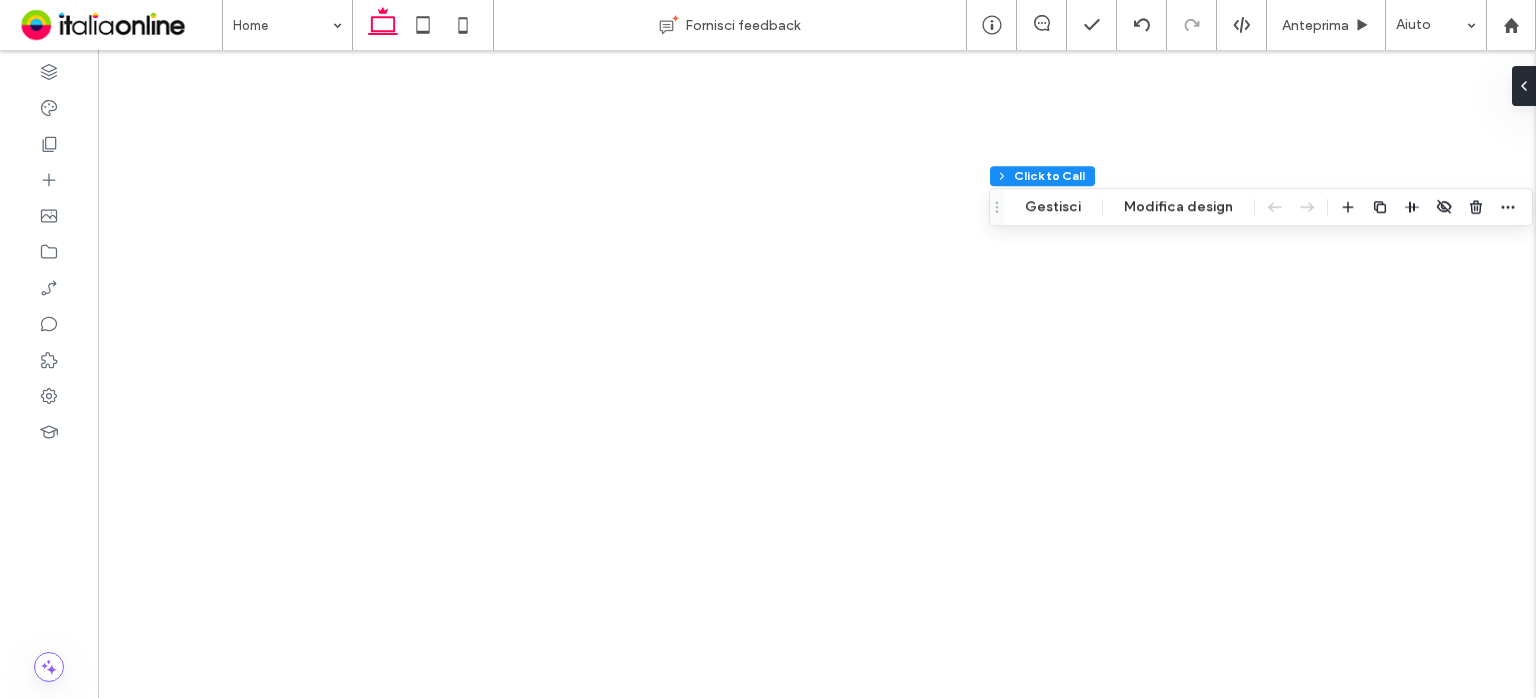 scroll, scrollTop: 0, scrollLeft: 0, axis: both 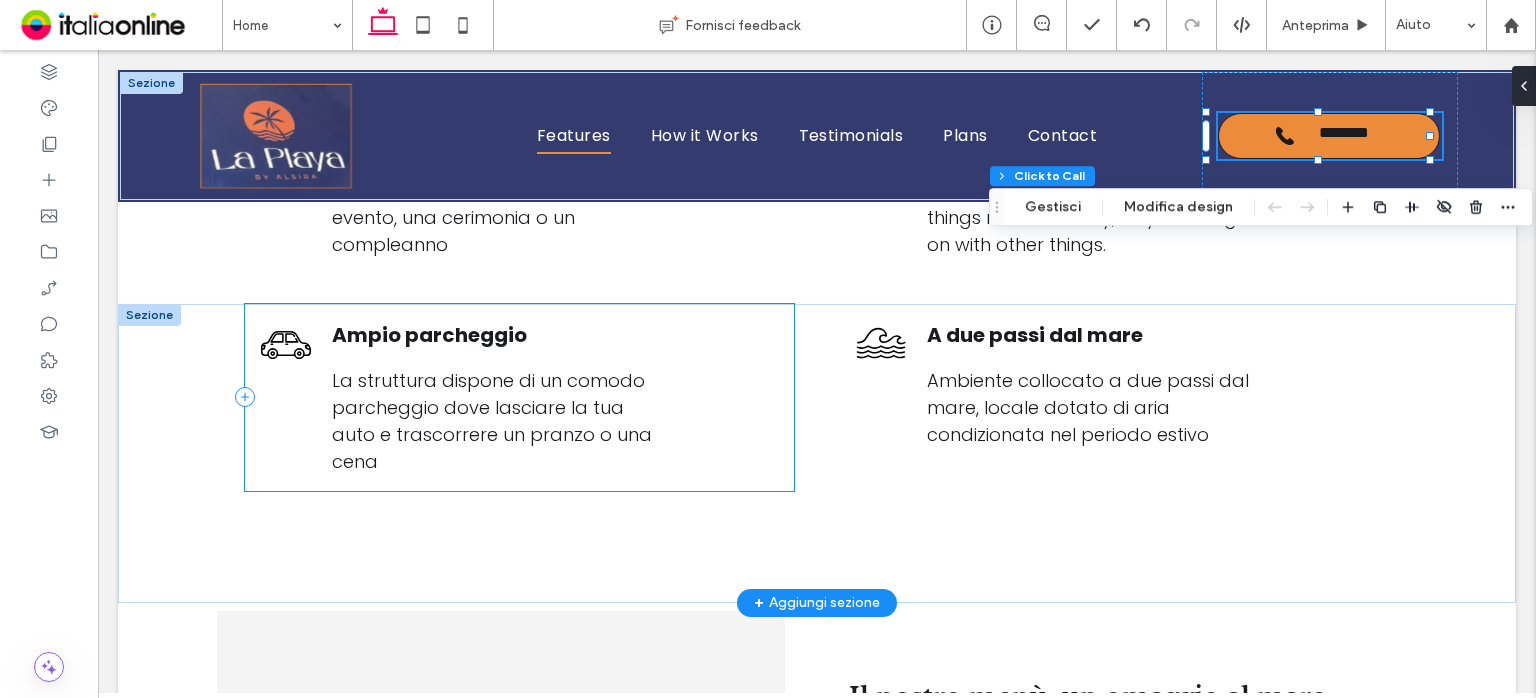 click on "Ampio parcheggio
La struttura dispone di un comodo parcheggio dove lasciare la tua auto e trascorrere un pranzo o una cena" at bounding box center (519, 397) 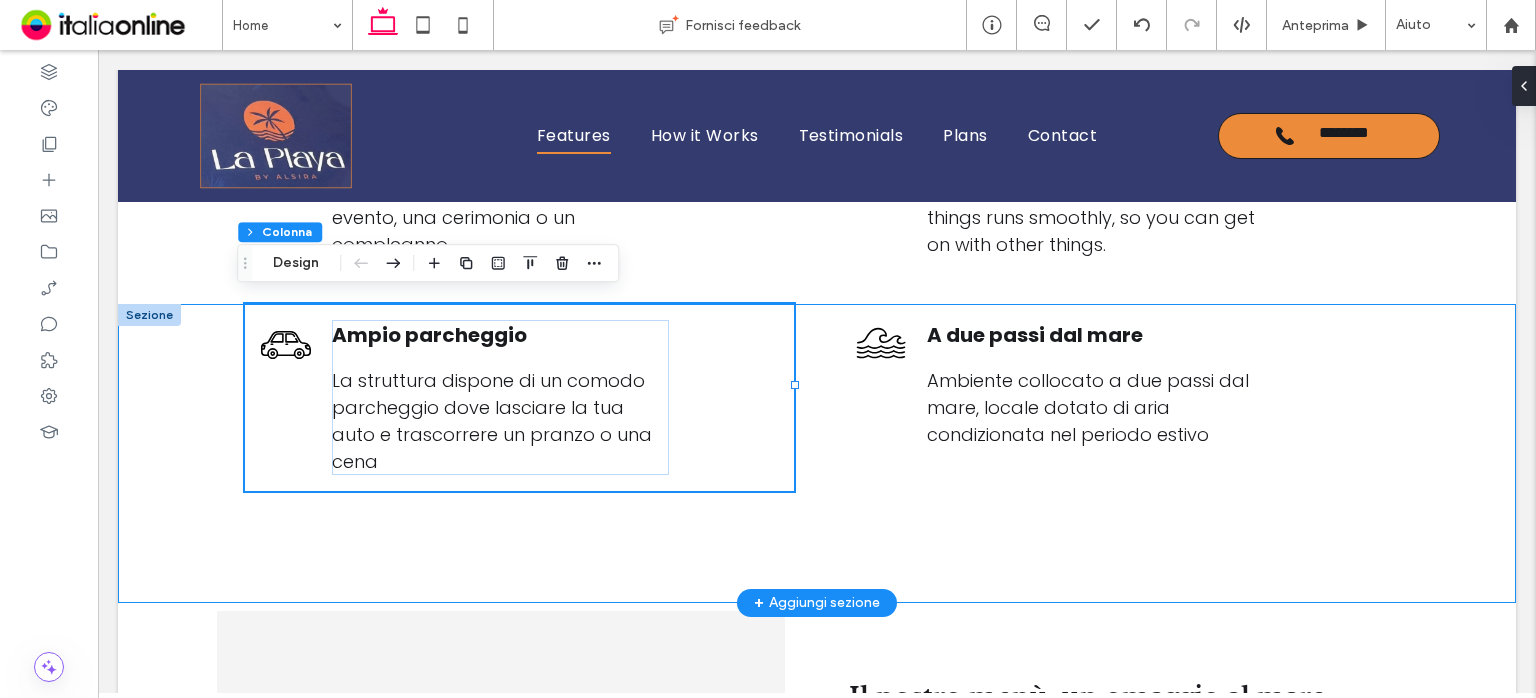 click on "Ampio parcheggio
La struttura dispone di un comodo parcheggio dove lasciare la tua auto e trascorrere un pranzo o una cena
A due passi dal mare
Ambiente collocato a due passi dal mare, locale dotato di aria condizionata nel periodo estivo" at bounding box center (817, 453) 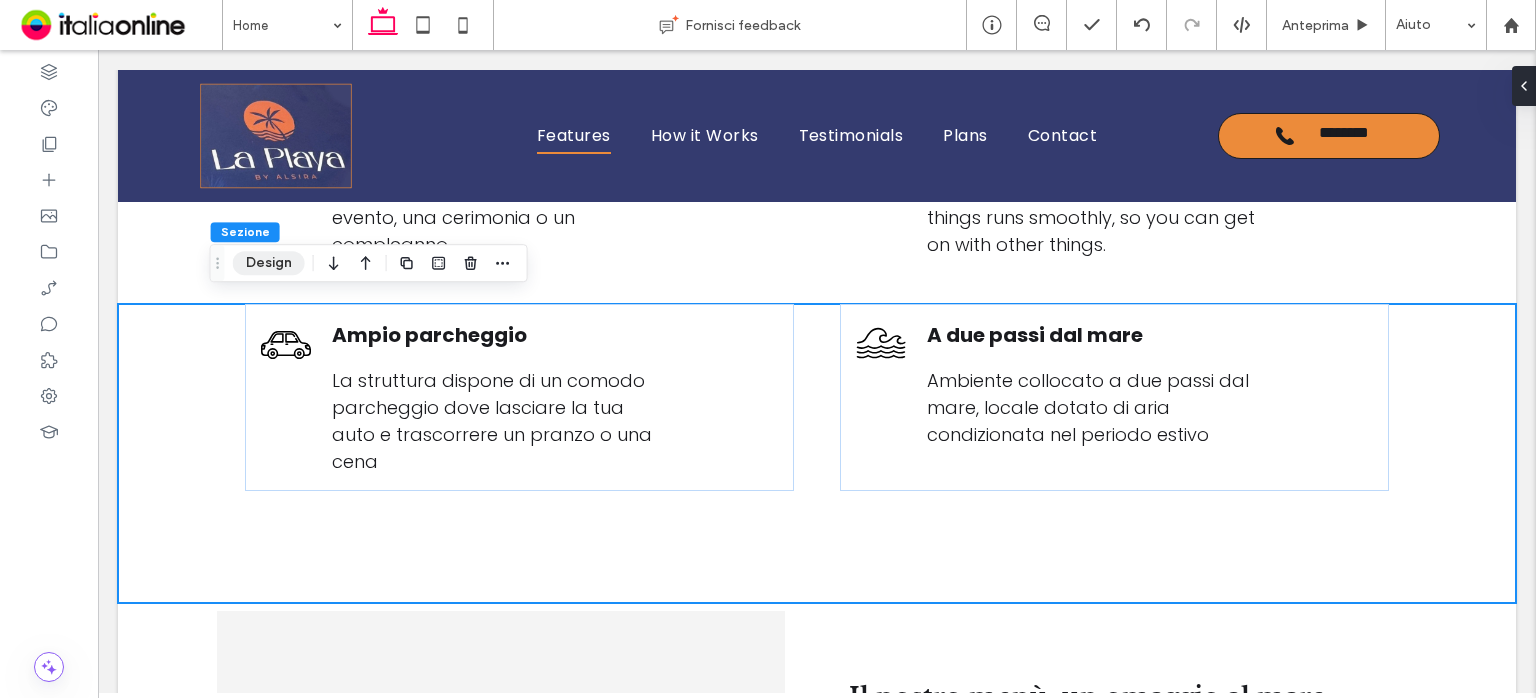 click on "Design" at bounding box center [269, 263] 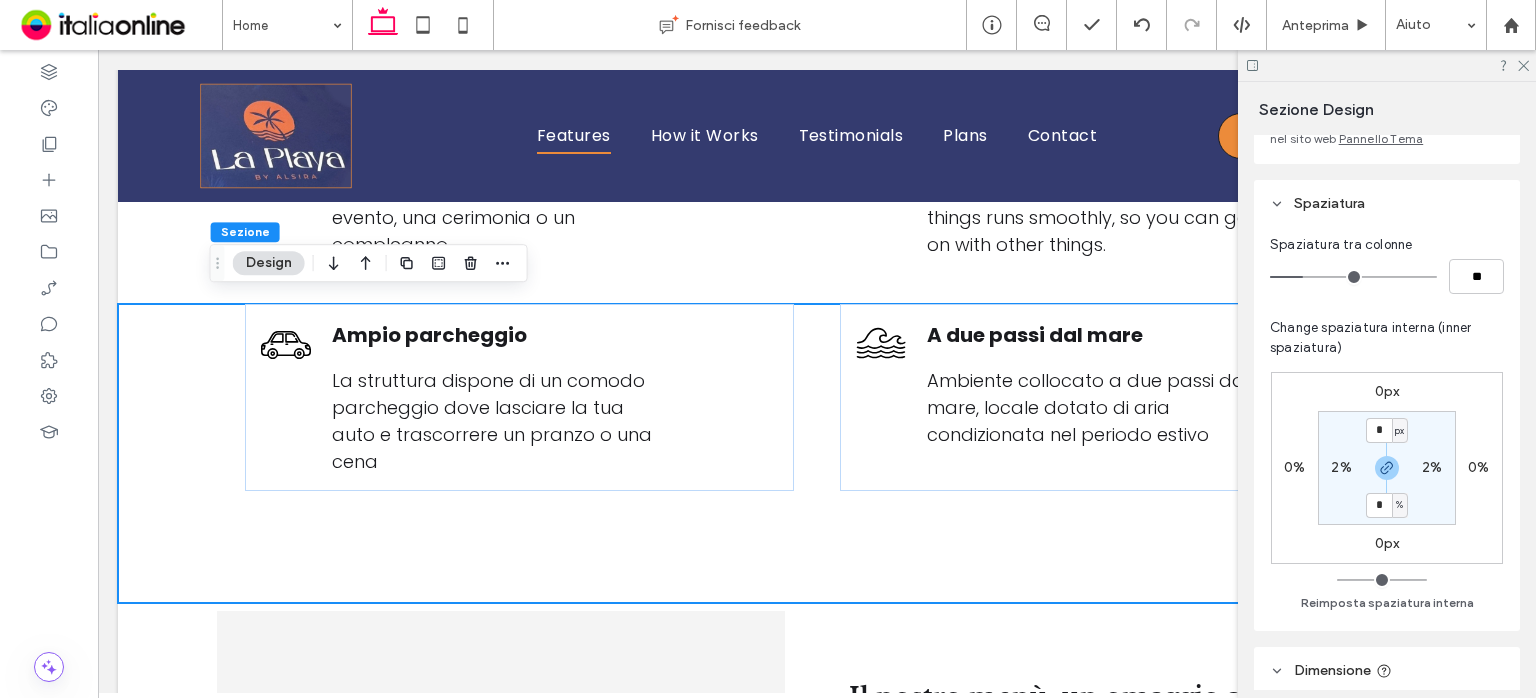 scroll, scrollTop: 200, scrollLeft: 0, axis: vertical 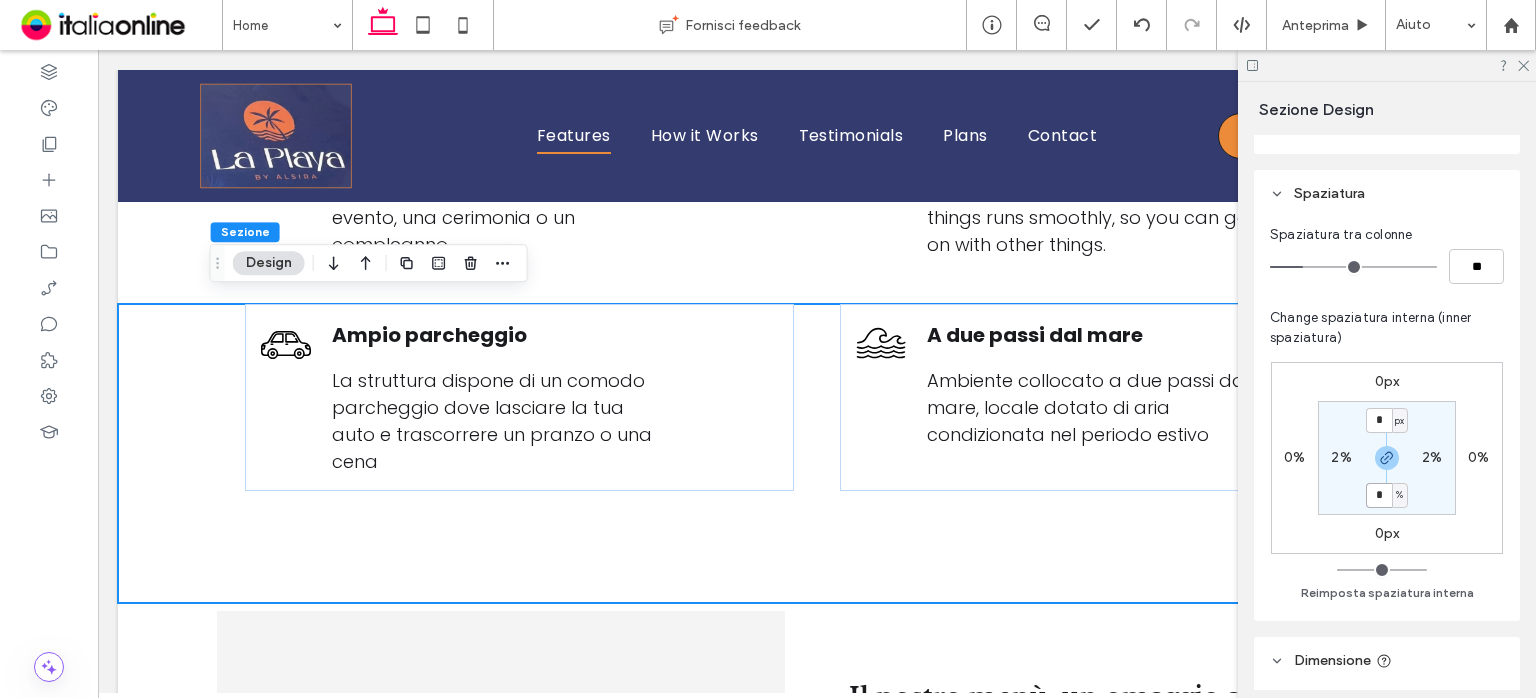 click on "*" at bounding box center (1379, 495) 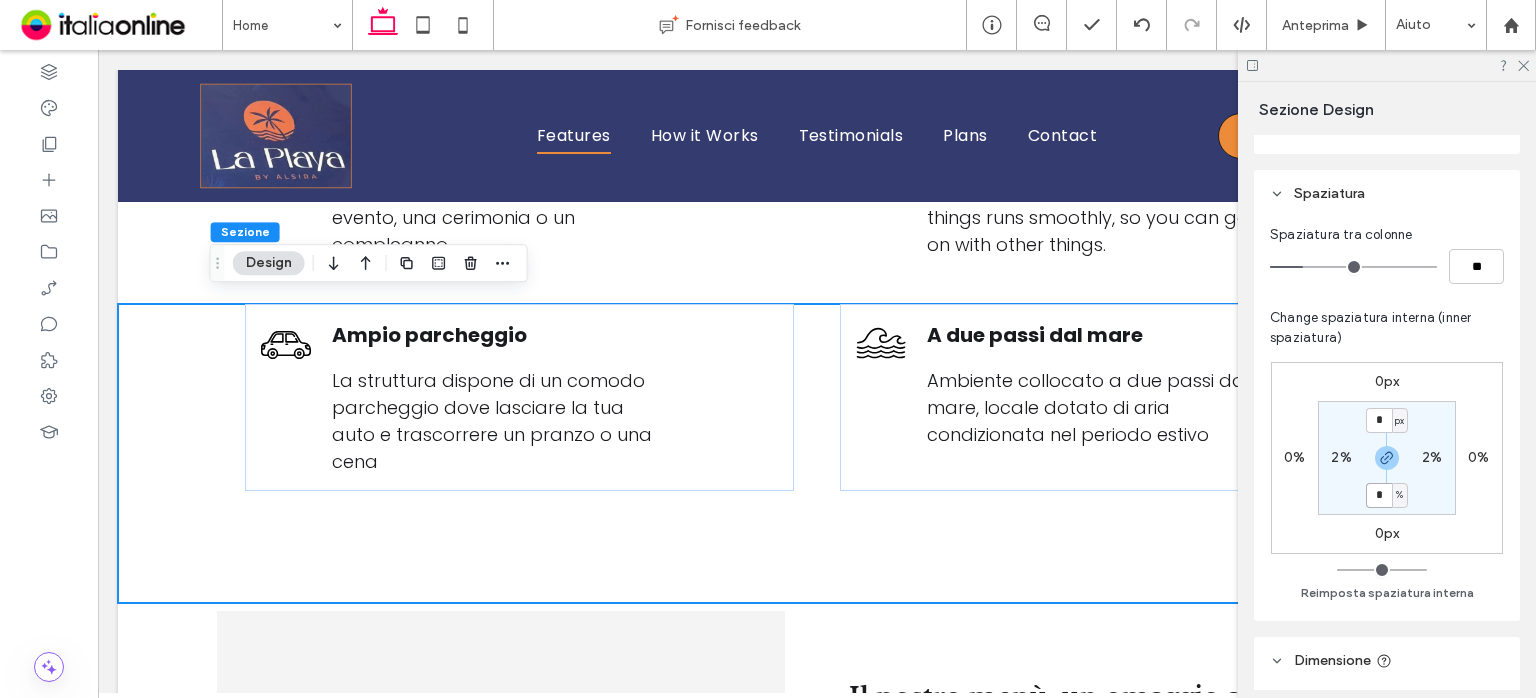 type on "*" 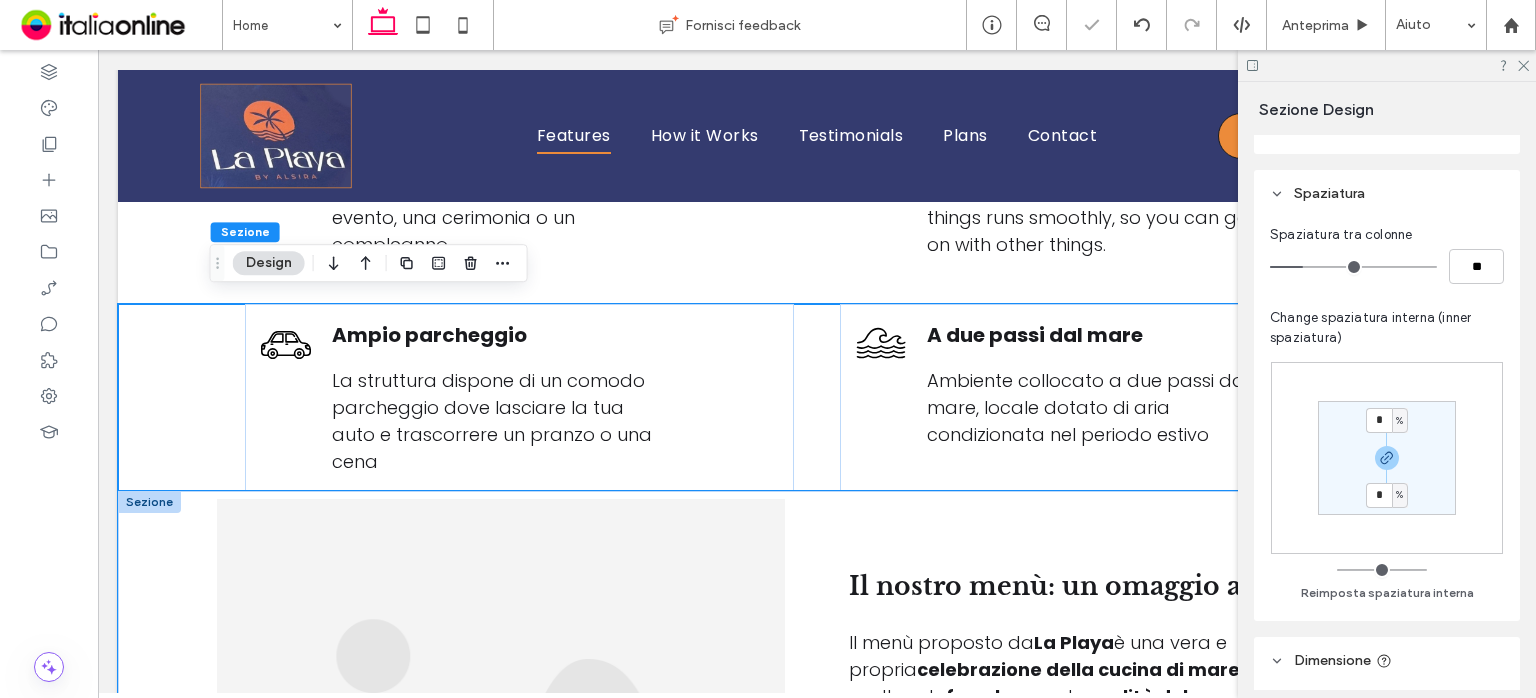 click on "Il nostro menù: un omaggio al mare
Il menù proposto da  La Playa  è una vera e propria  celebrazione della cucina di mare , pensata per esaltare la  freschezza  e la  qualità del pesce appena pescato . Ogni piatto nasce dalla passione per la tradizione gastronomica mediterranea, rivisitata con un tocco creativo per offrire un’esperienza unica a ogni assaggio. Dalle cruditè raffinate ai primi di mare profumati, fino ai secondi piatti preparati con cura e ingredienti di stagione, ogni portata racconta la bellezza e la ricchezza del nostro territorio. La selezione [MEDICAL_DATA] seguendo il ritmo del mare, garantendo sapori autentici e genuini, sempre nel rispetto della stagionalità del pescato. ﻿" at bounding box center [817, 760] 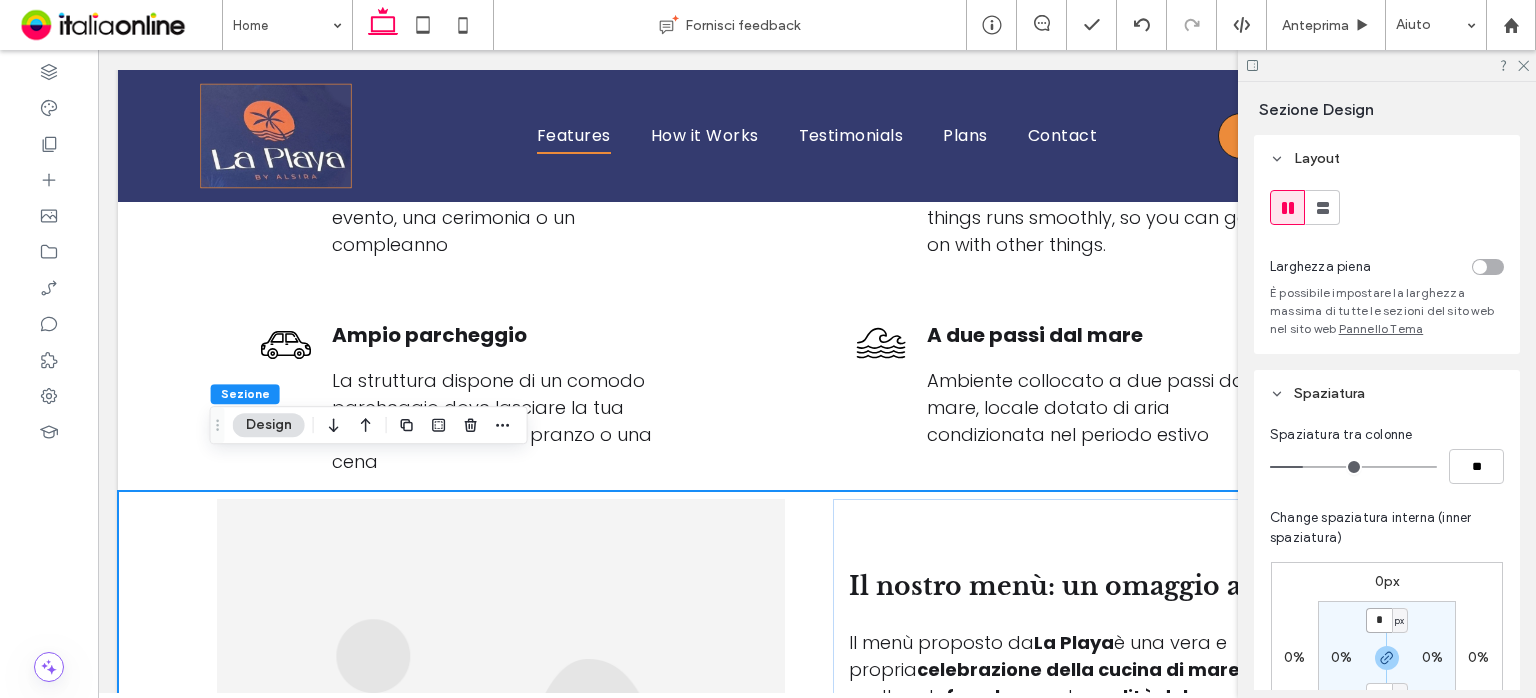 click on "*" at bounding box center [1379, 620] 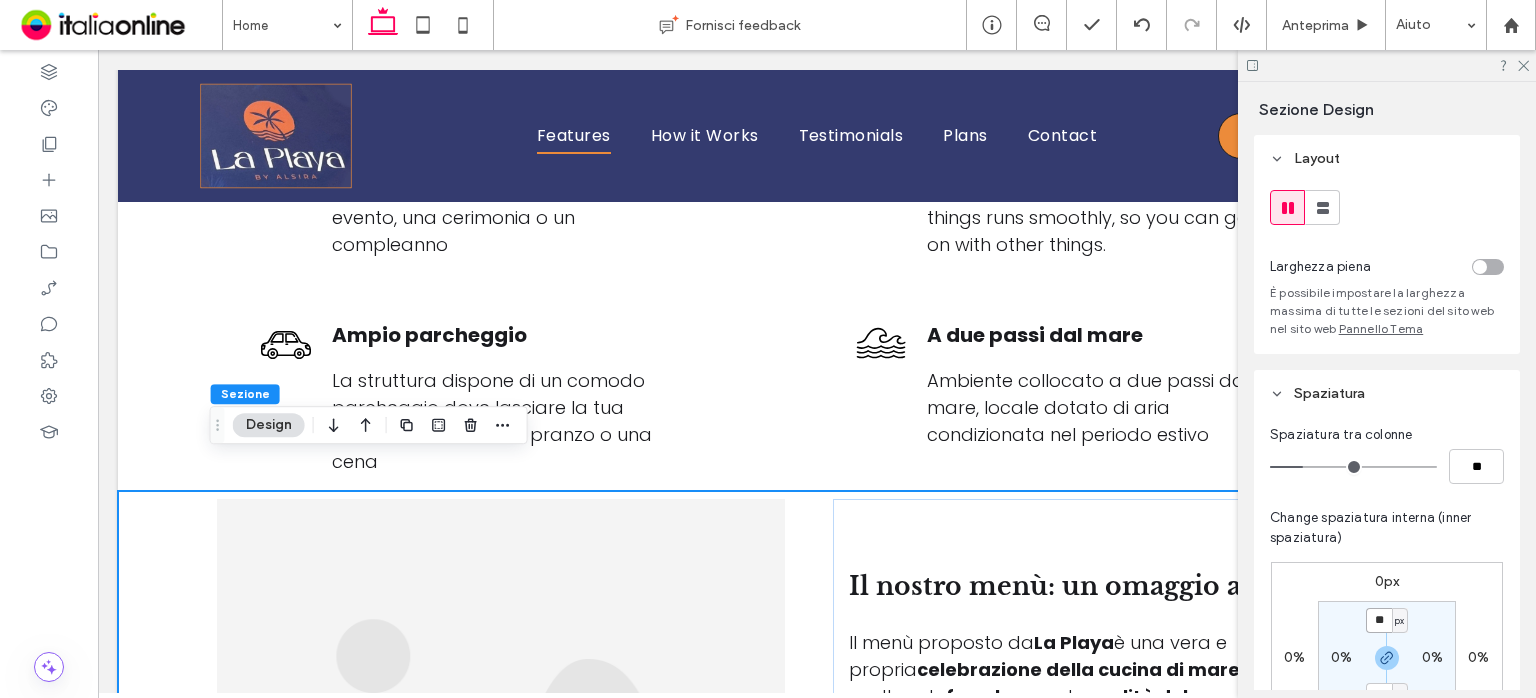 type on "**" 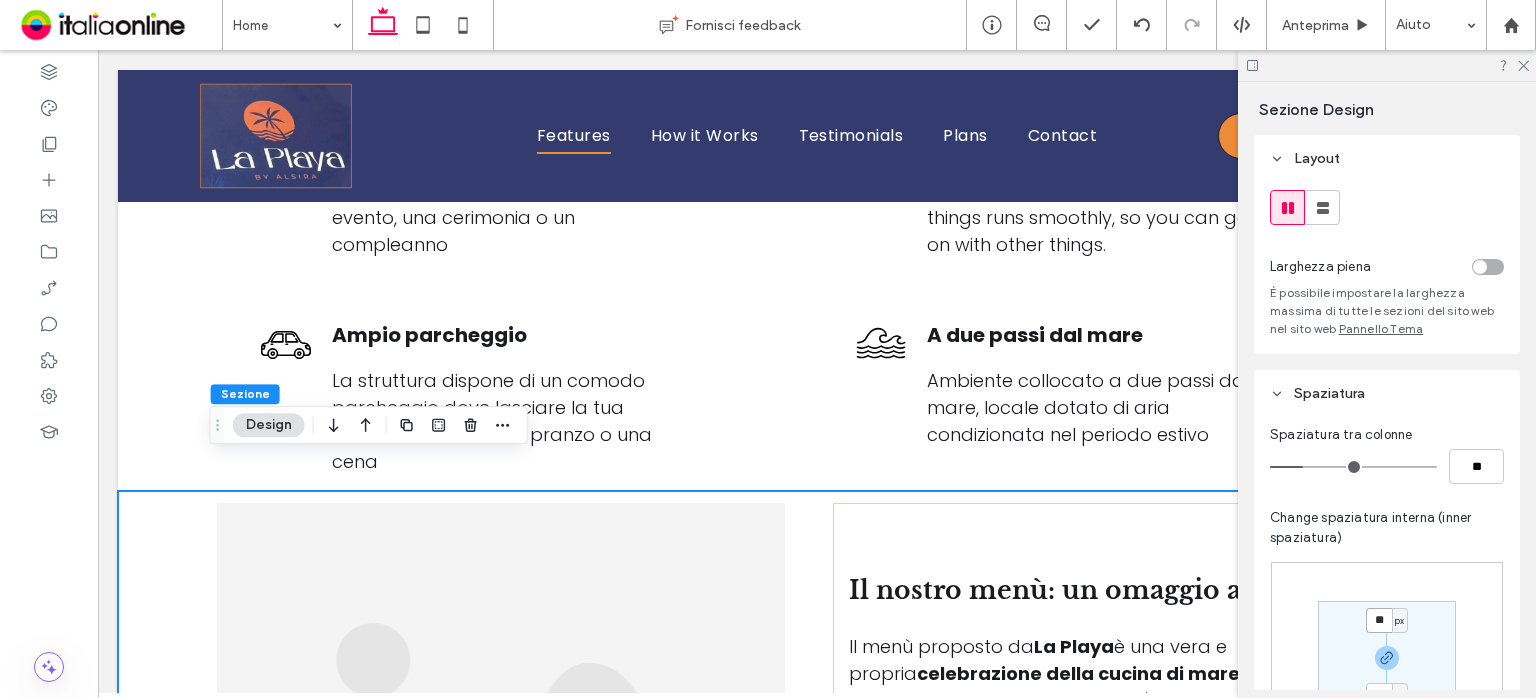 drag, startPoint x: 1384, startPoint y: 617, endPoint x: 1351, endPoint y: 617, distance: 33 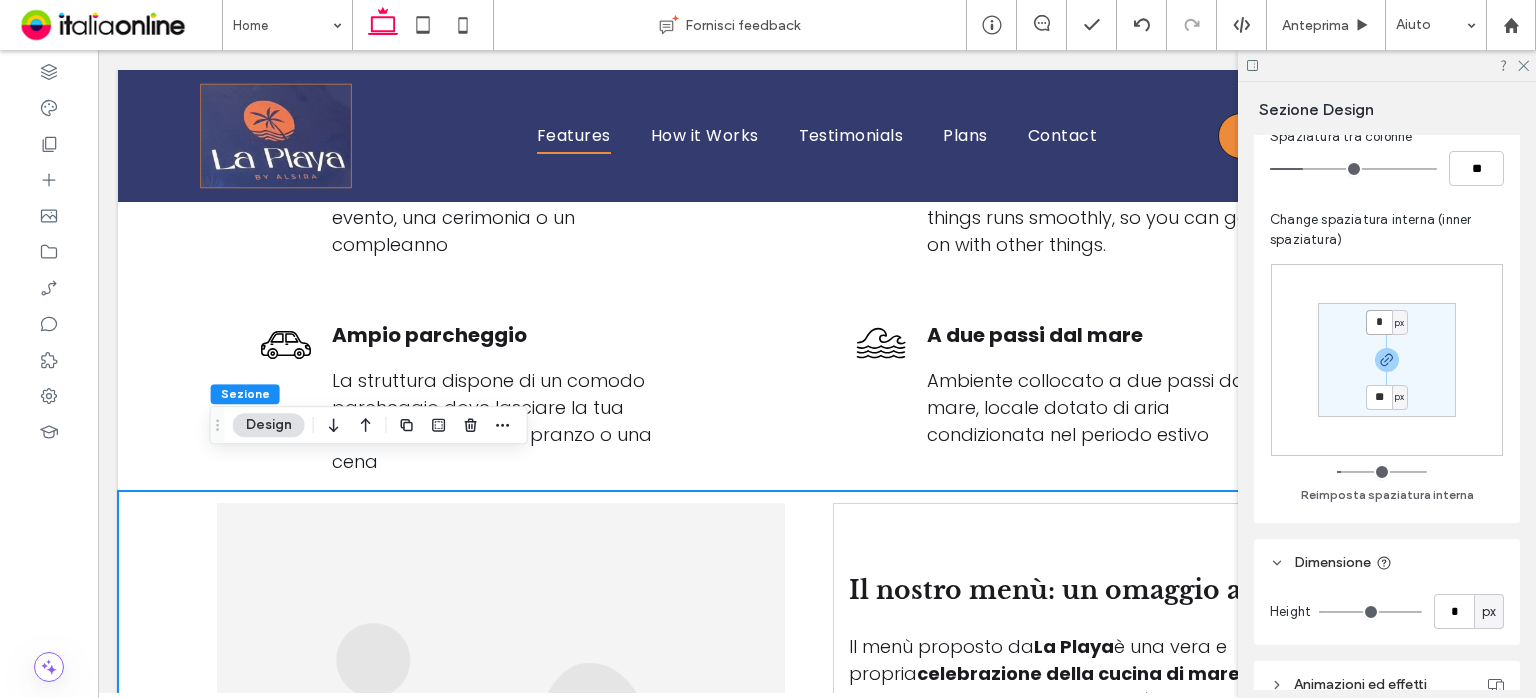 scroll, scrollTop: 300, scrollLeft: 0, axis: vertical 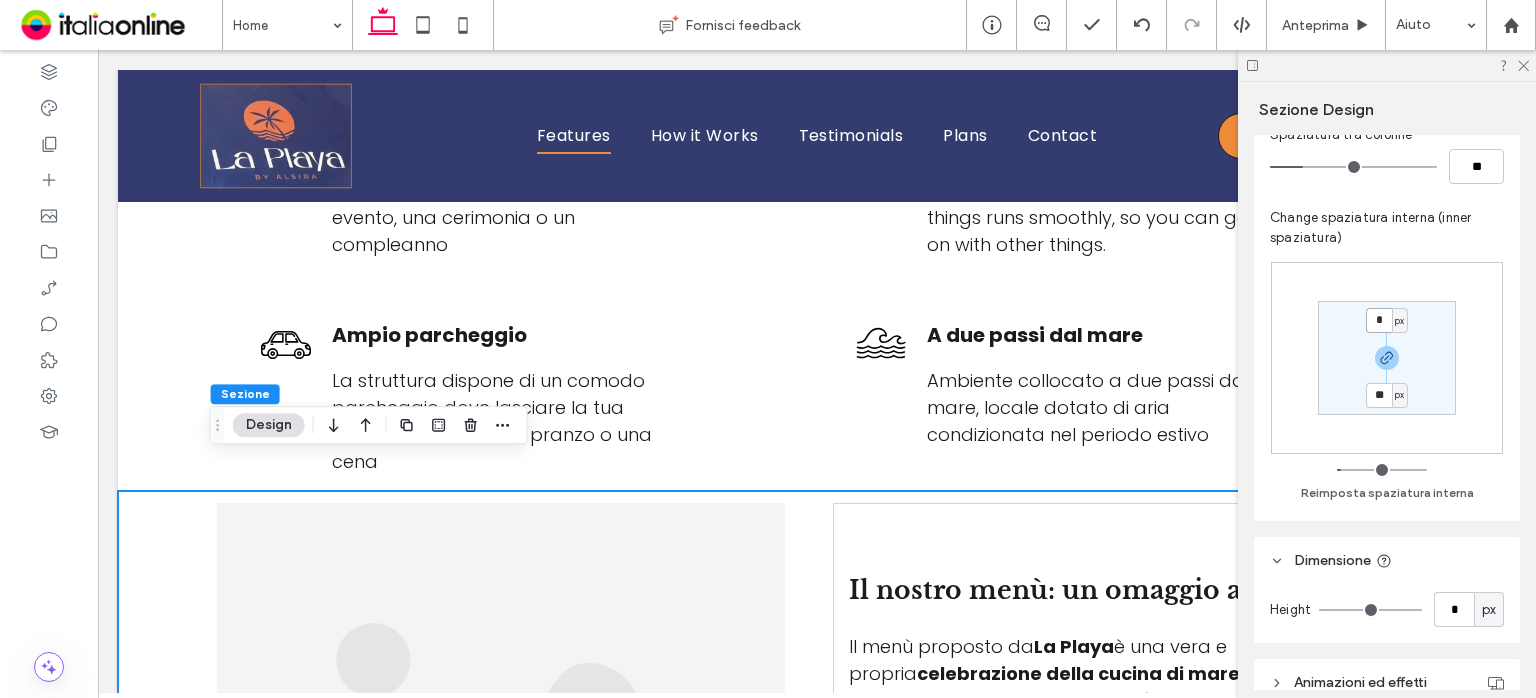 type on "*" 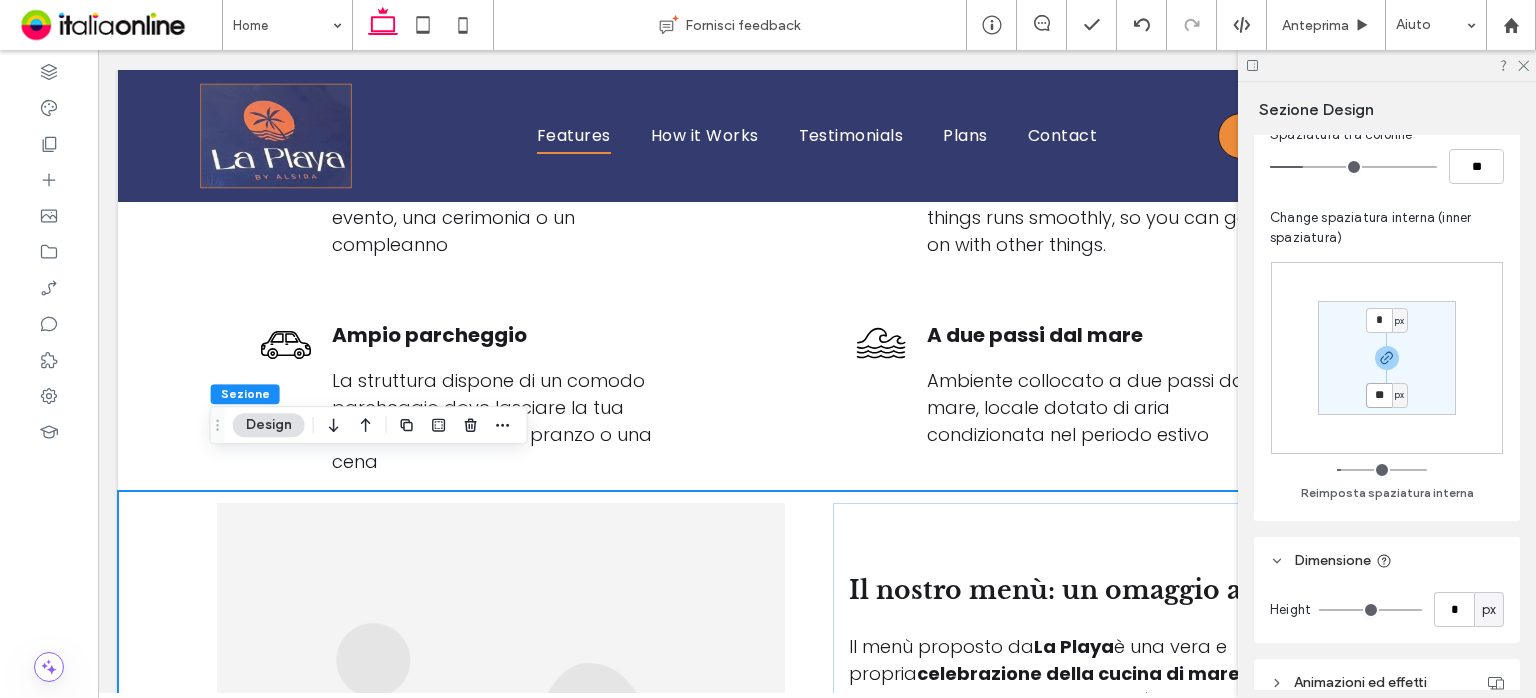type on "*" 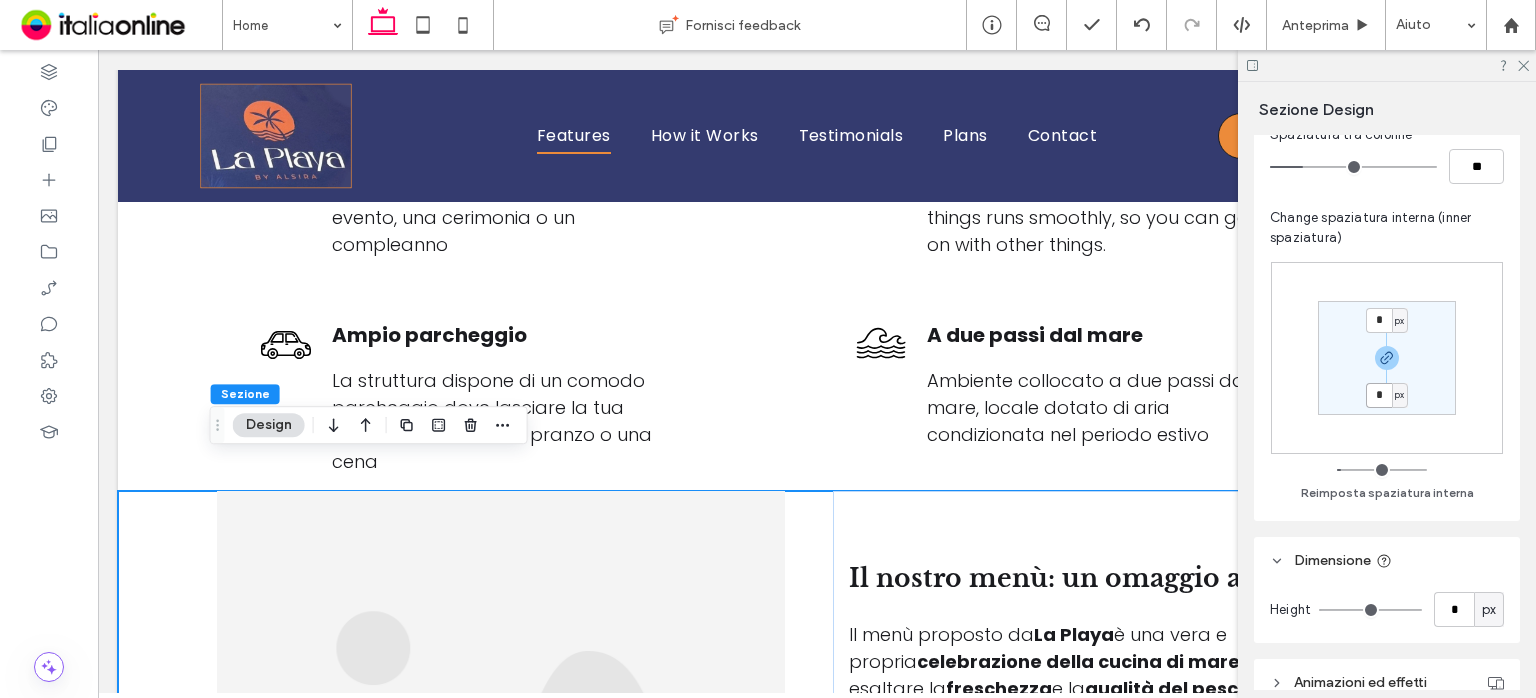 click on "*" at bounding box center [1379, 395] 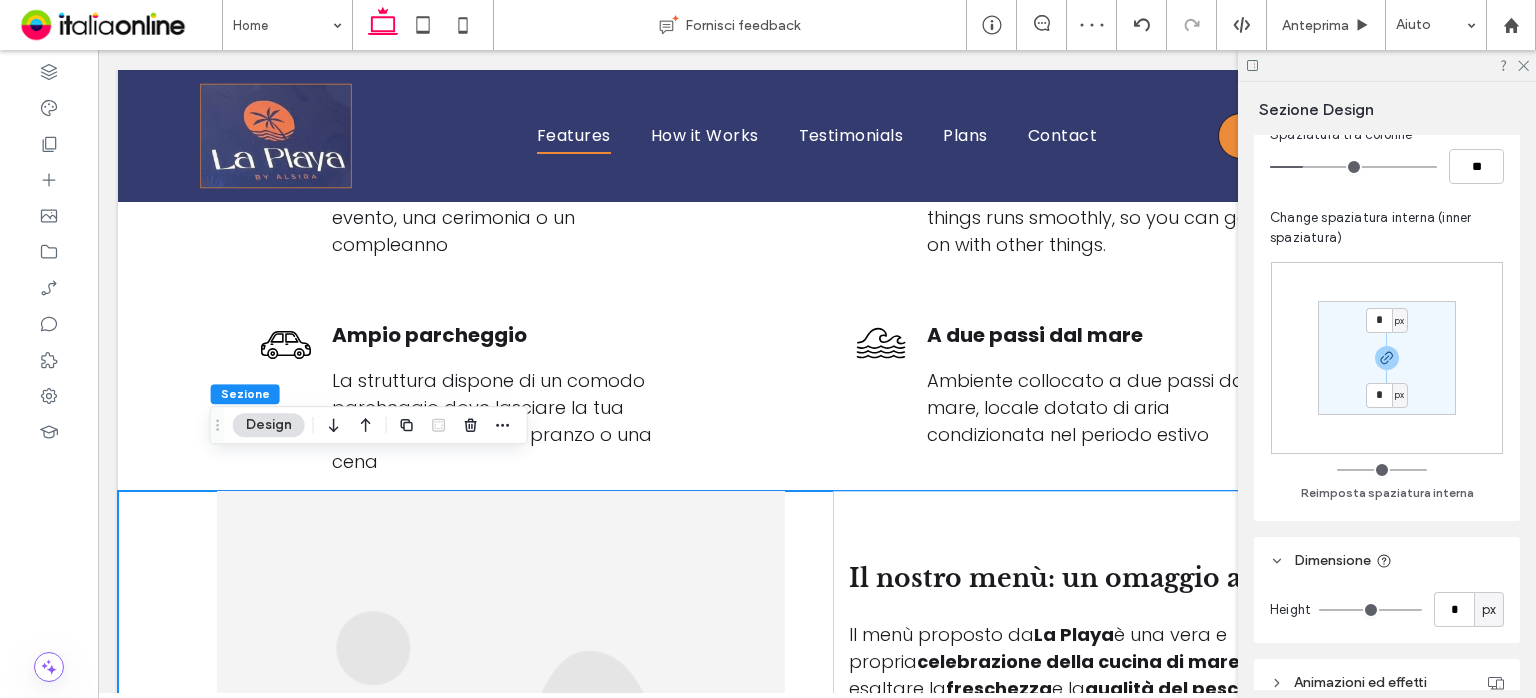 type on "**" 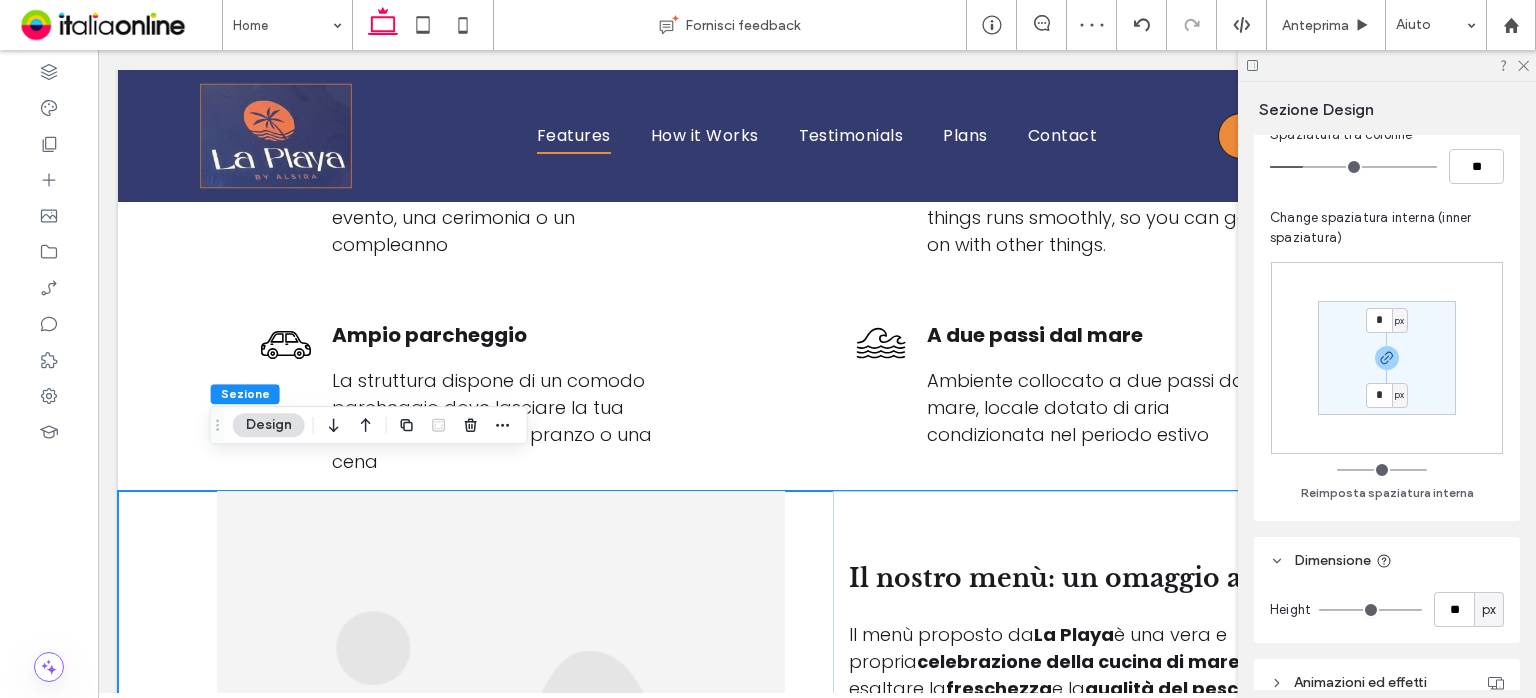 type on "**" 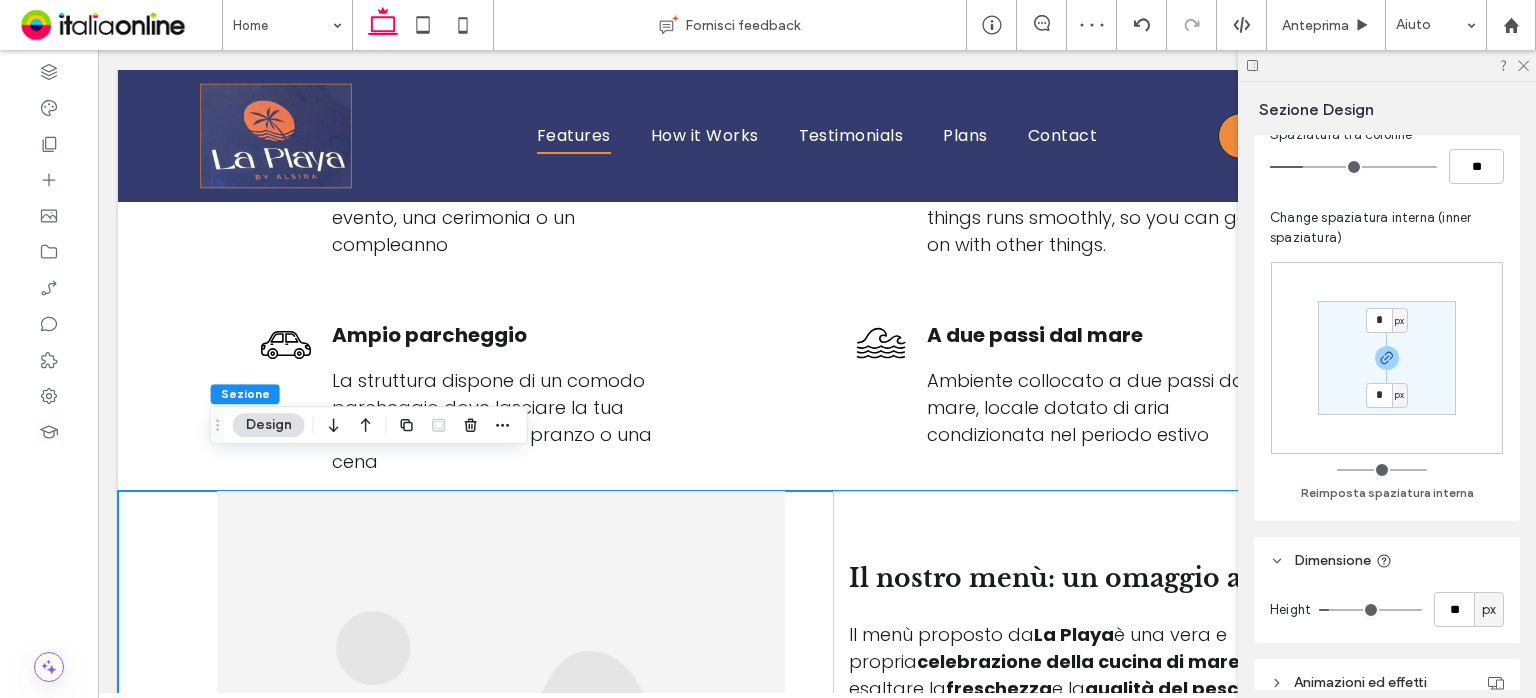 type on "***" 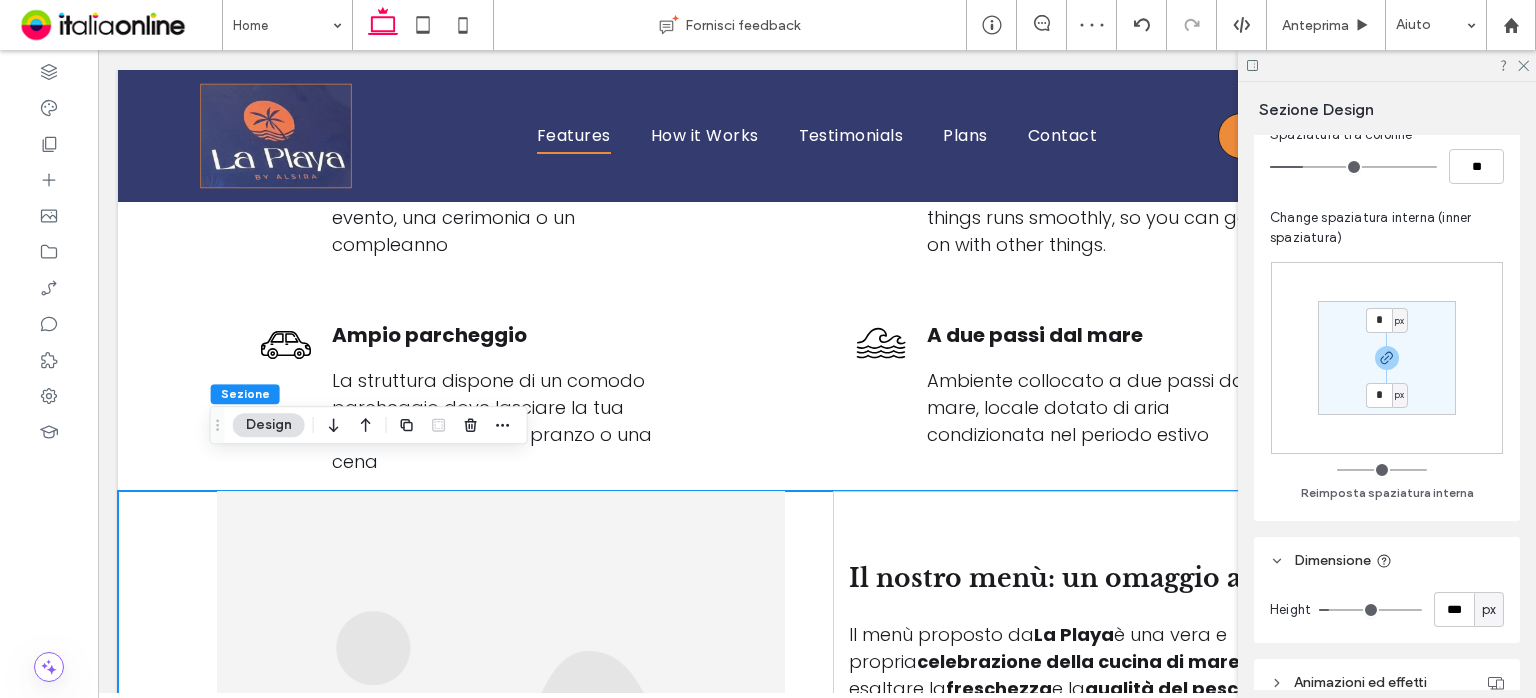 type on "***" 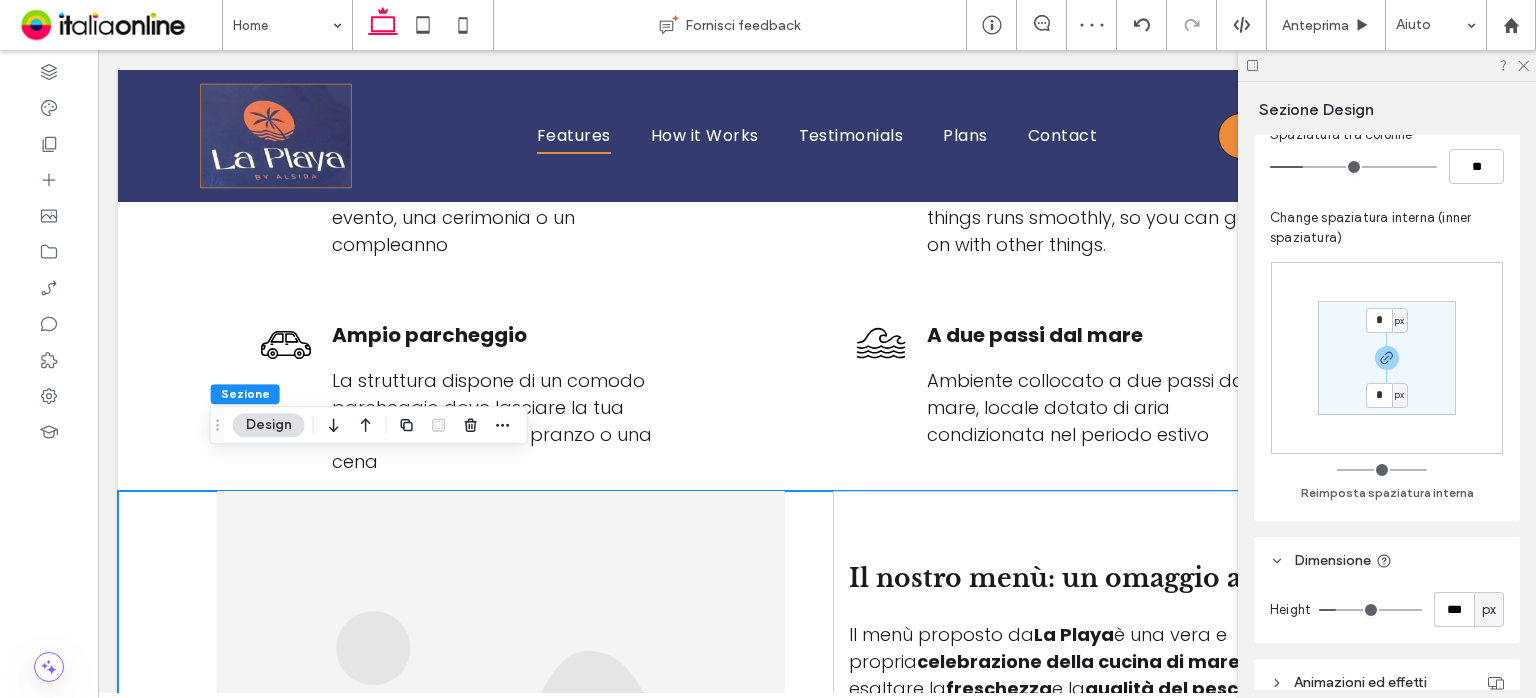 type on "***" 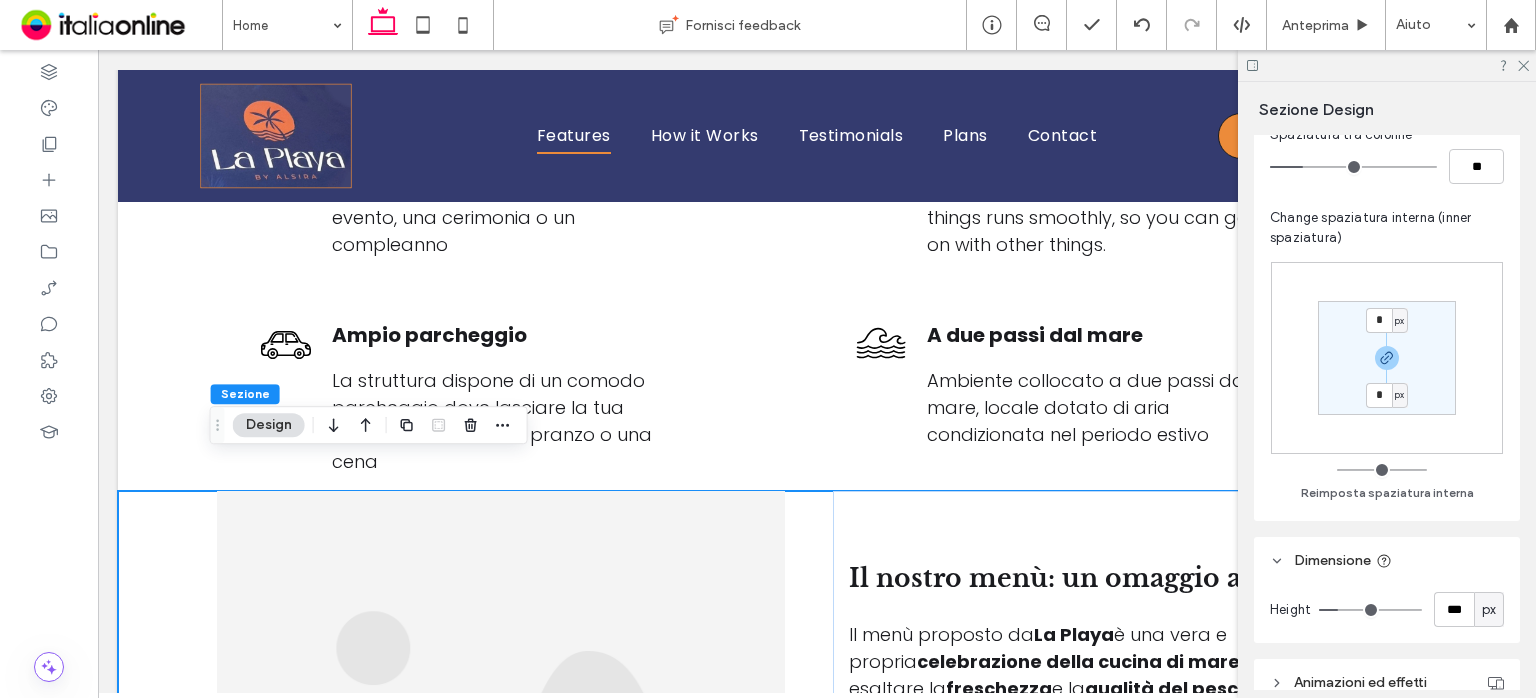 type on "***" 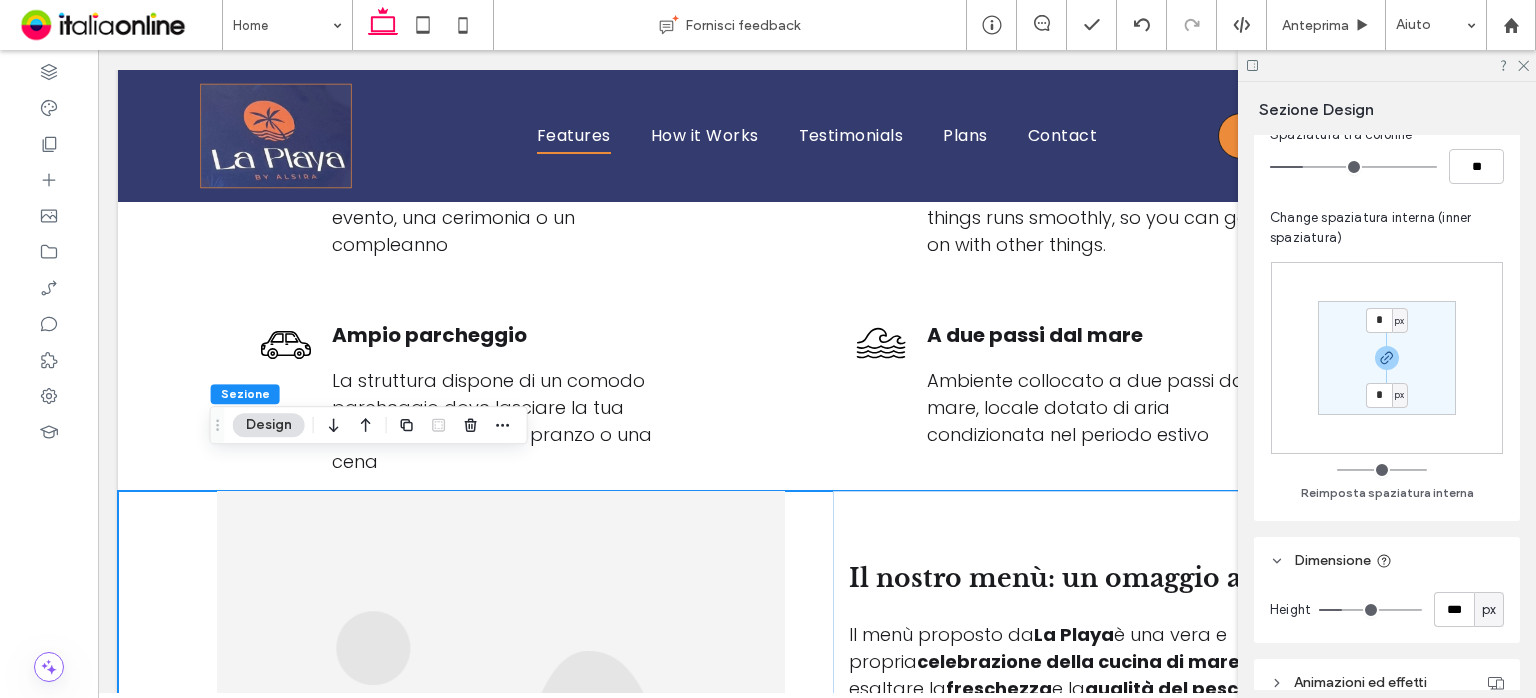 drag, startPoint x: 1334, startPoint y: 615, endPoint x: 1344, endPoint y: 619, distance: 10.770329 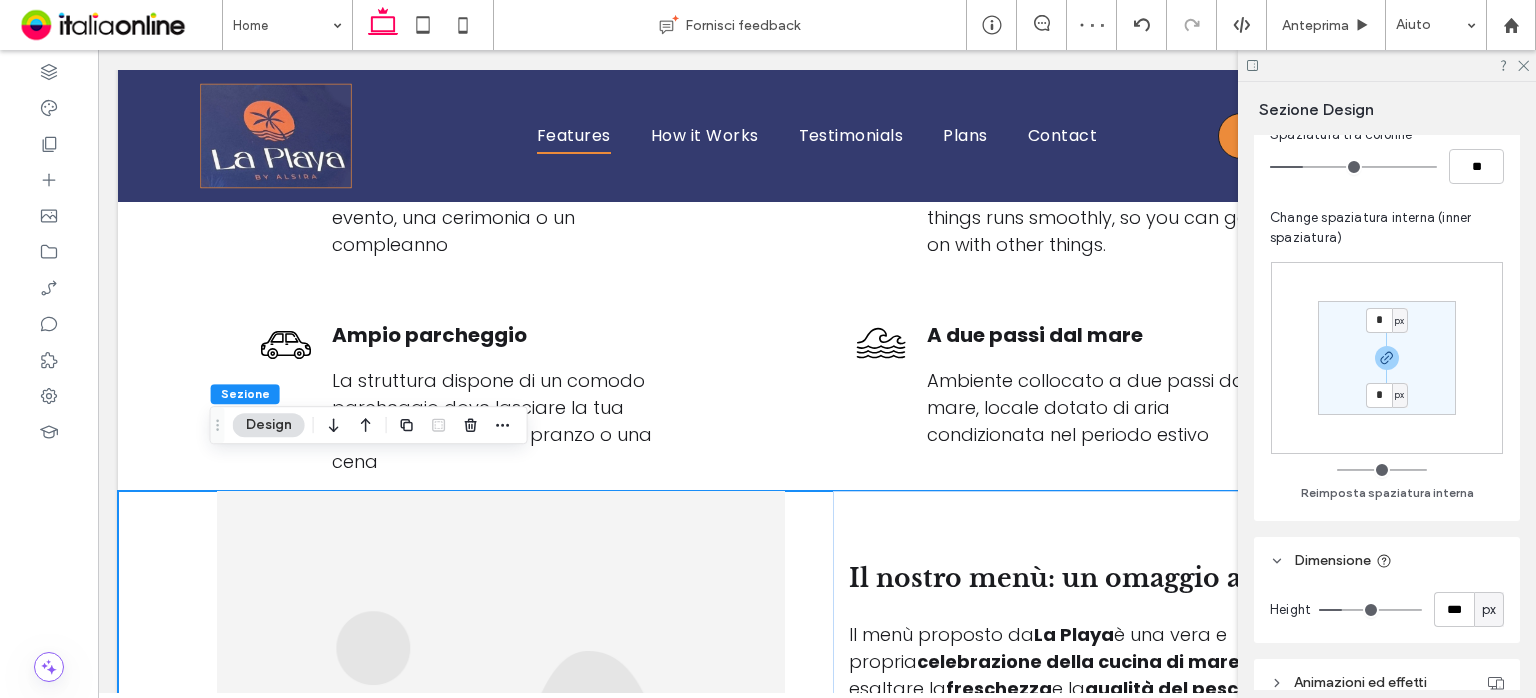 drag, startPoint x: 1344, startPoint y: 619, endPoint x: 1320, endPoint y: 605, distance: 27.784887 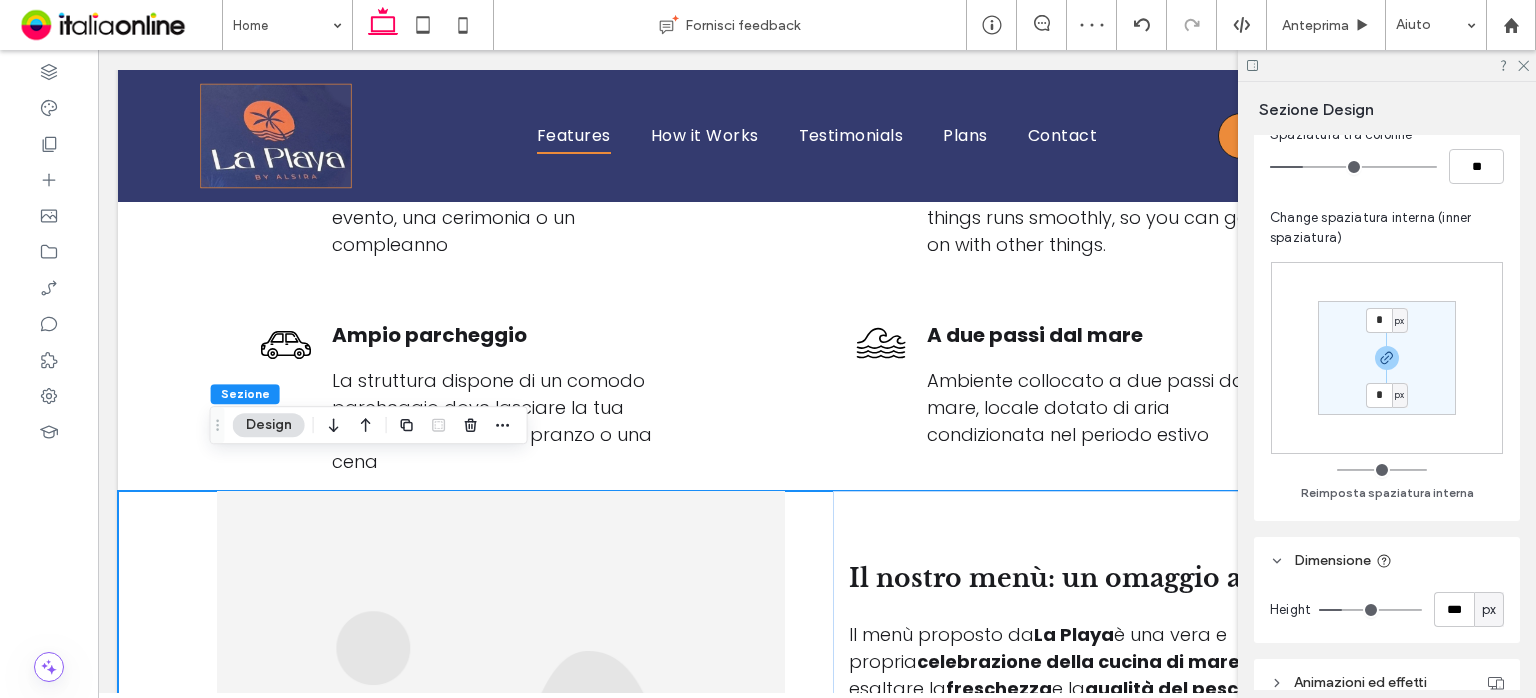 click on "*** px" at bounding box center [1411, 609] 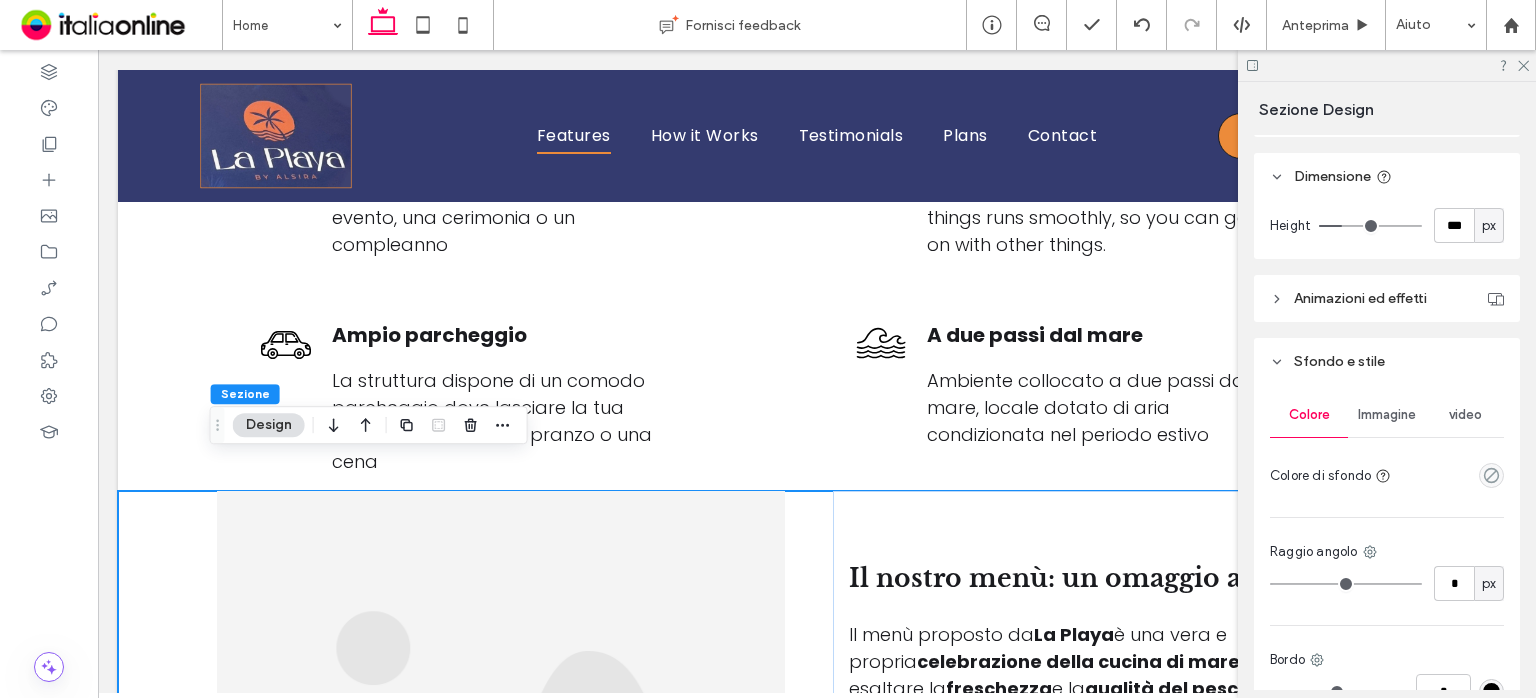 scroll, scrollTop: 584, scrollLeft: 0, axis: vertical 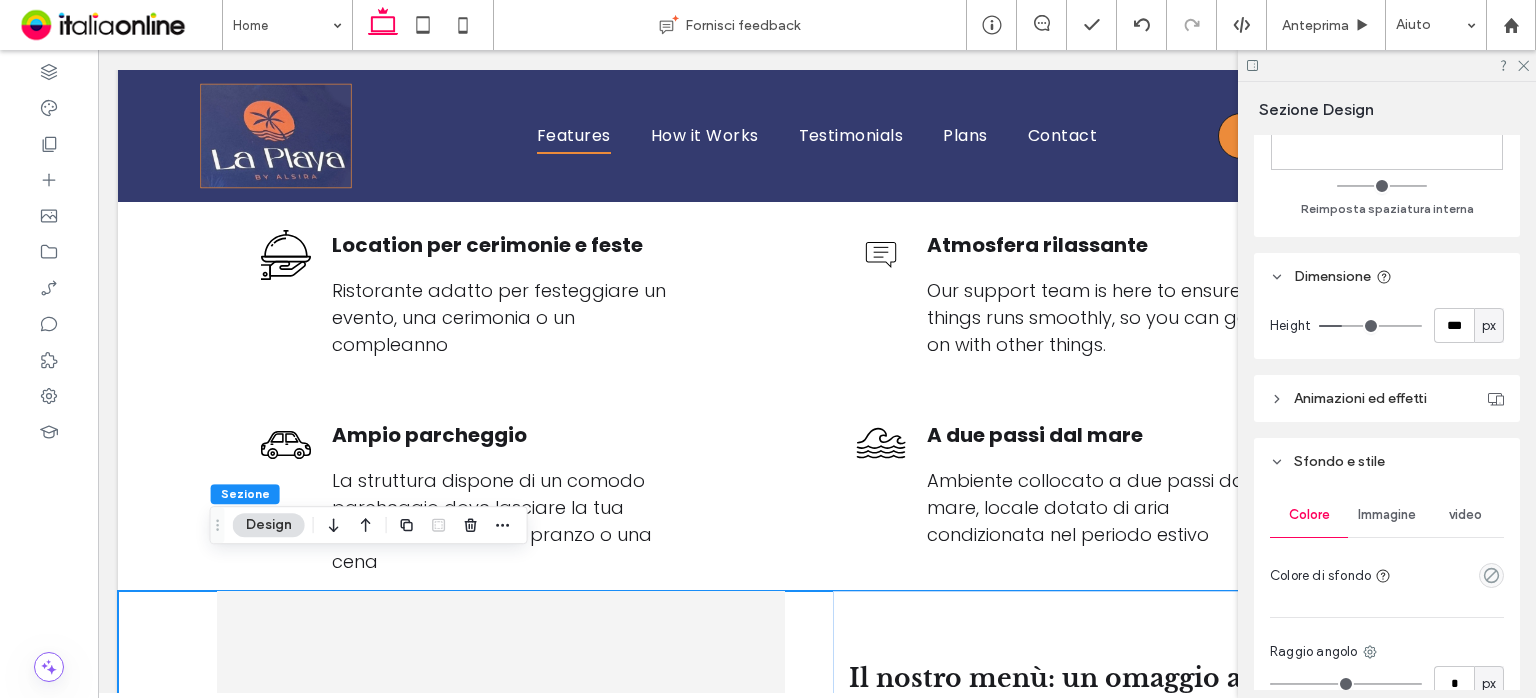 type on "***" 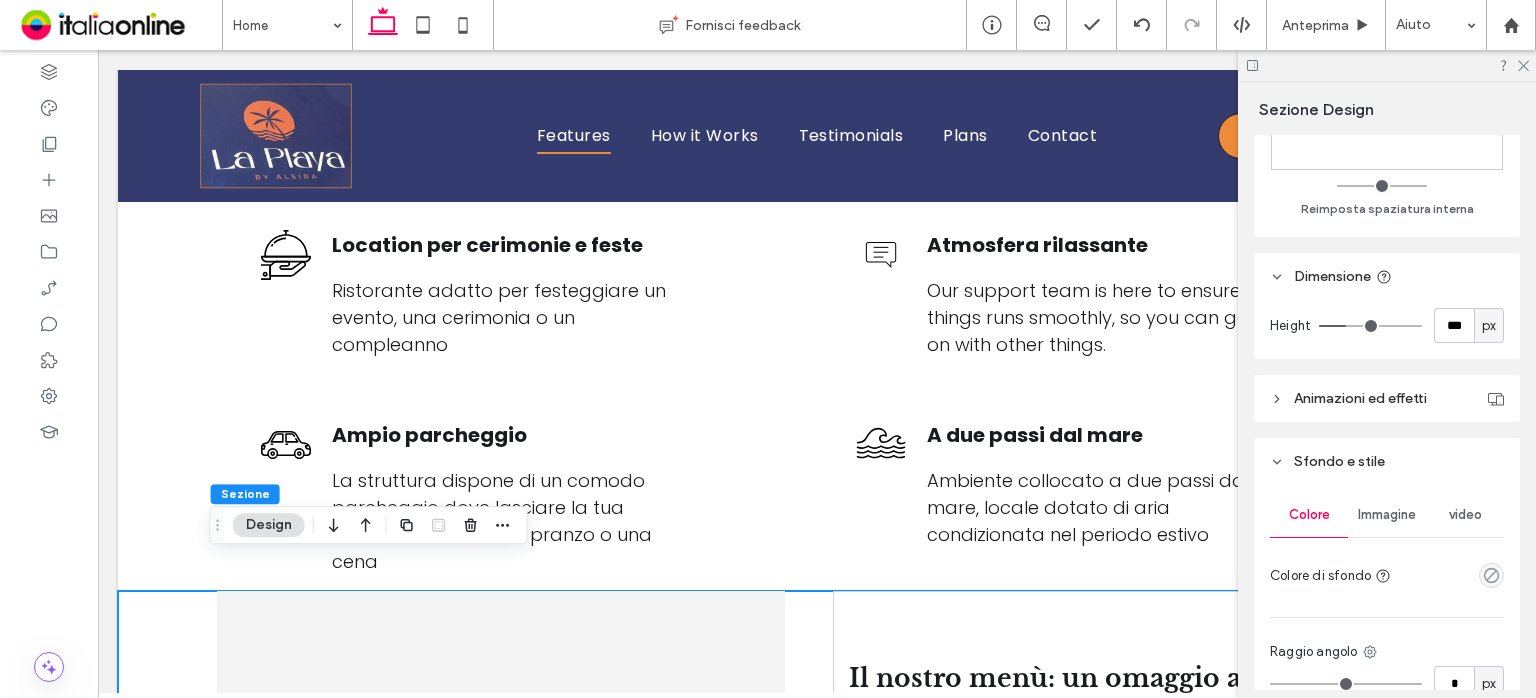 type on "***" 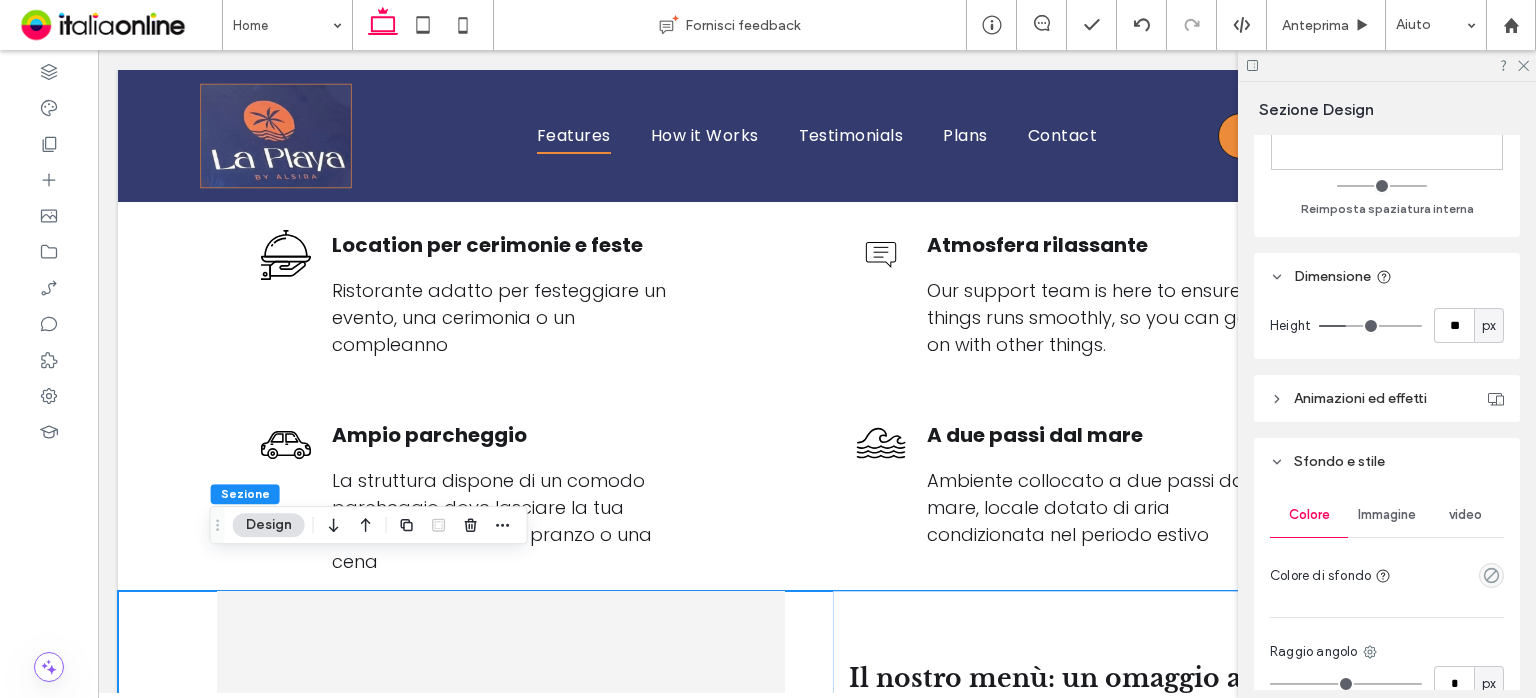 type on "**" 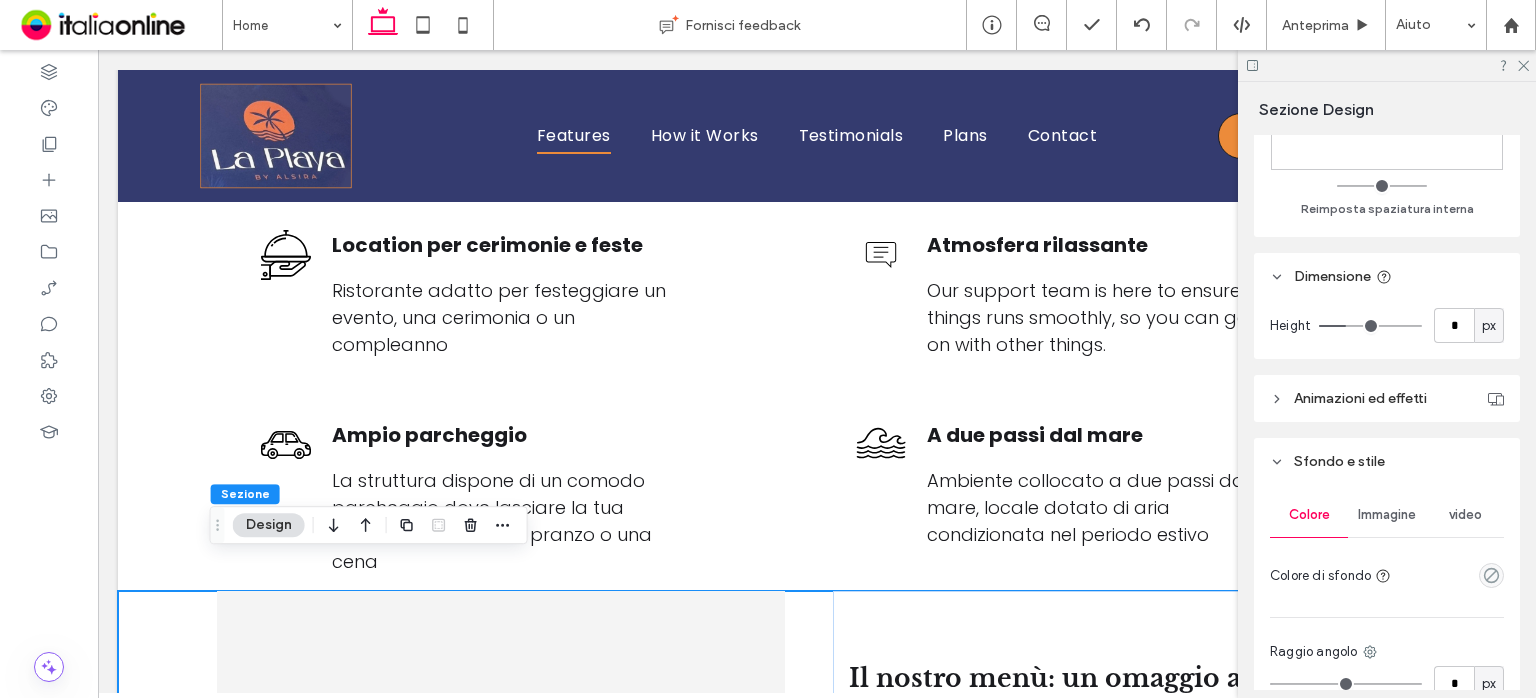 type on "*" 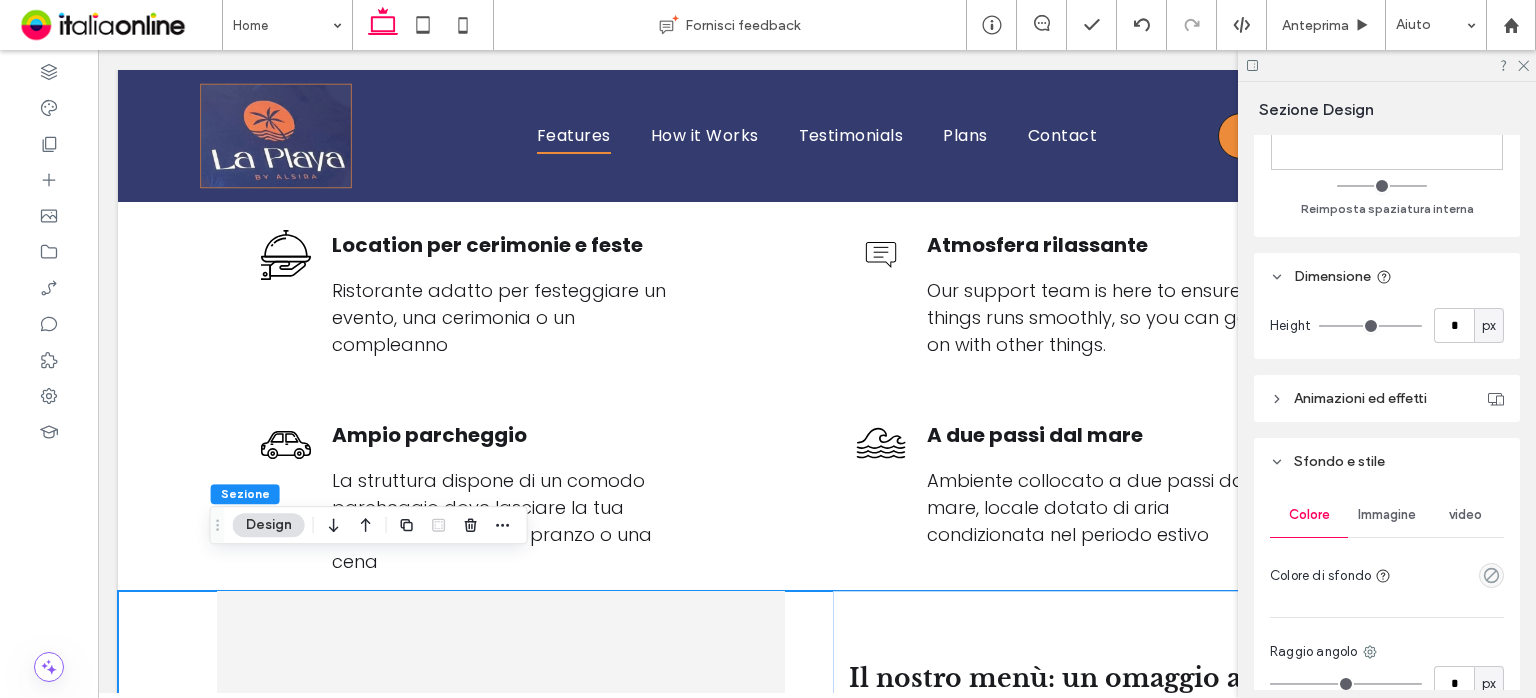 drag, startPoint x: 1346, startPoint y: 332, endPoint x: 1319, endPoint y: 332, distance: 27 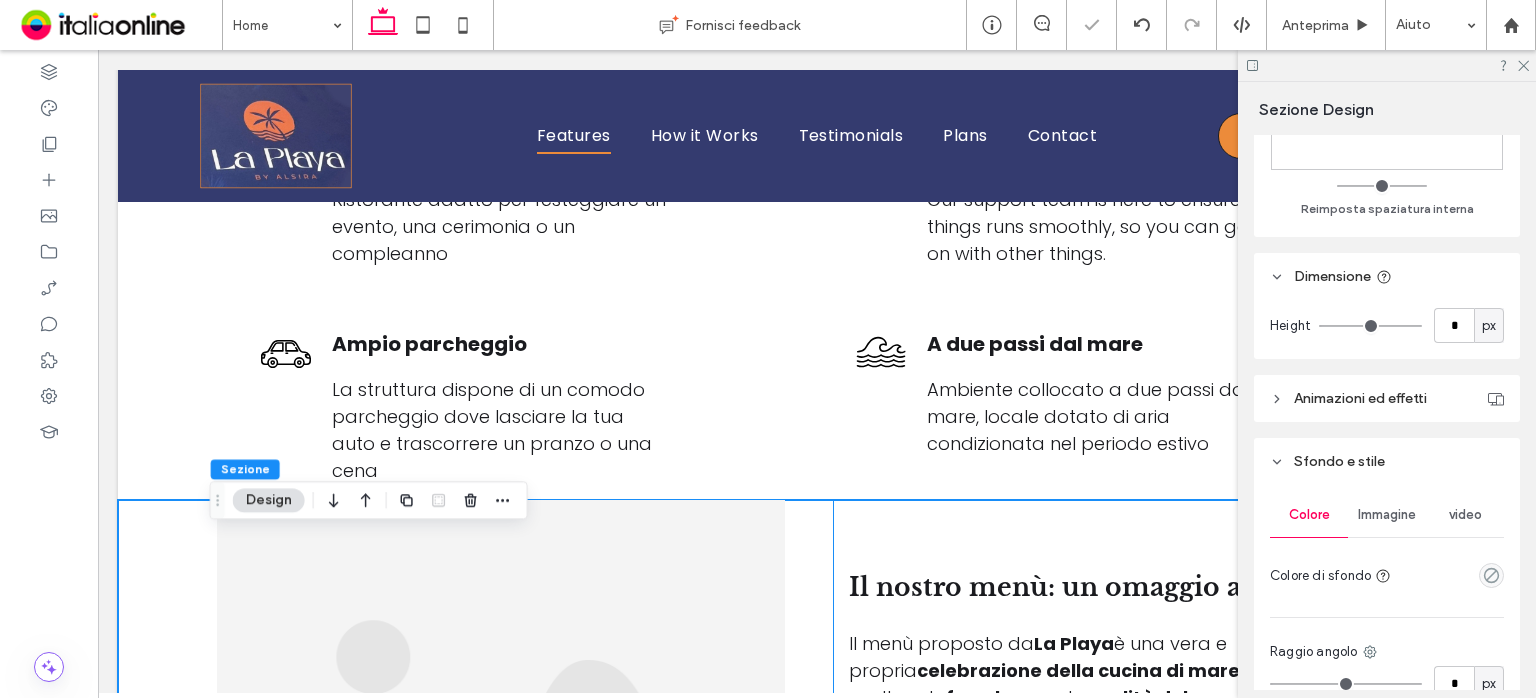 scroll, scrollTop: 2580, scrollLeft: 0, axis: vertical 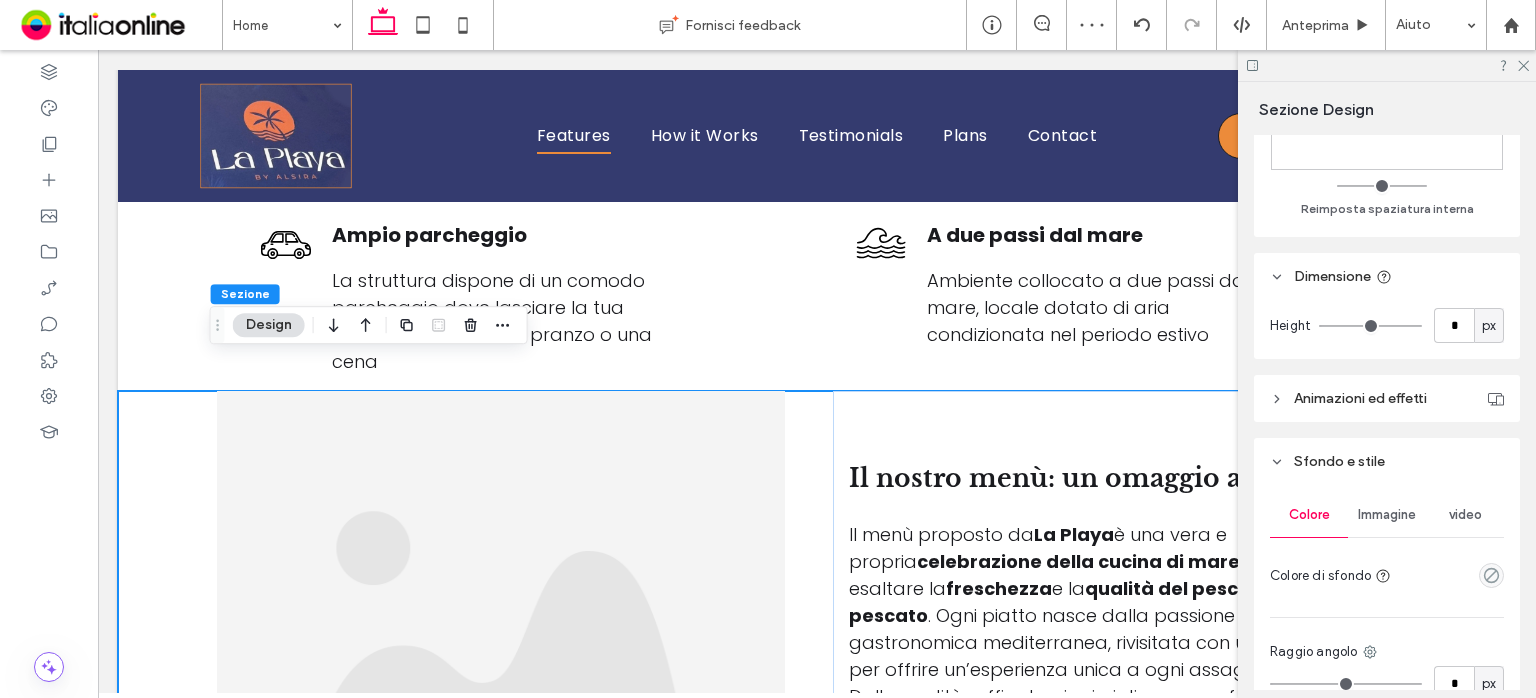 click on "Il nostro menù: un omaggio al mare
Il menù proposto da  La Playa  è una vera e propria  celebrazione della cucina di mare , pensata per esaltare la  freschezza  e la  qualità del pesce appena pescato . Ogni piatto nasce dalla passione per la tradizione gastronomica mediterranea, rivisitata con un tocco creativo per offrire un’esperienza unica a ogni assaggio. Dalle cruditè raffinate ai primi di mare profumati, fino ai secondi piatti preparati con cura e ingredienti di stagione, ogni portata racconta la bellezza e la ricchezza del nostro territorio. La selezione [MEDICAL_DATA] seguendo il ritmo del mare, garantendo sapori autentici e genuini, sempre nel rispetto della stagionalità del pescato. ﻿" at bounding box center (817, 652) 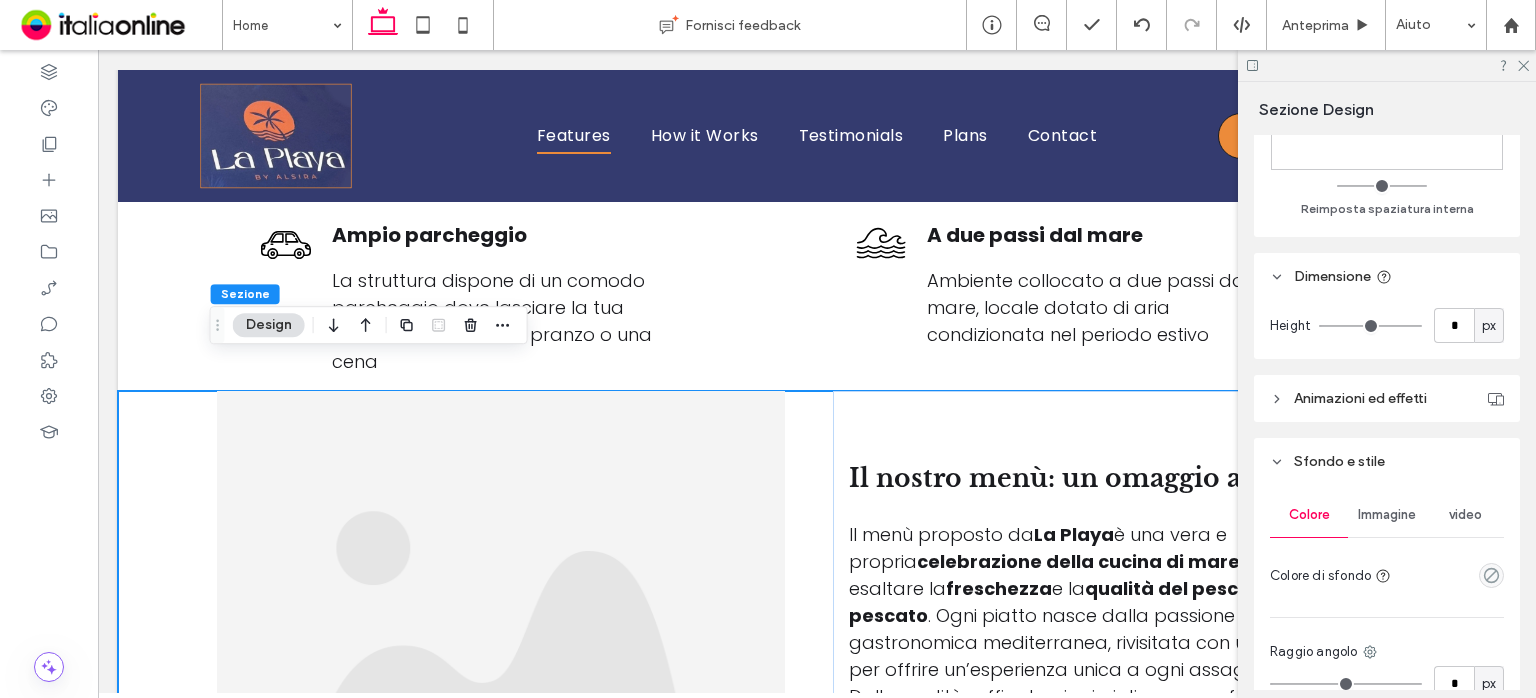 click on "Sezione" at bounding box center [245, 293] 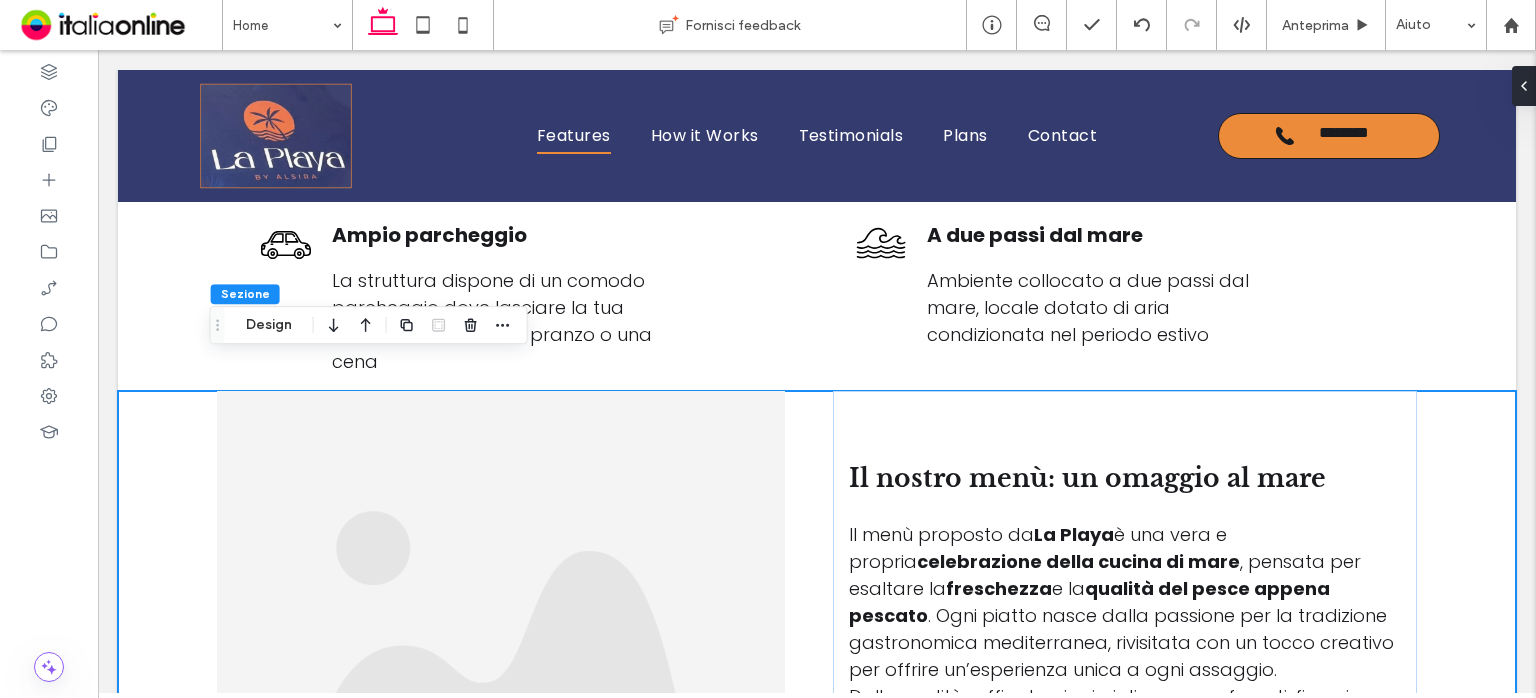 click on "Il nostro menù: un omaggio al mare
Il menù proposto da  La Playa  è una vera e propria  celebrazione della cucina di mare , pensata per esaltare la  freschezza  e la  qualità del pesce appena pescato . Ogni piatto nasce dalla passione per la tradizione gastronomica mediterranea, rivisitata con un tocco creativo per offrire un’esperienza unica a ogni assaggio. Dalle cruditè raffinate ai primi di mare profumati, fino ai secondi piatti preparati con cura e ingredienti di stagione, ogni portata racconta la bellezza e la ricchezza del nostro territorio. La selezione [MEDICAL_DATA] seguendo il ritmo del mare, garantendo sapori autentici e genuini, sempre nel rispetto della stagionalità del pescato. ﻿" at bounding box center (817, 652) 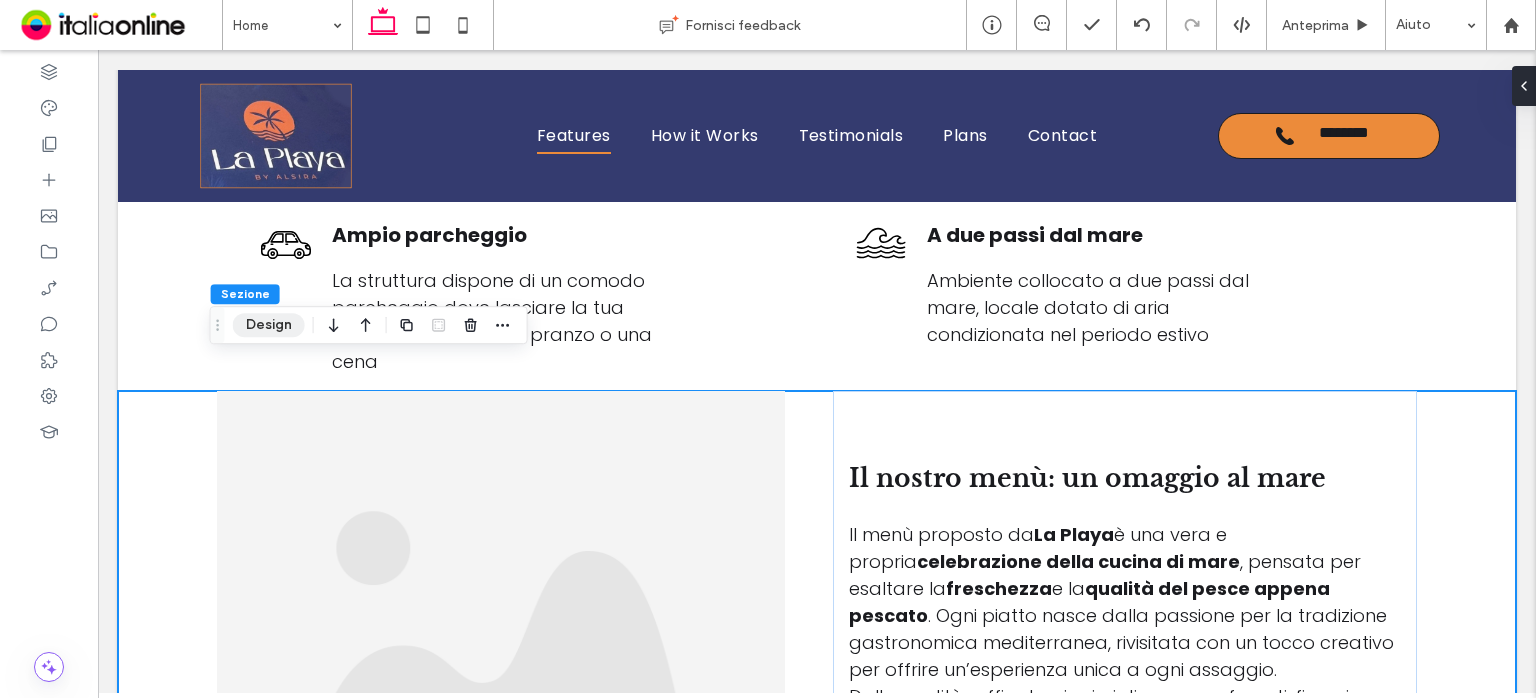 click on "Design" at bounding box center (269, 325) 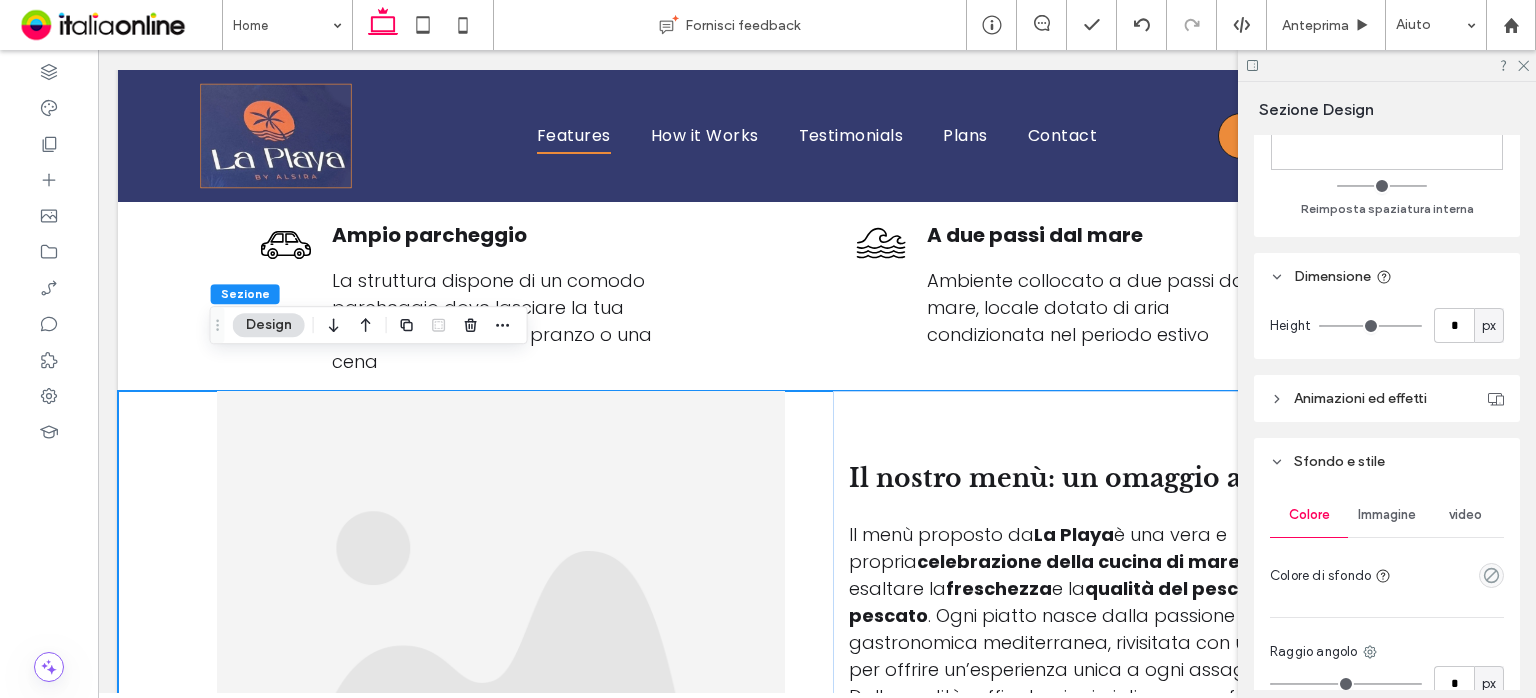 type on "**" 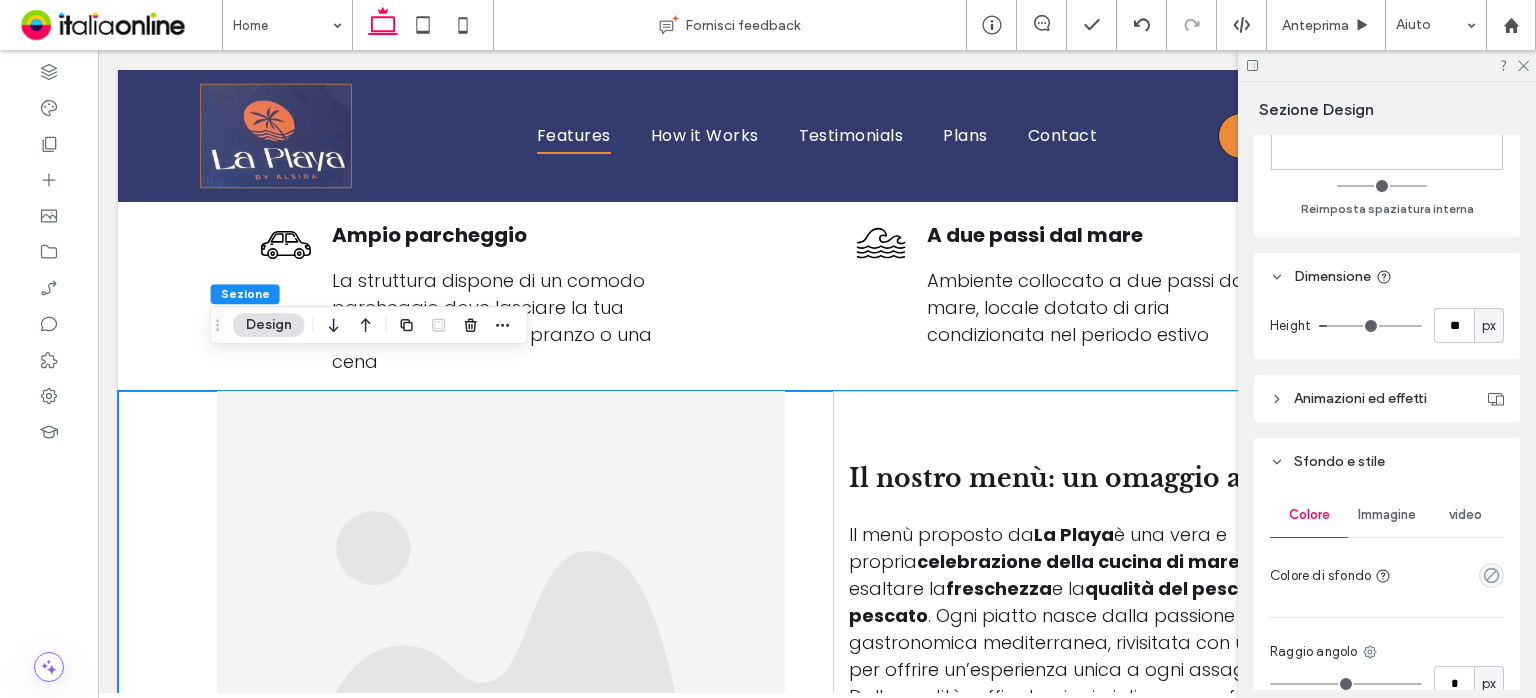 type on "**" 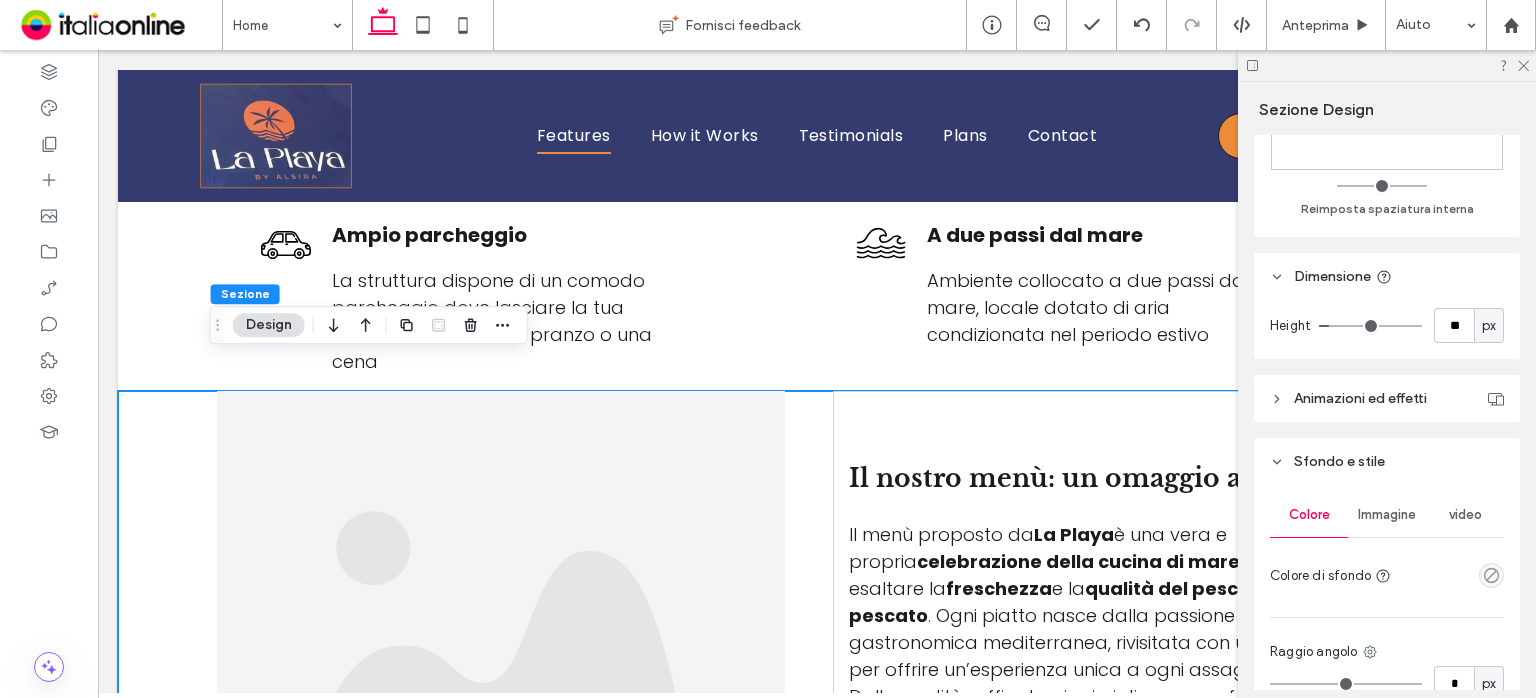 type on "**" 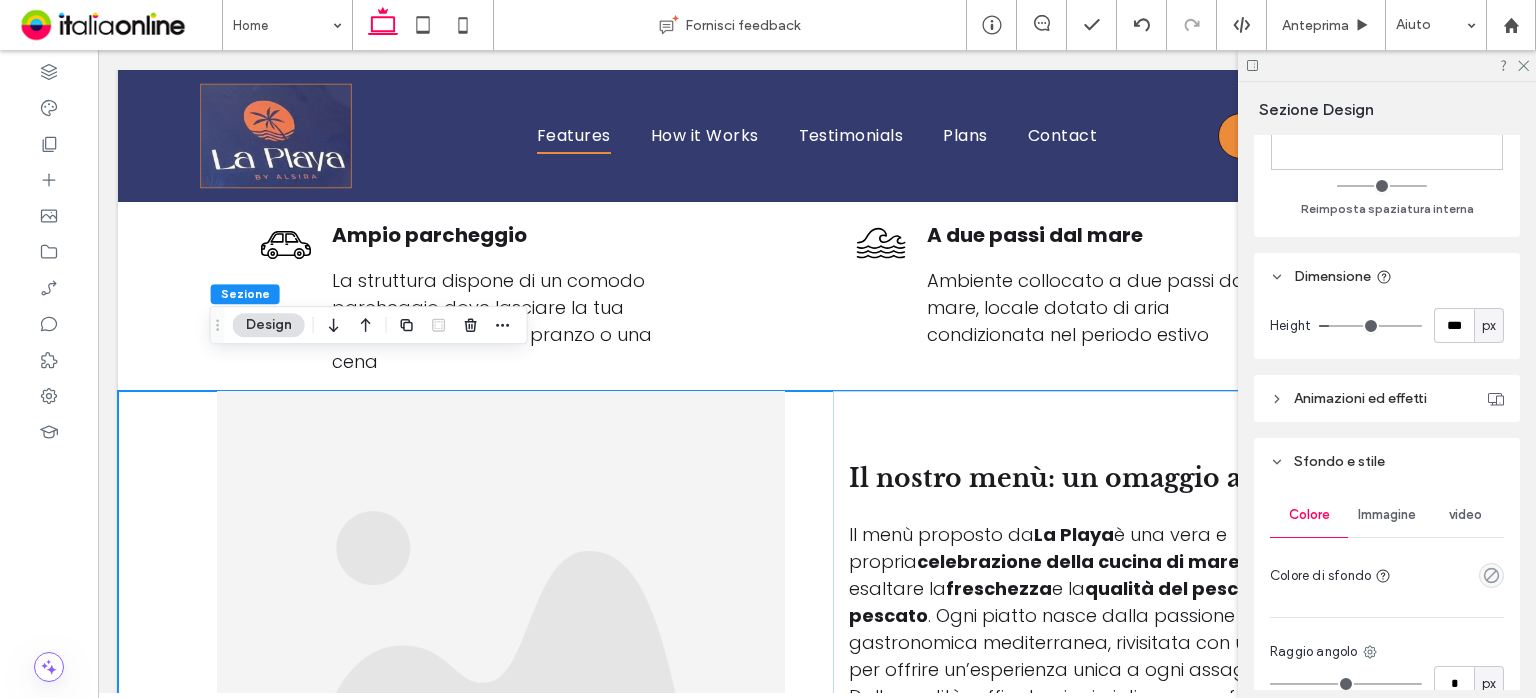 type on "***" 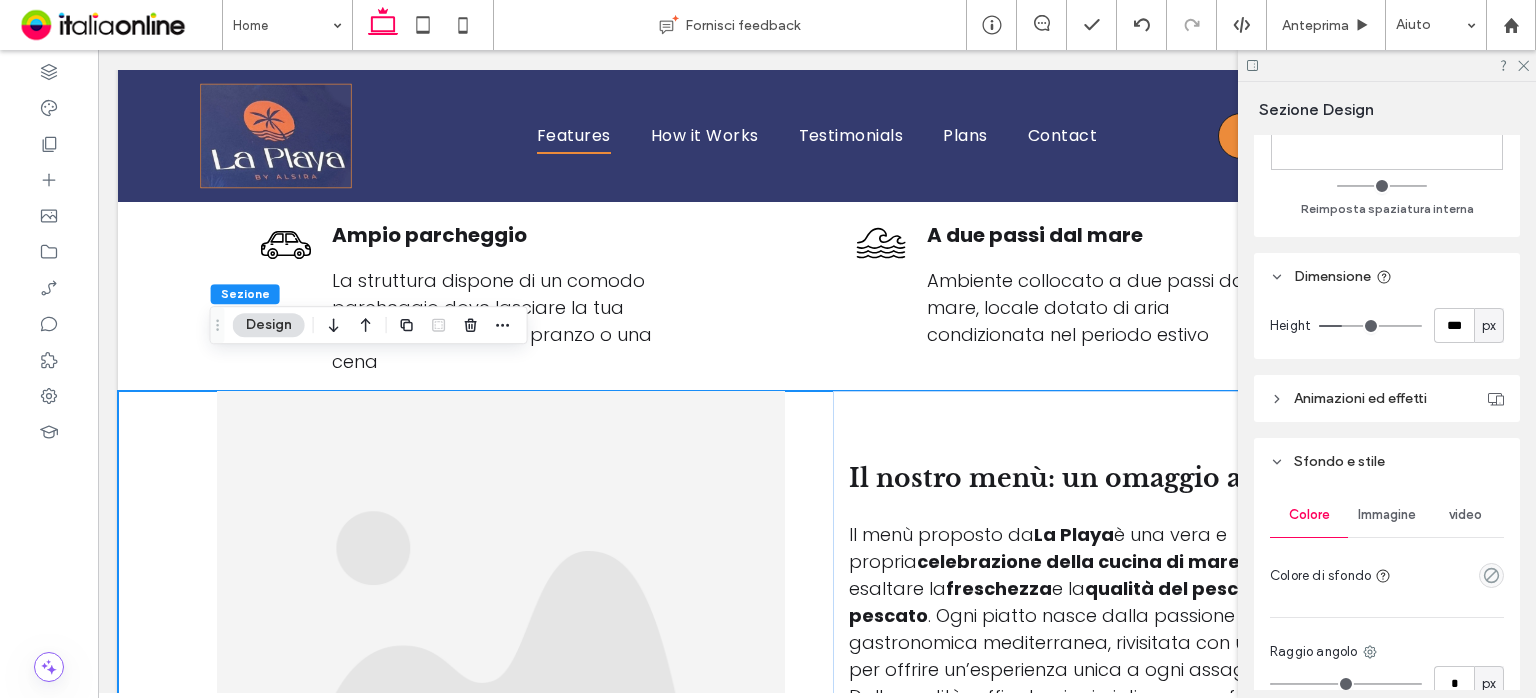 type on "***" 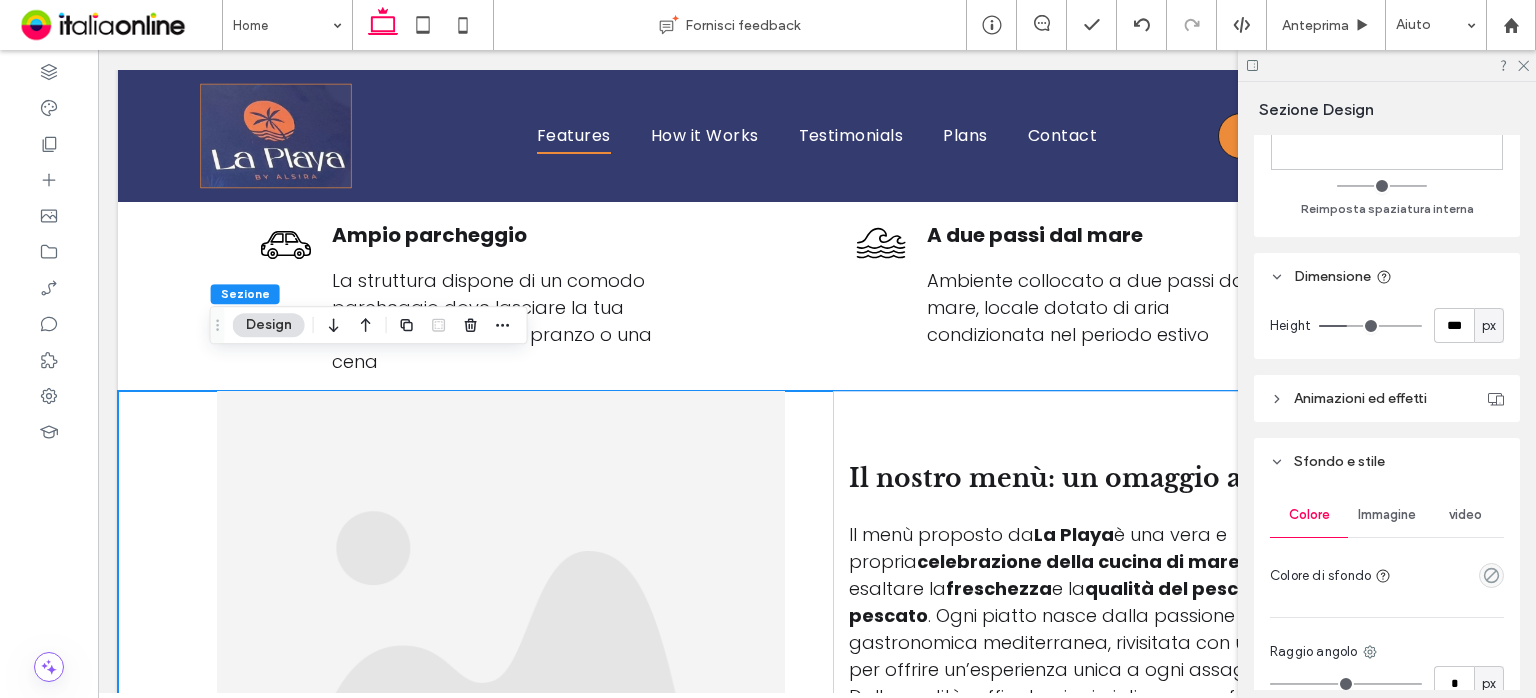 drag, startPoint x: 1332, startPoint y: 328, endPoint x: 1347, endPoint y: 333, distance: 15.811388 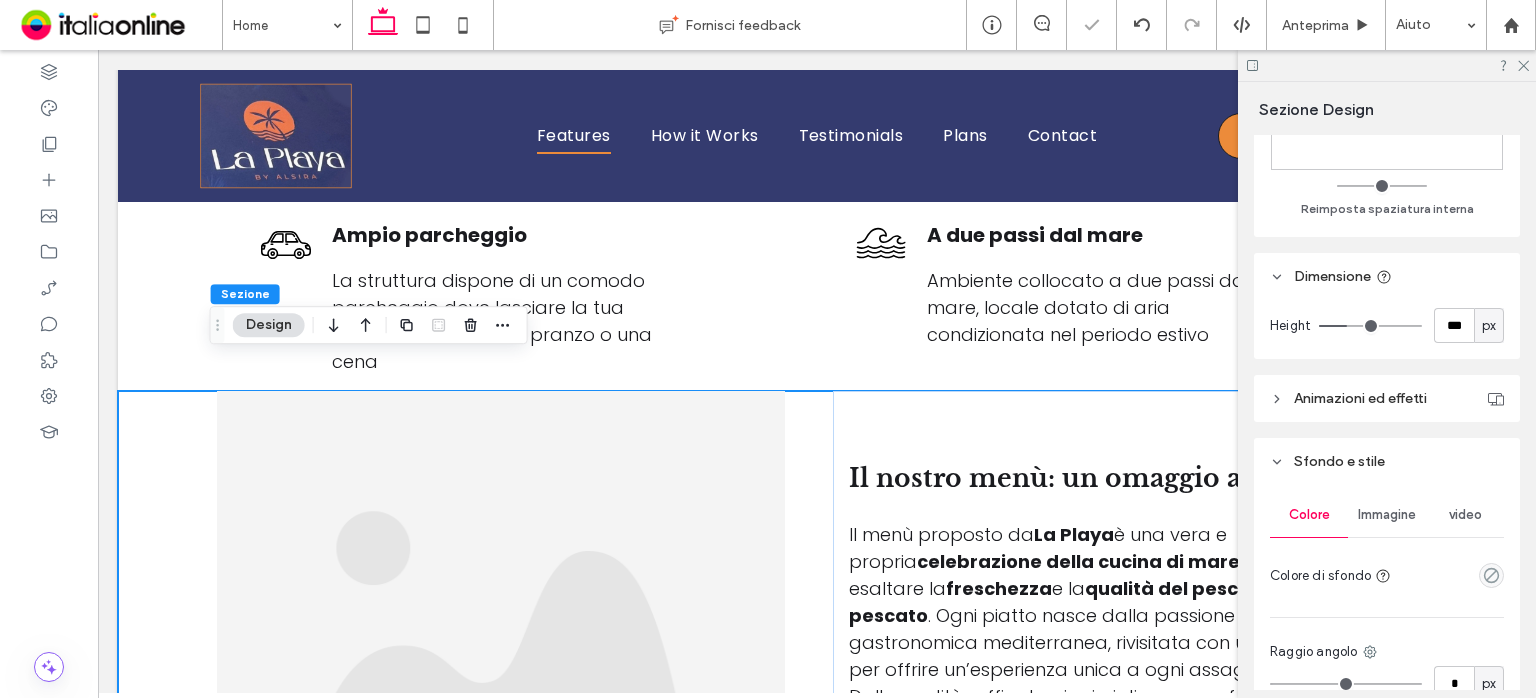 type on "***" 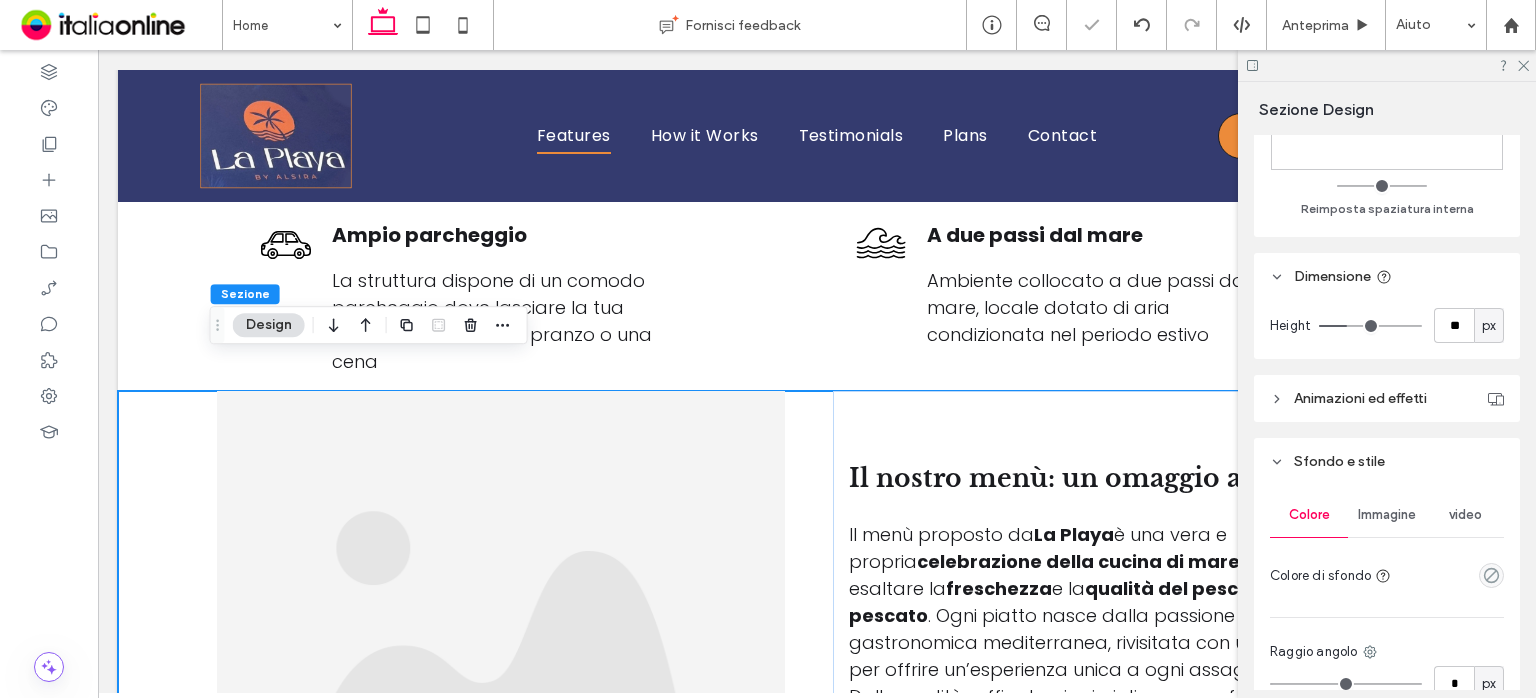 type on "**" 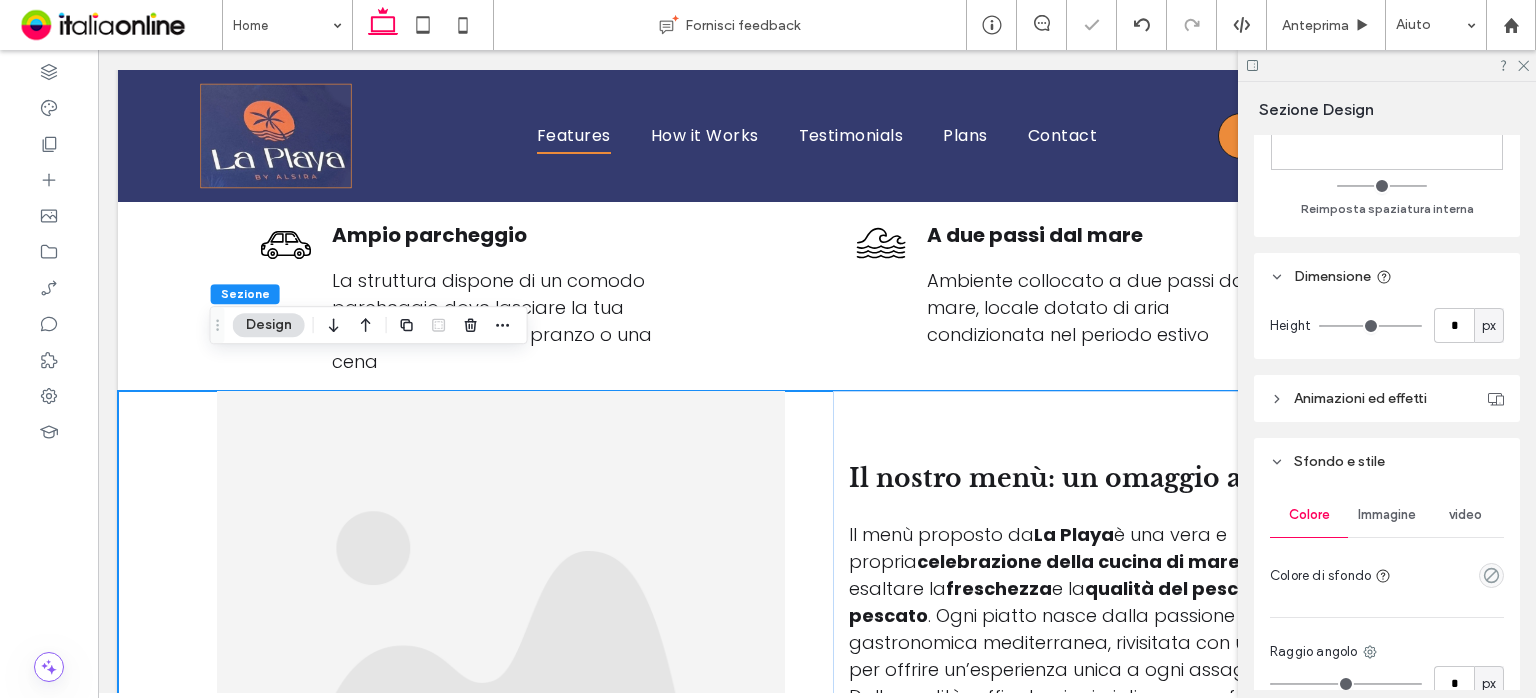 type on "*" 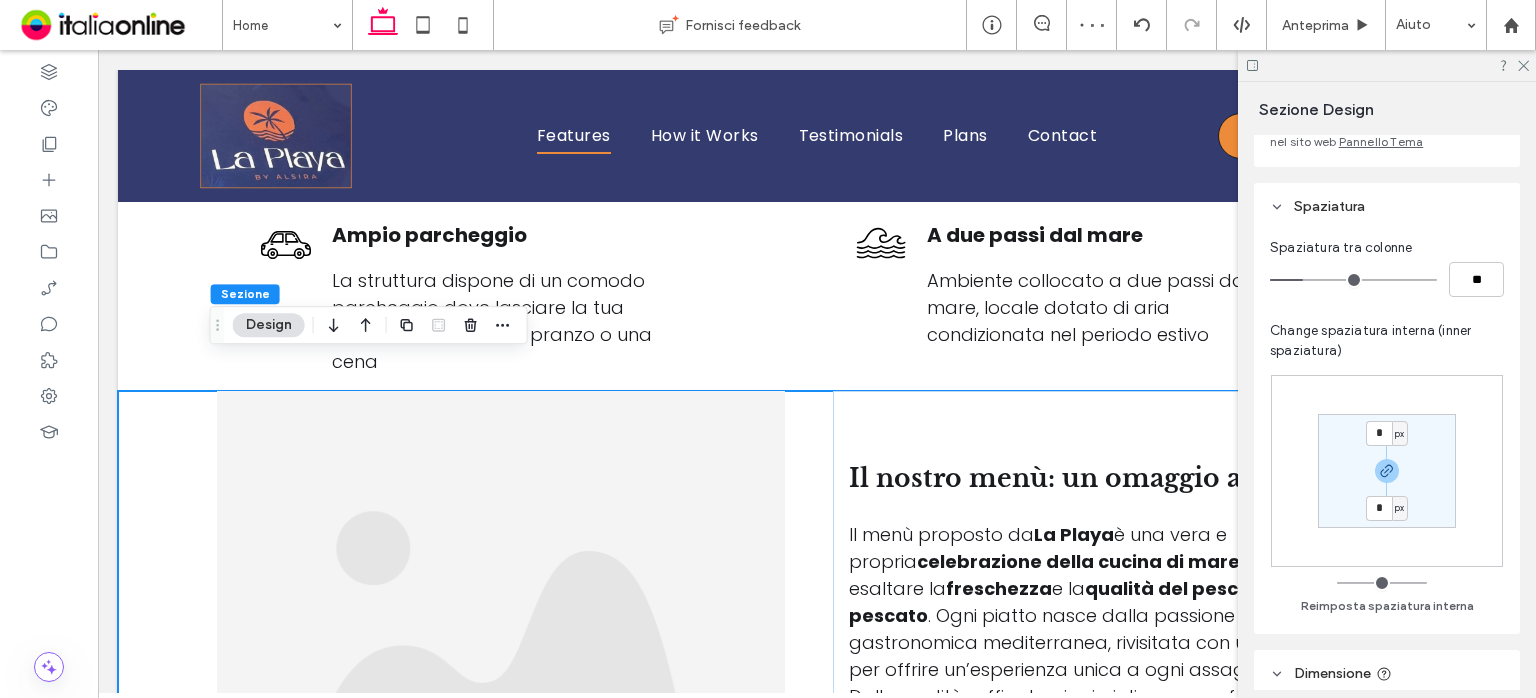 scroll, scrollTop: 200, scrollLeft: 0, axis: vertical 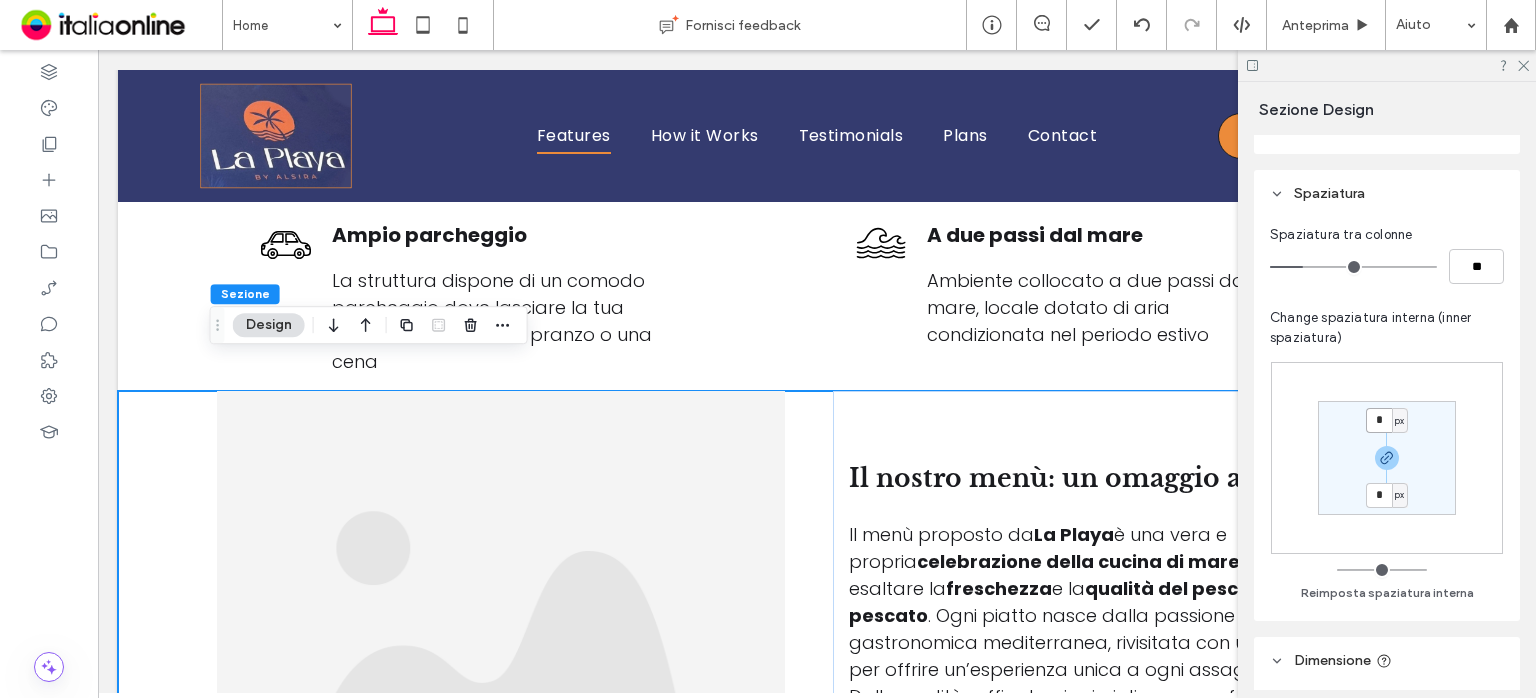 click on "*" at bounding box center (1379, 420) 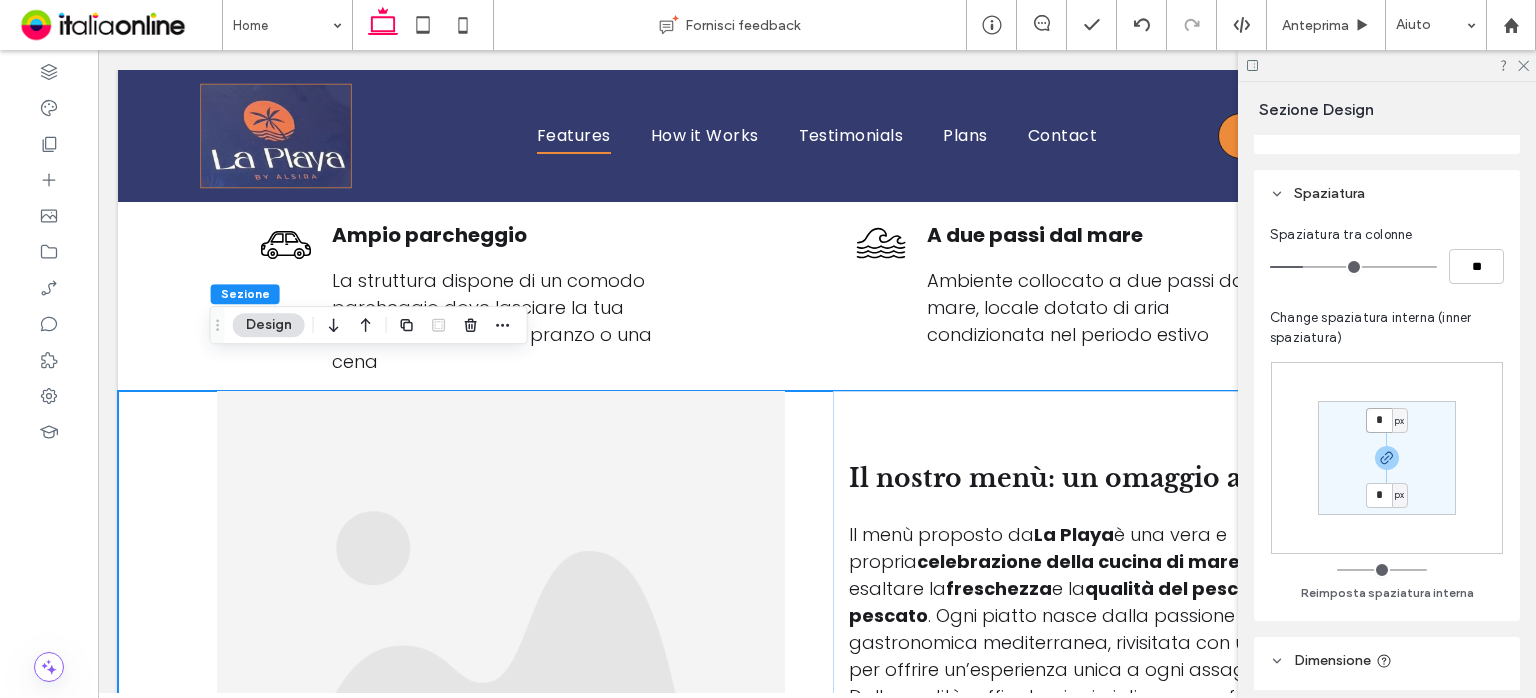 type on "*" 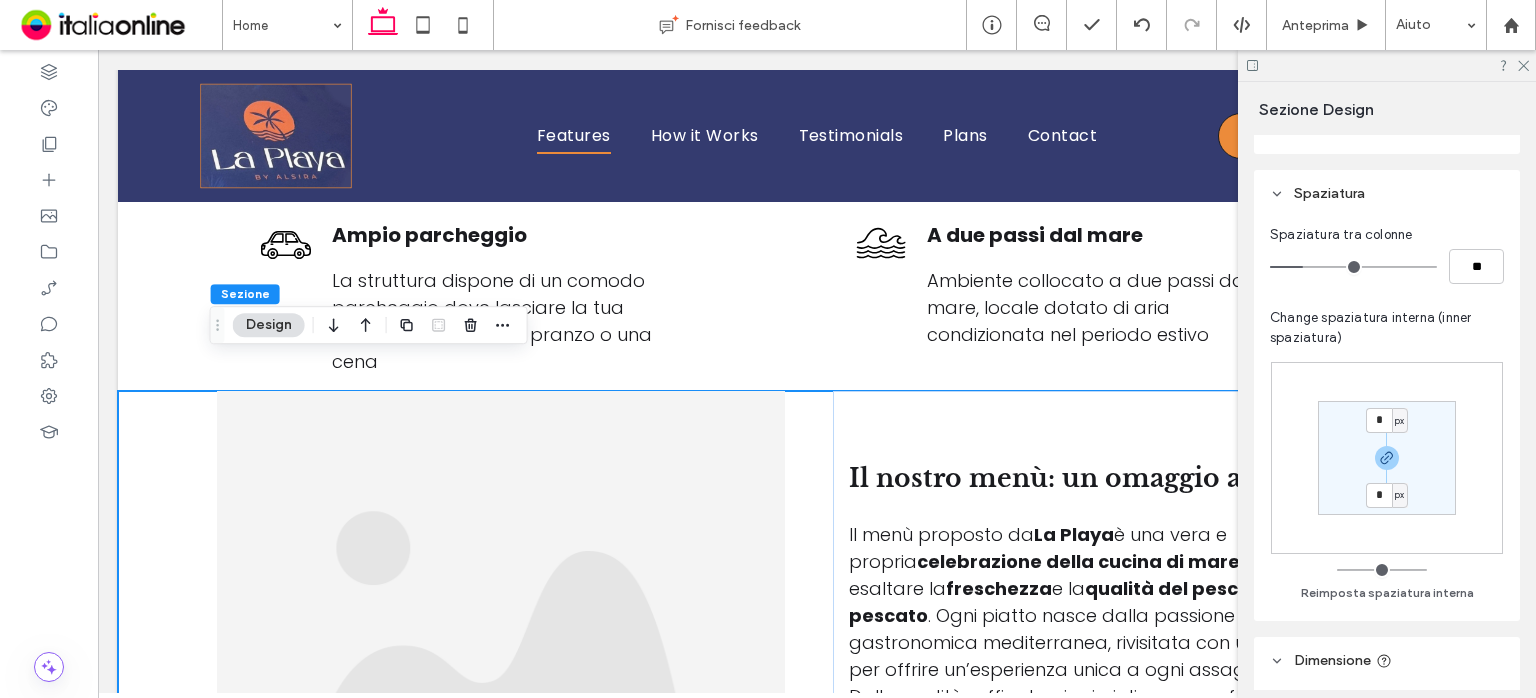 type on "*" 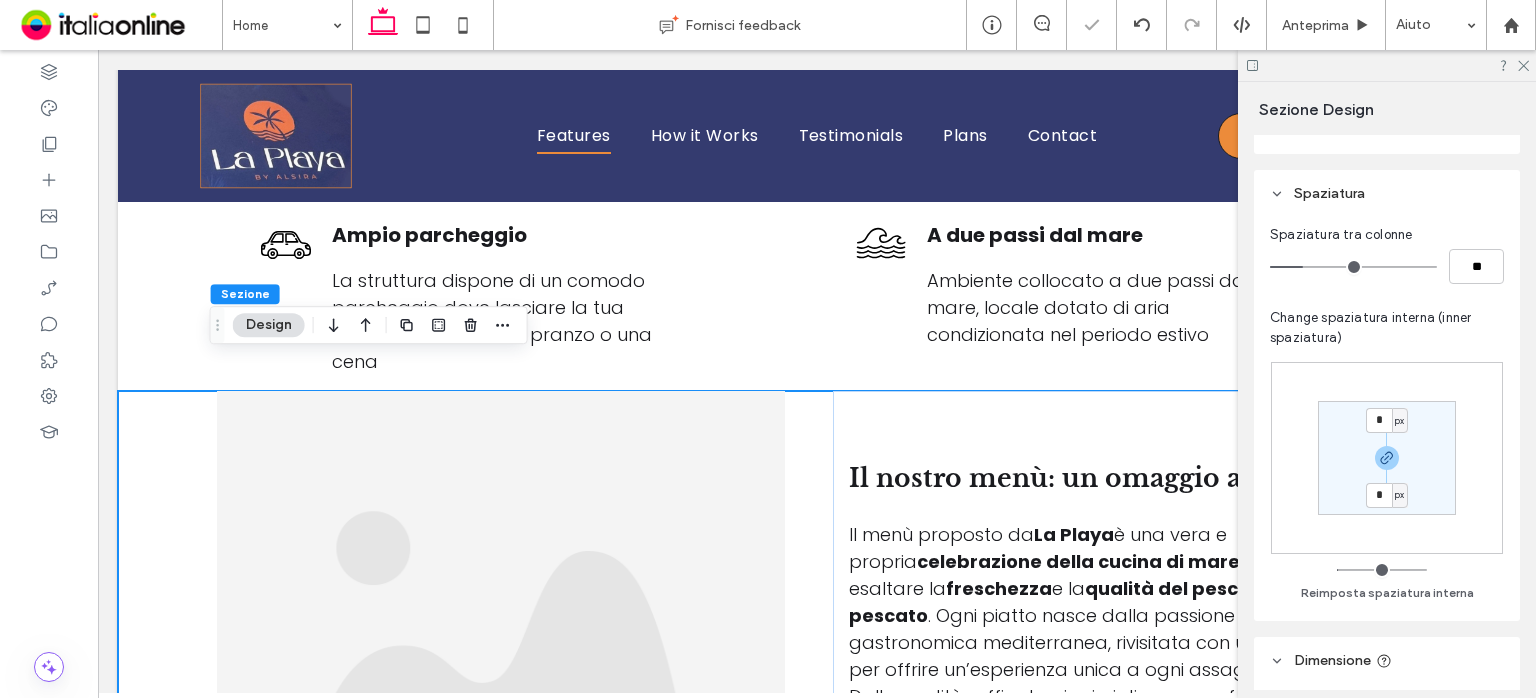 click on "px" at bounding box center [1400, 421] 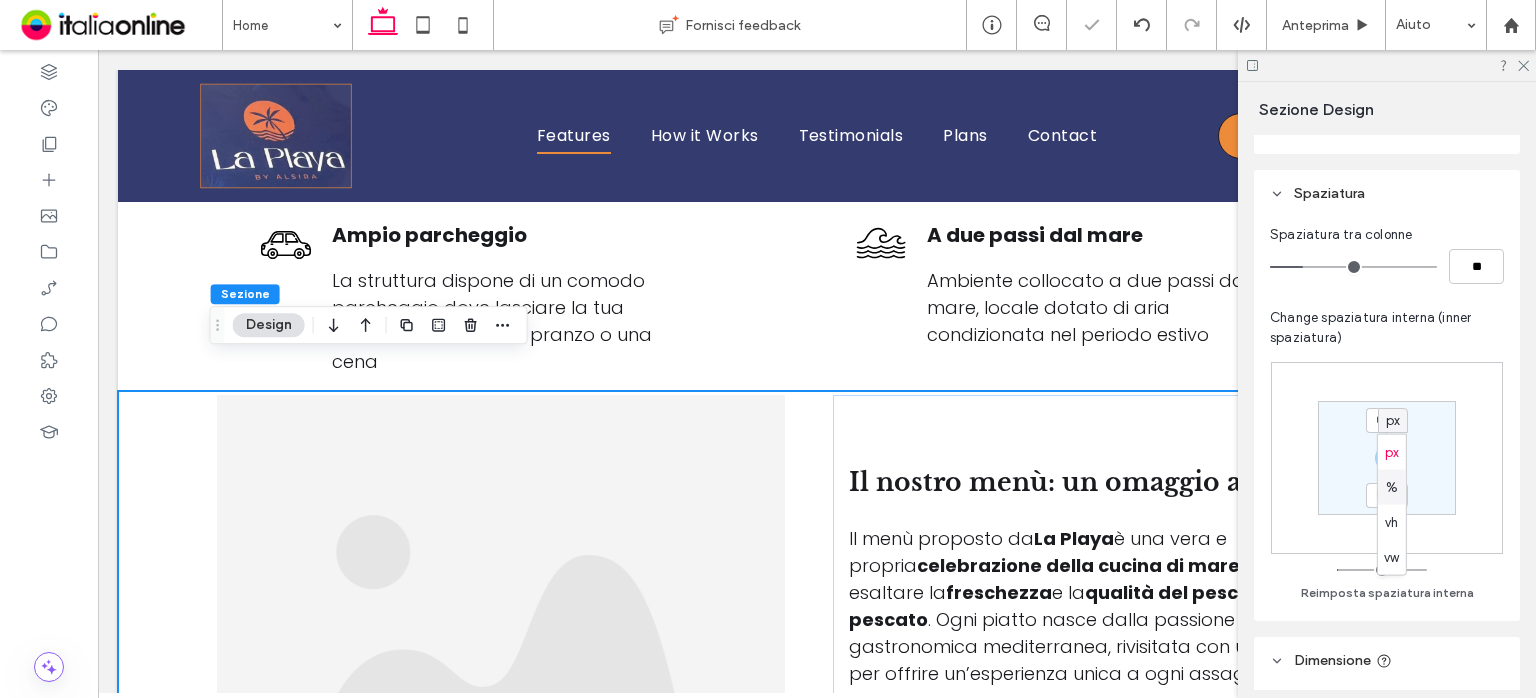 click on "%" at bounding box center (1392, 487) 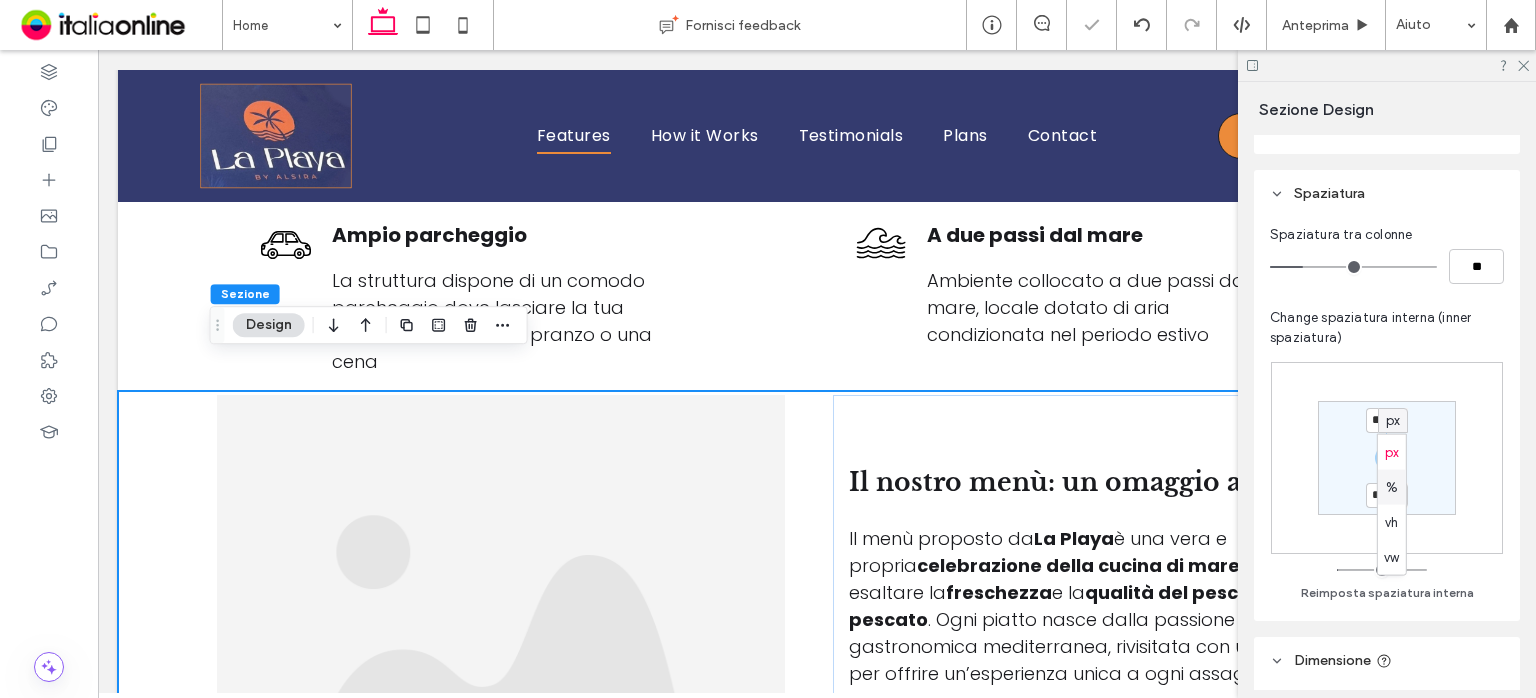 type on "*" 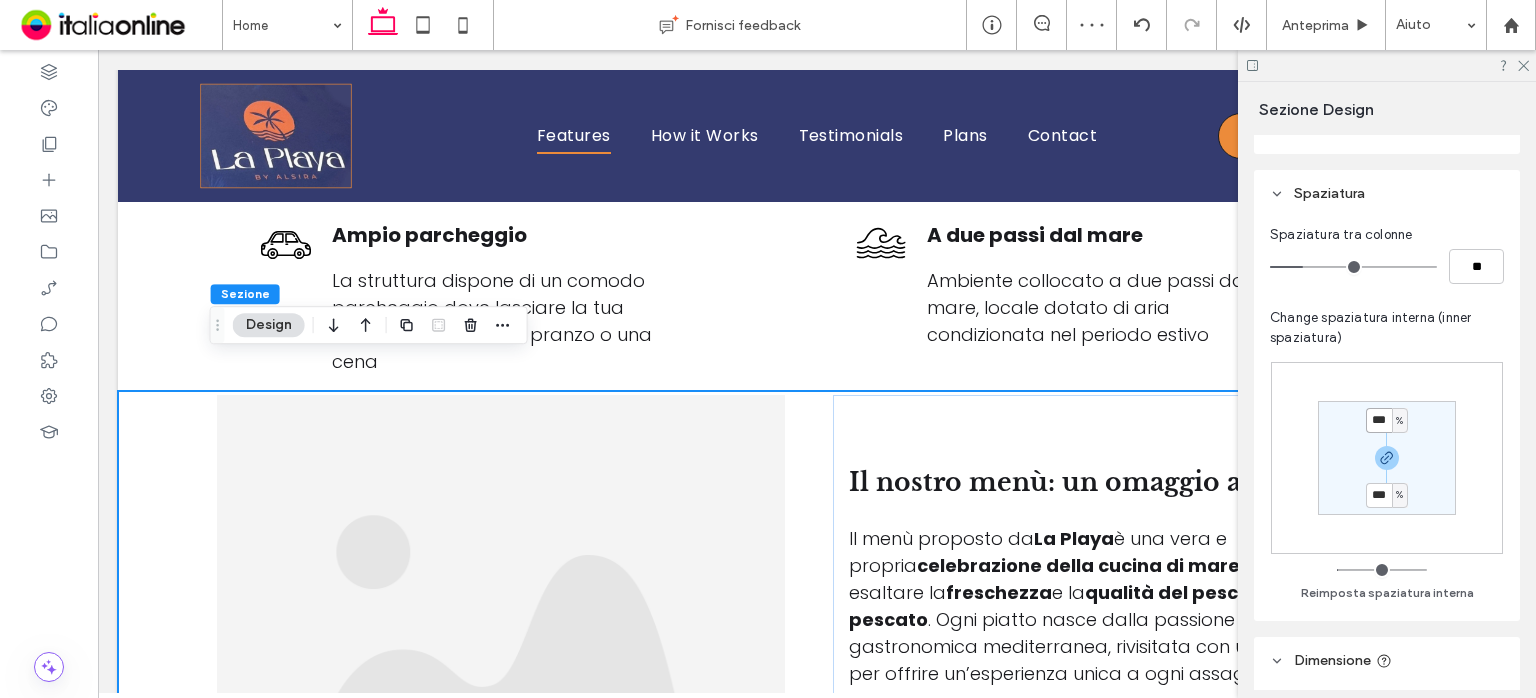 click on "***" at bounding box center (1379, 420) 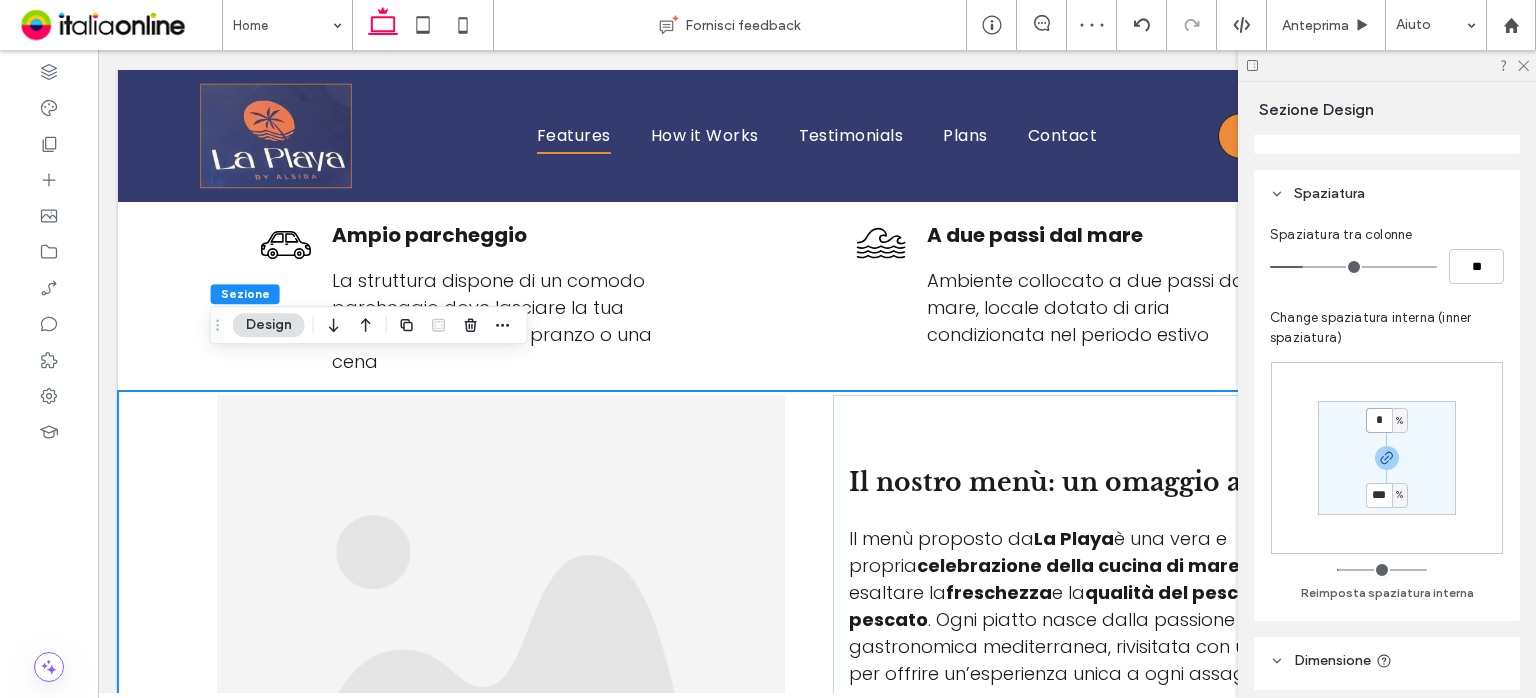 type on "*" 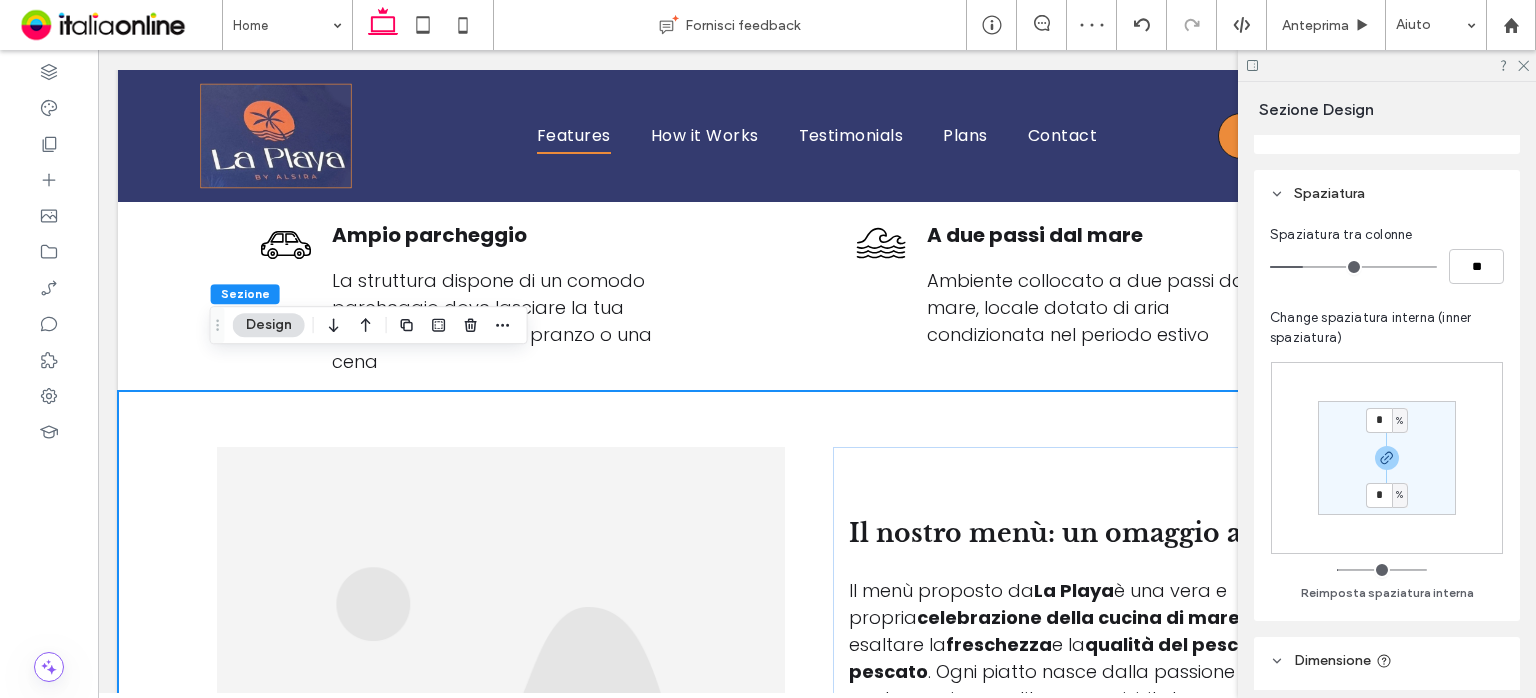 click at bounding box center [1387, 65] 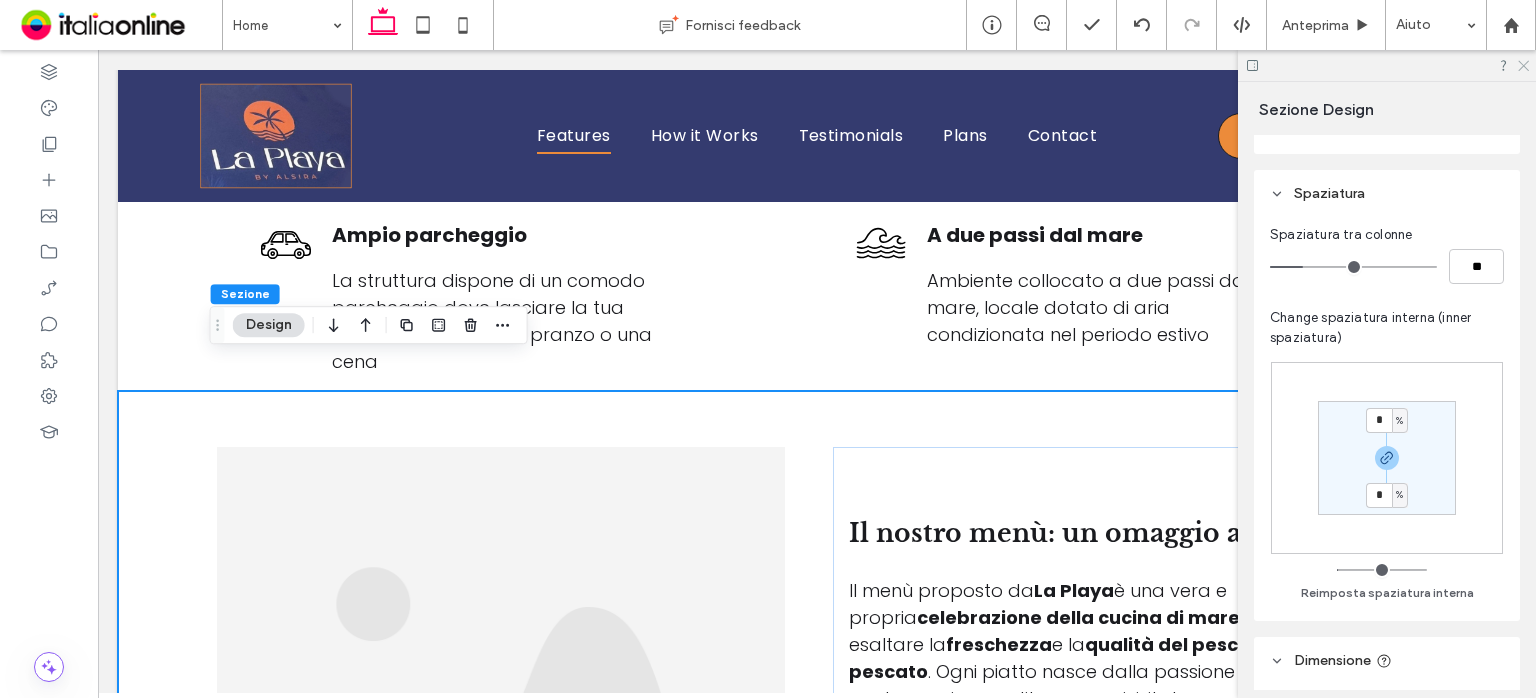 click 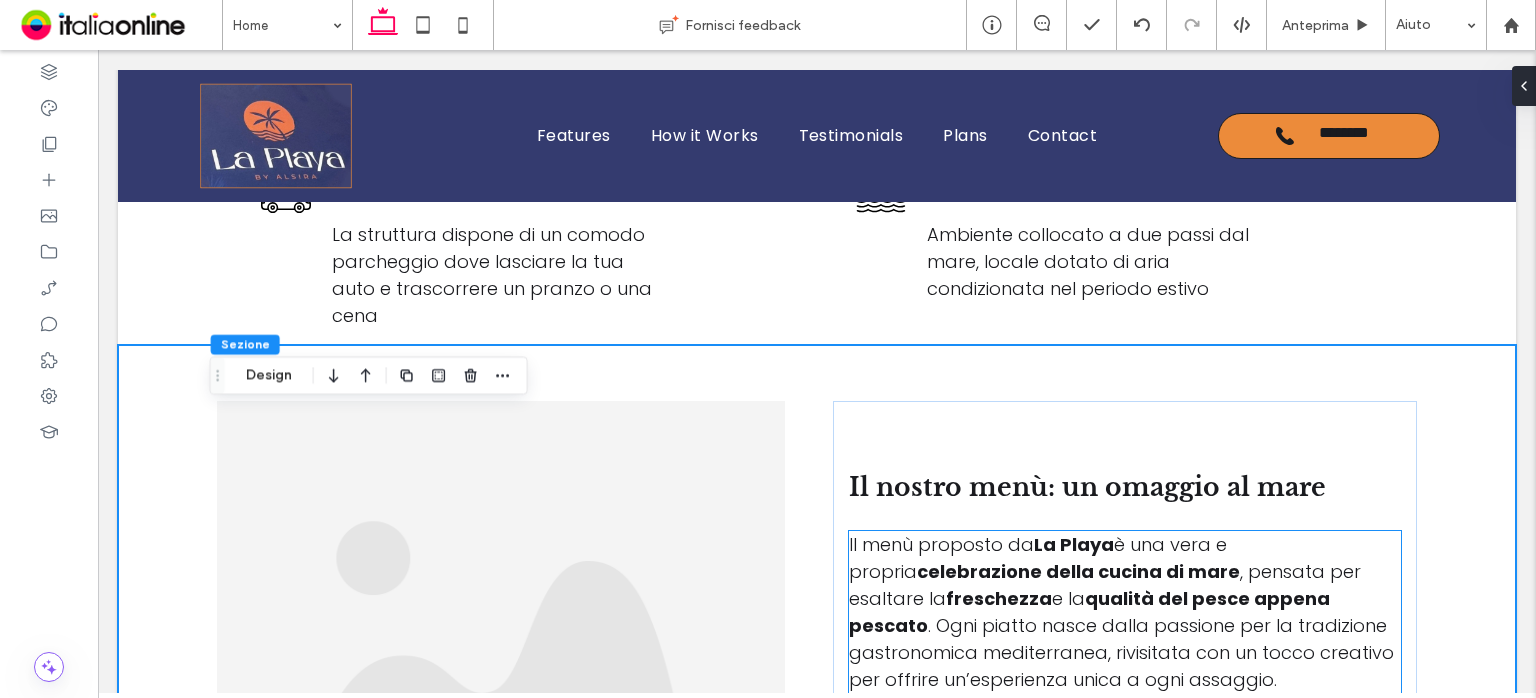 scroll, scrollTop: 2480, scrollLeft: 0, axis: vertical 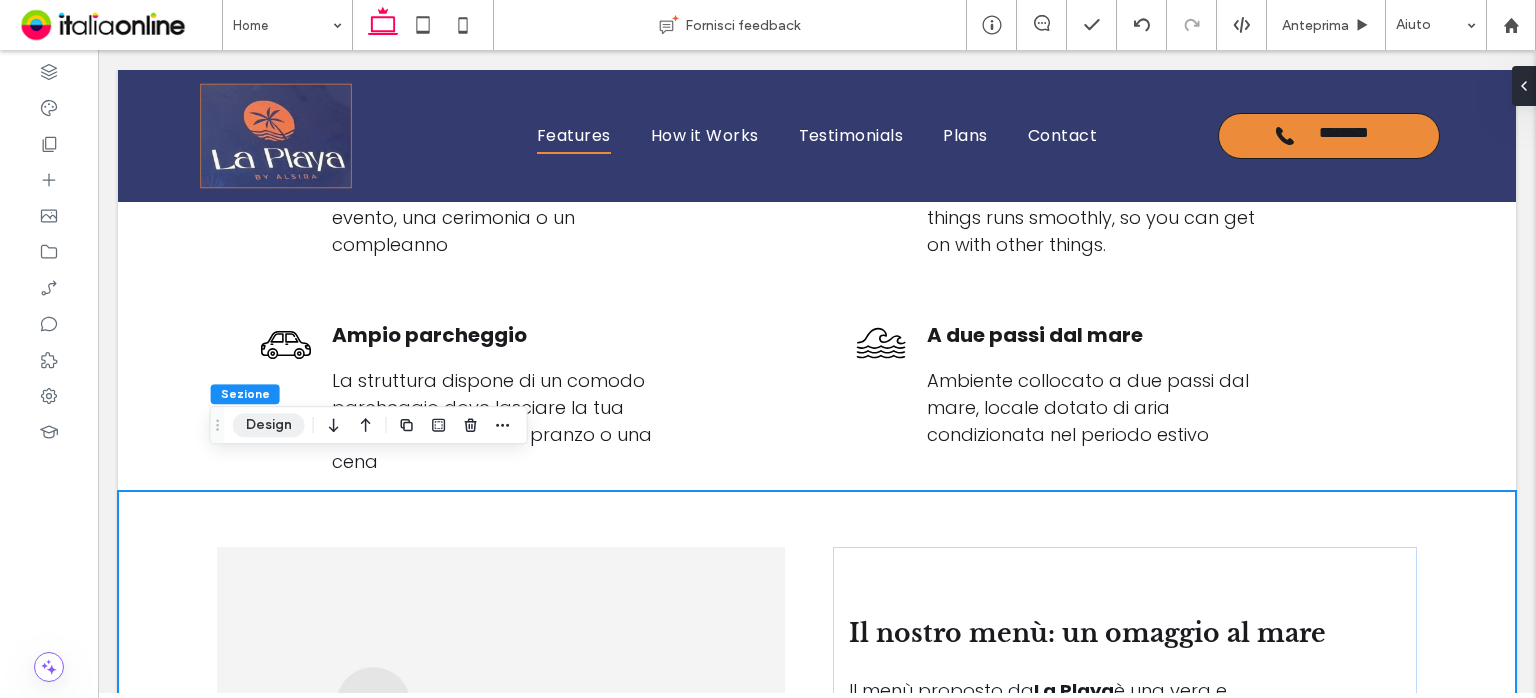 click on "Design" at bounding box center (269, 425) 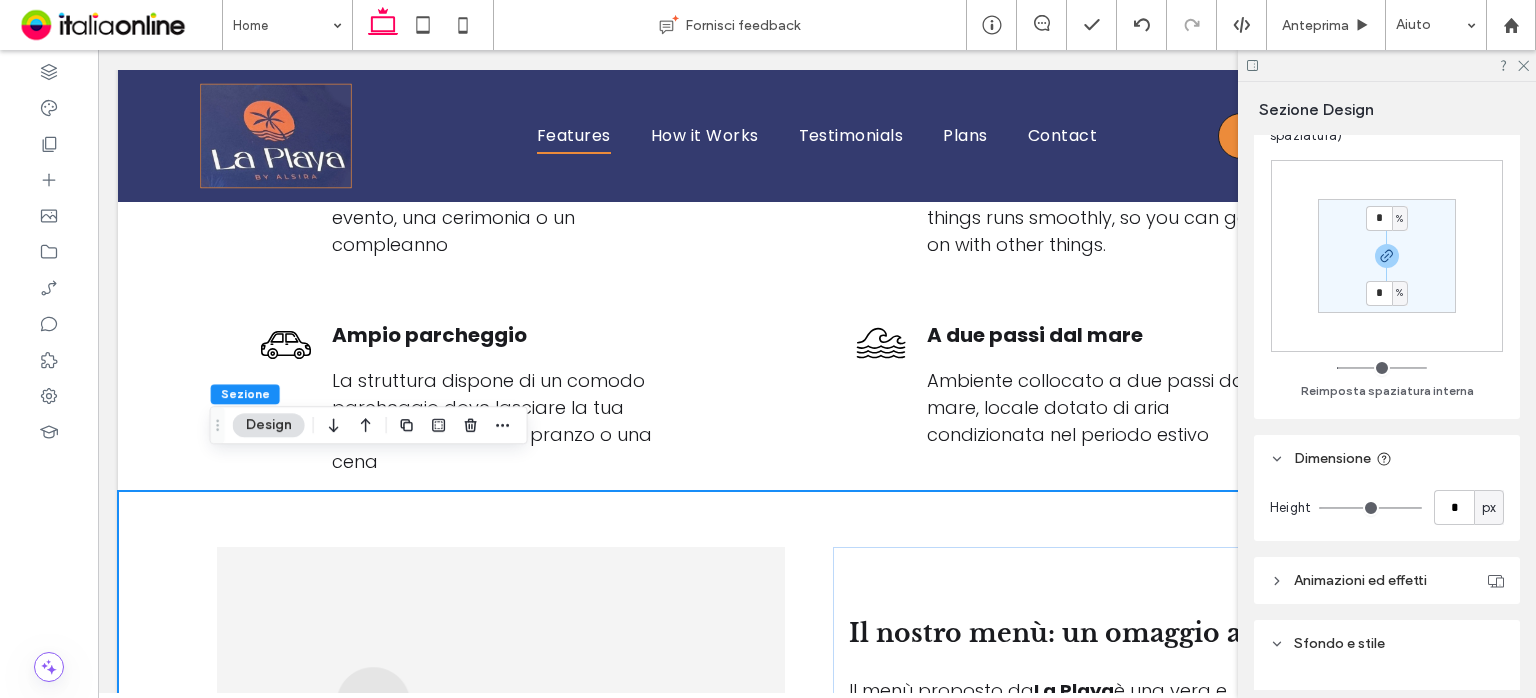 scroll, scrollTop: 600, scrollLeft: 0, axis: vertical 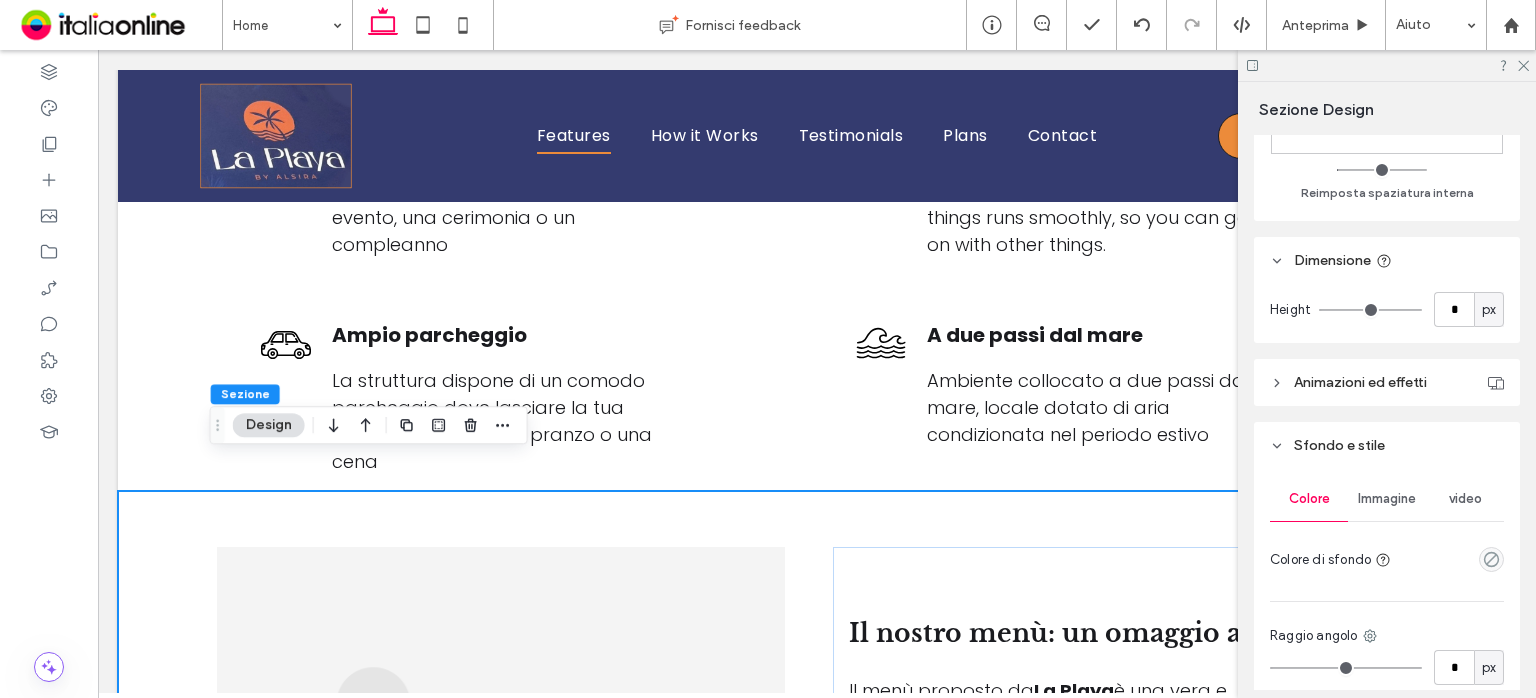 click on "Immagine" at bounding box center [1387, 499] 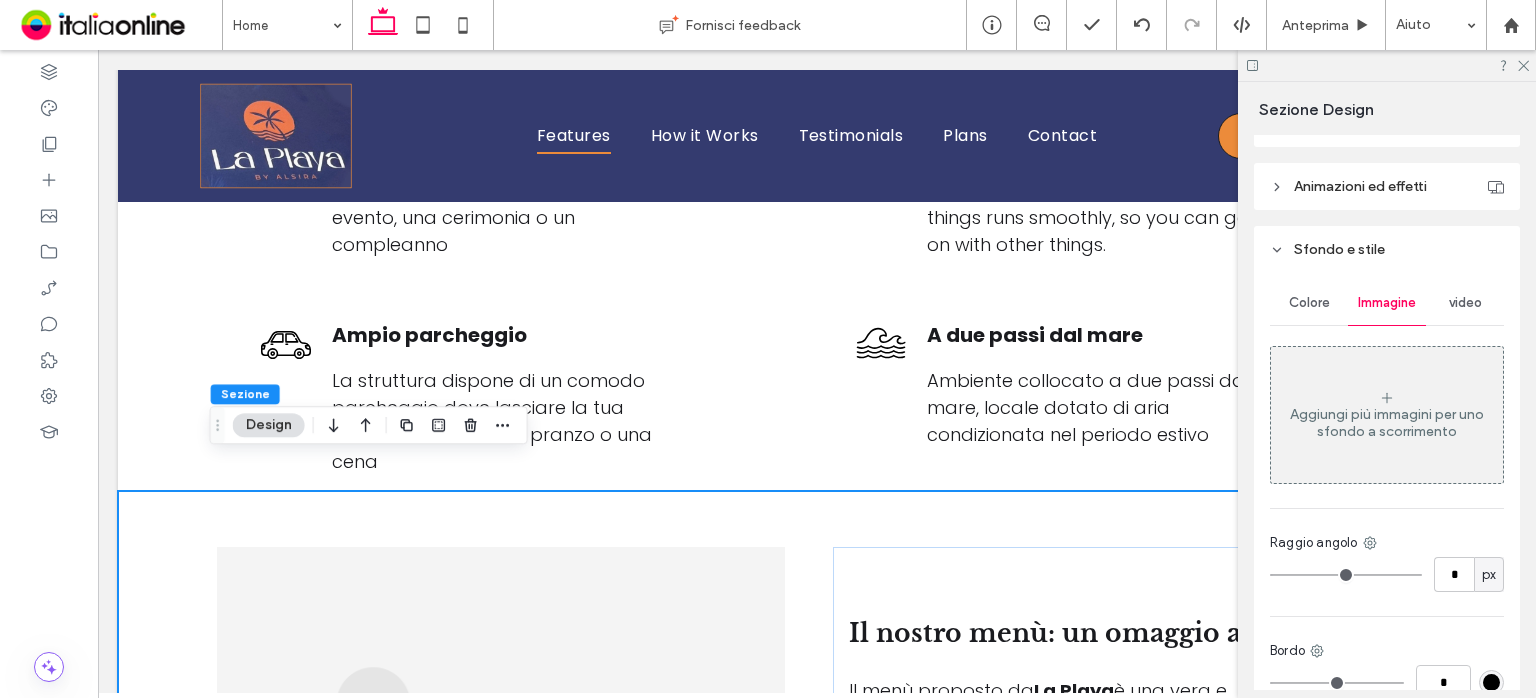 scroll, scrollTop: 800, scrollLeft: 0, axis: vertical 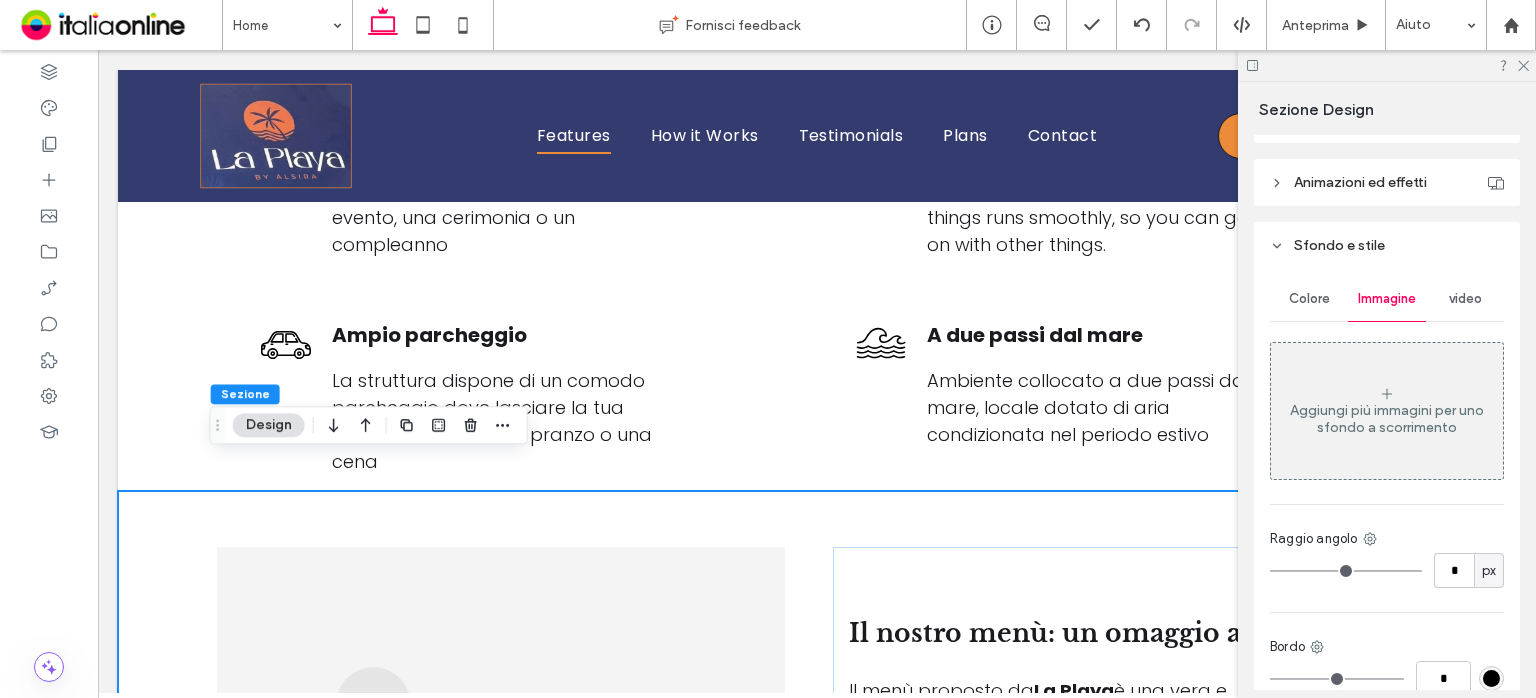click on "Aggiungi più immagini per uno sfondo a scorrimento" at bounding box center [1387, 411] 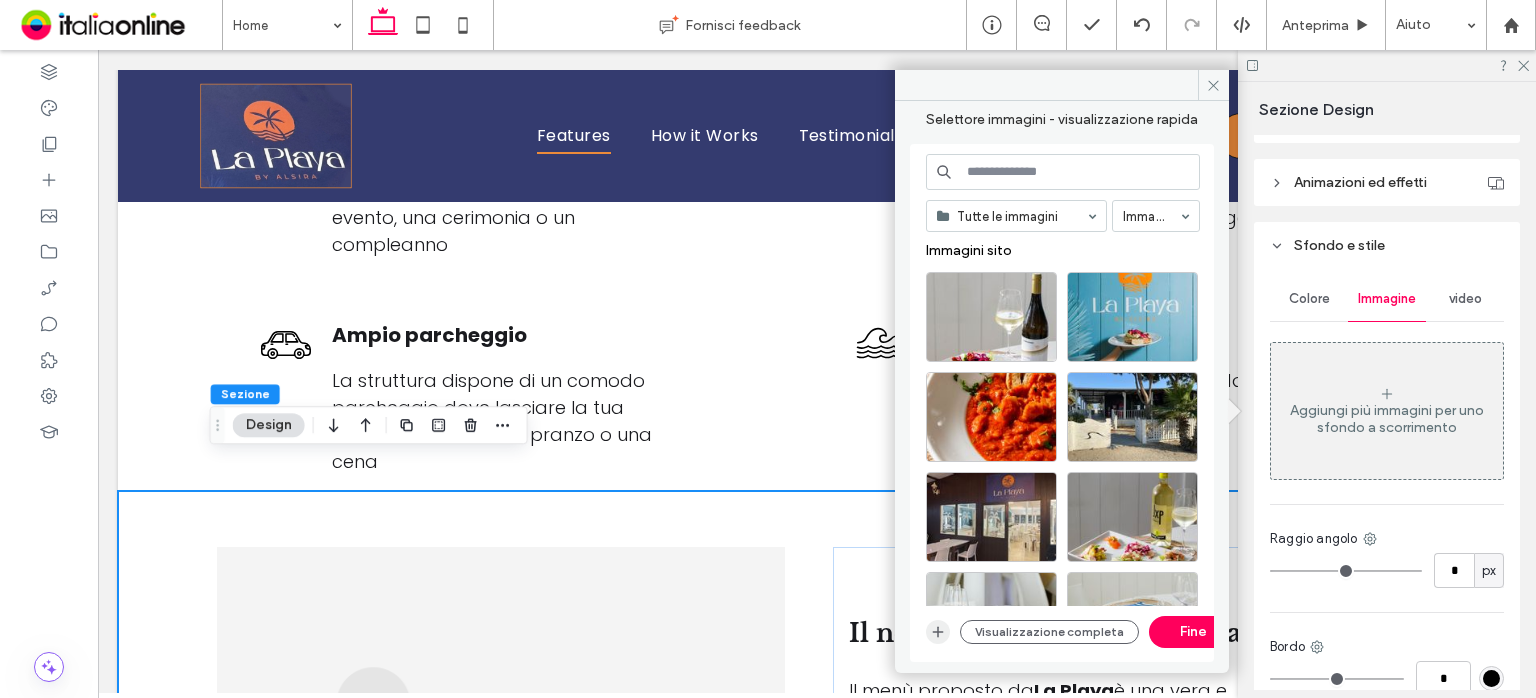 click 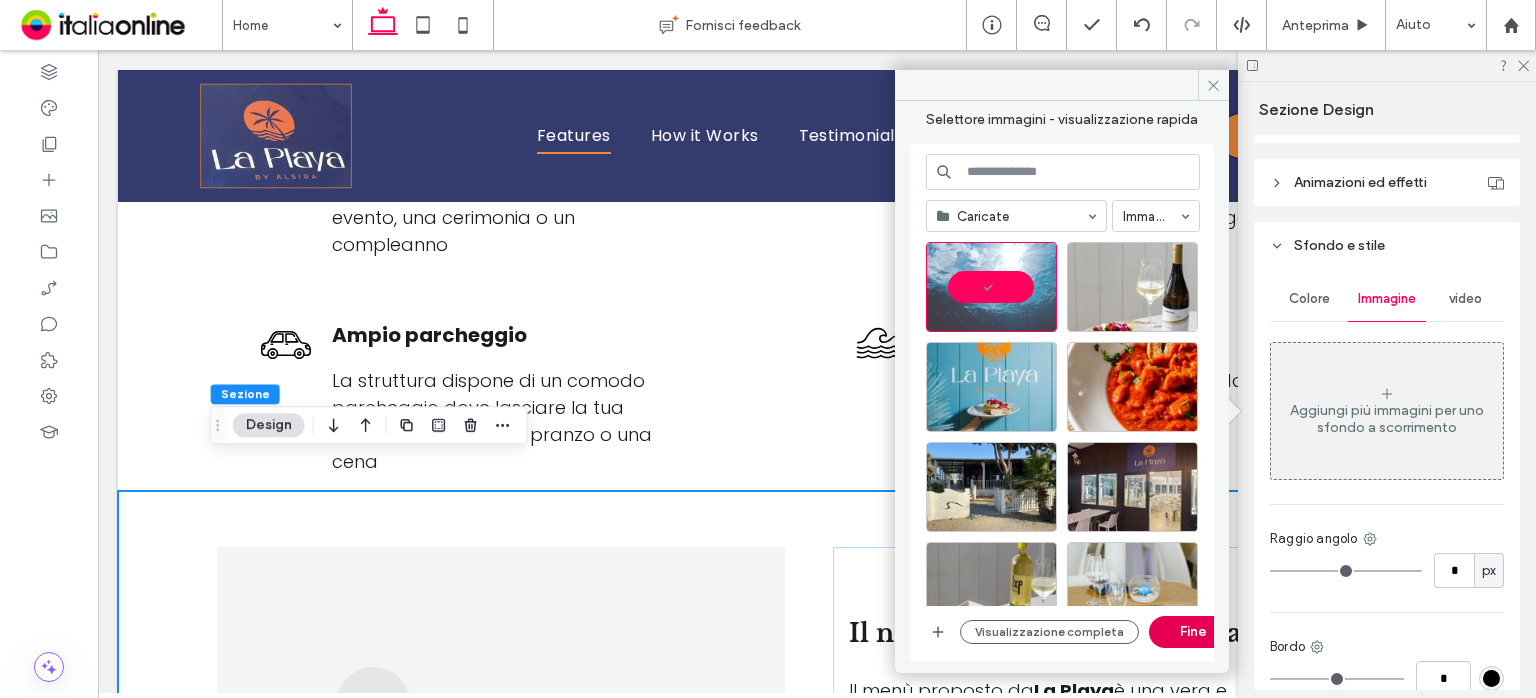 click on "Fine" at bounding box center (1194, 632) 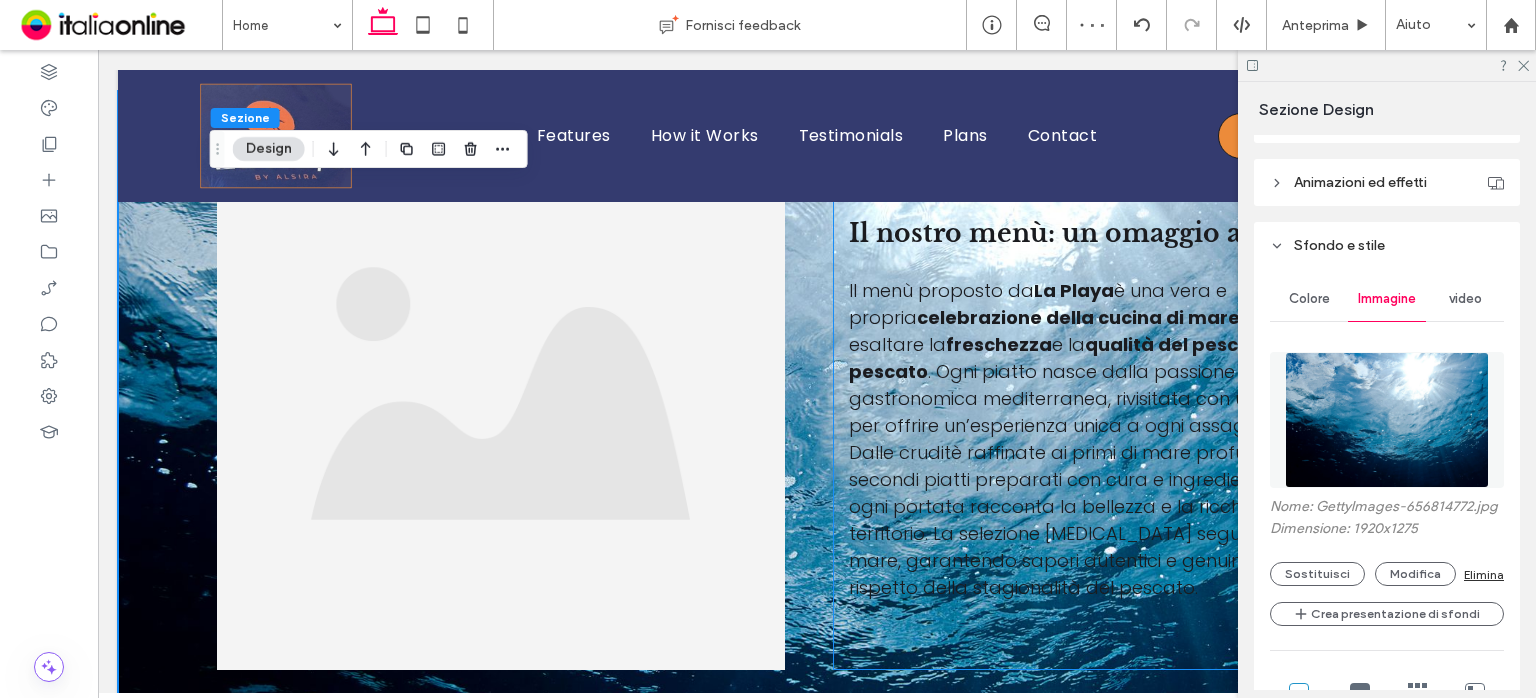 scroll, scrollTop: 3180, scrollLeft: 0, axis: vertical 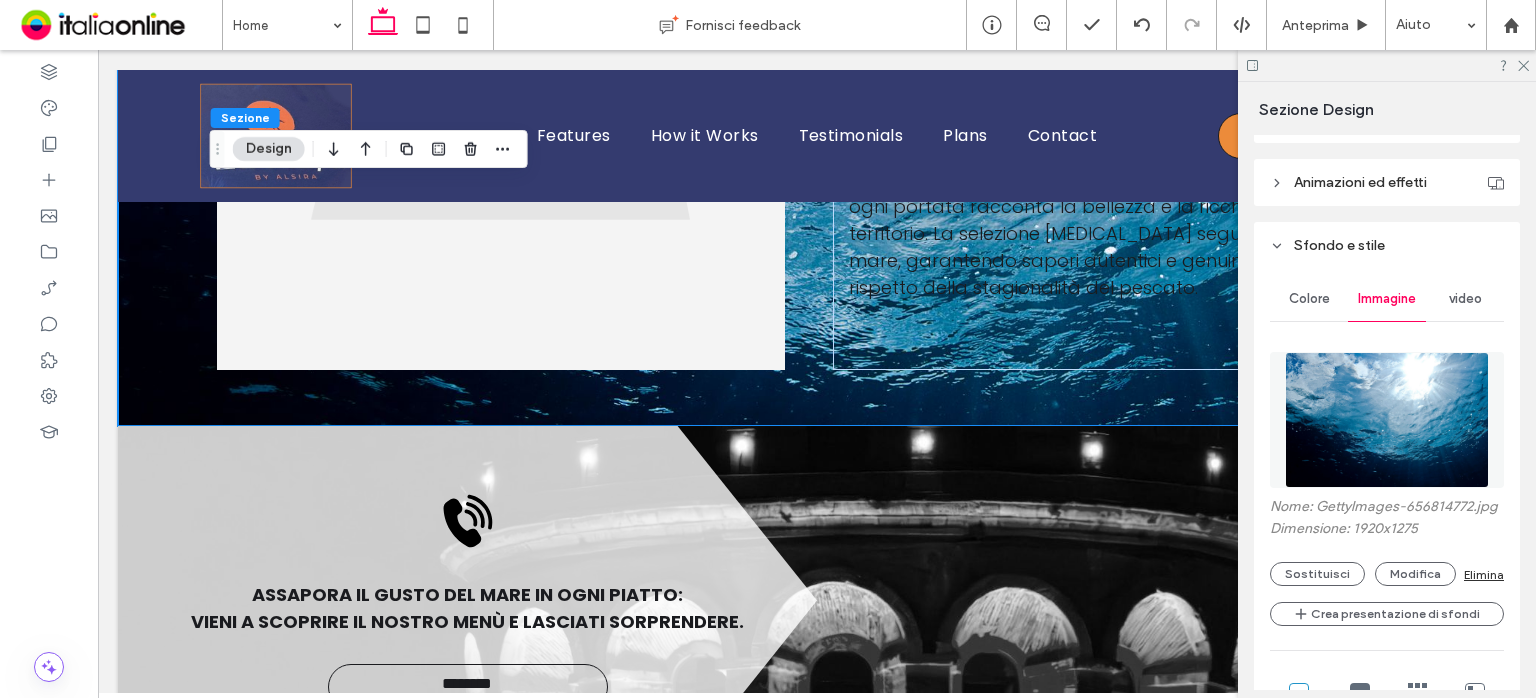 click on "Elimina" at bounding box center [1484, 574] 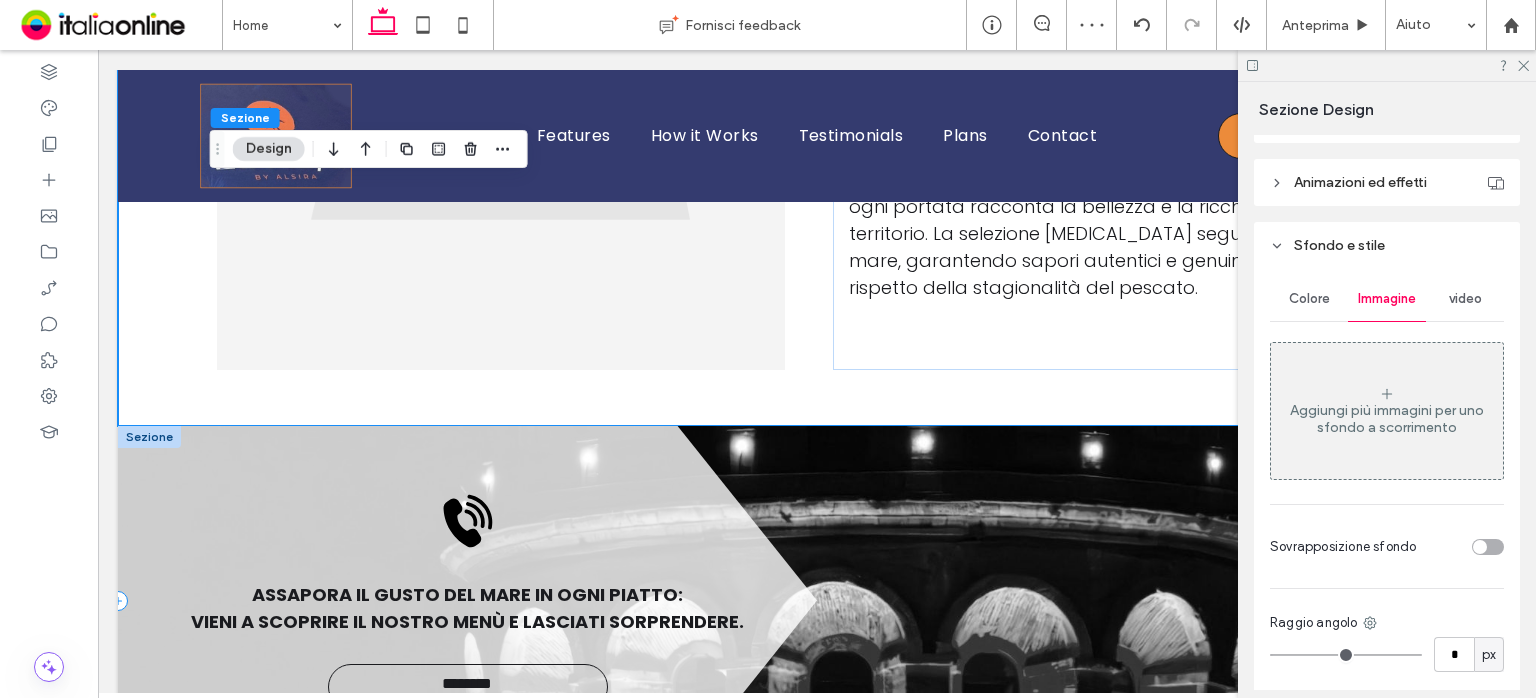 click on "**********" at bounding box center [467, 601] 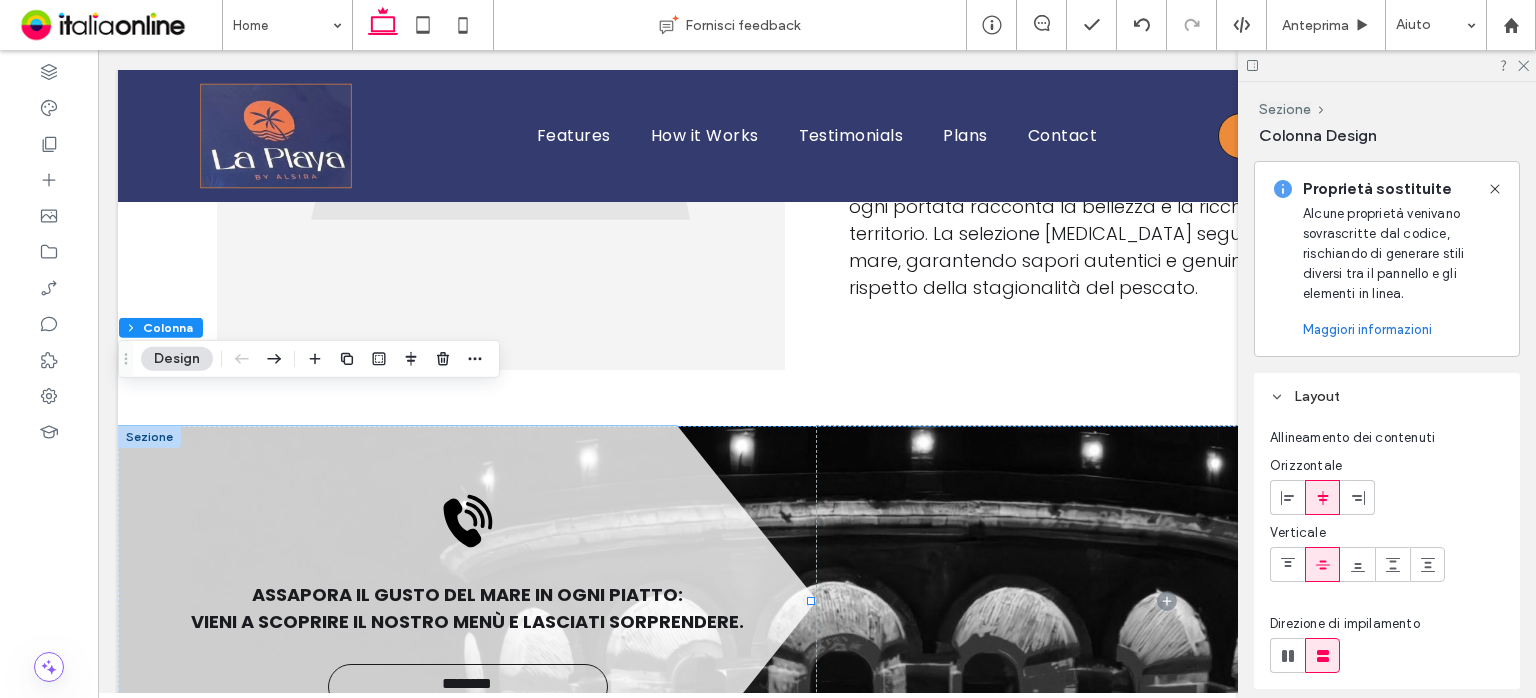 click at bounding box center (149, 437) 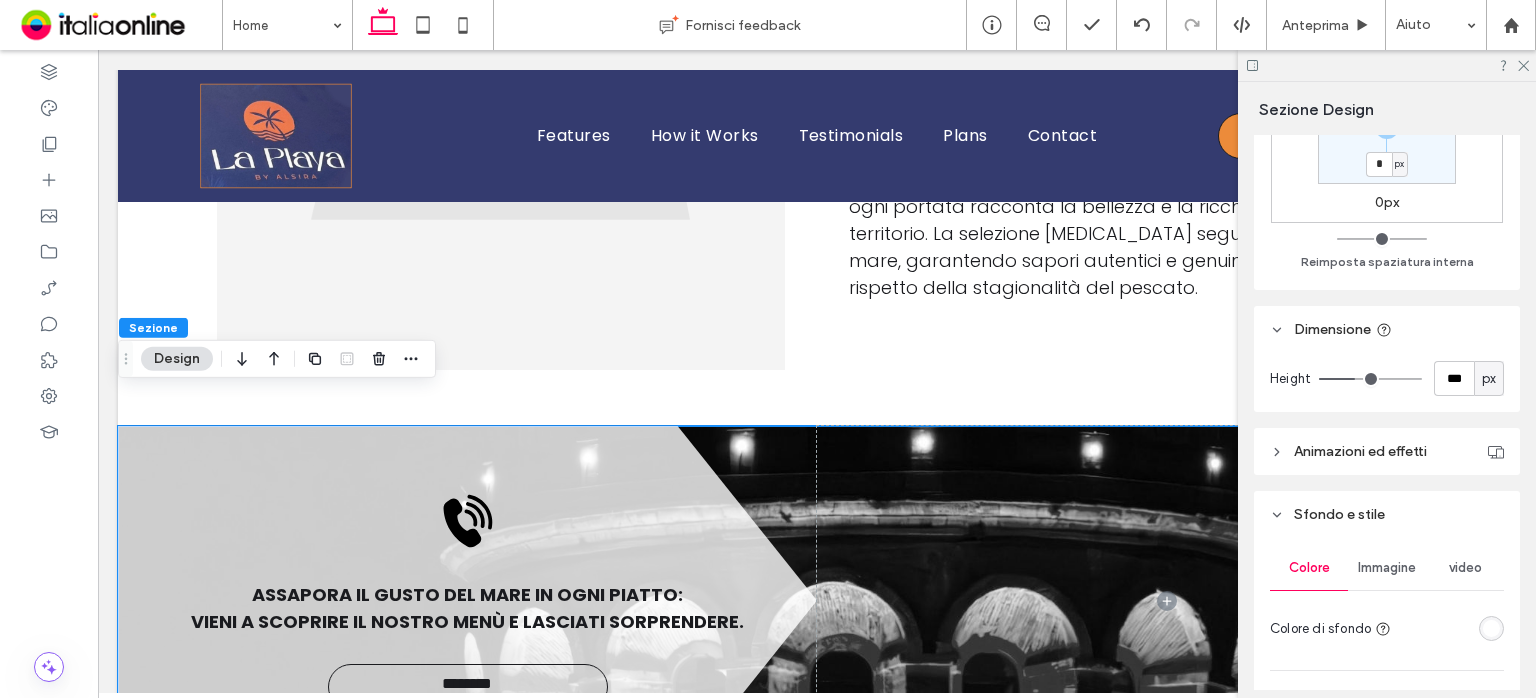 scroll, scrollTop: 700, scrollLeft: 0, axis: vertical 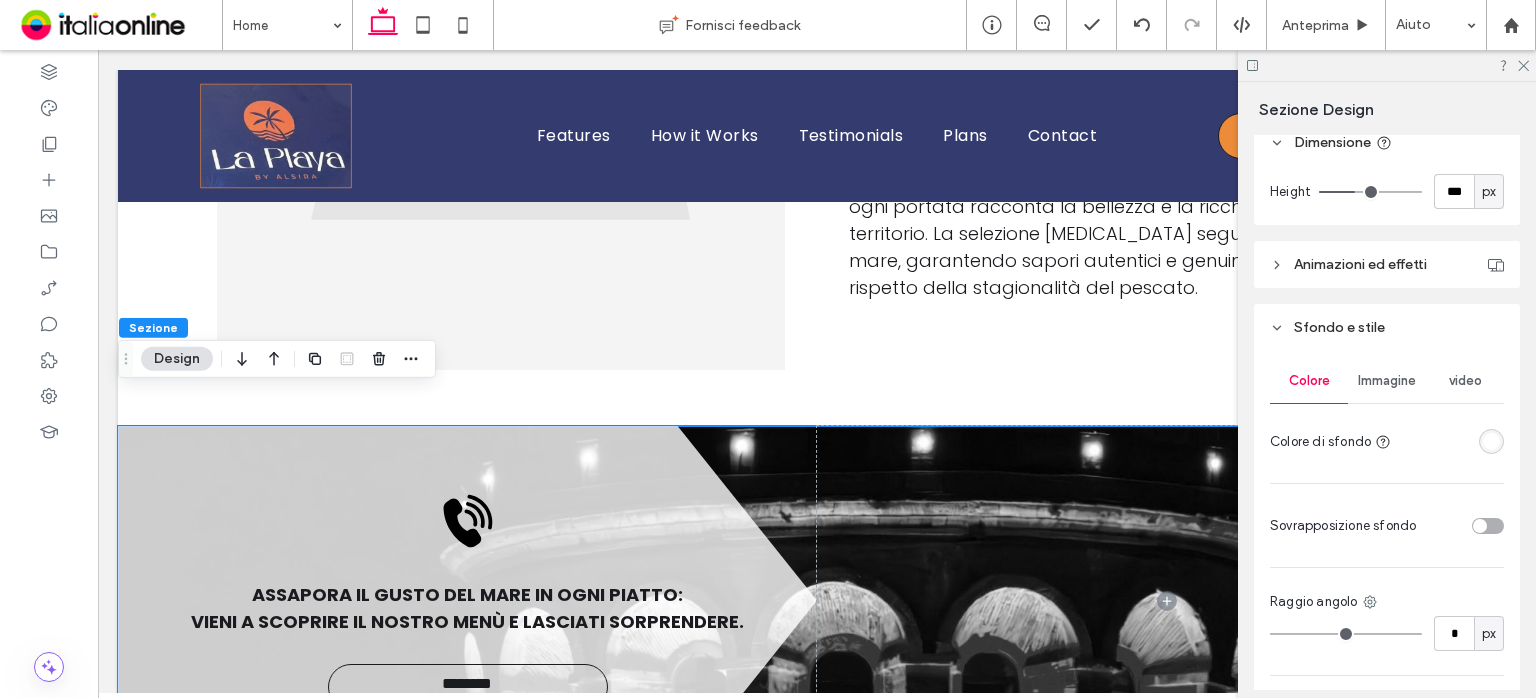 click on "Immagine" at bounding box center (1387, 381) 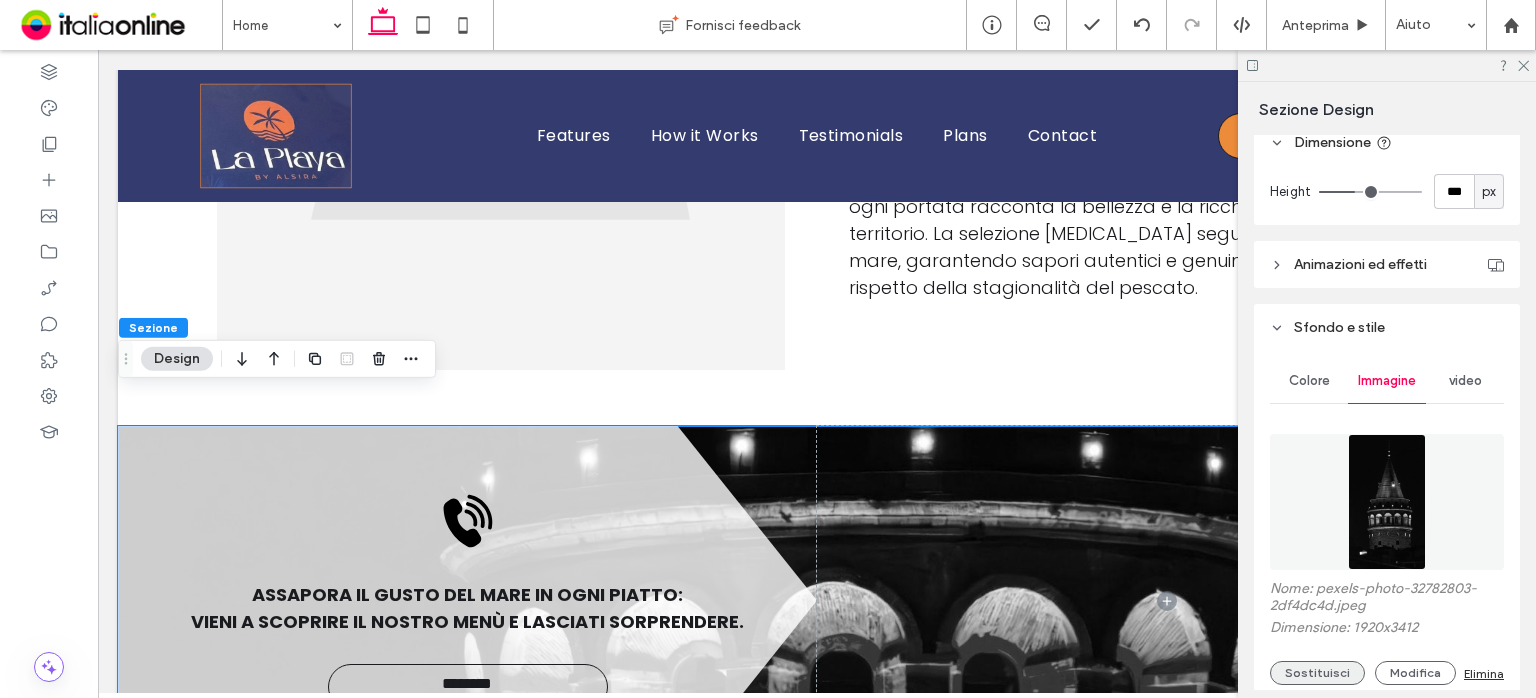 click on "Sostituisci" at bounding box center [1317, 673] 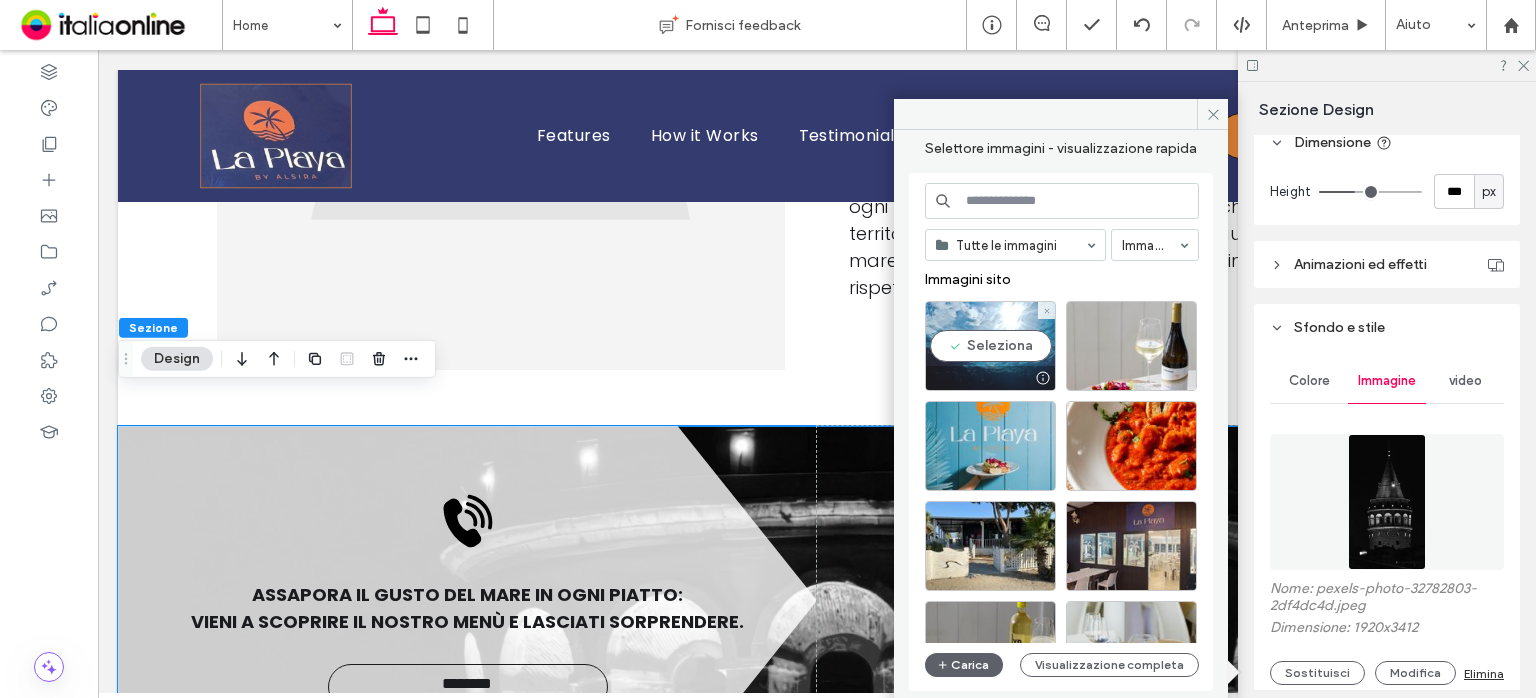 click on "Seleziona" at bounding box center [990, 346] 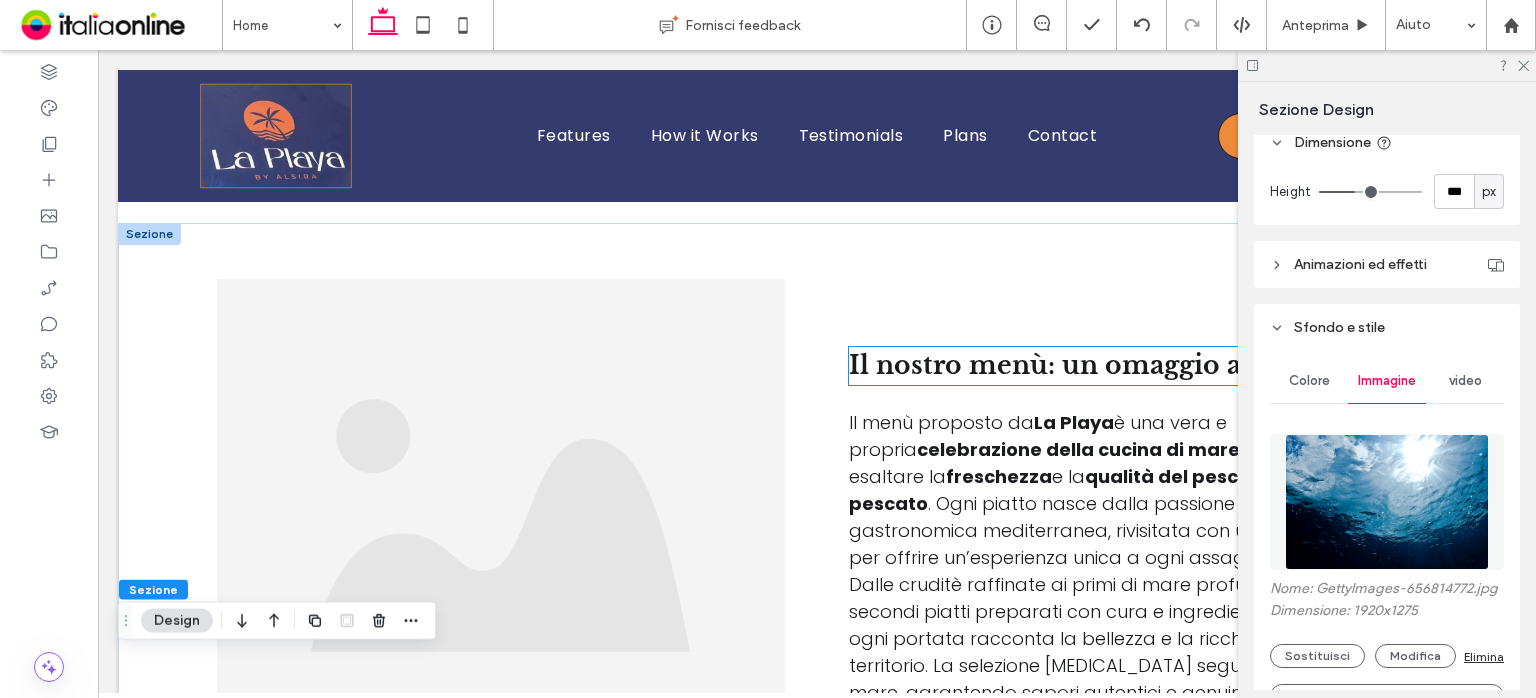 scroll, scrollTop: 2780, scrollLeft: 0, axis: vertical 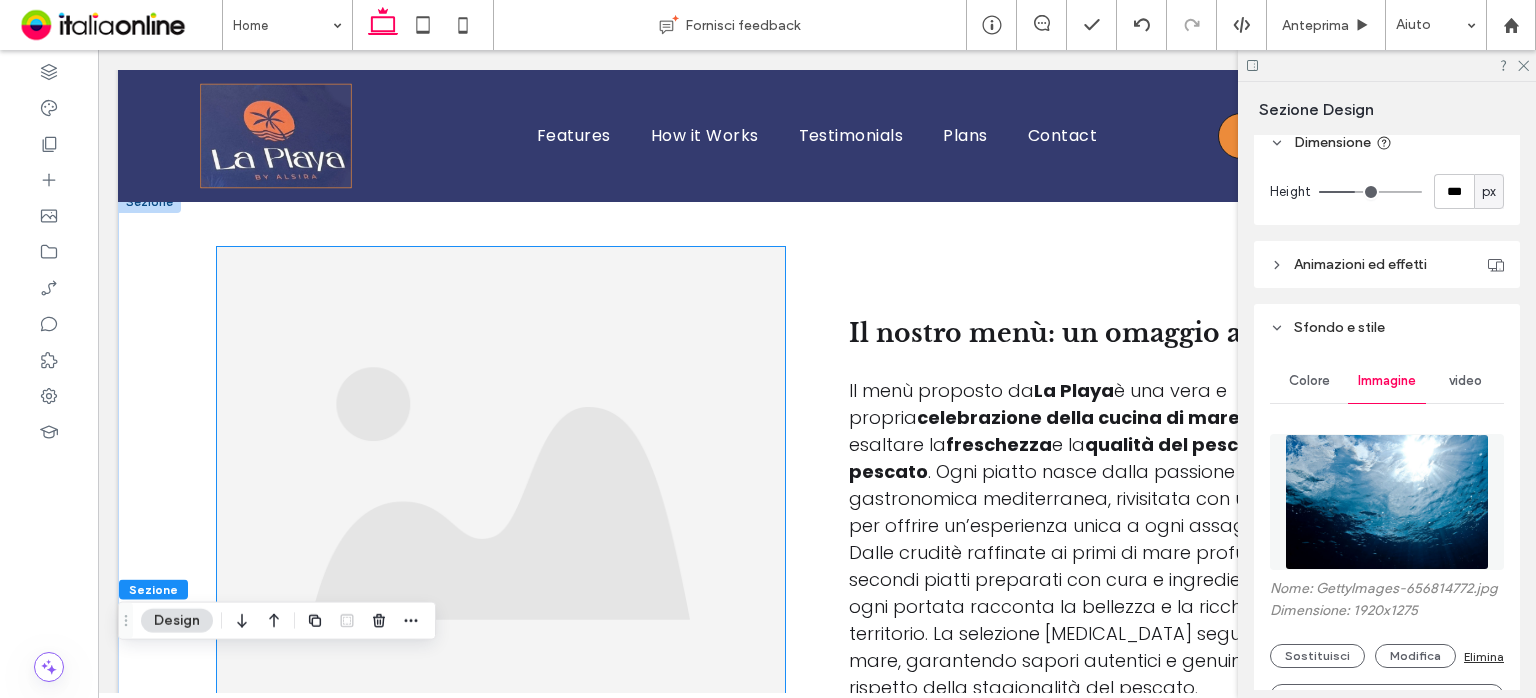 click at bounding box center (501, 508) 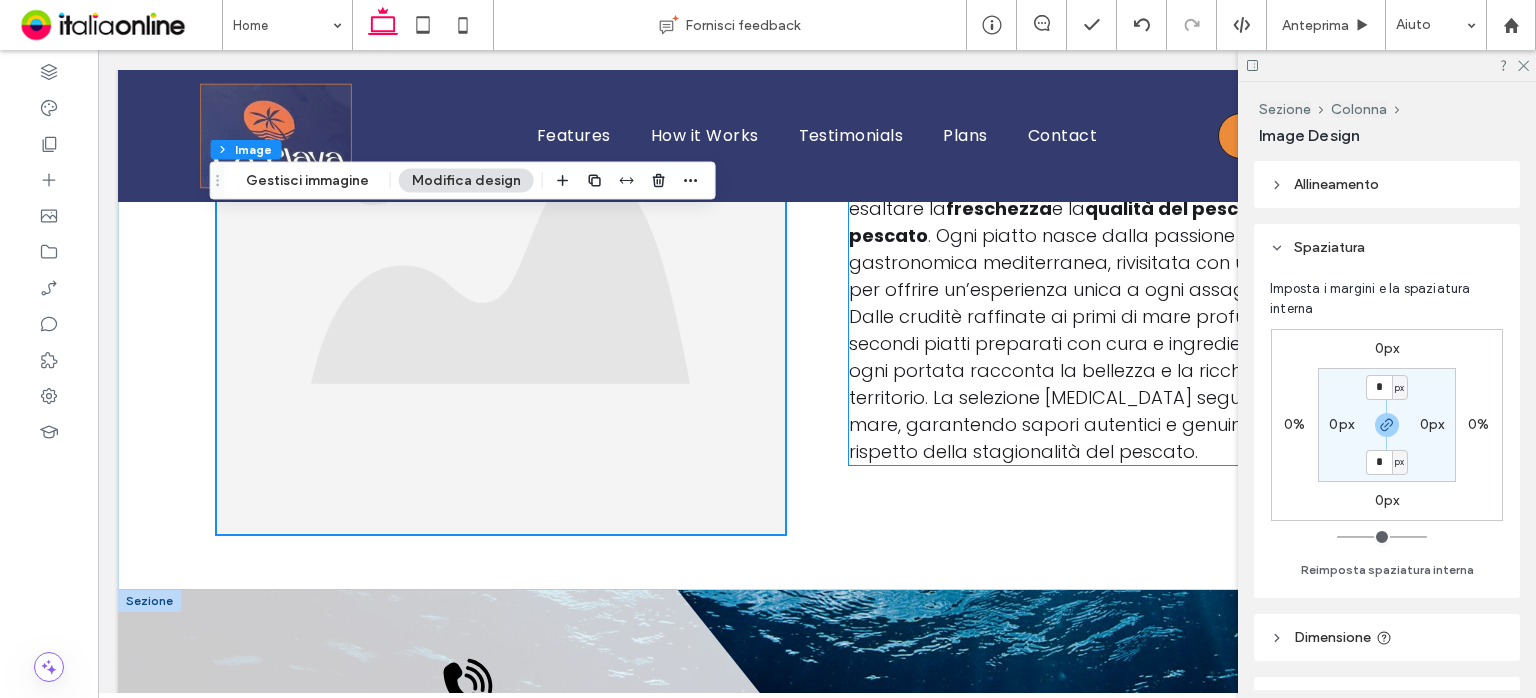 scroll, scrollTop: 3180, scrollLeft: 0, axis: vertical 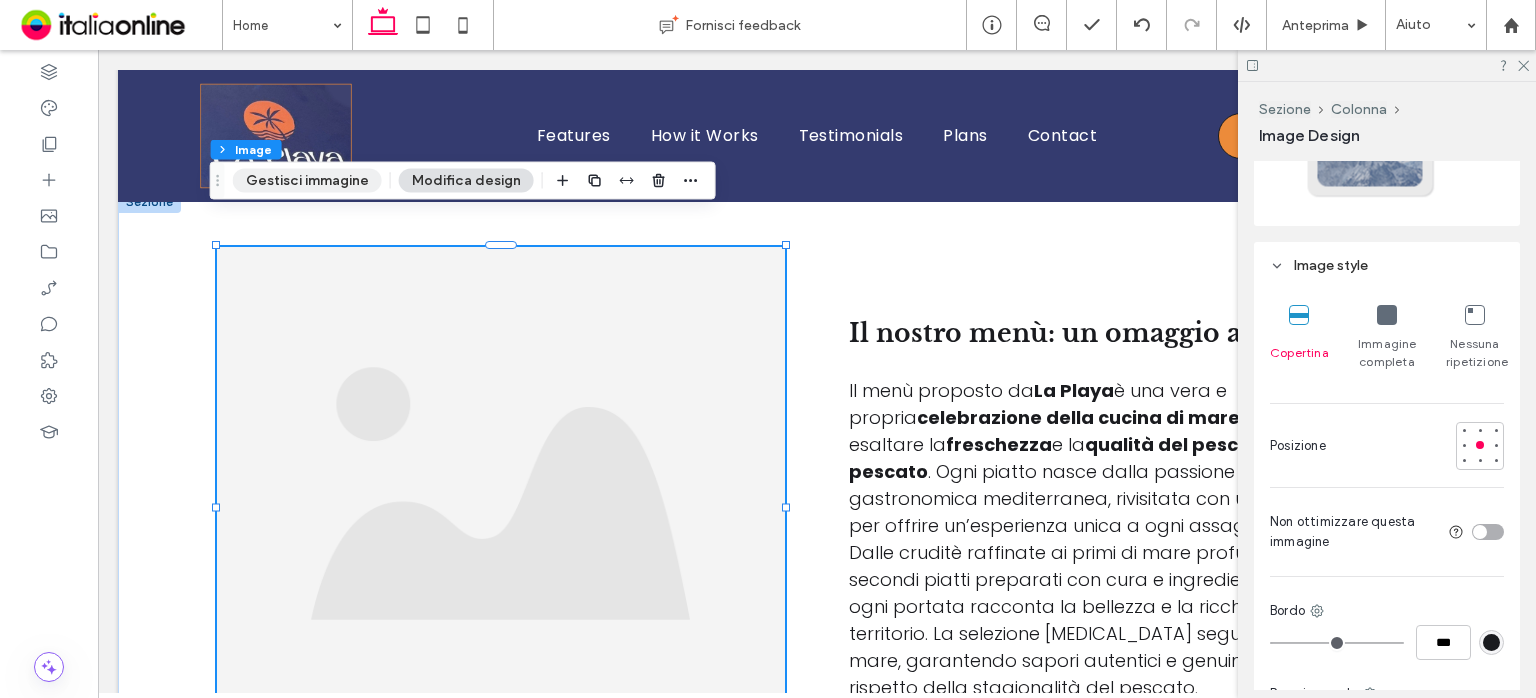 click on "Gestisci immagine" at bounding box center [307, 181] 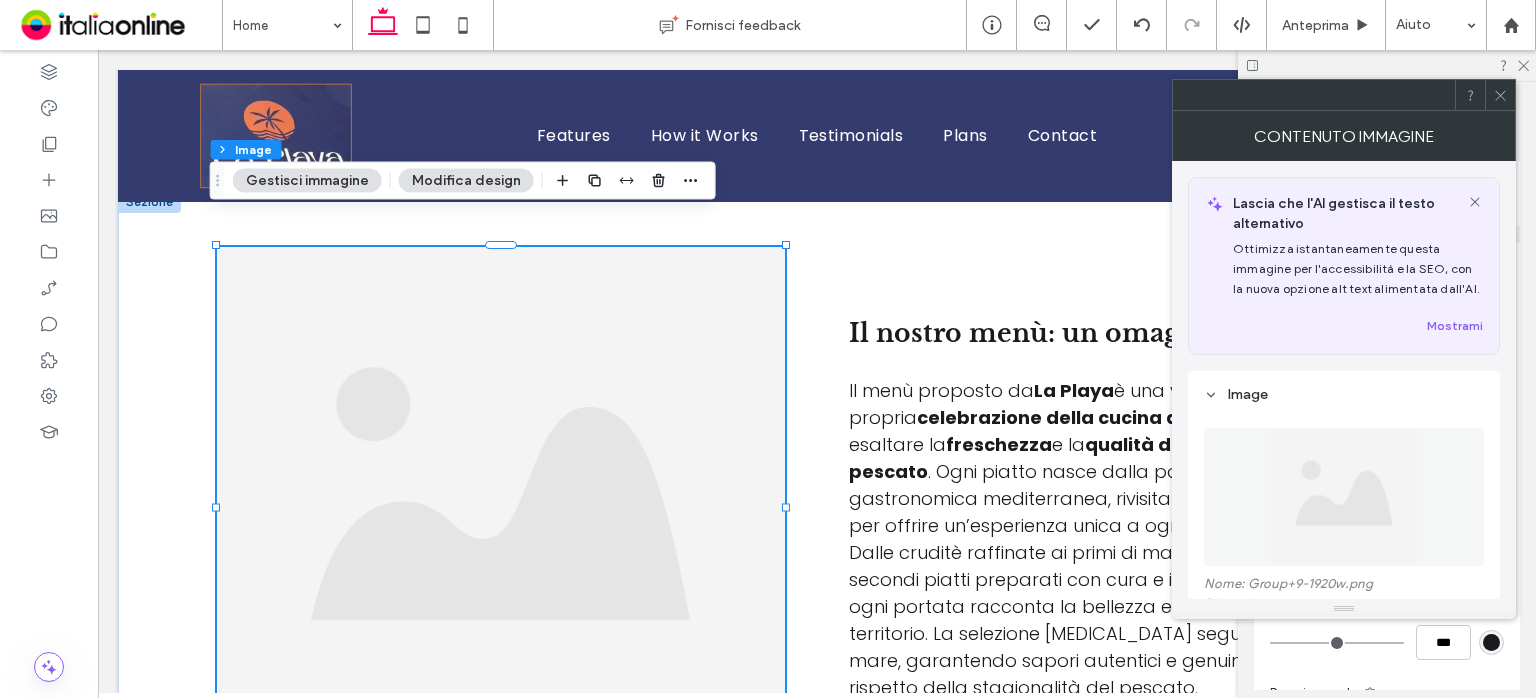 click at bounding box center (1344, 497) 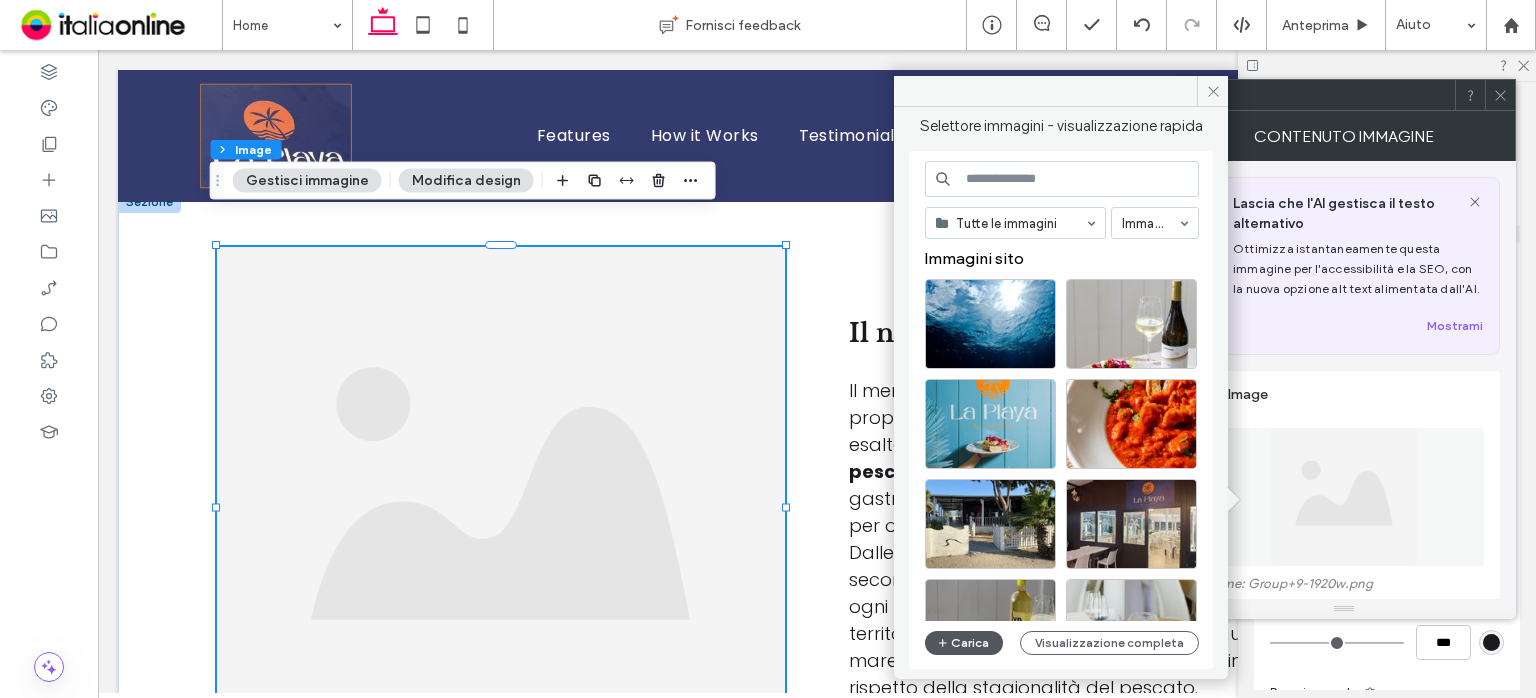 click on "Carica" at bounding box center (964, 643) 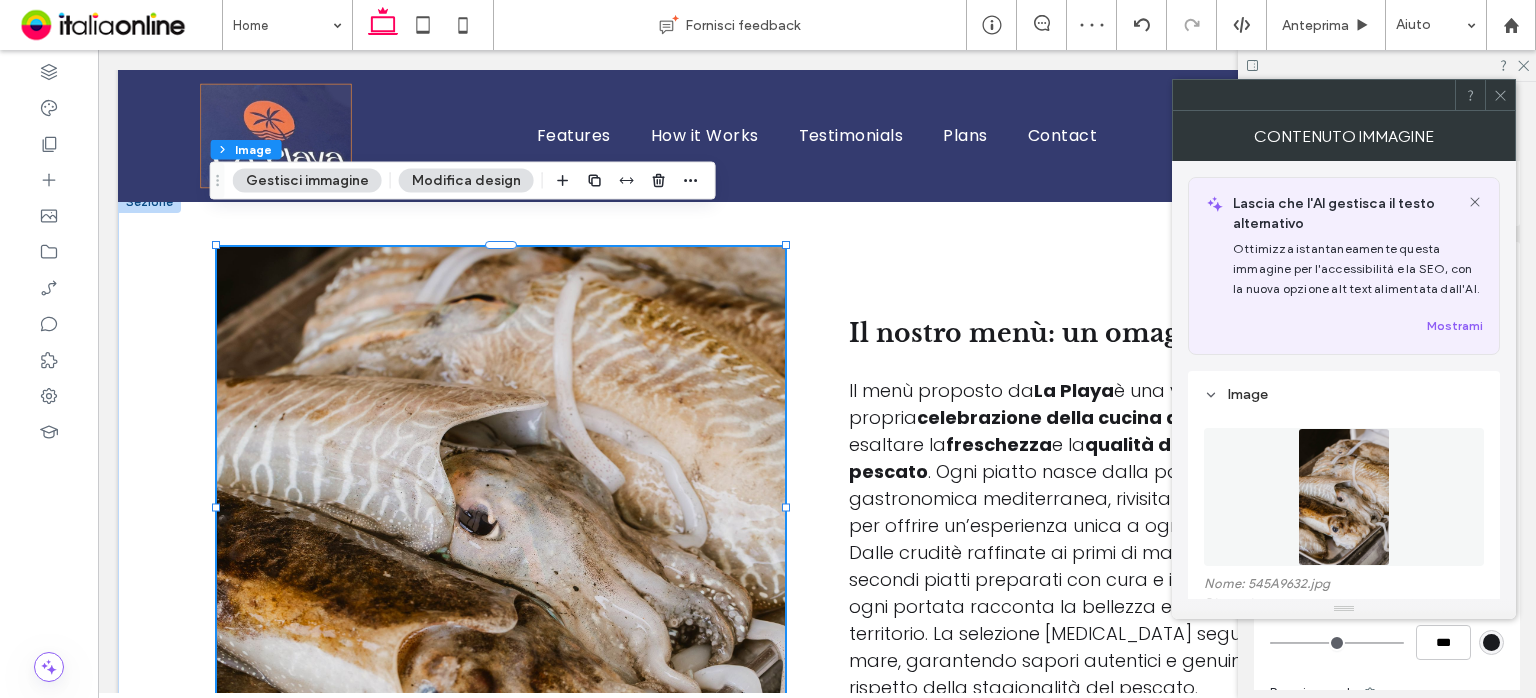 click at bounding box center (1344, 95) 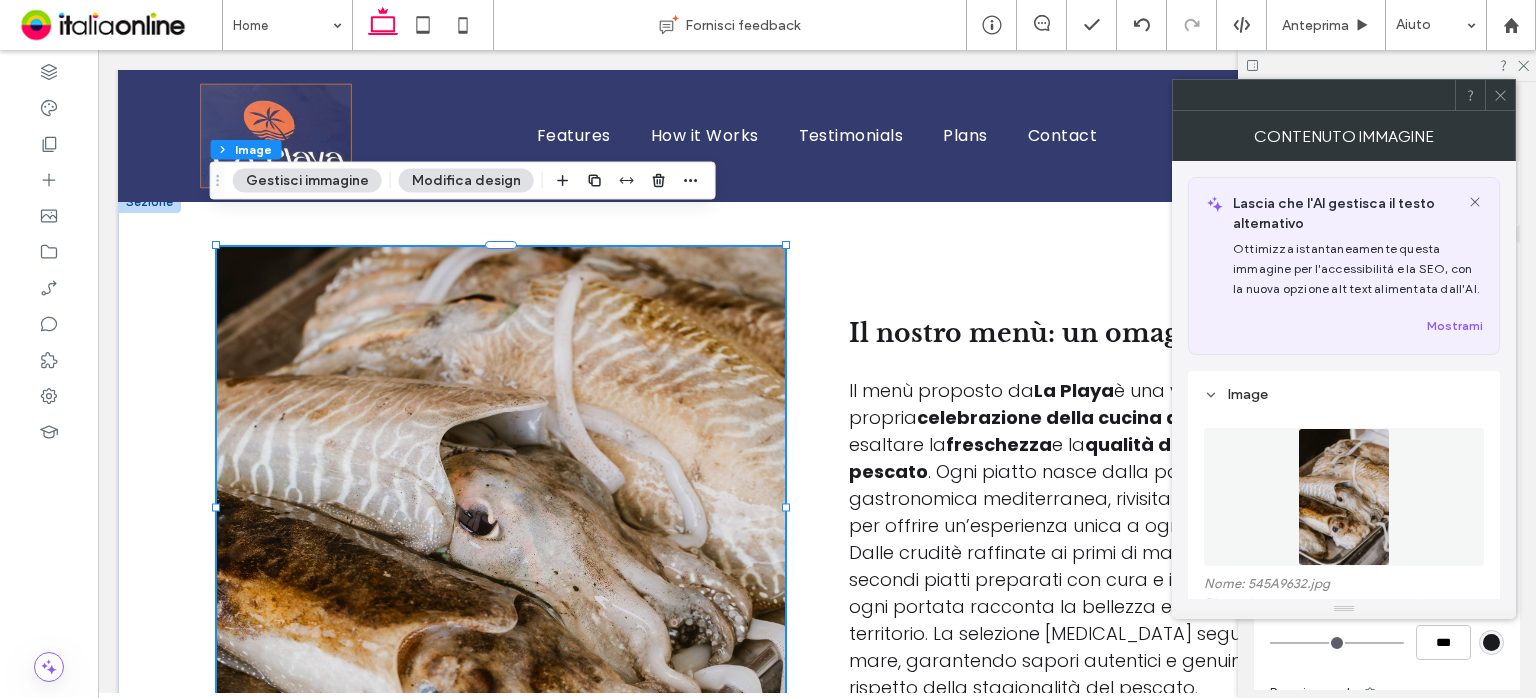 click 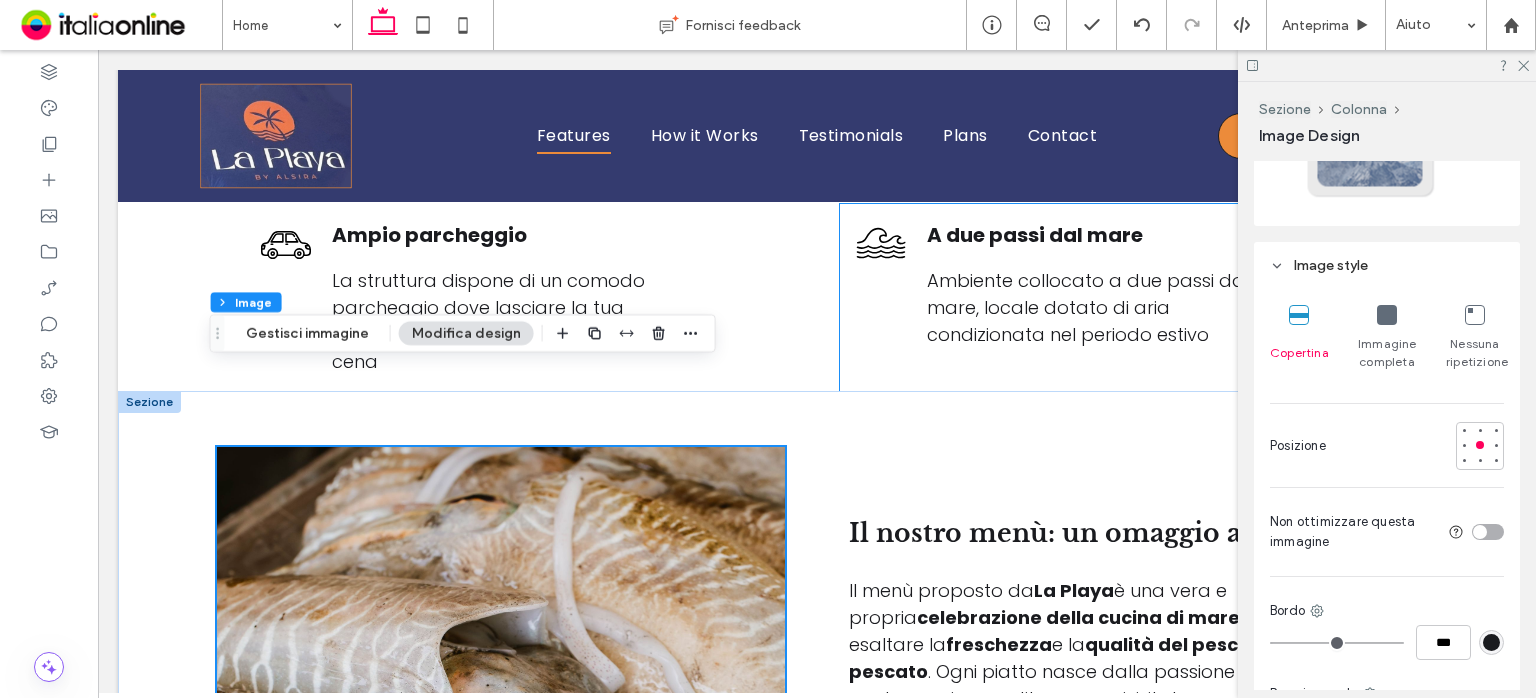 scroll, scrollTop: 2480, scrollLeft: 0, axis: vertical 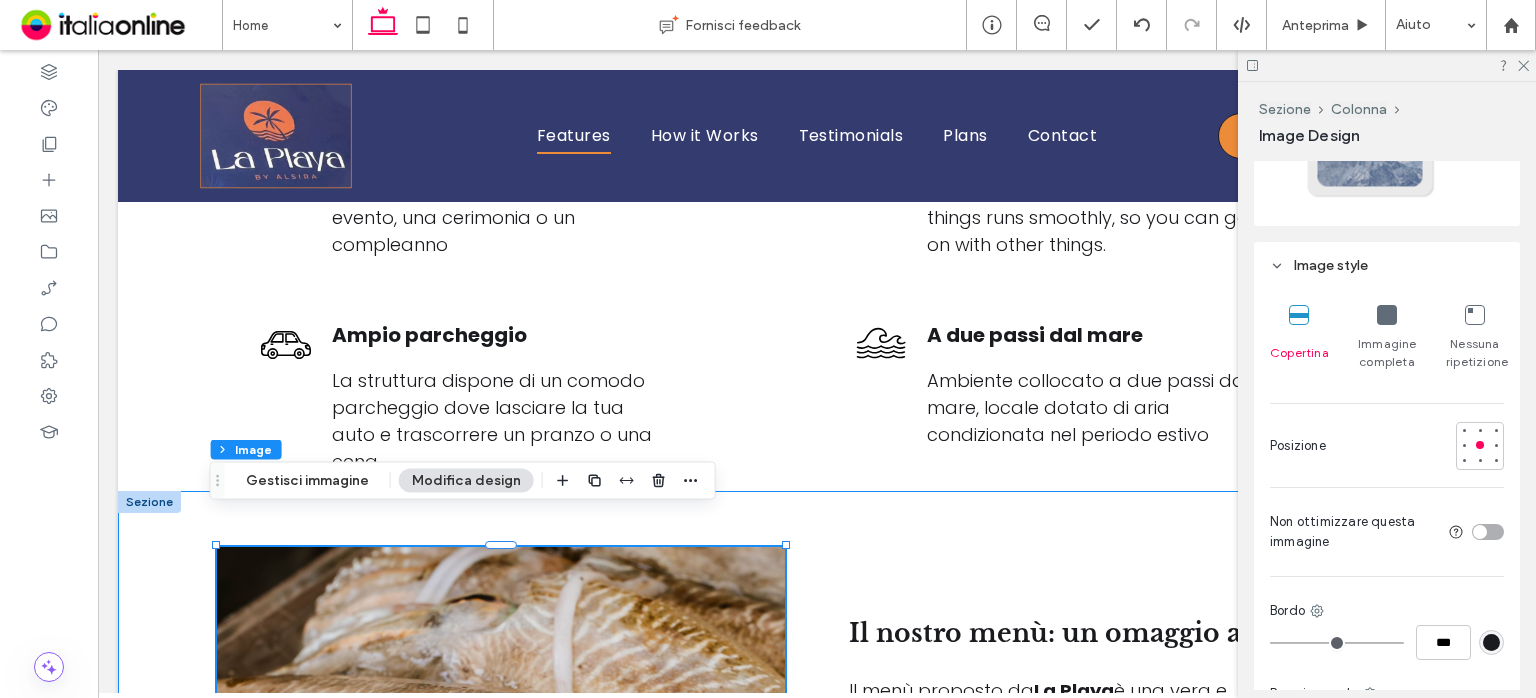 click on "Il nostro menù: un omaggio al mare
Il menù proposto da  La Playa  è una vera e propria  celebrazione della cucina di mare , pensata per esaltare la  freschezza  e la  qualità del pesce appena pescato . Ogni piatto nasce dalla passione per la tradizione gastronomica mediterranea, rivisitata con un tocco creativo per offrire un’esperienza unica a ogni assaggio. Dalle cruditè raffinate ai primi di mare profumati, fino ai secondi piatti preparati con cura e ingredienti di stagione, ogni portata racconta la bellezza e la ricchezza del nostro territorio. La selezione [MEDICAL_DATA] seguendo il ritmo del mare, garantendo sapori autentici e genuini, sempre nel rispetto della stagionalità del pescato. ﻿" at bounding box center (817, 808) 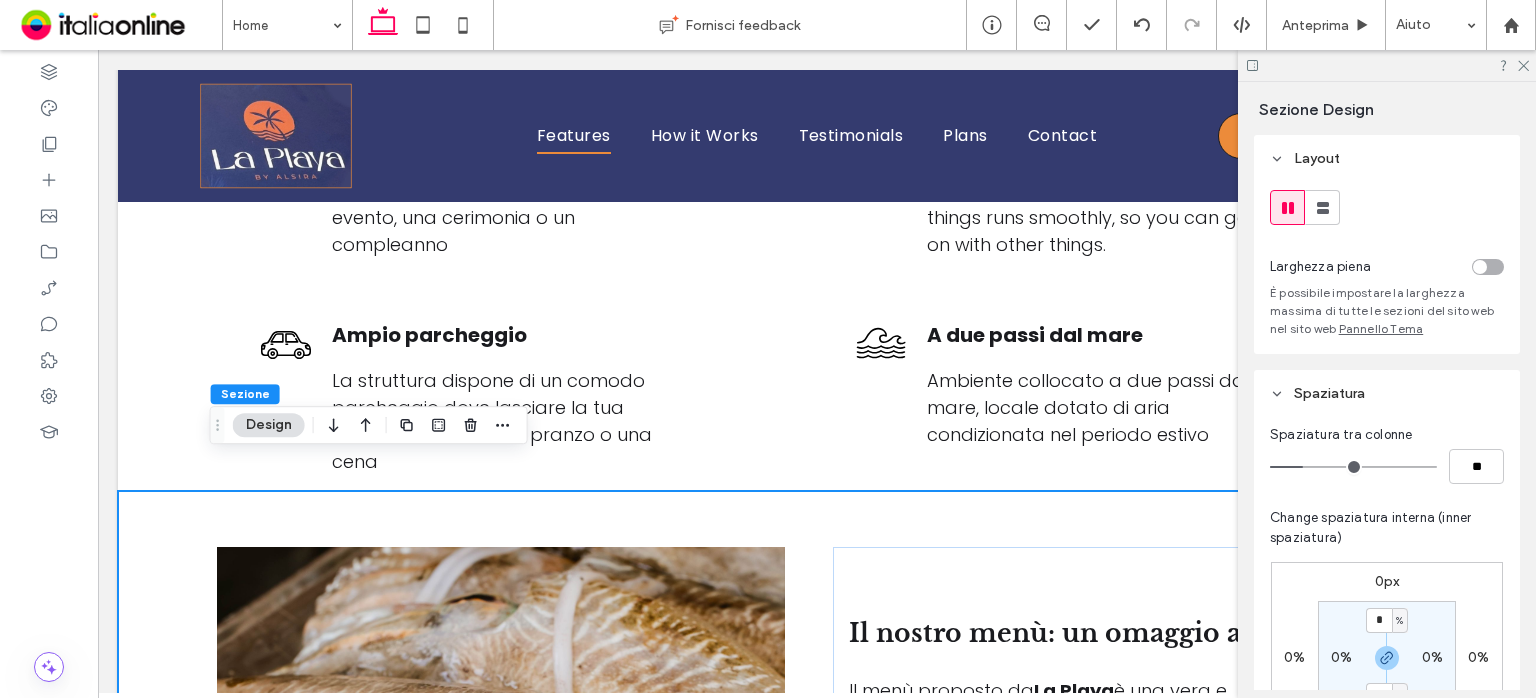 click on "Il nostro menù: un omaggio al mare
Il menù proposto da  La Playa  è una vera e propria  celebrazione della cucina di mare , pensata per esaltare la  freschezza  e la  qualità del pesce appena pescato . Ogni piatto nasce dalla passione per la tradizione gastronomica mediterranea, rivisitata con un tocco creativo per offrire un’esperienza unica a ogni assaggio. Dalle cruditè raffinate ai primi di mare profumati, fino ai secondi piatti preparati con cura e ingredienti di stagione, ogni portata racconta la bellezza e la ricchezza del nostro territorio. La selezione [MEDICAL_DATA] seguendo il ritmo del mare, garantendo sapori autentici e genuini, sempre nel rispetto della stagionalità del pescato. ﻿" at bounding box center (817, 808) 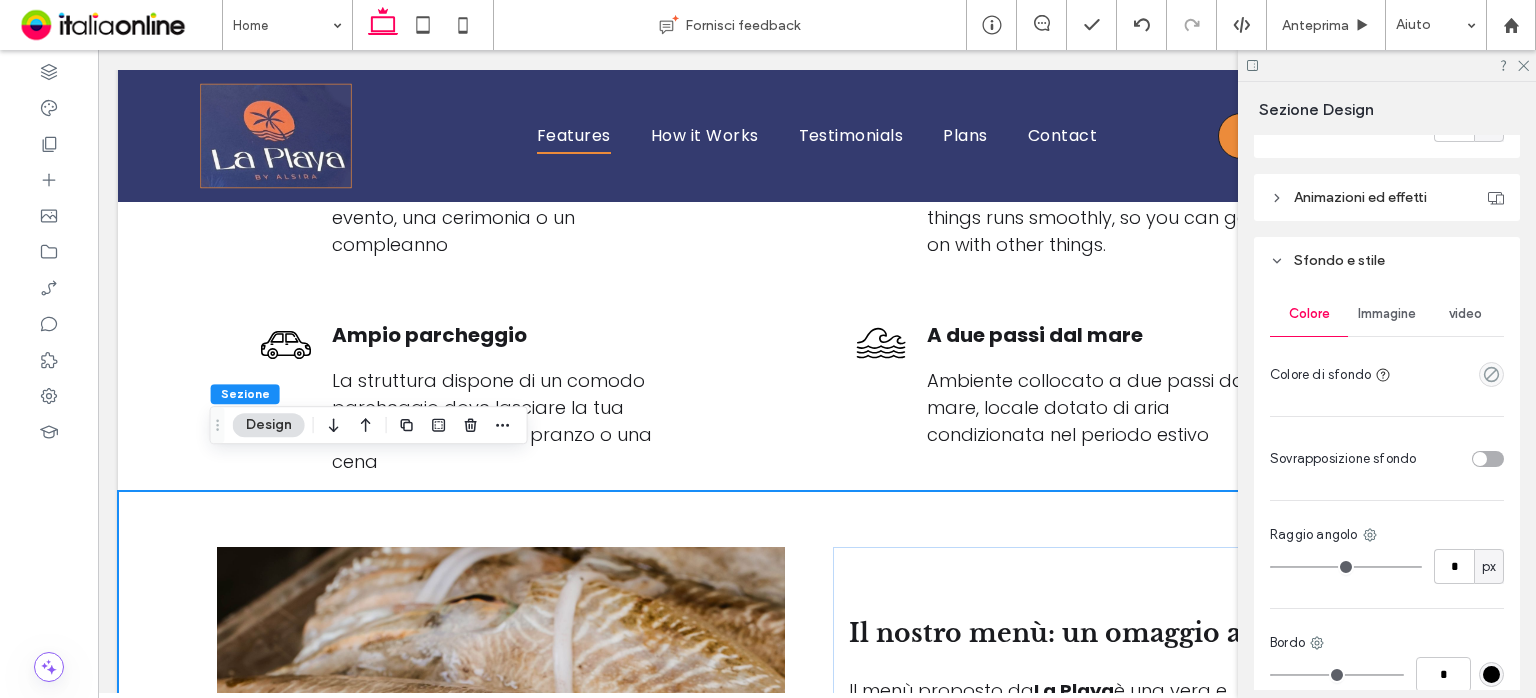 scroll, scrollTop: 800, scrollLeft: 0, axis: vertical 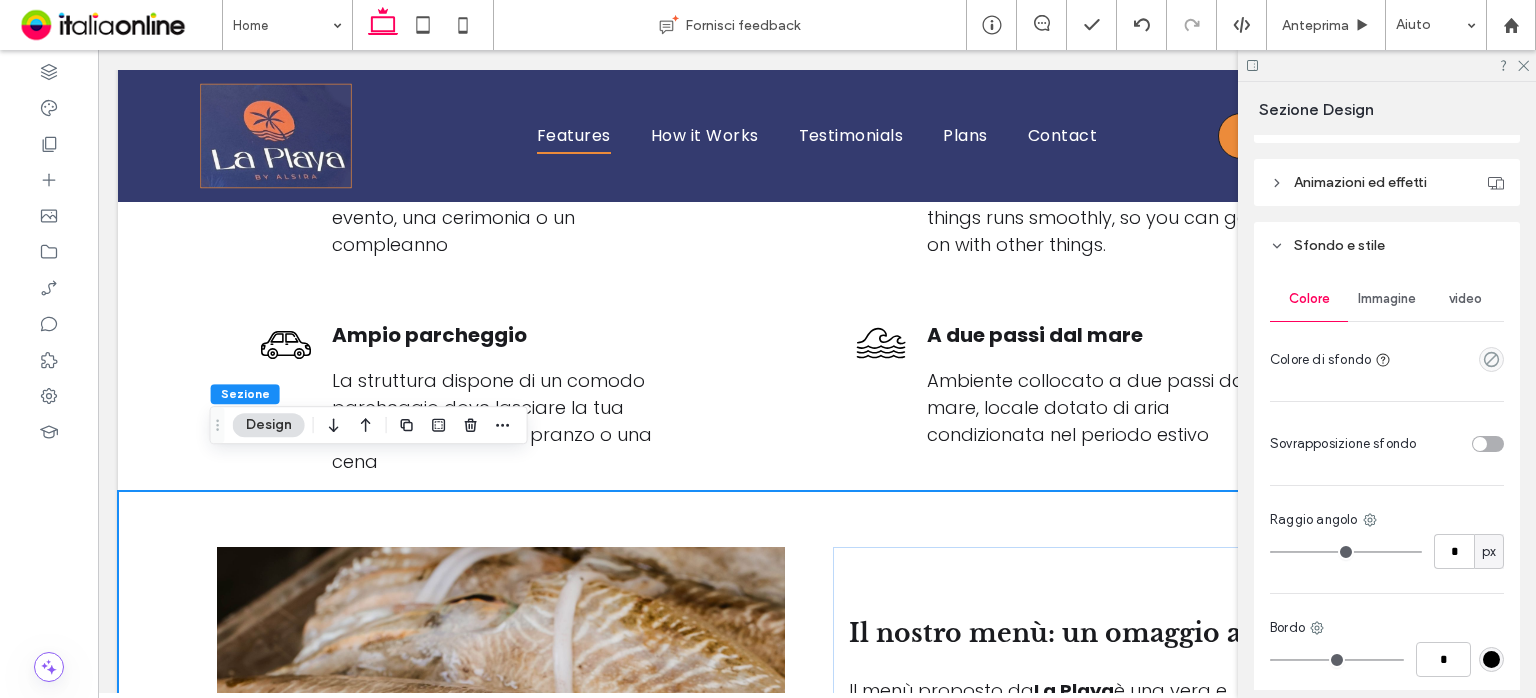 click on "Immagine" at bounding box center [1387, 299] 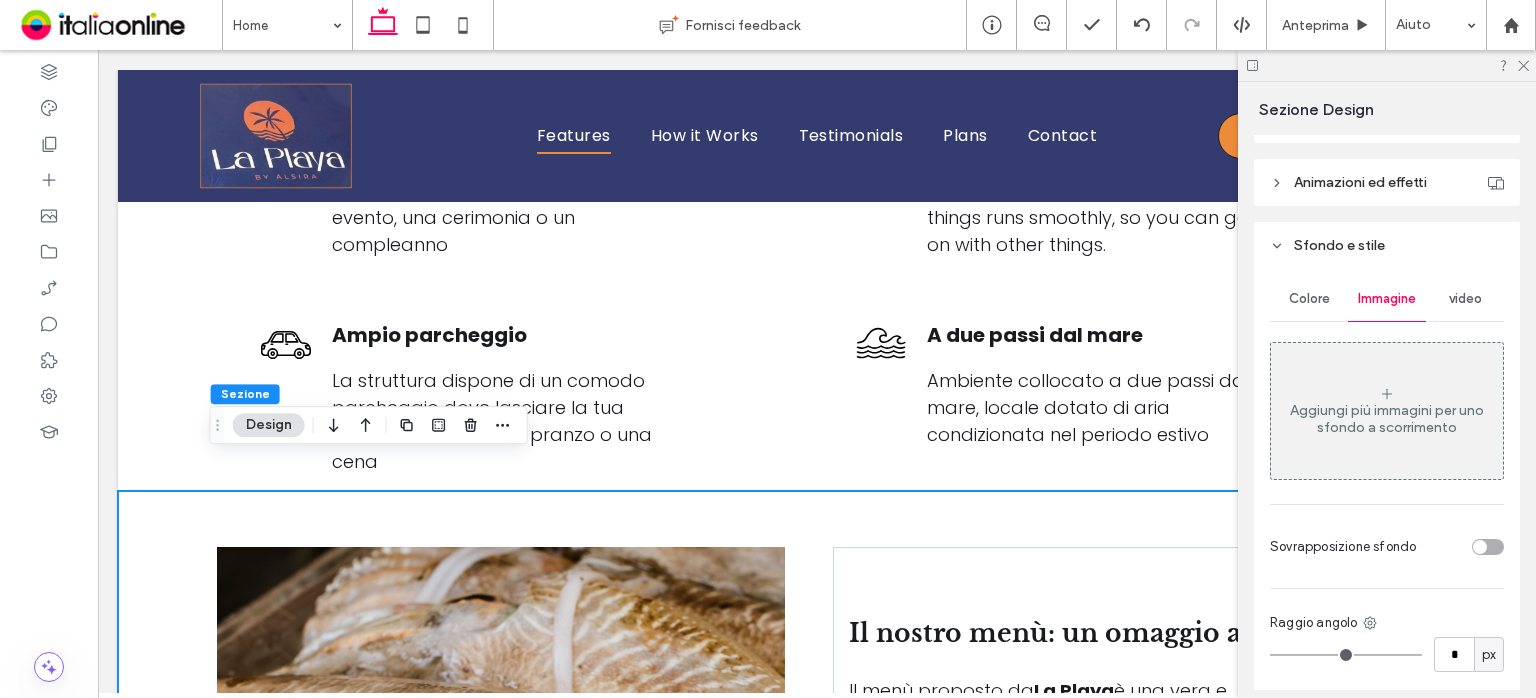 click on "Aggiungi più immagini per uno sfondo a scorrimento" at bounding box center [1387, 411] 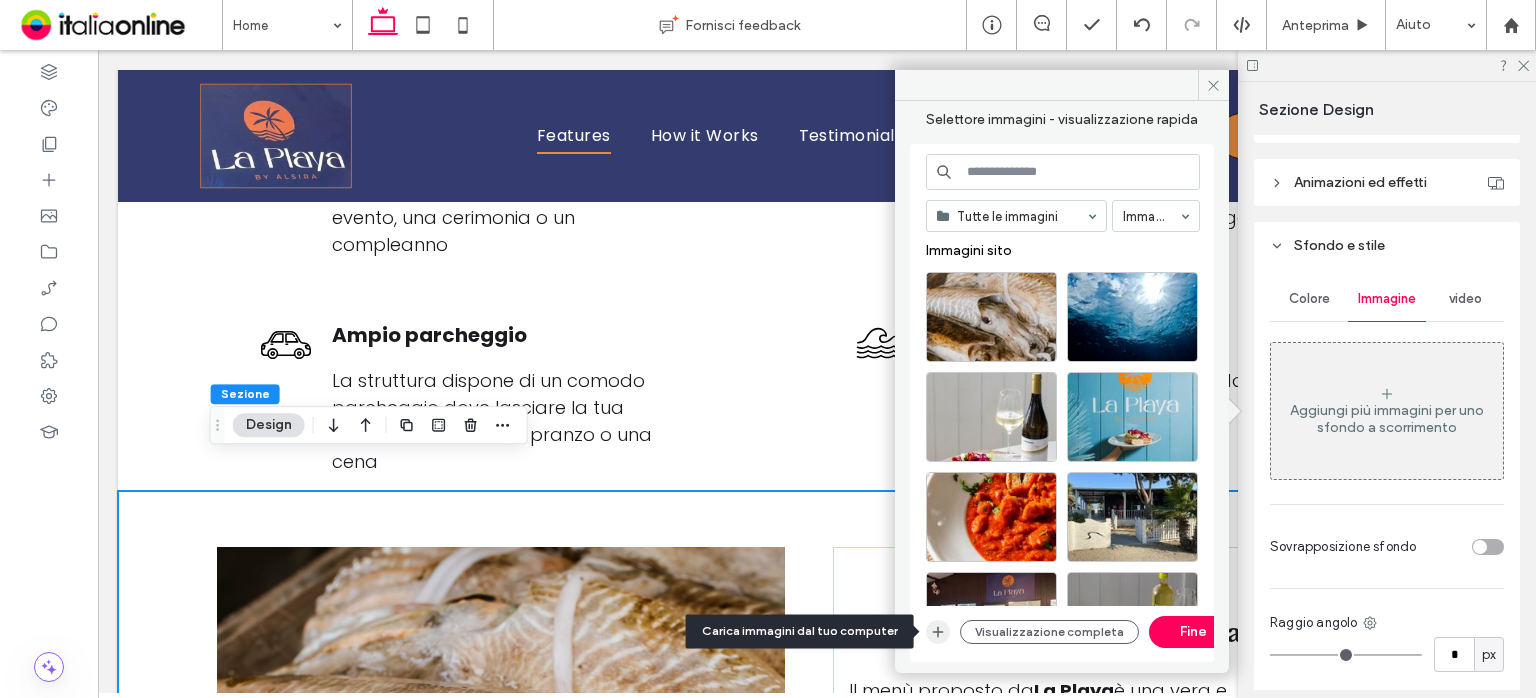 click 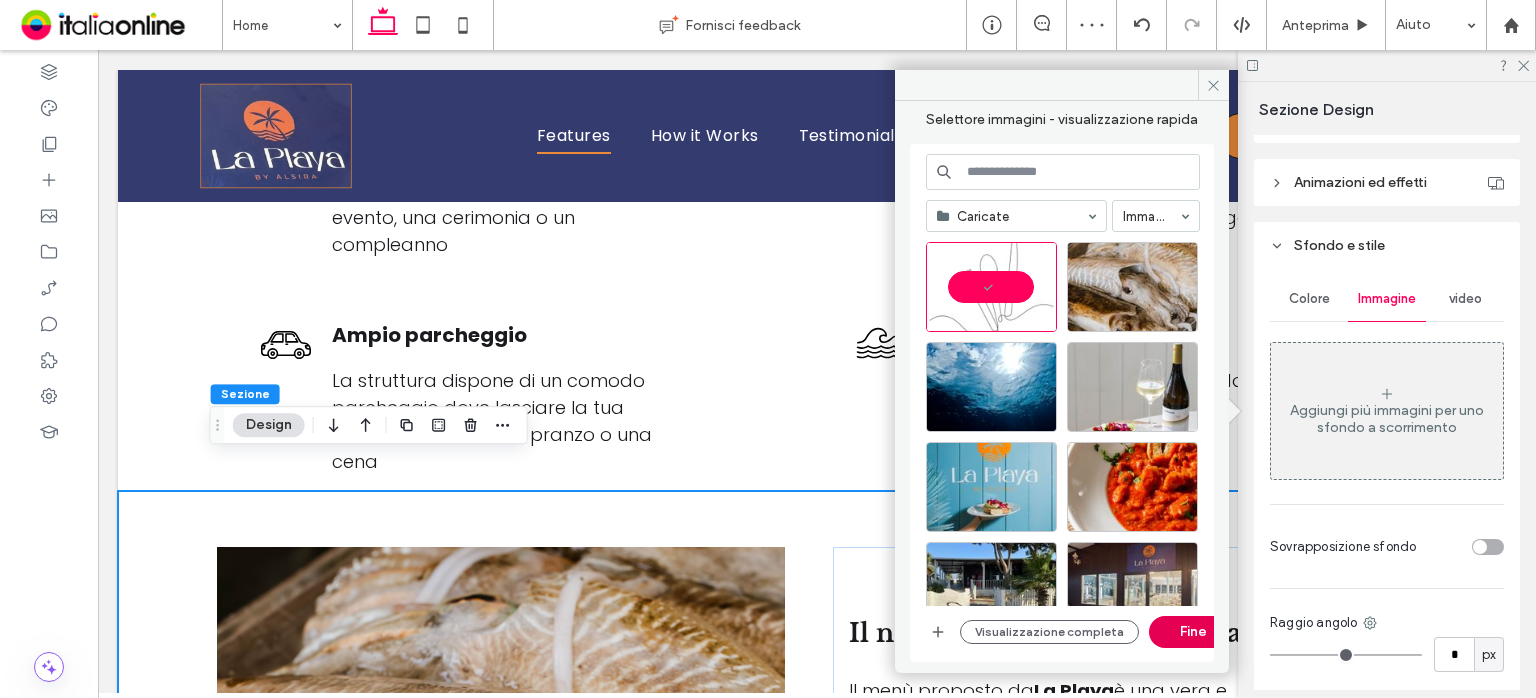 click on "Fine" at bounding box center [1194, 632] 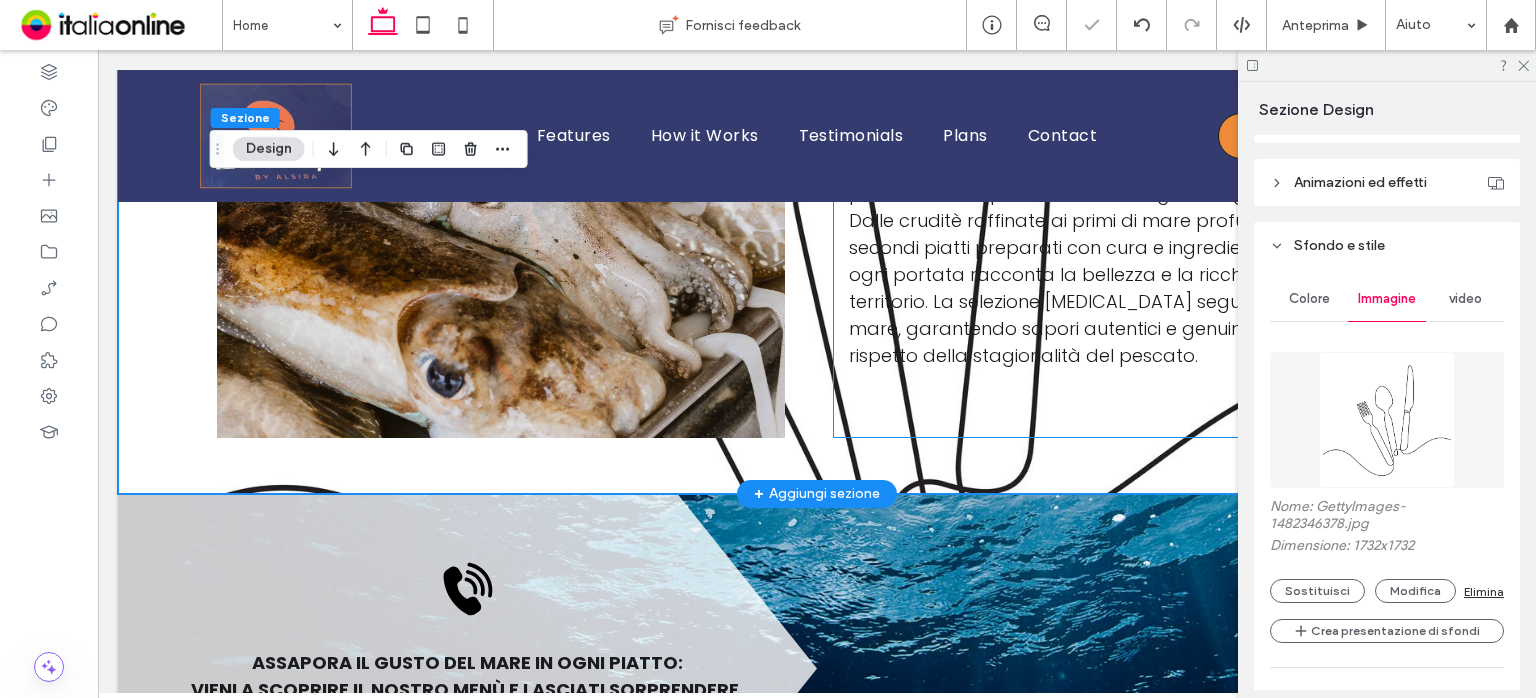 scroll, scrollTop: 3280, scrollLeft: 0, axis: vertical 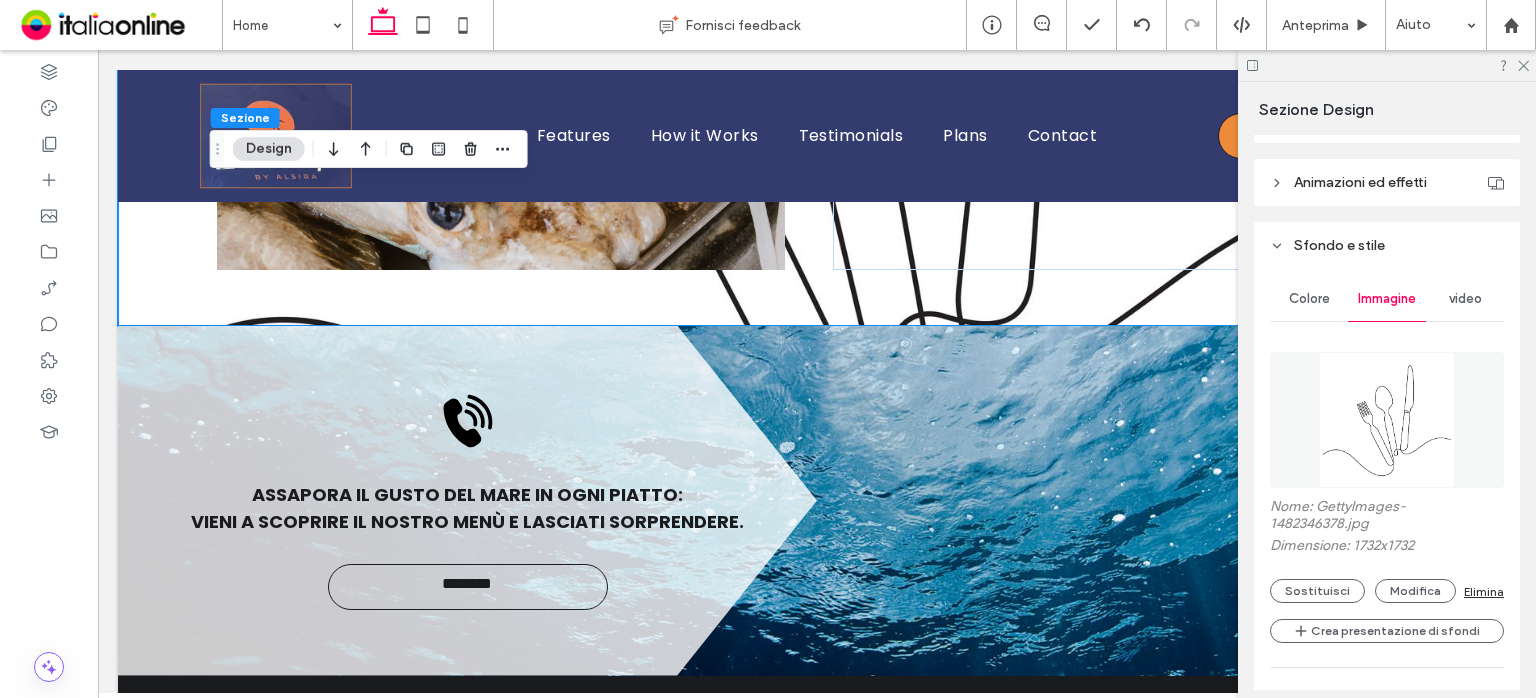 click on "Elimina" at bounding box center (1484, 591) 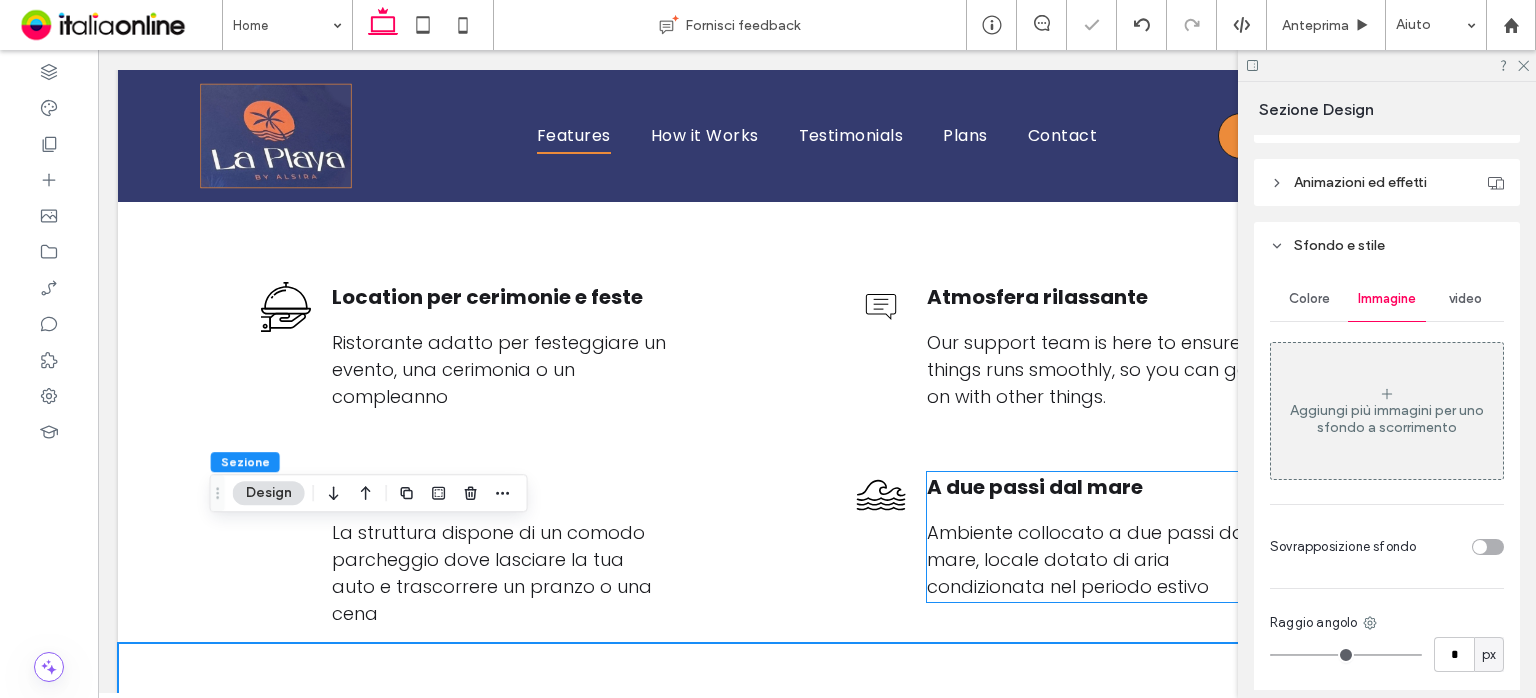 scroll, scrollTop: 2180, scrollLeft: 0, axis: vertical 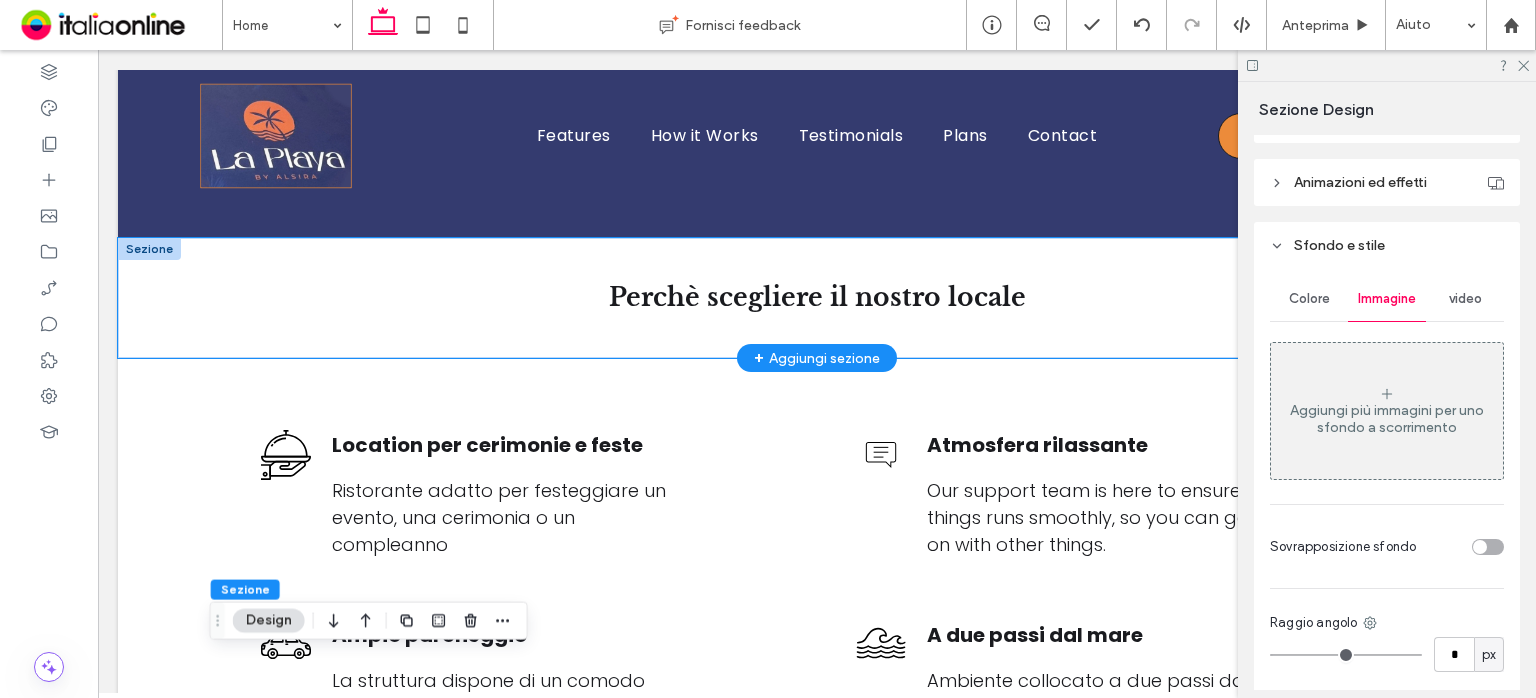 click on "Perchè scegliere il nostro locale" at bounding box center [817, 298] 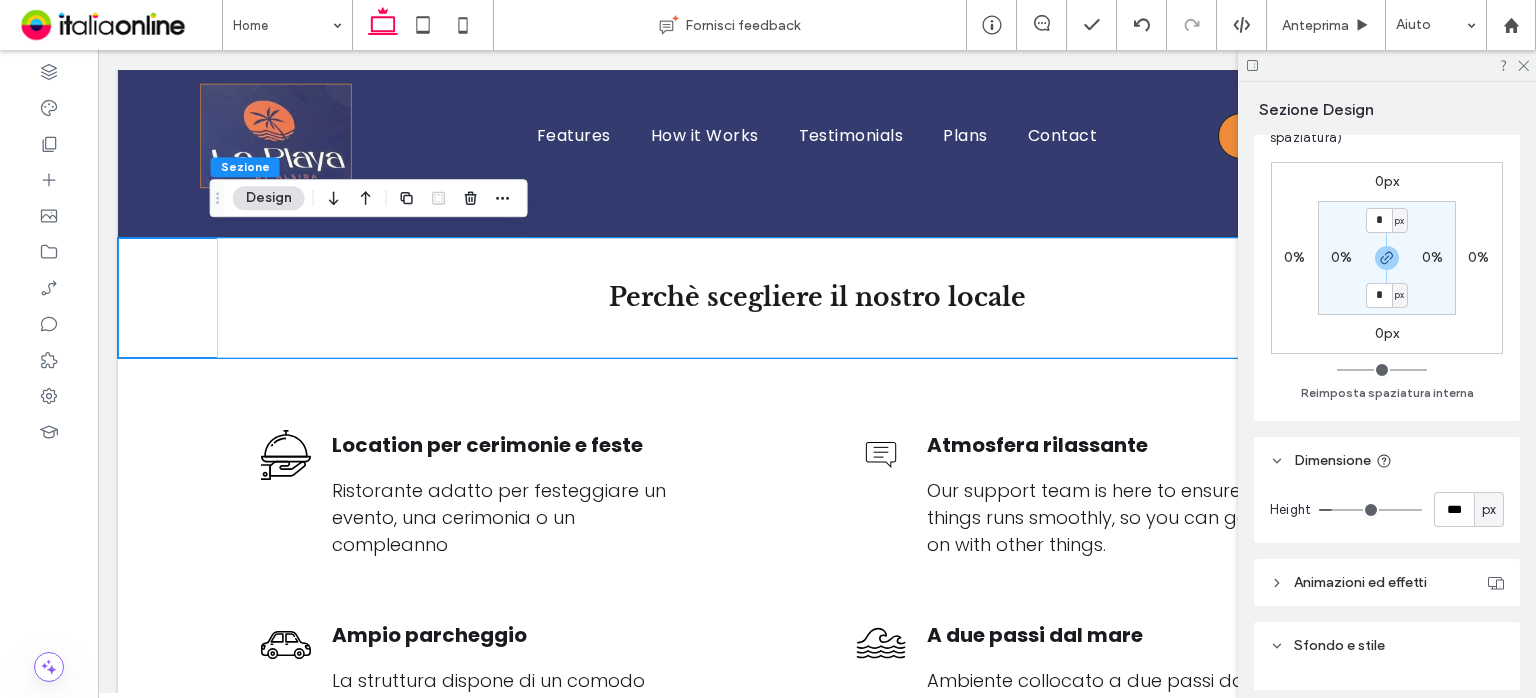 scroll, scrollTop: 700, scrollLeft: 0, axis: vertical 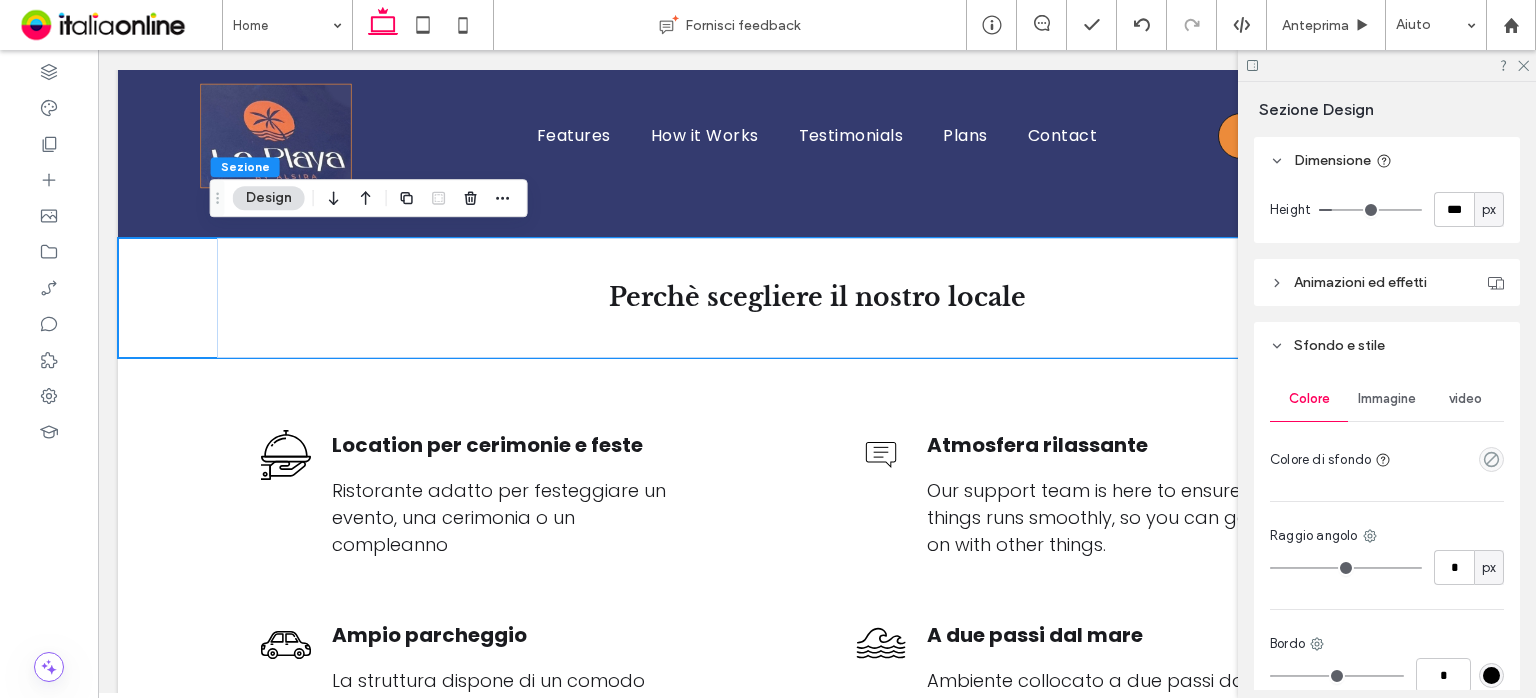 click on "Immagine" at bounding box center (1387, 399) 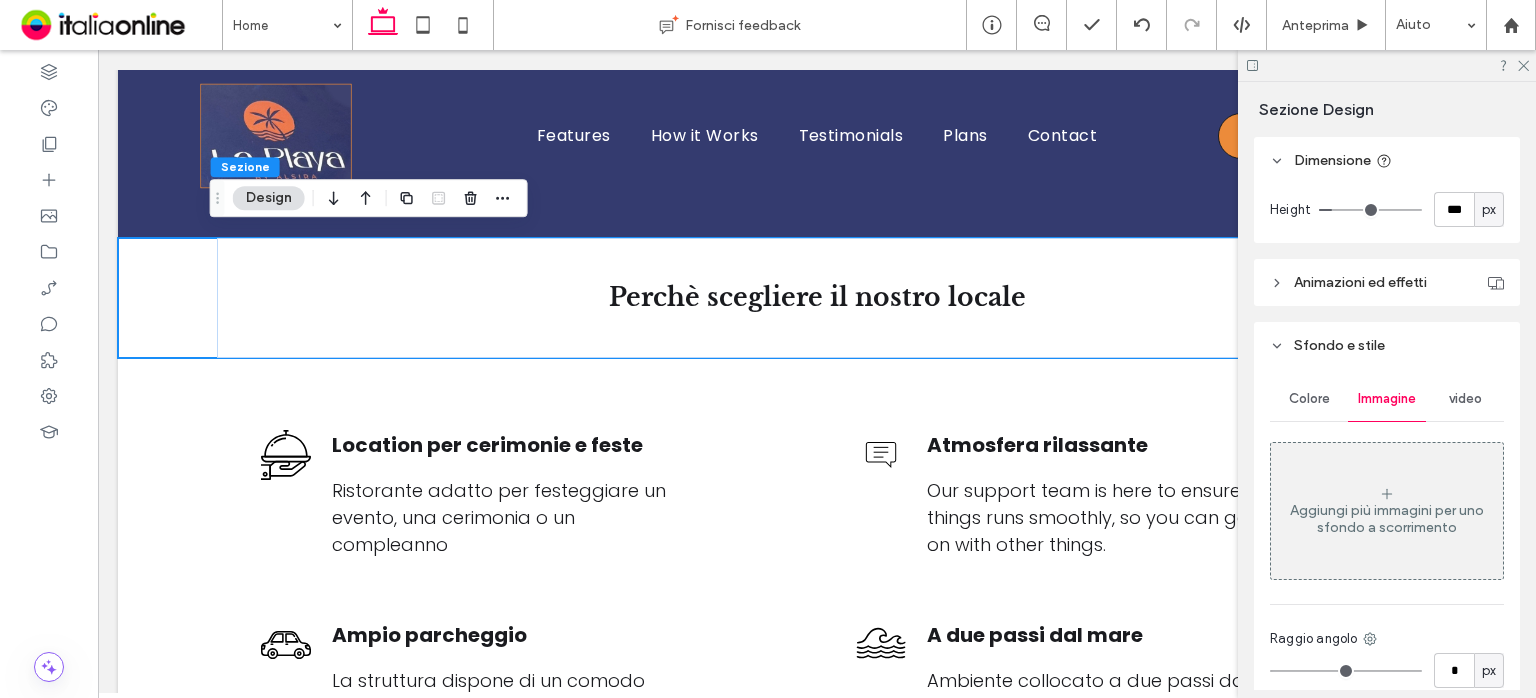 click on "Aggiungi più immagini per uno sfondo a scorrimento" at bounding box center [1387, 511] 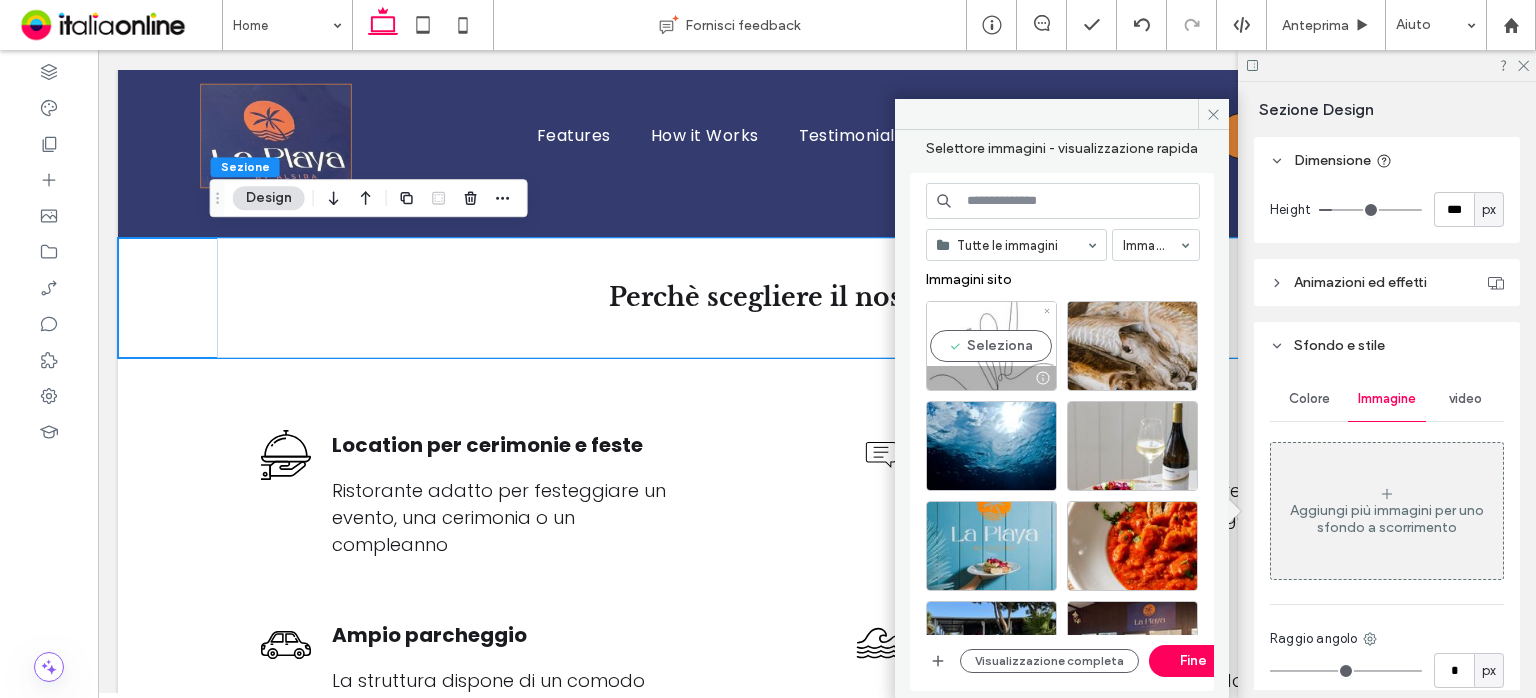 click on "Seleziona" at bounding box center (991, 346) 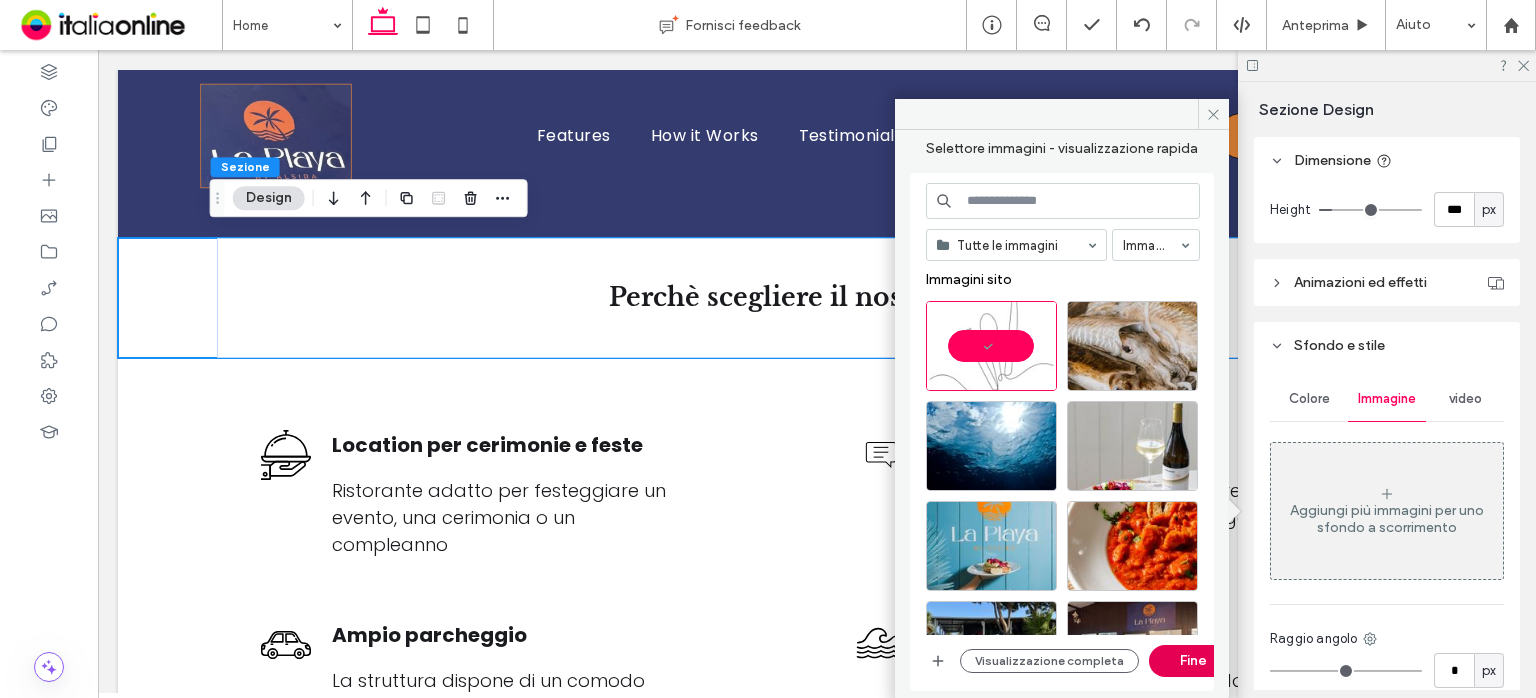 click on "Fine" at bounding box center (1194, 661) 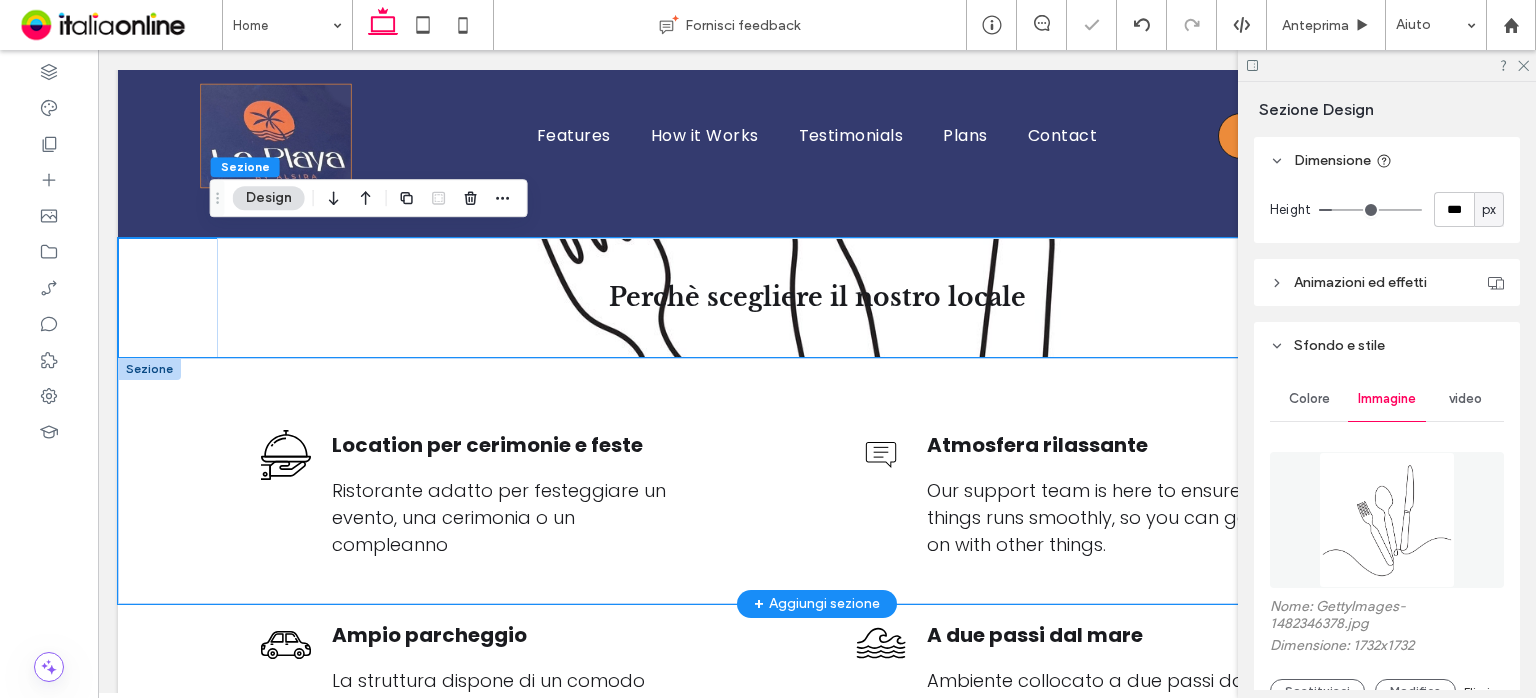 click at bounding box center [149, 369] 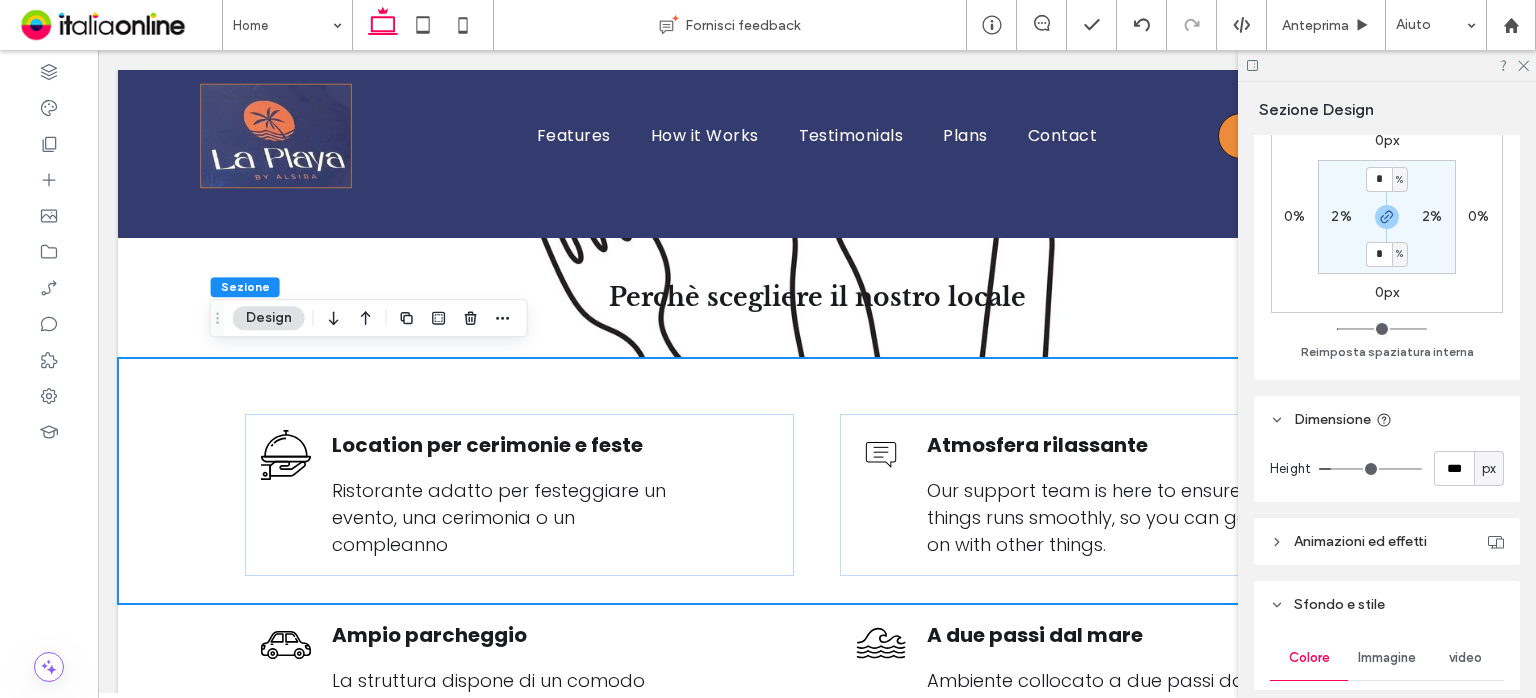 scroll, scrollTop: 600, scrollLeft: 0, axis: vertical 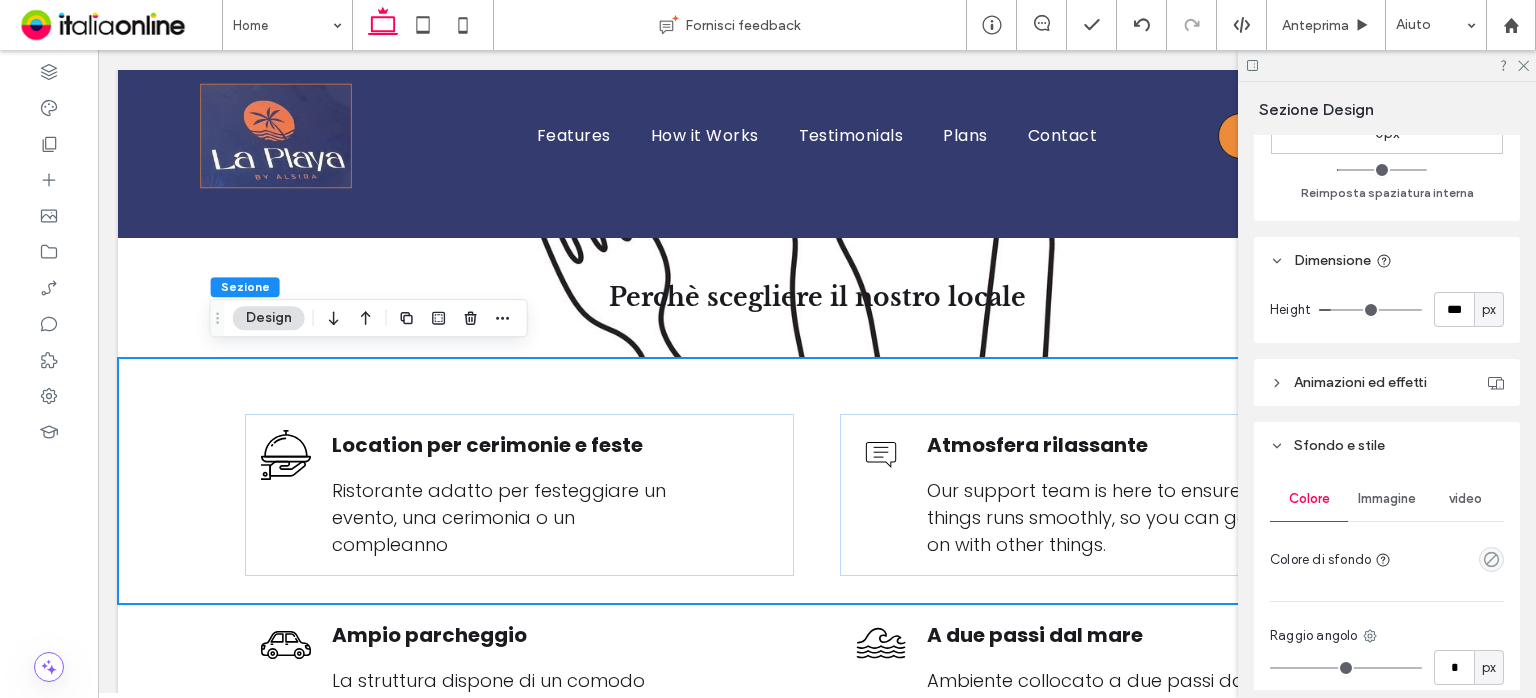 click on "Immagine" at bounding box center [1387, 499] 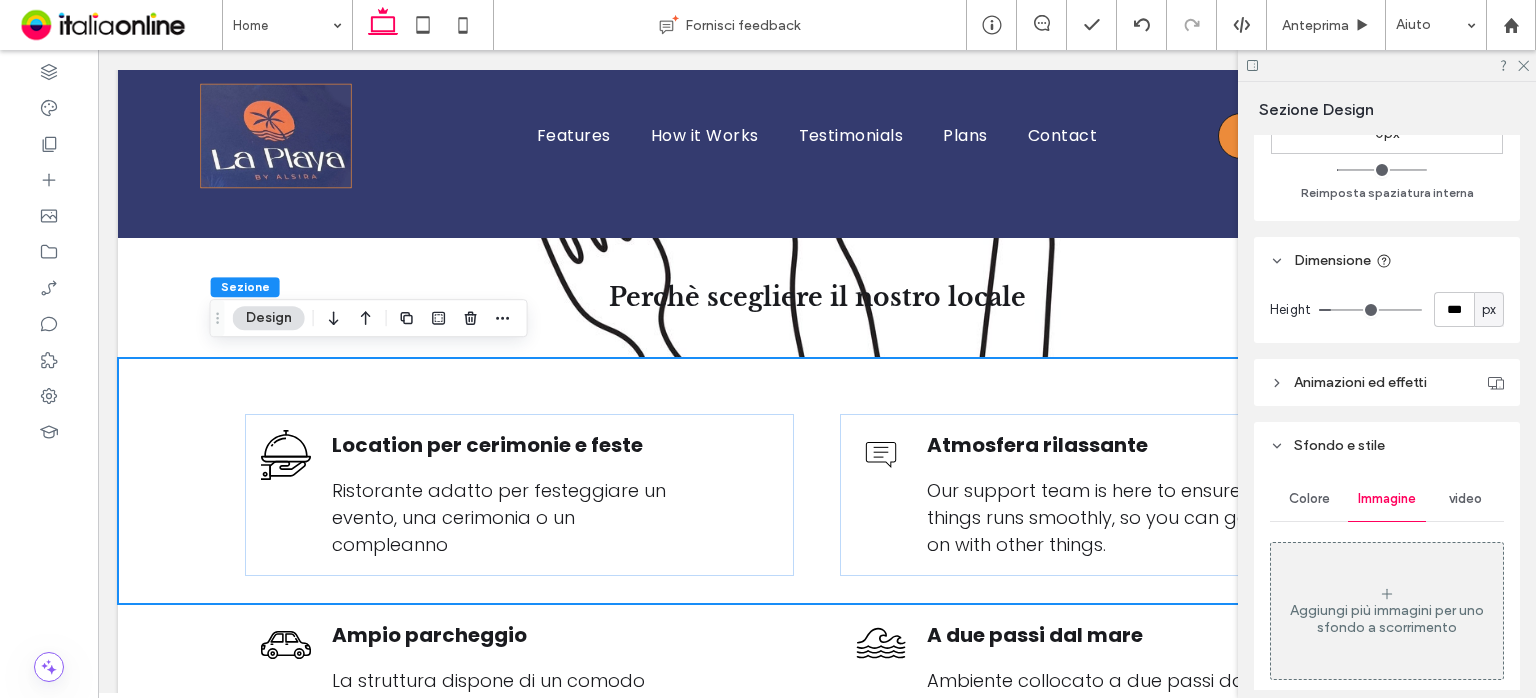 click on "Aggiungi più immagini per uno sfondo a scorrimento" at bounding box center (1387, 611) 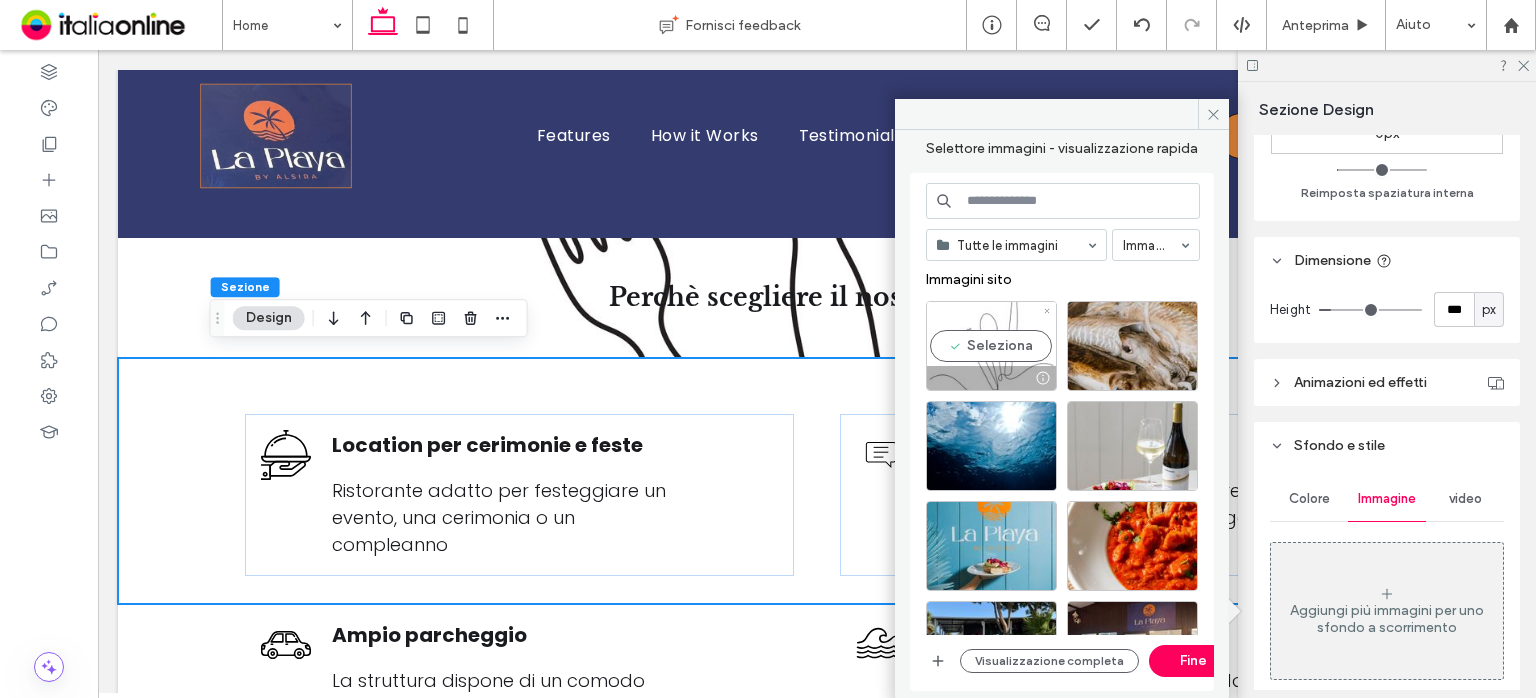 click on "Seleziona" at bounding box center (991, 346) 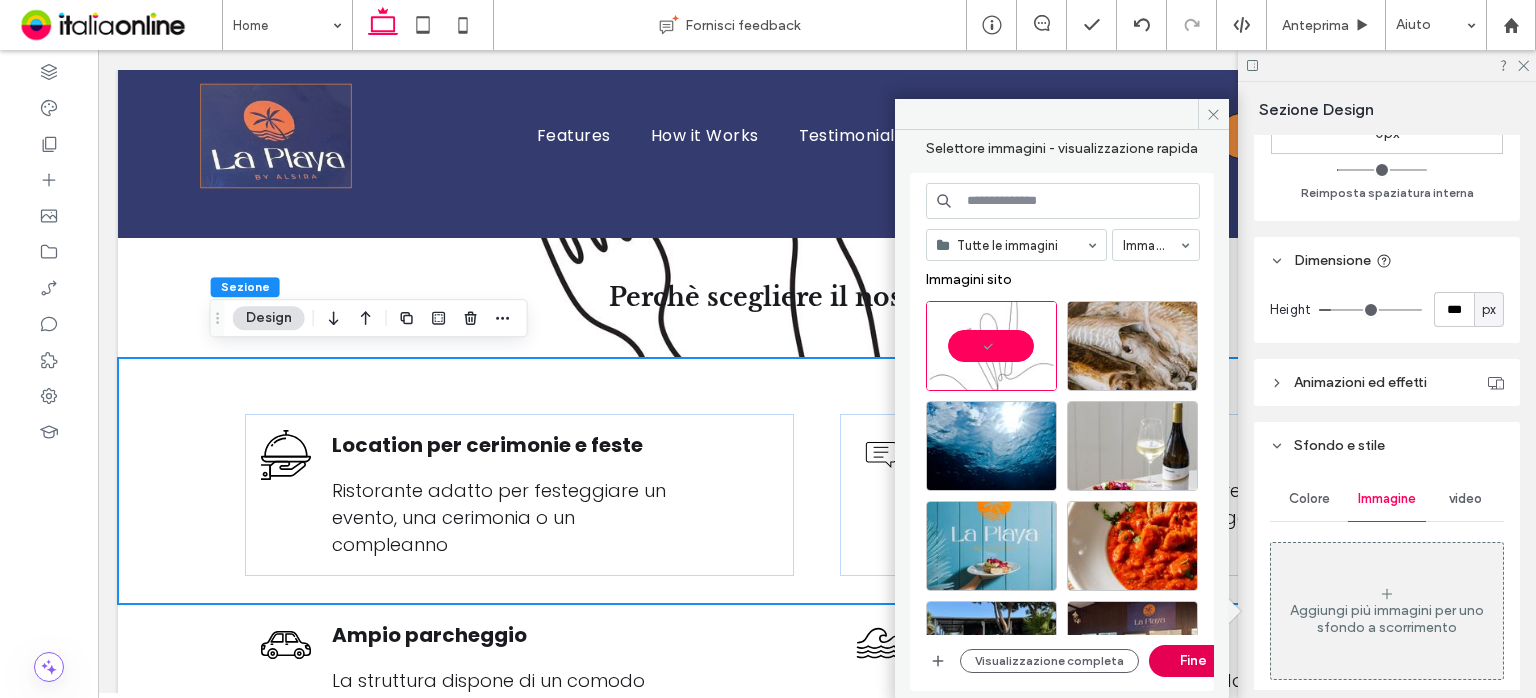 click on "Fine" at bounding box center (1194, 661) 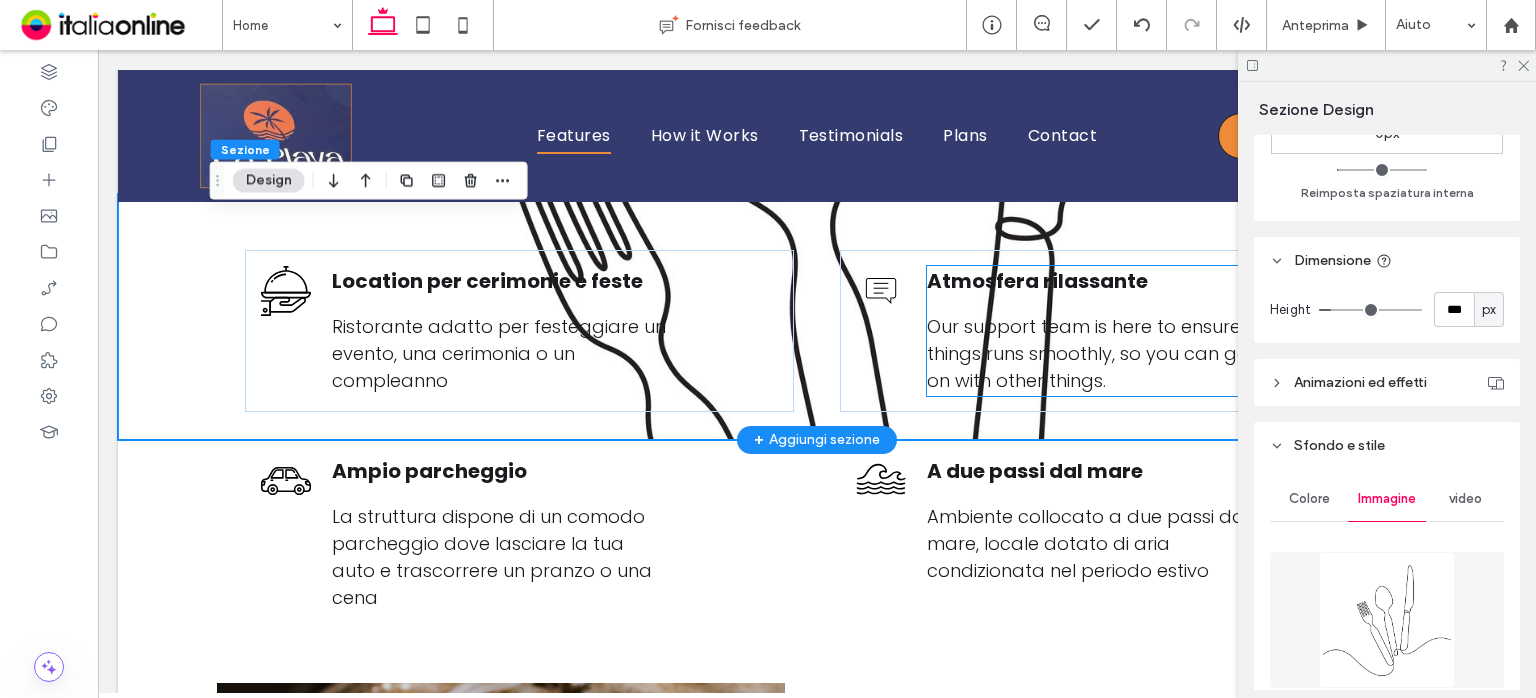 scroll, scrollTop: 2380, scrollLeft: 0, axis: vertical 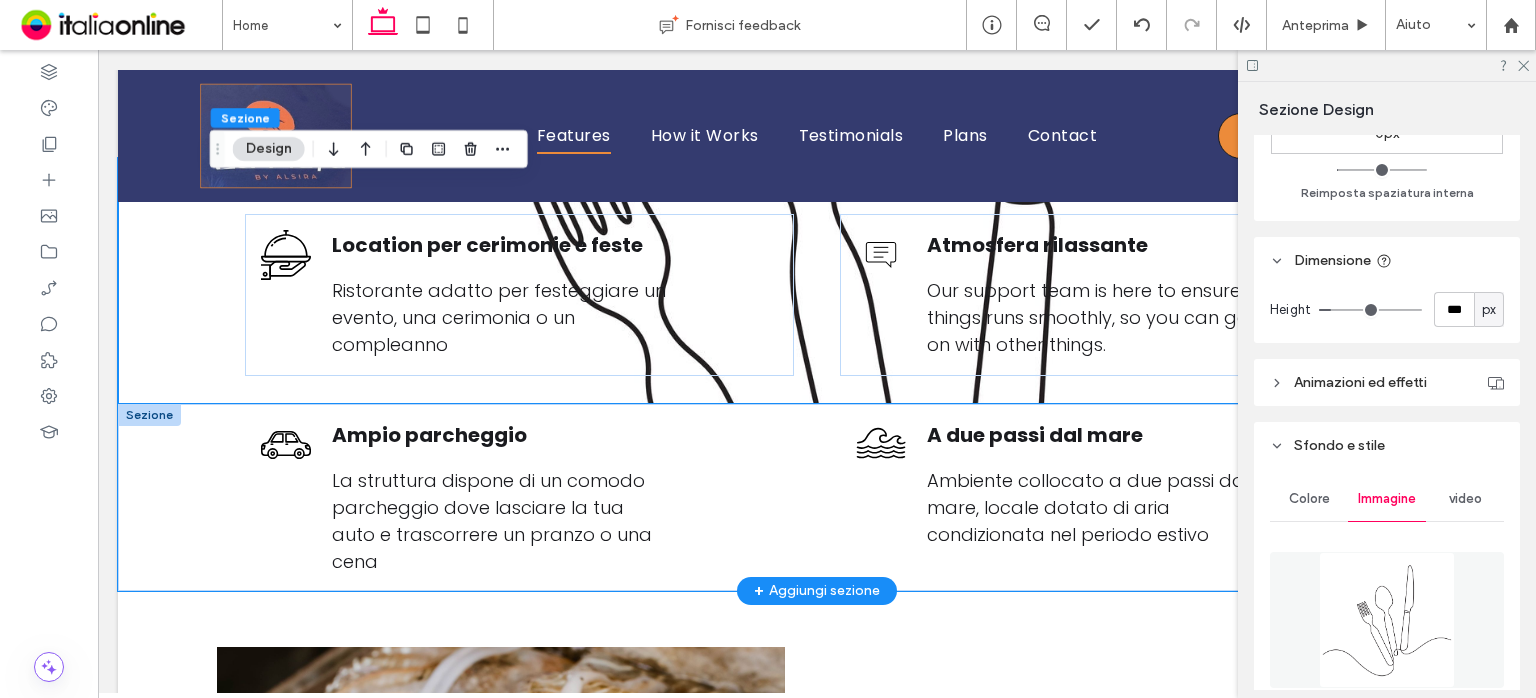 click on "Ampio parcheggio
La struttura dispone di un comodo parcheggio dove lasciare la tua auto e trascorrere un pranzo o una cena
A due passi dal mare
Ambiente collocato a due passi dal mare, locale dotato di aria condizionata nel periodo estivo" at bounding box center [817, 497] 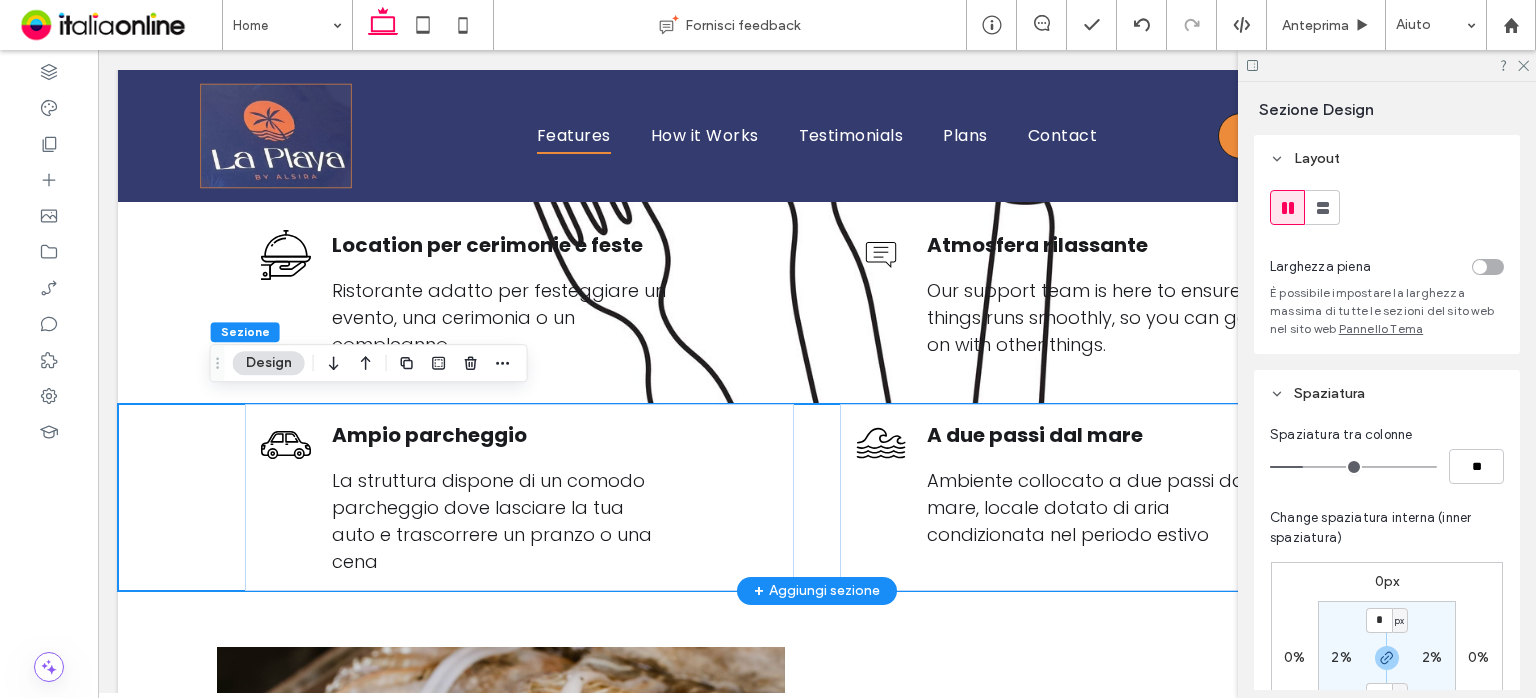 click on "Ampio parcheggio
La struttura dispone di un comodo parcheggio dove lasciare la tua auto e trascorrere un pranzo o una cena
A due passi dal mare
Ambiente collocato a due passi dal mare, locale dotato di aria condizionata nel periodo estivo" at bounding box center (817, 497) 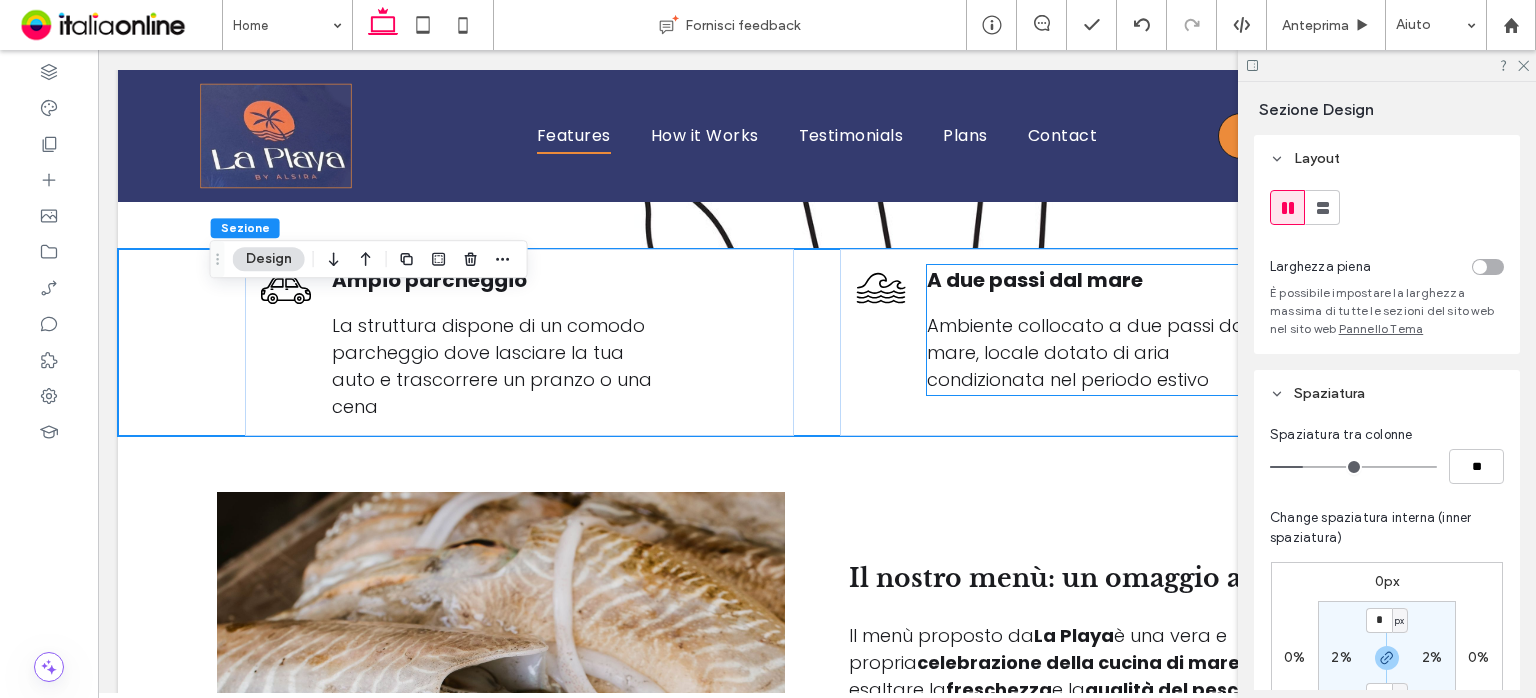 scroll, scrollTop: 2680, scrollLeft: 0, axis: vertical 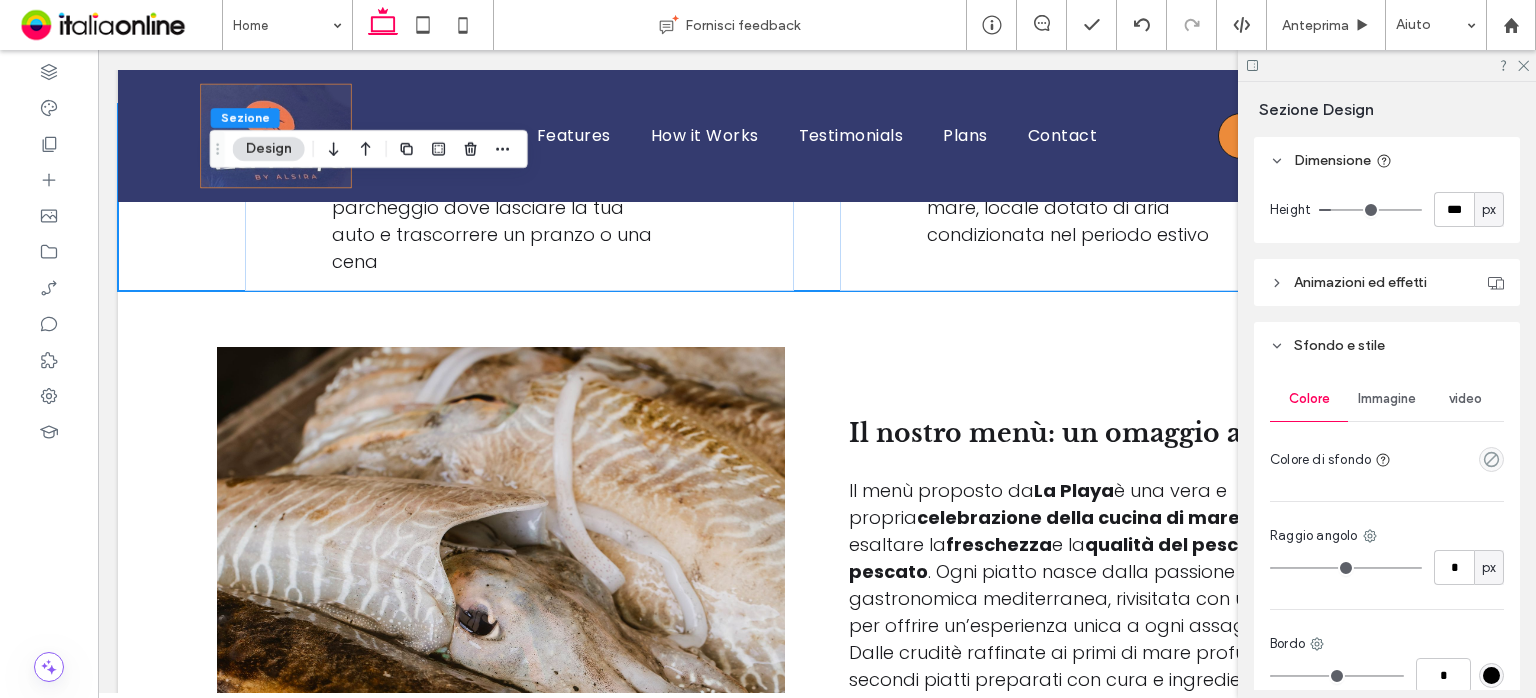 click on "Immagine" at bounding box center [1387, 399] 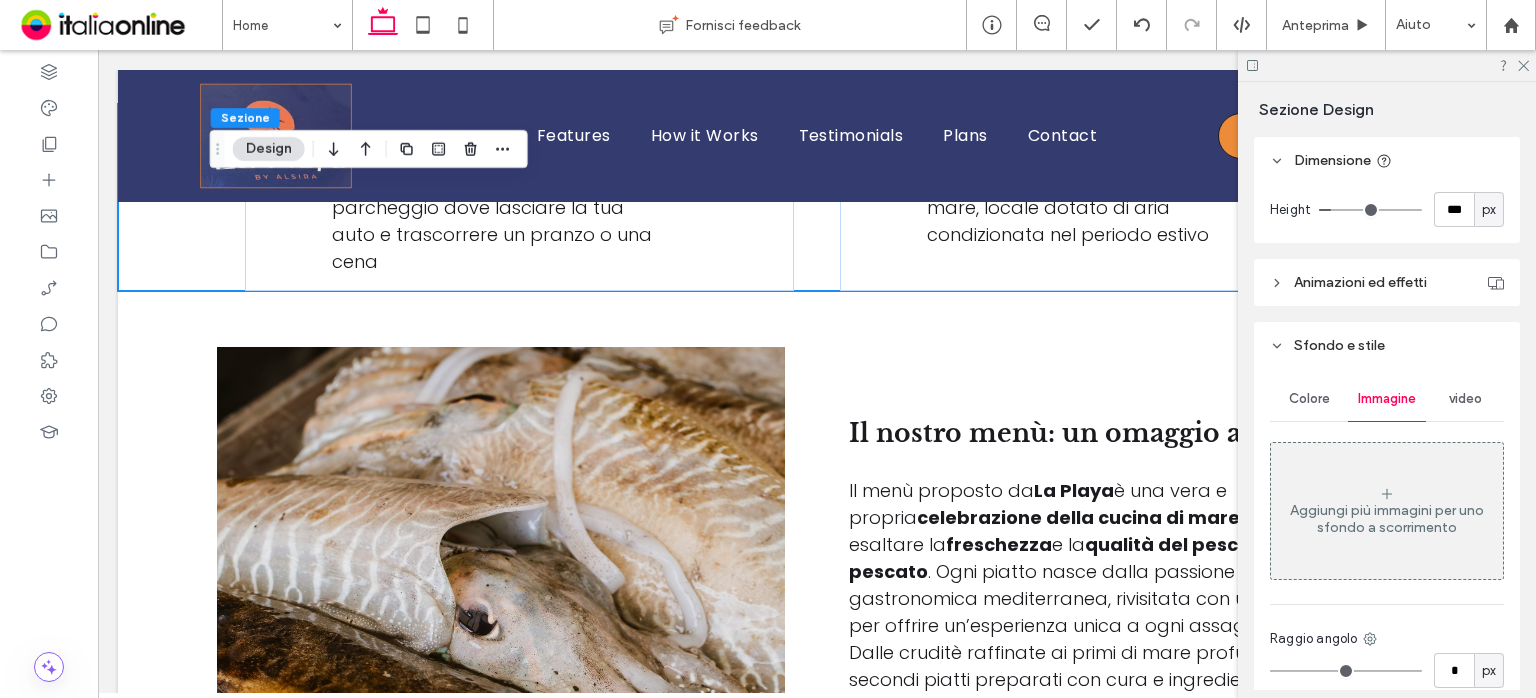 click on "Aggiungi più immagini per uno sfondo a scorrimento" at bounding box center (1387, 511) 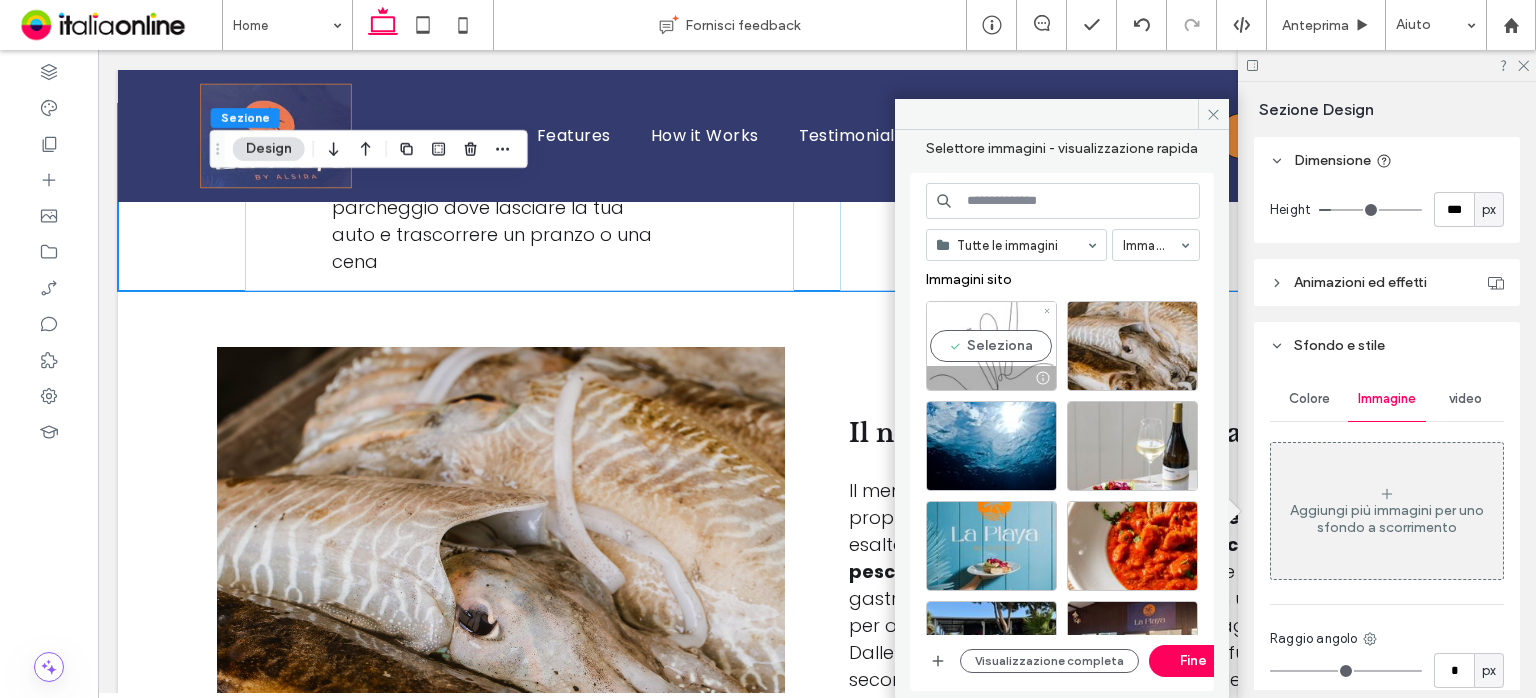 click on "Seleziona" at bounding box center (991, 346) 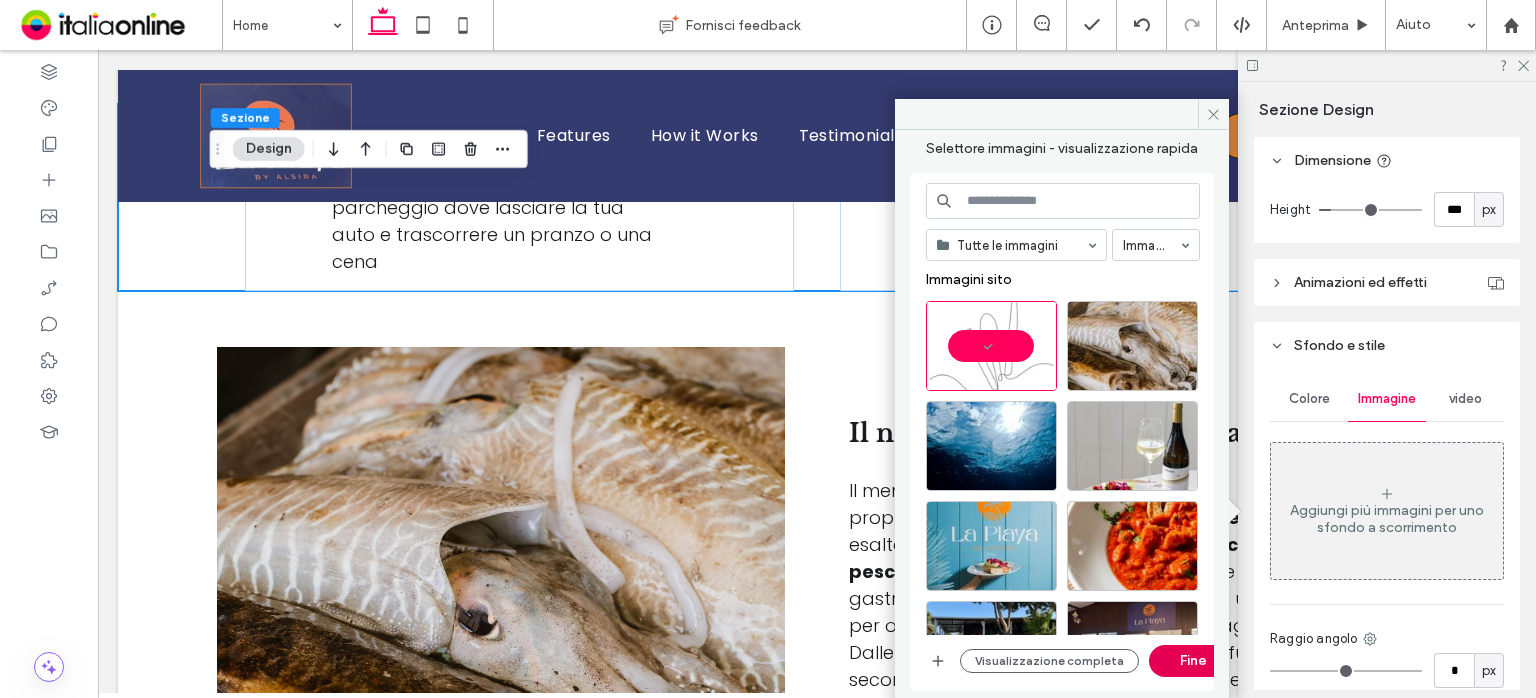 click on "Fine" at bounding box center (1194, 661) 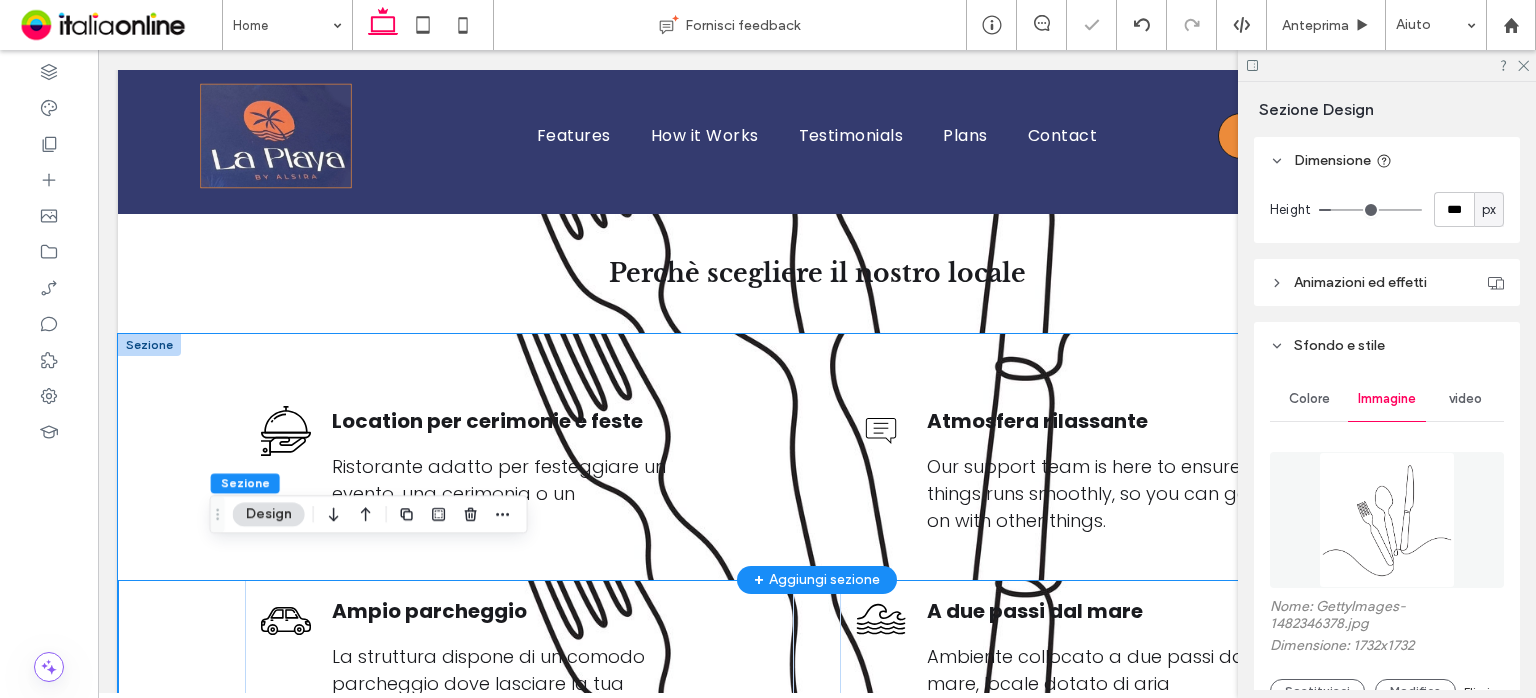 scroll, scrollTop: 2180, scrollLeft: 0, axis: vertical 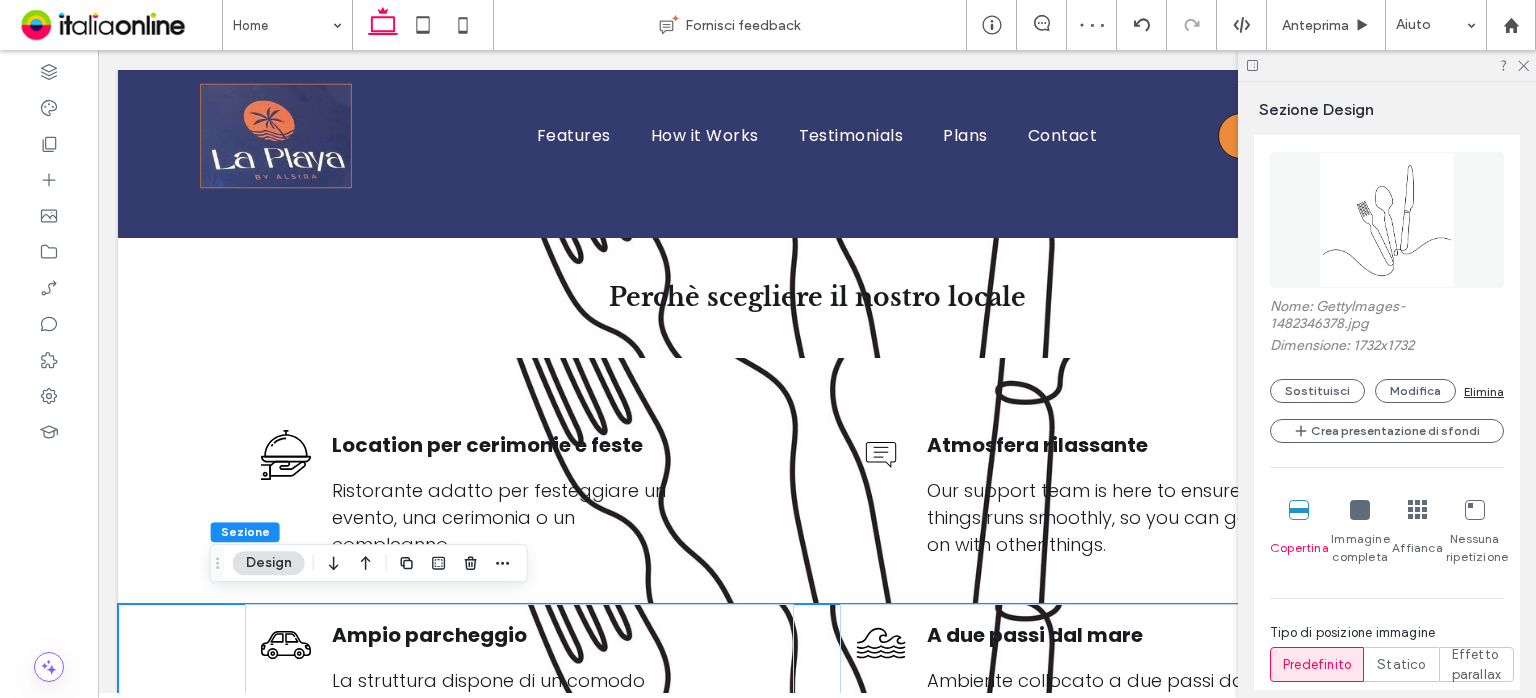 click at bounding box center (1360, 510) 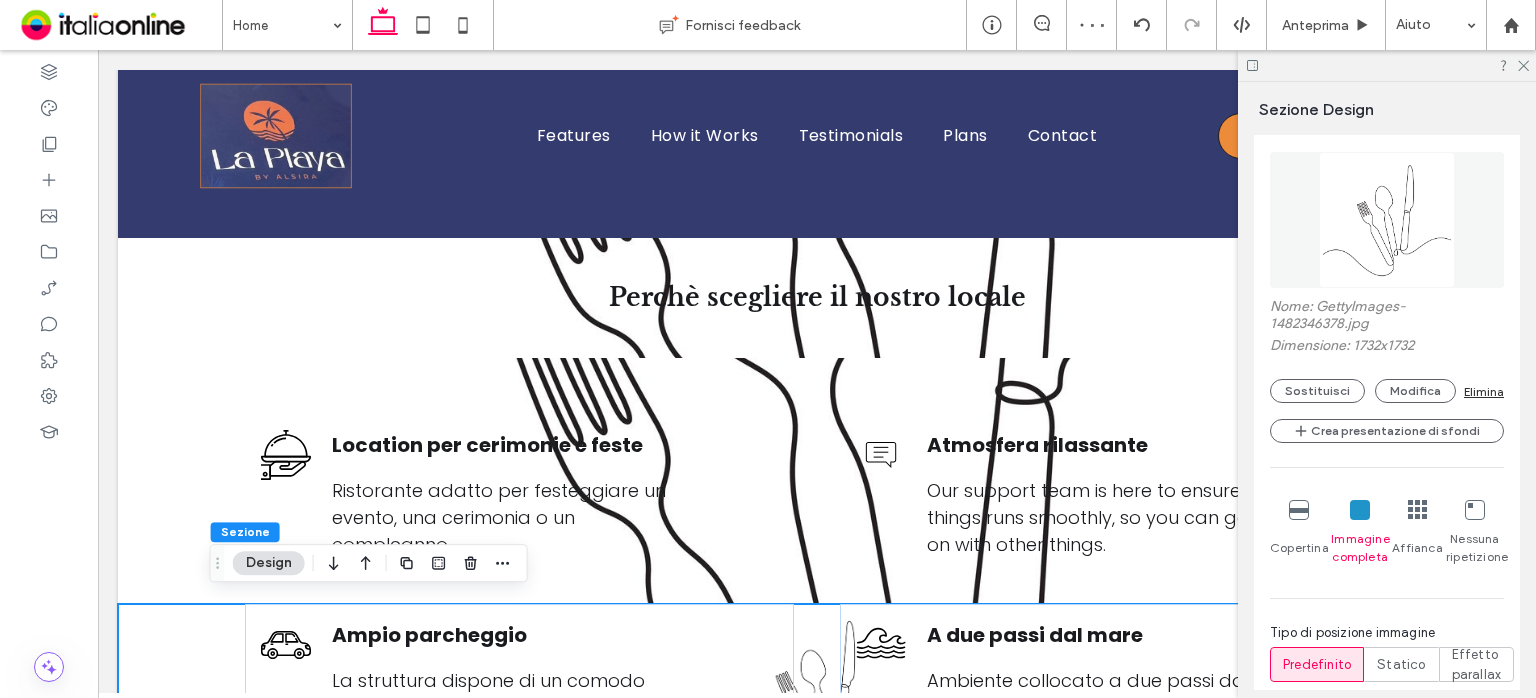 click at bounding box center (1299, 510) 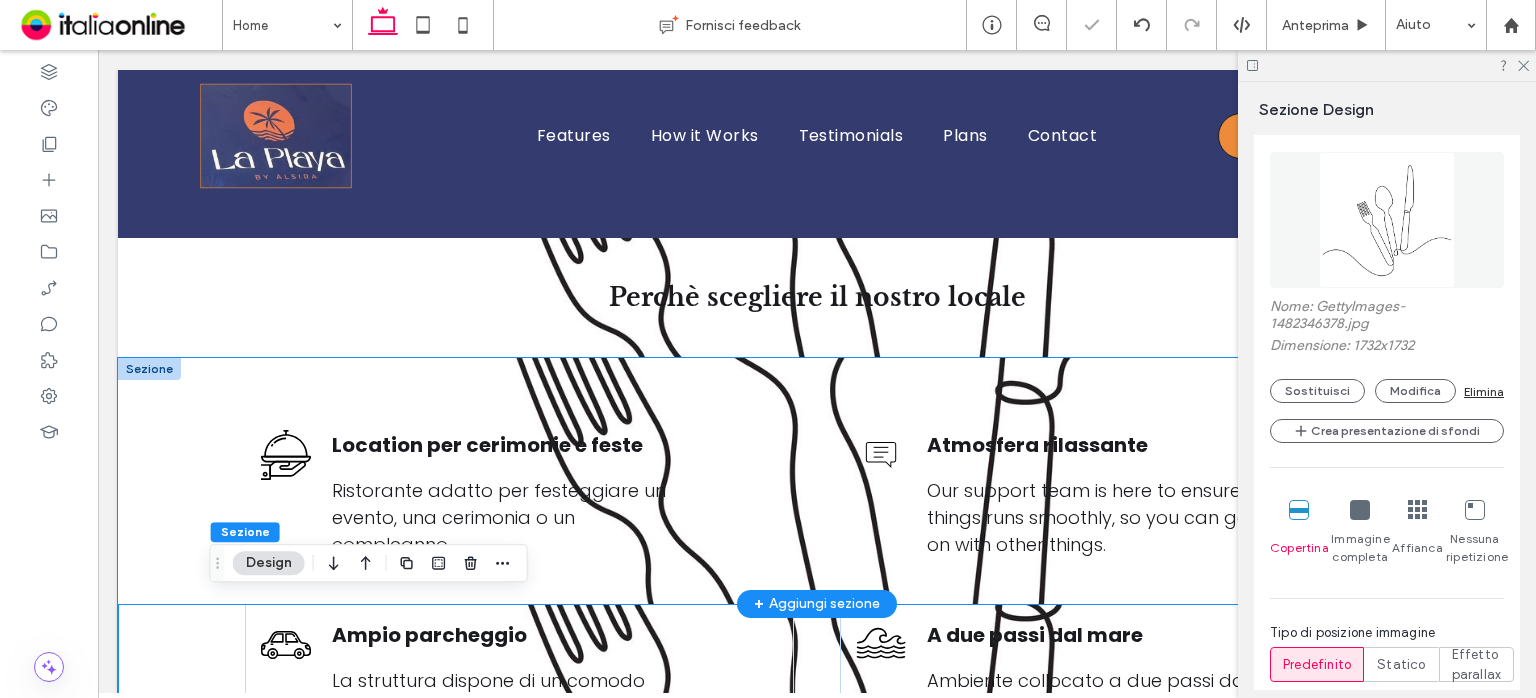 click on "Location per cerimonie e feste
Ristorante adatto per festeggiare un evento, una cerimonia o un compleanno
Atmosfera rilassante
Our support team is here to ensure things runs smoothly, so you can get on with other things." at bounding box center [817, 481] 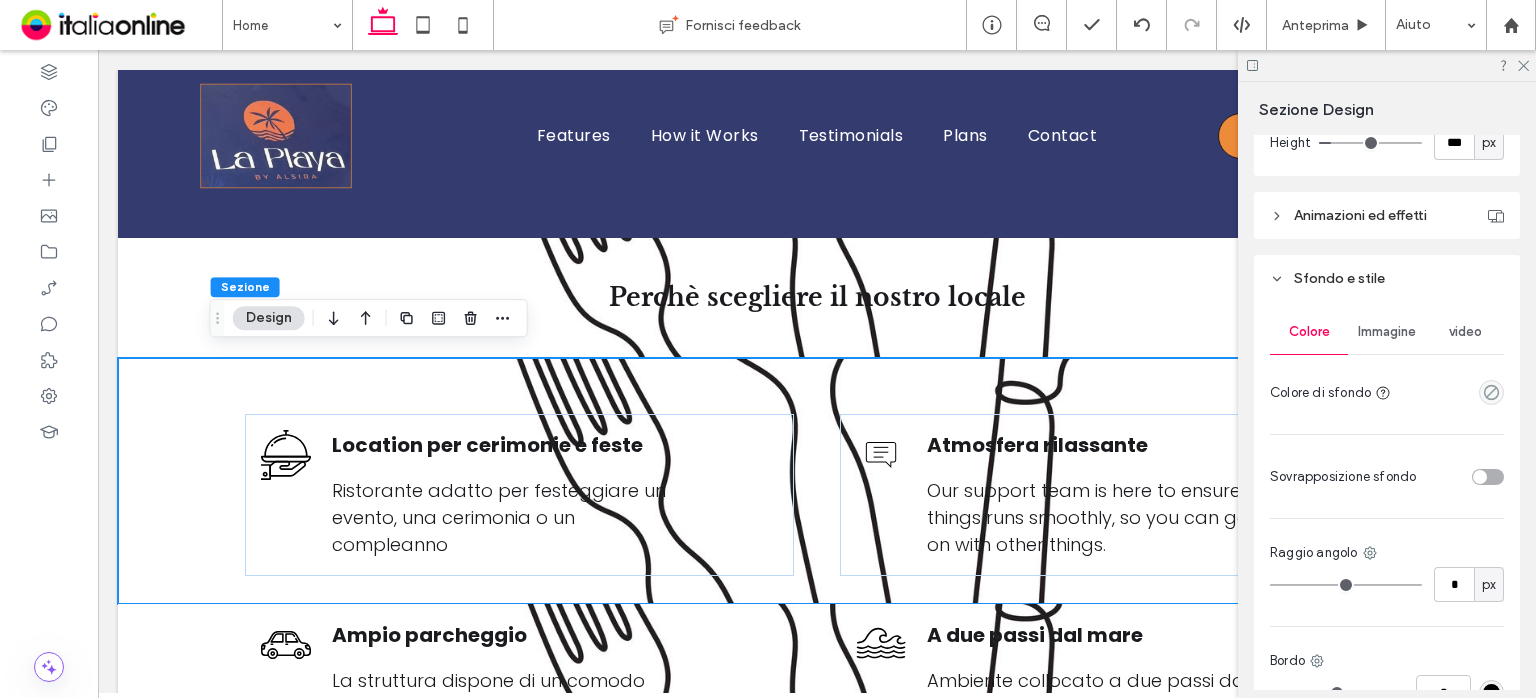 scroll, scrollTop: 800, scrollLeft: 0, axis: vertical 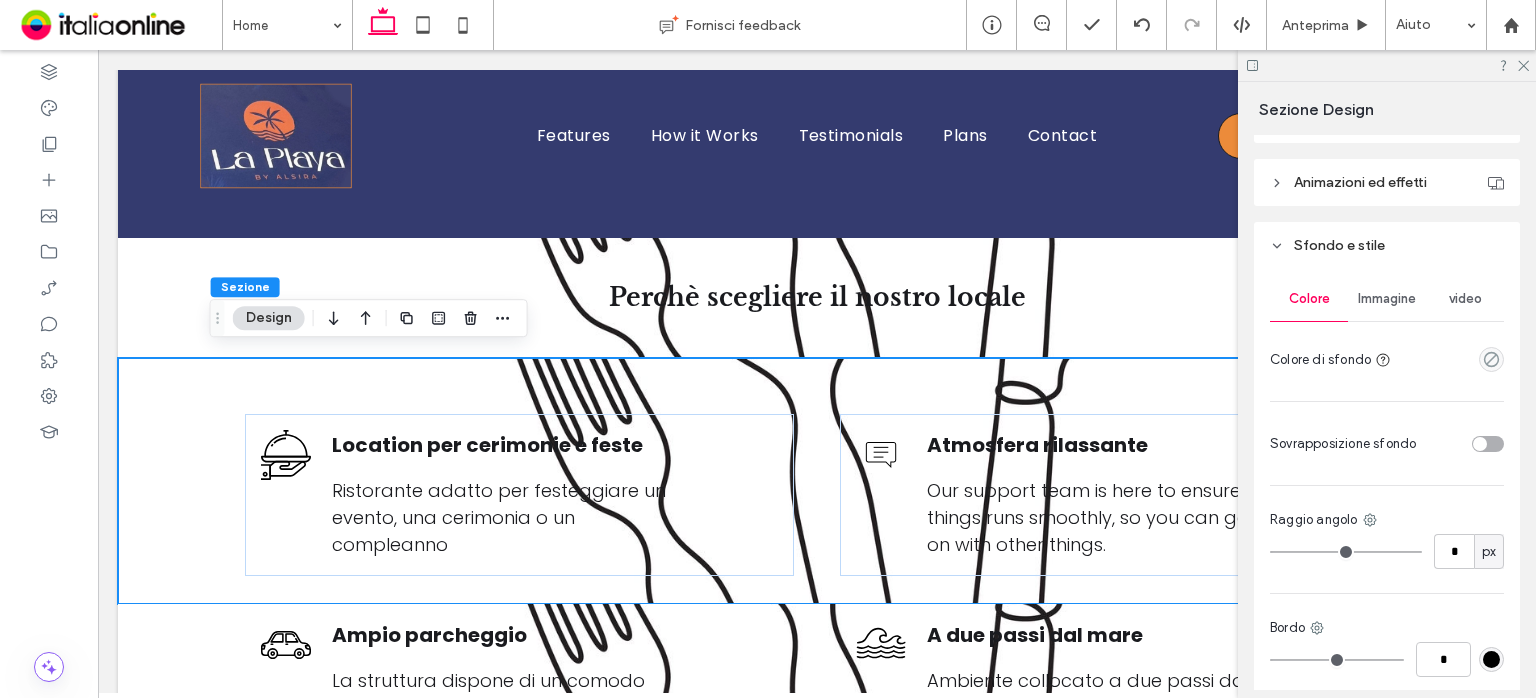 click on "Immagine" at bounding box center (1387, 299) 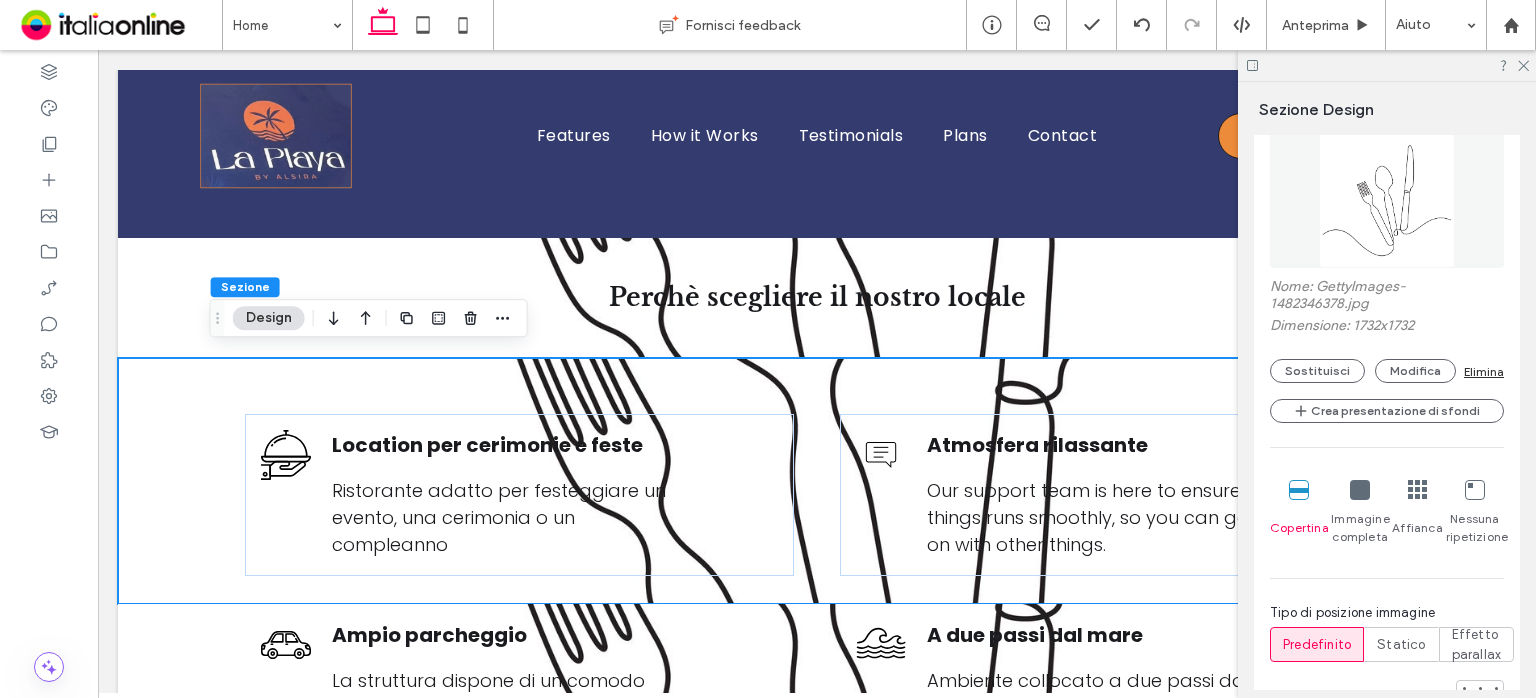 scroll, scrollTop: 1020, scrollLeft: 0, axis: vertical 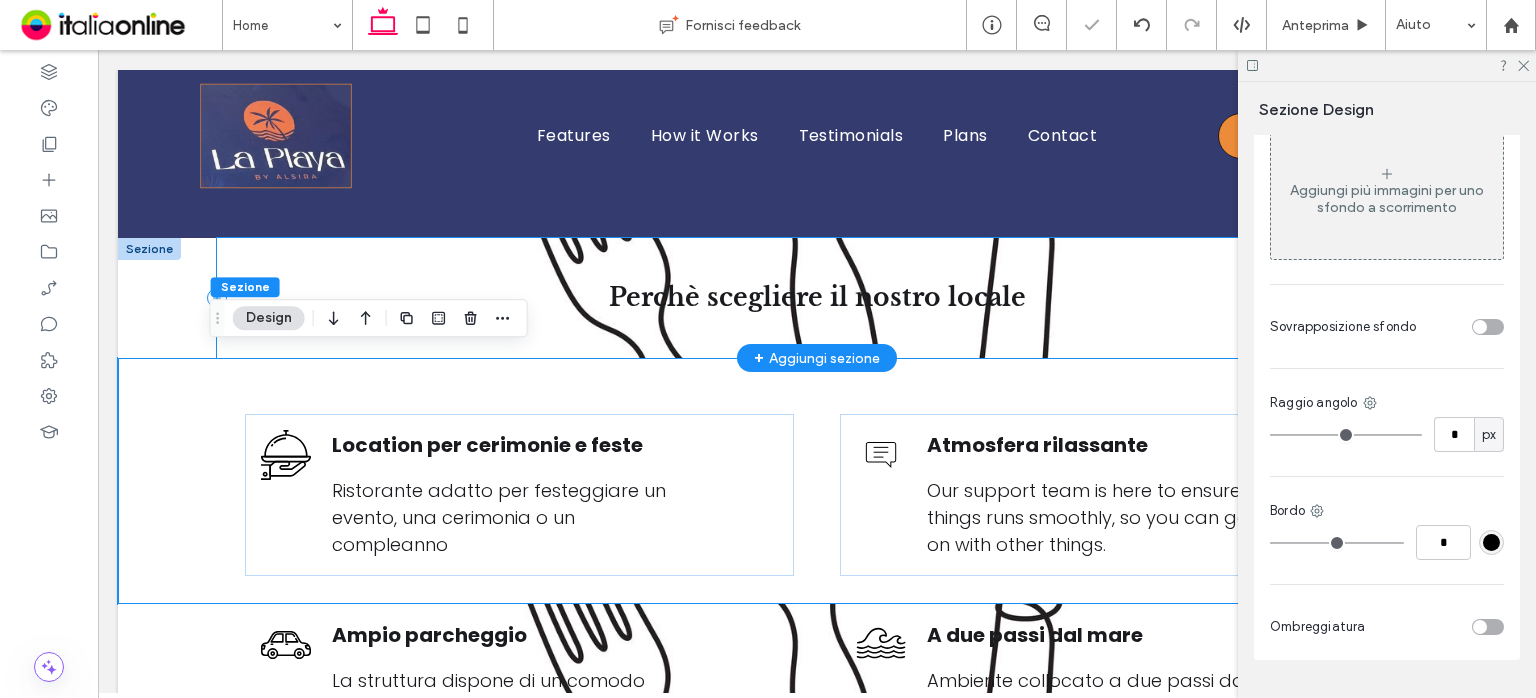 click on "Perchè scegliere il nostro locale" at bounding box center [817, 298] 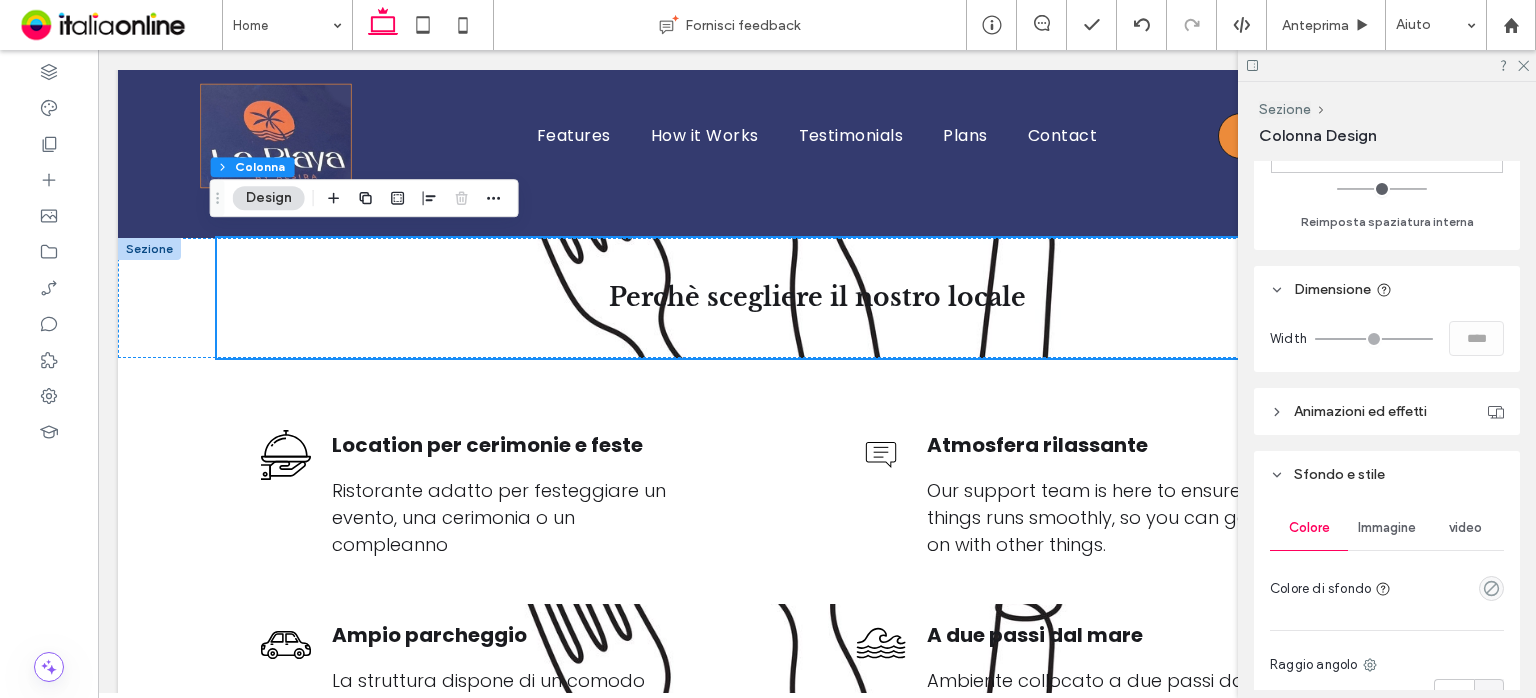 scroll, scrollTop: 800, scrollLeft: 0, axis: vertical 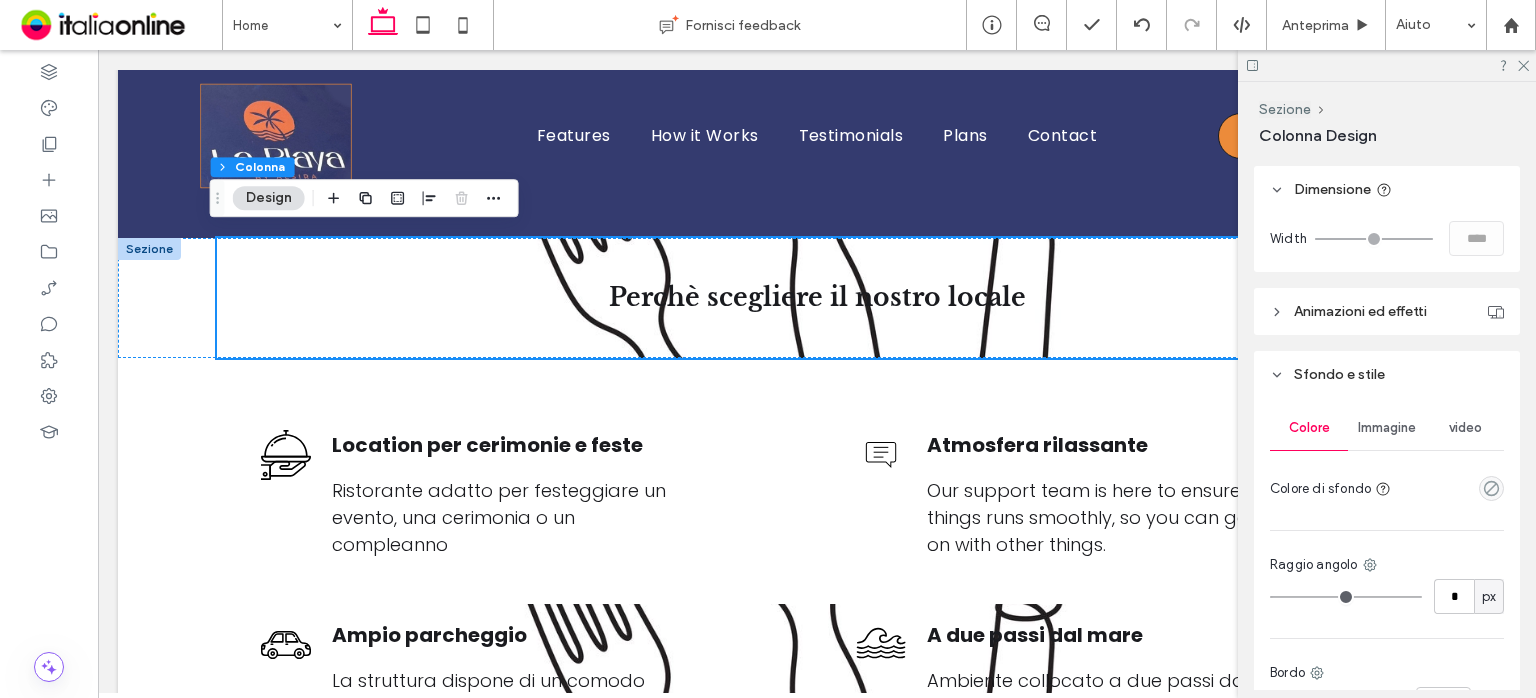 click on "Immagine" at bounding box center [1387, 428] 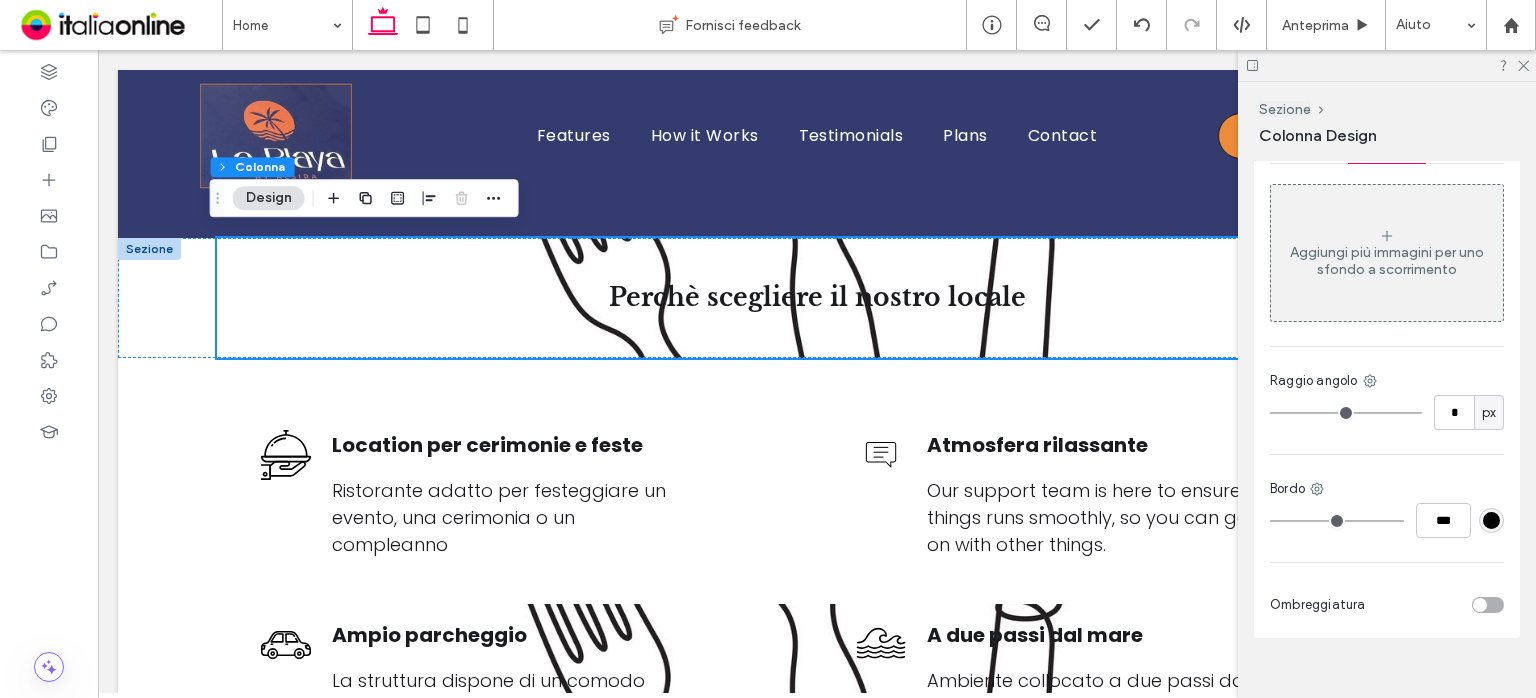 scroll, scrollTop: 1100, scrollLeft: 0, axis: vertical 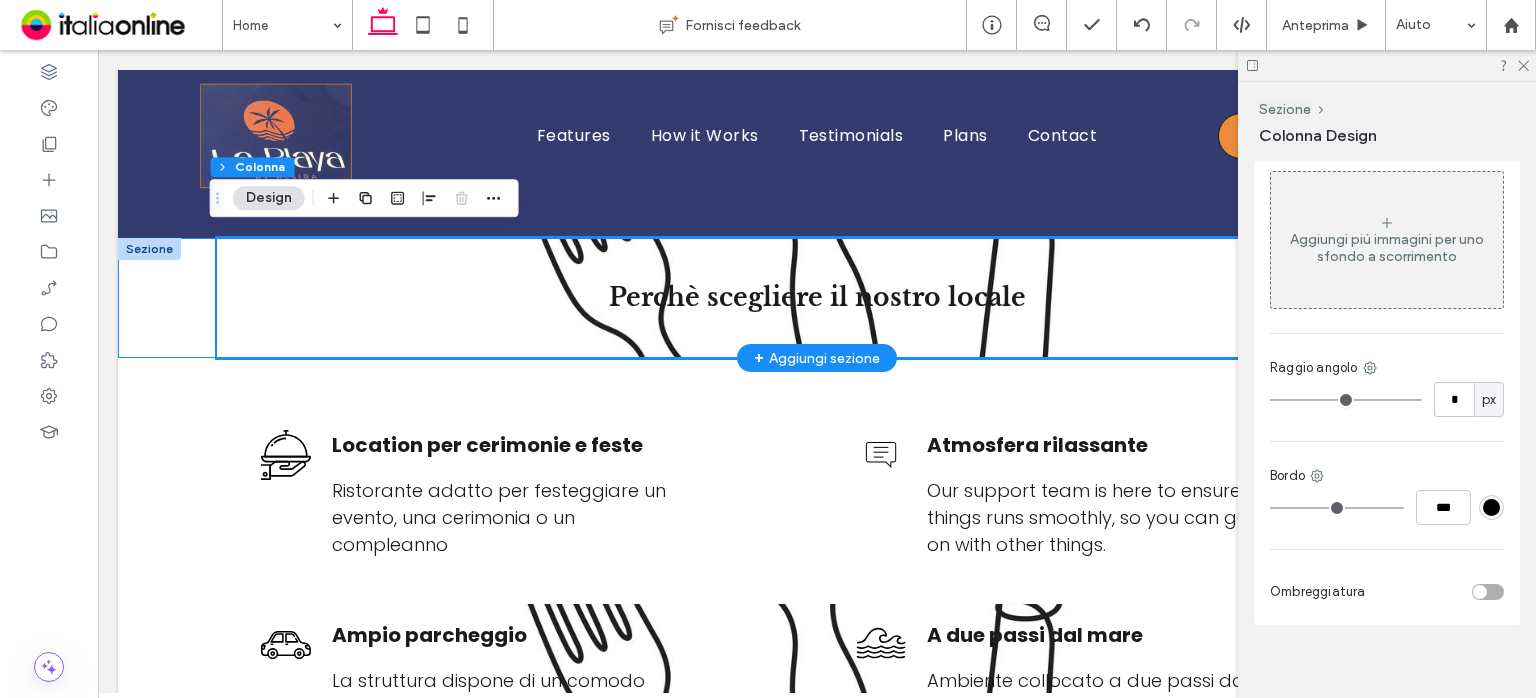 click on "Perchè scegliere il nostro locale" at bounding box center [817, 298] 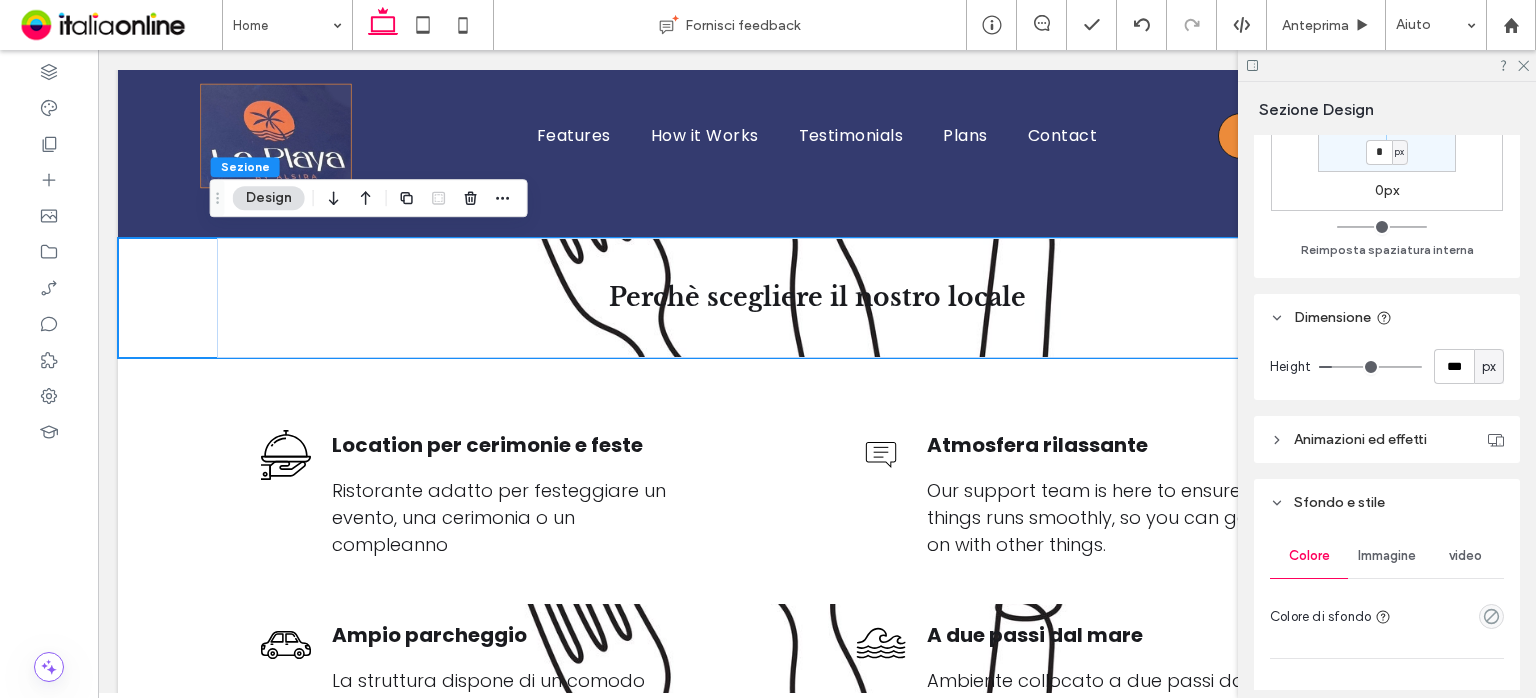 scroll, scrollTop: 700, scrollLeft: 0, axis: vertical 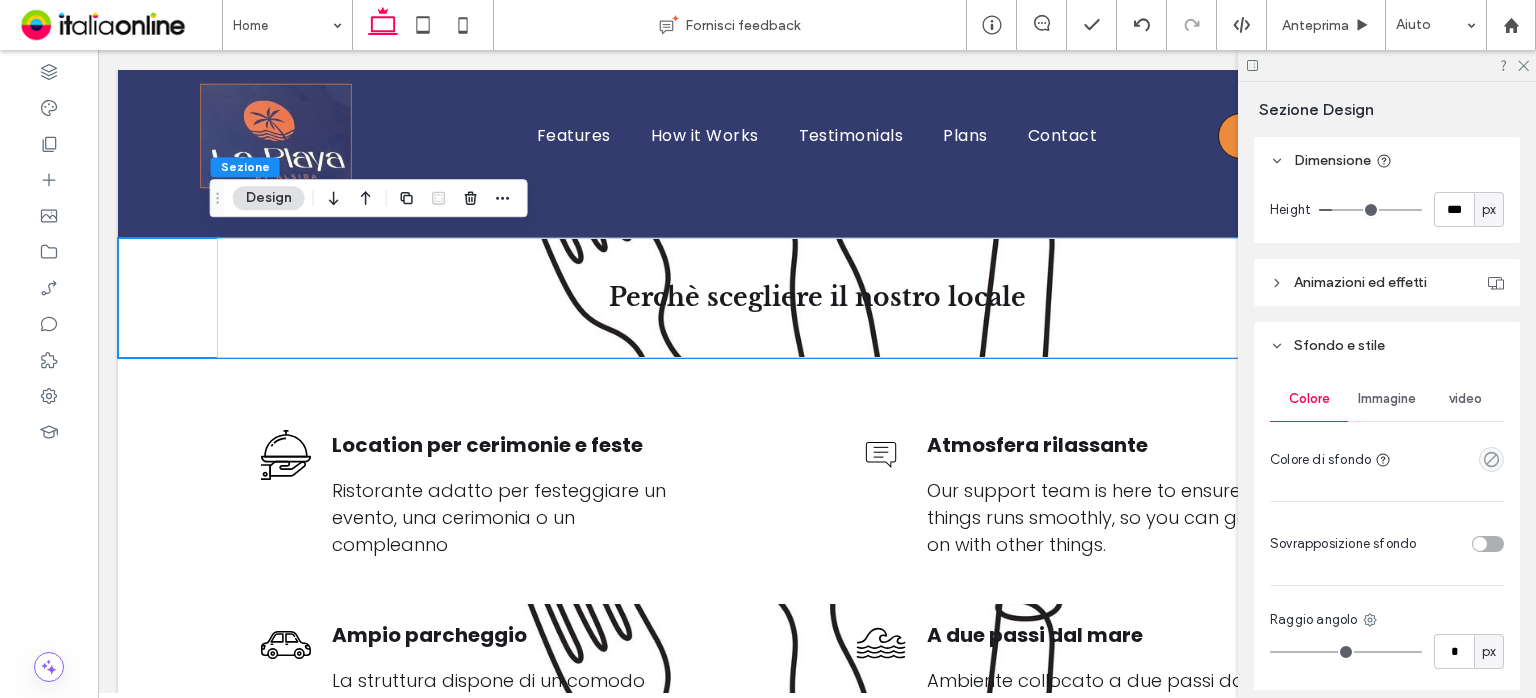 click on "Immagine" at bounding box center (1387, 399) 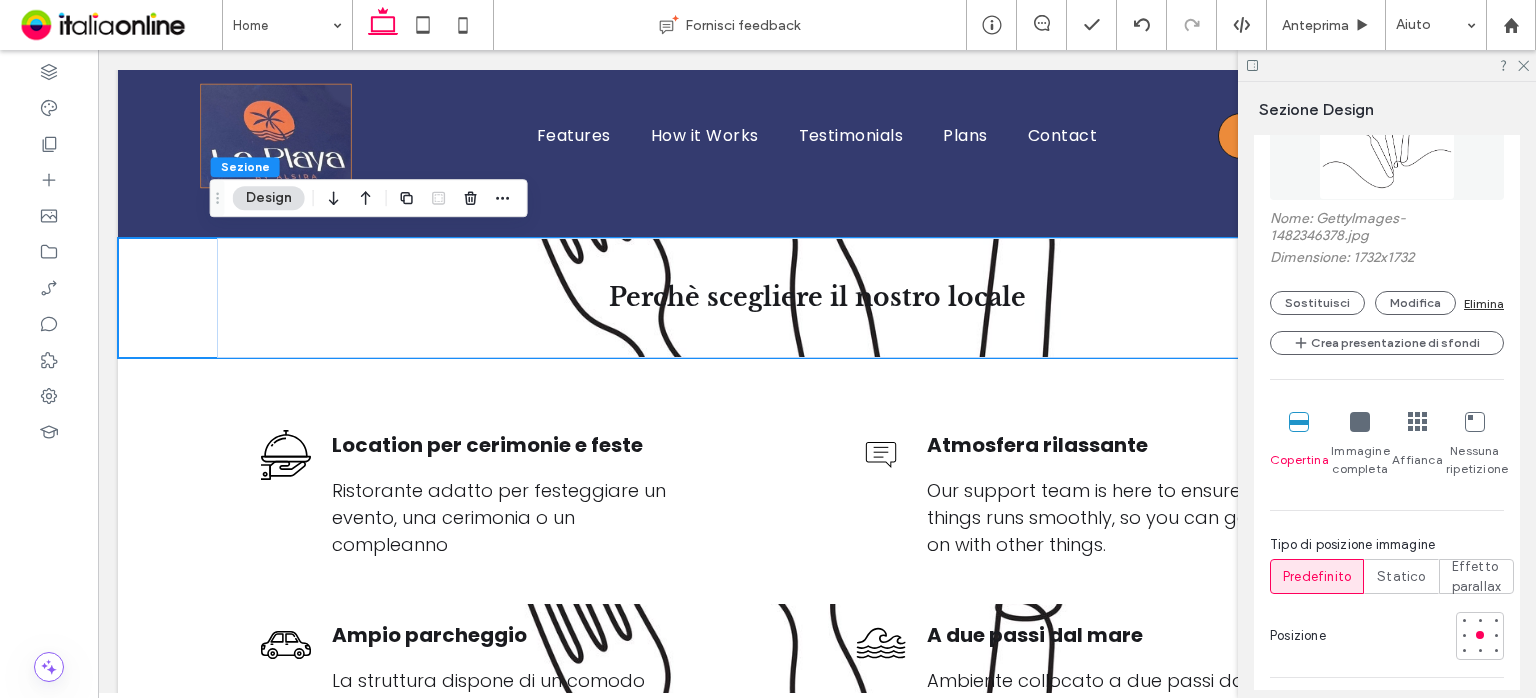 scroll, scrollTop: 1100, scrollLeft: 0, axis: vertical 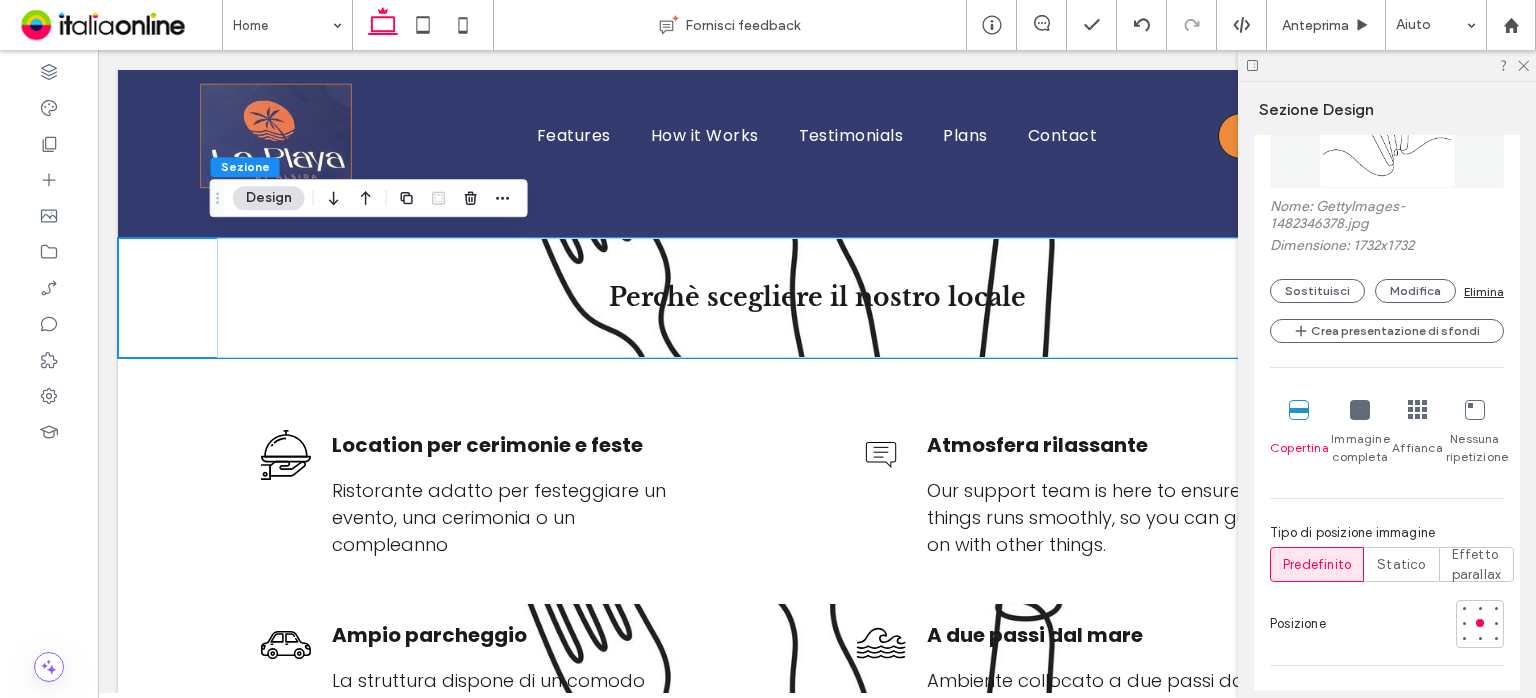 click on "Elimina" at bounding box center [1484, 291] 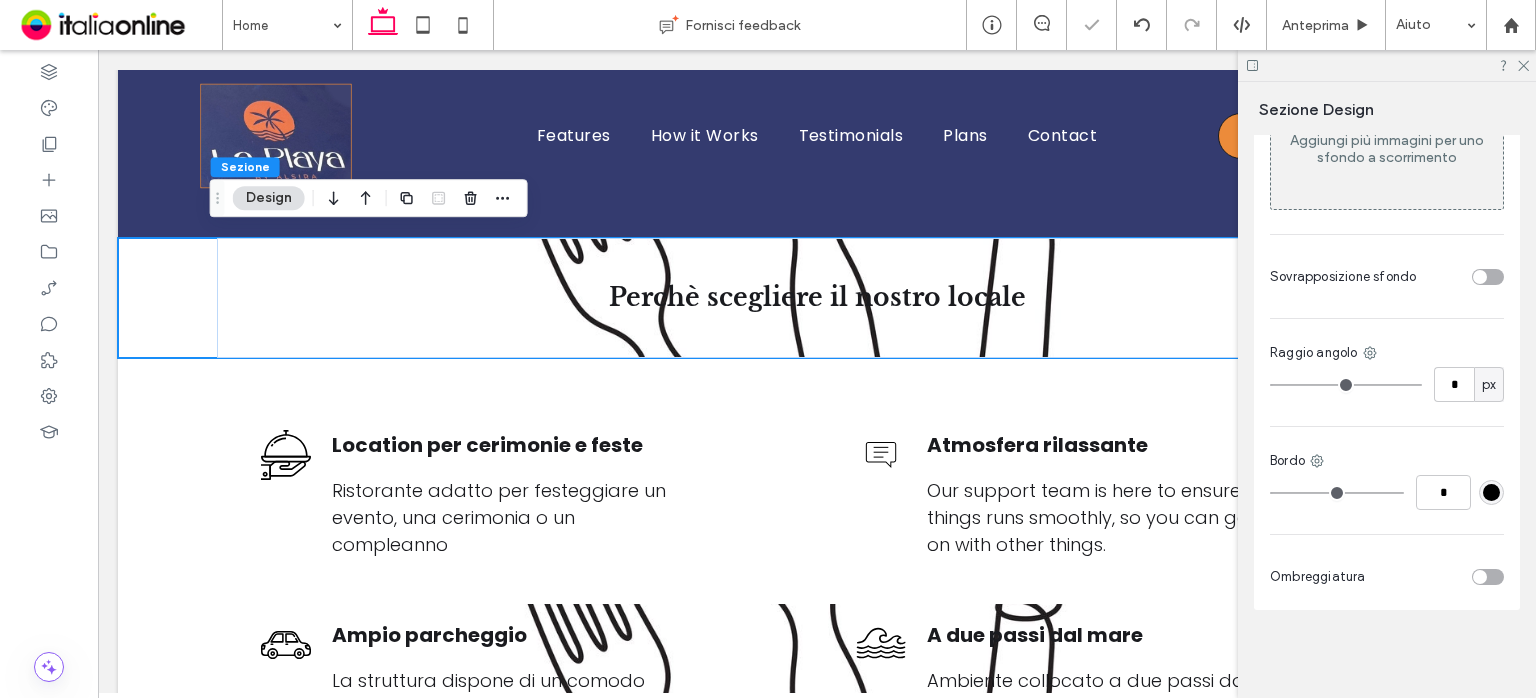scroll, scrollTop: 1071, scrollLeft: 0, axis: vertical 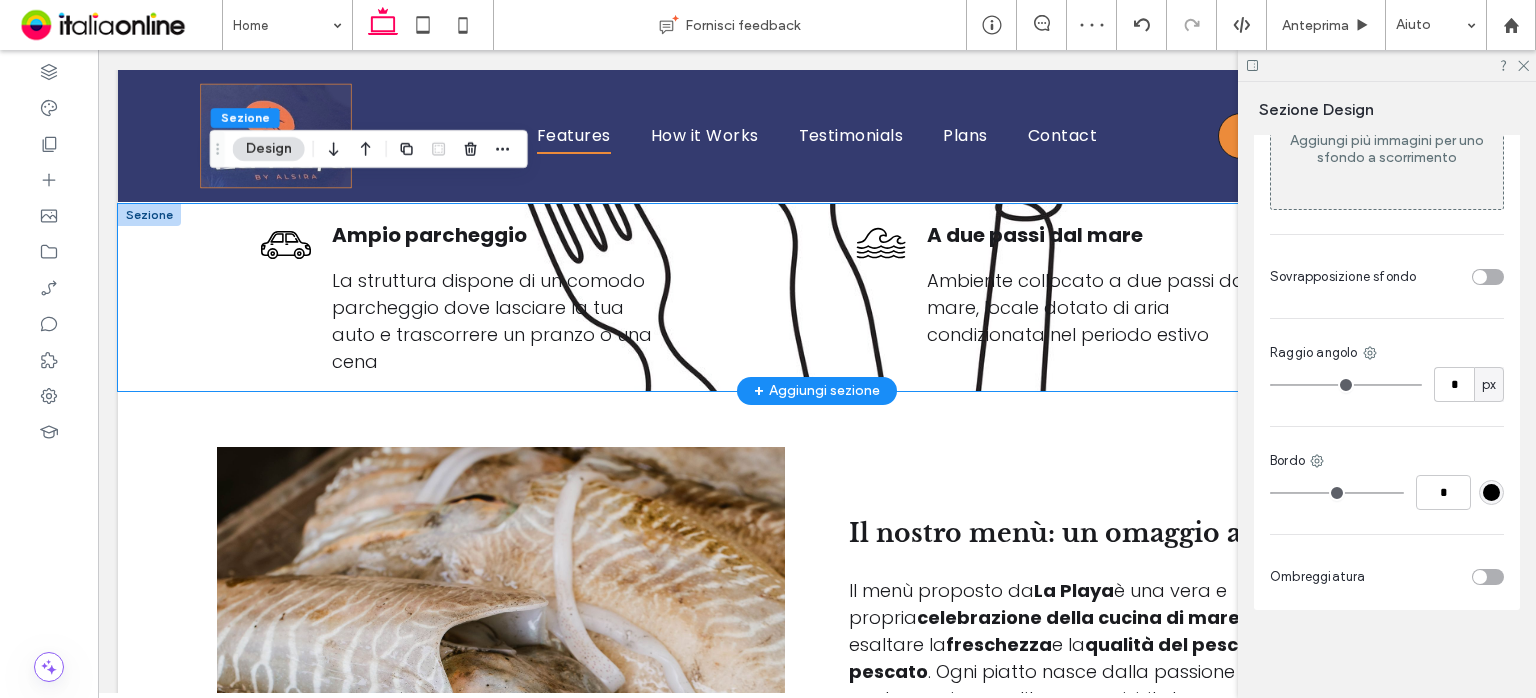click on "Ampio parcheggio
La struttura dispone di un comodo parcheggio dove lasciare la tua auto e trascorrere un pranzo o una cena
A due passi dal mare
Ambiente collocato a due passi dal mare, locale dotato di aria condizionata nel periodo estivo" at bounding box center [817, 297] 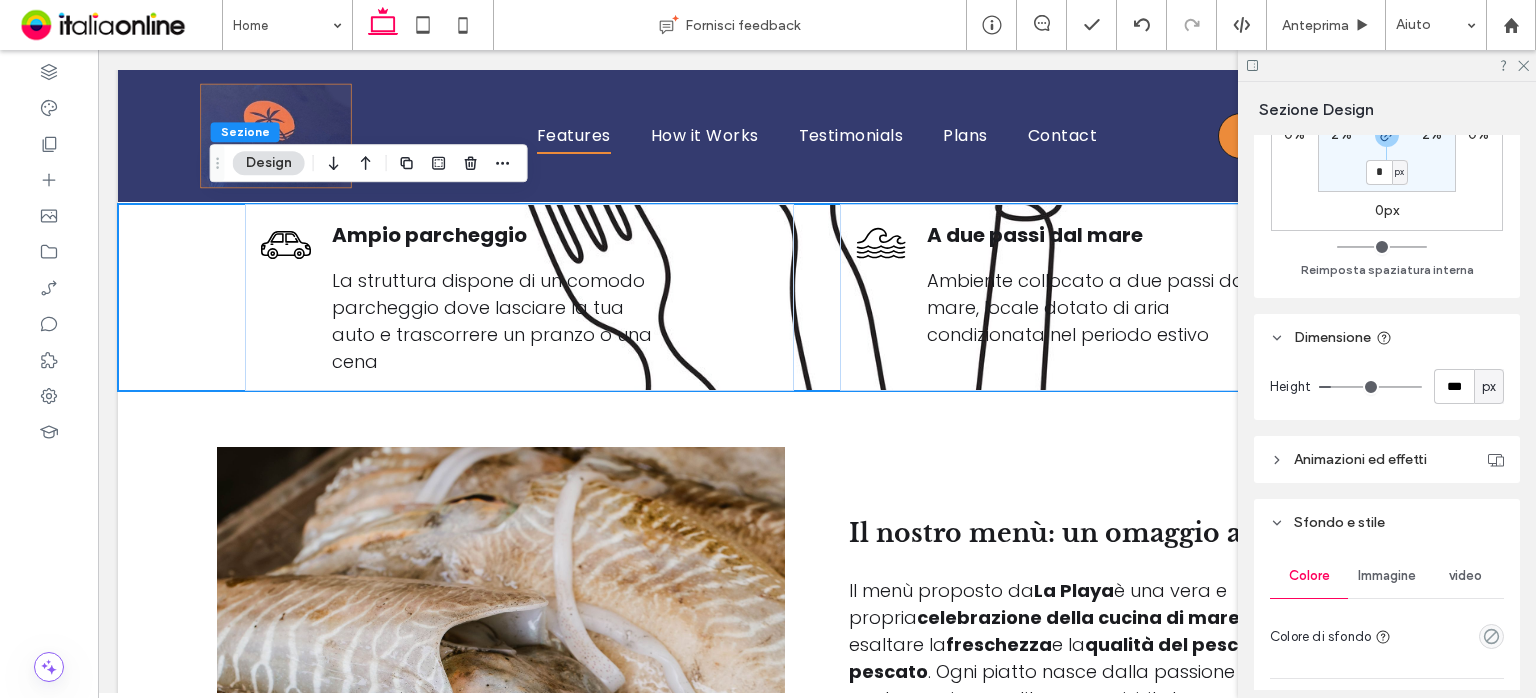 scroll, scrollTop: 700, scrollLeft: 0, axis: vertical 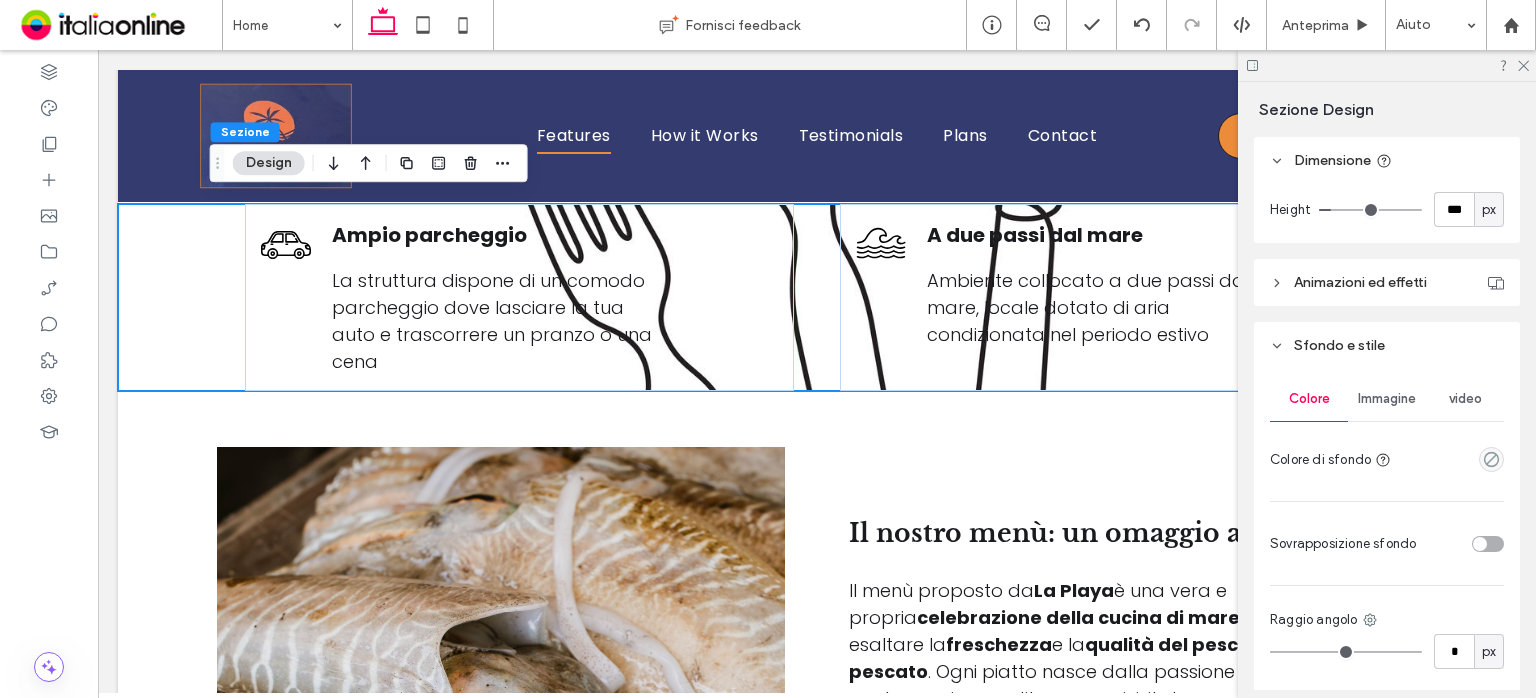 click on "Immagine" at bounding box center (1387, 399) 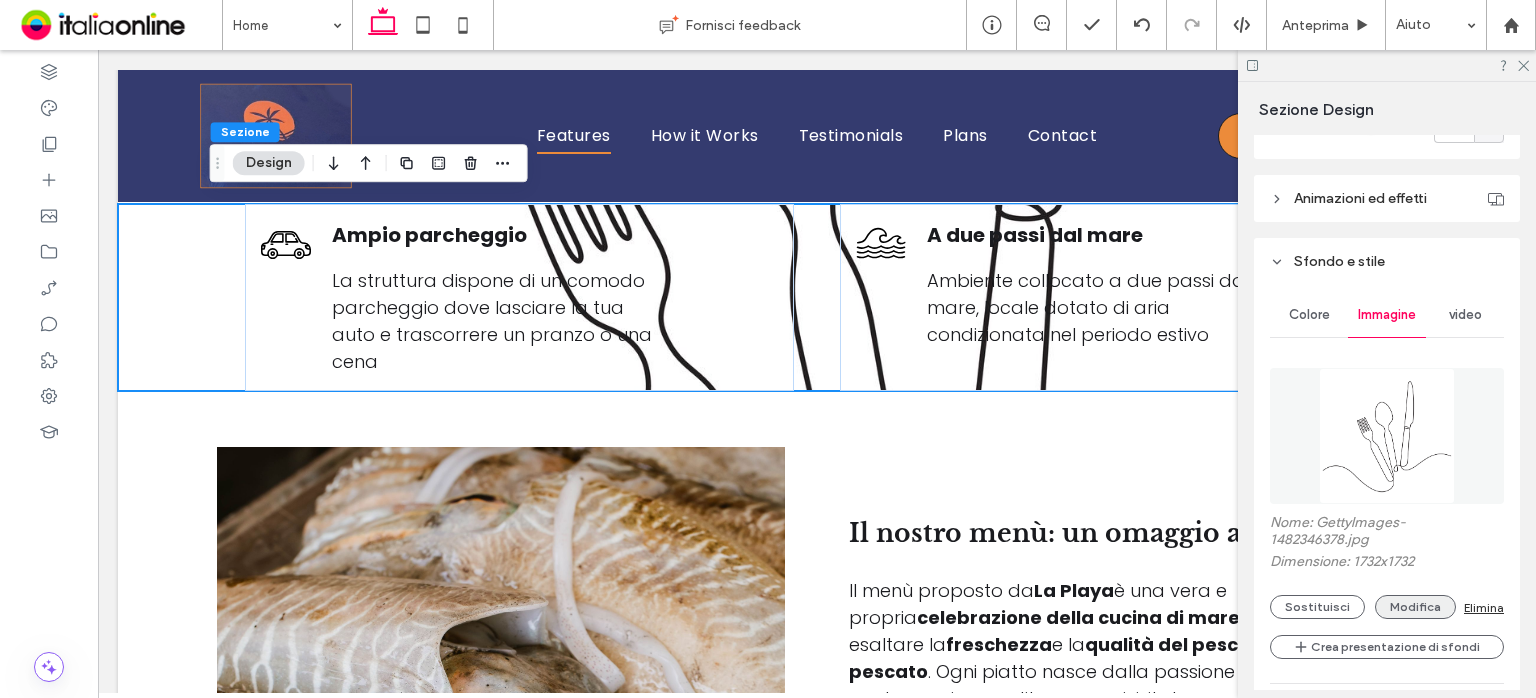 scroll, scrollTop: 900, scrollLeft: 0, axis: vertical 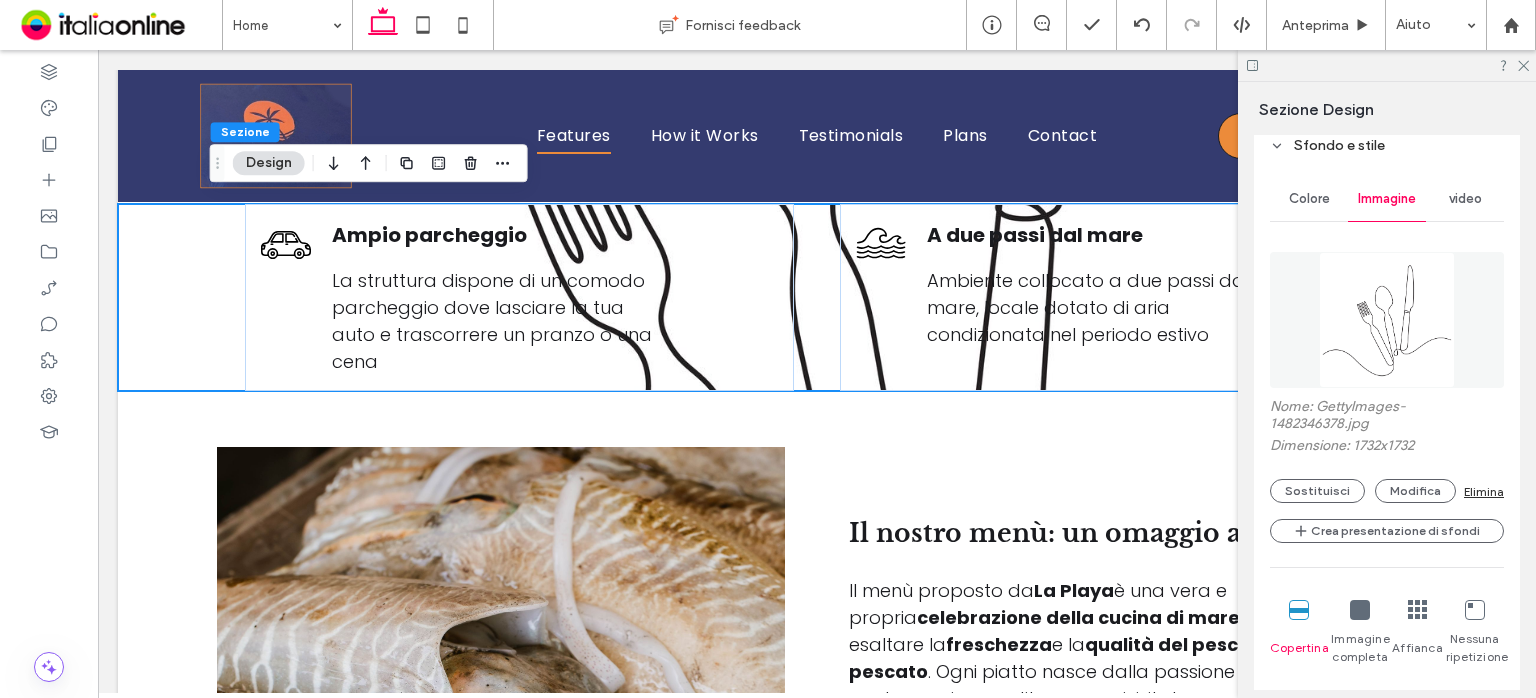 click on "Elimina" at bounding box center (1484, 491) 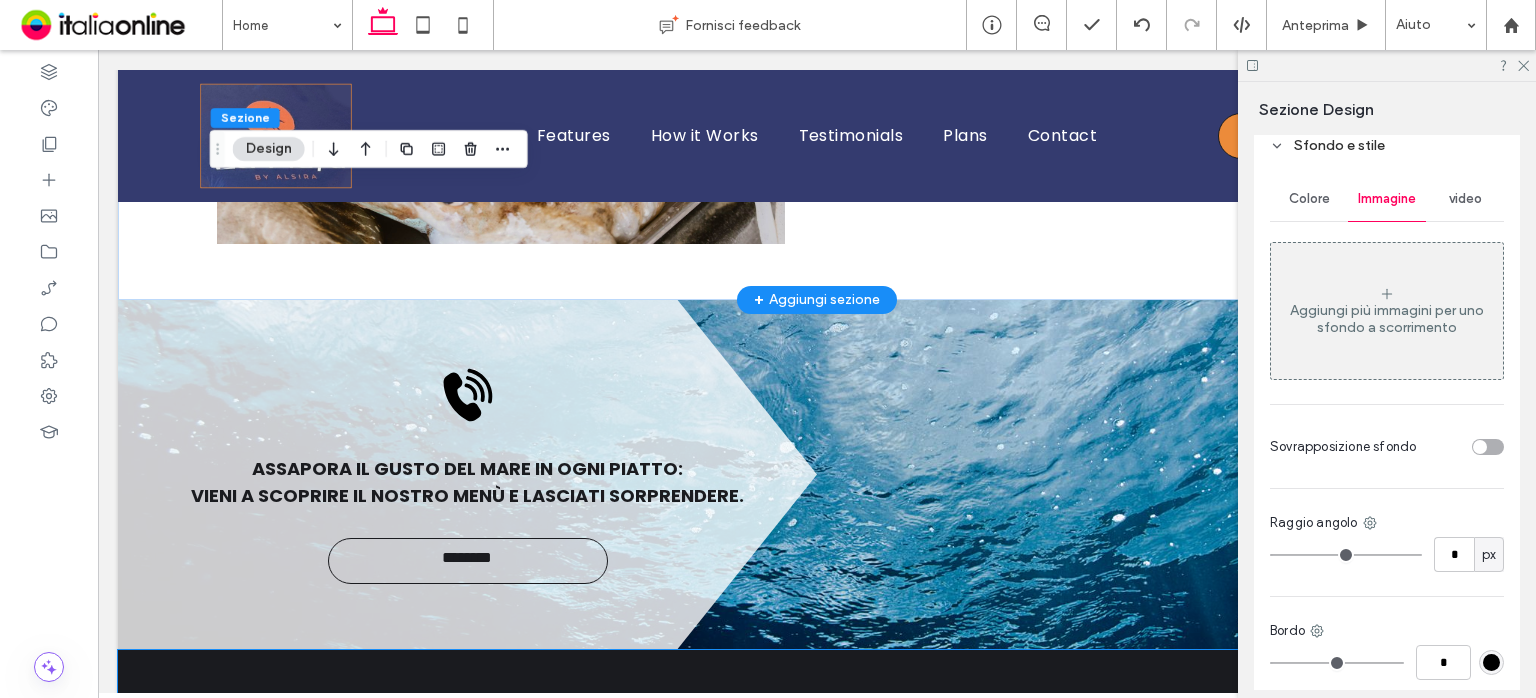 scroll, scrollTop: 3024, scrollLeft: 0, axis: vertical 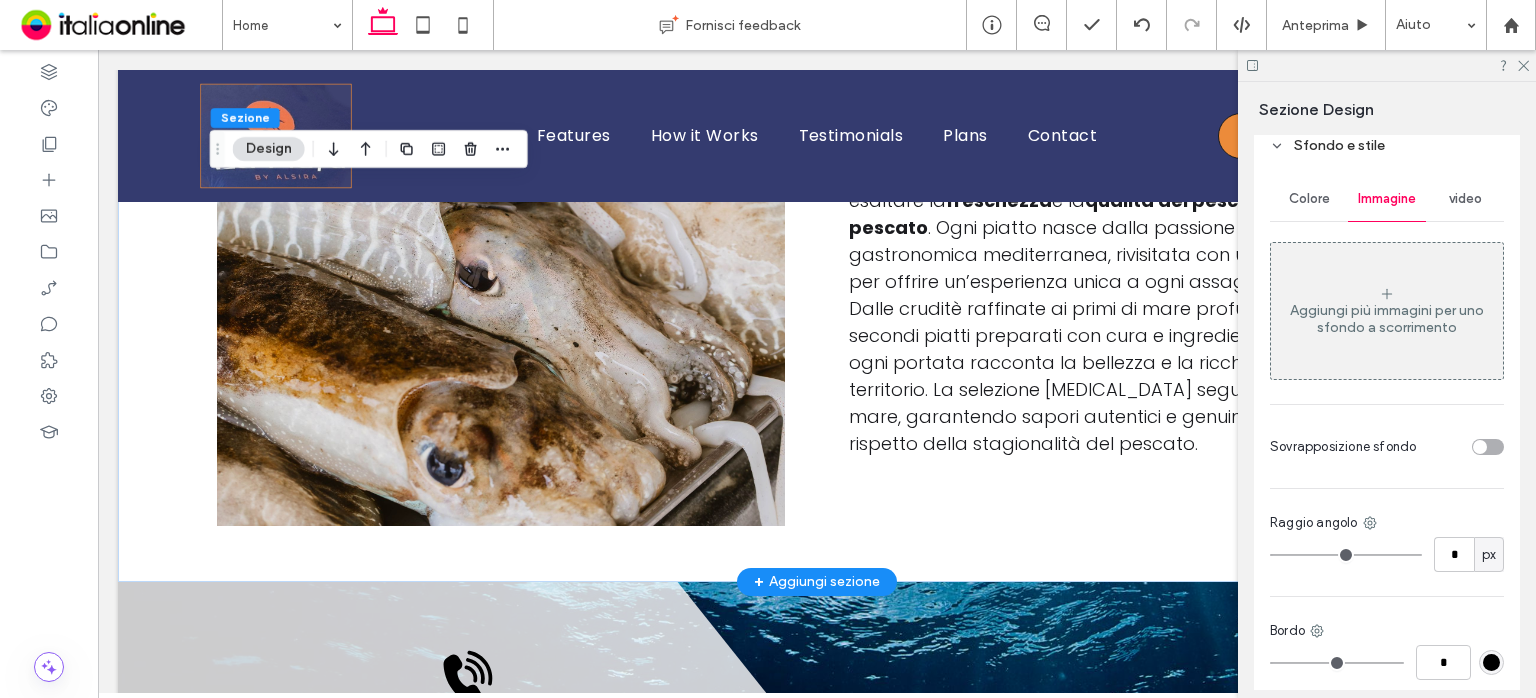click on "+ Aggiungi sezione" at bounding box center [817, 582] 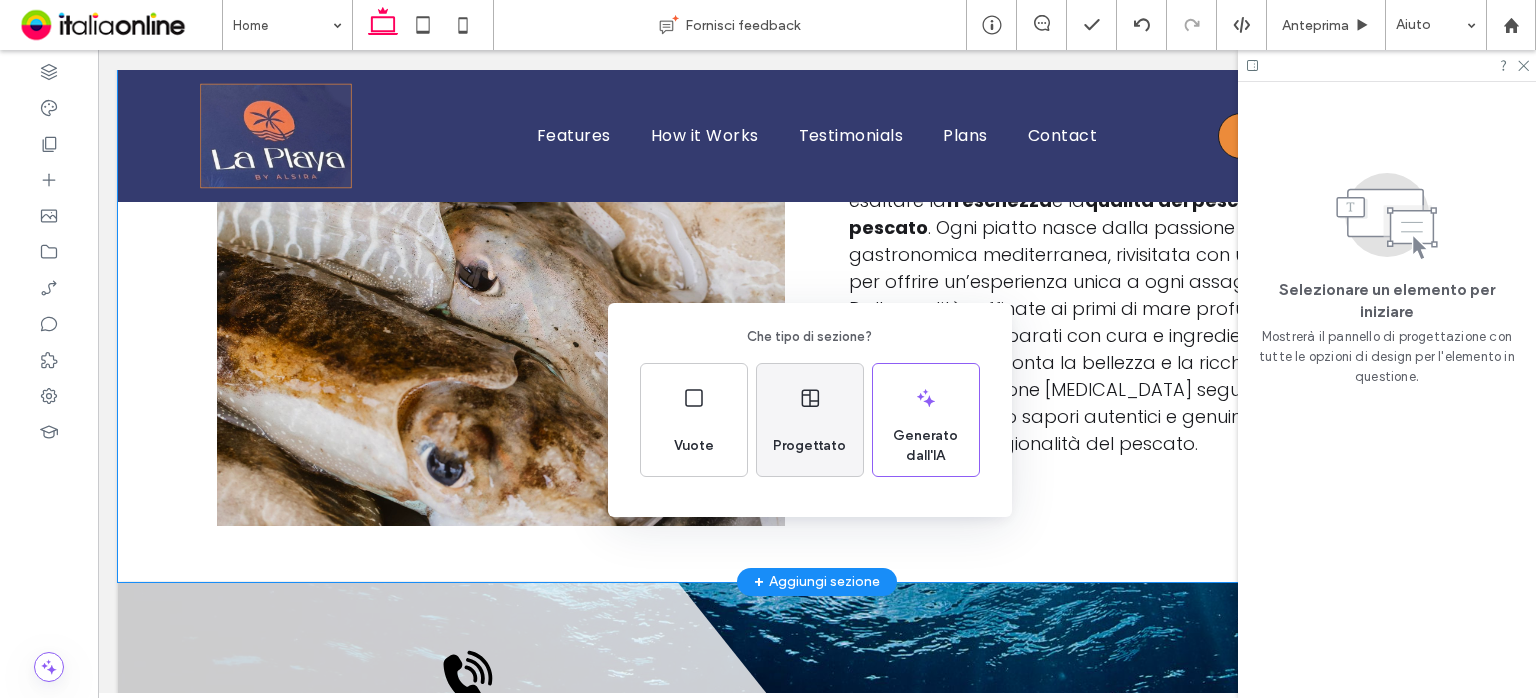 click on "Progettato" at bounding box center (809, 446) 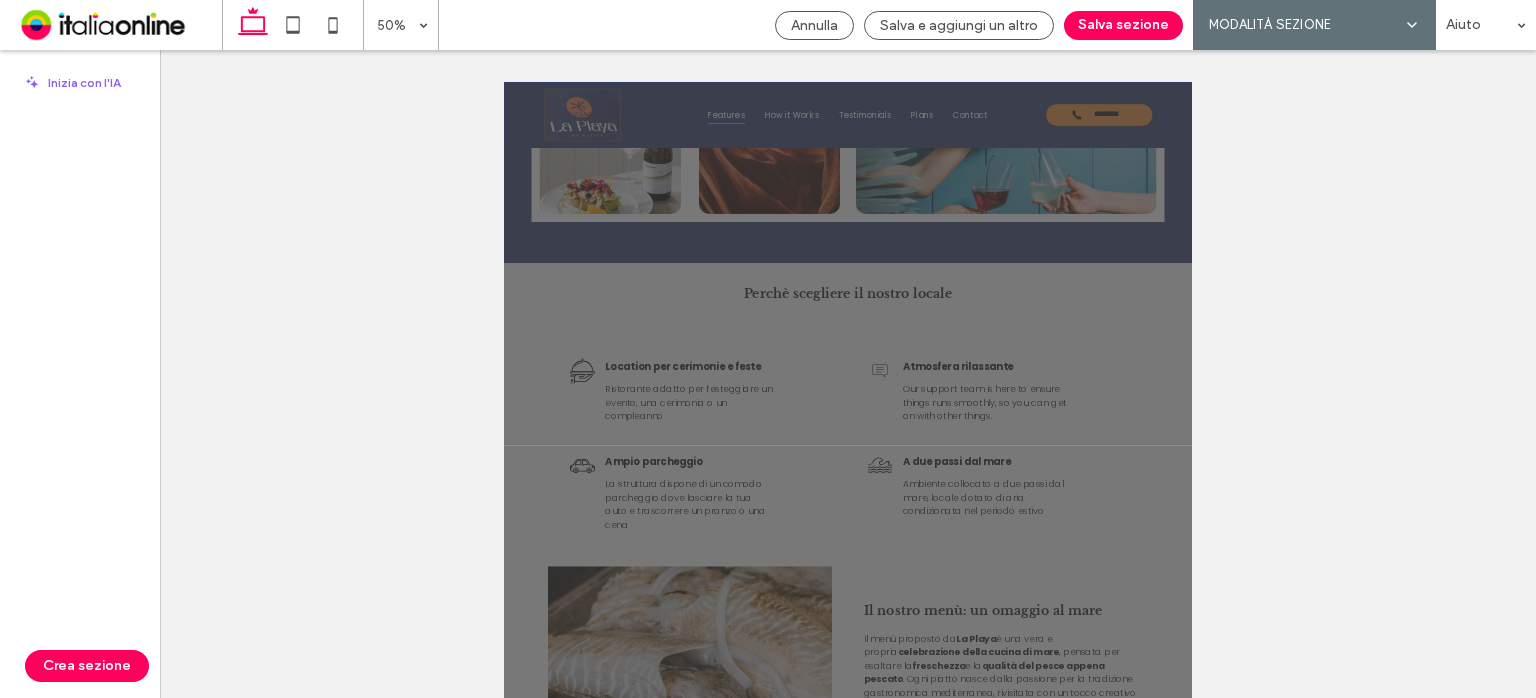 scroll, scrollTop: 2049, scrollLeft: 0, axis: vertical 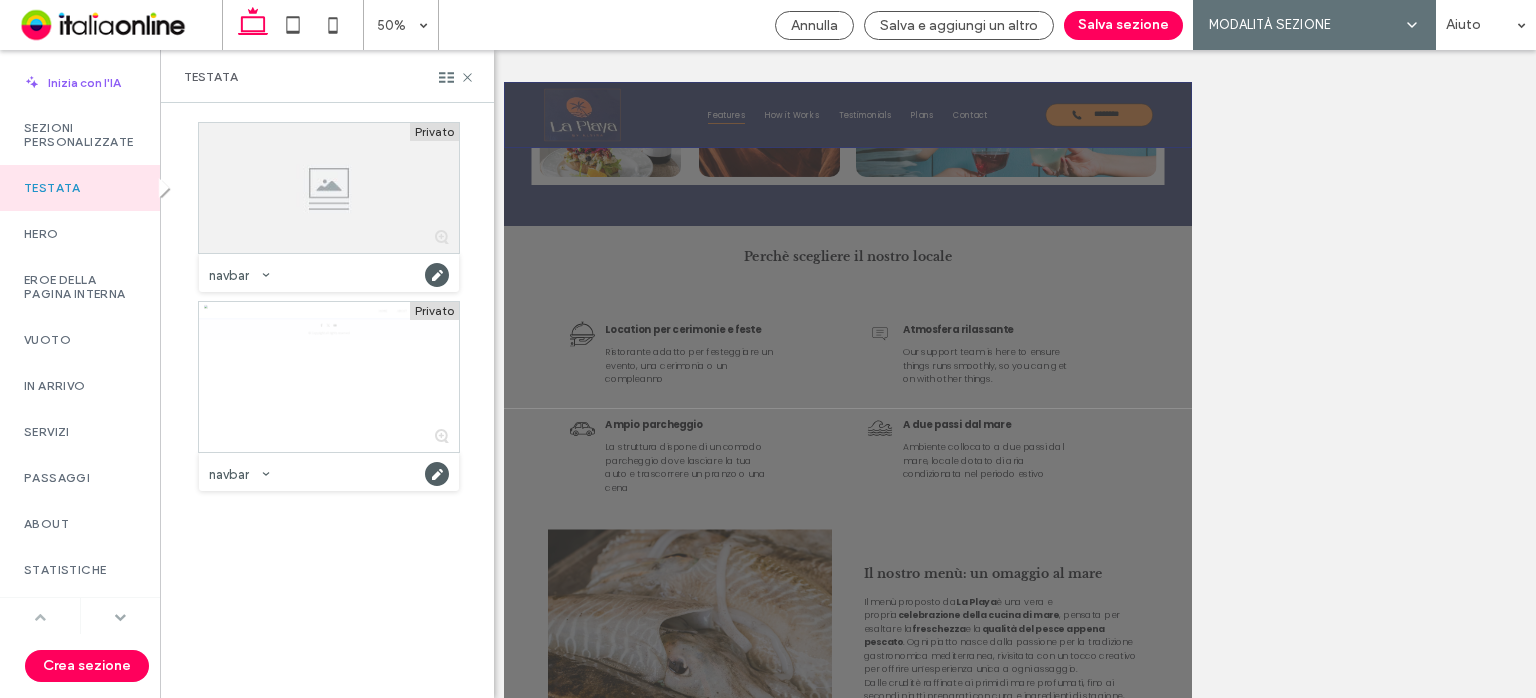 click at bounding box center (120, 617) 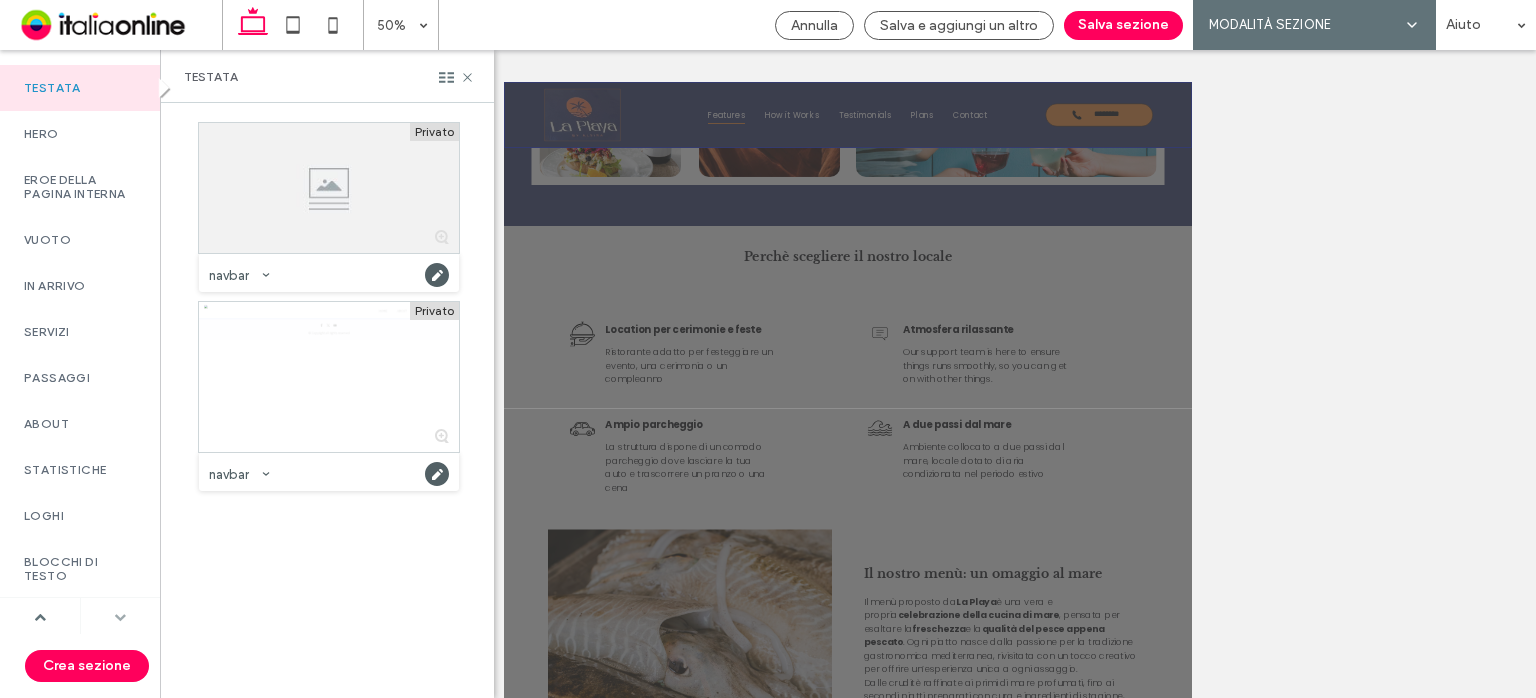 click at bounding box center (120, 617) 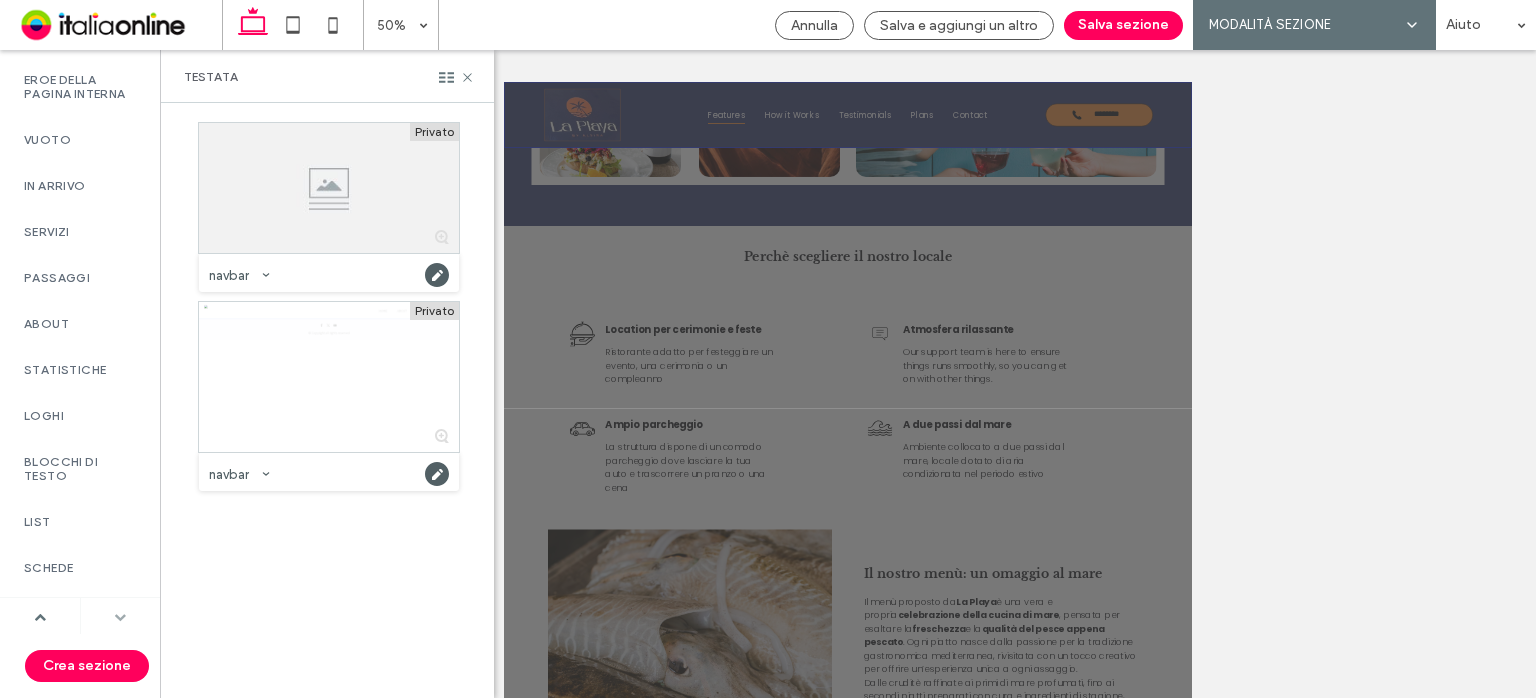 click at bounding box center [120, 617] 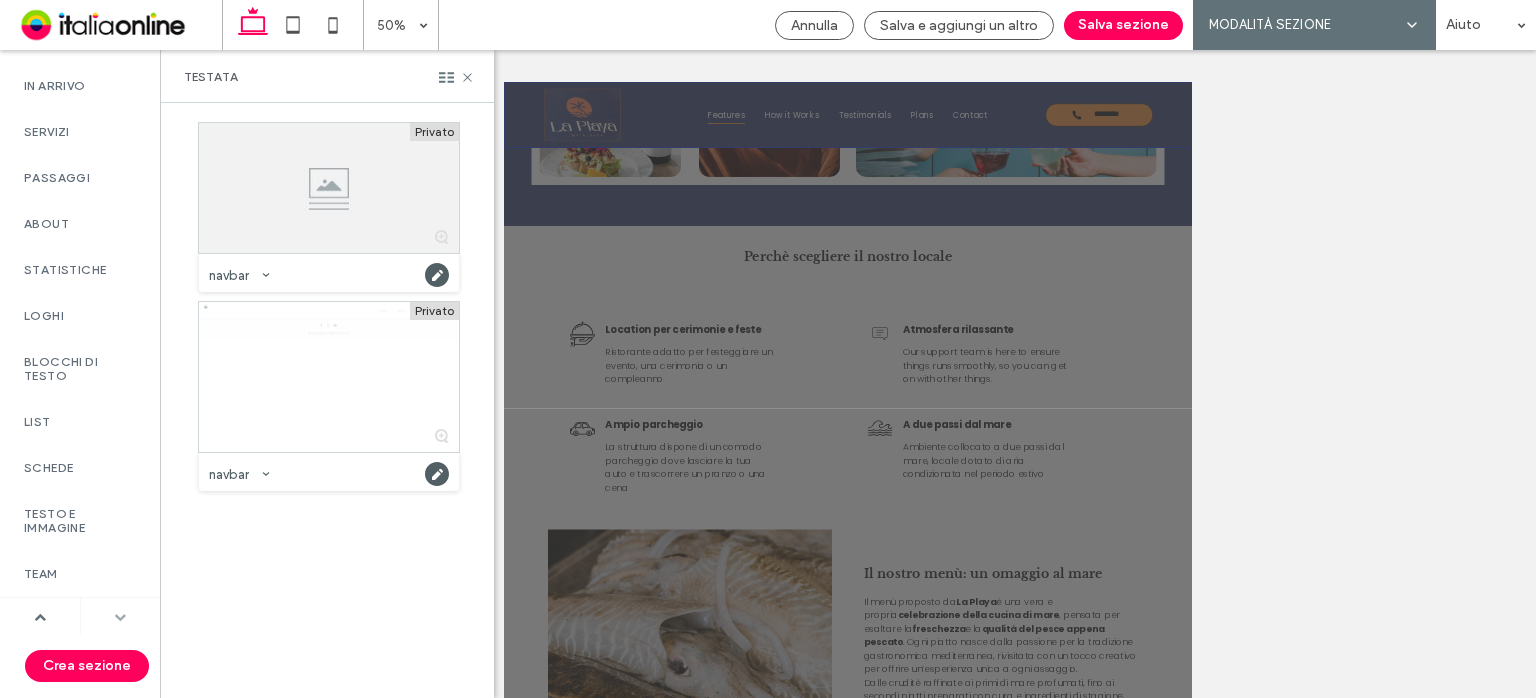 click at bounding box center [120, 617] 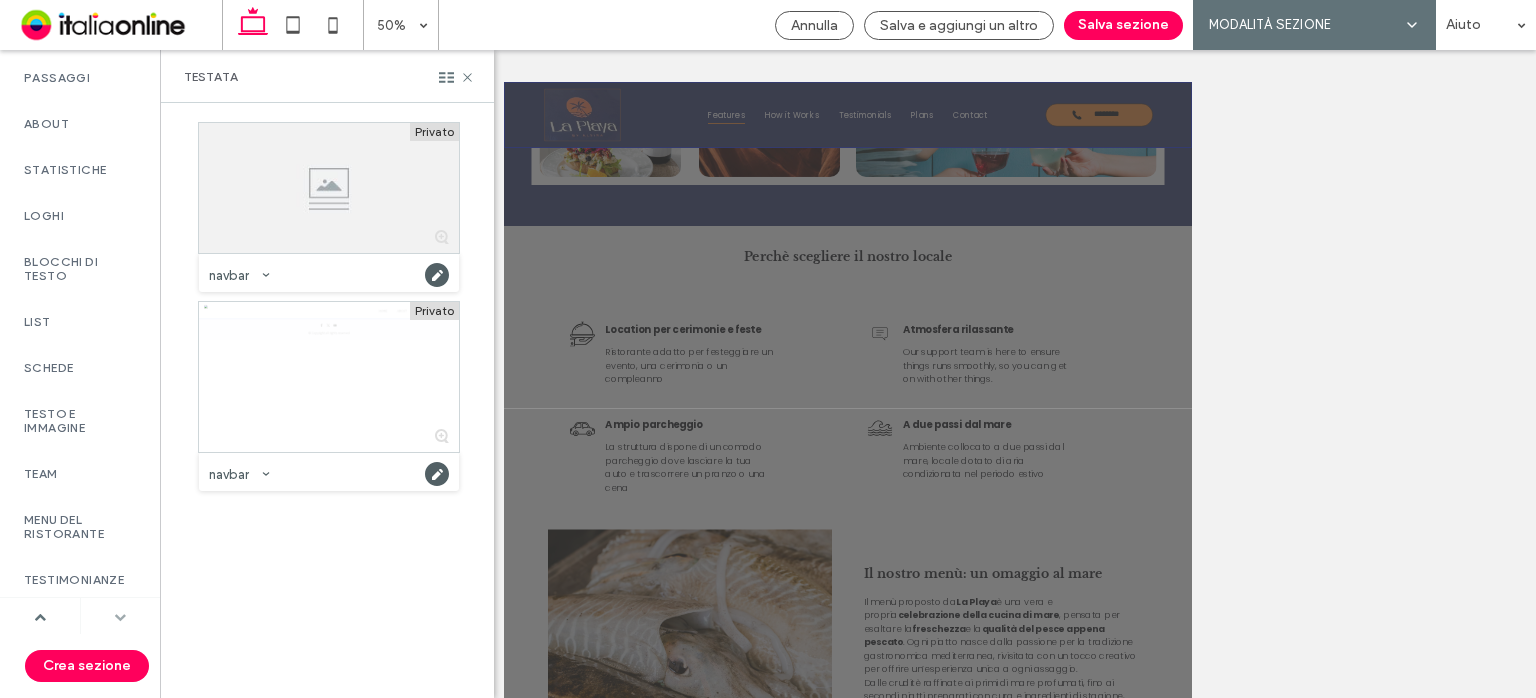 click at bounding box center (120, 617) 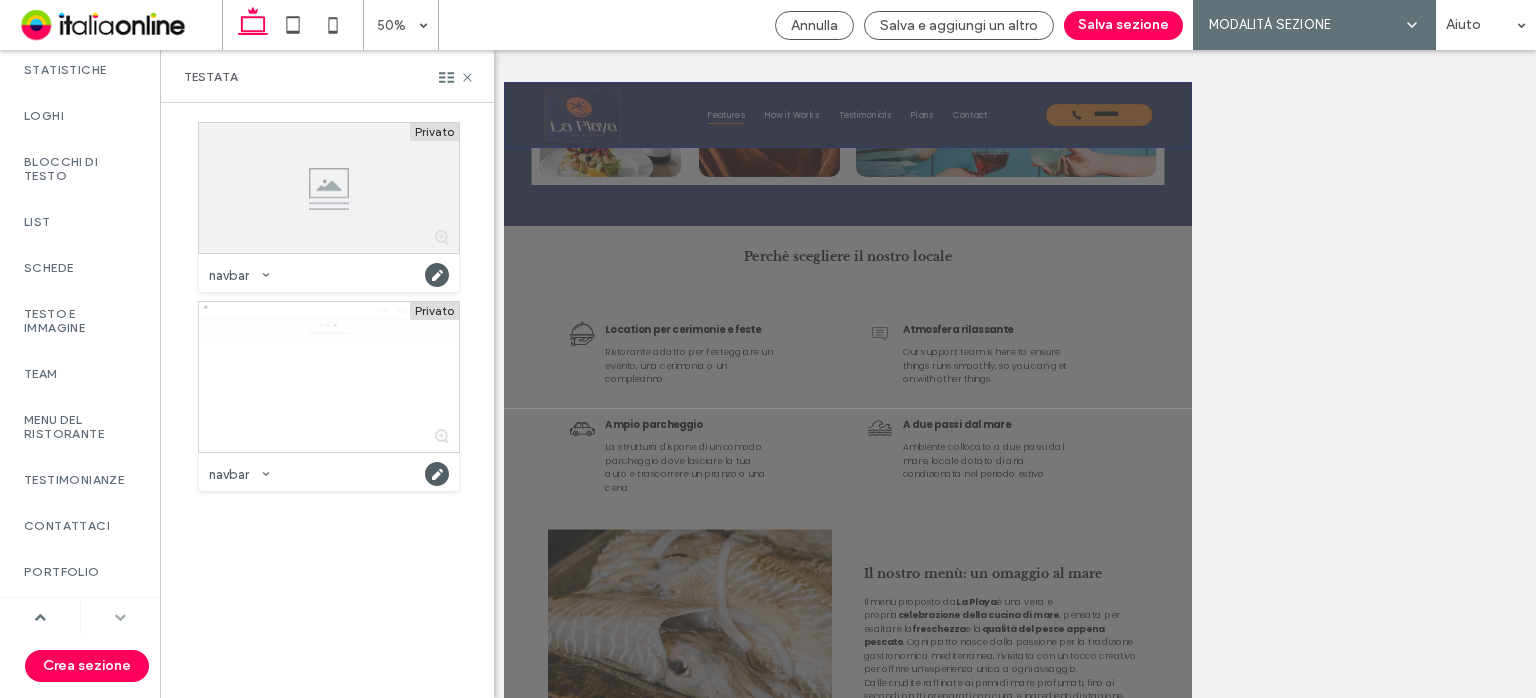 click at bounding box center [120, 617] 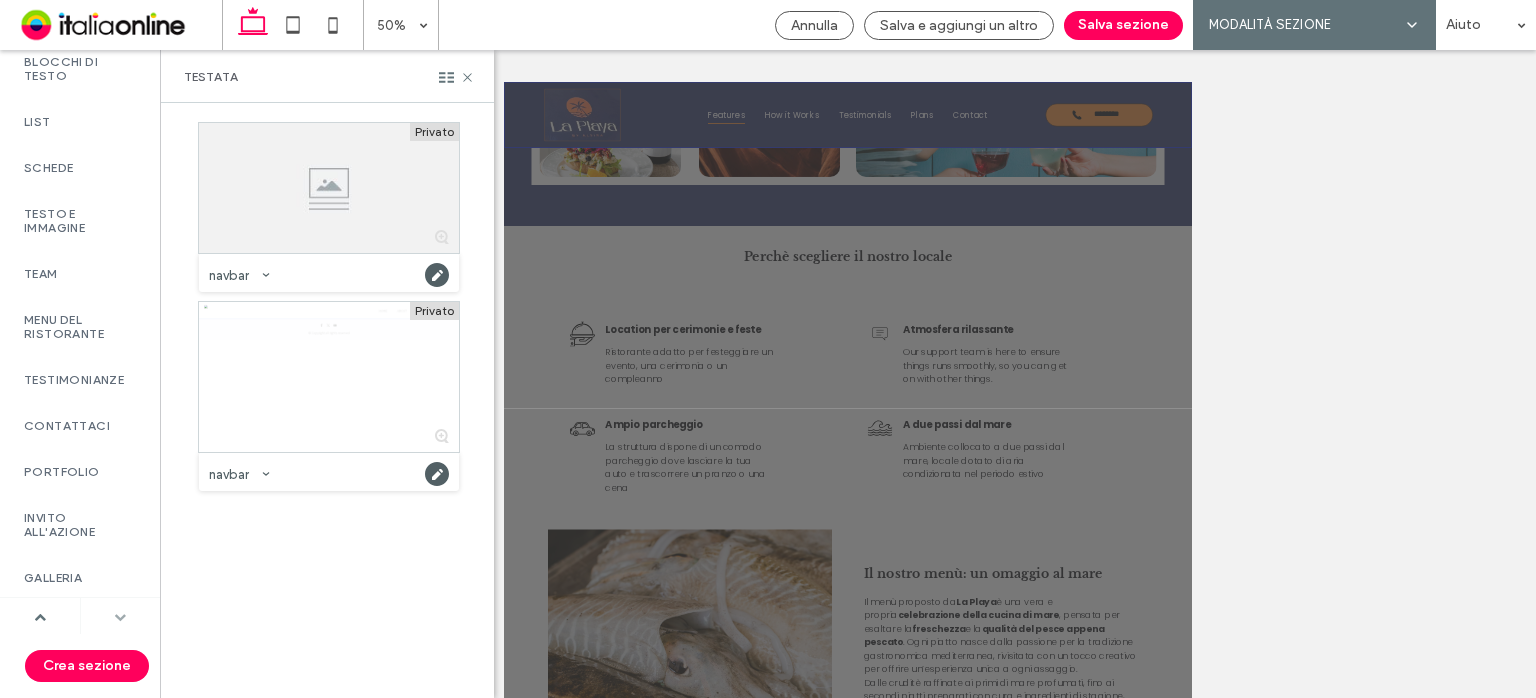 click at bounding box center (120, 617) 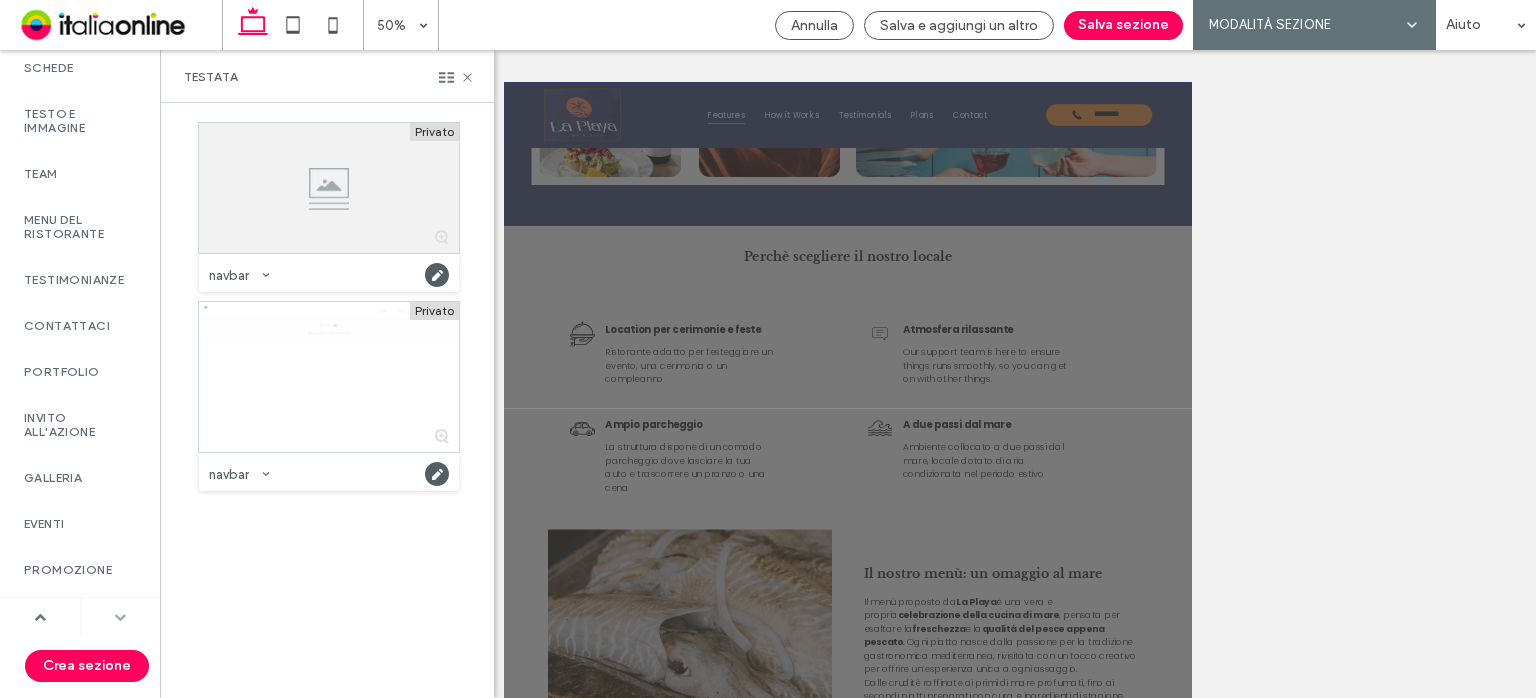 click at bounding box center (120, 617) 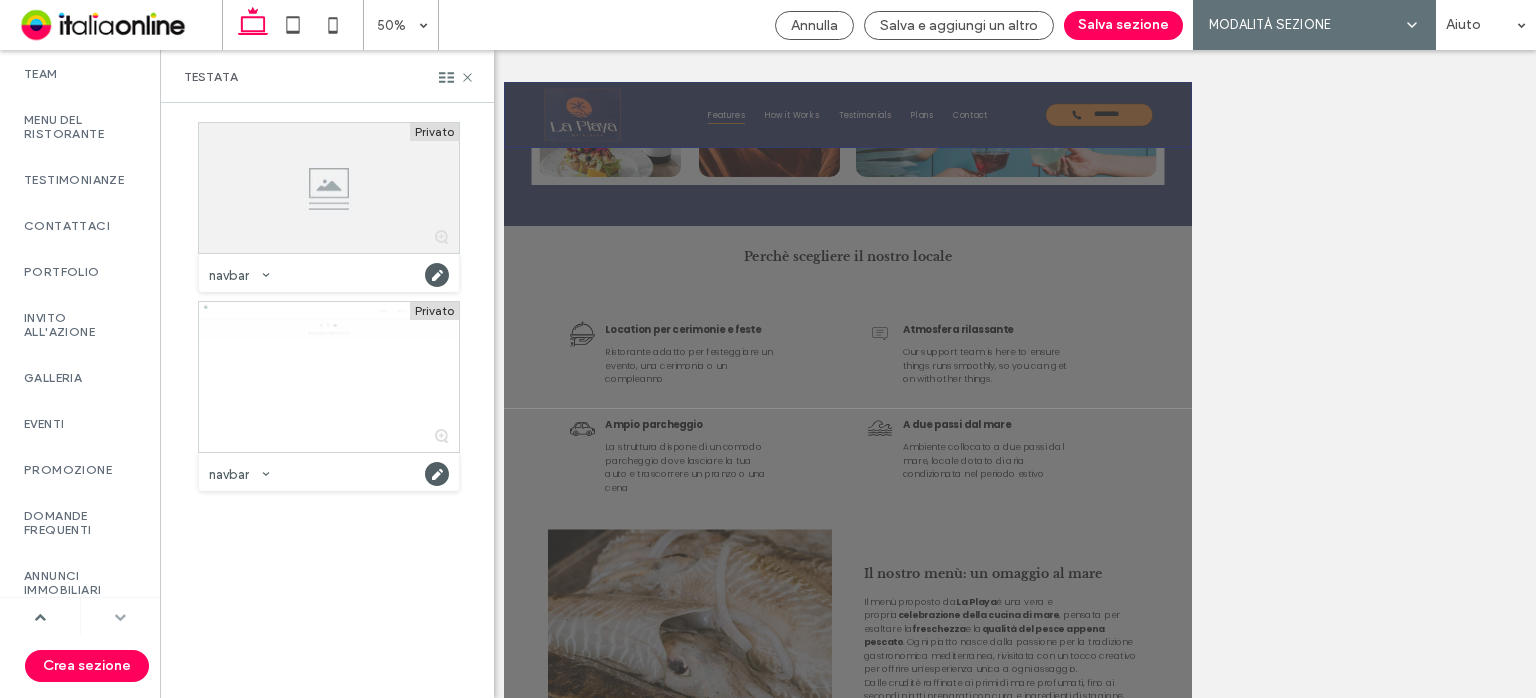 click at bounding box center (120, 617) 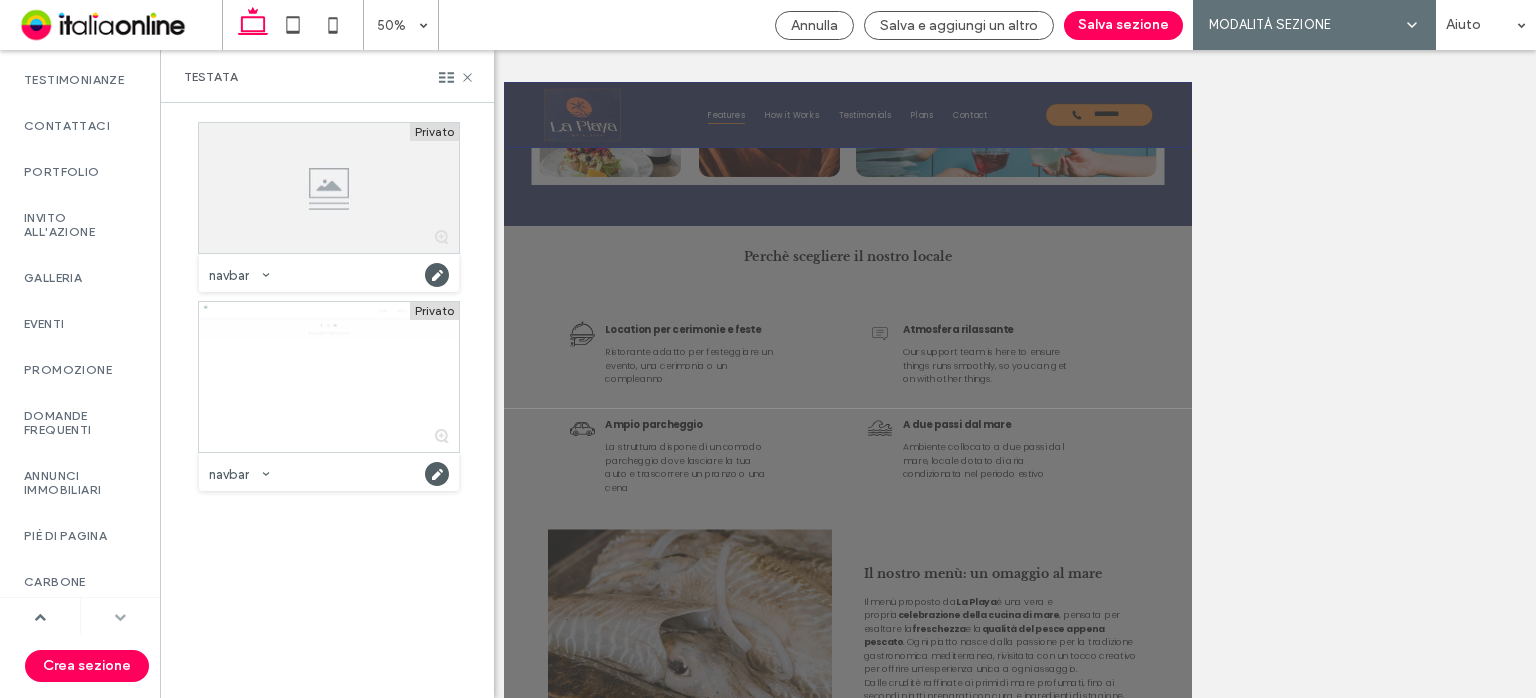 click at bounding box center [120, 617] 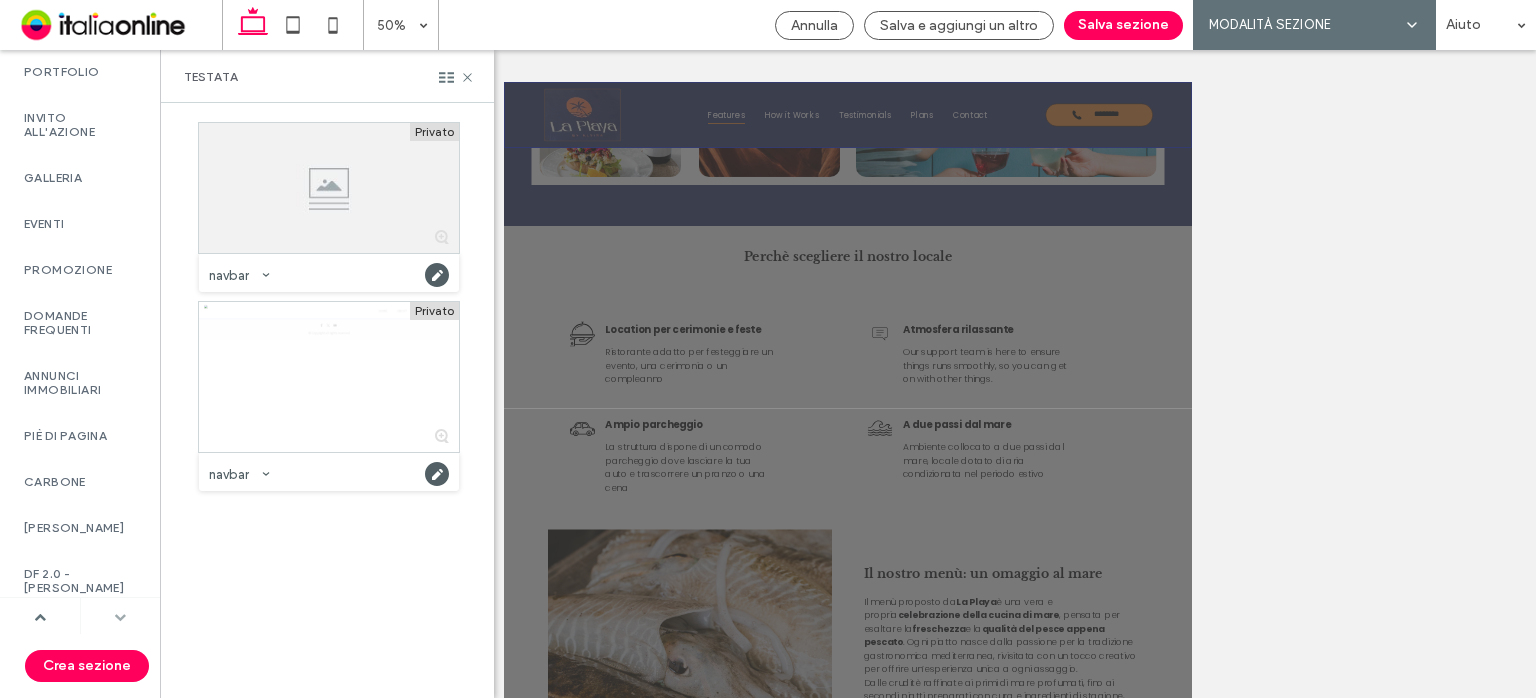 click at bounding box center [120, 617] 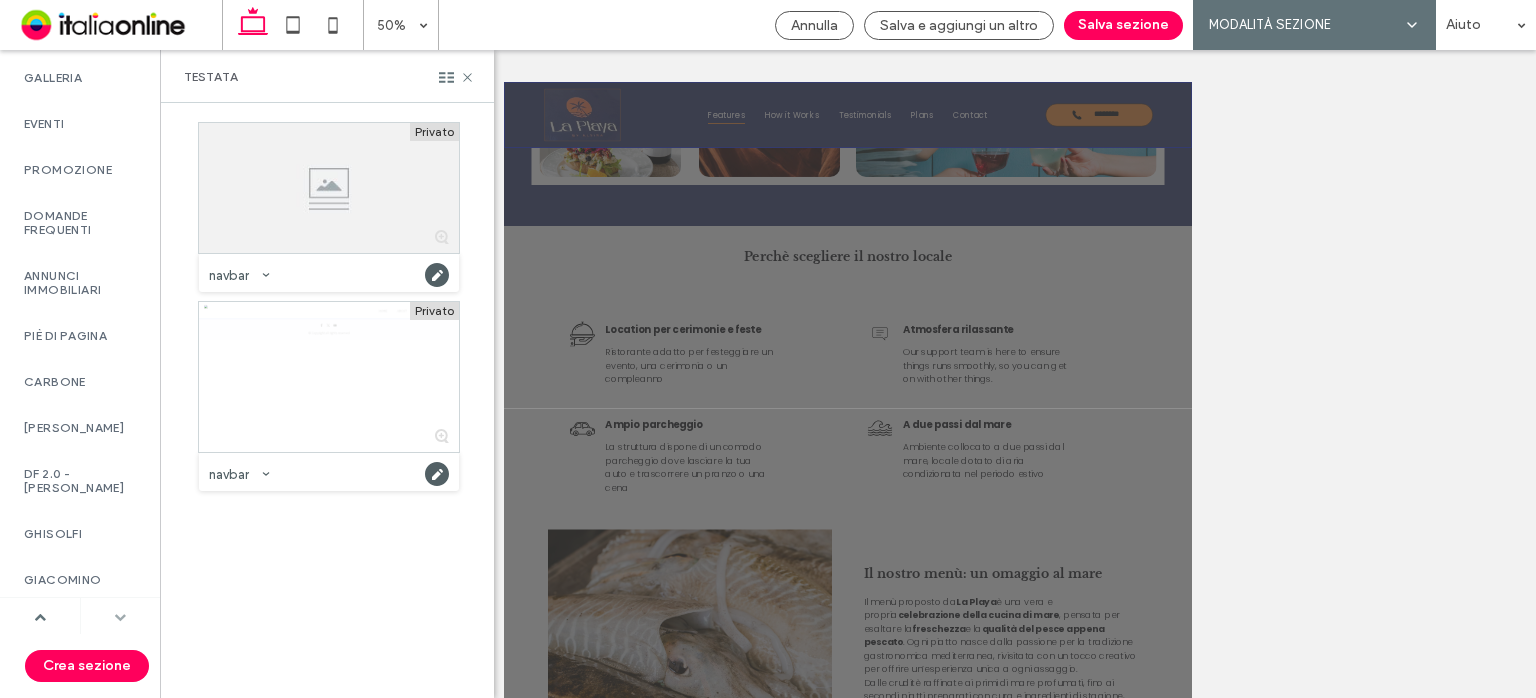 click at bounding box center [120, 617] 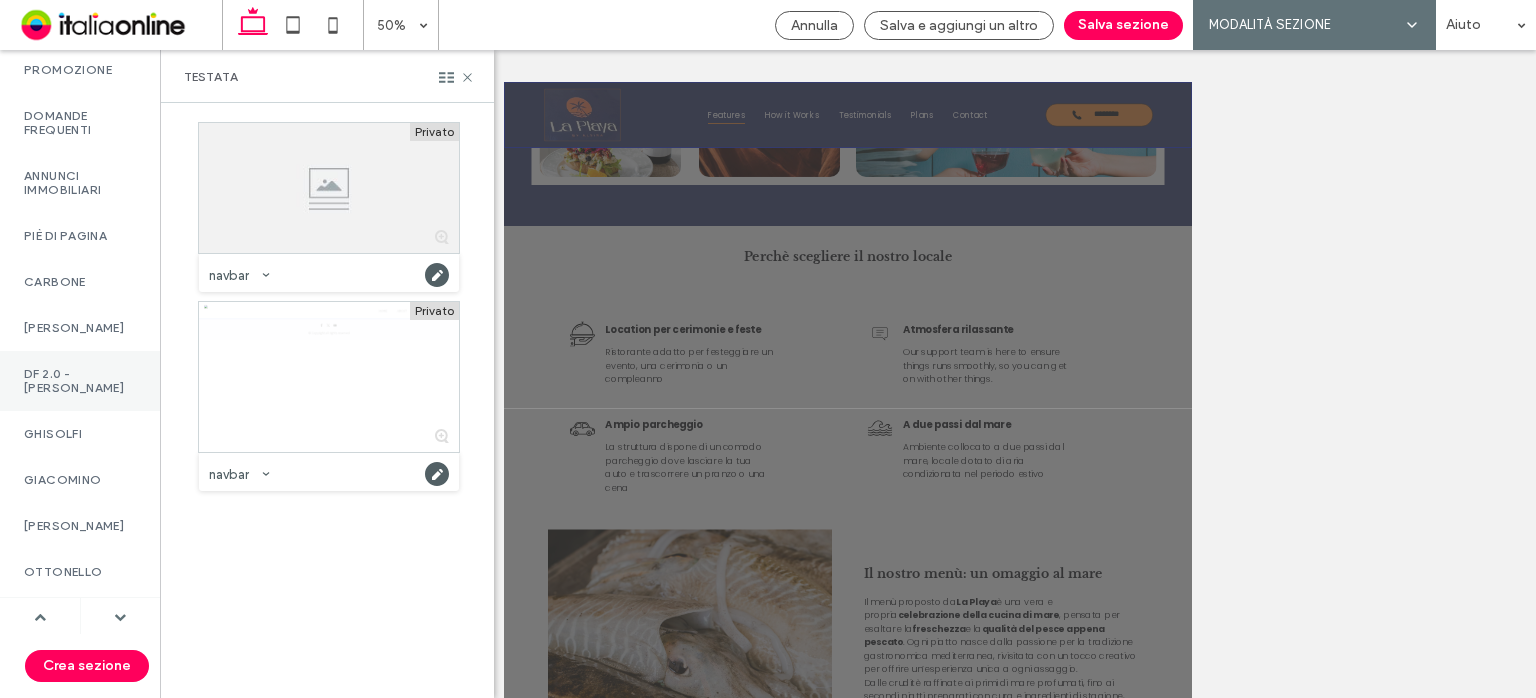 click on "DF 2.0 - SITI S" at bounding box center [80, 381] 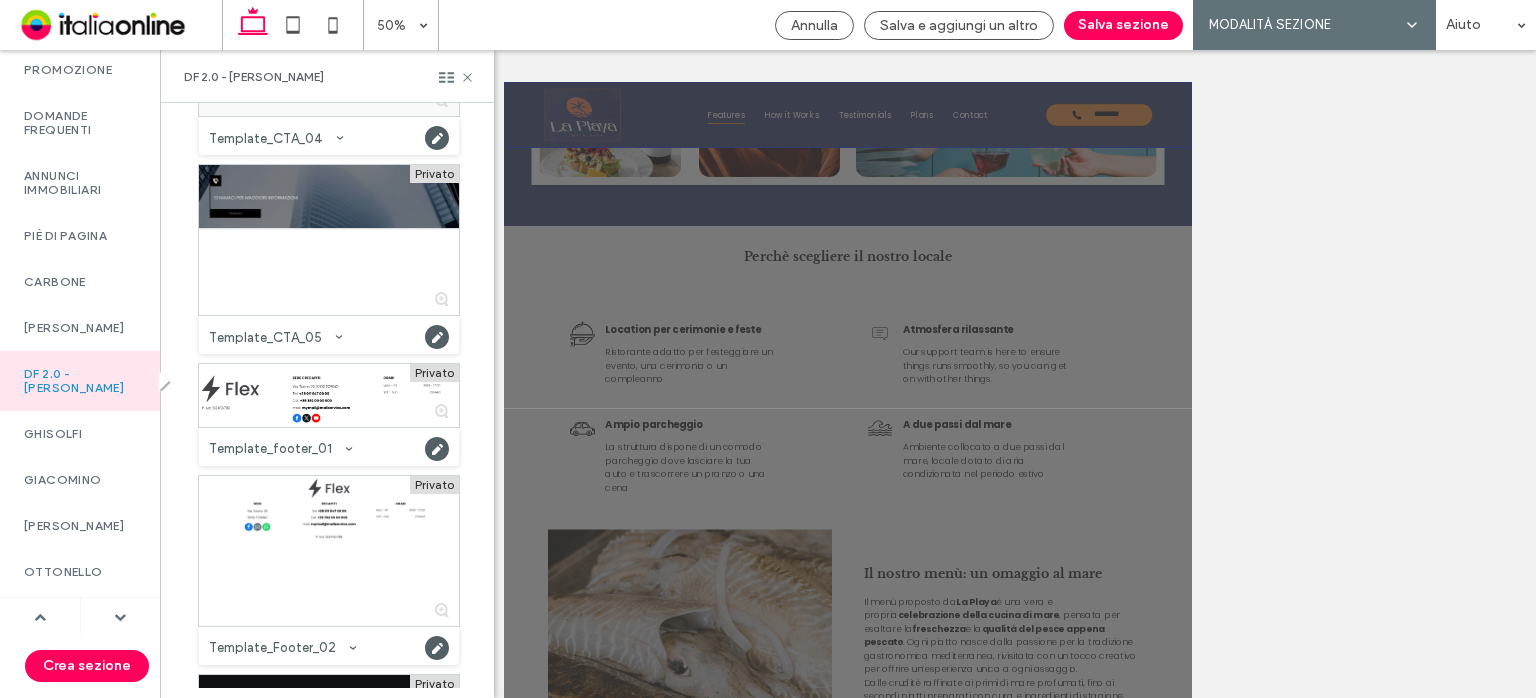scroll, scrollTop: 1600, scrollLeft: 0, axis: vertical 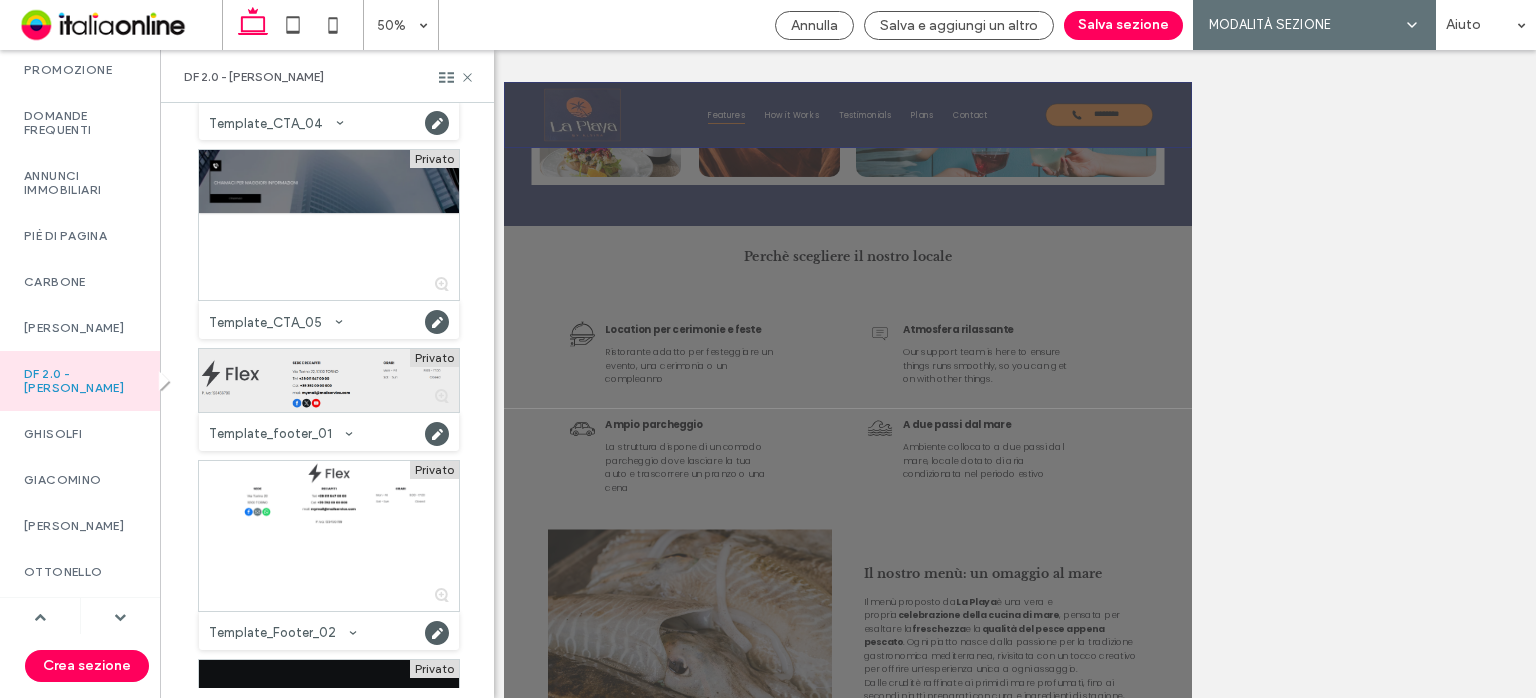 click at bounding box center [329, 380] 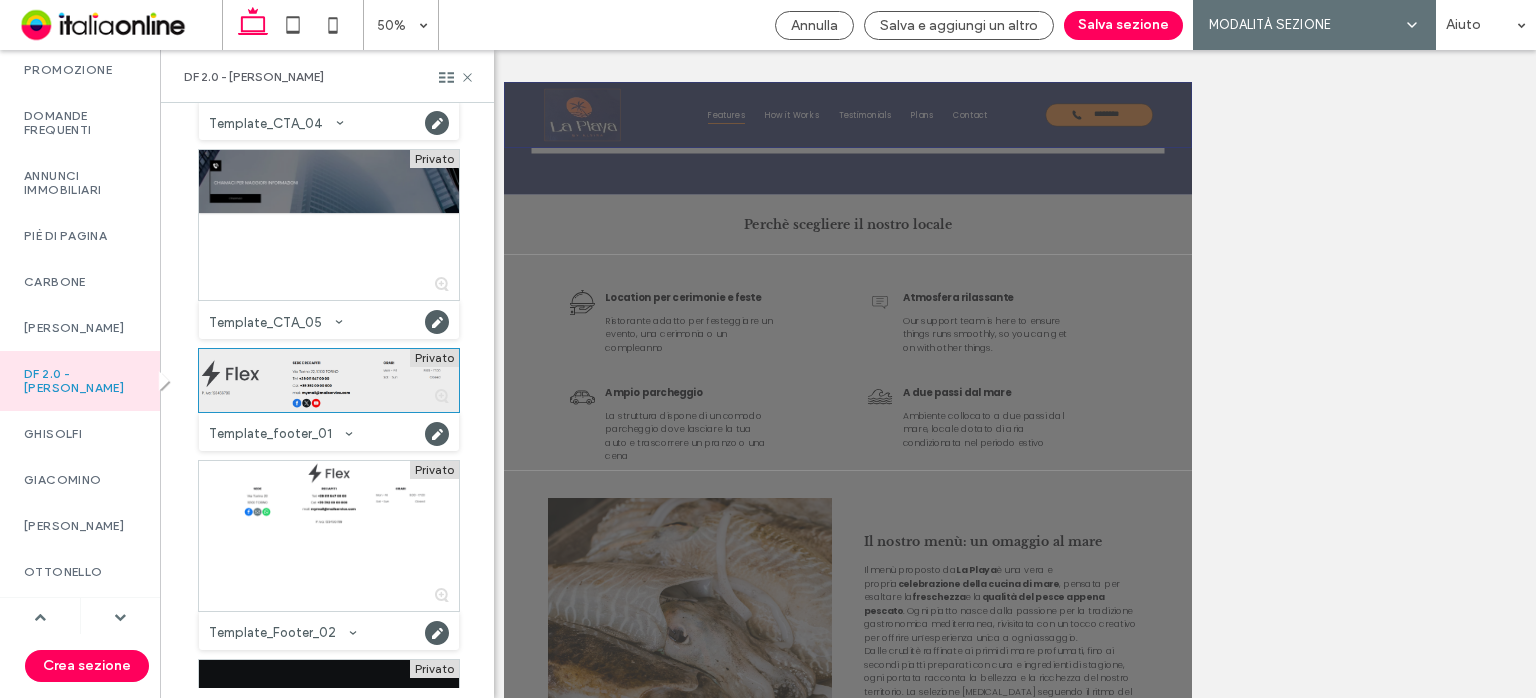 scroll, scrollTop: 2125, scrollLeft: 0, axis: vertical 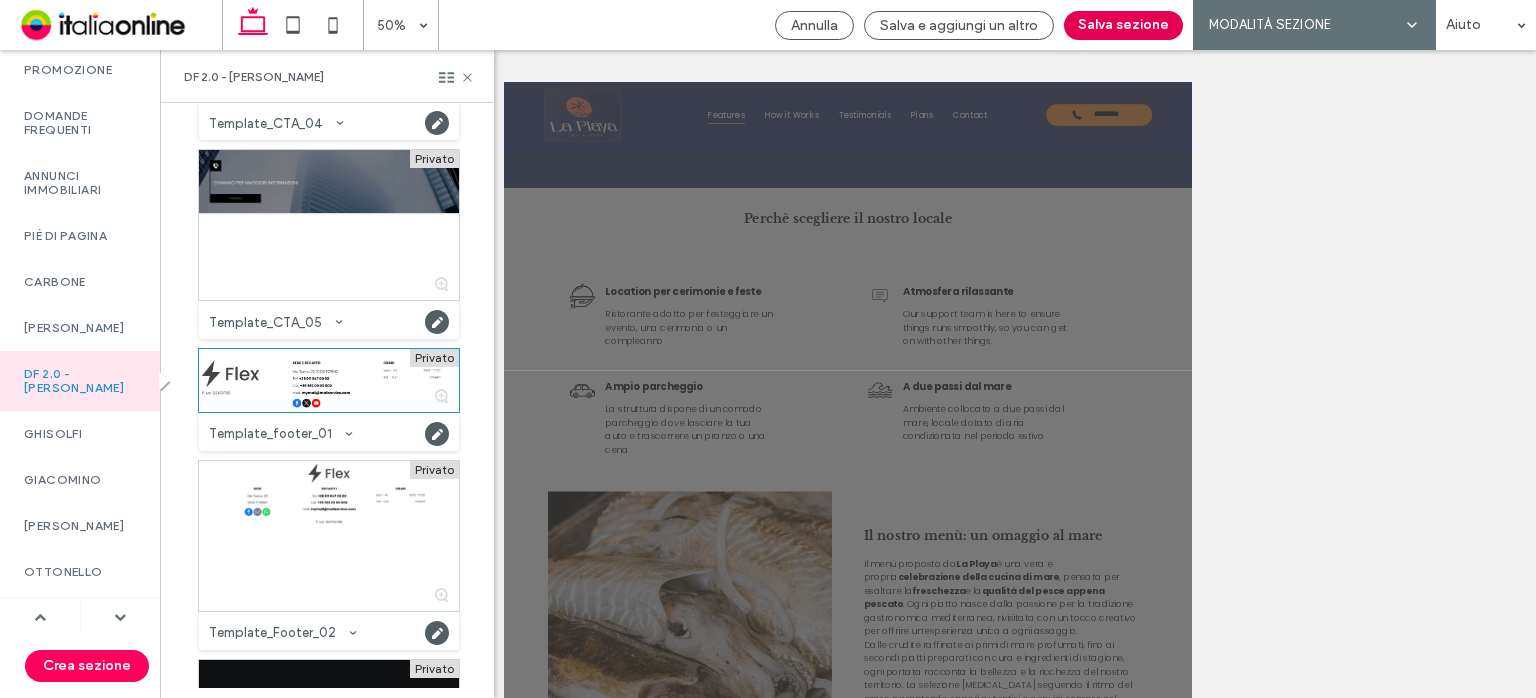 click on "Salva sezione" at bounding box center [1123, 25] 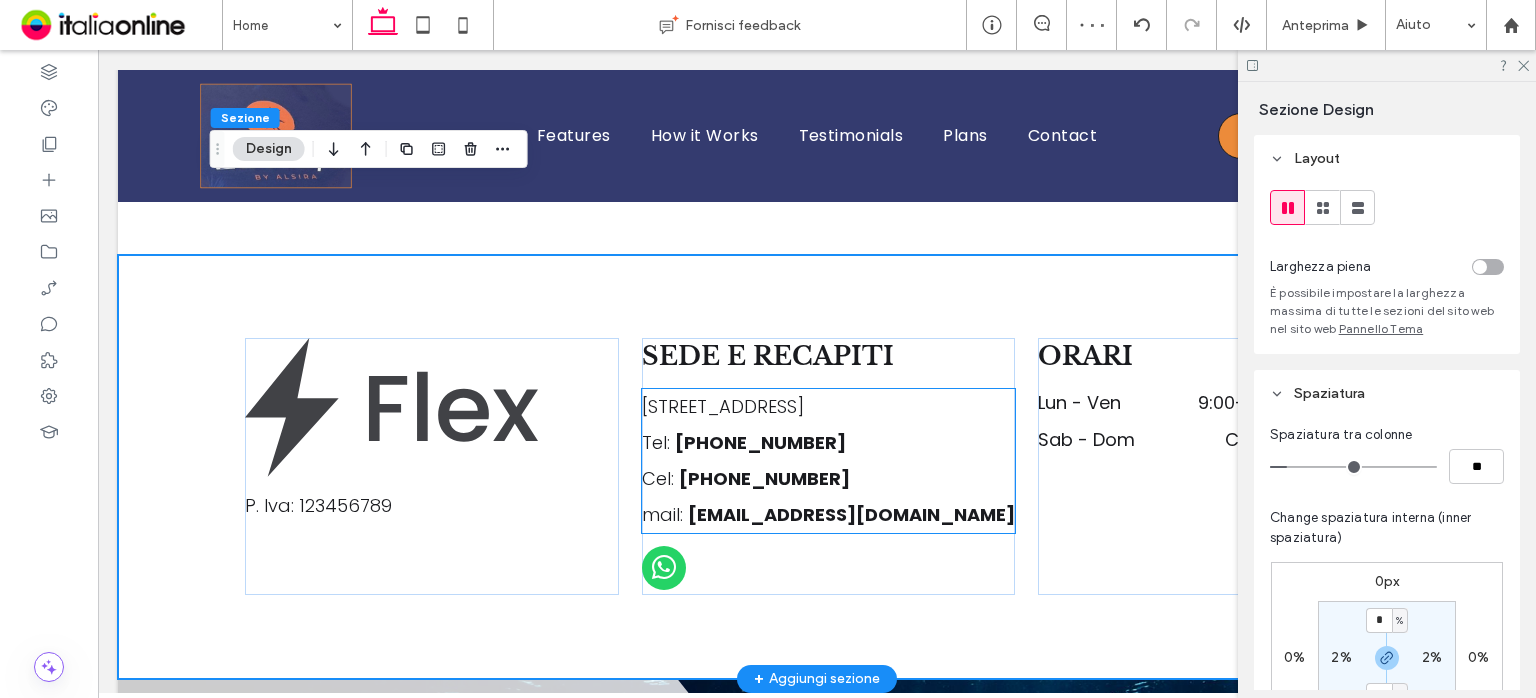 scroll, scrollTop: 3319, scrollLeft: 0, axis: vertical 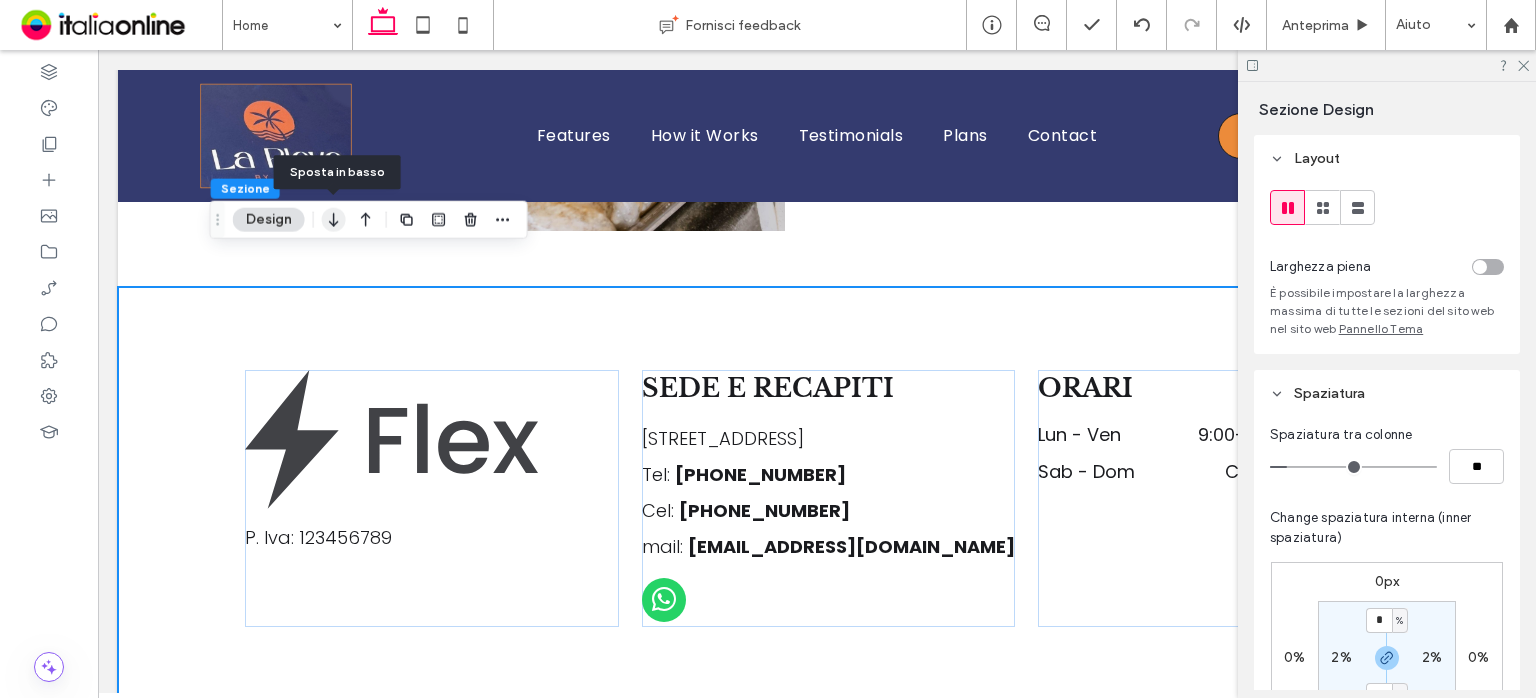 click 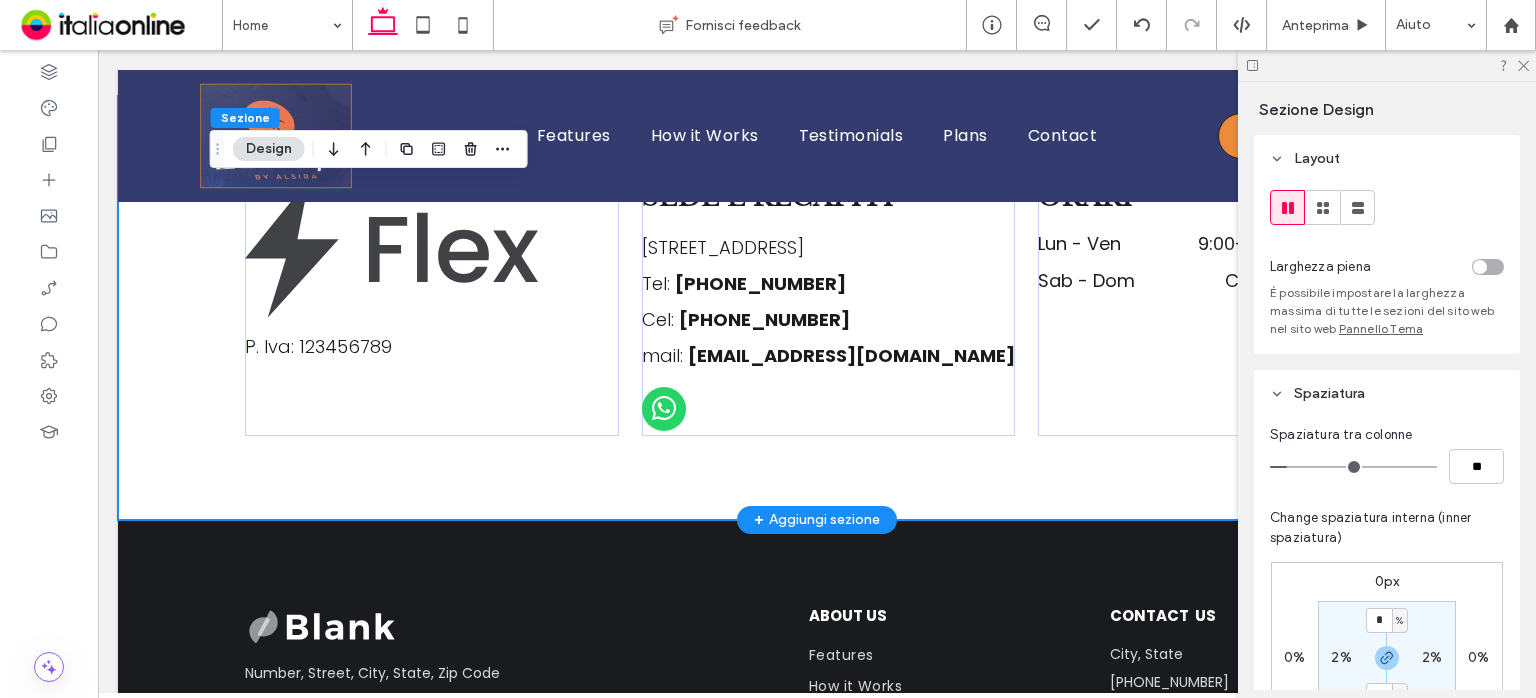 scroll, scrollTop: 3719, scrollLeft: 0, axis: vertical 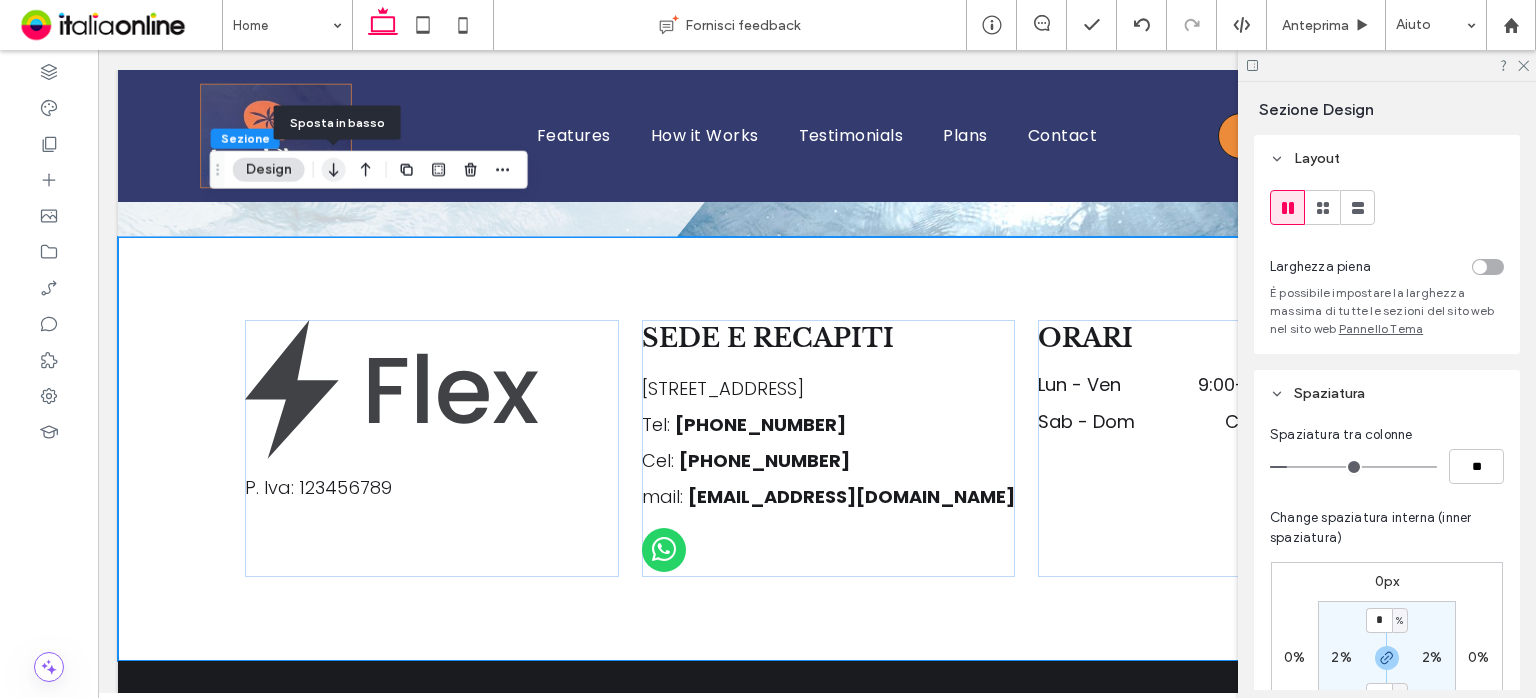 click 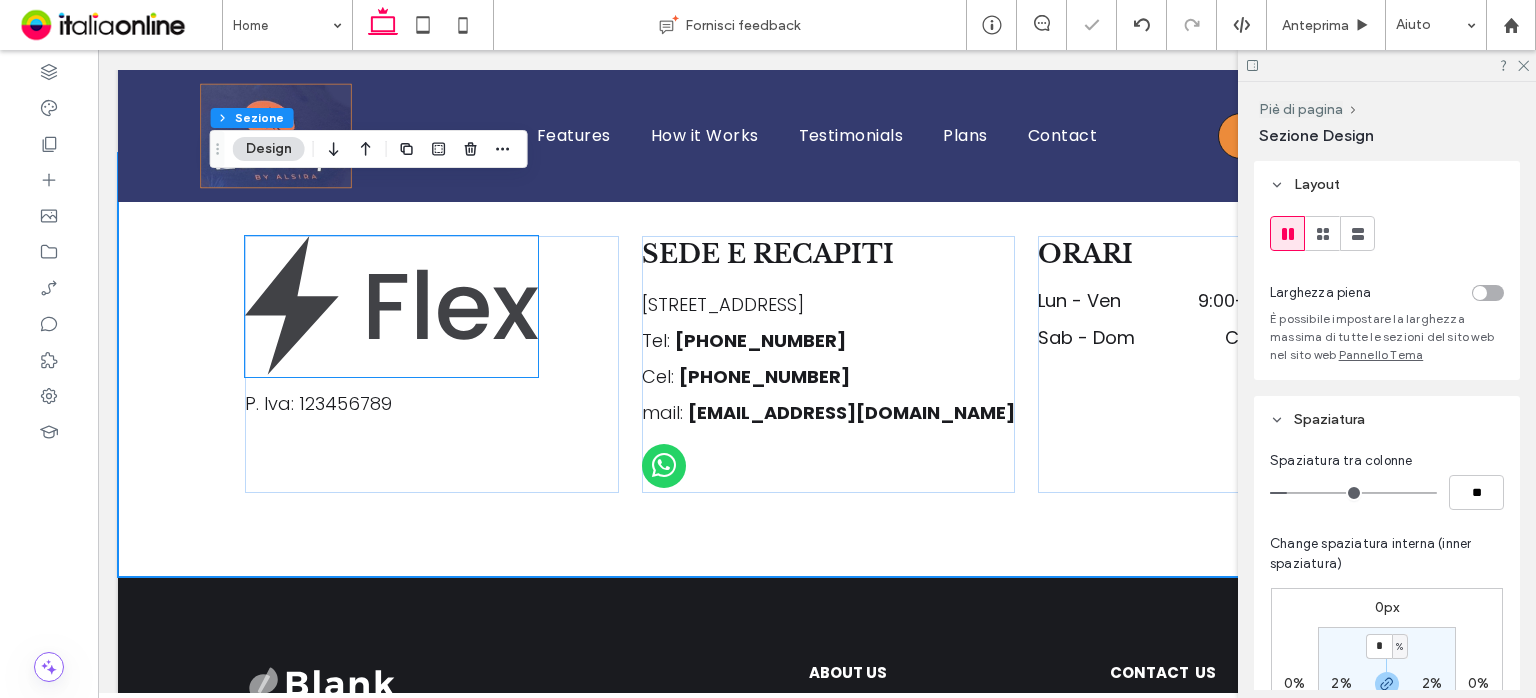 scroll, scrollTop: 3919, scrollLeft: 0, axis: vertical 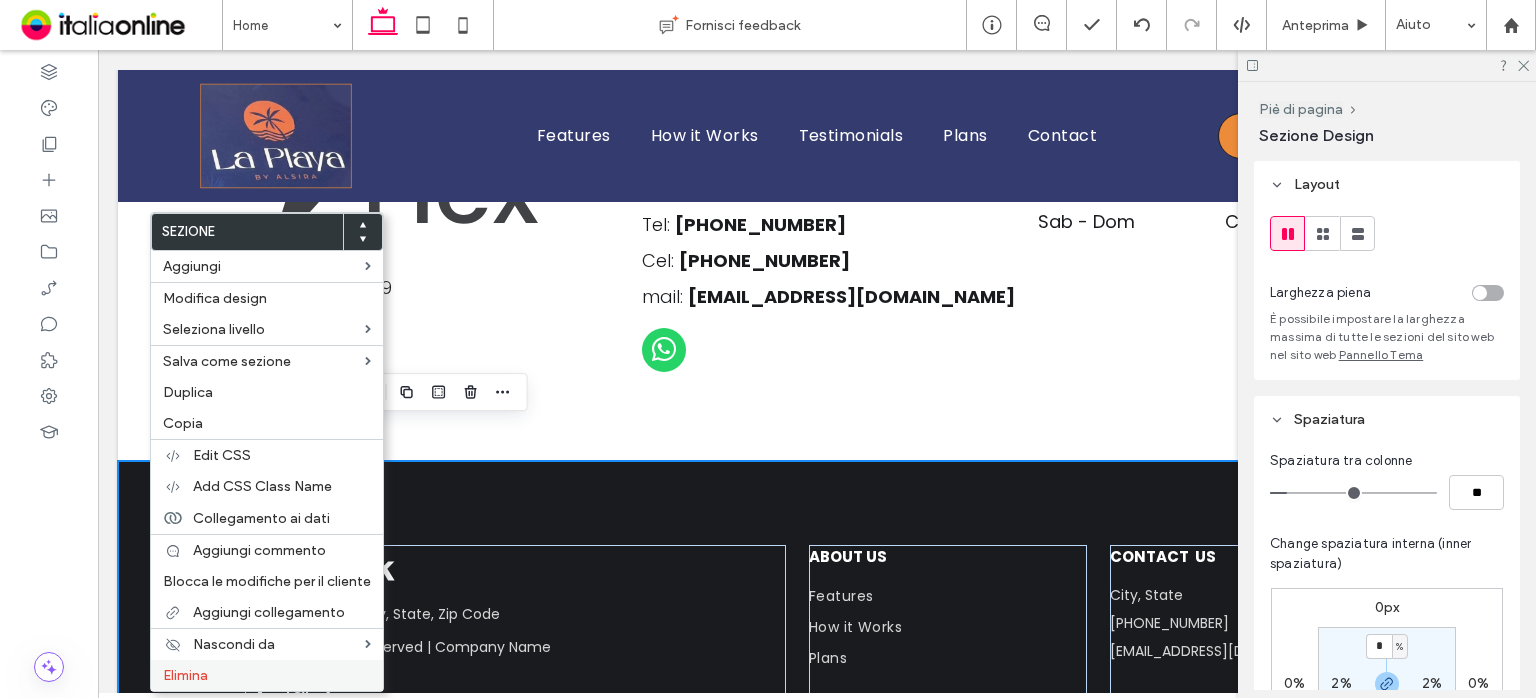 click on "Elimina" at bounding box center (267, 675) 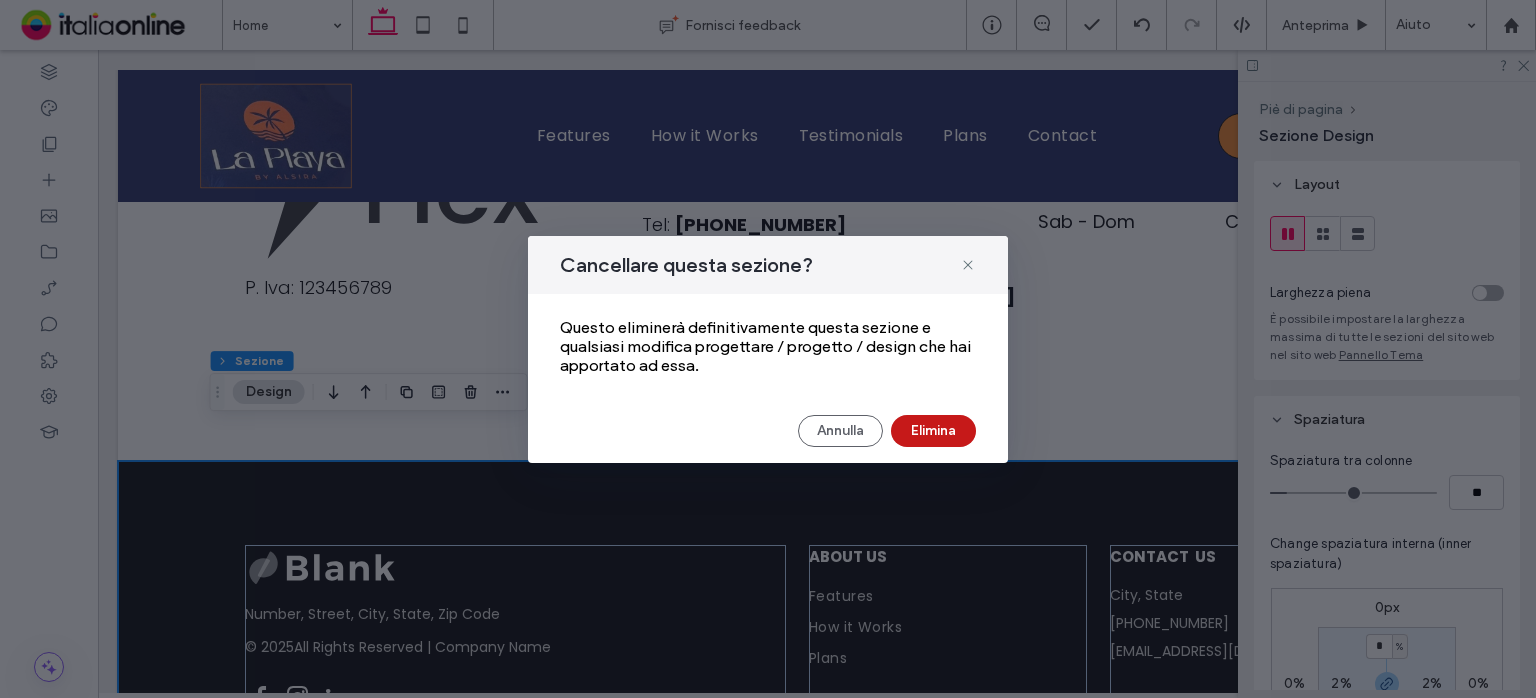 click on "Elimina" at bounding box center (933, 431) 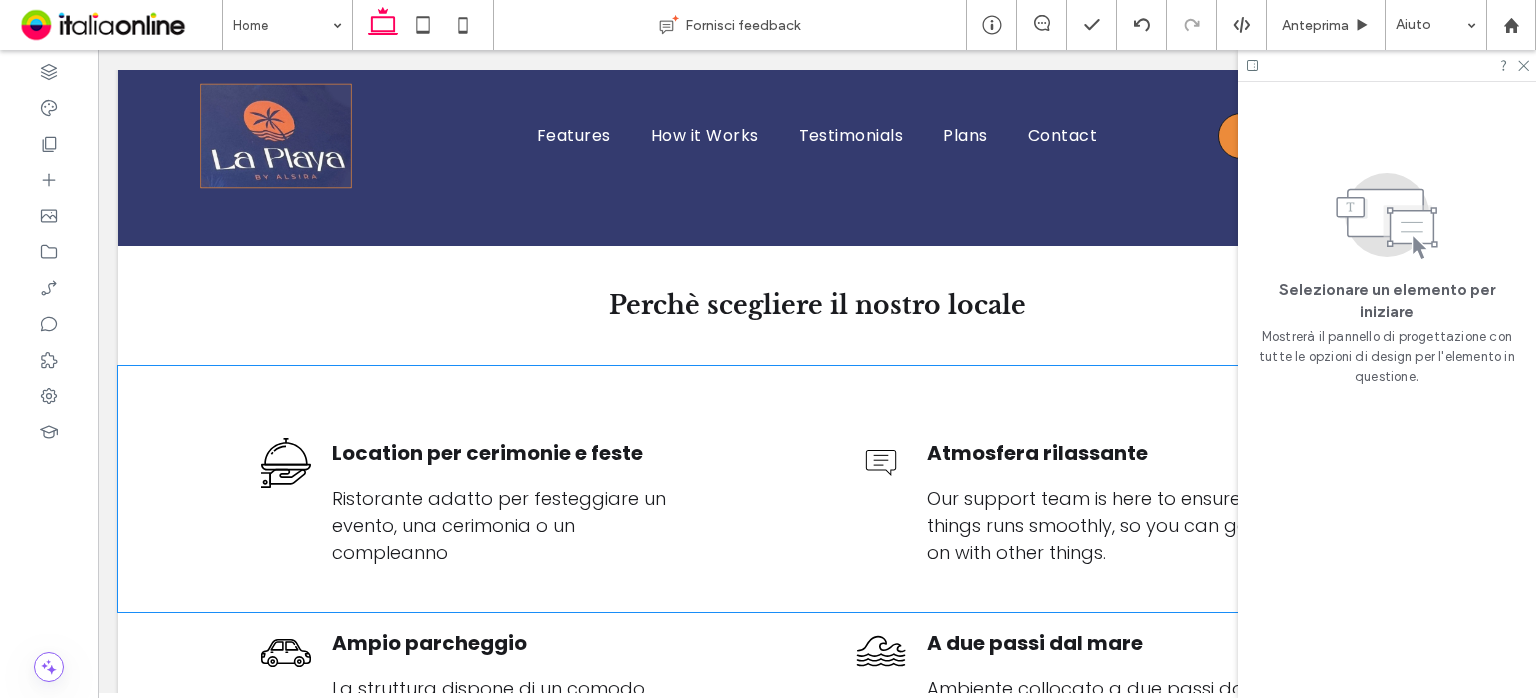 scroll, scrollTop: 2207, scrollLeft: 0, axis: vertical 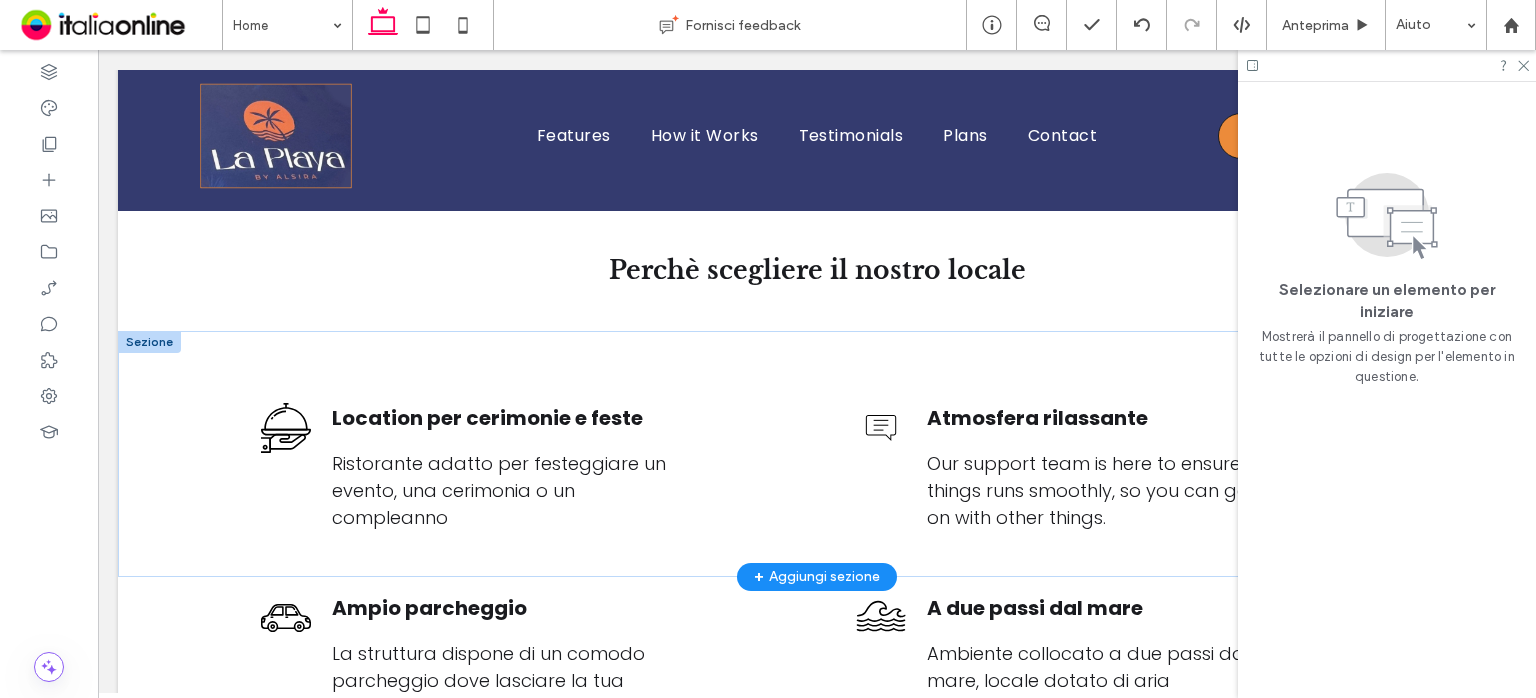 click at bounding box center (149, 342) 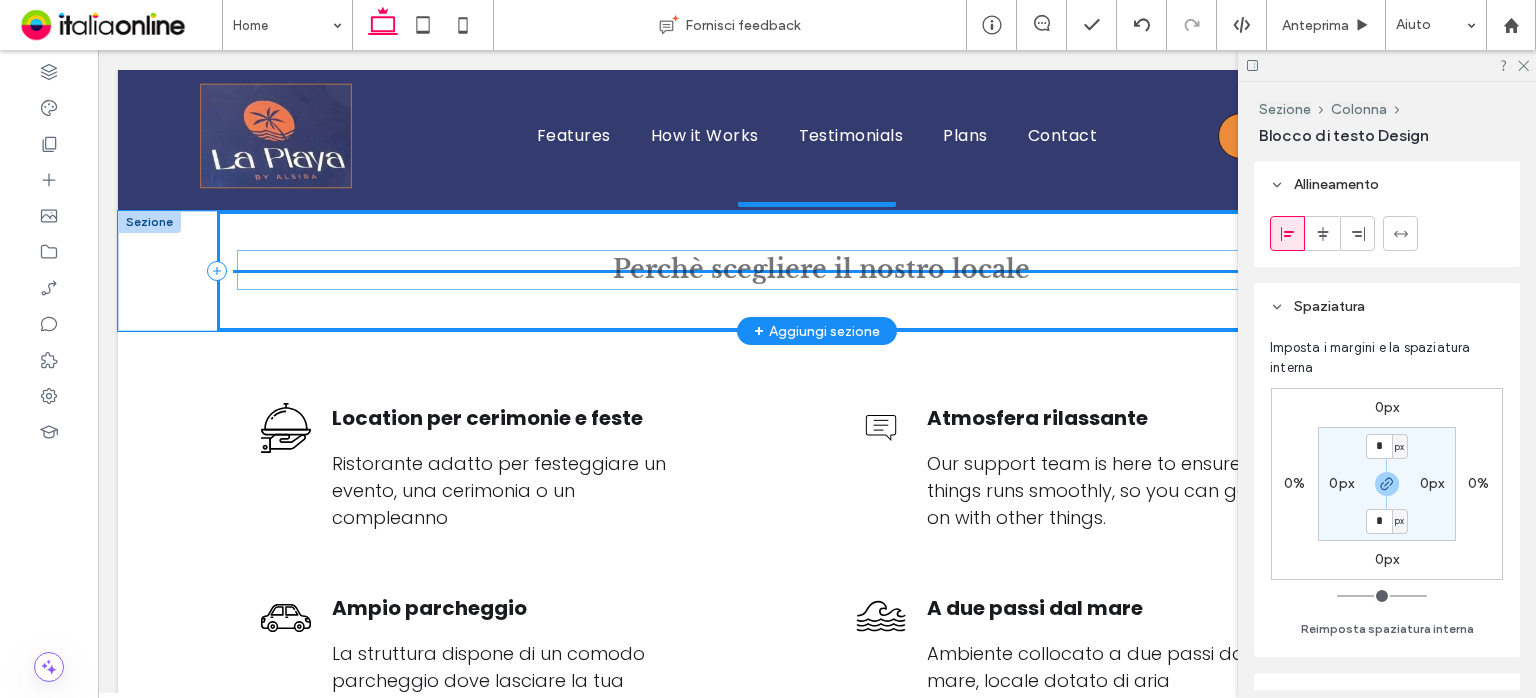 drag, startPoint x: 712, startPoint y: 263, endPoint x: 724, endPoint y: 269, distance: 13.416408 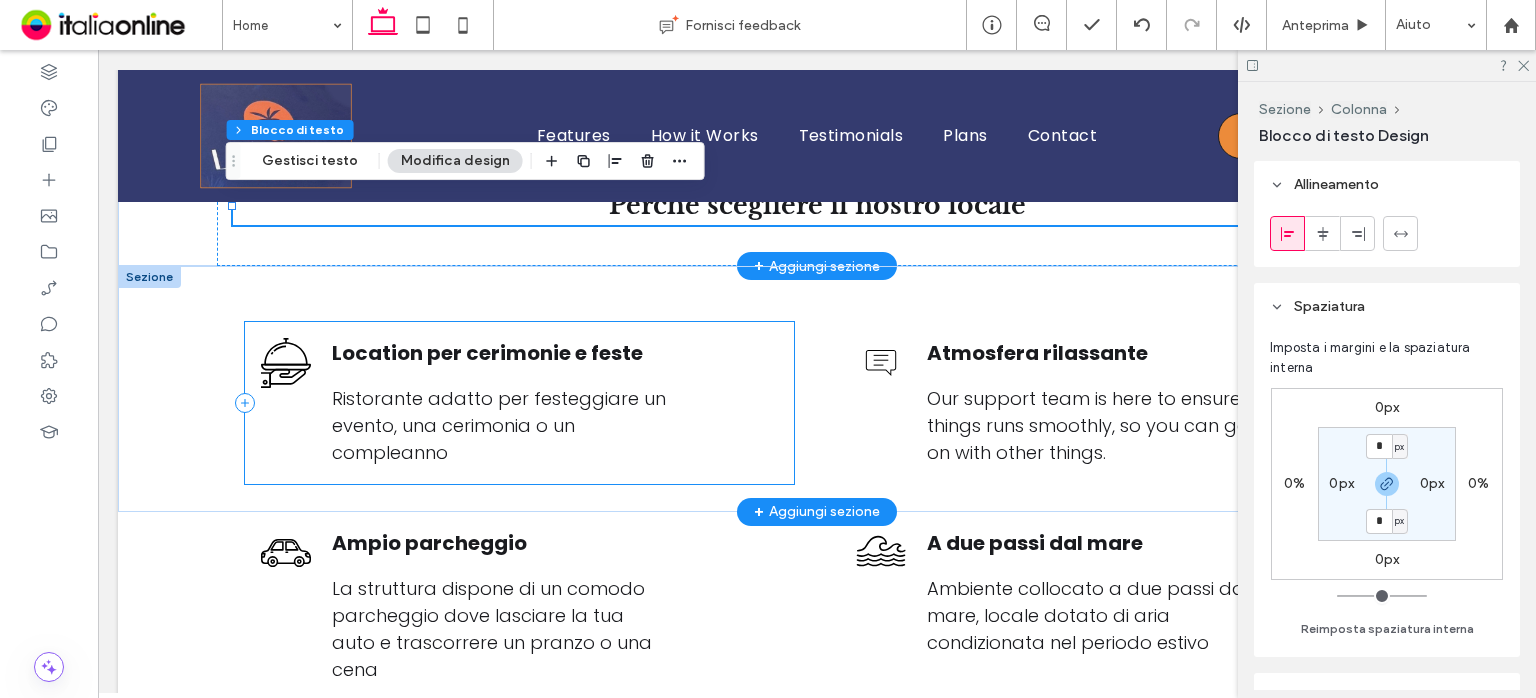 scroll, scrollTop: 2307, scrollLeft: 0, axis: vertical 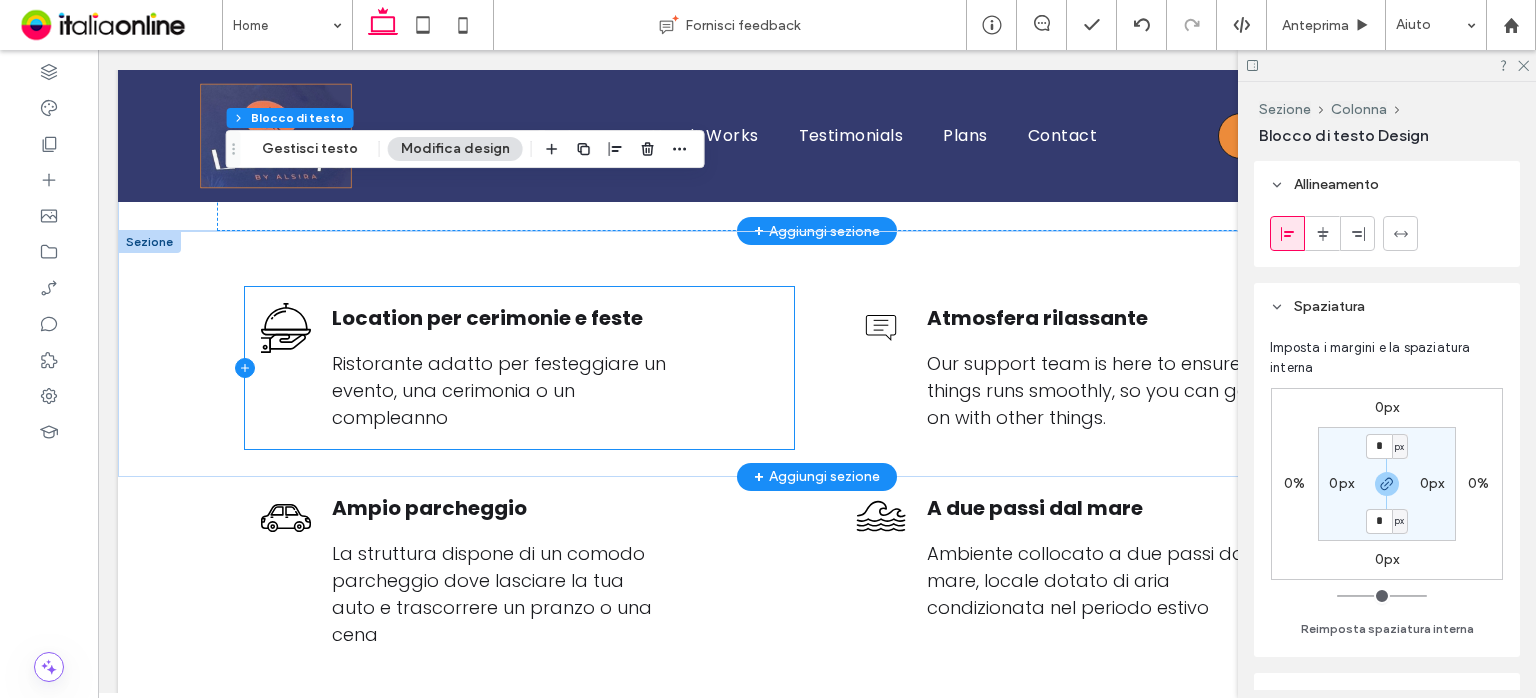 click 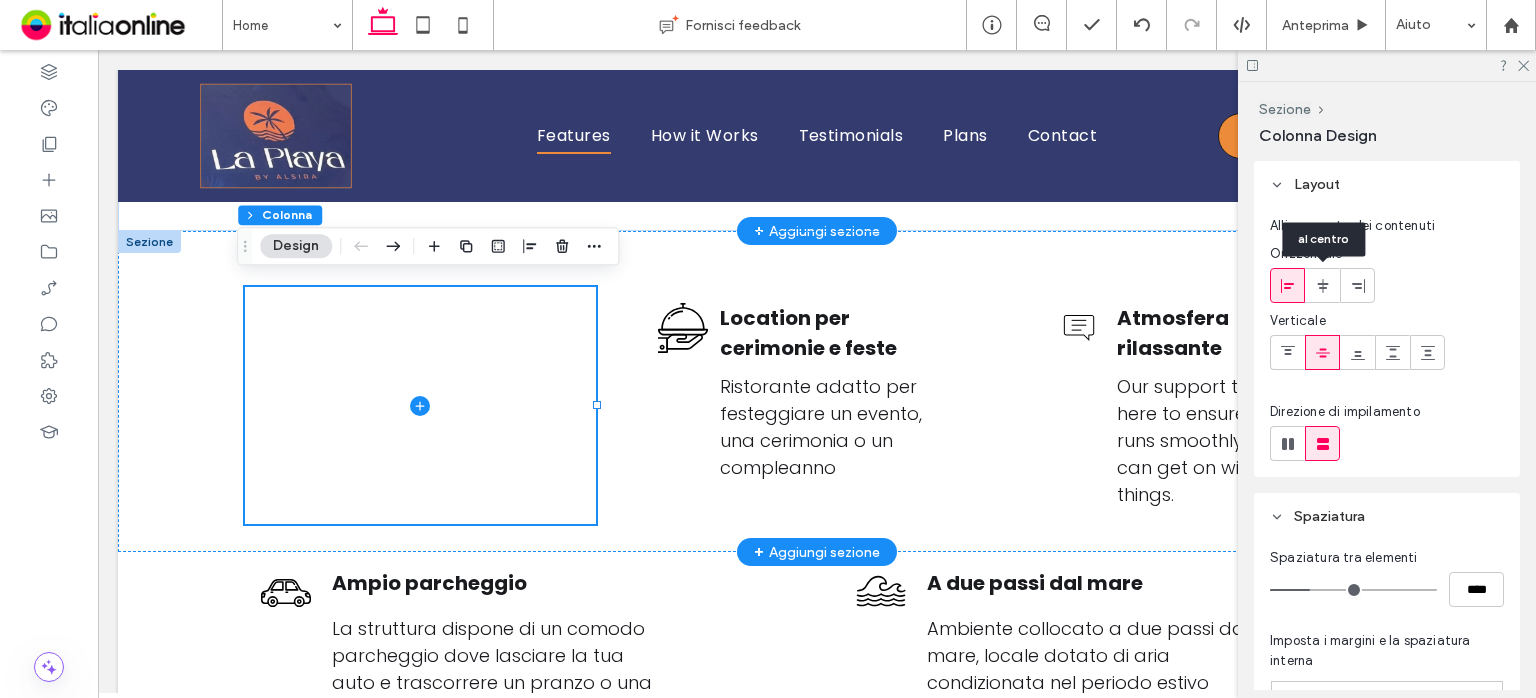 click 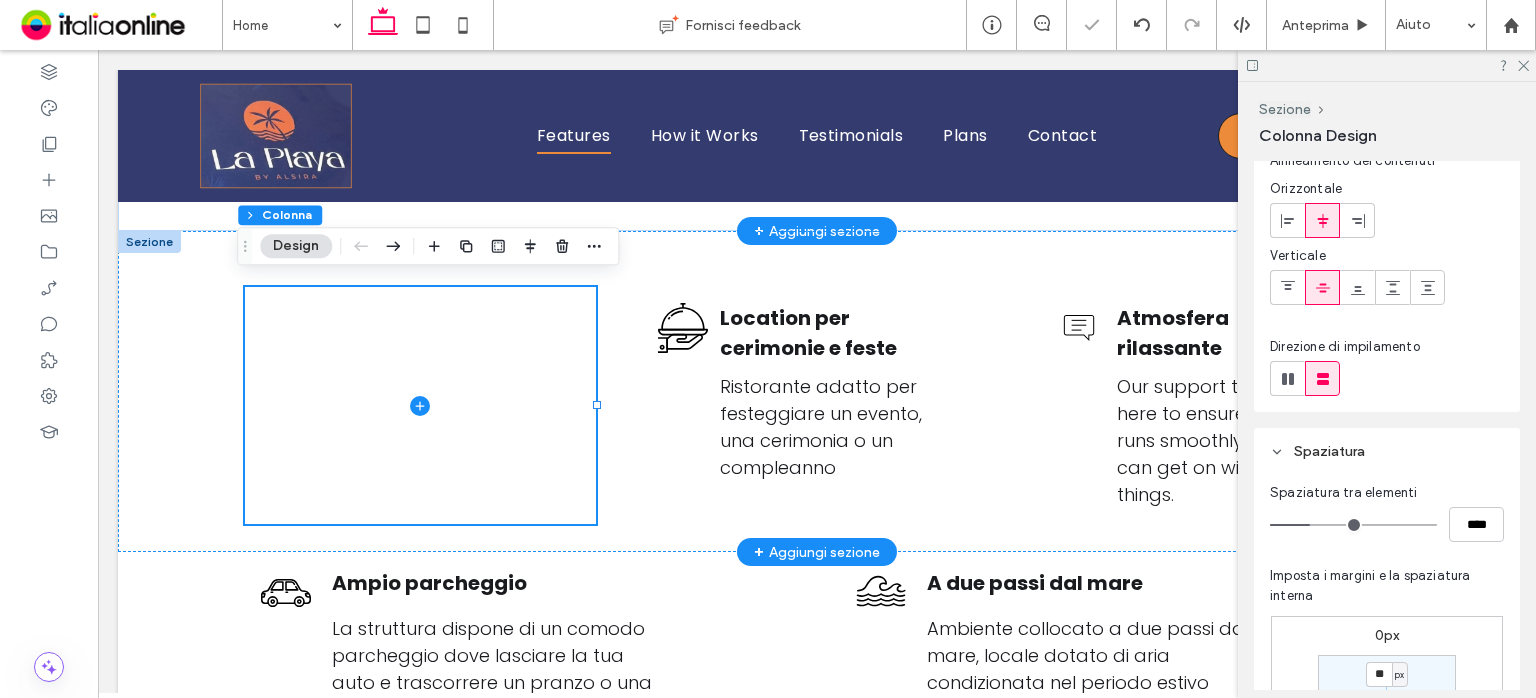 scroll, scrollTop: 100, scrollLeft: 0, axis: vertical 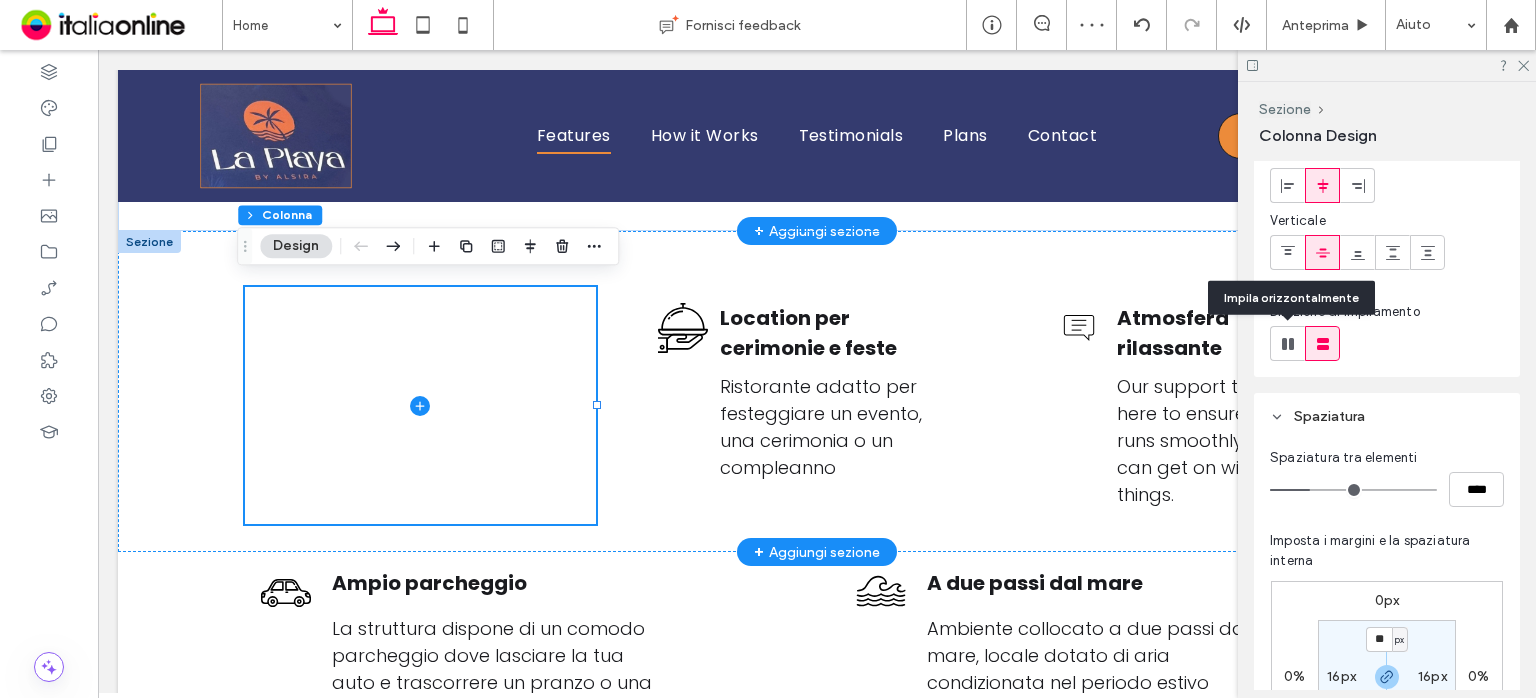 click at bounding box center (1288, 343) 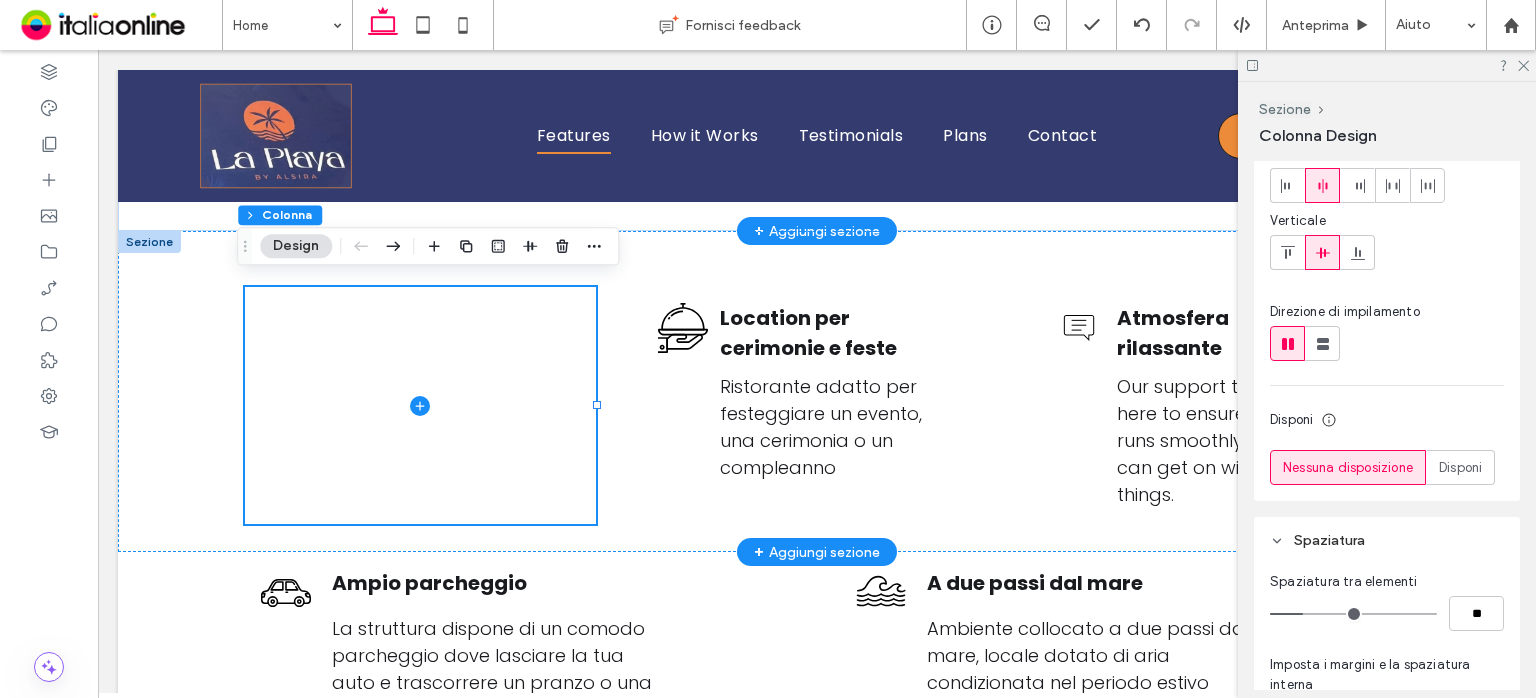 click on "Disponi" at bounding box center [1460, 468] 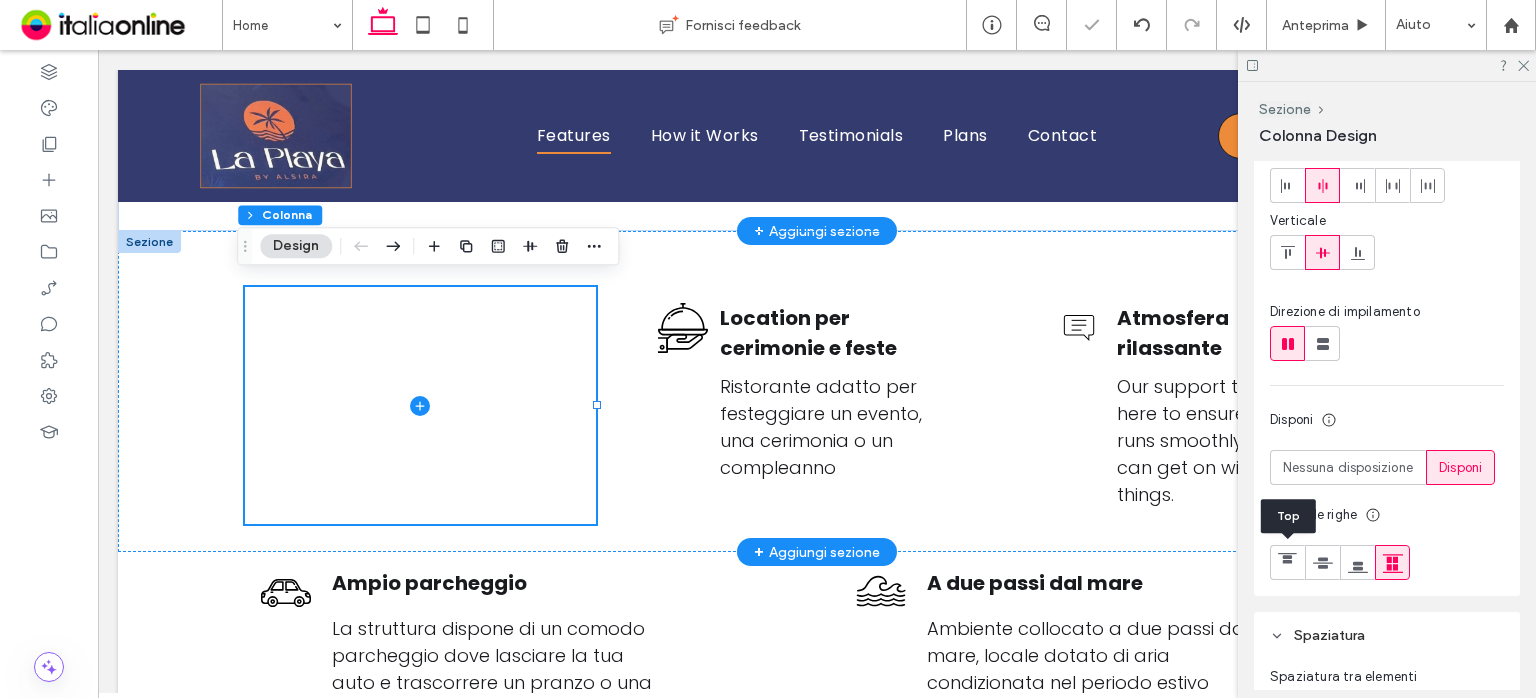 click 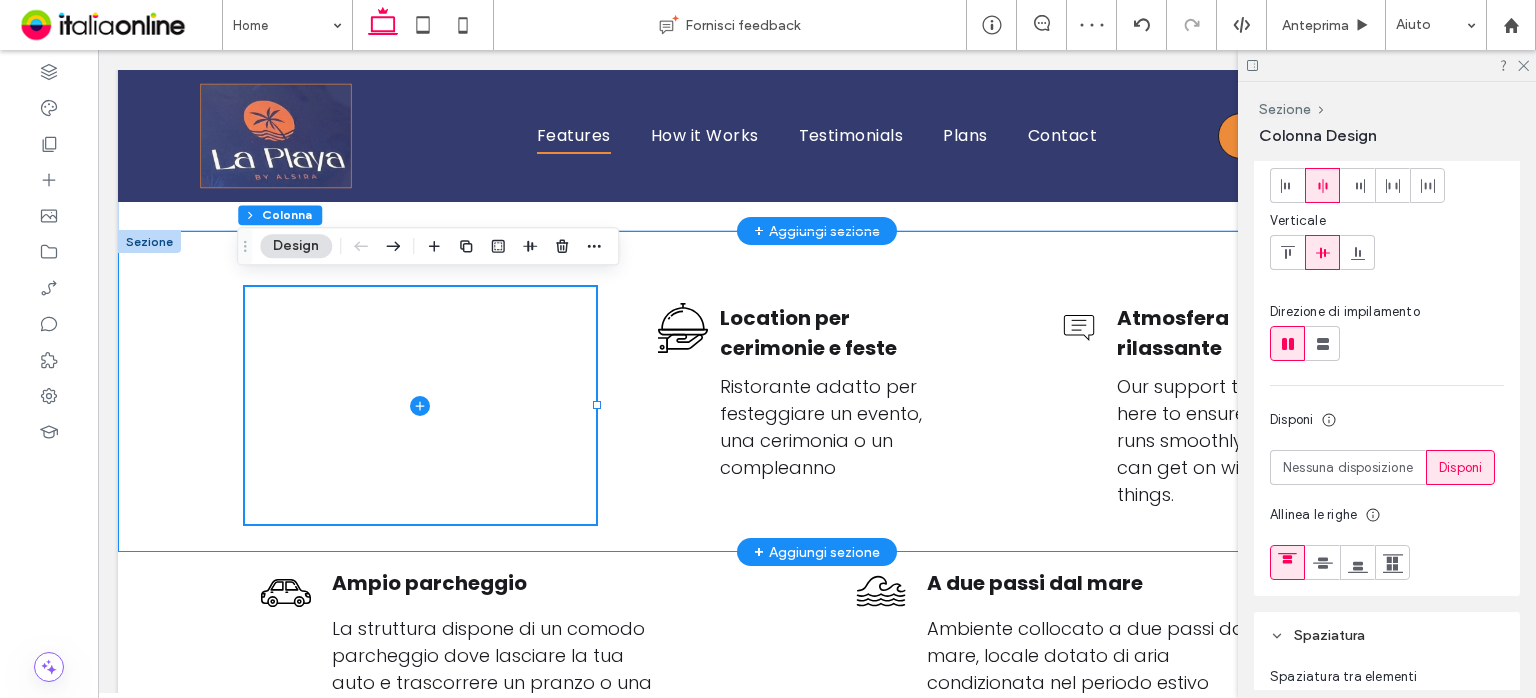 click on "Location per cerimonie e feste
Ristorante adatto per festeggiare un evento, una cerimonia o un compleanno
Atmosfera rilassante
Our support team is here to ensure things runs smoothly, so you can get on with other things." at bounding box center [817, 391] 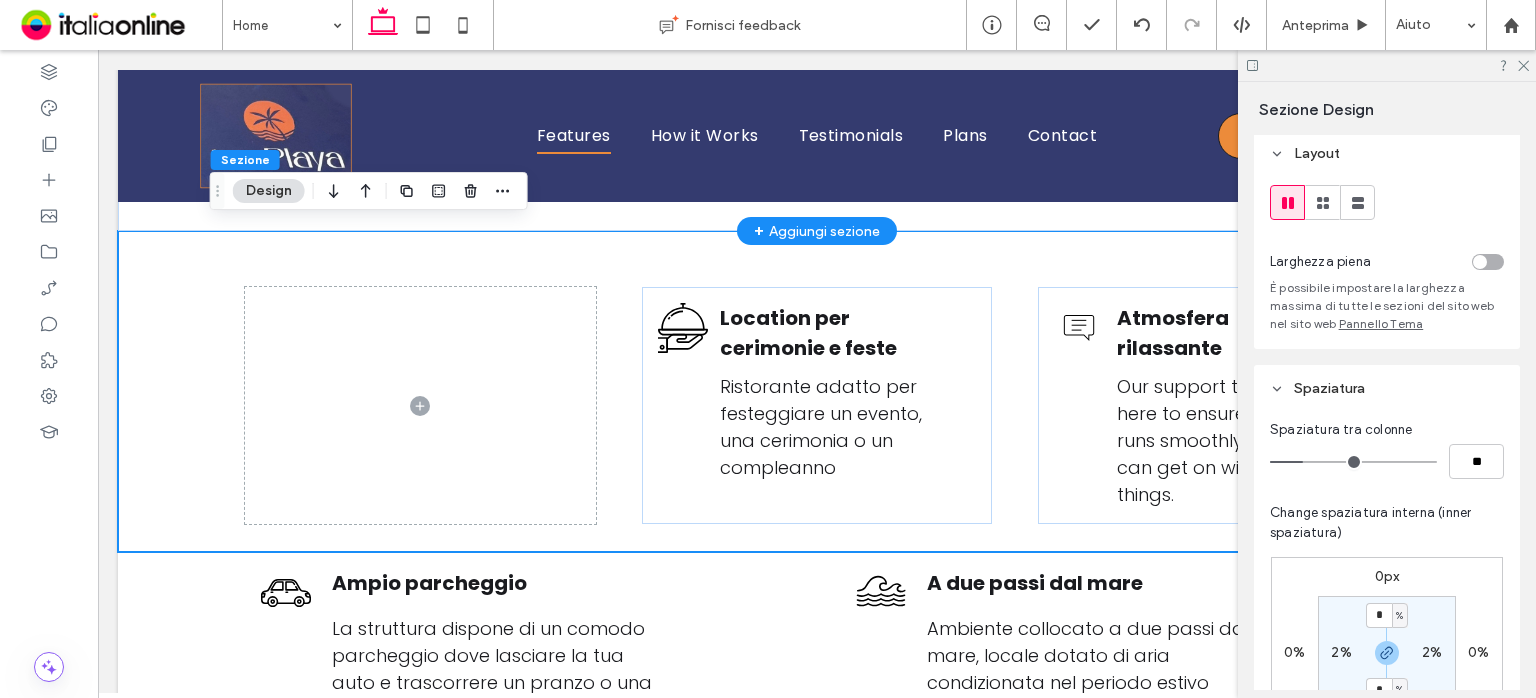 scroll, scrollTop: 0, scrollLeft: 0, axis: both 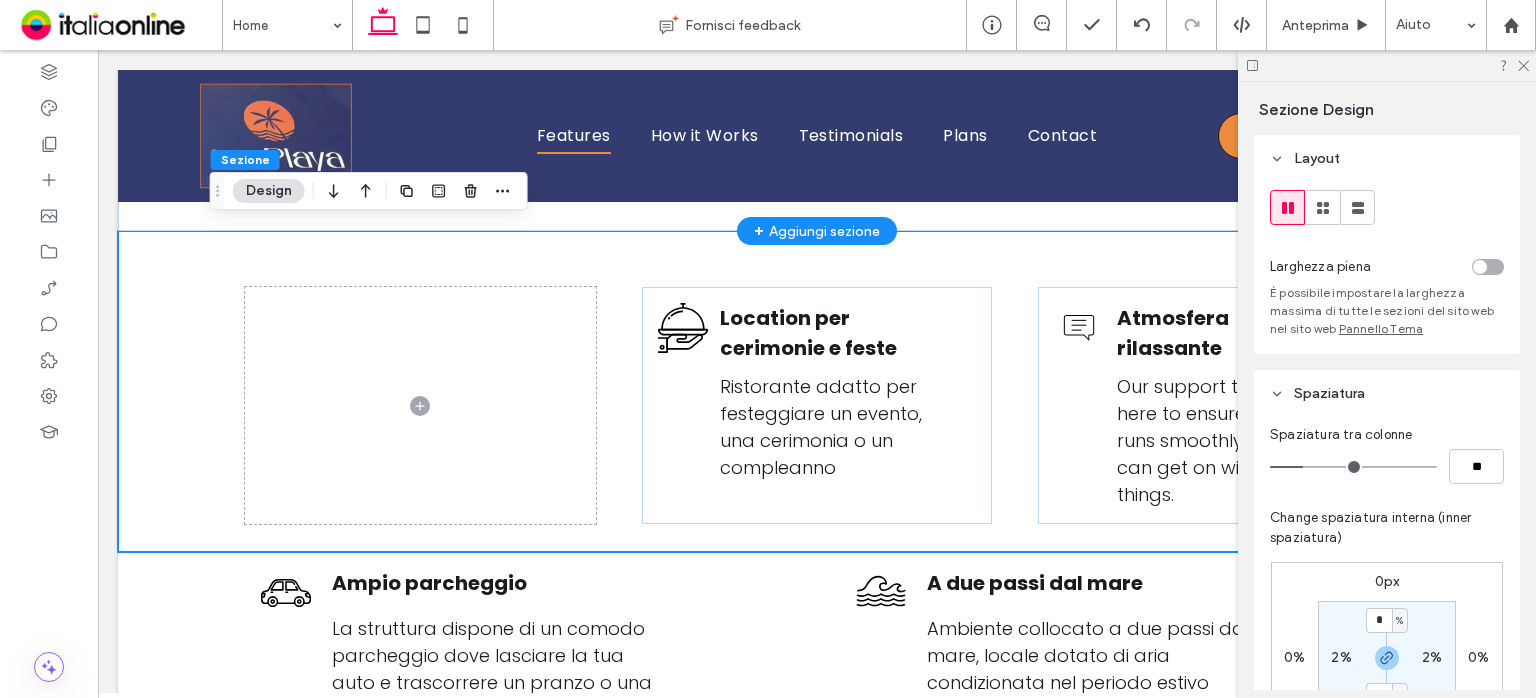 click 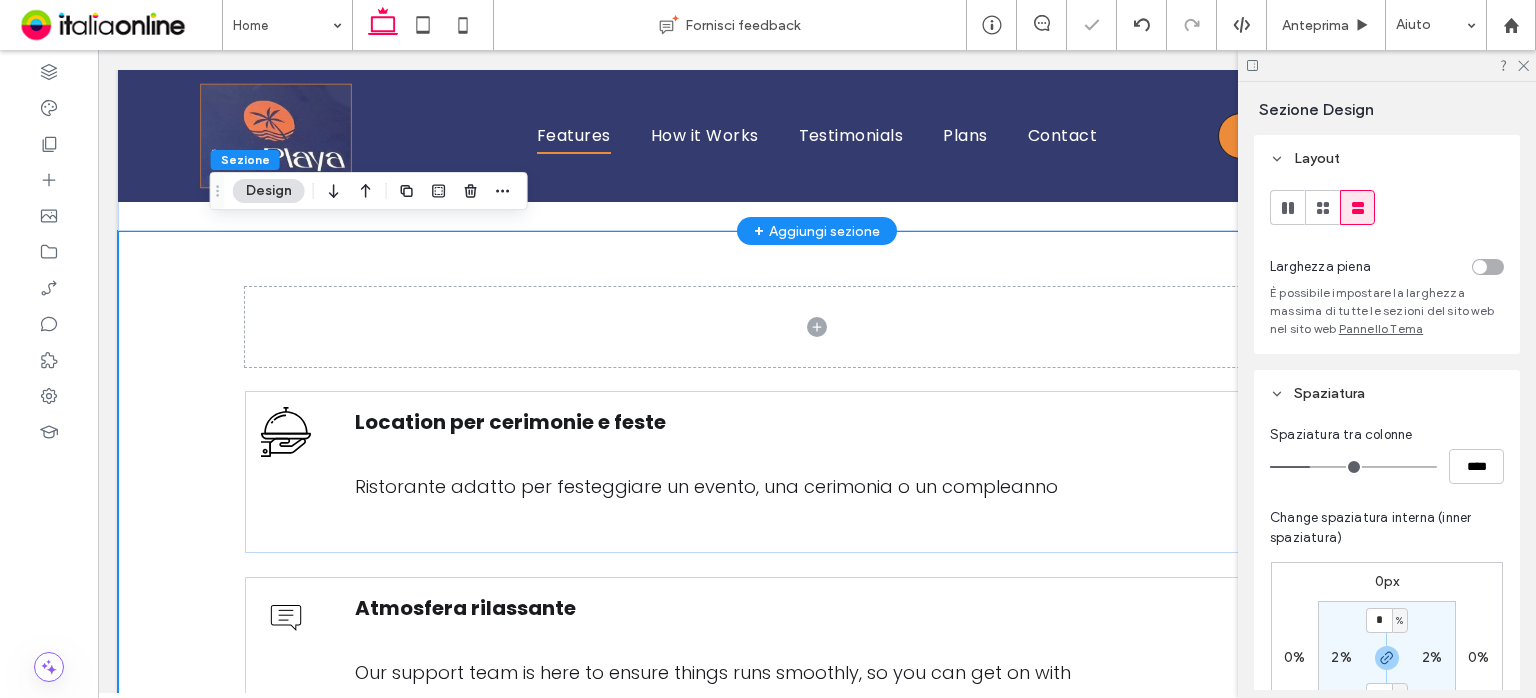 click 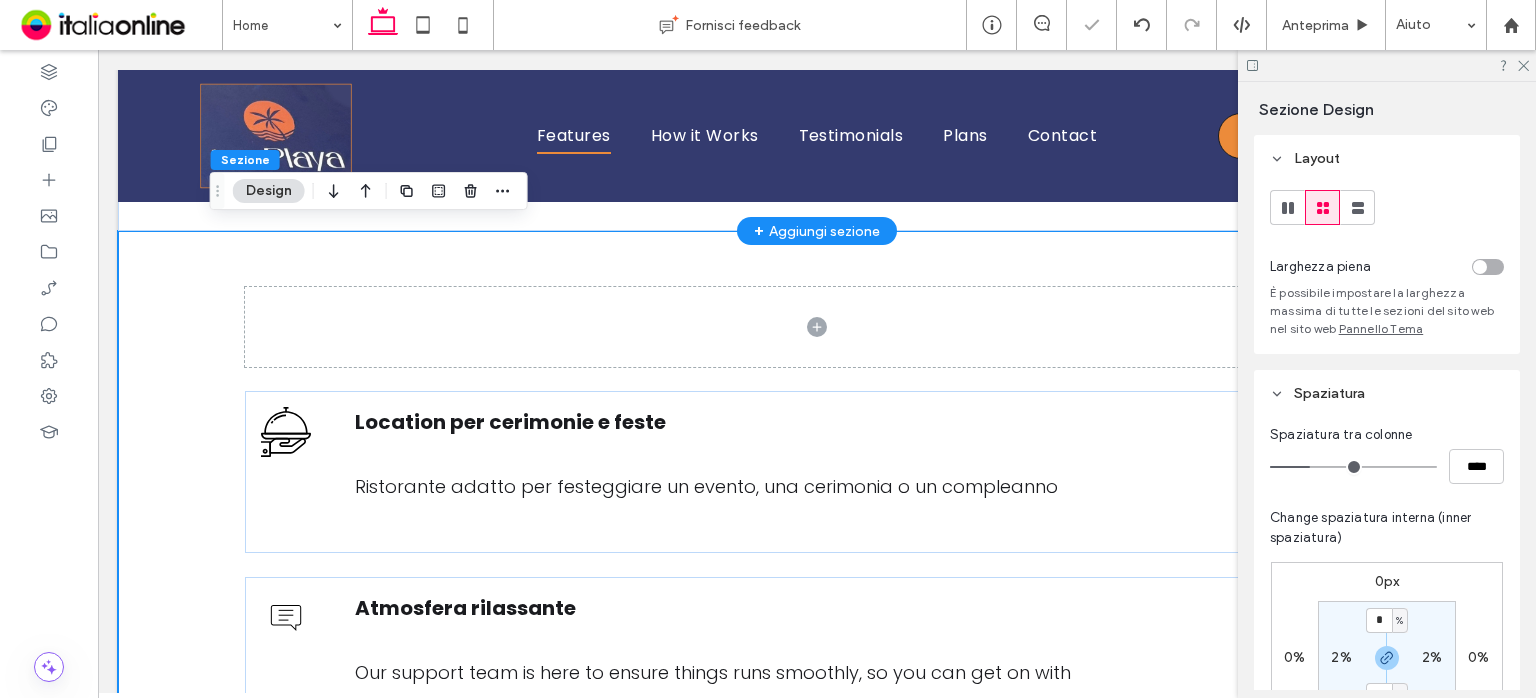type on "***" 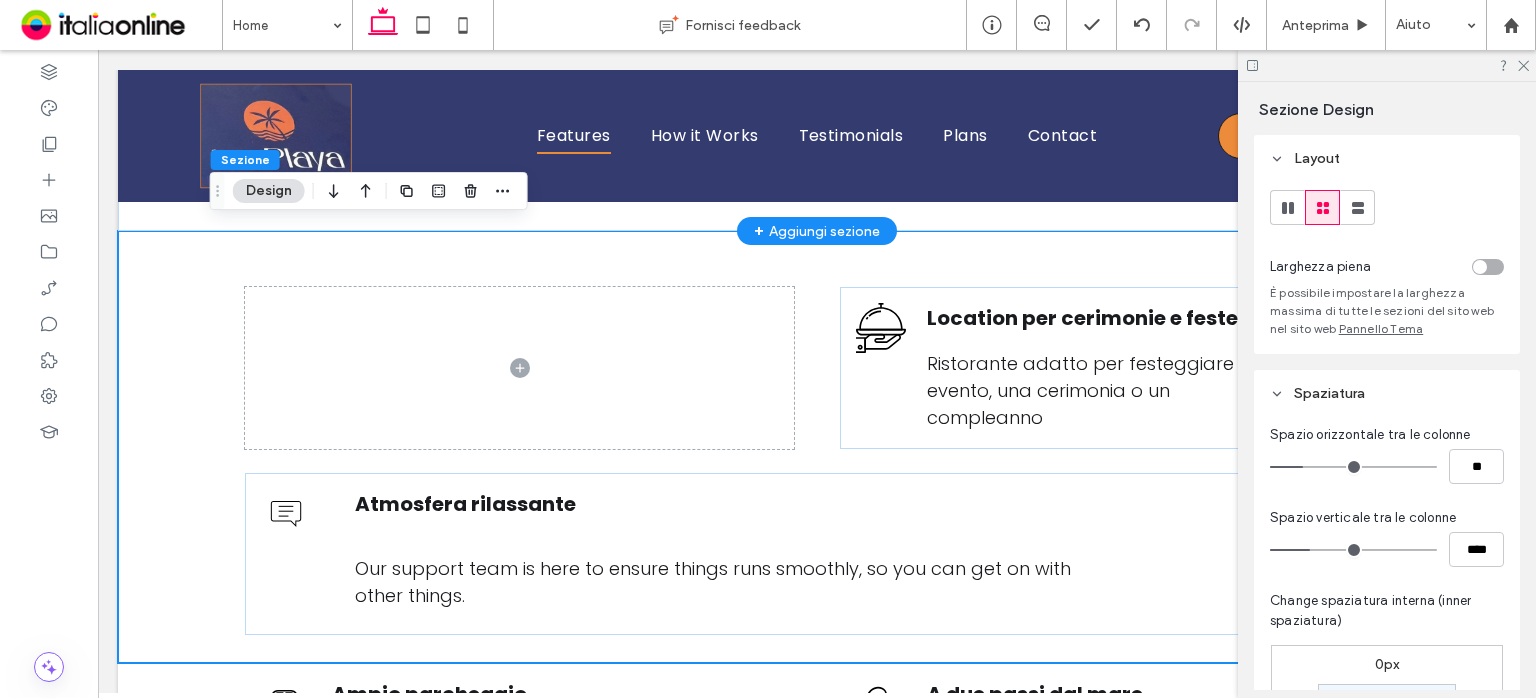 click 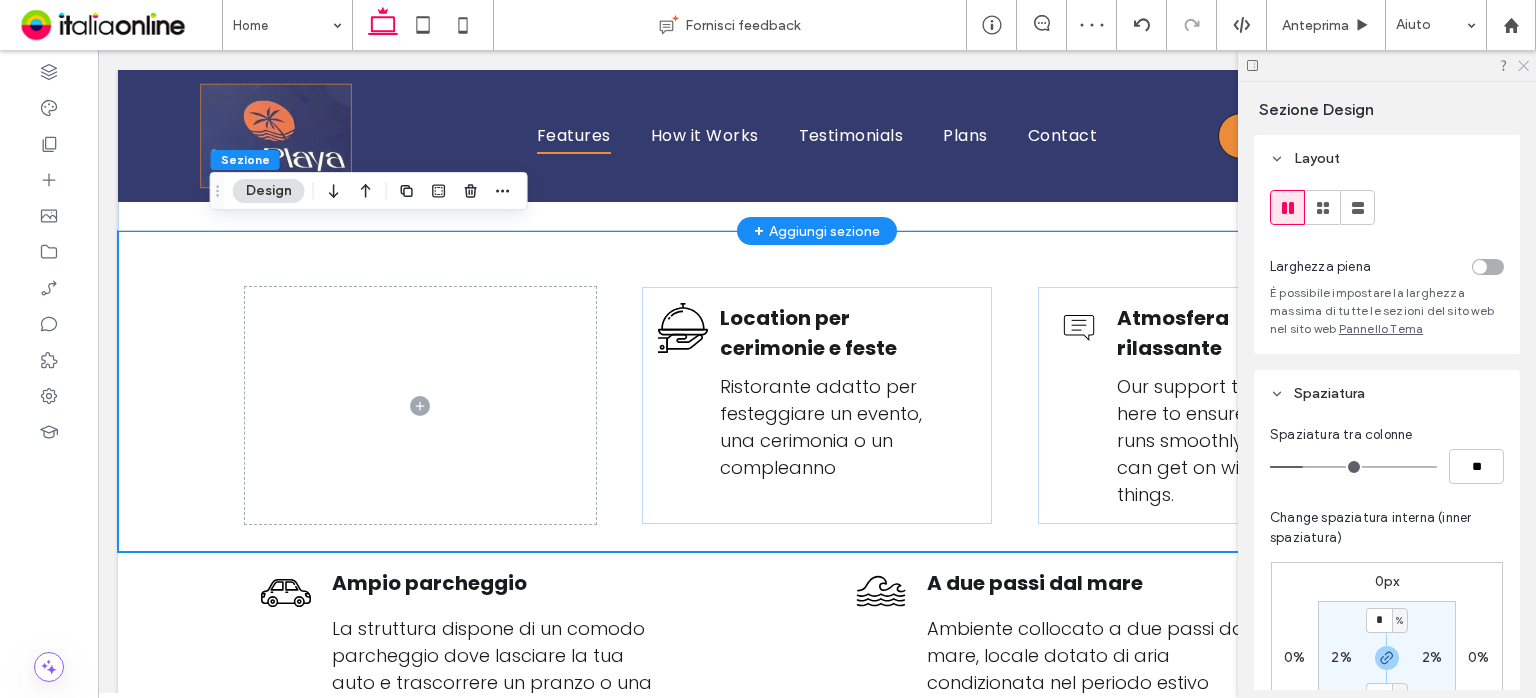 click 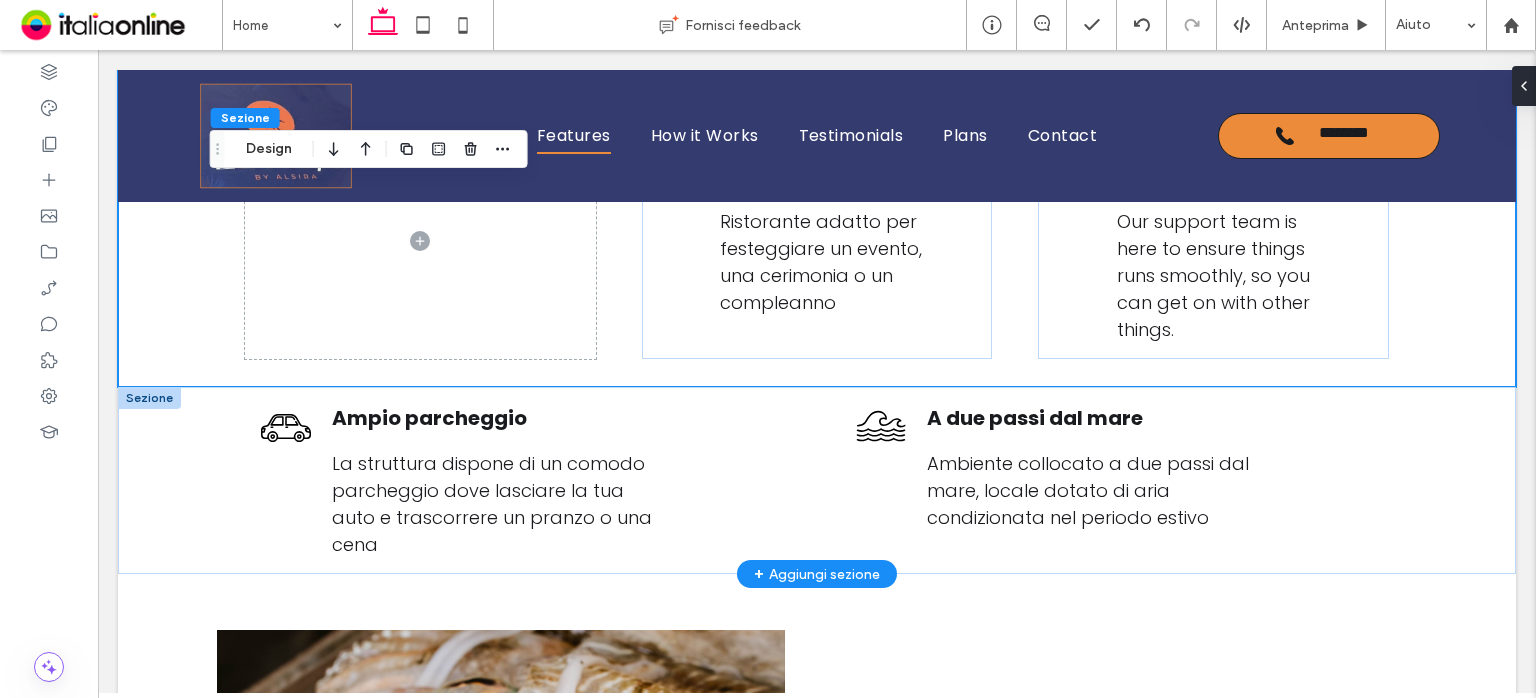 scroll, scrollTop: 2507, scrollLeft: 0, axis: vertical 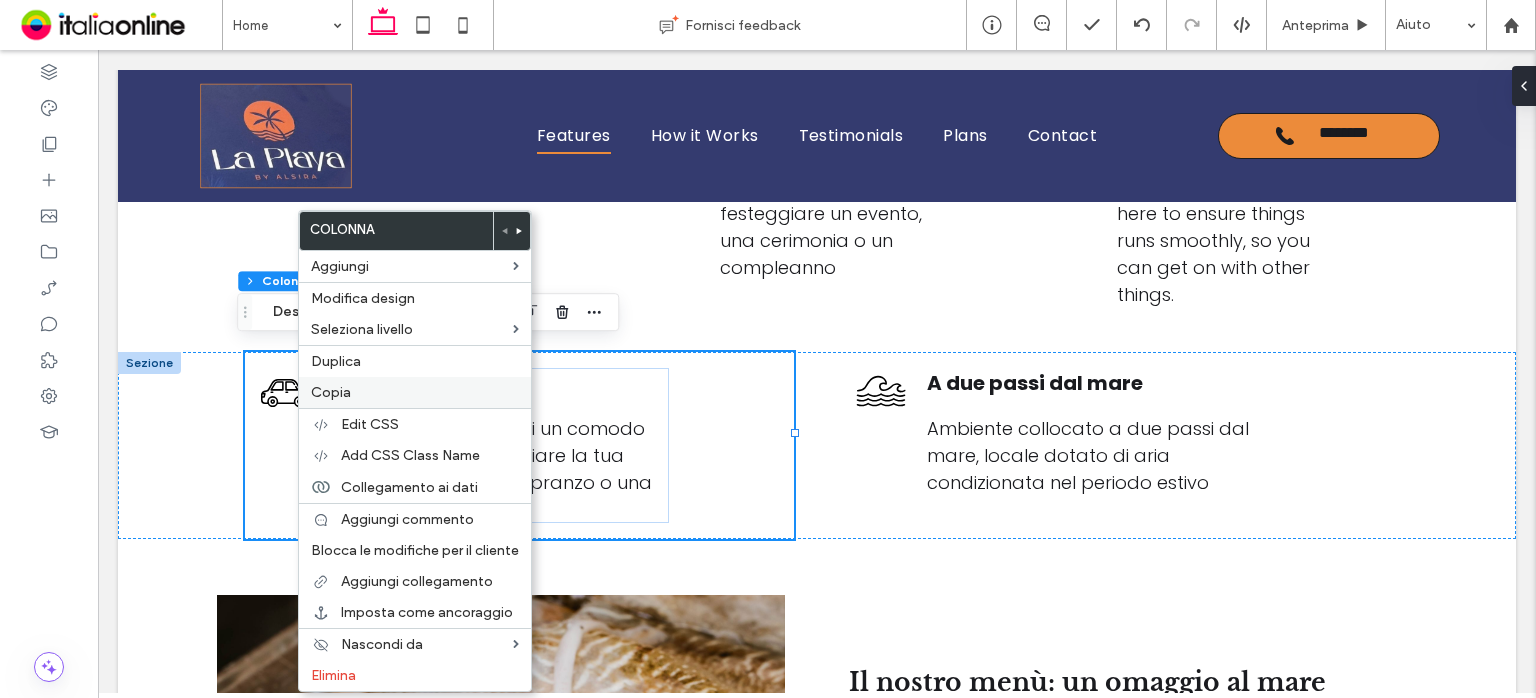 click on "Copia" at bounding box center (415, 392) 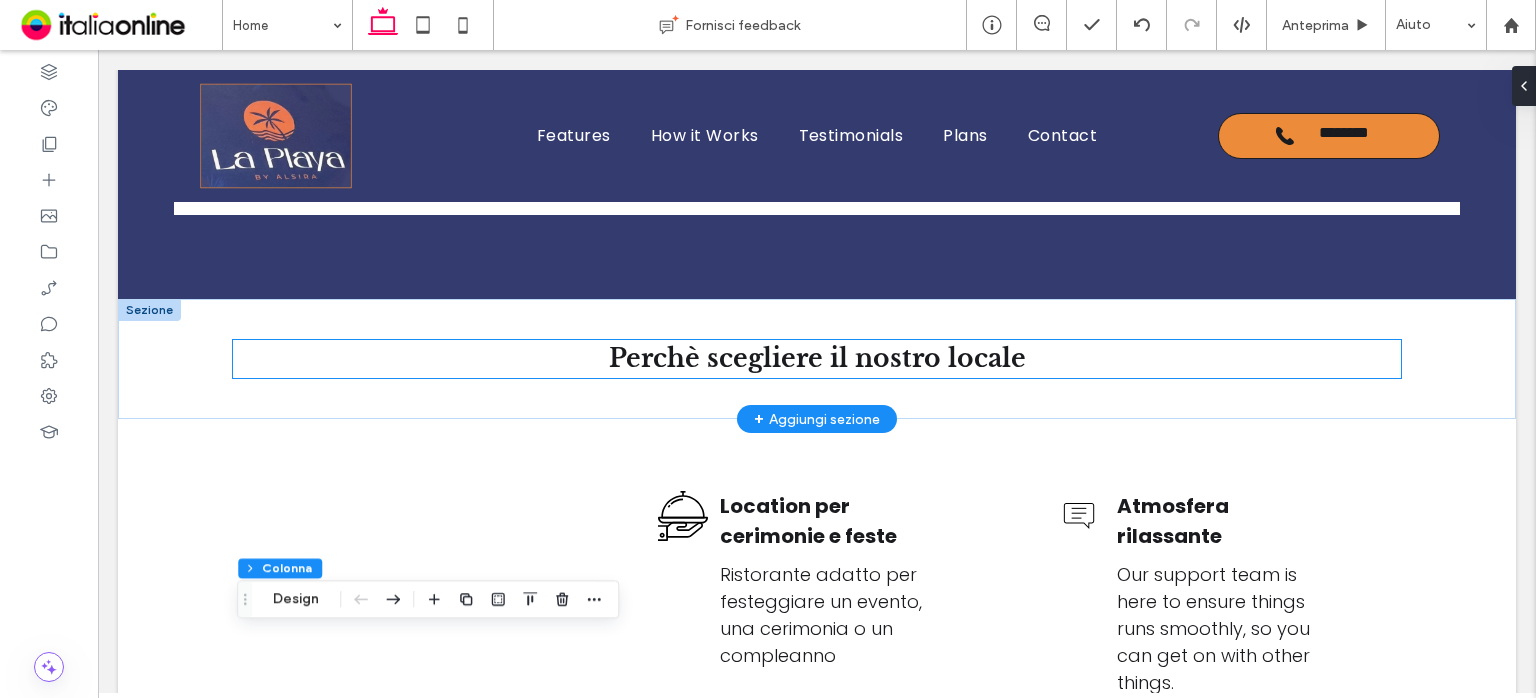scroll, scrollTop: 2107, scrollLeft: 0, axis: vertical 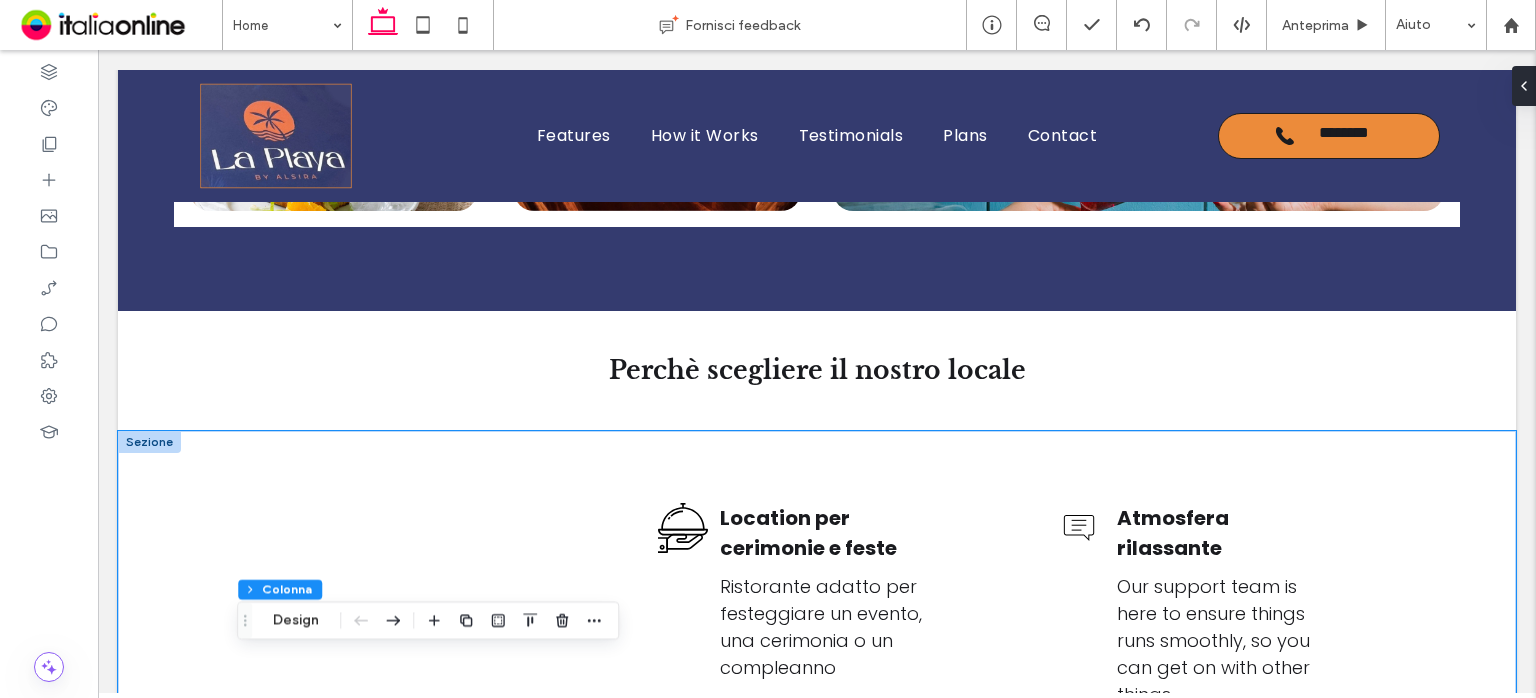 click on "Location per cerimonie e feste
Ristorante adatto per festeggiare un evento, una cerimonia o un compleanno
Atmosfera rilassante
Our support team is here to ensure things runs smoothly, so you can get on with other things." at bounding box center [817, 591] 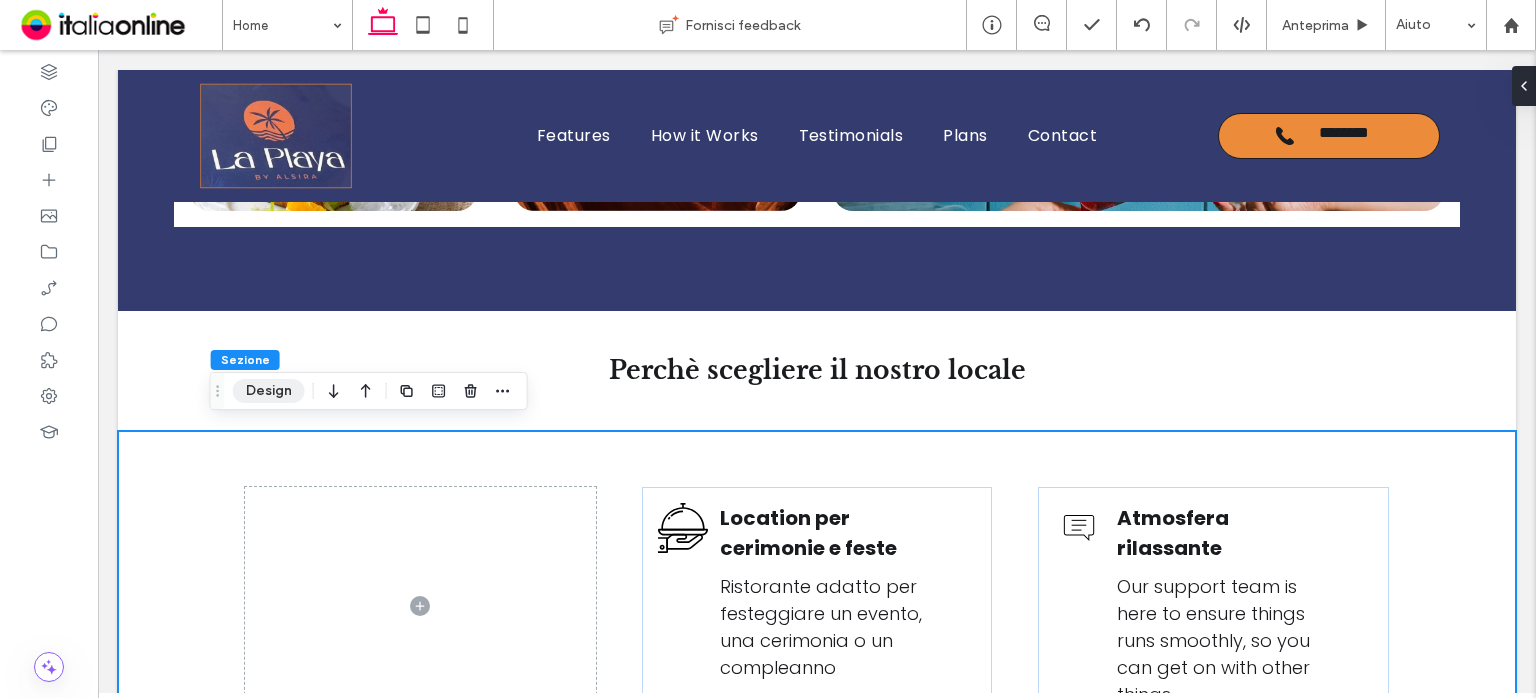 click on "Design" at bounding box center [269, 391] 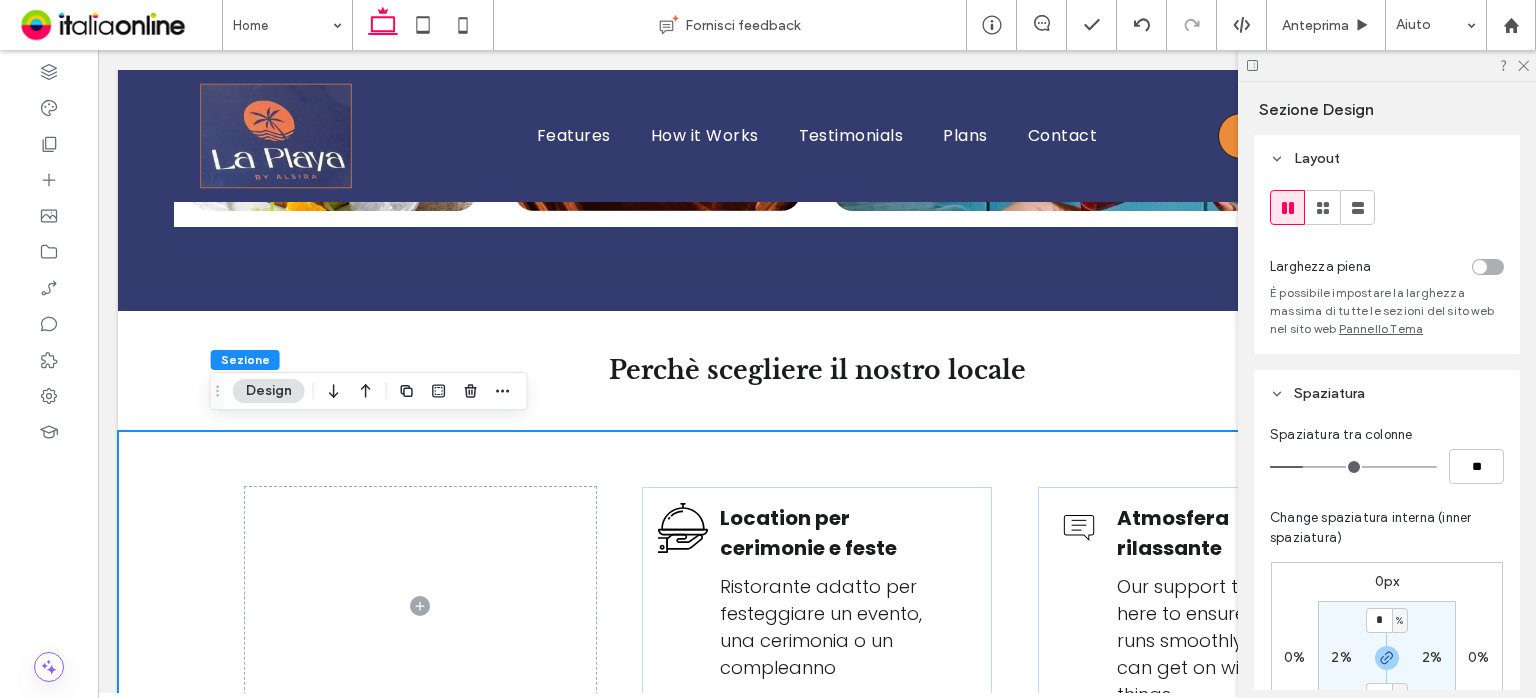 click 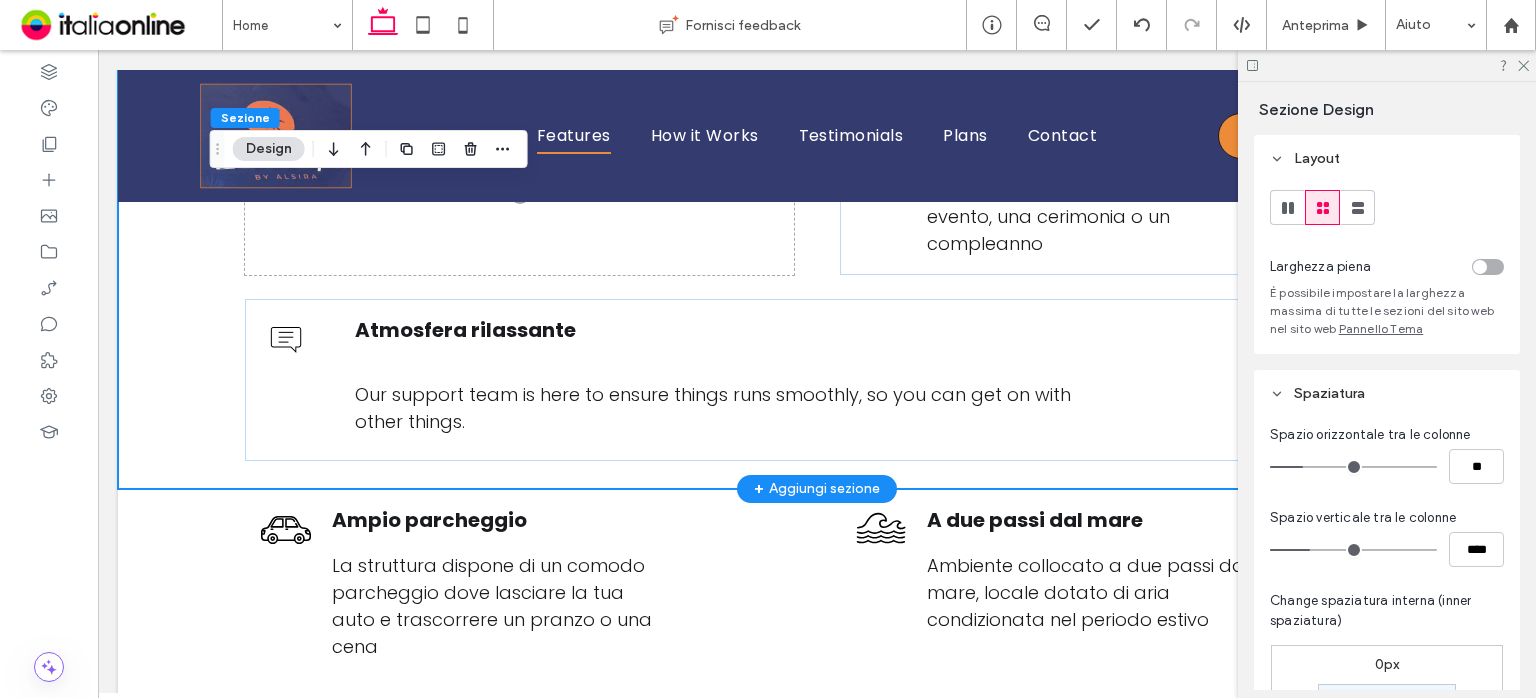 scroll, scrollTop: 2507, scrollLeft: 0, axis: vertical 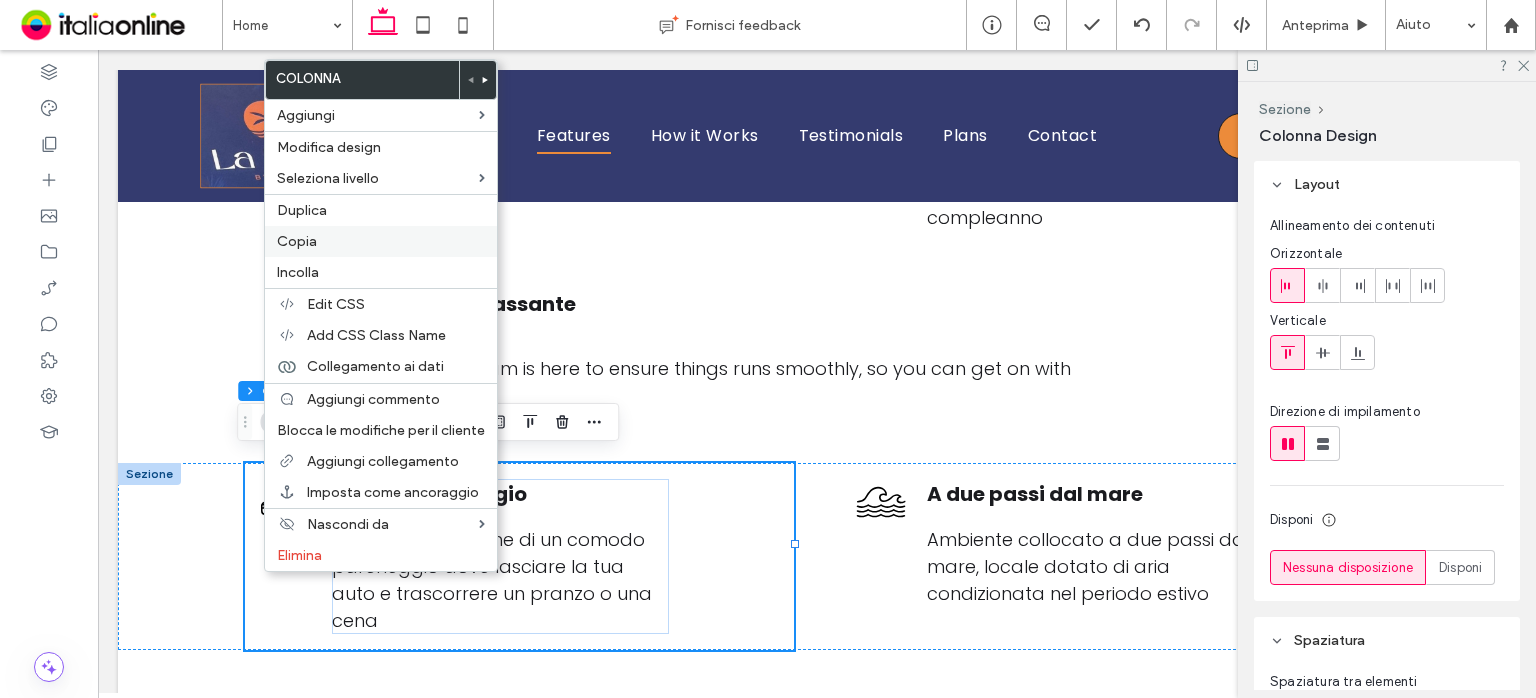 click on "Copia" at bounding box center (381, 241) 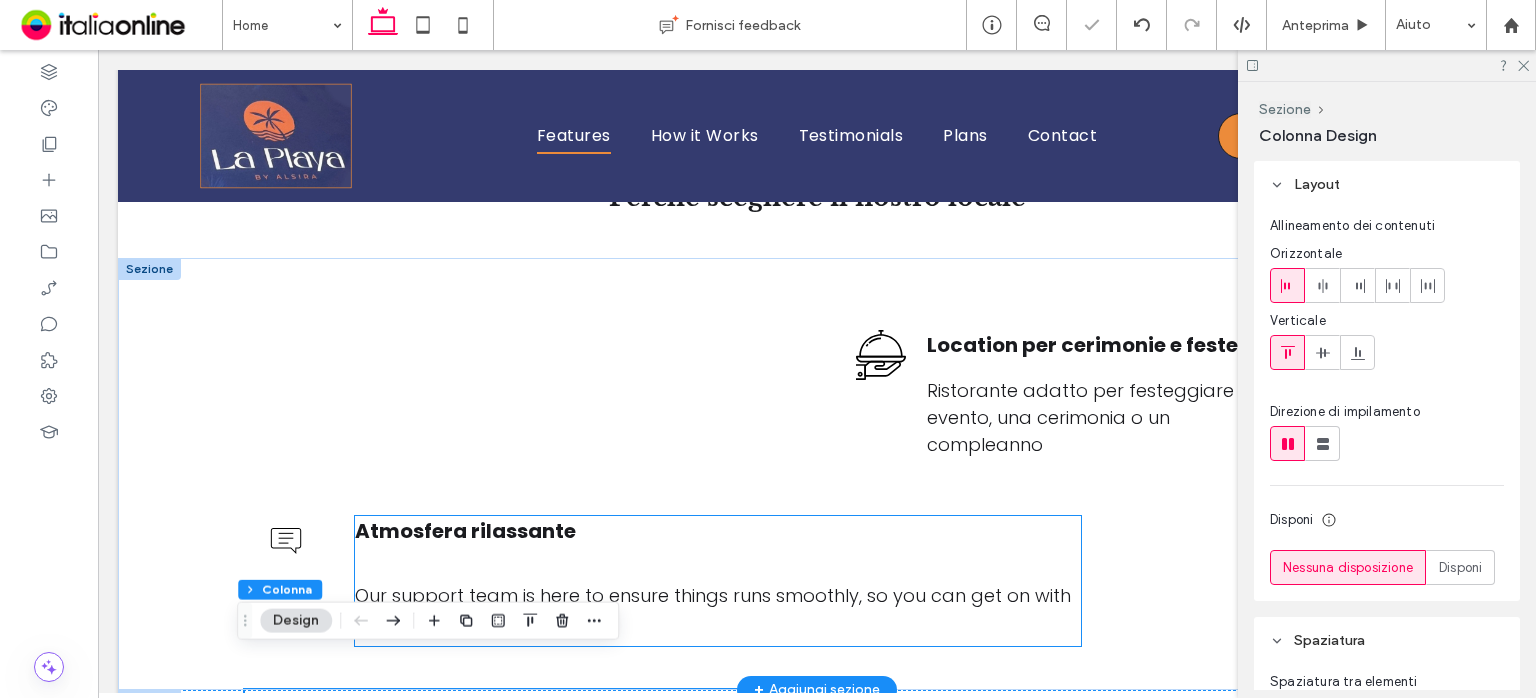 scroll, scrollTop: 2207, scrollLeft: 0, axis: vertical 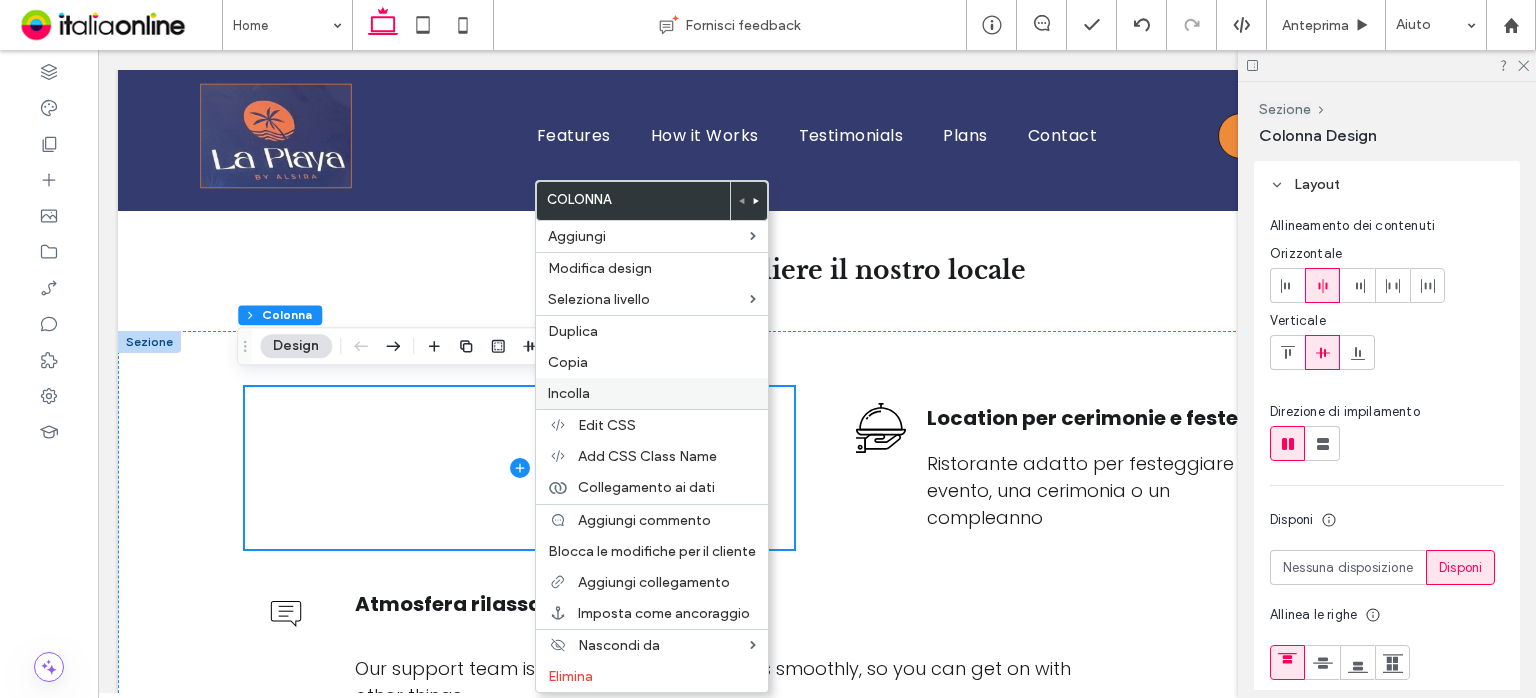 click on "Incolla" at bounding box center (652, 393) 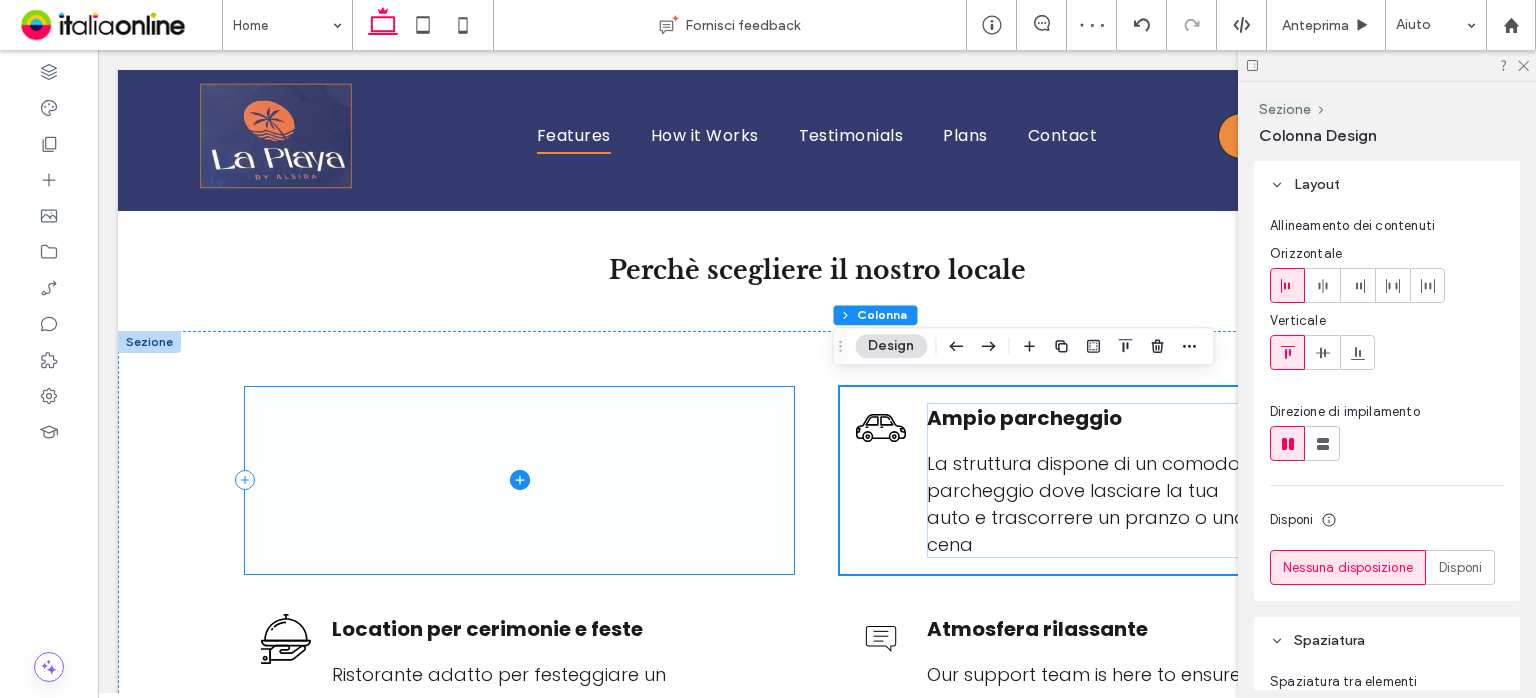 scroll, scrollTop: 2507, scrollLeft: 0, axis: vertical 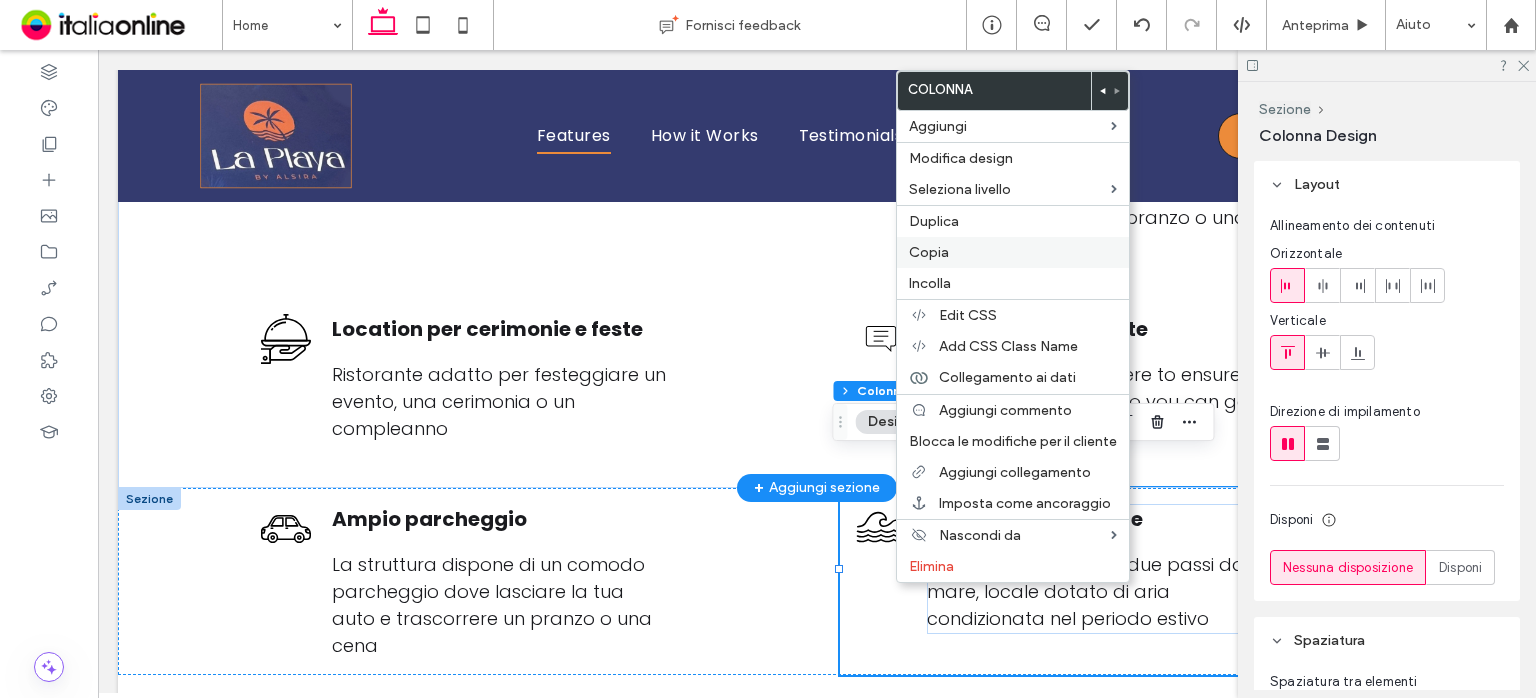 drag, startPoint x: 1003, startPoint y: 237, endPoint x: 970, endPoint y: 249, distance: 35.1141 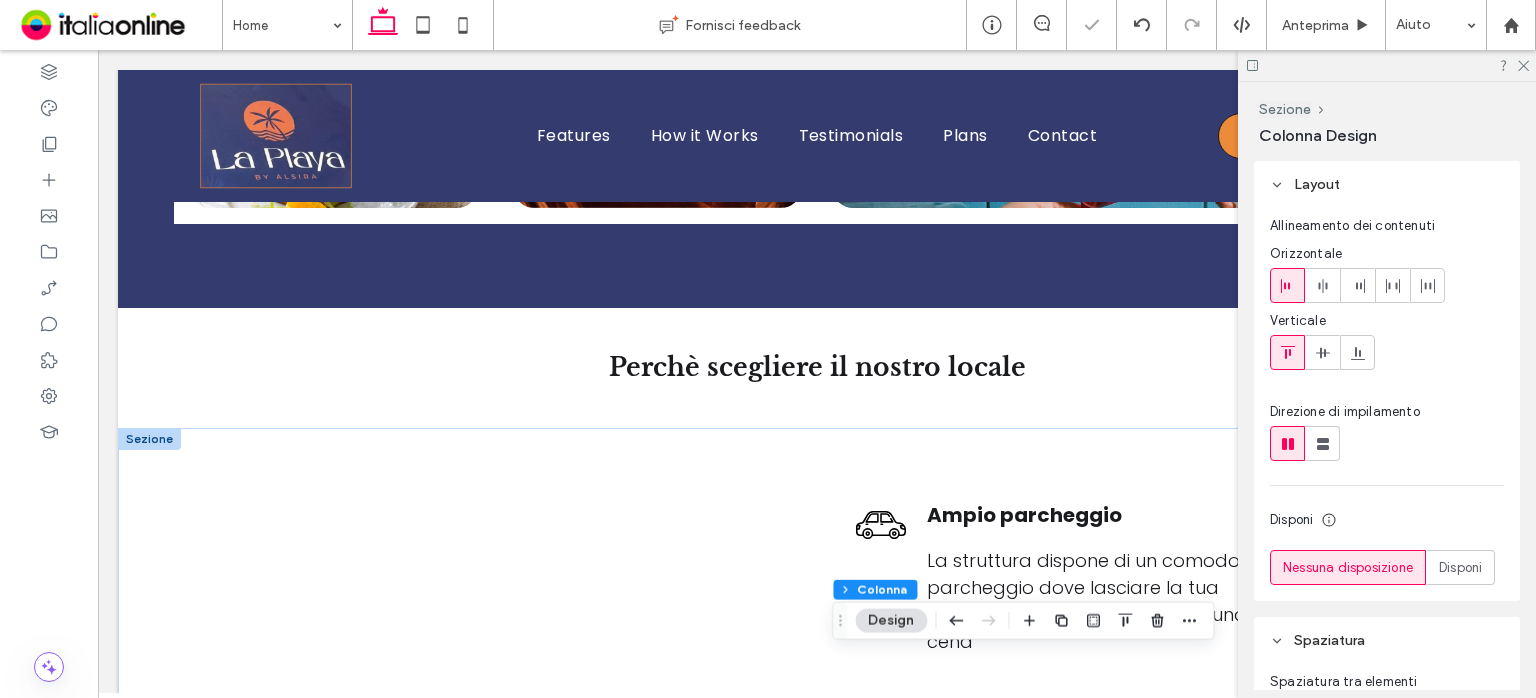 scroll, scrollTop: 2107, scrollLeft: 0, axis: vertical 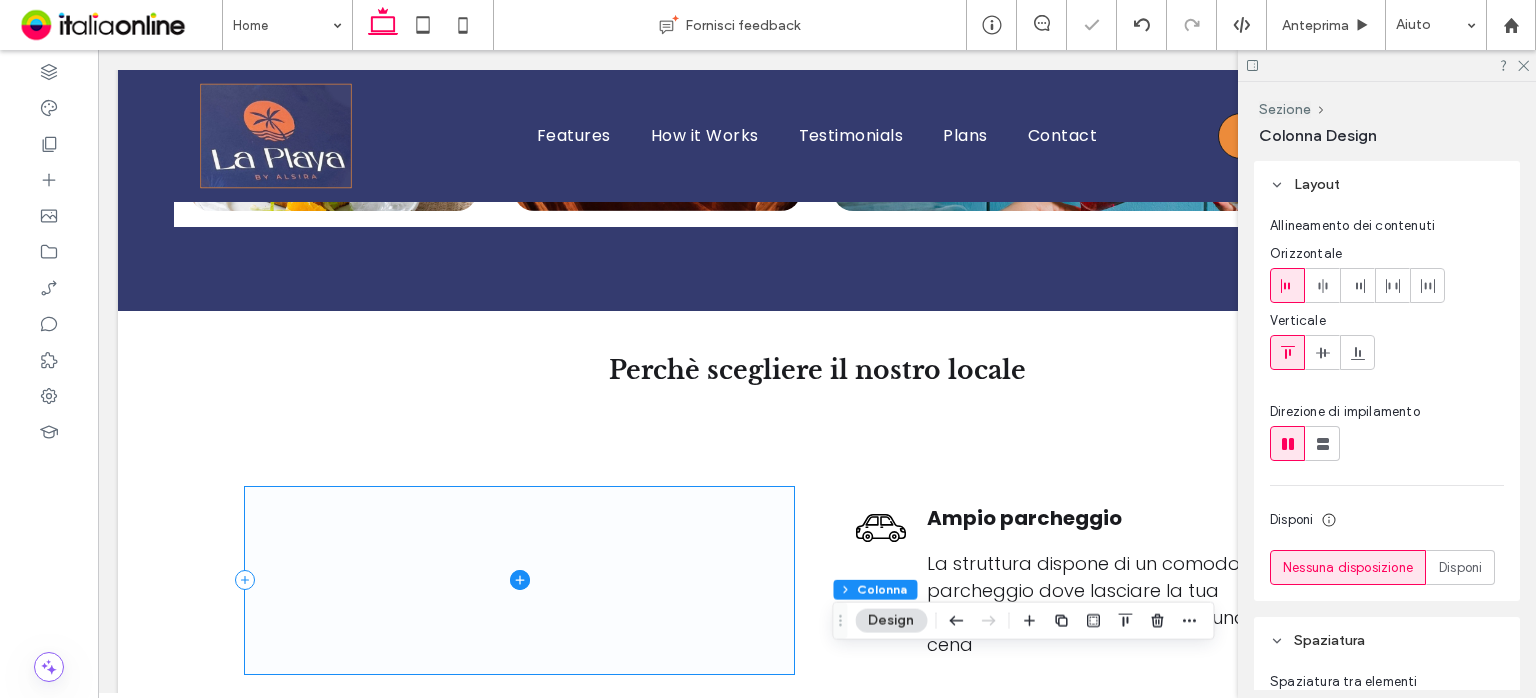 drag, startPoint x: 424, startPoint y: 489, endPoint x: 440, endPoint y: 573, distance: 85.51023 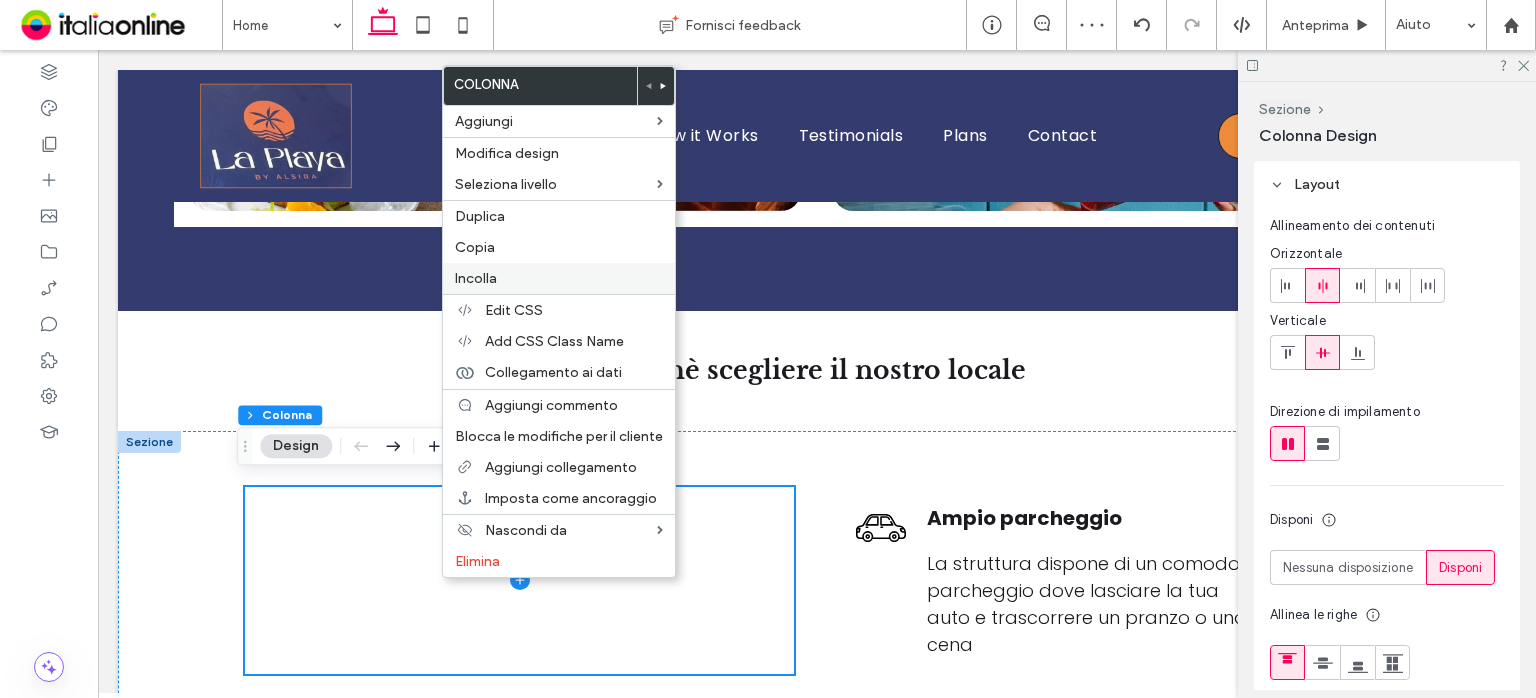click on "Incolla" at bounding box center [559, 278] 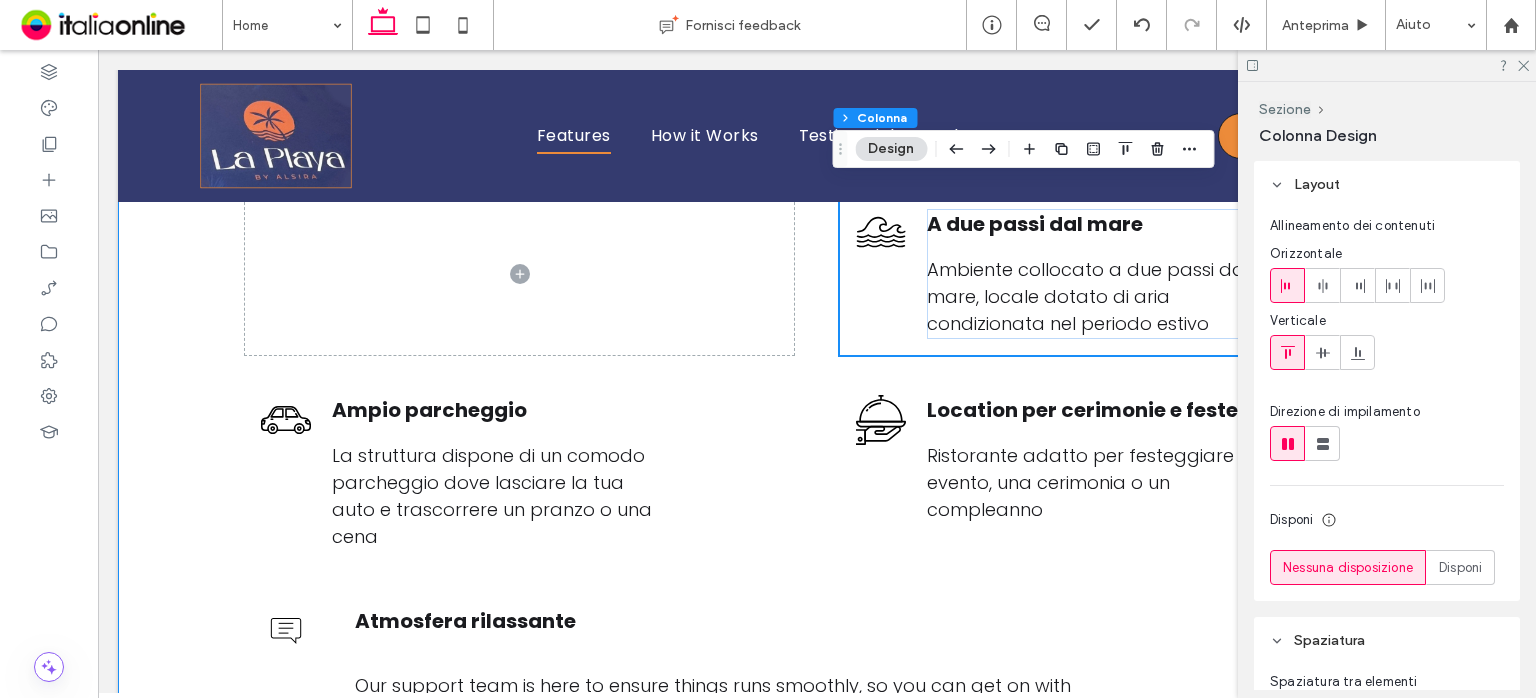 scroll, scrollTop: 2307, scrollLeft: 0, axis: vertical 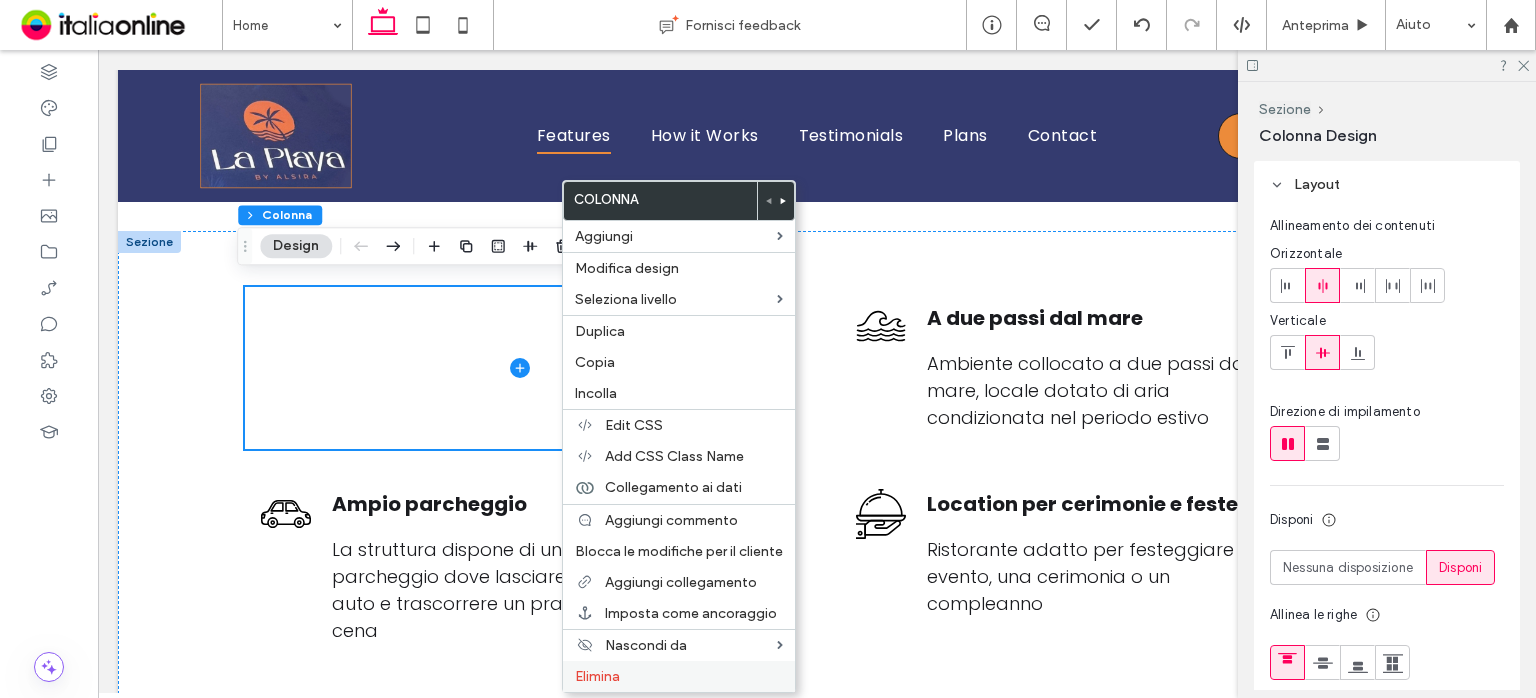 click on "Elimina" at bounding box center [679, 676] 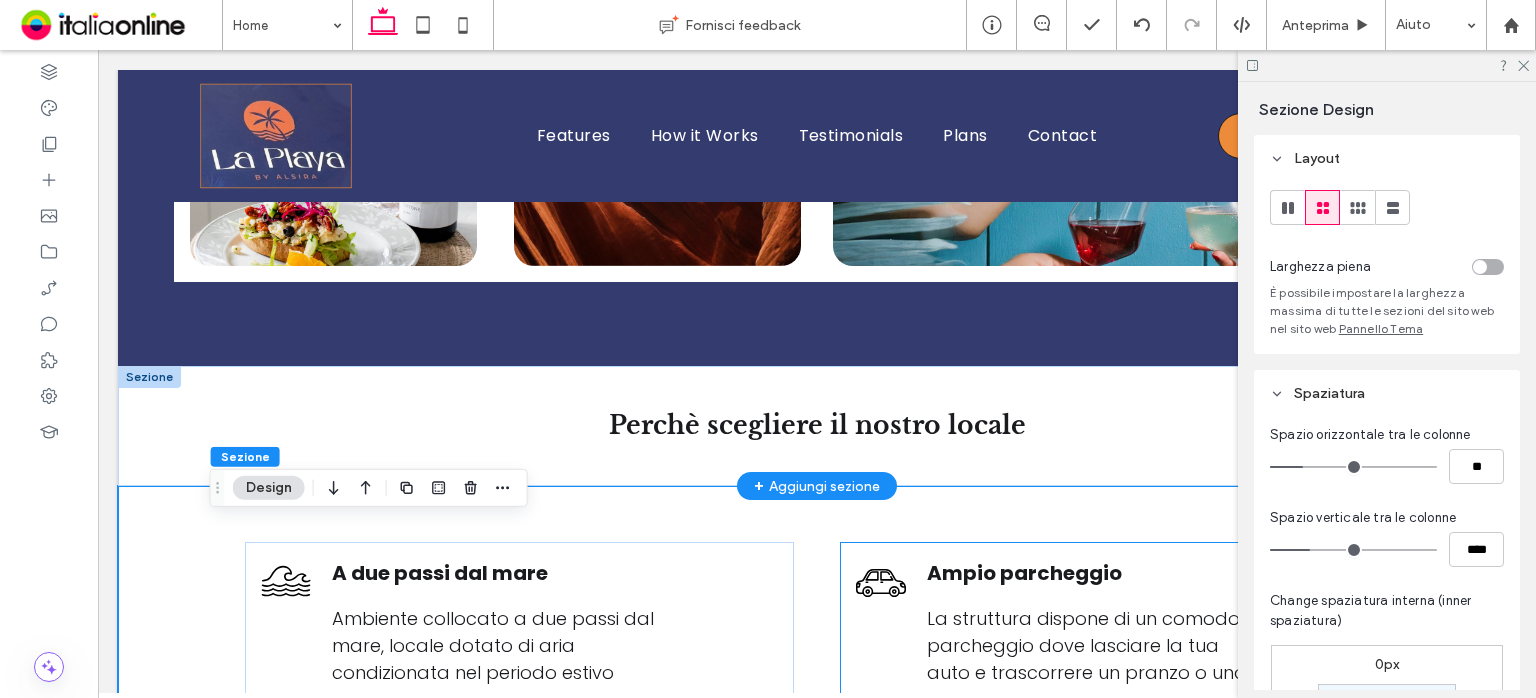 scroll, scrollTop: 2007, scrollLeft: 0, axis: vertical 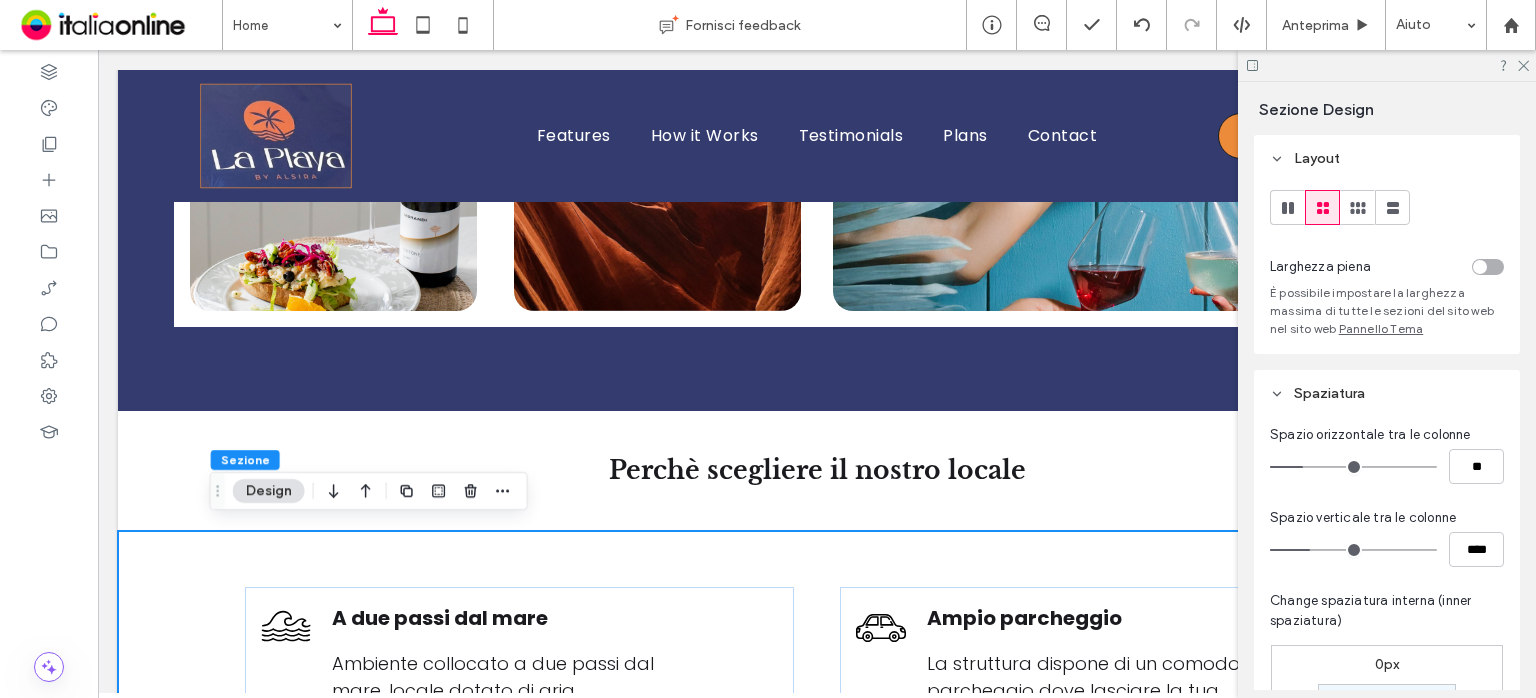 click on "A due passi dal mare
Ambiente collocato a due passi dal mare, locale dotato di aria condizionata nel periodo estivo
Ampio parcheggio
La struttura dispone di un comodo parcheggio dove lasciare la tua auto e trascorrere un pranzo o una cena
Location per cerimonie e feste
Ristorante adatto per festeggiare un evento, una cerimonia o un compleanno
Atmosfera rilassante
Our support team is here to ensure things runs smoothly, so you can get on with other things." at bounding box center [817, 759] 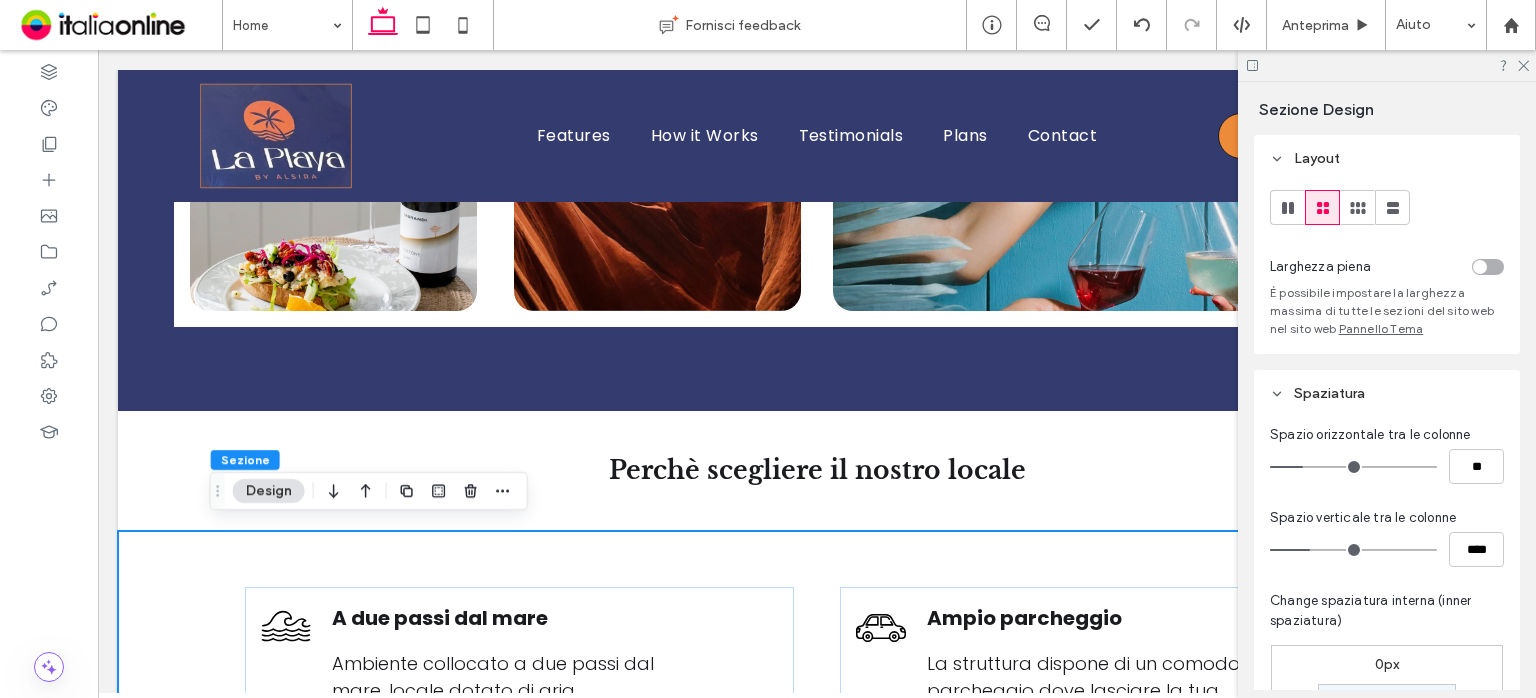 scroll, scrollTop: 2107, scrollLeft: 0, axis: vertical 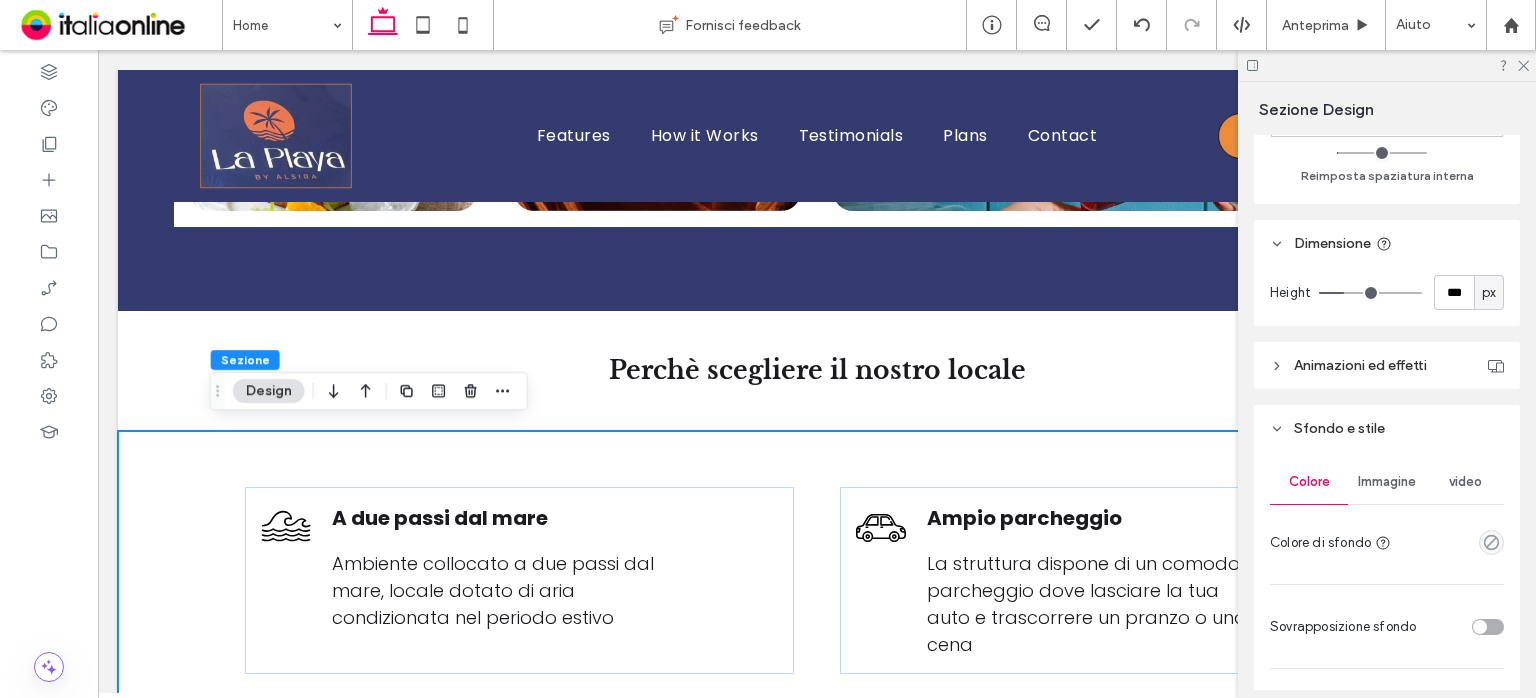 click on "Immagine" at bounding box center [1387, 482] 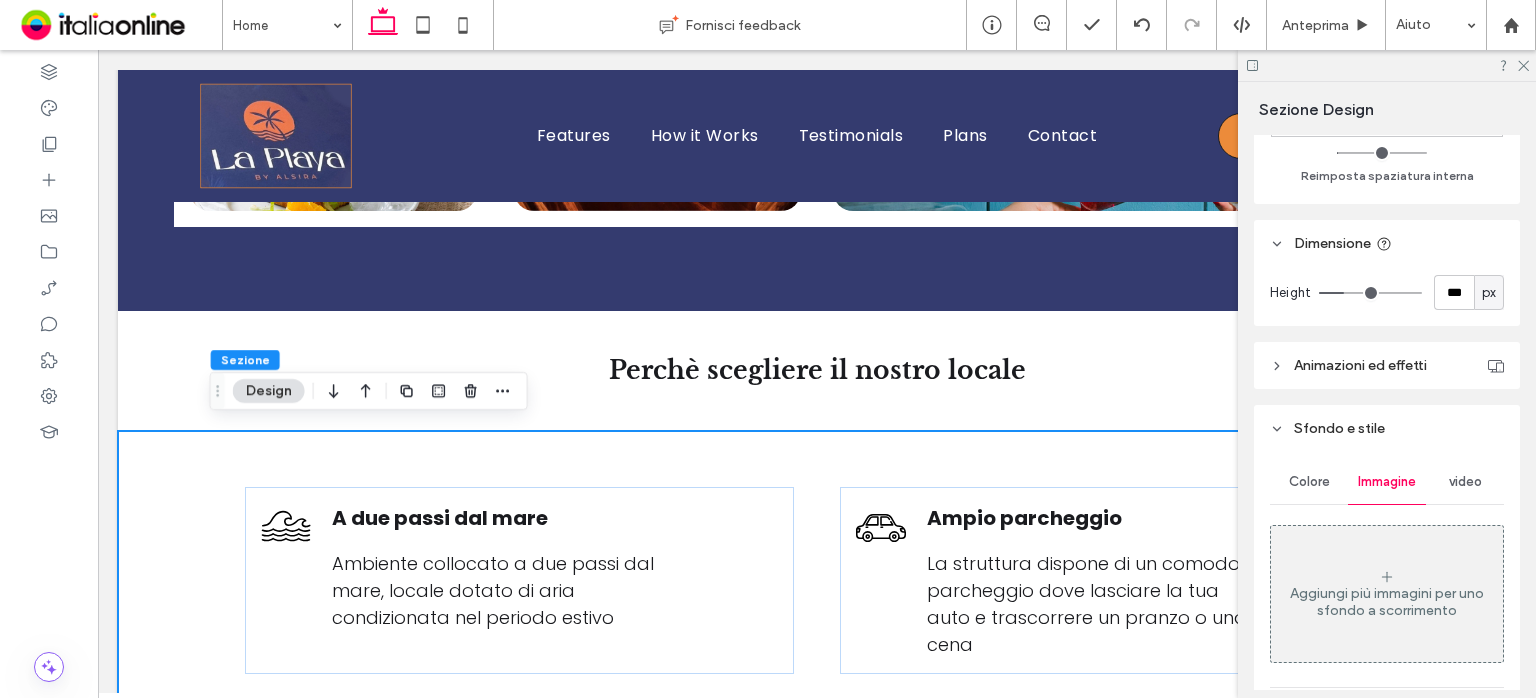 click on "Aggiungi più immagini per uno sfondo a scorrimento" at bounding box center (1387, 594) 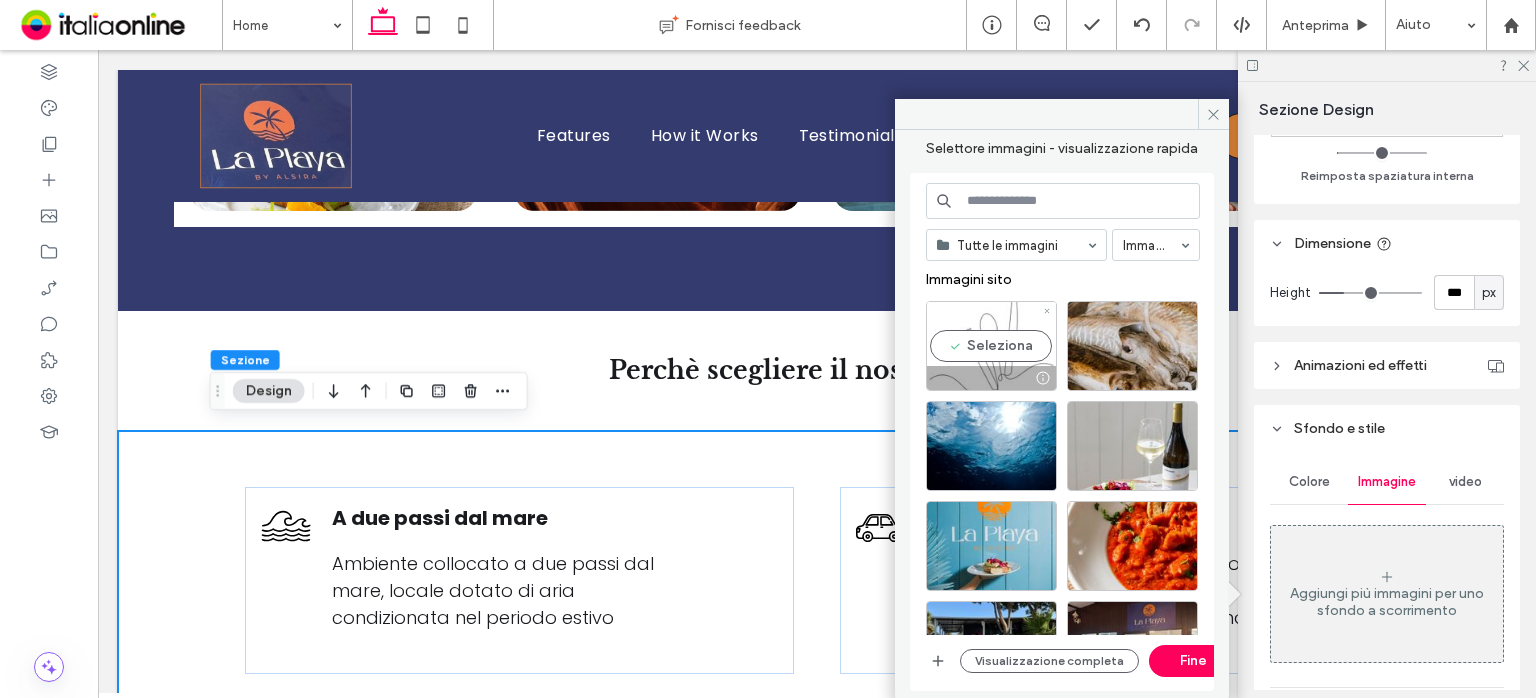 click on "Seleziona" at bounding box center [991, 346] 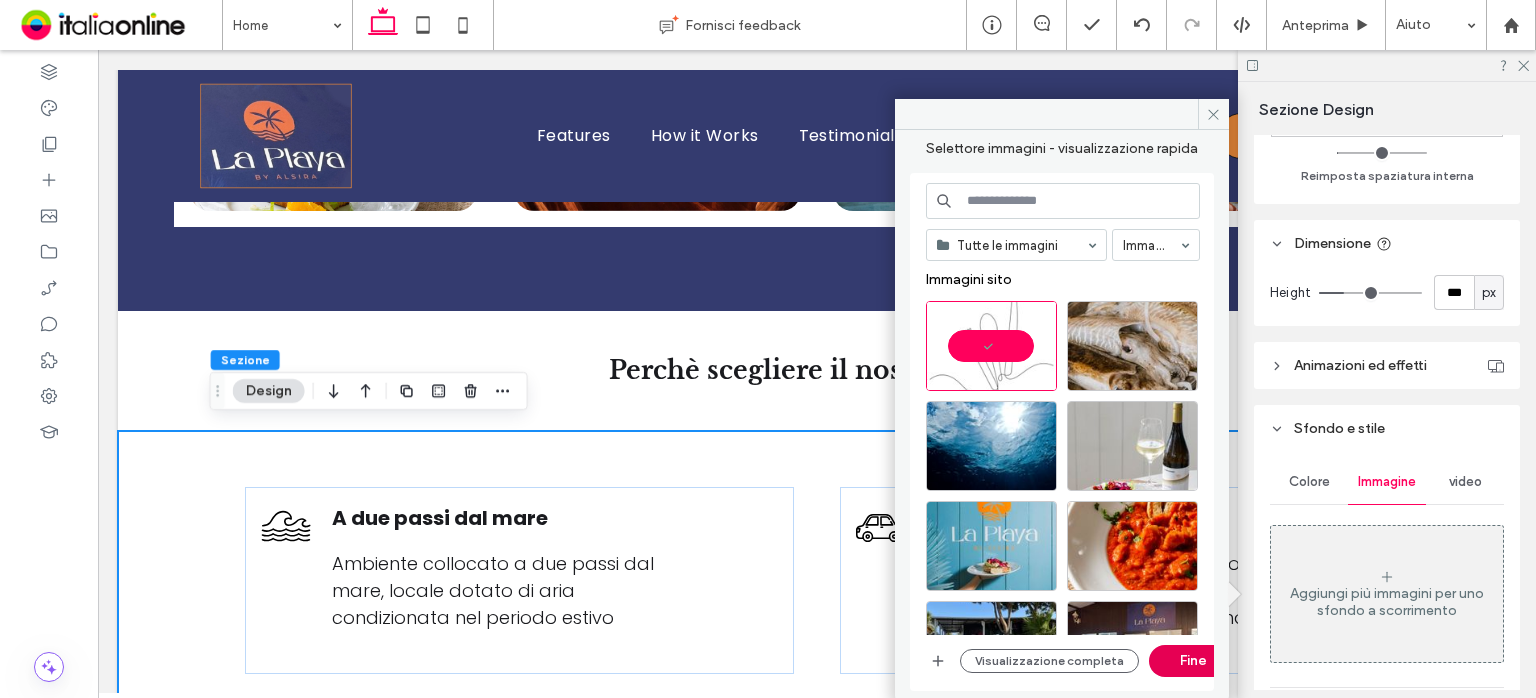 click on "Fine" at bounding box center (1194, 661) 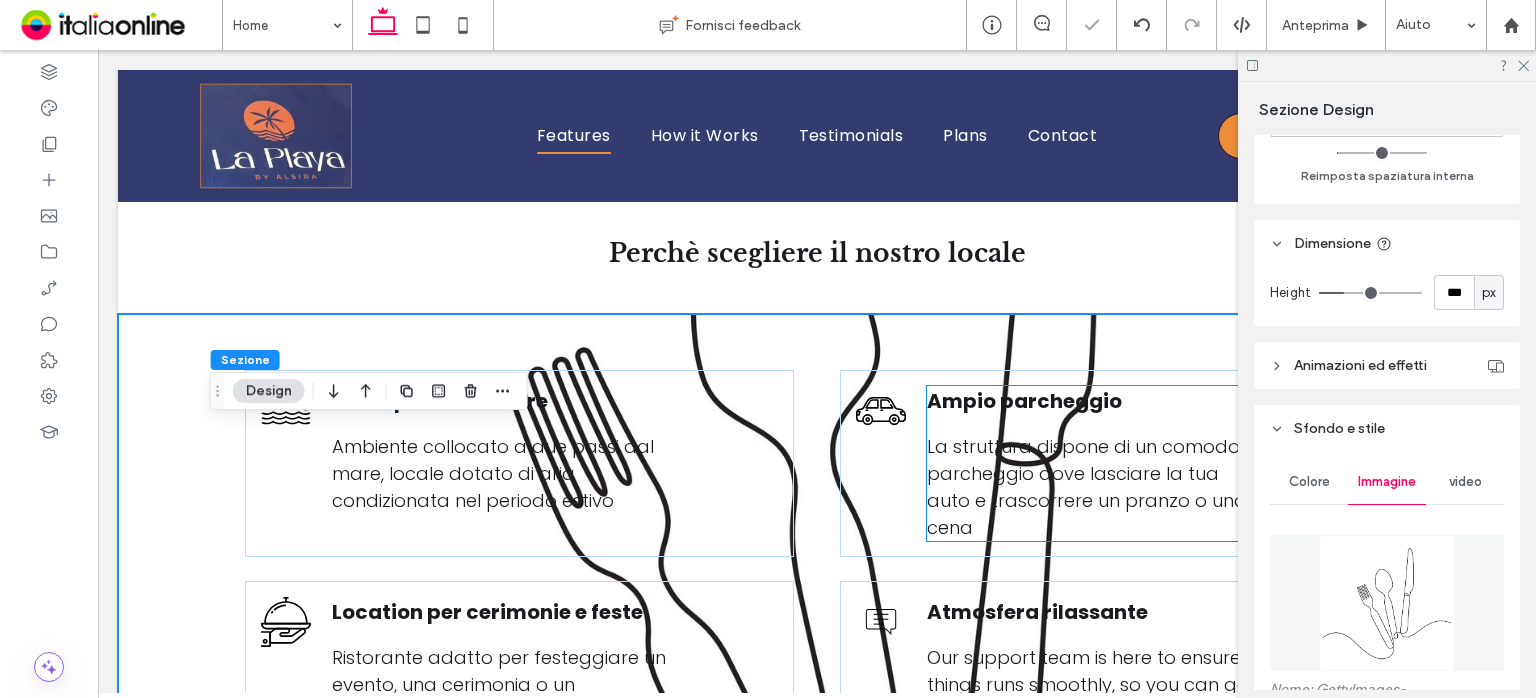 scroll, scrollTop: 2307, scrollLeft: 0, axis: vertical 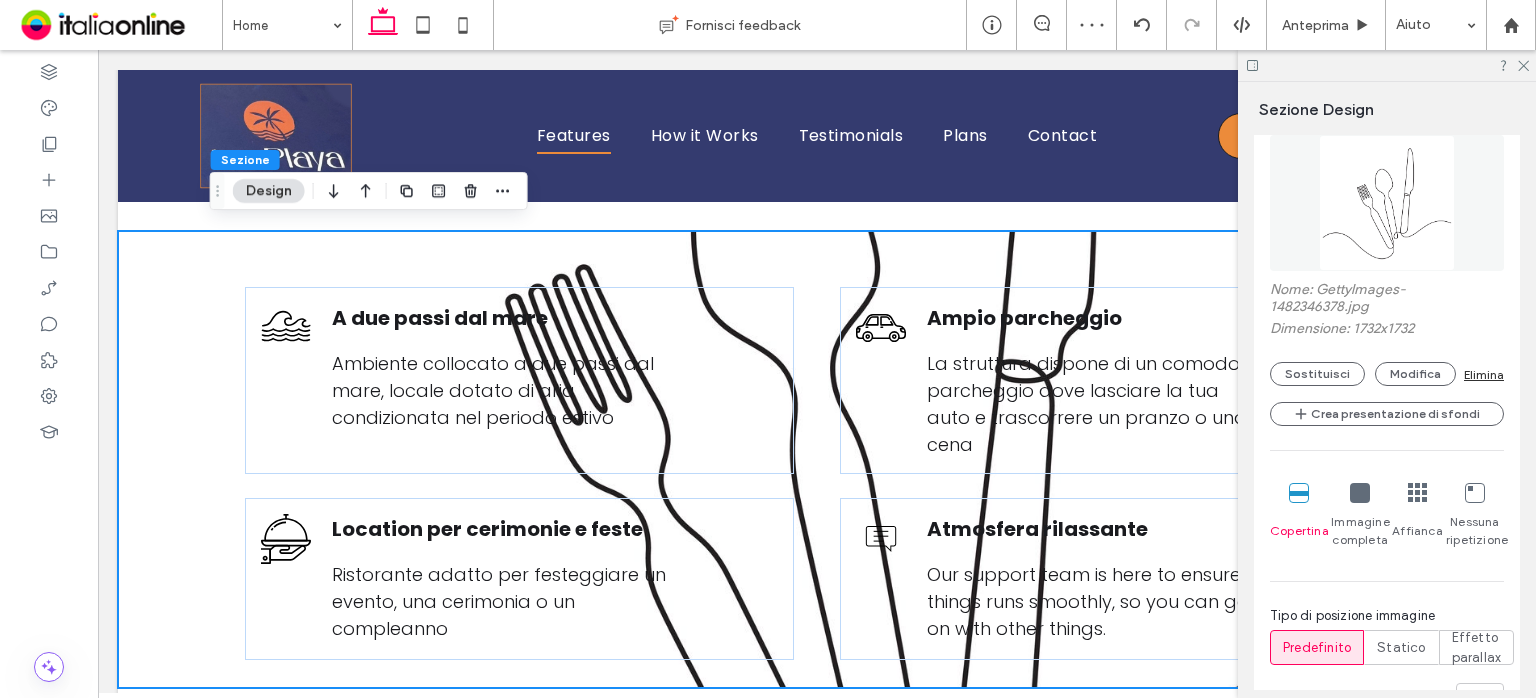 click at bounding box center [1360, 493] 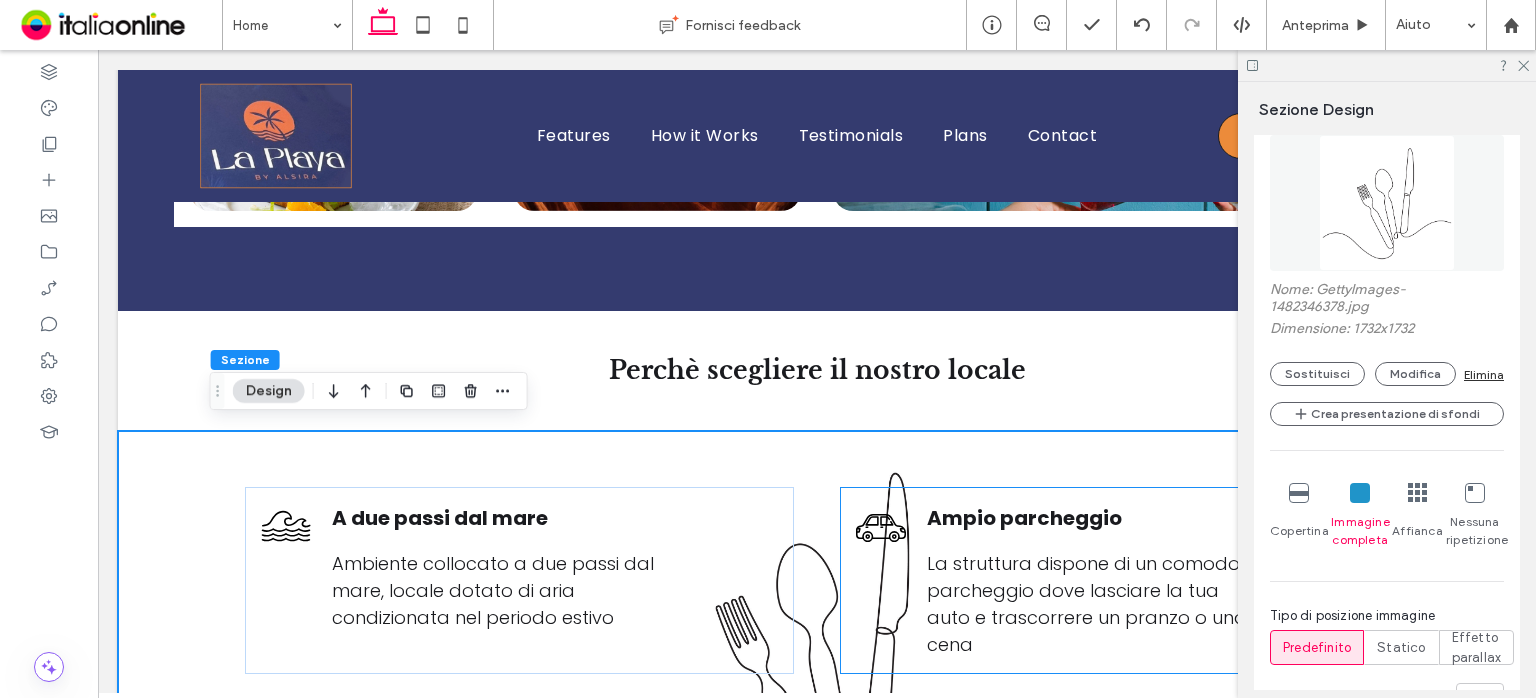 scroll, scrollTop: 2407, scrollLeft: 0, axis: vertical 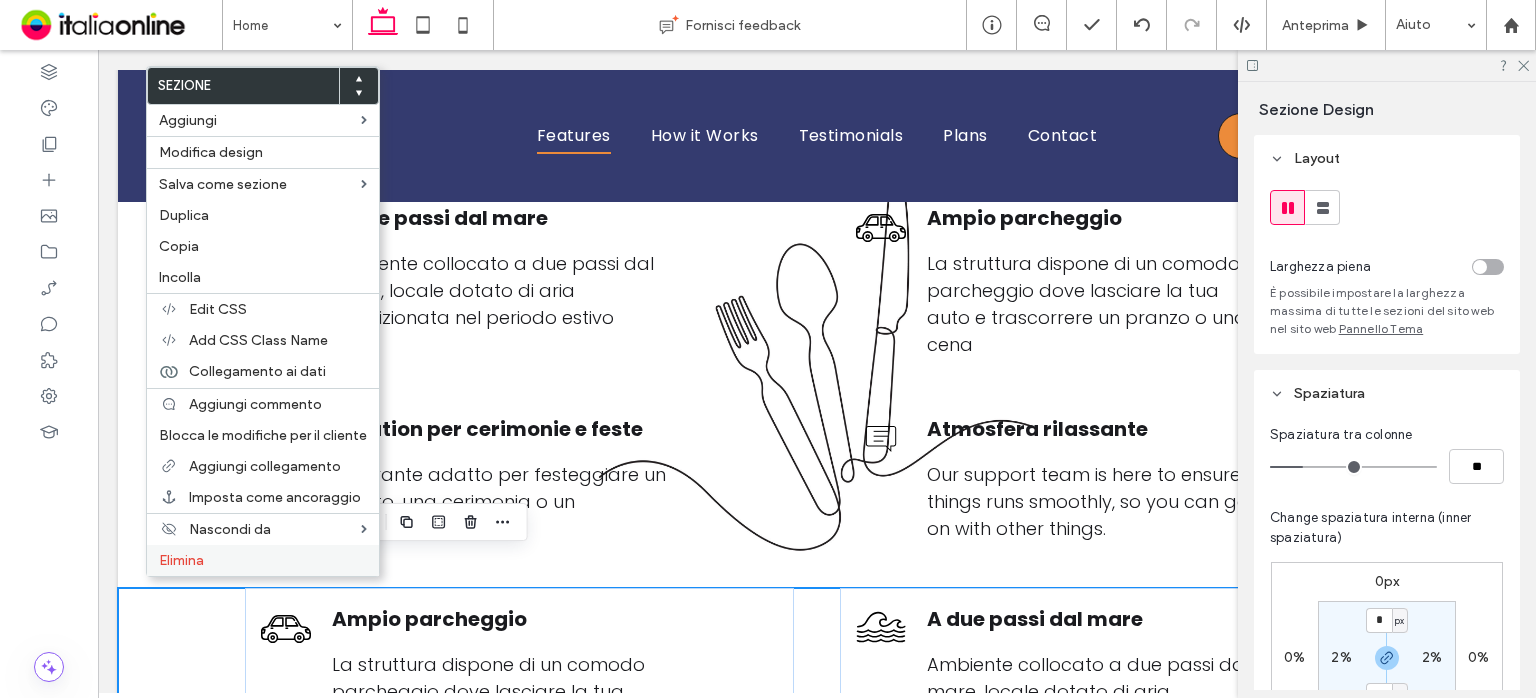 click on "Elimina" at bounding box center (181, 560) 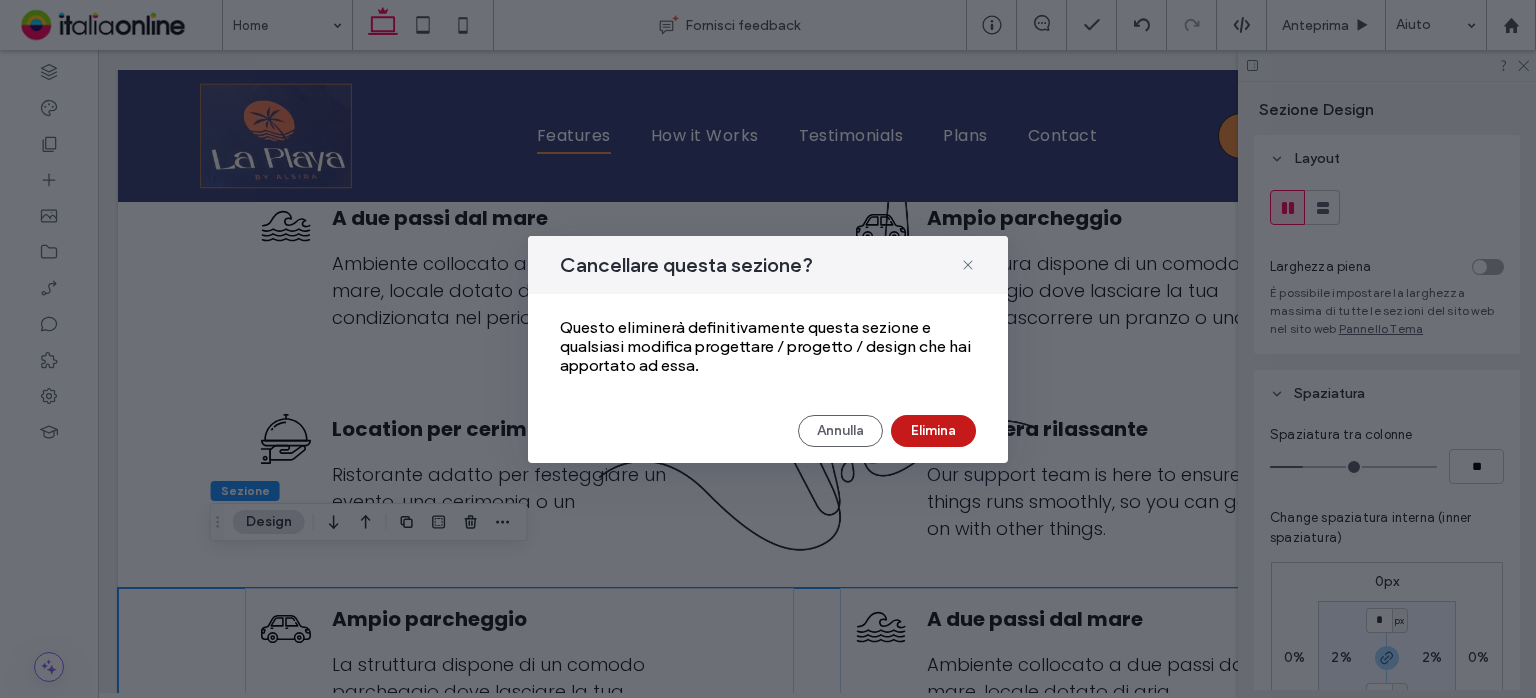 click on "Elimina" at bounding box center (933, 431) 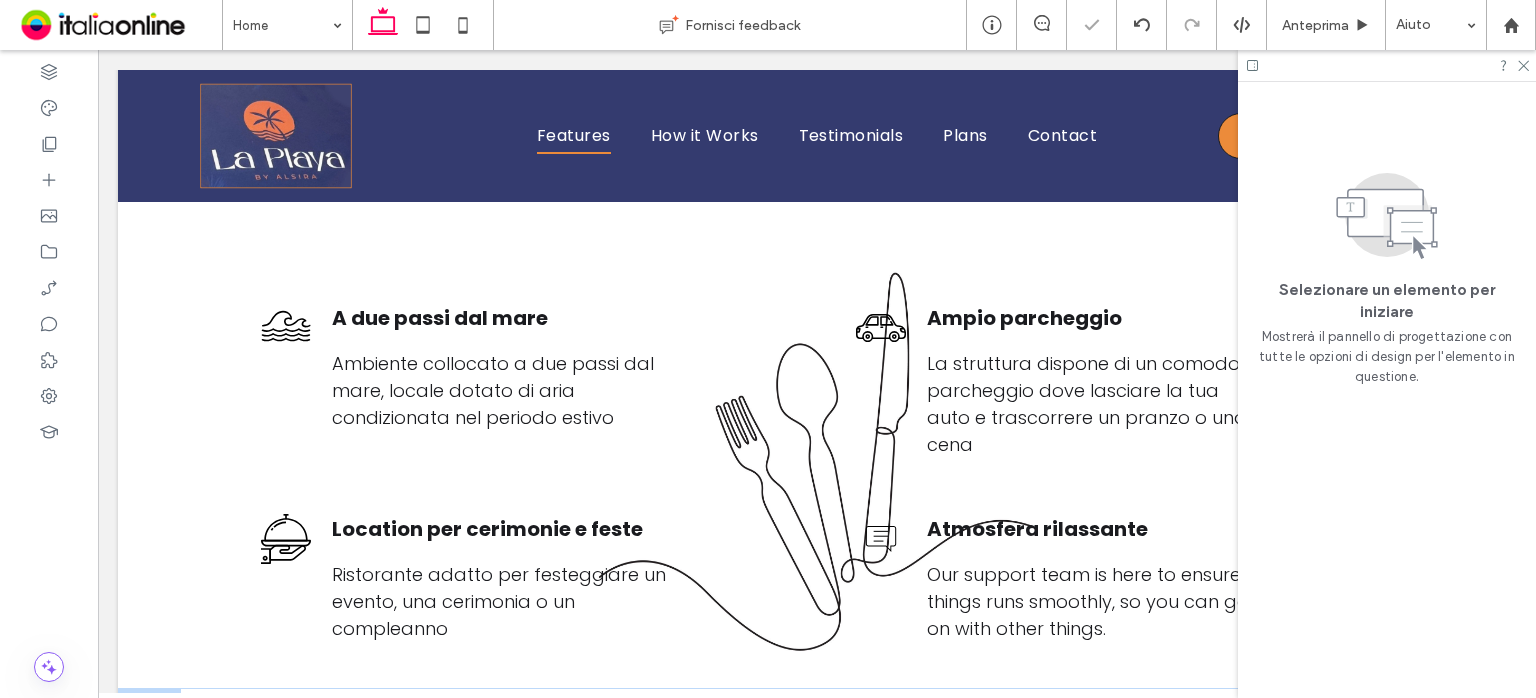 scroll, scrollTop: 2207, scrollLeft: 0, axis: vertical 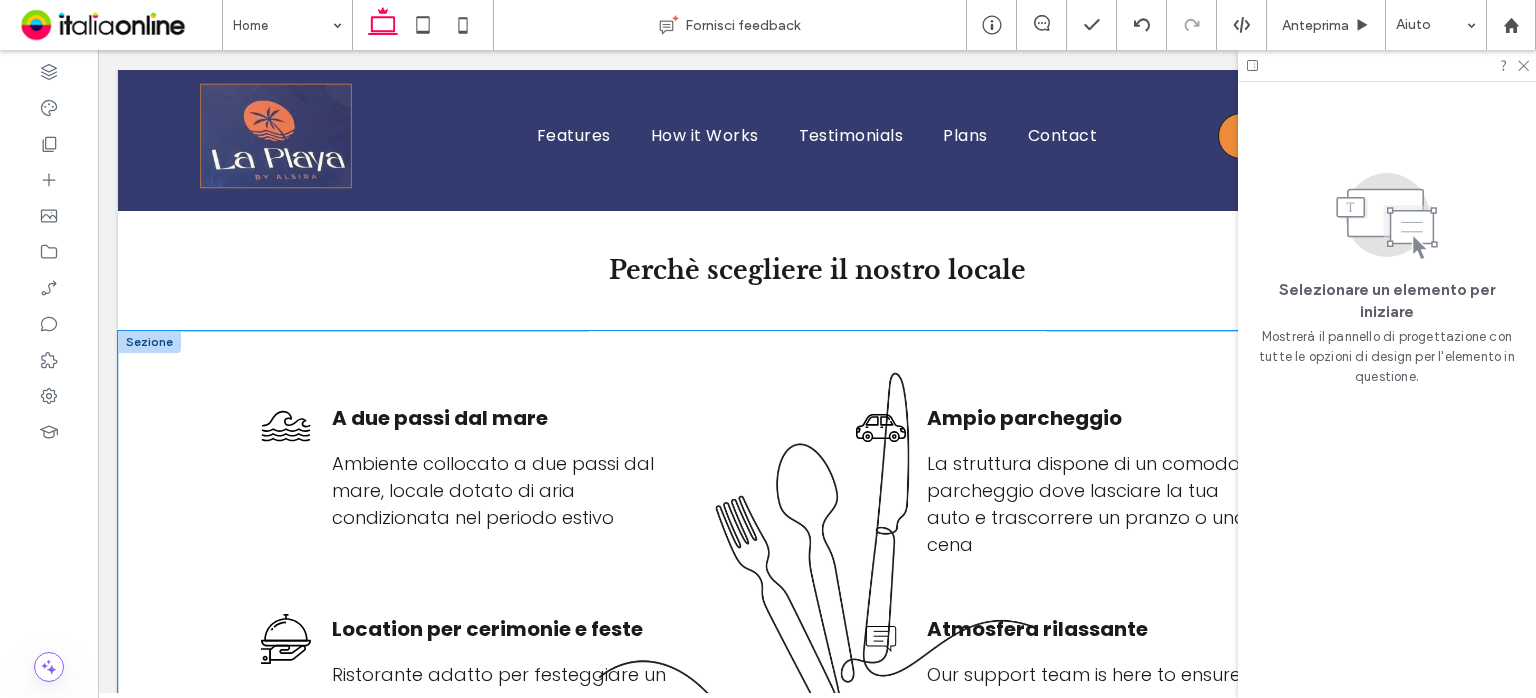 click on "A due passi dal mare
Ambiente collocato a due passi dal mare, locale dotato di aria condizionata nel periodo estivo
Ampio parcheggio
La struttura dispone di un comodo parcheggio dove lasciare la tua auto e trascorrere un pranzo o una cena
Location per cerimonie e feste
Ristorante adatto per festeggiare un evento, una cerimonia o un compleanno
Atmosfera rilassante
Our support team is here to ensure things runs smoothly, so you can get on with other things." at bounding box center [817, 559] 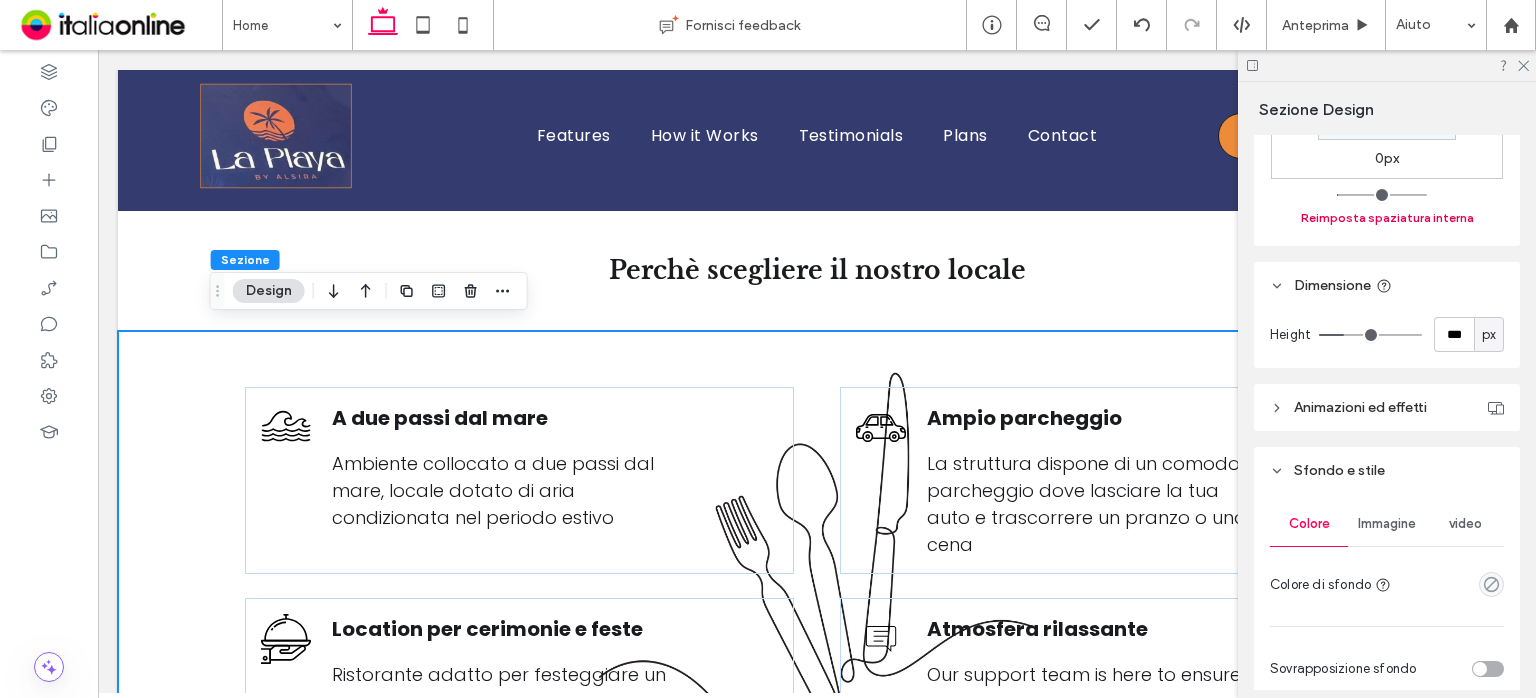 scroll, scrollTop: 800, scrollLeft: 0, axis: vertical 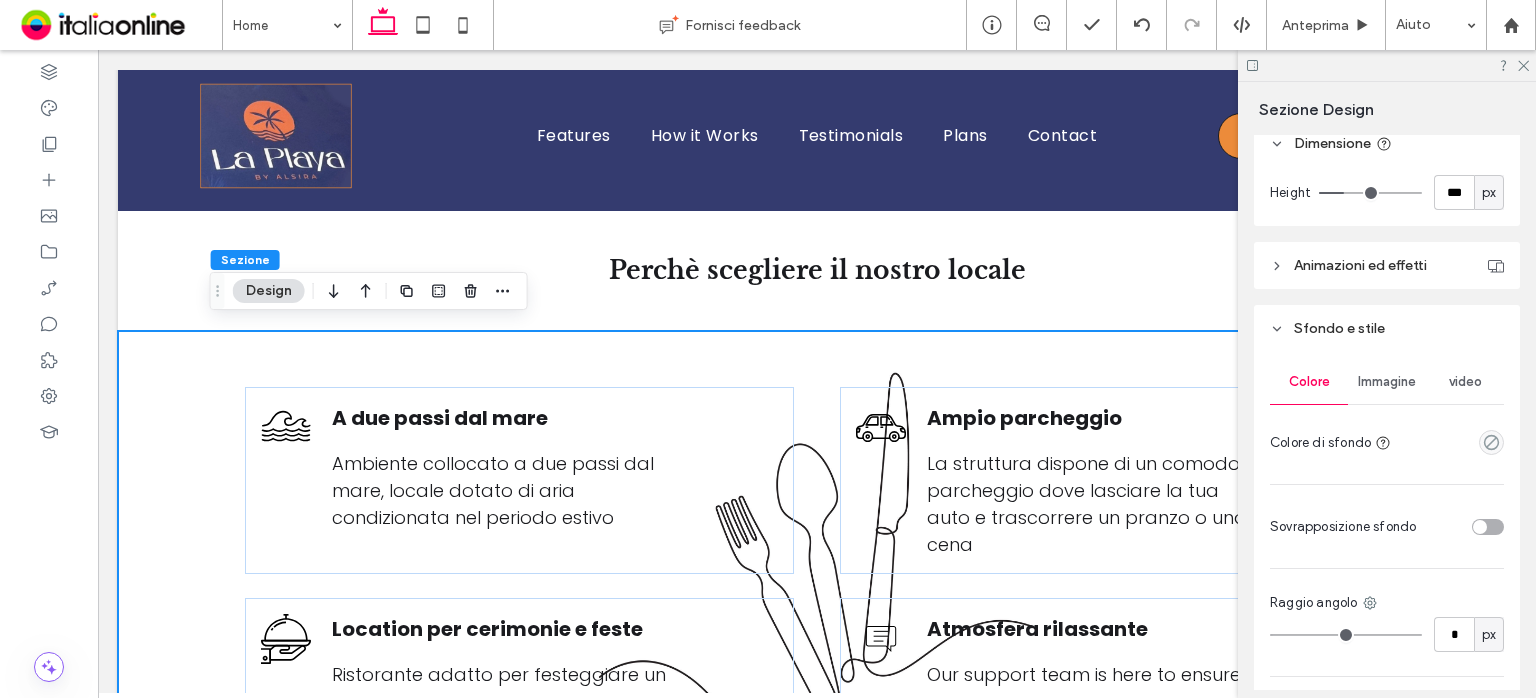 click at bounding box center (1488, 527) 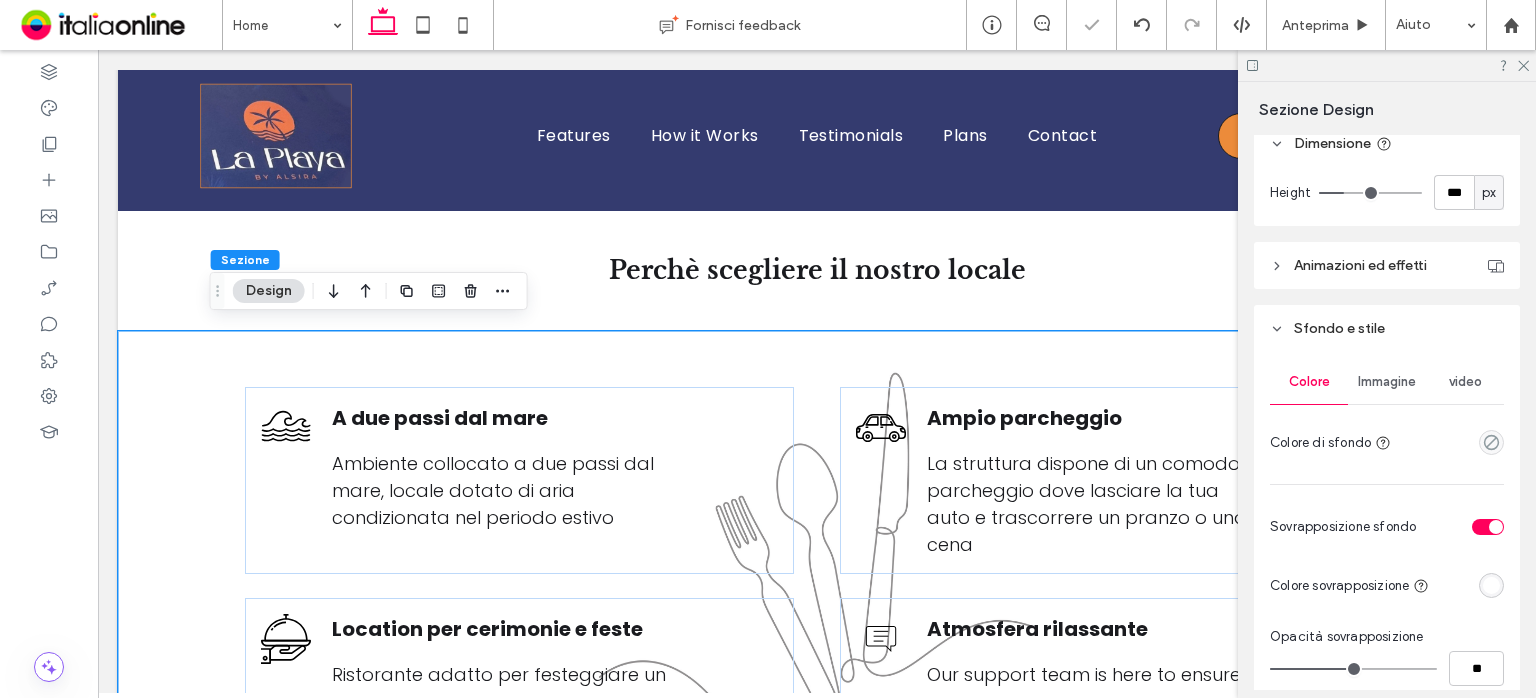 type on "**" 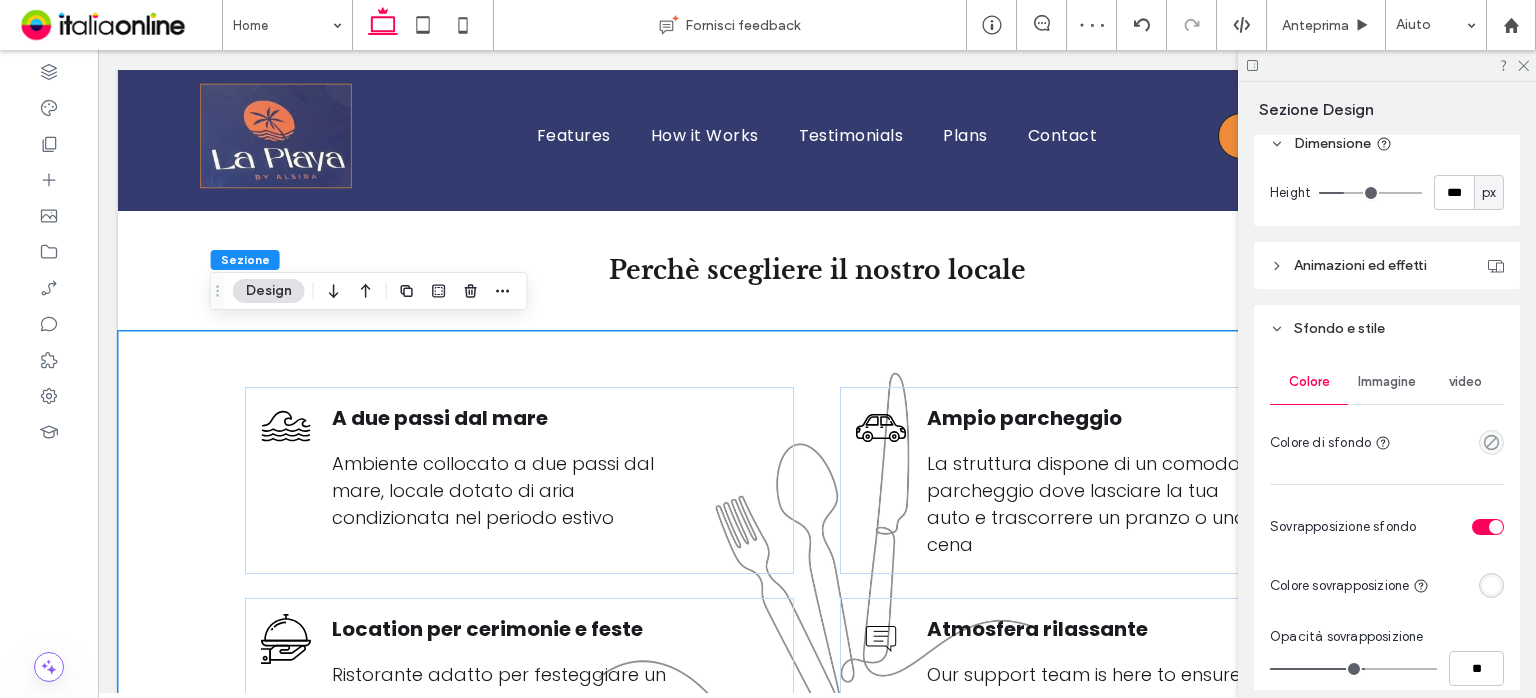 type on "**" 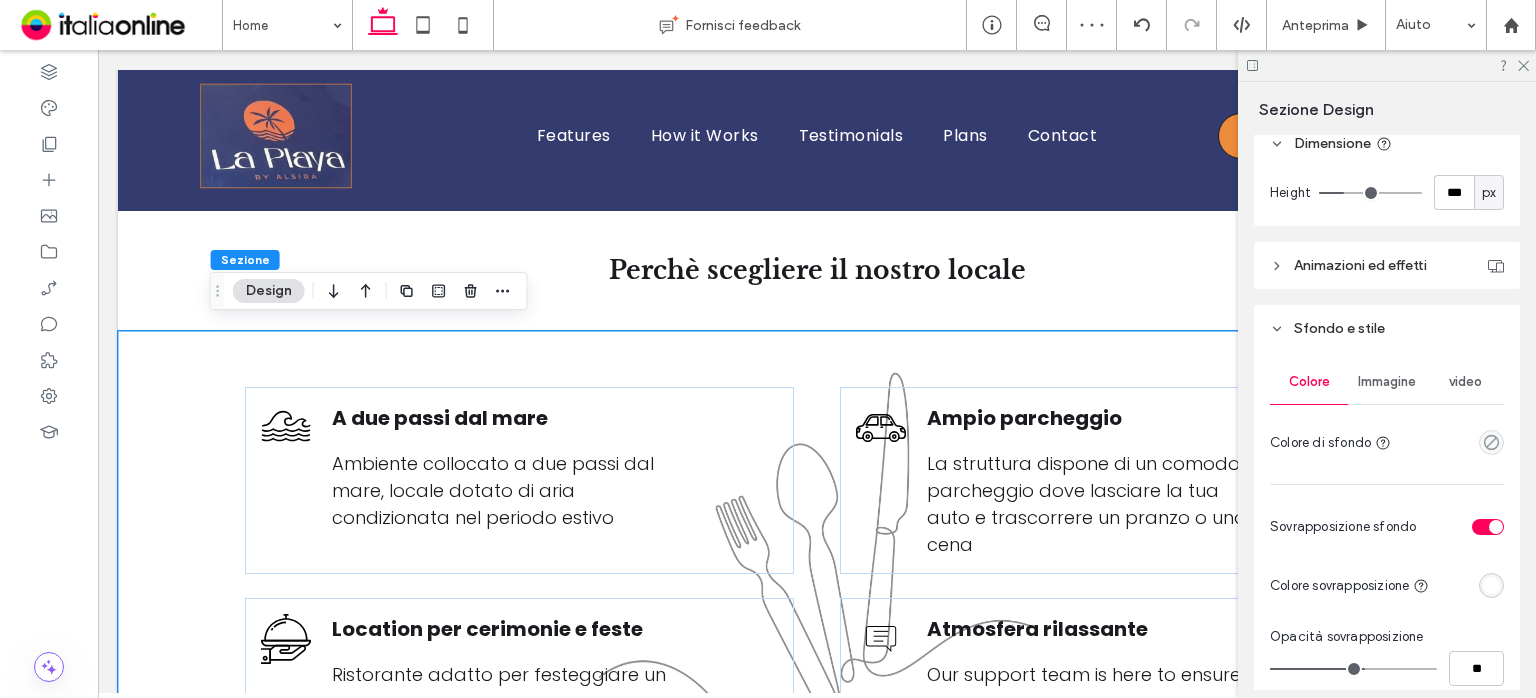 type on "**" 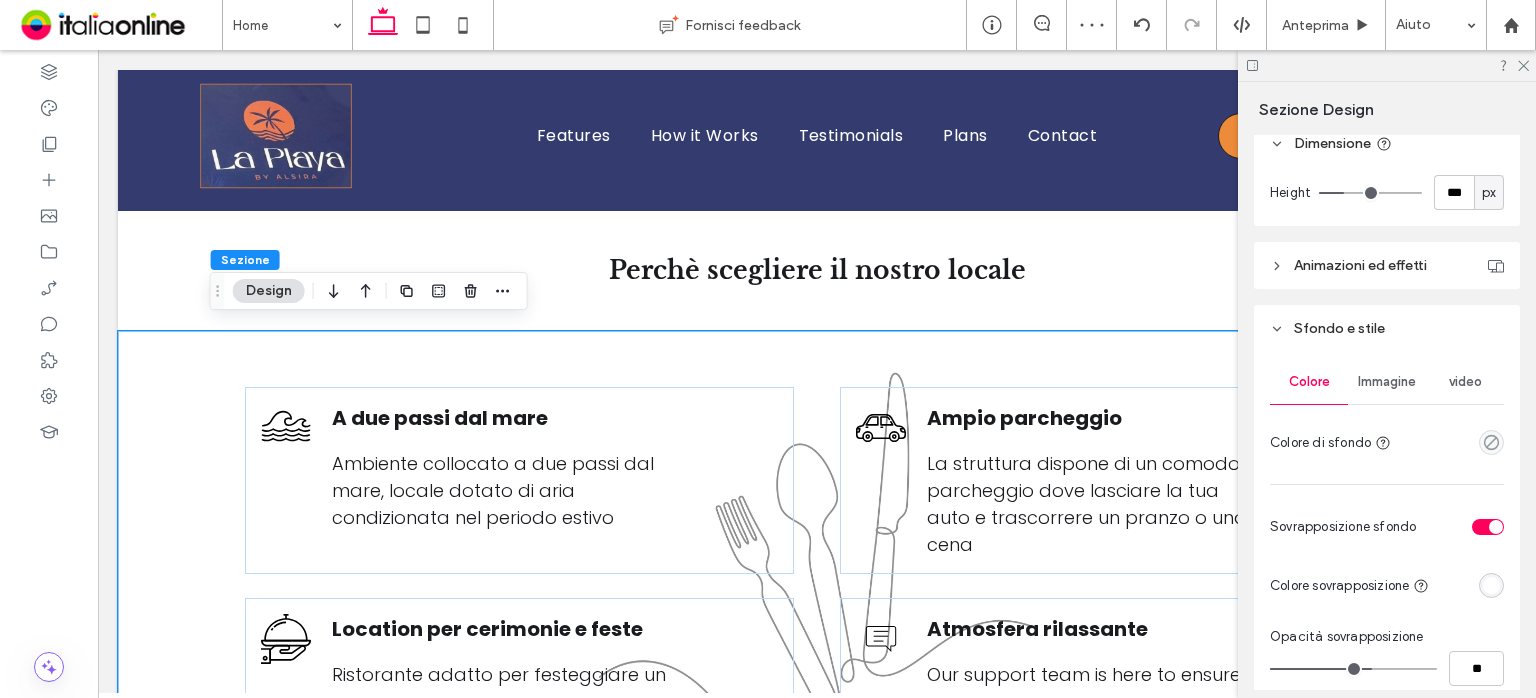 type on "**" 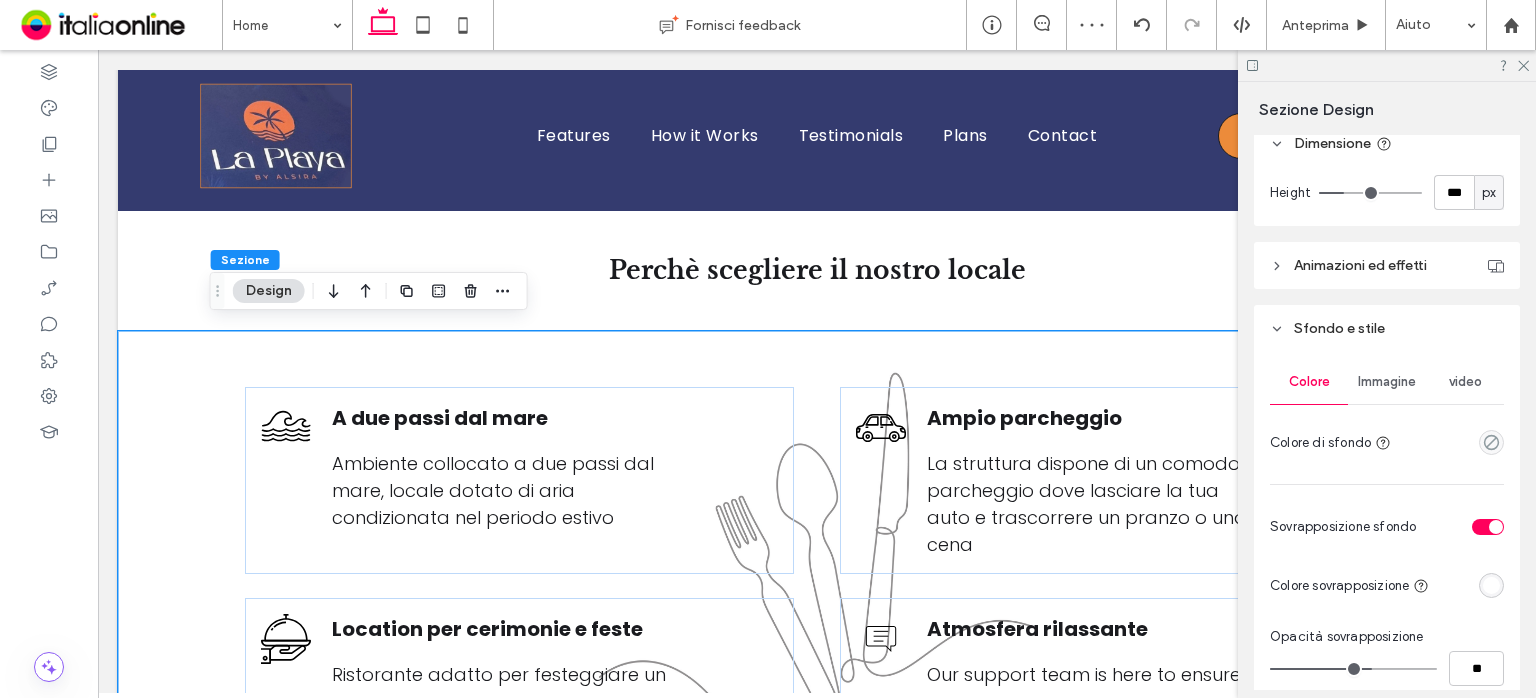 type on "**" 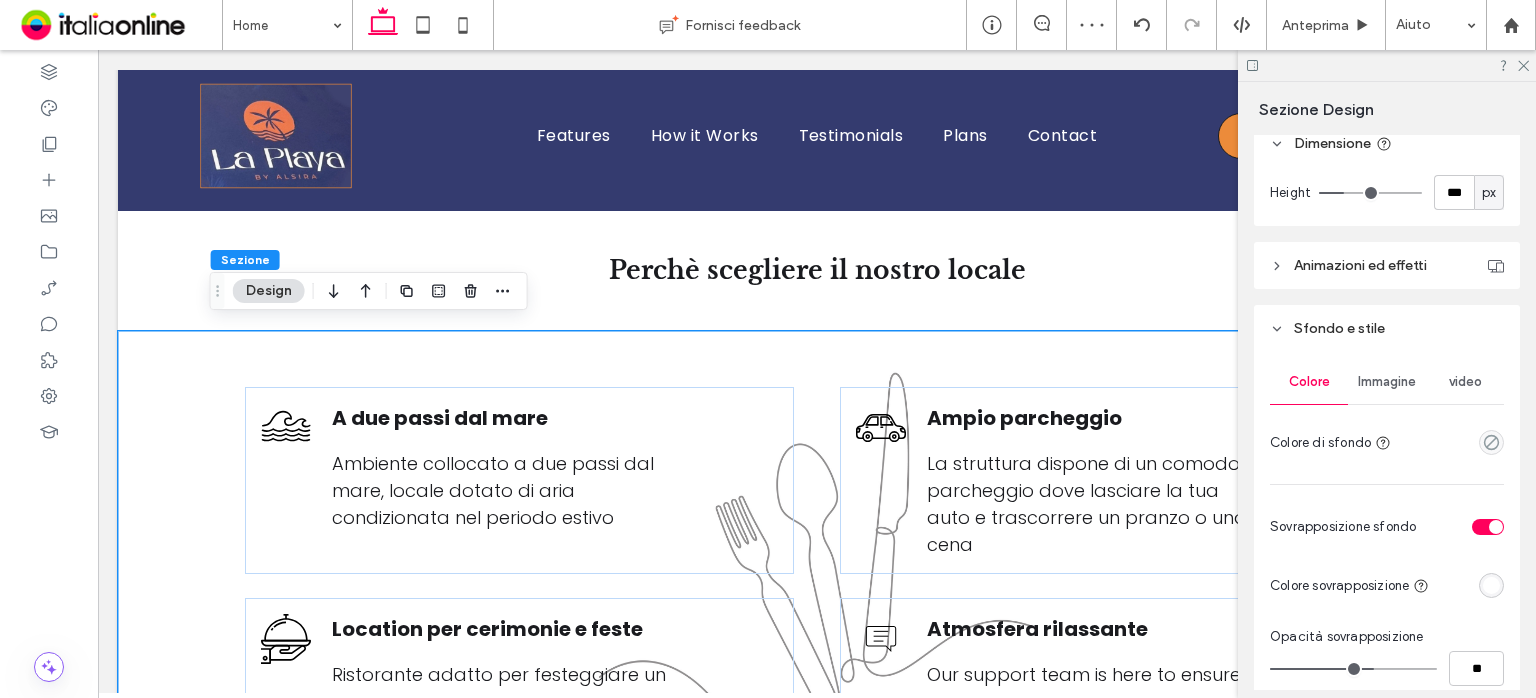 type on "**" 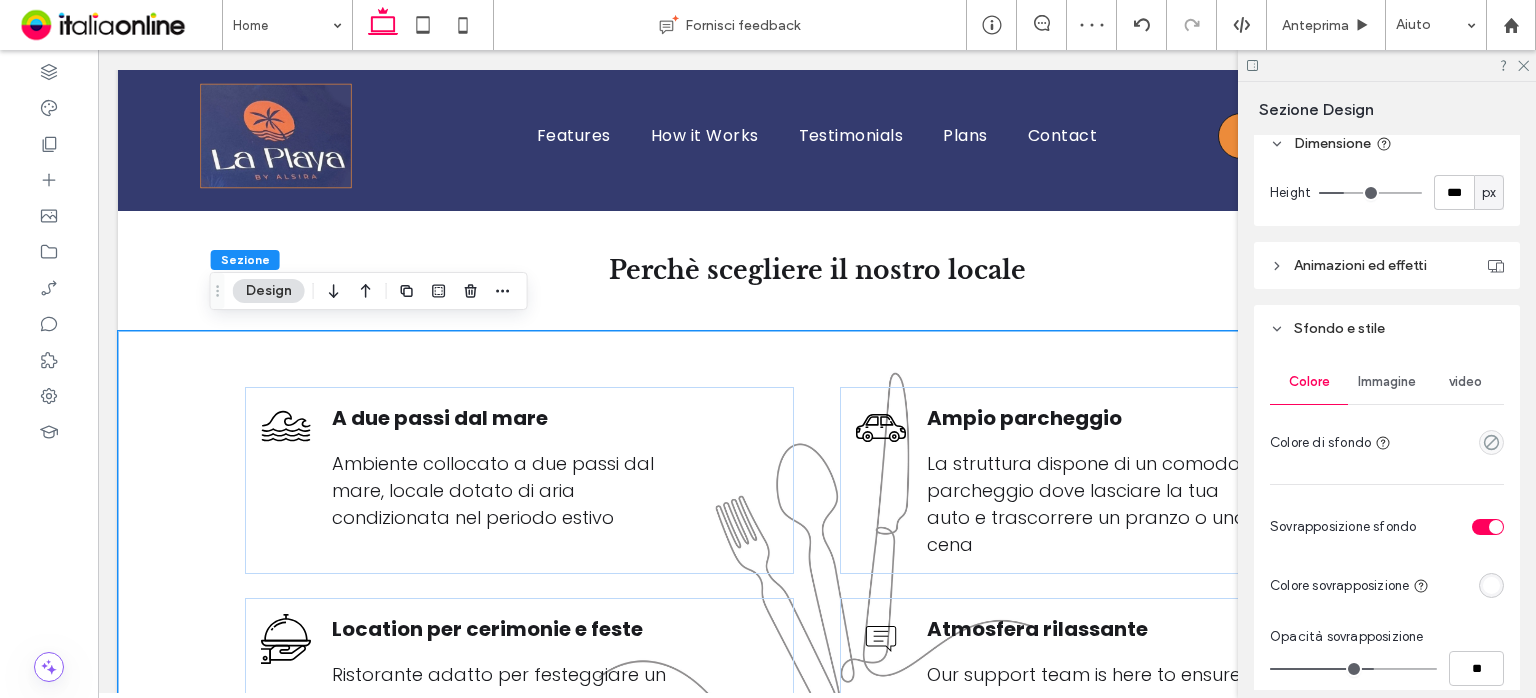 type on "**" 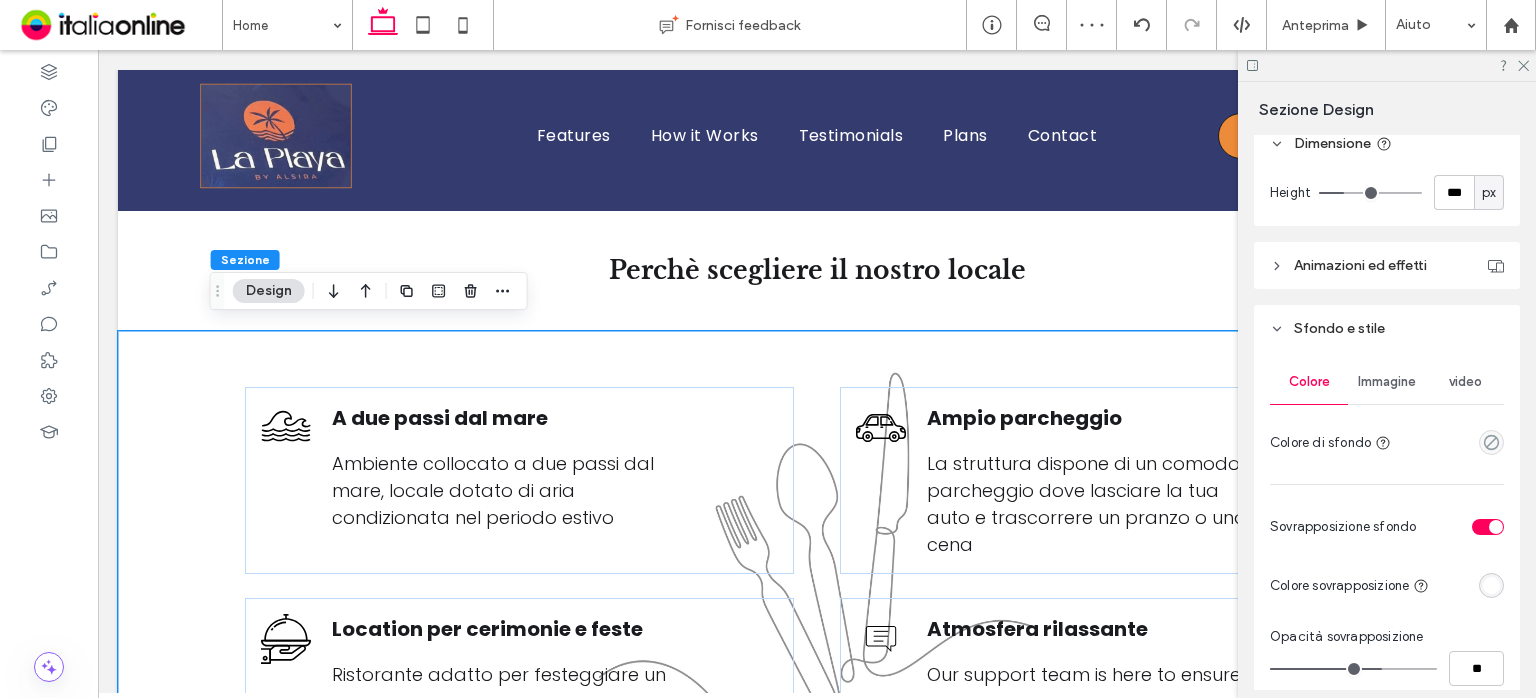 drag, startPoint x: 1352, startPoint y: 671, endPoint x: 1372, endPoint y: 677, distance: 20.880613 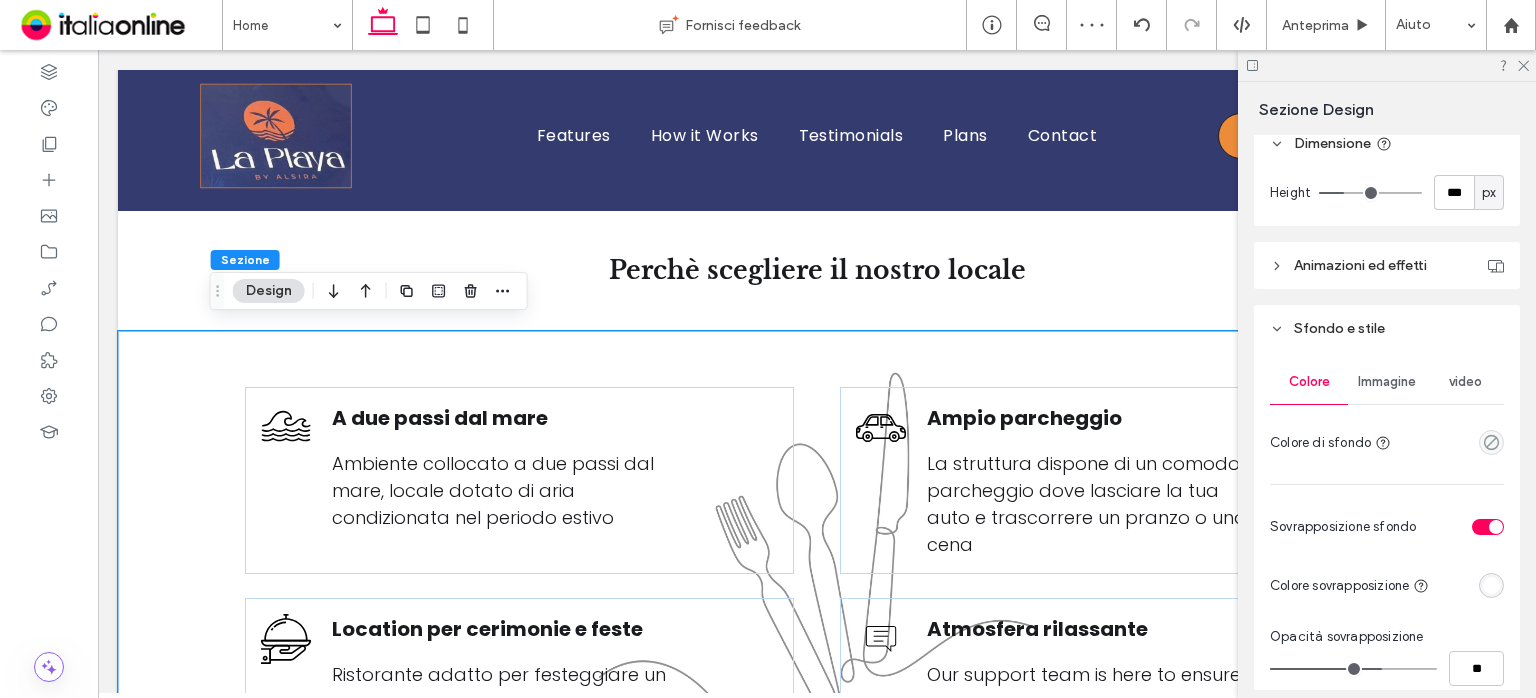 type on "**" 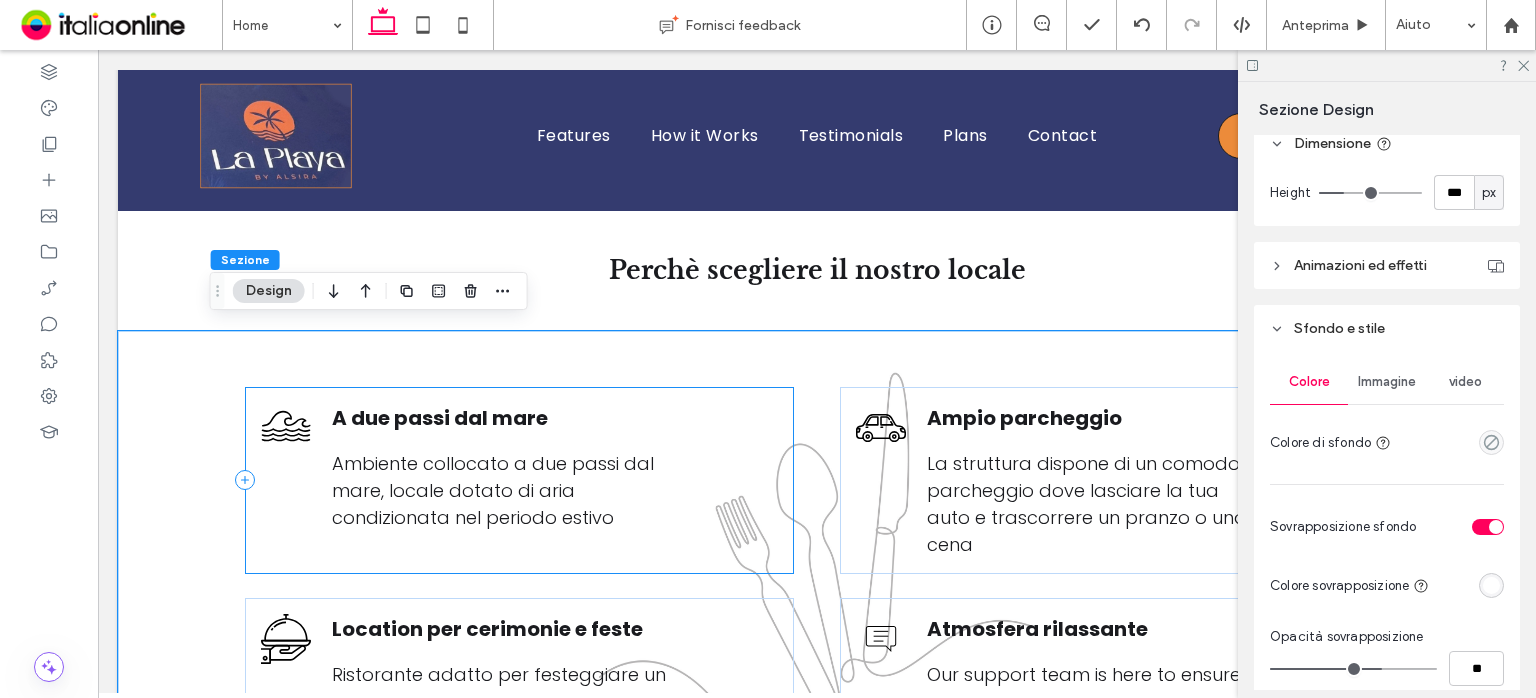 click on "A due passi dal mare
Ambiente collocato a due passi dal mare, locale dotato di aria condizionata nel periodo estivo" at bounding box center (519, 480) 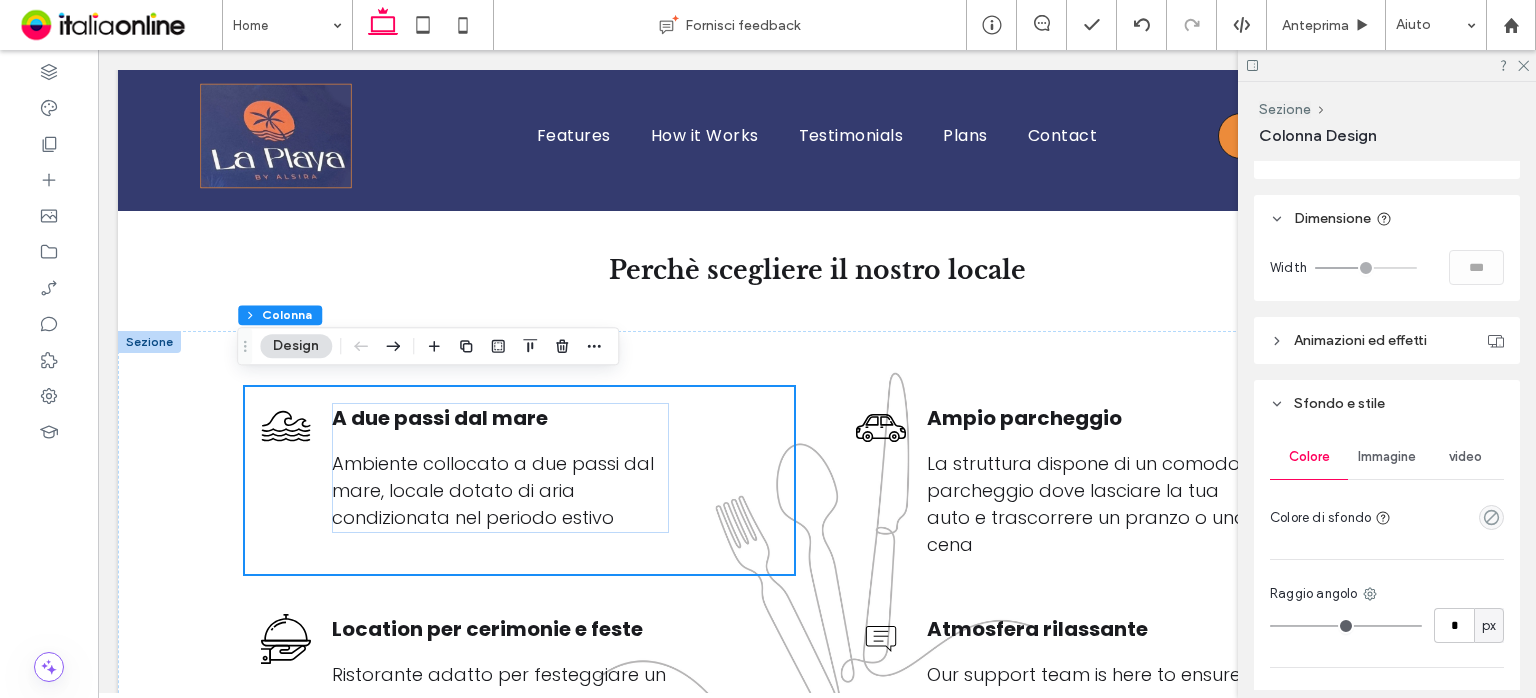scroll, scrollTop: 900, scrollLeft: 0, axis: vertical 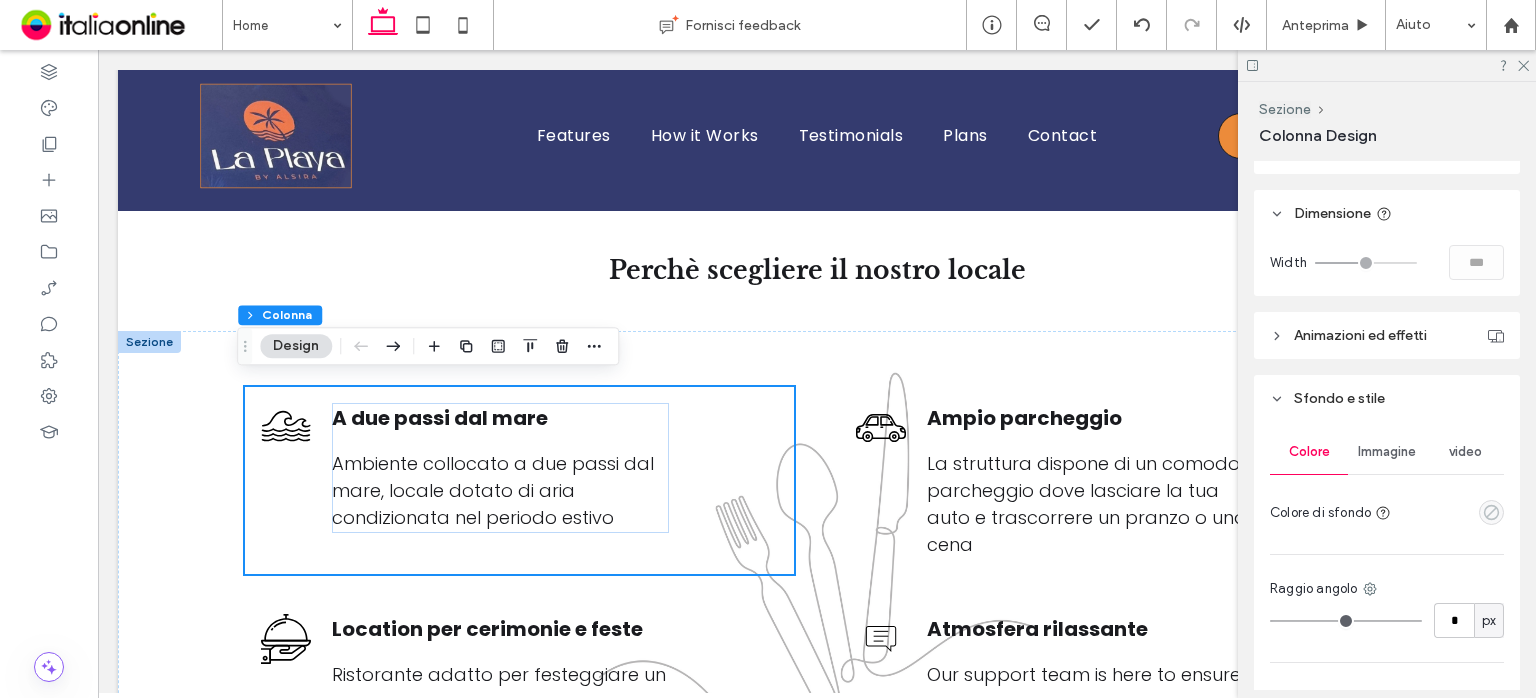 click 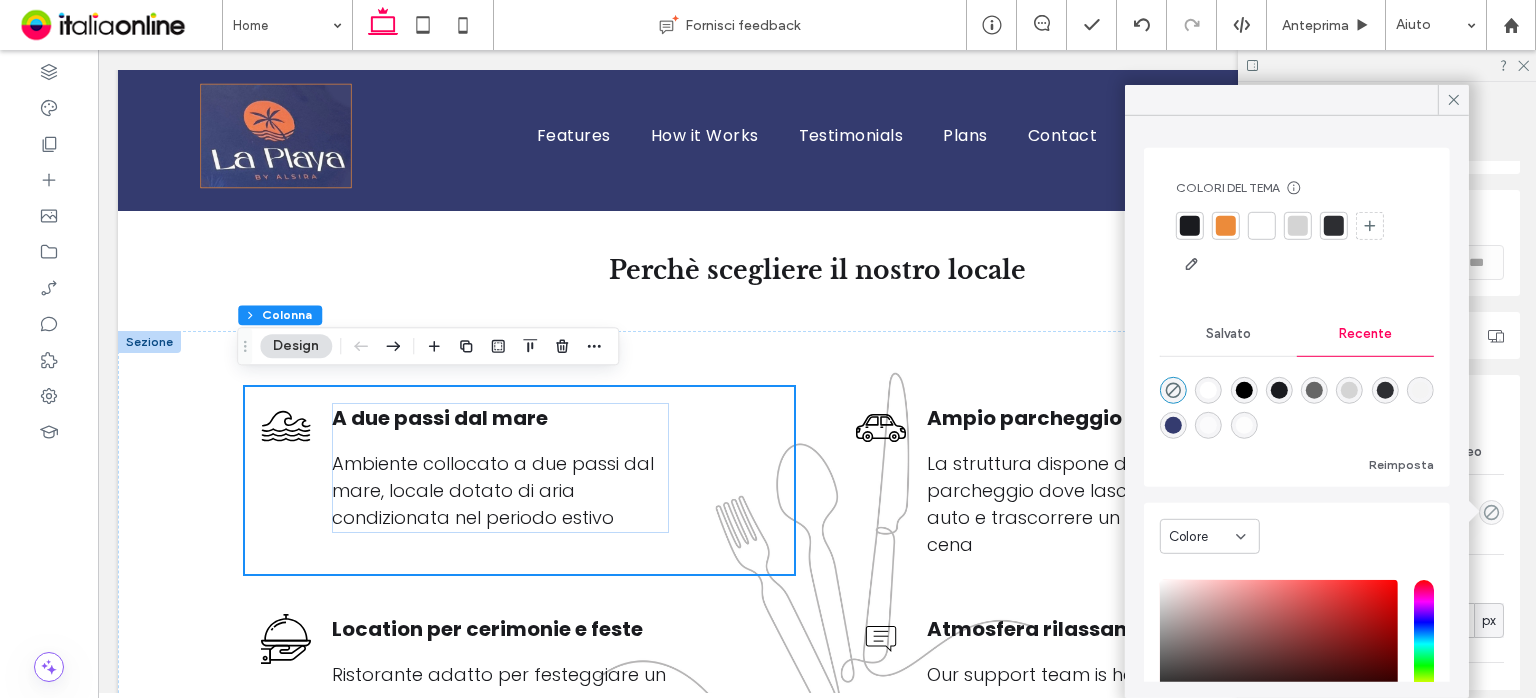 click at bounding box center (1173, 425) 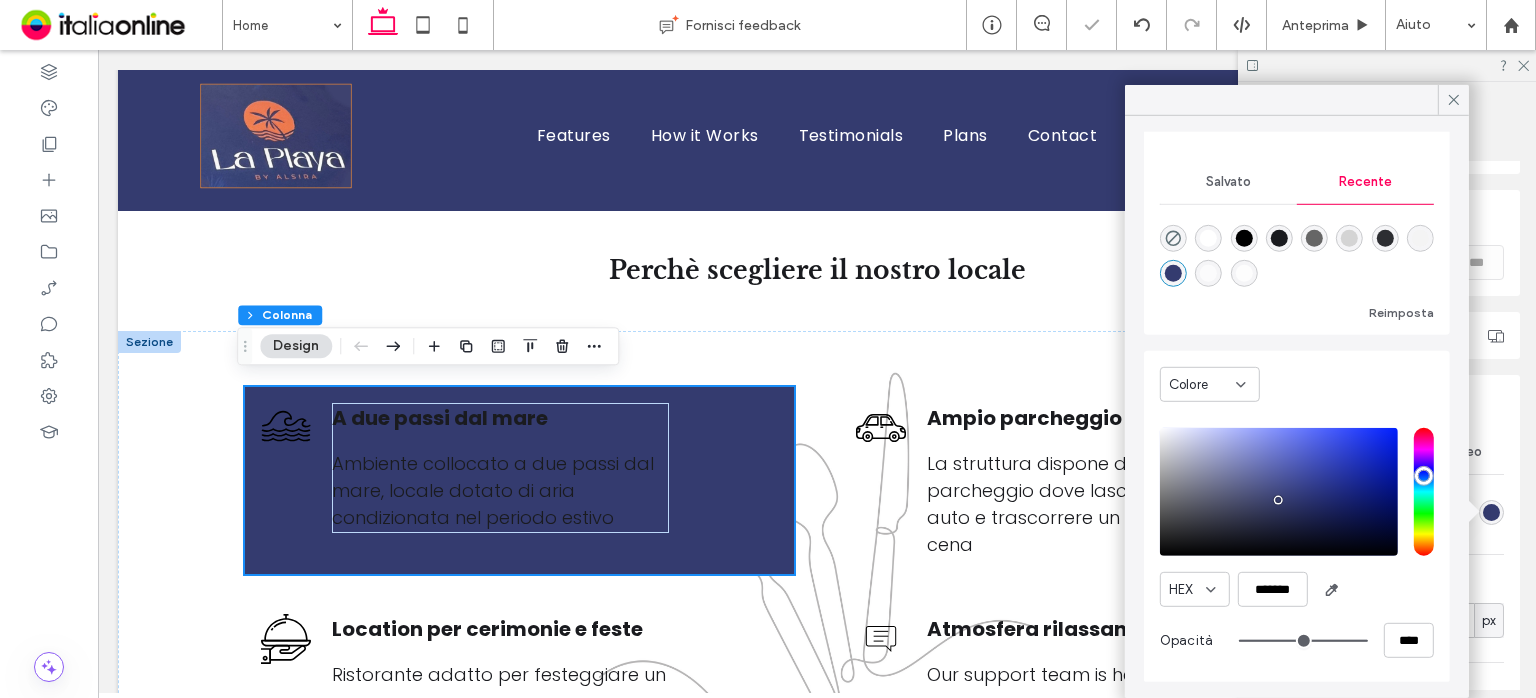 scroll, scrollTop: 152, scrollLeft: 0, axis: vertical 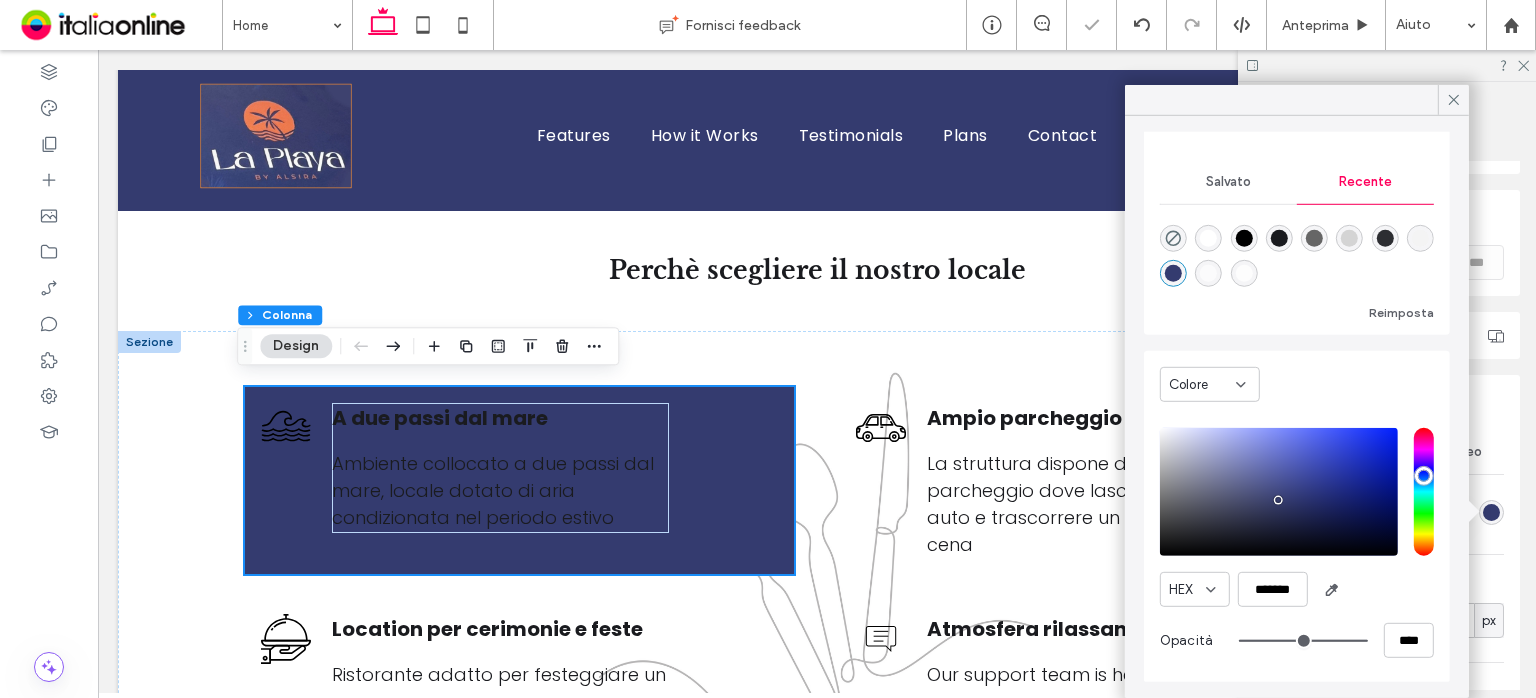 type on "**" 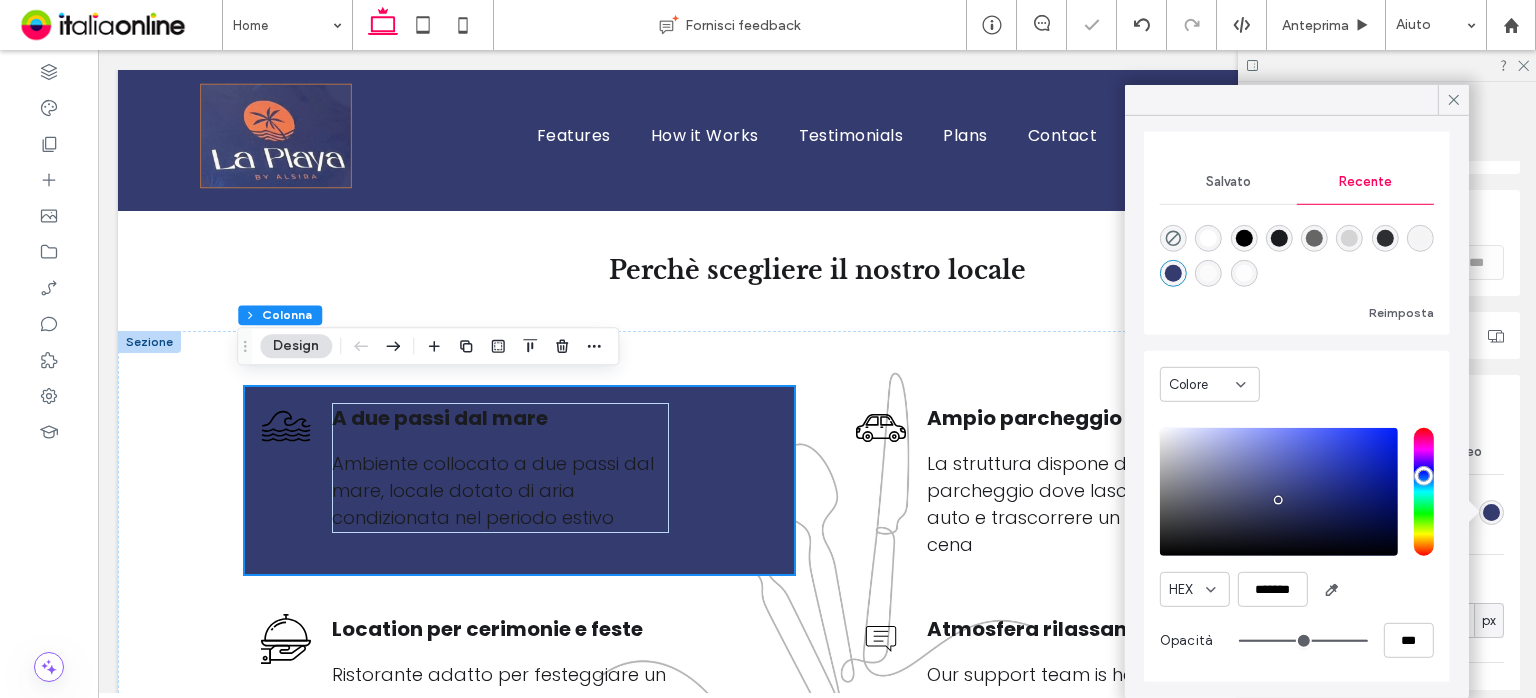 type on "**" 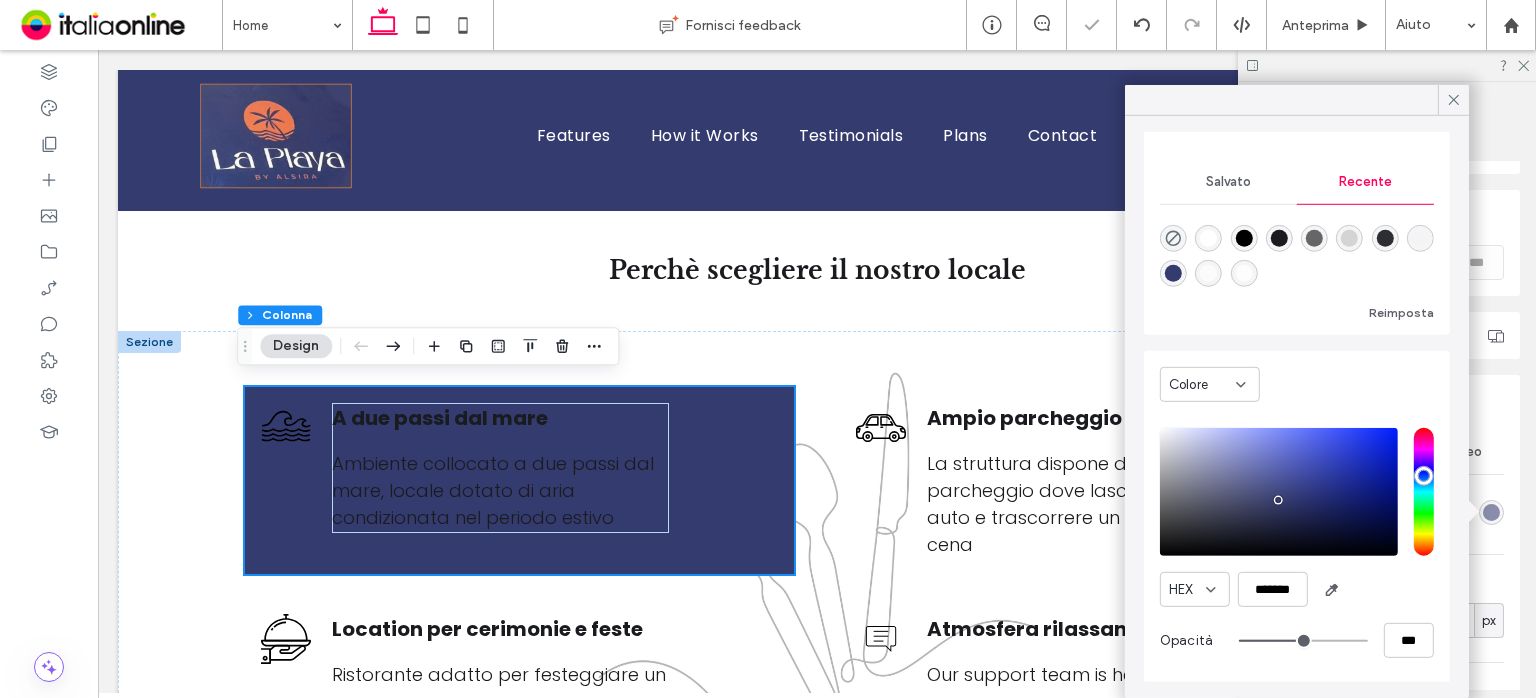 type on "**" 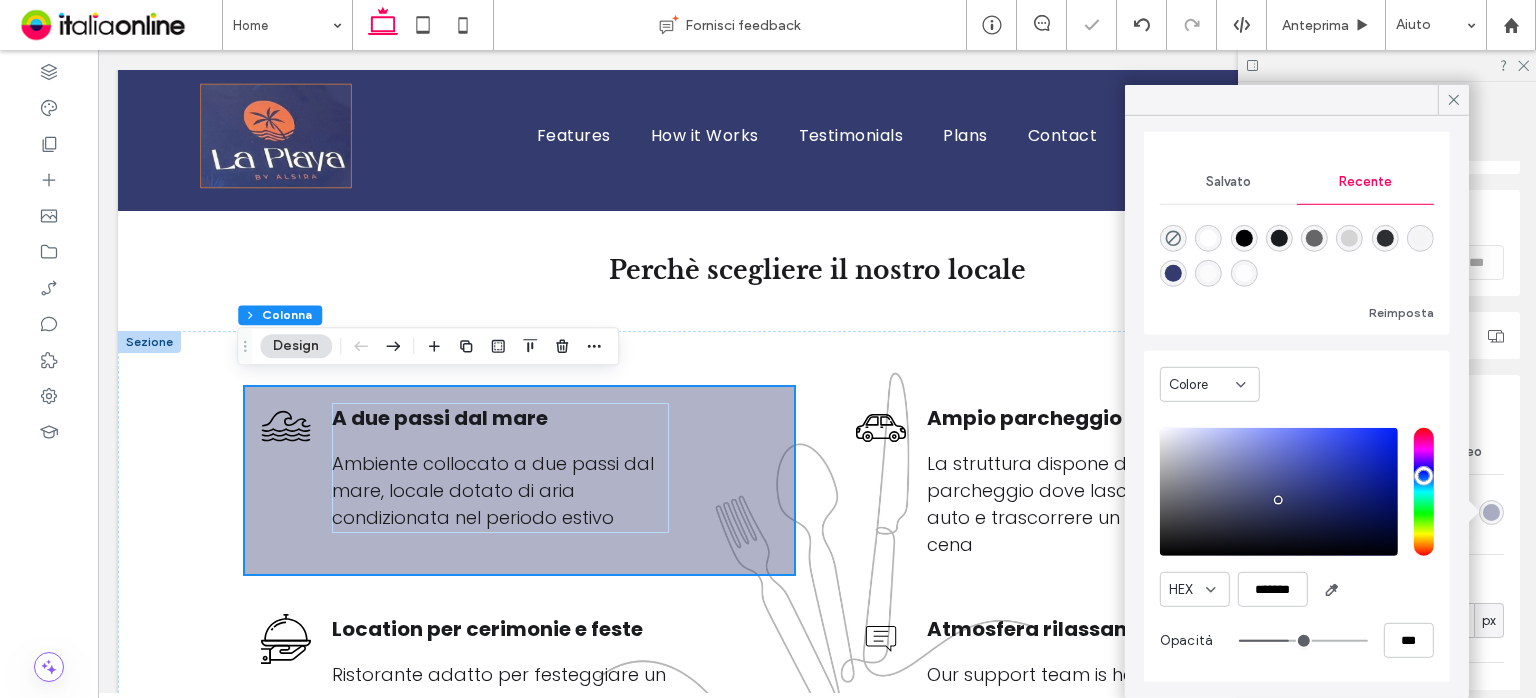 type on "**" 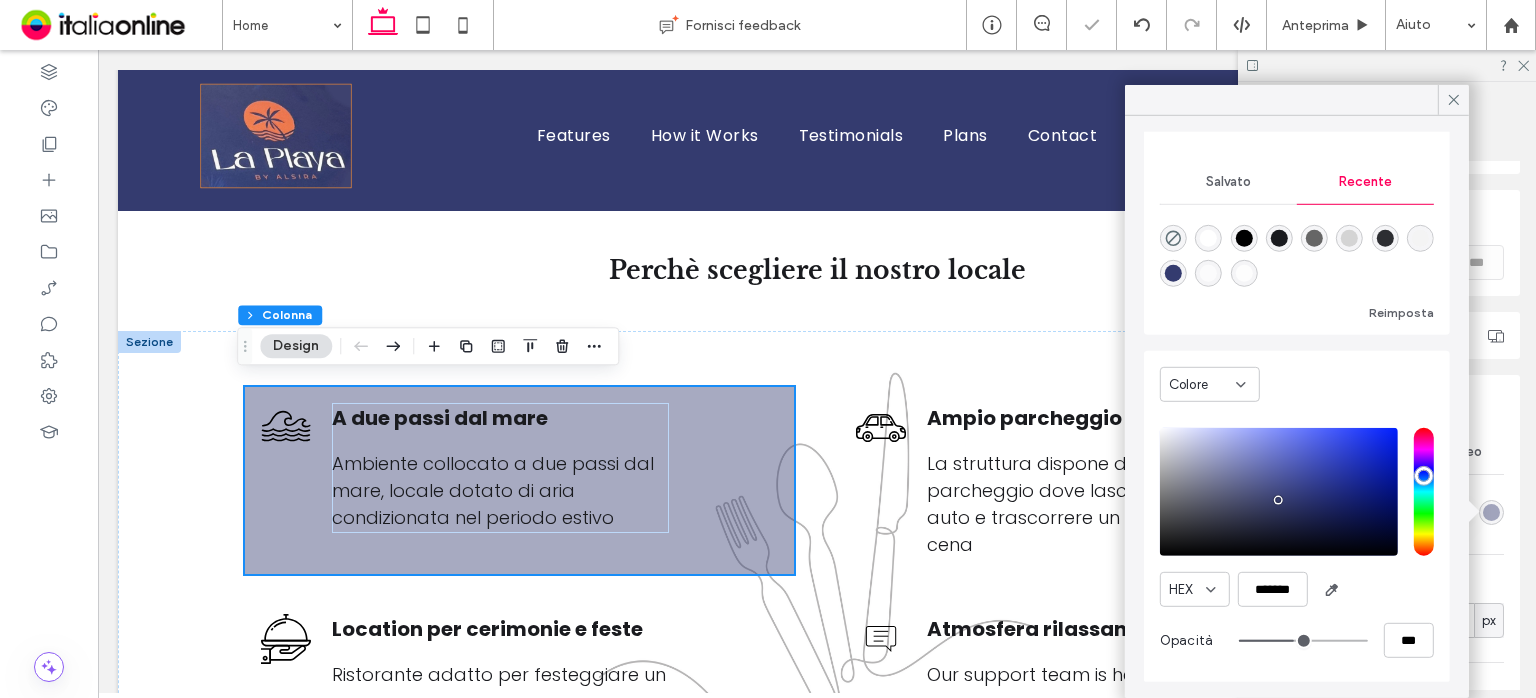 type on "**" 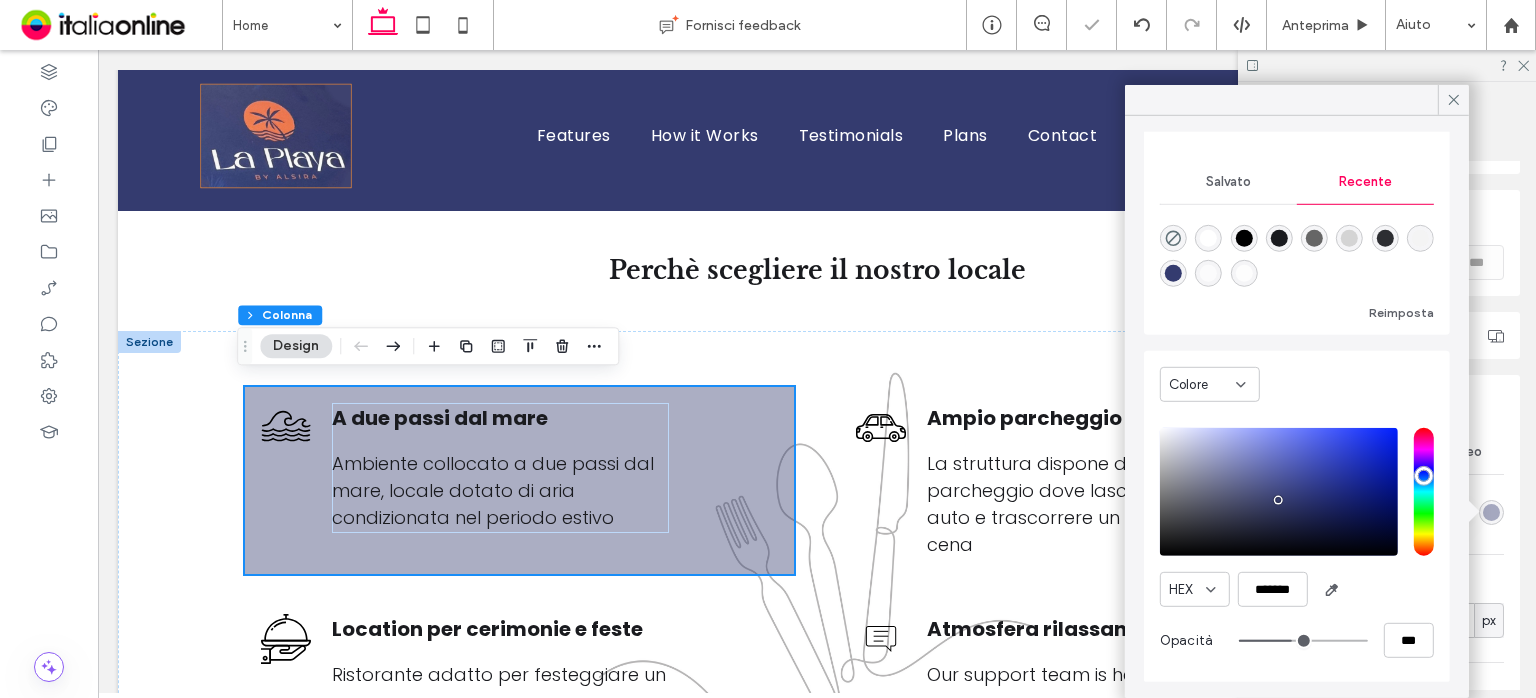 drag, startPoint x: 1344, startPoint y: 634, endPoint x: 1278, endPoint y: 631, distance: 66.068146 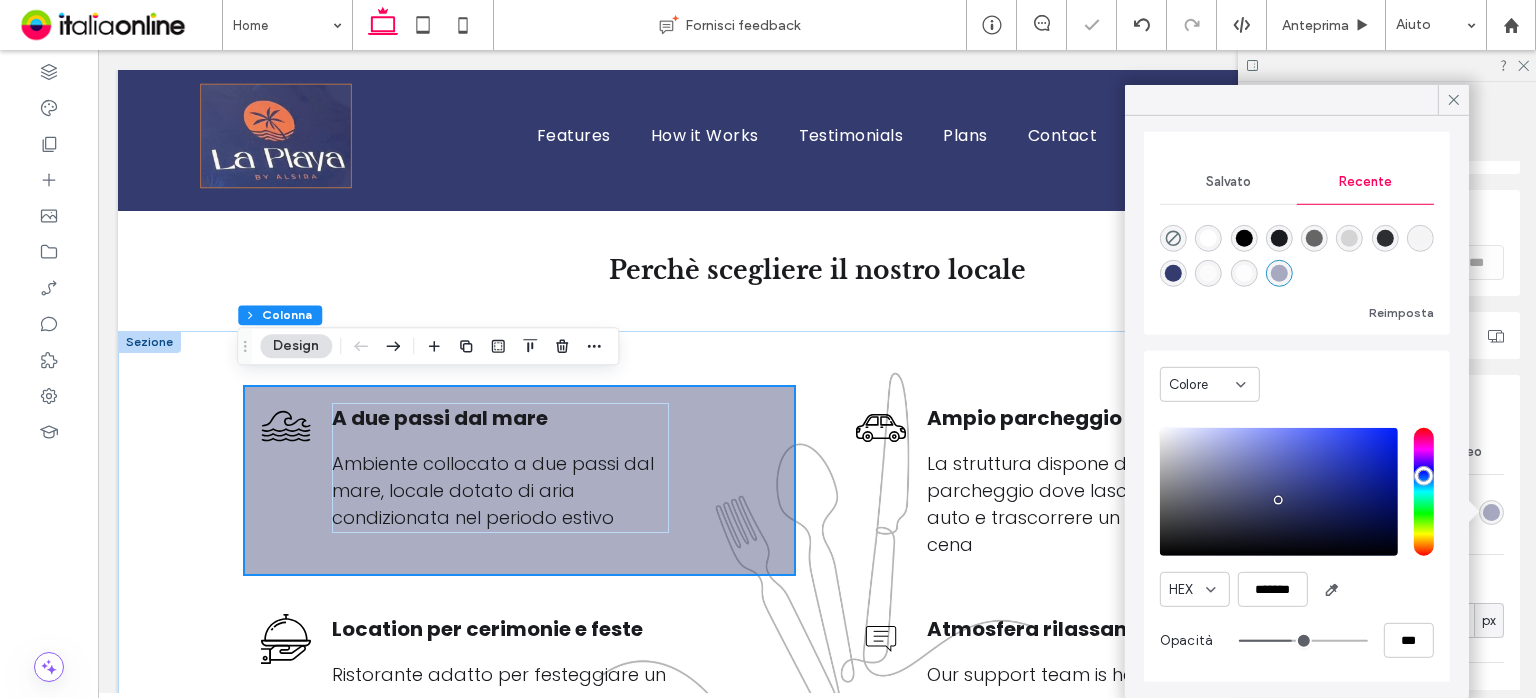 click on "A due passi dal mare
Ambiente collocato a due passi dal mare, locale dotato di aria condizionata nel periodo estivo
Ampio parcheggio
La struttura dispone di un comodo parcheggio dove lasciare la tua auto e trascorrere un pranzo o una cena
Location per cerimonie e feste
Ristorante adatto per festeggiare un evento, una cerimonia o un compleanno
Atmosfera rilassante
Our support team is here to ensure things runs smoothly, so you can get on with other things." at bounding box center (817, 559) 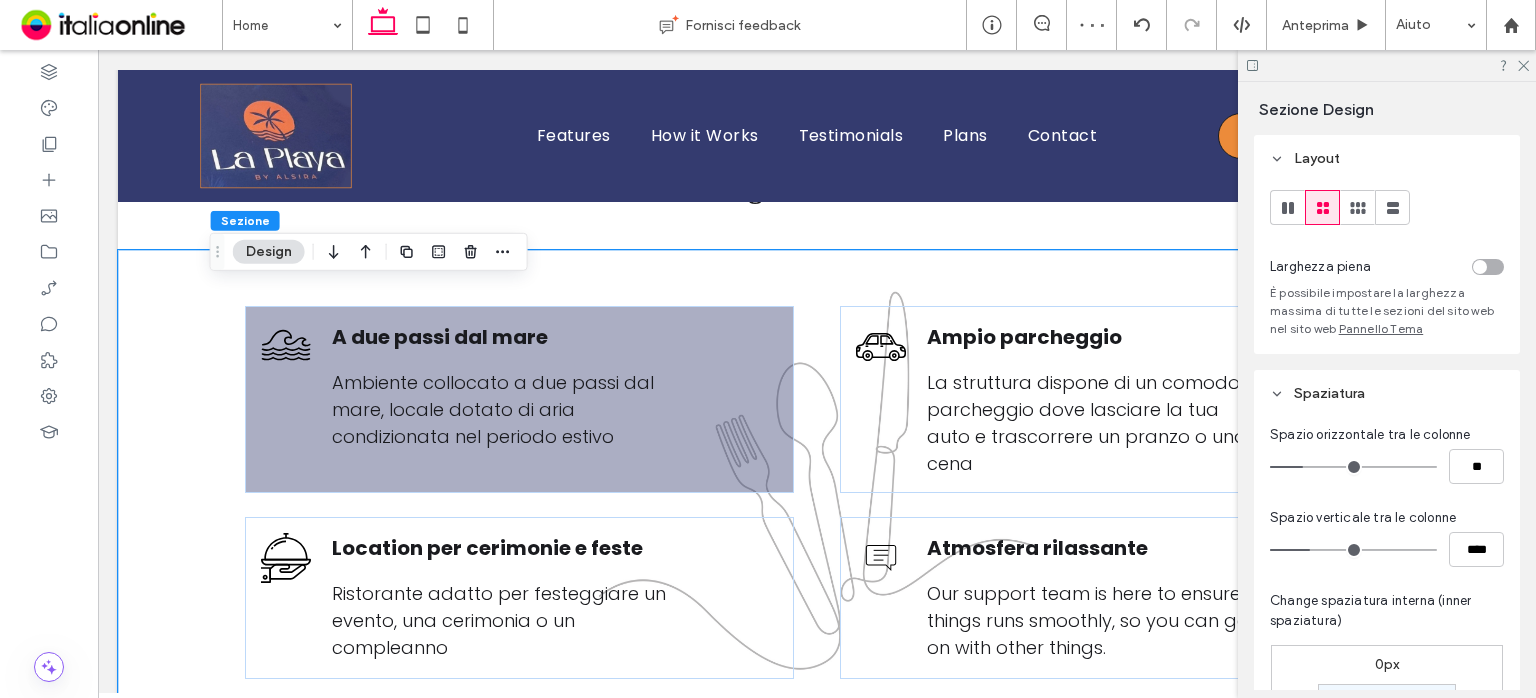scroll, scrollTop: 2407, scrollLeft: 0, axis: vertical 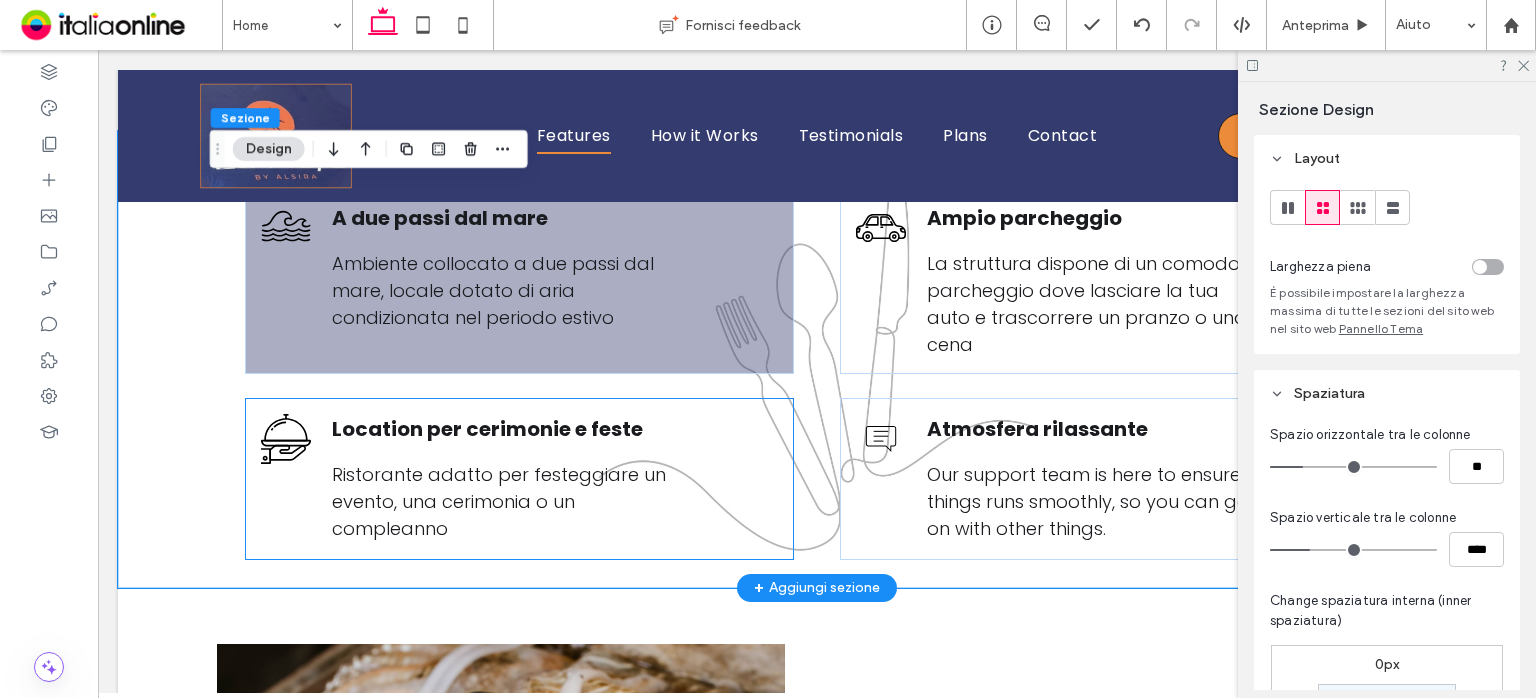 click on "Location per cerimonie e feste
Ristorante adatto per festeggiare un evento, una cerimonia o un compleanno" at bounding box center [519, 479] 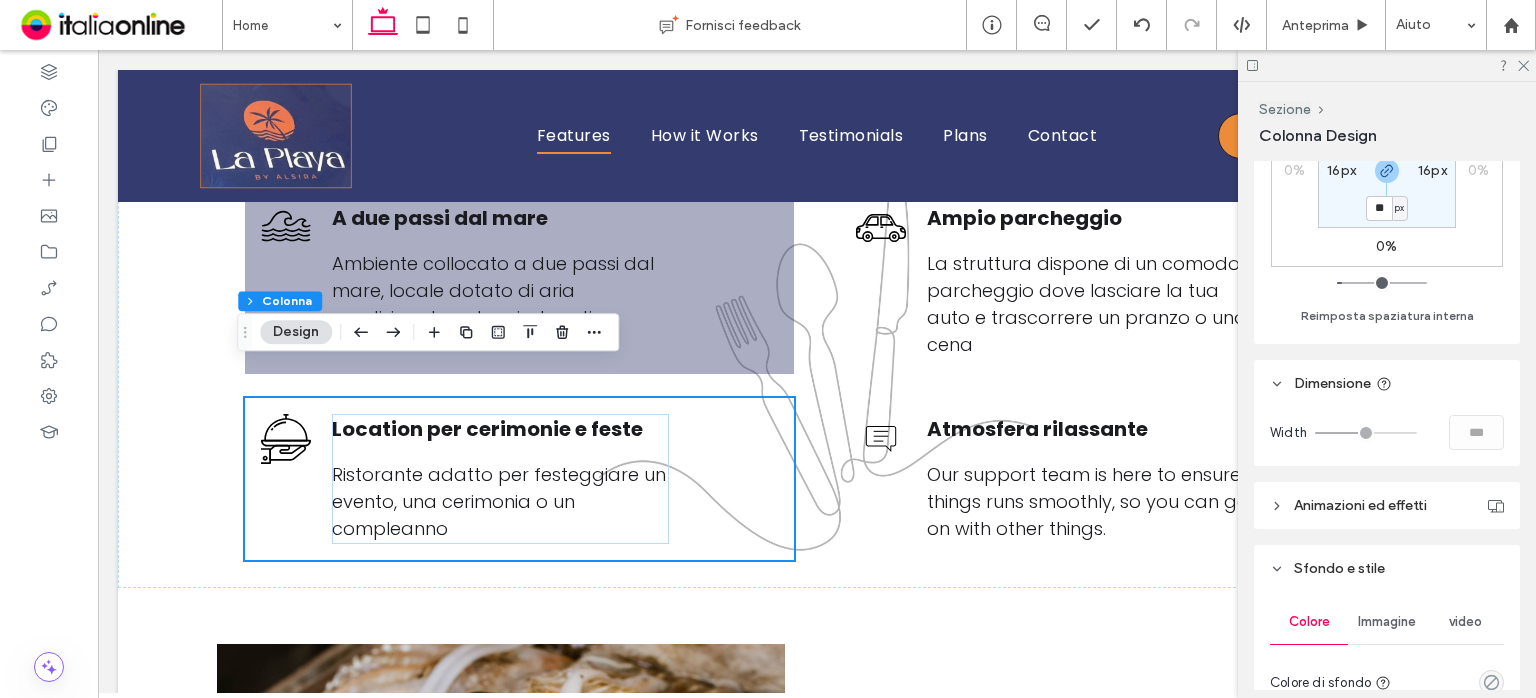 scroll, scrollTop: 900, scrollLeft: 0, axis: vertical 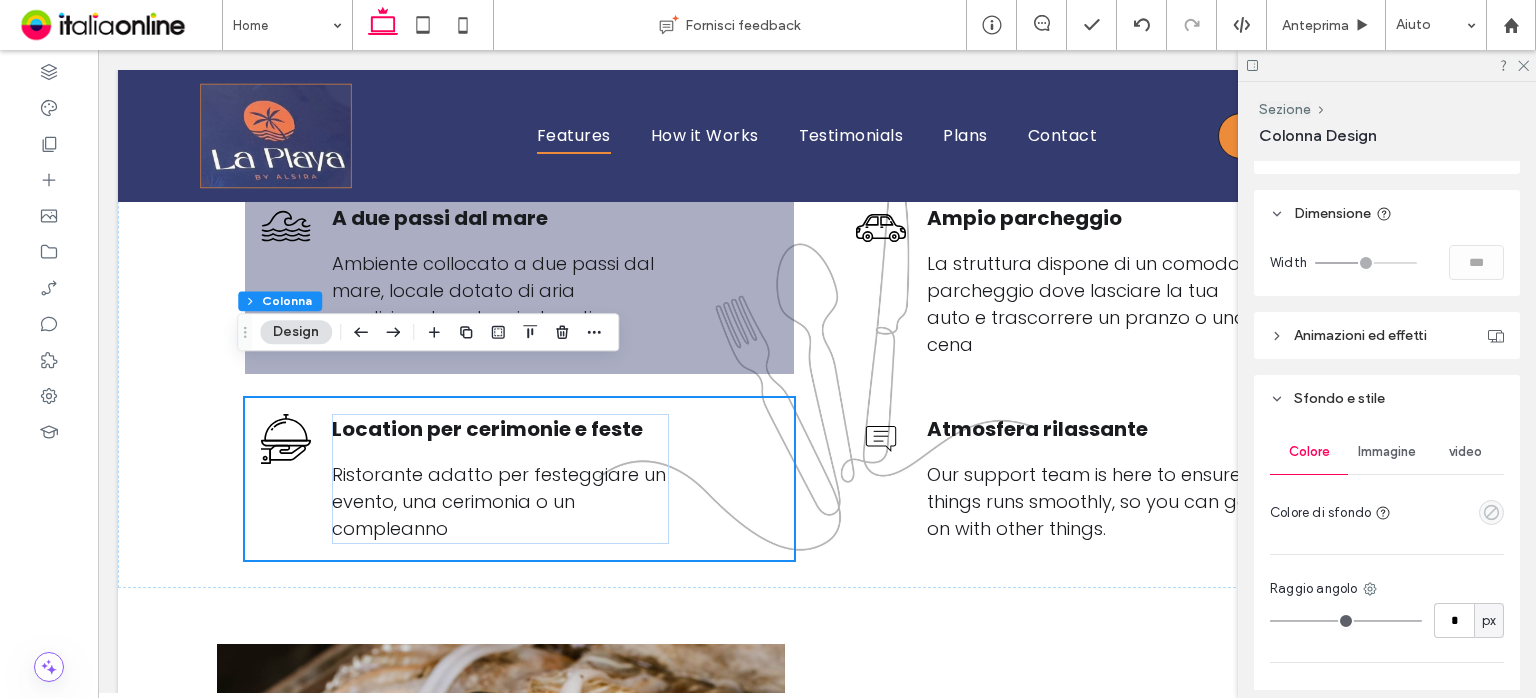 click 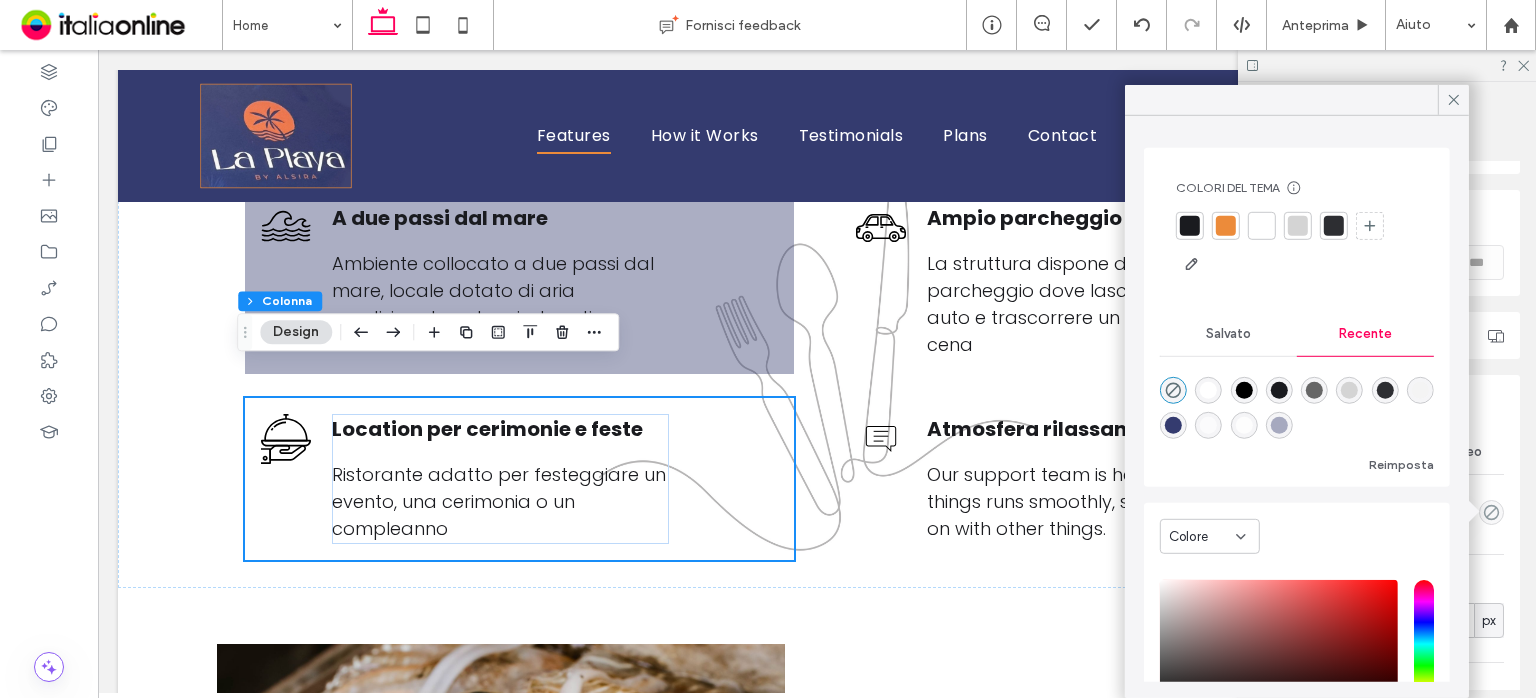 click at bounding box center (1279, 425) 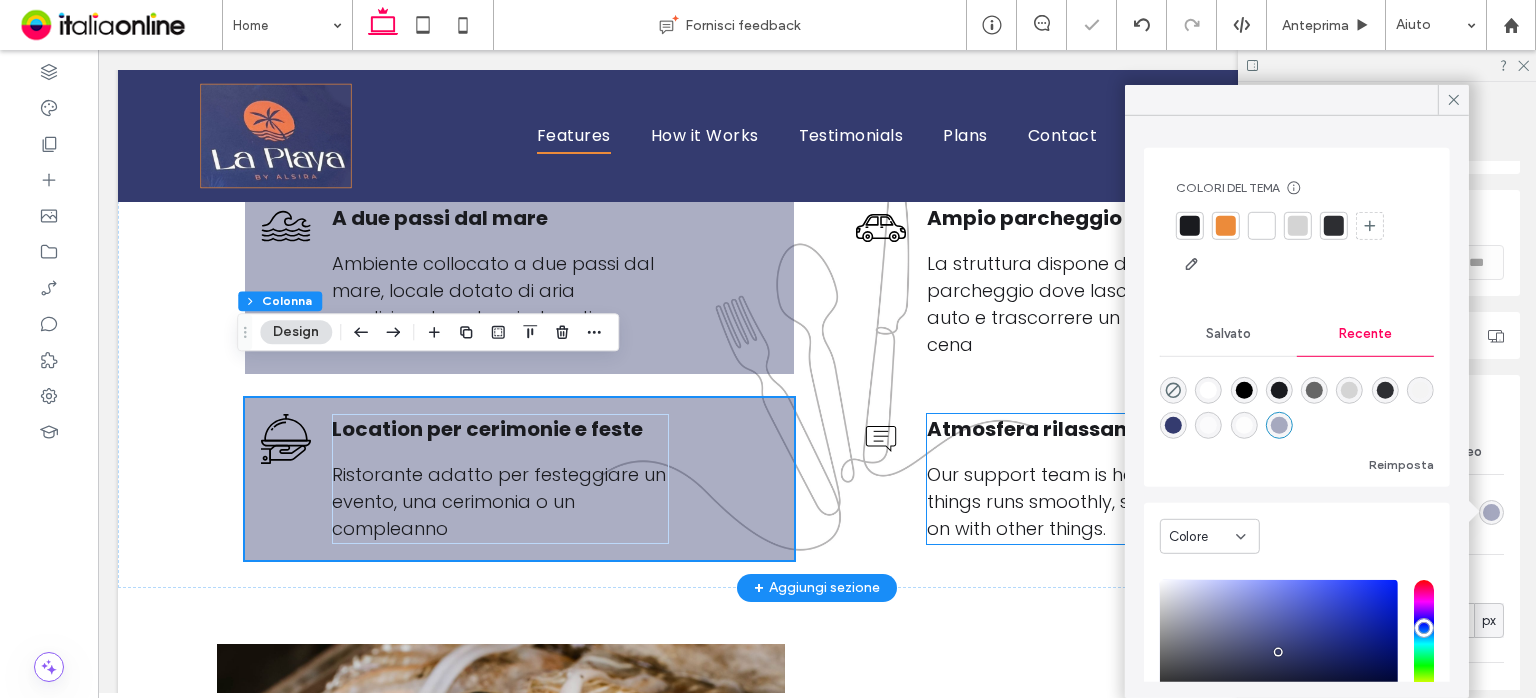 click on "Our support team is here to ensure things runs smoothly, so you can get on with other things." at bounding box center [1091, 501] 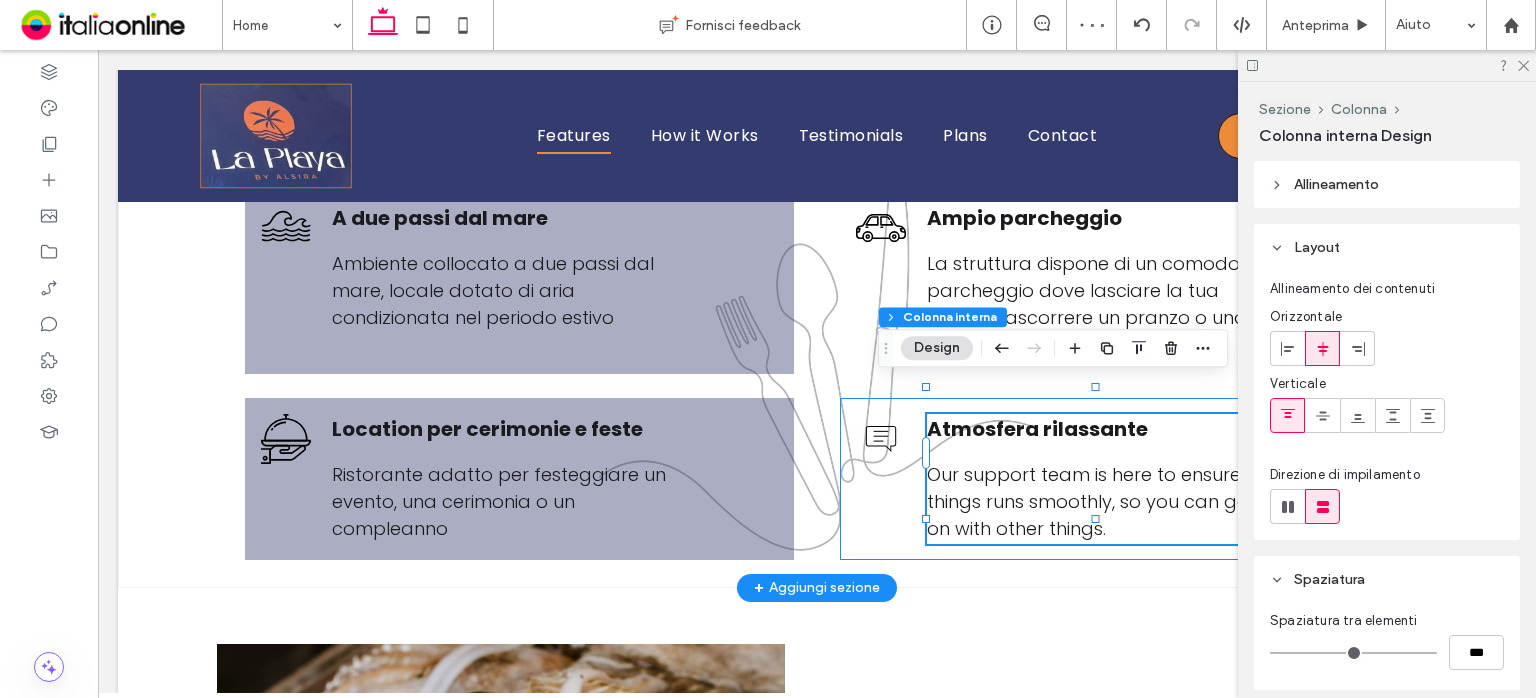 click on "Atmosfera rilassante
Our support team is here to ensure things runs smoothly, so you can get on with other things." at bounding box center (1114, 479) 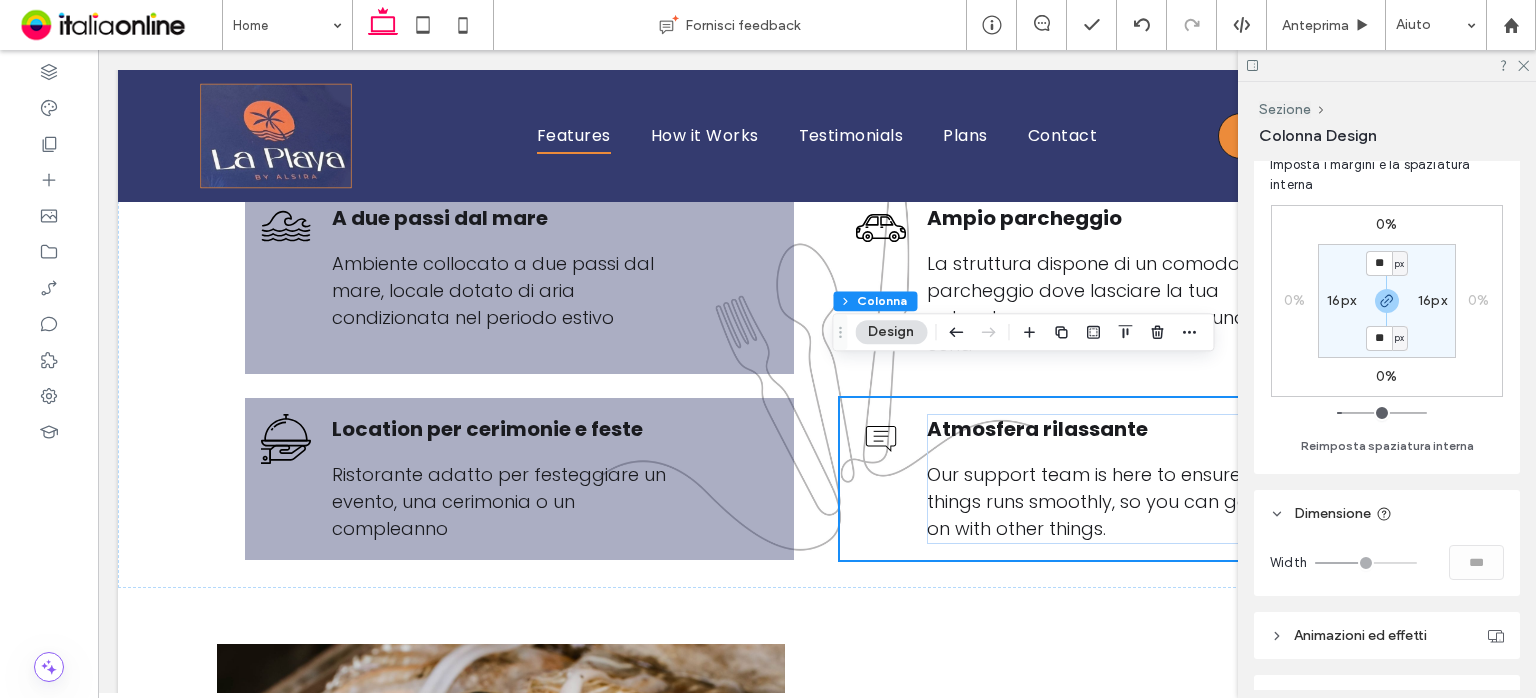 scroll, scrollTop: 900, scrollLeft: 0, axis: vertical 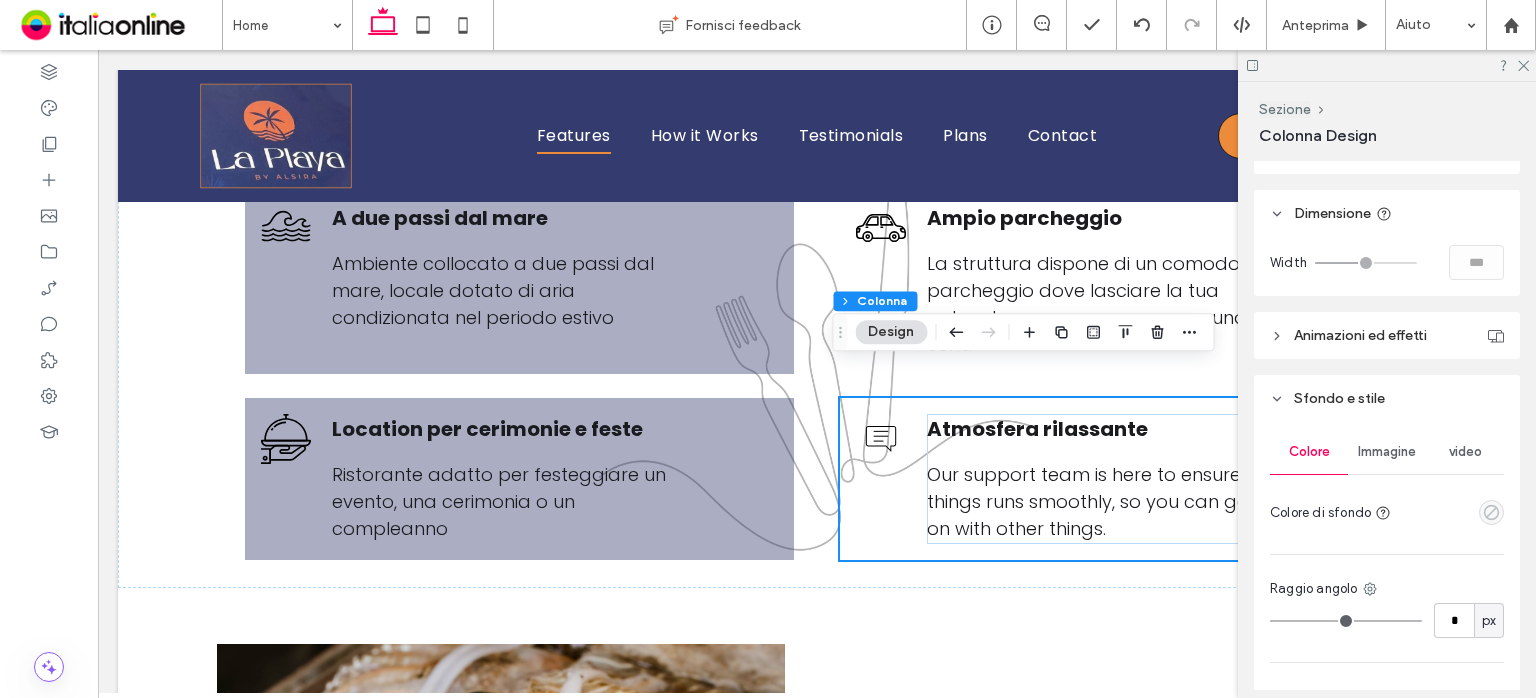 click 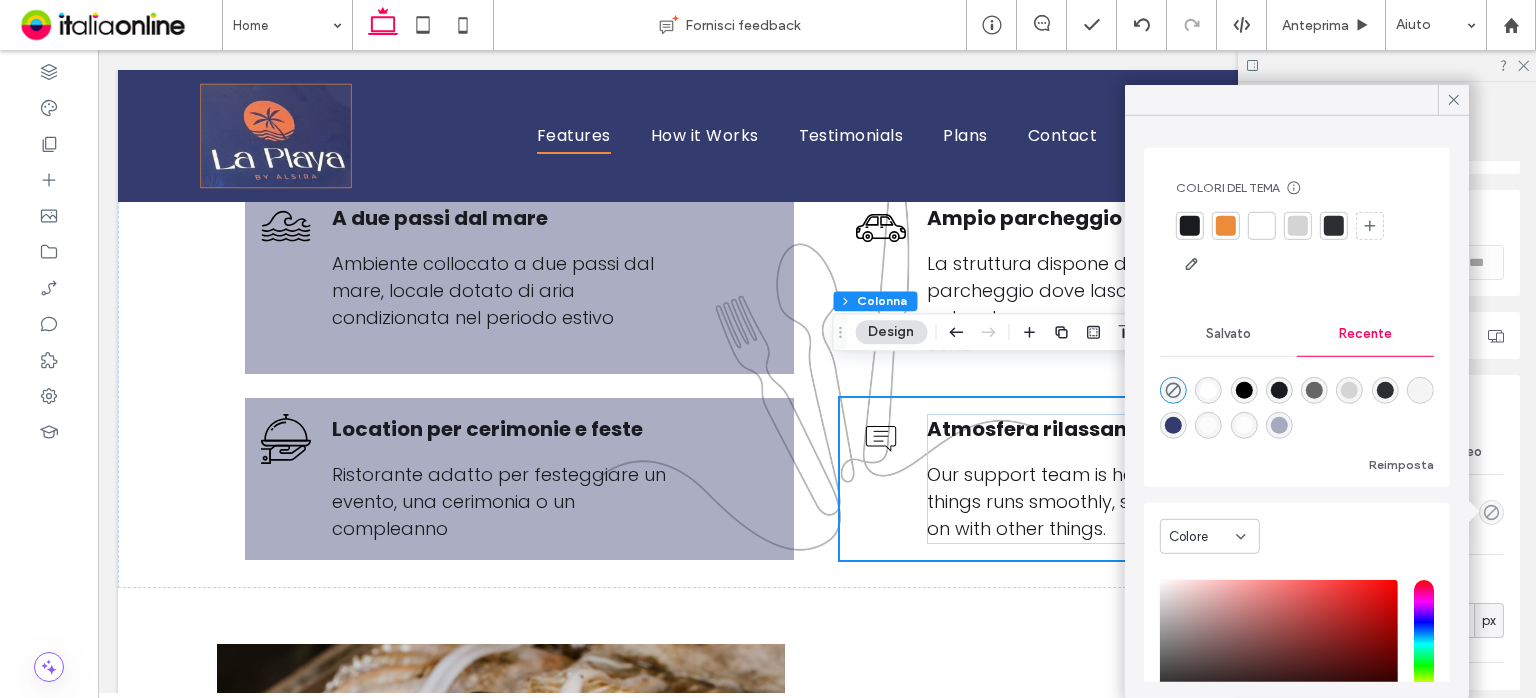 click at bounding box center (1279, 425) 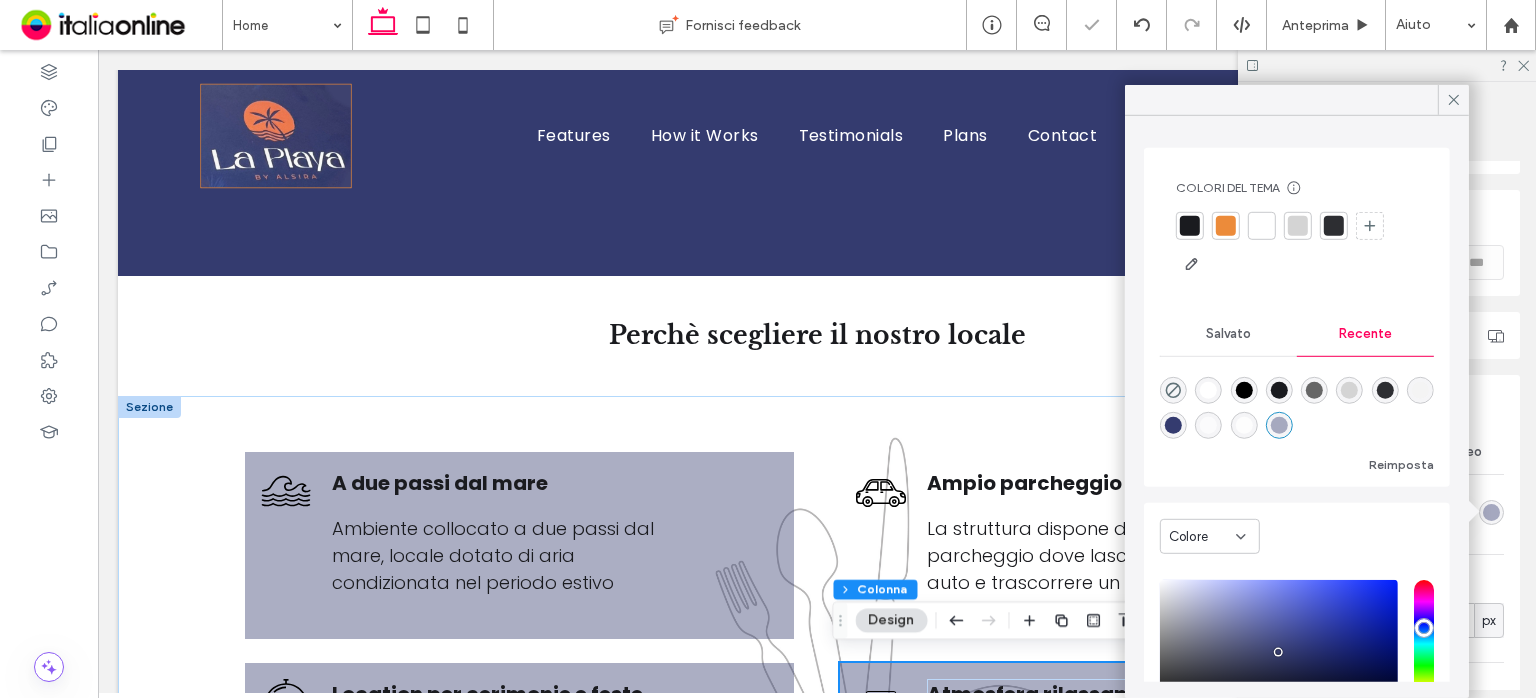 scroll, scrollTop: 2307, scrollLeft: 0, axis: vertical 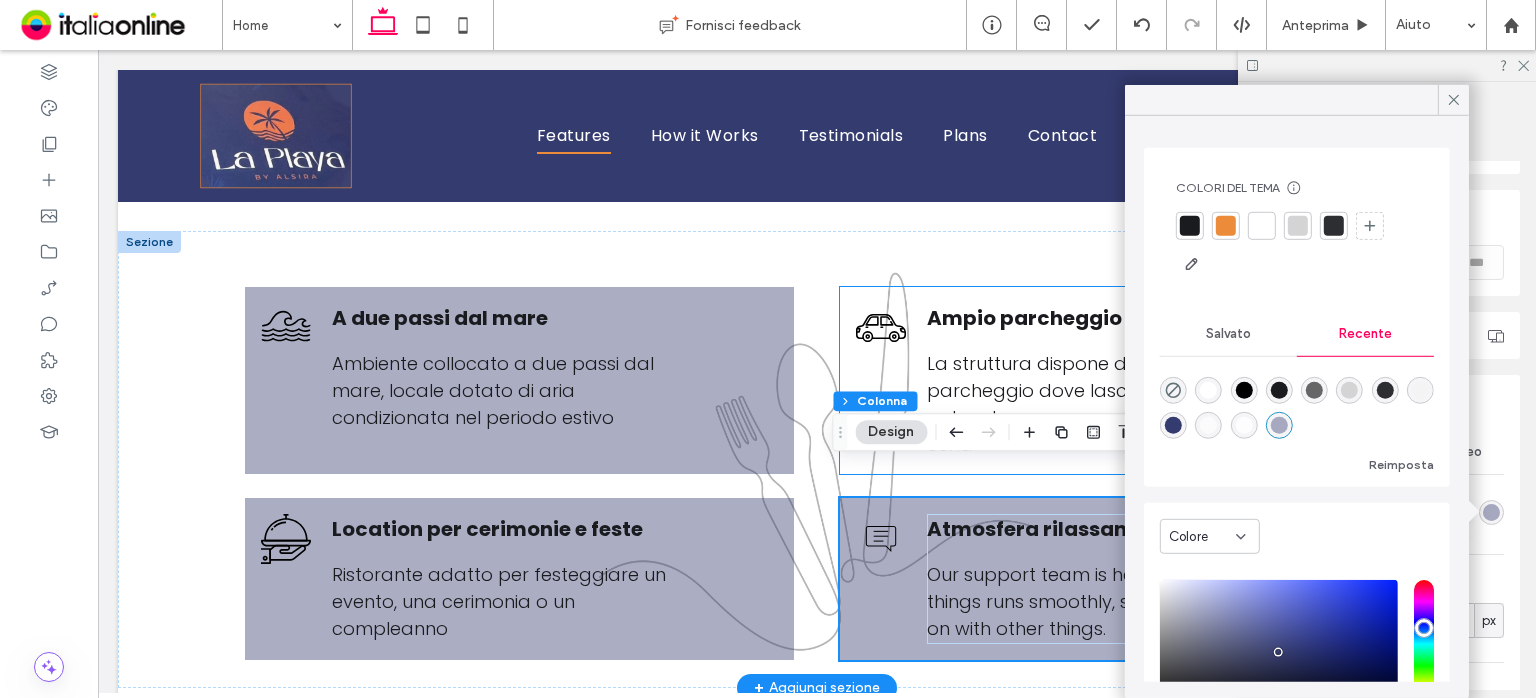 click on "Ampio parcheggio
La struttura dispone di un comodo parcheggio dove lasciare la tua auto e trascorrere un pranzo o una cena" at bounding box center (1114, 380) 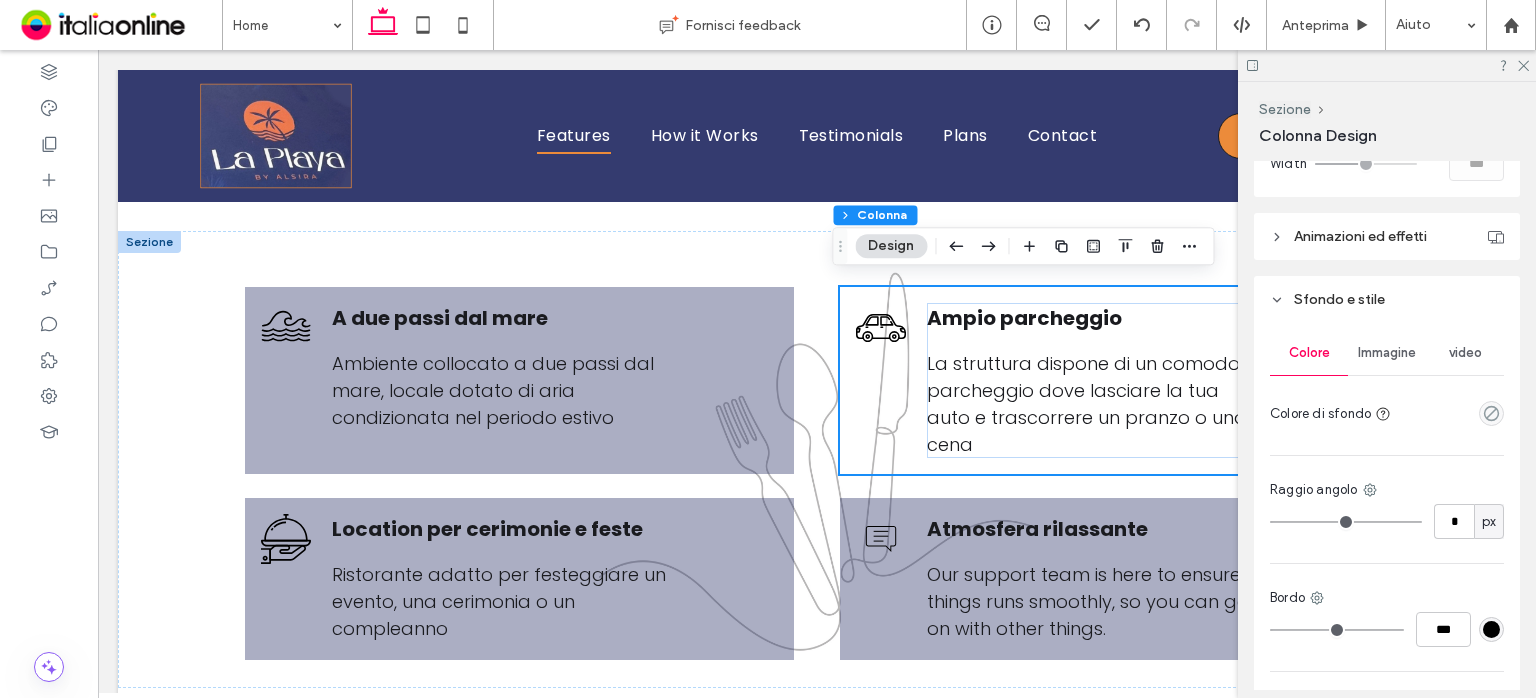 scroll, scrollTop: 1000, scrollLeft: 0, axis: vertical 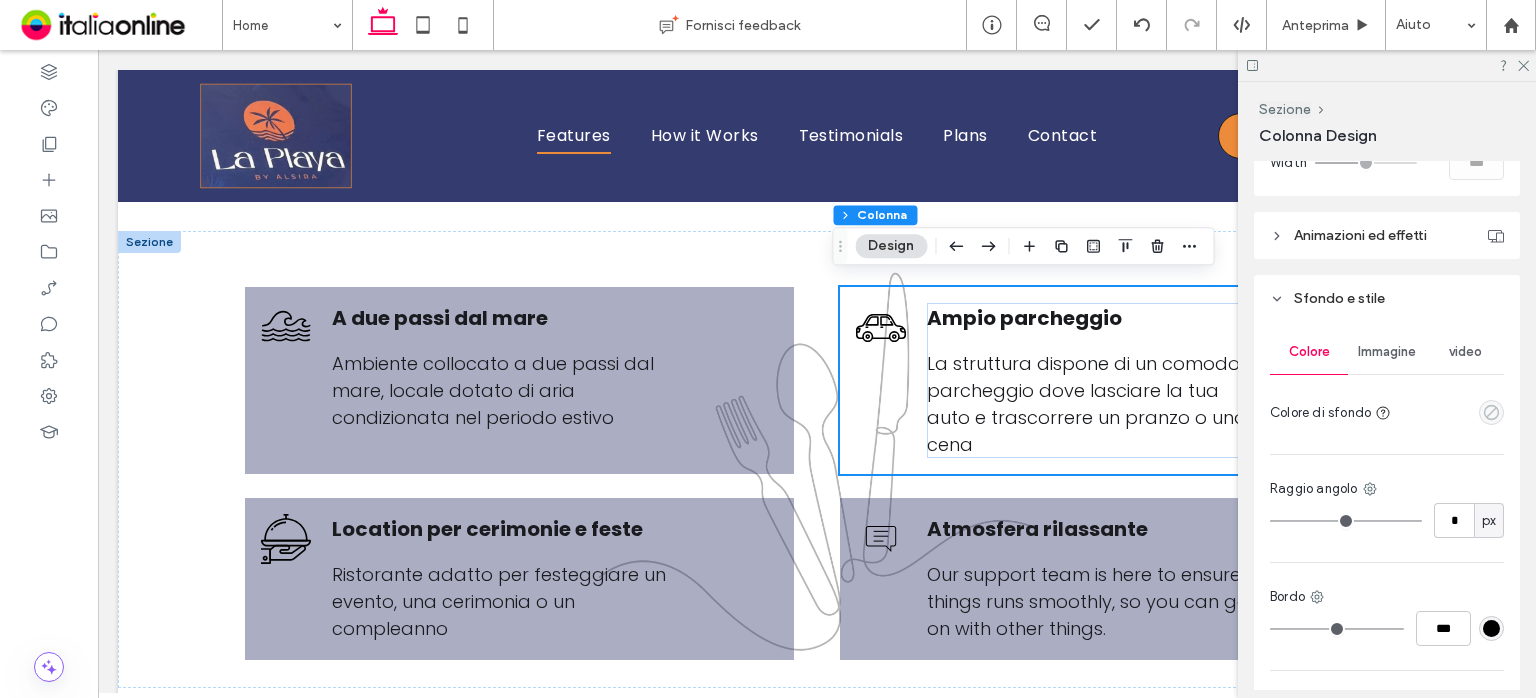 click 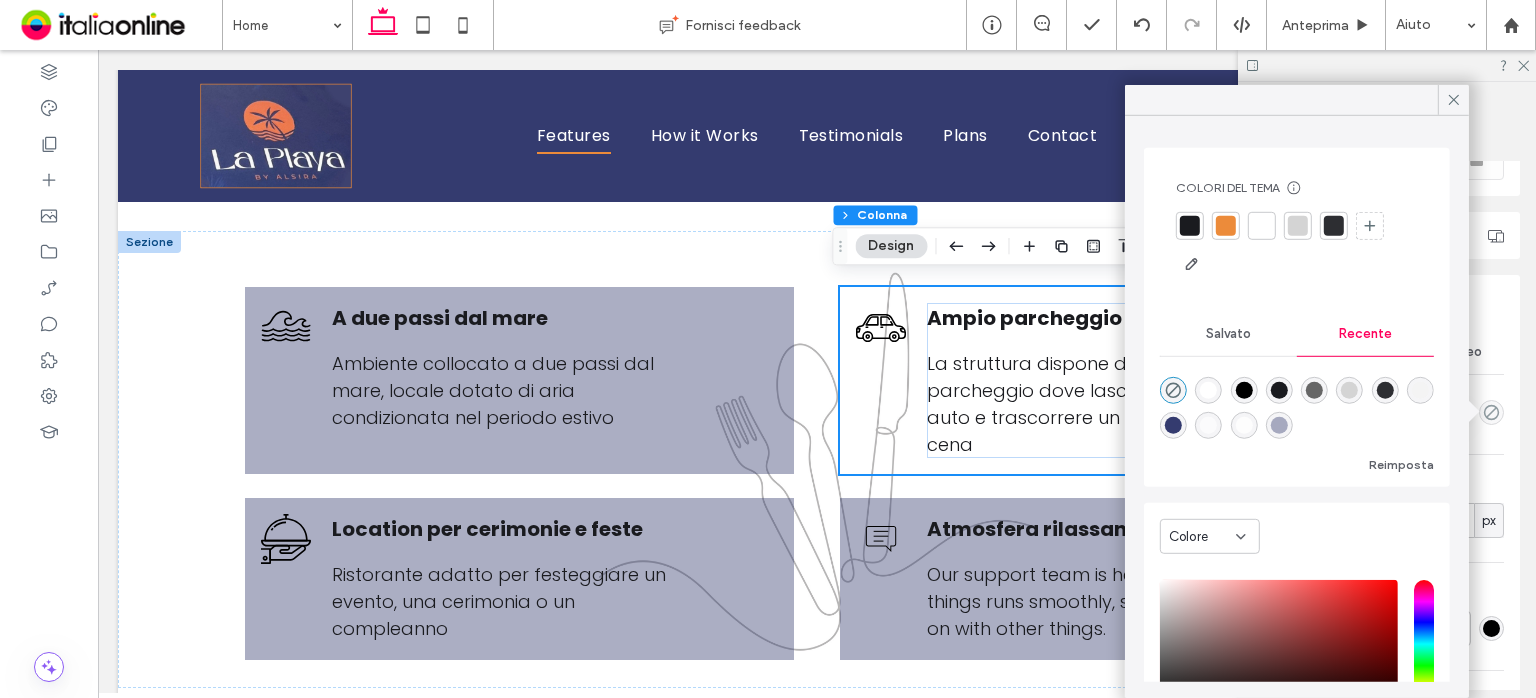 click at bounding box center (1279, 425) 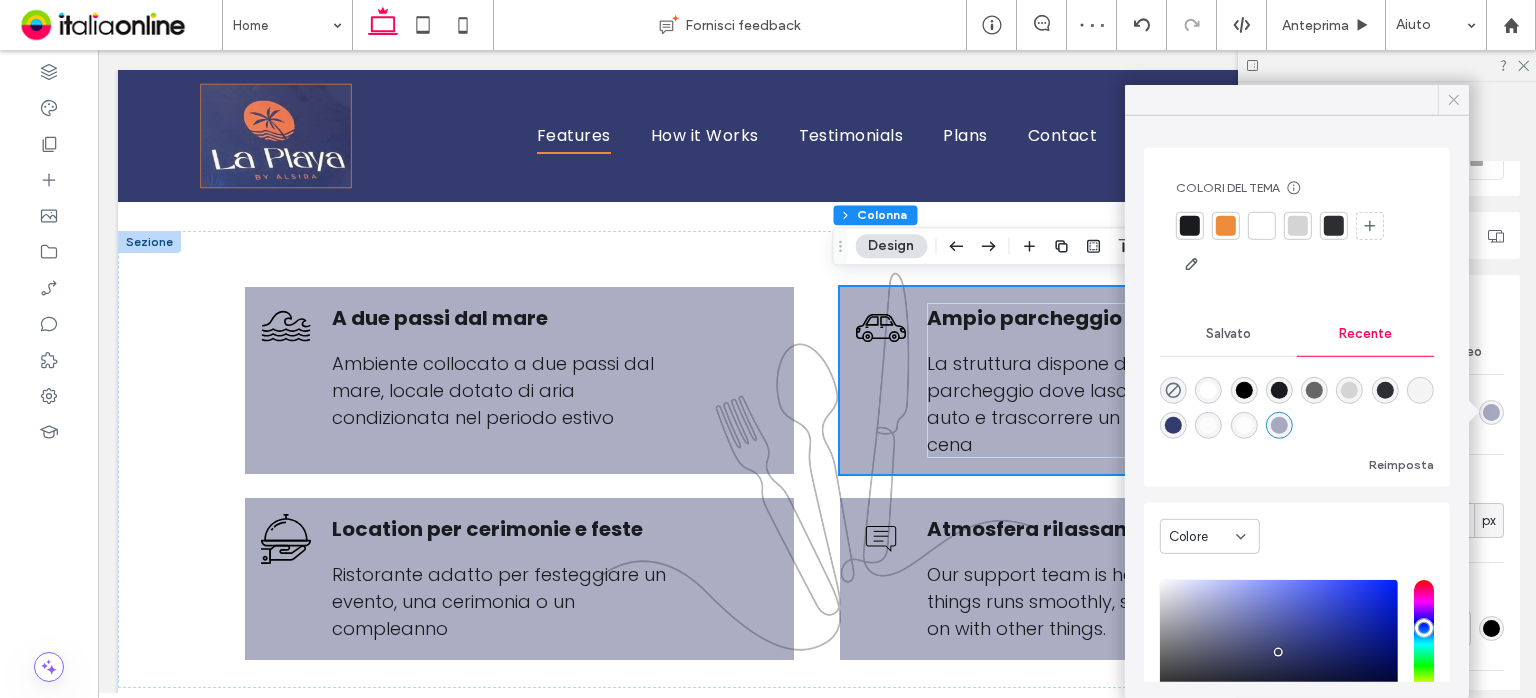 click 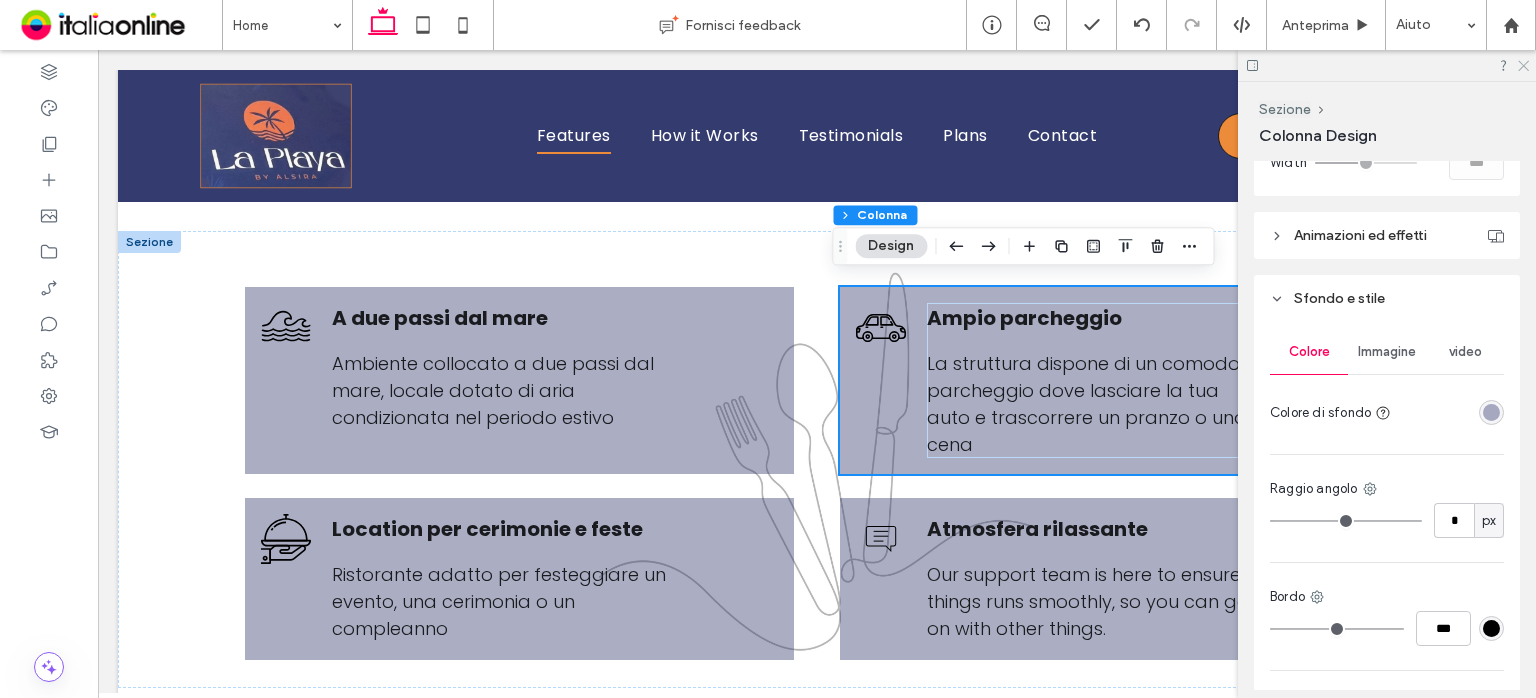 click 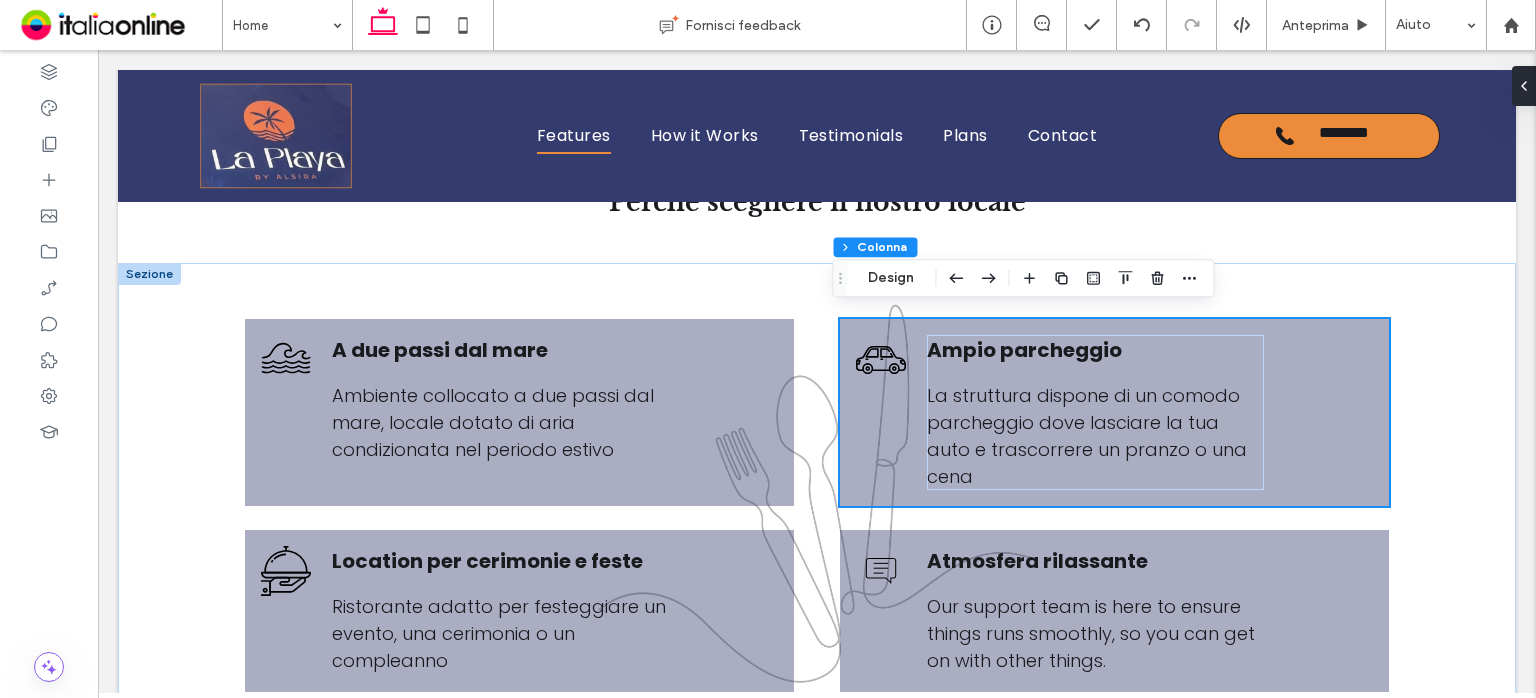 scroll, scrollTop: 2207, scrollLeft: 0, axis: vertical 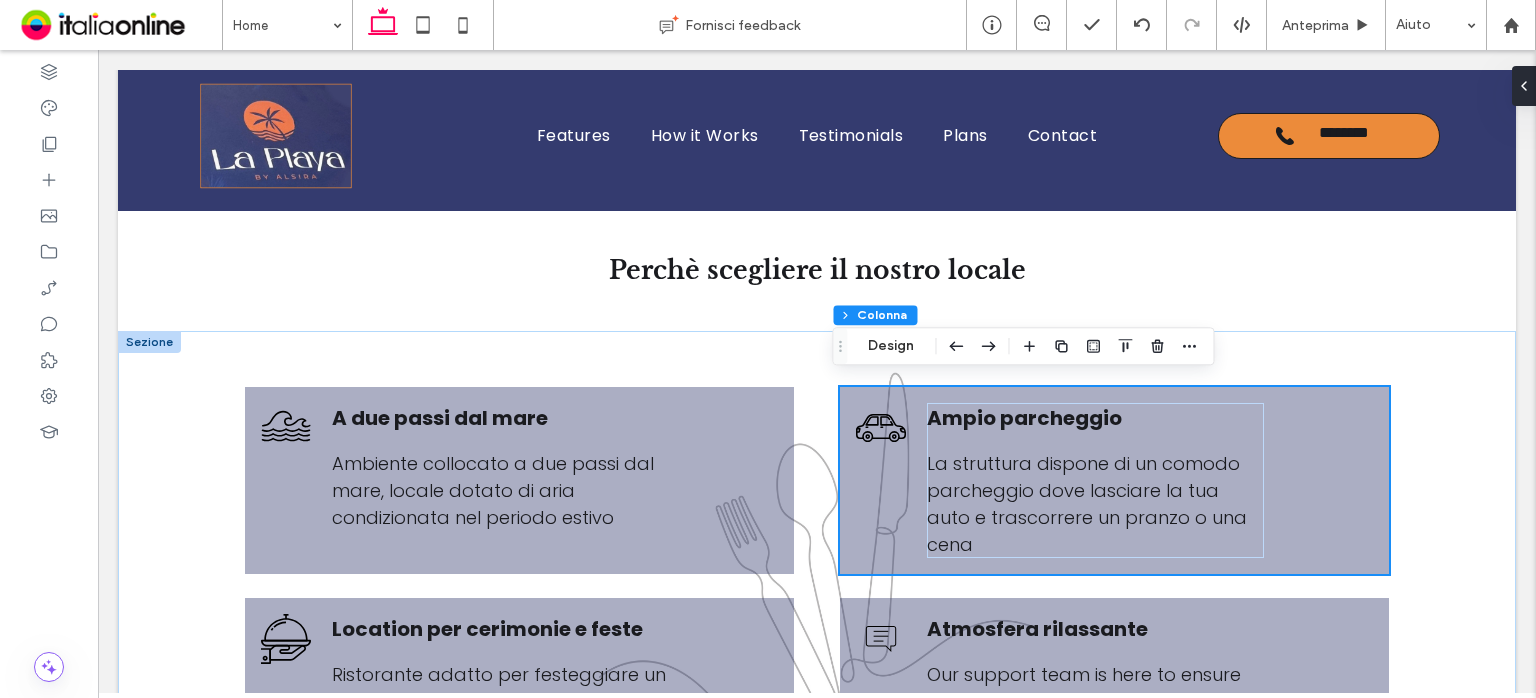 click on "A due passi dal mare
Ambiente collocato a due passi dal mare, locale dotato di aria condizionata nel periodo estivo
Ampio parcheggio
La struttura dispone di un comodo parcheggio dove lasciare la tua auto e trascorrere un pranzo o una cena
Location per cerimonie e feste
Ristorante adatto per festeggiare un evento, una cerimonia o un compleanno
Atmosfera rilassante
Our support team is here to ensure things runs smoothly, so you can get on with other things." at bounding box center (817, 559) 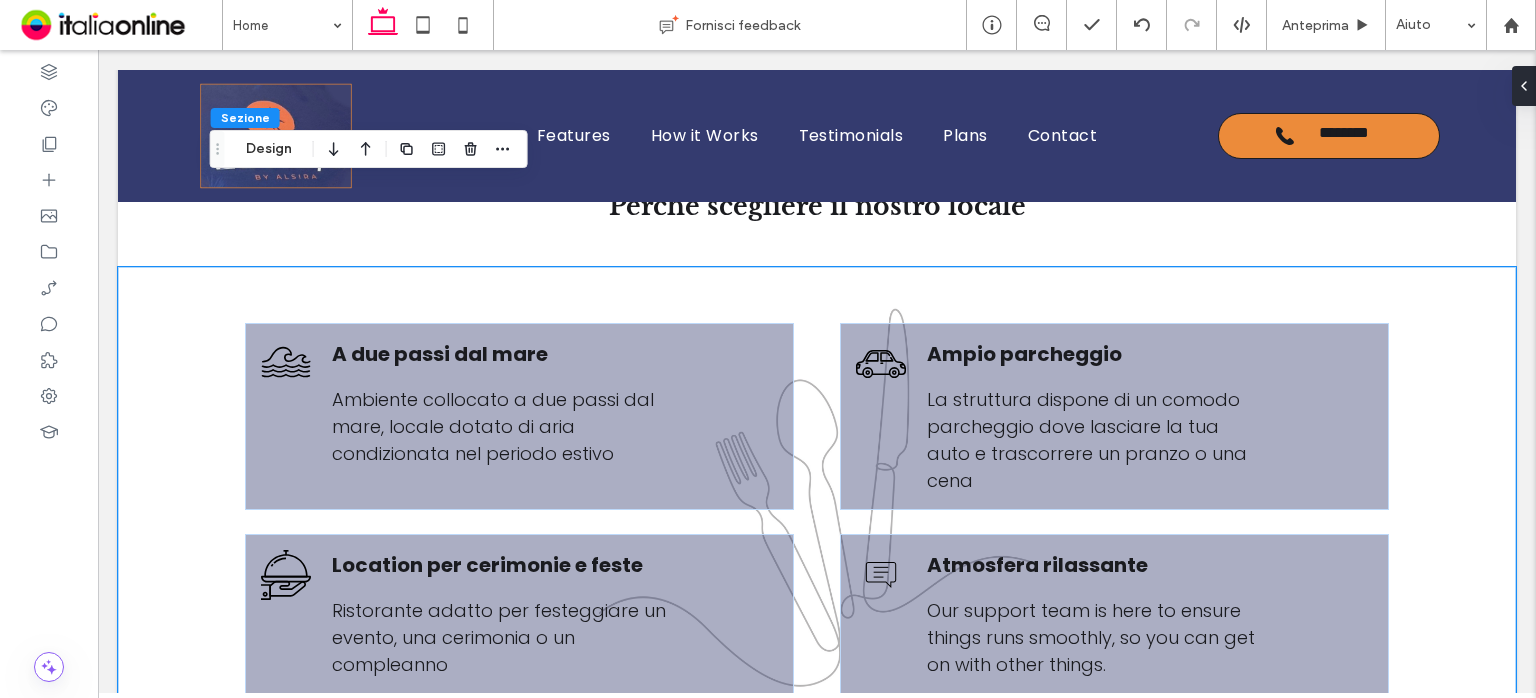 scroll, scrollTop: 2207, scrollLeft: 0, axis: vertical 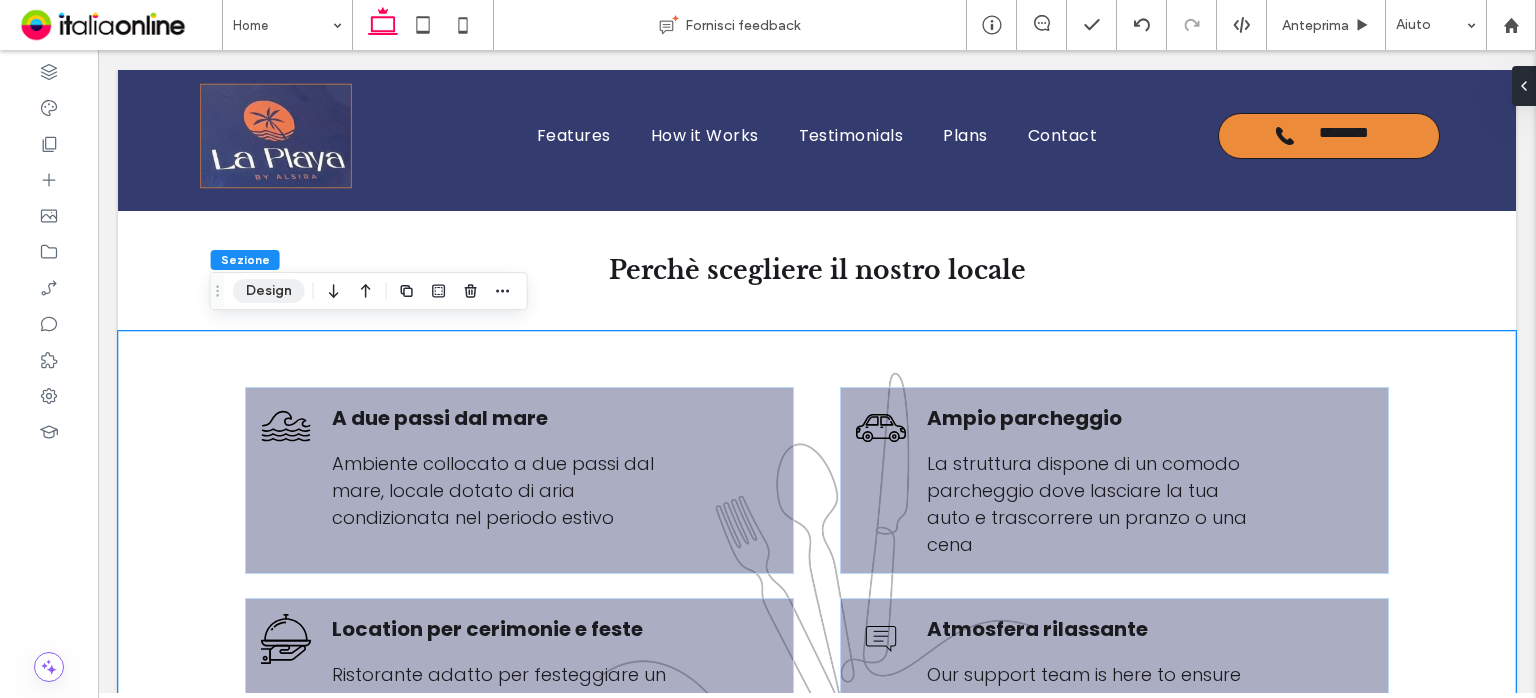 click on "Design" at bounding box center [269, 291] 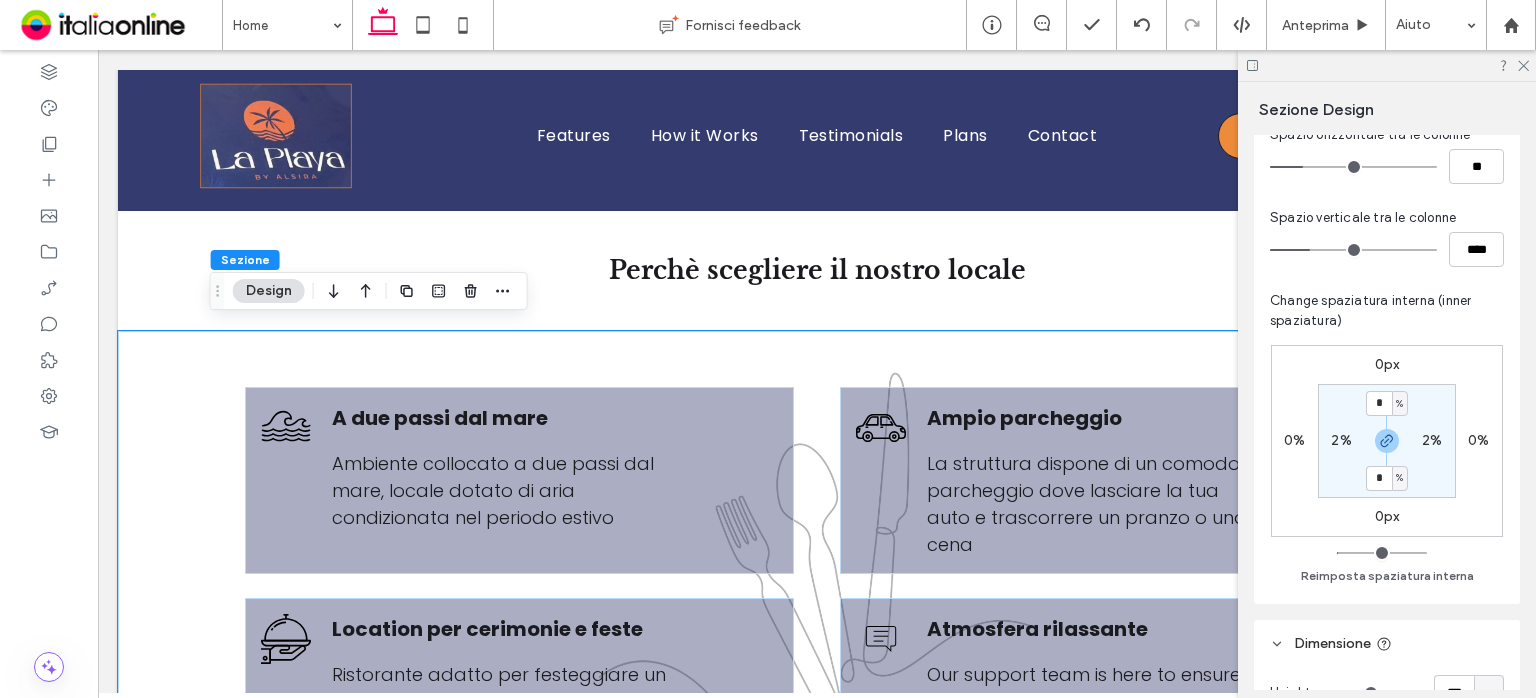 scroll, scrollTop: 600, scrollLeft: 0, axis: vertical 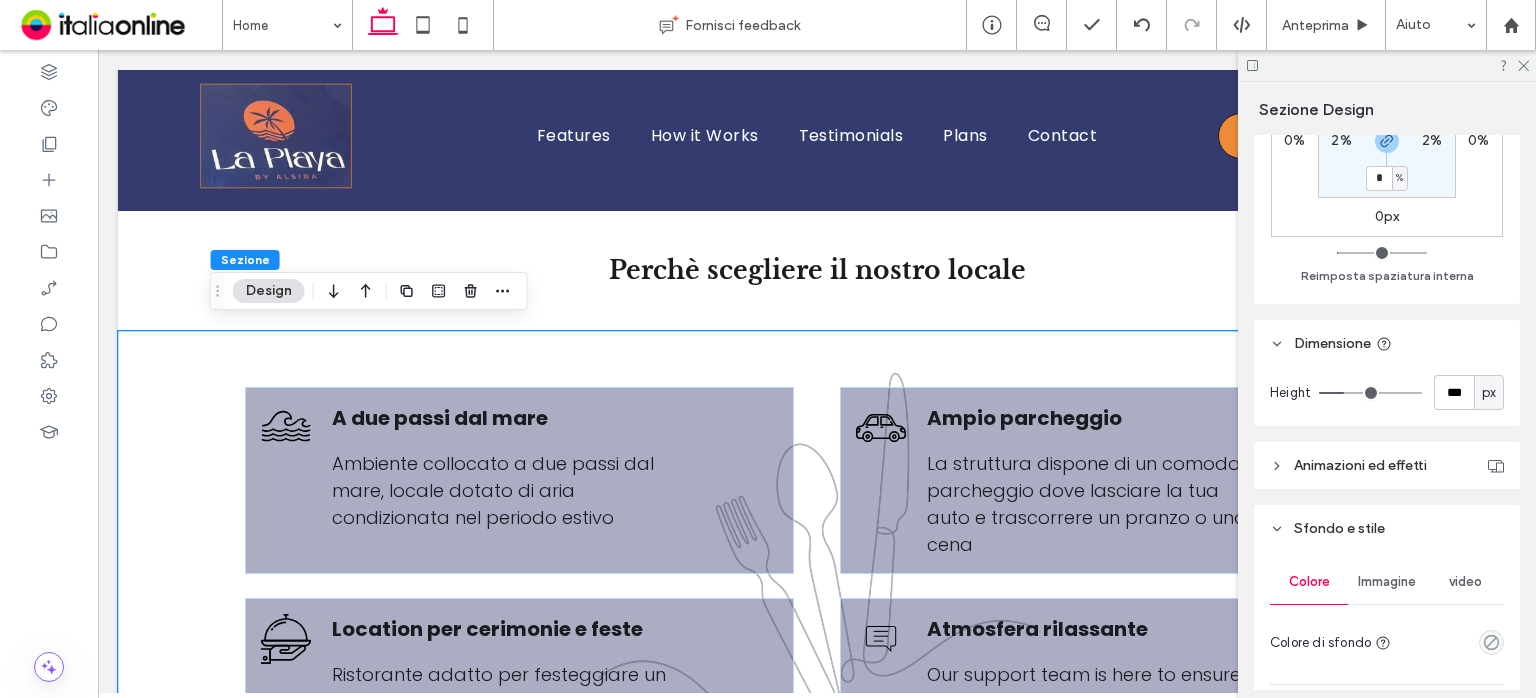 click on "Immagine" at bounding box center [1387, 582] 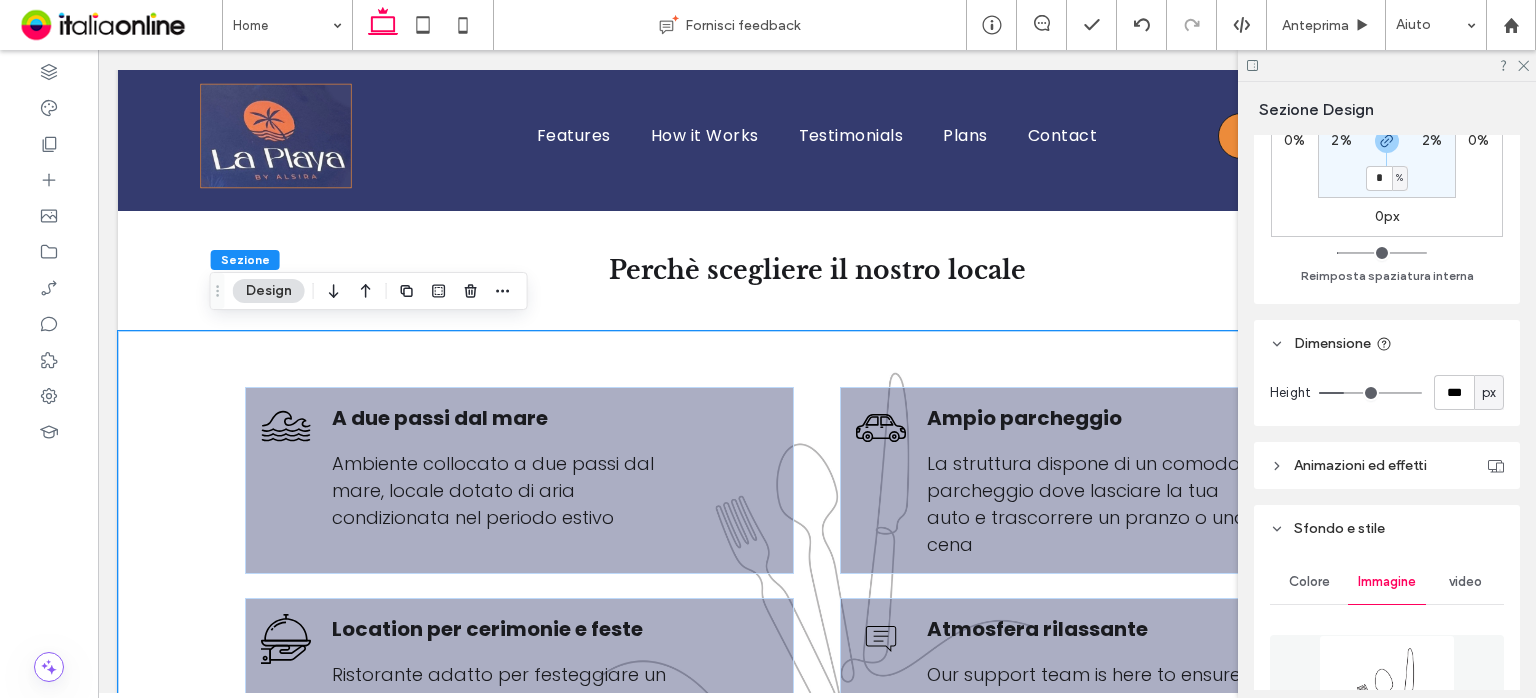 scroll, scrollTop: 900, scrollLeft: 0, axis: vertical 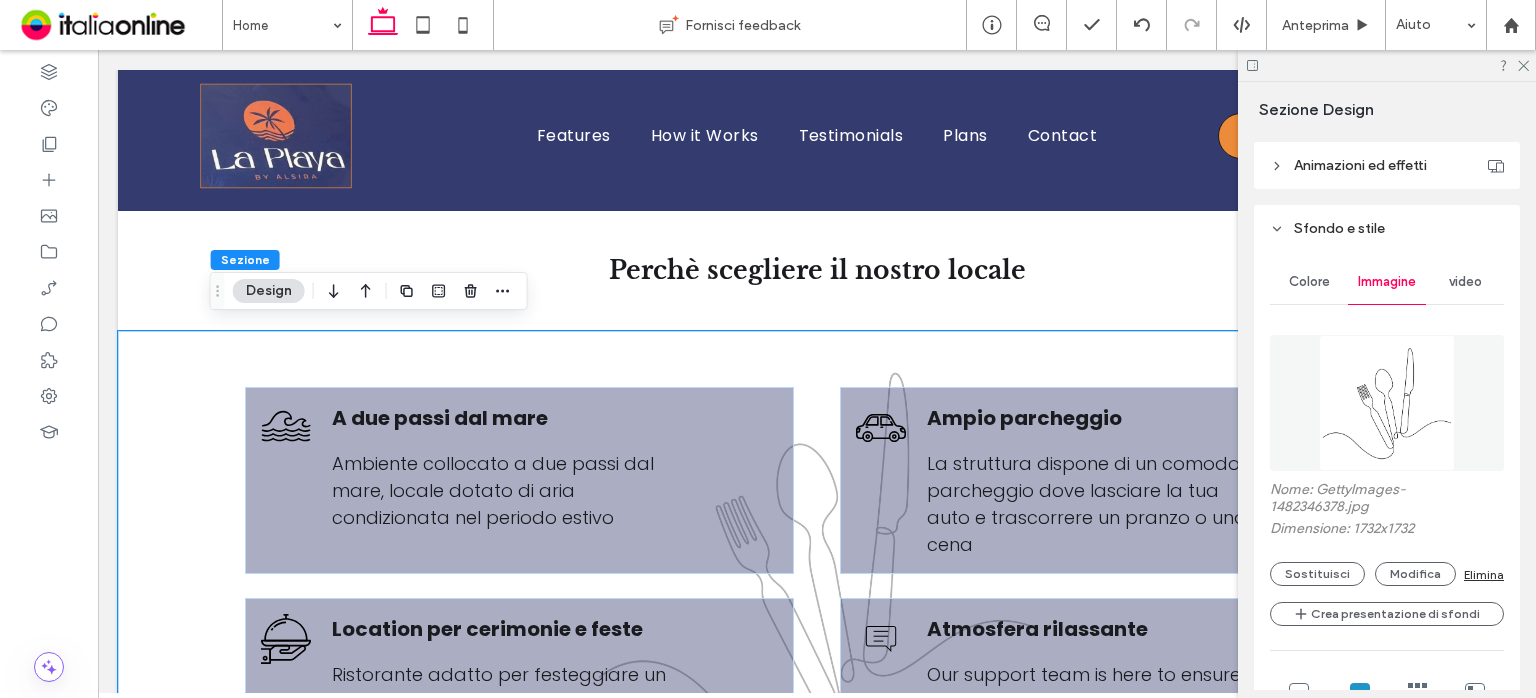 click at bounding box center (1387, 403) 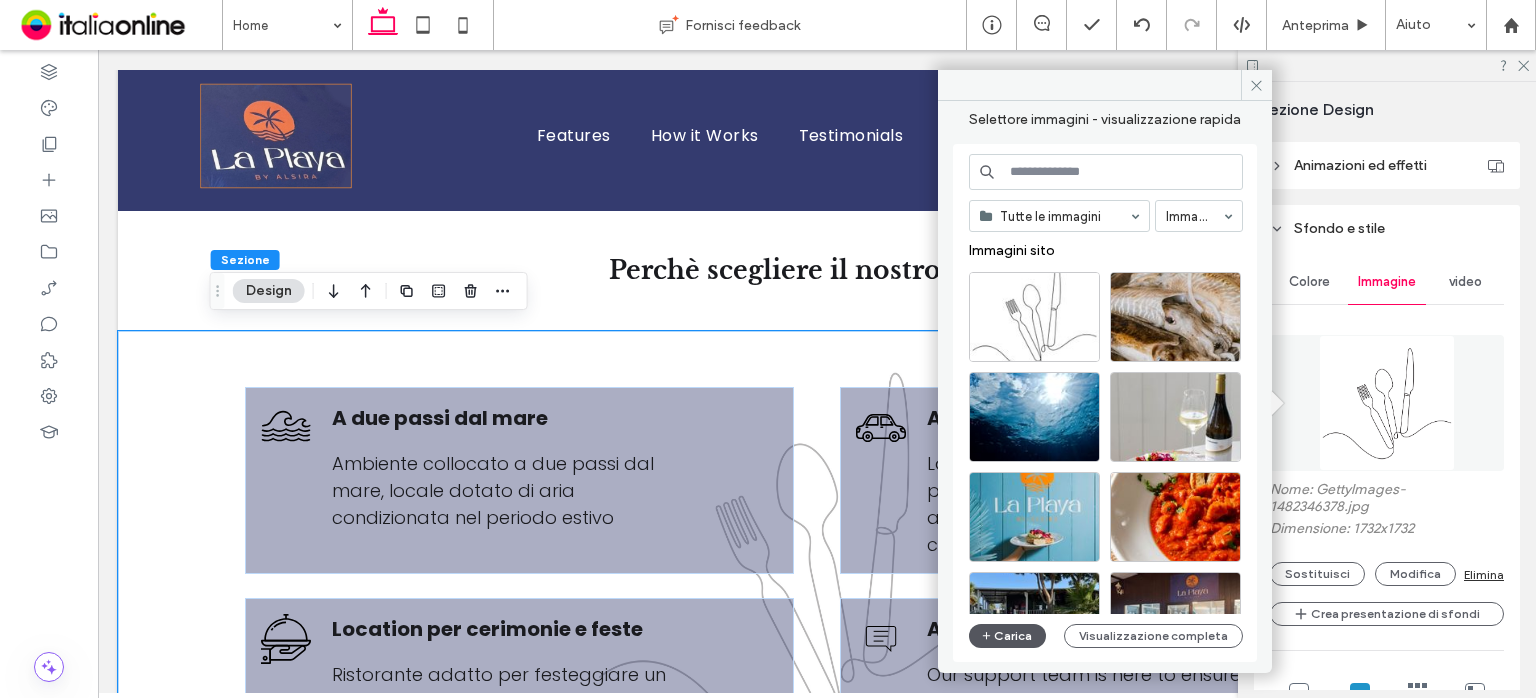 click on "Carica" at bounding box center [1008, 636] 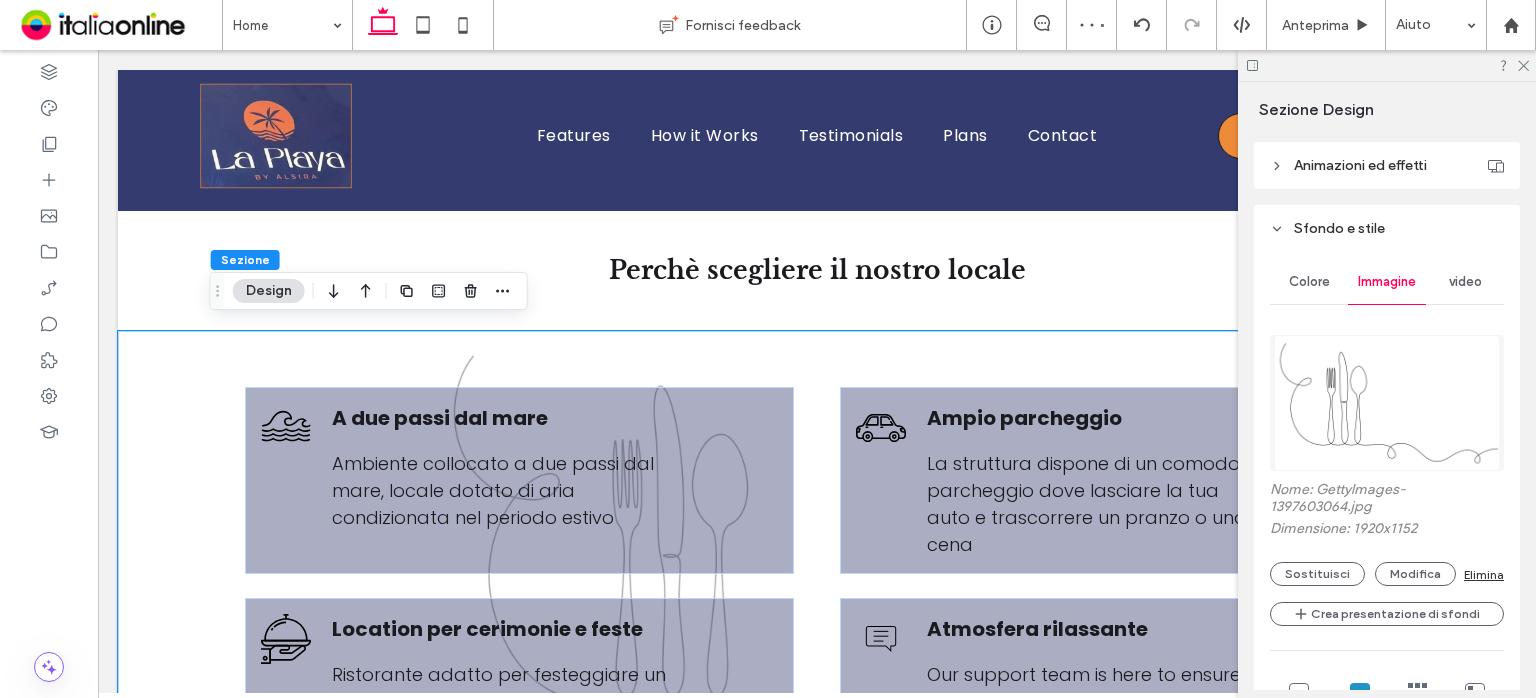 scroll, scrollTop: 1200, scrollLeft: 0, axis: vertical 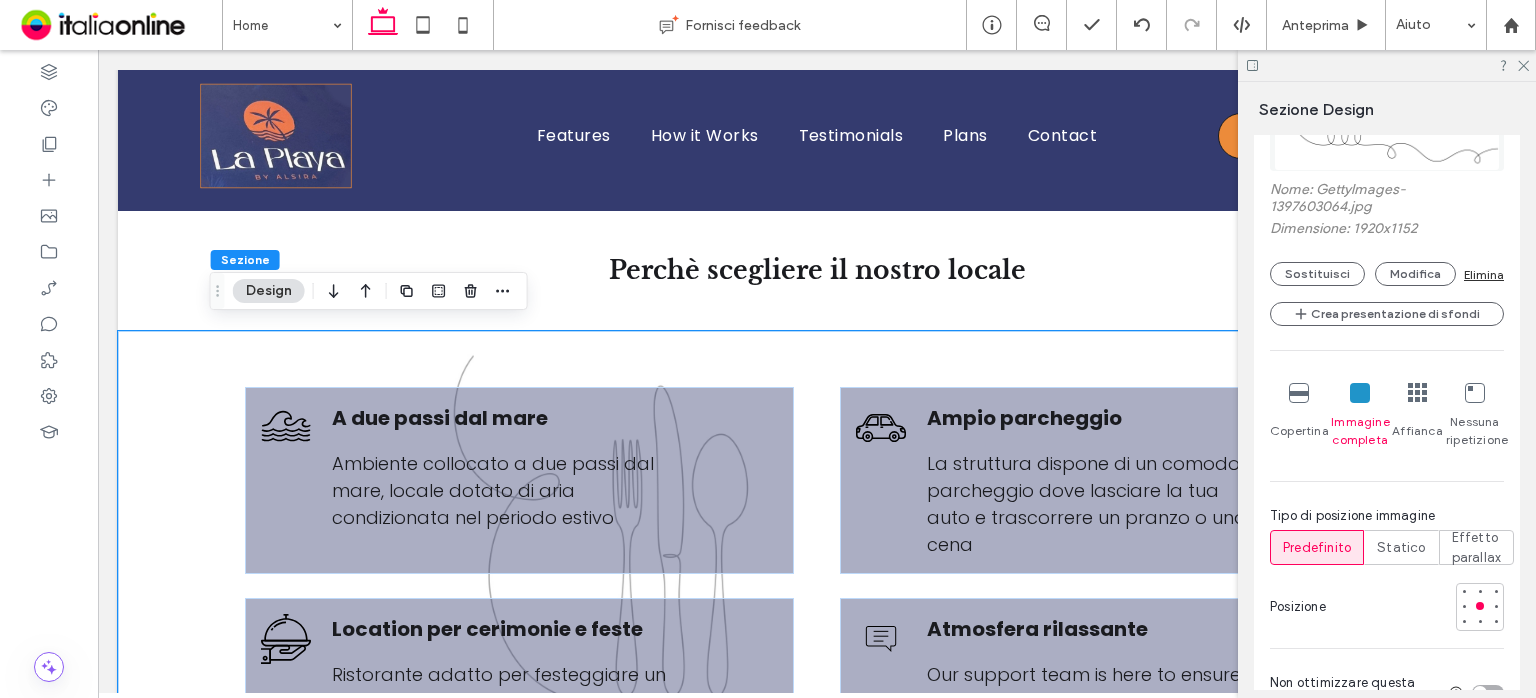 click at bounding box center [1299, 393] 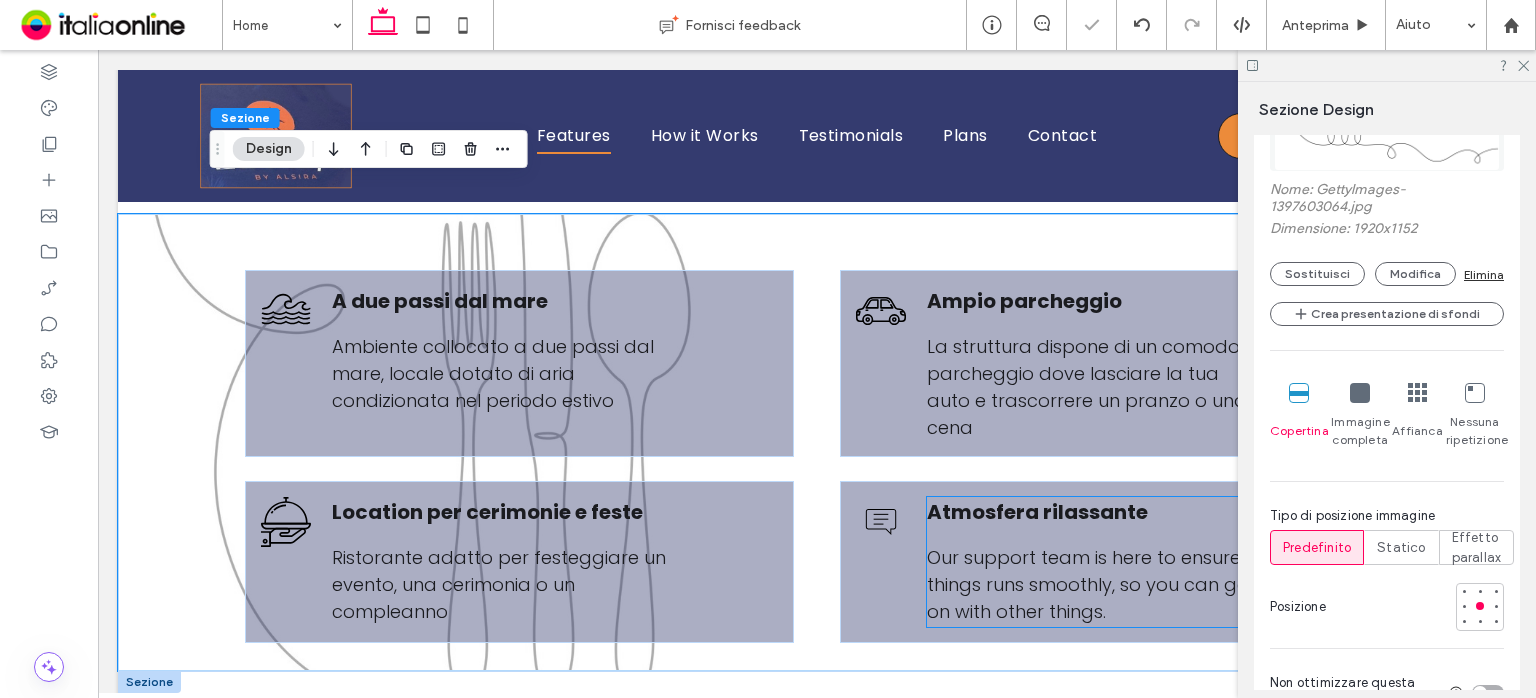 scroll, scrollTop: 2507, scrollLeft: 0, axis: vertical 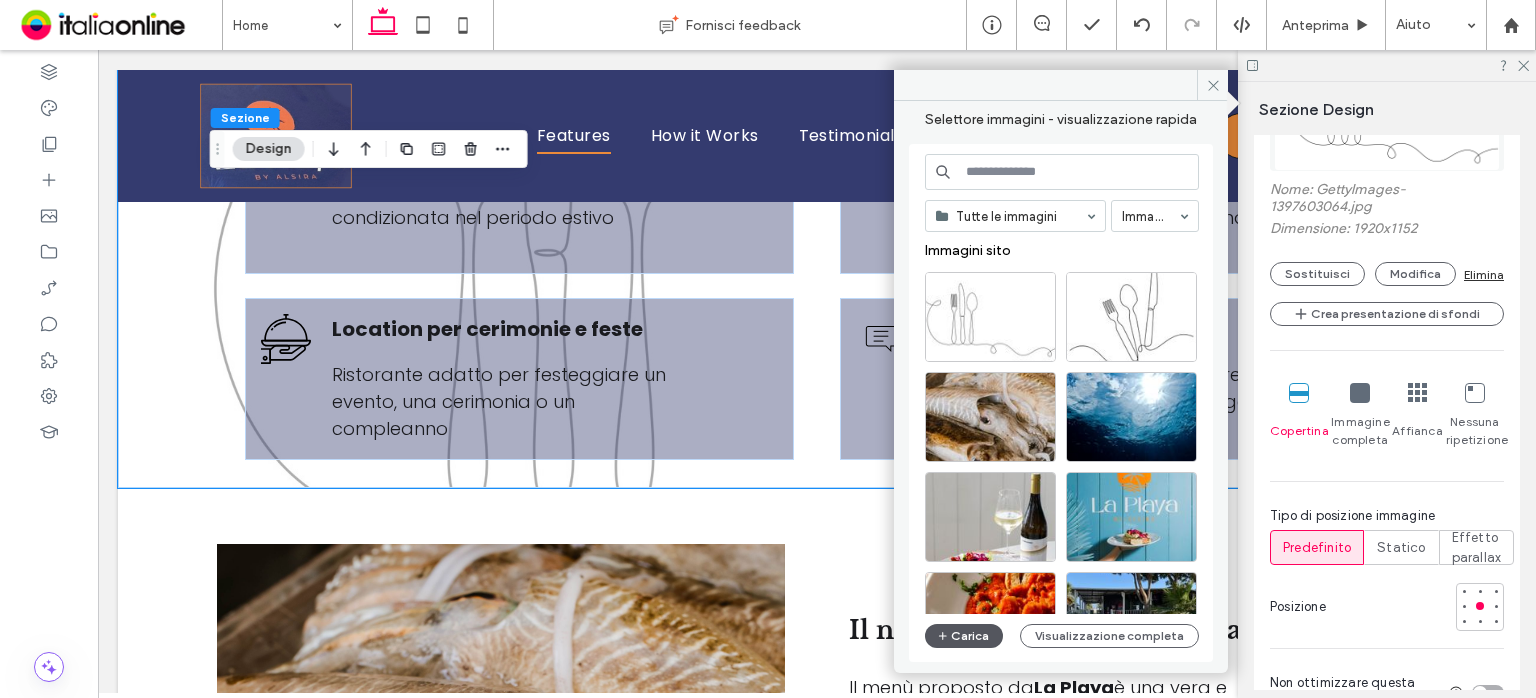 click on "Carica" at bounding box center (964, 636) 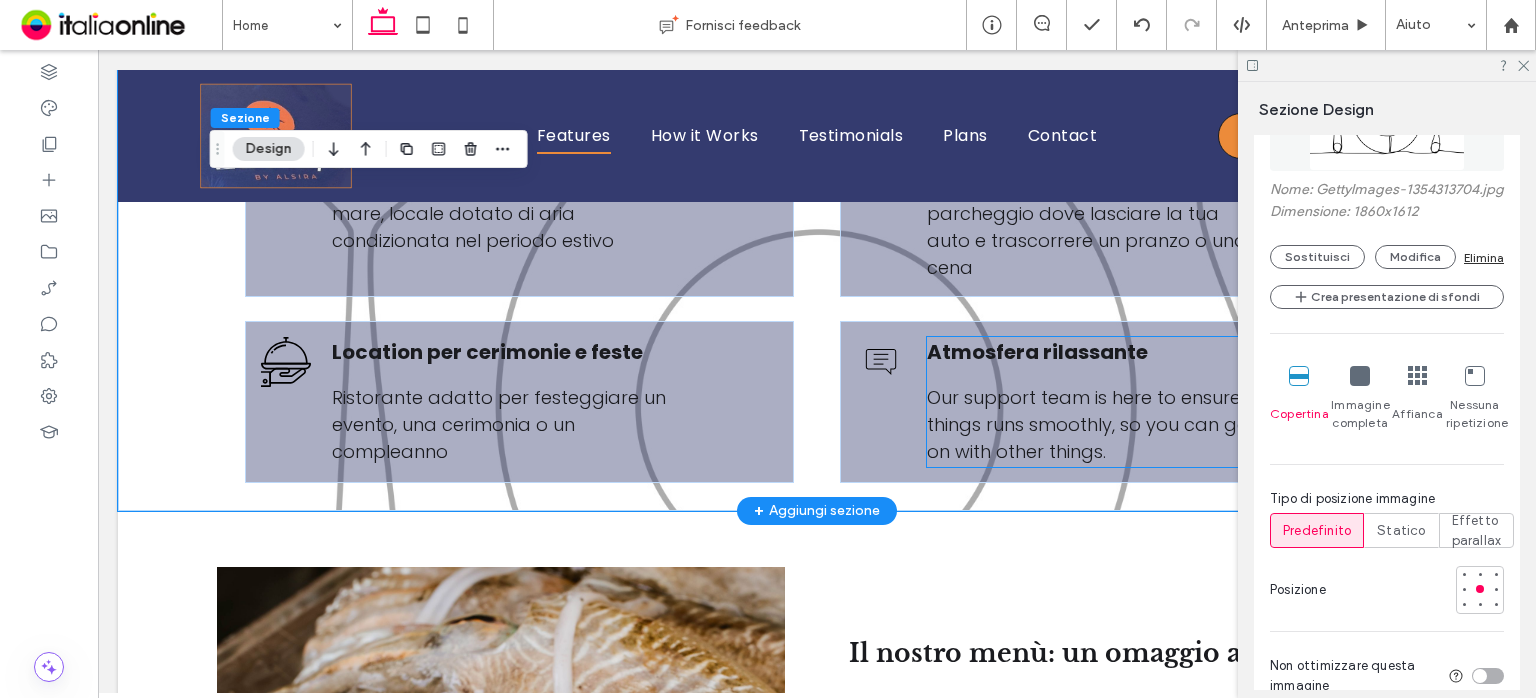scroll, scrollTop: 2407, scrollLeft: 0, axis: vertical 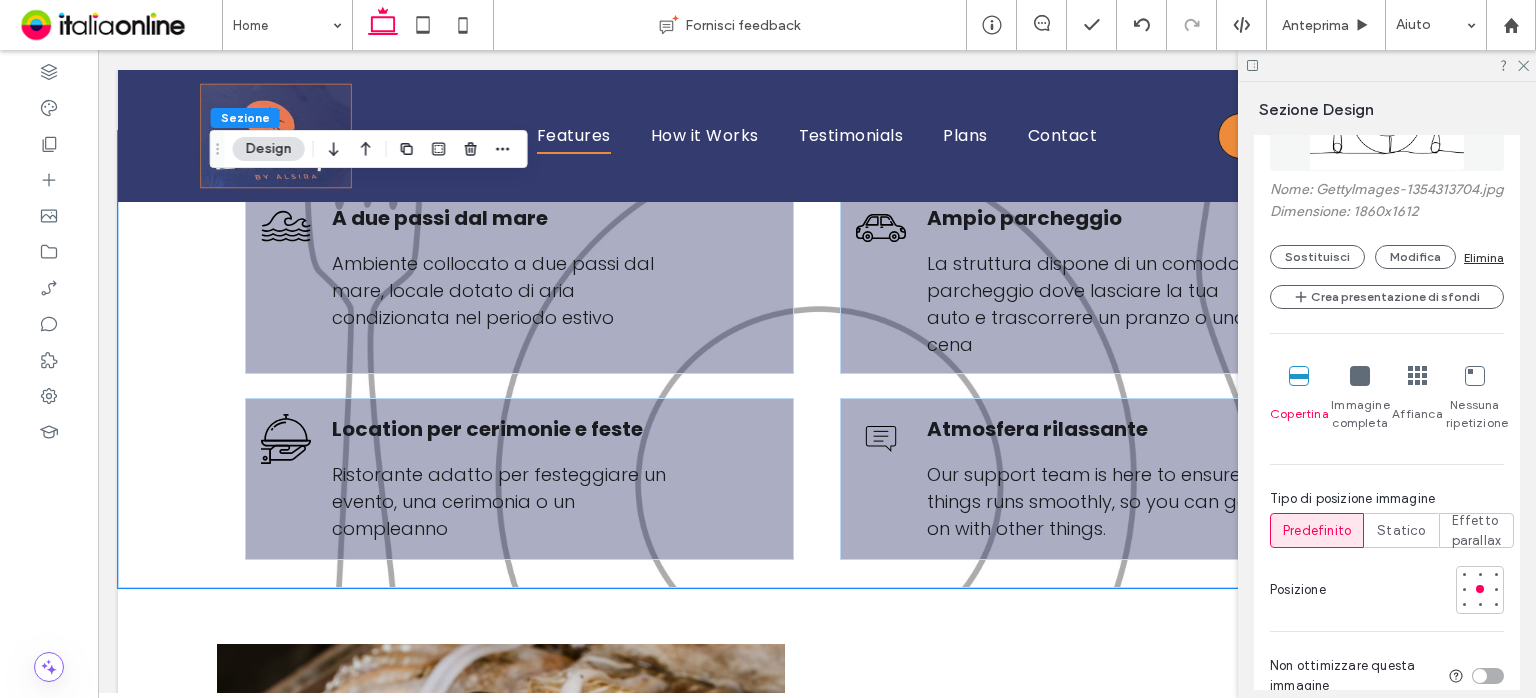 click on "Statico" at bounding box center (1401, 531) 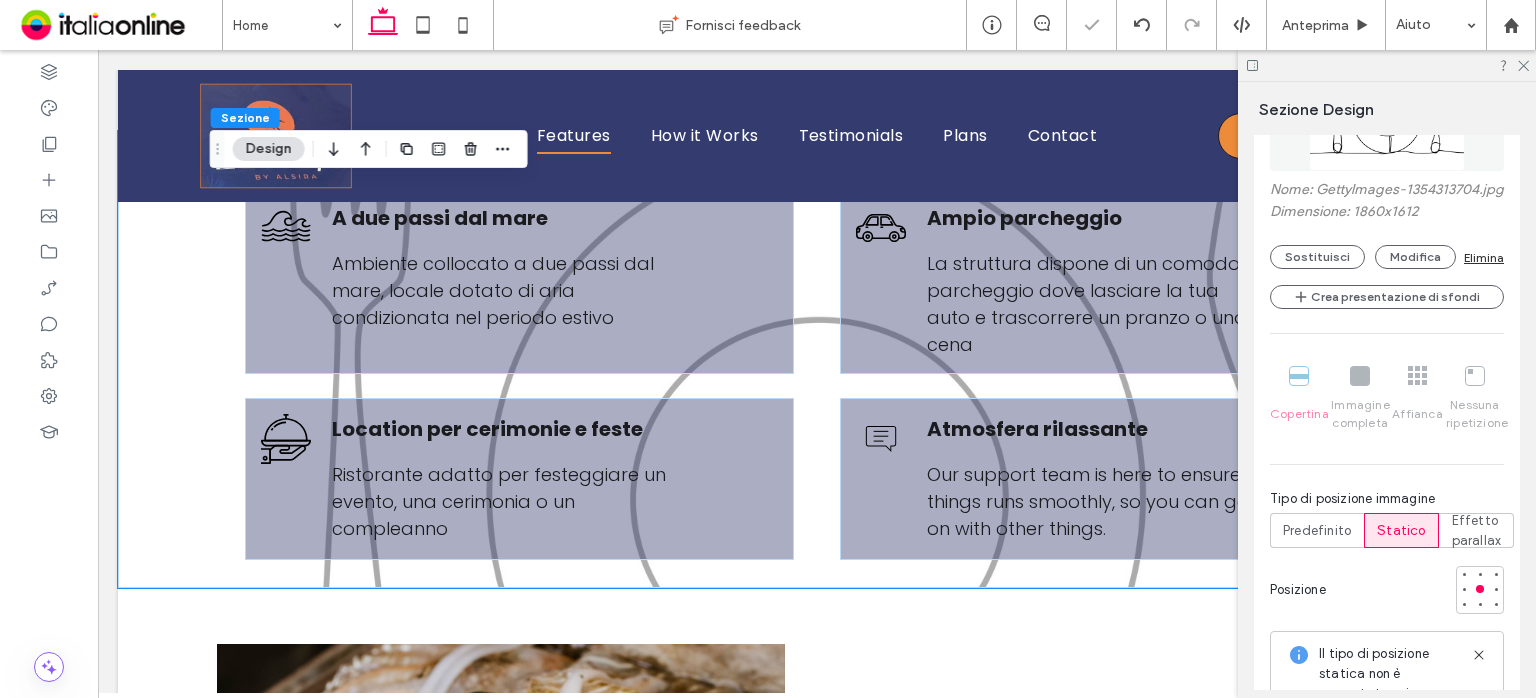 click on "Effetto parallax" at bounding box center [1477, 531] 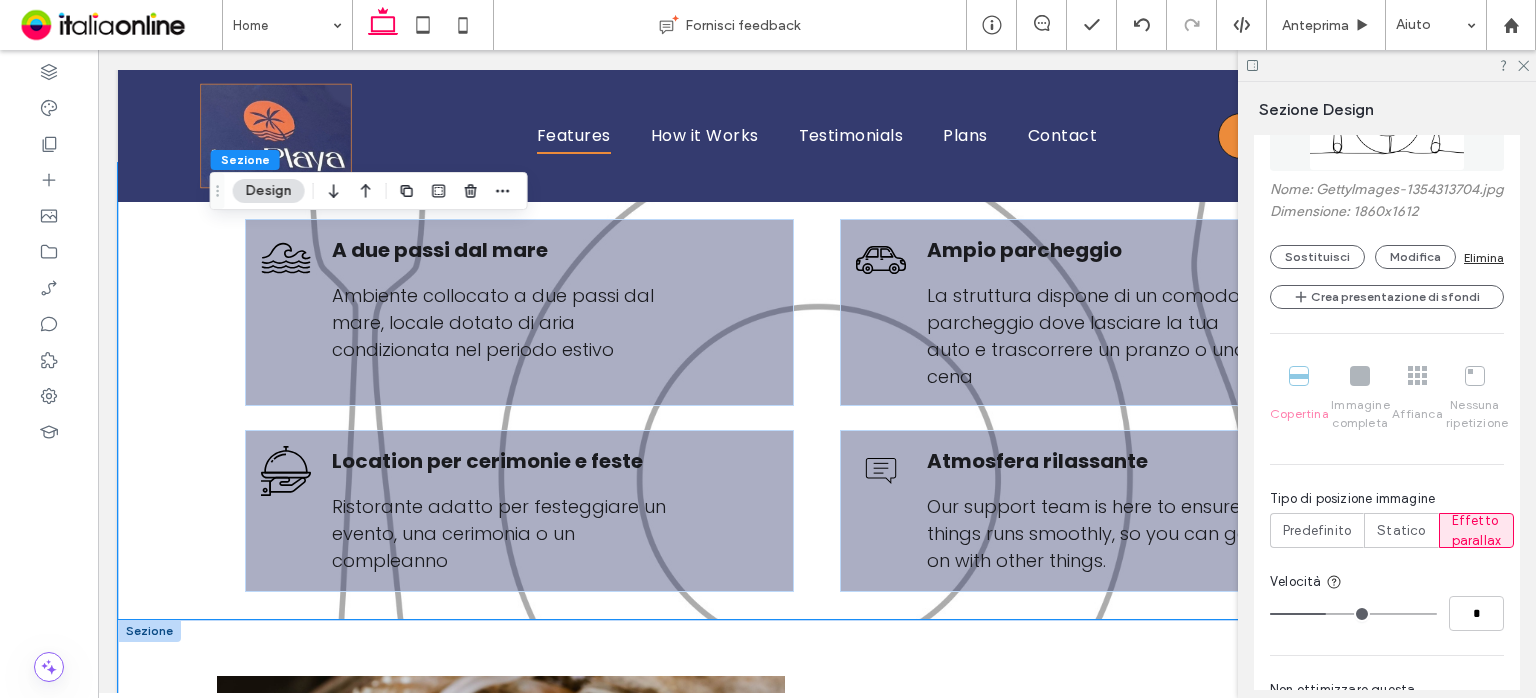 scroll, scrollTop: 2307, scrollLeft: 0, axis: vertical 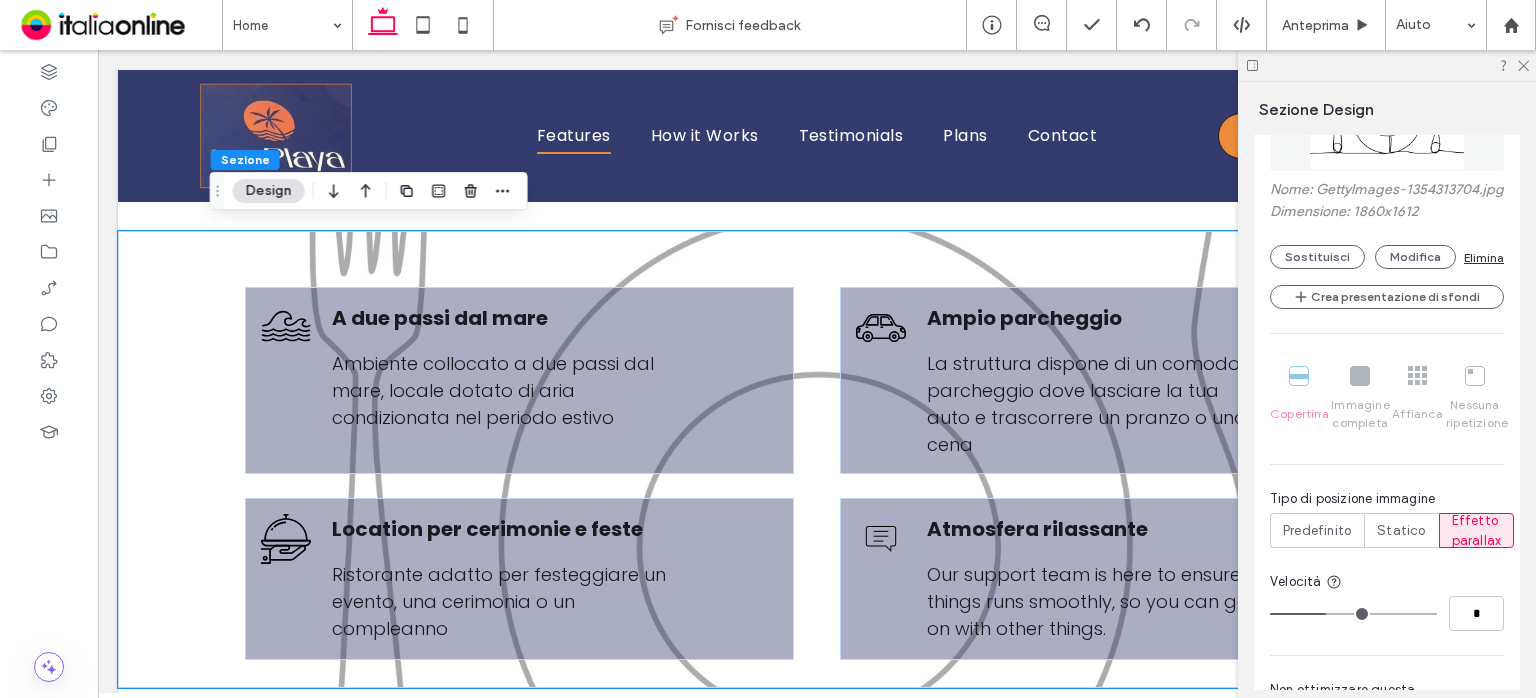 click on "Elimina" at bounding box center (1484, 257) 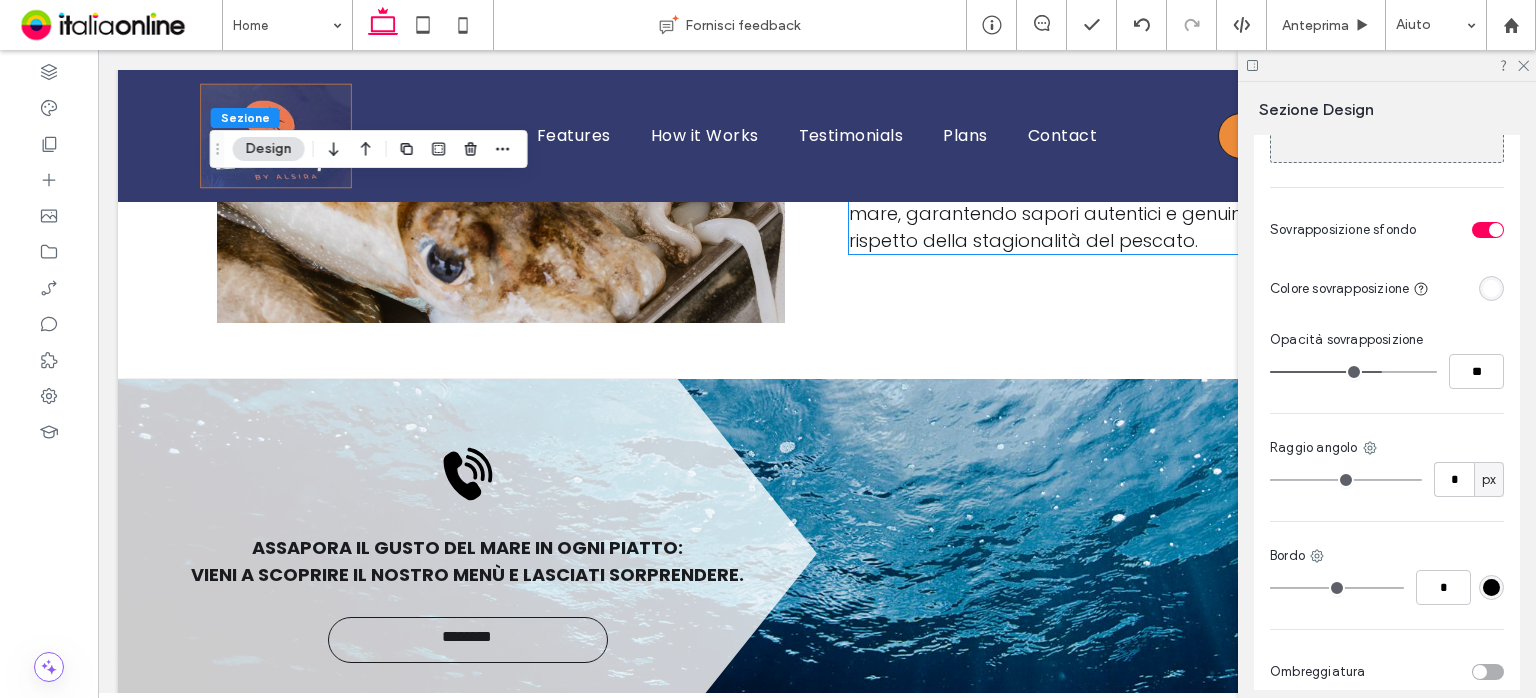 scroll, scrollTop: 3407, scrollLeft: 0, axis: vertical 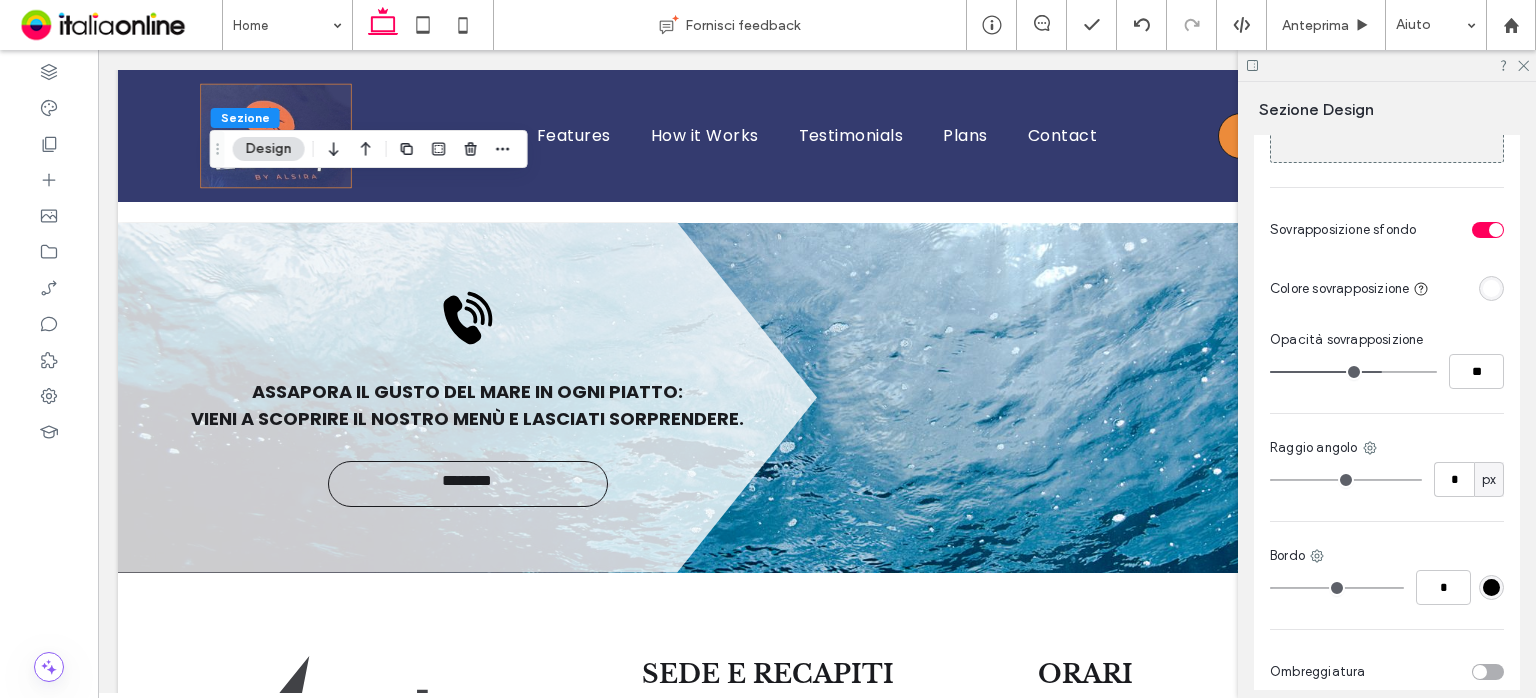 click at bounding box center (1387, 65) 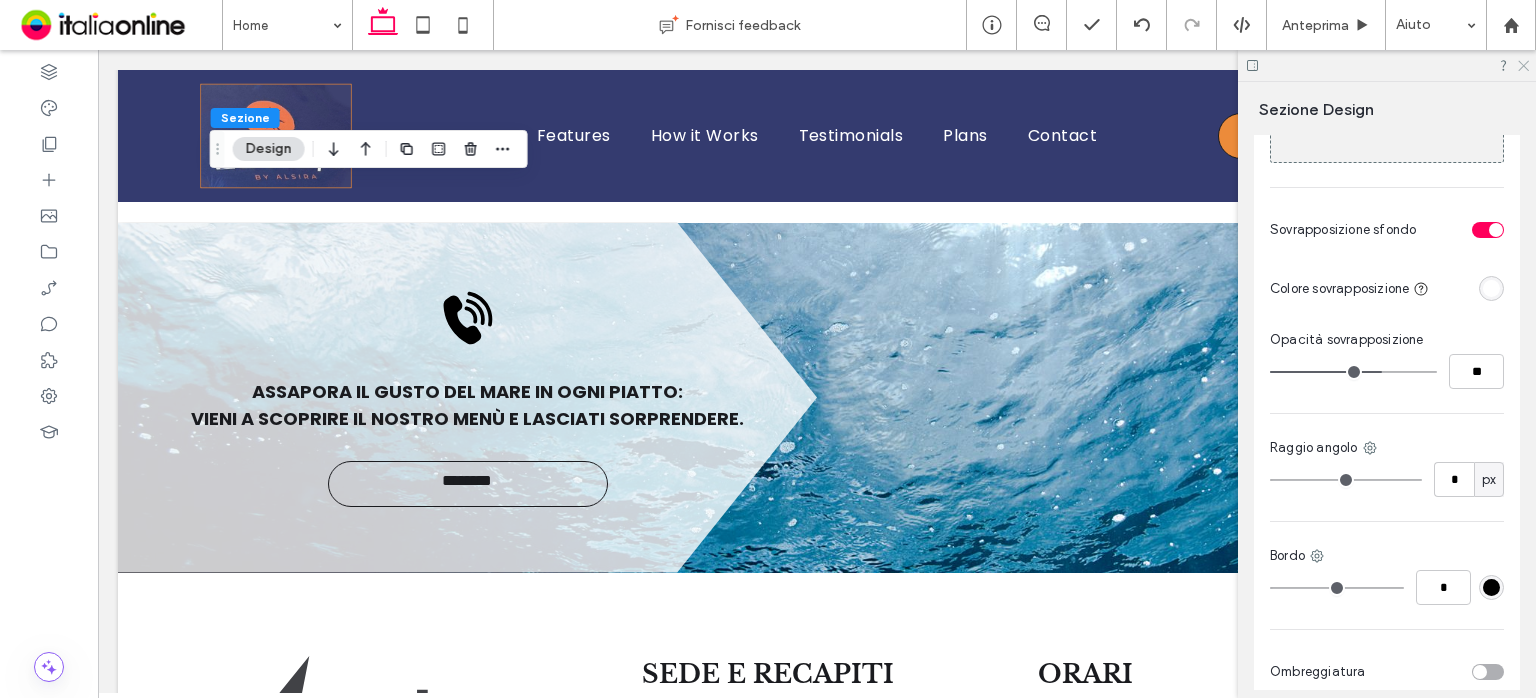 click 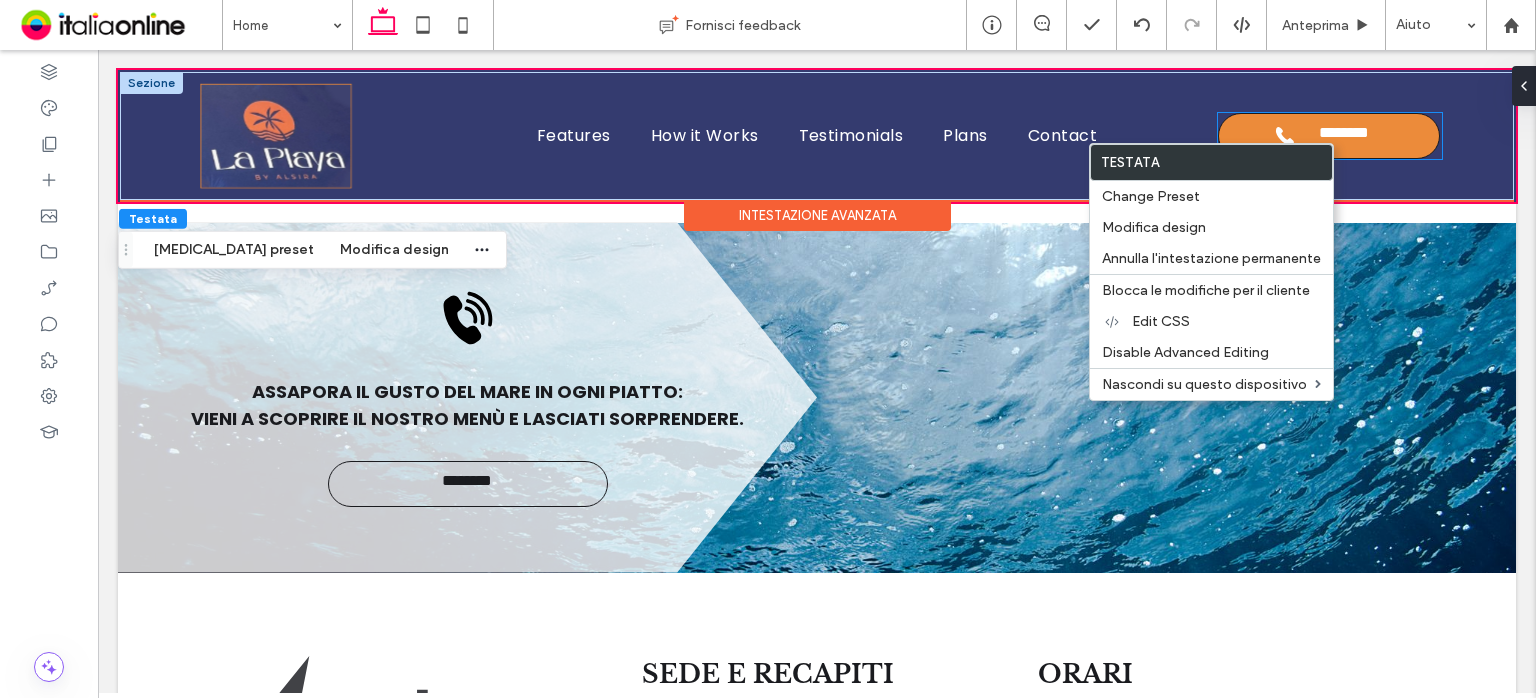 click on "********" at bounding box center (1344, 136) 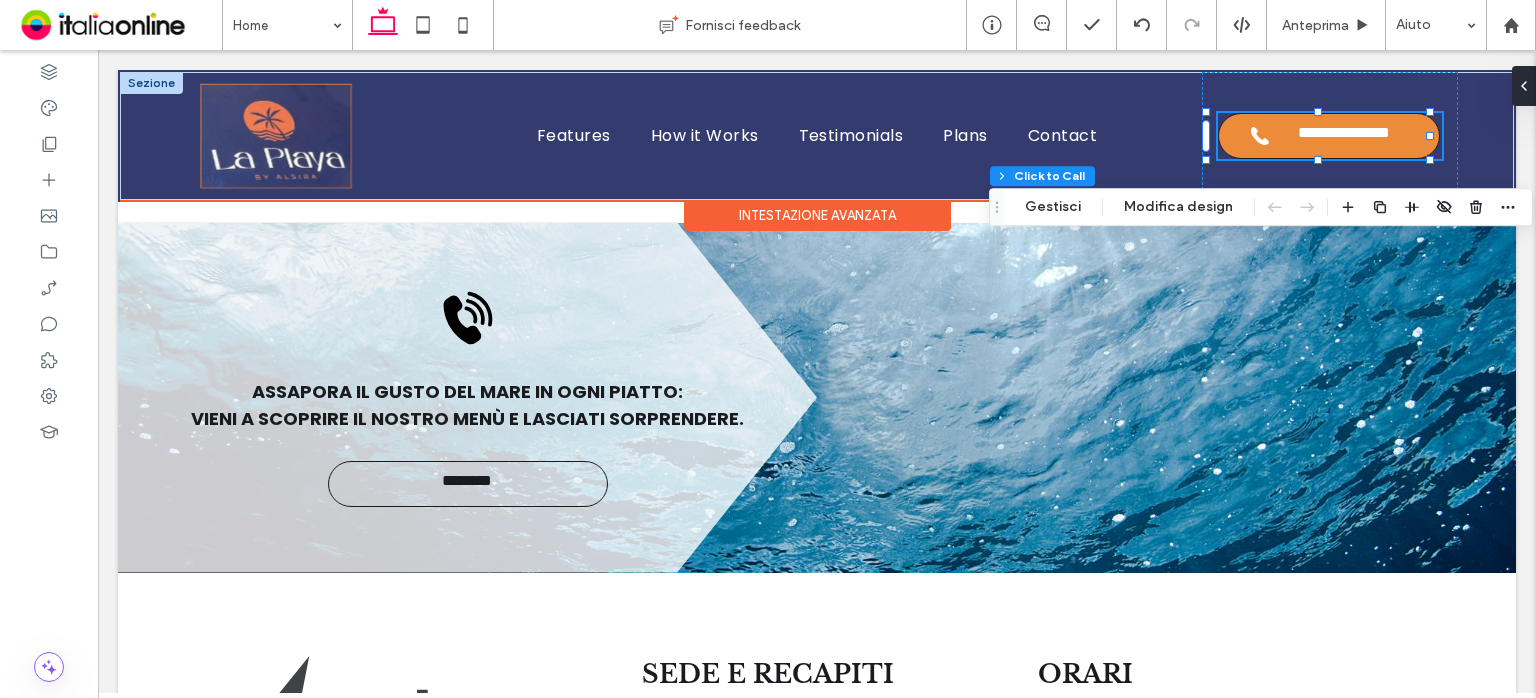 type on "**" 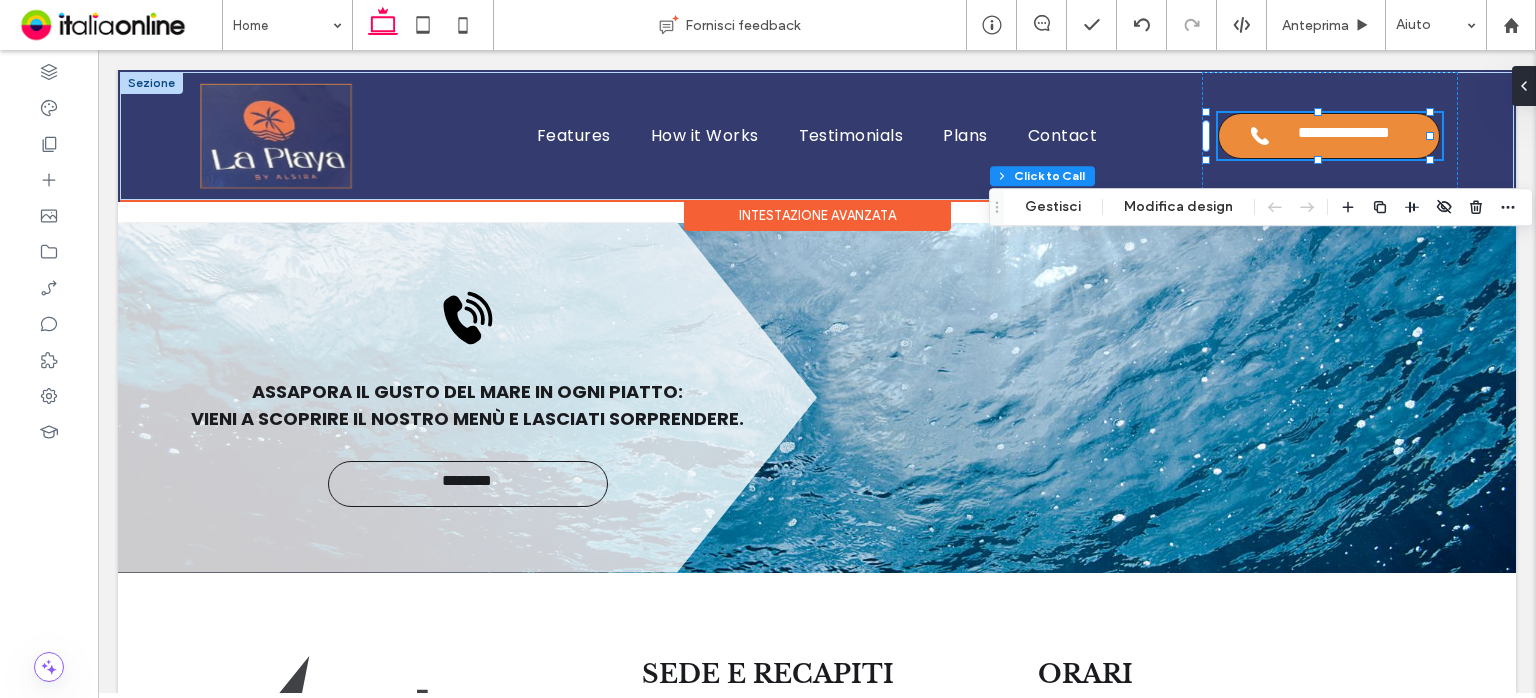 type on "**" 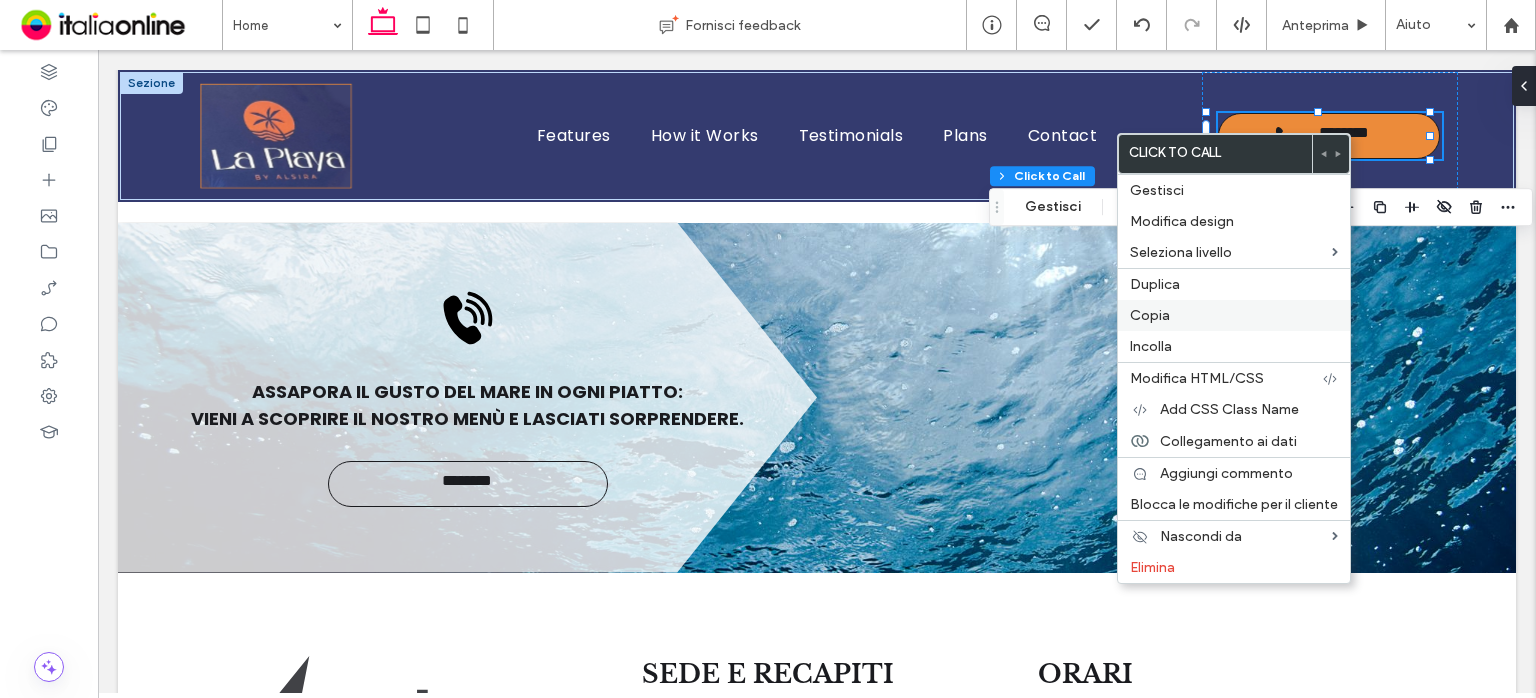 click on "Copia" at bounding box center (1234, 315) 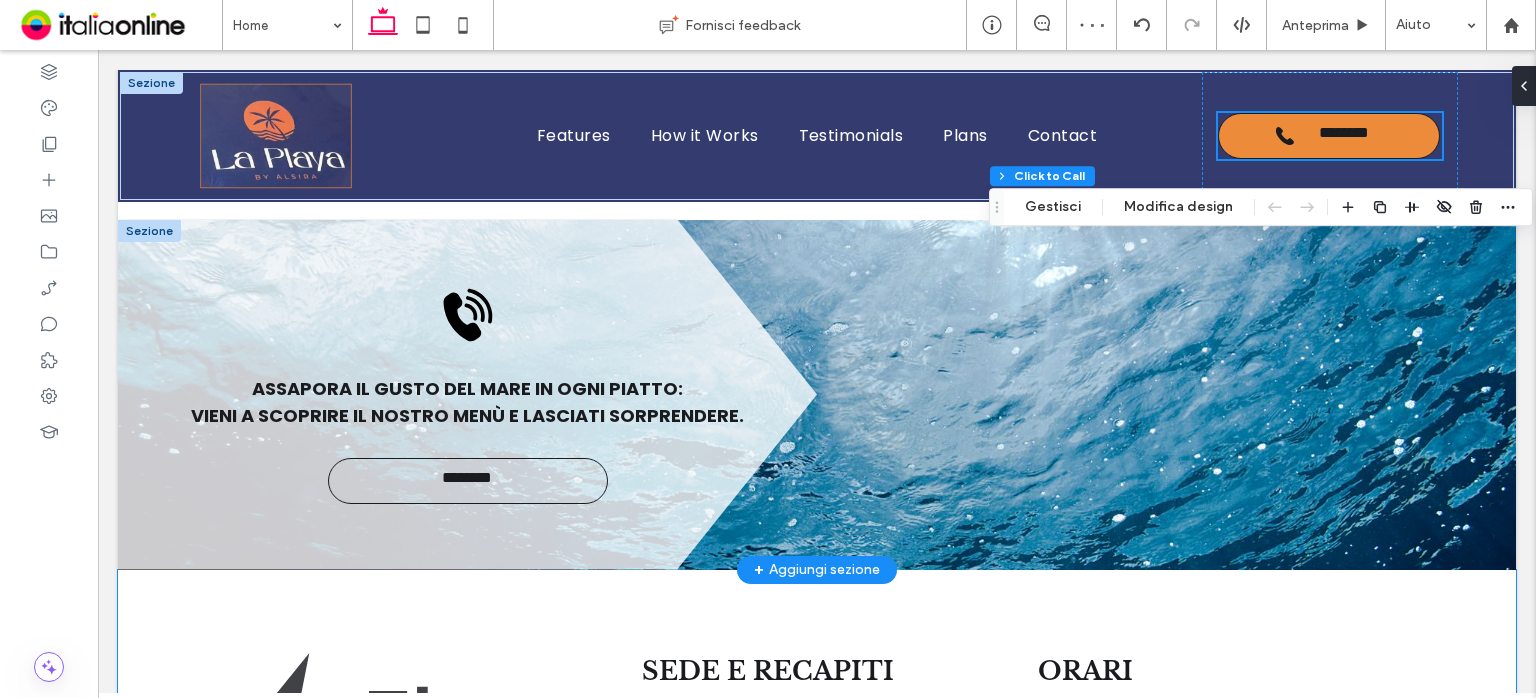 scroll, scrollTop: 3407, scrollLeft: 0, axis: vertical 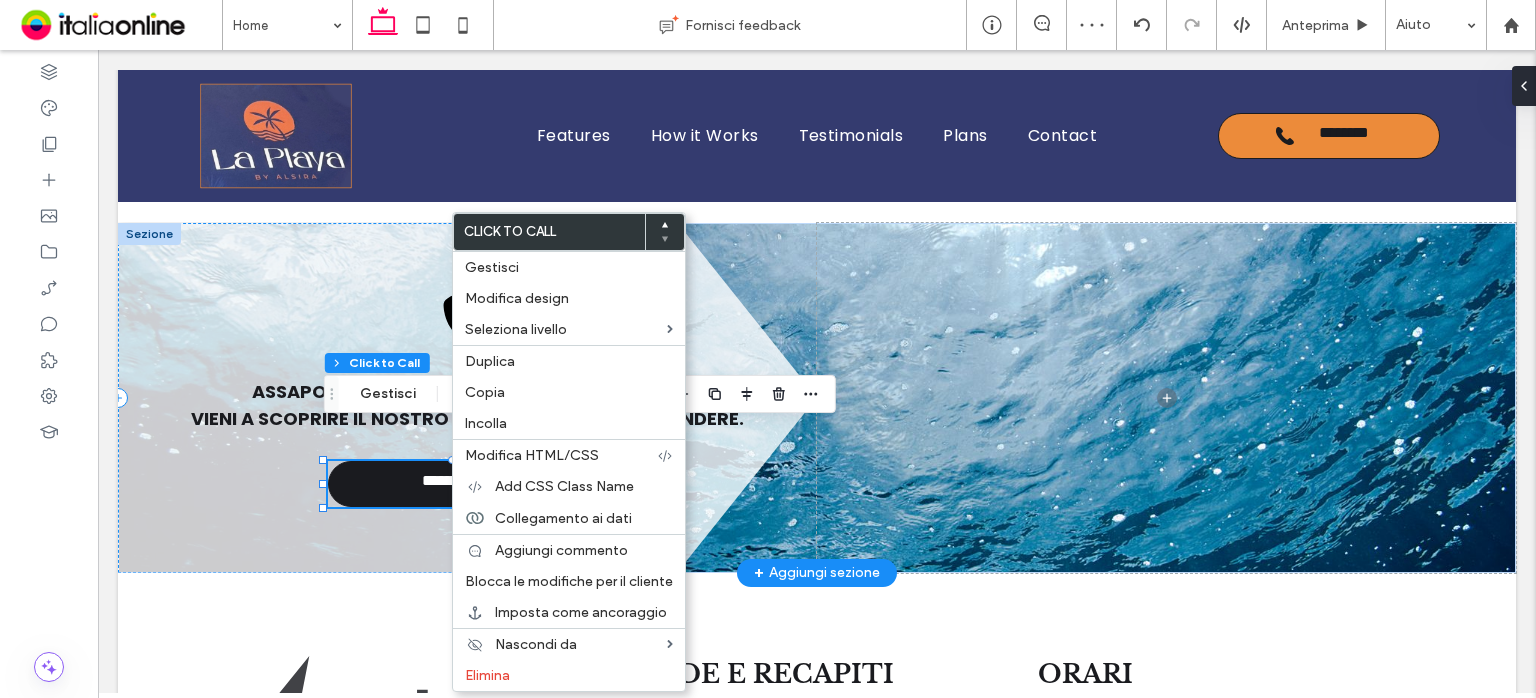 type on "**" 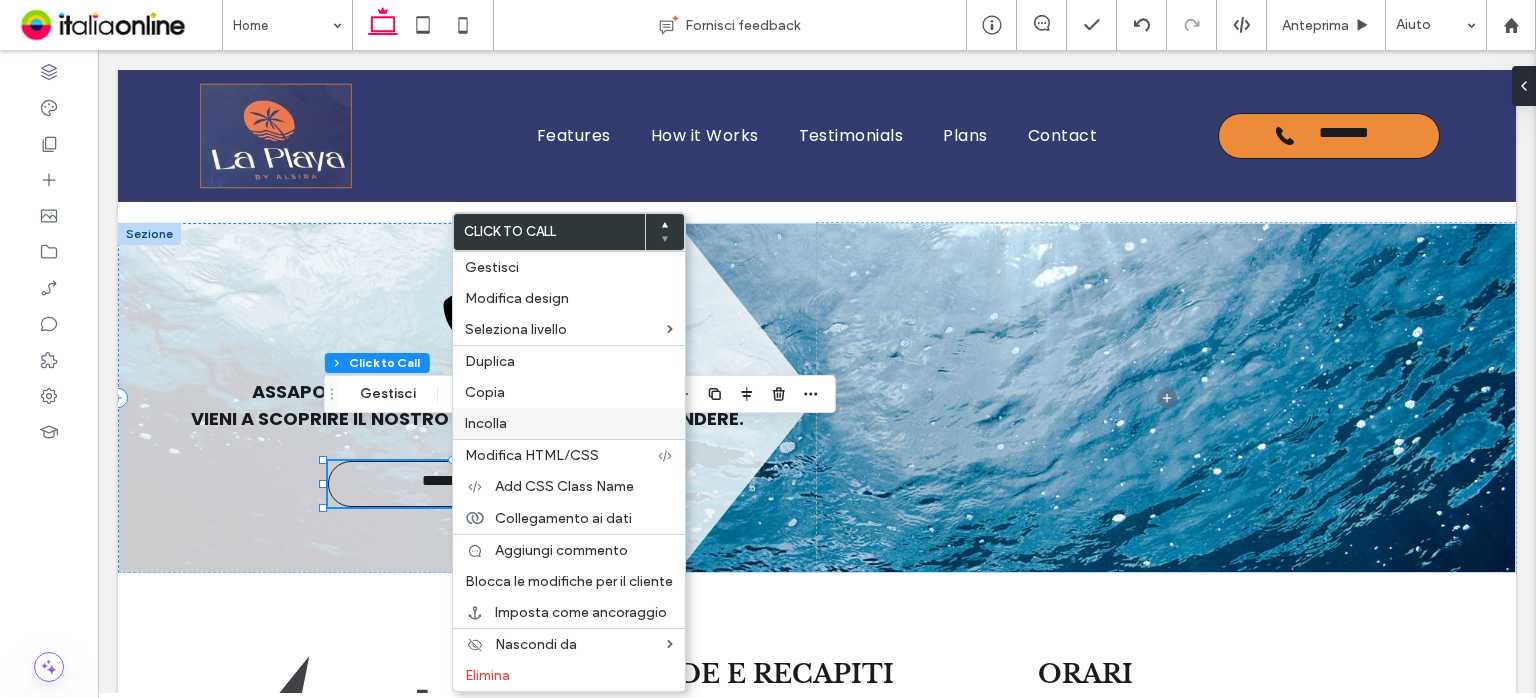 click on "Incolla" at bounding box center (486, 423) 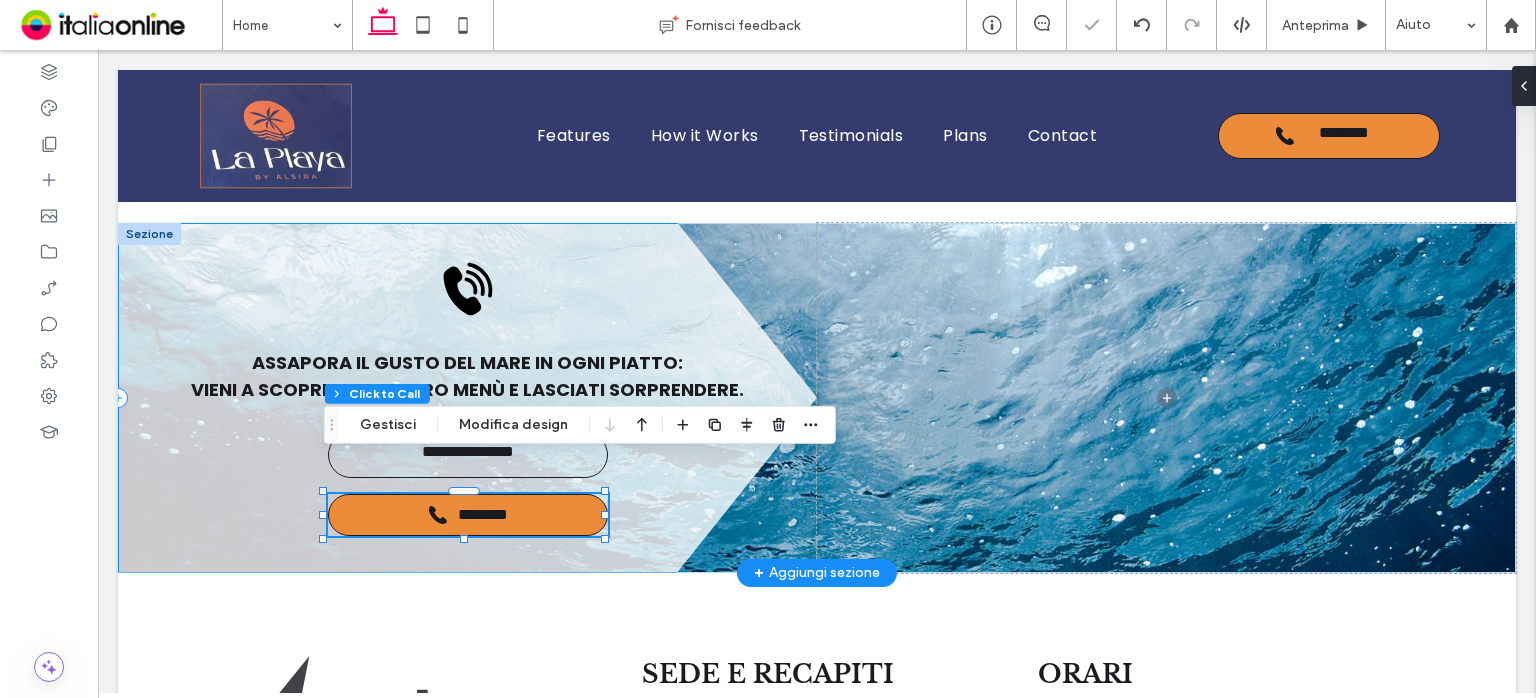 type on "**" 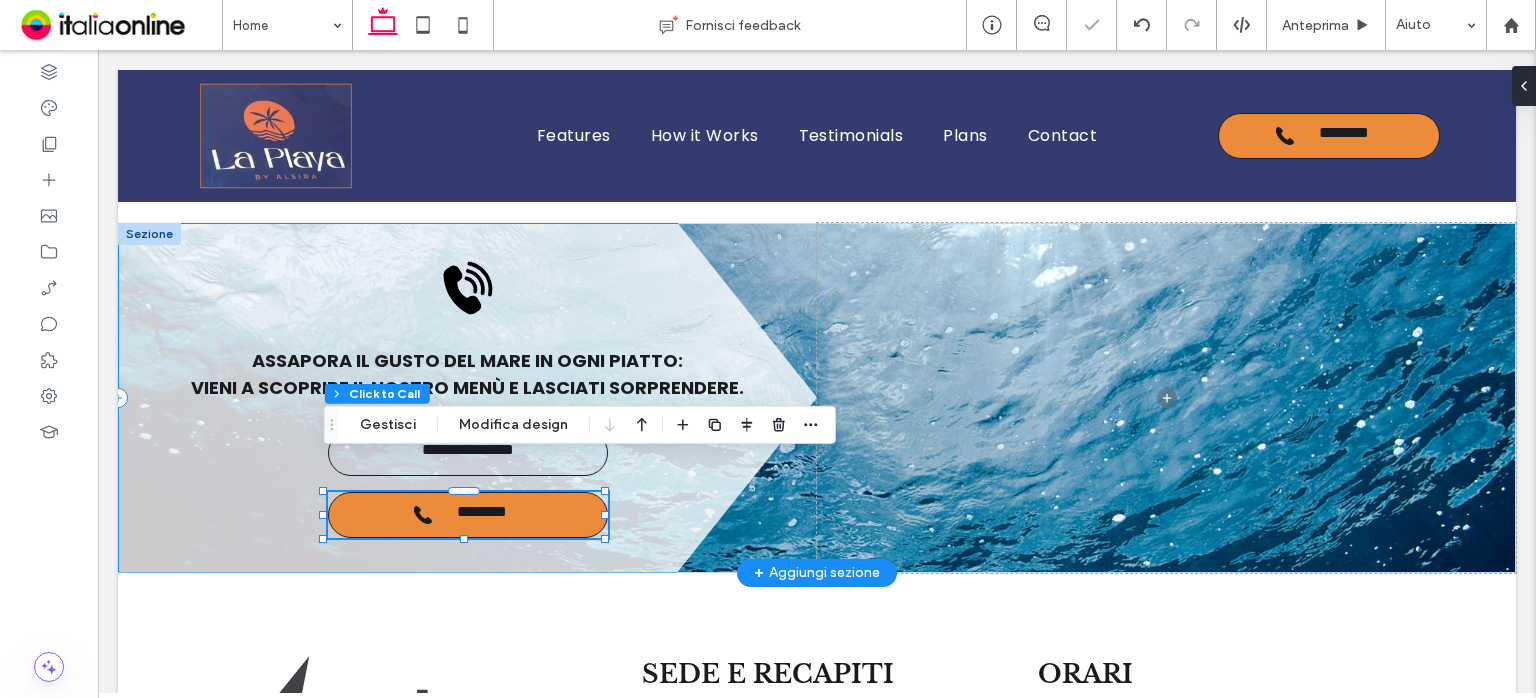 type on "*" 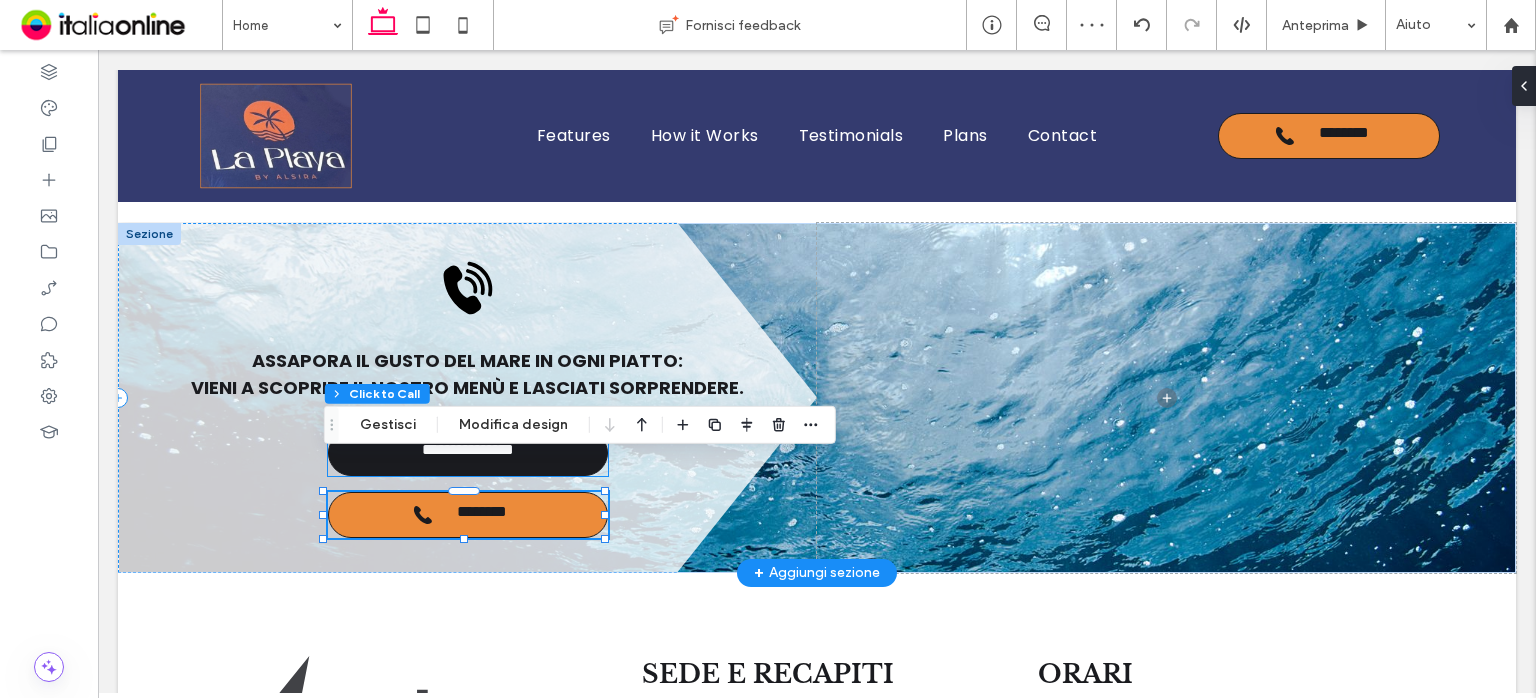 click on "**********" at bounding box center [468, 453] 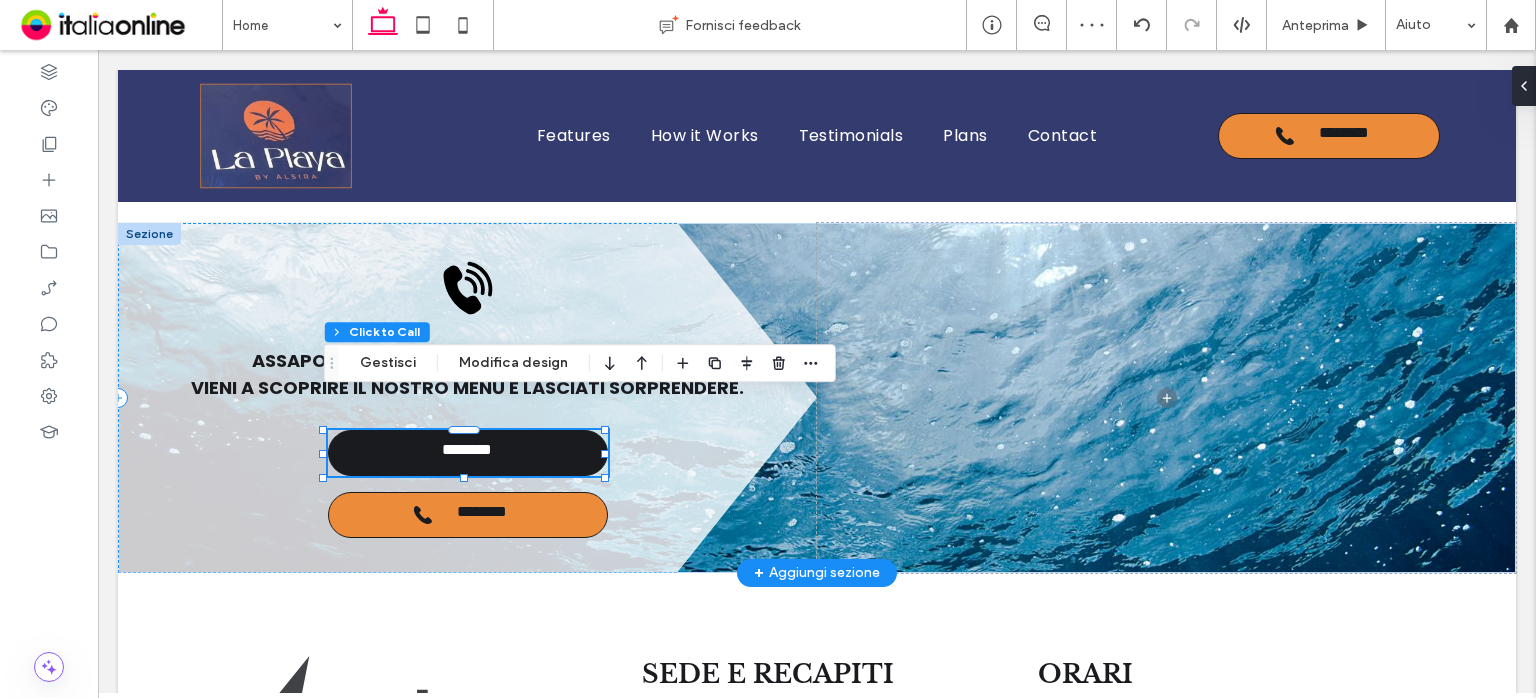 type on "**" 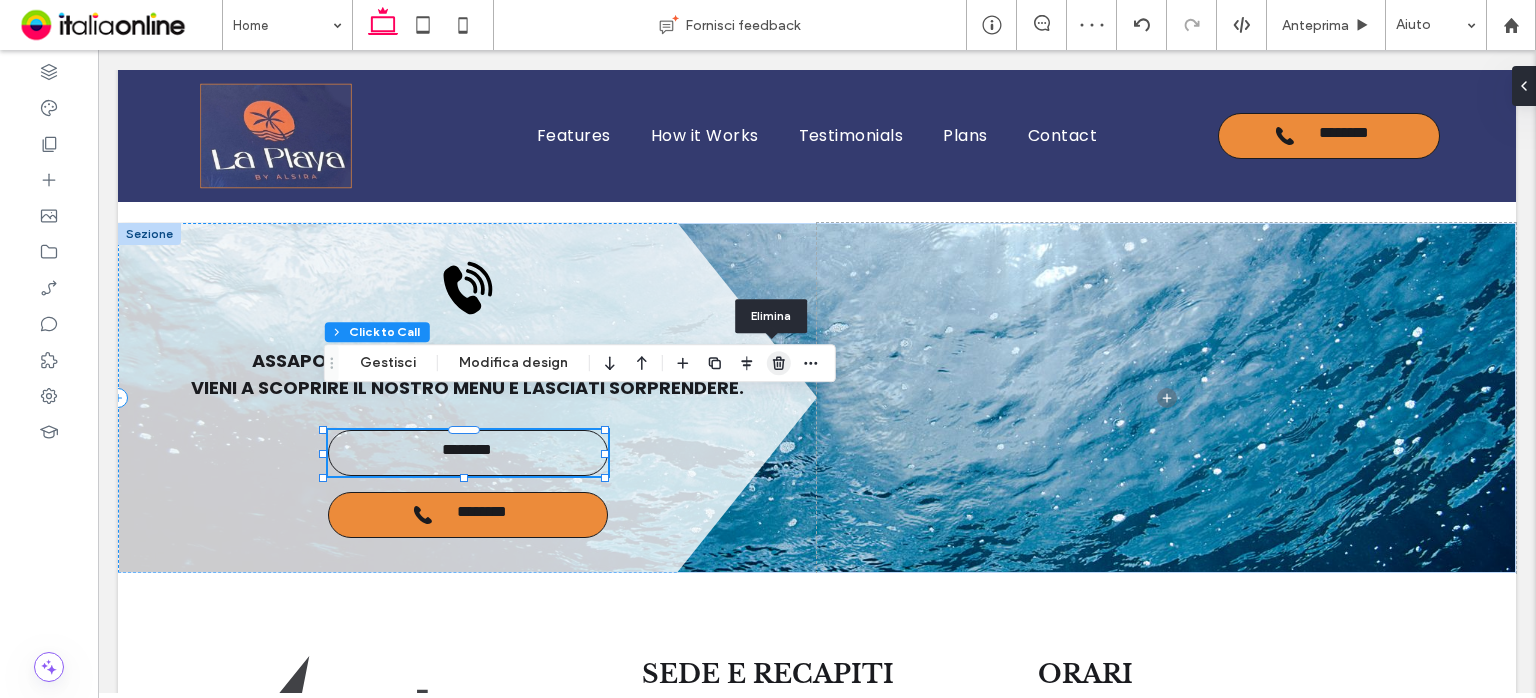 drag, startPoint x: 772, startPoint y: 365, endPoint x: 676, endPoint y: 315, distance: 108.24047 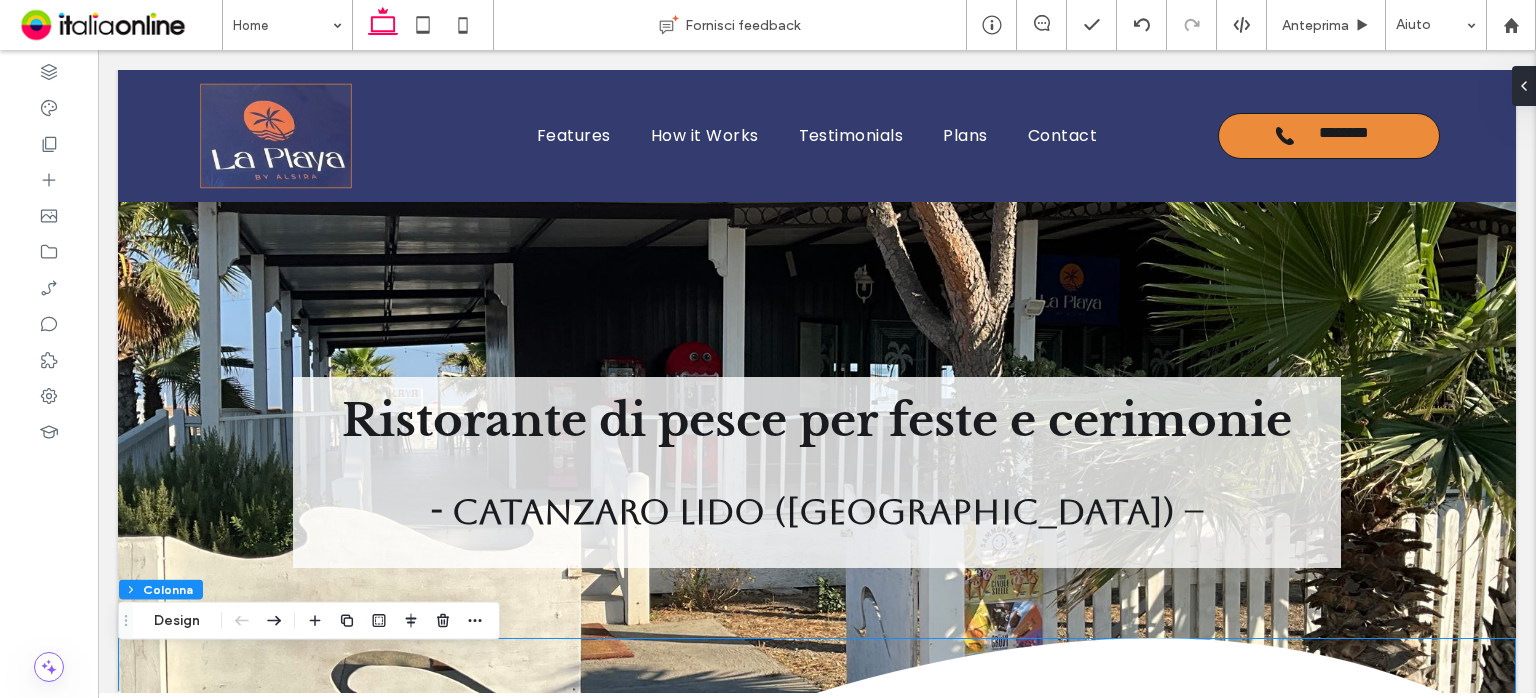 scroll, scrollTop: 0, scrollLeft: 0, axis: both 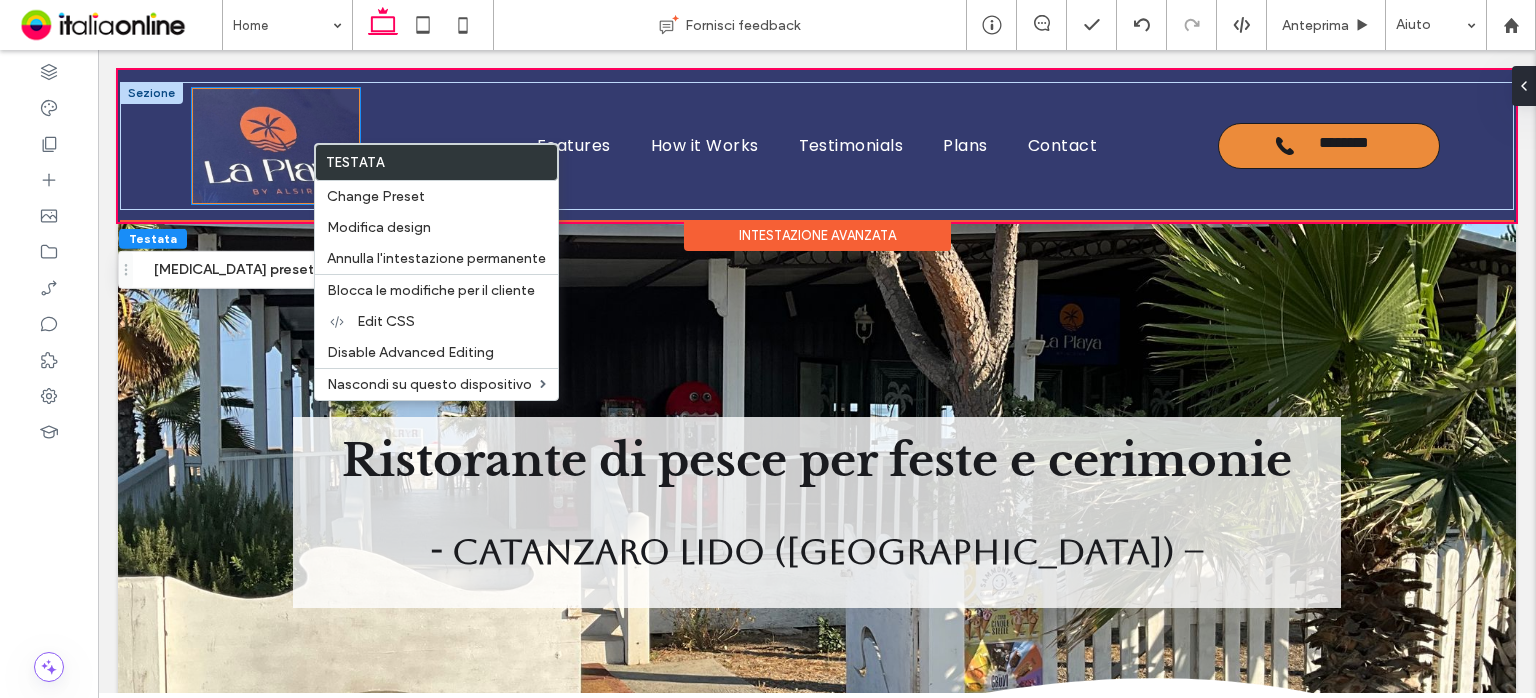 click at bounding box center [276, 146] 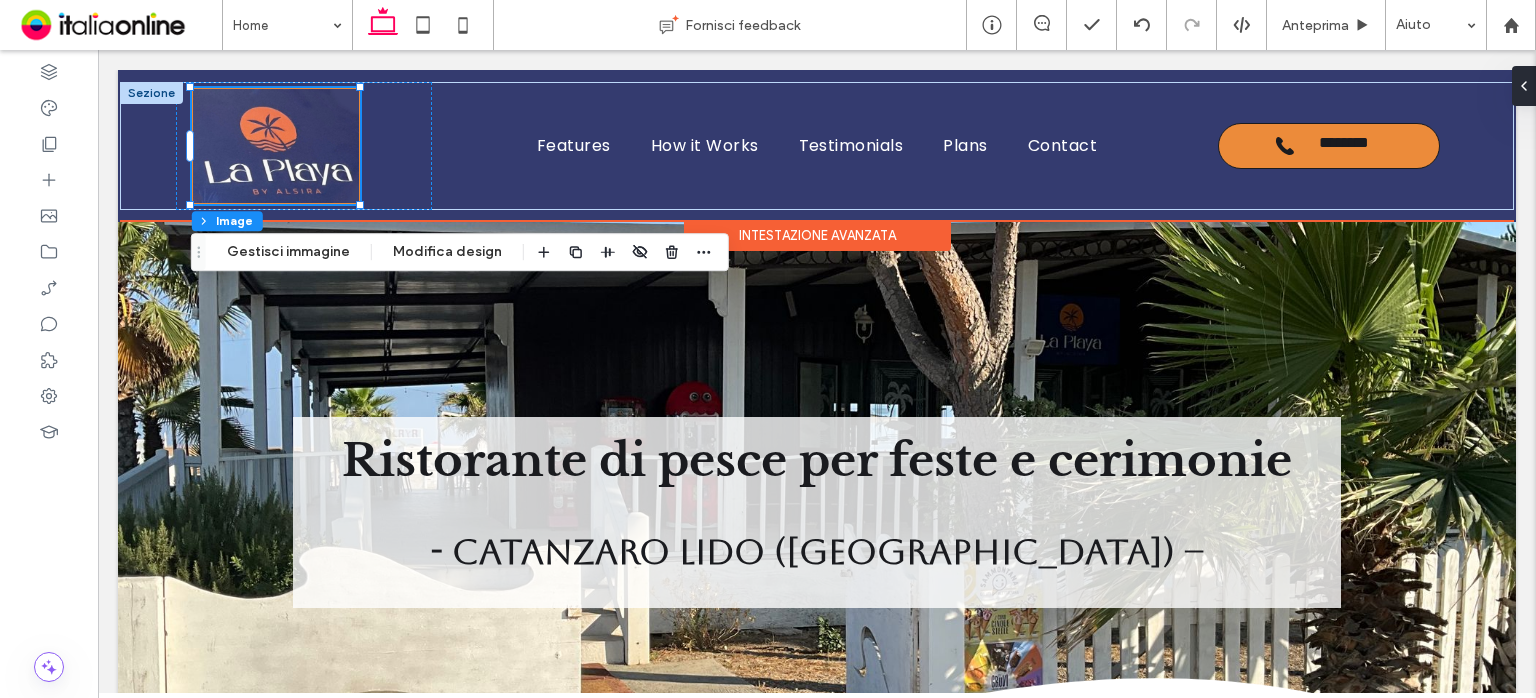 type on "*" 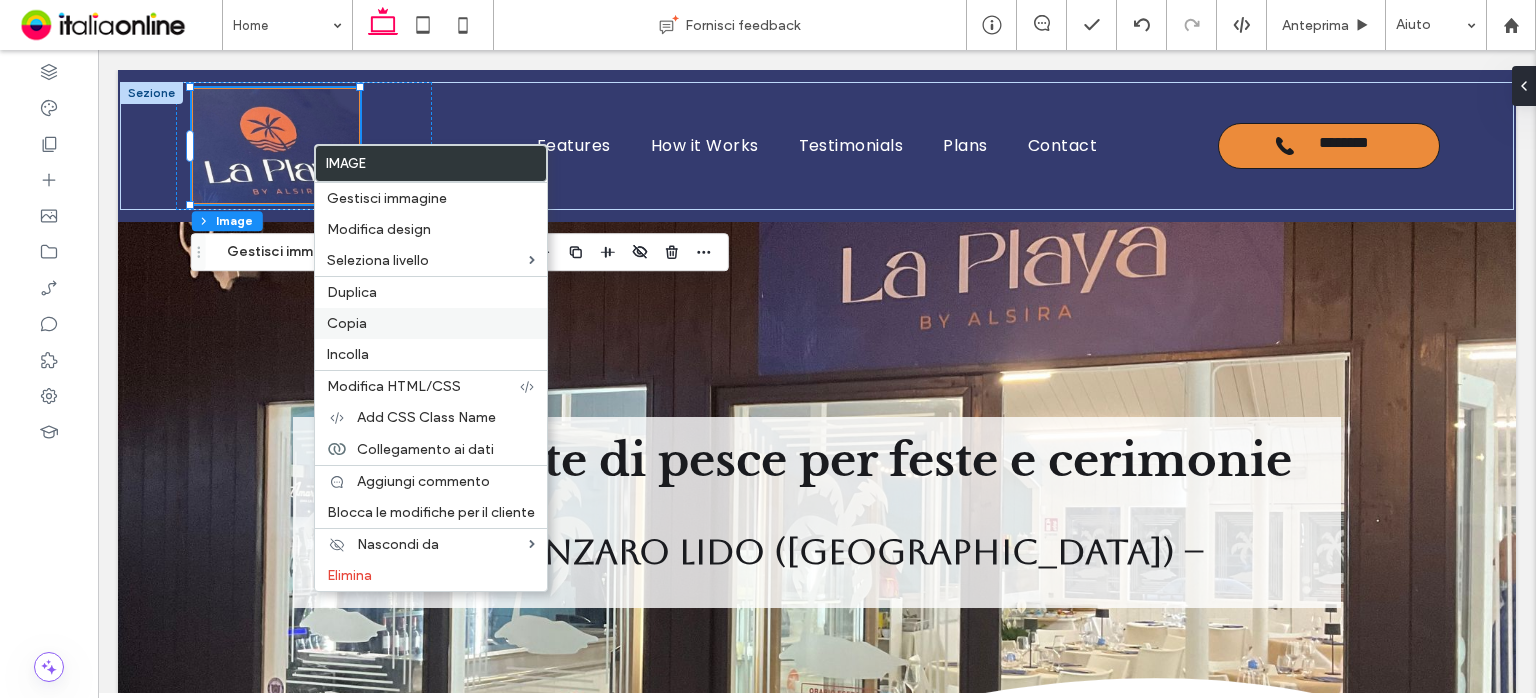 click on "Copia" at bounding box center (431, 323) 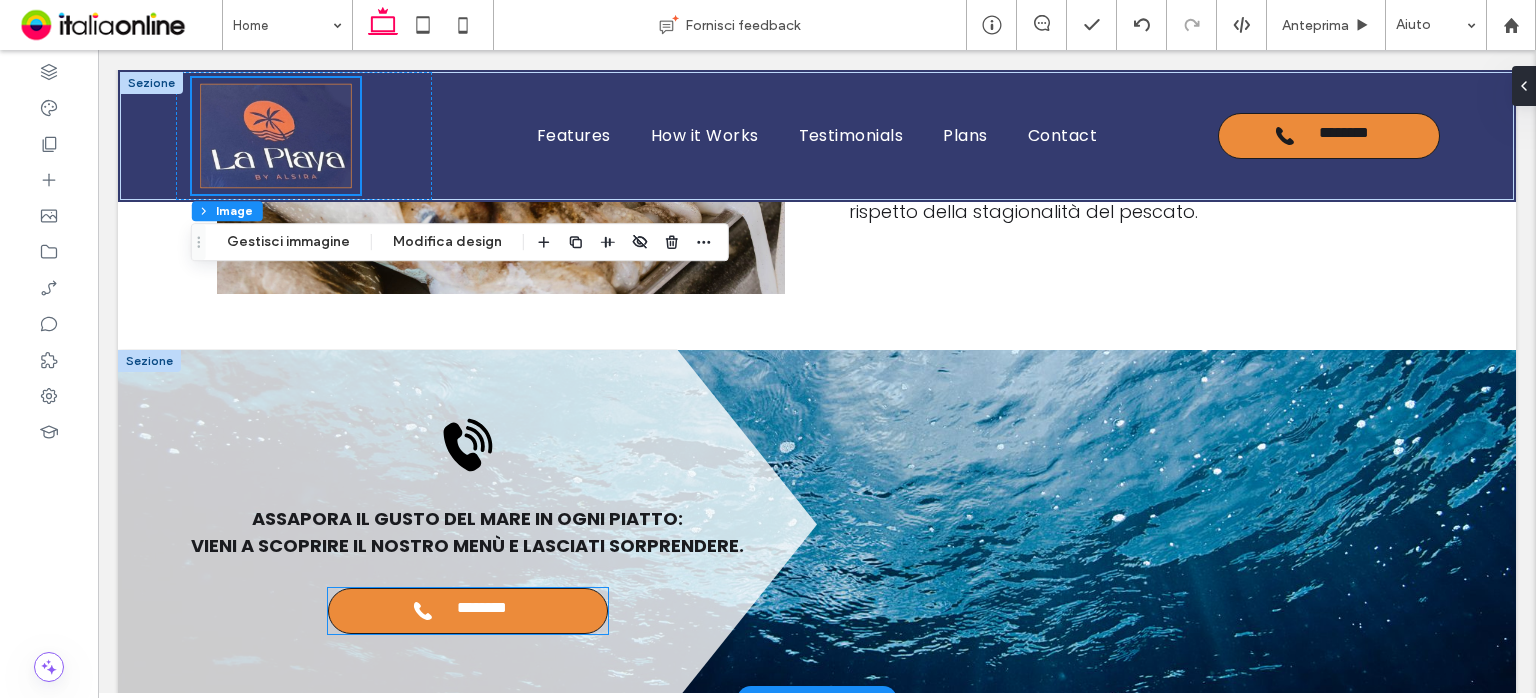 scroll, scrollTop: 3680, scrollLeft: 0, axis: vertical 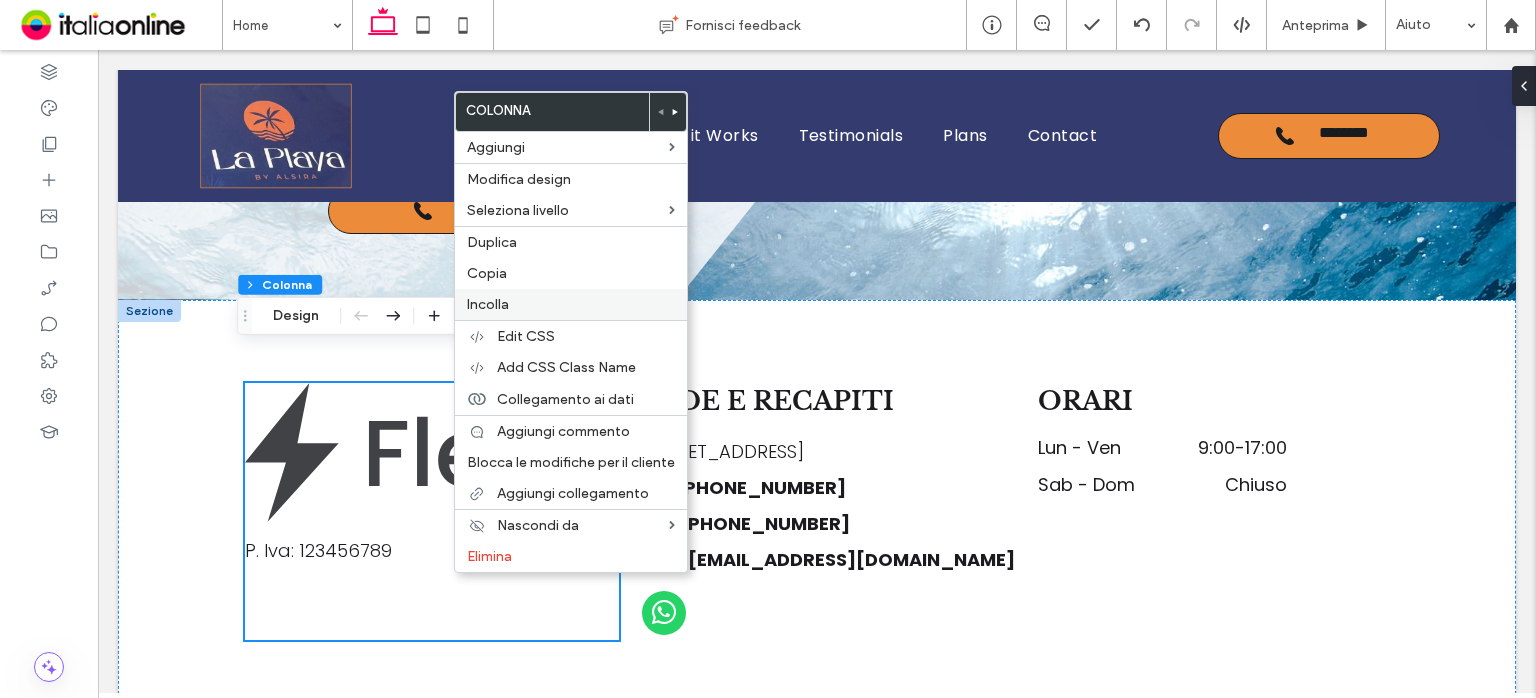 click on "Incolla" at bounding box center [571, 304] 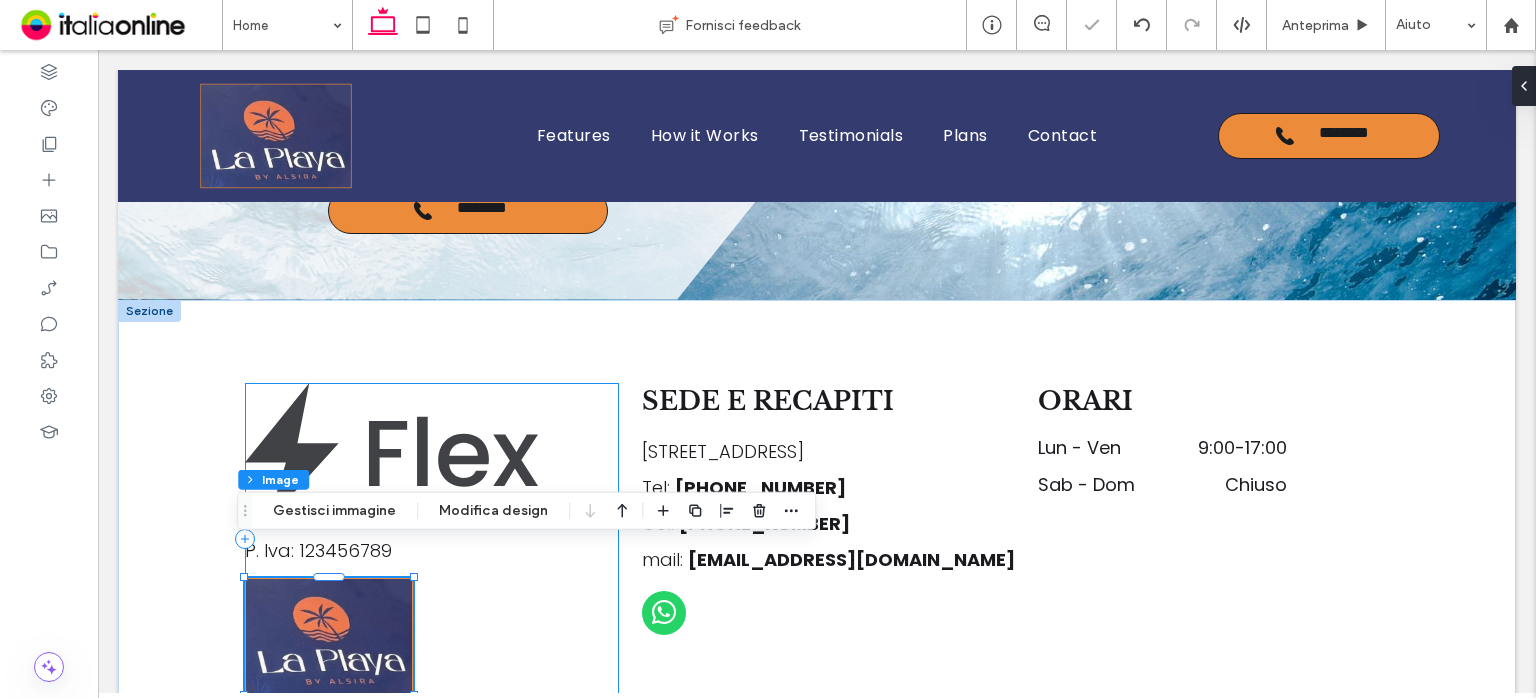 type on "*" 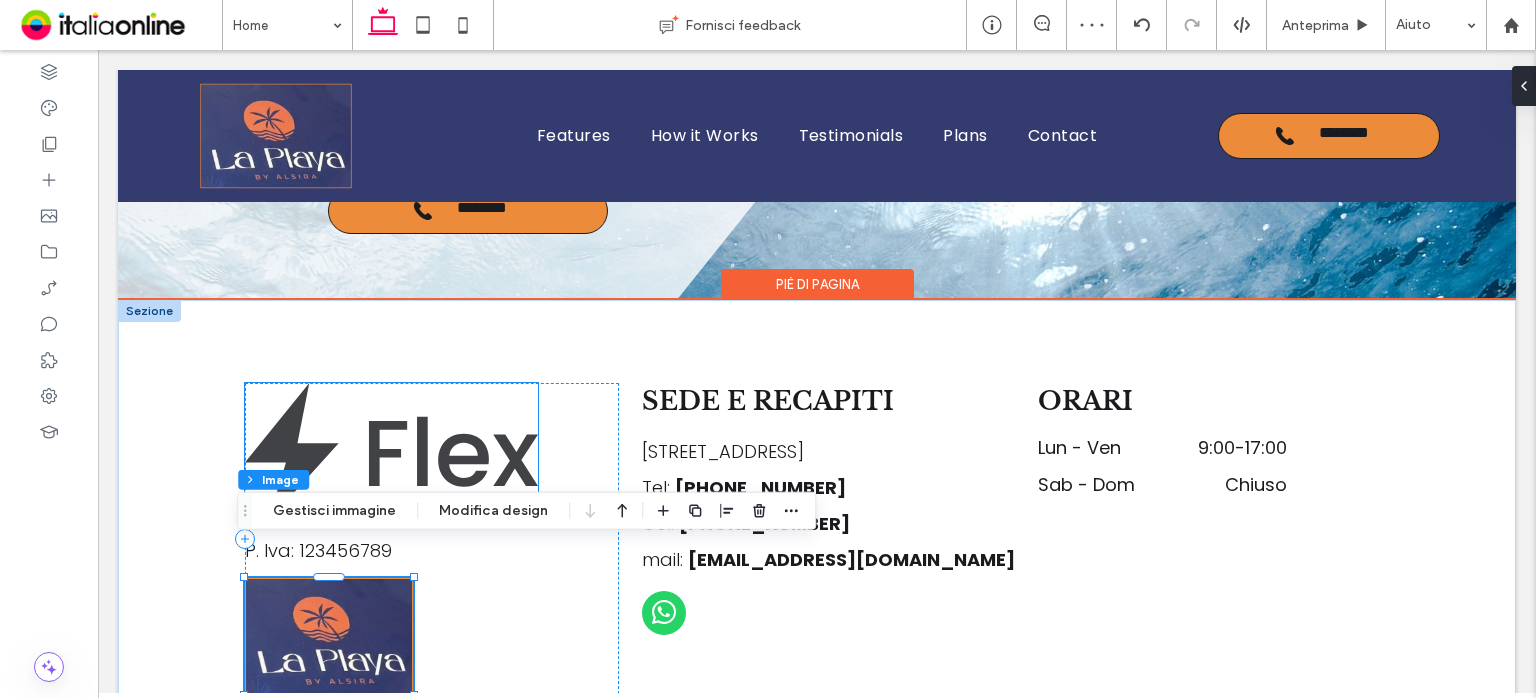 click at bounding box center [391, 453] 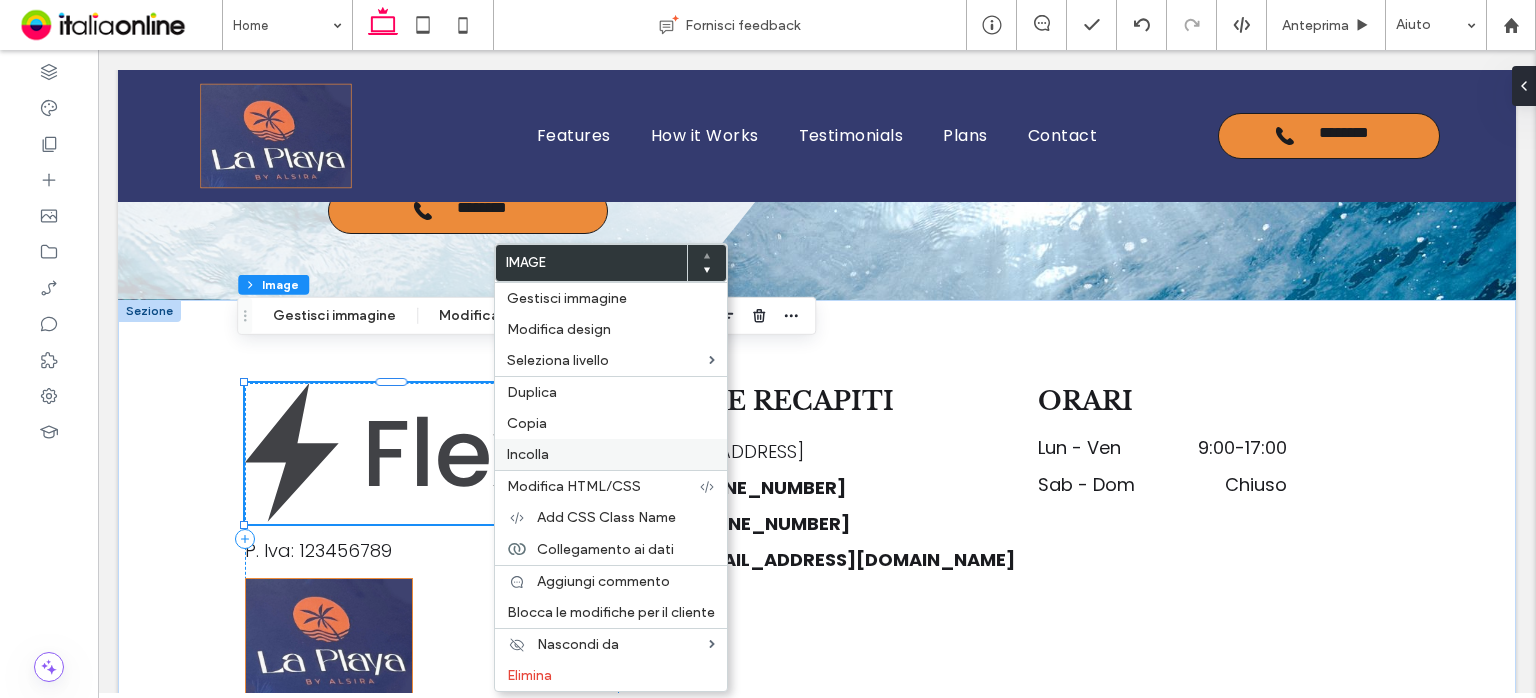 click on "Incolla" at bounding box center (528, 454) 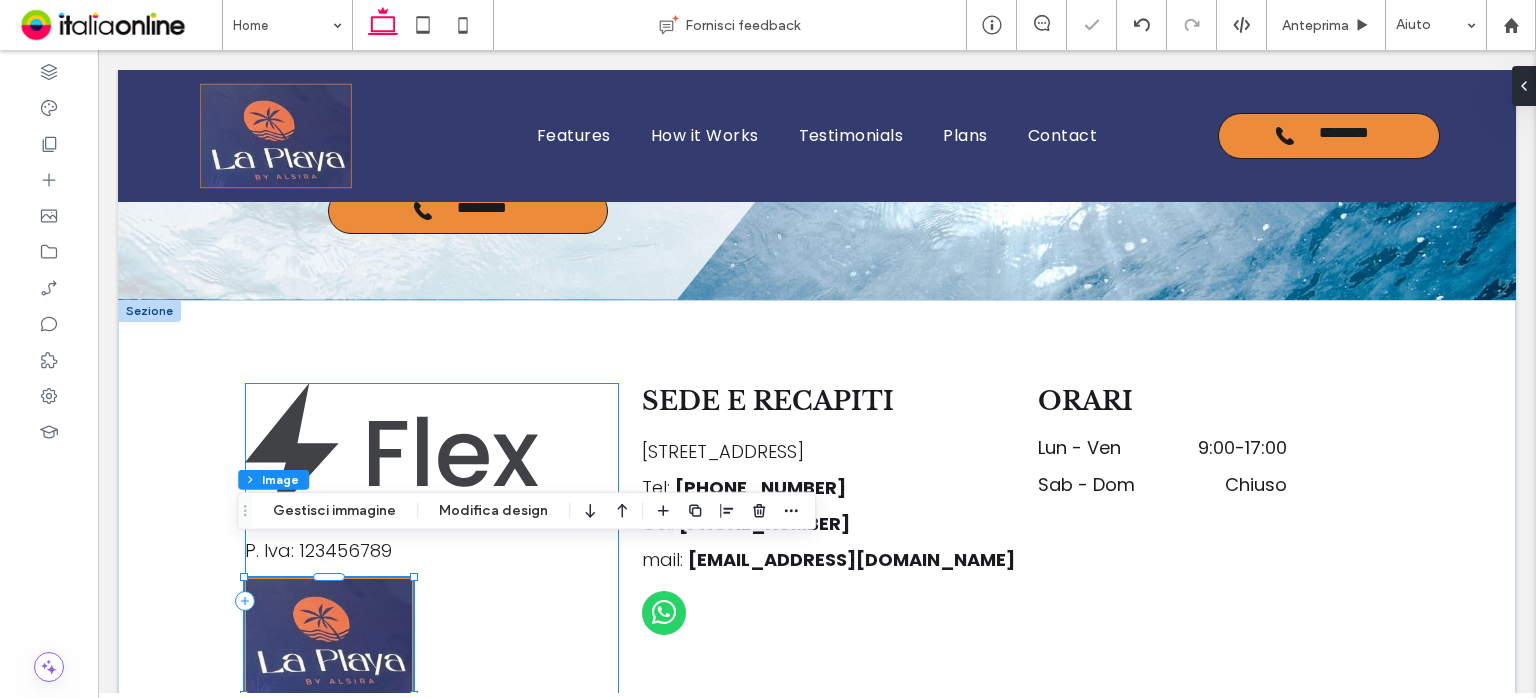 type on "*" 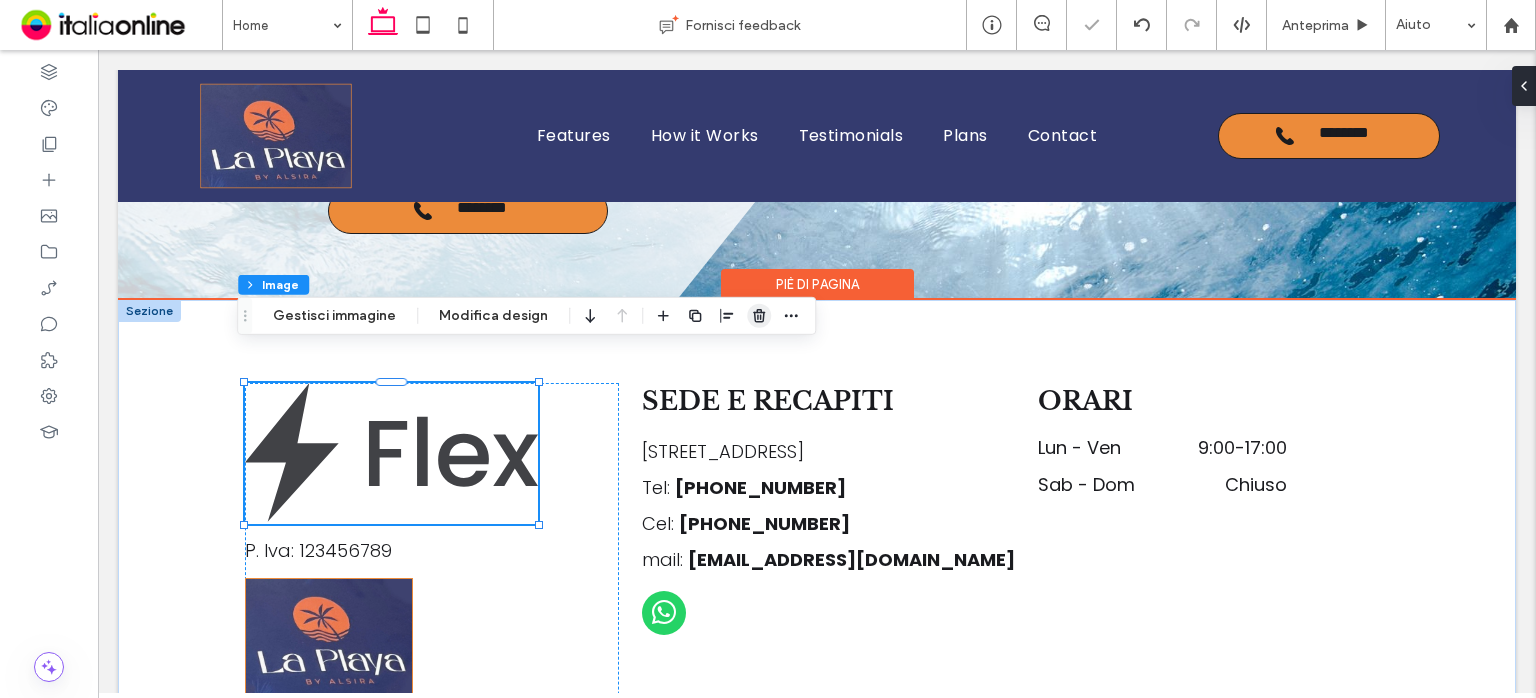 click 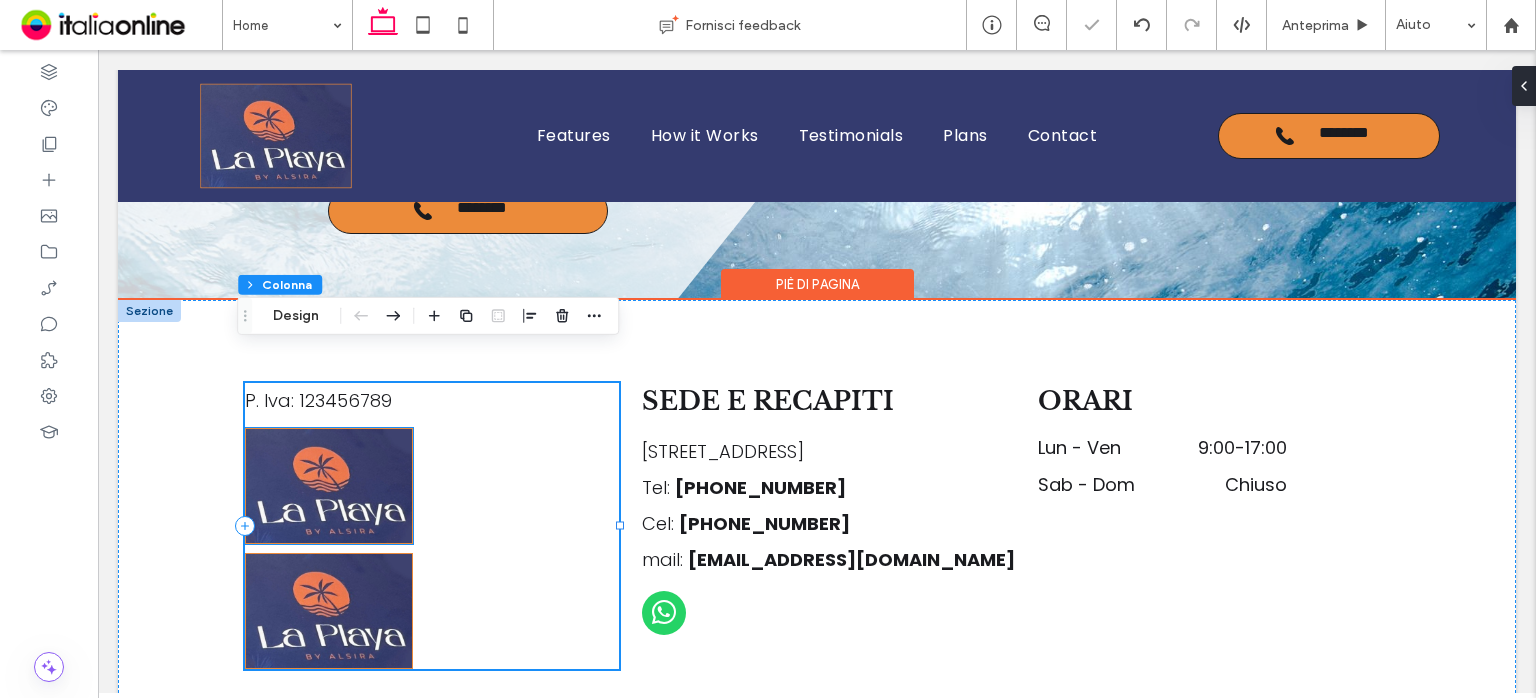 click at bounding box center [329, 486] 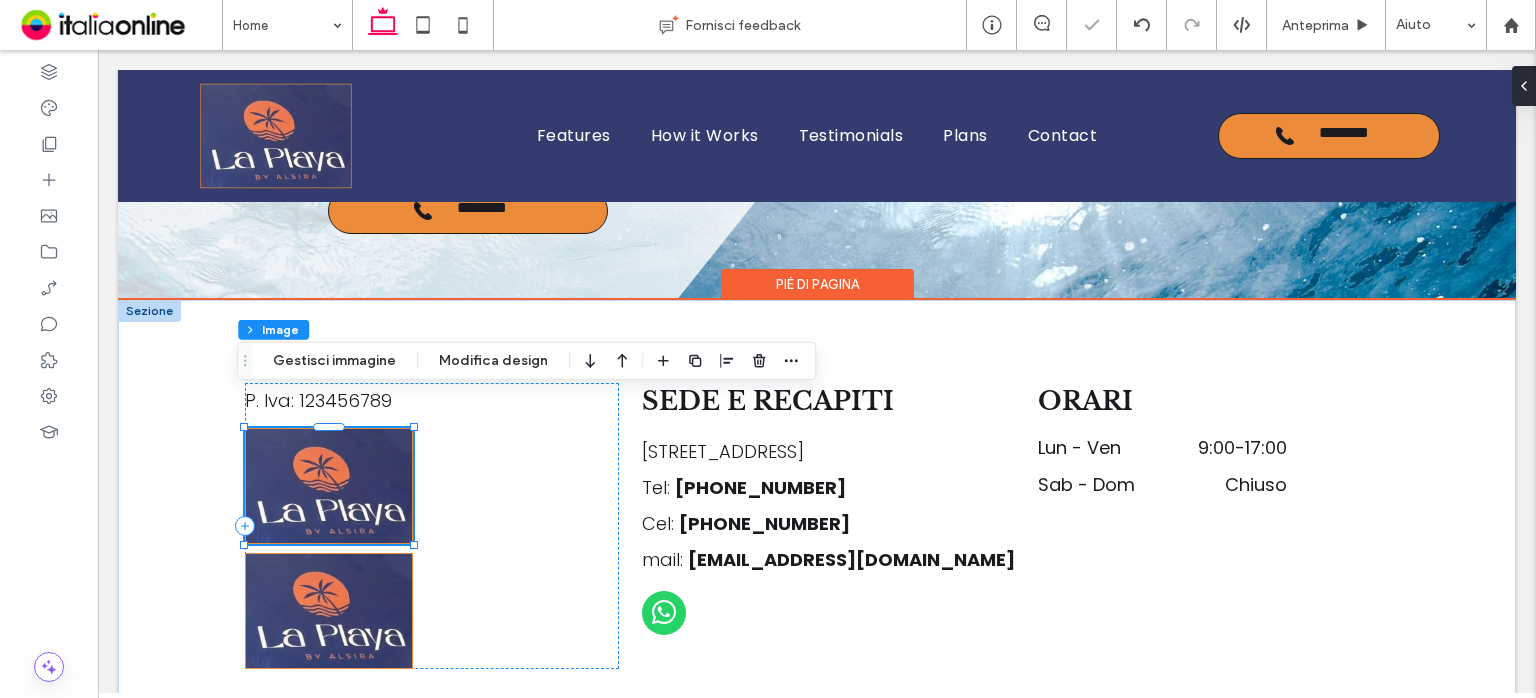 type on "*" 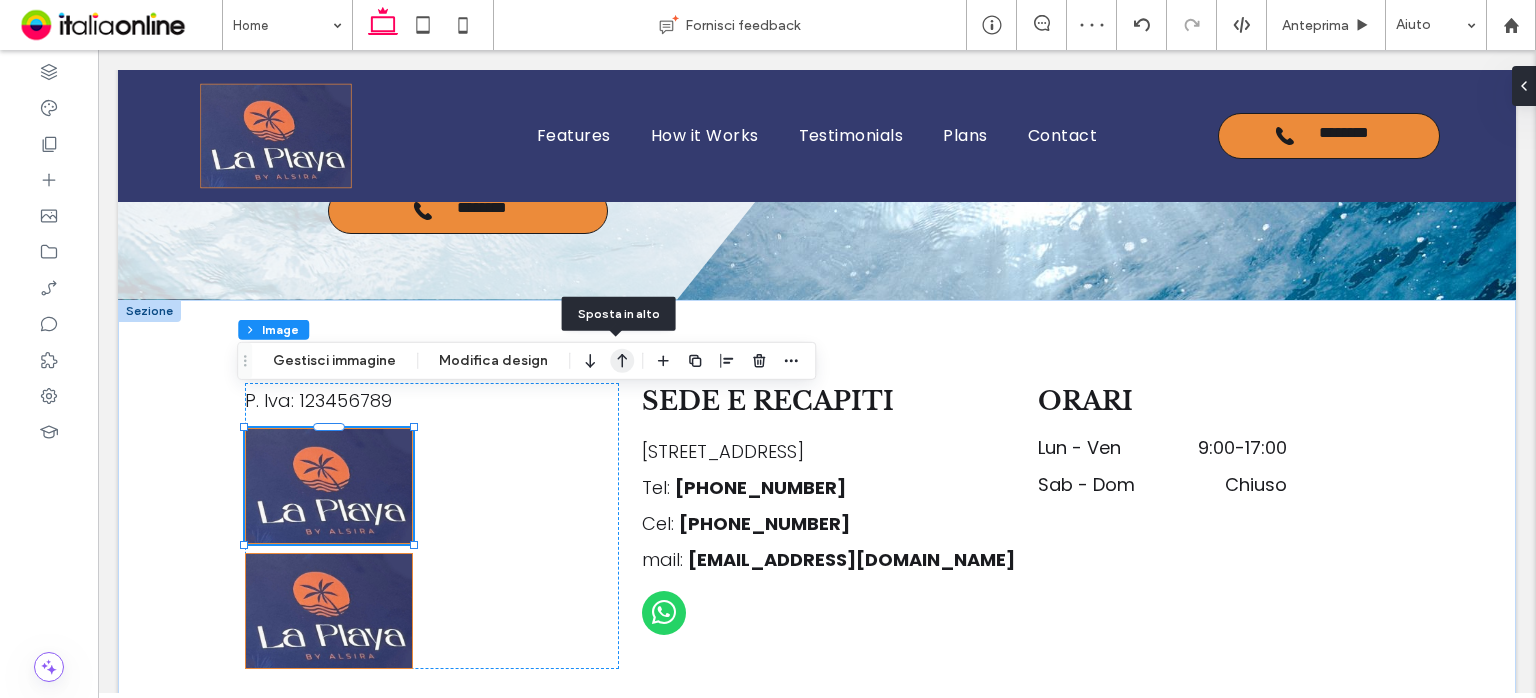 click 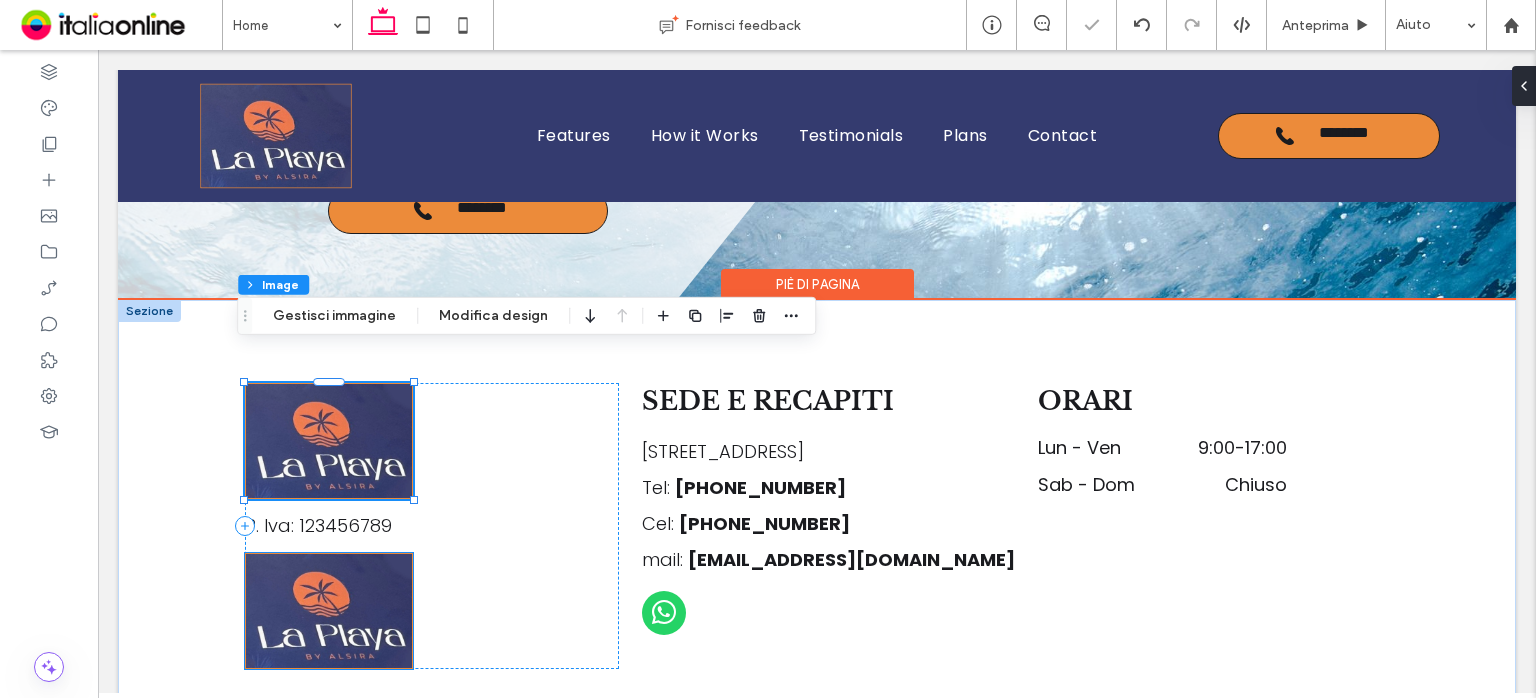 click at bounding box center [329, 611] 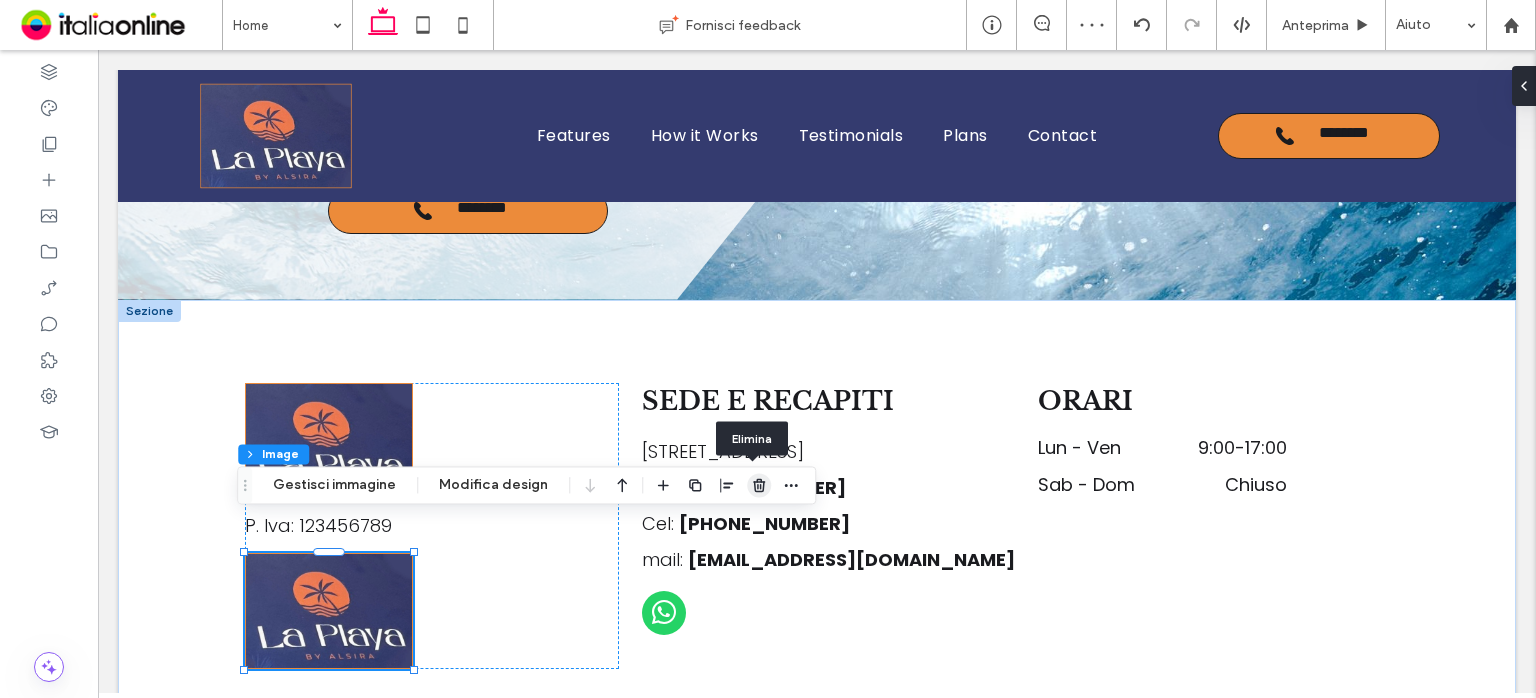 click 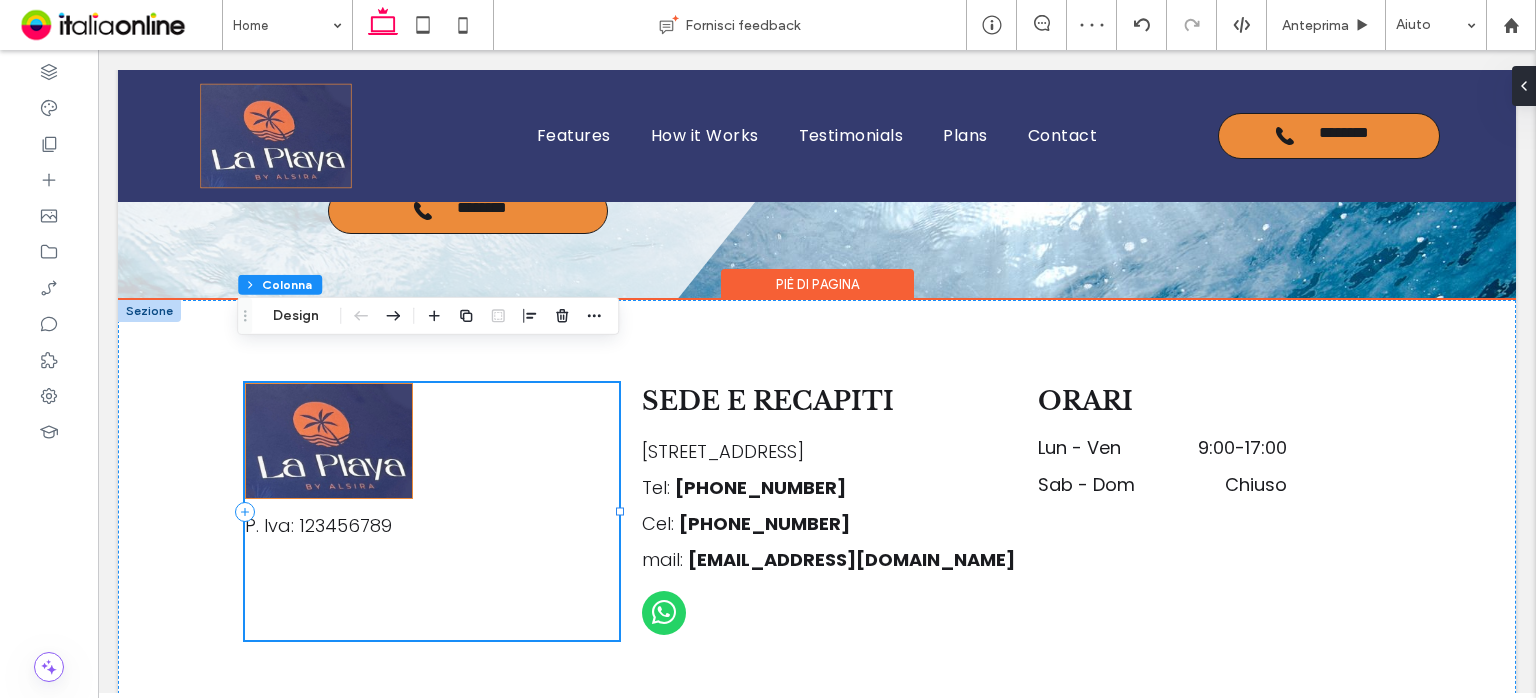 click on "P. Iva: 123456789" at bounding box center [432, 511] 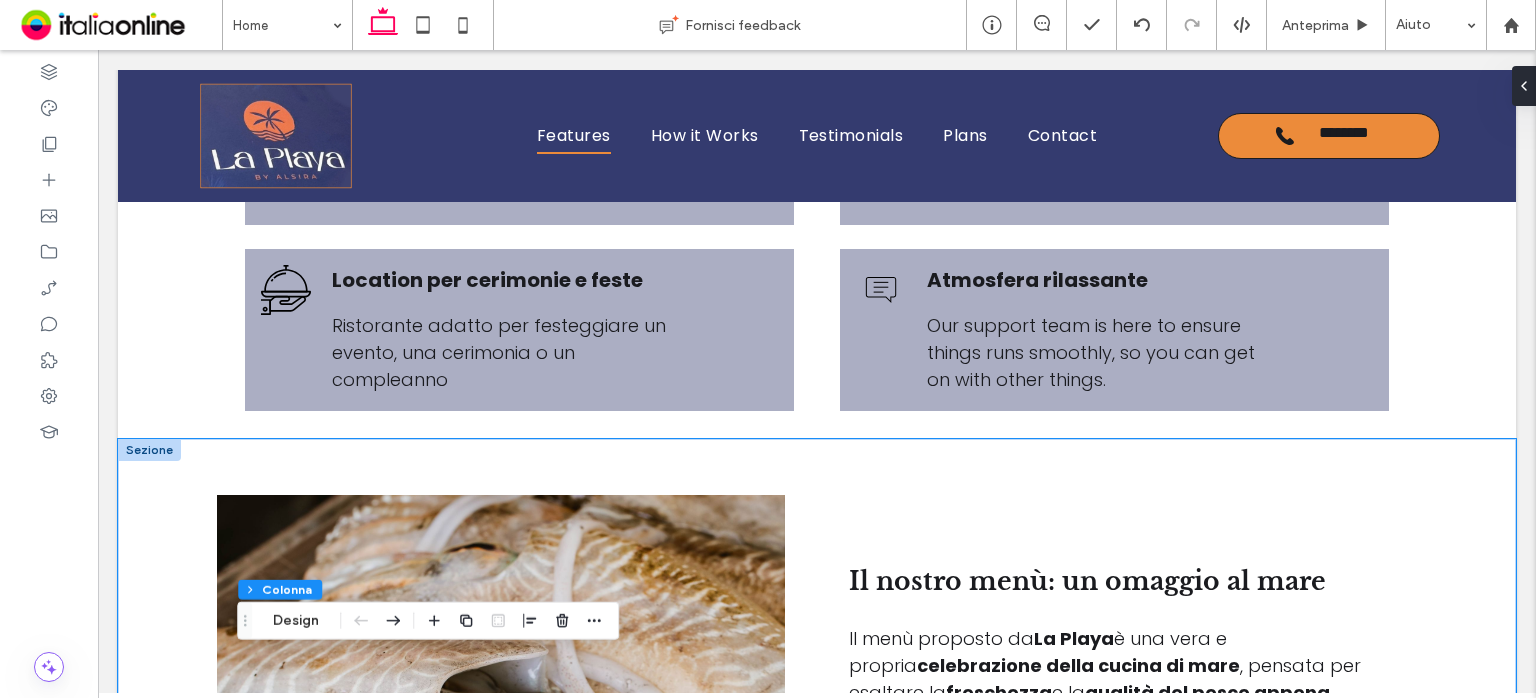 scroll, scrollTop: 2680, scrollLeft: 0, axis: vertical 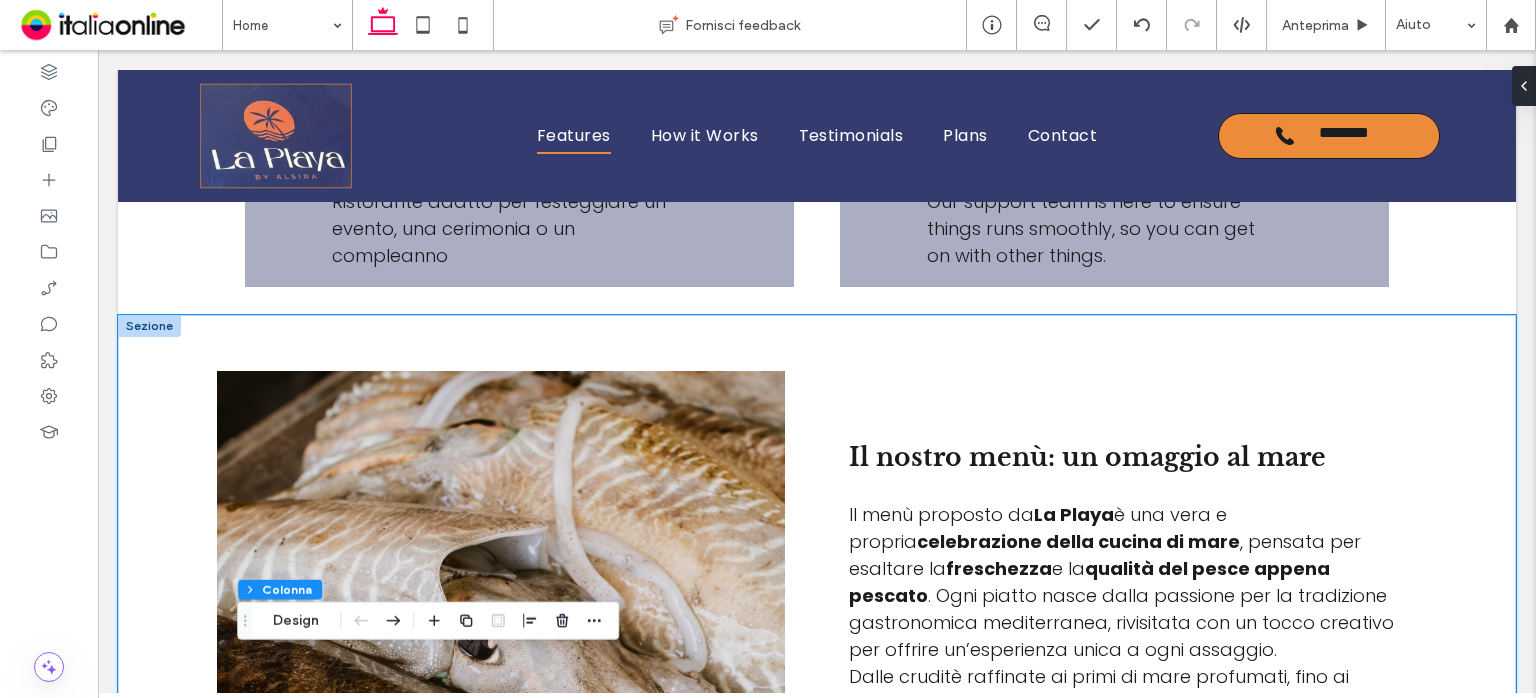 click on "Il nostro menù: un omaggio al mare
Il menù proposto da  La Playa  è una vera e propria  celebrazione della cucina di mare , pensata per esaltare la  freschezza  e la  qualità del pesce appena pescato . Ogni piatto nasce dalla passione per la tradizione gastronomica mediterranea, rivisitata con un tocco creativo per offrire un’esperienza unica a ogni assaggio. Dalle cruditè raffinate ai primi di mare profumati, fino ai secondi piatti preparati con cura e ingredienti di stagione, ogni portata racconta la bellezza e la ricchezza del nostro territorio. La selezione [MEDICAL_DATA] seguendo il ritmo del mare, garantendo sapori autentici e genuini, sempre nel rispetto della stagionalità del pescato. ﻿" at bounding box center [817, 632] 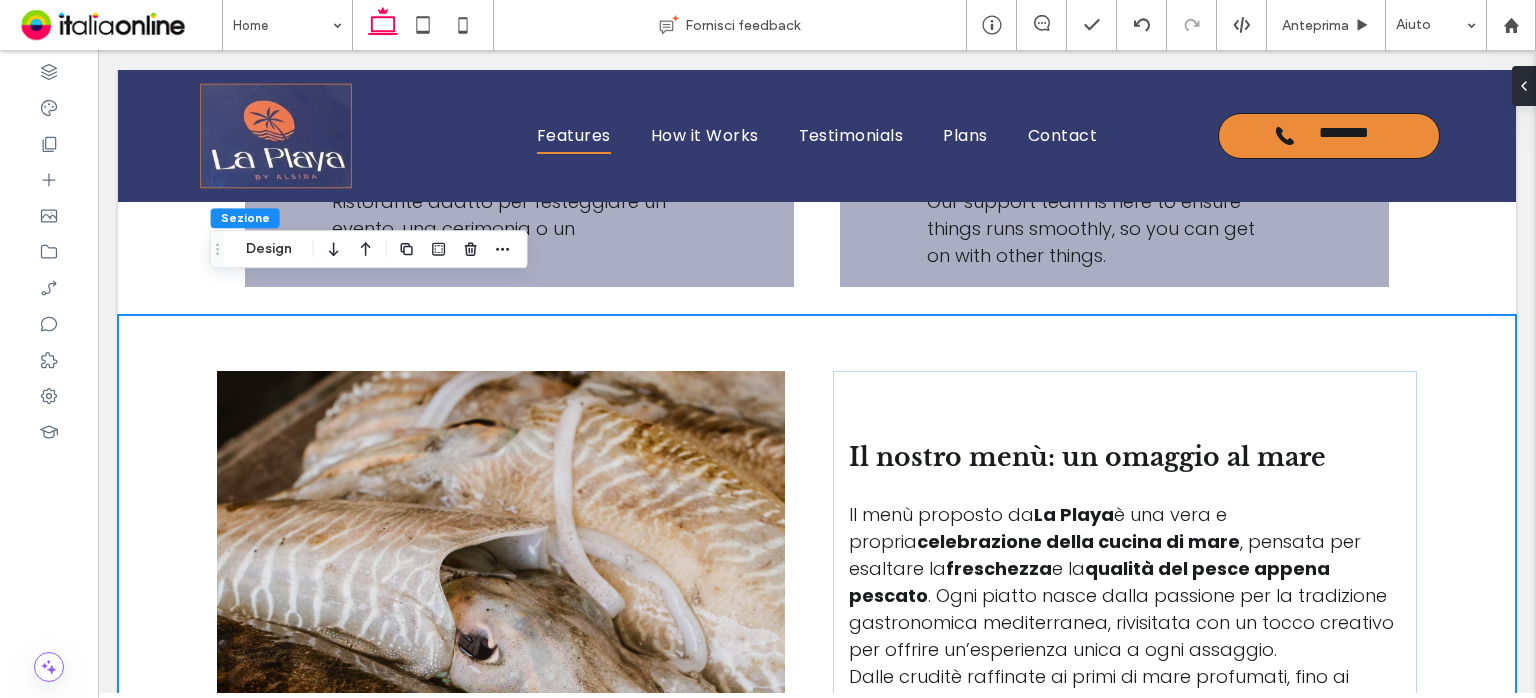 click on "Il nostro menù: un omaggio al mare
Il menù proposto da  La Playa  è una vera e propria  celebrazione della cucina di mare , pensata per esaltare la  freschezza  e la  qualità del pesce appena pescato . Ogni piatto nasce dalla passione per la tradizione gastronomica mediterranea, rivisitata con un tocco creativo per offrire un’esperienza unica a ogni assaggio. Dalle cruditè raffinate ai primi di mare profumati, fino ai secondi piatti preparati con cura e ingredienti di stagione, ogni portata racconta la bellezza e la ricchezza del nostro territorio. La selezione [MEDICAL_DATA] seguendo il ritmo del mare, garantendo sapori autentici e genuini, sempre nel rispetto della stagionalità del pescato. ﻿" at bounding box center [817, 632] 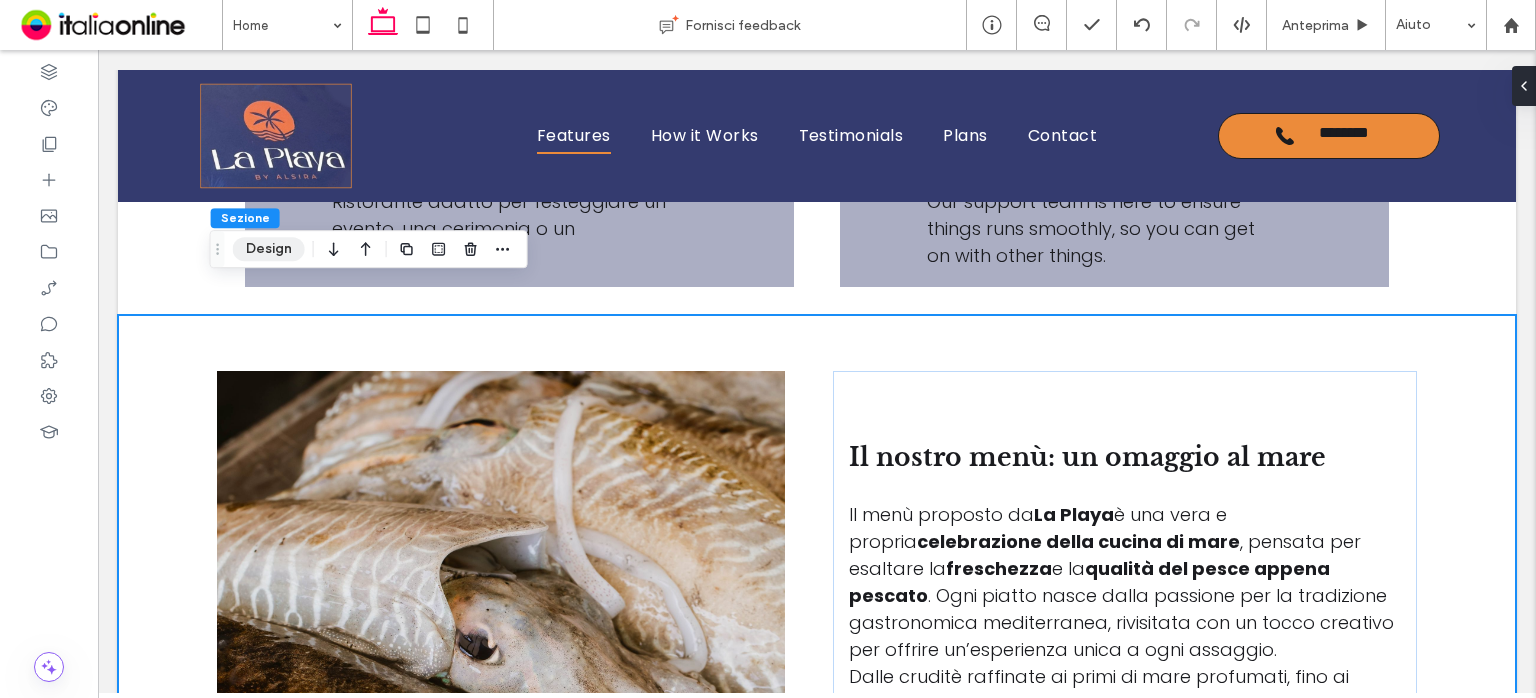 click on "Design" at bounding box center (269, 249) 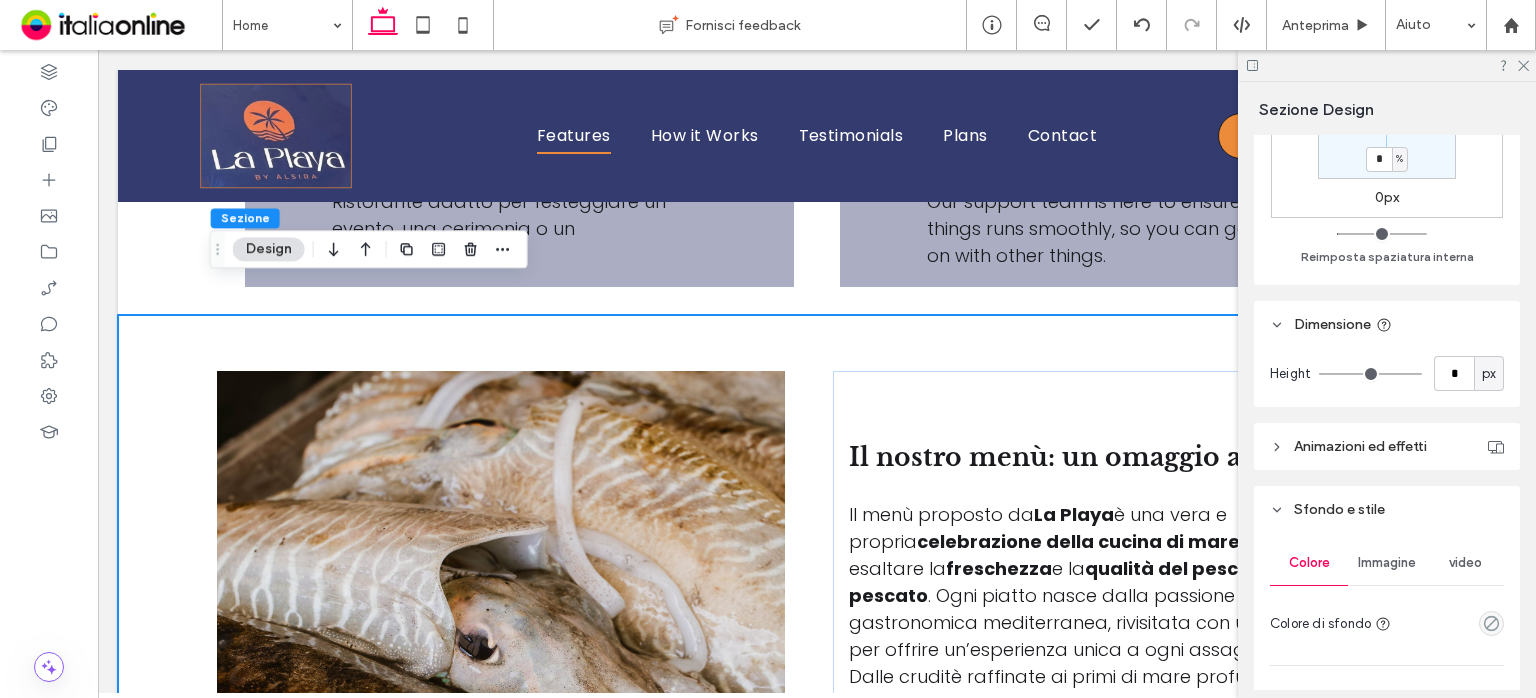 scroll, scrollTop: 700, scrollLeft: 0, axis: vertical 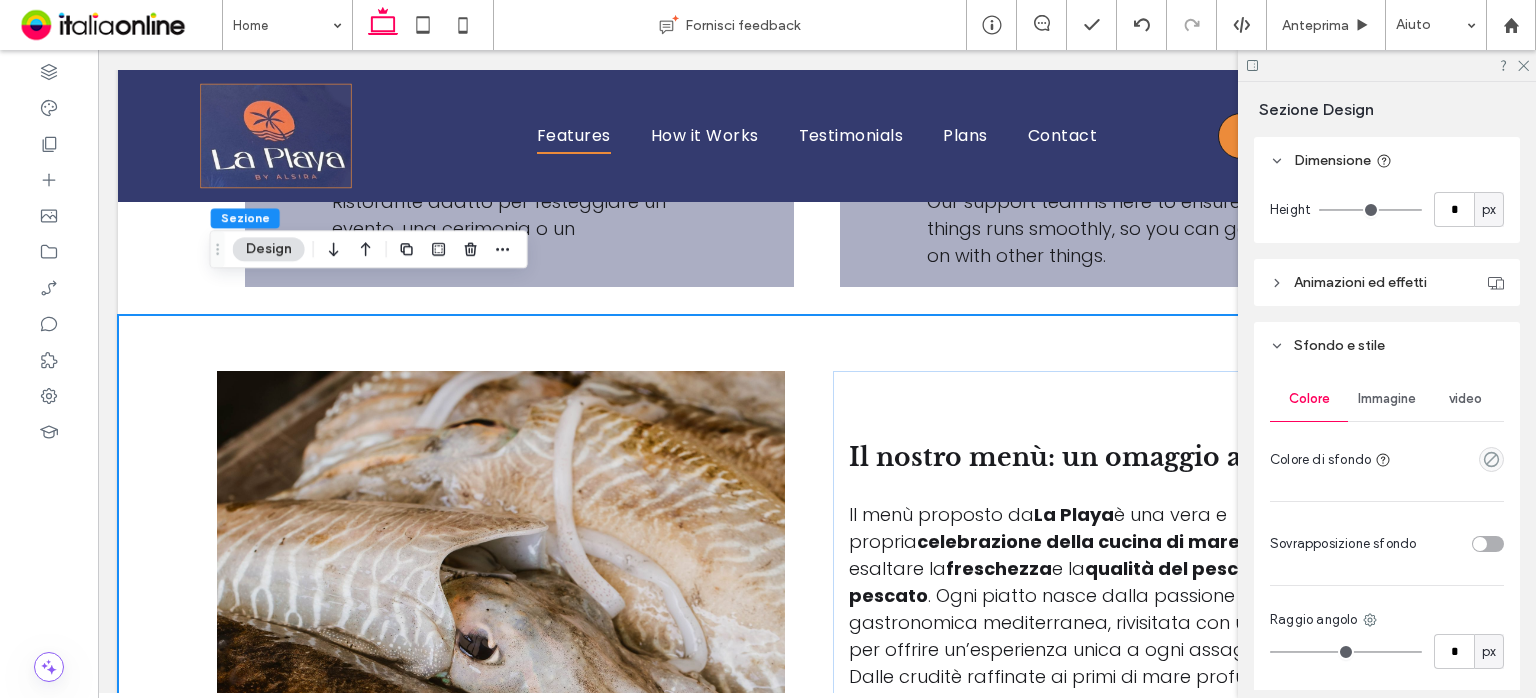 click on "Immagine" at bounding box center (1387, 399) 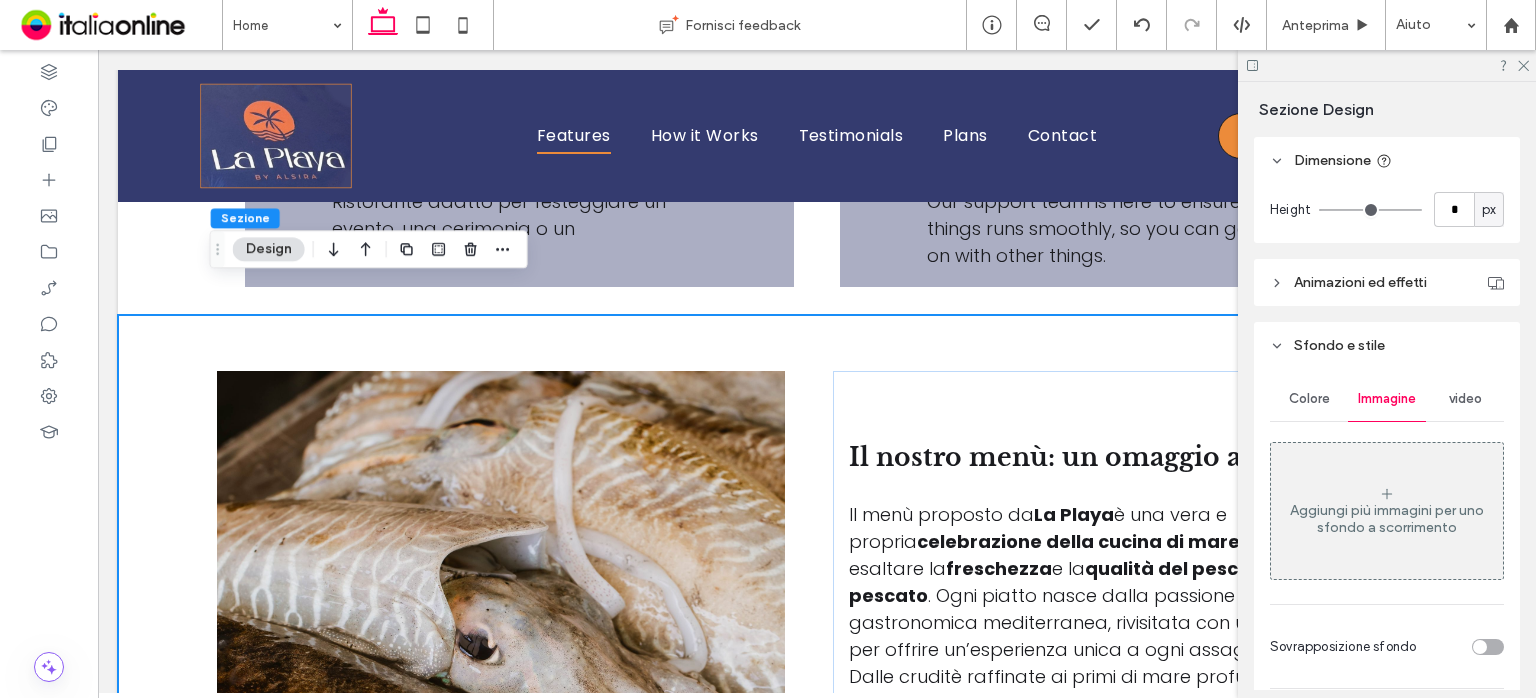 click on "Aggiungi più immagini per uno sfondo a scorrimento" at bounding box center [1387, 511] 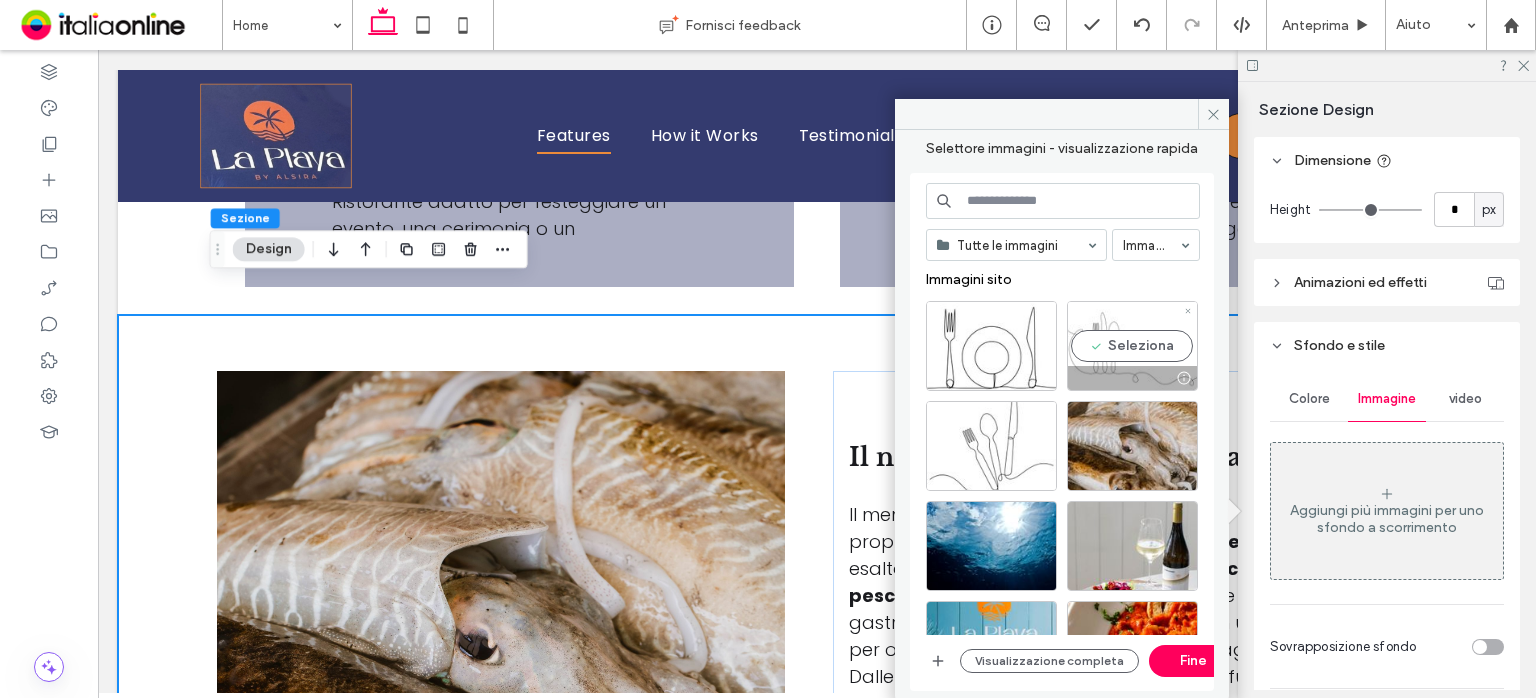click on "Seleziona" at bounding box center [1132, 346] 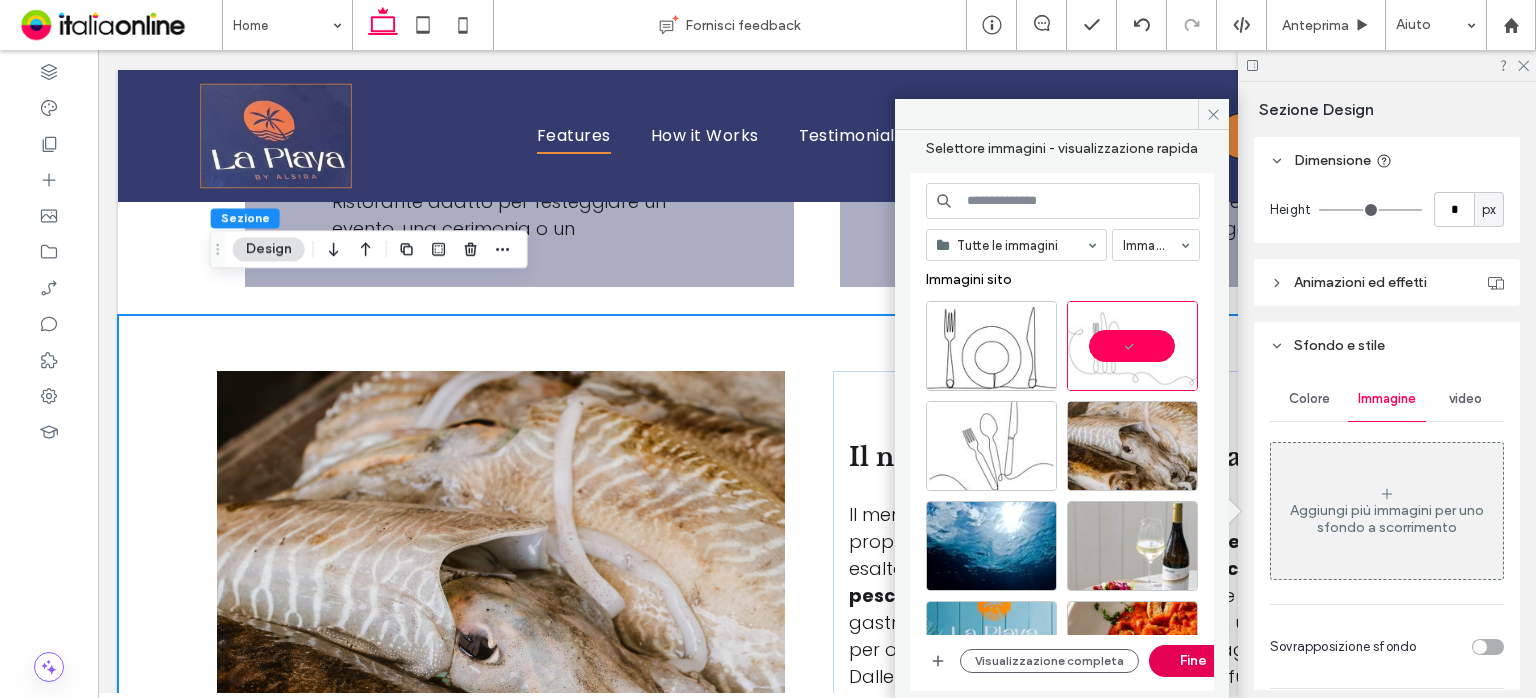 click on "Fine" at bounding box center [1194, 661] 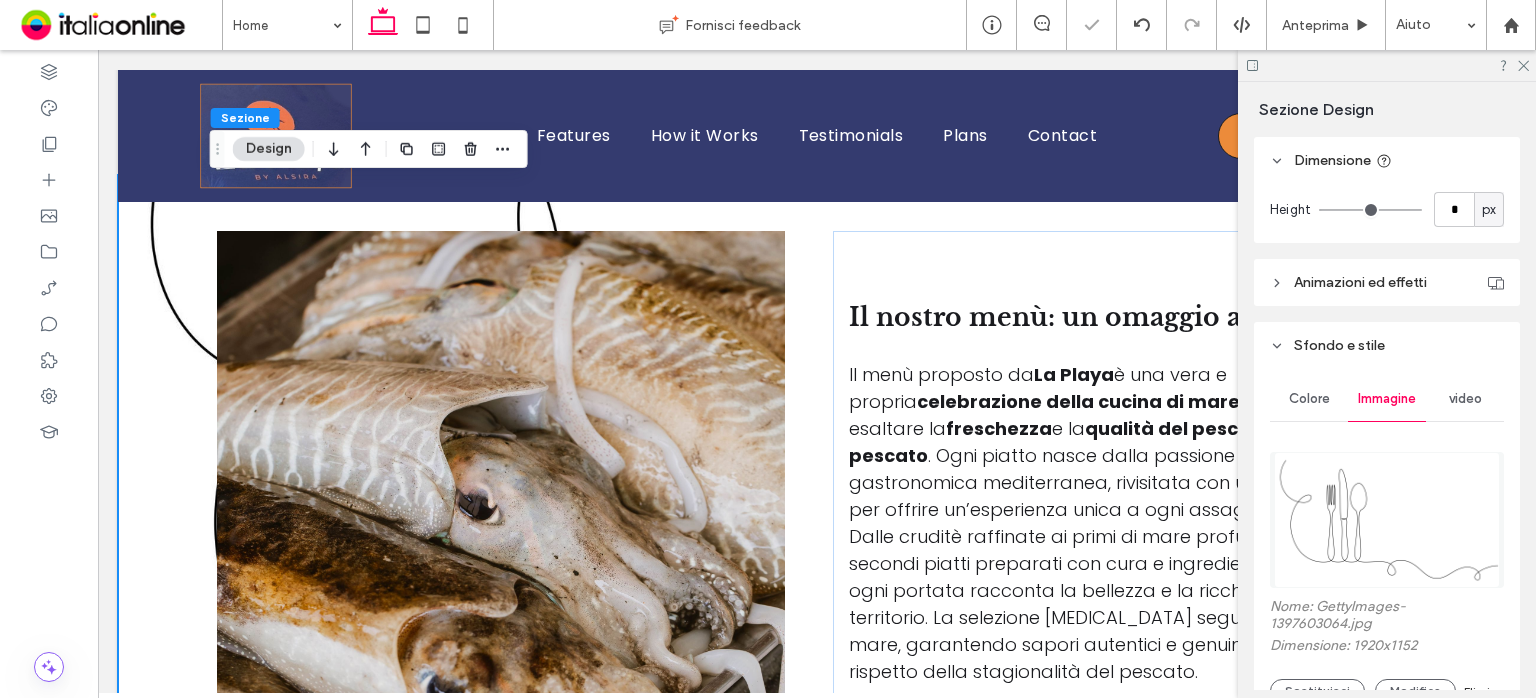 scroll, scrollTop: 2980, scrollLeft: 0, axis: vertical 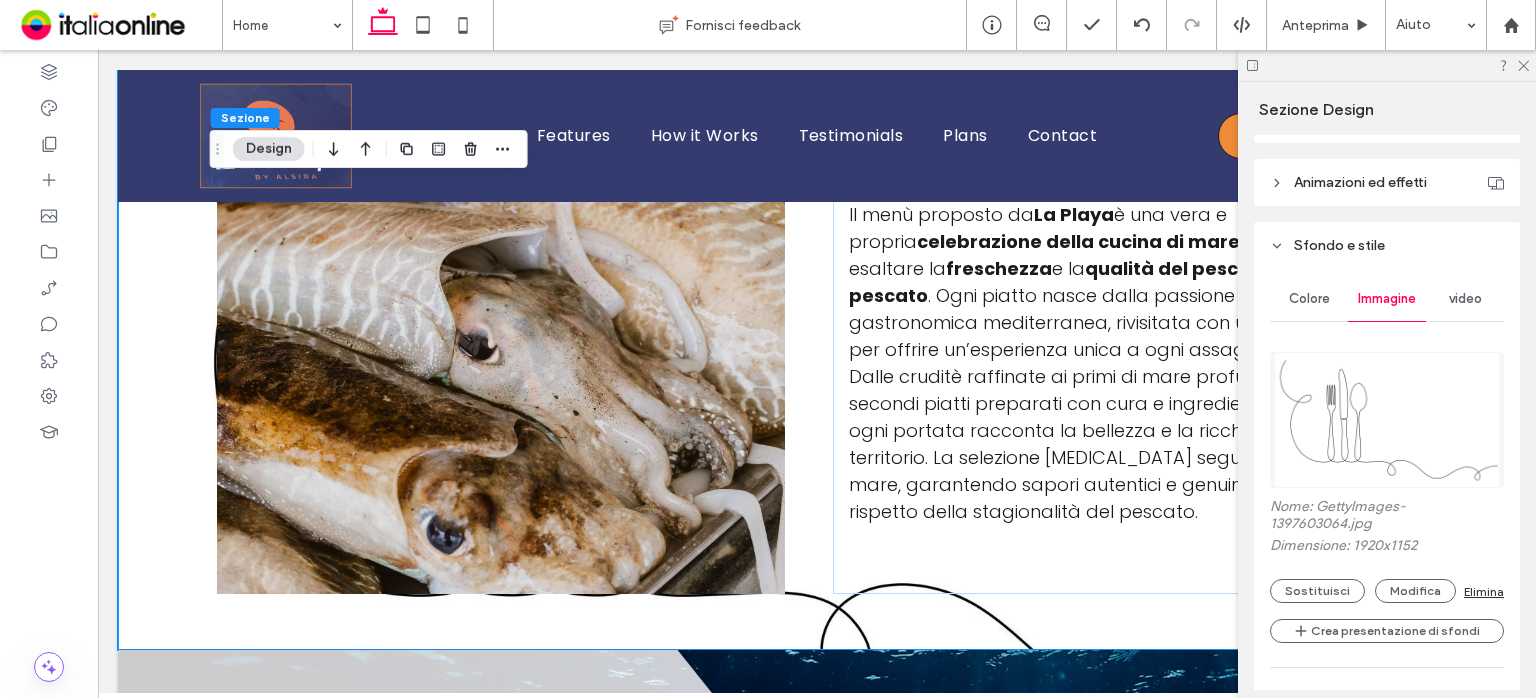 click on "Elimina" at bounding box center (1484, 591) 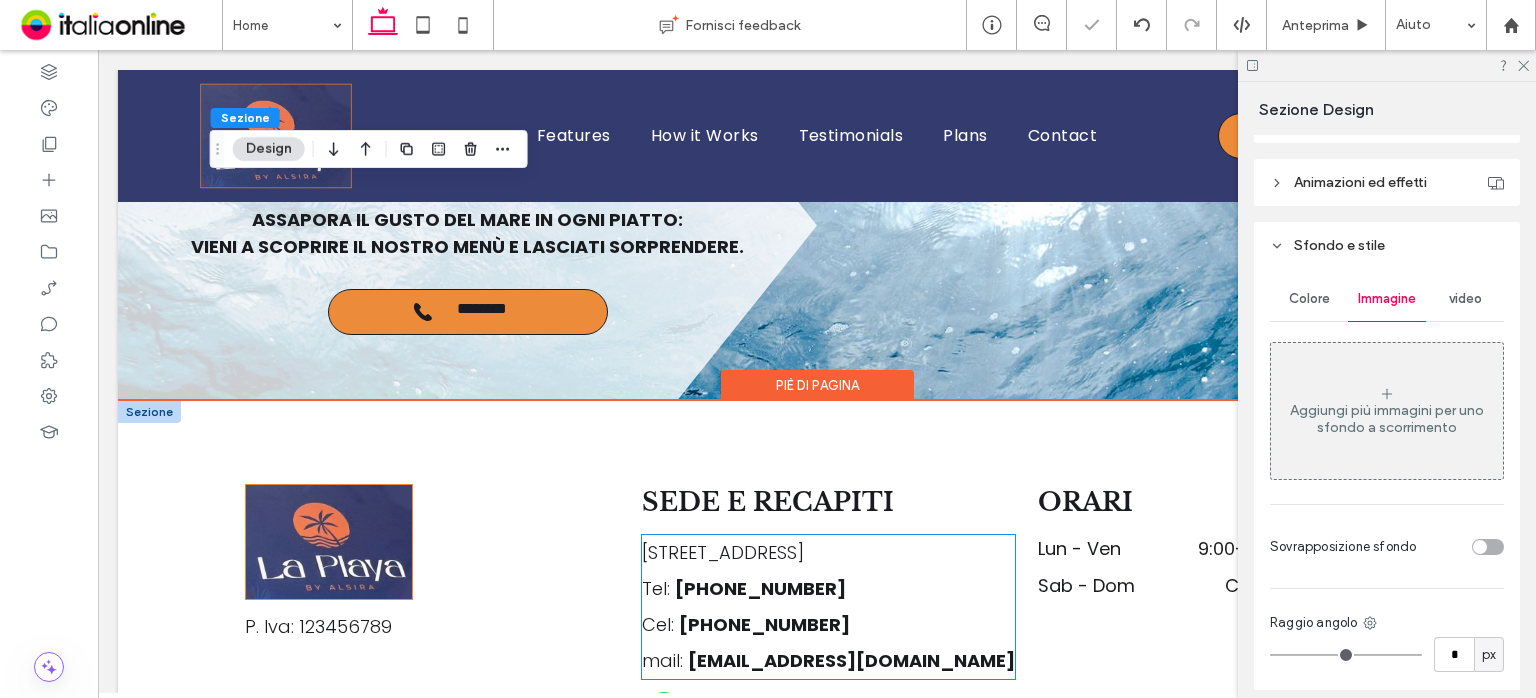 scroll, scrollTop: 3580, scrollLeft: 0, axis: vertical 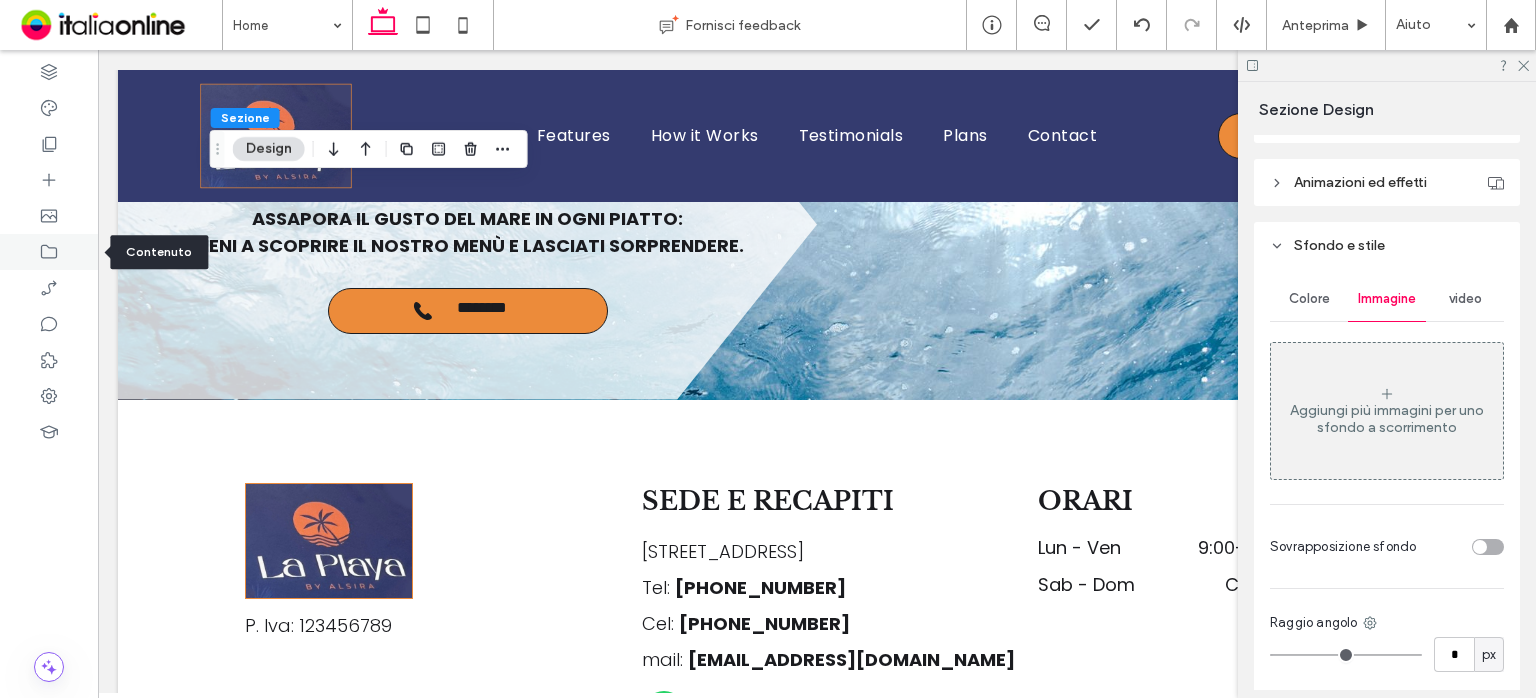 click 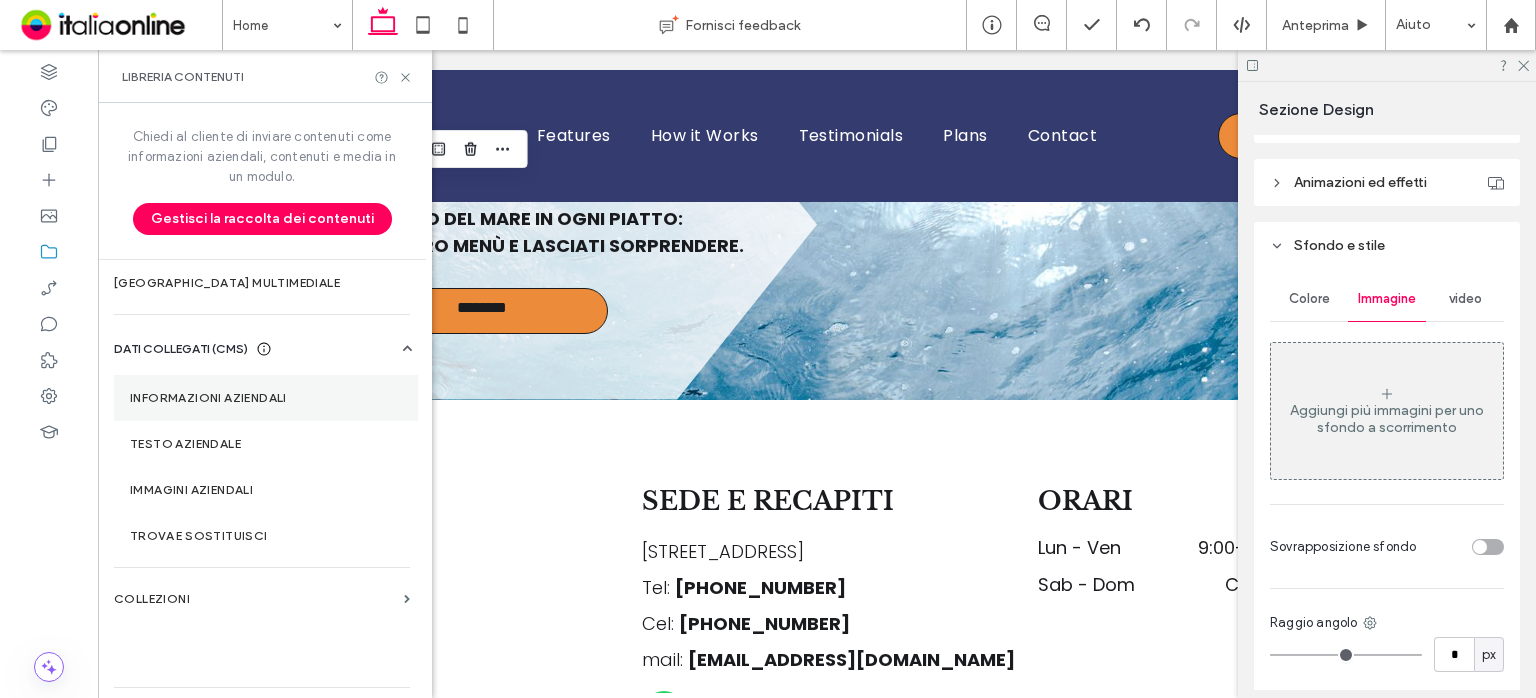 click on "Informazioni aziendali" at bounding box center (266, 398) 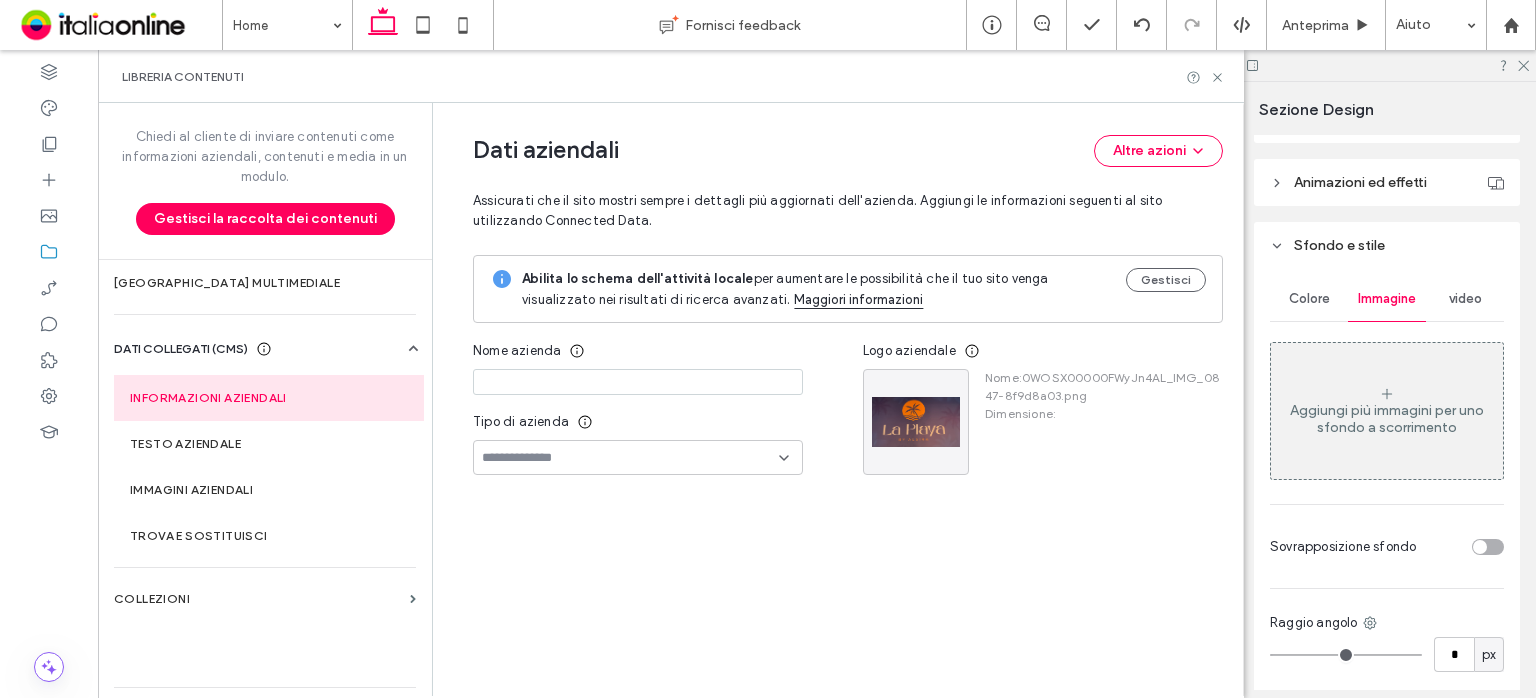 type on "**********" 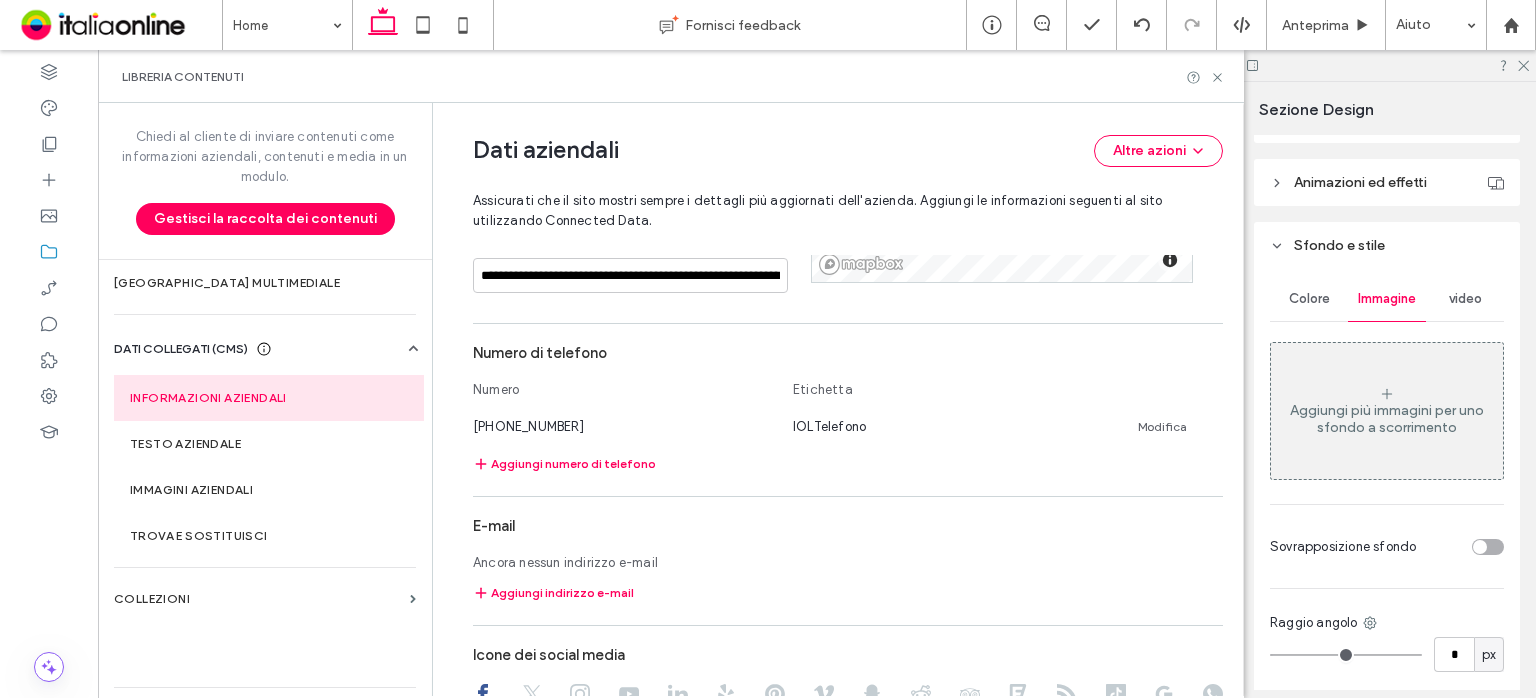 scroll, scrollTop: 409, scrollLeft: 0, axis: vertical 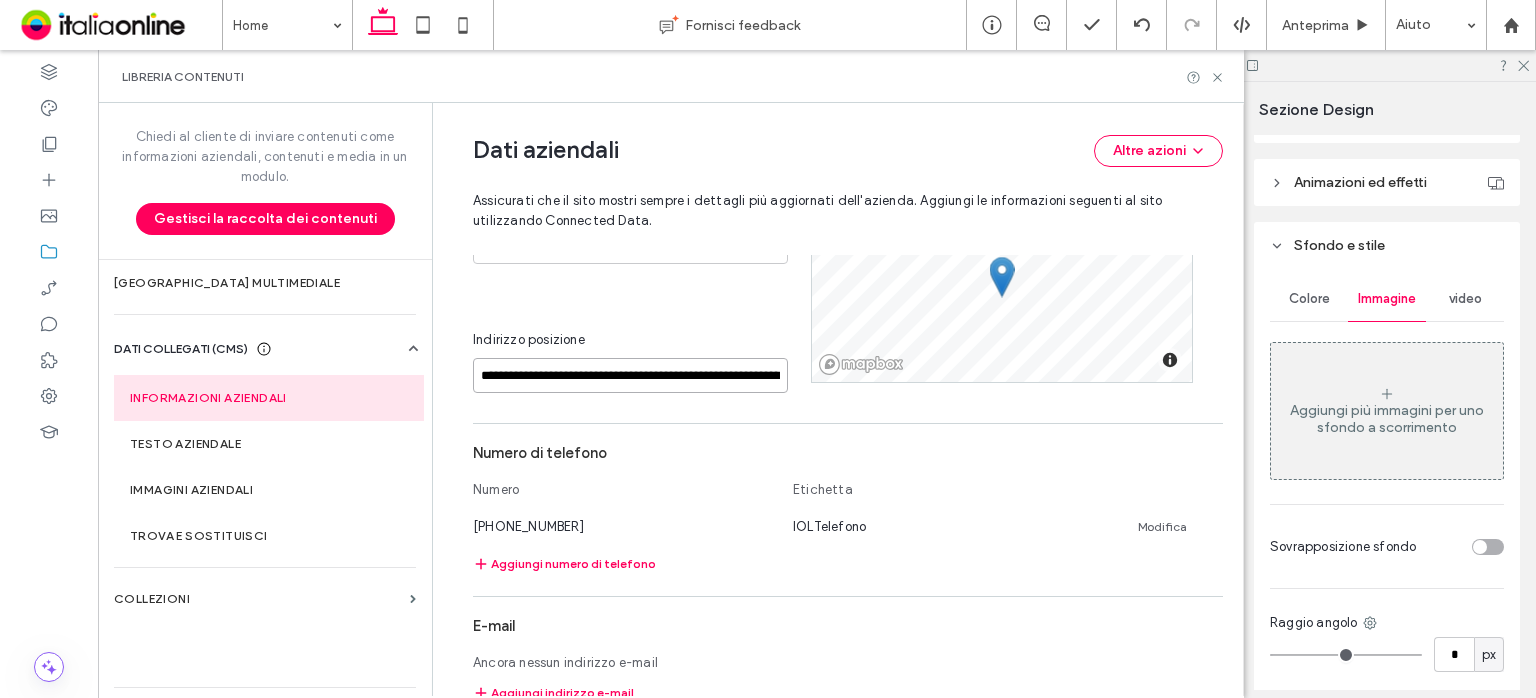 click on "**********" at bounding box center (630, 375) 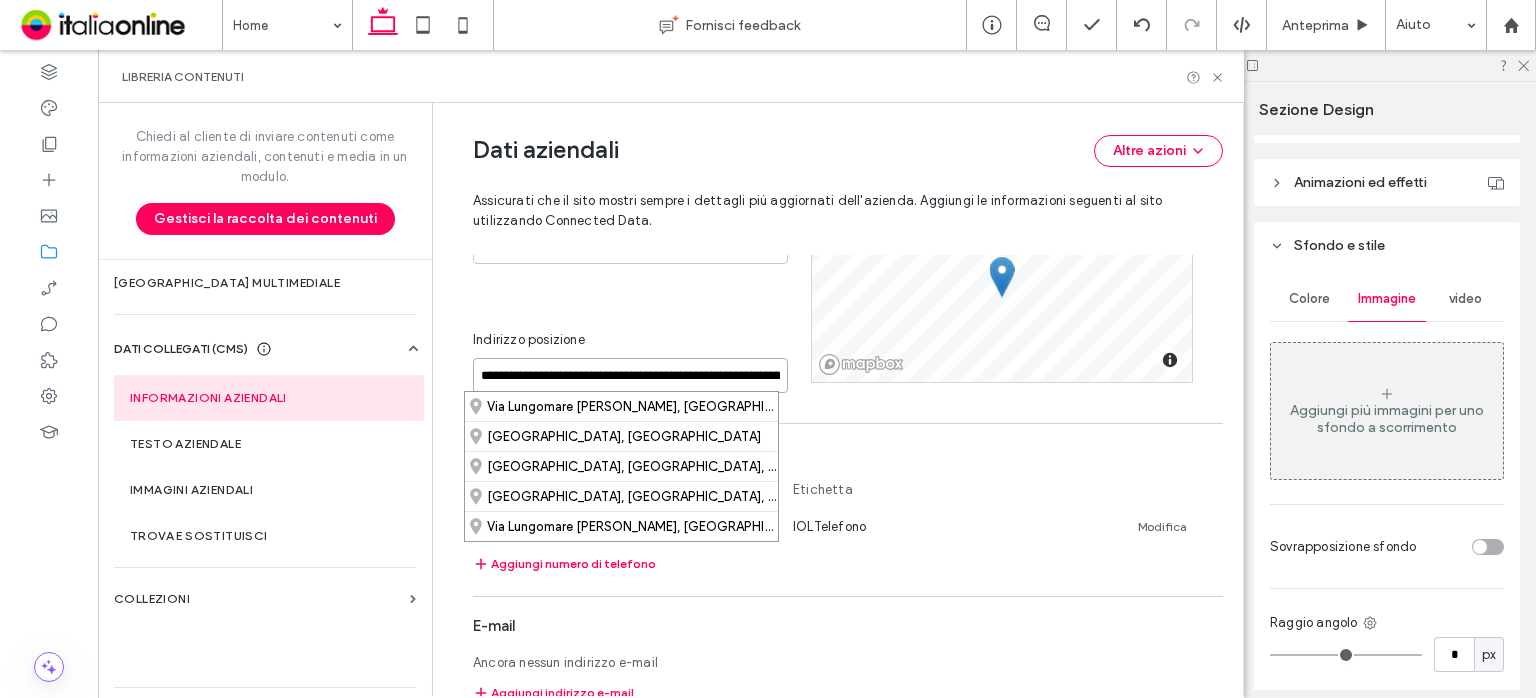 click on "**********" at bounding box center [630, 375] 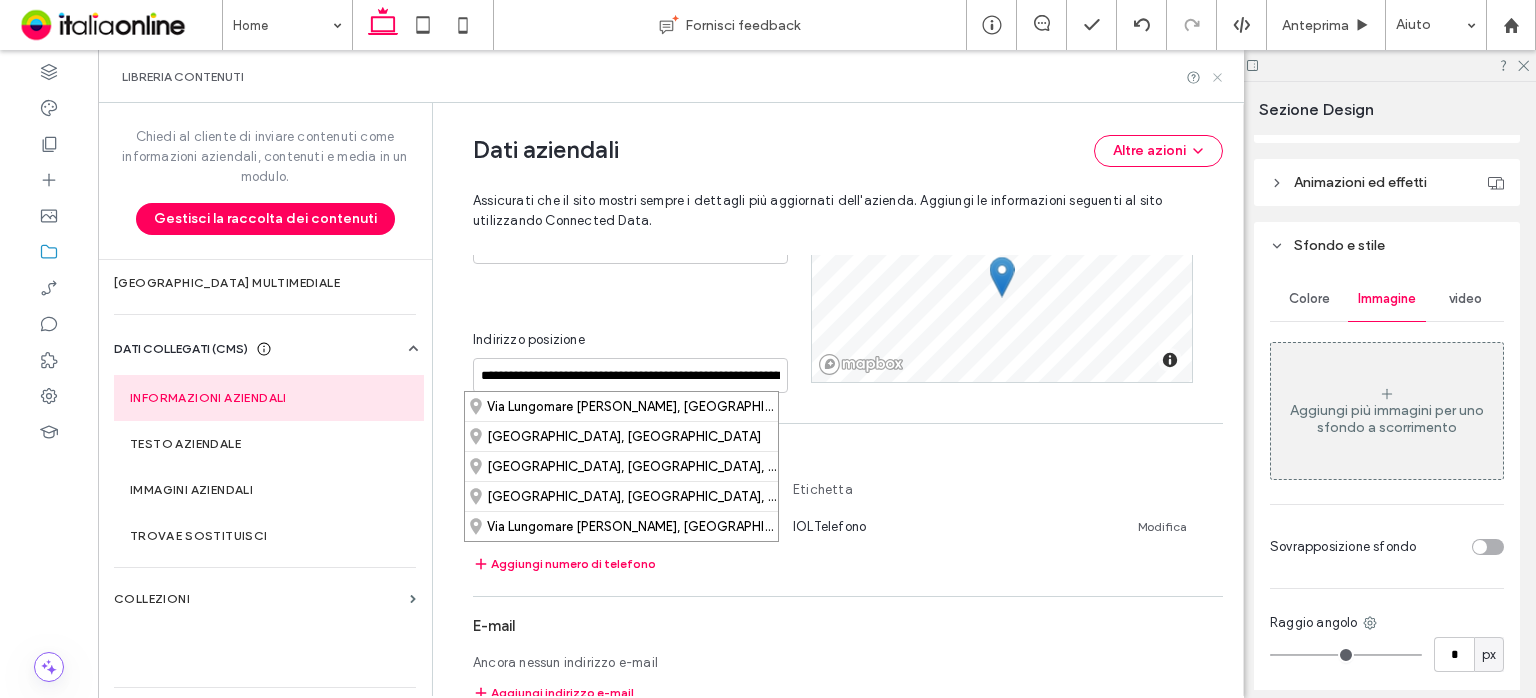 drag, startPoint x: 1216, startPoint y: 76, endPoint x: 1119, endPoint y: 31, distance: 106.929886 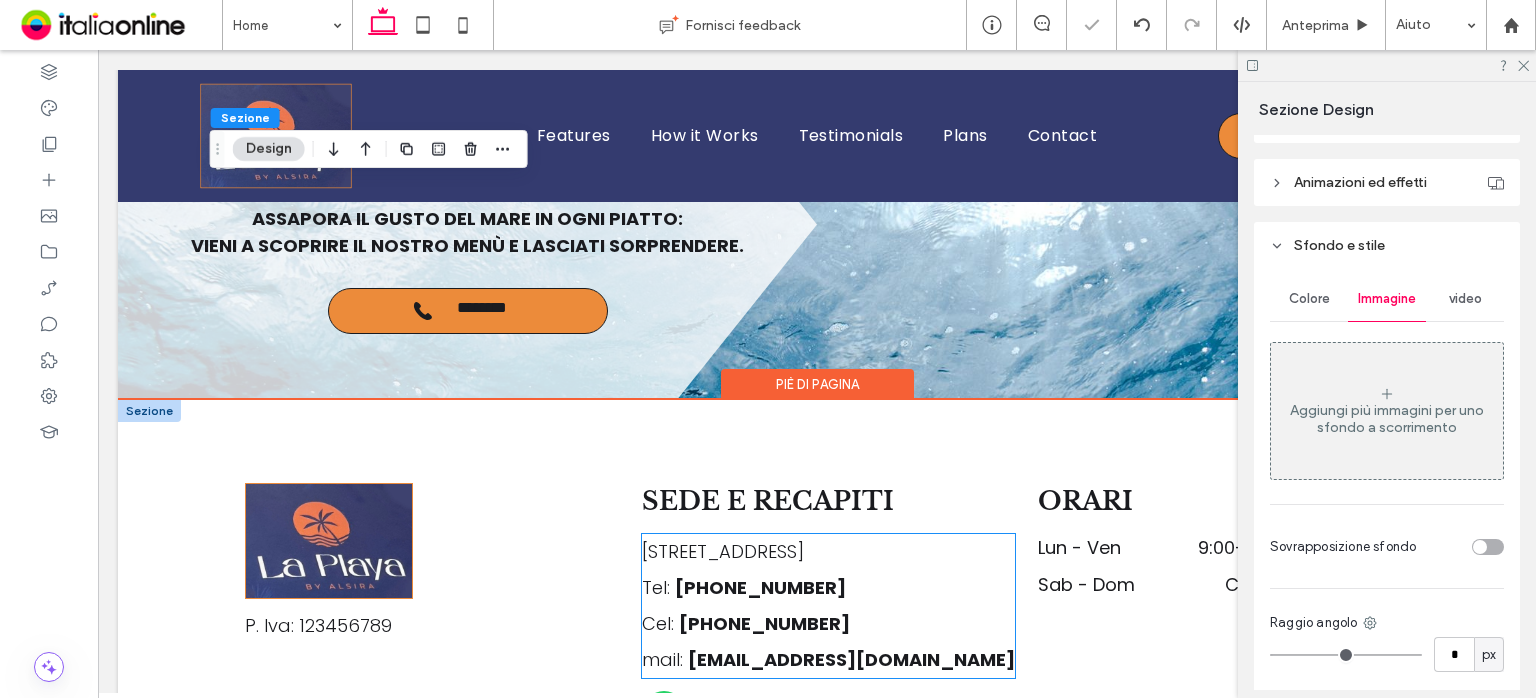 click on "[STREET_ADDRESS]" at bounding box center [829, 552] 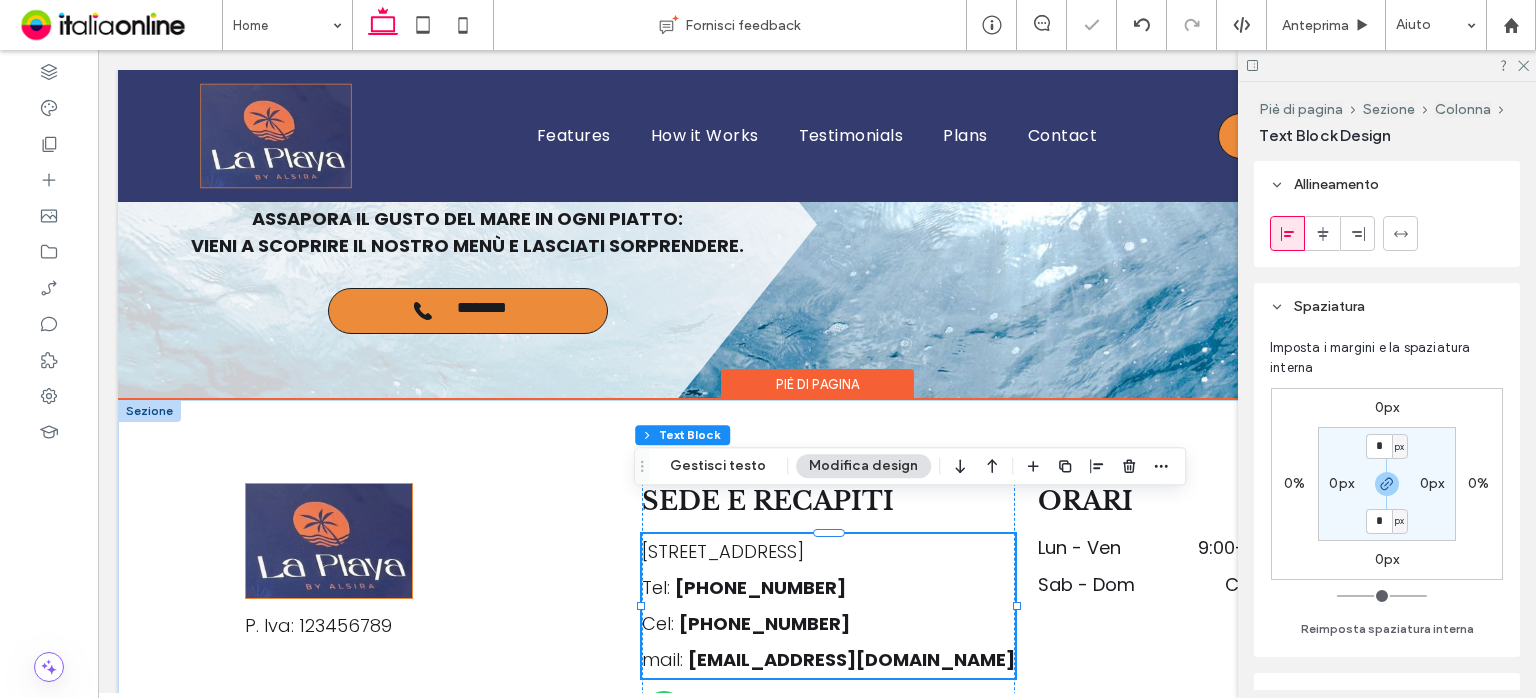 click on "[STREET_ADDRESS]" at bounding box center (829, 552) 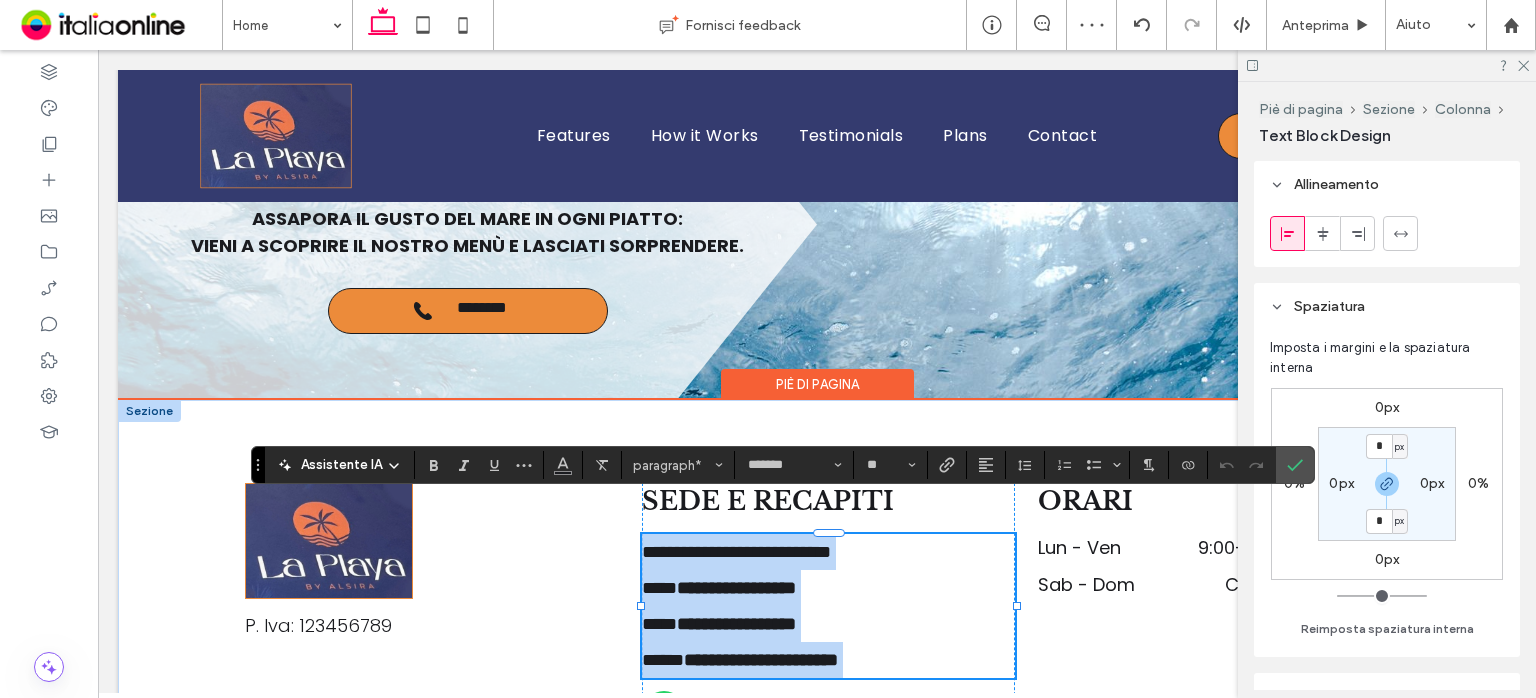 click on "**********" at bounding box center [829, 552] 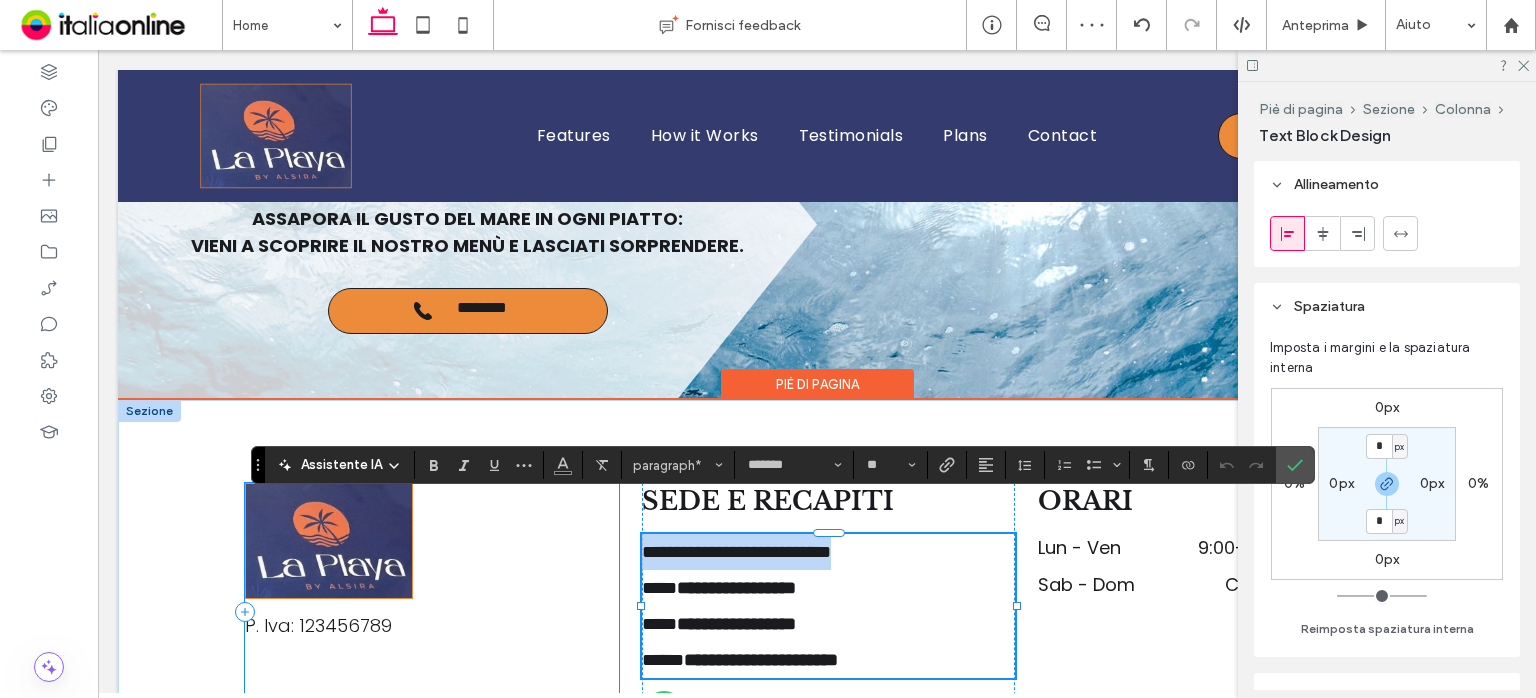 drag, startPoint x: 884, startPoint y: 524, endPoint x: 611, endPoint y: 491, distance: 274.98727 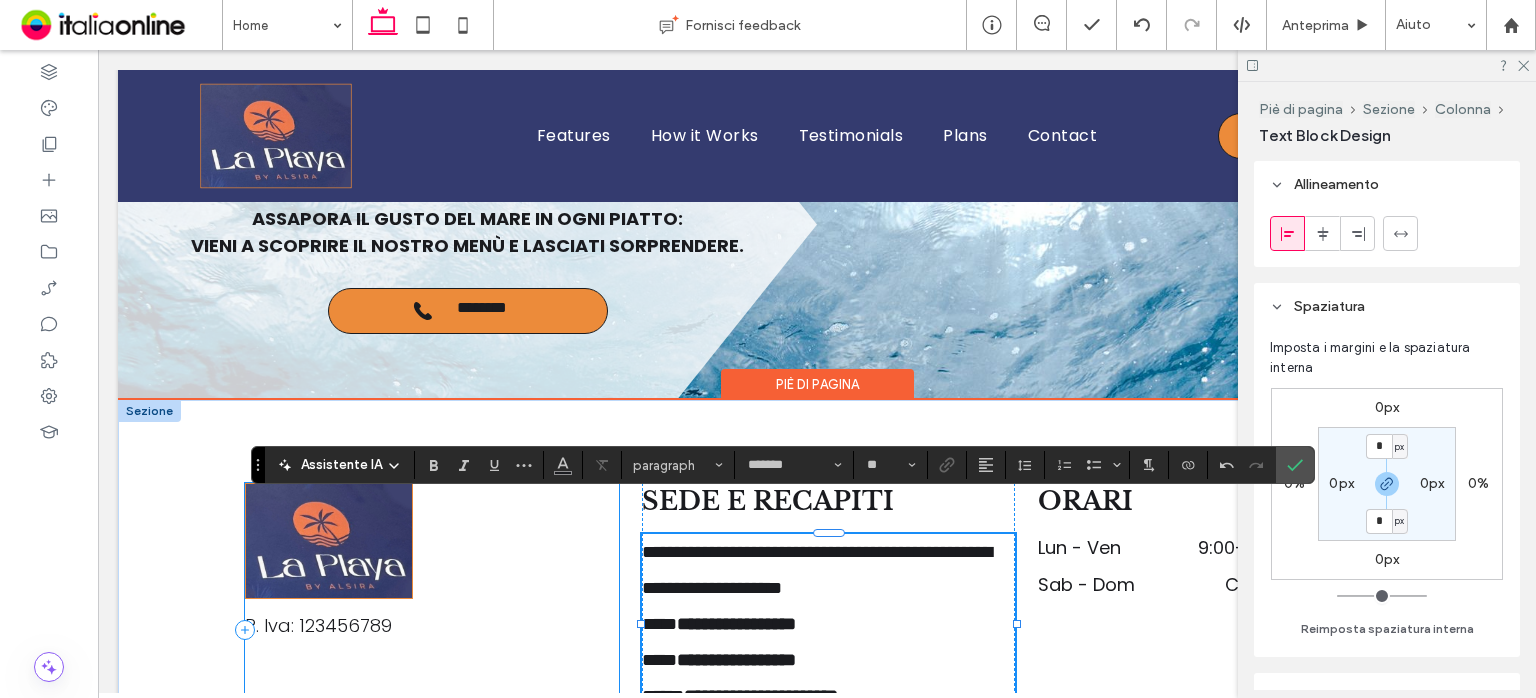 scroll, scrollTop: 0, scrollLeft: 0, axis: both 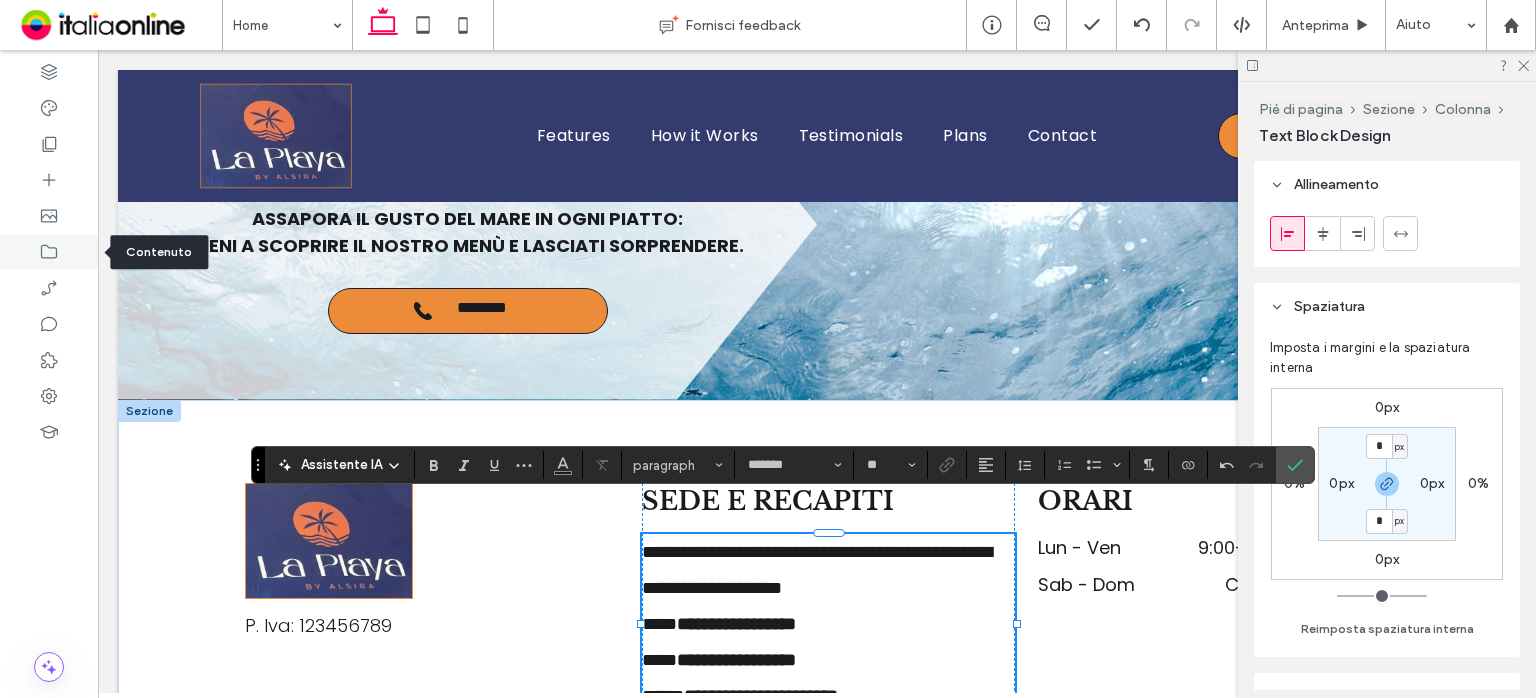 click 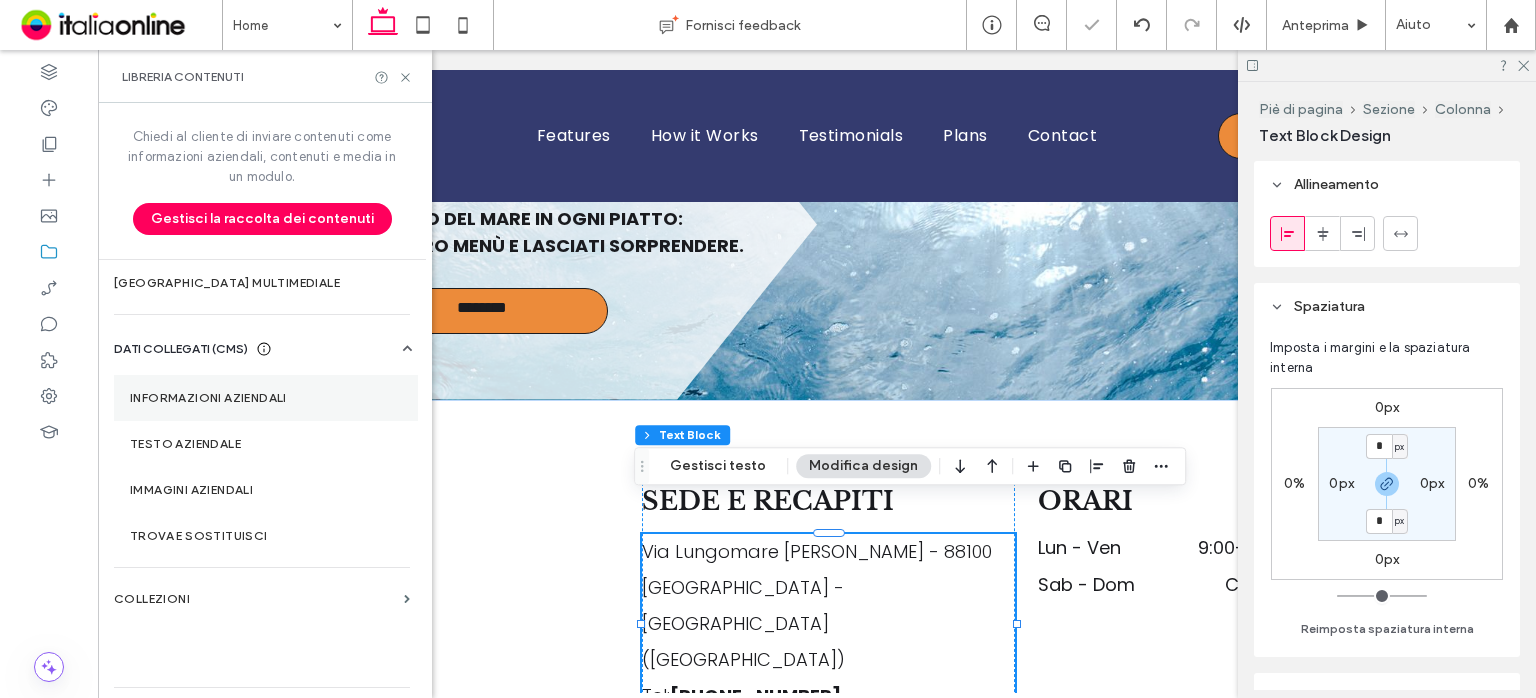 click on "Informazioni aziendali" at bounding box center [266, 398] 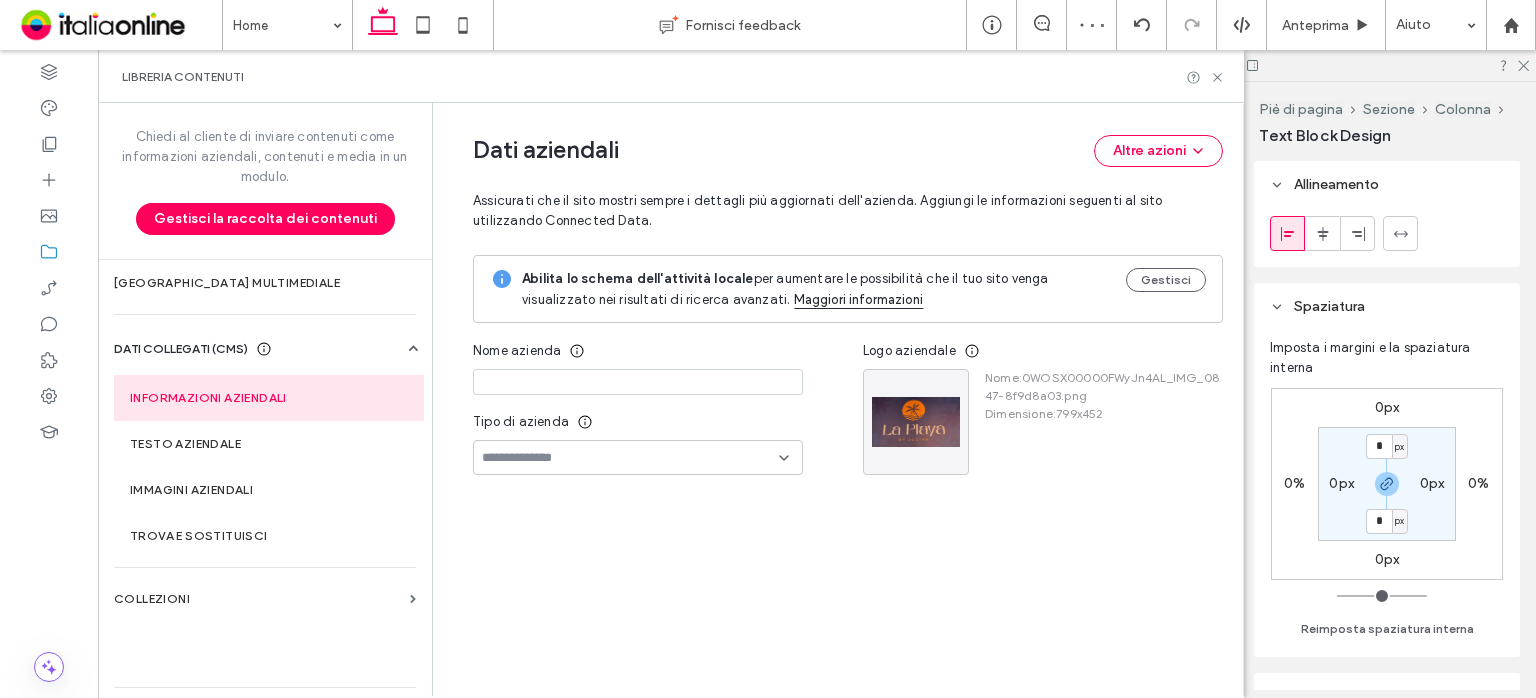 type on "**********" 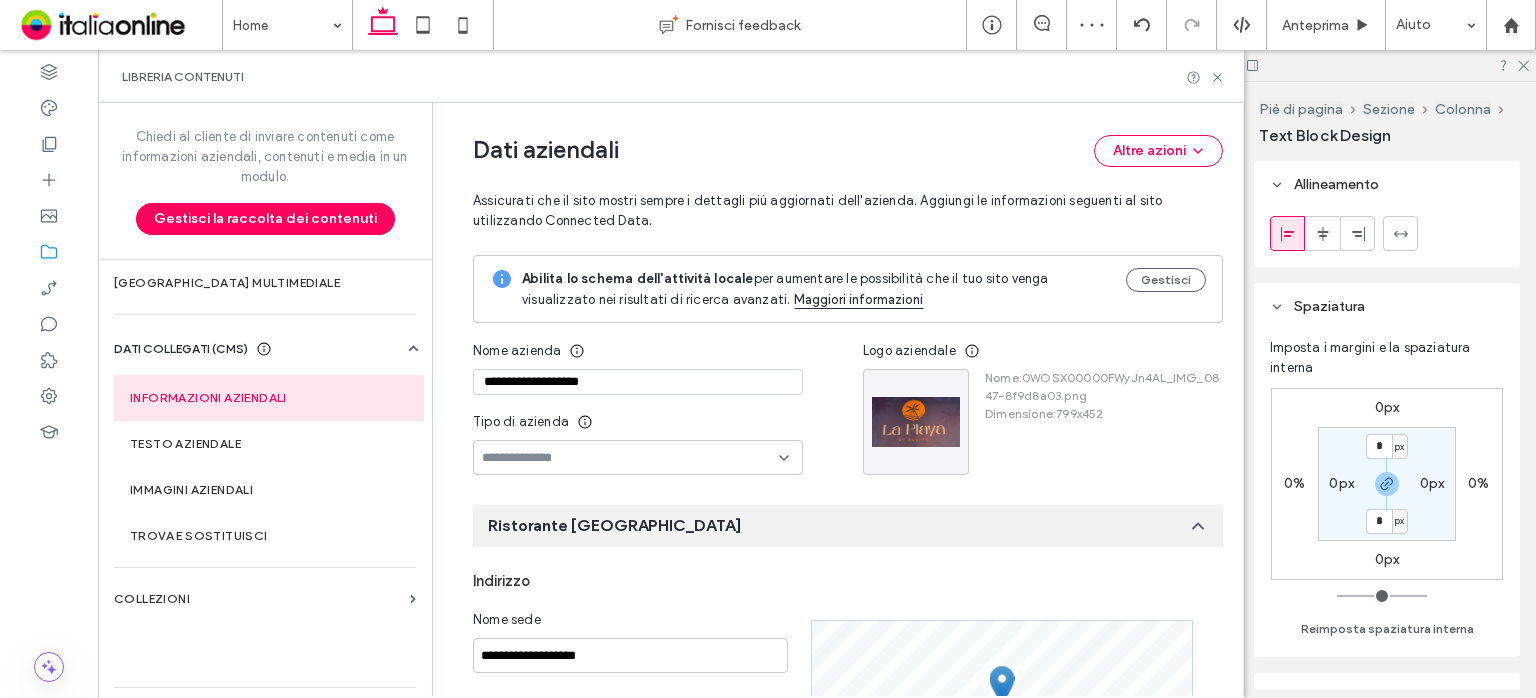 scroll, scrollTop: 186, scrollLeft: 0, axis: vertical 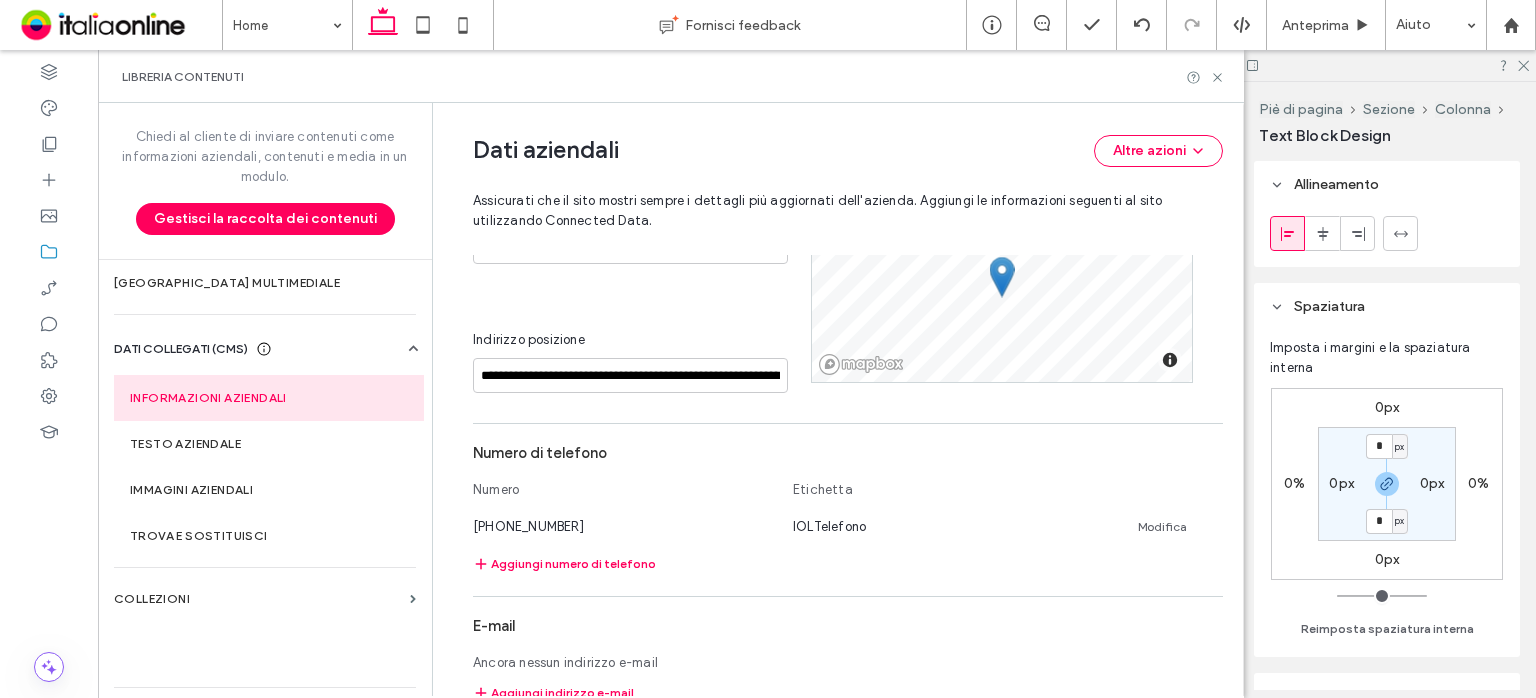 drag, startPoint x: 567, startPoint y: 523, endPoint x: 449, endPoint y: 525, distance: 118.016945 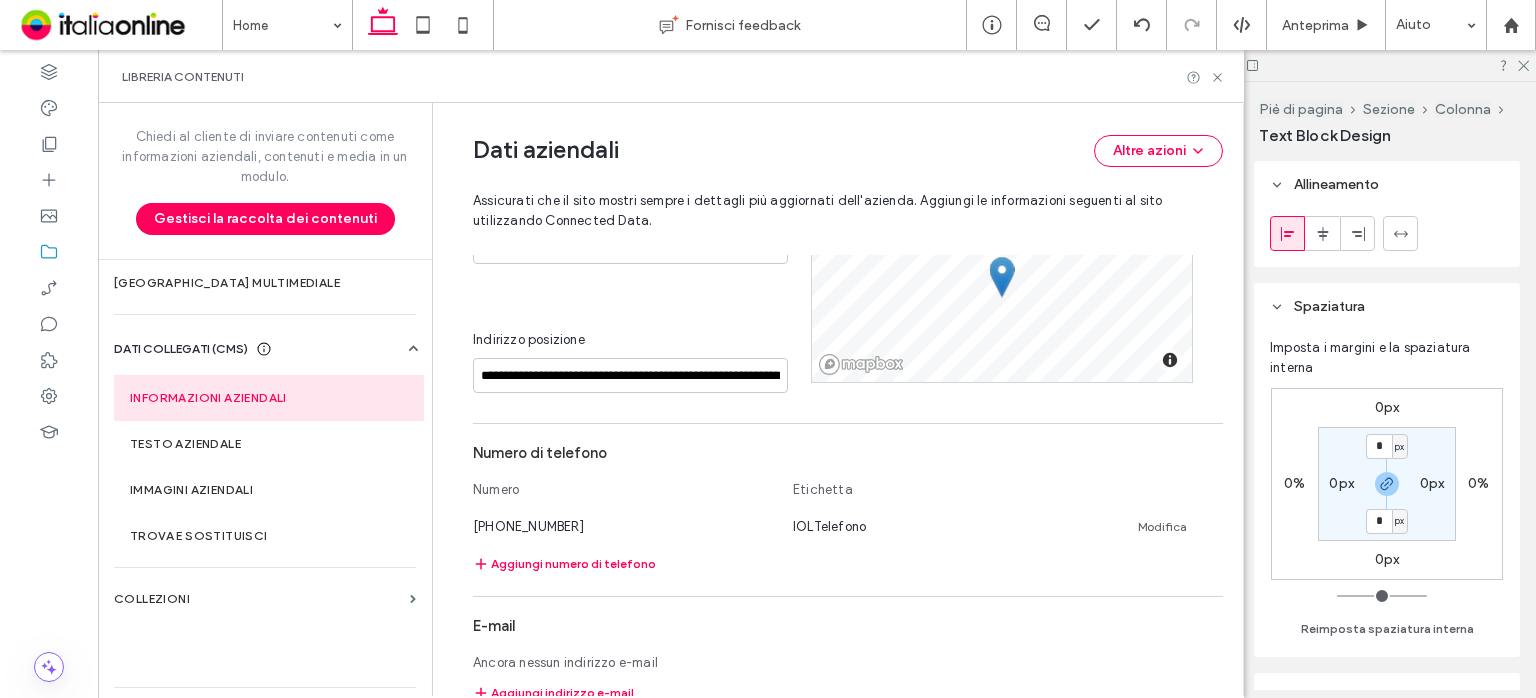 click on "**********" at bounding box center (833, 534) 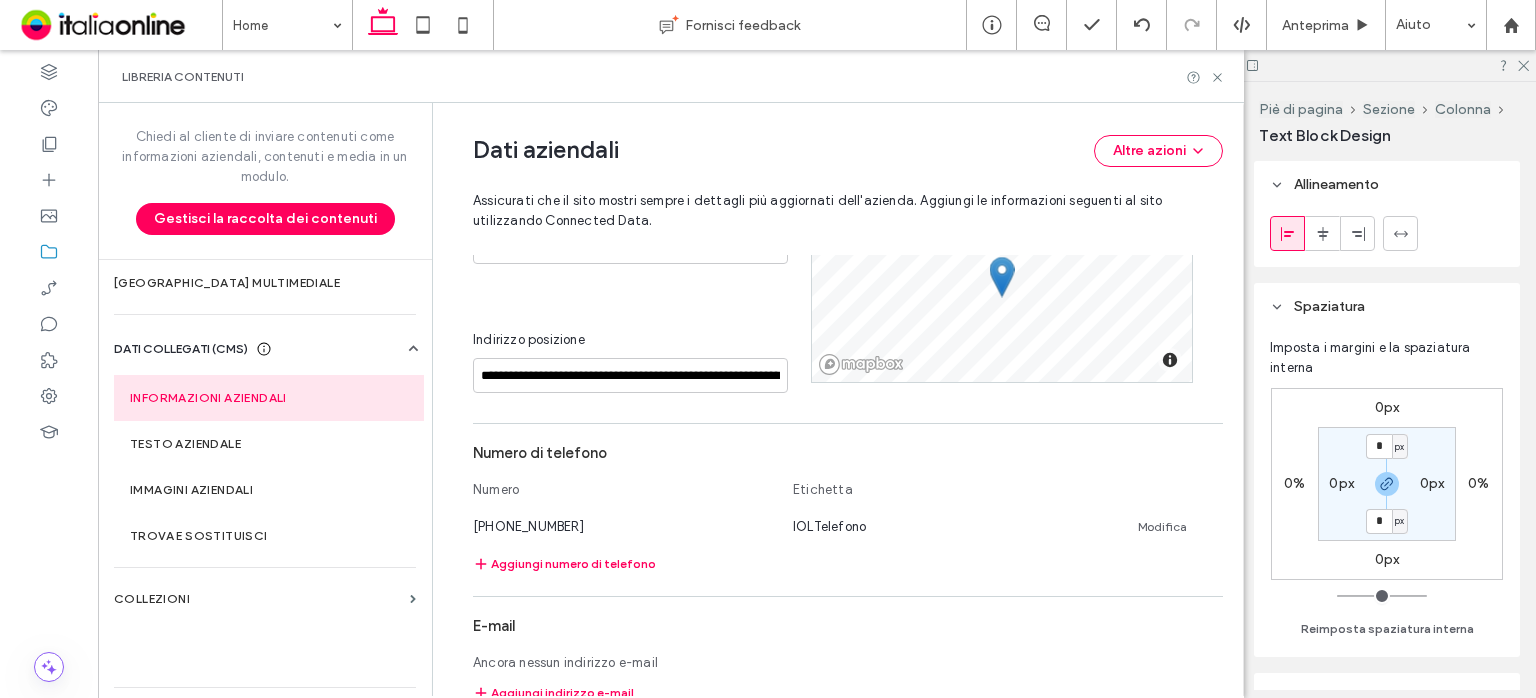 copy on "[PHONE_NUMBER]" 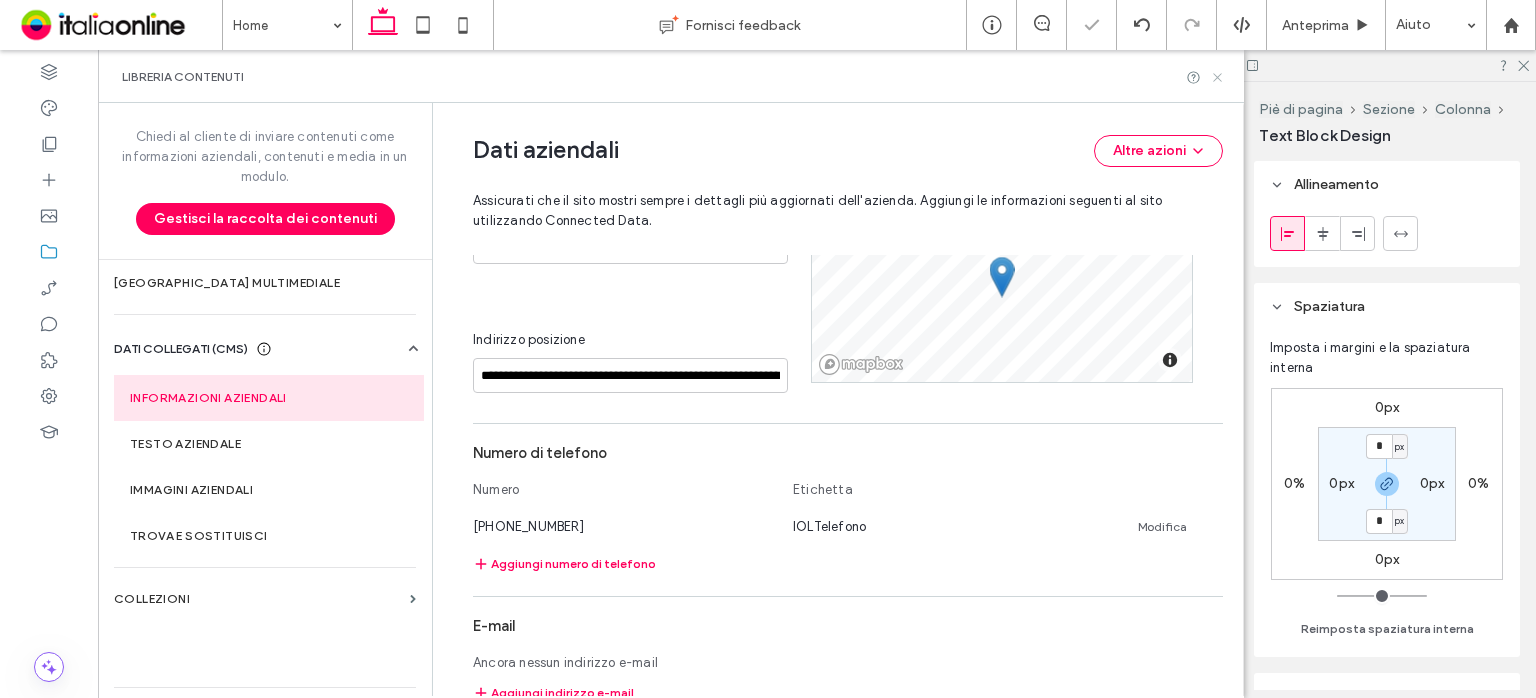 click 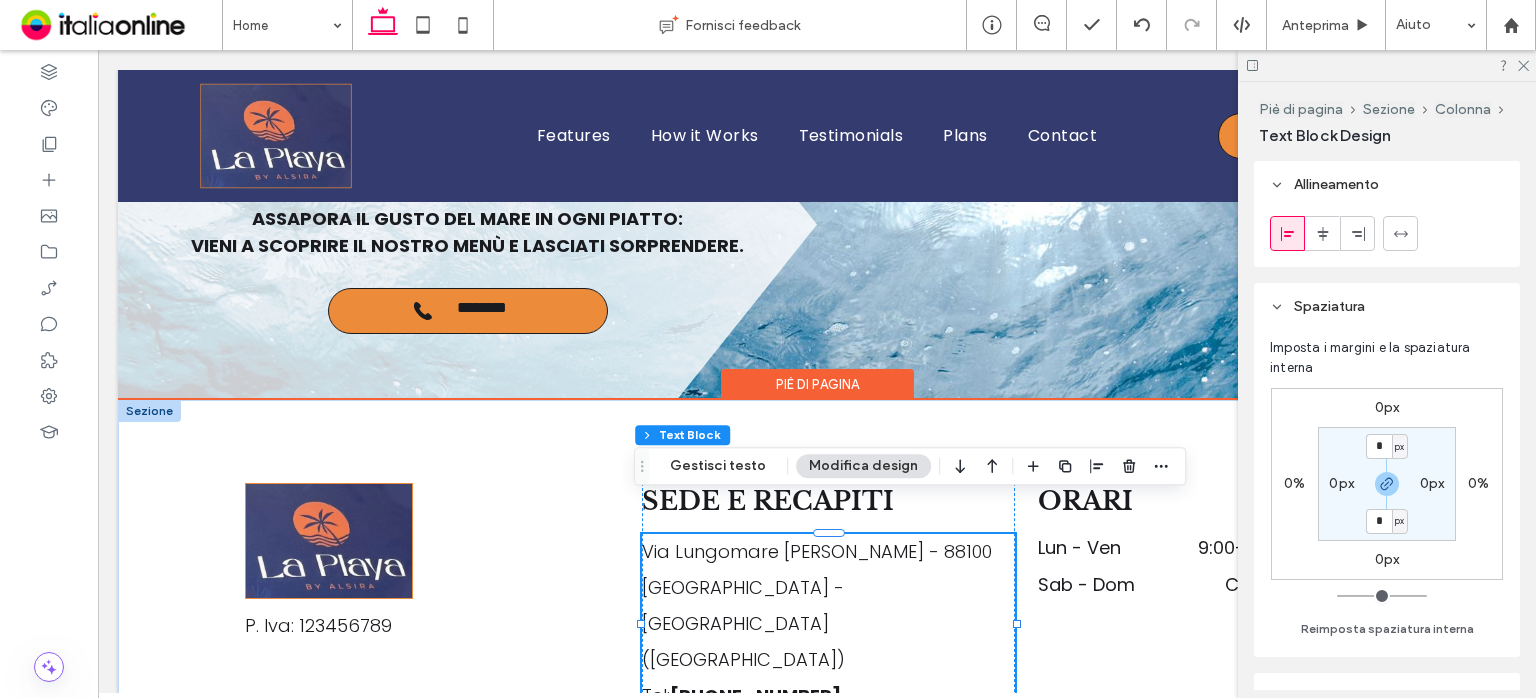 click on "[PHONE_NUMBER]" at bounding box center (759, 731) 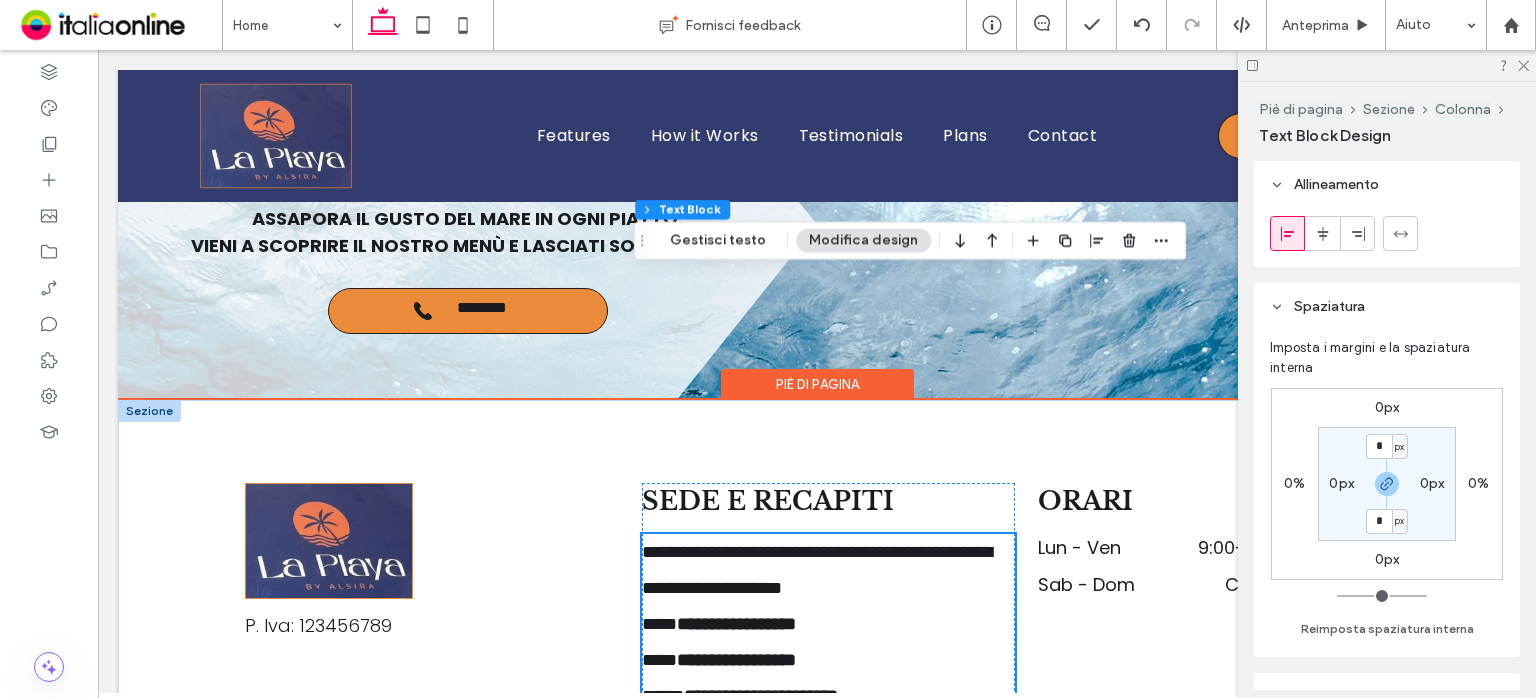 type on "*******" 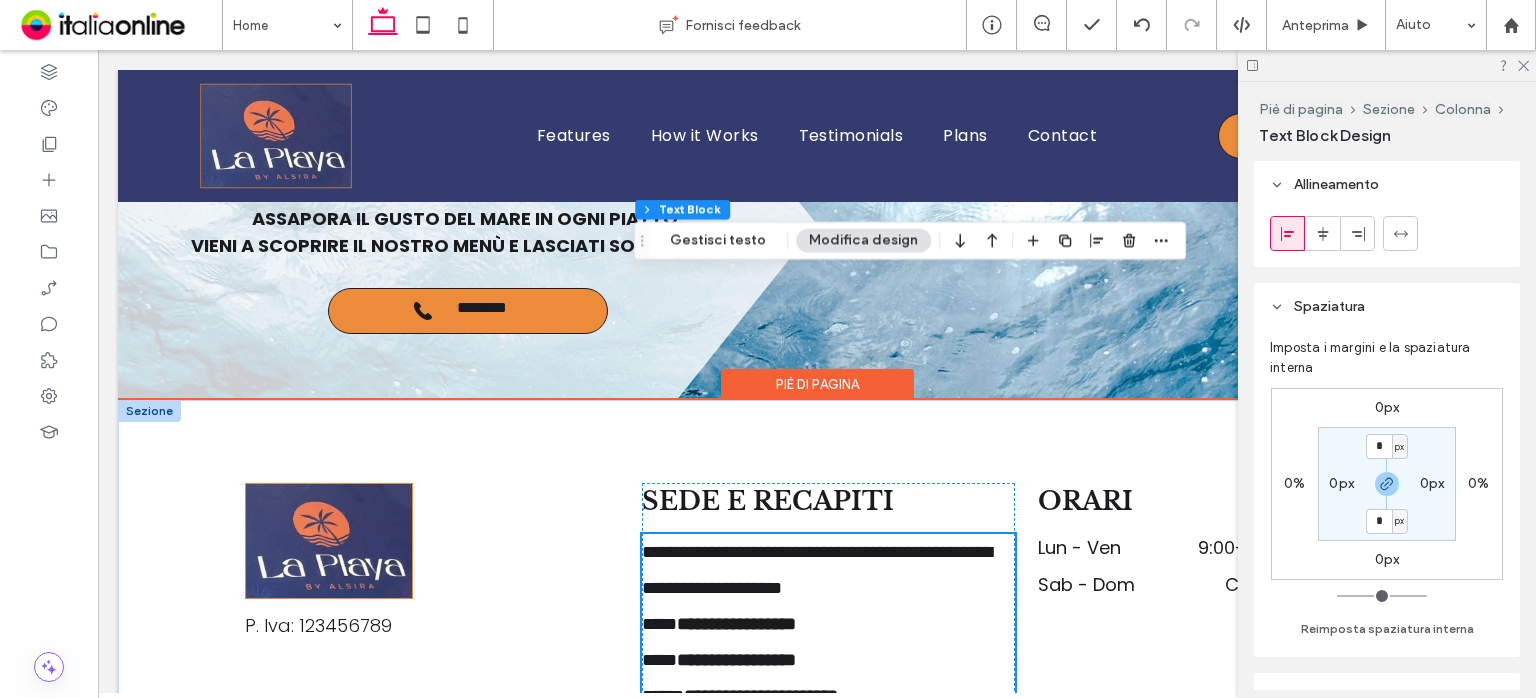 type on "**" 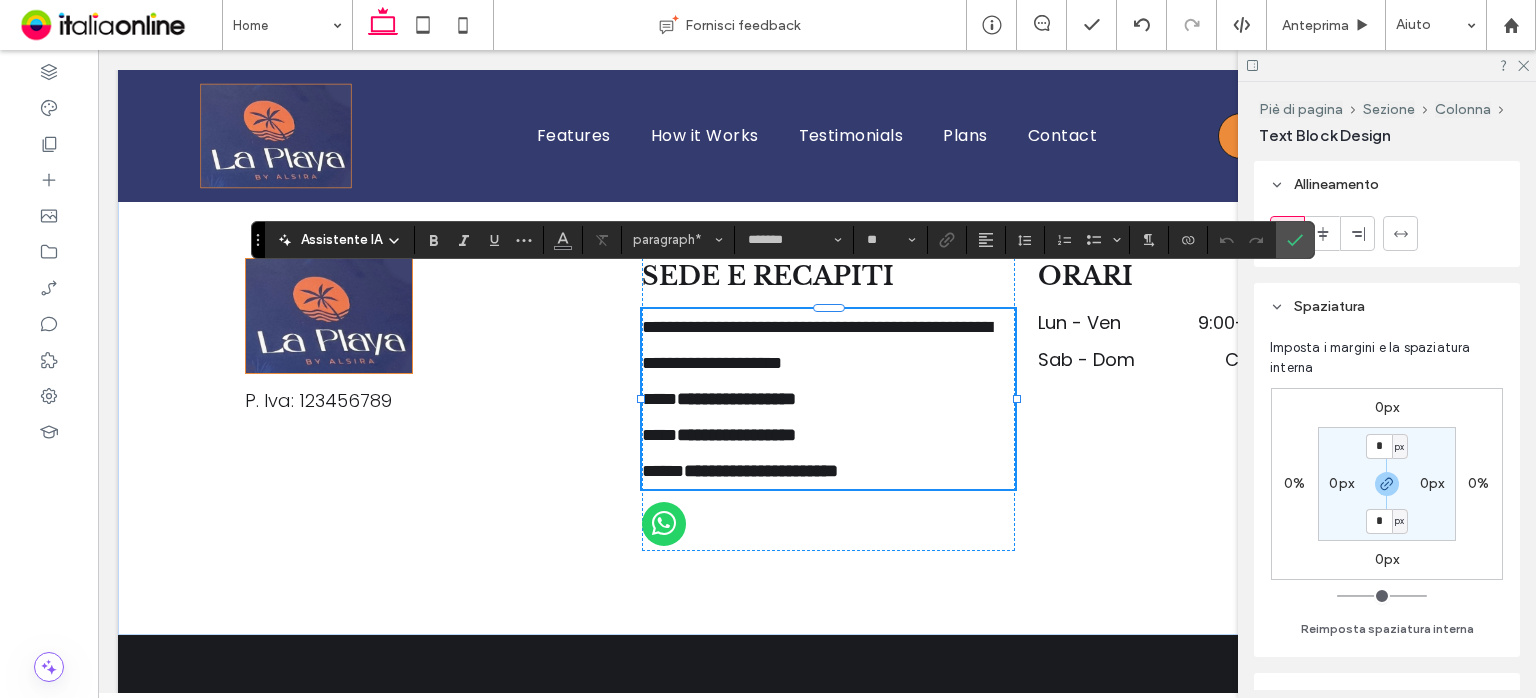 click on "**********" at bounding box center [829, 435] 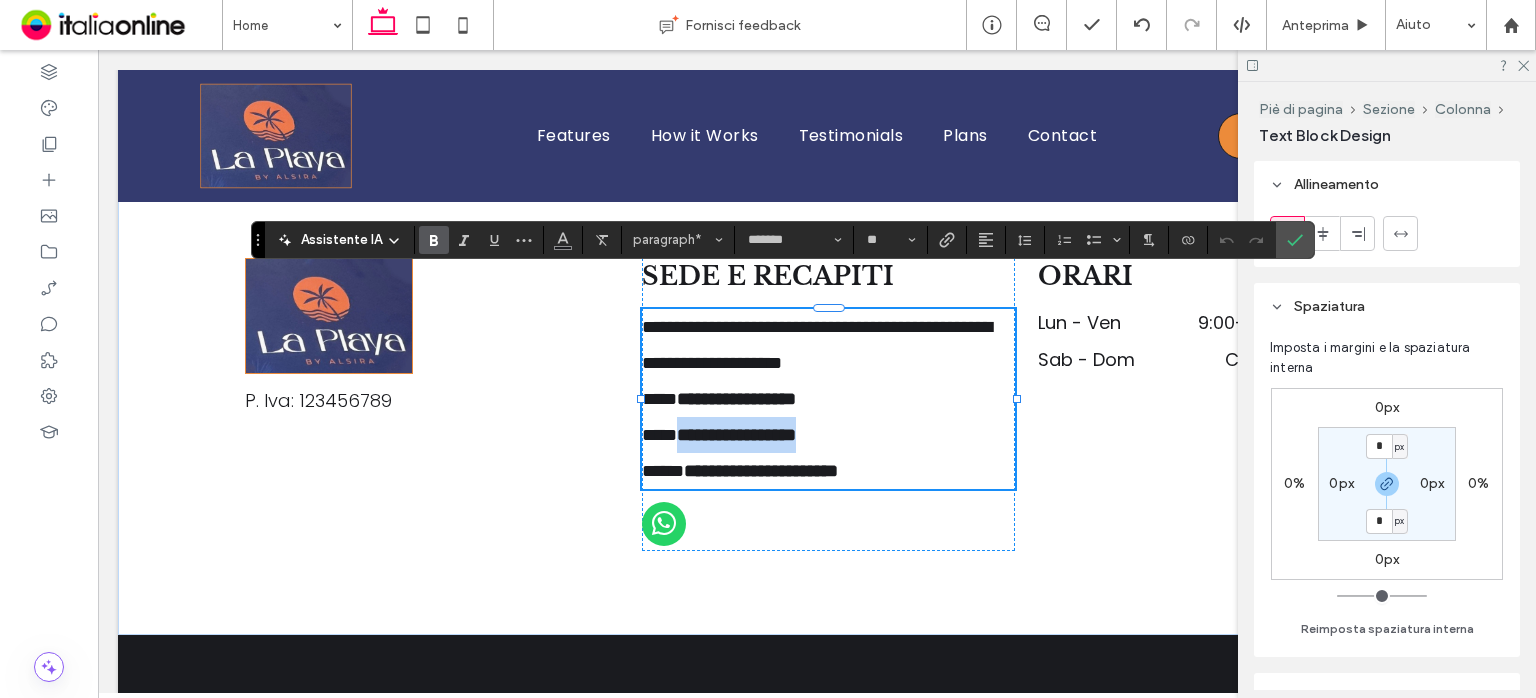 drag, startPoint x: 835, startPoint y: 406, endPoint x: 672, endPoint y: 391, distance: 163.68874 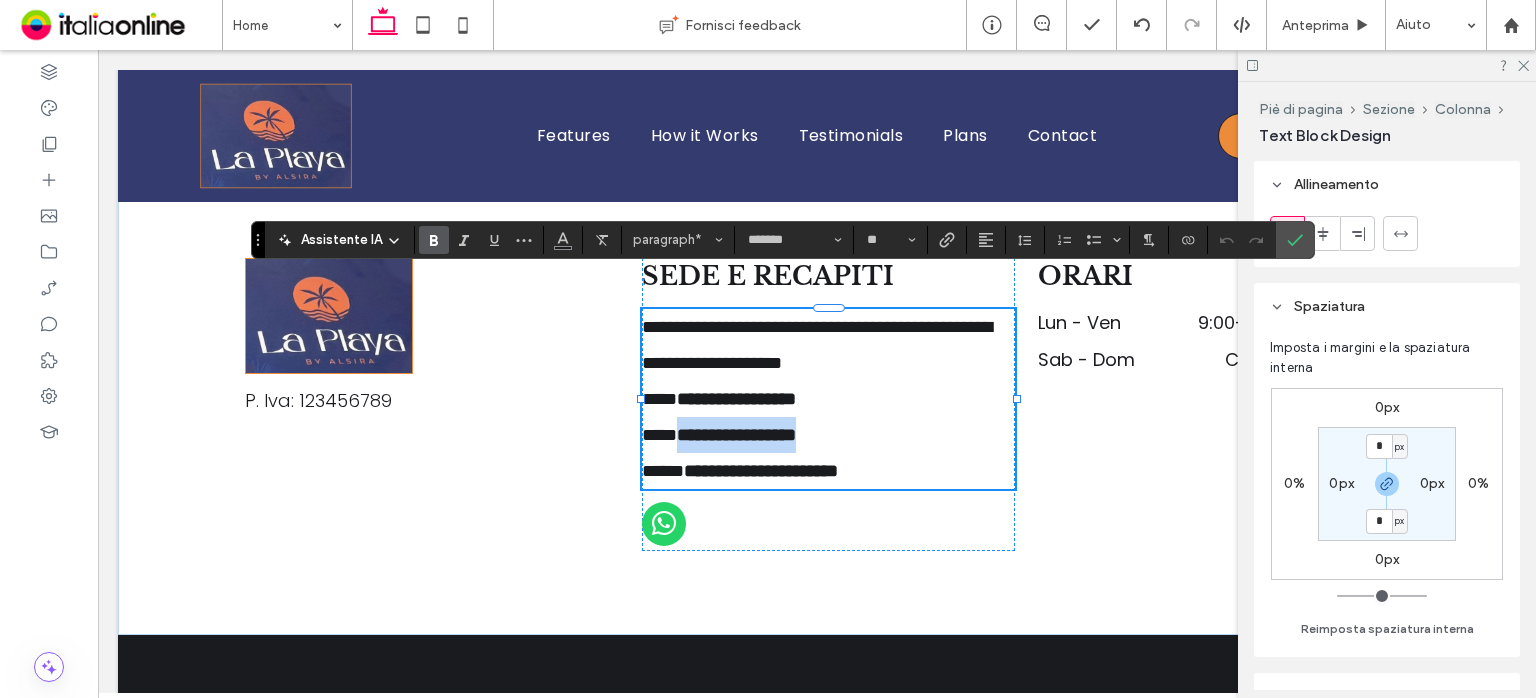 click on "**********" at bounding box center (829, 435) 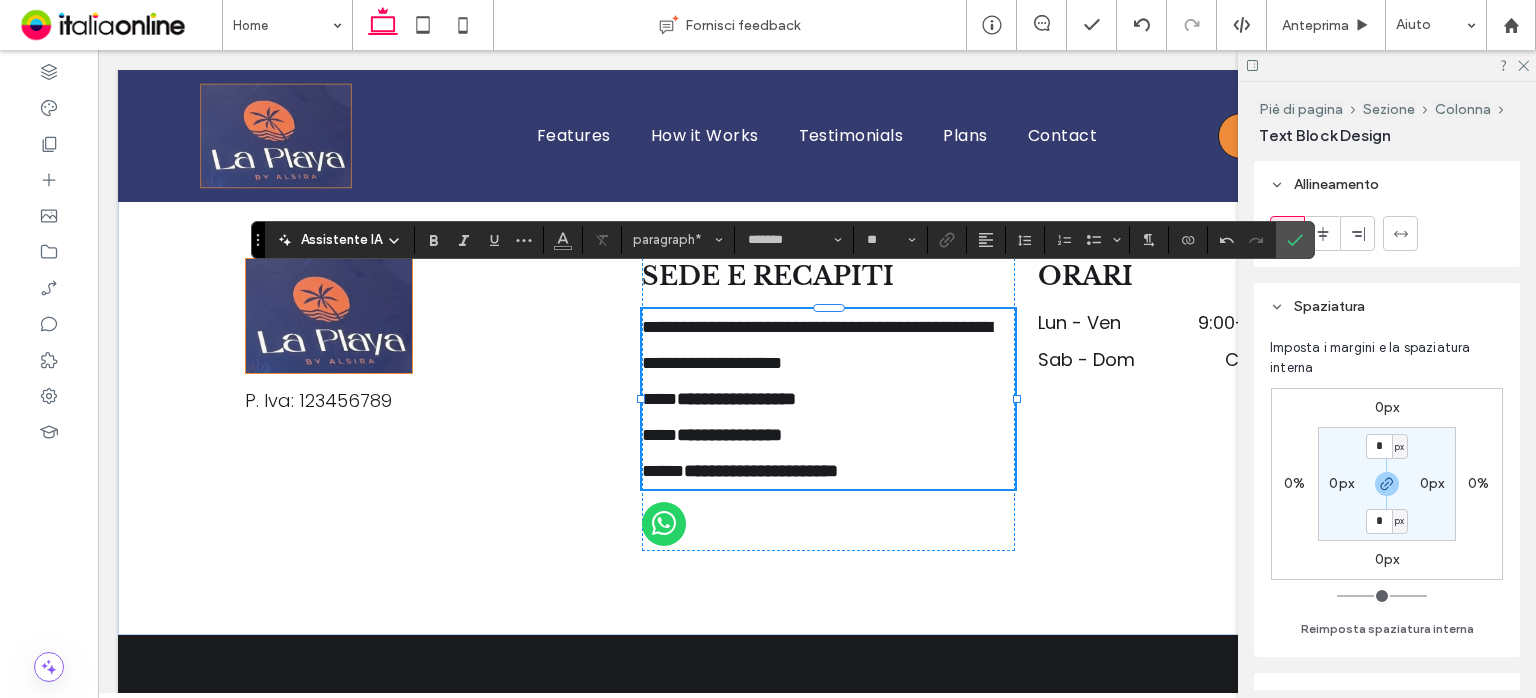 scroll, scrollTop: 0, scrollLeft: 0, axis: both 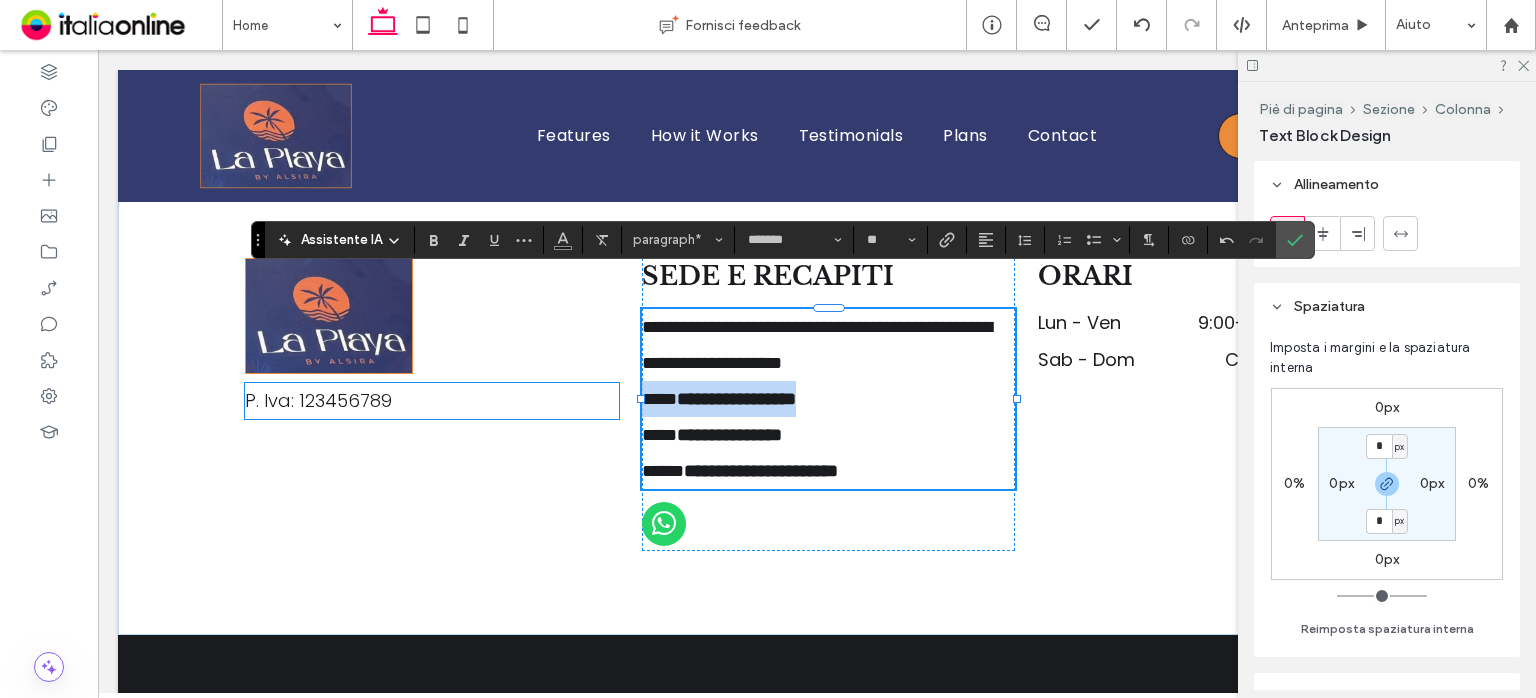 drag, startPoint x: 804, startPoint y: 364, endPoint x: 585, endPoint y: 349, distance: 219.51309 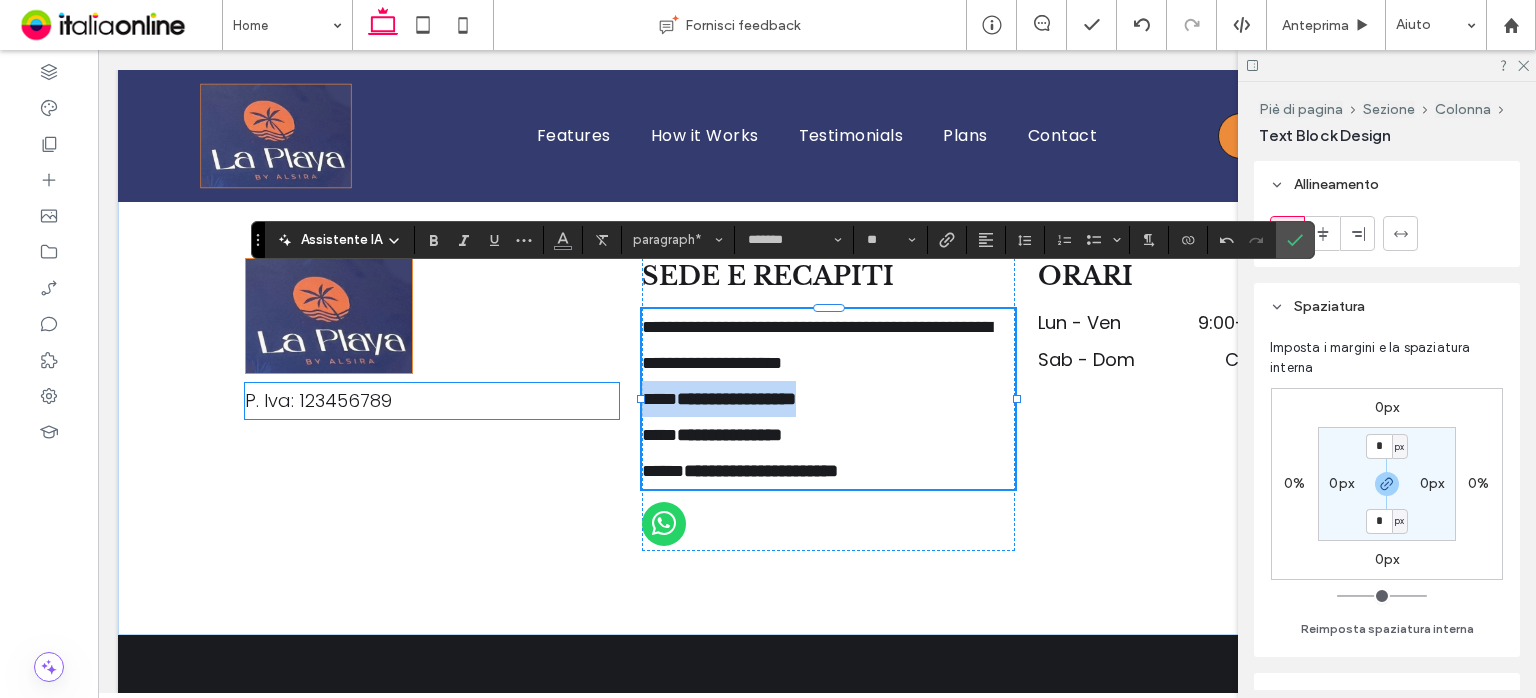 click on "**********" at bounding box center [817, 405] 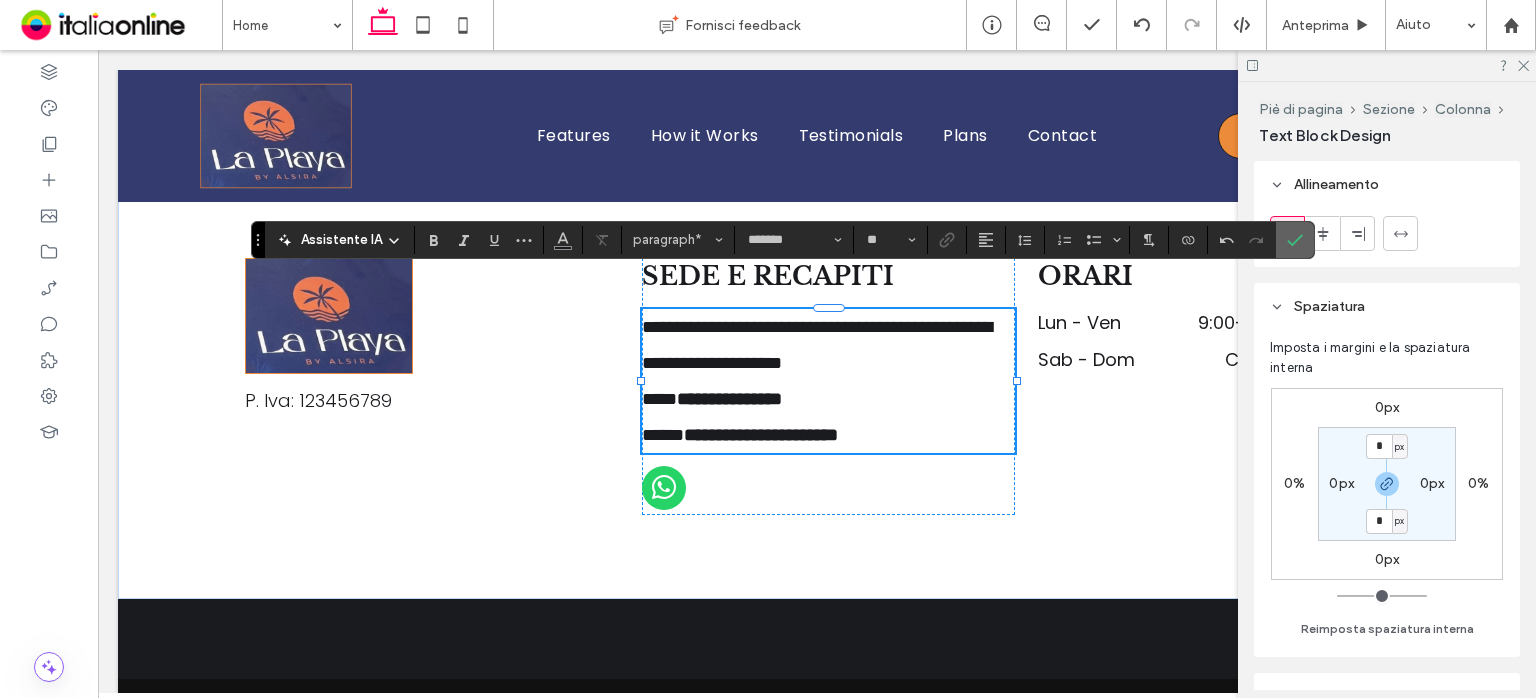 click 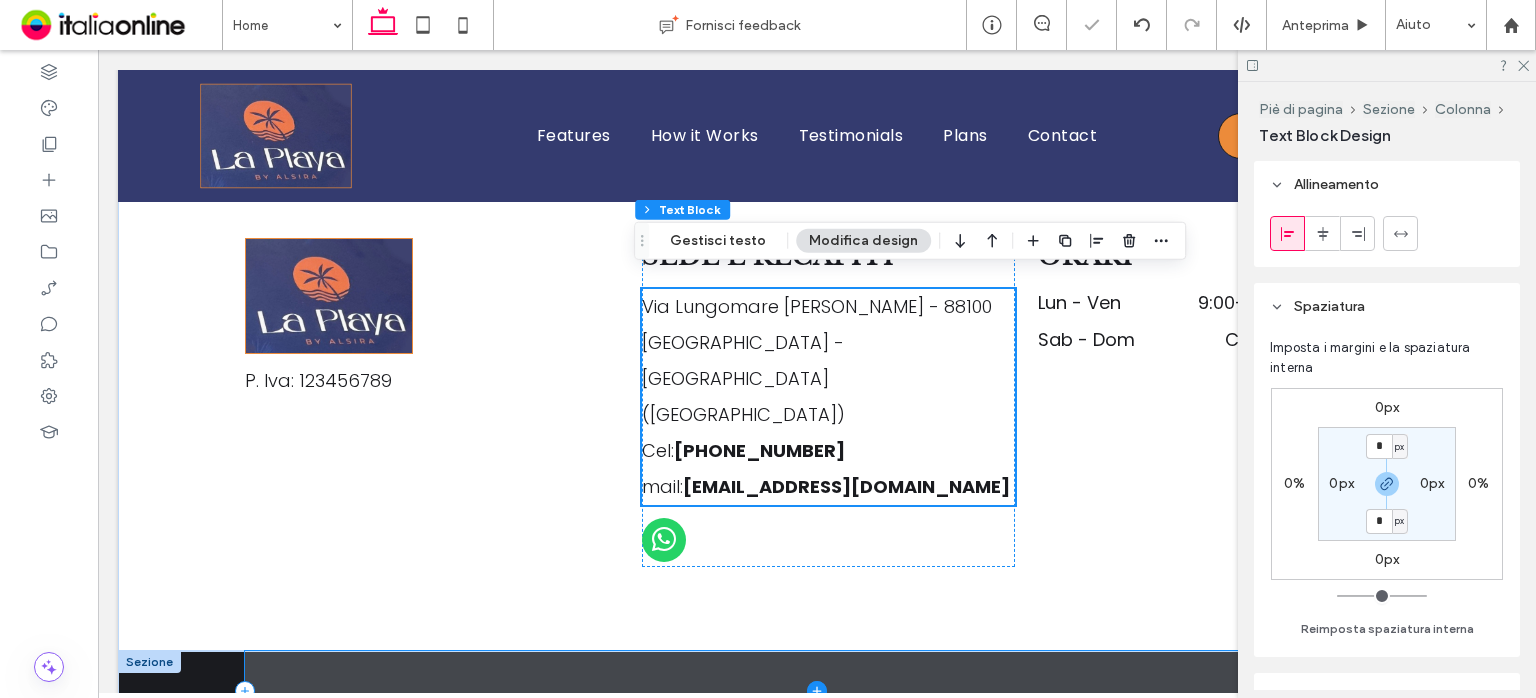 scroll, scrollTop: 3831, scrollLeft: 0, axis: vertical 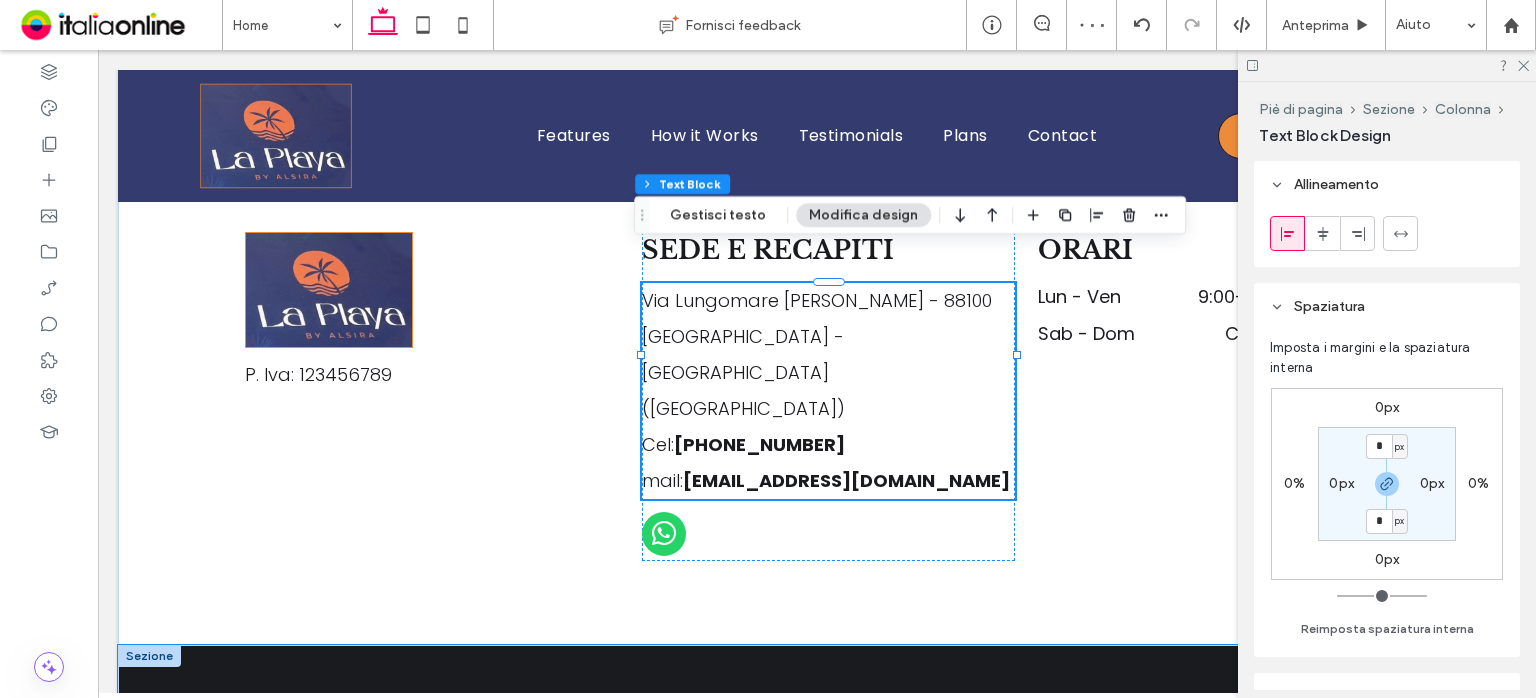 click at bounding box center [817, 685] 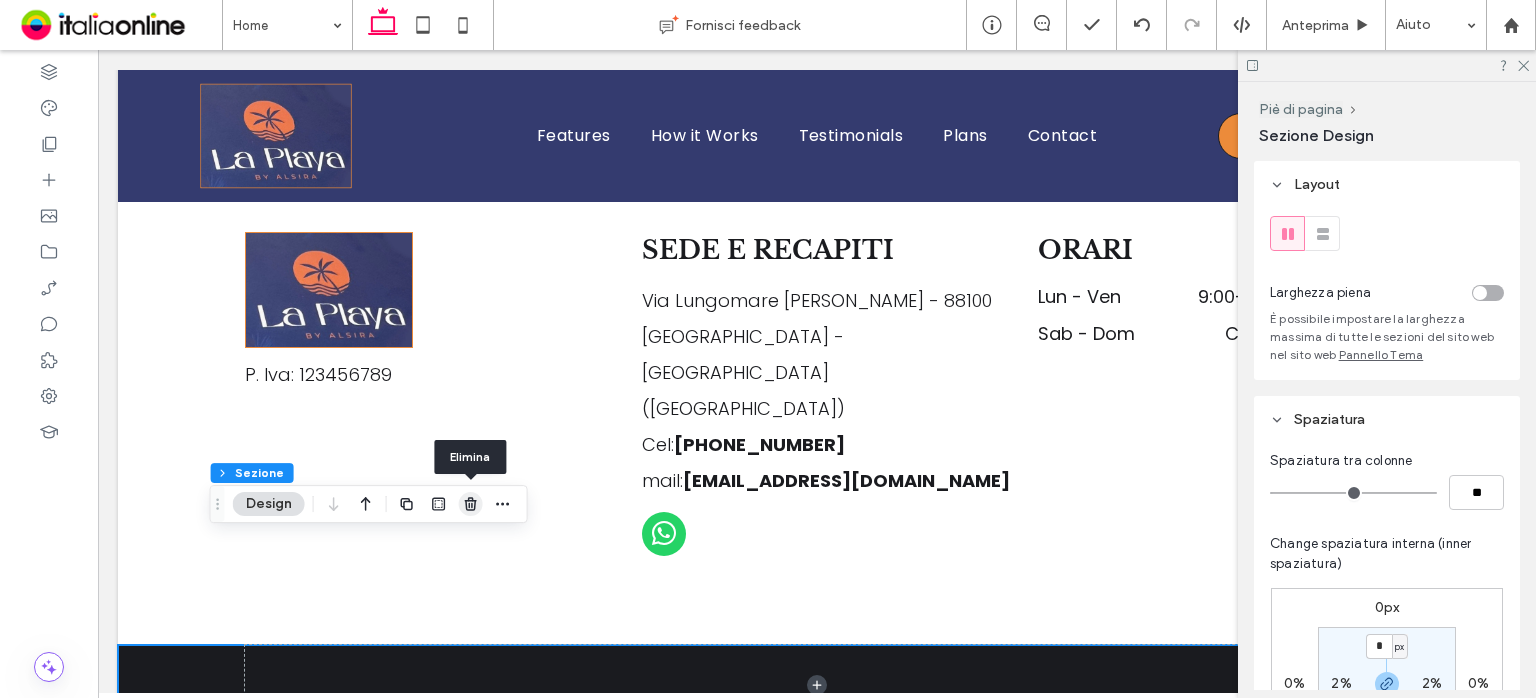 click at bounding box center (471, 504) 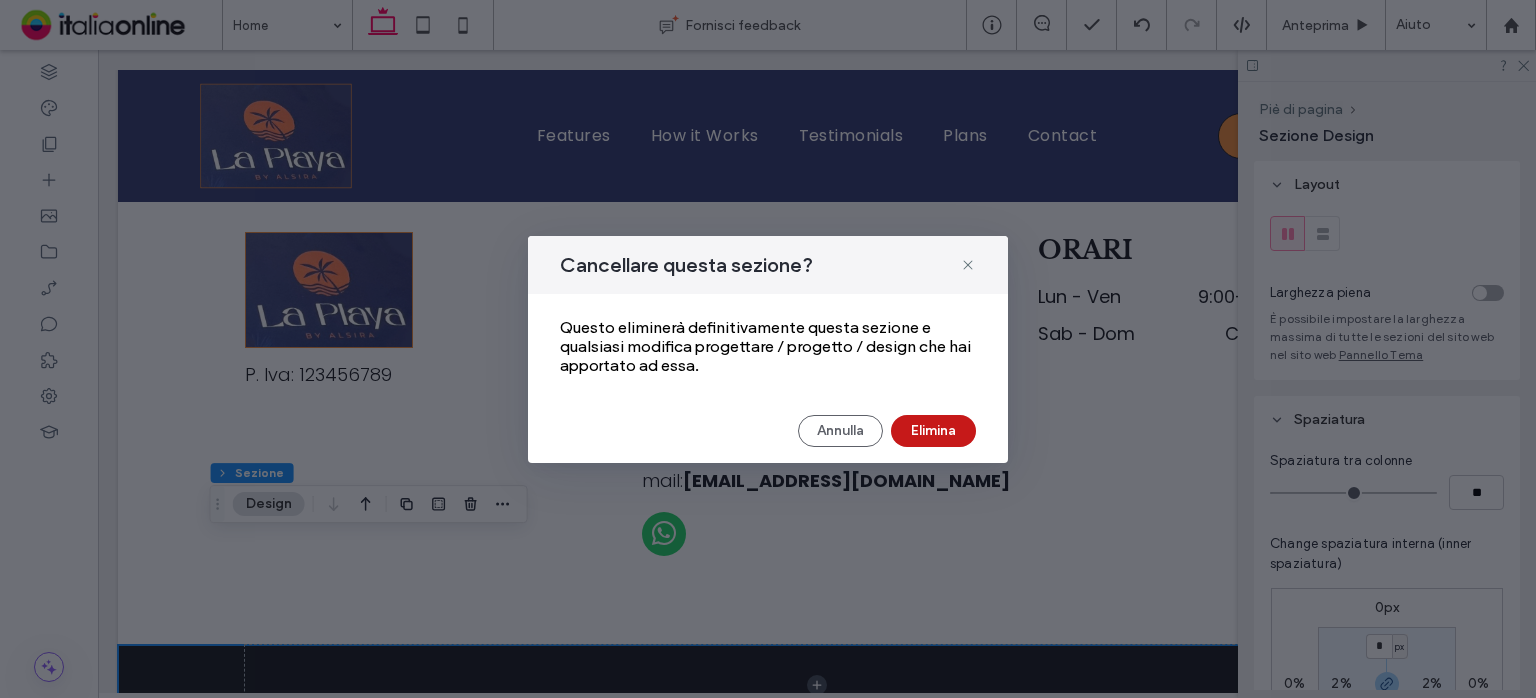 drag, startPoint x: 870, startPoint y: 384, endPoint x: 968, endPoint y: 429, distance: 107.837845 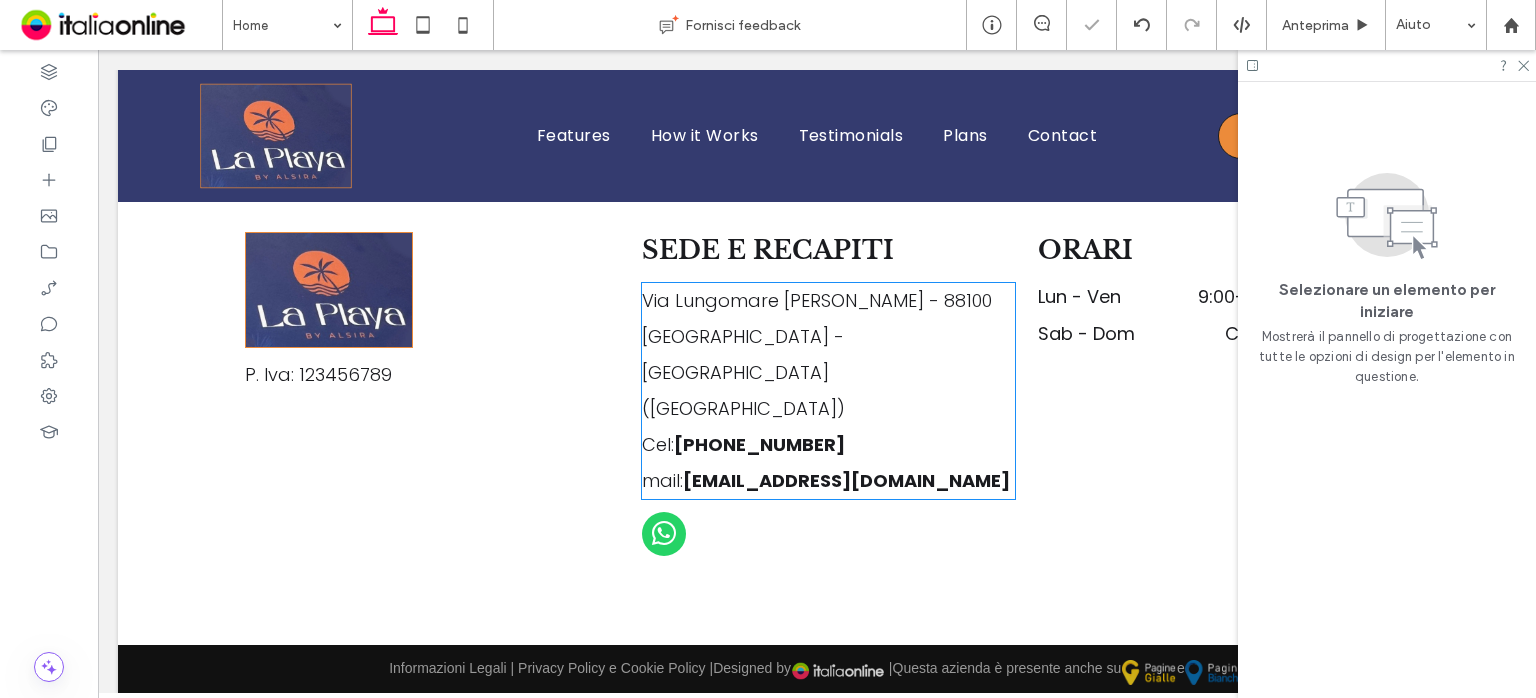 scroll, scrollTop: 3751, scrollLeft: 0, axis: vertical 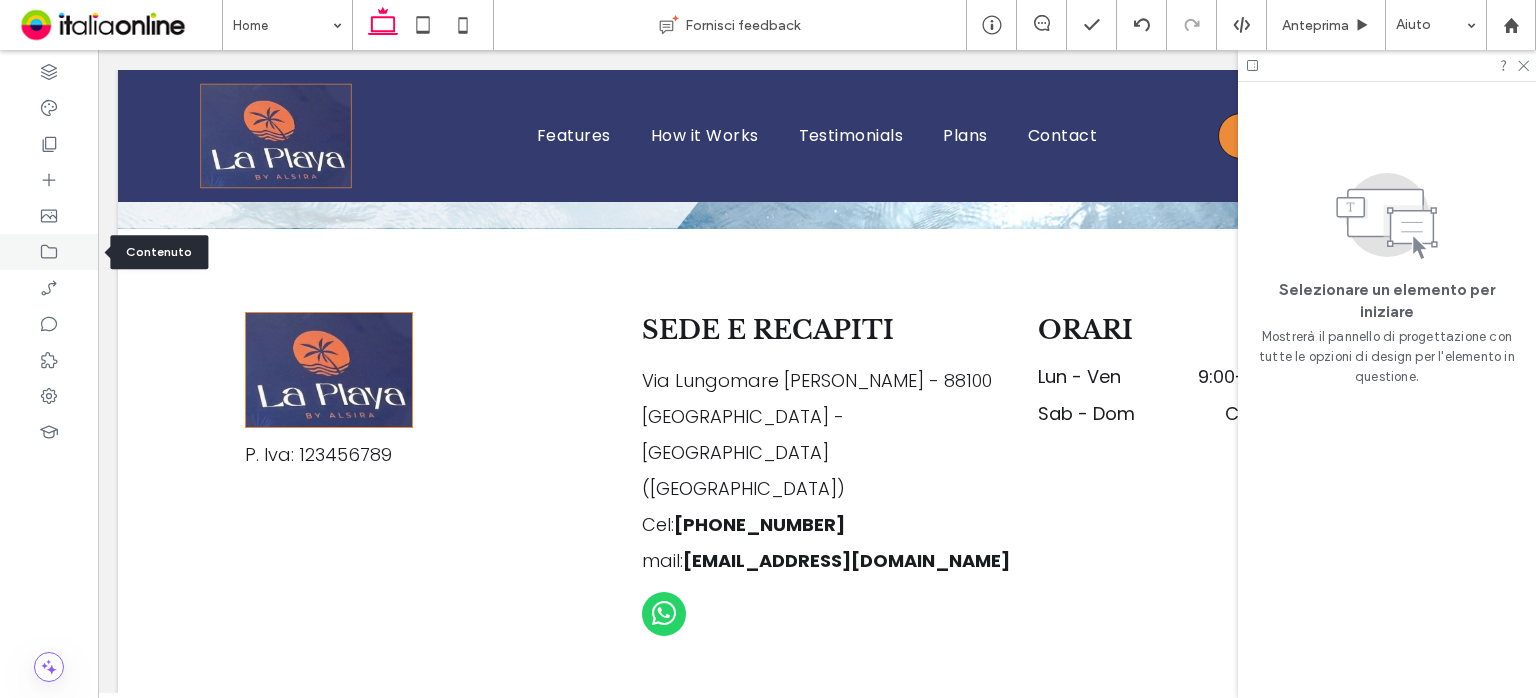 click 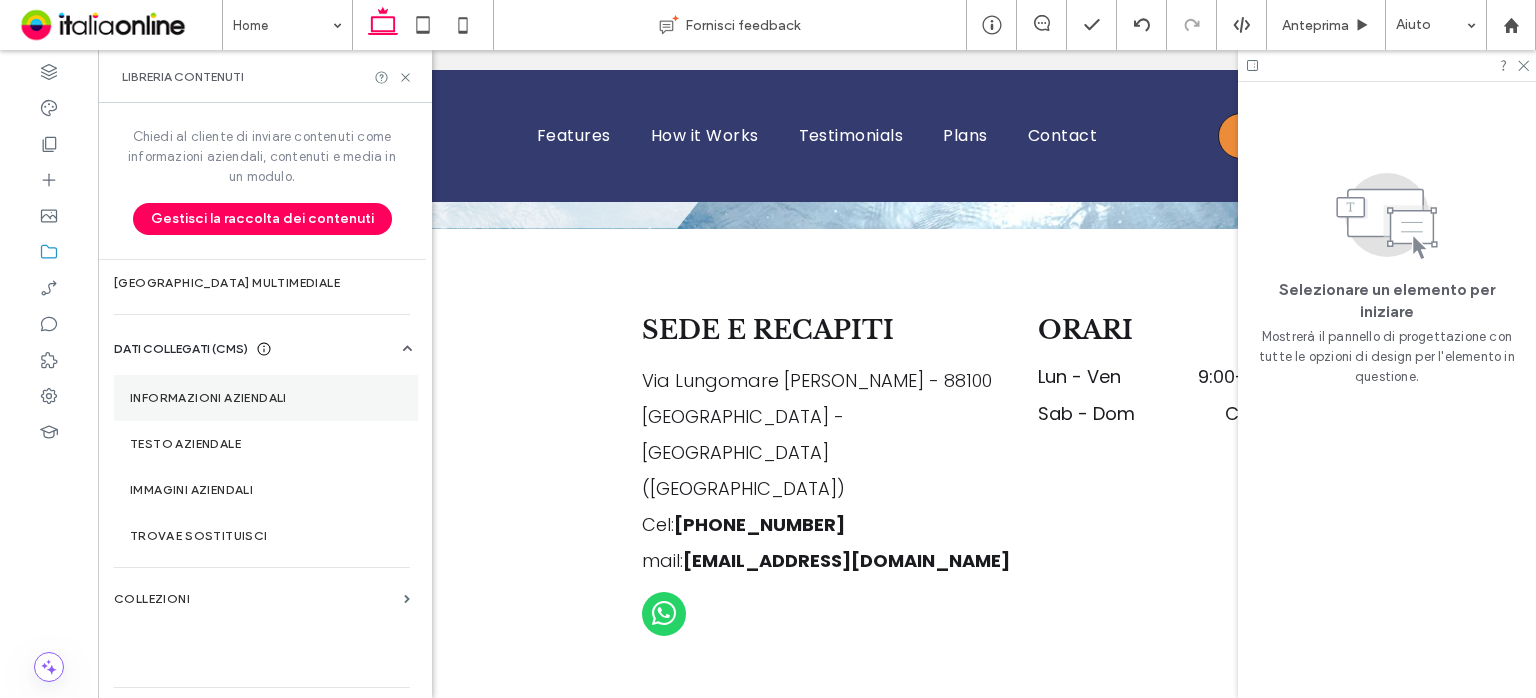 click on "Informazioni aziendali" at bounding box center [266, 398] 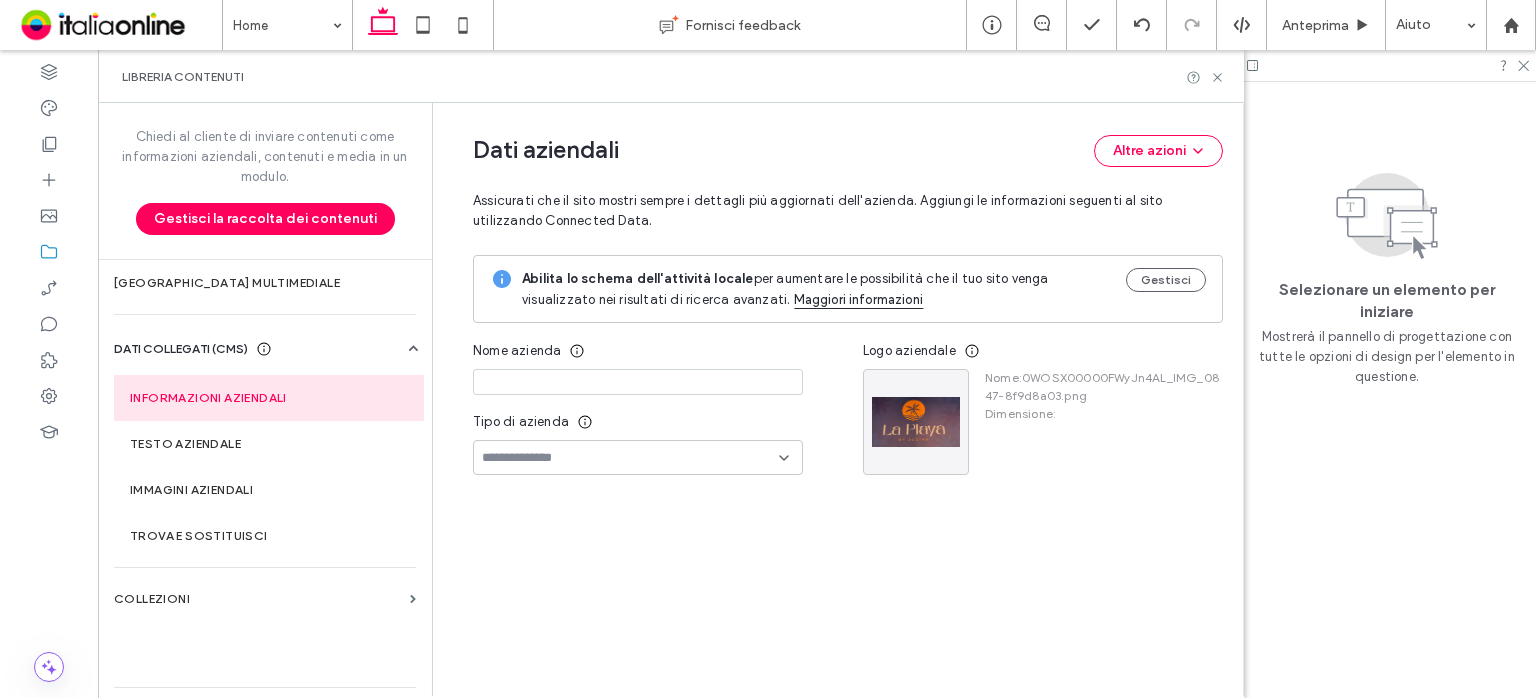 type on "**********" 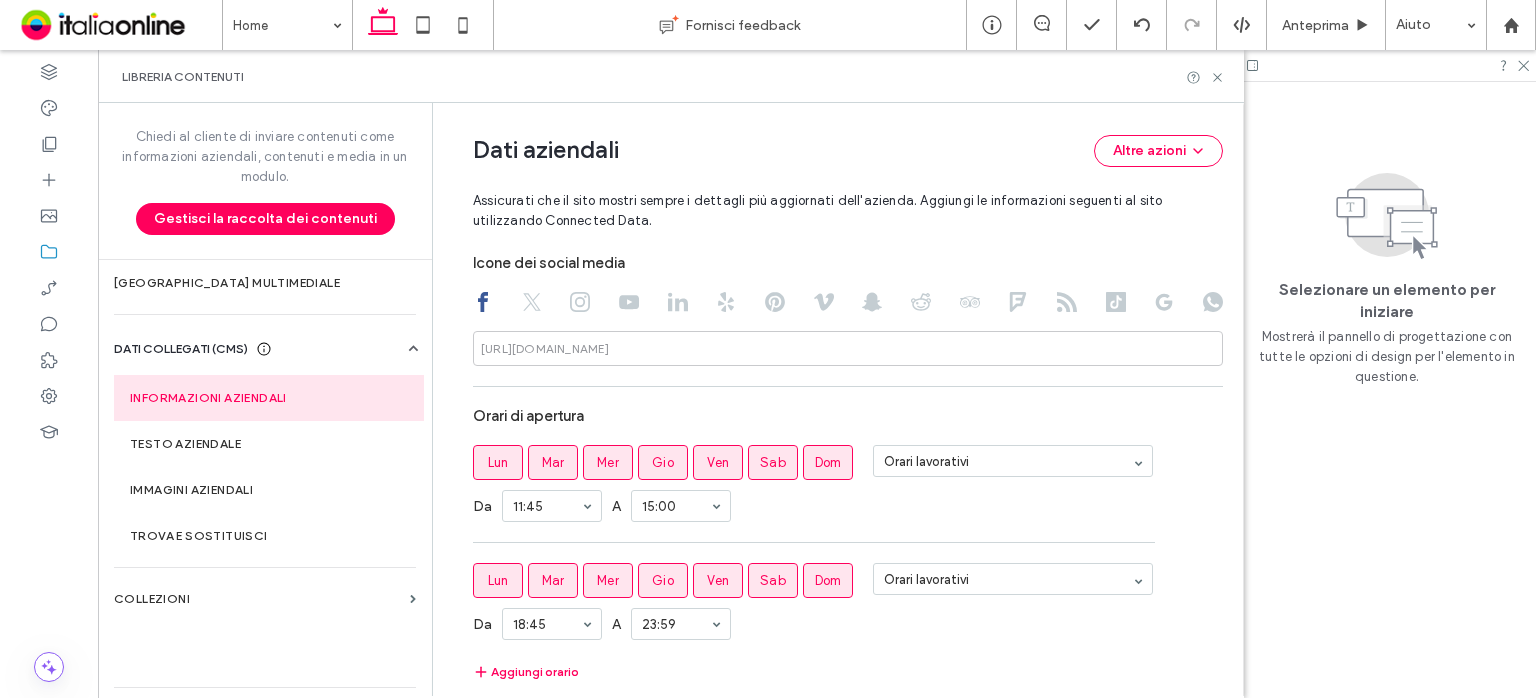 scroll, scrollTop: 1009, scrollLeft: 0, axis: vertical 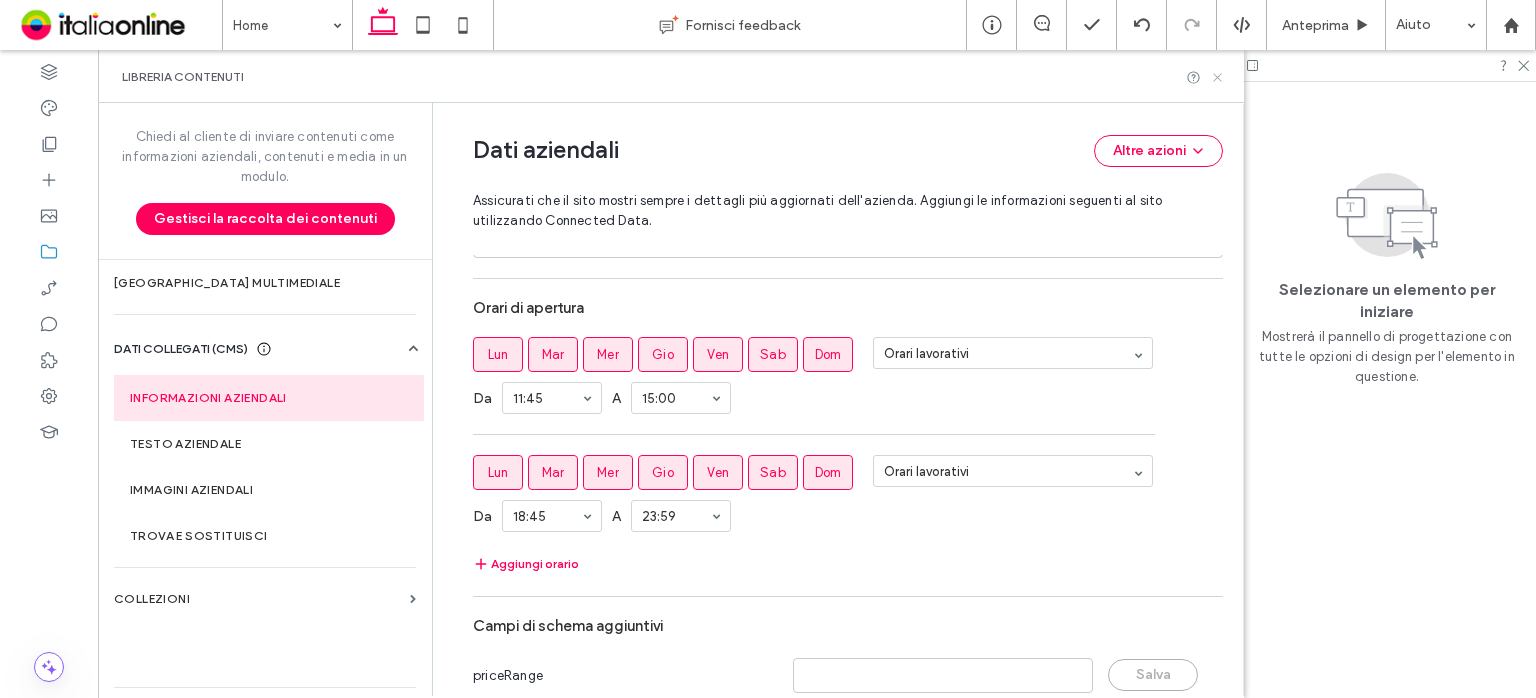 click 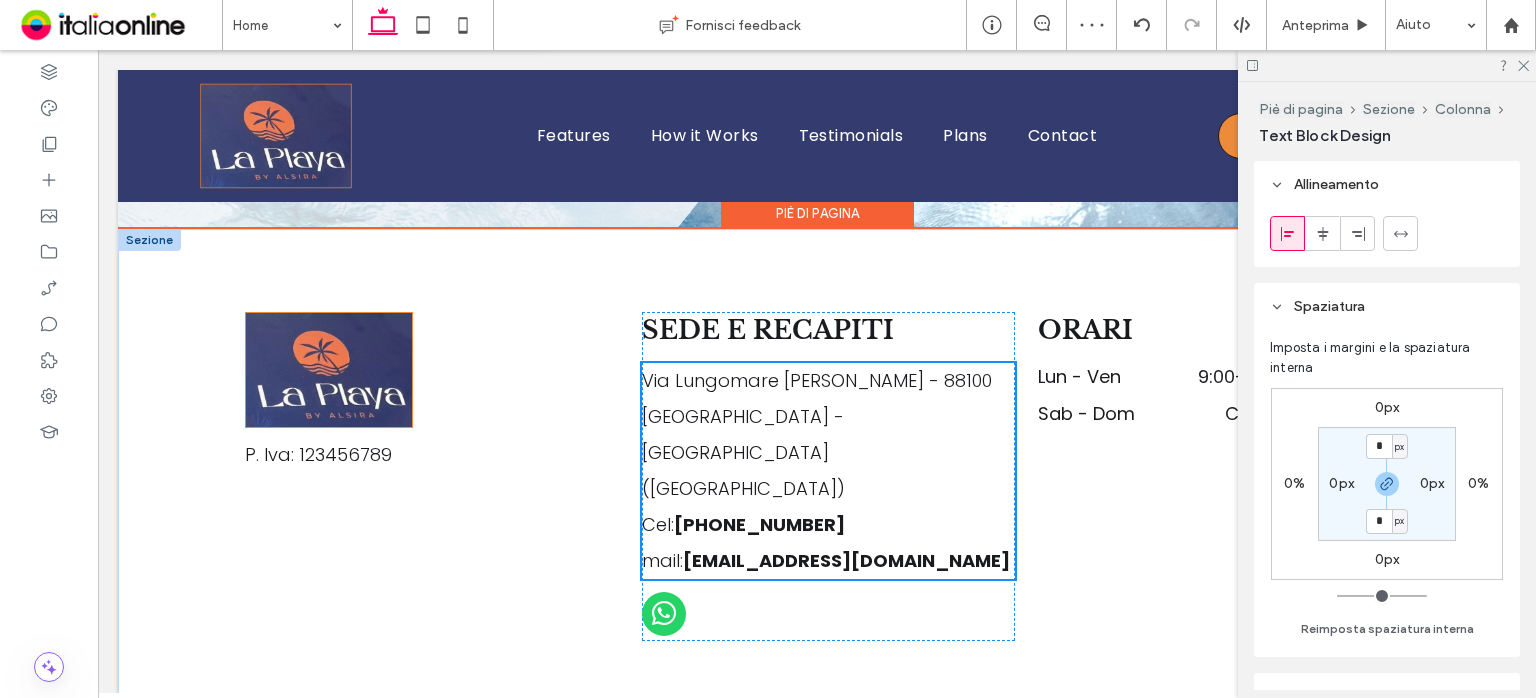 scroll, scrollTop: 3655, scrollLeft: 0, axis: vertical 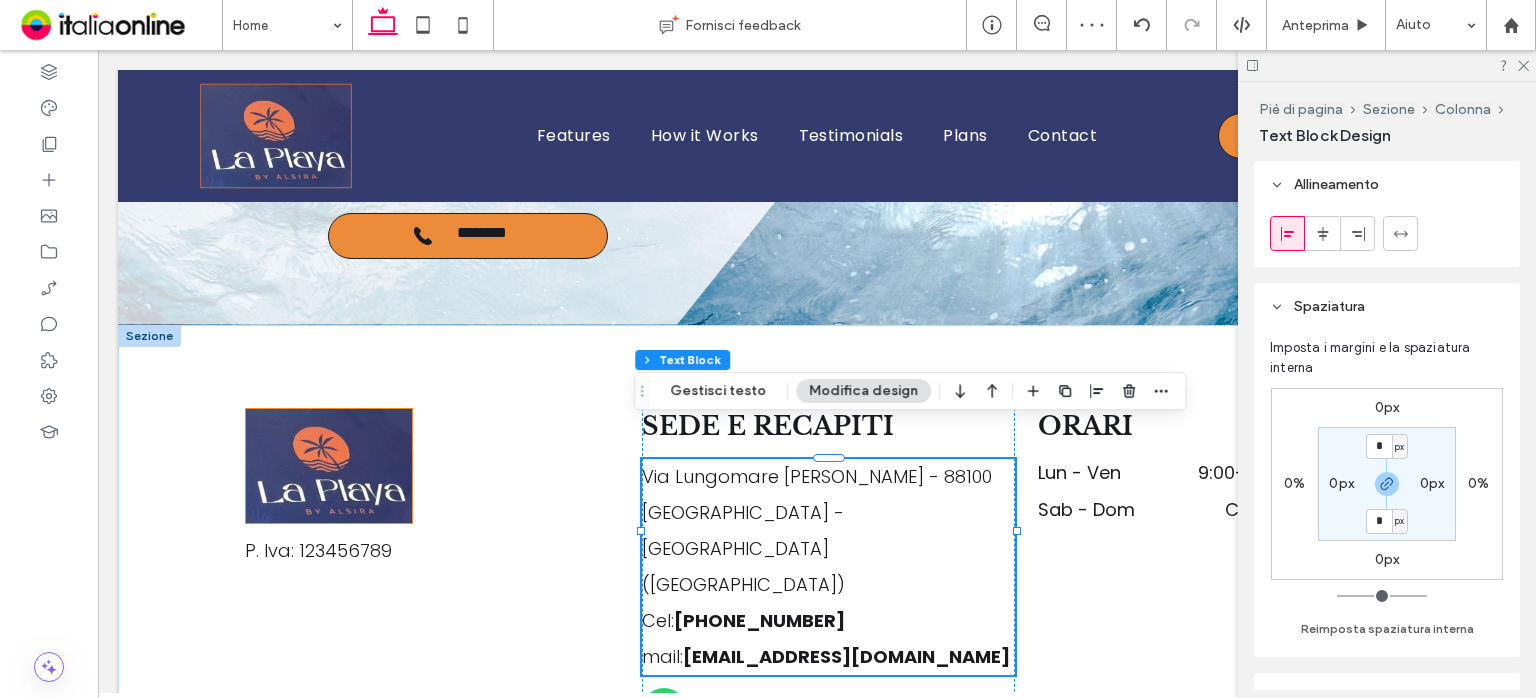 click at bounding box center [829, 602] 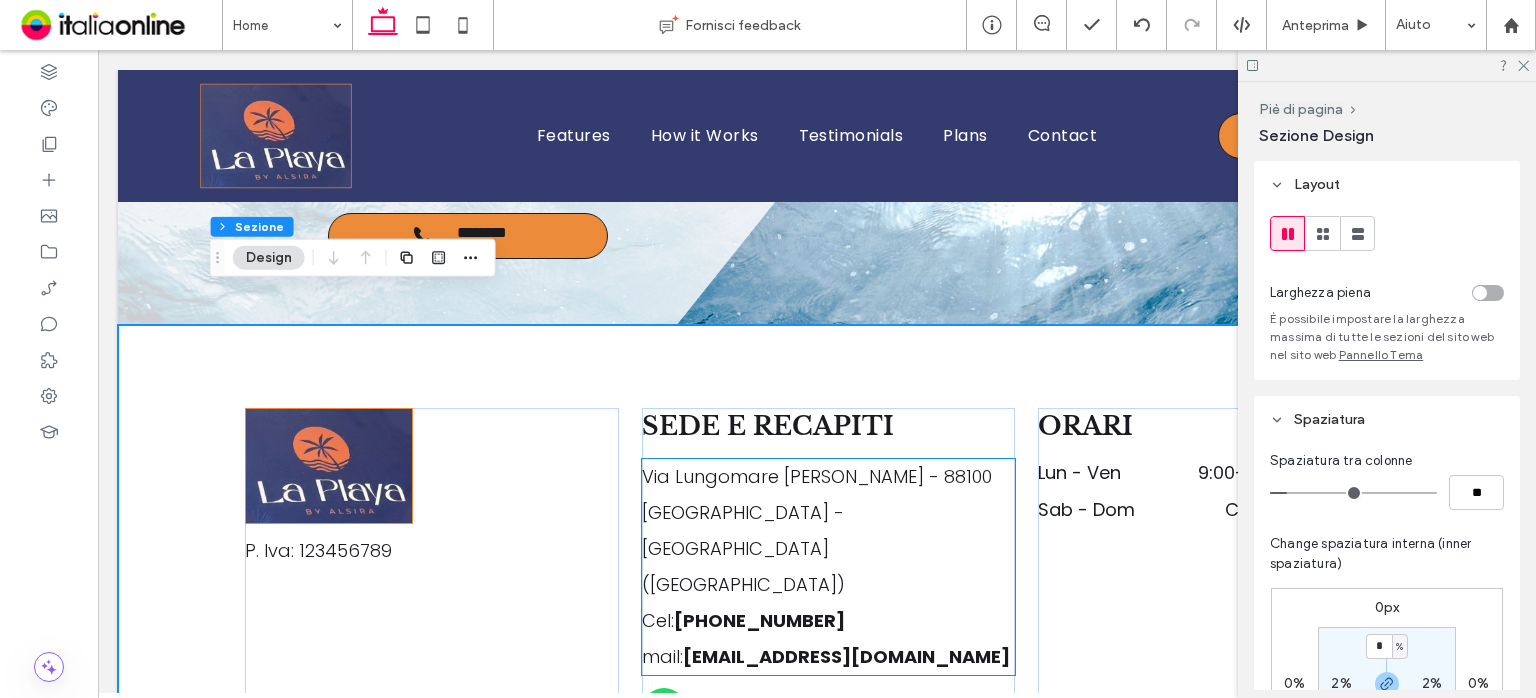 click on "mail:  [EMAIL_ADDRESS][DOMAIN_NAME]" at bounding box center (829, 657) 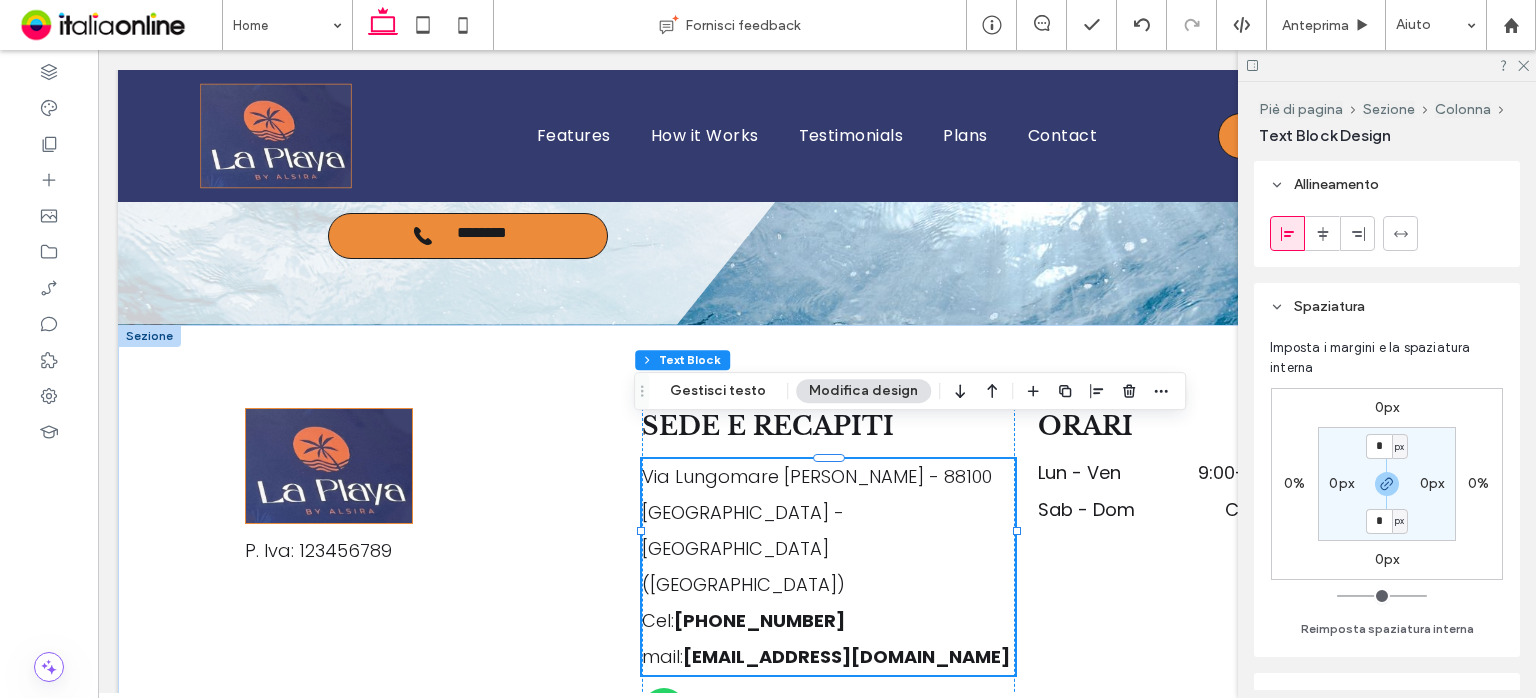 click on "mail:  [EMAIL_ADDRESS][DOMAIN_NAME]" at bounding box center (829, 657) 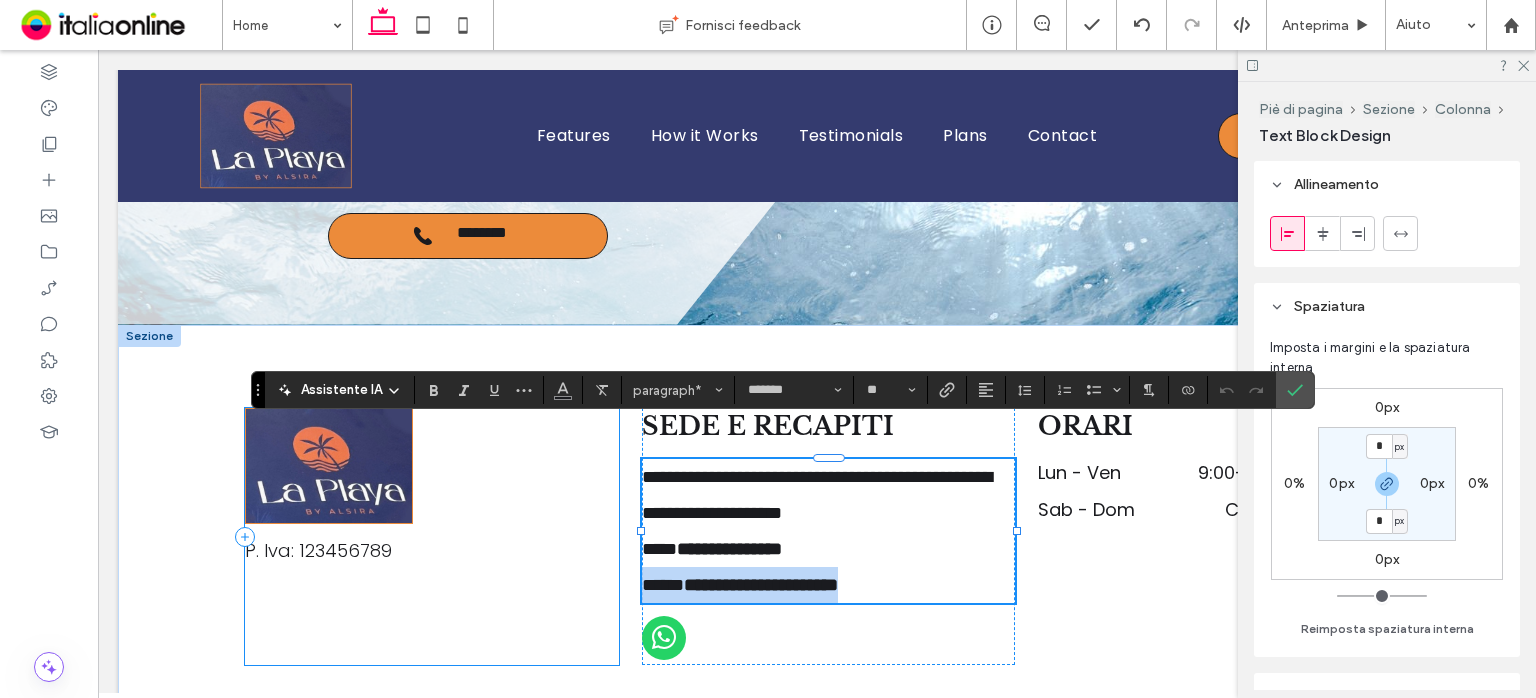 drag, startPoint x: 939, startPoint y: 553, endPoint x: 588, endPoint y: 567, distance: 351.27908 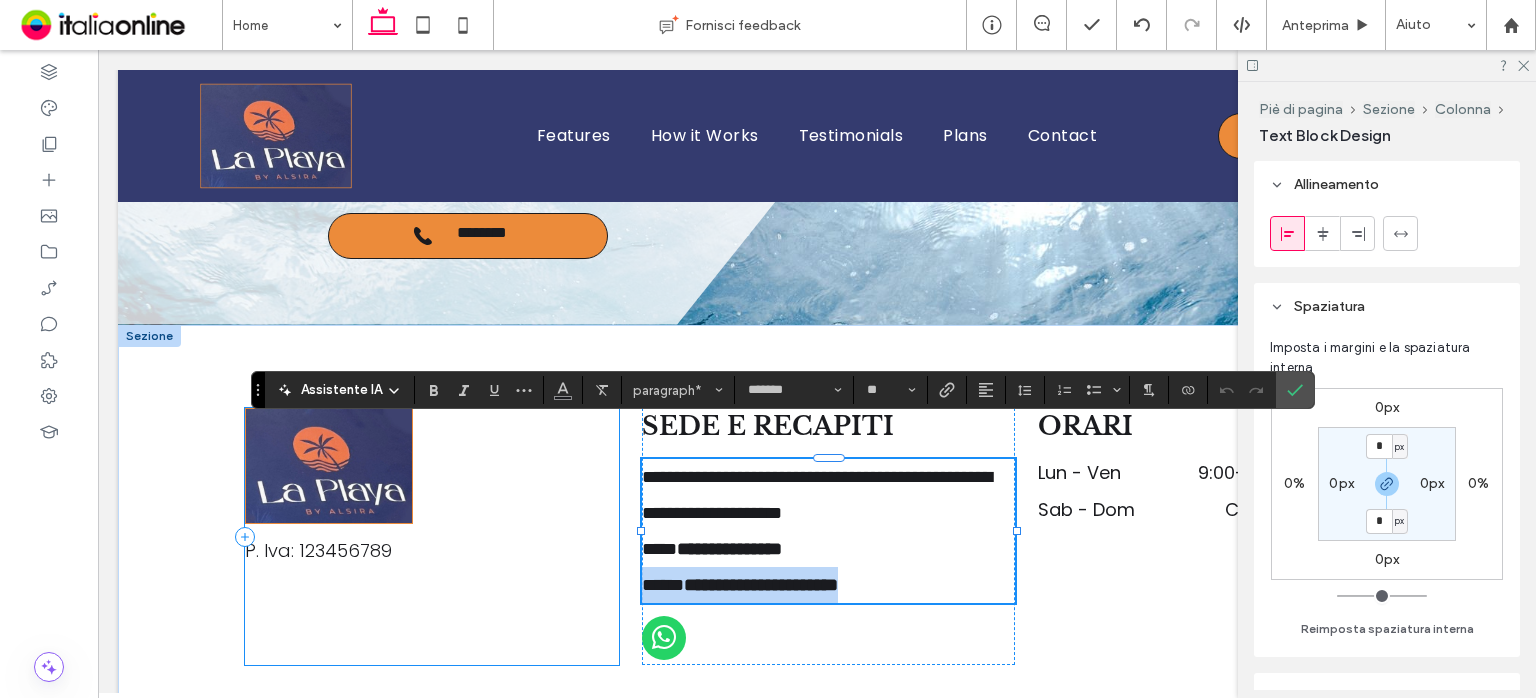 click on "**********" at bounding box center (817, 537) 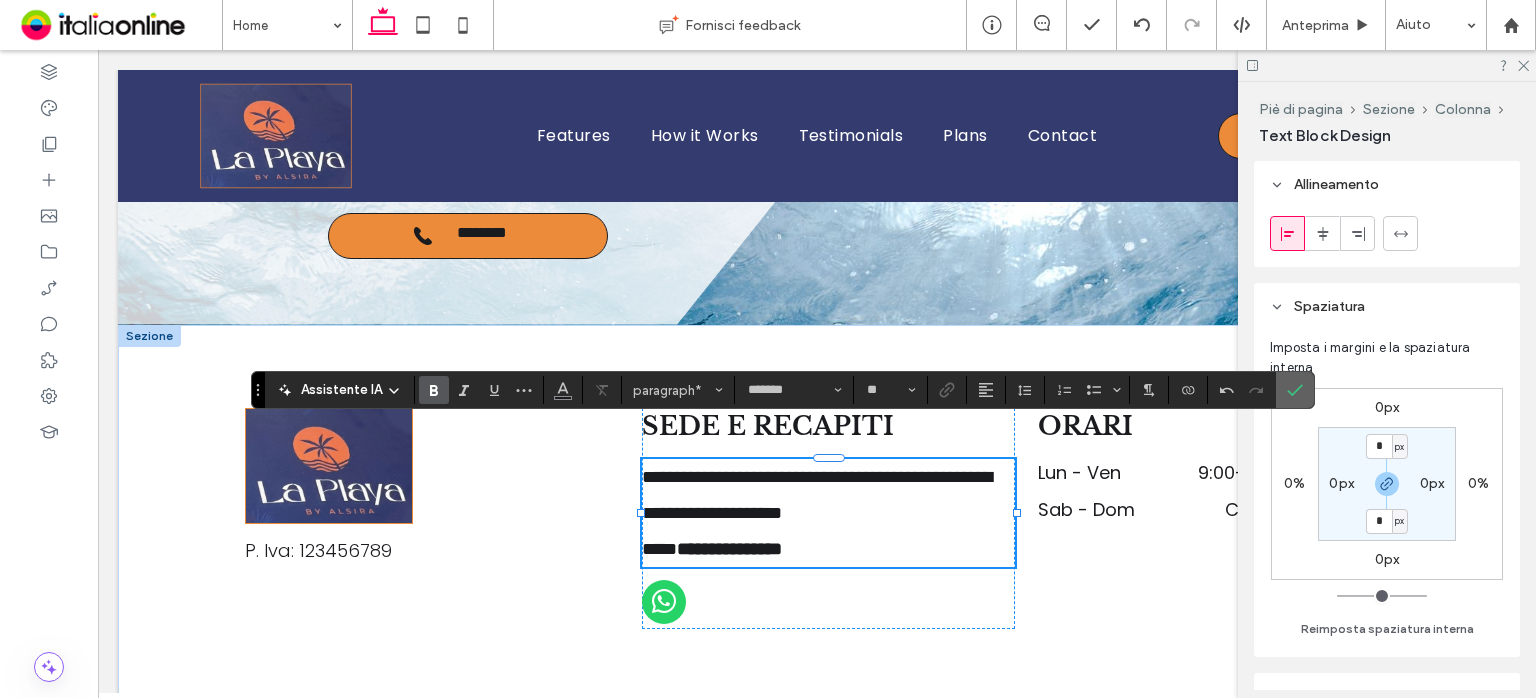 click at bounding box center (1295, 390) 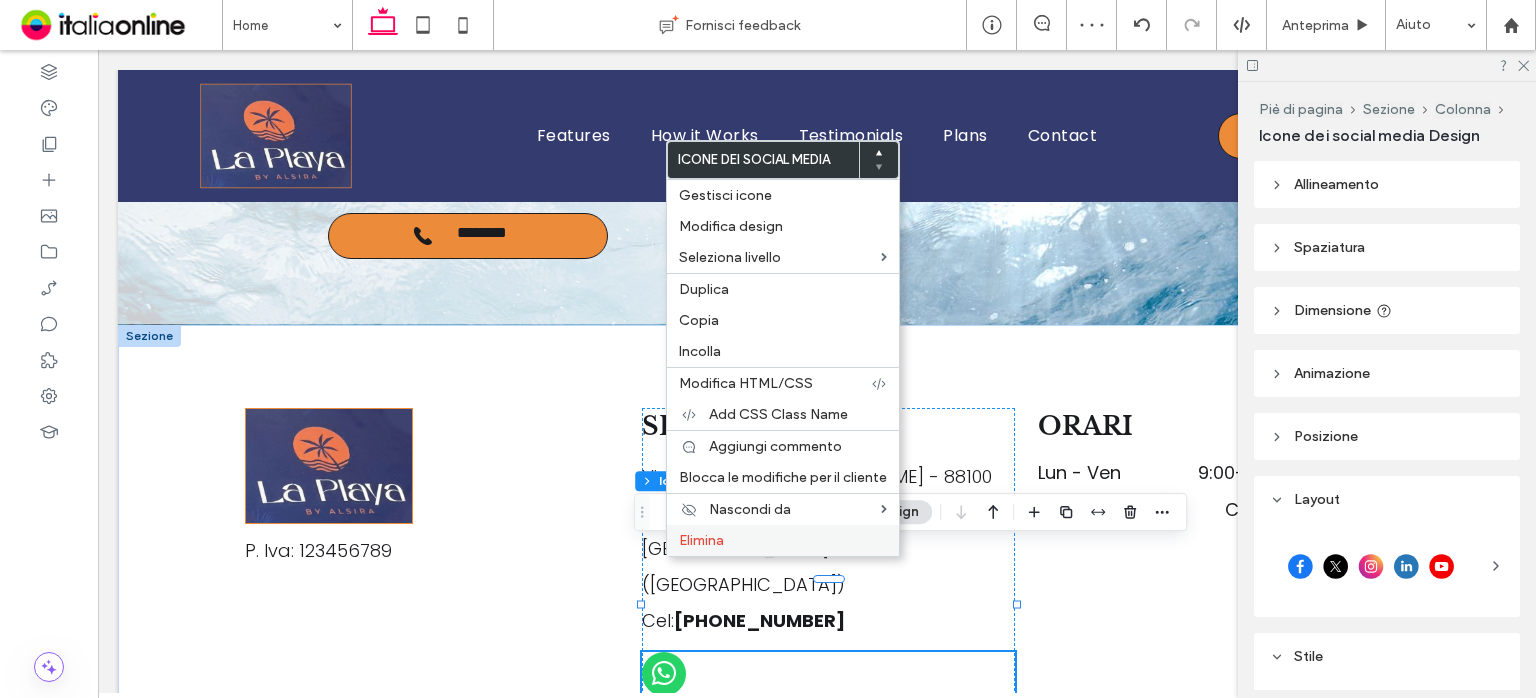click on "Elimina" at bounding box center (701, 540) 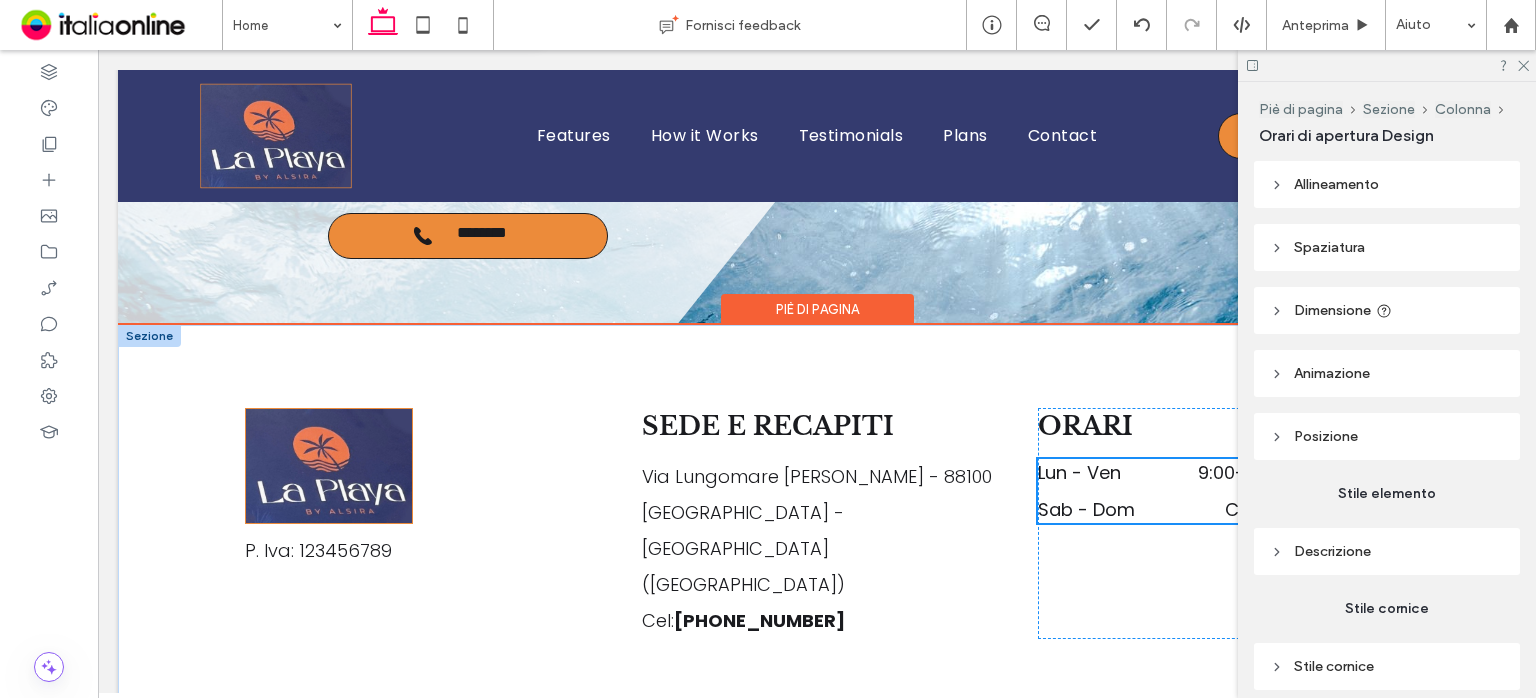 scroll, scrollTop: 3650, scrollLeft: 0, axis: vertical 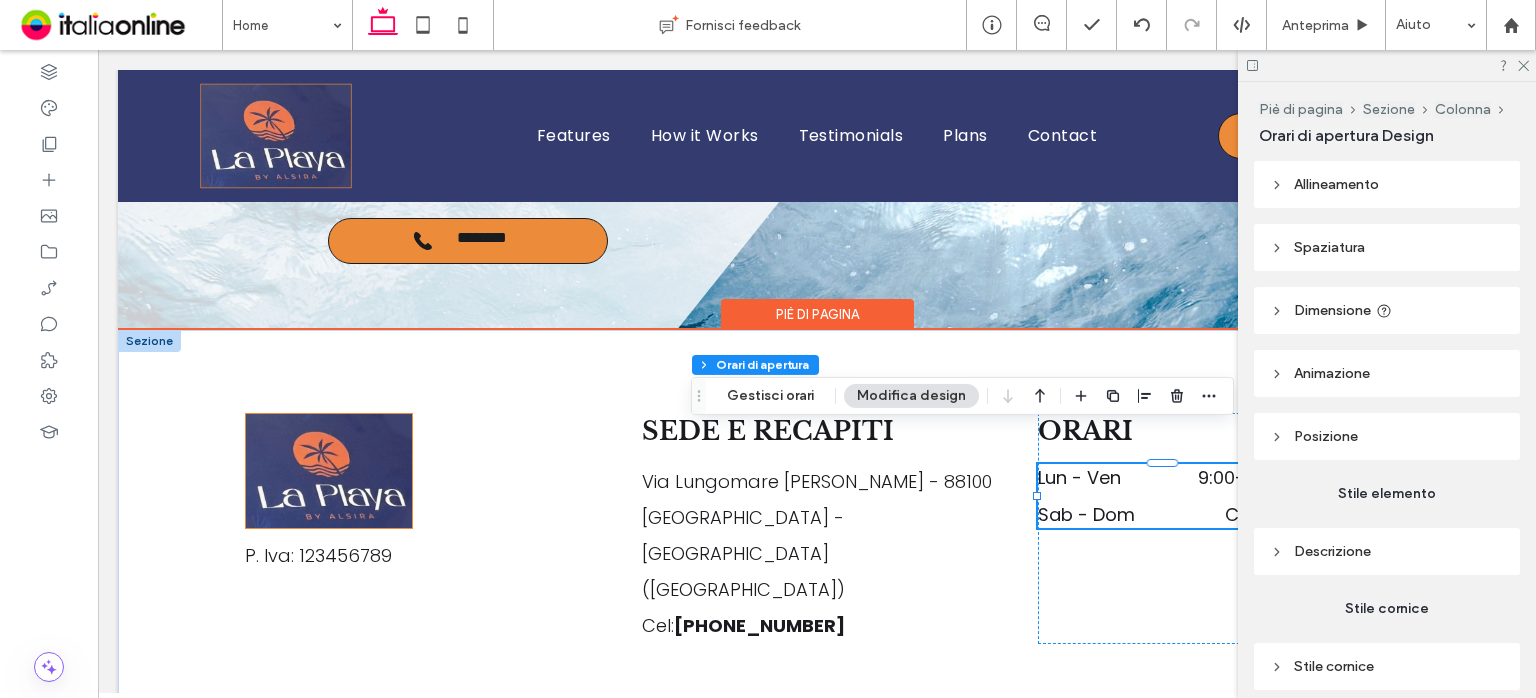 click at bounding box center [1387, 65] 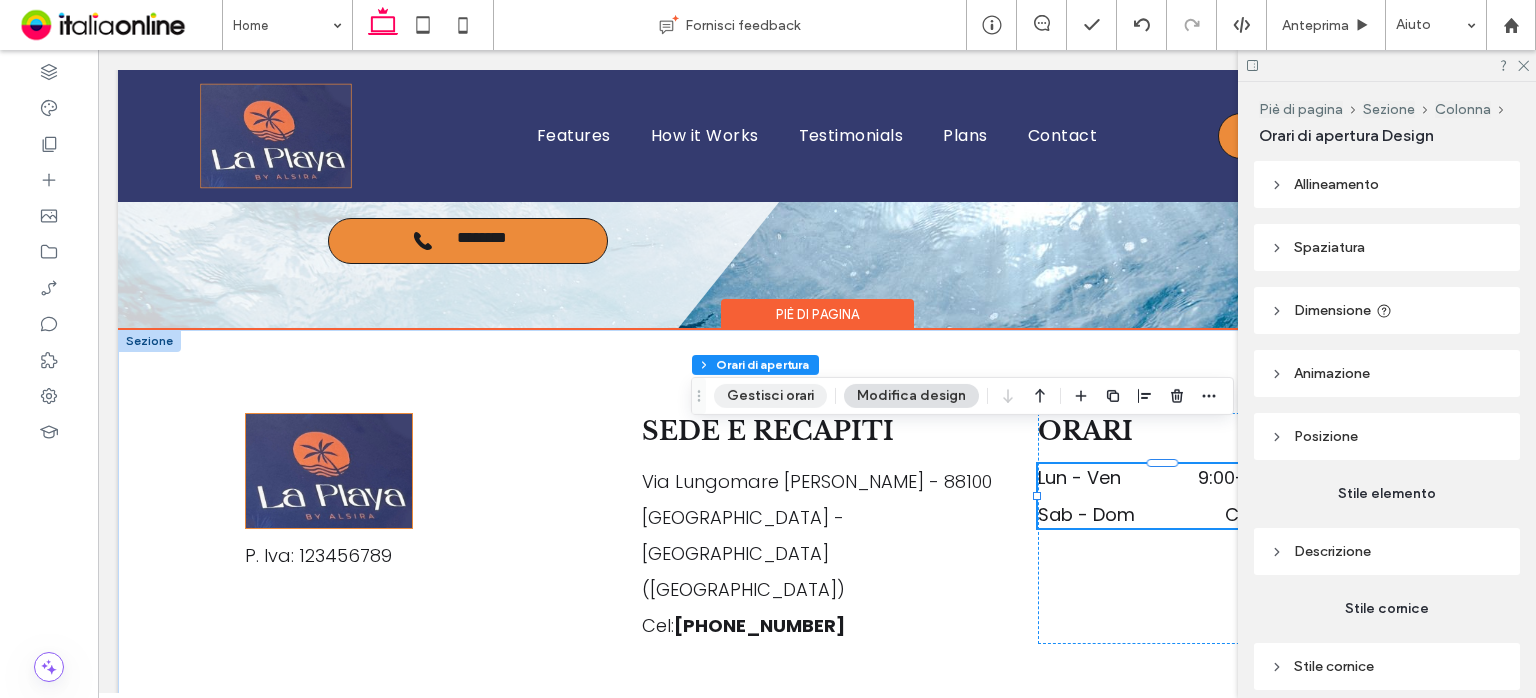 click on "Gestisci orari" at bounding box center [770, 396] 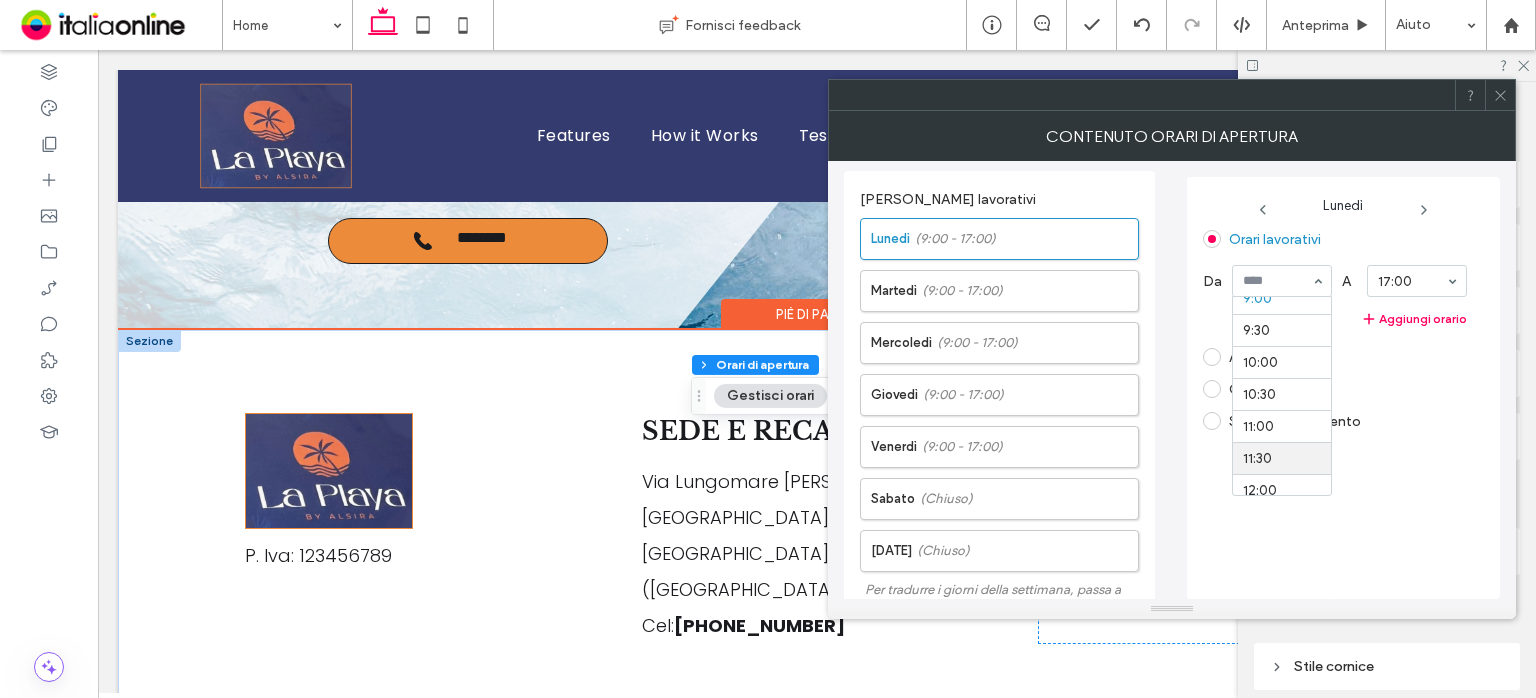 scroll, scrollTop: 690, scrollLeft: 0, axis: vertical 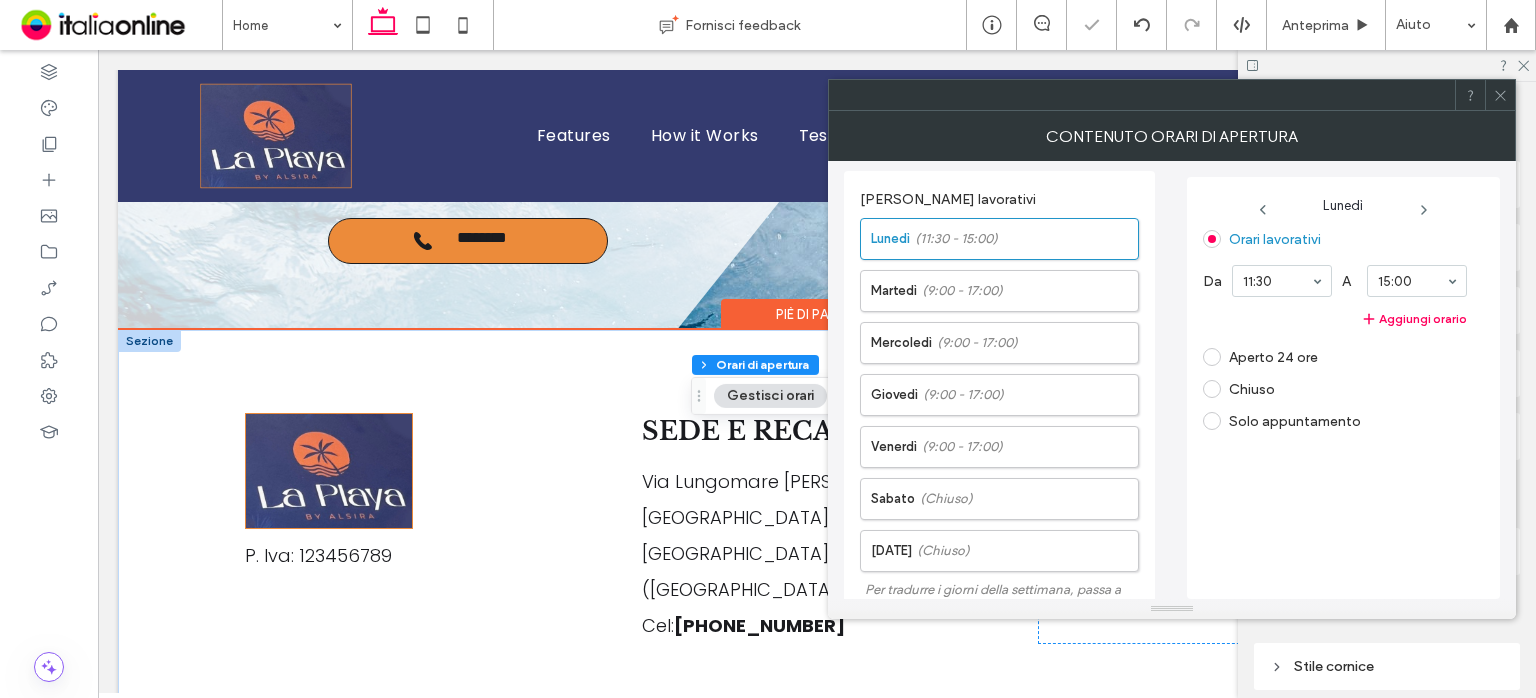 click 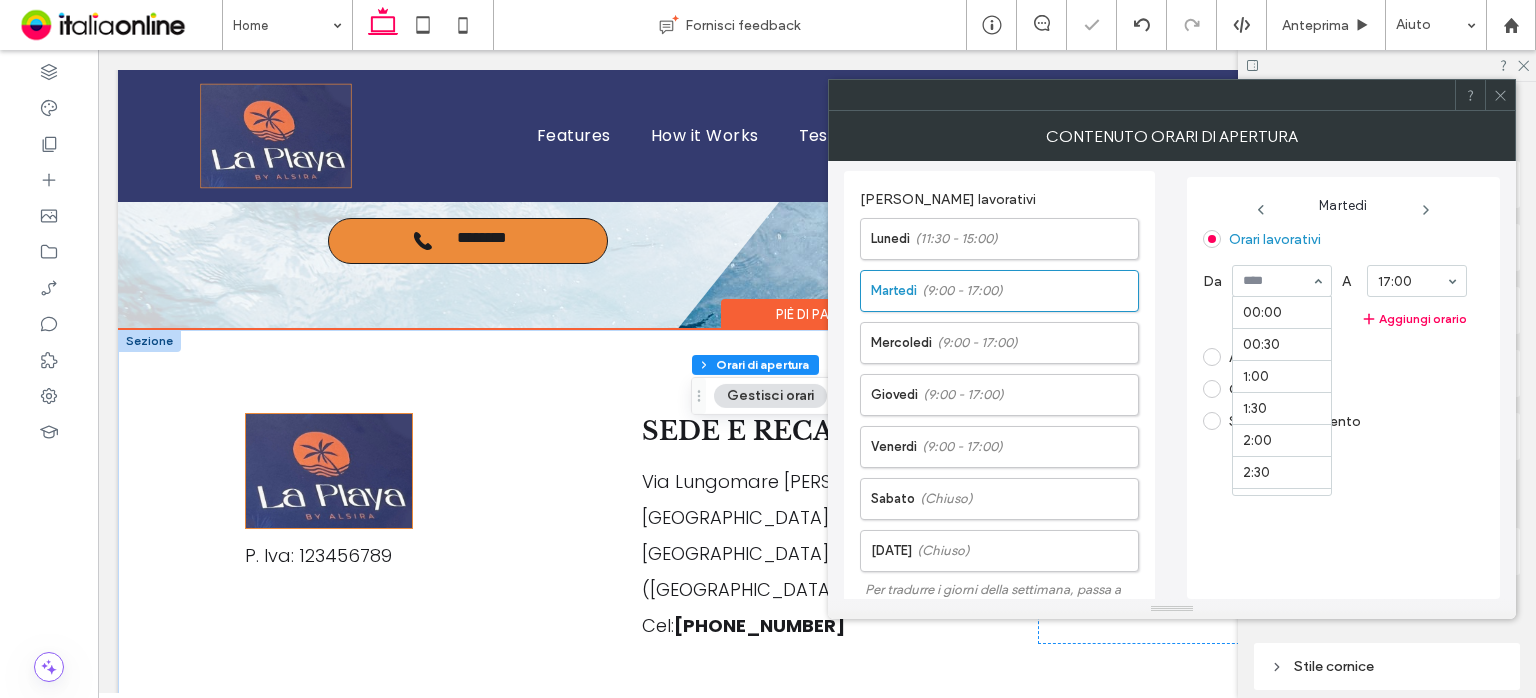scroll, scrollTop: 590, scrollLeft: 0, axis: vertical 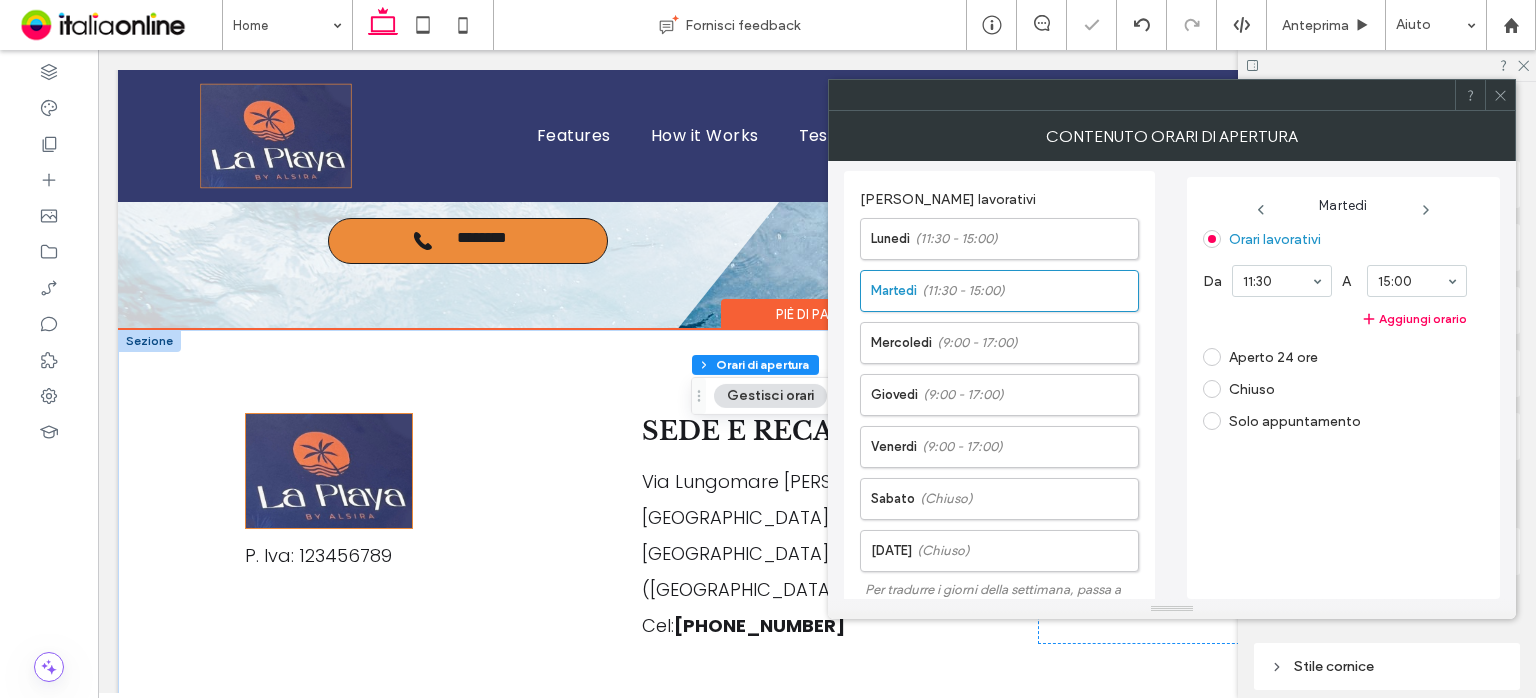 click 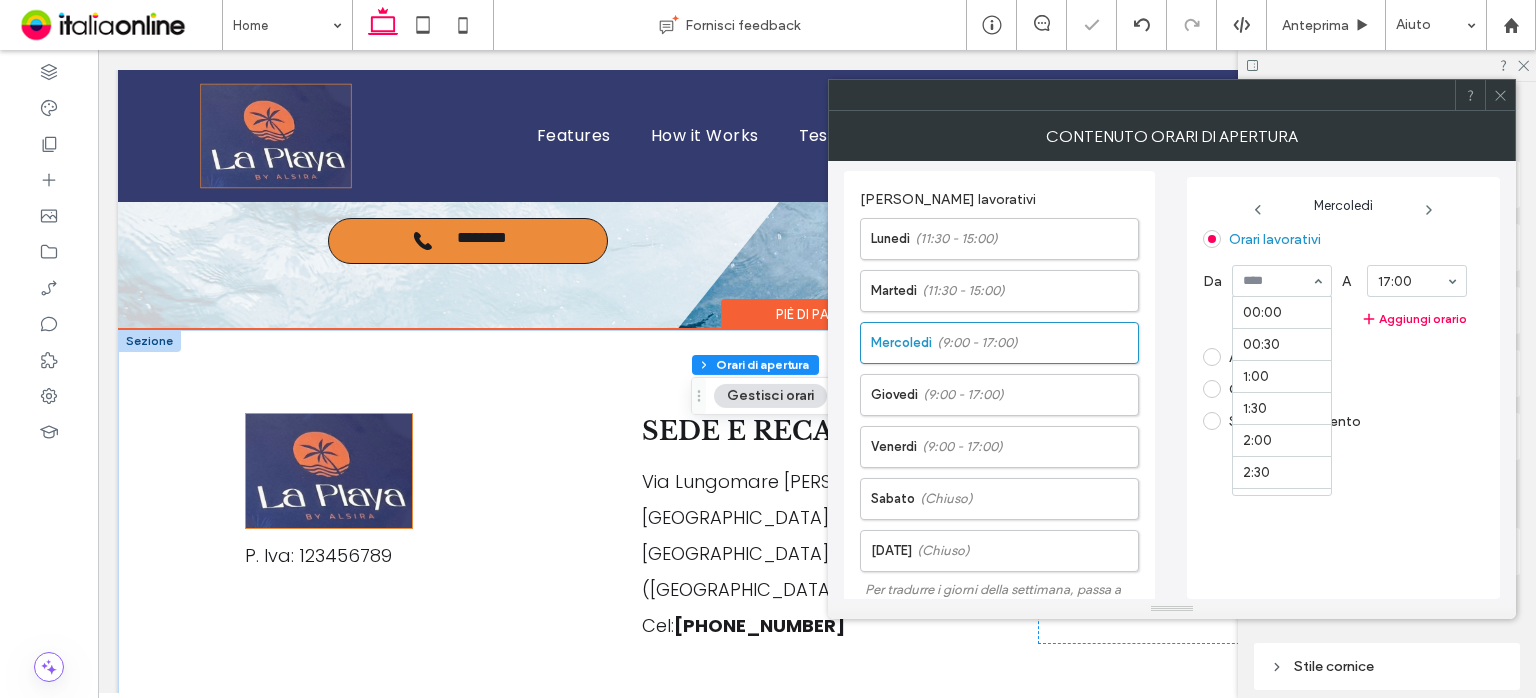 scroll, scrollTop: 590, scrollLeft: 0, axis: vertical 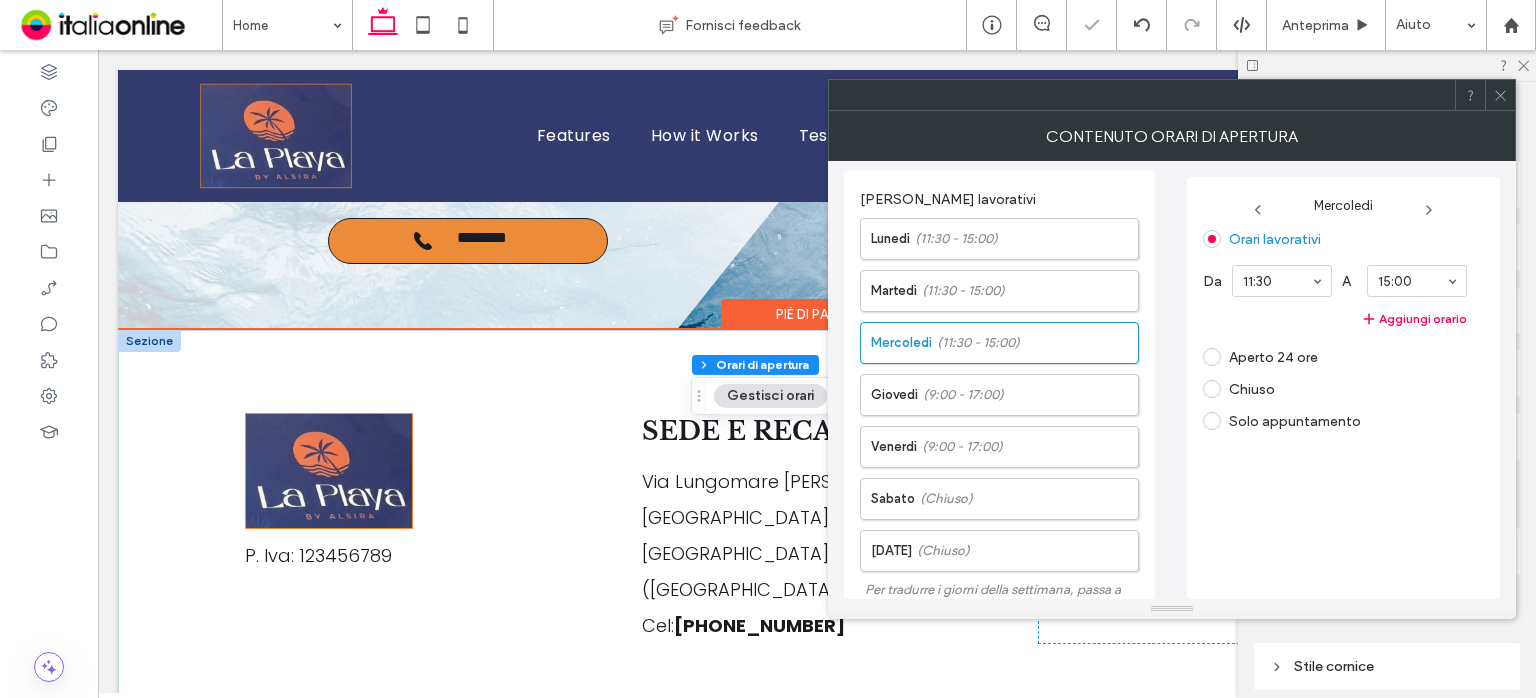drag, startPoint x: 1426, startPoint y: 207, endPoint x: 1417, endPoint y: 229, distance: 23.769728 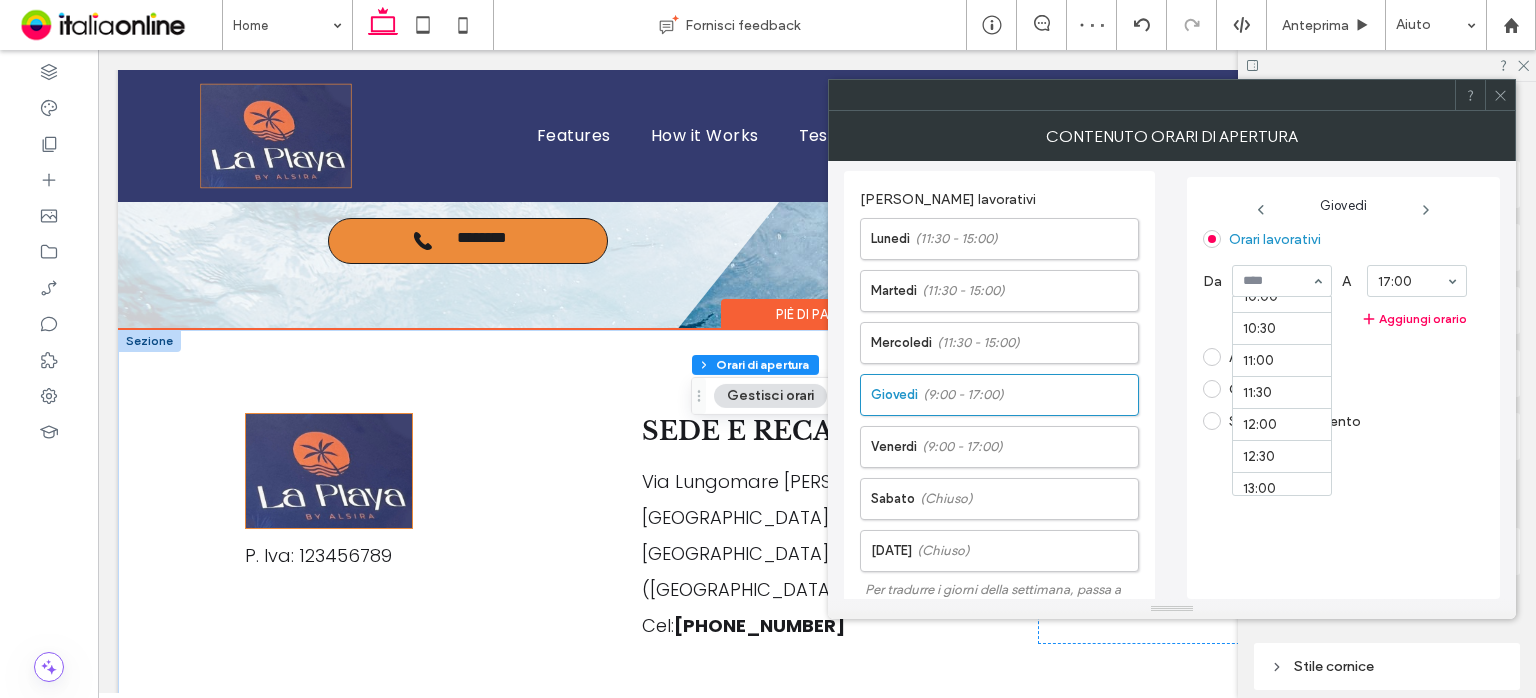 scroll, scrollTop: 690, scrollLeft: 0, axis: vertical 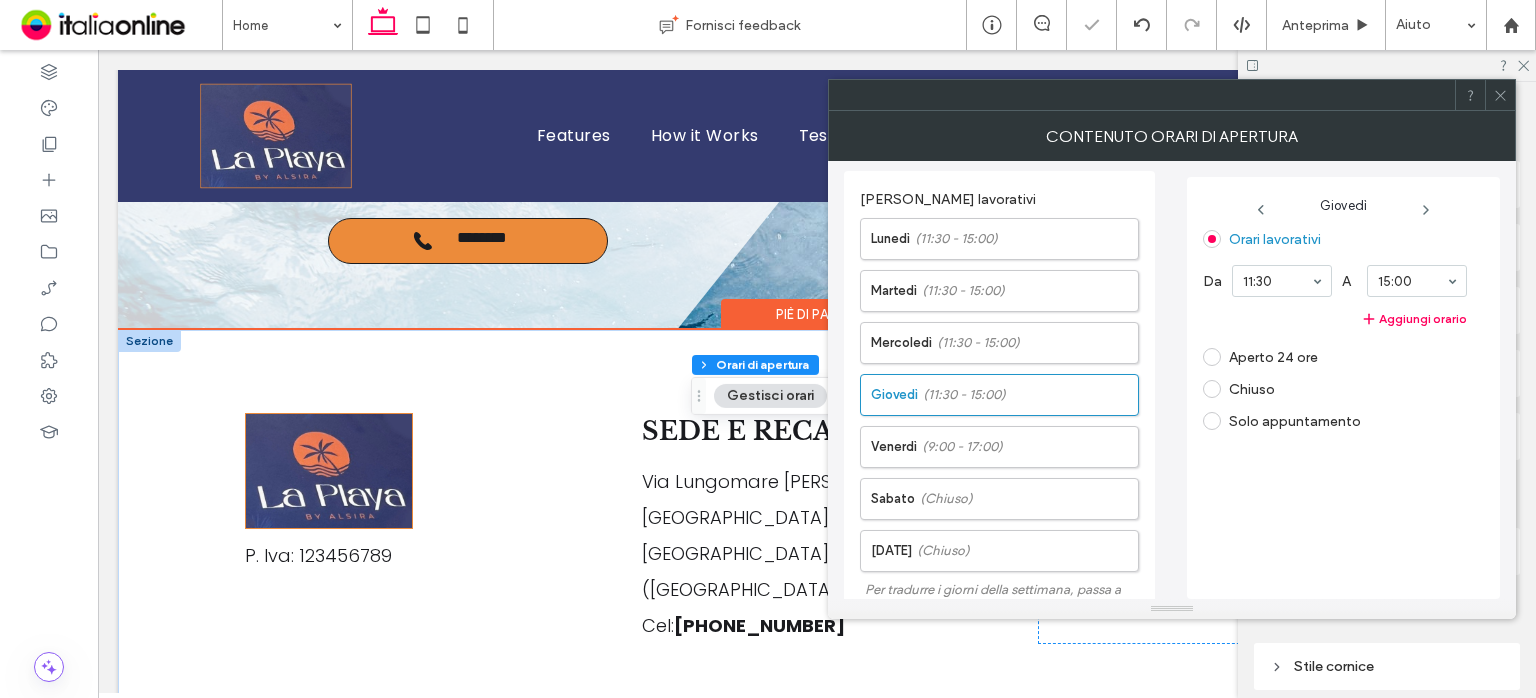click 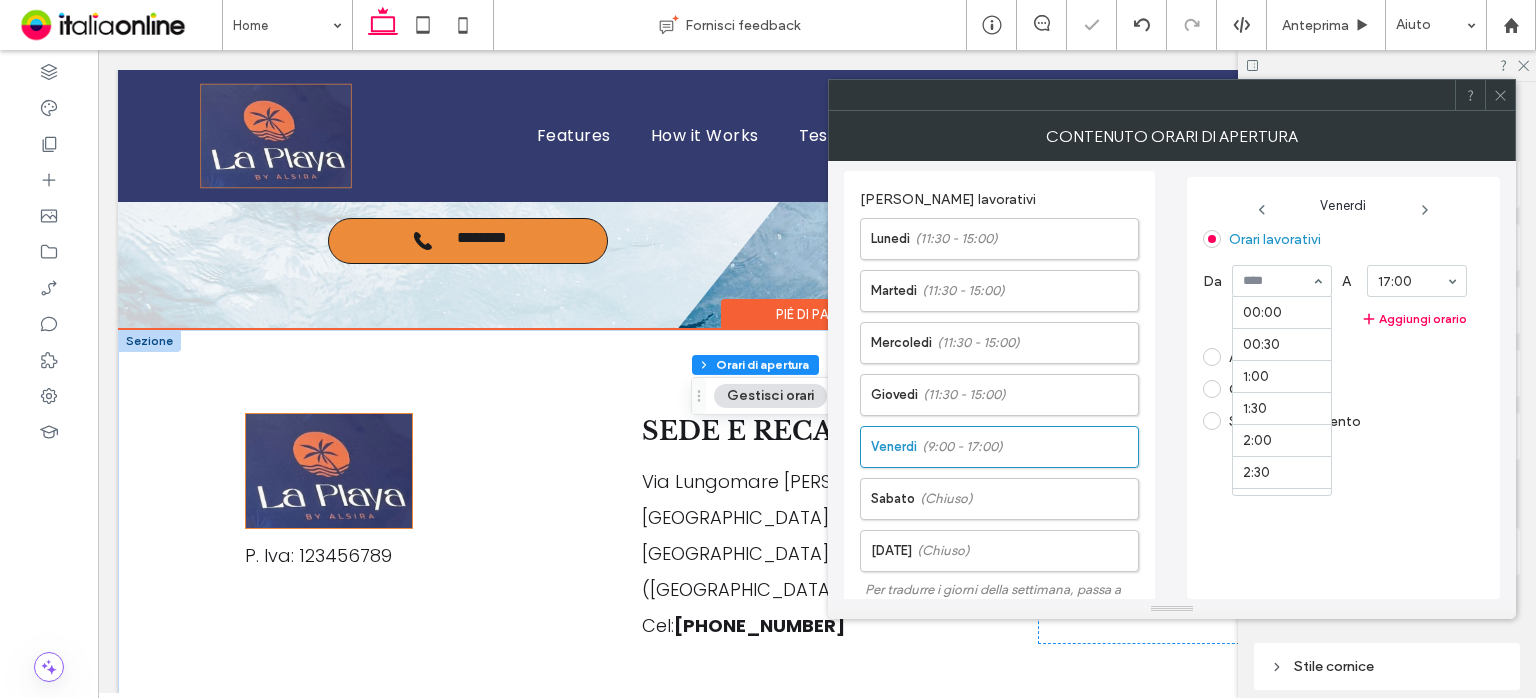 scroll, scrollTop: 590, scrollLeft: 0, axis: vertical 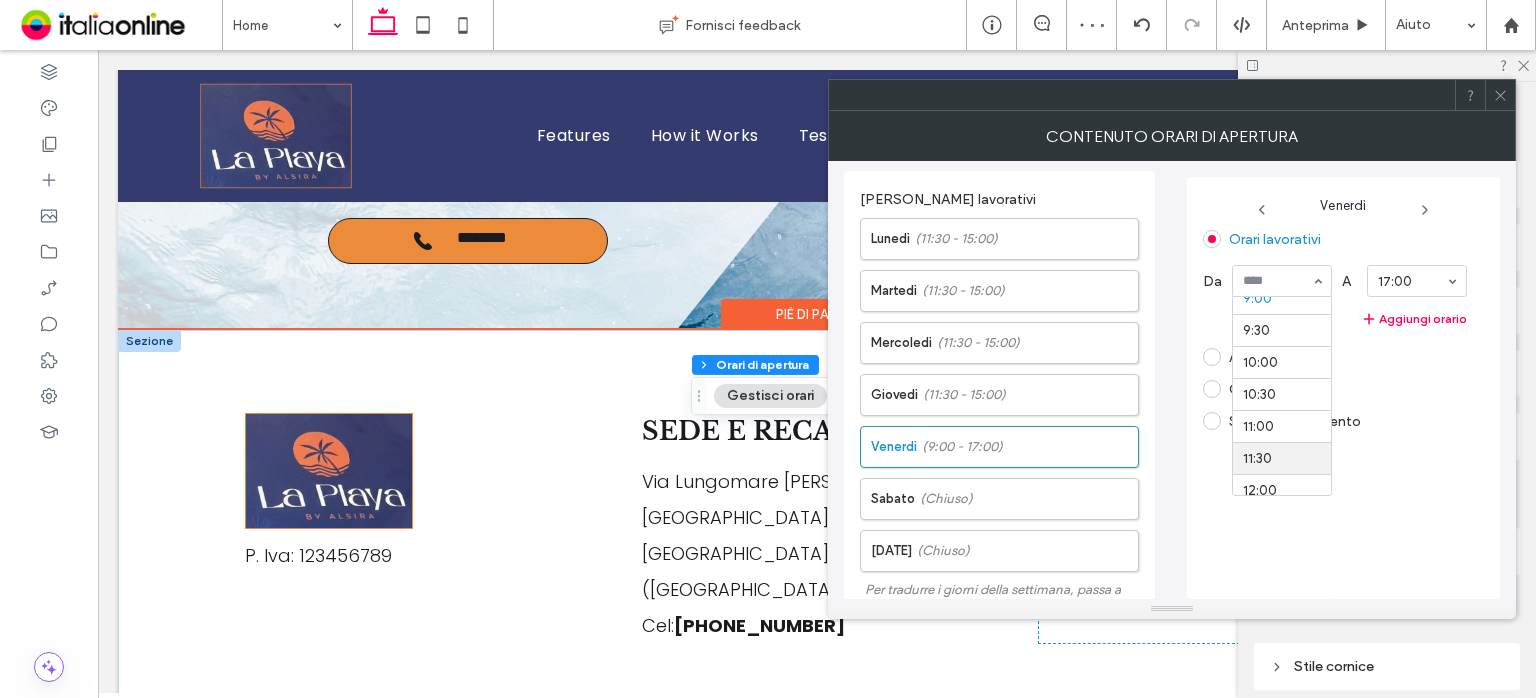 drag, startPoint x: 1316, startPoint y: 477, endPoint x: 1316, endPoint y: 462, distance: 15 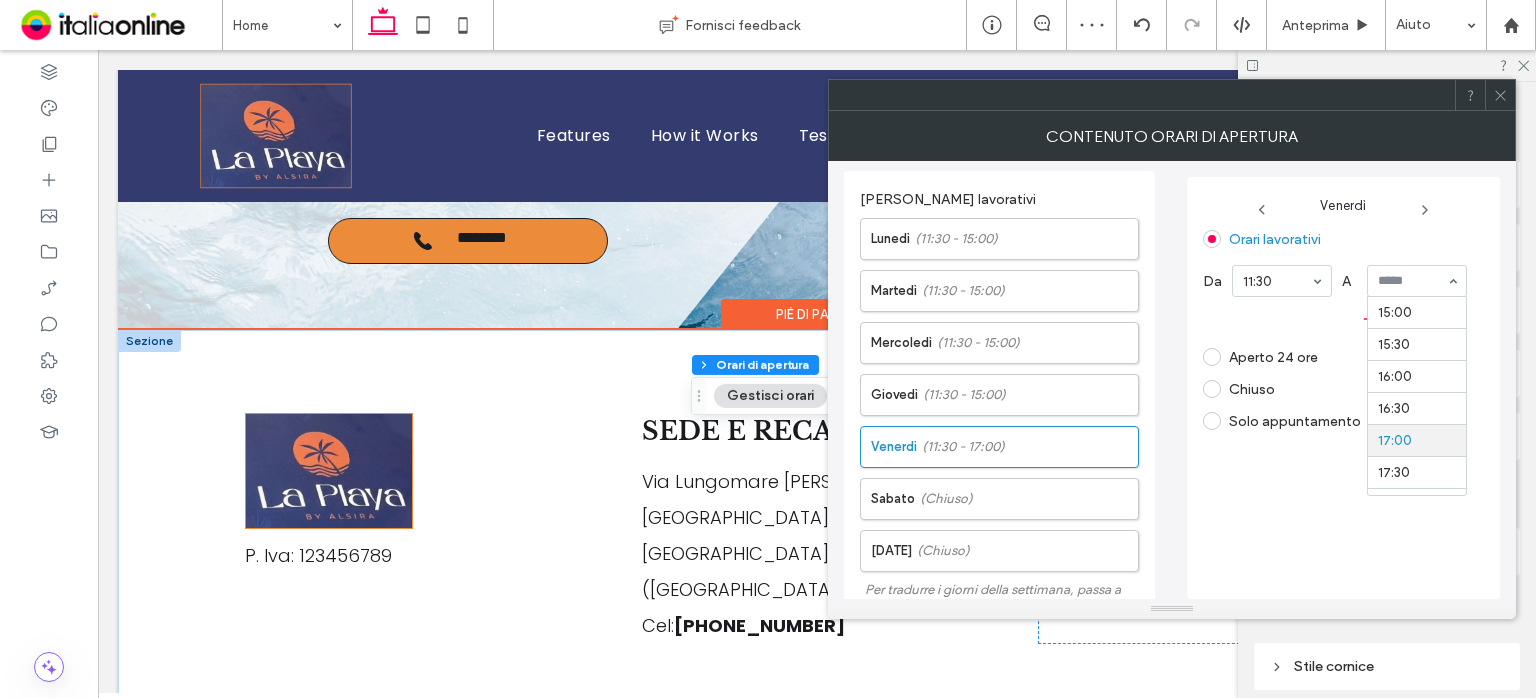 scroll, scrollTop: 915, scrollLeft: 0, axis: vertical 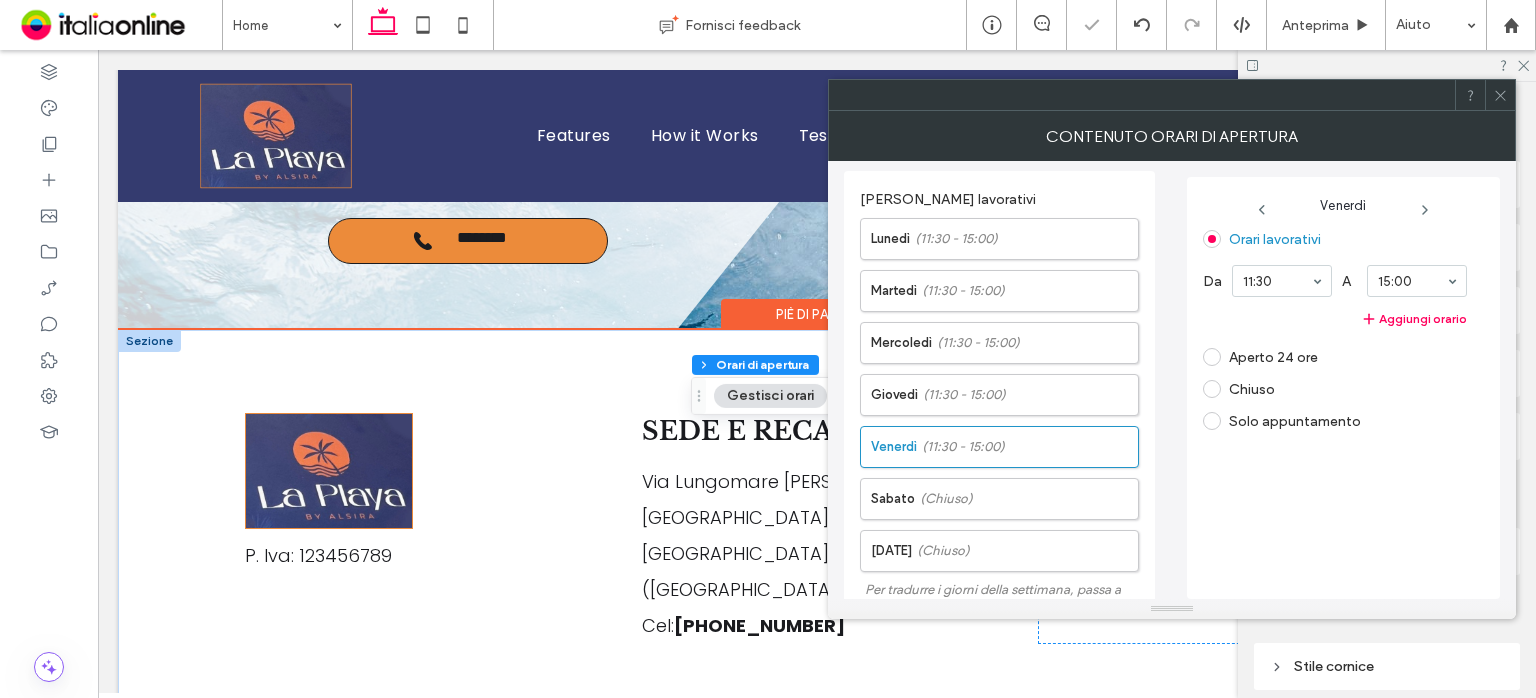 click 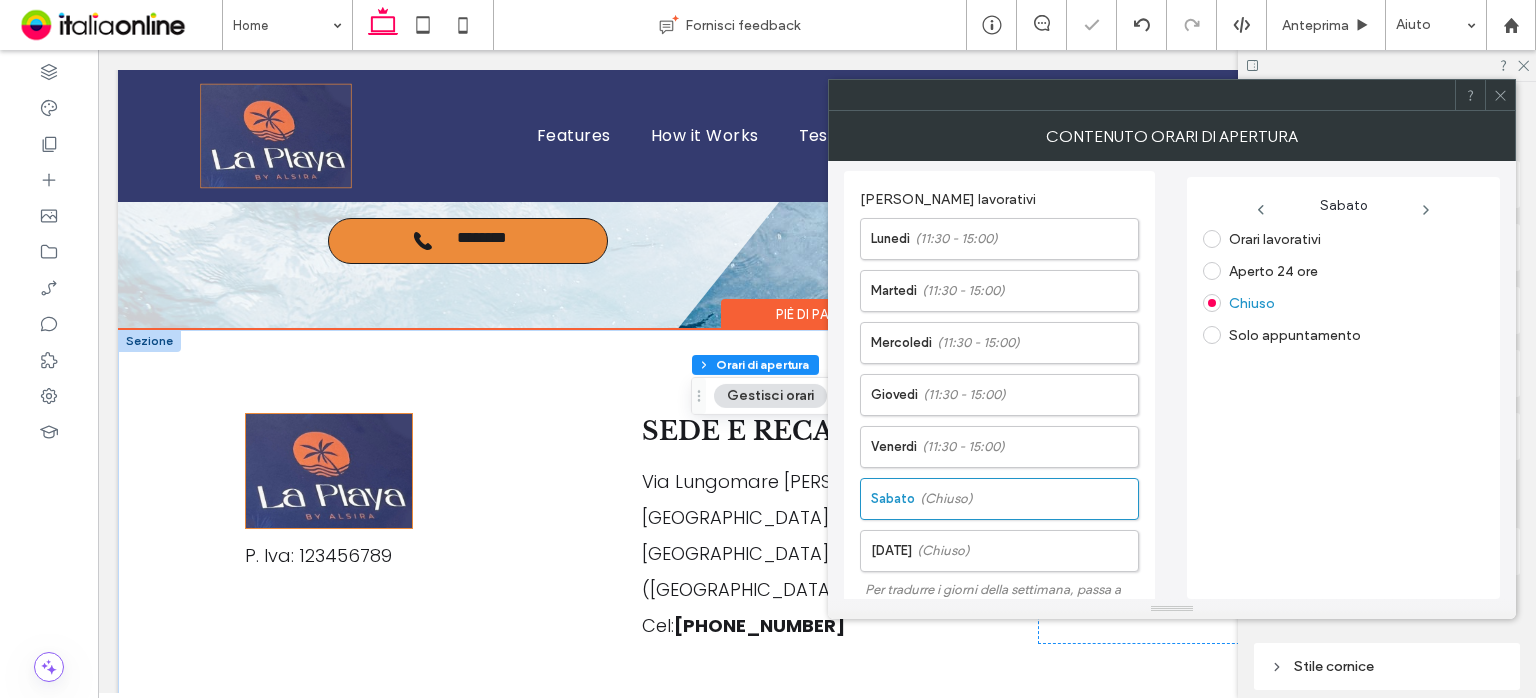 drag, startPoint x: 1217, startPoint y: 240, endPoint x: 1220, endPoint y: 250, distance: 10.440307 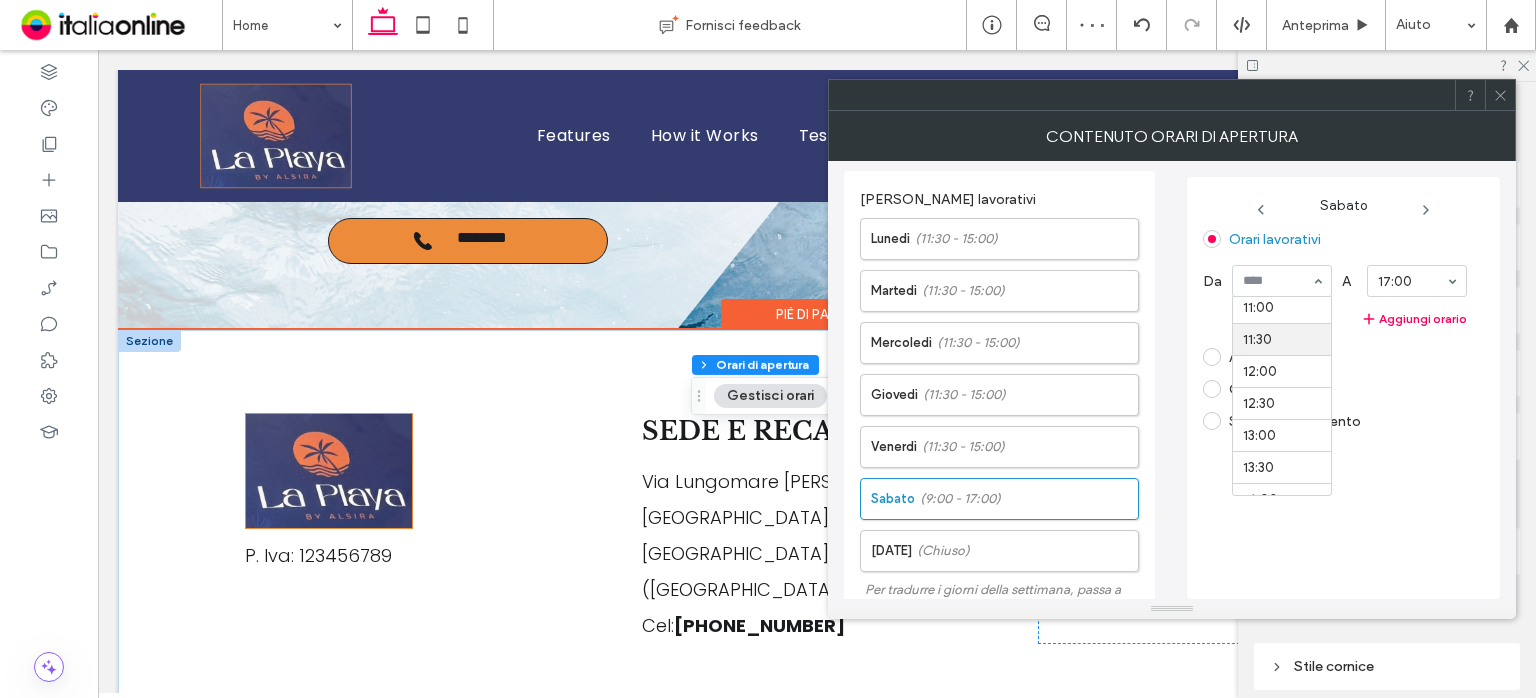 scroll, scrollTop: 764, scrollLeft: 0, axis: vertical 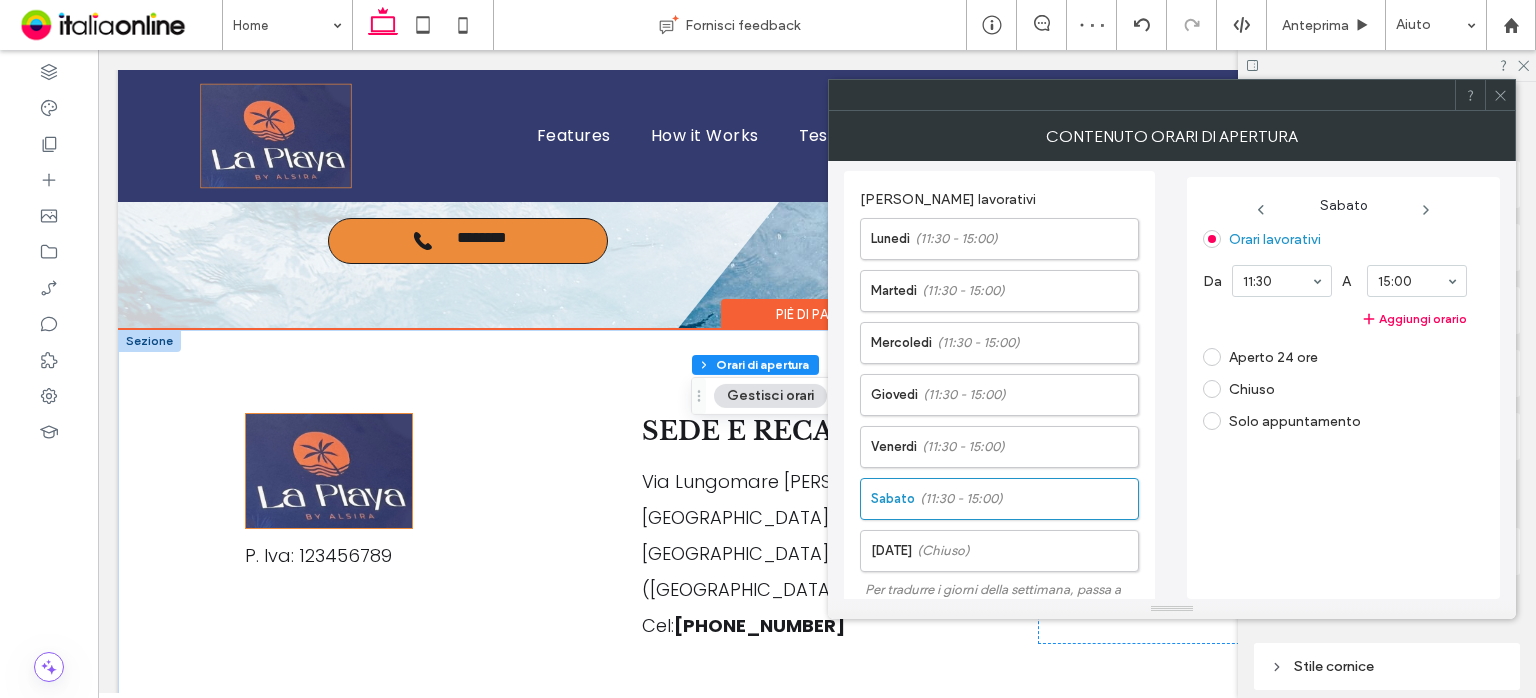 click 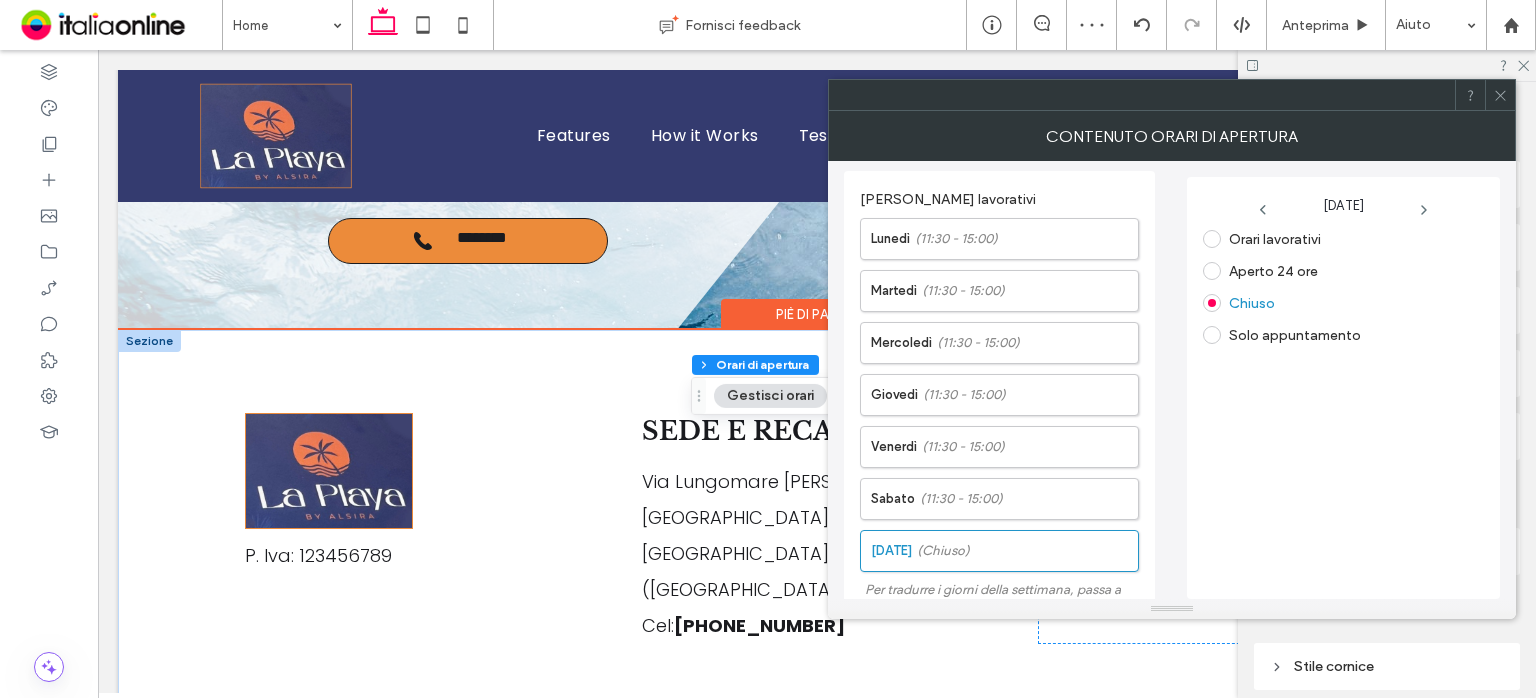 drag, startPoint x: 1227, startPoint y: 233, endPoint x: 1232, endPoint y: 249, distance: 16.763054 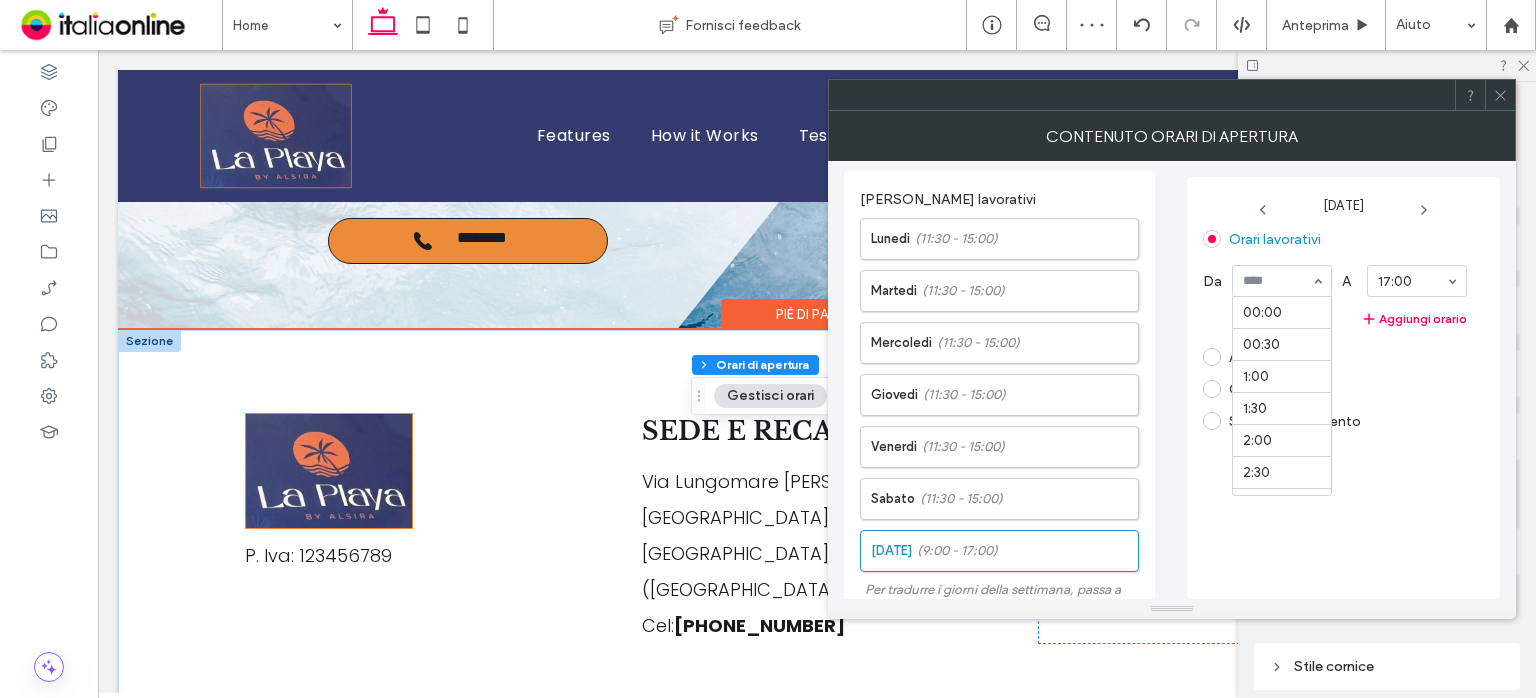 scroll, scrollTop: 590, scrollLeft: 0, axis: vertical 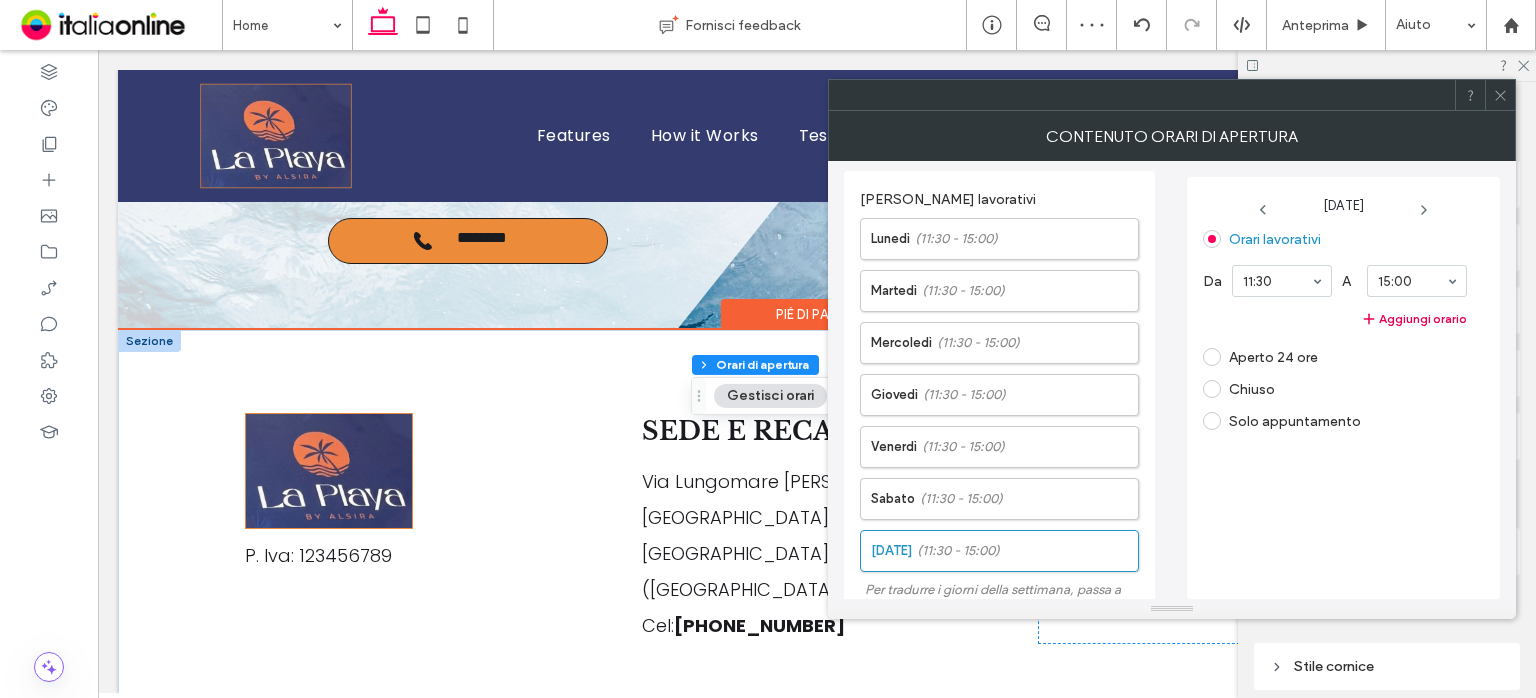 click on "Aggiungi orario" at bounding box center (1335, 319) 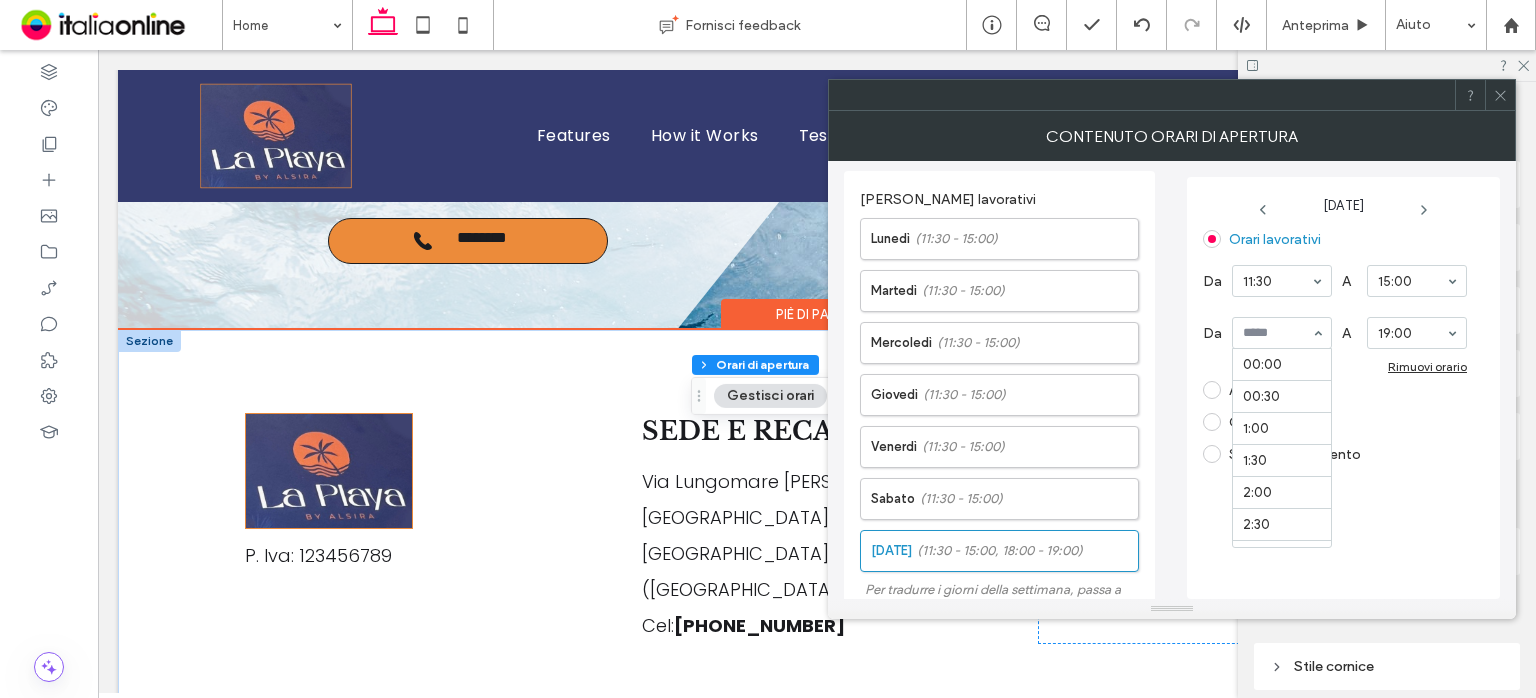 scroll, scrollTop: 1180, scrollLeft: 0, axis: vertical 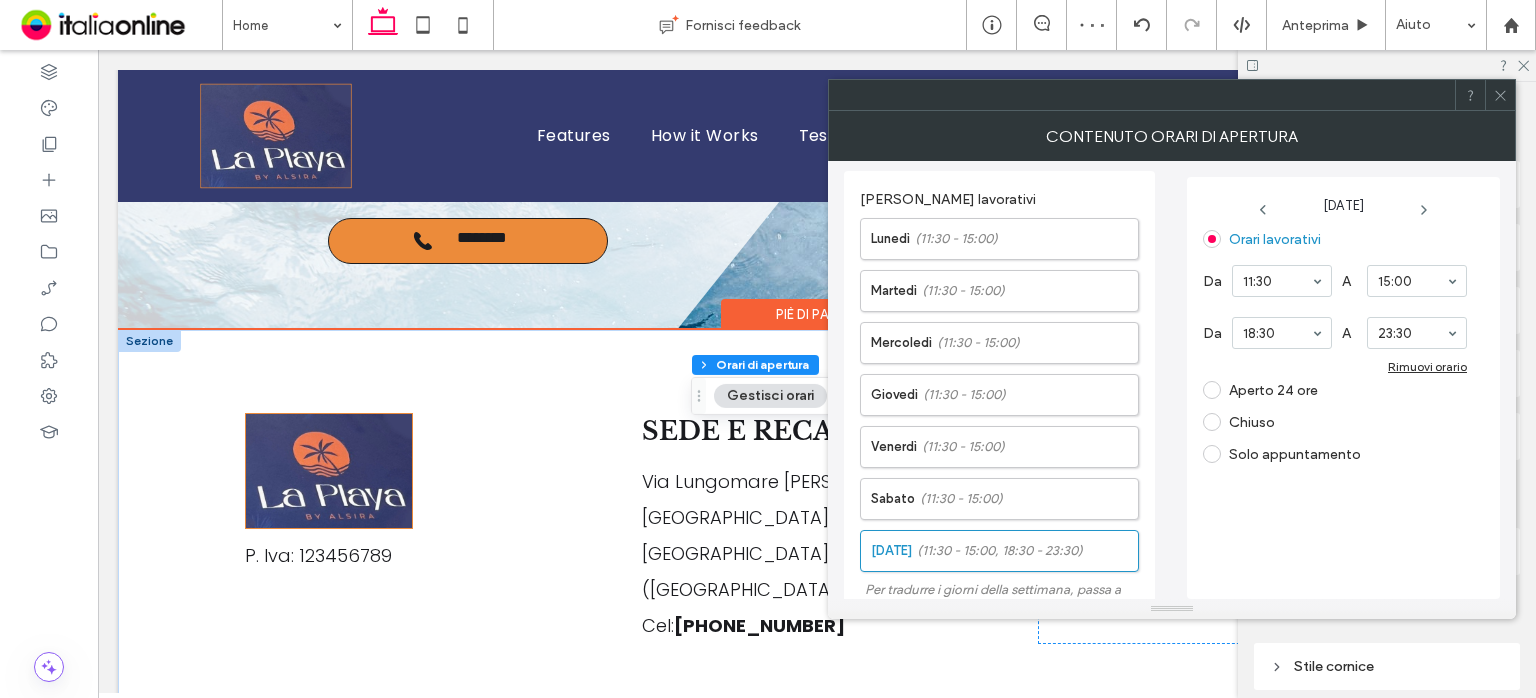 click 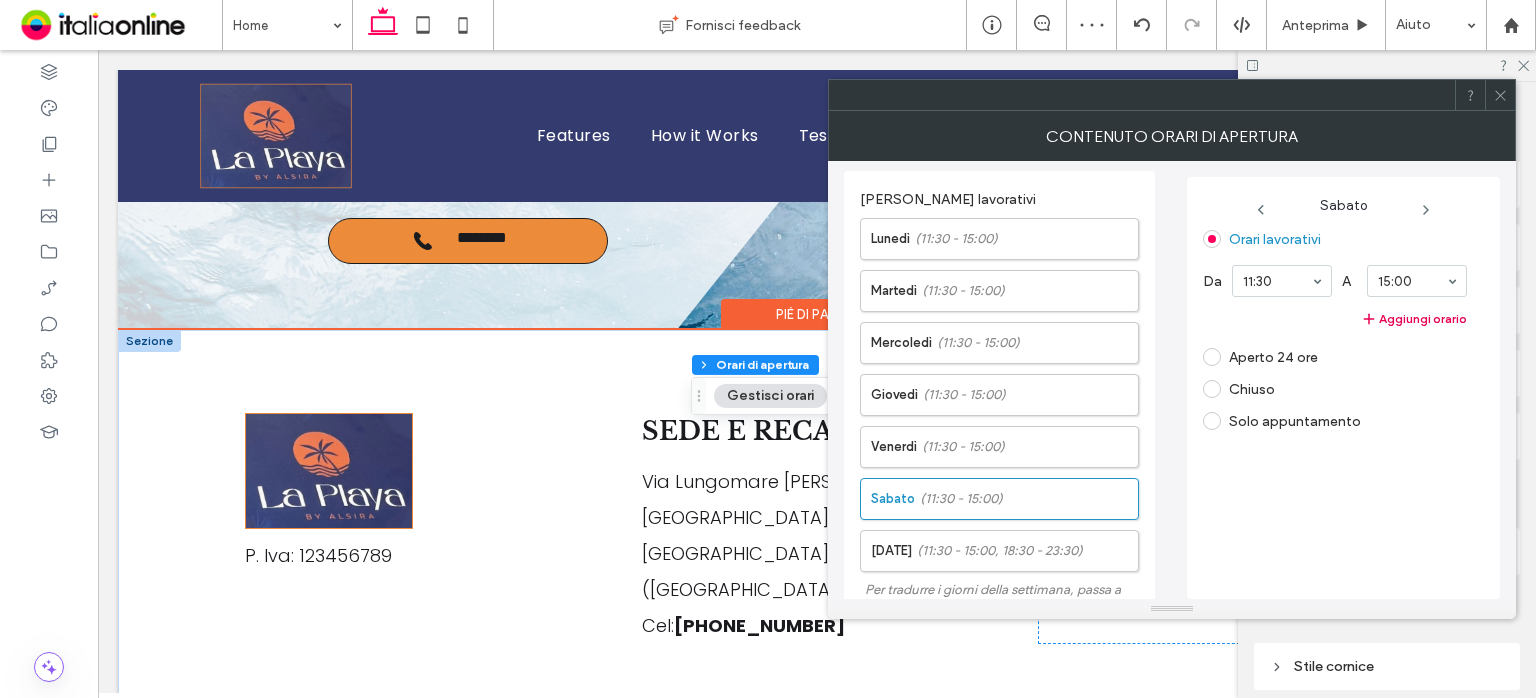 click on "Aggiungi orario" at bounding box center (1335, 319) 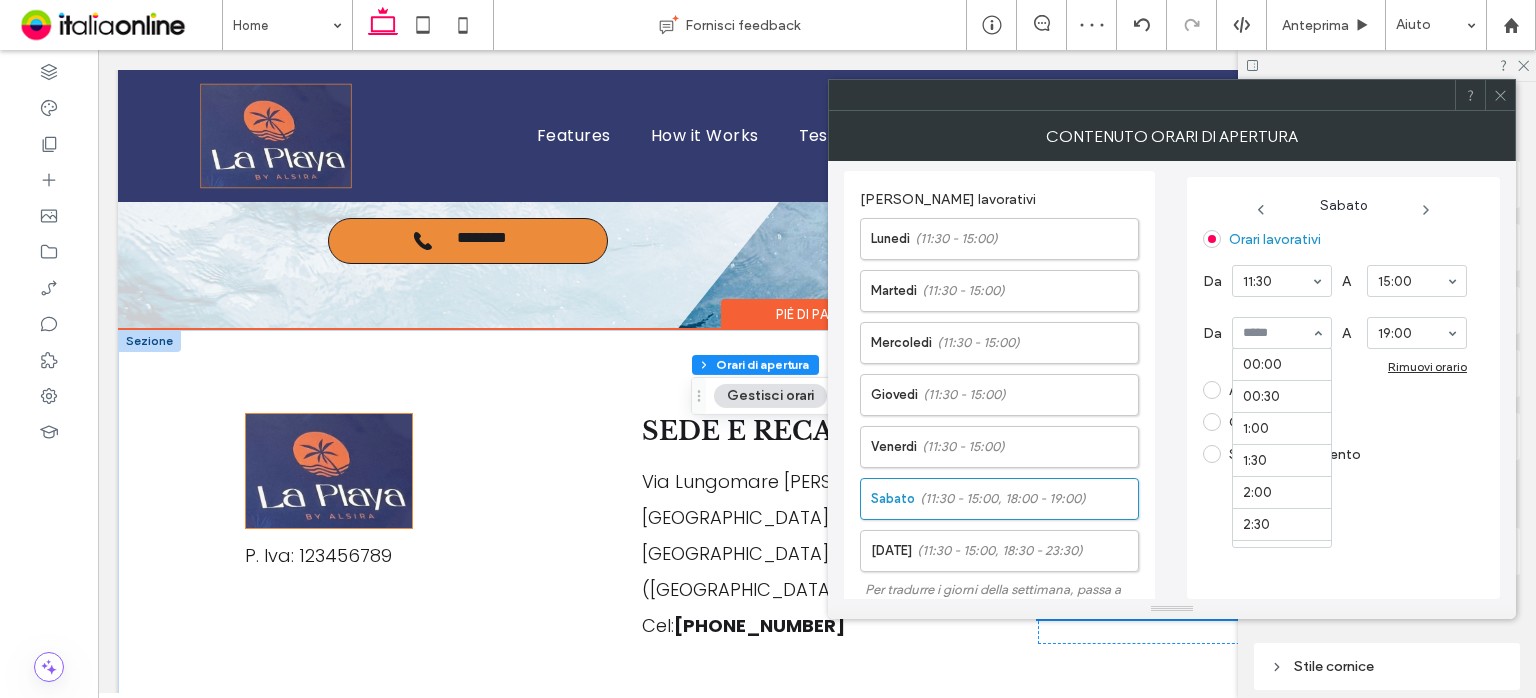scroll, scrollTop: 1180, scrollLeft: 0, axis: vertical 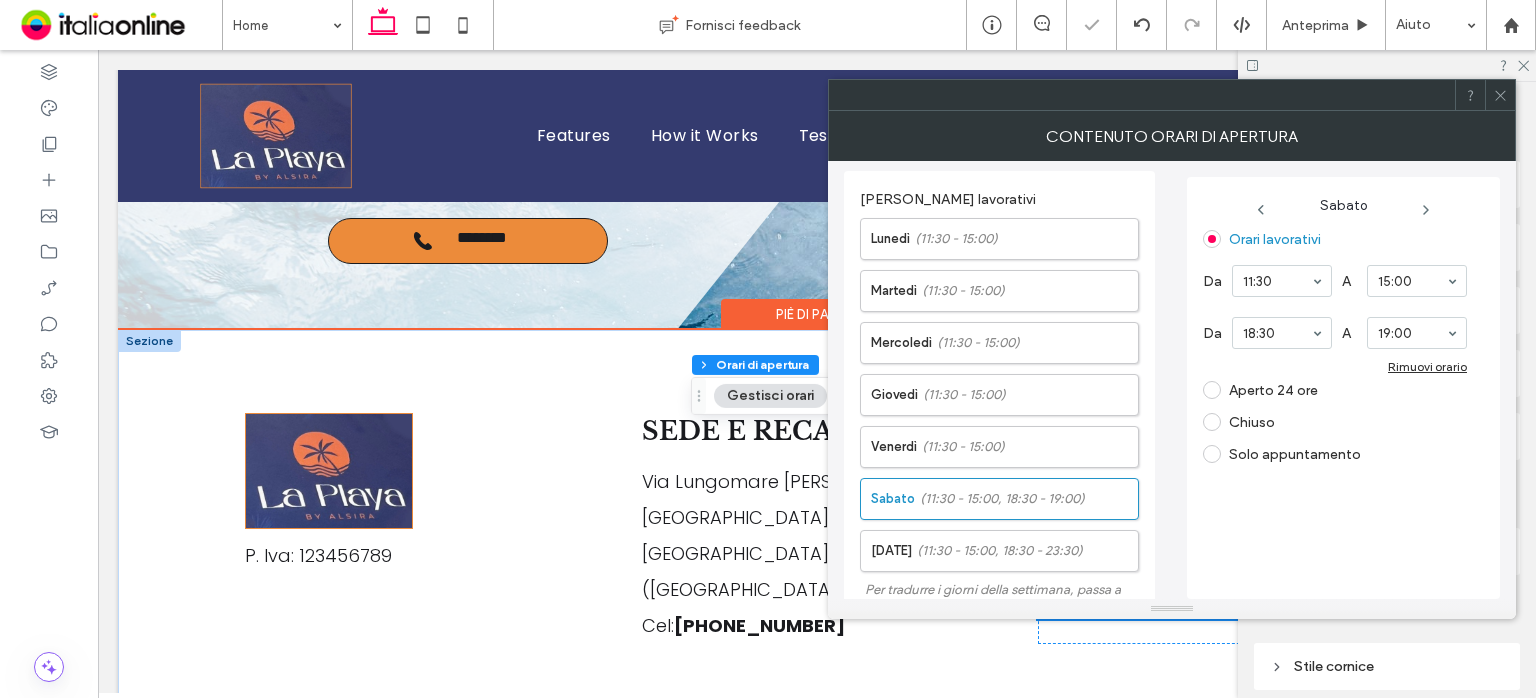 drag, startPoint x: 1428, startPoint y: 333, endPoint x: 1428, endPoint y: 344, distance: 11 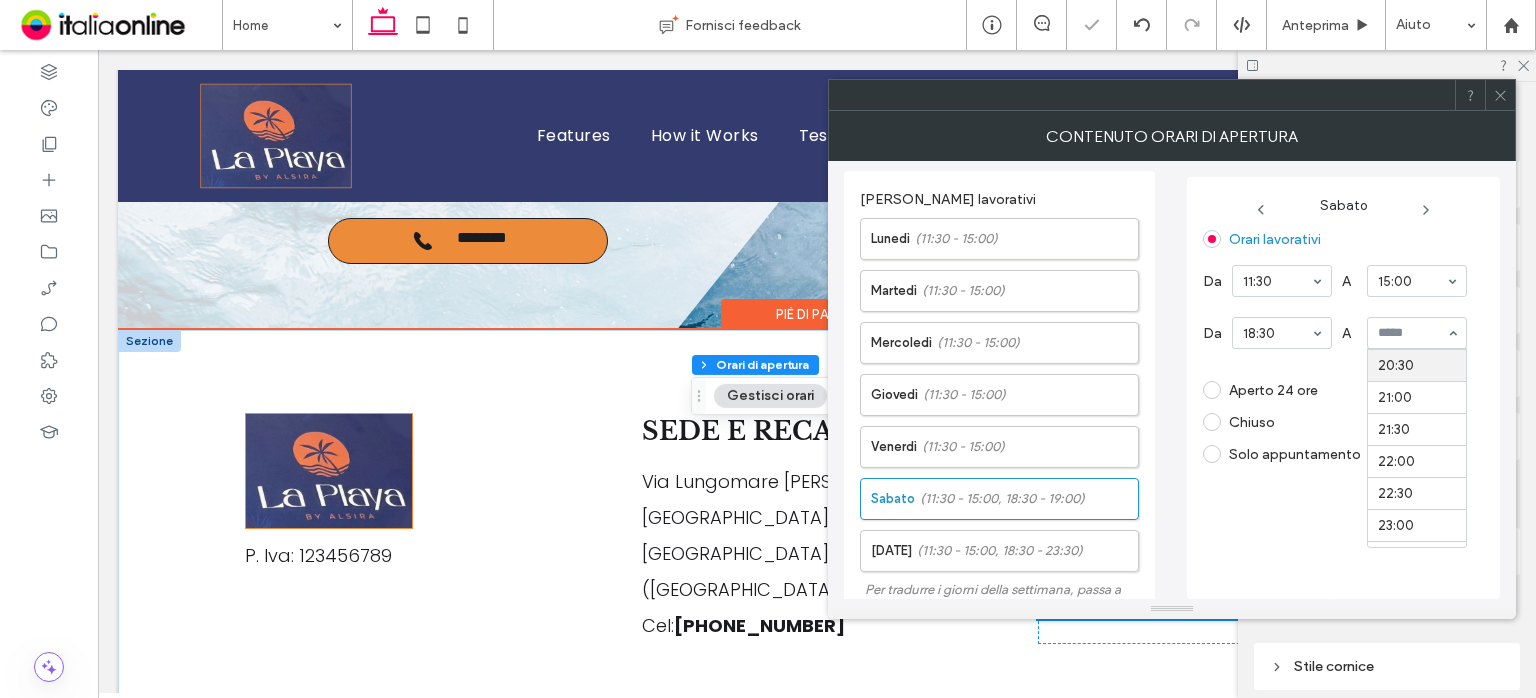 scroll, scrollTop: 1375, scrollLeft: 0, axis: vertical 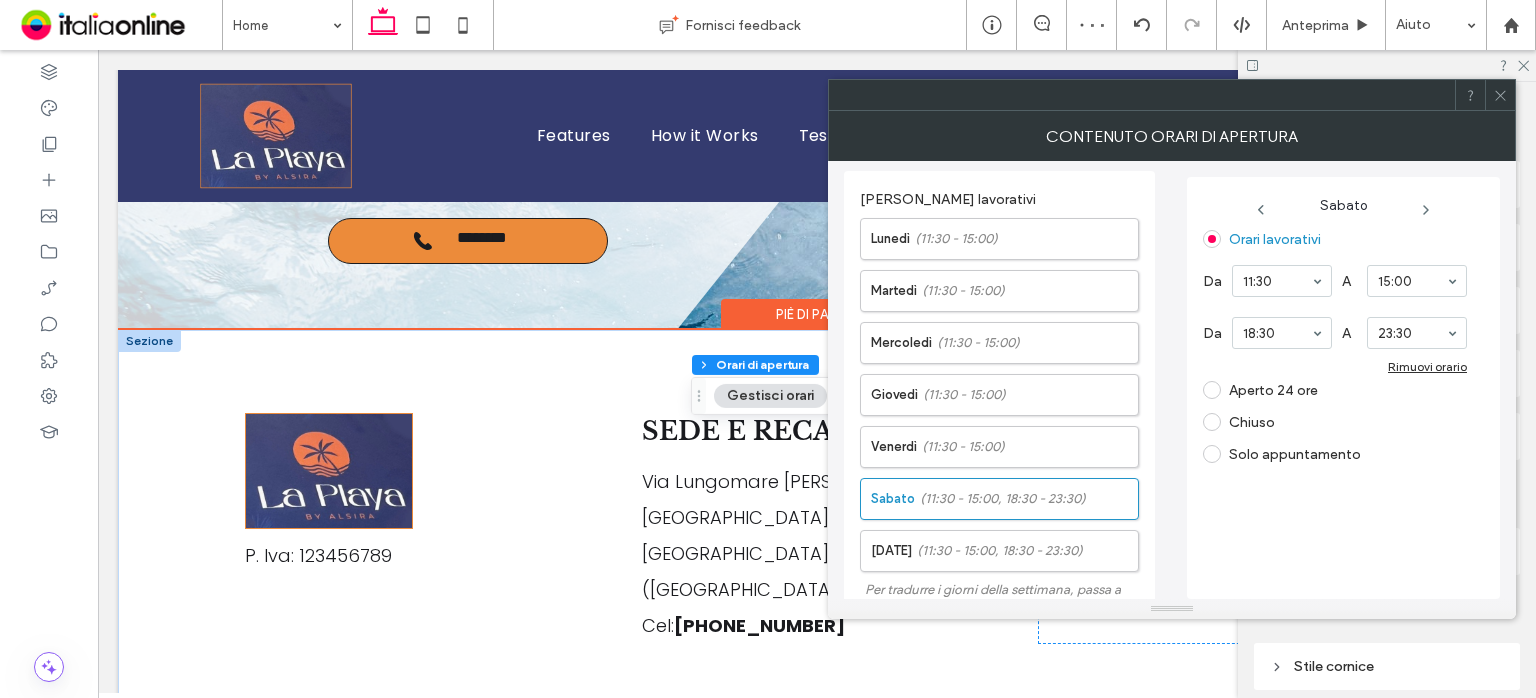 click 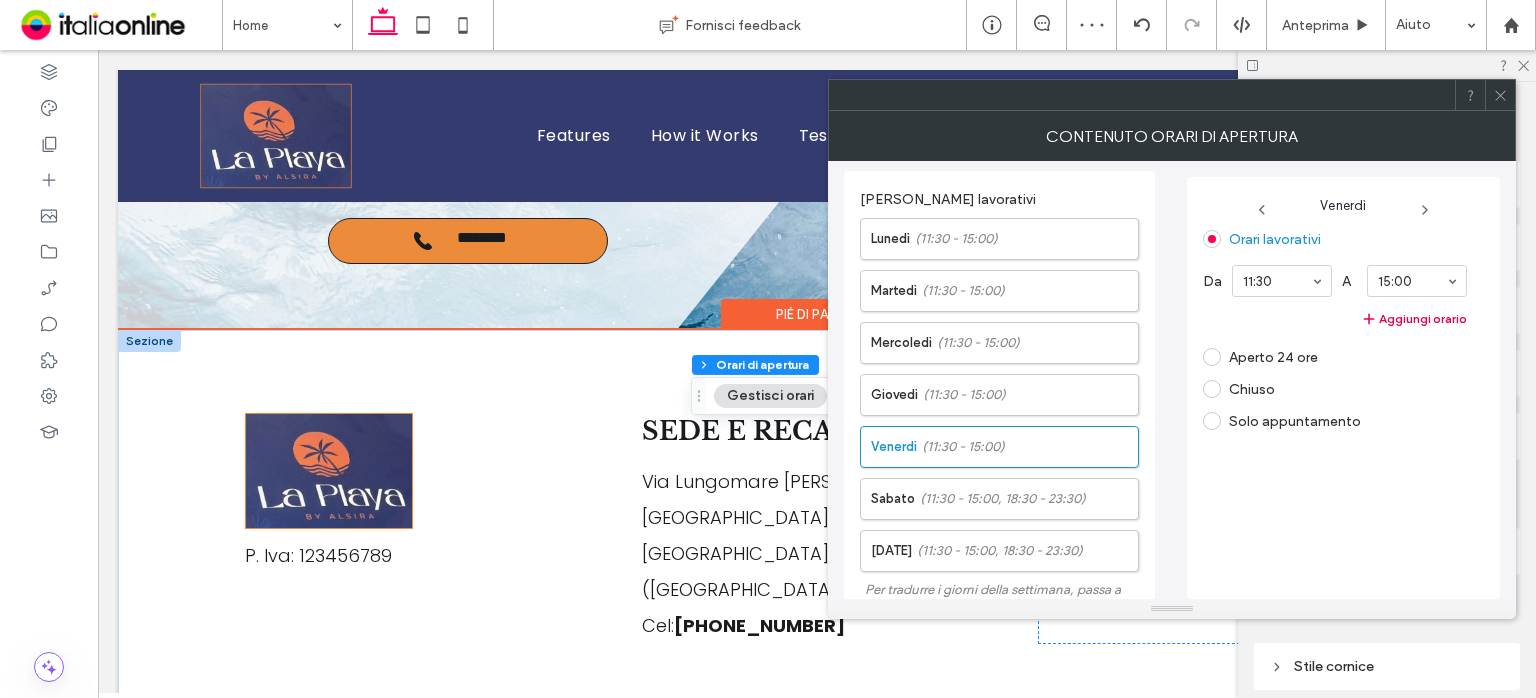 click on "Aggiungi orario" at bounding box center [1335, 319] 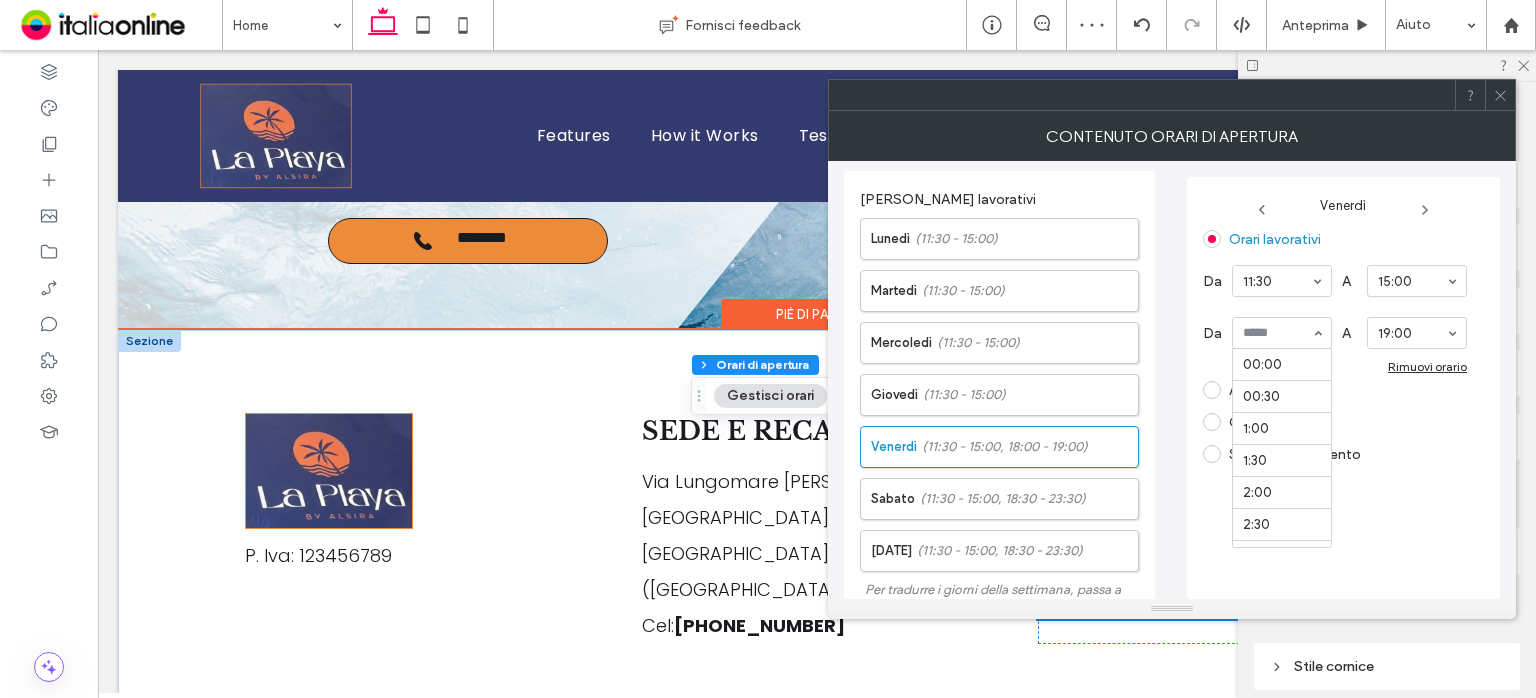 scroll, scrollTop: 1180, scrollLeft: 0, axis: vertical 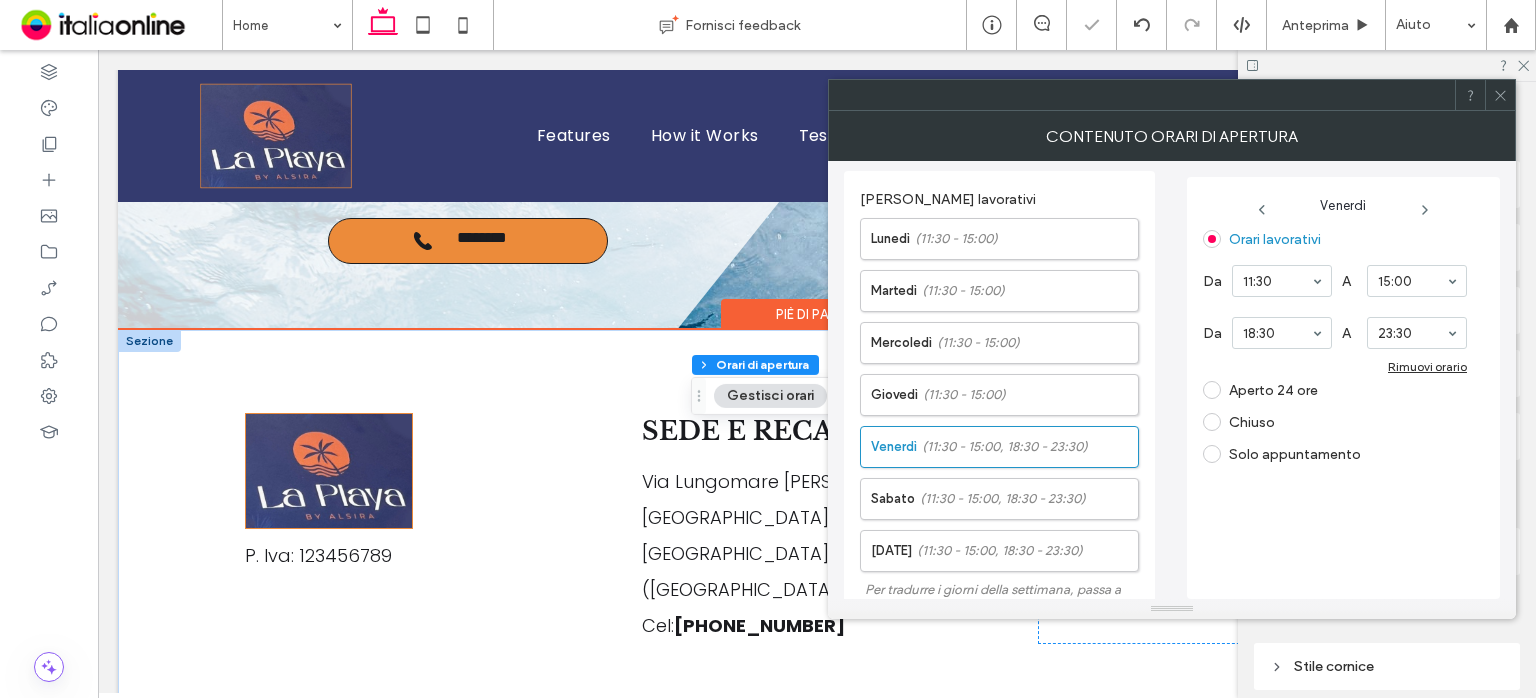 click 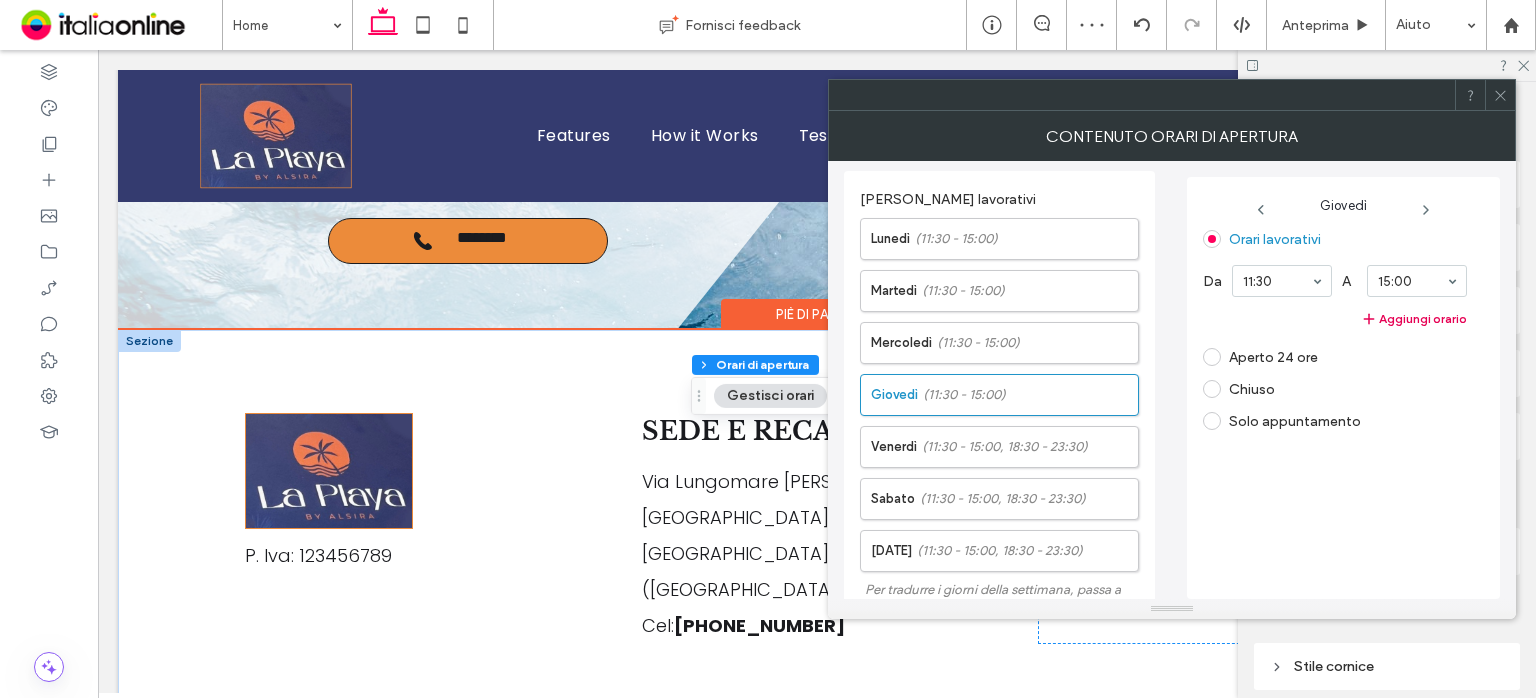 click on "Aggiungi orario" at bounding box center [1335, 319] 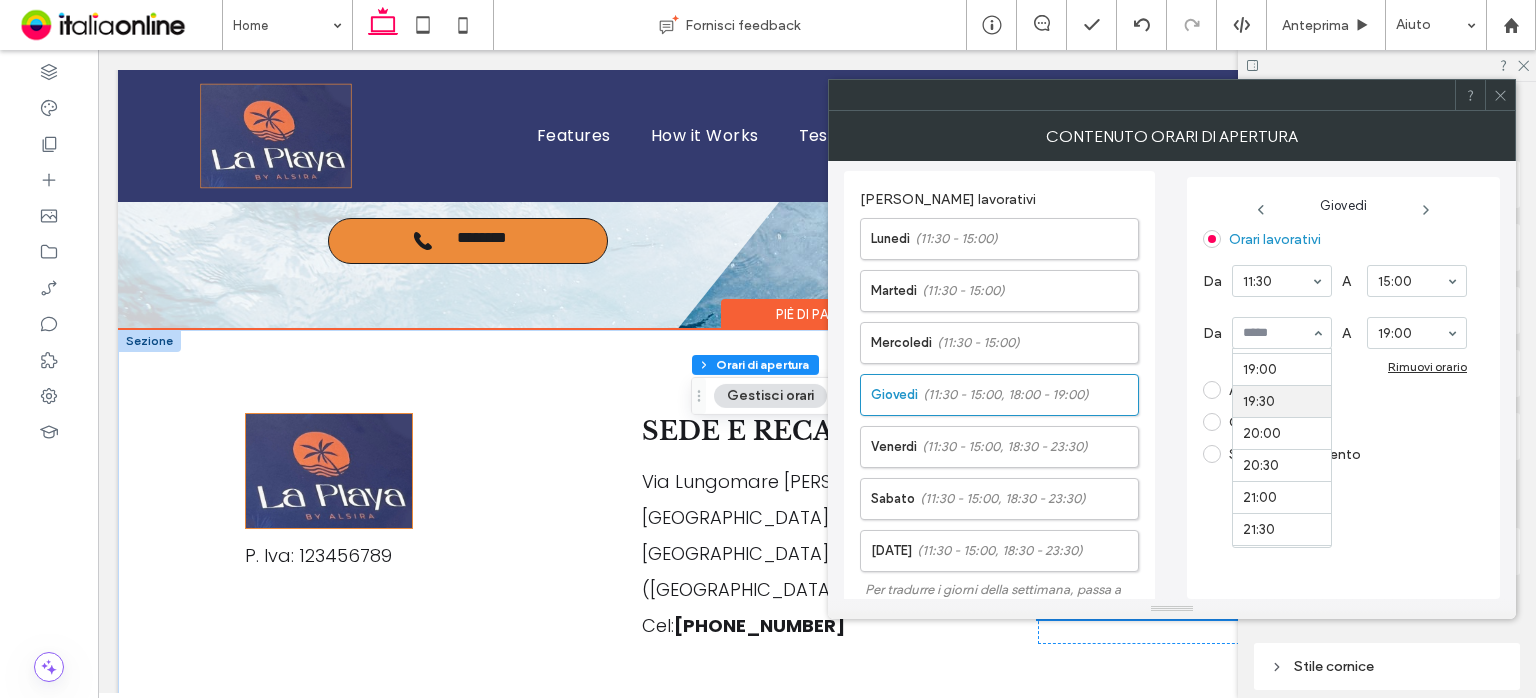 scroll, scrollTop: 1180, scrollLeft: 0, axis: vertical 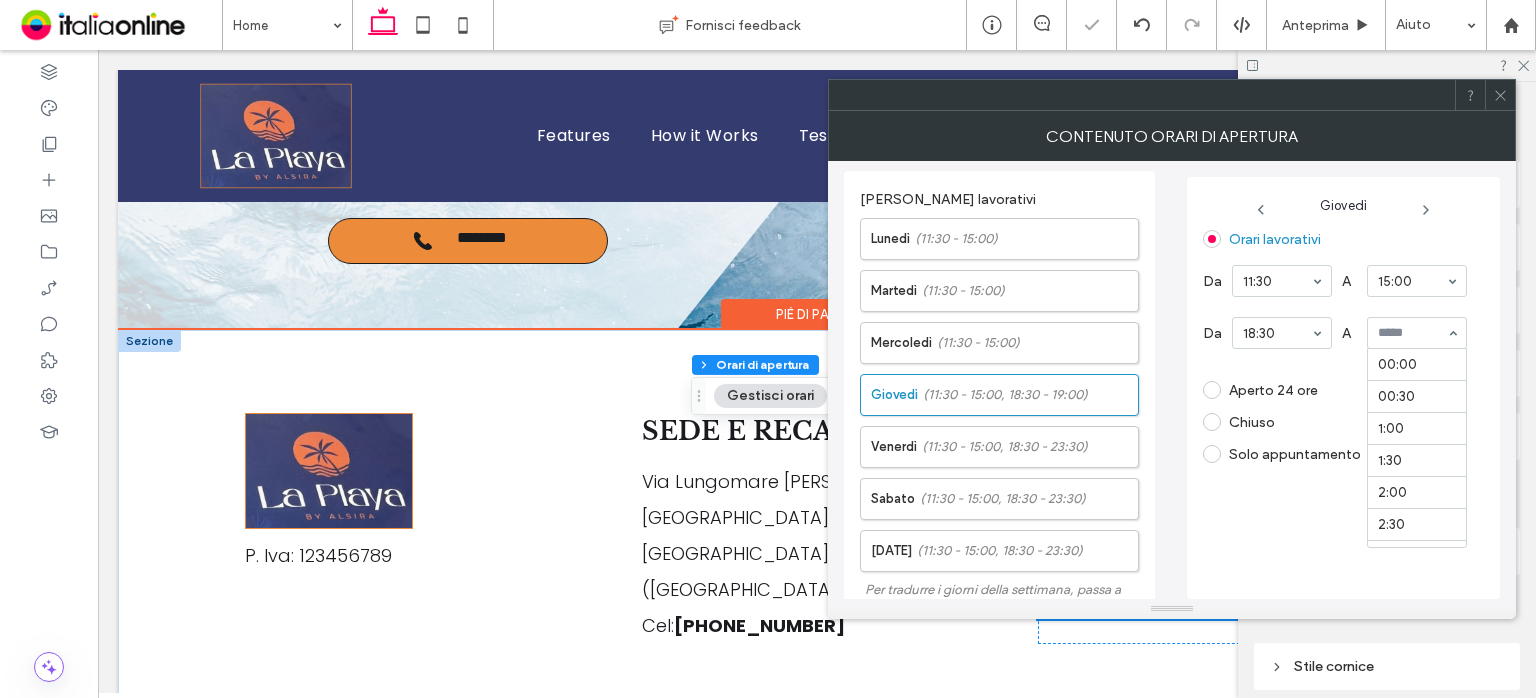 drag, startPoint x: 1424, startPoint y: 335, endPoint x: 1410, endPoint y: 425, distance: 91.08238 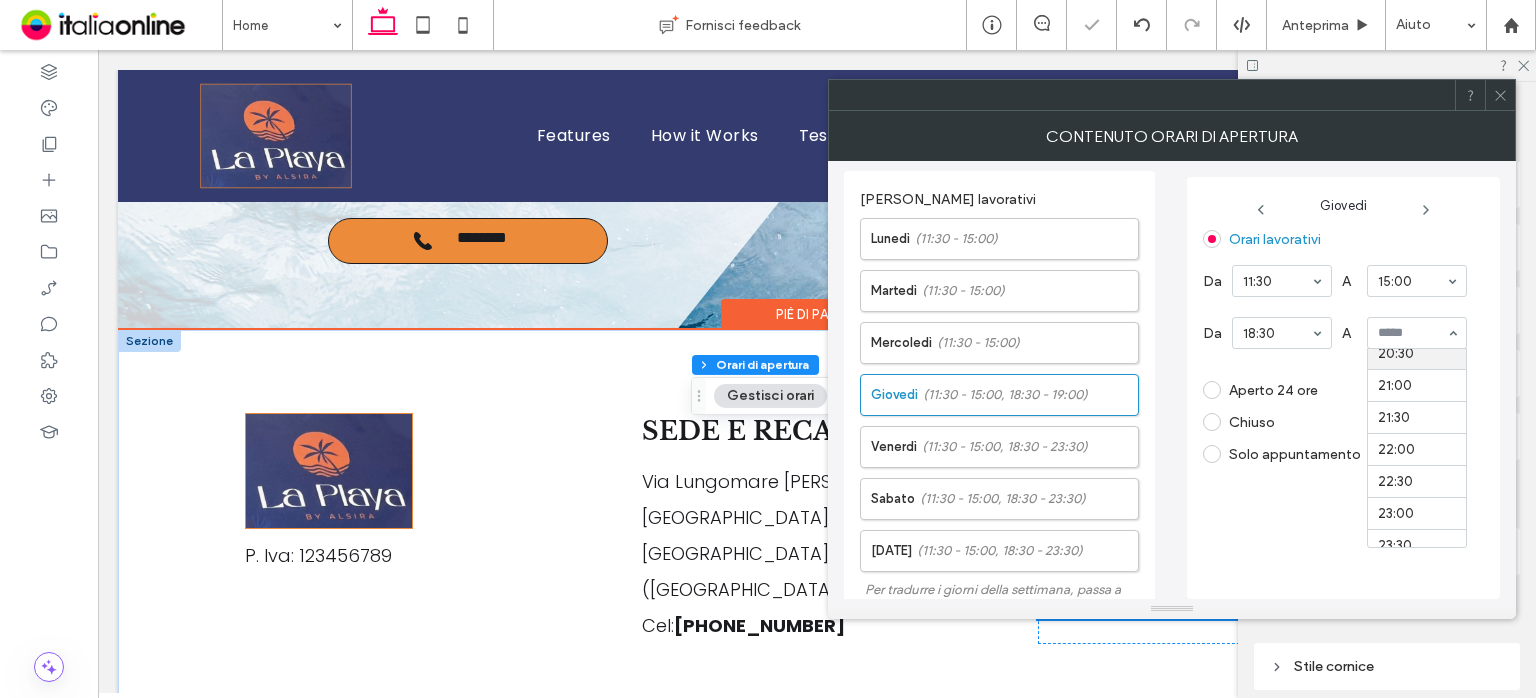 scroll, scrollTop: 1375, scrollLeft: 0, axis: vertical 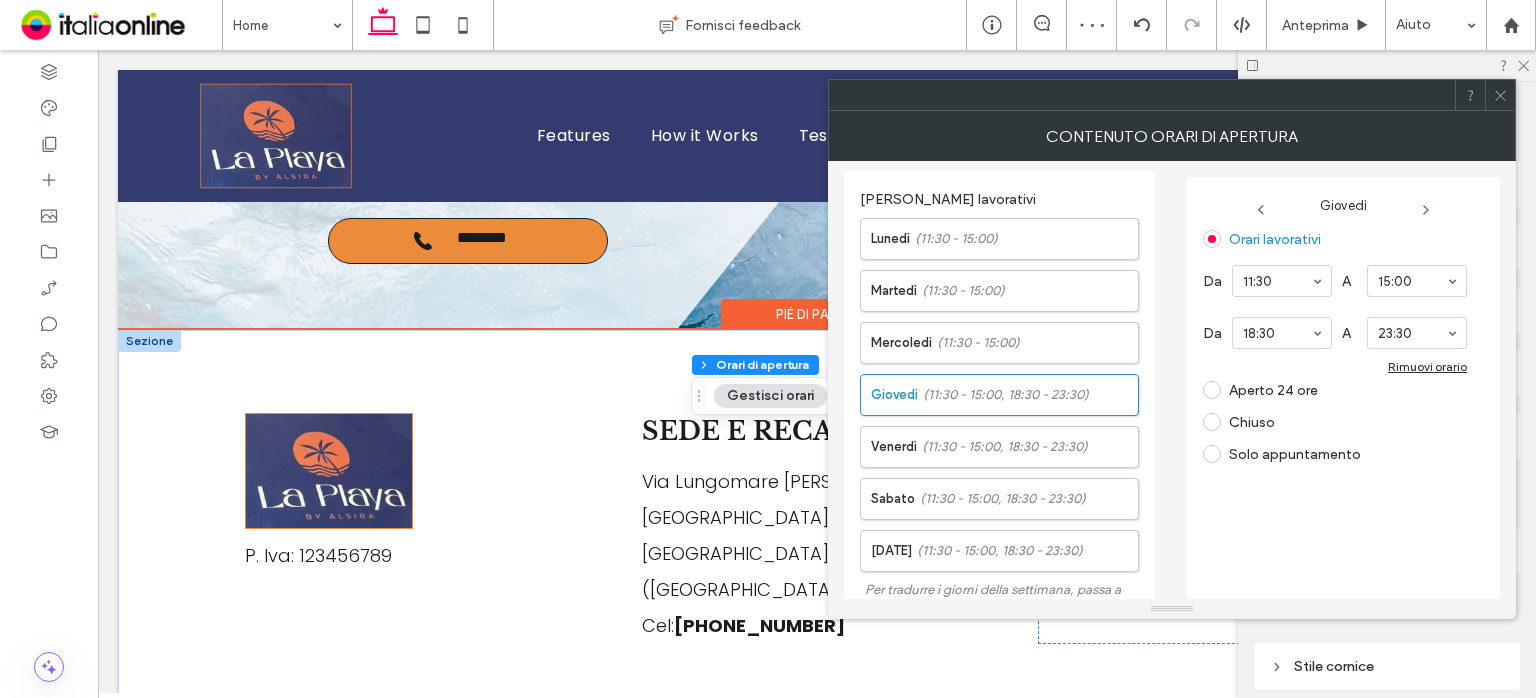 click 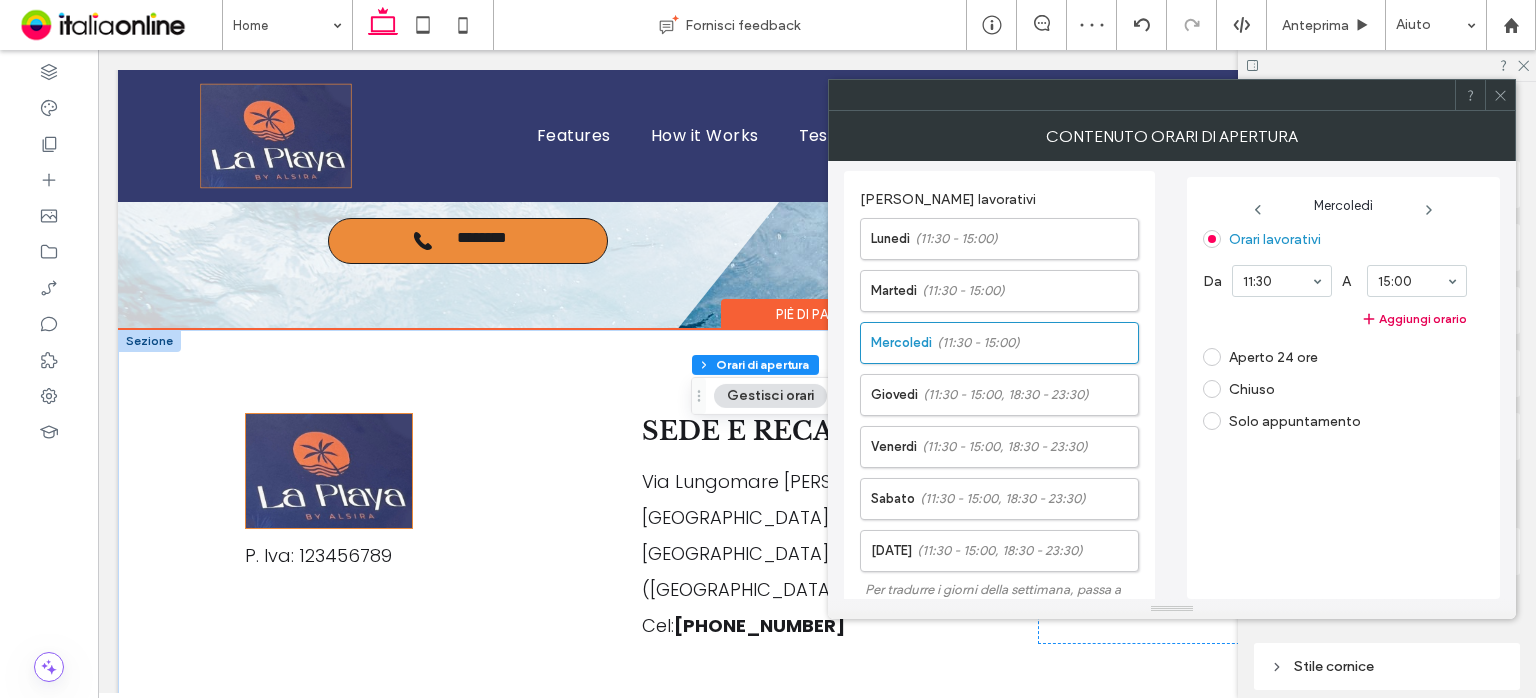 click on "Aggiungi orario" at bounding box center [1335, 319] 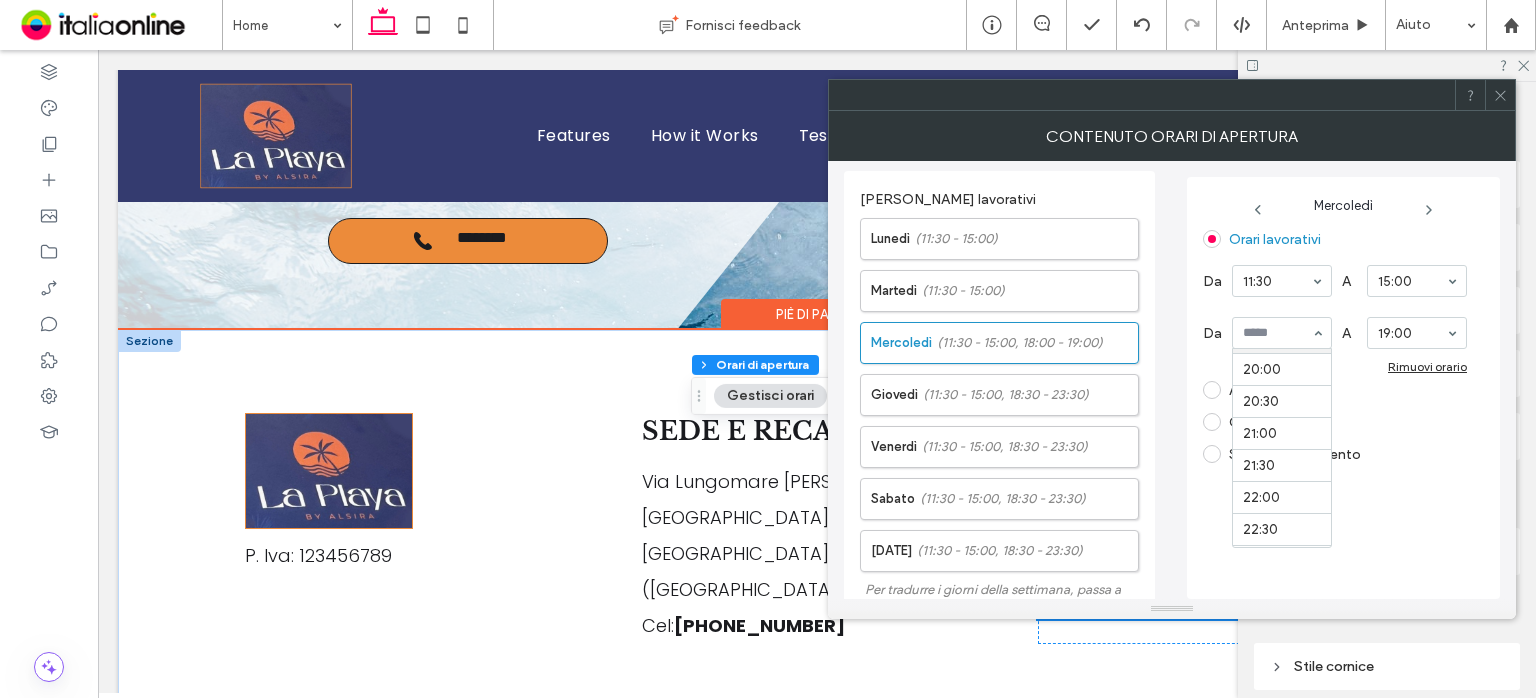 scroll, scrollTop: 1175, scrollLeft: 0, axis: vertical 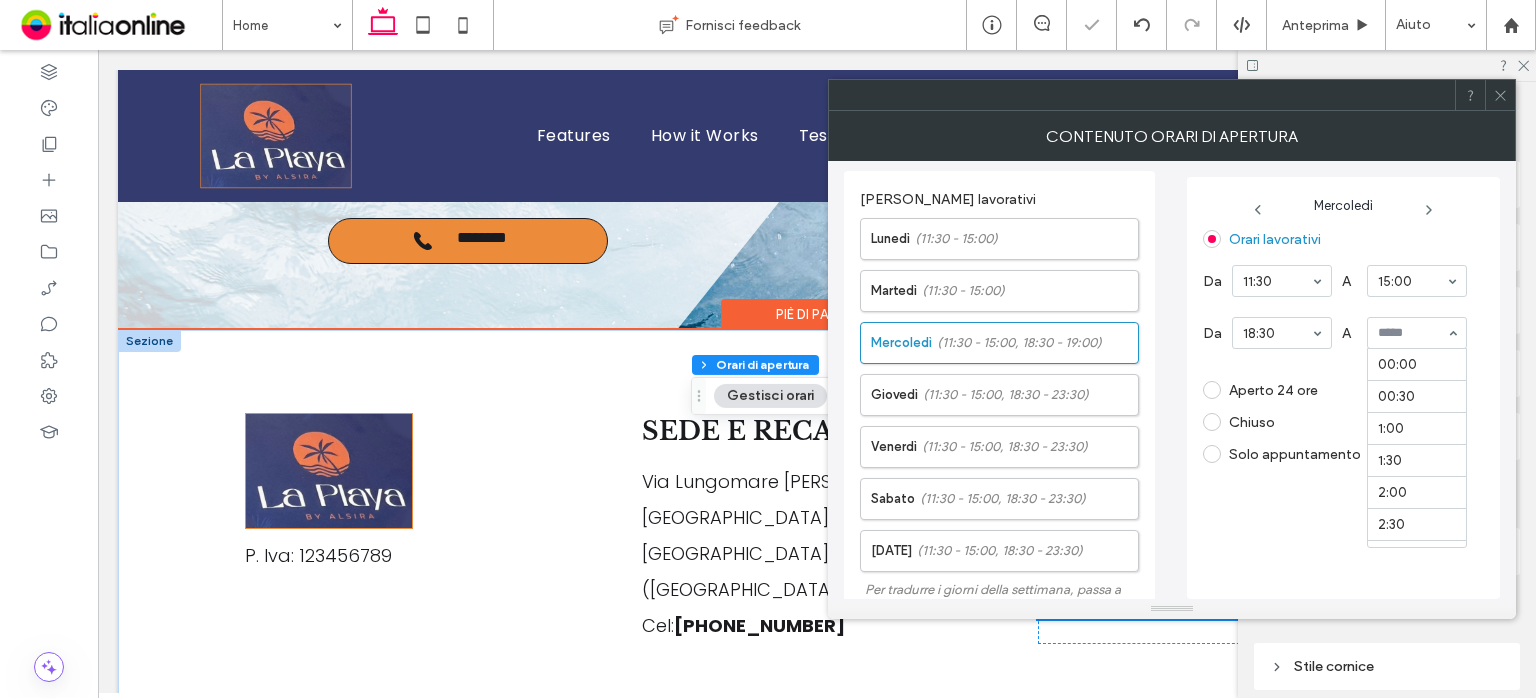 drag, startPoint x: 1404, startPoint y: 336, endPoint x: 1400, endPoint y: 382, distance: 46.173584 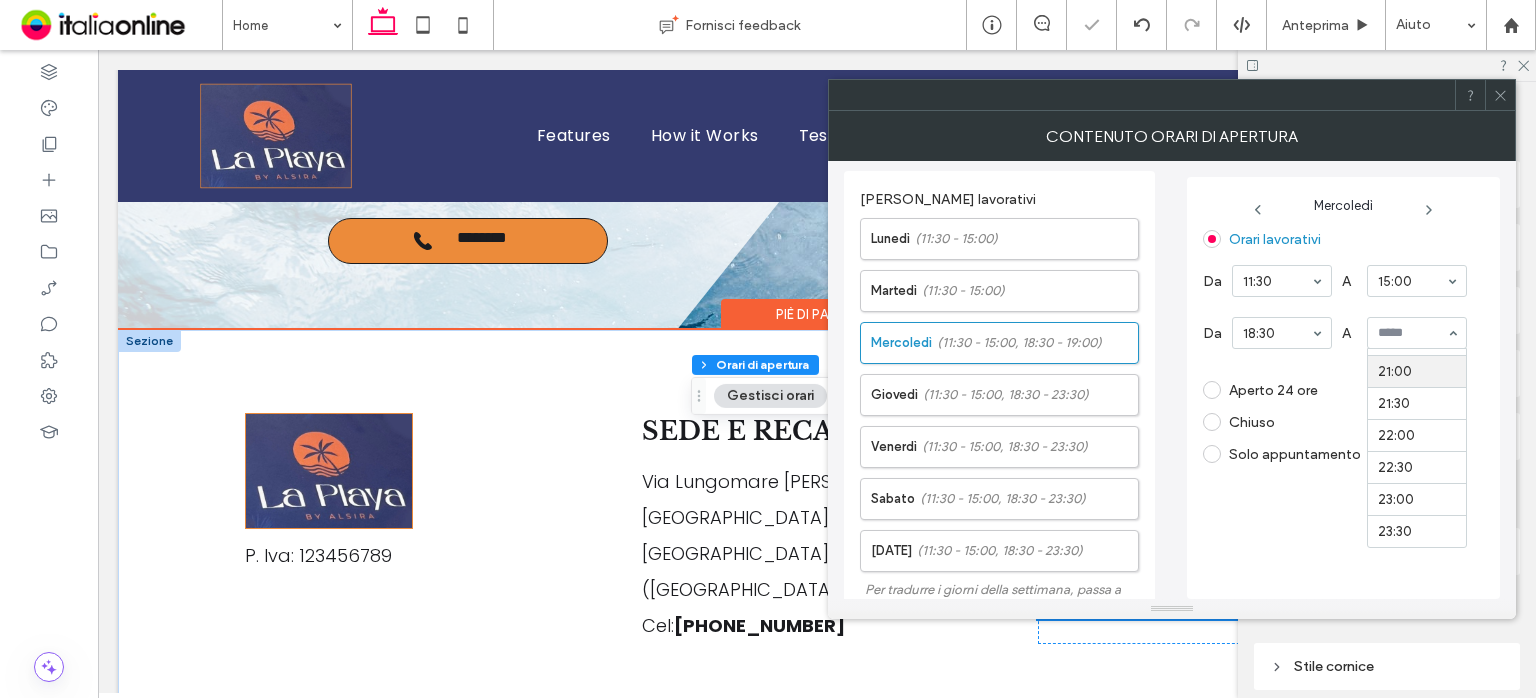 scroll, scrollTop: 1375, scrollLeft: 0, axis: vertical 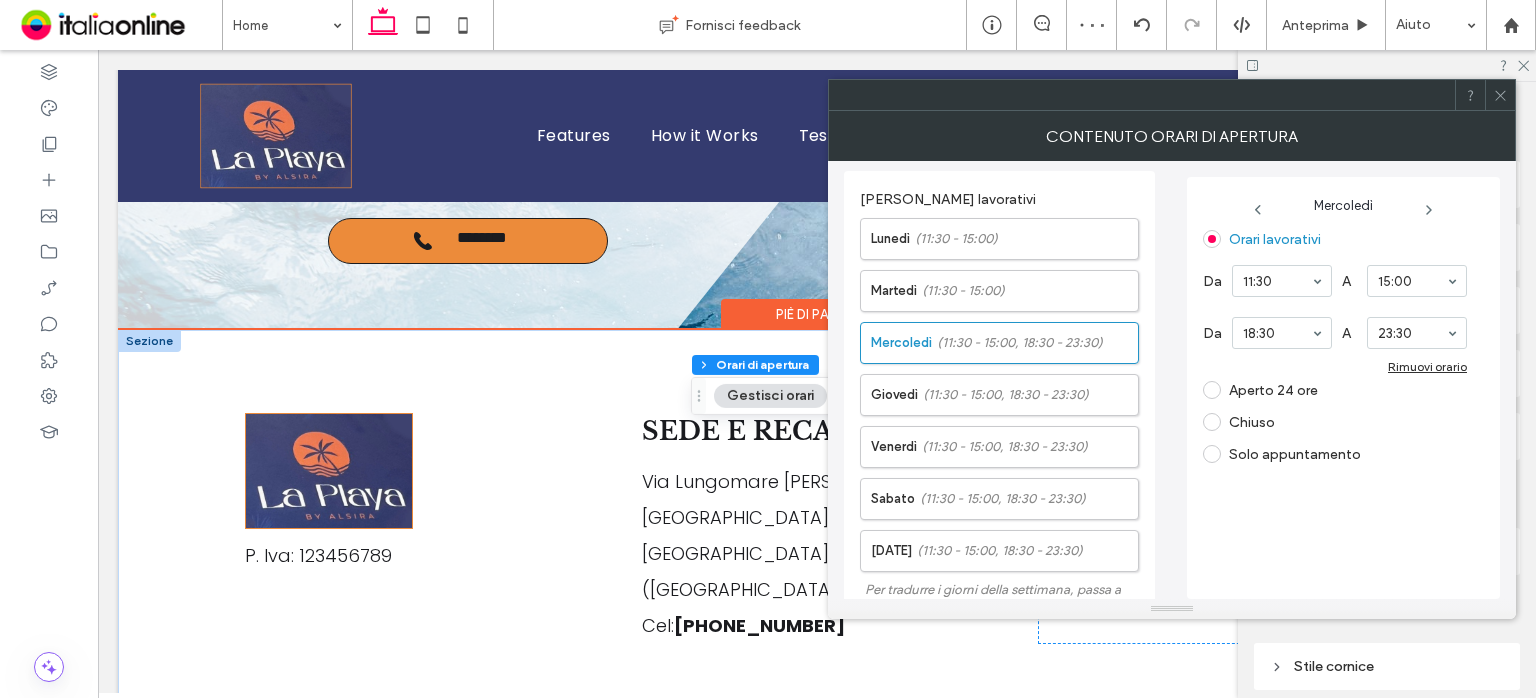 click 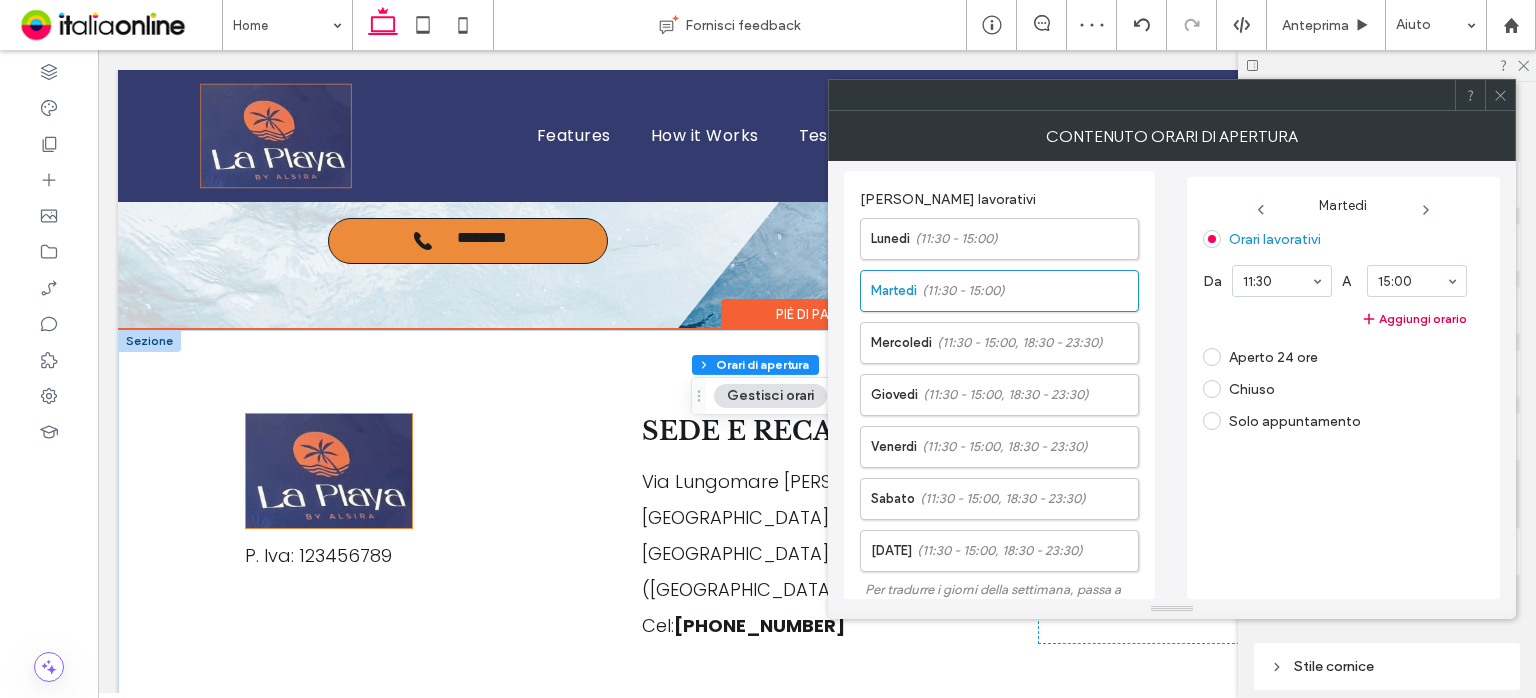 click on "Aggiungi orario" at bounding box center [1335, 319] 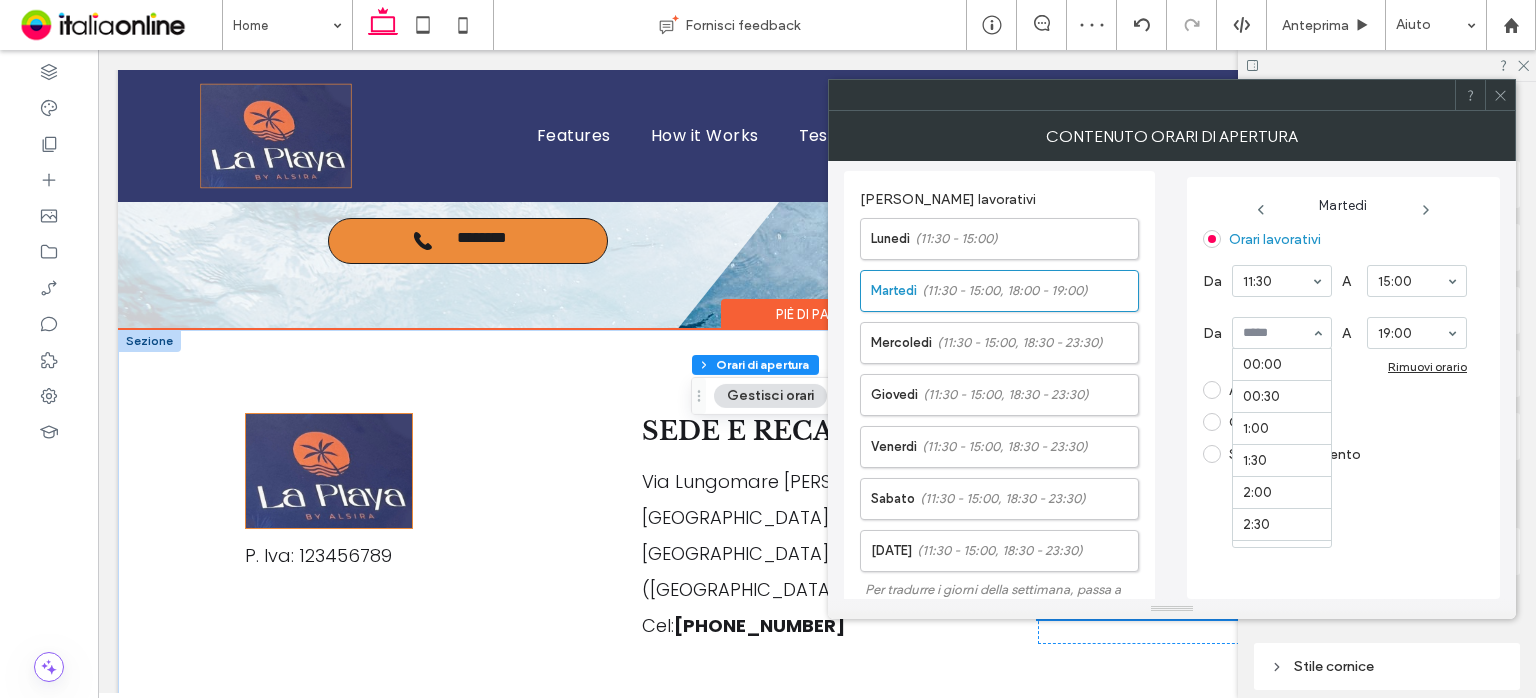 scroll, scrollTop: 1180, scrollLeft: 0, axis: vertical 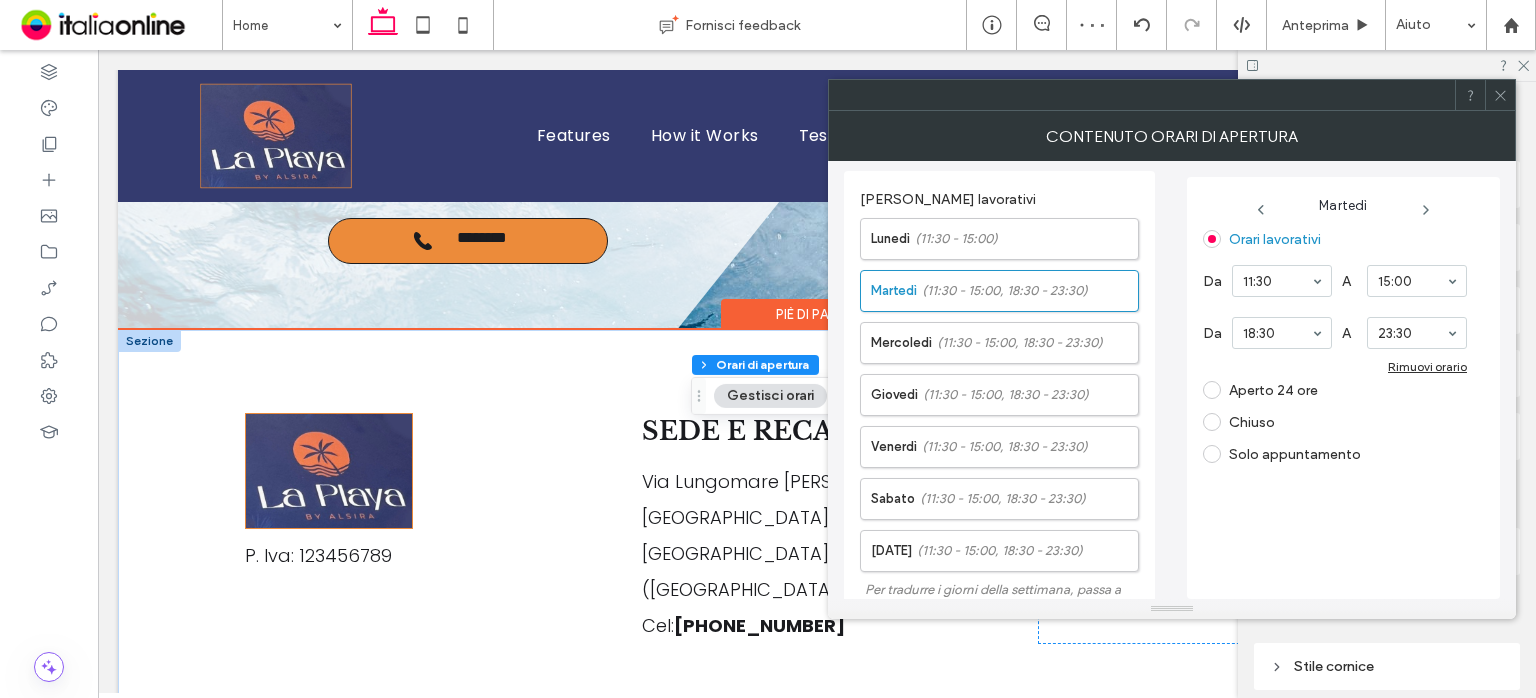 click 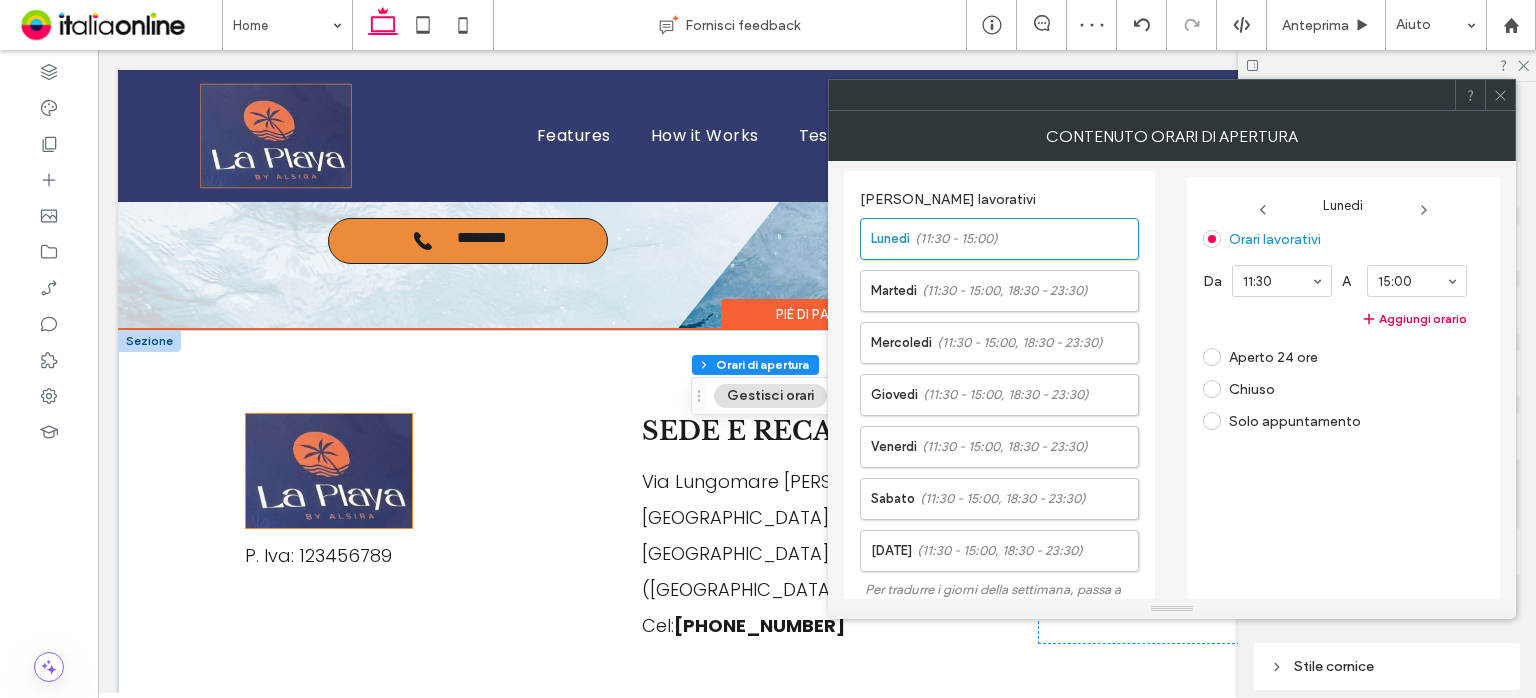 click on "Aggiungi orario" at bounding box center [1335, 319] 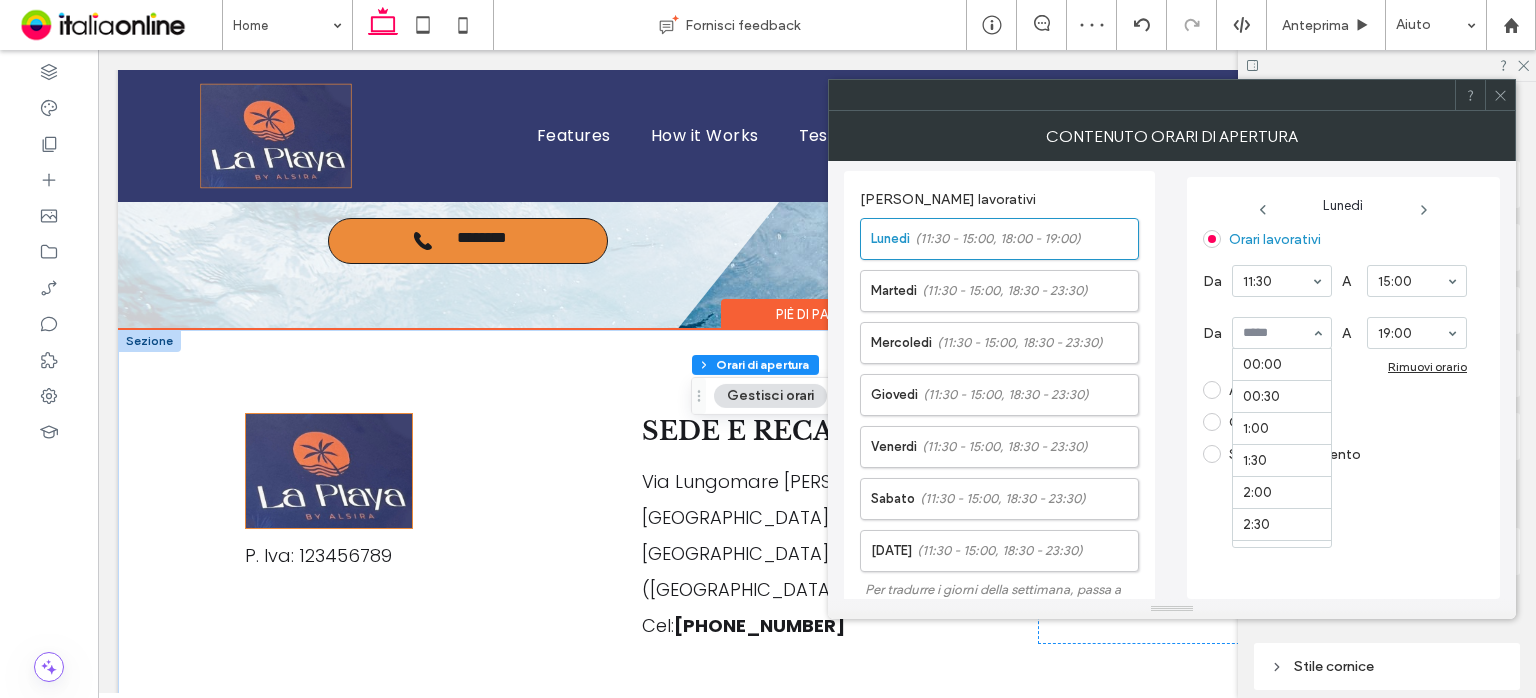 scroll, scrollTop: 1180, scrollLeft: 0, axis: vertical 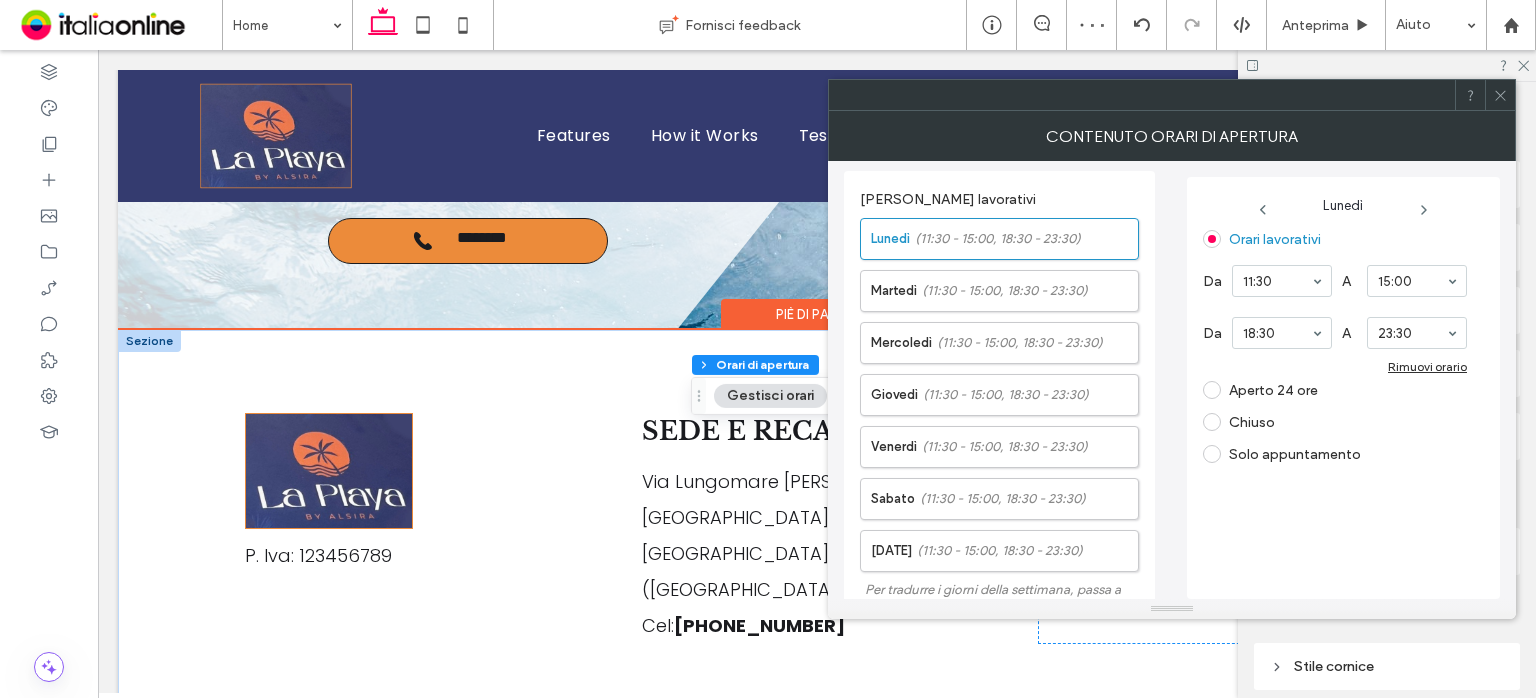 click 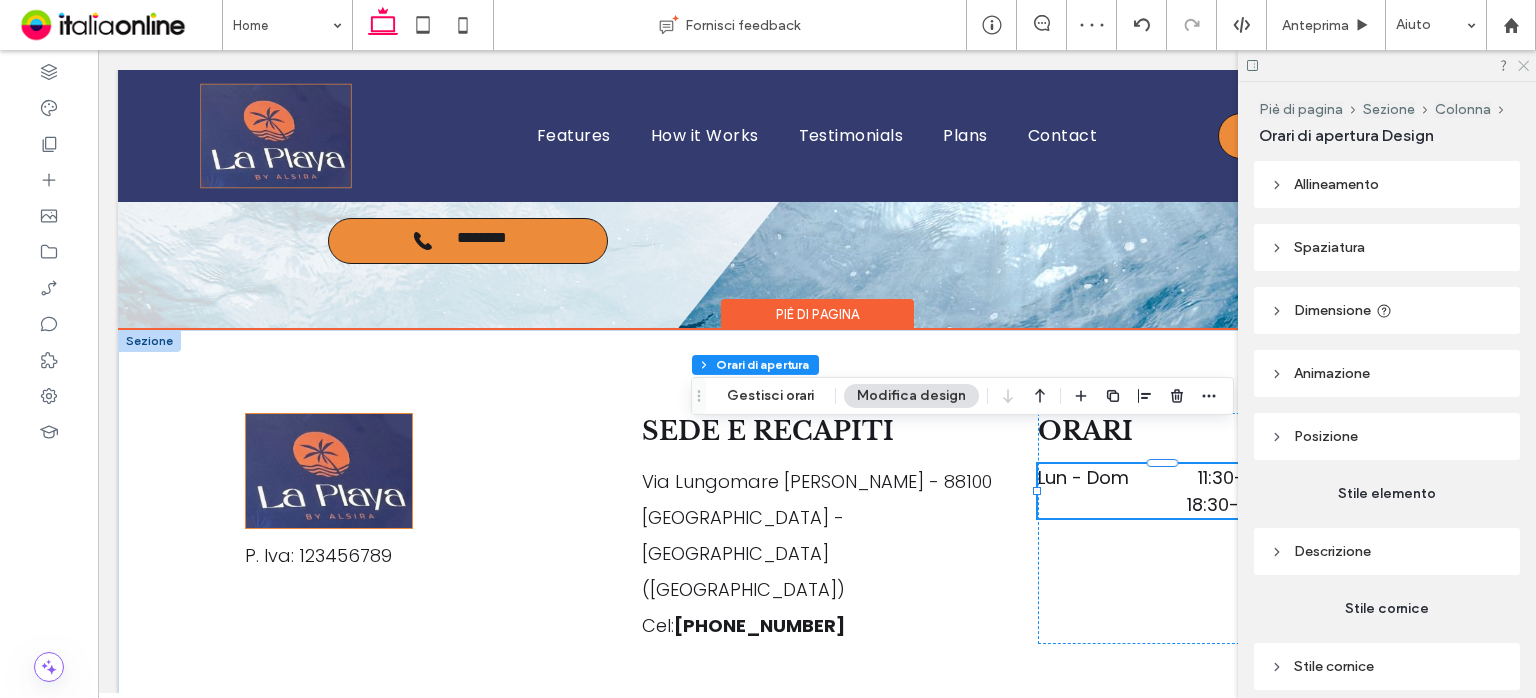 click 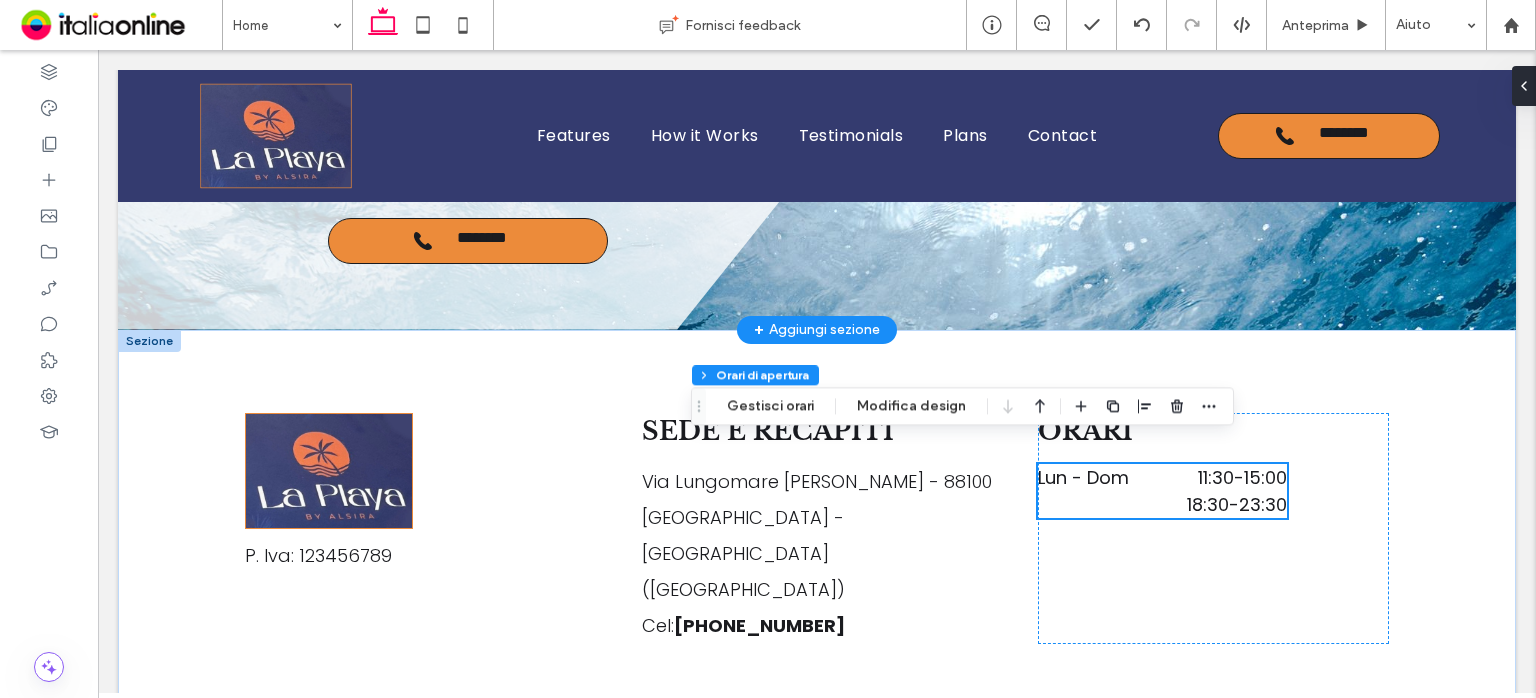 scroll, scrollTop: 3640, scrollLeft: 0, axis: vertical 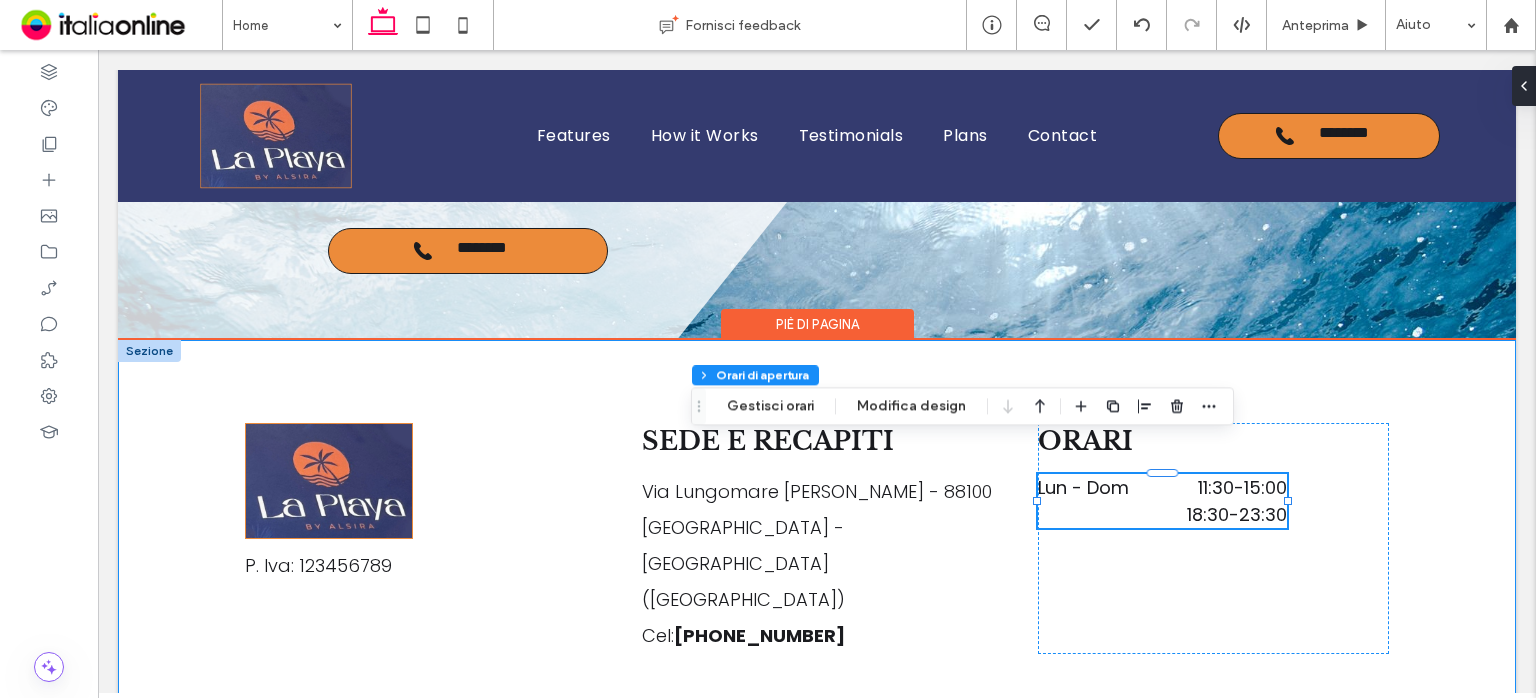 click on "P. Iva: 123456789
SEDE E RECAPITI
Via Lungomare [PERSON_NAME] - 88100 [GEOGRAPHIC_DATA] - [GEOGRAPHIC_DATA] Lido ([GEOGRAPHIC_DATA]) Cel:  [PHONE_NUMBER]
[GEOGRAPHIC_DATA]
Lun - Dom
11:30
-  15:00
18:30
-  23:30" at bounding box center [817, 539] 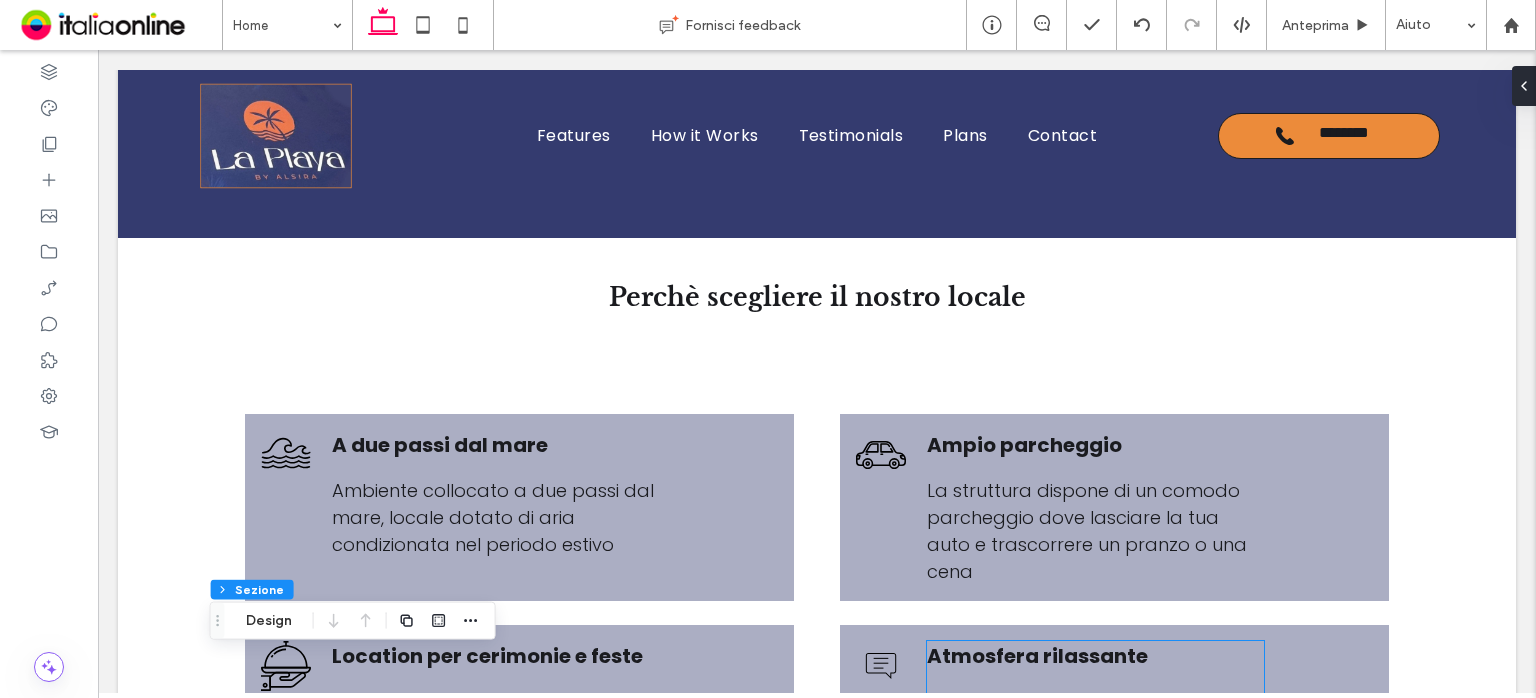 scroll, scrollTop: 2140, scrollLeft: 0, axis: vertical 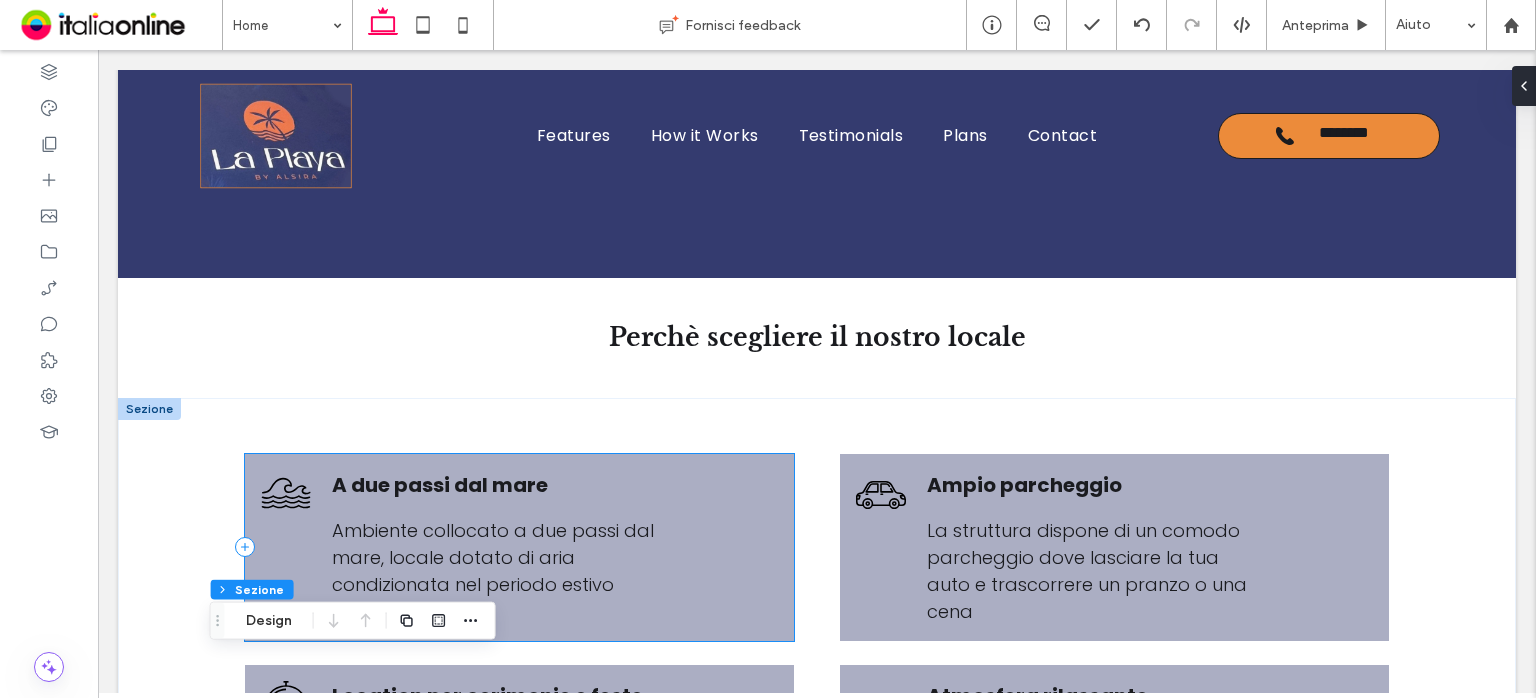 click on "A due passi dal mare
Ambiente collocato a due passi dal mare, locale dotato di aria condizionata nel periodo estivo" at bounding box center (519, 547) 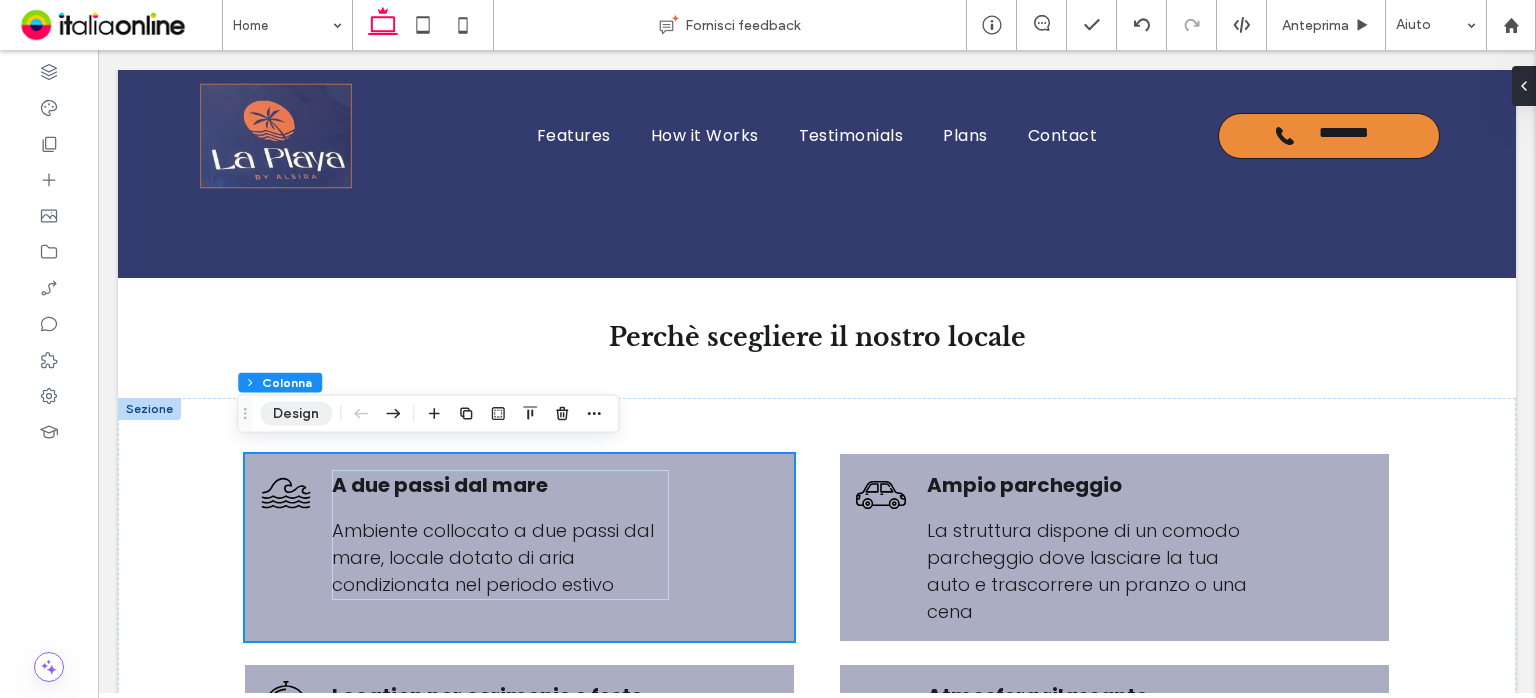 click on "Design" at bounding box center (296, 414) 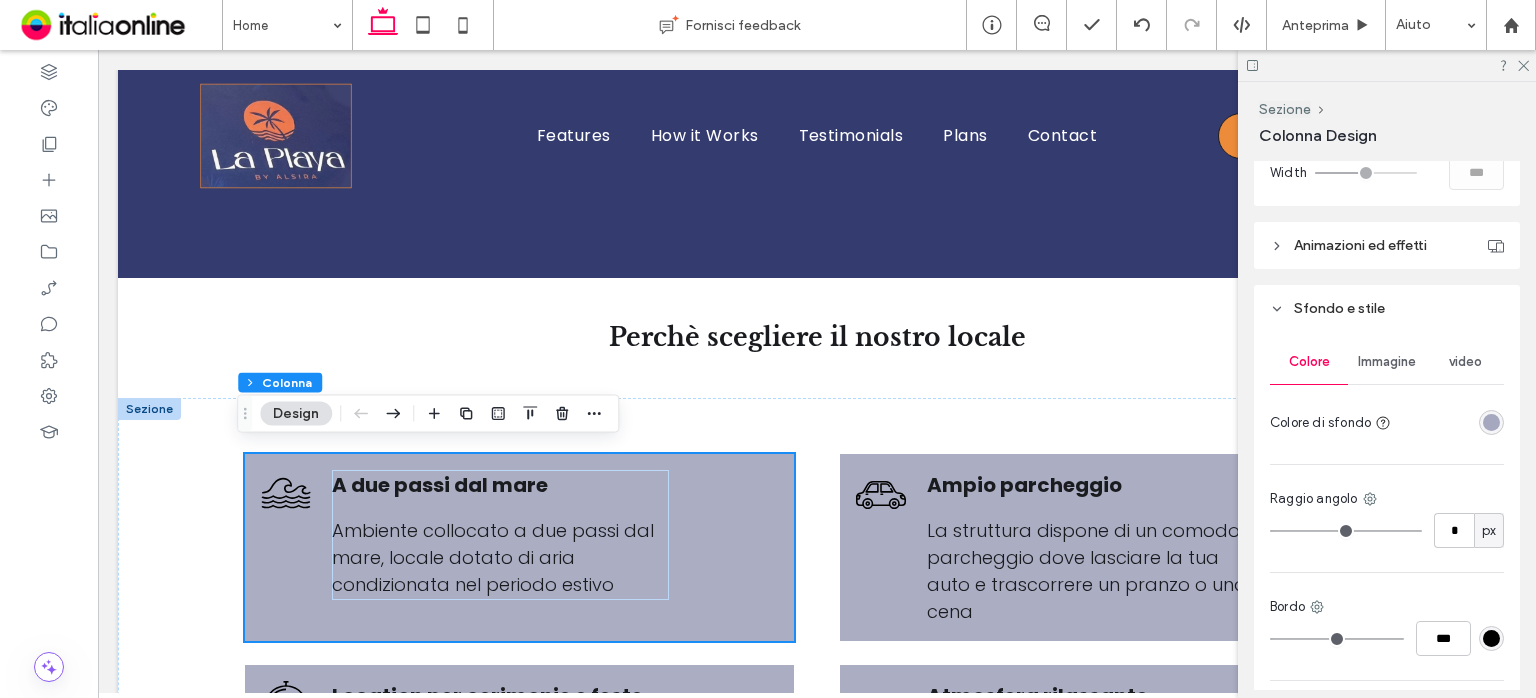 scroll, scrollTop: 1000, scrollLeft: 0, axis: vertical 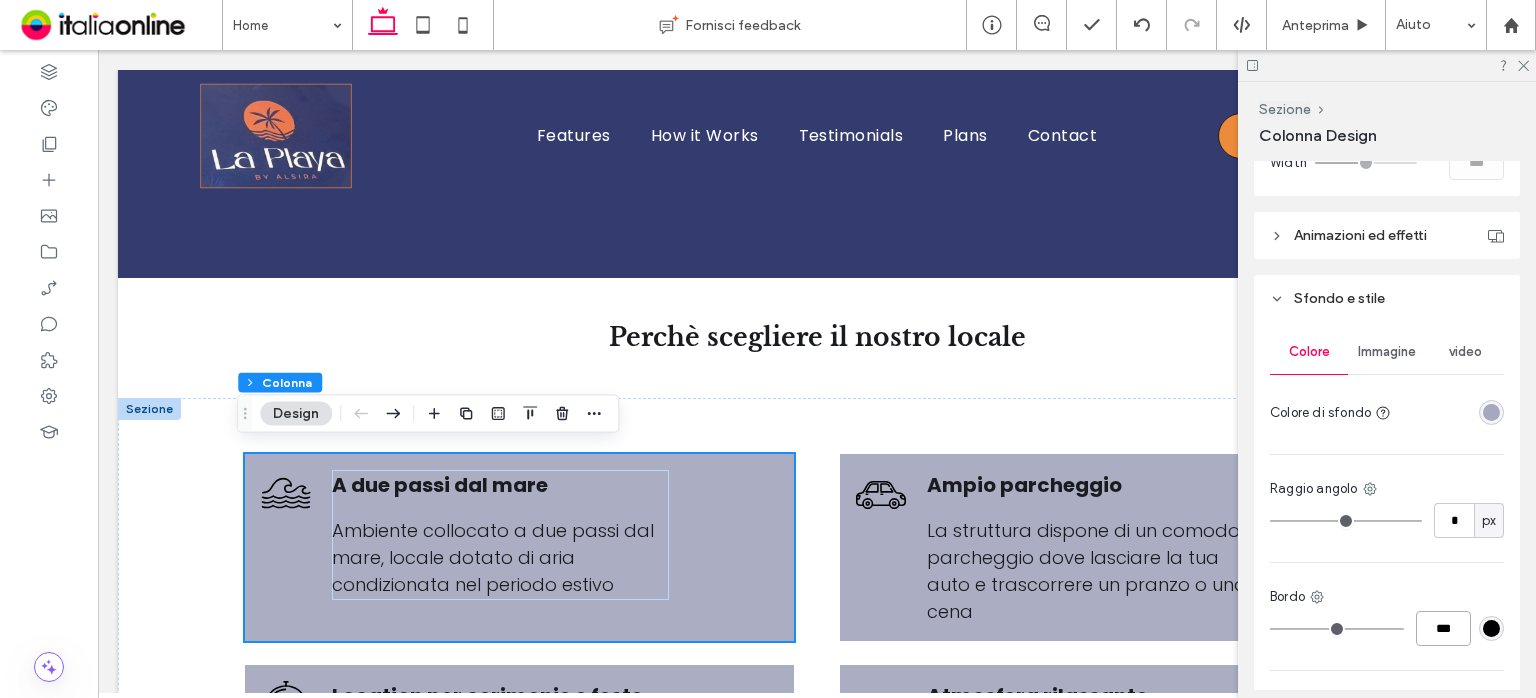 click on "***" at bounding box center (1443, 628) 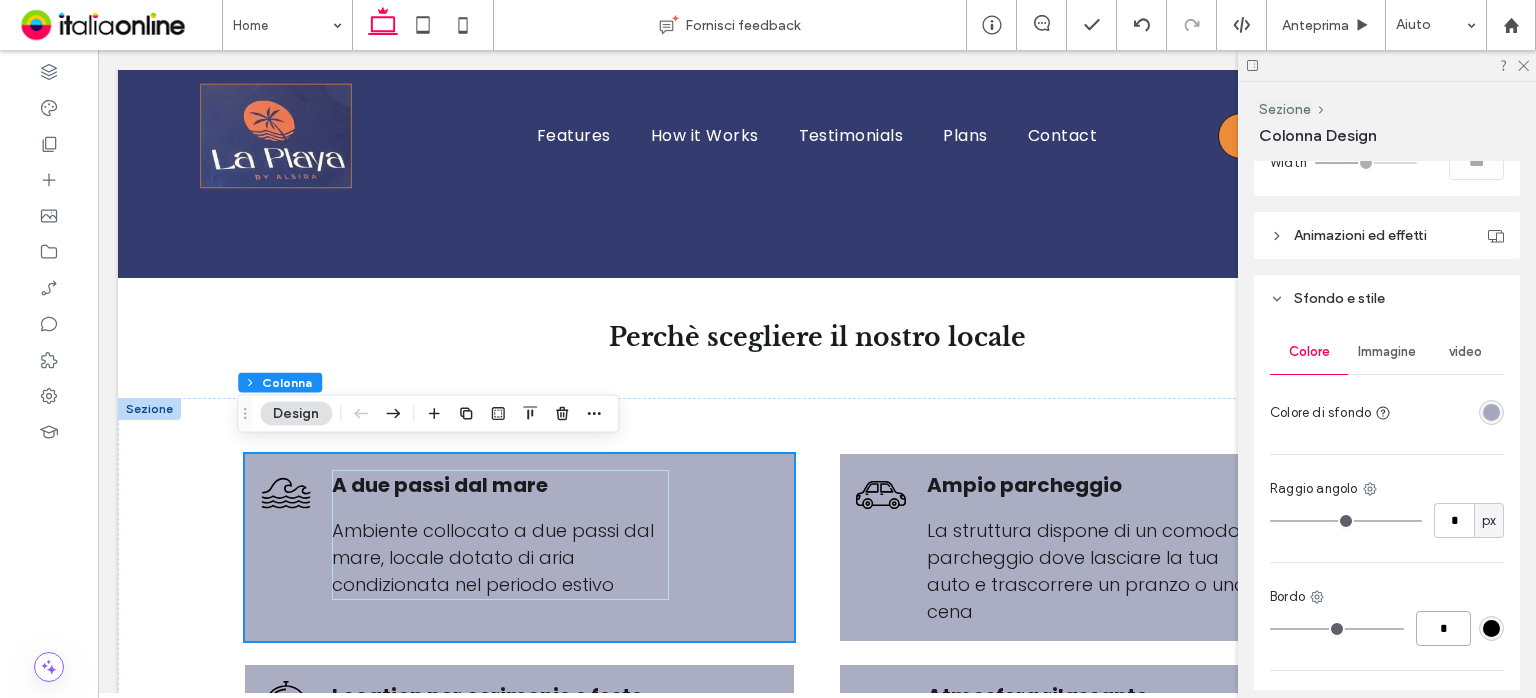 type on "*" 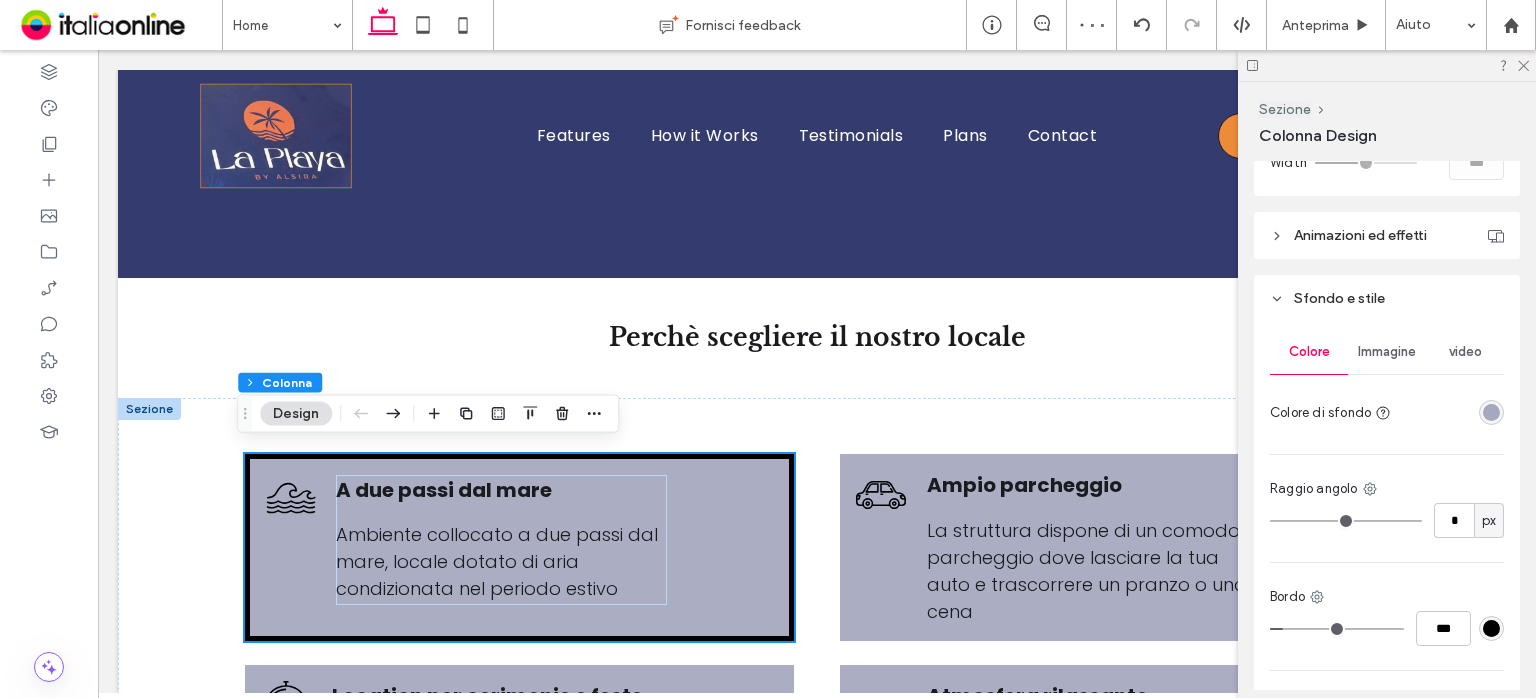 click at bounding box center [1491, 628] 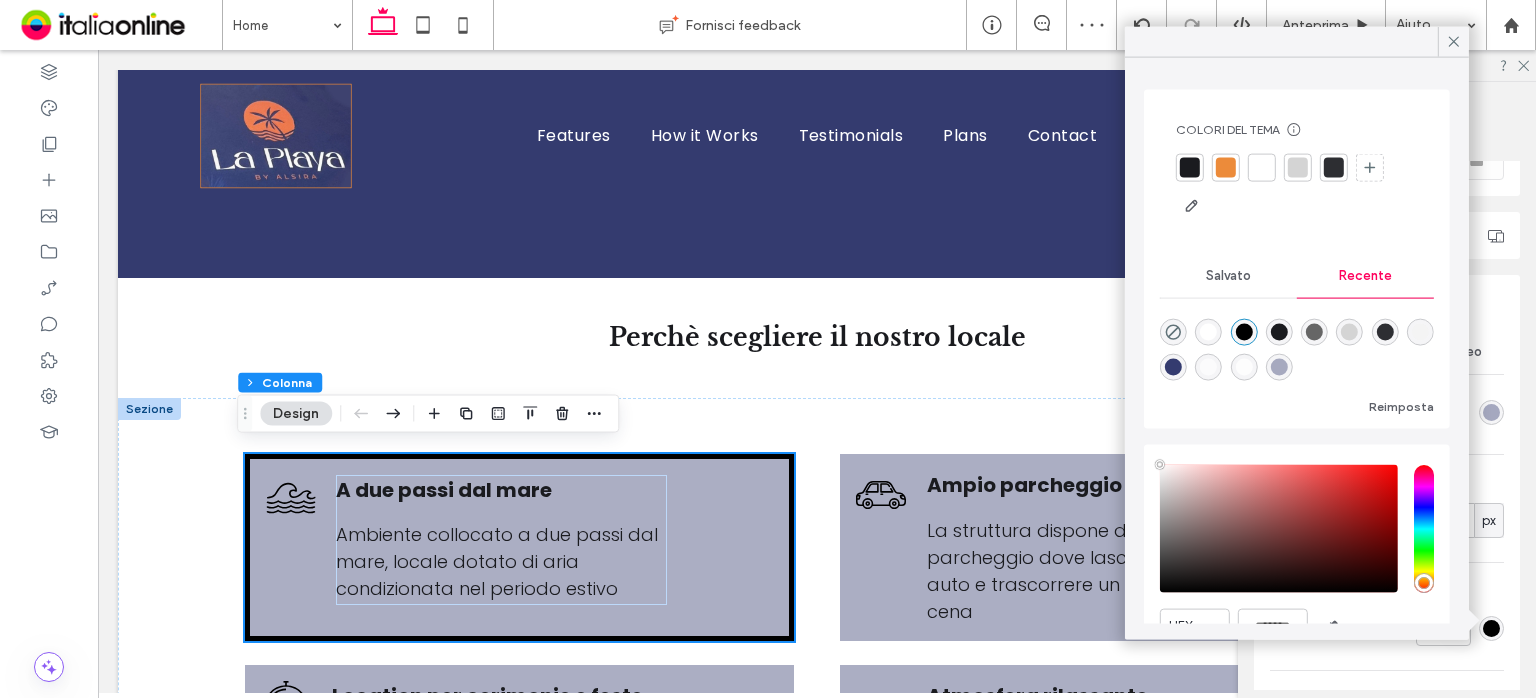 type on "****" 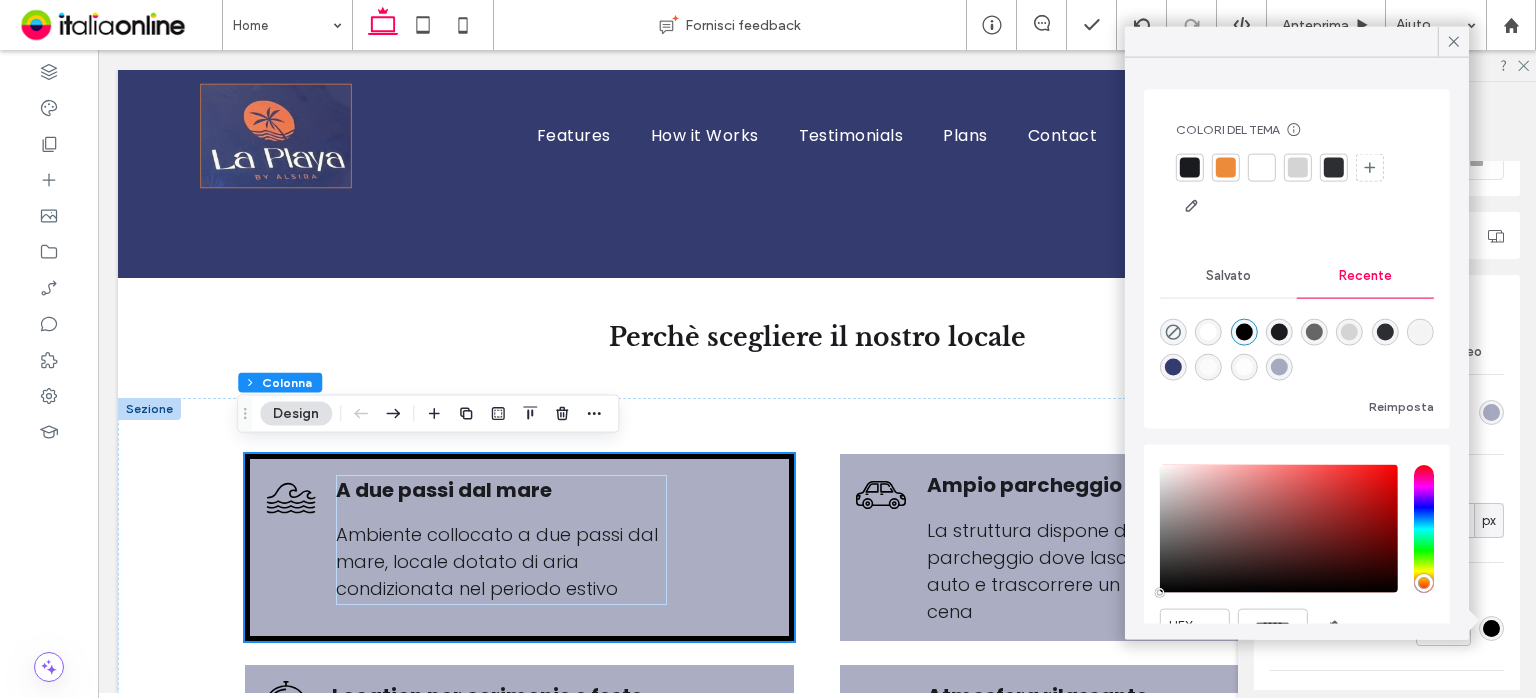 click at bounding box center [1173, 367] 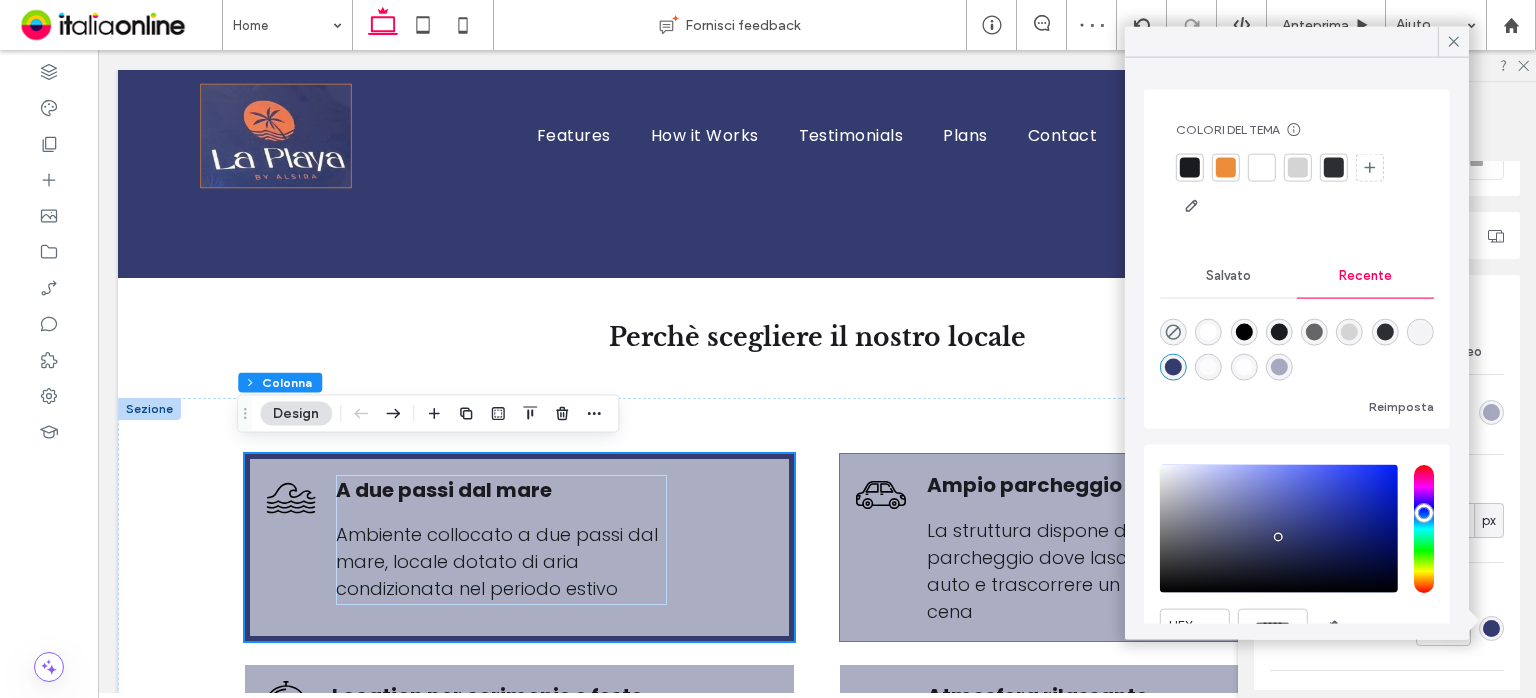 click on "Ampio parcheggio
La struttura dispone di un comodo parcheggio dove lasciare la tua auto e trascorrere un pranzo o una cena" at bounding box center (1114, 547) 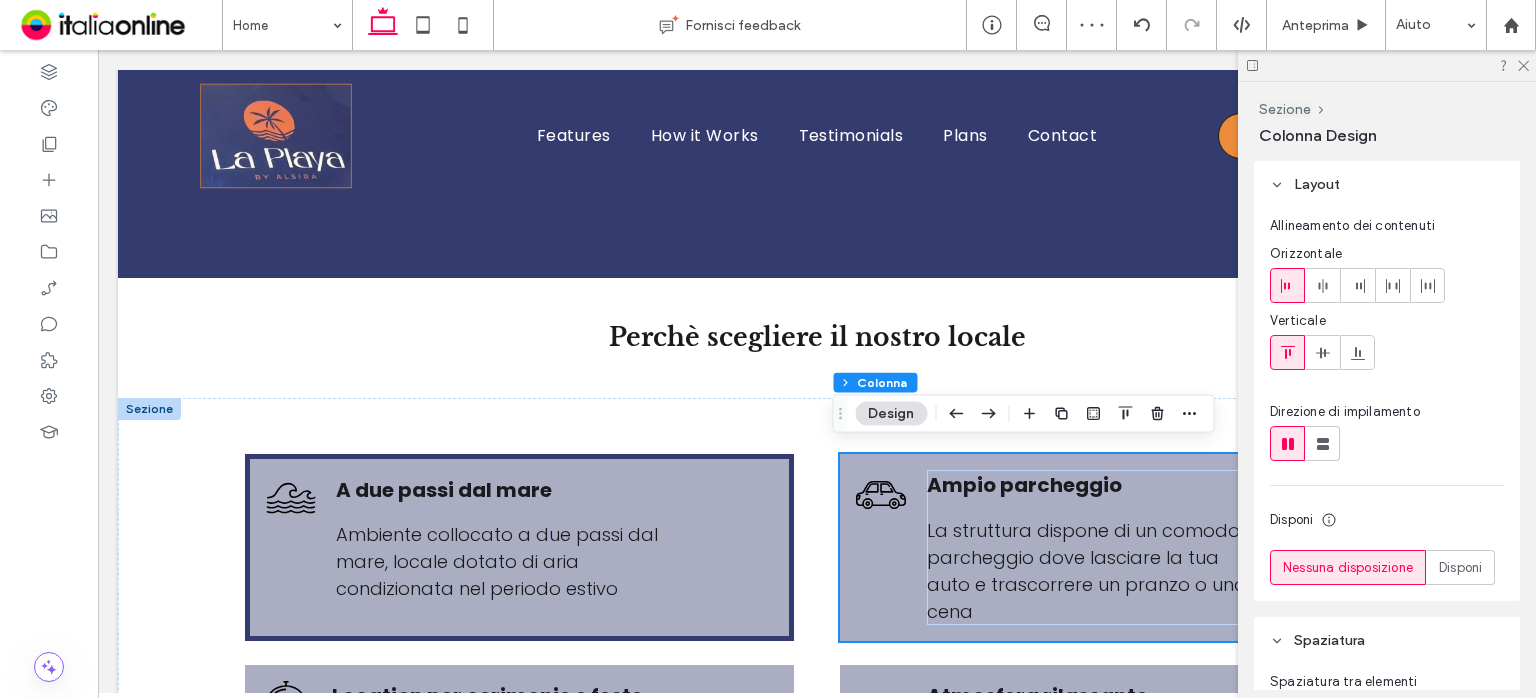click on "Ampio parcheggio
La struttura dispone di un comodo parcheggio dove lasciare la tua auto e trascorrere un pranzo o una cena" at bounding box center [1114, 547] 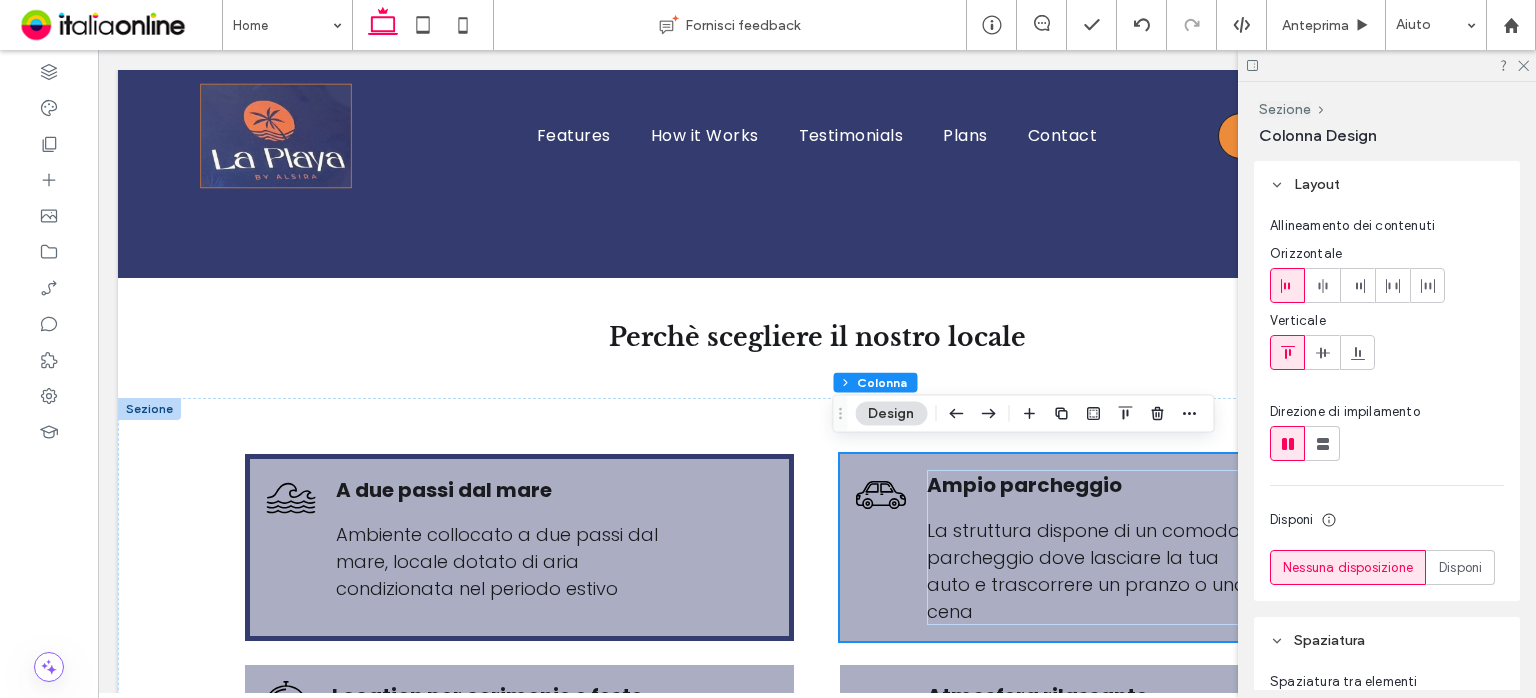 click at bounding box center [1114, 453] 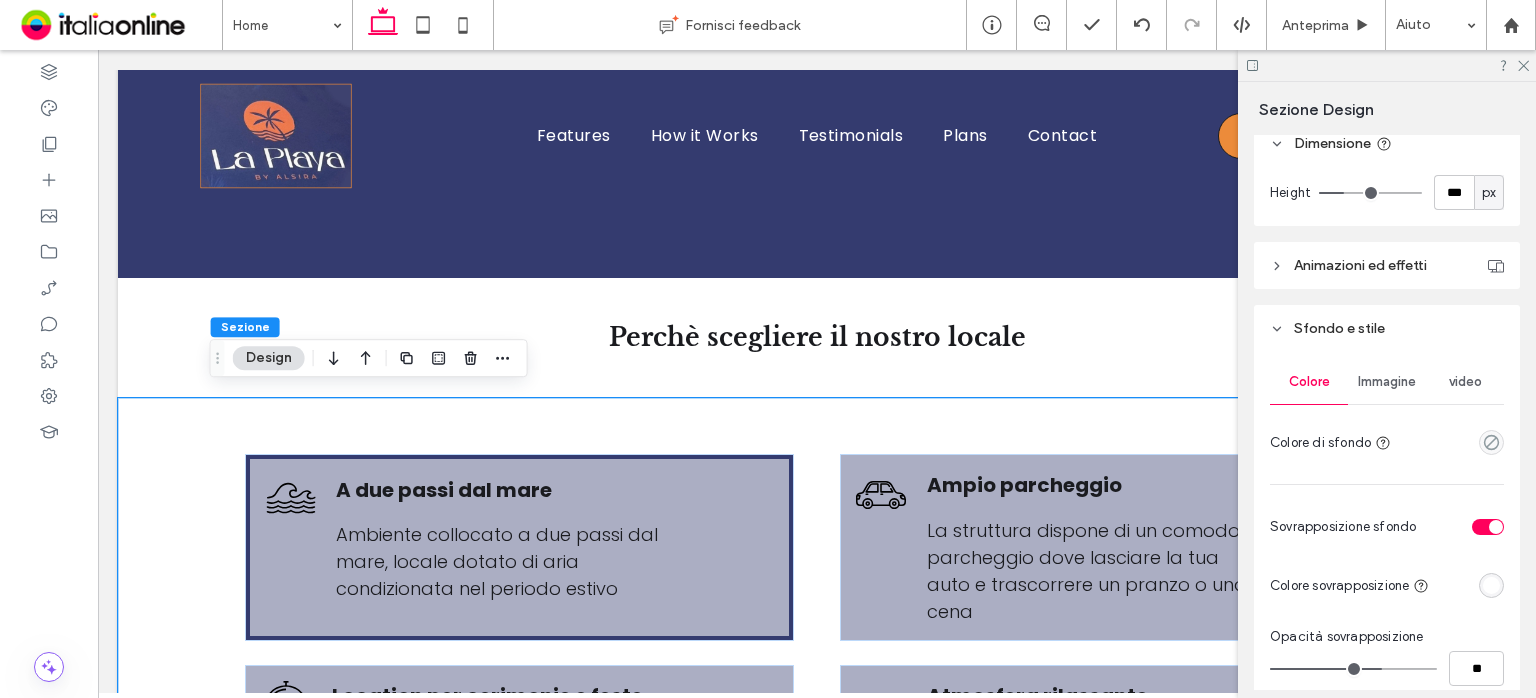 scroll, scrollTop: 900, scrollLeft: 0, axis: vertical 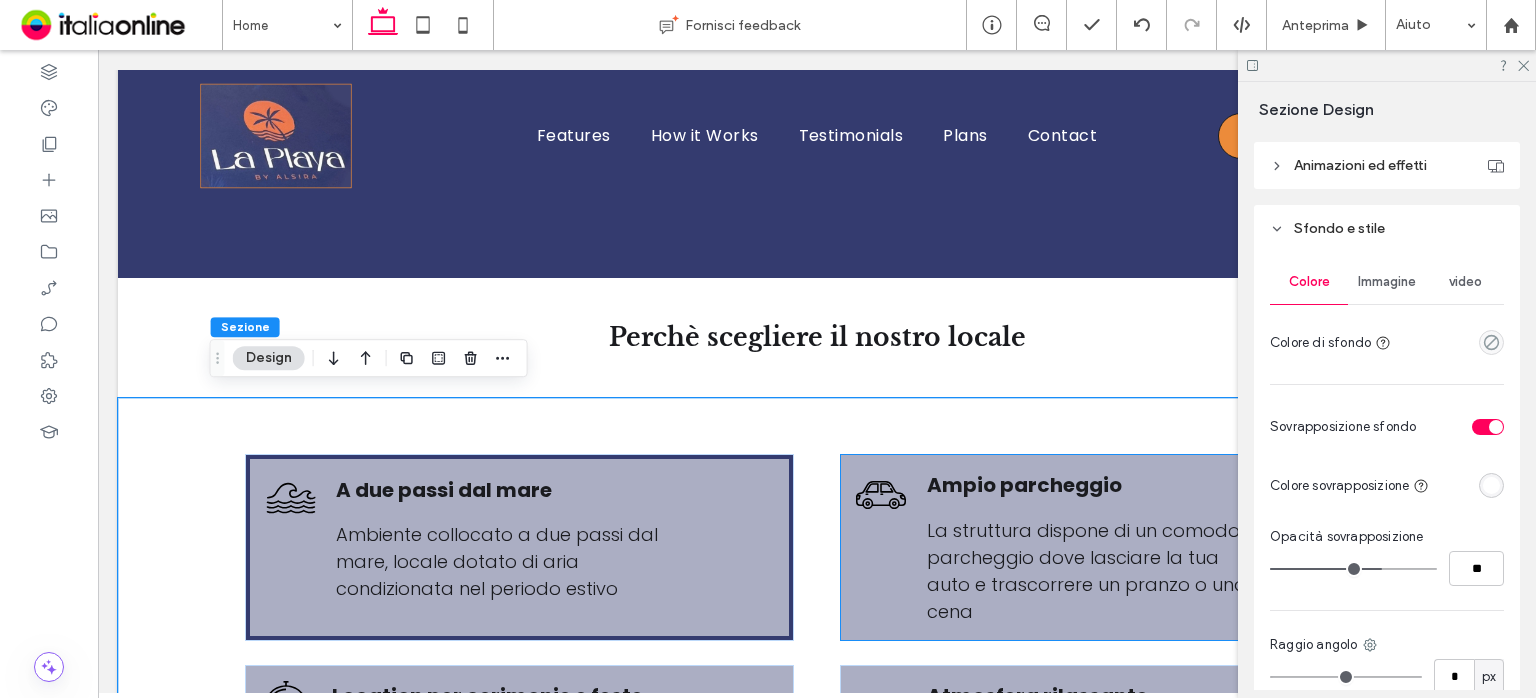 click on "Ampio parcheggio
La struttura dispone di un comodo parcheggio dove lasciare la tua auto e trascorrere un pranzo o una cena" at bounding box center (1114, 547) 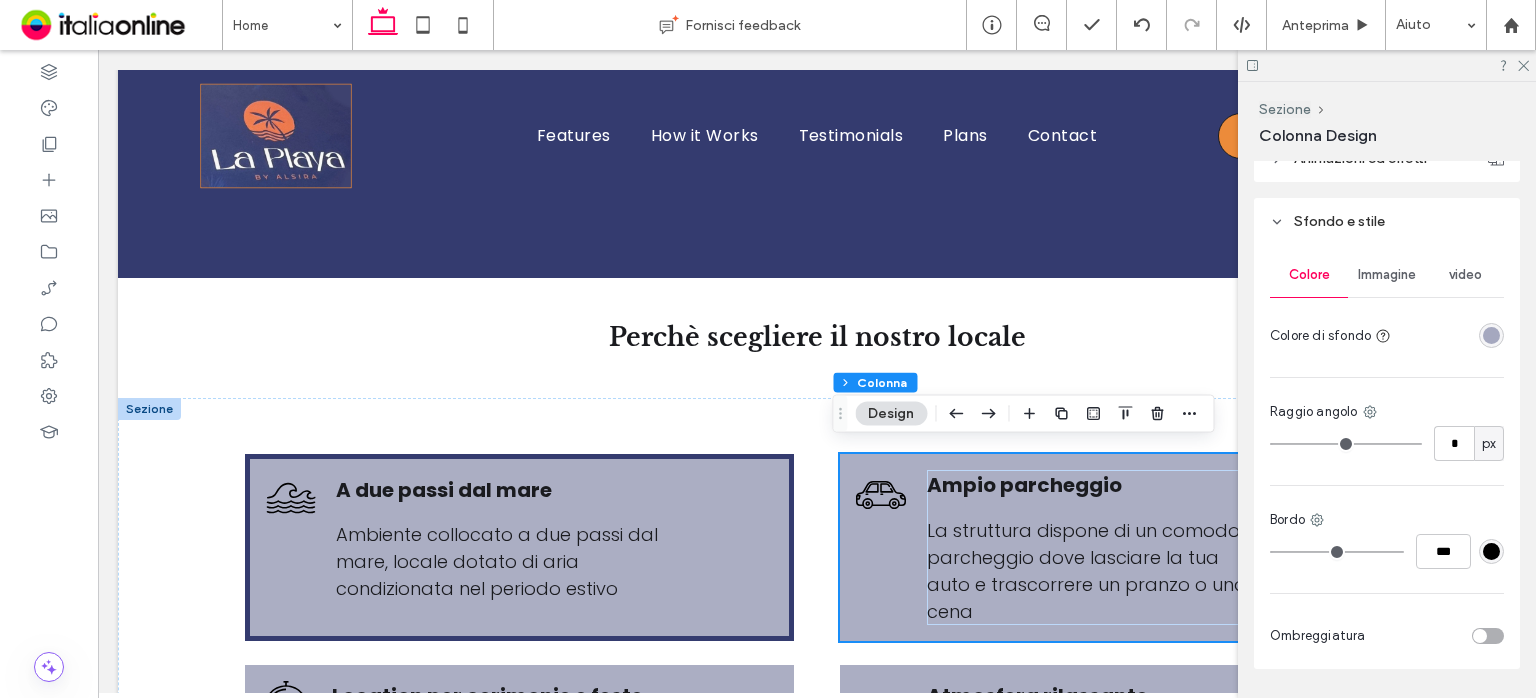 scroll, scrollTop: 1100, scrollLeft: 0, axis: vertical 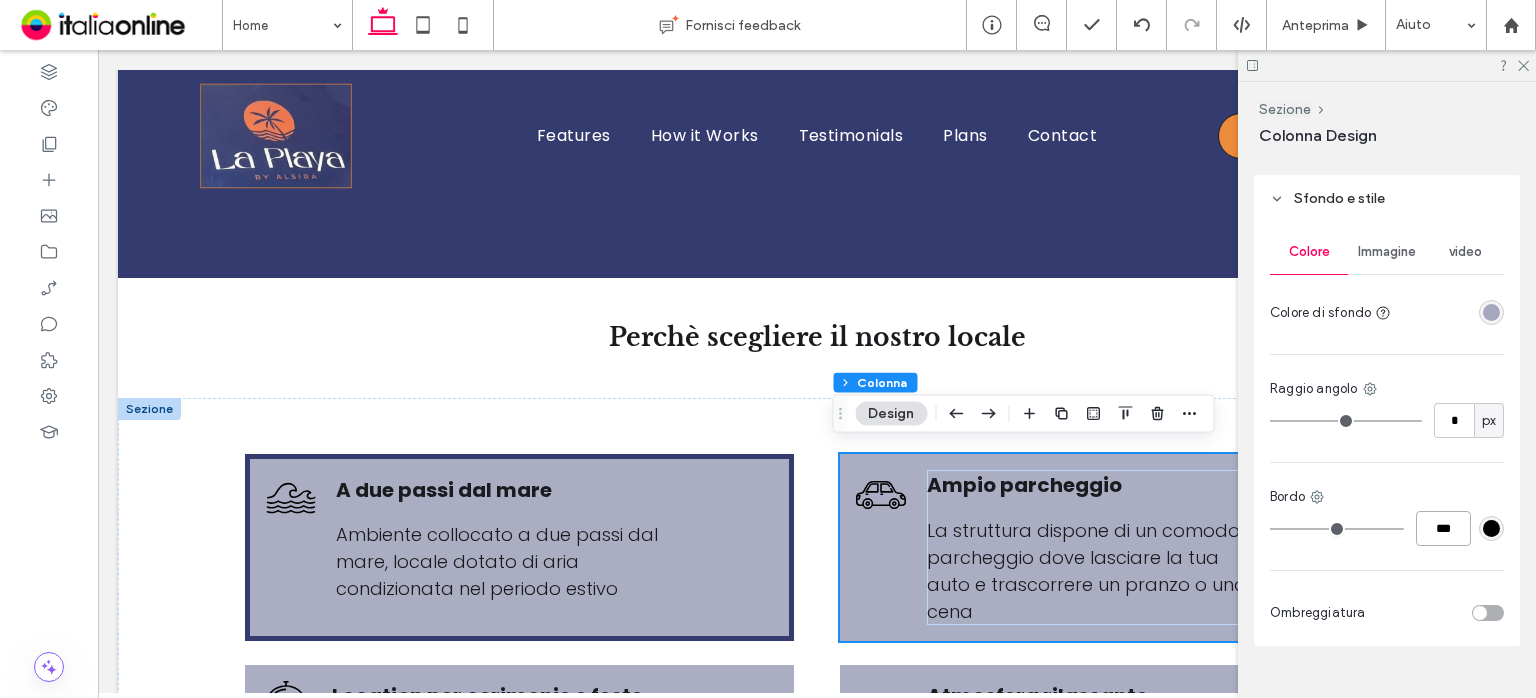 click on "***" at bounding box center (1443, 528) 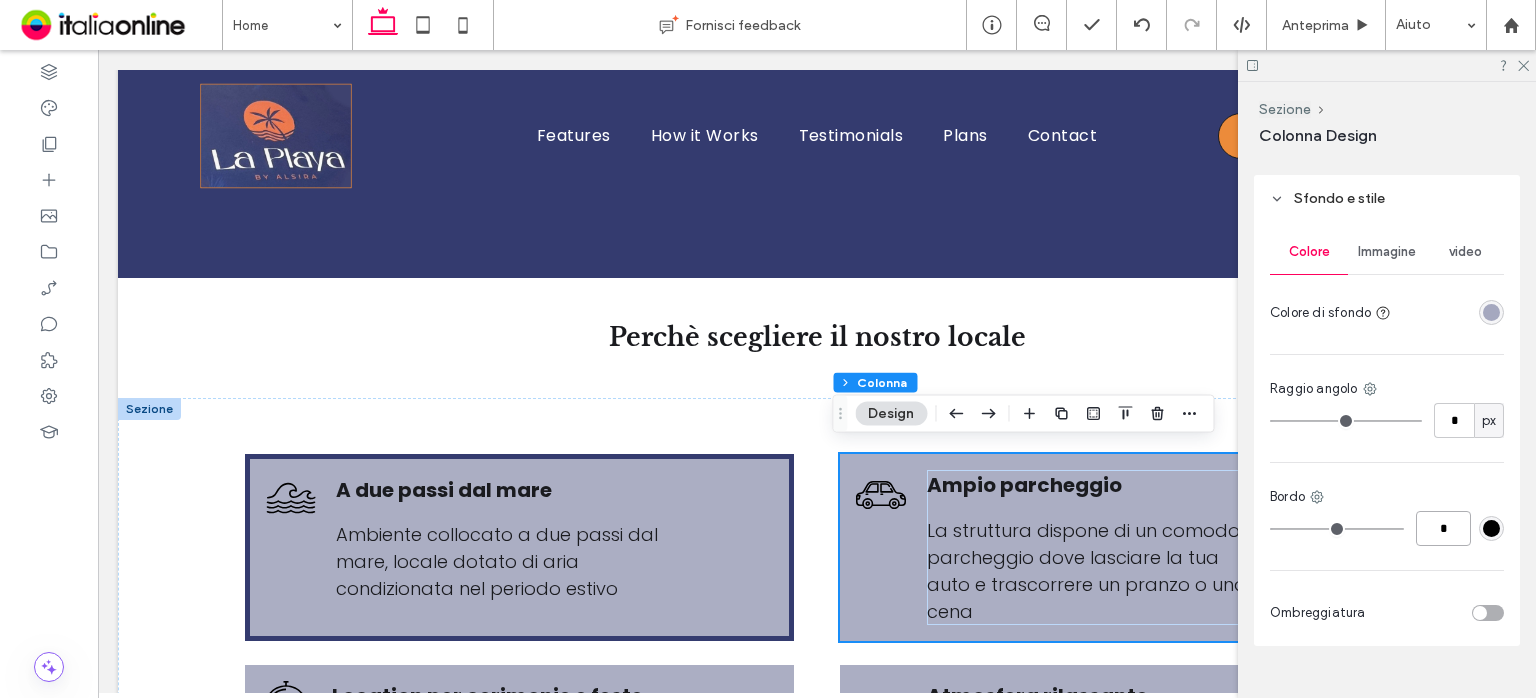 type on "*" 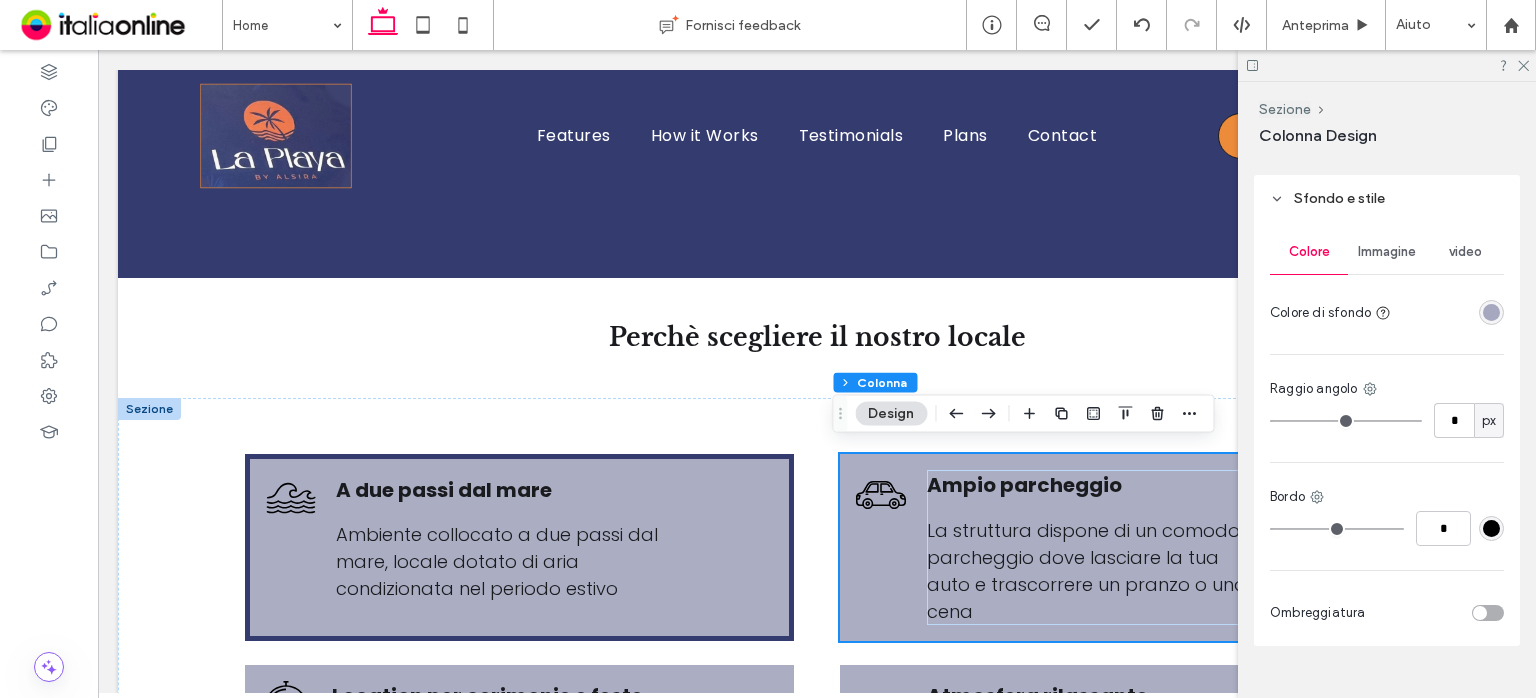 type on "*" 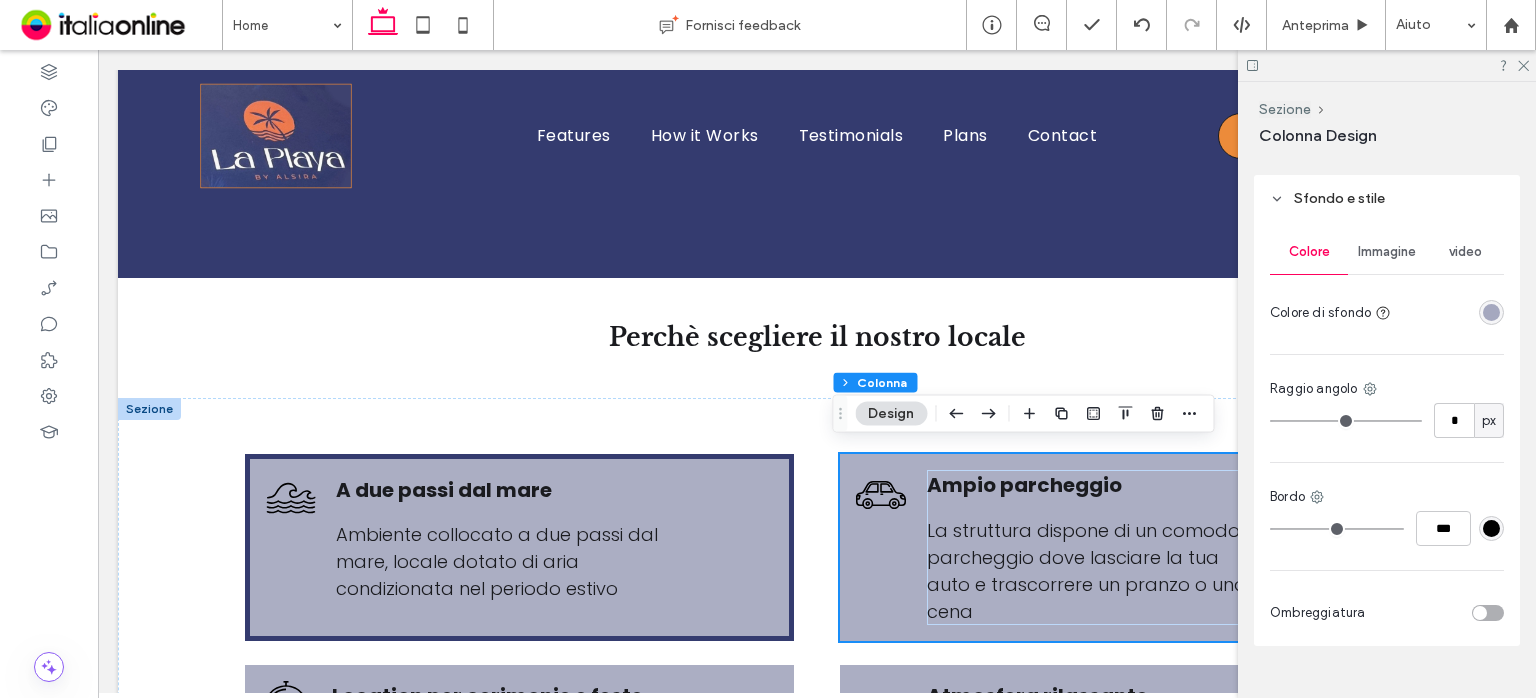 click at bounding box center (1491, 528) 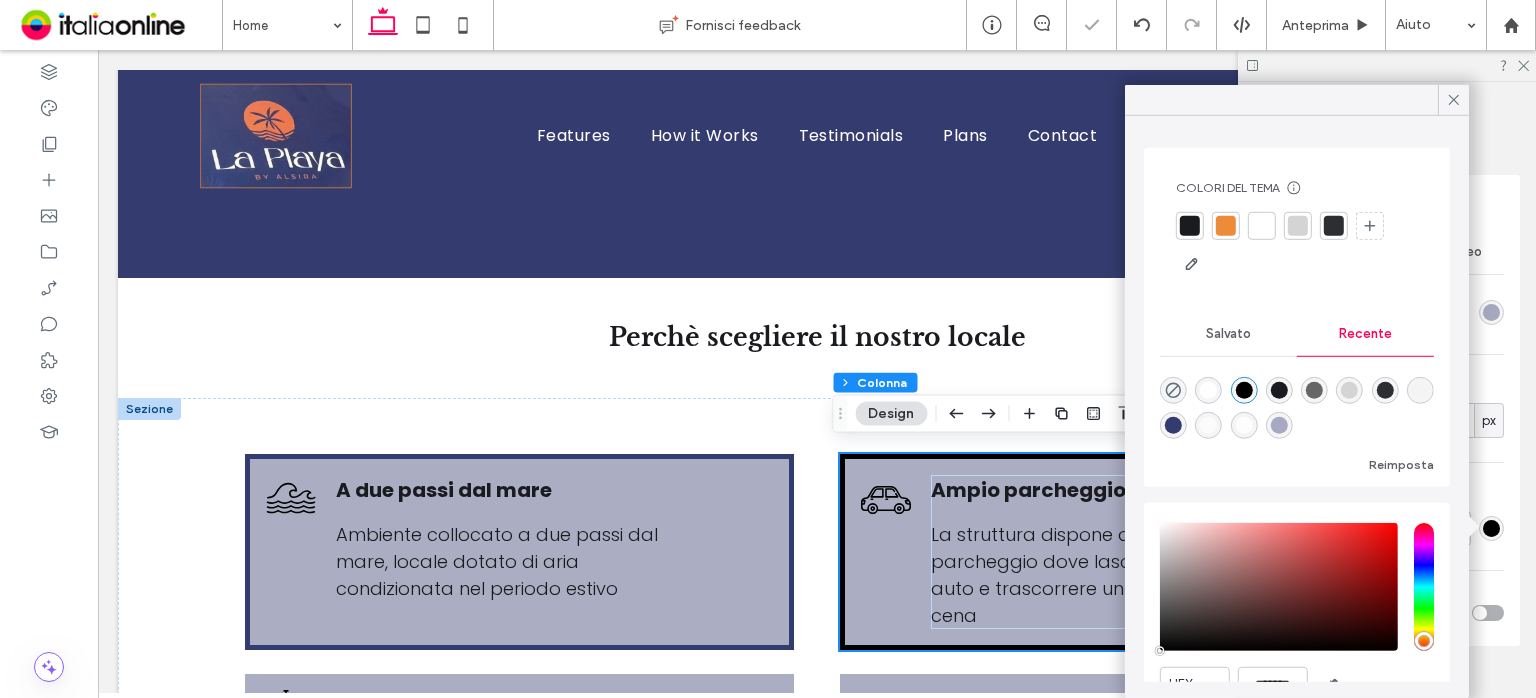click at bounding box center (1173, 425) 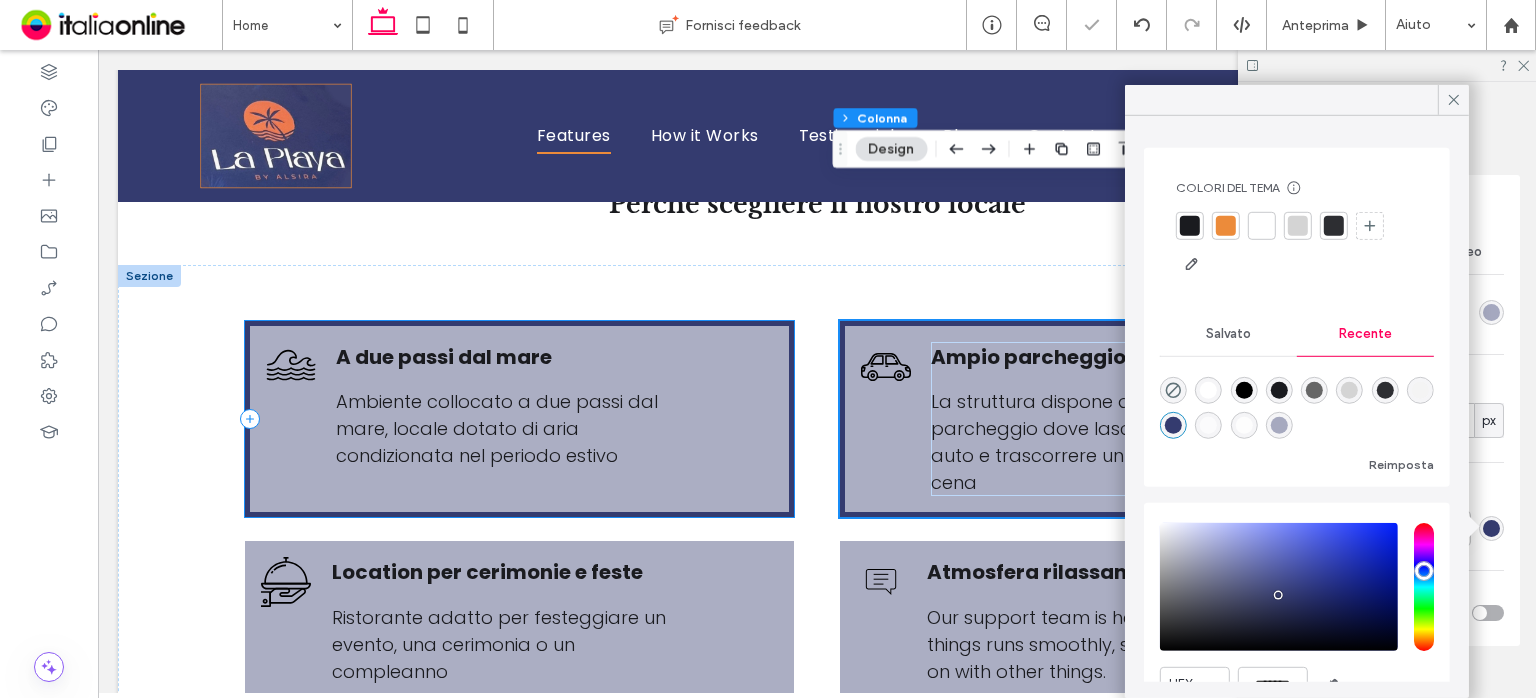 scroll, scrollTop: 2440, scrollLeft: 0, axis: vertical 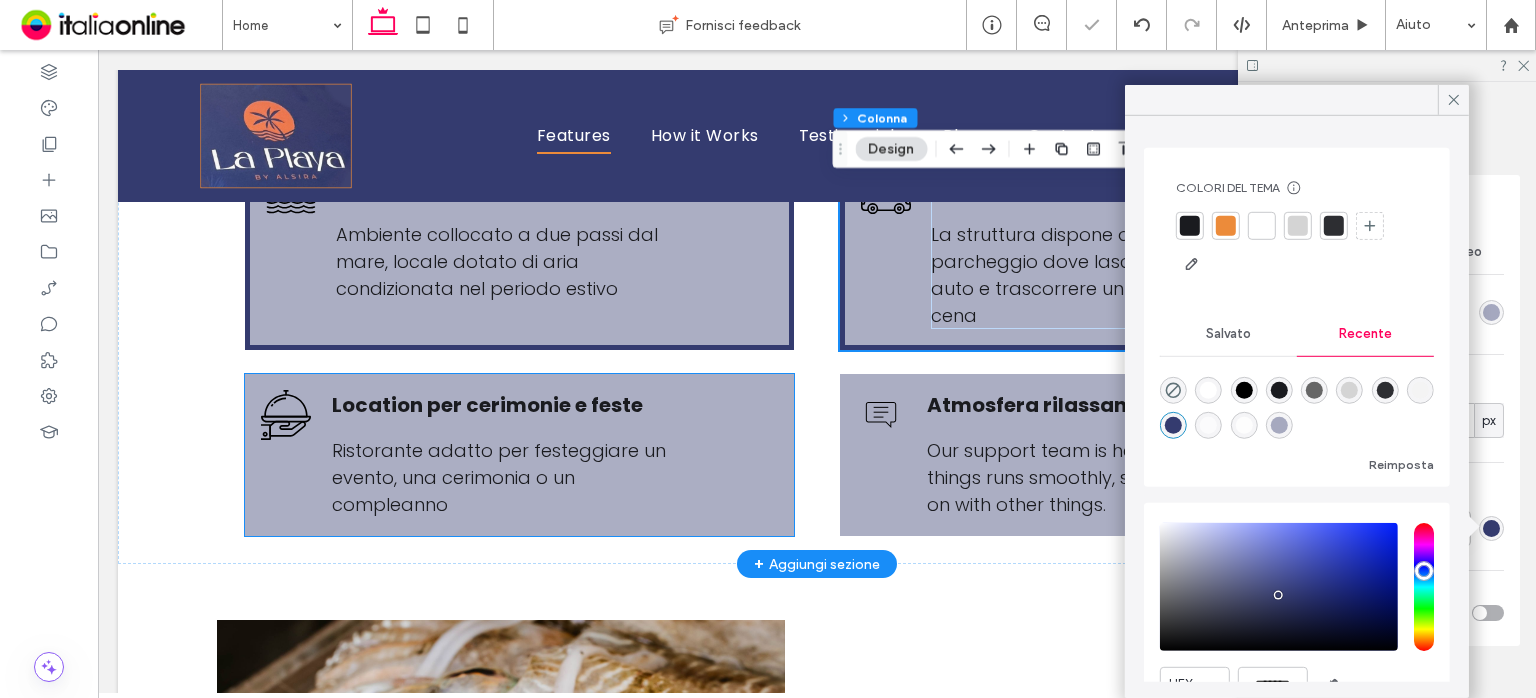 click on "Location per cerimonie e feste
Ristorante adatto per festeggiare un evento, una cerimonia o un compleanno" at bounding box center (519, 455) 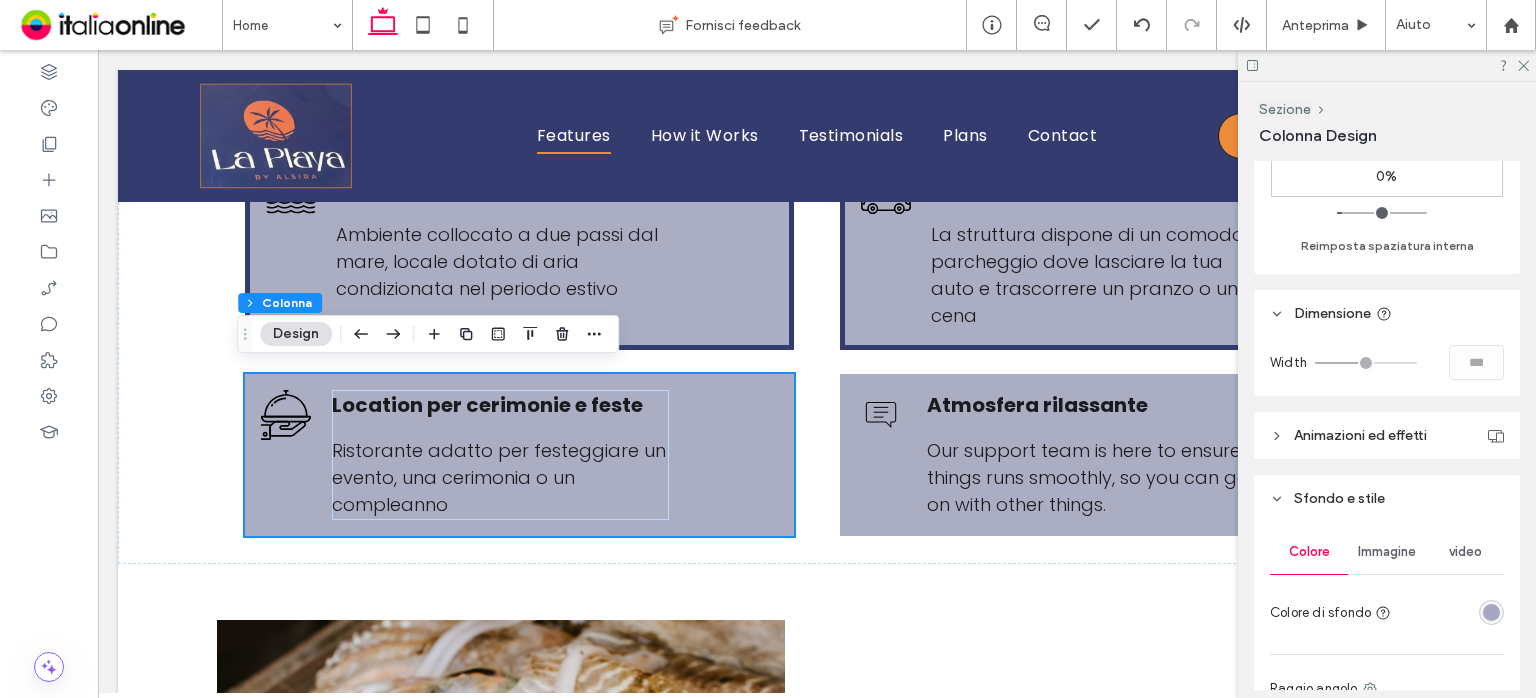 scroll, scrollTop: 1100, scrollLeft: 0, axis: vertical 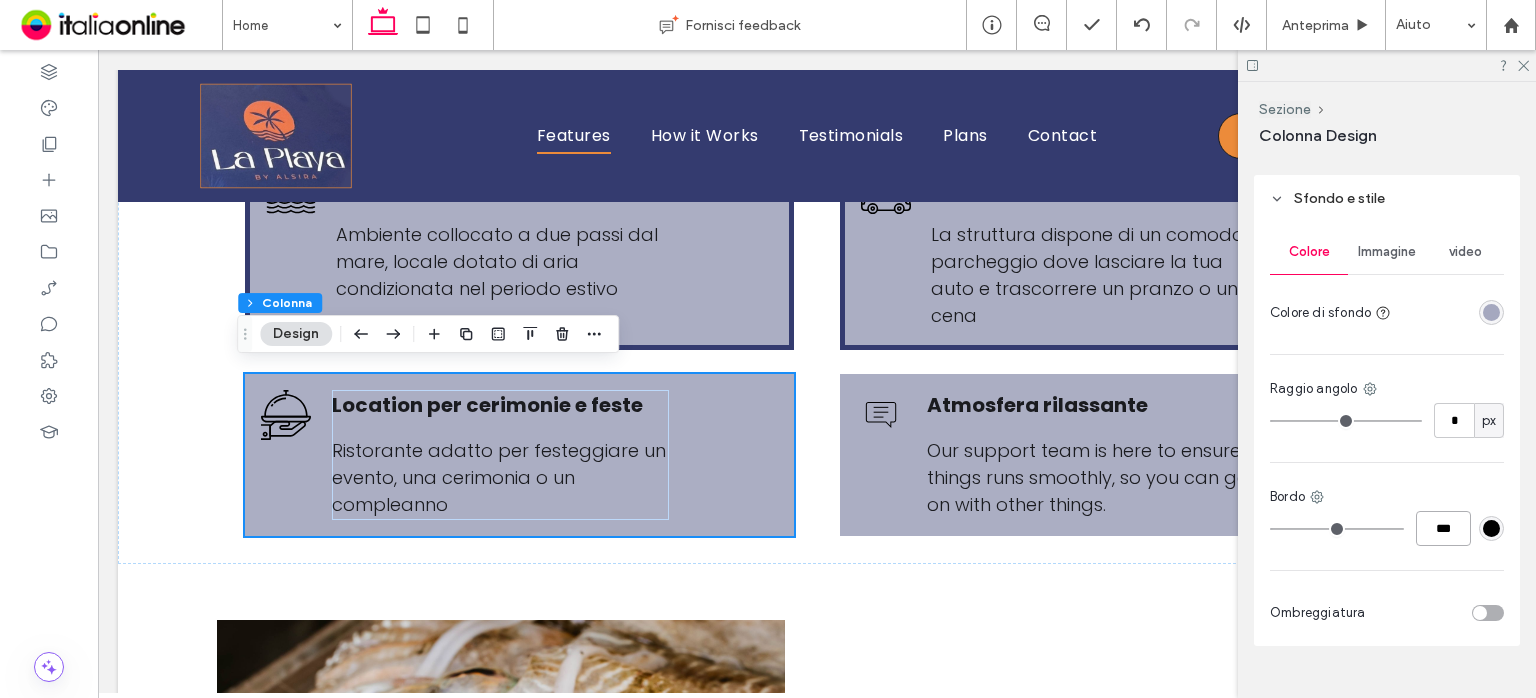 click on "***" at bounding box center [1443, 528] 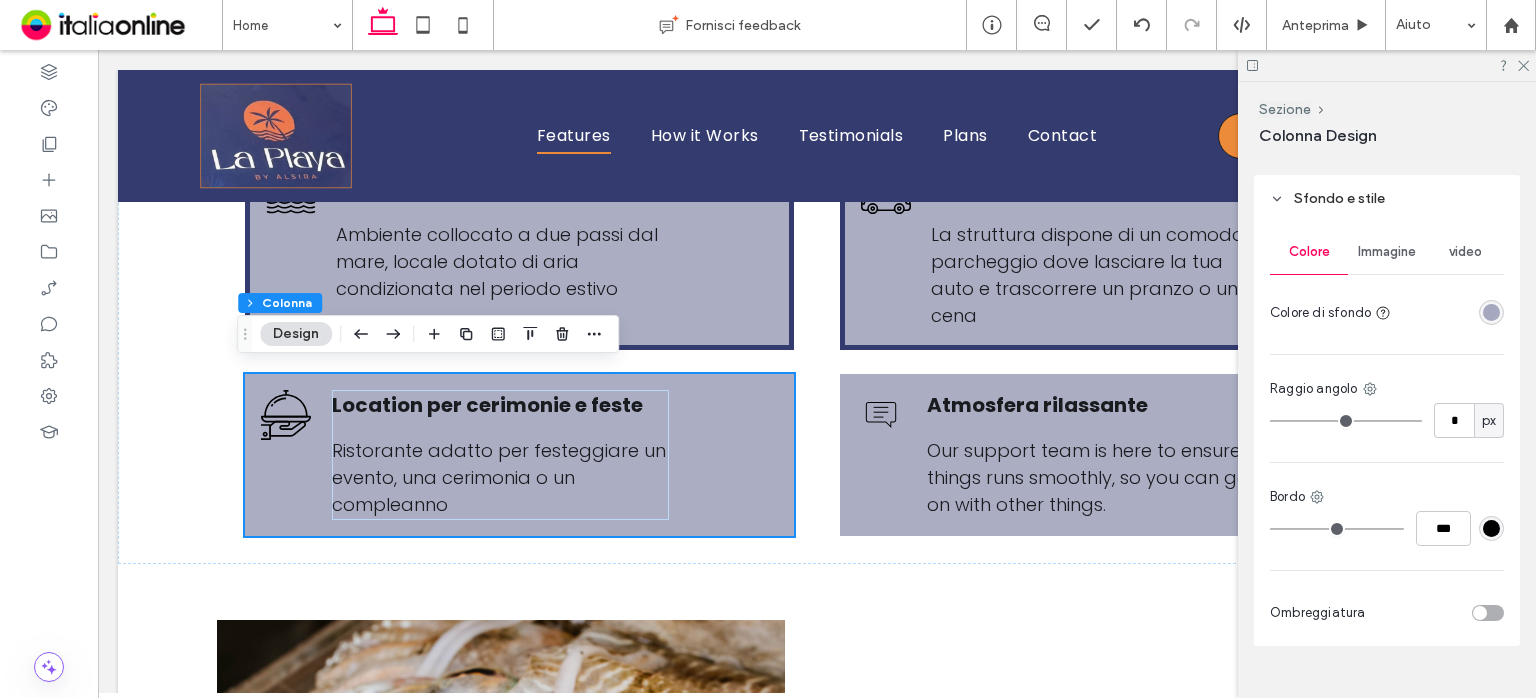drag, startPoint x: 1455, startPoint y: 525, endPoint x: 1471, endPoint y: 521, distance: 16.492422 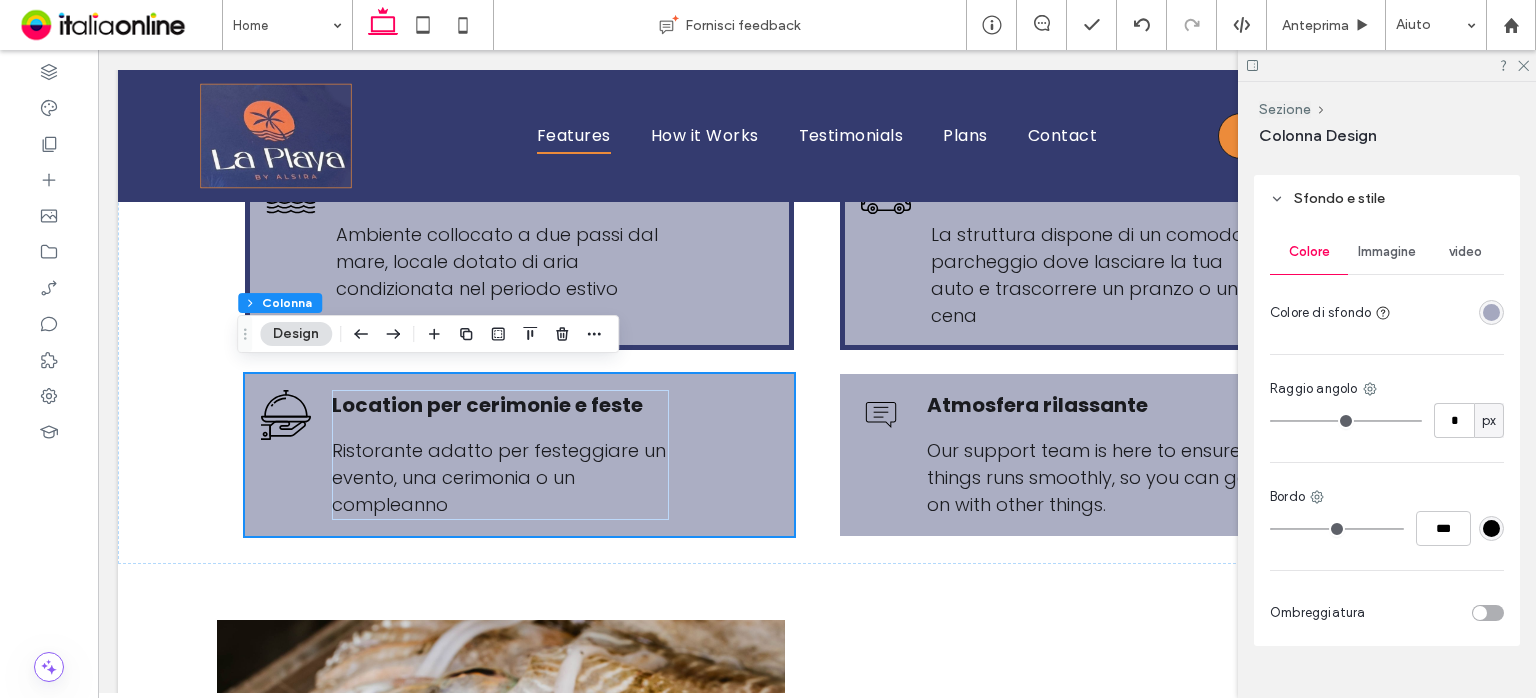 click at bounding box center (1491, 528) 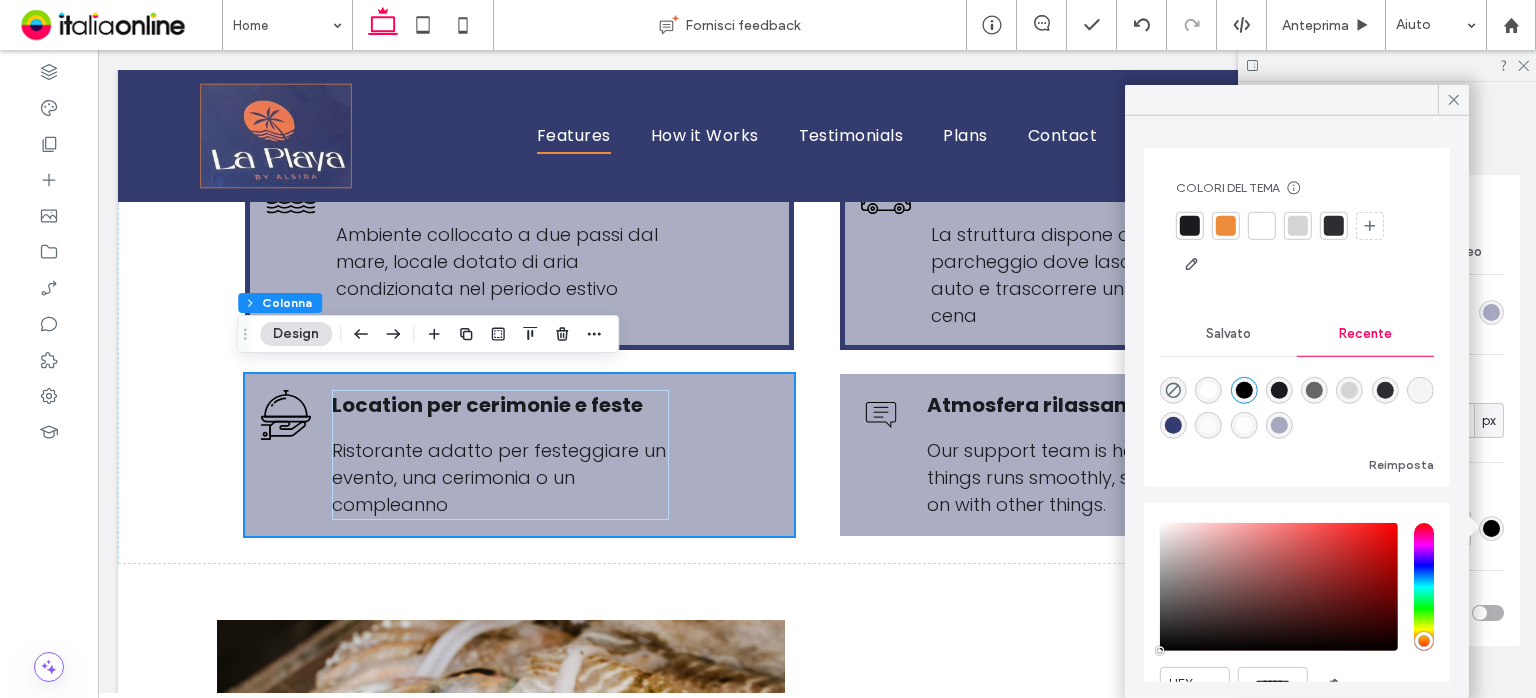 click at bounding box center (1173, 425) 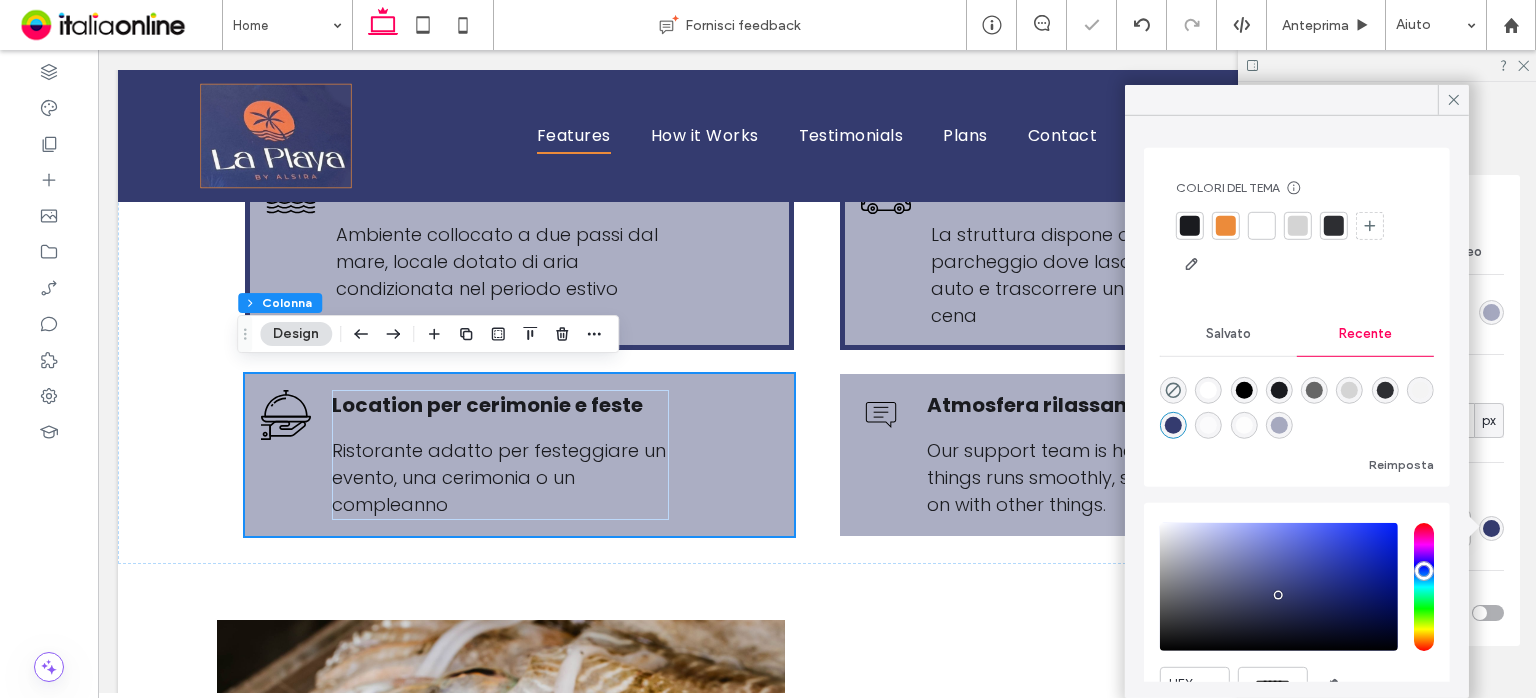 click on "Bordo" at bounding box center [1387, 497] 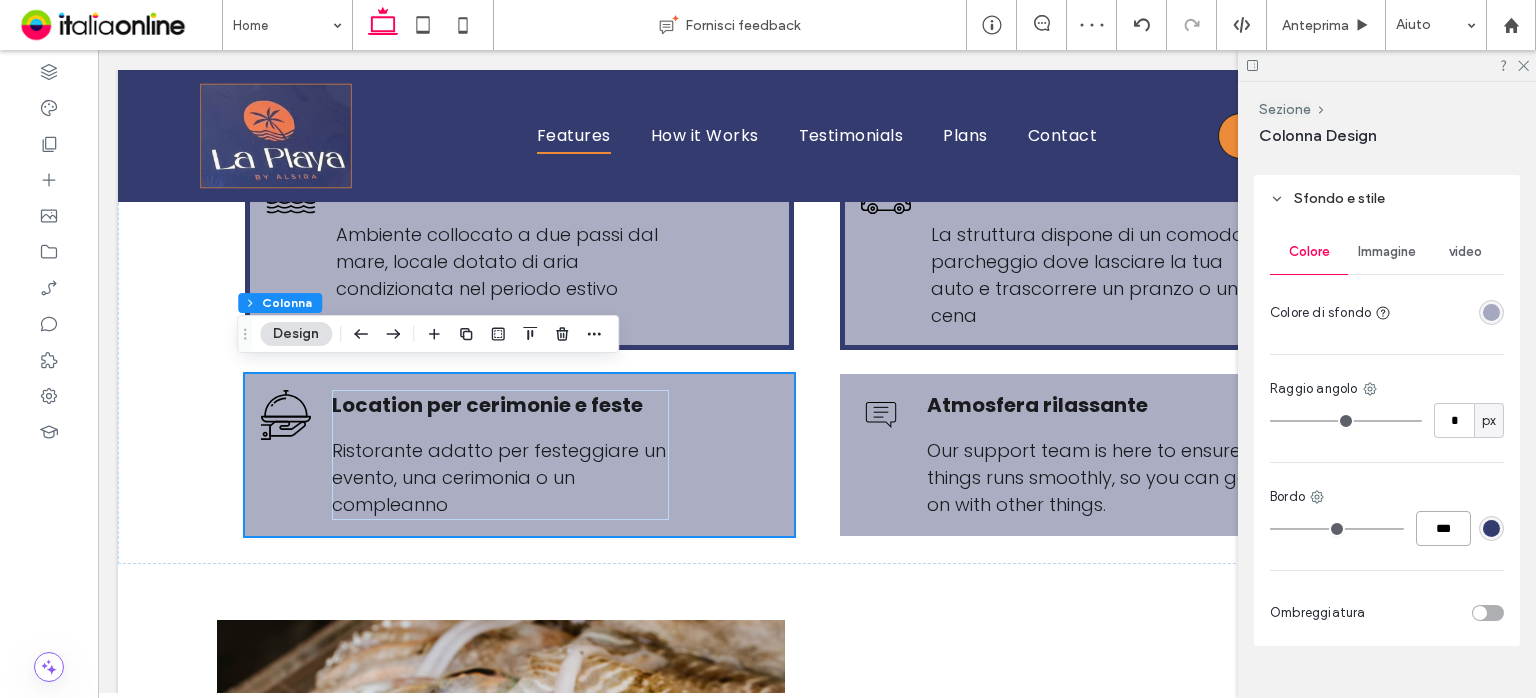click on "***" at bounding box center [1443, 528] 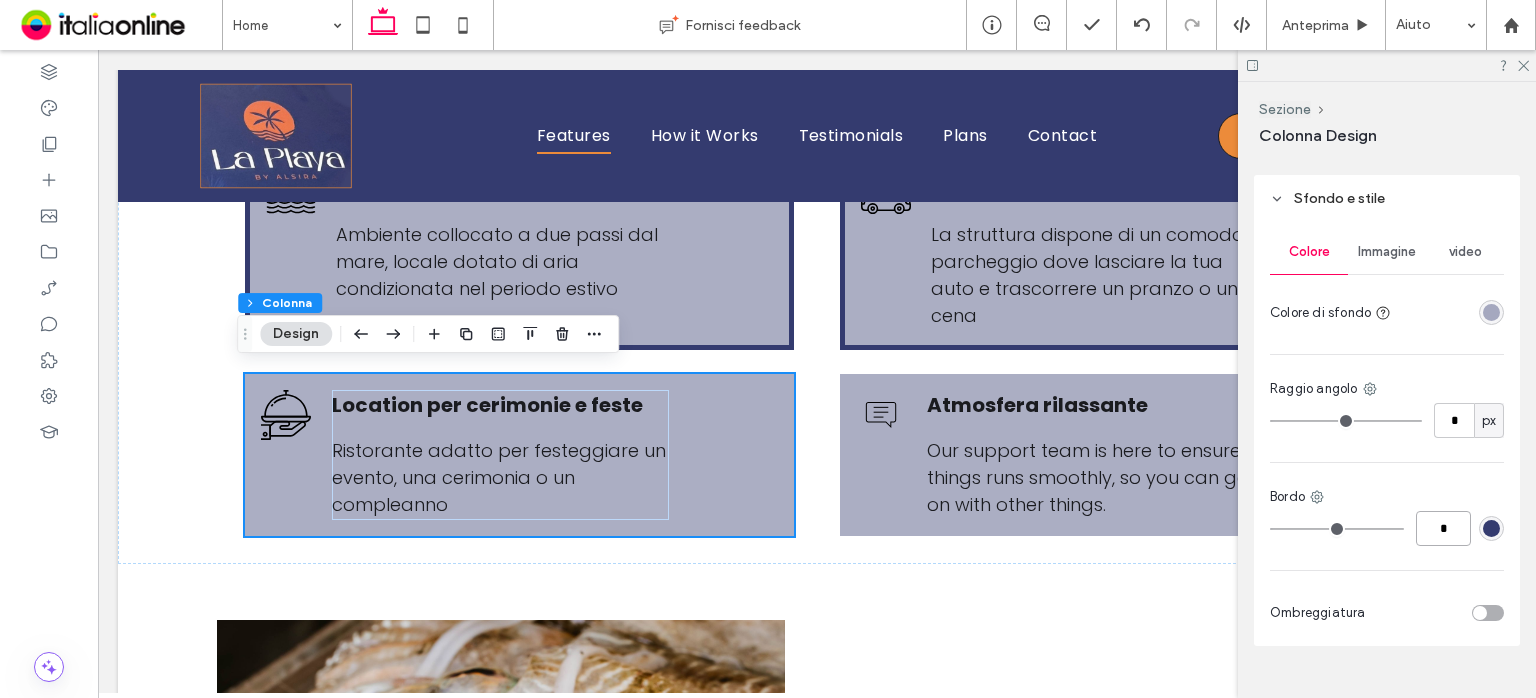 type on "*" 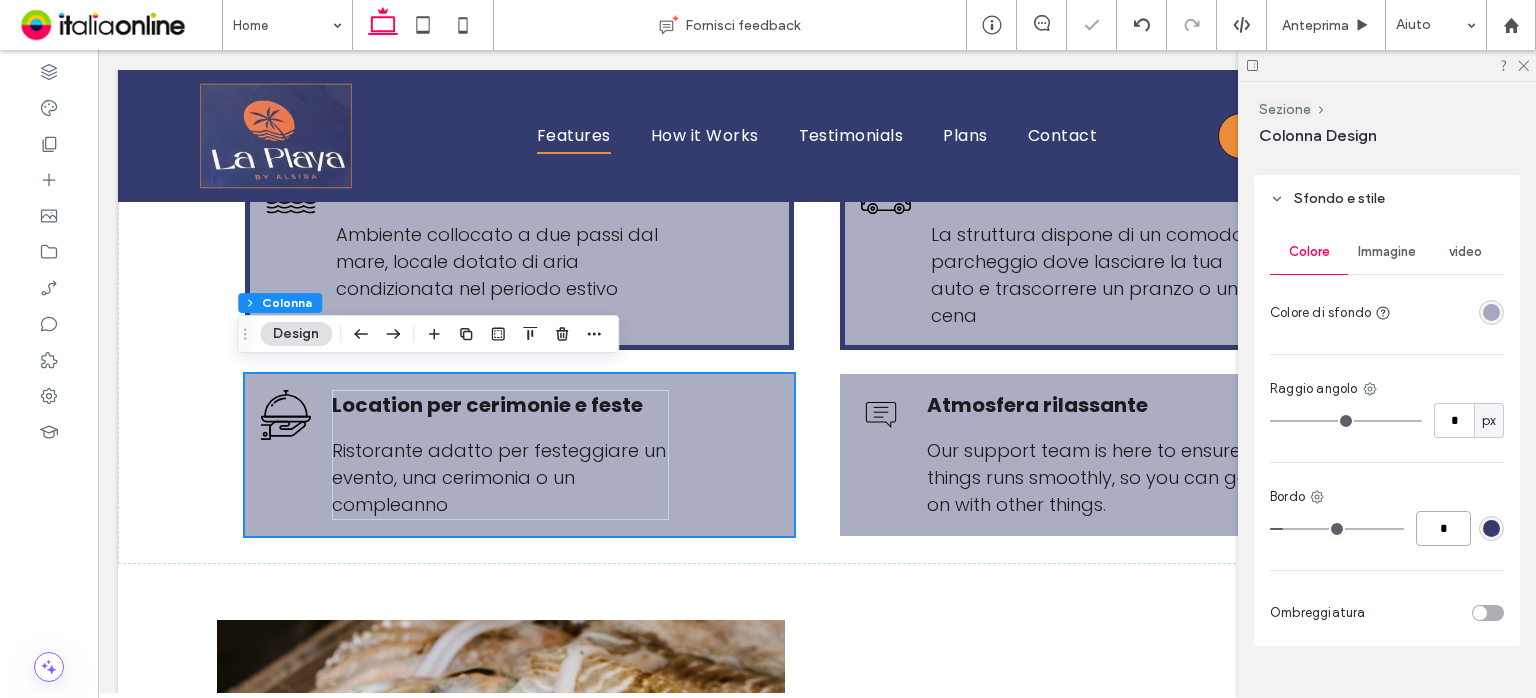 type on "*" 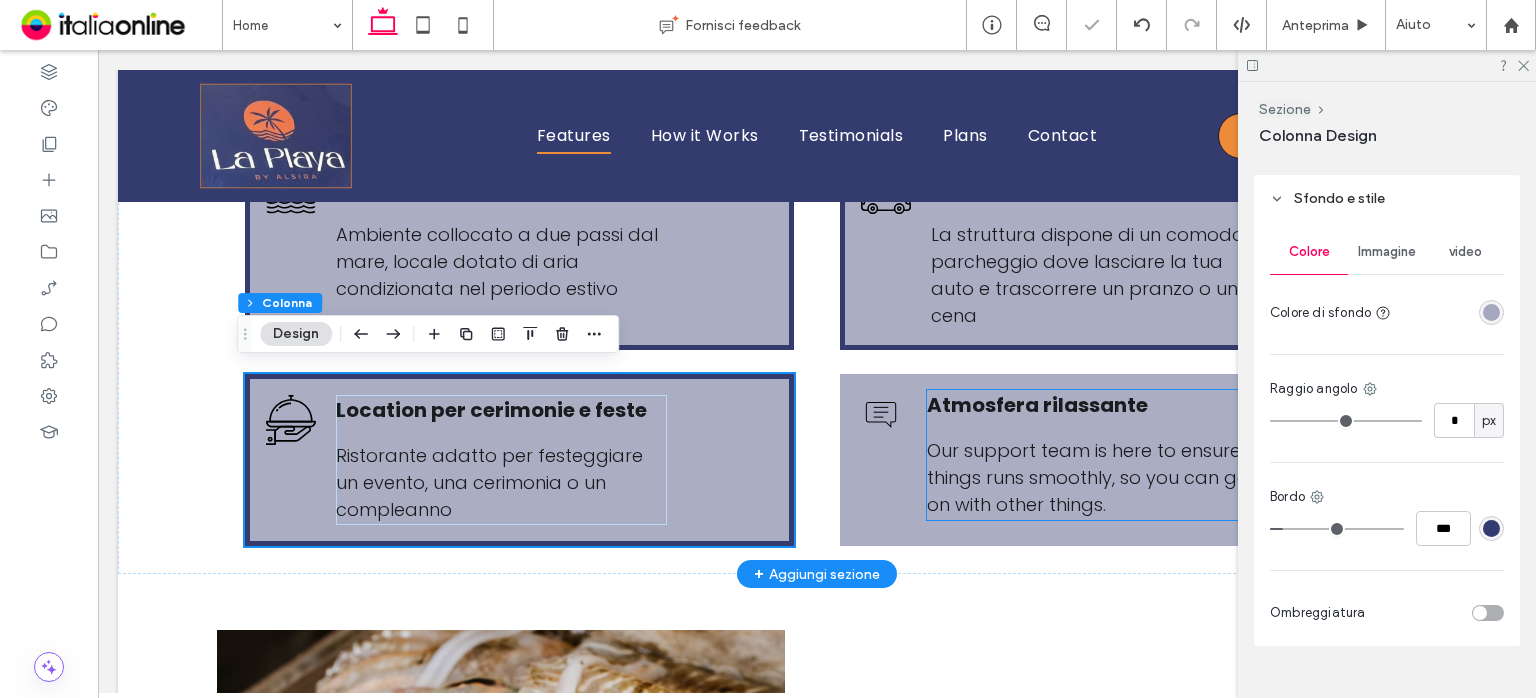 click on "Atmosfera rilassante
Our support team is here to ensure things runs smoothly, so you can get on with other things." at bounding box center [1114, 460] 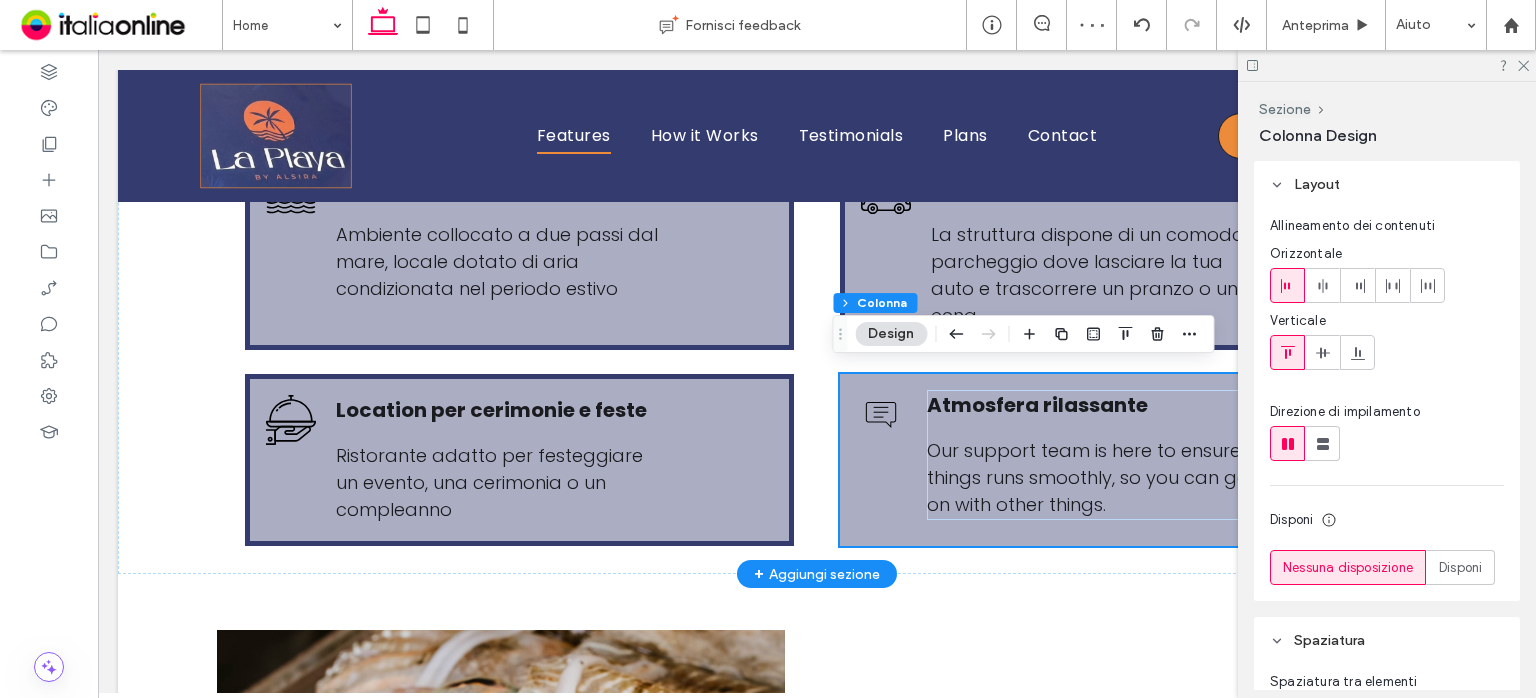 click on "Atmosfera rilassante
Our support team is here to ensure things runs smoothly, so you can get on with other things." at bounding box center (1114, 460) 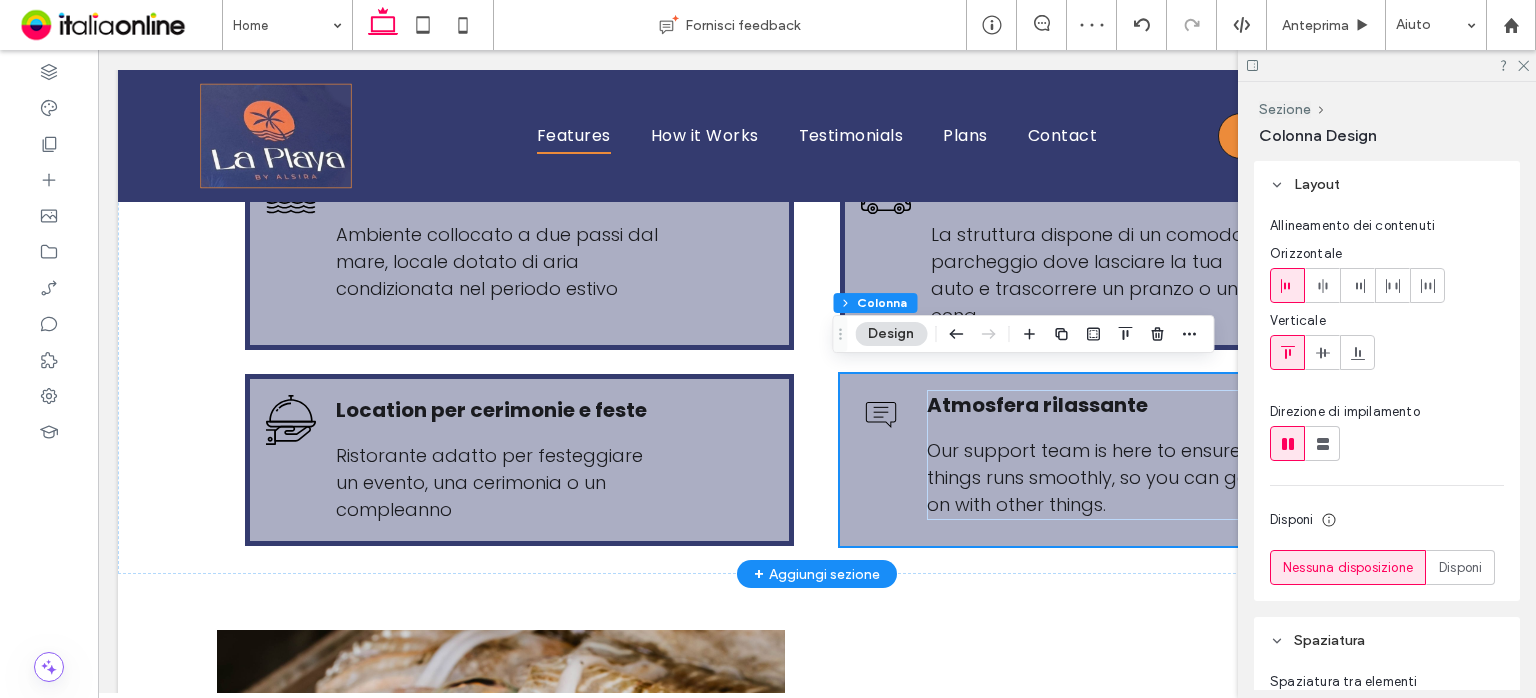 click on "Atmosfera rilassante
Our support team is here to ensure things runs smoothly, so you can get on with other things." at bounding box center (1114, 460) 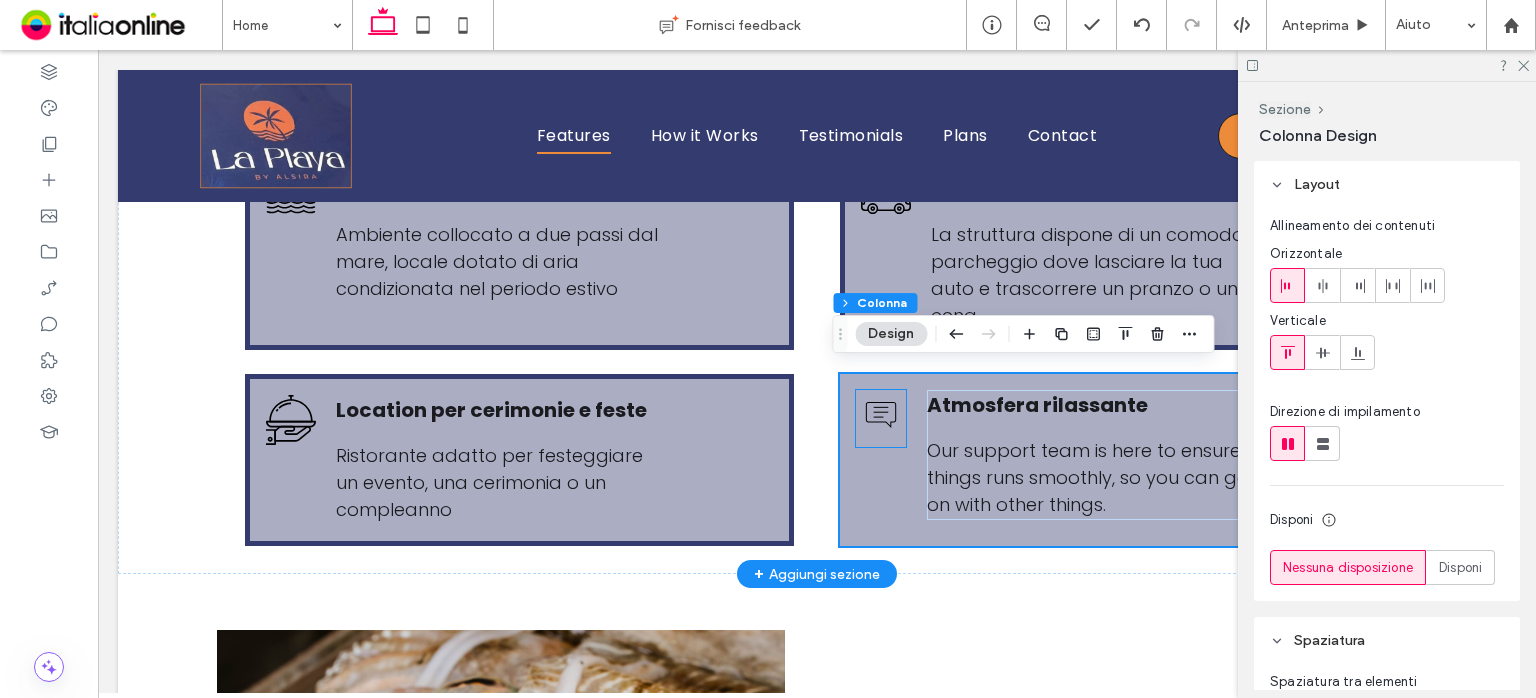 click 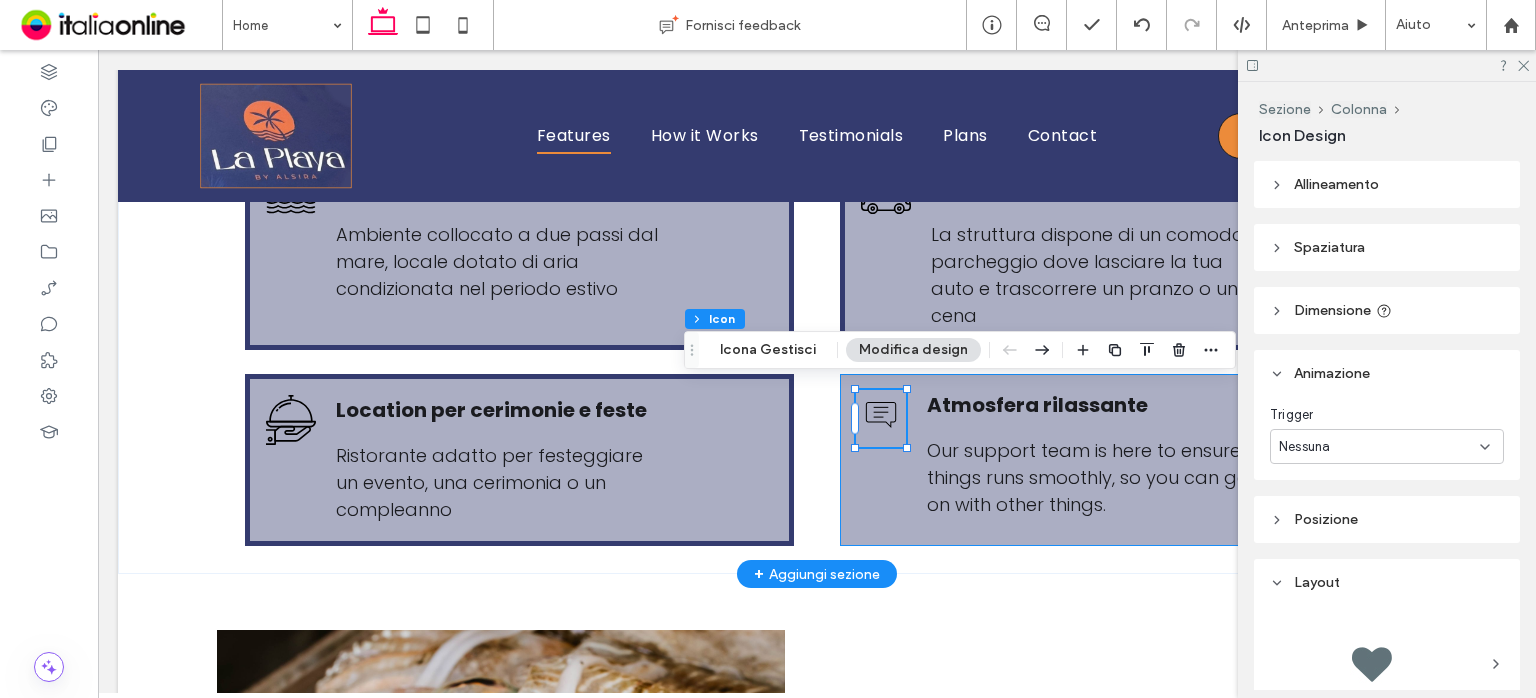 click on "Atmosfera rilassante
Our support team is here to ensure things runs smoothly, so you can get on with other things." at bounding box center (1114, 460) 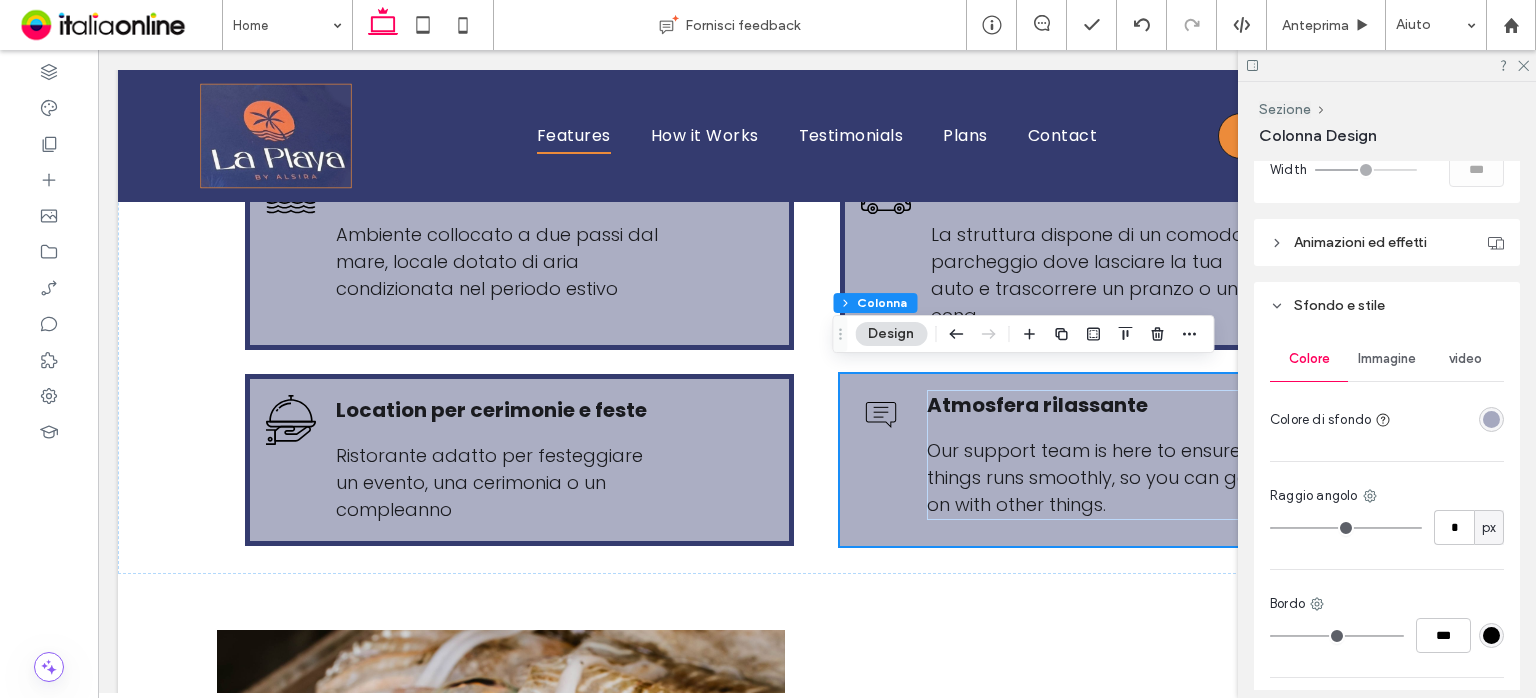 scroll, scrollTop: 1000, scrollLeft: 0, axis: vertical 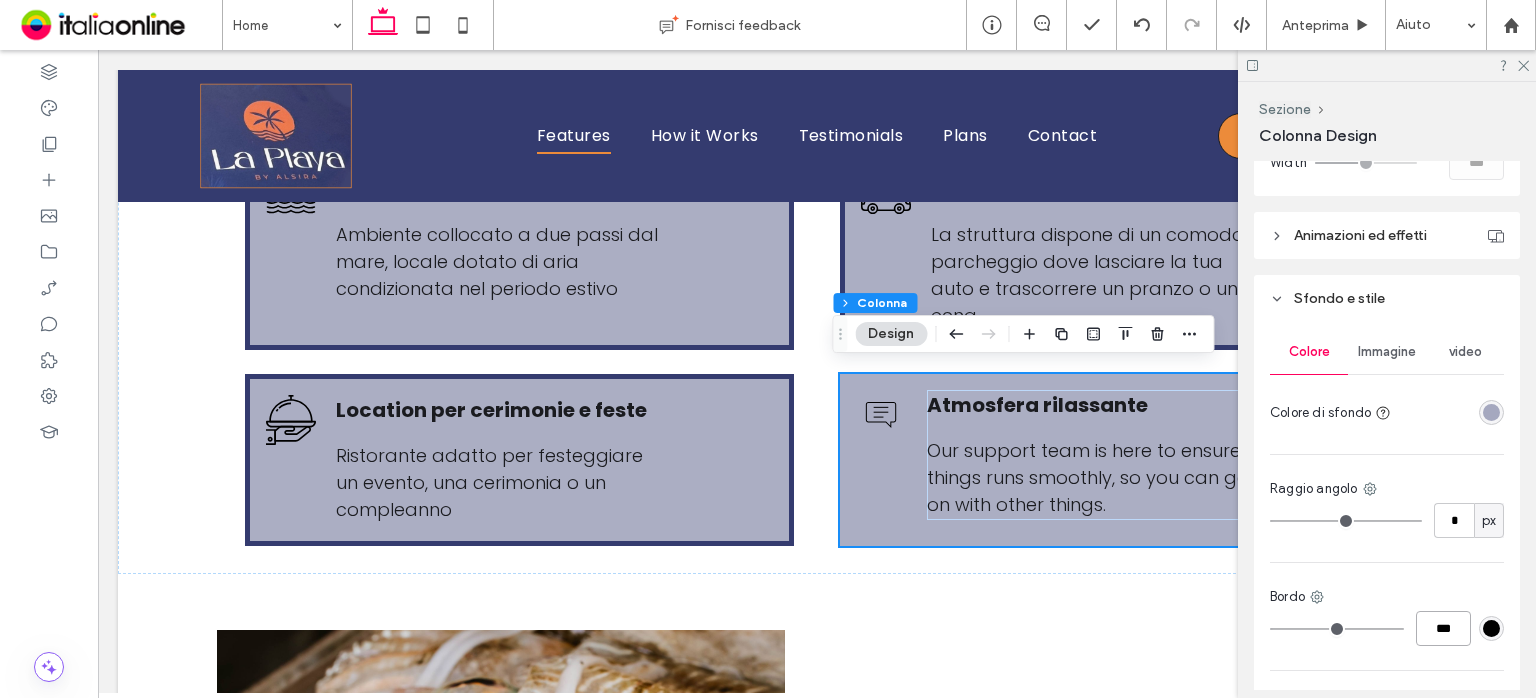 click on "***" at bounding box center [1443, 628] 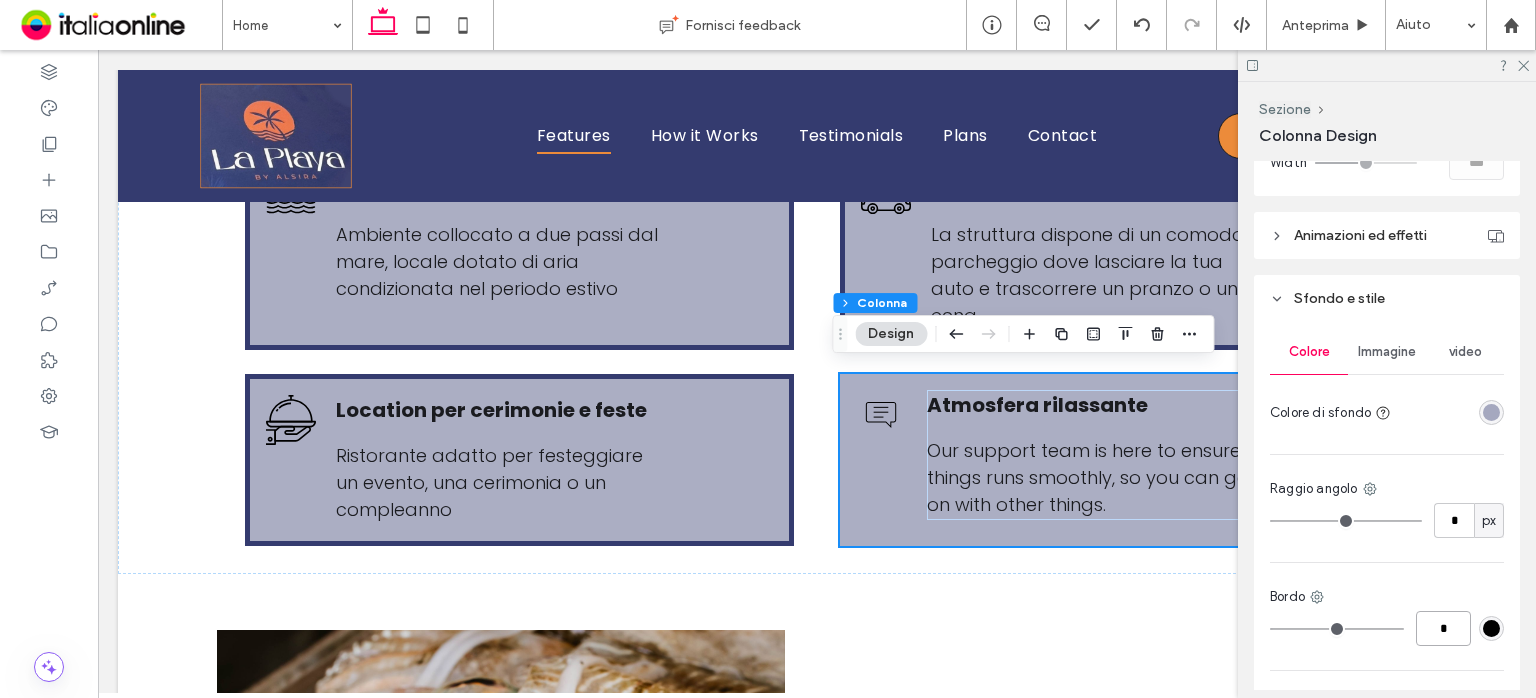 type on "*" 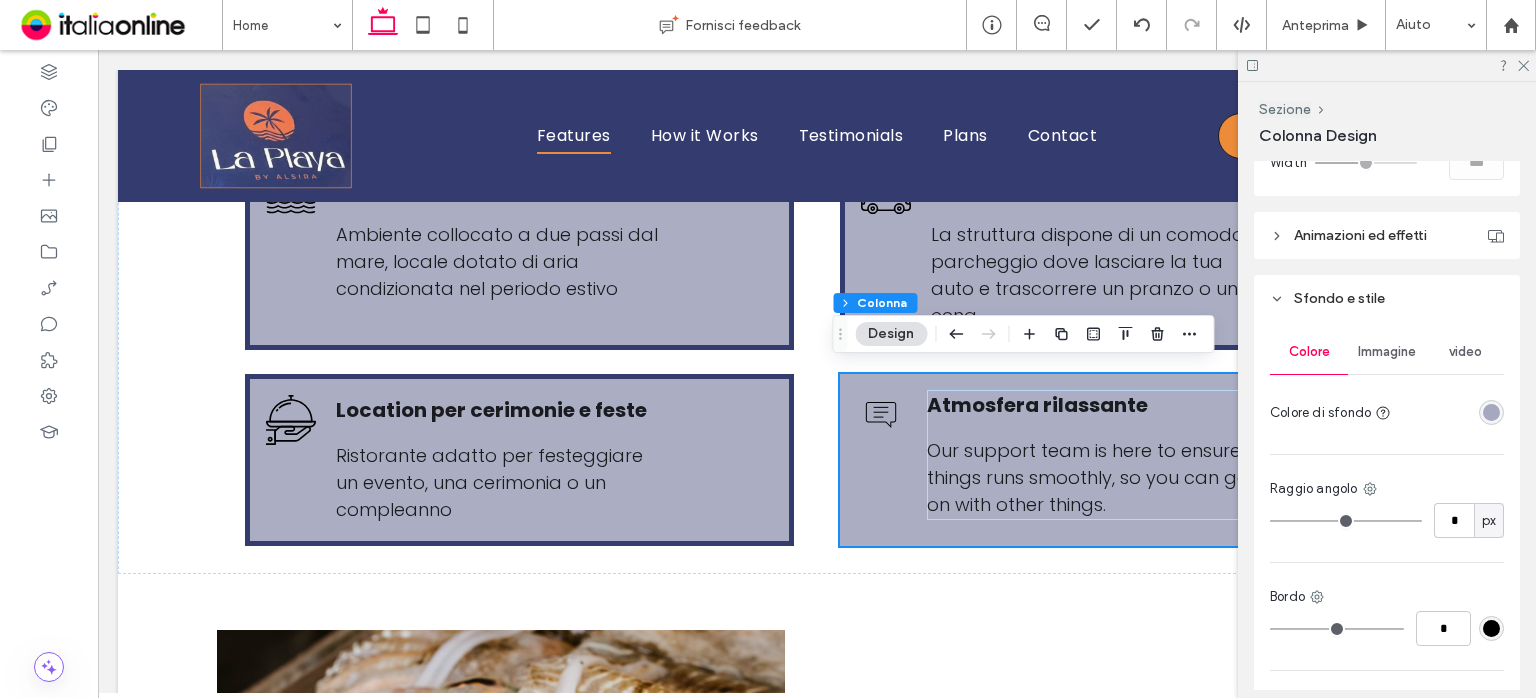 type on "*" 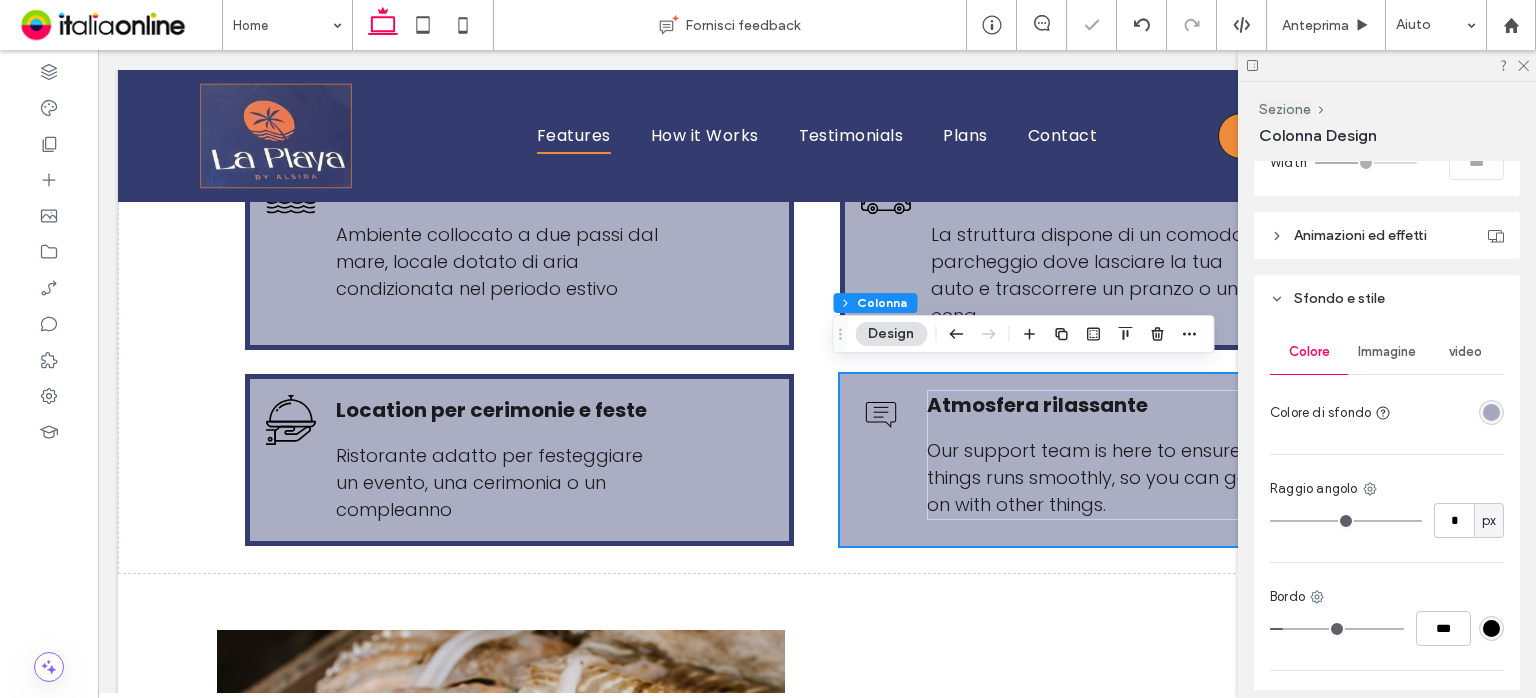 click at bounding box center [1491, 628] 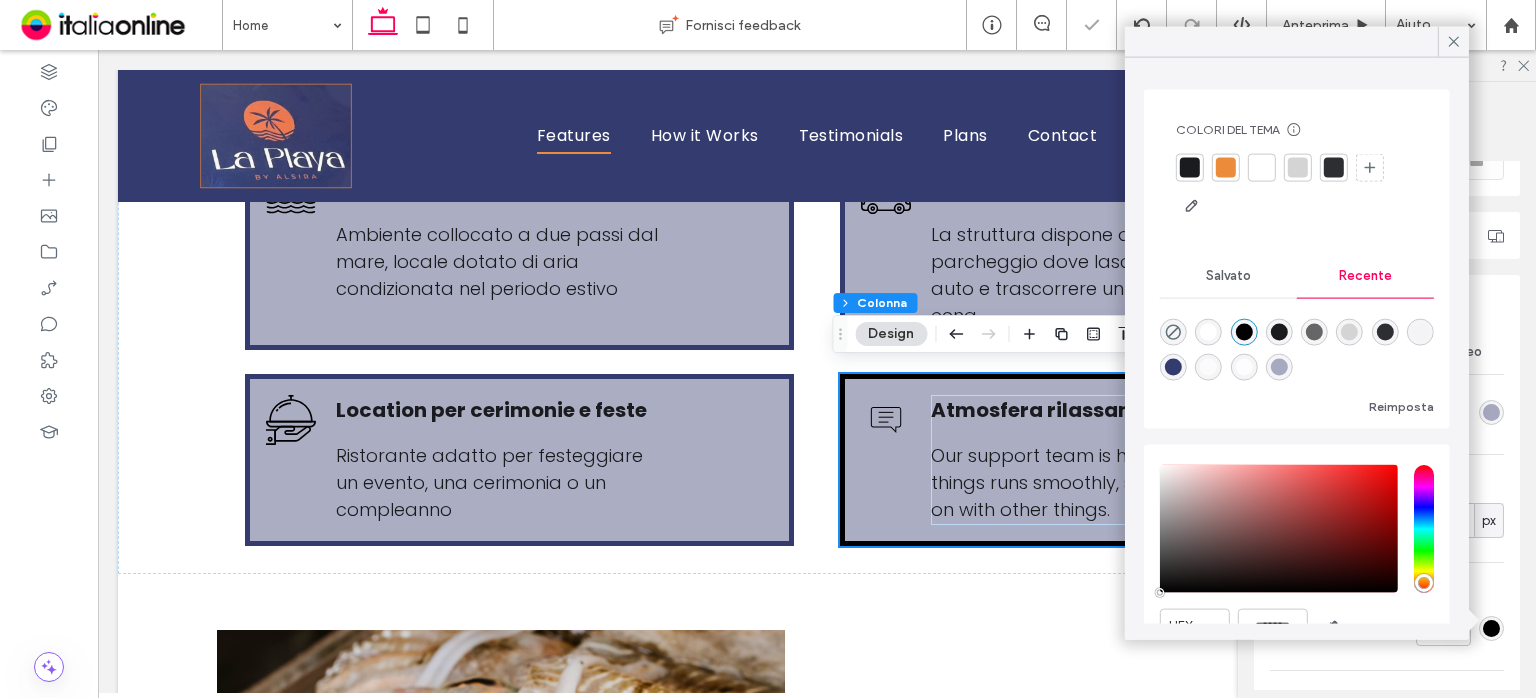 drag, startPoint x: 1214, startPoint y: 369, endPoint x: 1249, endPoint y: 323, distance: 57.801384 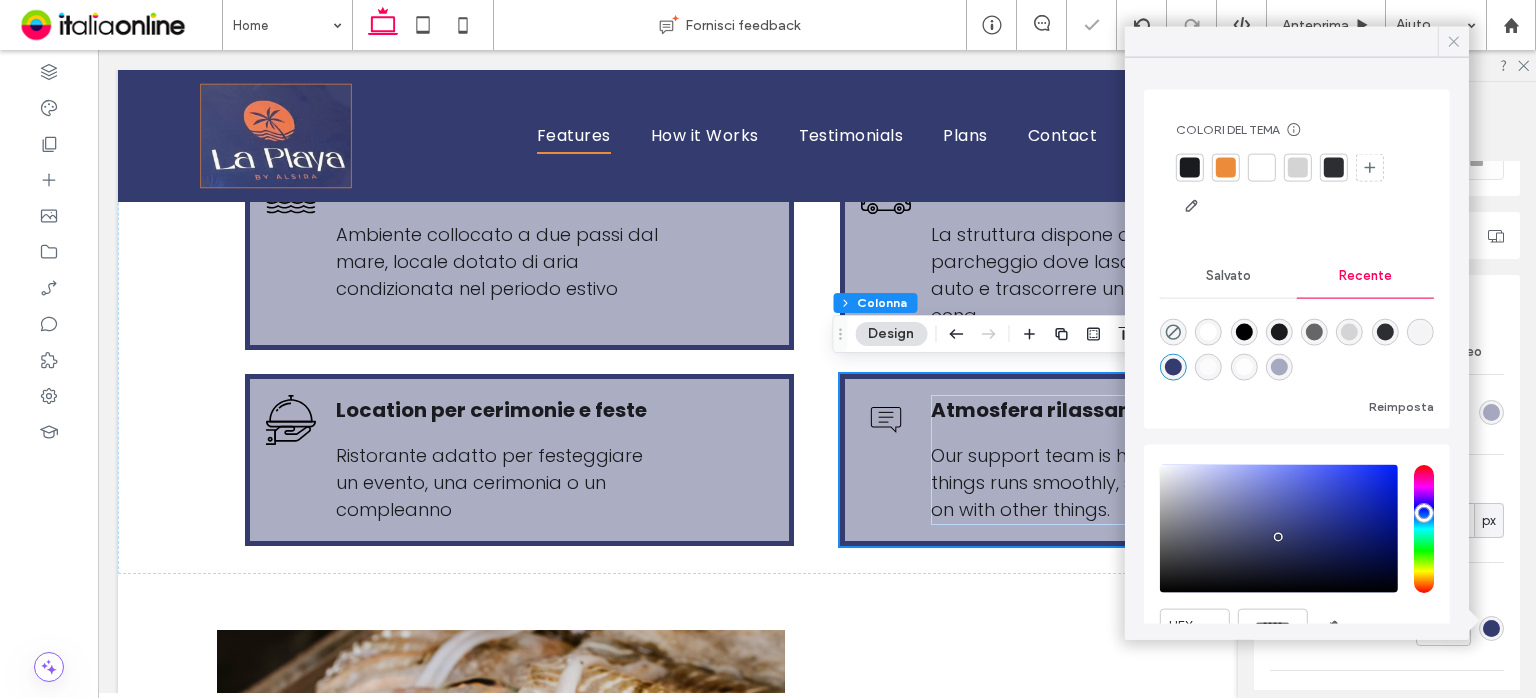 click 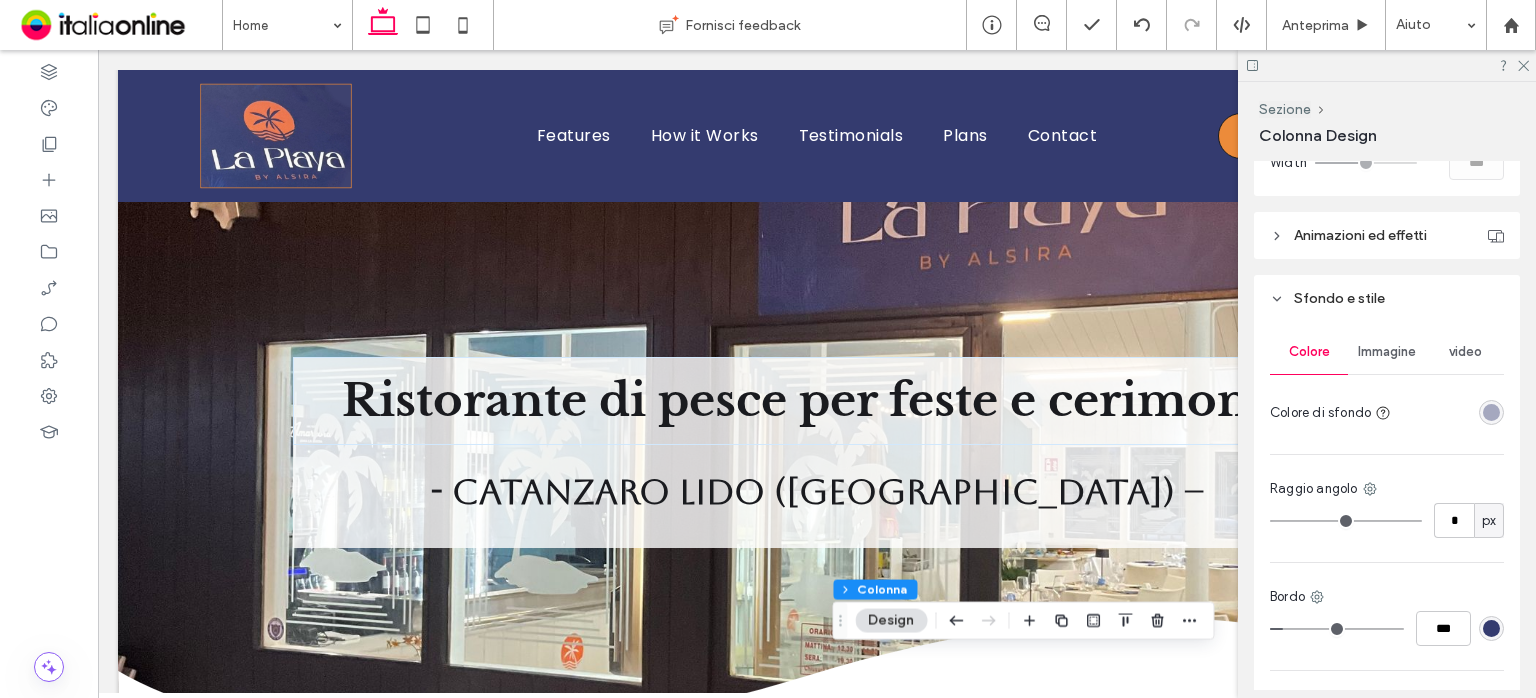 scroll, scrollTop: 0, scrollLeft: 0, axis: both 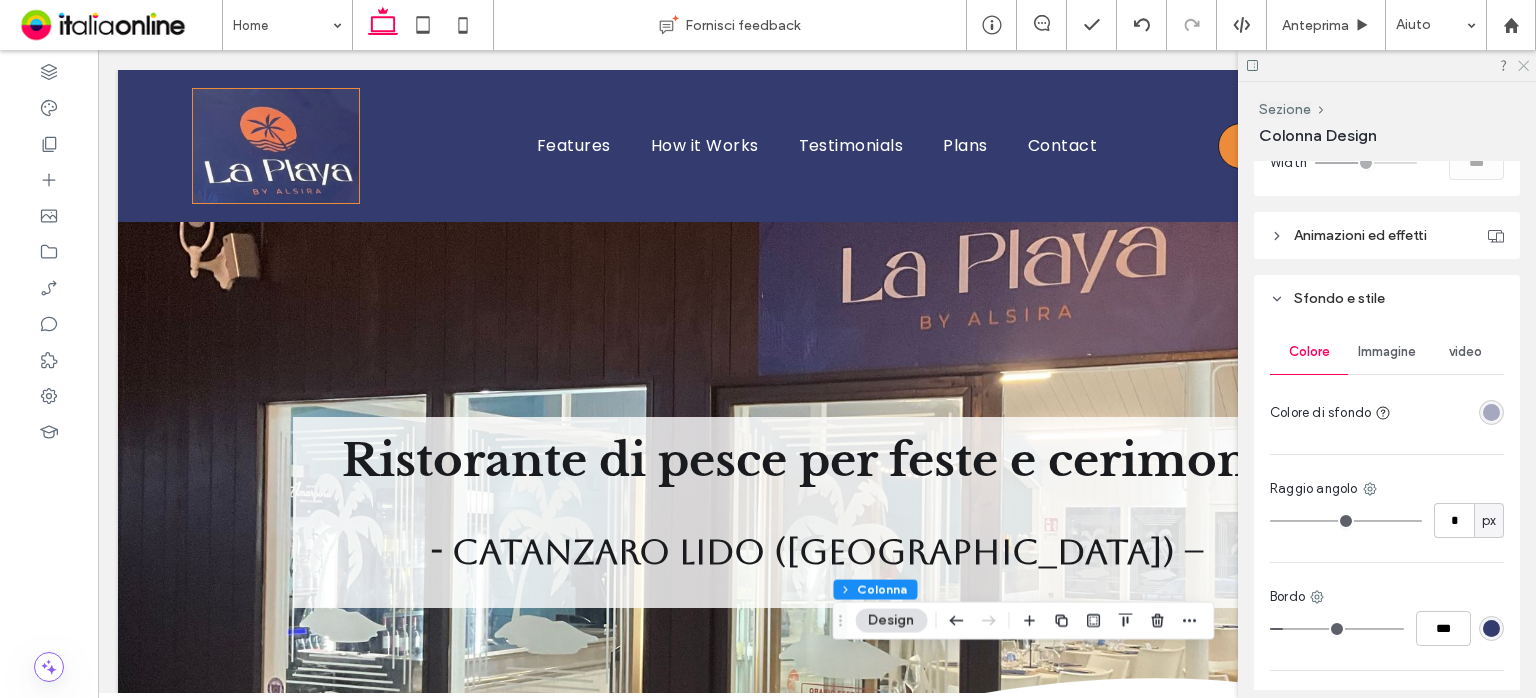 click 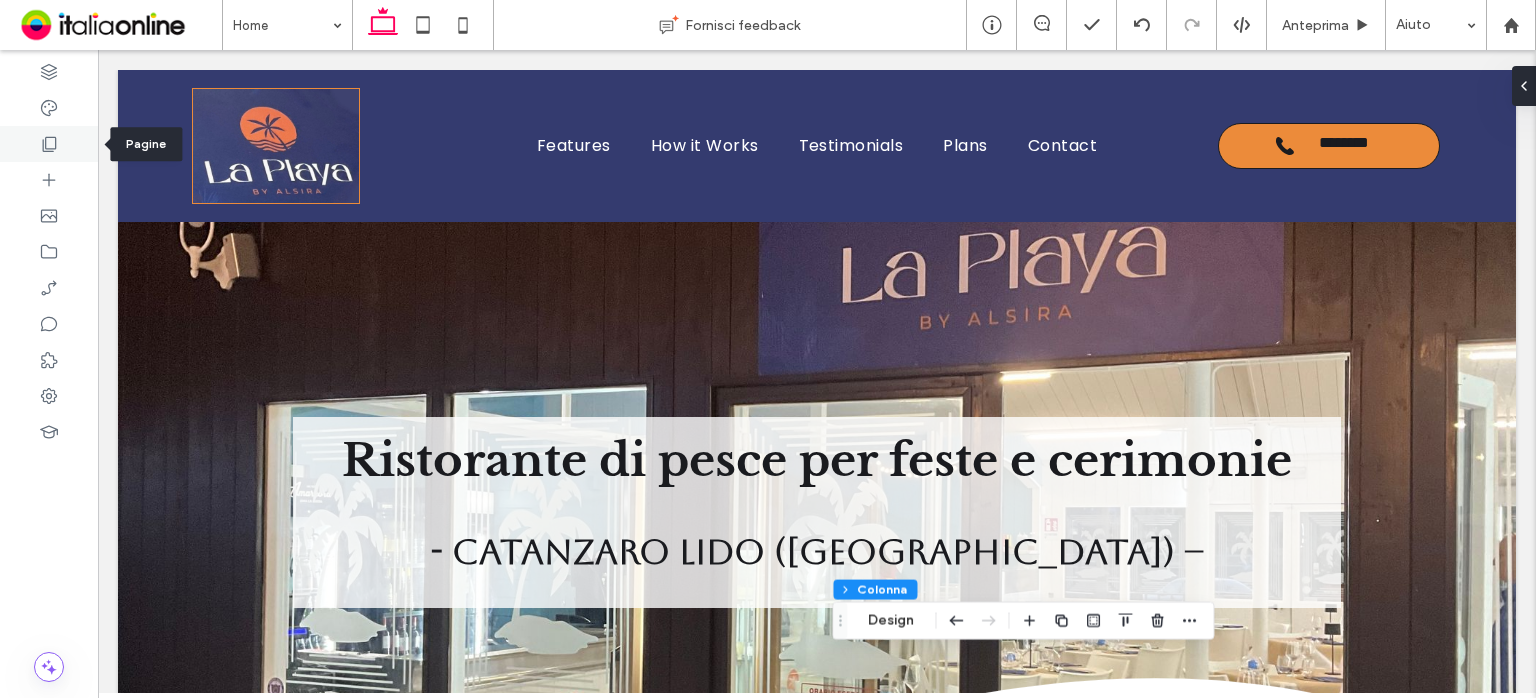 click 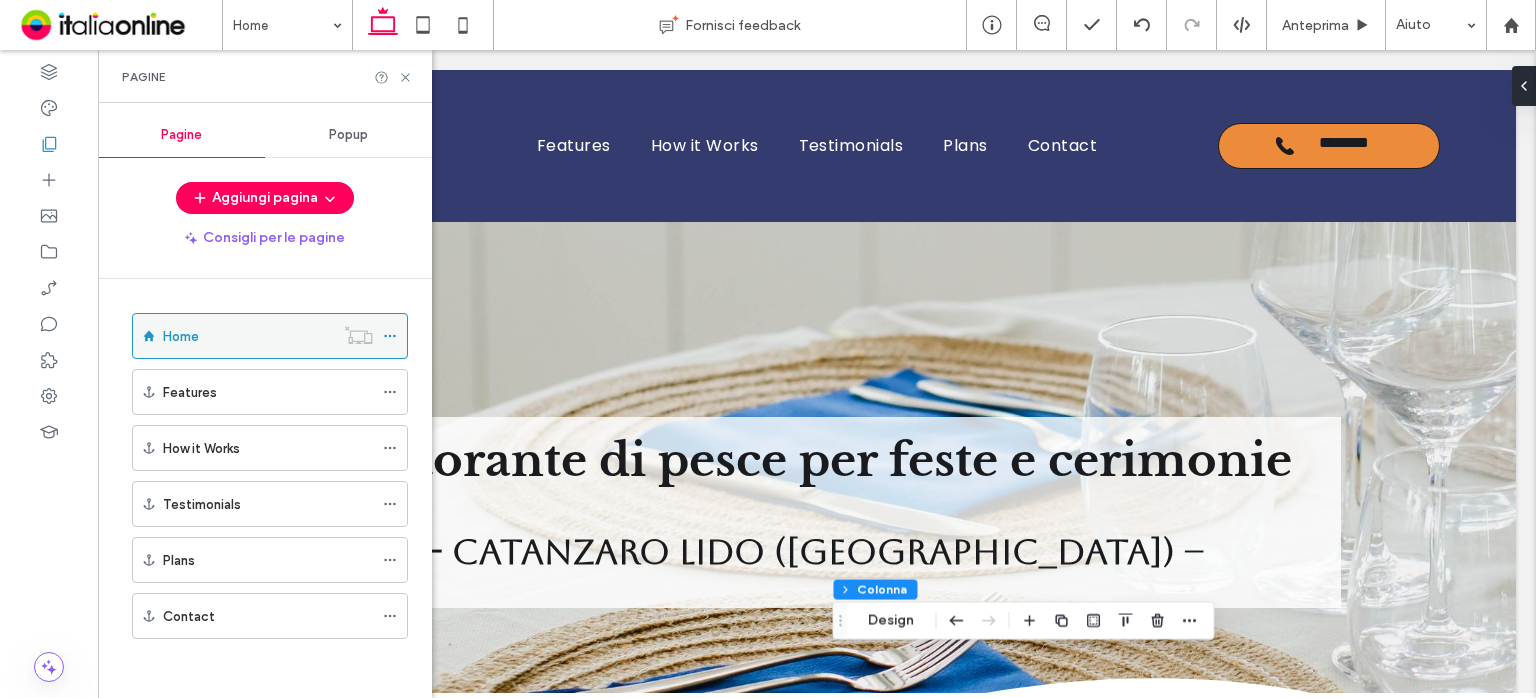 click at bounding box center (358, 335) 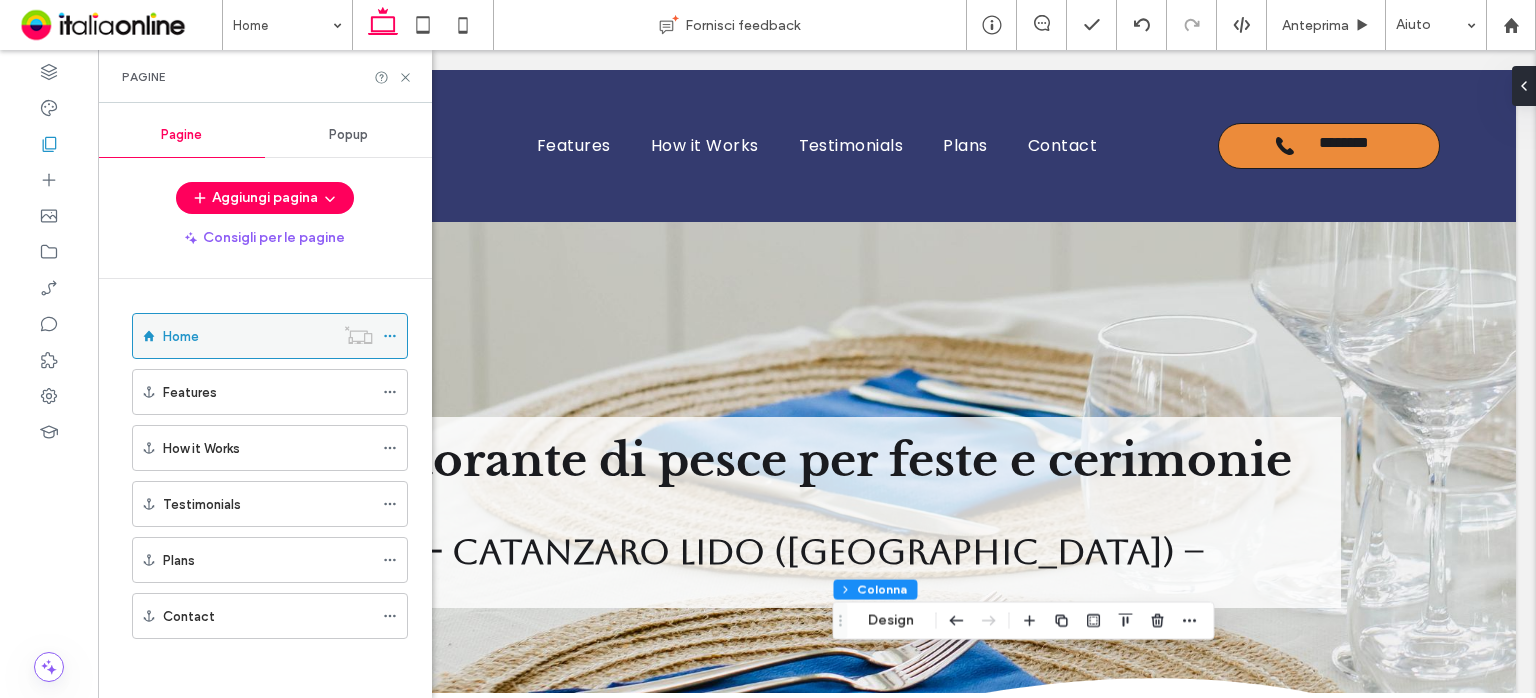 click 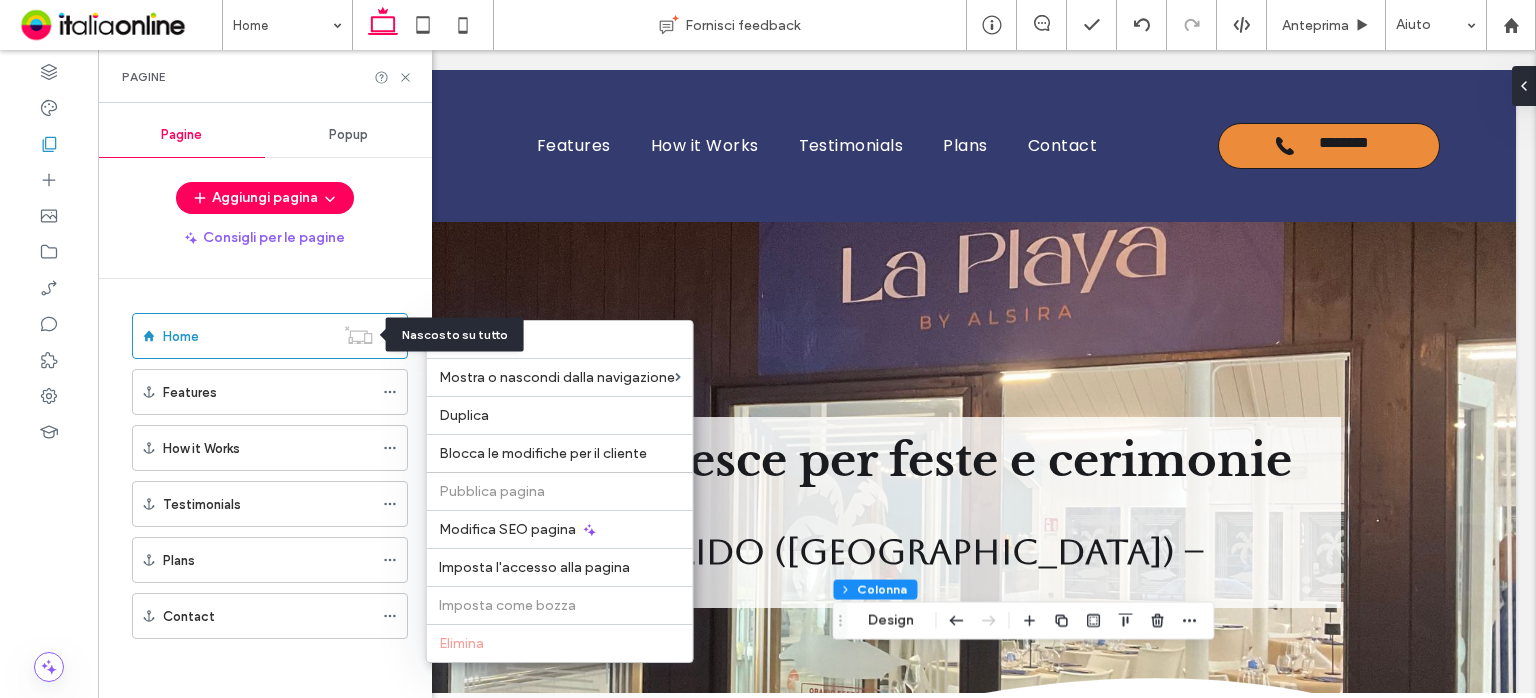 click on "Nascosto su tutto" at bounding box center [455, 335] 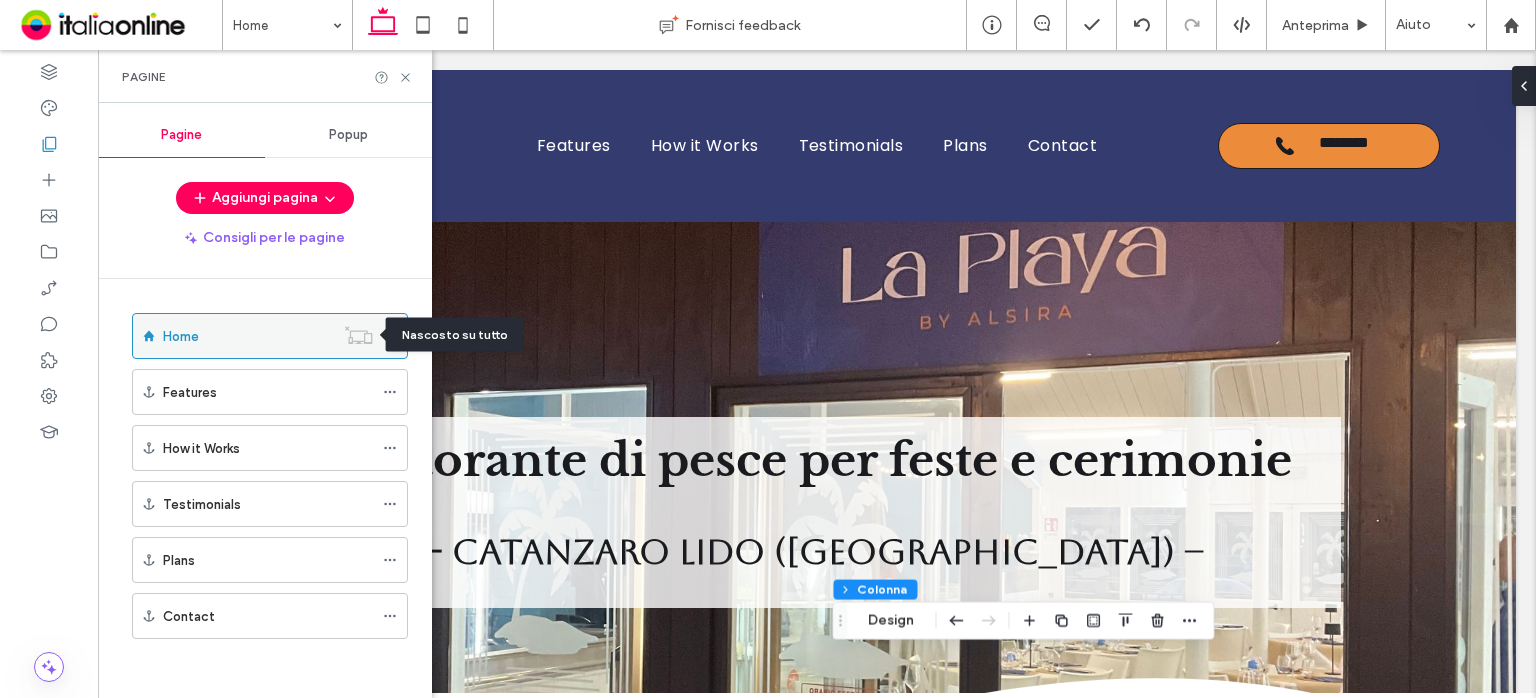 drag, startPoint x: 356, startPoint y: 342, endPoint x: 335, endPoint y: 334, distance: 22.472204 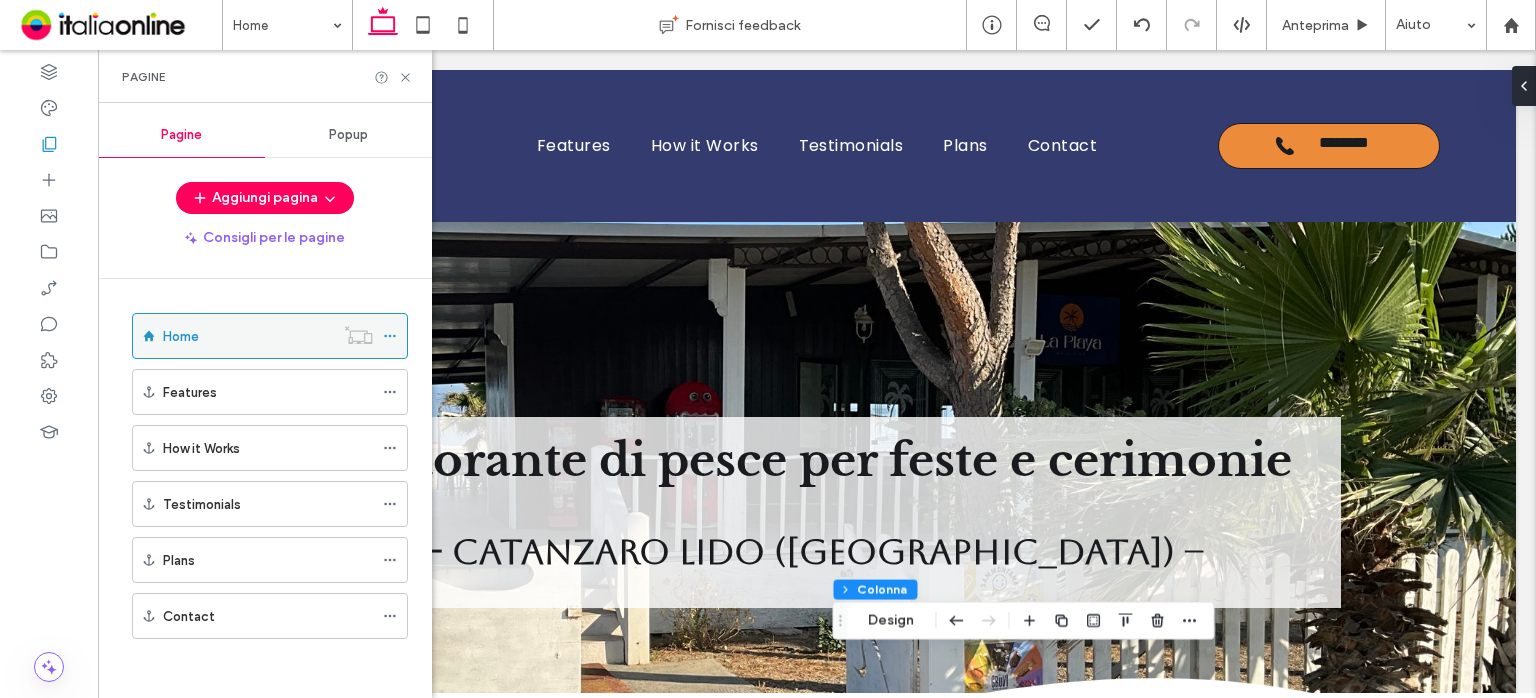 click 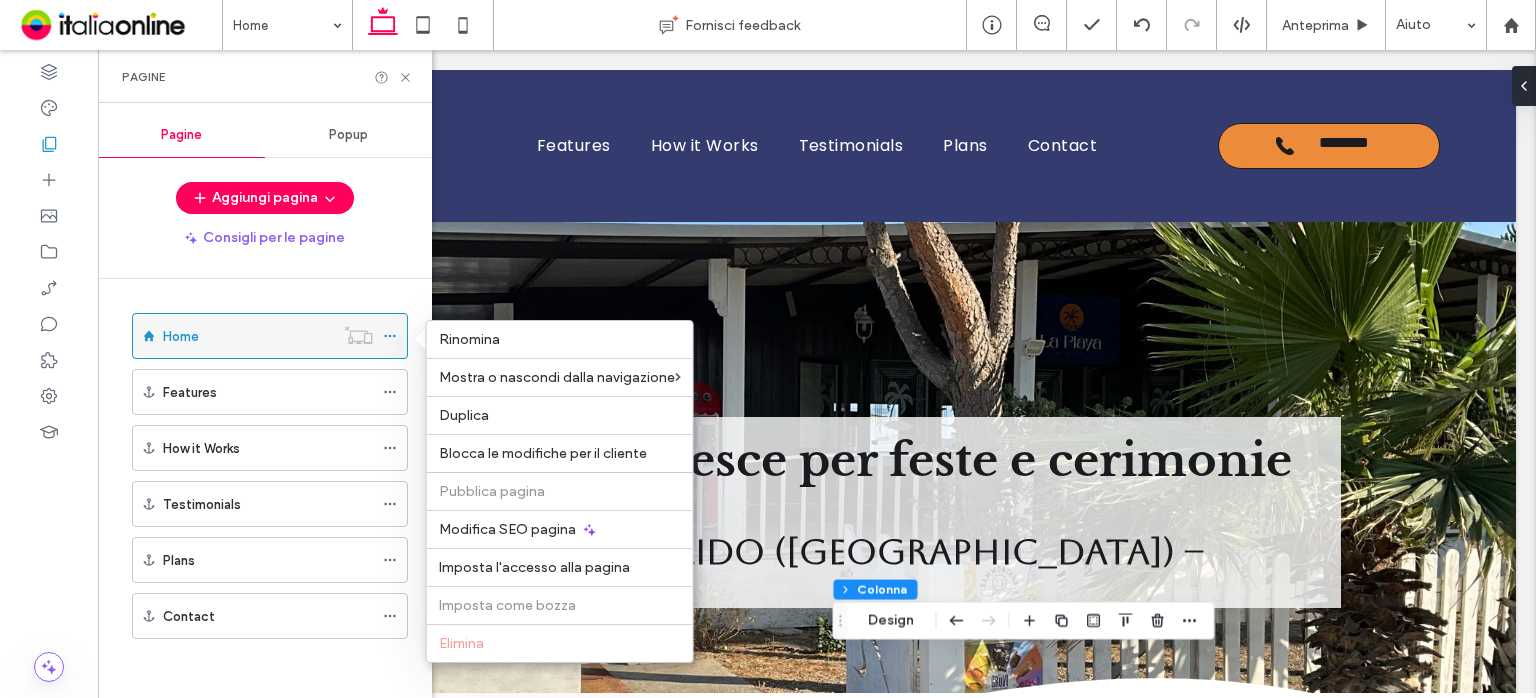 click 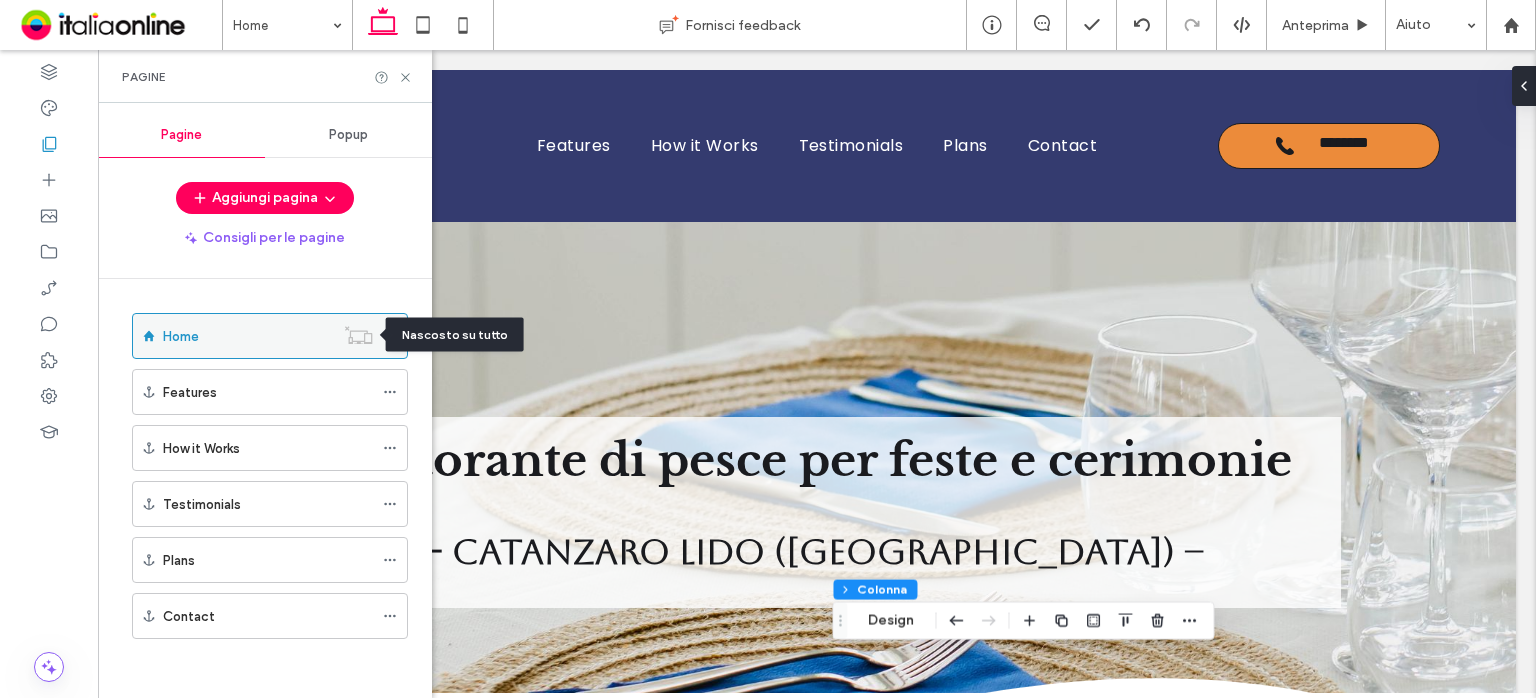 click 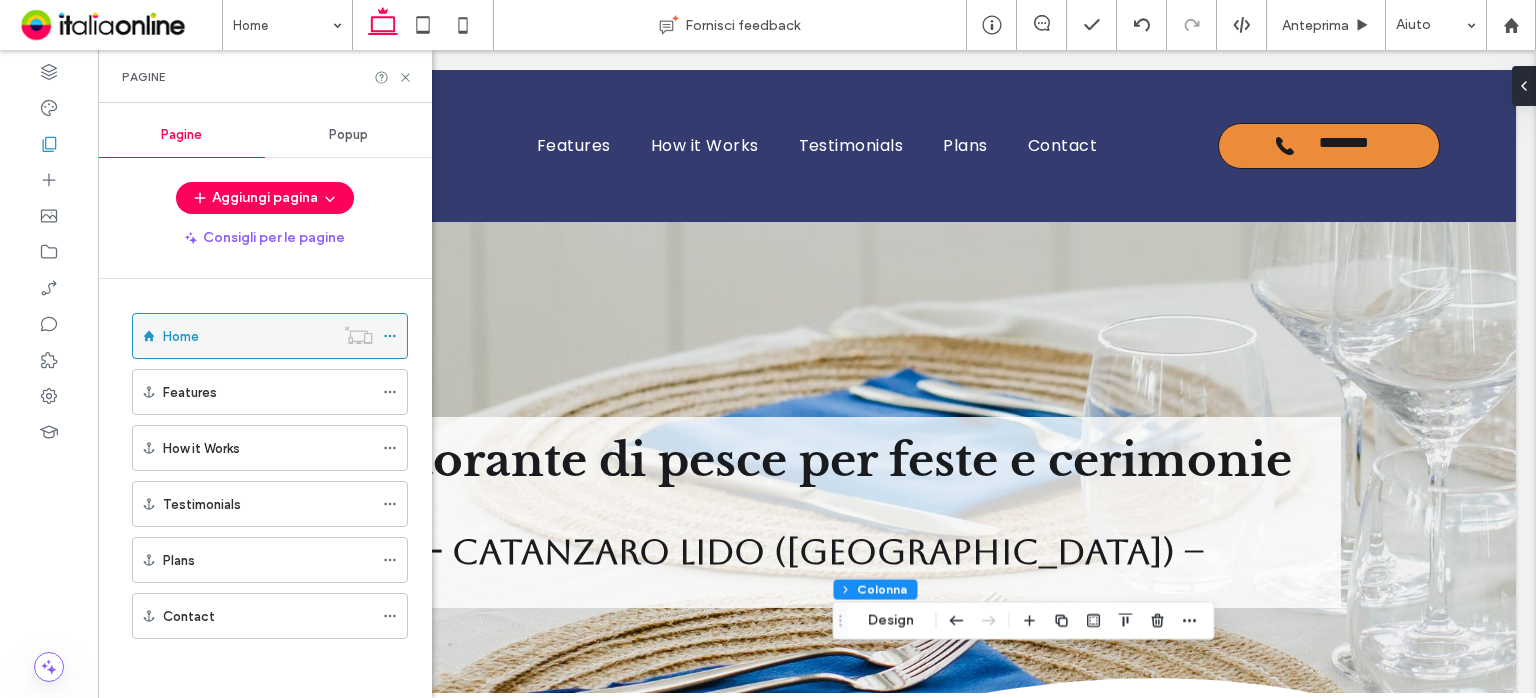 click 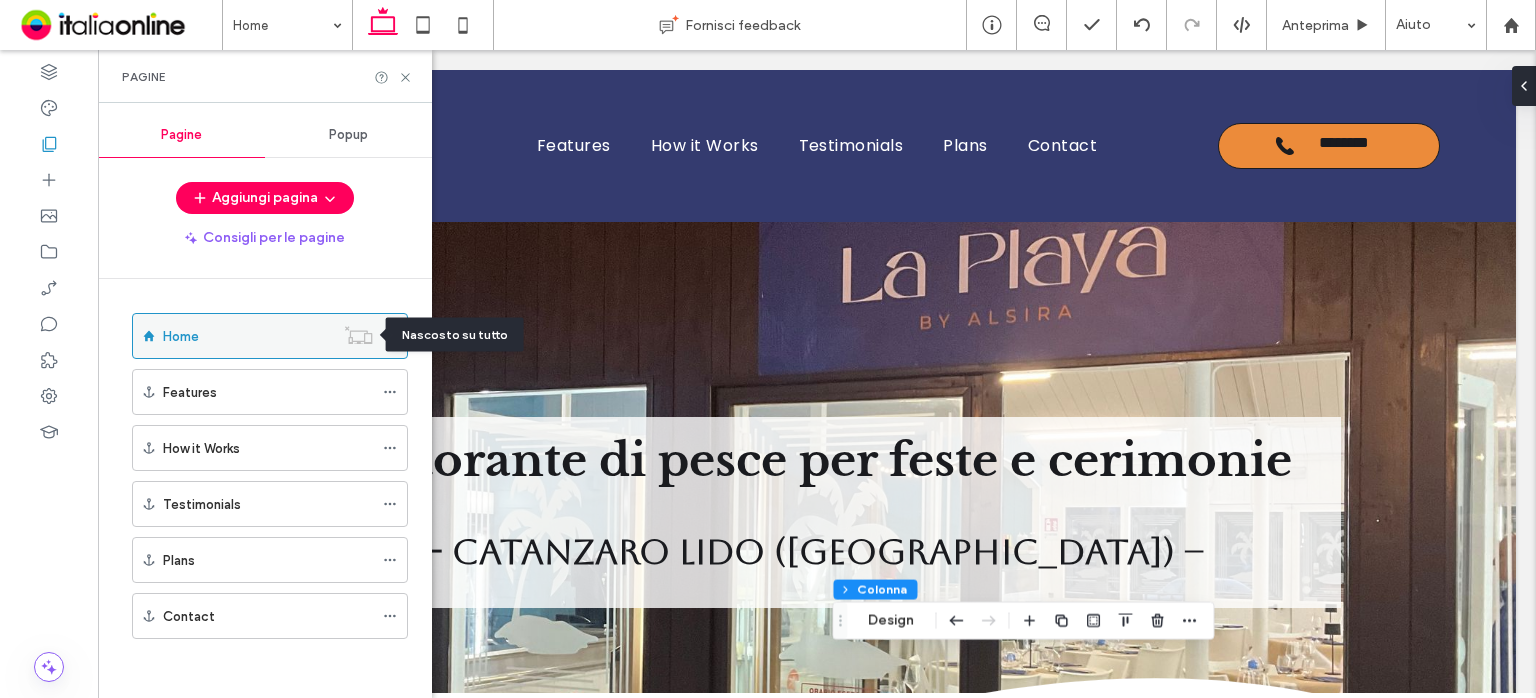 click 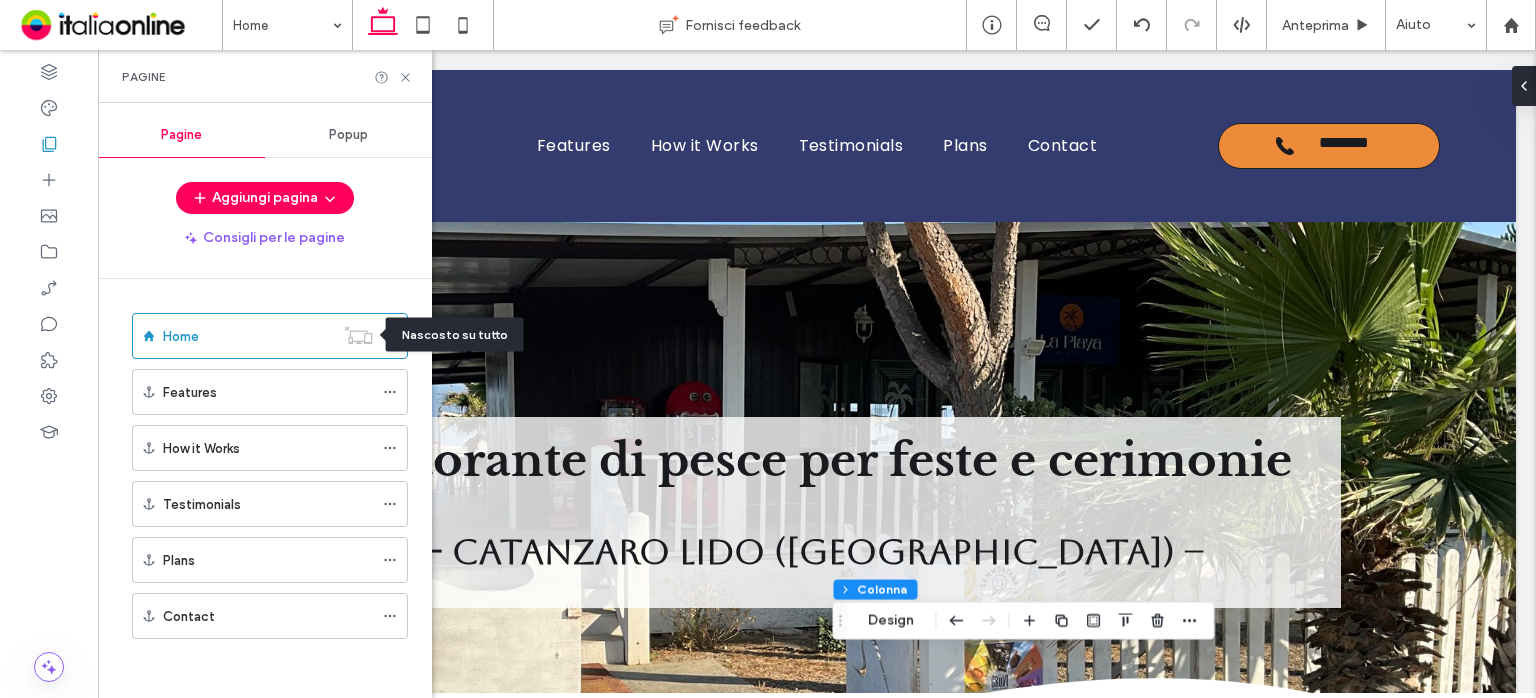 click at bounding box center (386, 334) 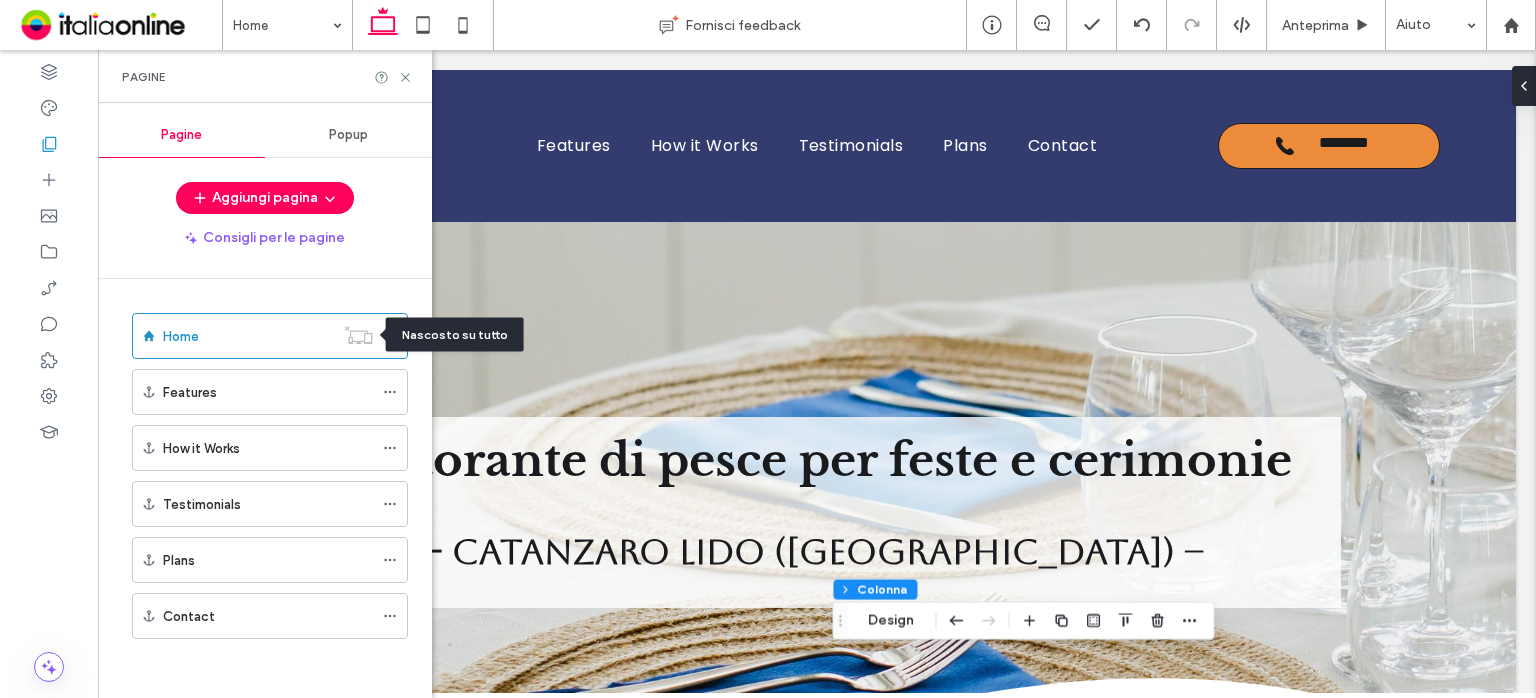 click on "Nascosto su tutto" at bounding box center [455, 335] 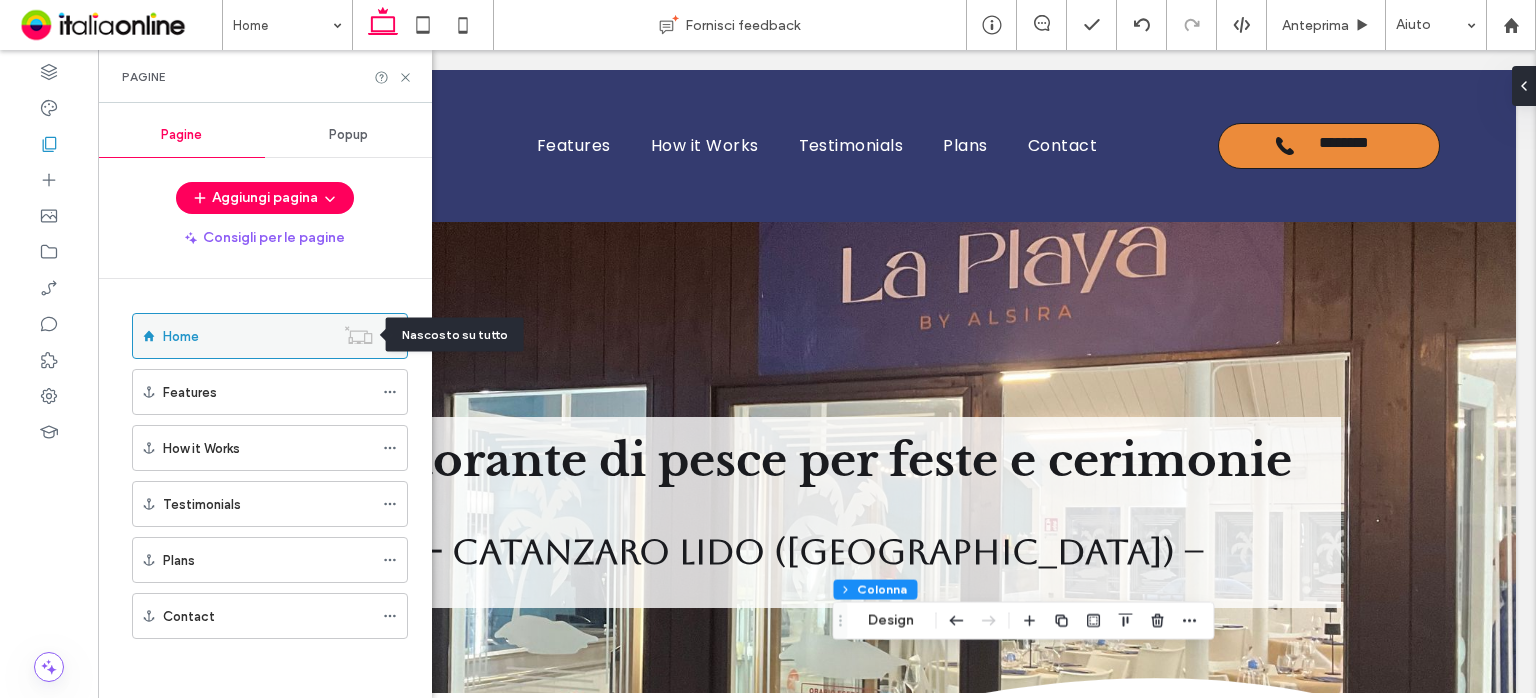 click 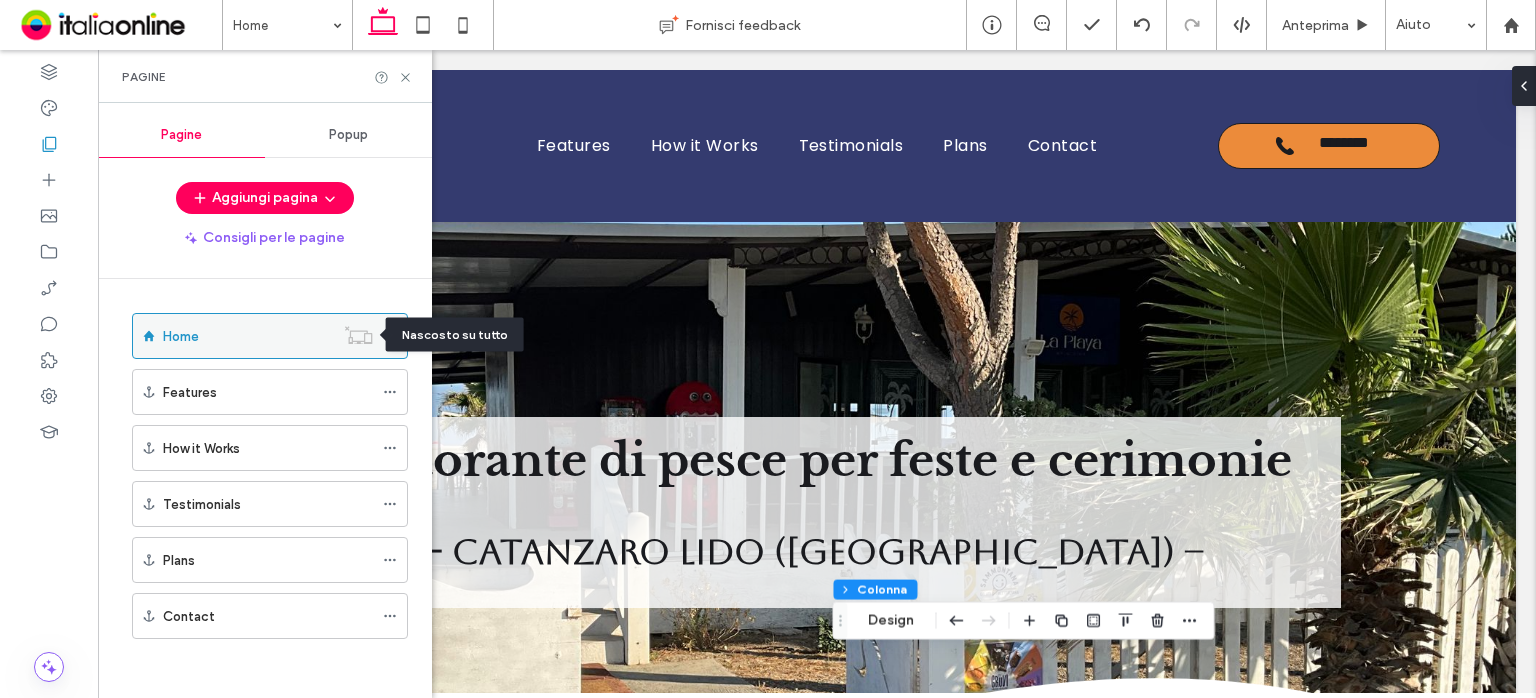 drag, startPoint x: 367, startPoint y: 338, endPoint x: 347, endPoint y: 333, distance: 20.615528 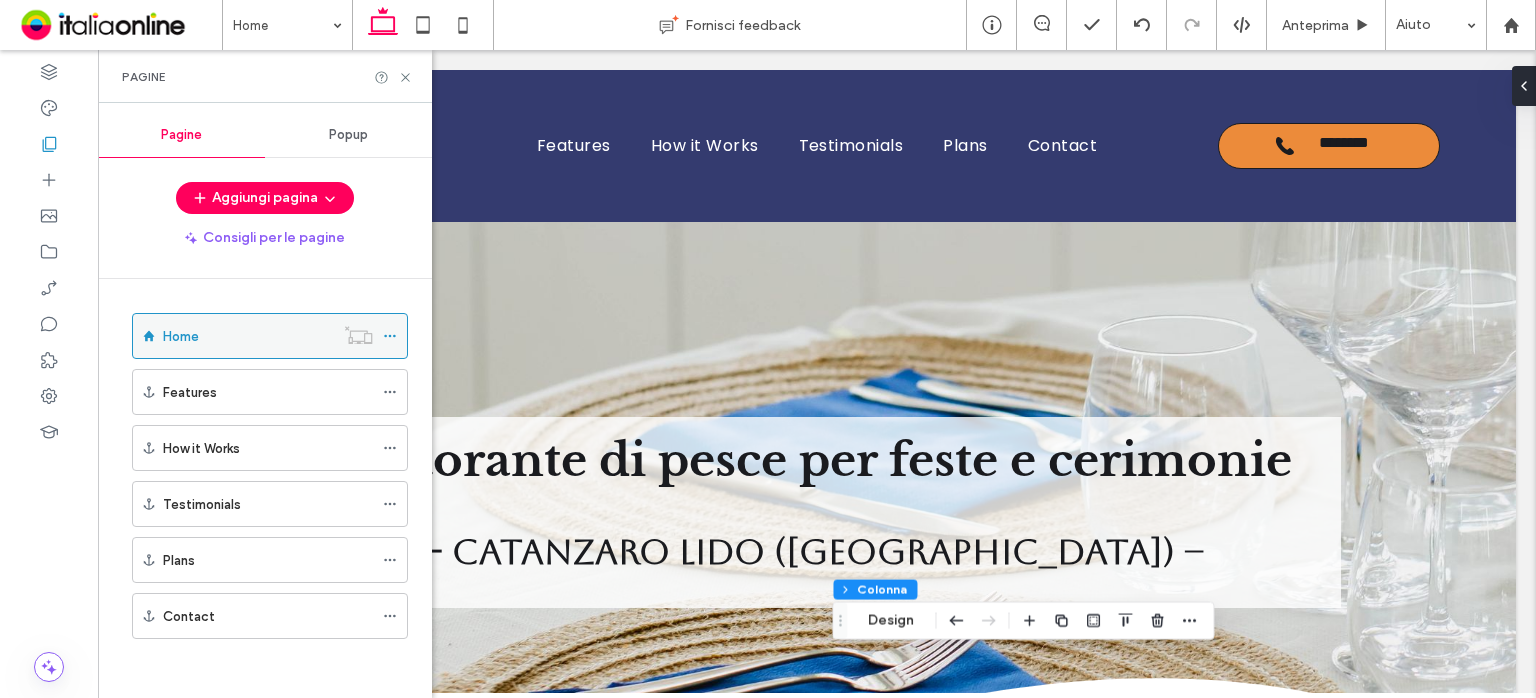 click 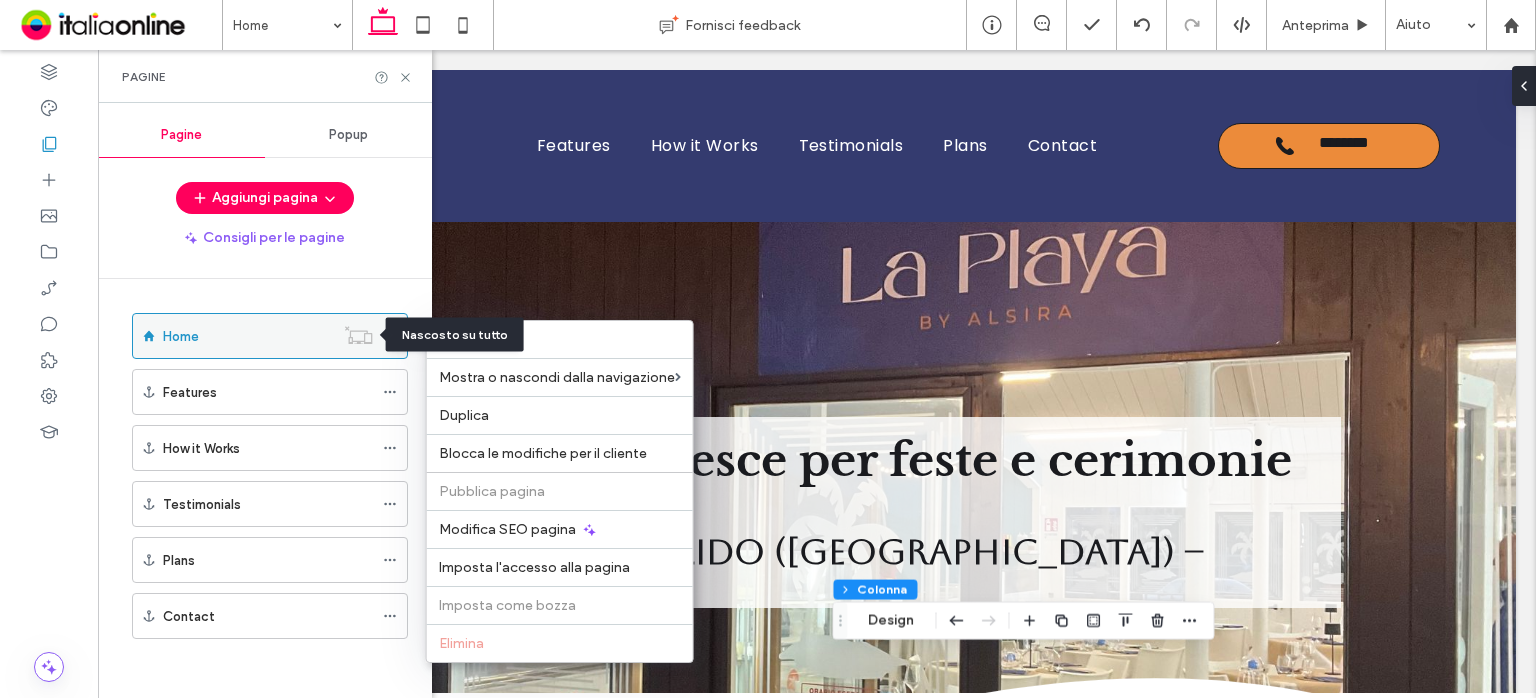 click 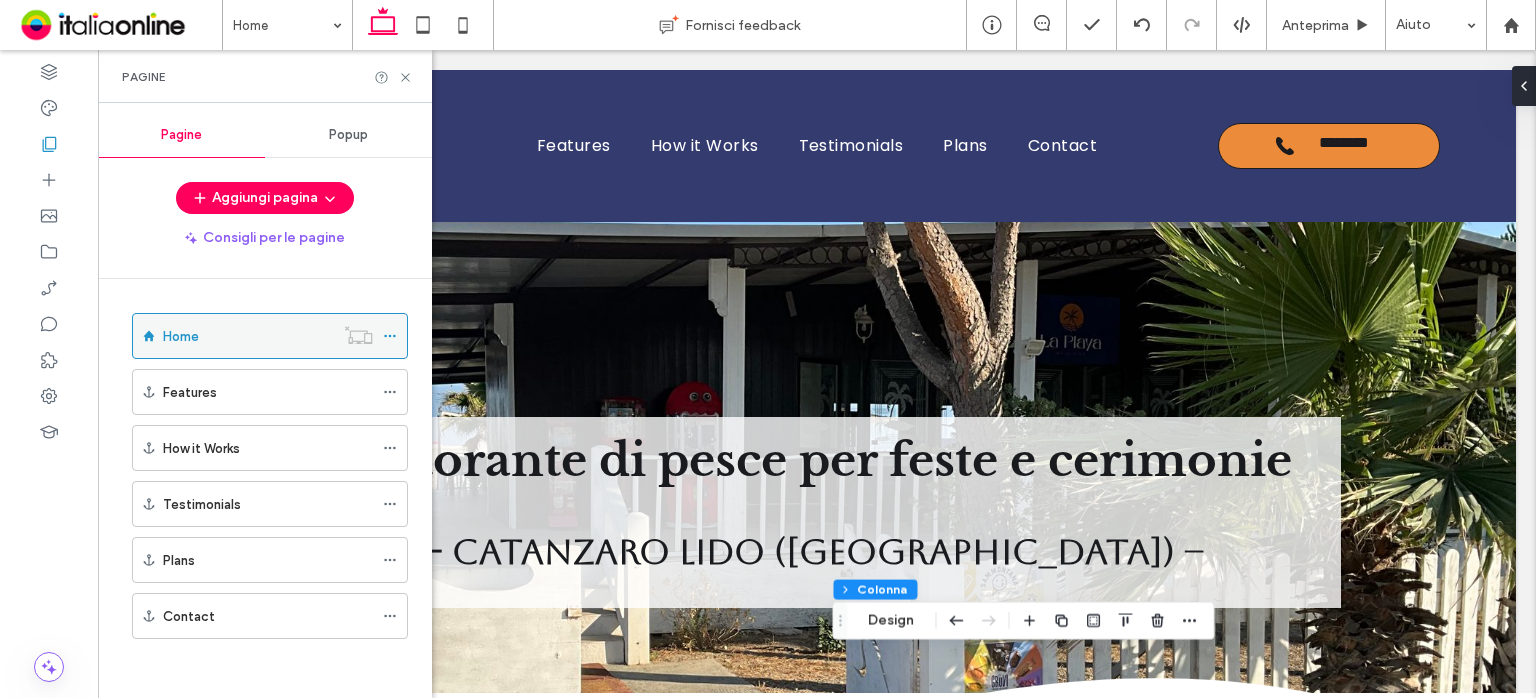 click 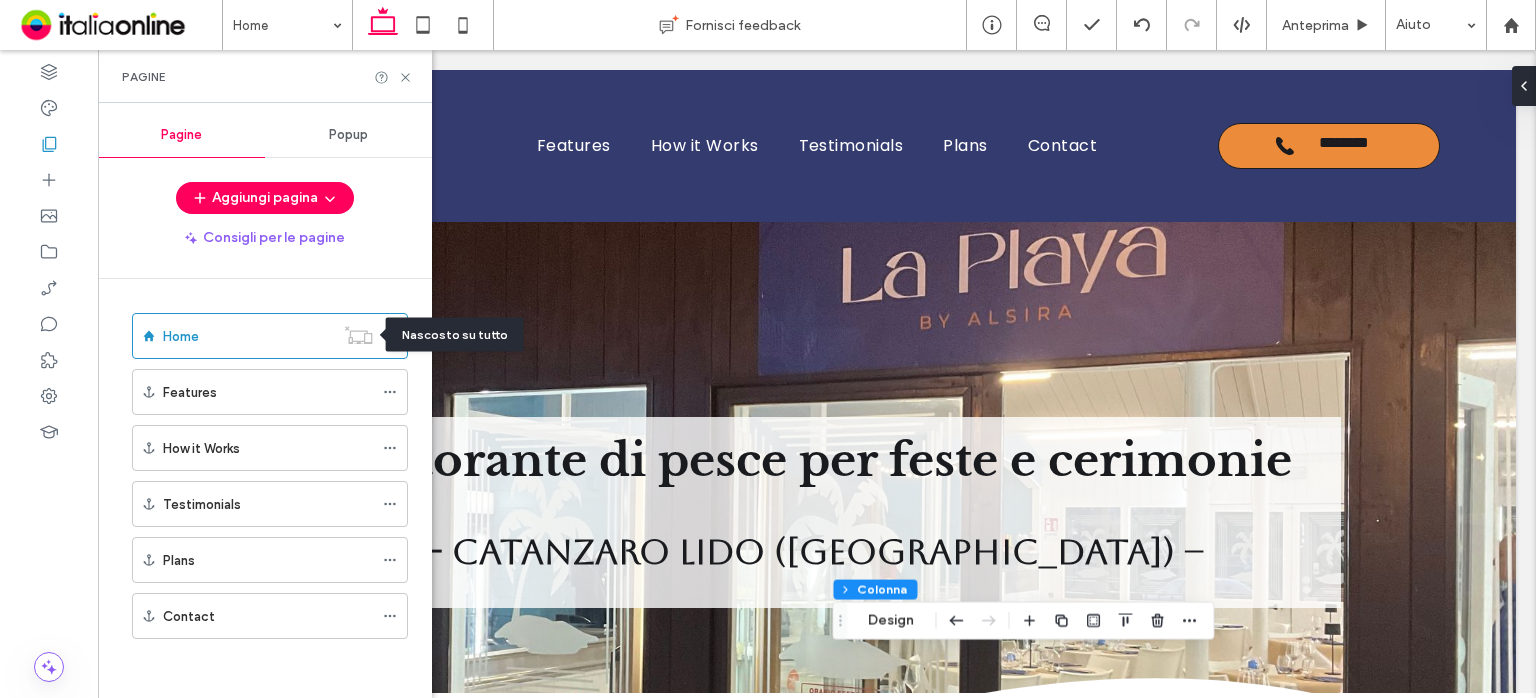 click on "Nascosto su tutto" at bounding box center [455, 335] 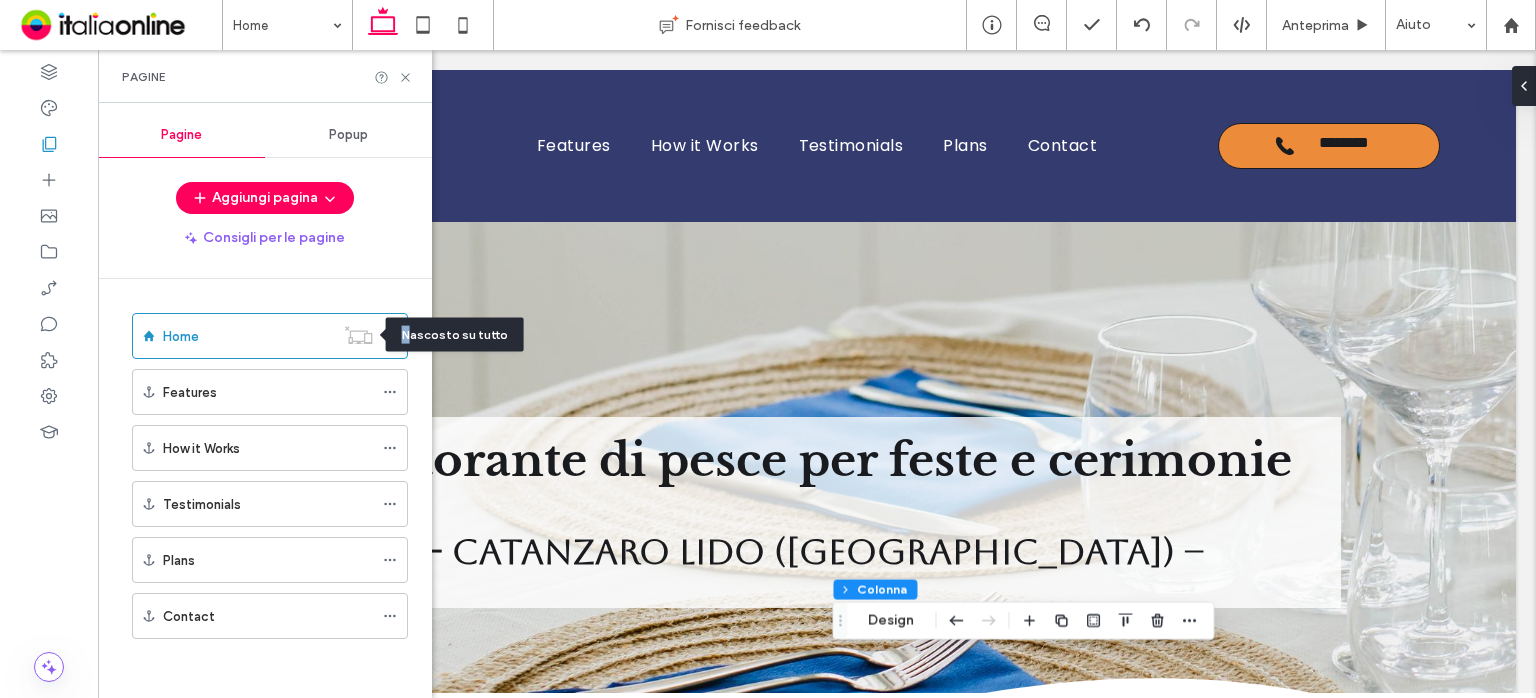click on "Nascosto su tutto" at bounding box center [455, 335] 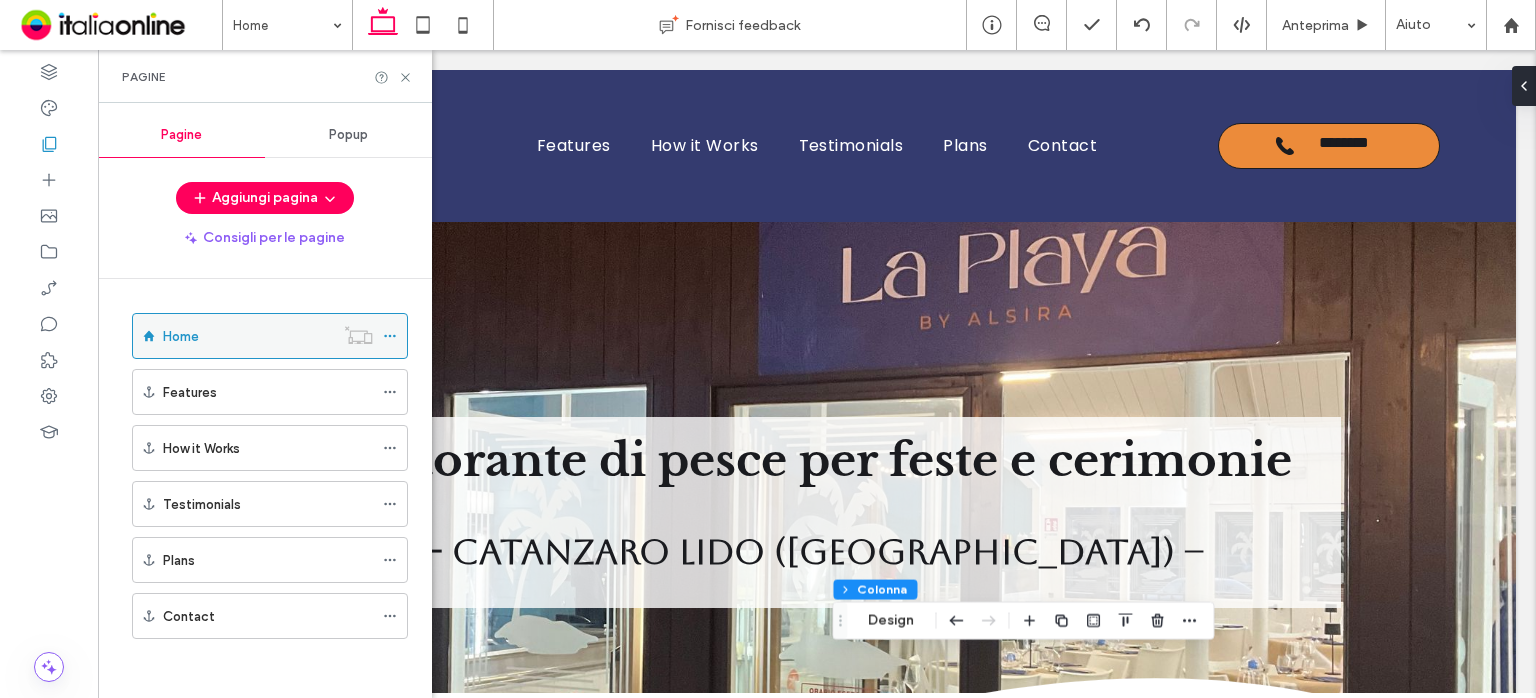 click on "Home" at bounding box center (270, 336) 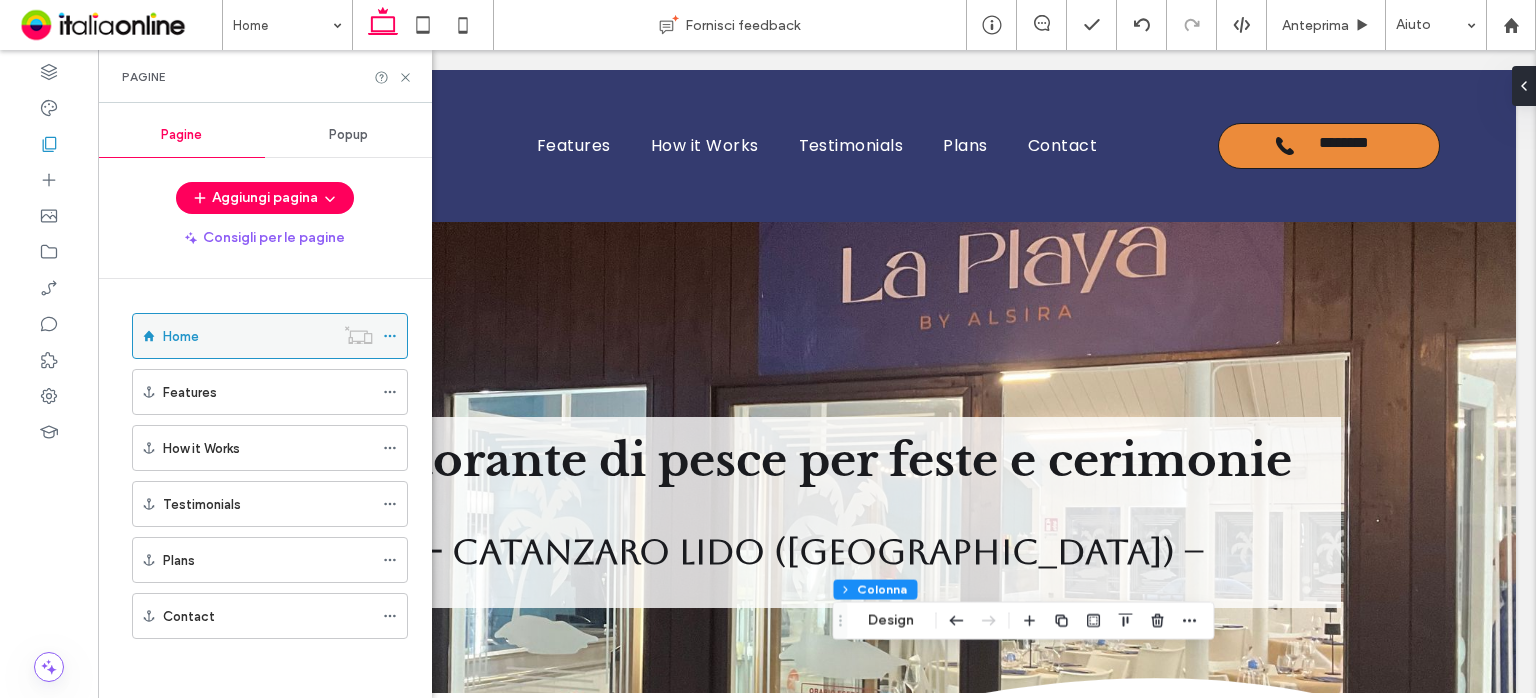 click 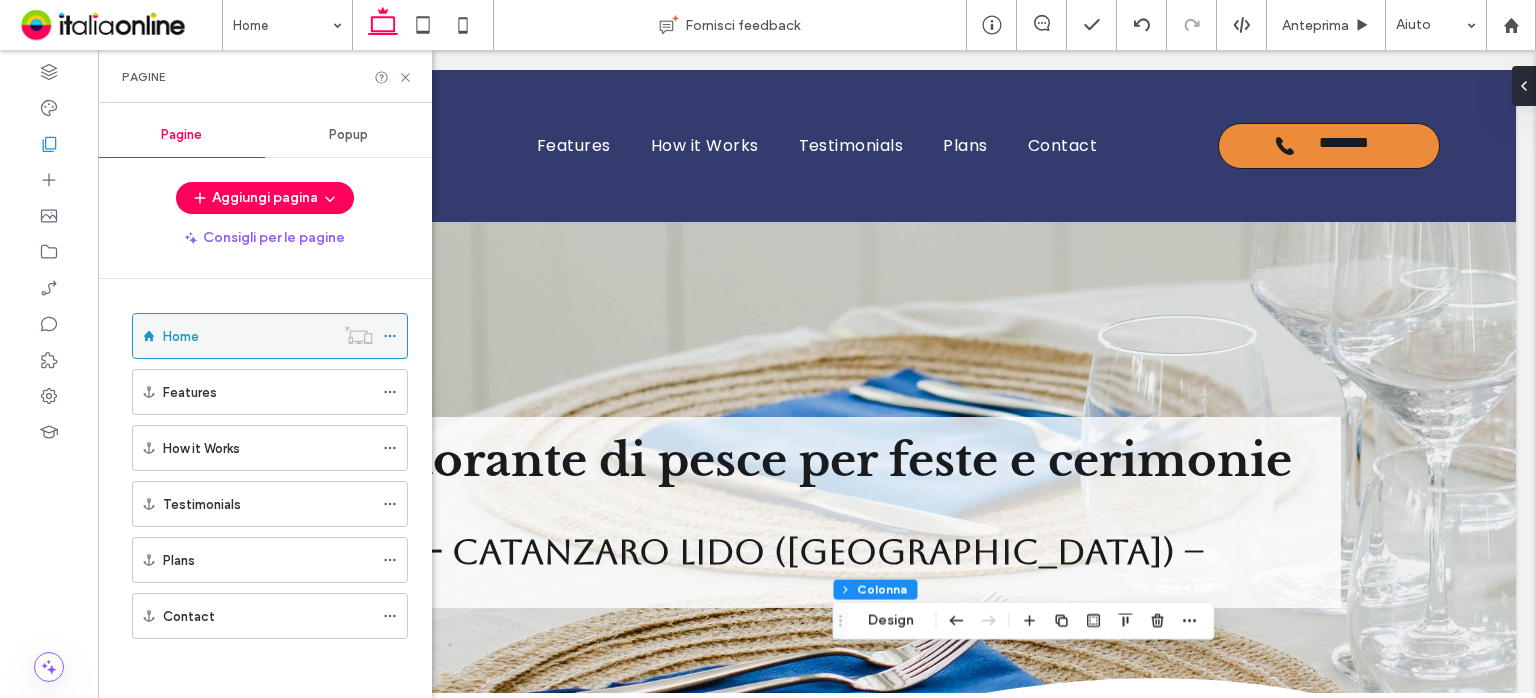click 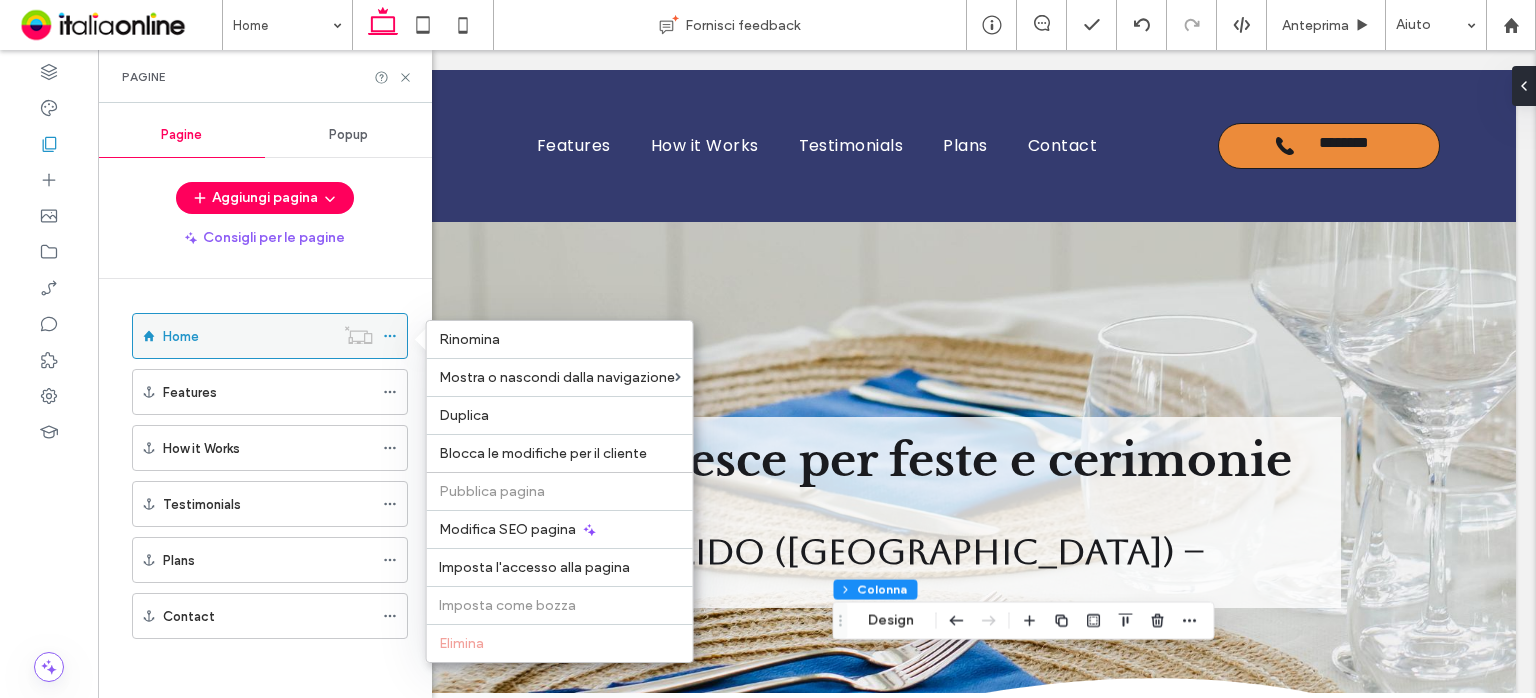 click 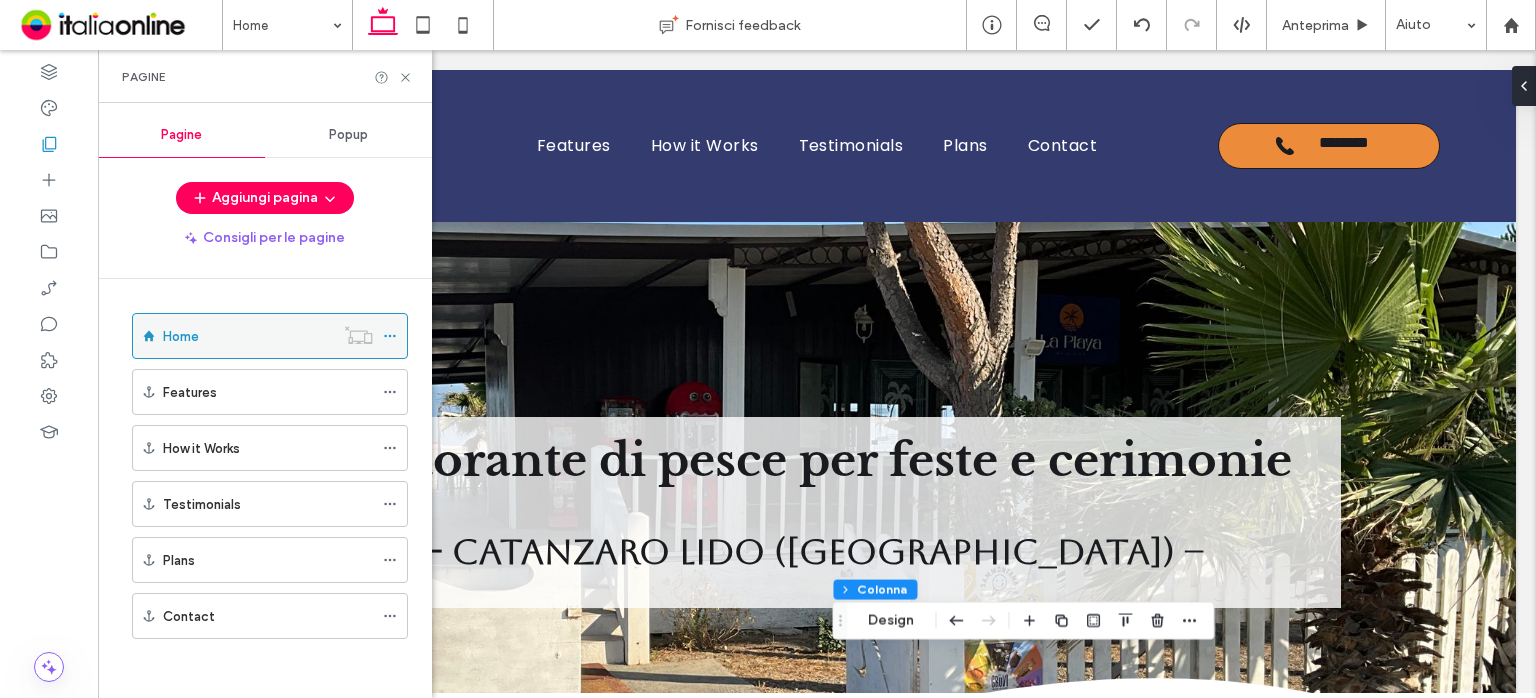 drag, startPoint x: 390, startPoint y: 337, endPoint x: 360, endPoint y: 334, distance: 30.149628 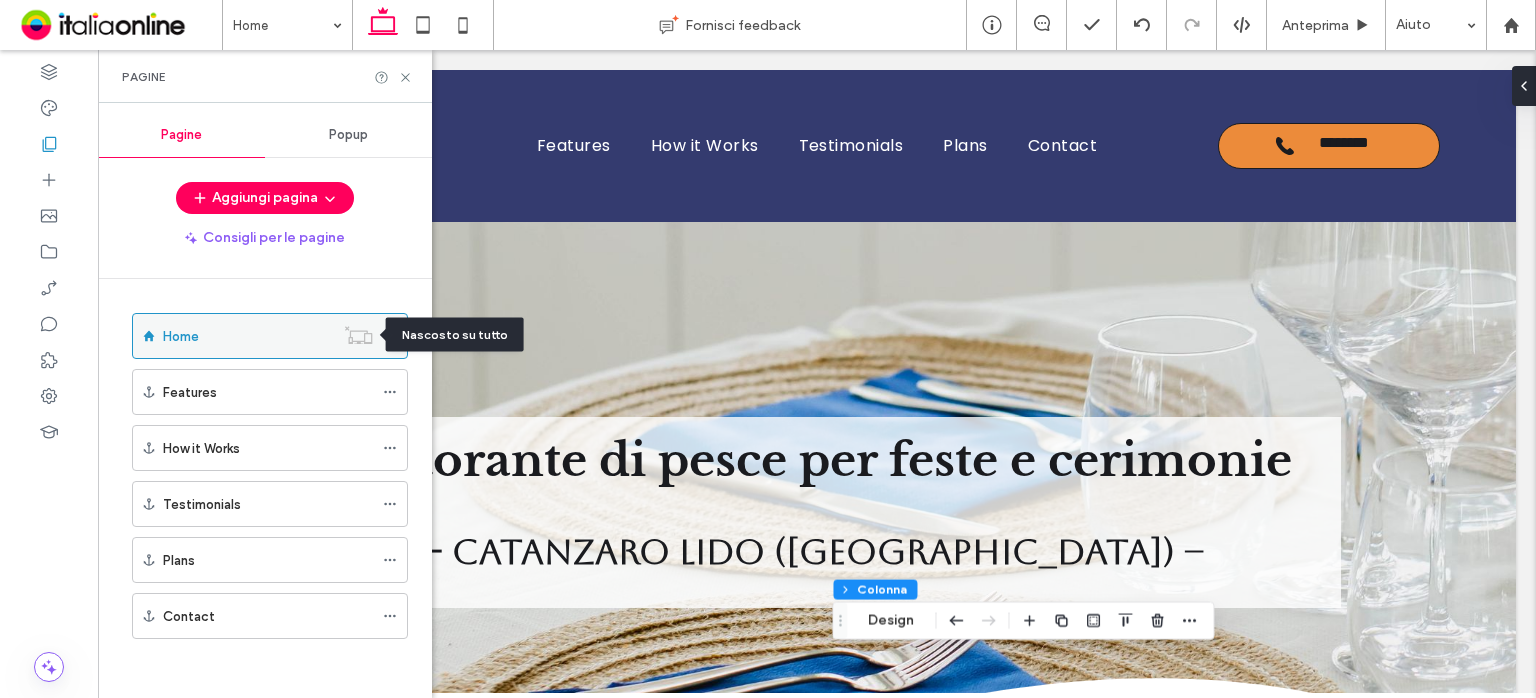 click 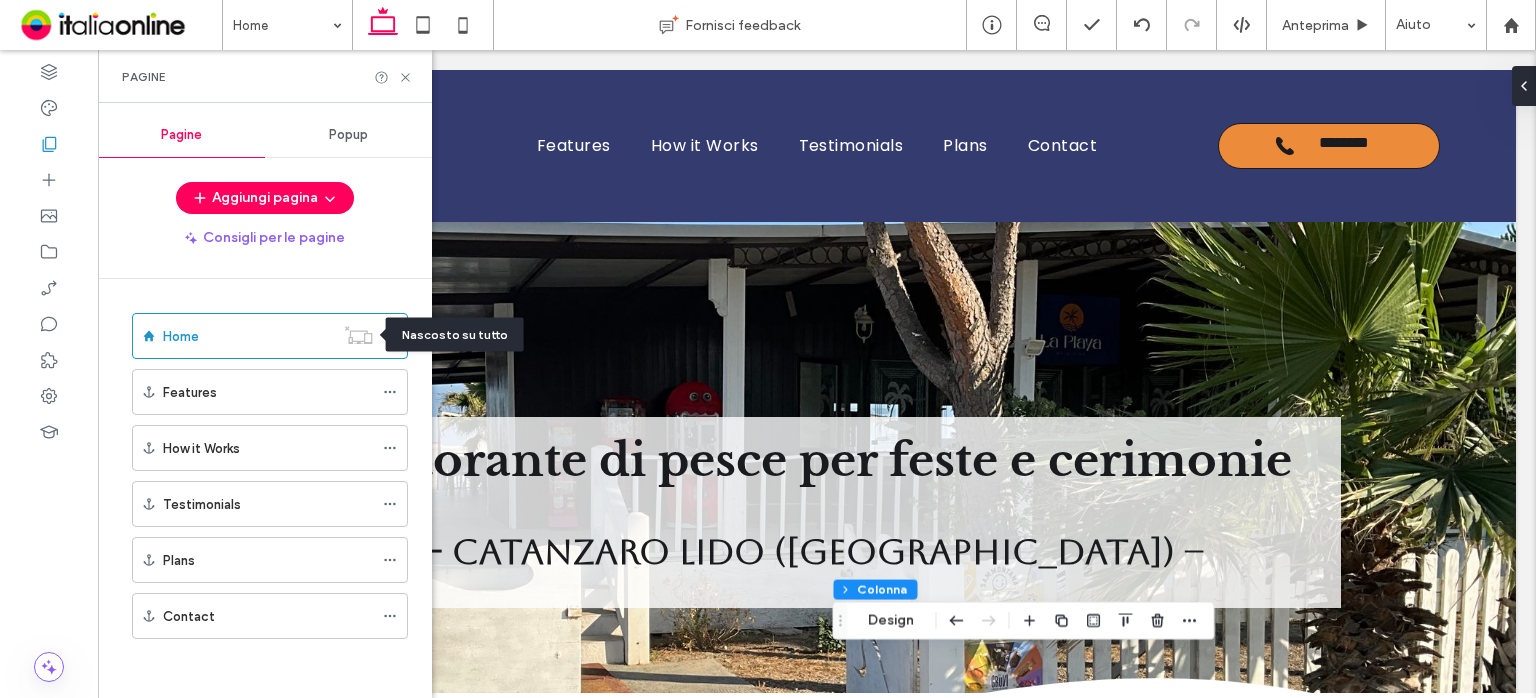 click on "Nascosto su tutto" at bounding box center (455, 335) 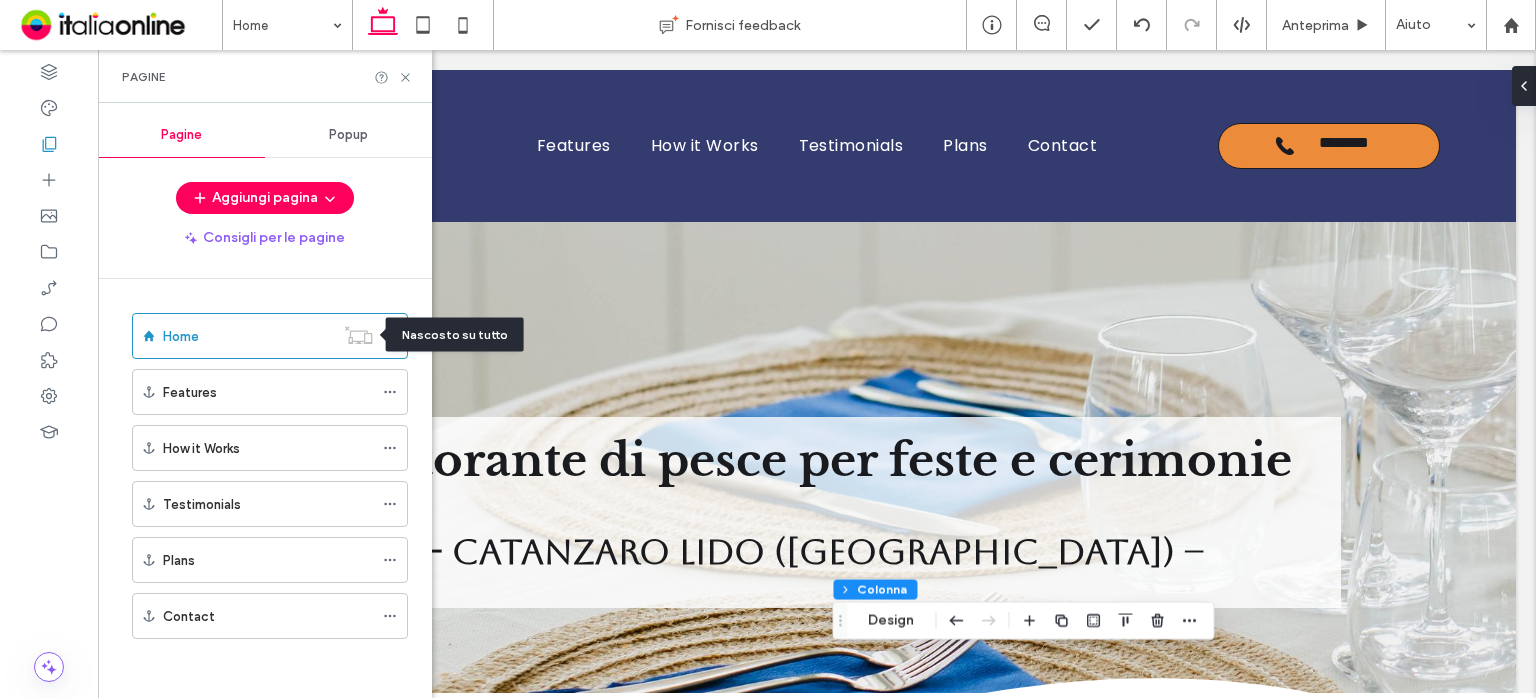 click on "Nascosto su tutto" at bounding box center [455, 335] 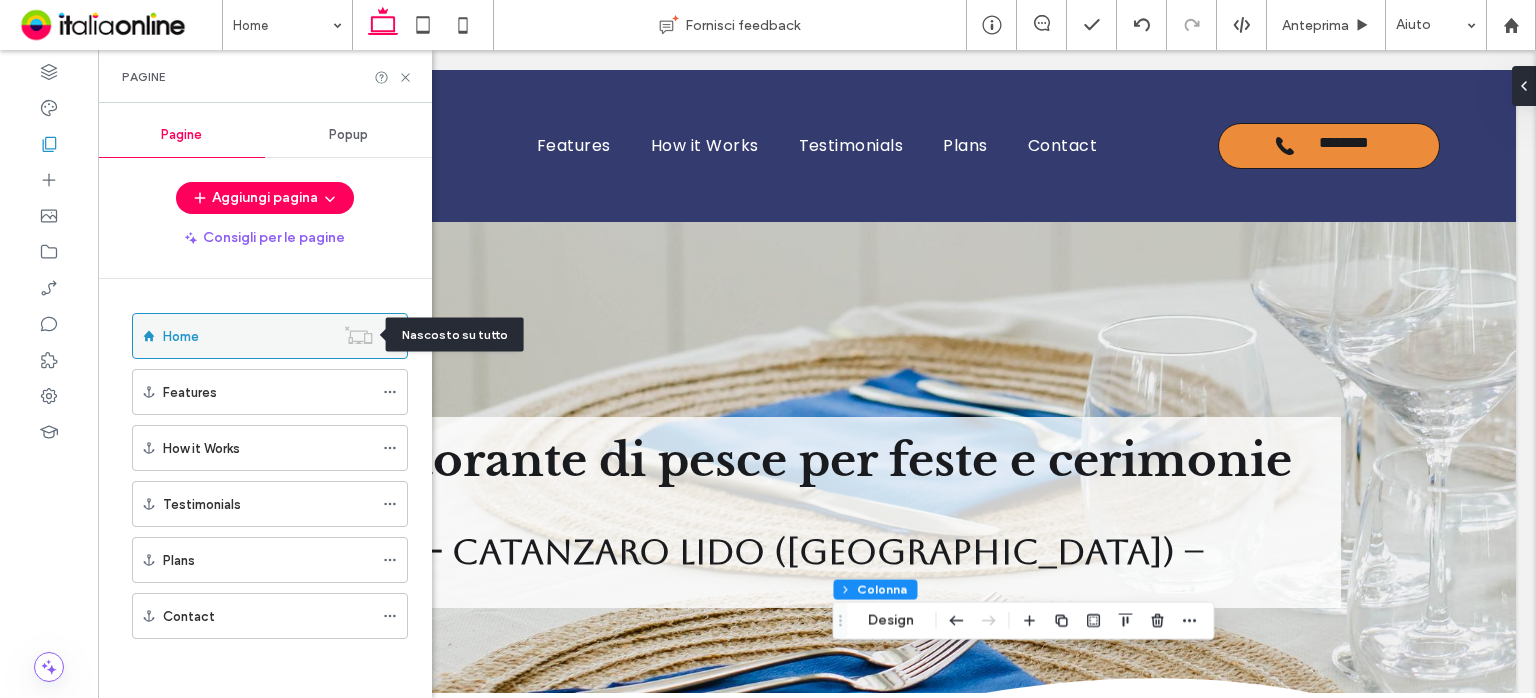 click 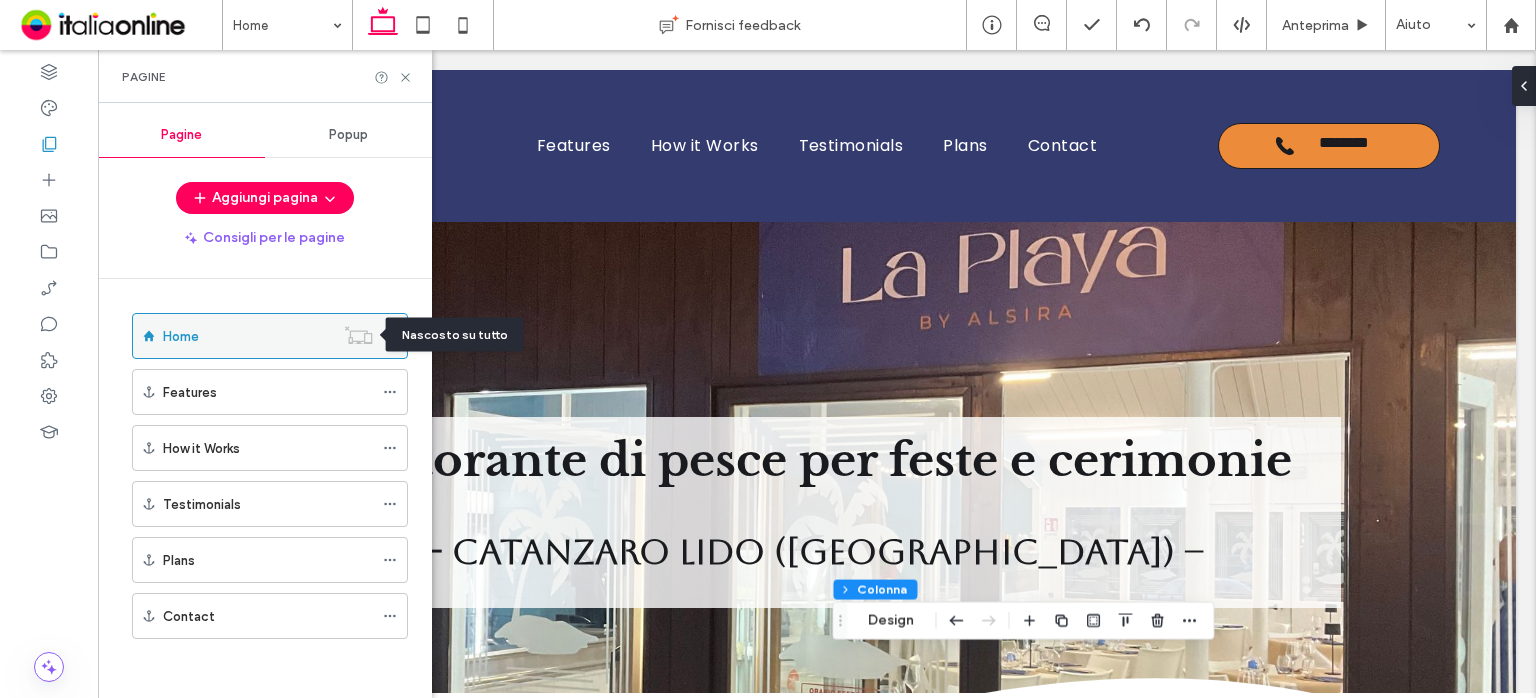 click 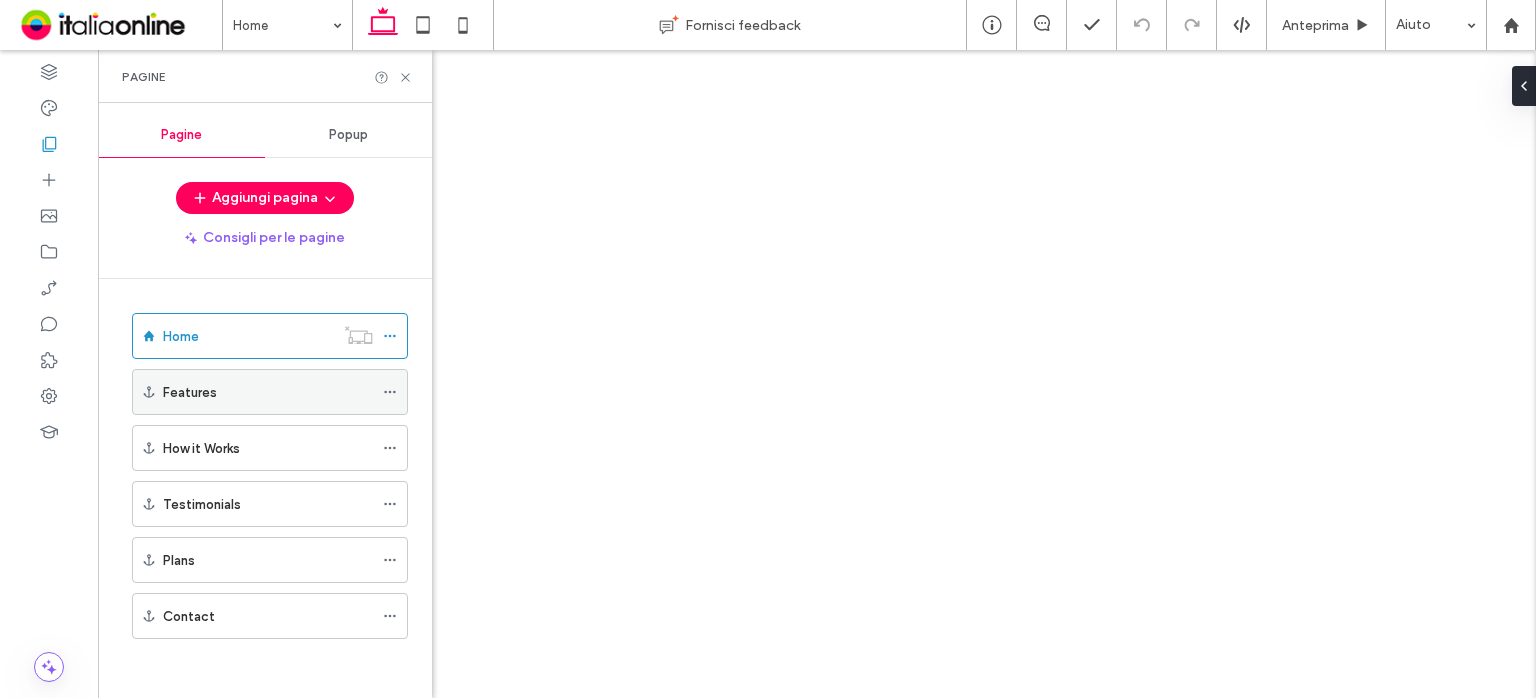 click 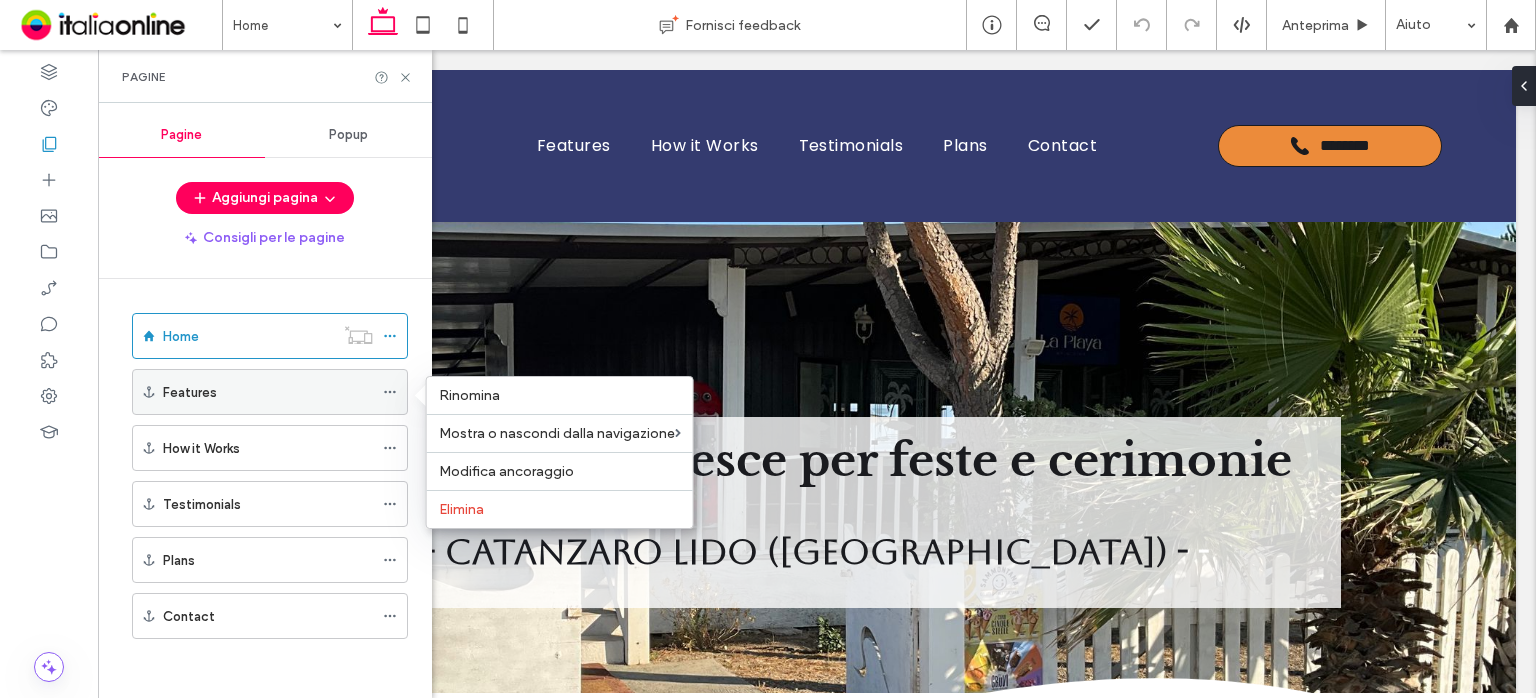 scroll, scrollTop: 0, scrollLeft: 0, axis: both 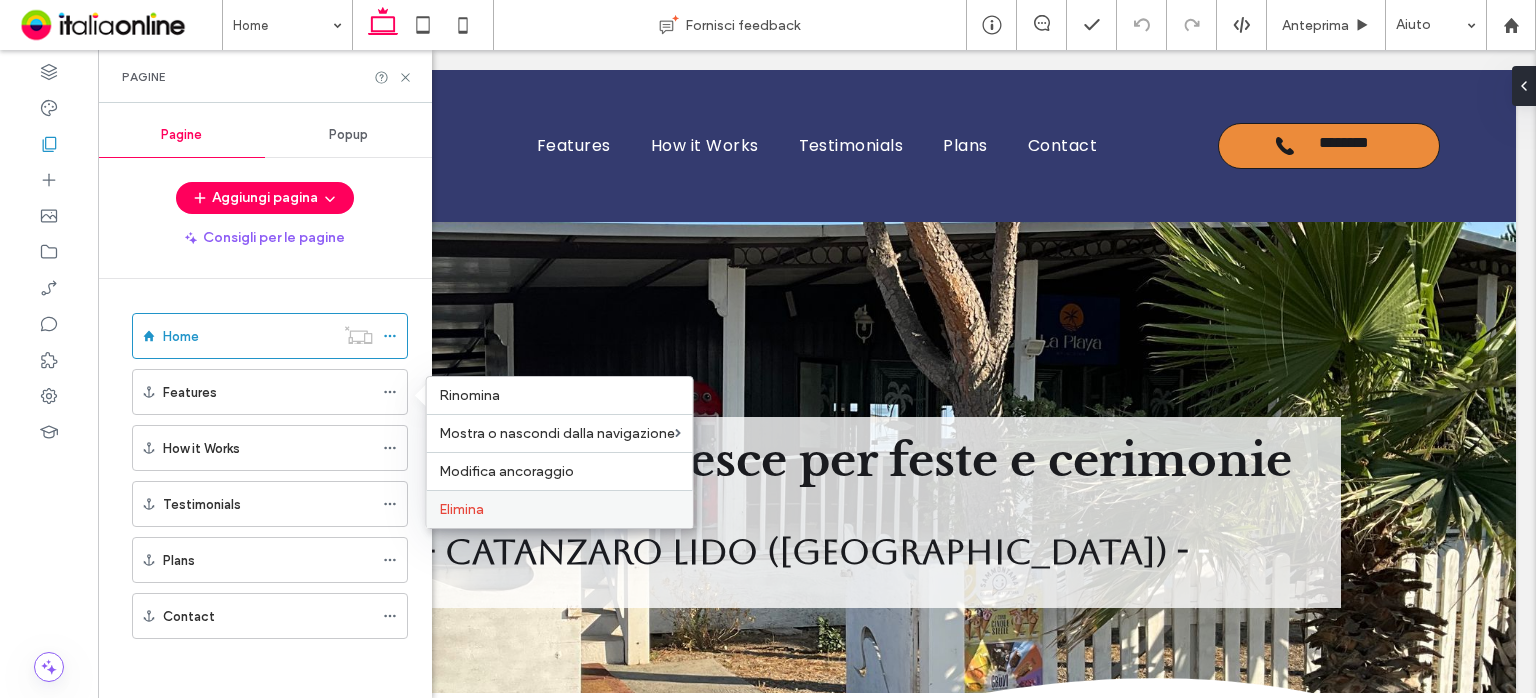 click on "Elimina" at bounding box center [461, 509] 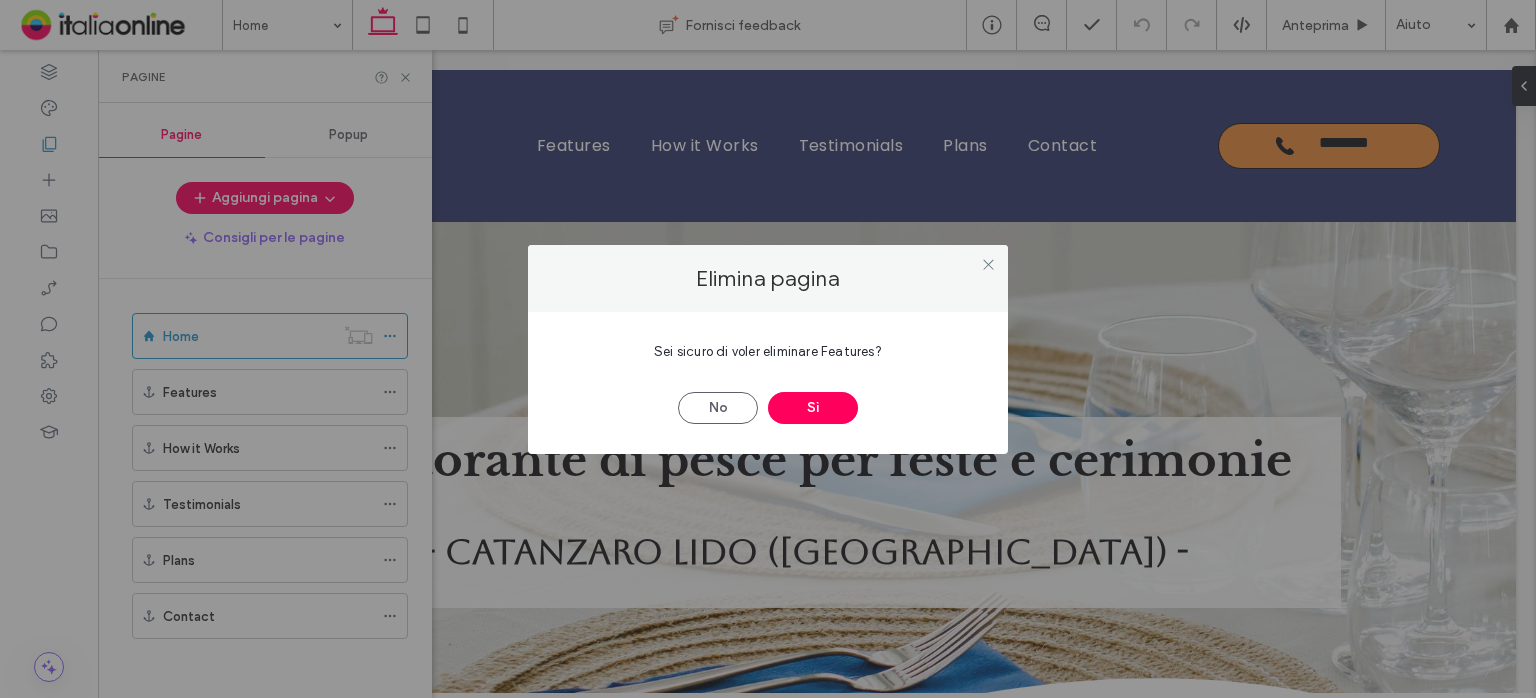 click on "Sì" at bounding box center [813, 408] 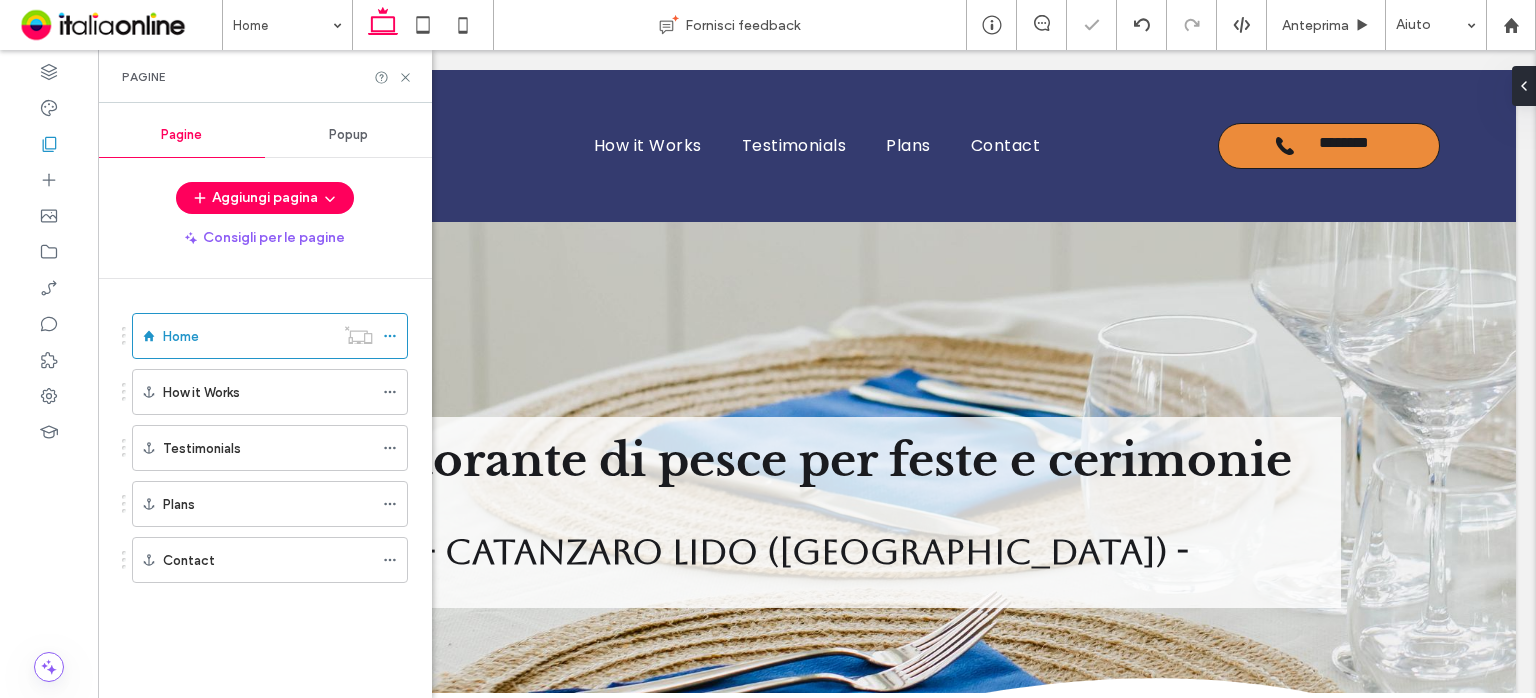 scroll, scrollTop: 0, scrollLeft: 0, axis: both 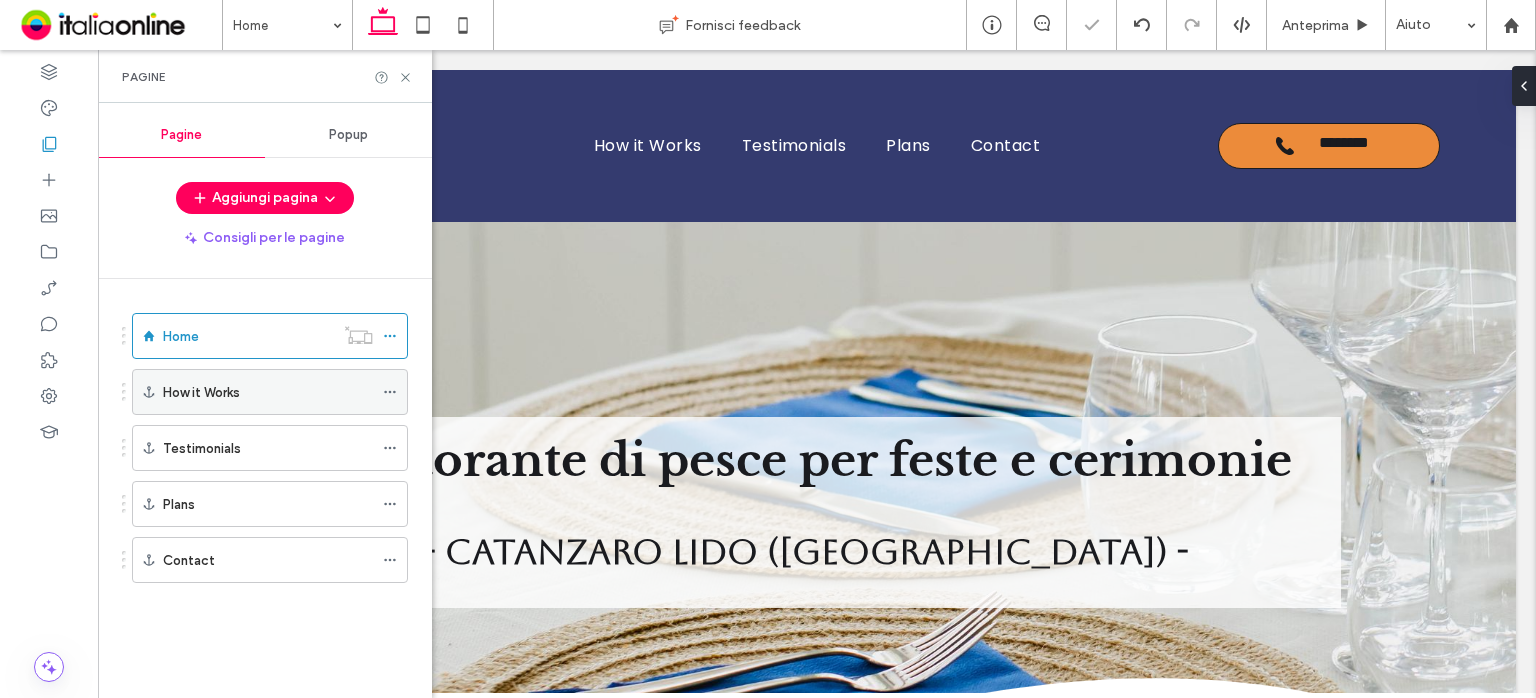 click 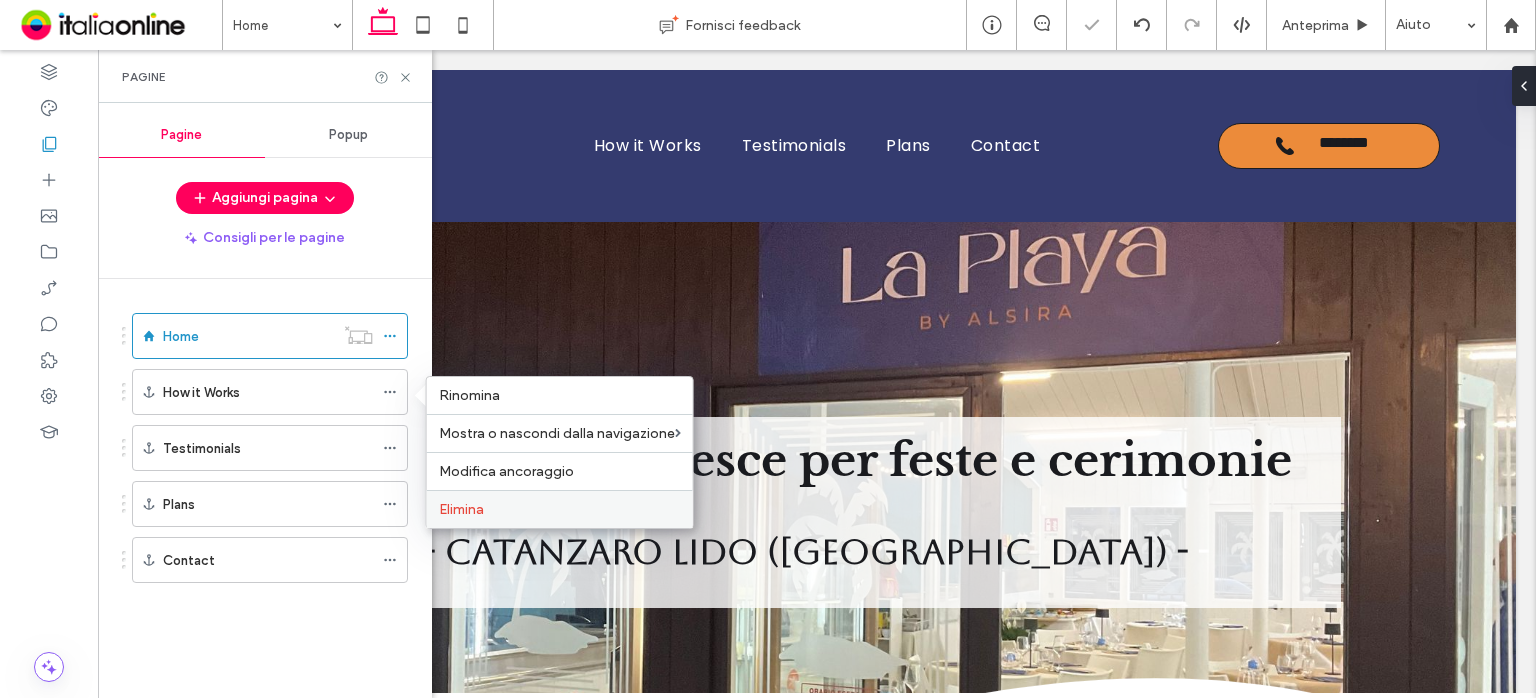 click on "Elimina" at bounding box center (560, 509) 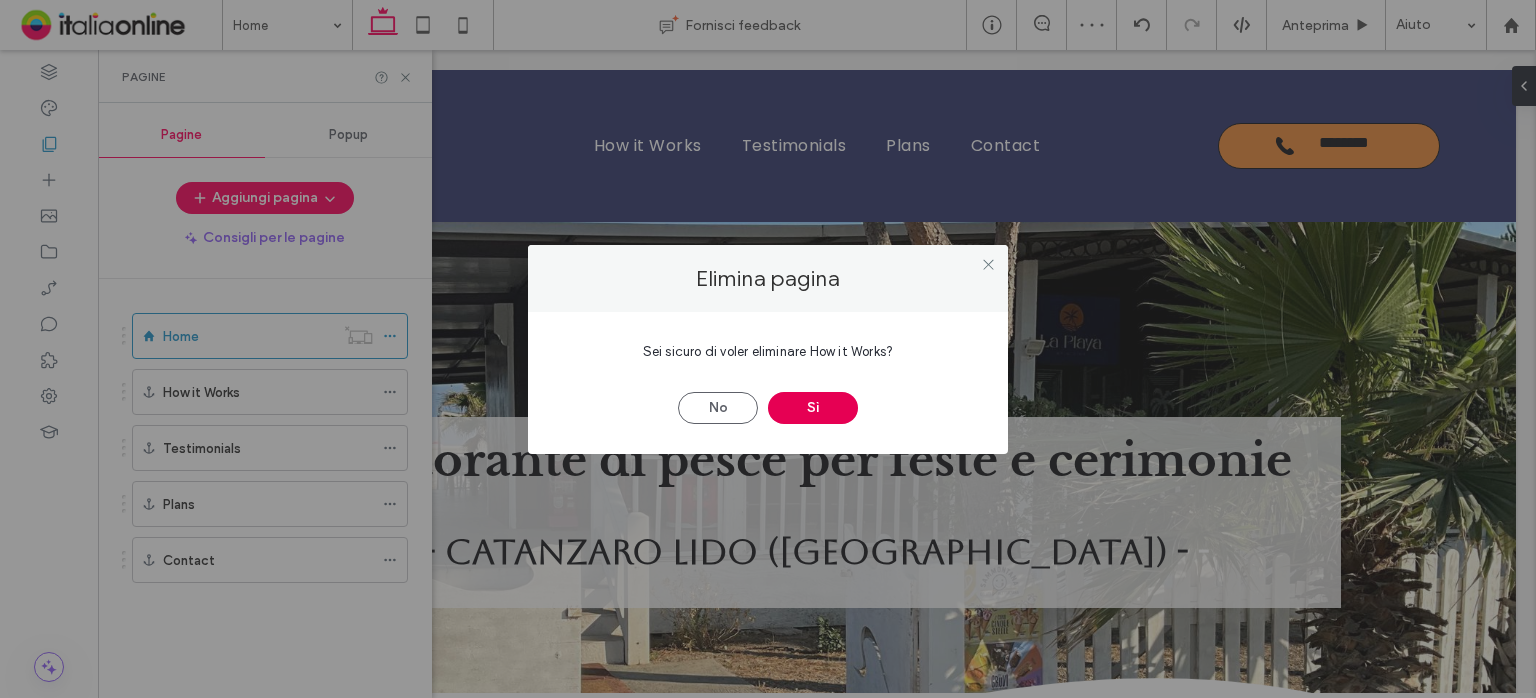 drag, startPoint x: 797, startPoint y: 407, endPoint x: 775, endPoint y: 397, distance: 24.166092 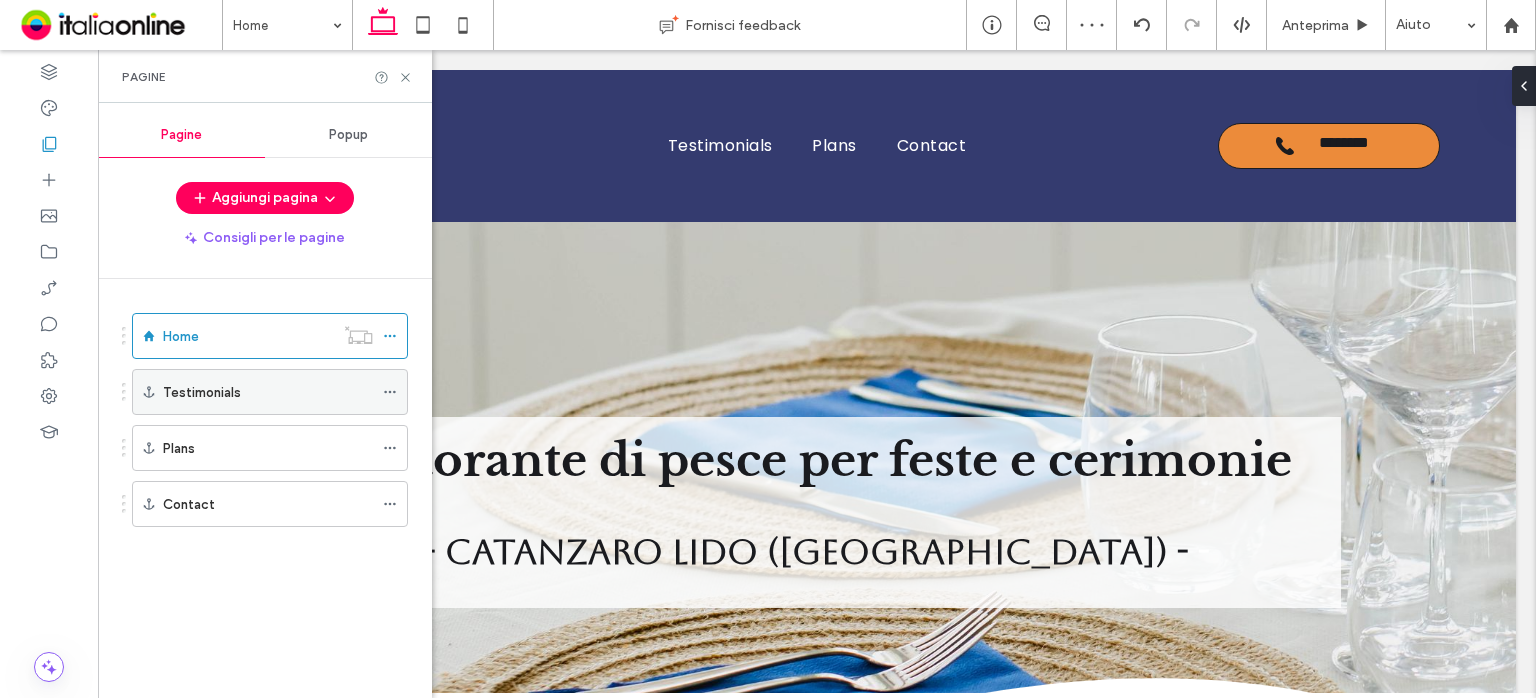 scroll, scrollTop: 0, scrollLeft: 0, axis: both 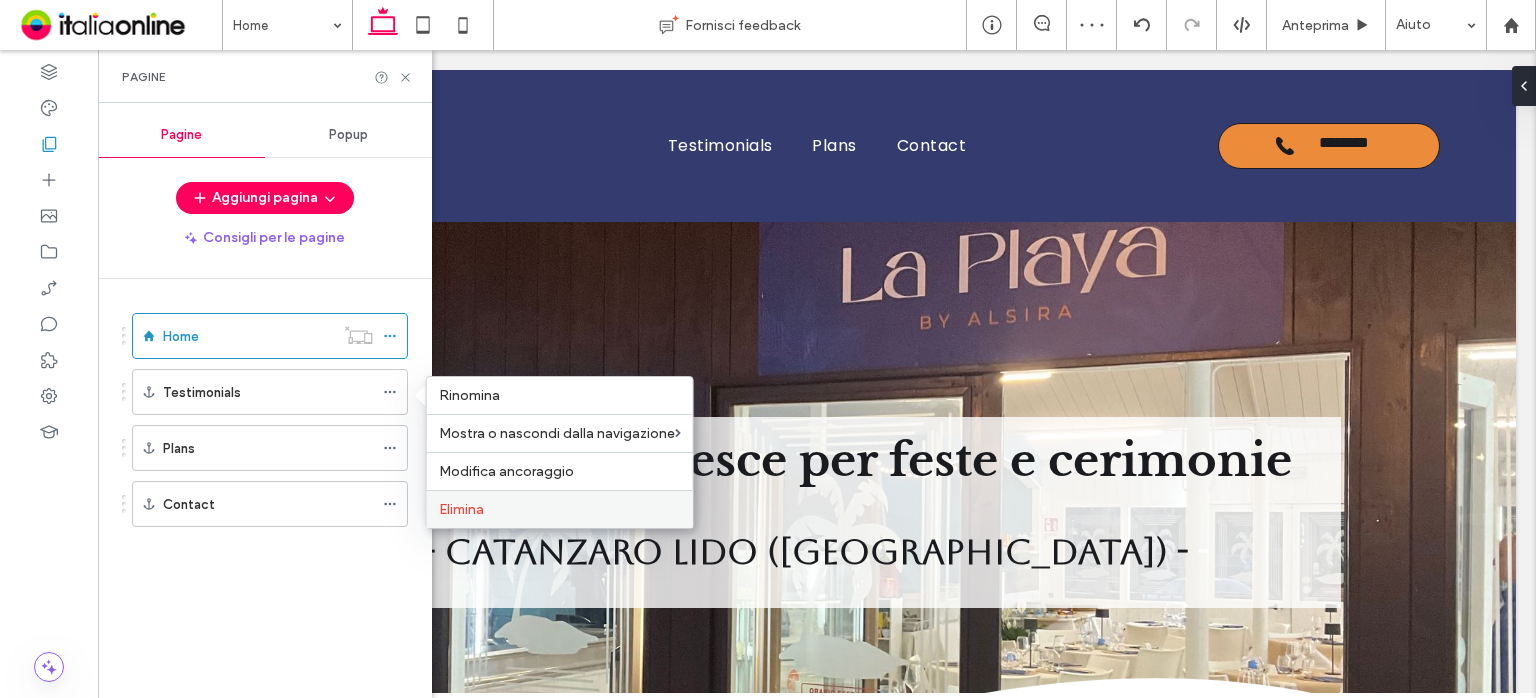 click on "Elimina" at bounding box center [461, 509] 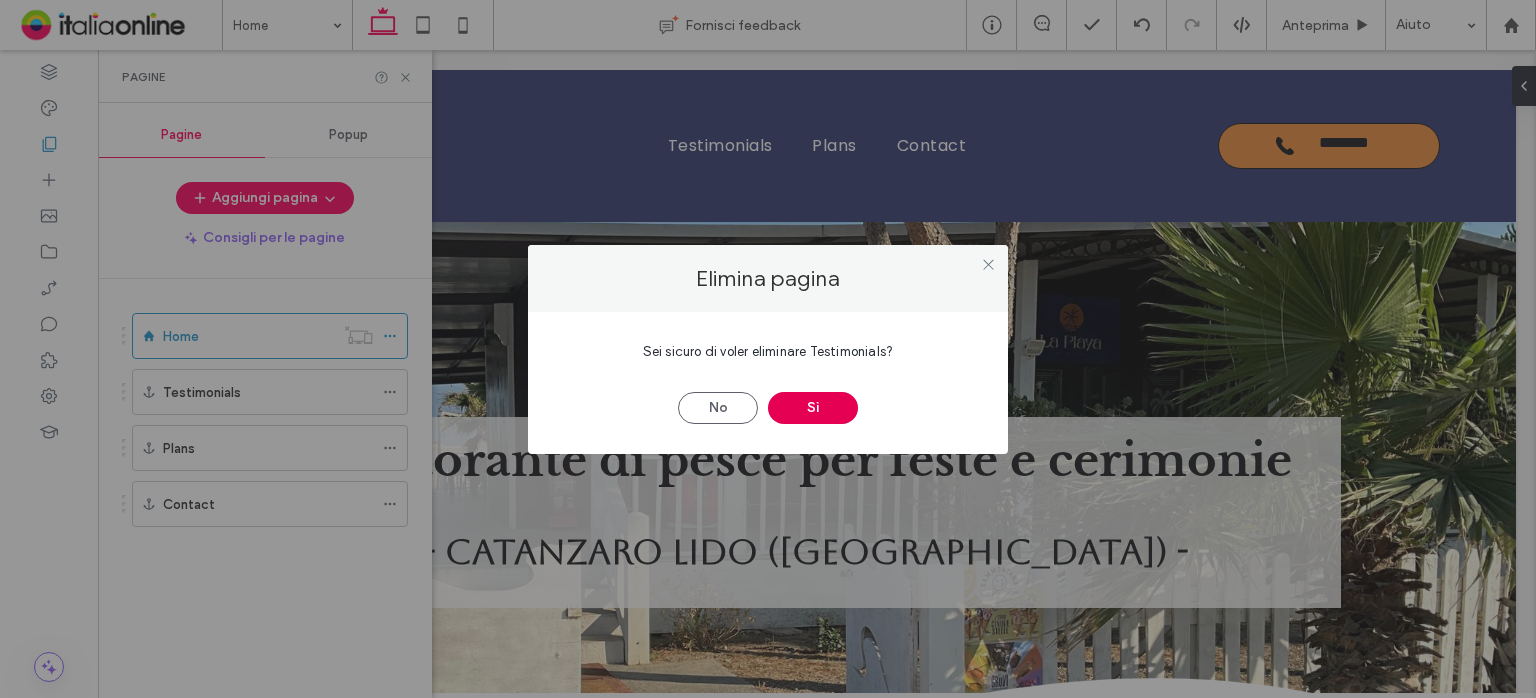 click on "Sì" at bounding box center (813, 408) 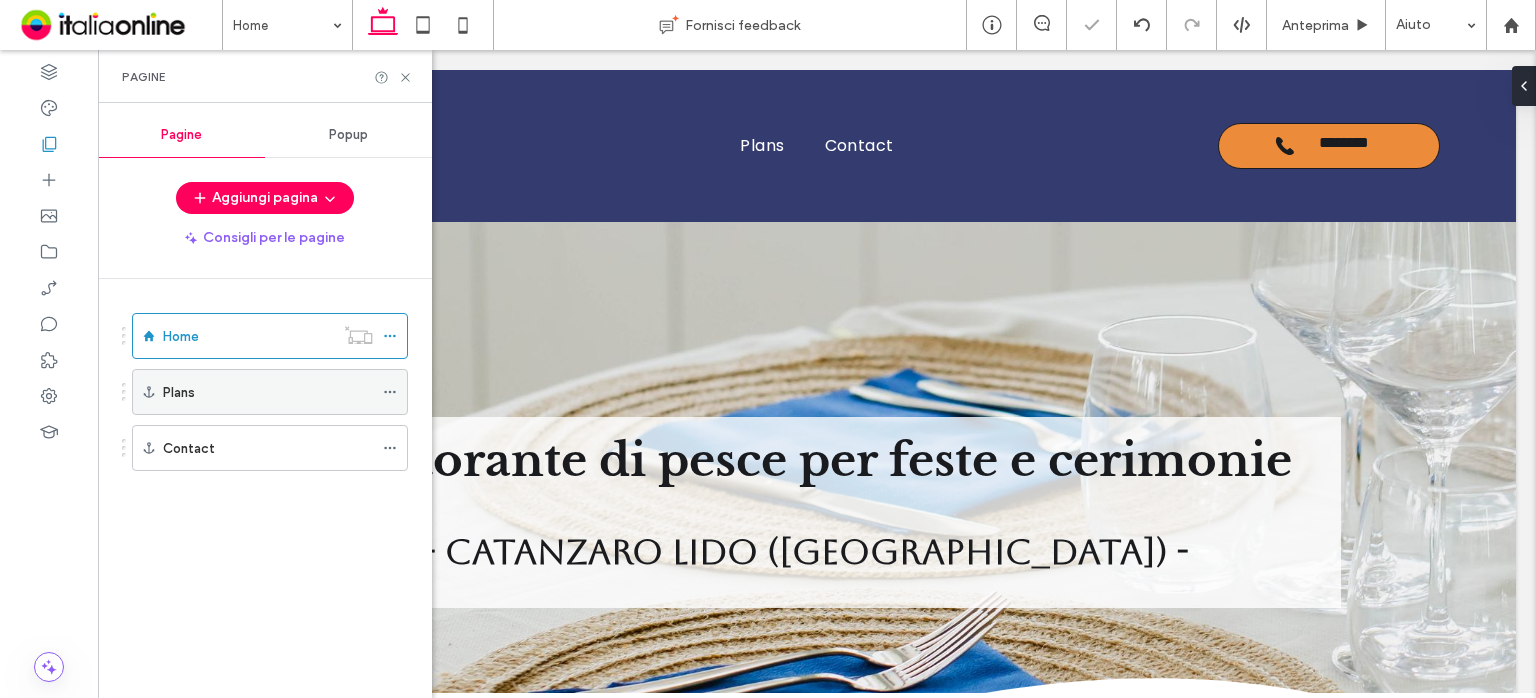 scroll, scrollTop: 0, scrollLeft: 0, axis: both 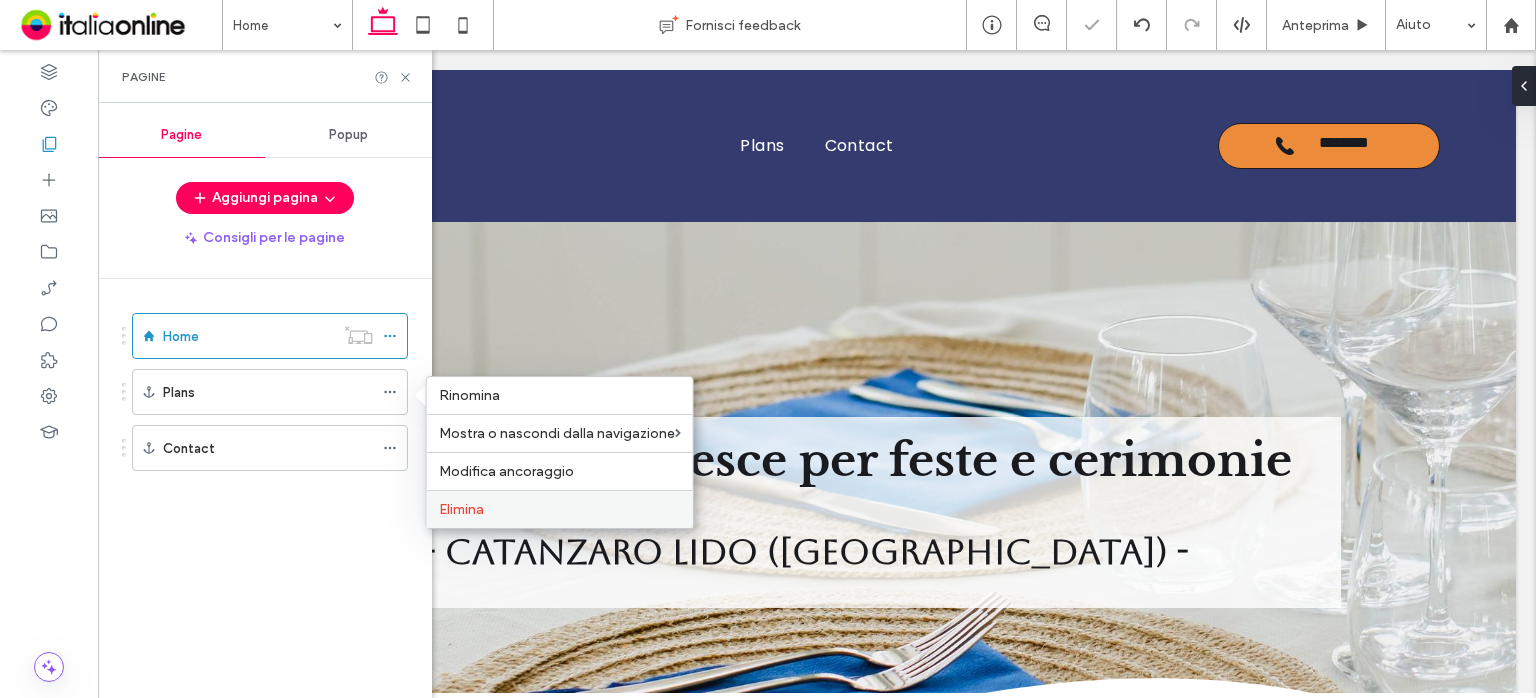 click on "Elimina" at bounding box center [461, 509] 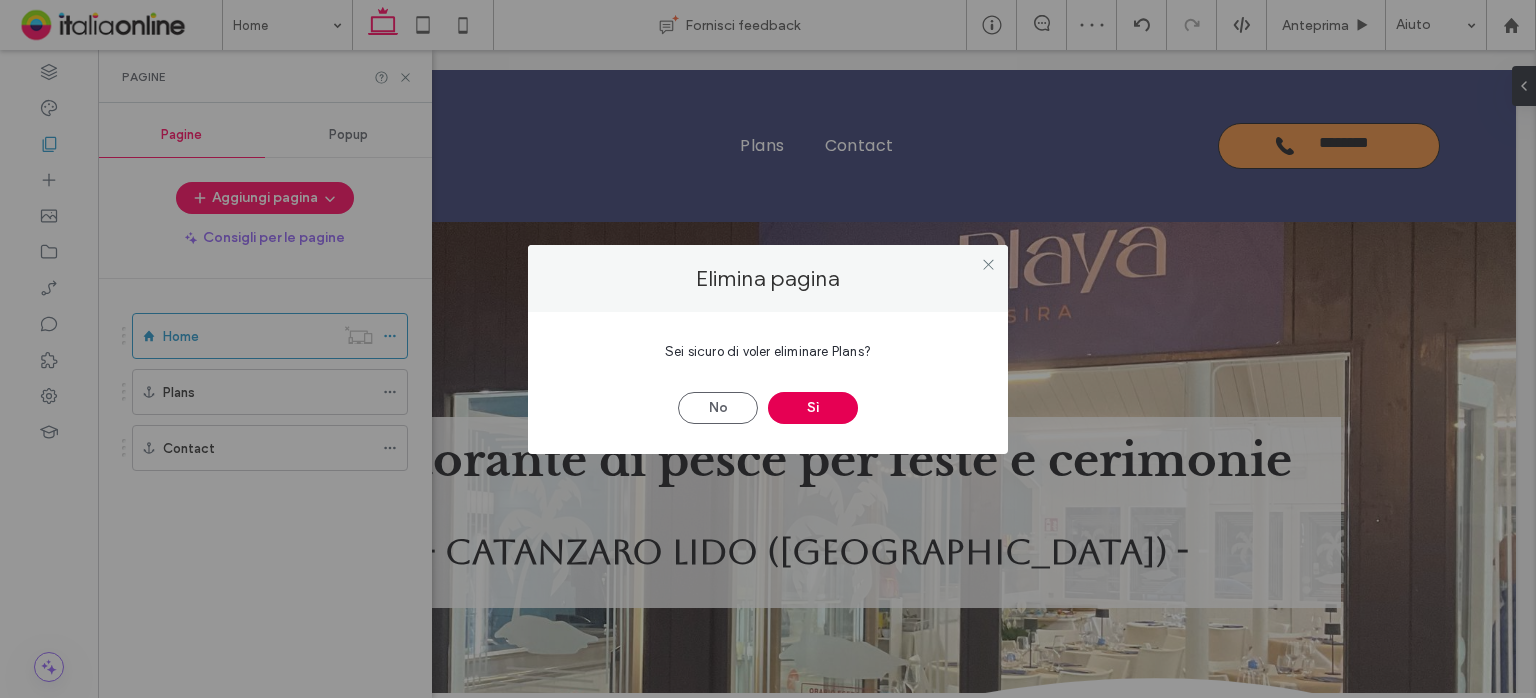 click on "Sì" at bounding box center [813, 408] 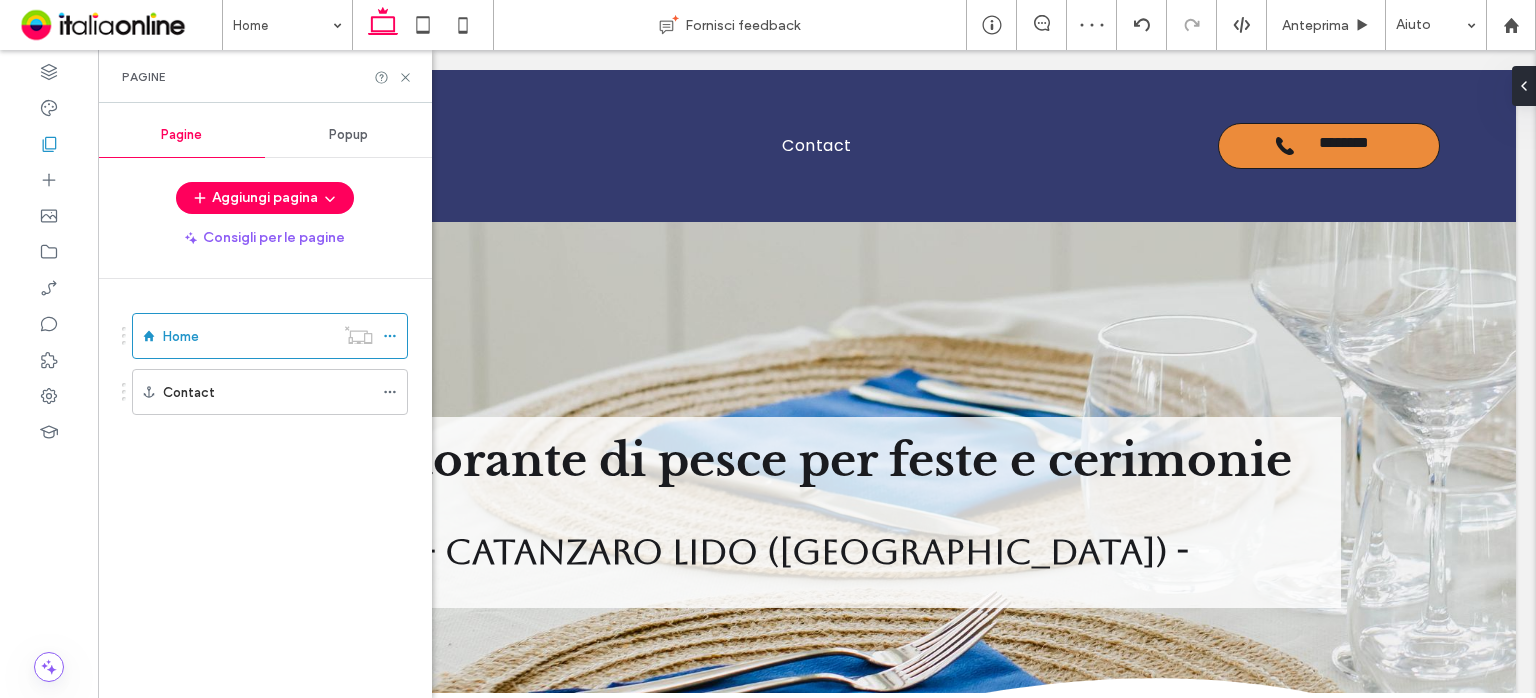 scroll, scrollTop: 0, scrollLeft: 0, axis: both 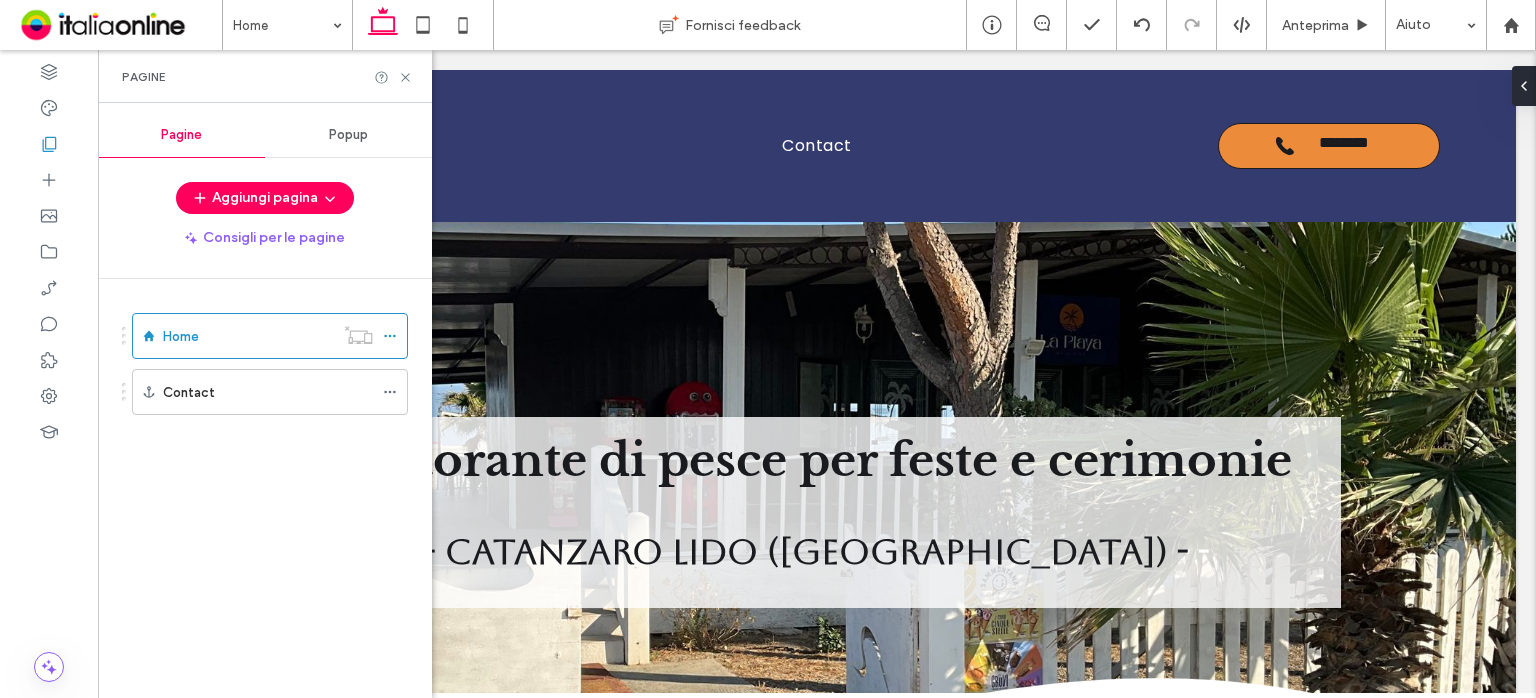 click on "Home Contact" at bounding box center (277, 483) 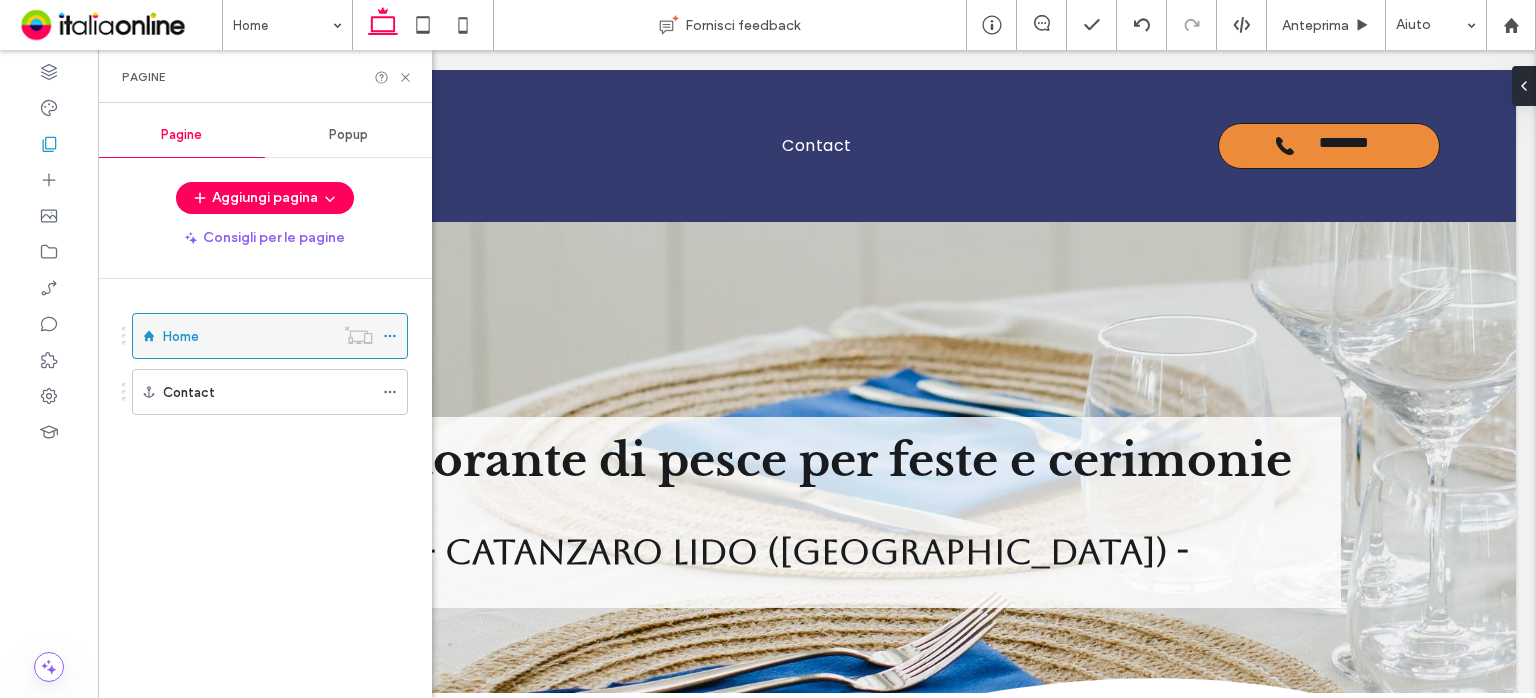 click on "Home" at bounding box center [181, 336] 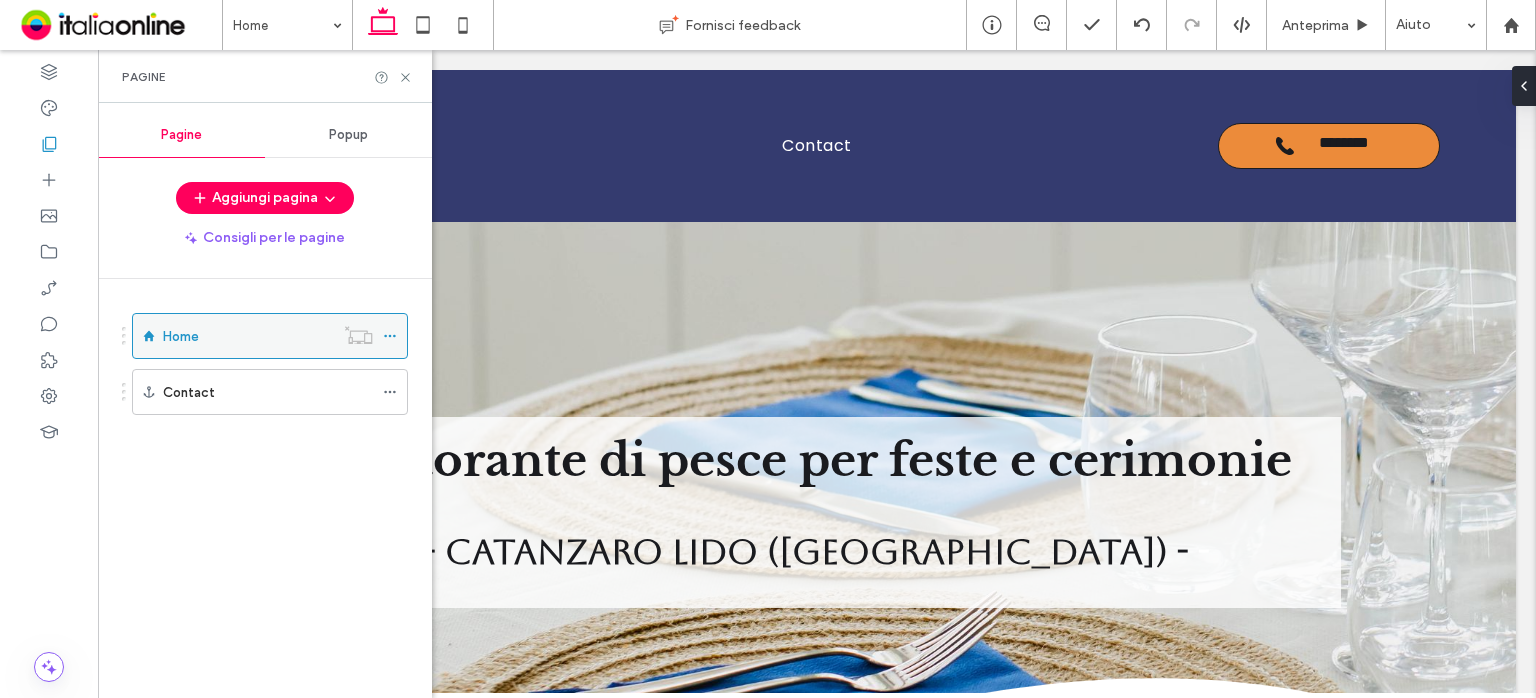scroll, scrollTop: 0, scrollLeft: 0, axis: both 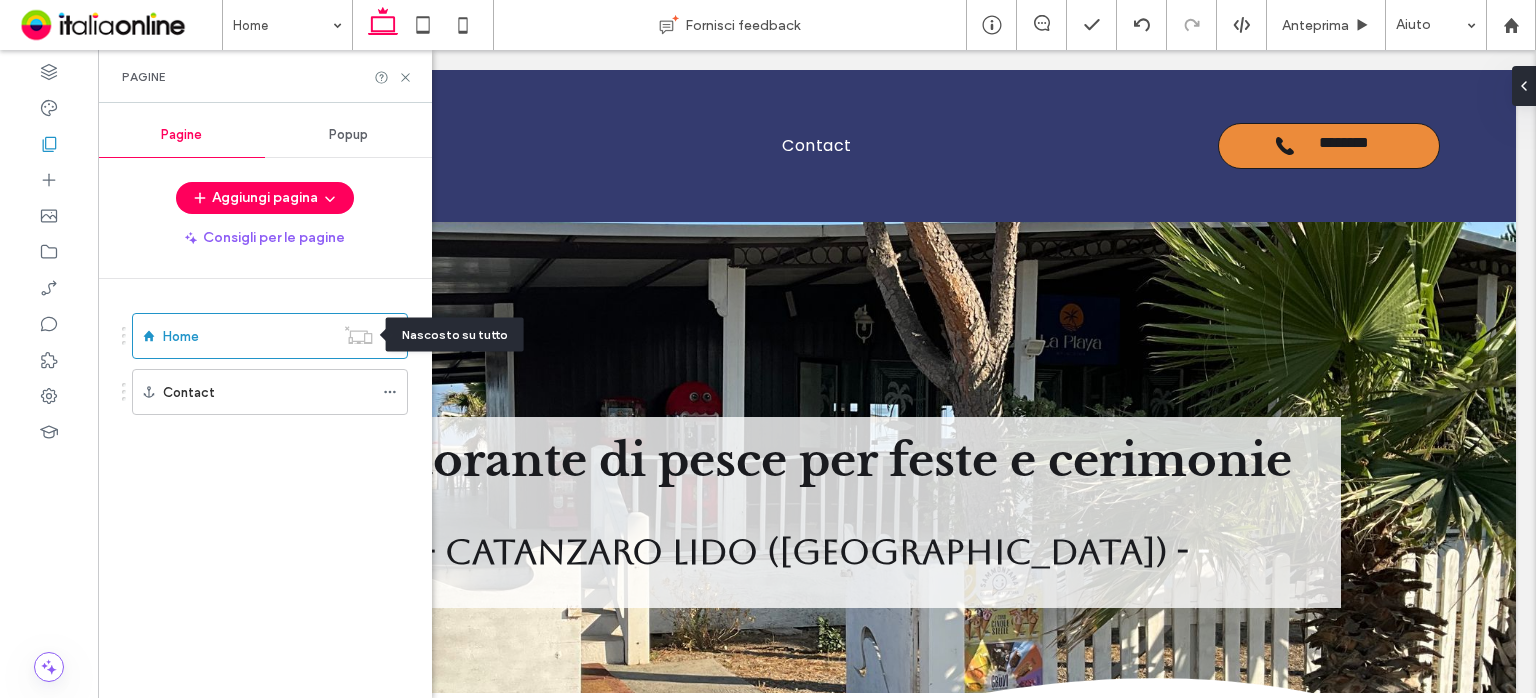 drag, startPoint x: 353, startPoint y: 341, endPoint x: 328, endPoint y: 328, distance: 28.178005 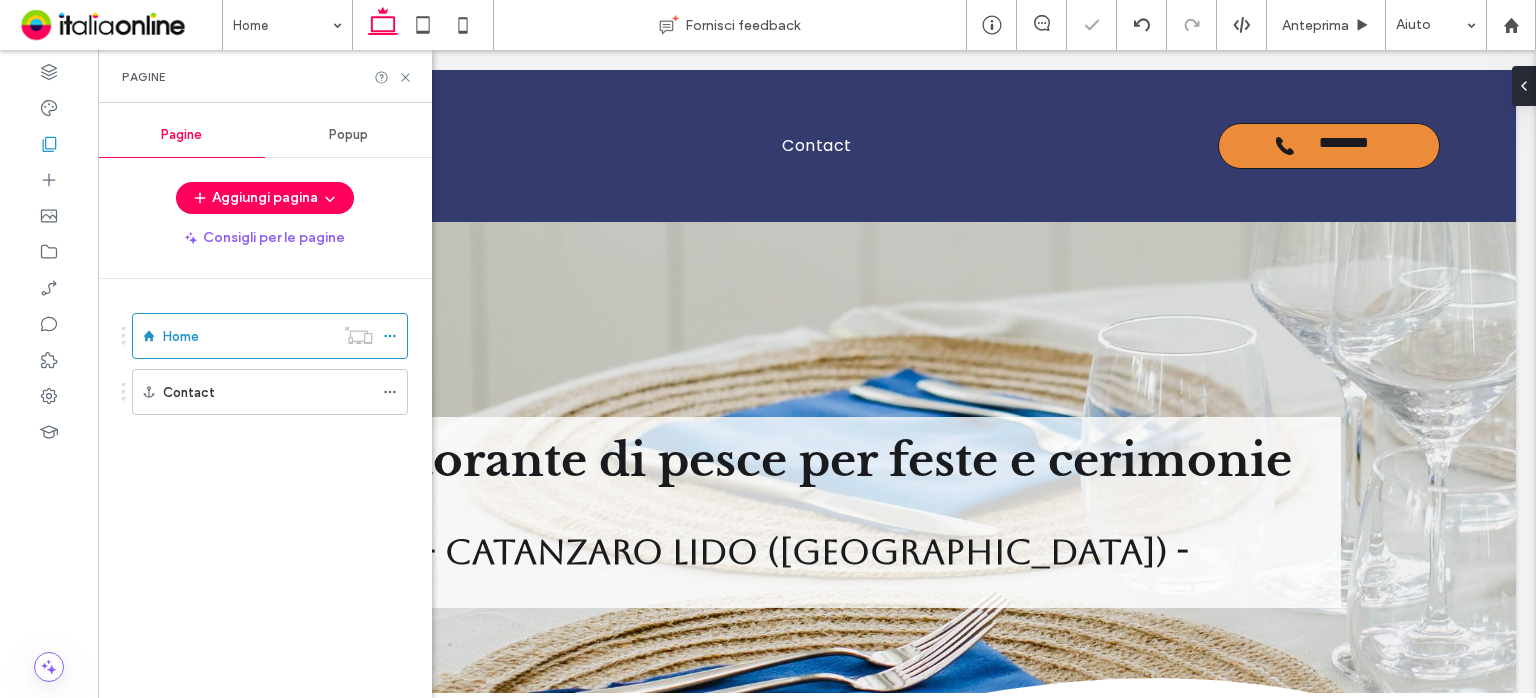 scroll, scrollTop: 0, scrollLeft: 0, axis: both 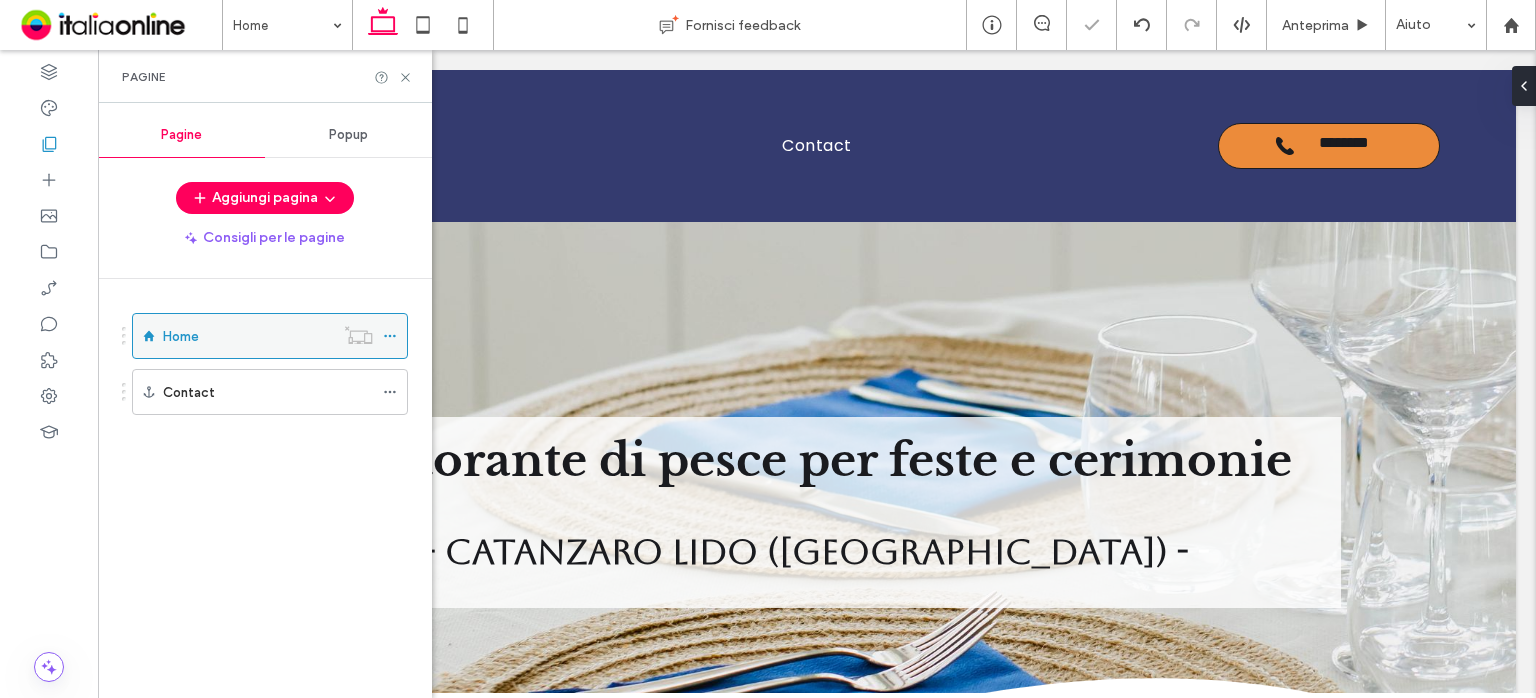 click 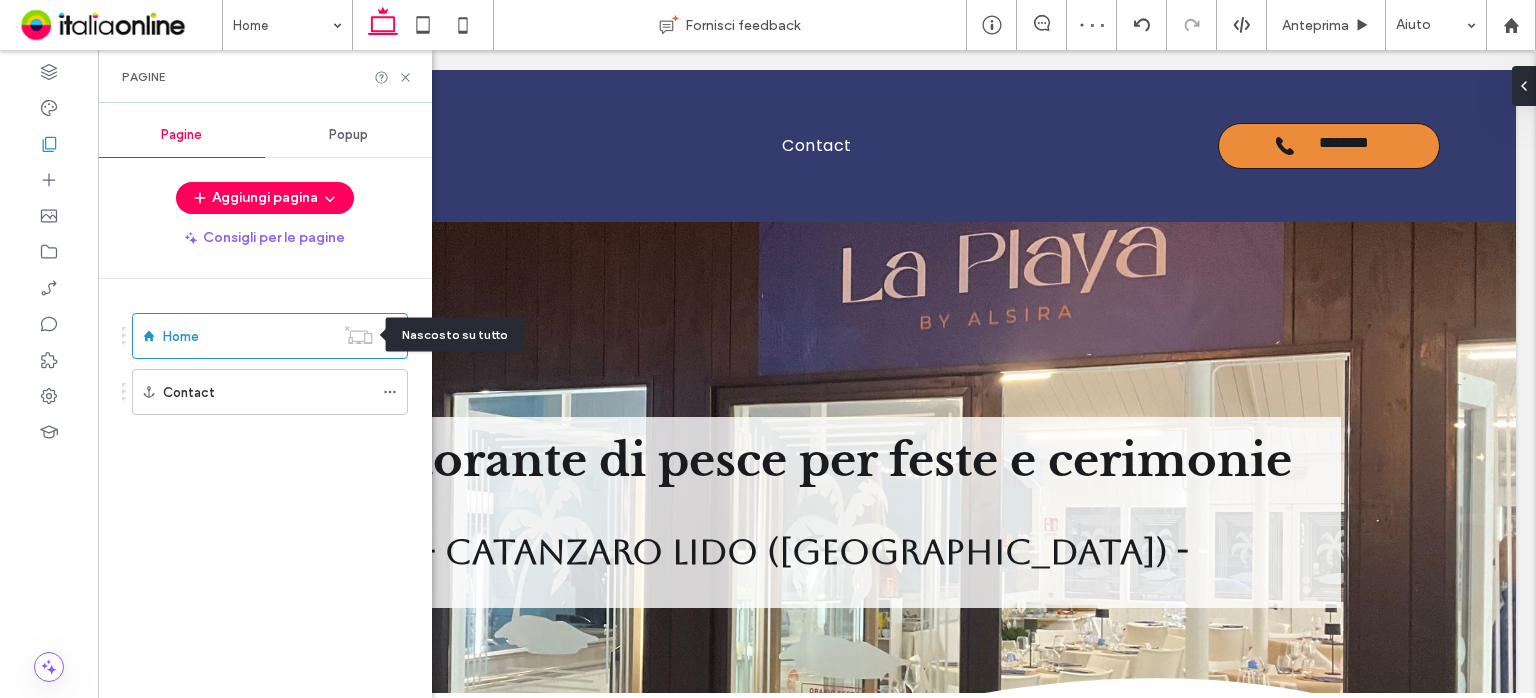 click on "Nascosto su tutto" at bounding box center (455, 335) 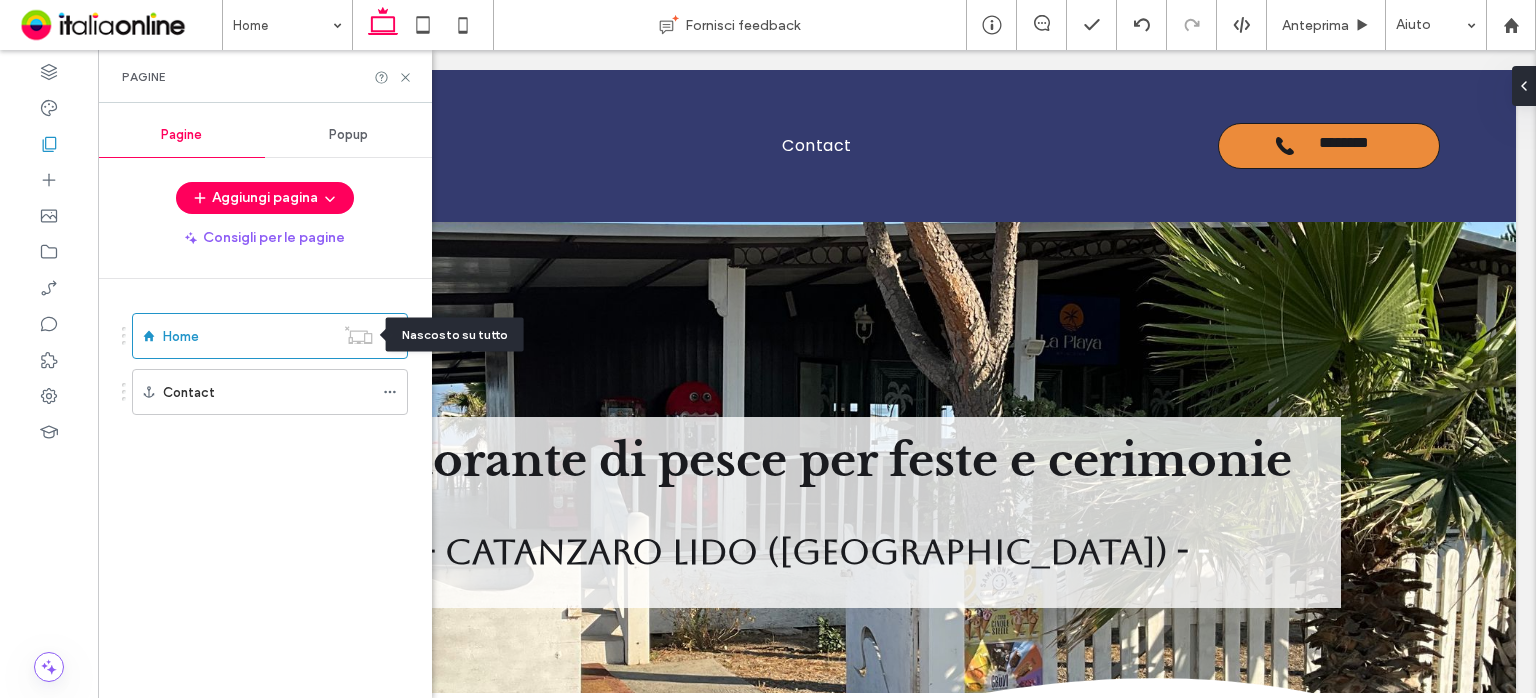 click on "Nascosto su tutto" at bounding box center (455, 335) 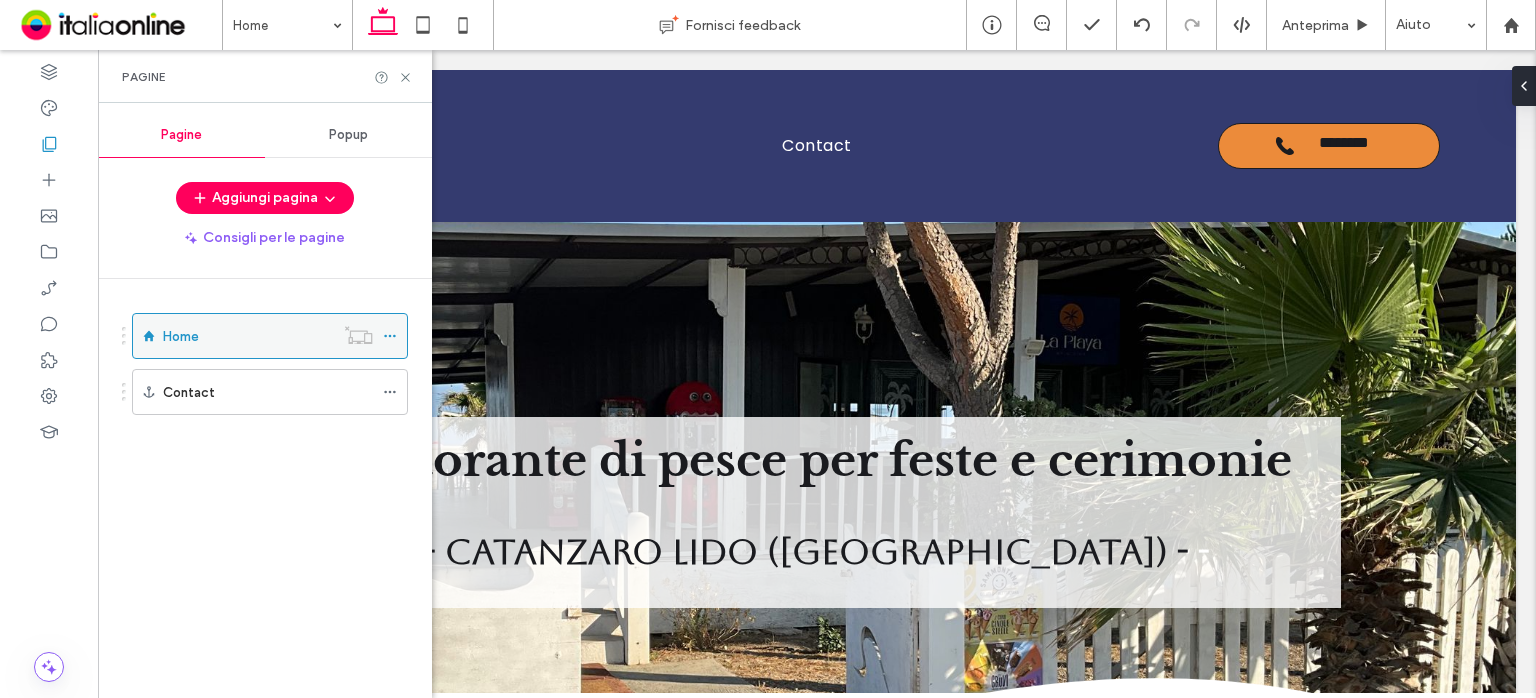drag, startPoint x: 385, startPoint y: 334, endPoint x: 354, endPoint y: 344, distance: 32.572994 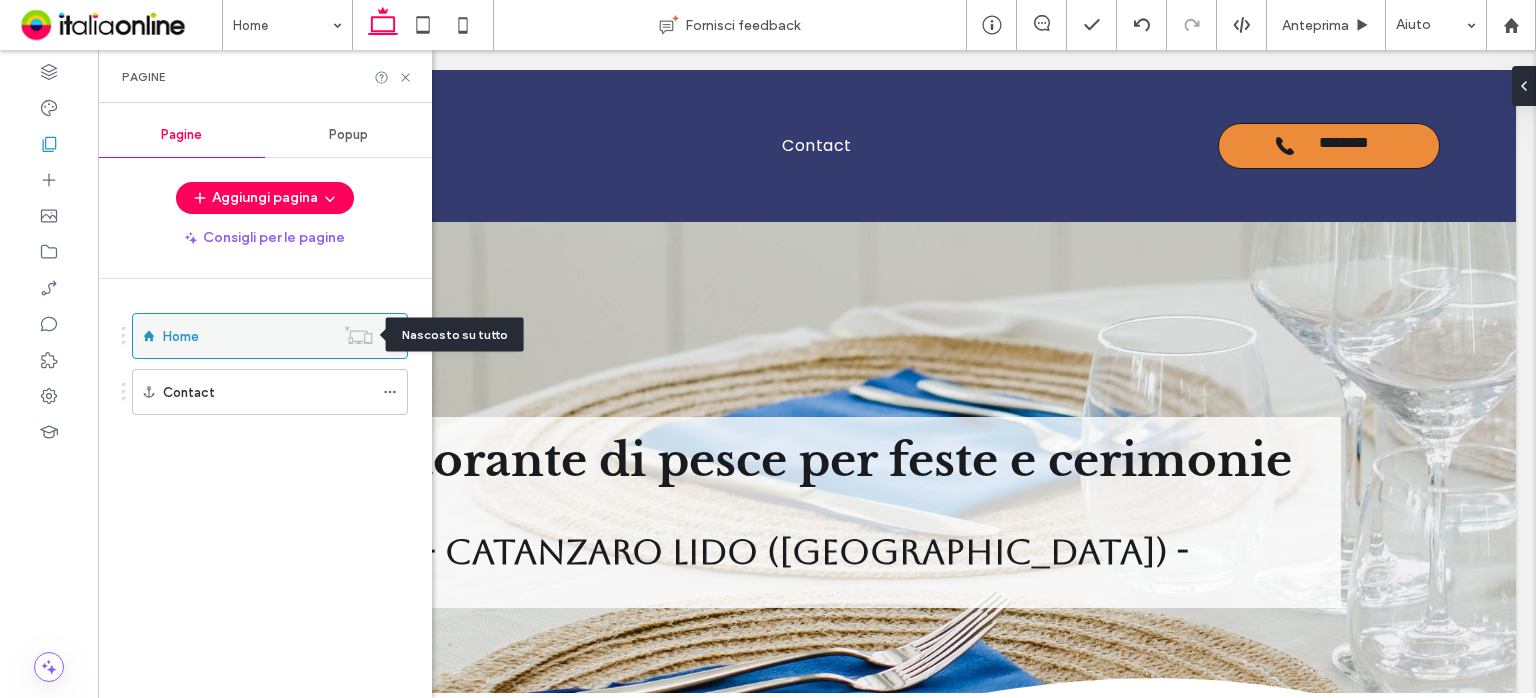 click 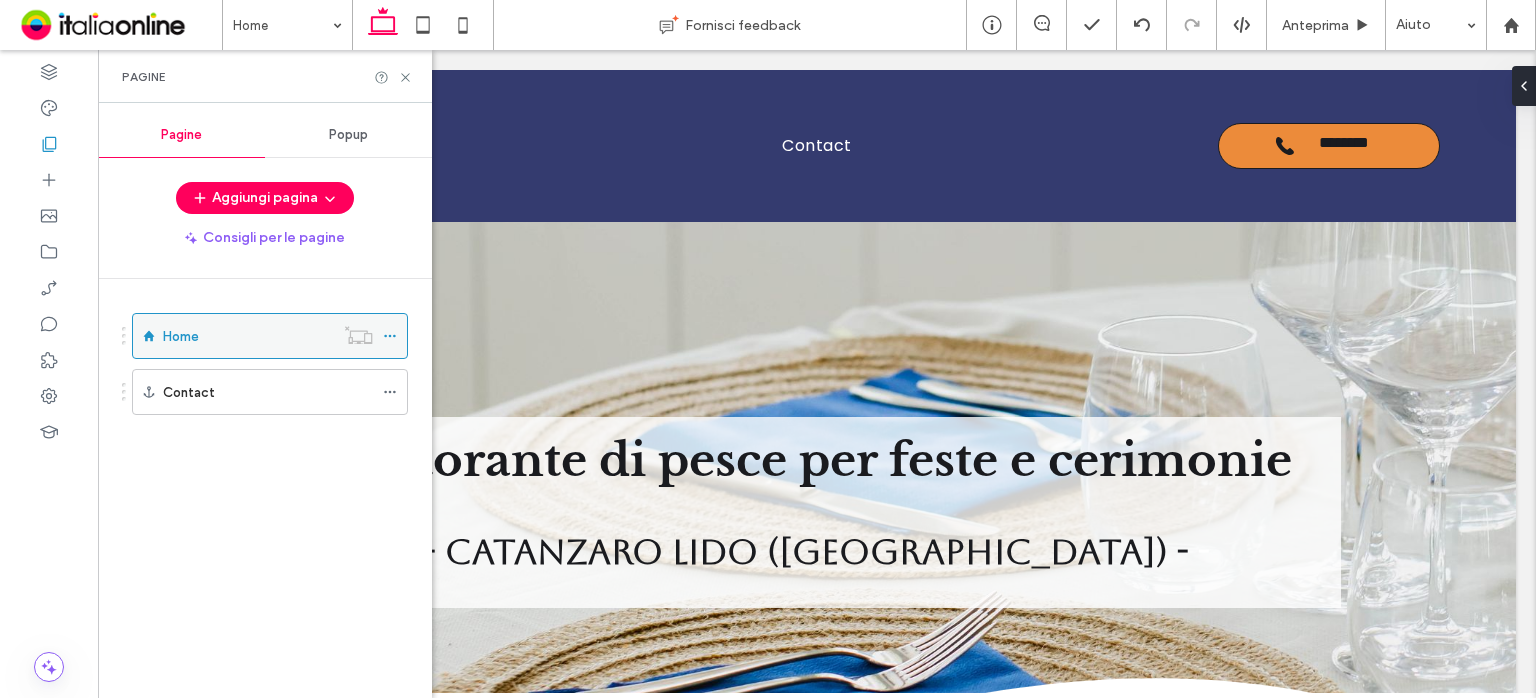 click 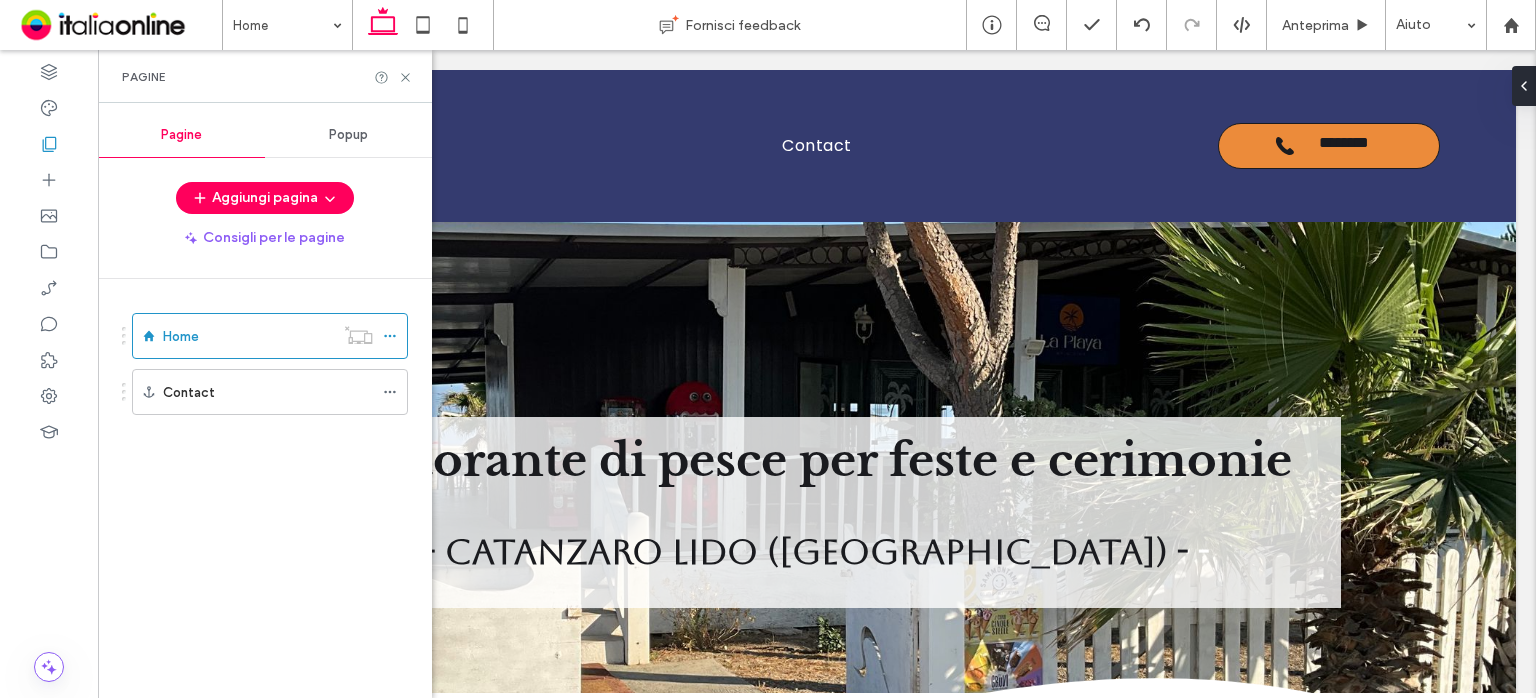 drag, startPoint x: 330, startPoint y: 344, endPoint x: 321, endPoint y: 339, distance: 10.29563 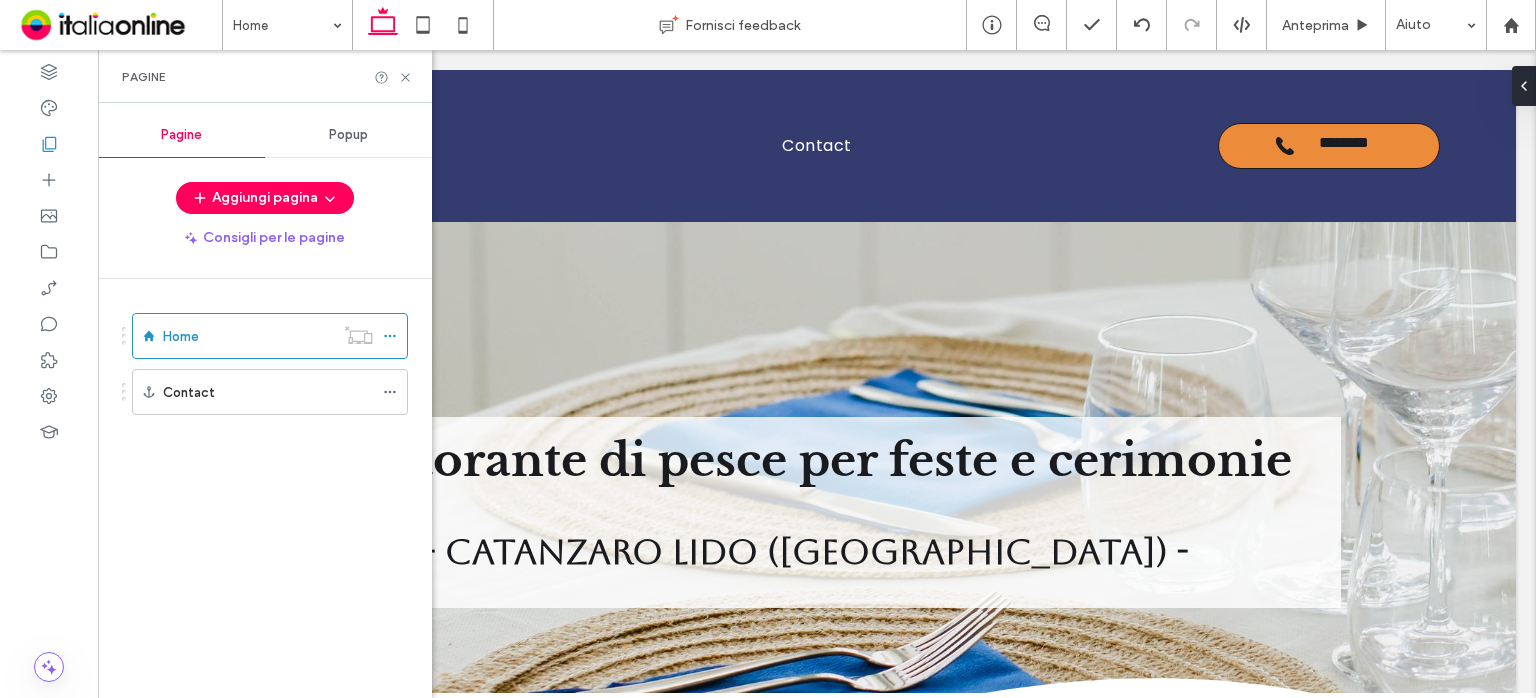 scroll, scrollTop: 0, scrollLeft: 0, axis: both 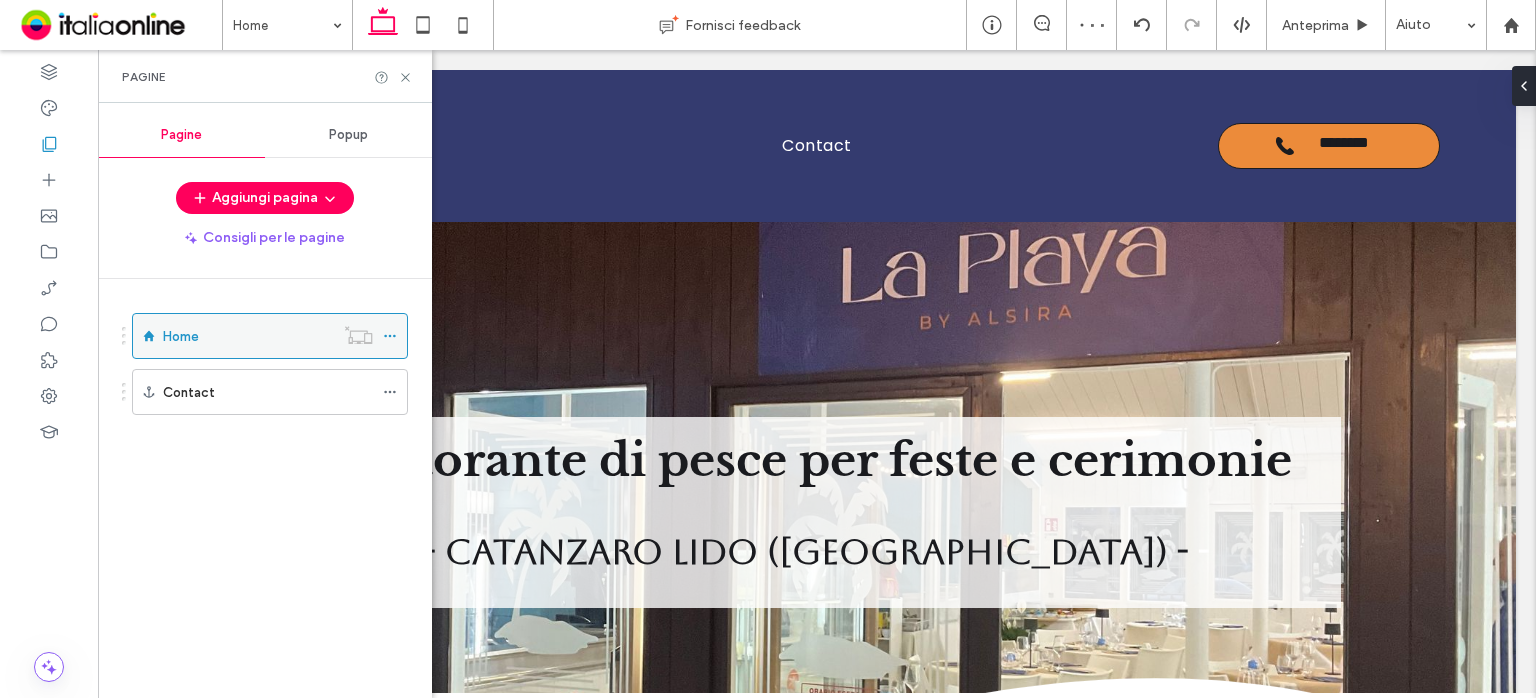 drag, startPoint x: 387, startPoint y: 338, endPoint x: 364, endPoint y: 331, distance: 24.04163 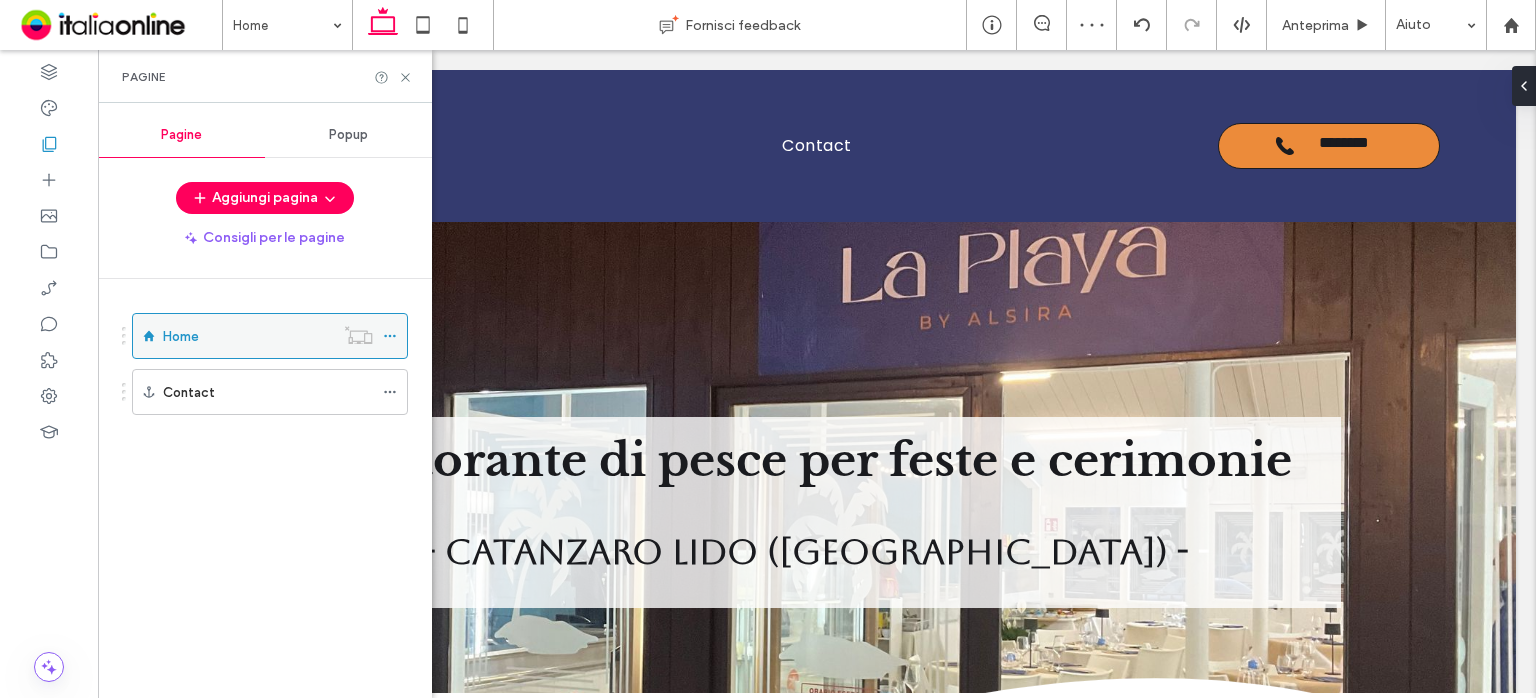 click 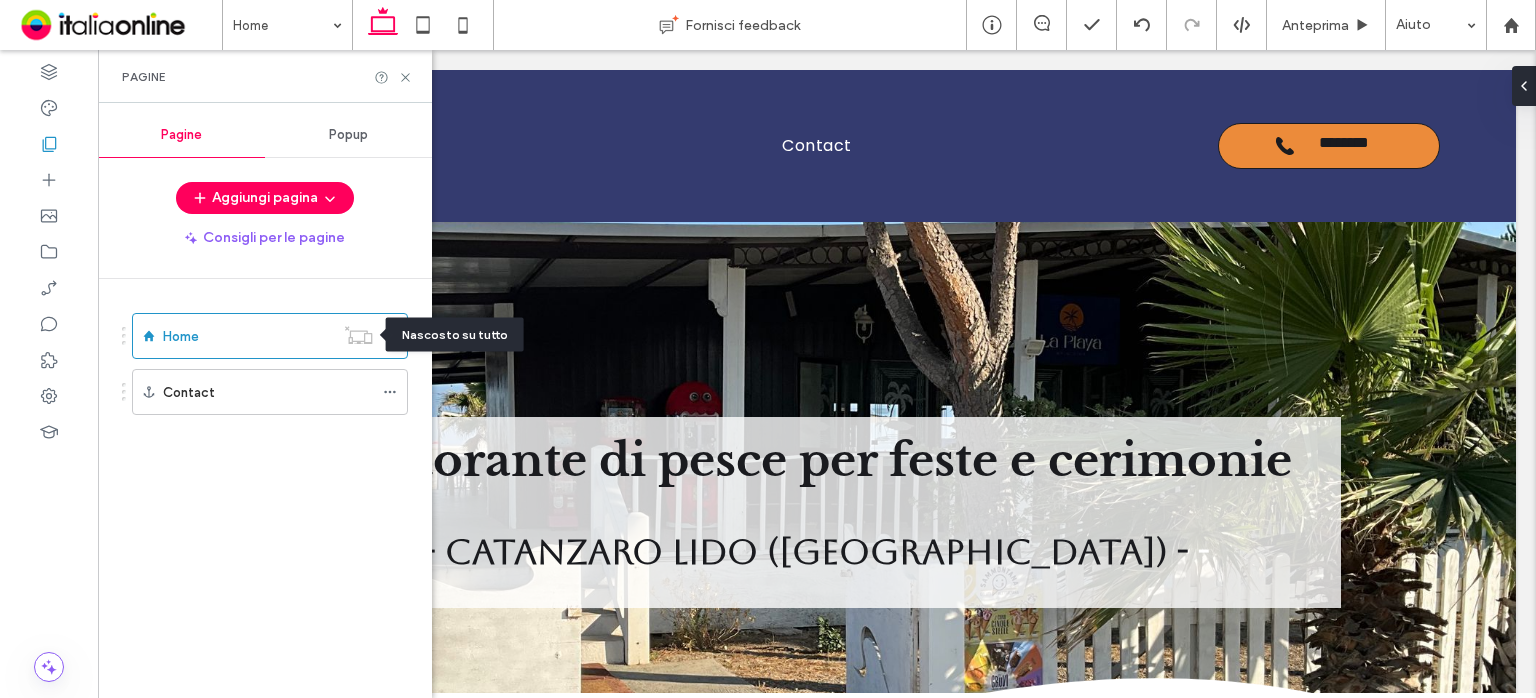 click on "Nascosto su tutto" at bounding box center (455, 335) 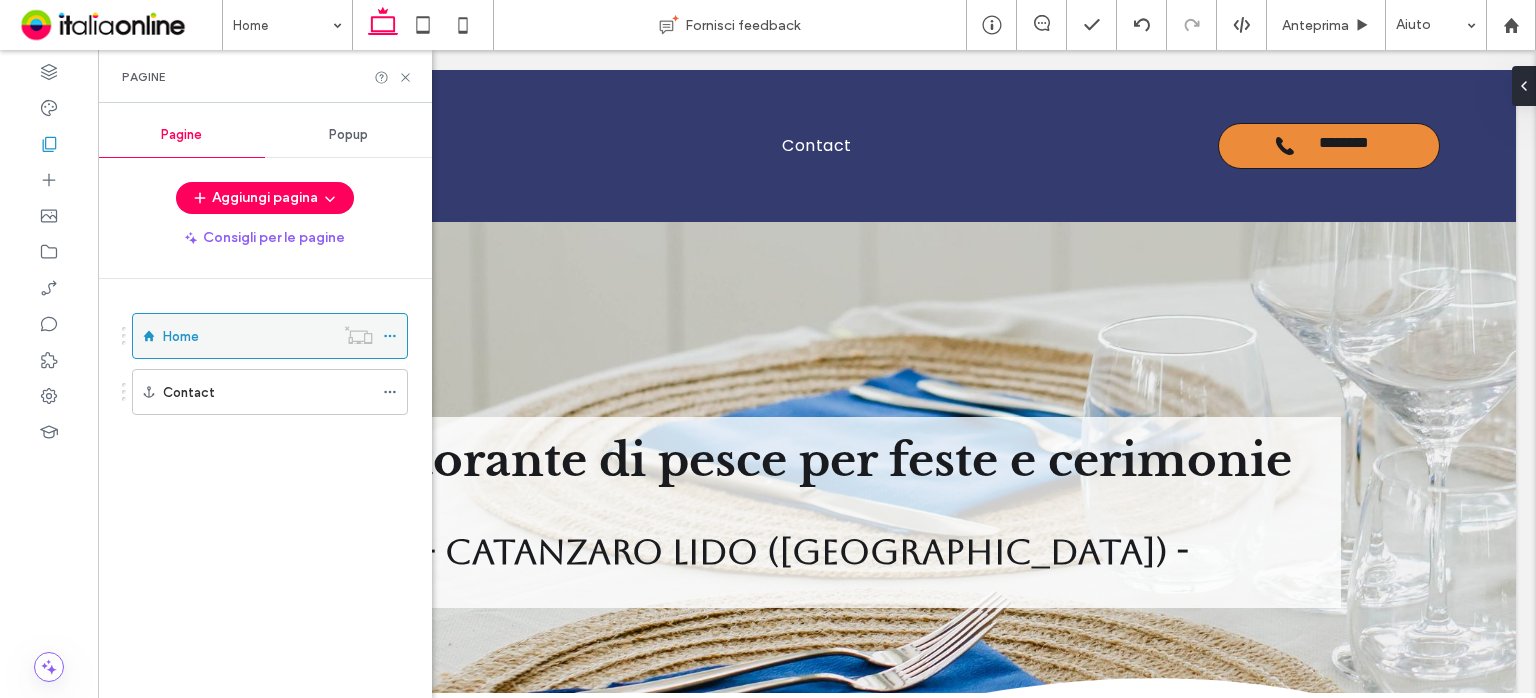 click at bounding box center (390, 336) 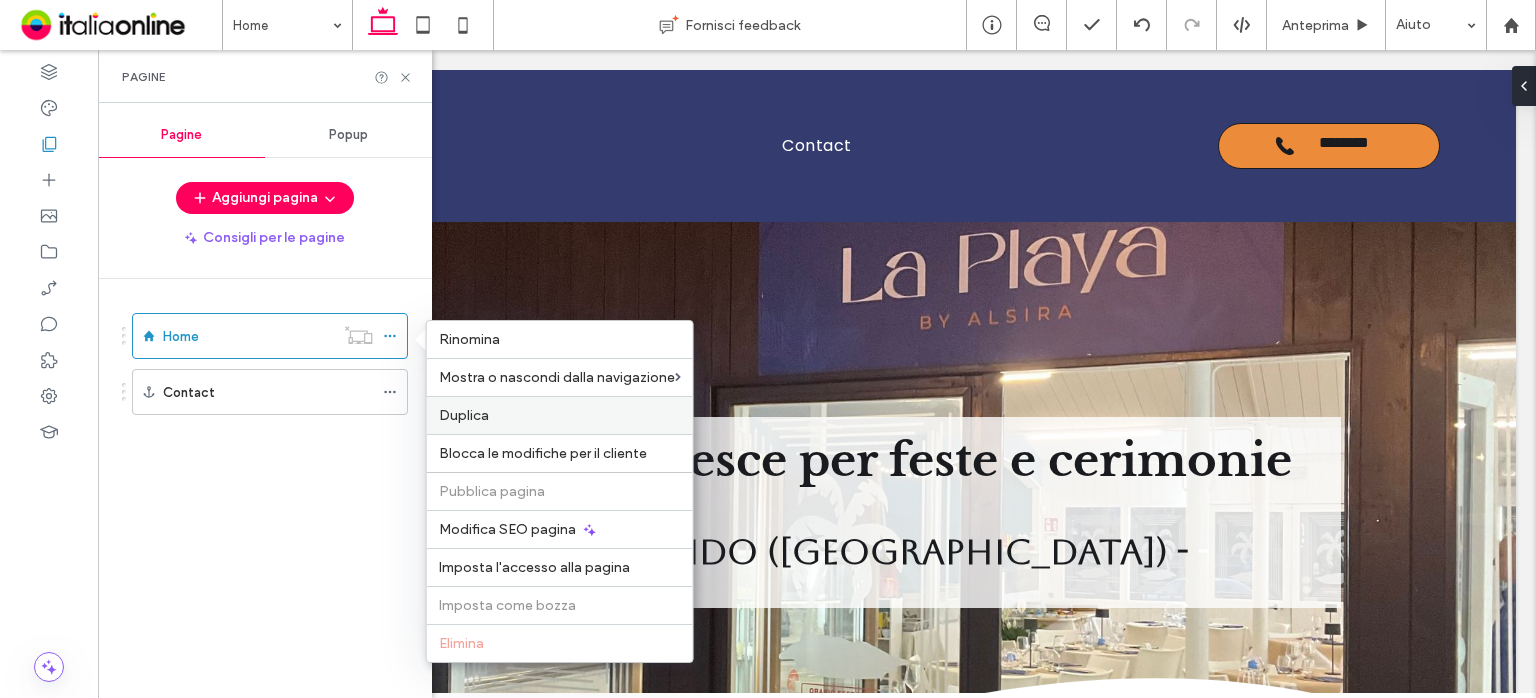 click on "Duplica" at bounding box center (464, 415) 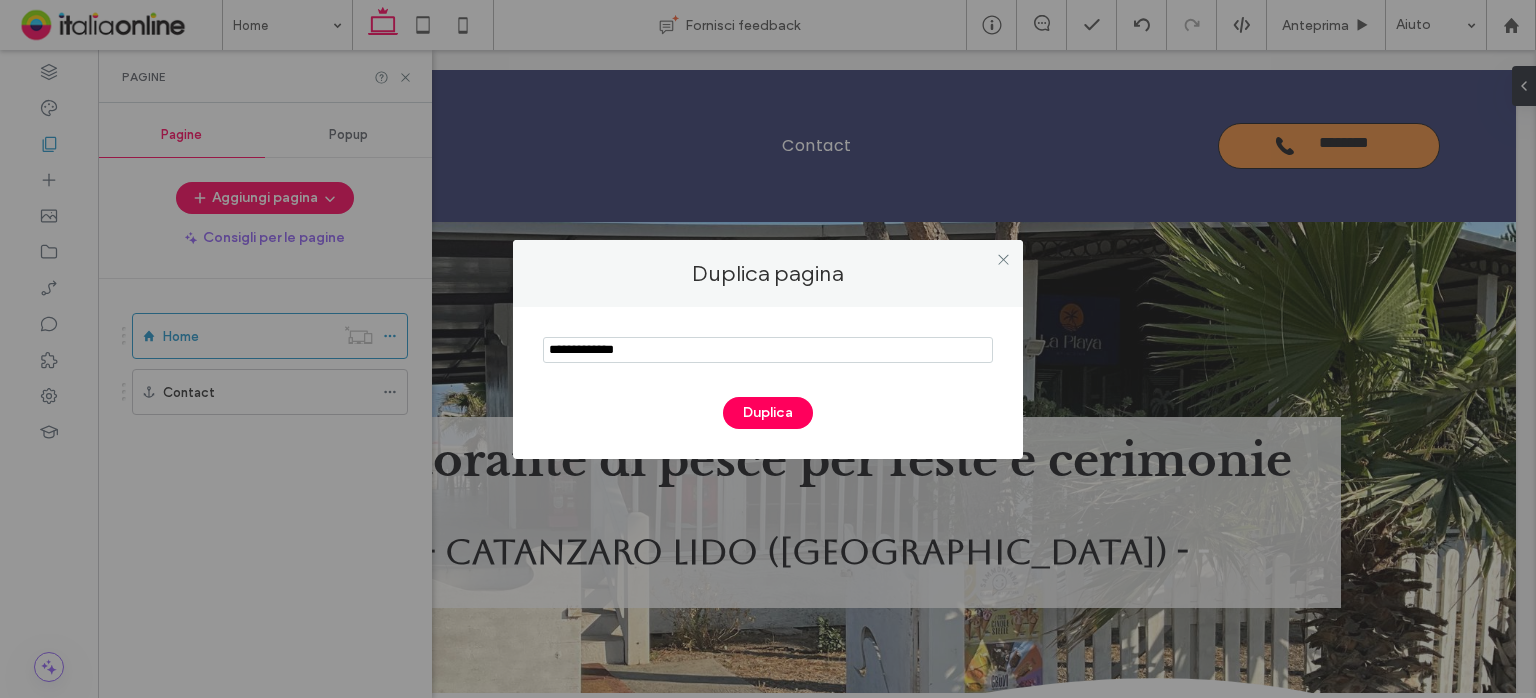 drag, startPoint x: 673, startPoint y: 346, endPoint x: 477, endPoint y: 340, distance: 196.09181 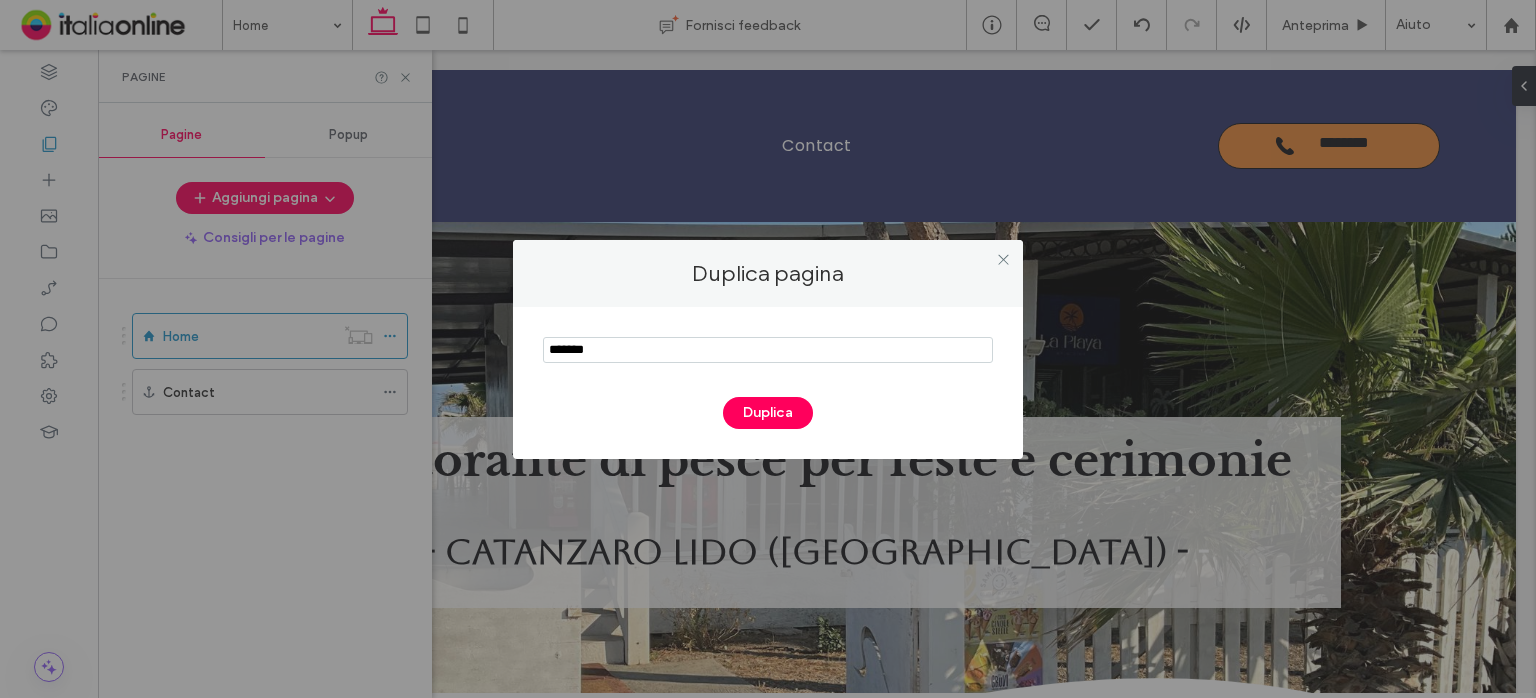type on "*******" 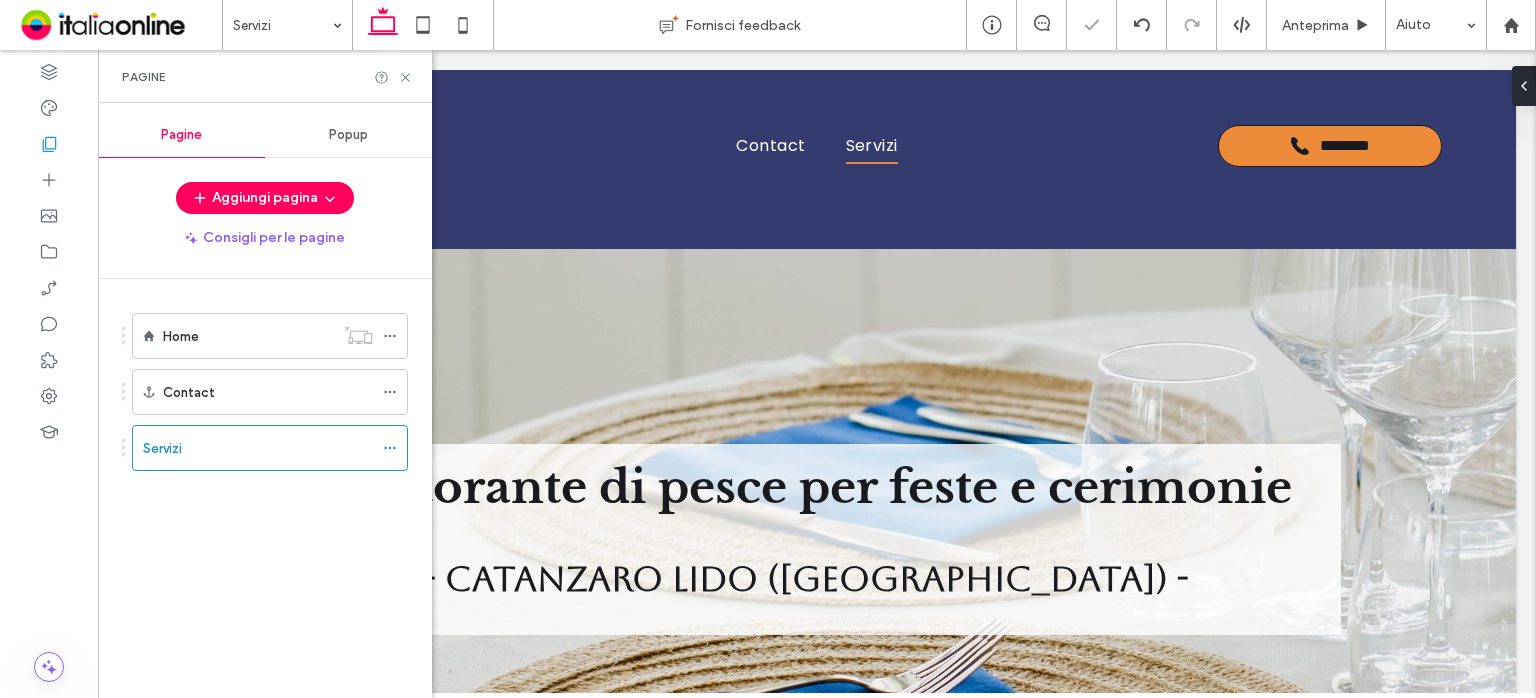 scroll, scrollTop: 0, scrollLeft: 0, axis: both 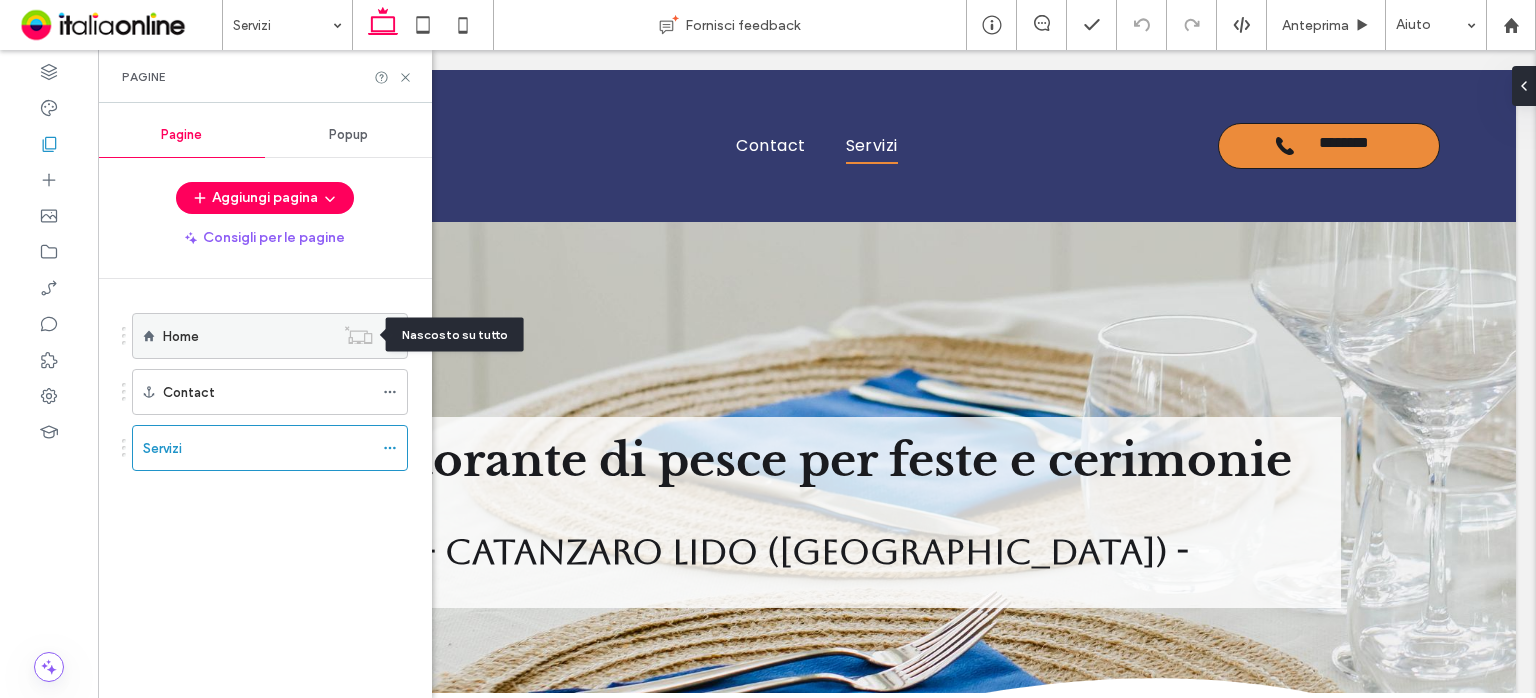 drag, startPoint x: 360, startPoint y: 327, endPoint x: 348, endPoint y: 339, distance: 16.970562 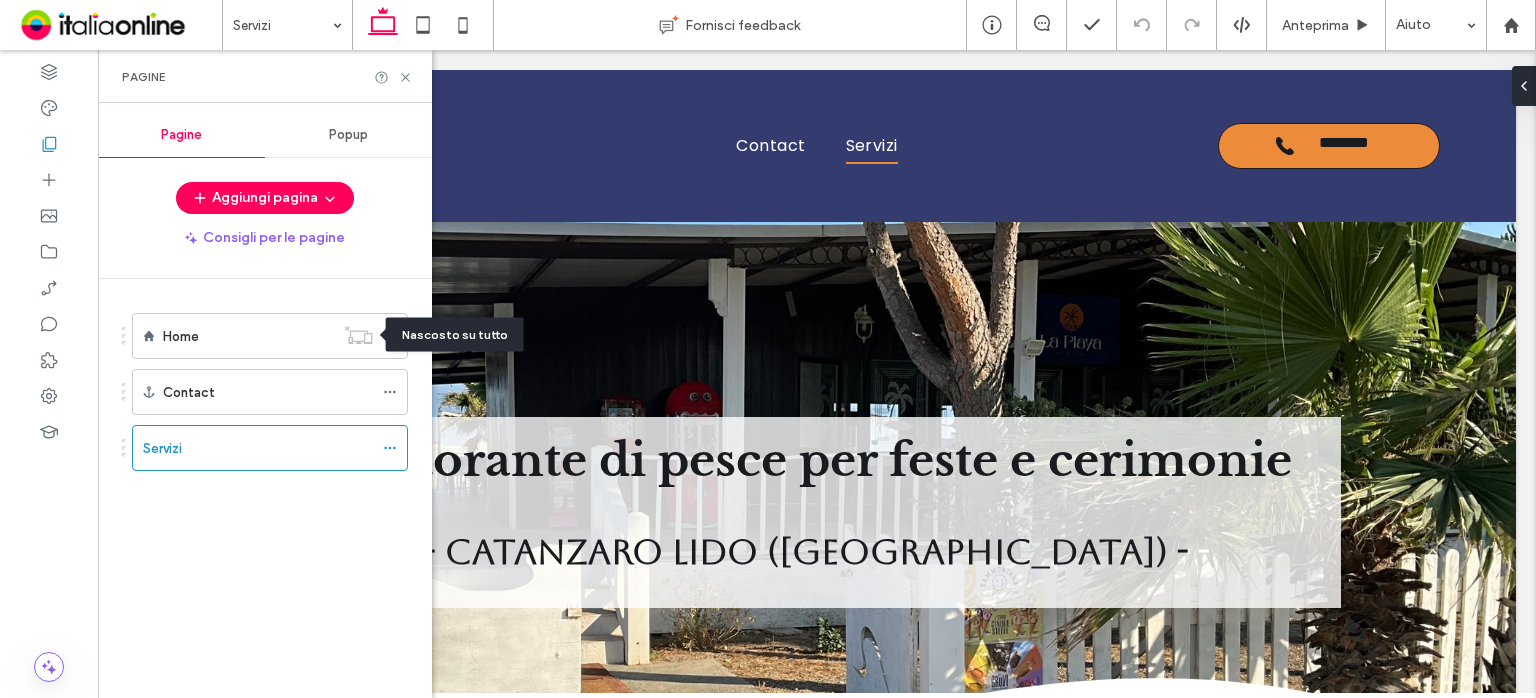 click on "Nascosto su tutto" at bounding box center [455, 335] 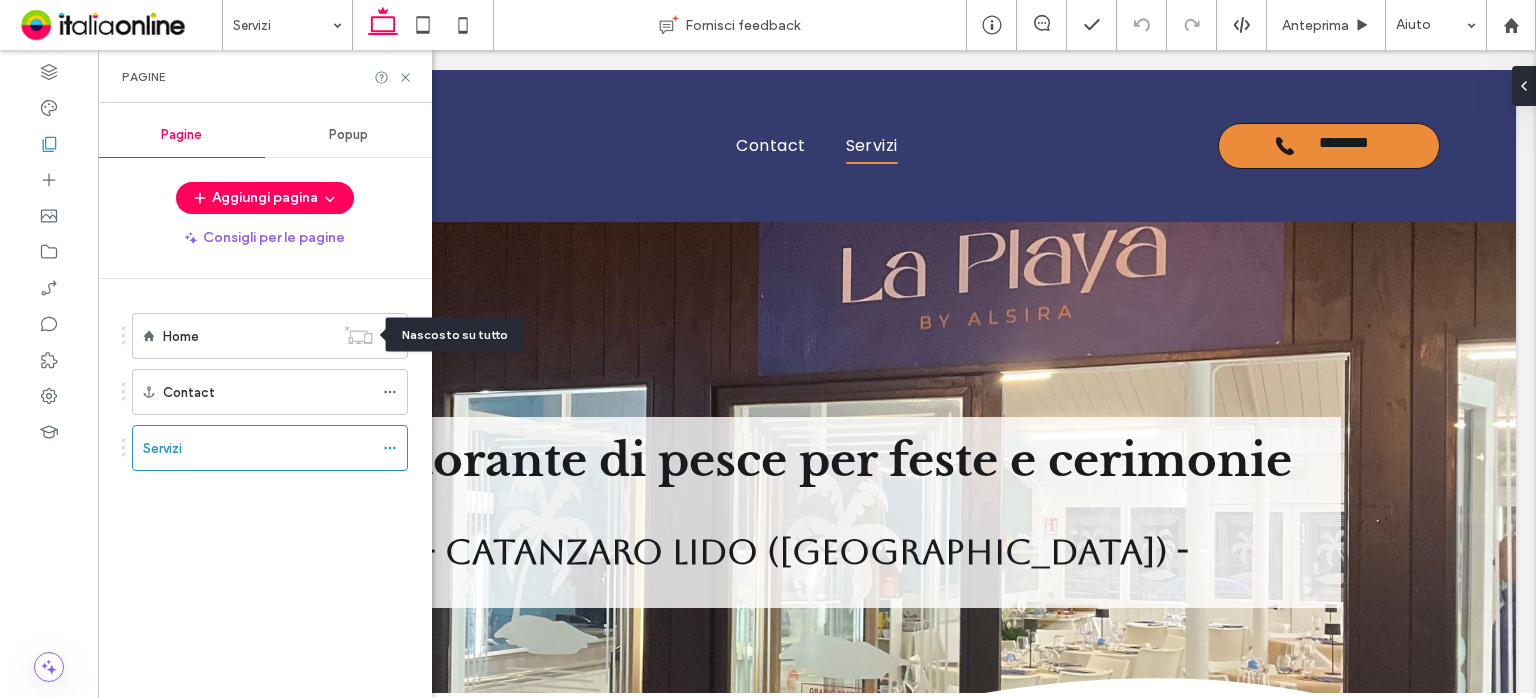 drag, startPoint x: 440, startPoint y: 336, endPoint x: 402, endPoint y: 351, distance: 40.853397 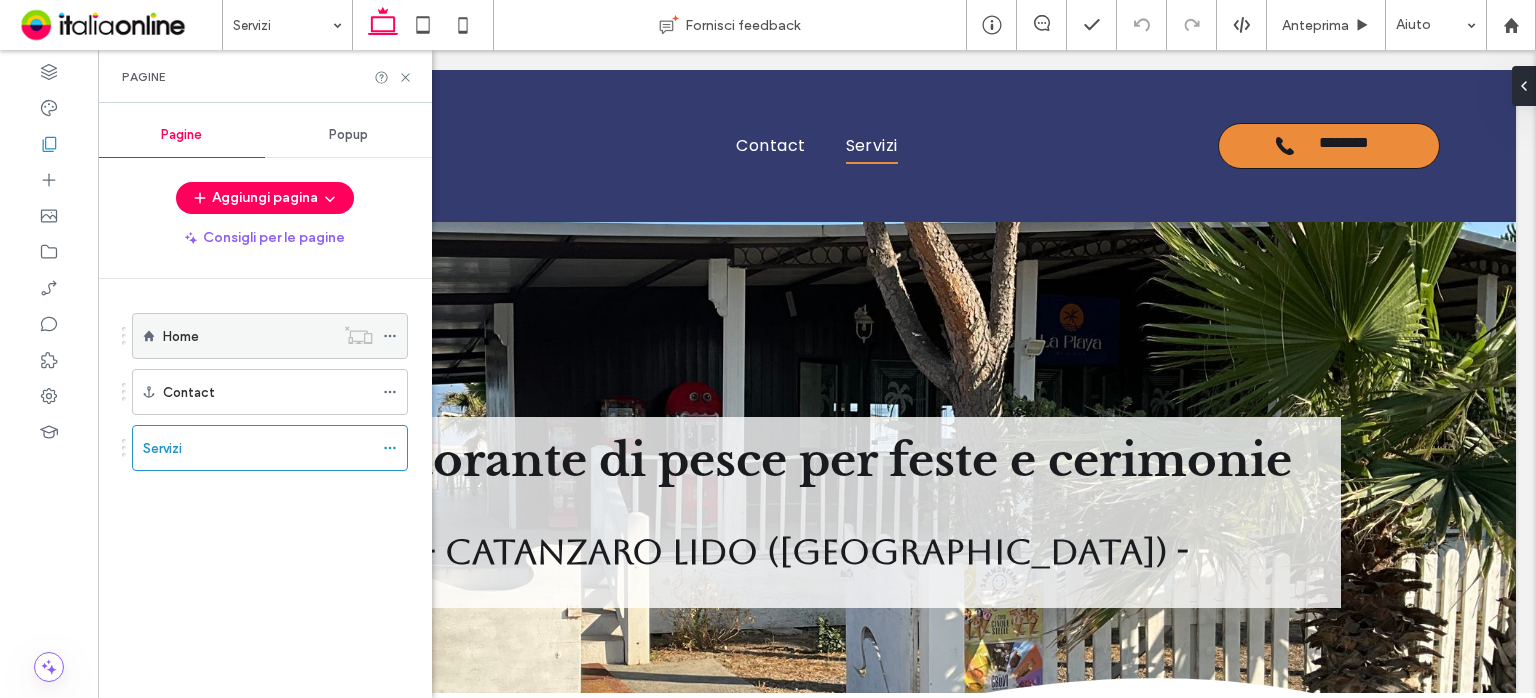 click on "Home" at bounding box center (270, 336) 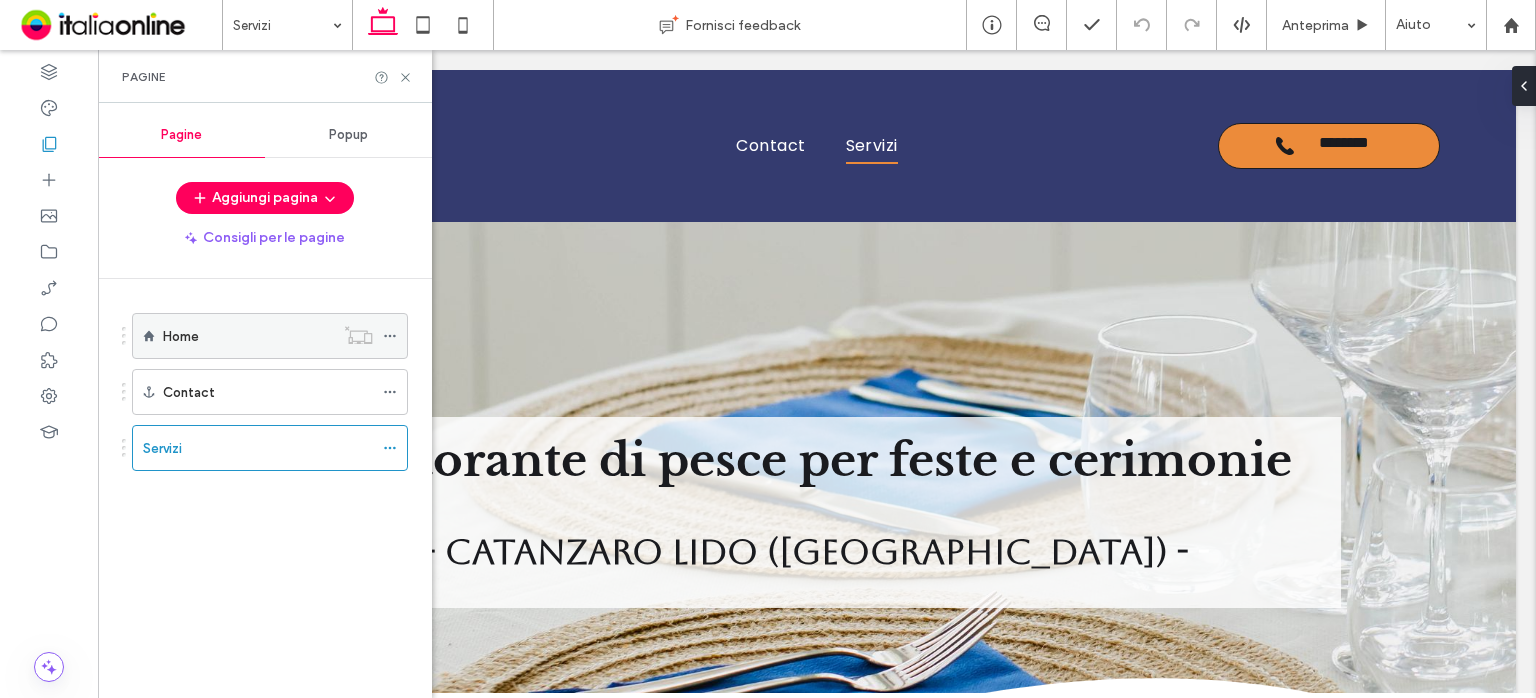 click 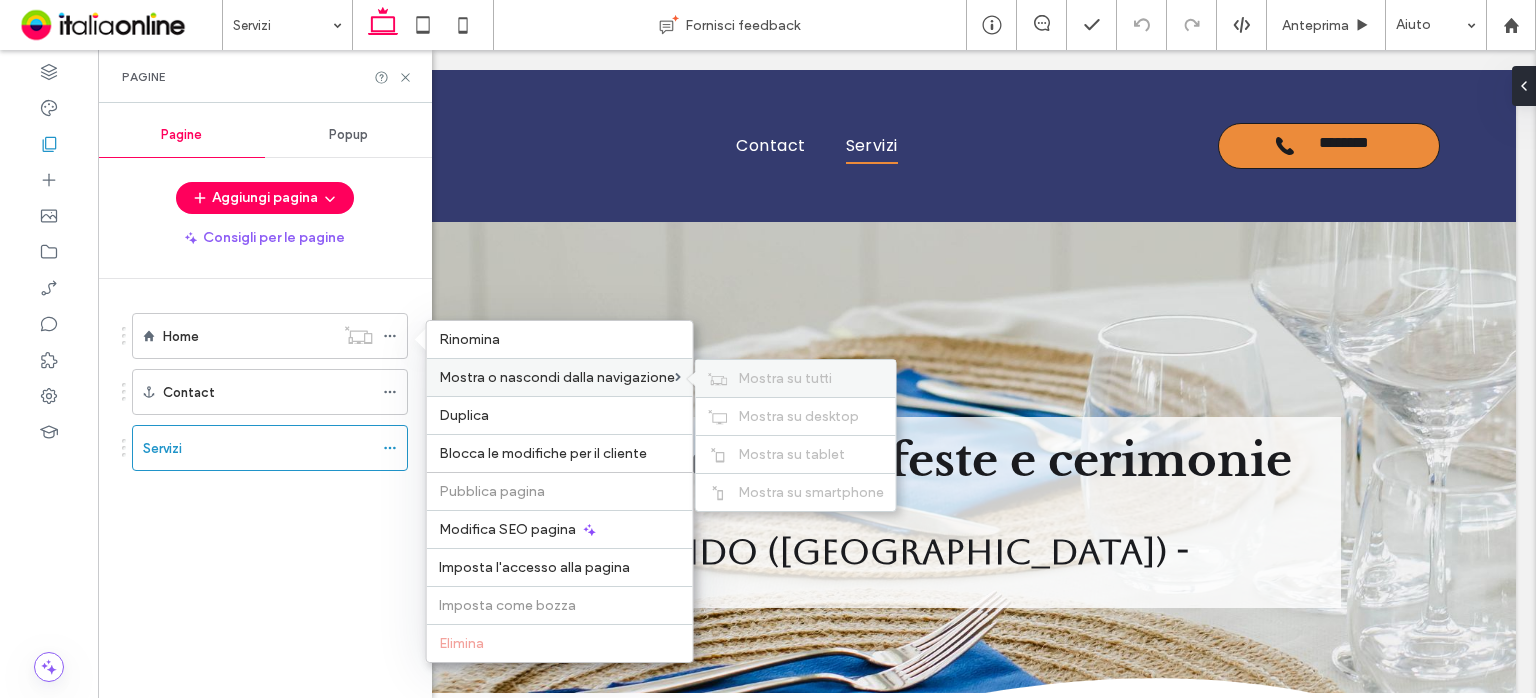 click on "Mostra su tutti" at bounding box center [785, 378] 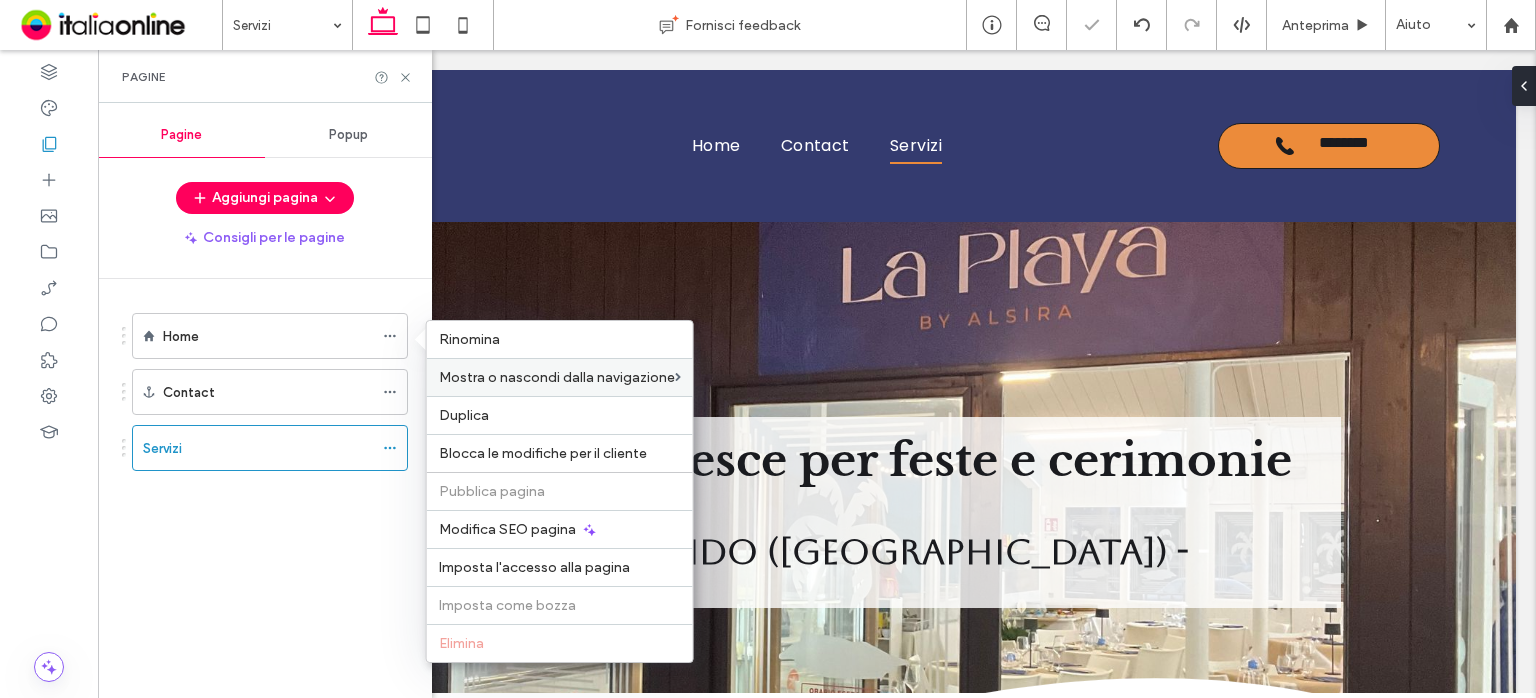 click on "Aggiungi pagina Consigli per le pagine Home Contact Servizi" at bounding box center [265, 435] 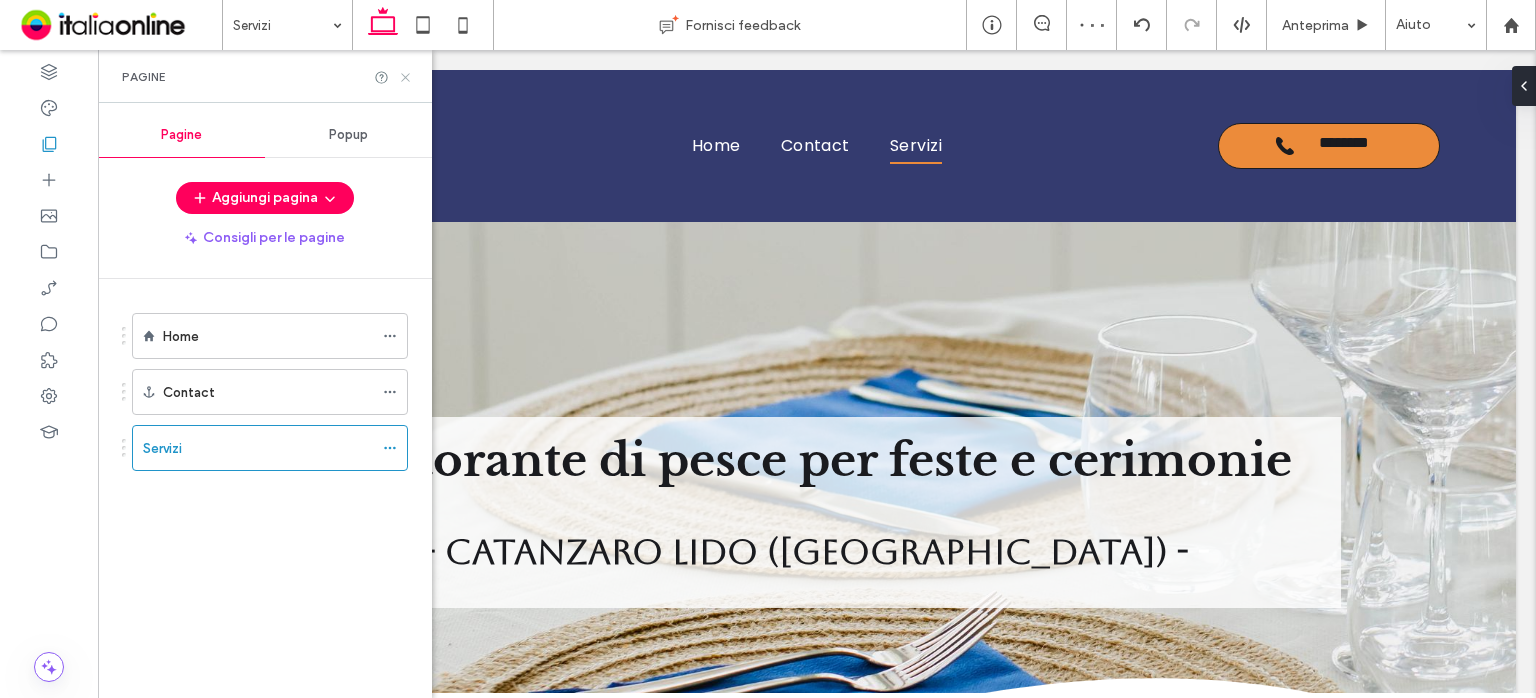 click 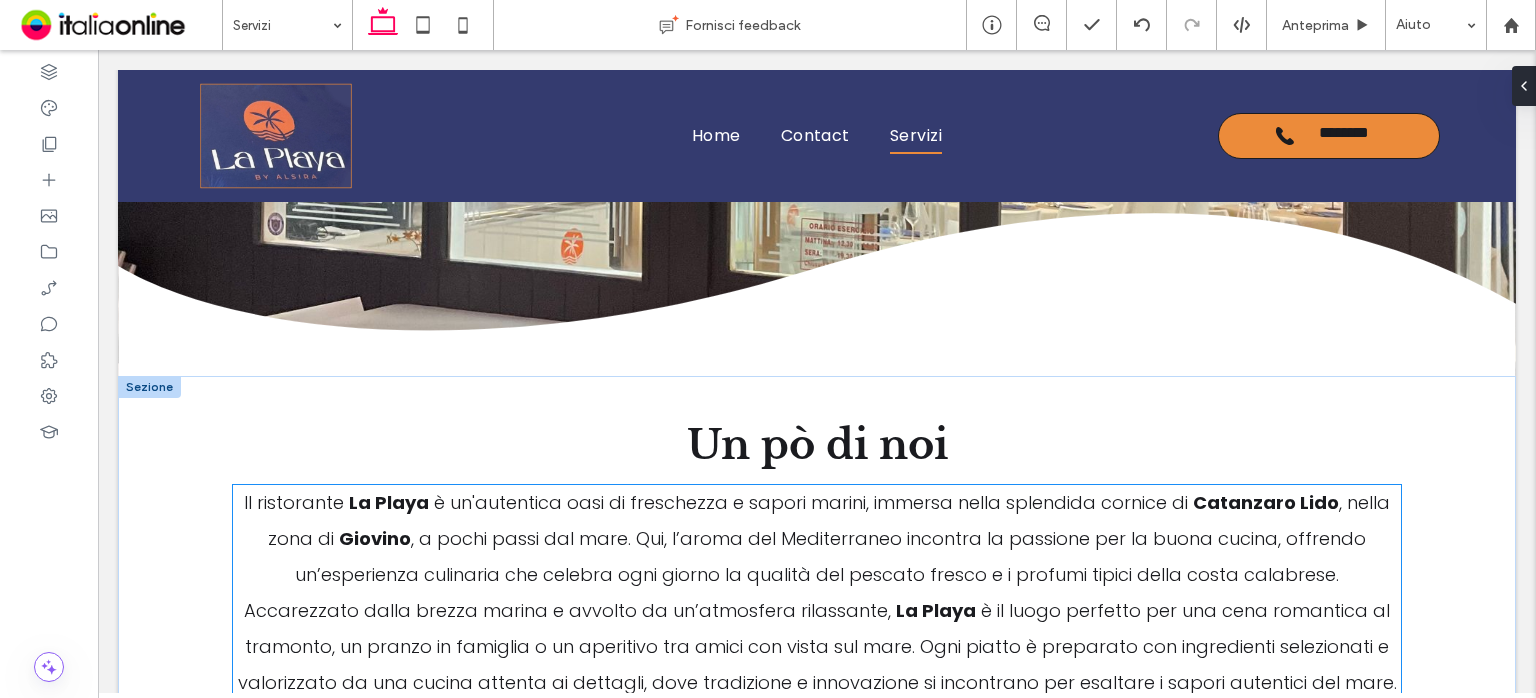 scroll, scrollTop: 480, scrollLeft: 0, axis: vertical 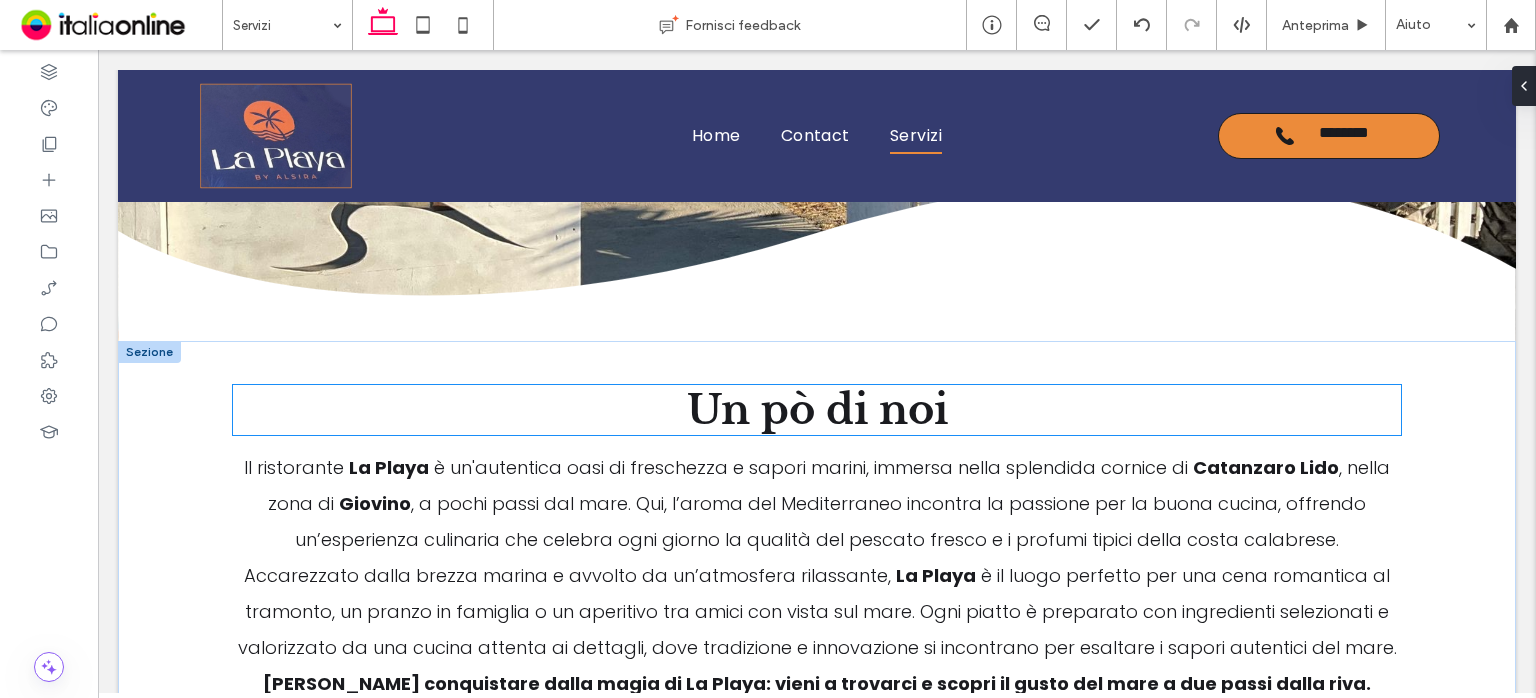 click on "Un pò di noi" at bounding box center (817, 410) 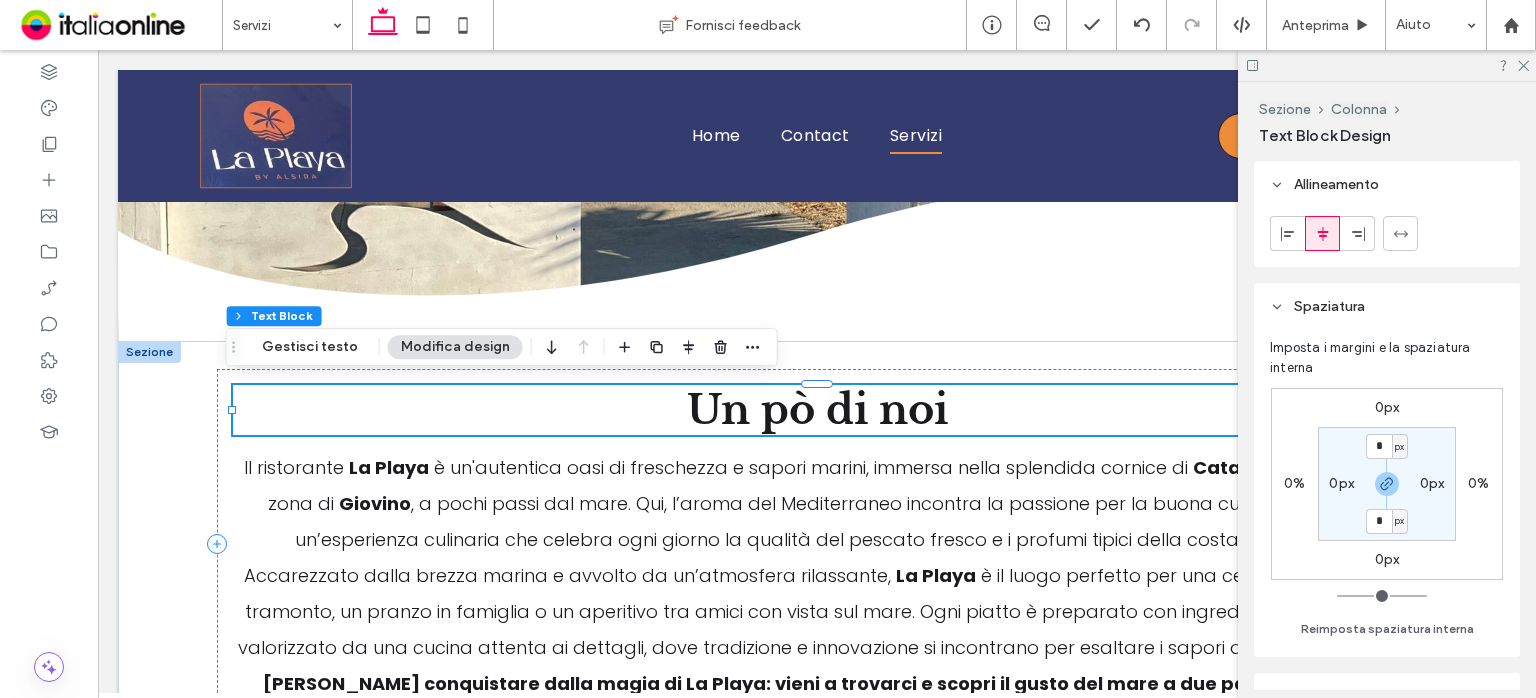 click on "Un pò di noi" at bounding box center [817, 410] 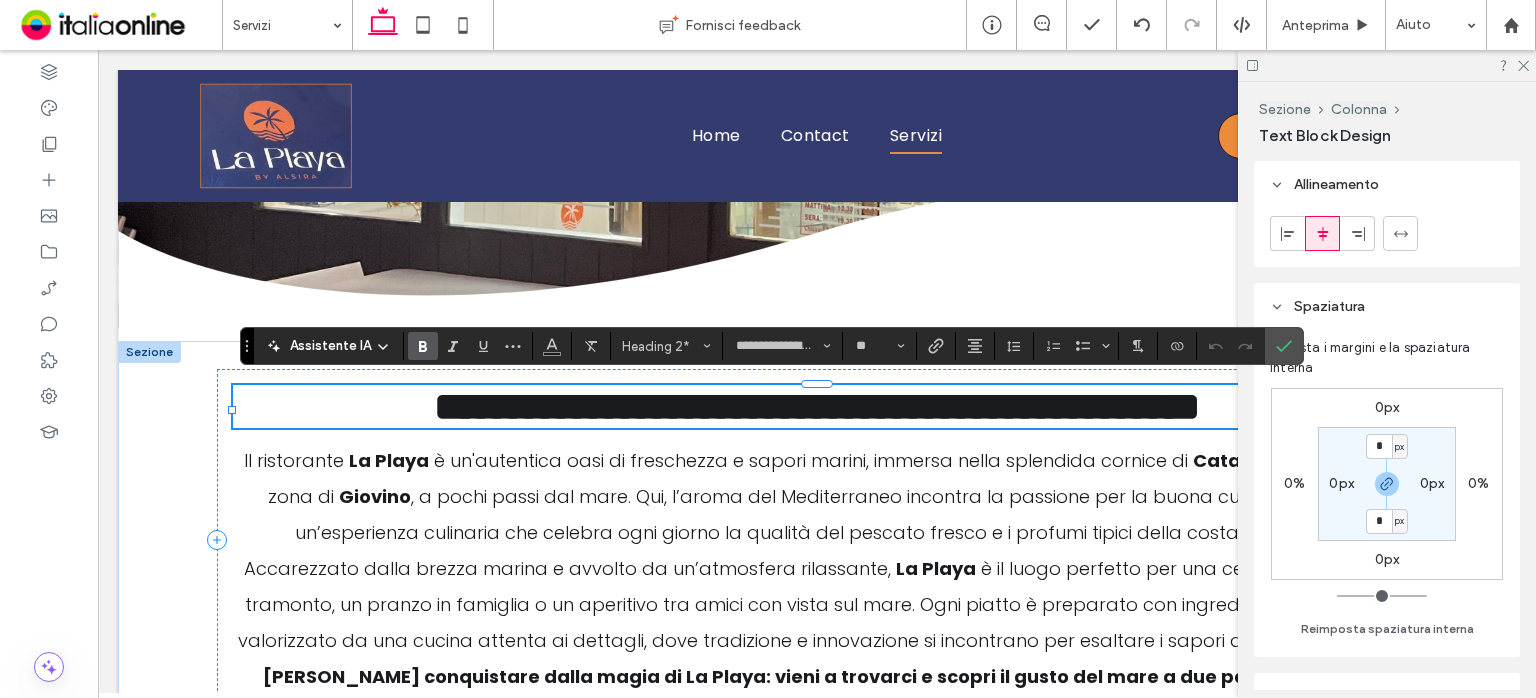 type on "*******" 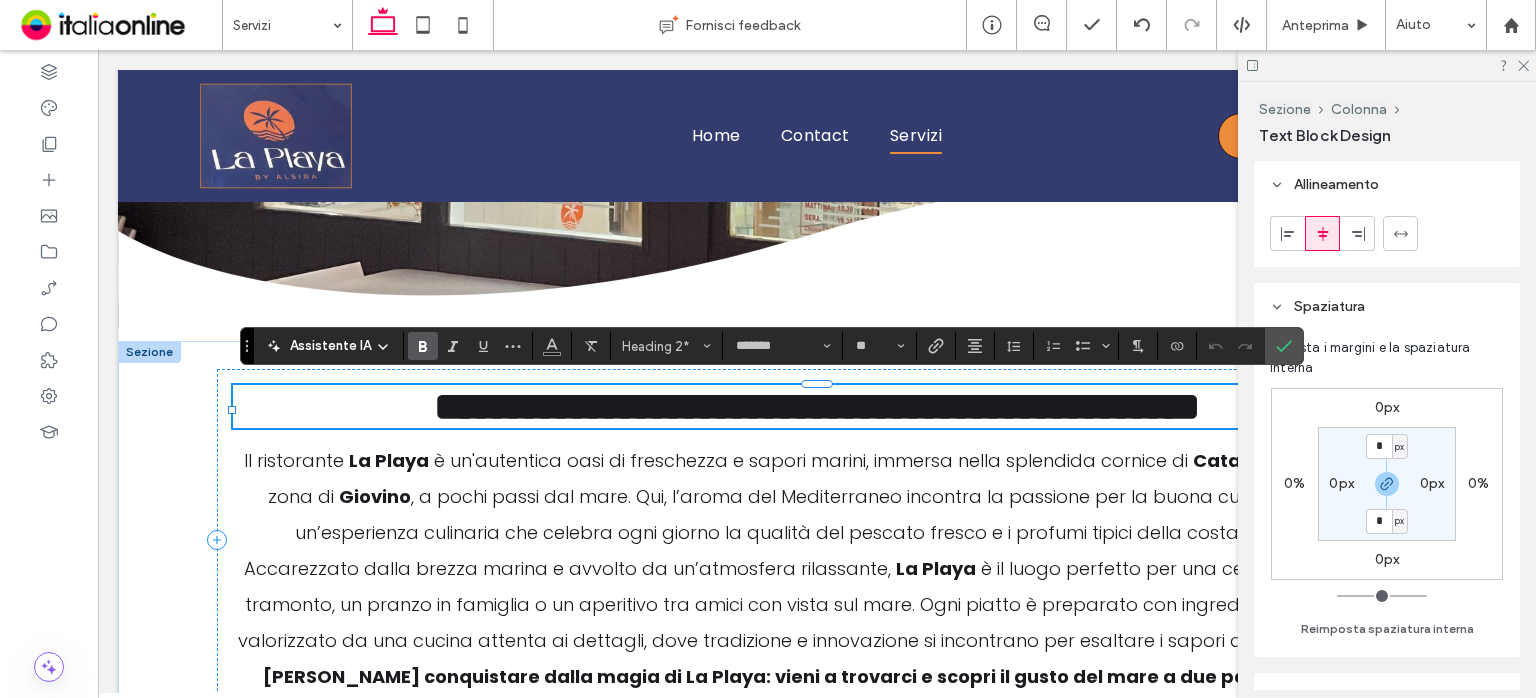 scroll, scrollTop: 0, scrollLeft: 0, axis: both 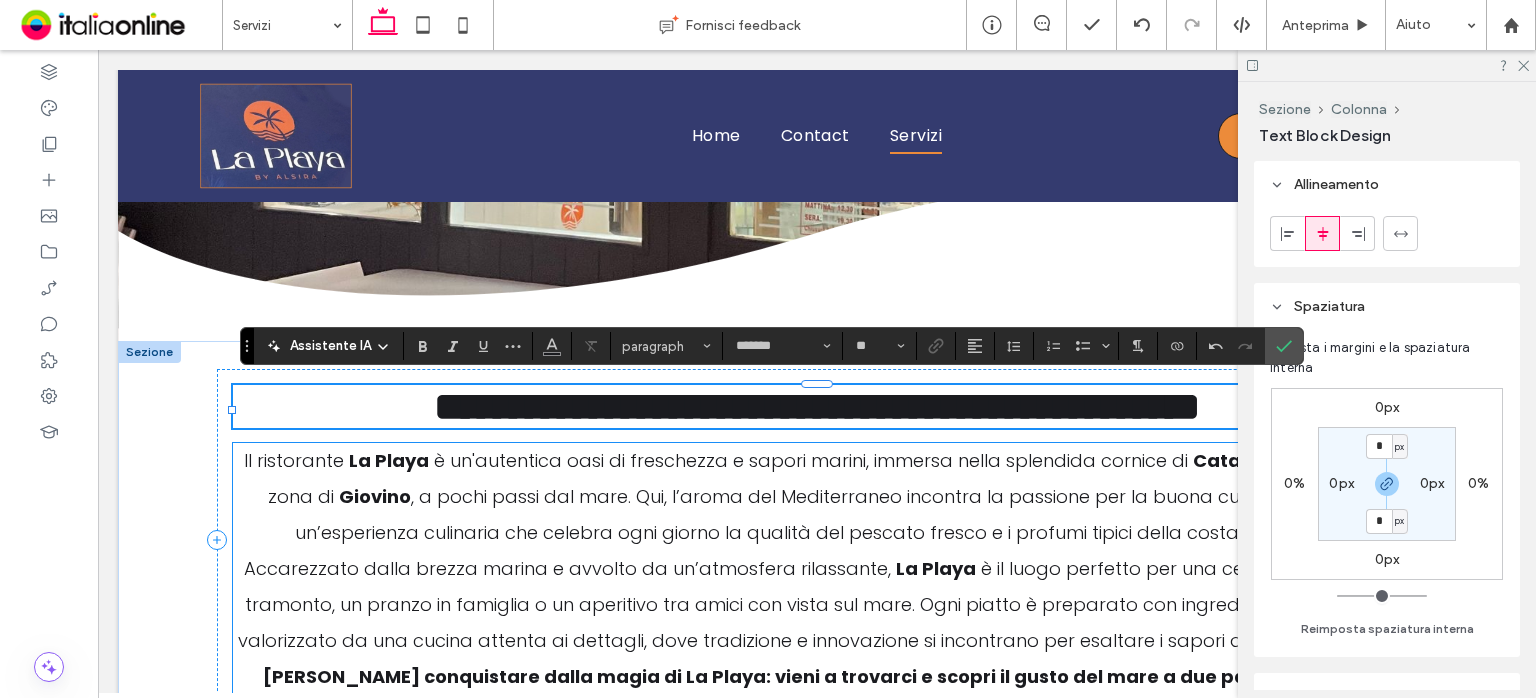 click on ", a pochi passi dal mare. Qui, l’aroma del Mediterraneo incontra la passione per la buona cucina, offrendo un’esperienza culinaria che celebra ogni giorno la qualità del pescato fresco e i profumi tipici della costa calabrese." at bounding box center (830, 514) 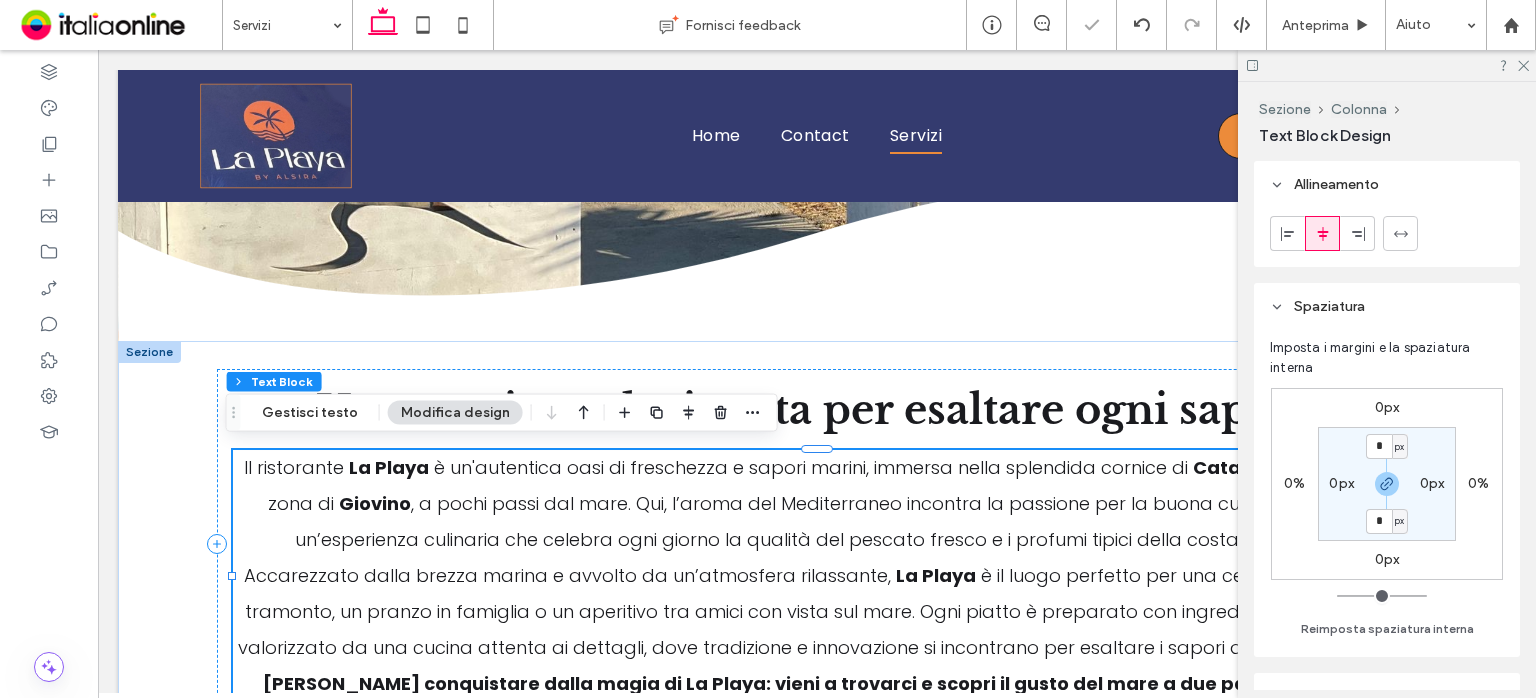 click on ", a pochi passi dal mare. Qui, l’aroma del Mediterraneo incontra la passione per la buona cucina, offrendo un’esperienza culinaria che celebra ogni giorno la qualità del pescato fresco e i profumi tipici della costa calabrese." at bounding box center [830, 521] 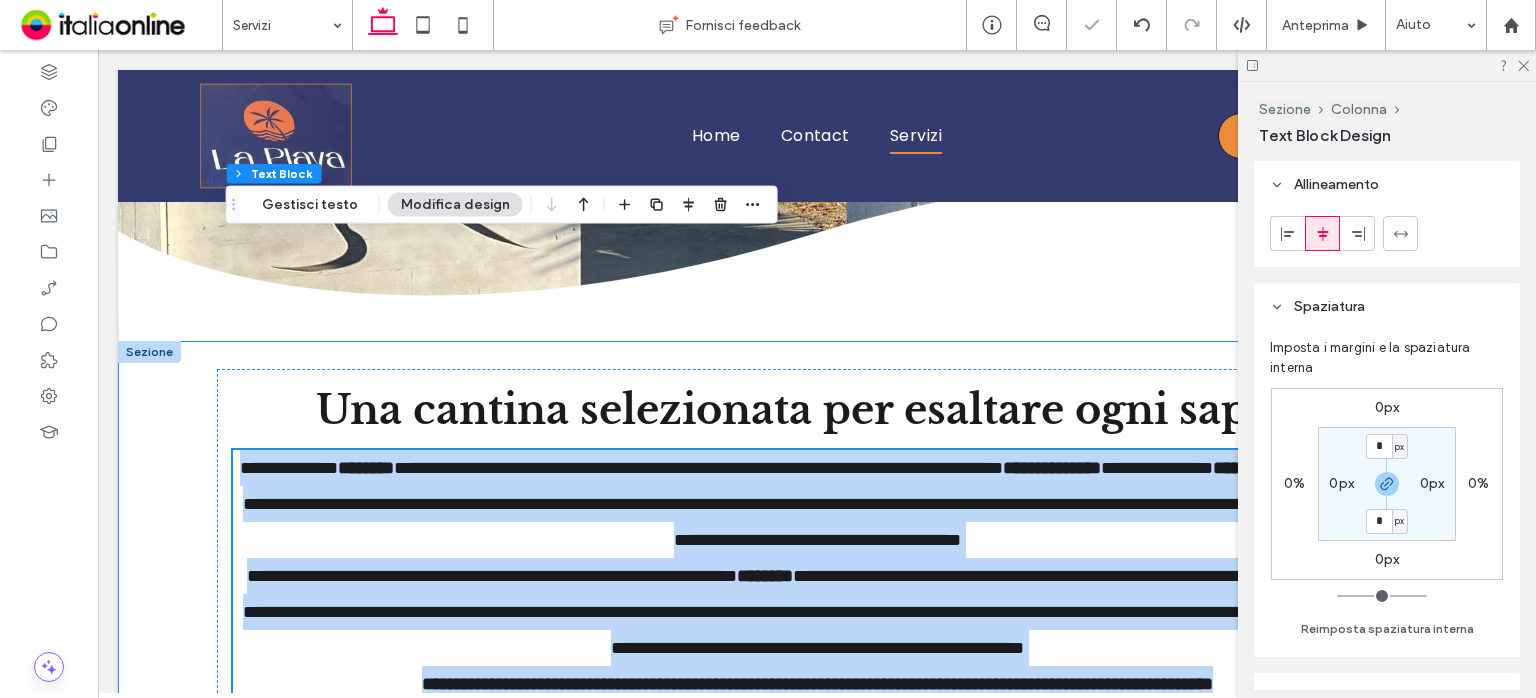 scroll, scrollTop: 688, scrollLeft: 0, axis: vertical 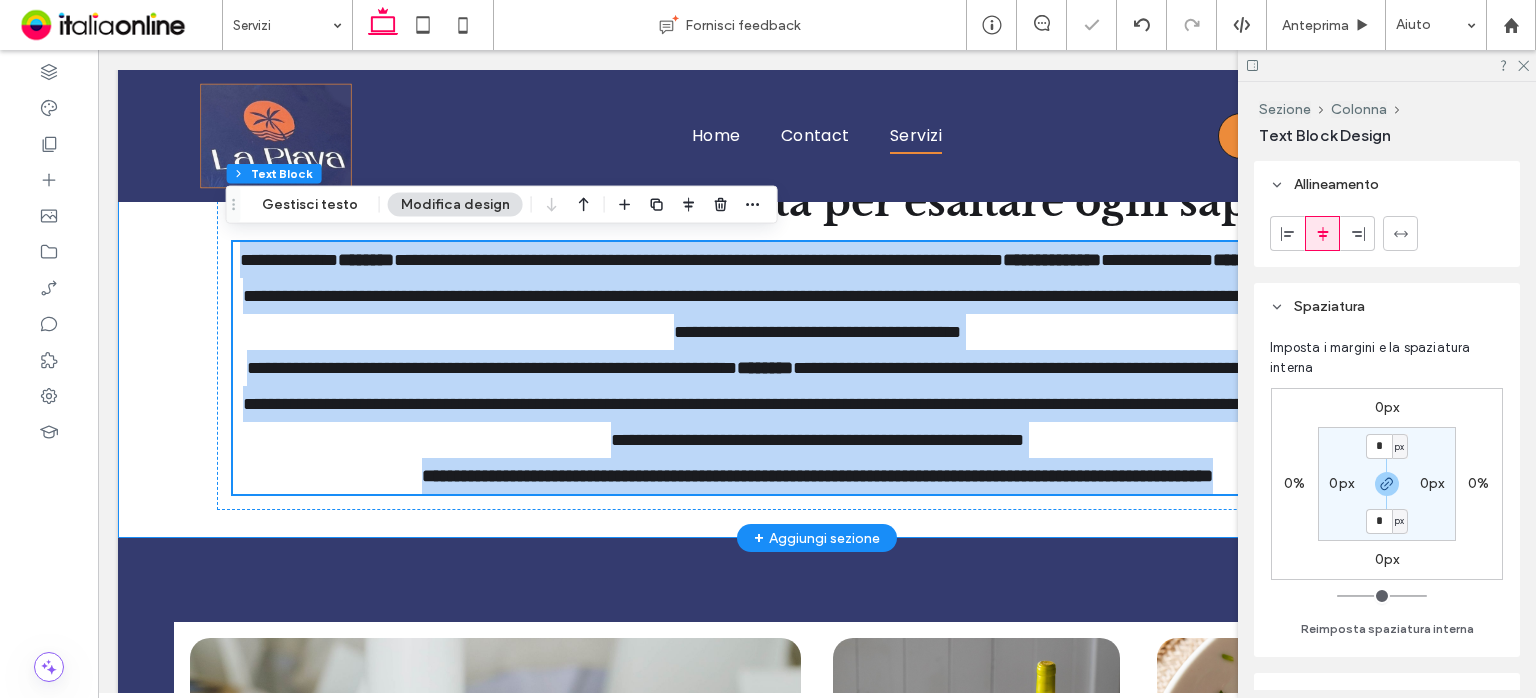 type on "*******" 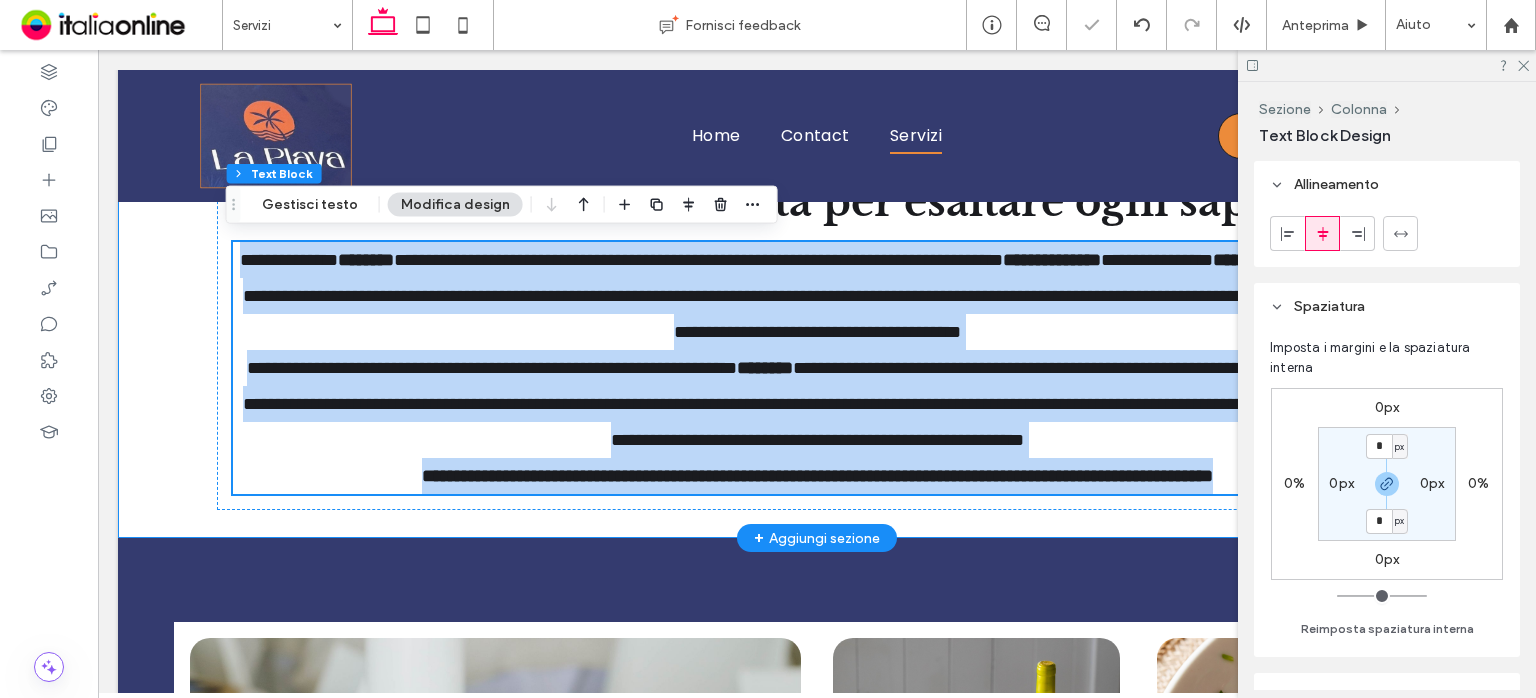 type on "**" 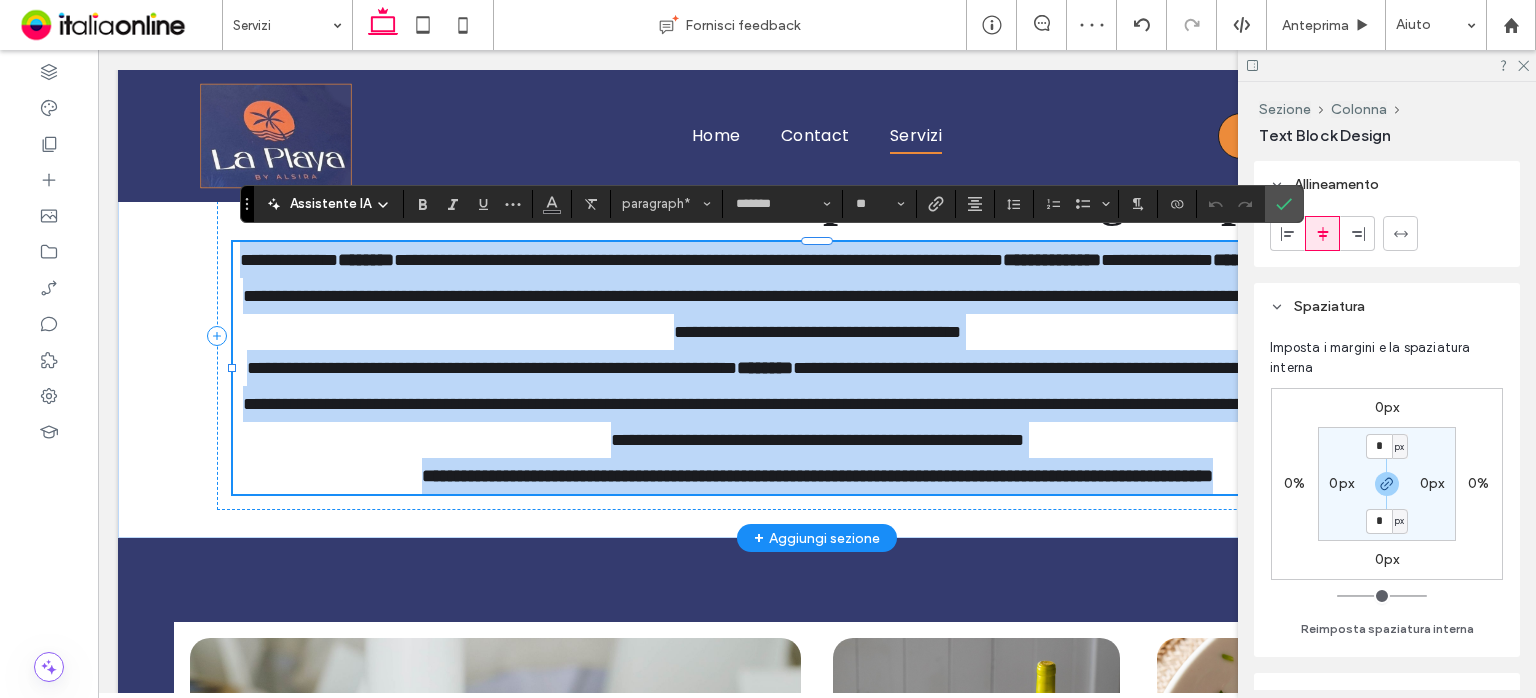 paste 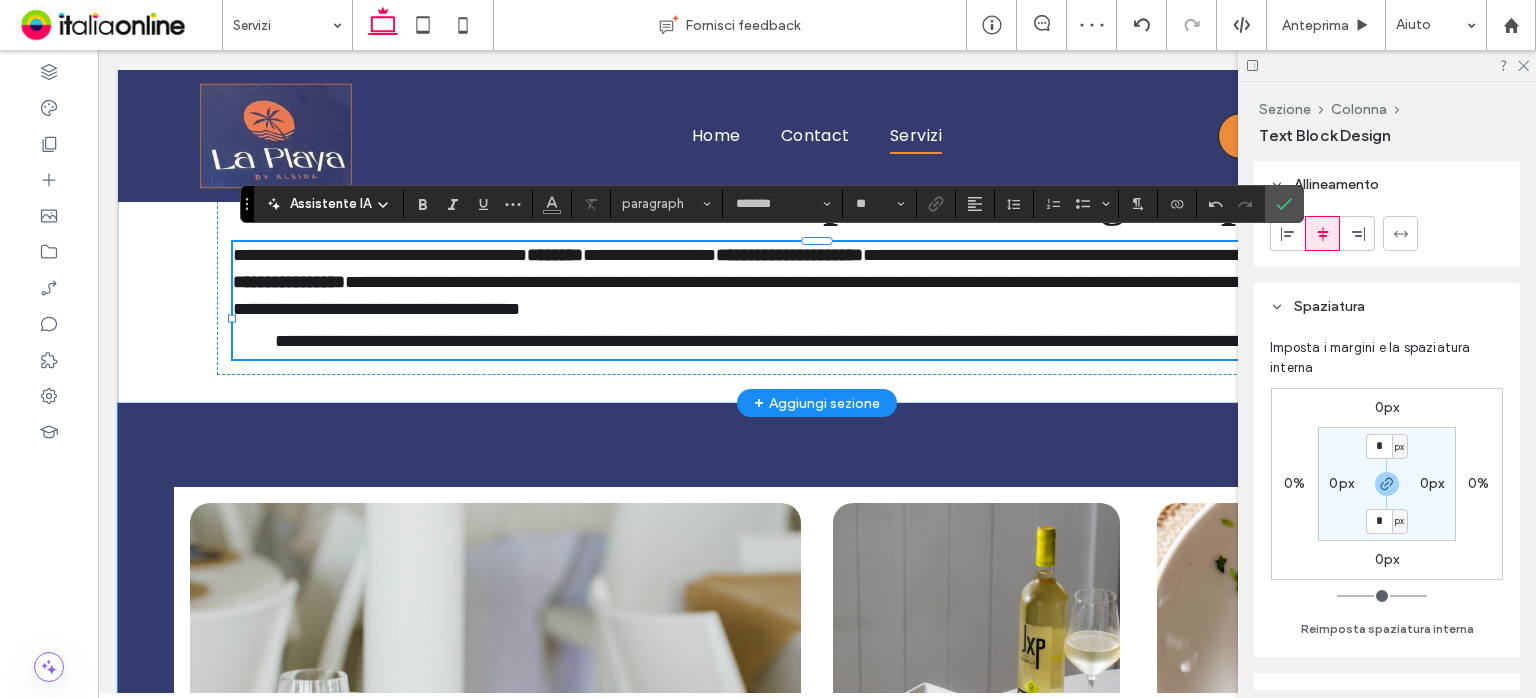 scroll, scrollTop: 0, scrollLeft: 0, axis: both 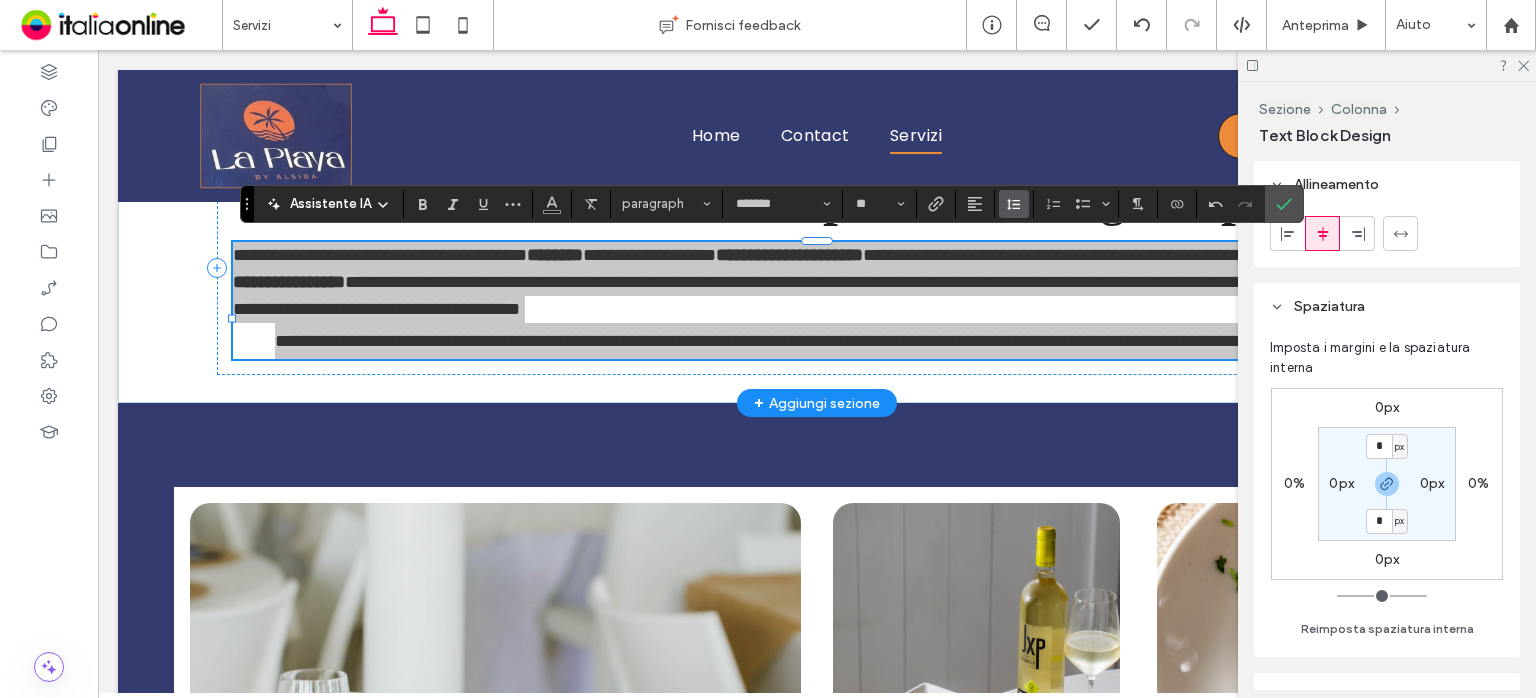 click 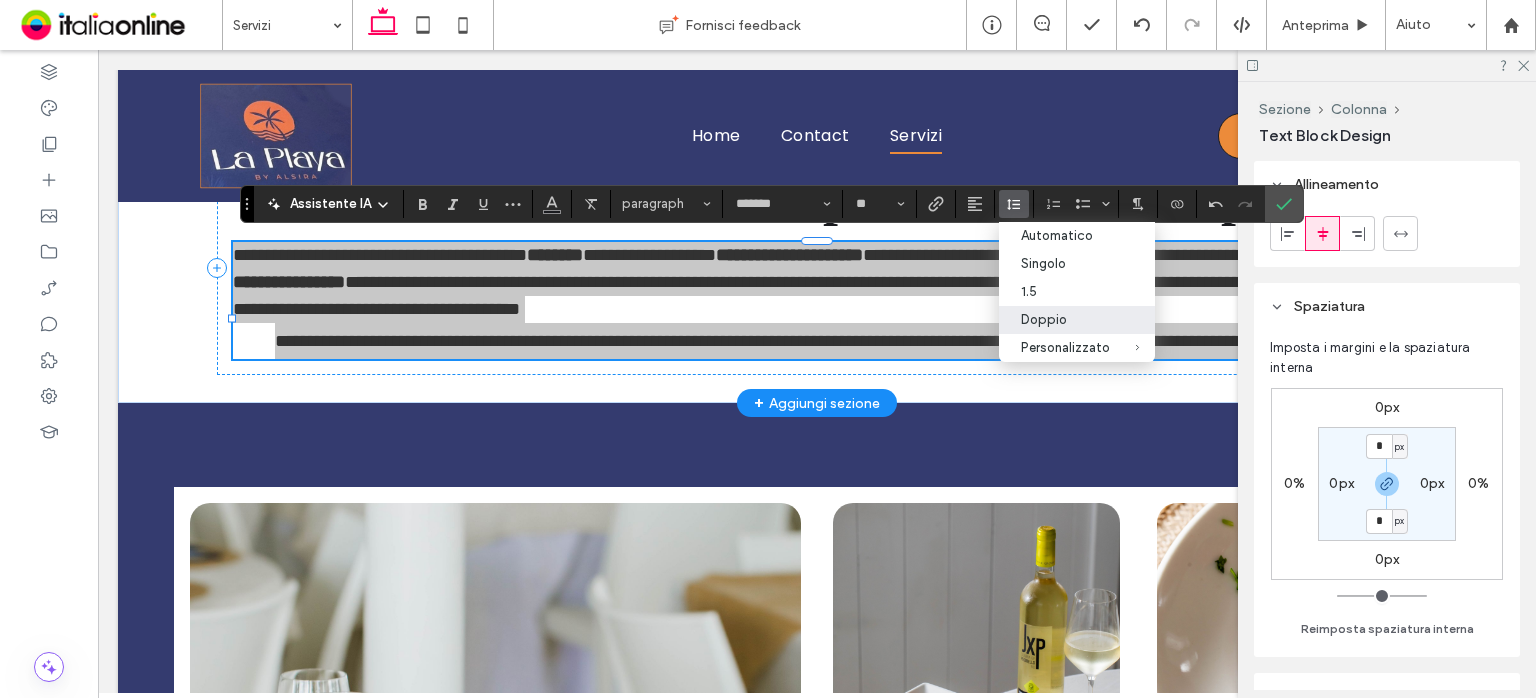 click on "Doppio" at bounding box center [1065, 319] 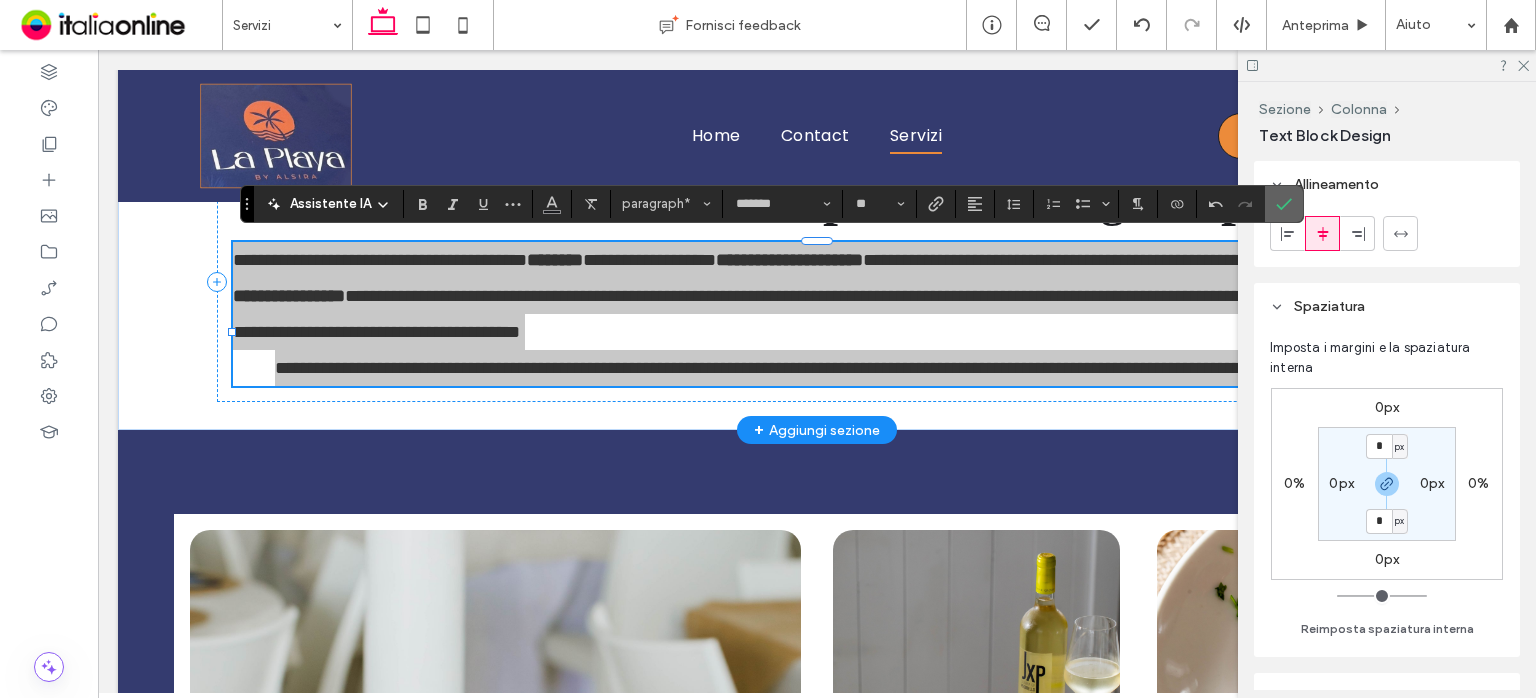 click 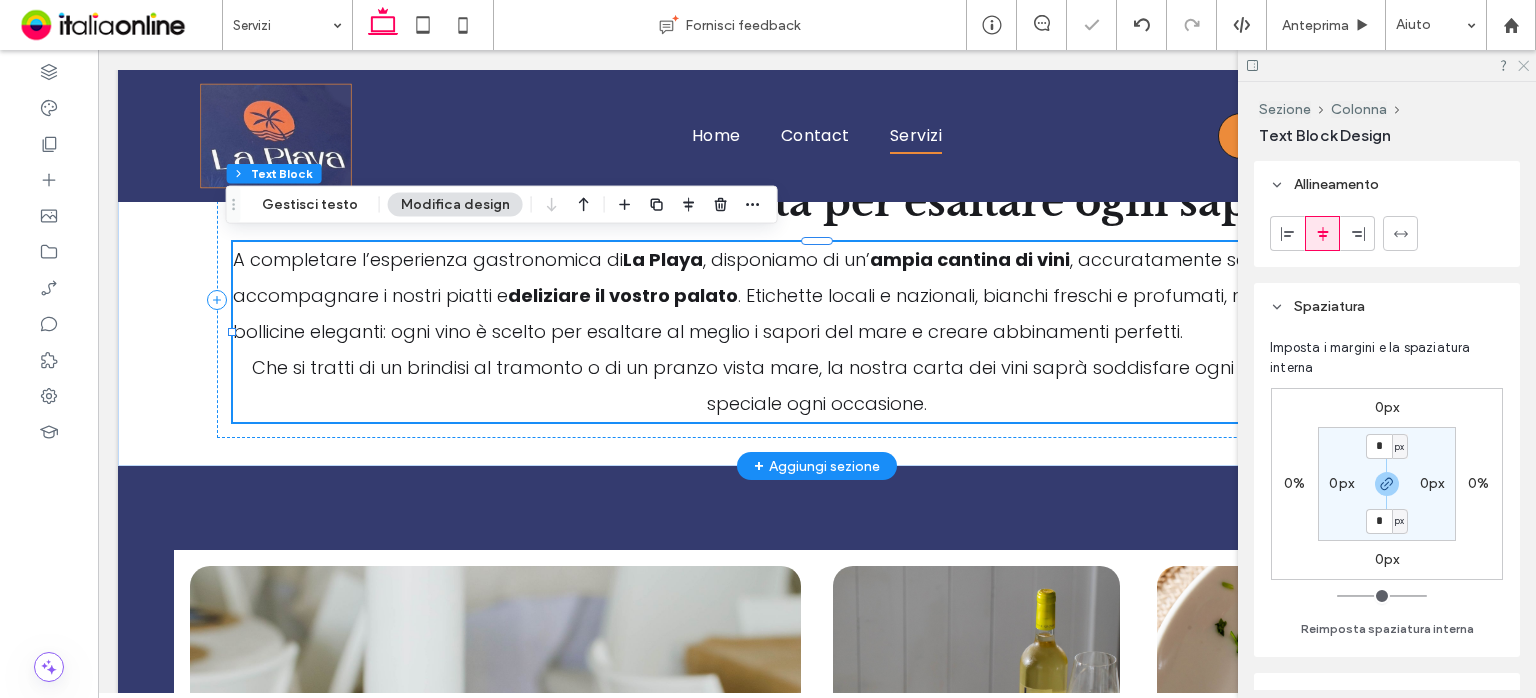 click 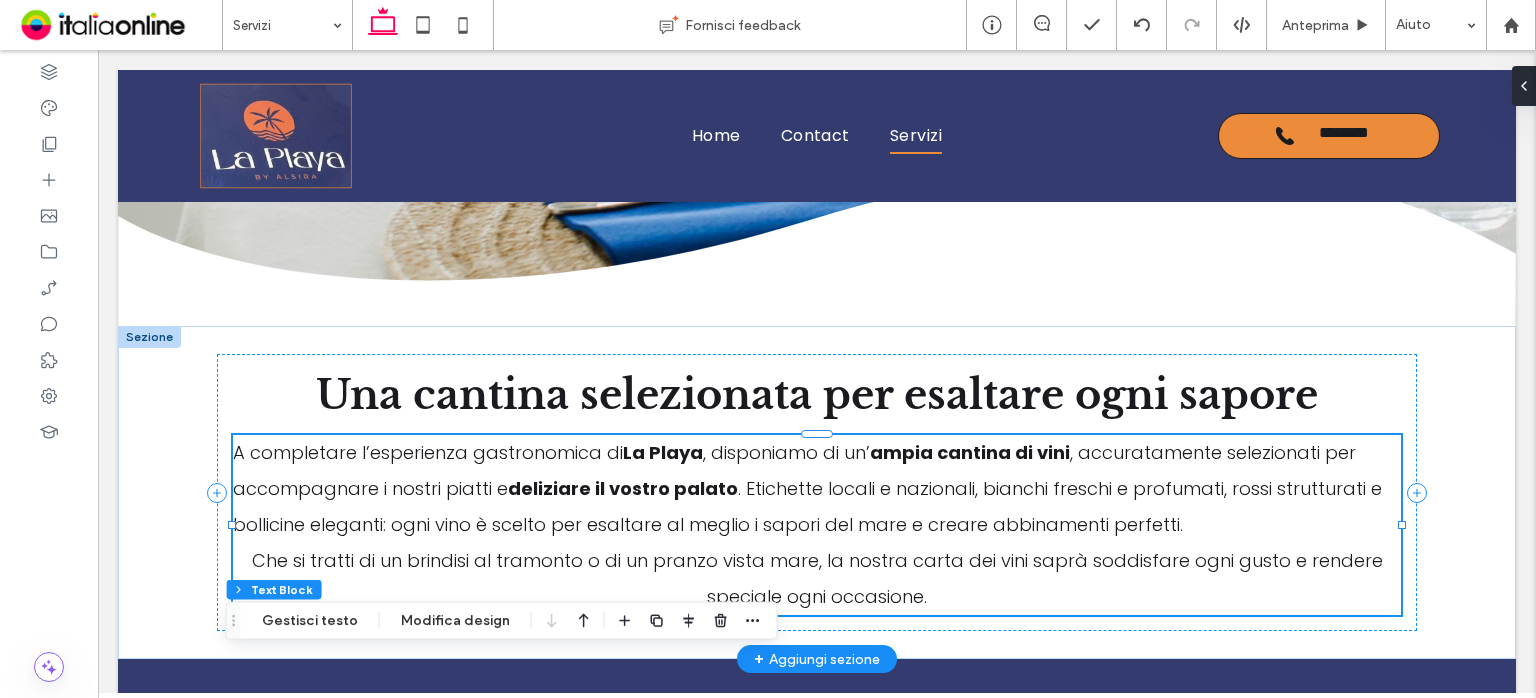 scroll, scrollTop: 188, scrollLeft: 0, axis: vertical 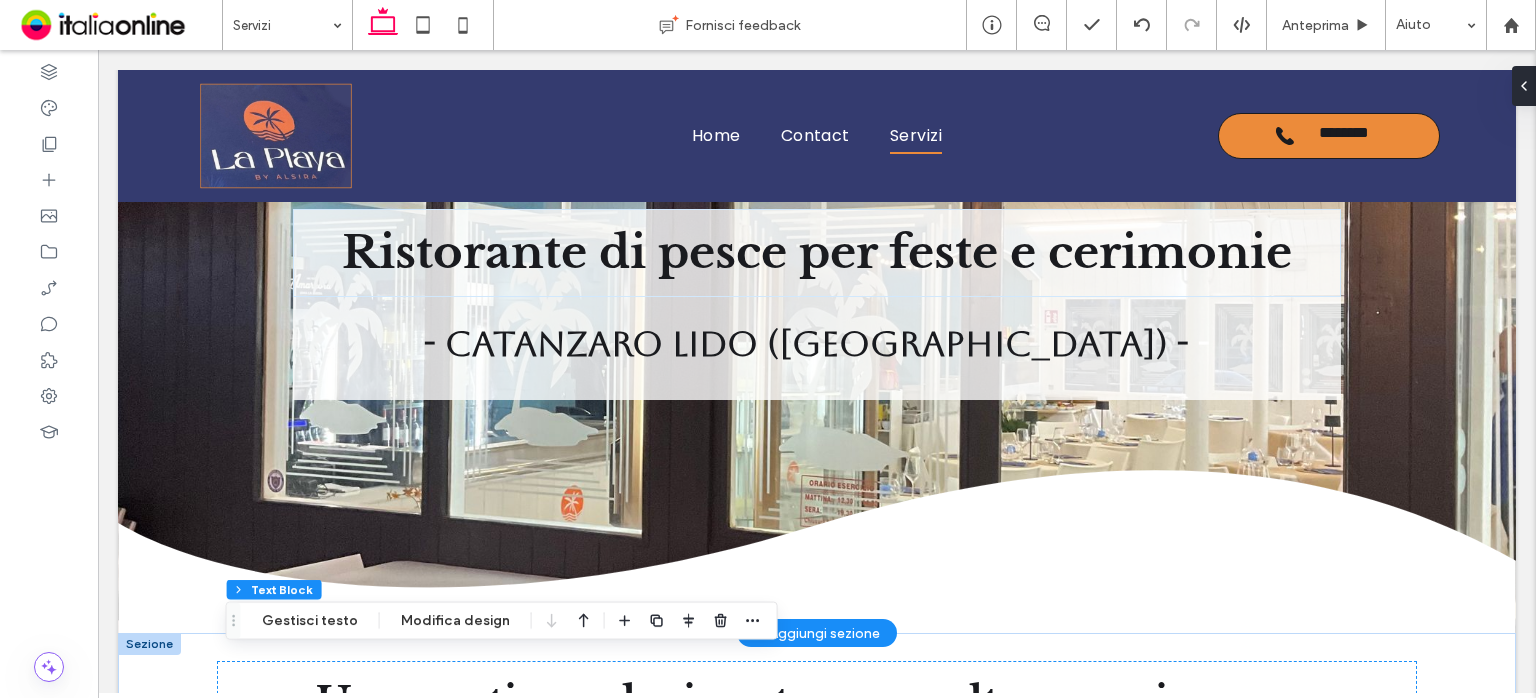 drag, startPoint x: 780, startPoint y: 269, endPoint x: 748, endPoint y: 269, distance: 32 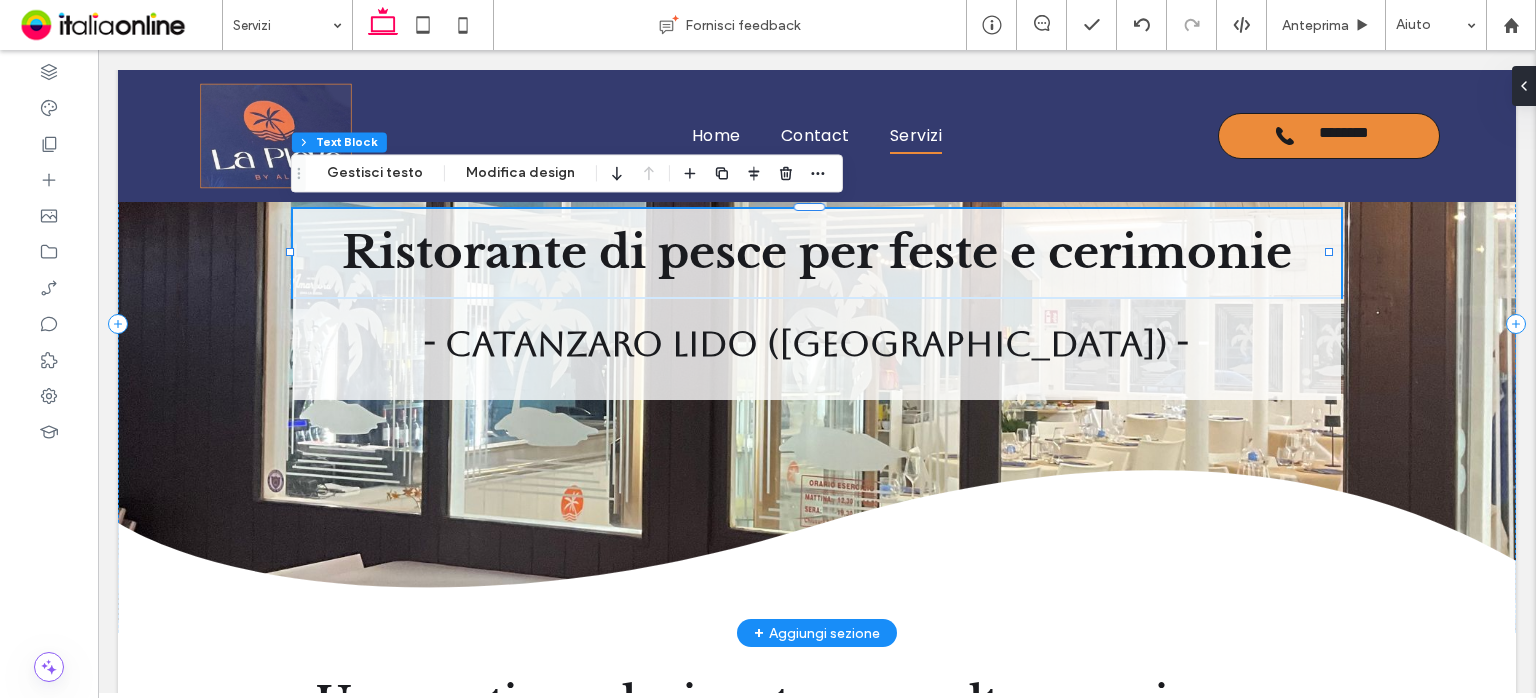 click on "Ristorante di pesce per feste e cerimonie" at bounding box center (817, 252) 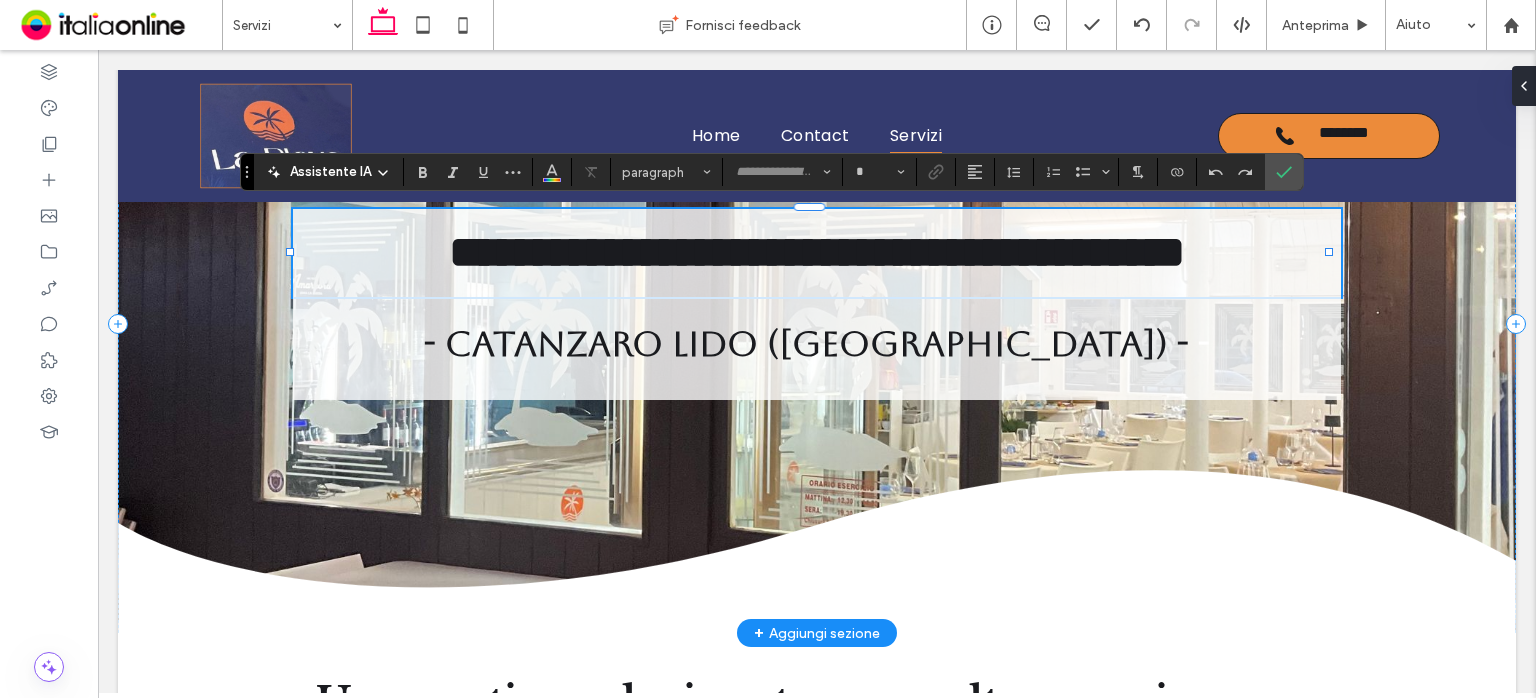 type on "**********" 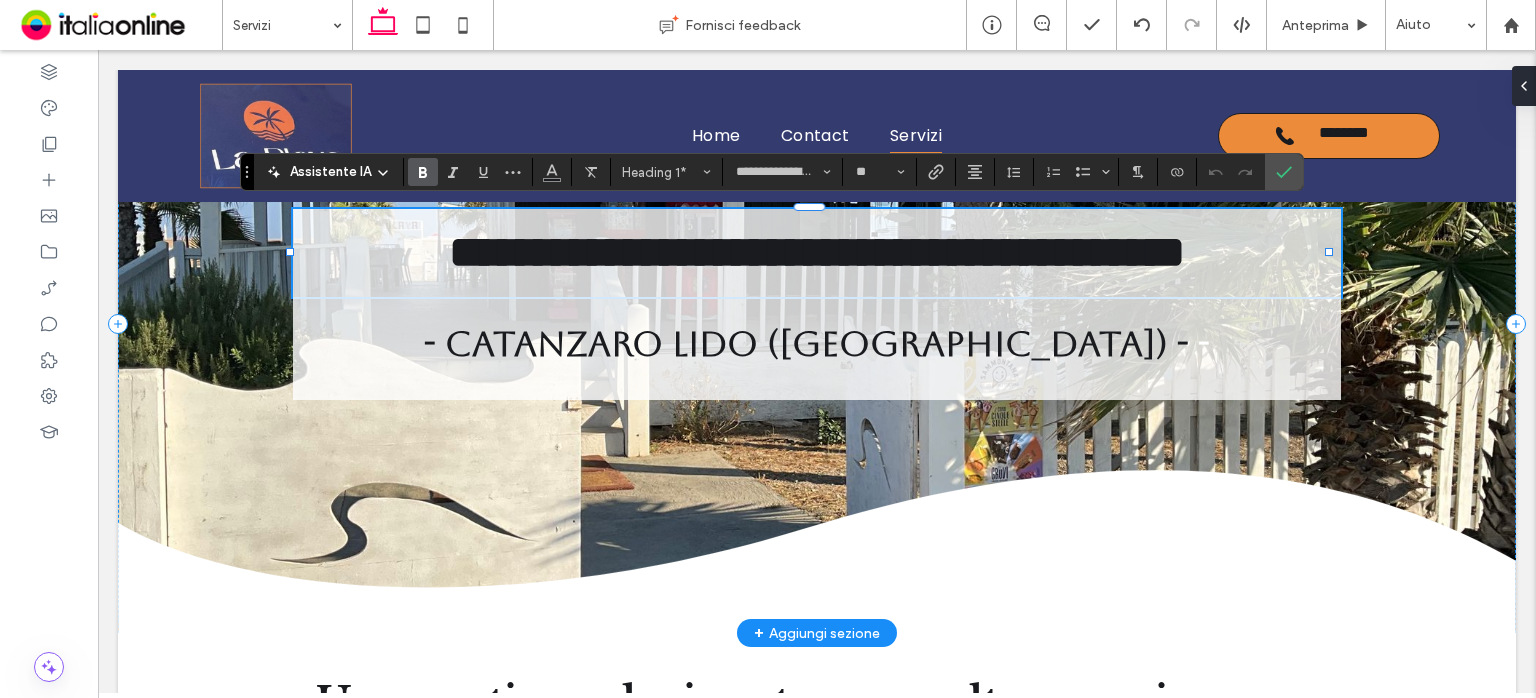click on "**********" at bounding box center [817, 252] 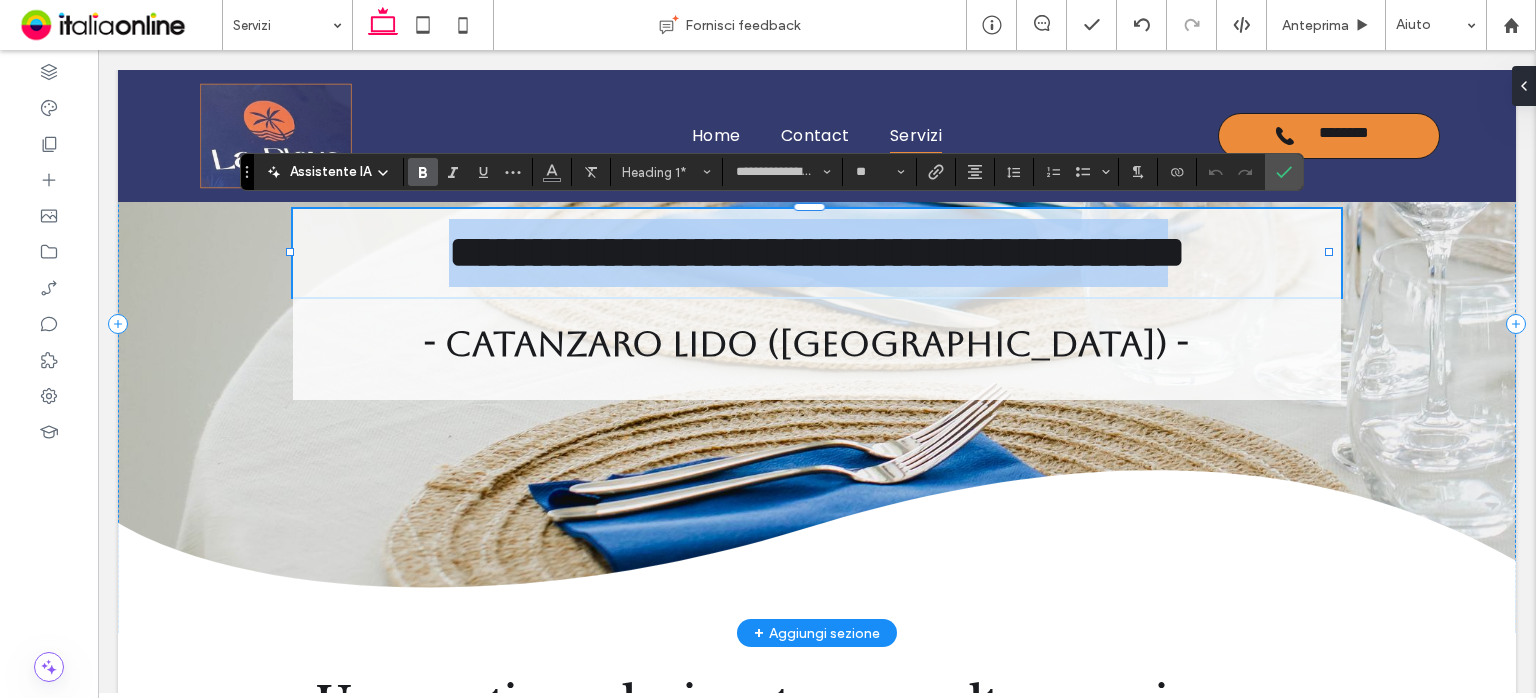 drag, startPoint x: 339, startPoint y: 254, endPoint x: 1259, endPoint y: 286, distance: 920.55634 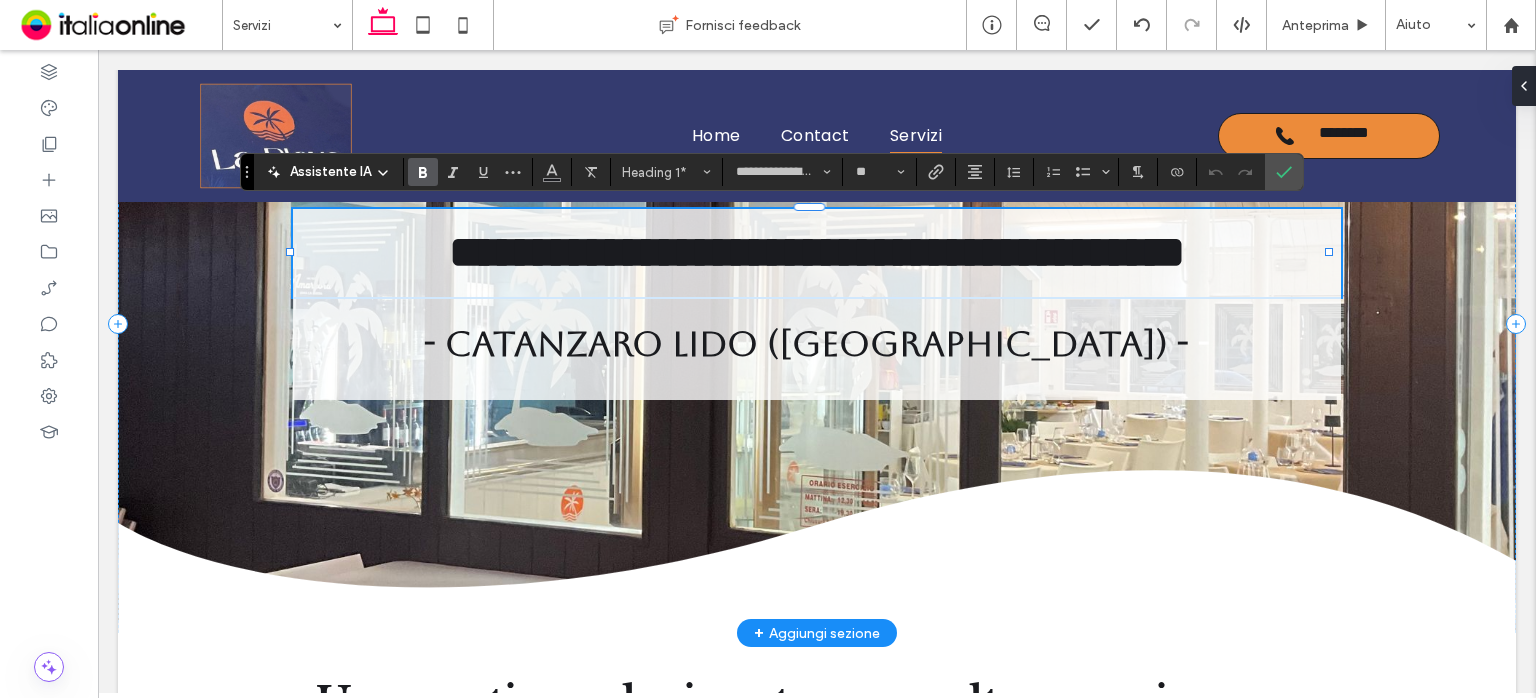 type on "*******" 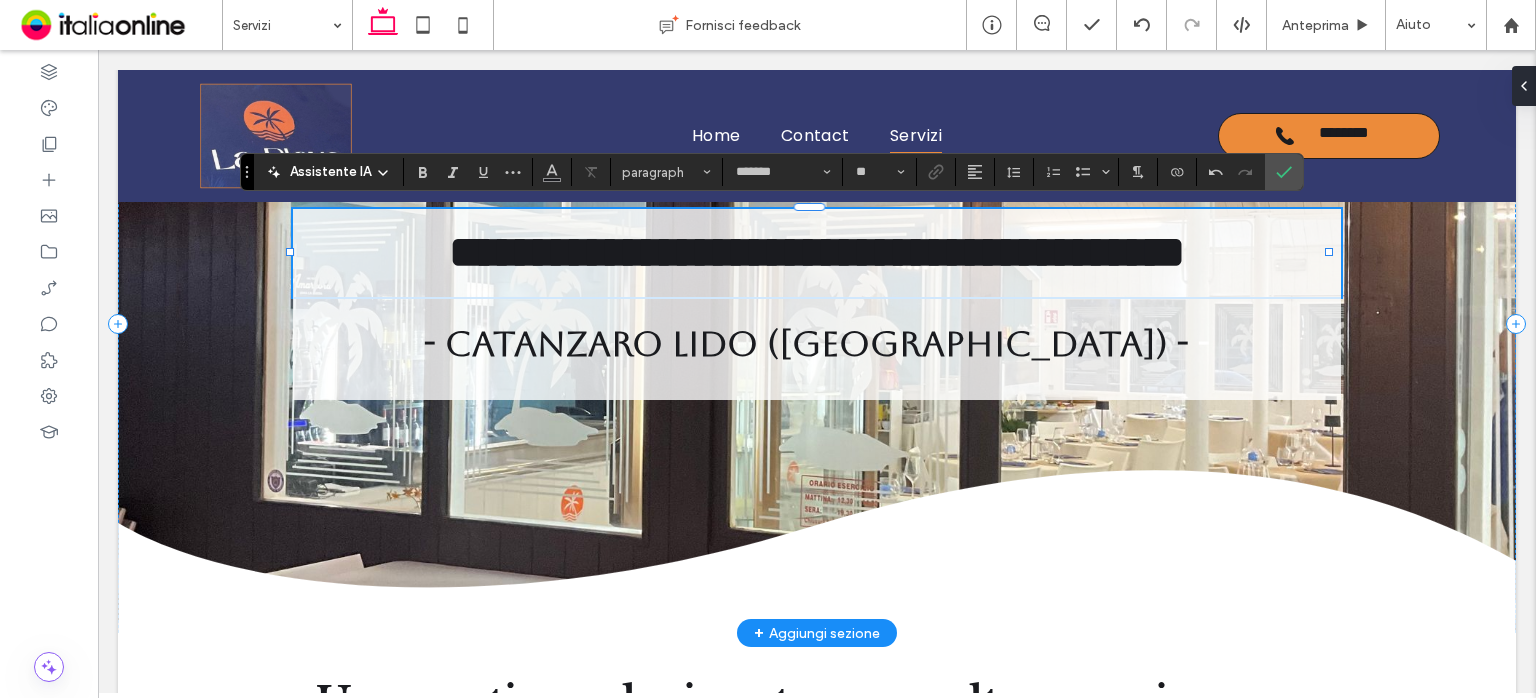 type on "**" 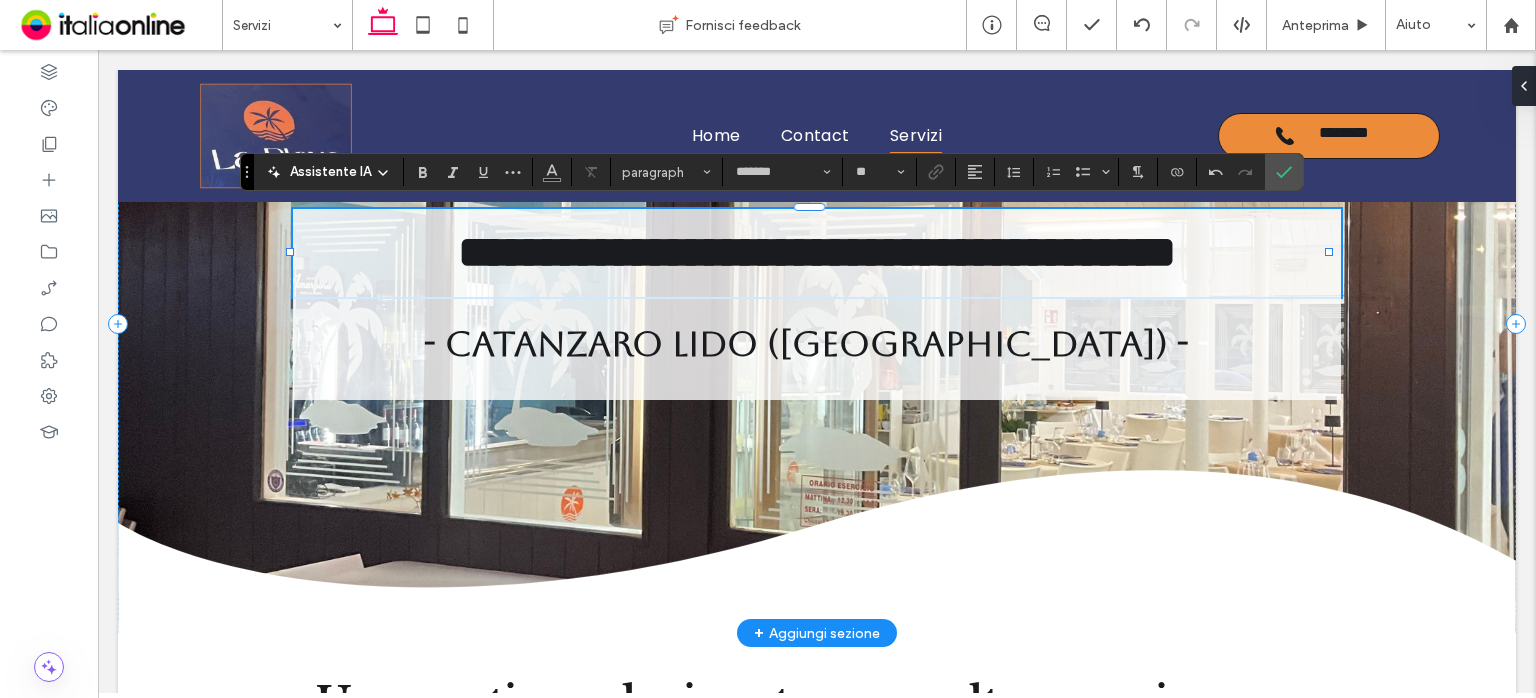 scroll, scrollTop: 0, scrollLeft: 0, axis: both 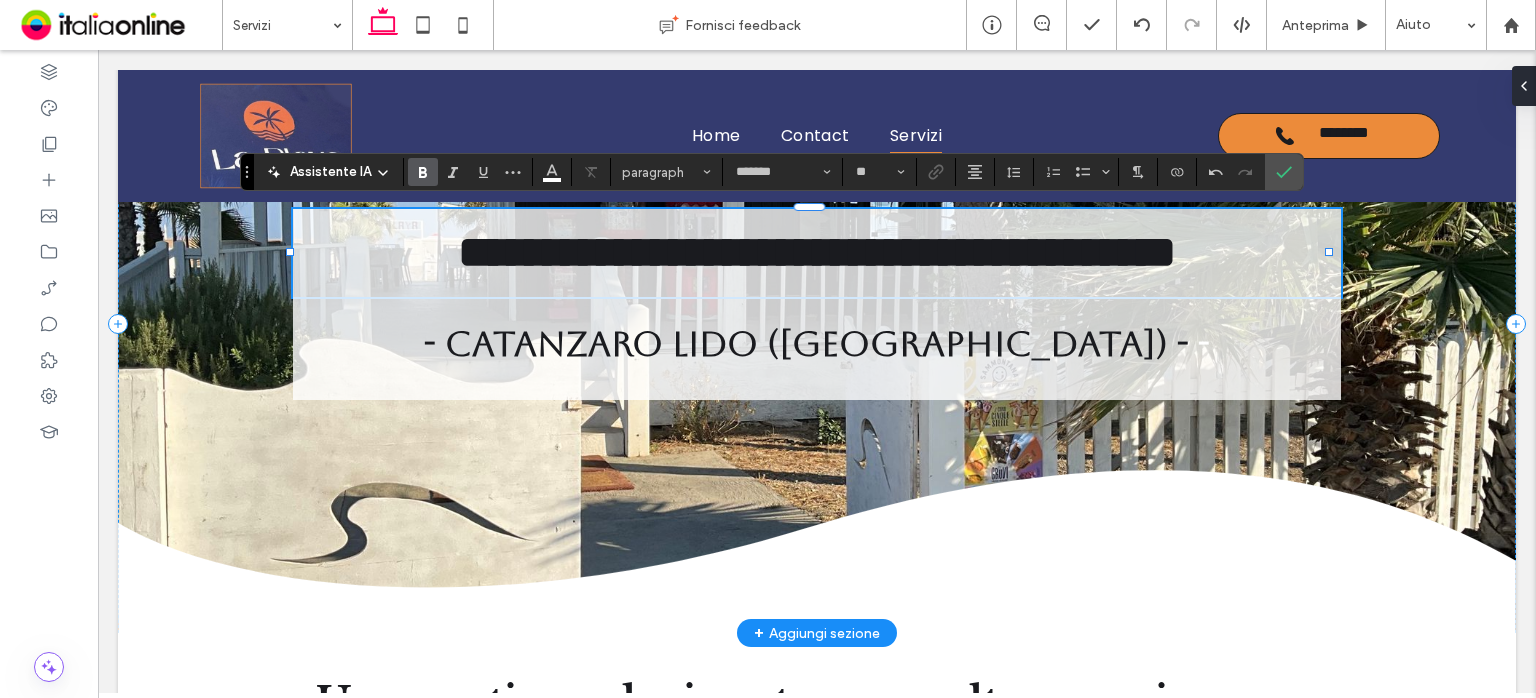 type 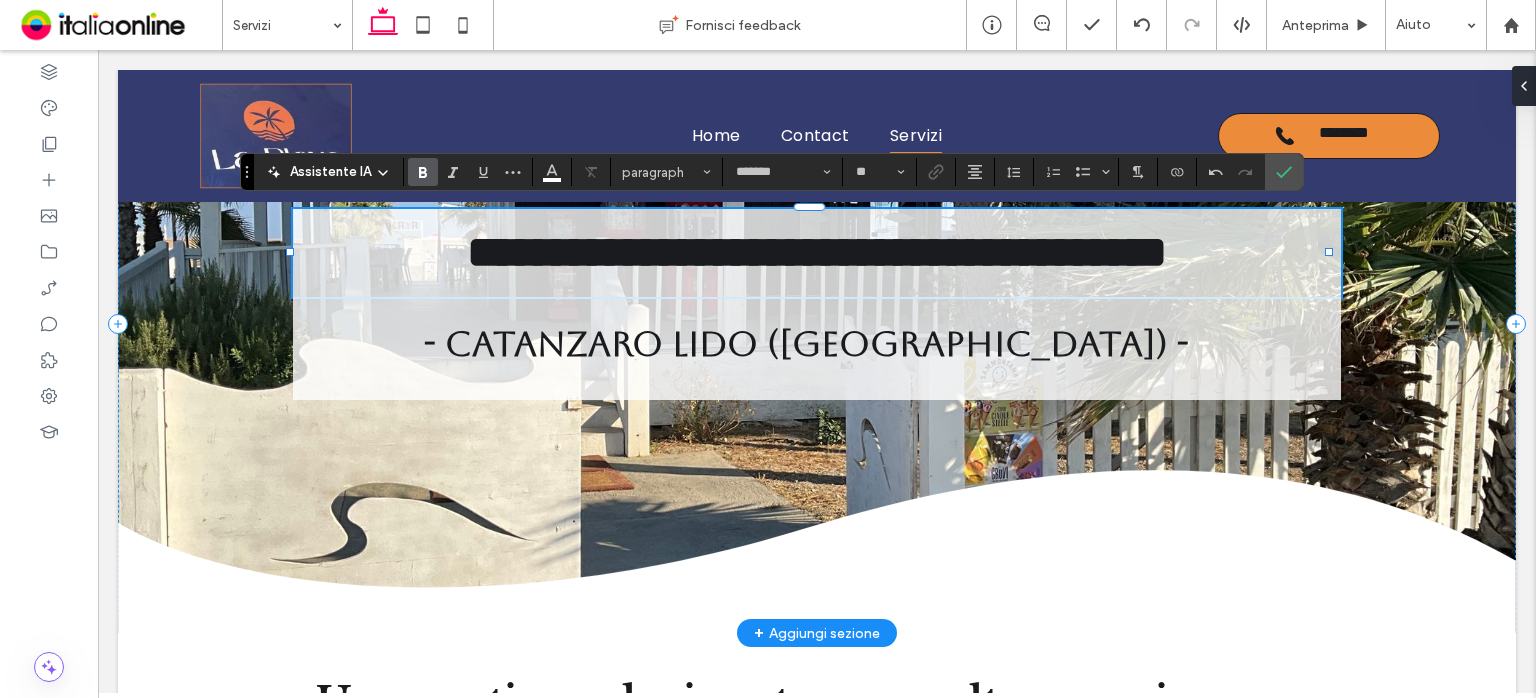 type on "**********" 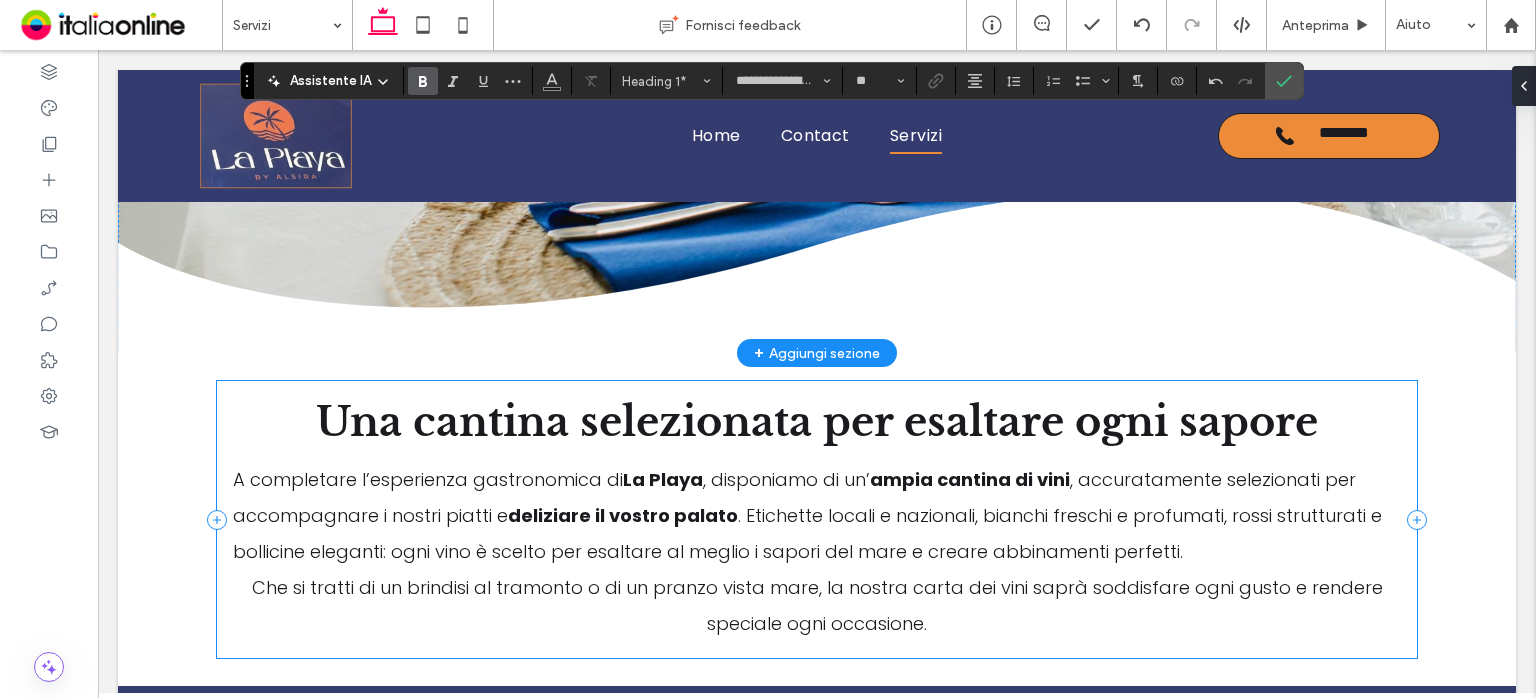 scroll, scrollTop: 588, scrollLeft: 0, axis: vertical 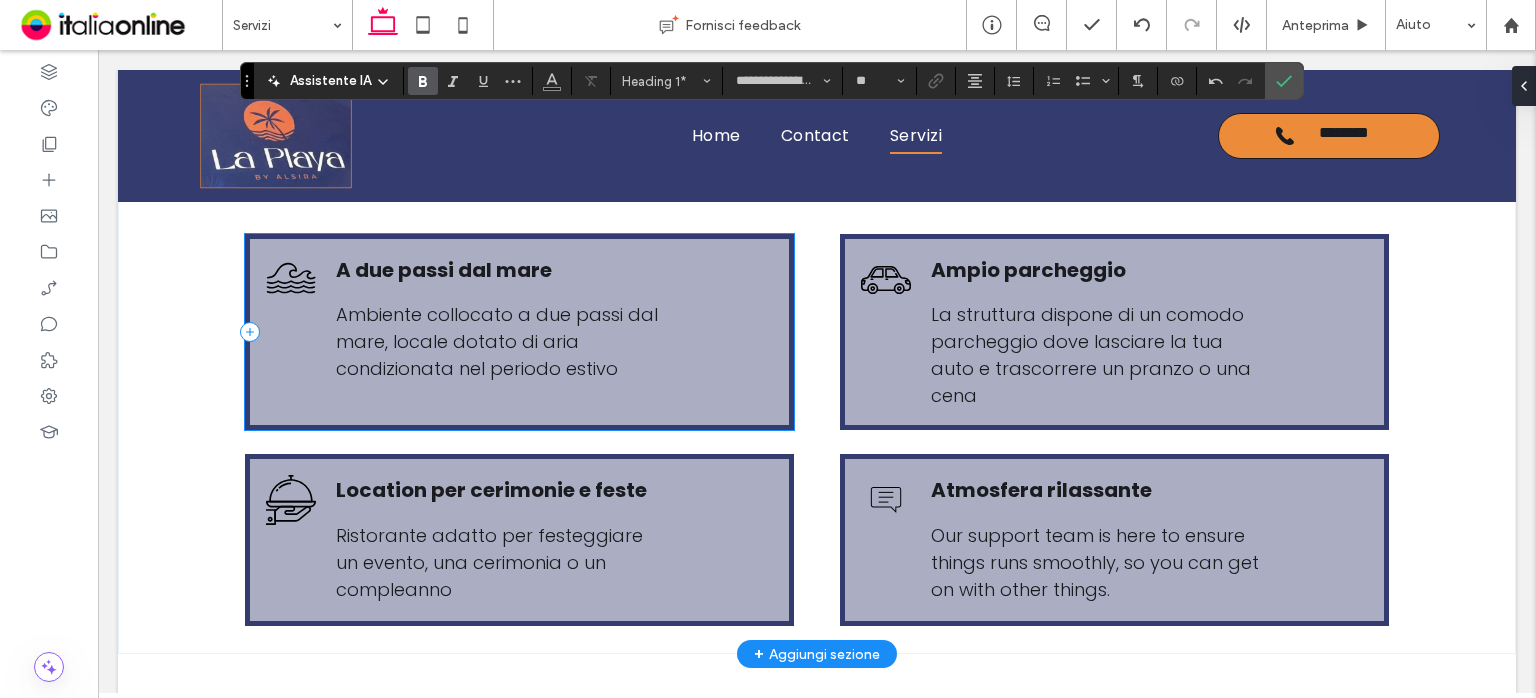 click on "A due passi dal mare
Ambiente collocato a due passi dal mare, locale dotato di aria condizionata nel periodo estivo" at bounding box center [519, 332] 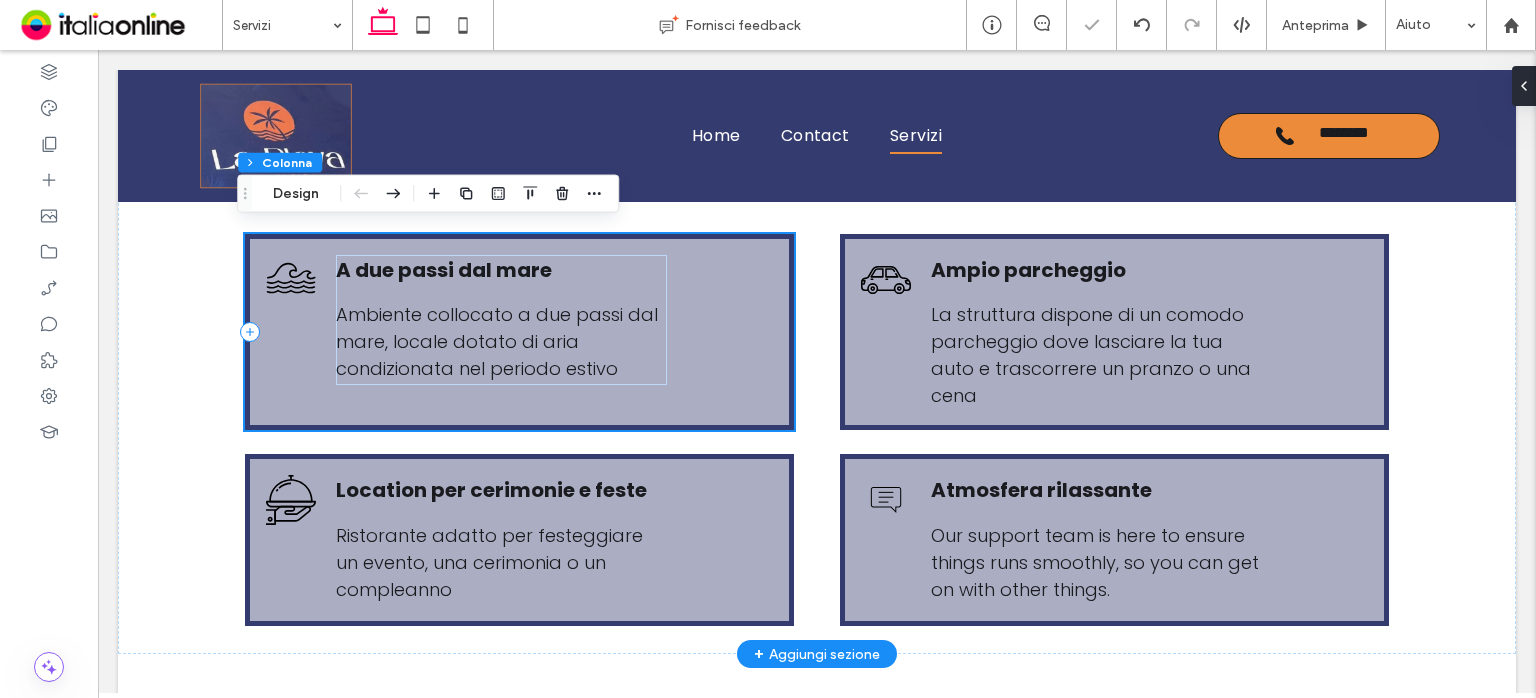 click on "A due passi dal mare
Ambiente collocato a due passi dal mare, locale dotato di aria condizionata nel periodo estivo" at bounding box center (519, 332) 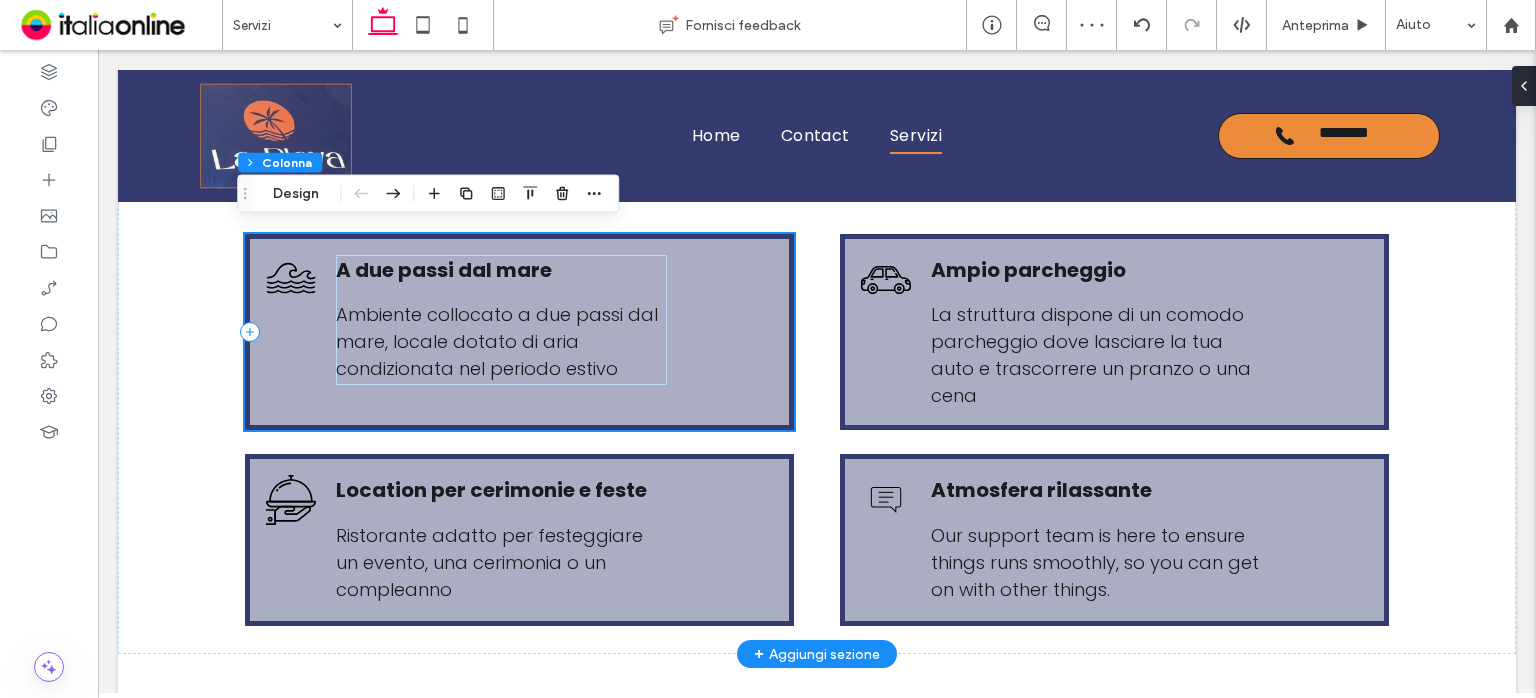 click on "A due passi dal mare
Ambiente collocato a due passi dal mare, locale dotato di aria condizionata nel periodo estivo" at bounding box center (519, 332) 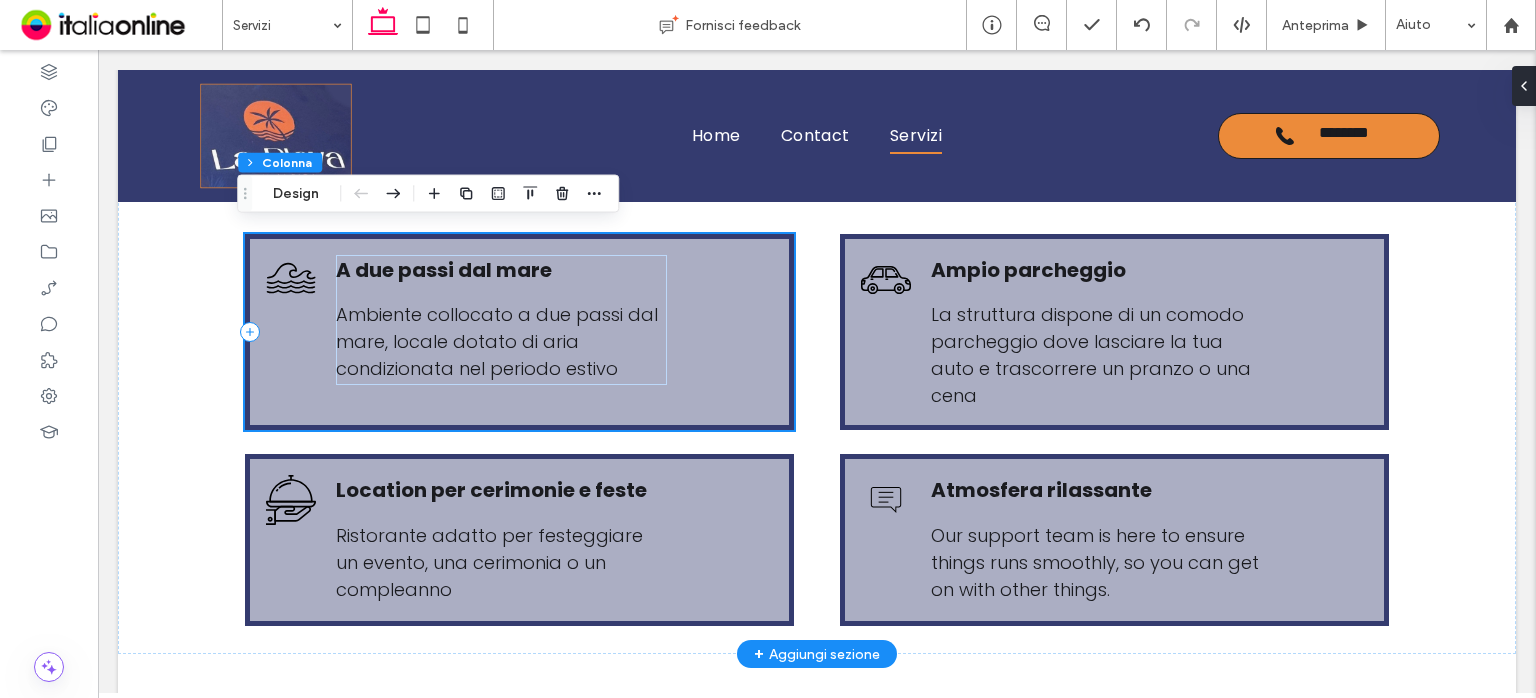click on "A due passi dal mare
Ambiente collocato a due passi dal mare, locale dotato di aria condizionata nel periodo estivo" at bounding box center [519, 332] 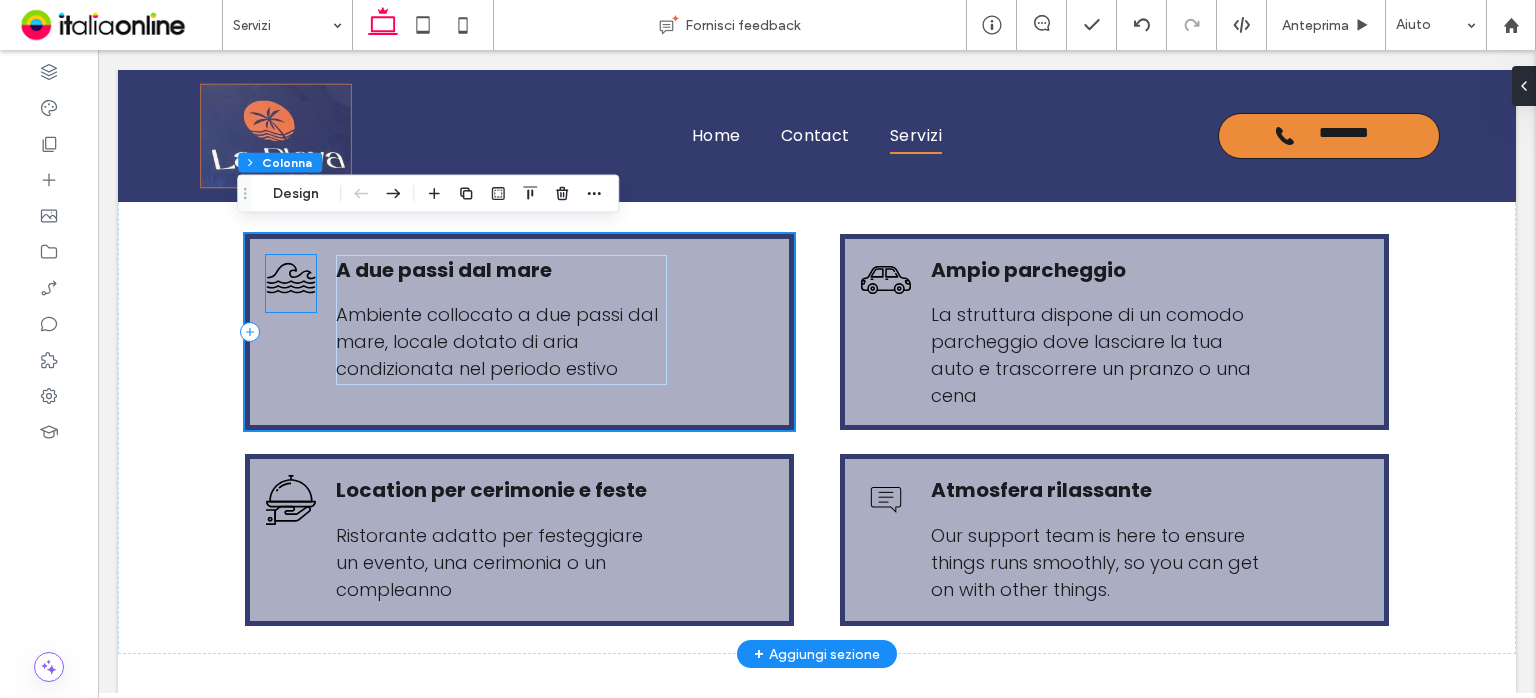 drag, startPoint x: 272, startPoint y: 247, endPoint x: 261, endPoint y: 254, distance: 13.038404 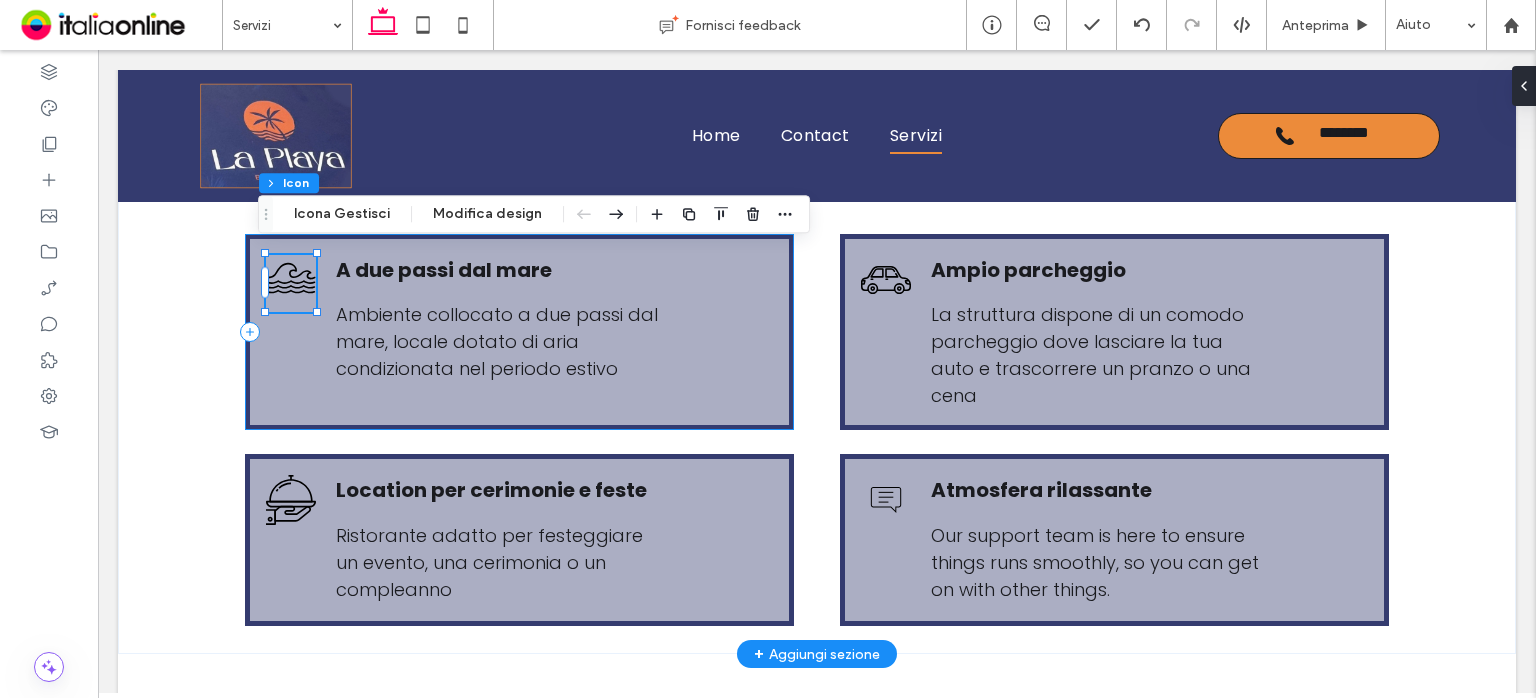 click on "A due passi dal mare
Ambiente collocato a due passi dal mare, locale dotato di aria condizionata nel periodo estivo" at bounding box center [519, 332] 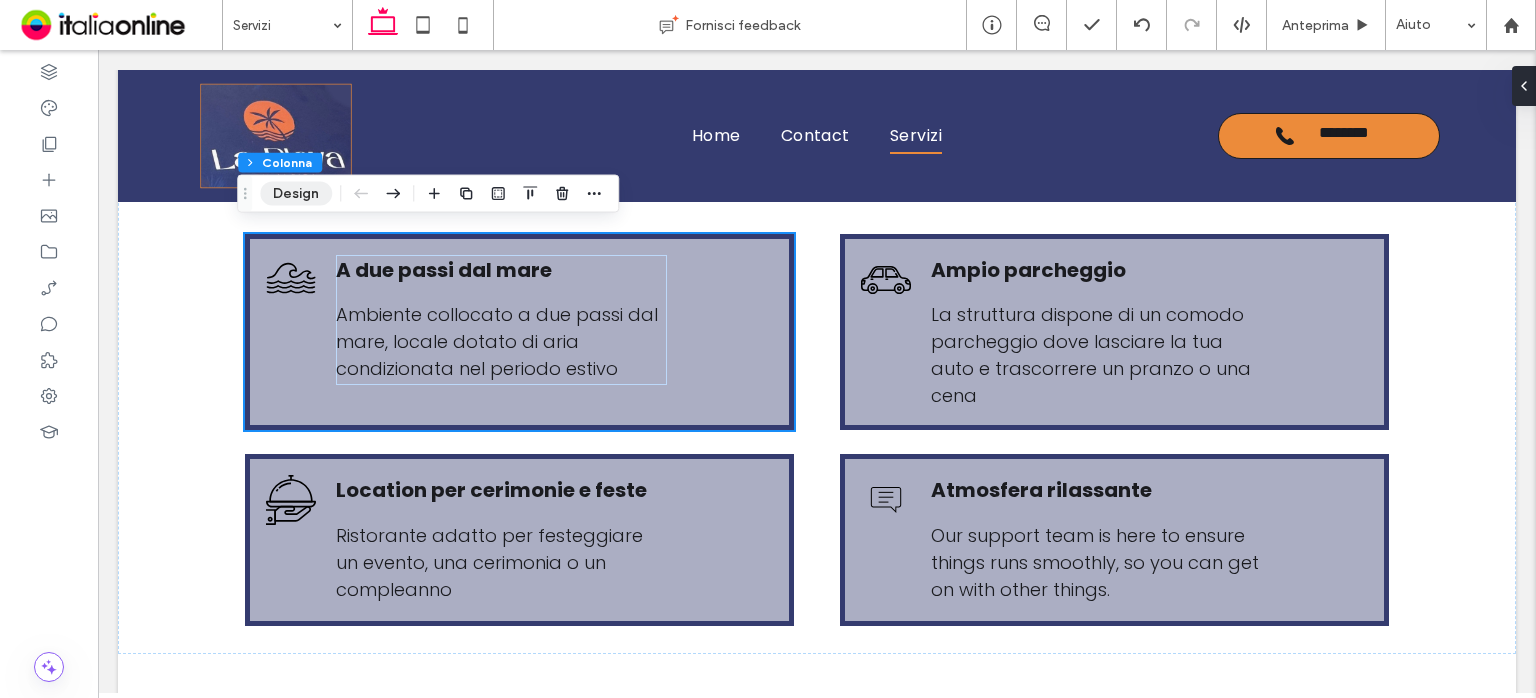 click on "Design" at bounding box center (296, 194) 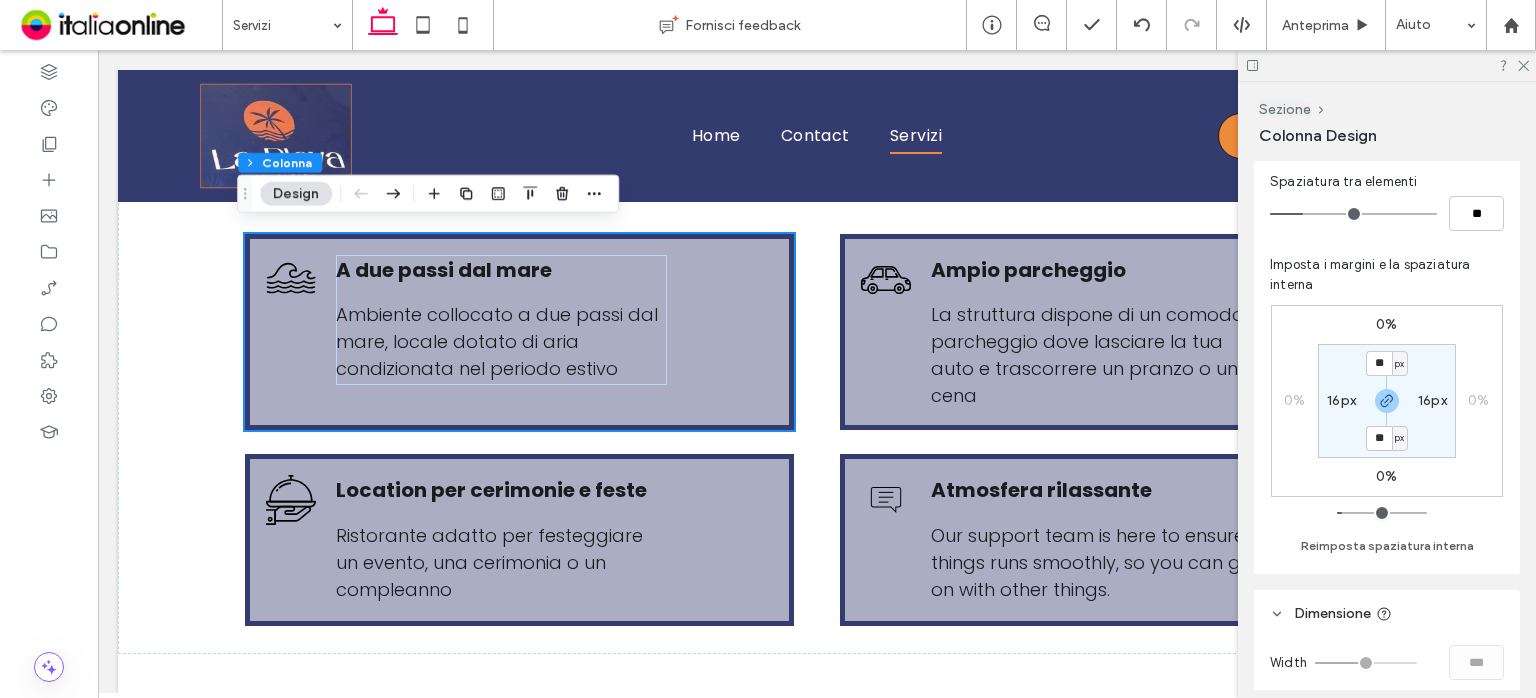scroll, scrollTop: 800, scrollLeft: 0, axis: vertical 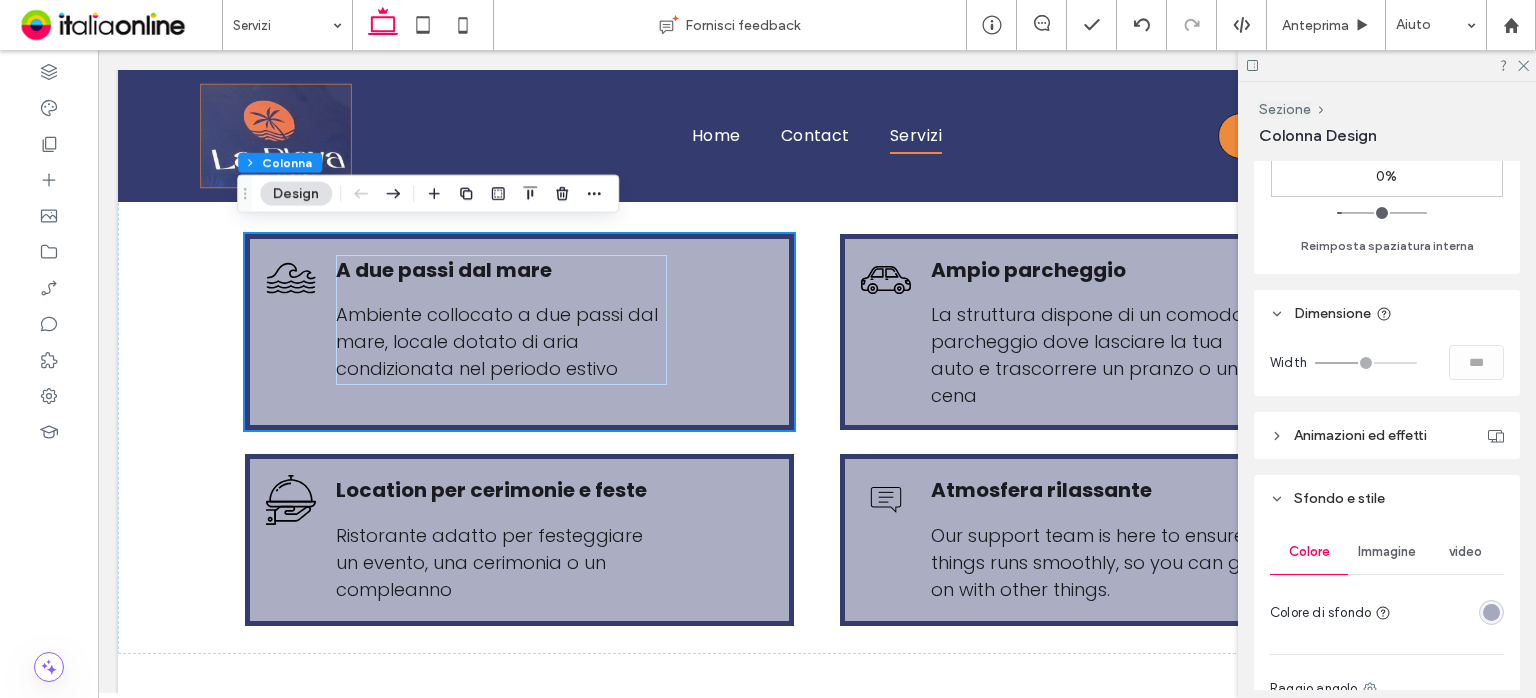 click at bounding box center (1491, 612) 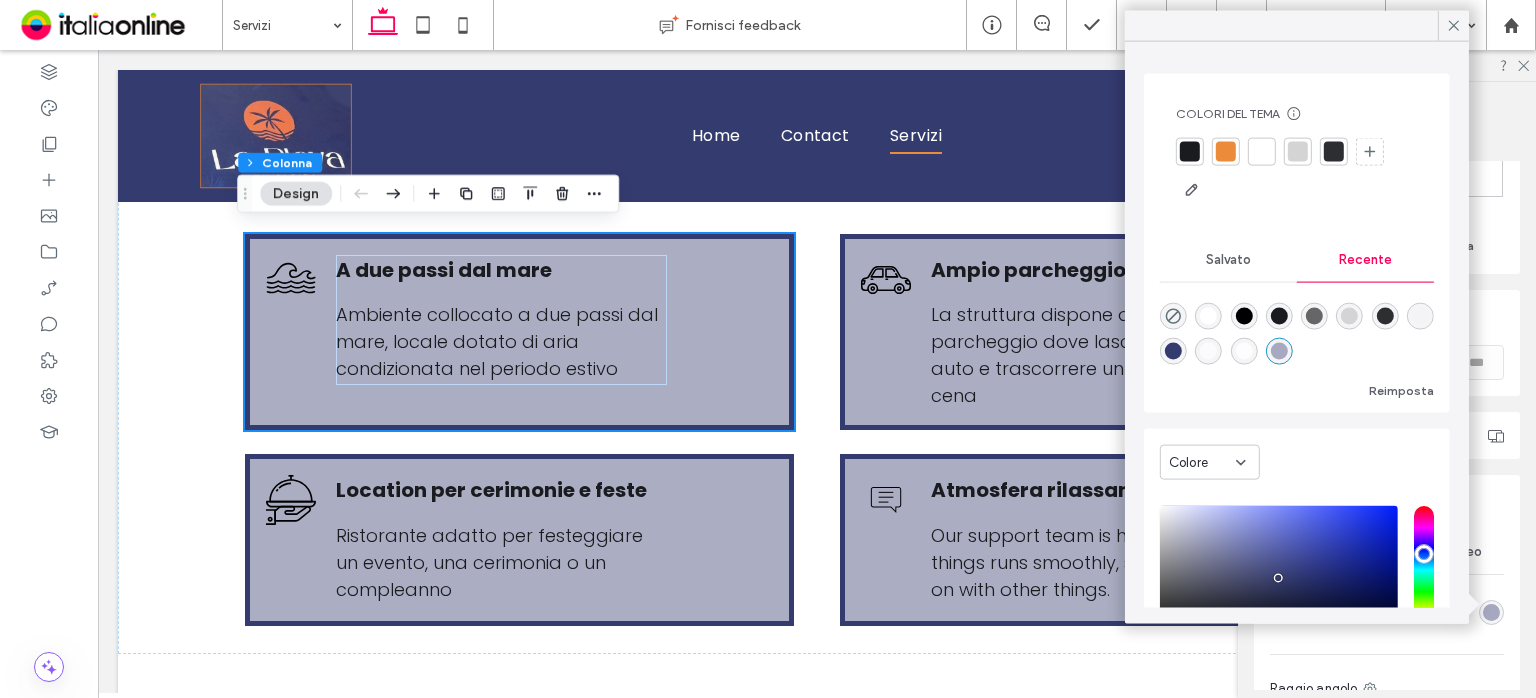 click at bounding box center (1208, 316) 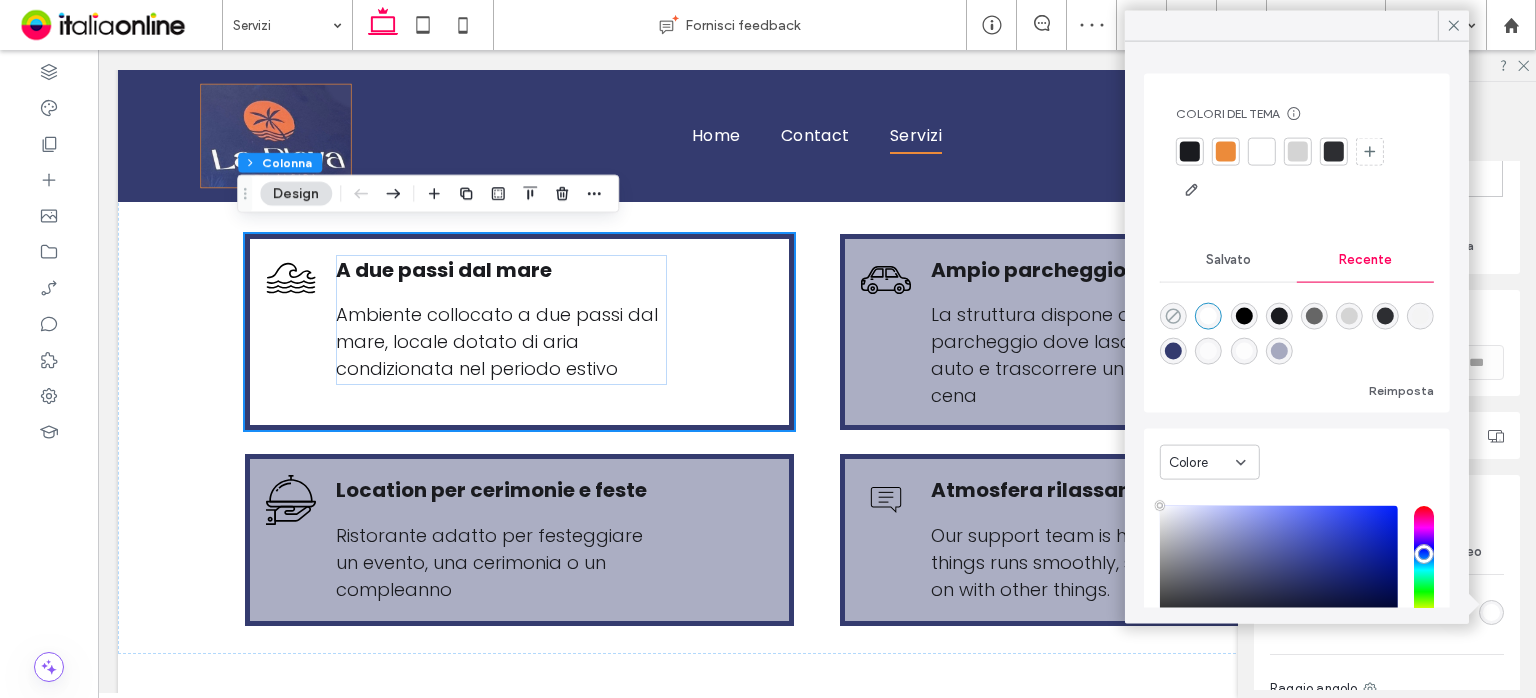 click 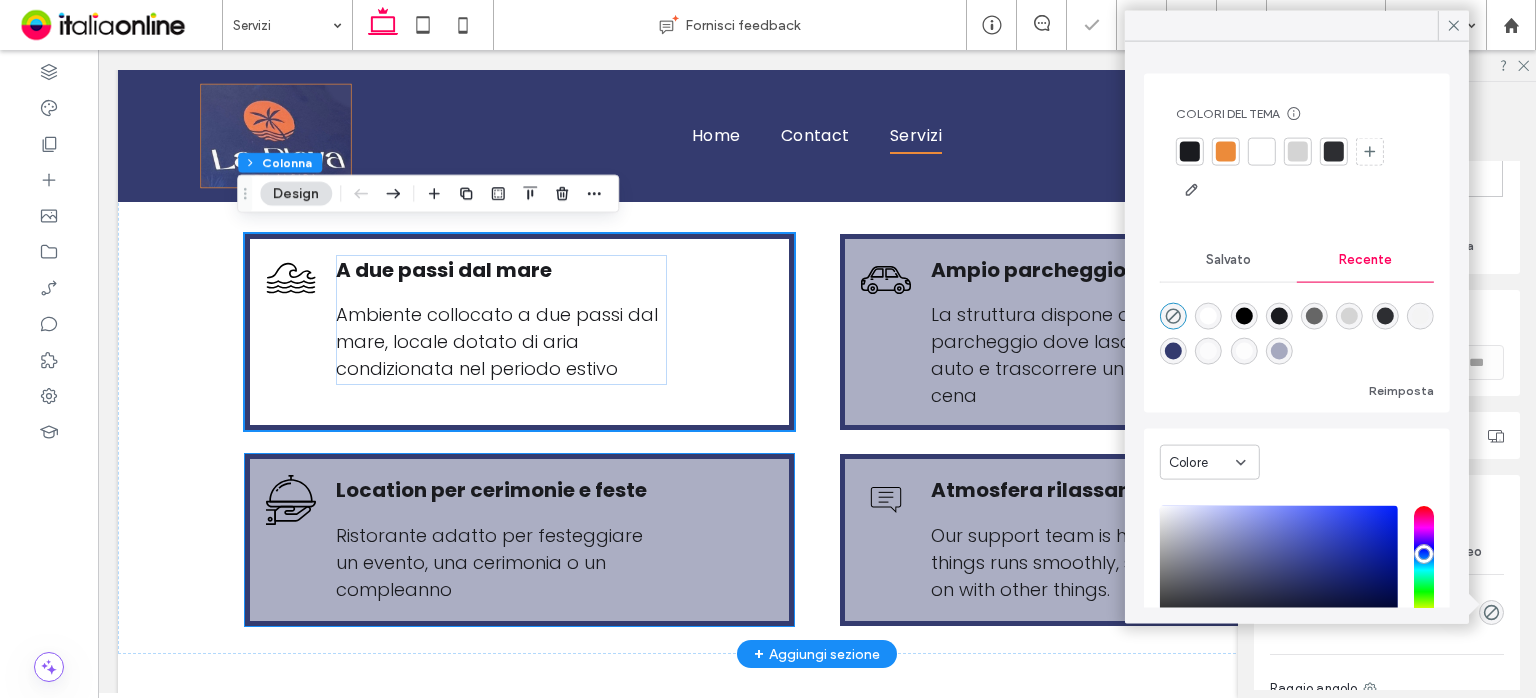 click on "Location per cerimonie e feste
Ristorante adatto per festeggiare un evento, una cerimonia o un compleanno" at bounding box center [519, 540] 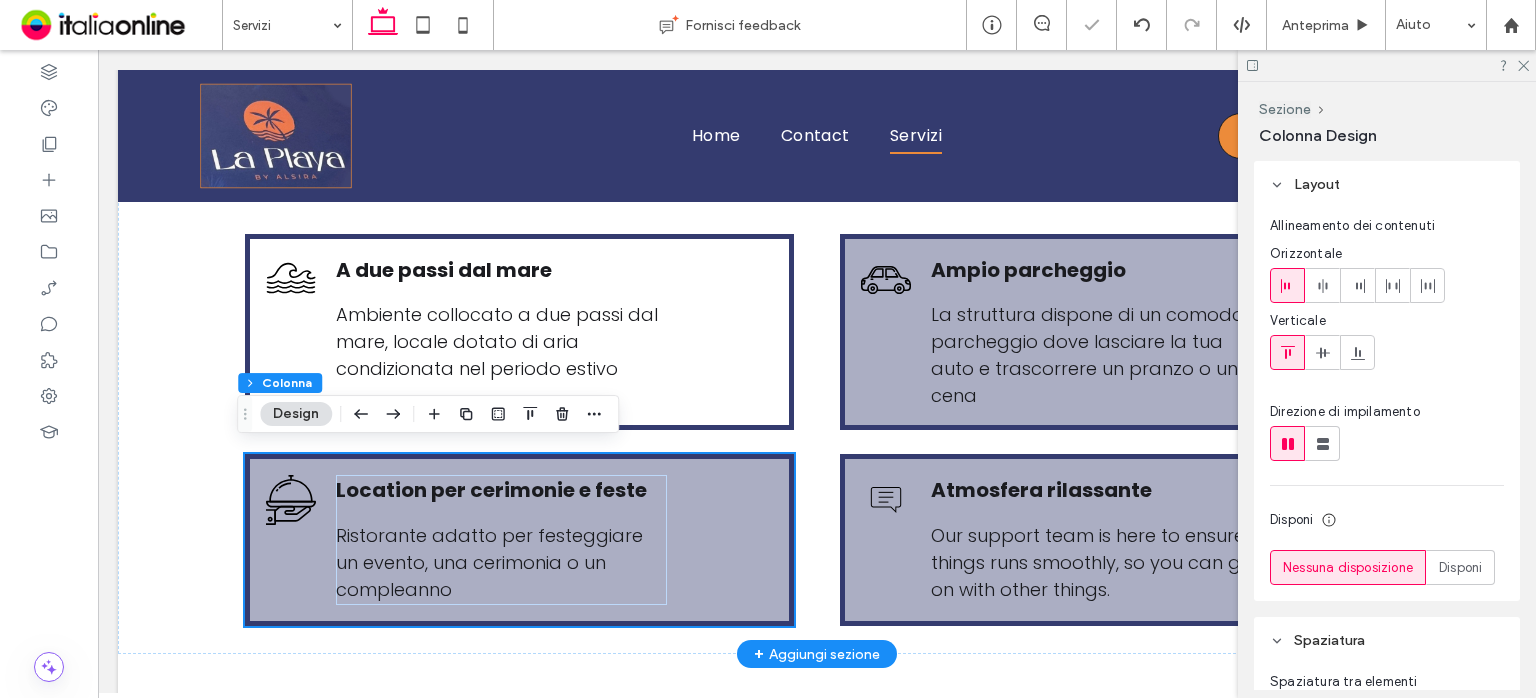 click on "Location per cerimonie e feste
Ristorante adatto per festeggiare un evento, una cerimonia o un compleanno" at bounding box center [519, 540] 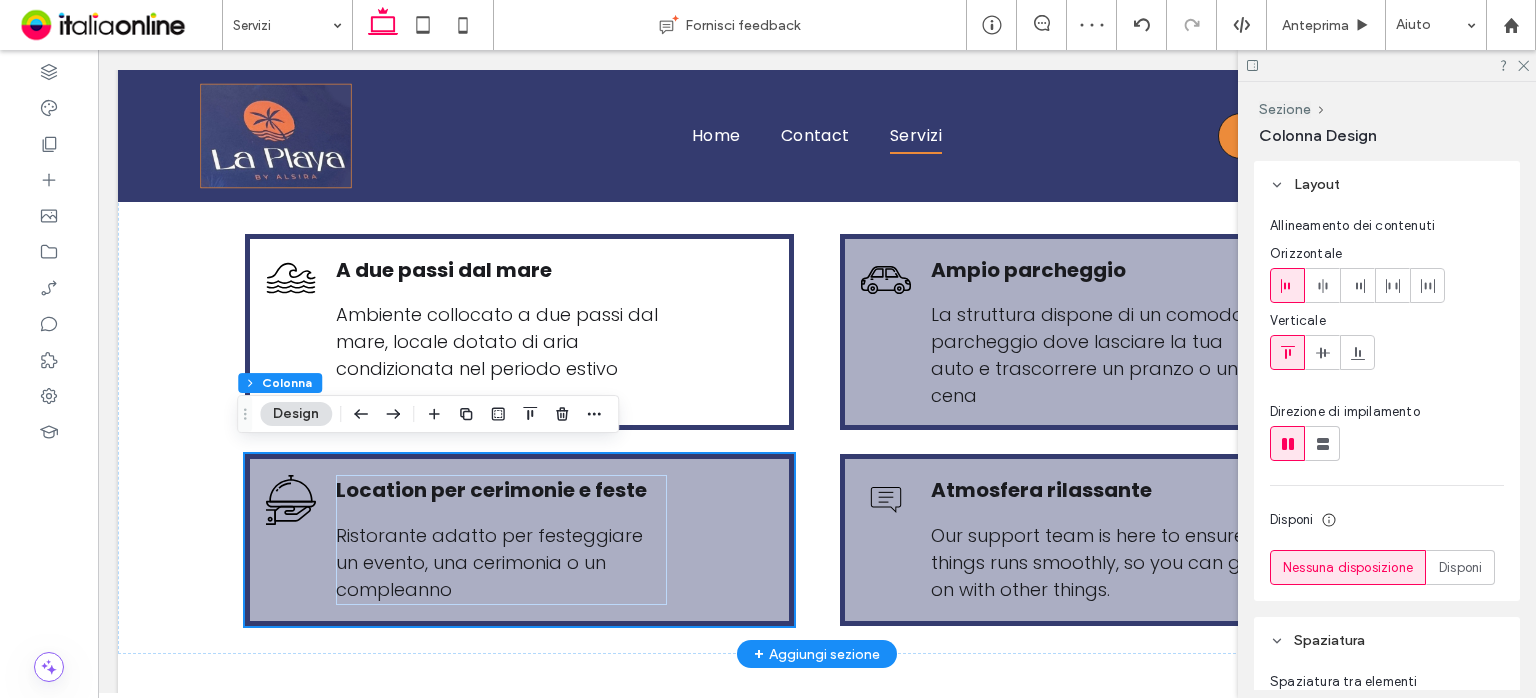 click on "Location per cerimonie e feste
Ristorante adatto per festeggiare un evento, una cerimonia o un compleanno" at bounding box center (519, 540) 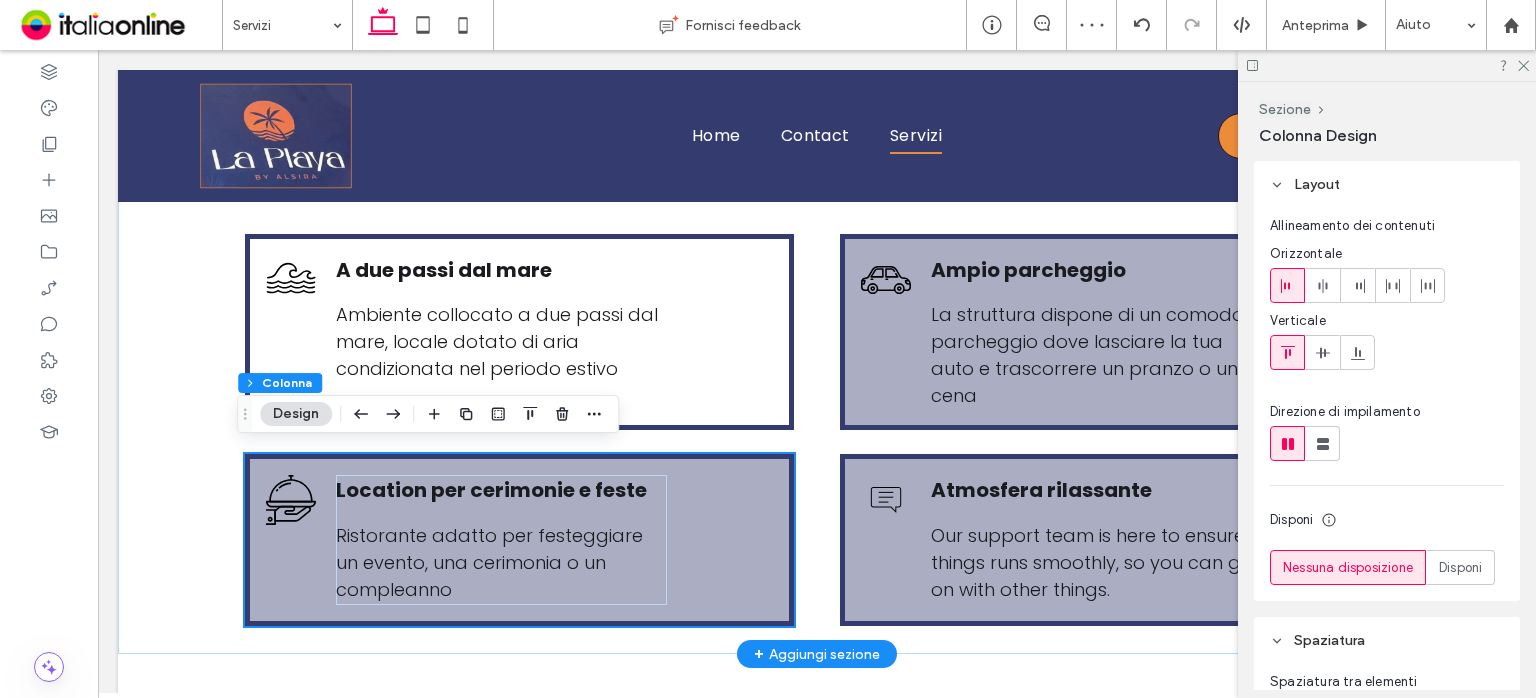 click on "A due passi dal mare
Ambiente collocato a due passi dal mare, locale dotato di aria condizionata nel periodo estivo
Ampio parcheggio
La struttura dispone di un comodo parcheggio dove lasciare la tua auto e trascorrere un pranzo o una cena
Location per cerimonie e feste
Ristorante adatto per festeggiare un evento, una cerimonia o un compleanno
Atmosfera rilassante
Our support team is here to ensure things runs smoothly, so you can get on with other things." at bounding box center [817, 416] 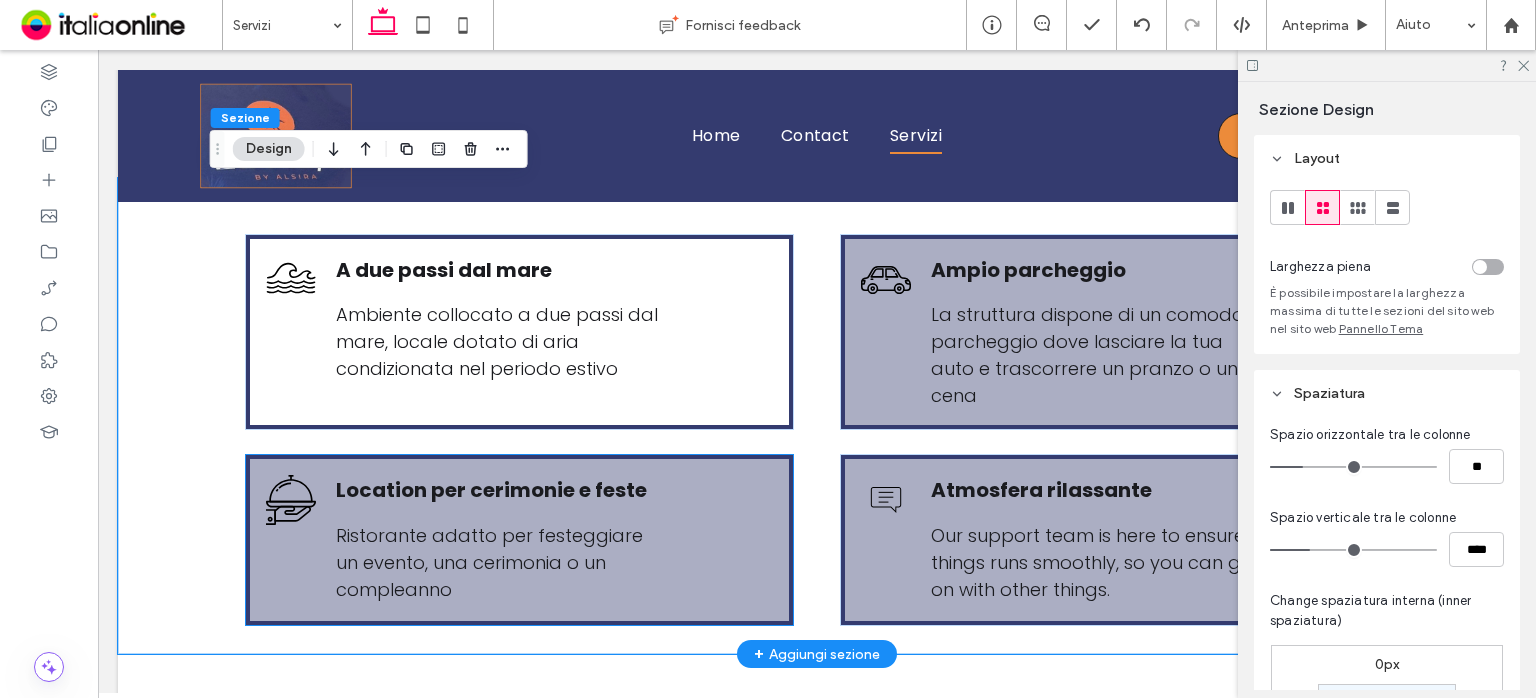 click on "Location per cerimonie e feste
Ristorante adatto per festeggiare un evento, una cerimonia o un compleanno" at bounding box center (519, 540) 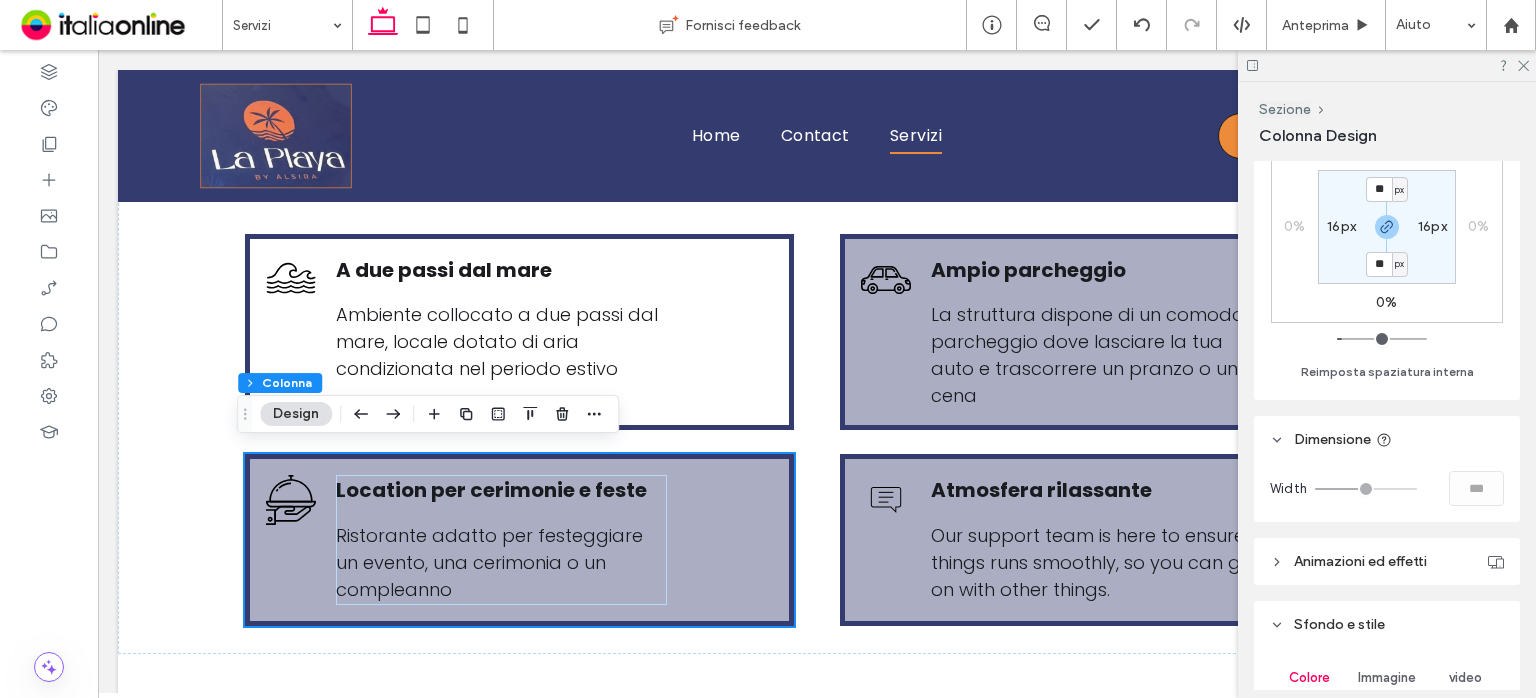 scroll, scrollTop: 800, scrollLeft: 0, axis: vertical 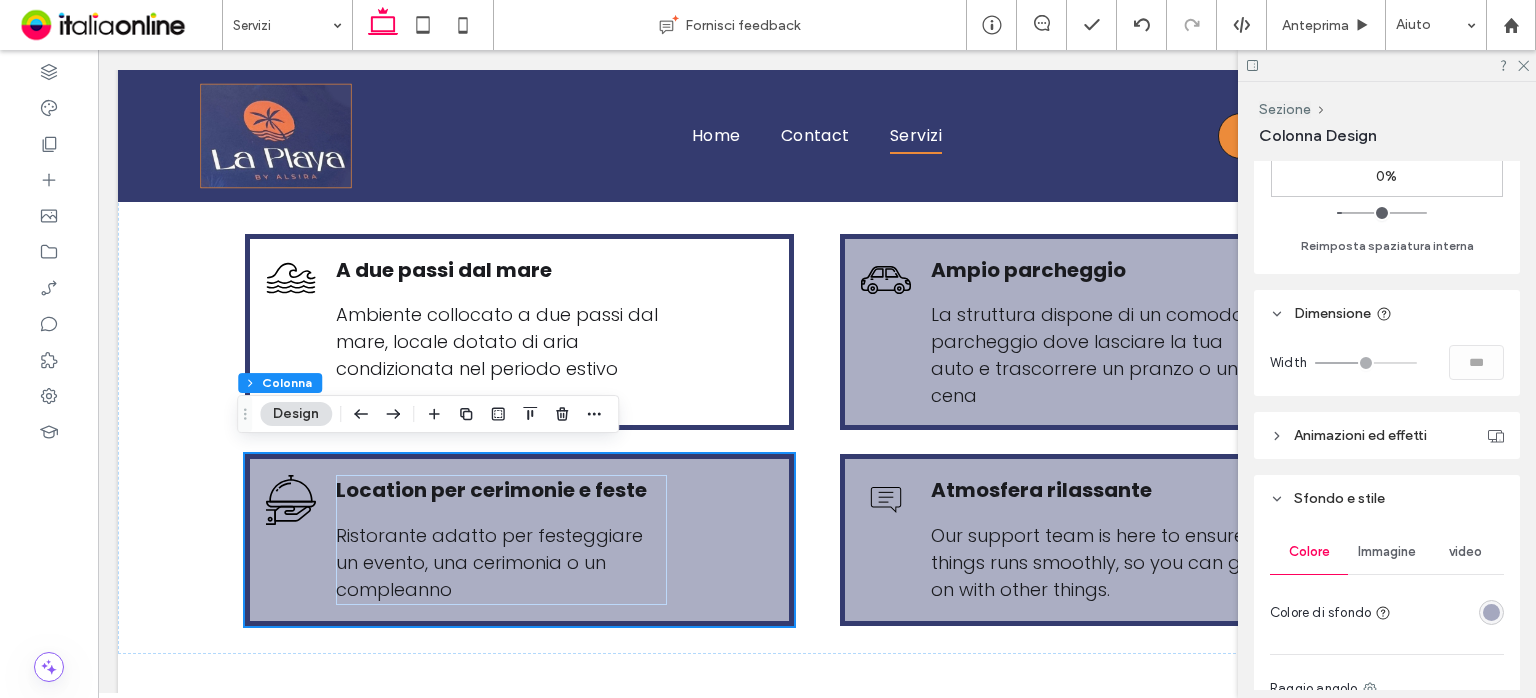 click at bounding box center [1491, 612] 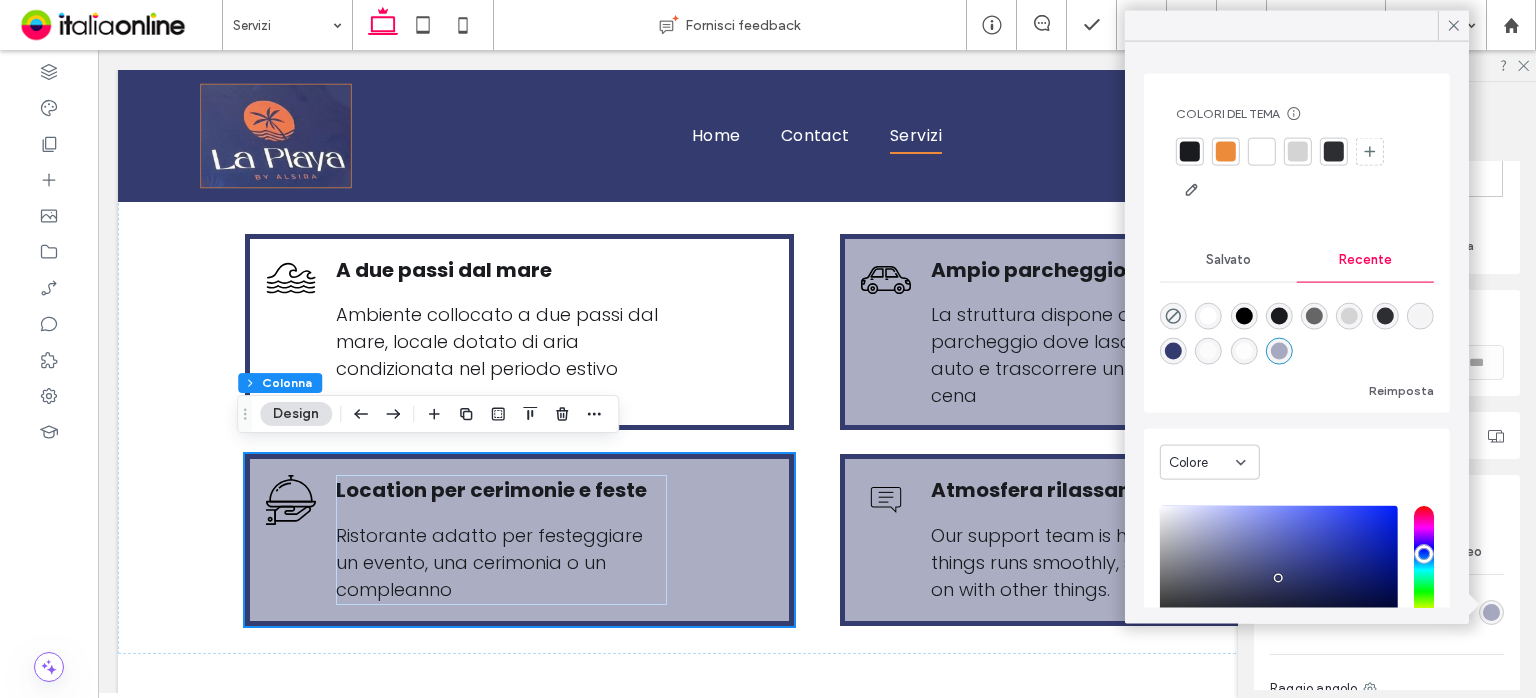click at bounding box center (1173, 316) 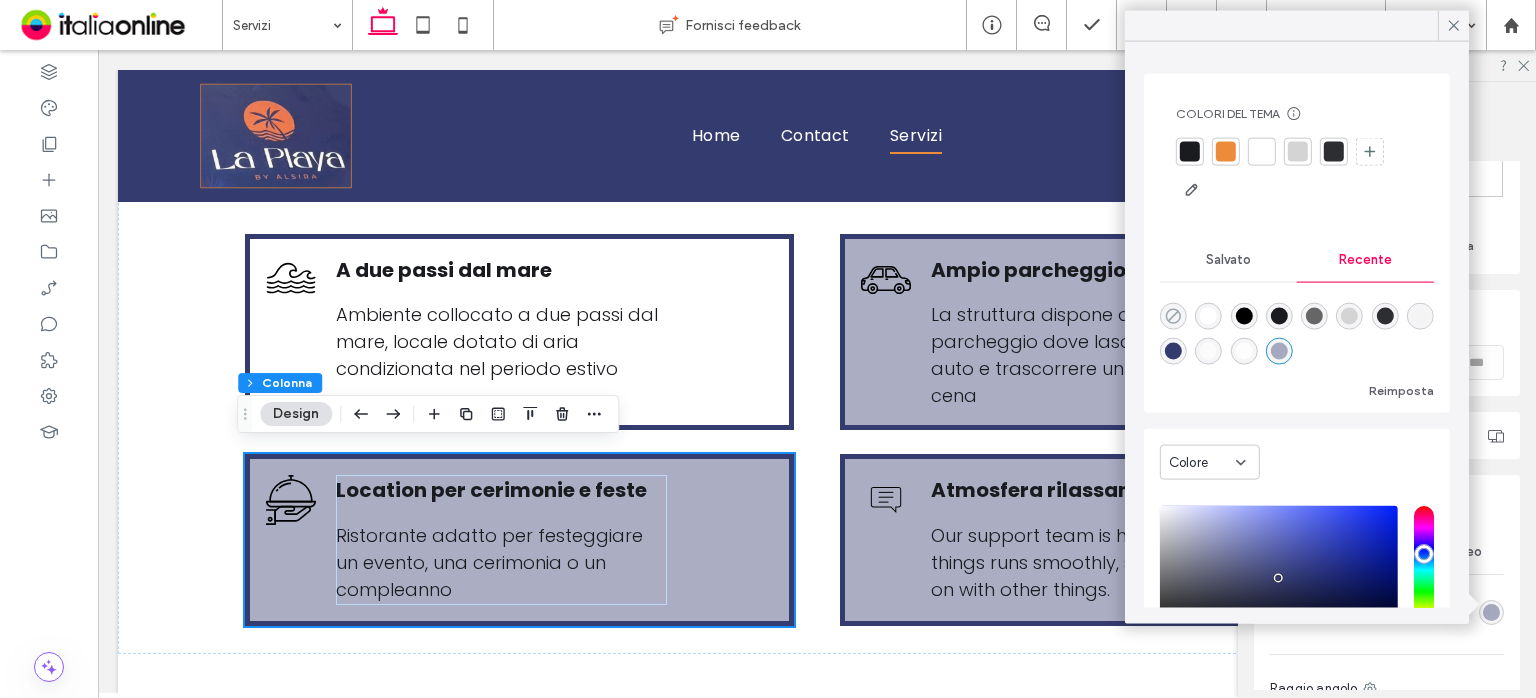 click 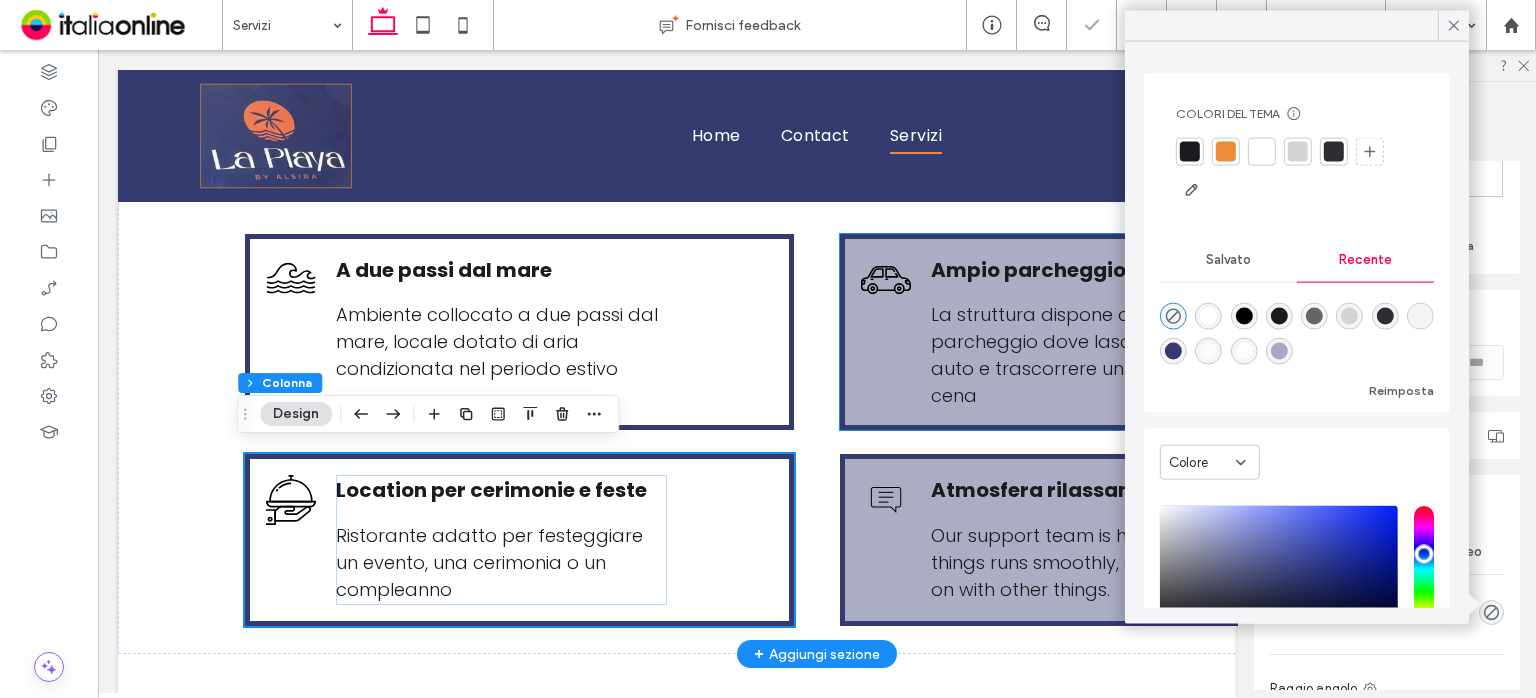 click on "Ampio parcheggio
La struttura dispone di un comodo parcheggio dove lasciare la tua auto e trascorrere un pranzo o una cena" at bounding box center (1114, 332) 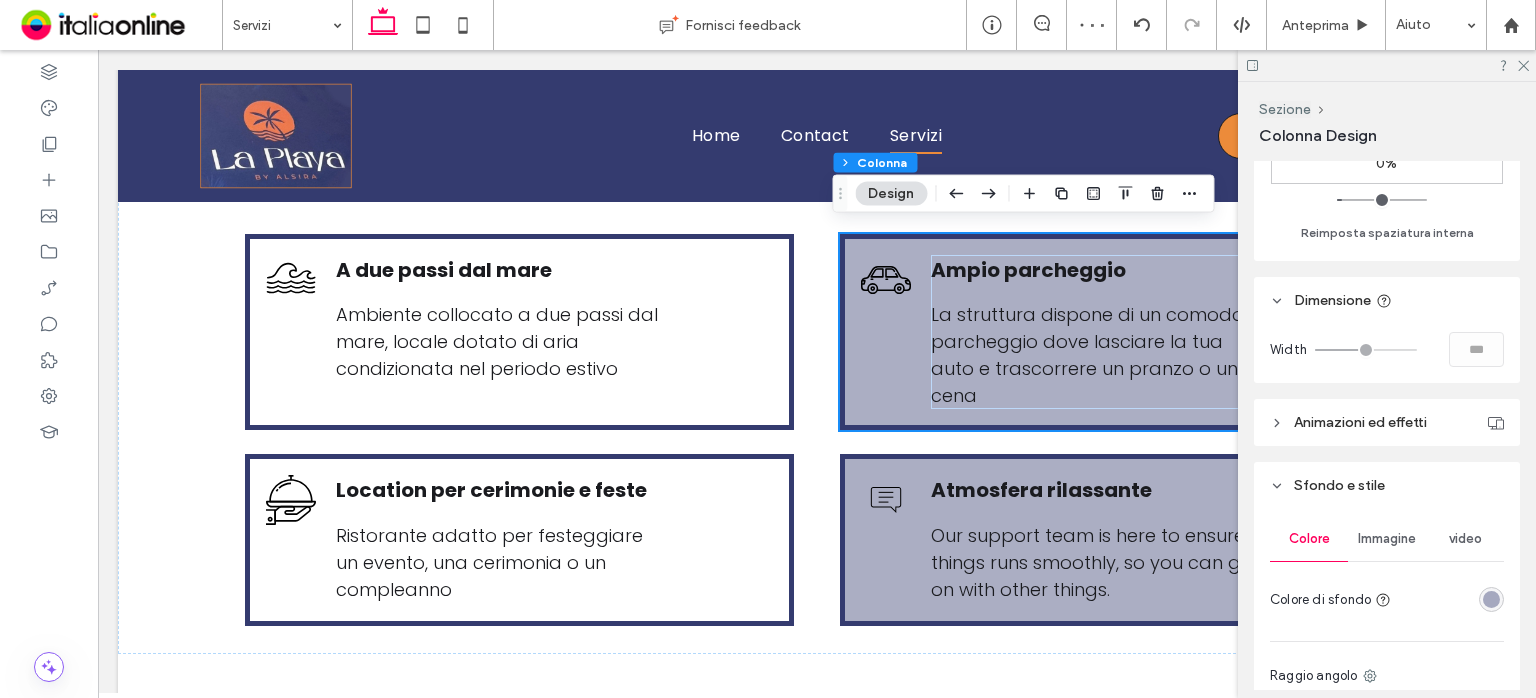 scroll, scrollTop: 1000, scrollLeft: 0, axis: vertical 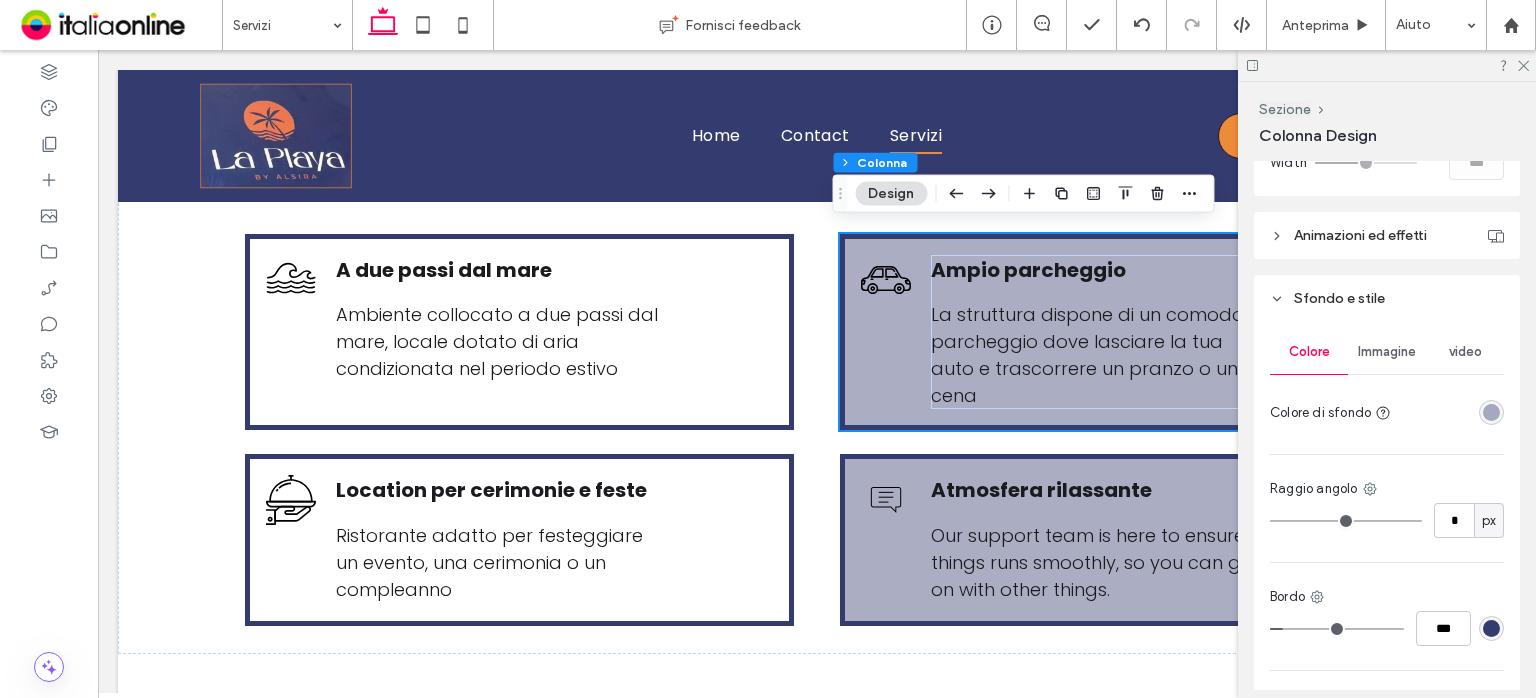 click at bounding box center [1491, 412] 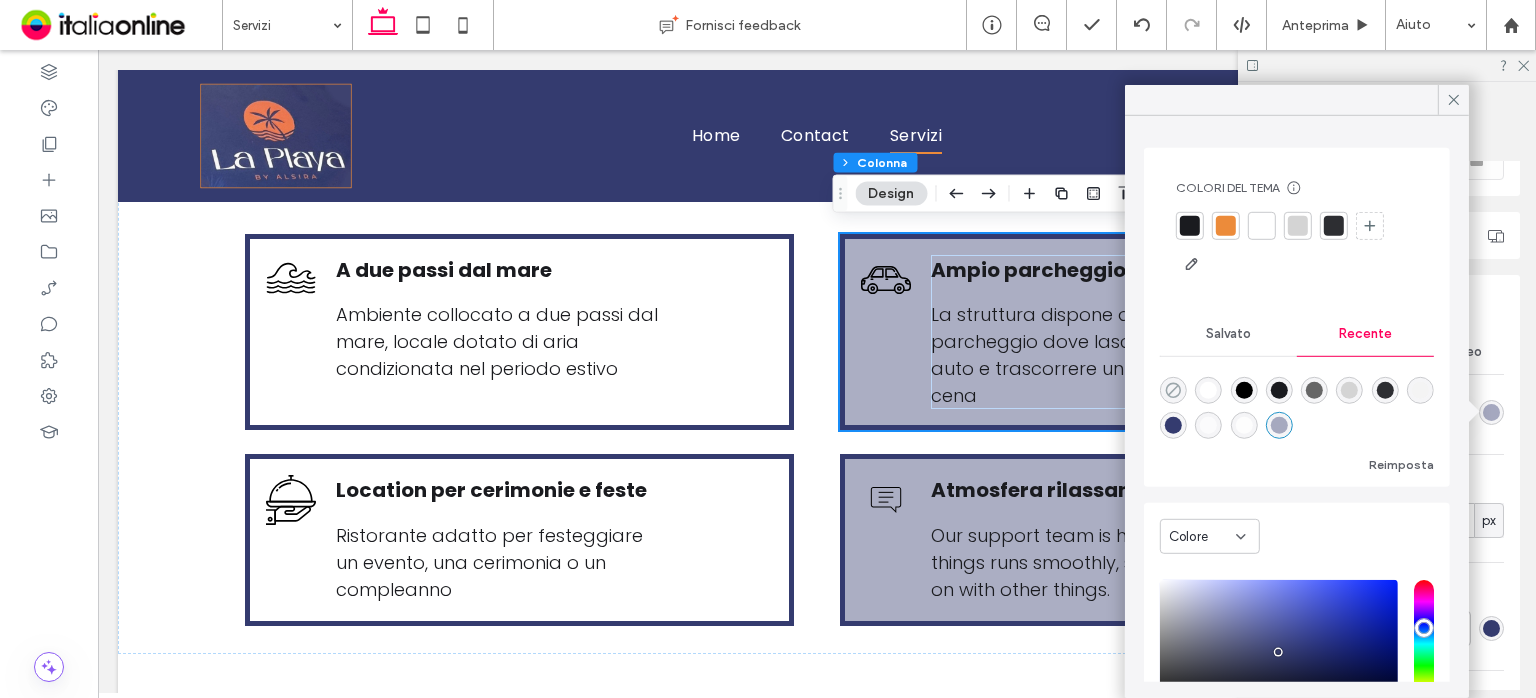 click 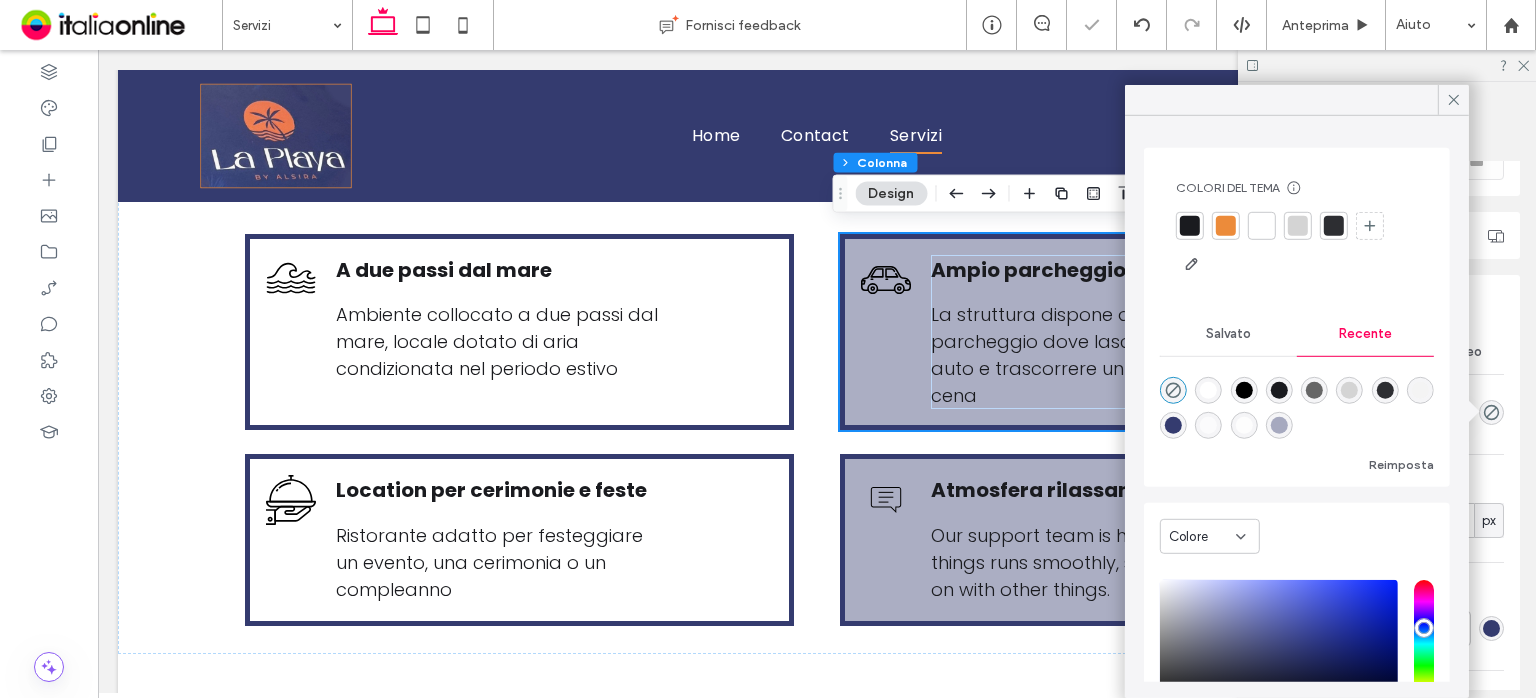 type on "*******" 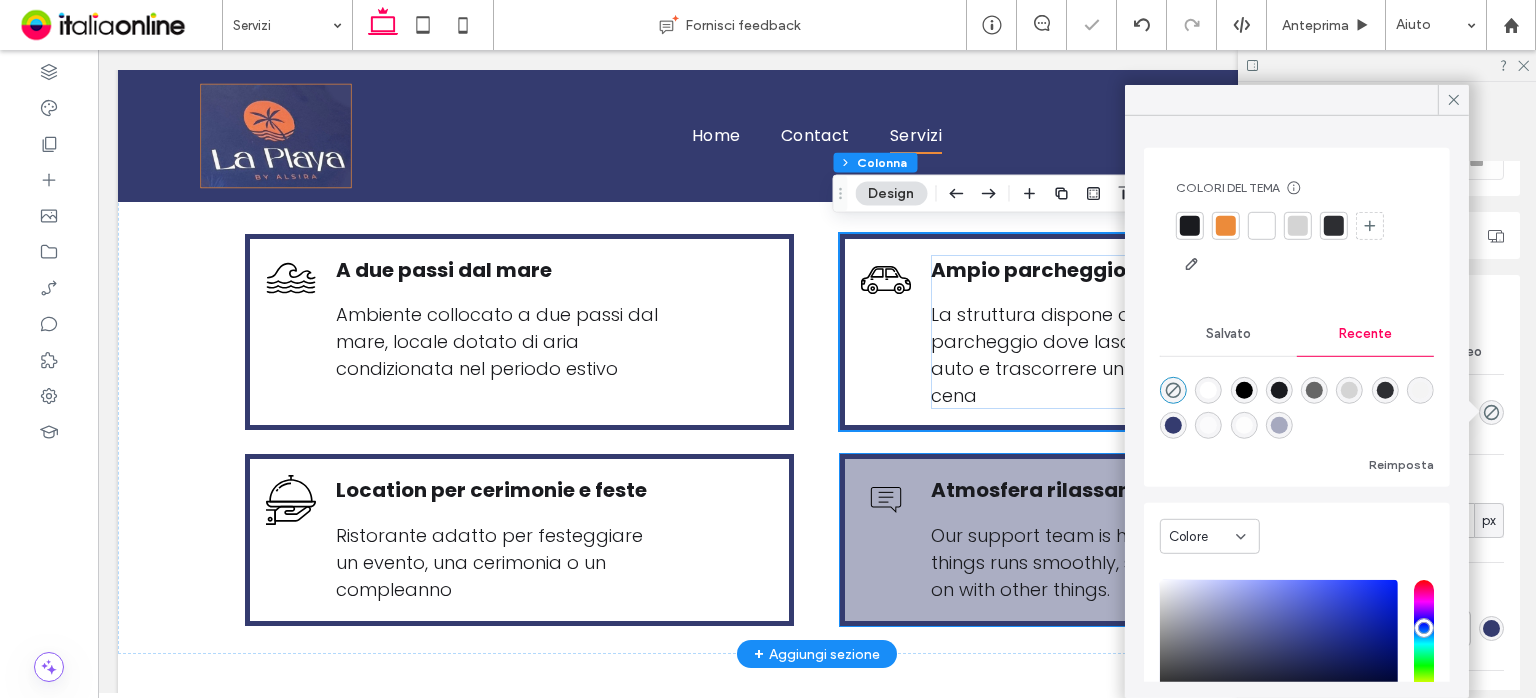 click on "Atmosfera rilassante
Our support team is here to ensure things runs smoothly, so you can get on with other things." at bounding box center (1114, 540) 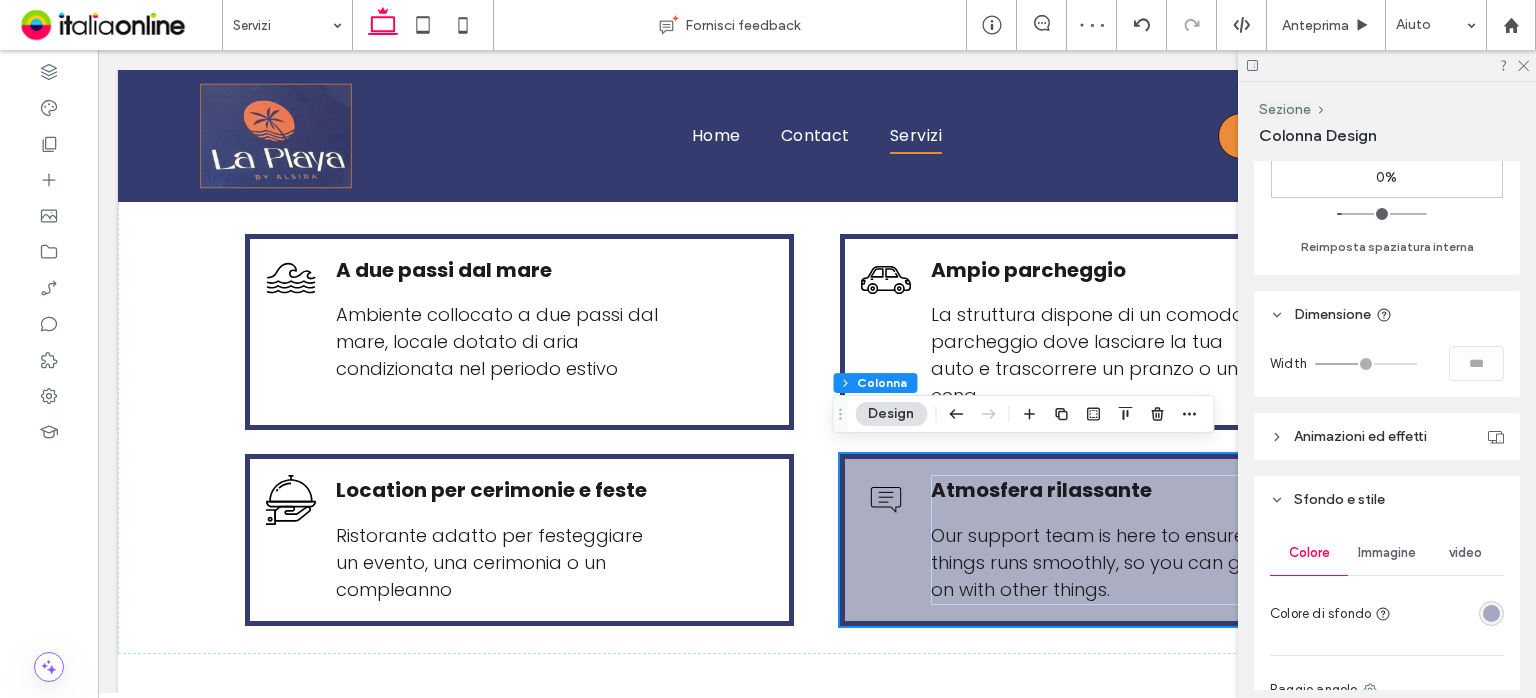 scroll, scrollTop: 800, scrollLeft: 0, axis: vertical 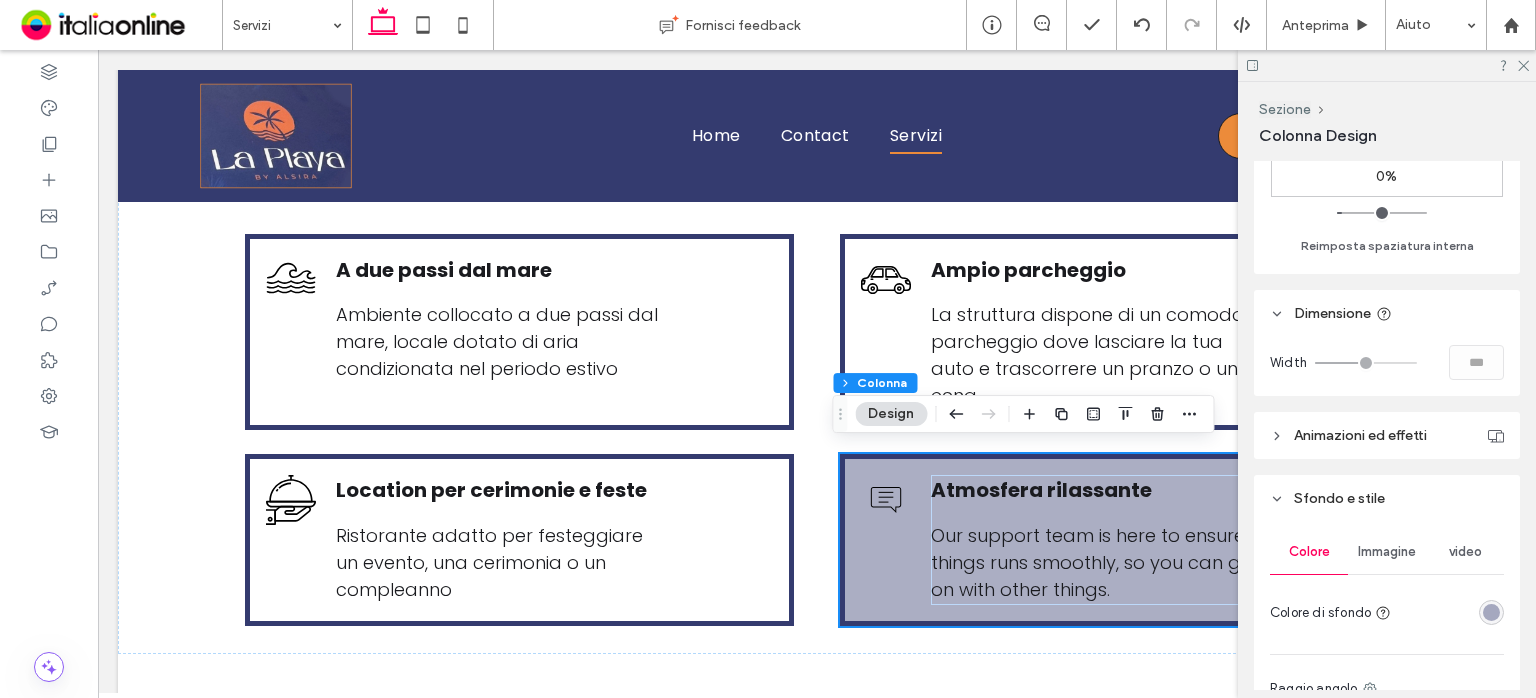 click at bounding box center [1491, 612] 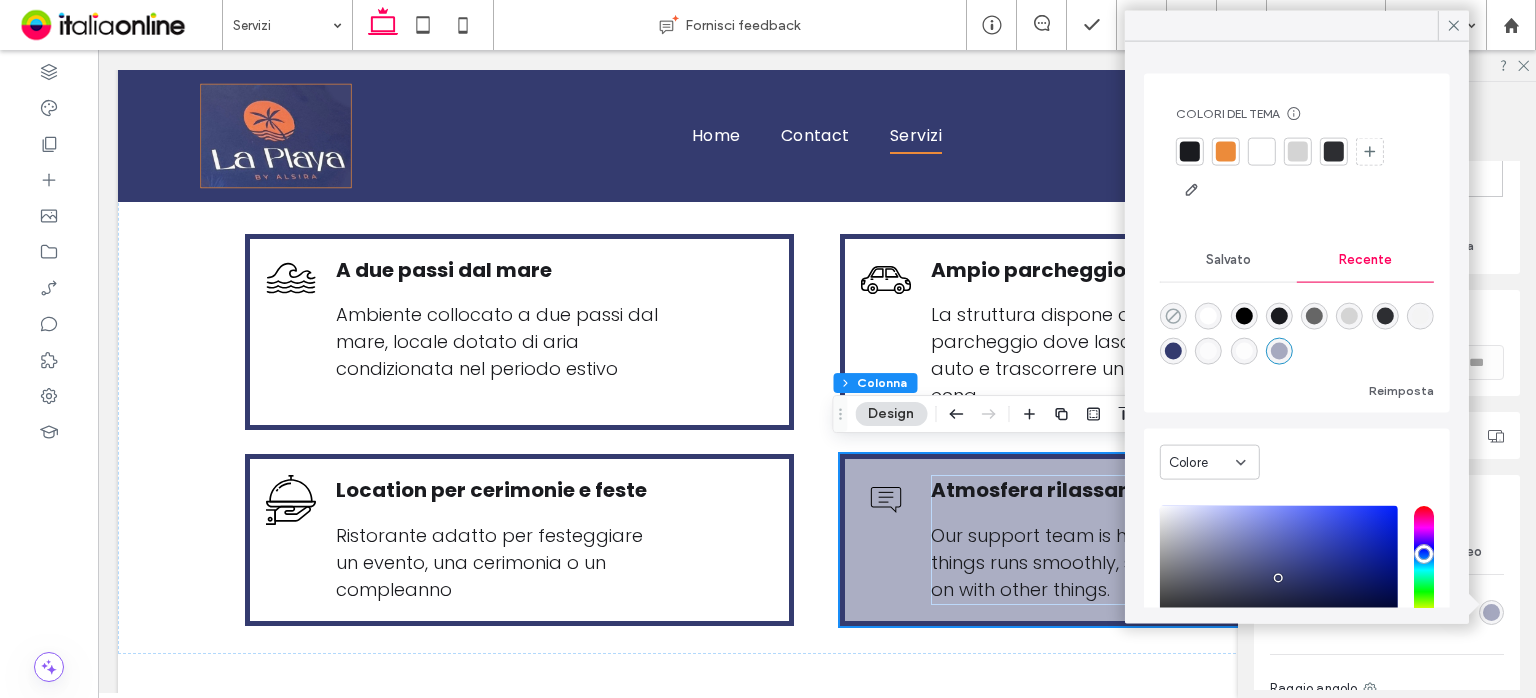 click 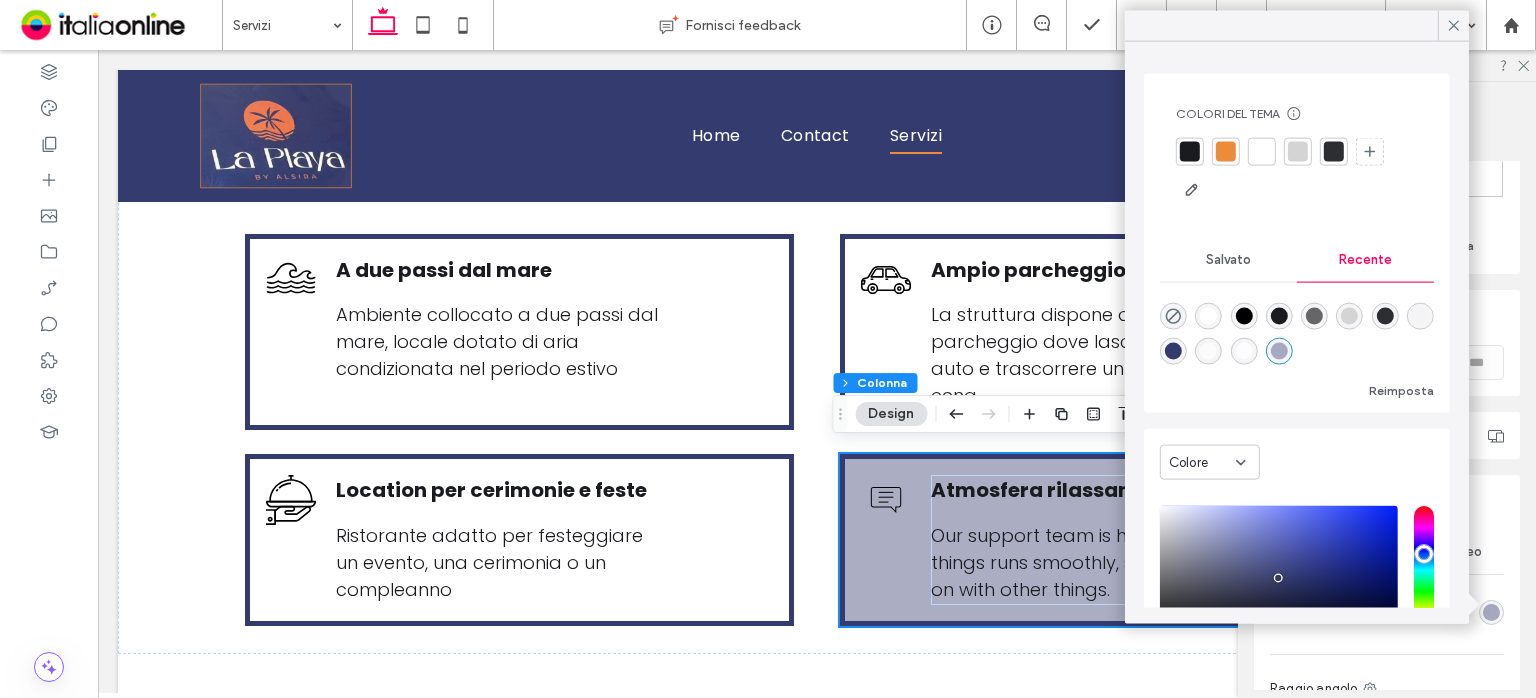 type on "*******" 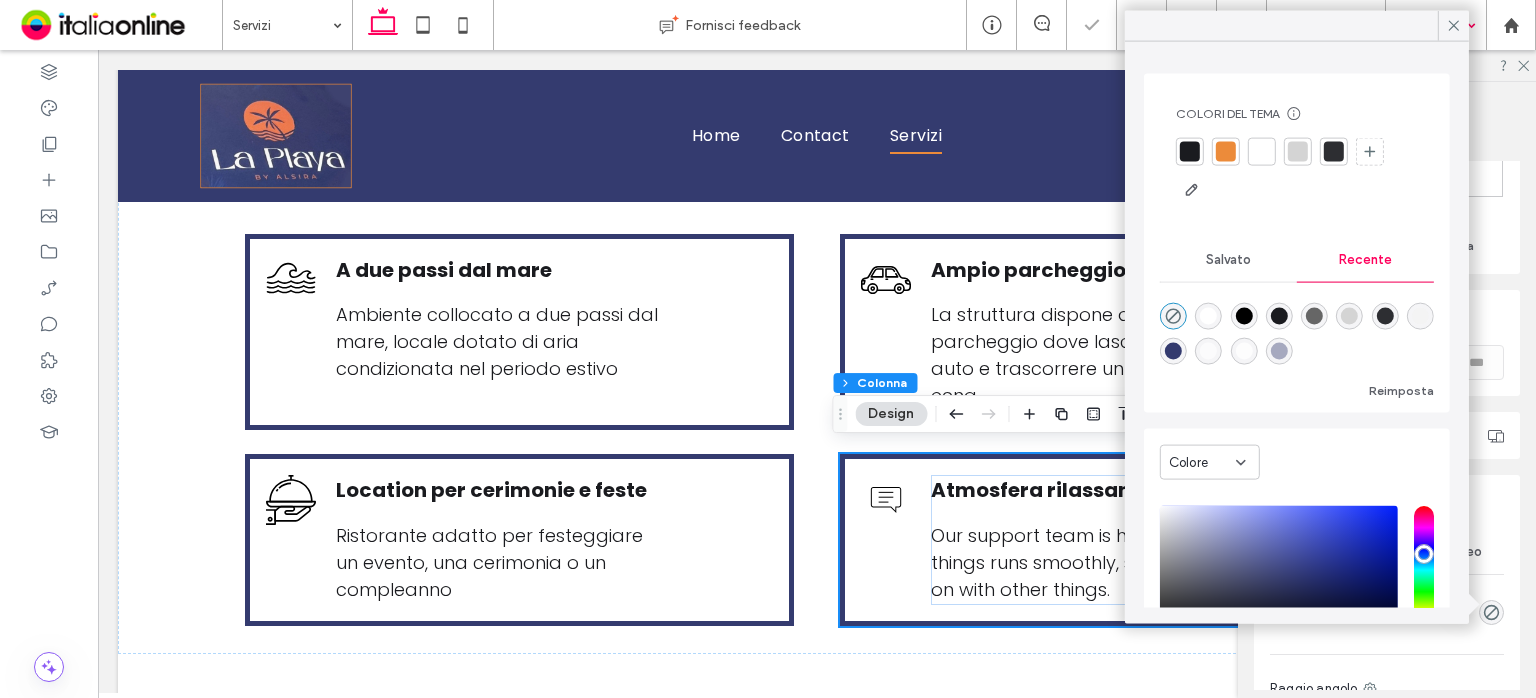 click 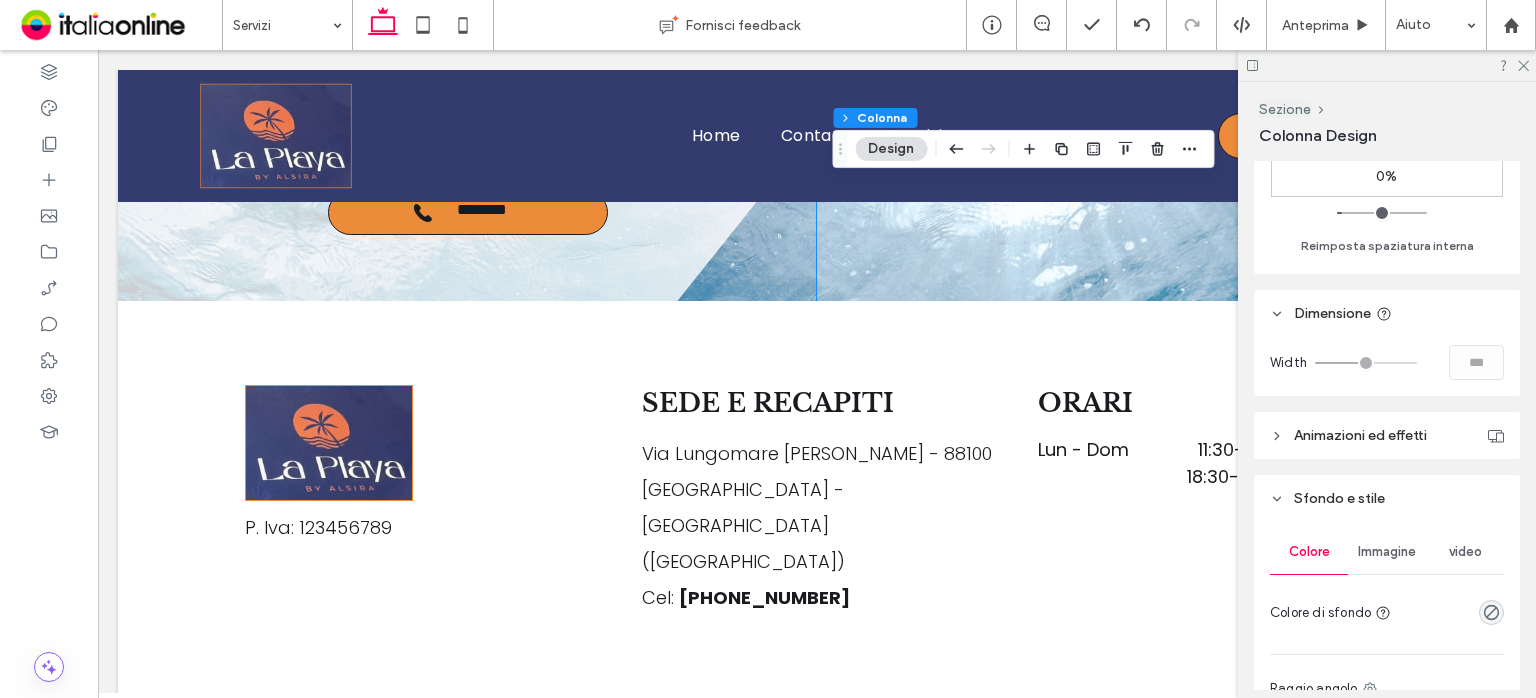 scroll, scrollTop: 3627, scrollLeft: 0, axis: vertical 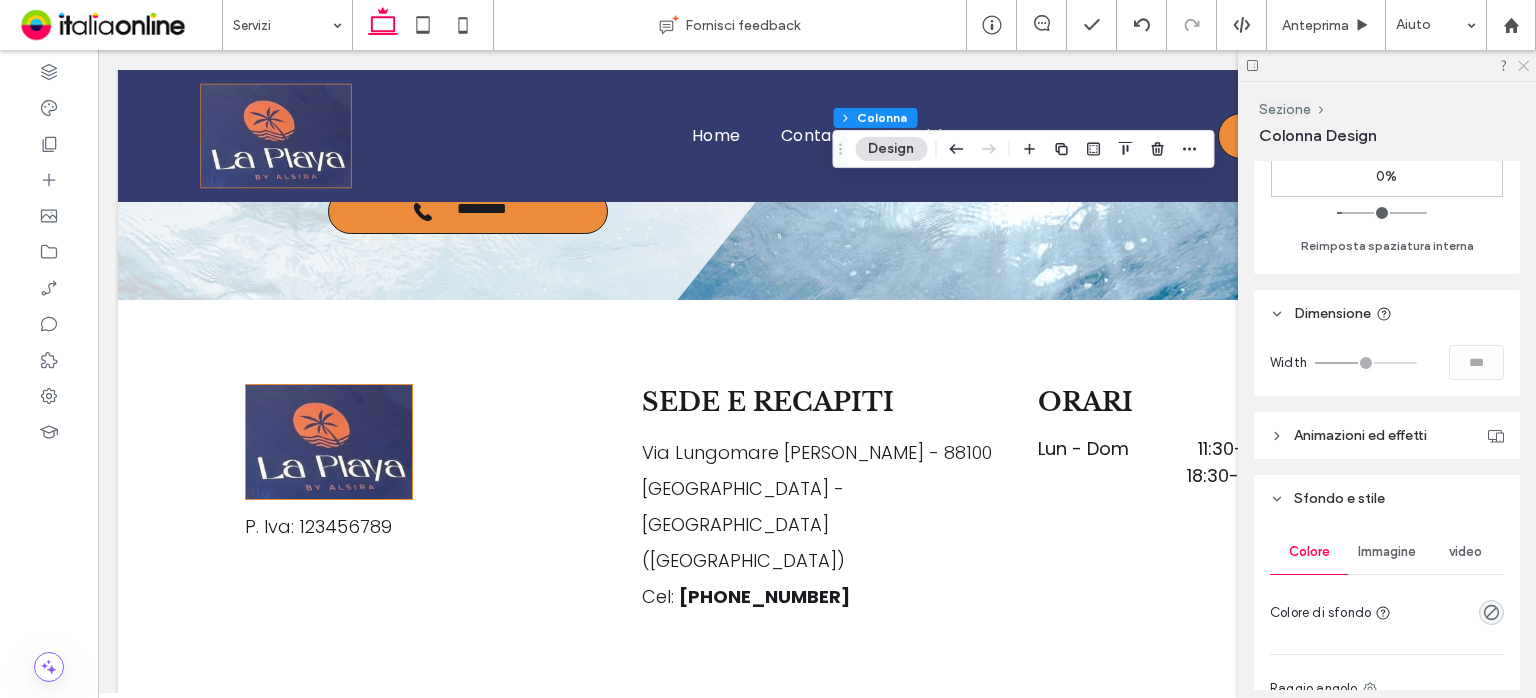 click 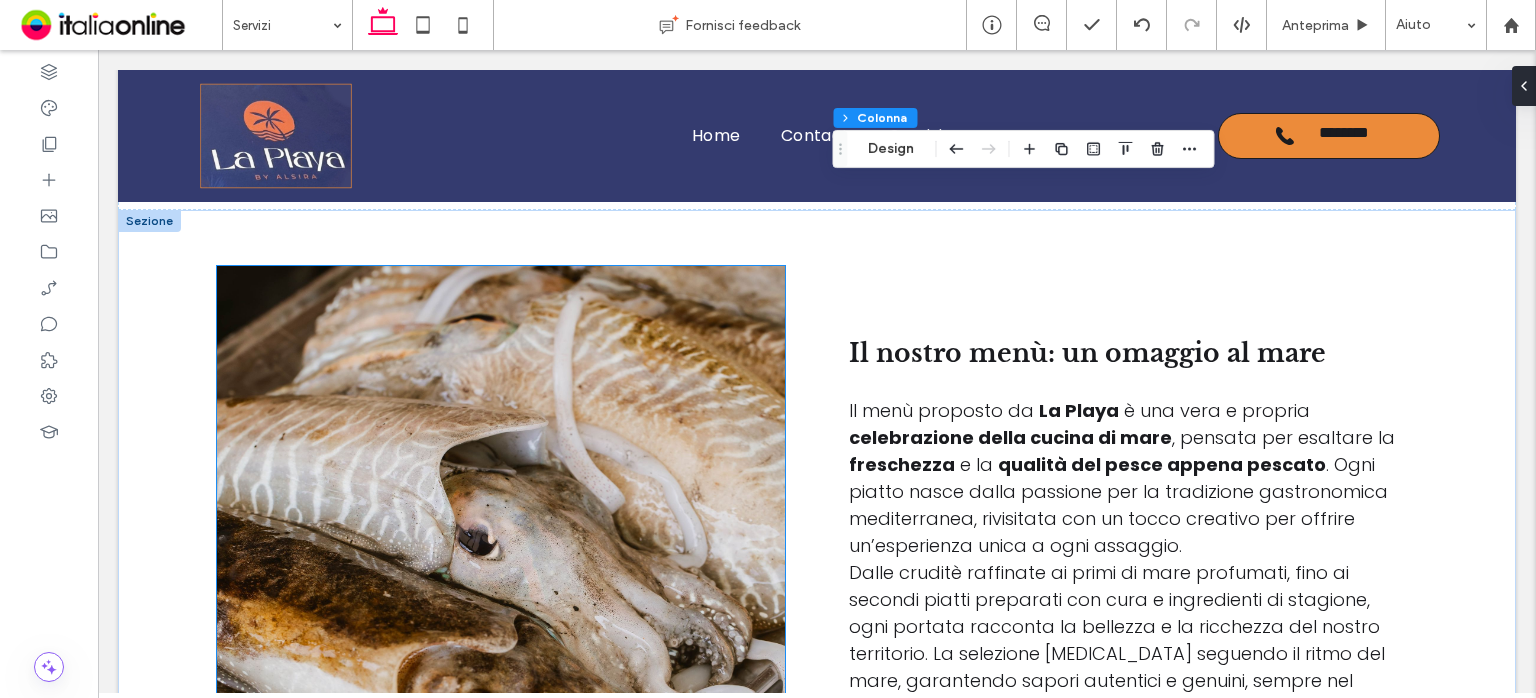scroll, scrollTop: 2712, scrollLeft: 0, axis: vertical 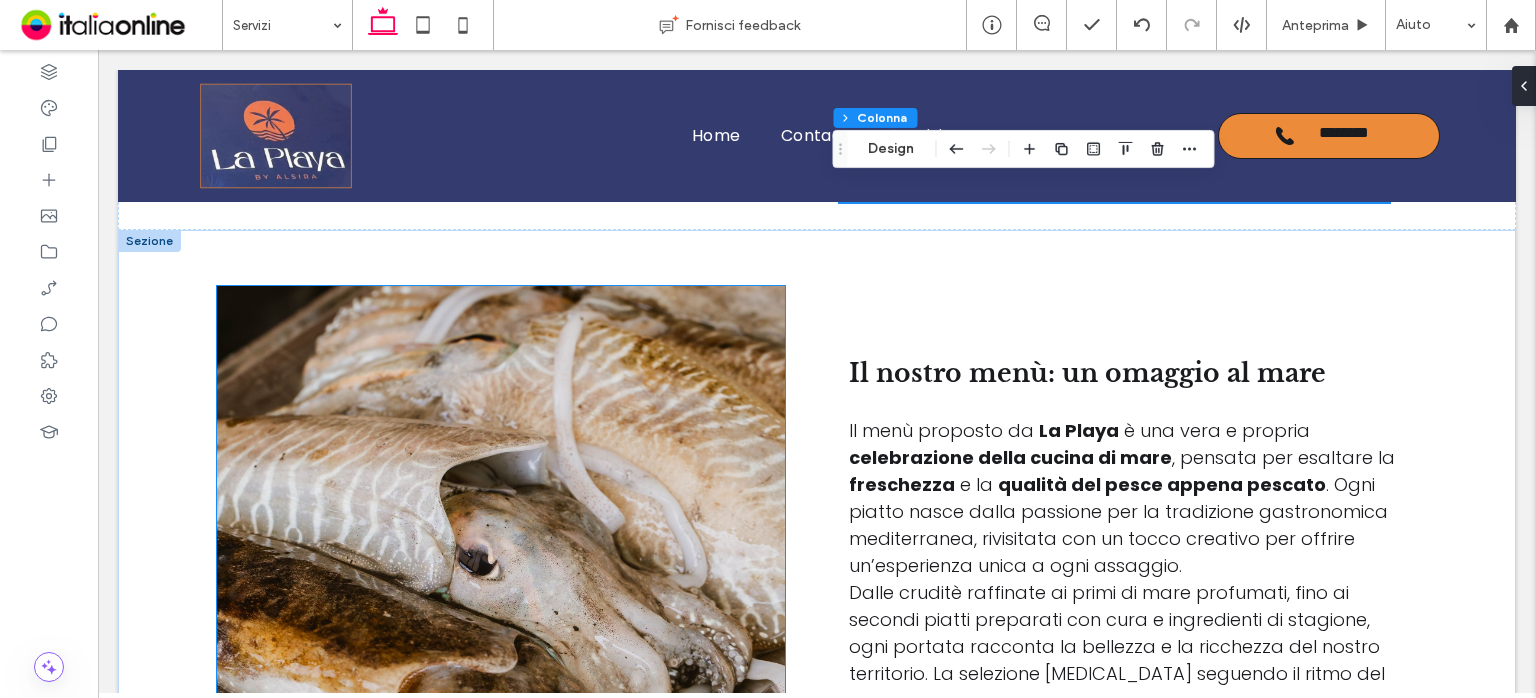 click at bounding box center [501, 547] 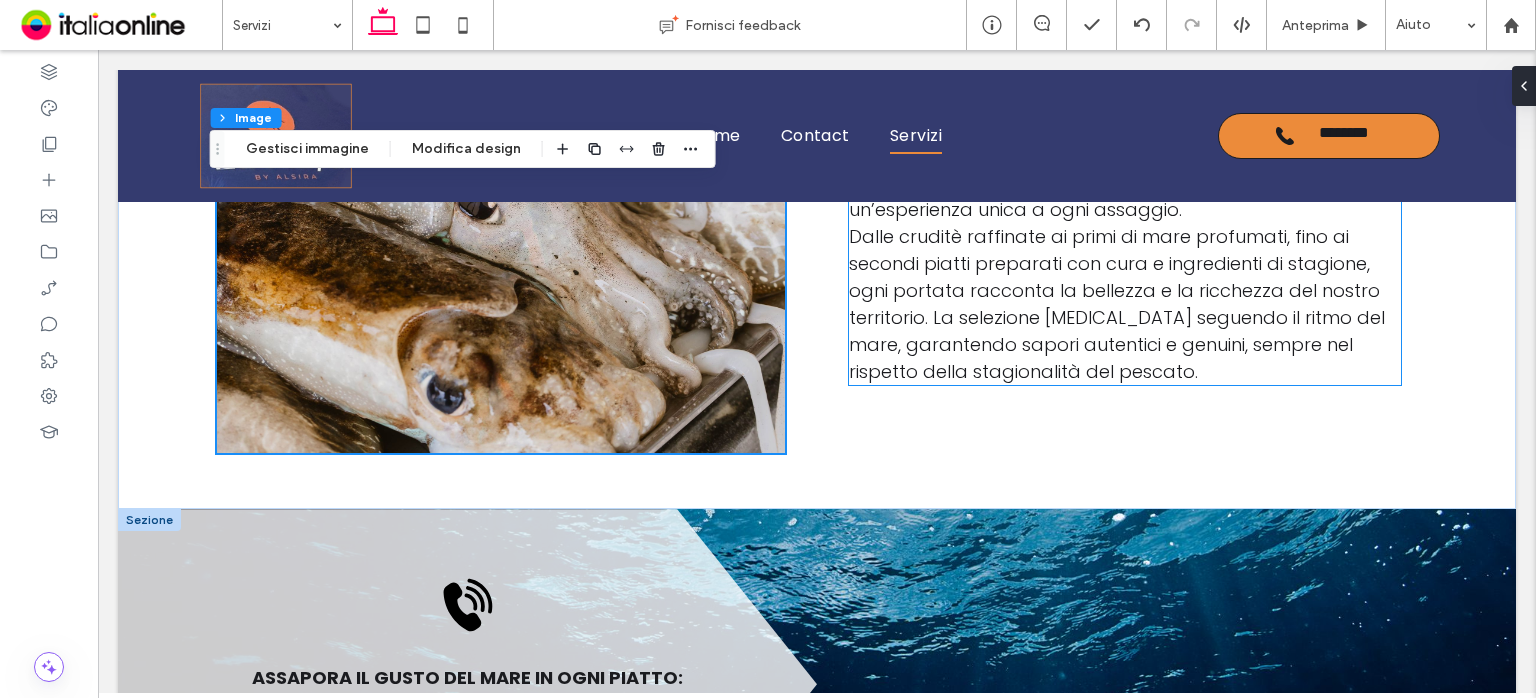 scroll, scrollTop: 3112, scrollLeft: 0, axis: vertical 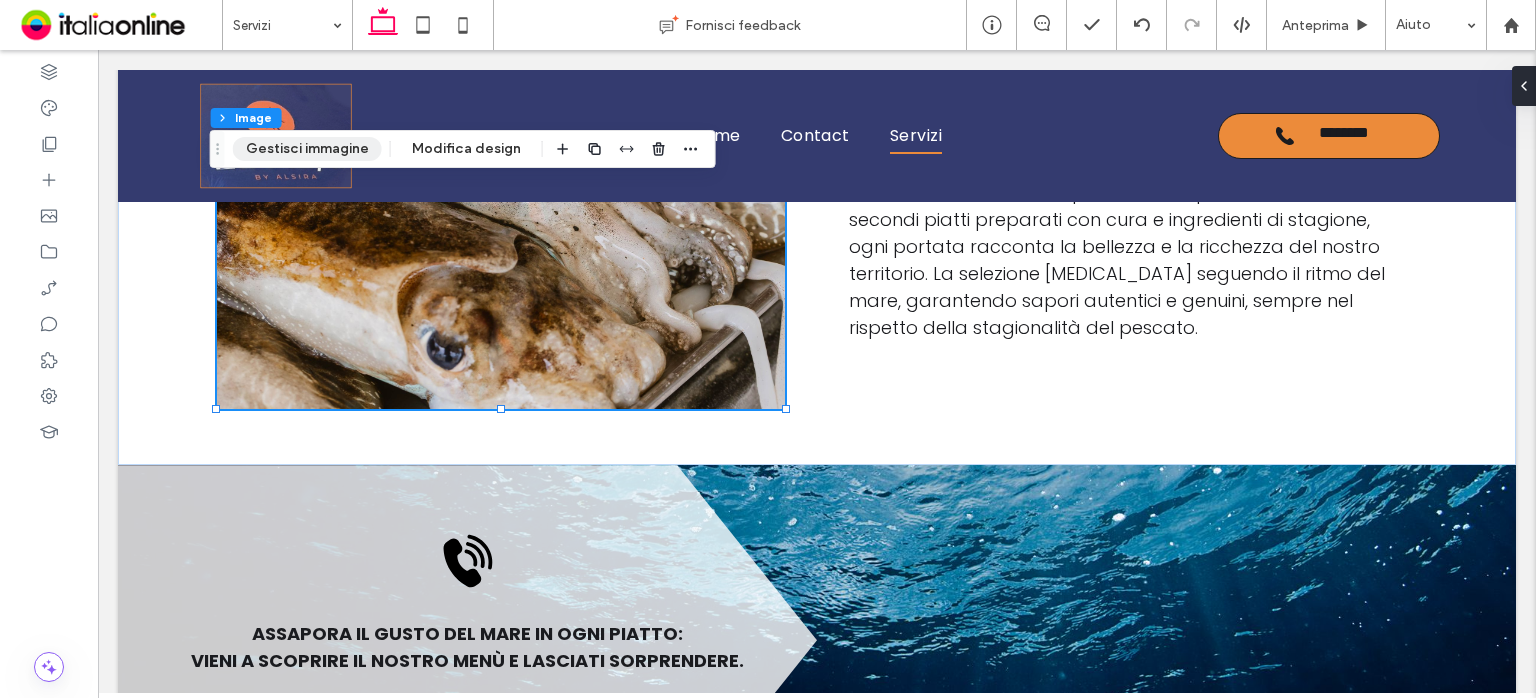 click on "Gestisci immagine" at bounding box center (307, 149) 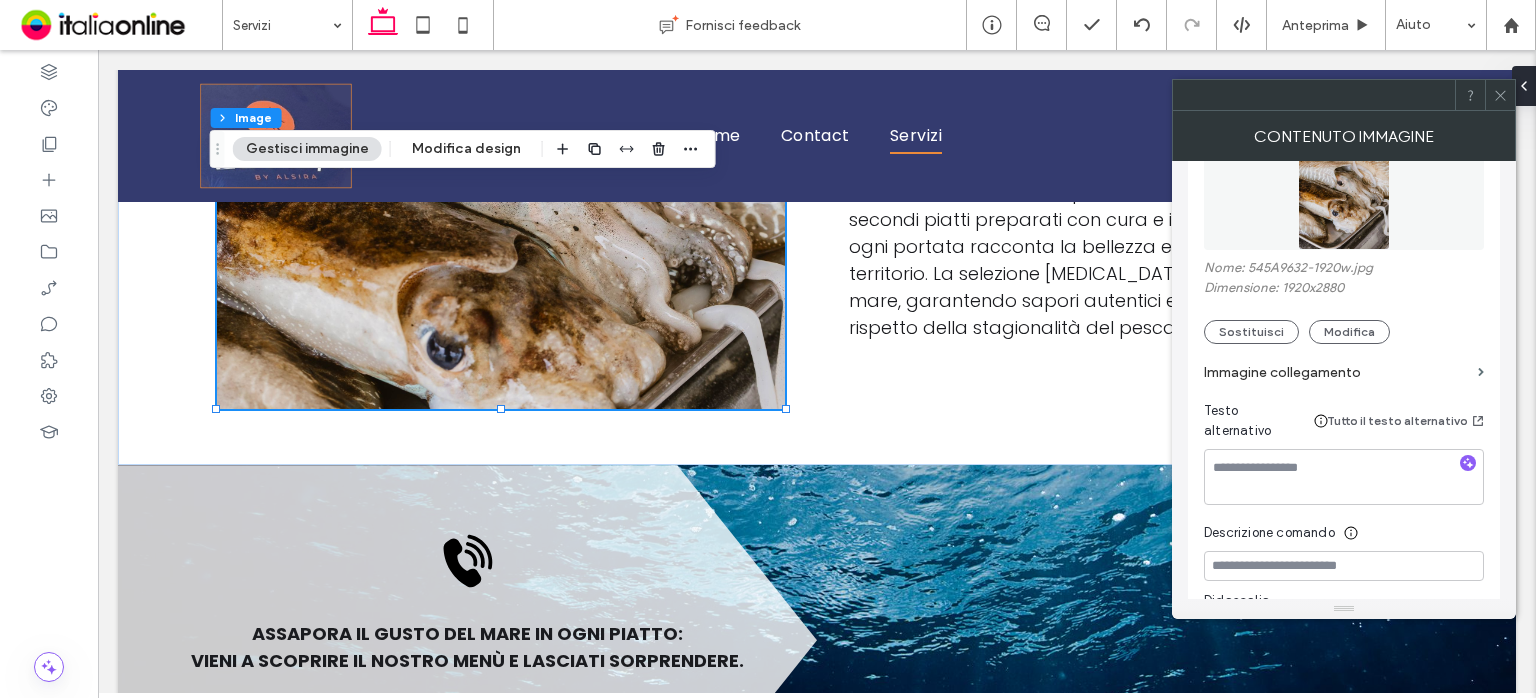 scroll, scrollTop: 272, scrollLeft: 0, axis: vertical 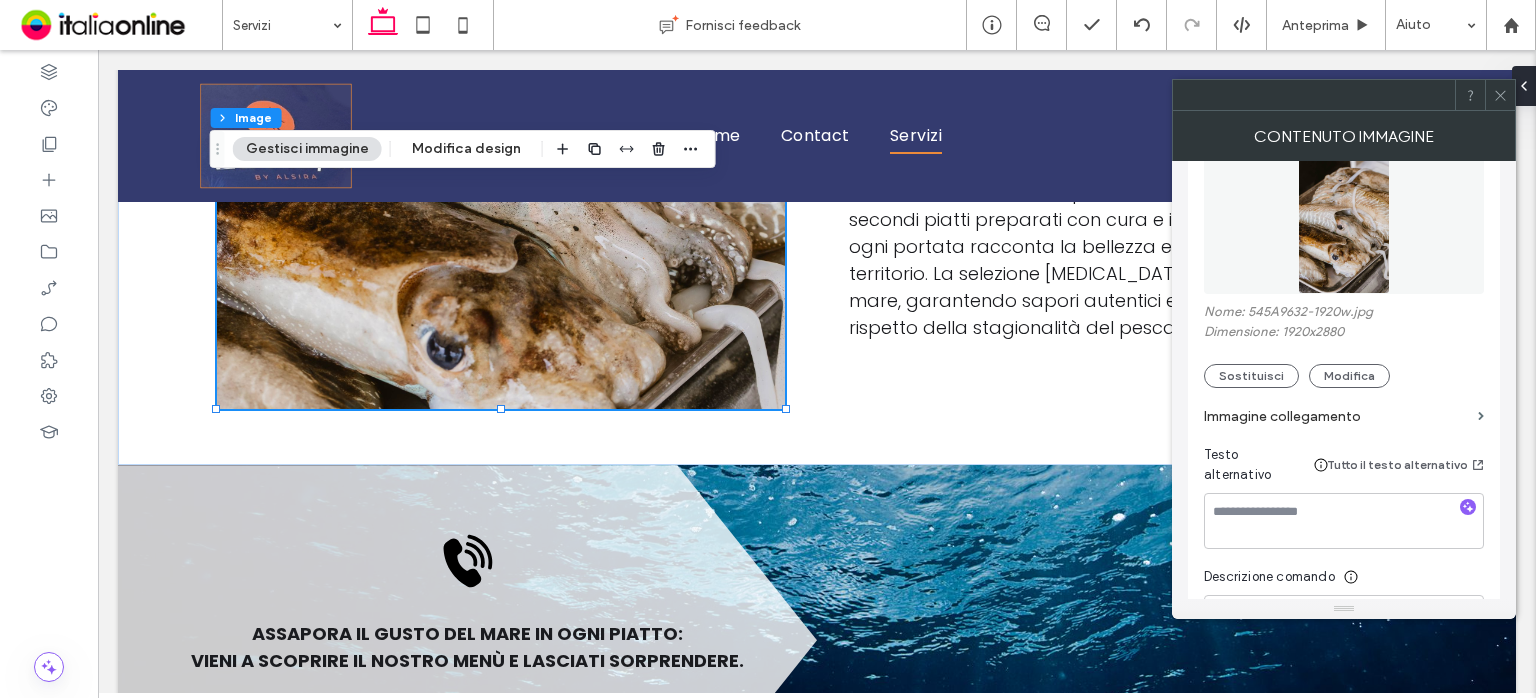 click at bounding box center (1344, 225) 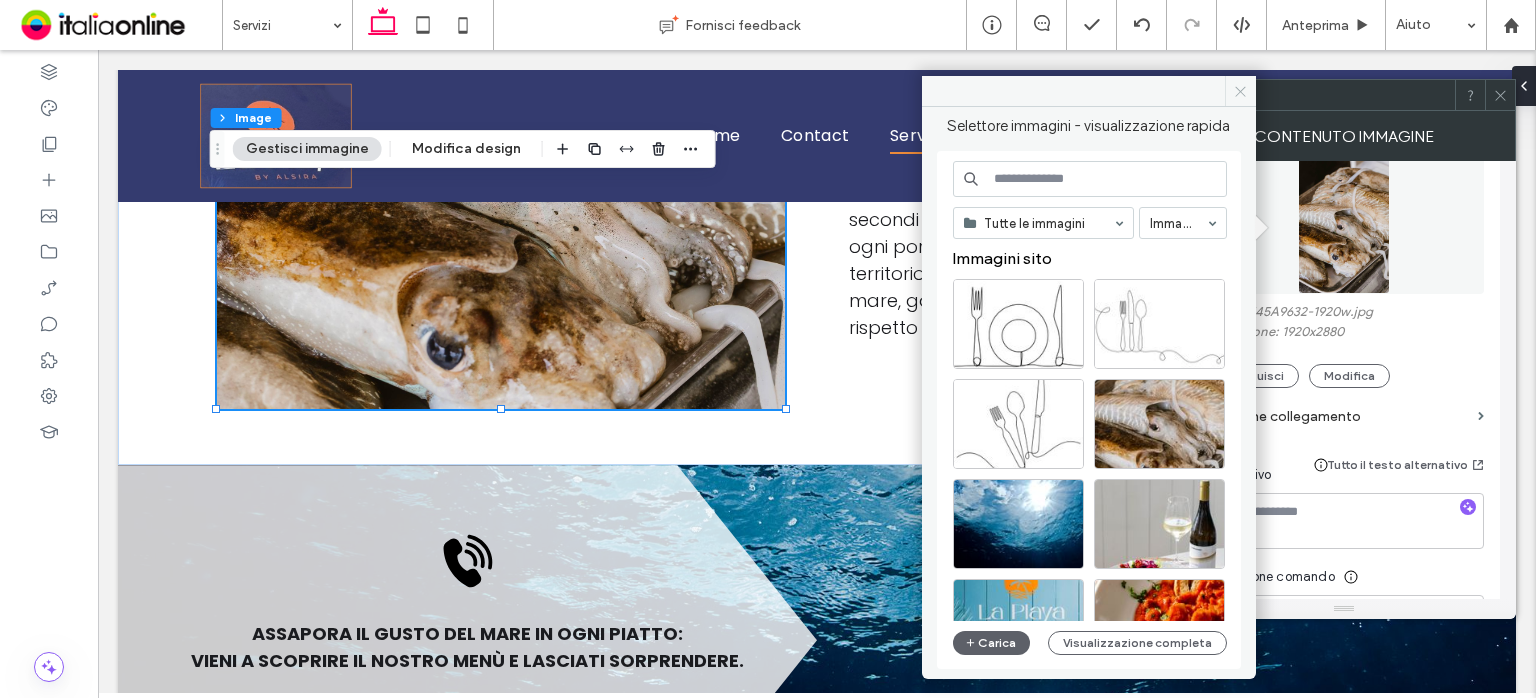 click 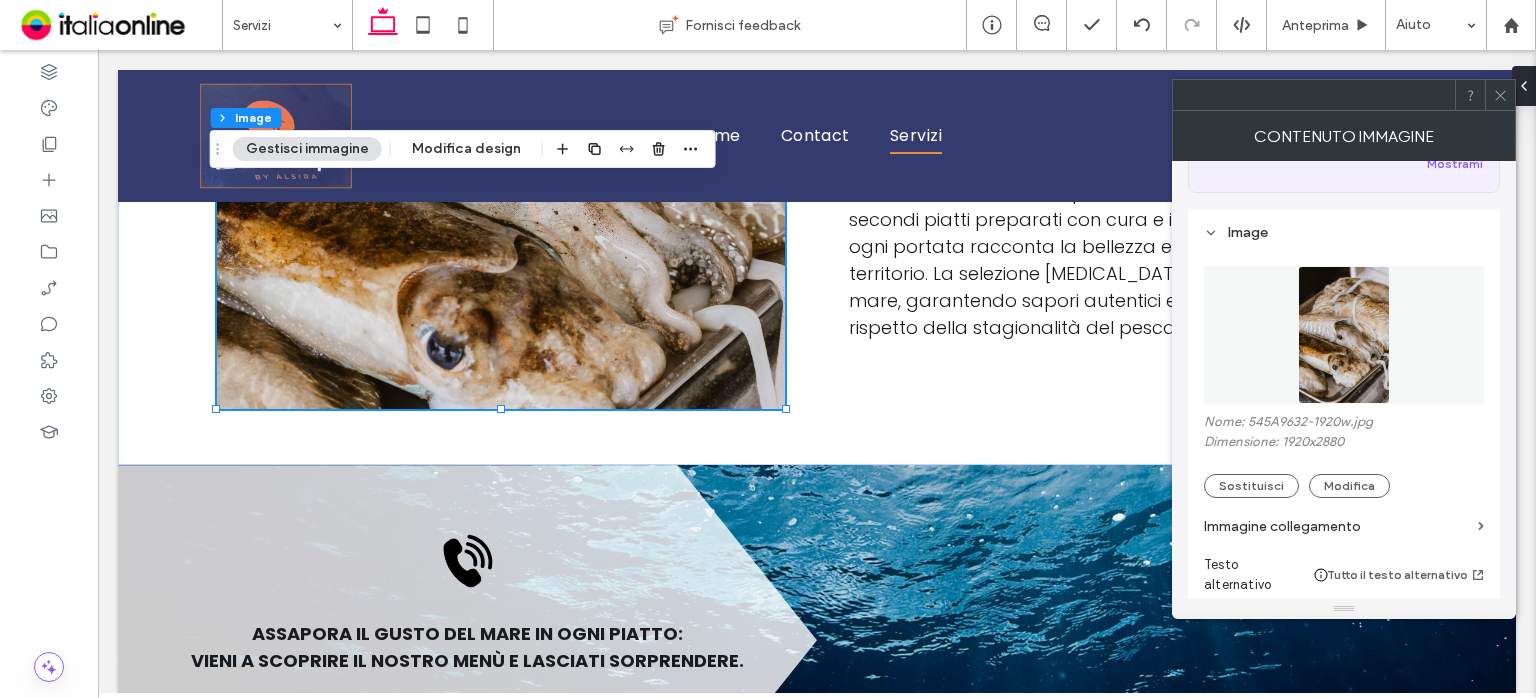 scroll, scrollTop: 200, scrollLeft: 0, axis: vertical 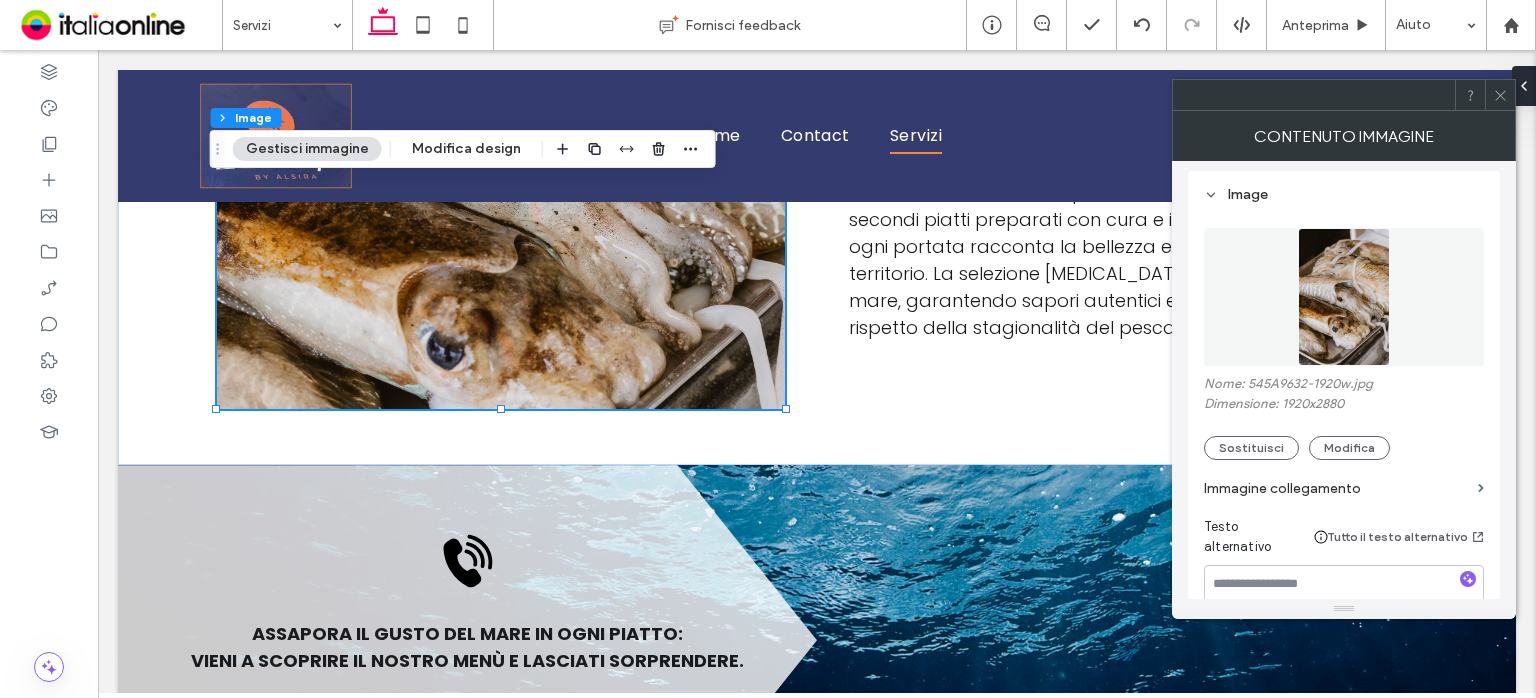 click at bounding box center (1344, 297) 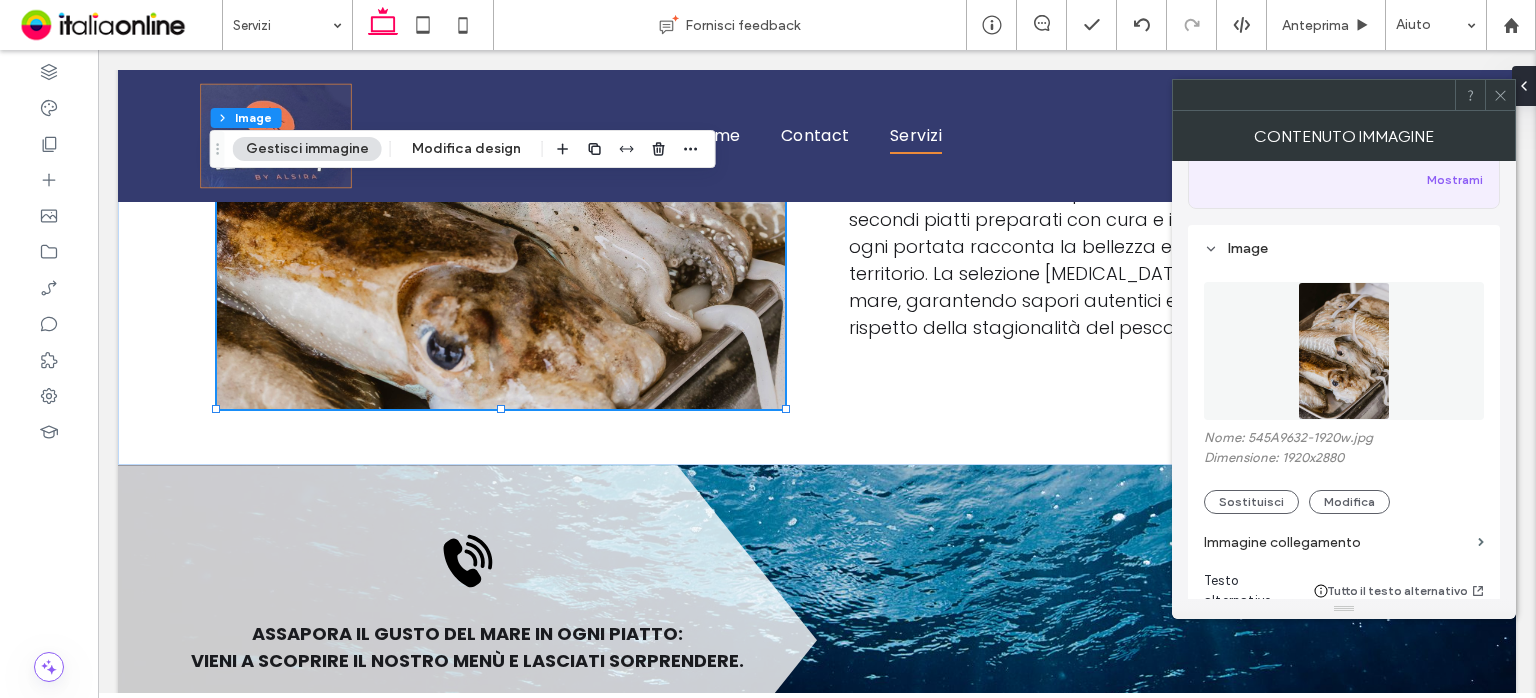 scroll, scrollTop: 0, scrollLeft: 0, axis: both 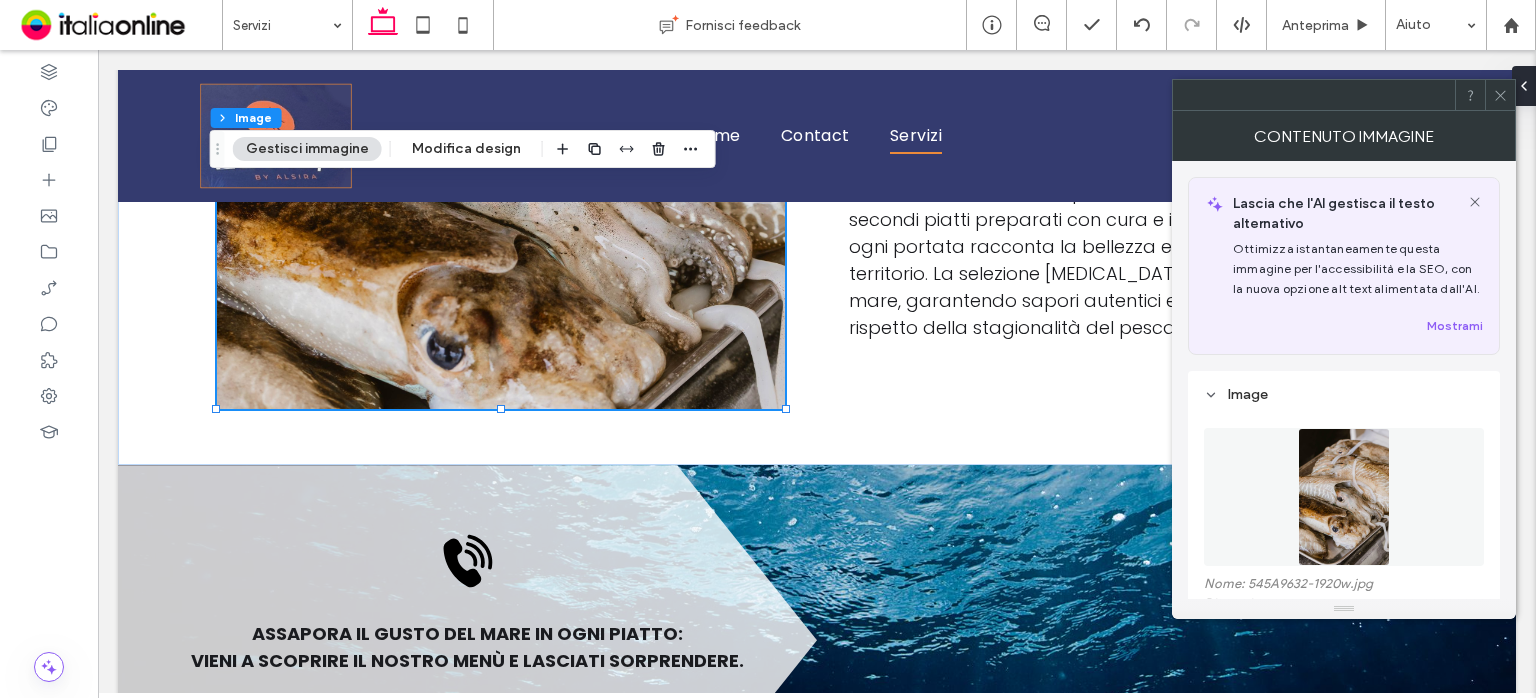 click at bounding box center [1344, 497] 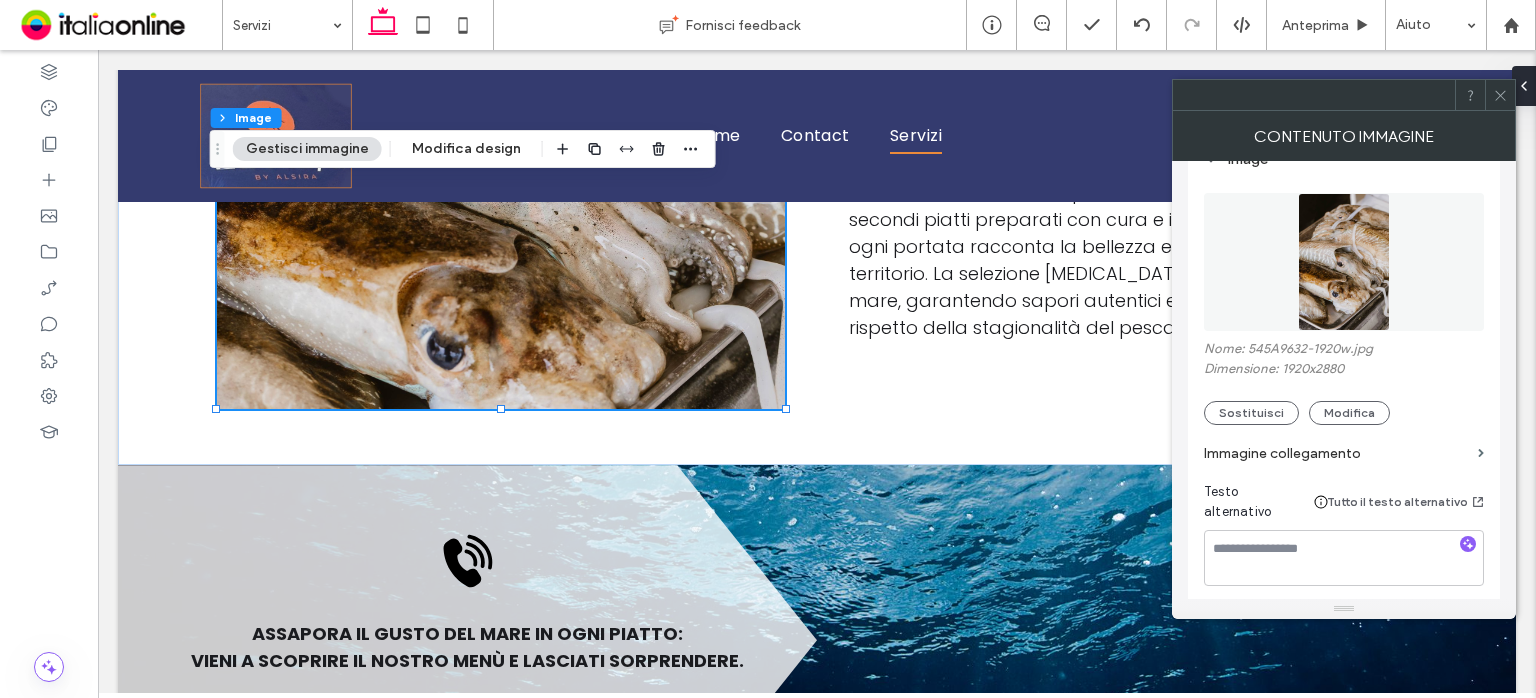 scroll, scrollTop: 300, scrollLeft: 0, axis: vertical 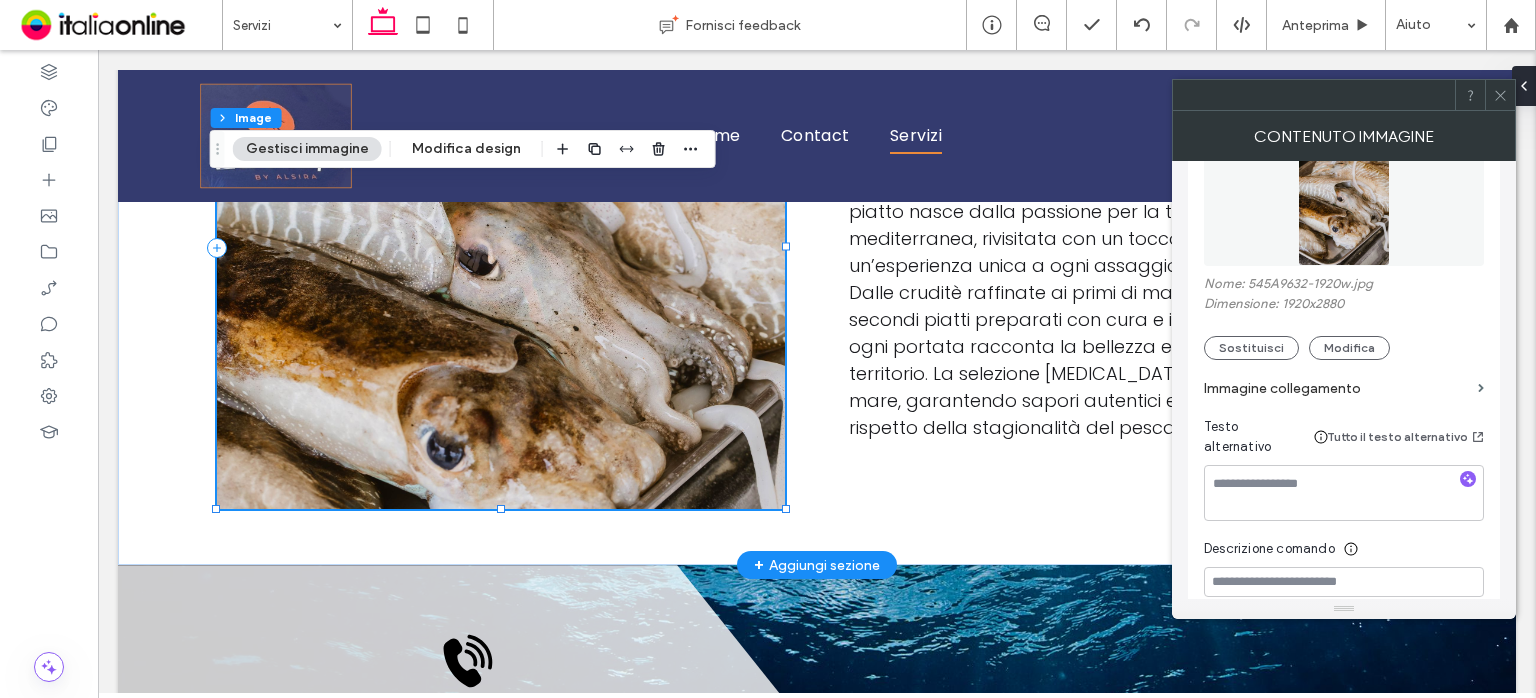 click at bounding box center (501, 247) 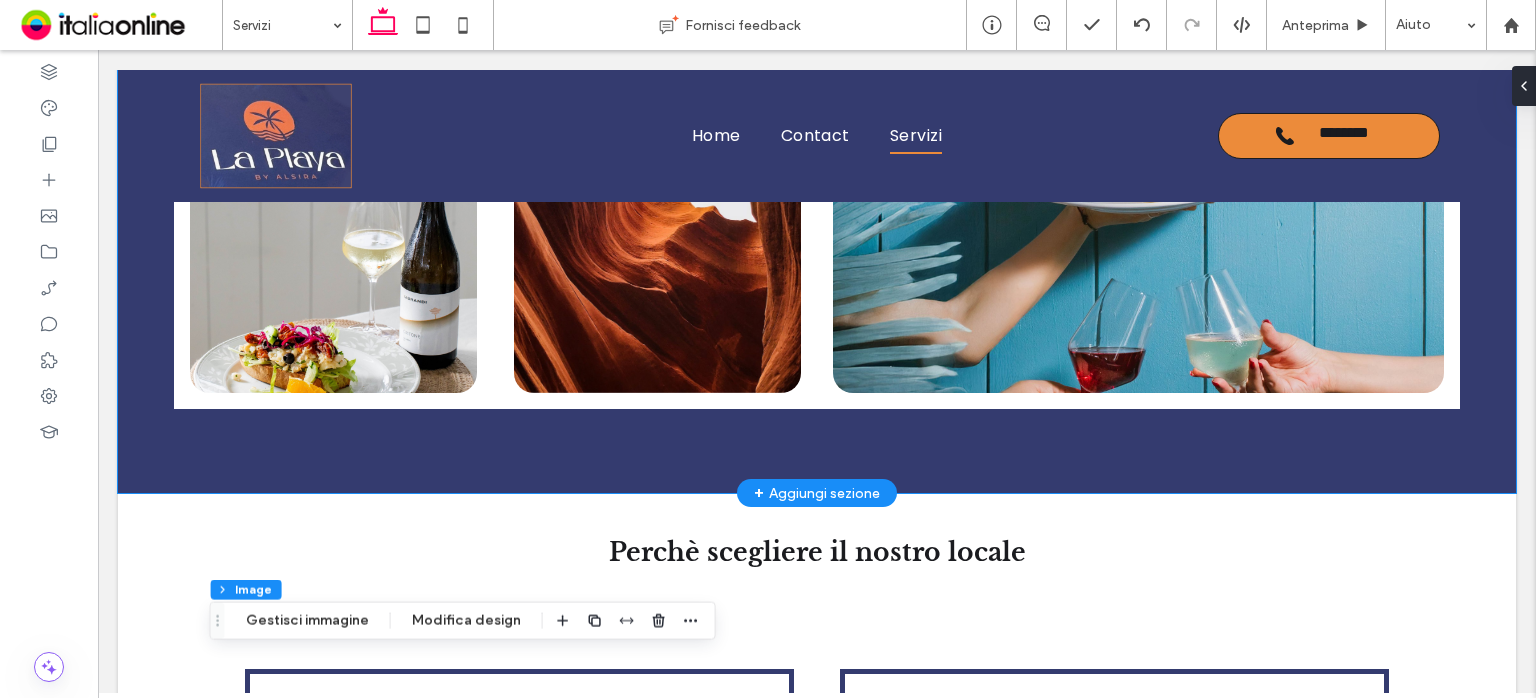 scroll, scrollTop: 1612, scrollLeft: 0, axis: vertical 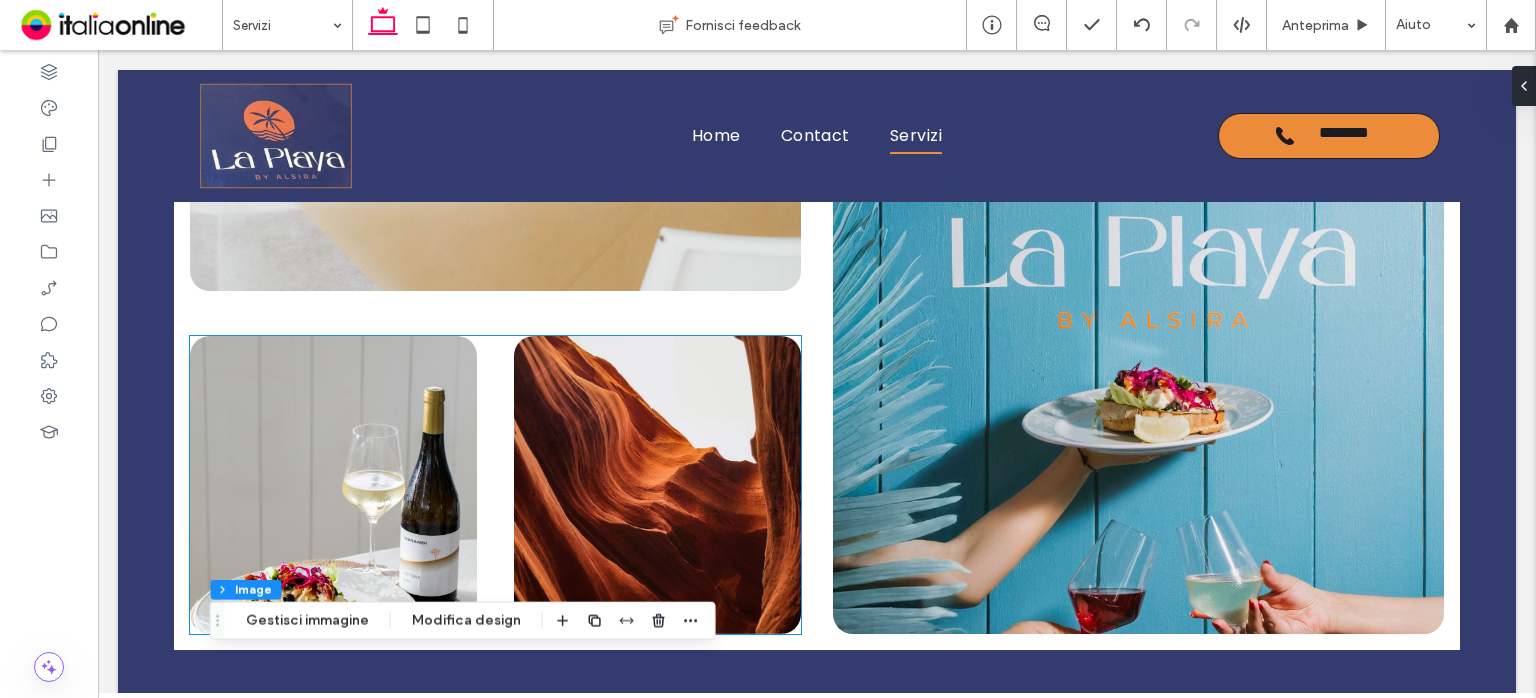 click at bounding box center [657, 485] 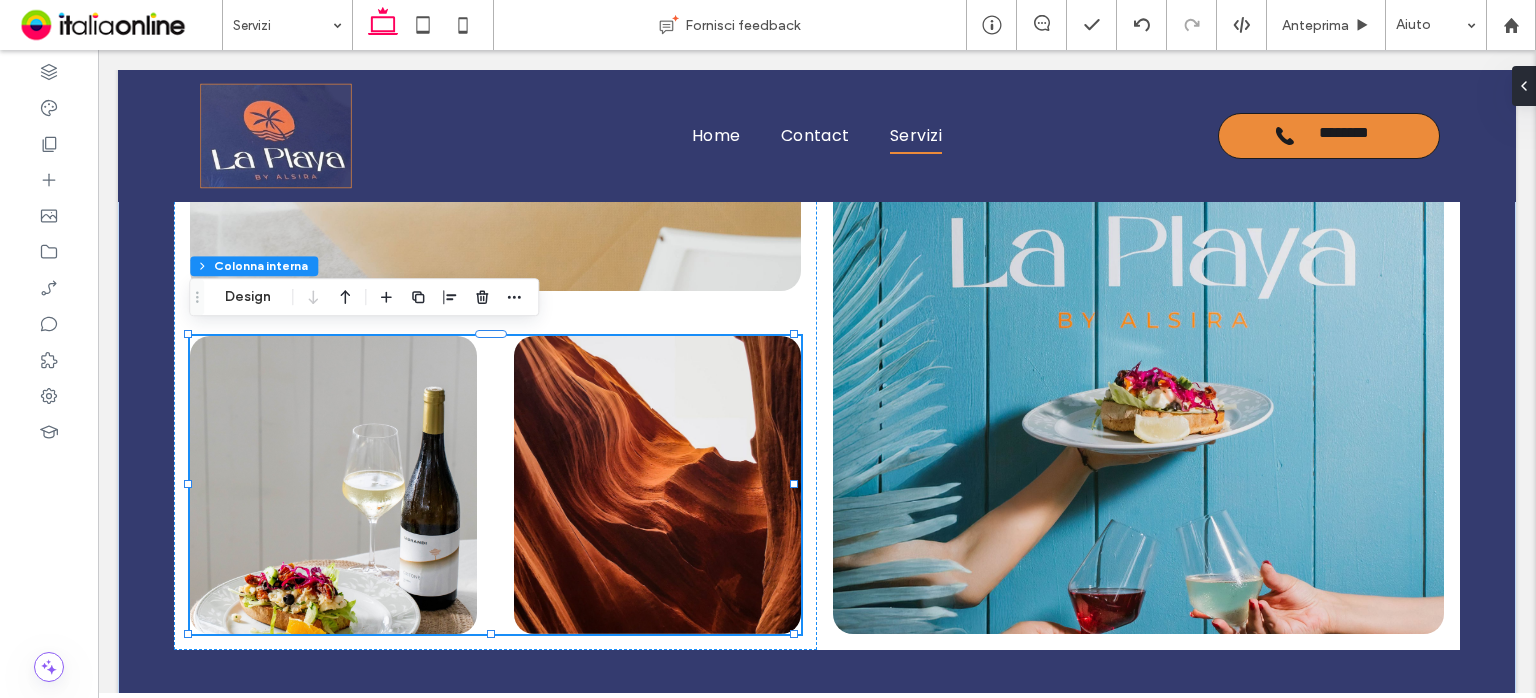click at bounding box center (657, 485) 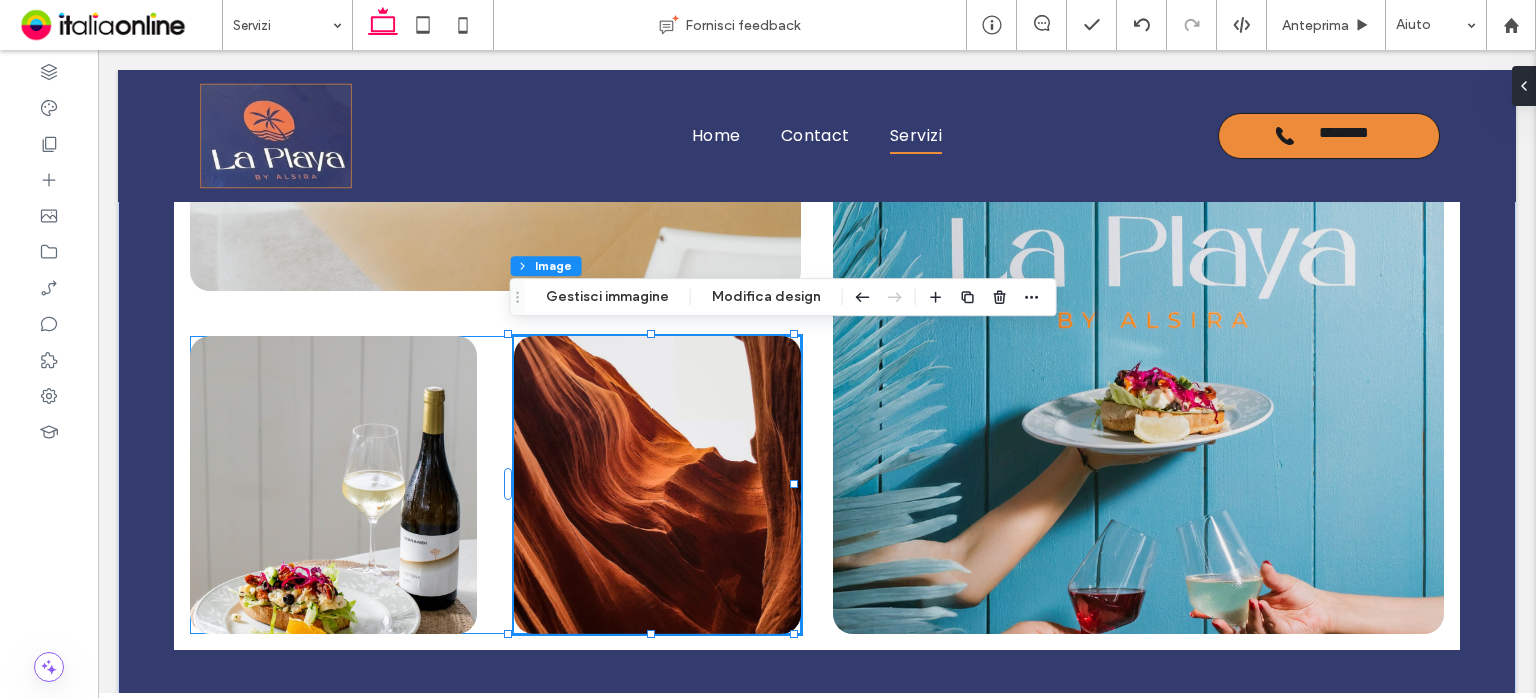 type on "**" 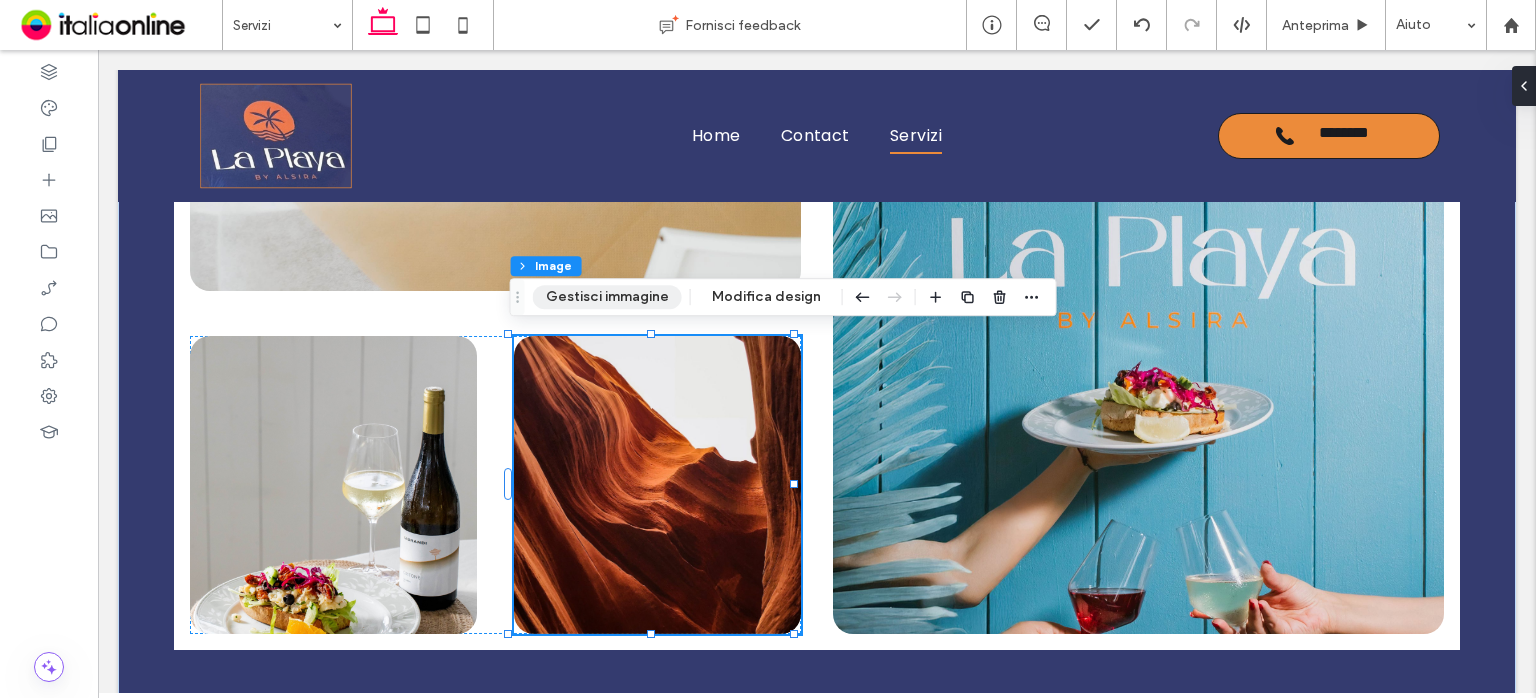 click on "Gestisci immagine" at bounding box center [607, 297] 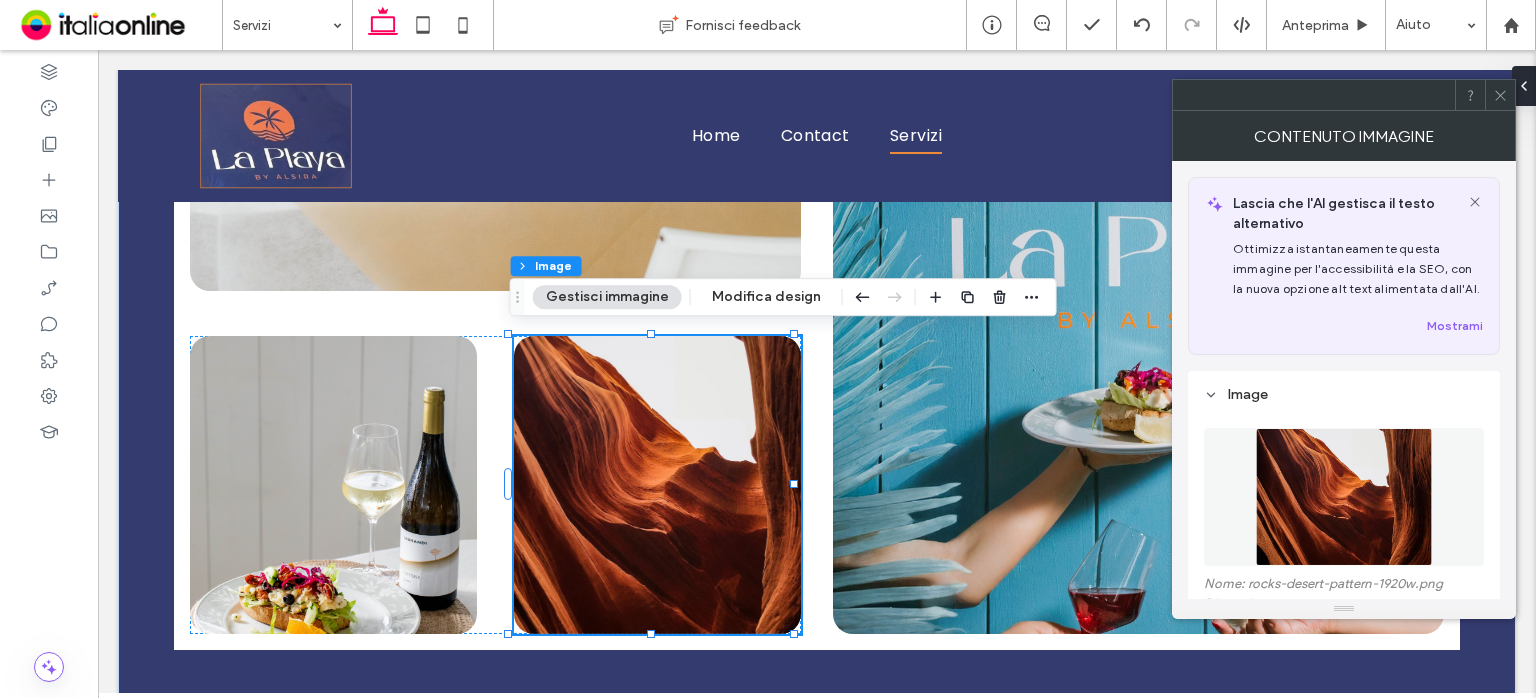 click at bounding box center [1344, 497] 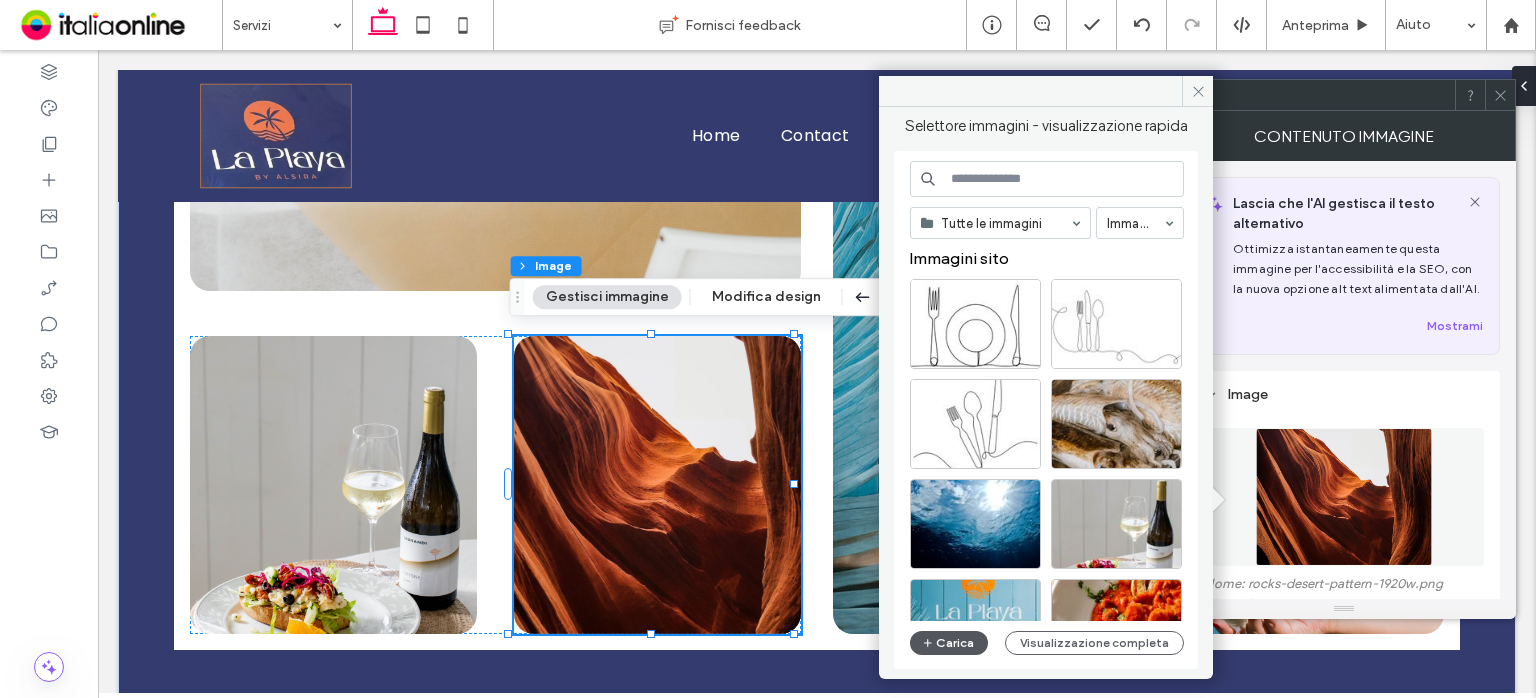 click 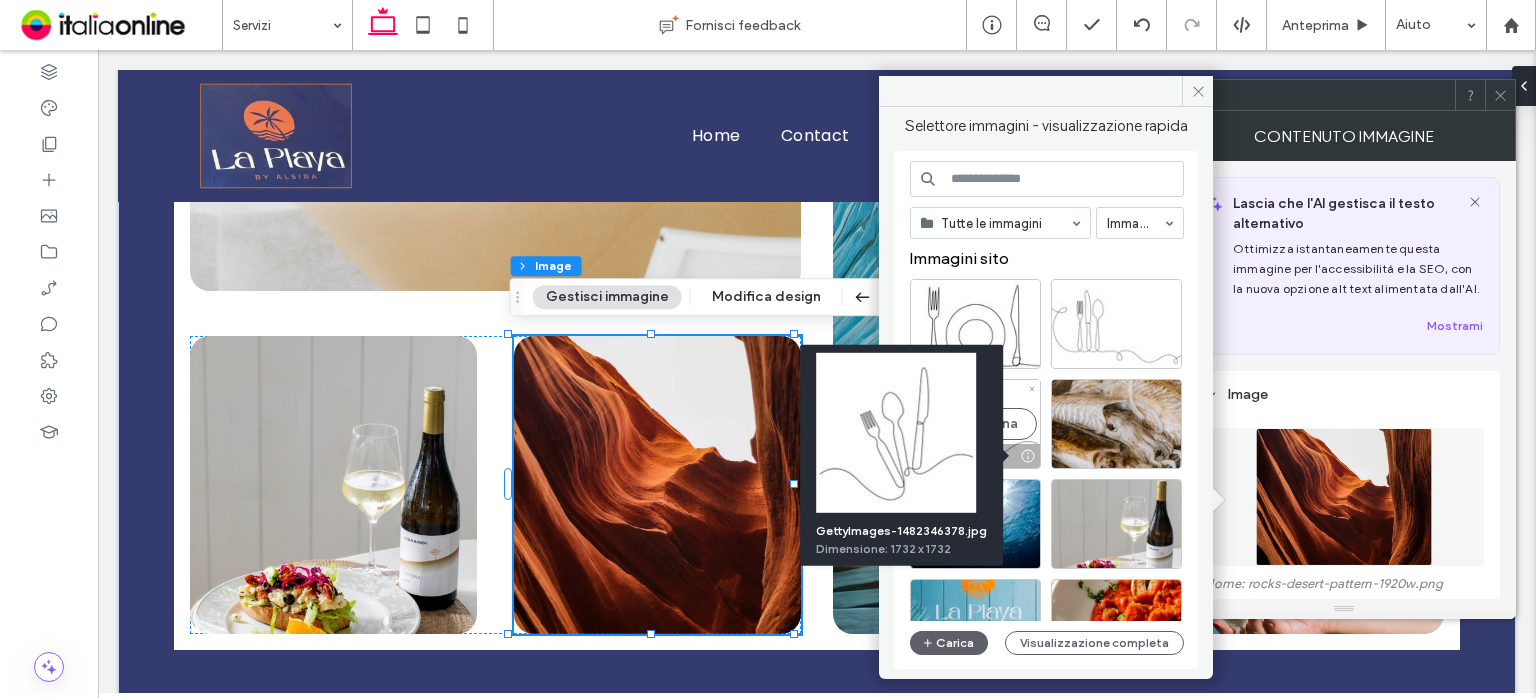 click at bounding box center (1027, 456) 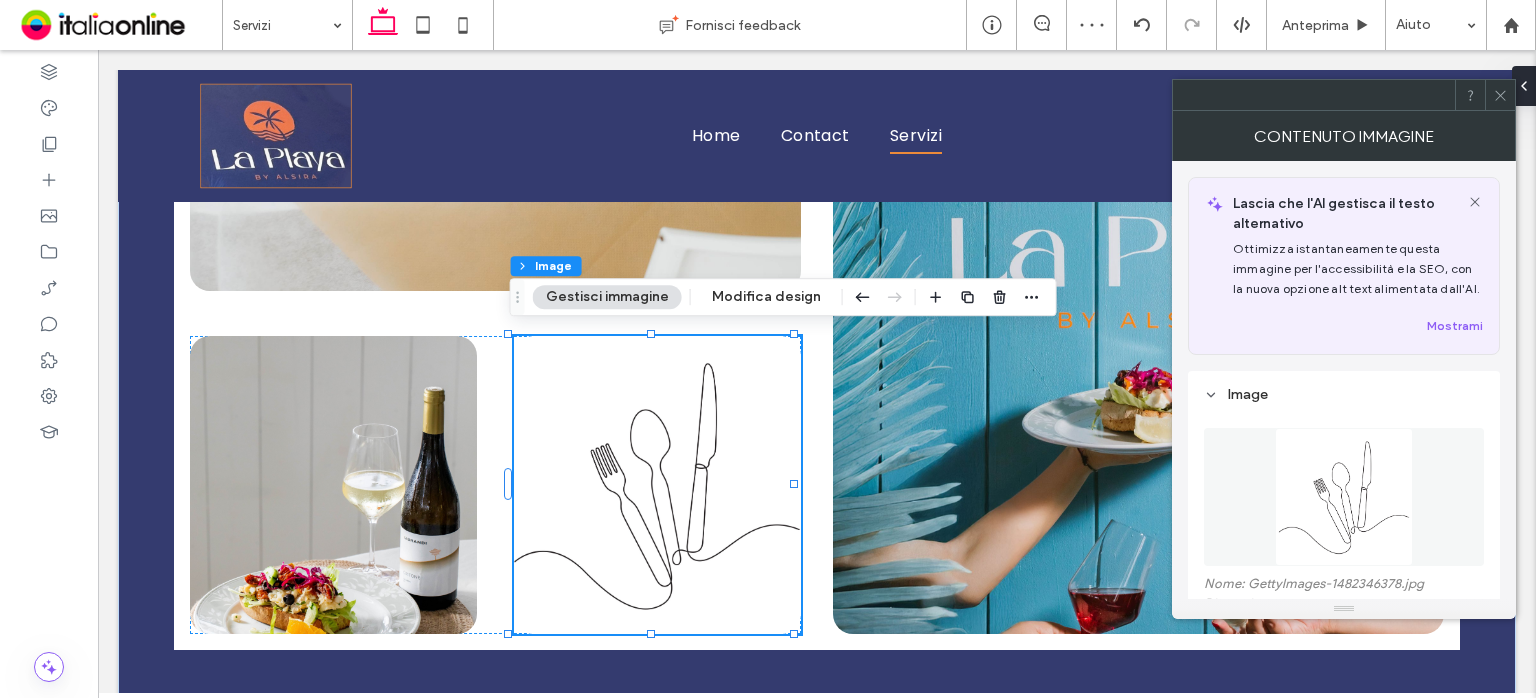 click 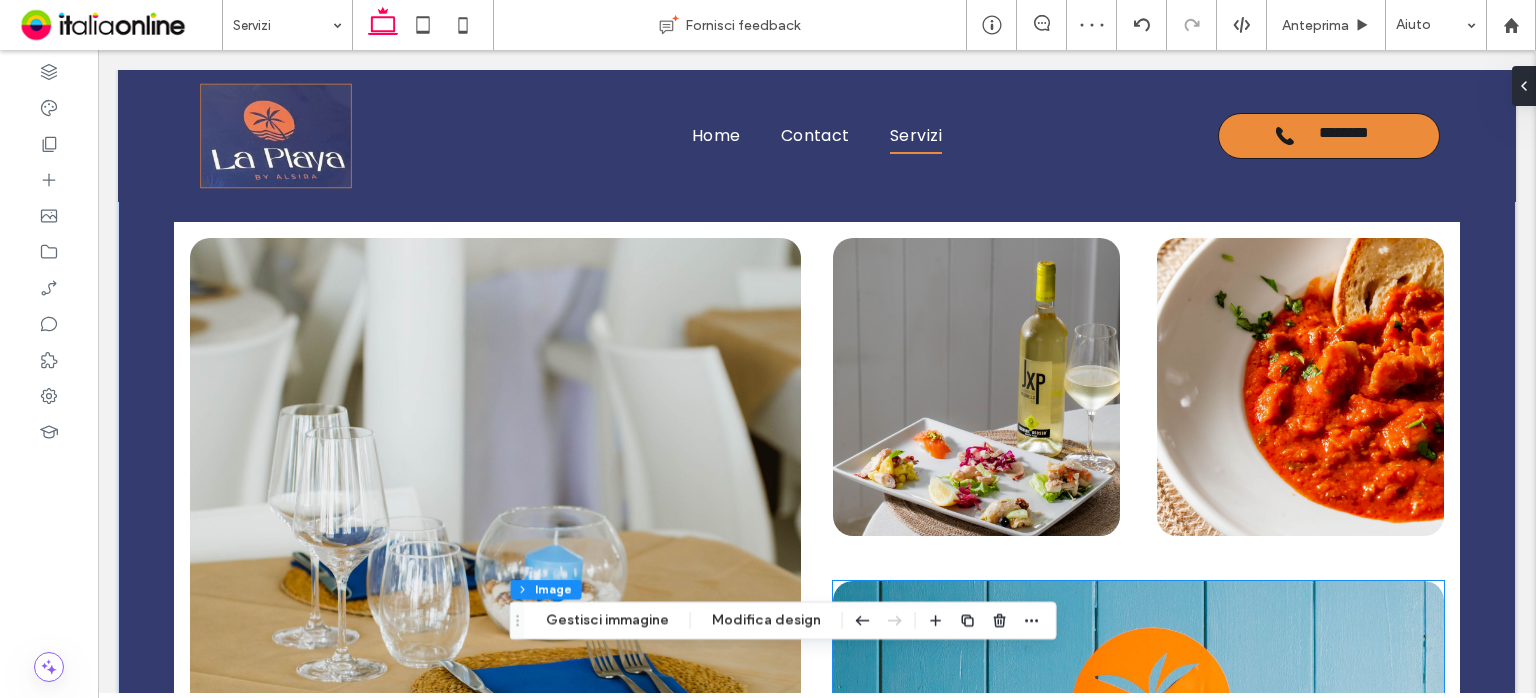 scroll, scrollTop: 1012, scrollLeft: 0, axis: vertical 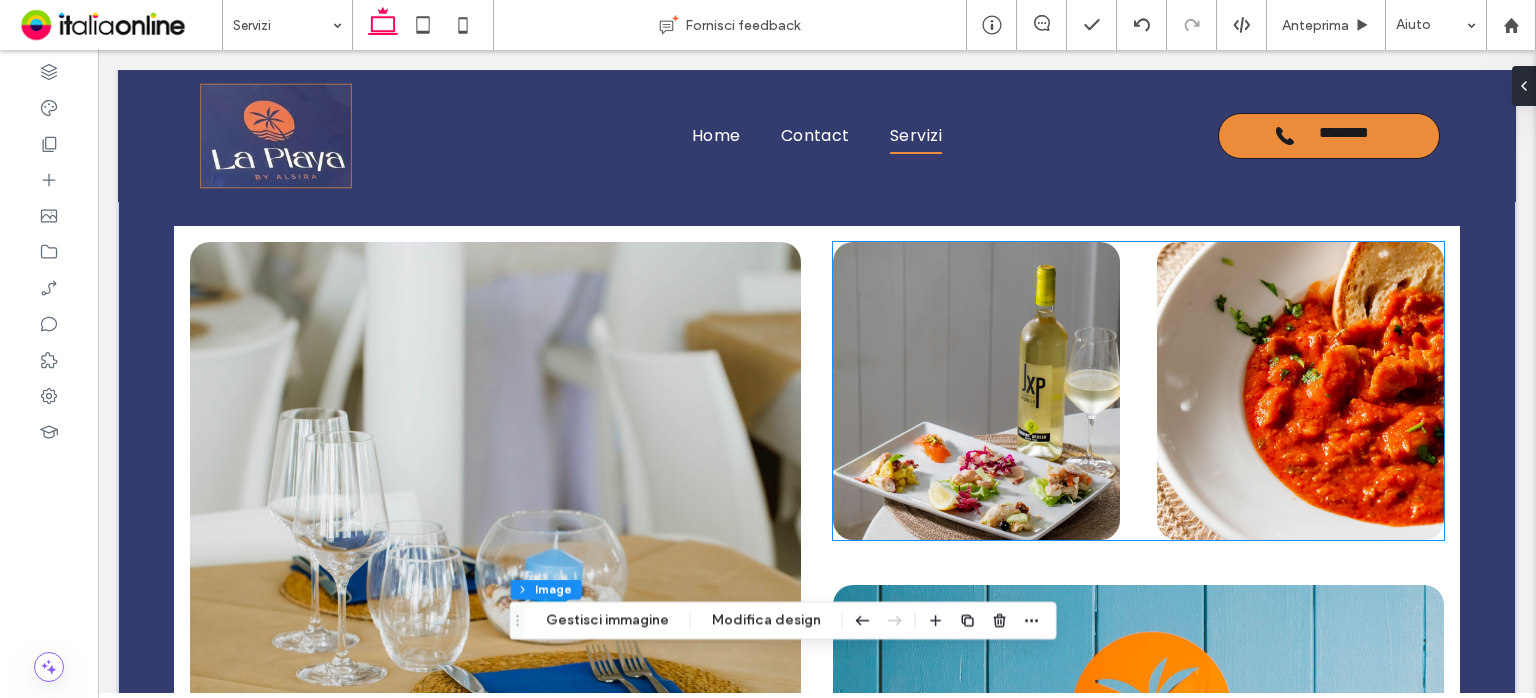 click at bounding box center (1300, 391) 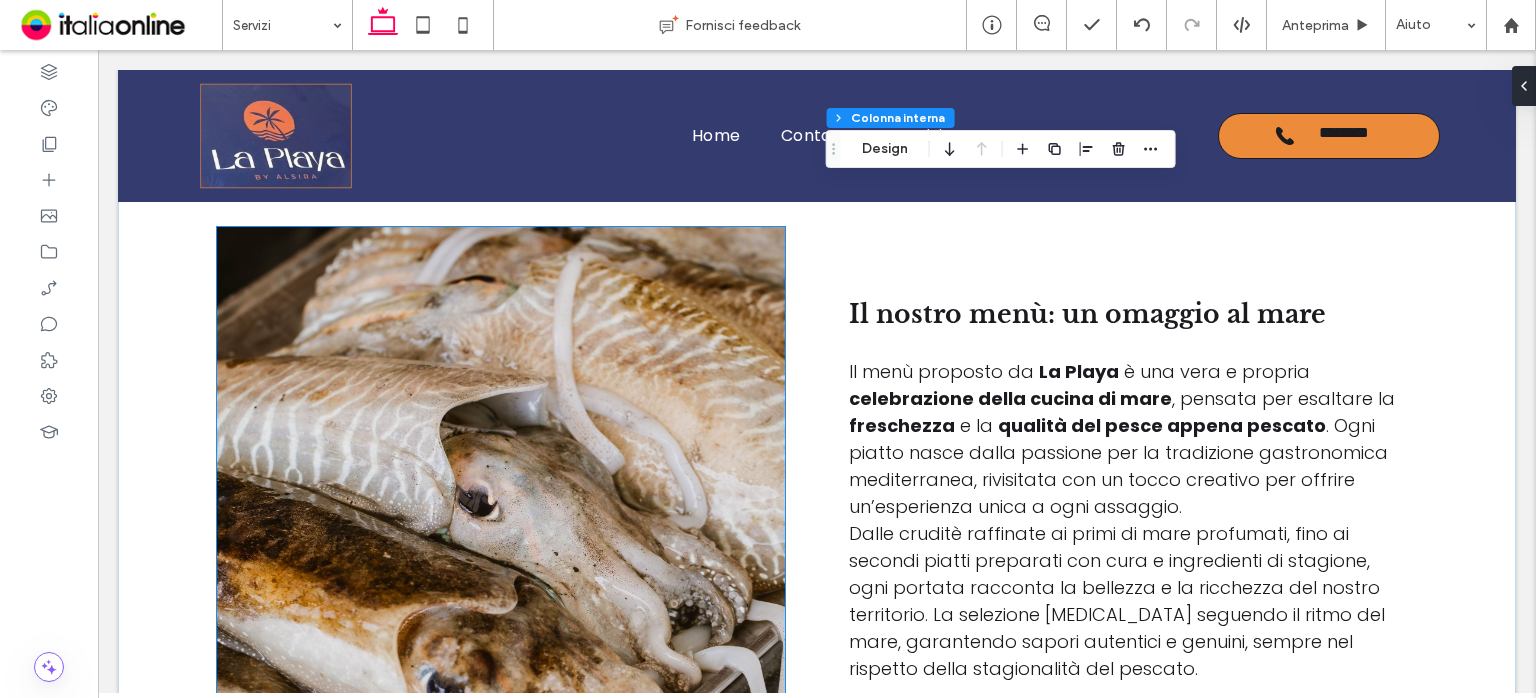 scroll, scrollTop: 2712, scrollLeft: 0, axis: vertical 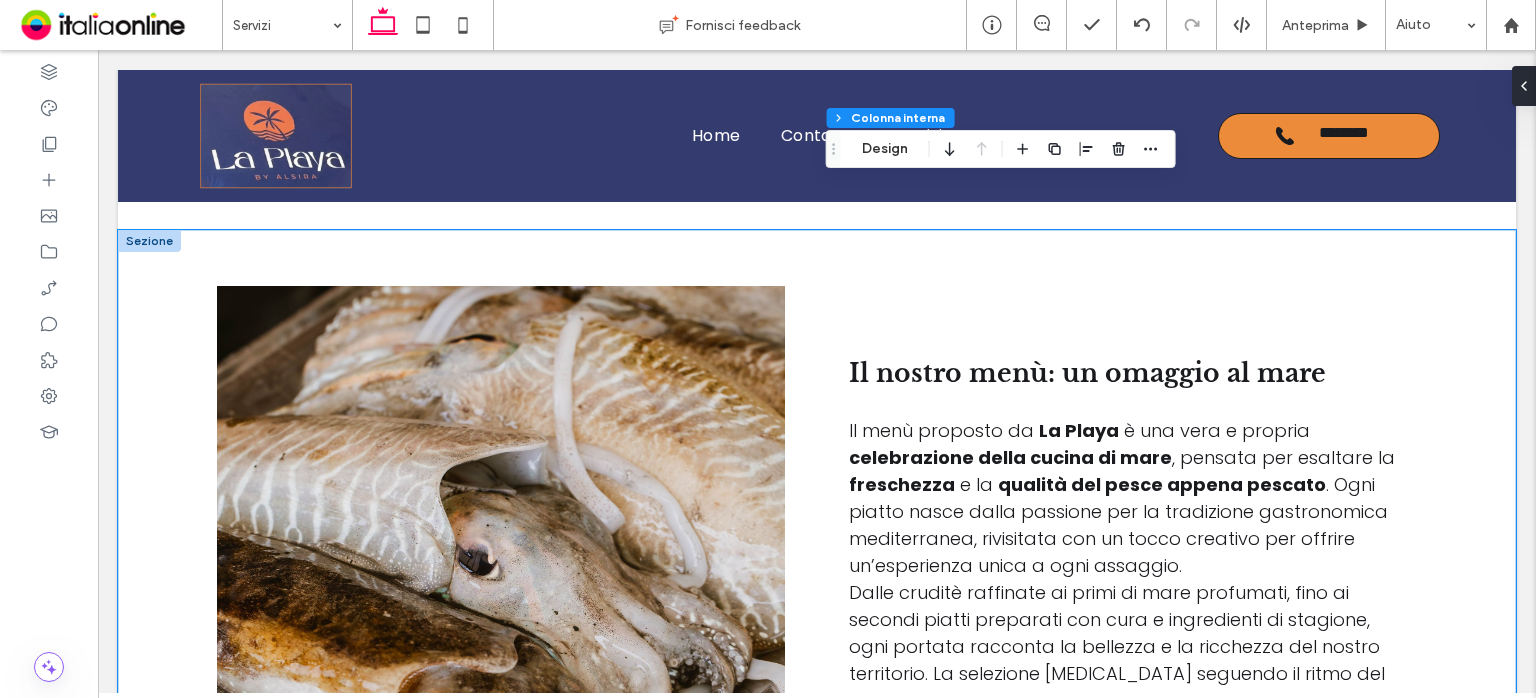 click on "Il nostro menù: un omaggio al mare
Il menù proposto da
La Playa   è una vera e propria
celebrazione della cucina di mare , pensata per esaltare la
freschezza   e la
qualità del pesce appena pescato . Ogni piatto nasce dalla passione per la tradizione gastronomica mediterranea, rivisitata con un tocco creativo per offrire un’esperienza unica a ogni assaggio. Dalle cruditè raffinate ai primi di mare profumati, fino ai secondi piatti preparati con cura e ingredienti di stagione, ogni portata racconta la bellezza e la ricchezza del nostro territorio. La selezione cambia seguendo il ritmo del mare, garantendo sapori autentici e genuini, sempre nel rispetto della stagionalità del pescato. ﻿" at bounding box center (817, 547) 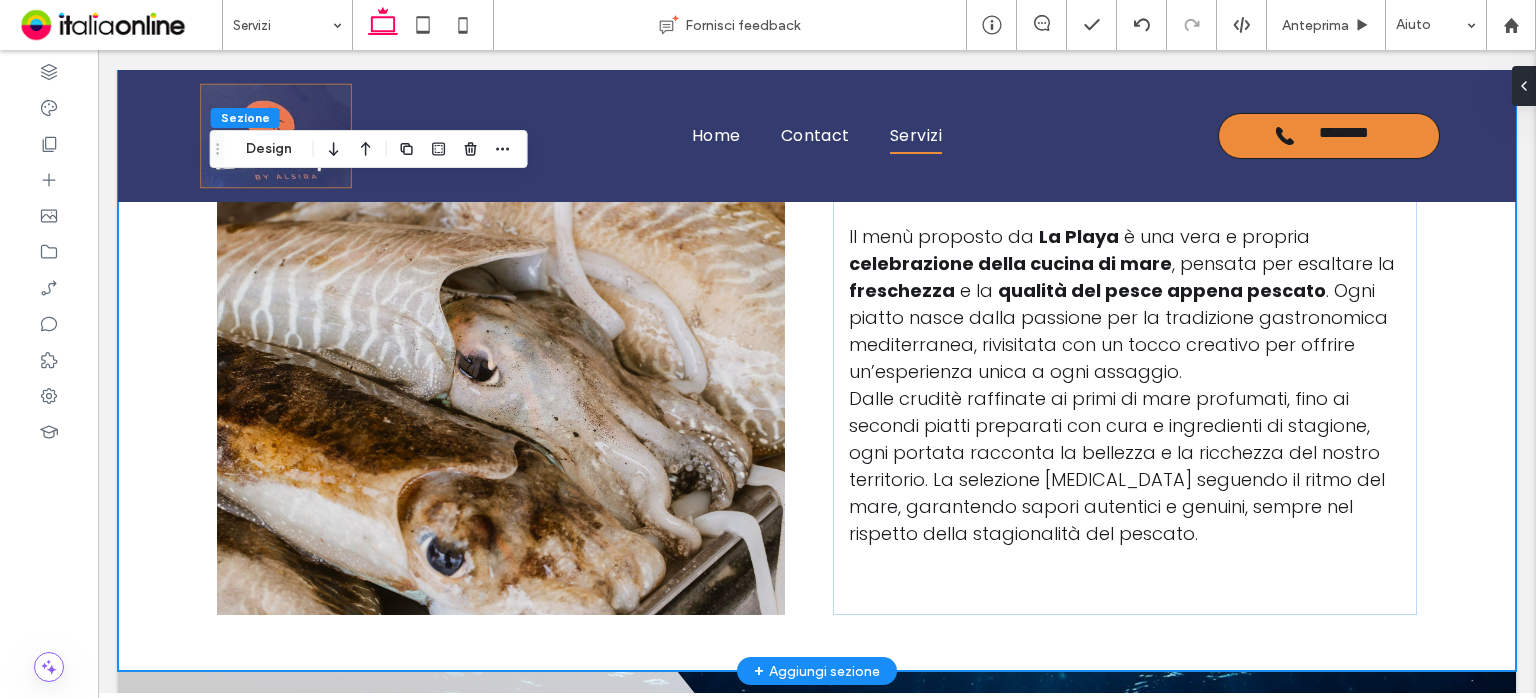 scroll, scrollTop: 3012, scrollLeft: 0, axis: vertical 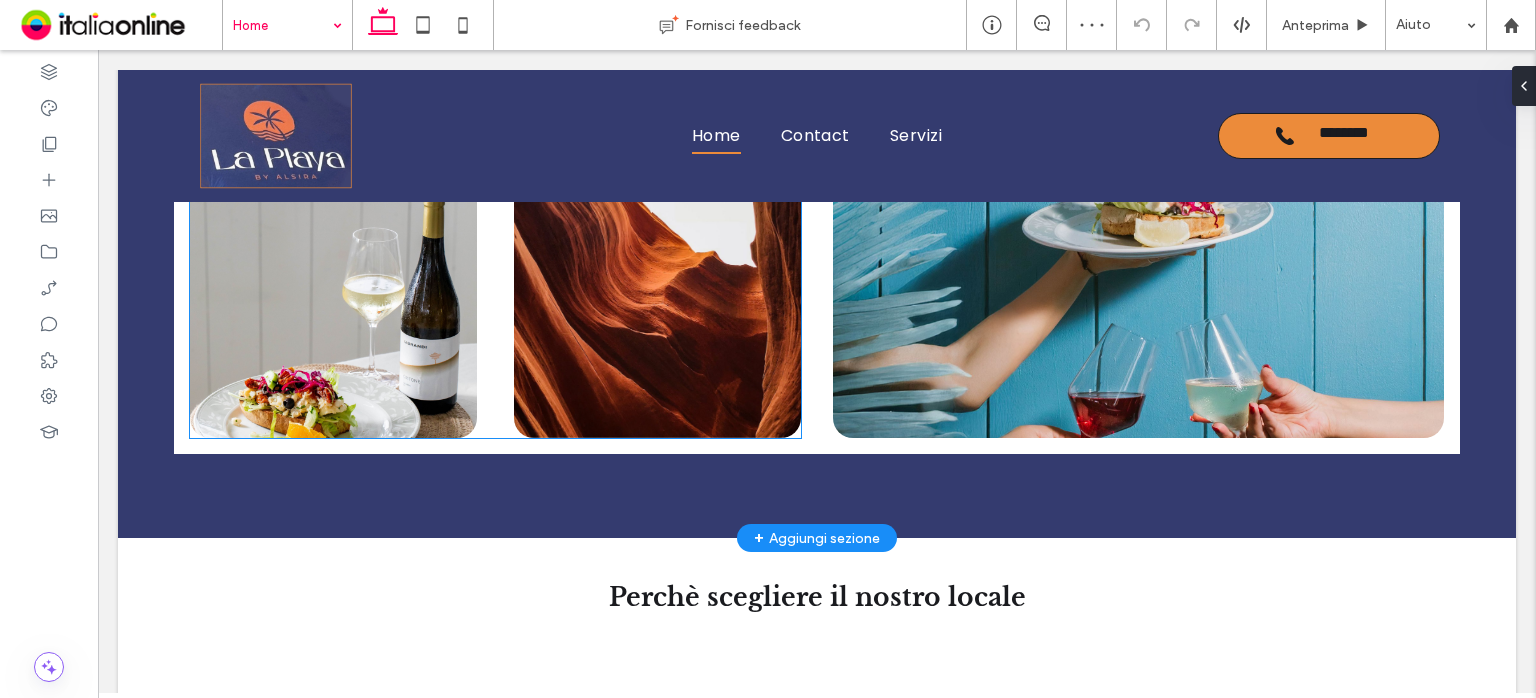 click at bounding box center [657, 289] 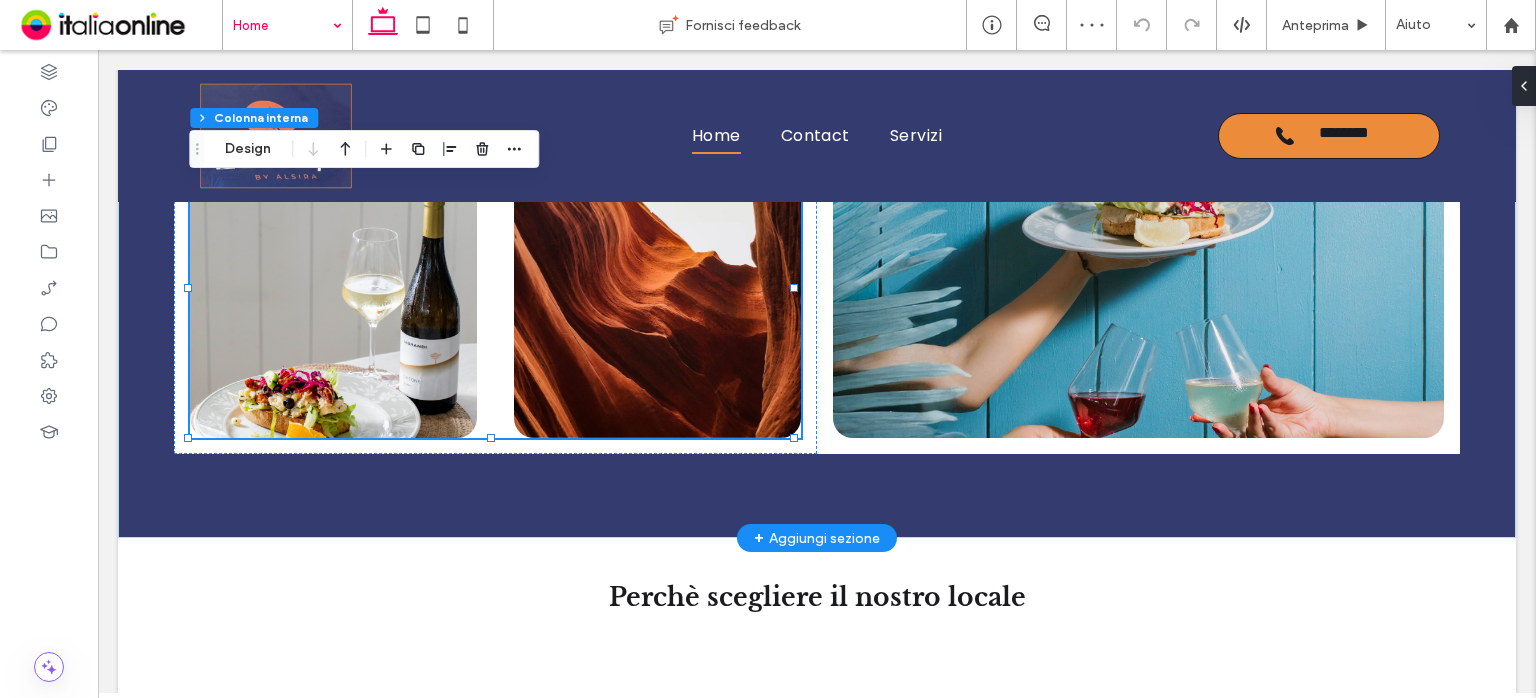click at bounding box center [657, 289] 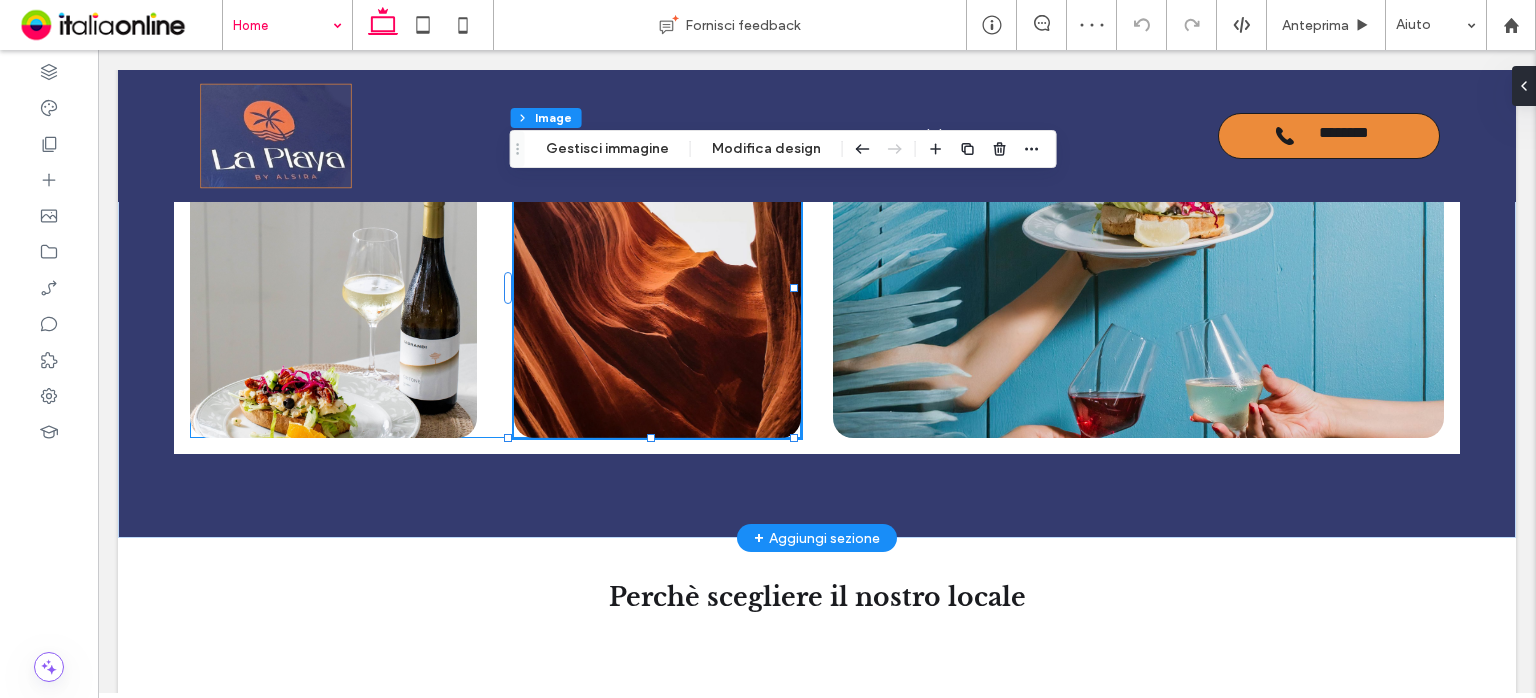 type on "**" 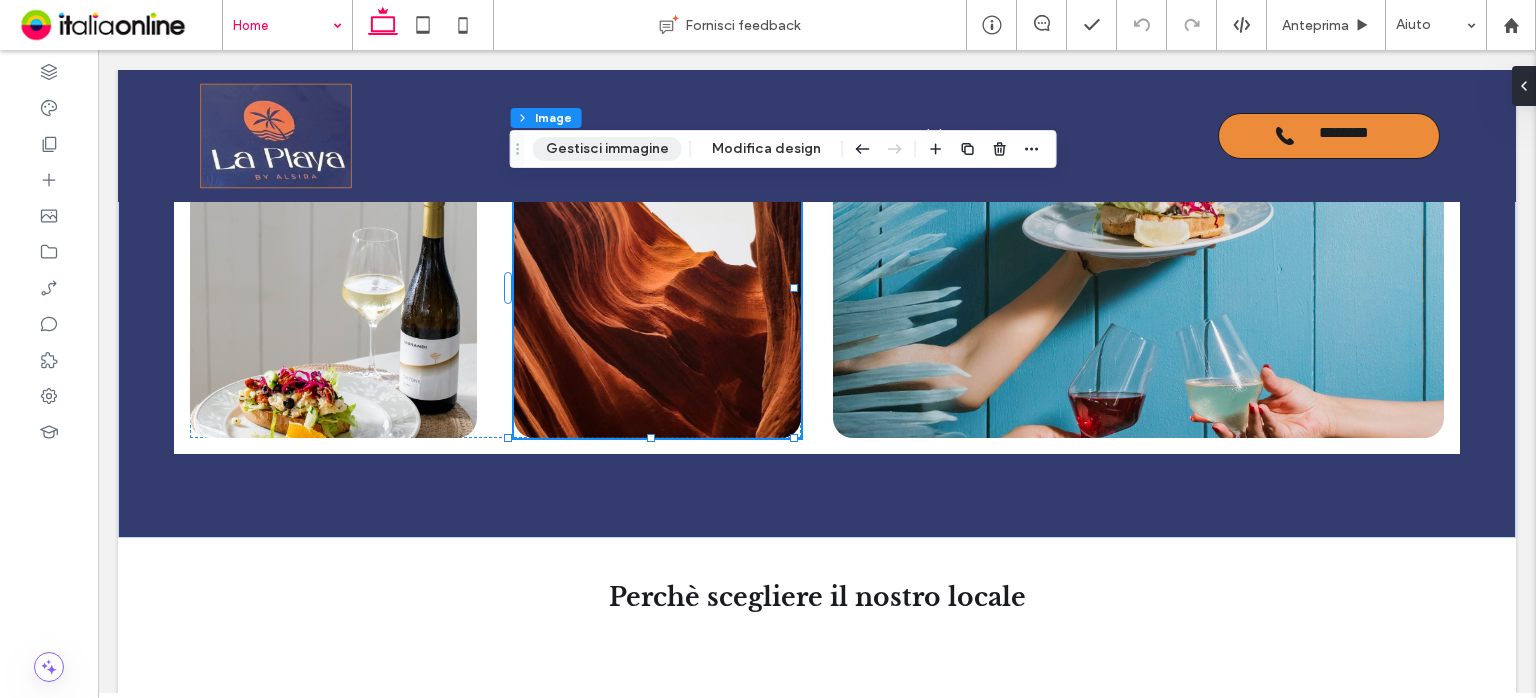 click on "Gestisci immagine" at bounding box center [607, 149] 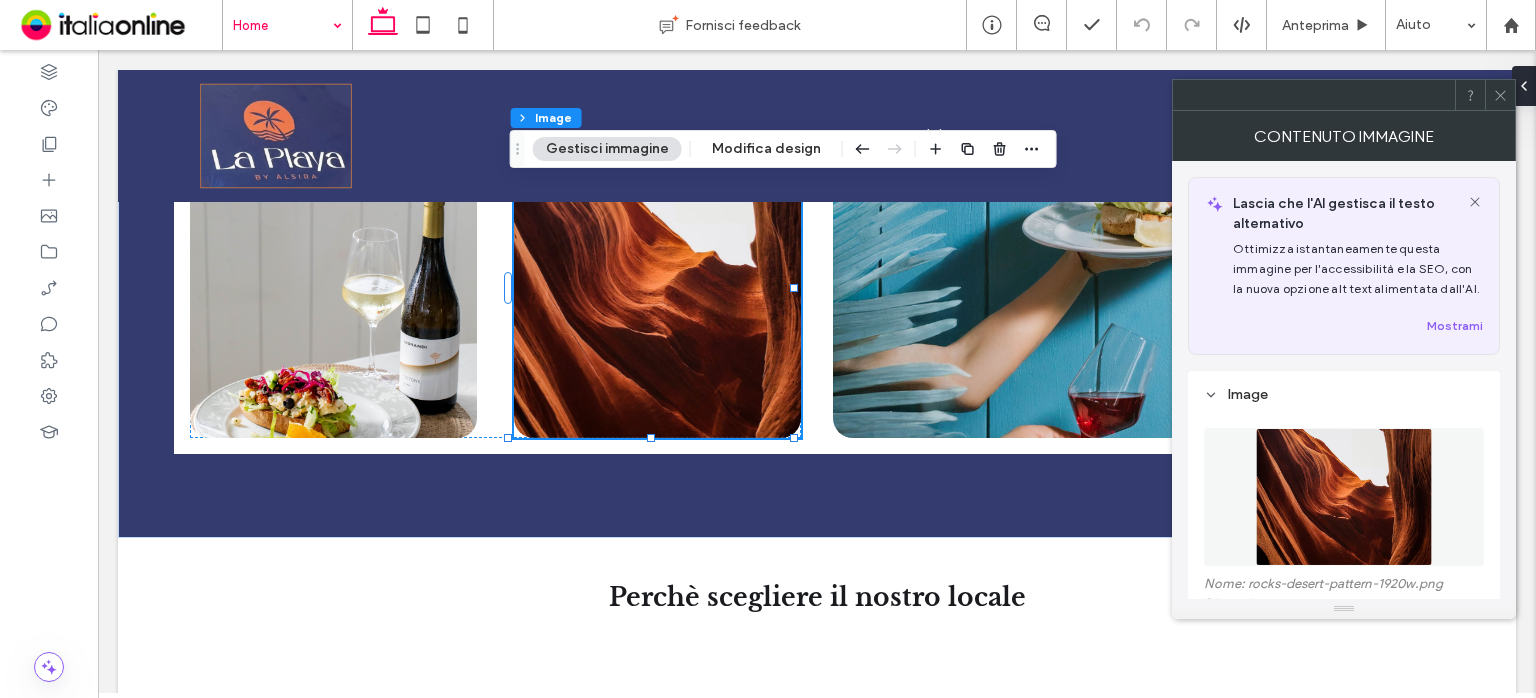 click at bounding box center [1344, 497] 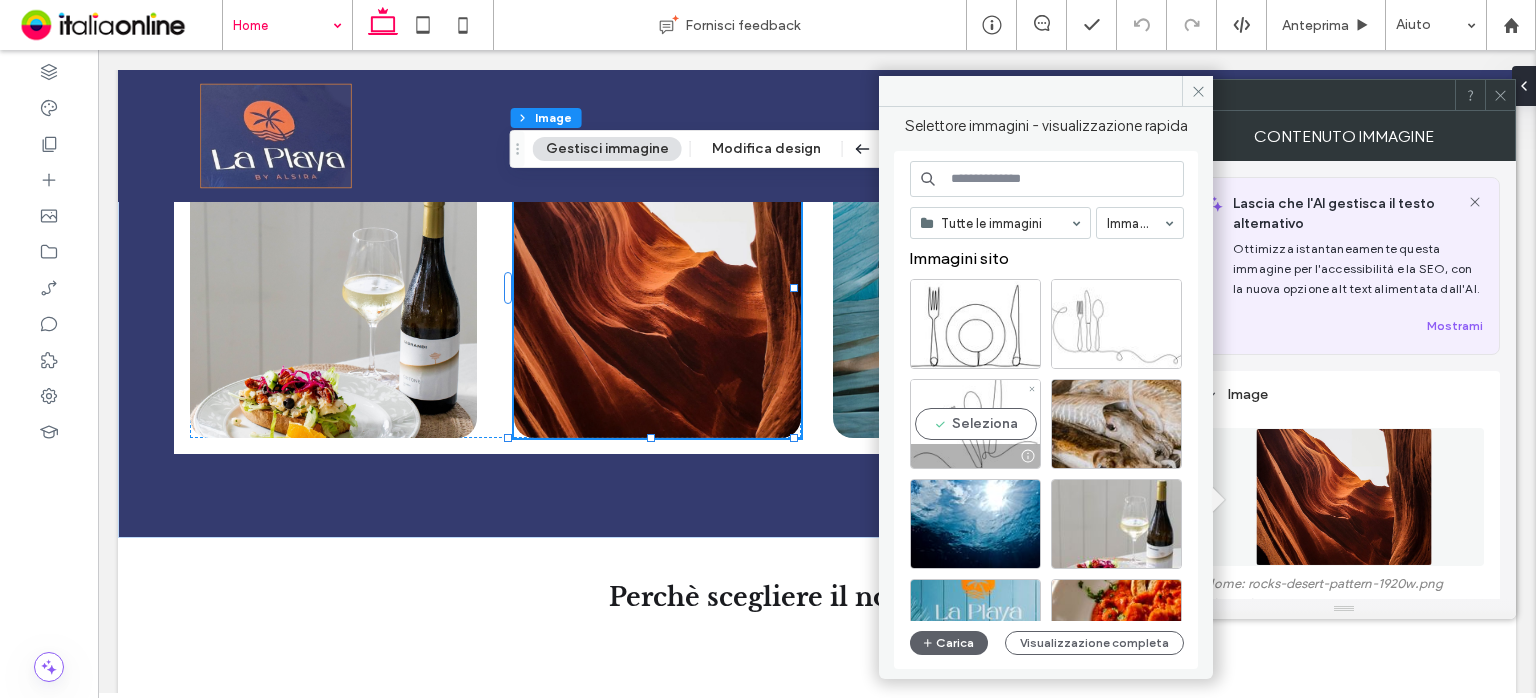 click on "Seleziona" at bounding box center (975, 424) 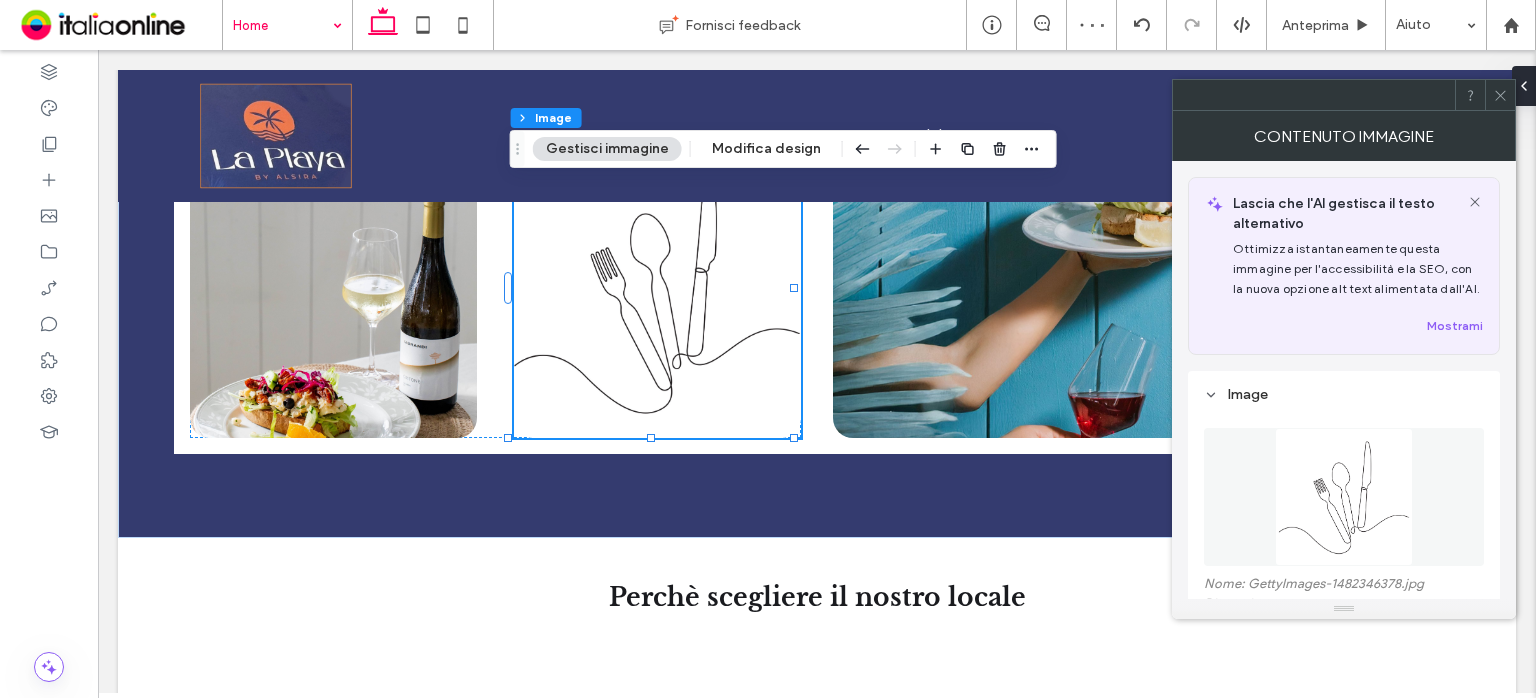 drag, startPoint x: 1500, startPoint y: 93, endPoint x: 1475, endPoint y: 85, distance: 26.24881 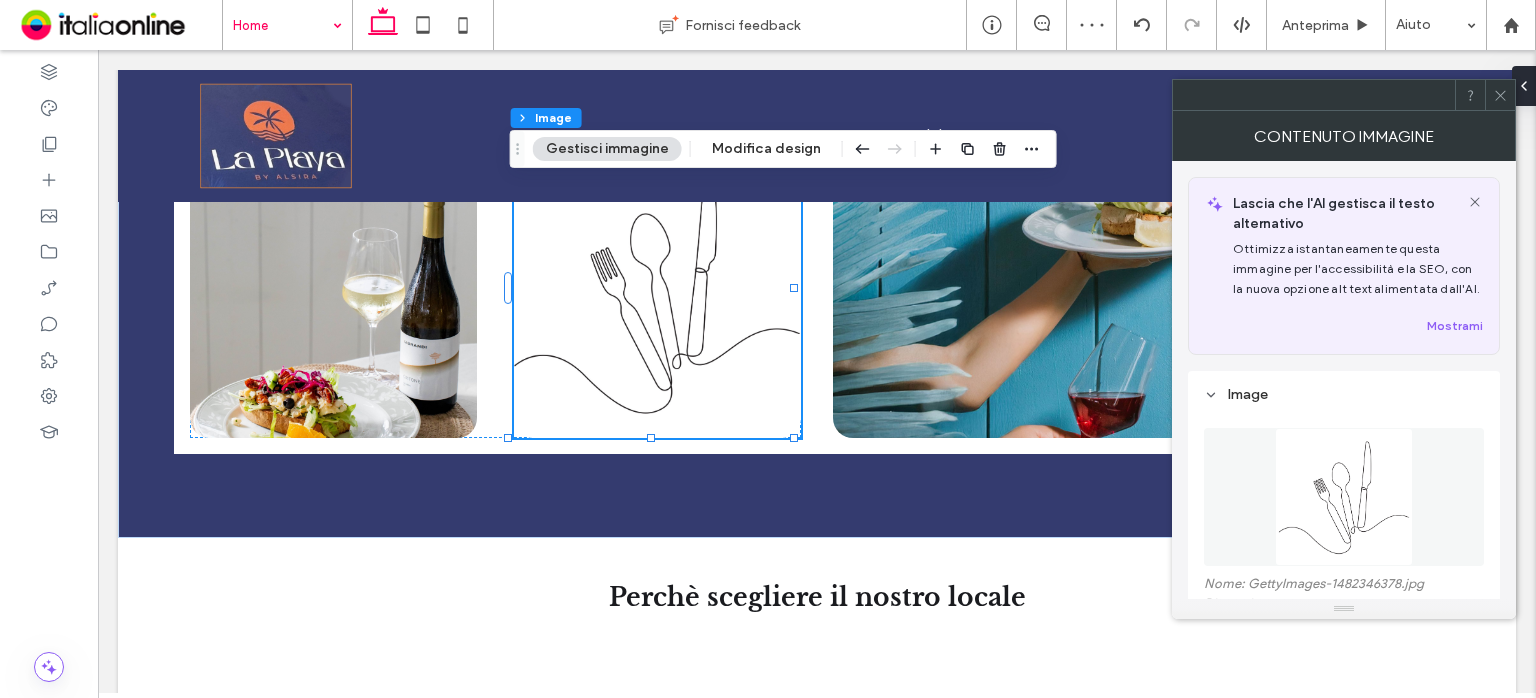 click 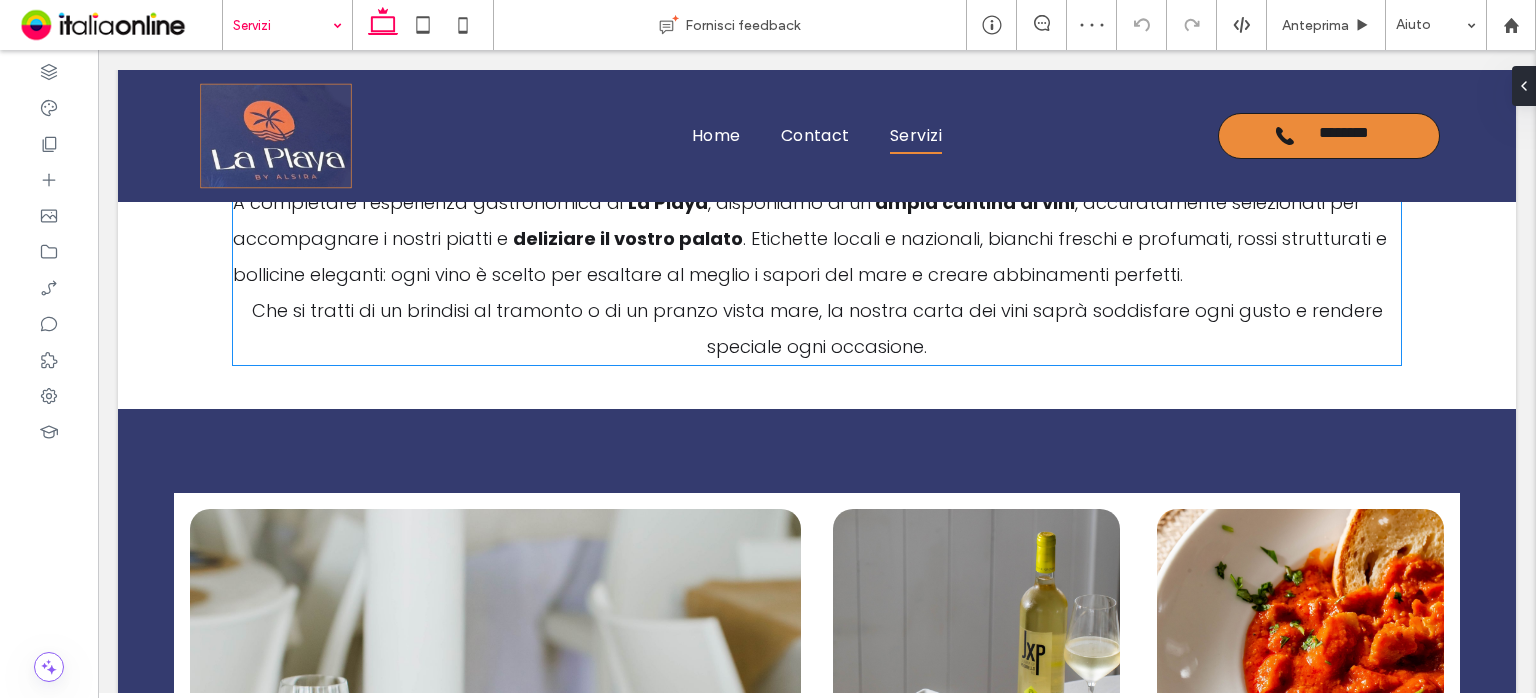 scroll, scrollTop: 780, scrollLeft: 0, axis: vertical 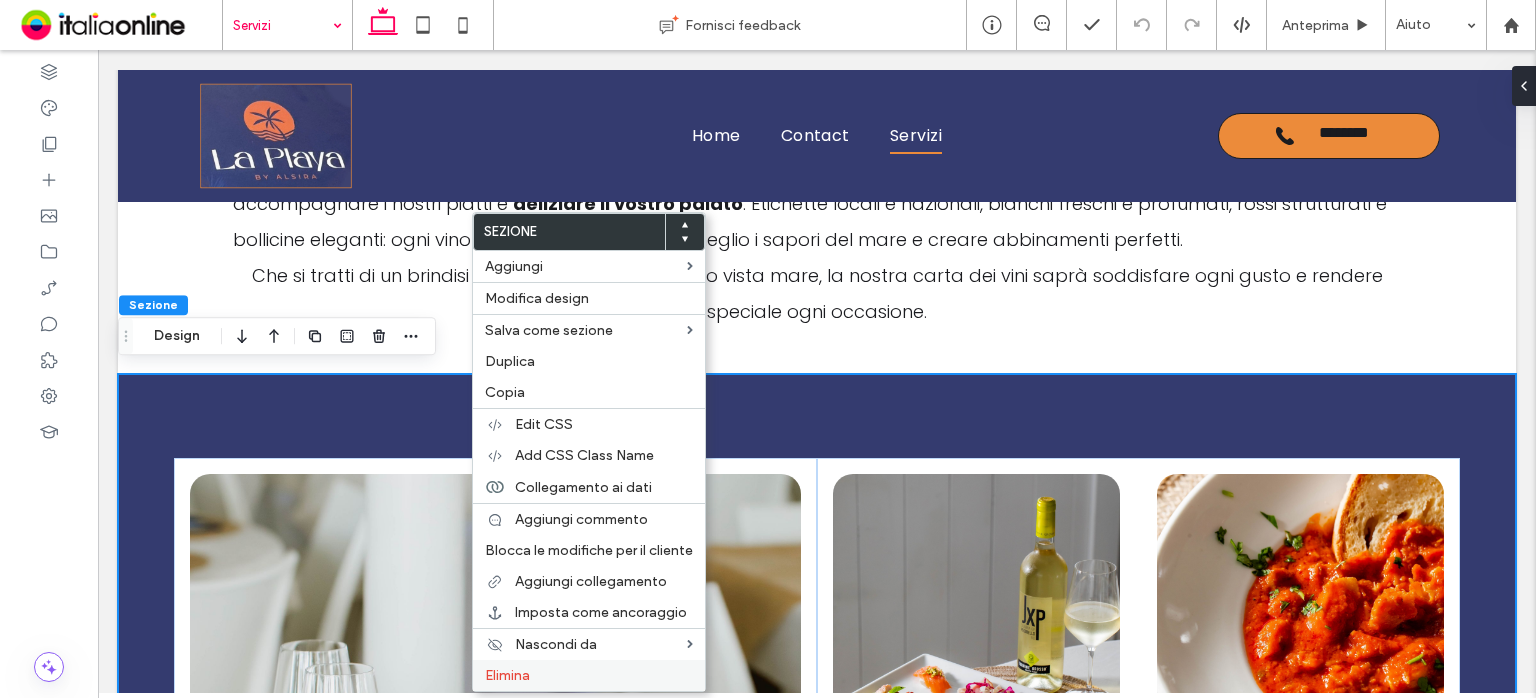 click on "Elimina" at bounding box center [589, 675] 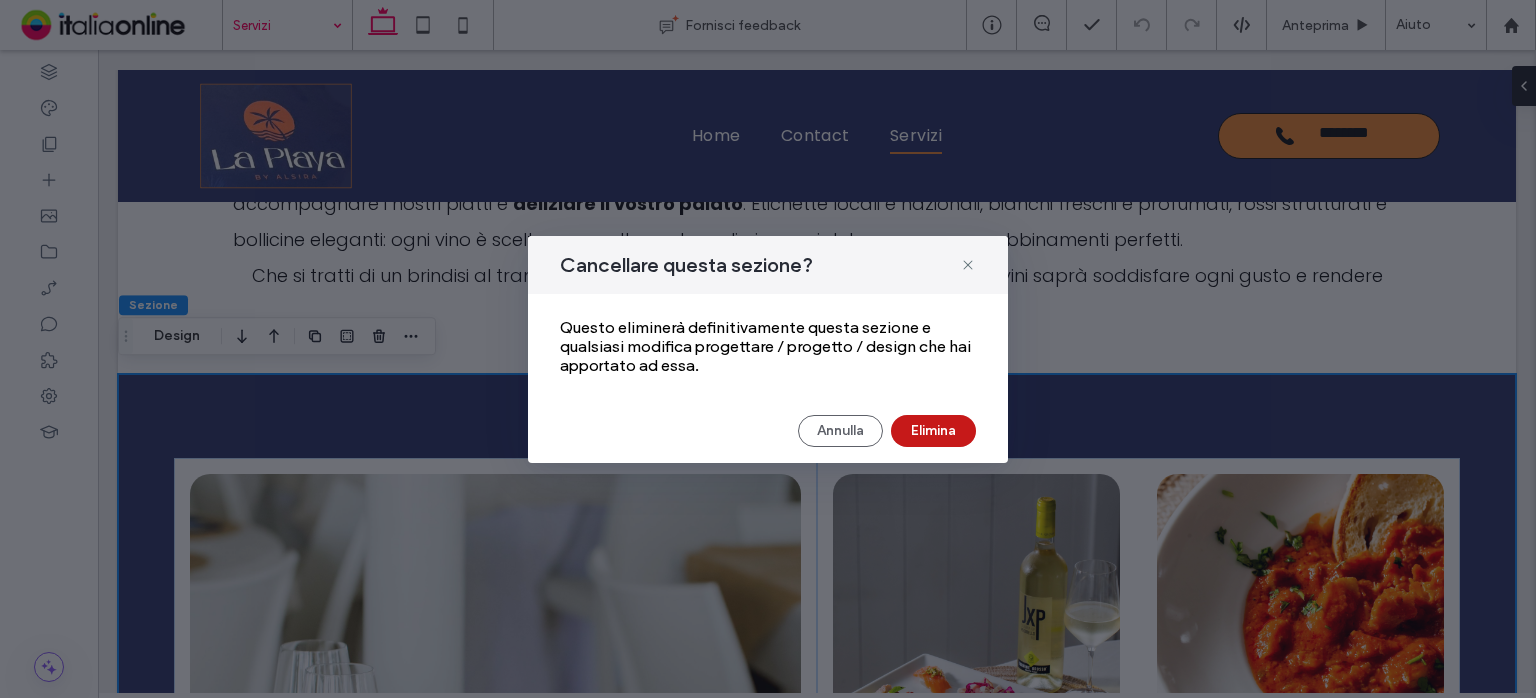 click on "Elimina" at bounding box center (933, 431) 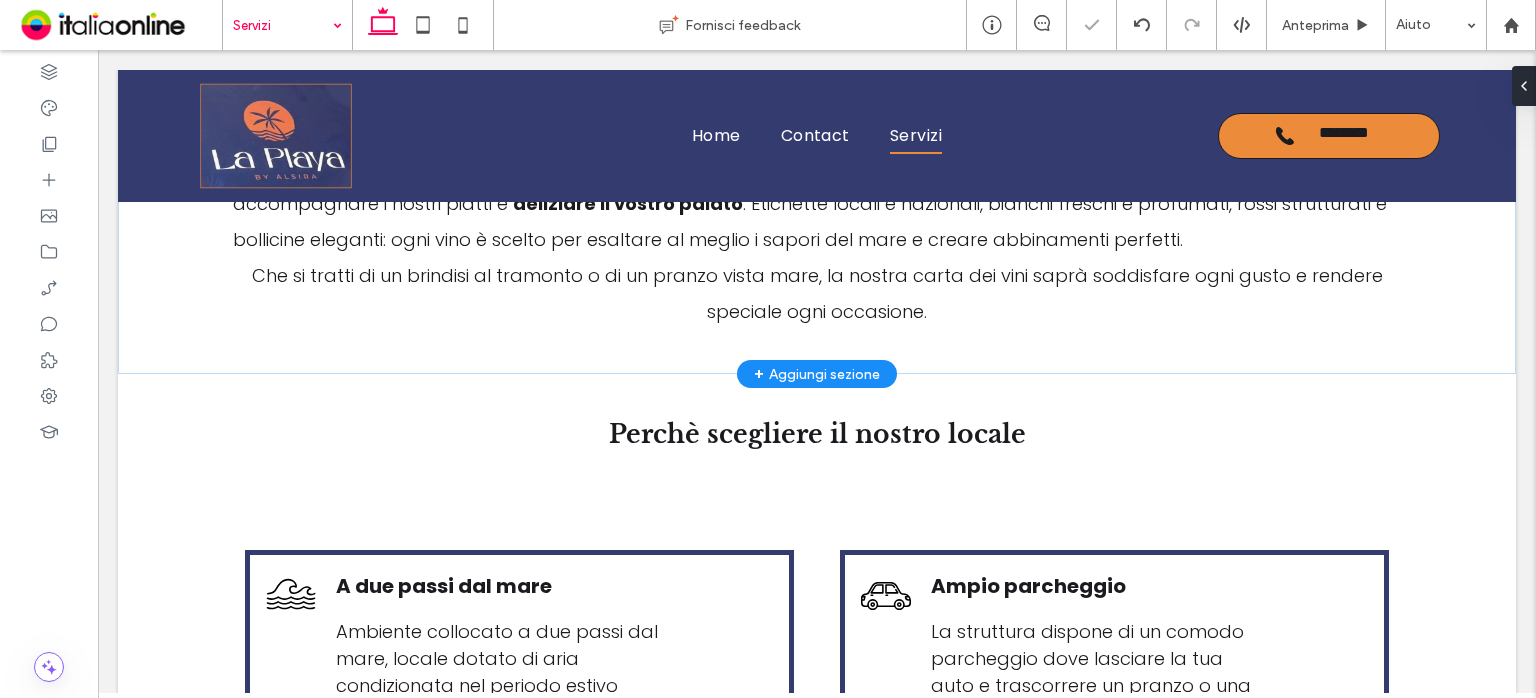 click on "+ Aggiungi sezione" at bounding box center (817, 374) 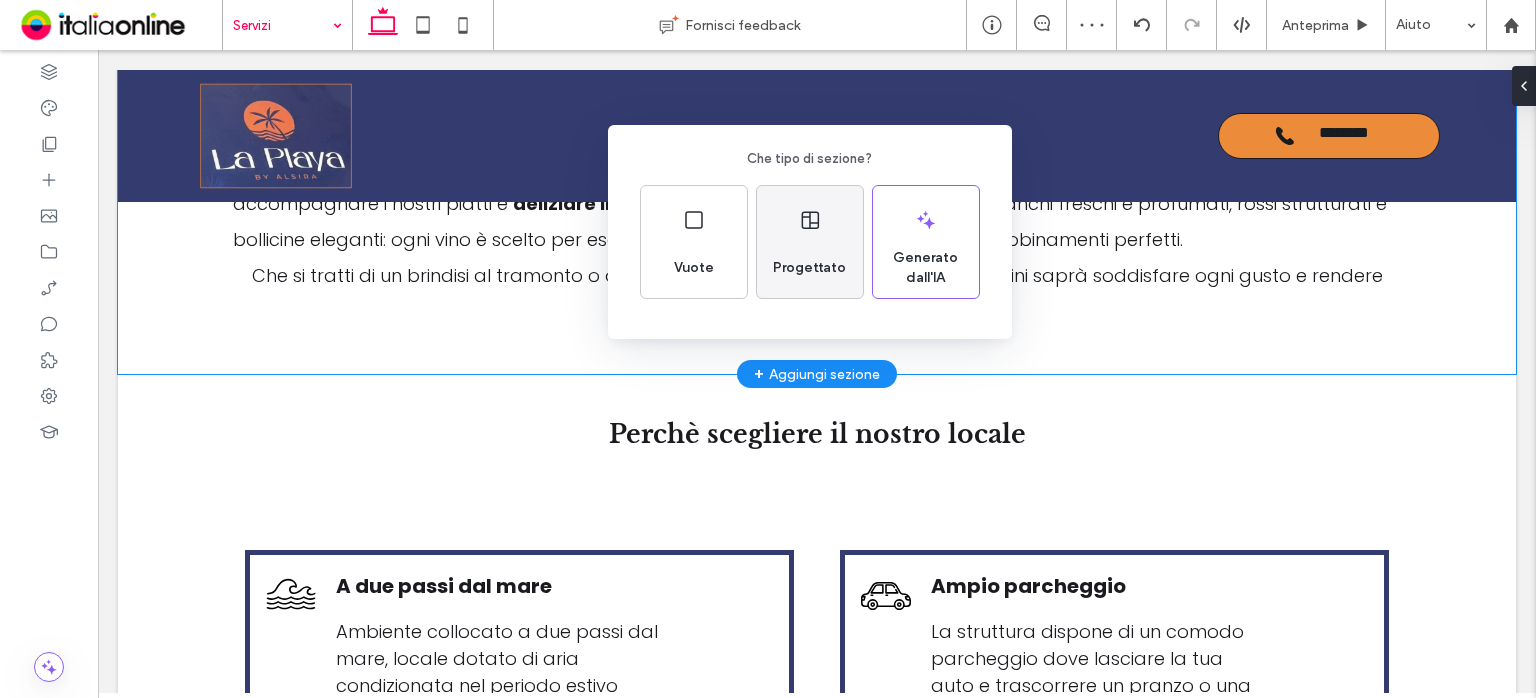 click on "Progettato" at bounding box center (809, 268) 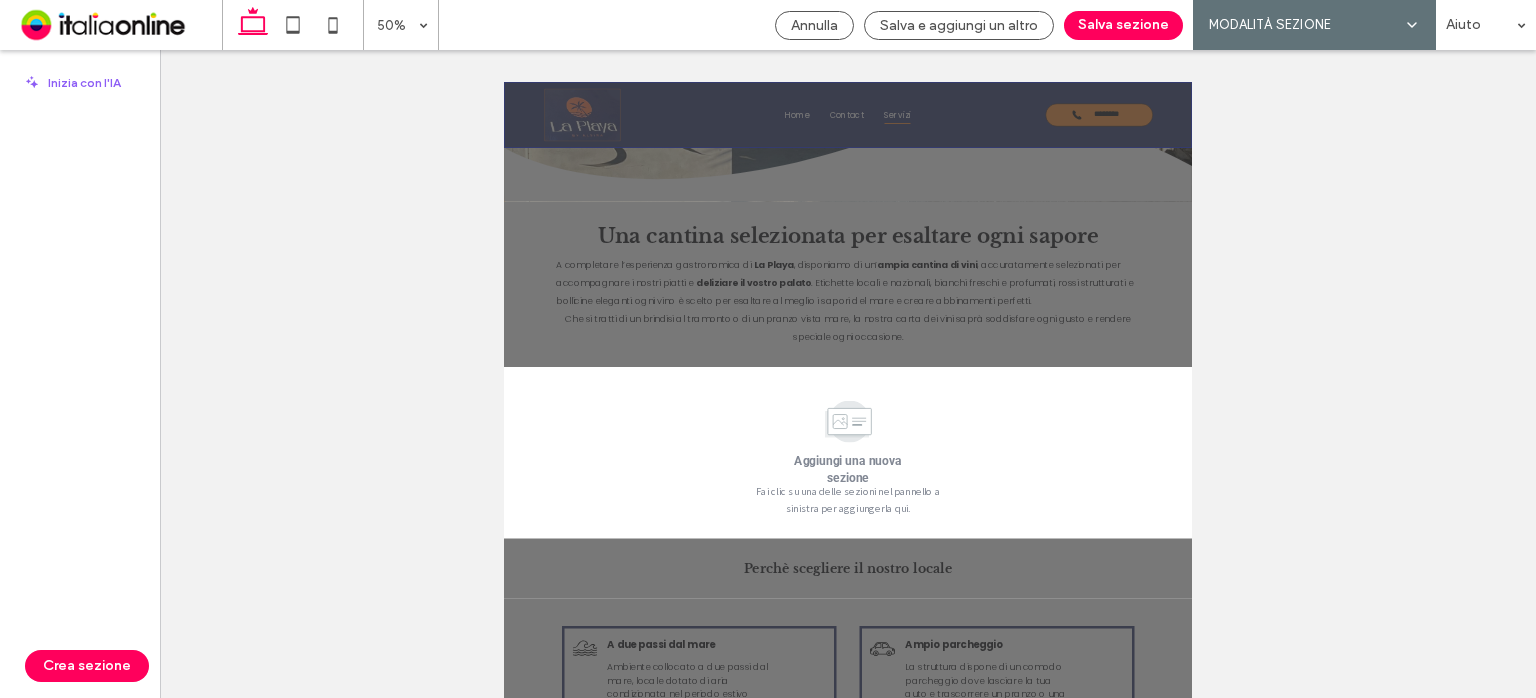 scroll, scrollTop: 767, scrollLeft: 0, axis: vertical 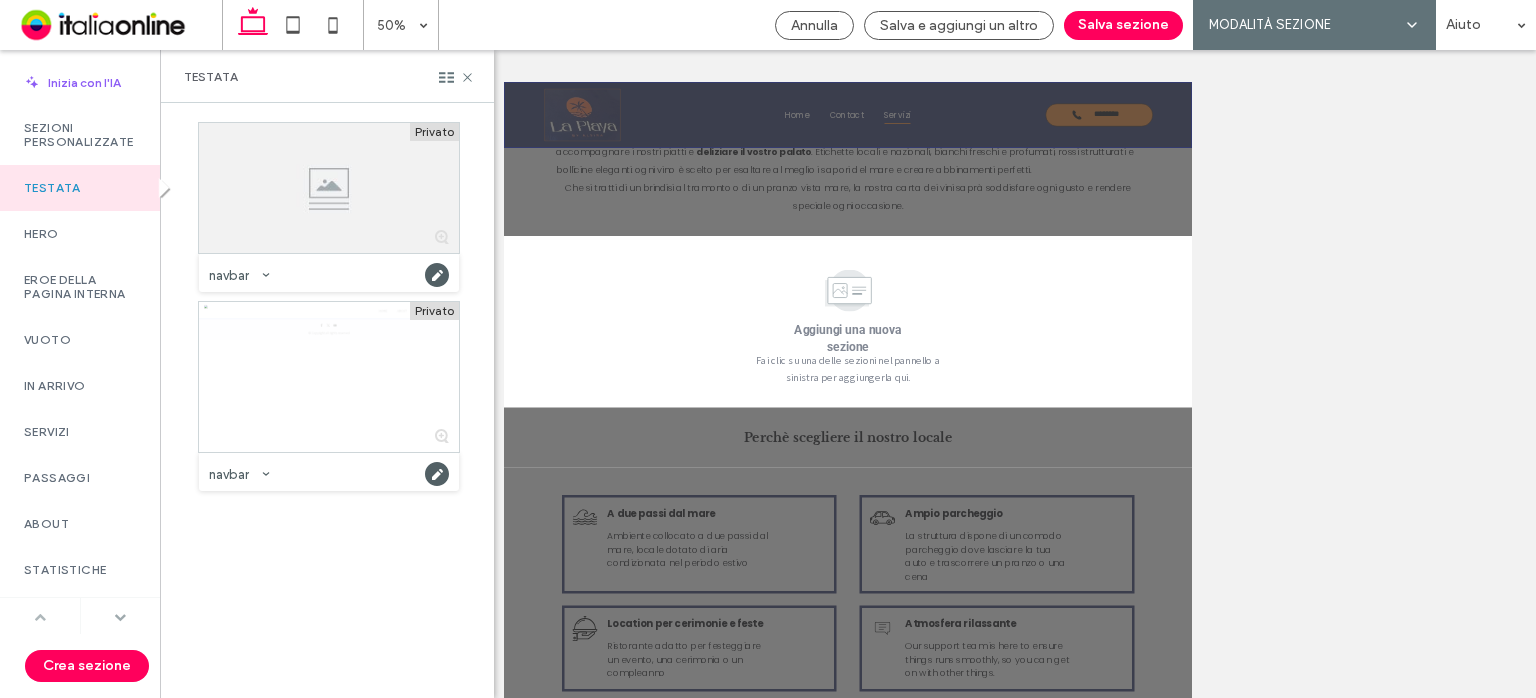 click at bounding box center (120, 617) 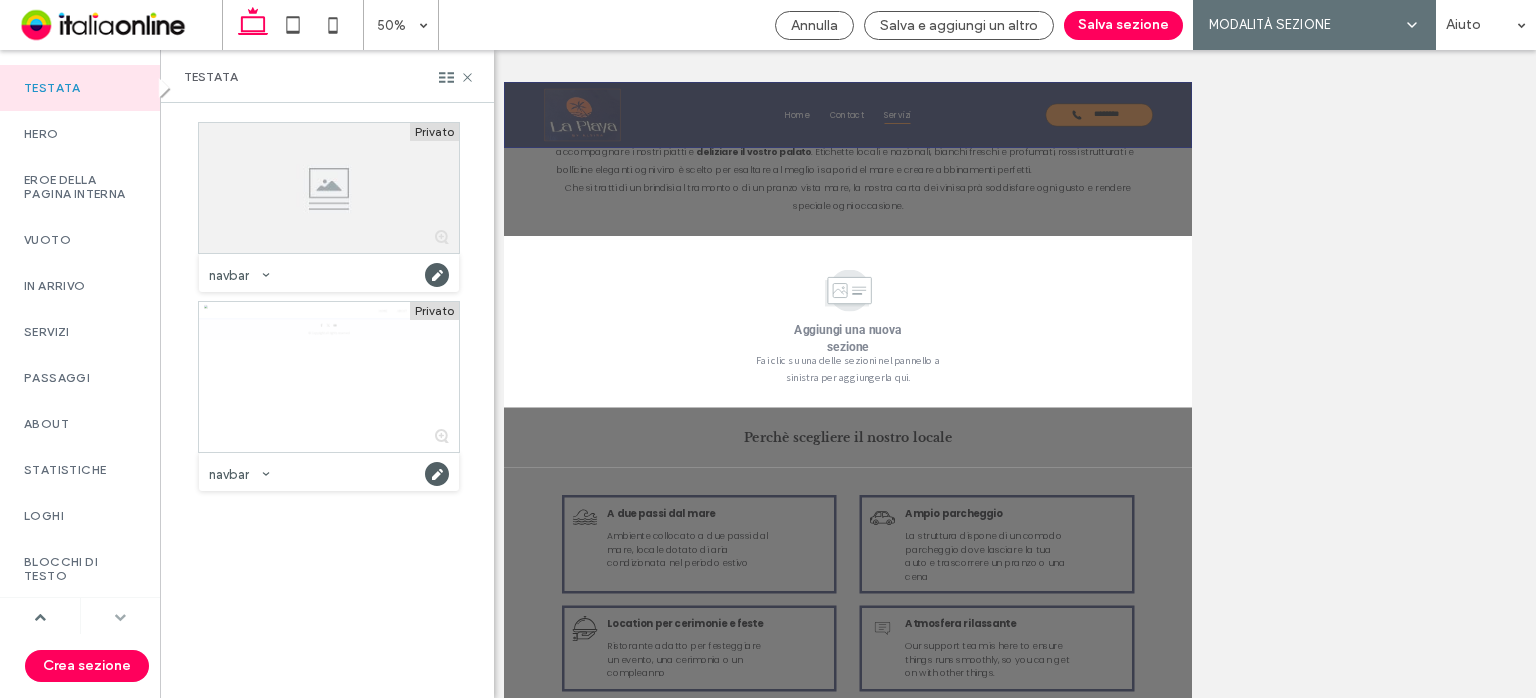 click at bounding box center (120, 617) 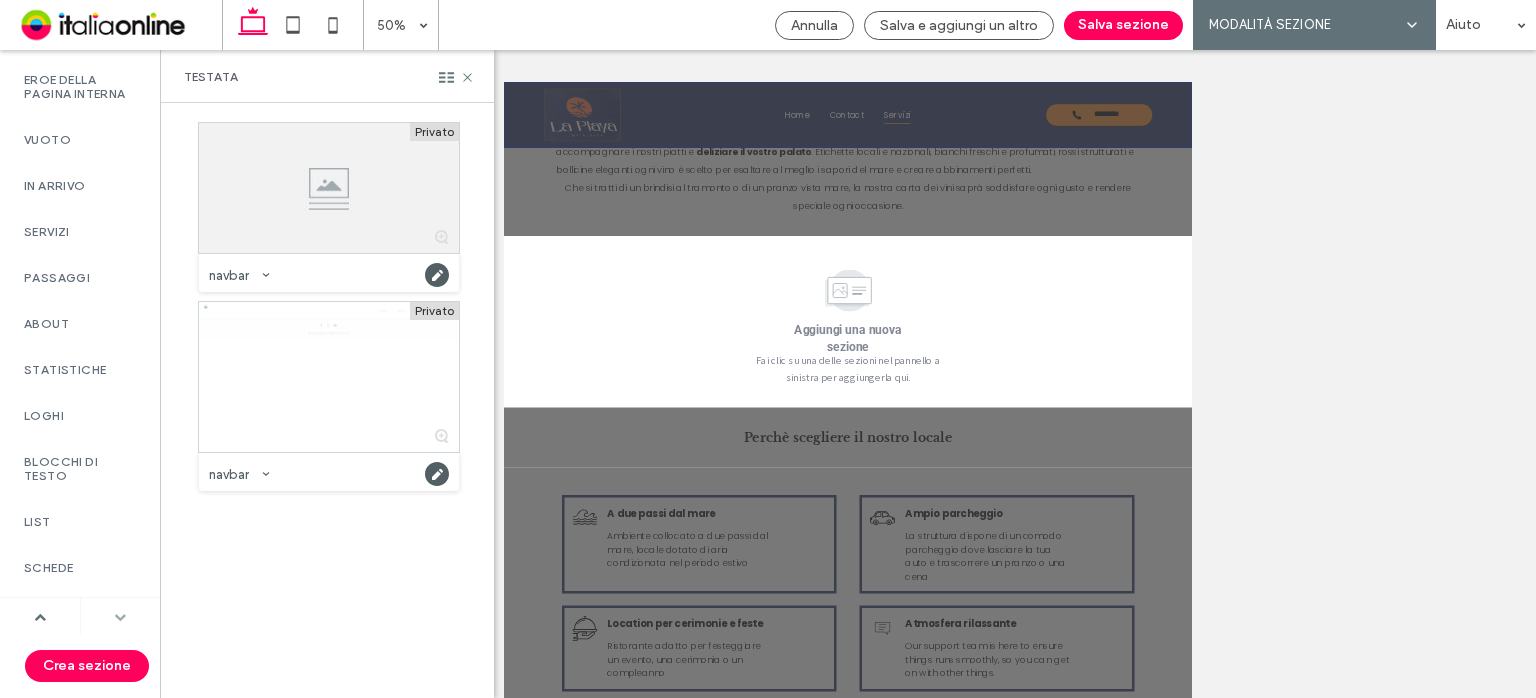click at bounding box center (120, 617) 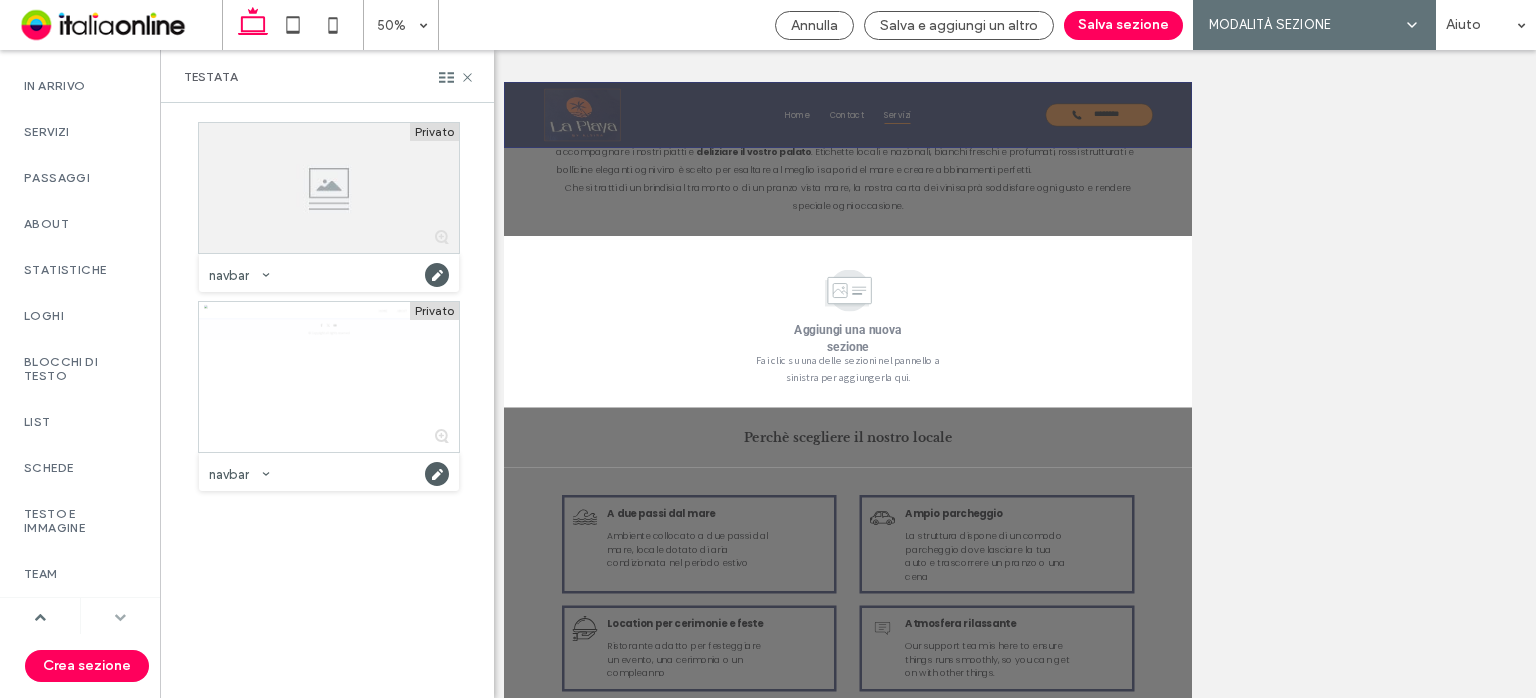 click at bounding box center (120, 617) 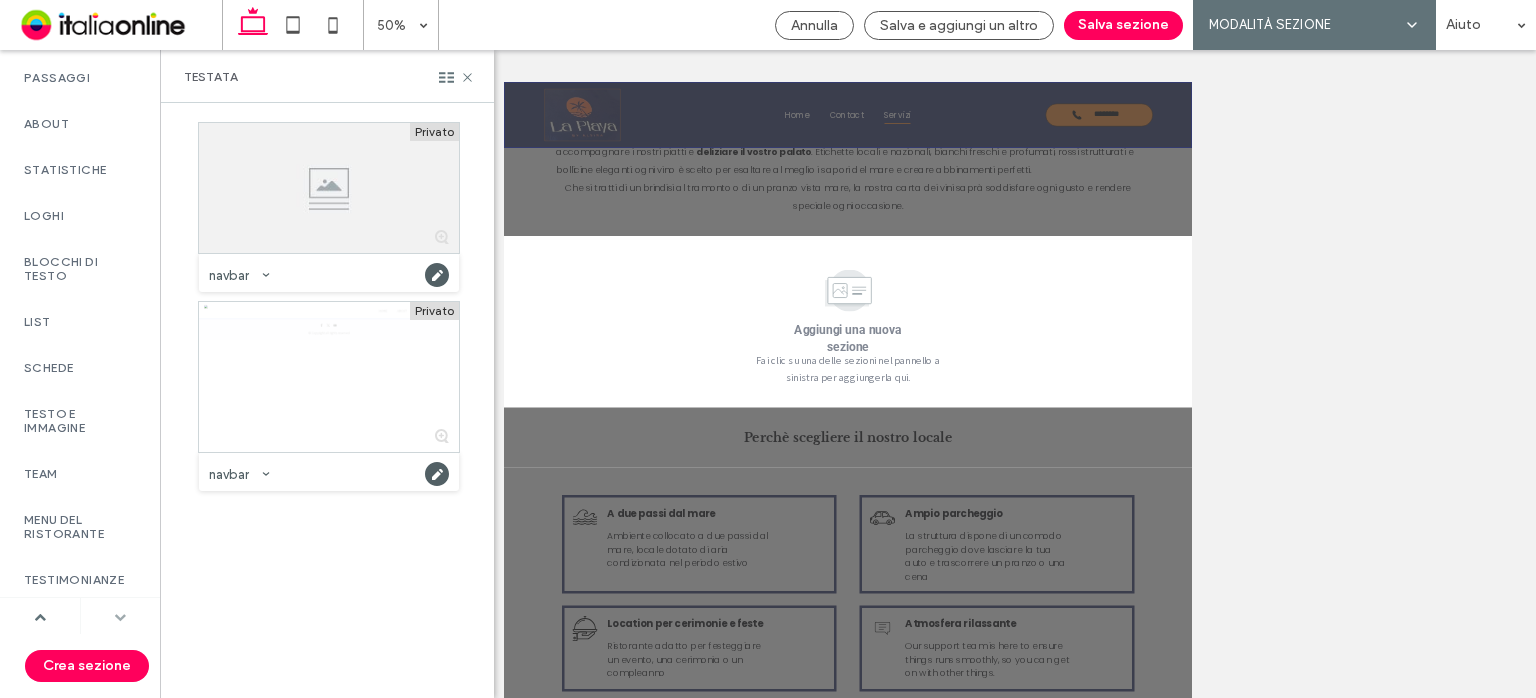 click at bounding box center (120, 617) 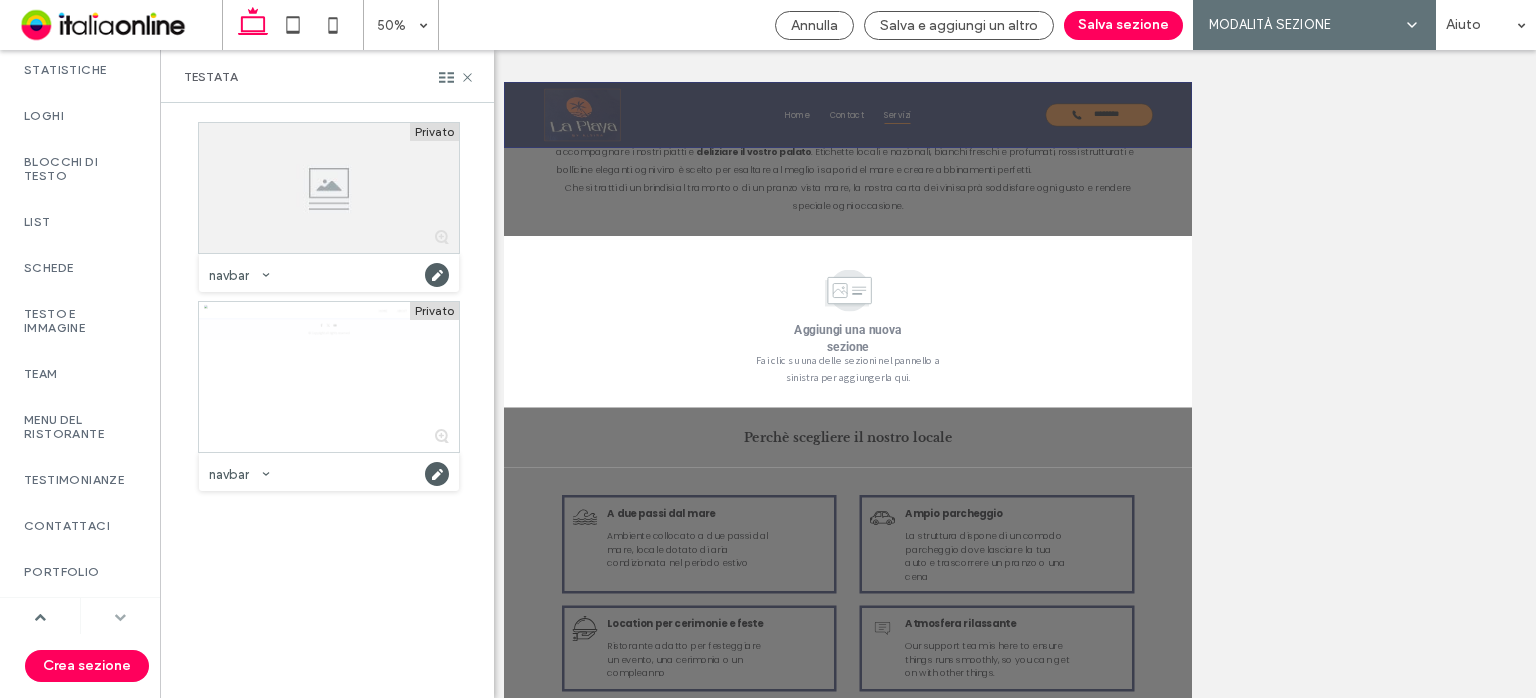 click at bounding box center [120, 617] 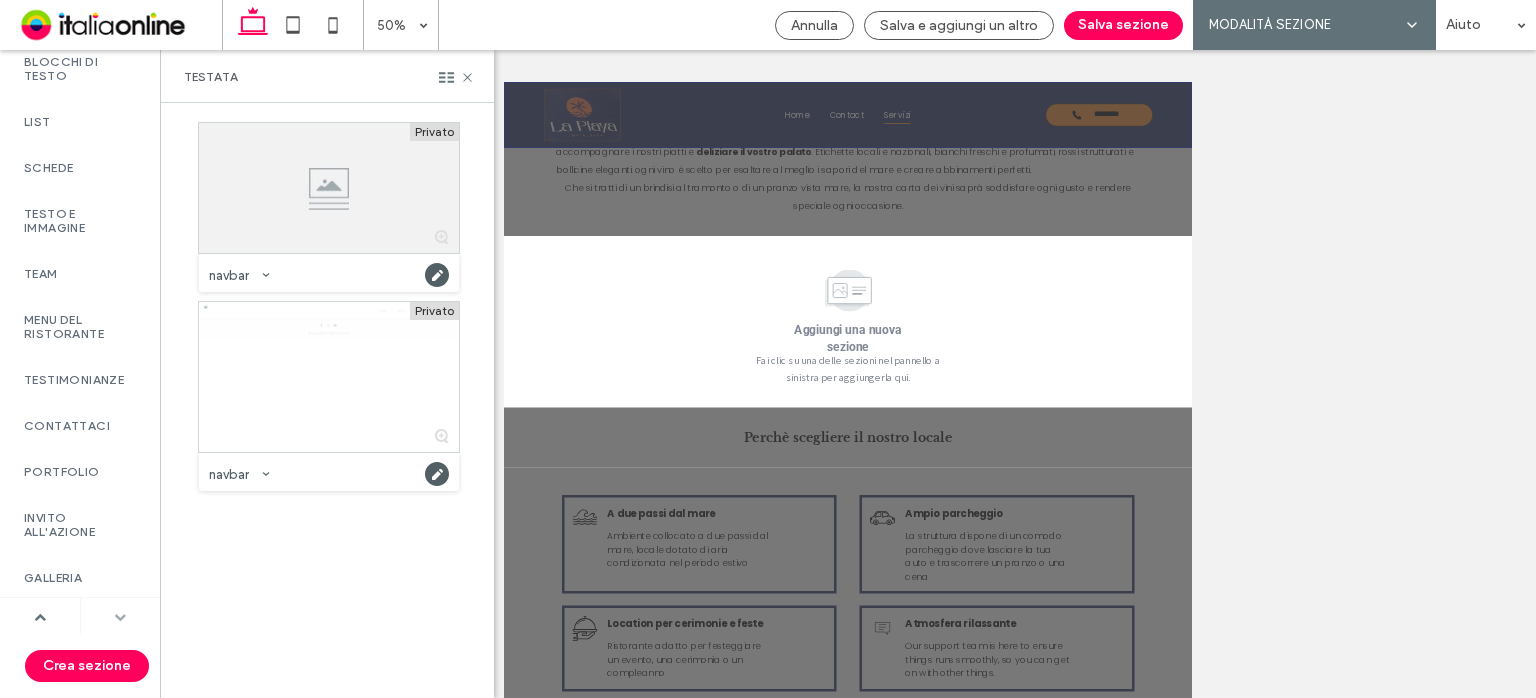 click at bounding box center [120, 617] 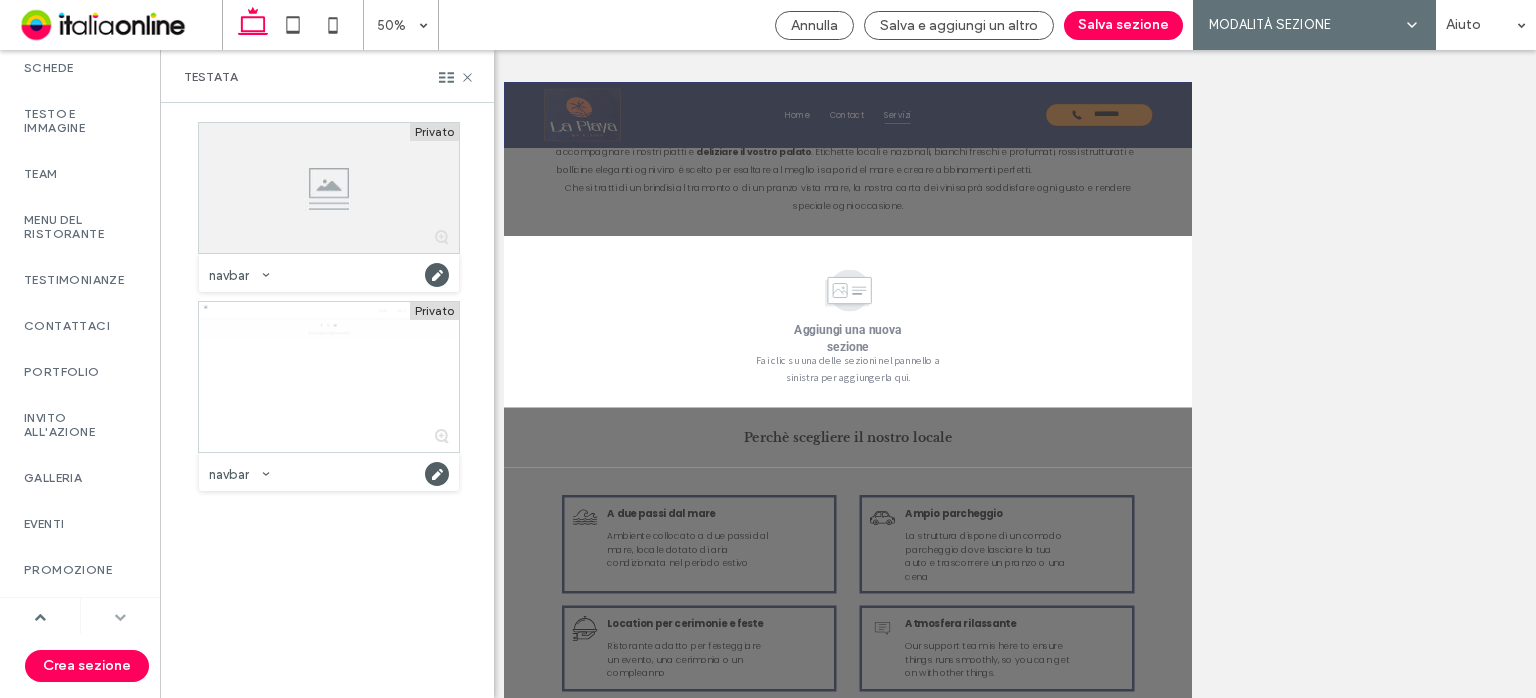 click at bounding box center (120, 617) 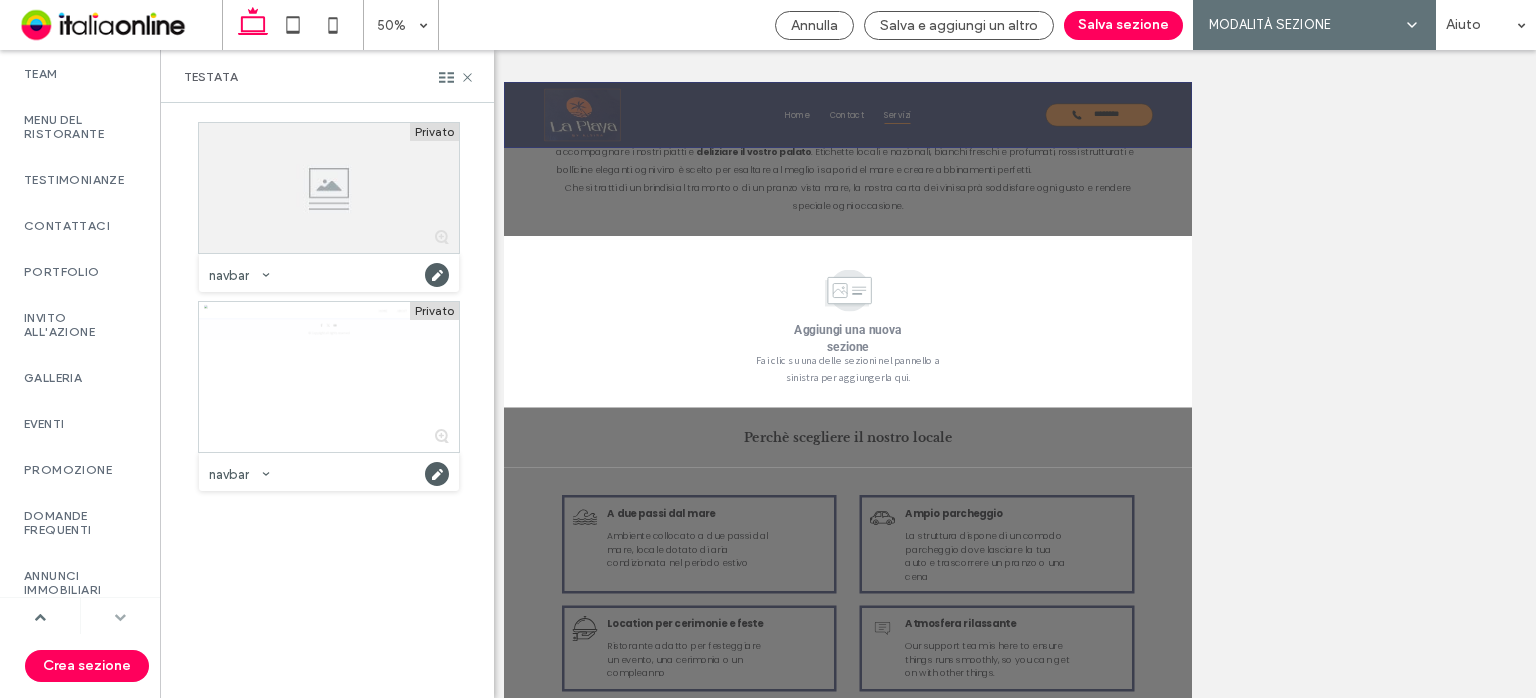 click at bounding box center [120, 617] 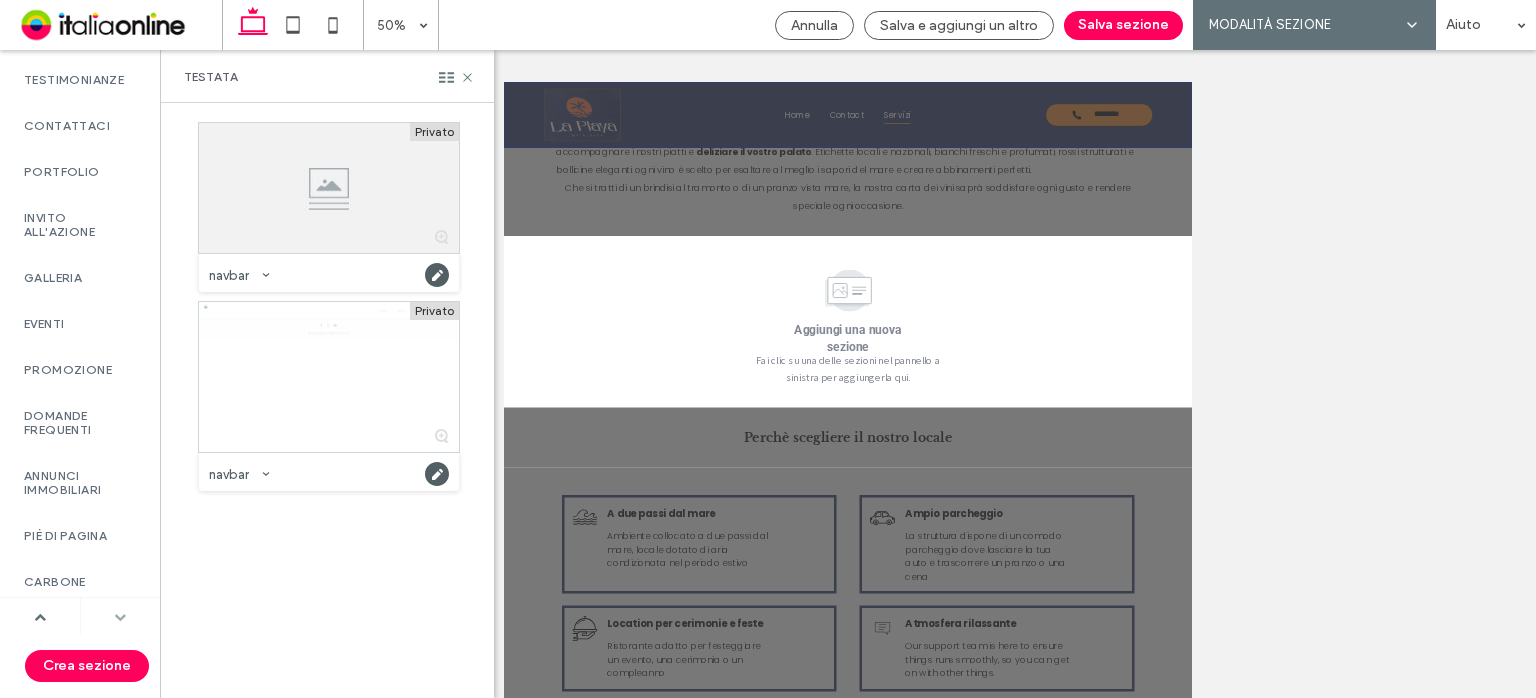 click at bounding box center [120, 617] 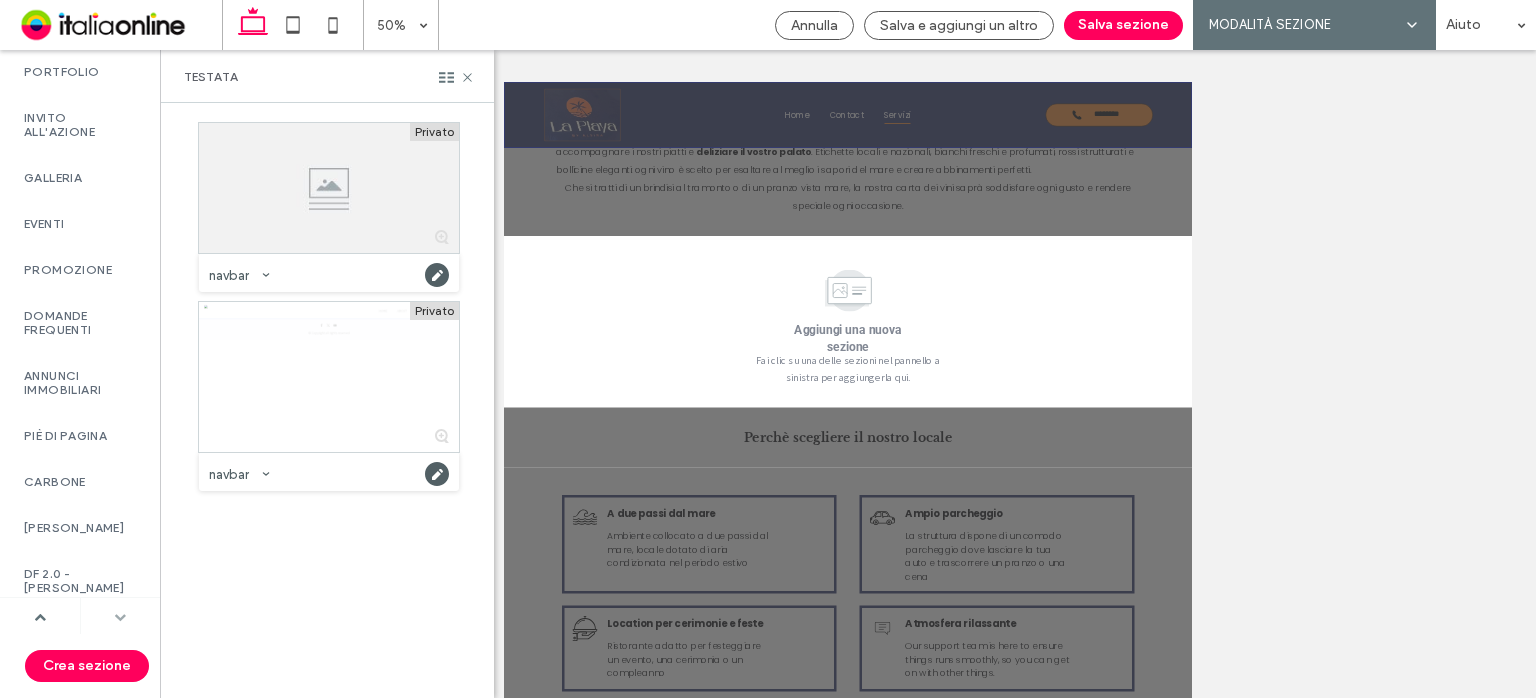 click at bounding box center [120, 617] 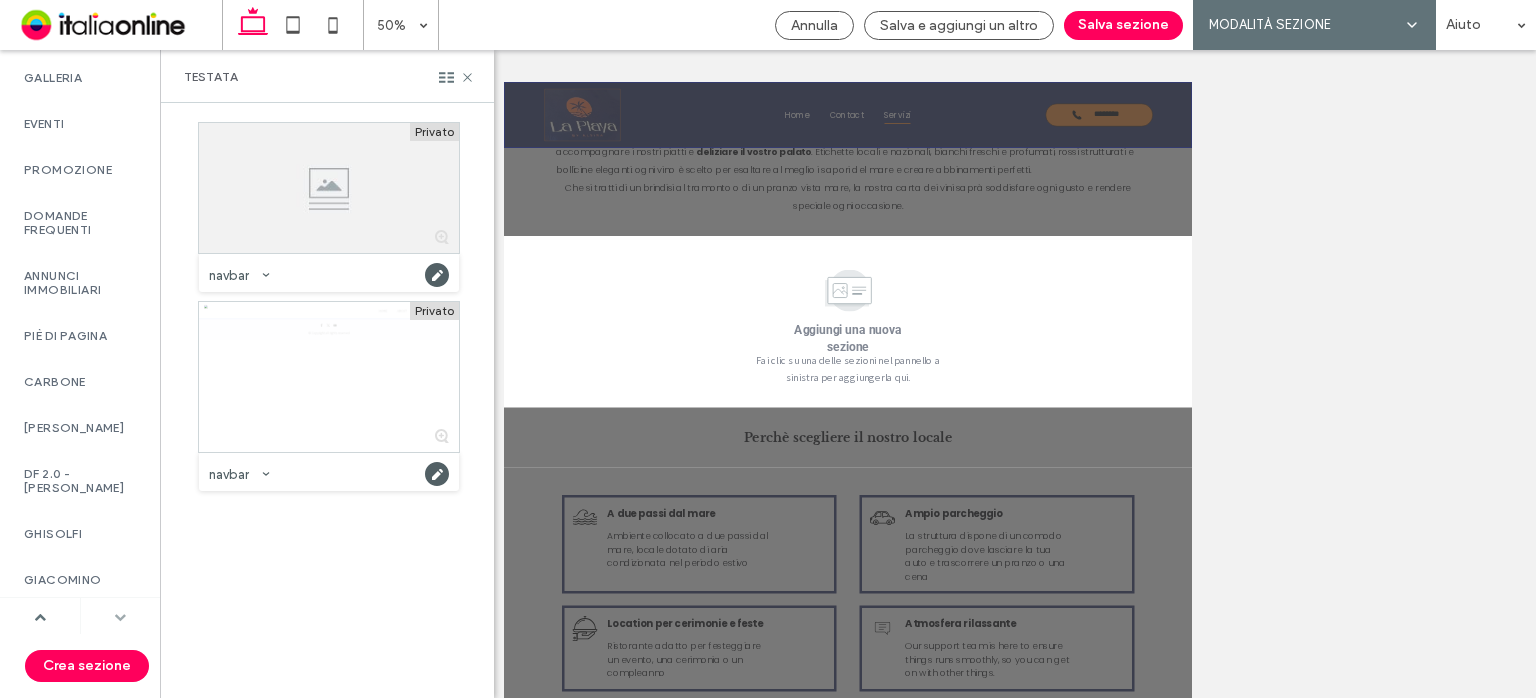 click at bounding box center [120, 617] 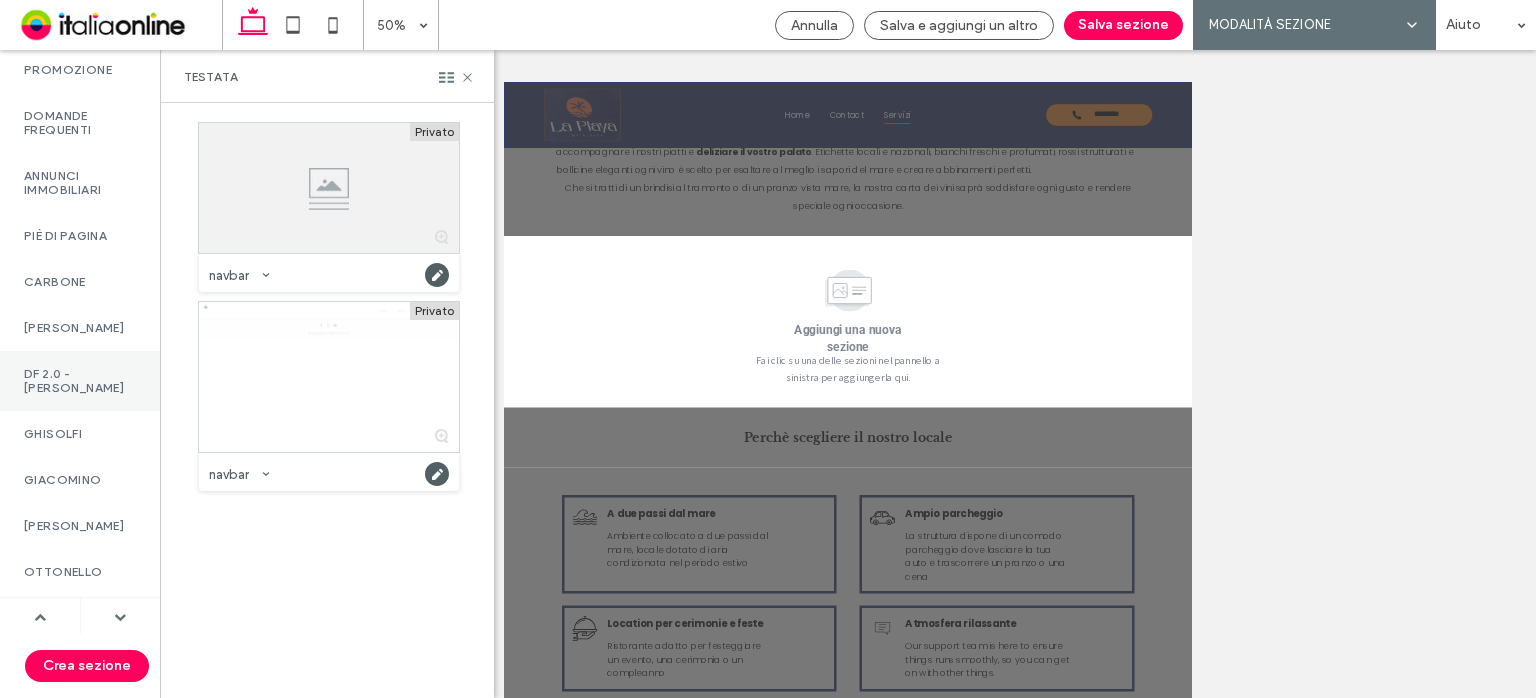click on "DF 2.0 - SITI S" at bounding box center [80, 381] 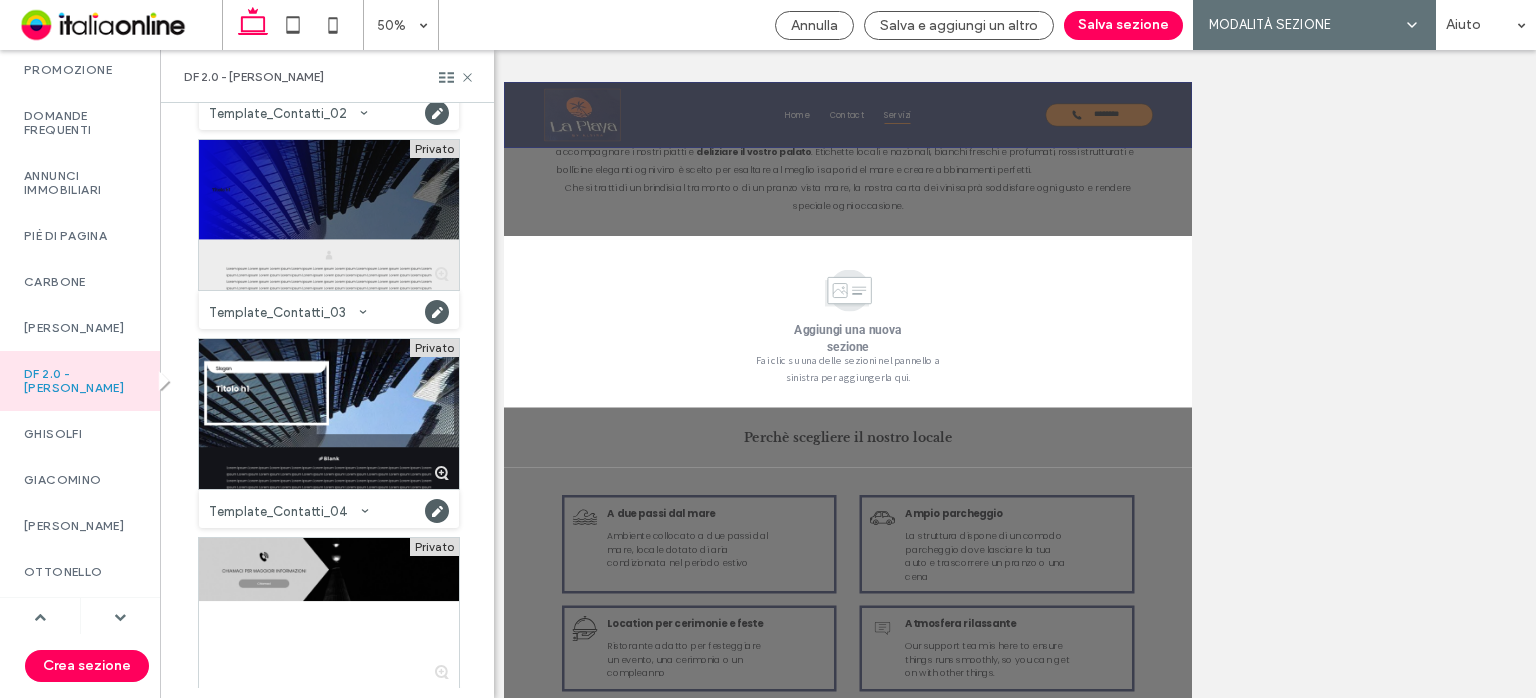 scroll, scrollTop: 700, scrollLeft: 0, axis: vertical 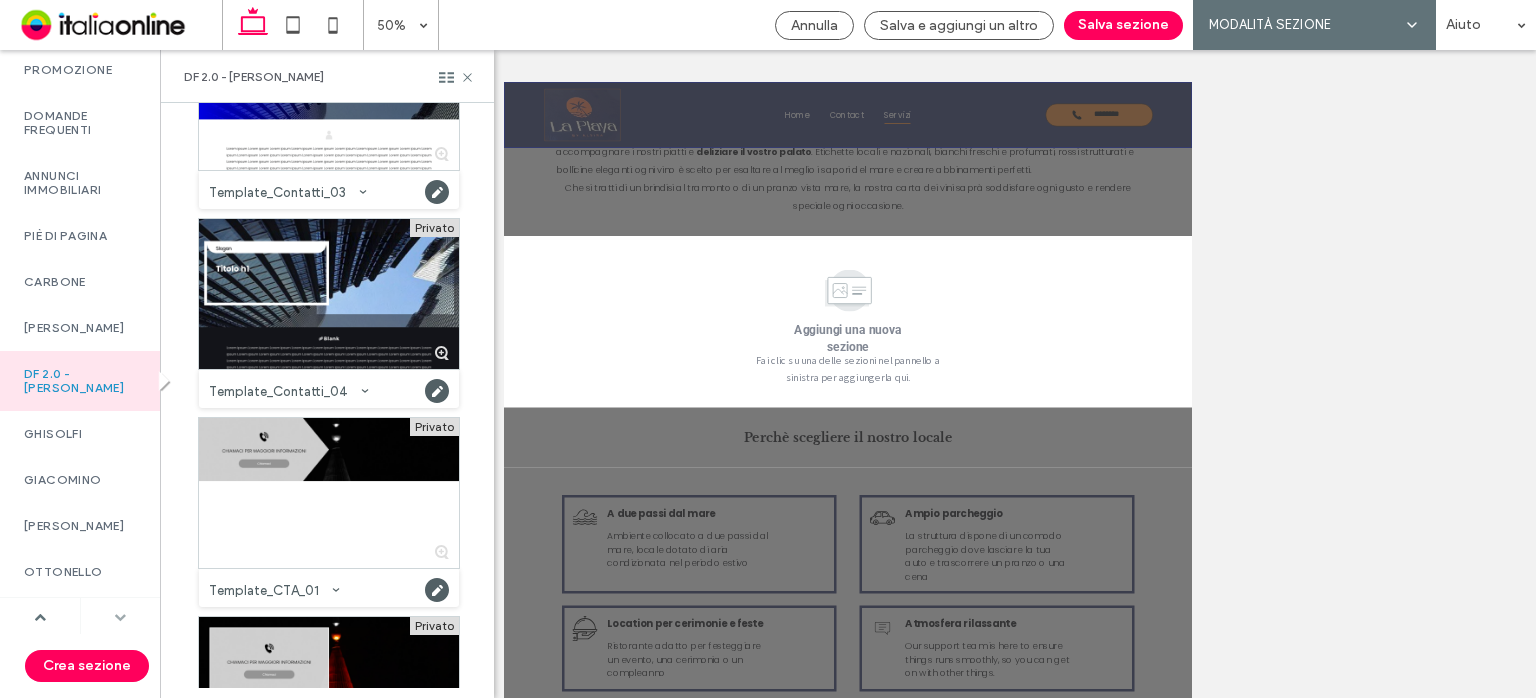 click at bounding box center (120, 617) 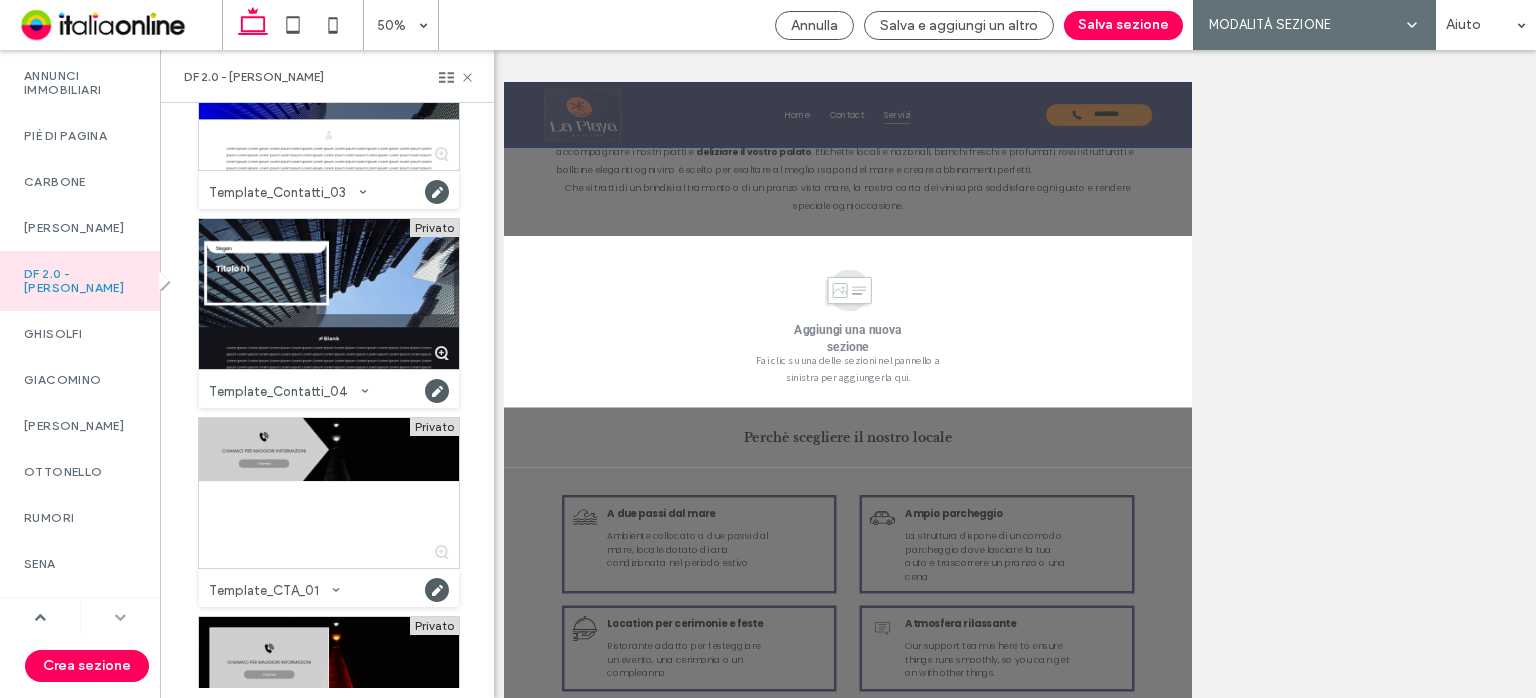 click at bounding box center [120, 617] 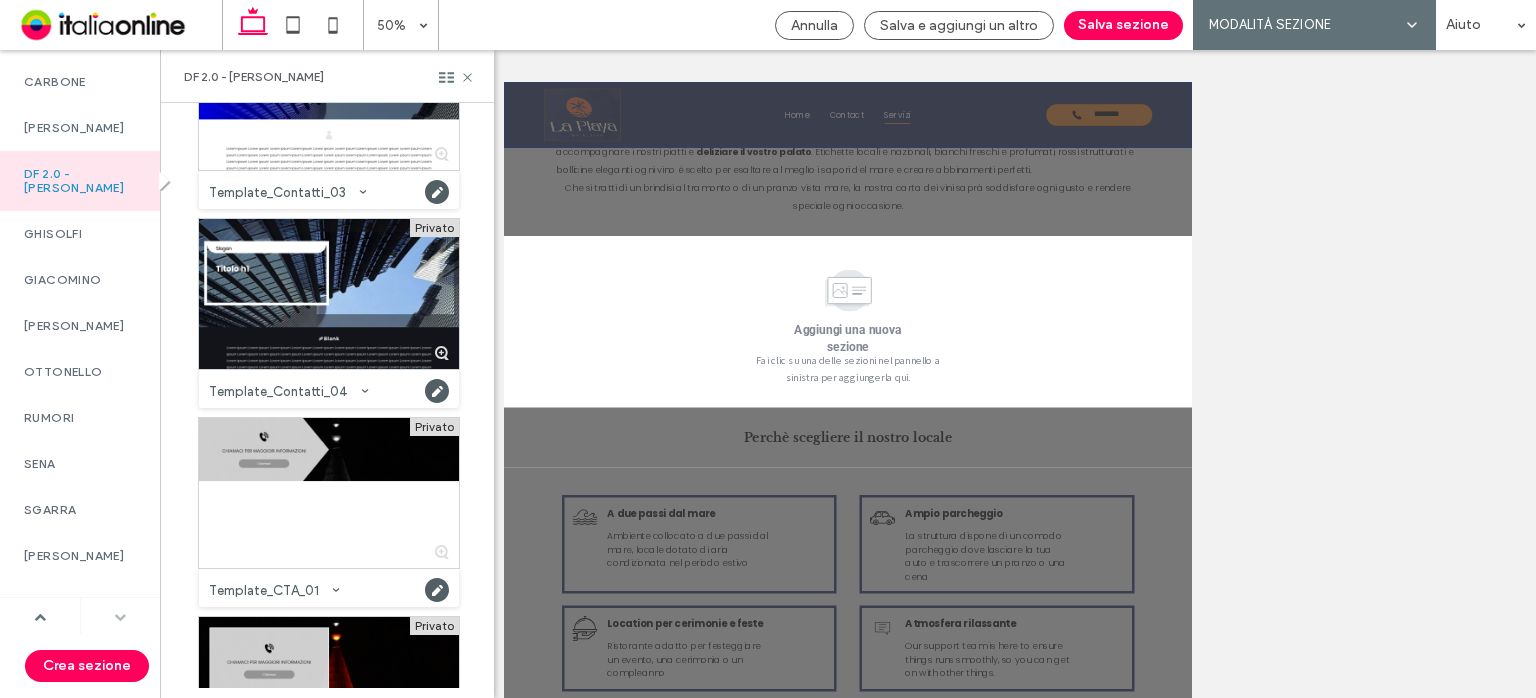 click at bounding box center (121, 616) 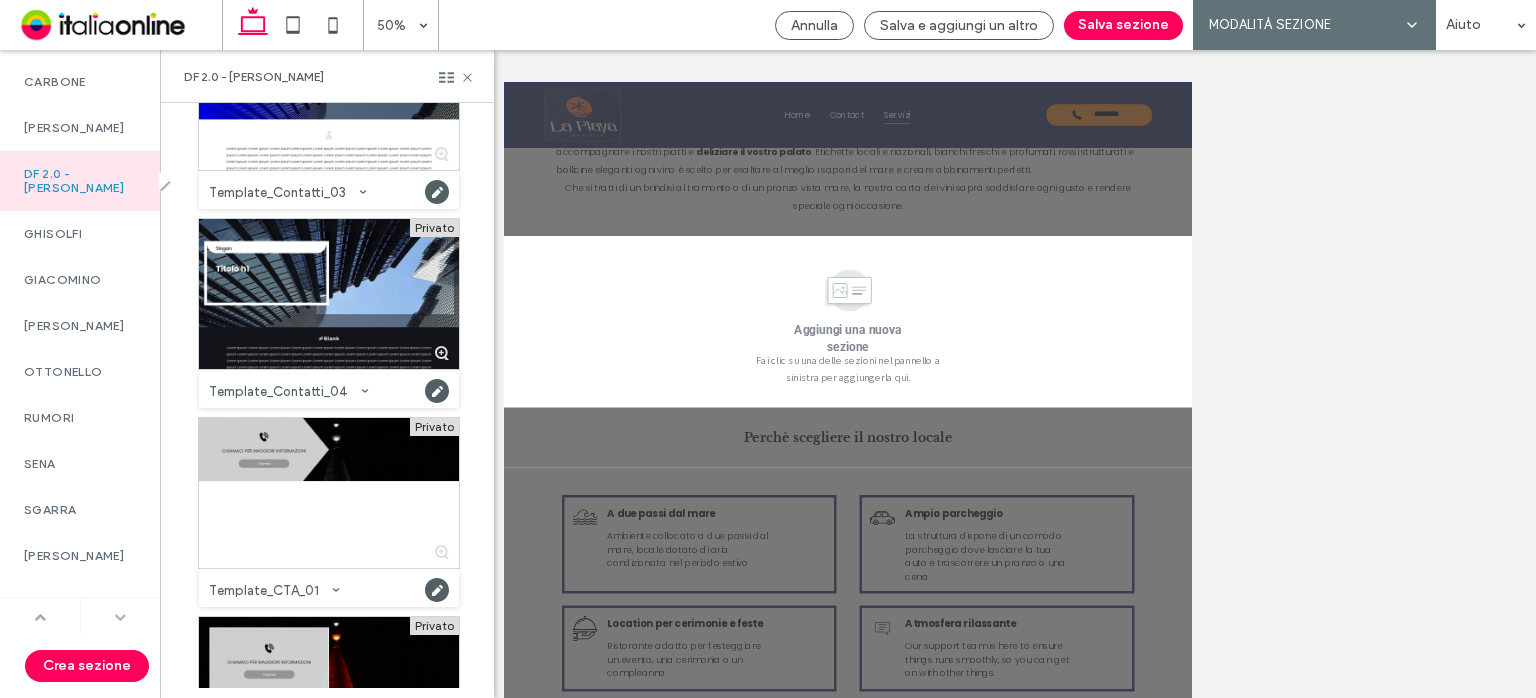 click at bounding box center (40, 617) 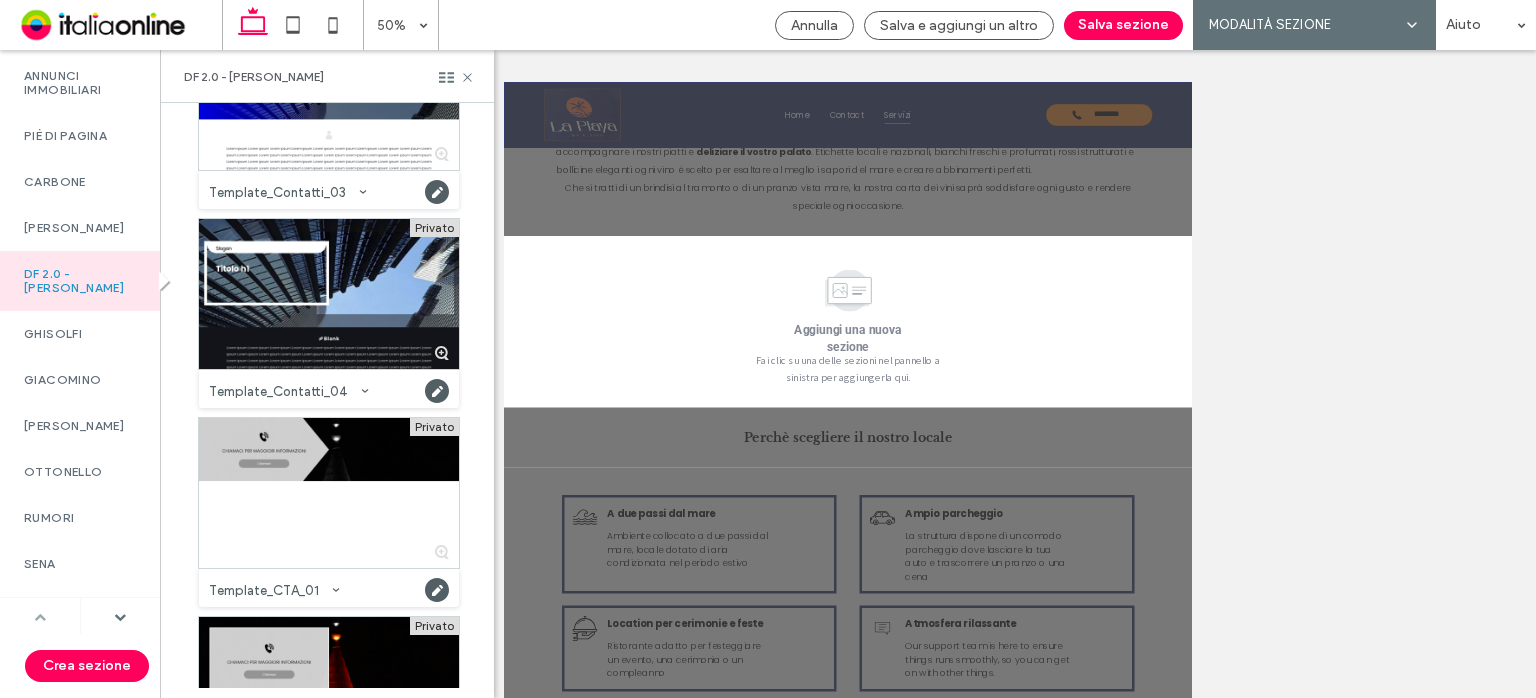 click at bounding box center [40, 617] 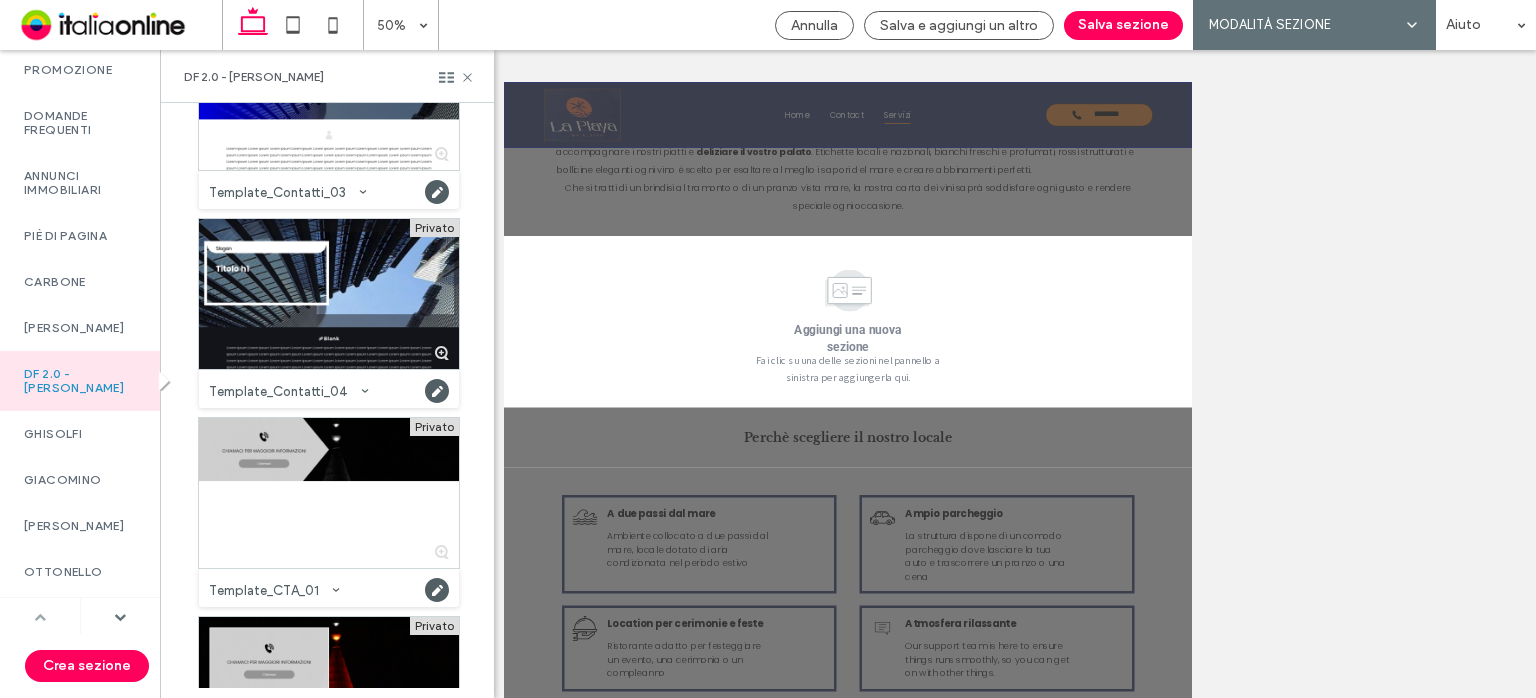 click at bounding box center (40, 617) 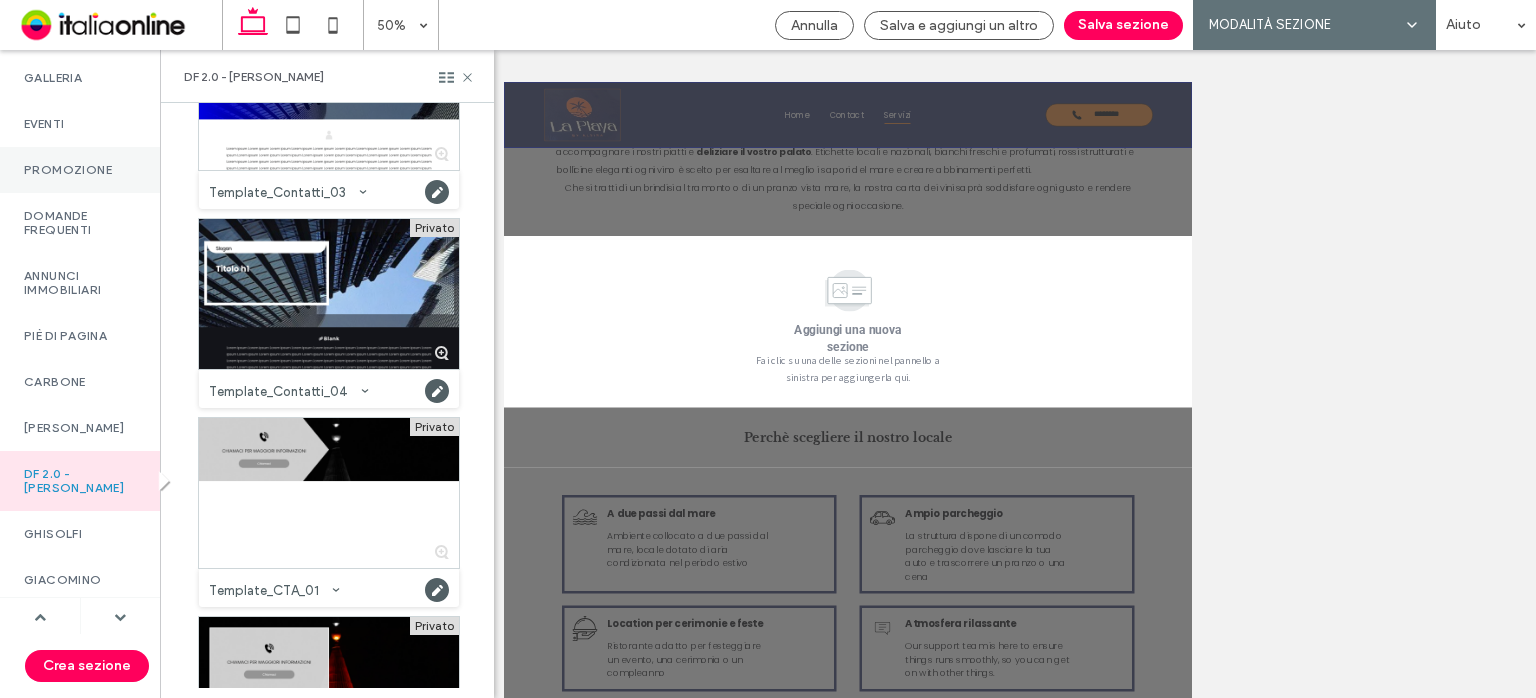 click on "promozione" at bounding box center (80, 170) 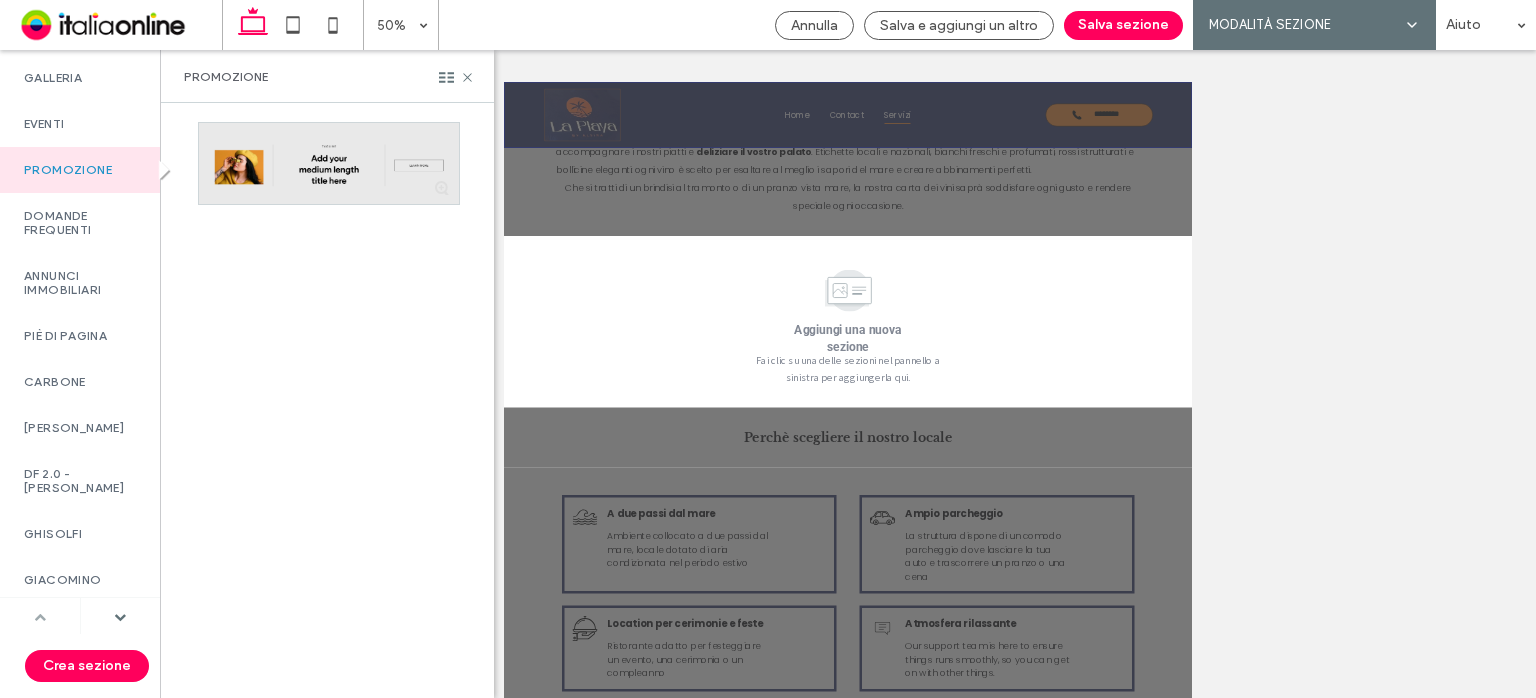 click at bounding box center [40, 617] 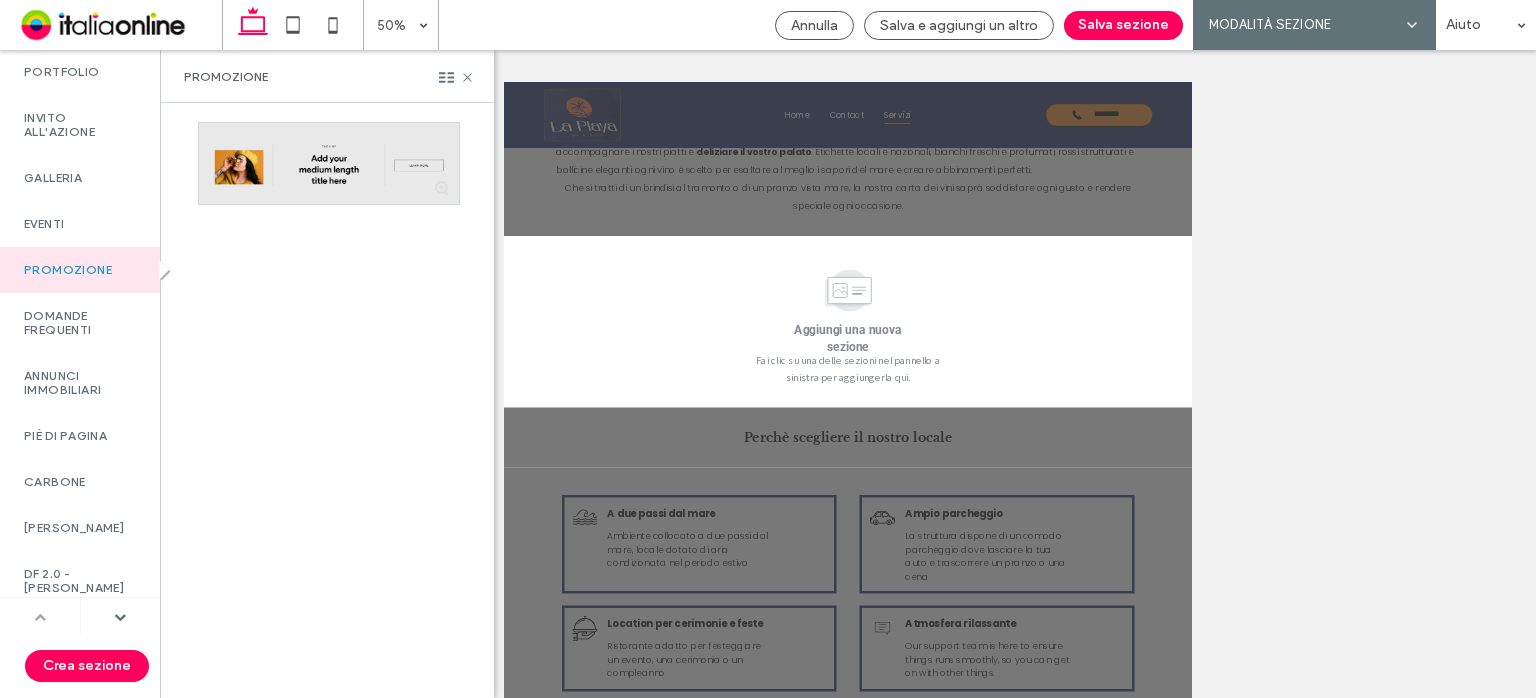 click at bounding box center (40, 617) 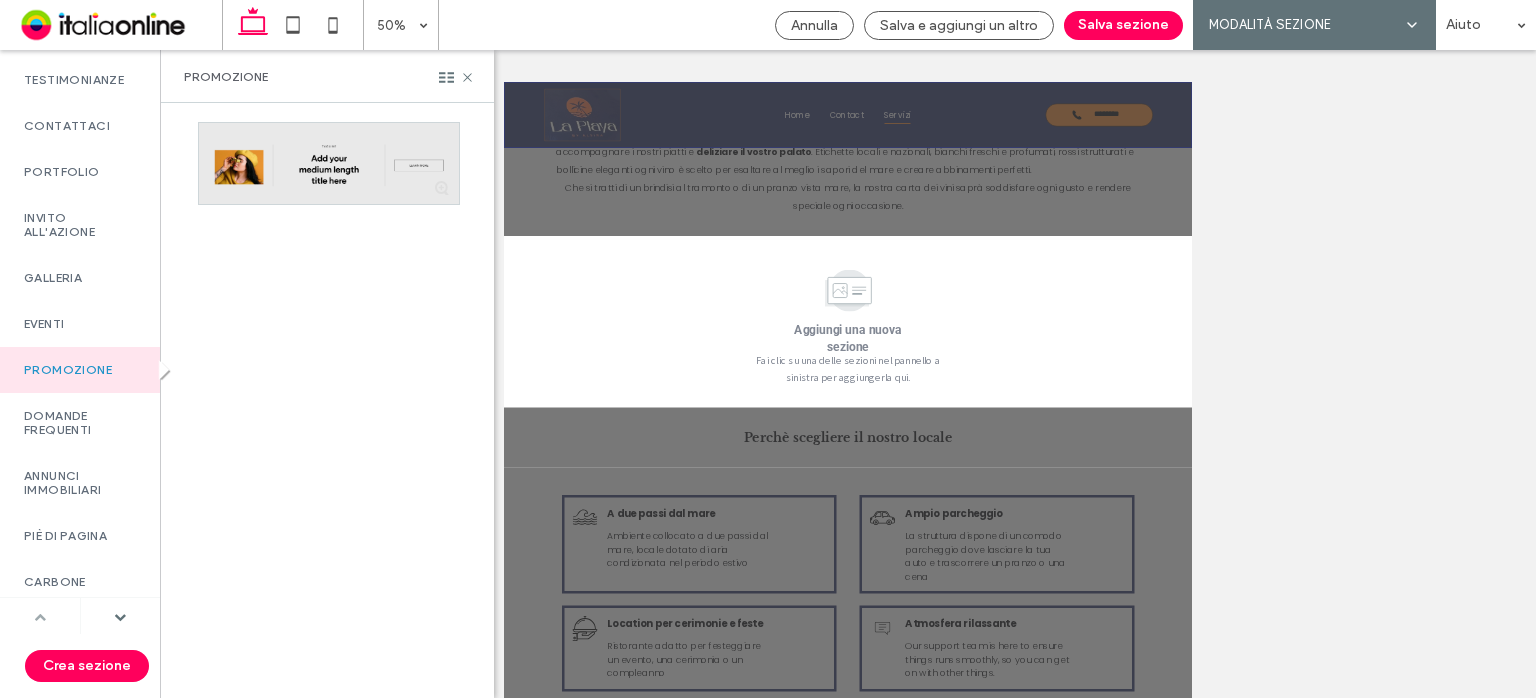 click at bounding box center (40, 617) 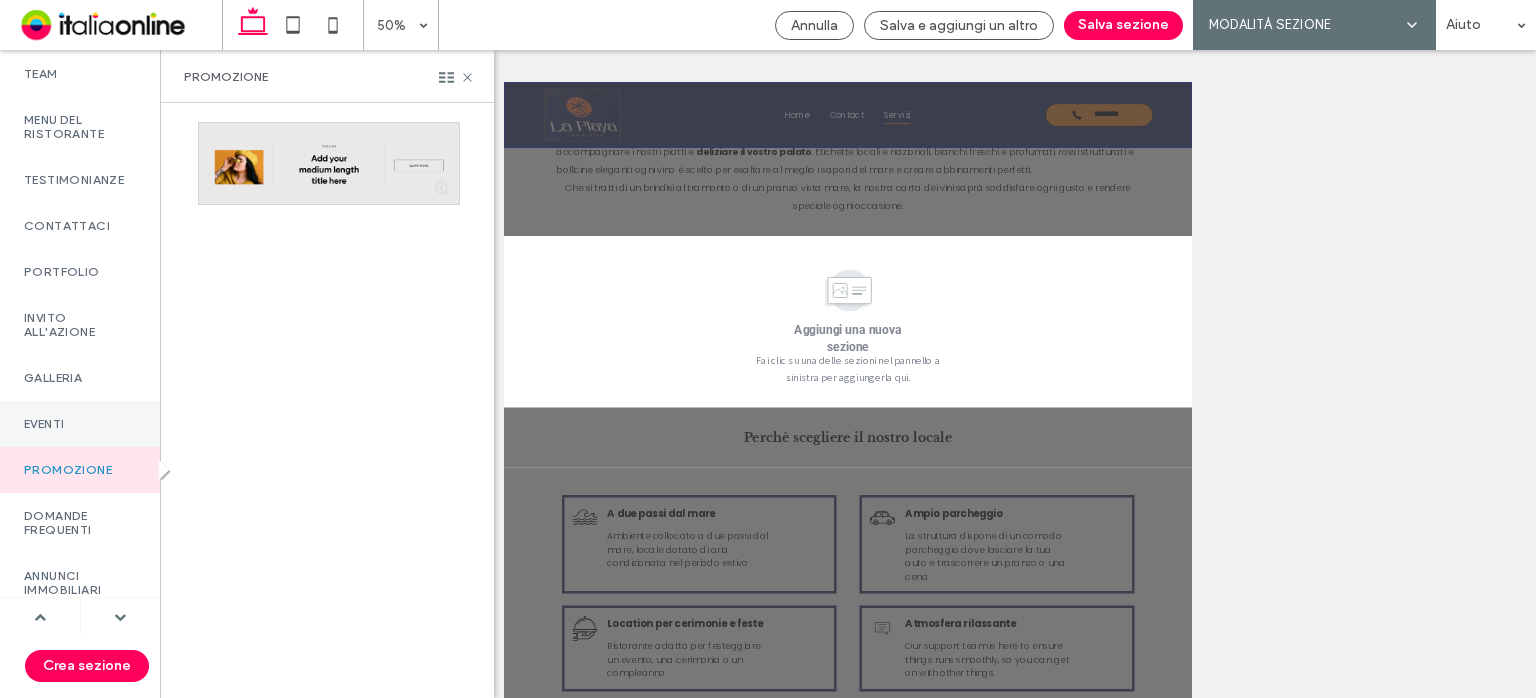 click on "Eventi" at bounding box center (80, 424) 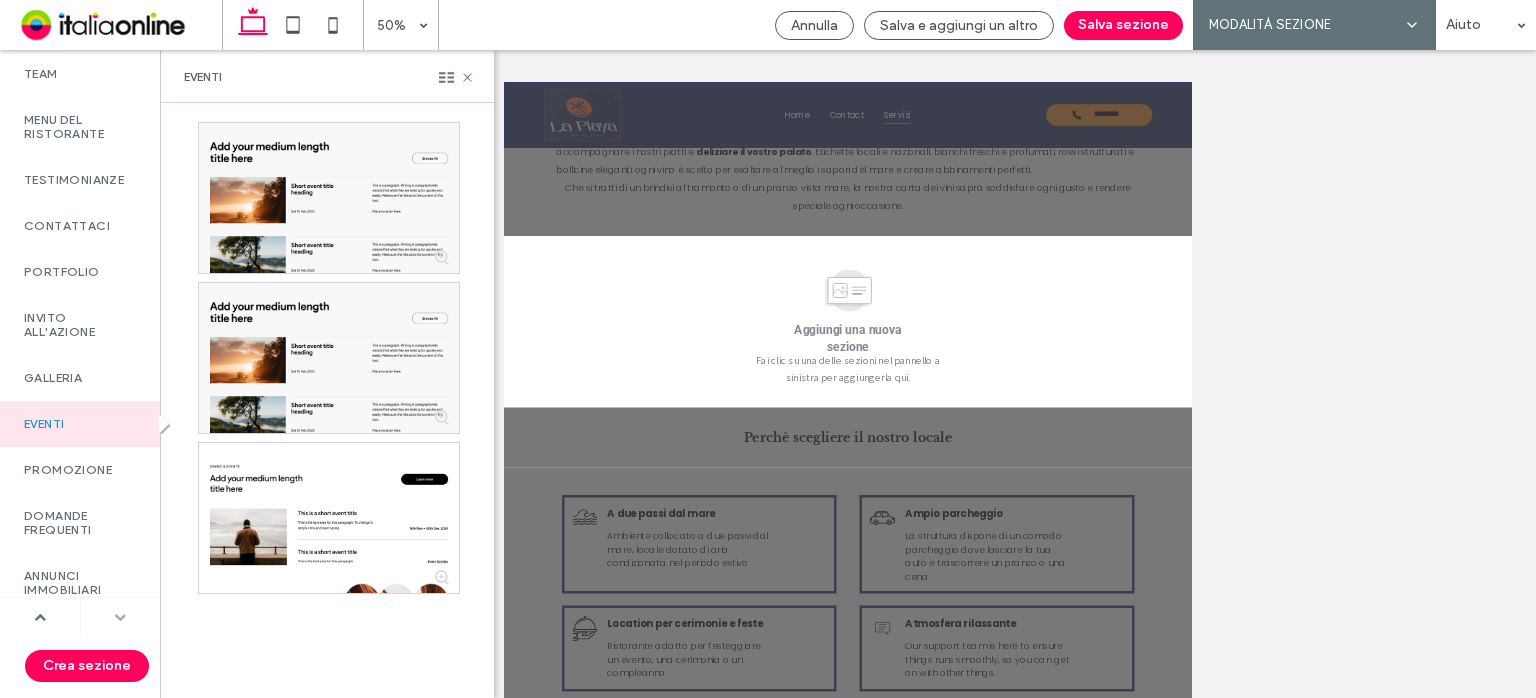 click at bounding box center [120, 617] 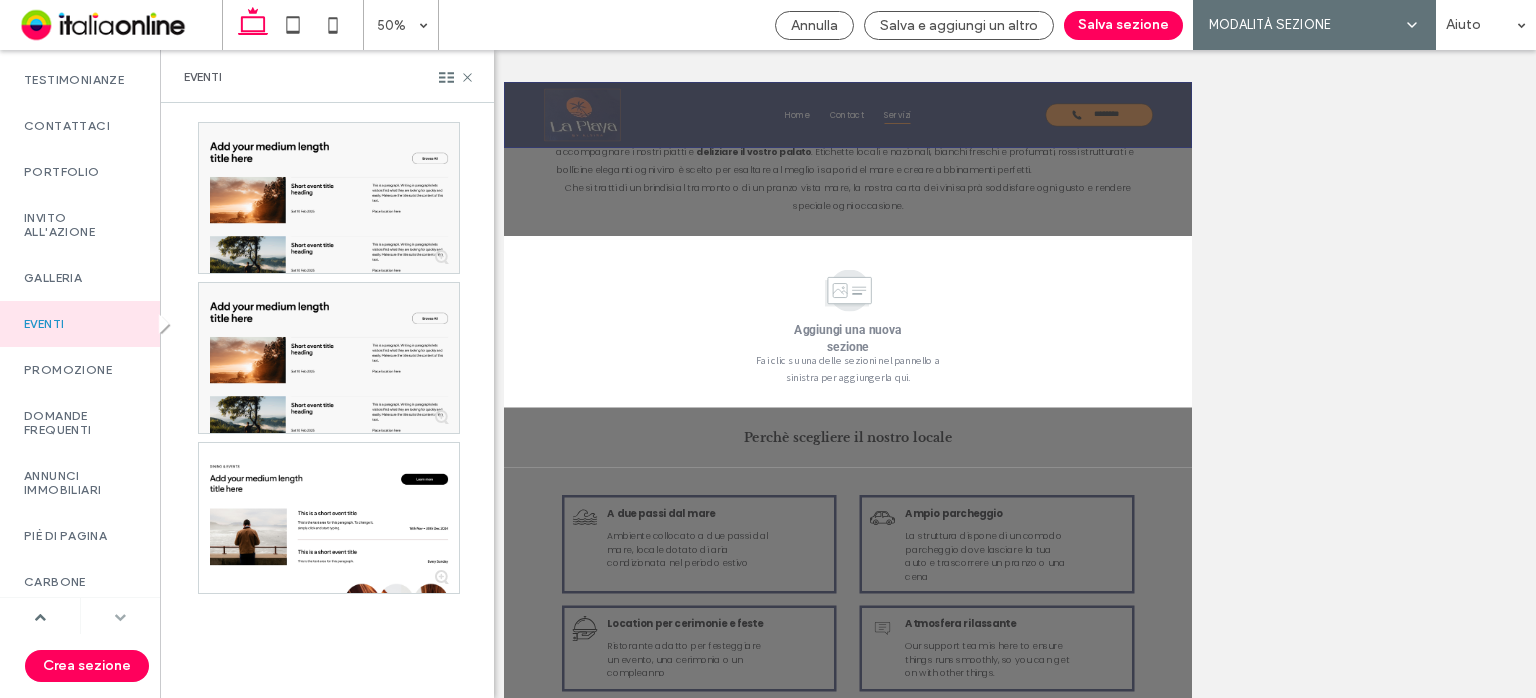 click at bounding box center [120, 617] 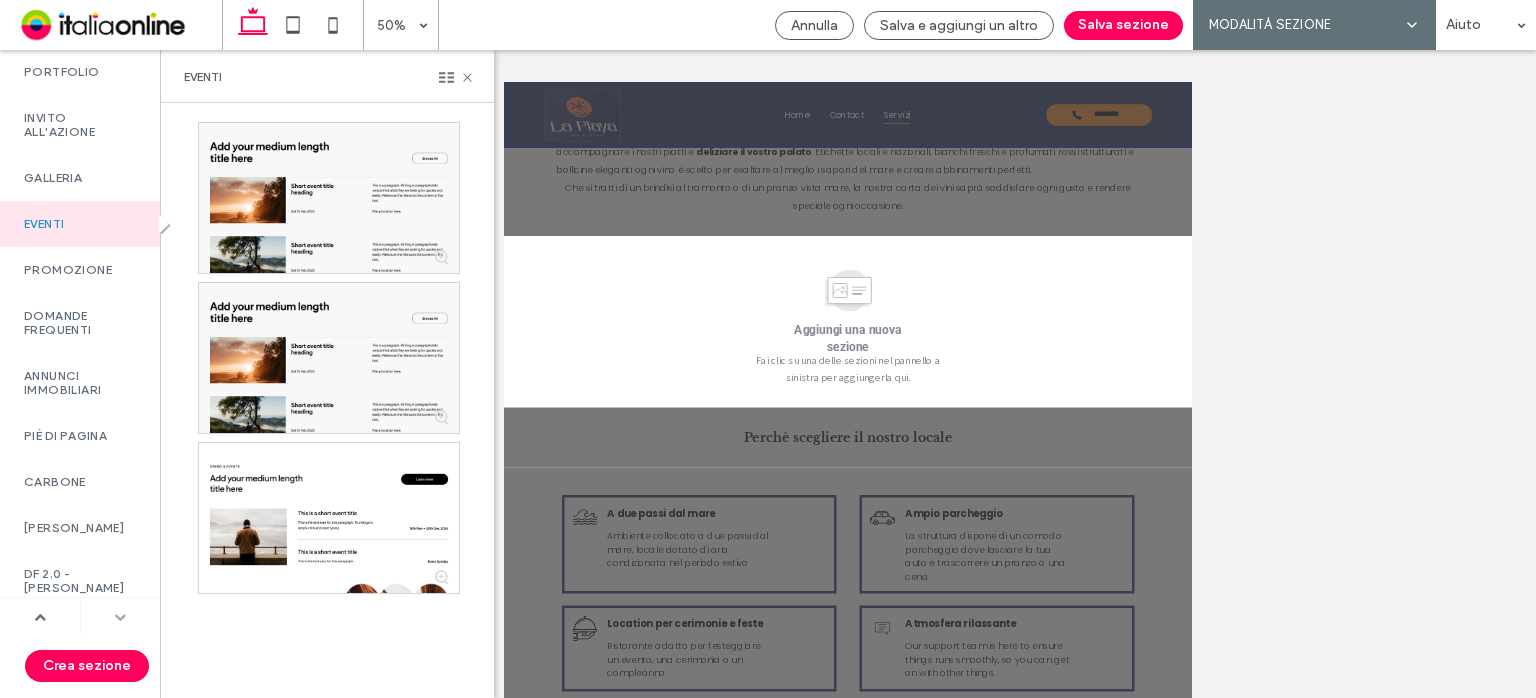 click at bounding box center (120, 617) 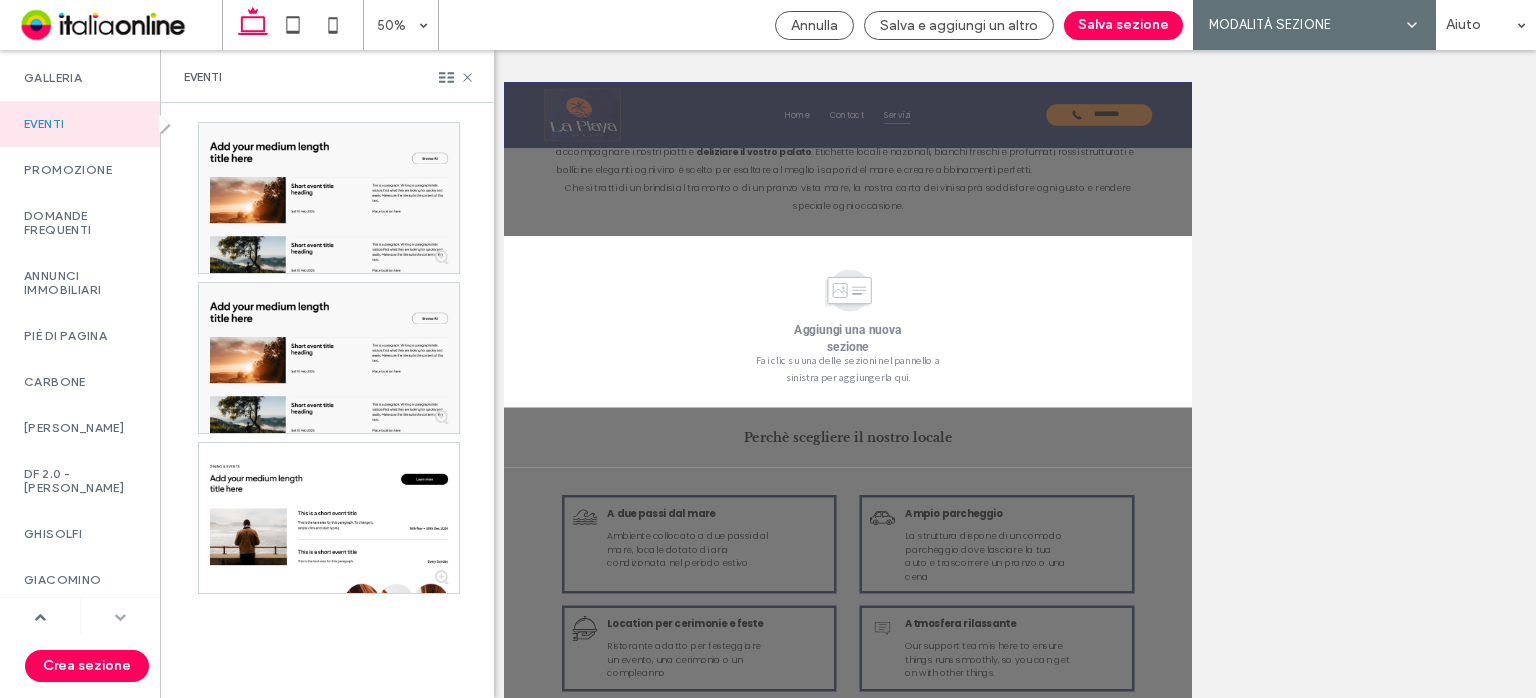 click at bounding box center (120, 617) 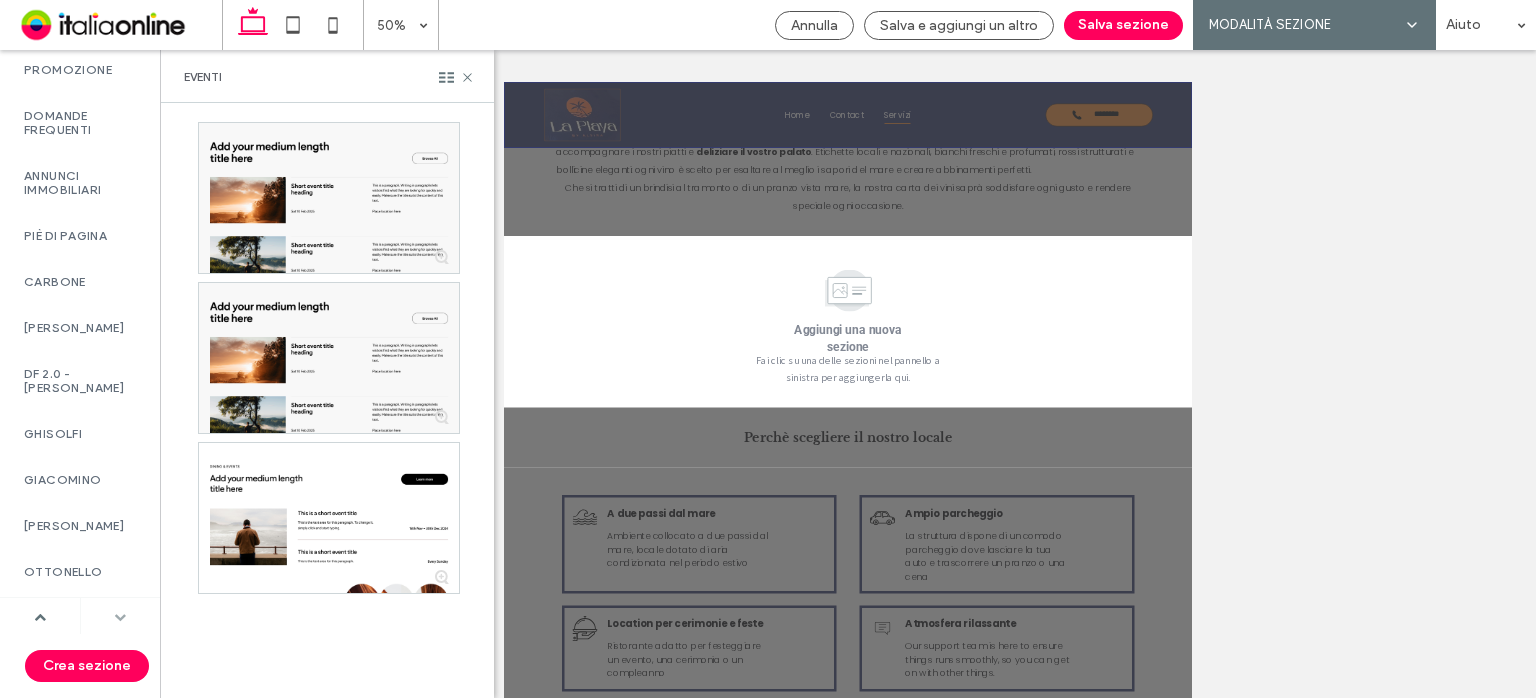 click at bounding box center [120, 617] 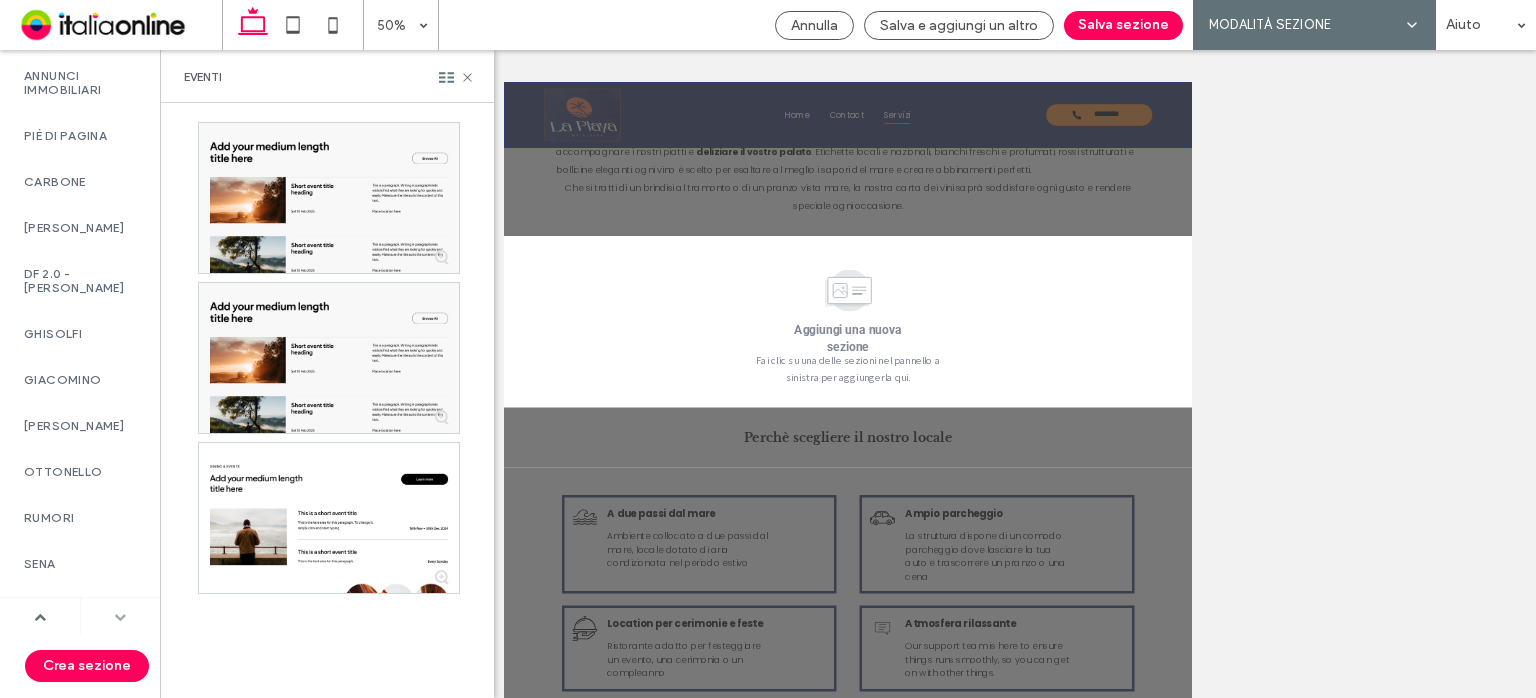 click at bounding box center [120, 617] 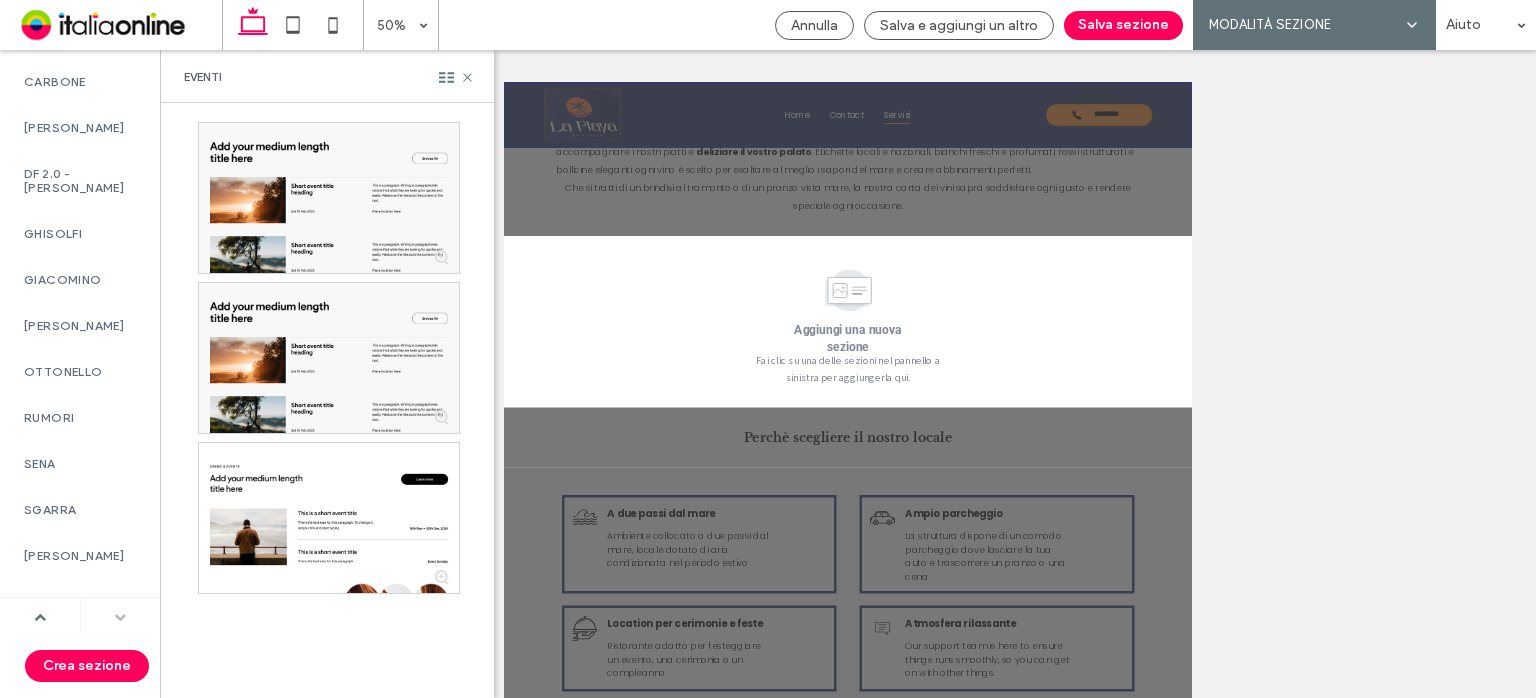 click at bounding box center [121, 616] 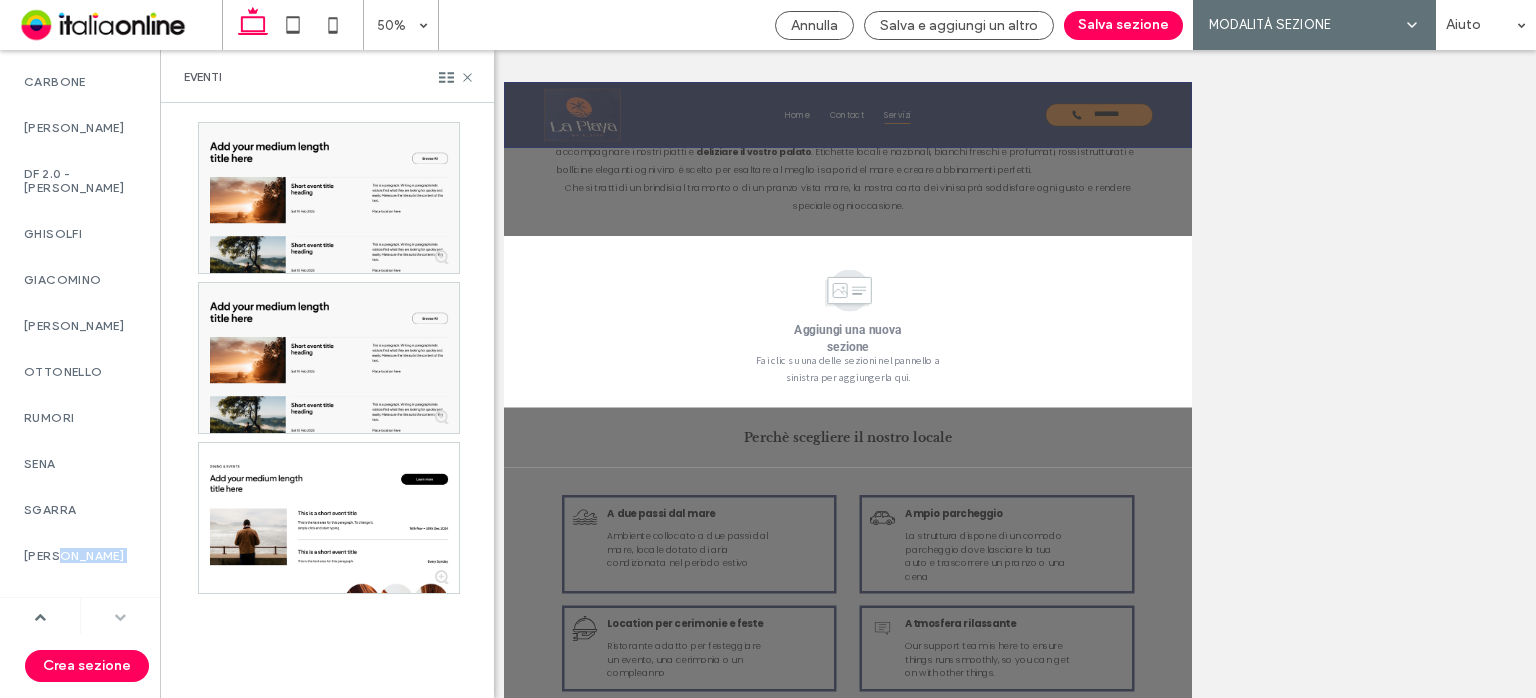 click at bounding box center (121, 616) 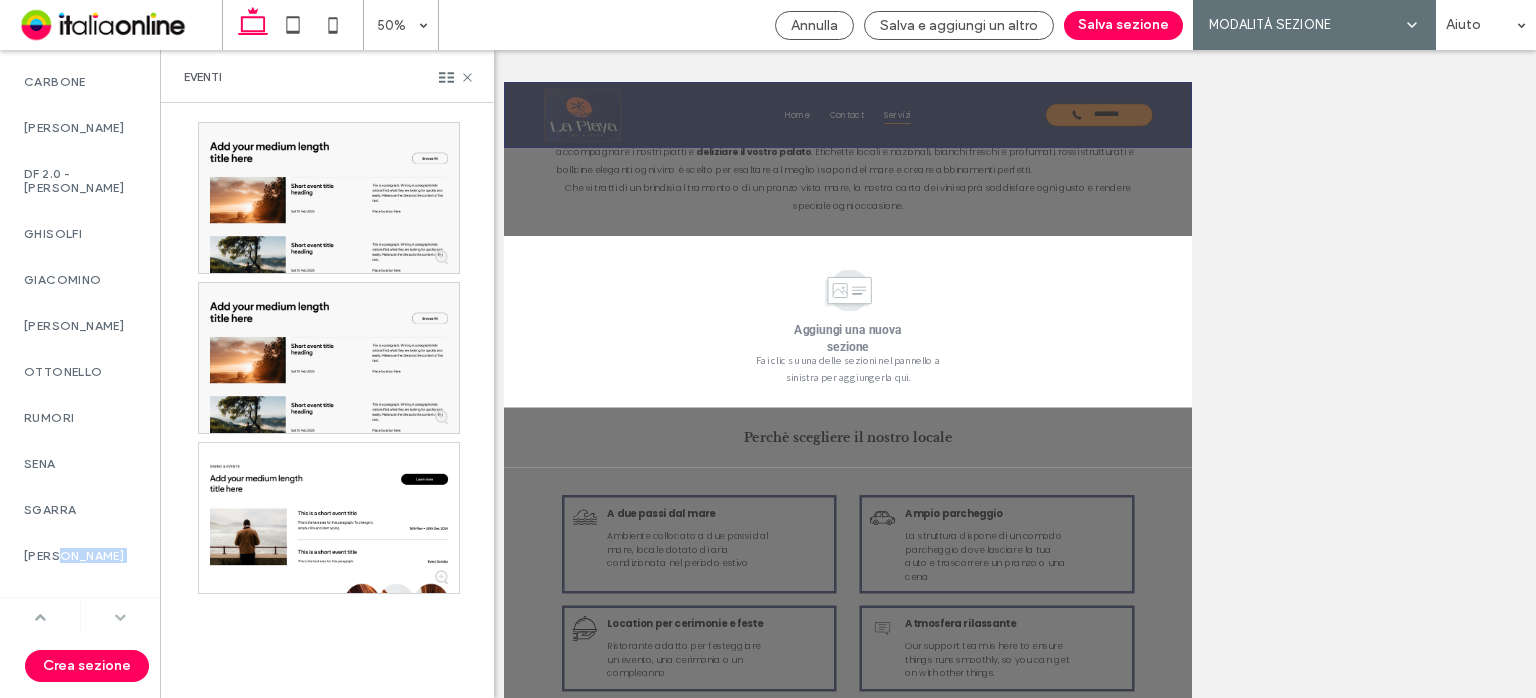 click at bounding box center [40, 617] 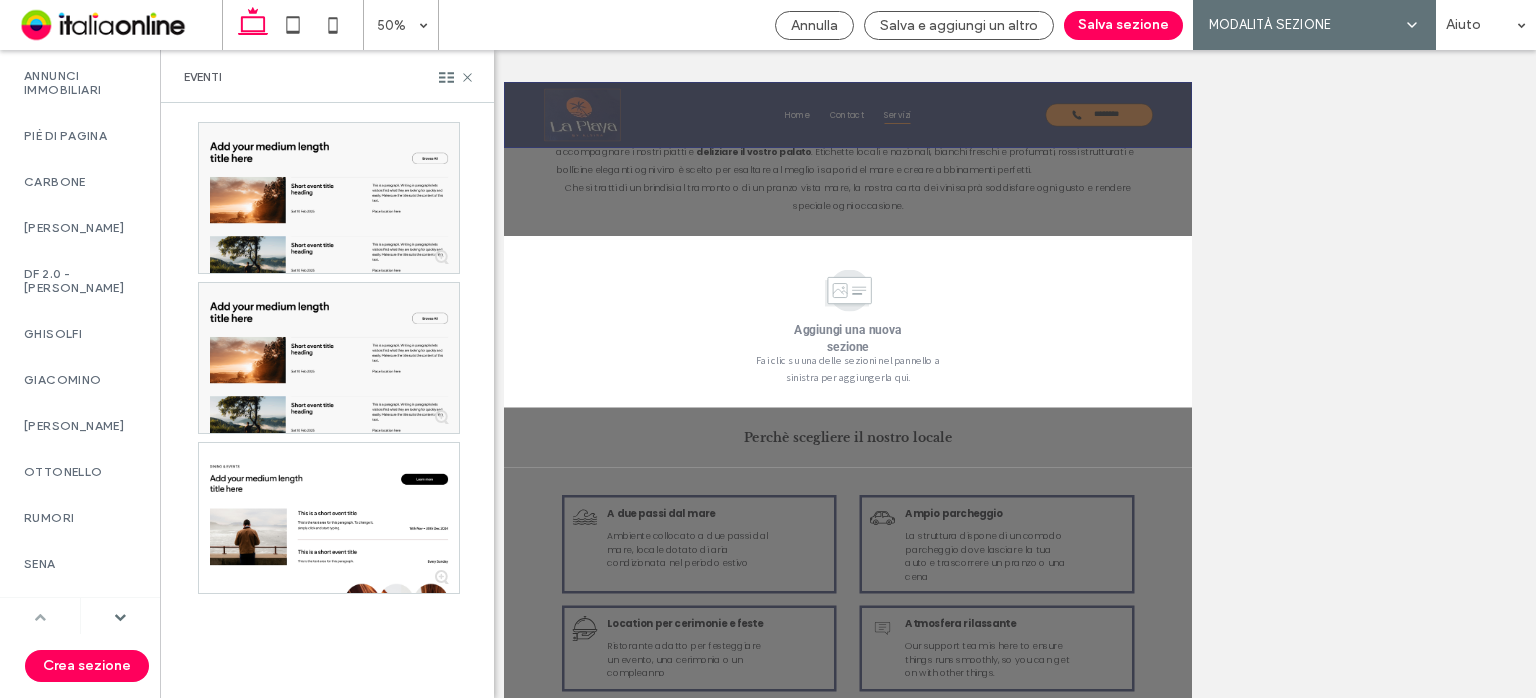 click at bounding box center [40, 617] 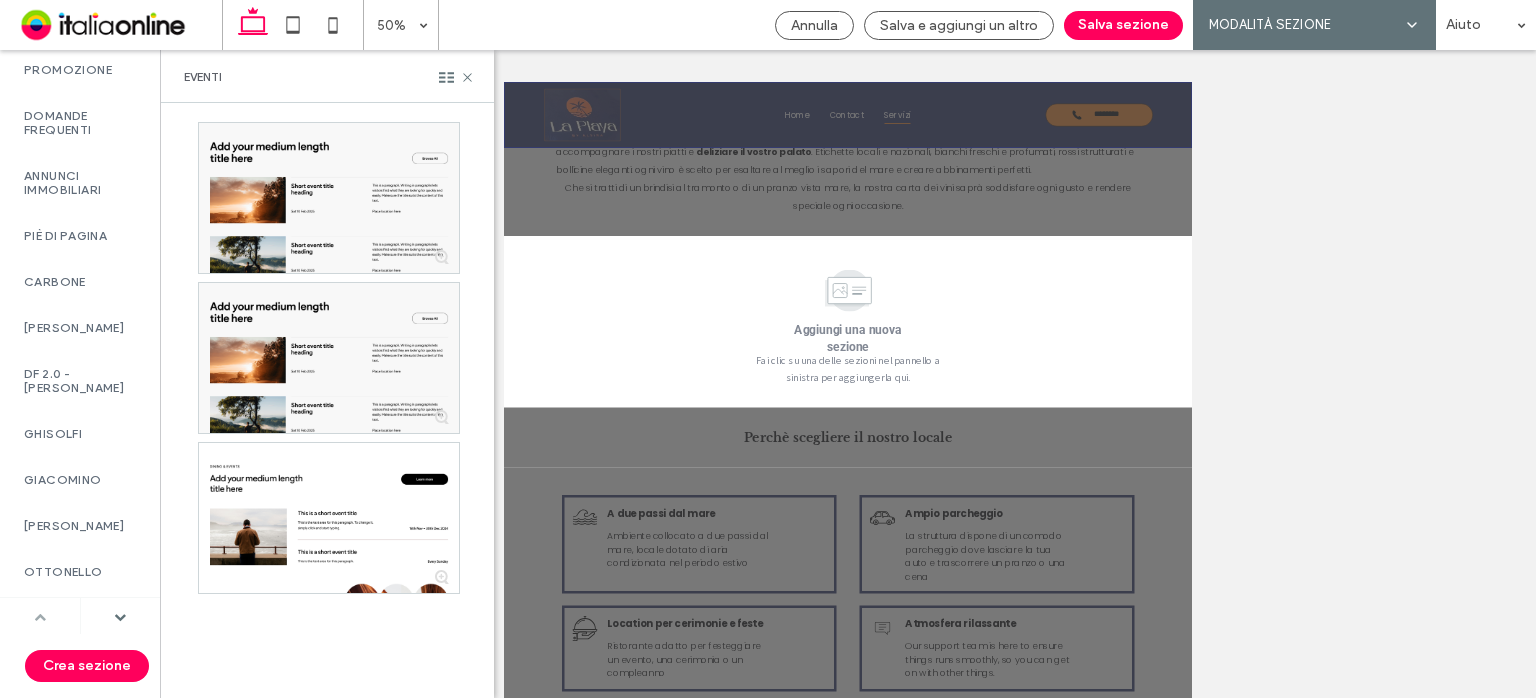 click at bounding box center [40, 617] 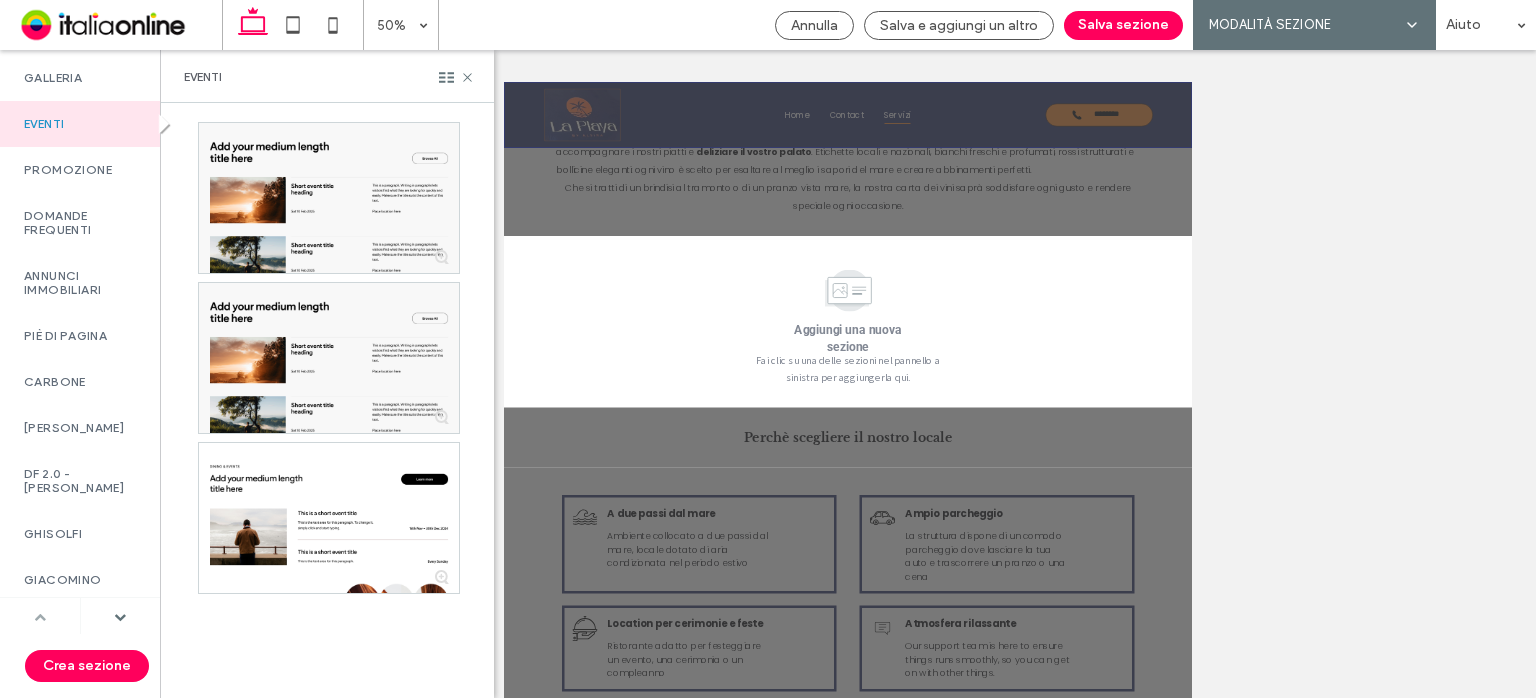 click at bounding box center (40, 617) 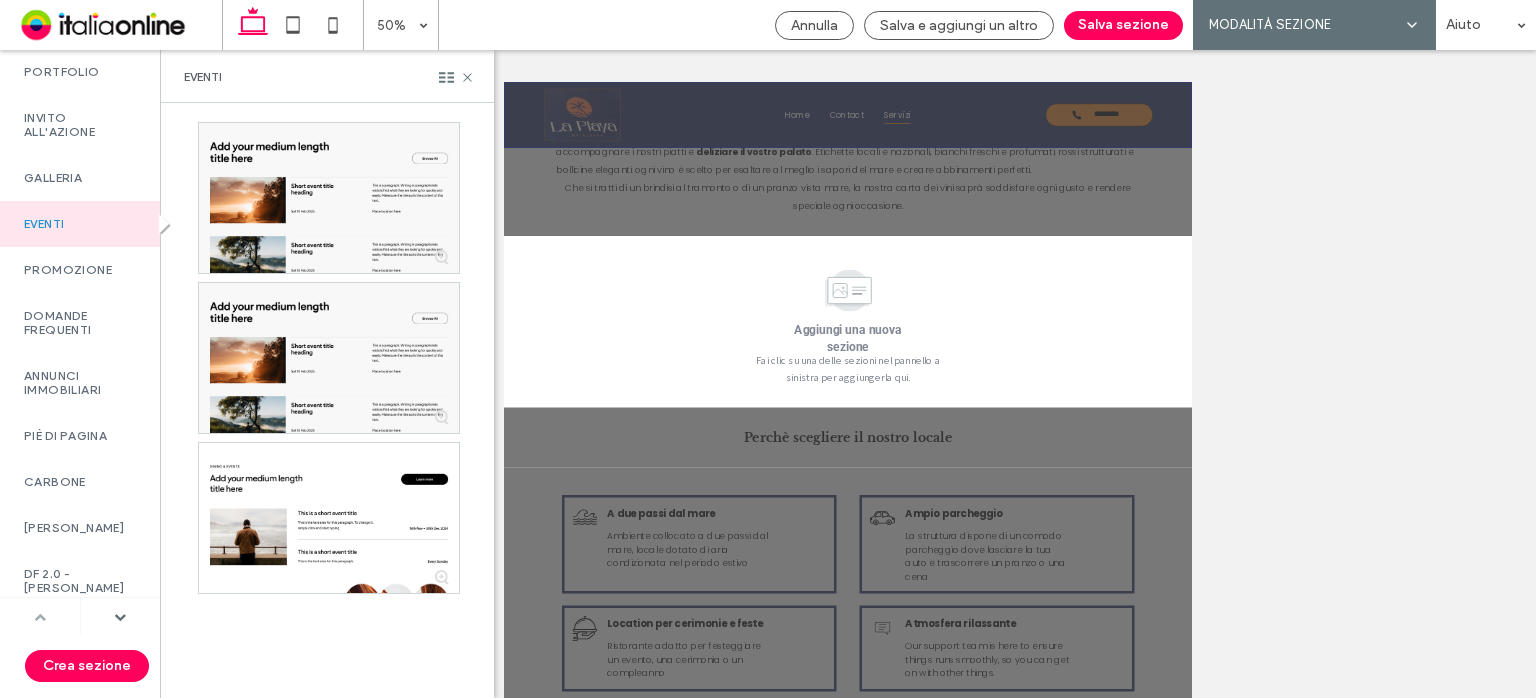 click at bounding box center (40, 617) 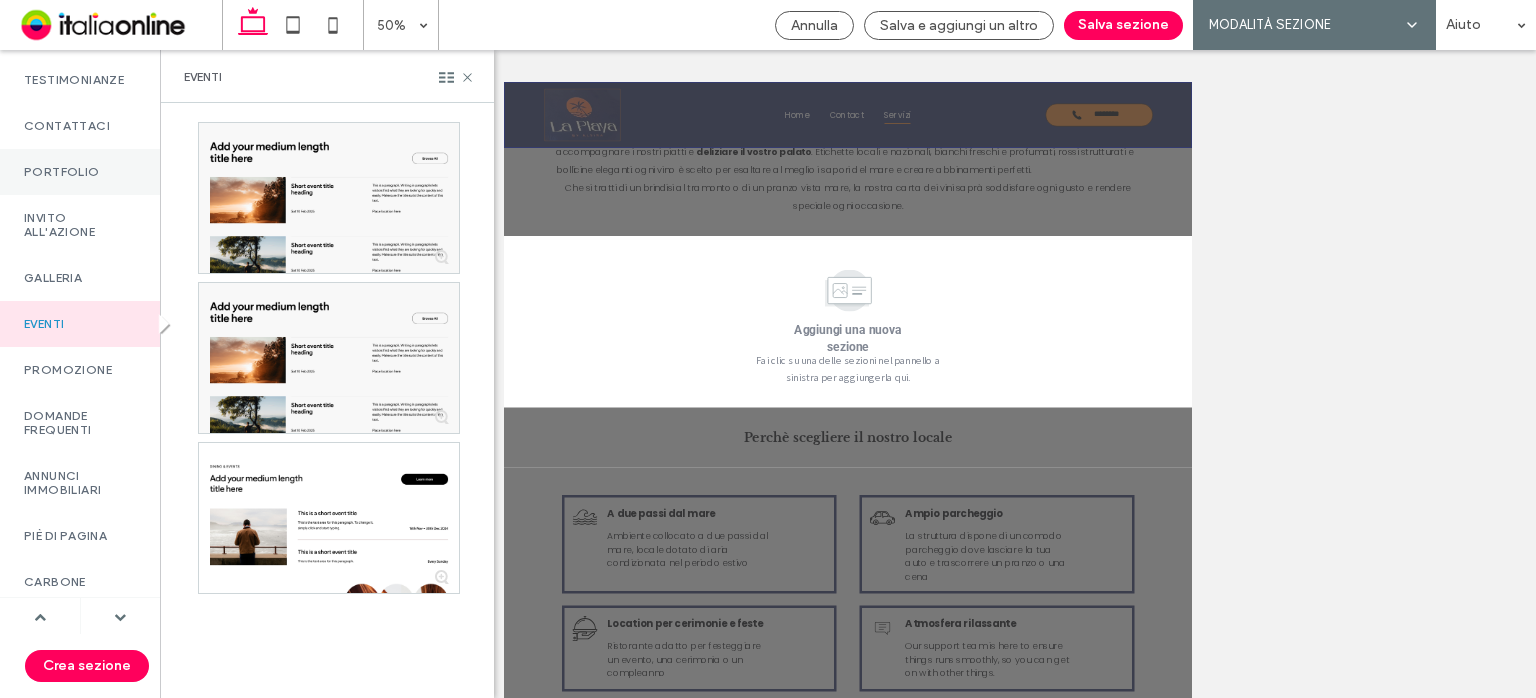 click on "Portfolio" at bounding box center (80, 172) 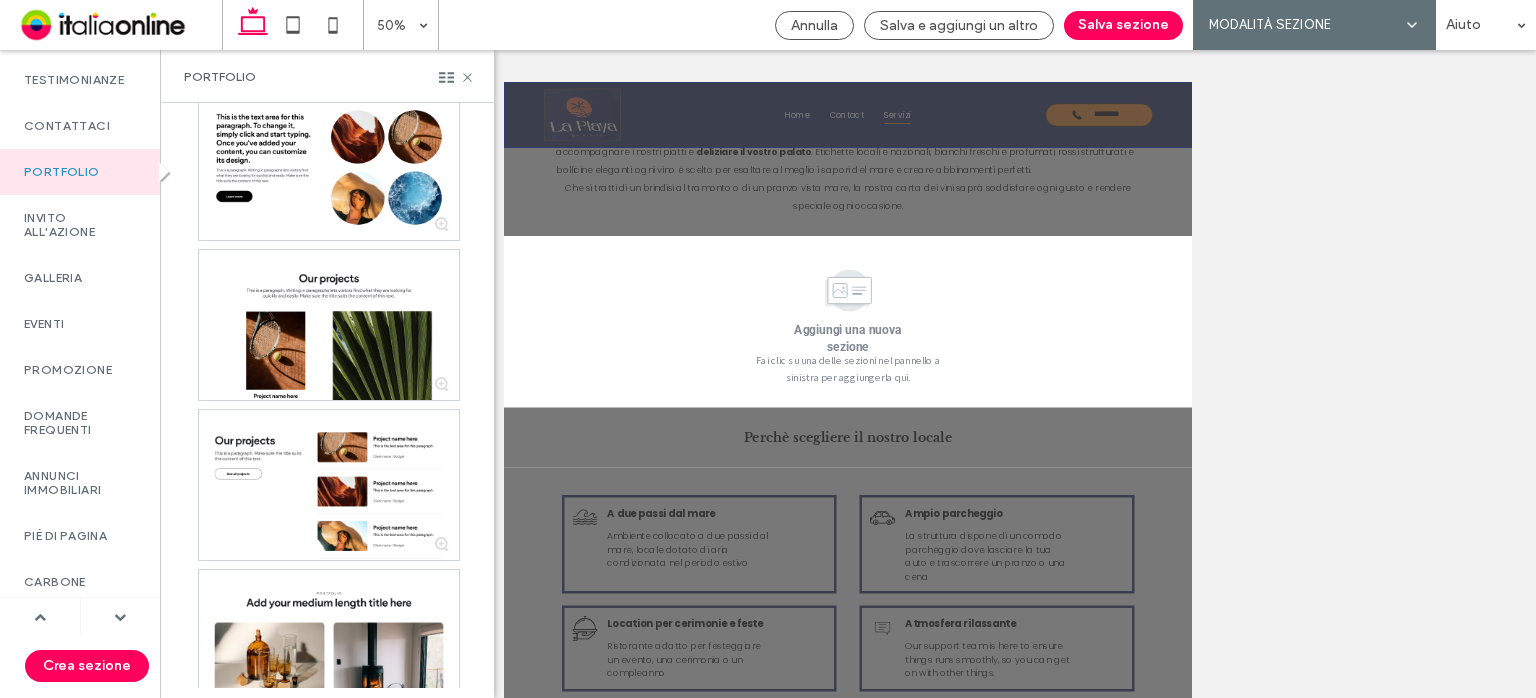 scroll, scrollTop: 800, scrollLeft: 0, axis: vertical 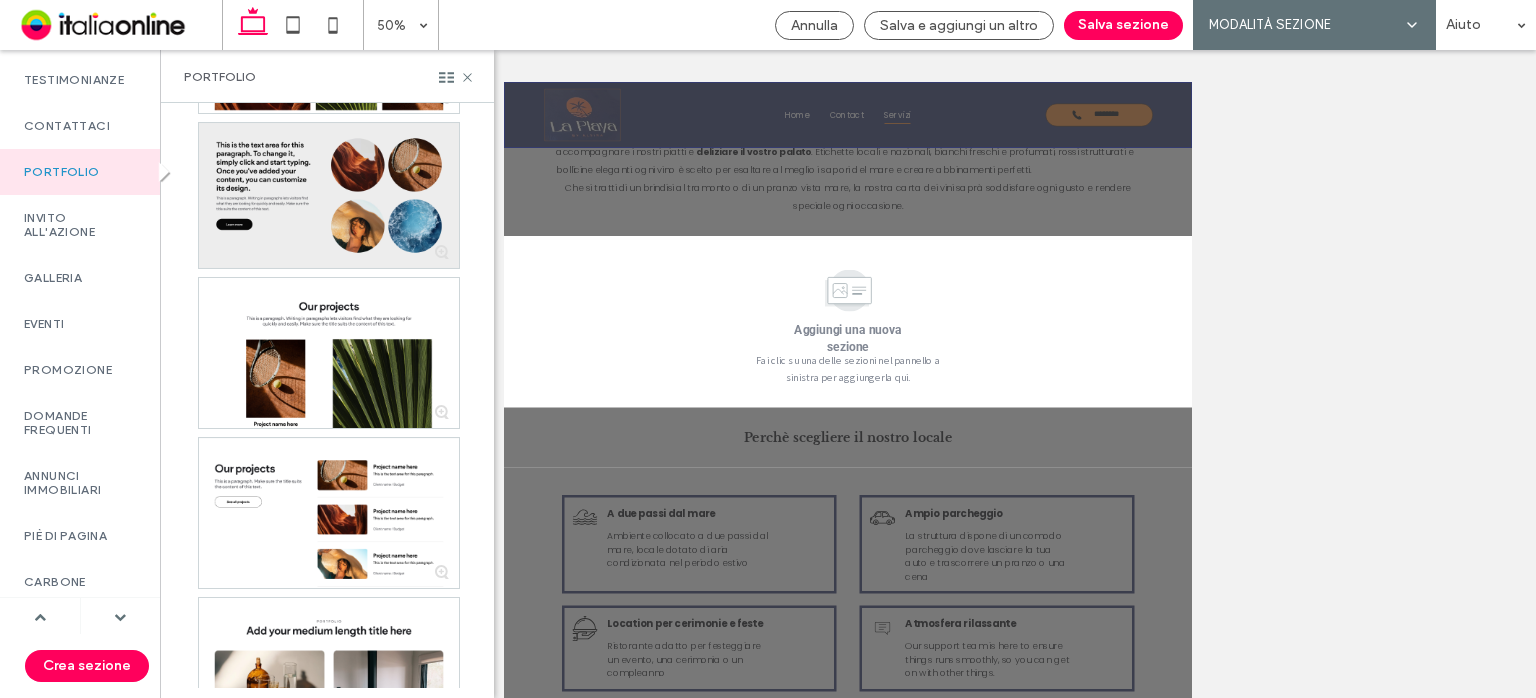 click at bounding box center (329, 195) 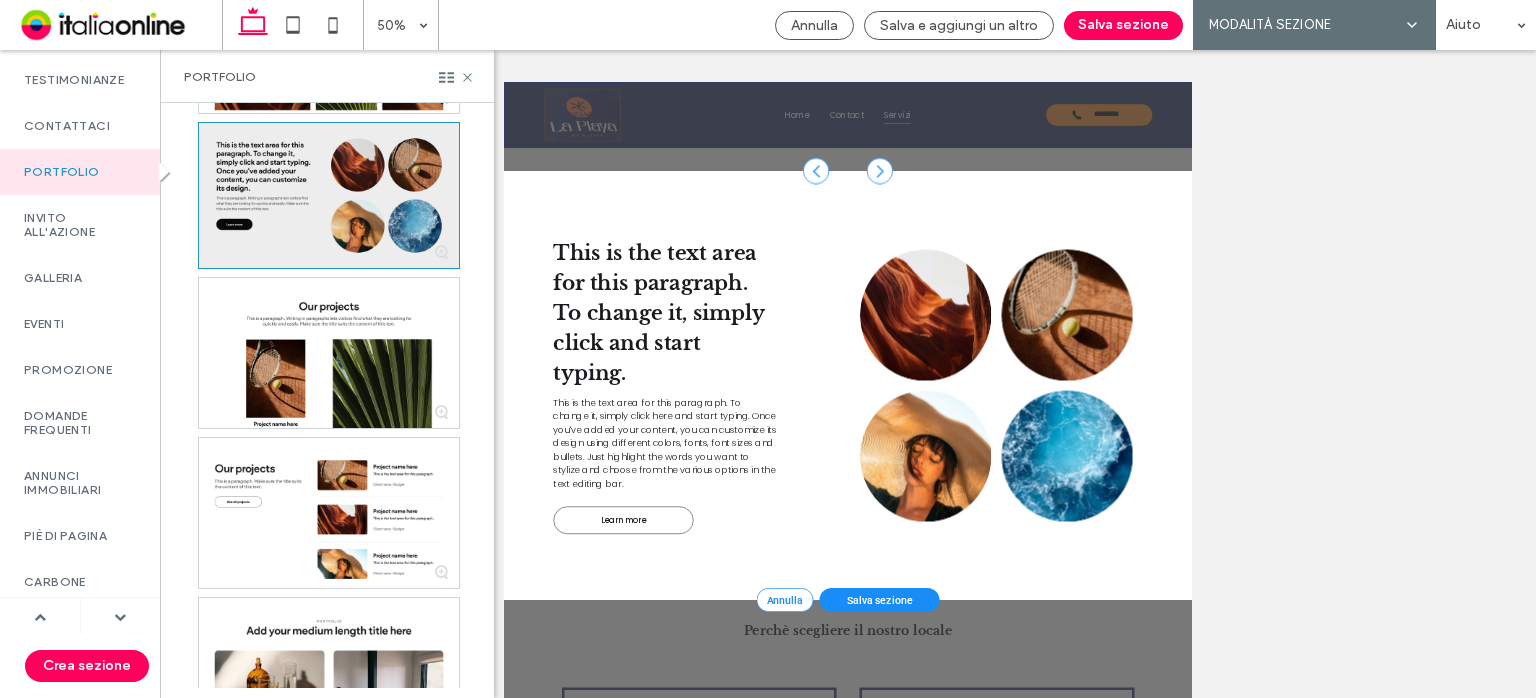 scroll, scrollTop: 905, scrollLeft: 0, axis: vertical 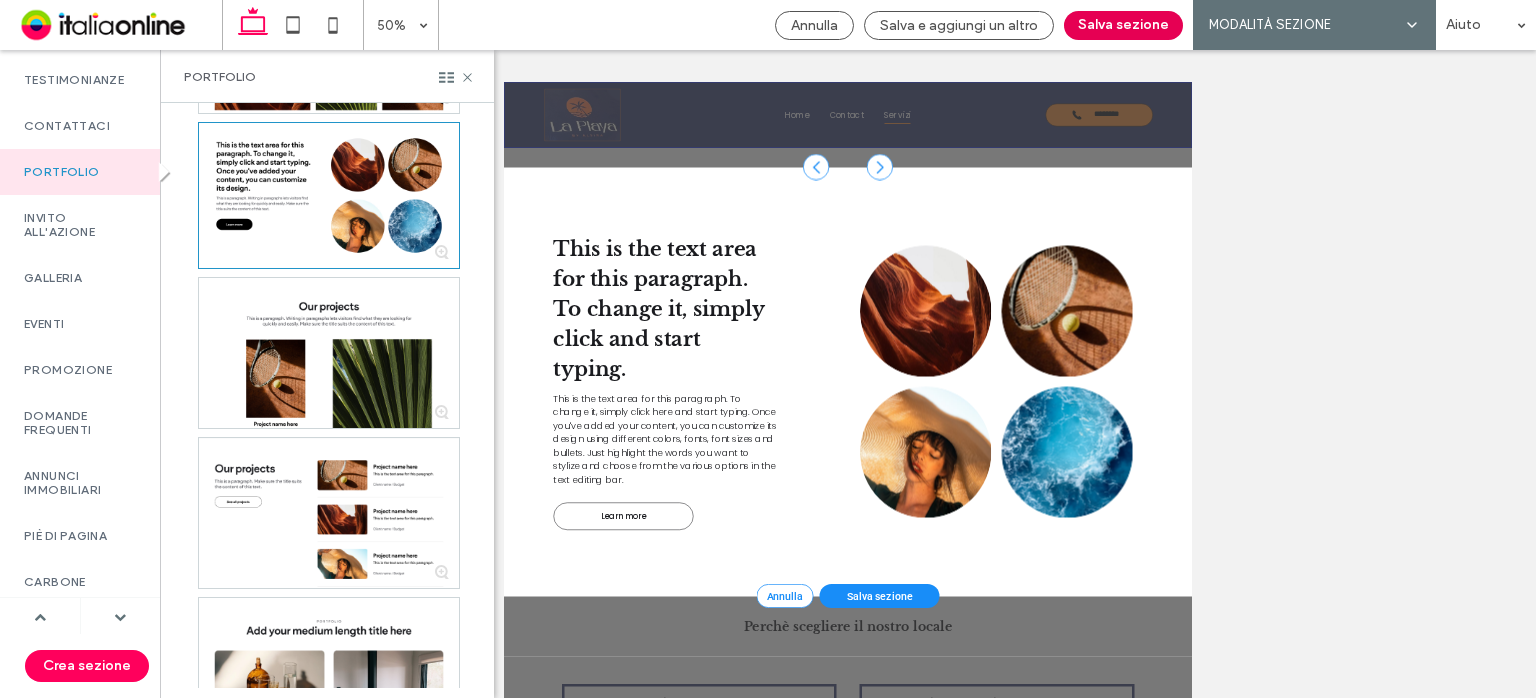 click on "Salva sezione" at bounding box center [1123, 25] 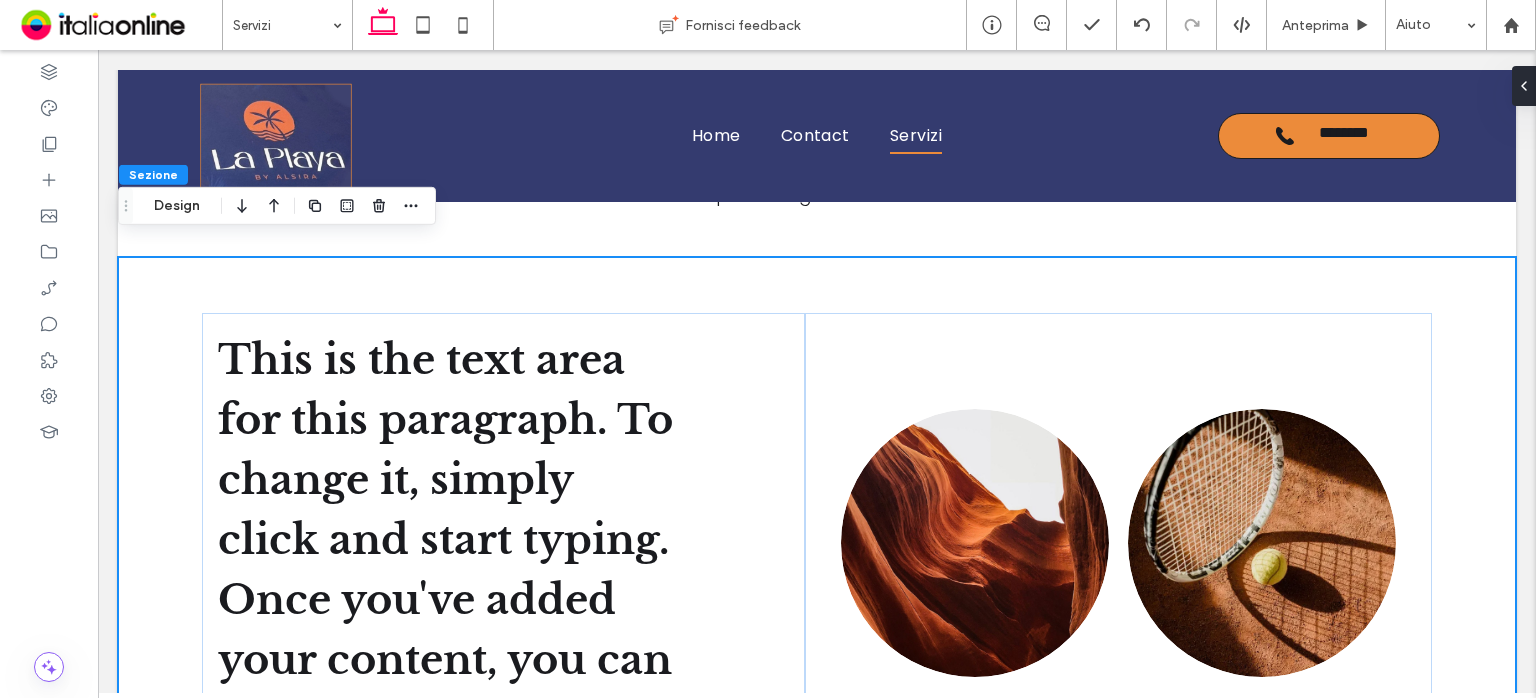 scroll, scrollTop: 910, scrollLeft: 0, axis: vertical 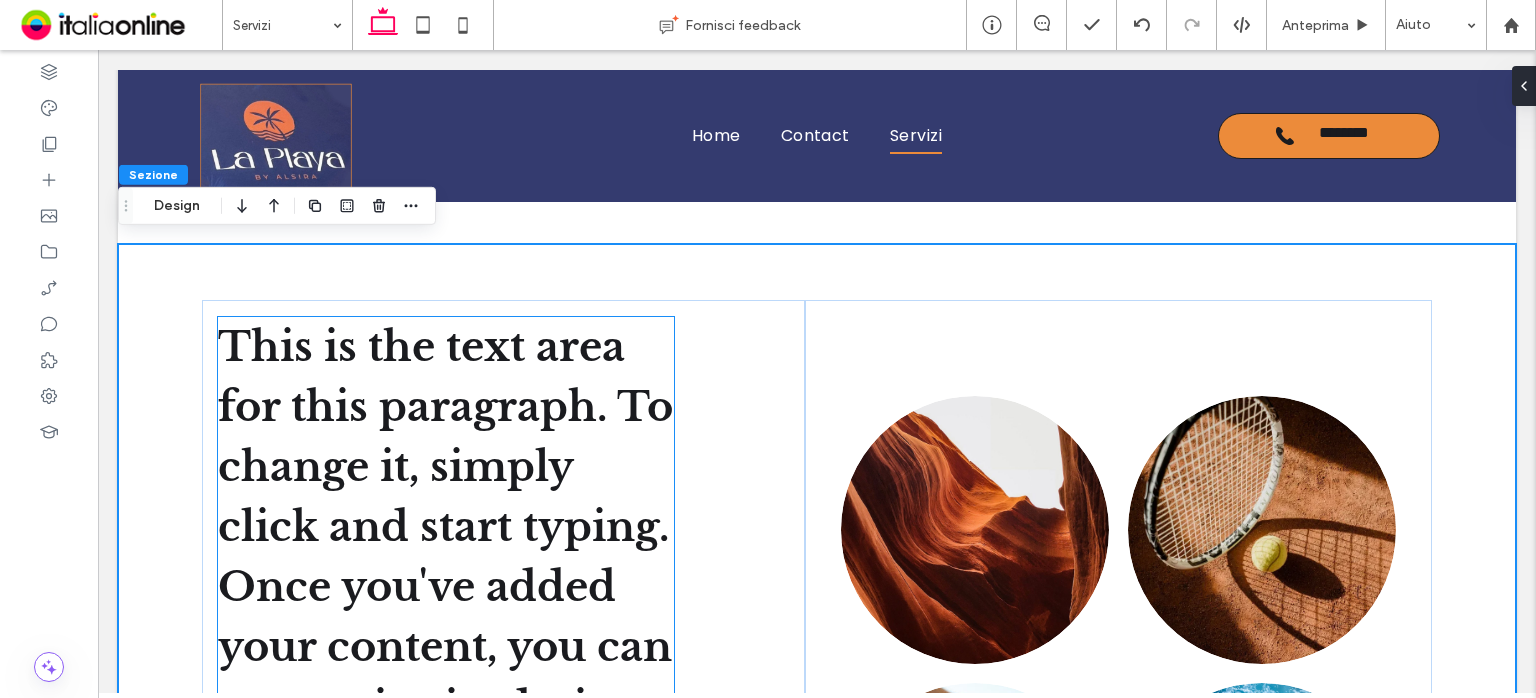 click on "This is the text area for this paragraph. To change it, simply click and start typing. Once you've added your content, you can customize its design." at bounding box center (445, 527) 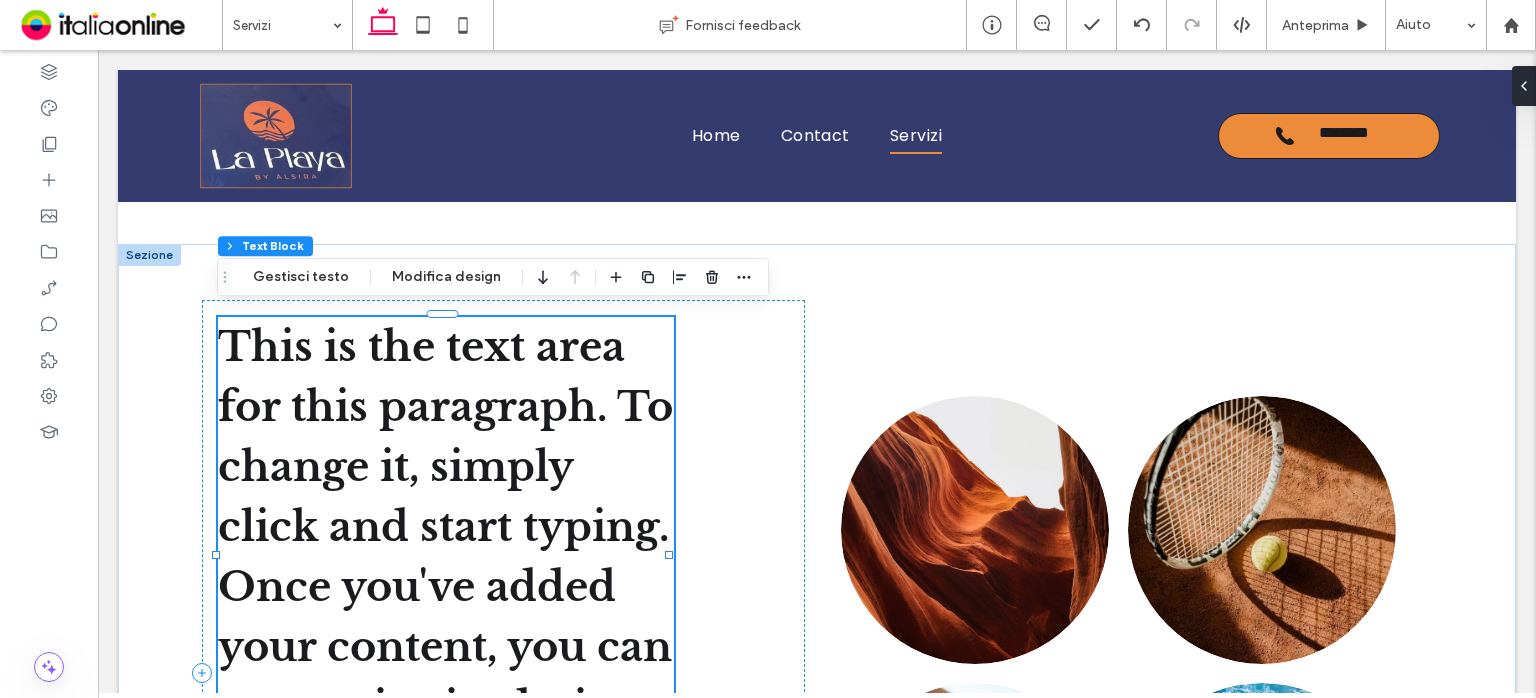 click on "This is the text area for this paragraph. To change it, simply click and start typing. Once you've added your content, you can customize its design." at bounding box center (445, 527) 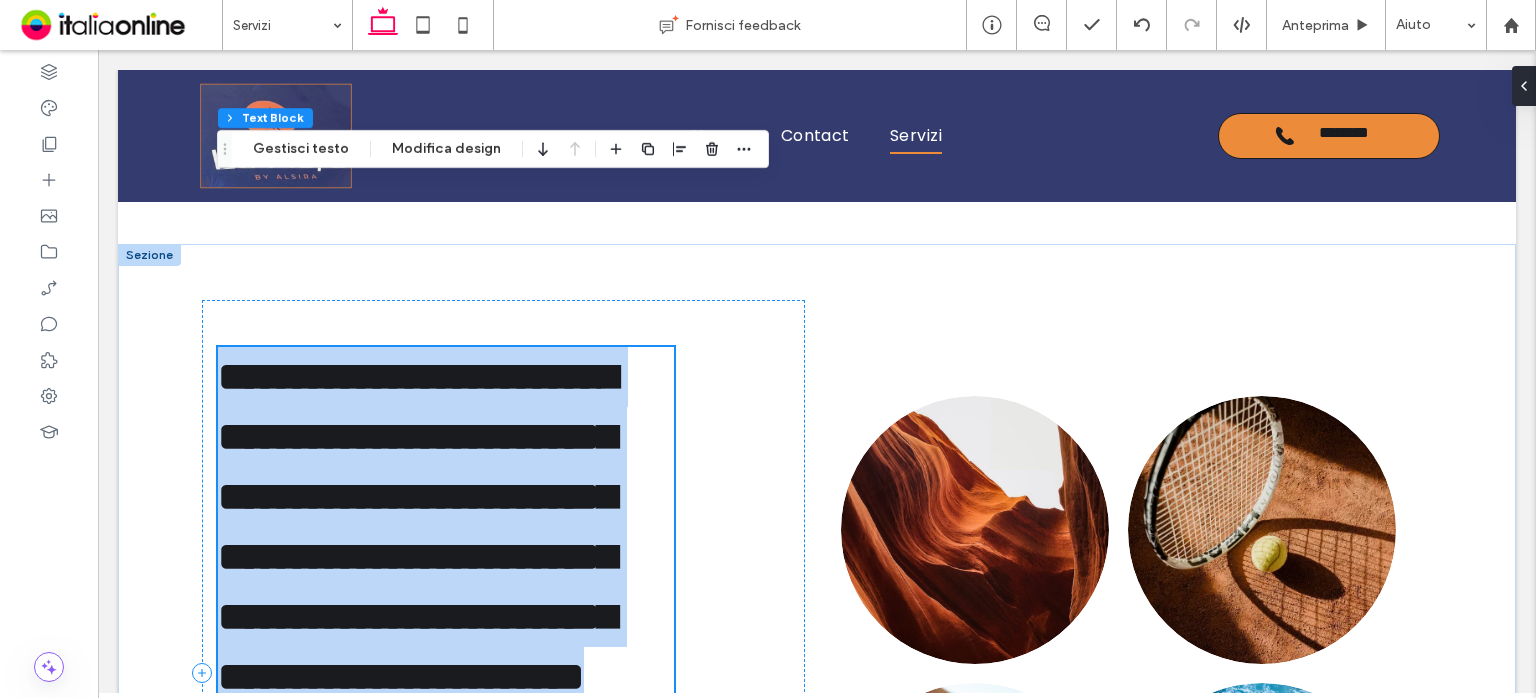 scroll, scrollTop: 1089, scrollLeft: 0, axis: vertical 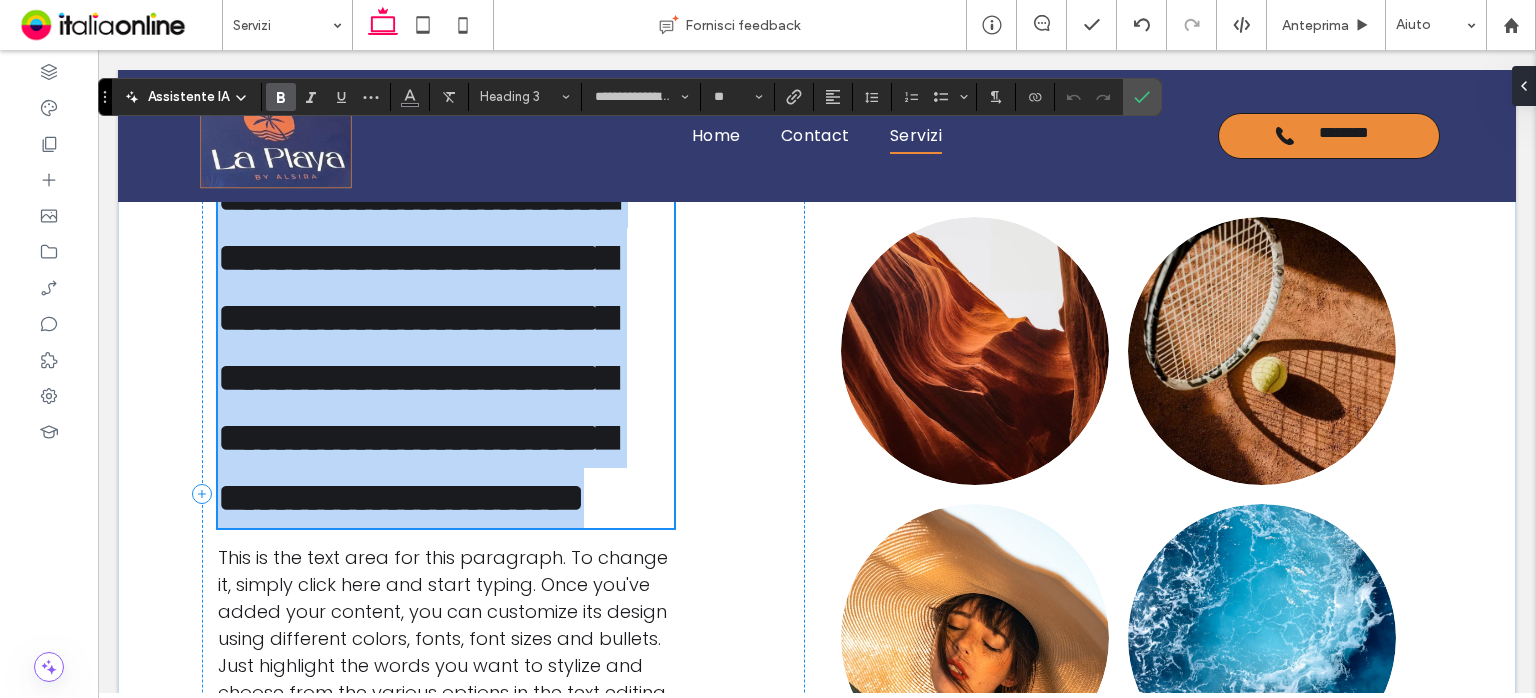 type on "**********" 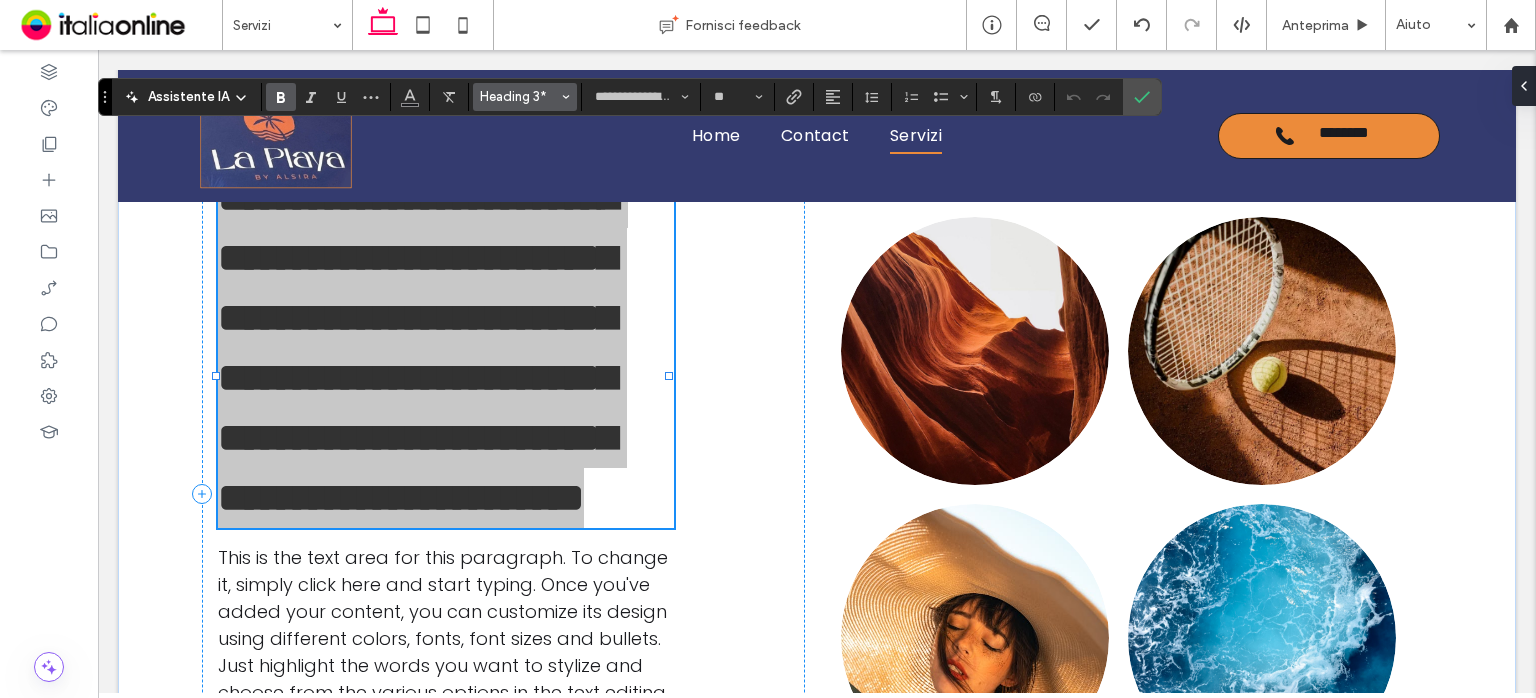 click on "Heading 3*" at bounding box center (519, 96) 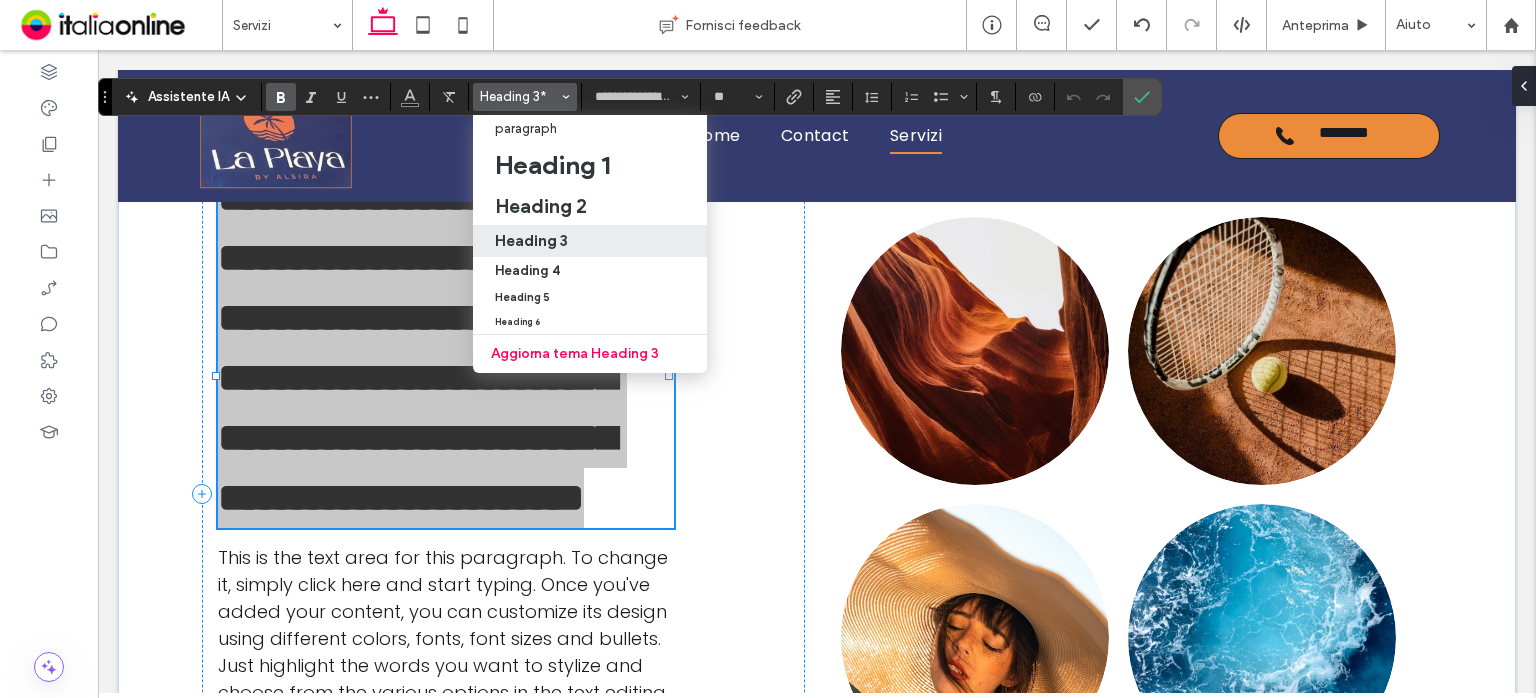 click on "Heading 3" at bounding box center [531, 240] 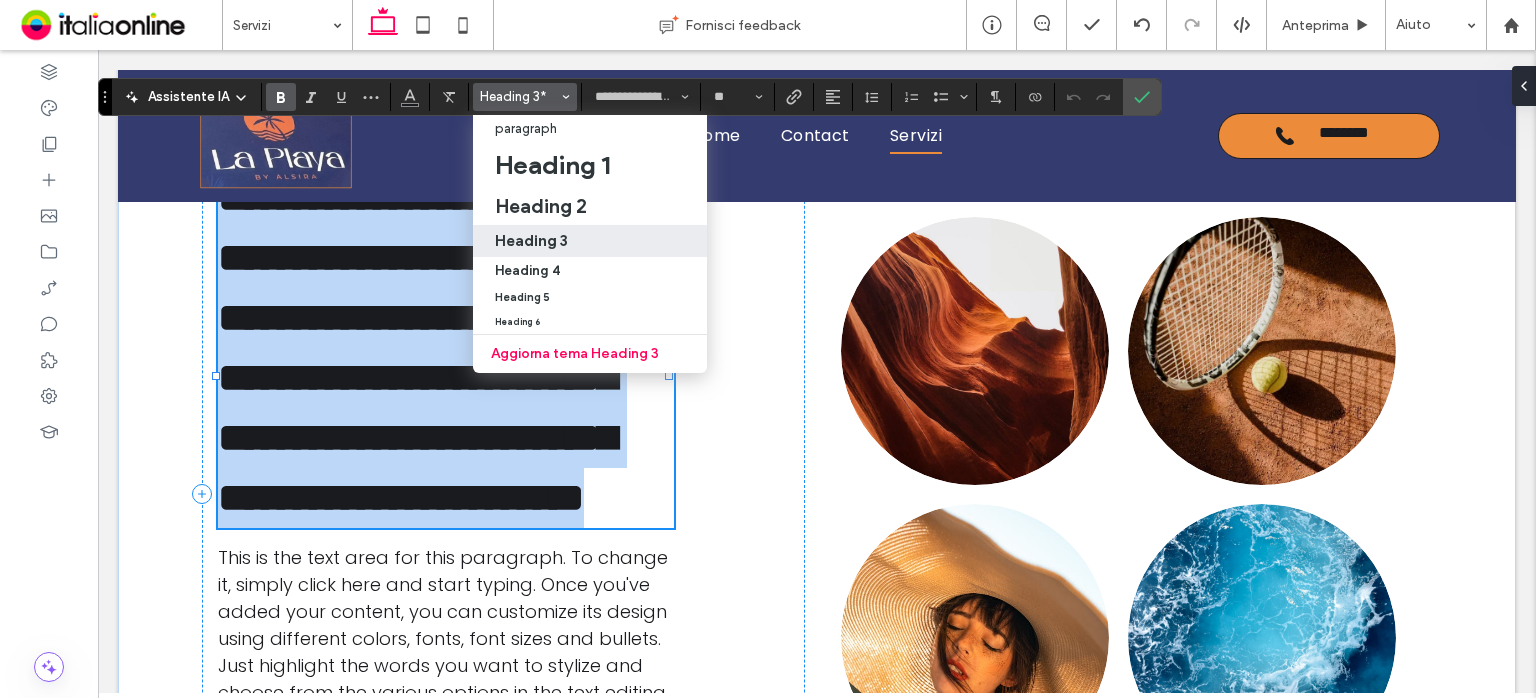 type on "**" 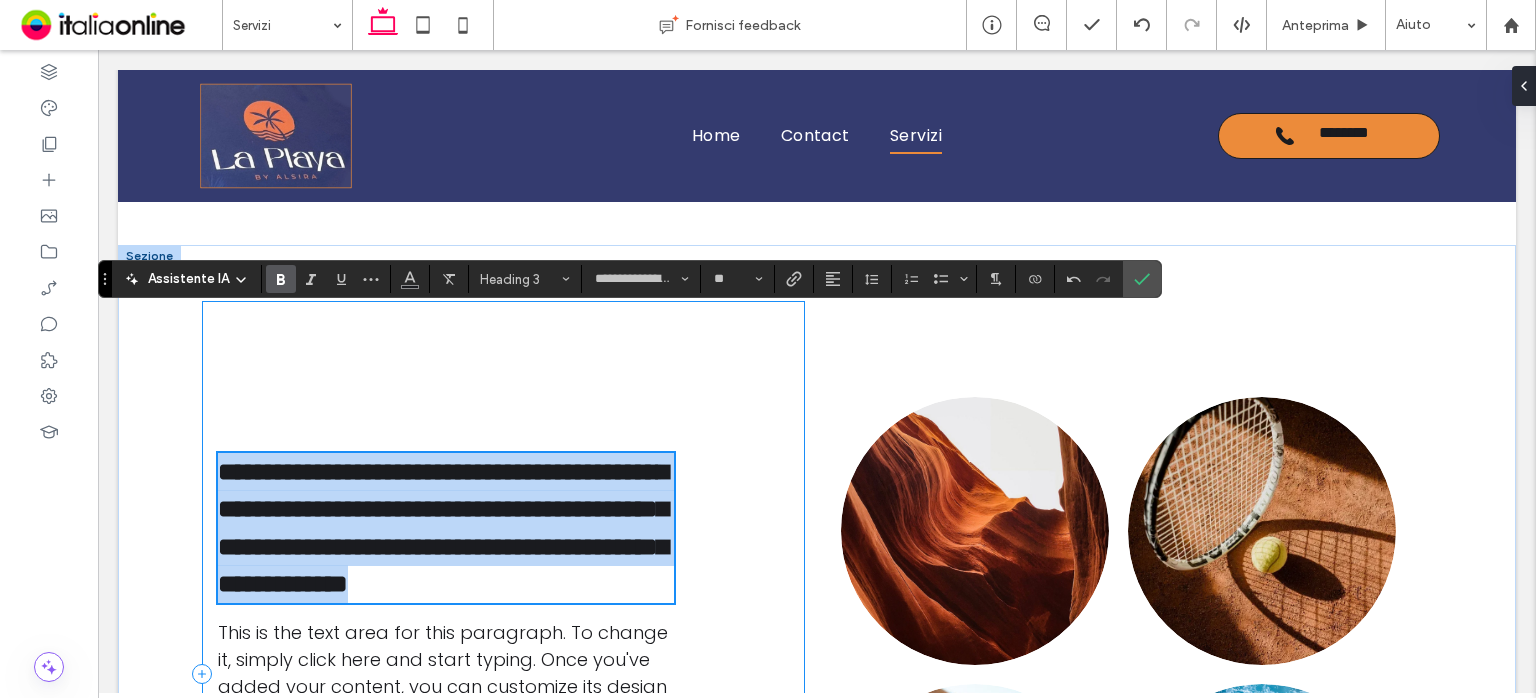 scroll, scrollTop: 907, scrollLeft: 0, axis: vertical 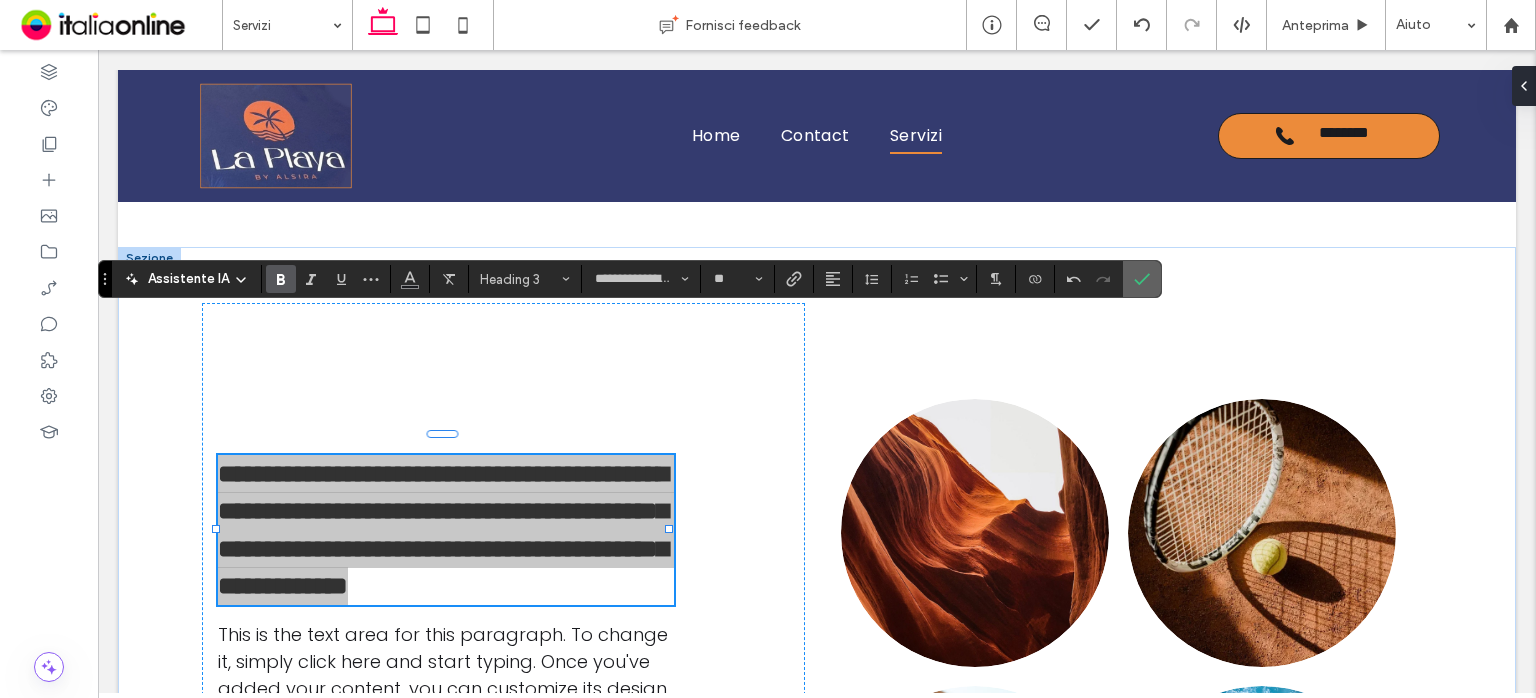click at bounding box center [1142, 279] 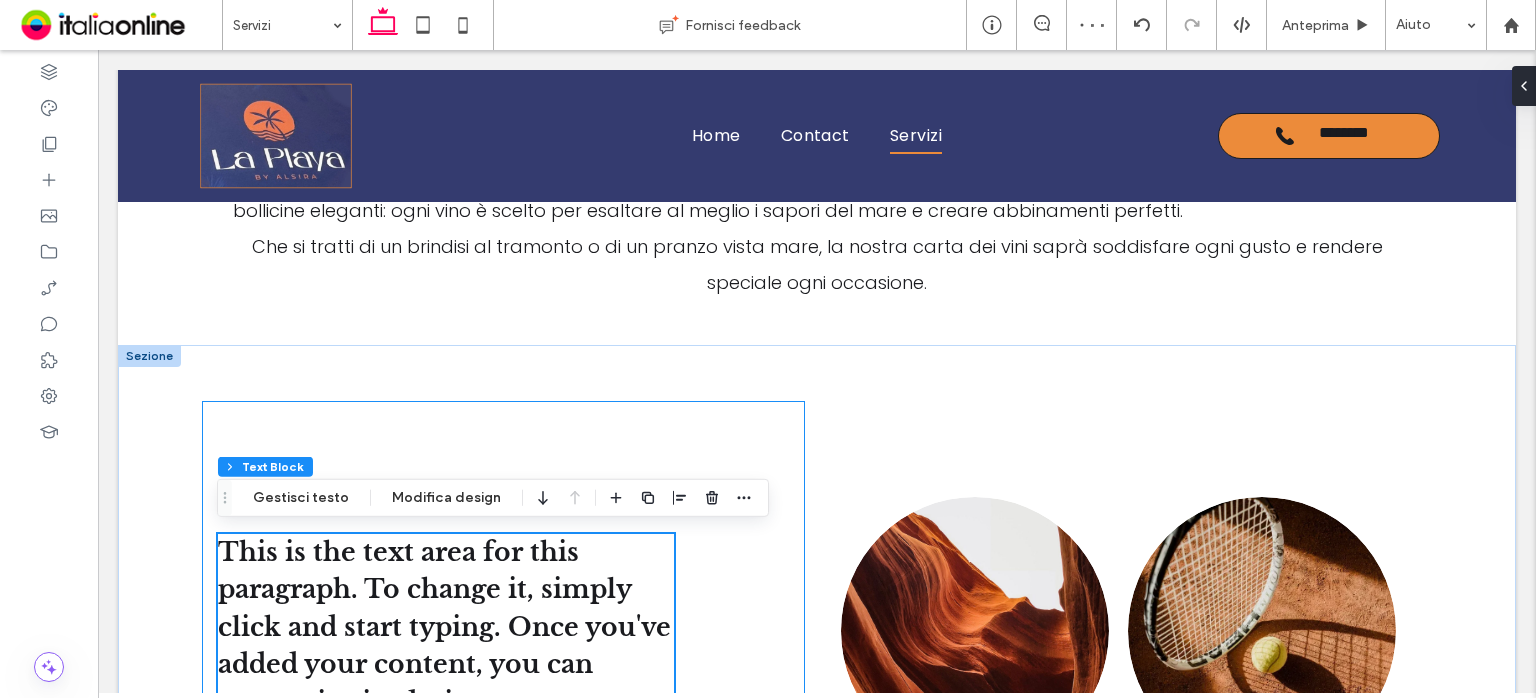 scroll, scrollTop: 807, scrollLeft: 0, axis: vertical 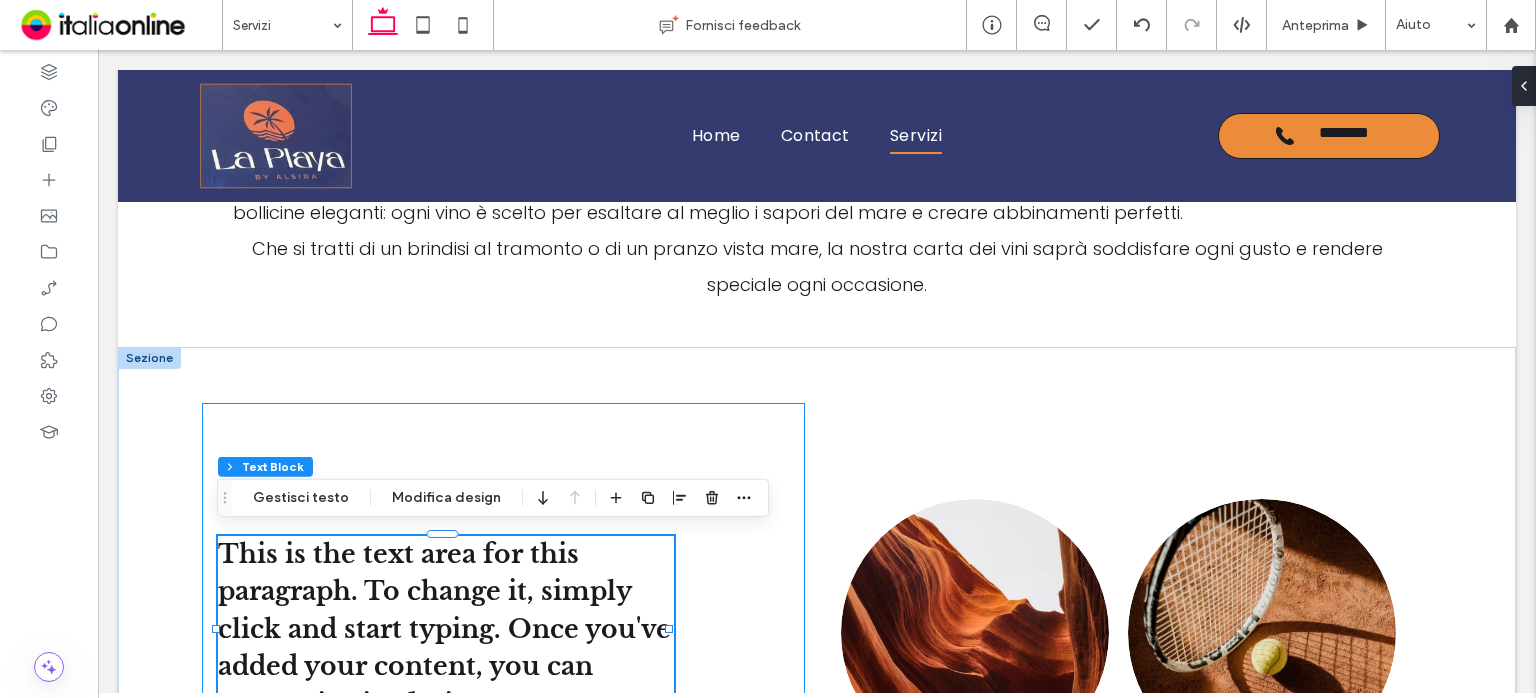 click on "This is the text area for this paragraph. To change it, simply click and start typing. Once you've added your content, you can customize its design.
This is the text area for this paragraph. To change it, simply click here and start typing. Once you've added your content, you can customize its design using different colors, fonts, font sizes and bullets. Just highlight the words you want to stylize and choose from the various options in the text editing bar.
Learn more" at bounding box center [503, 776] 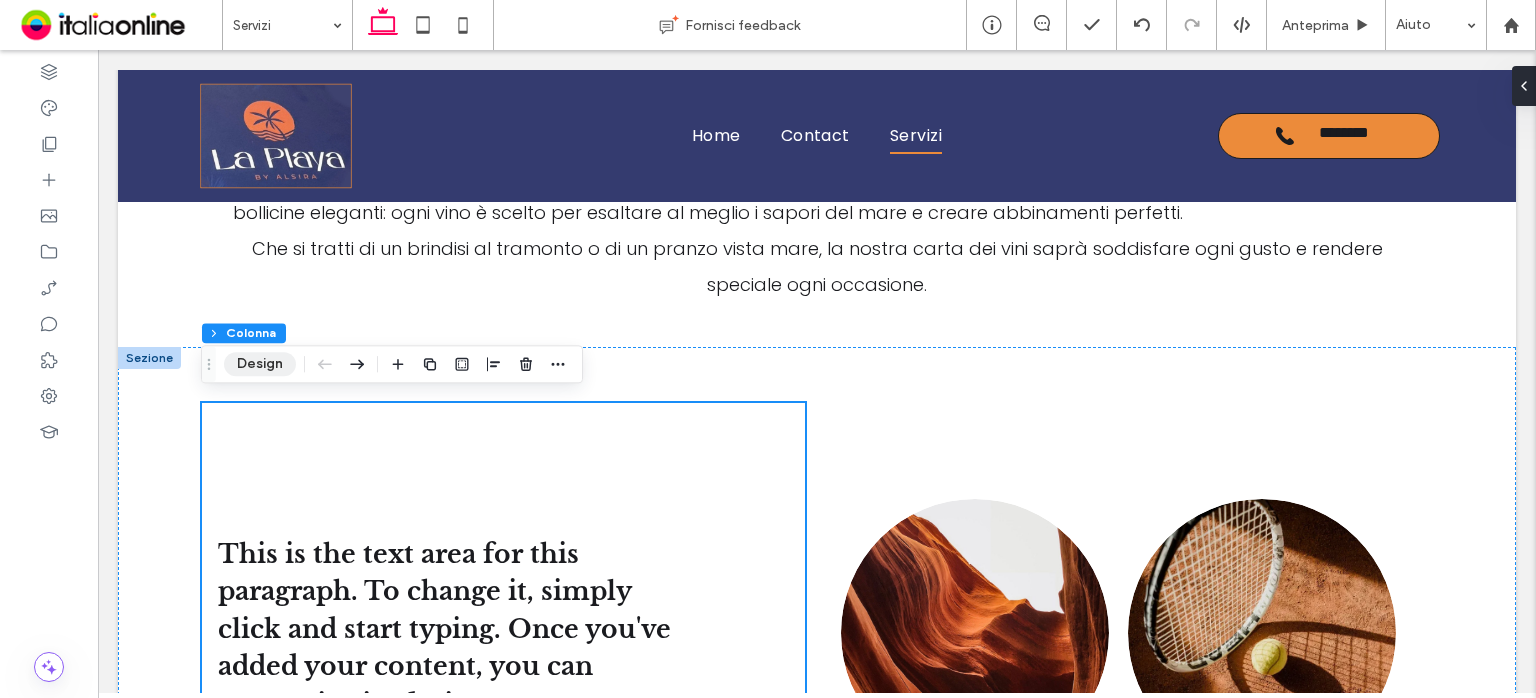 click on "Design" at bounding box center (260, 364) 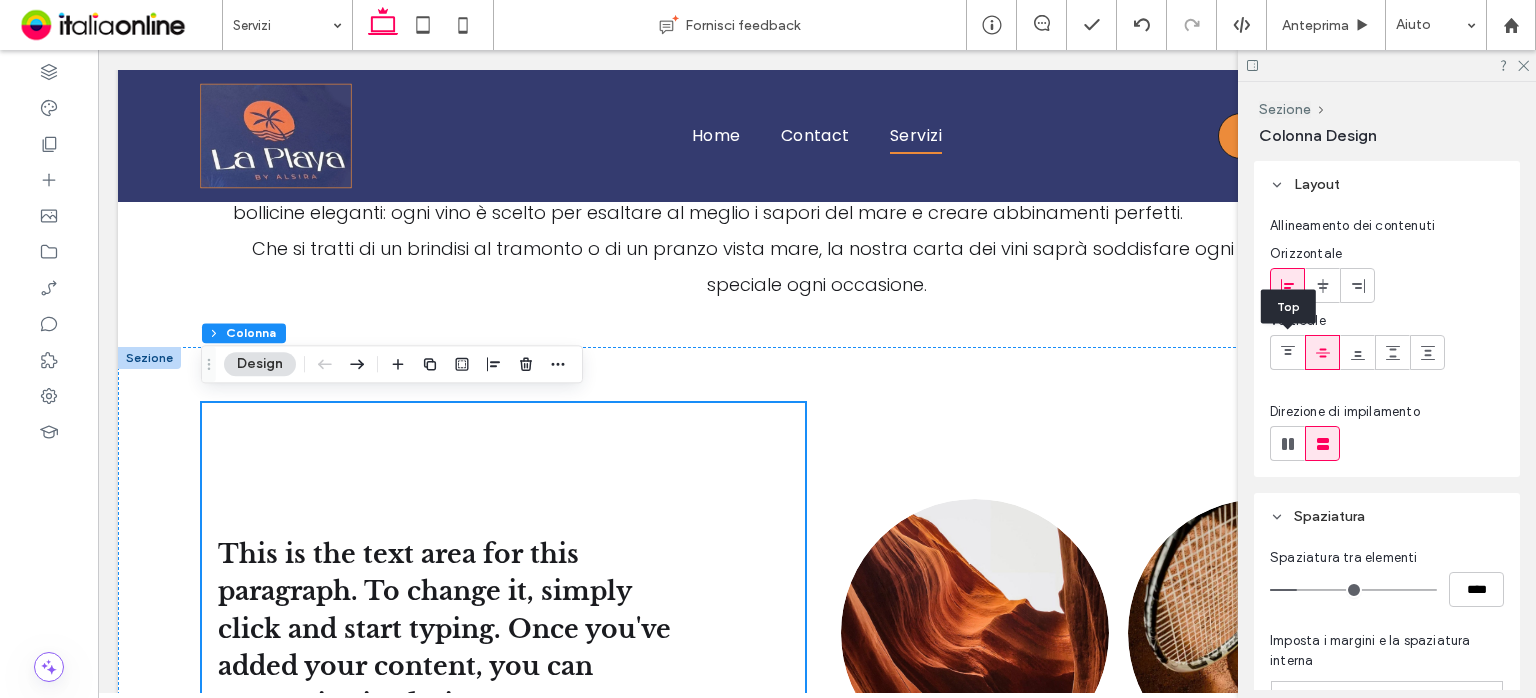 click 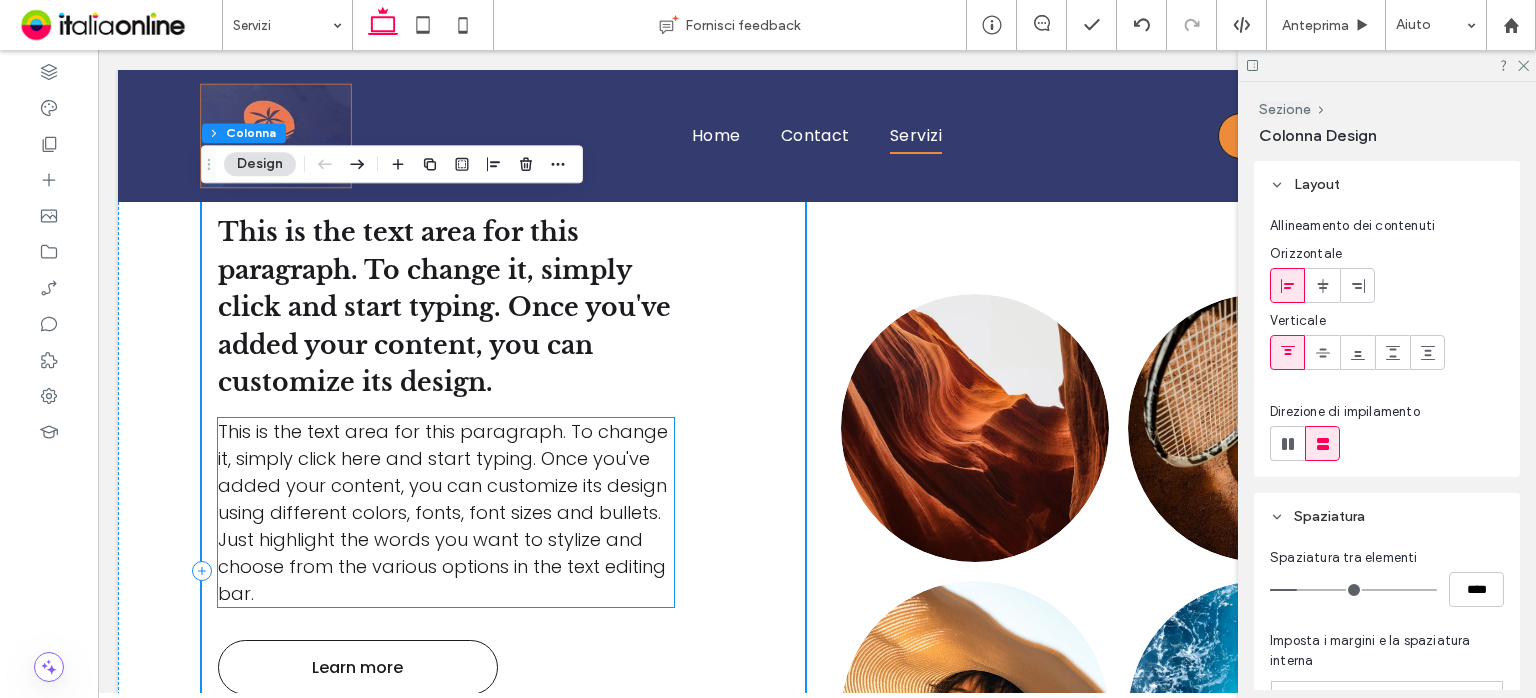 scroll, scrollTop: 1007, scrollLeft: 0, axis: vertical 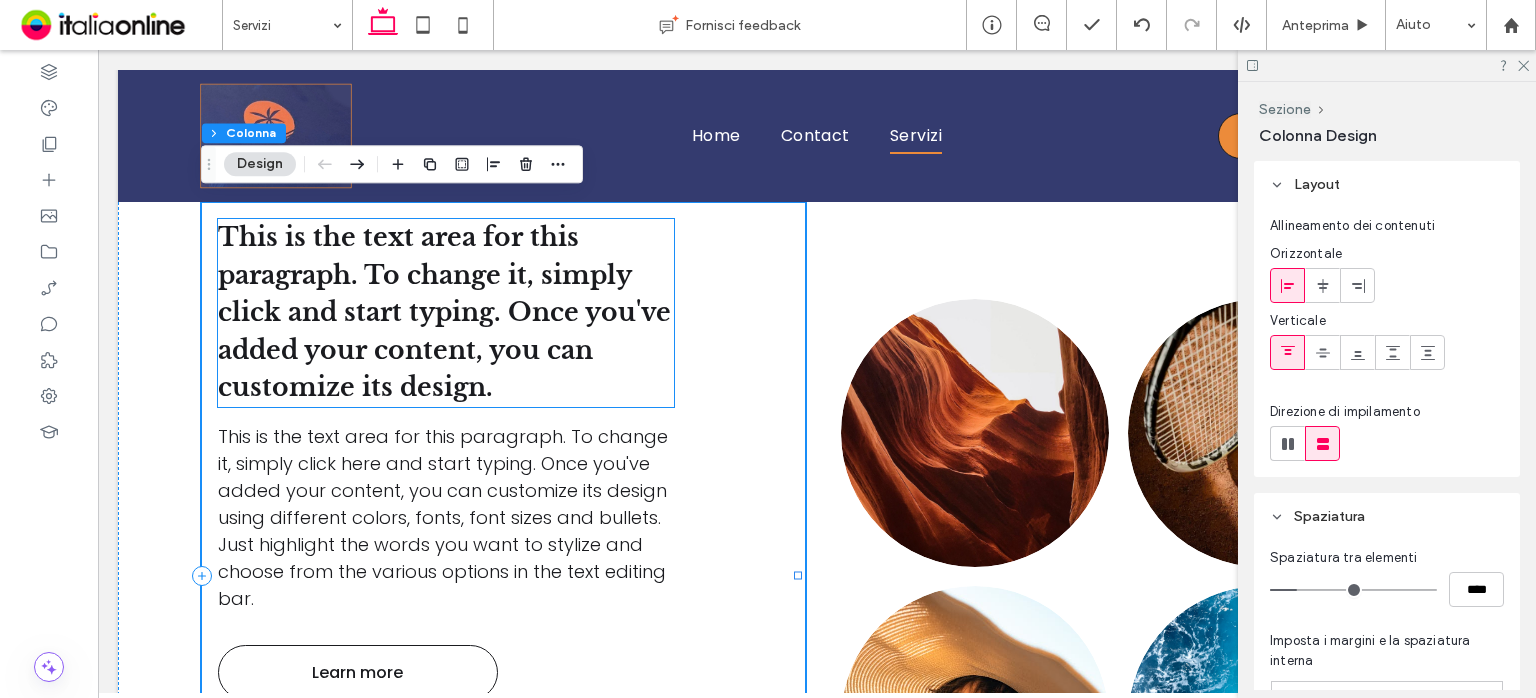 click on "This is the text area for this paragraph. To change it, simply click and start typing. Once you've added your content, you can customize its design." at bounding box center [444, 312] 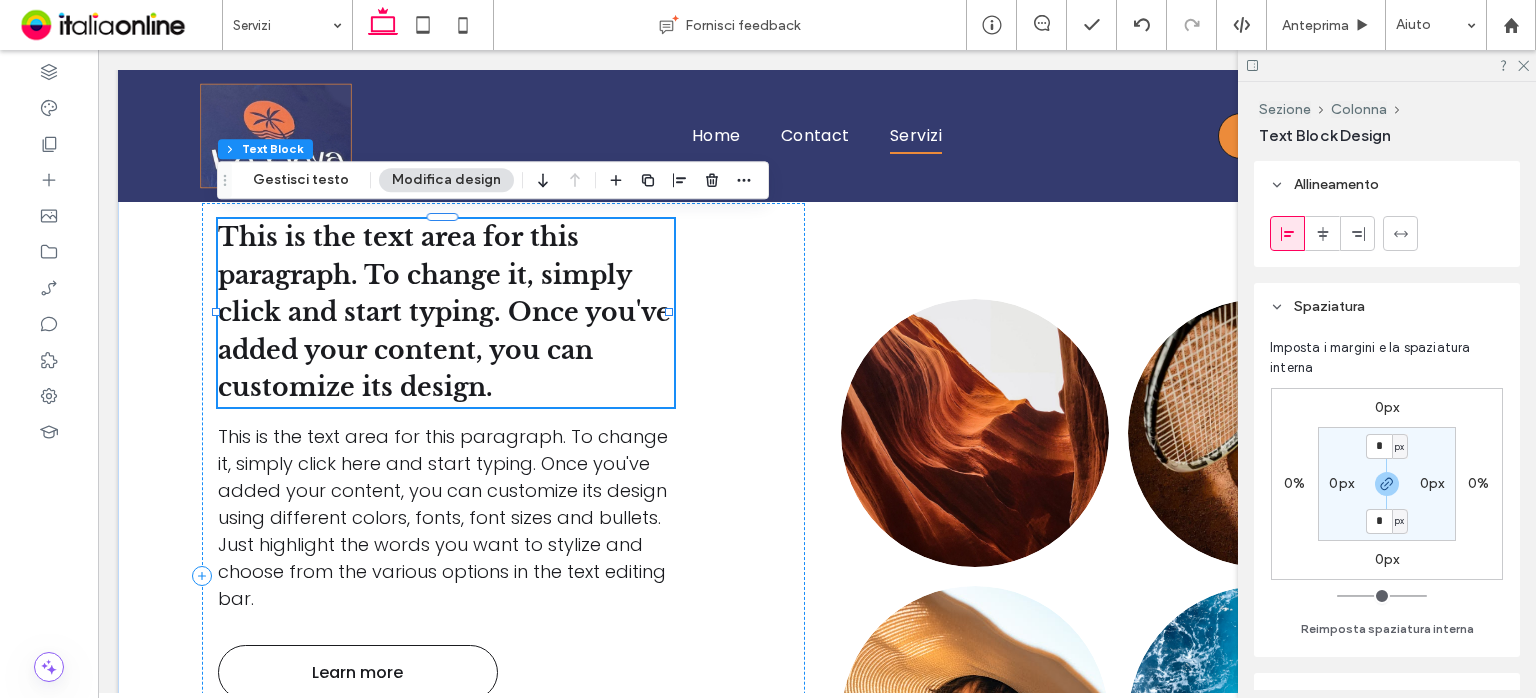 click on "This is the text area for this paragraph. To change it, simply click and start typing. Once you've added your content, you can customize its design." at bounding box center (444, 312) 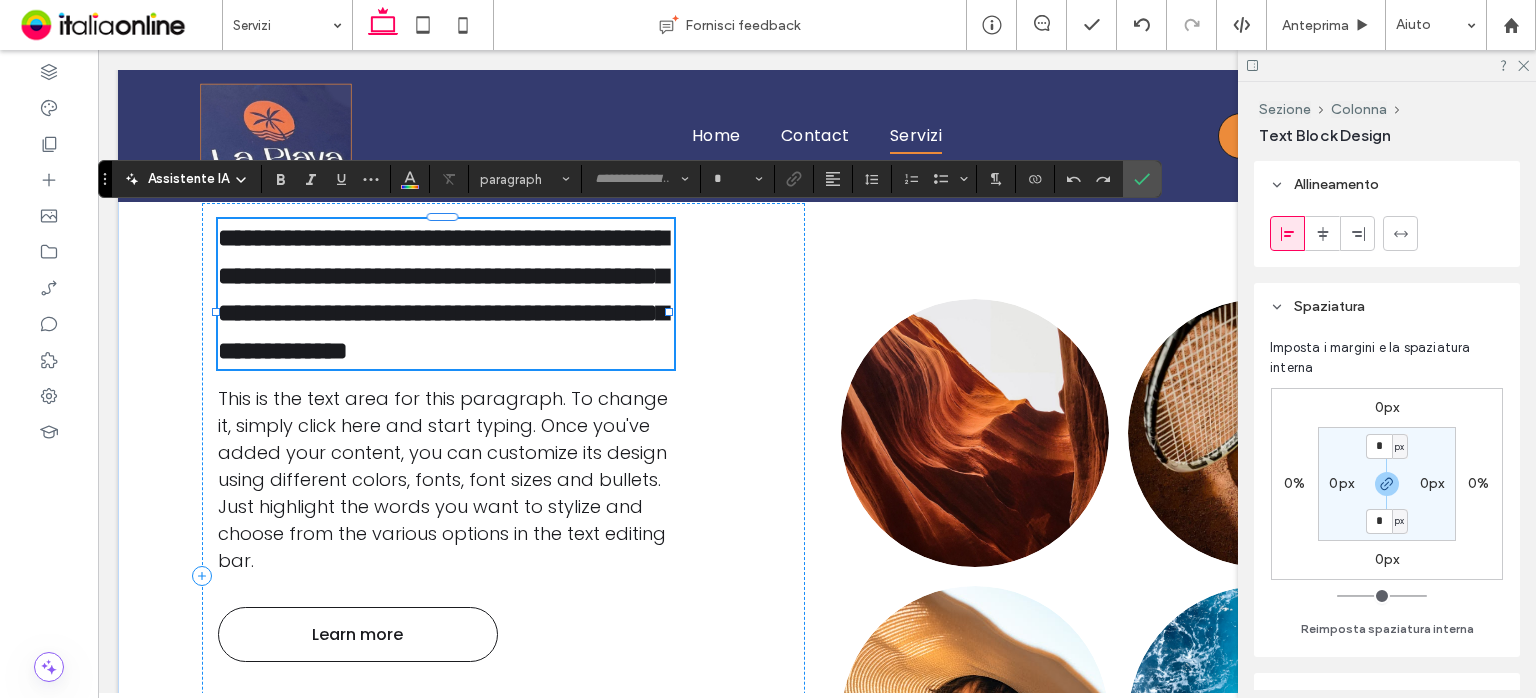 type on "**********" 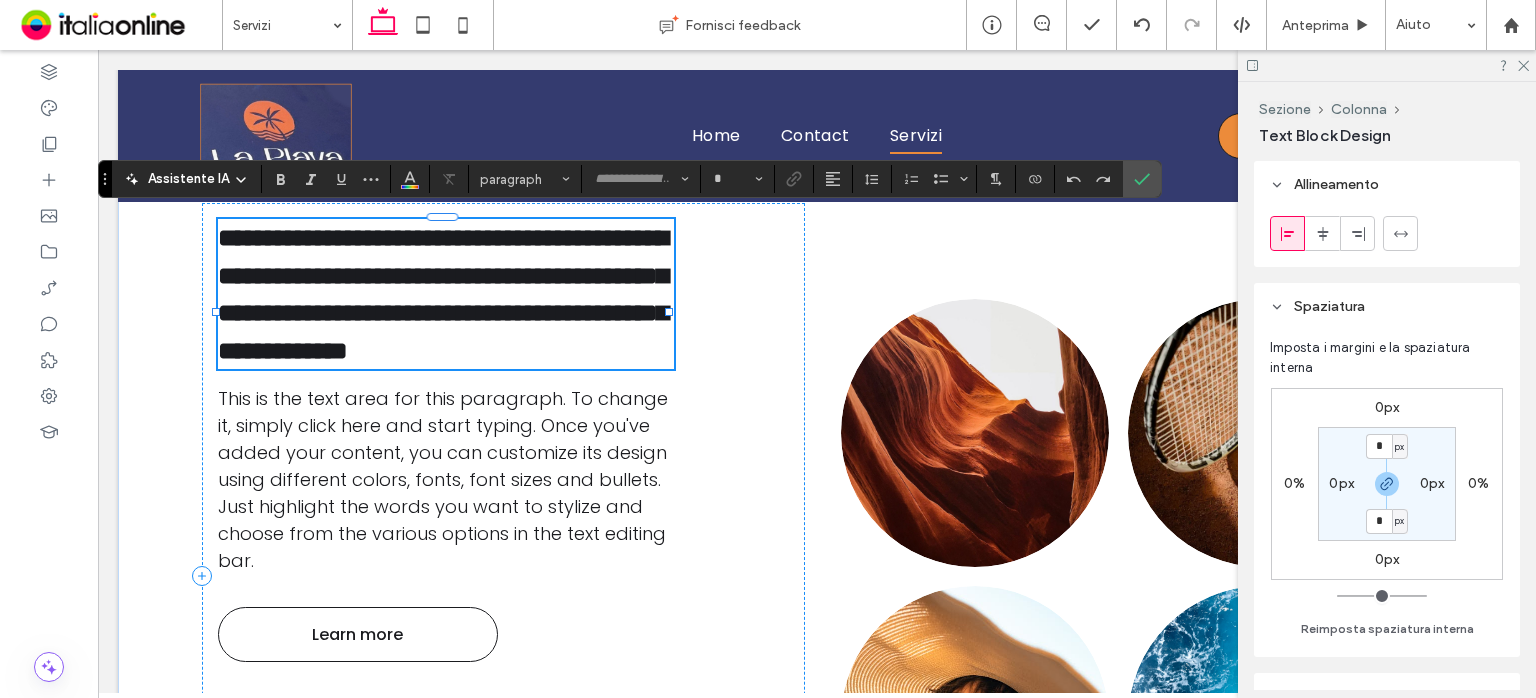 type on "**" 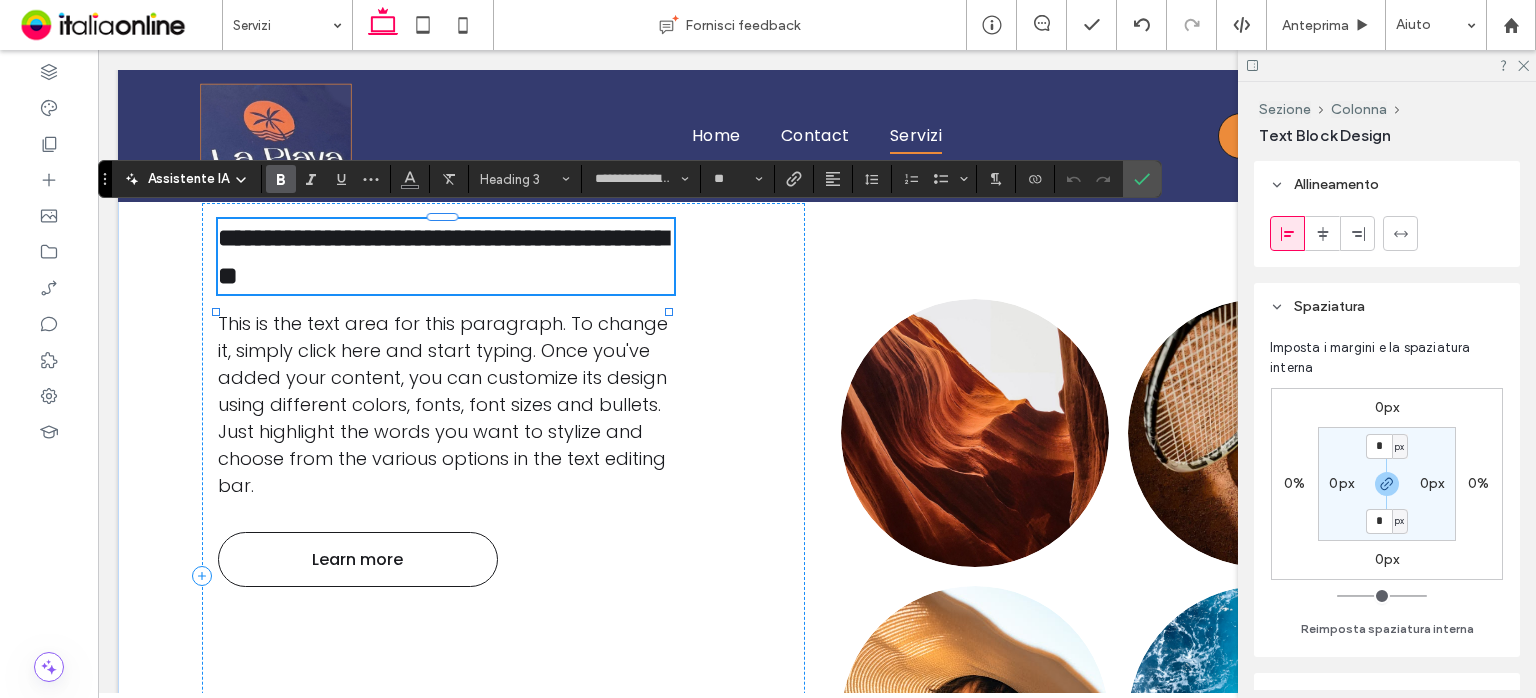 type on "*******" 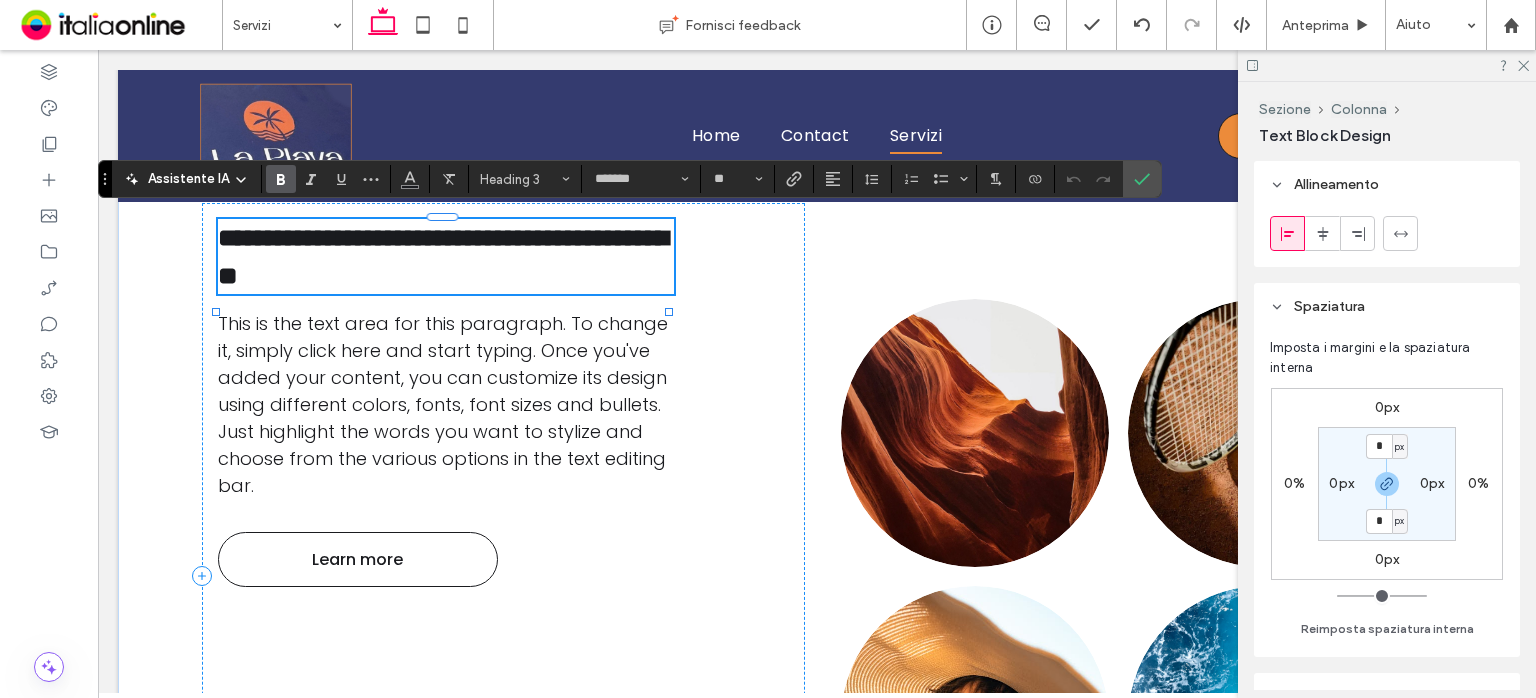 scroll, scrollTop: 0, scrollLeft: 0, axis: both 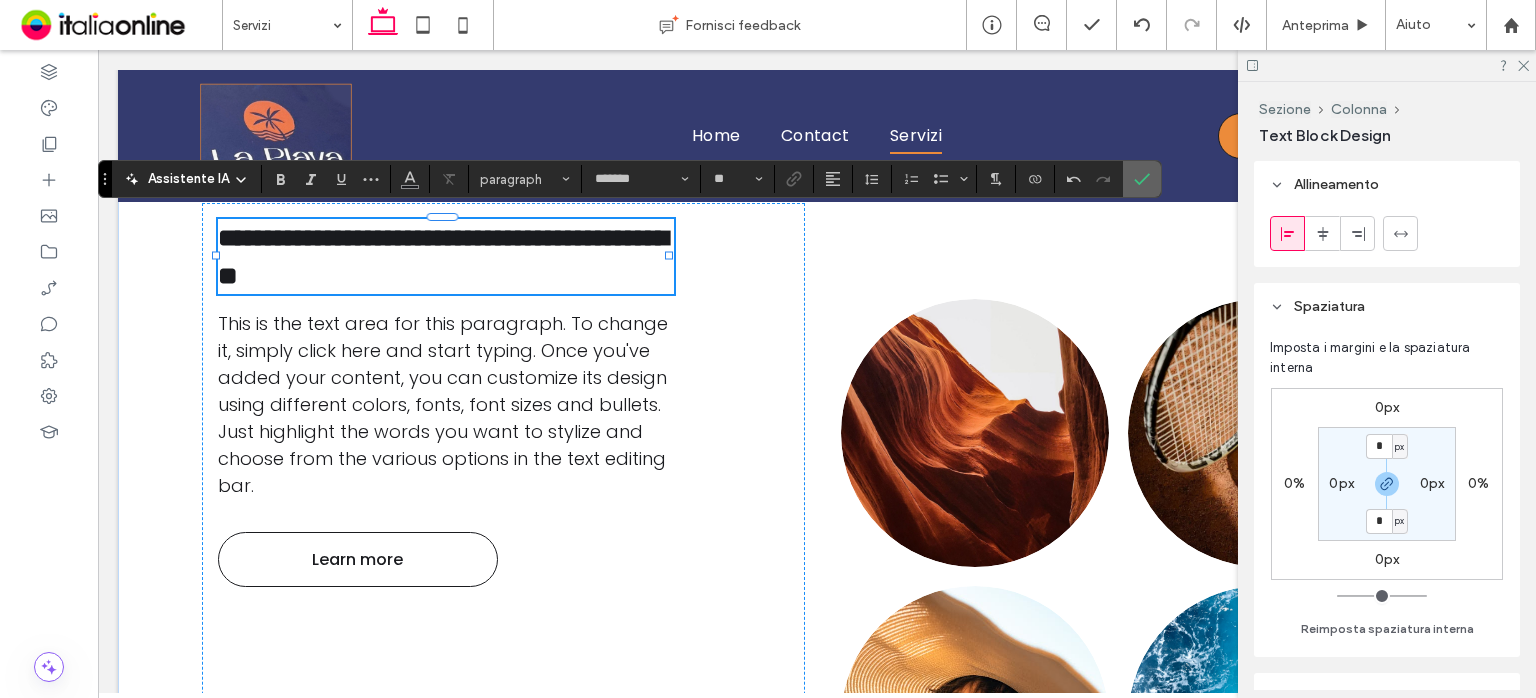 click at bounding box center (1142, 179) 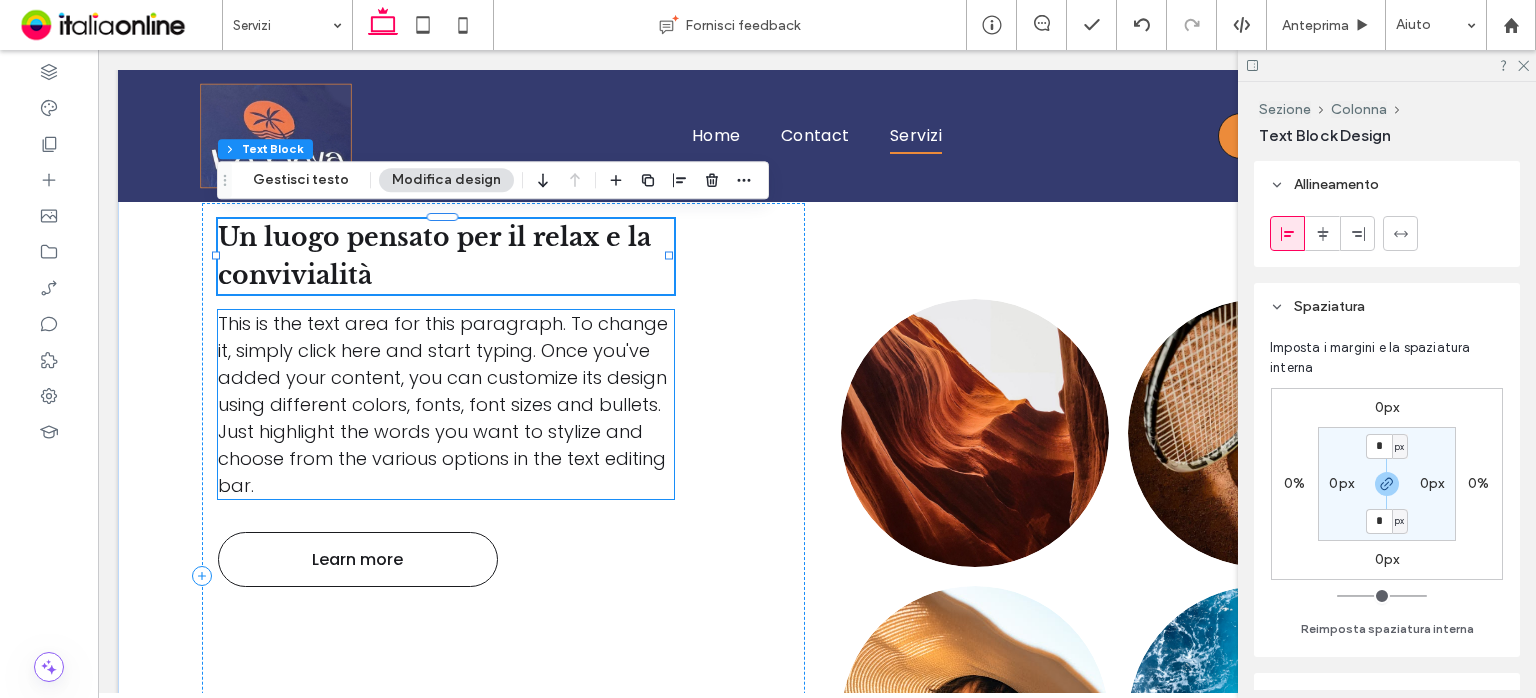 click on "This is the text area for this paragraph. To change it, simply click here and start typing. Once you've added your content, you can customize its design using different colors, fonts, font sizes and bullets. Just highlight the words you want to stylize and choose from the various options in the text editing bar." at bounding box center [443, 404] 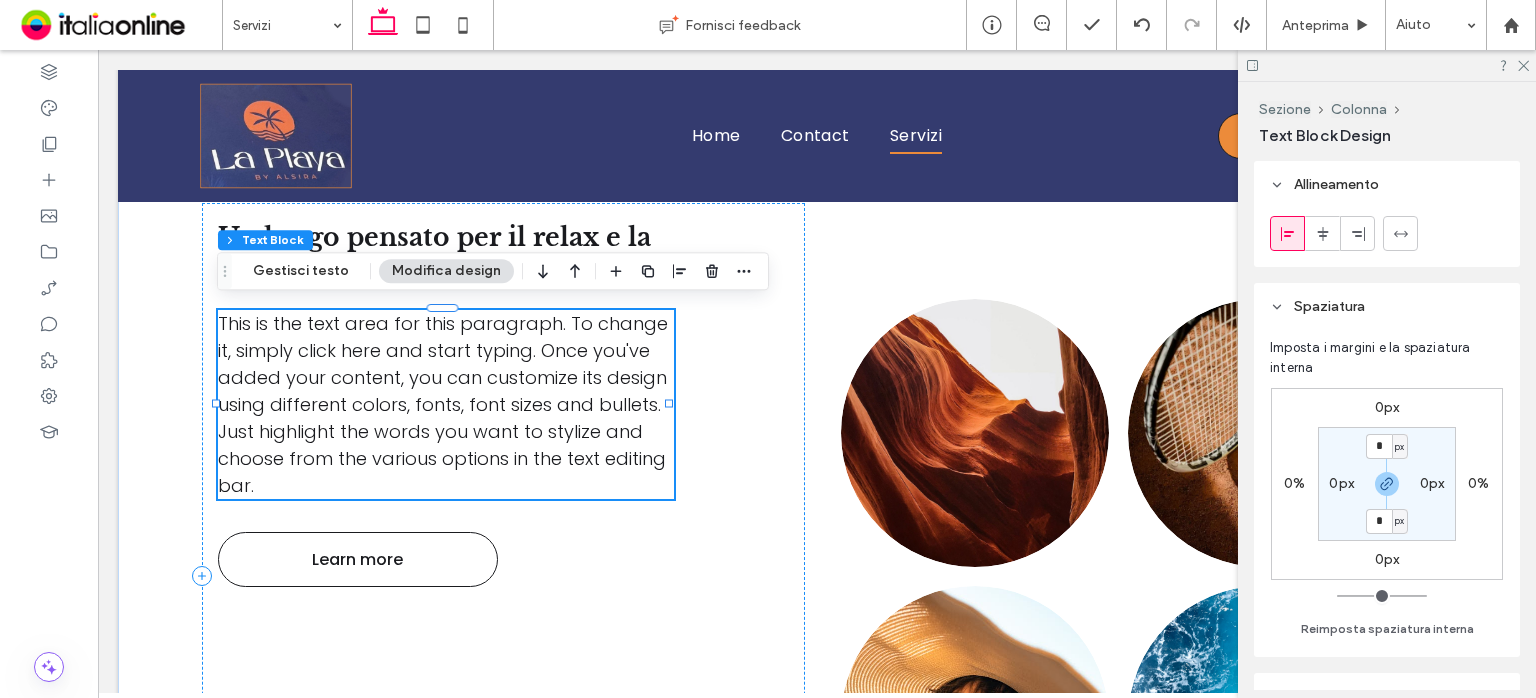 click on "This is the text area for this paragraph. To change it, simply click here and start typing. Once you've added your content, you can customize its design using different colors, fonts, font sizes and bullets. Just highlight the words you want to stylize and choose from the various options in the text editing bar." at bounding box center [446, 404] 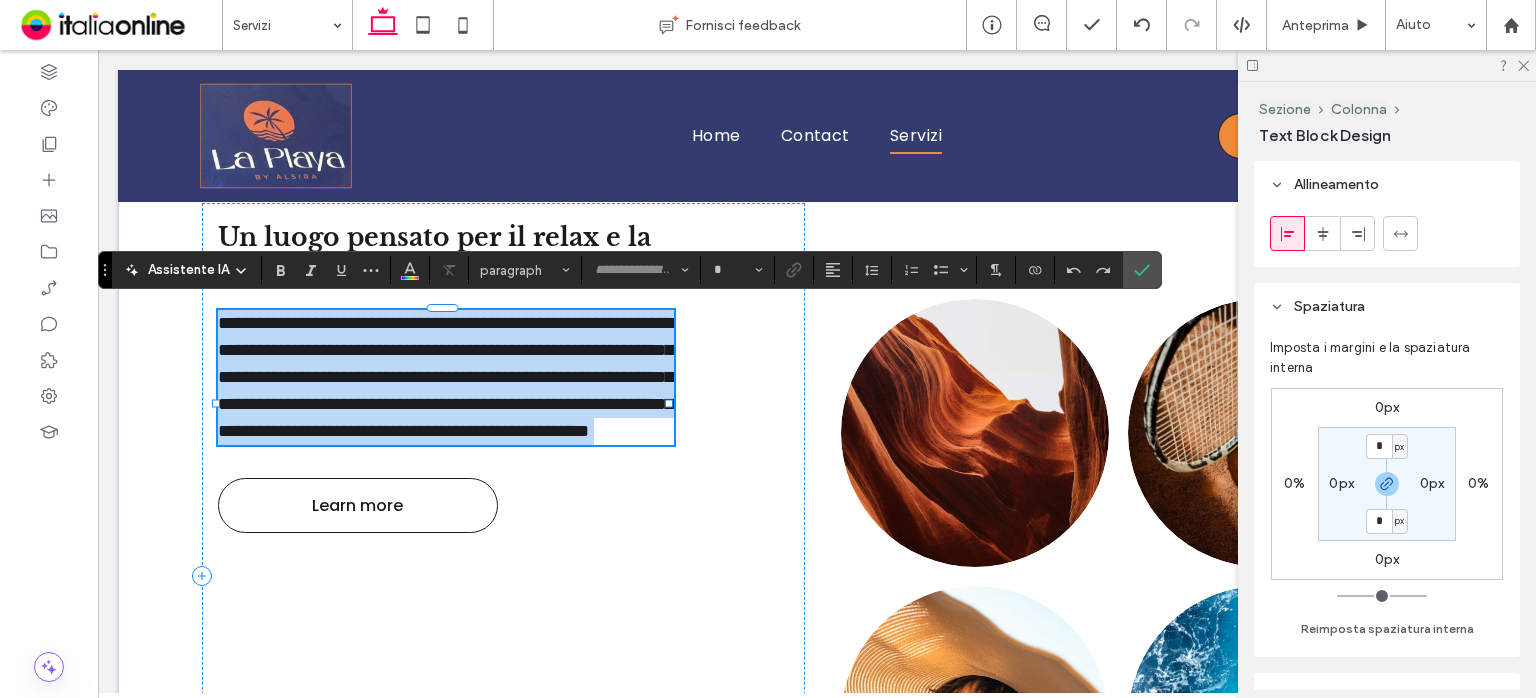 type on "*******" 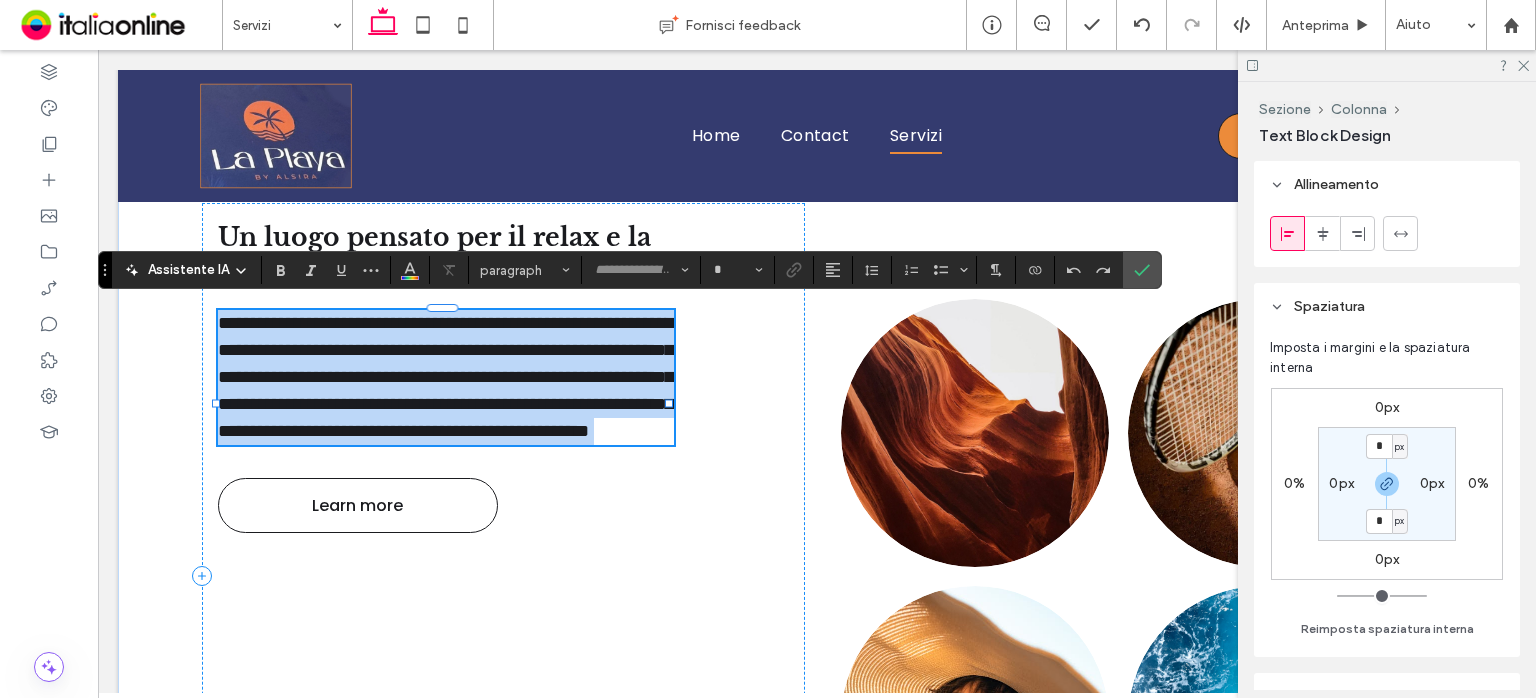 type on "**" 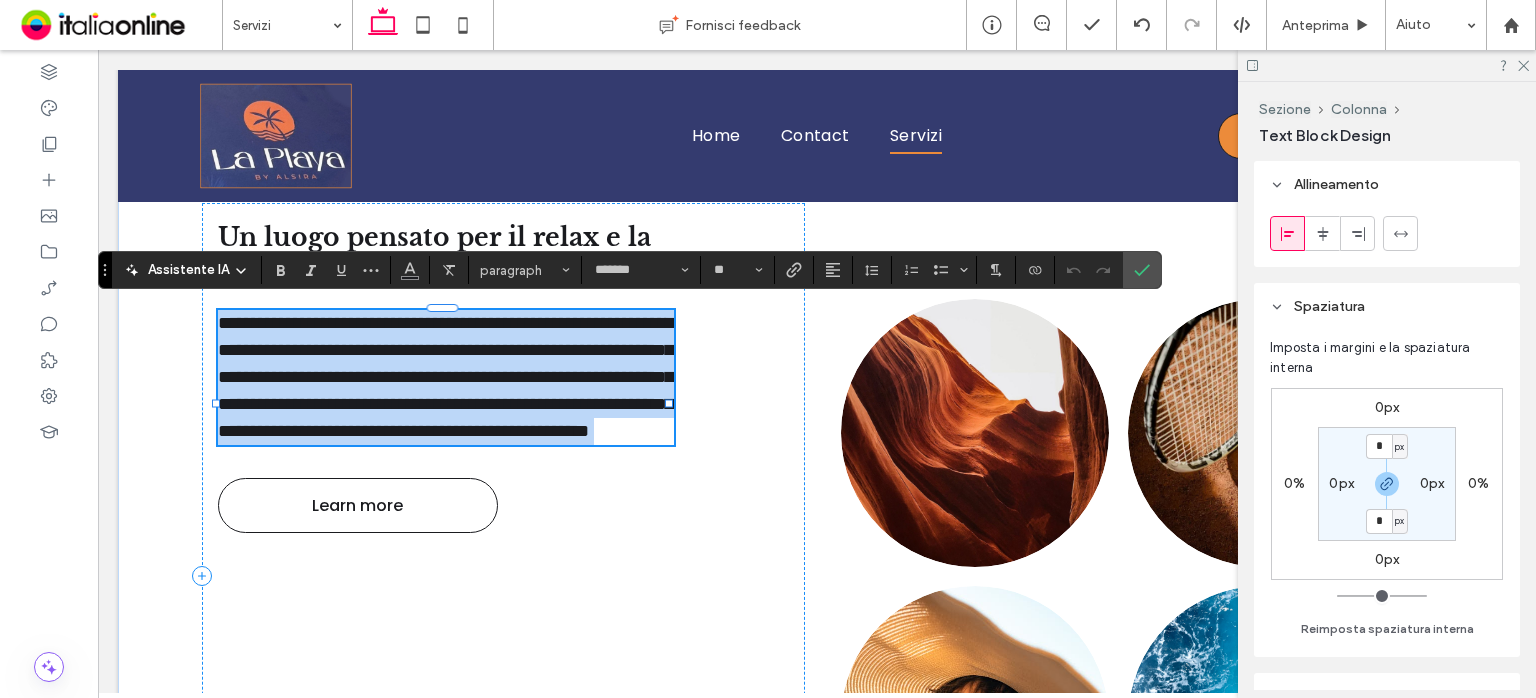 paste 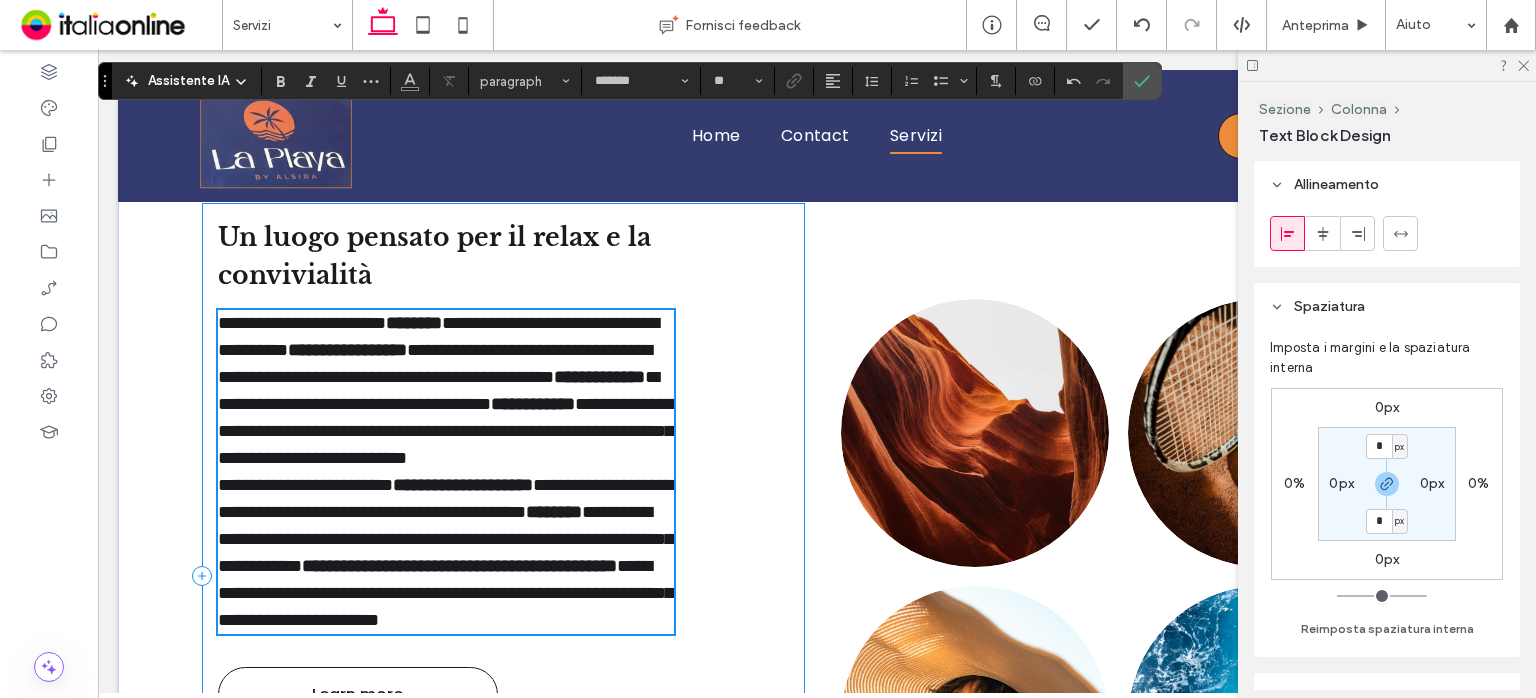 scroll, scrollTop: 0, scrollLeft: 0, axis: both 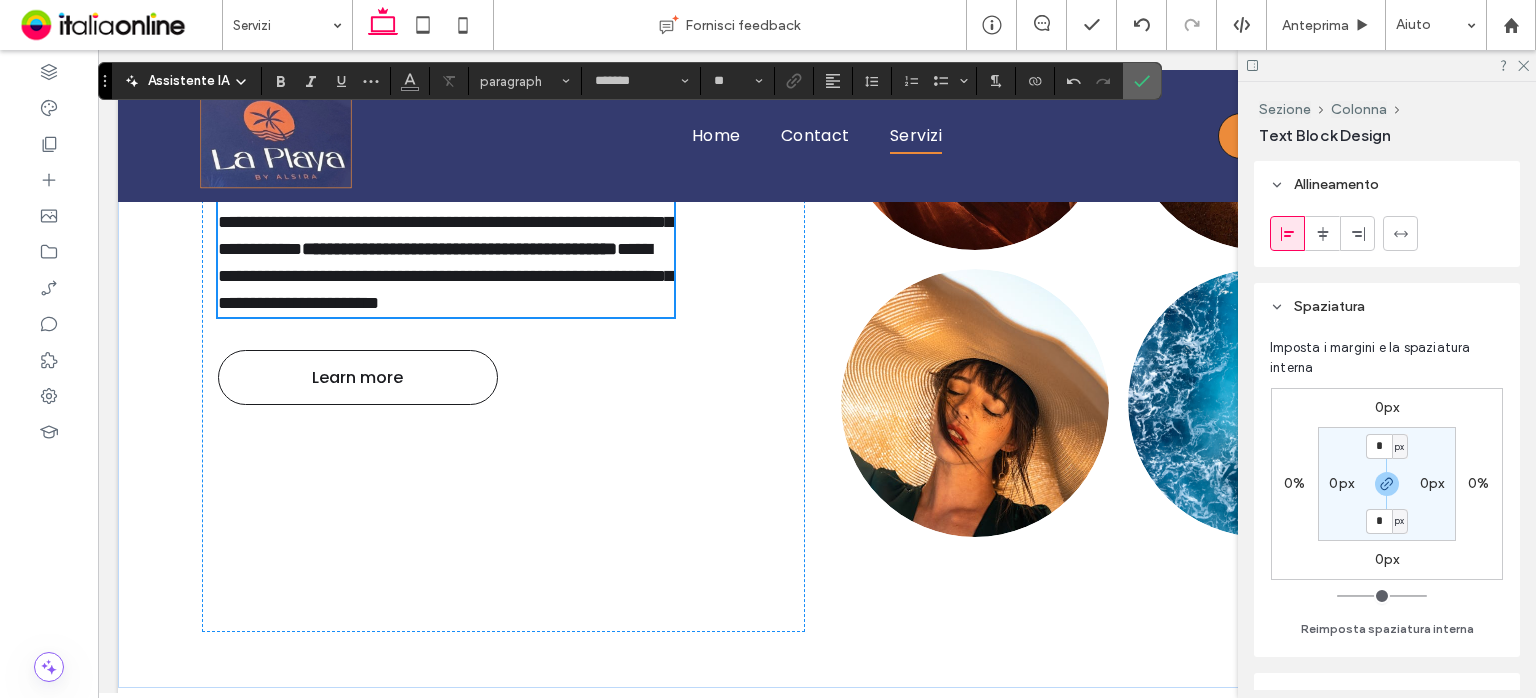 click 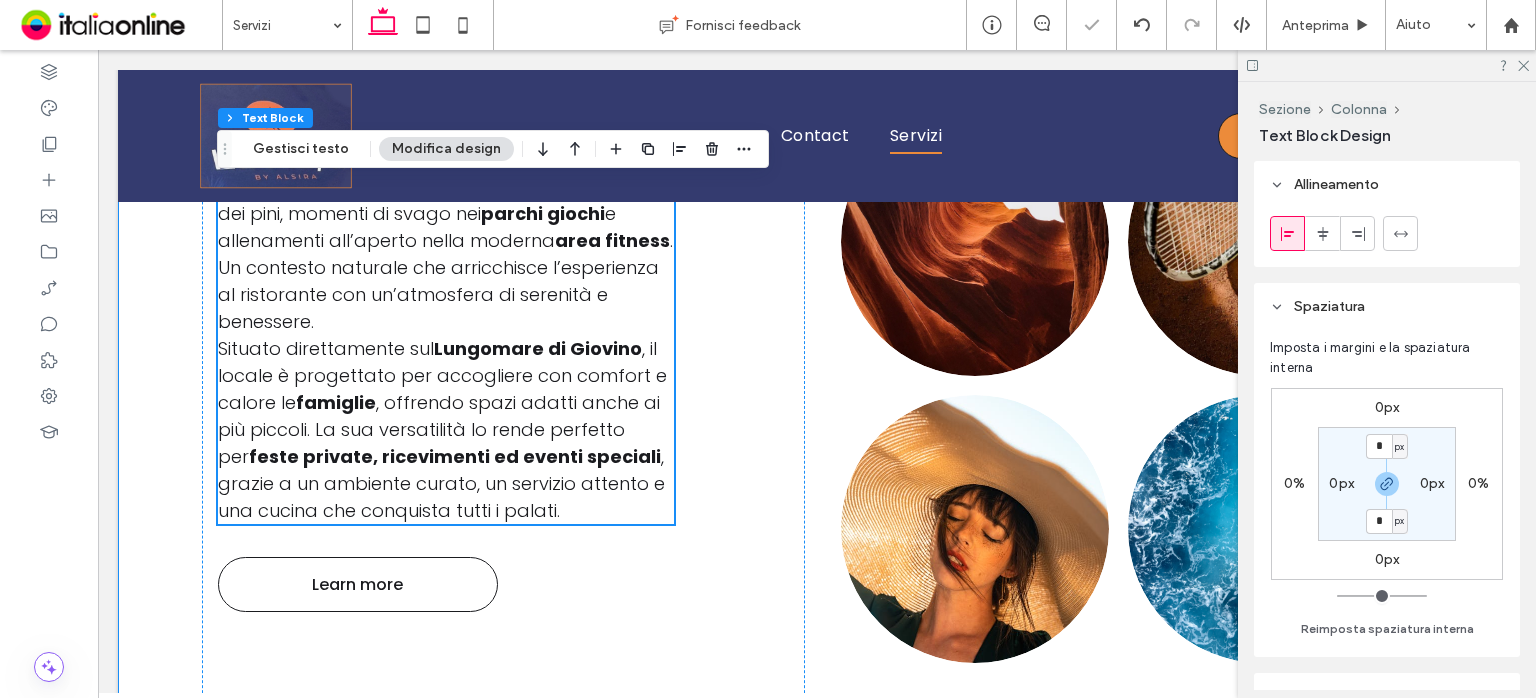 scroll, scrollTop: 1024, scrollLeft: 0, axis: vertical 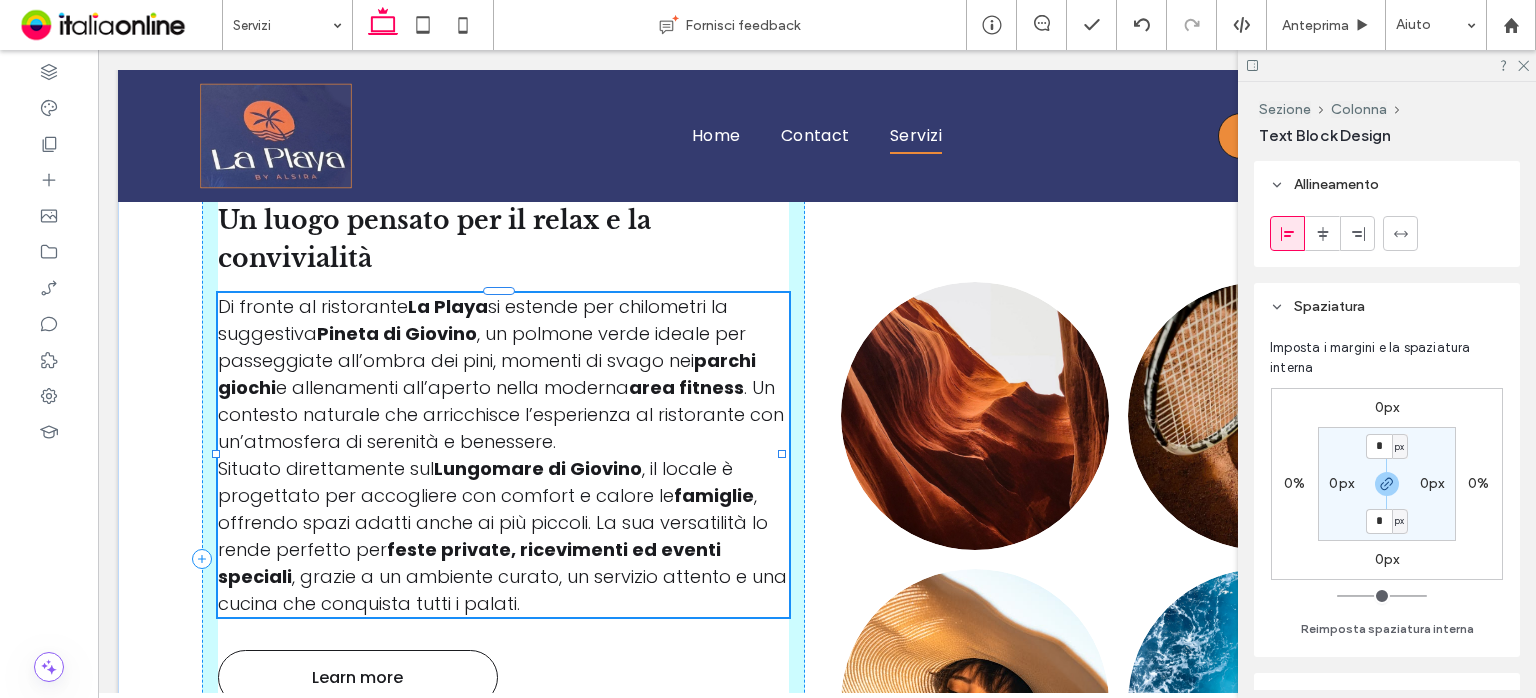drag, startPoint x: 668, startPoint y: 486, endPoint x: 820, endPoint y: 511, distance: 154.0422 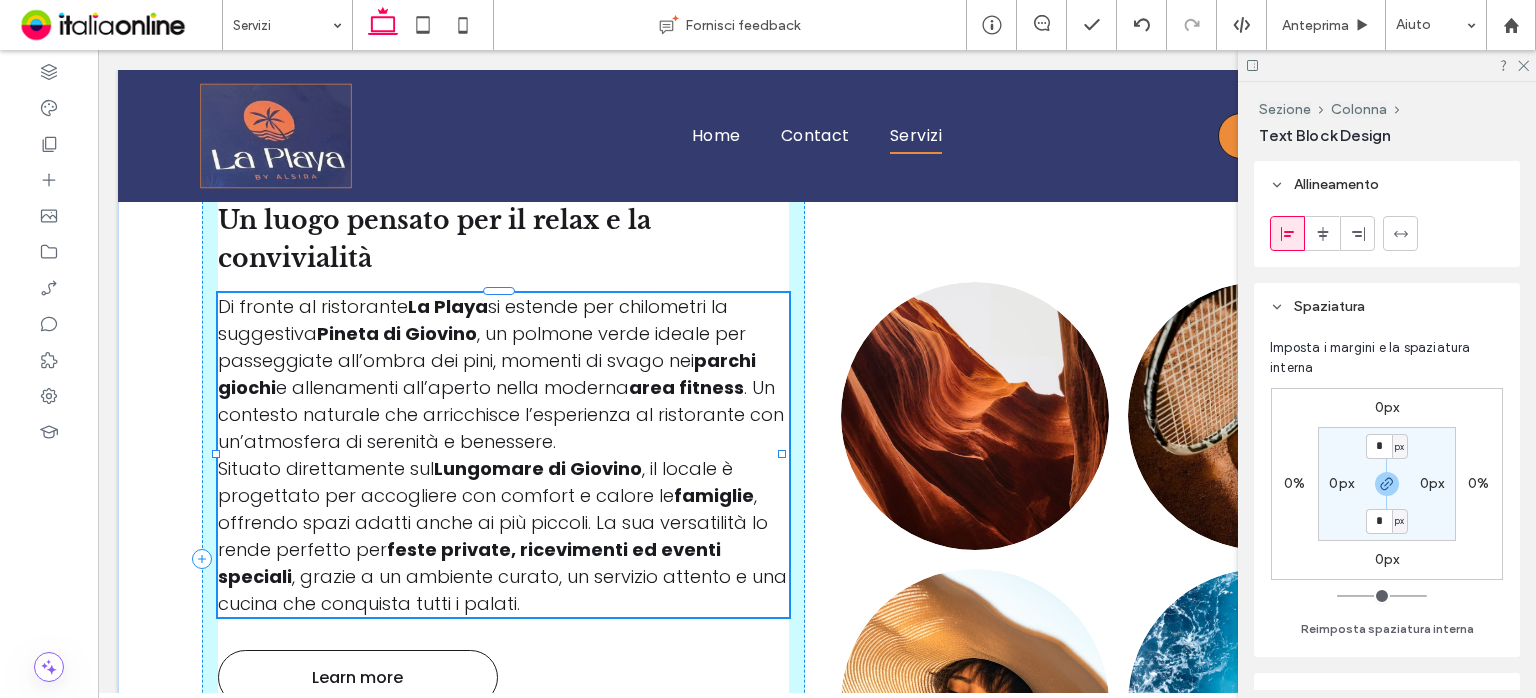 click on "Un luogo pensato per il relax e la convivialità
Di fronte al ristorante  La Playa  si estende per chilometri la suggestiva  Pineta di Giovino , un polmone verde ideale per passeggiate all’ombra dei pini, momenti di svago nei  parchi giochi  e allenamenti all’aperto nella moderna  area fitness . Un contesto naturale che arricchisce l’esperienza al ristorante con un’atmosfera di serenità e benessere. Situato direttamente sul  Lungomare di Giovino , il locale è progettato per accogliere con comfort e calore le  famiglie , offrendo spazi adatti anche ai più piccoli. La sua versatilità lo rende perfetto per  feste private, ricevimenti ed eventi speciali , grazie a un ambiente curato, un servizio attento e una cucina che conquista tutti i palati.
107% , 405px
Learn more
Button
Button" at bounding box center [817, 559] 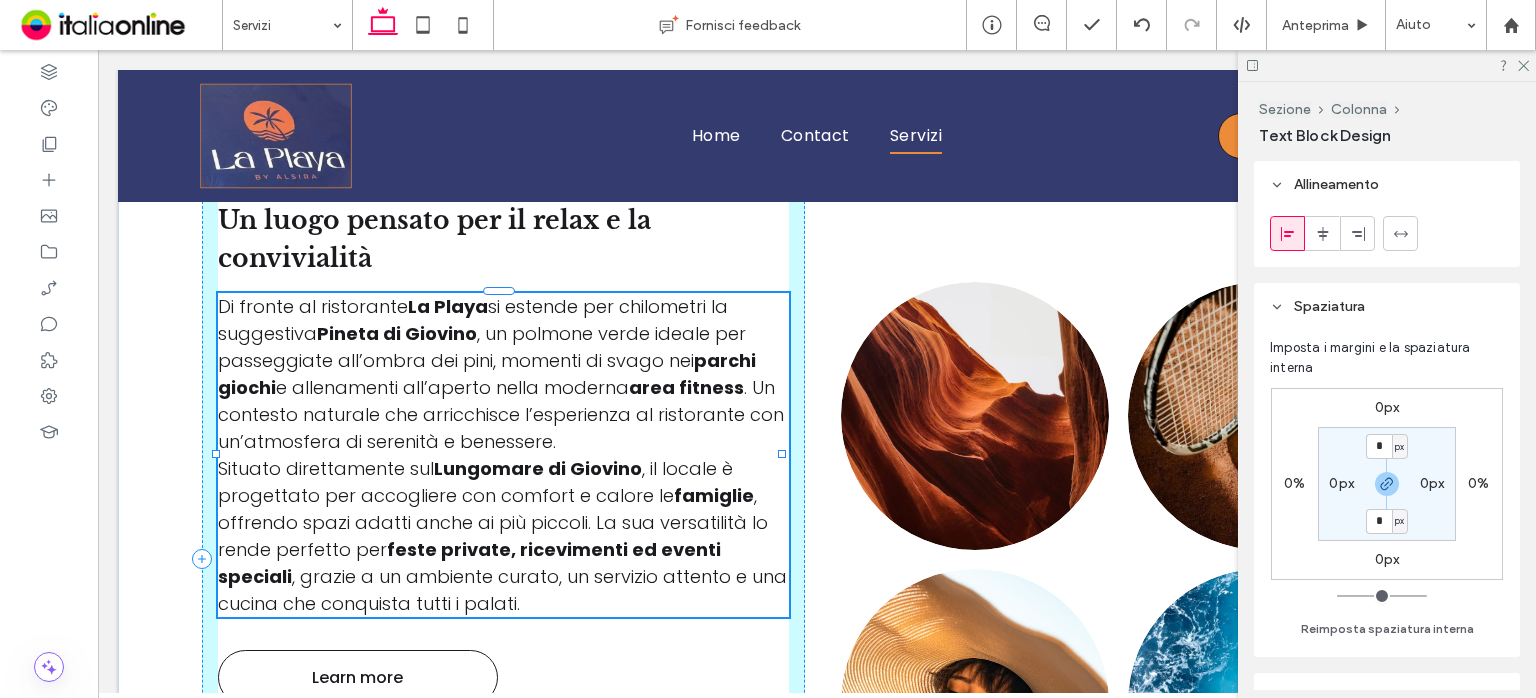 type on "***" 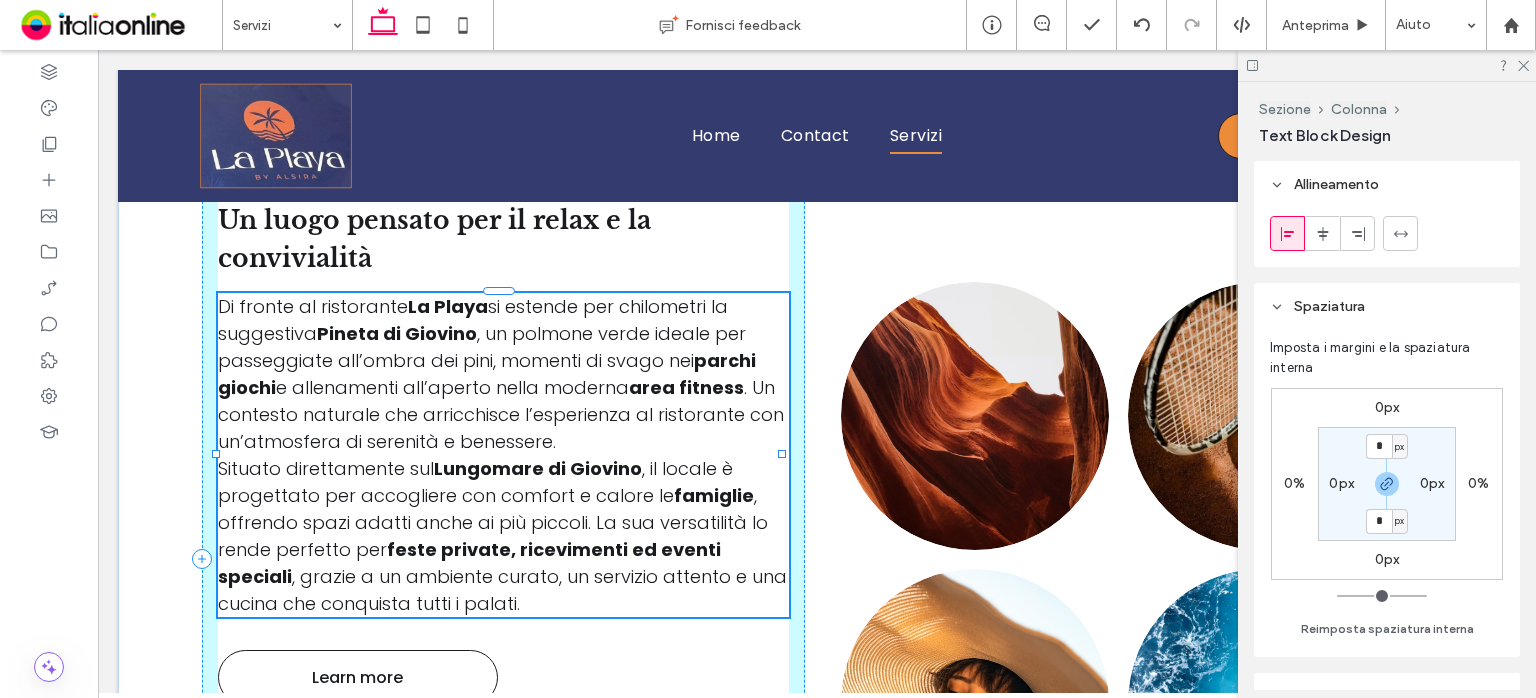 type on "***" 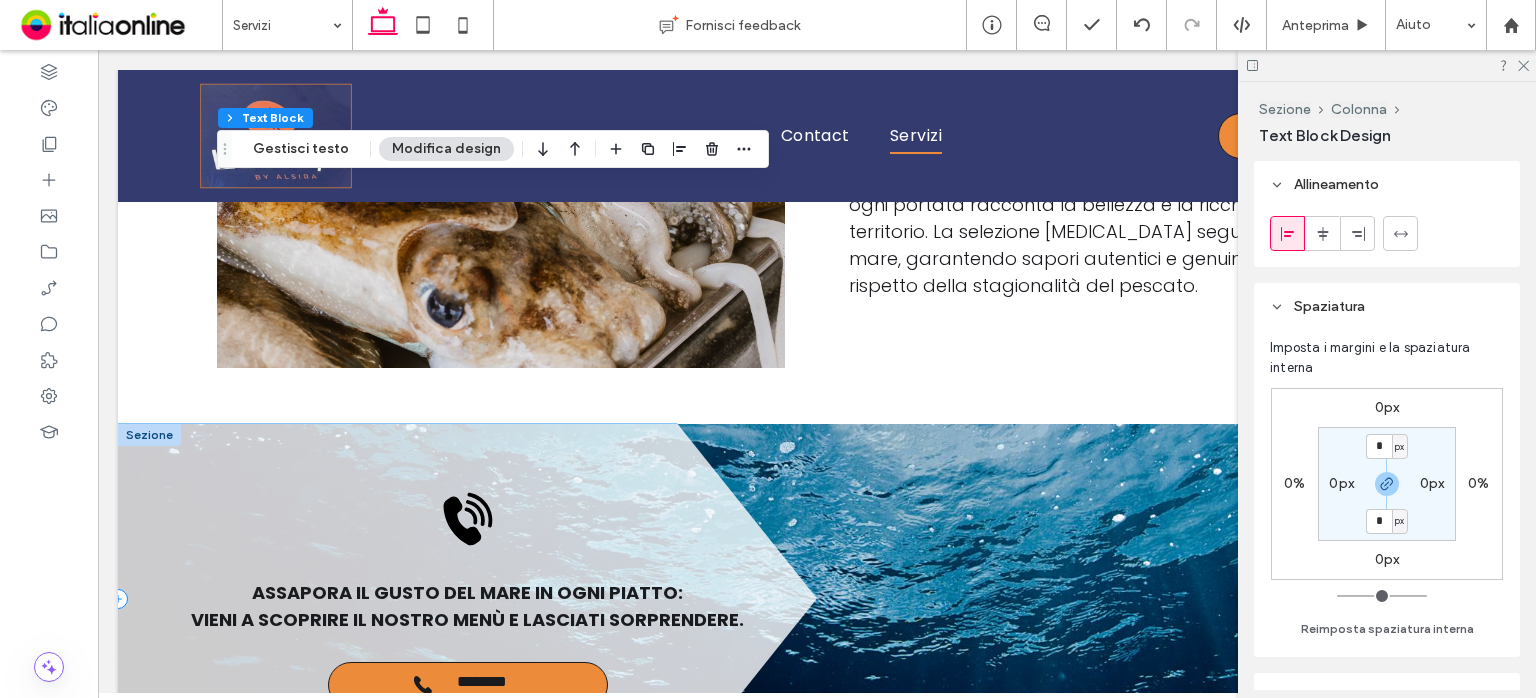 scroll, scrollTop: 3024, scrollLeft: 0, axis: vertical 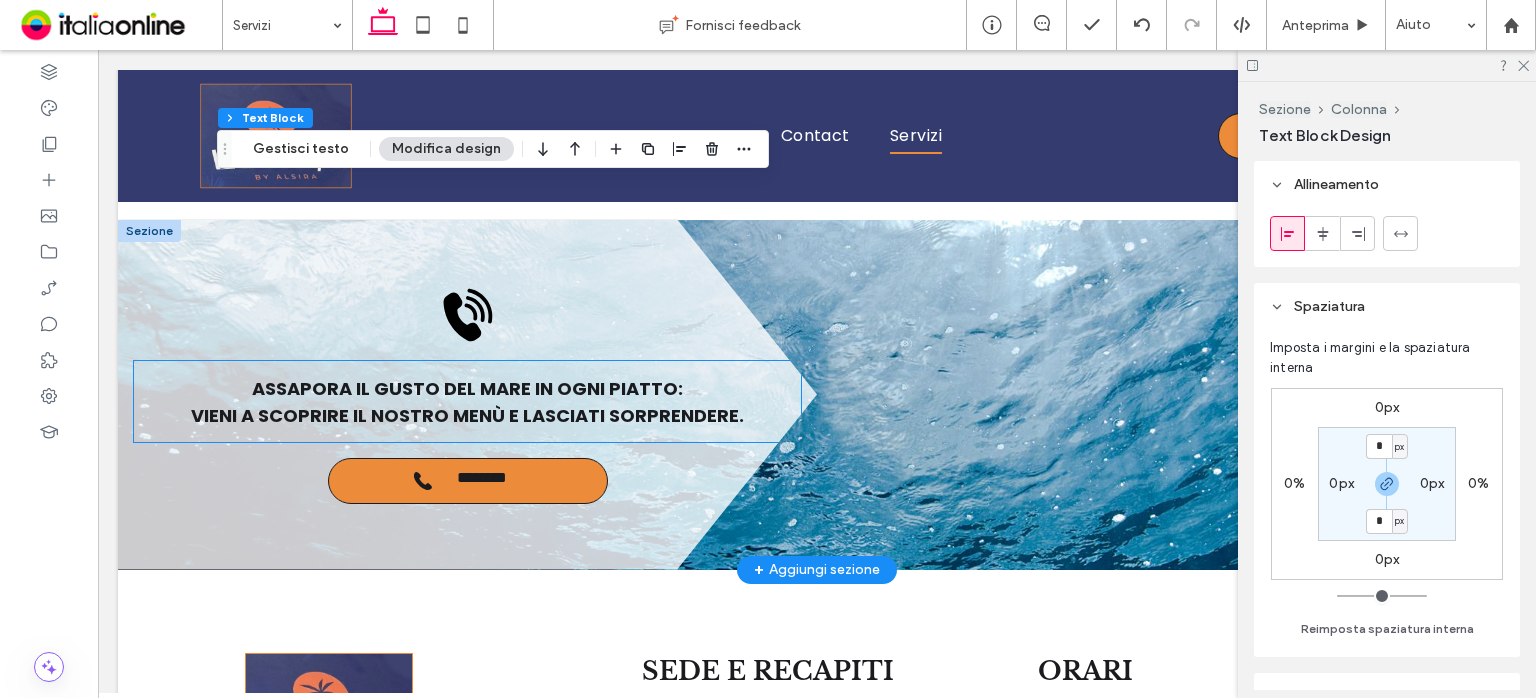 click on "Assapora il gusto del mare in ogni piatto:" at bounding box center (467, 388) 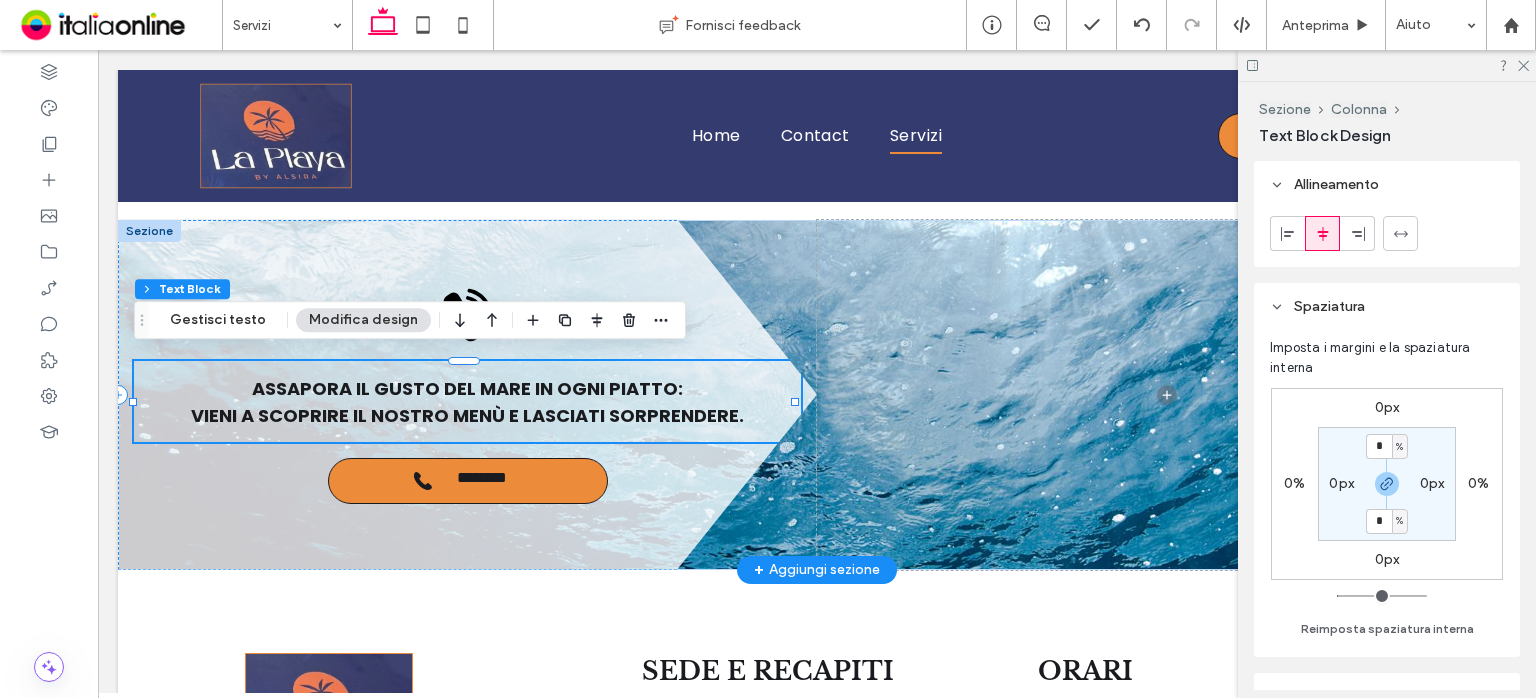 click on "Assapora il gusto del mare in ogni piatto:" at bounding box center [467, 388] 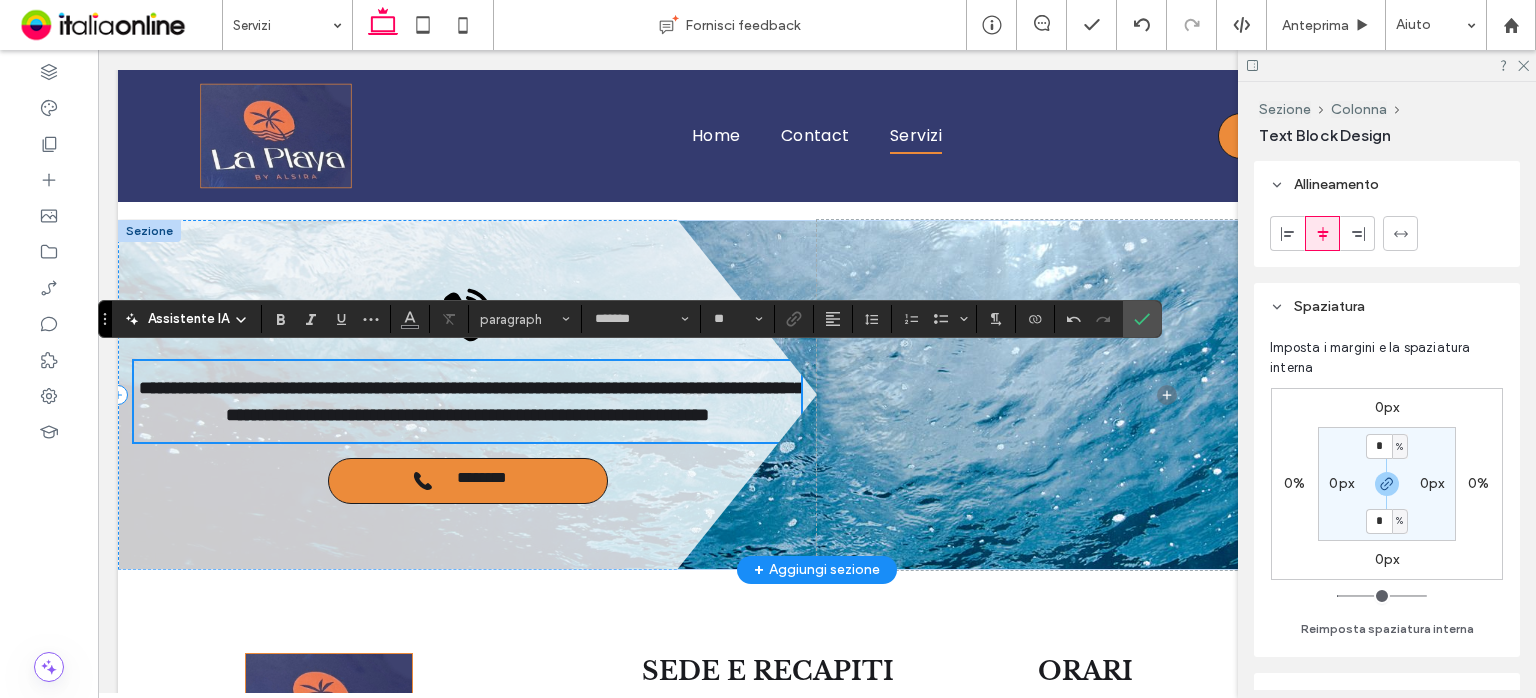 scroll, scrollTop: 0, scrollLeft: 0, axis: both 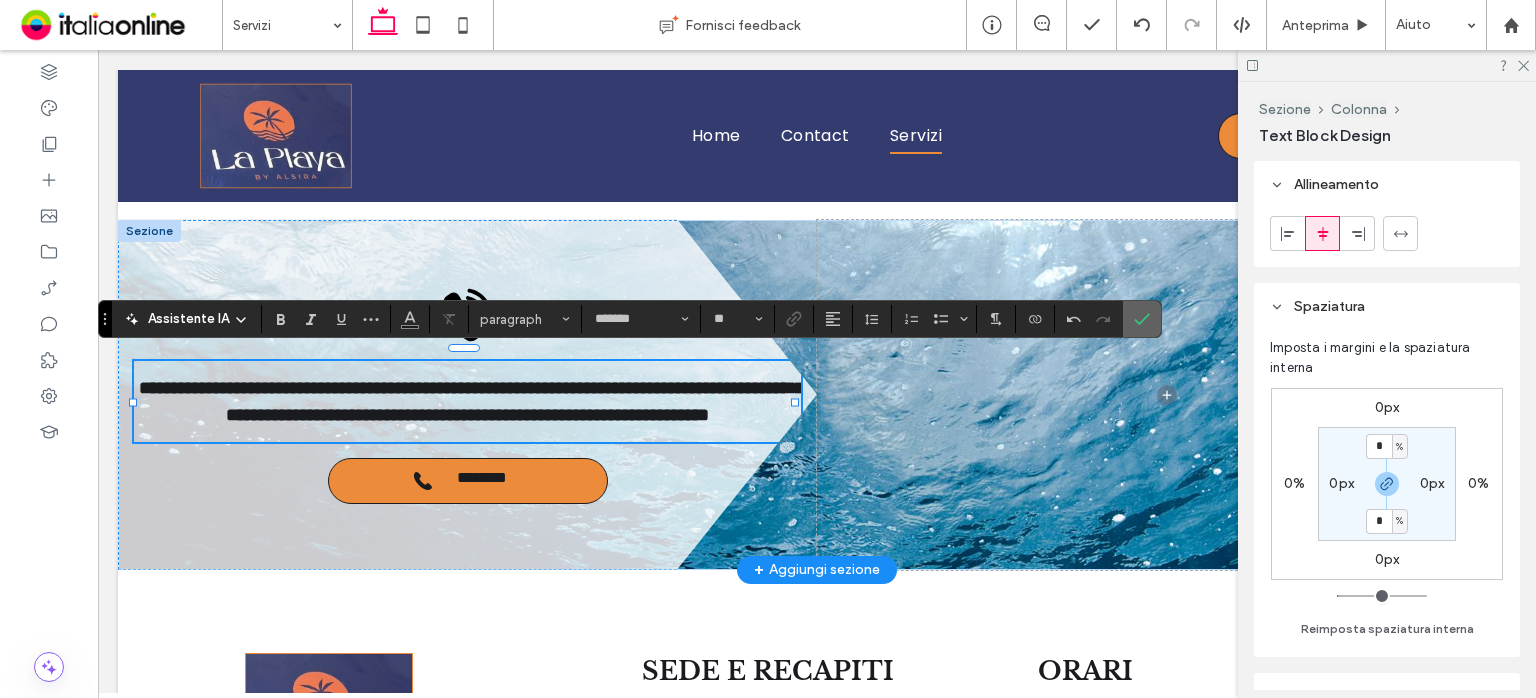 click 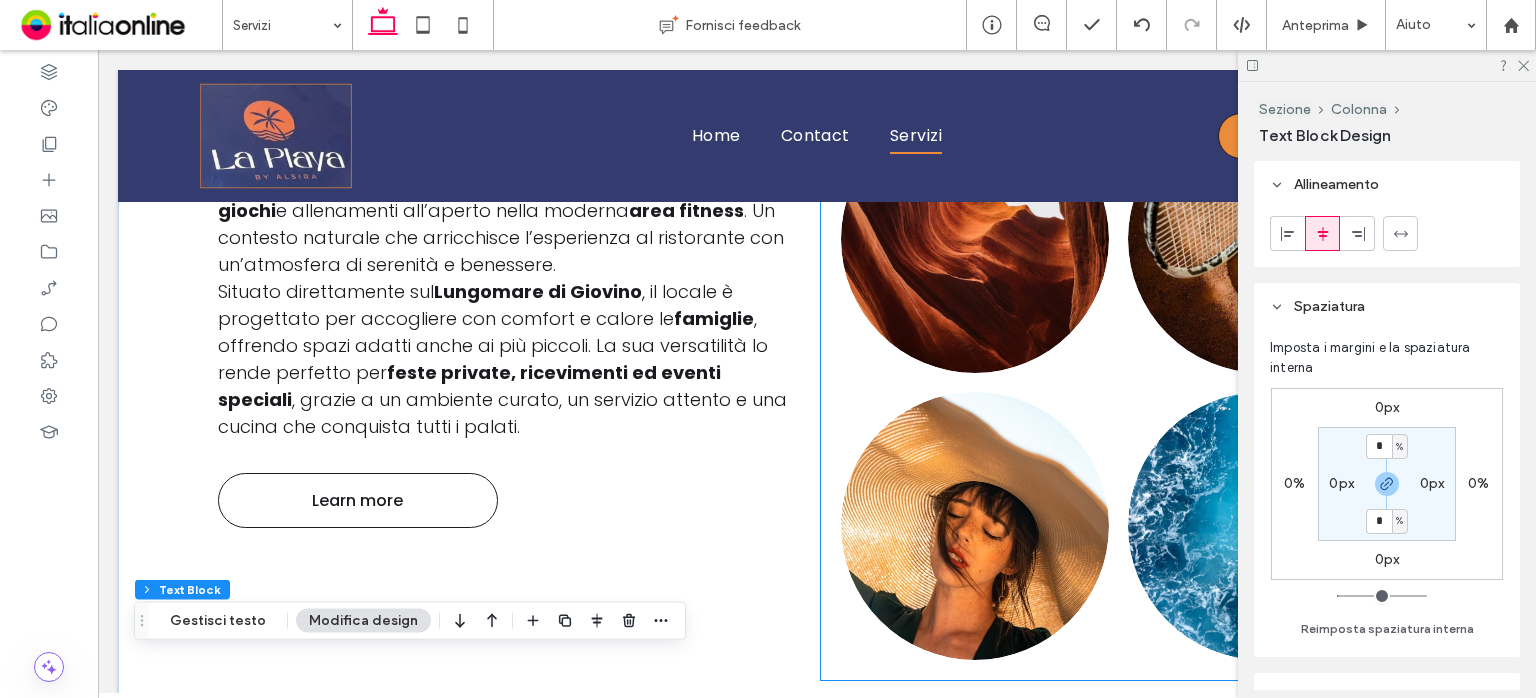 scroll, scrollTop: 1124, scrollLeft: 0, axis: vertical 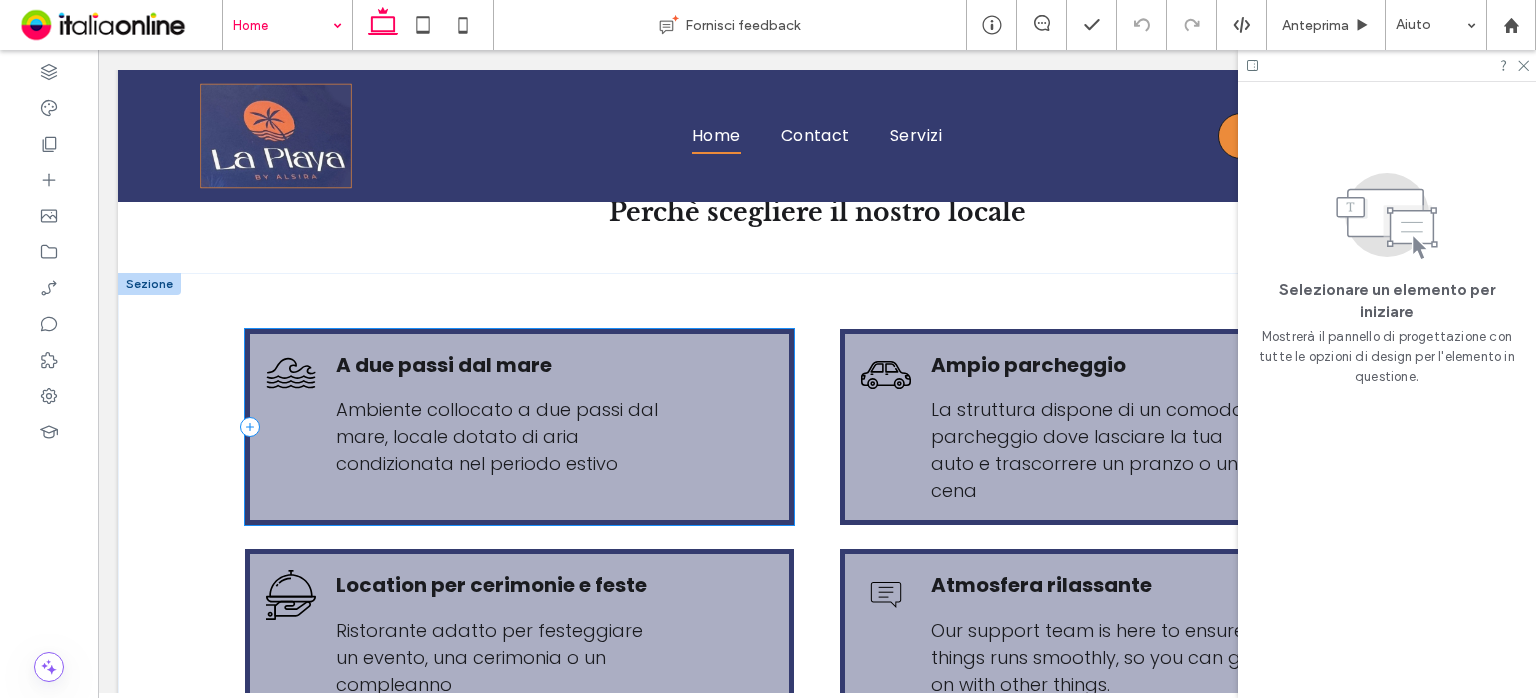 click on "A due passi dal mare
Ambiente collocato a due passi dal mare, locale dotato di aria condizionata nel periodo estivo" at bounding box center [519, 427] 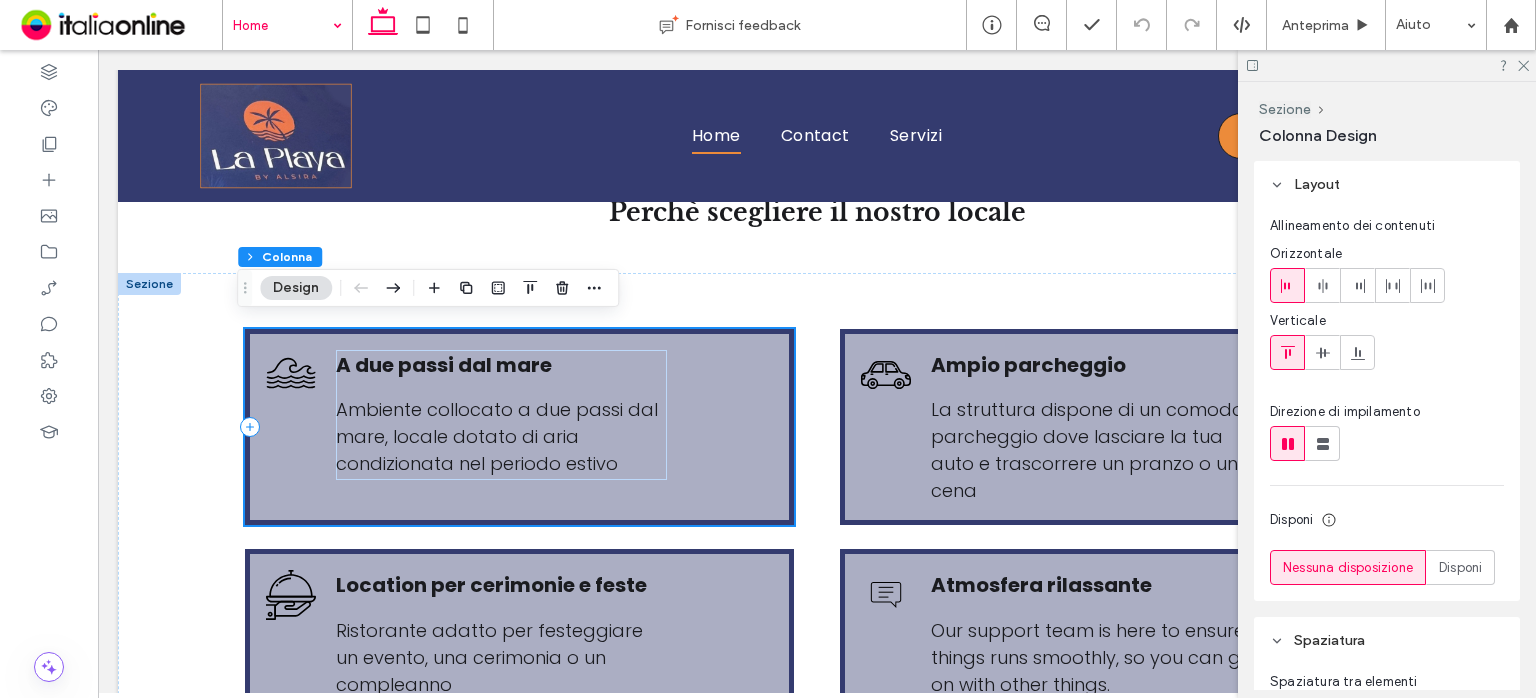 click on "A due passi dal mare
Ambiente collocato a due passi dal mare, locale dotato di aria condizionata nel periodo estivo" at bounding box center [519, 427] 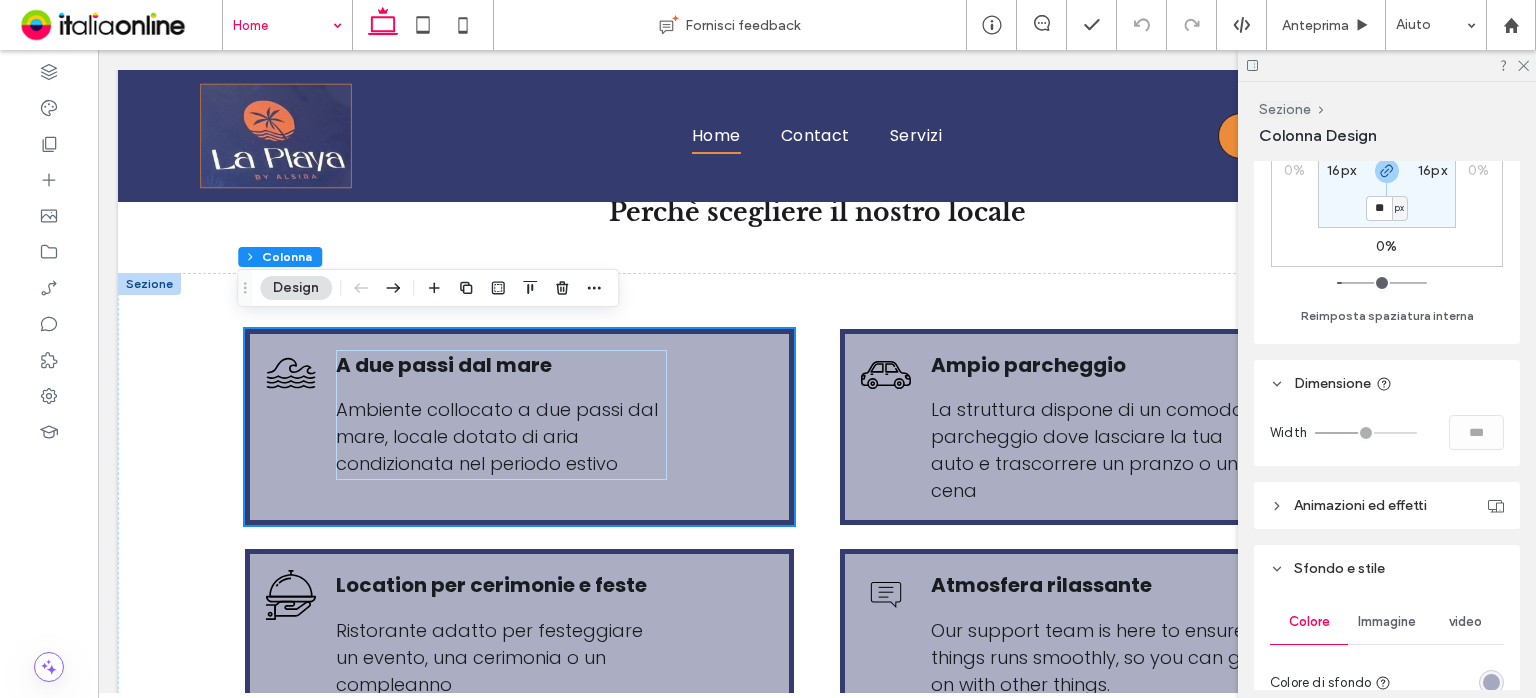 scroll, scrollTop: 900, scrollLeft: 0, axis: vertical 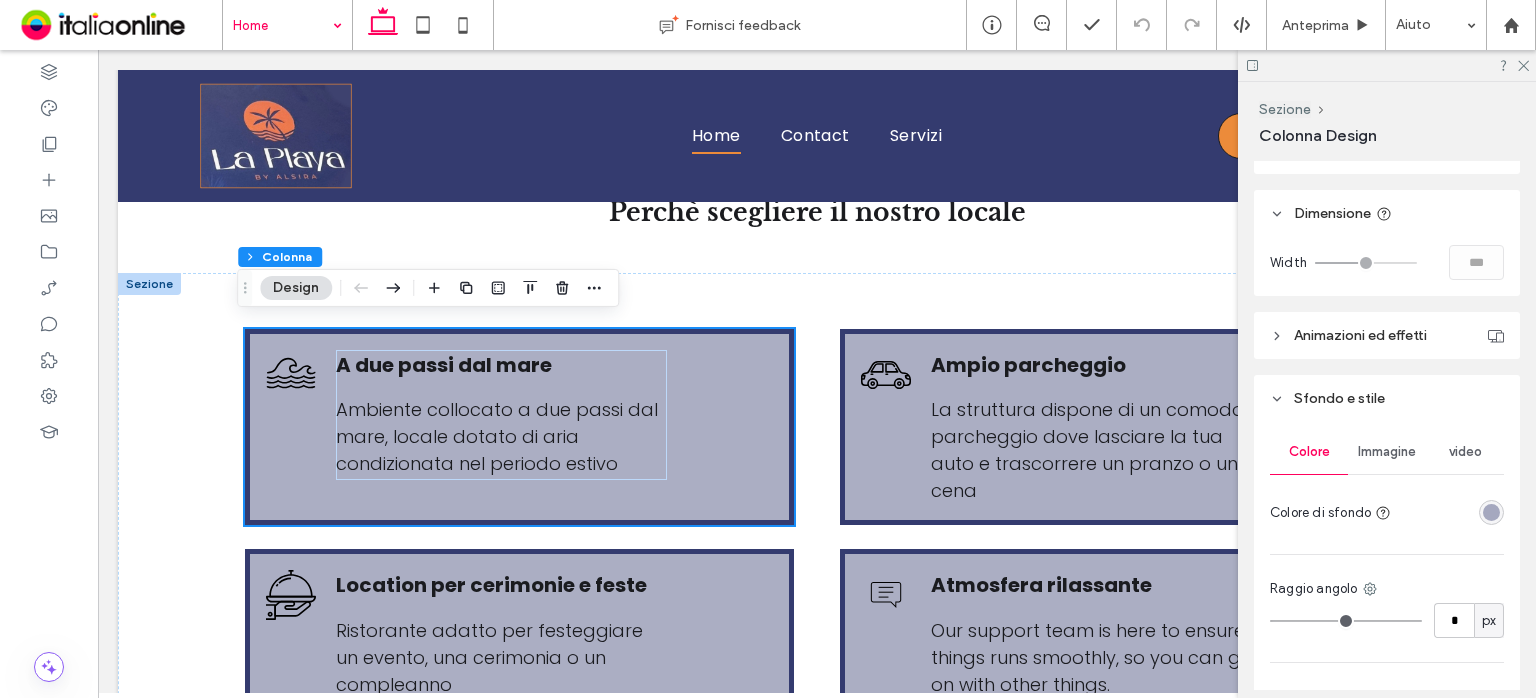 click at bounding box center (1491, 512) 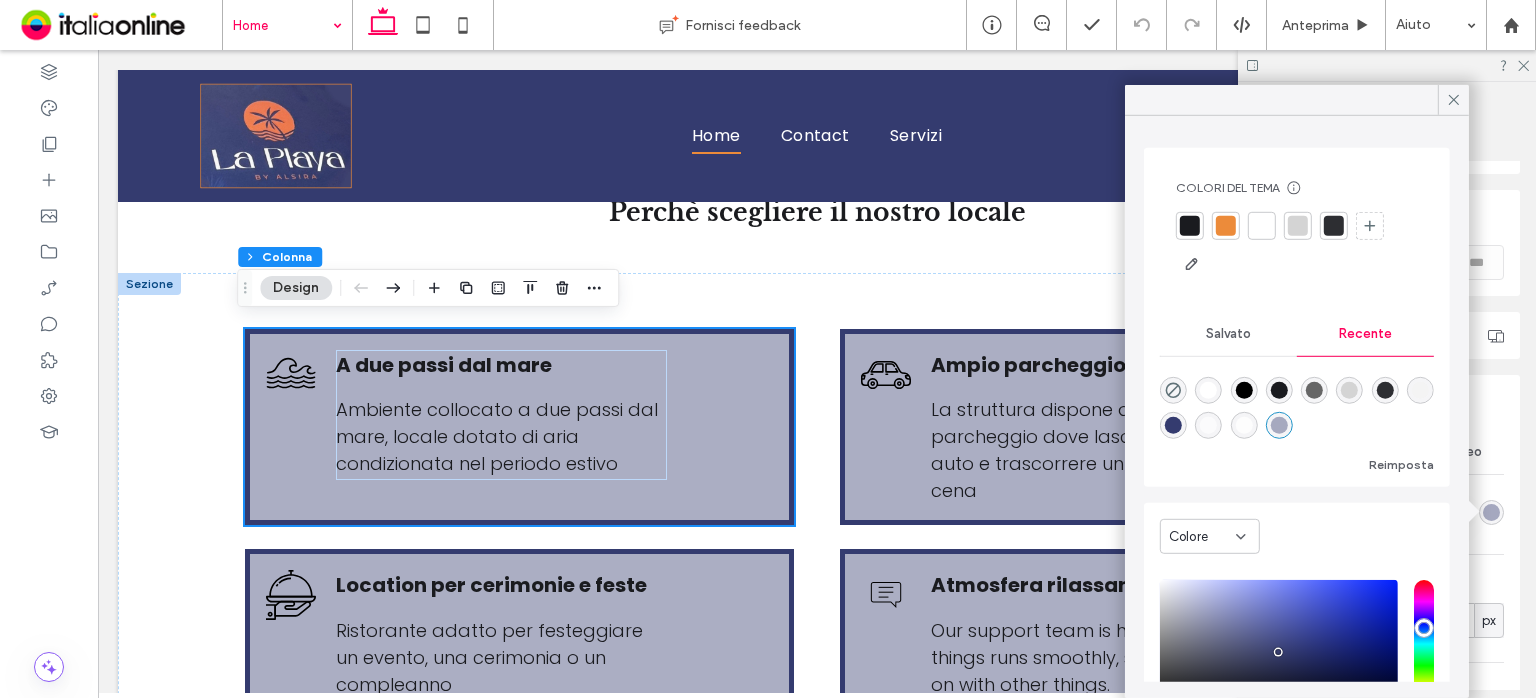 drag, startPoint x: 1171, startPoint y: 389, endPoint x: 1155, endPoint y: 395, distance: 17.088007 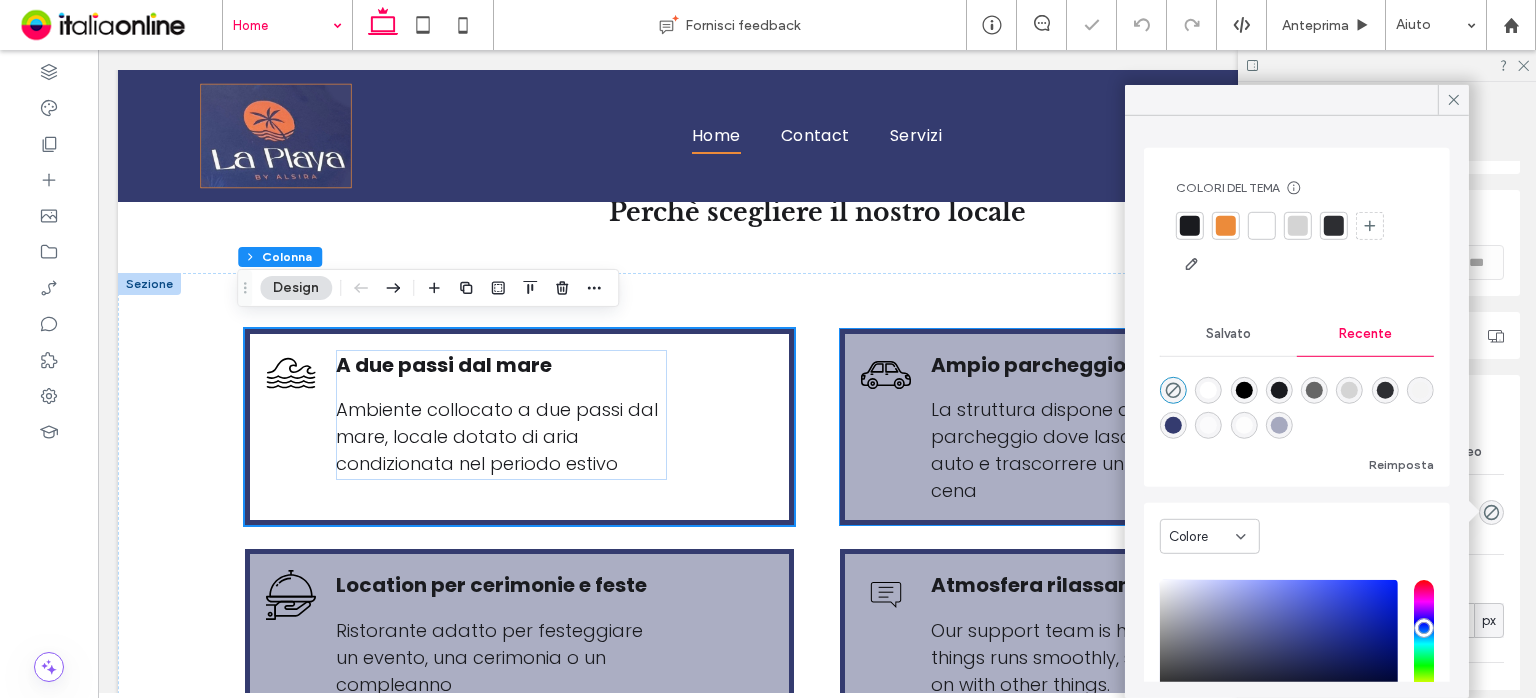 click on "Ampio parcheggio
La struttura dispone di un comodo parcheggio dove lasciare la tua auto e trascorrere un pranzo o una cena" at bounding box center [1114, 427] 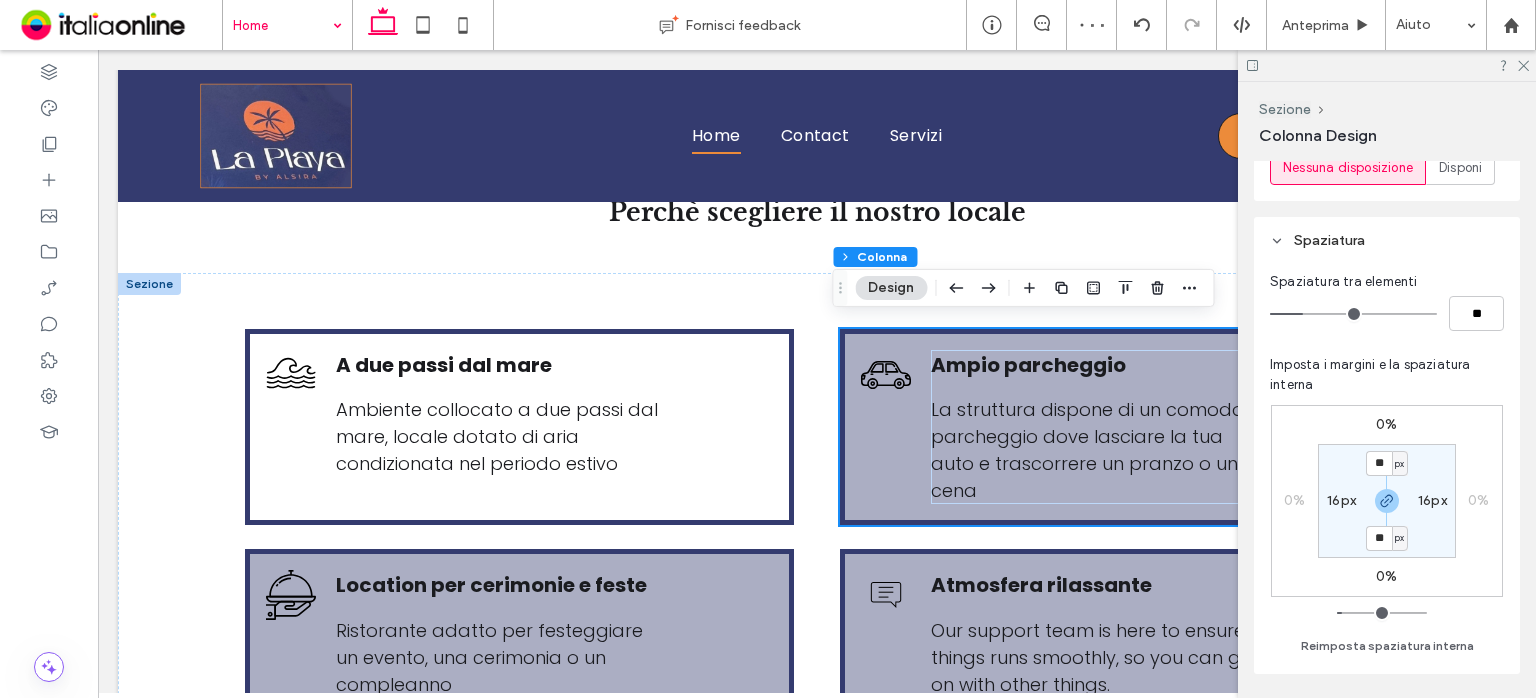 scroll, scrollTop: 900, scrollLeft: 0, axis: vertical 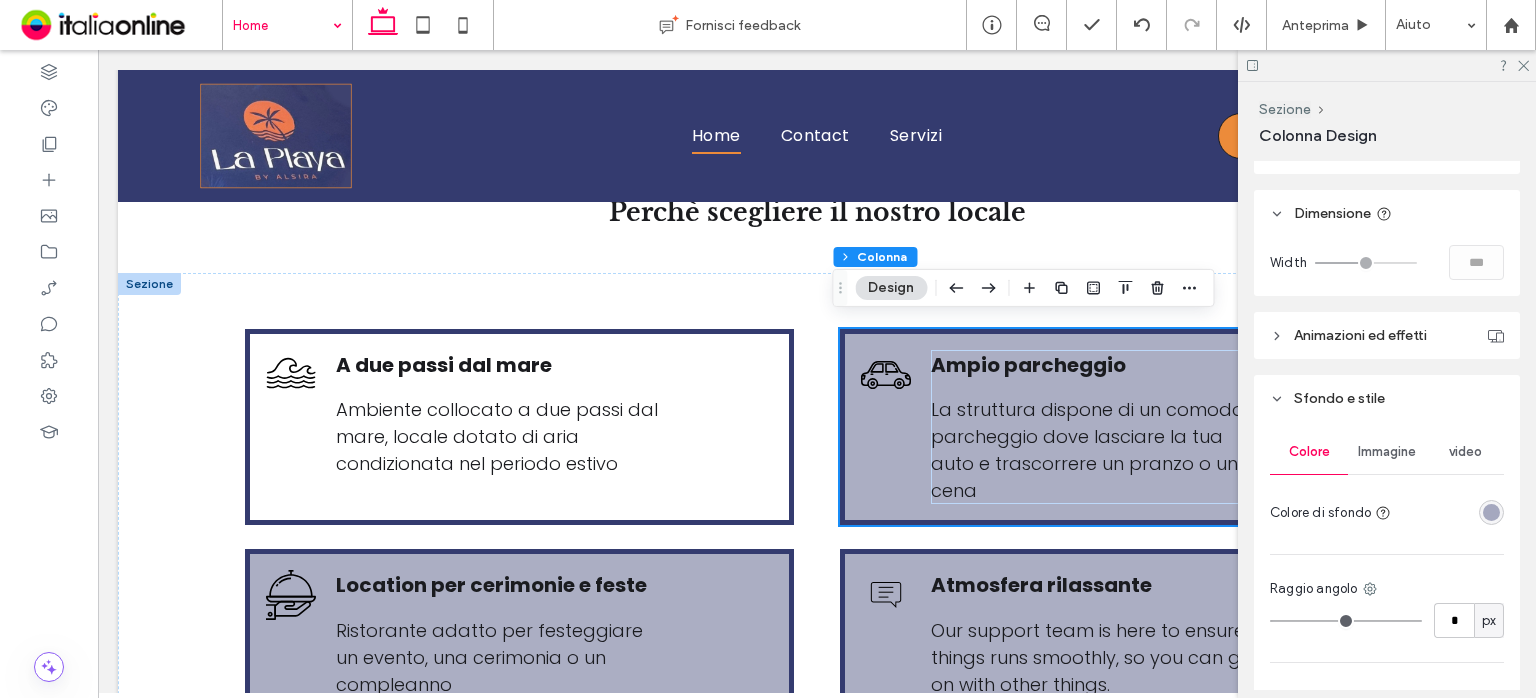 click at bounding box center [1491, 512] 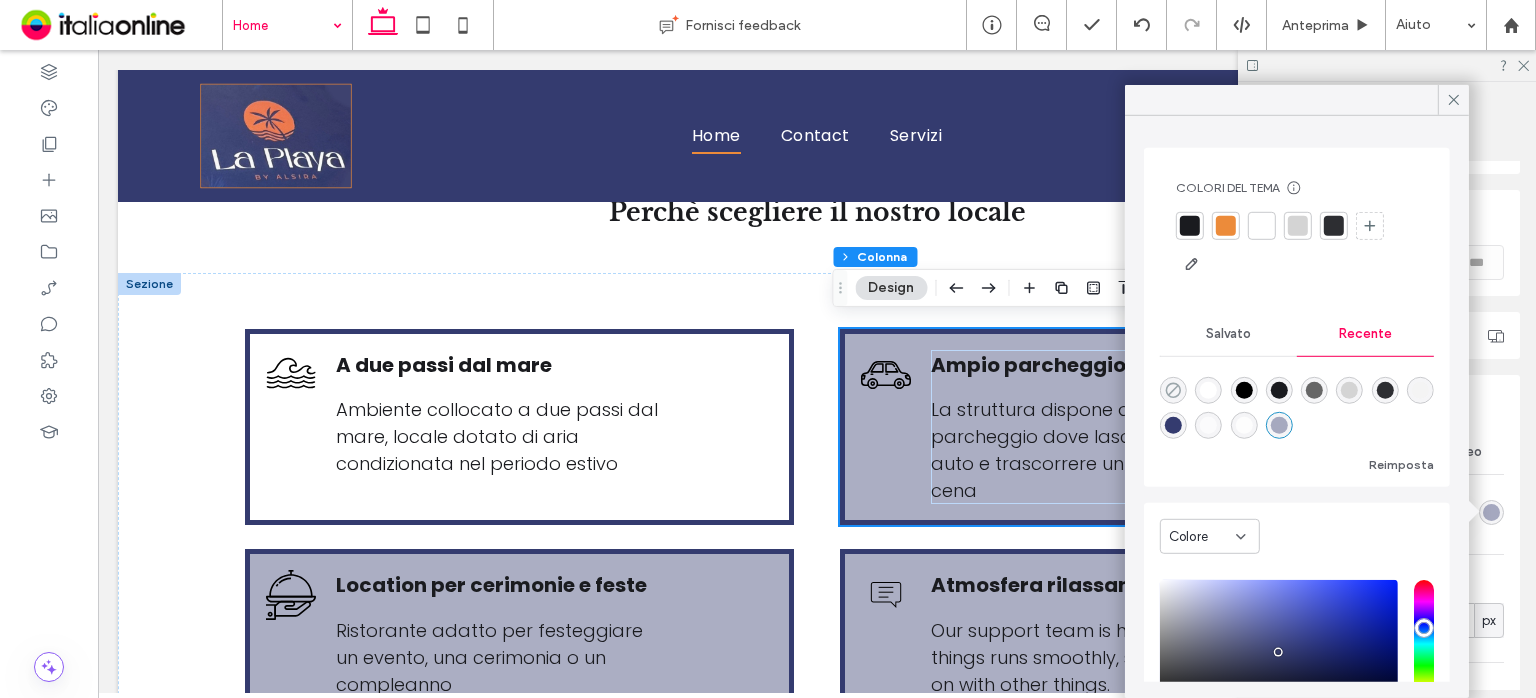 click 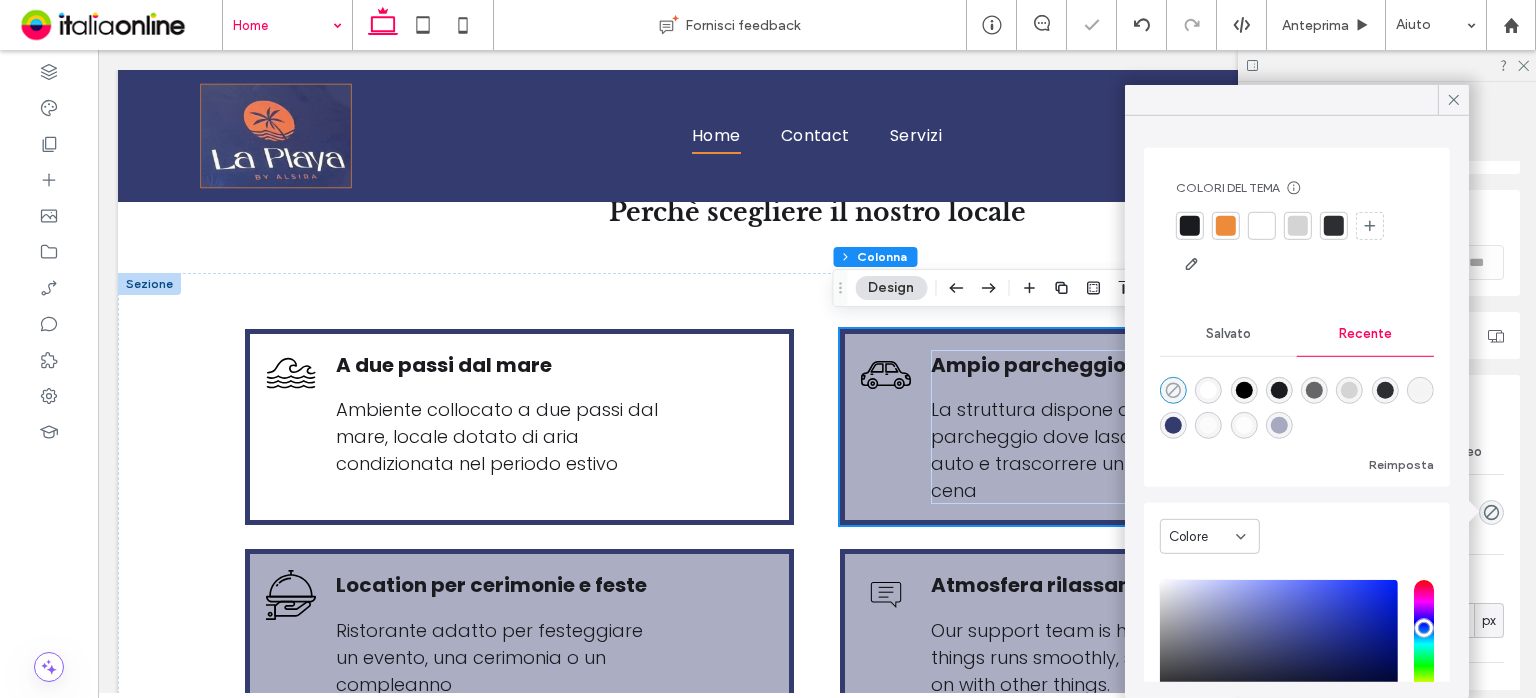 type on "*******" 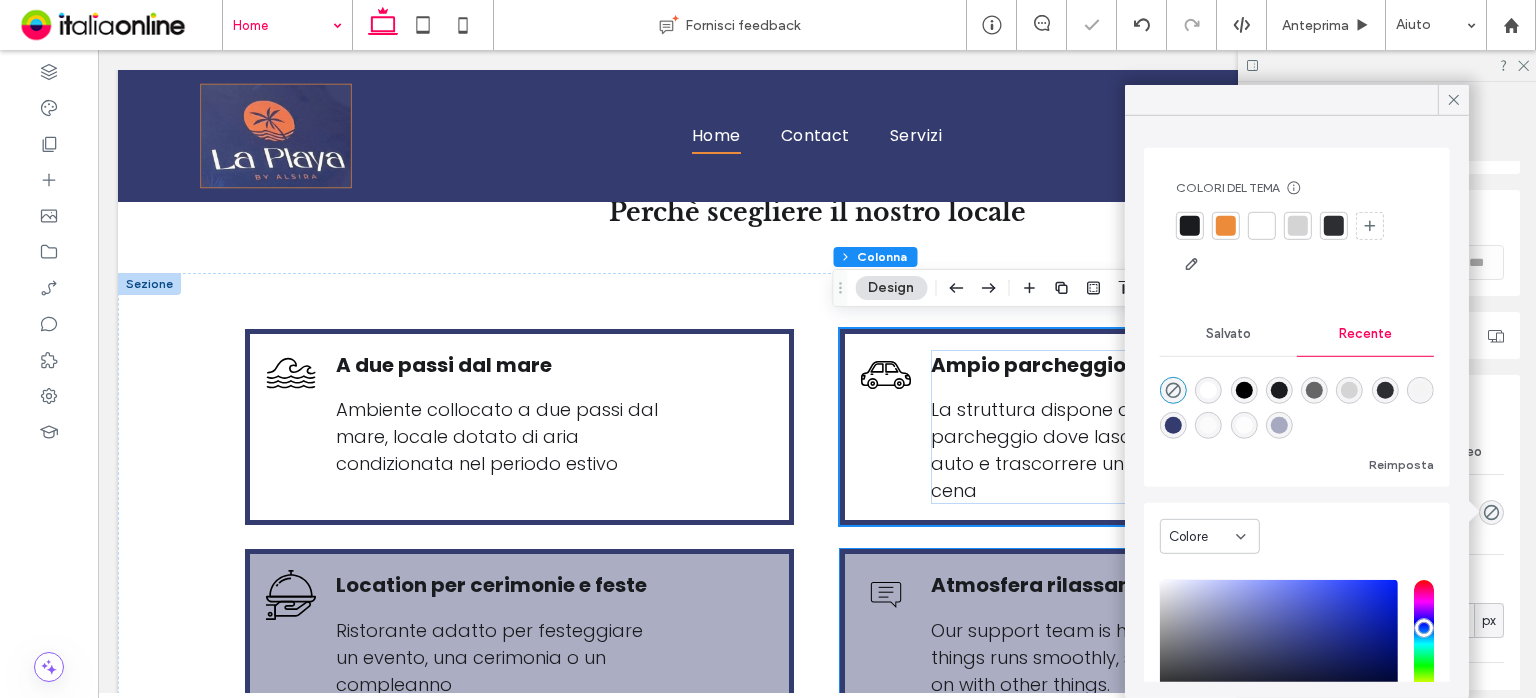 click on "Atmosfera rilassante
Our support team is here to ensure things runs smoothly, so you can get on with other things." at bounding box center (1114, 635) 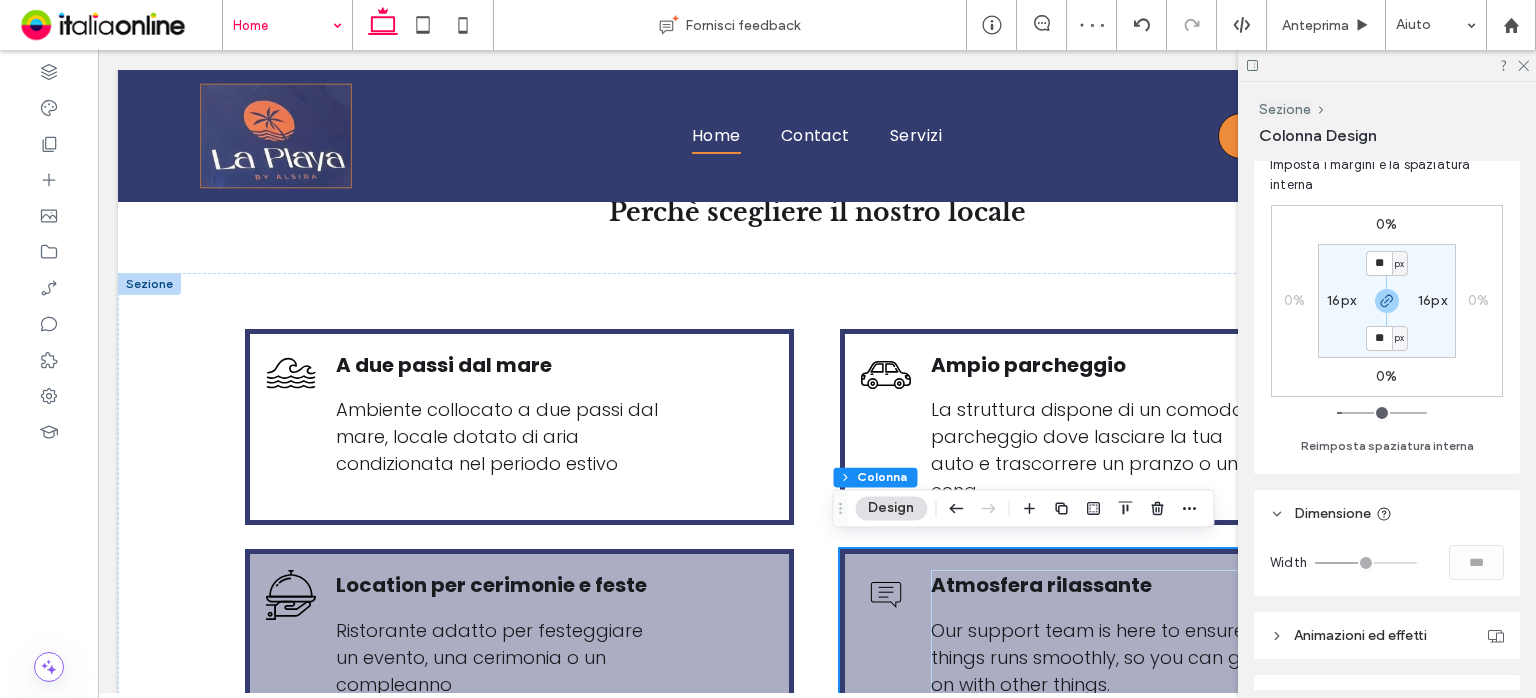 scroll, scrollTop: 900, scrollLeft: 0, axis: vertical 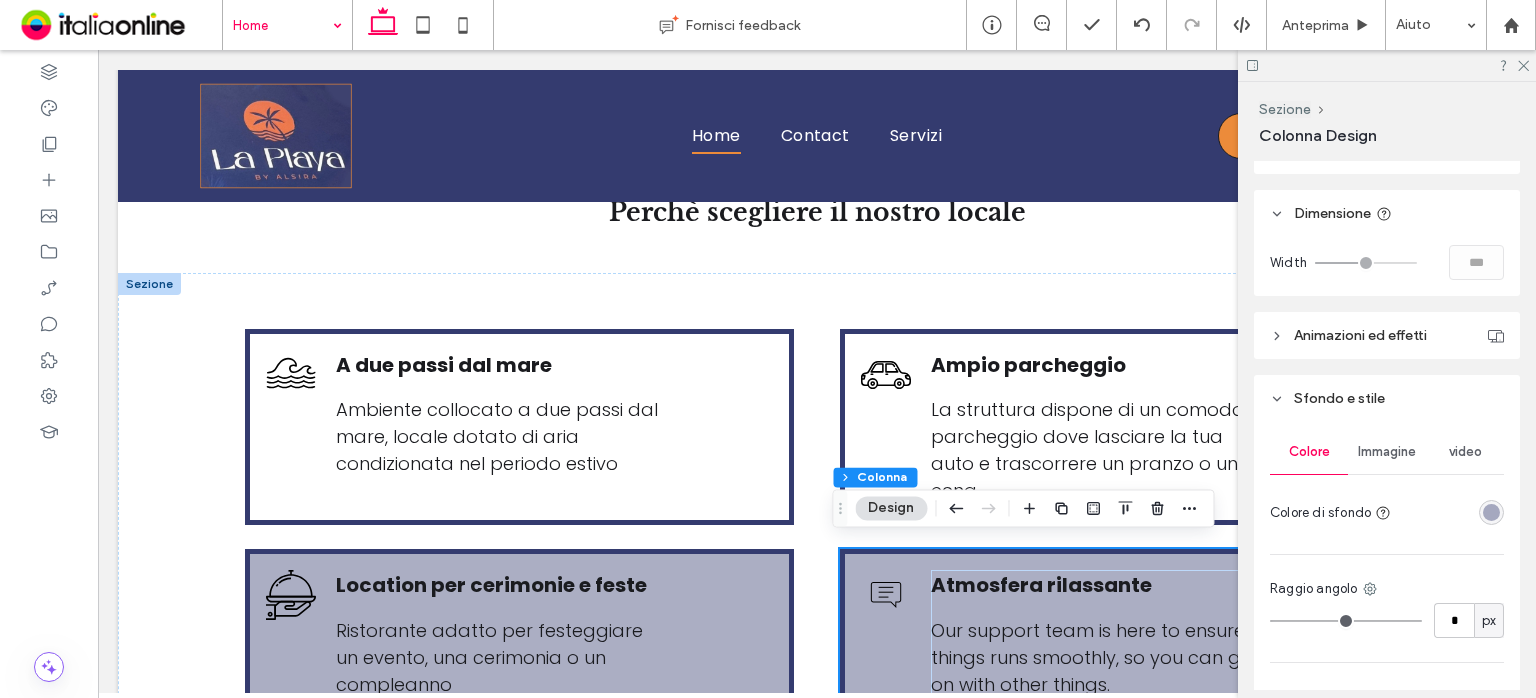 click at bounding box center [1491, 512] 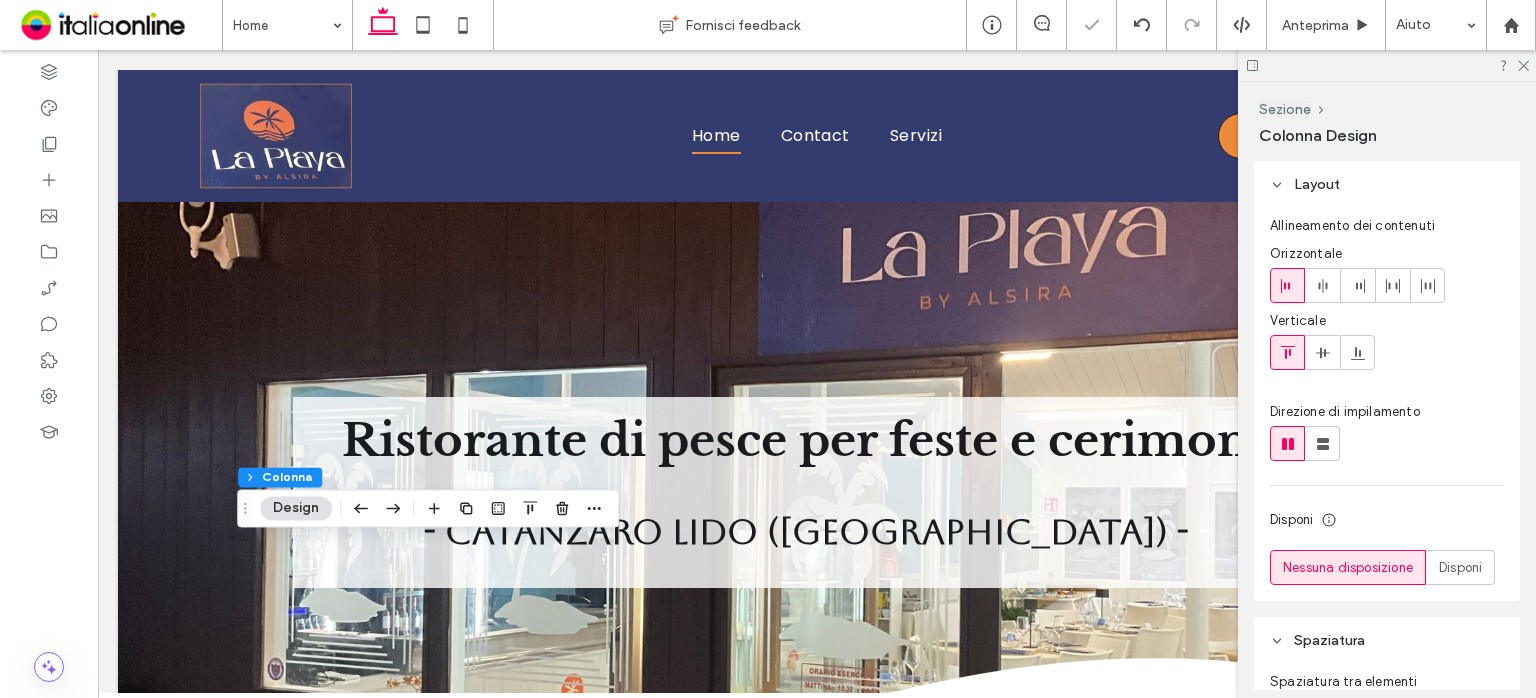scroll, scrollTop: 2265, scrollLeft: 0, axis: vertical 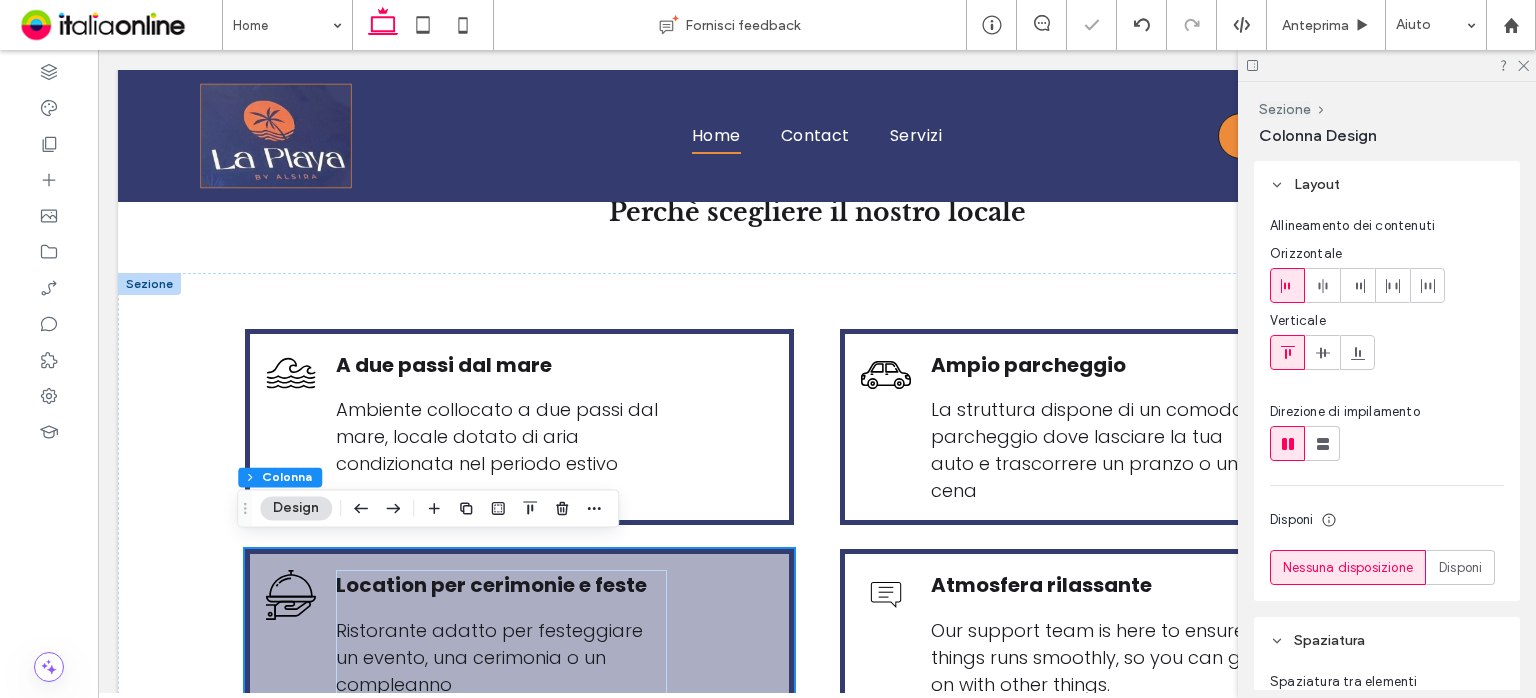 drag, startPoint x: 98, startPoint y: 50, endPoint x: 752, endPoint y: 565, distance: 832.4308 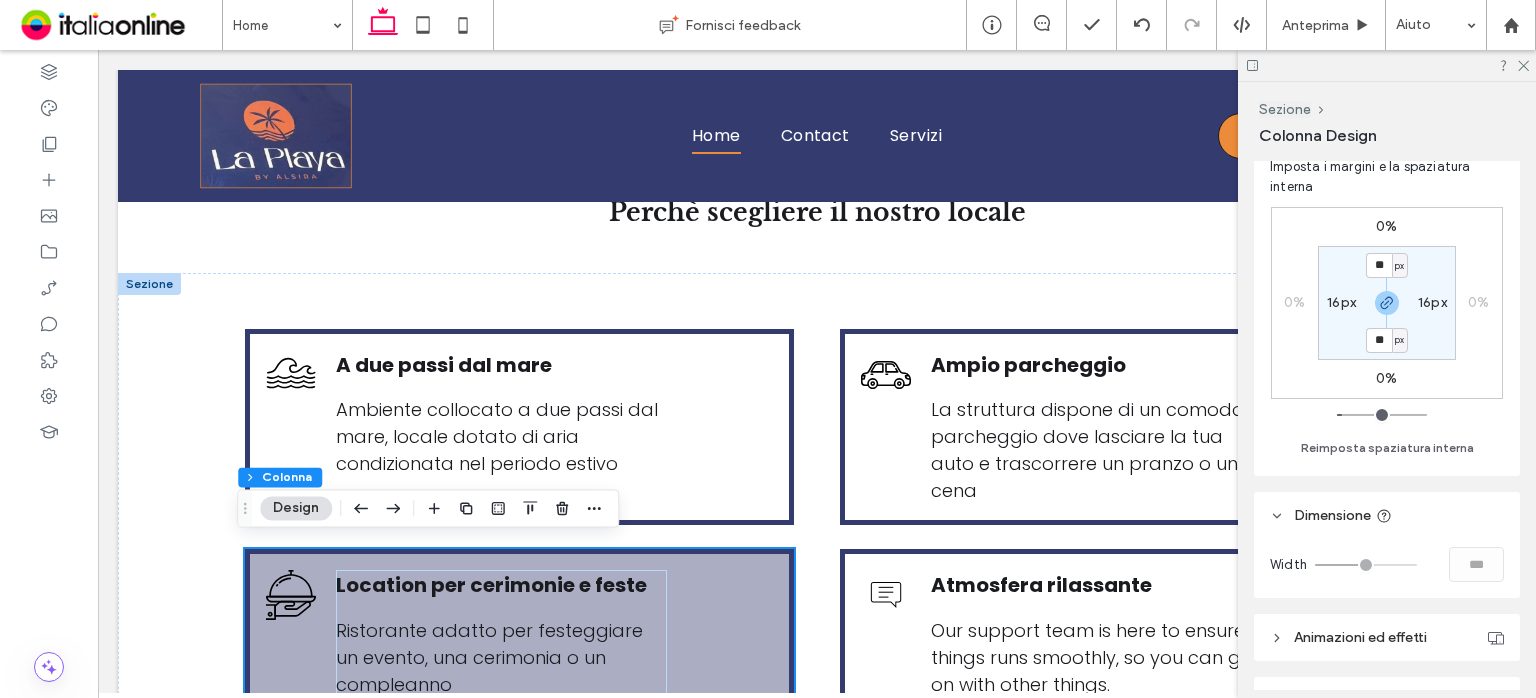 scroll, scrollTop: 800, scrollLeft: 0, axis: vertical 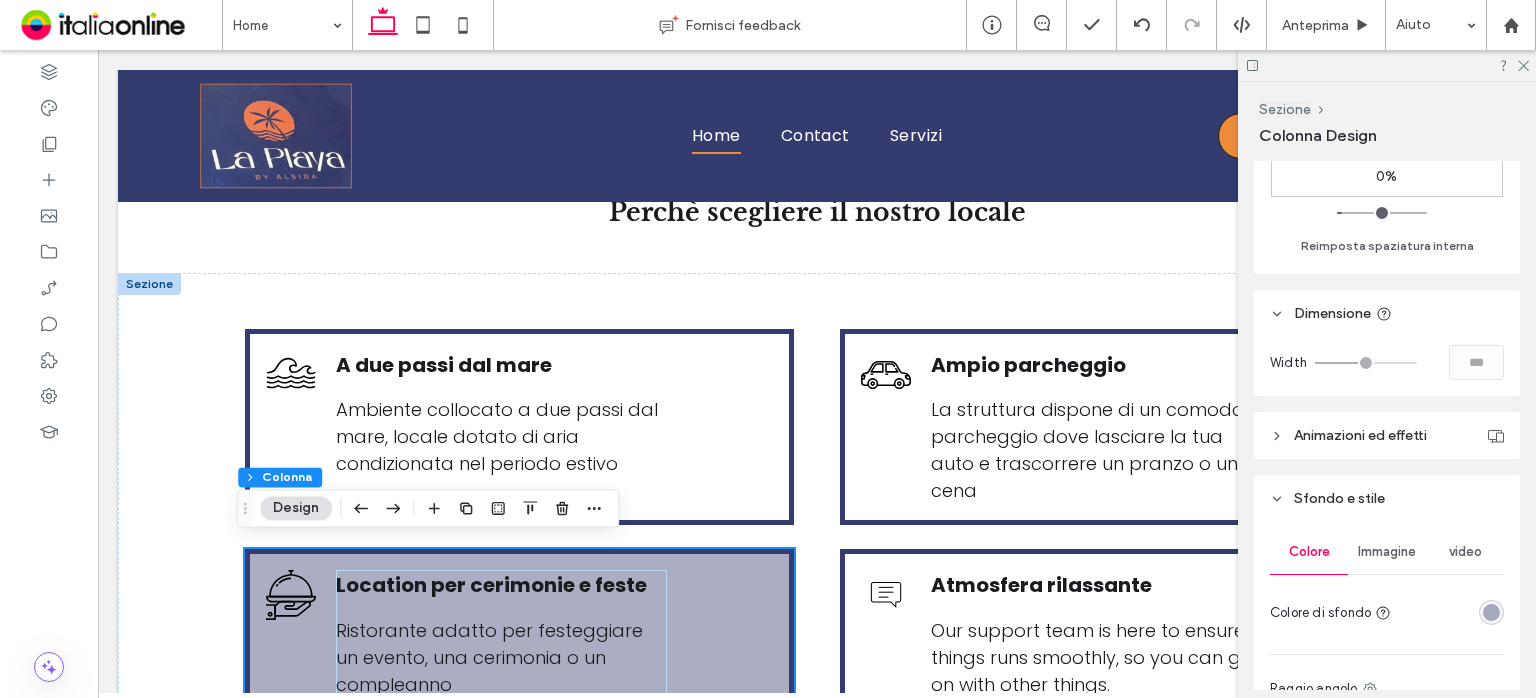 click at bounding box center (1491, 612) 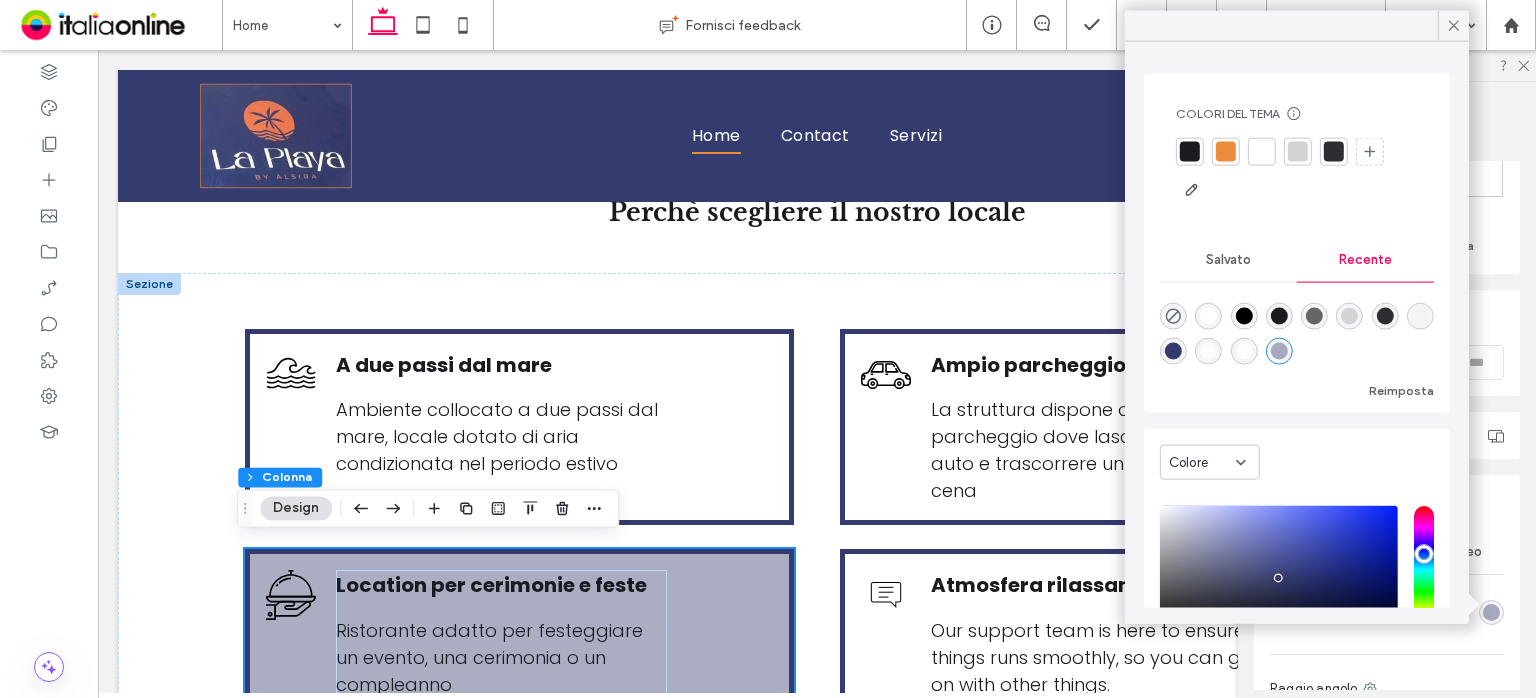 drag, startPoint x: 1172, startPoint y: 317, endPoint x: 1190, endPoint y: 287, distance: 34.98571 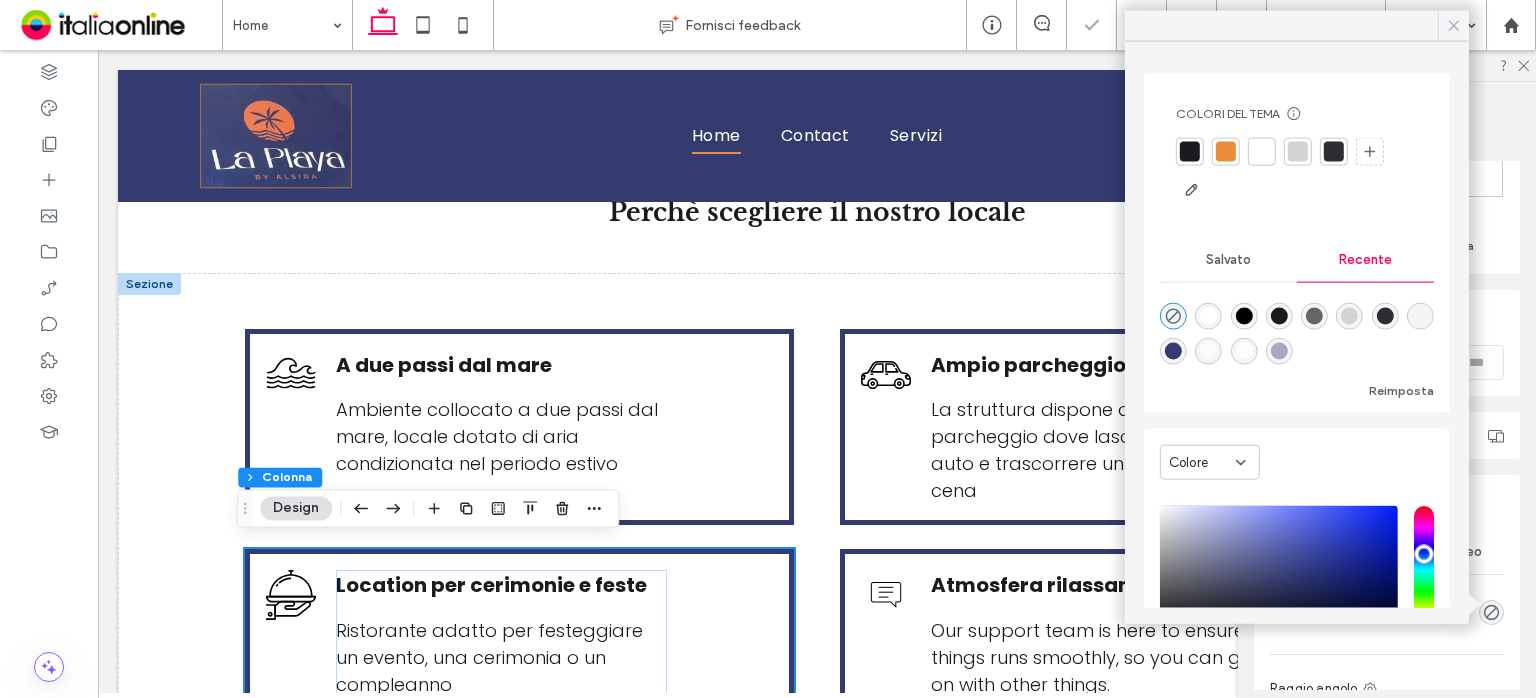 click 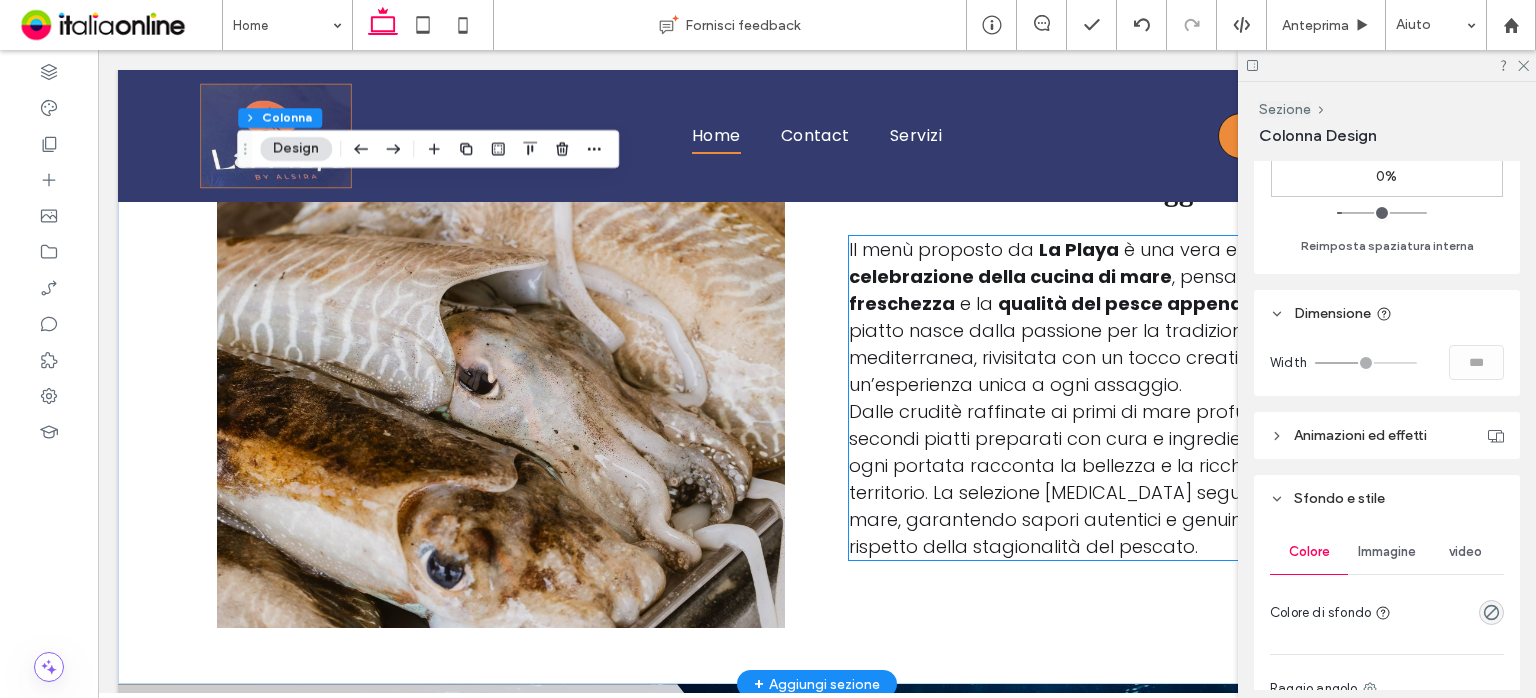scroll, scrollTop: 2865, scrollLeft: 0, axis: vertical 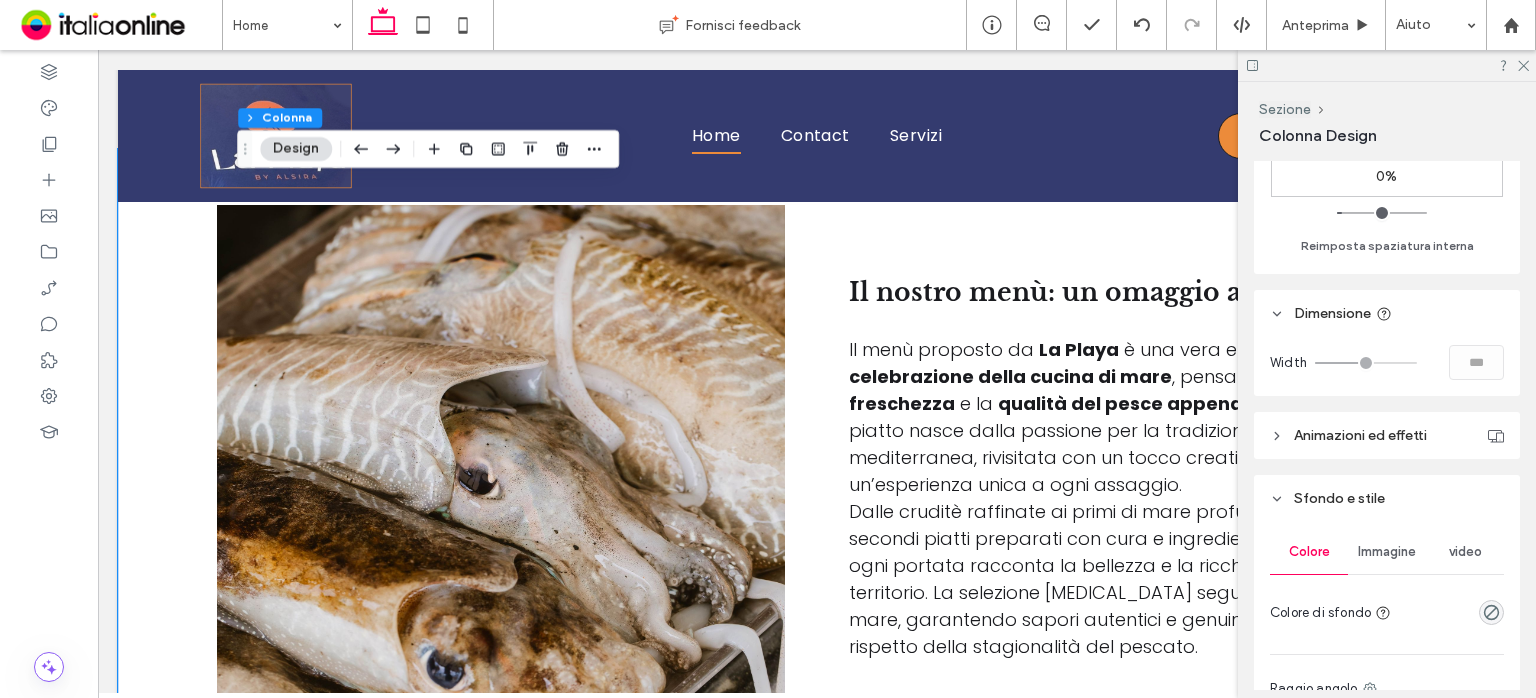 drag, startPoint x: 798, startPoint y: 448, endPoint x: 776, endPoint y: 450, distance: 22.090721 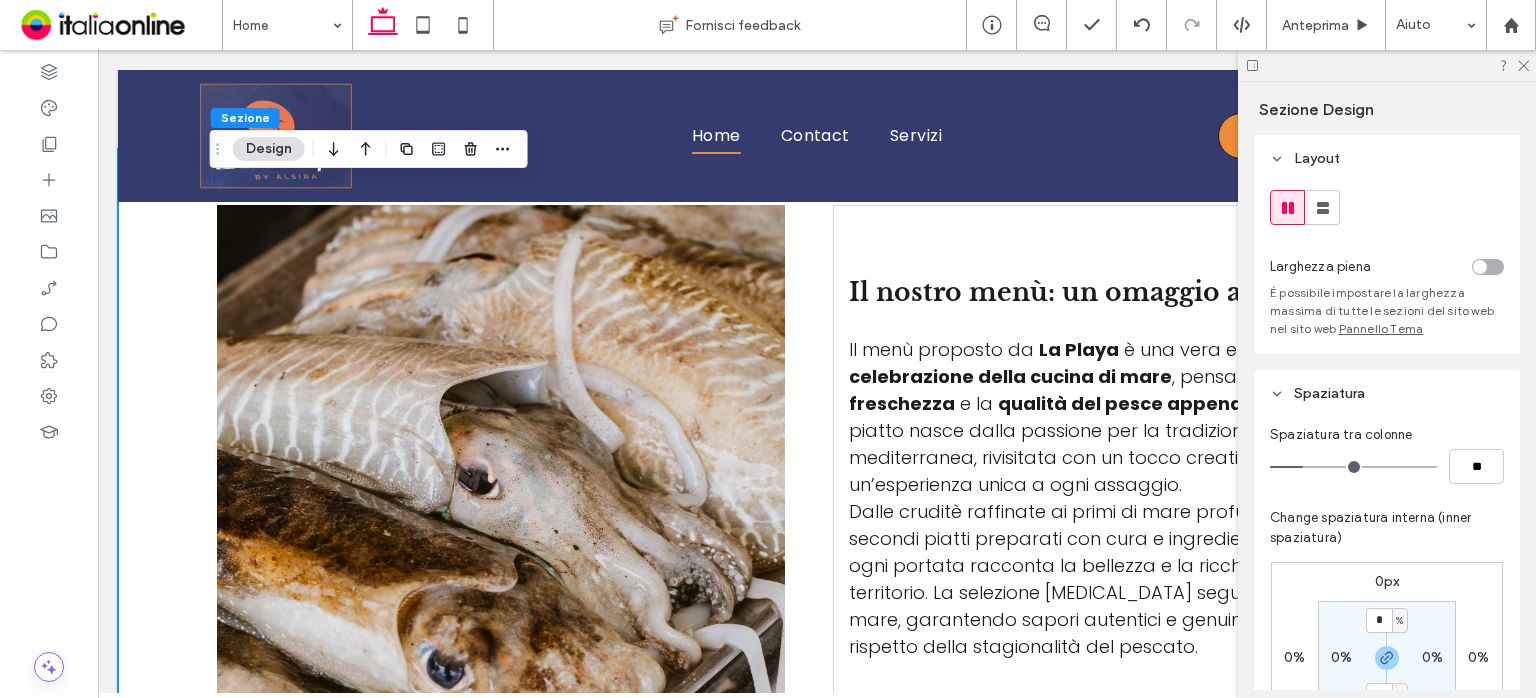 click on "Design" at bounding box center [269, 149] 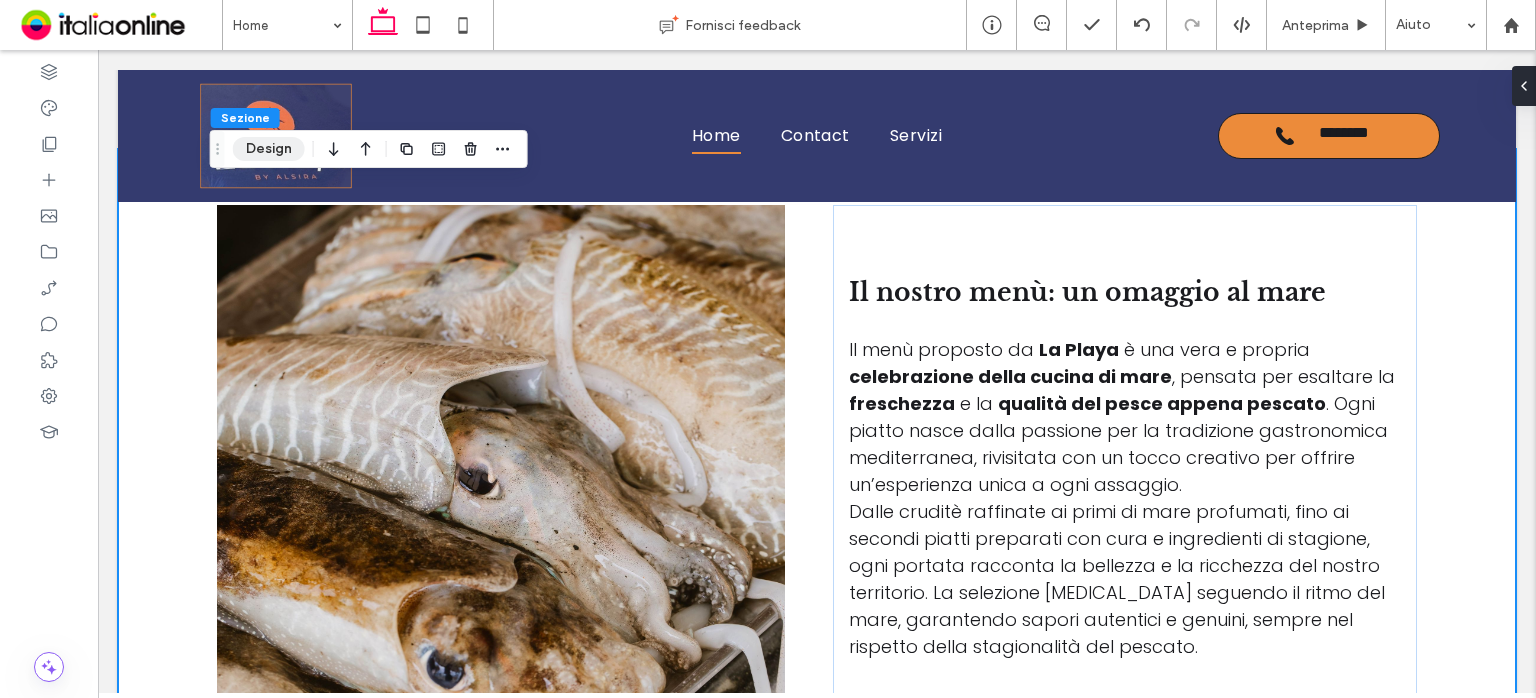 click on "Design" at bounding box center (269, 149) 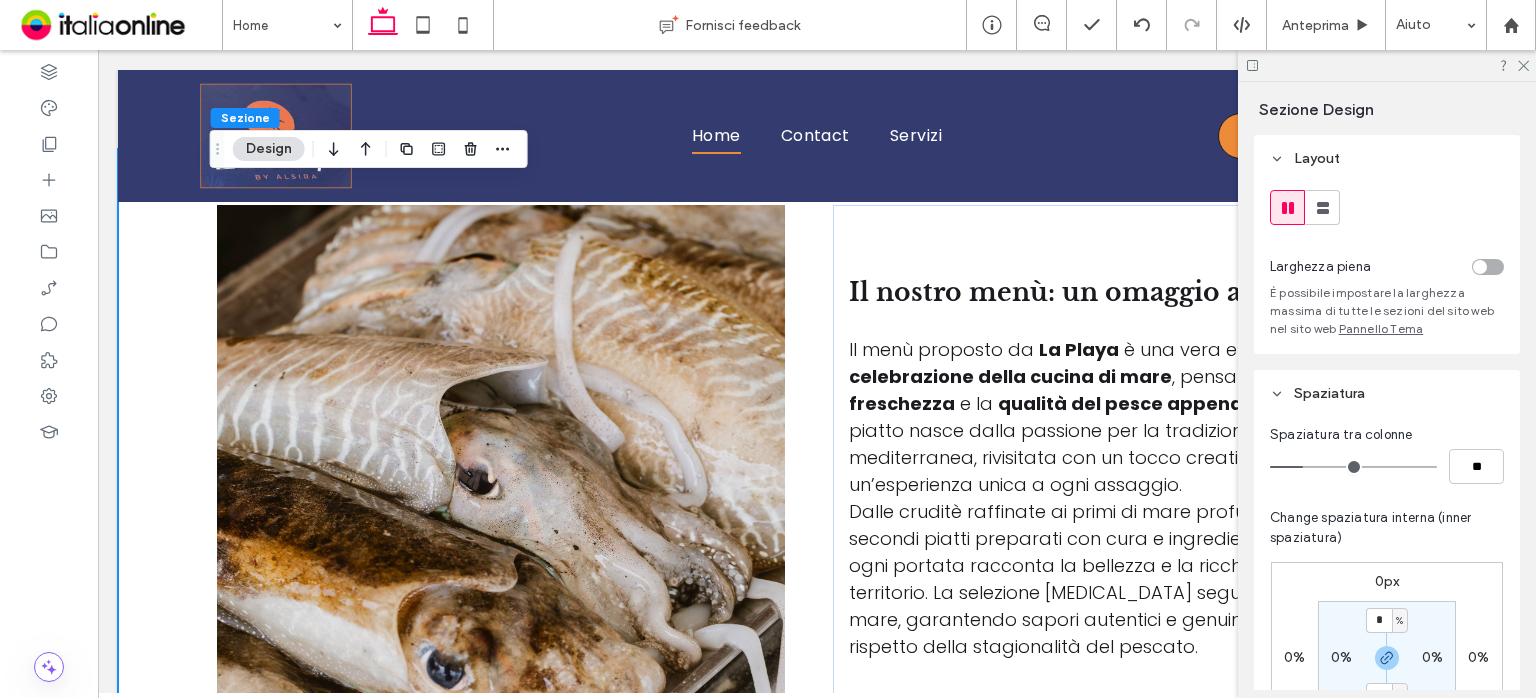 click 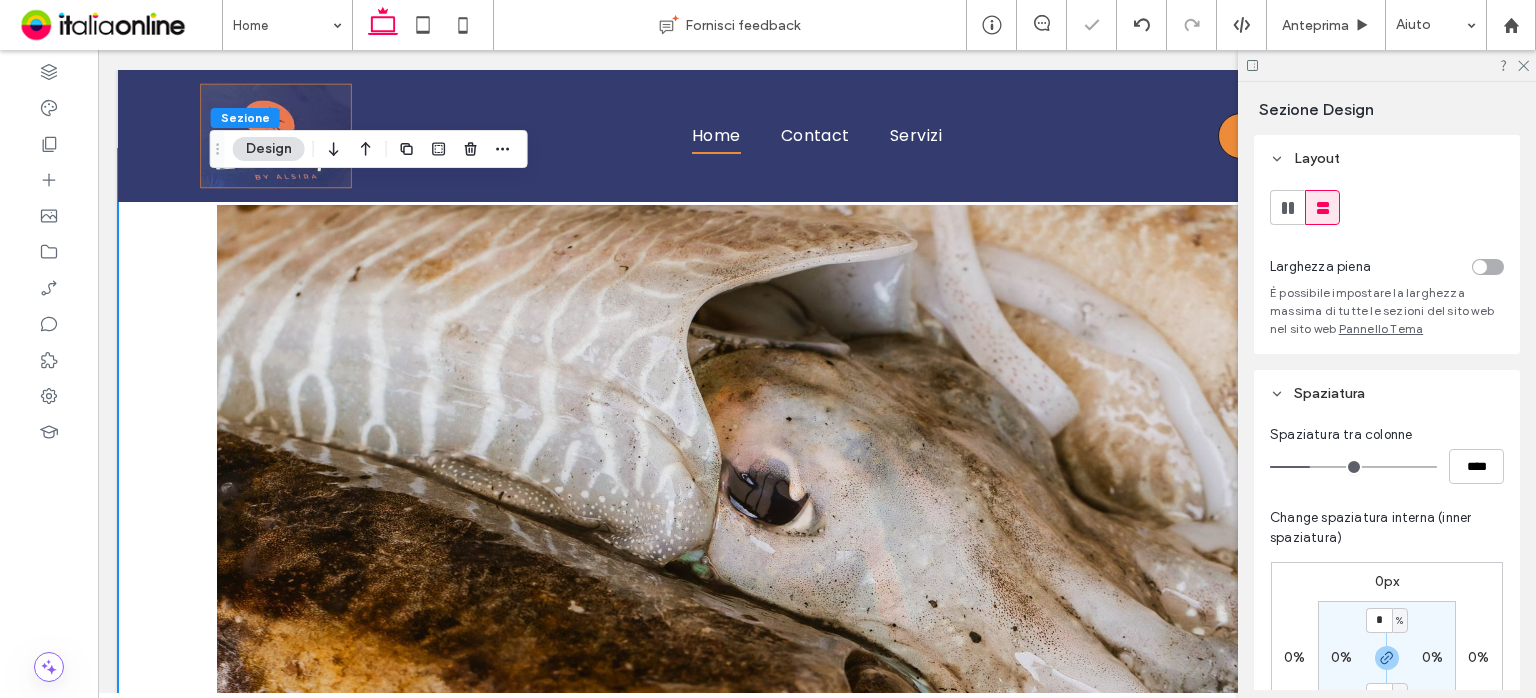 click 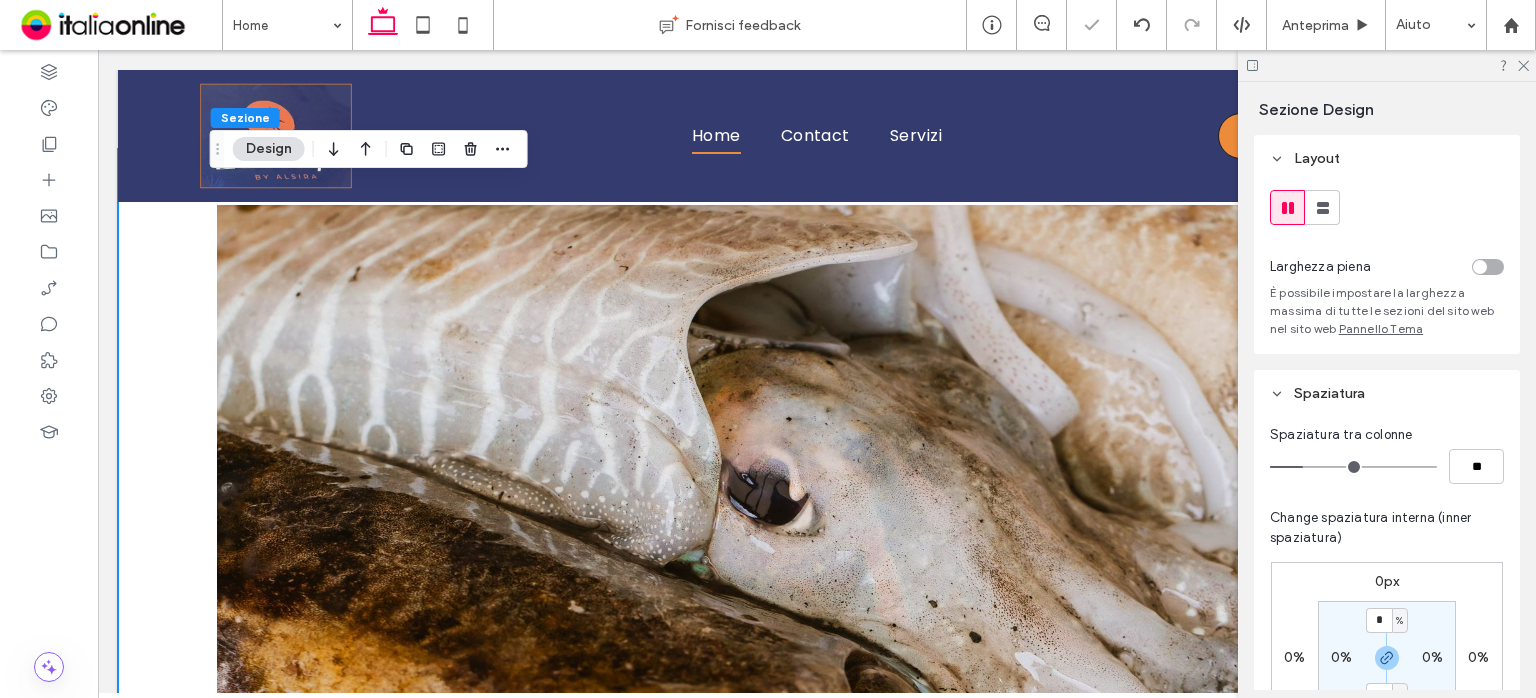 type on "***" 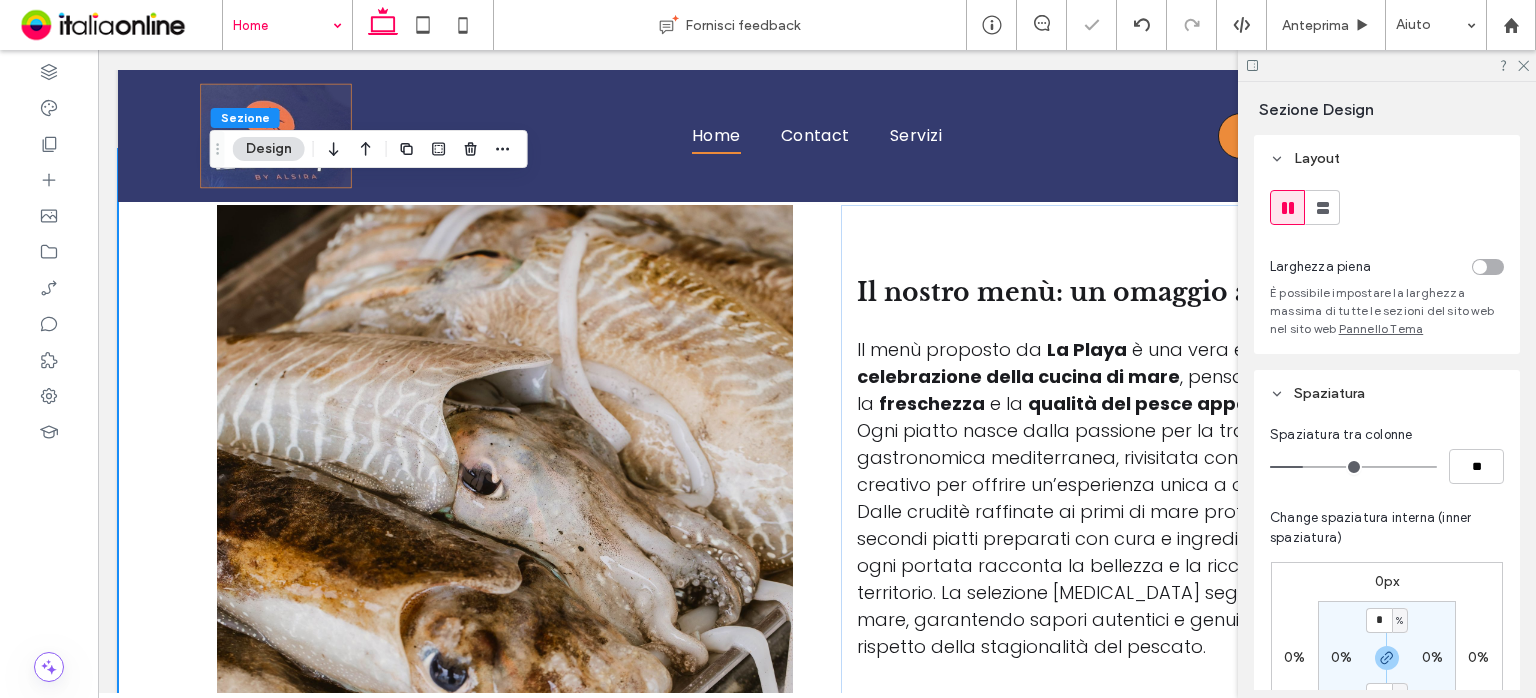drag, startPoint x: 280, startPoint y: 21, endPoint x: 282, endPoint y: 32, distance: 11.18034 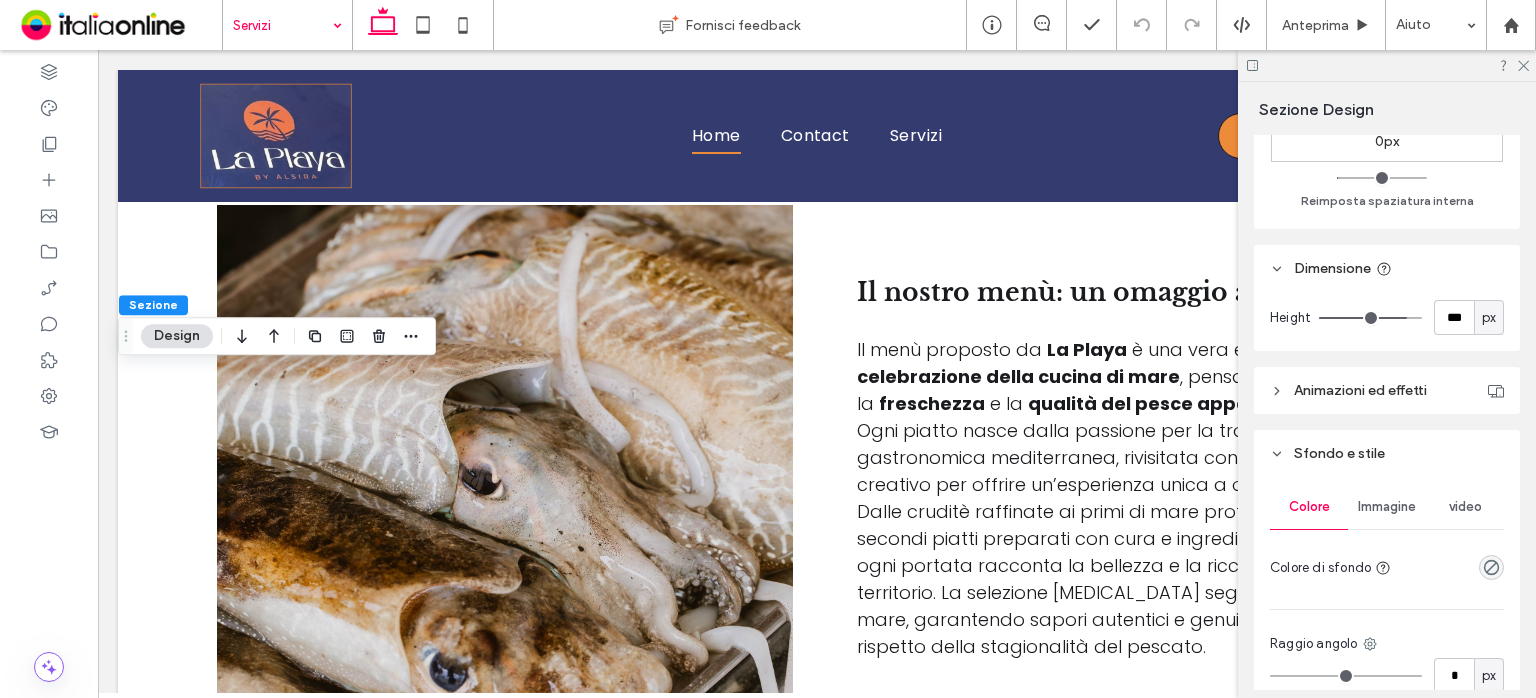 scroll, scrollTop: 600, scrollLeft: 0, axis: vertical 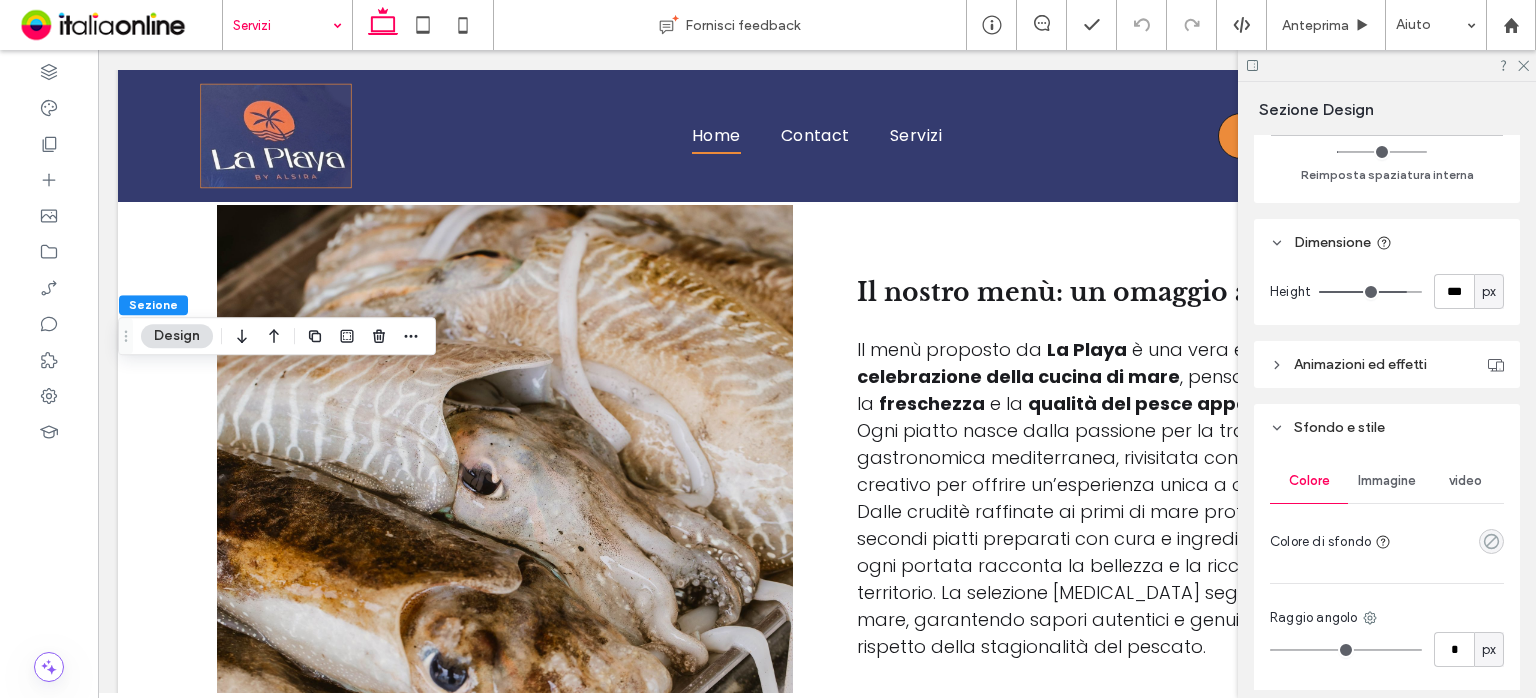 click 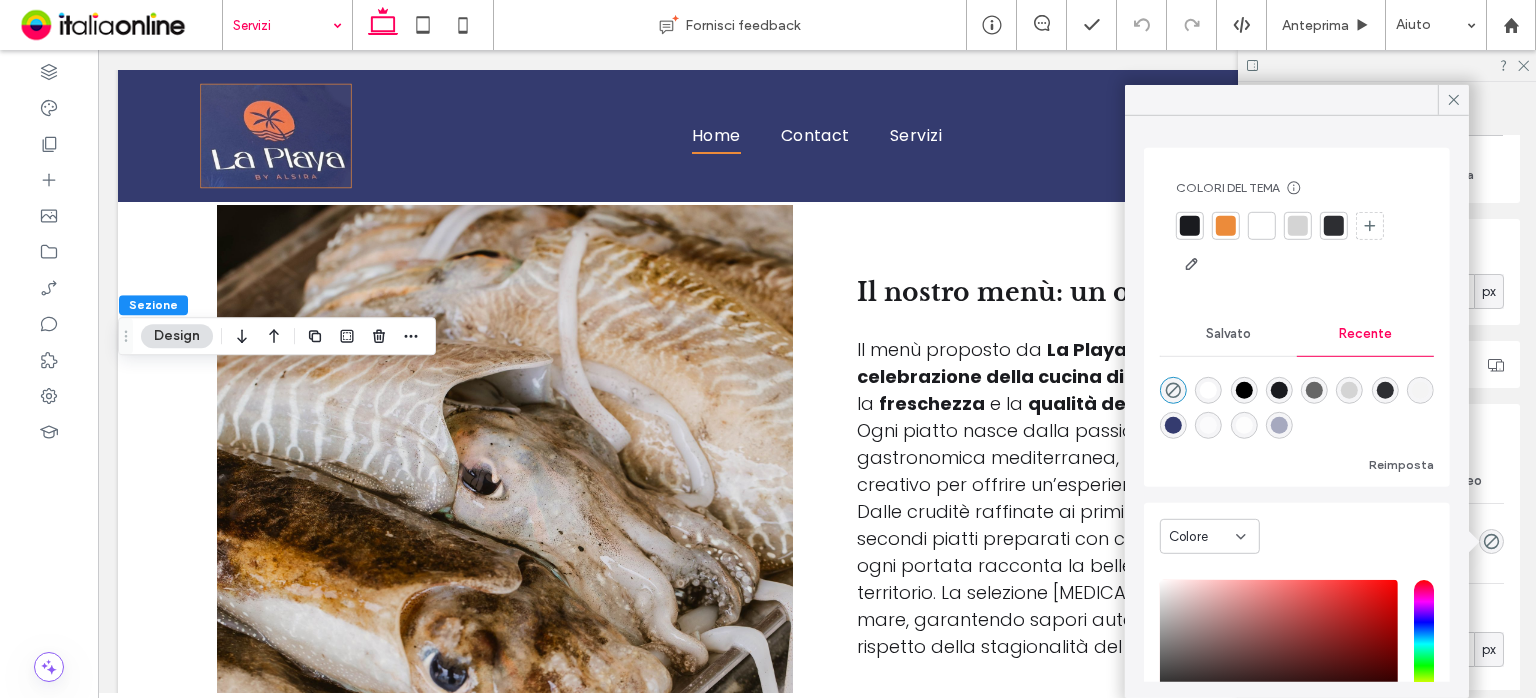 click at bounding box center (1173, 425) 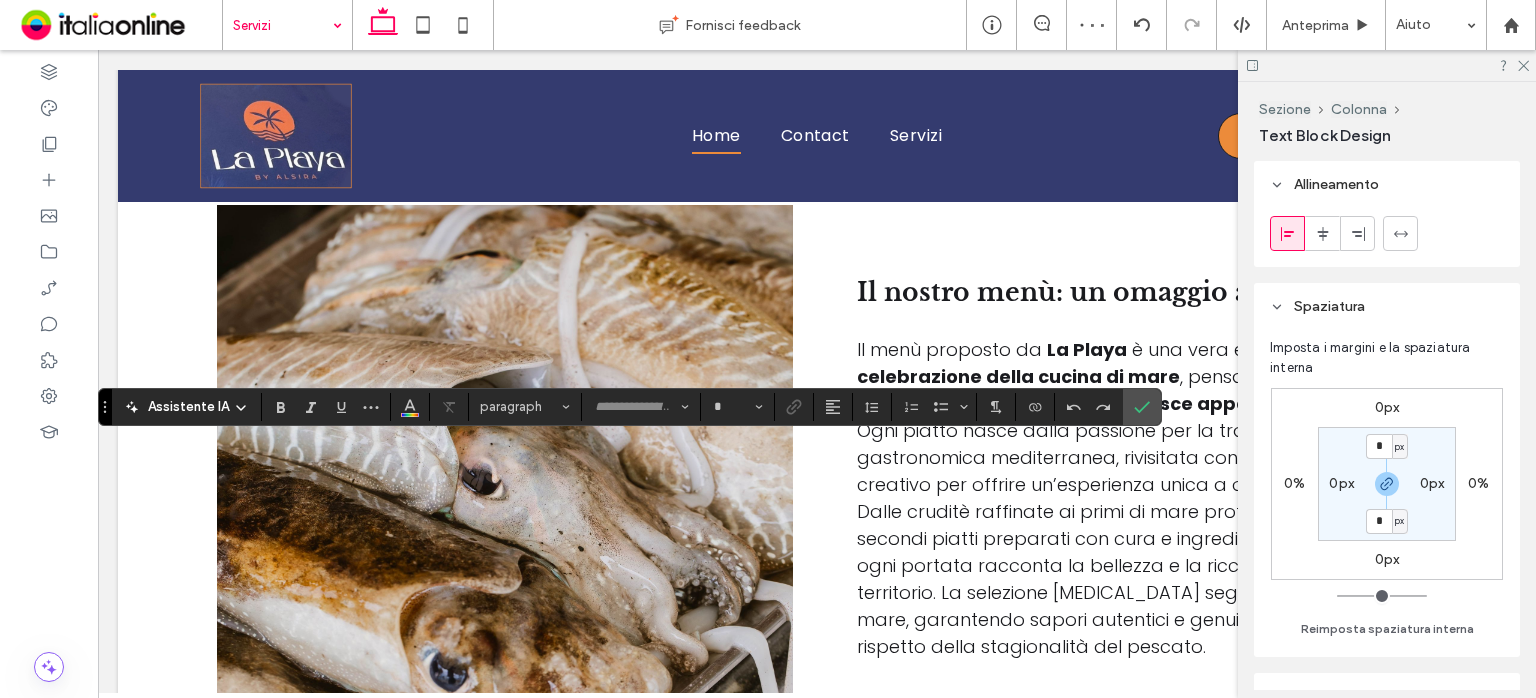 type on "**********" 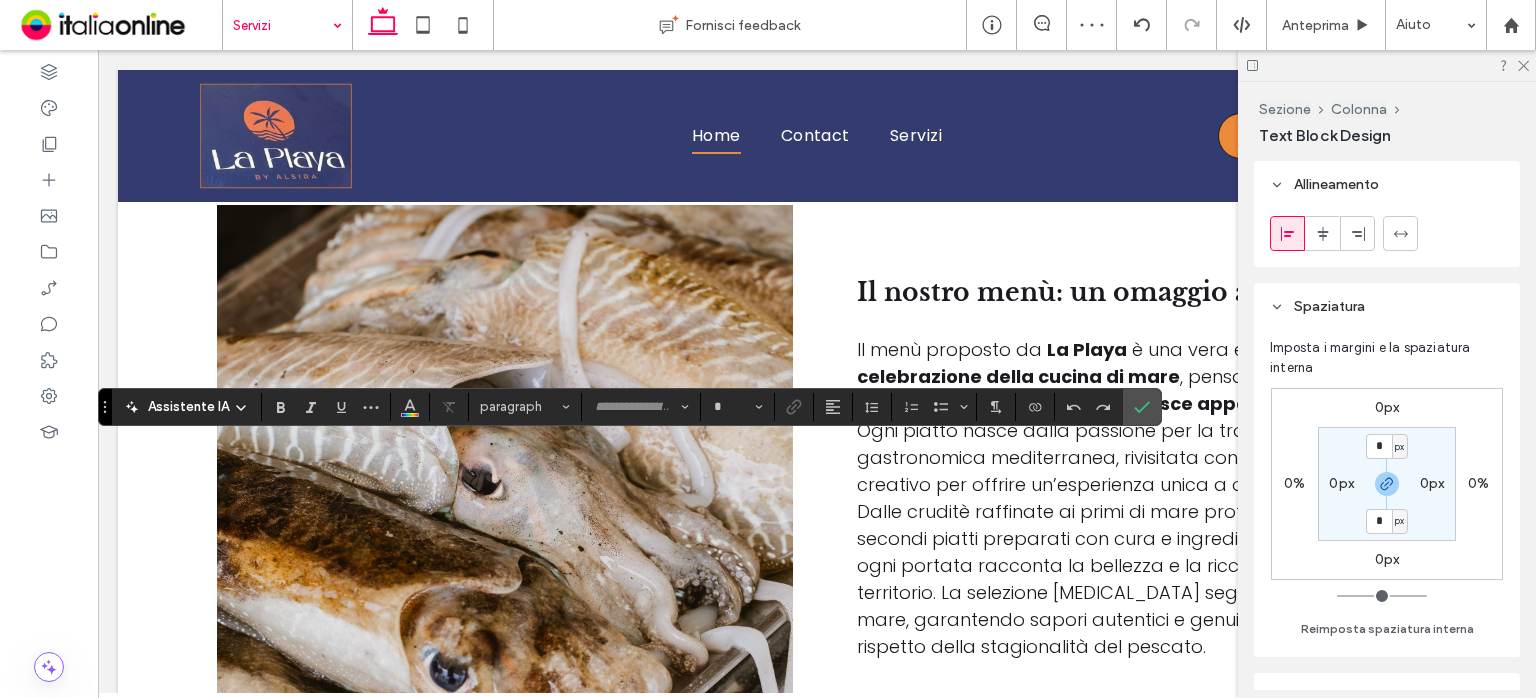 type on "**" 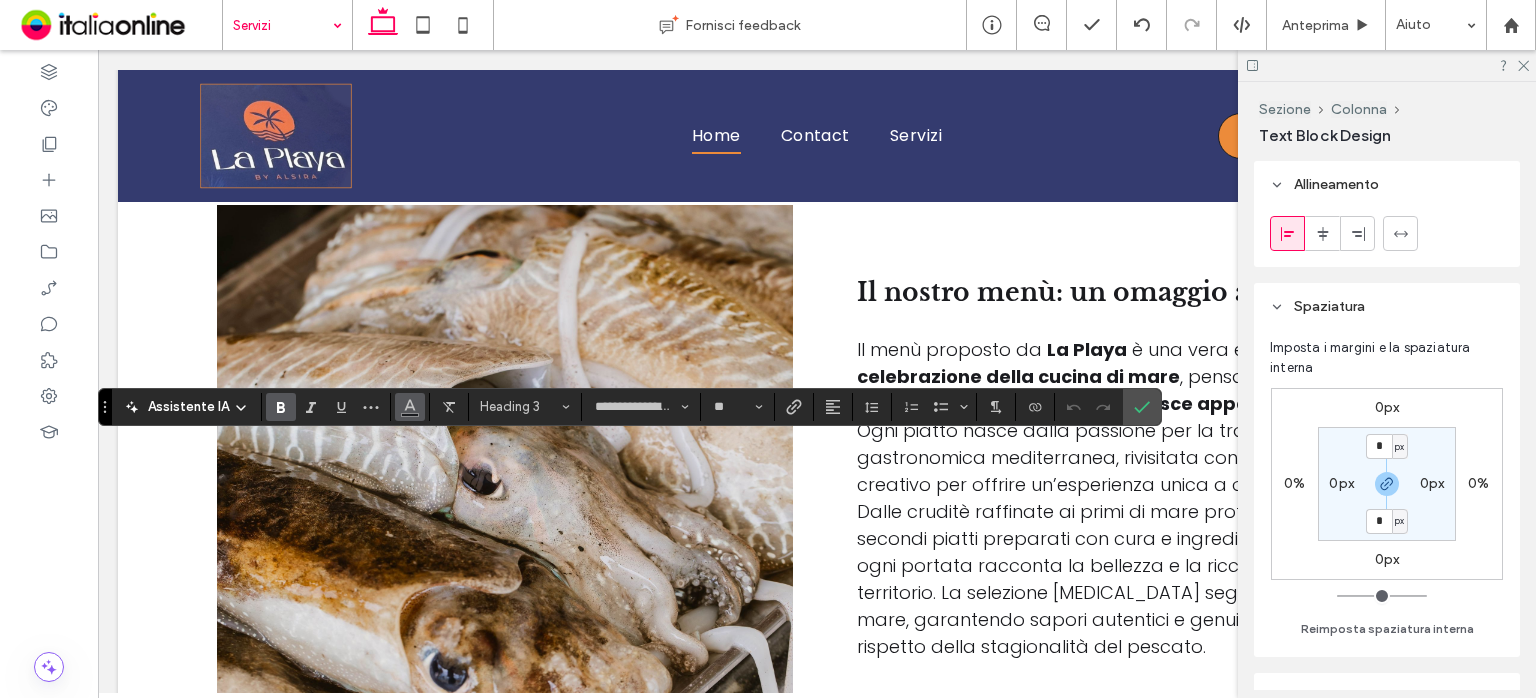 click 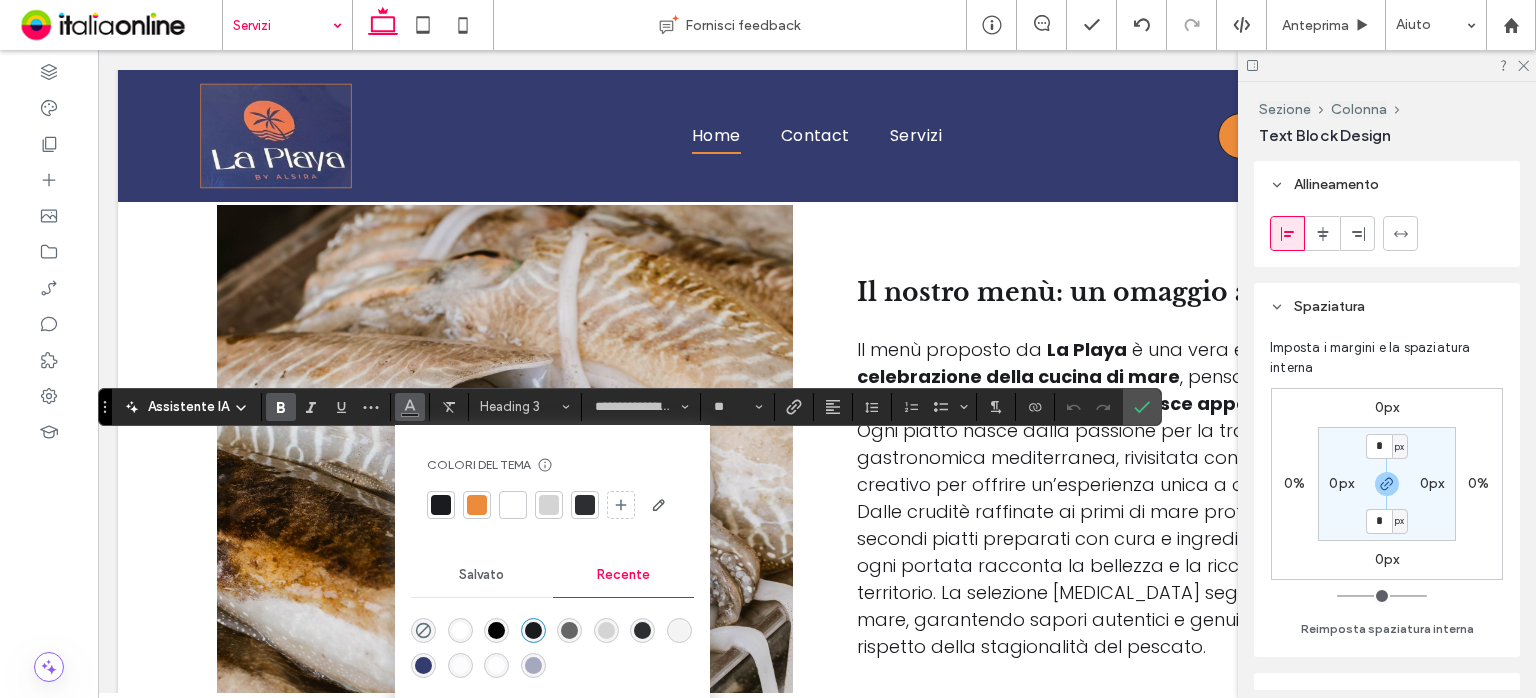 click at bounding box center (460, 630) 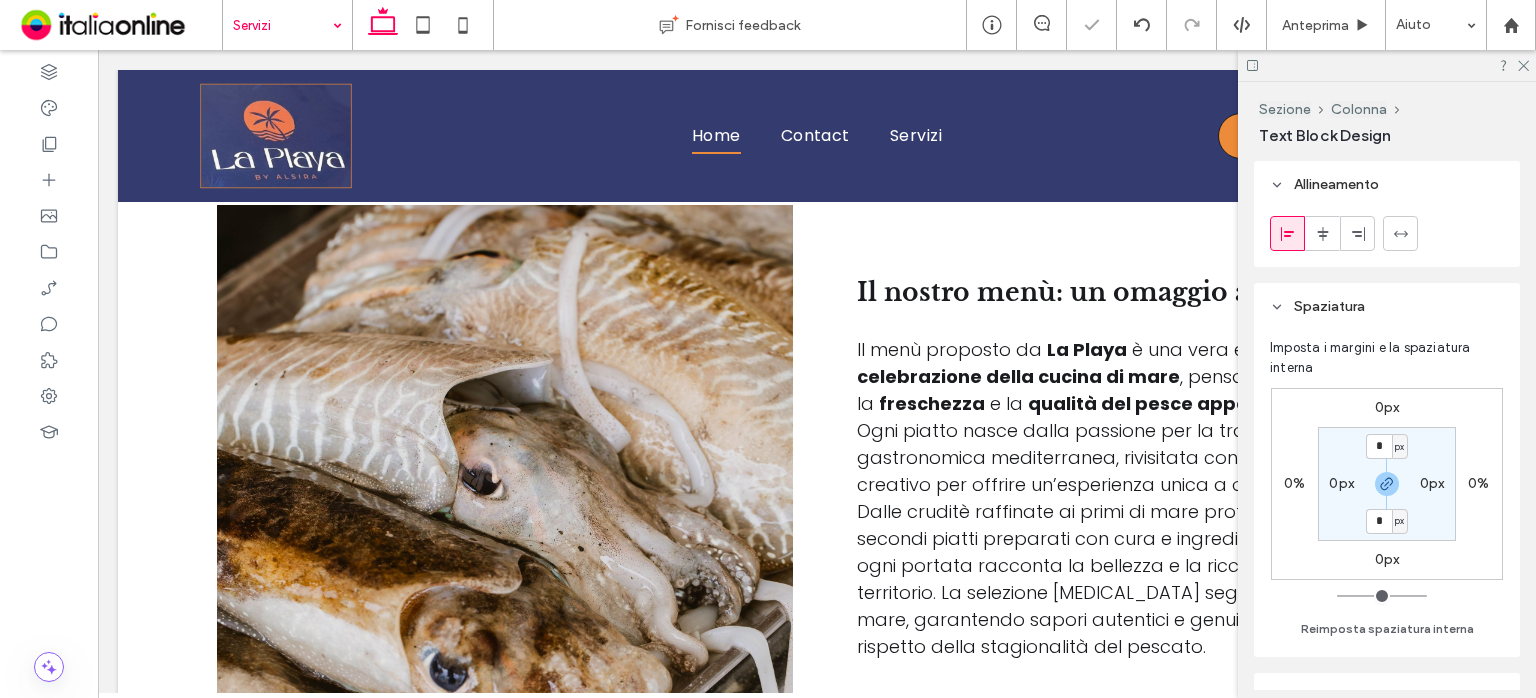 type on "*******" 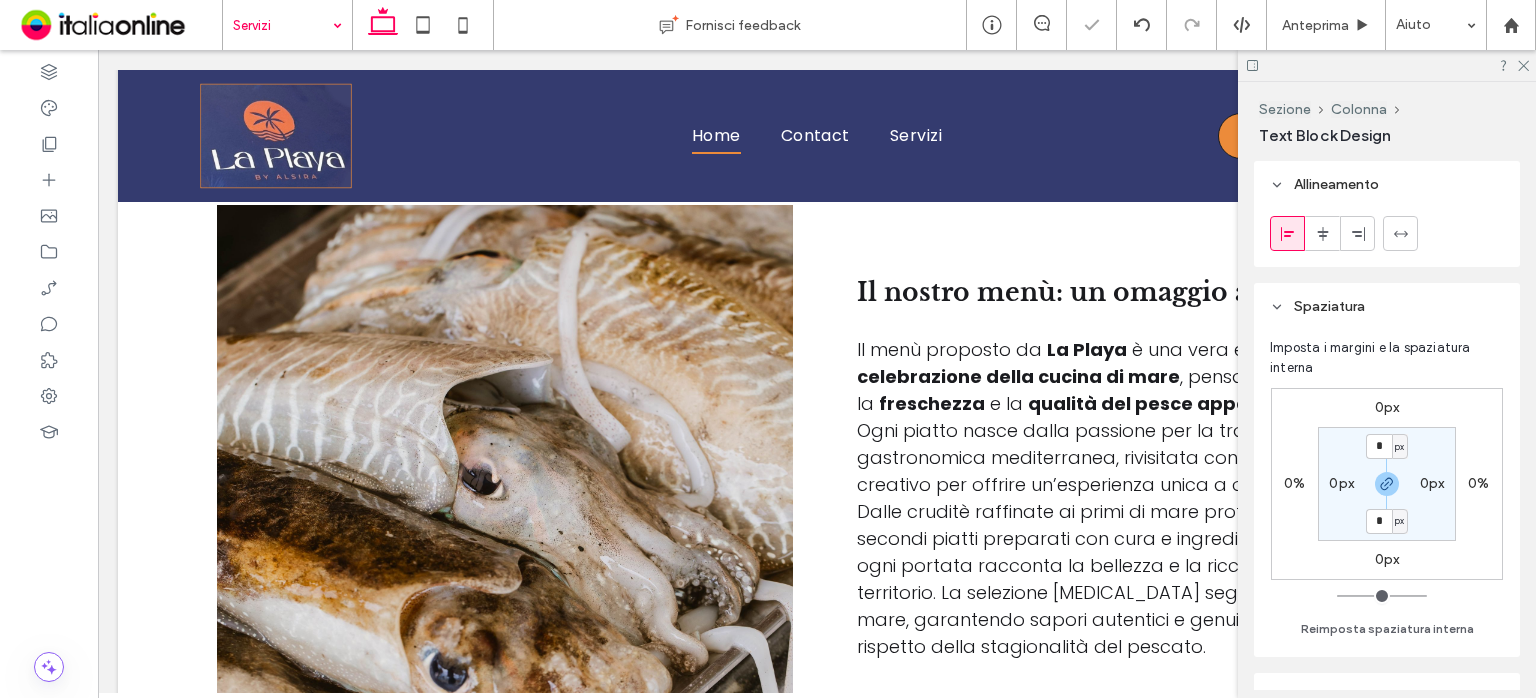 type on "**" 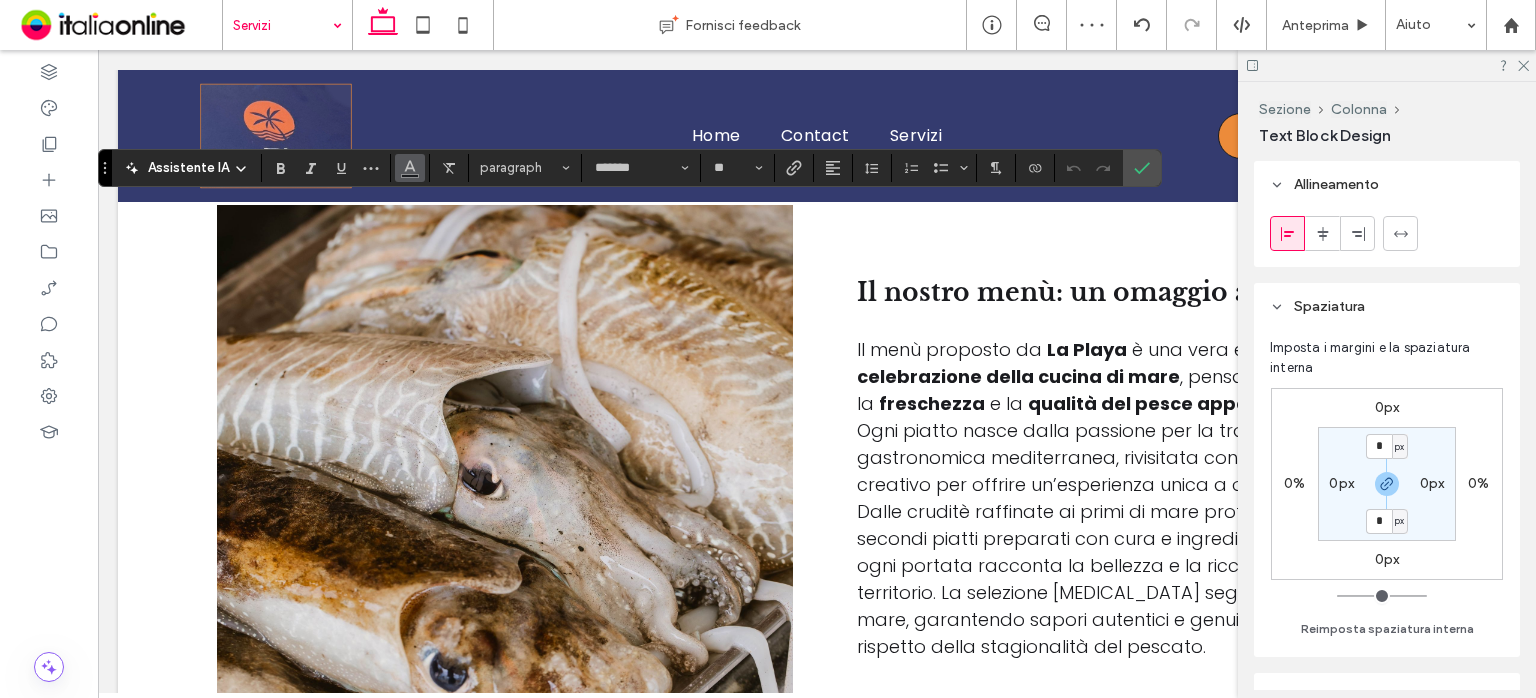 click at bounding box center (410, 166) 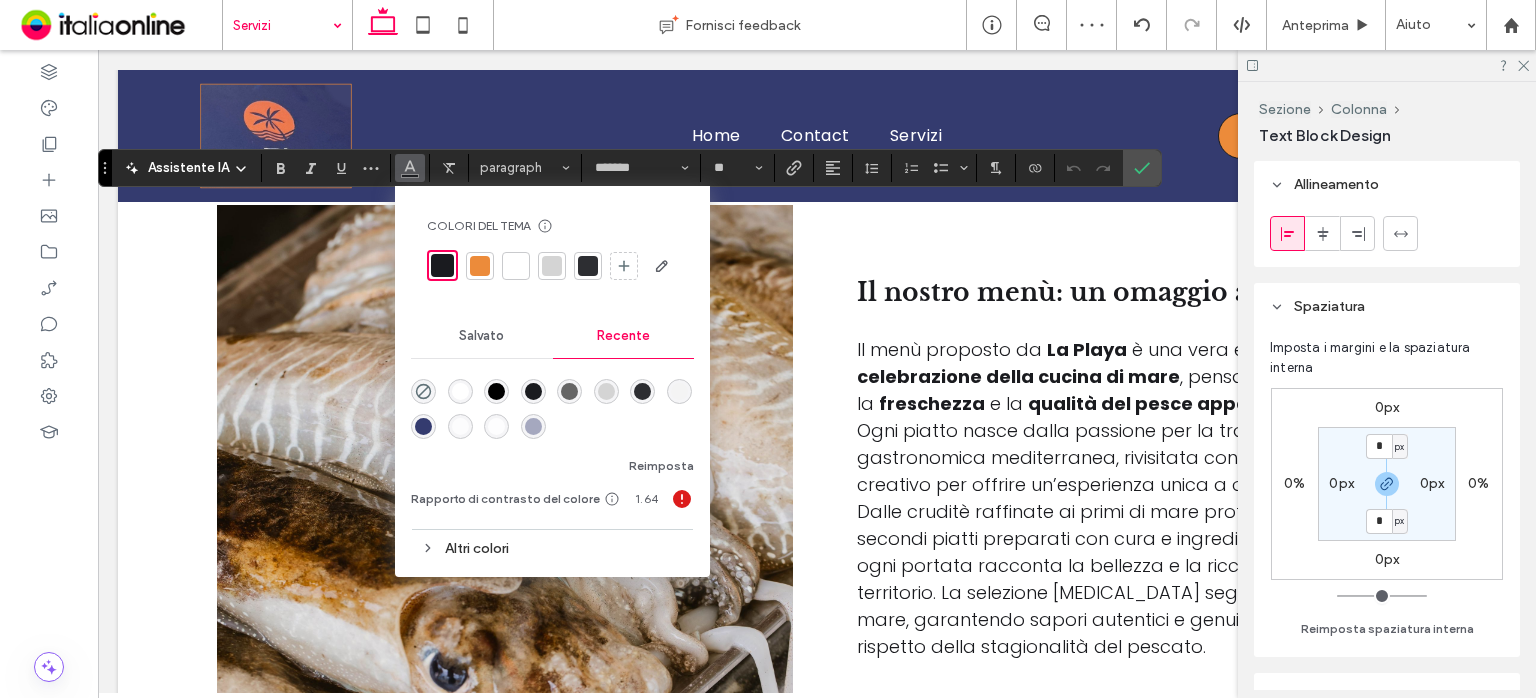 click at bounding box center [460, 391] 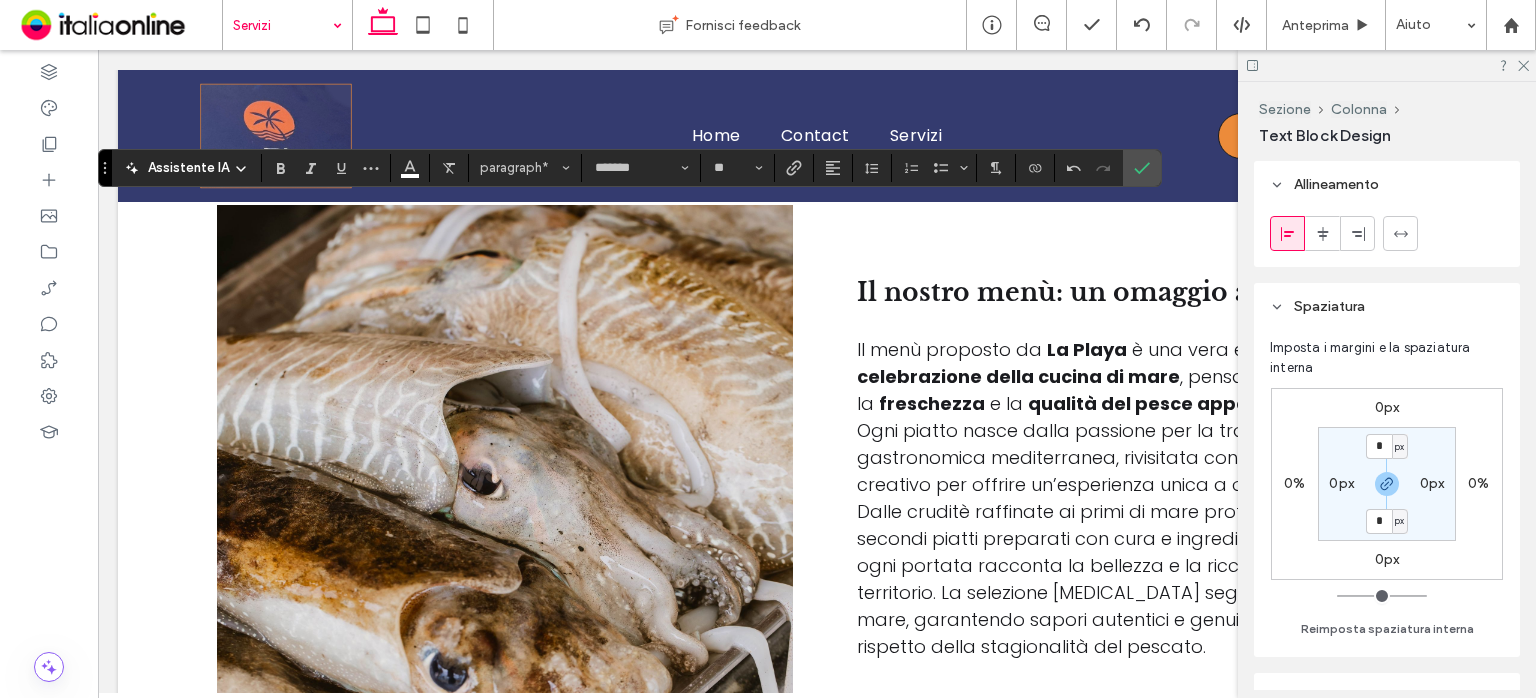 drag, startPoint x: 1128, startPoint y: 165, endPoint x: 1242, endPoint y: 148, distance: 115.260574 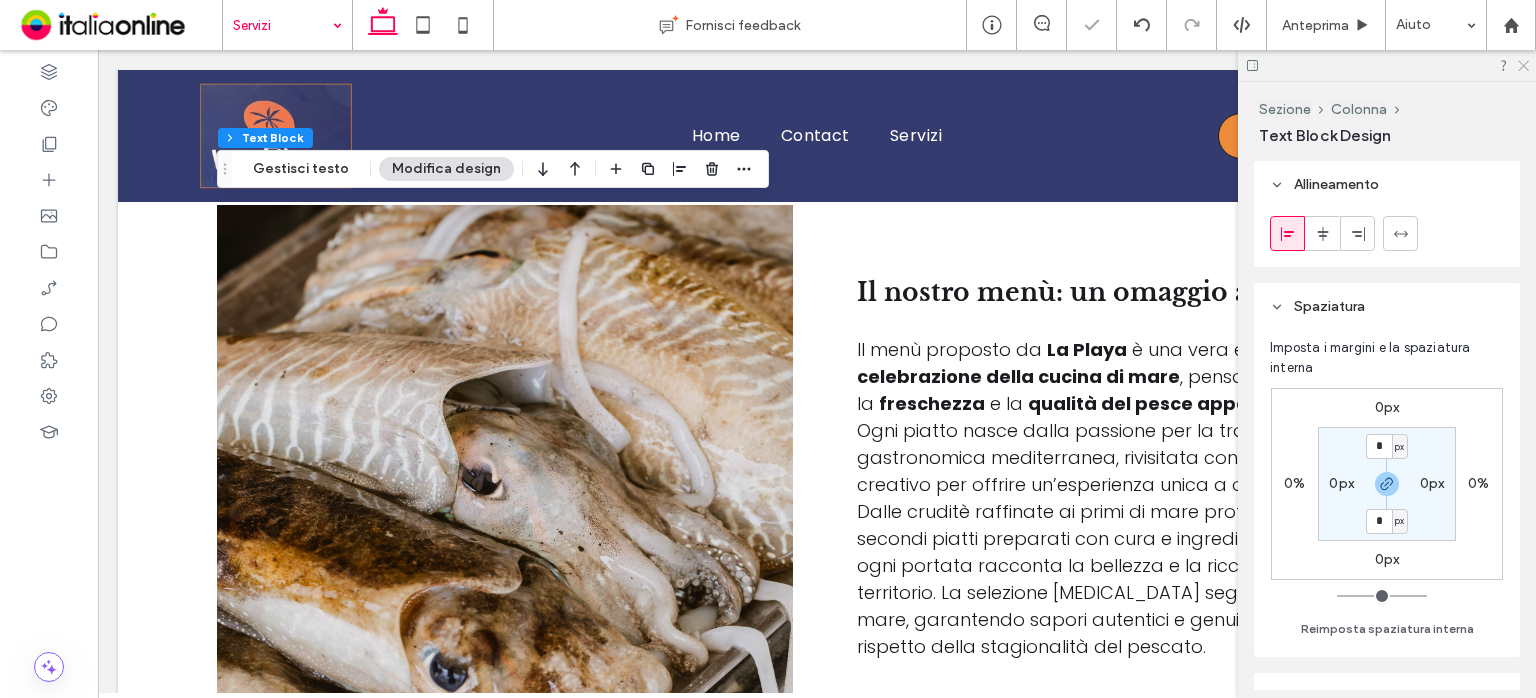 click 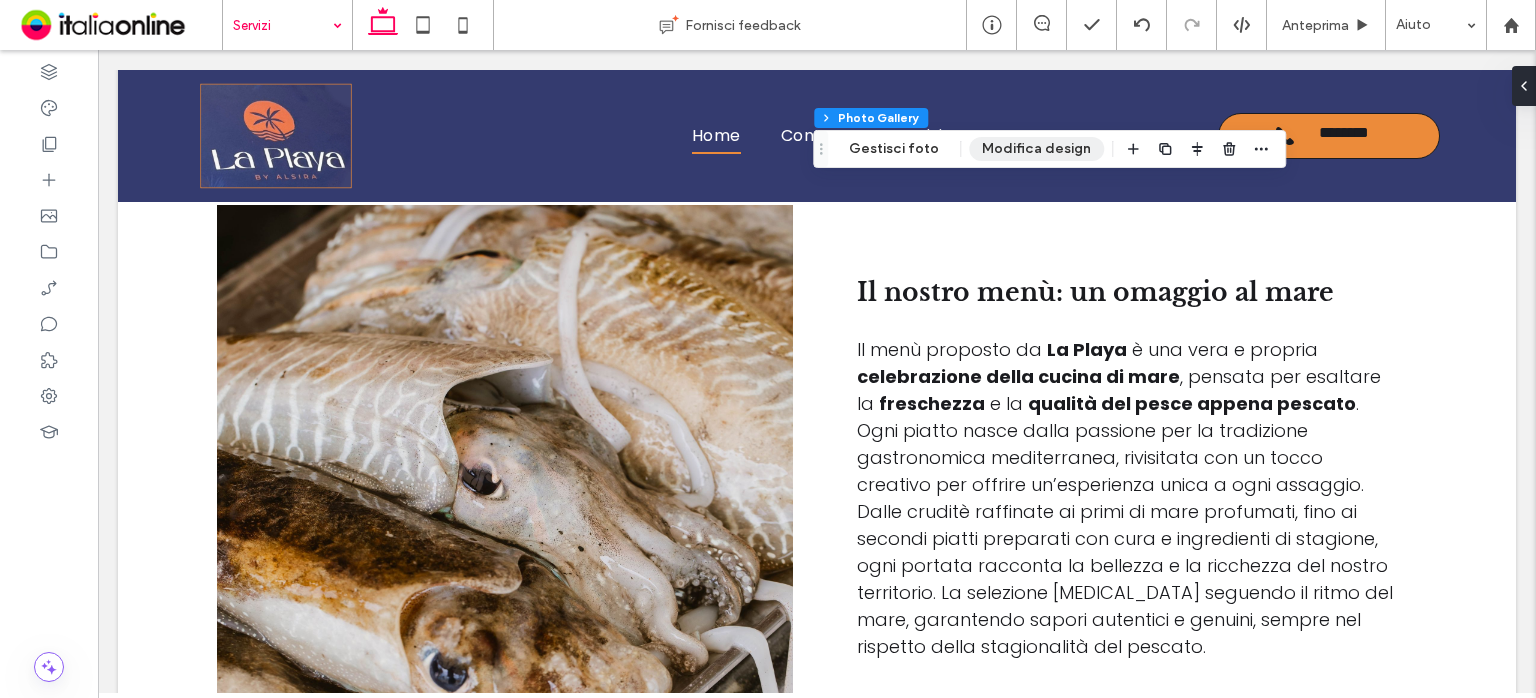 click on "Modifica design" at bounding box center (1036, 149) 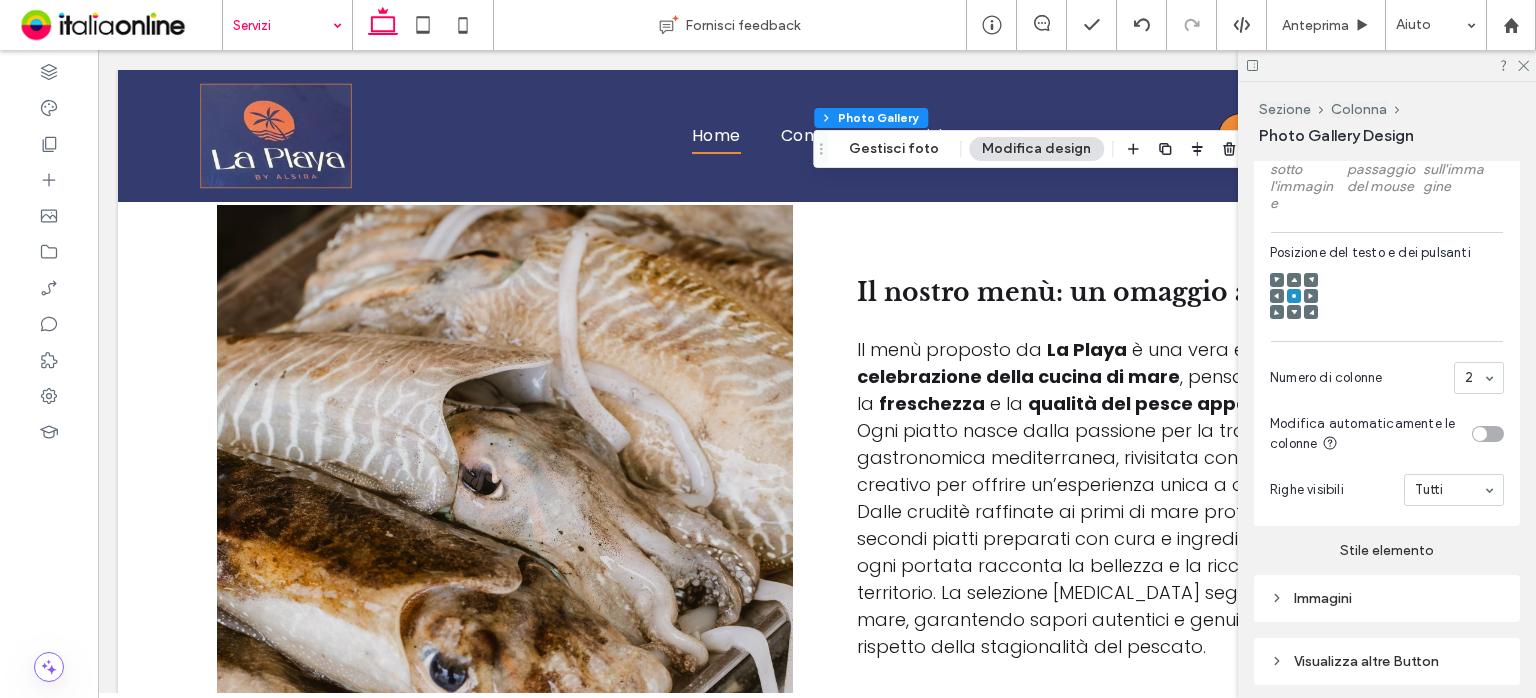 scroll, scrollTop: 873, scrollLeft: 0, axis: vertical 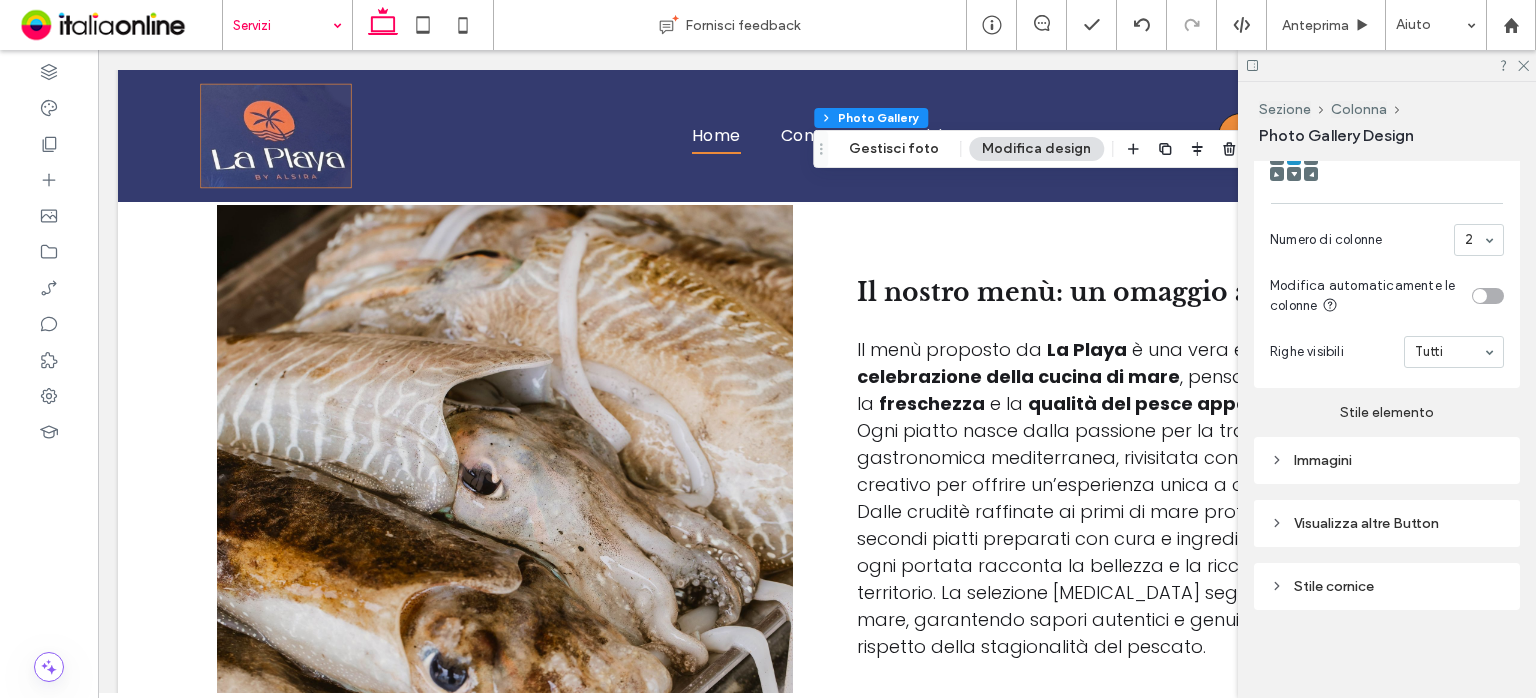 click on "Immagini" at bounding box center (1387, 460) 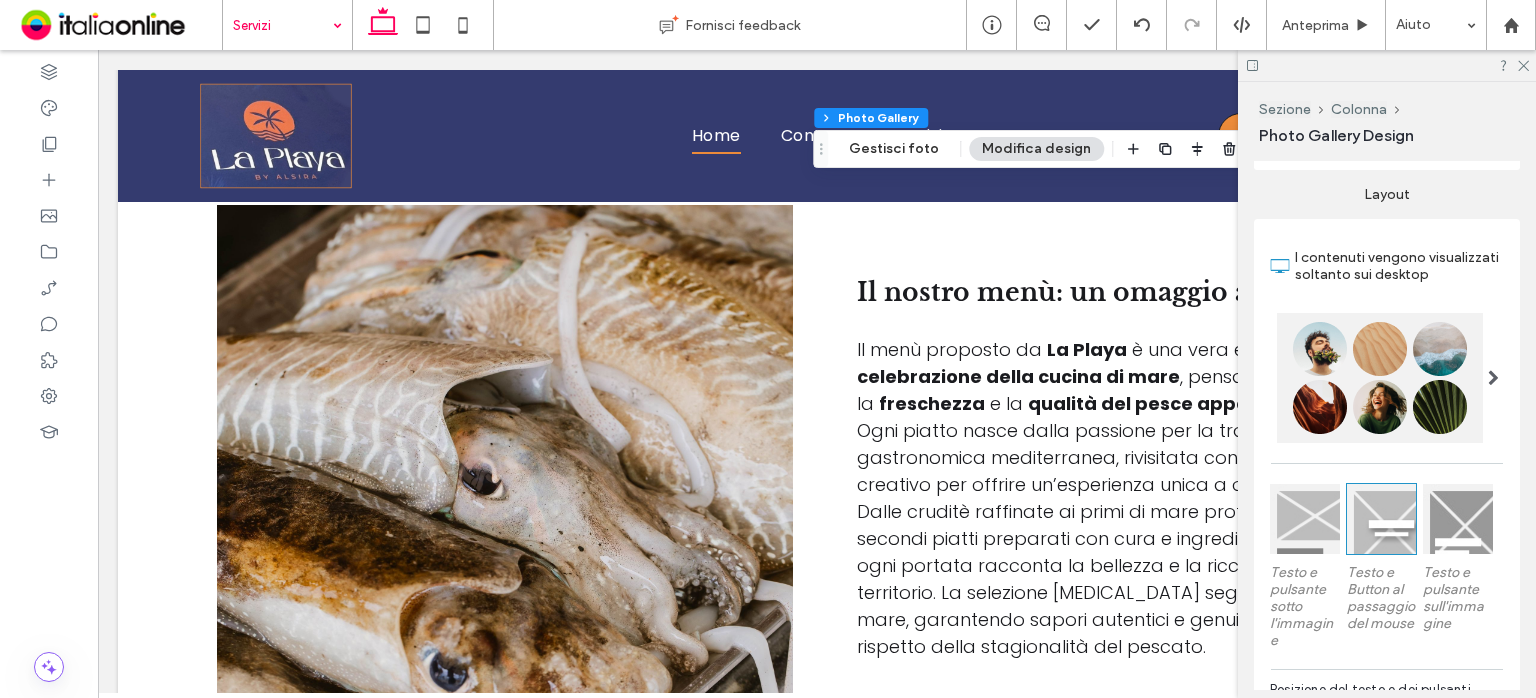 scroll, scrollTop: 289, scrollLeft: 0, axis: vertical 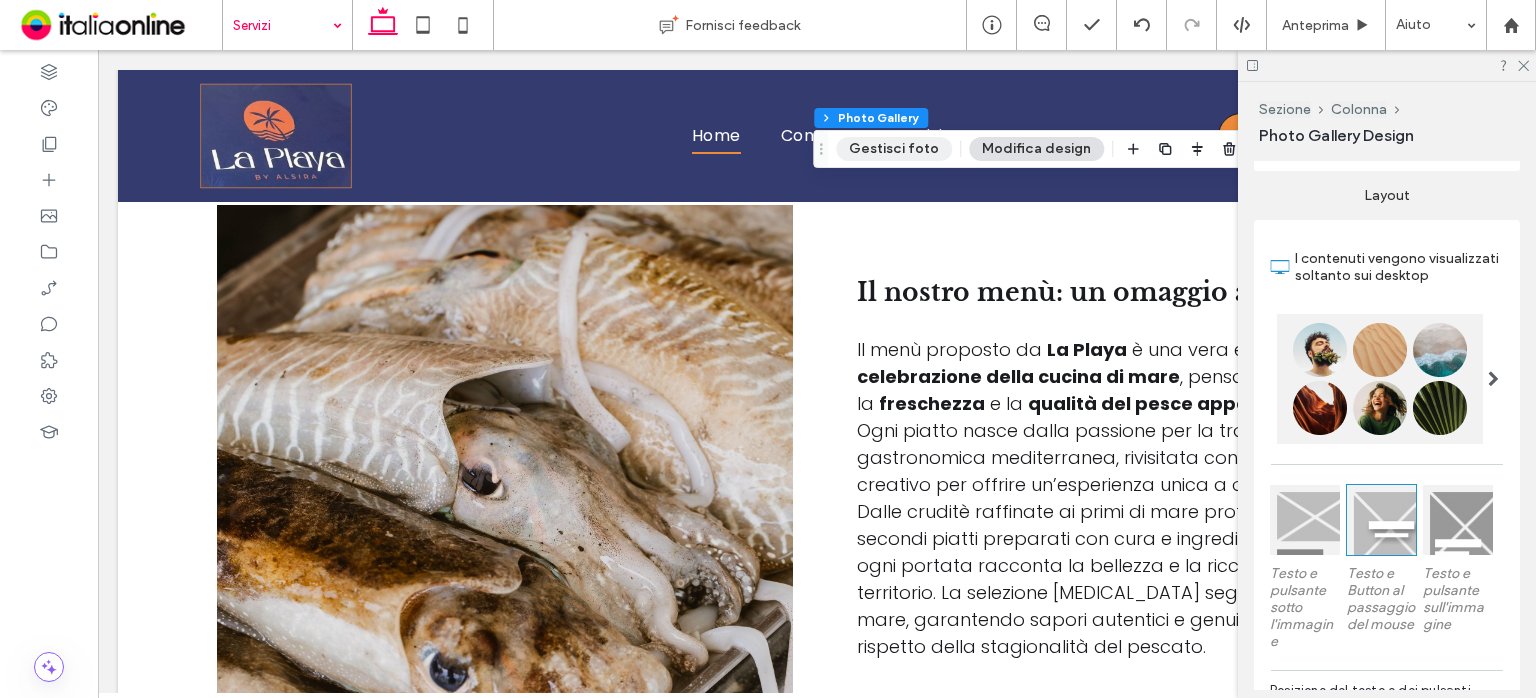 click on "Gestisci foto" at bounding box center (894, 149) 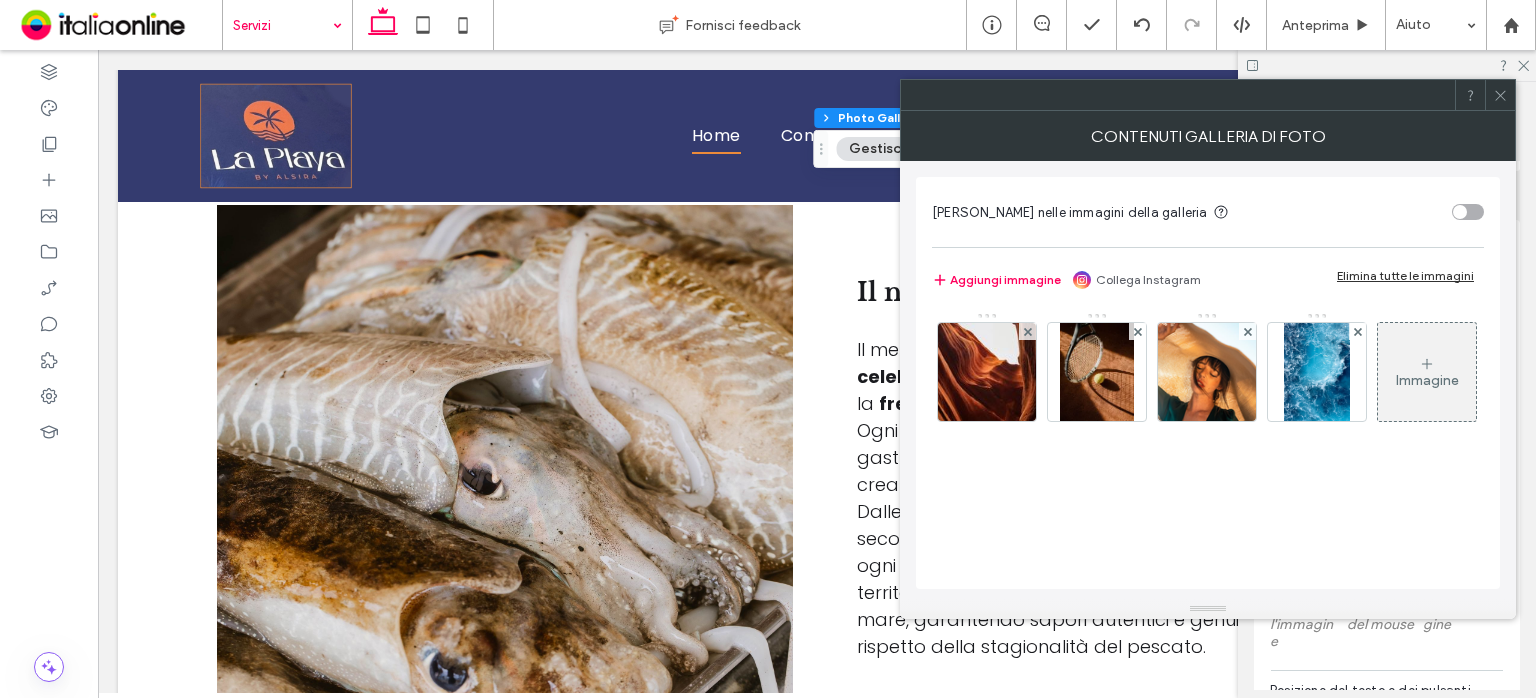 click on "Elimina tutte le immagini" at bounding box center (1405, 275) 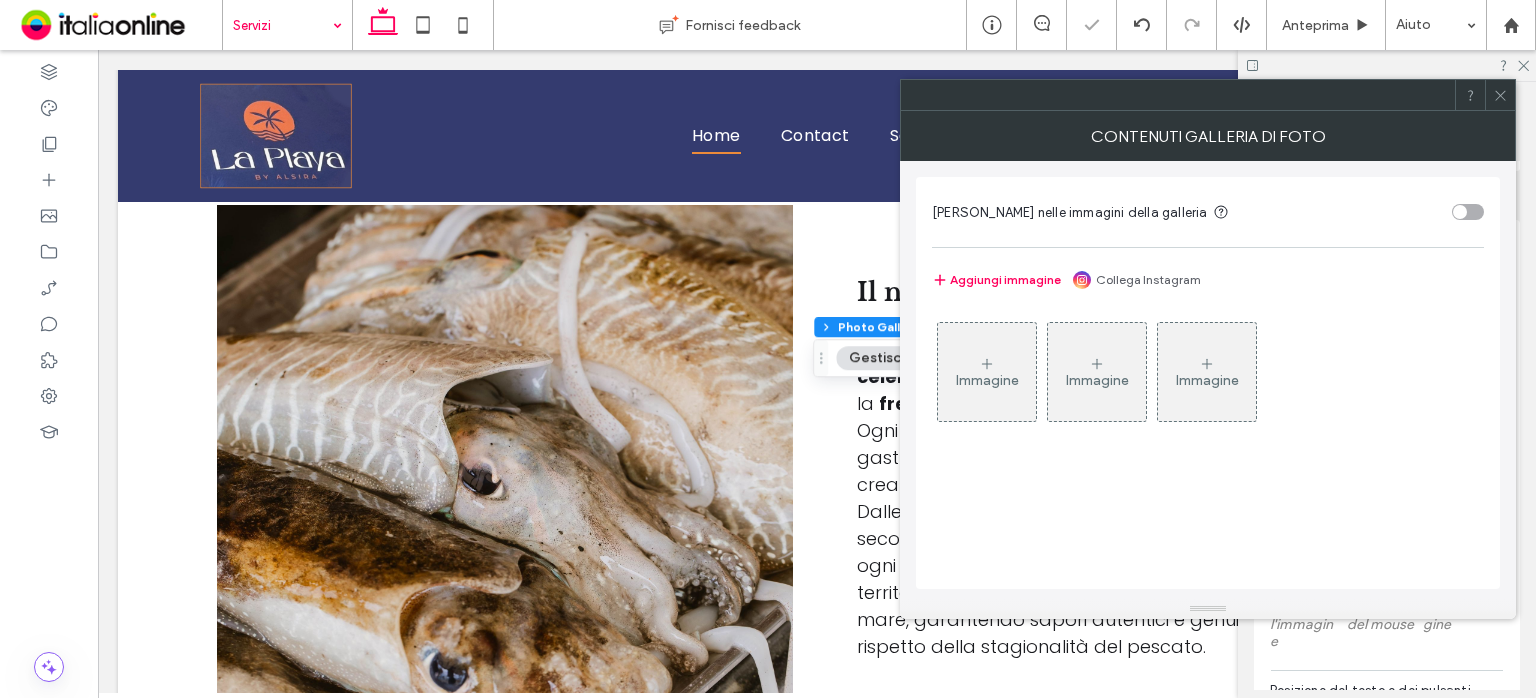 click on "Immagine" at bounding box center [987, 372] 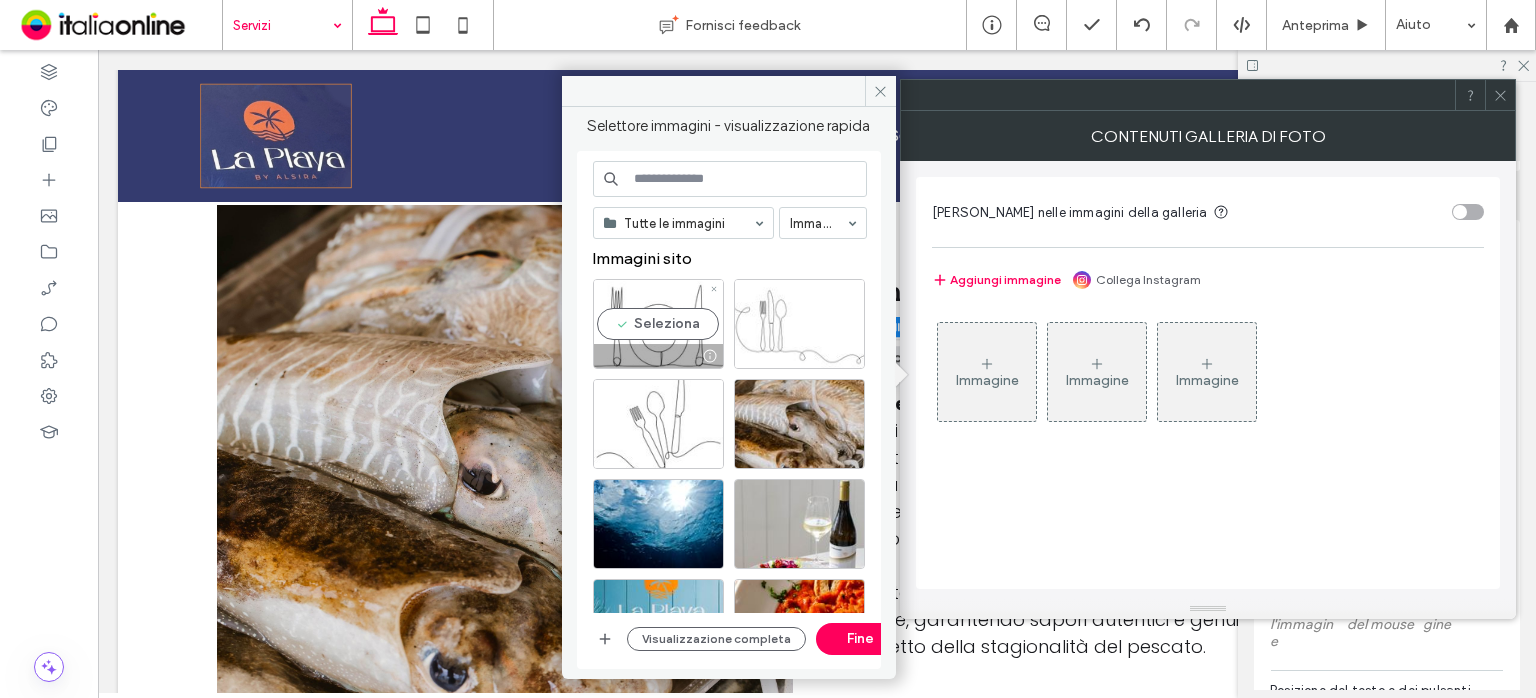 click on "Seleziona" at bounding box center (658, 324) 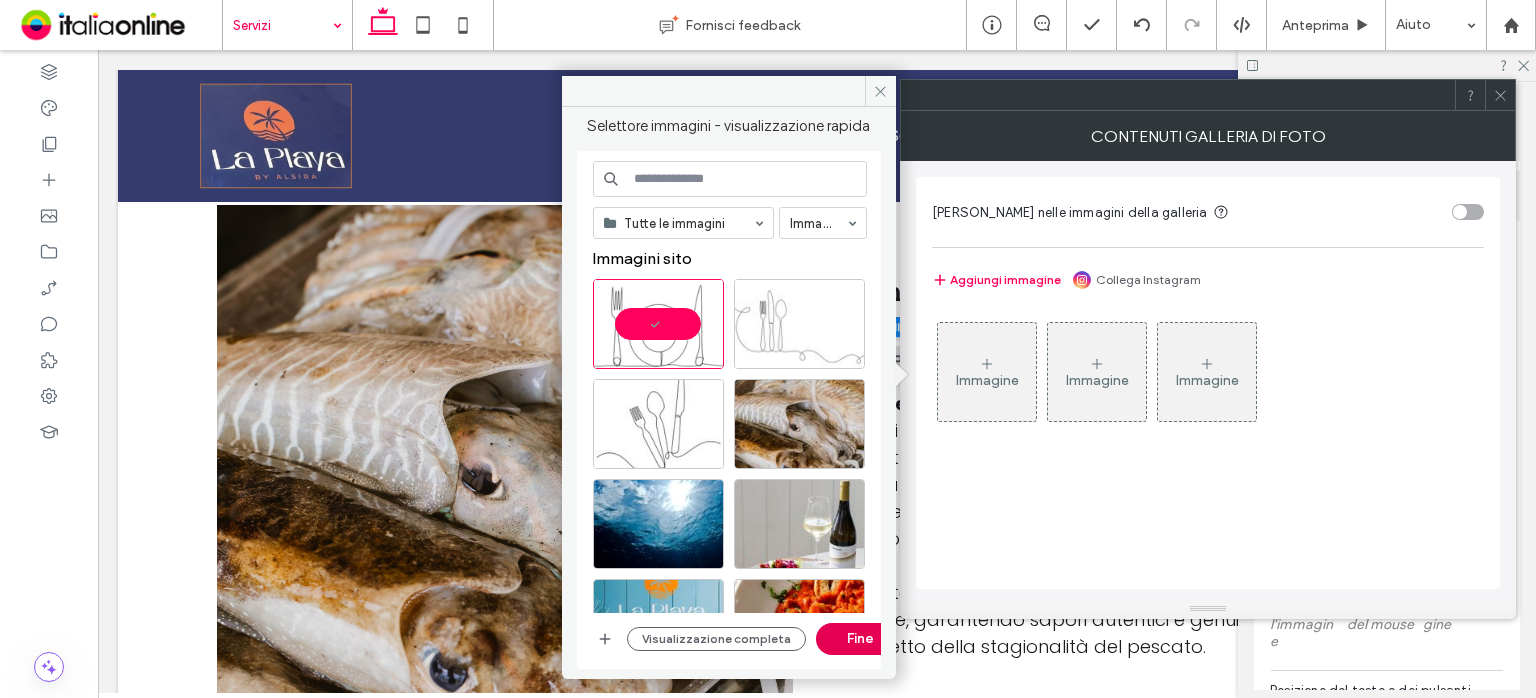 click on "Fine" at bounding box center [861, 639] 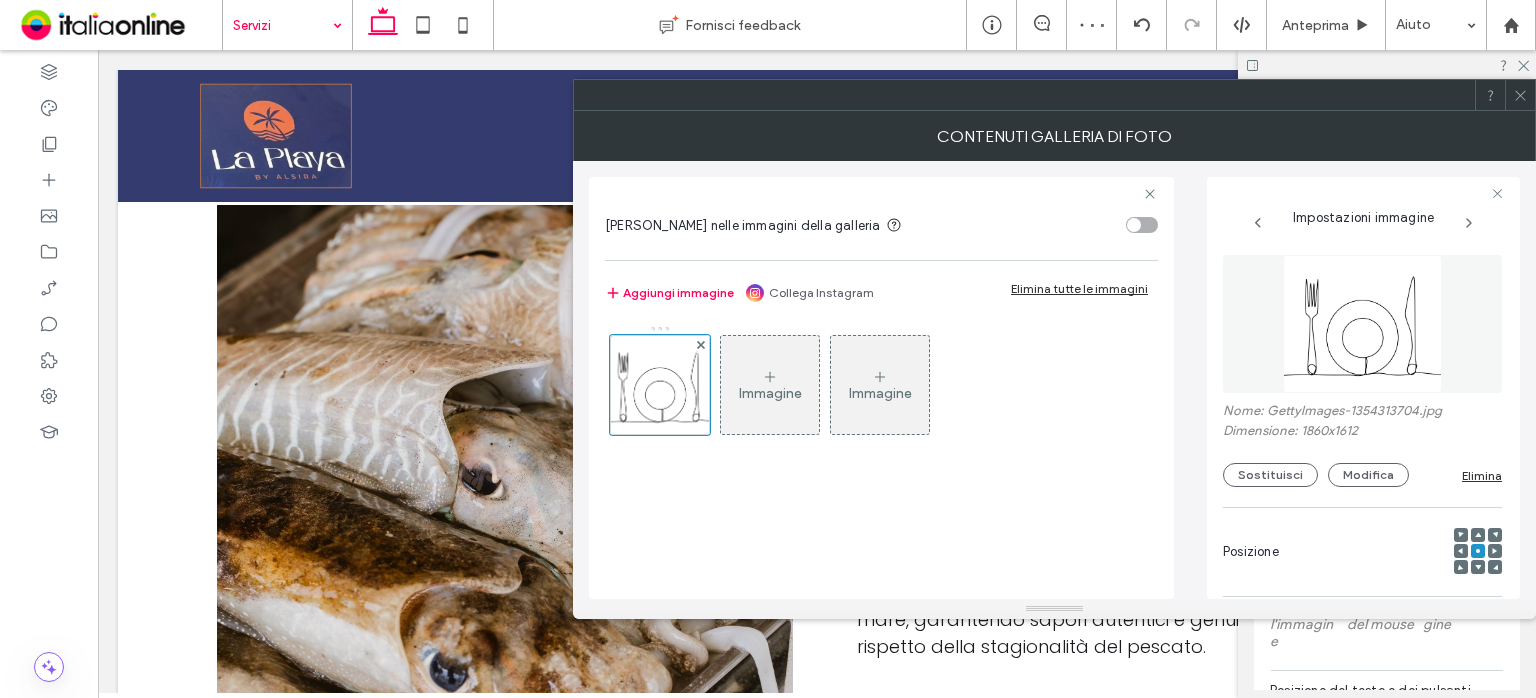 click on "Immagine" at bounding box center (770, 385) 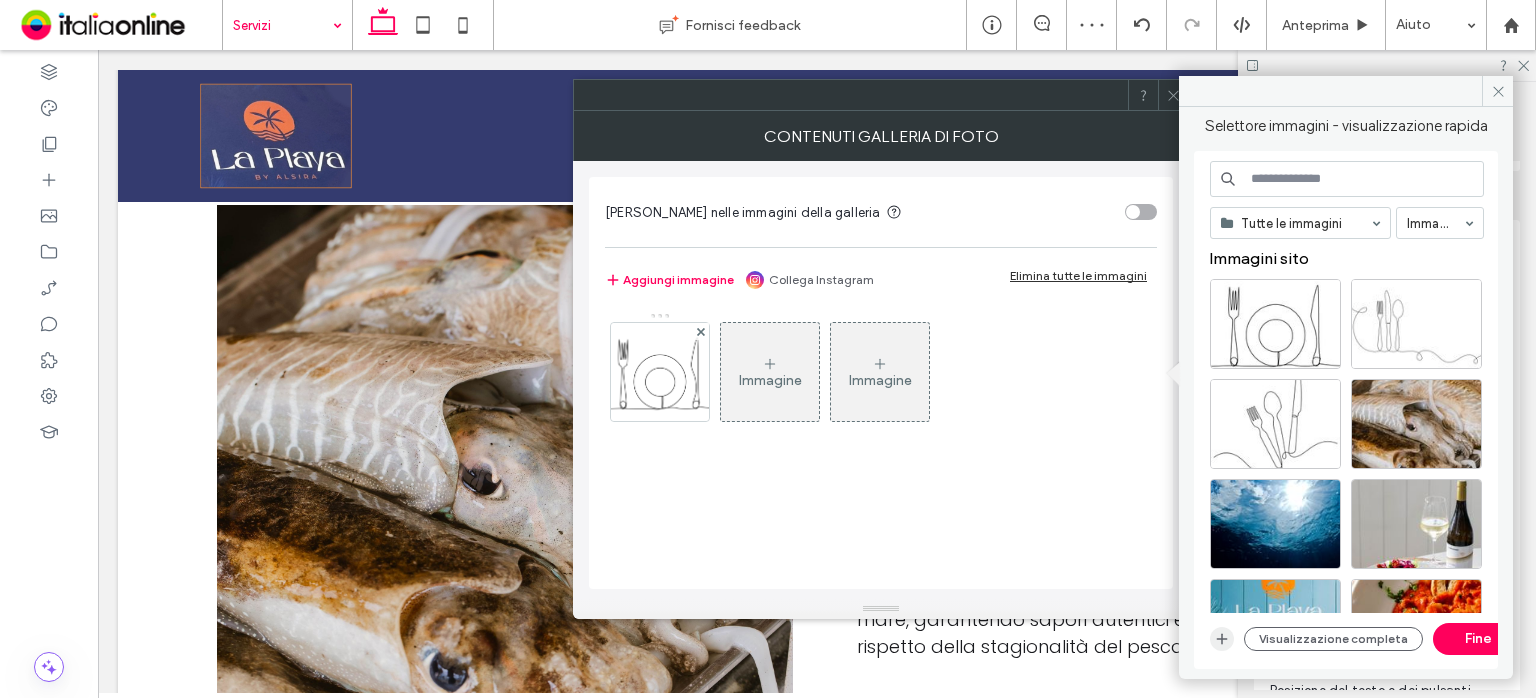 click 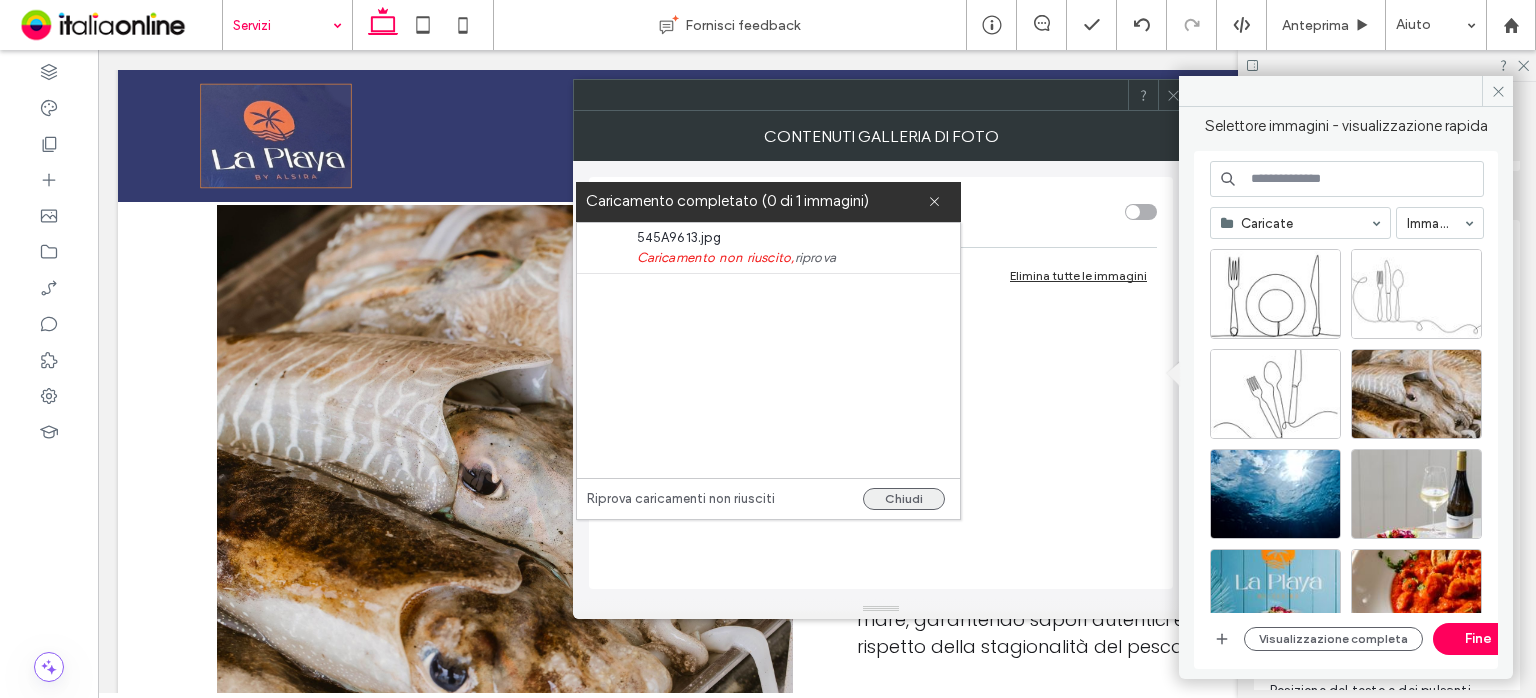 click on "Chiudi" at bounding box center [904, 499] 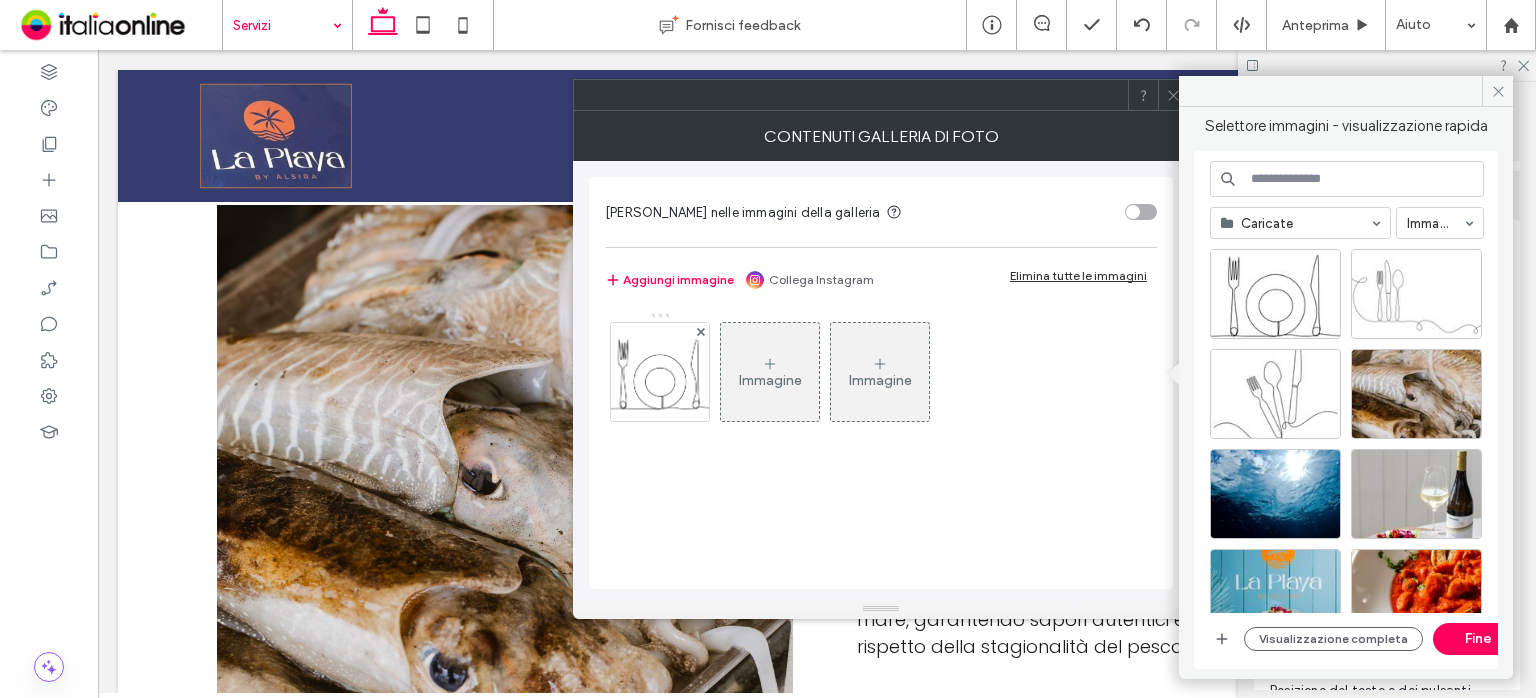 click 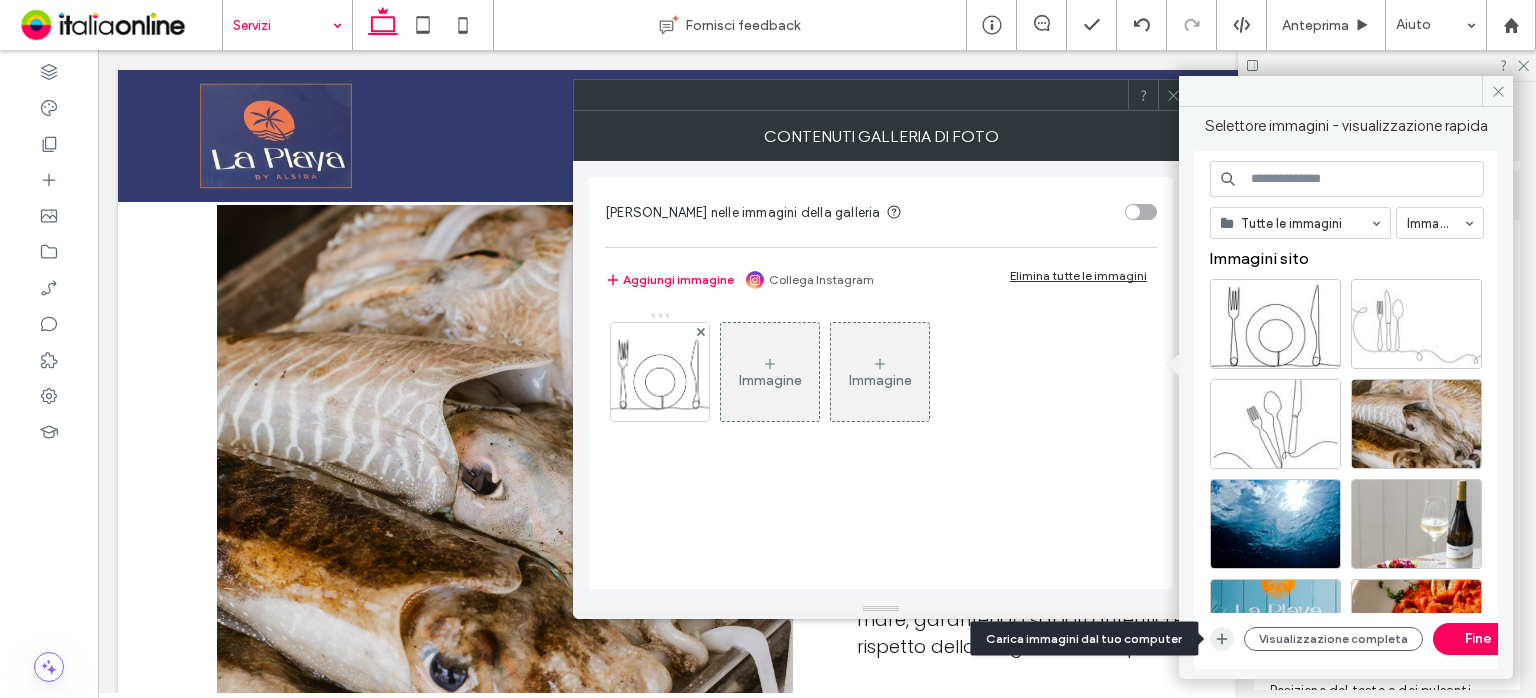 click 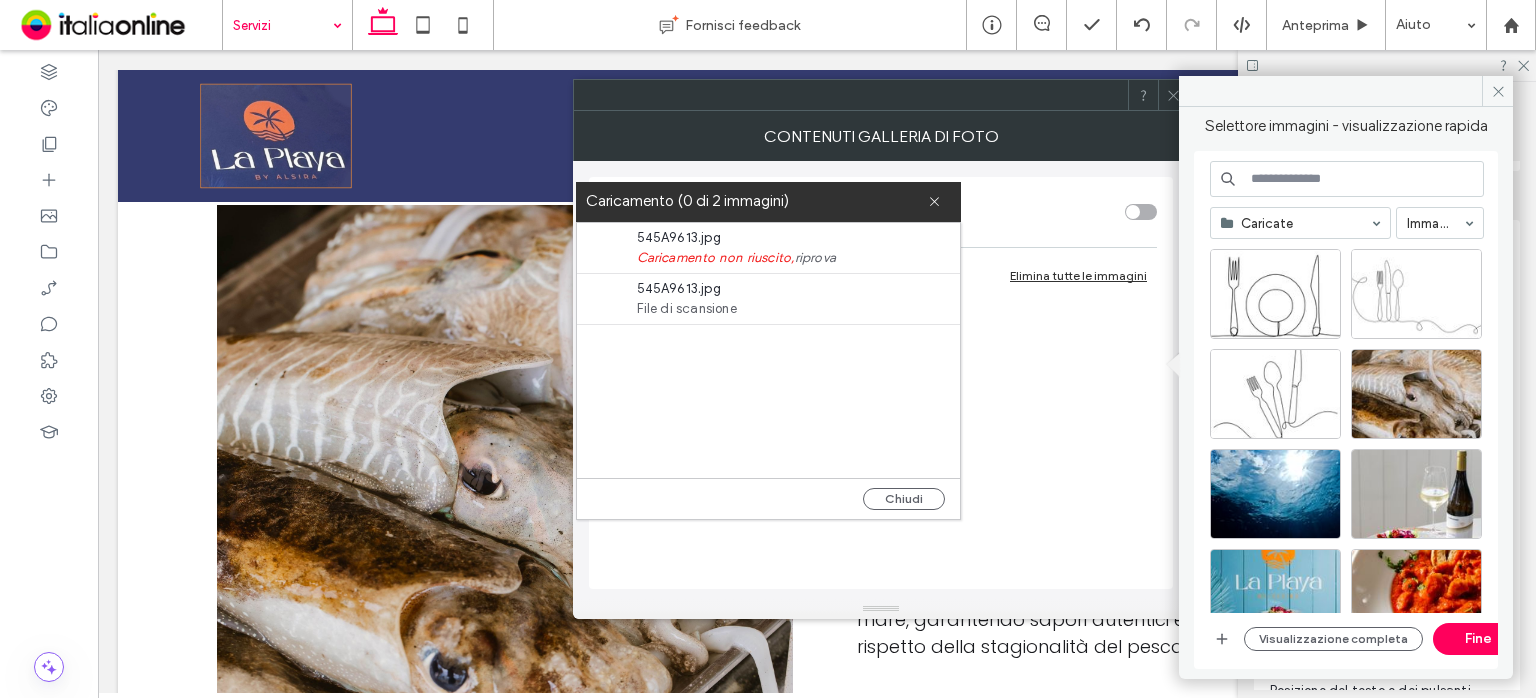 click on "545A9613.jpg" at bounding box center (752, 289) 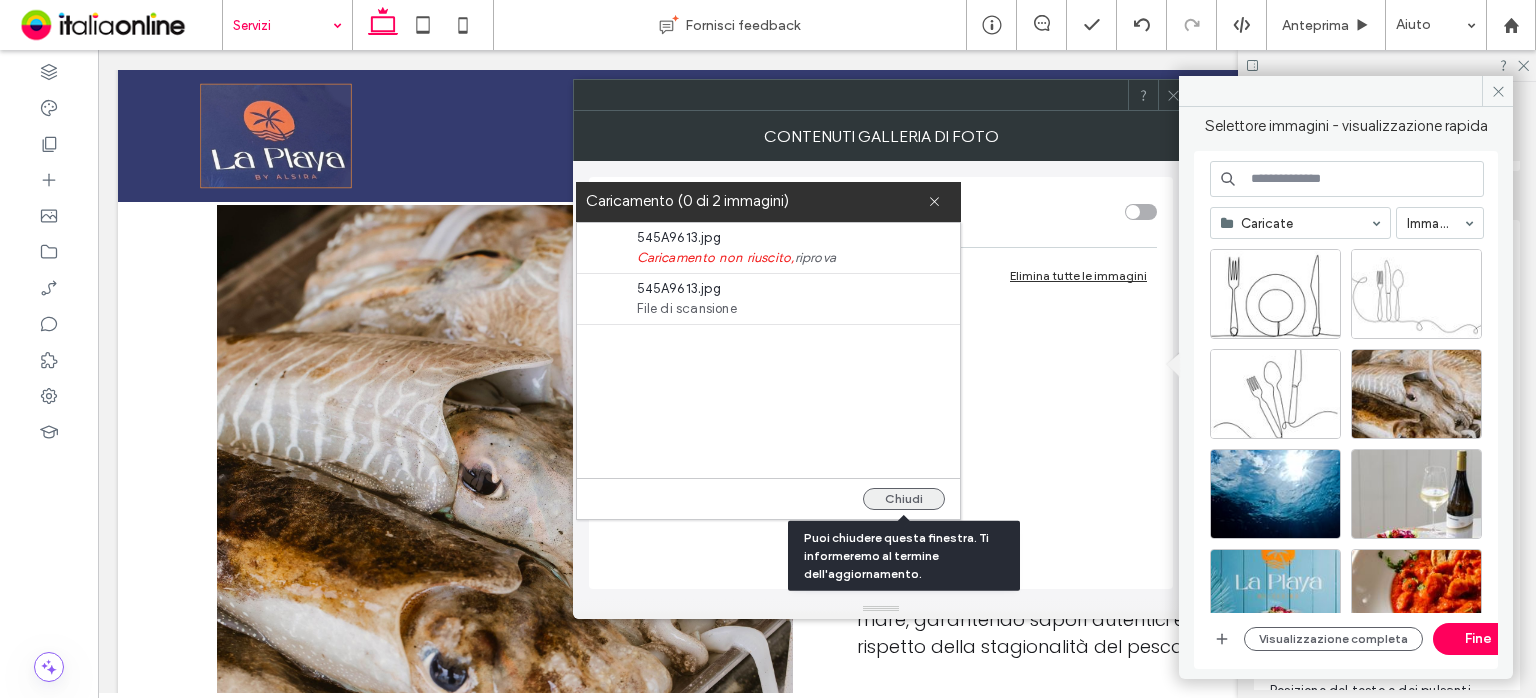click on "Chiudi" at bounding box center [904, 499] 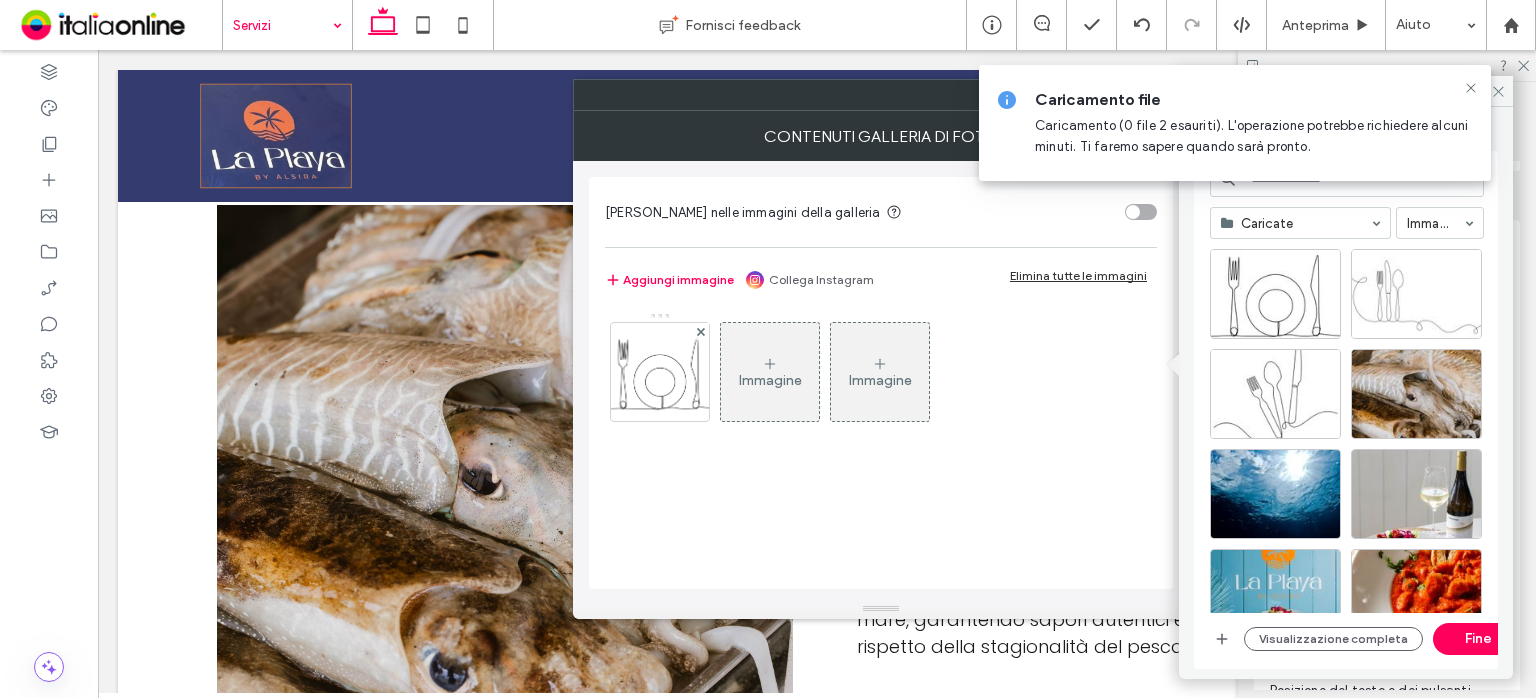 click at bounding box center [1471, 88] 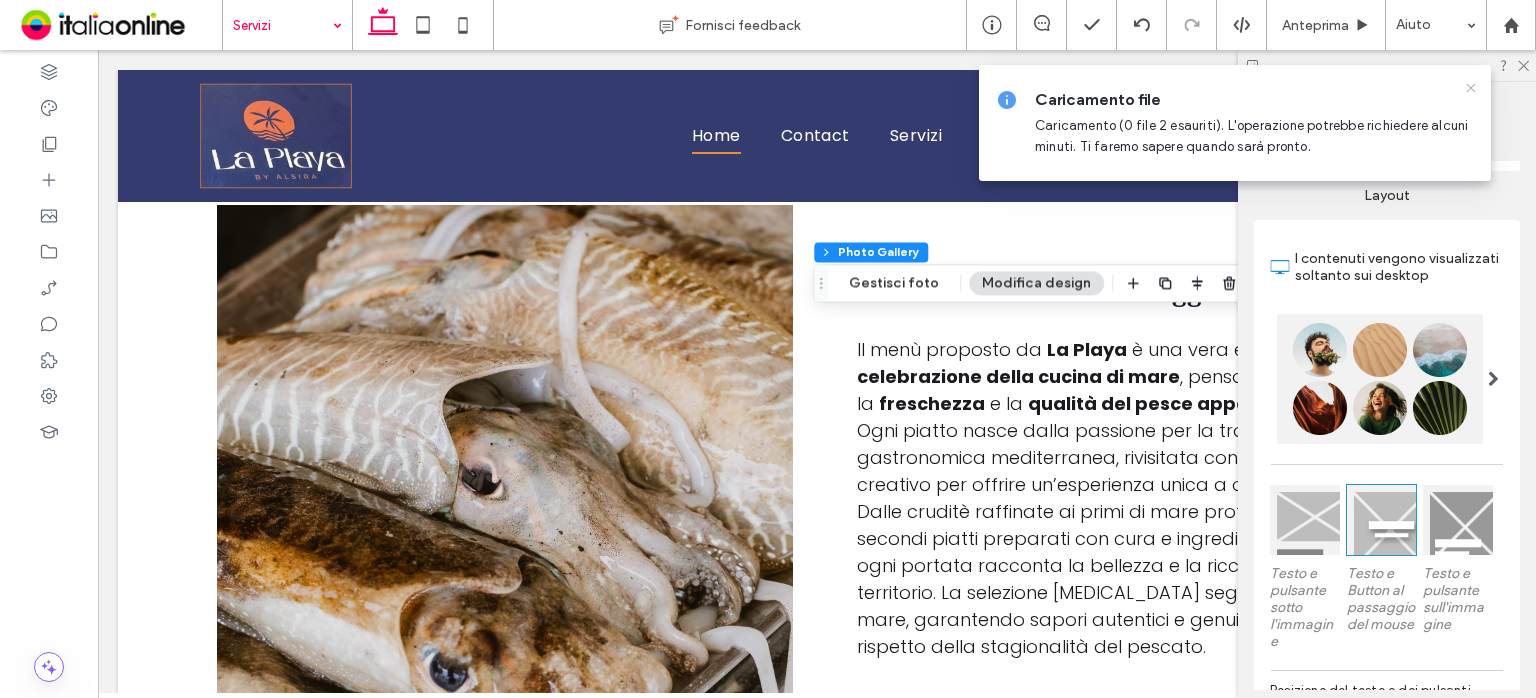 click 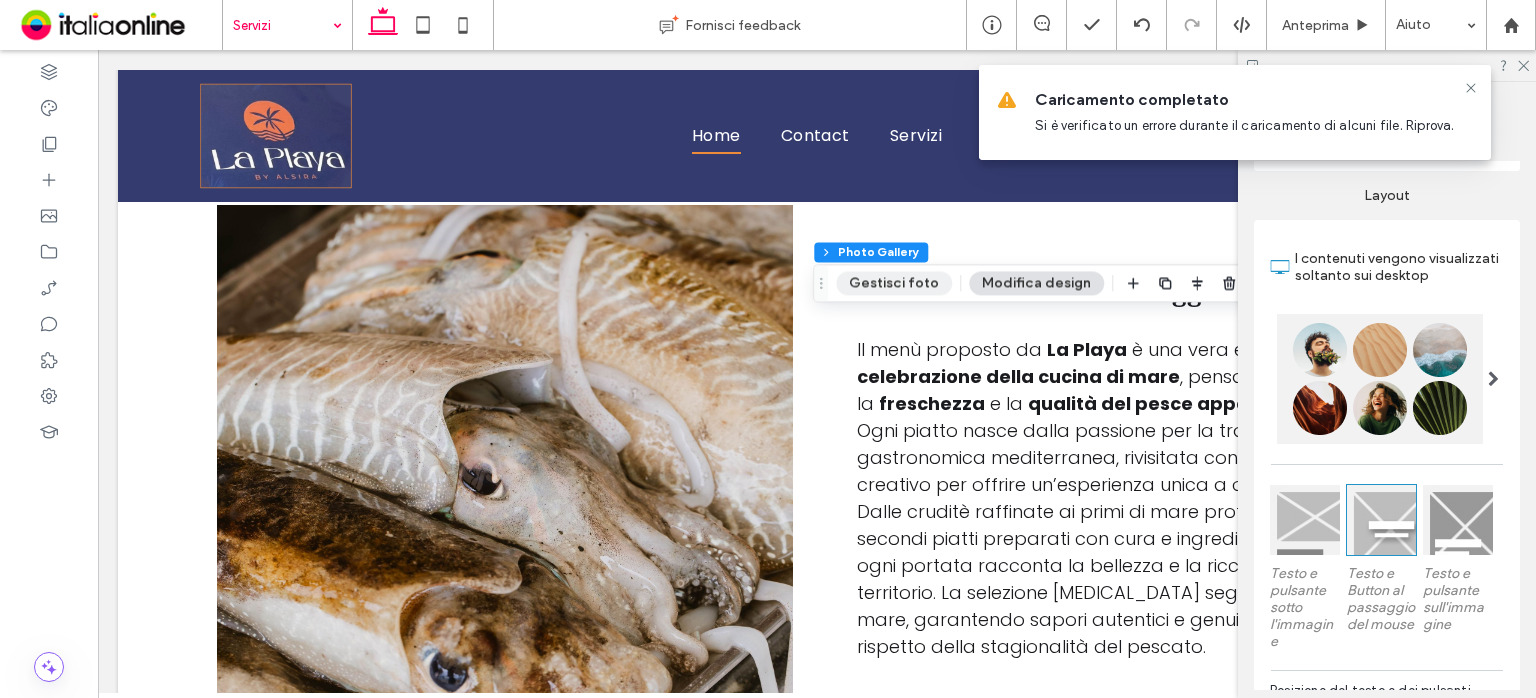 click on "Gestisci foto" at bounding box center (894, 283) 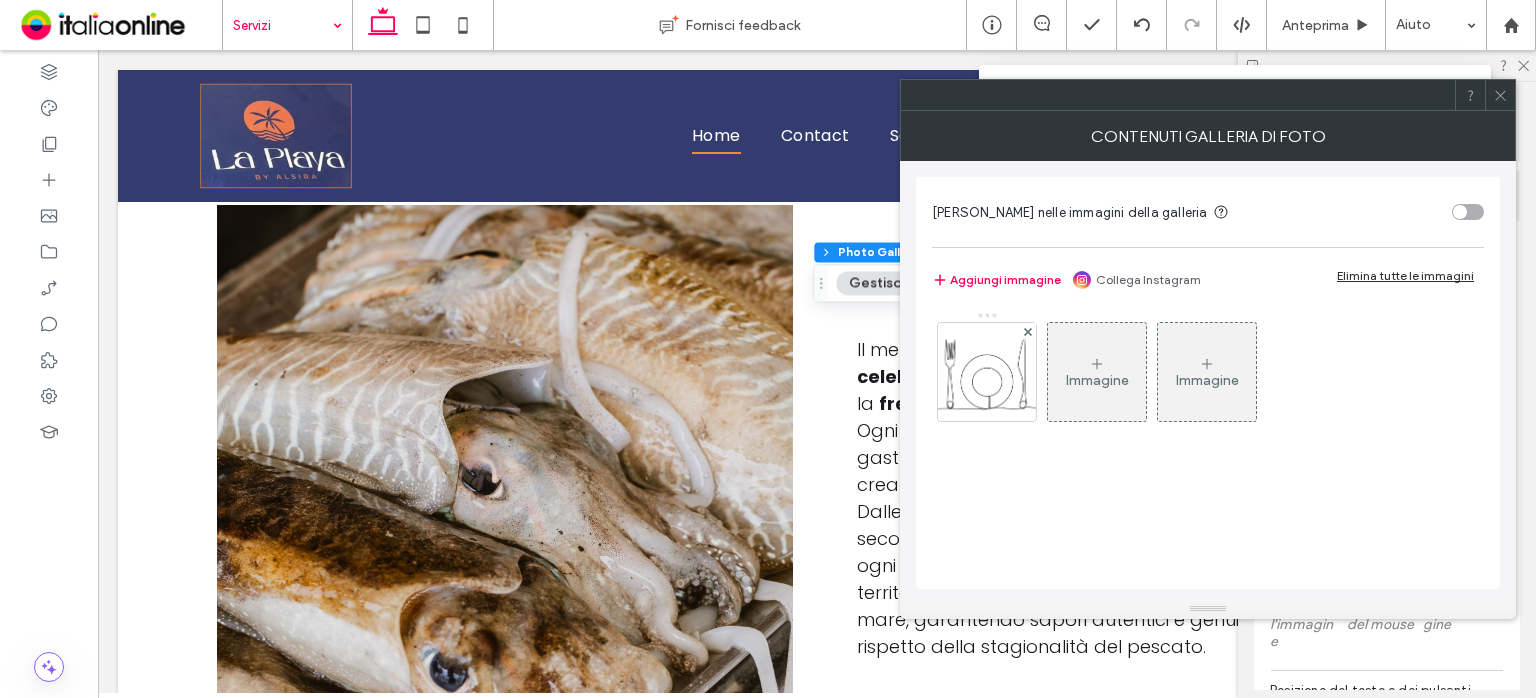 click on "Immagine" at bounding box center [1097, 372] 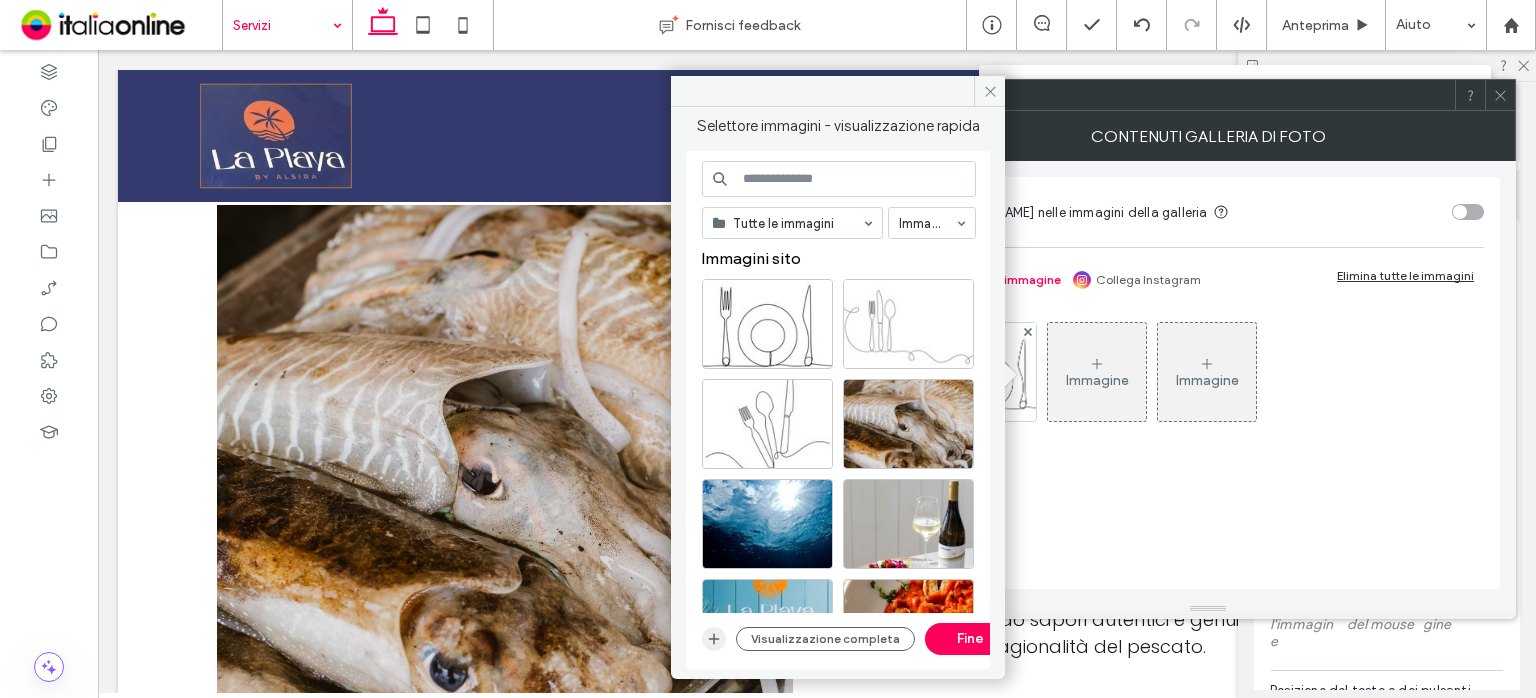 click 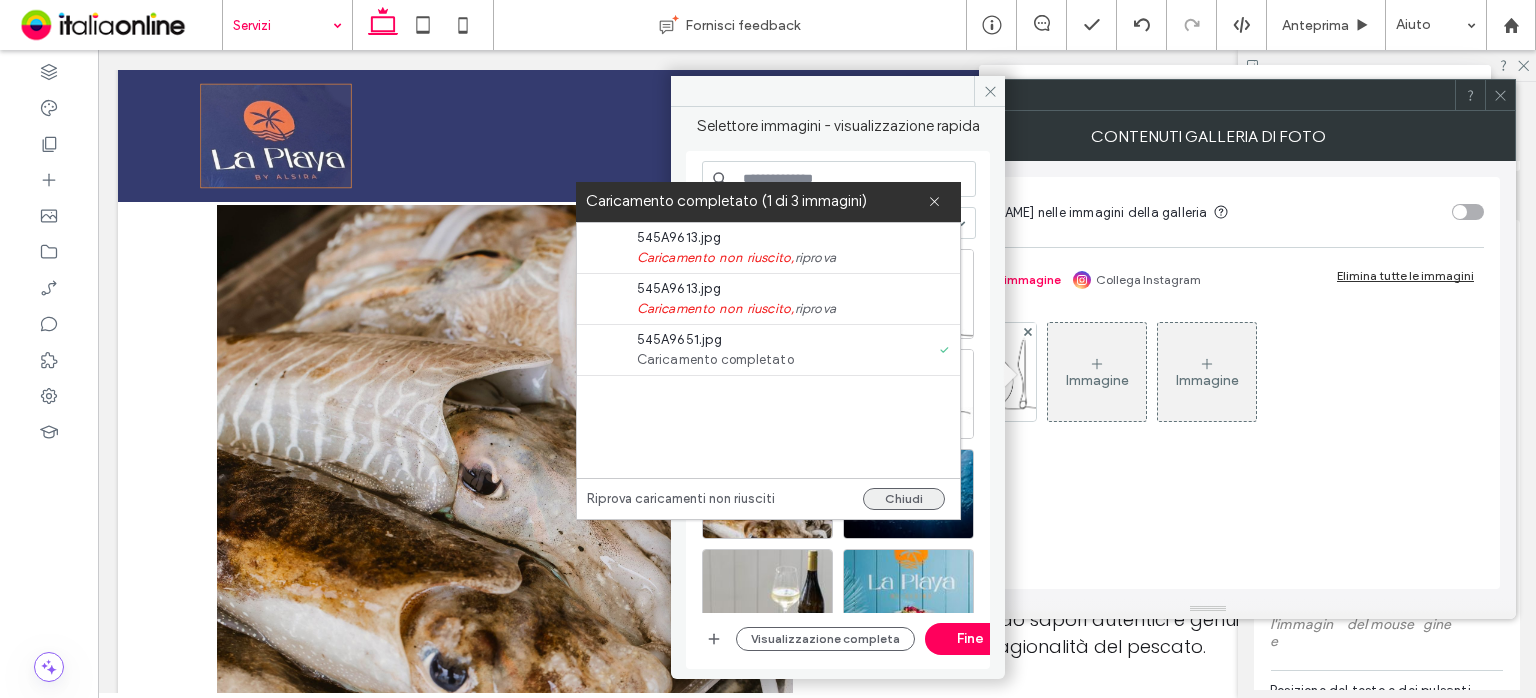 click on "Chiudi" at bounding box center (904, 499) 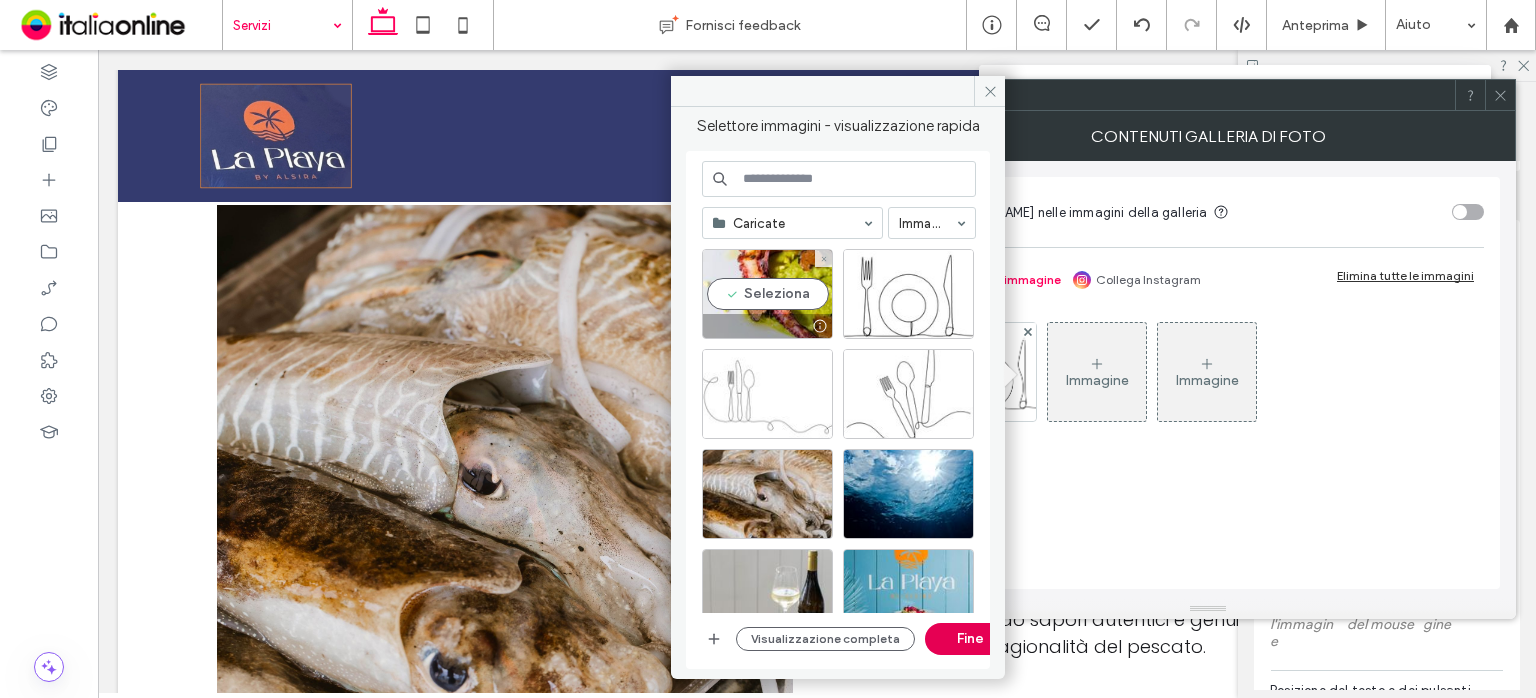 drag, startPoint x: 778, startPoint y: 270, endPoint x: 940, endPoint y: 653, distance: 415.85214 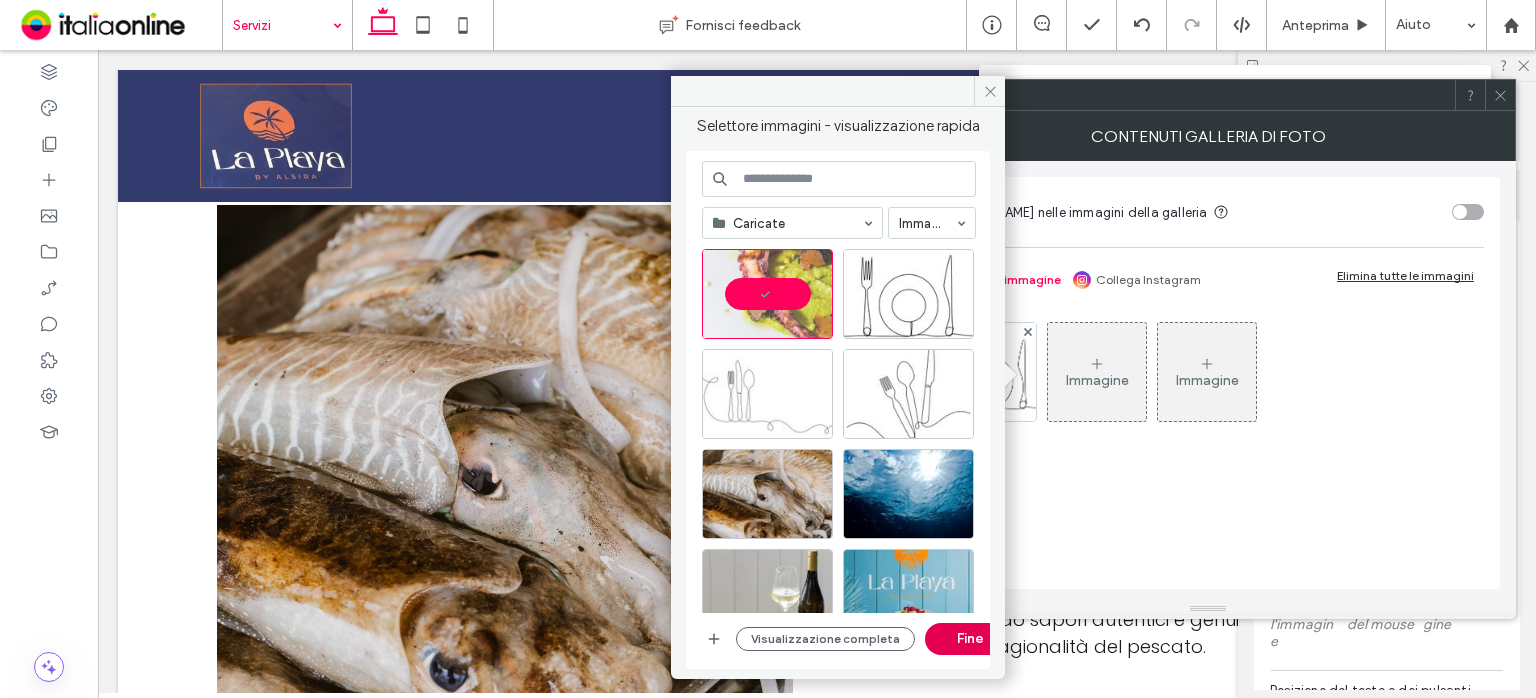 click on "Fine" at bounding box center (970, 639) 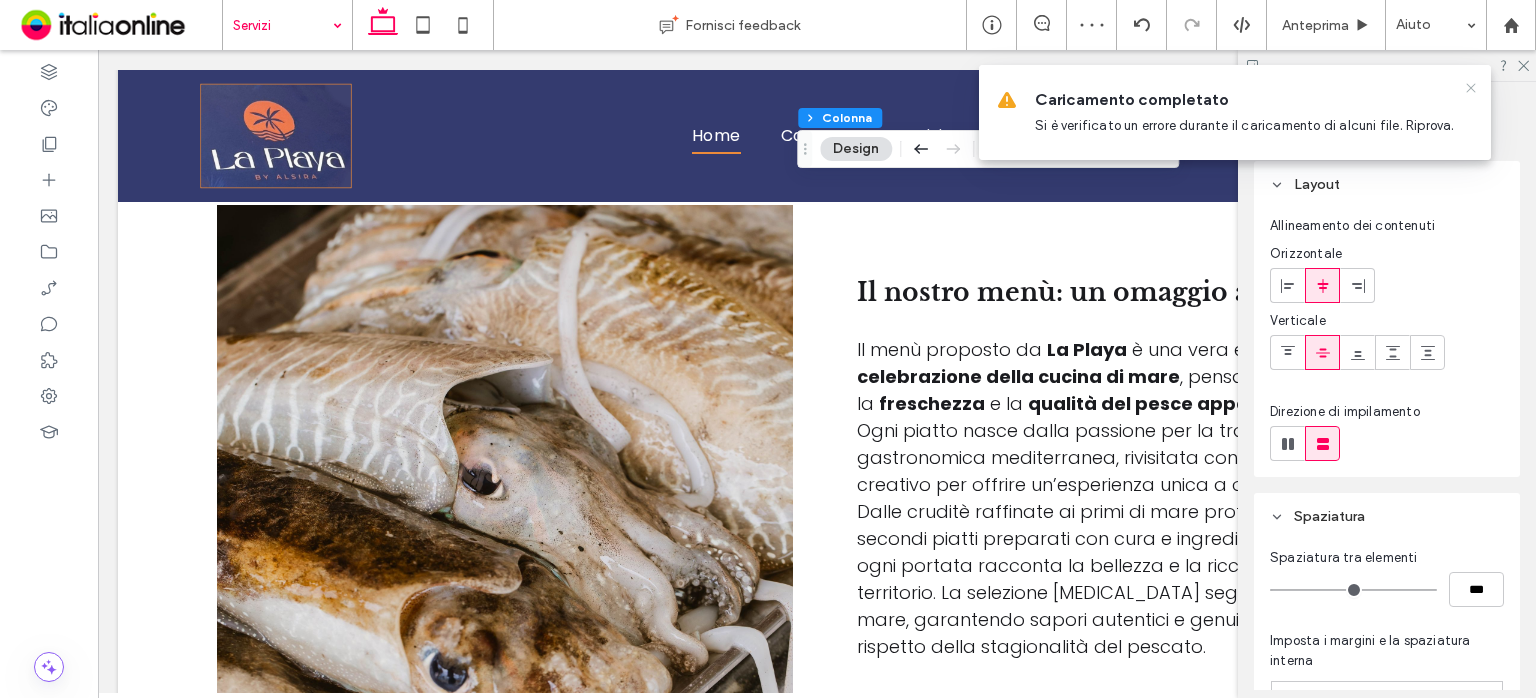 click 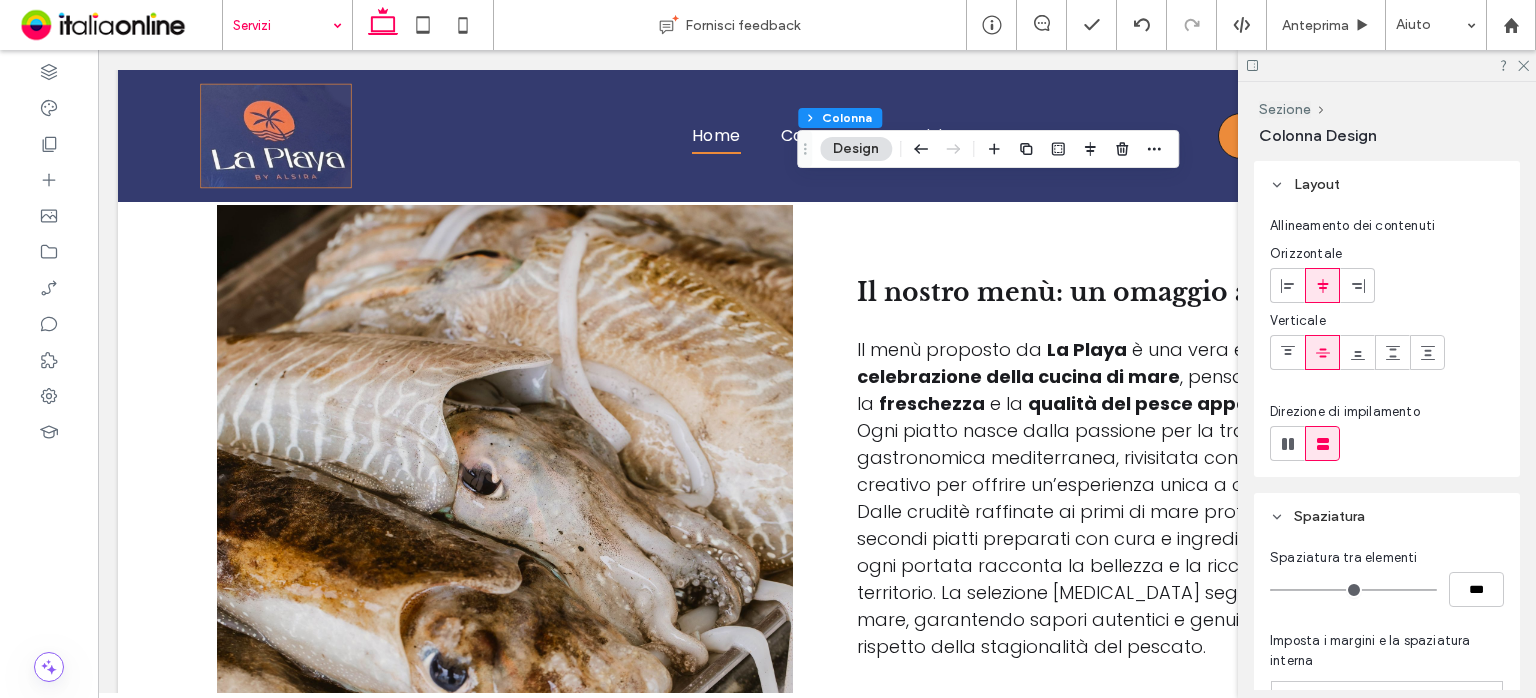 click on "Design" at bounding box center [856, 149] 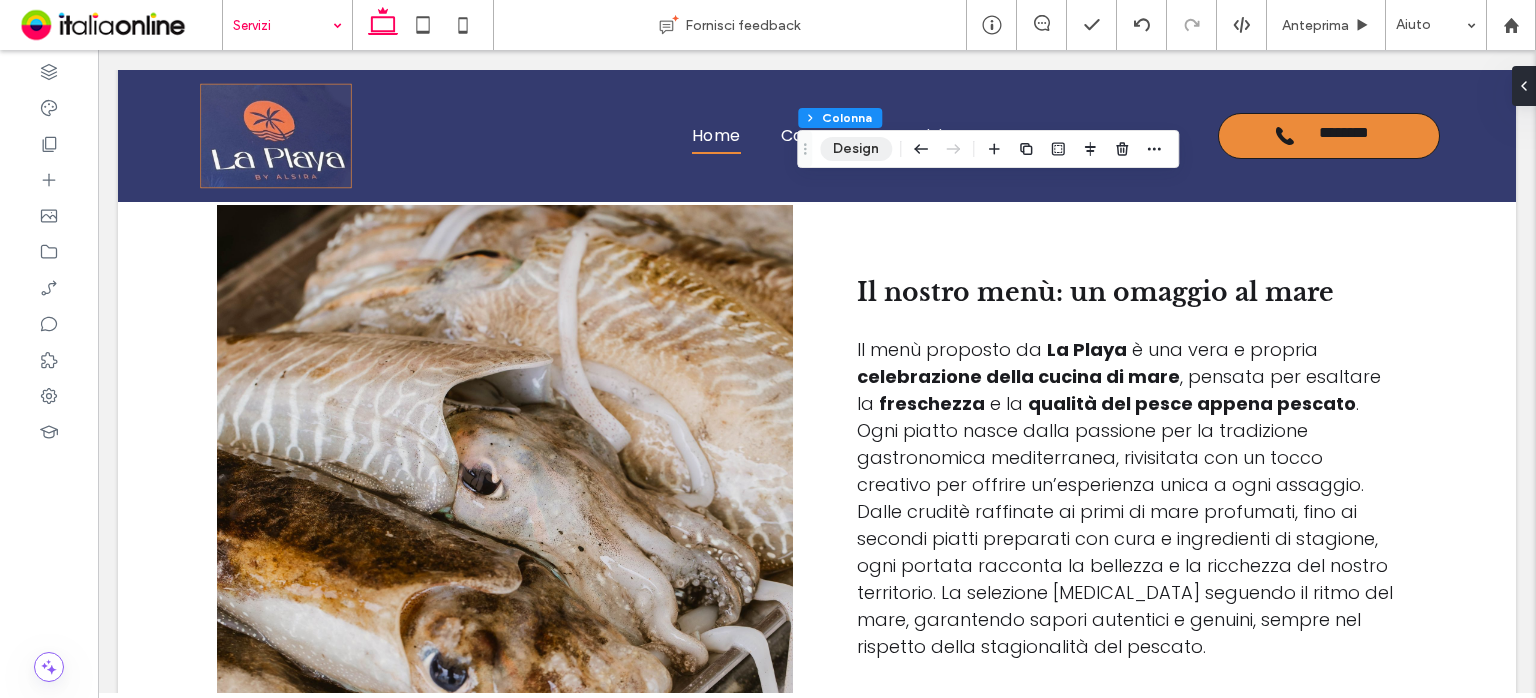click on "Design" at bounding box center (856, 149) 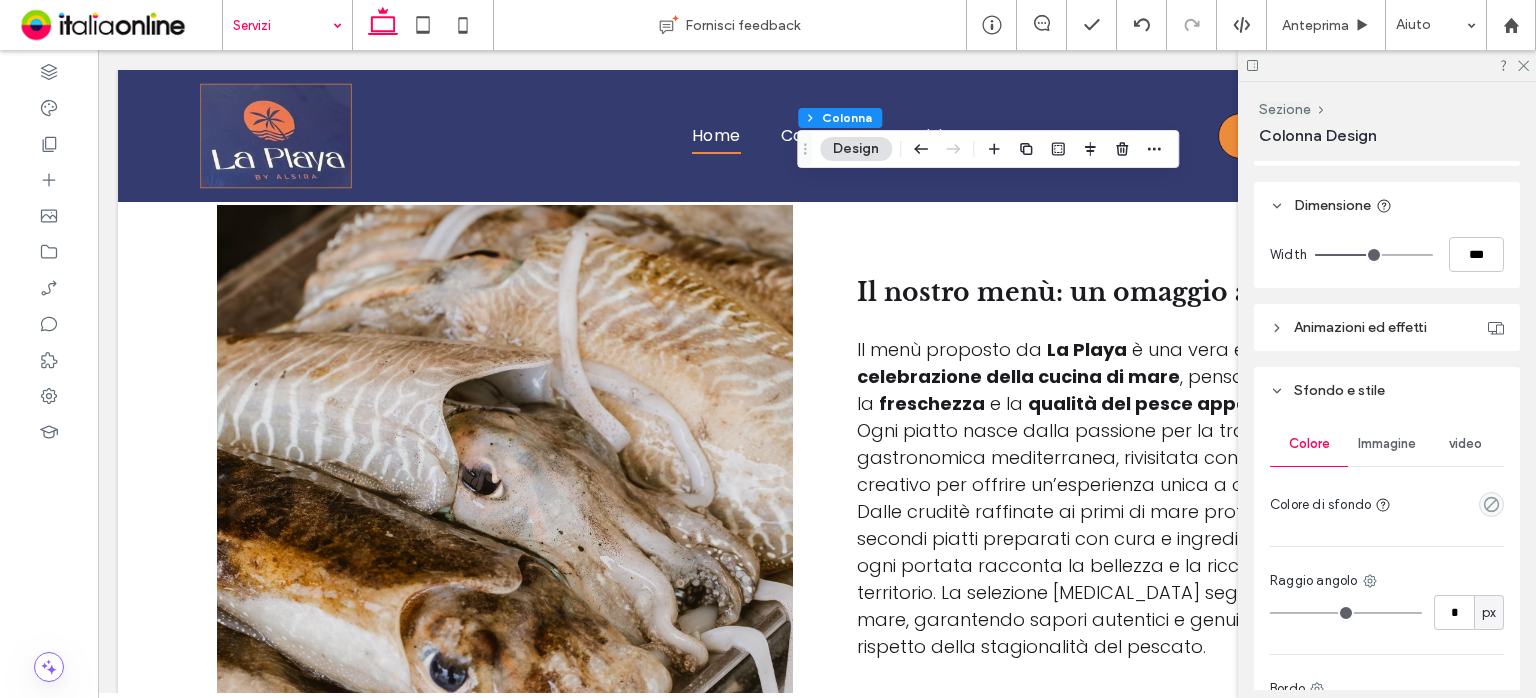 scroll, scrollTop: 900, scrollLeft: 0, axis: vertical 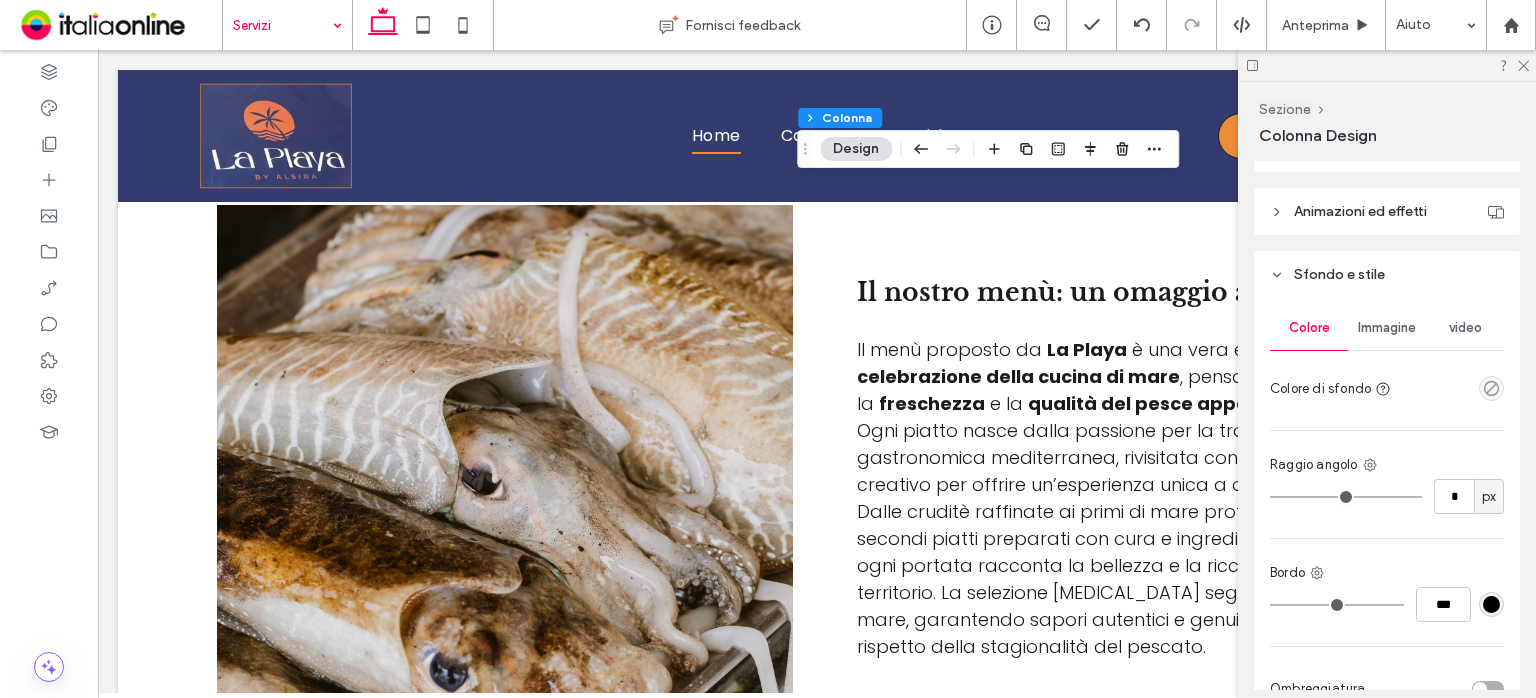 click on "Immagine" at bounding box center [1387, 328] 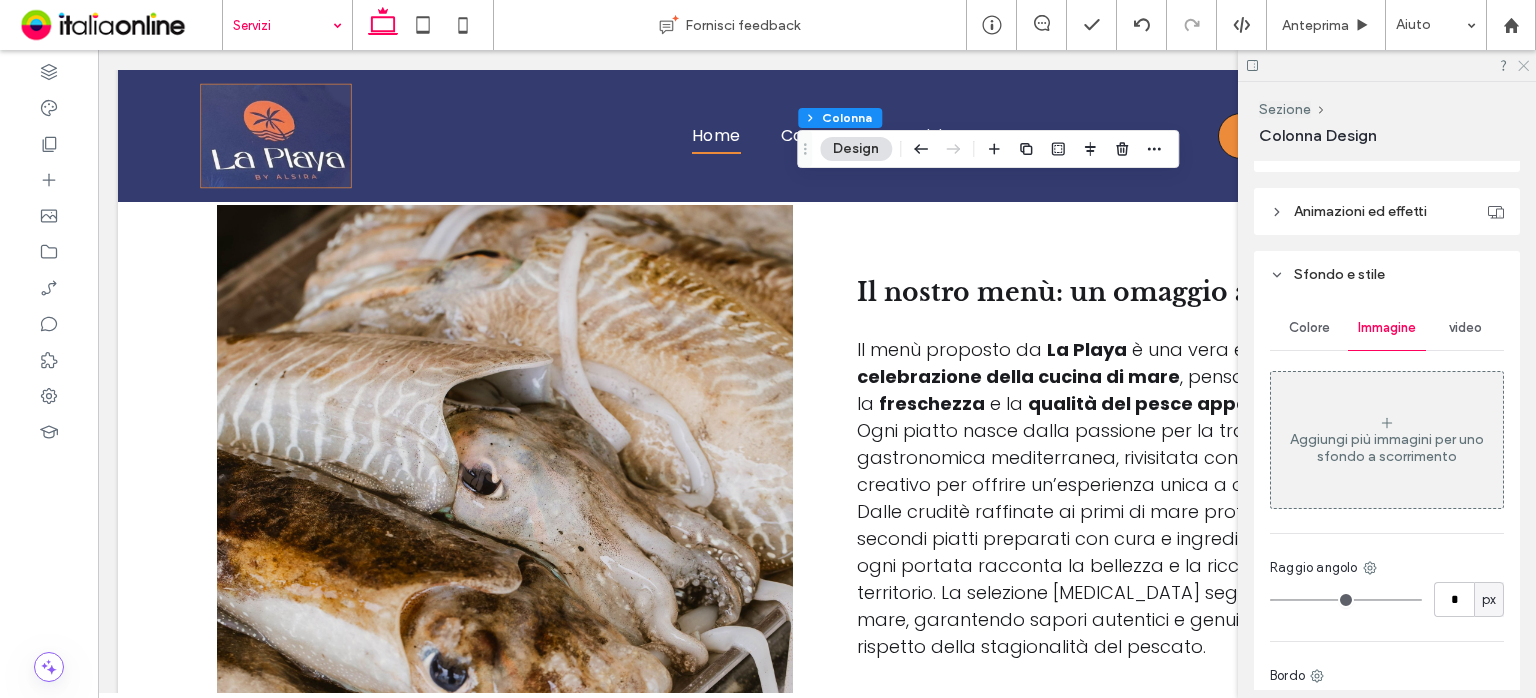 click 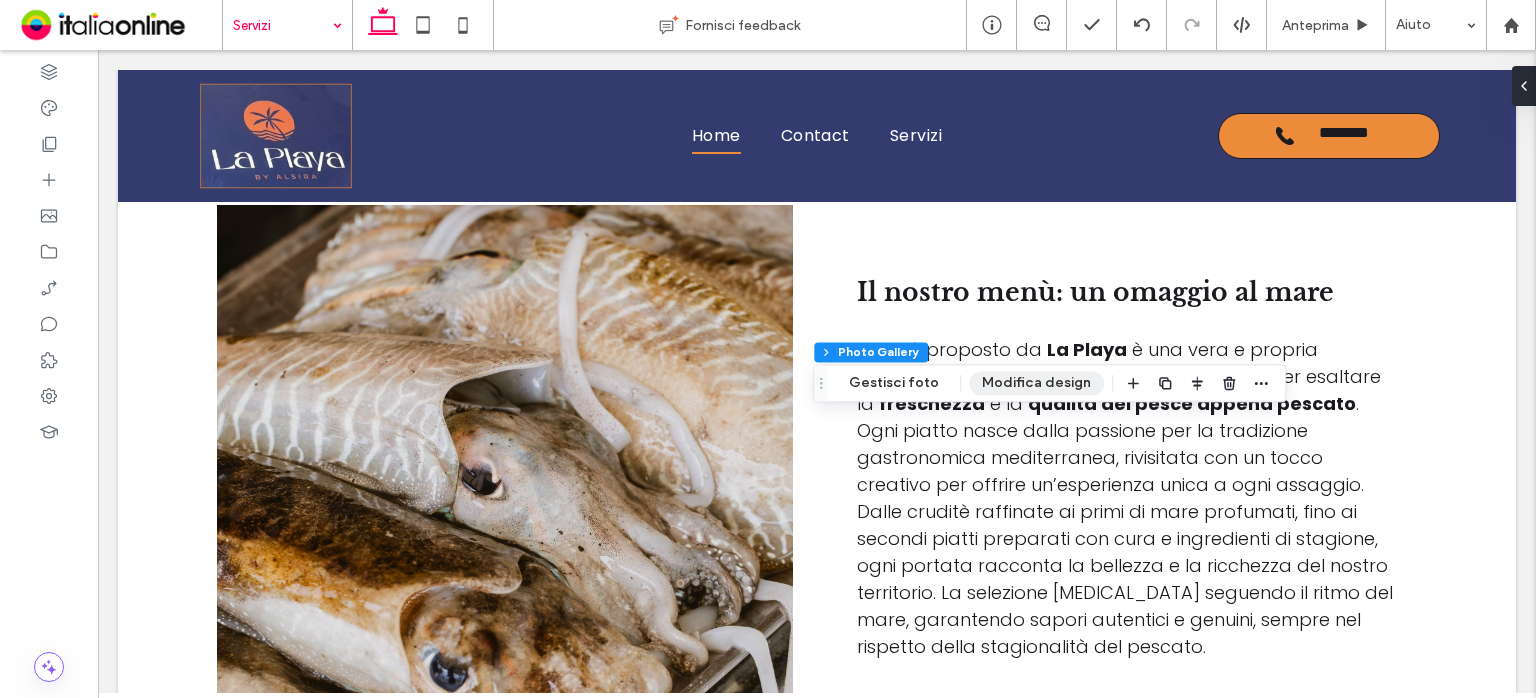 click on "Modifica design" at bounding box center (1036, 383) 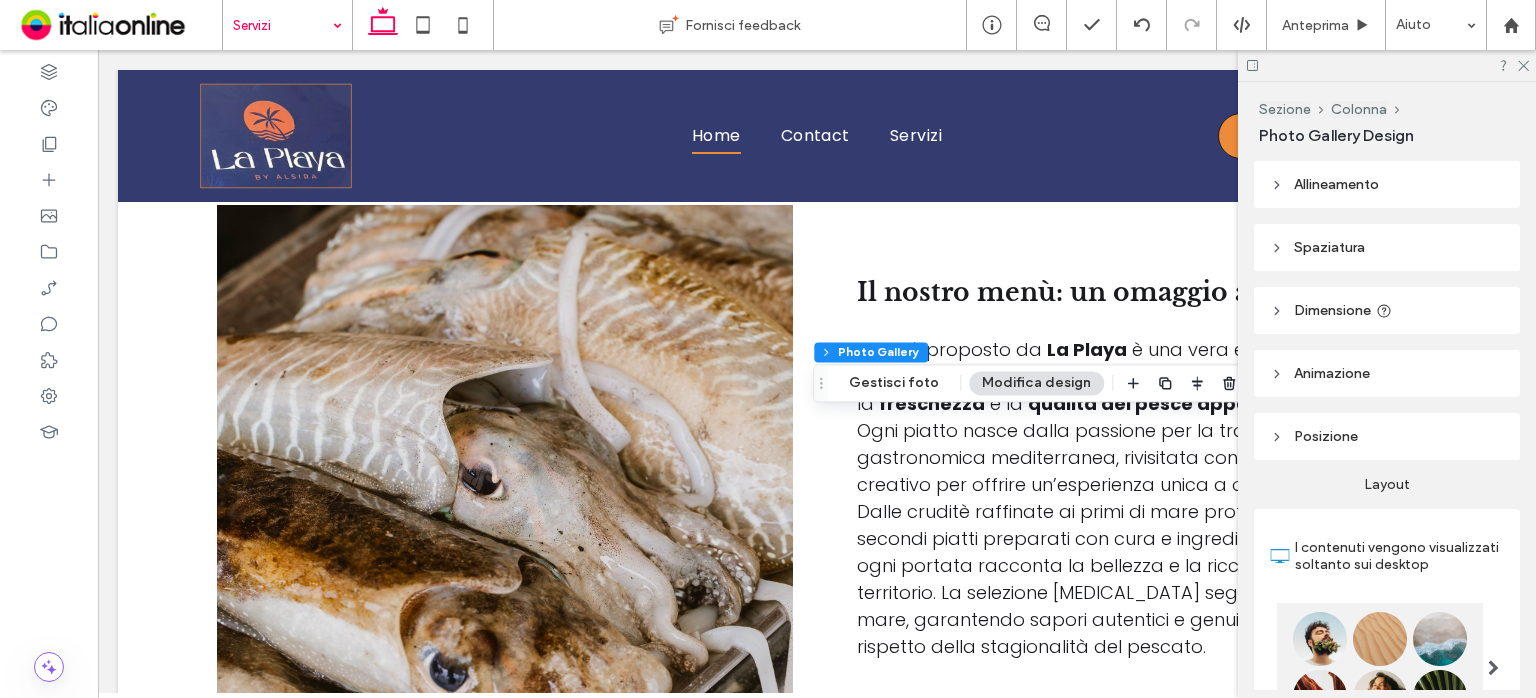 scroll, scrollTop: 300, scrollLeft: 0, axis: vertical 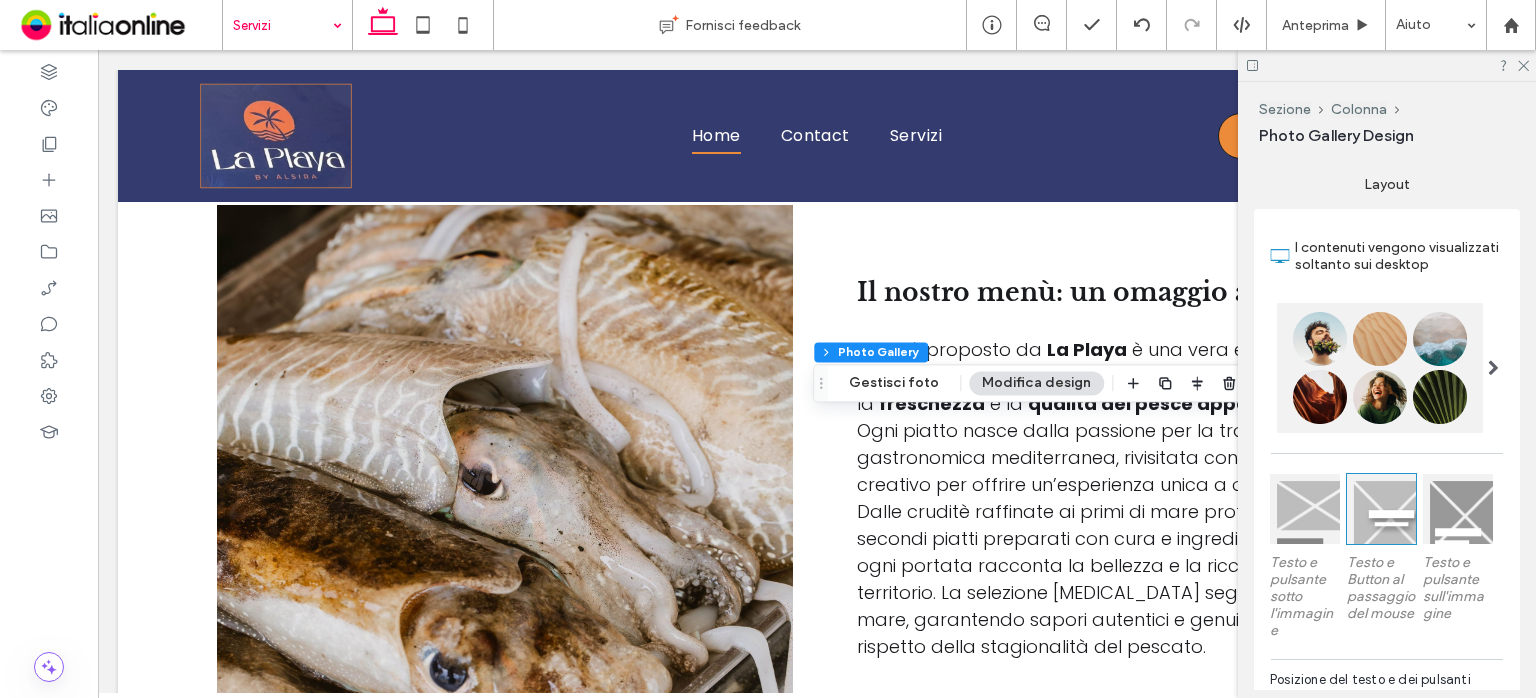 click at bounding box center [1380, 368] 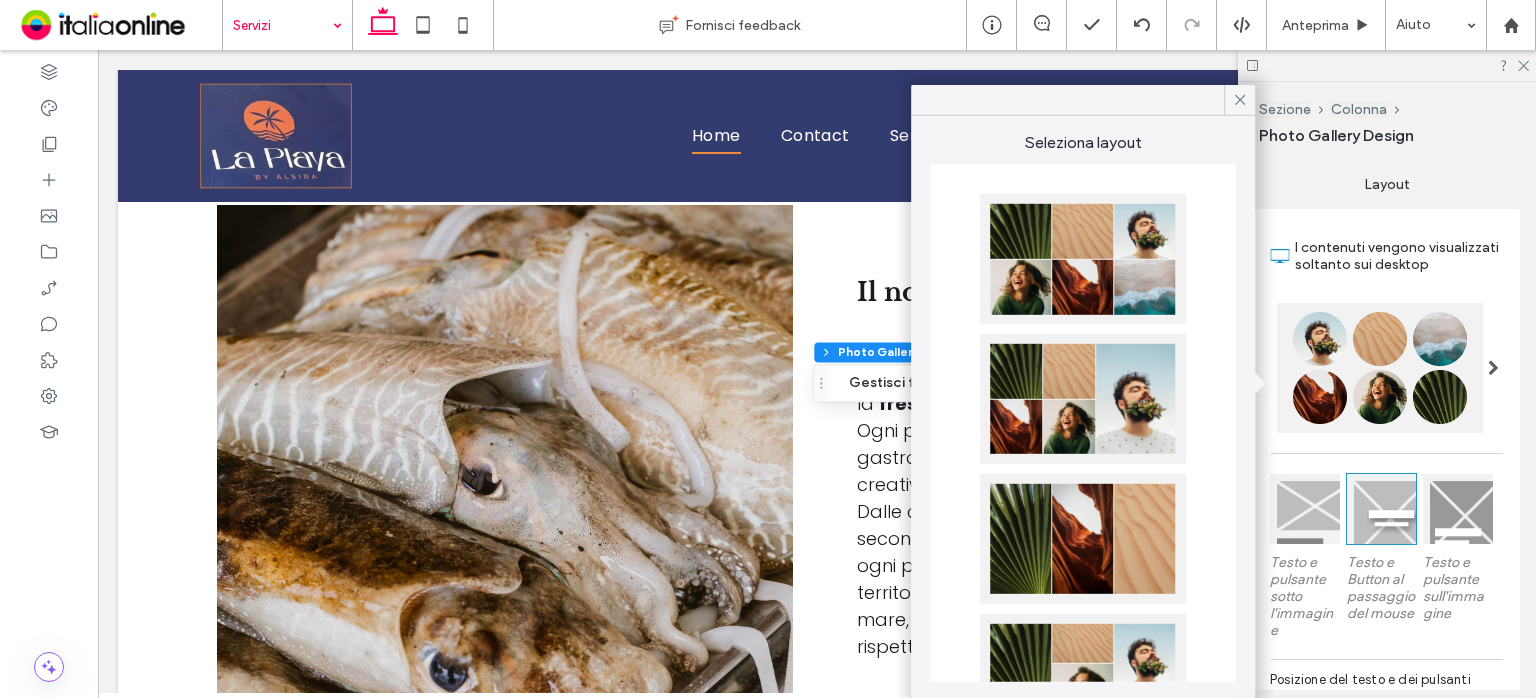 drag, startPoint x: 1239, startPoint y: 105, endPoint x: 1244, endPoint y: 119, distance: 14.866069 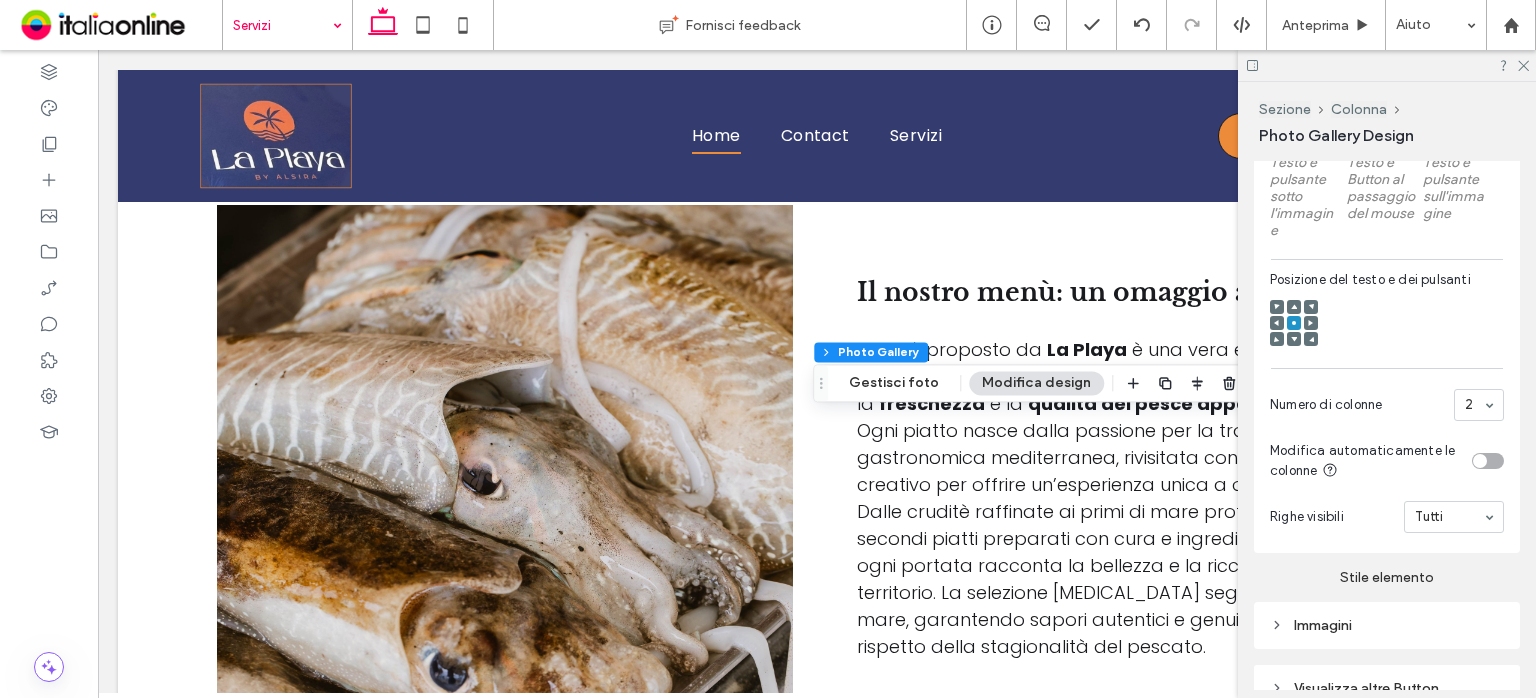 scroll, scrollTop: 873, scrollLeft: 0, axis: vertical 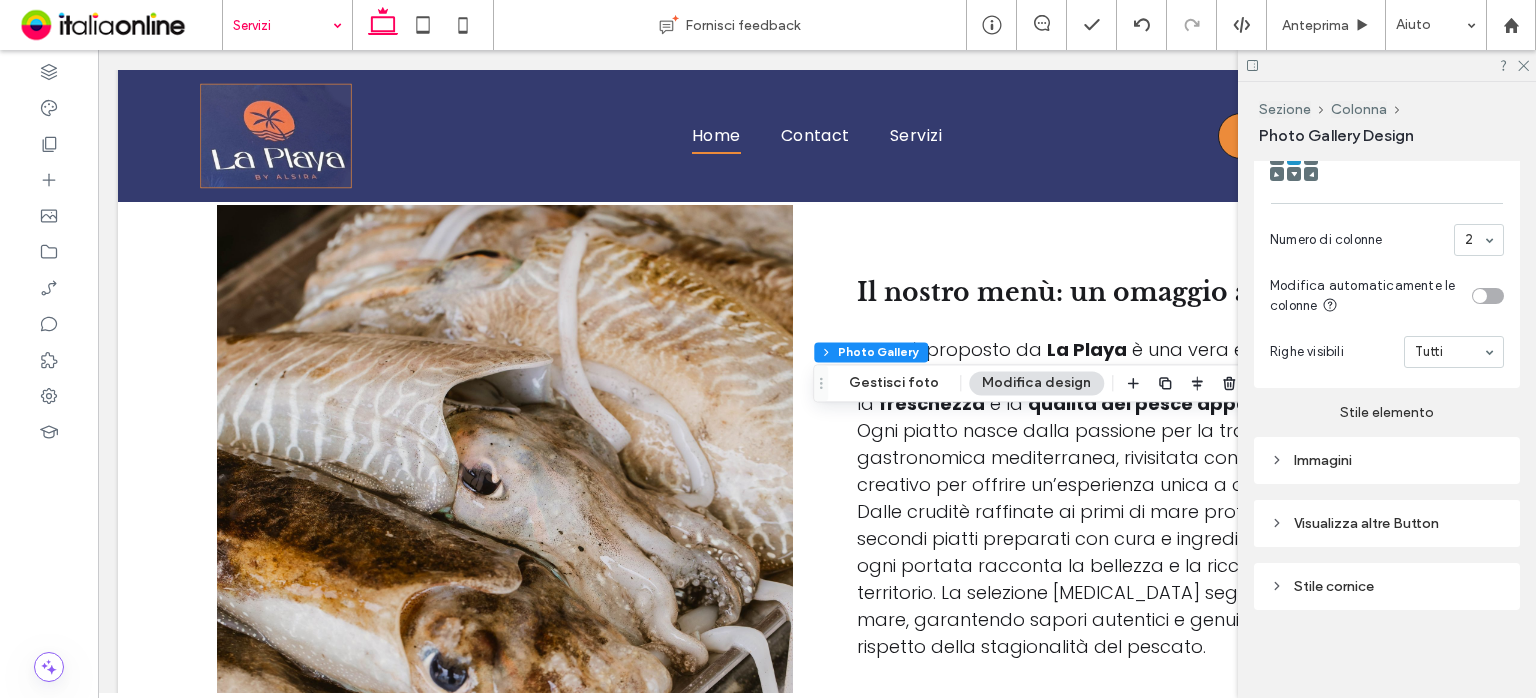 click on "Immagini" at bounding box center (1387, 460) 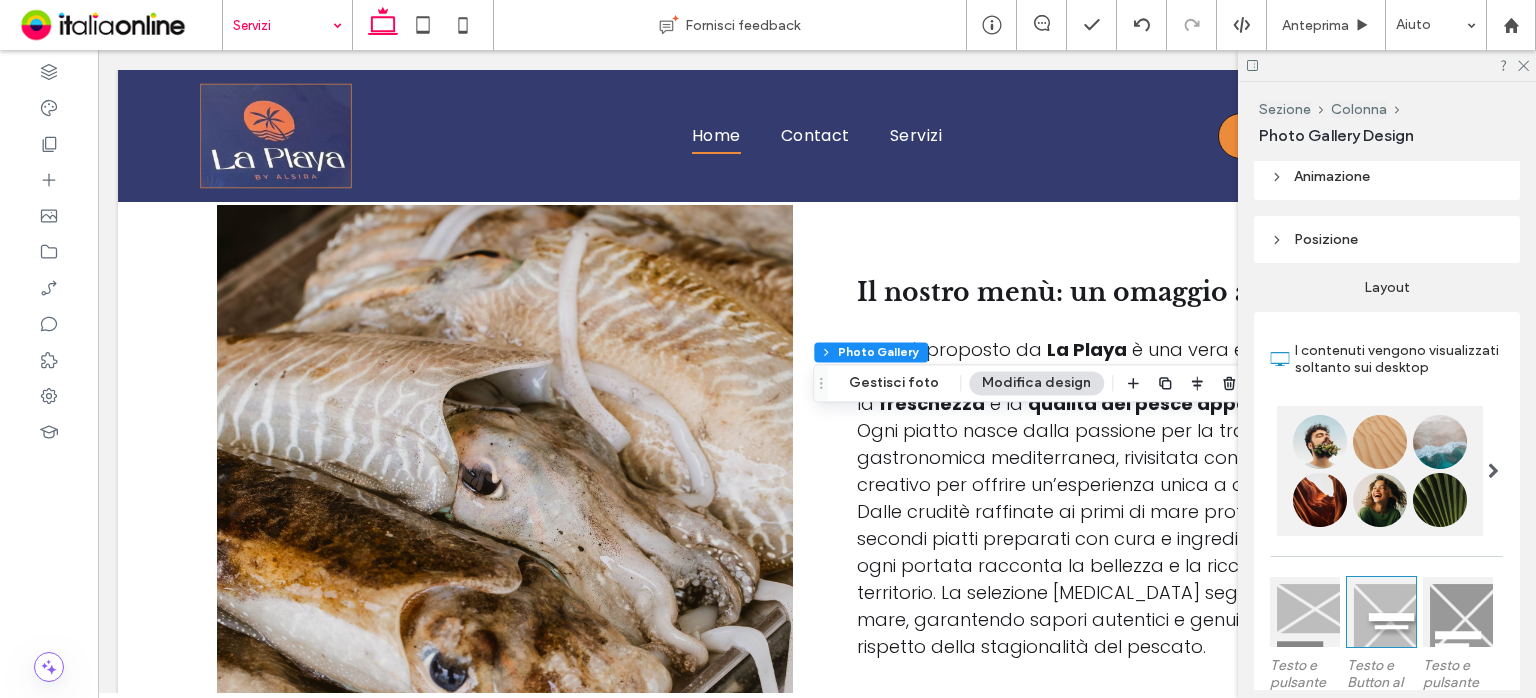scroll, scrollTop: 189, scrollLeft: 0, axis: vertical 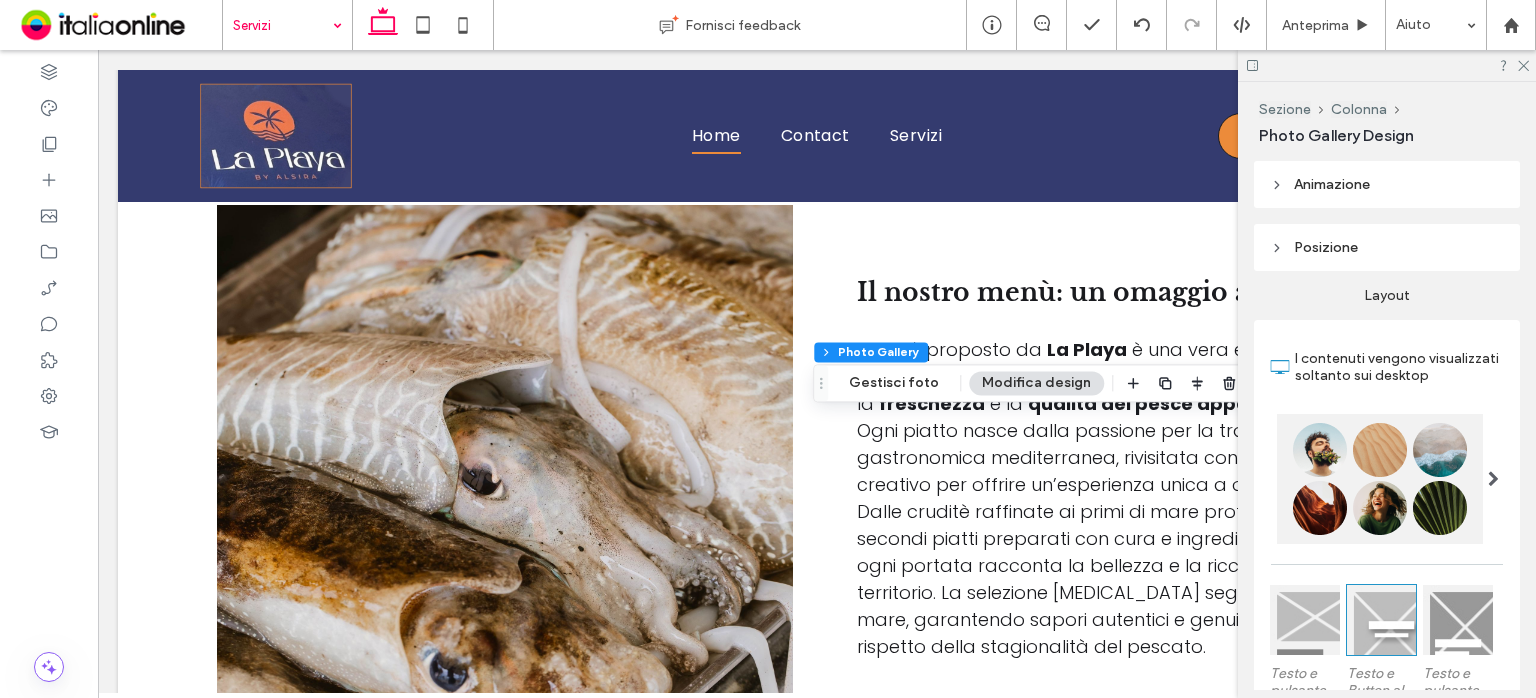 click at bounding box center [1380, 479] 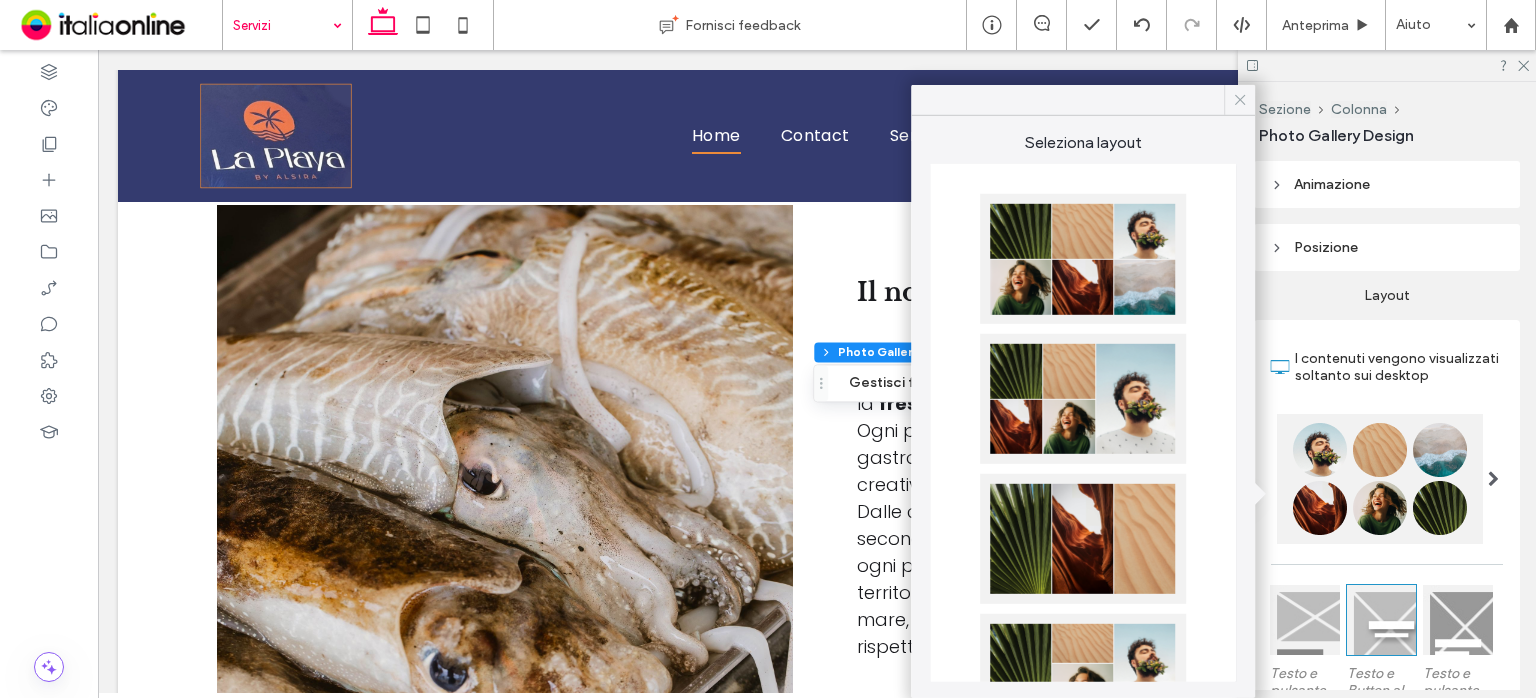 click 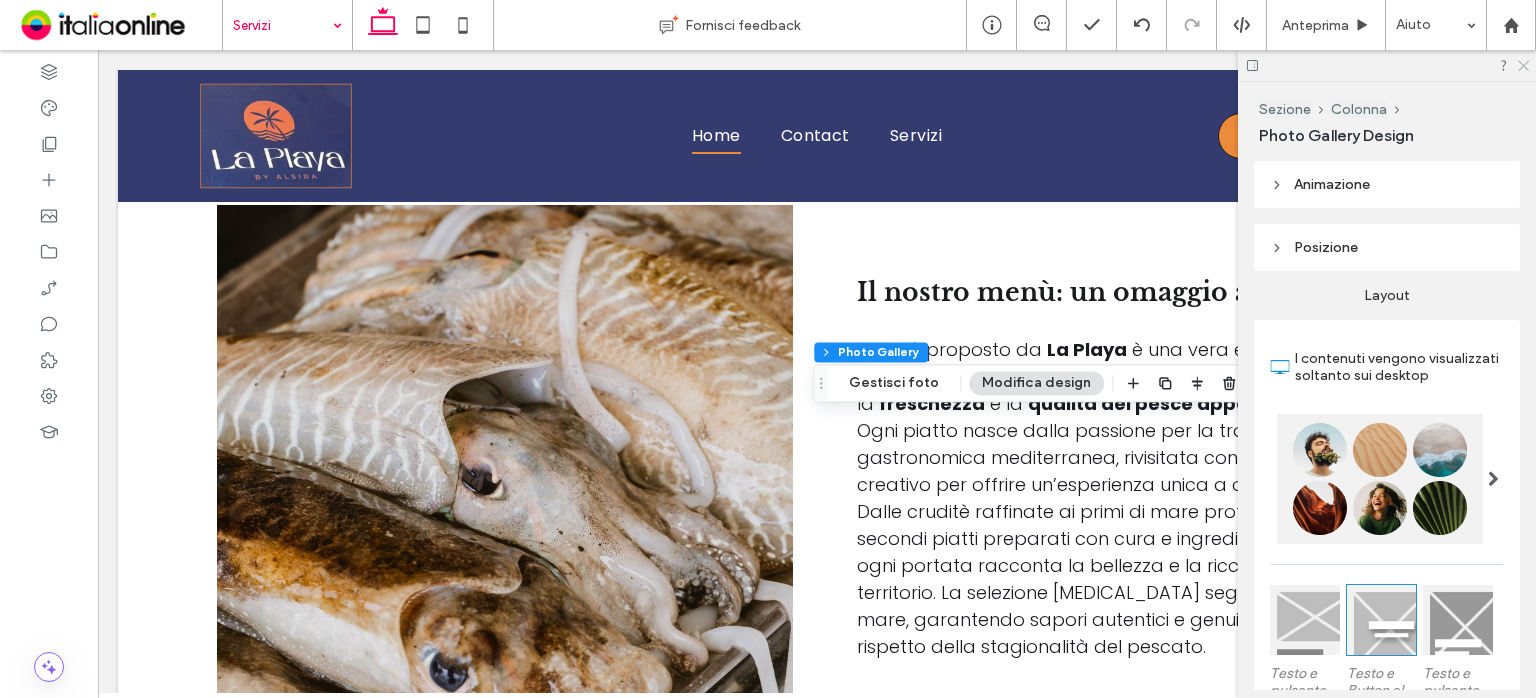 click 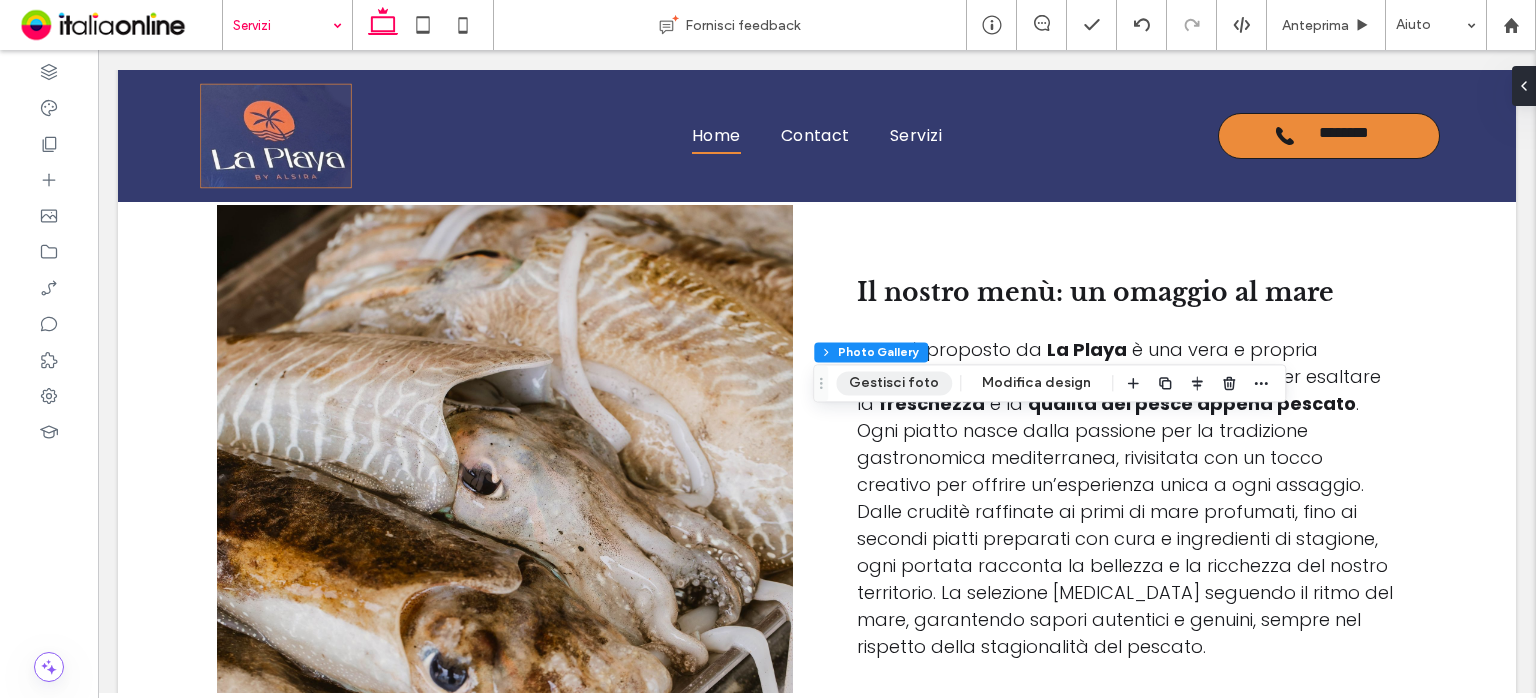 click on "Gestisci foto" at bounding box center (894, 383) 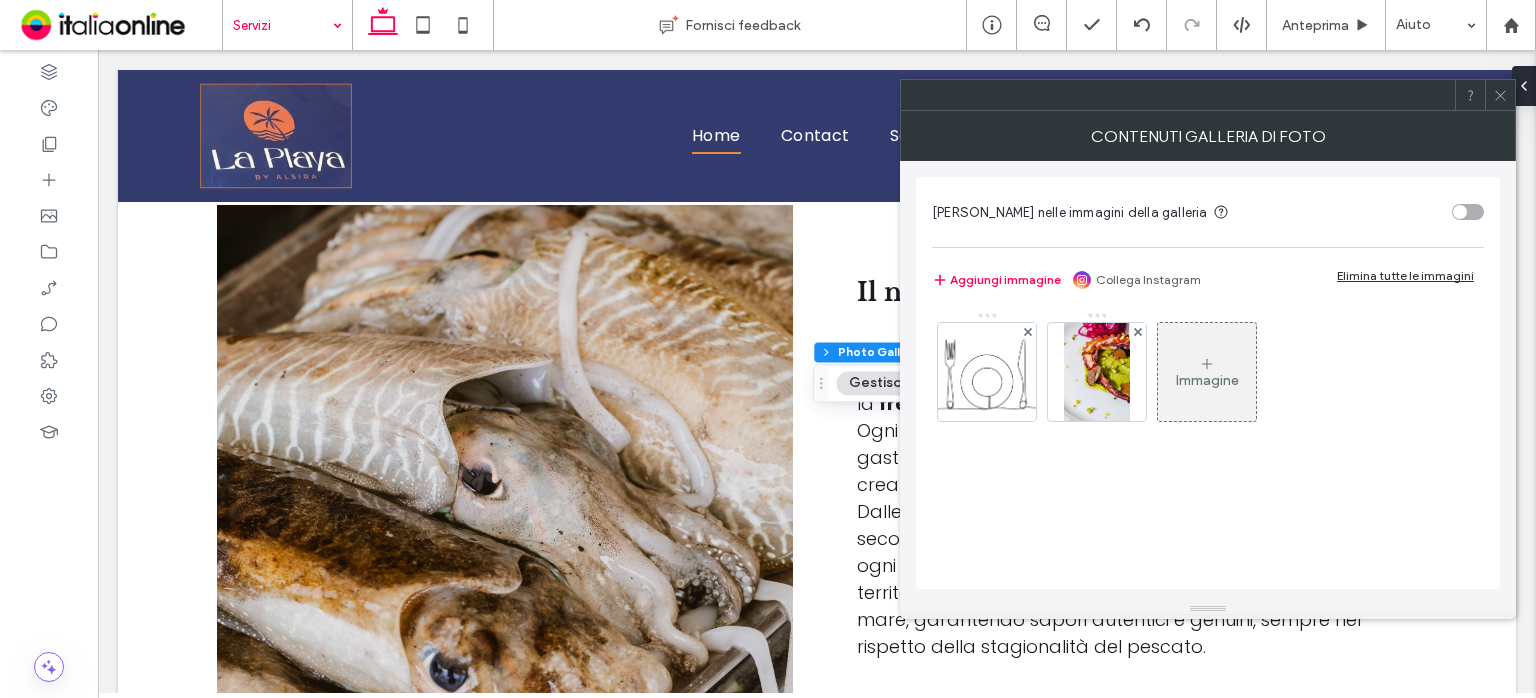 click on "Immagine" at bounding box center [1207, 380] 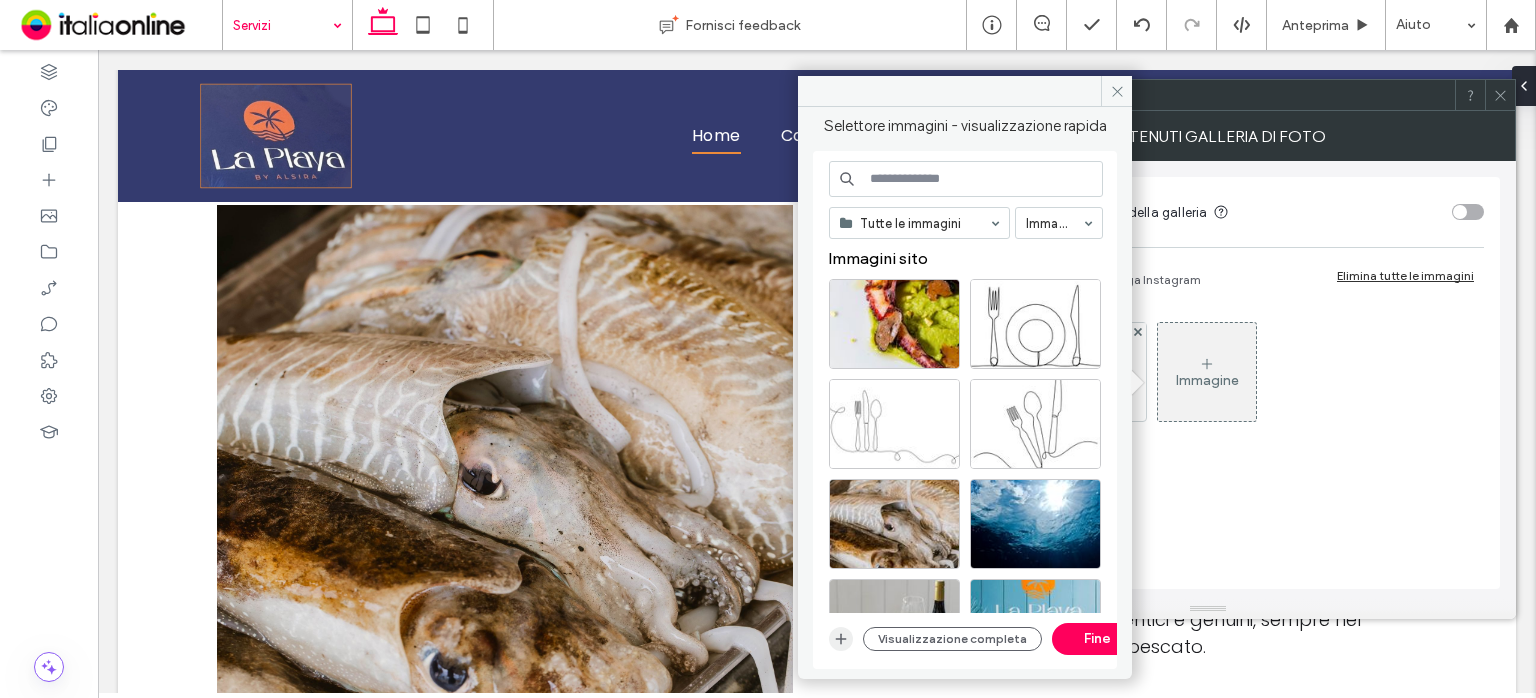 click 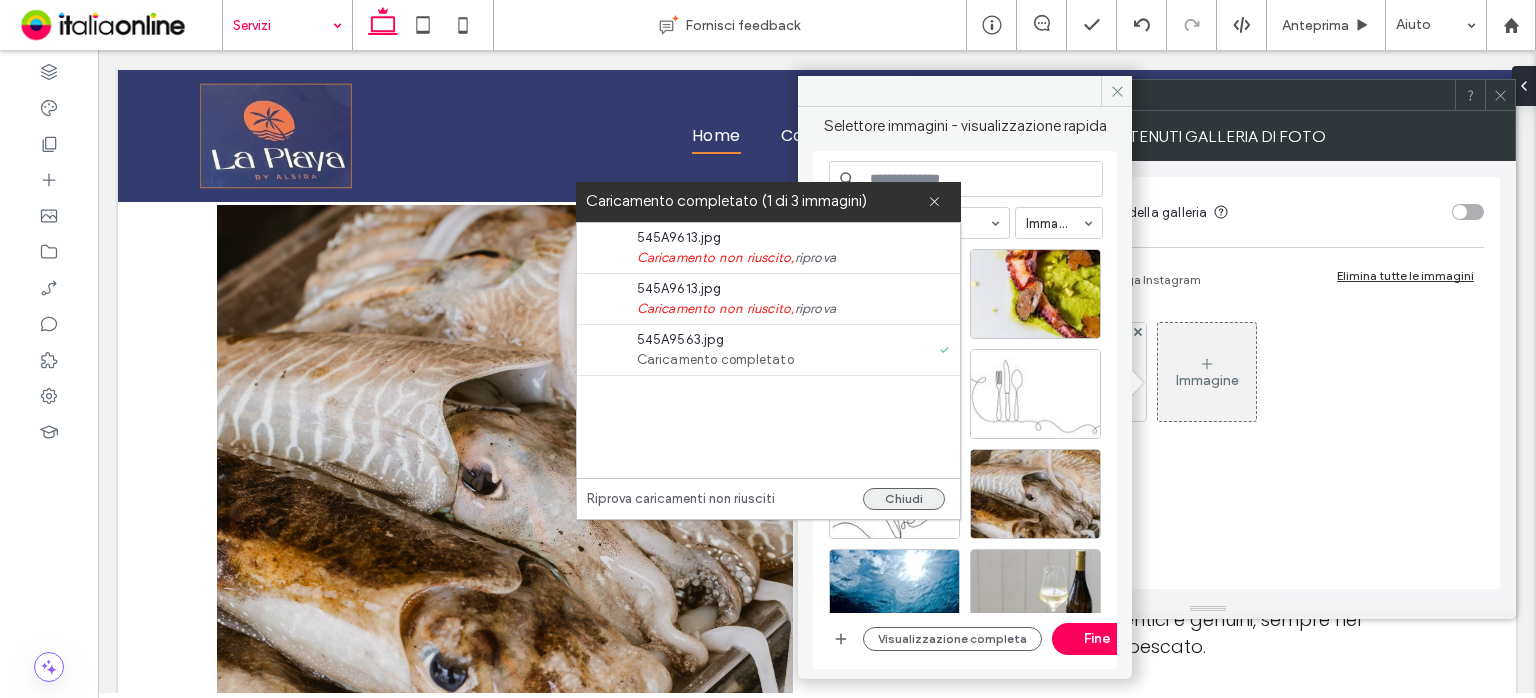 click on "Chiudi" at bounding box center [904, 499] 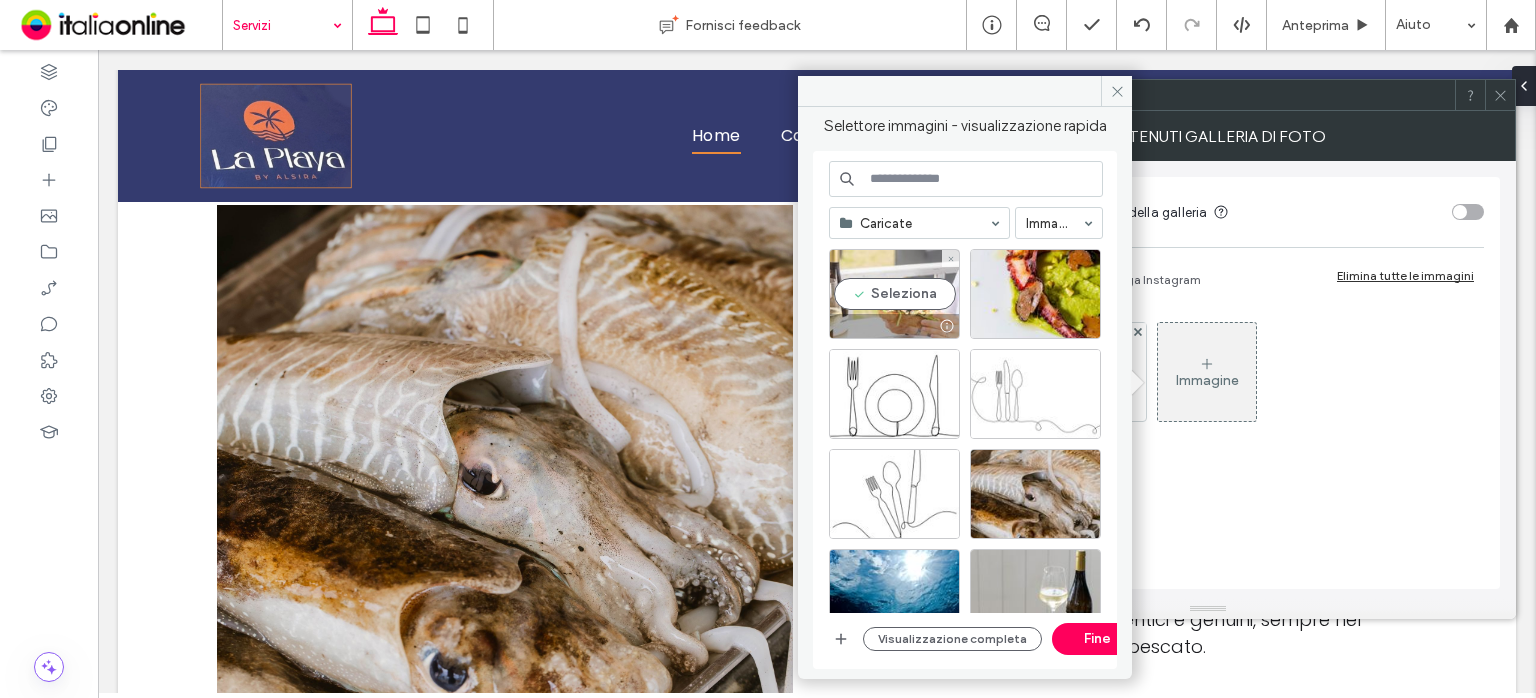 click on "Seleziona" at bounding box center [894, 294] 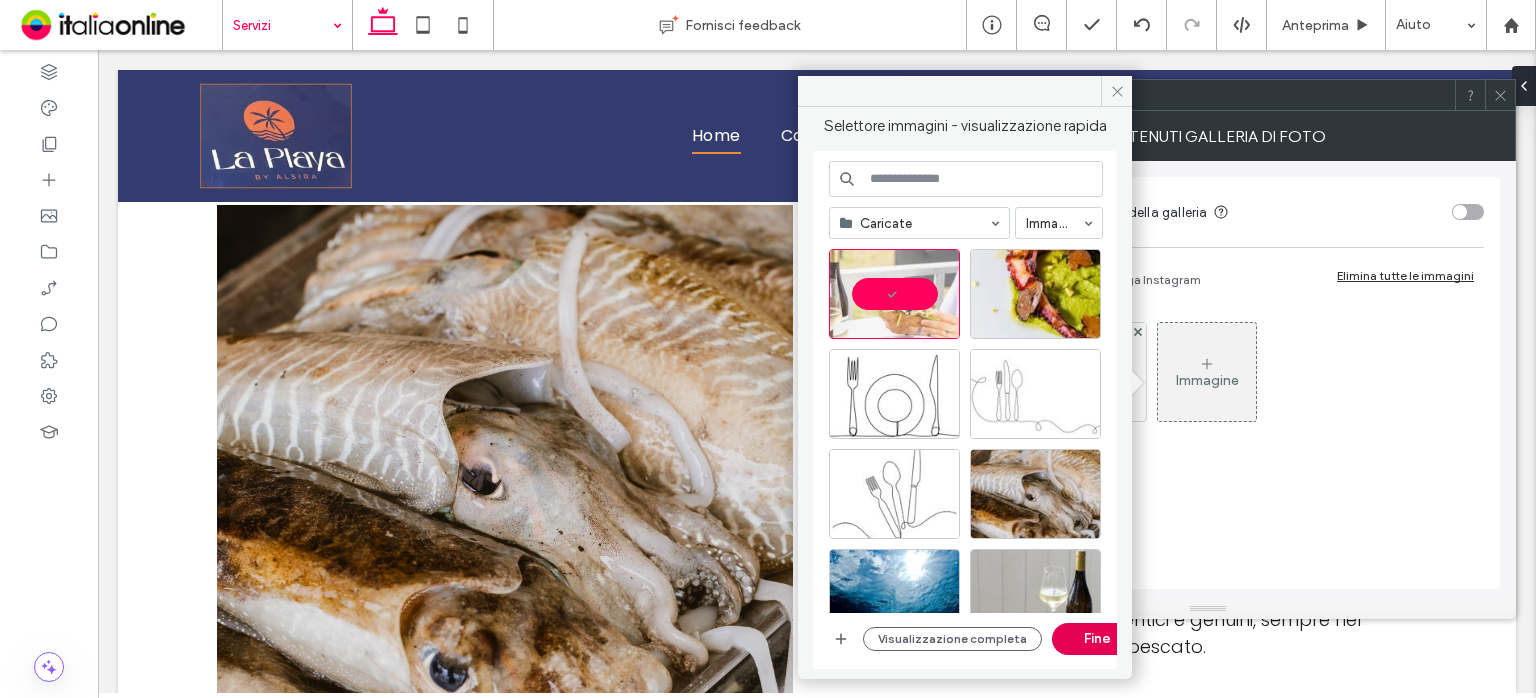 click on "Fine" at bounding box center (1097, 639) 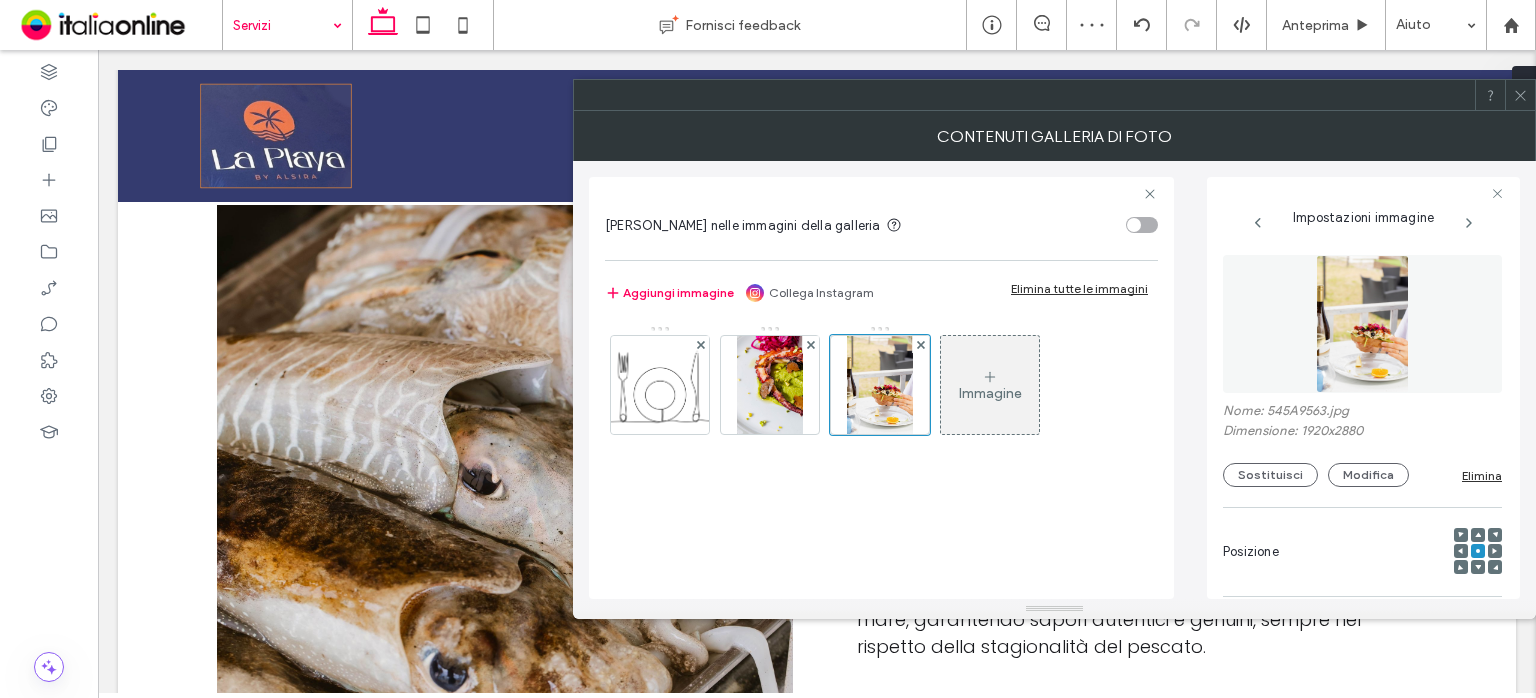 click 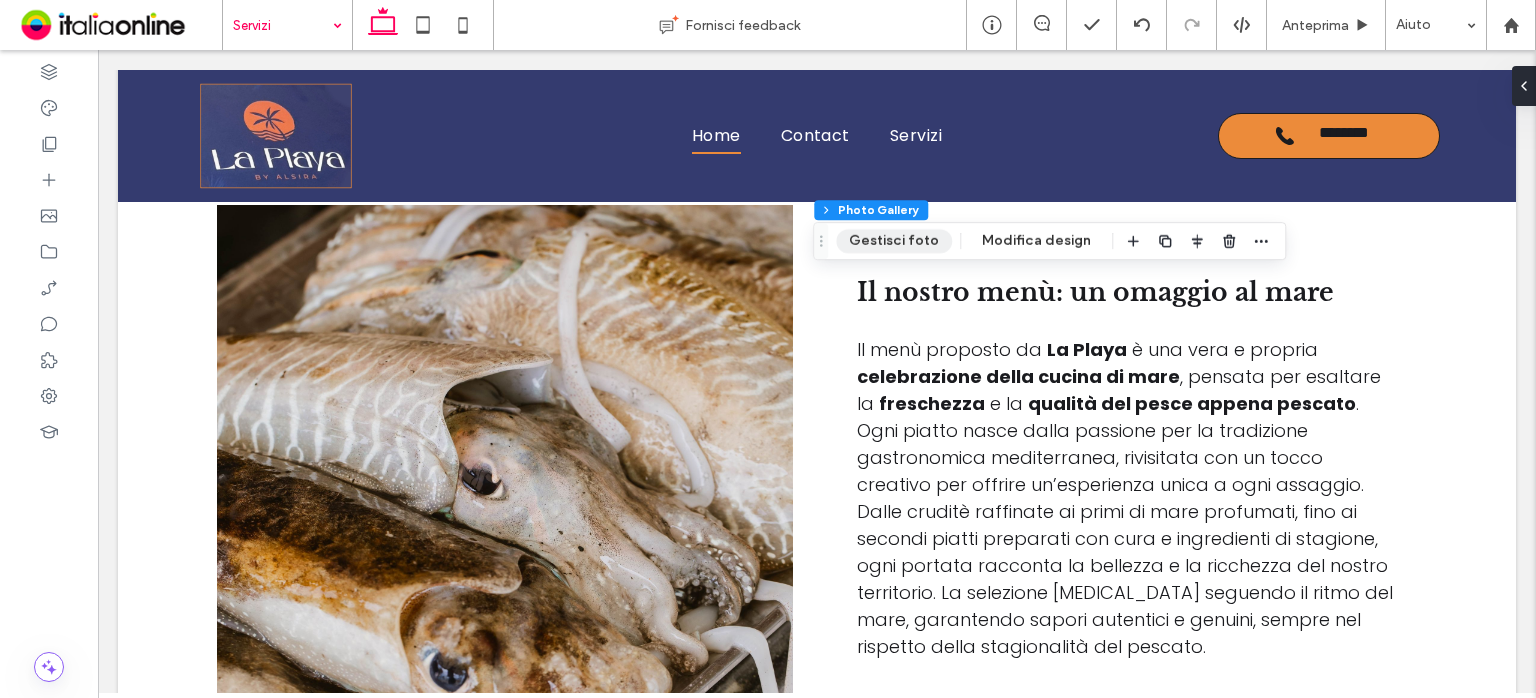 click on "Gestisci foto" at bounding box center [894, 241] 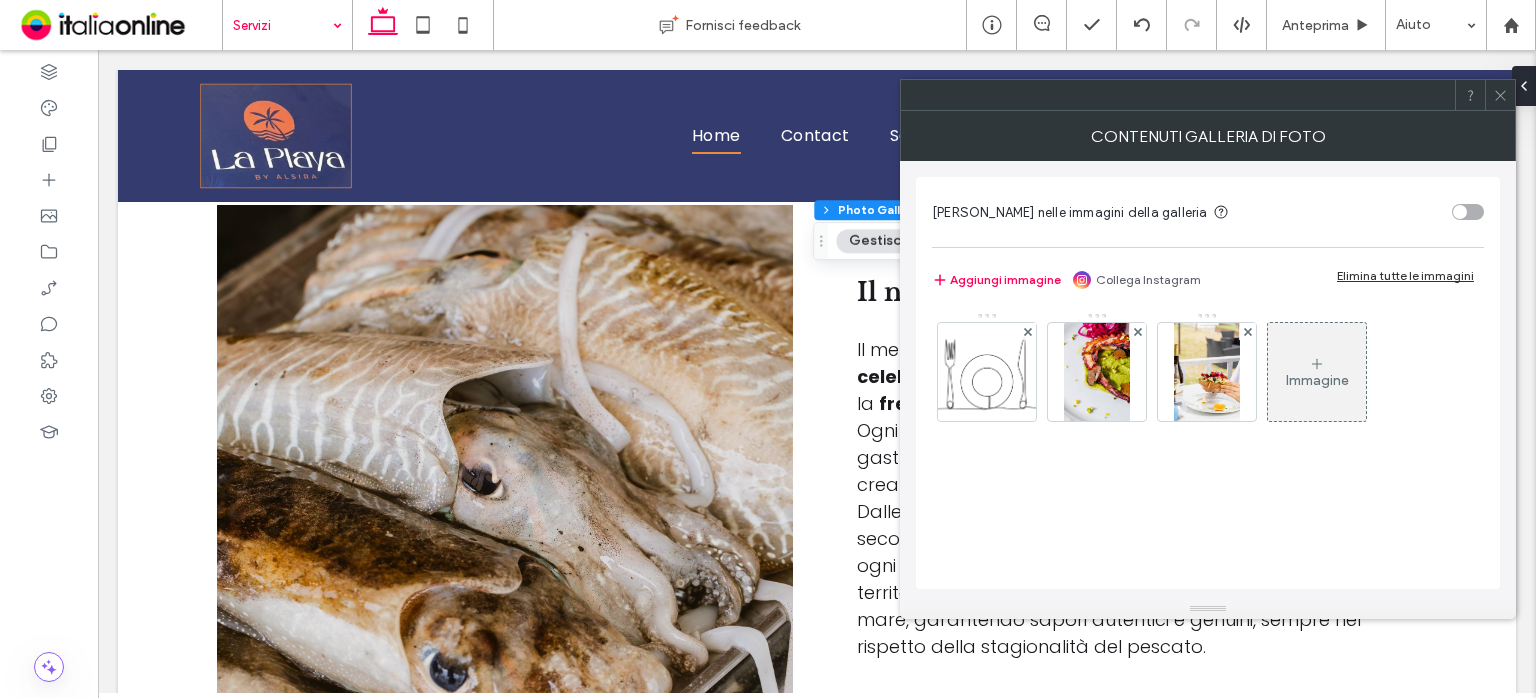 click on "Immagine" at bounding box center [1317, 372] 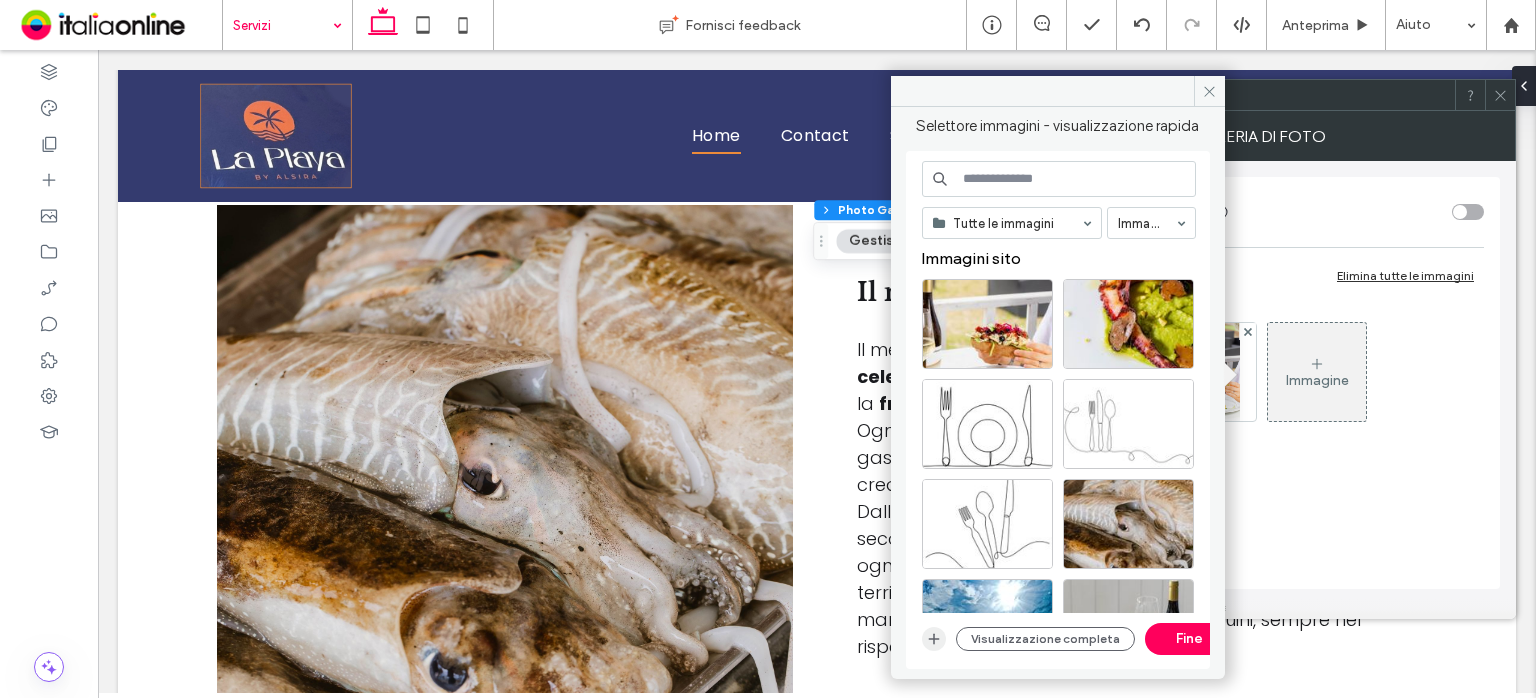 click 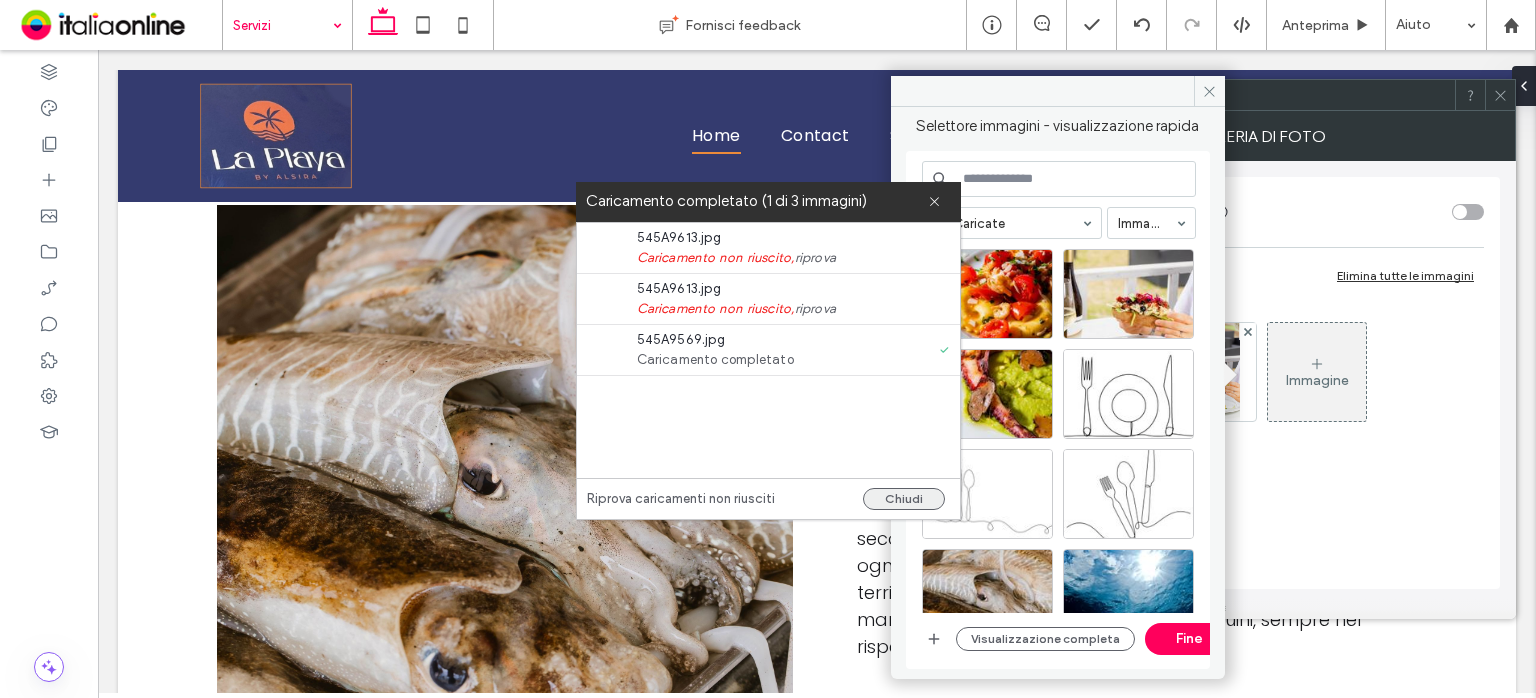 click on "Chiudi" at bounding box center [904, 499] 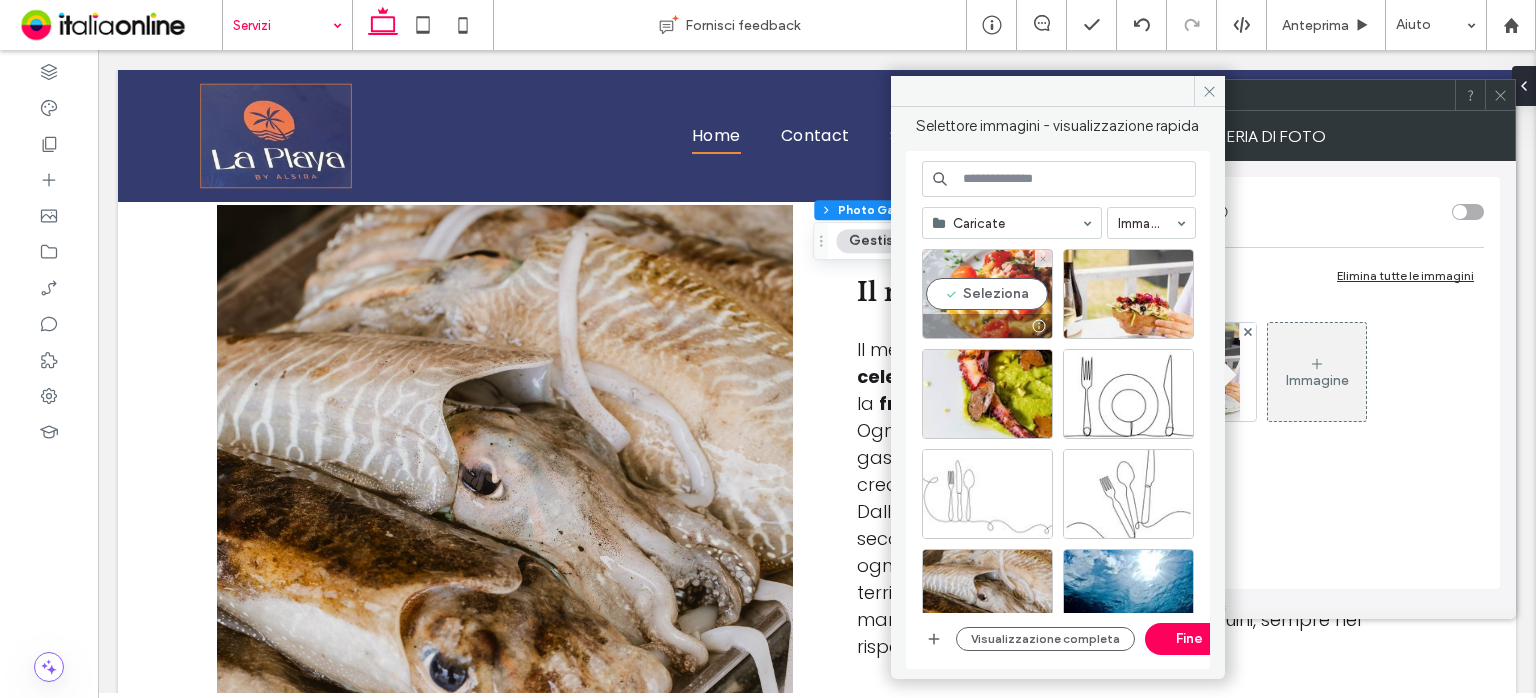 click on "Seleziona" at bounding box center [987, 294] 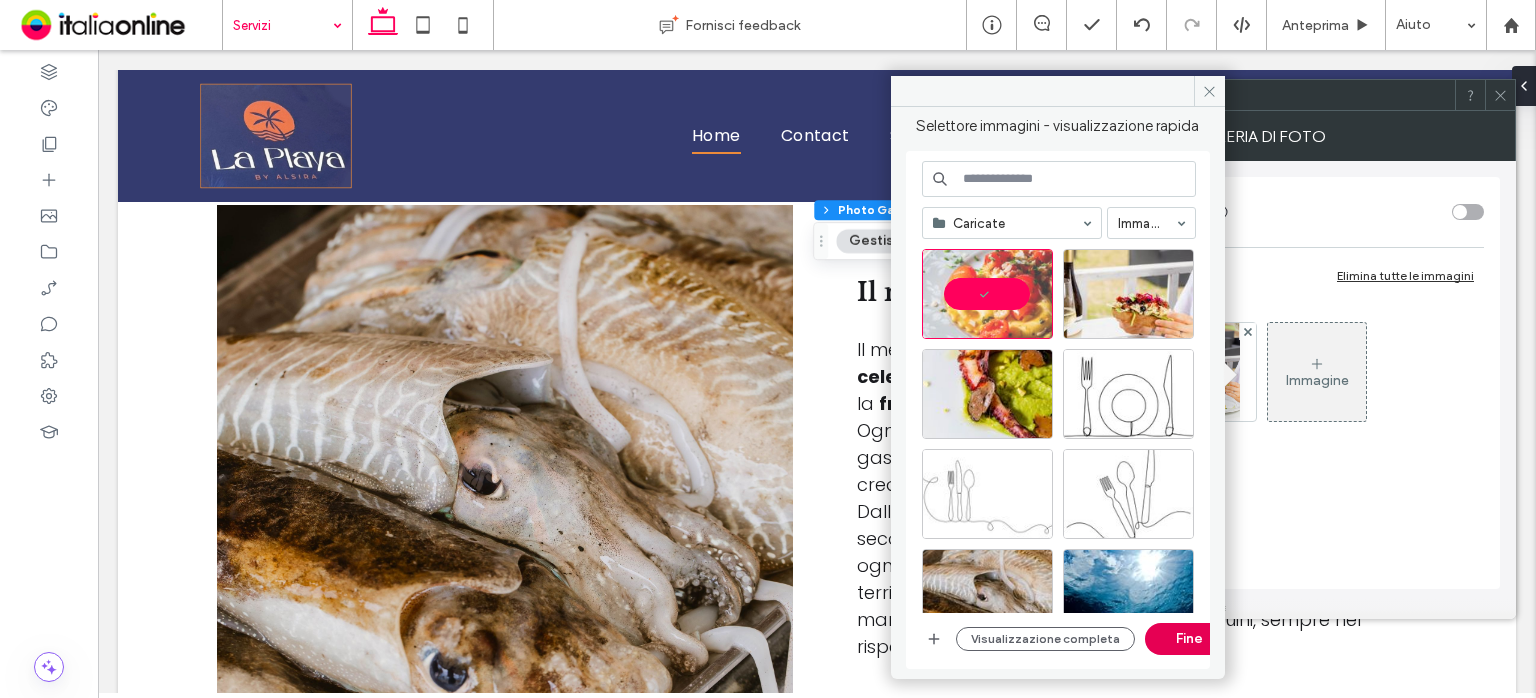 click on "Fine" at bounding box center [1190, 639] 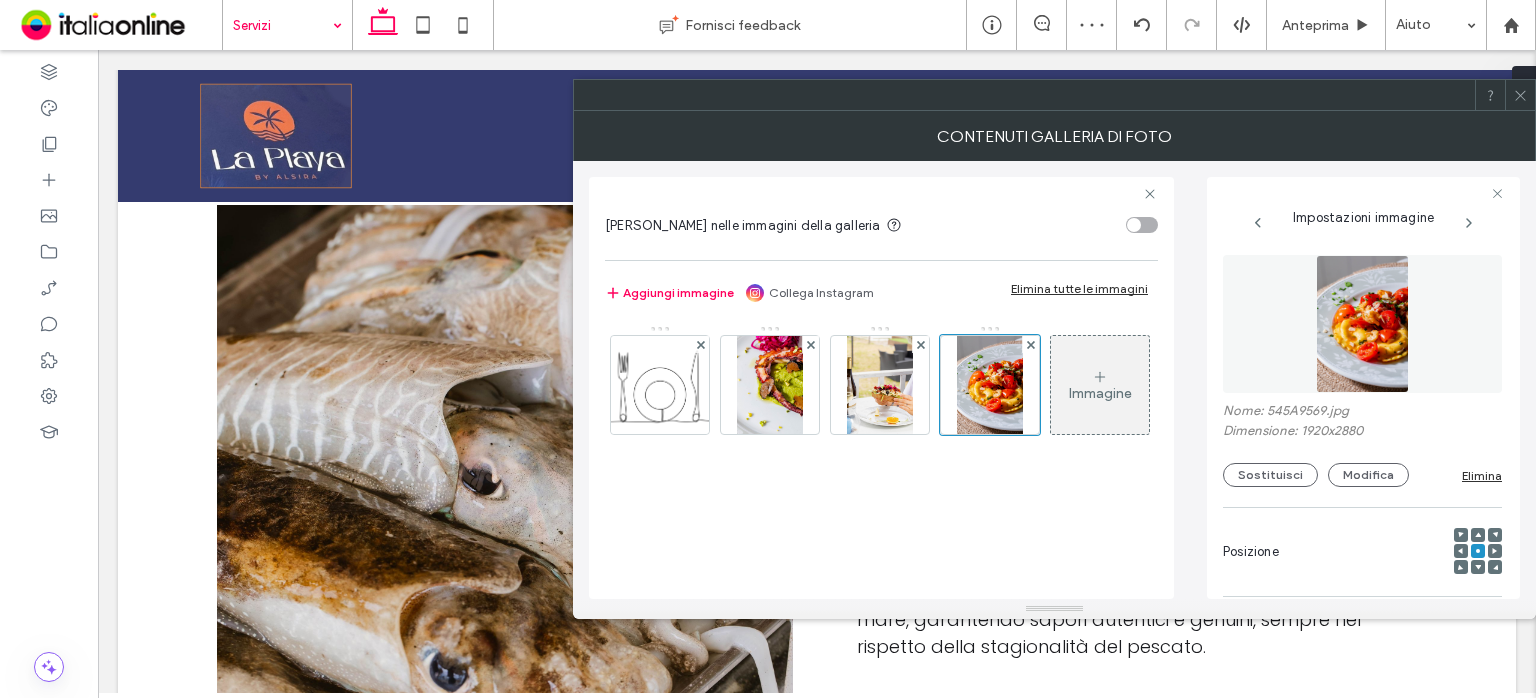 click at bounding box center [1520, 95] 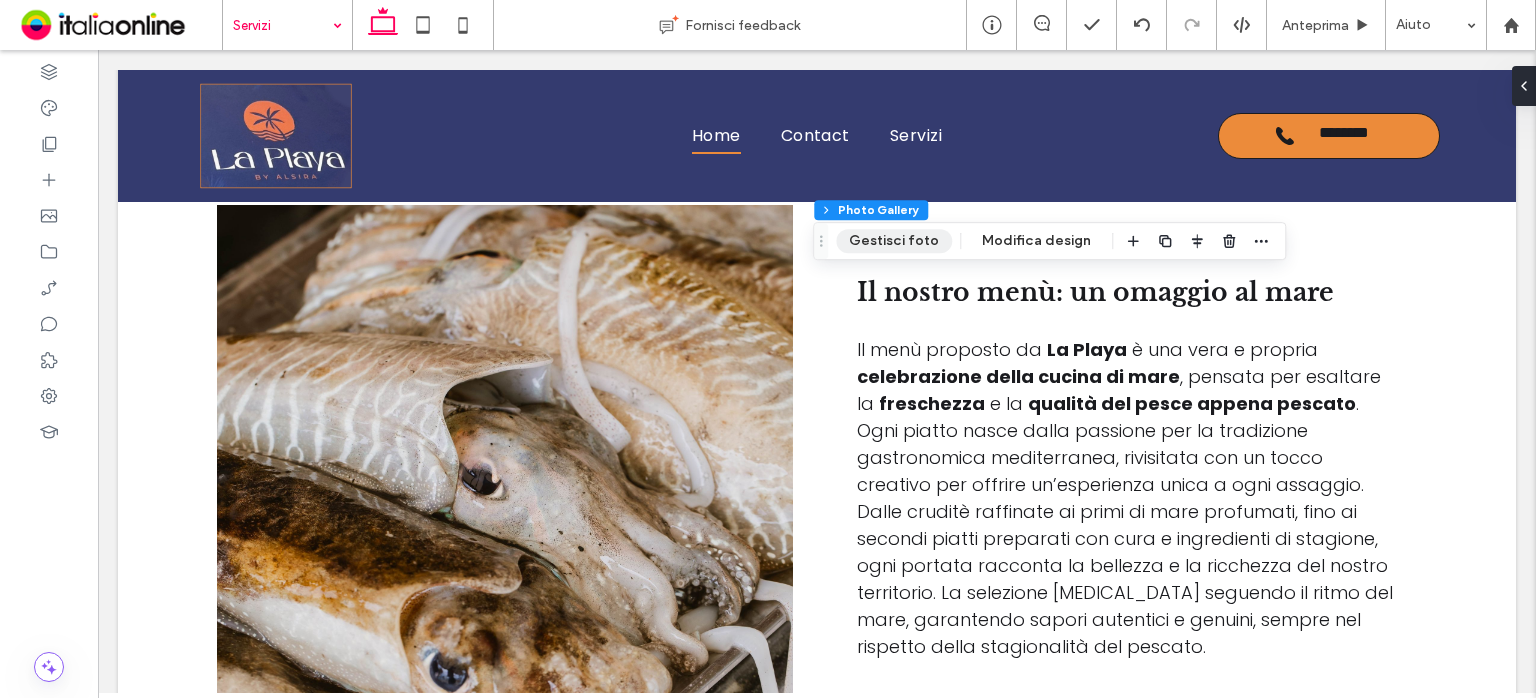 click on "Gestisci foto" at bounding box center [894, 241] 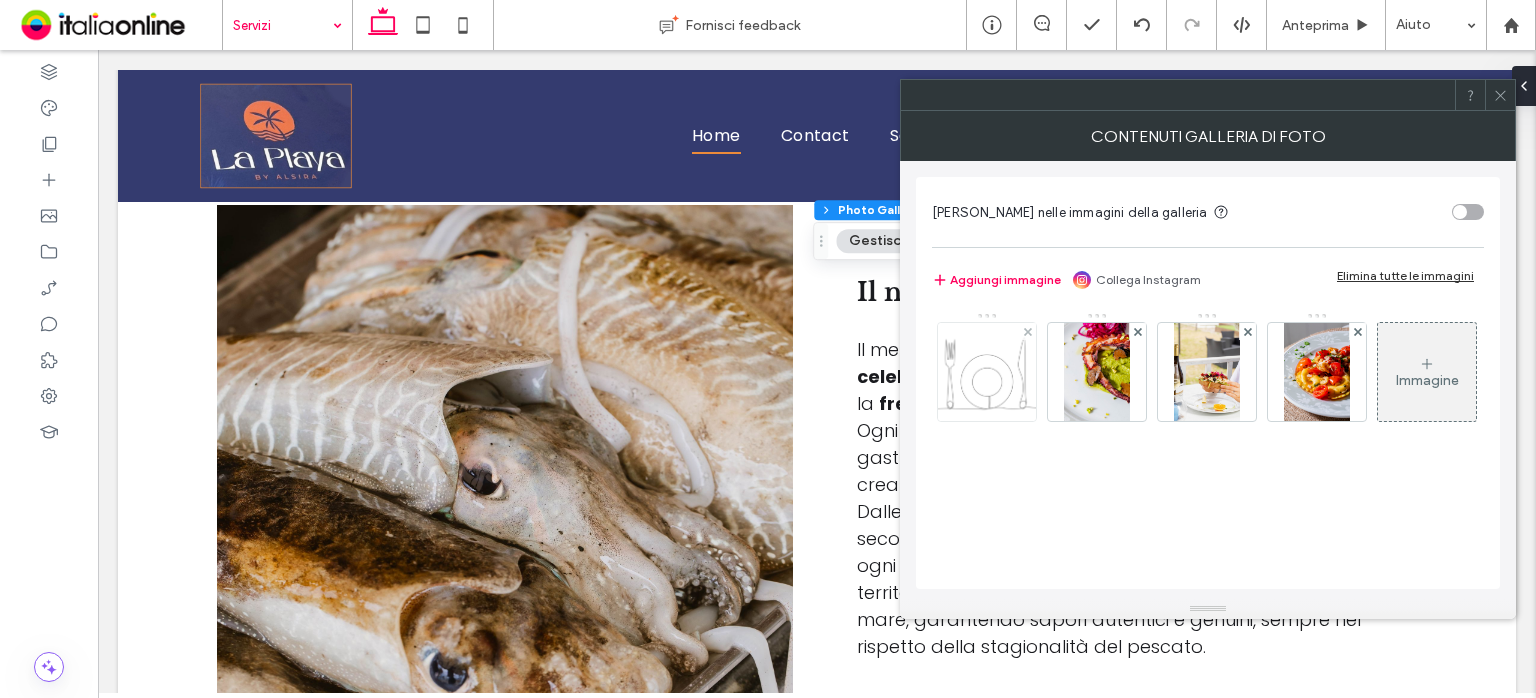 click at bounding box center [986, 372] 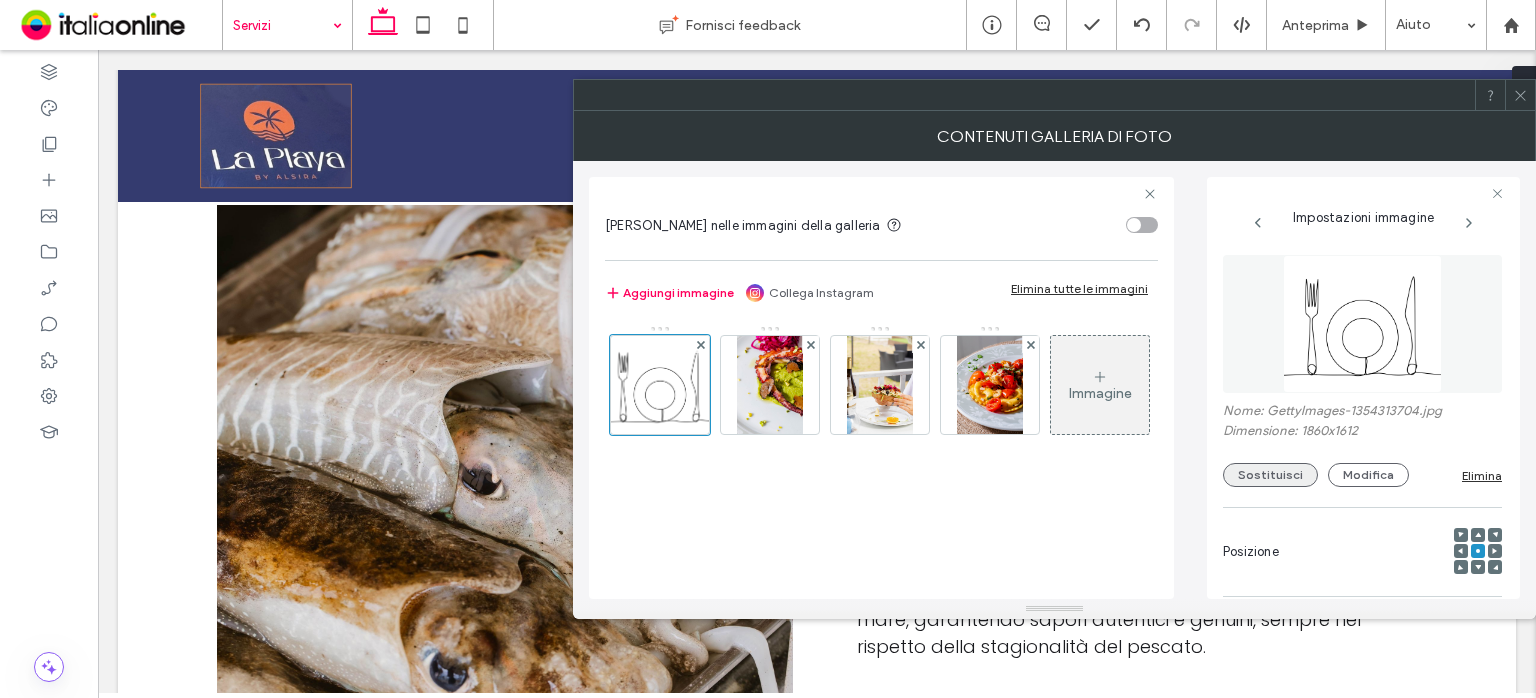 click on "Sostituisci" at bounding box center (1270, 475) 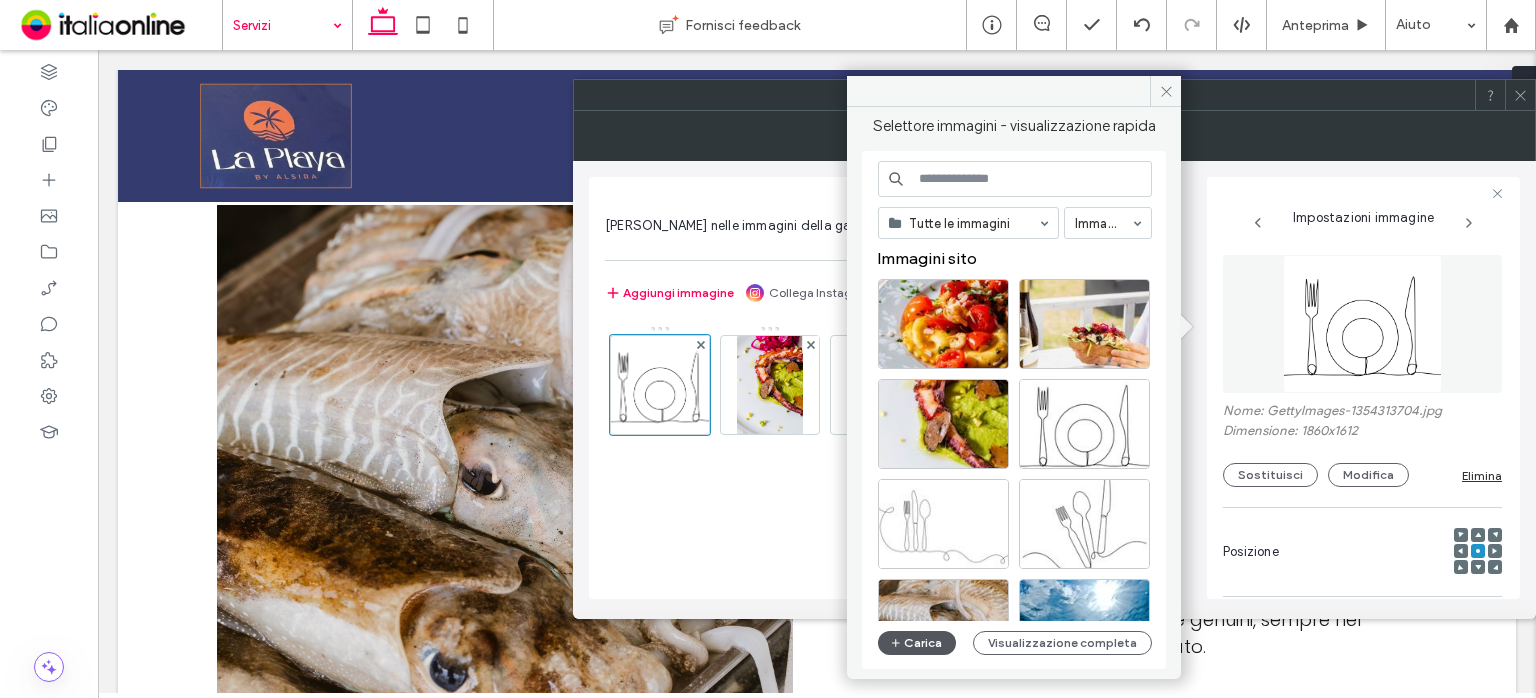 click on "Carica" at bounding box center (917, 643) 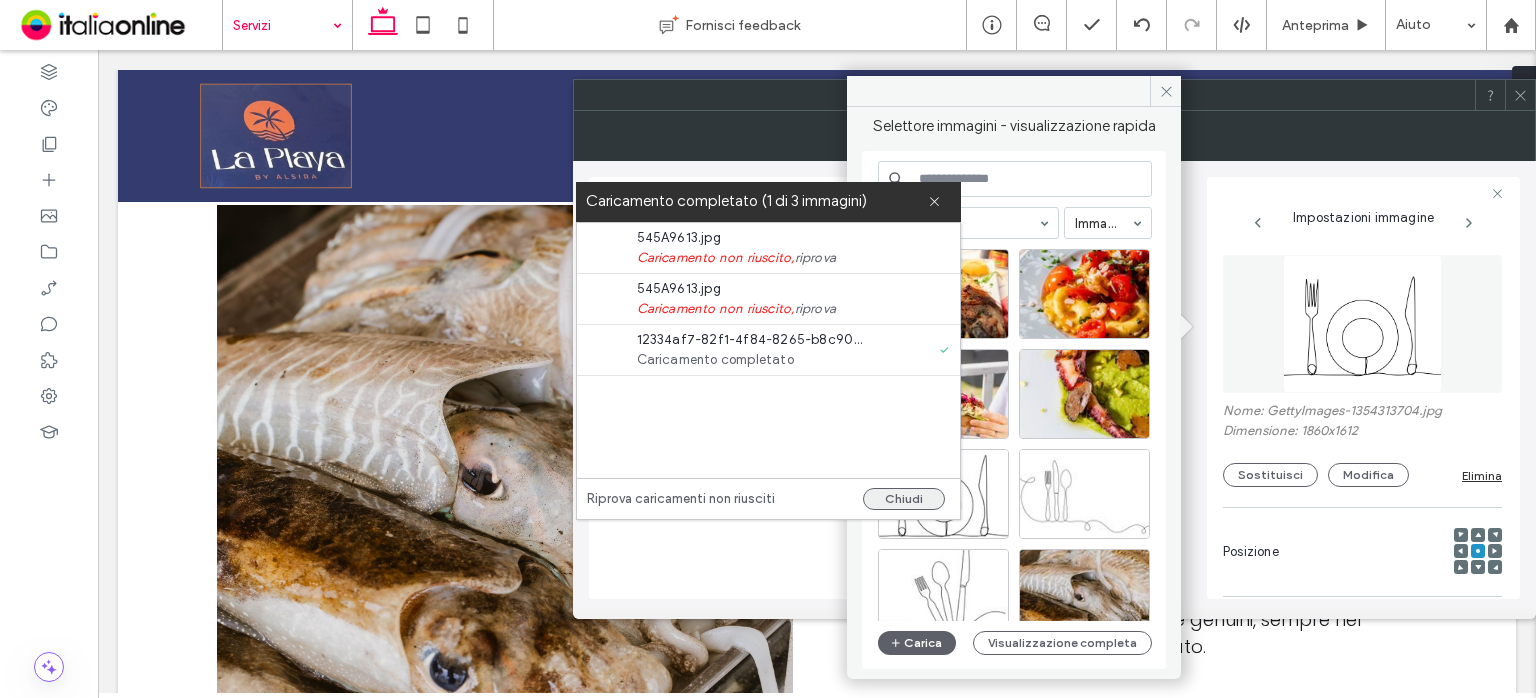 click on "Chiudi" at bounding box center [904, 499] 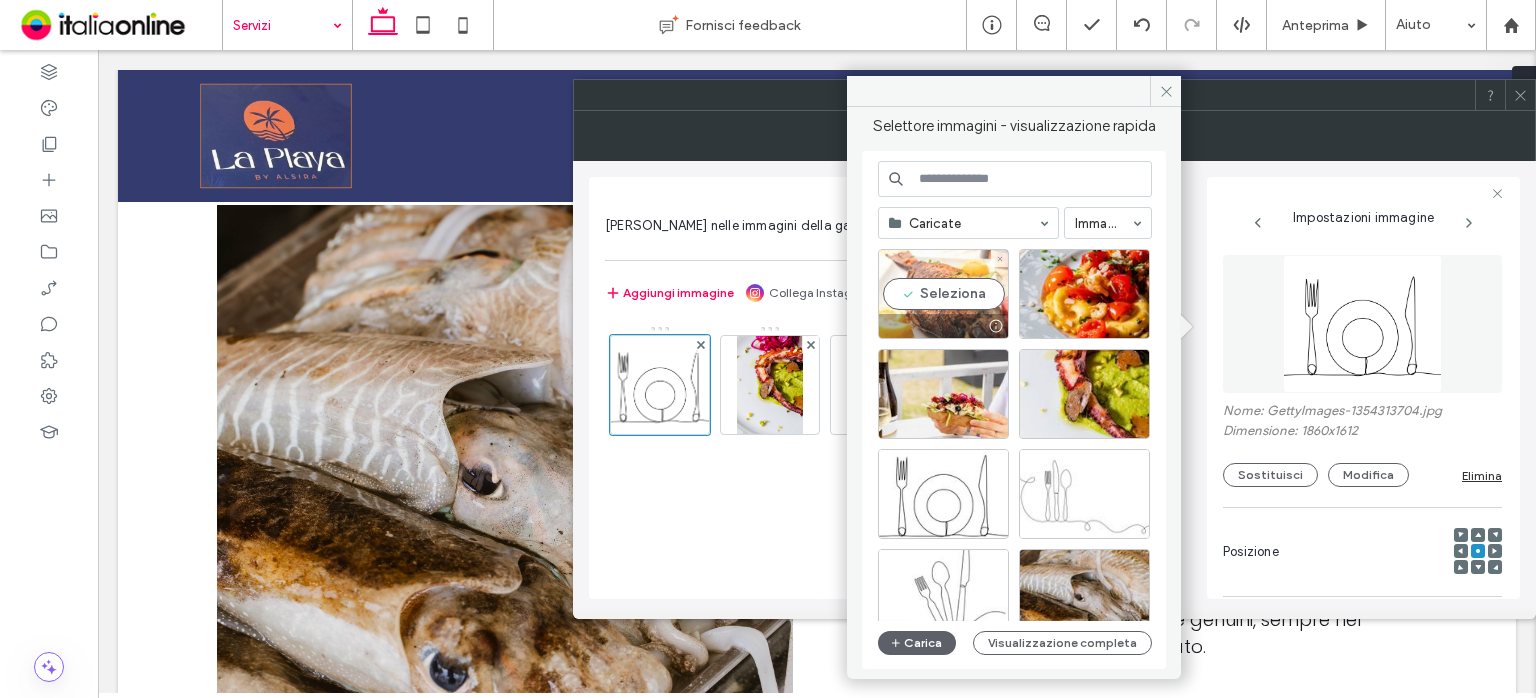 click on "Seleziona" at bounding box center [943, 294] 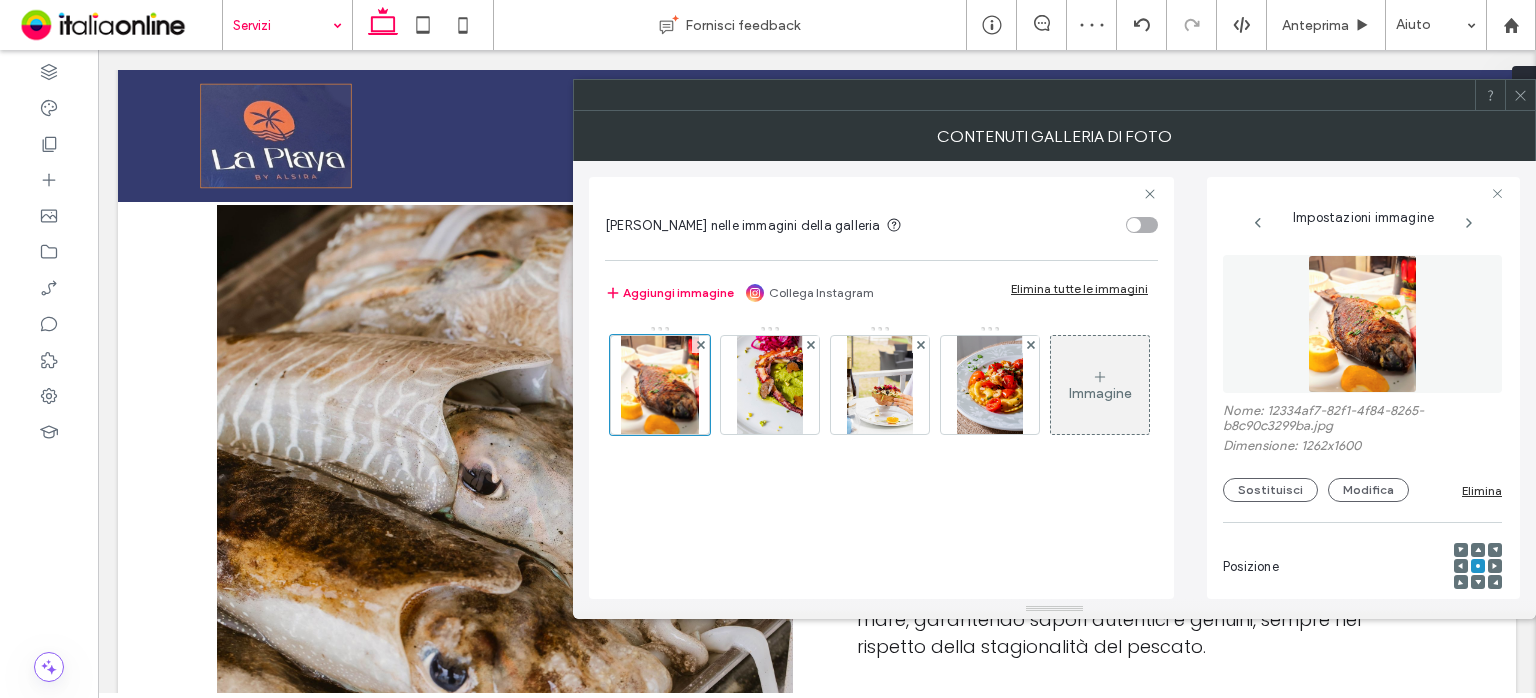 click 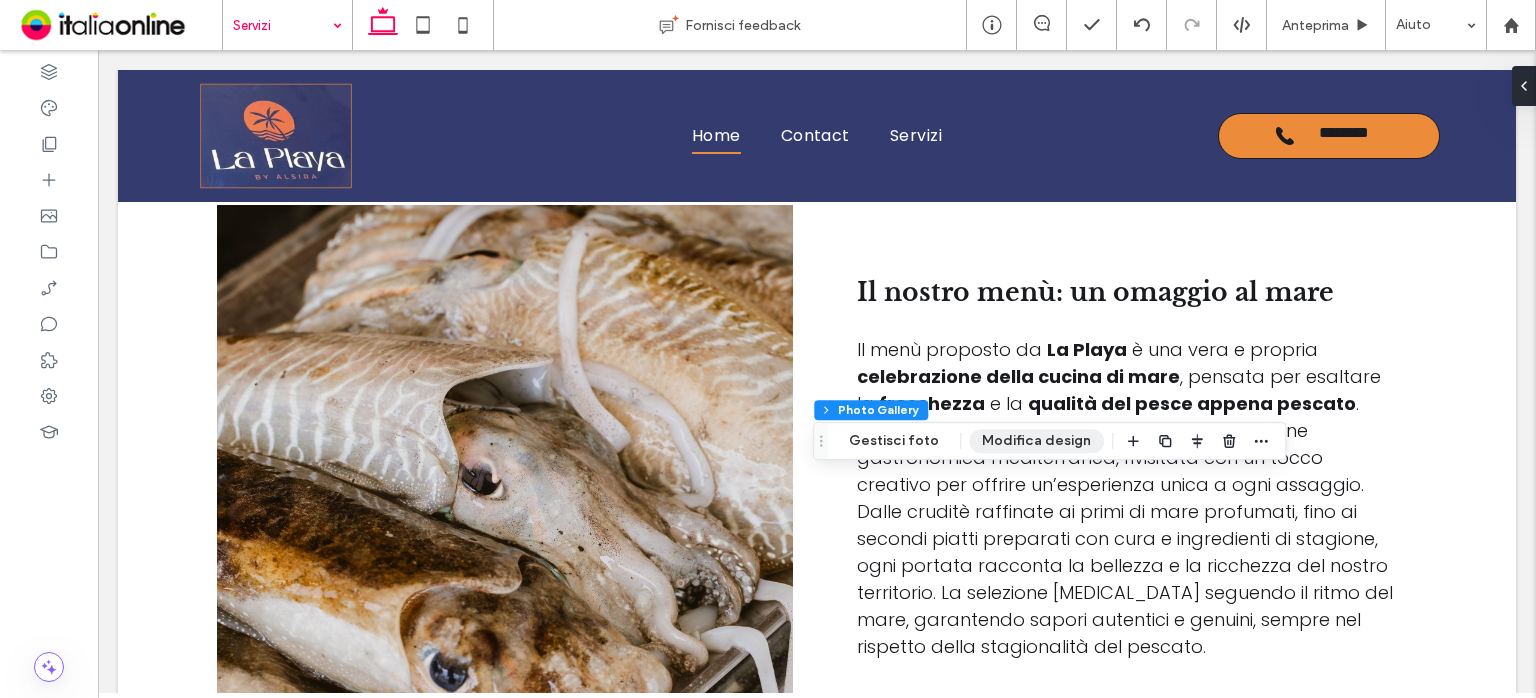 click on "Modifica design" at bounding box center [1036, 441] 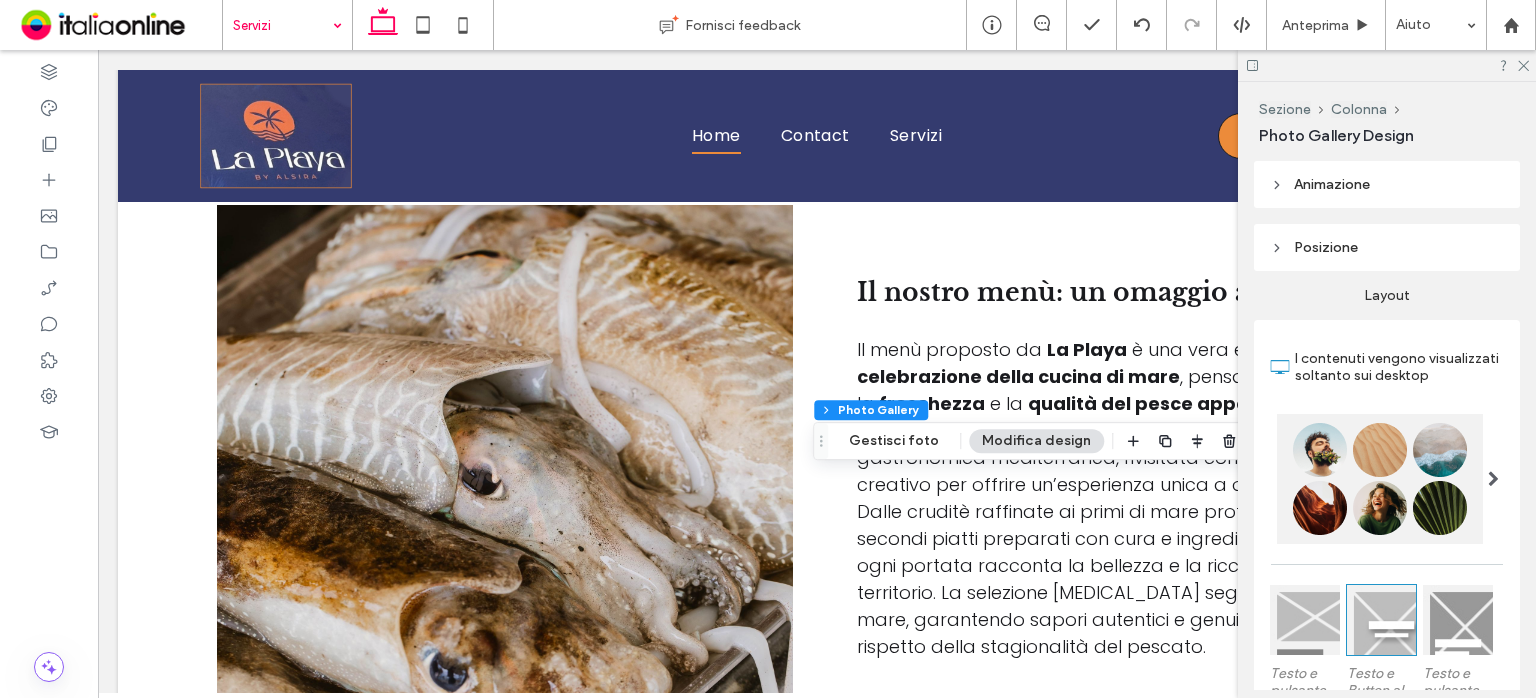 scroll, scrollTop: 489, scrollLeft: 0, axis: vertical 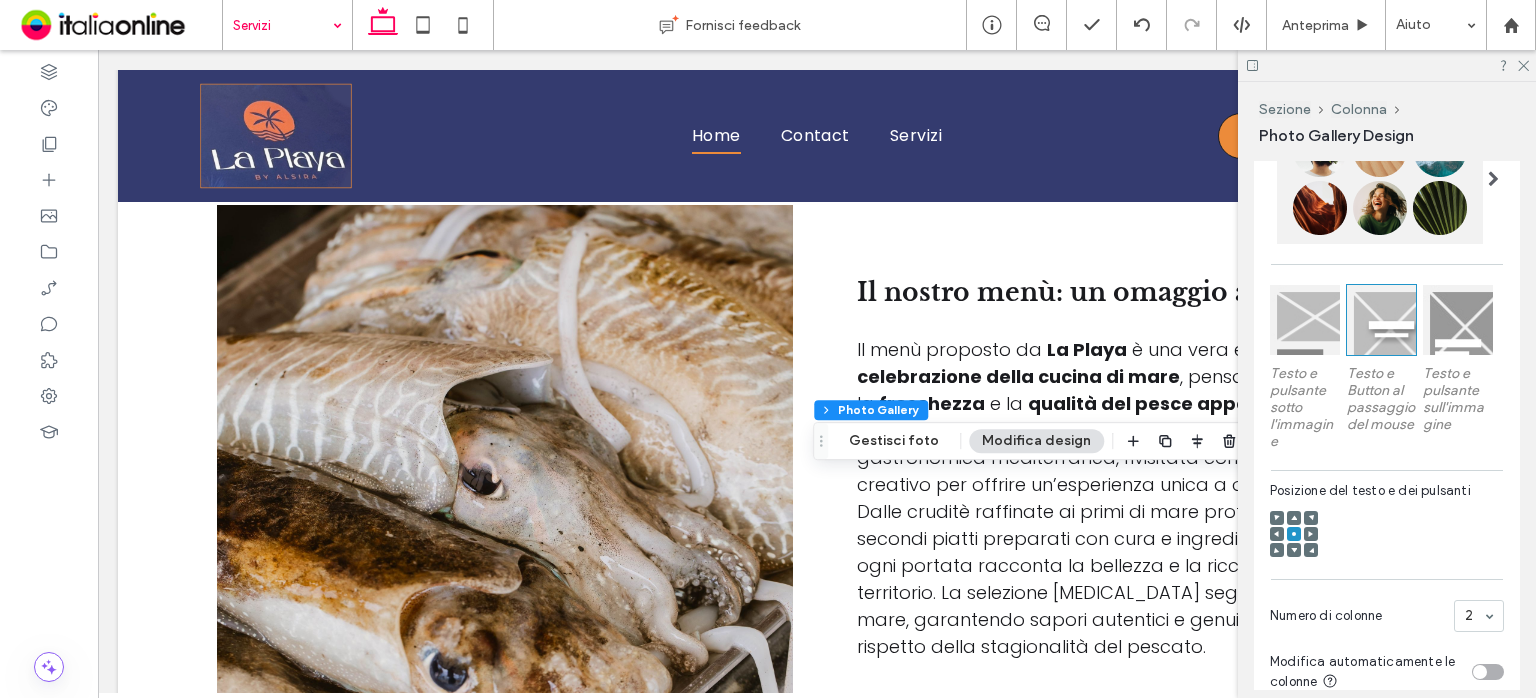 click at bounding box center (1294, 518) 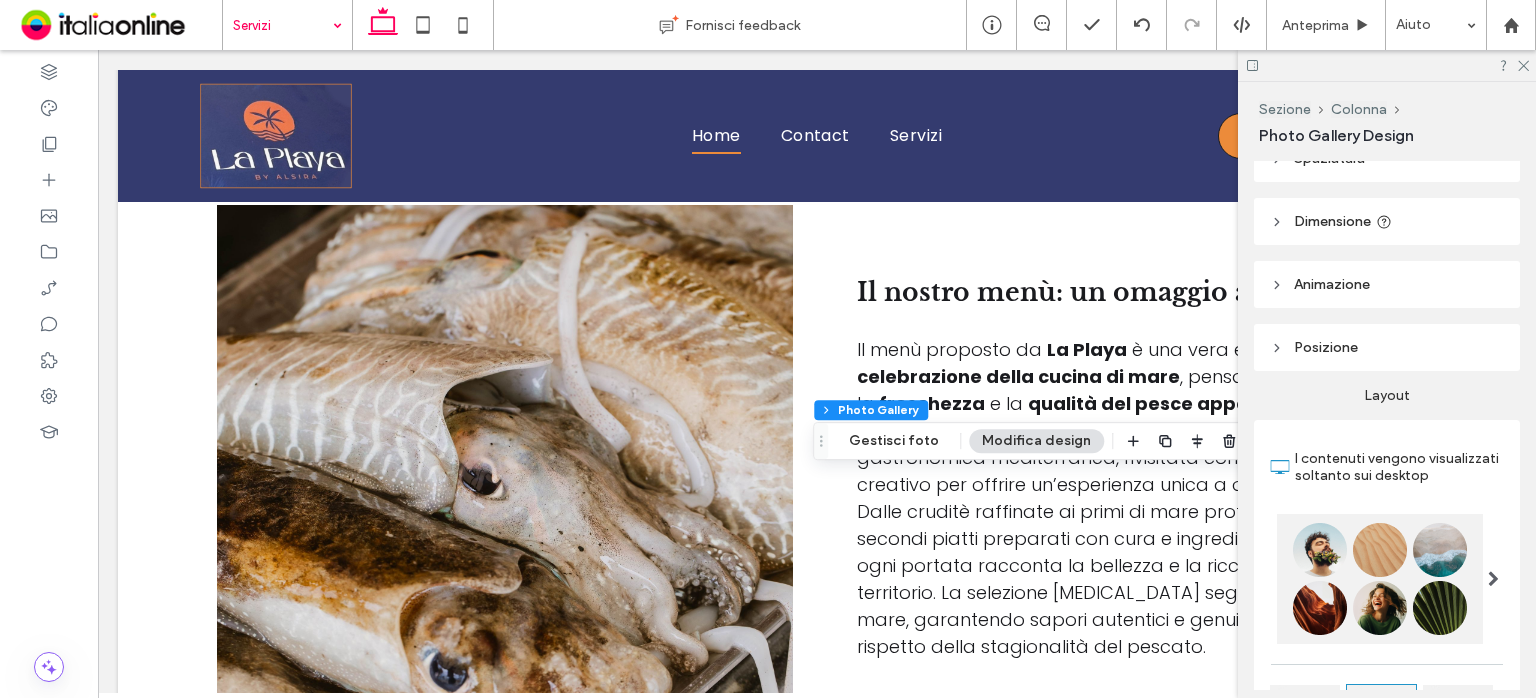scroll, scrollTop: 0, scrollLeft: 0, axis: both 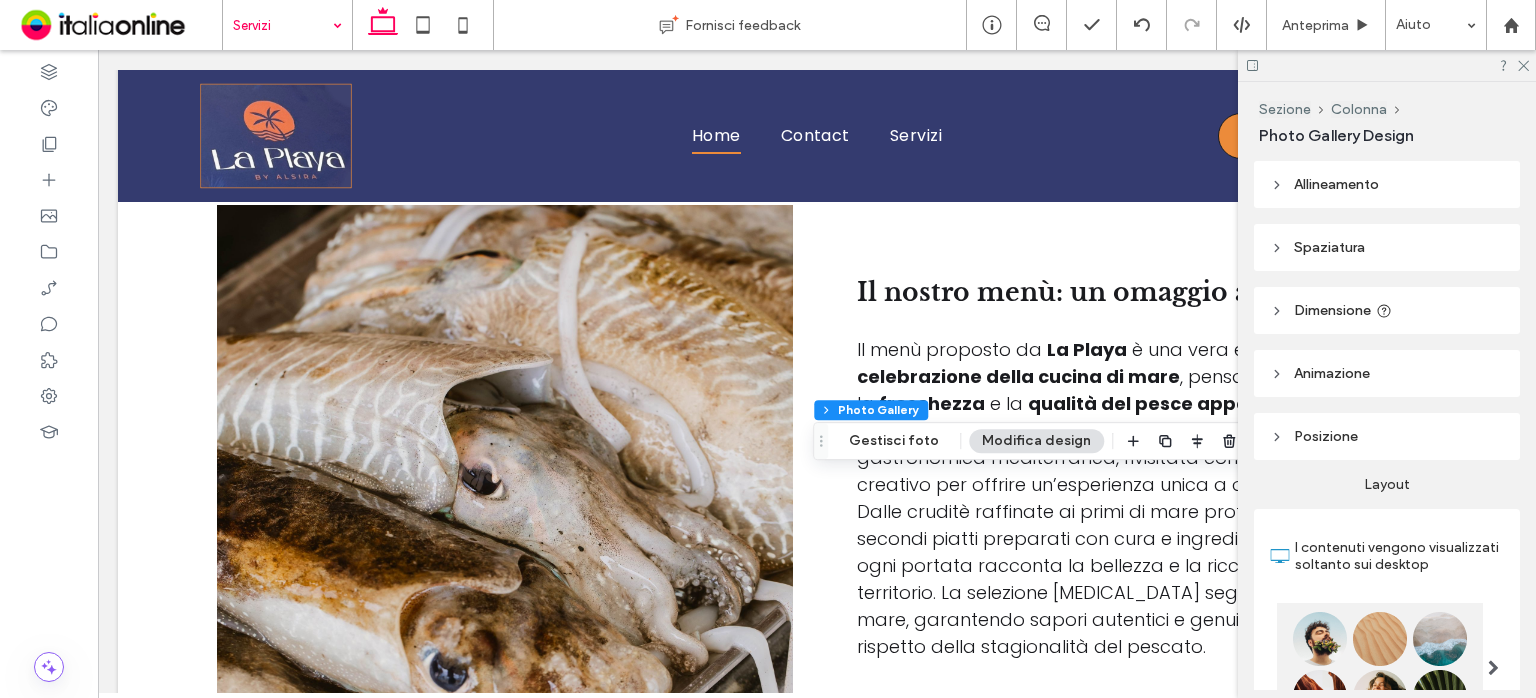 click on "Allineamento" at bounding box center (1387, 184) 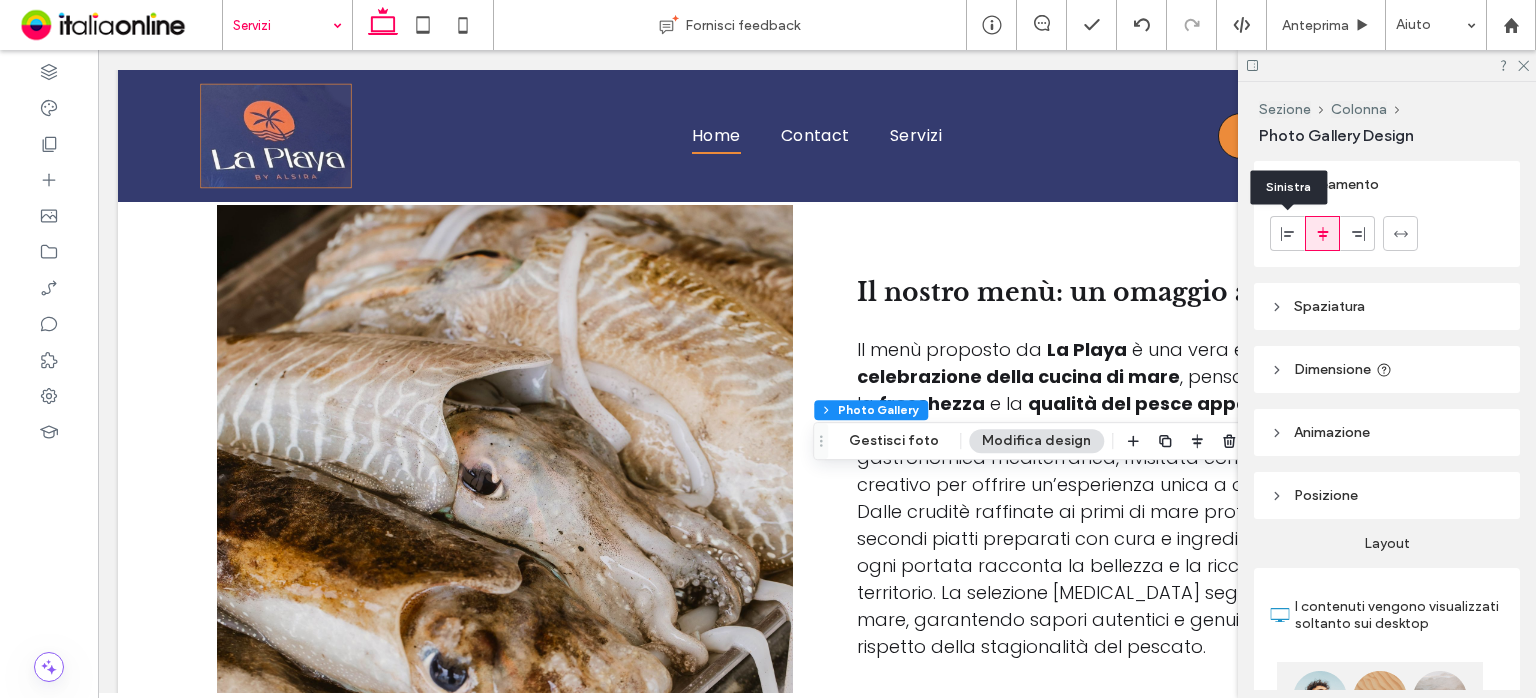 click 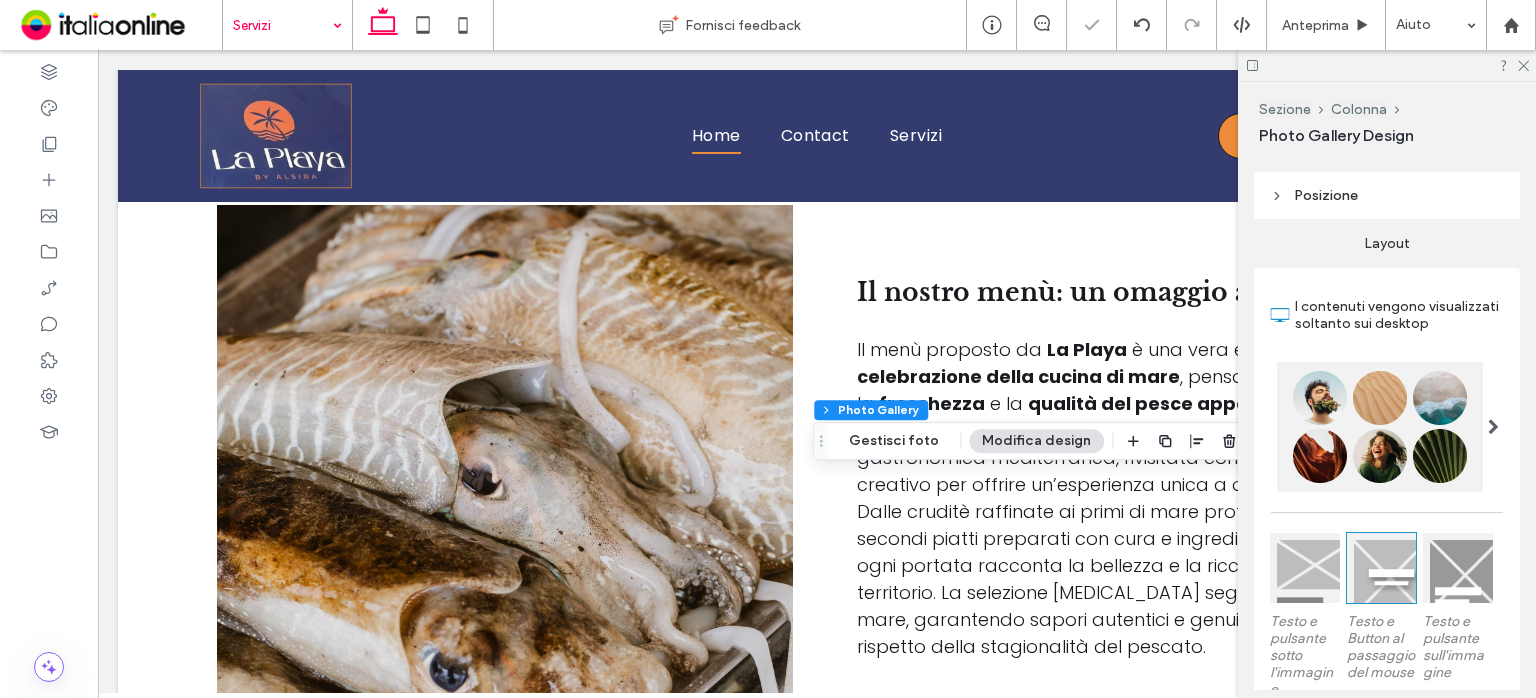 scroll, scrollTop: 100, scrollLeft: 0, axis: vertical 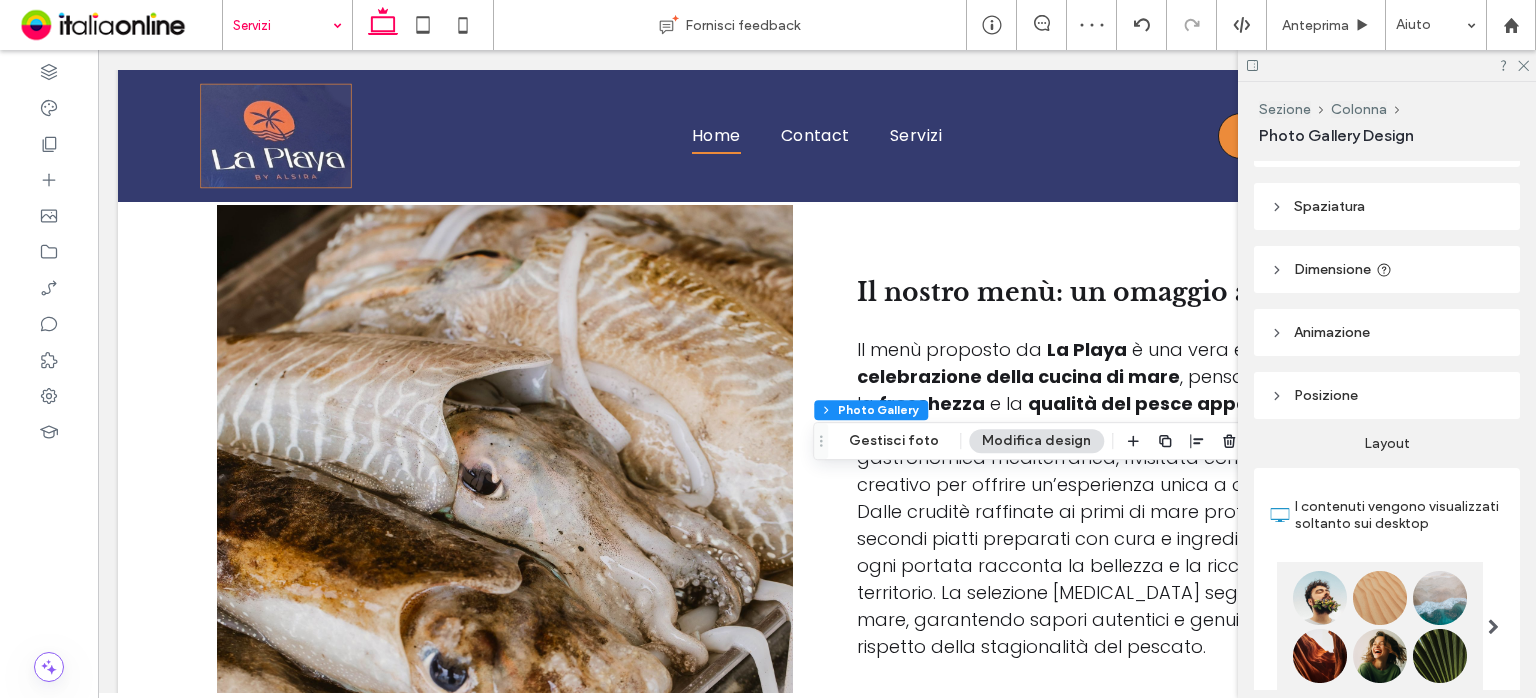 click on "Posizione" at bounding box center [1326, 395] 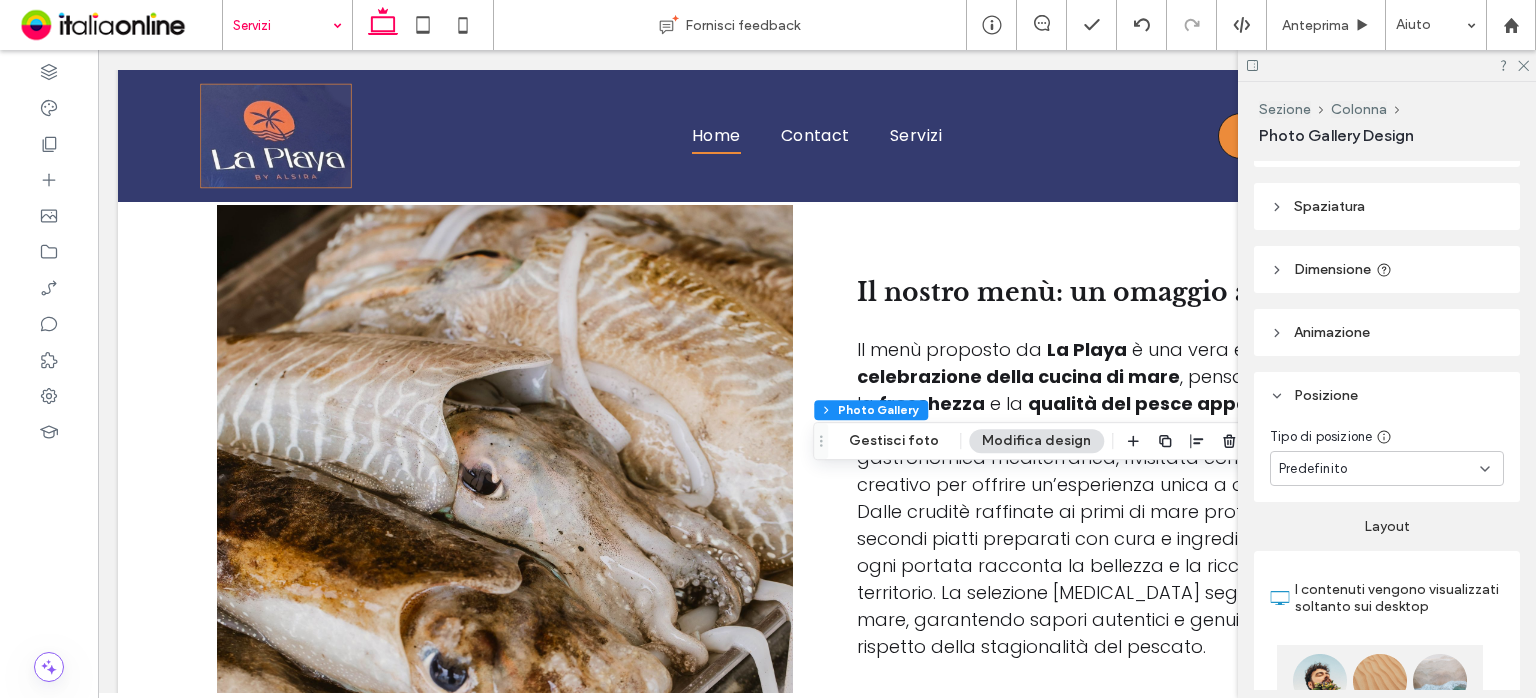click on "Spaziatura" at bounding box center (1387, 206) 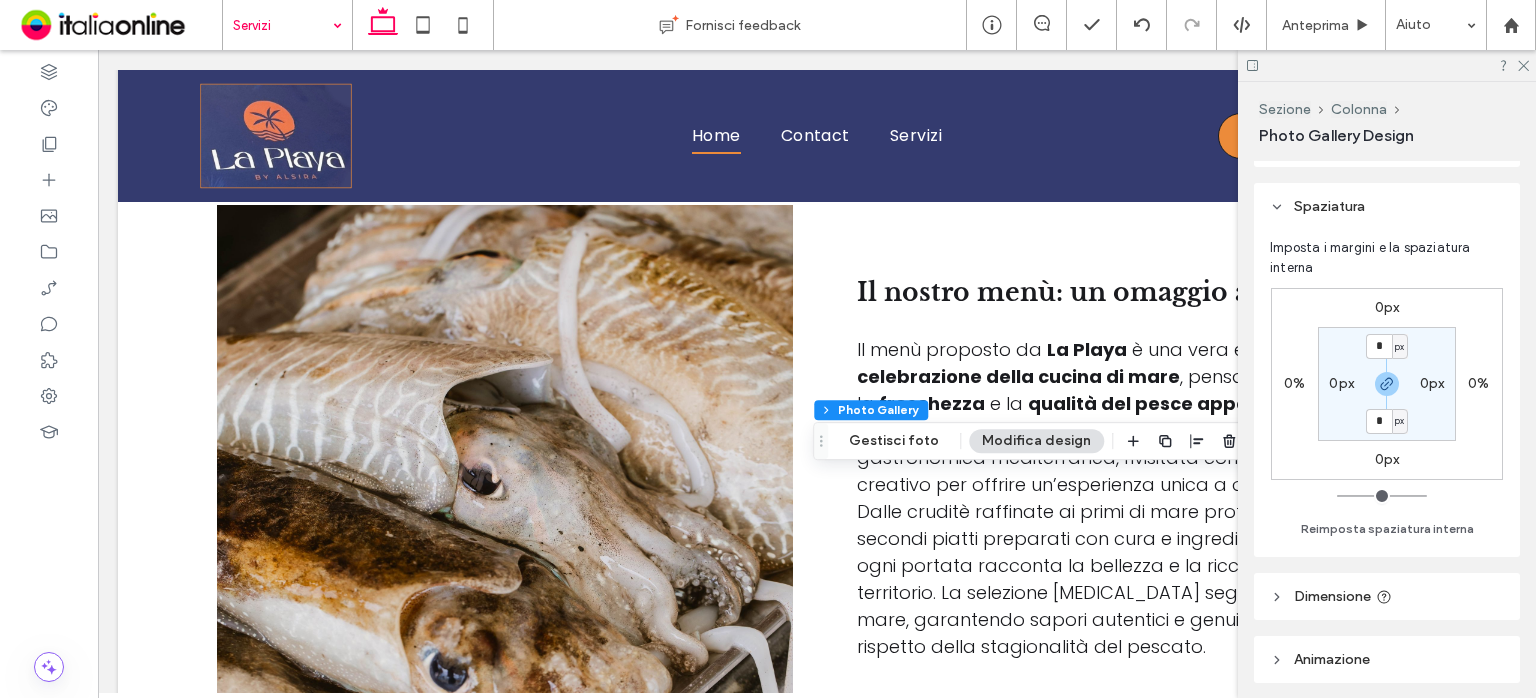 scroll, scrollTop: 0, scrollLeft: 0, axis: both 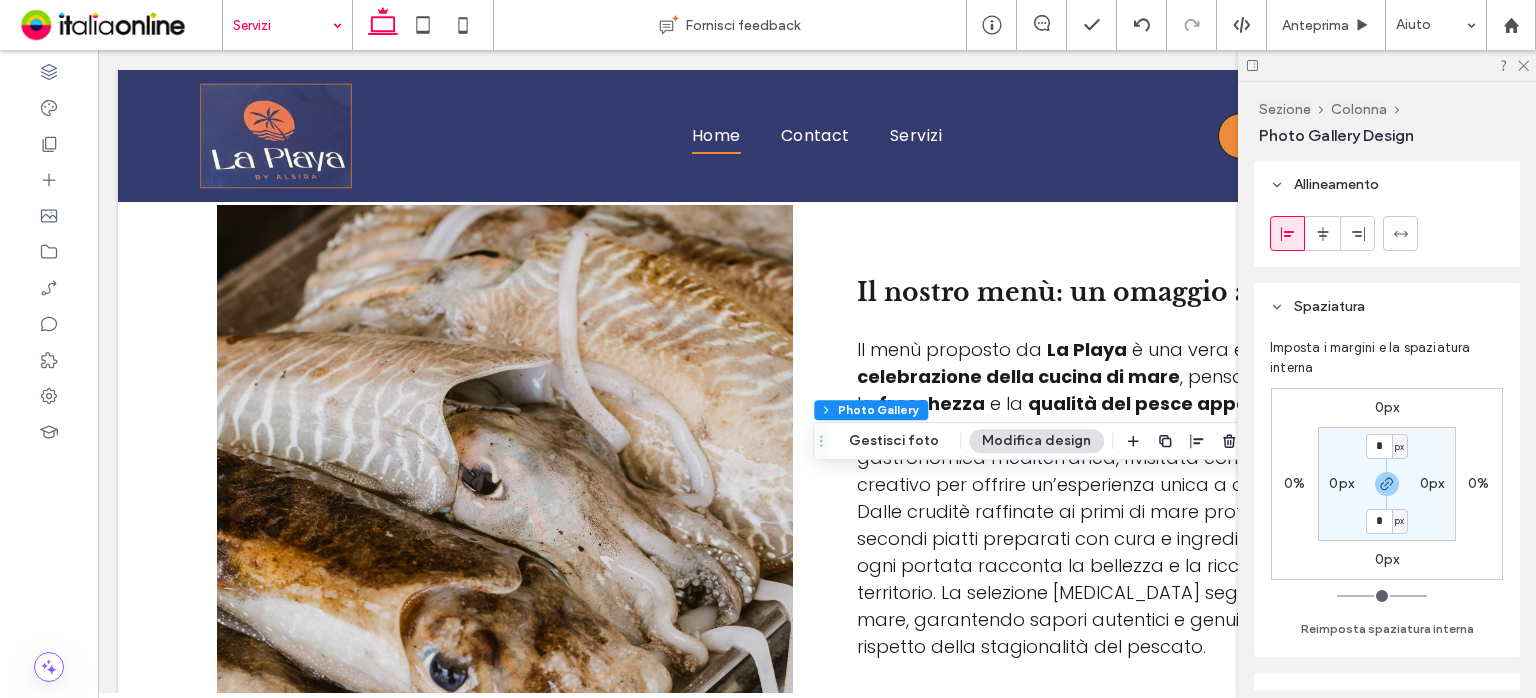 click 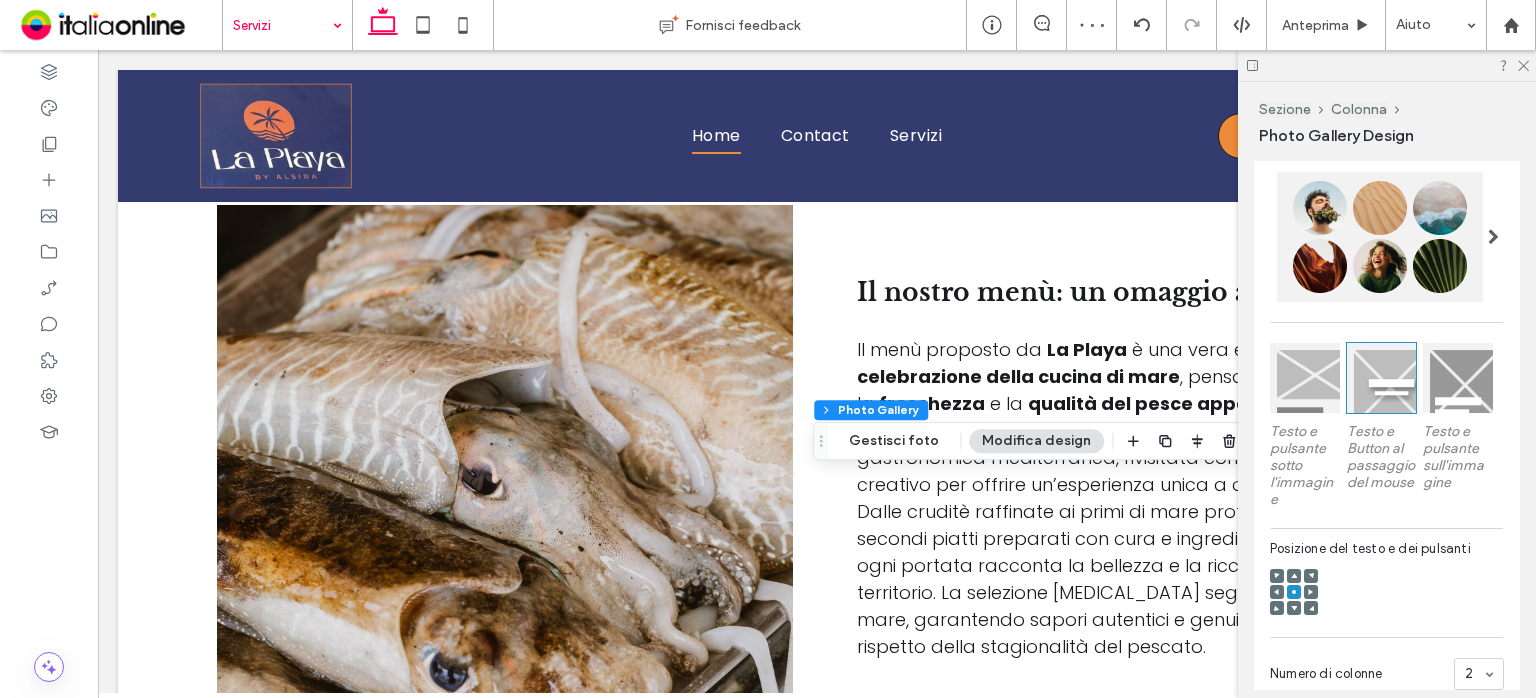 scroll, scrollTop: 1200, scrollLeft: 0, axis: vertical 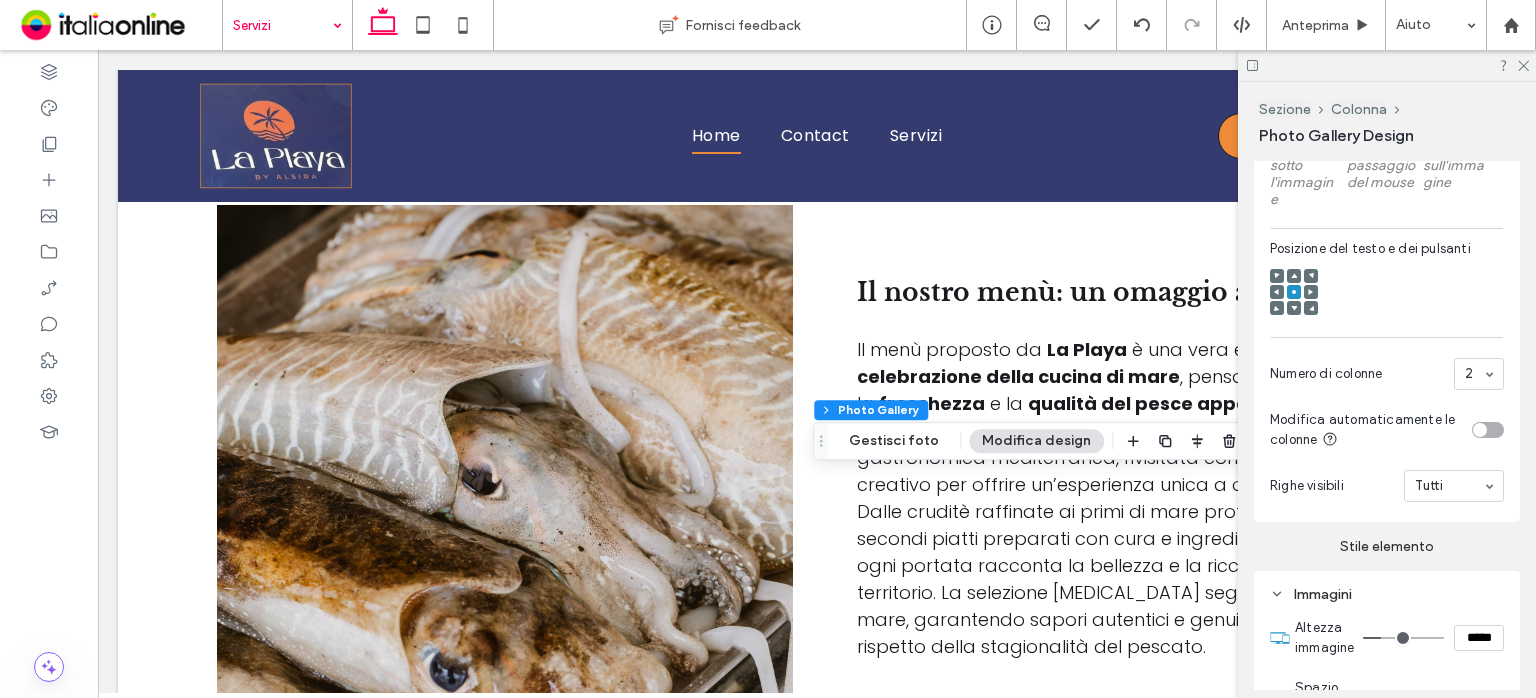 click at bounding box center [1294, 293] 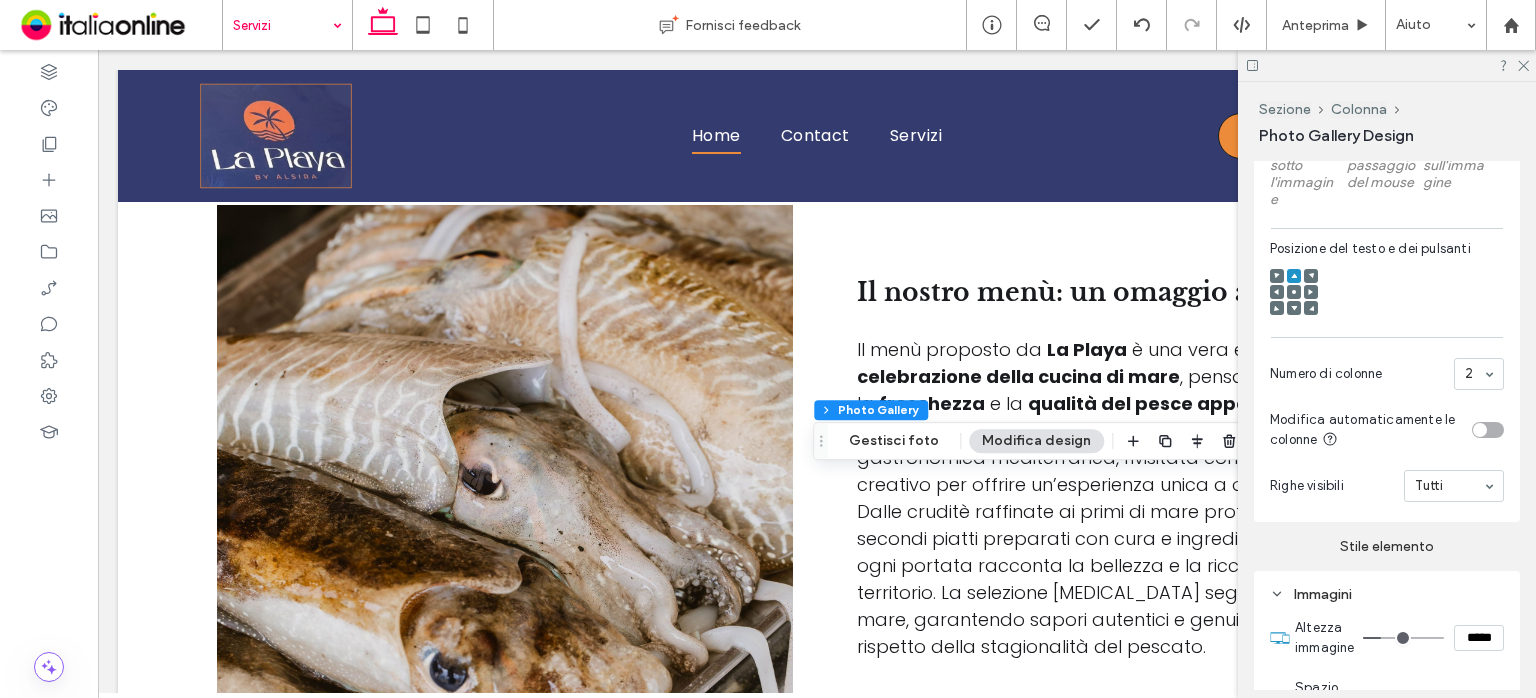 type on "***" 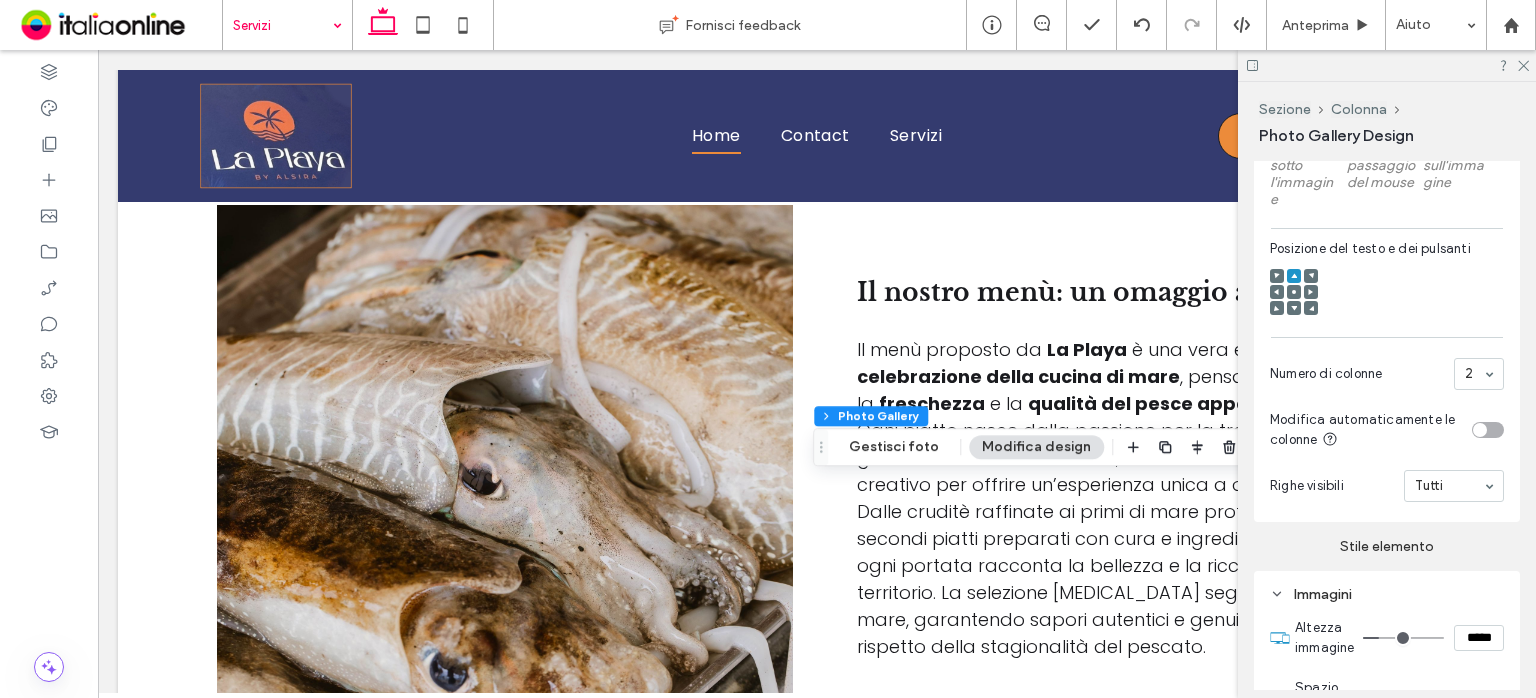 type on "**" 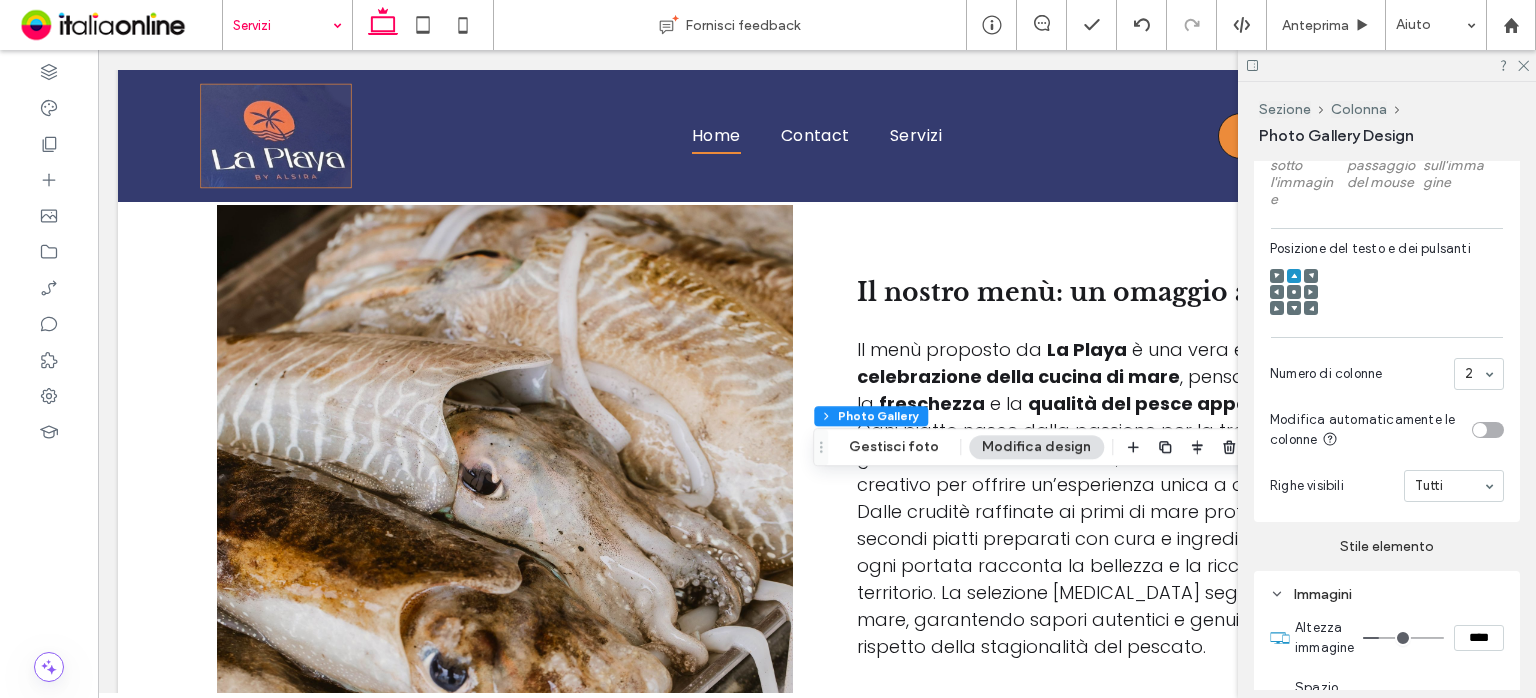type on "*" 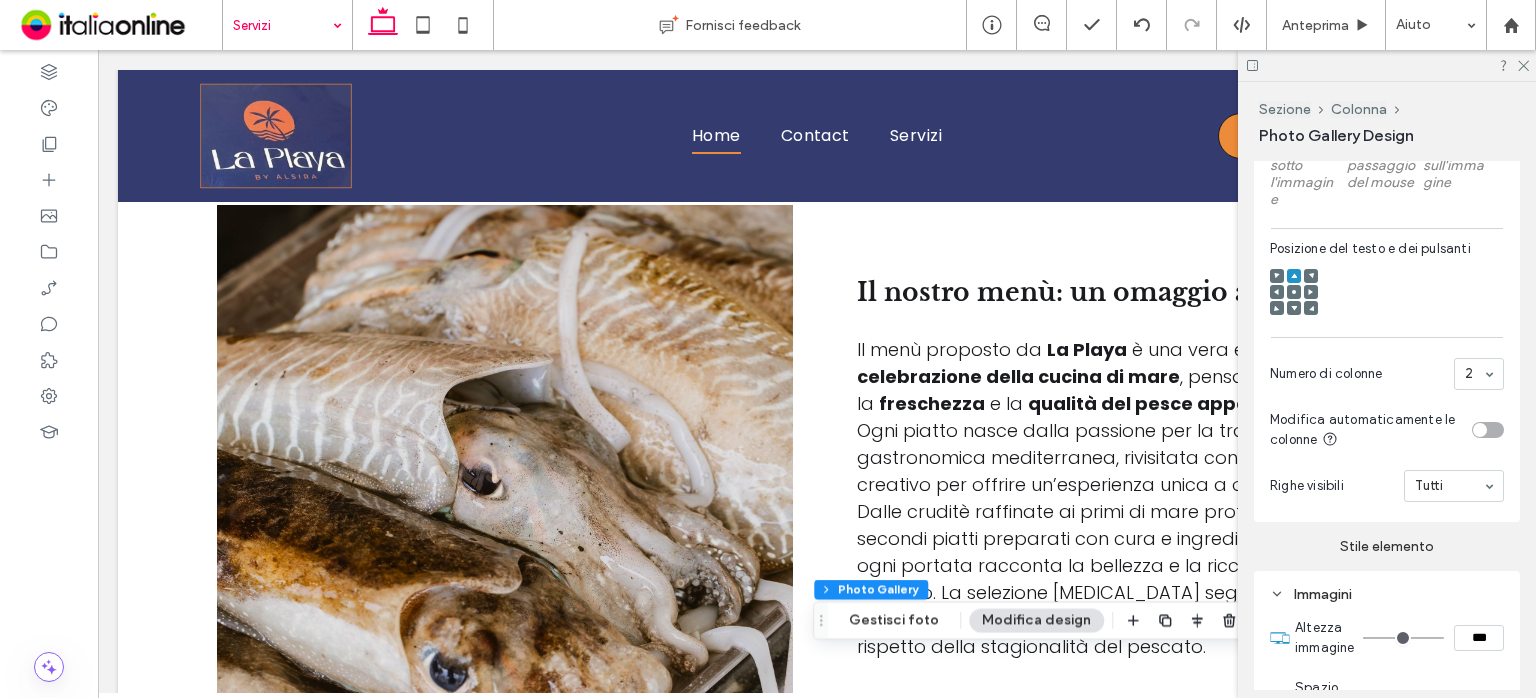 type on "**" 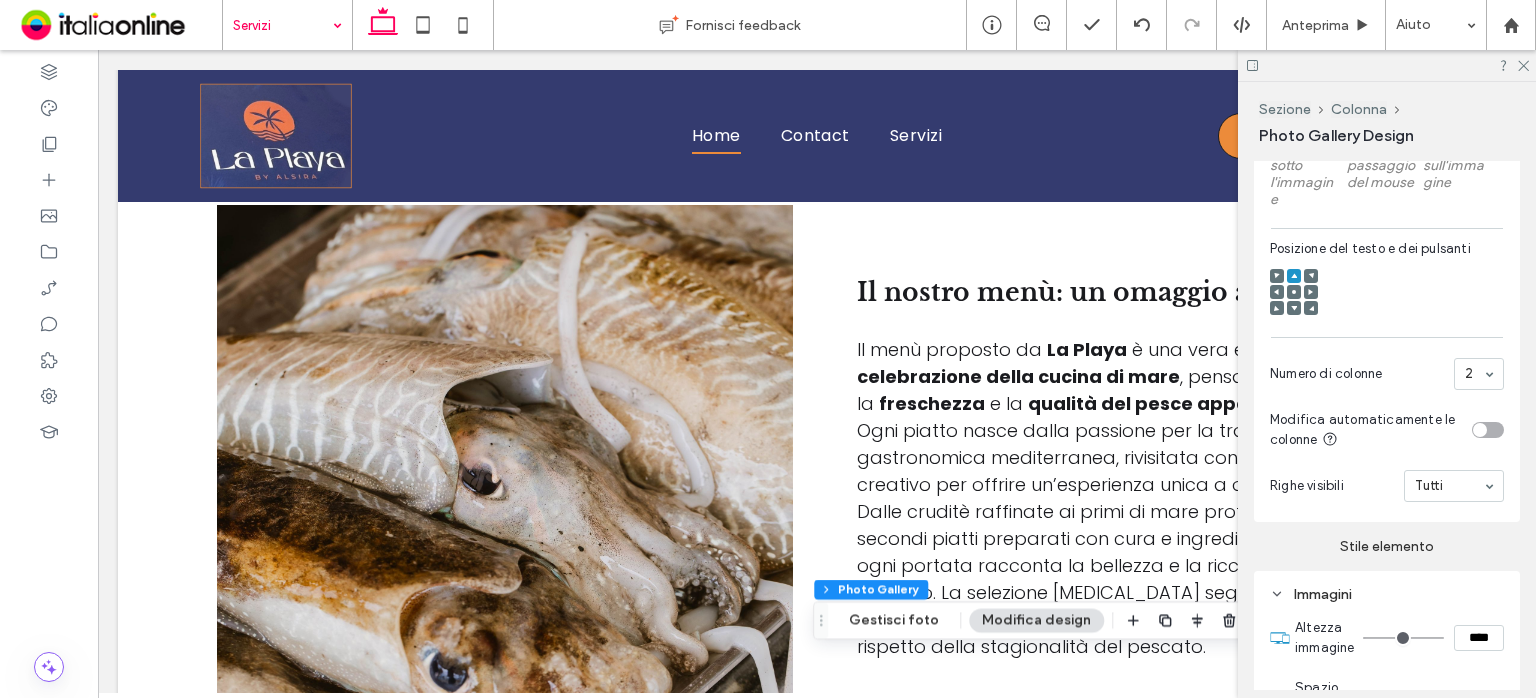 type on "***" 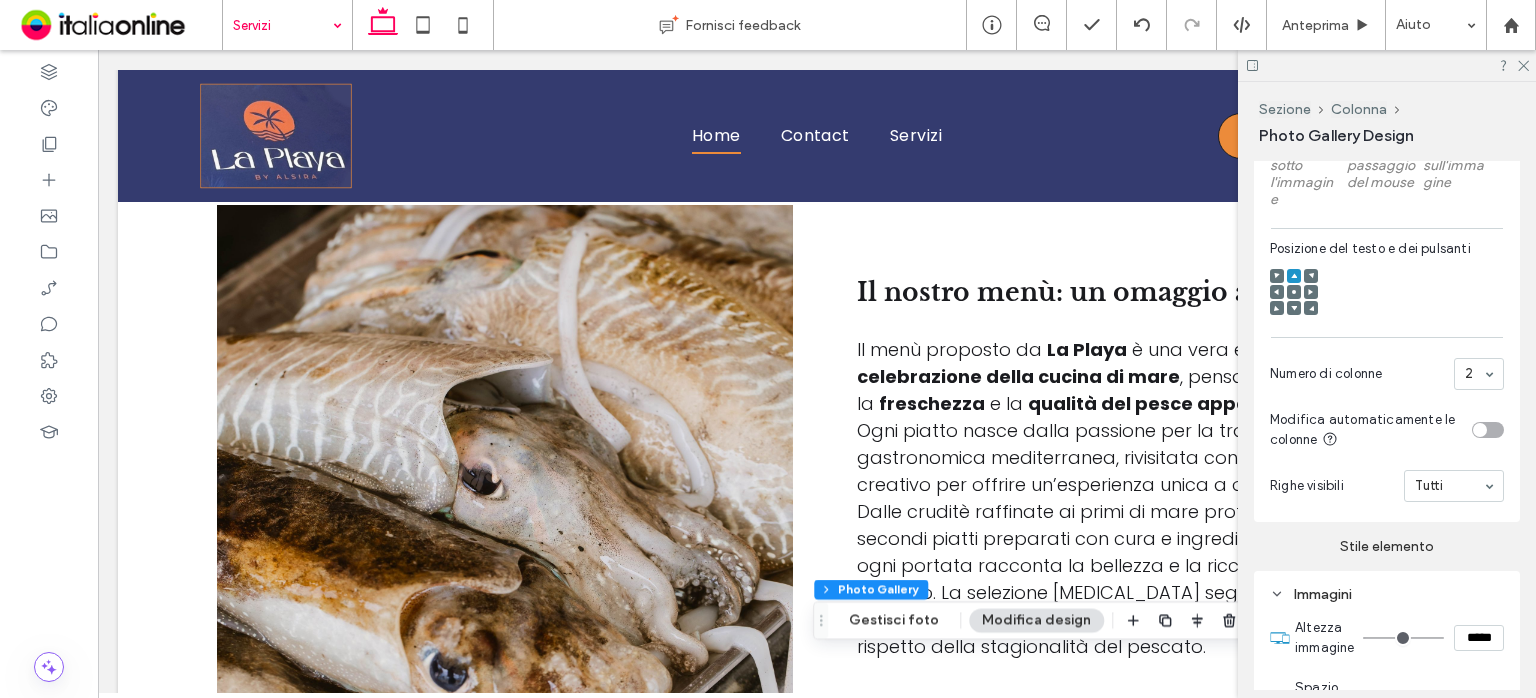 type on "***" 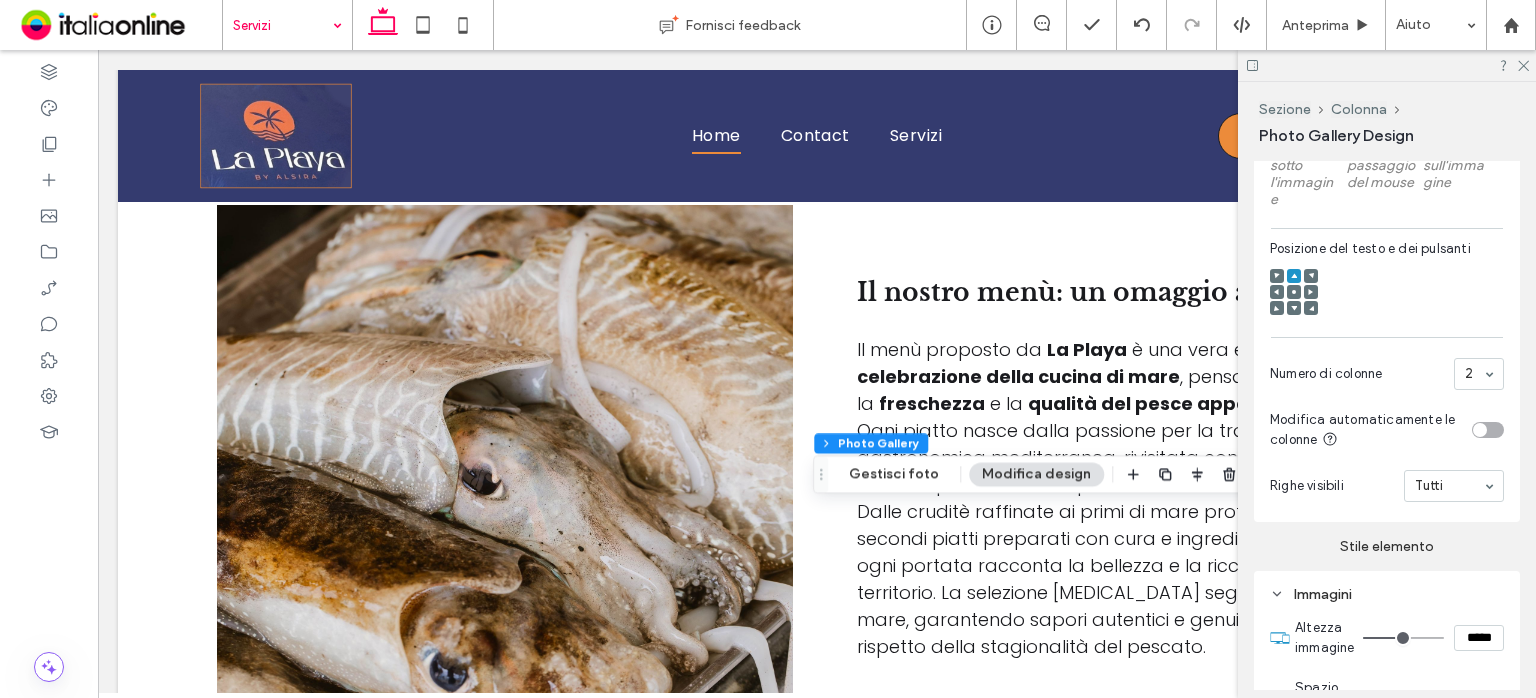 type on "***" 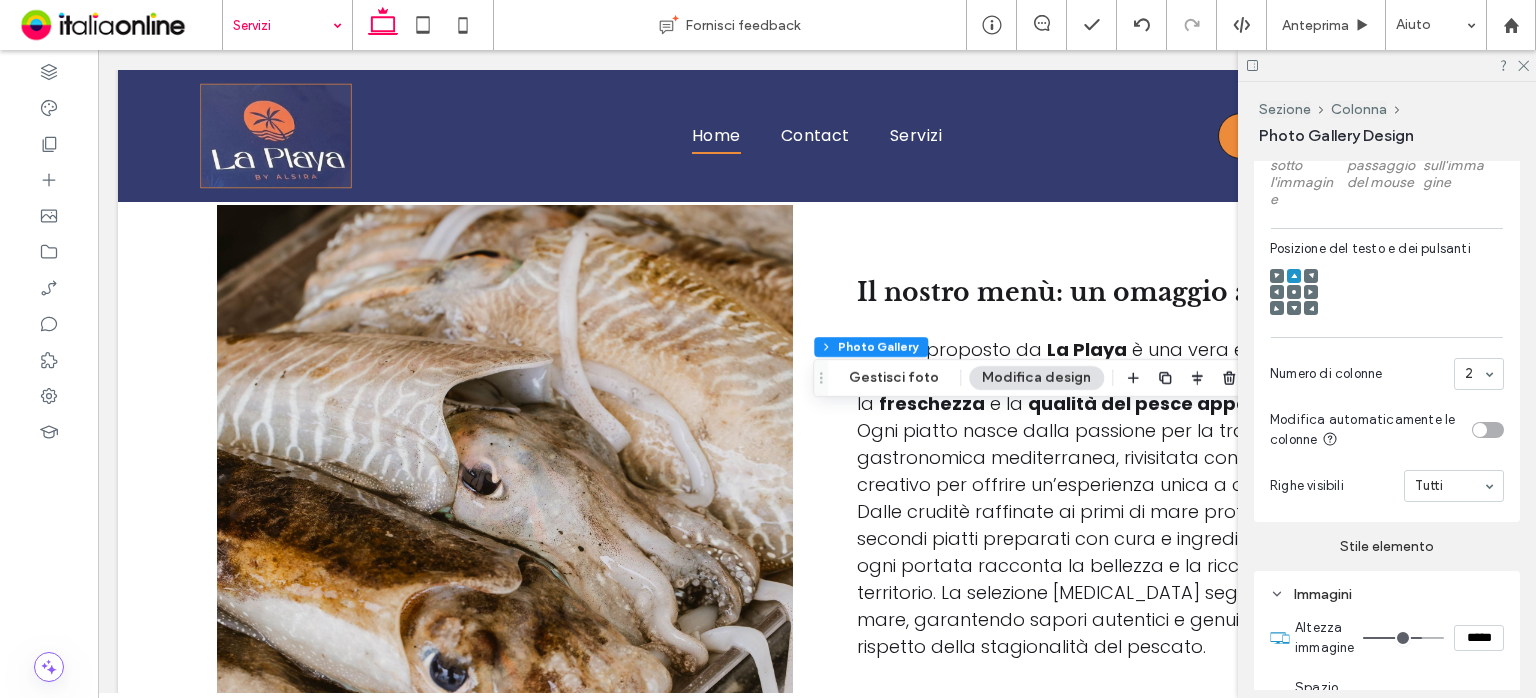 type on "***" 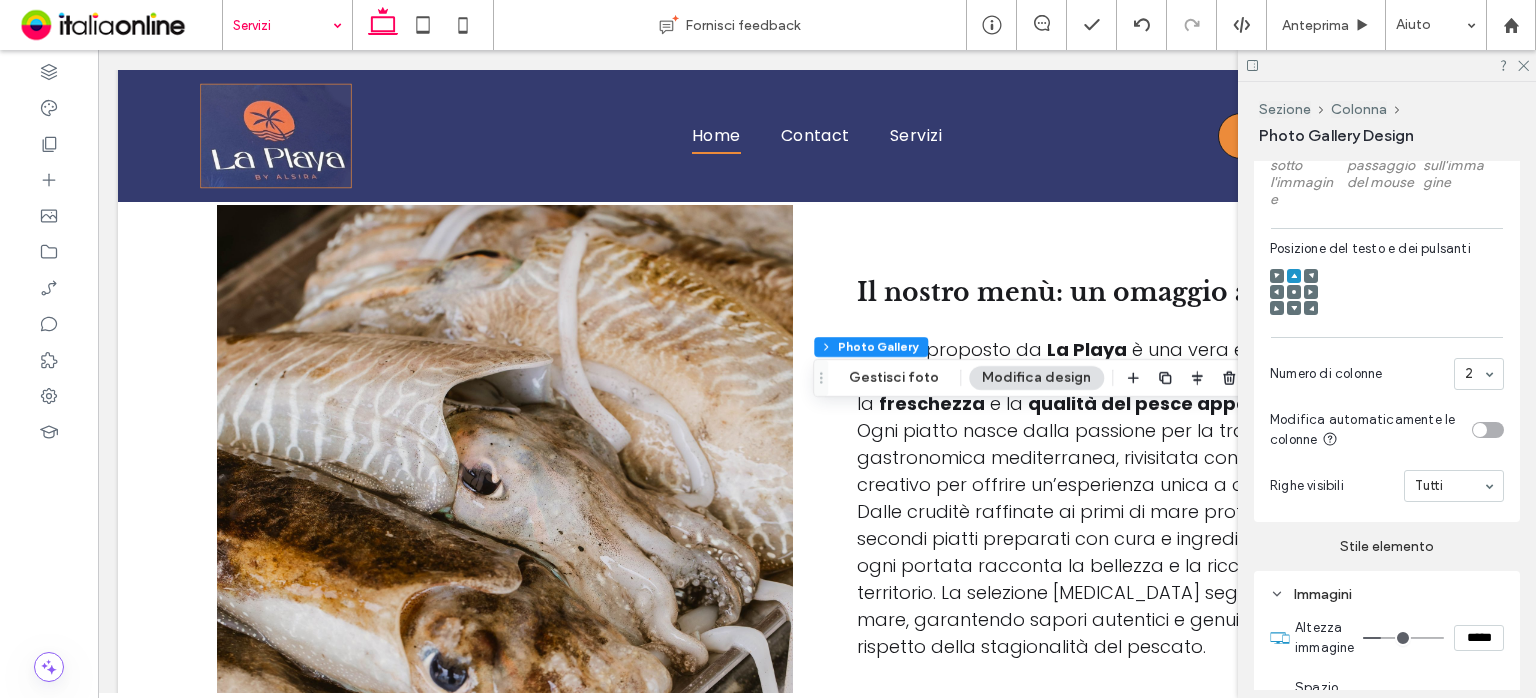type on "***" 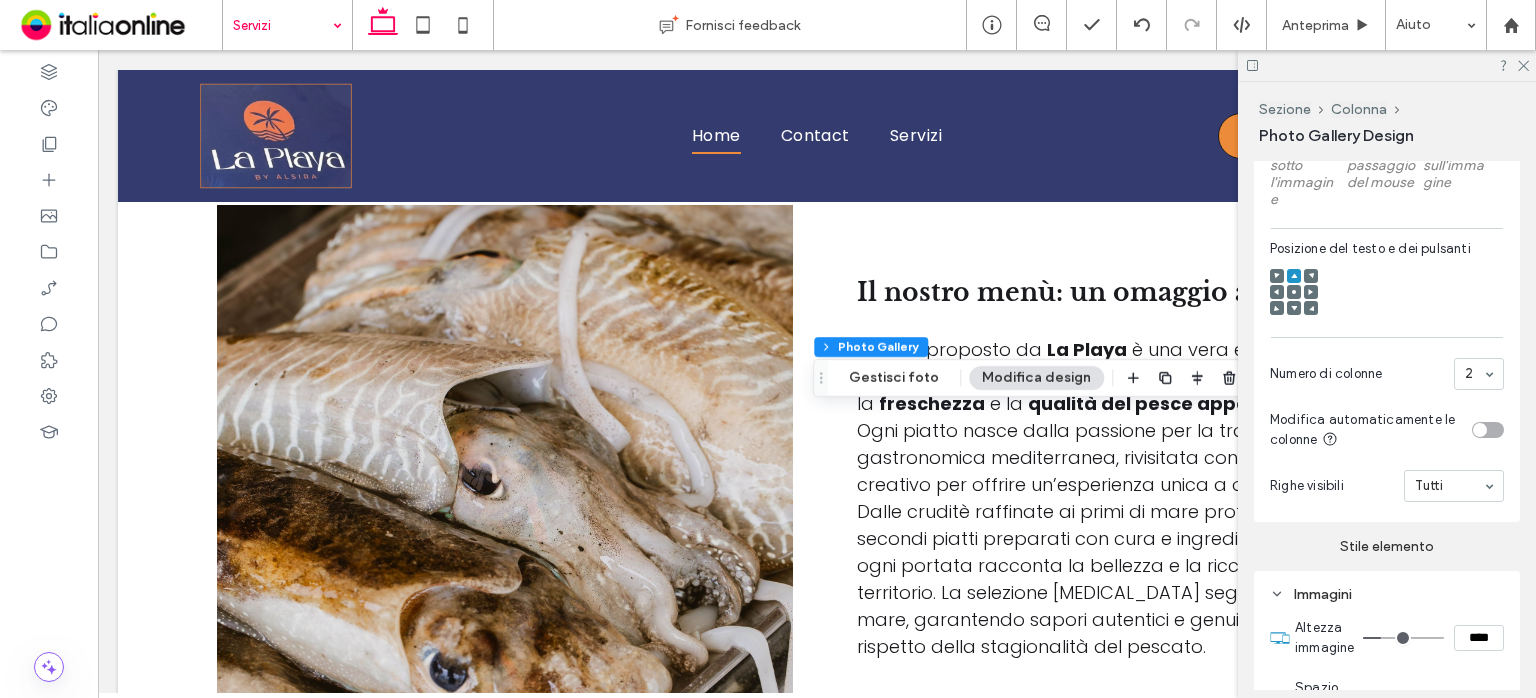 type on "**" 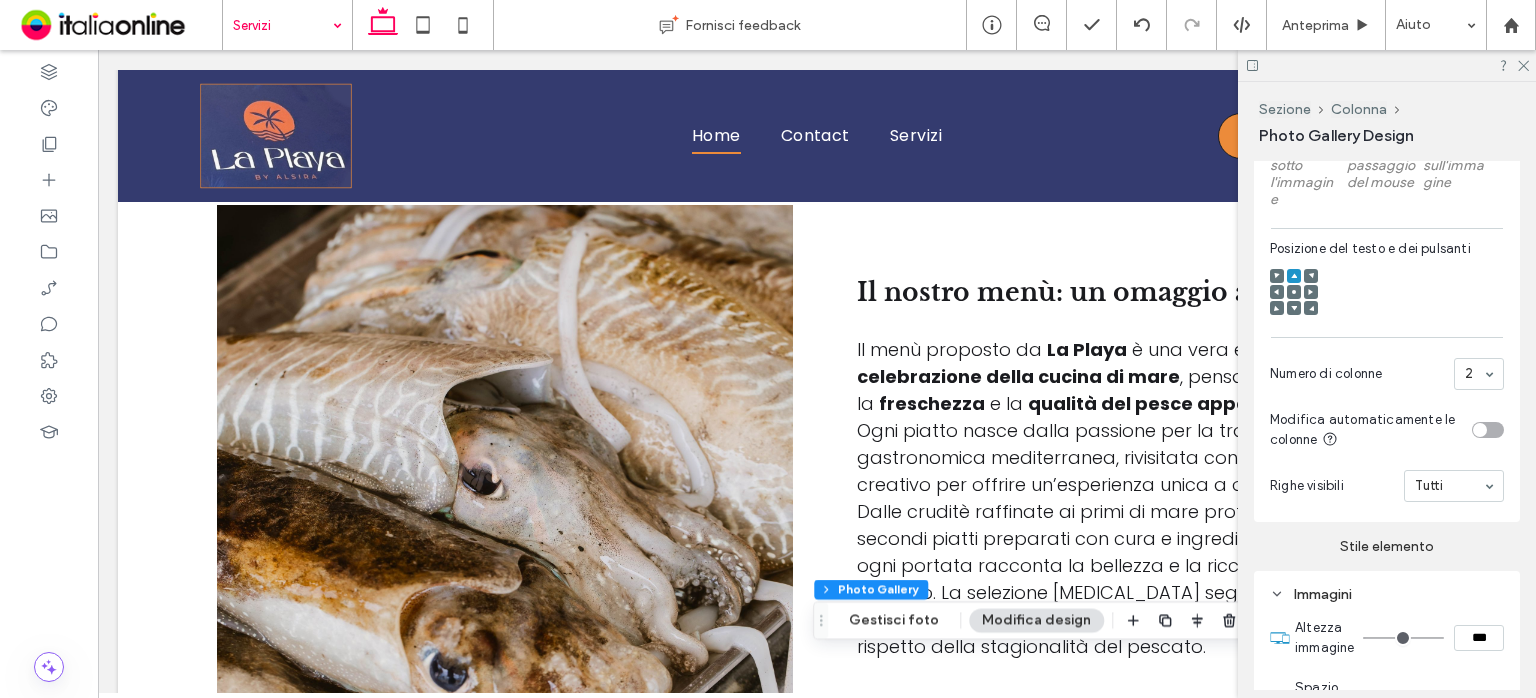 type on "**" 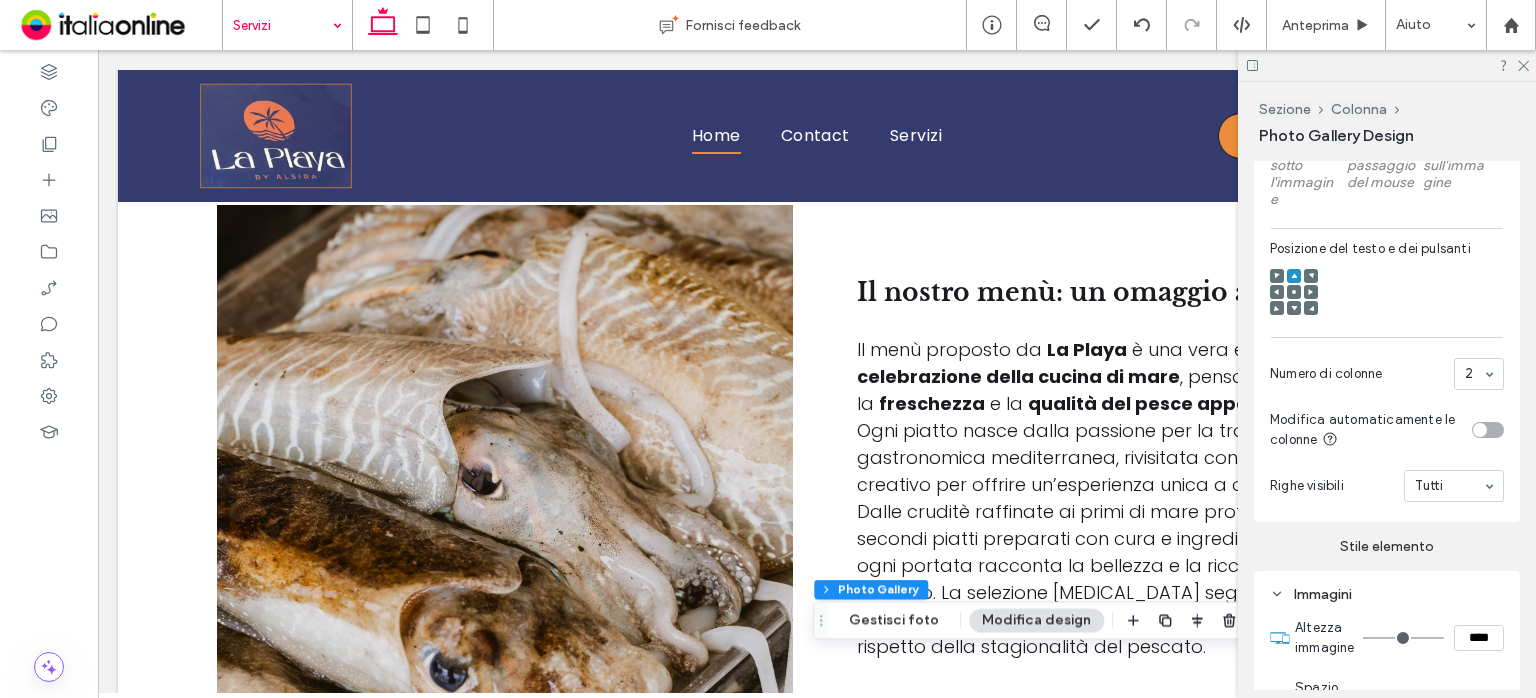 type on "**" 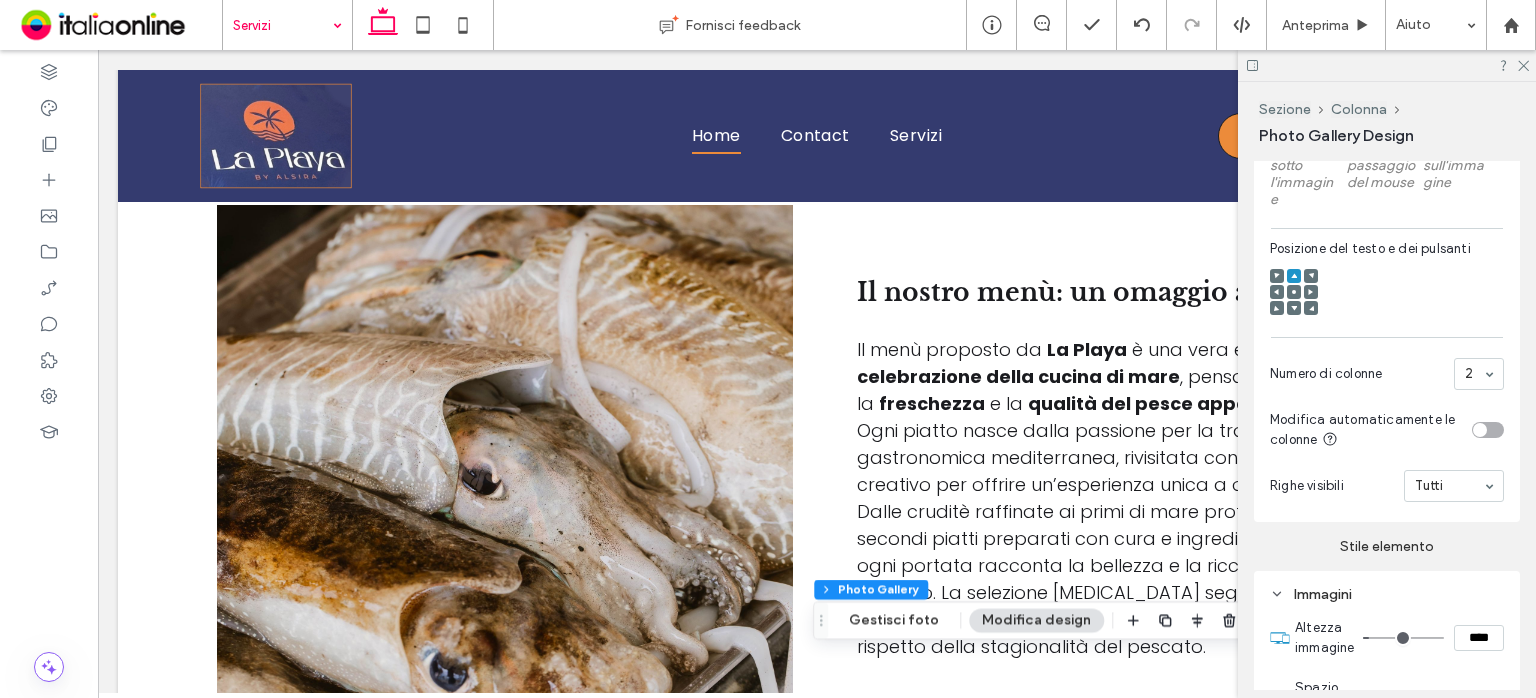 type on "***" 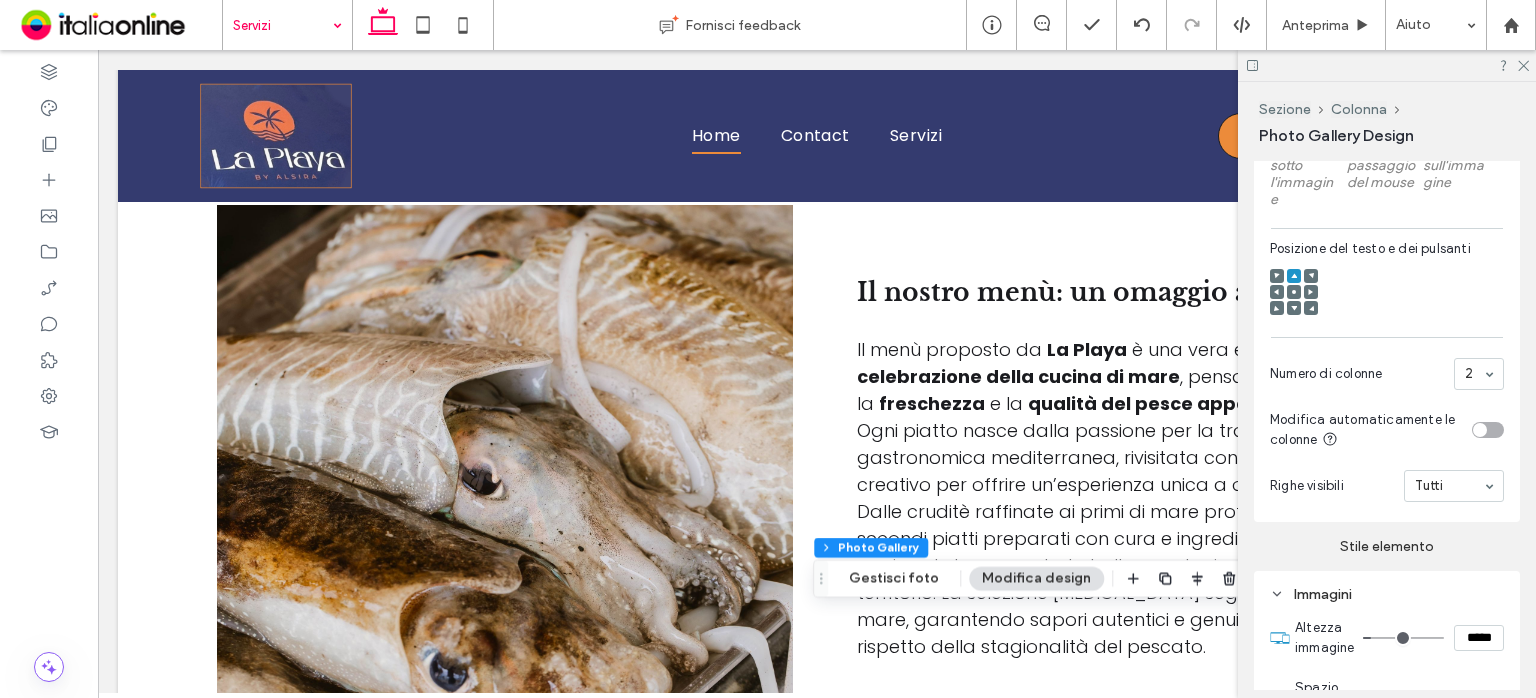 type on "***" 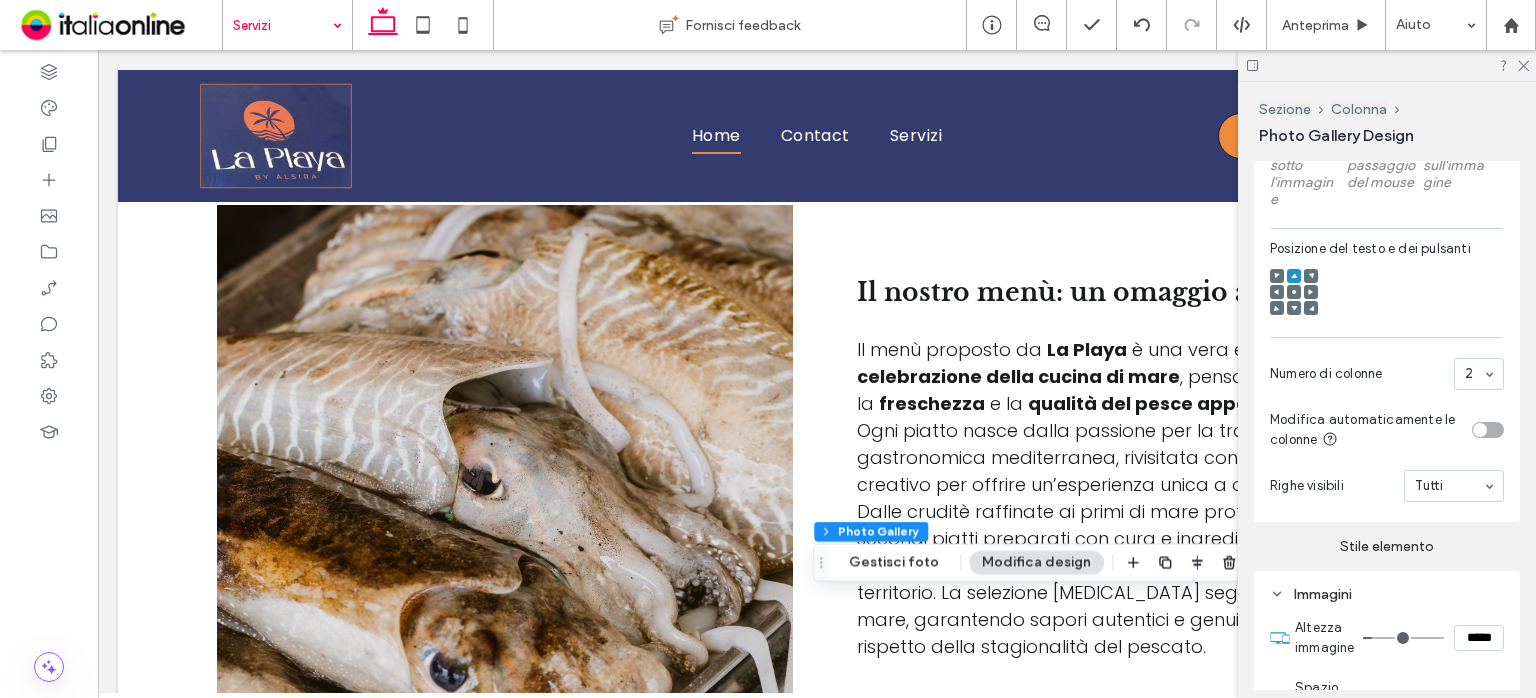 type on "***" 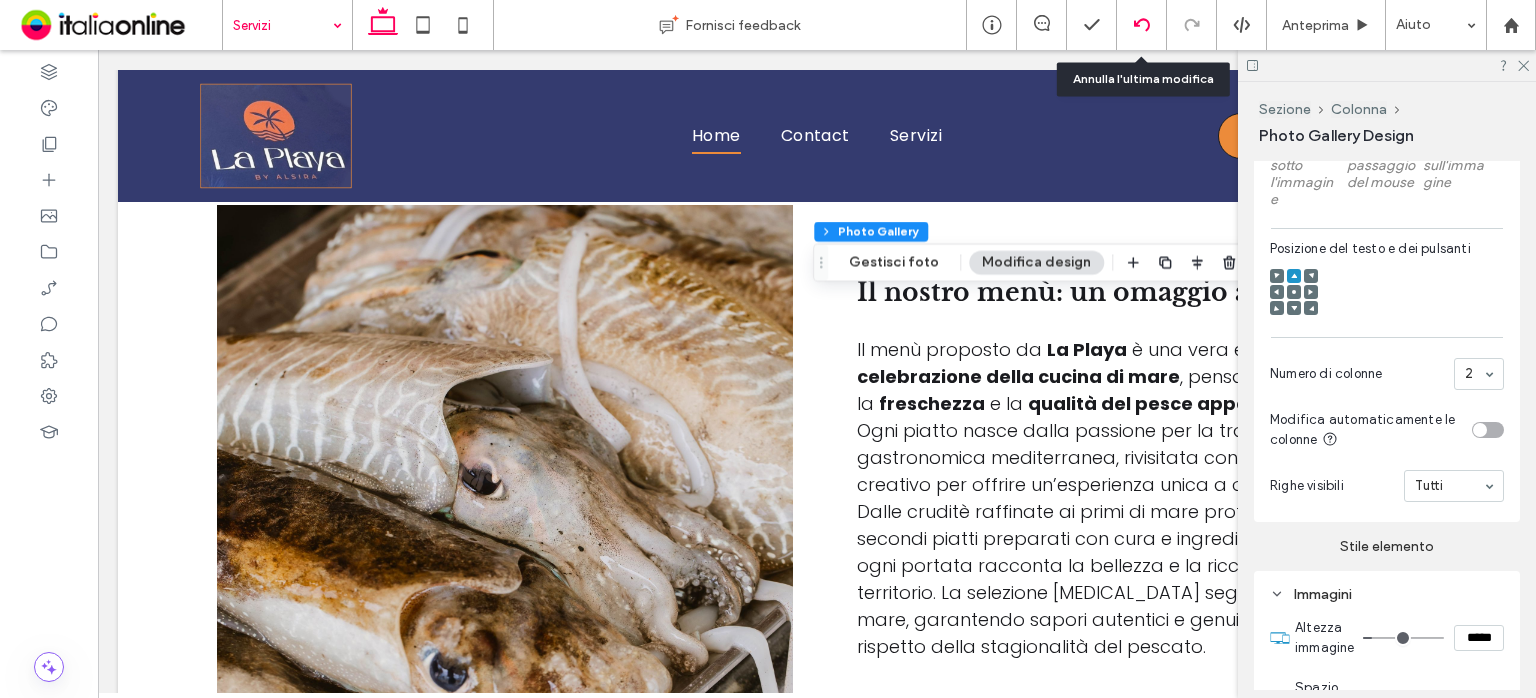 click at bounding box center [1142, 25] 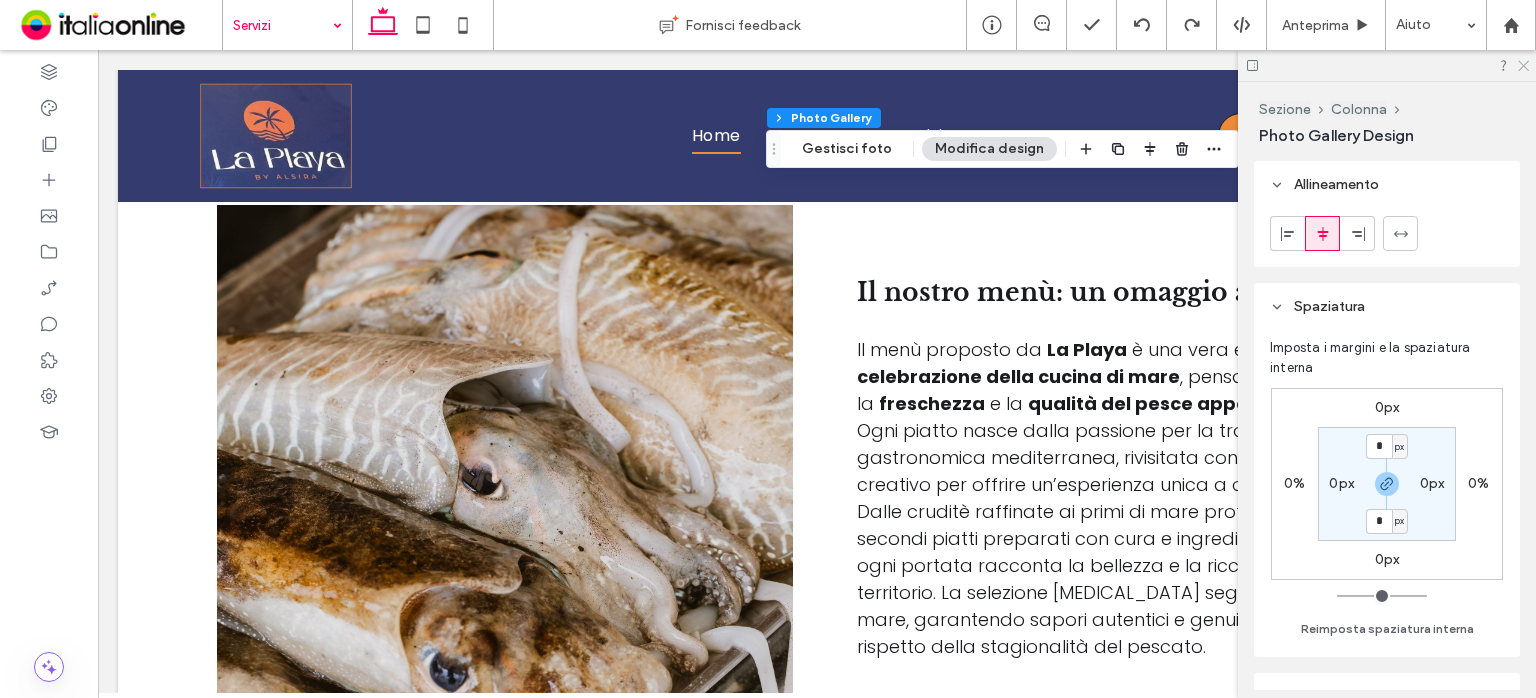 click 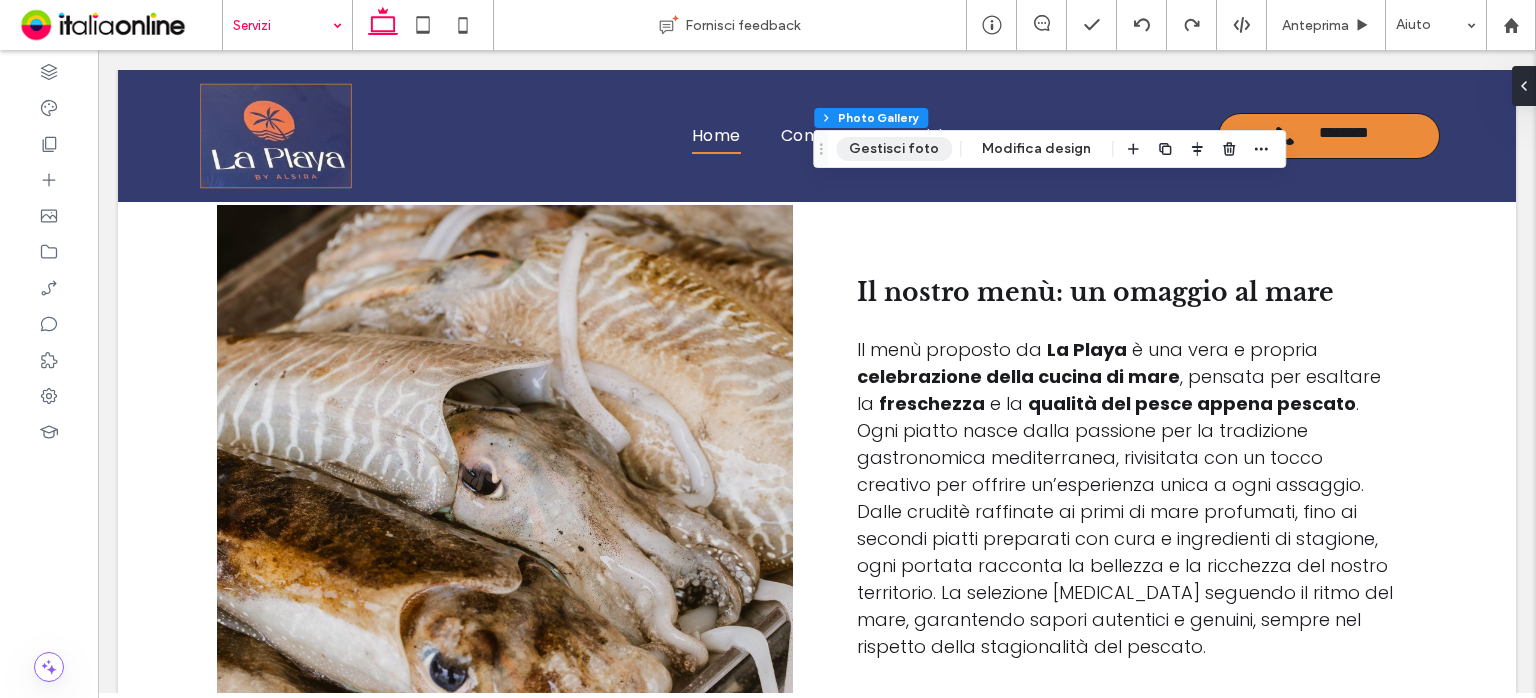 click on "Gestisci foto" at bounding box center (894, 149) 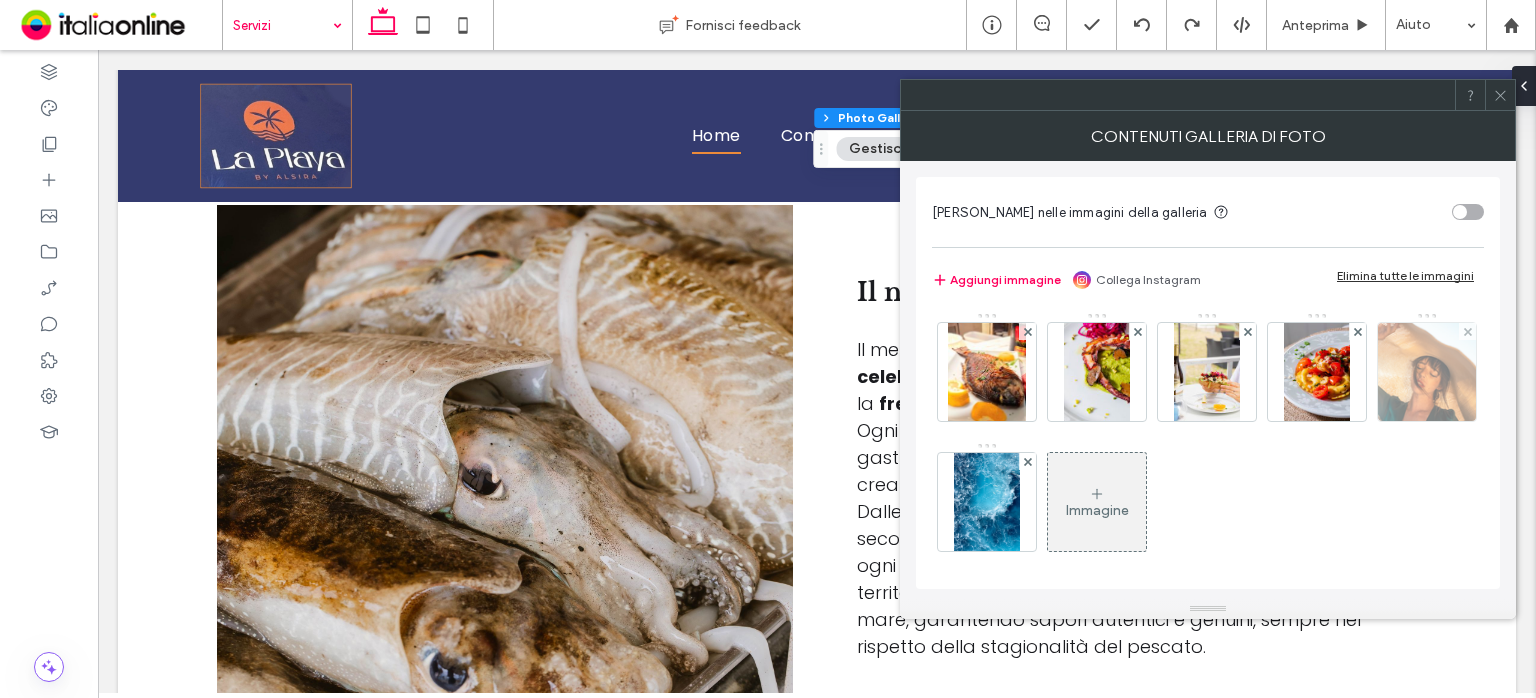 click at bounding box center (1427, 372) 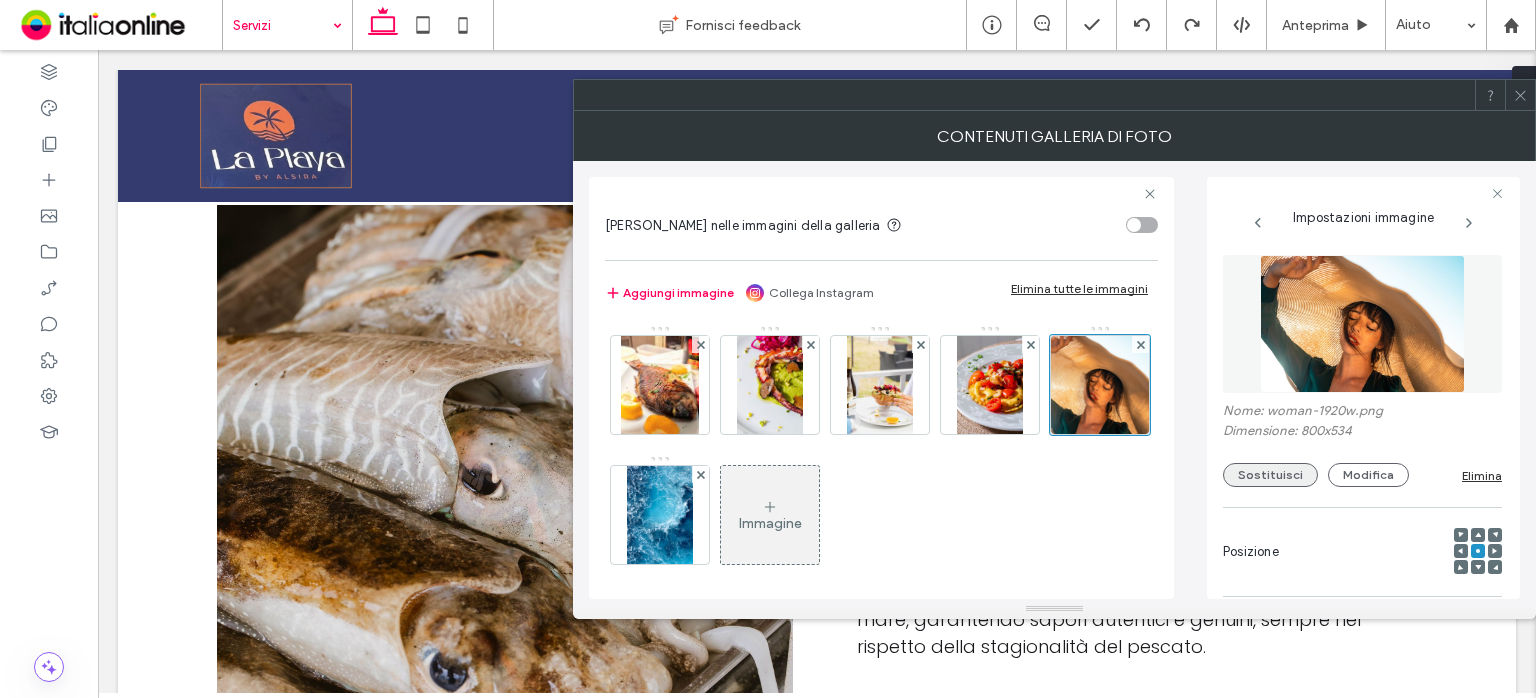 click on "Sostituisci" at bounding box center [1270, 475] 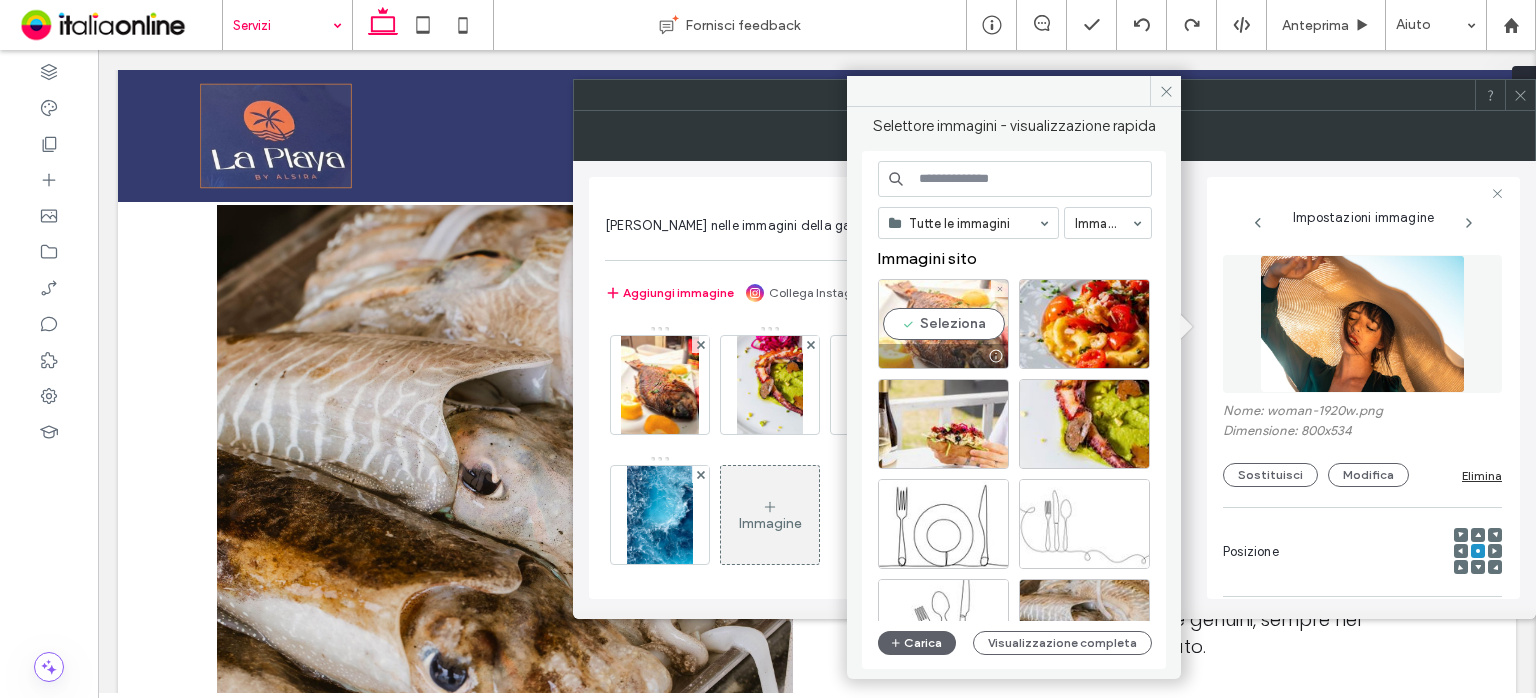 click on "Seleziona" at bounding box center [943, 324] 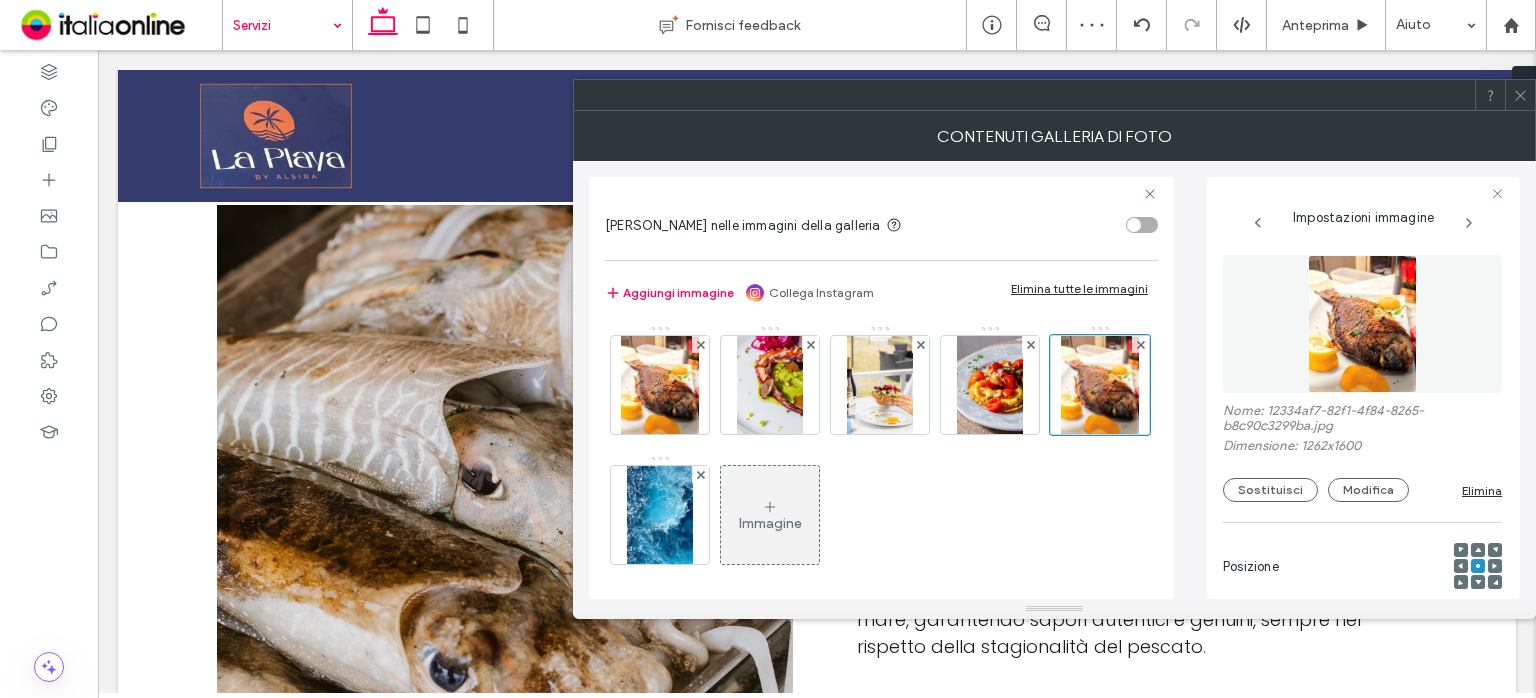 click 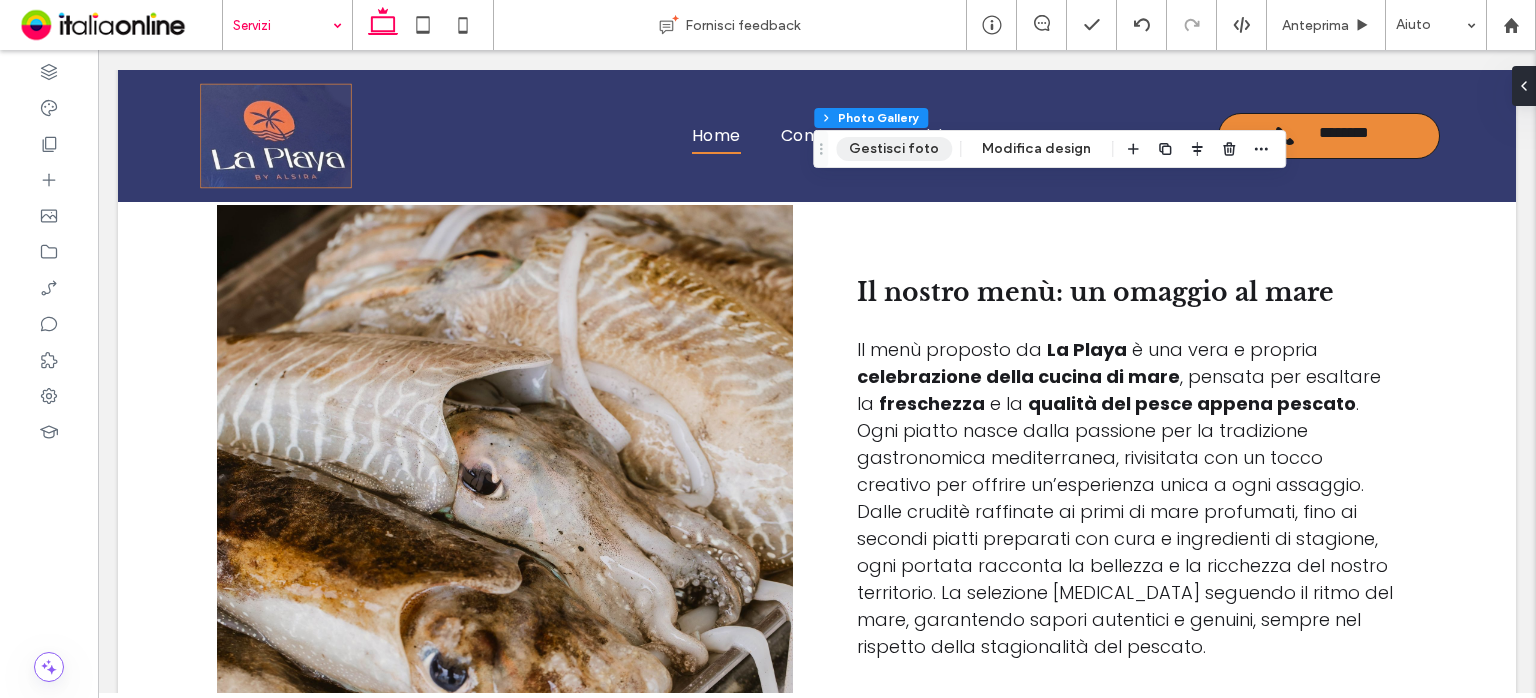 click on "Gestisci foto" at bounding box center (894, 149) 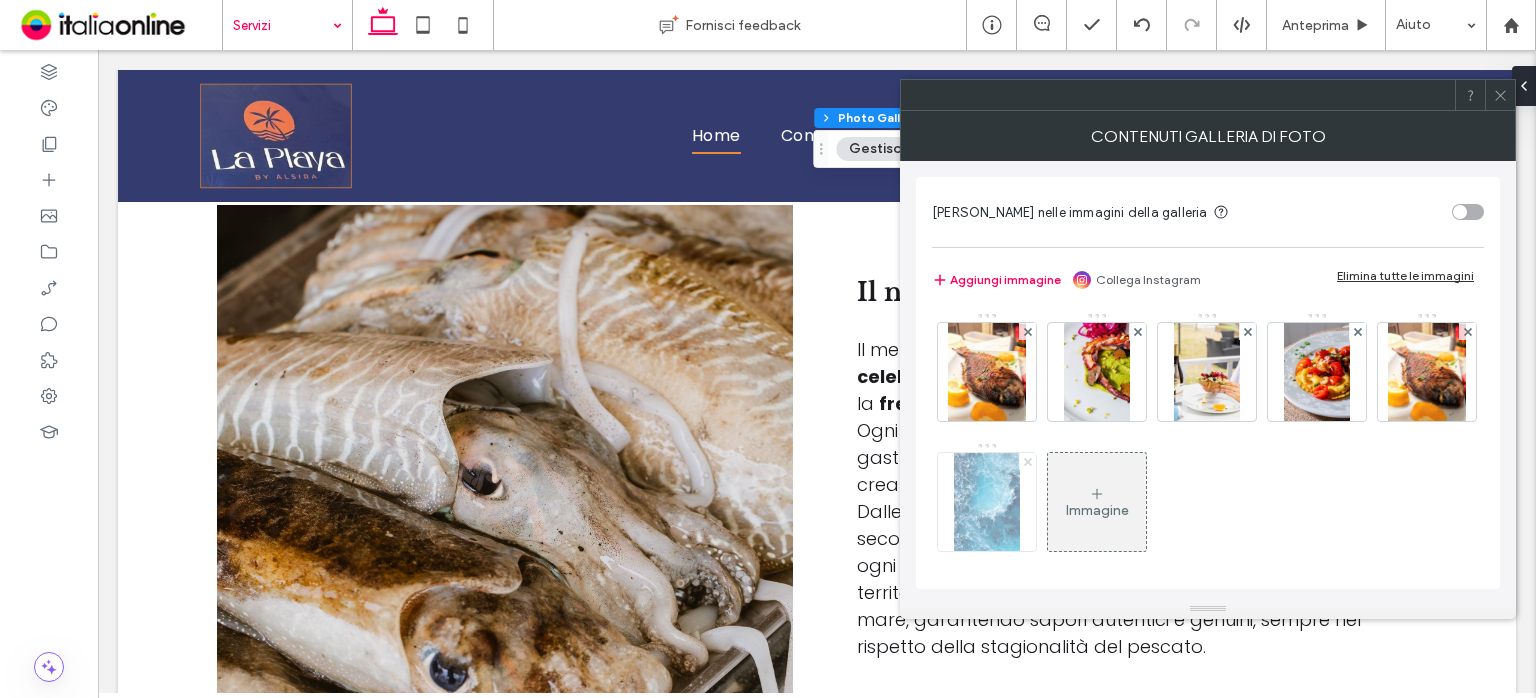 click 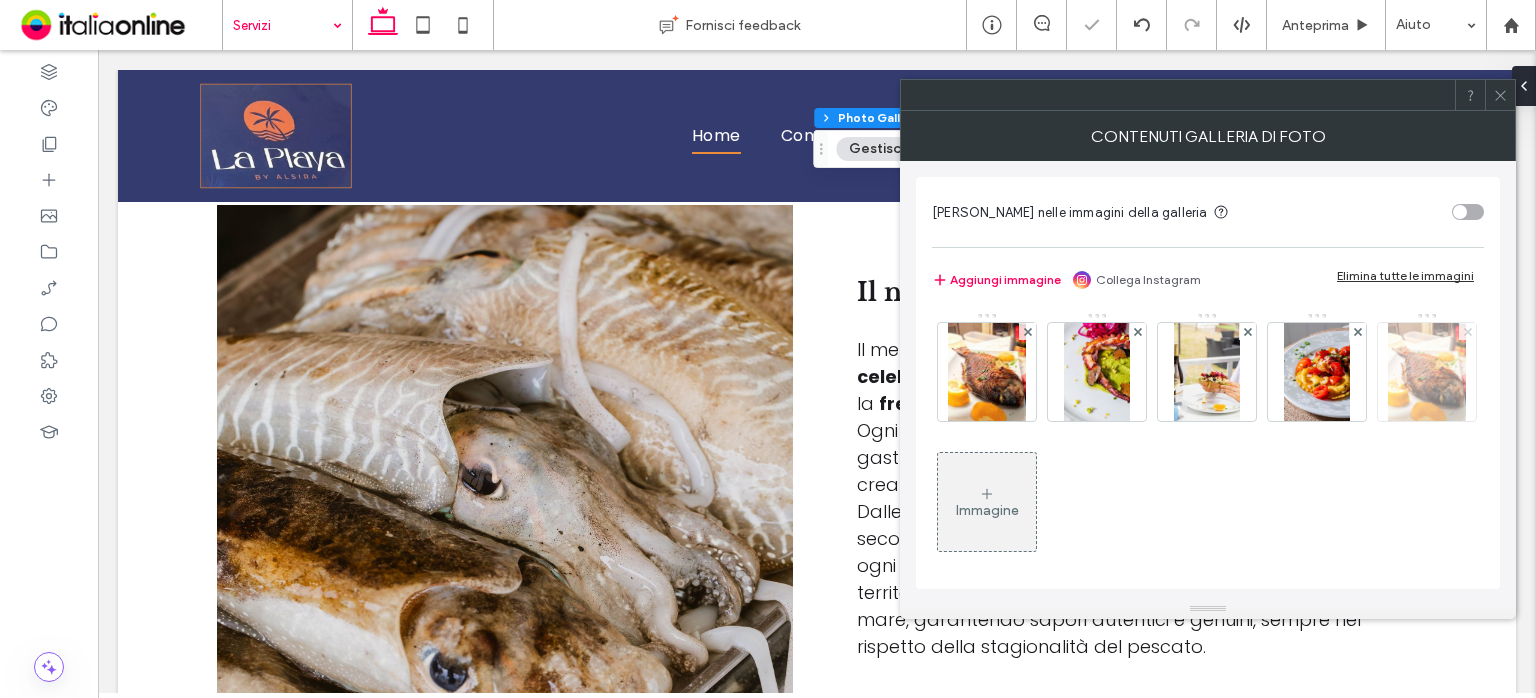 click 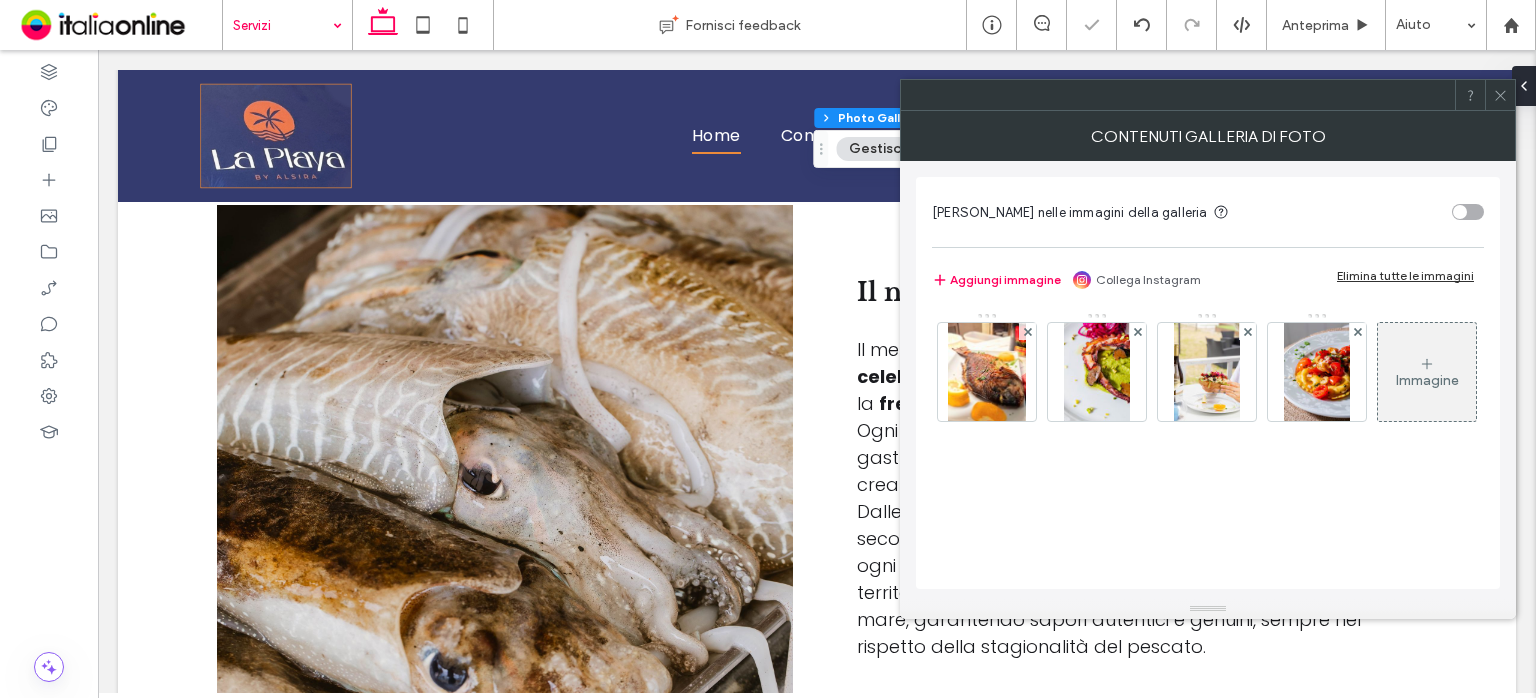 drag, startPoint x: 1504, startPoint y: 89, endPoint x: 1496, endPoint y: 101, distance: 14.422205 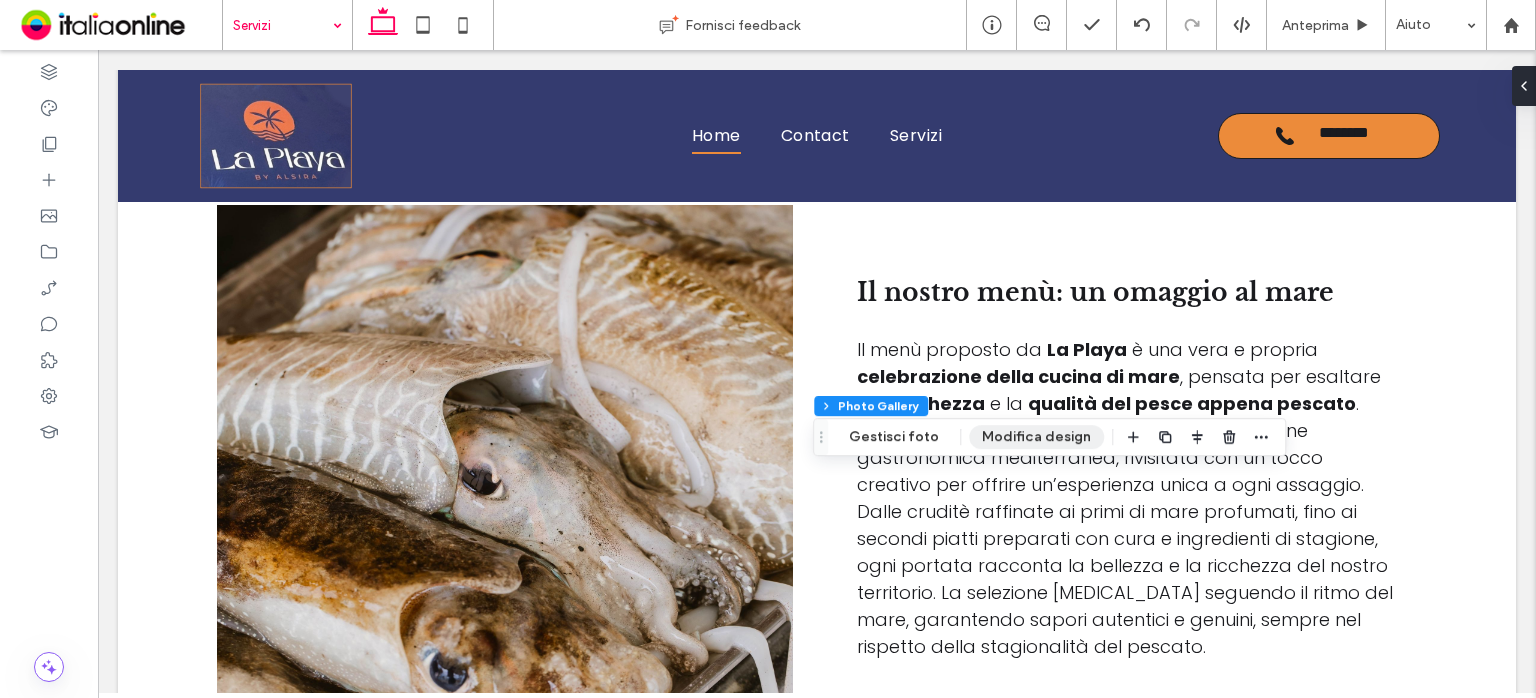 click on "Sezione Colonna Photo Gallery Gestisci foto Modifica design" at bounding box center [1049, 437] 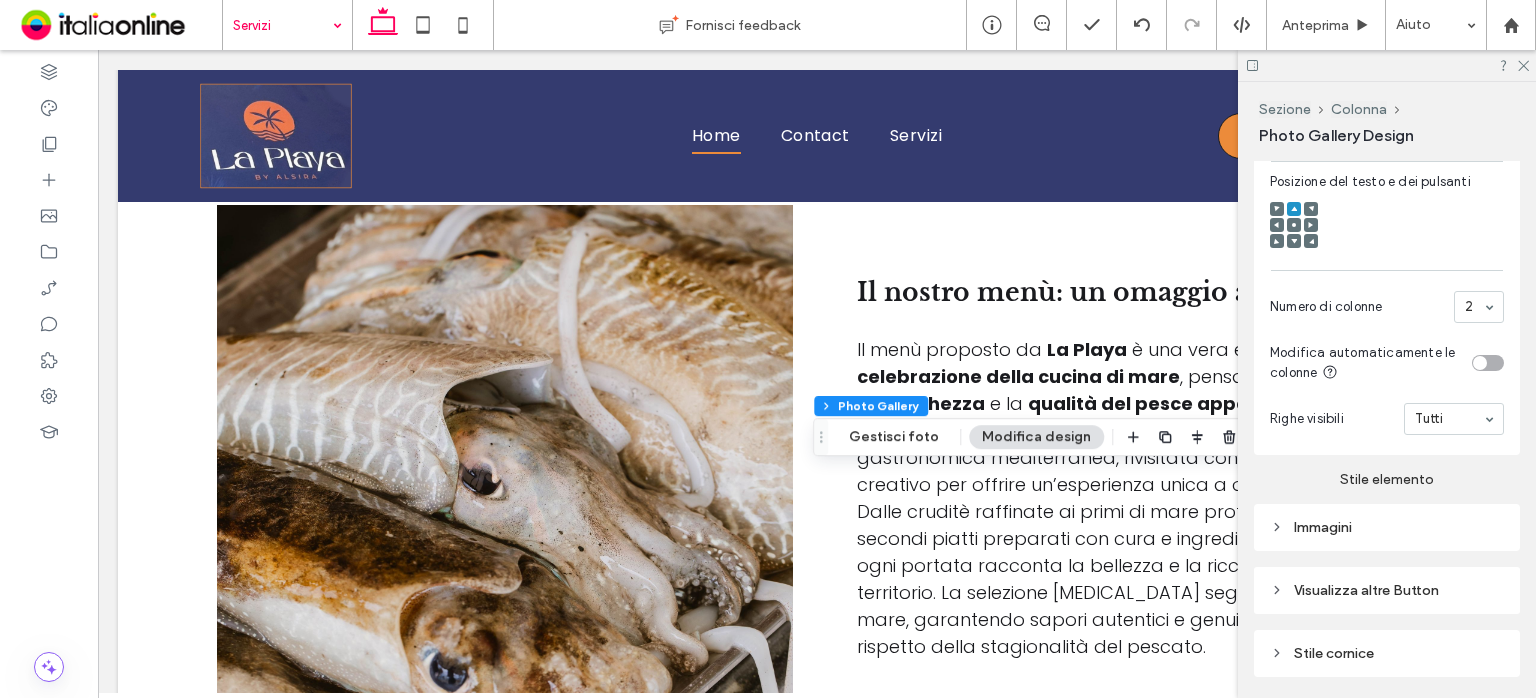 scroll, scrollTop: 1343, scrollLeft: 0, axis: vertical 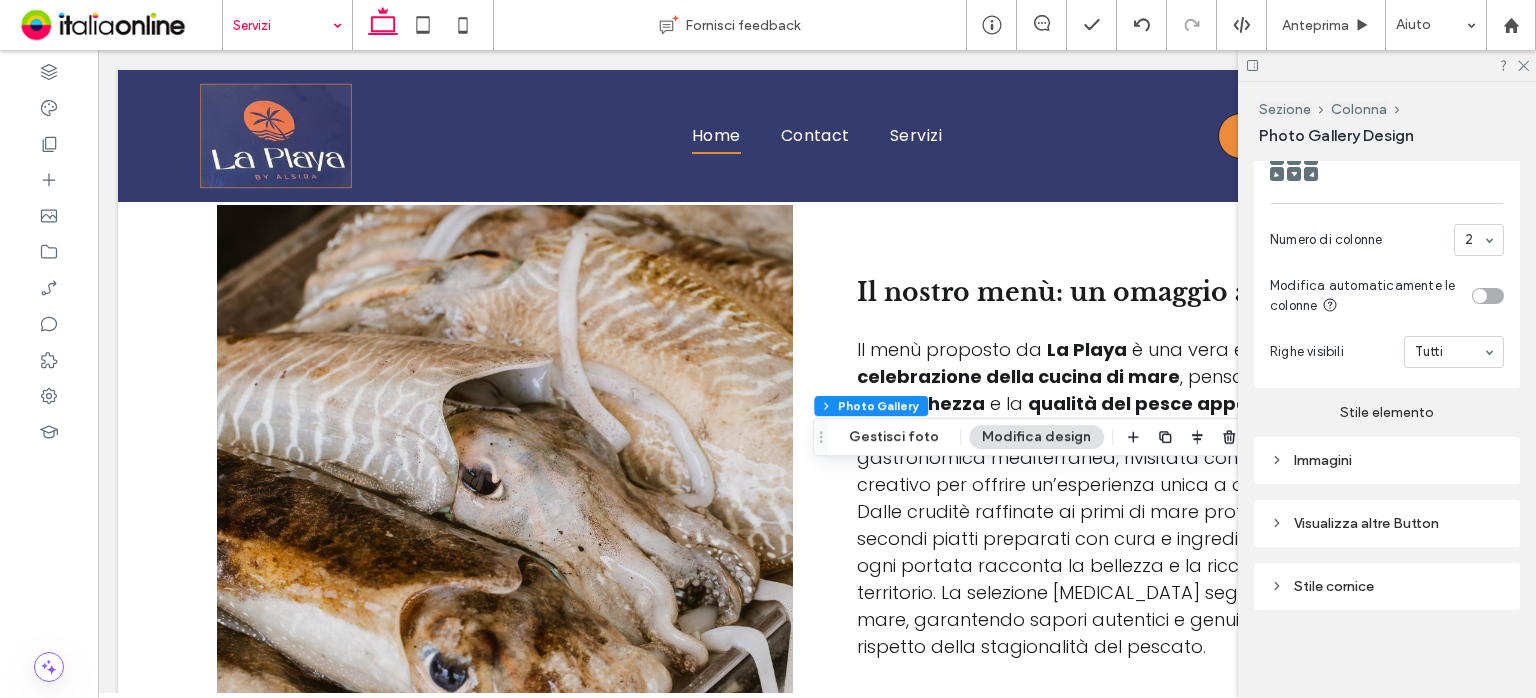 click on "Immagini" at bounding box center (1387, 460) 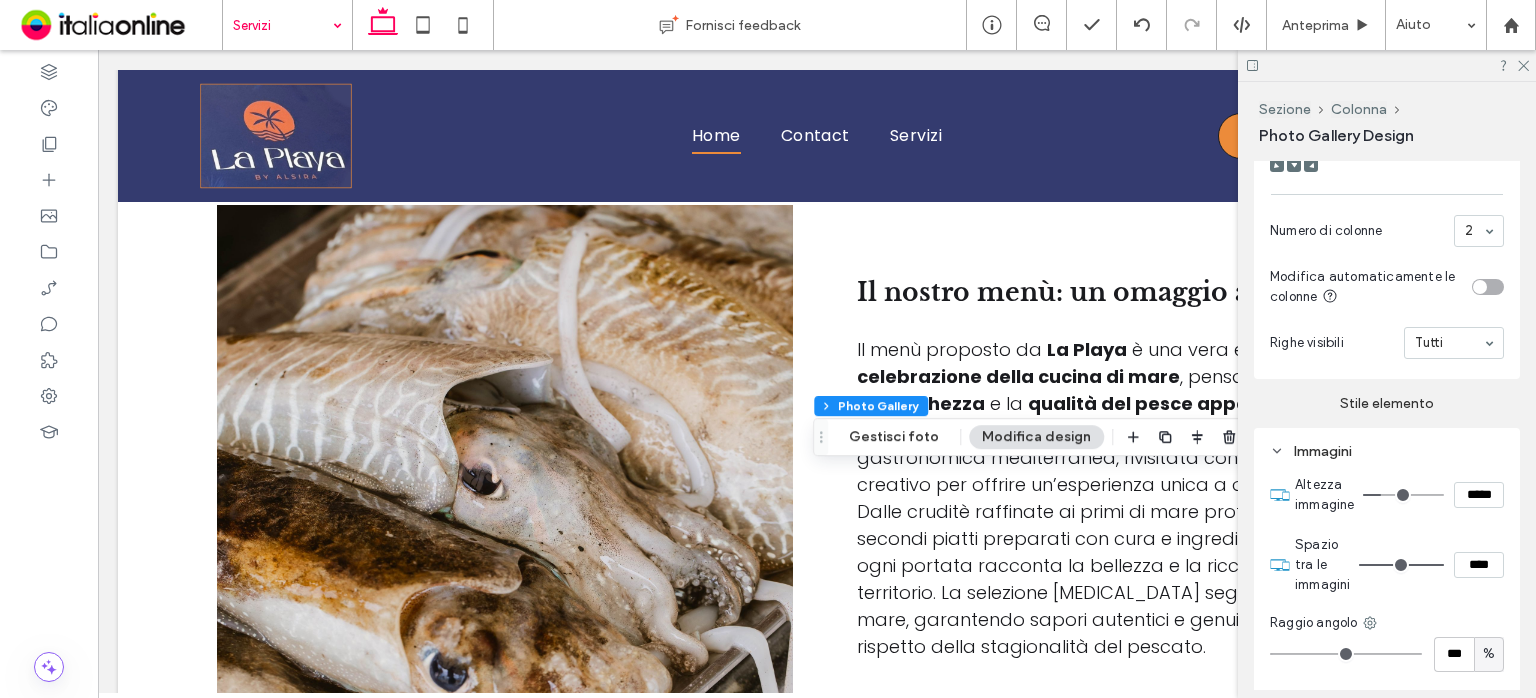 type on "***" 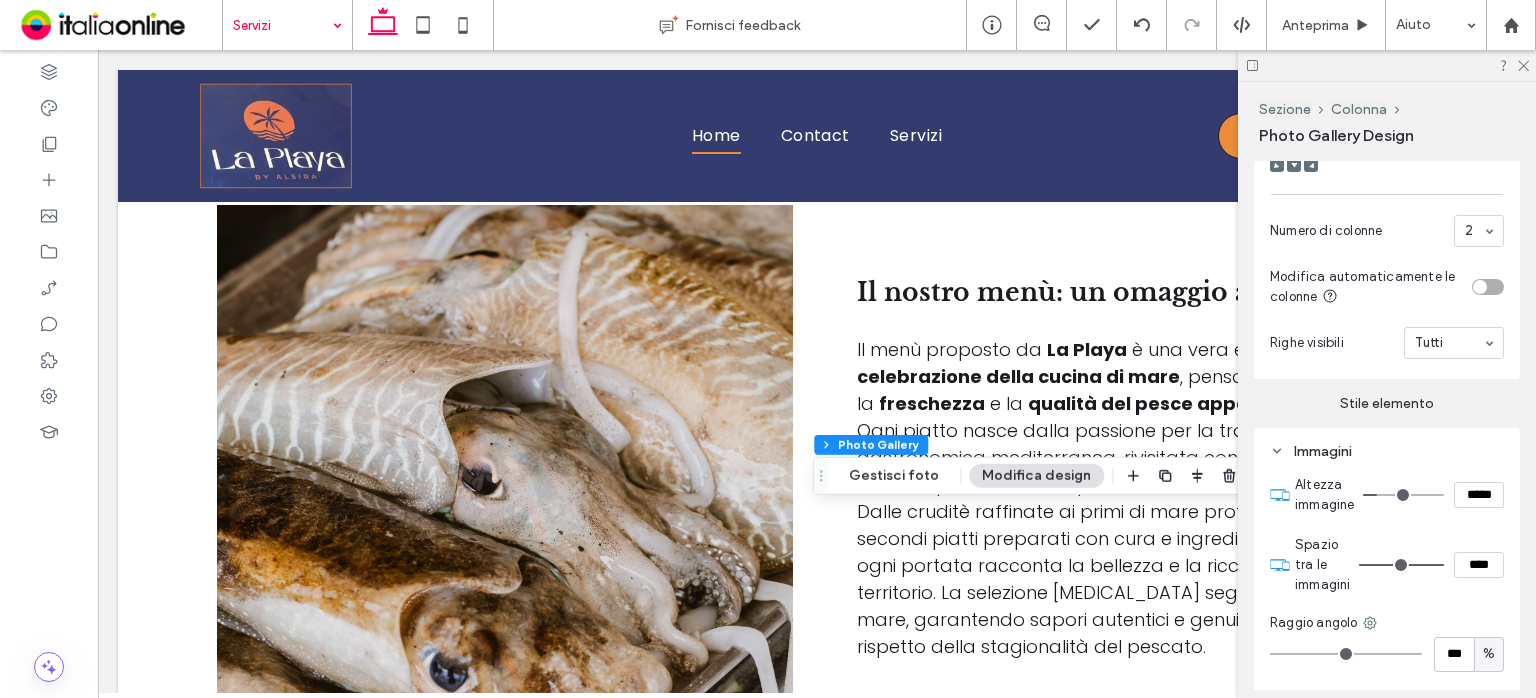 type on "**" 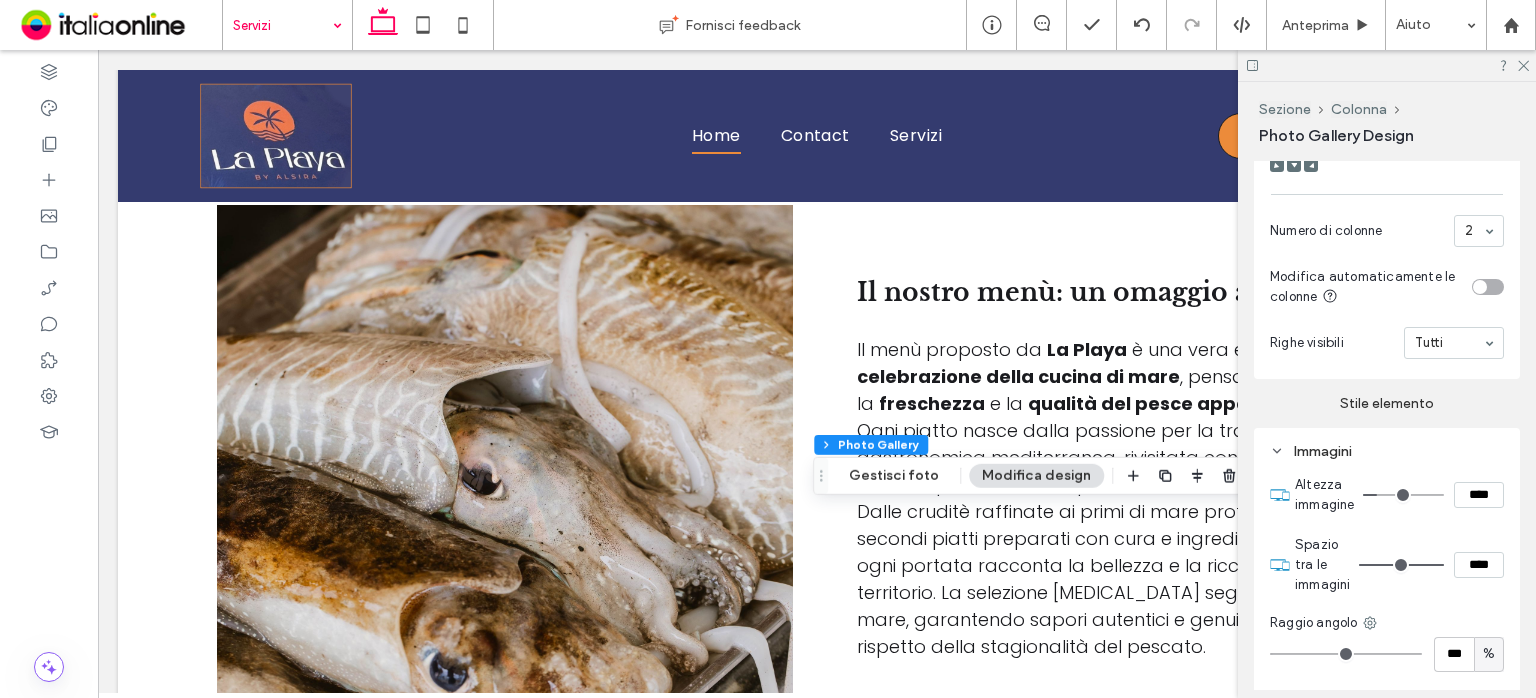 type on "*" 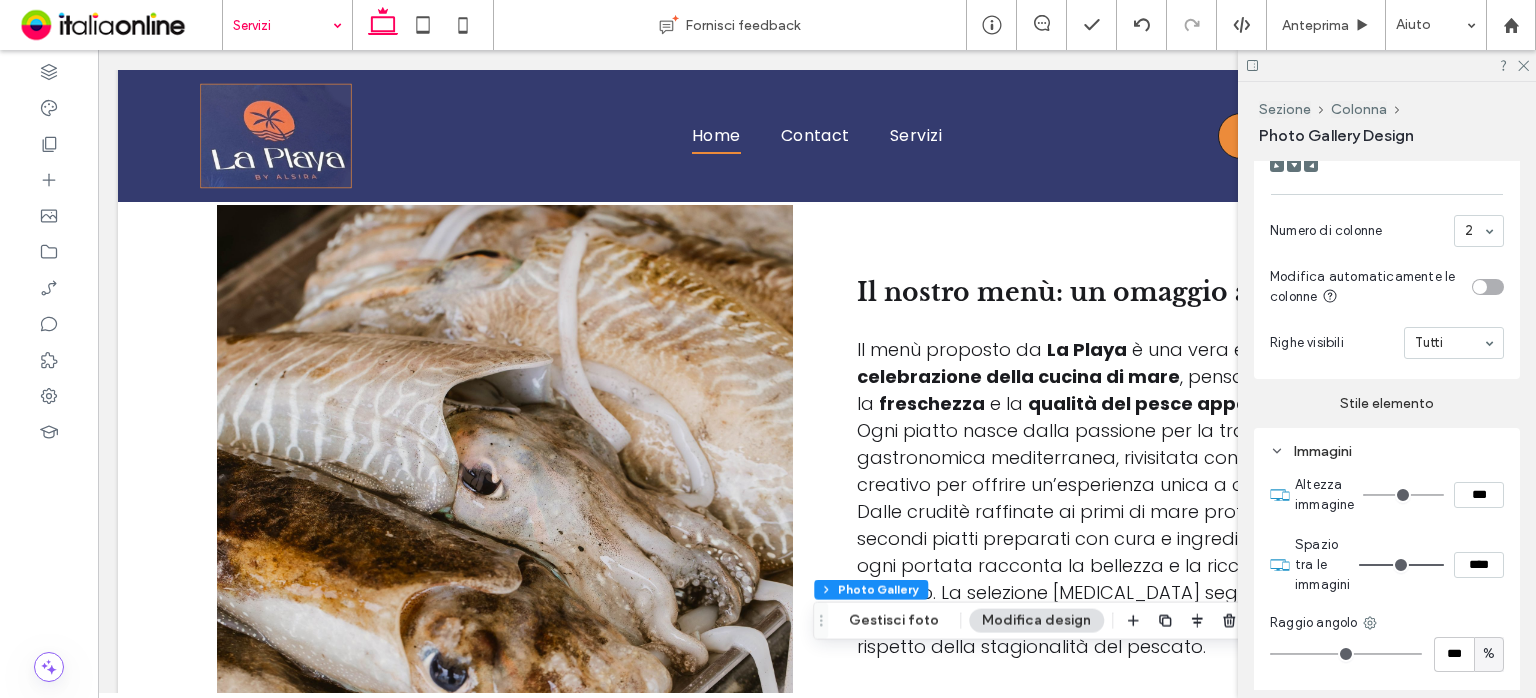 type on "**" 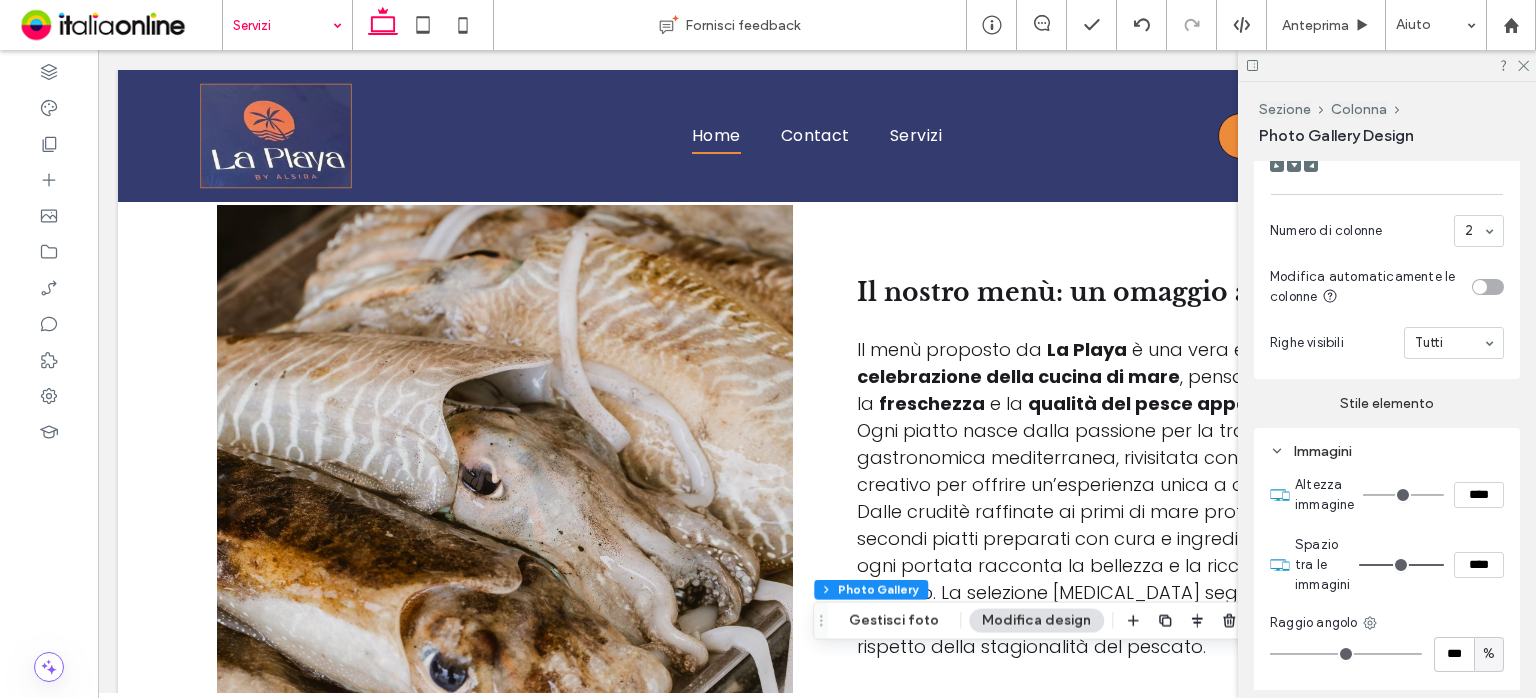 type on "**" 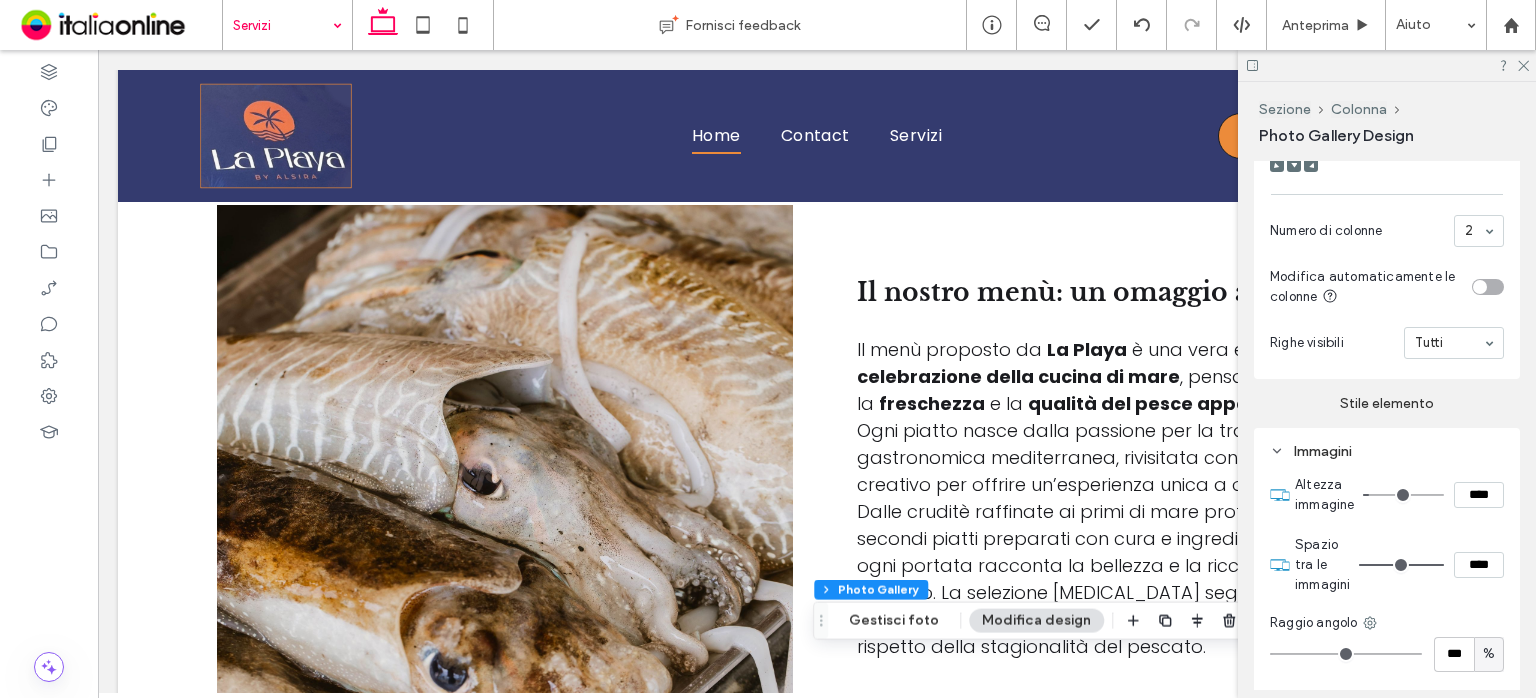 type on "**" 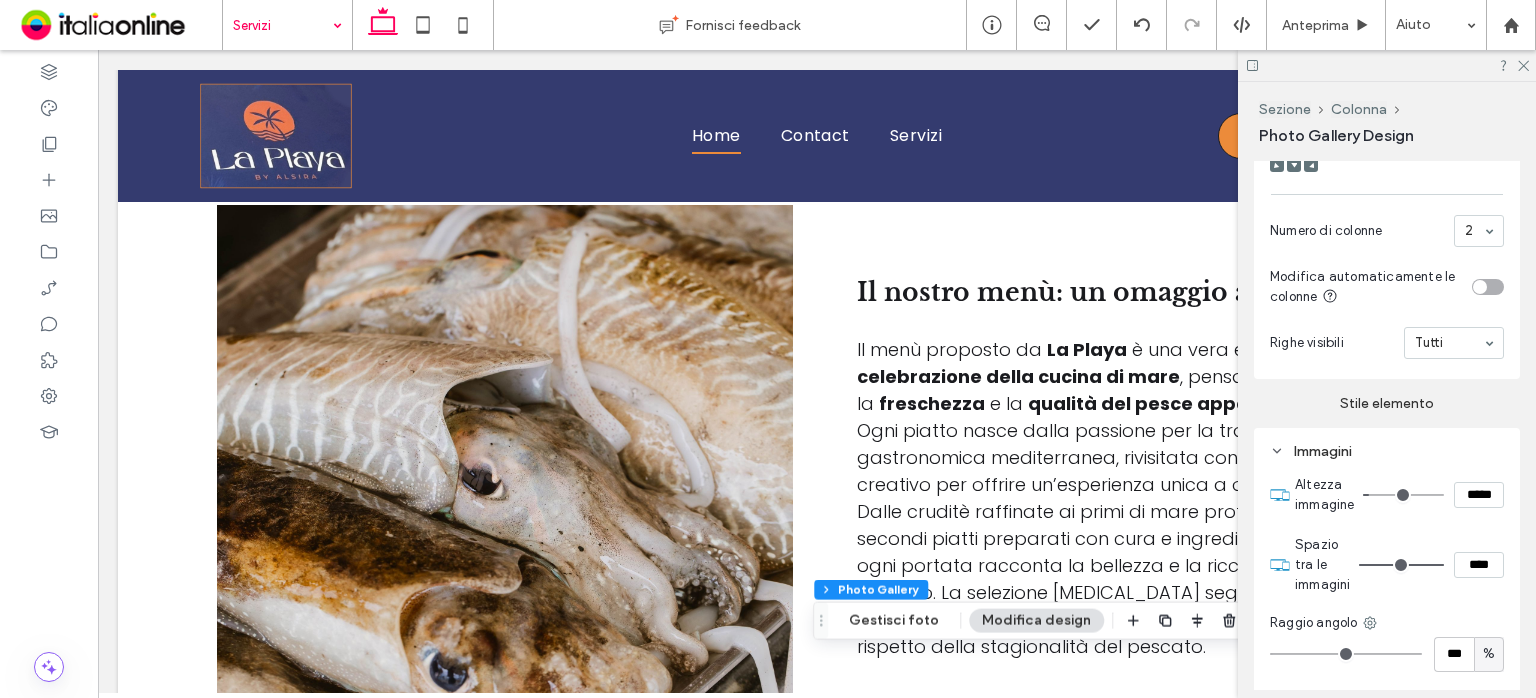 type on "***" 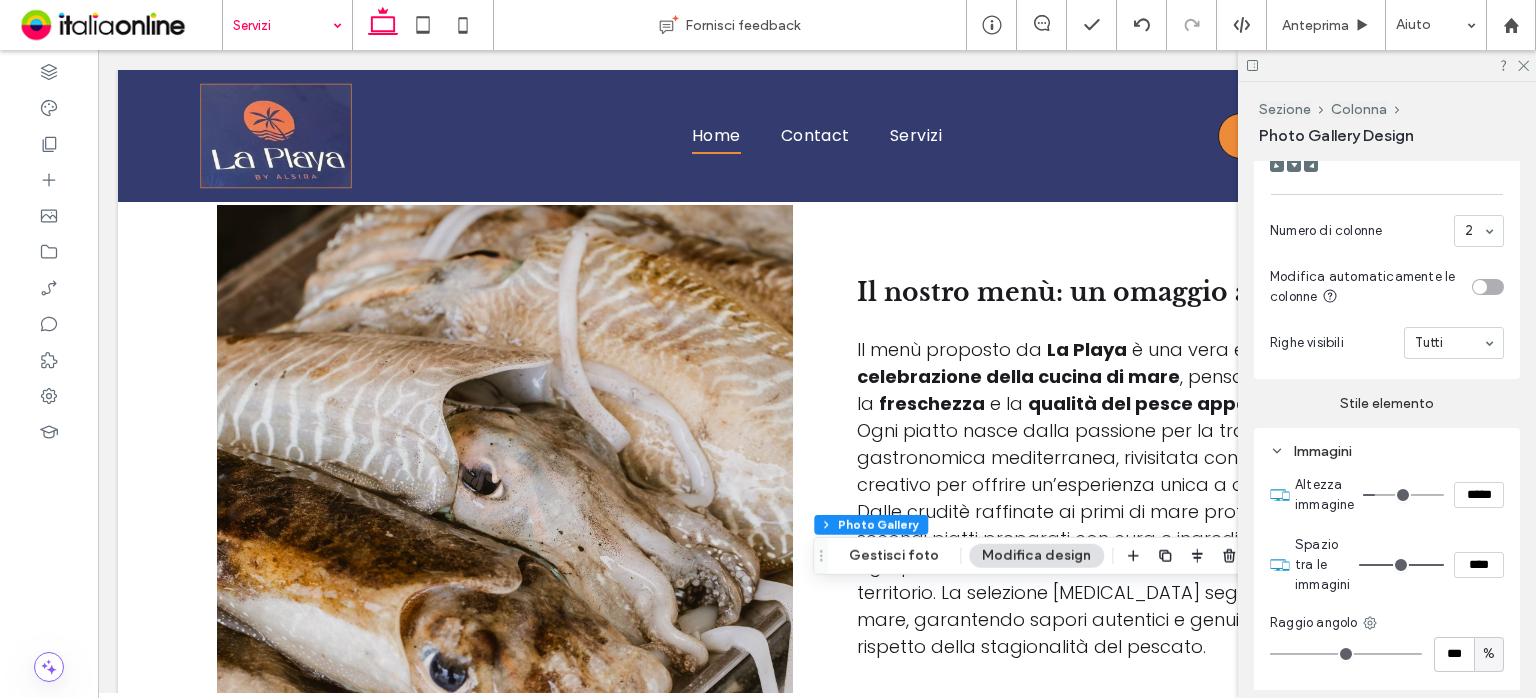 type on "***" 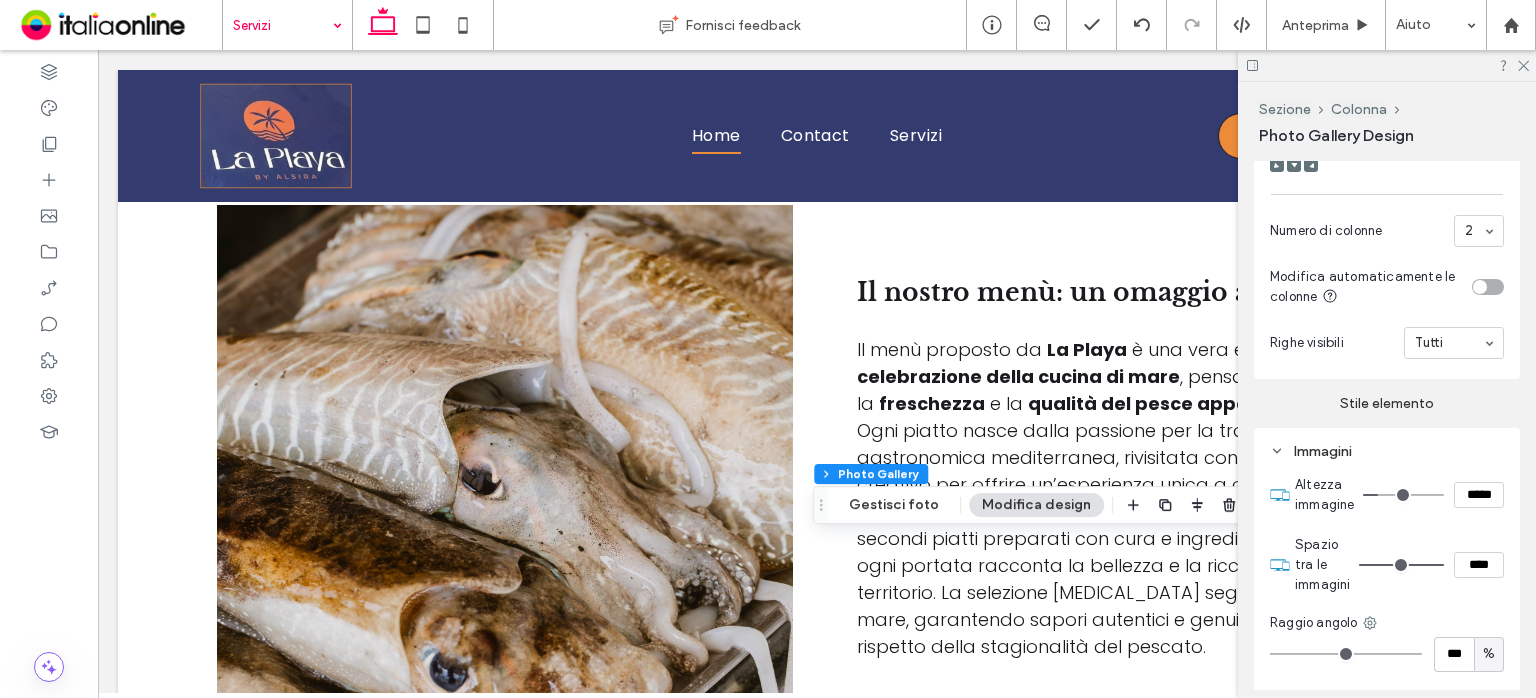 type on "***" 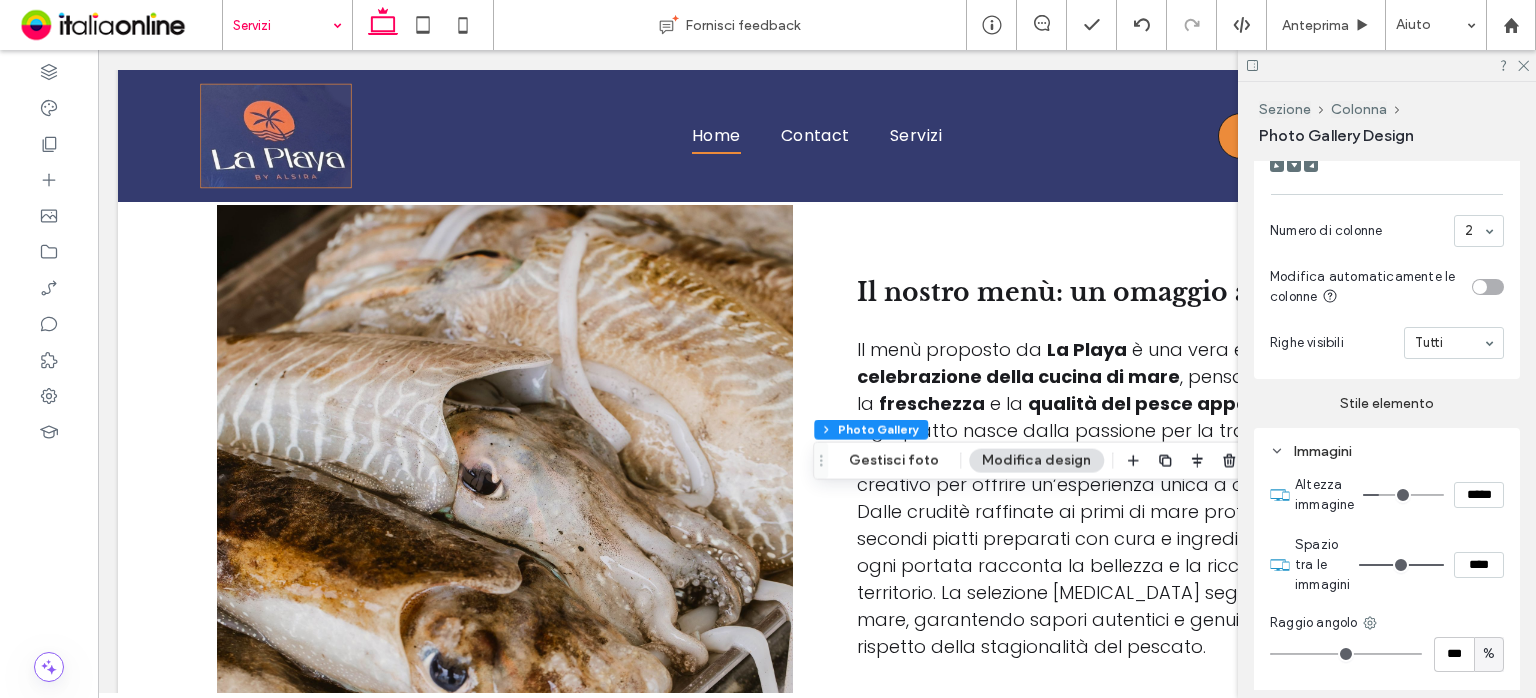 type on "***" 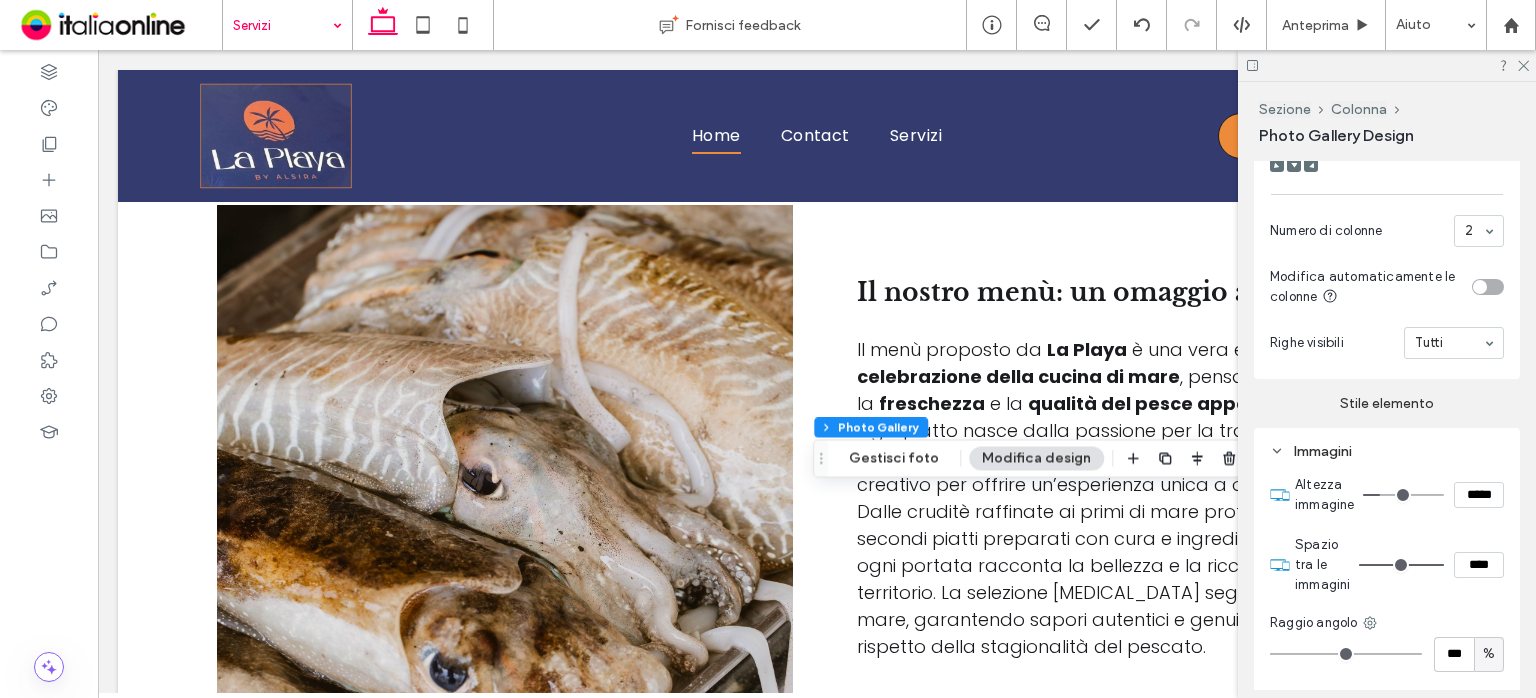 type on "***" 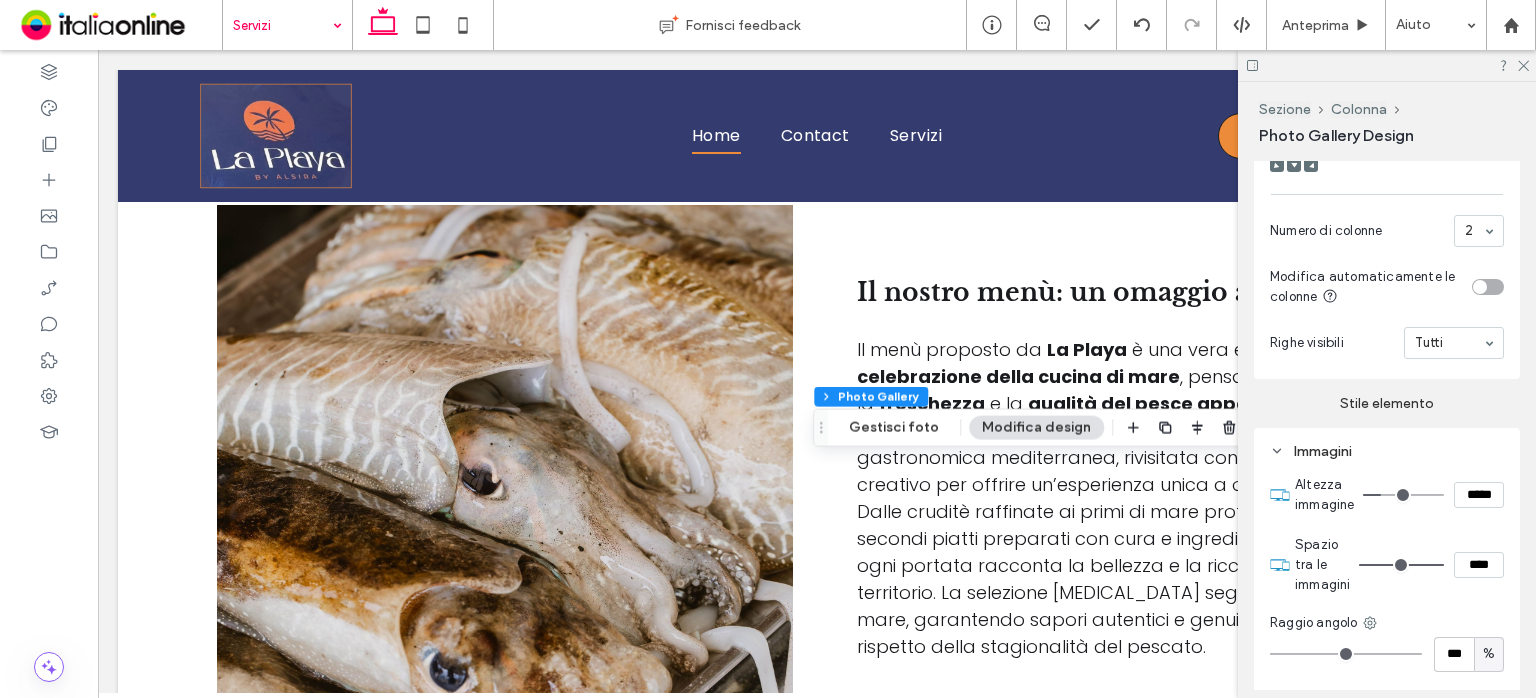 type on "***" 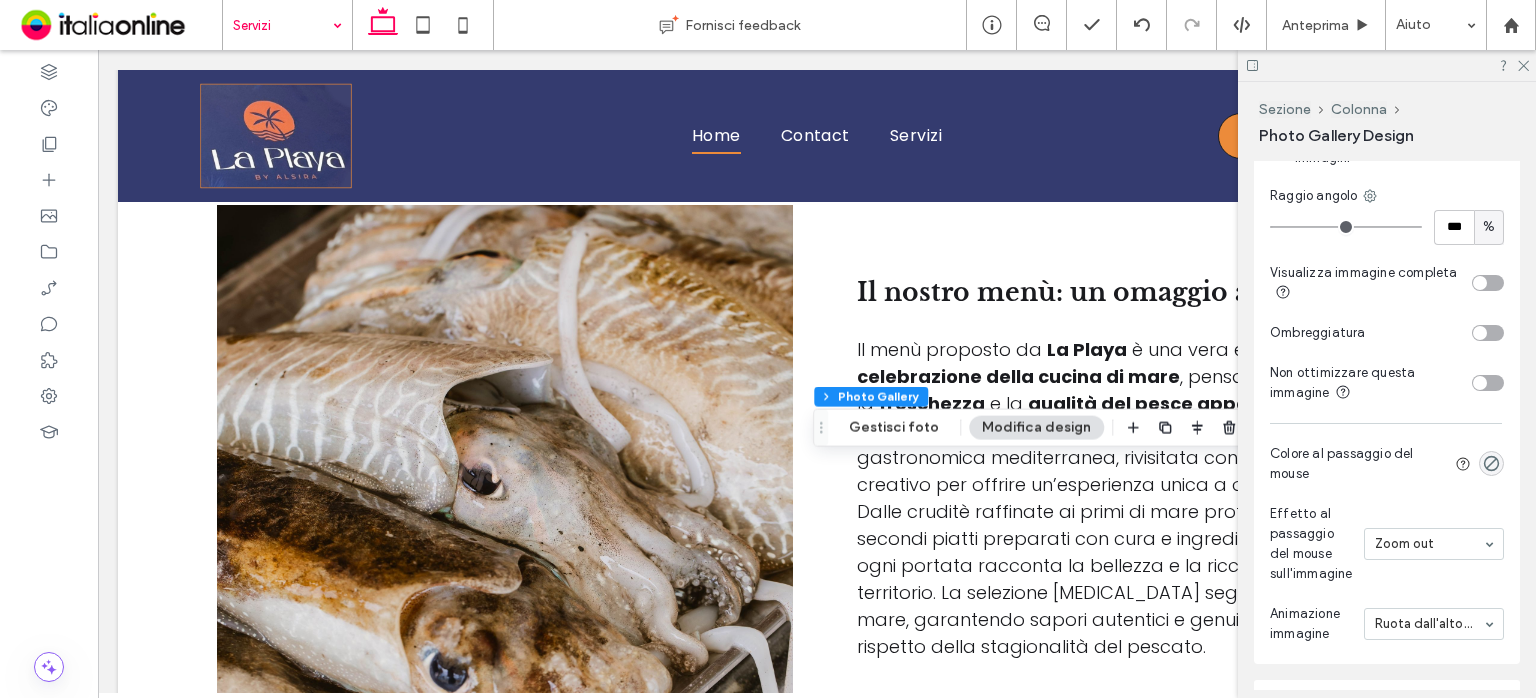 scroll, scrollTop: 1758, scrollLeft: 0, axis: vertical 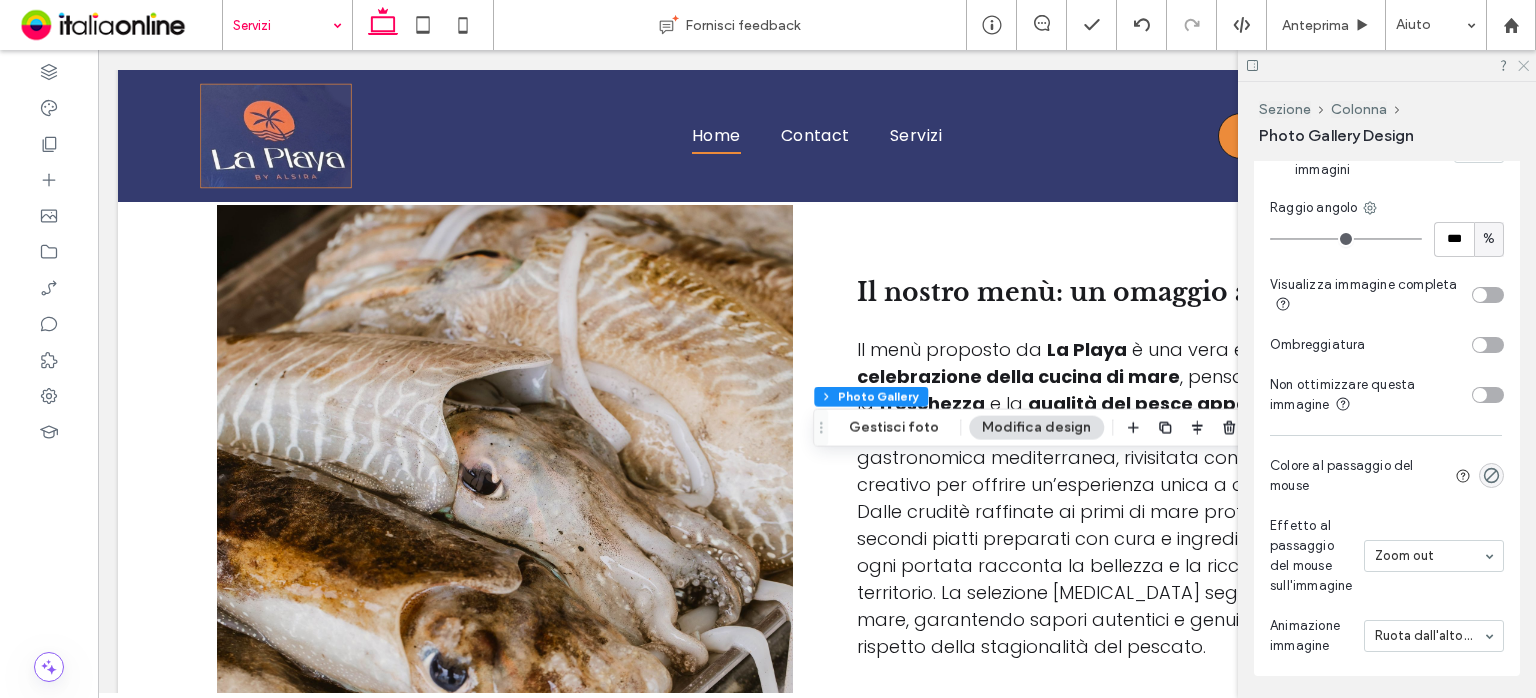 click 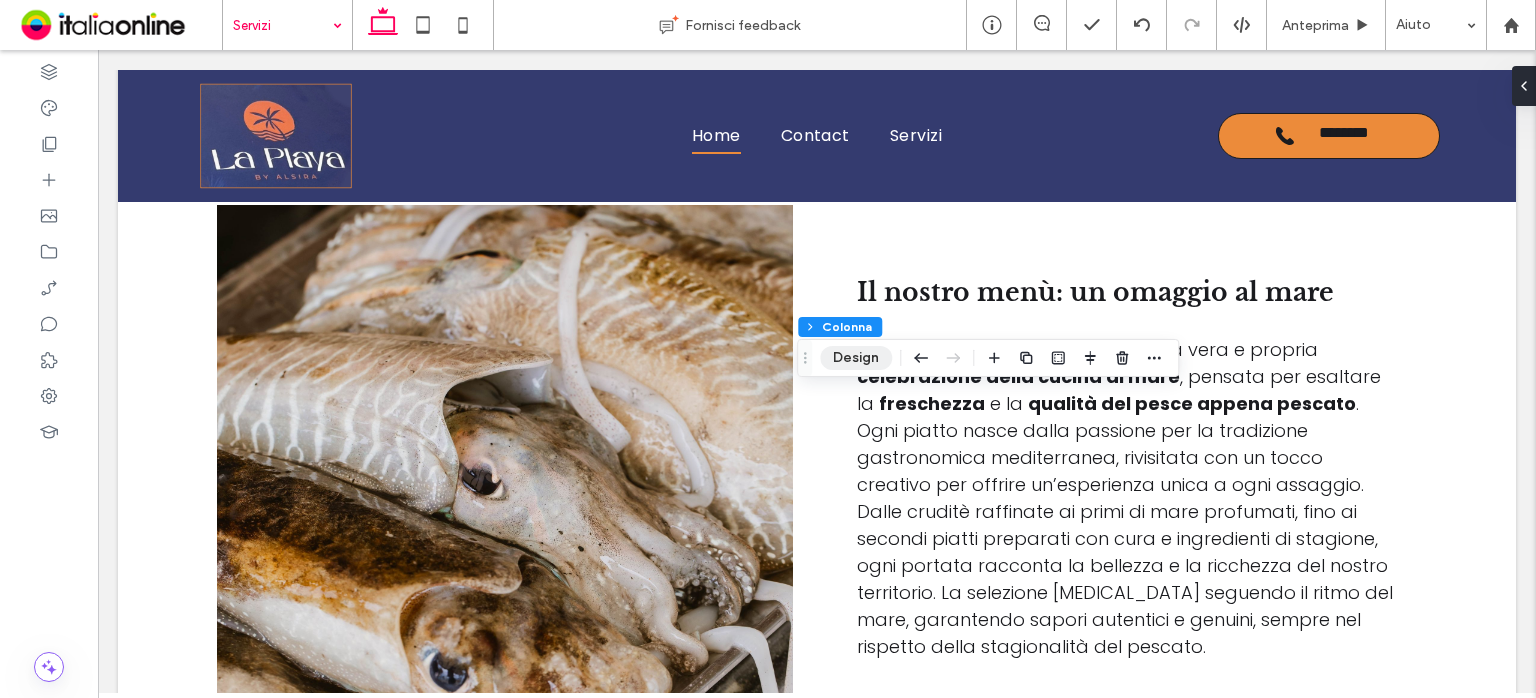 click on "Design" at bounding box center [856, 358] 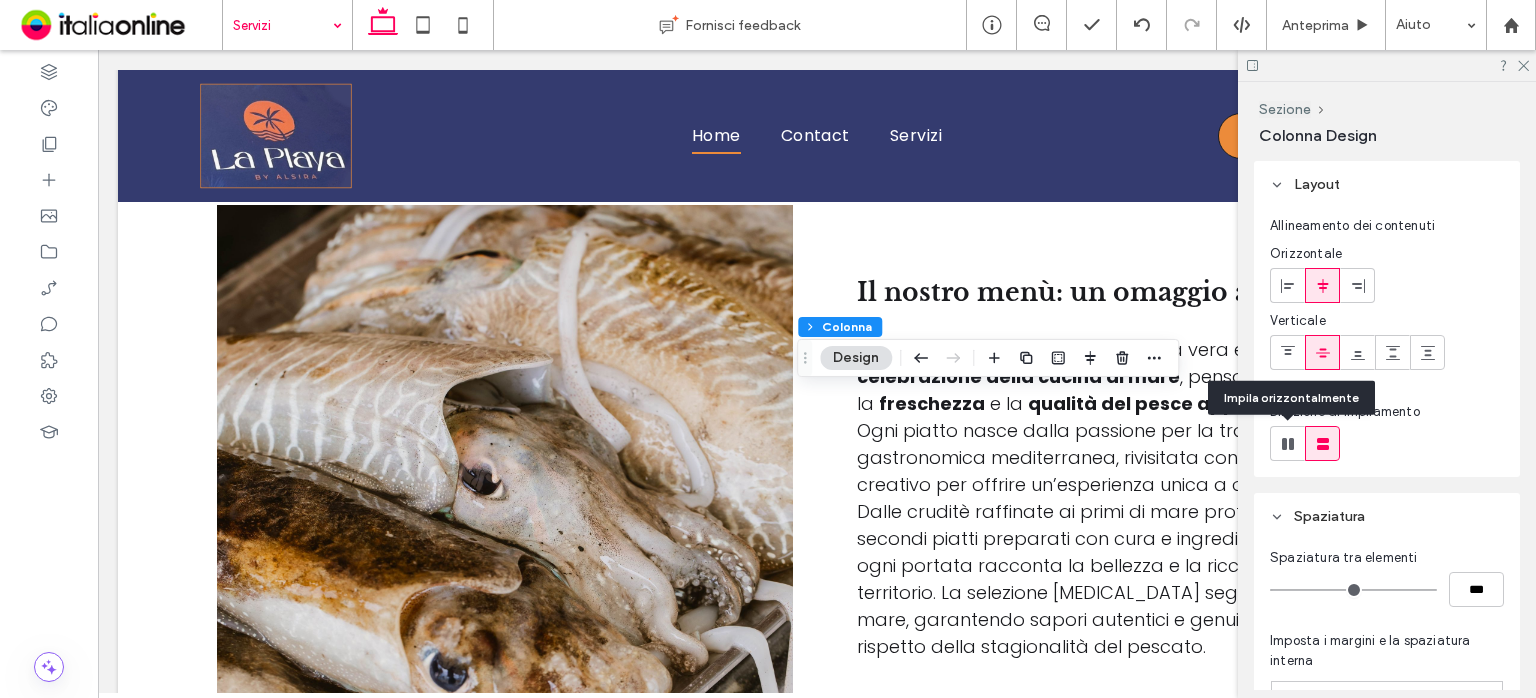 click 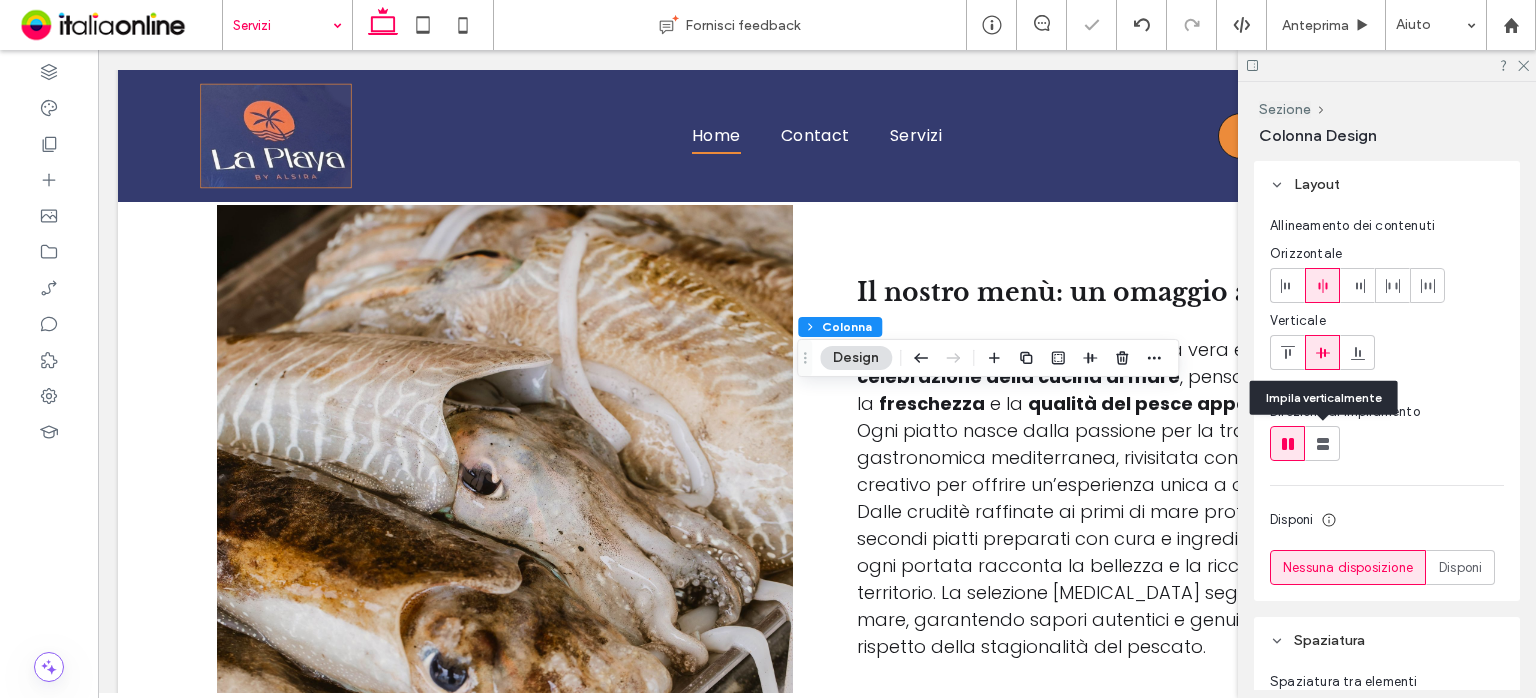 click 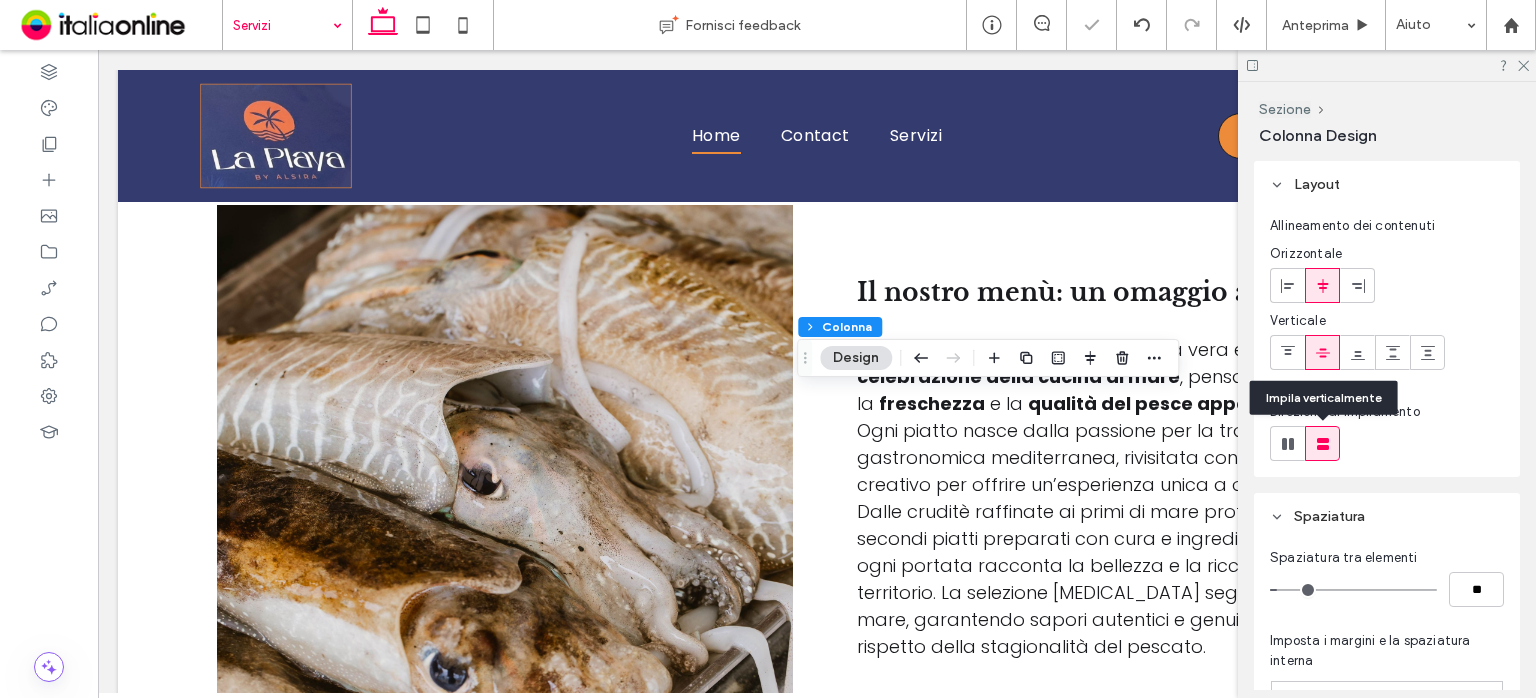 type on "*" 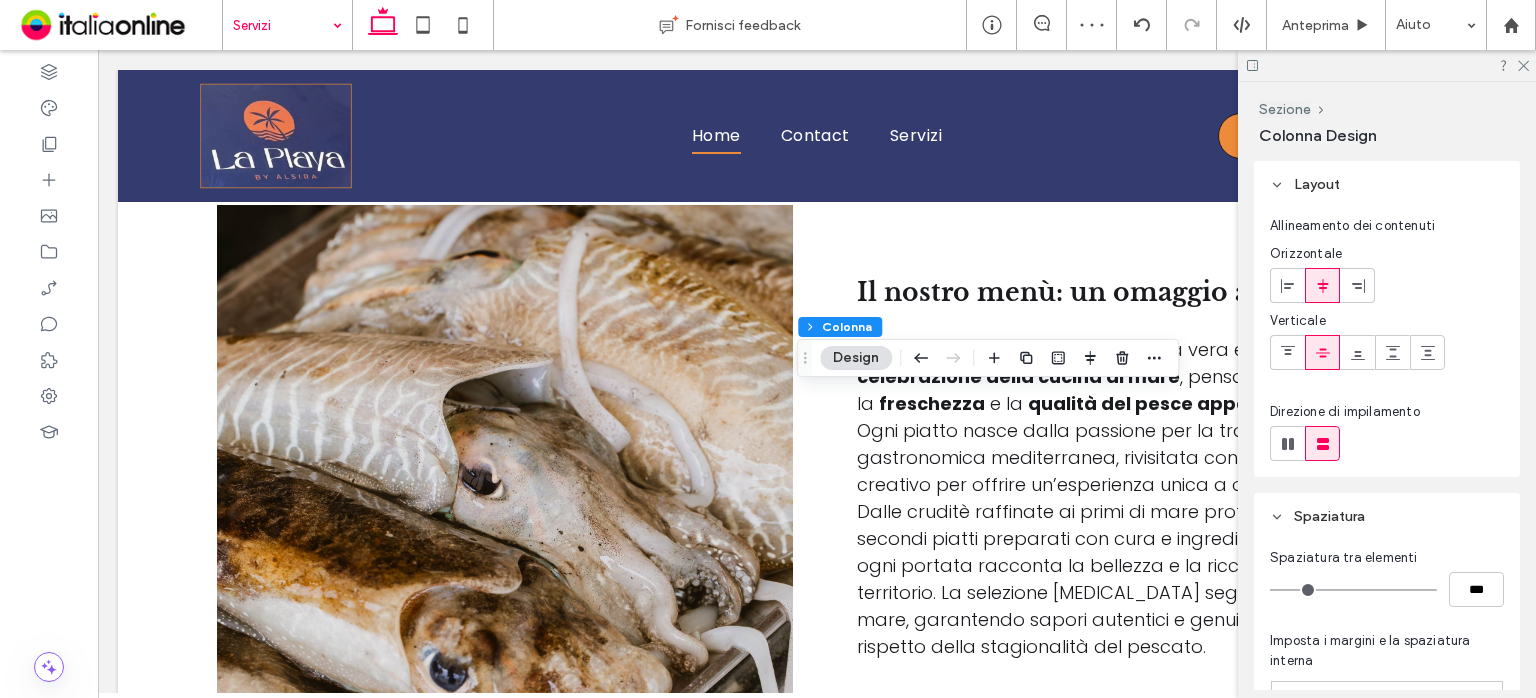 click 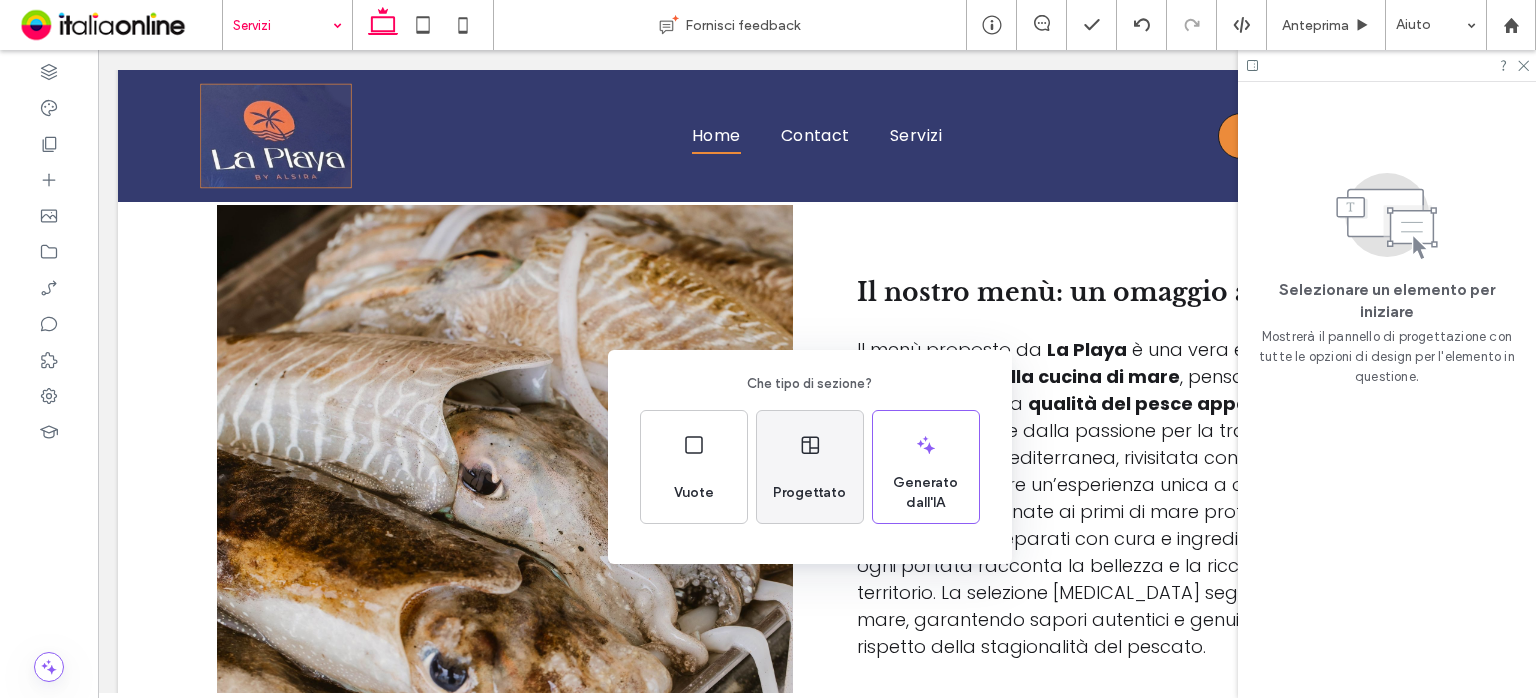 click on "Progettato" at bounding box center (810, 467) 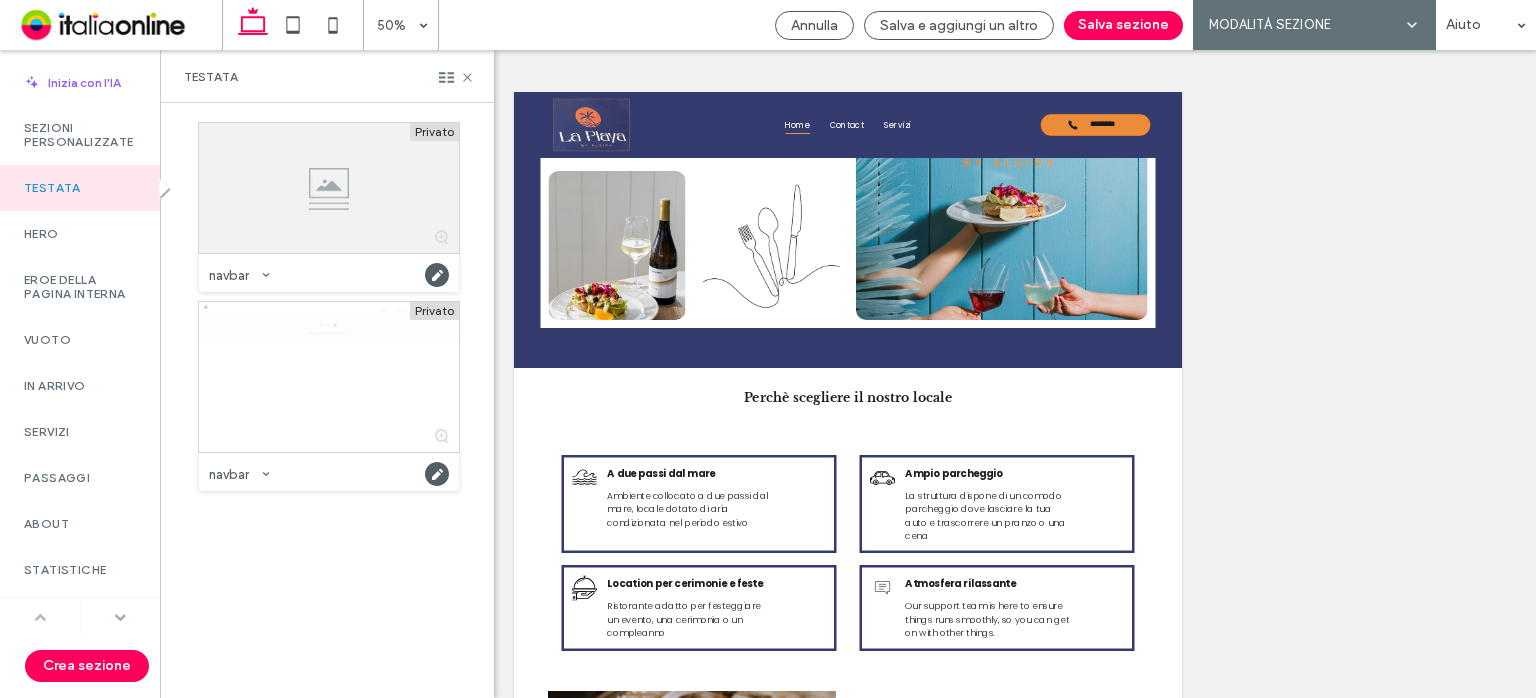 click at bounding box center [120, 617] 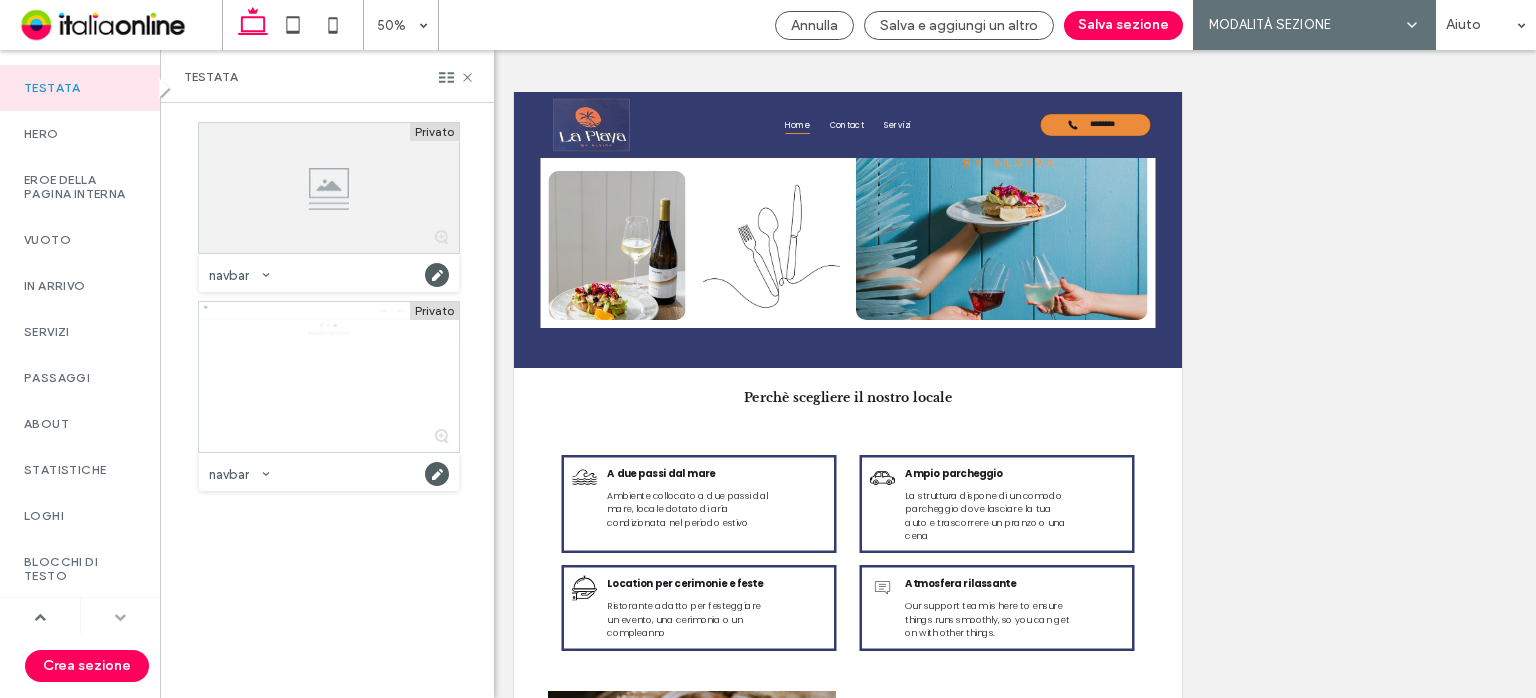 click at bounding box center (120, 617) 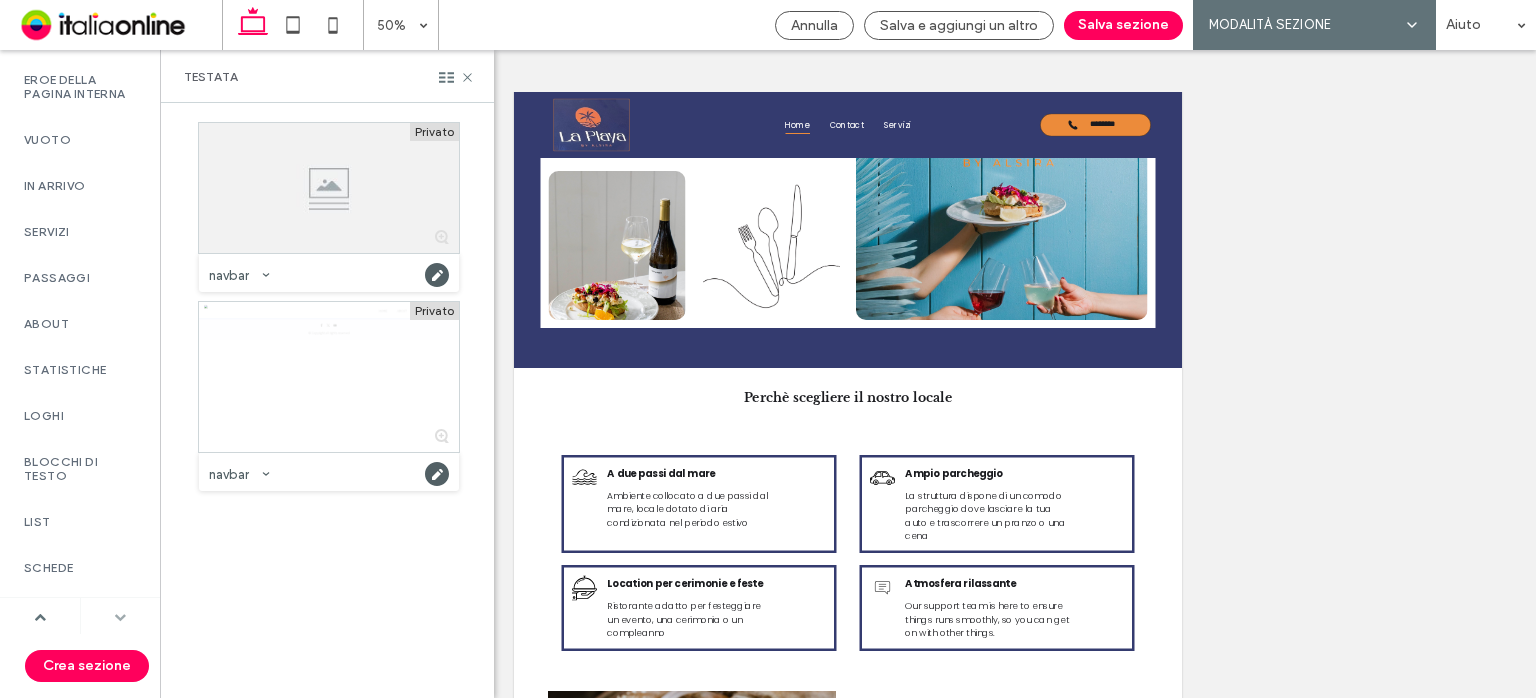 click at bounding box center (120, 617) 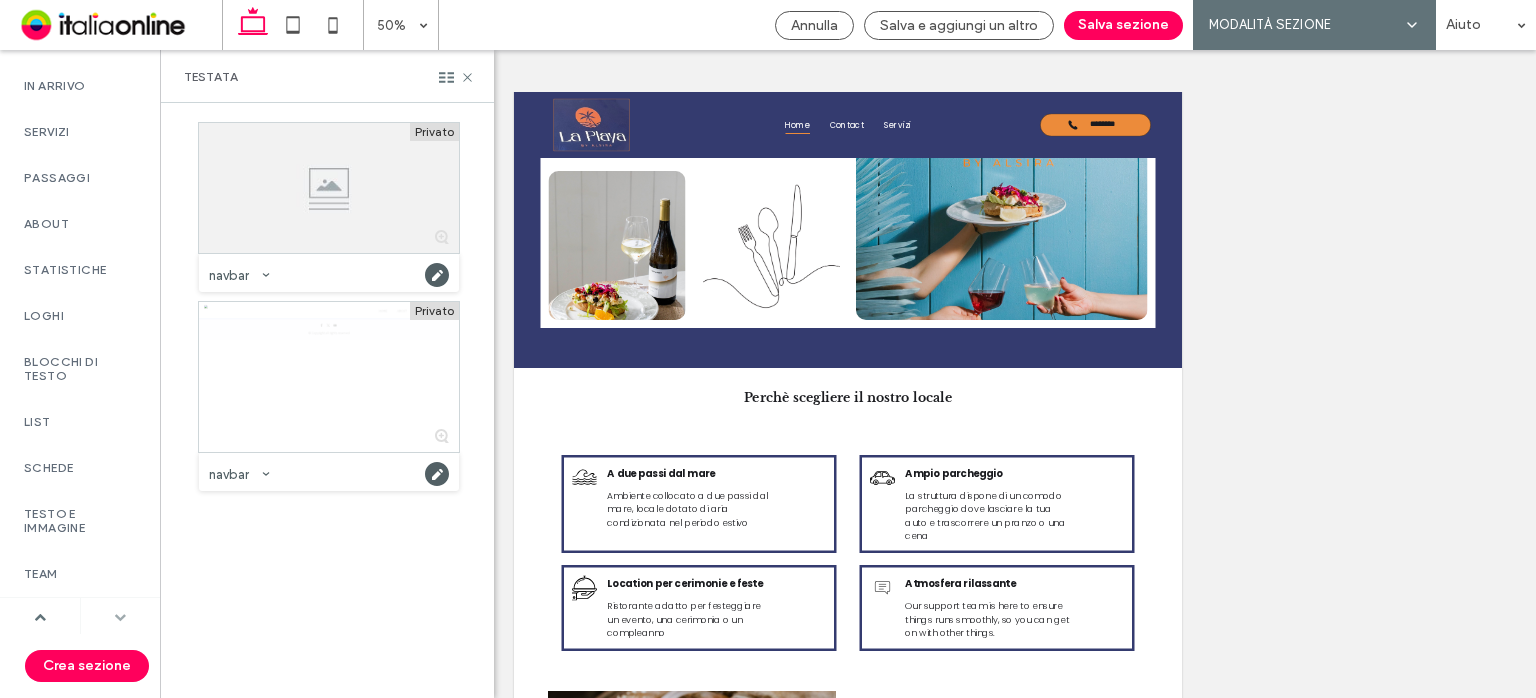 click at bounding box center [120, 617] 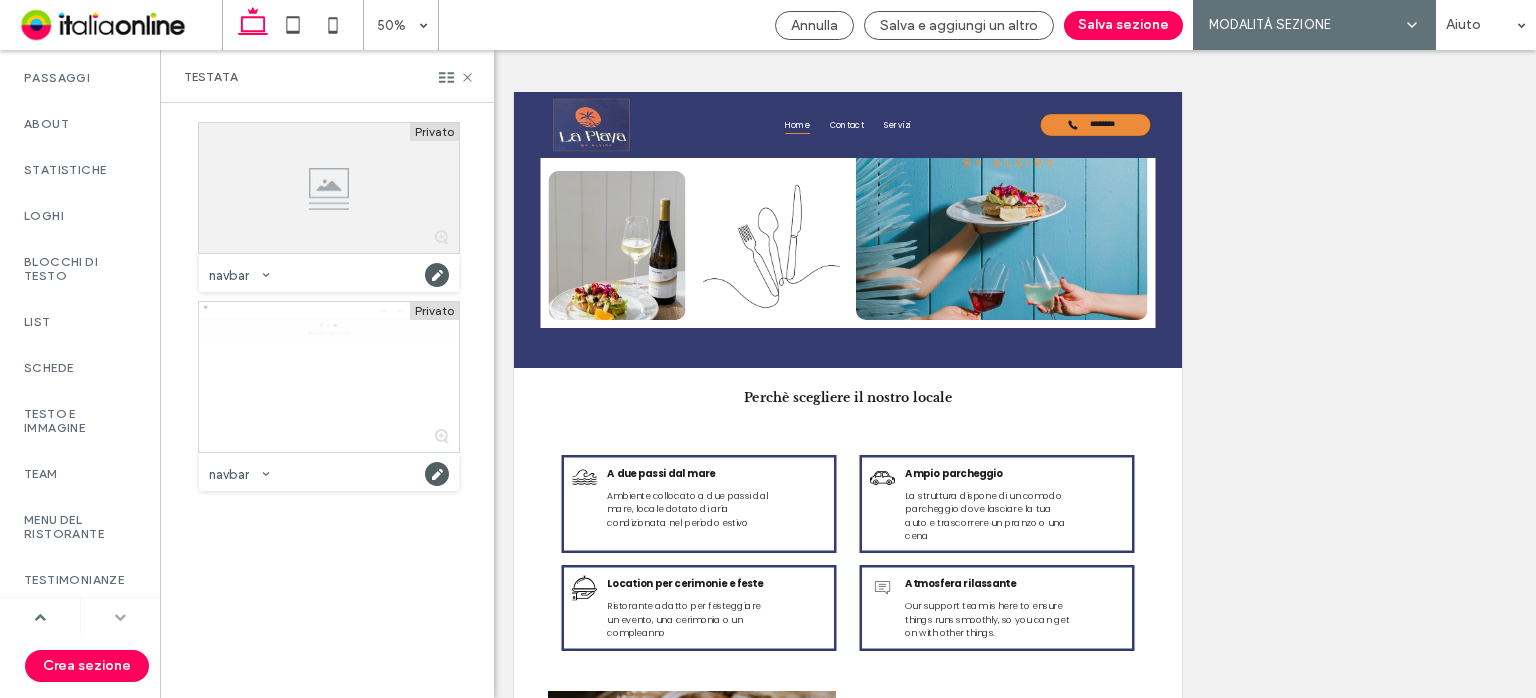 click at bounding box center (120, 617) 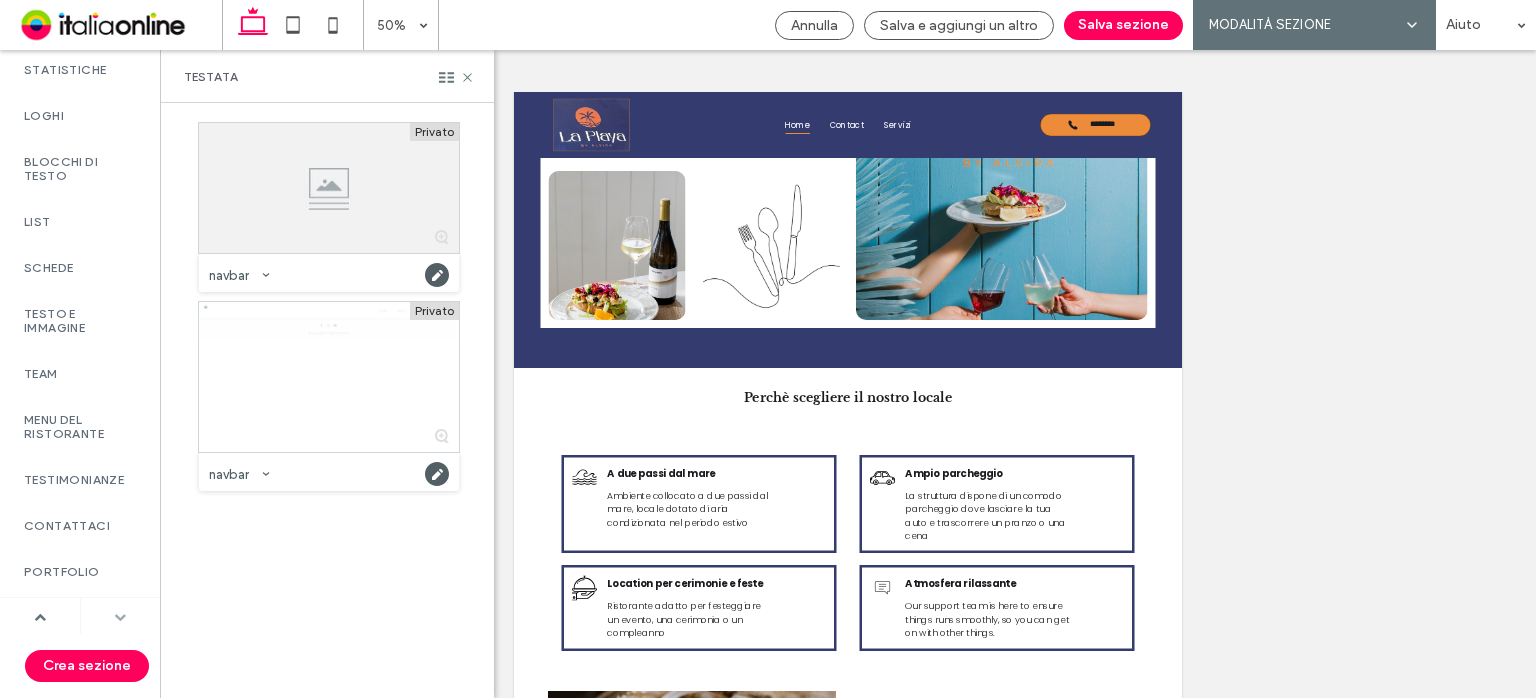 click at bounding box center (120, 617) 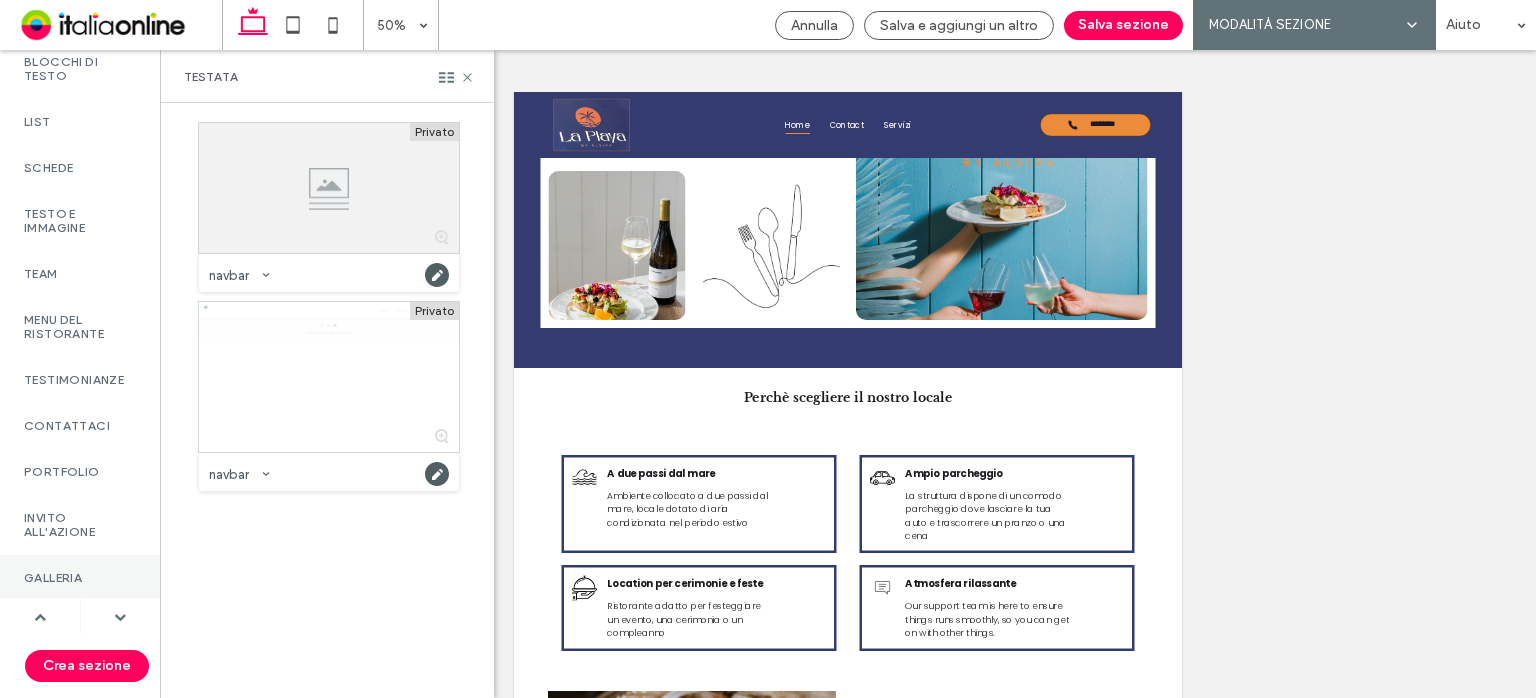 click on "Galleria" at bounding box center [80, 578] 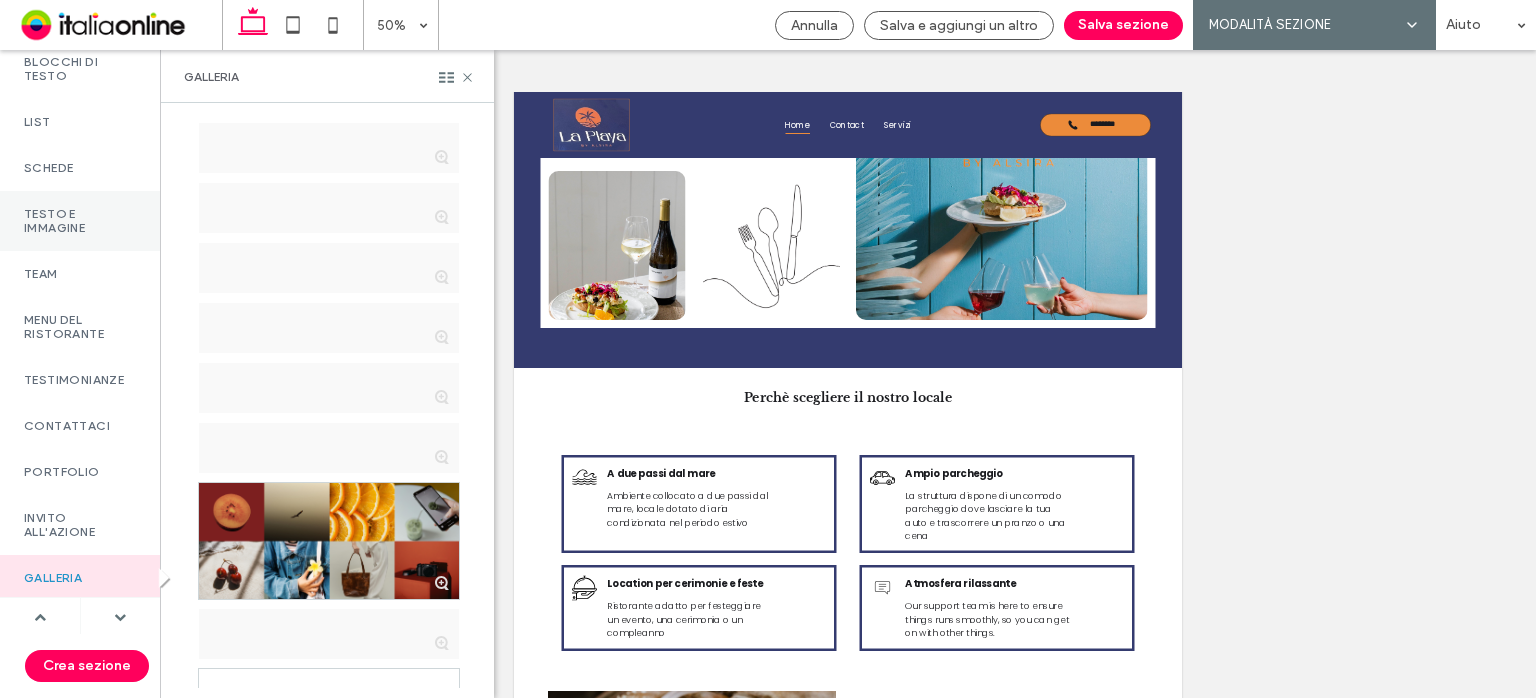 click on "Testo e immagine" at bounding box center (80, 221) 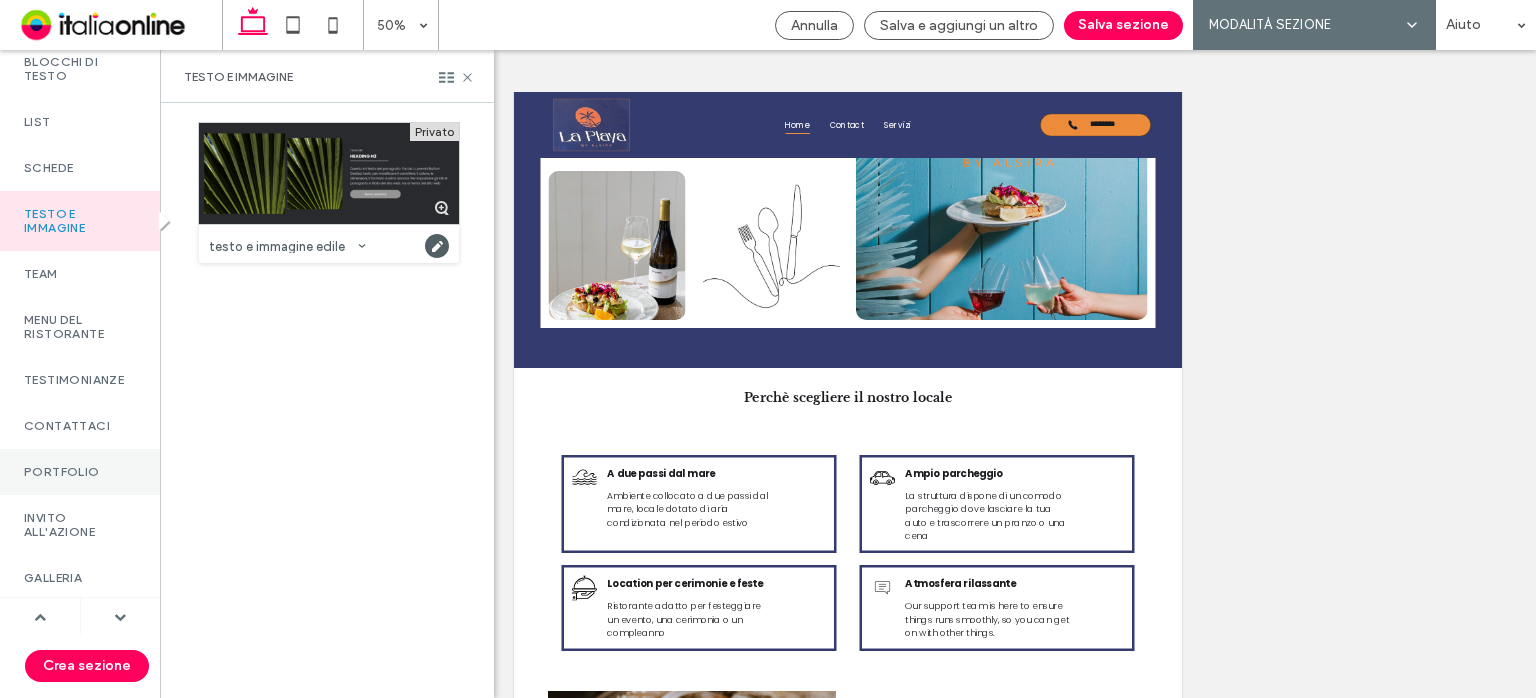 click on "Portfolio" at bounding box center (80, 472) 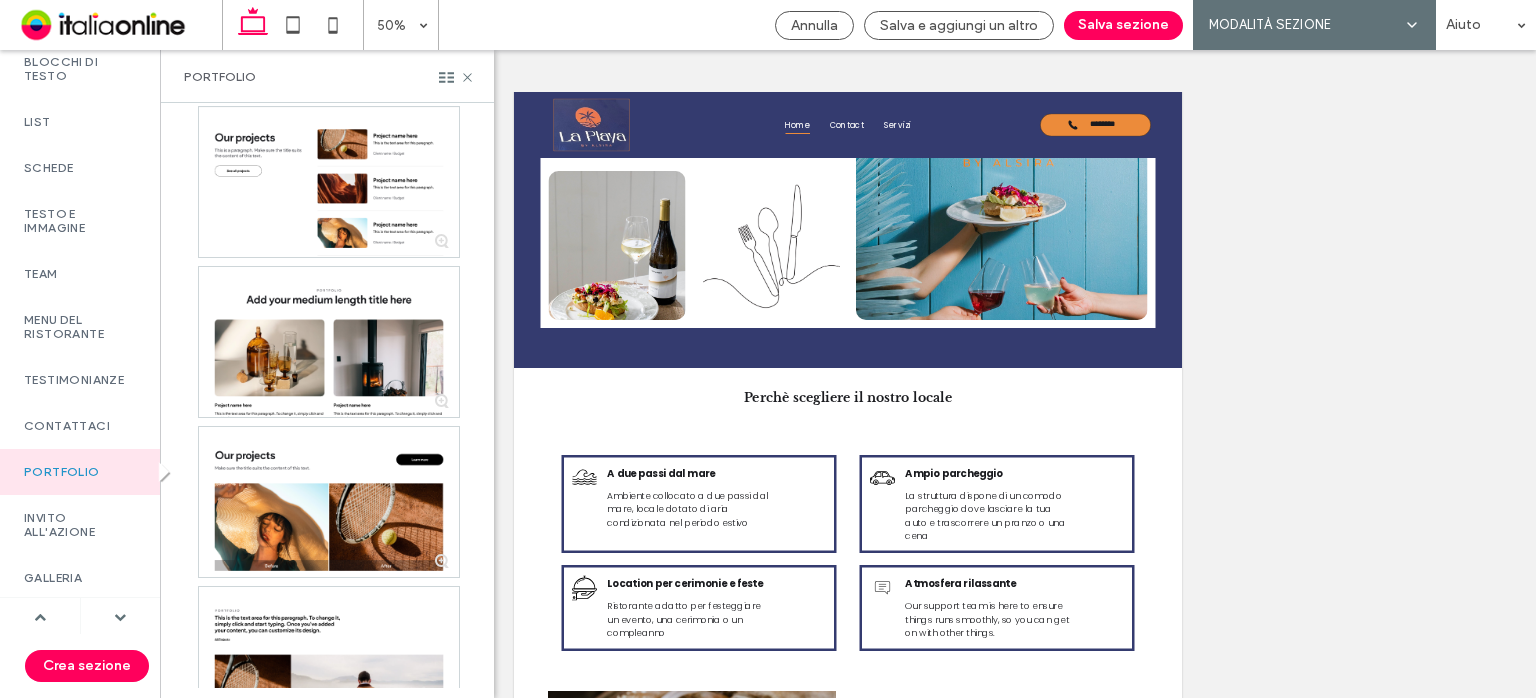 scroll, scrollTop: 1067, scrollLeft: 0, axis: vertical 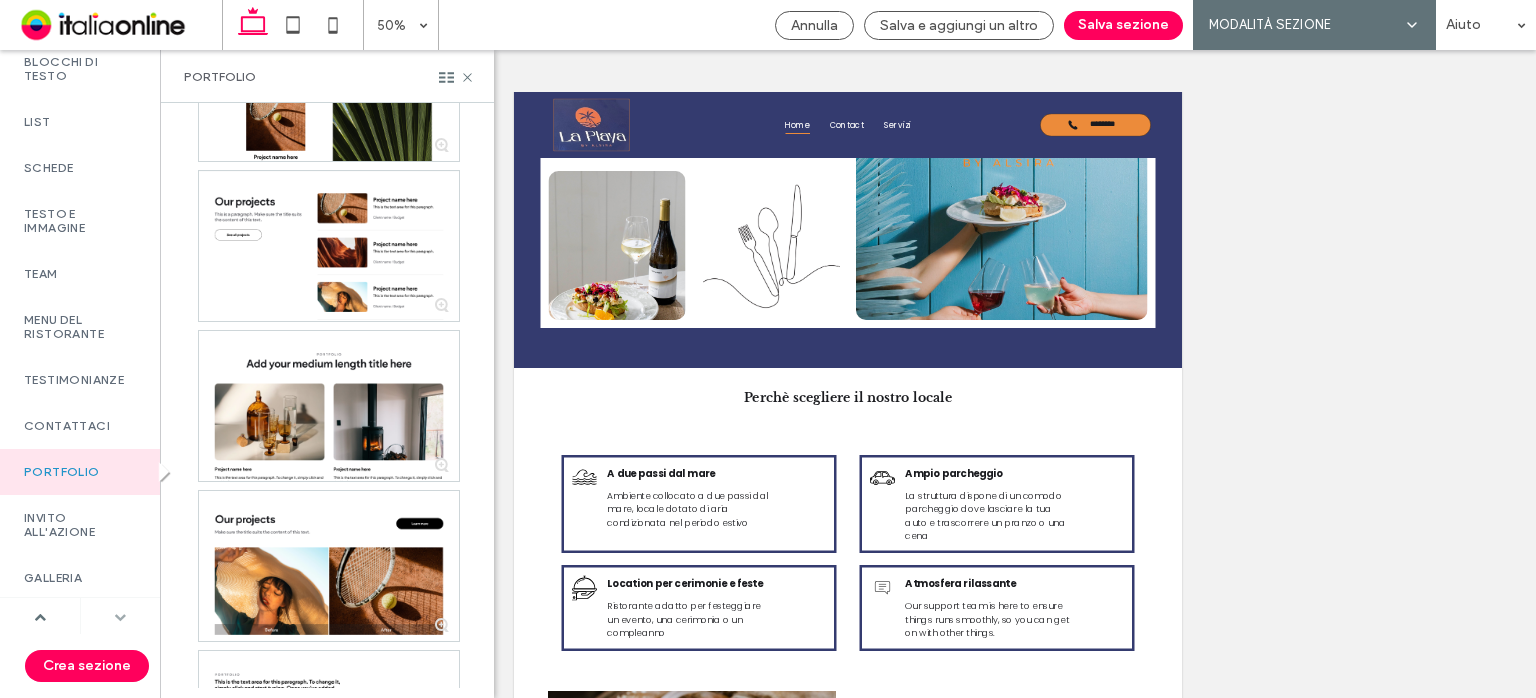 click at bounding box center [120, 617] 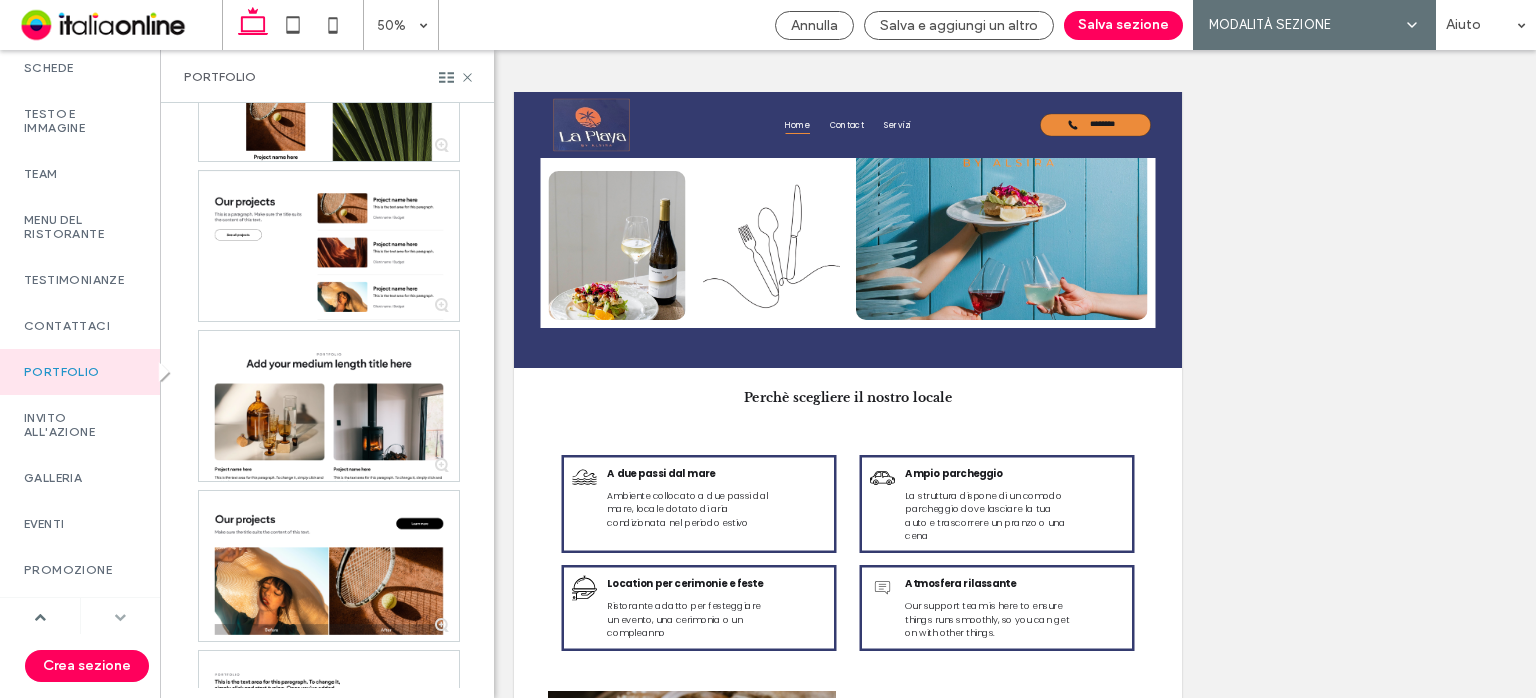 click at bounding box center (120, 617) 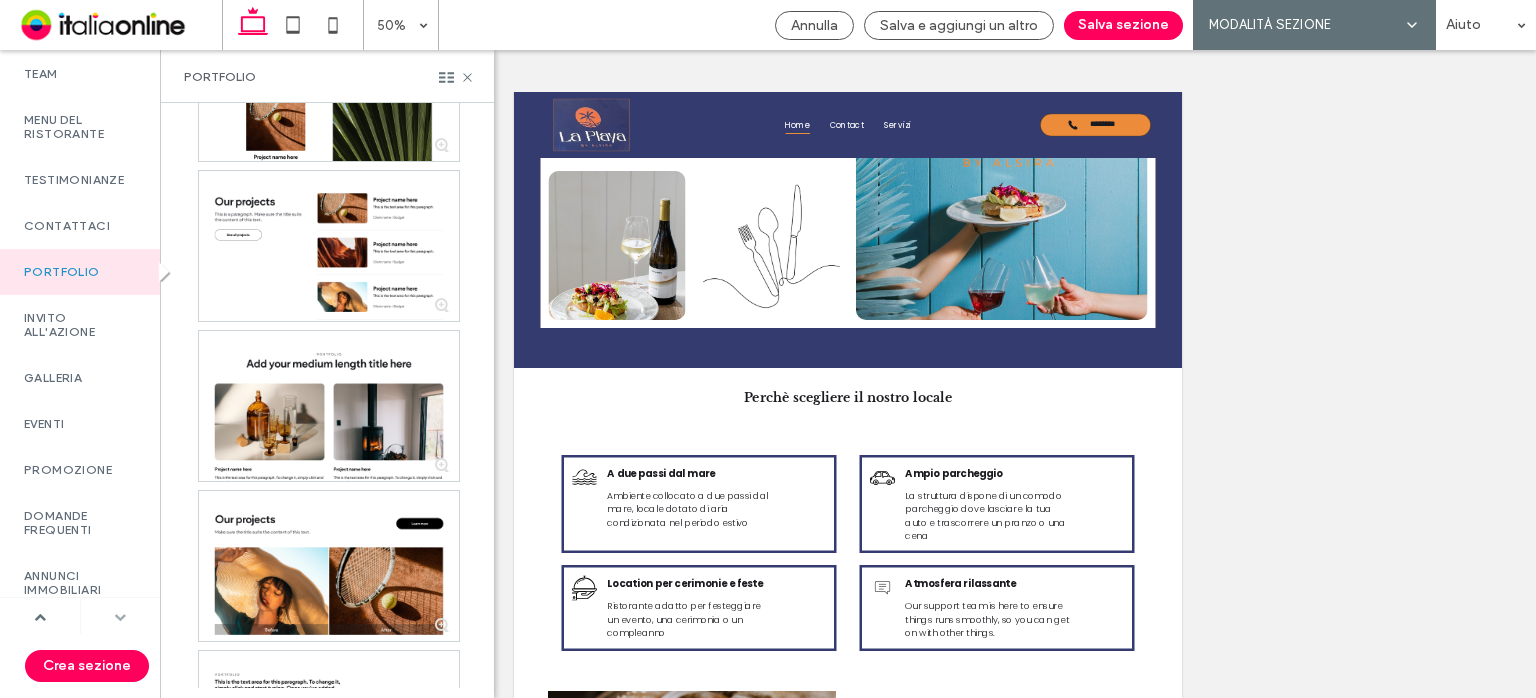 click at bounding box center (120, 617) 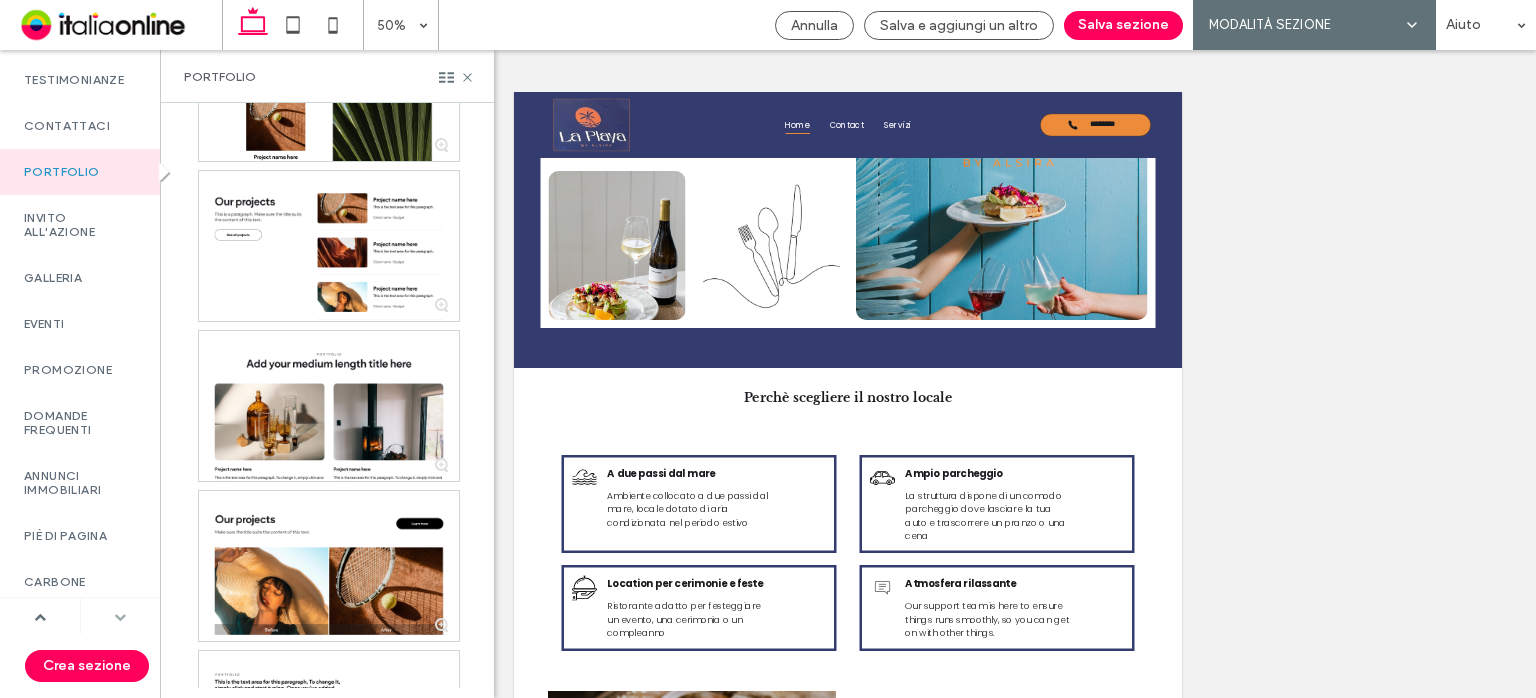 click at bounding box center [120, 617] 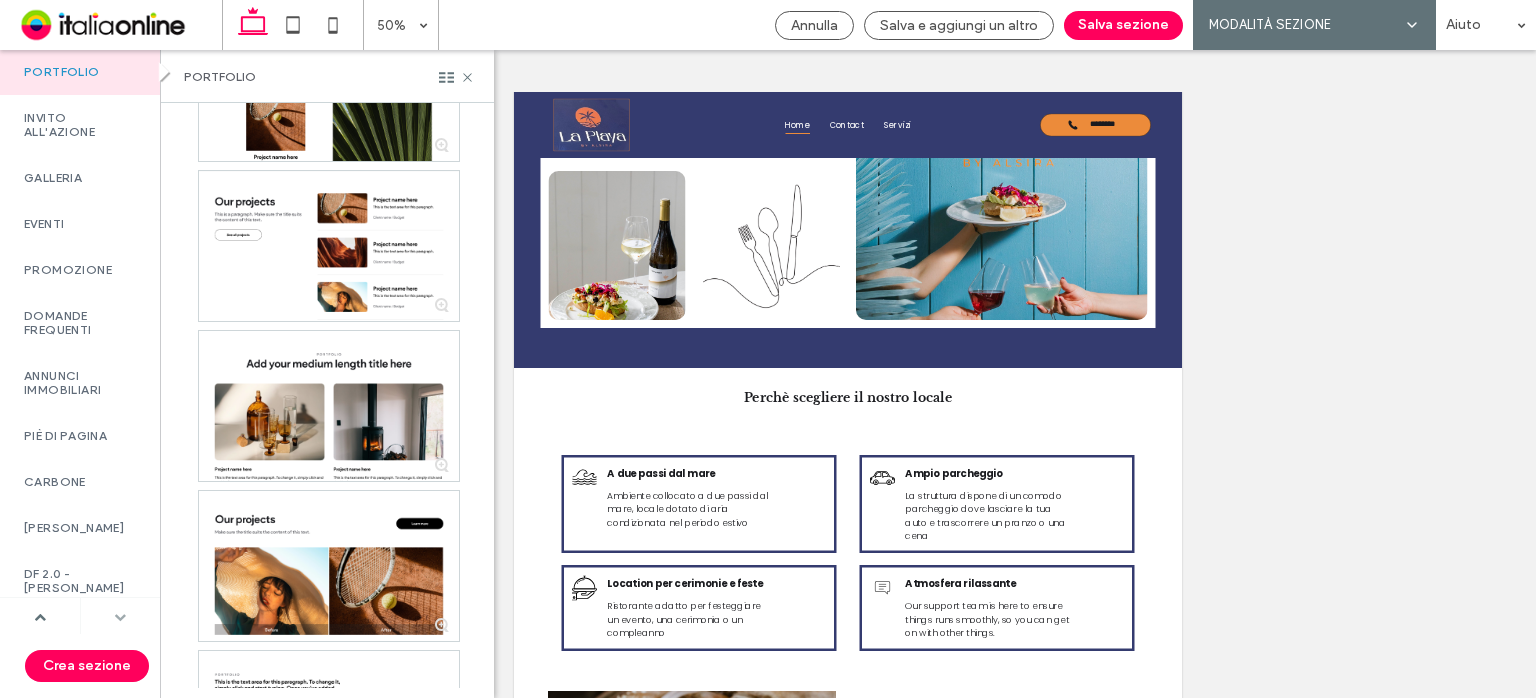 click at bounding box center (120, 617) 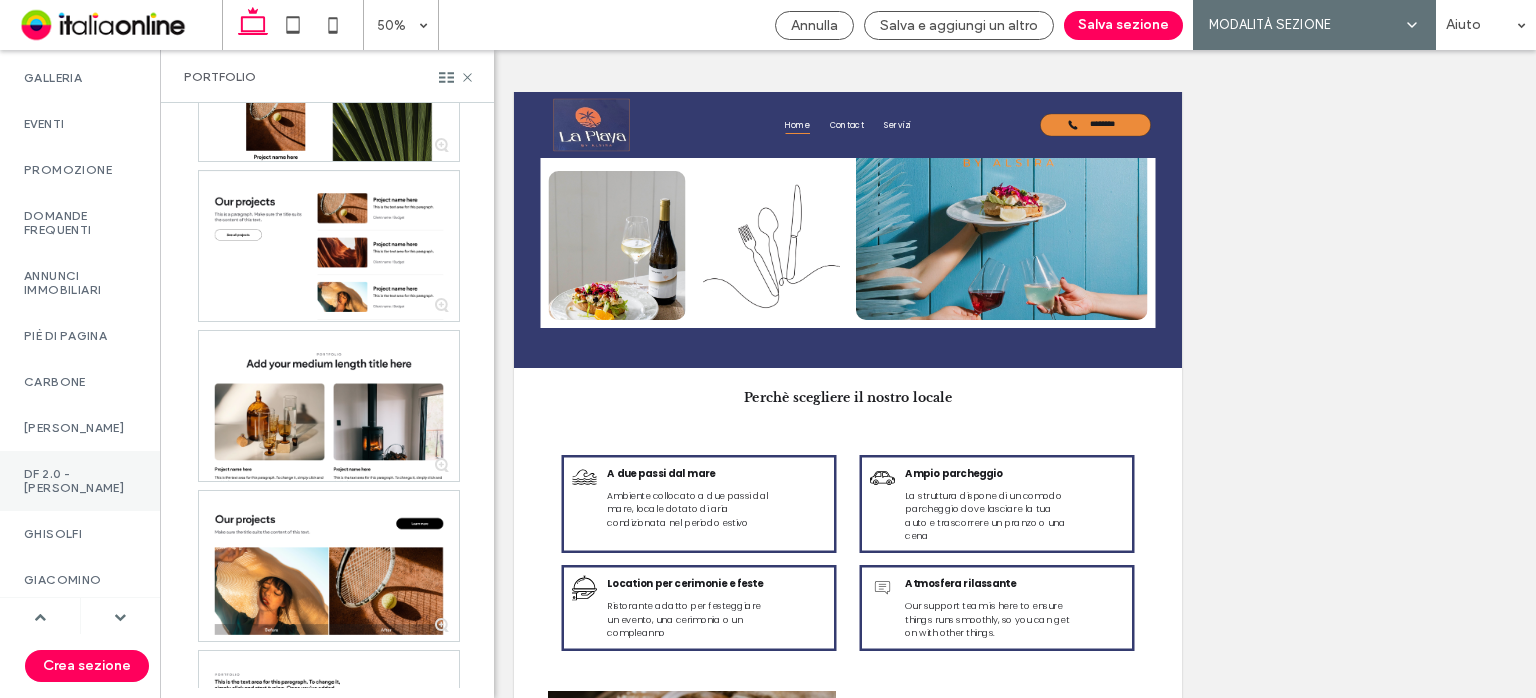 click on "DF 2.0 - SITI S" at bounding box center (80, 481) 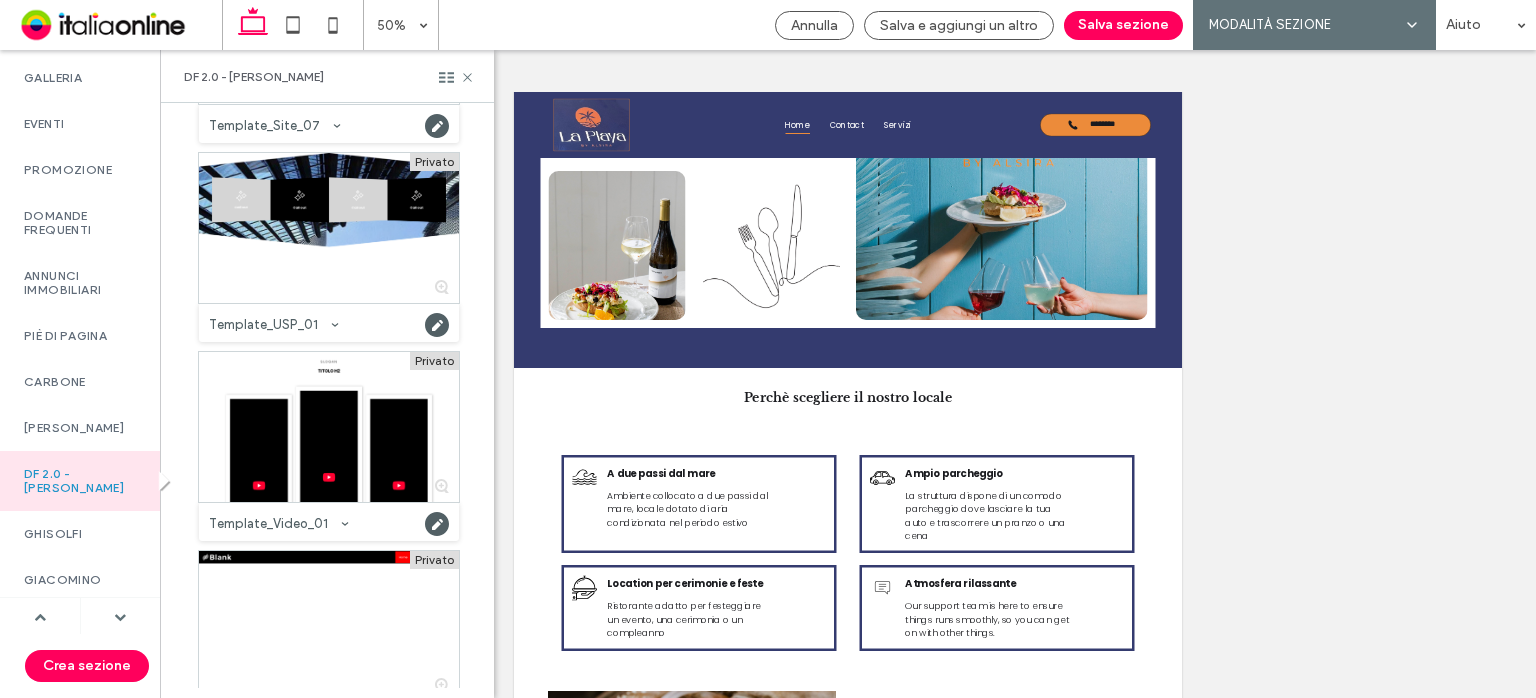 scroll, scrollTop: 3564, scrollLeft: 0, axis: vertical 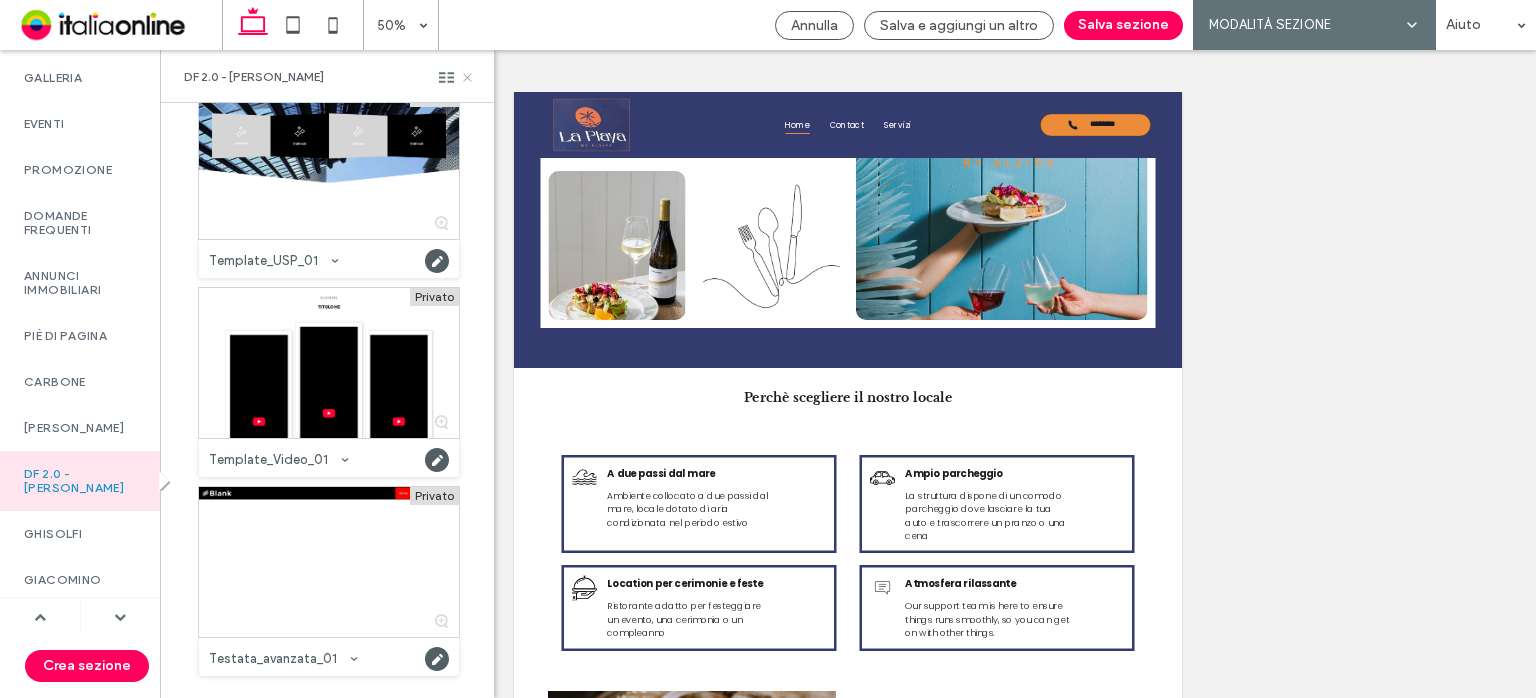 click 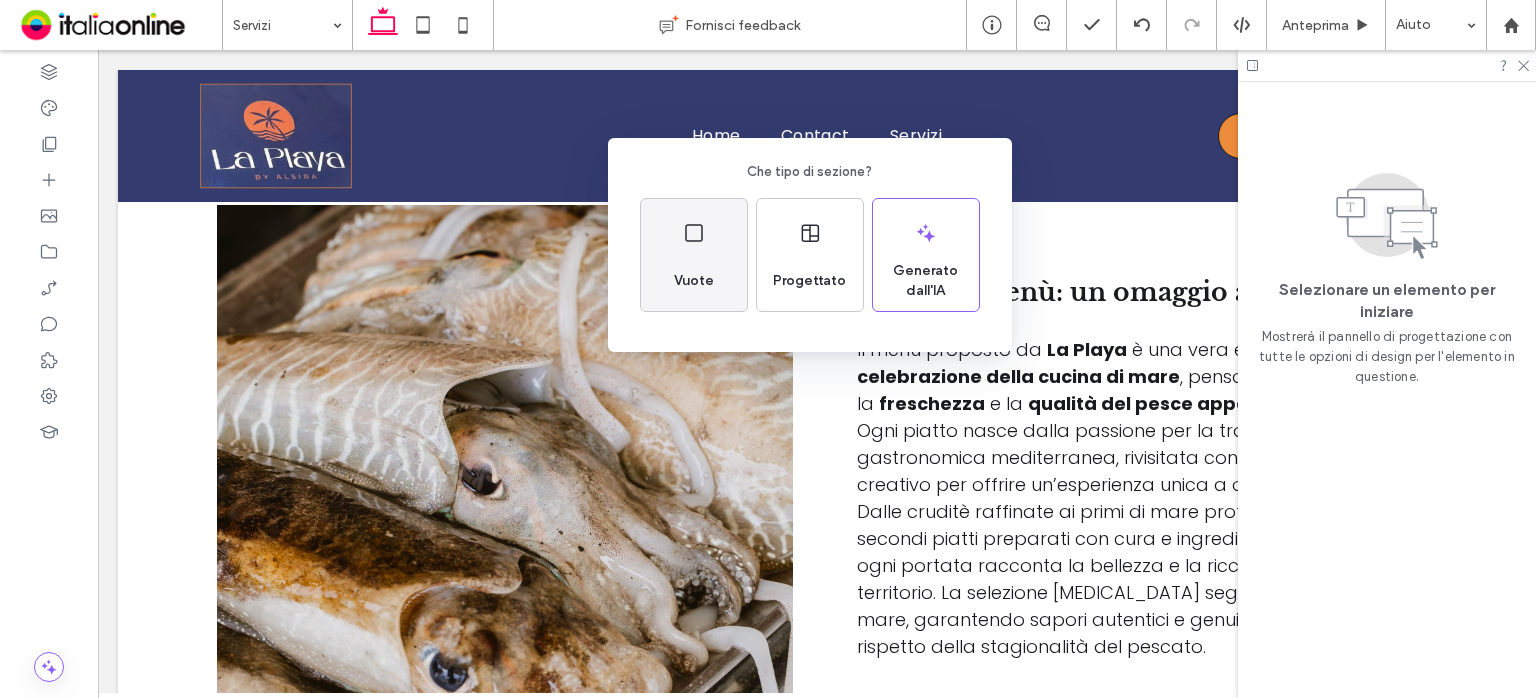 click on "Vuote" at bounding box center [694, 281] 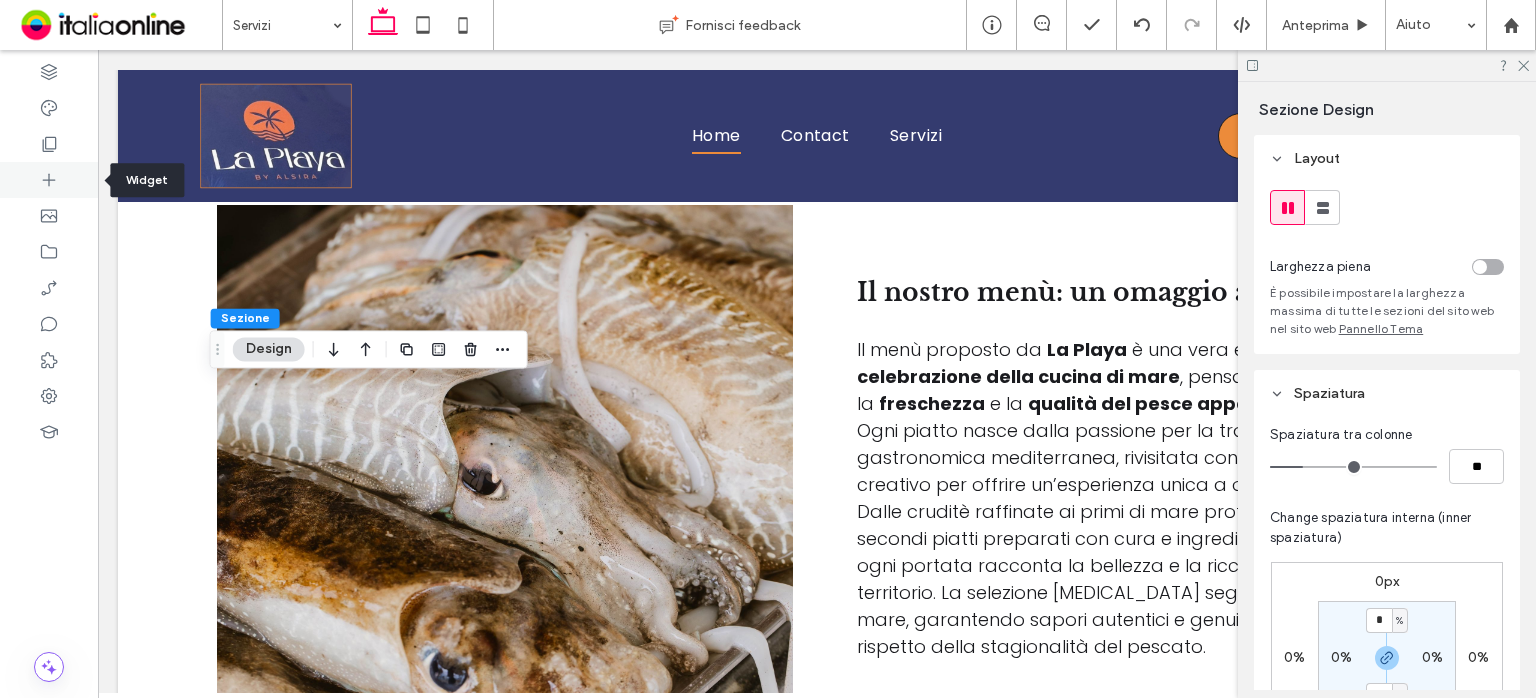 click 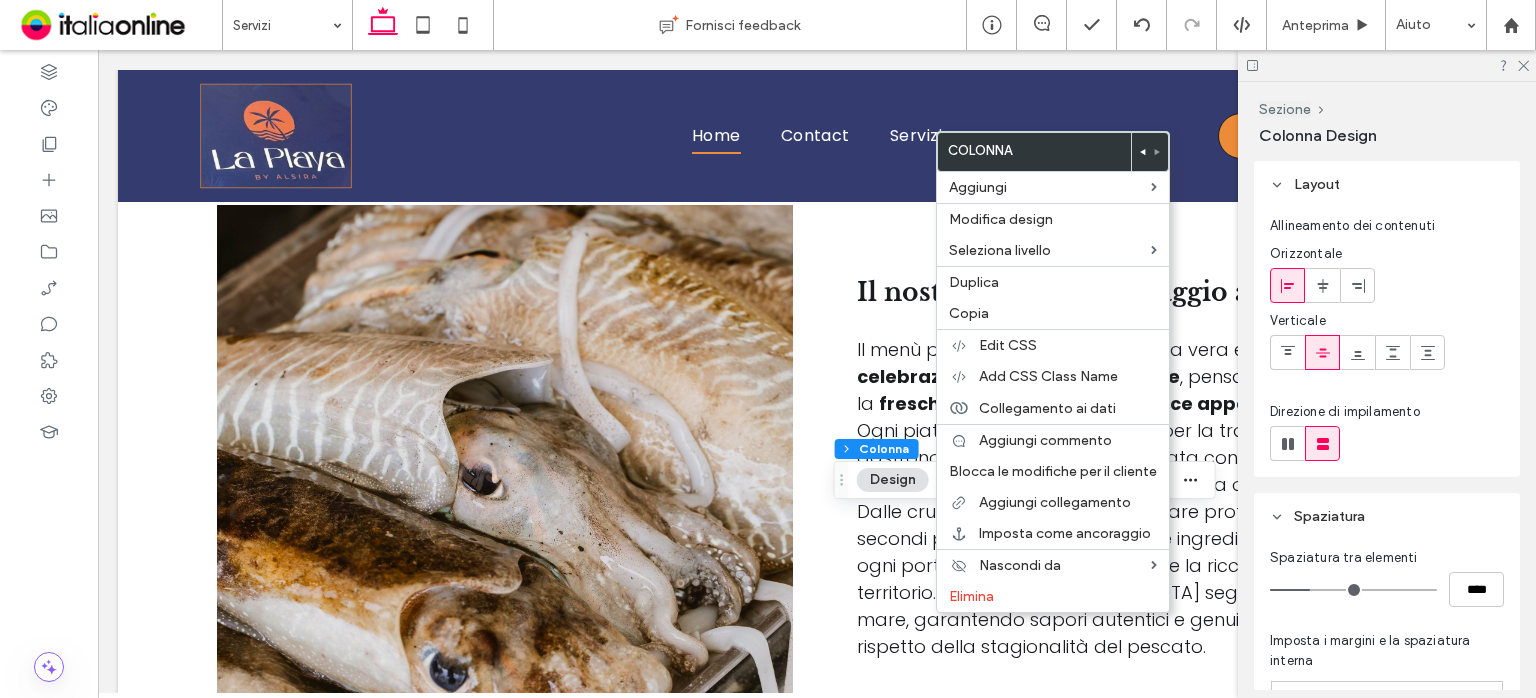 click 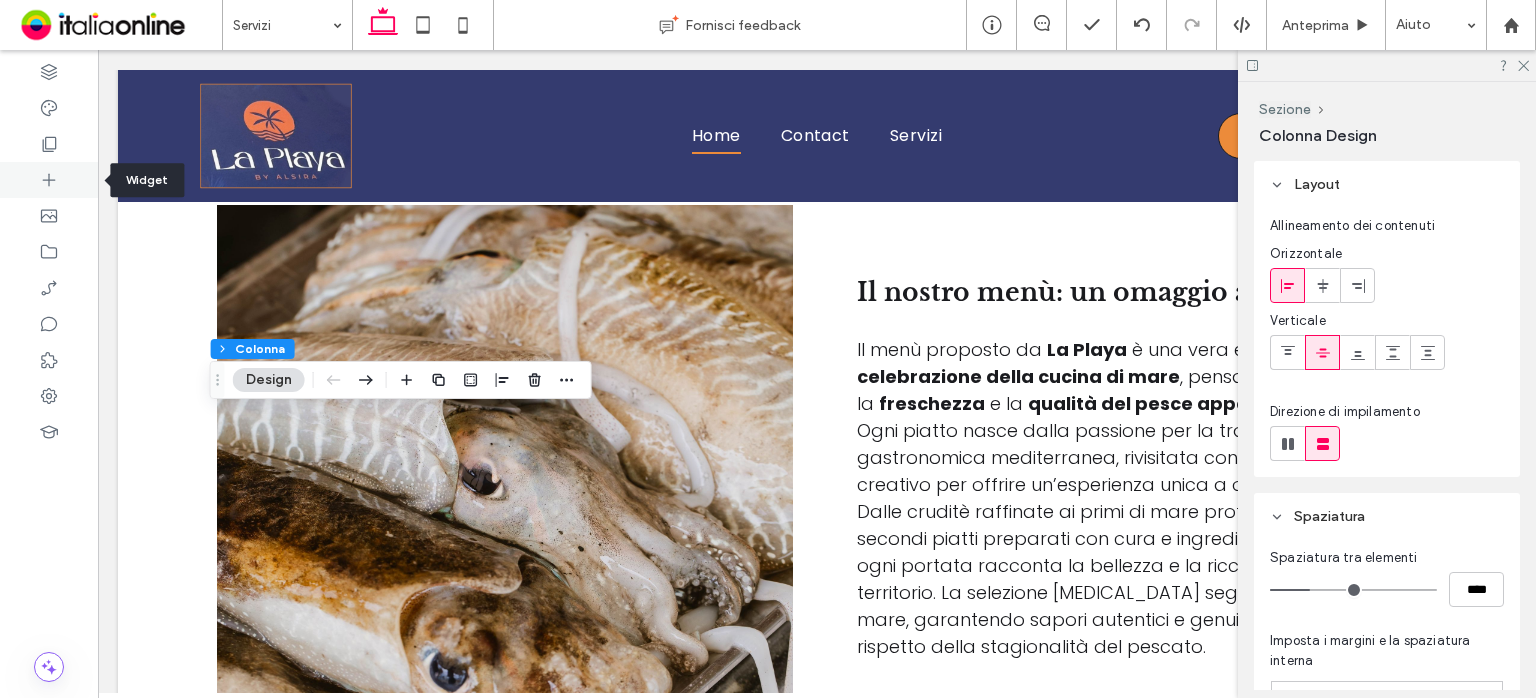 click 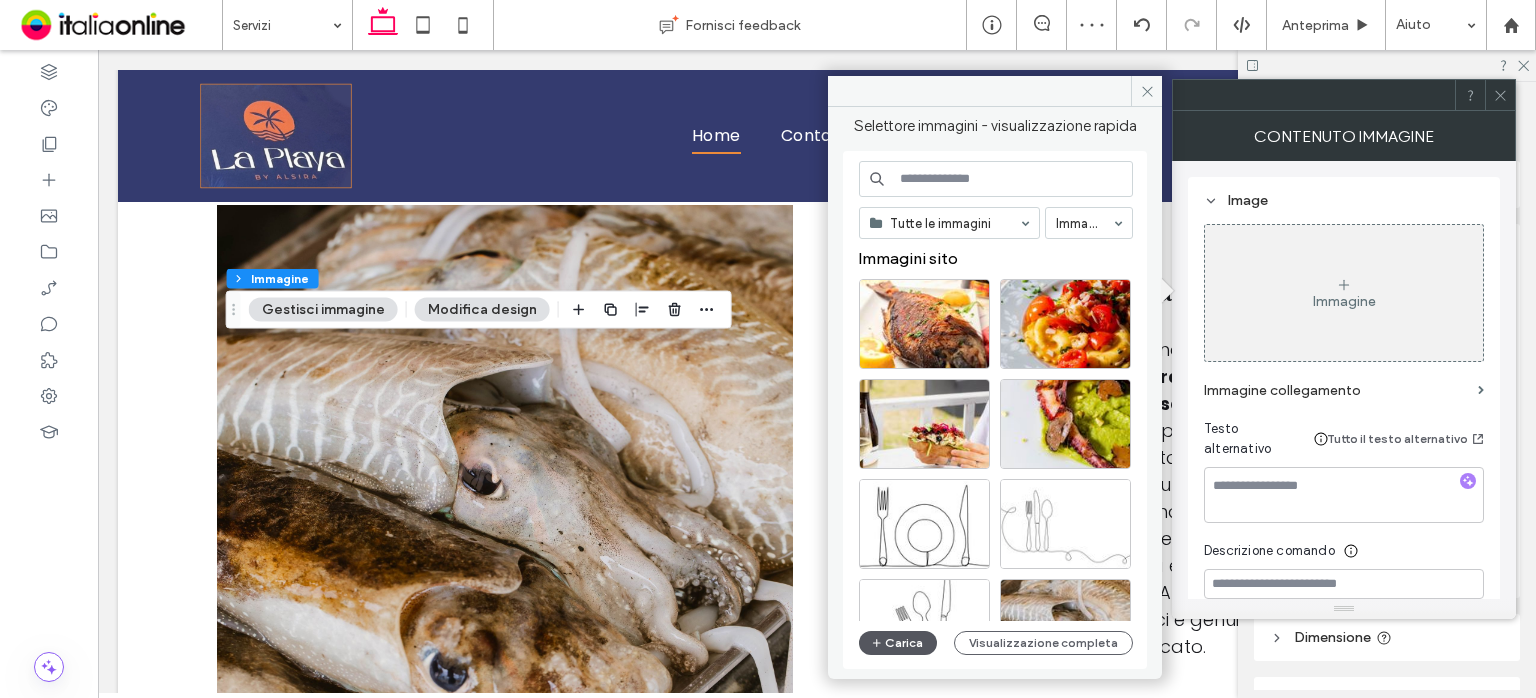 click on "Carica" at bounding box center [898, 643] 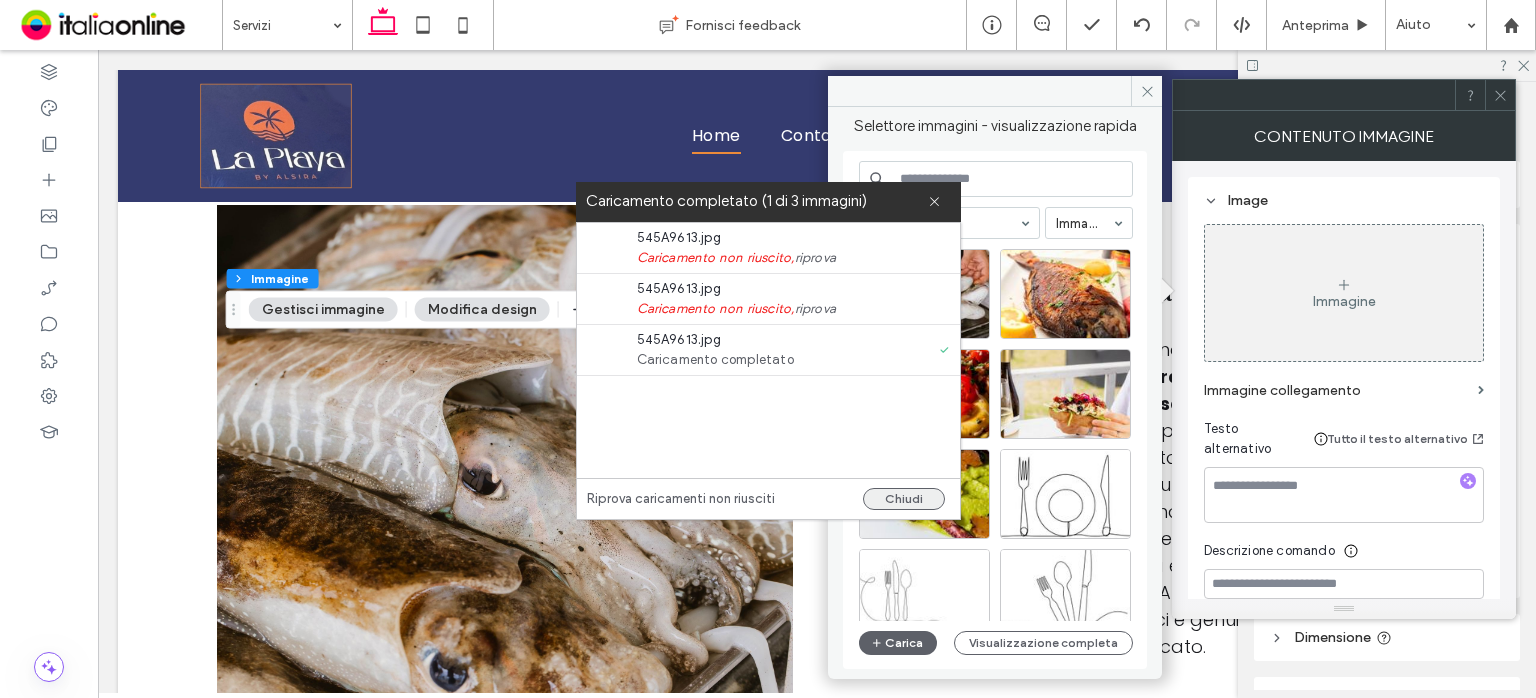 click on "Chiudi" at bounding box center (904, 499) 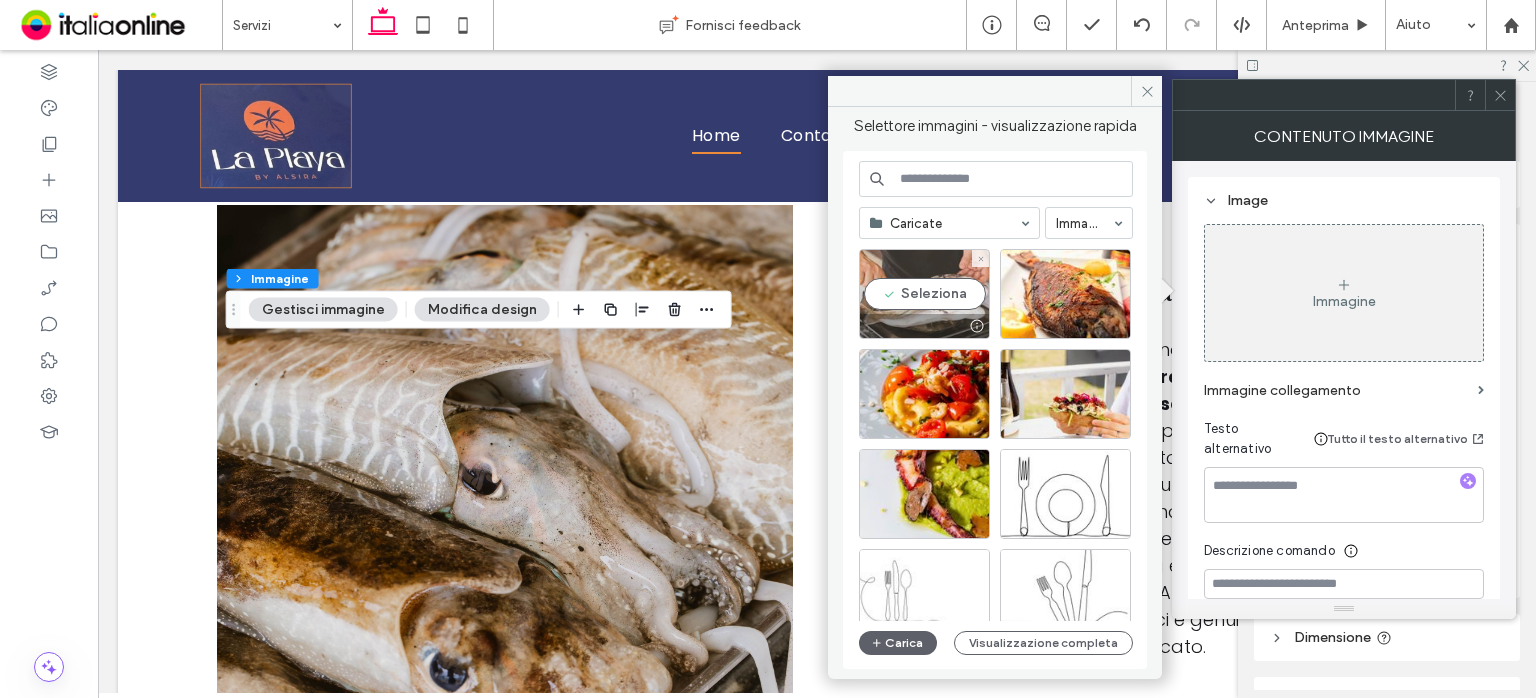 click on "Seleziona" at bounding box center [924, 294] 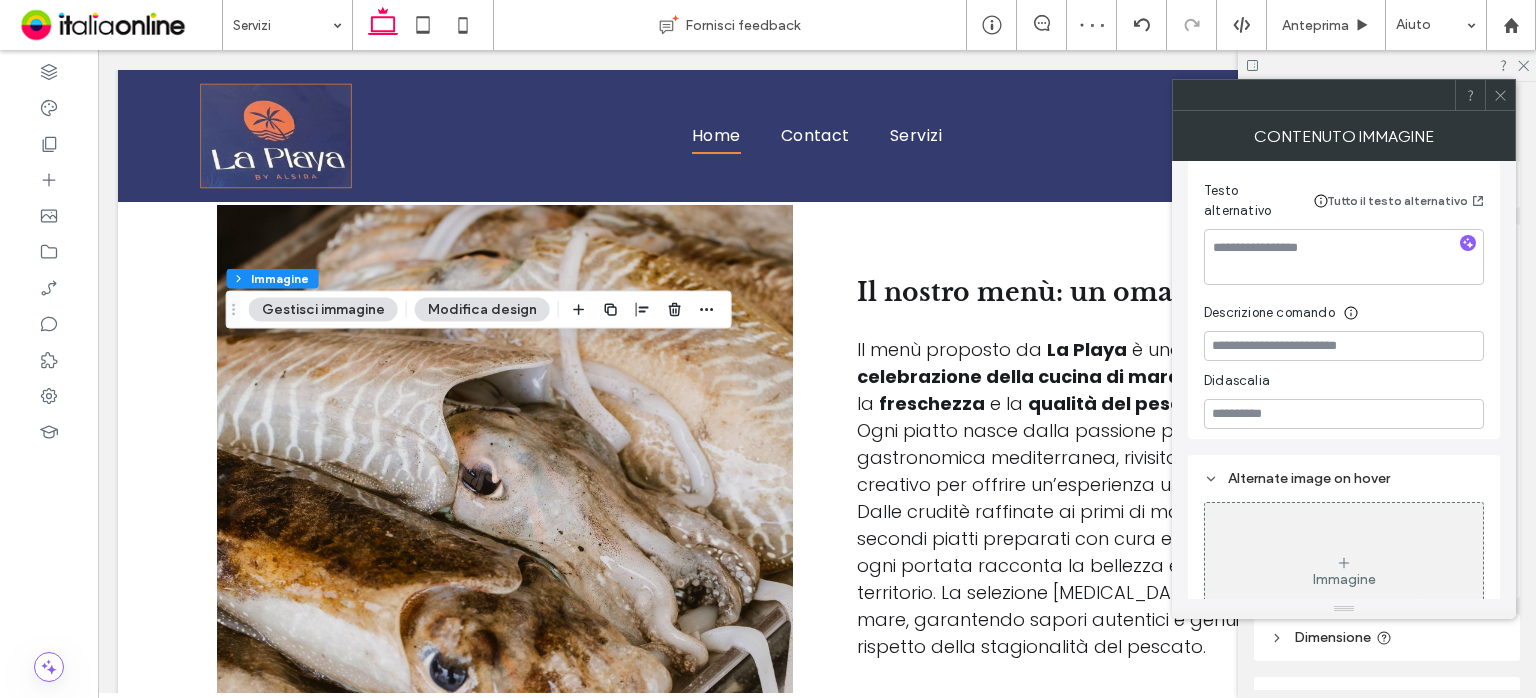 scroll, scrollTop: 572, scrollLeft: 0, axis: vertical 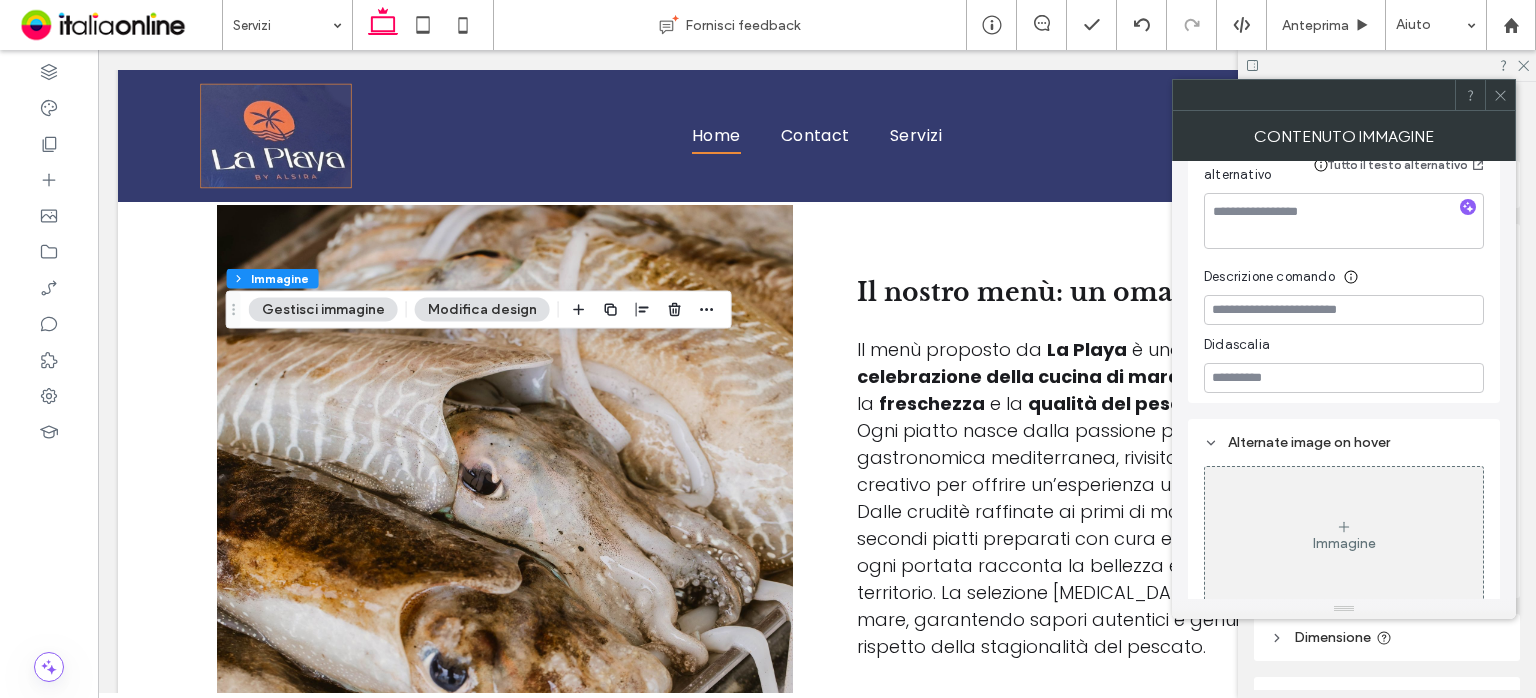 click on "Modifica design" at bounding box center [482, 310] 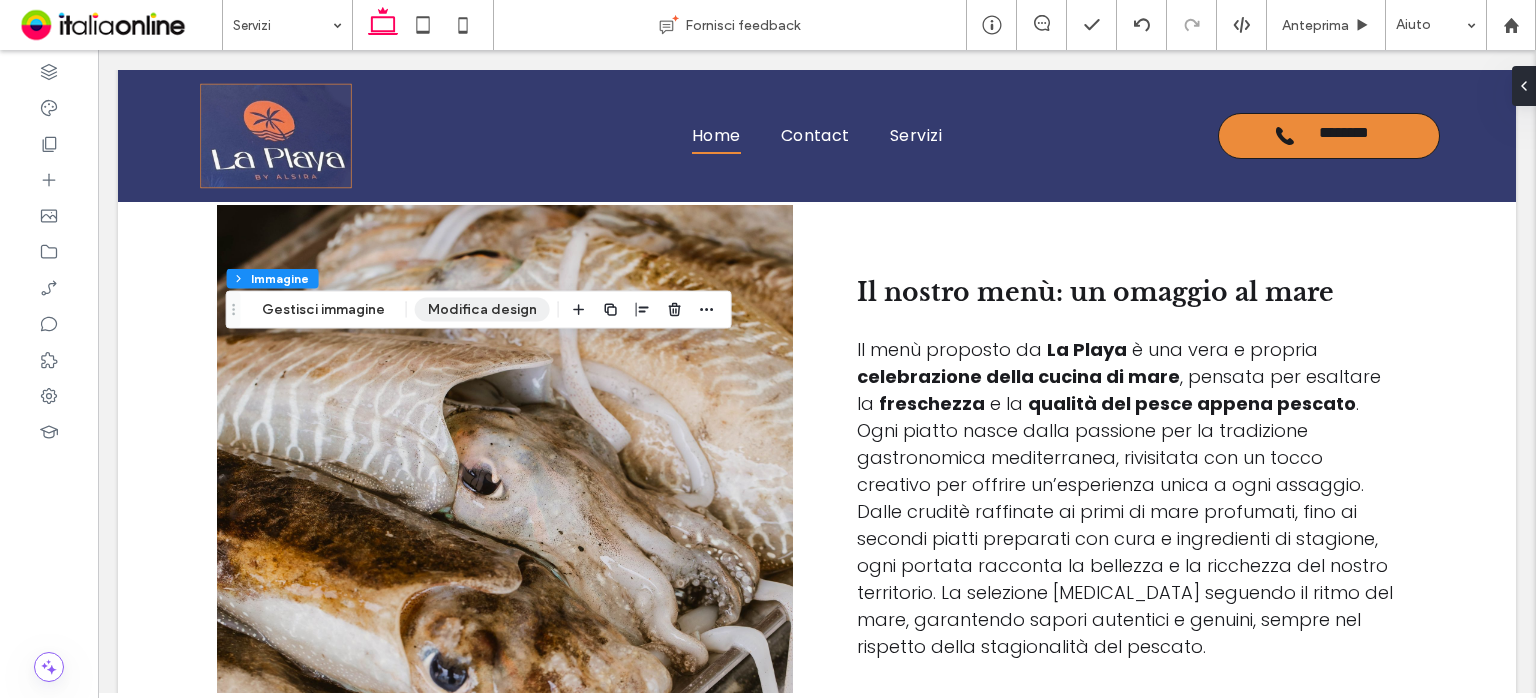 click on "Modifica design" at bounding box center (482, 310) 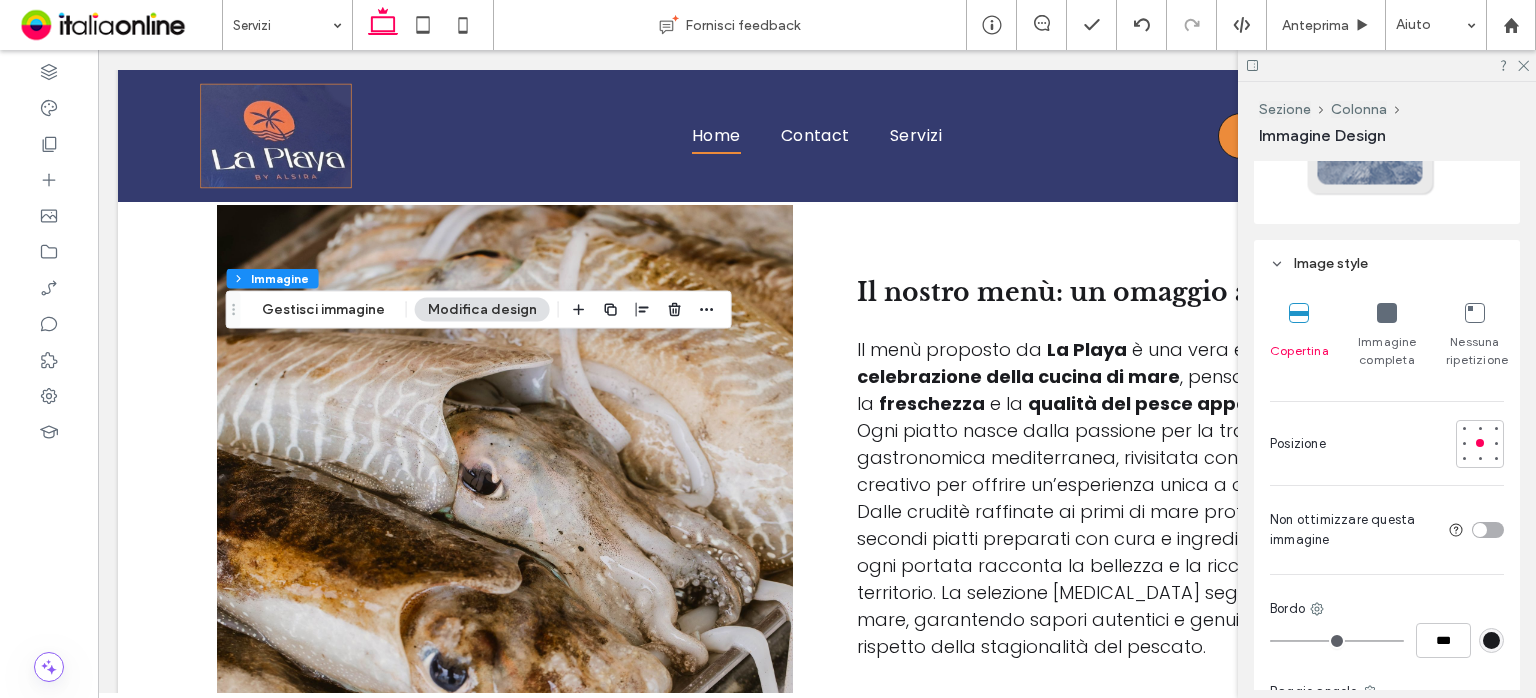 scroll, scrollTop: 900, scrollLeft: 0, axis: vertical 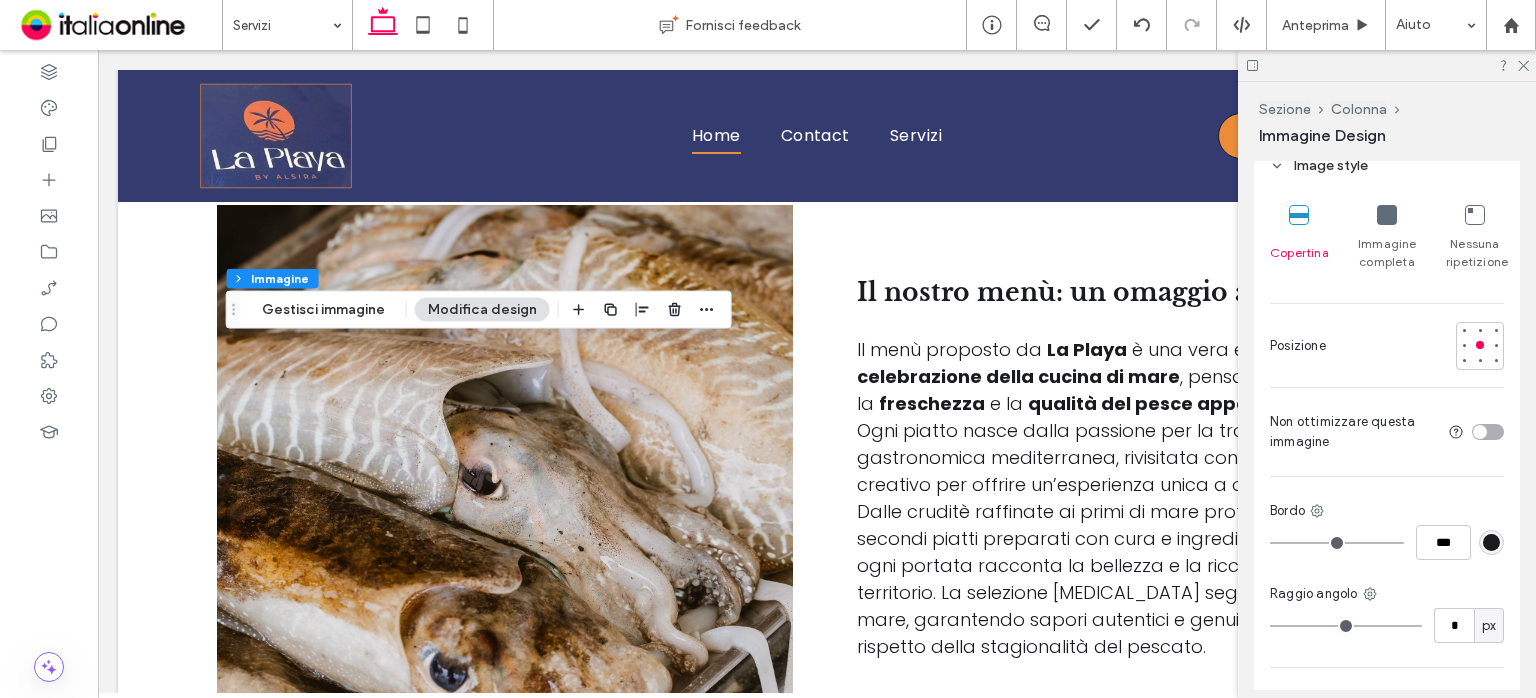 click on "***" at bounding box center [1387, 542] 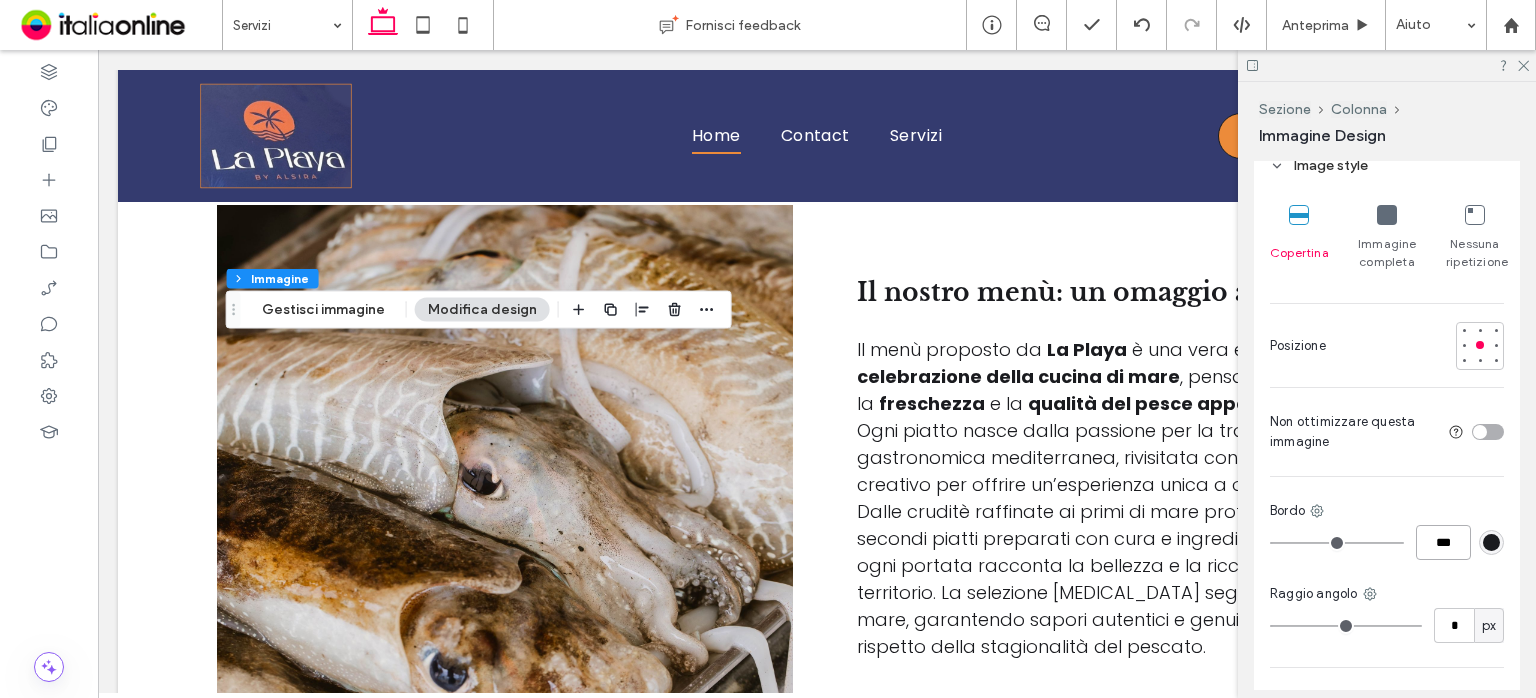 click on "***" at bounding box center (1443, 542) 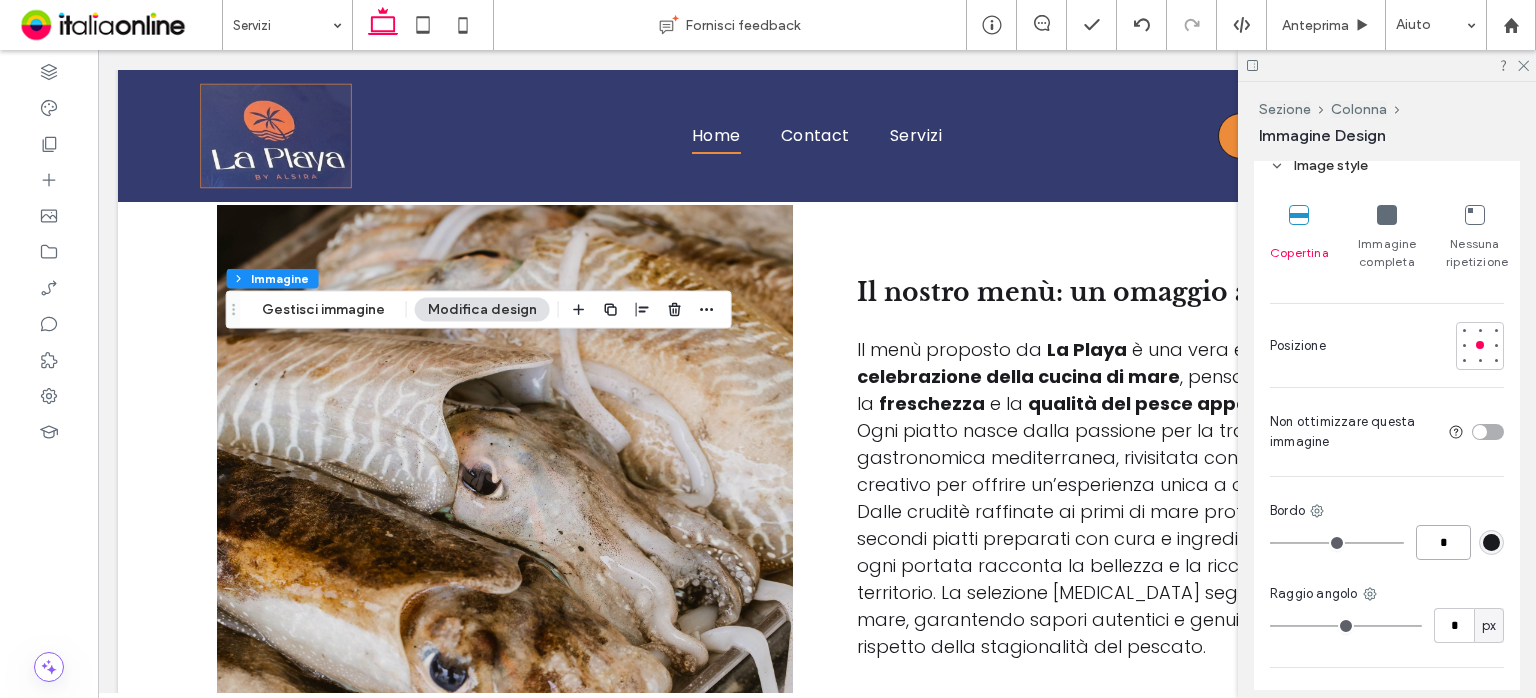 type on "*" 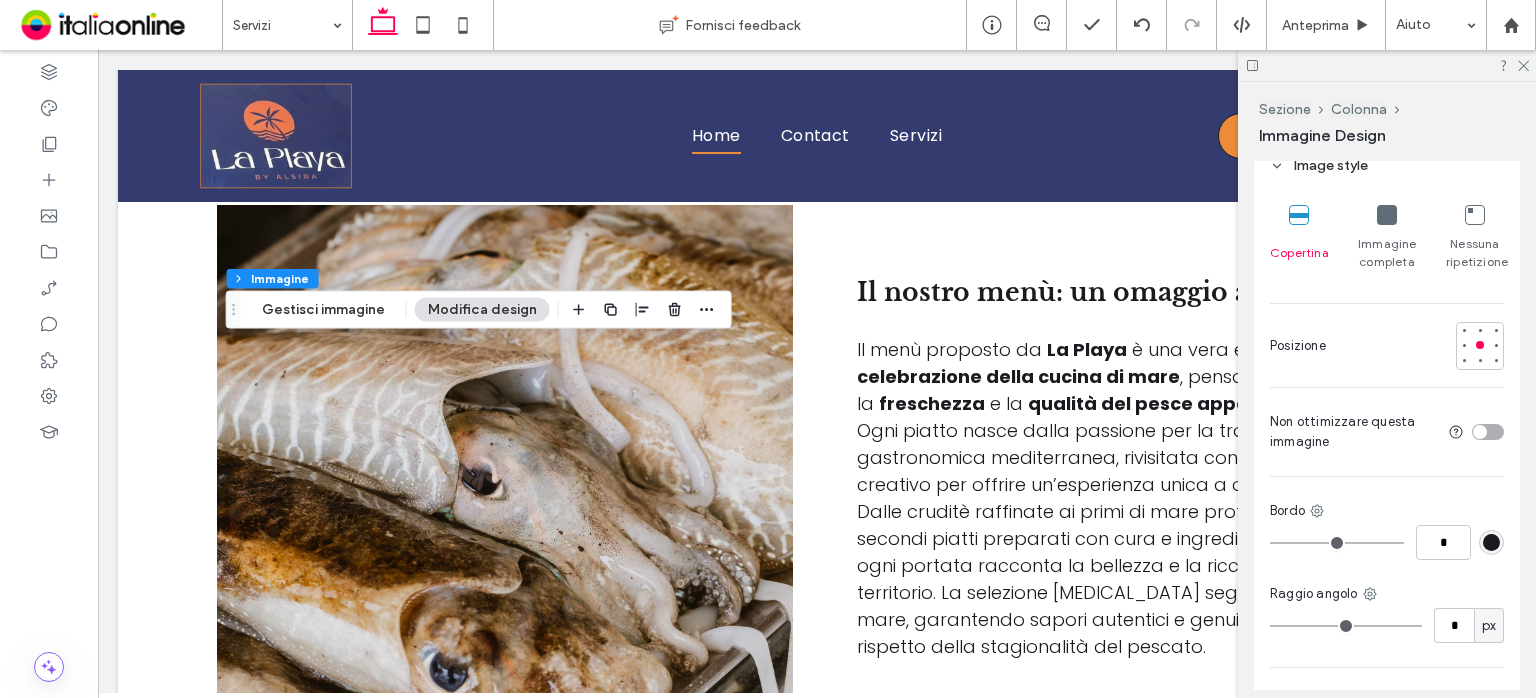 type on "*" 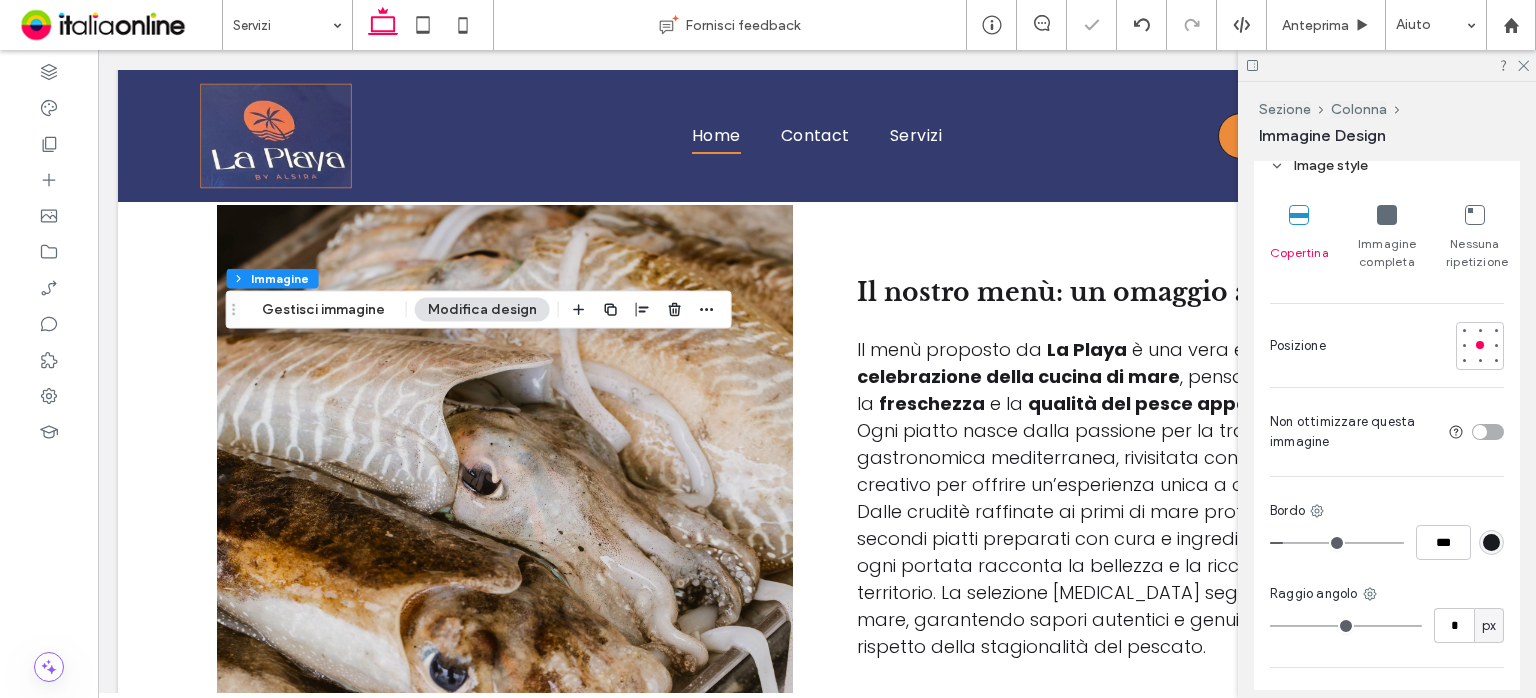 click at bounding box center [1491, 542] 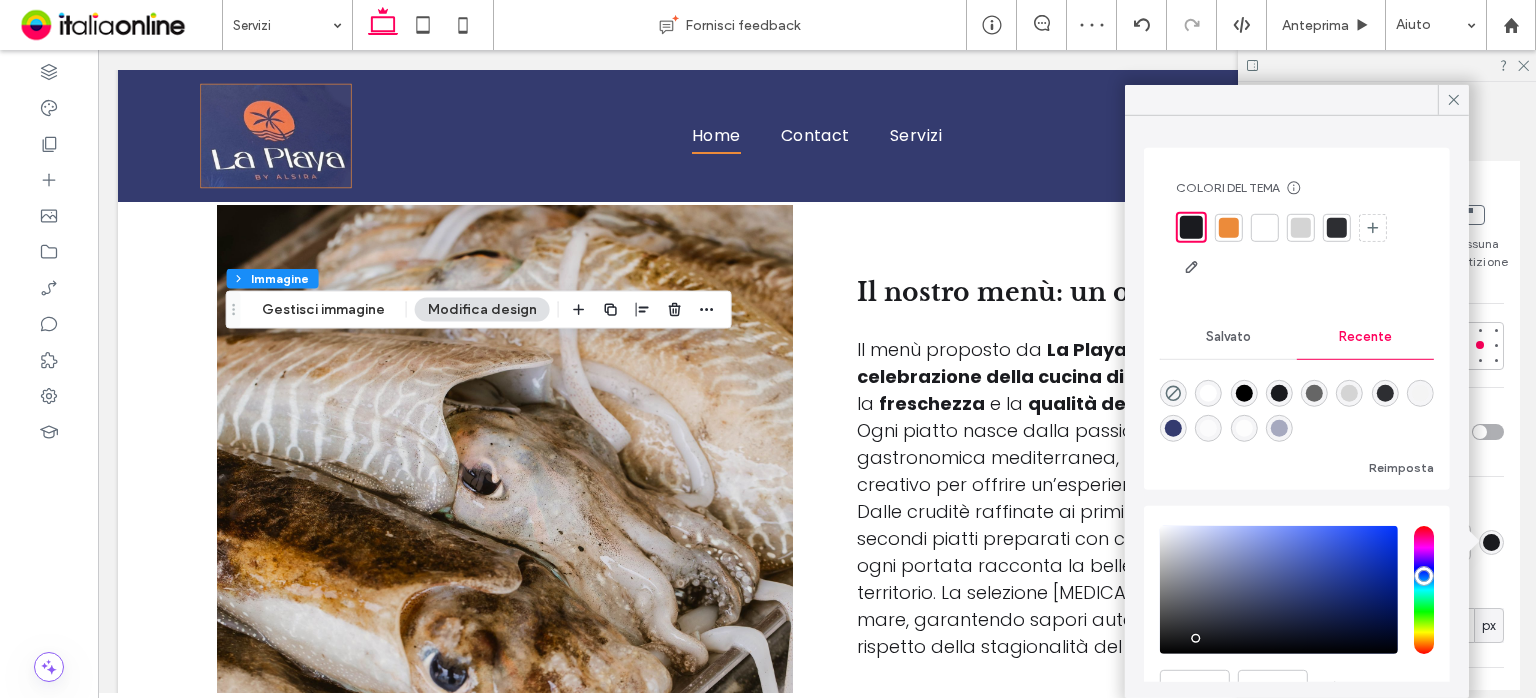click at bounding box center (1173, 428) 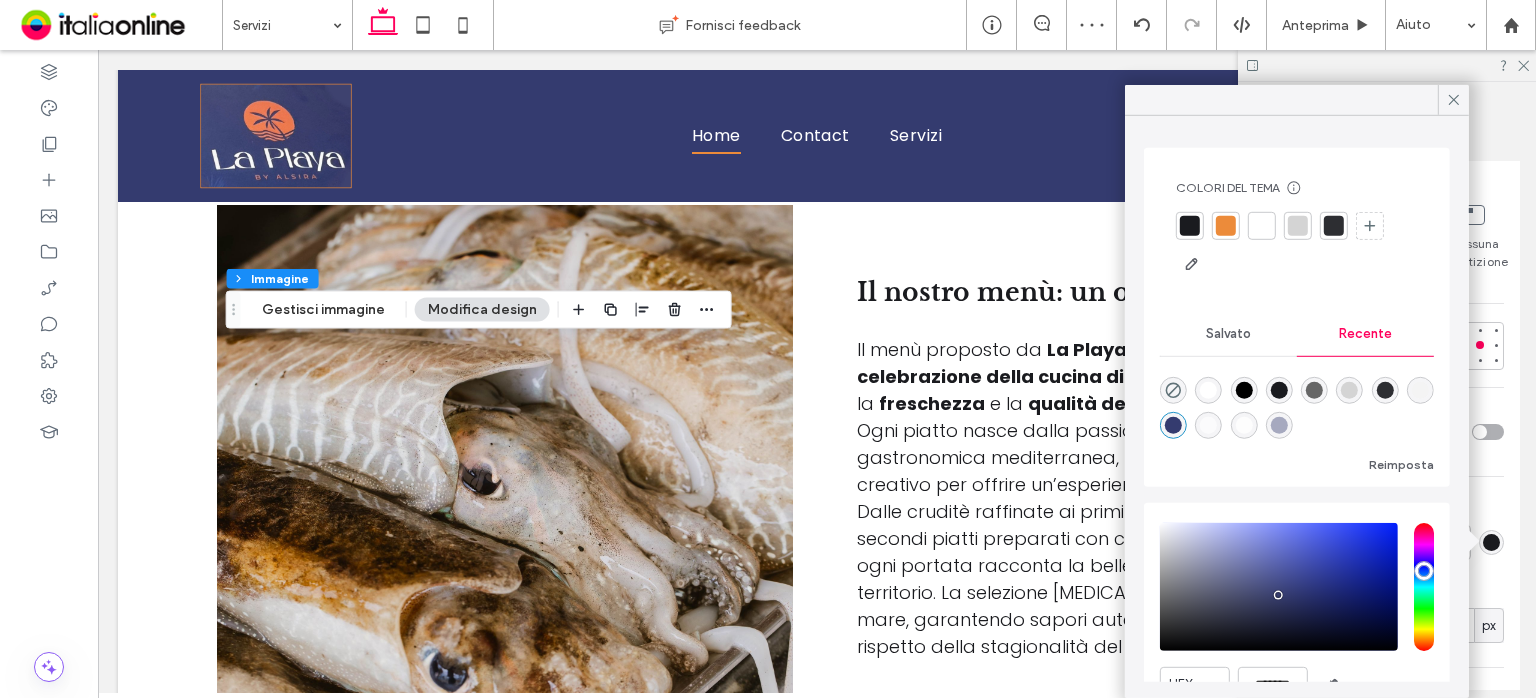 type on "*" 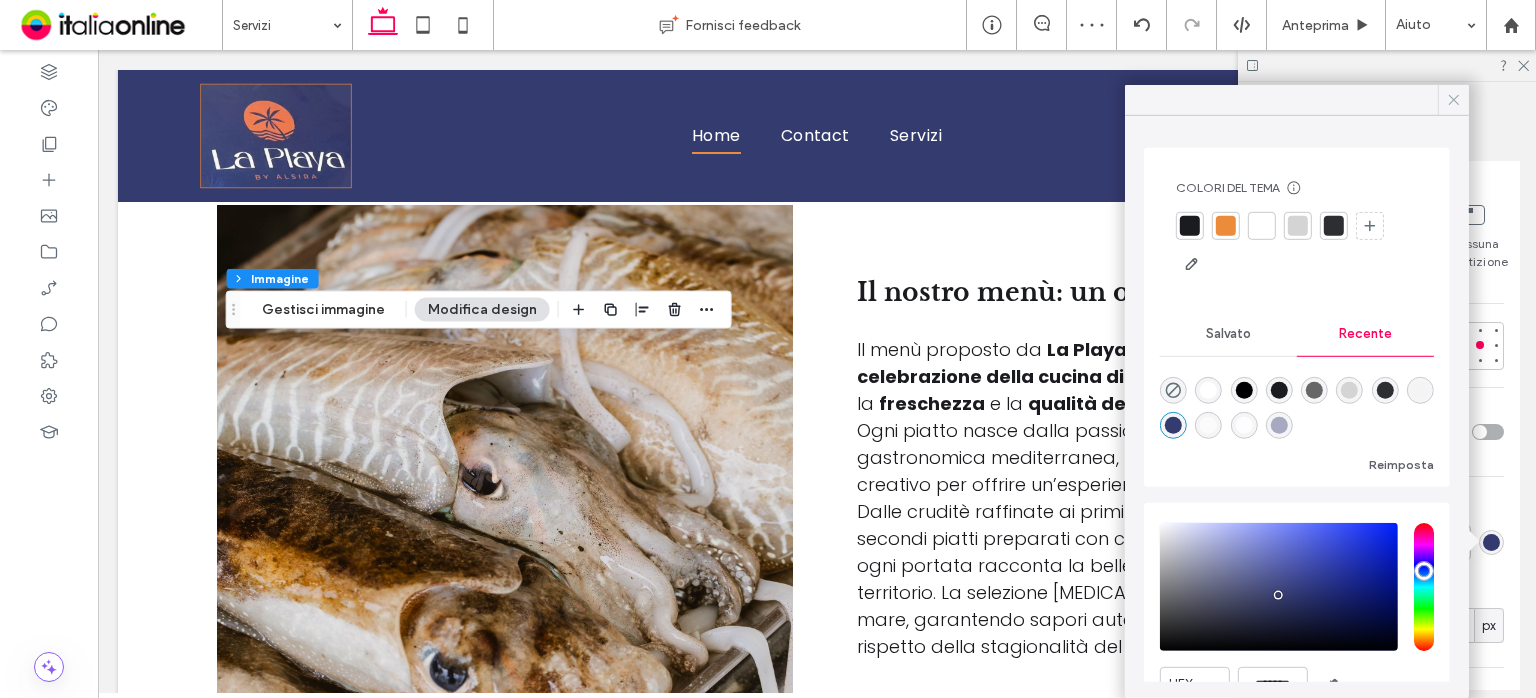 click 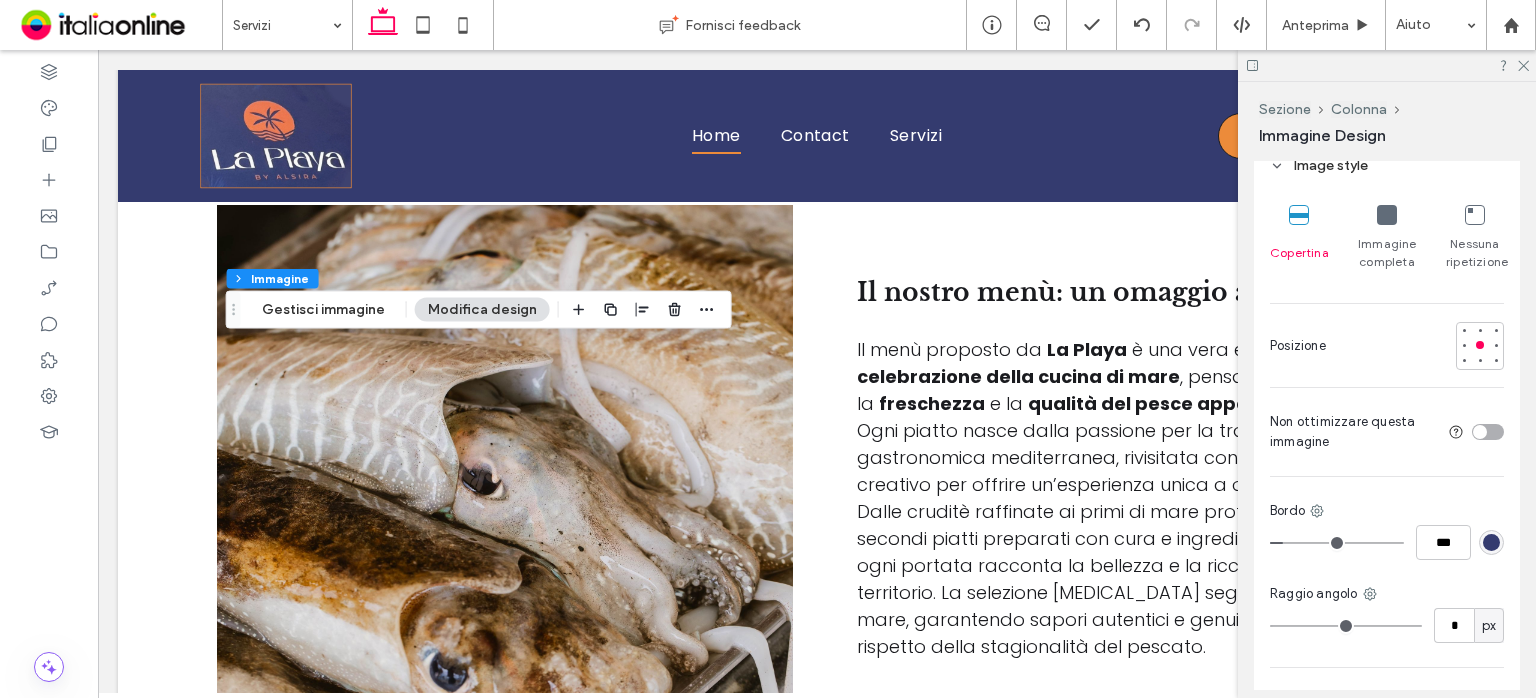 click at bounding box center [1387, 65] 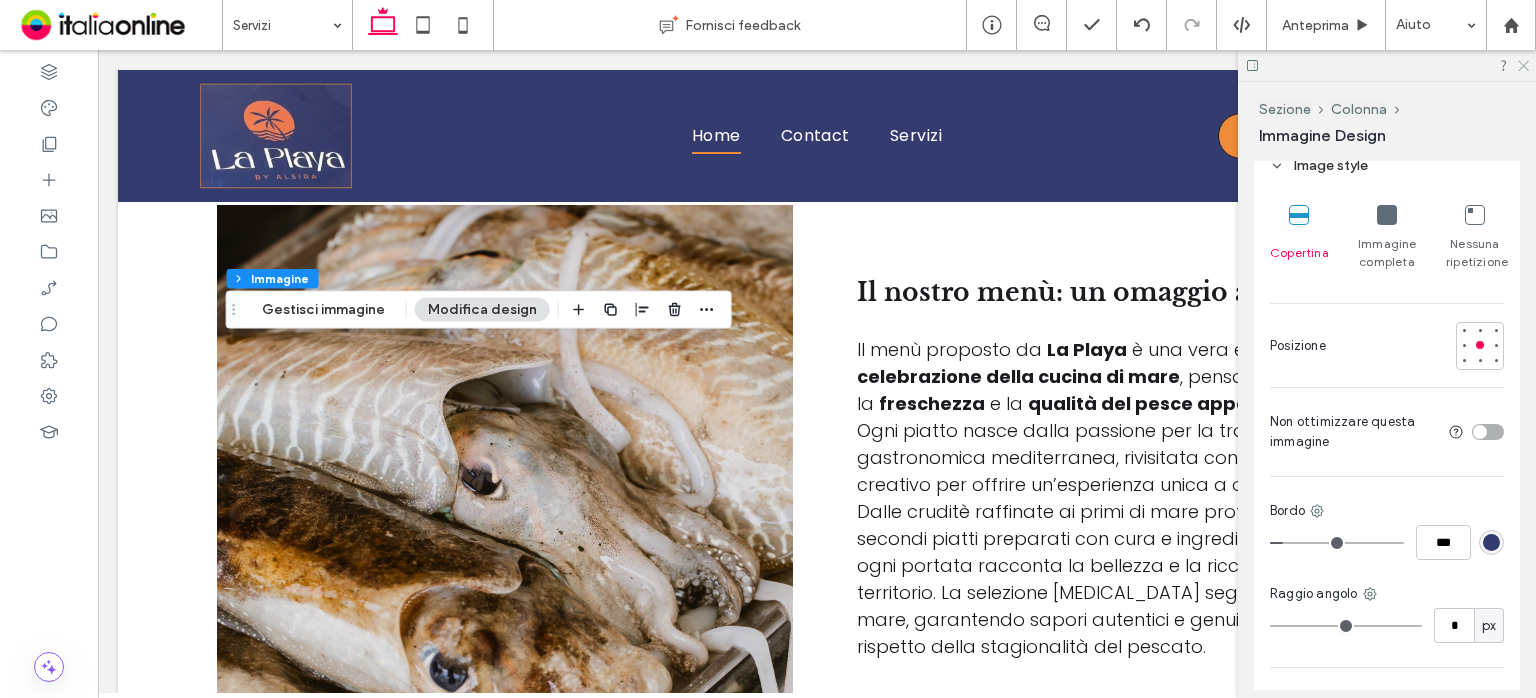 click 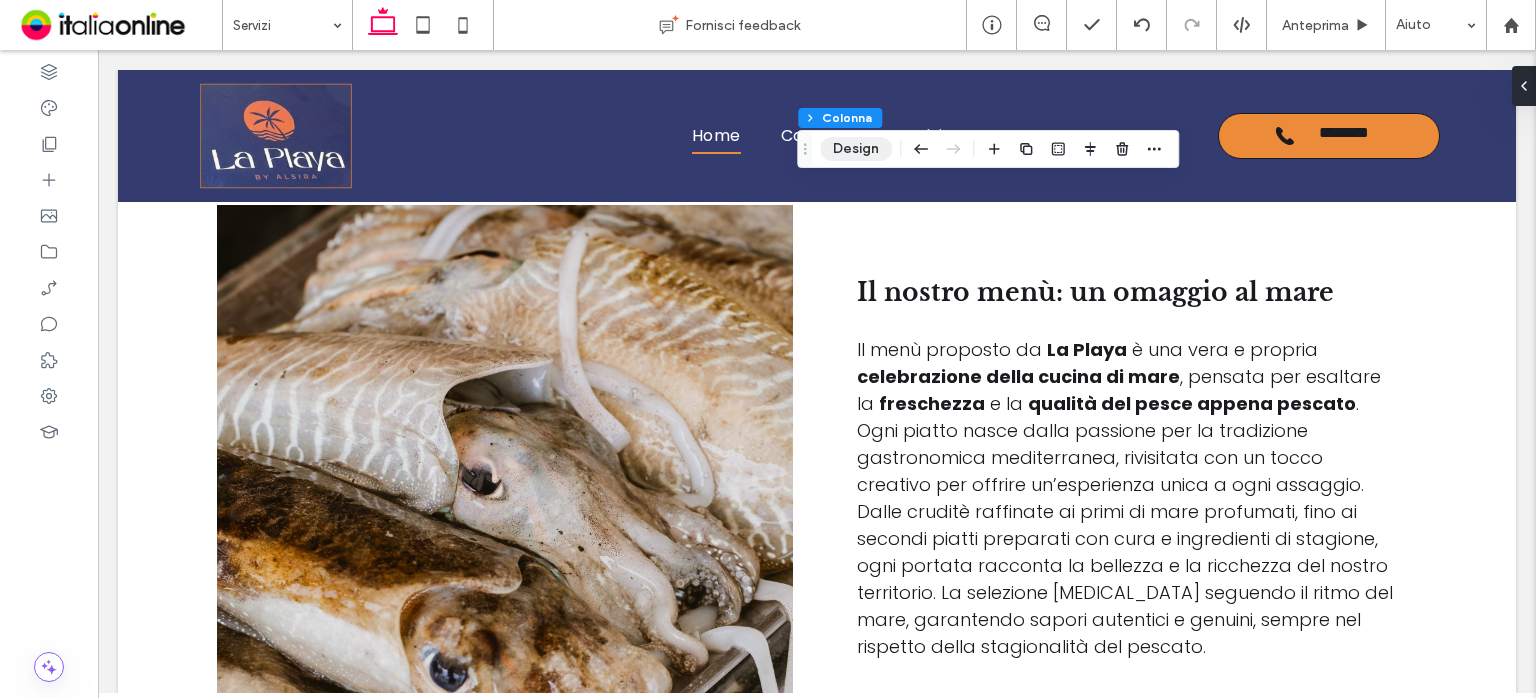 click on "Design" at bounding box center [856, 149] 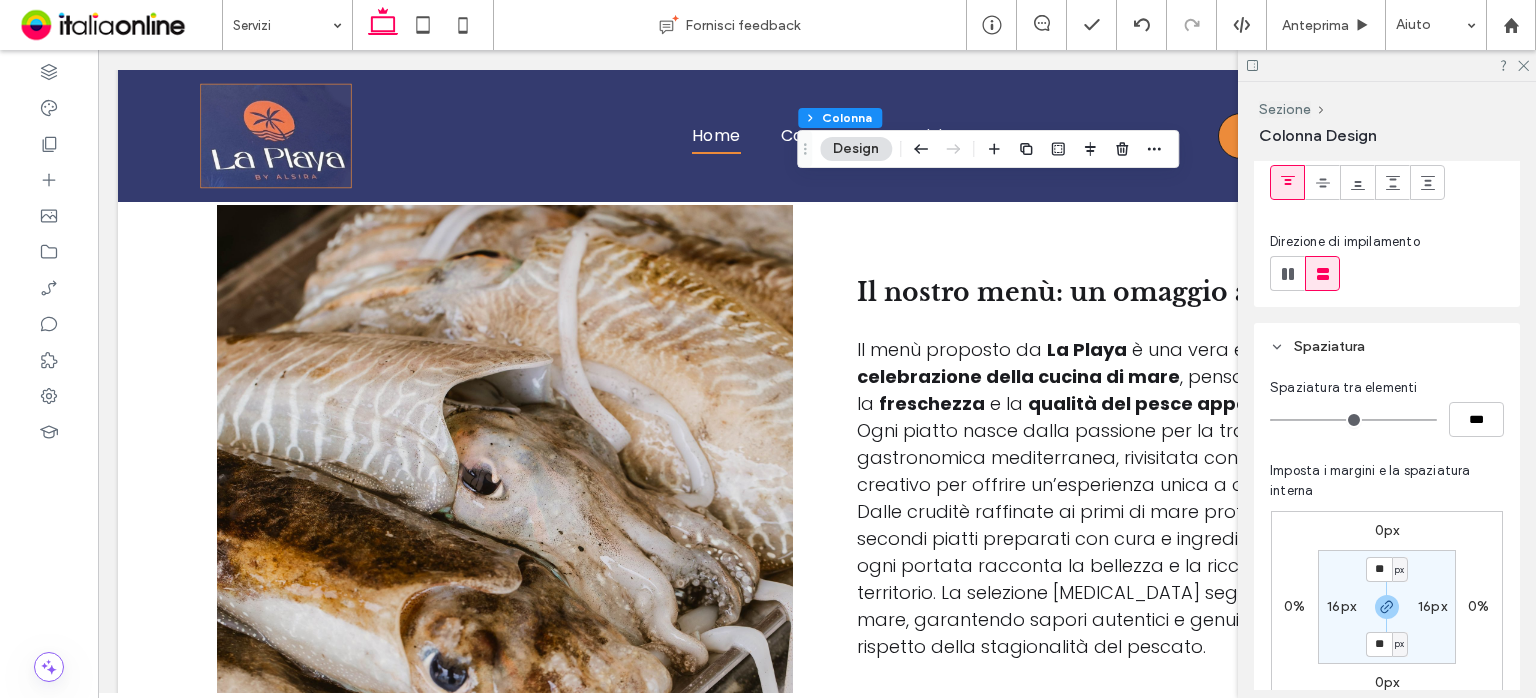 scroll, scrollTop: 300, scrollLeft: 0, axis: vertical 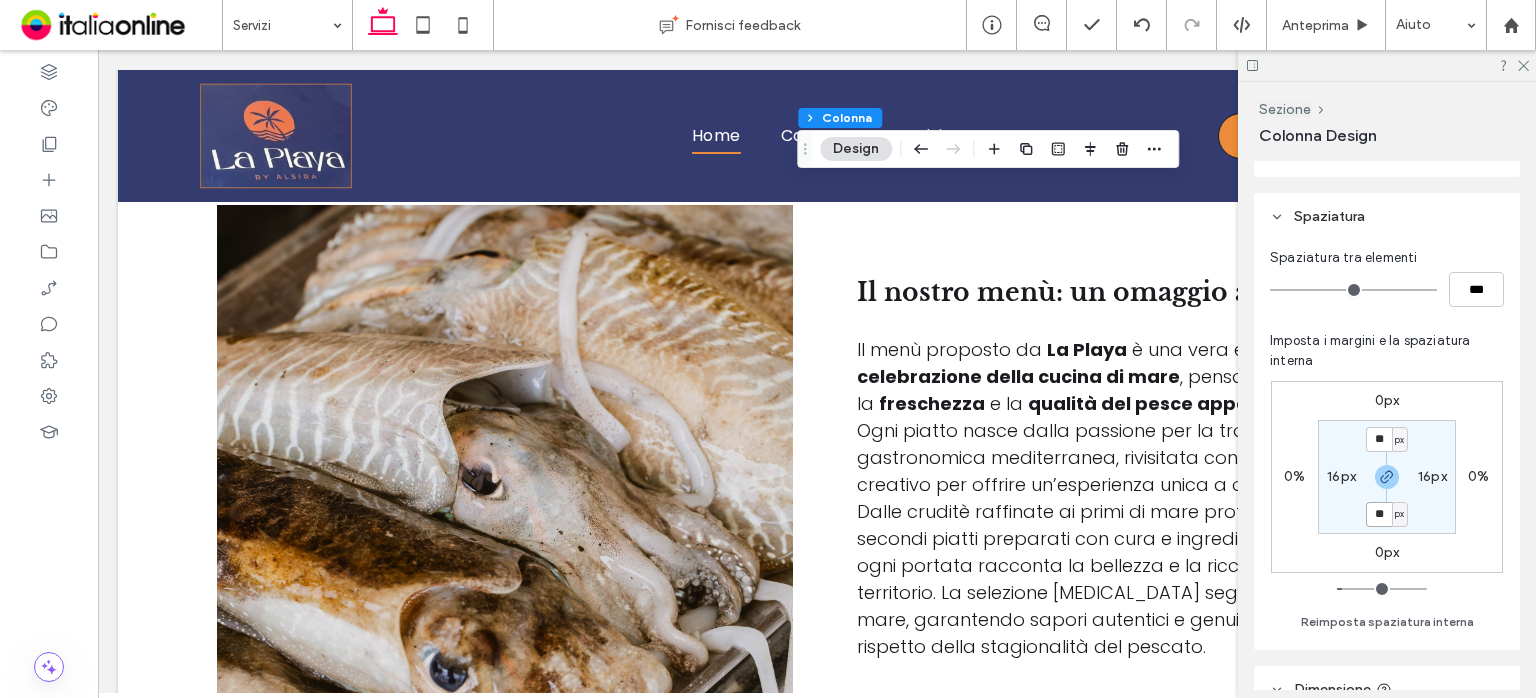 click on "**" at bounding box center (1379, 514) 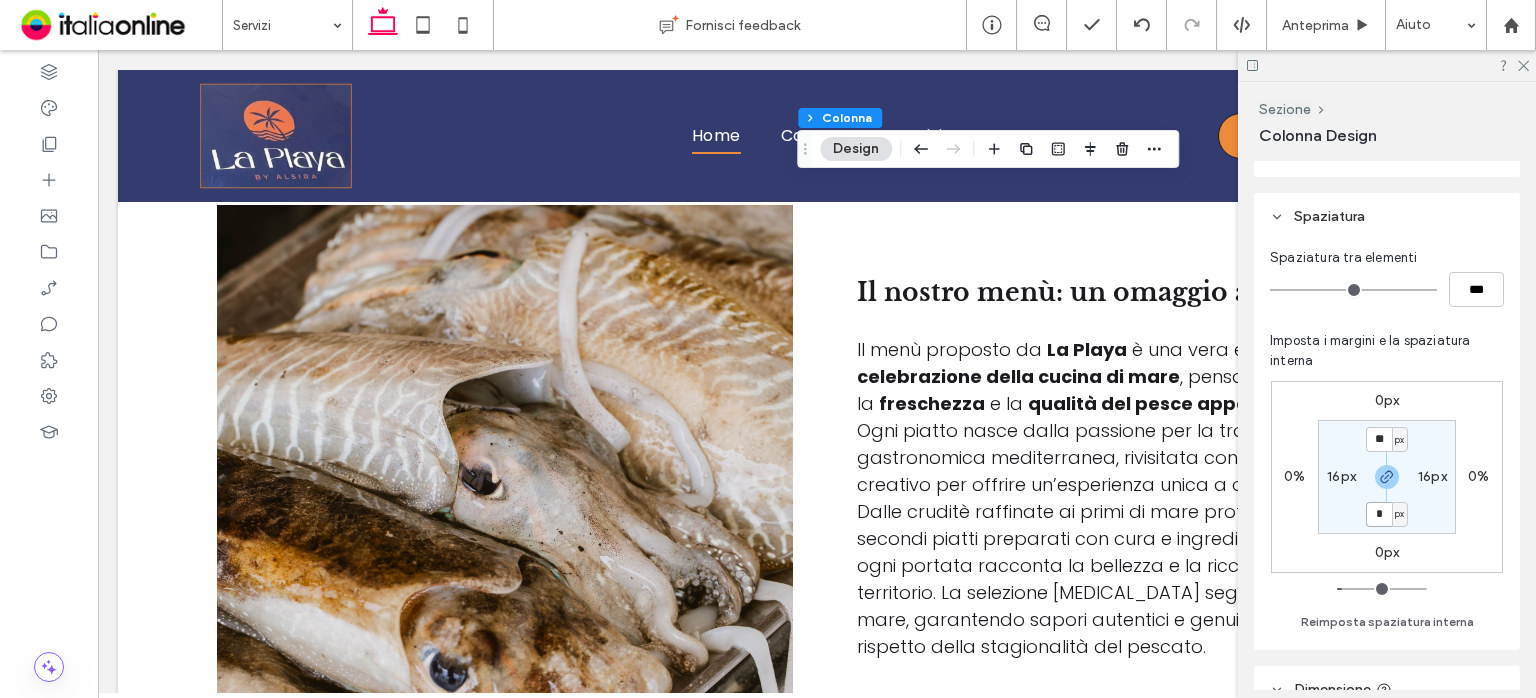 type on "*" 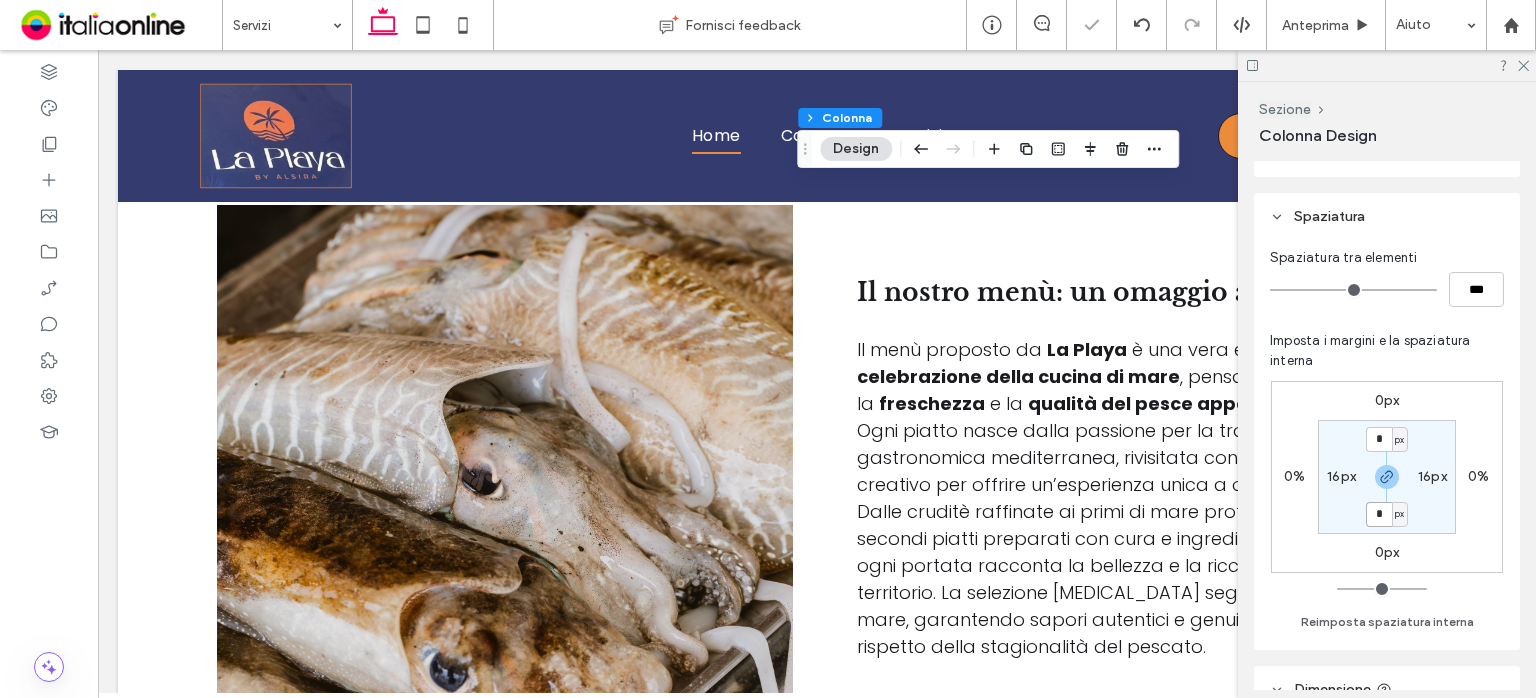 type on "*" 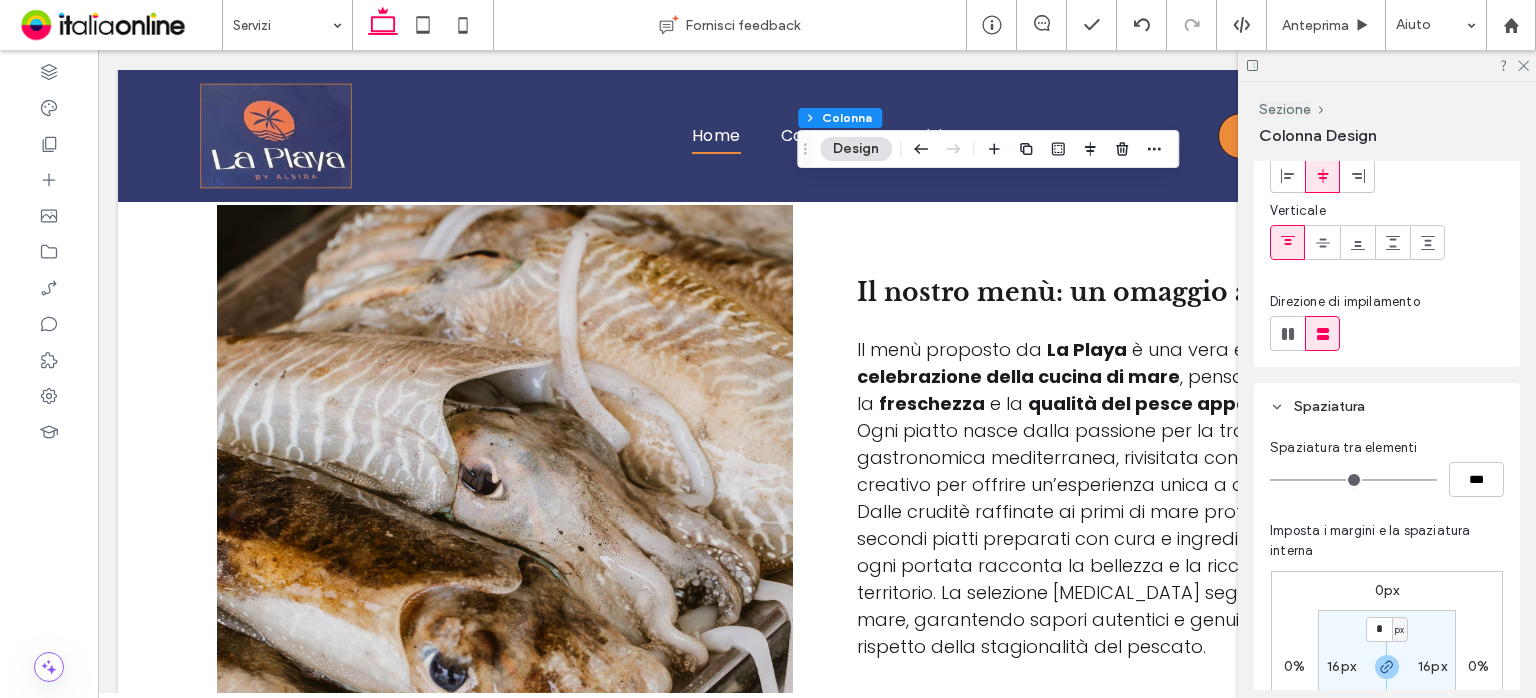 scroll, scrollTop: 0, scrollLeft: 0, axis: both 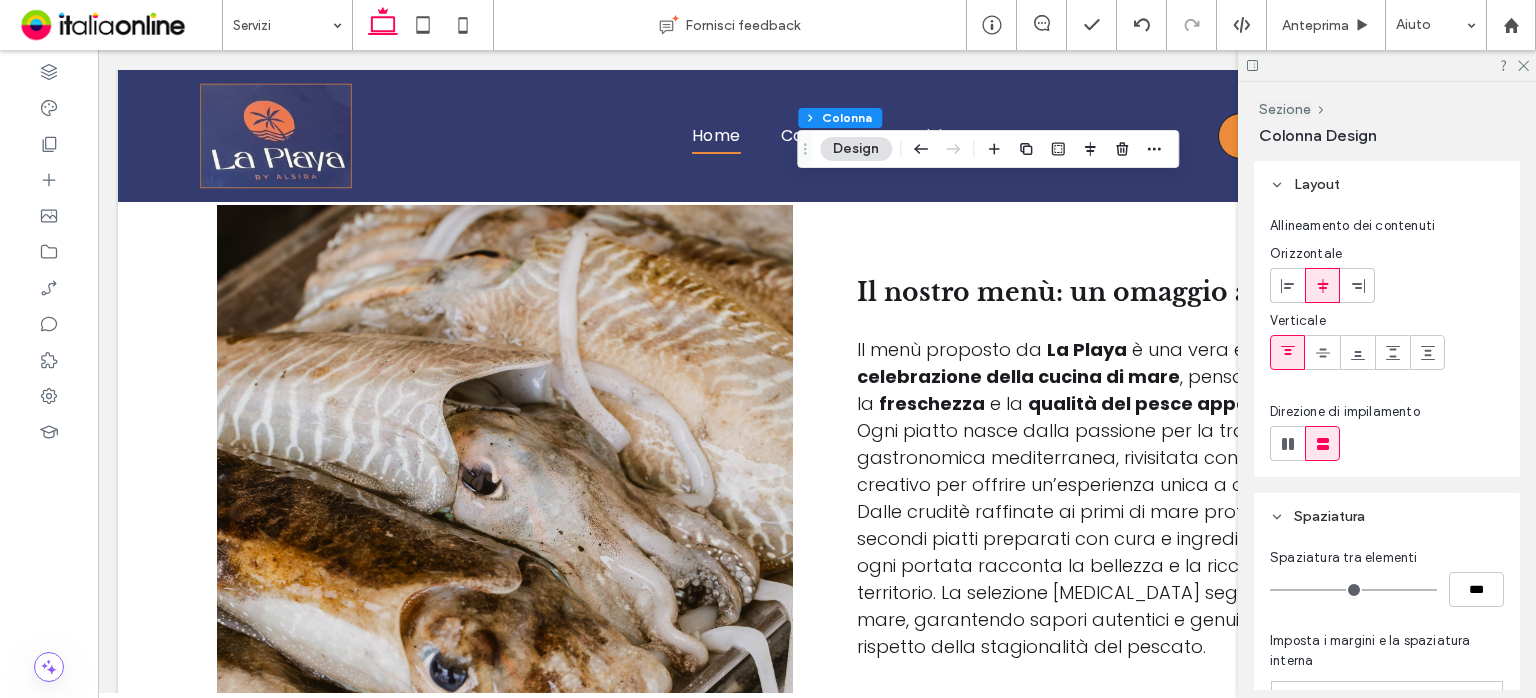 click 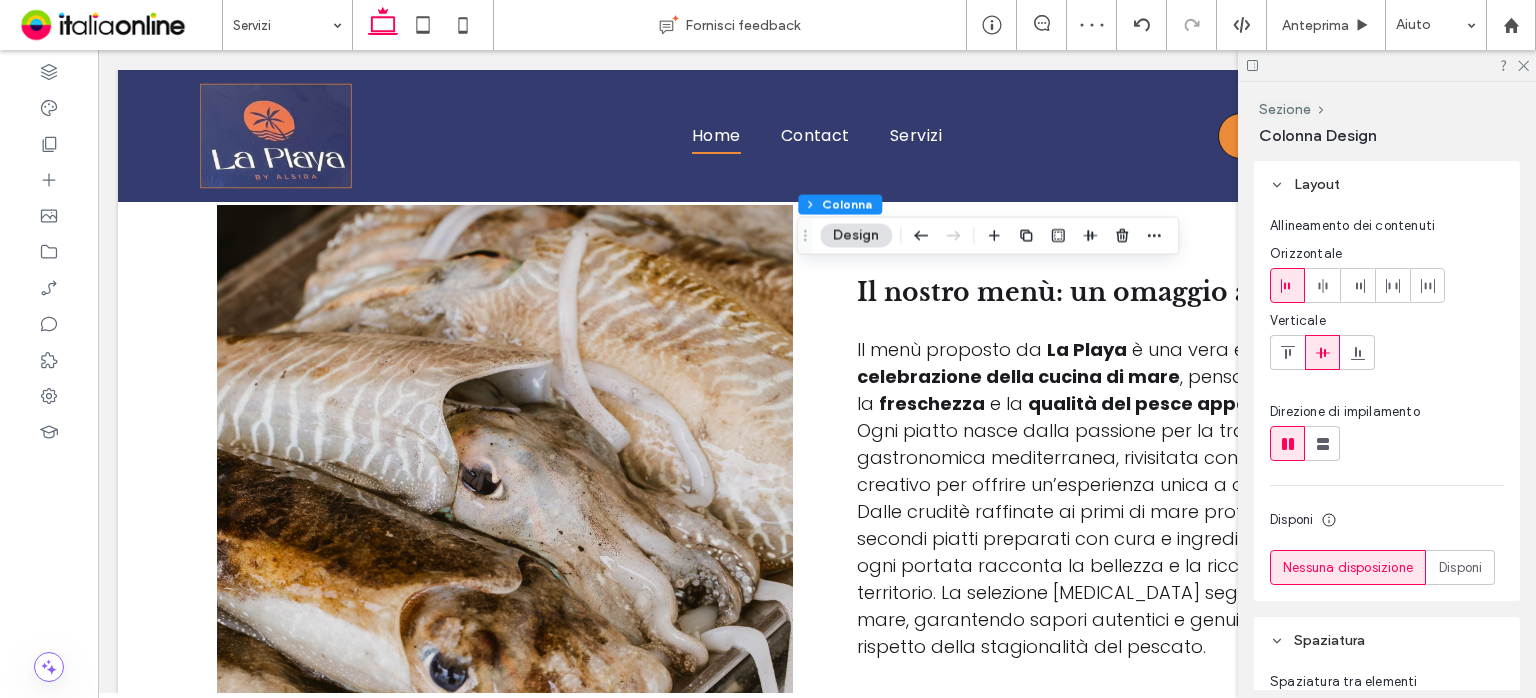 click 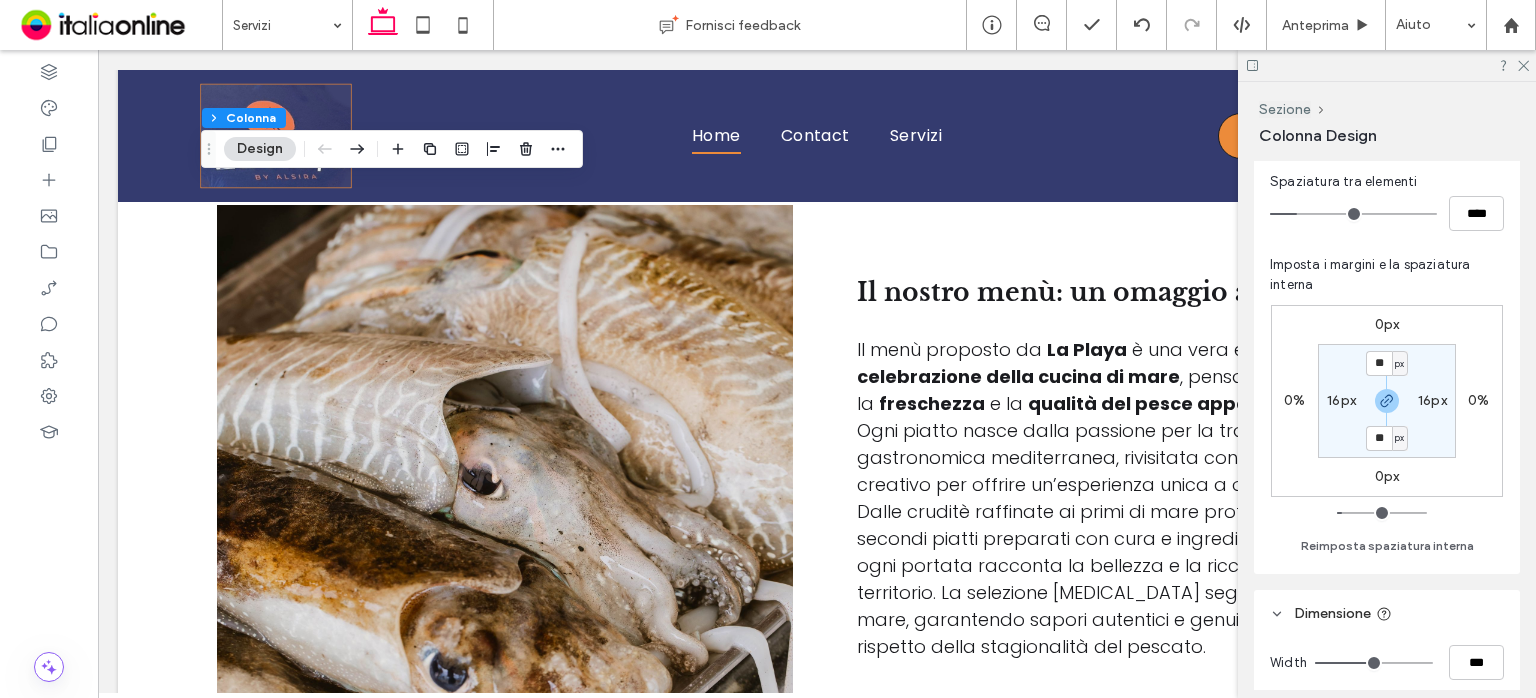 scroll, scrollTop: 600, scrollLeft: 0, axis: vertical 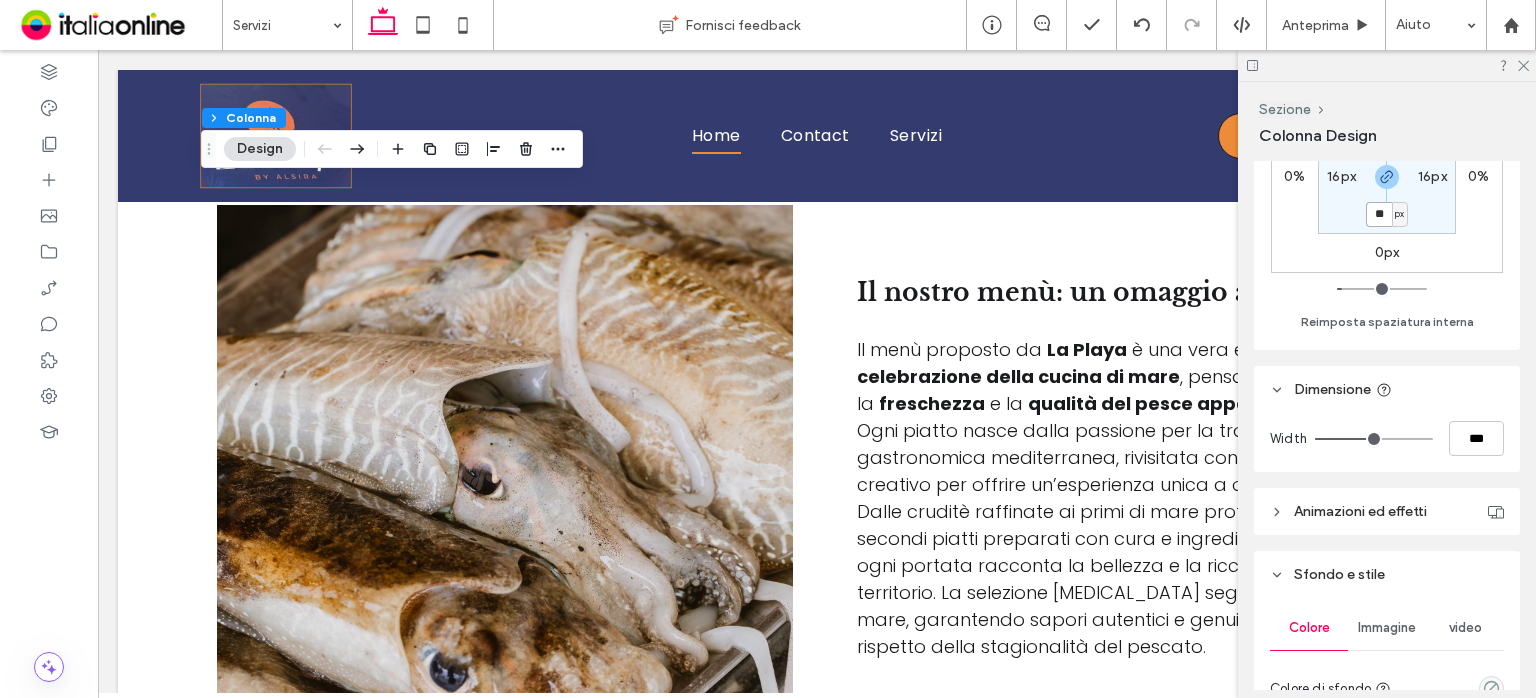 click on "**" at bounding box center [1379, 214] 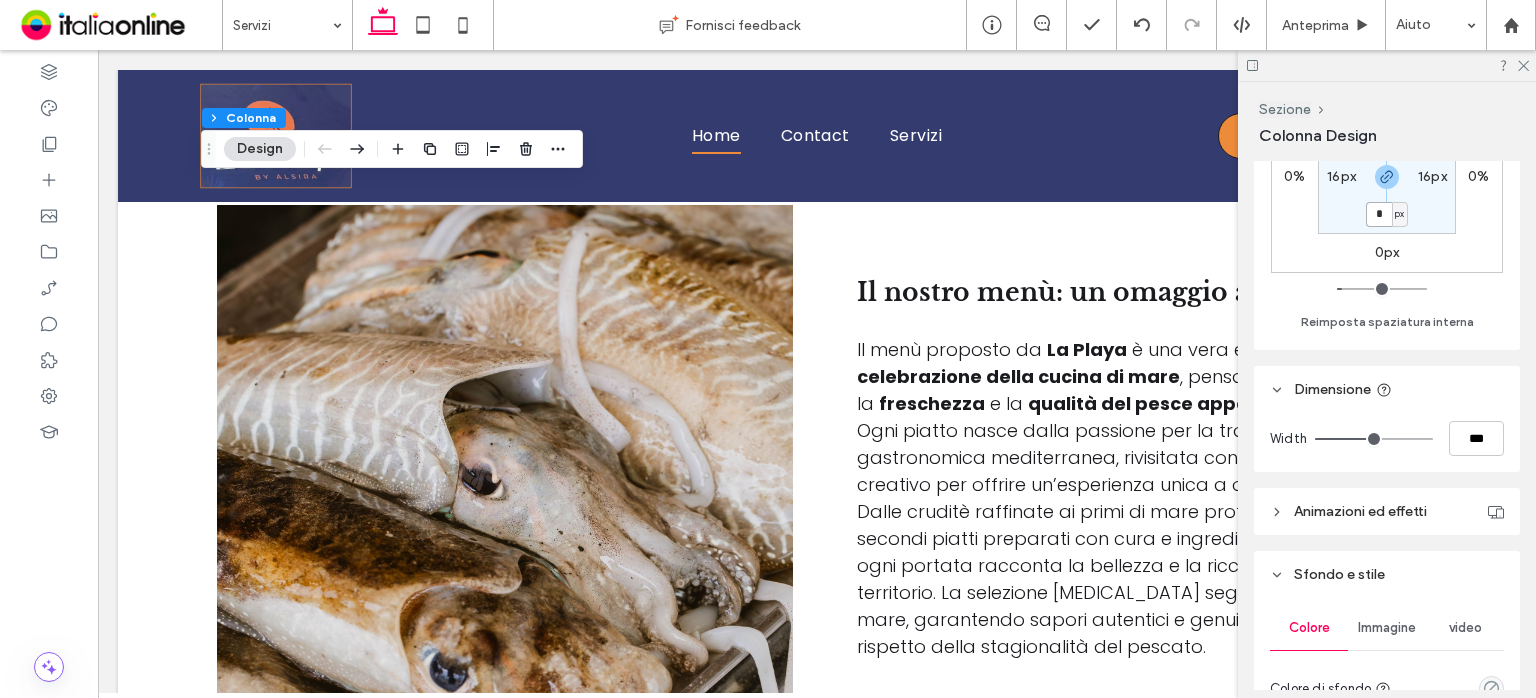 type on "*" 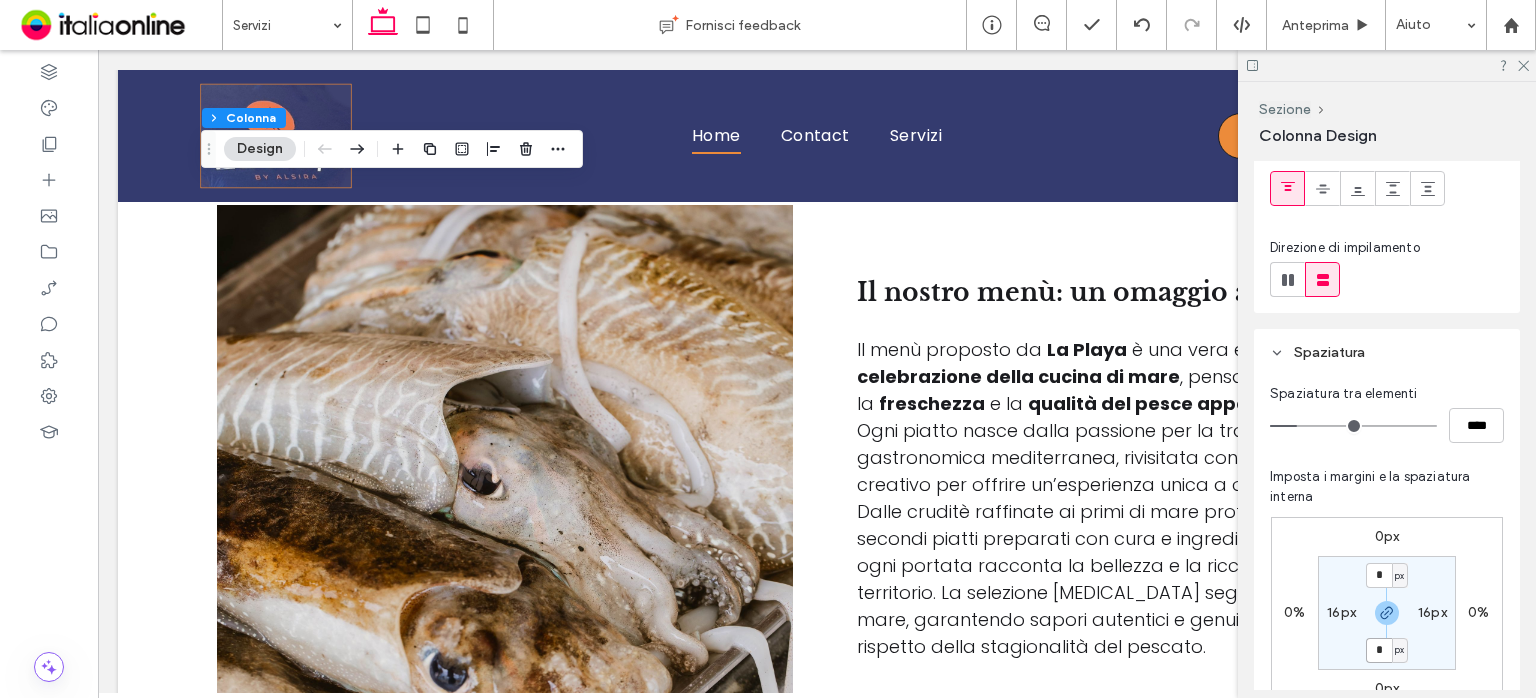 scroll, scrollTop: 200, scrollLeft: 0, axis: vertical 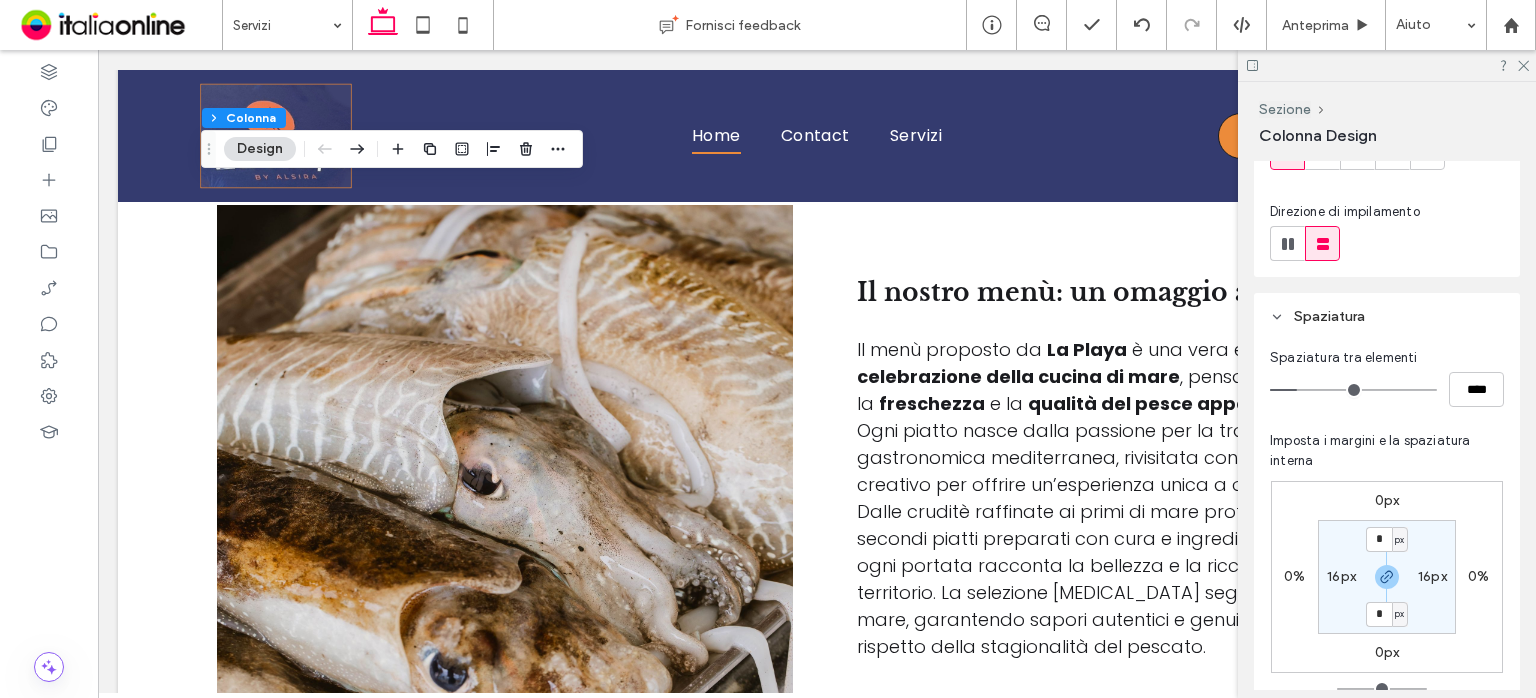 type on "**" 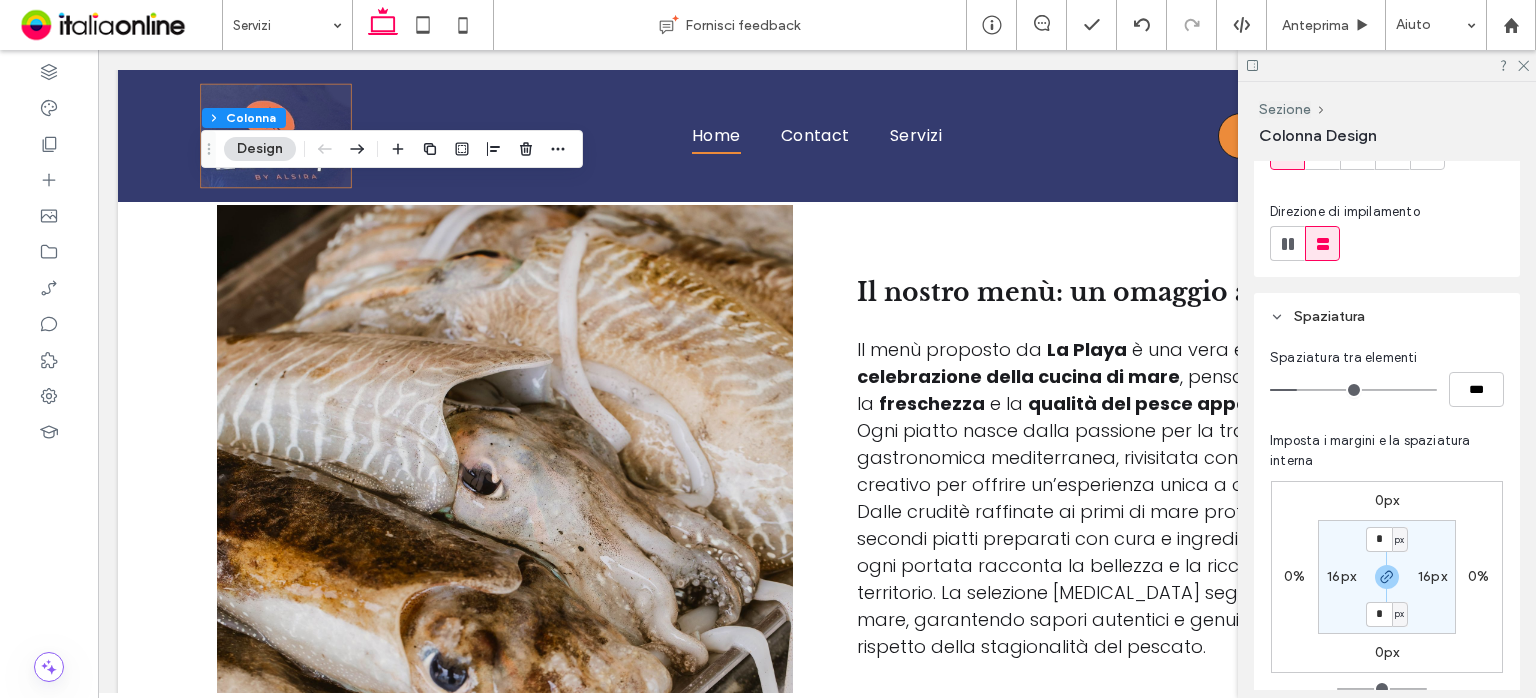 type on "*" 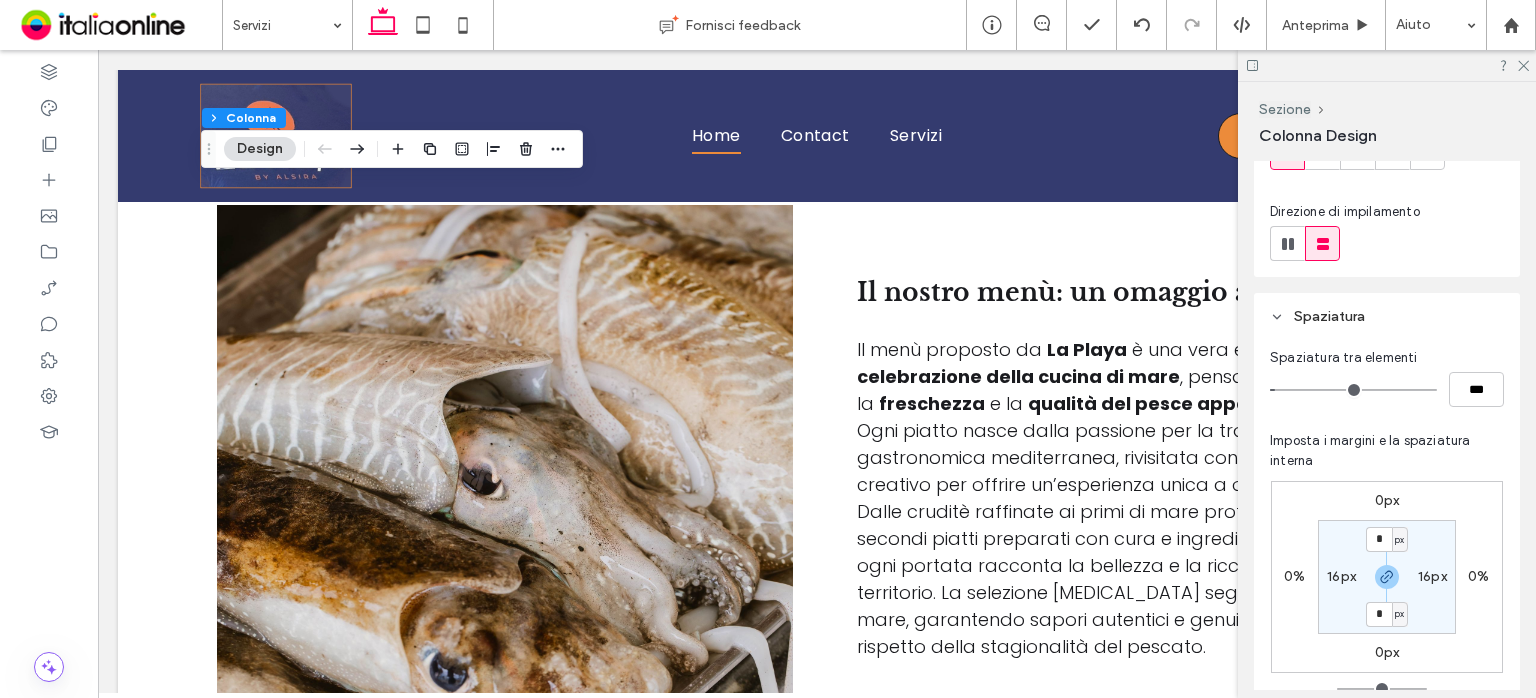 type on "*" 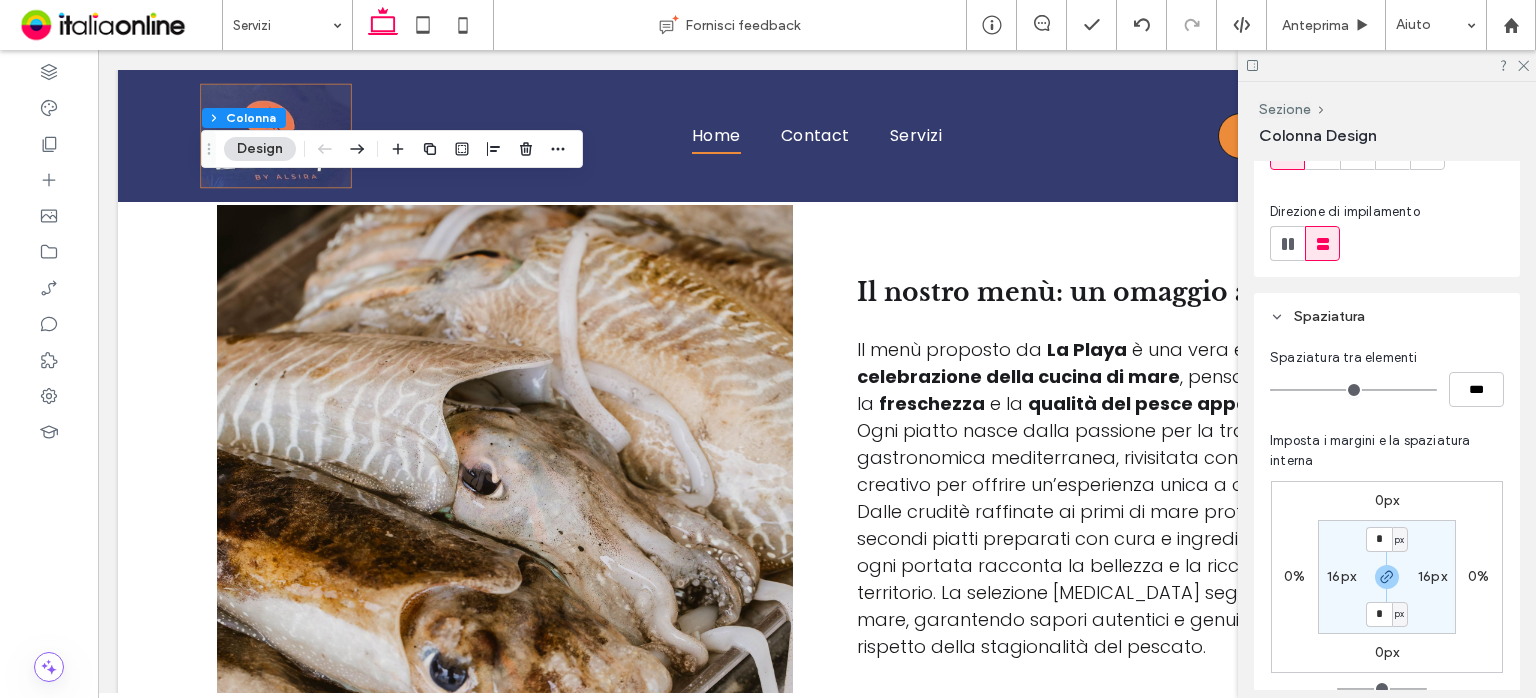 drag, startPoint x: 1300, startPoint y: 383, endPoint x: 1273, endPoint y: 378, distance: 27.45906 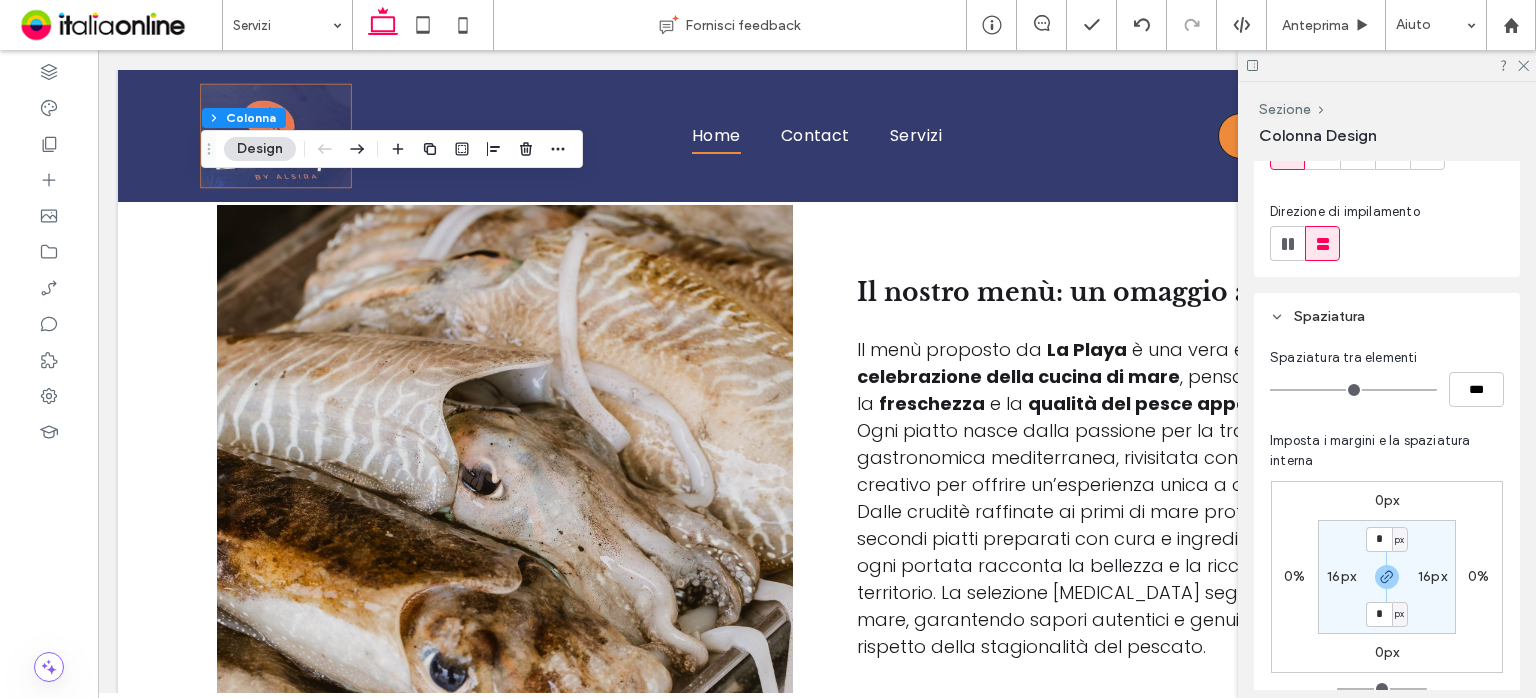 type on "*" 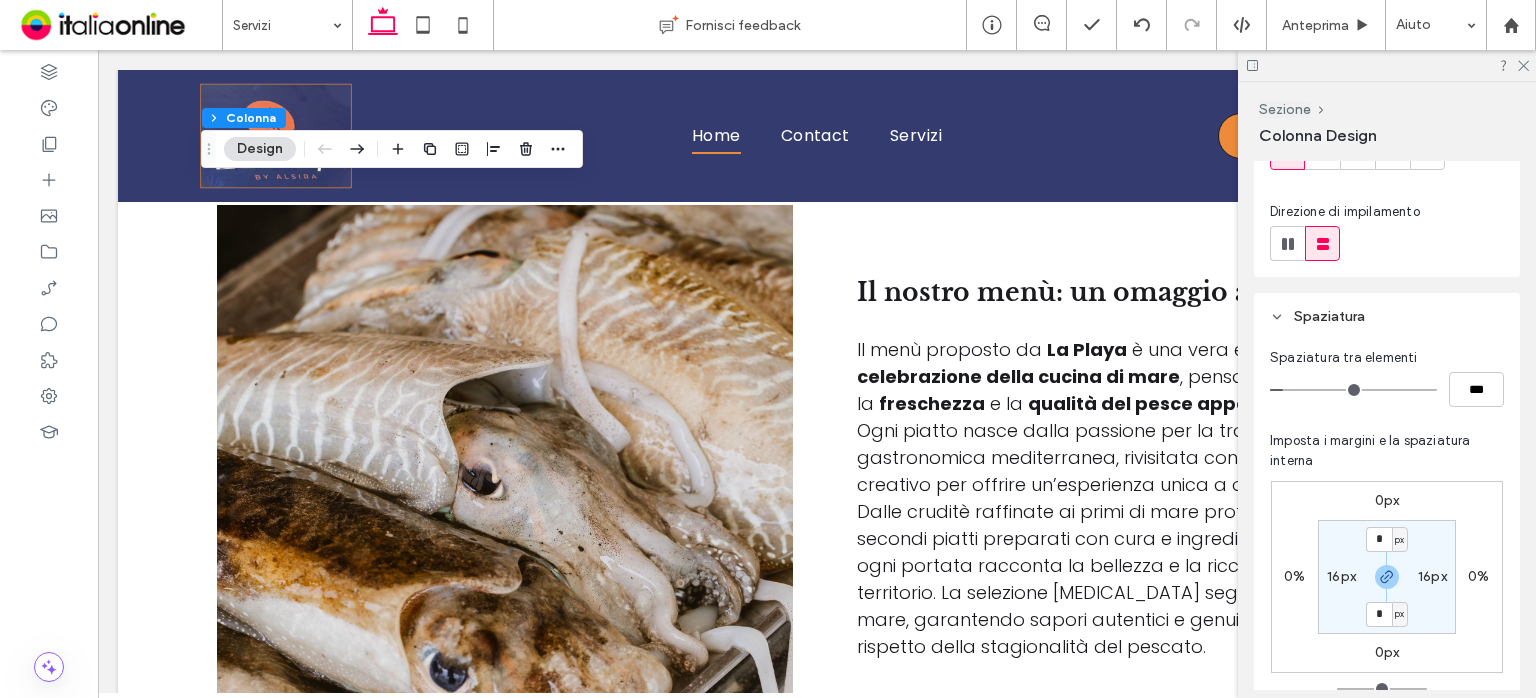 type on "*" 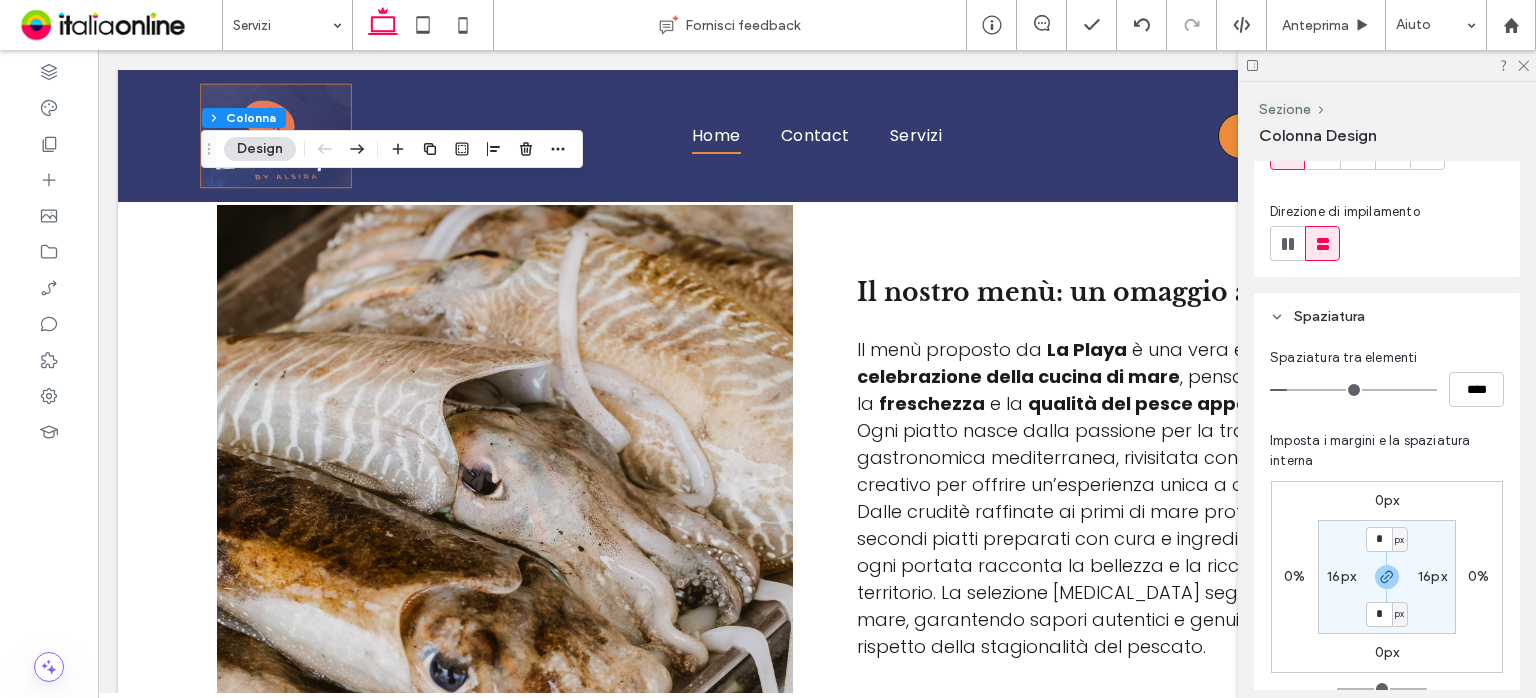 click at bounding box center (1353, 390) 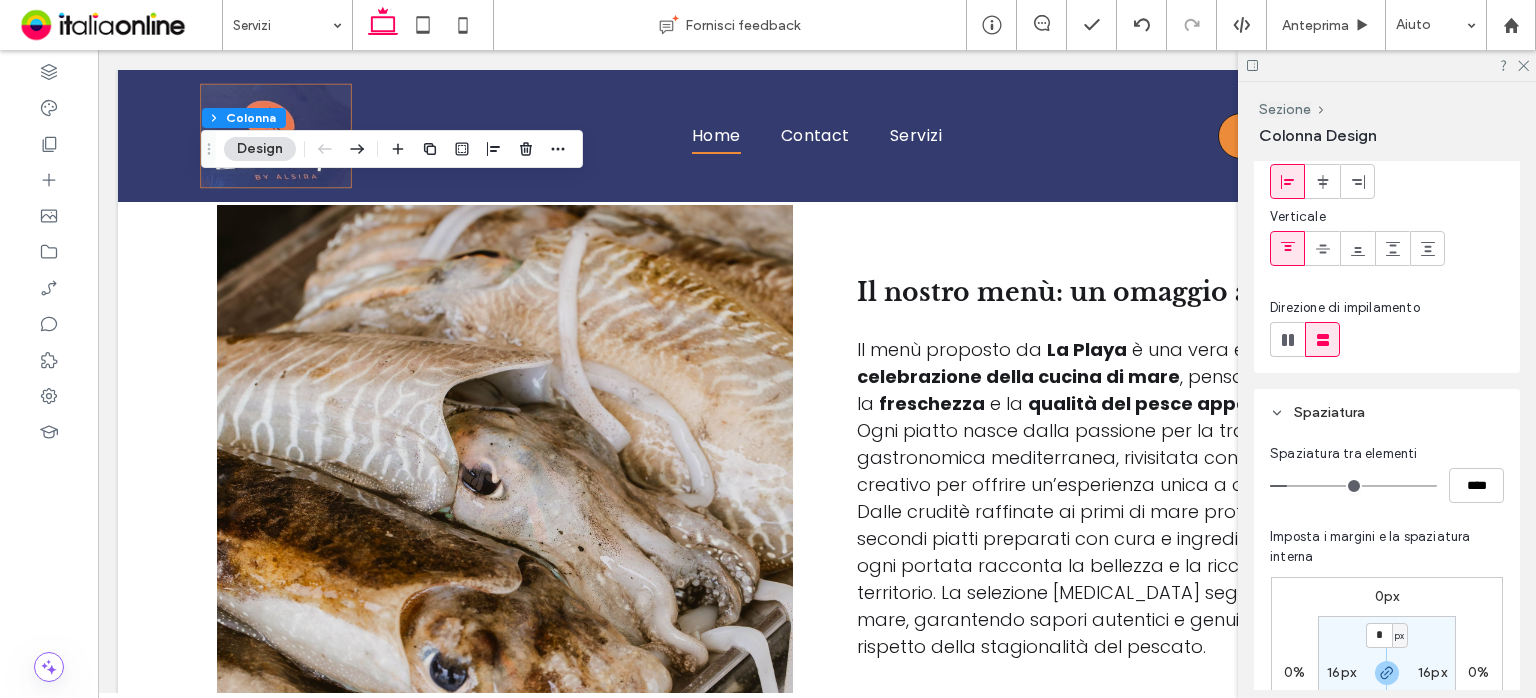 scroll, scrollTop: 94, scrollLeft: 0, axis: vertical 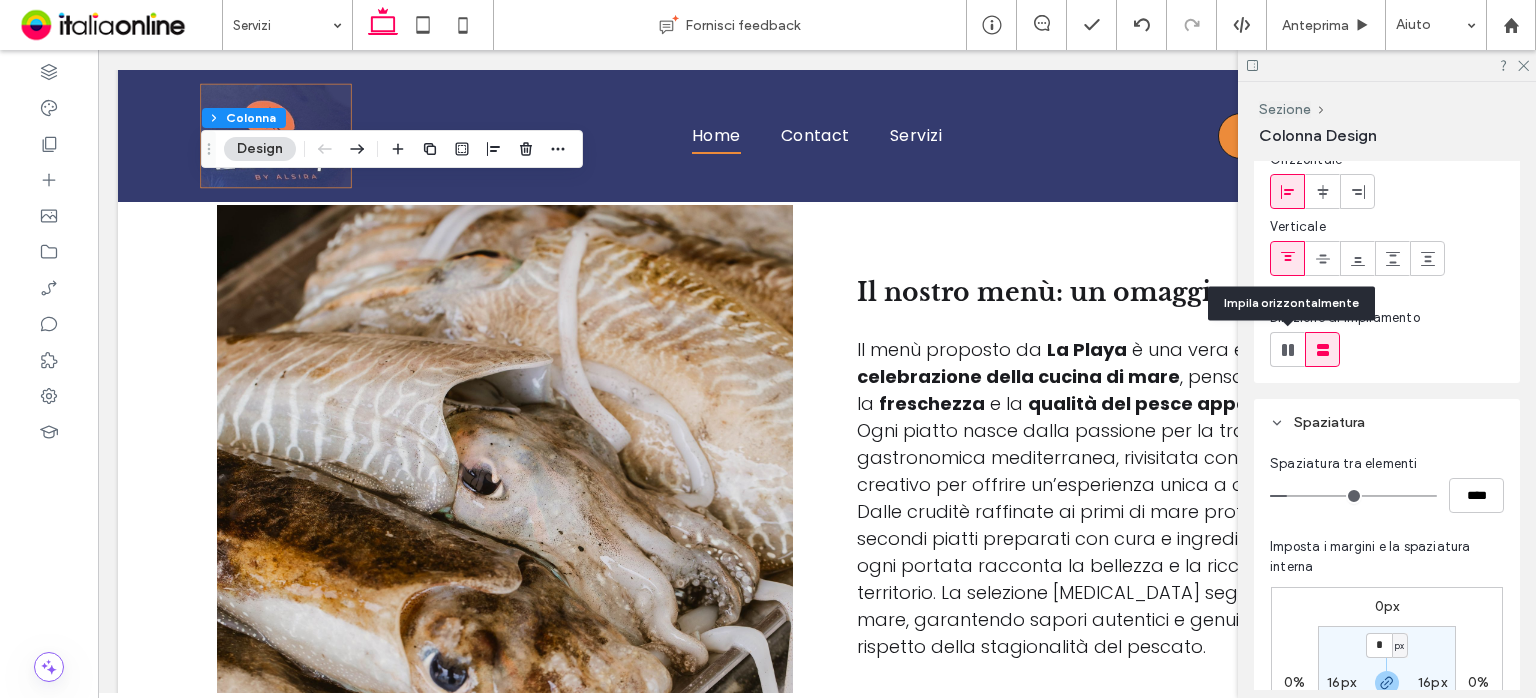 click 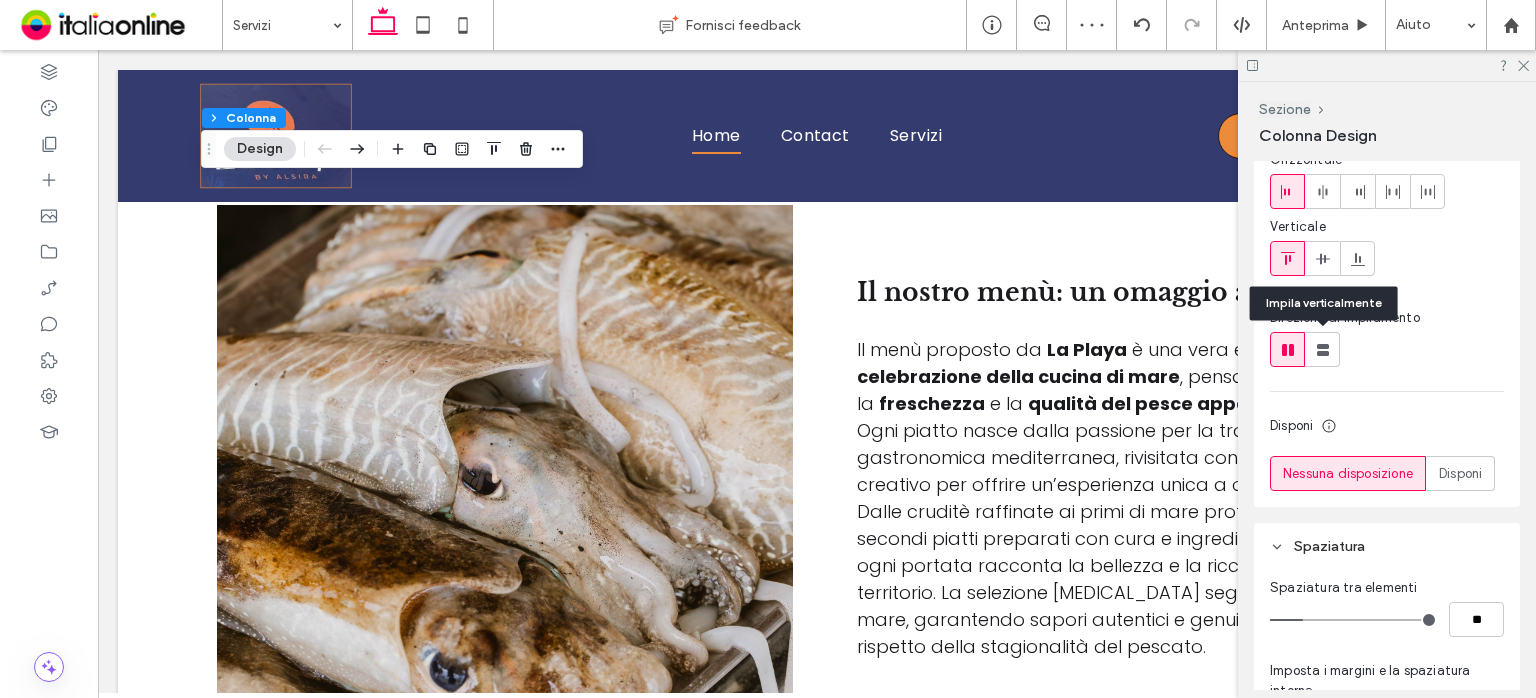 click 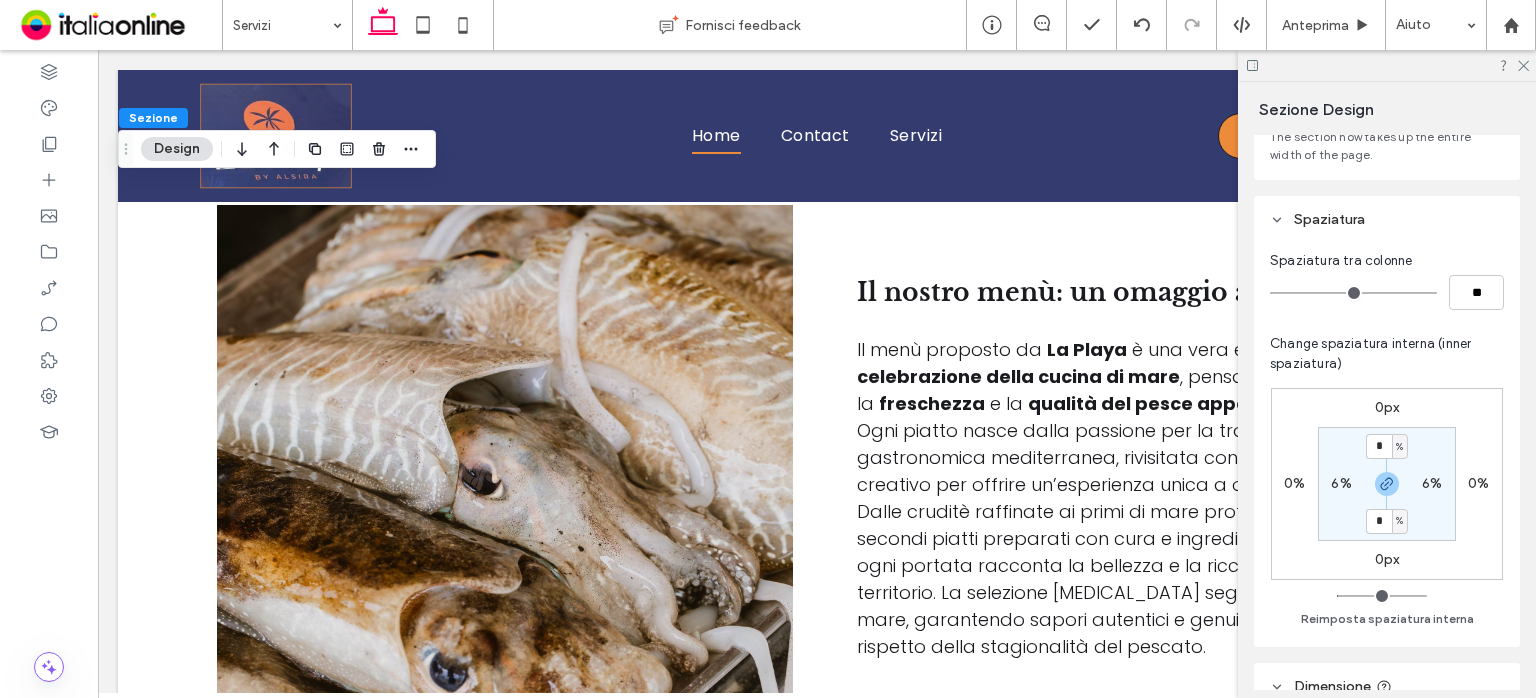scroll, scrollTop: 400, scrollLeft: 0, axis: vertical 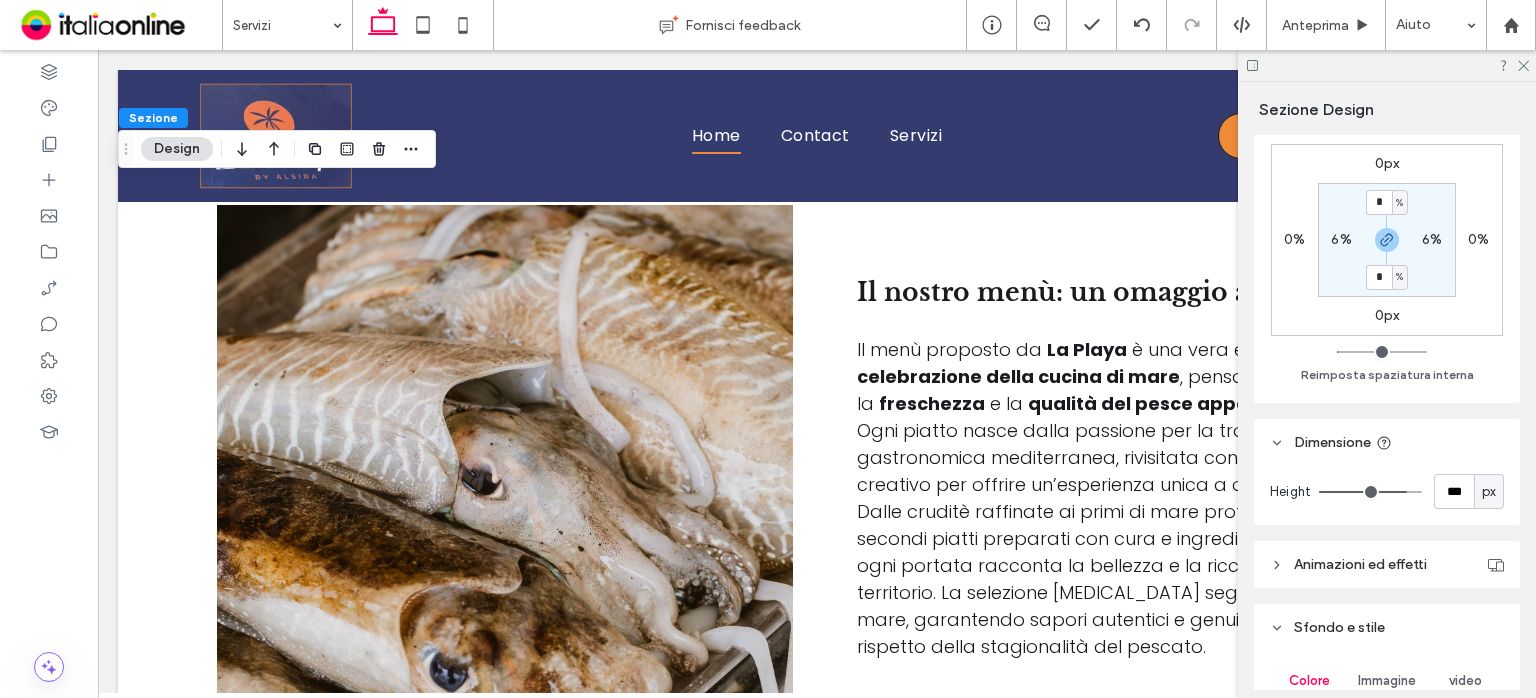 type on "***" 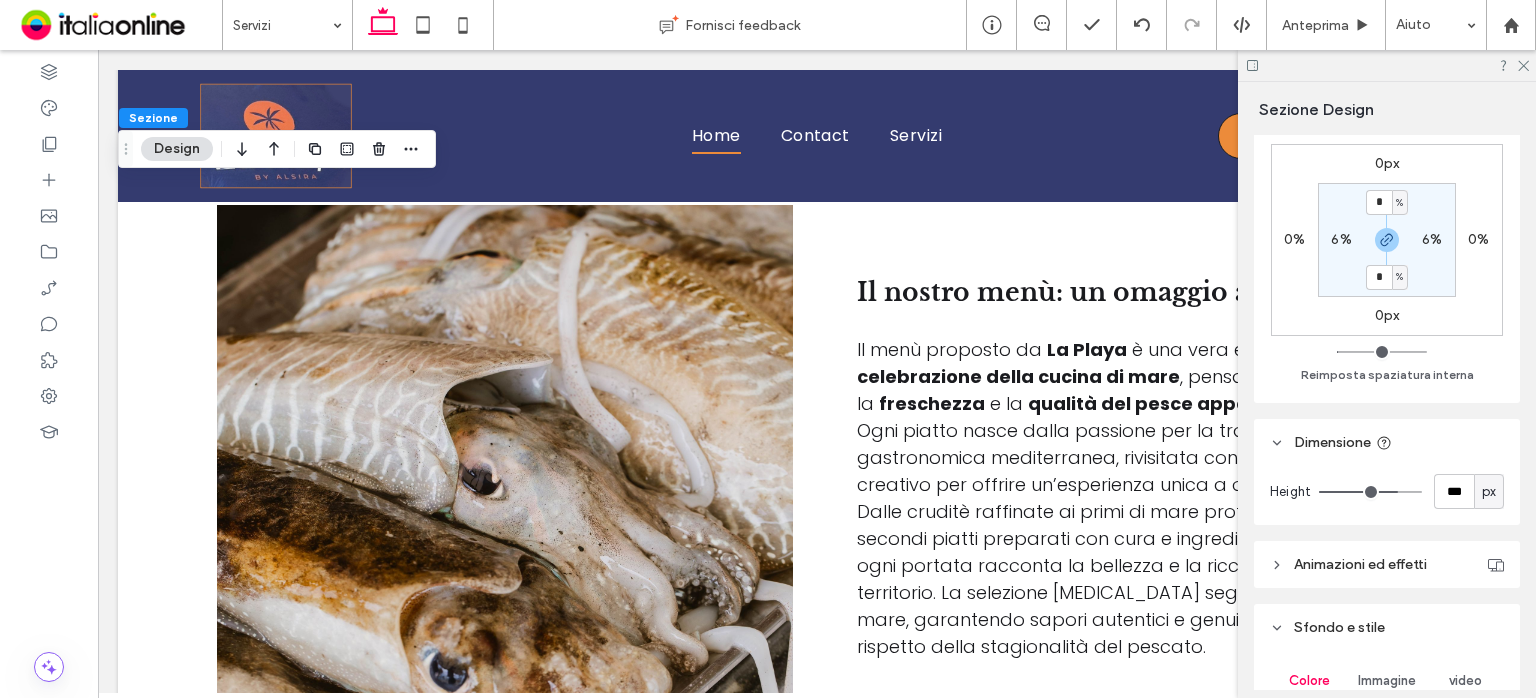 type on "***" 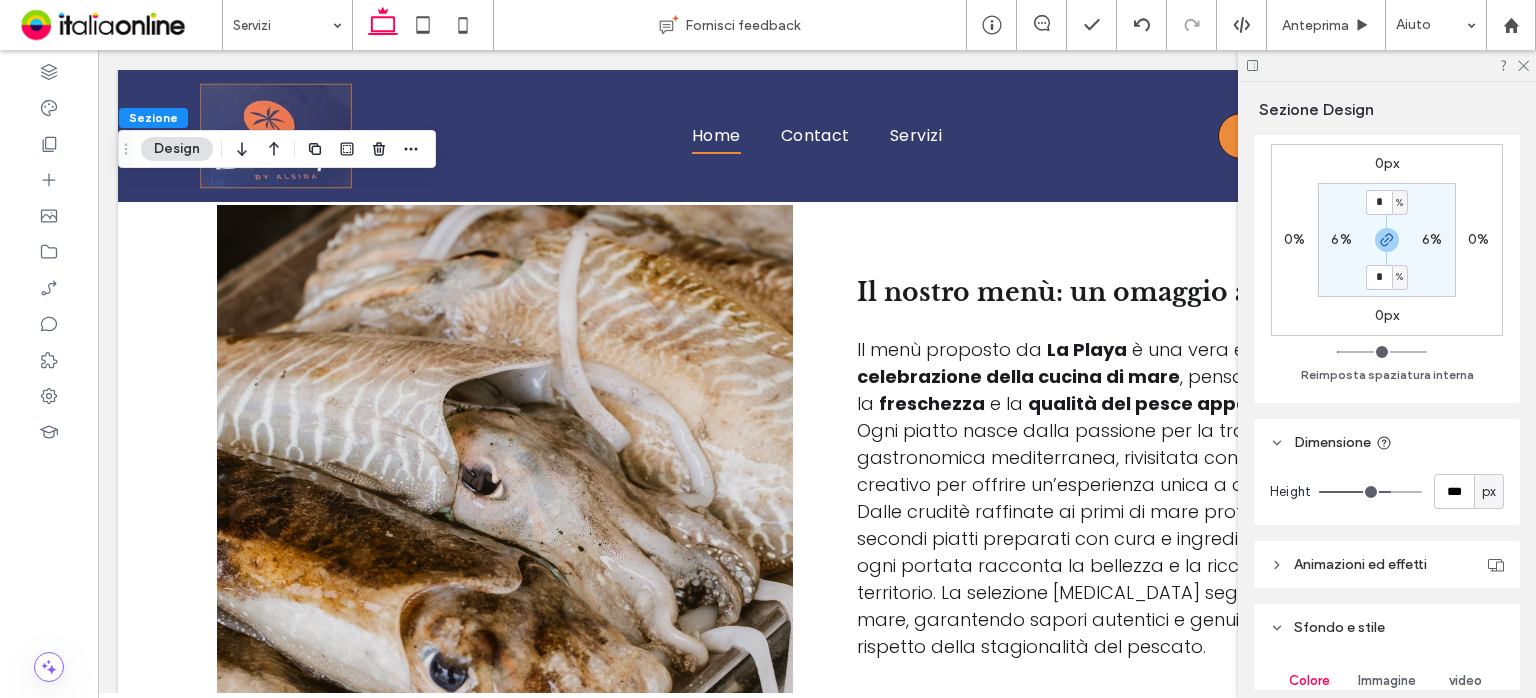 type on "***" 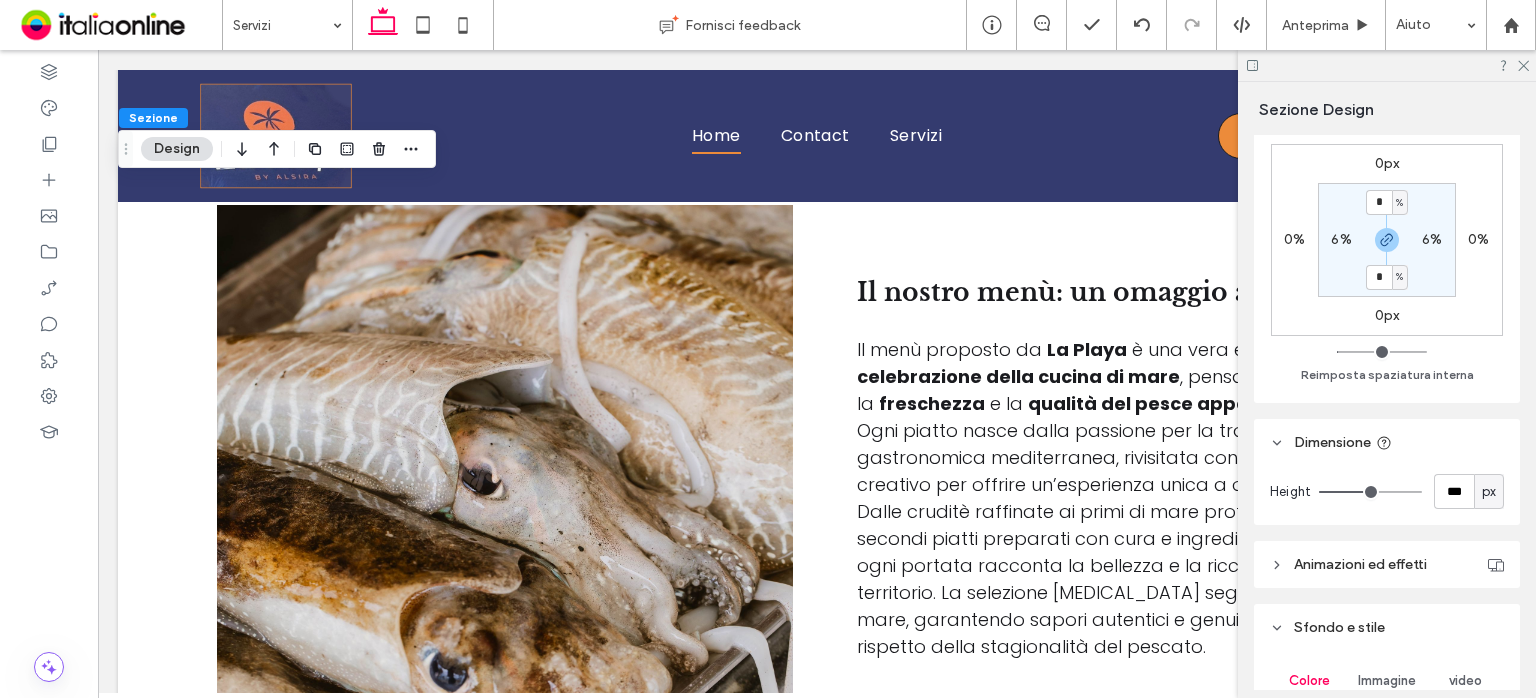 drag, startPoint x: 1392, startPoint y: 493, endPoint x: 1366, endPoint y: 493, distance: 26 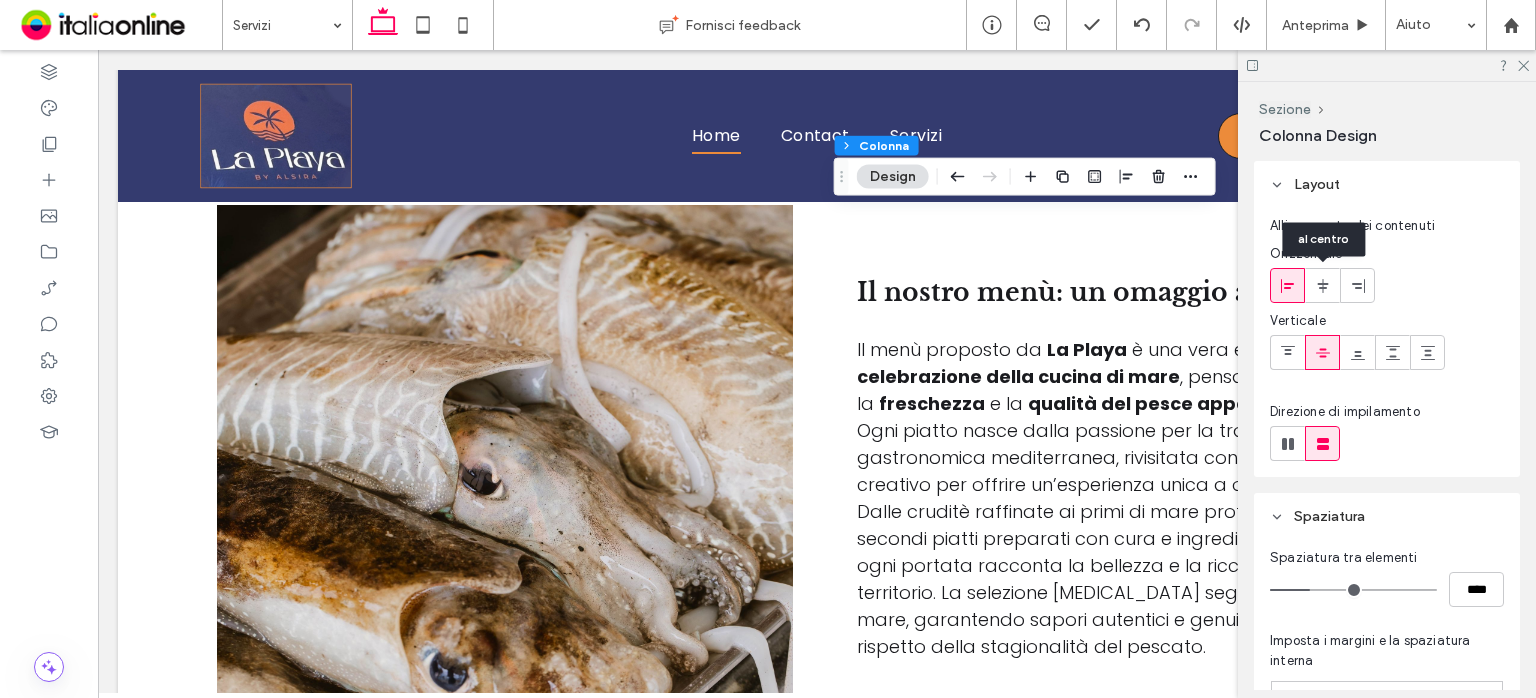 click 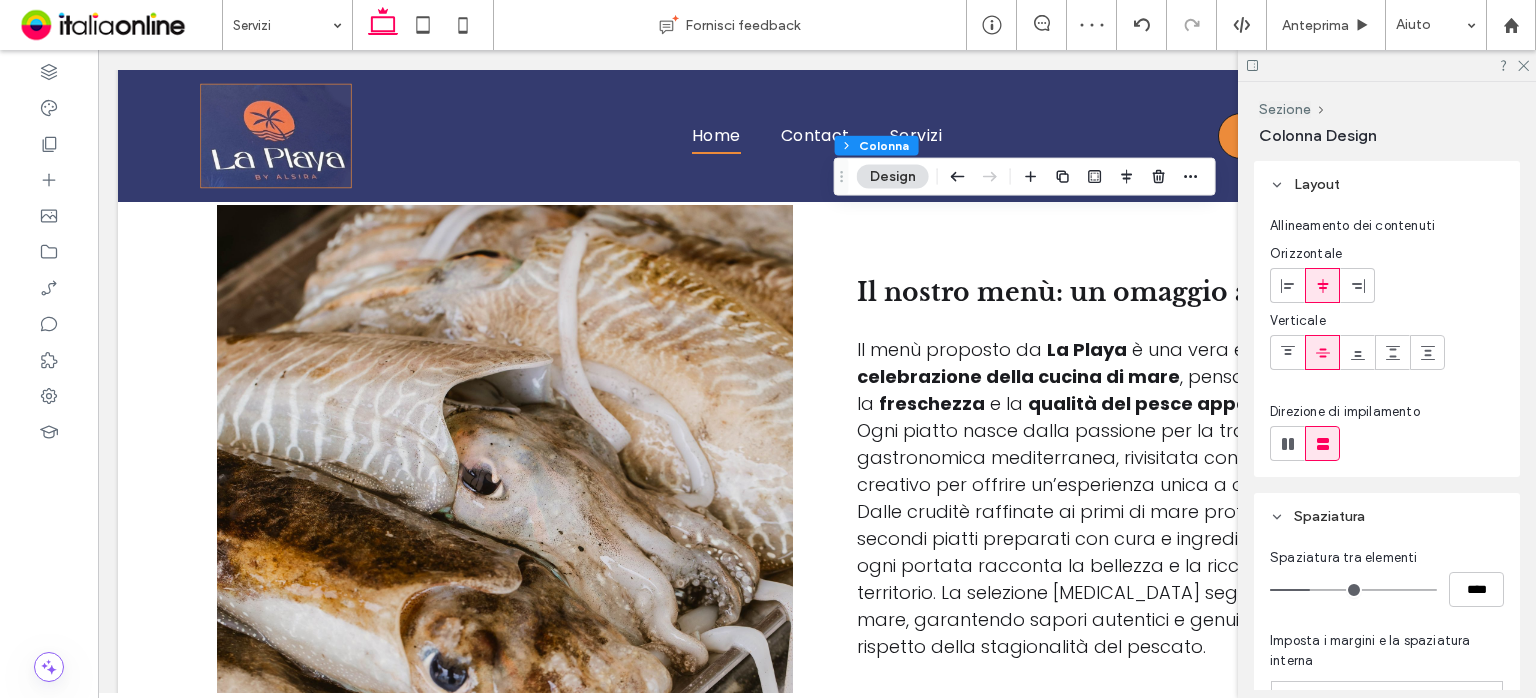 click 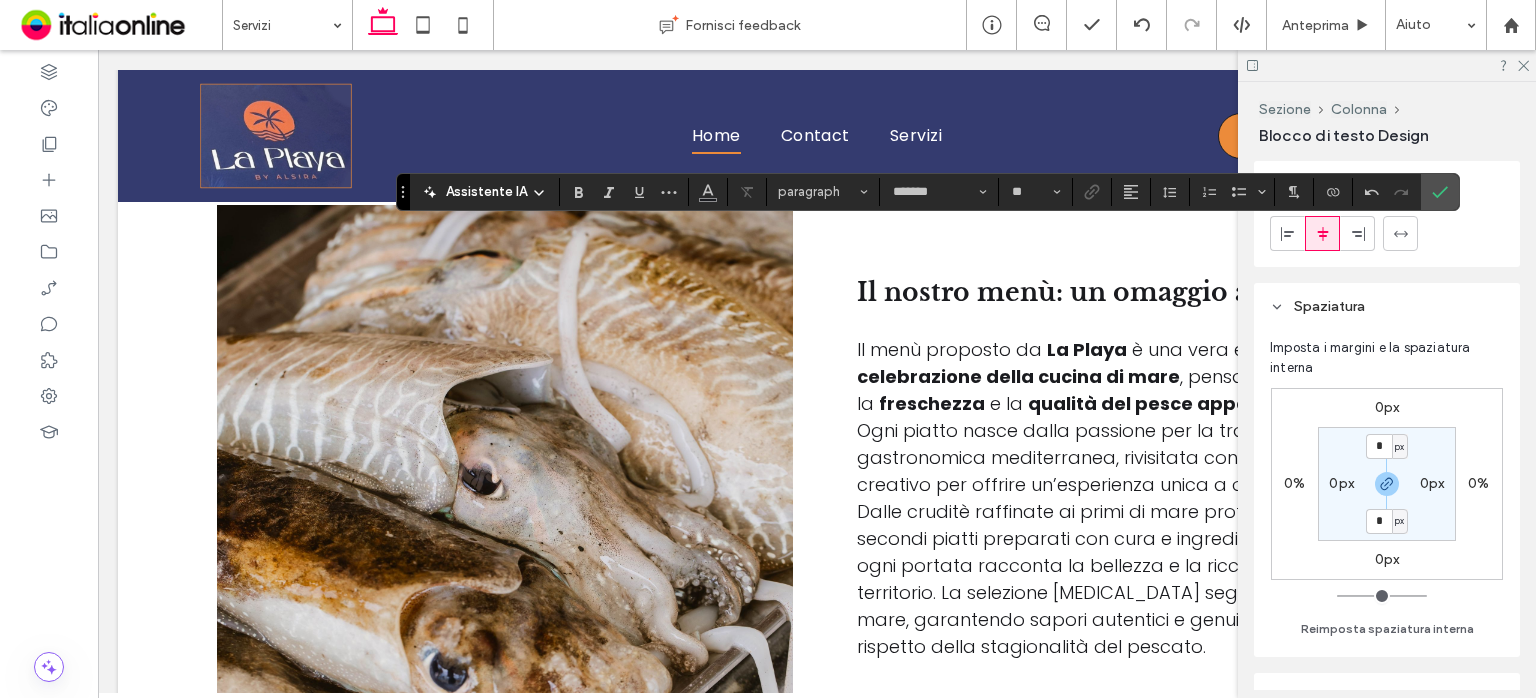 click 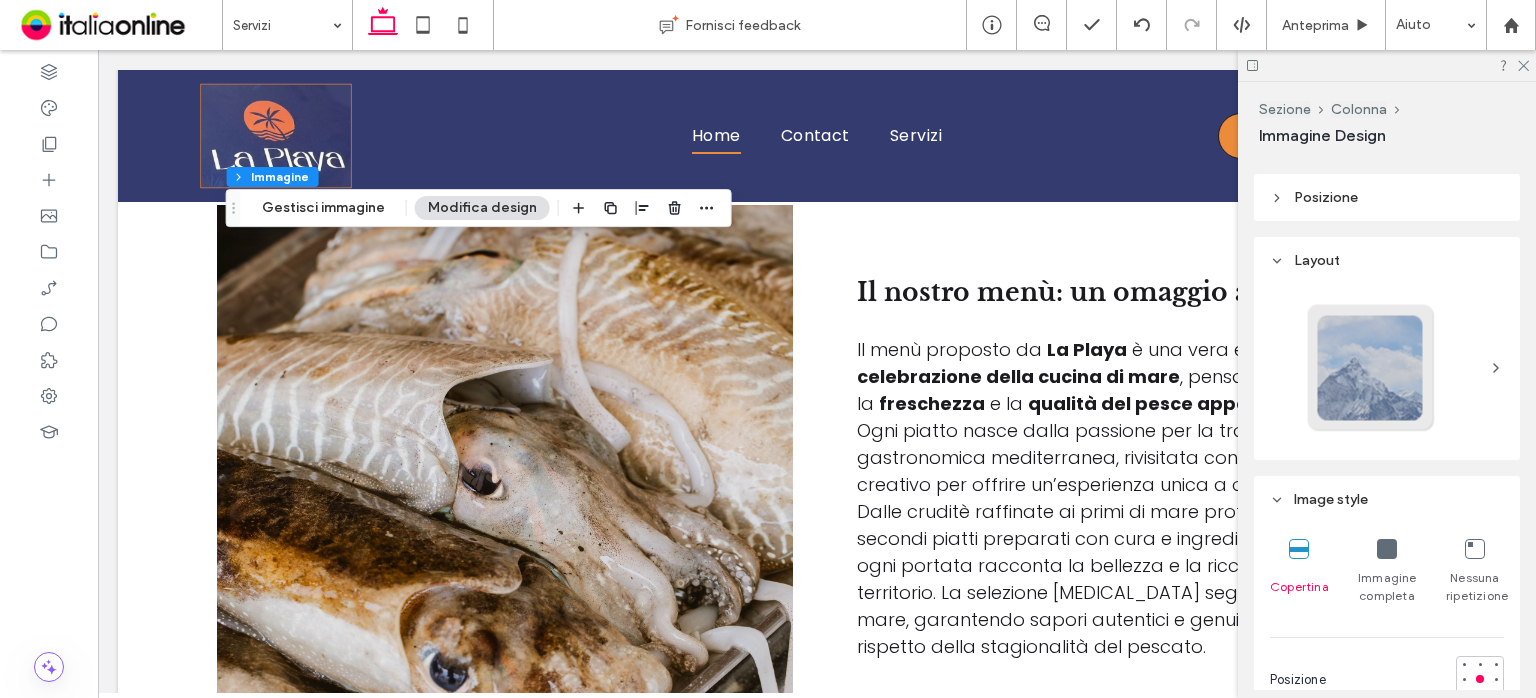 scroll, scrollTop: 800, scrollLeft: 0, axis: vertical 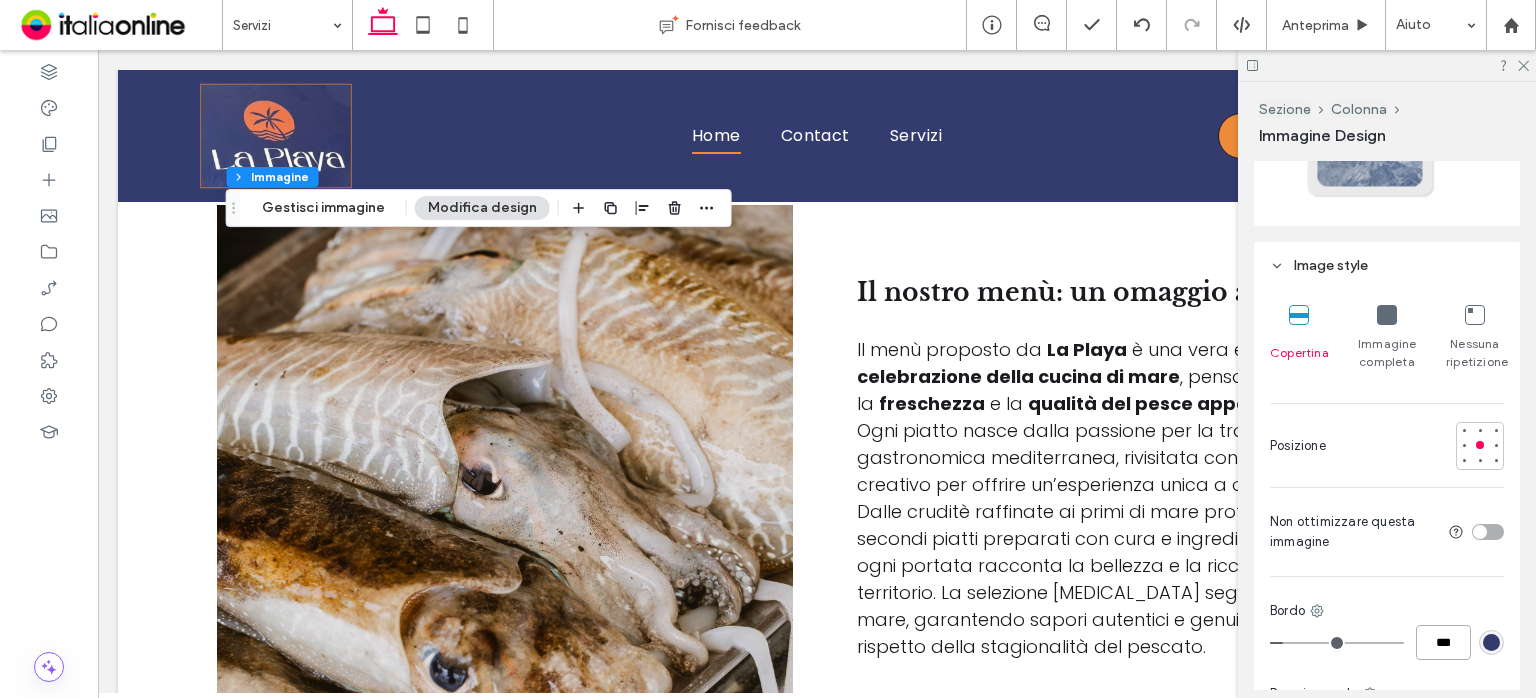 click on "***" at bounding box center (1443, 642) 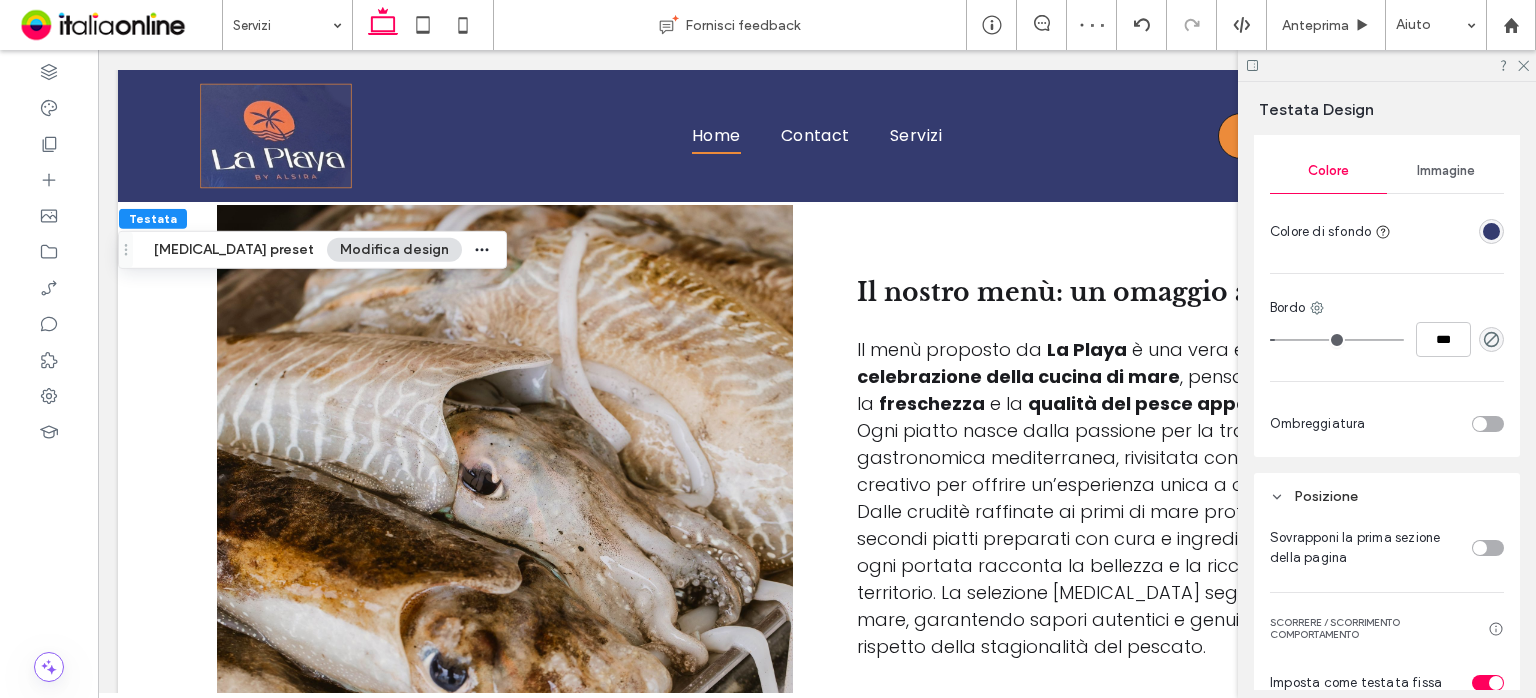 scroll, scrollTop: 693, scrollLeft: 0, axis: vertical 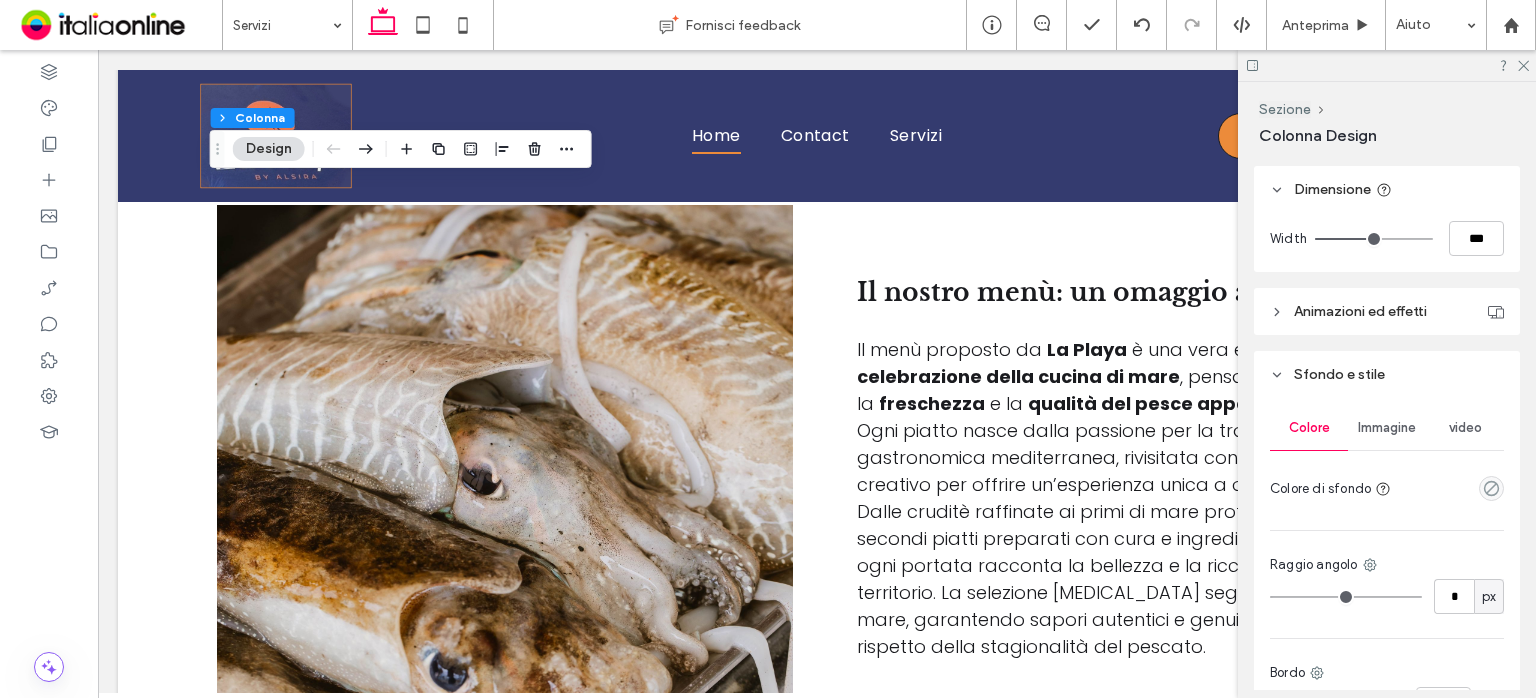 click at bounding box center [1491, 488] 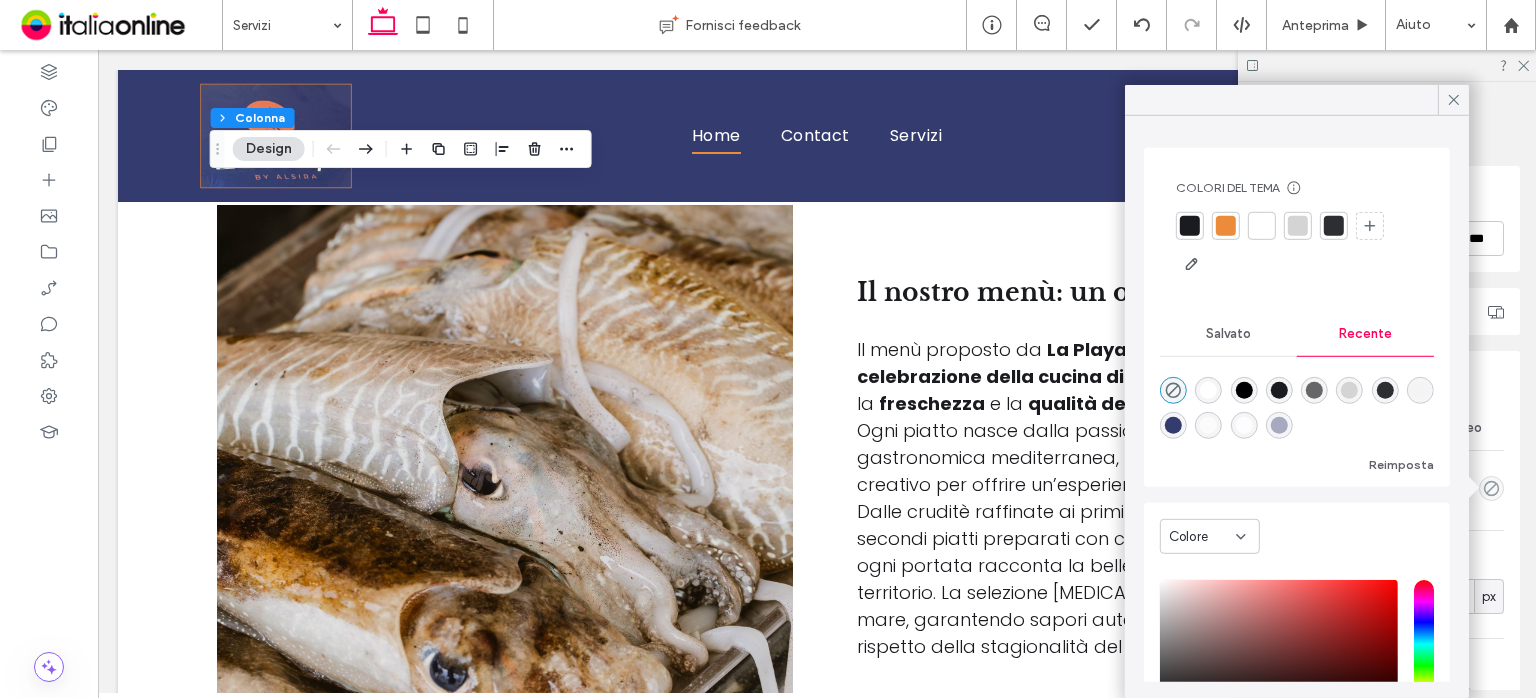 click at bounding box center (1173, 425) 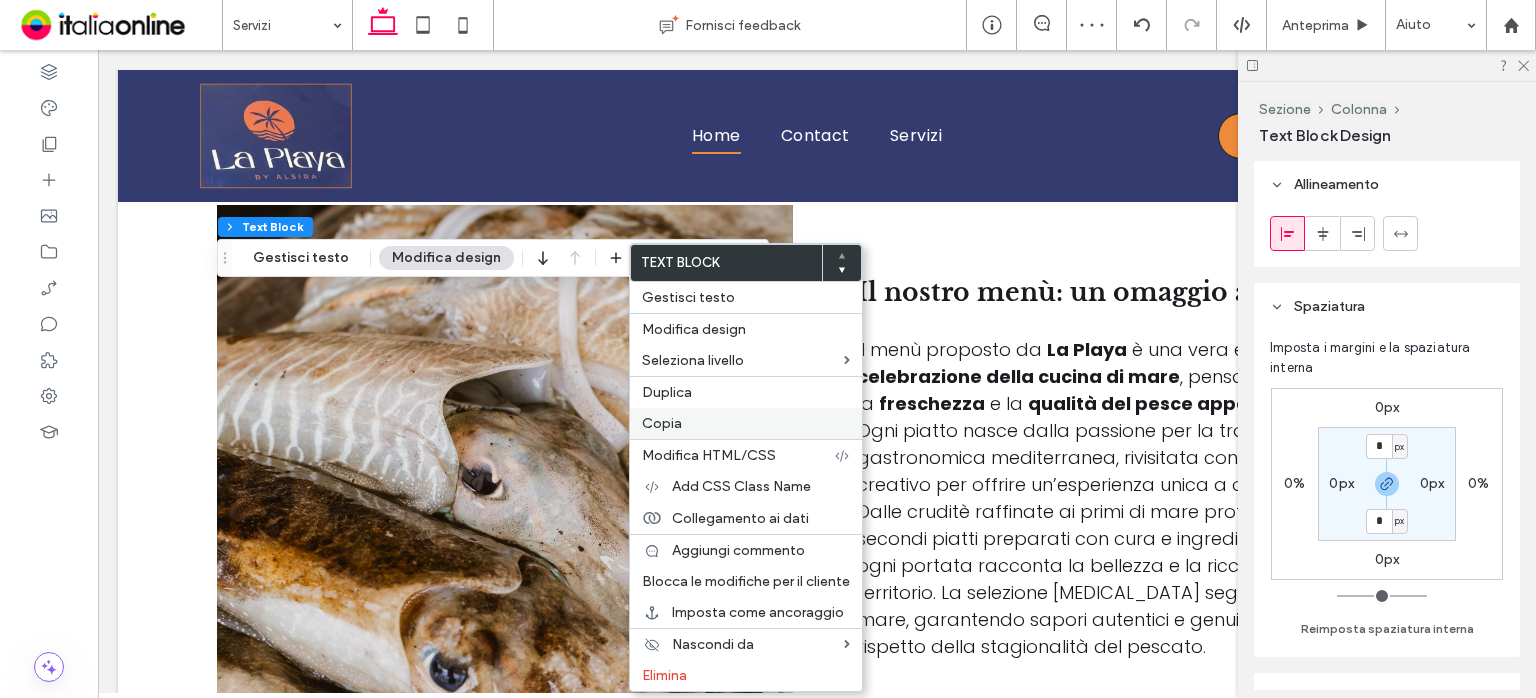 click on "Copia" at bounding box center [746, 423] 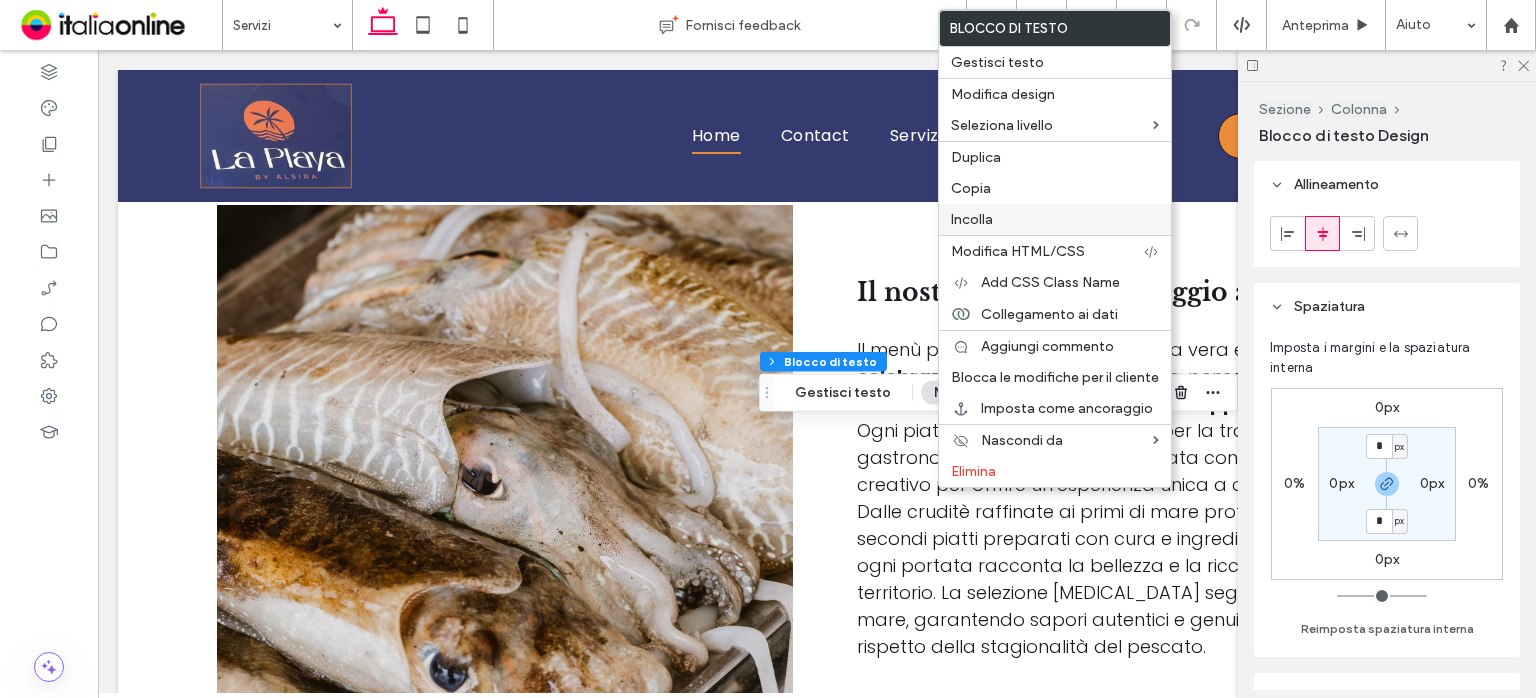 click on "Incolla" at bounding box center (1055, 219) 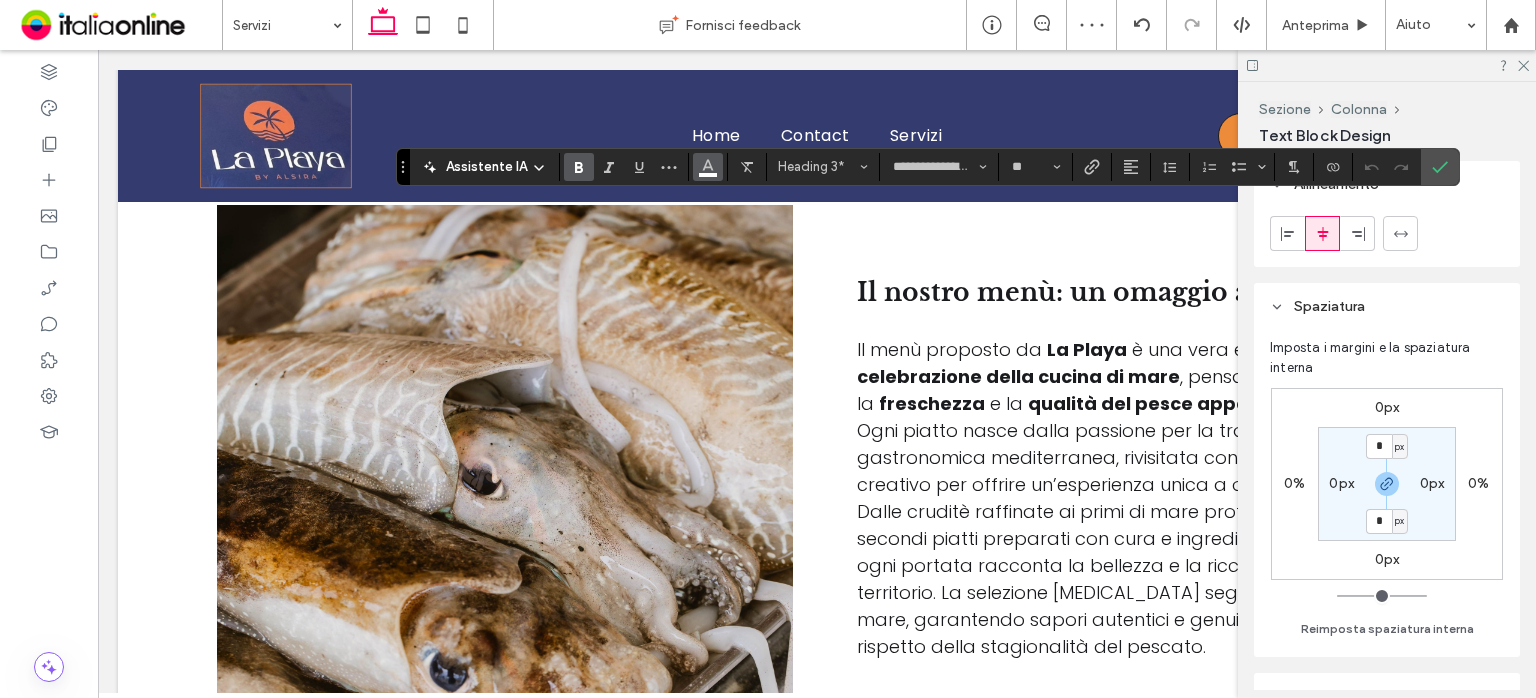 click 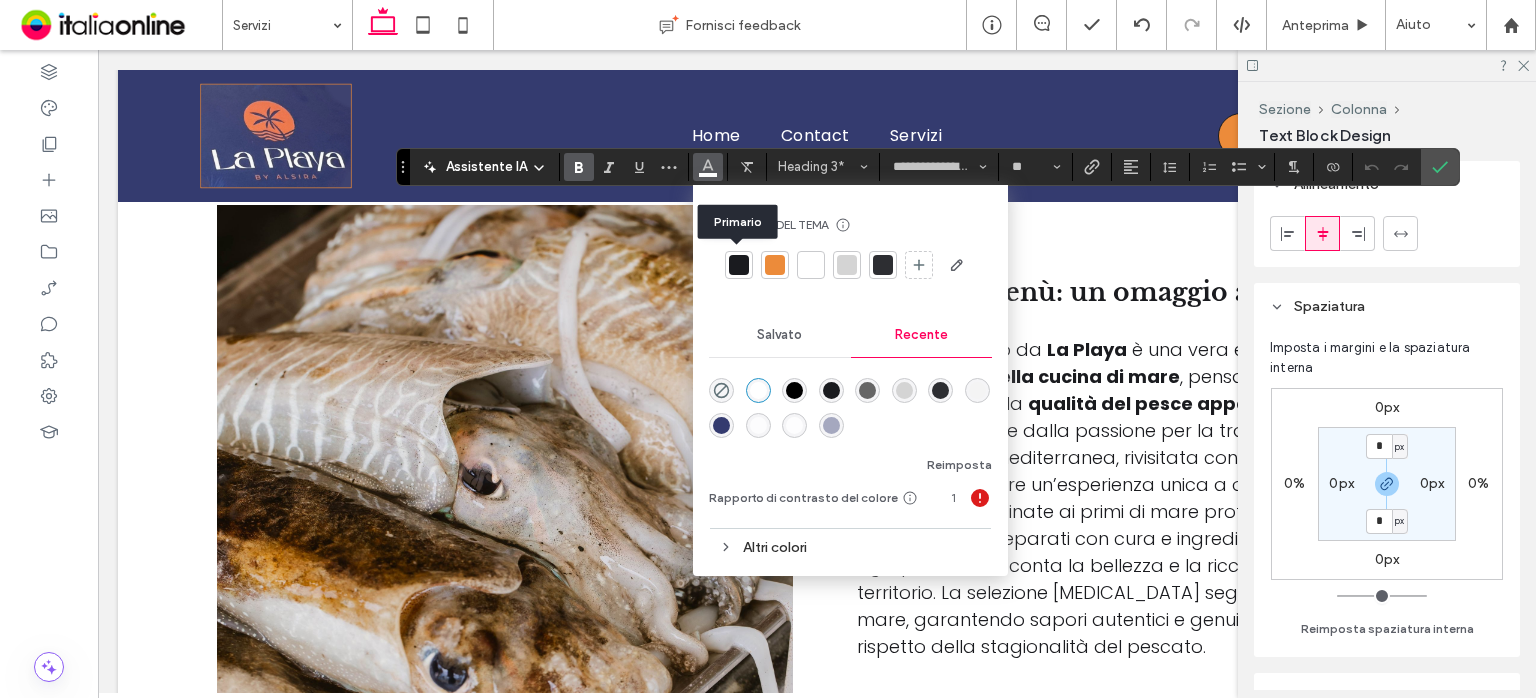 drag, startPoint x: 739, startPoint y: 257, endPoint x: 806, endPoint y: 241, distance: 68.88396 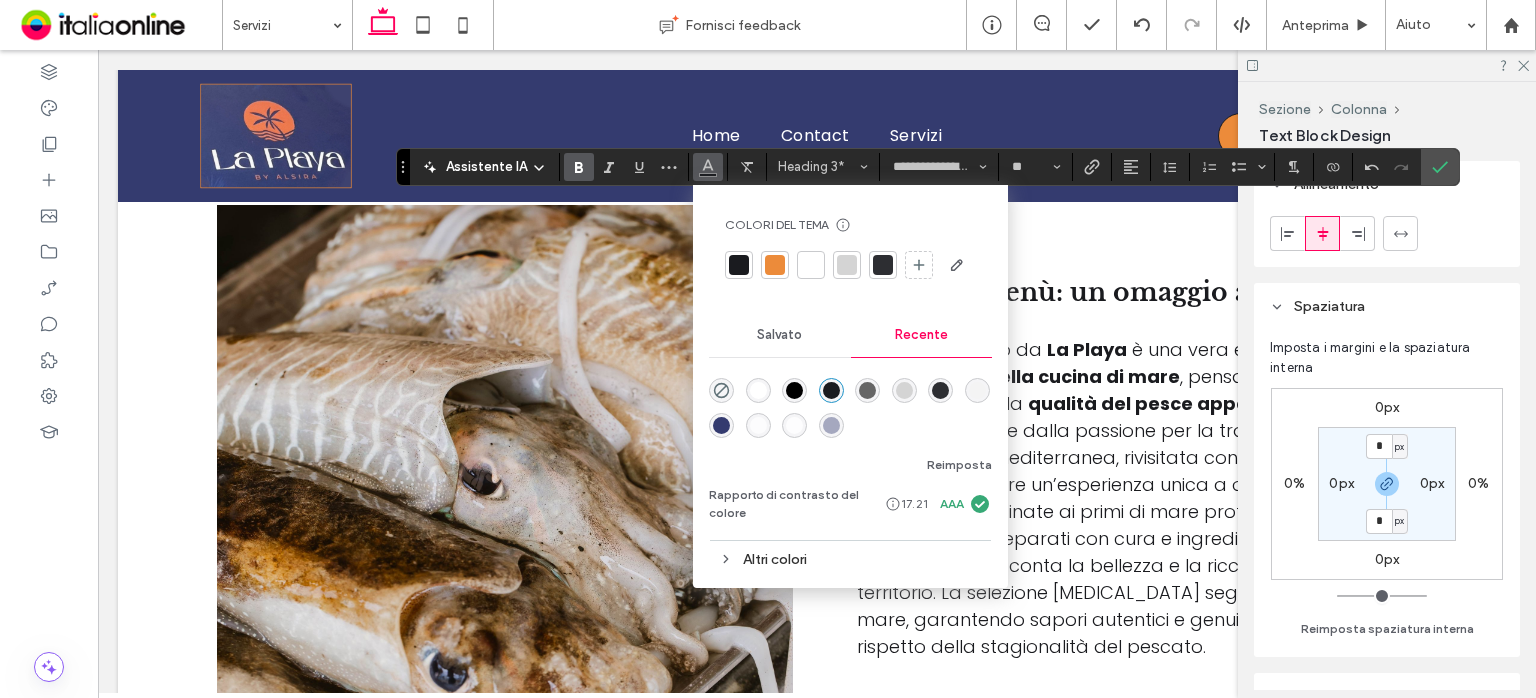 drag, startPoint x: 1432, startPoint y: 162, endPoint x: 1422, endPoint y: 177, distance: 18.027756 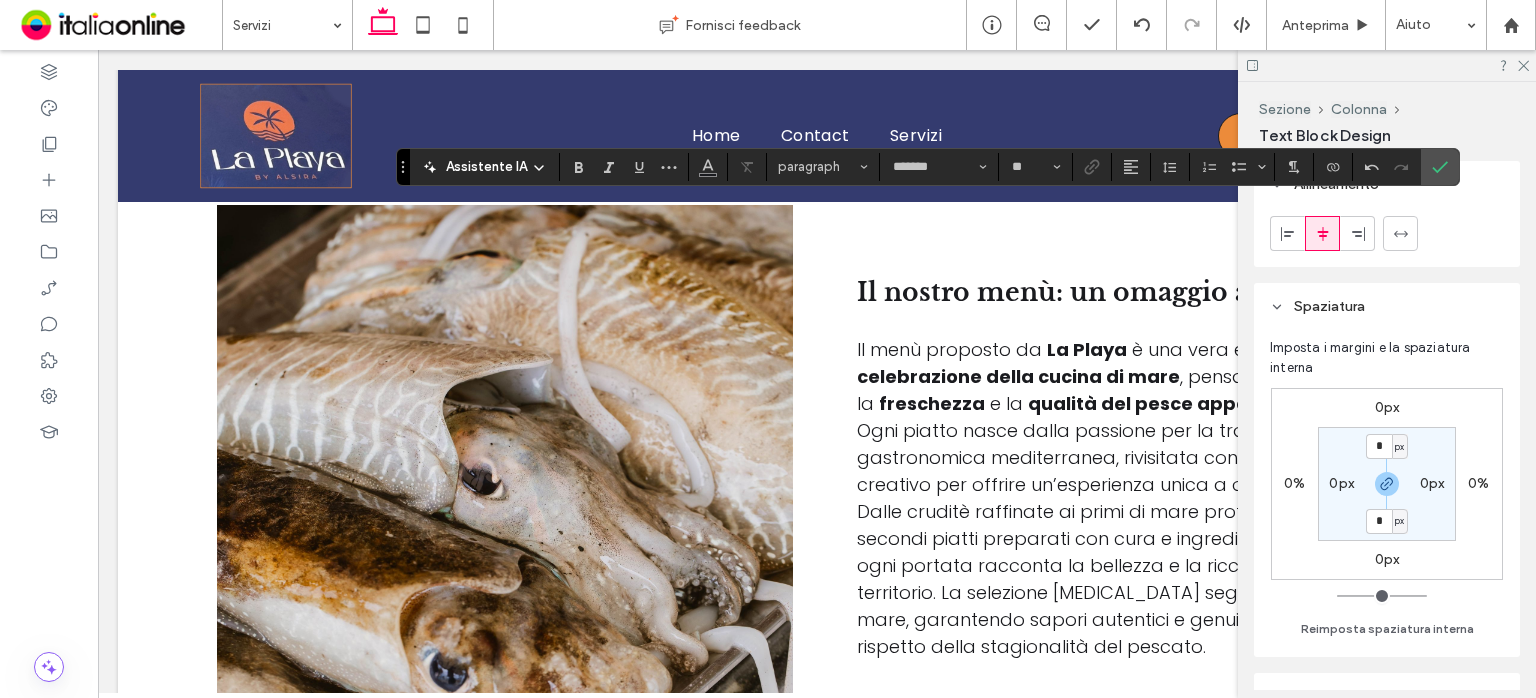 drag, startPoint x: 1425, startPoint y: 168, endPoint x: 1396, endPoint y: 214, distance: 54.378304 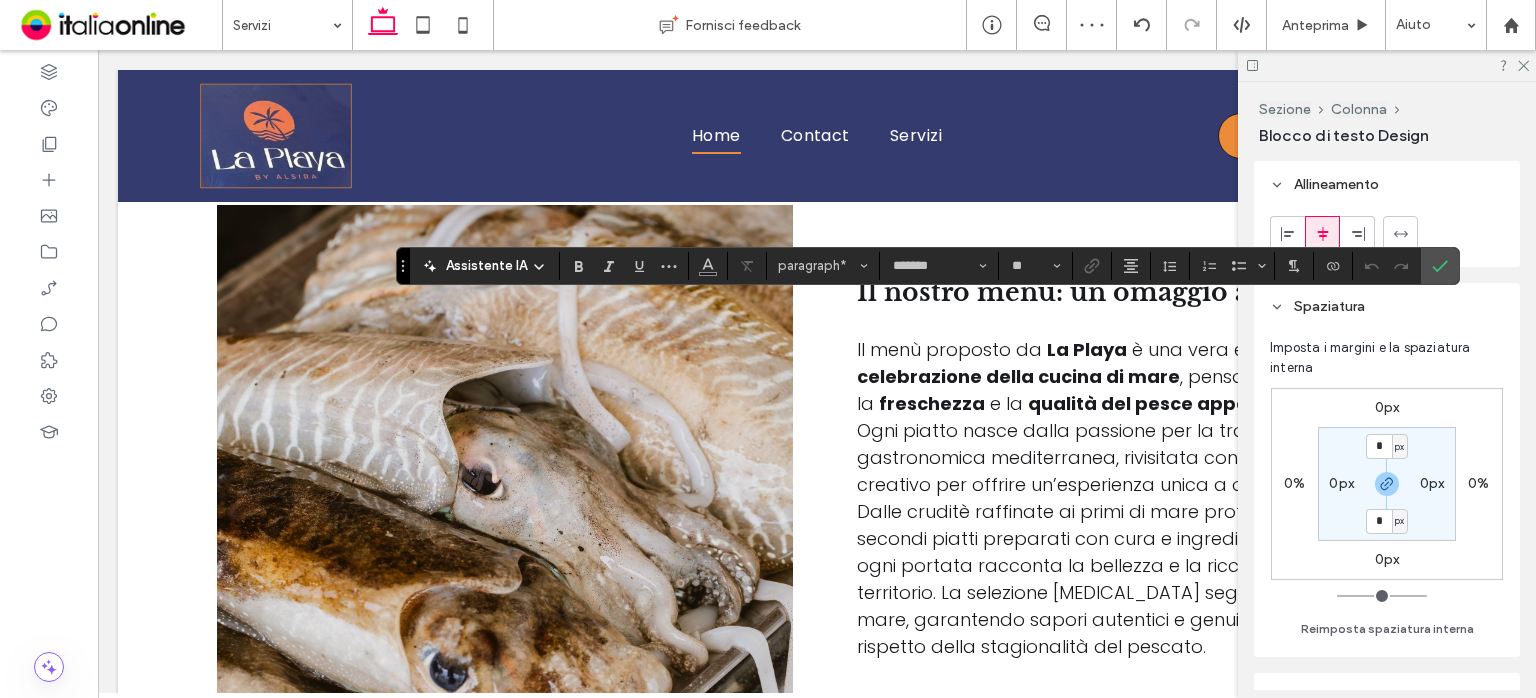 click 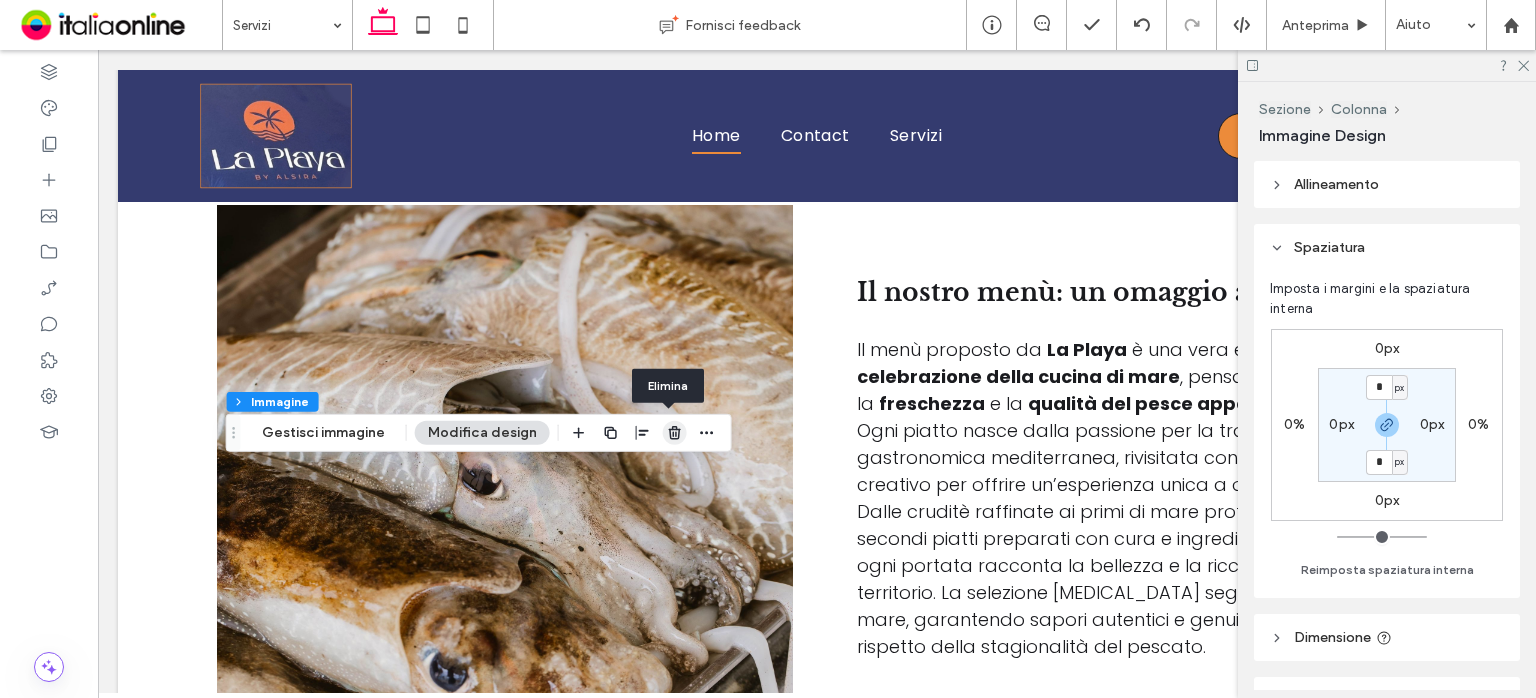 click 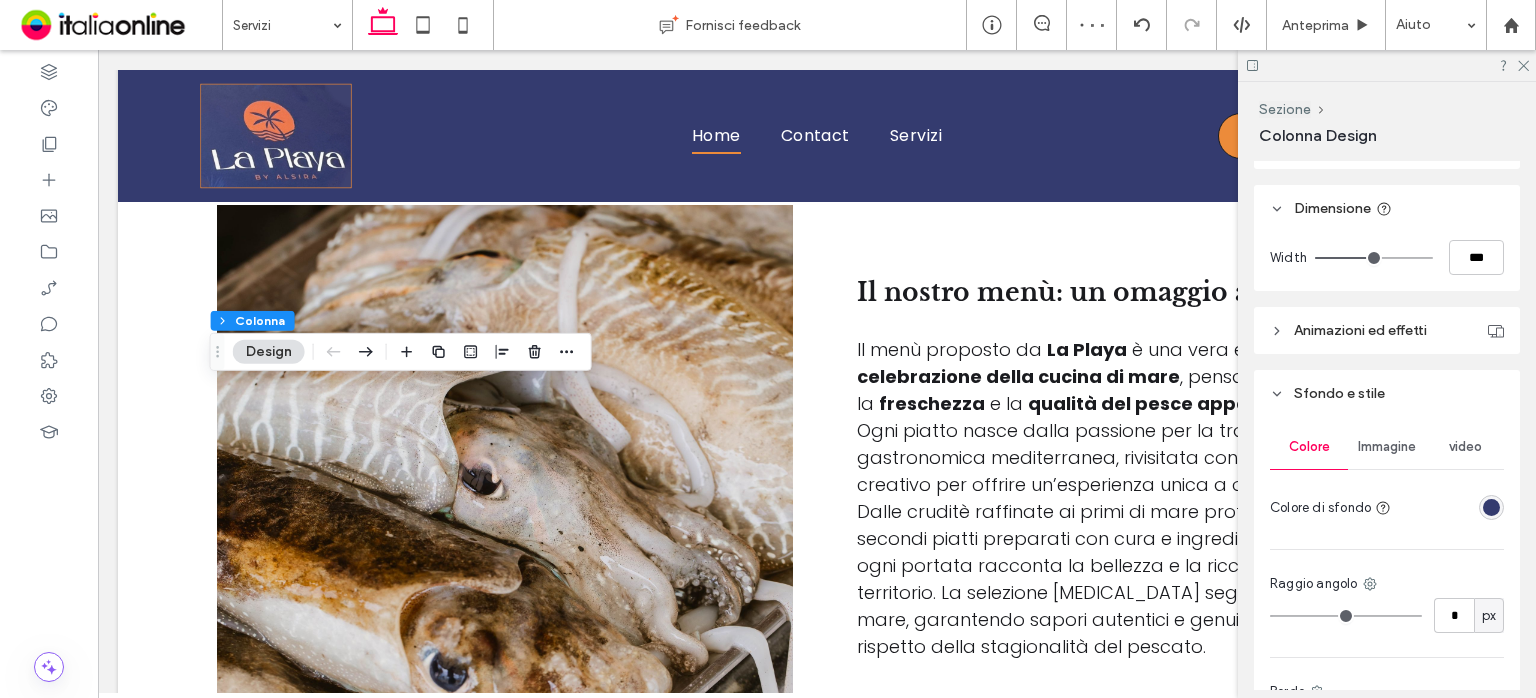scroll, scrollTop: 800, scrollLeft: 0, axis: vertical 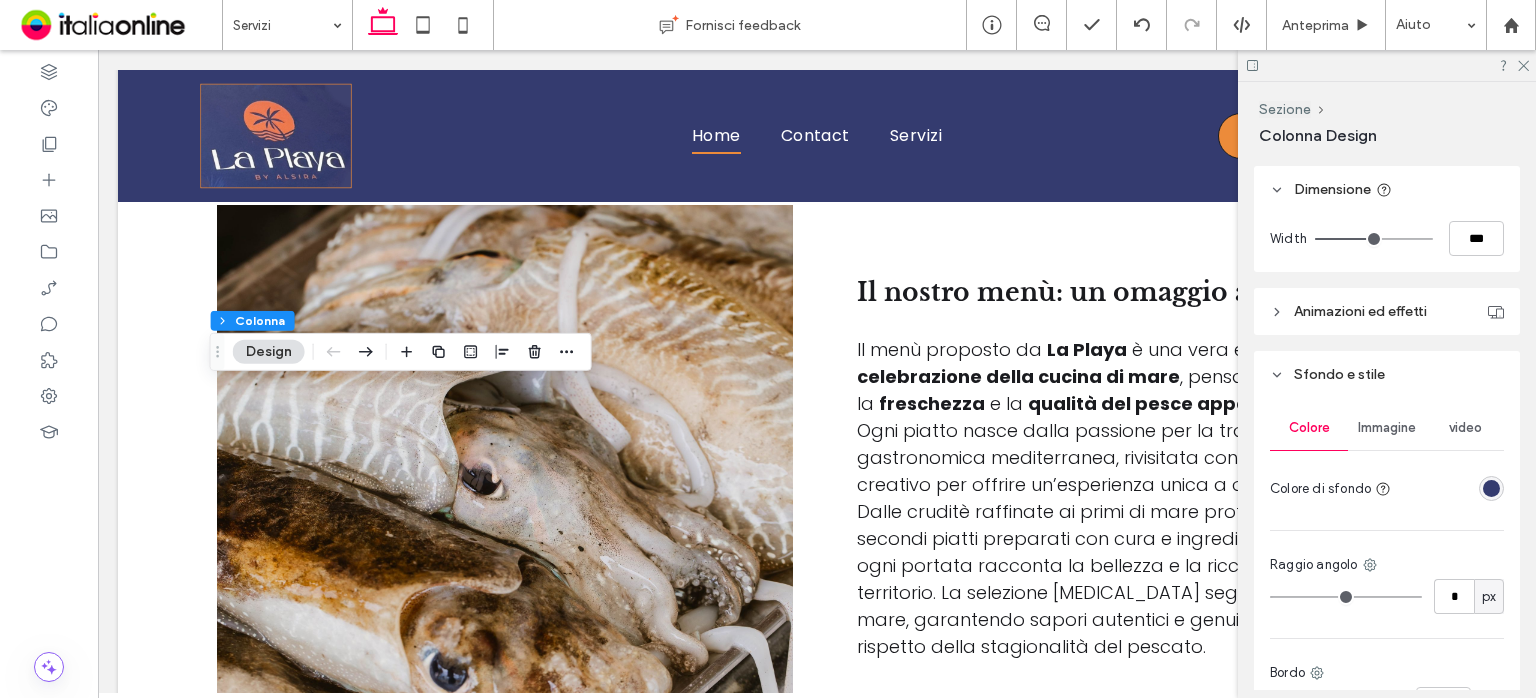 click at bounding box center [1491, 488] 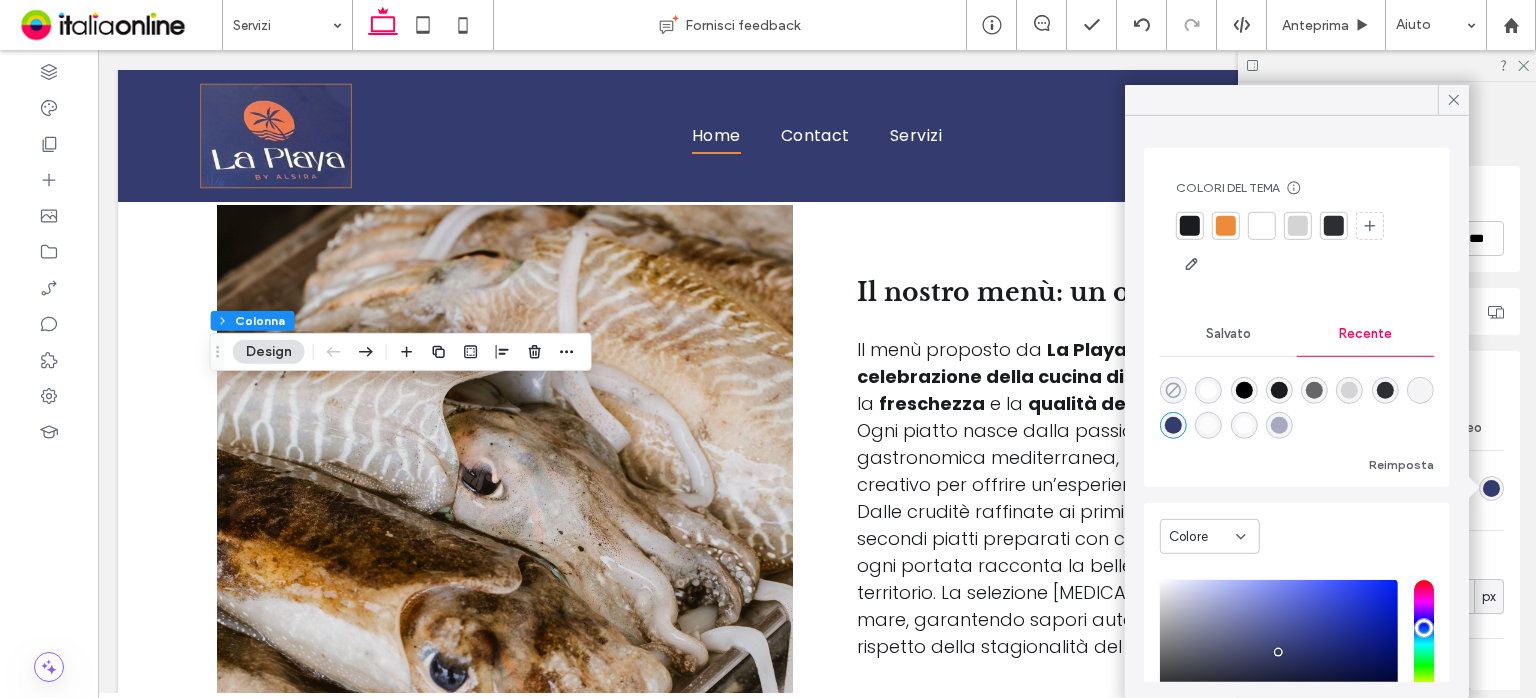 click 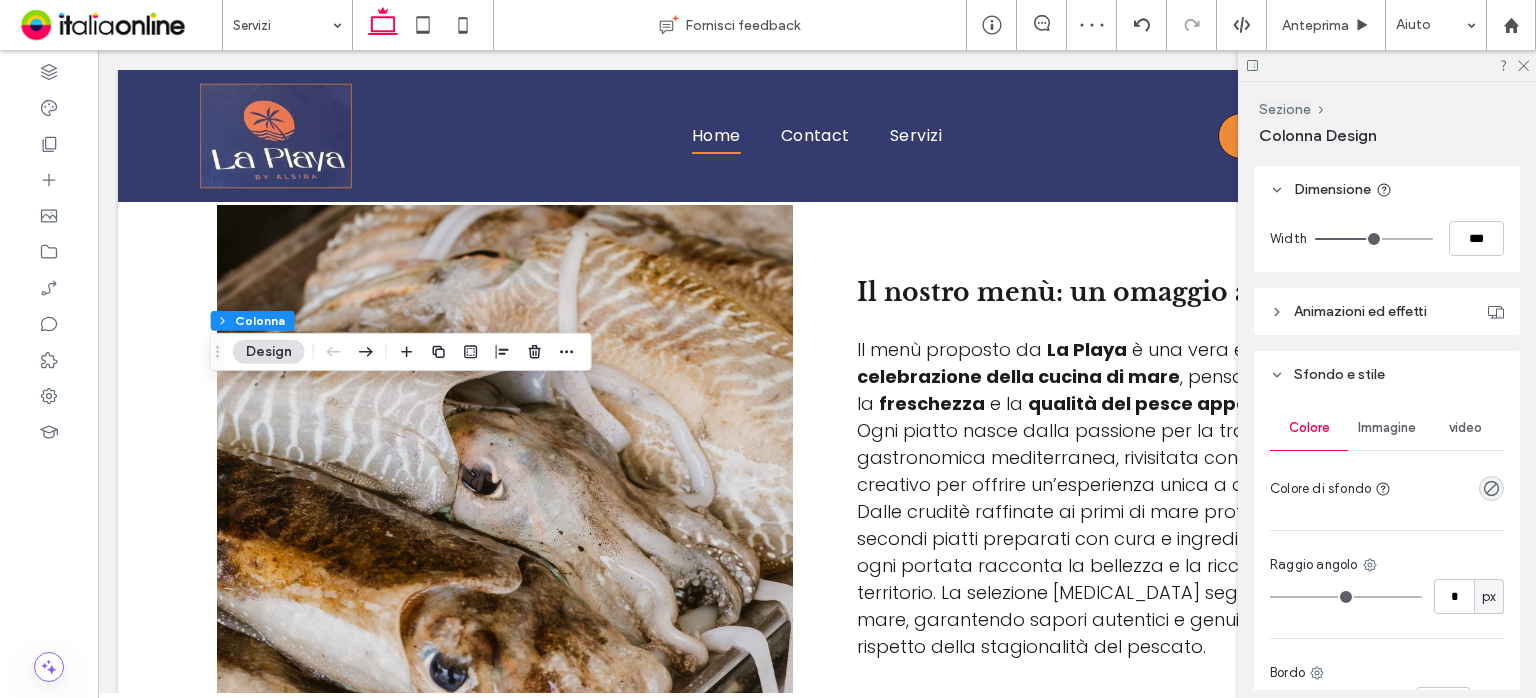 click on "Immagine" at bounding box center [1387, 428] 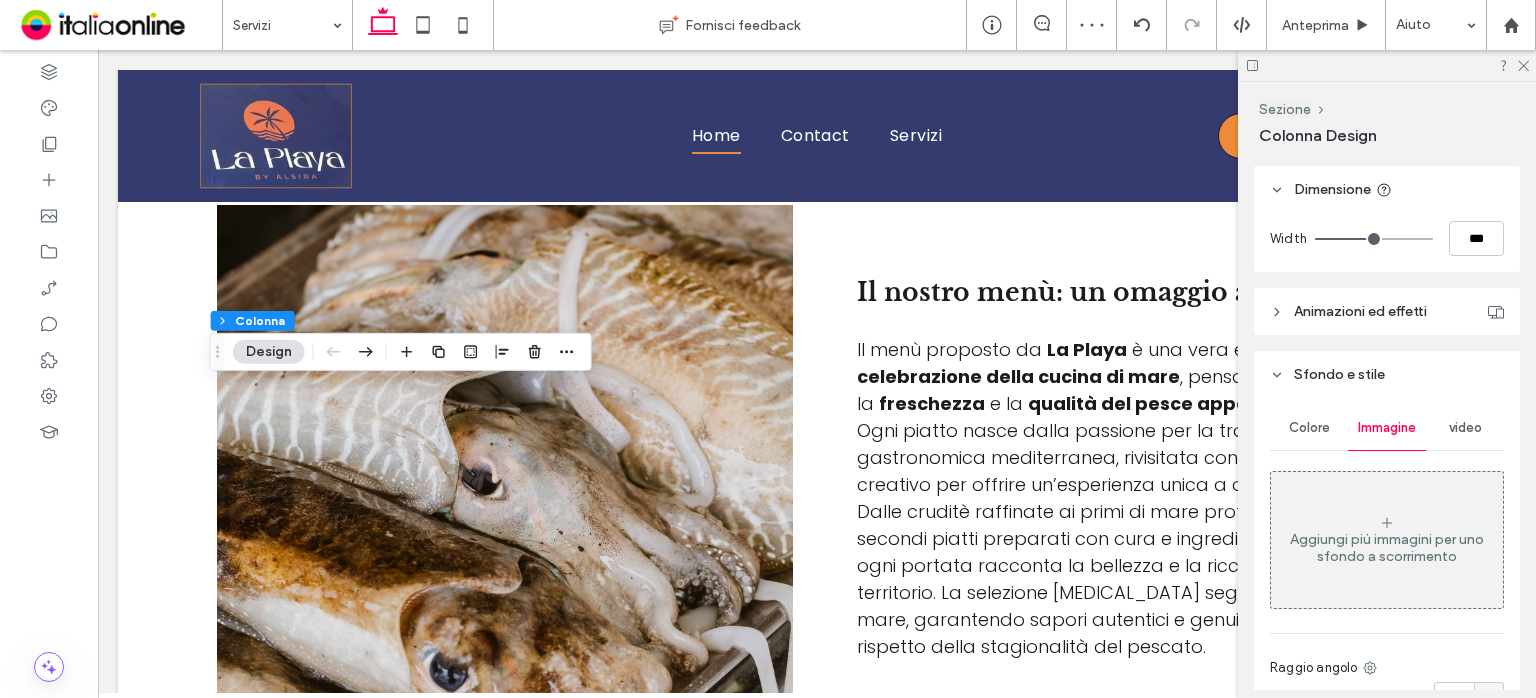 click on "Aggiungi più immagini per uno sfondo a scorrimento" at bounding box center (1387, 540) 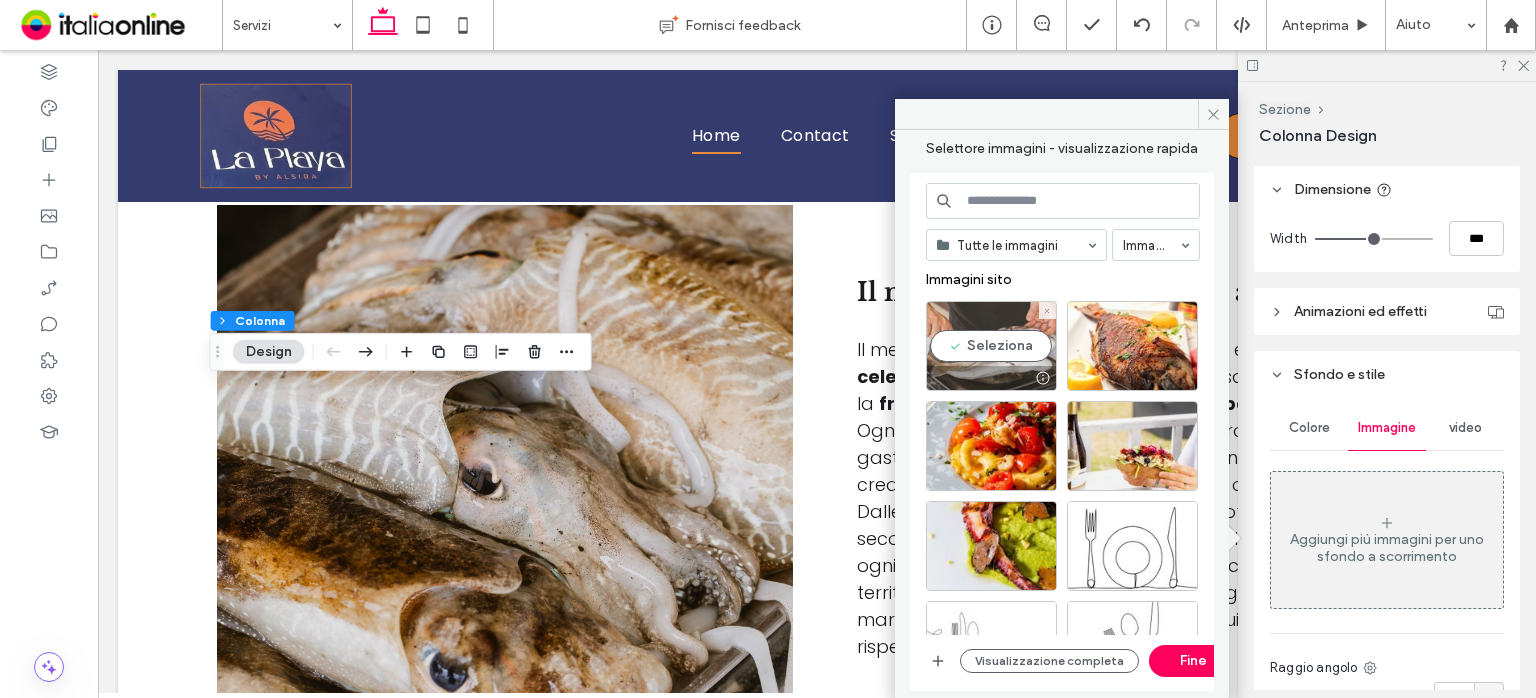 click on "Seleziona" at bounding box center (991, 346) 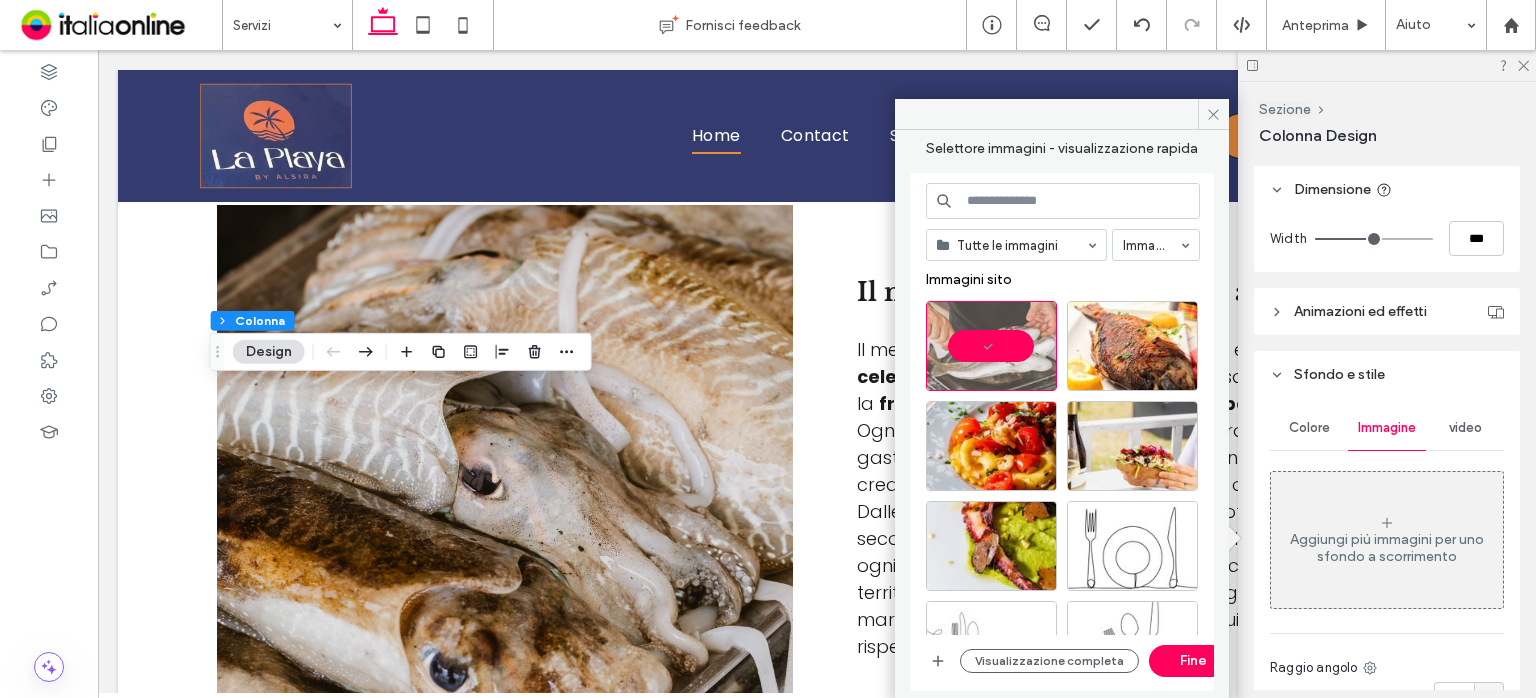 click on "Tutte le immagini Immagini Immagini sito Visualizzazione completa Fine" at bounding box center [1063, 432] 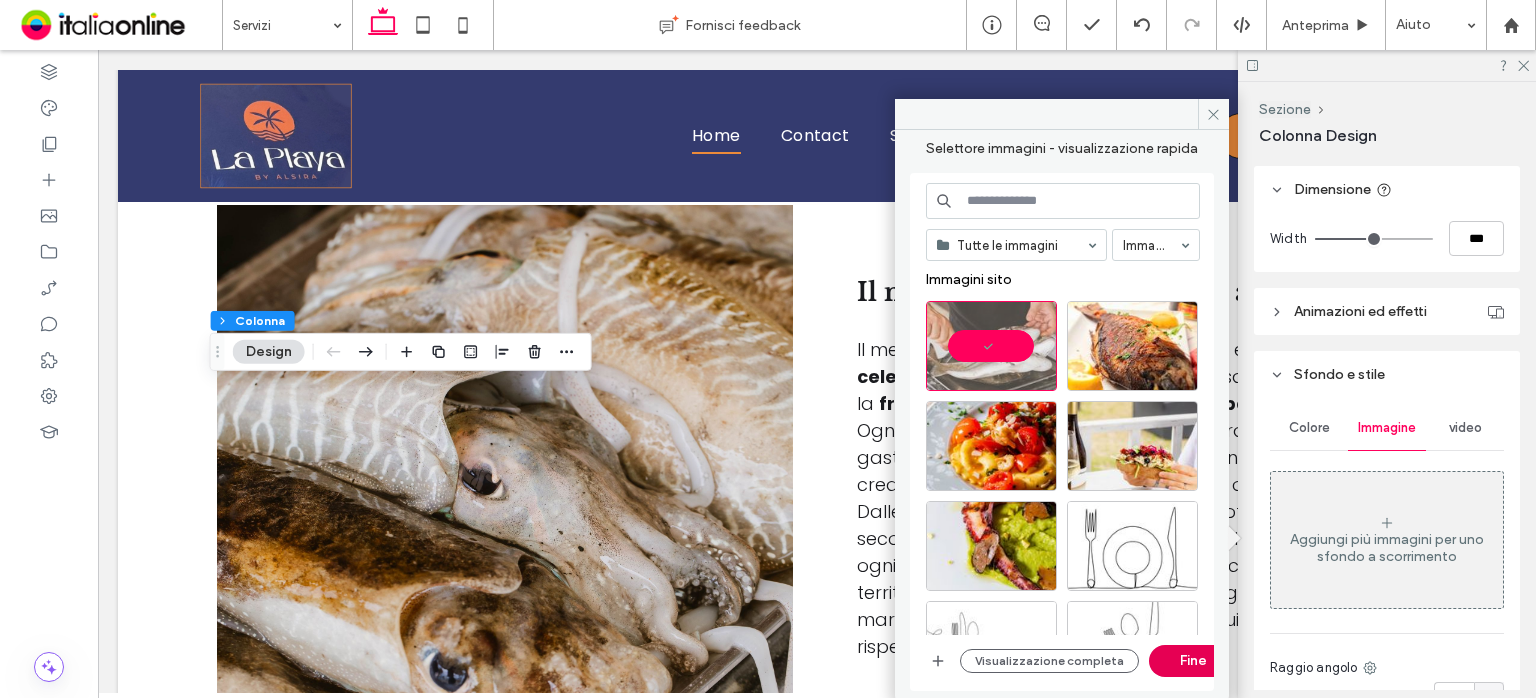 click on "Fine" at bounding box center [1194, 661] 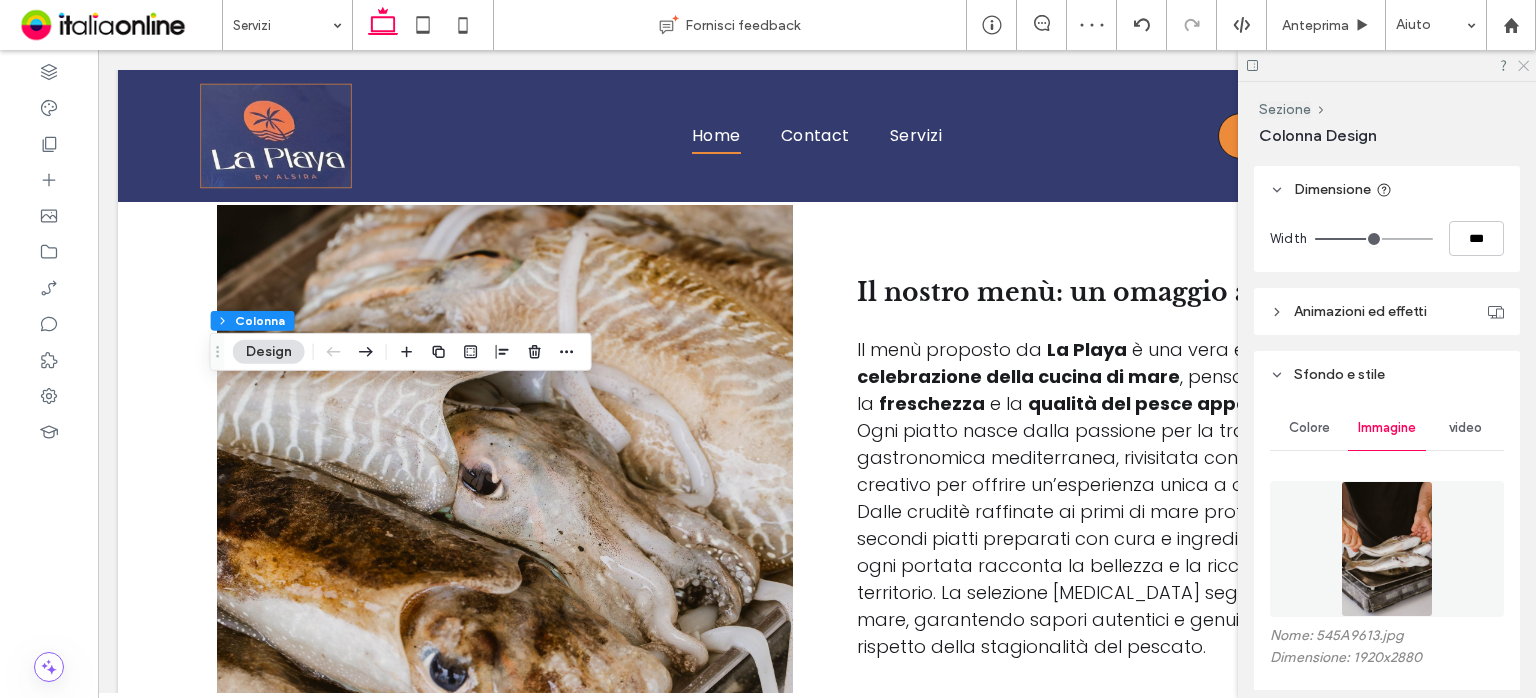 click at bounding box center [1387, 65] 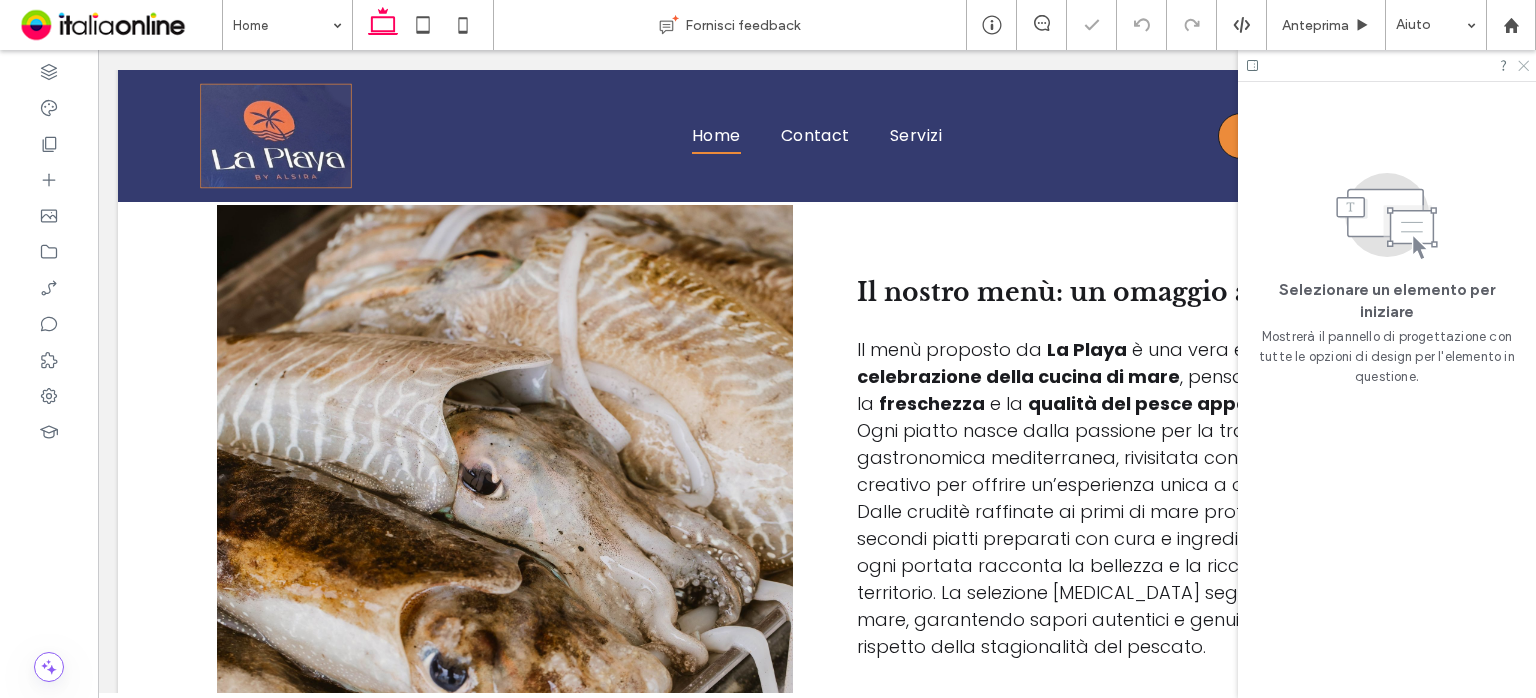 click 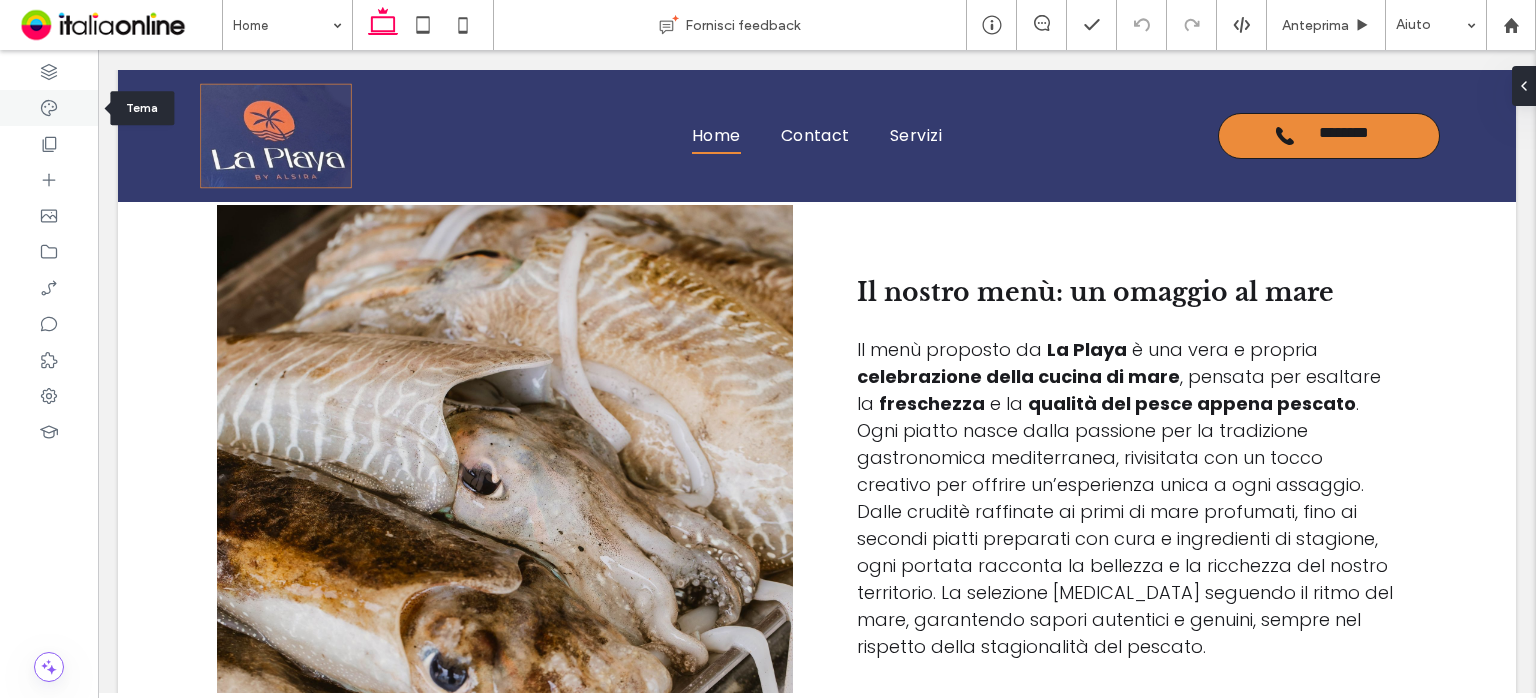 click 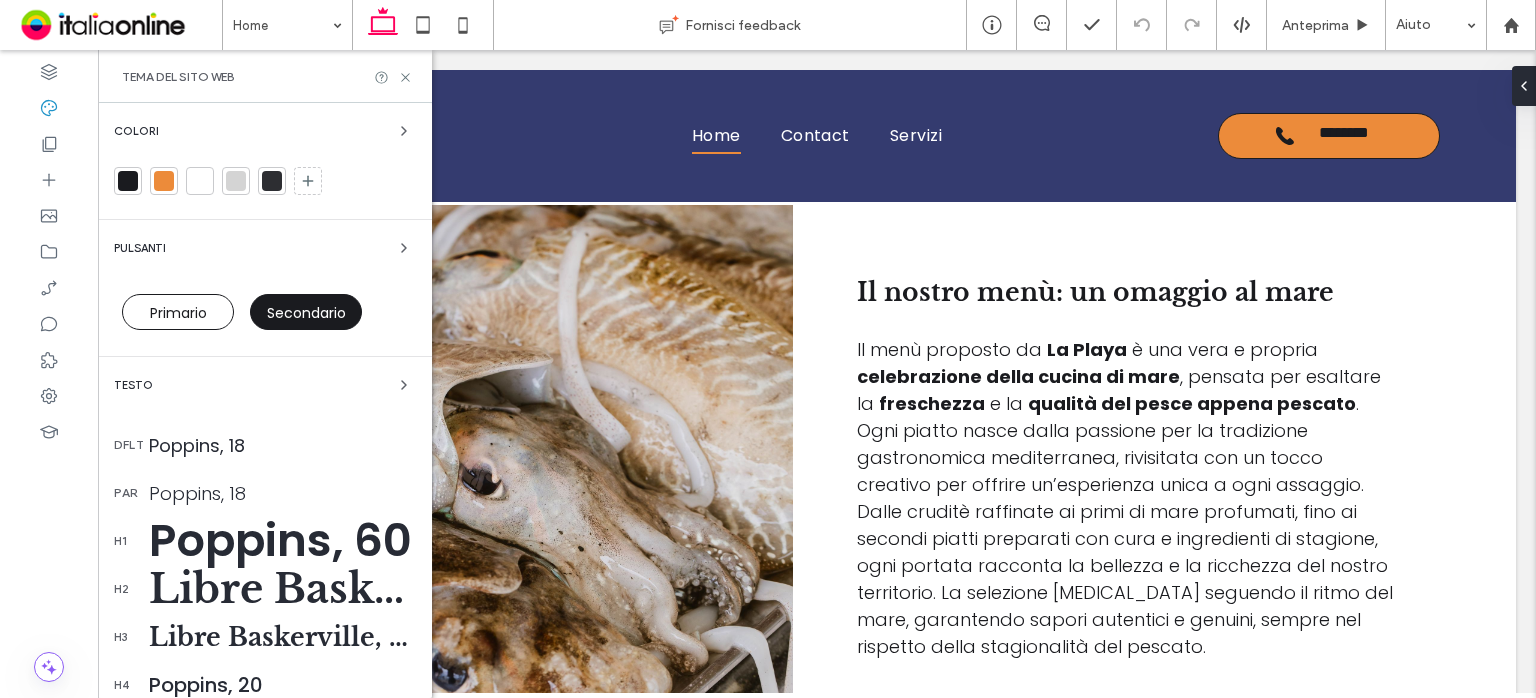 click on "Testo" at bounding box center (265, 385) 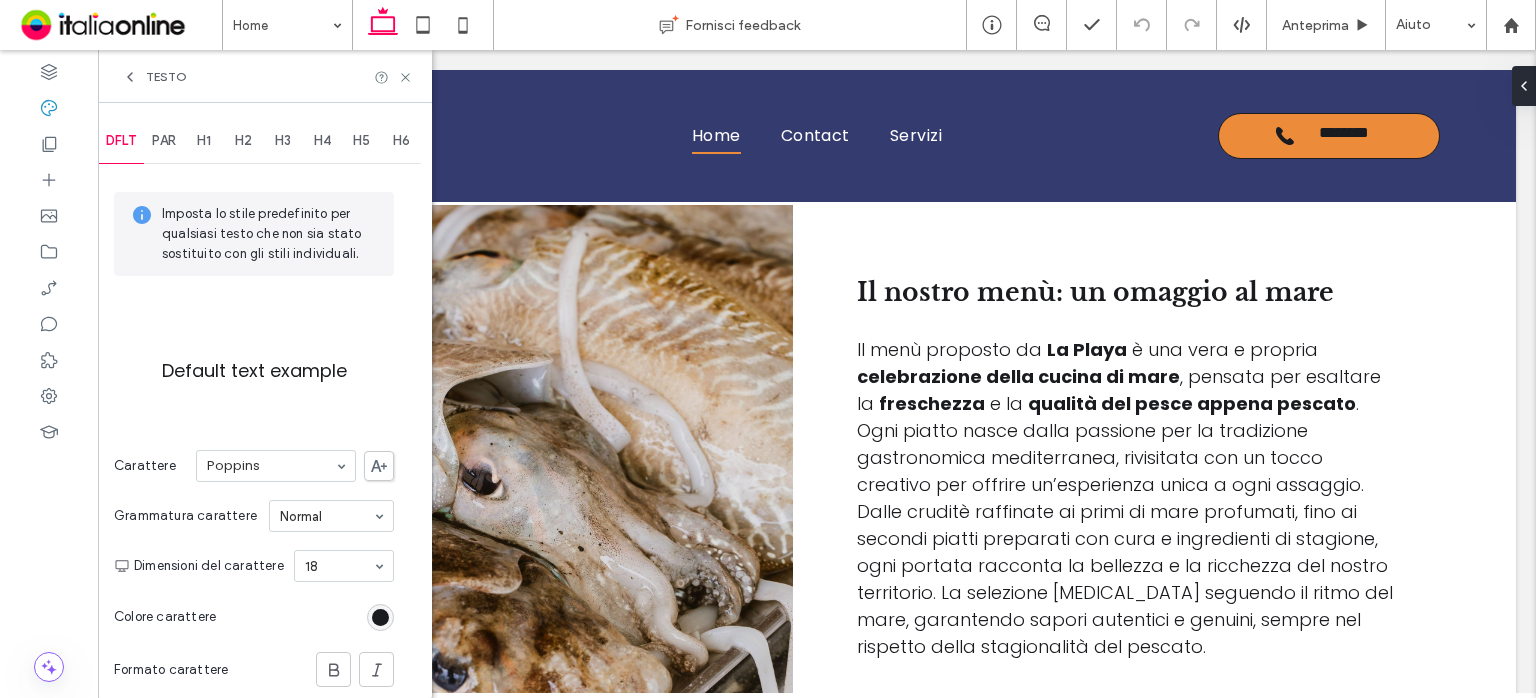 click on "H2" at bounding box center (244, 141) 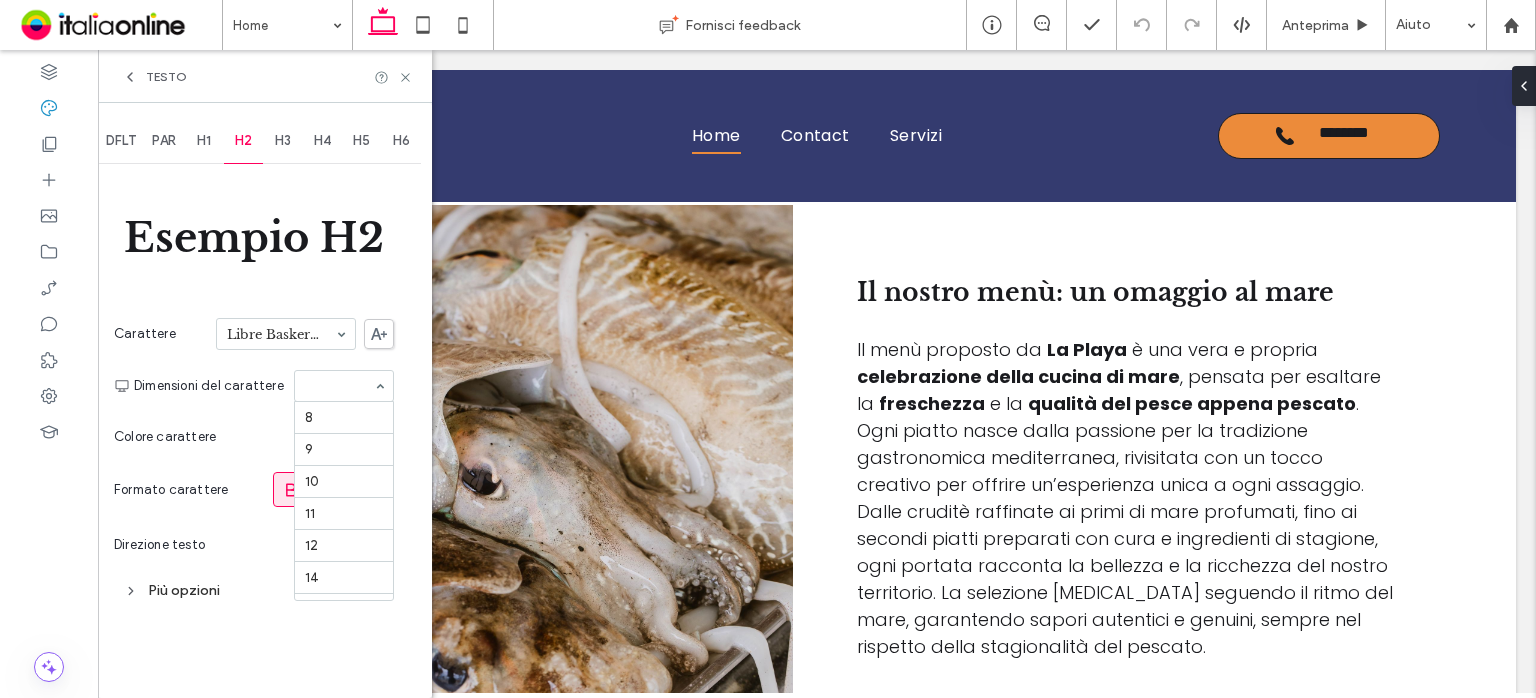 scroll, scrollTop: 358, scrollLeft: 0, axis: vertical 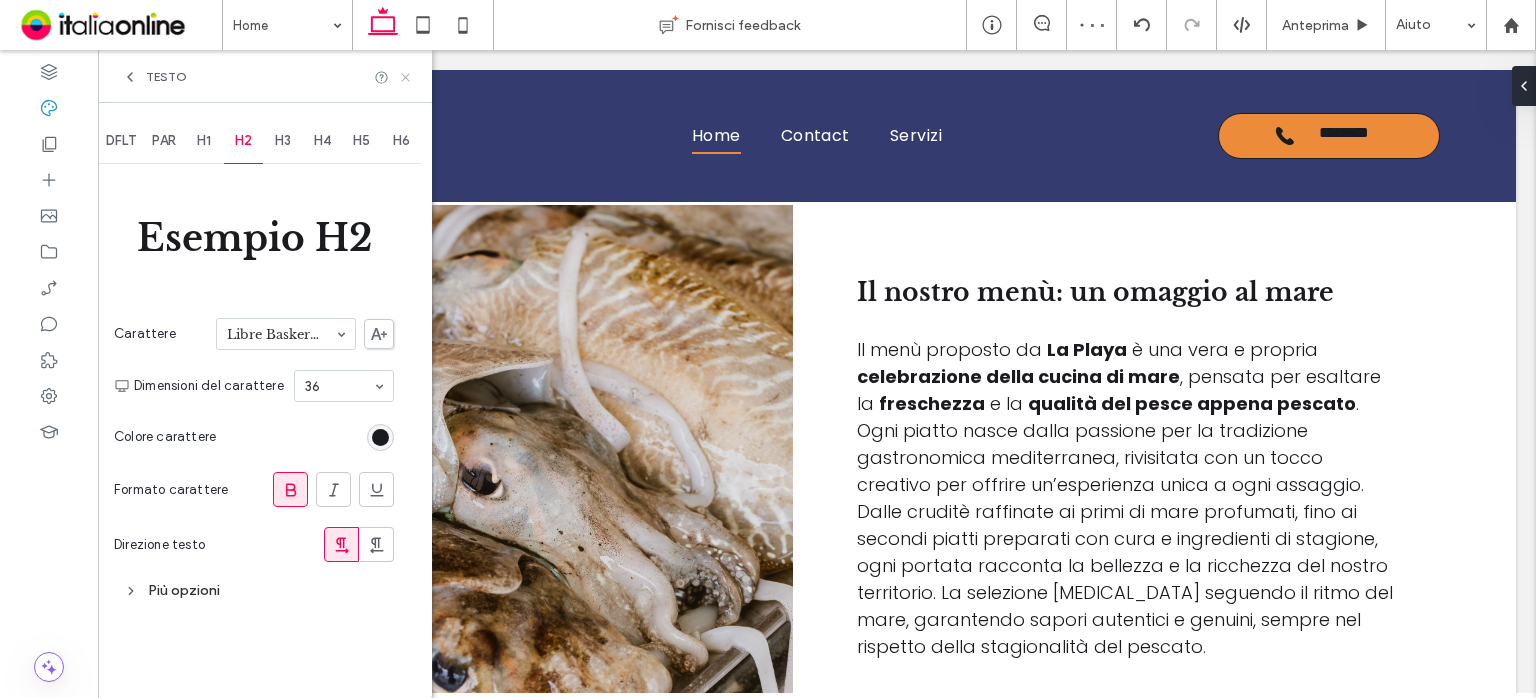 click 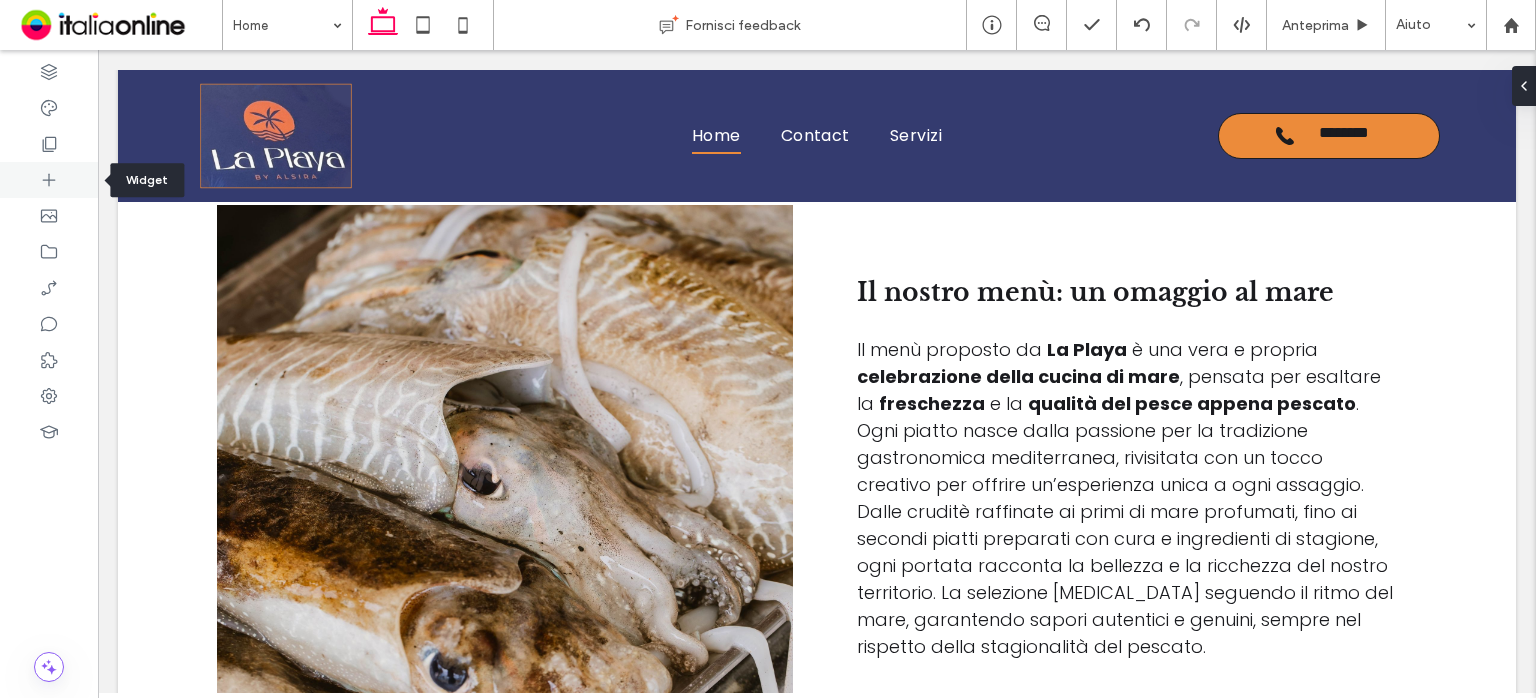 click 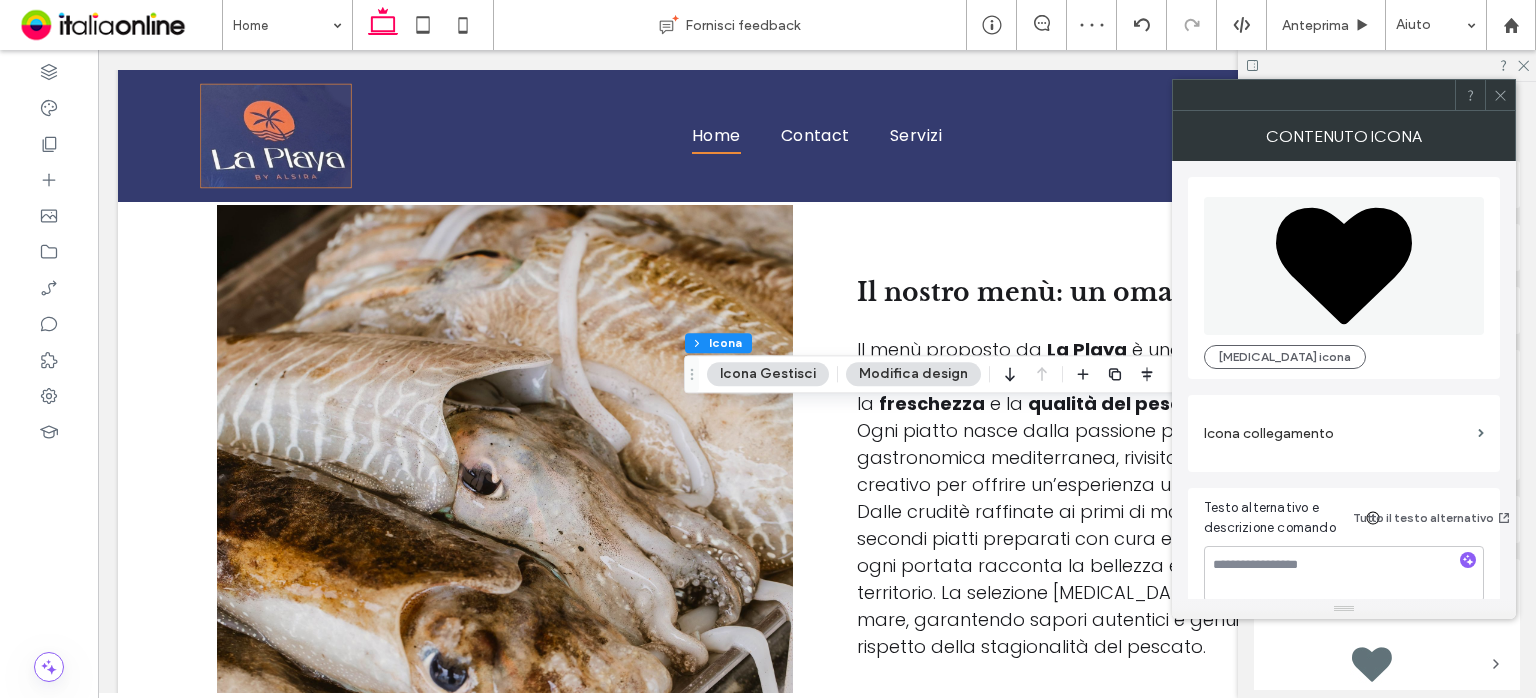 click on "Cambia icona" at bounding box center (1344, 278) 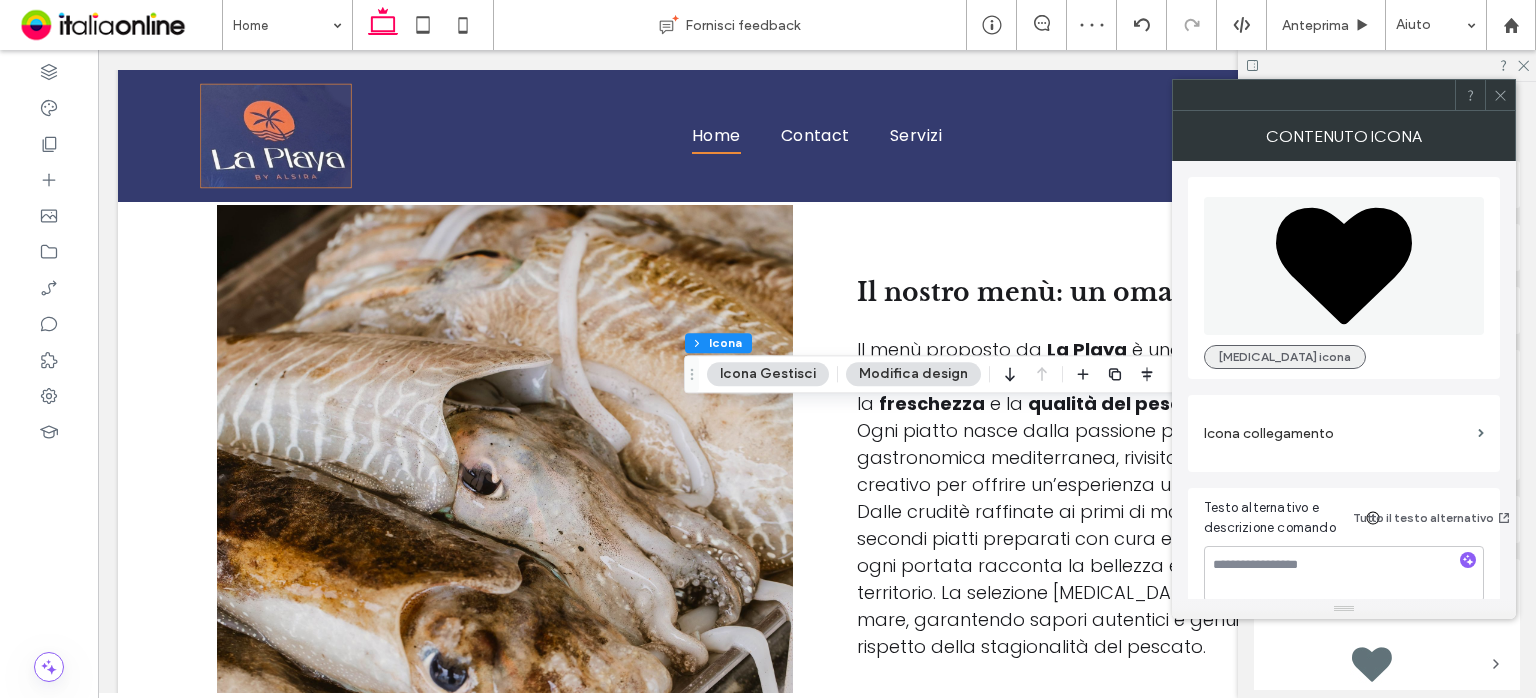 click on "Cambia icona" at bounding box center [1285, 357] 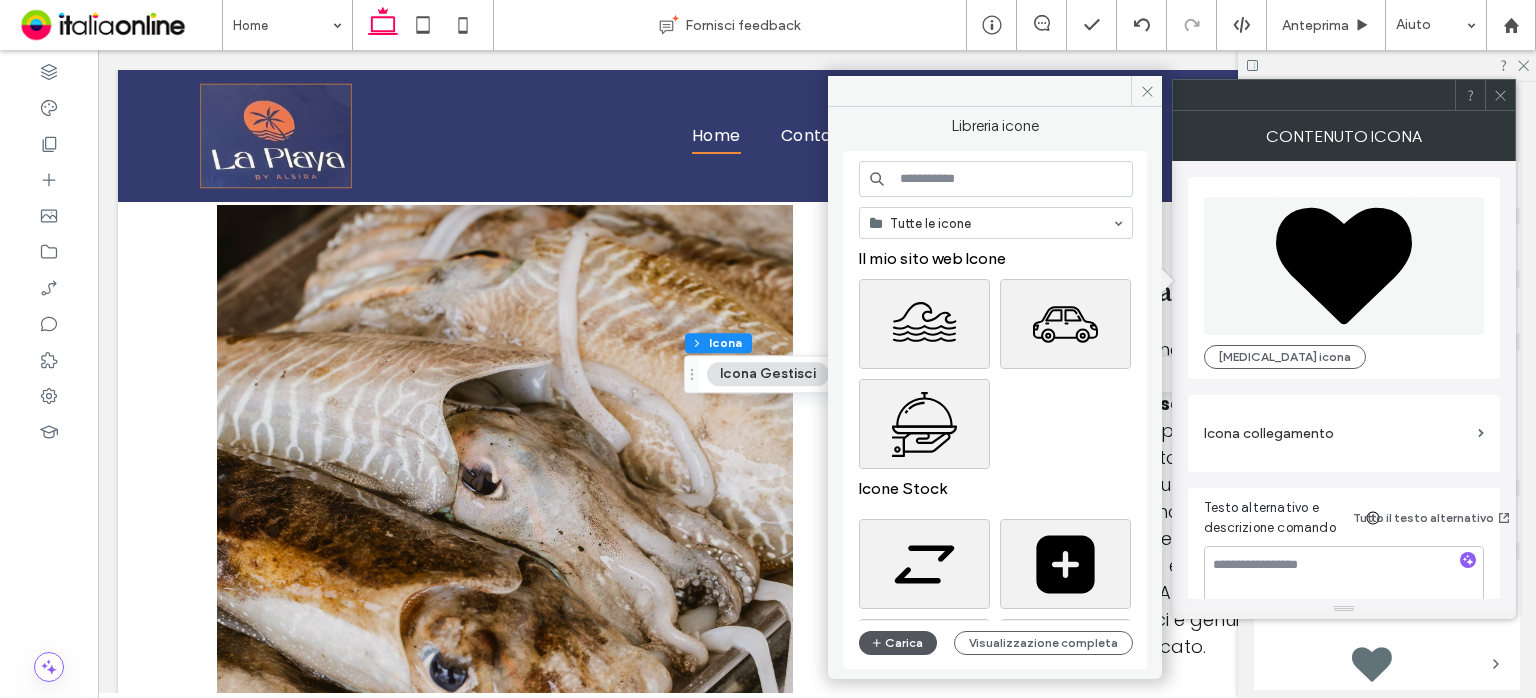 click on "Carica" at bounding box center [898, 643] 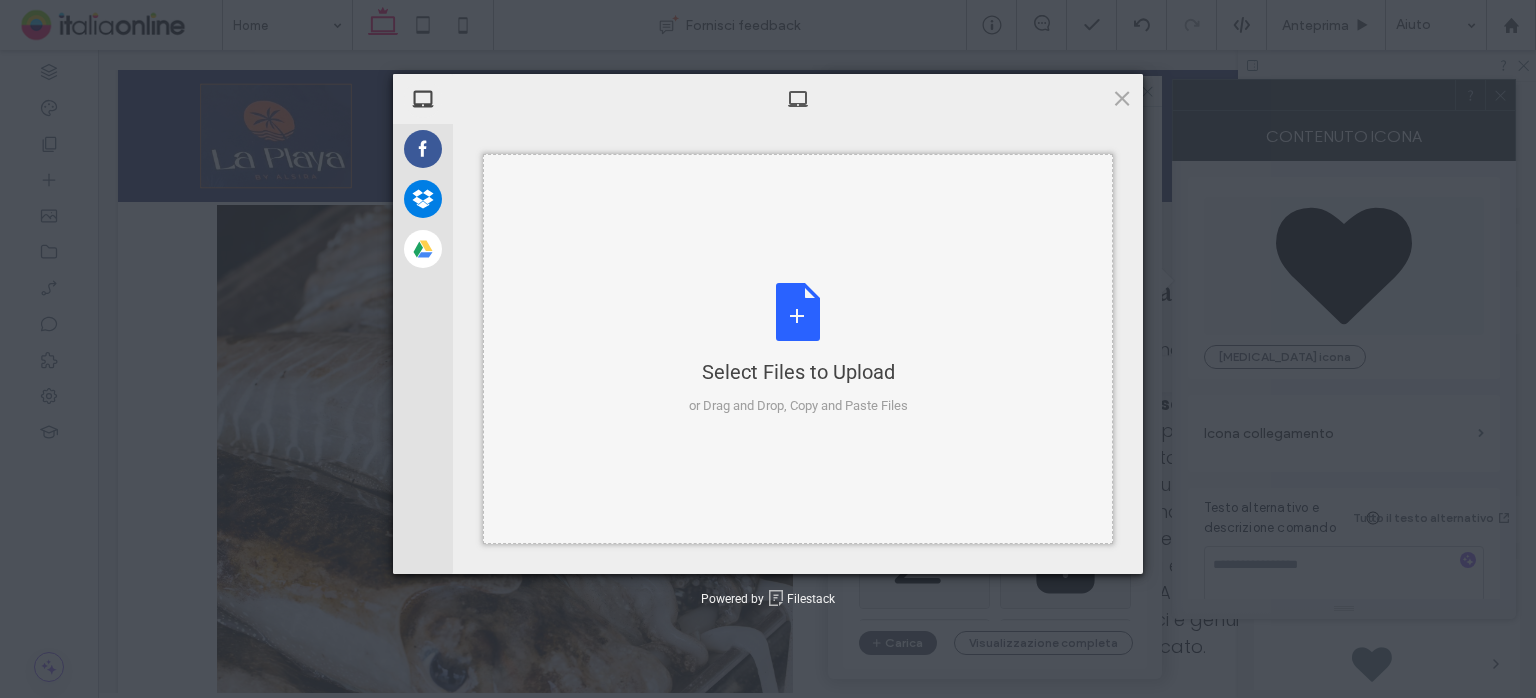 click on "Select Files to Upload
or Drag and Drop, Copy and Paste Files" at bounding box center (798, 349) 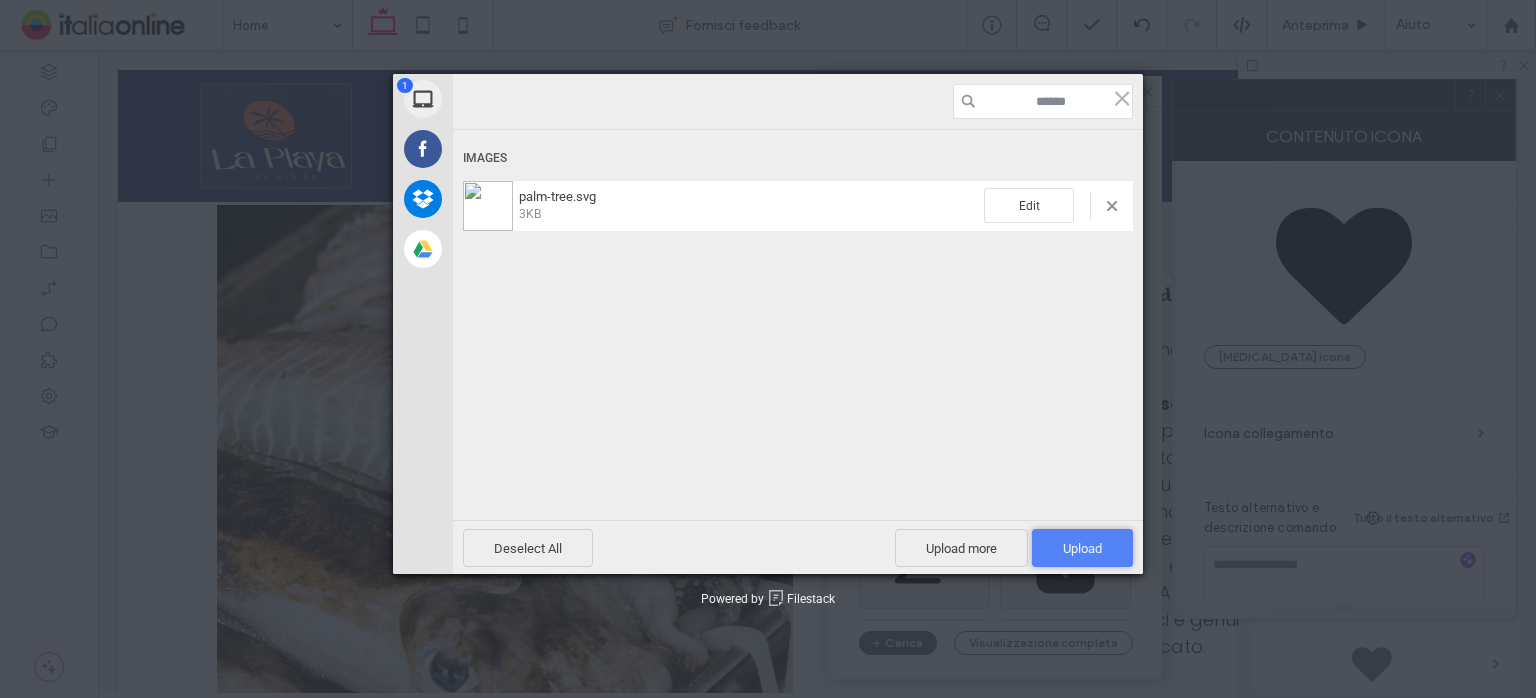 click on "Upload
1" at bounding box center (1082, 548) 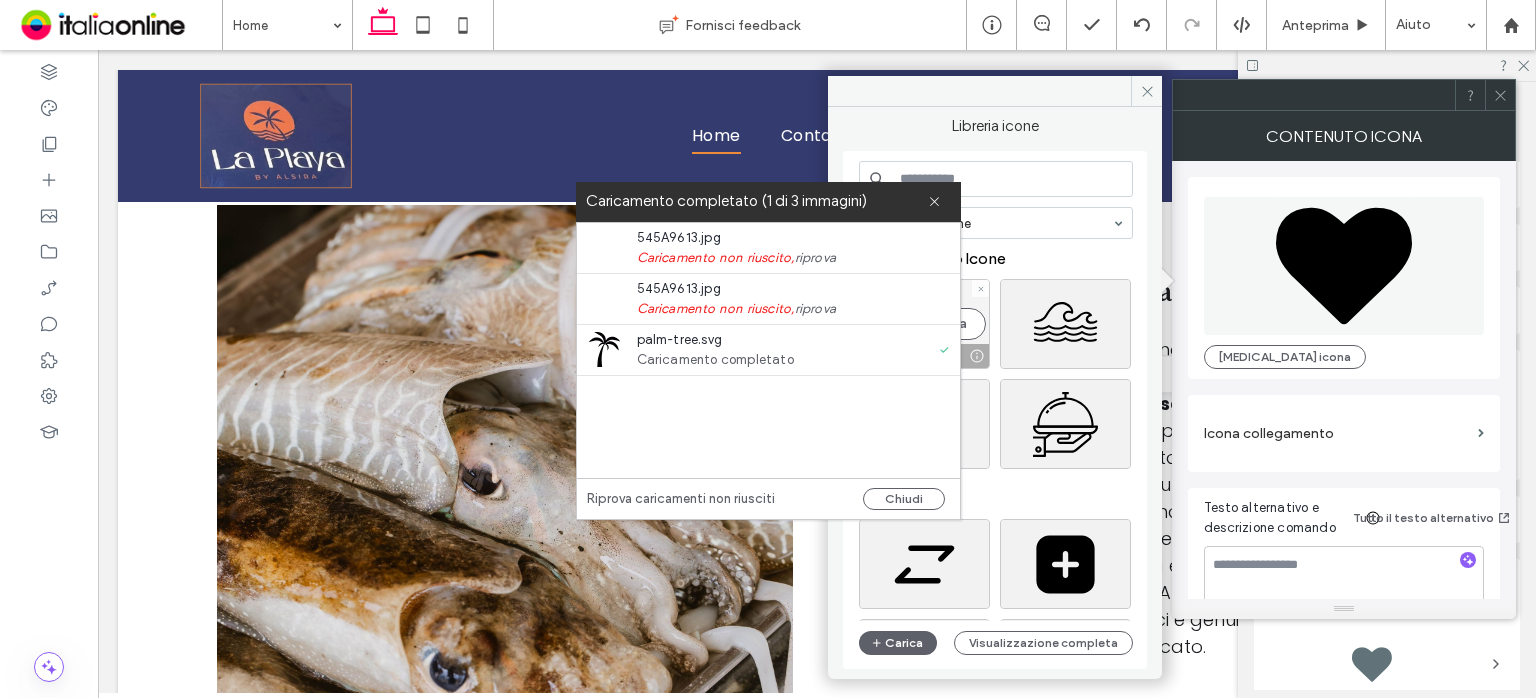 click on "Seleziona" at bounding box center [924, 324] 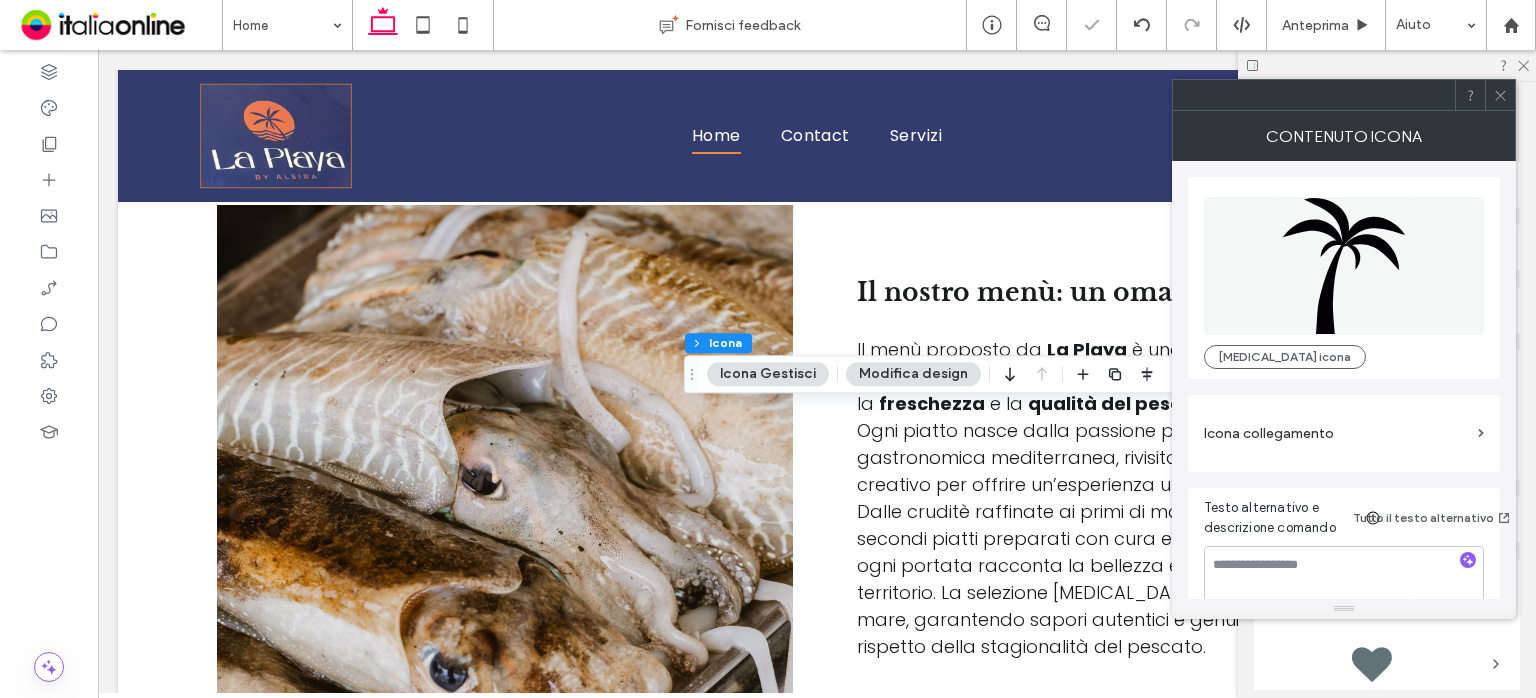 drag, startPoint x: 1502, startPoint y: 89, endPoint x: 1499, endPoint y: 105, distance: 16.27882 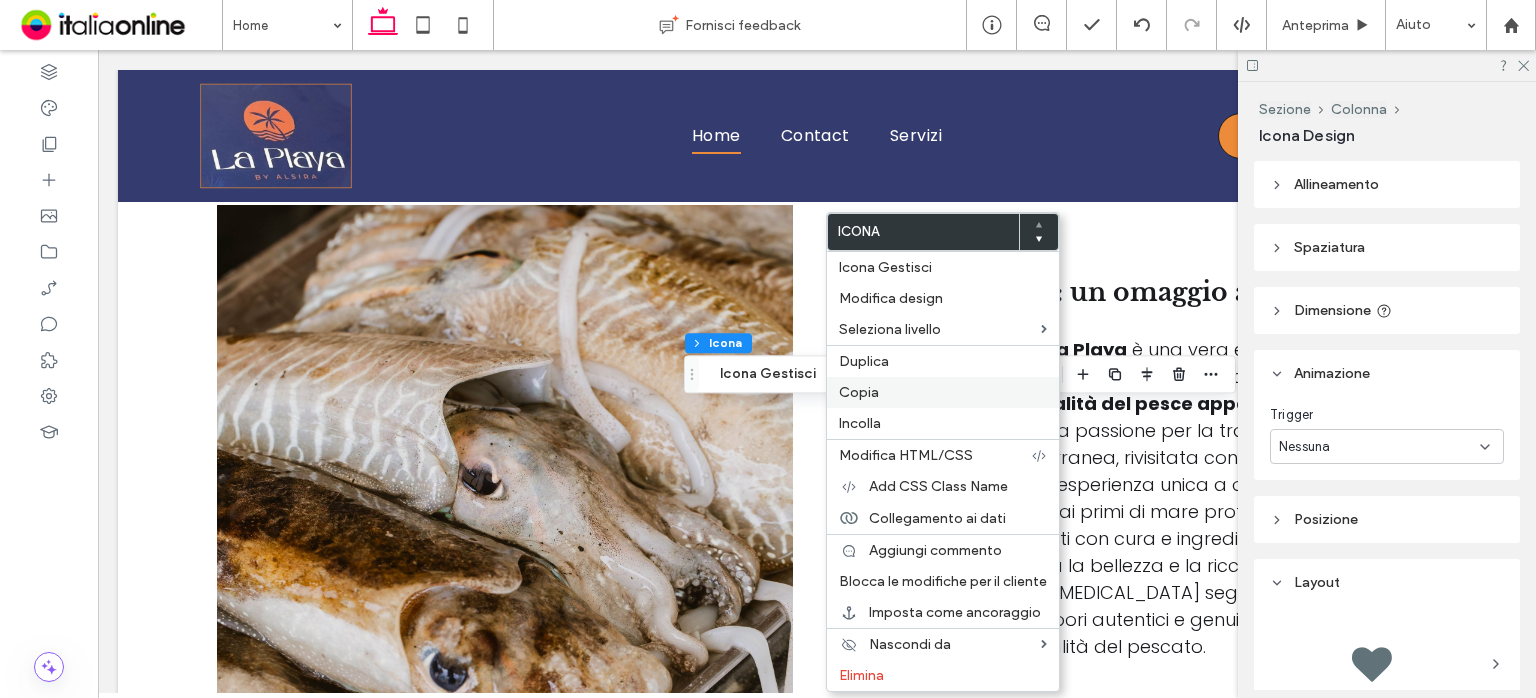 click on "Copia" at bounding box center [943, 392] 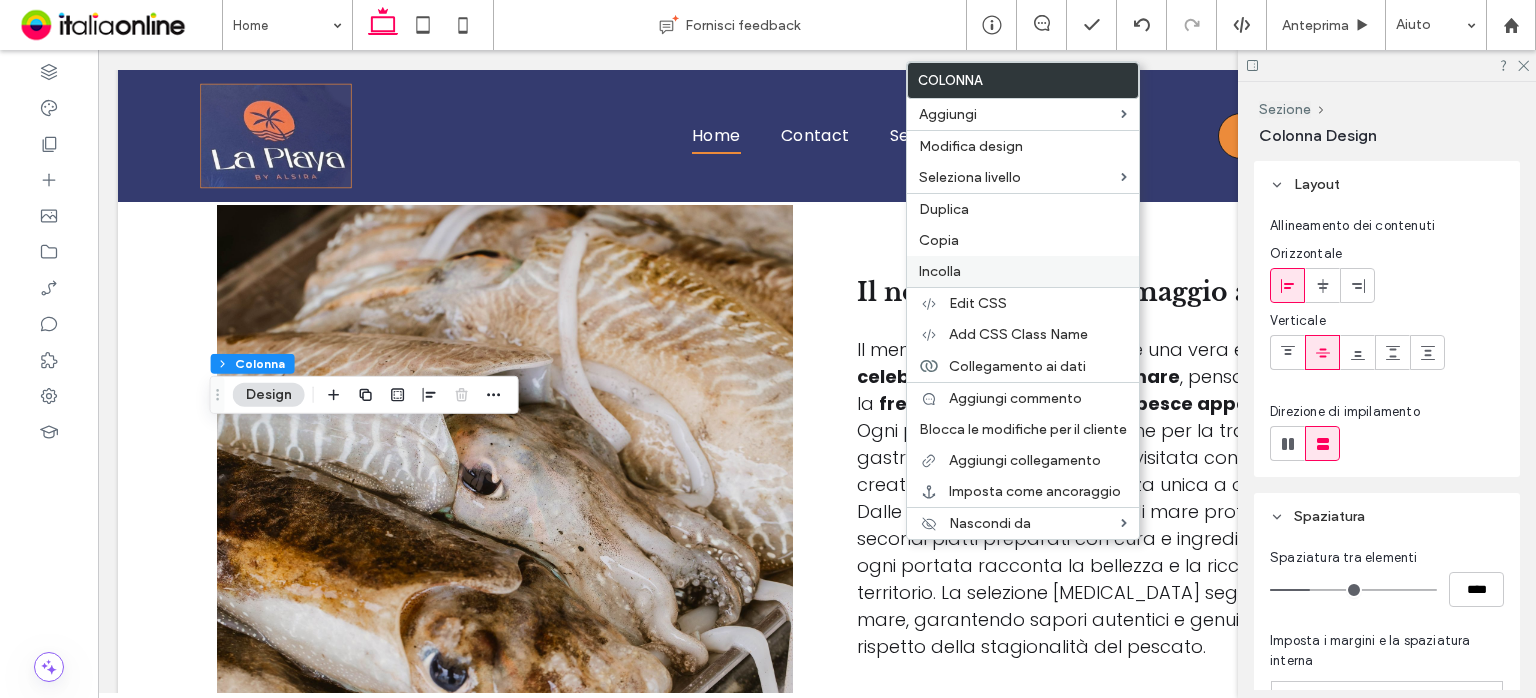 click on "Incolla" at bounding box center [1023, 271] 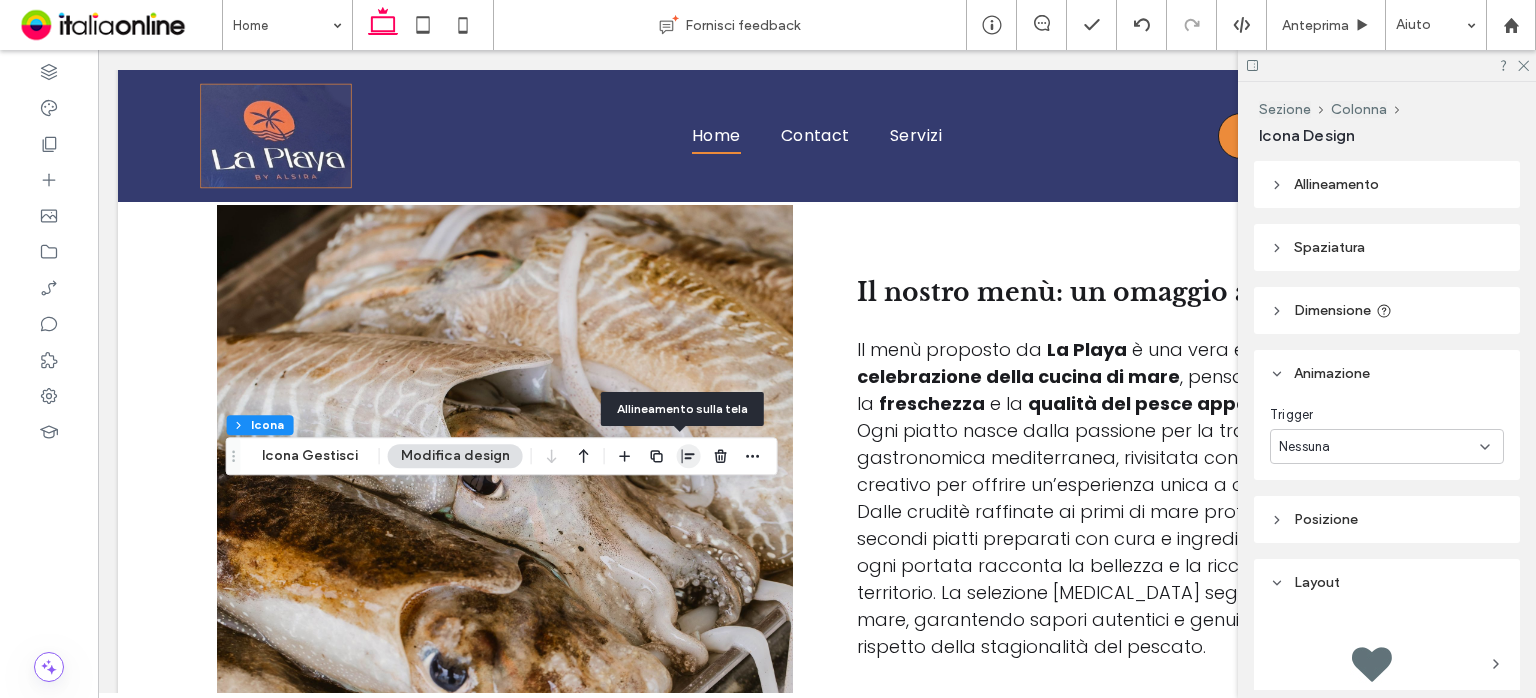 click 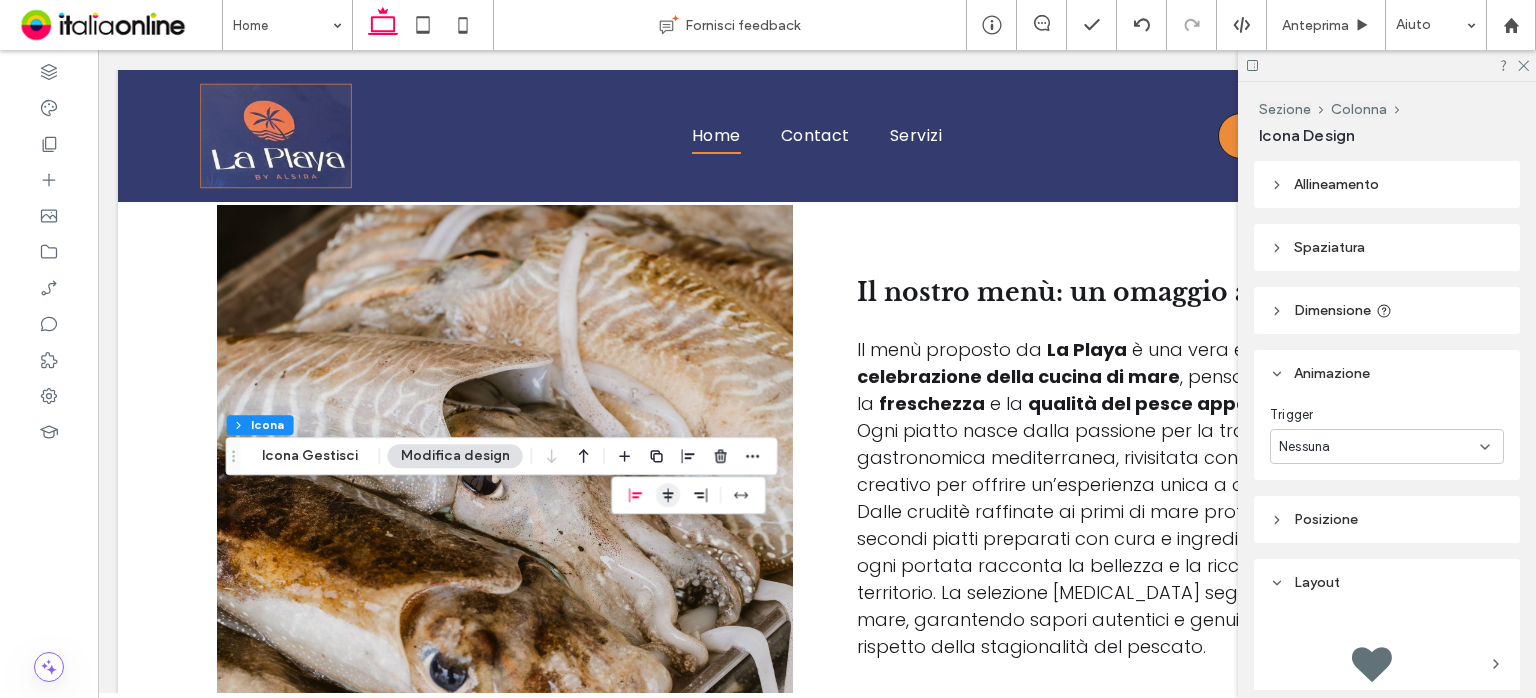 click 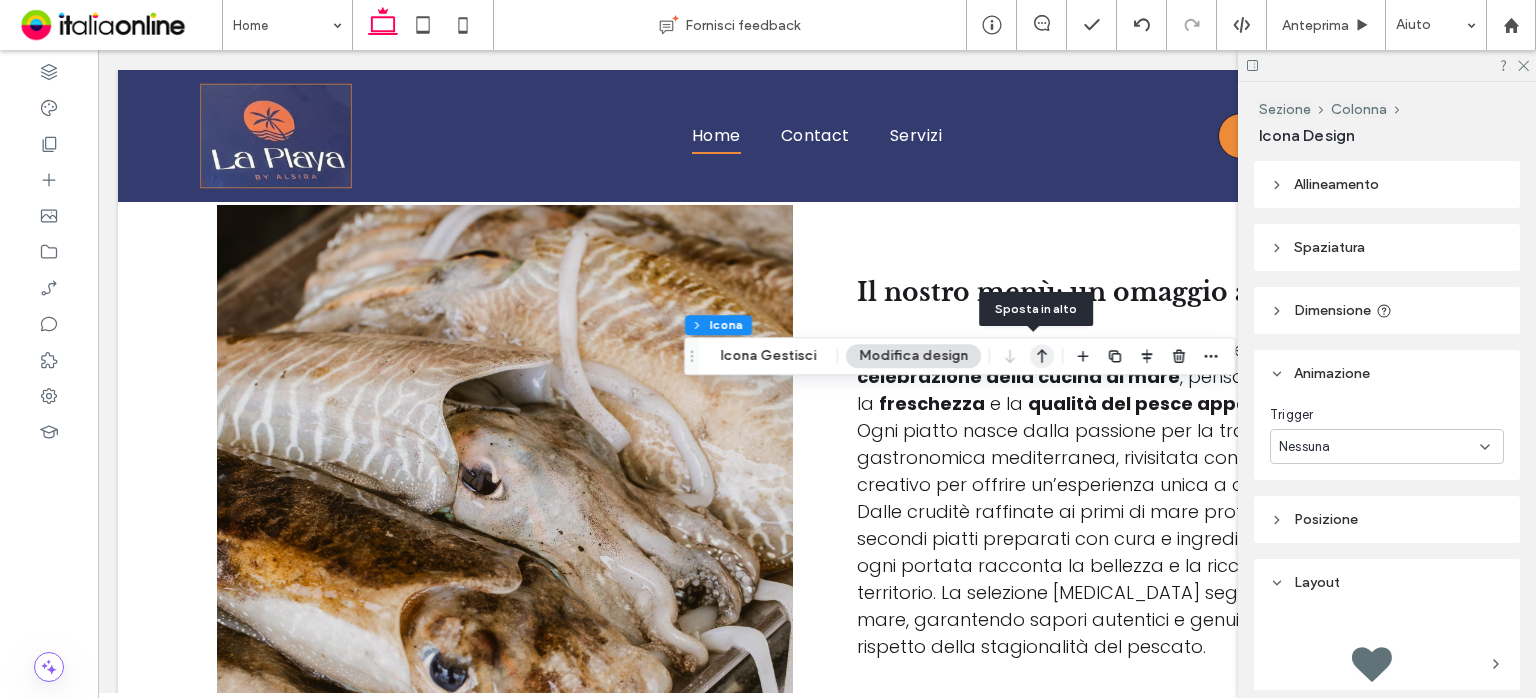 click 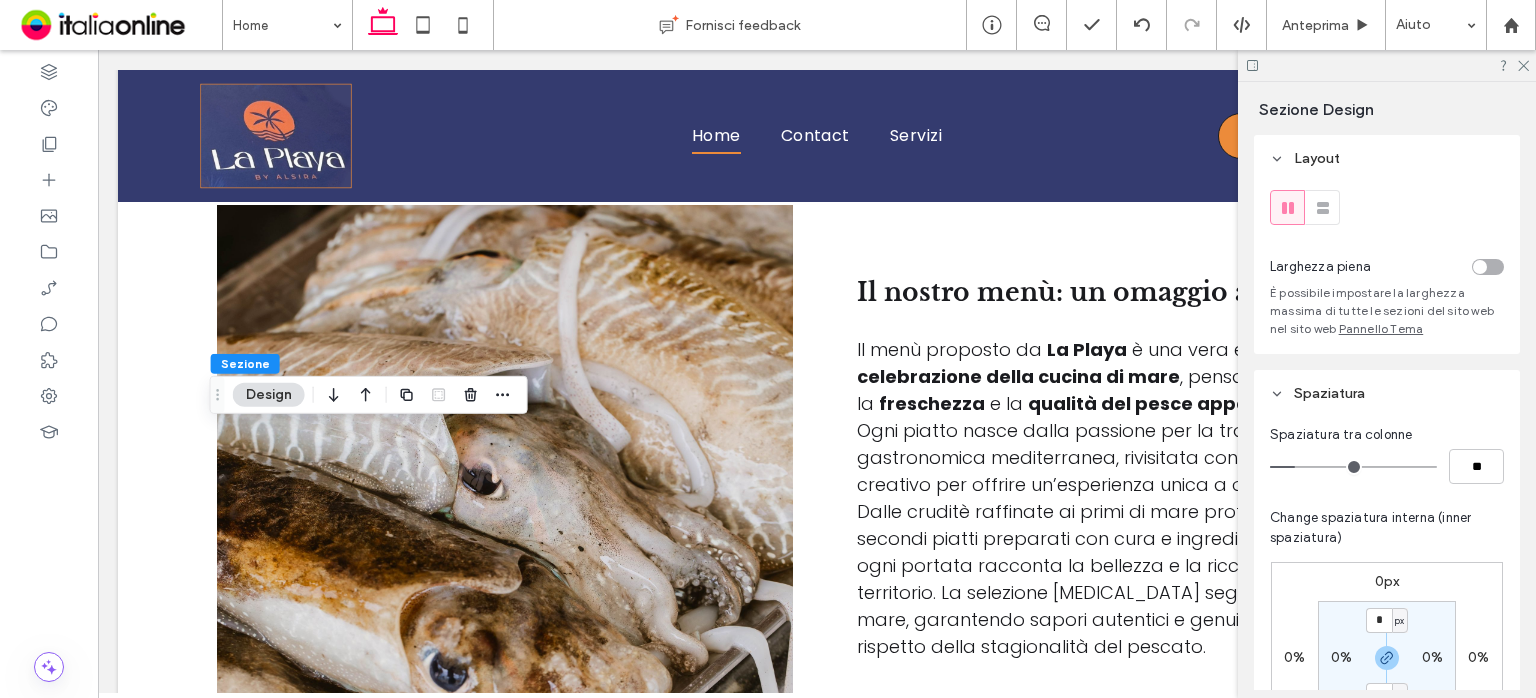 click on "Design" at bounding box center [269, 395] 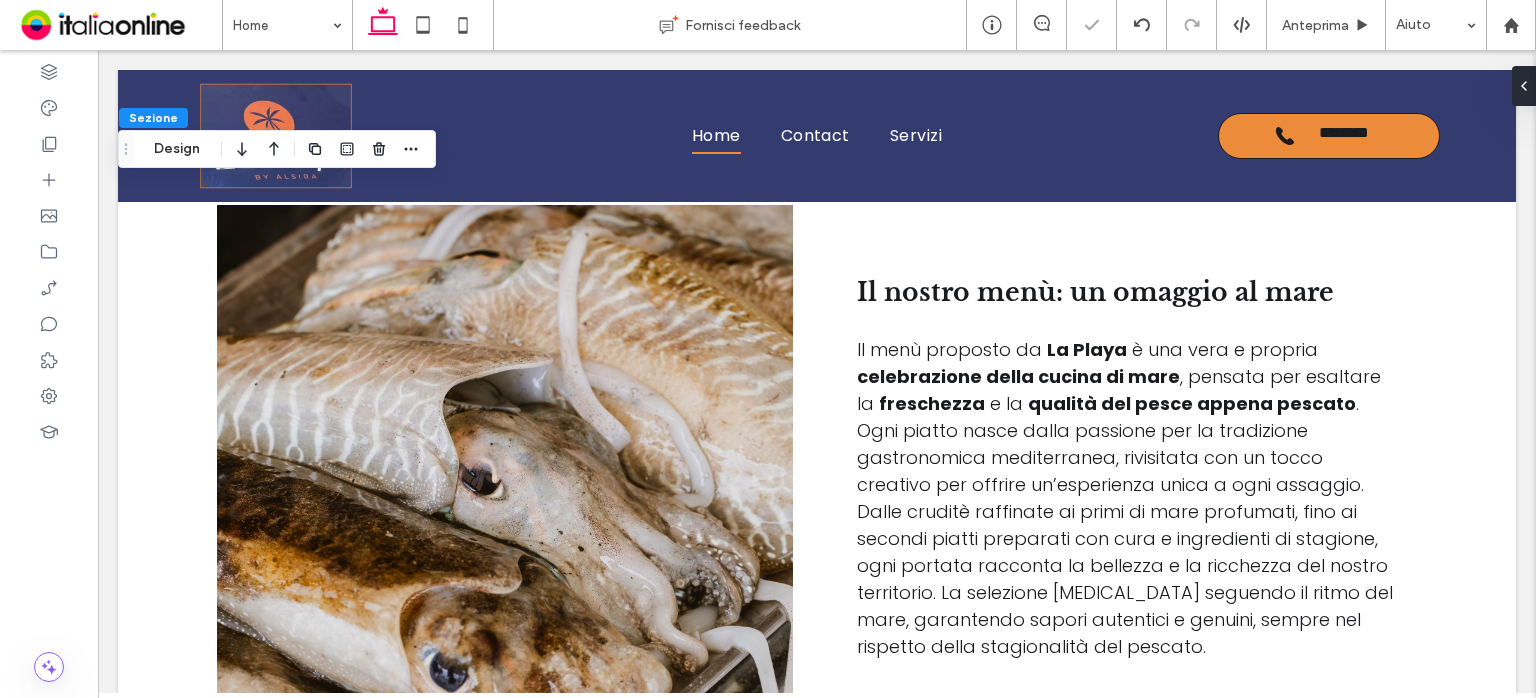 drag, startPoint x: 176, startPoint y: 153, endPoint x: 177, endPoint y: 163, distance: 10.049875 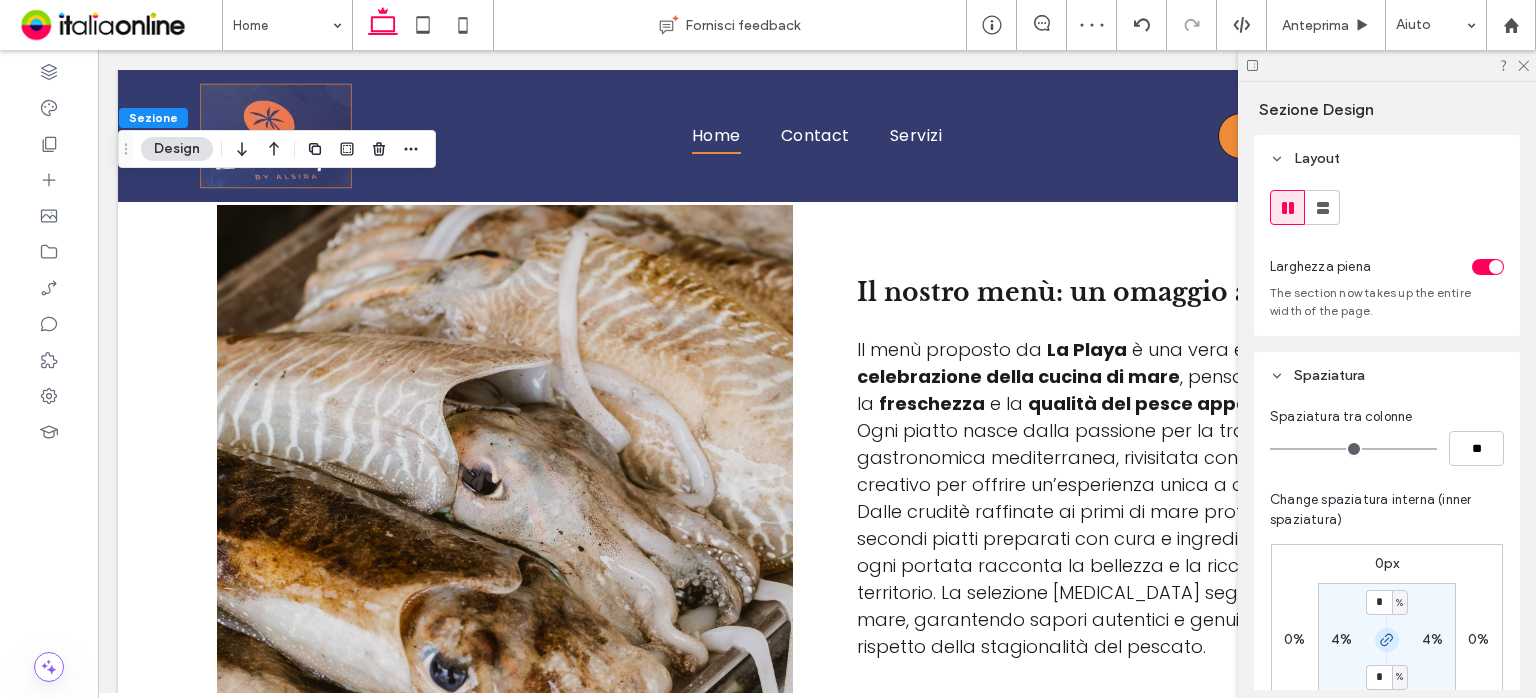 click at bounding box center [1387, 640] 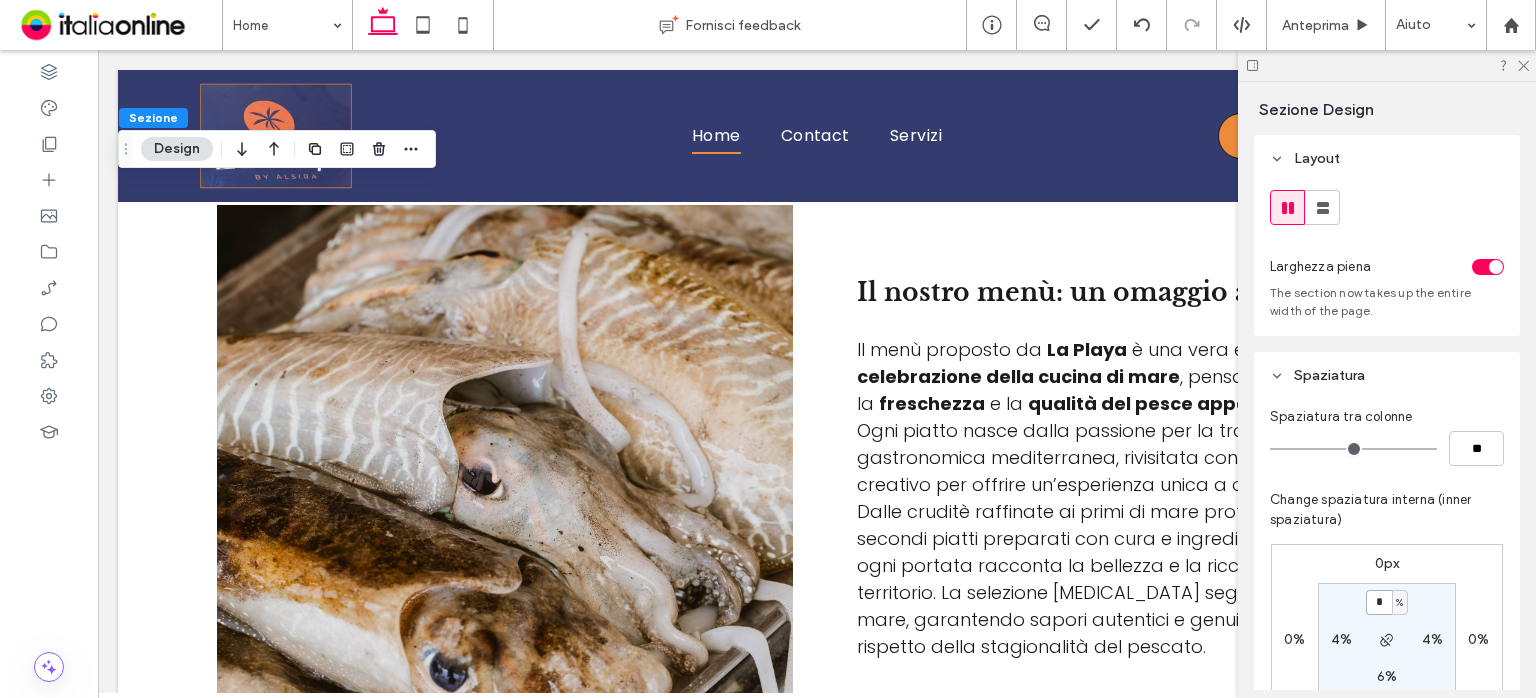 click on "*" at bounding box center [1379, 602] 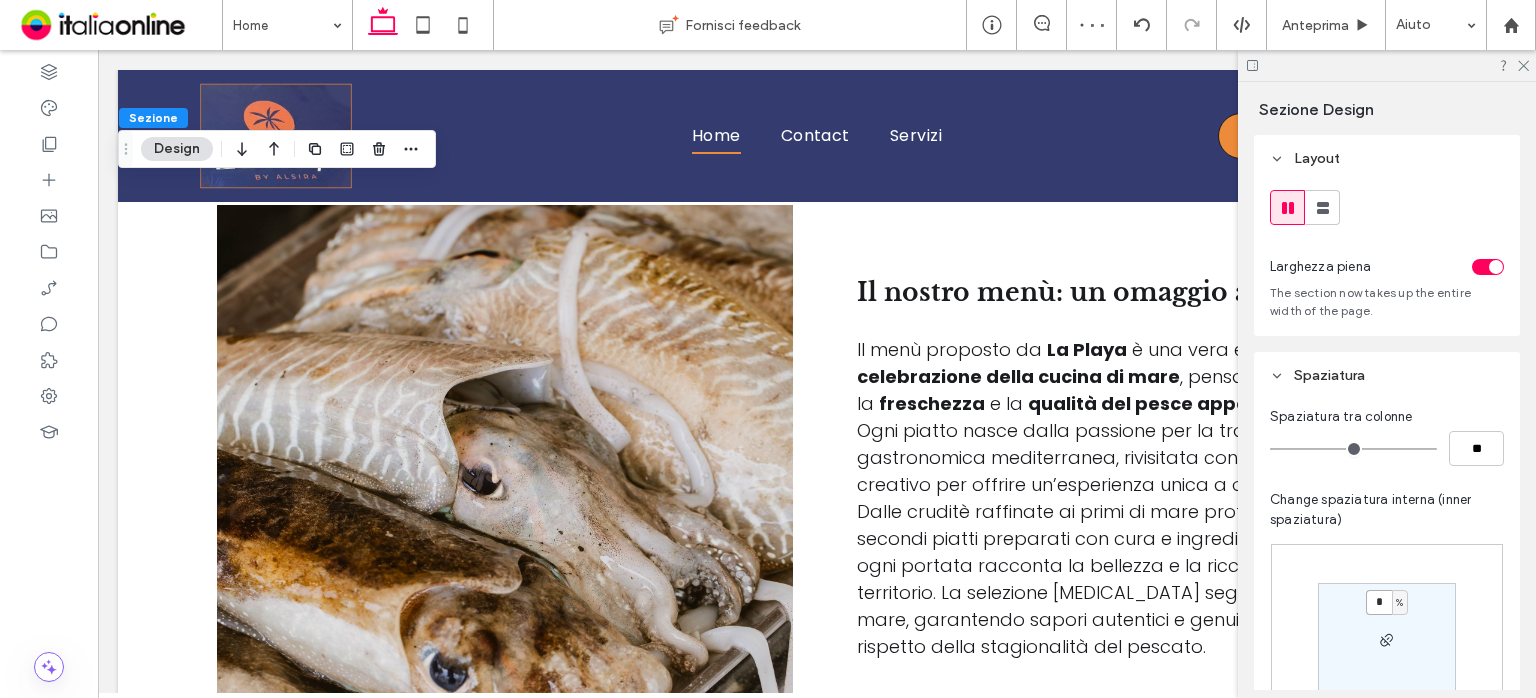 drag, startPoint x: 1384, startPoint y: 601, endPoint x: 1335, endPoint y: 589, distance: 50.447994 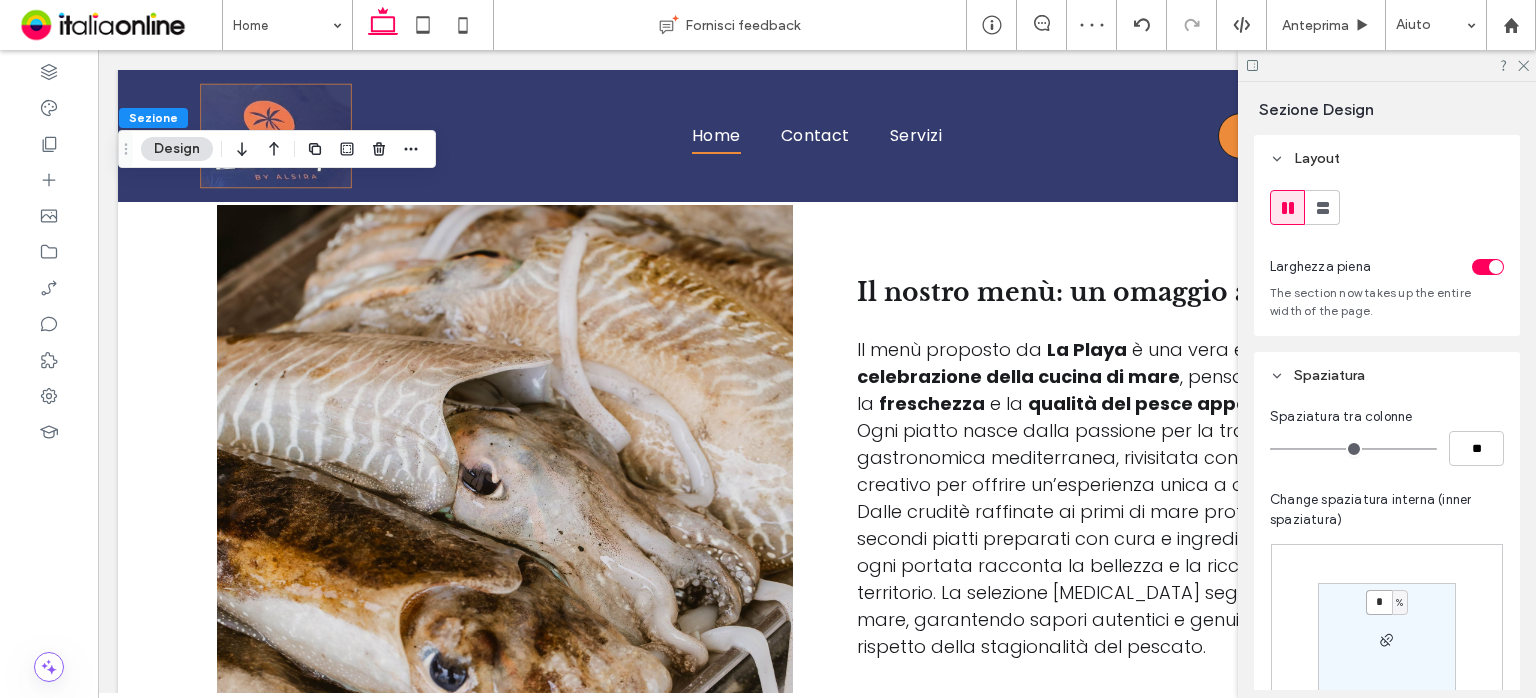 click on "* %" at bounding box center [1387, 640] 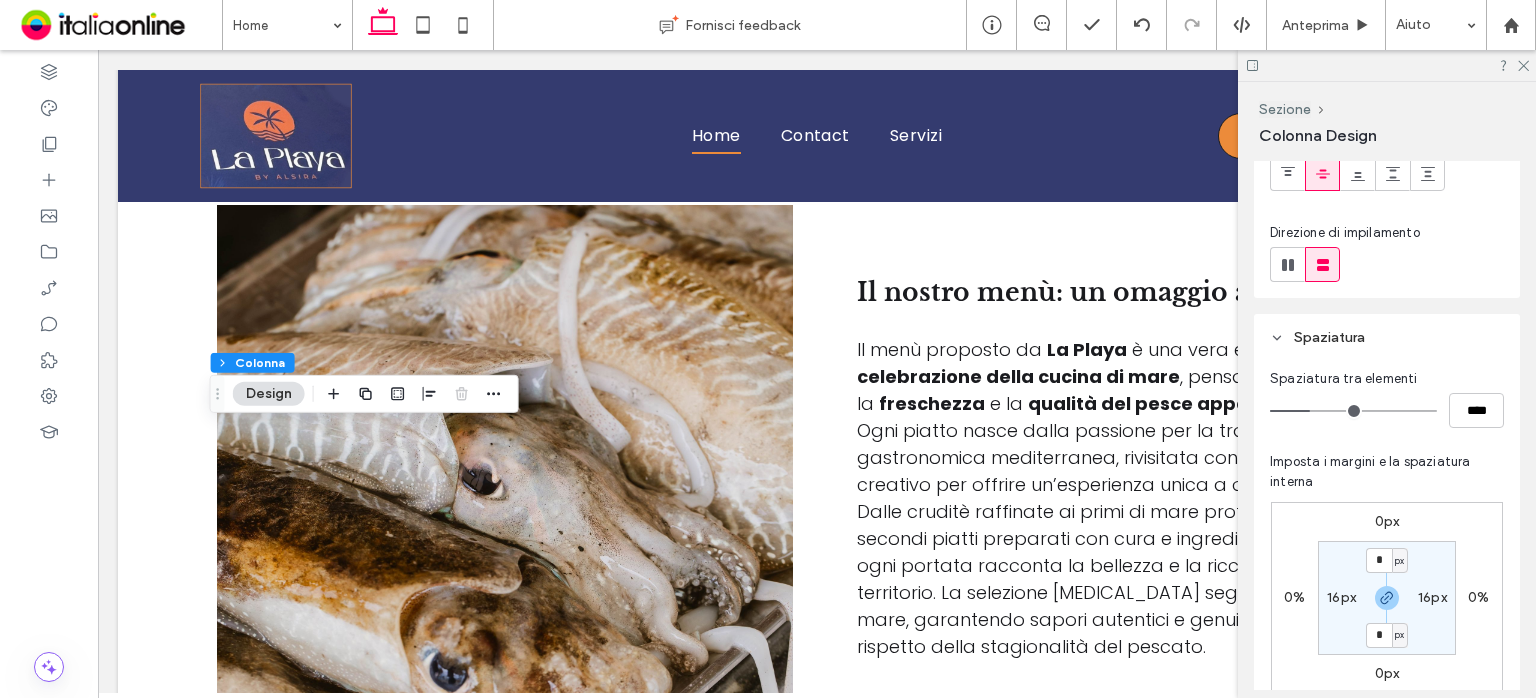 scroll, scrollTop: 300, scrollLeft: 0, axis: vertical 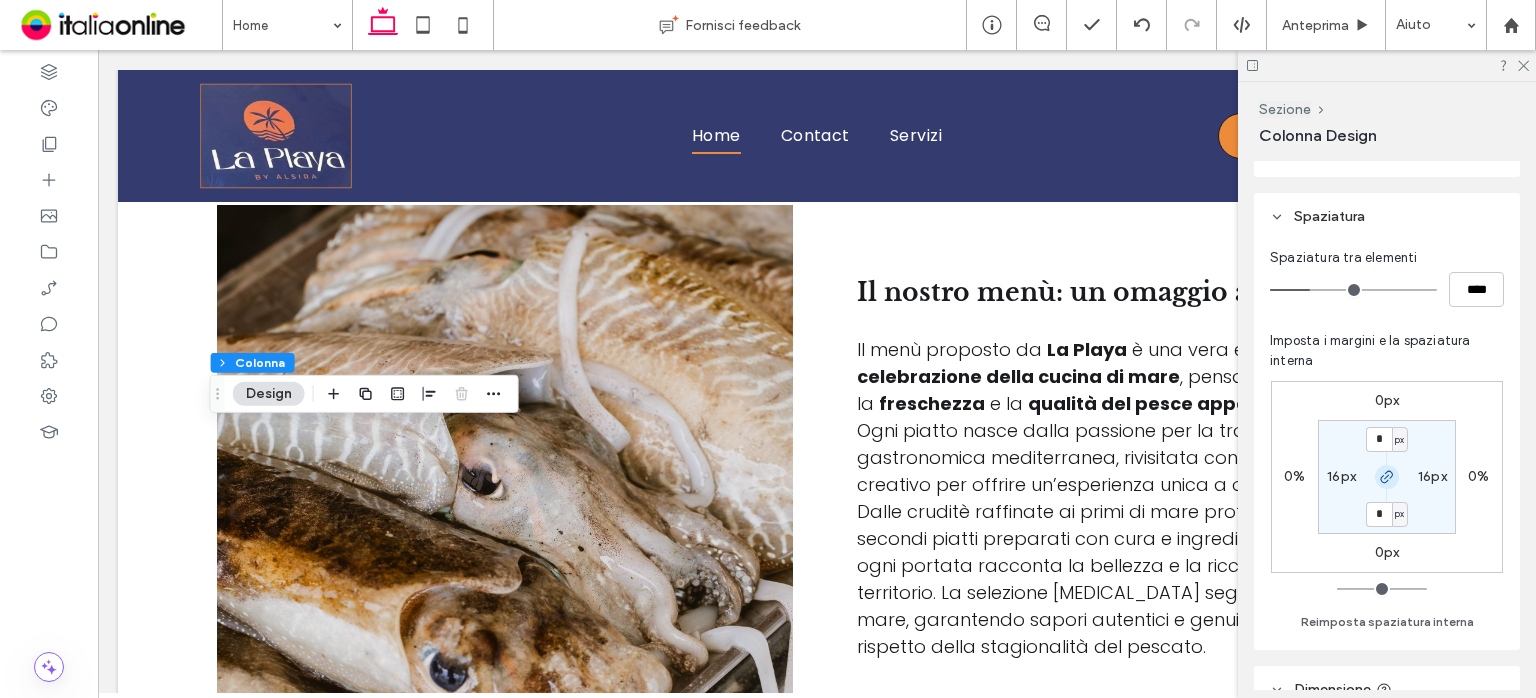 click 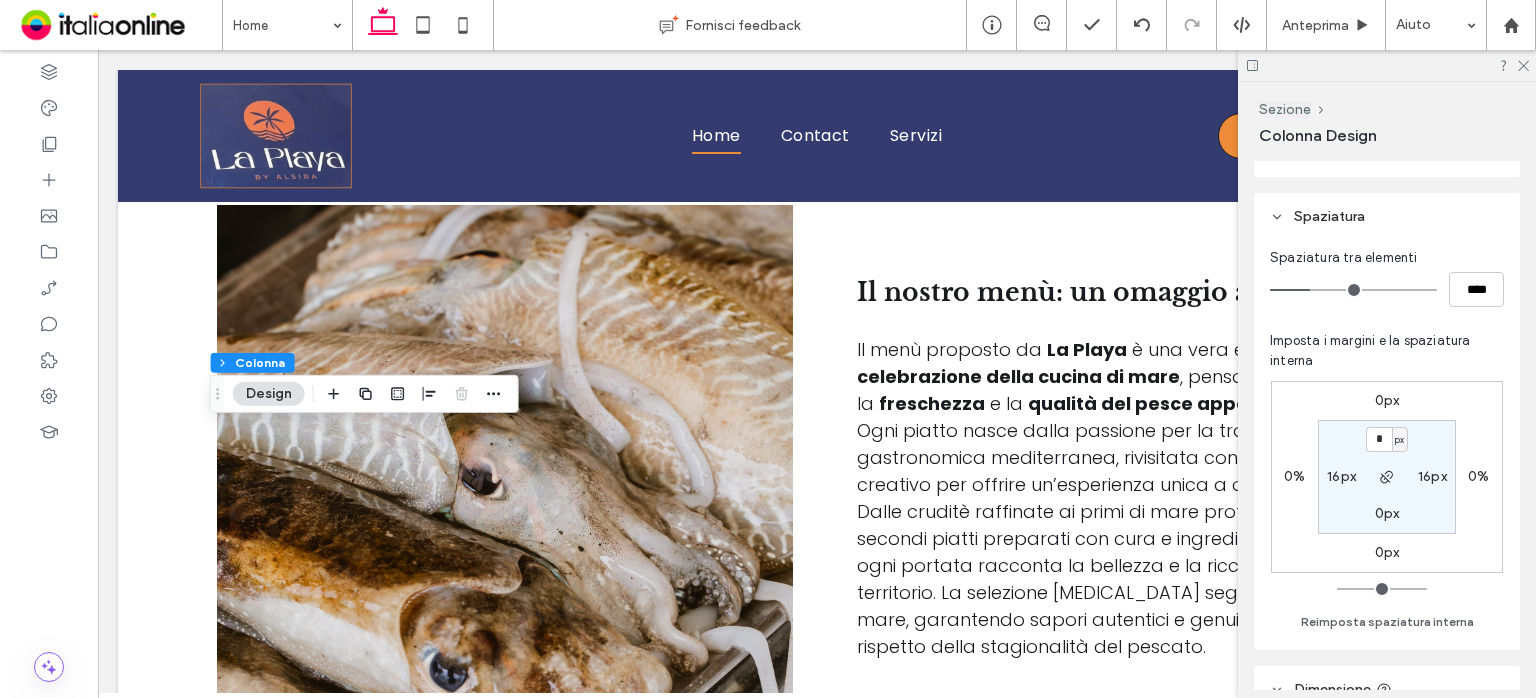 click on "px" at bounding box center [1399, 440] 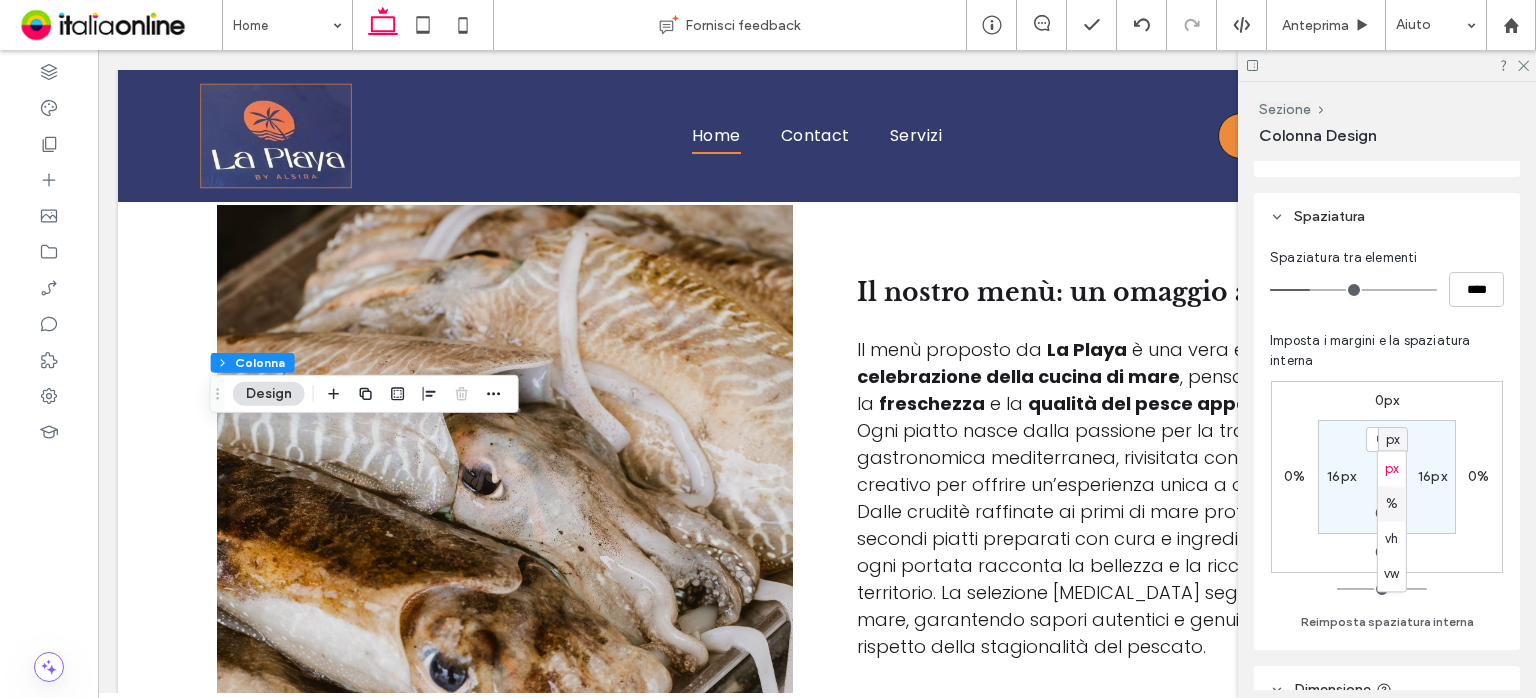 drag, startPoint x: 1397, startPoint y: 504, endPoint x: 1392, endPoint y: 492, distance: 13 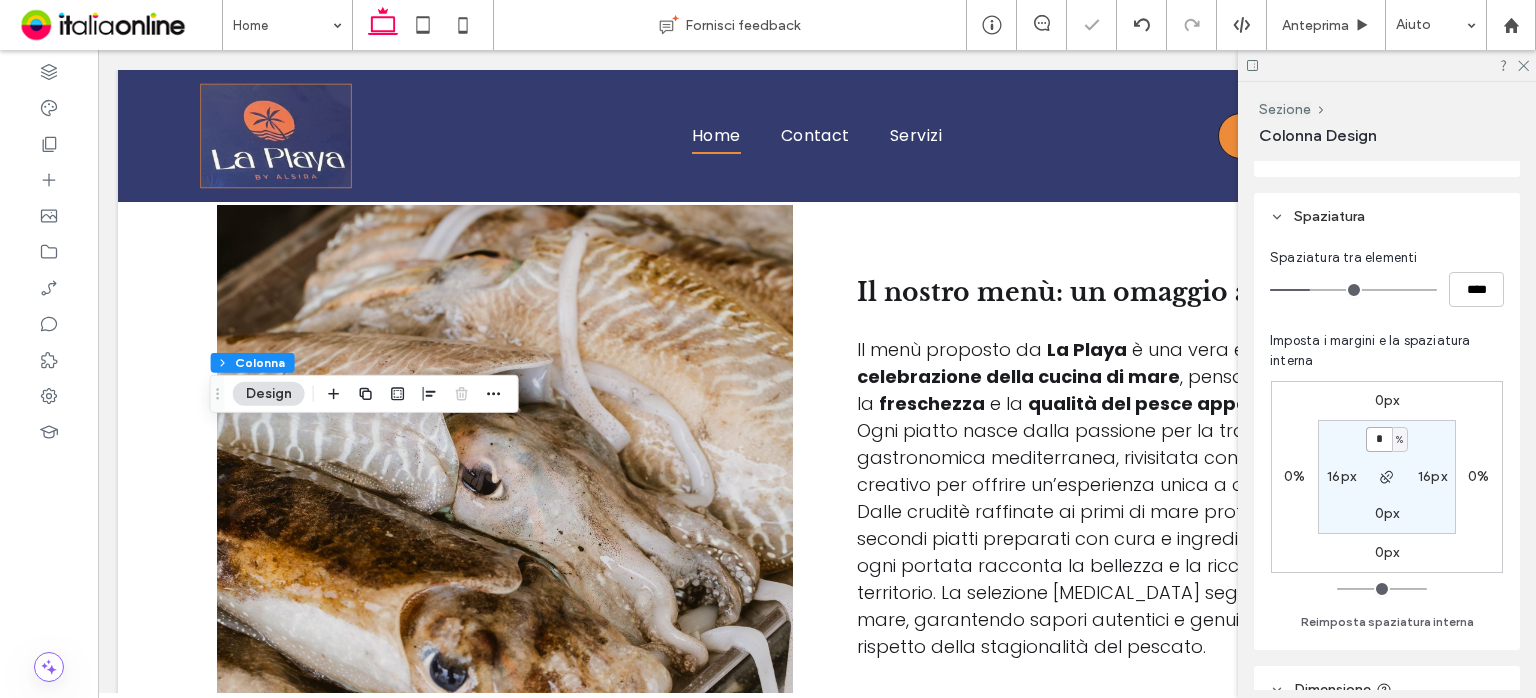 click on "*" at bounding box center [1379, 439] 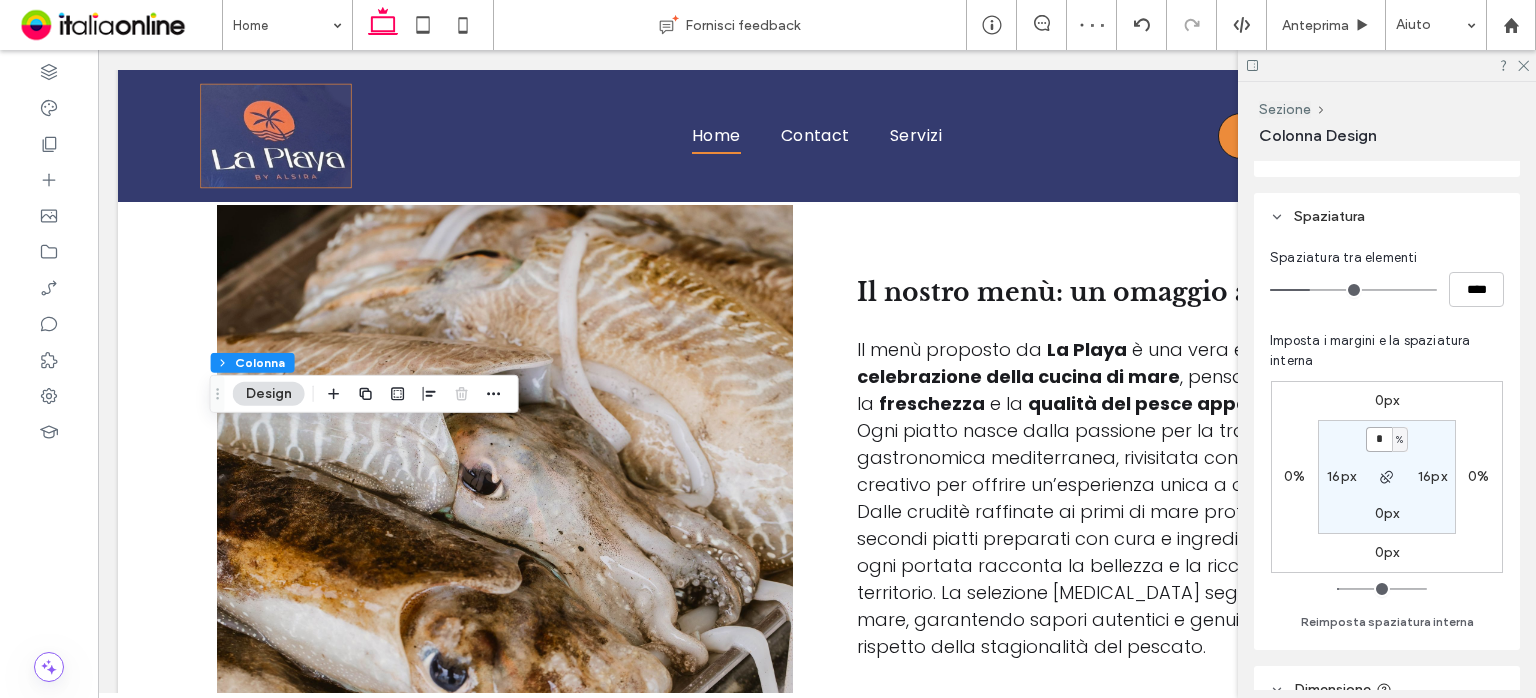 drag, startPoint x: 1386, startPoint y: 447, endPoint x: 1359, endPoint y: 441, distance: 27.658634 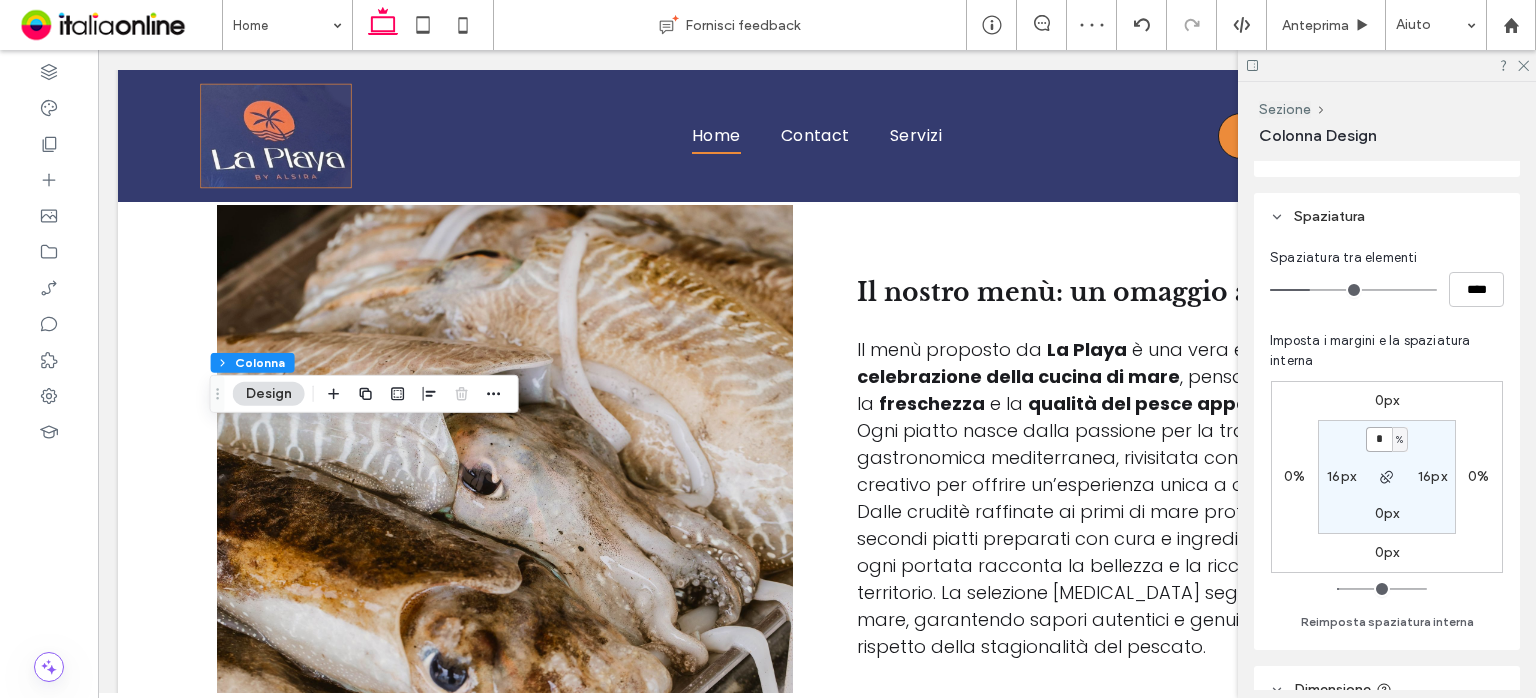 click on "* % 16px 0px 16px" at bounding box center [1387, 477] 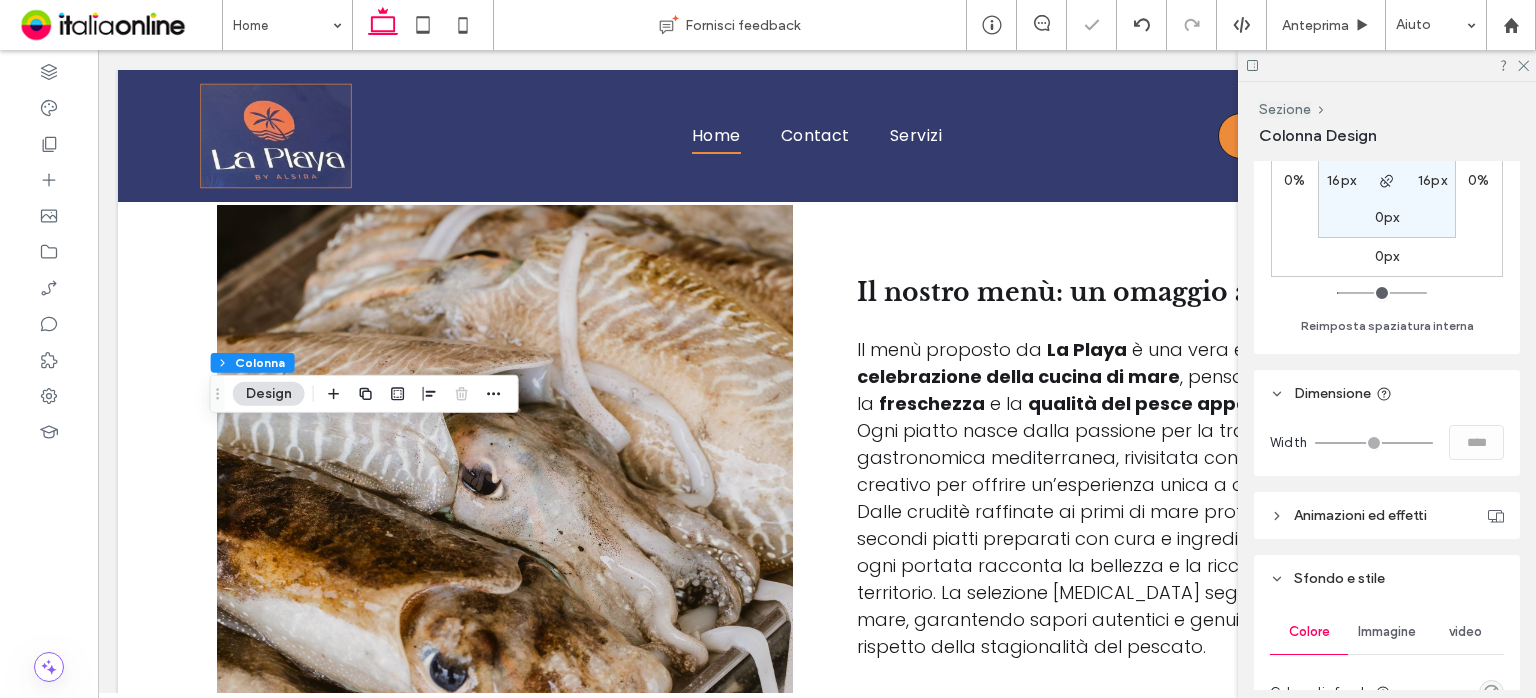 scroll, scrollTop: 600, scrollLeft: 0, axis: vertical 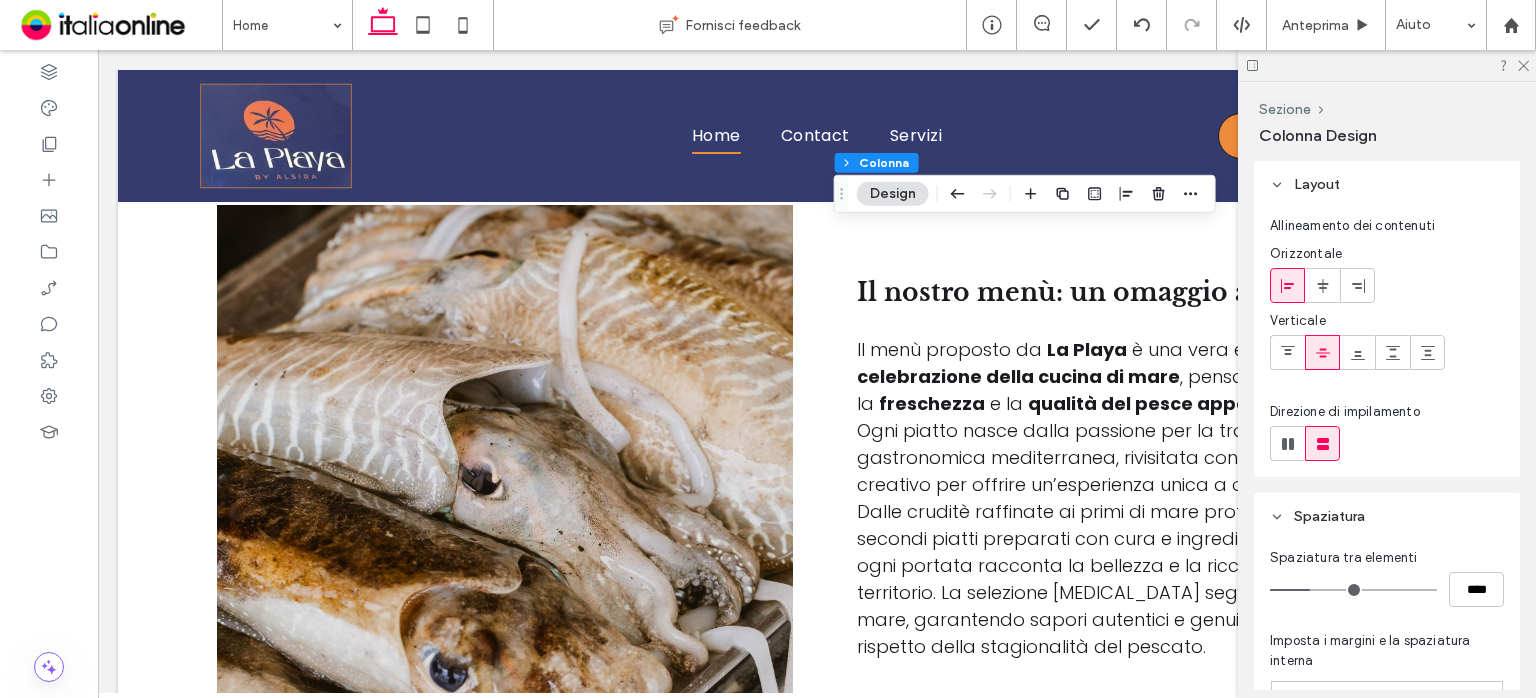 click 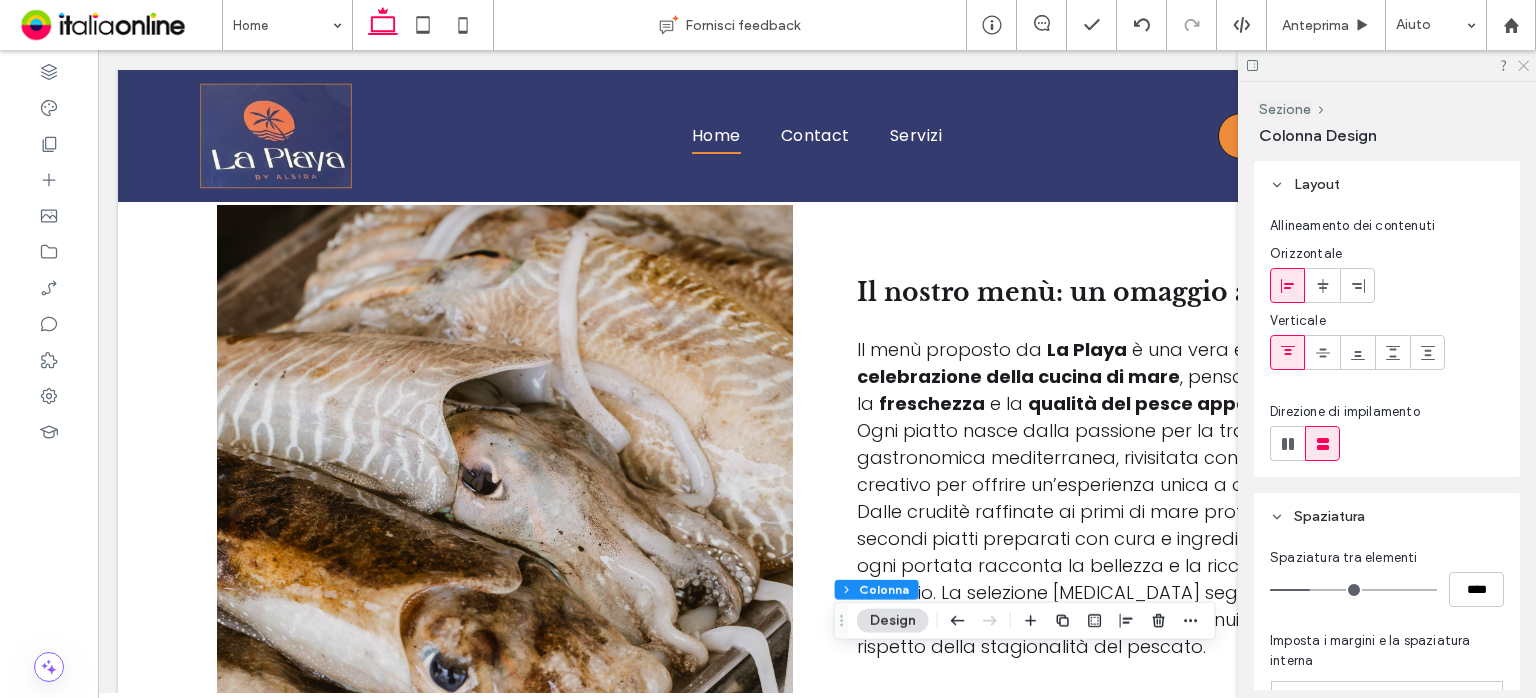 click 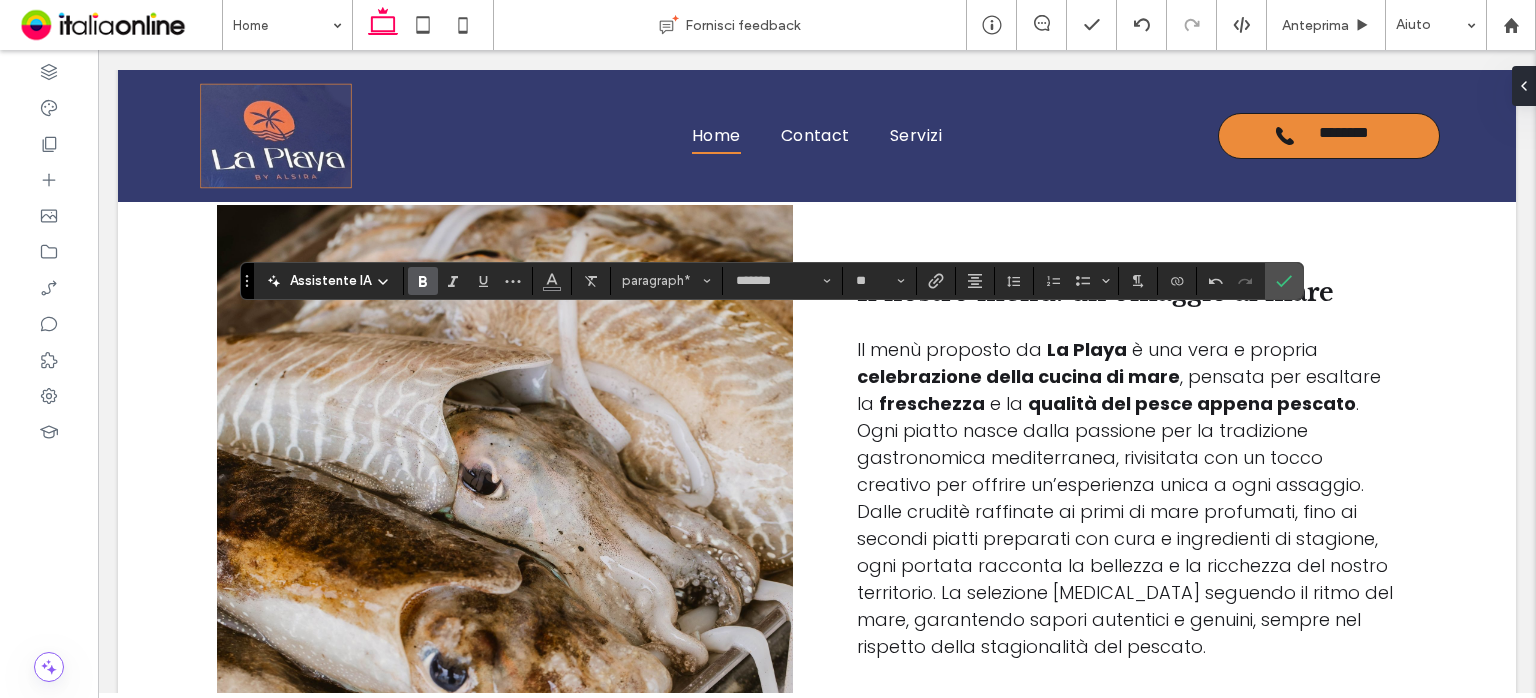 click 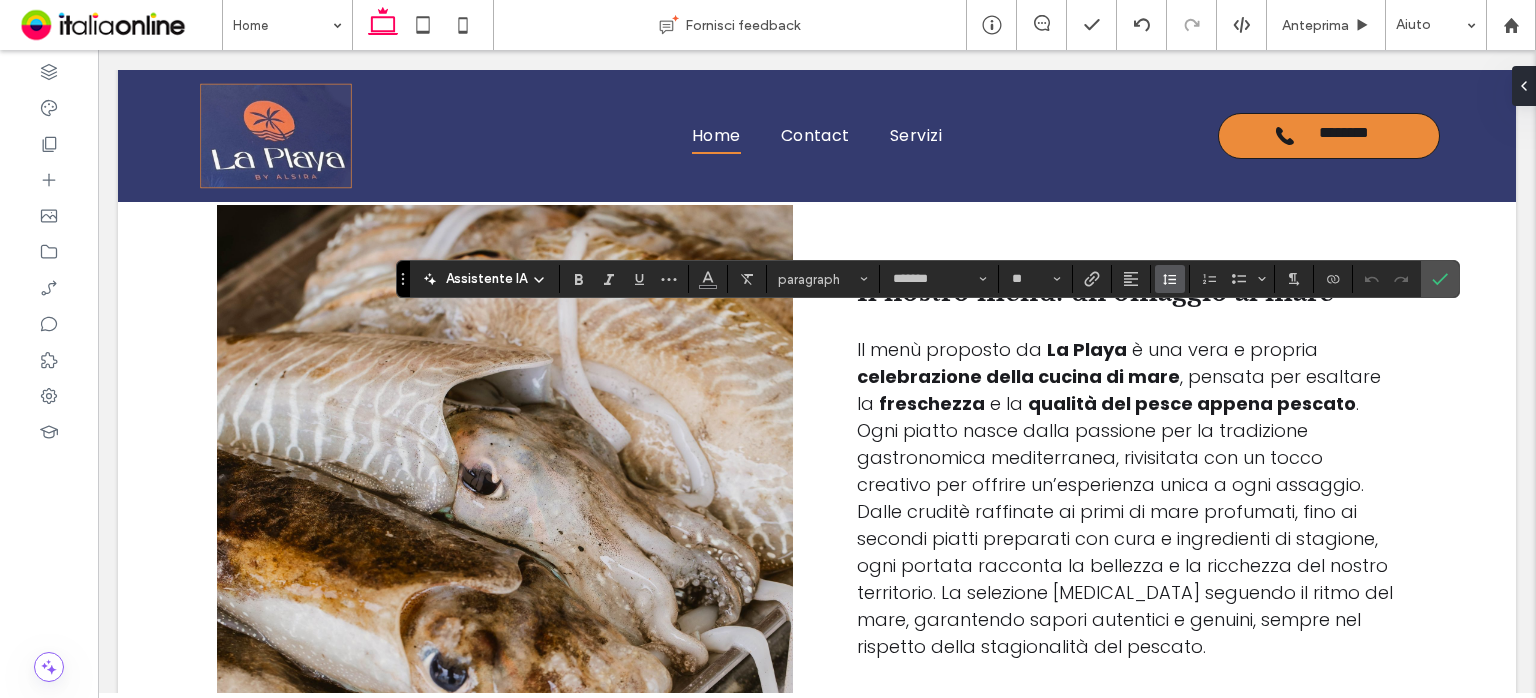 click 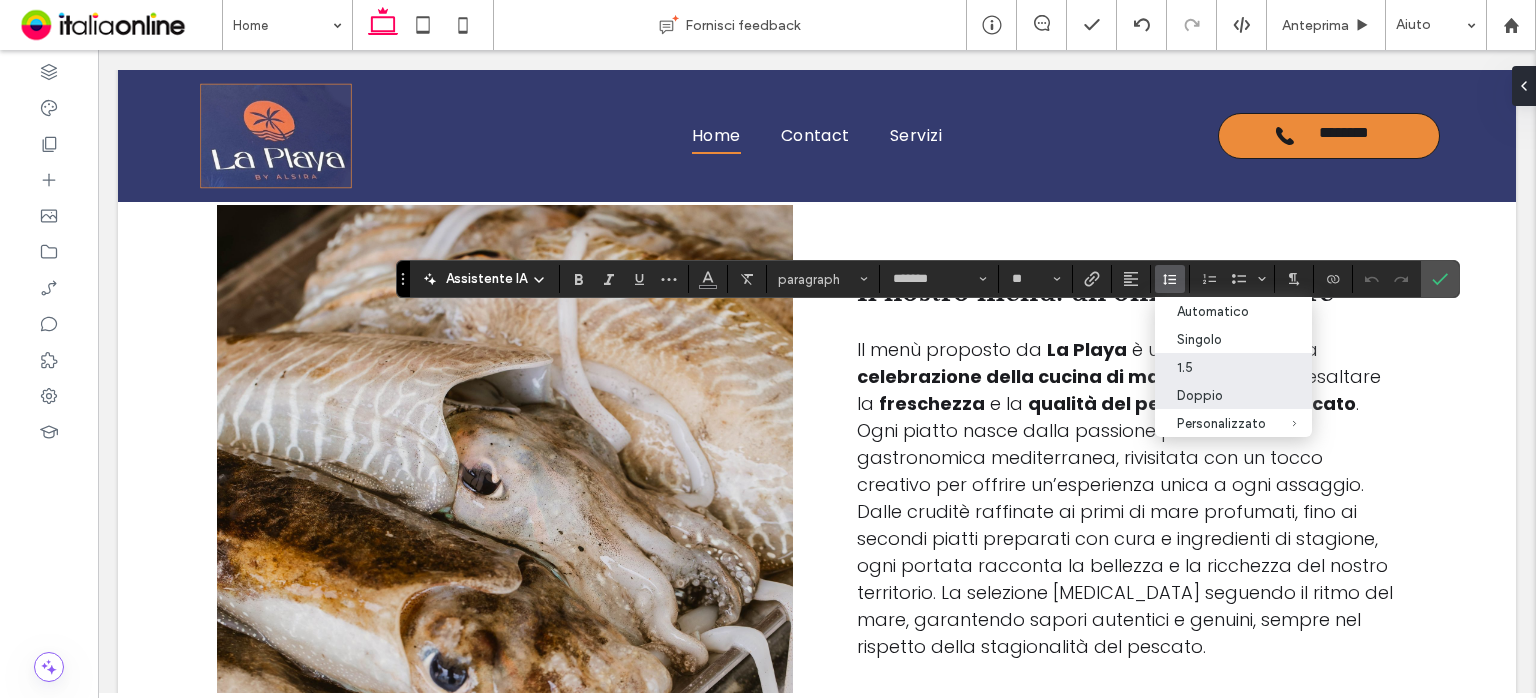 click on "Doppio" at bounding box center [1221, 395] 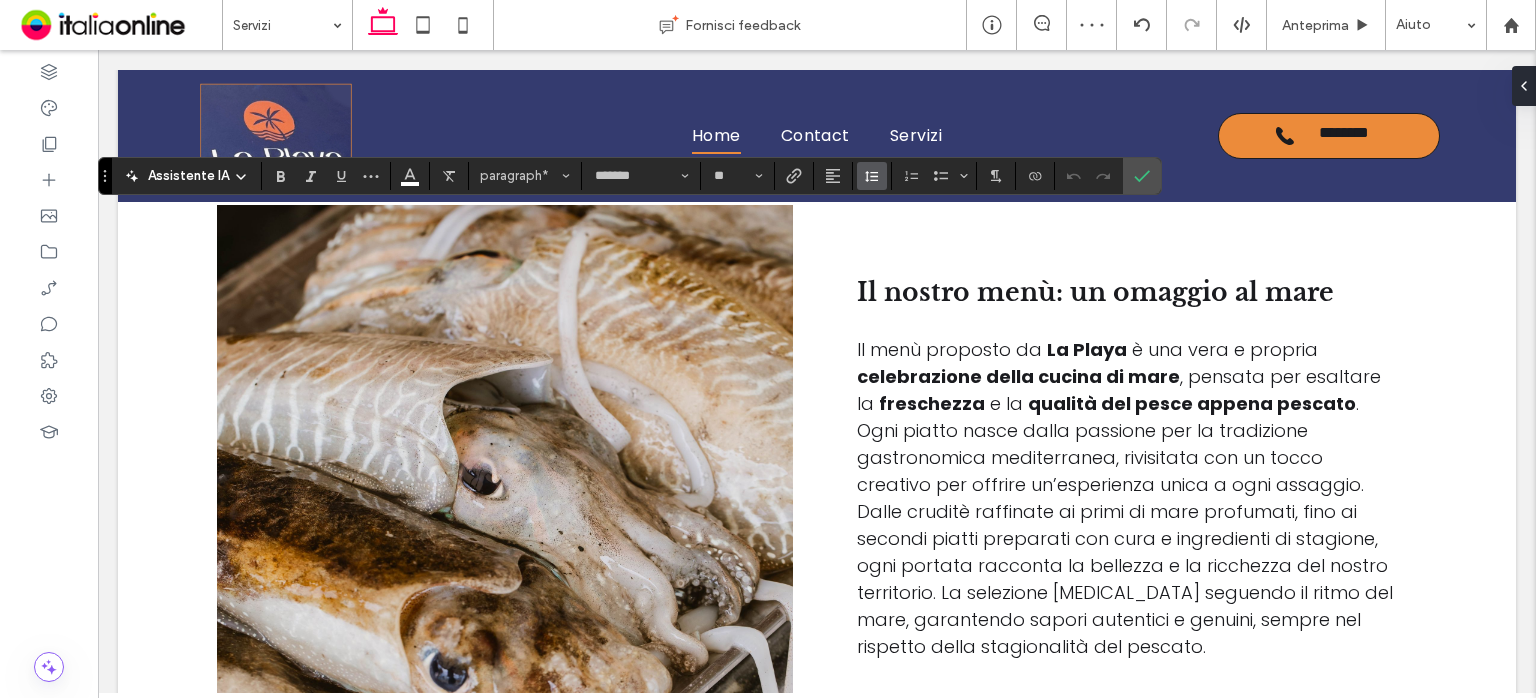 click 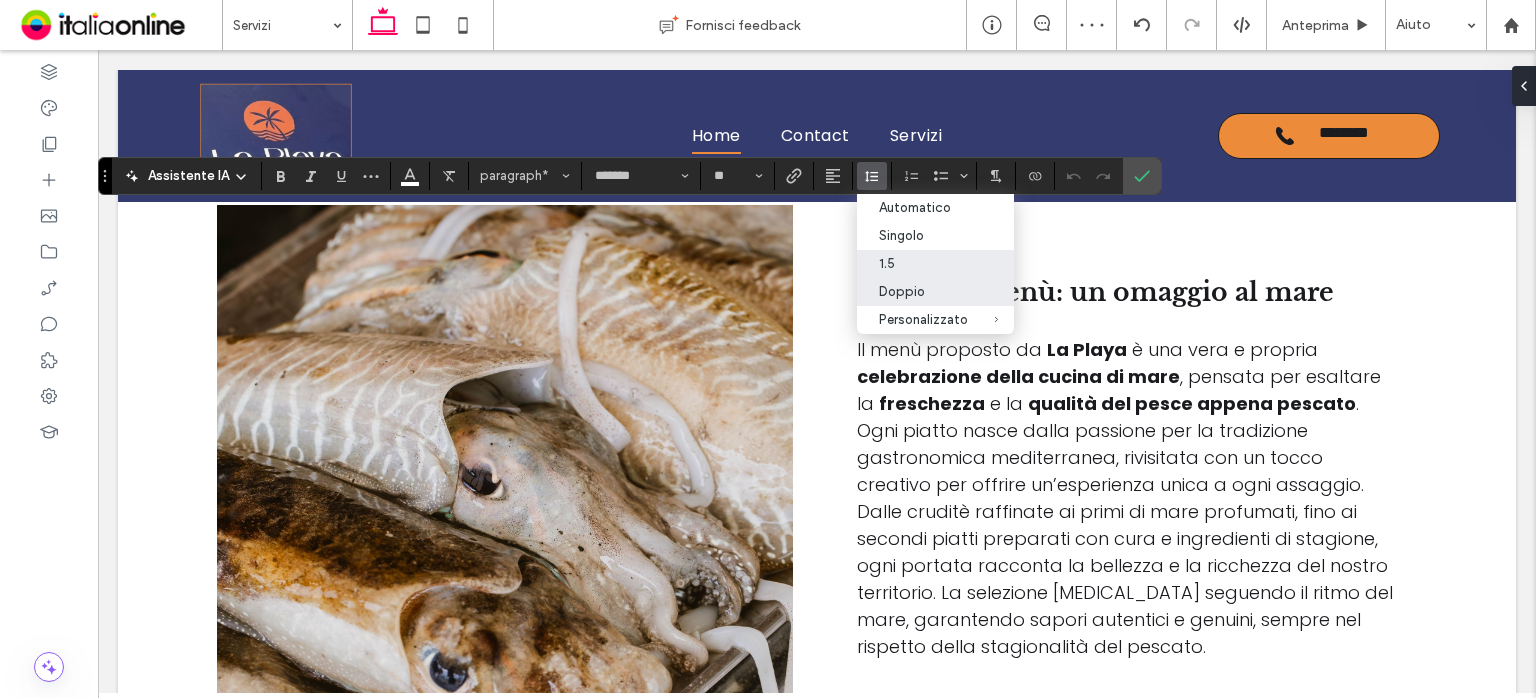 click on "Doppio" at bounding box center [935, 292] 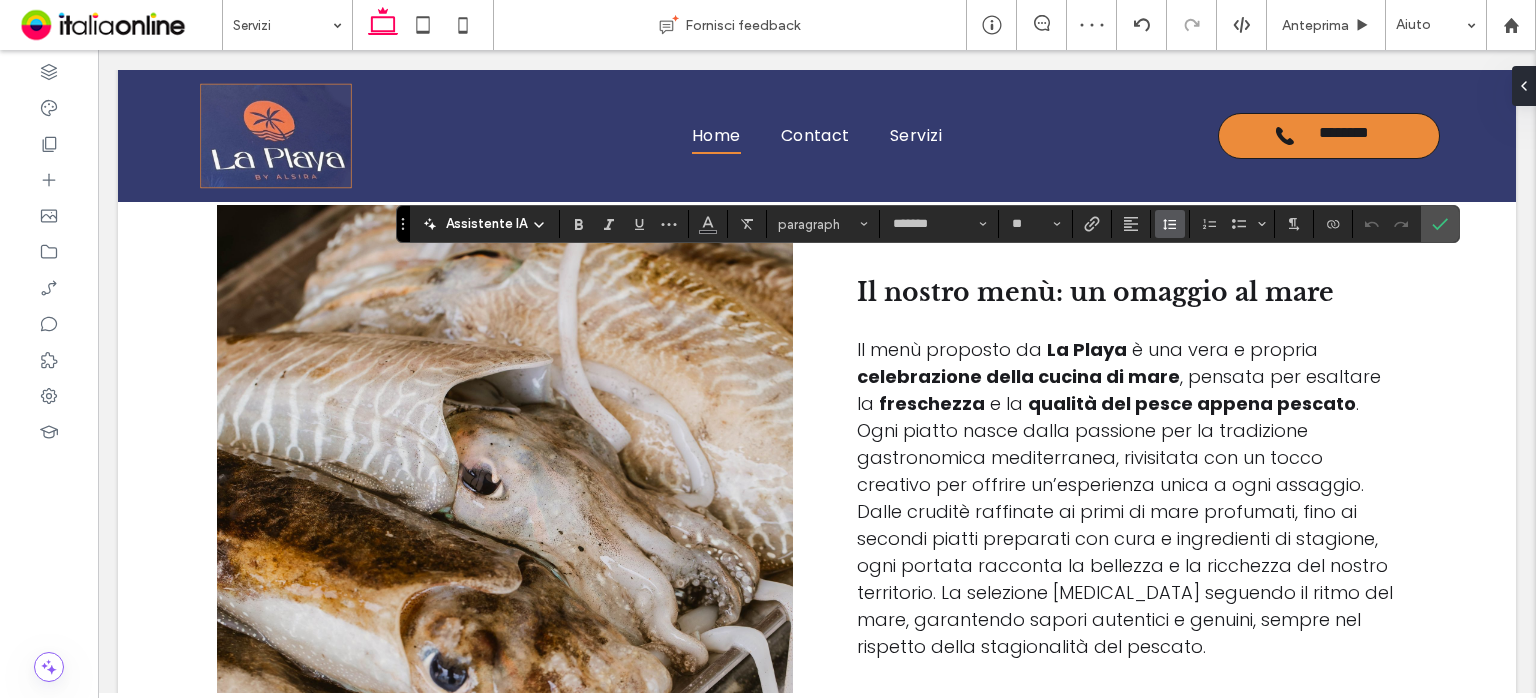 click 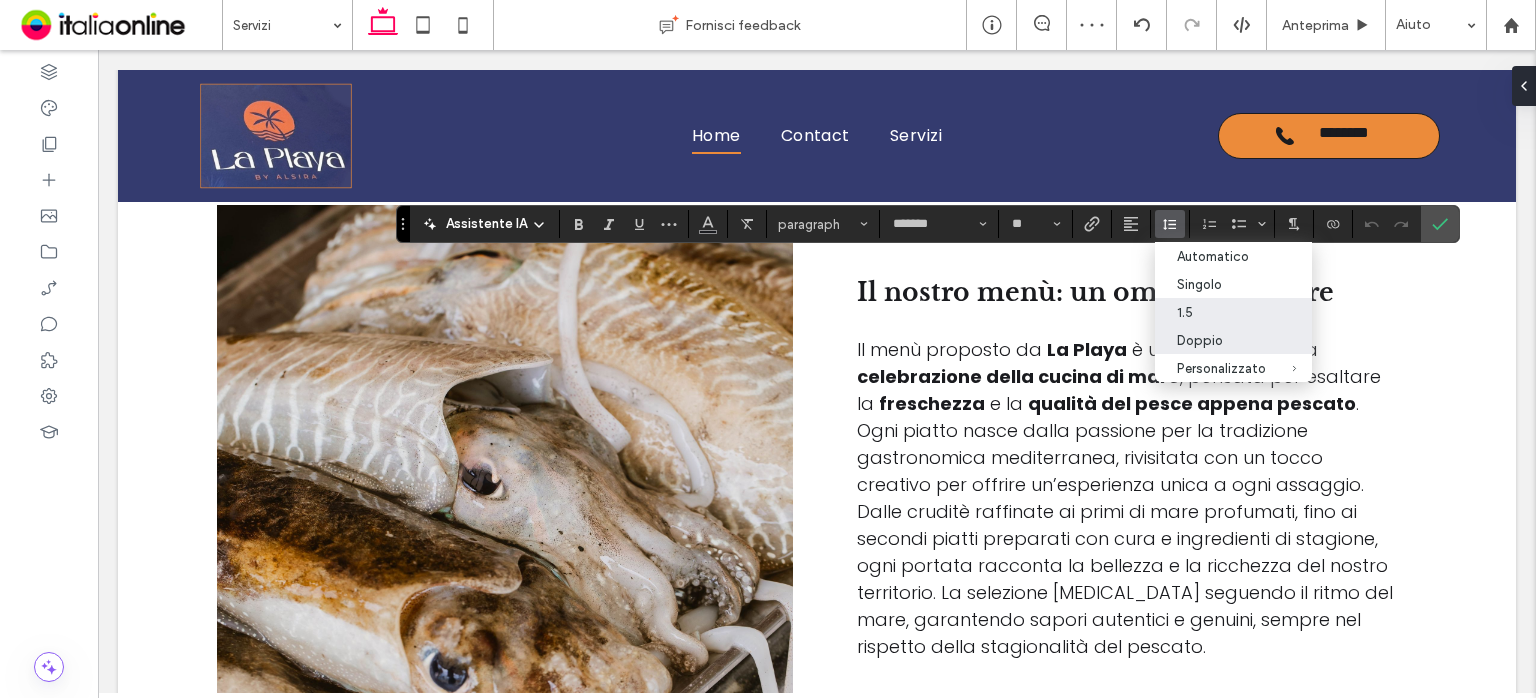 click on "Doppio" at bounding box center (1221, 340) 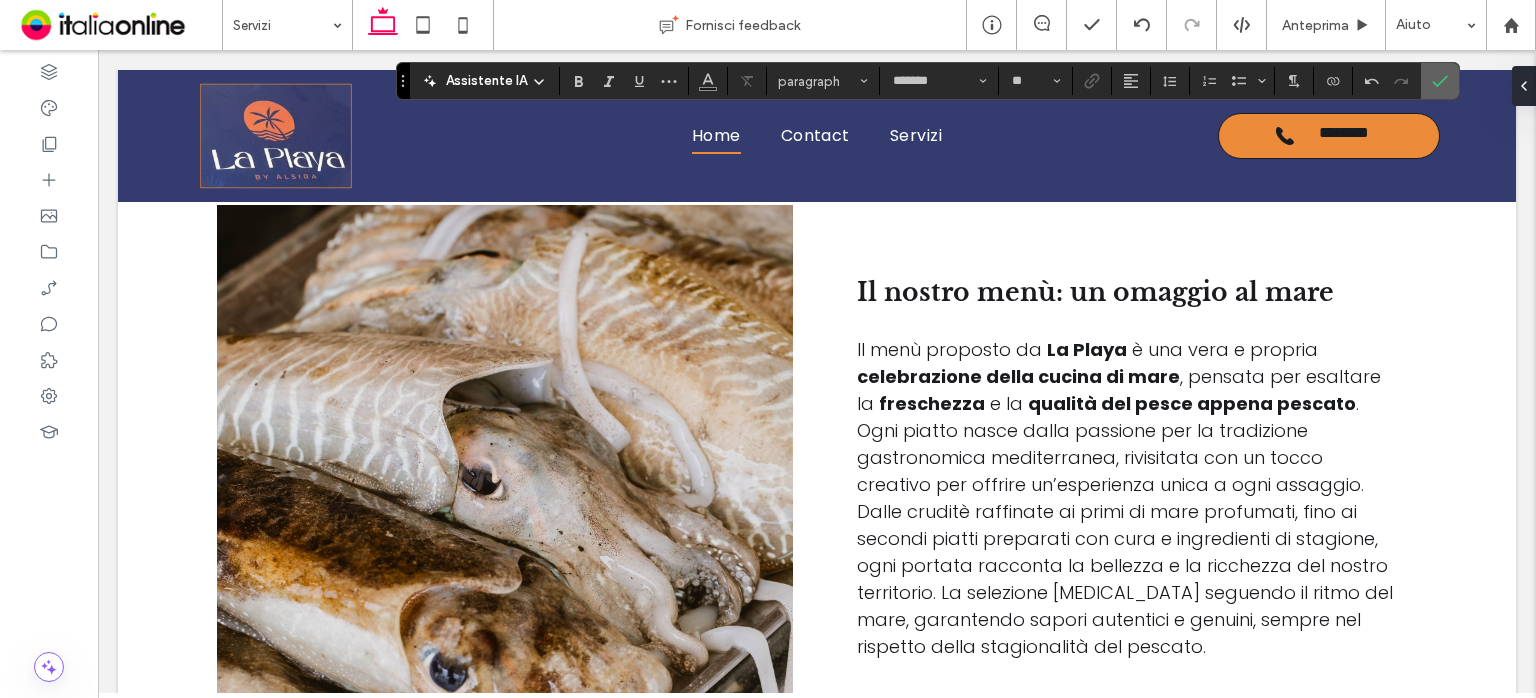 click 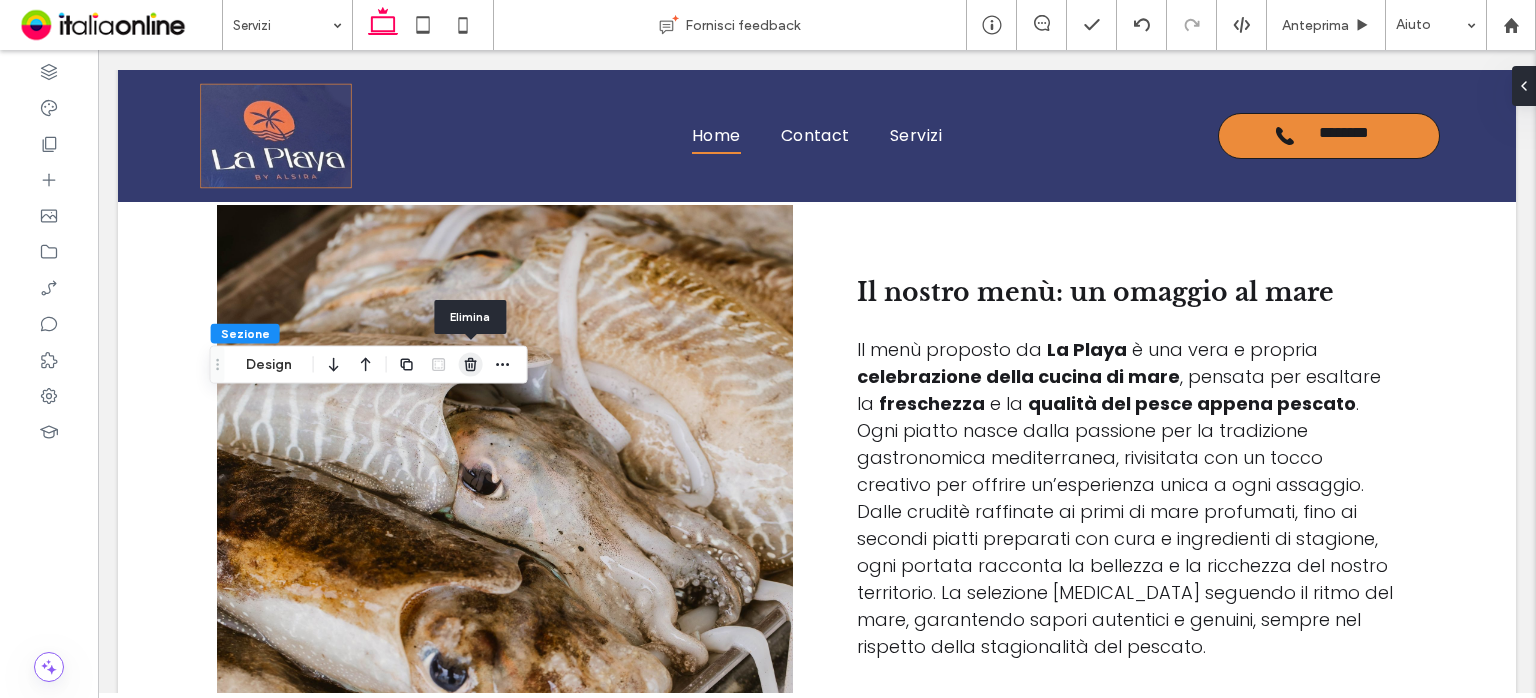 click 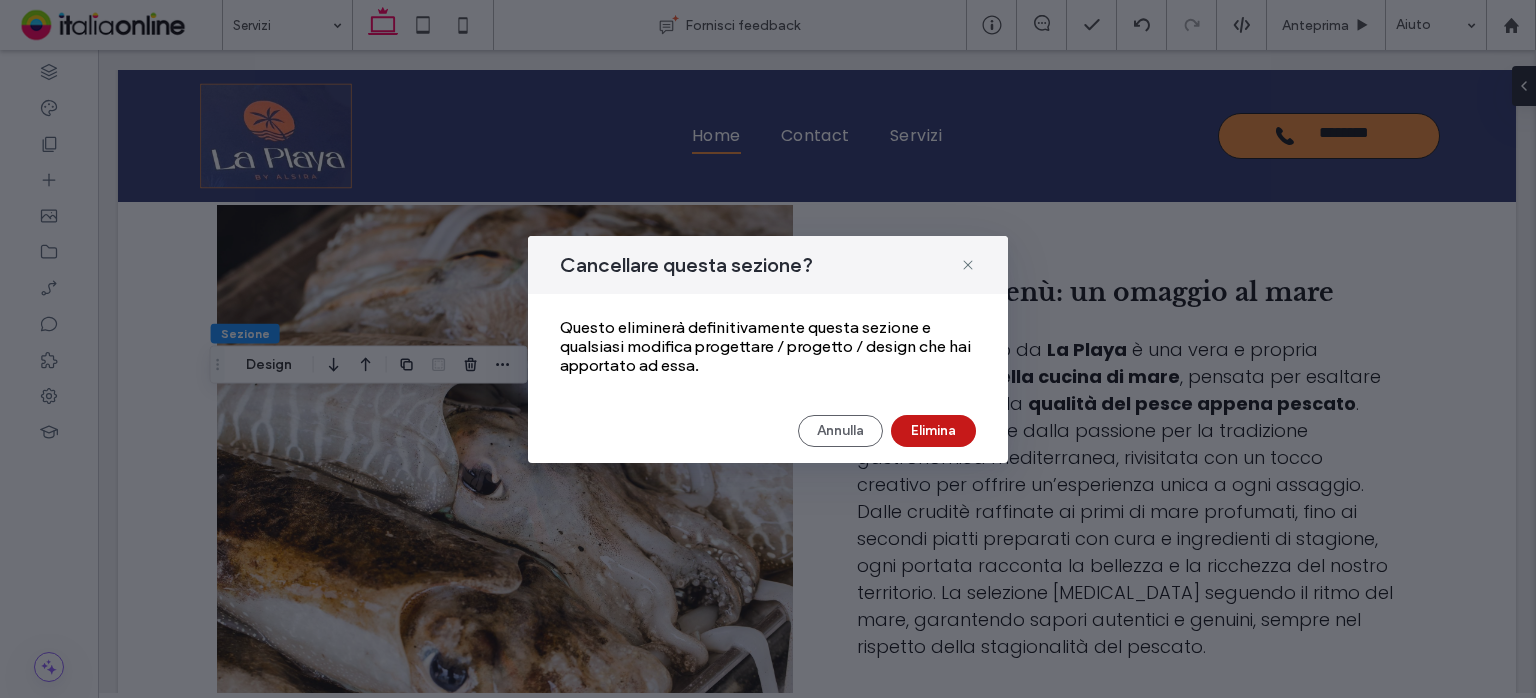 click on "Elimina" at bounding box center (933, 431) 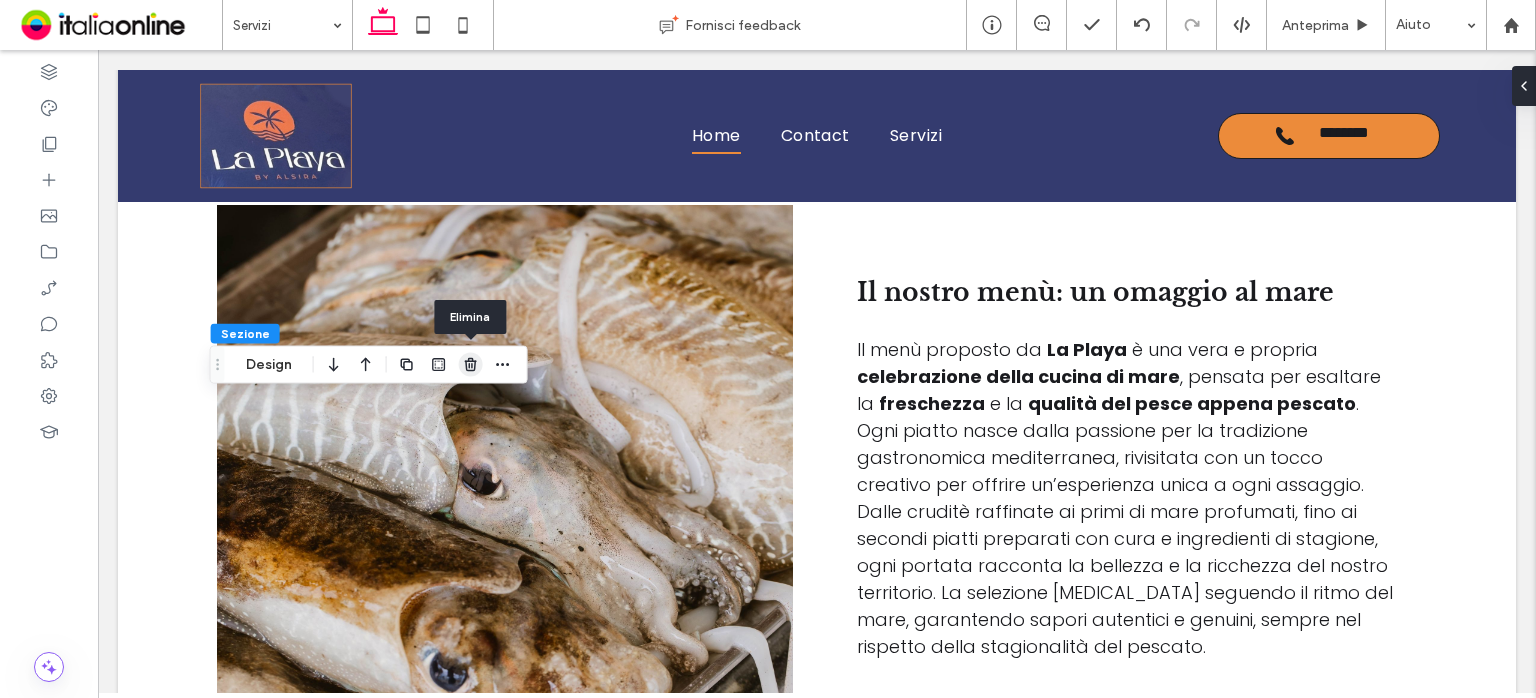 click 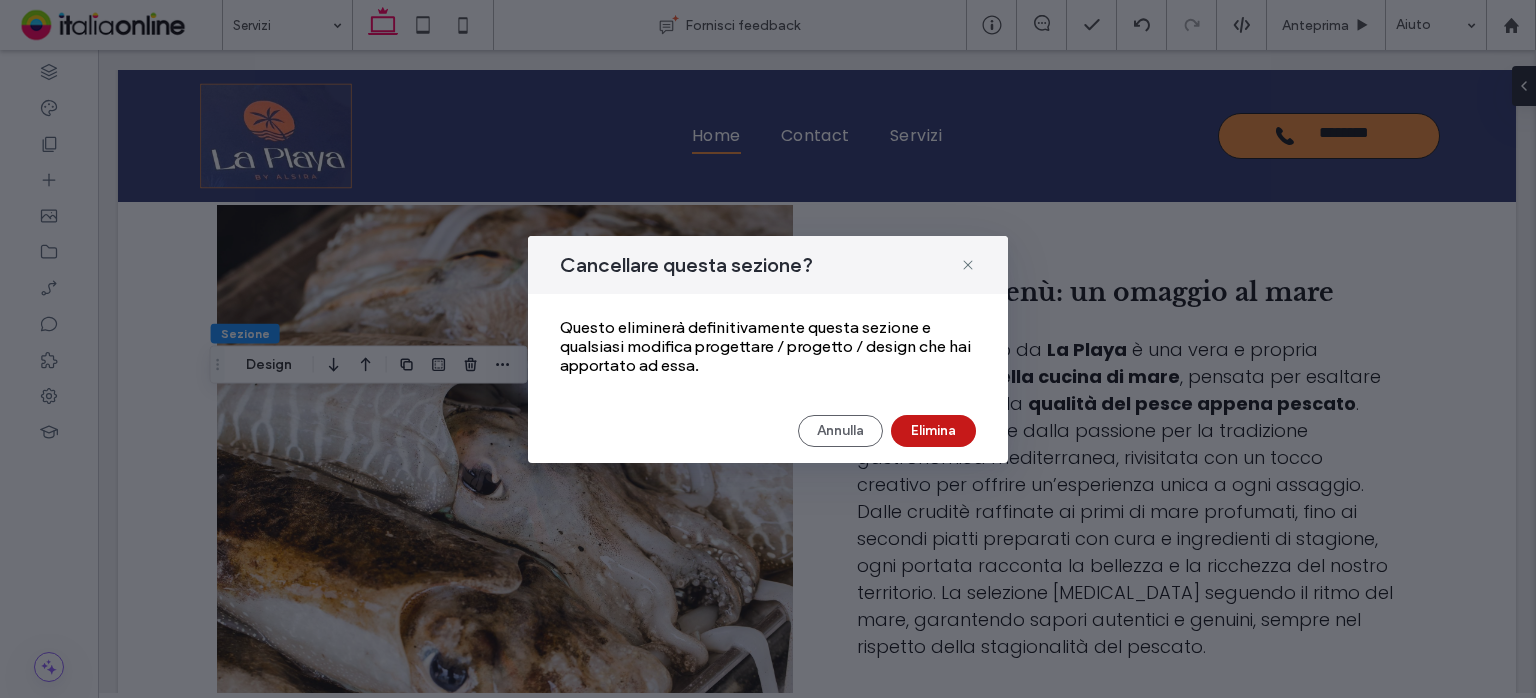 click on "Elimina" at bounding box center [933, 431] 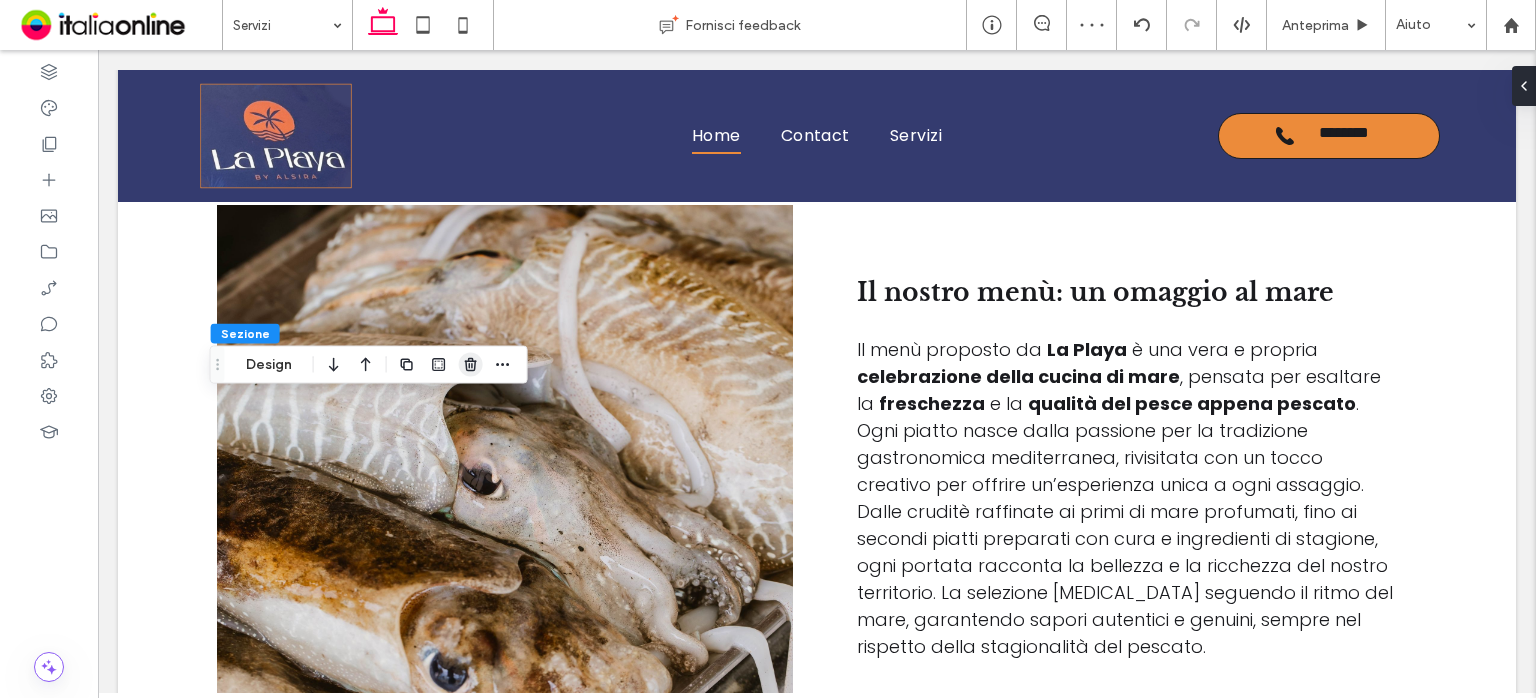 click 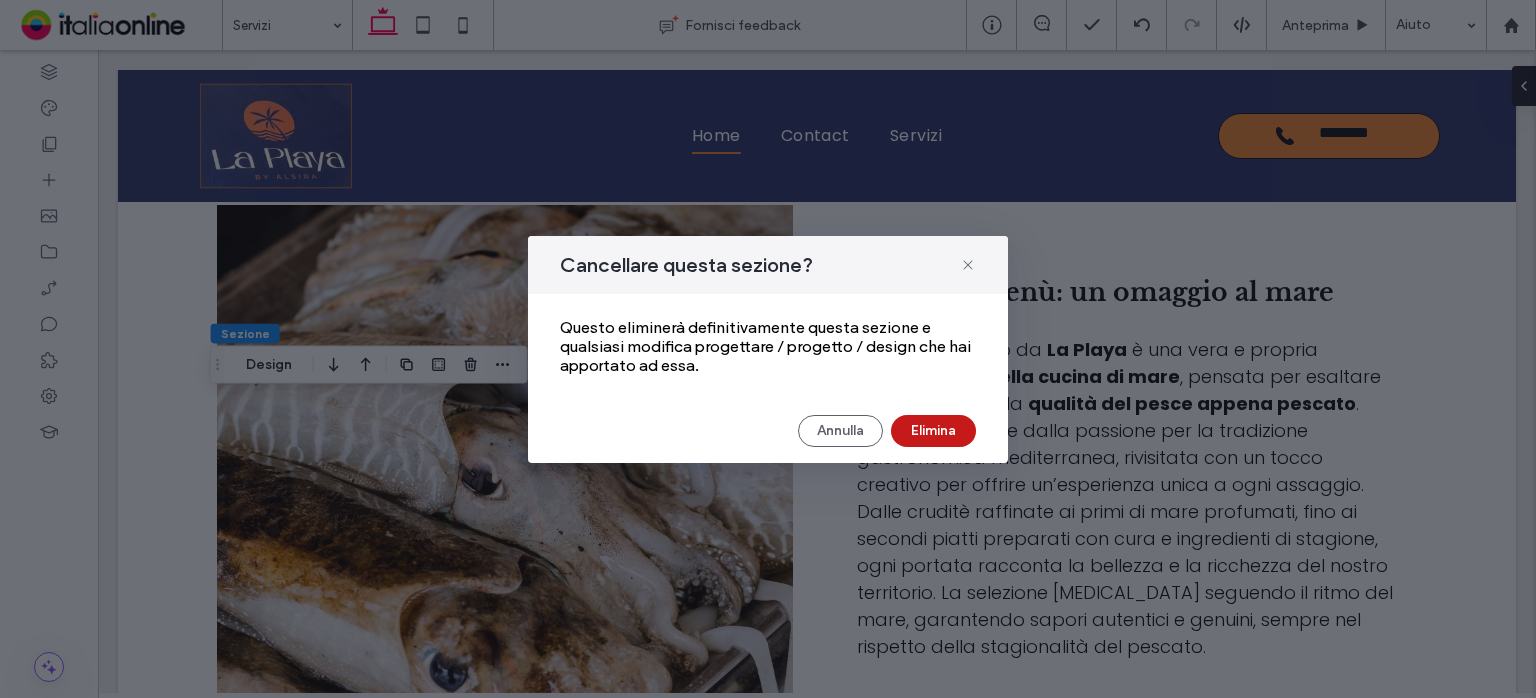 click on "Elimina" at bounding box center (933, 431) 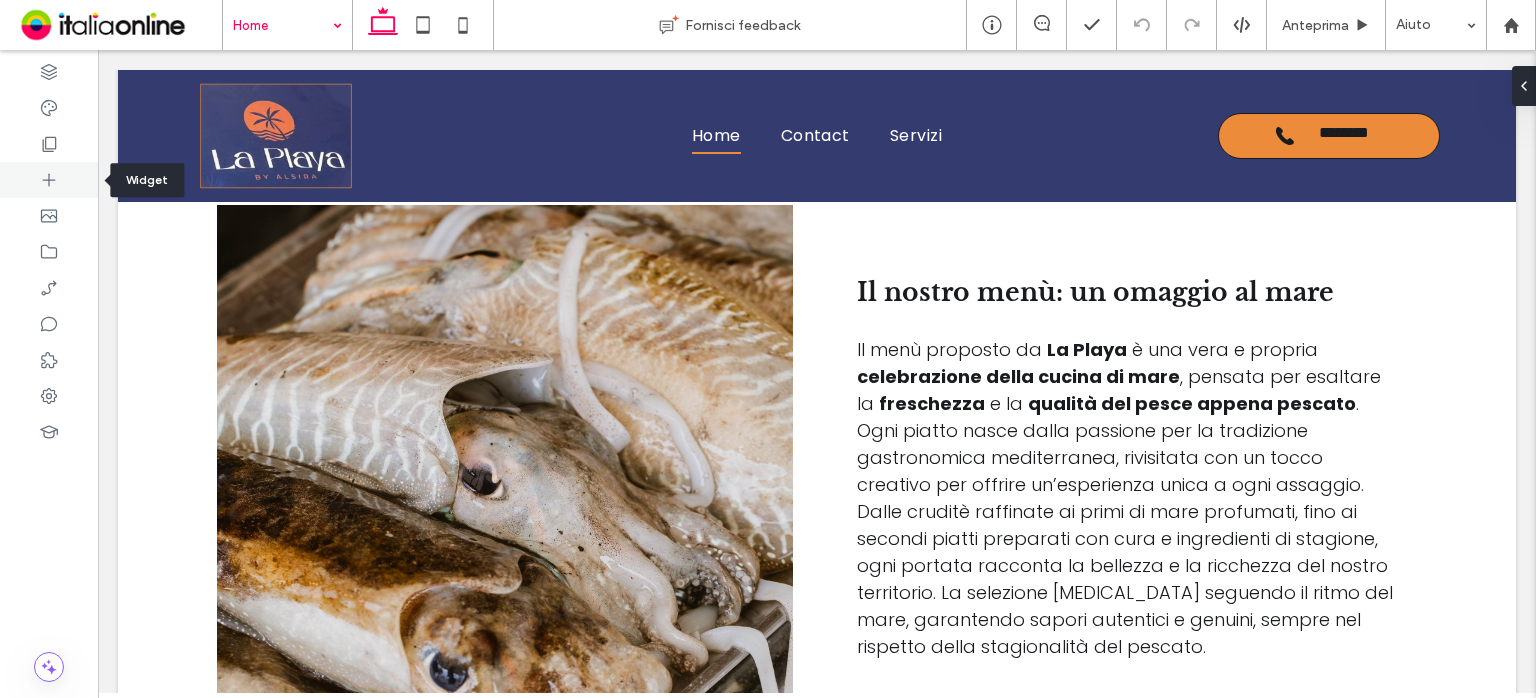 click 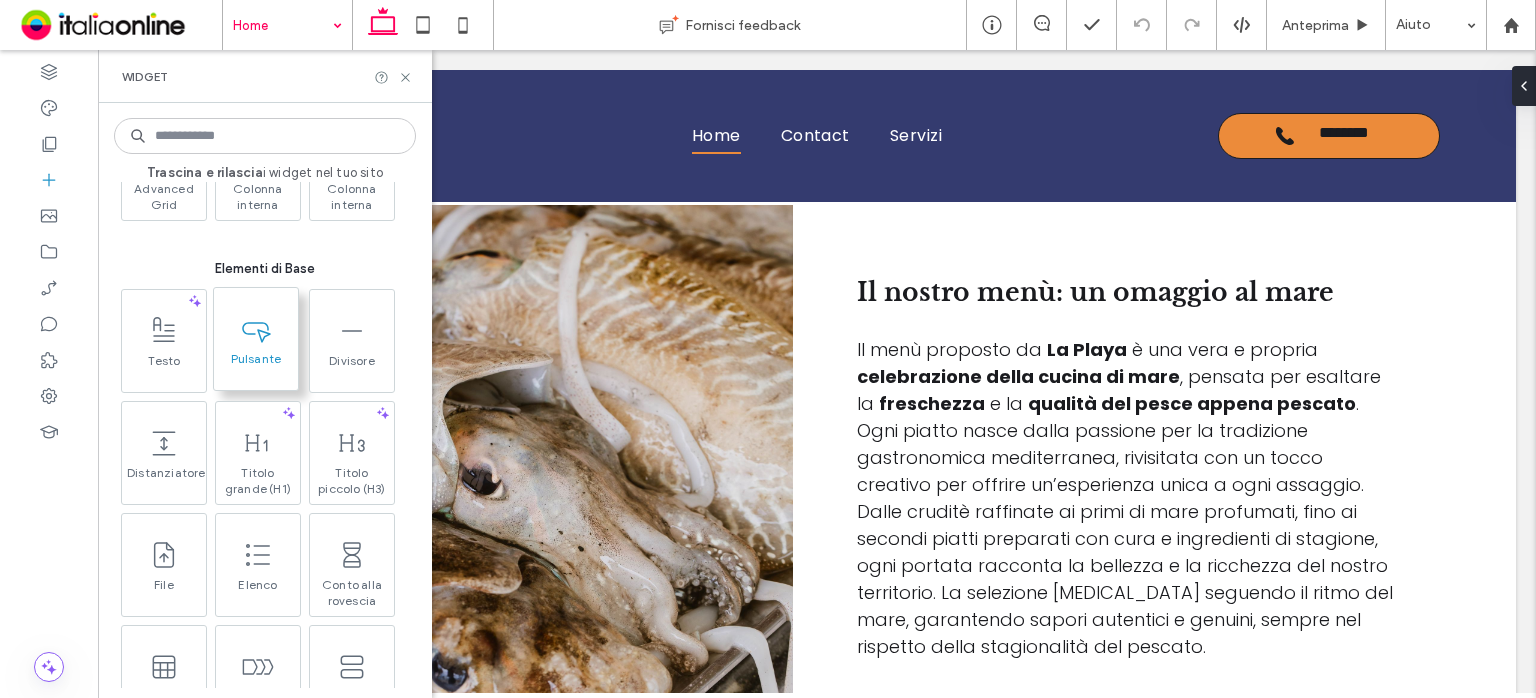 scroll, scrollTop: 1000, scrollLeft: 0, axis: vertical 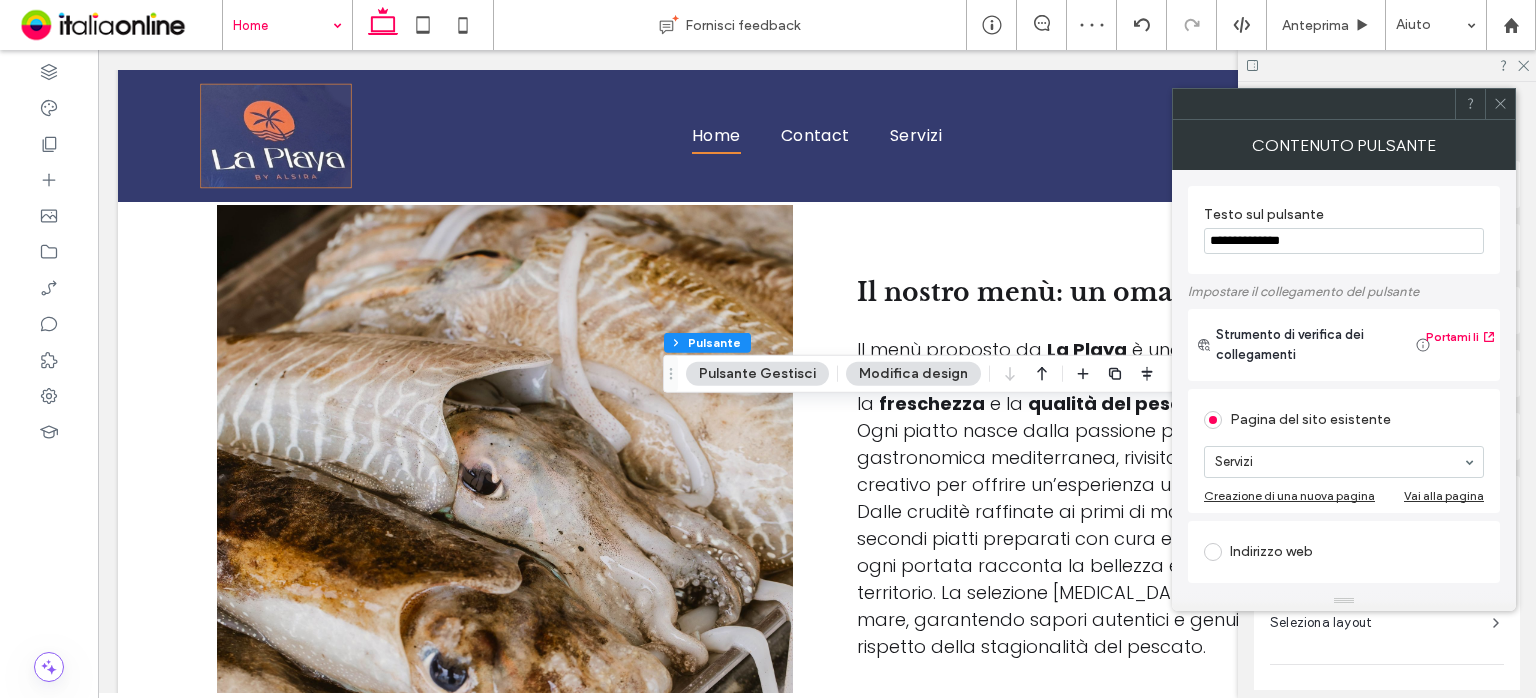 click on "**********" at bounding box center (1344, 241) 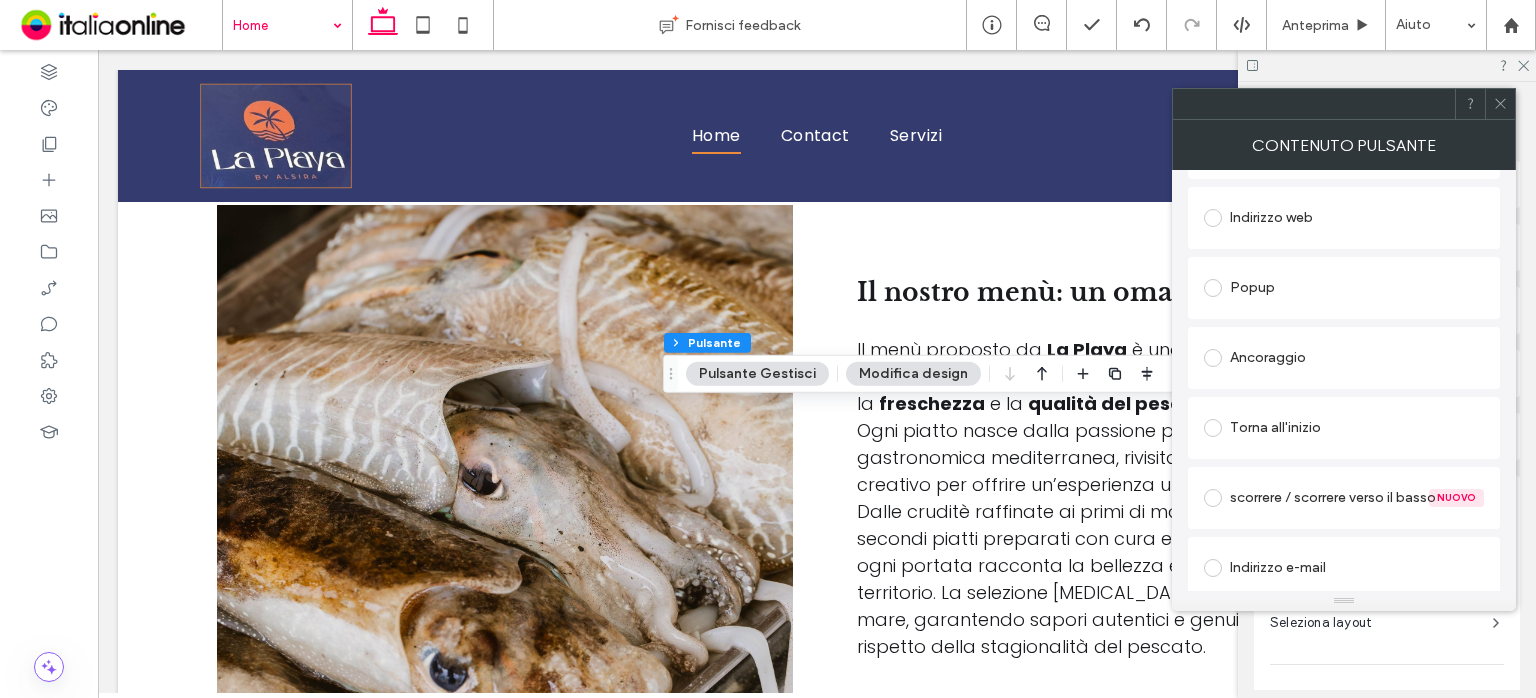 scroll, scrollTop: 300, scrollLeft: 0, axis: vertical 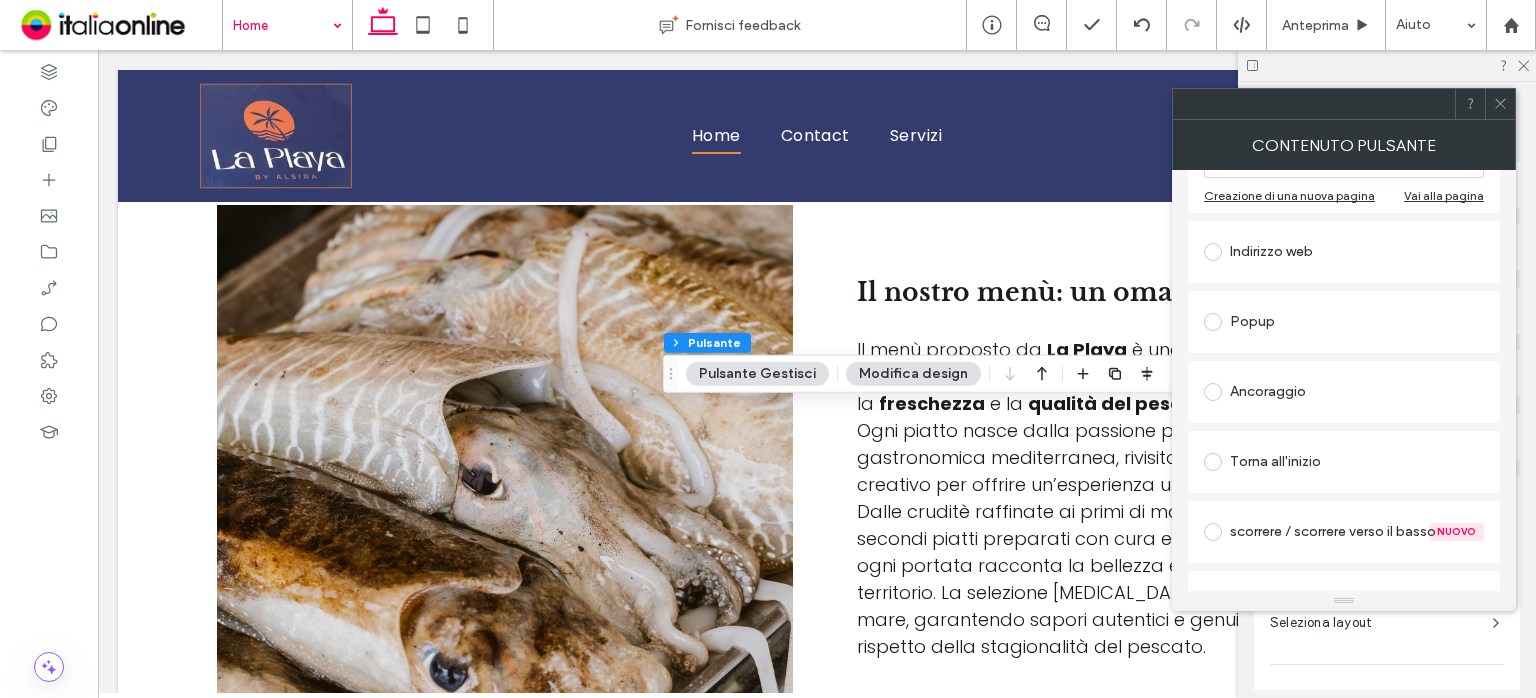 click on "Modifica design" at bounding box center [913, 374] 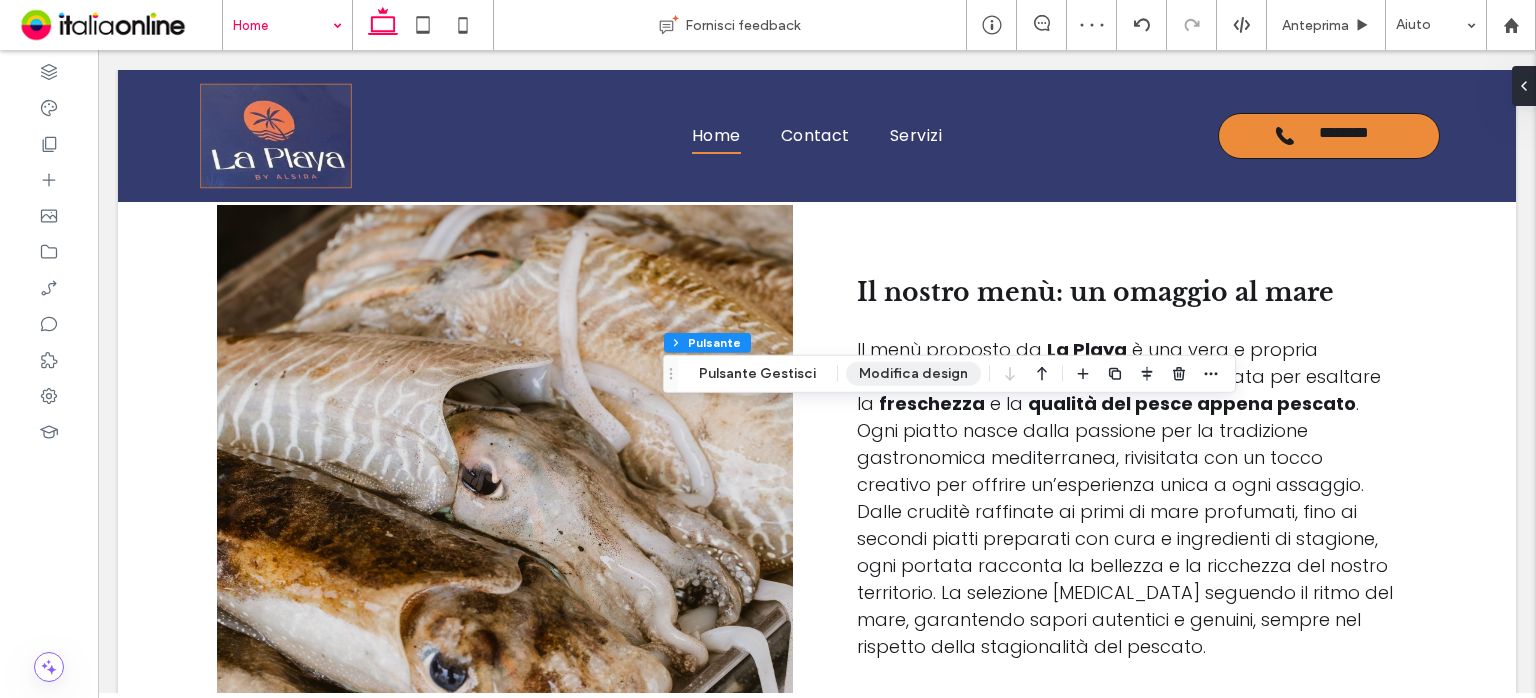 click on "Modifica design" at bounding box center [913, 374] 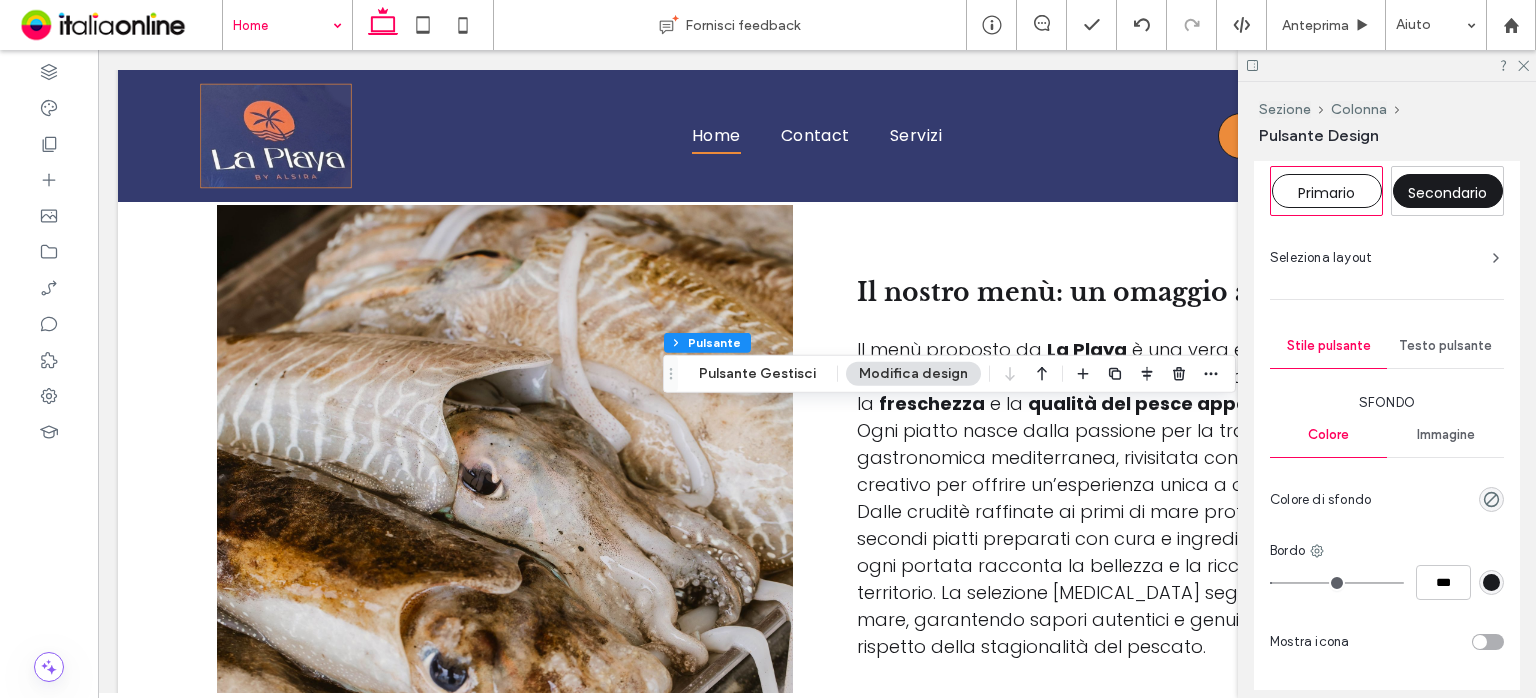 scroll, scrollTop: 400, scrollLeft: 0, axis: vertical 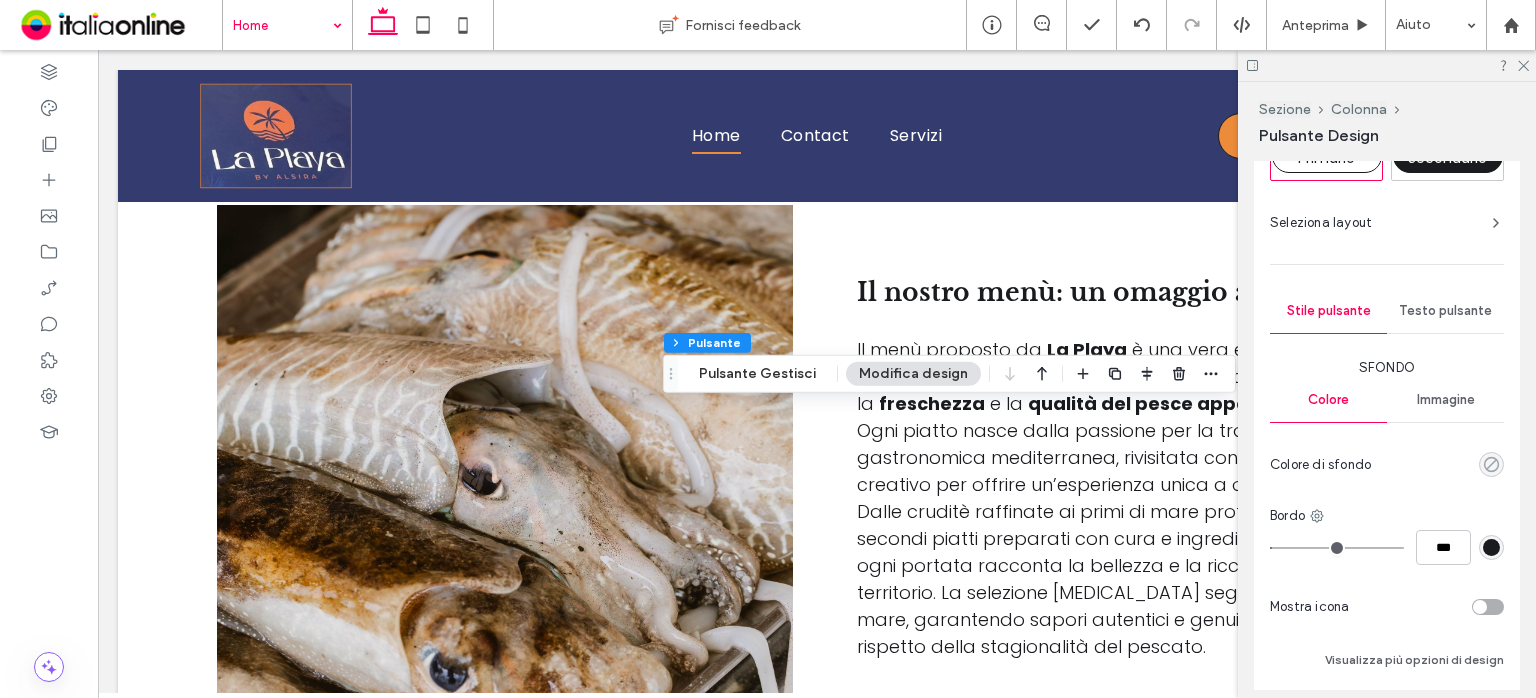 click 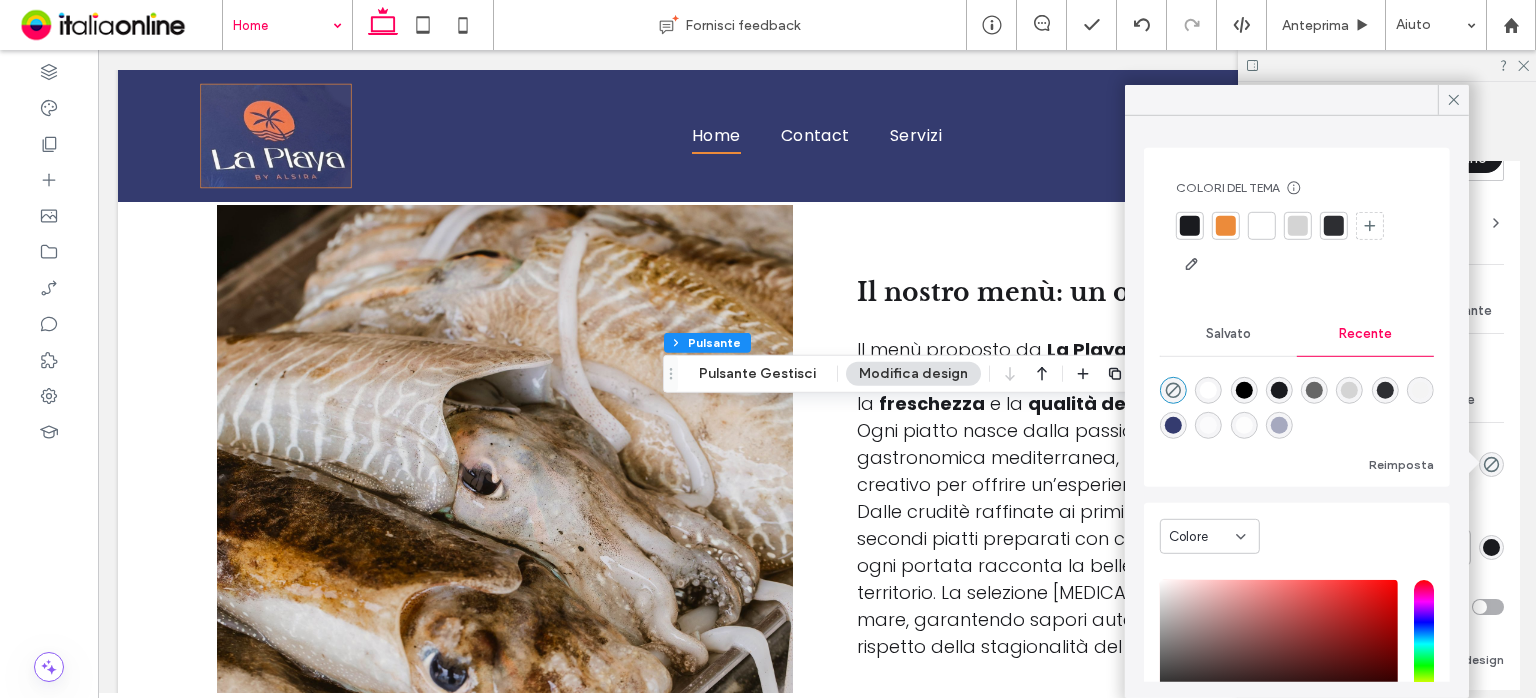 click at bounding box center (1226, 226) 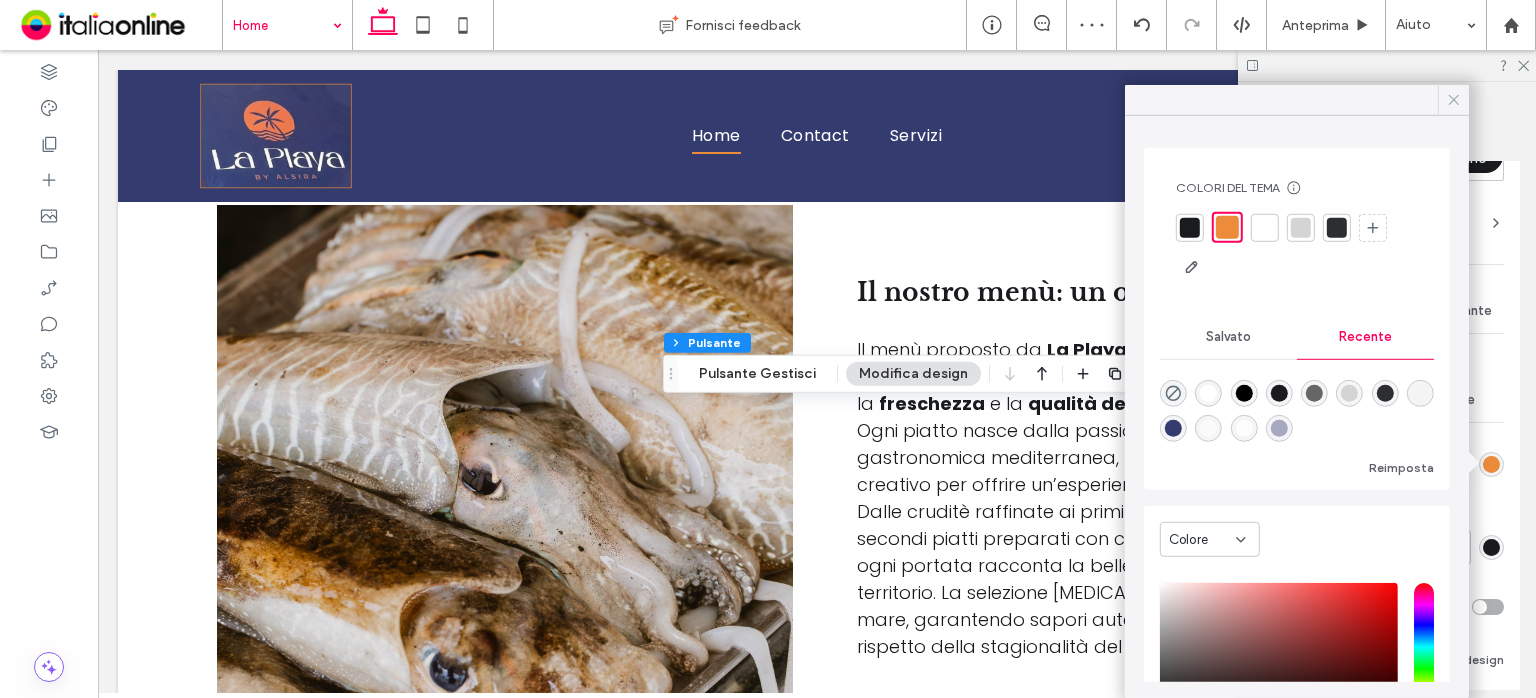 click 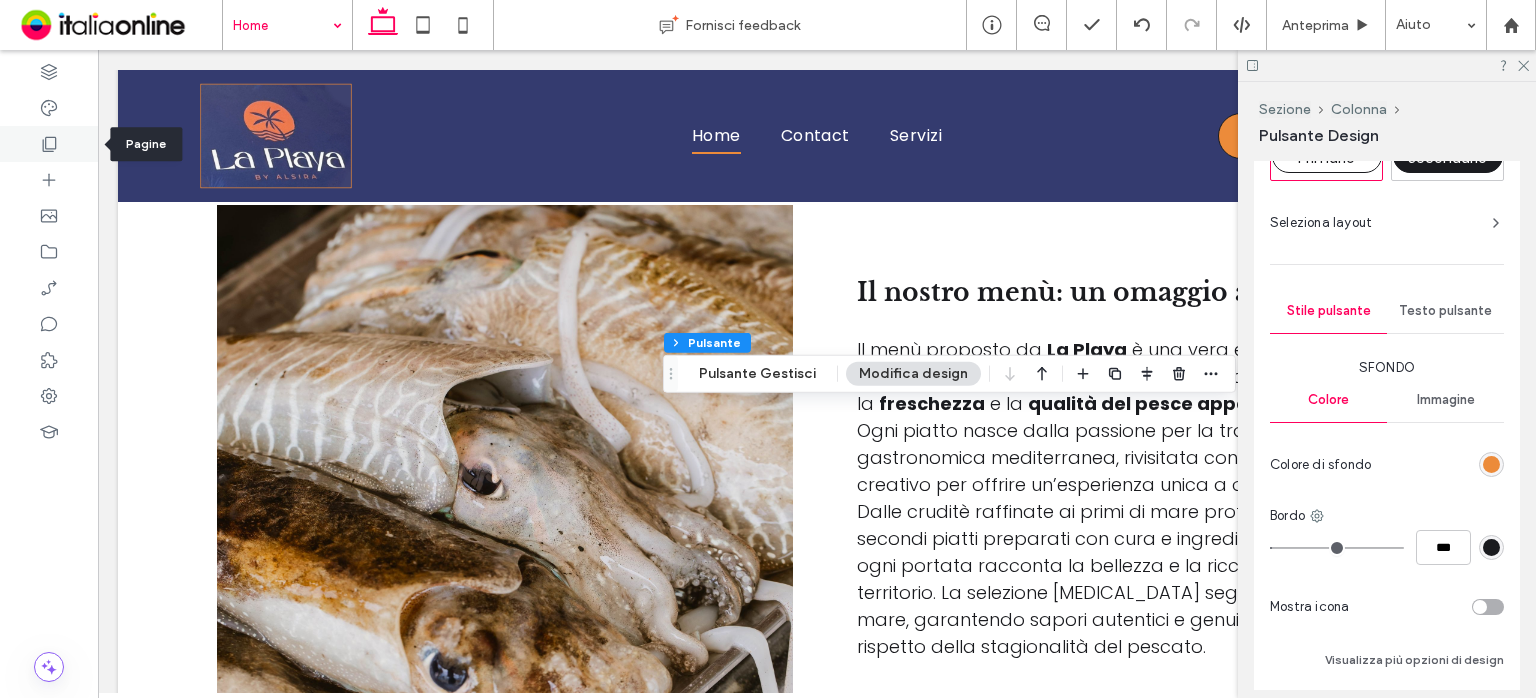 click 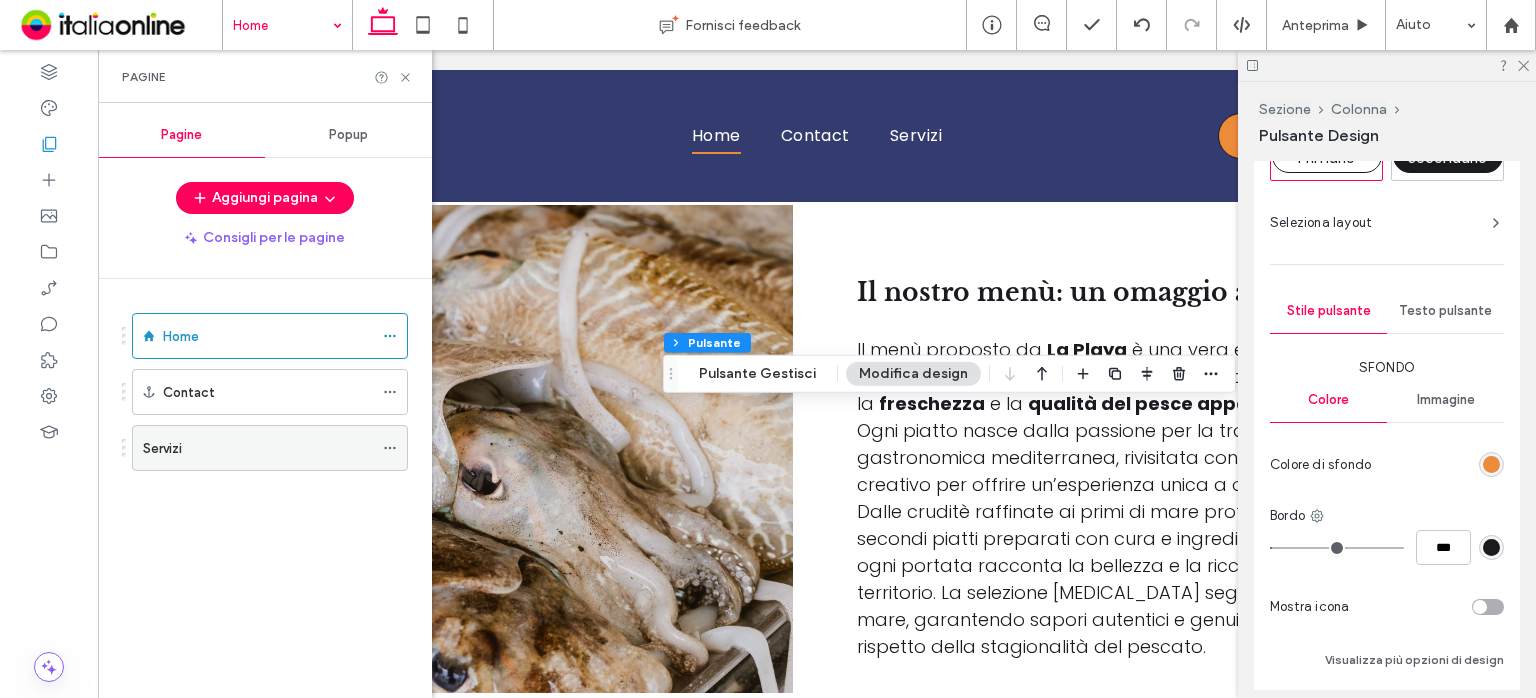 click 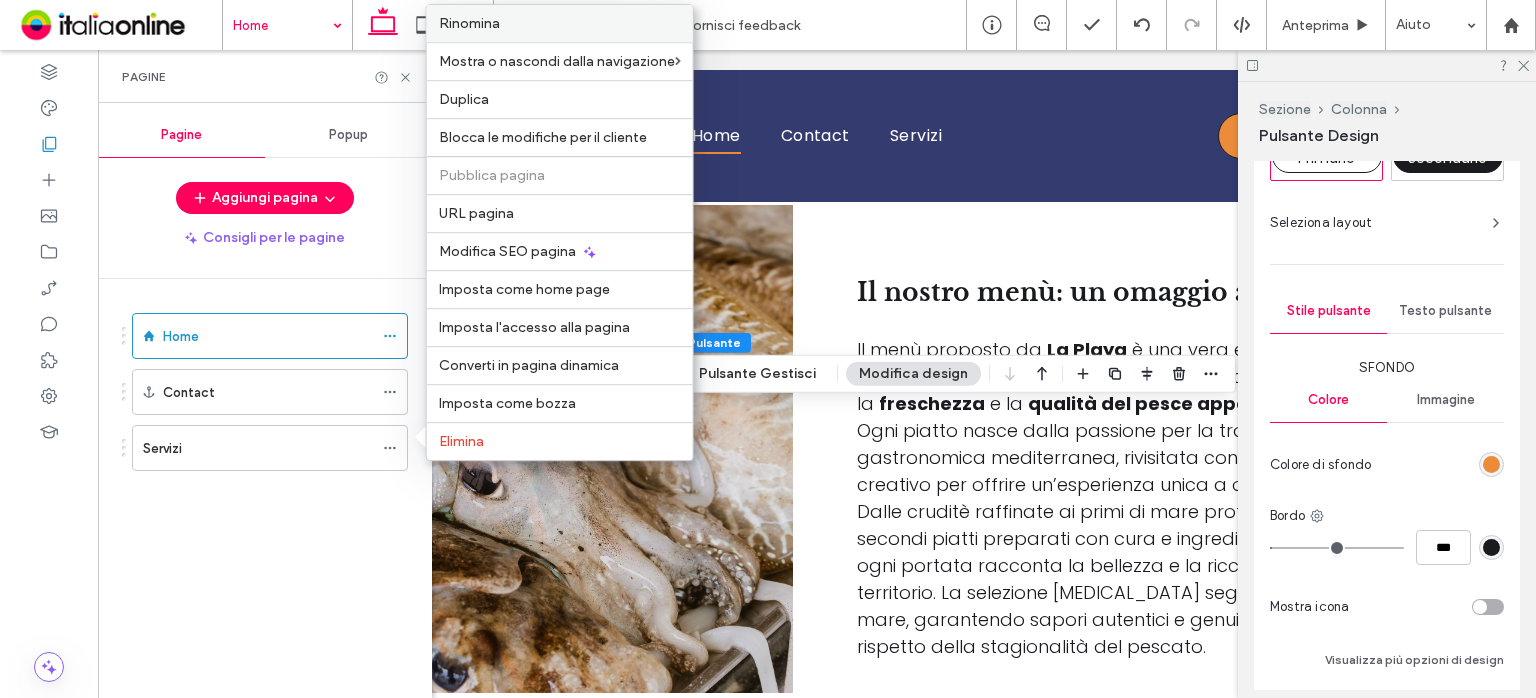 click on "Rinomina" at bounding box center (560, 23) 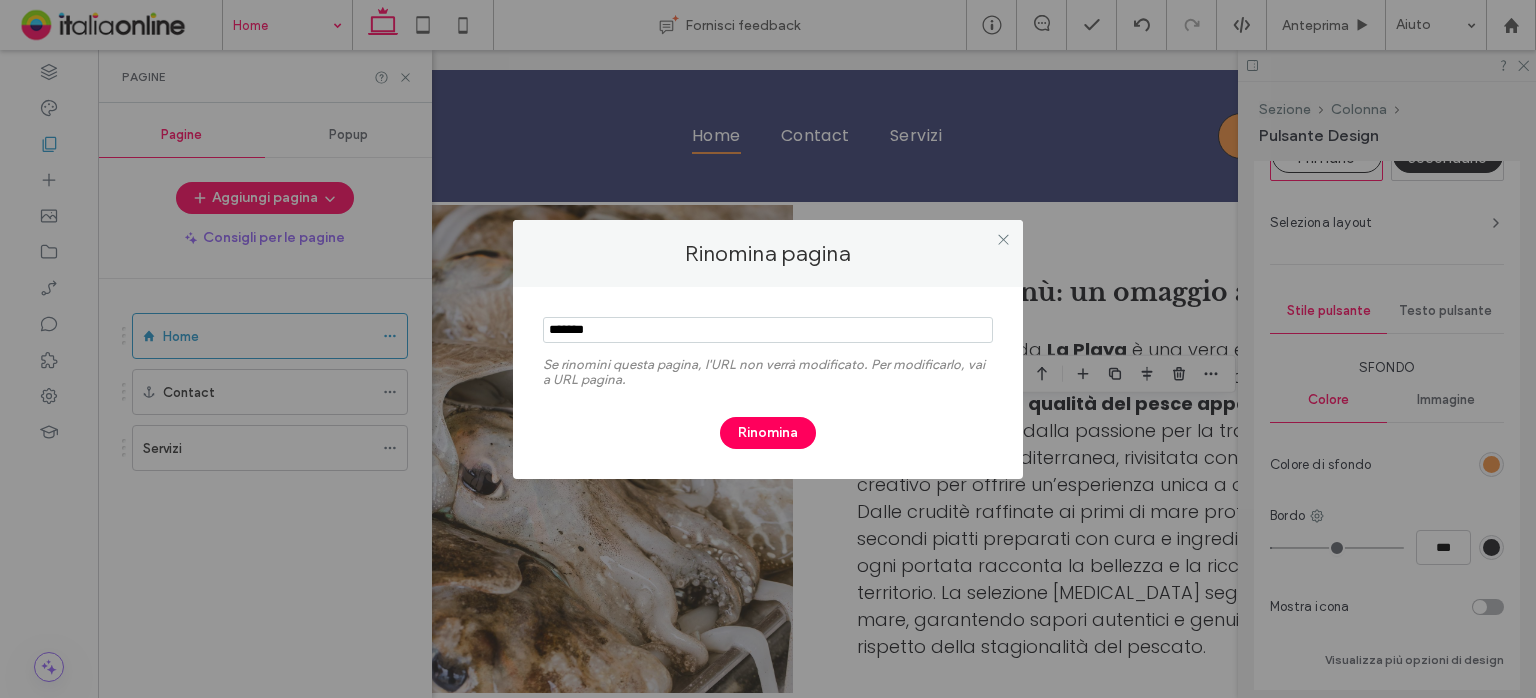 drag, startPoint x: 600, startPoint y: 335, endPoint x: 424, endPoint y: 248, distance: 196.32881 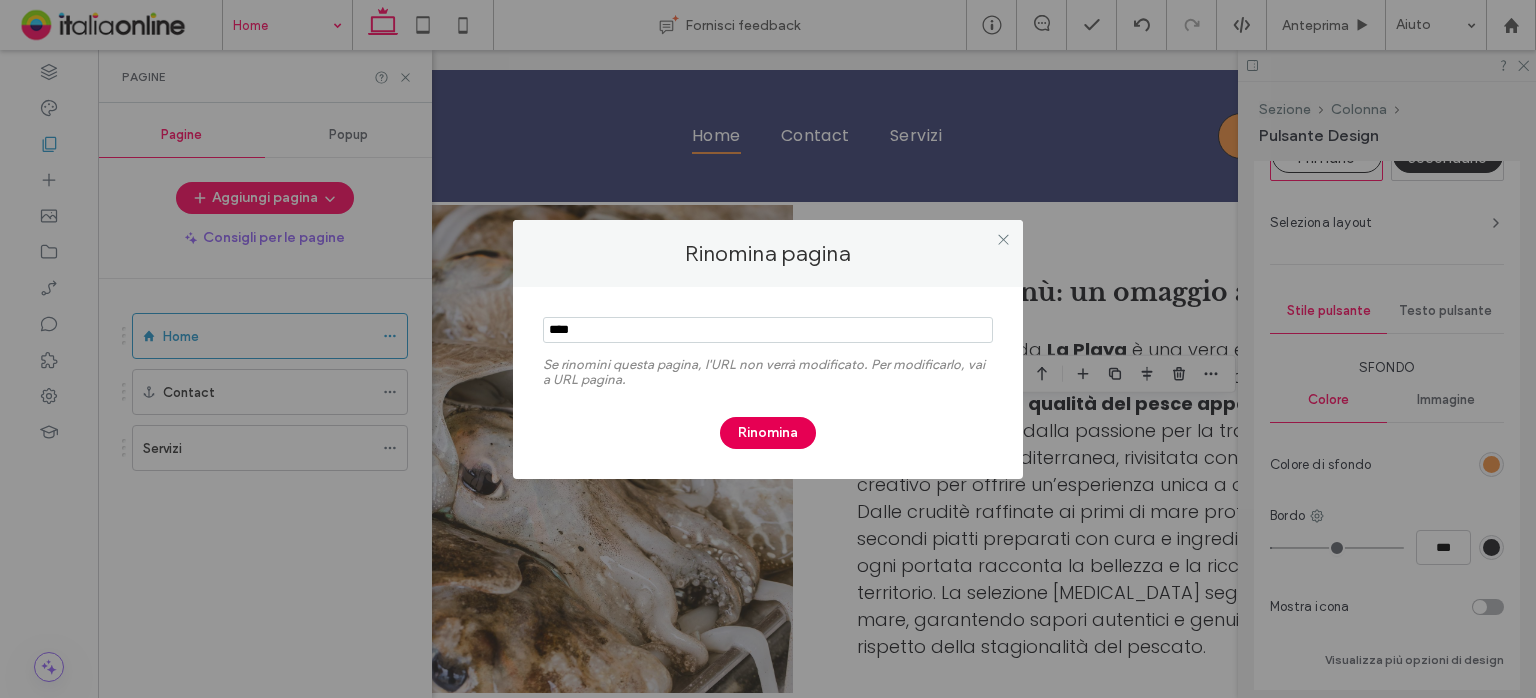 click on "Rinomina" at bounding box center [768, 433] 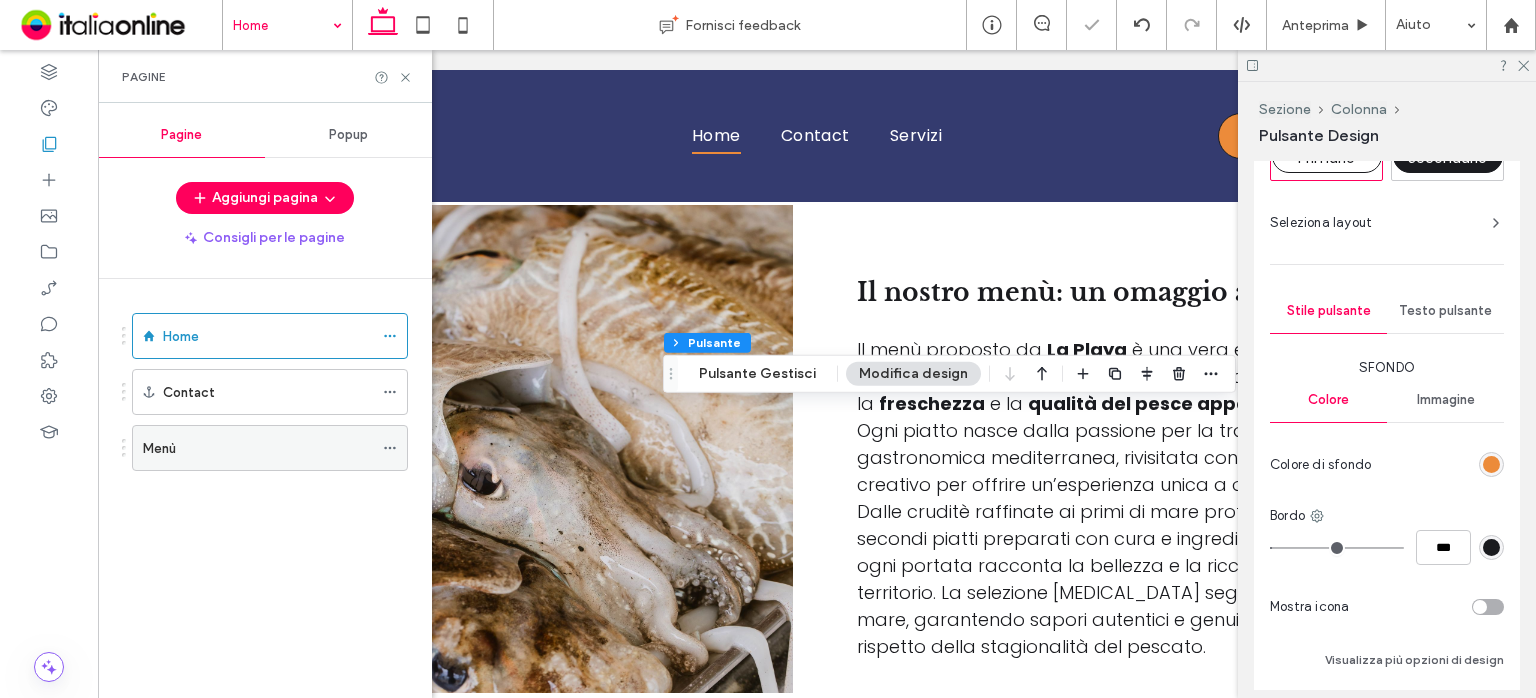 click 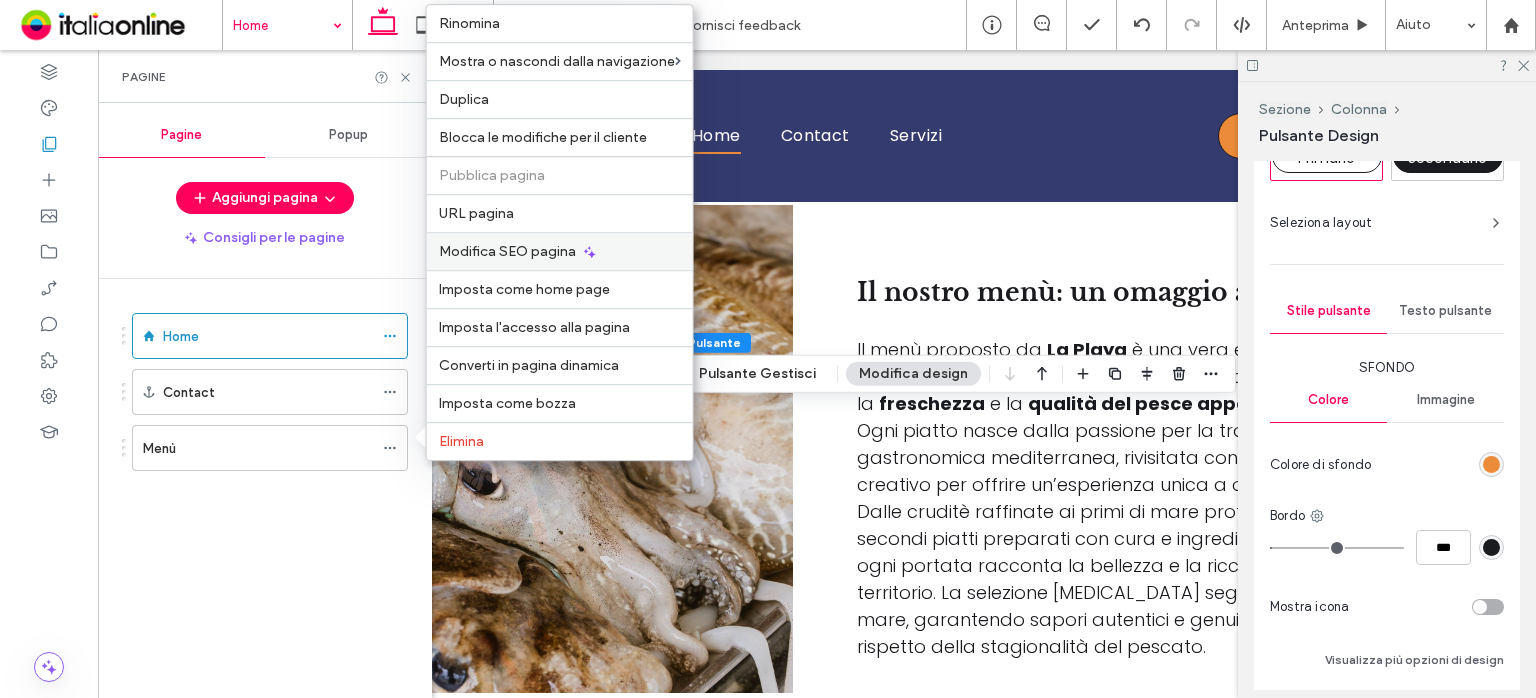click on "Modifica SEO pagina" at bounding box center [507, 251] 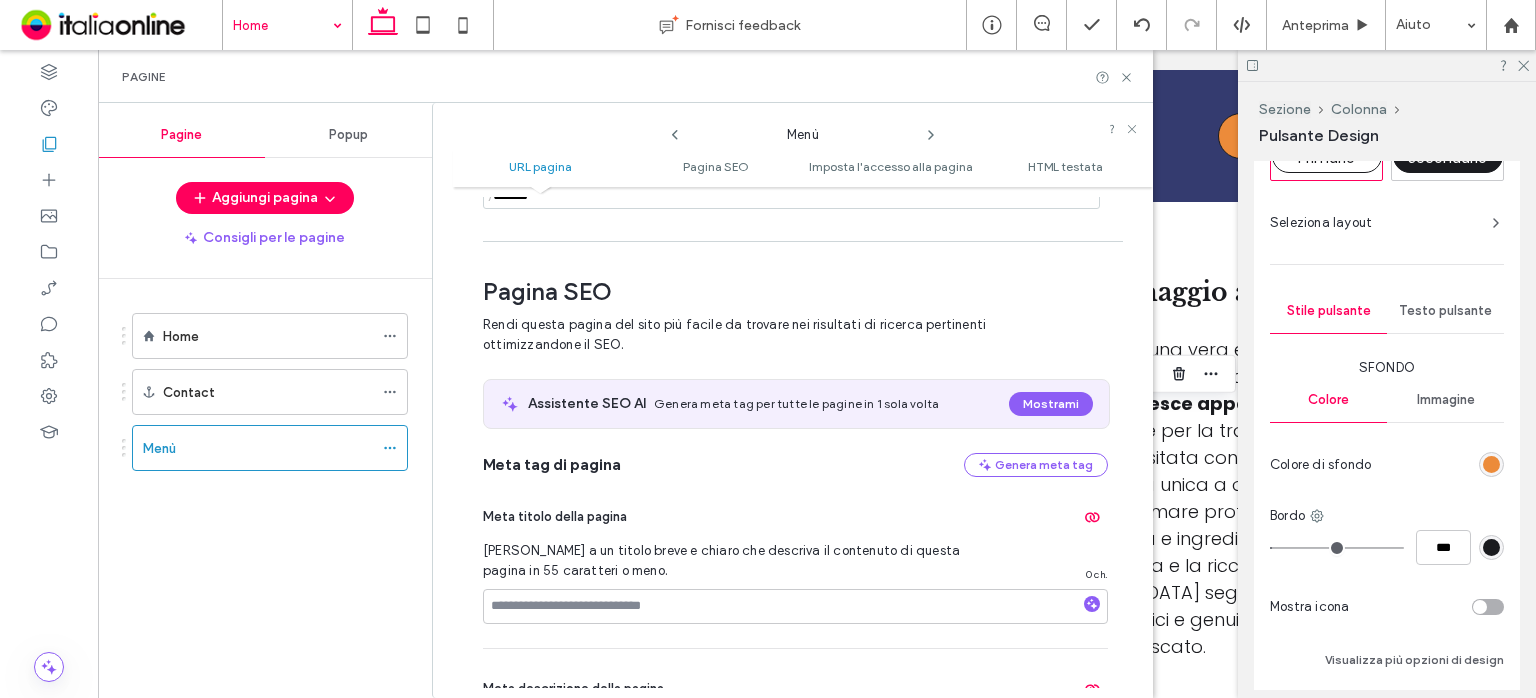 scroll, scrollTop: 174, scrollLeft: 0, axis: vertical 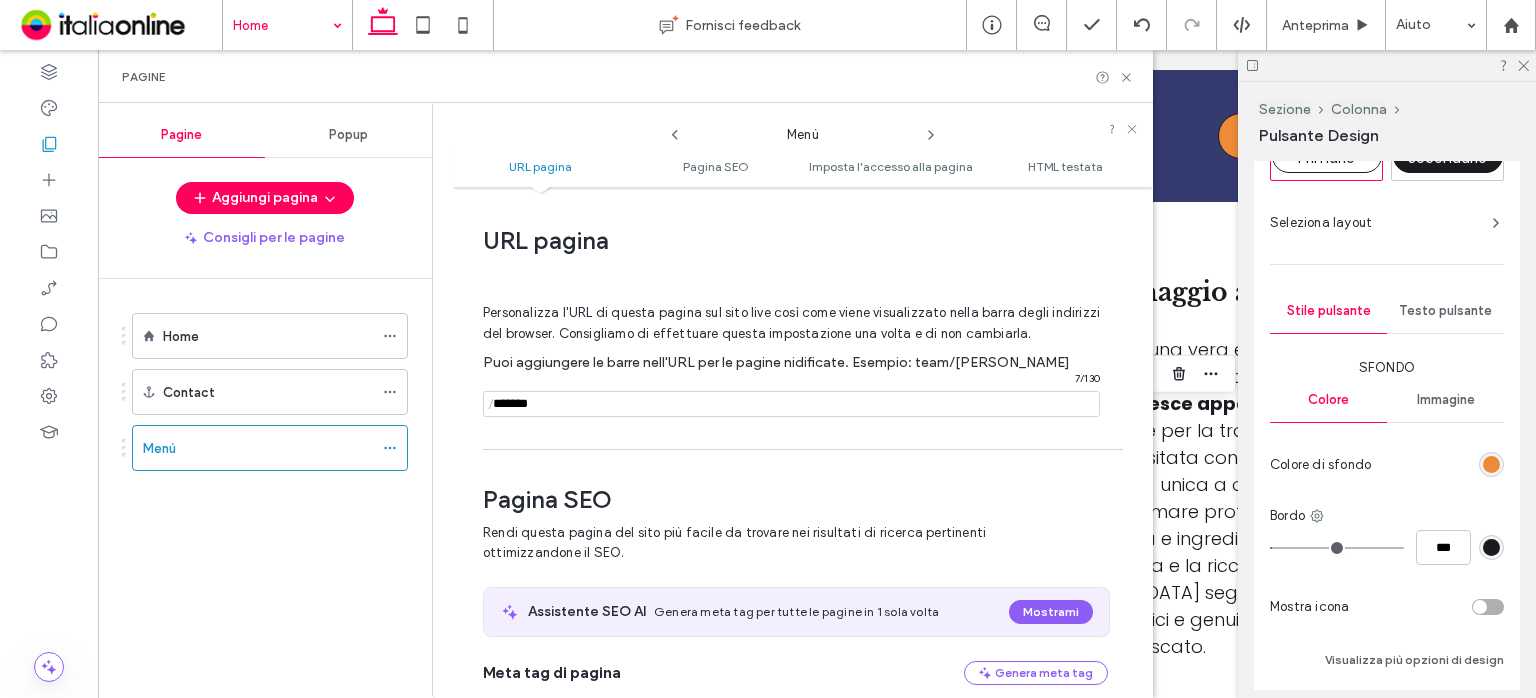 drag, startPoint x: 576, startPoint y: 229, endPoint x: 271, endPoint y: 153, distance: 314.32626 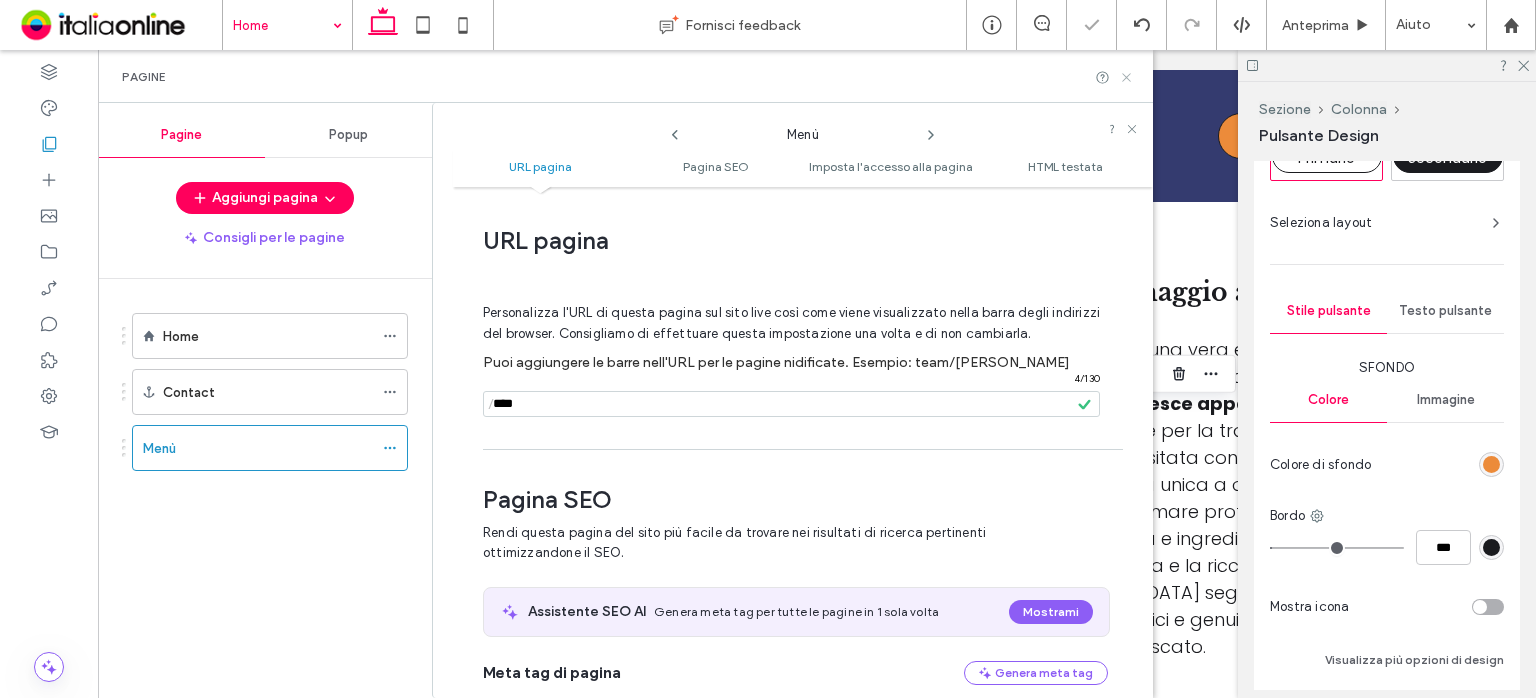 click 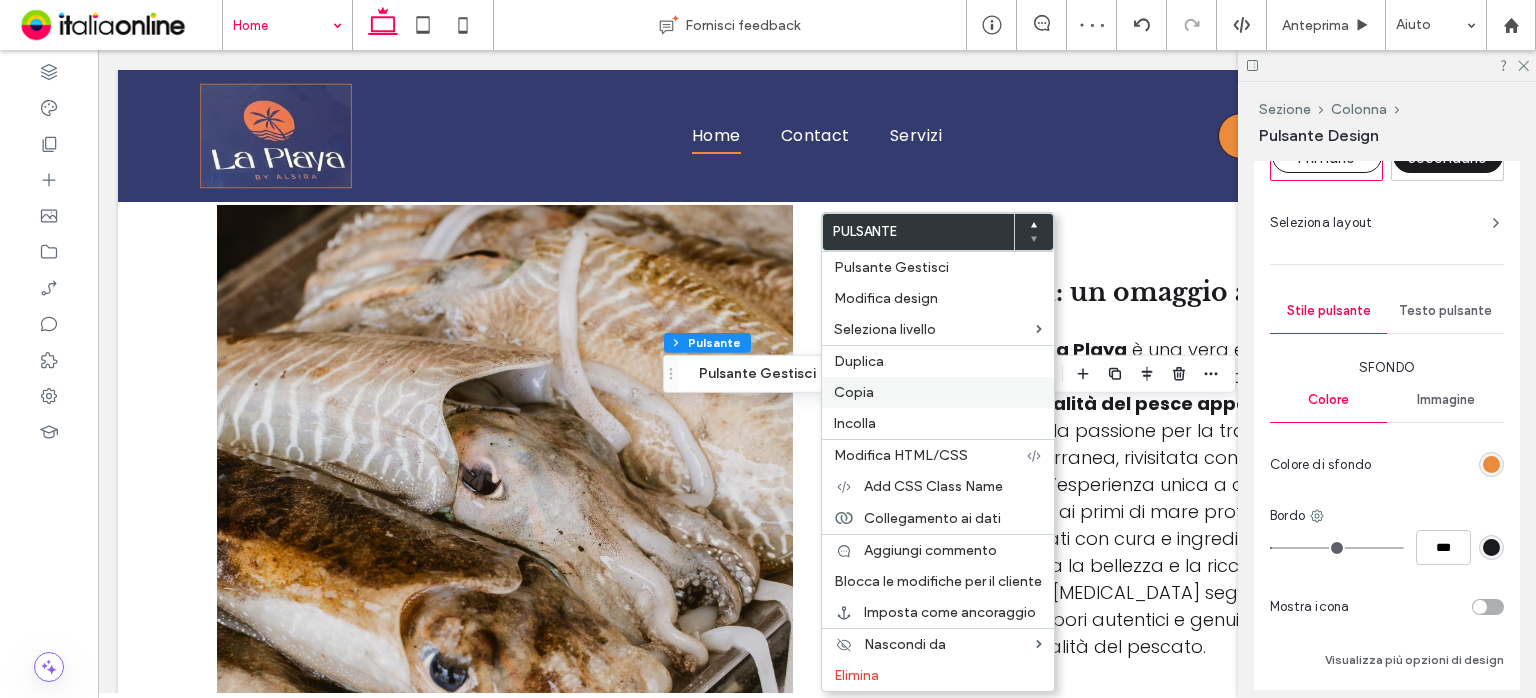 click on "Copia" at bounding box center (938, 392) 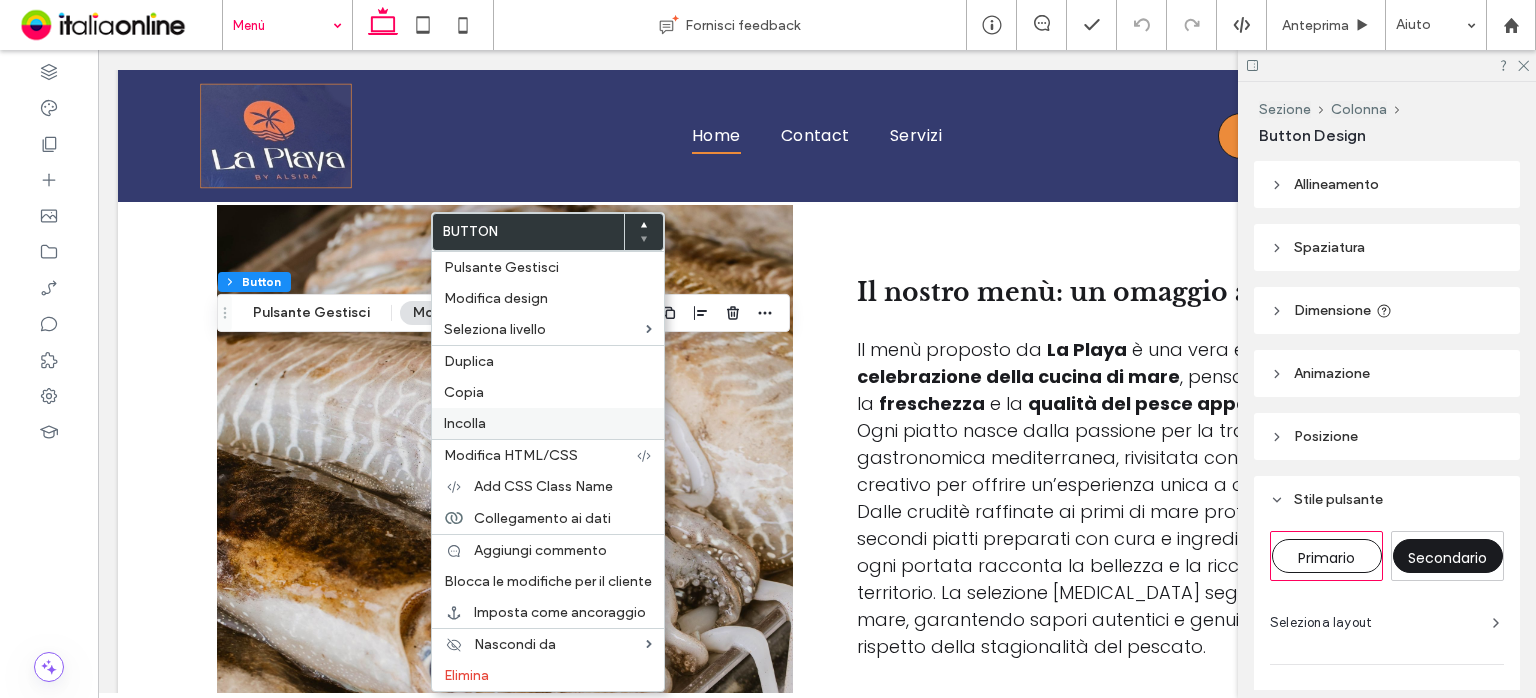 click on "Incolla" at bounding box center [465, 423] 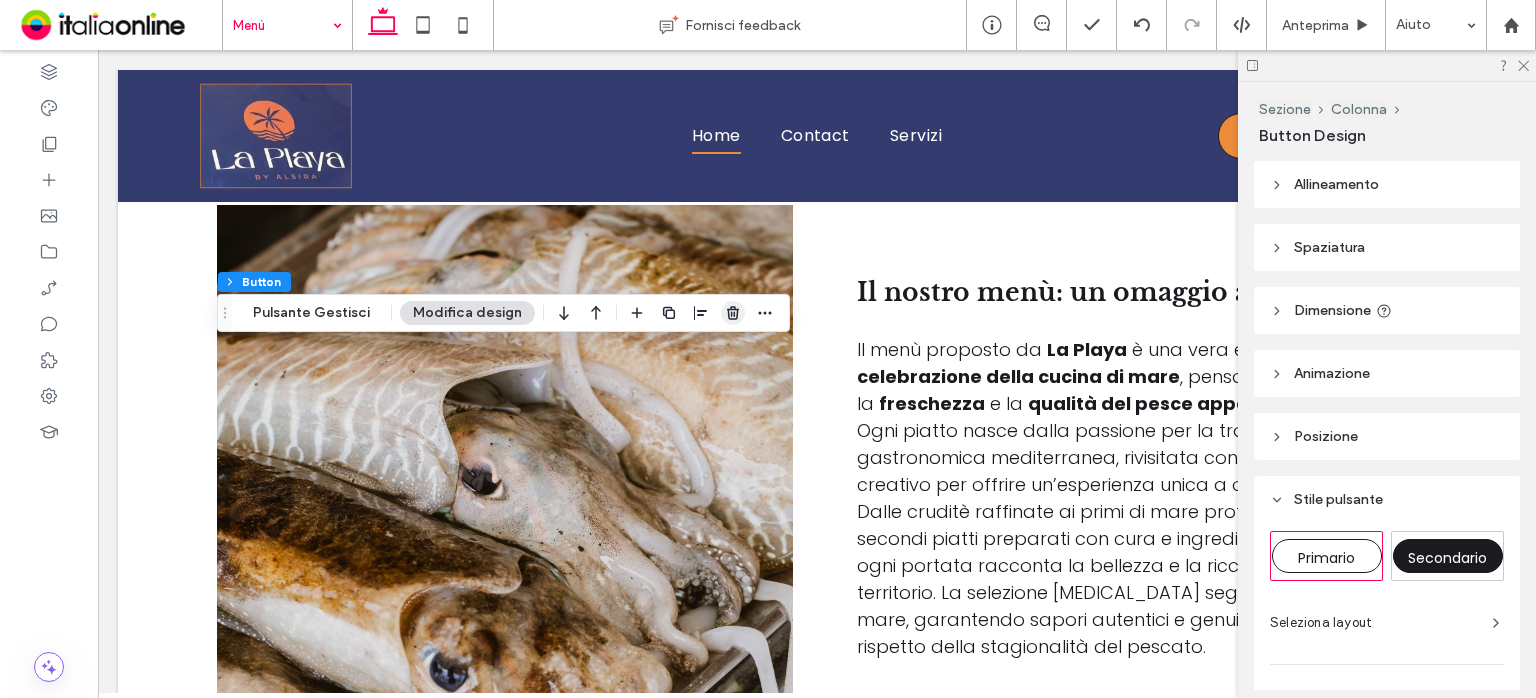 click 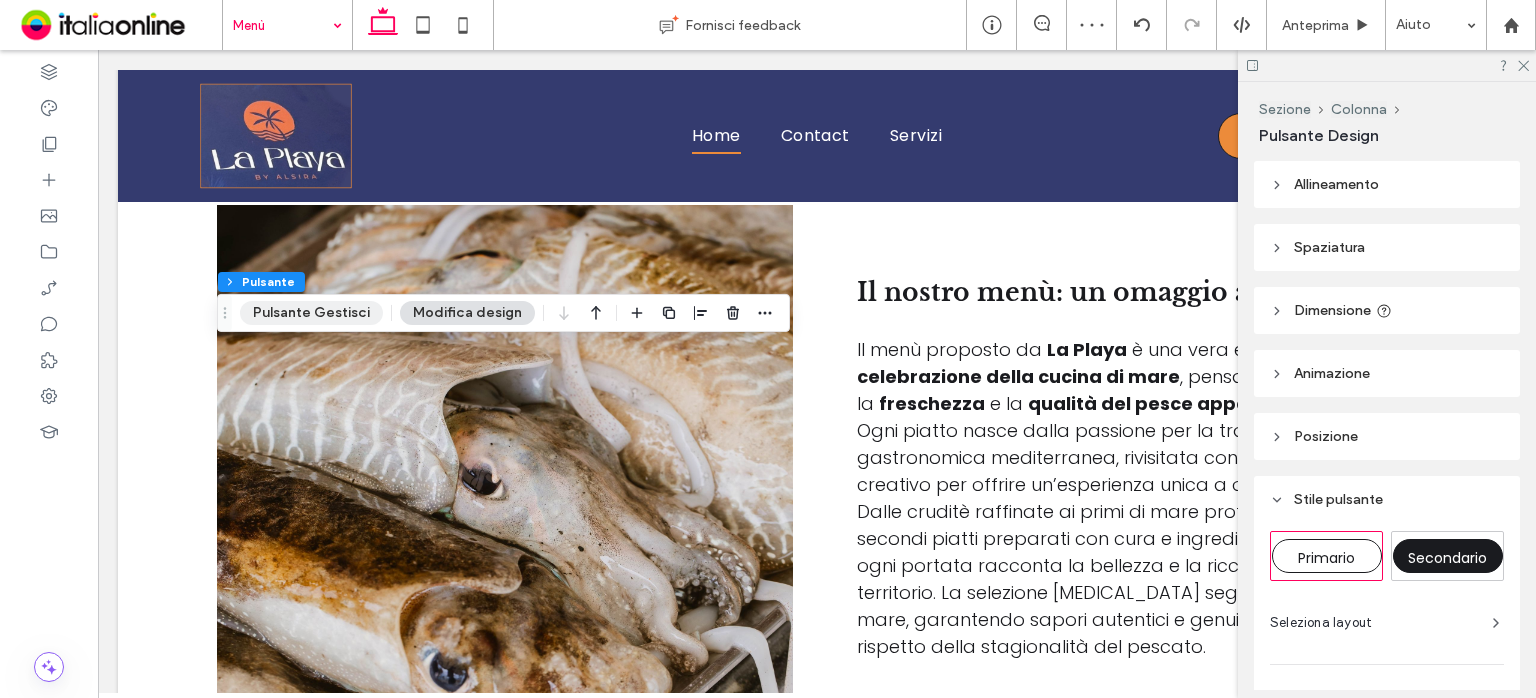 click on "Pulsante Gestisci" at bounding box center [311, 313] 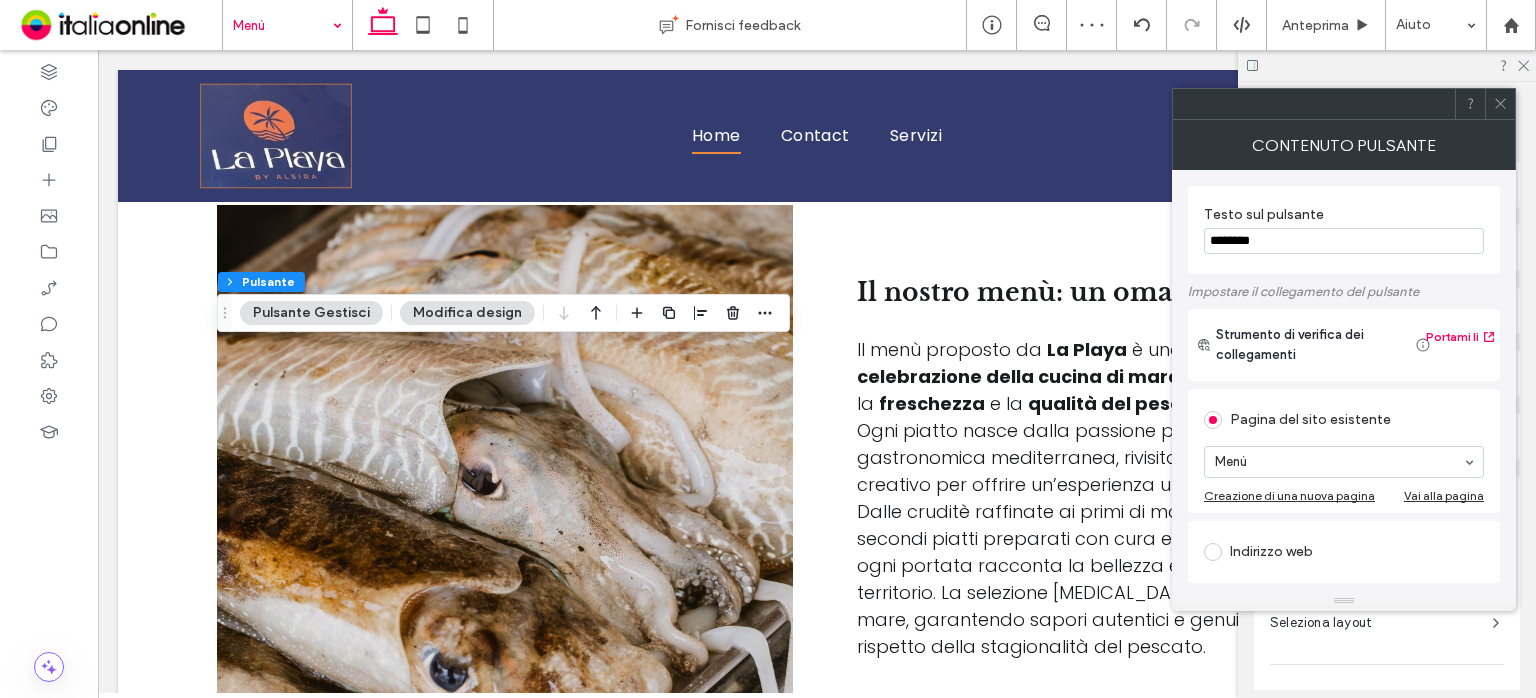 drag, startPoint x: 1501, startPoint y: 98, endPoint x: 1494, endPoint y: 113, distance: 16.552946 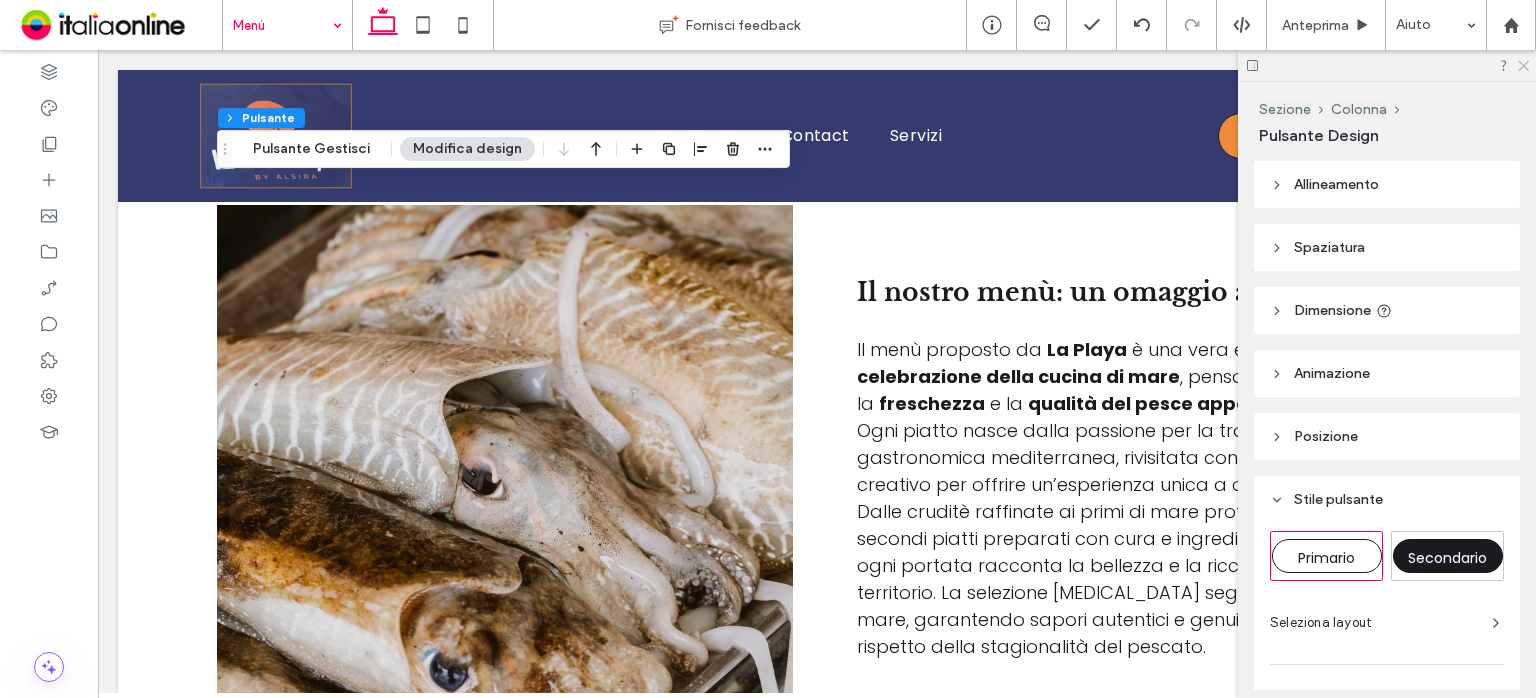 click 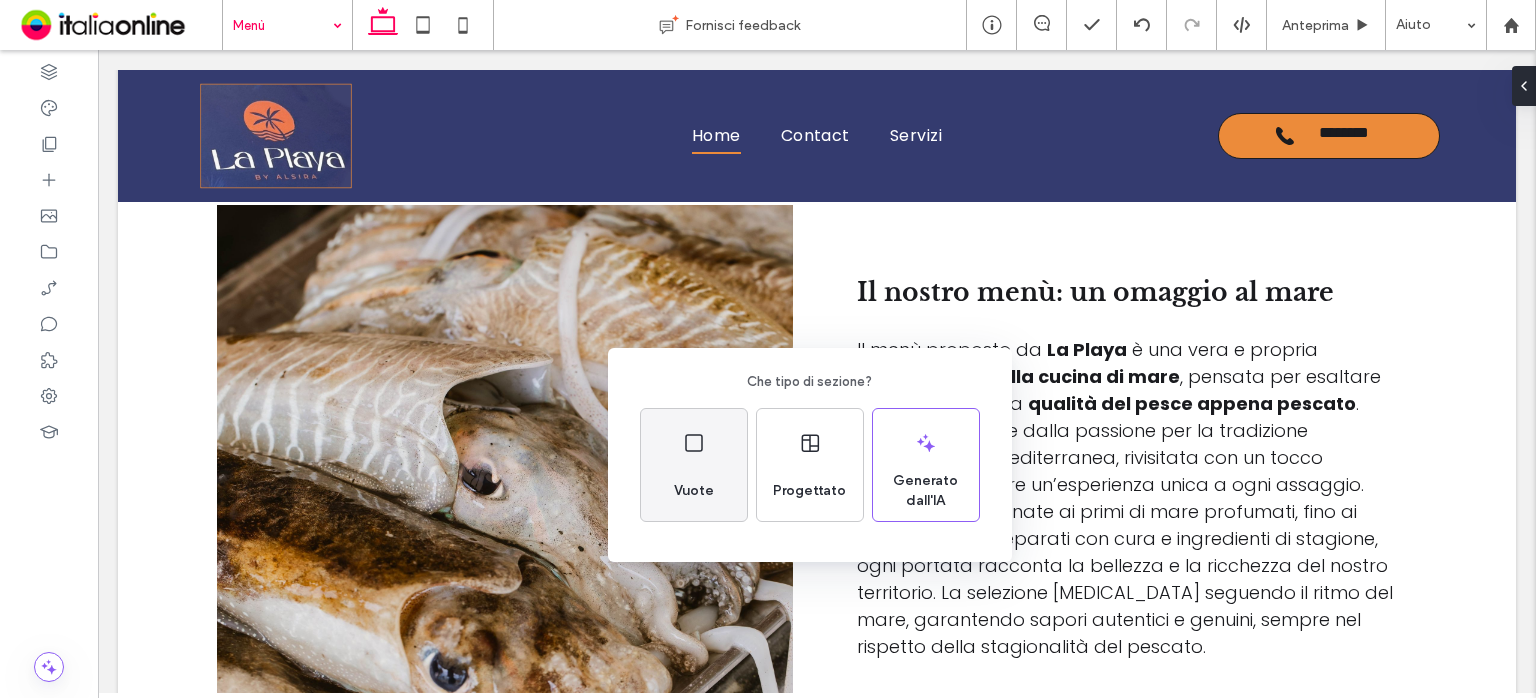 click on "Vuote" at bounding box center (694, 491) 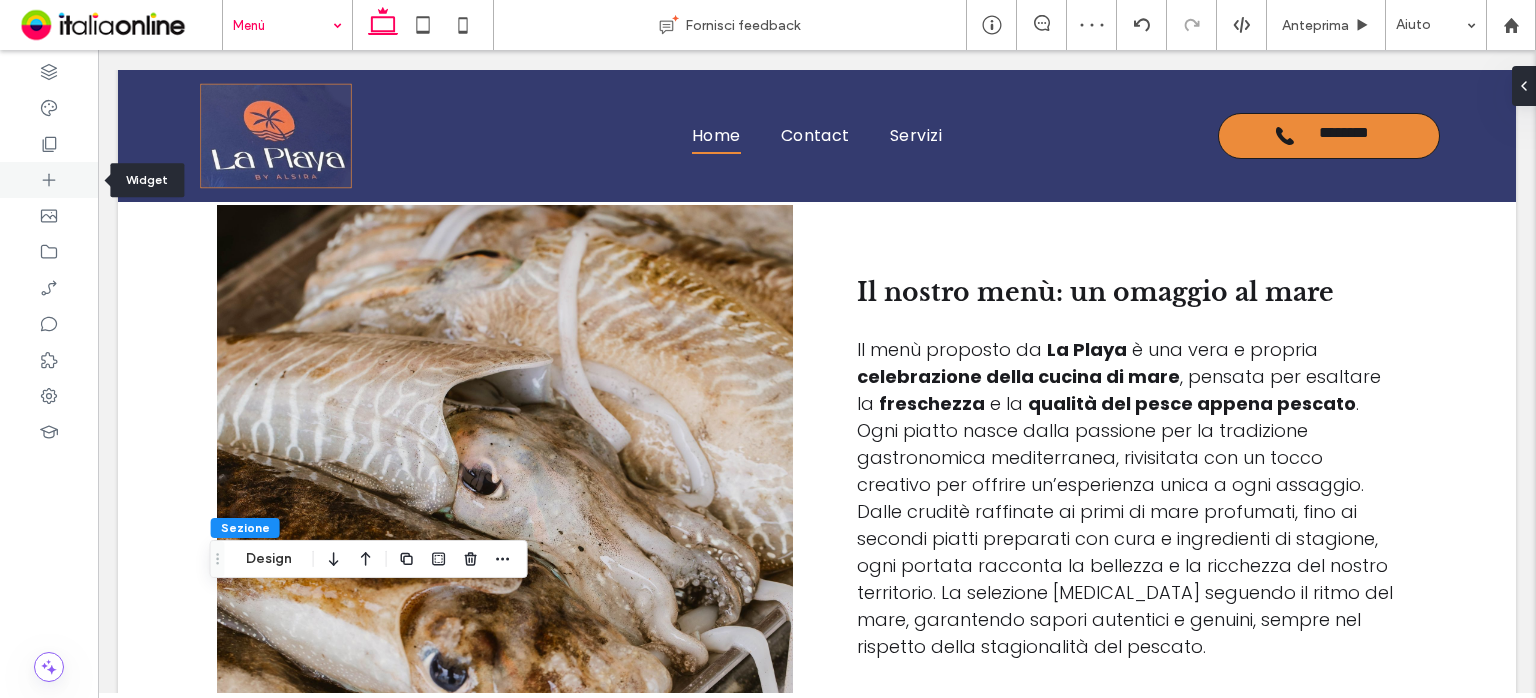 click 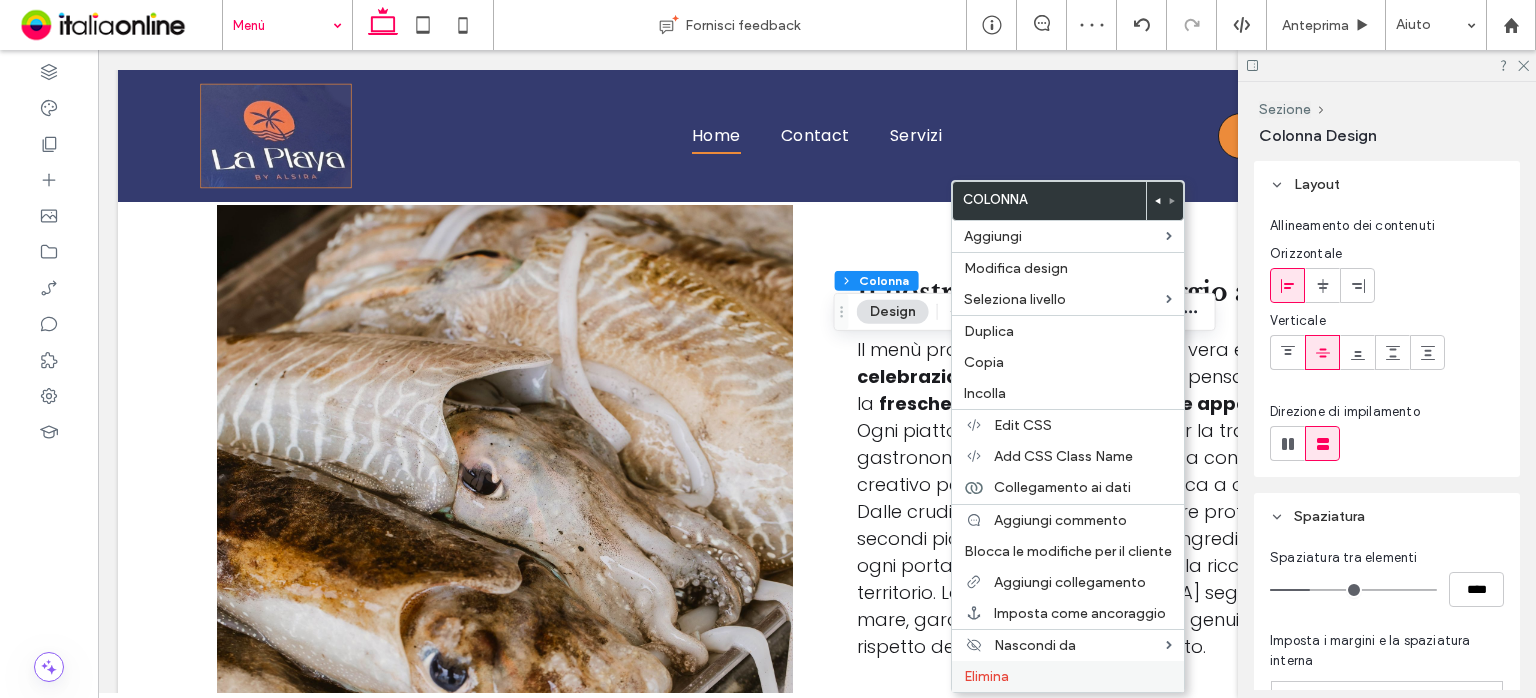 click on "Elimina" at bounding box center (1068, 676) 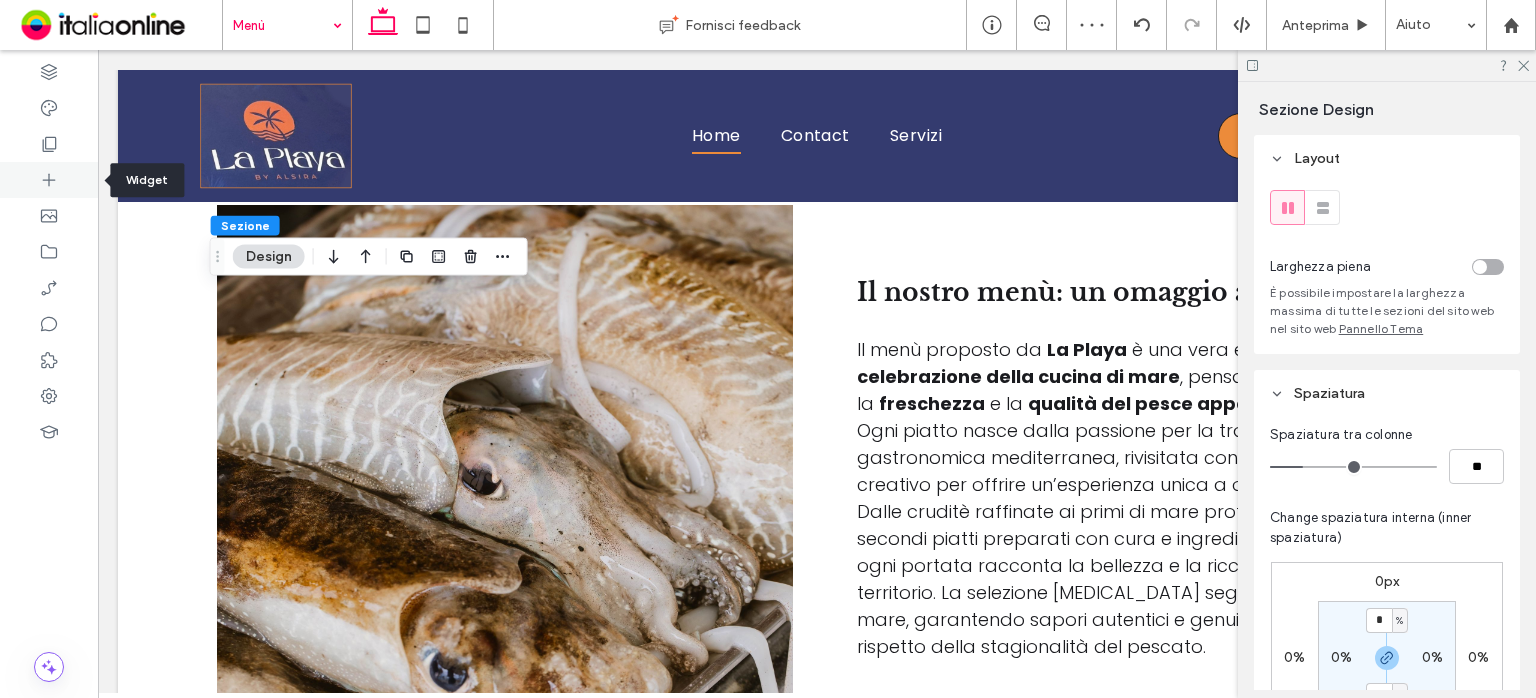 click 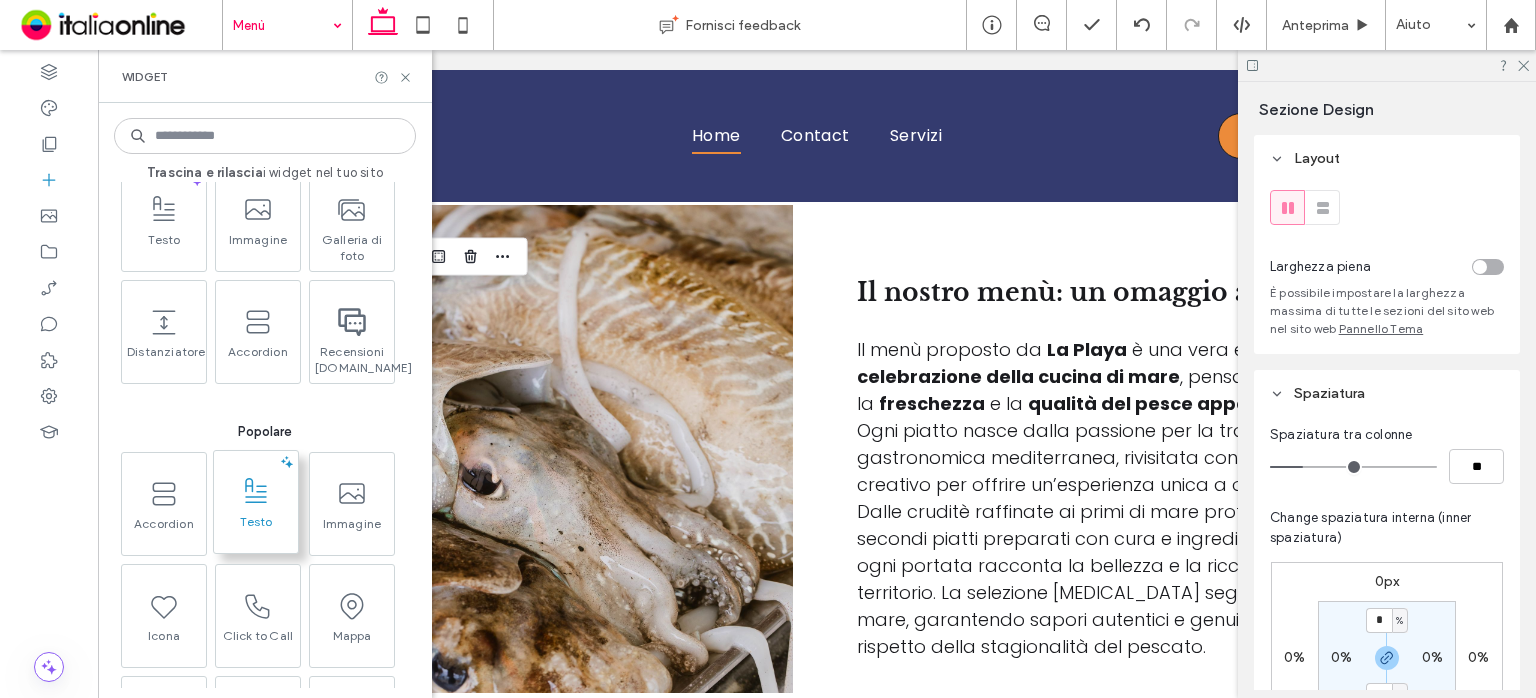scroll, scrollTop: 200, scrollLeft: 0, axis: vertical 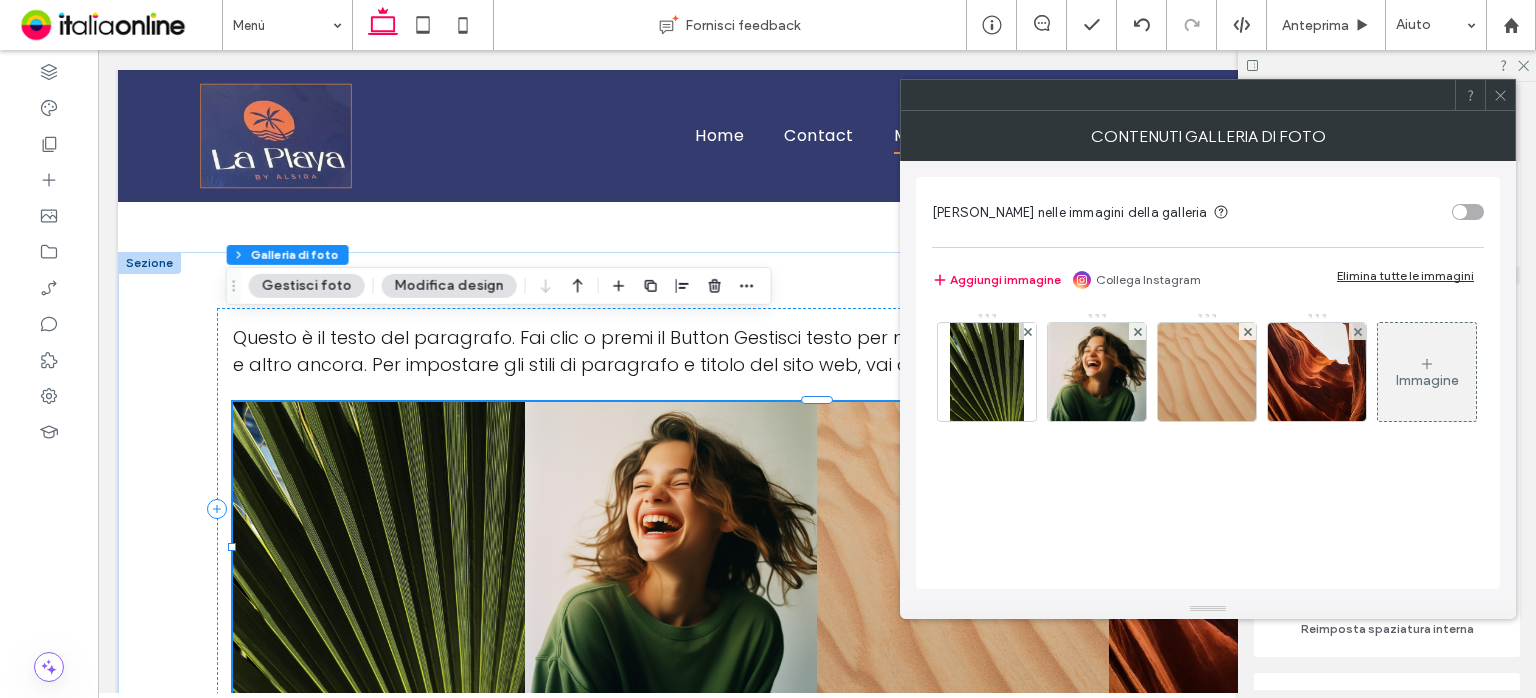 click 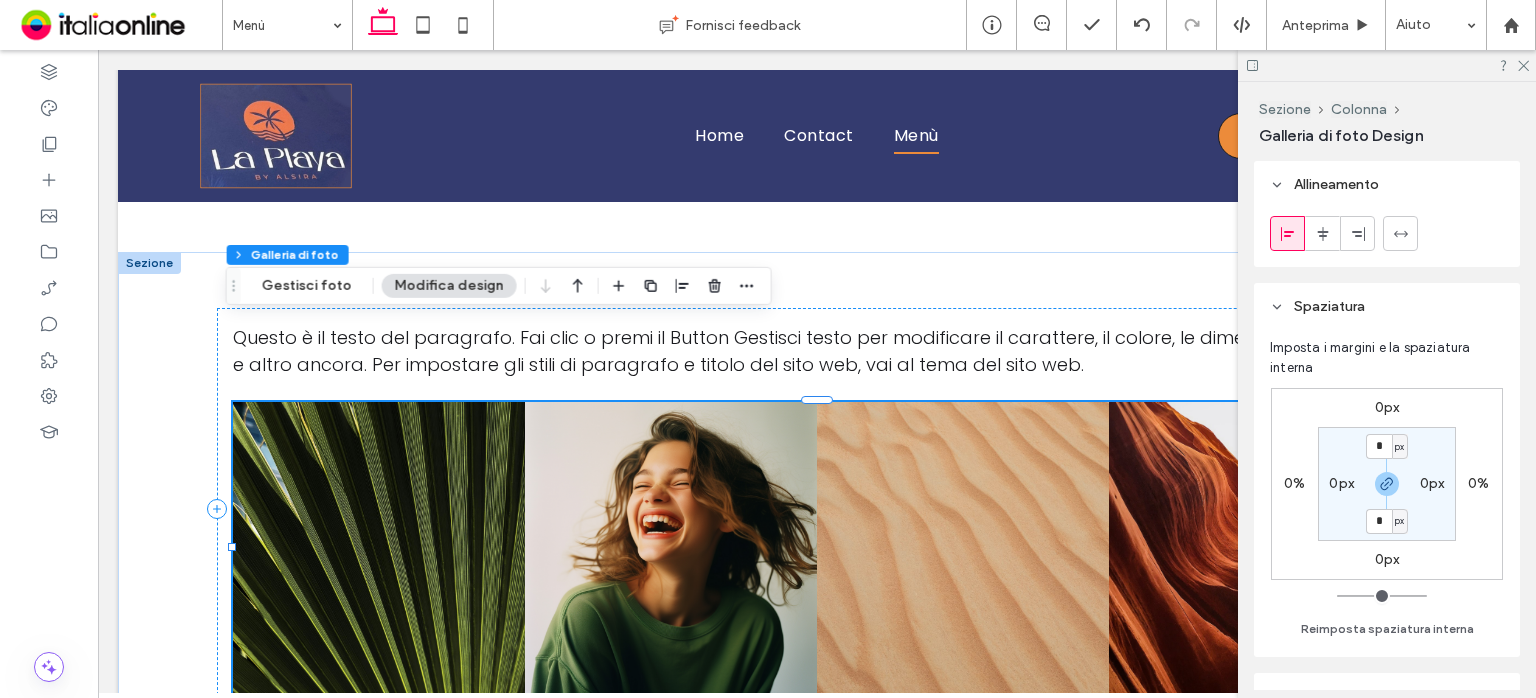 click on "Modifica design" at bounding box center [449, 286] 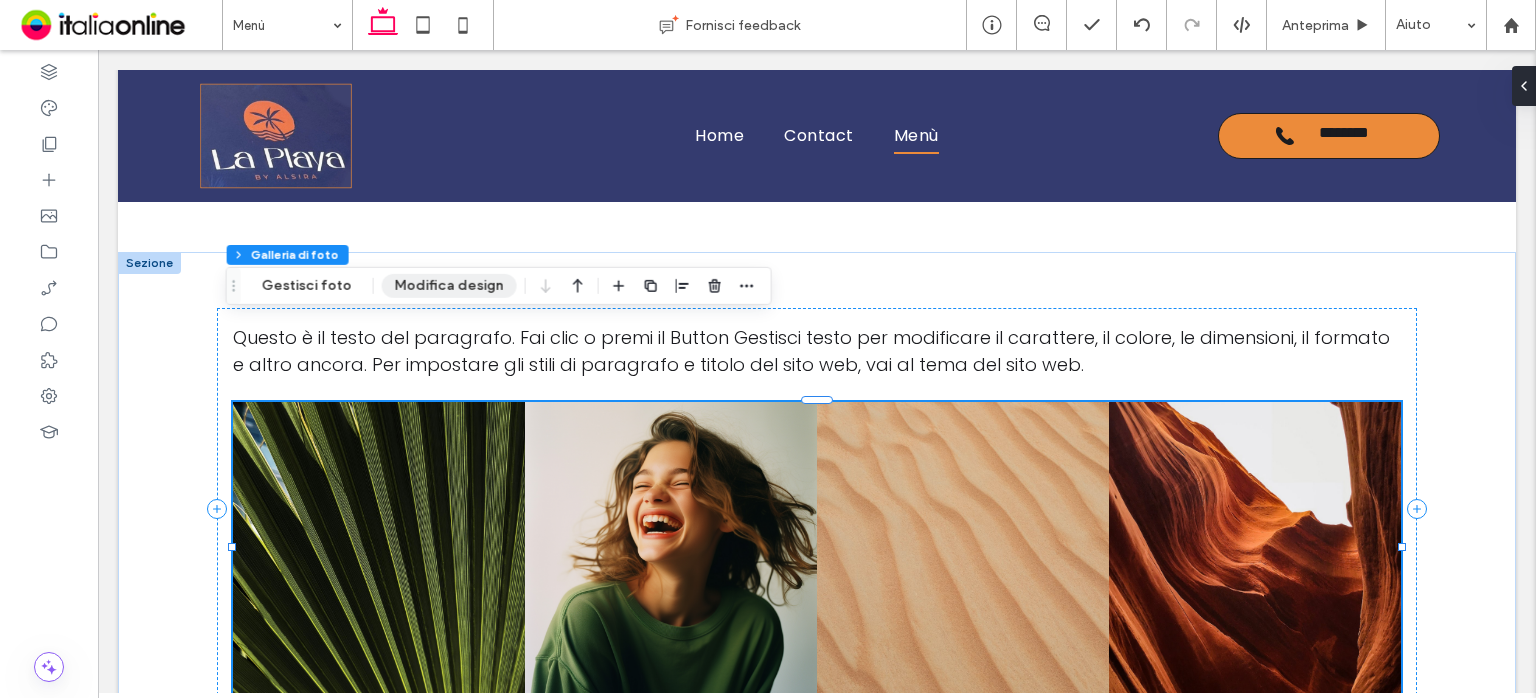 click on "Modifica design" at bounding box center [449, 286] 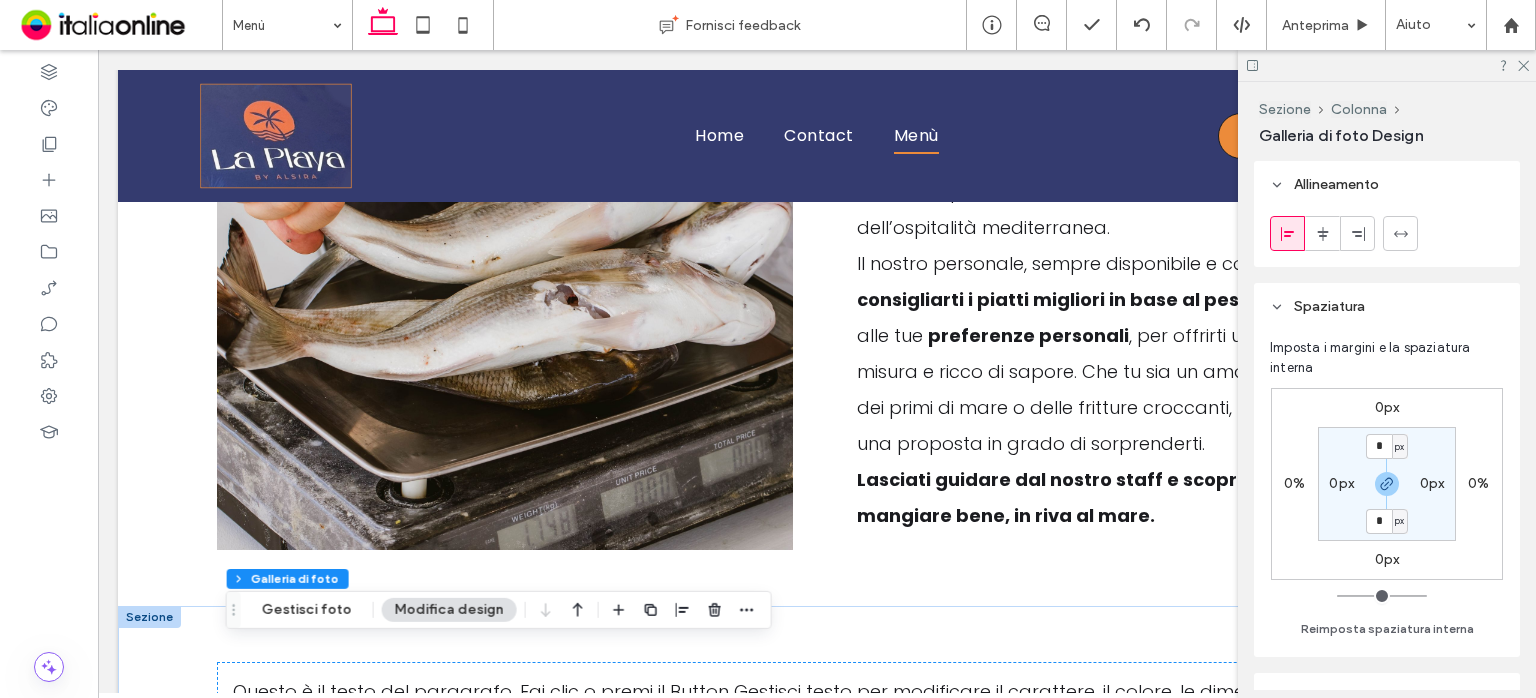 scroll, scrollTop: 2002, scrollLeft: 0, axis: vertical 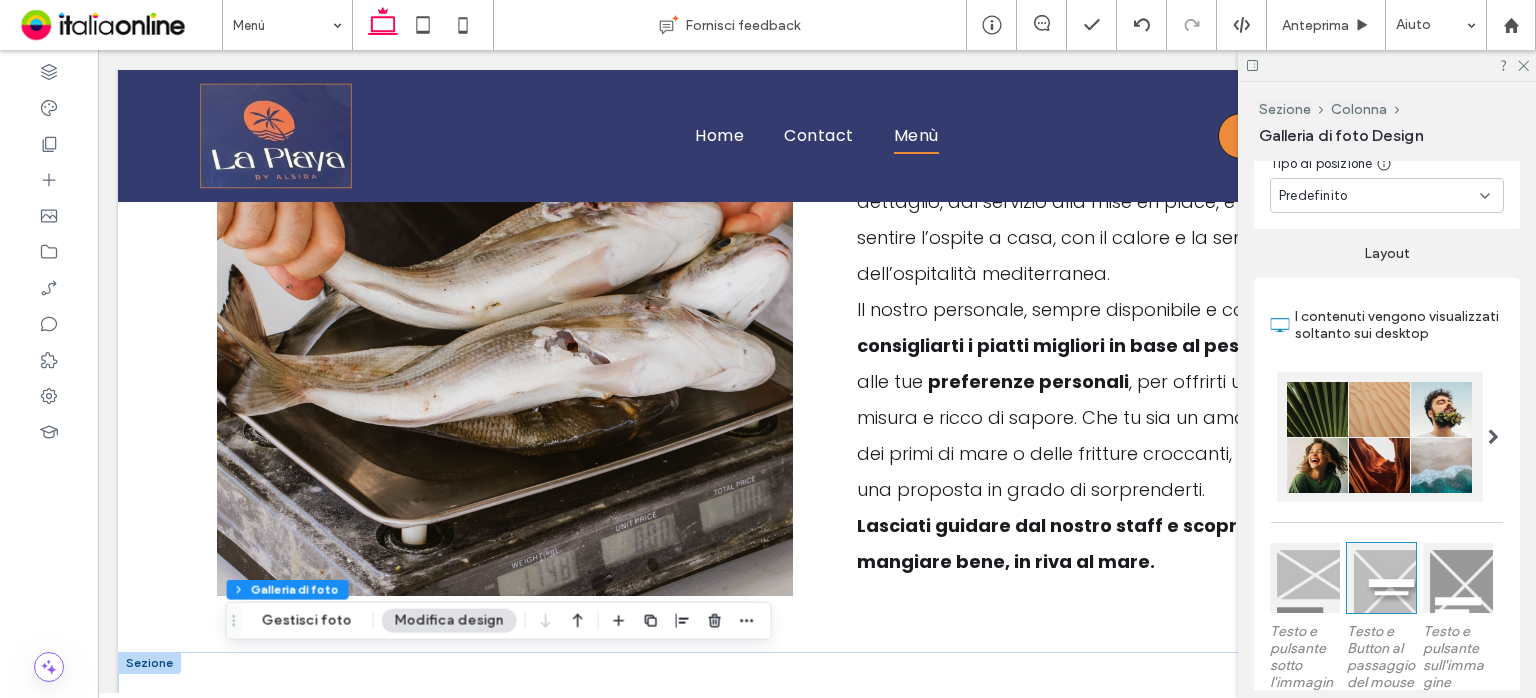 click at bounding box center (1493, 437) 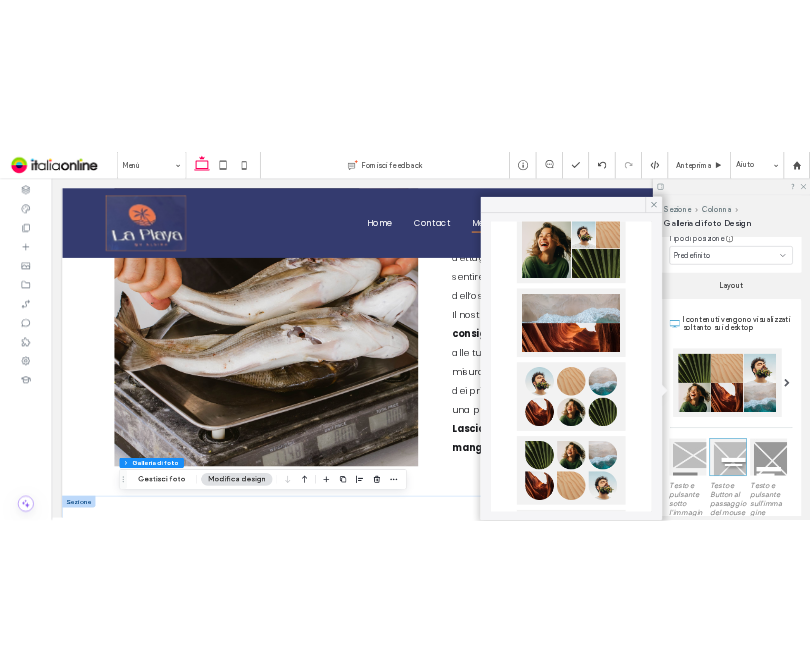 scroll, scrollTop: 700, scrollLeft: 0, axis: vertical 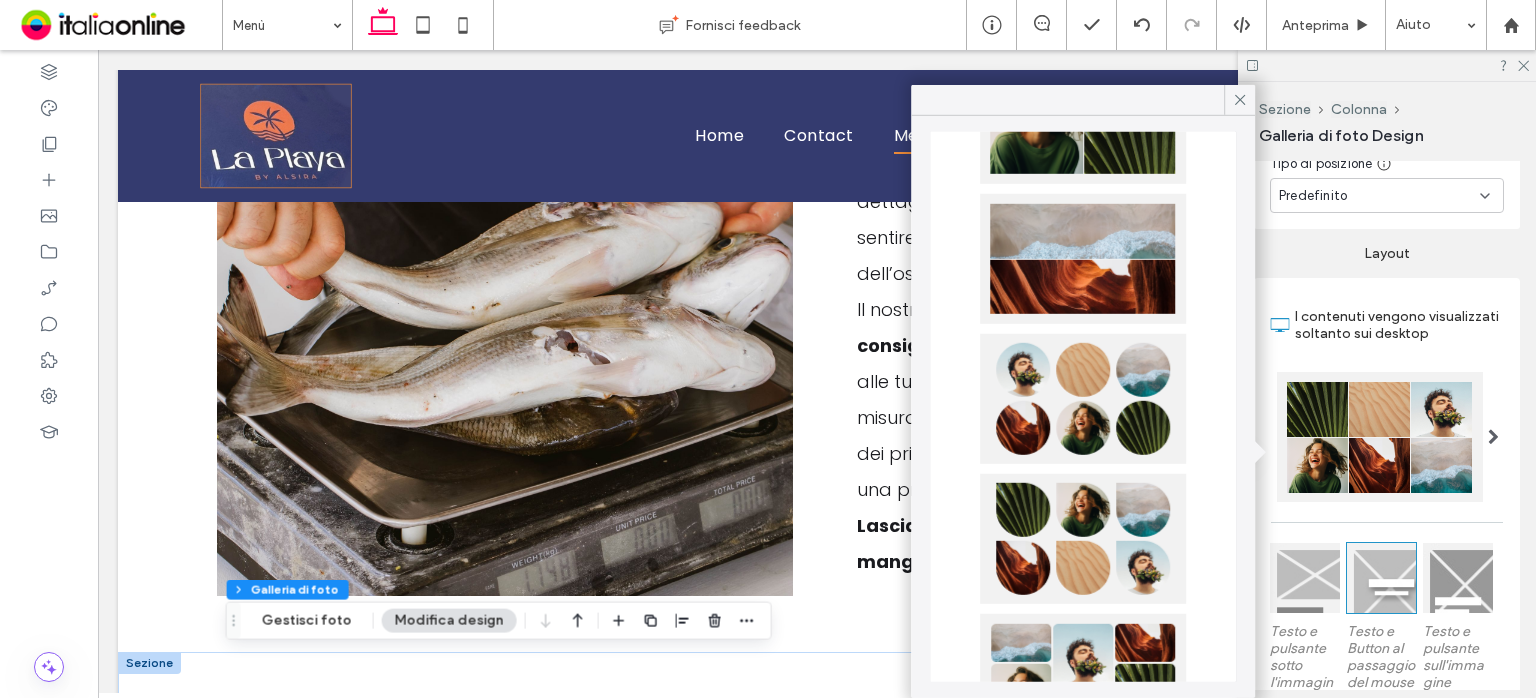 click at bounding box center [1083, 399] 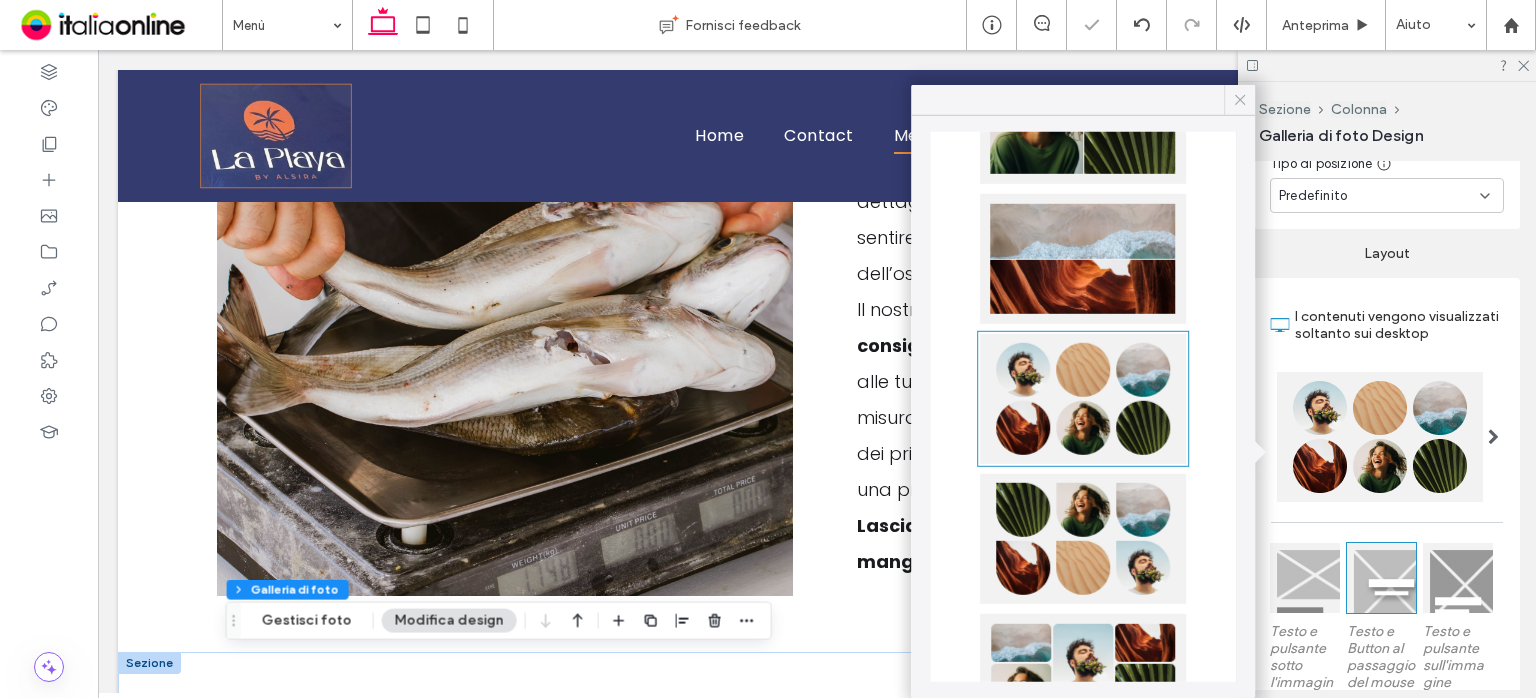 click 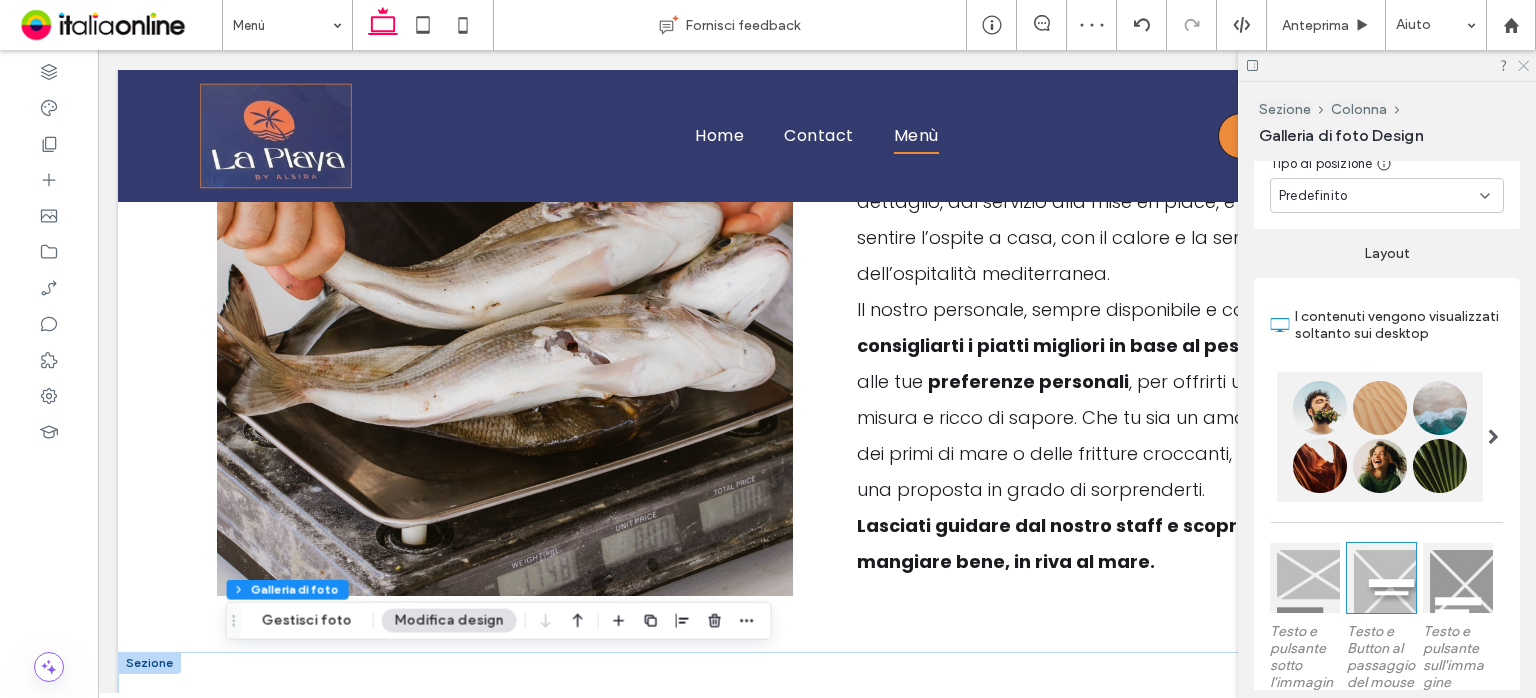 click 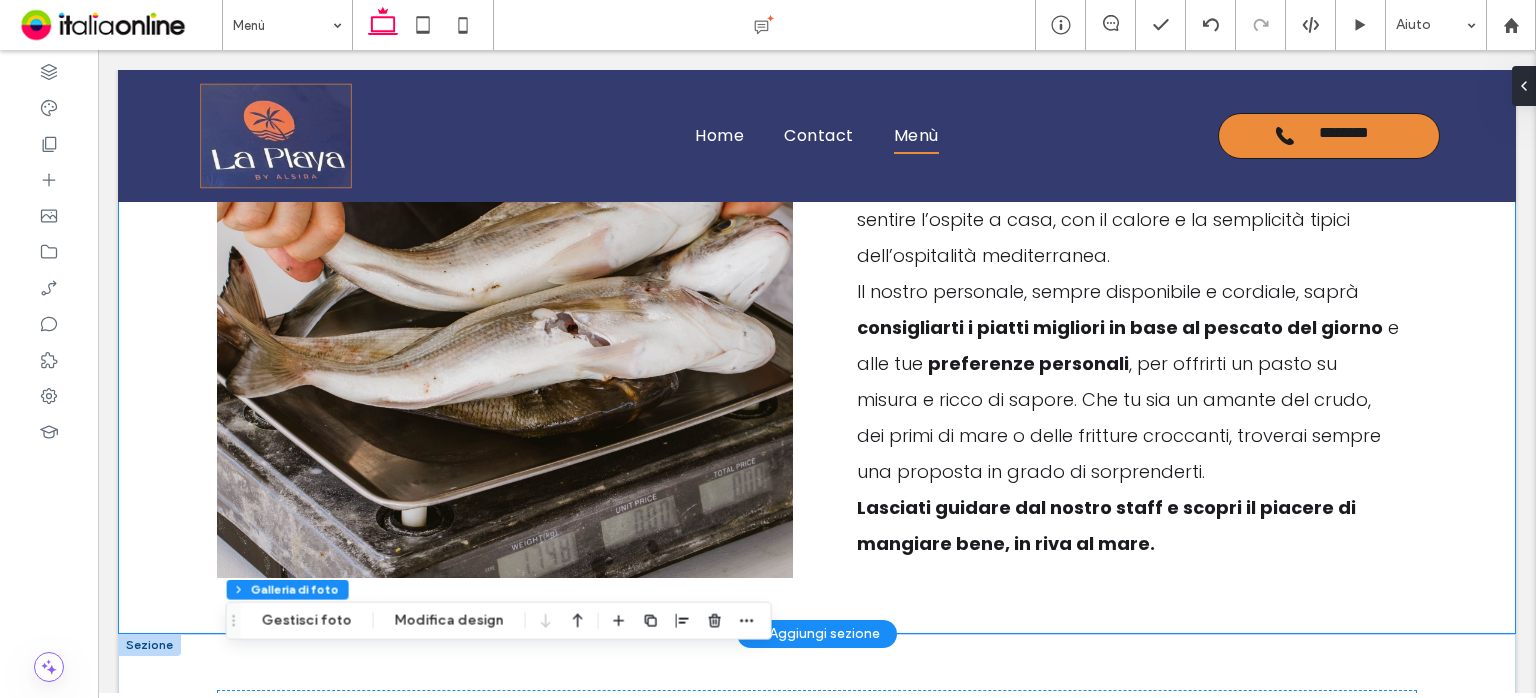 scroll, scrollTop: 2039, scrollLeft: 0, axis: vertical 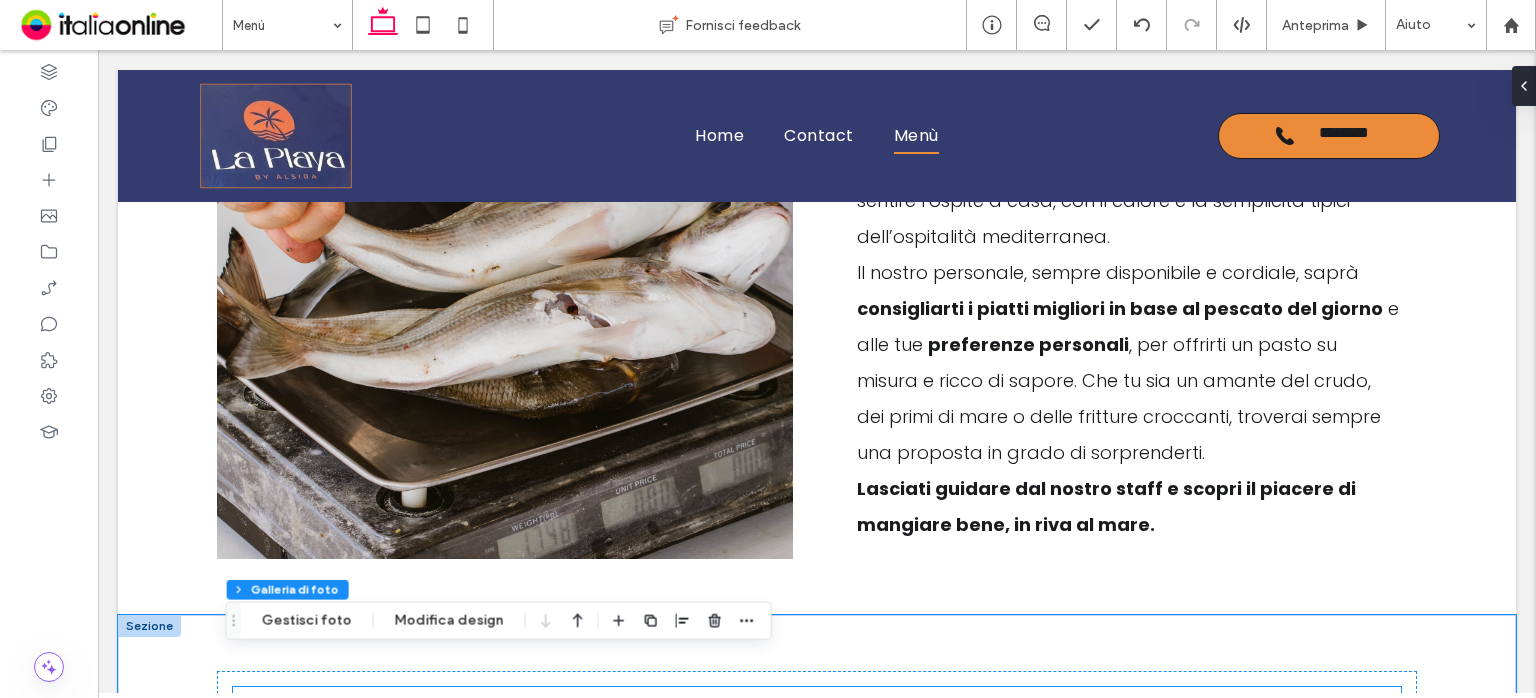 click on "Questo è il testo del paragrafo. Fai clic o premi il Button Gestisci testo per modificare il carattere, il colore, le dimensioni, il formato e altro ancora. Per impostare gli stili di paragrafo e titolo del sito web, vai al tema del sito web." at bounding box center (811, 714) 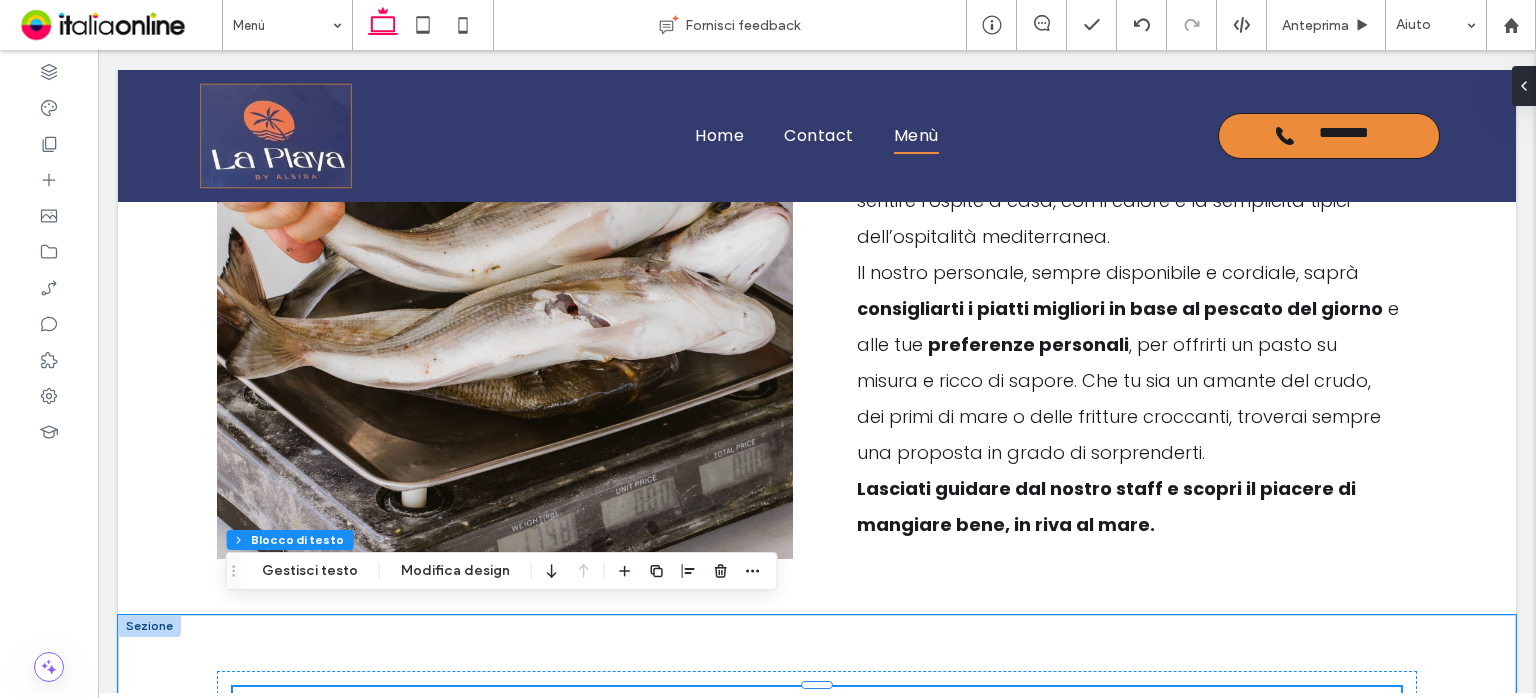 click on "Questo è il testo del paragrafo. Fai clic o premi il Button Gestisci testo per modificare il carattere, il colore, le dimensioni, il formato e altro ancora. Per impostare gli stili di paragrafo e titolo del sito web, vai al tema del sito web." at bounding box center (811, 714) 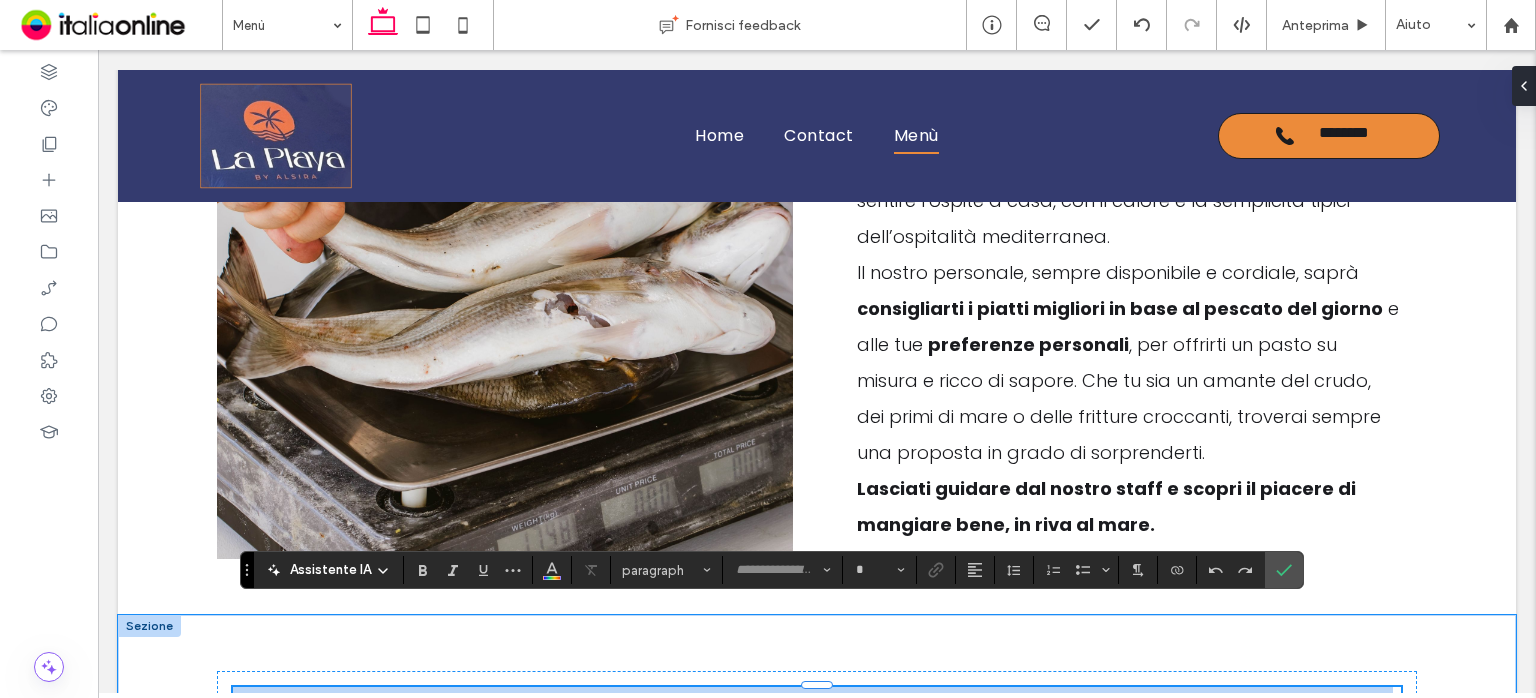 type on "*******" 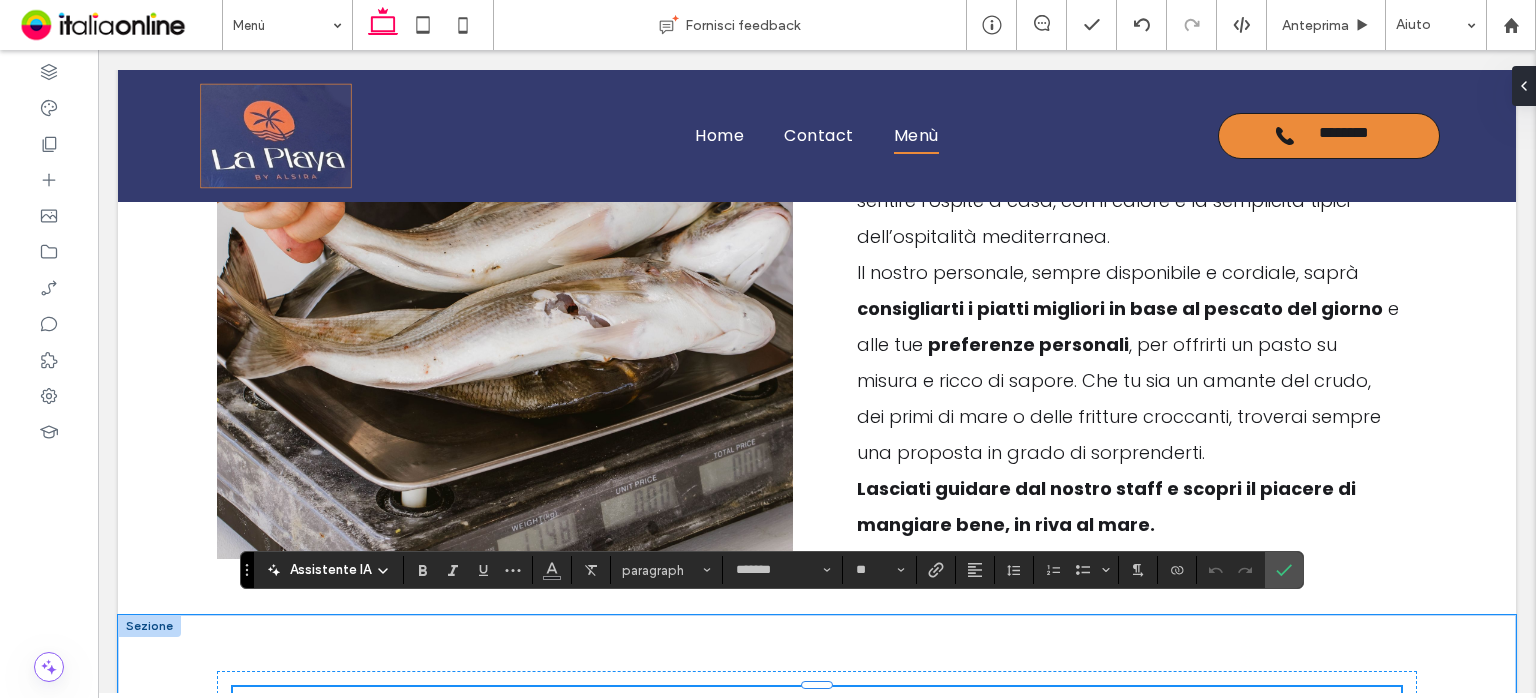 scroll, scrollTop: 0, scrollLeft: 0, axis: both 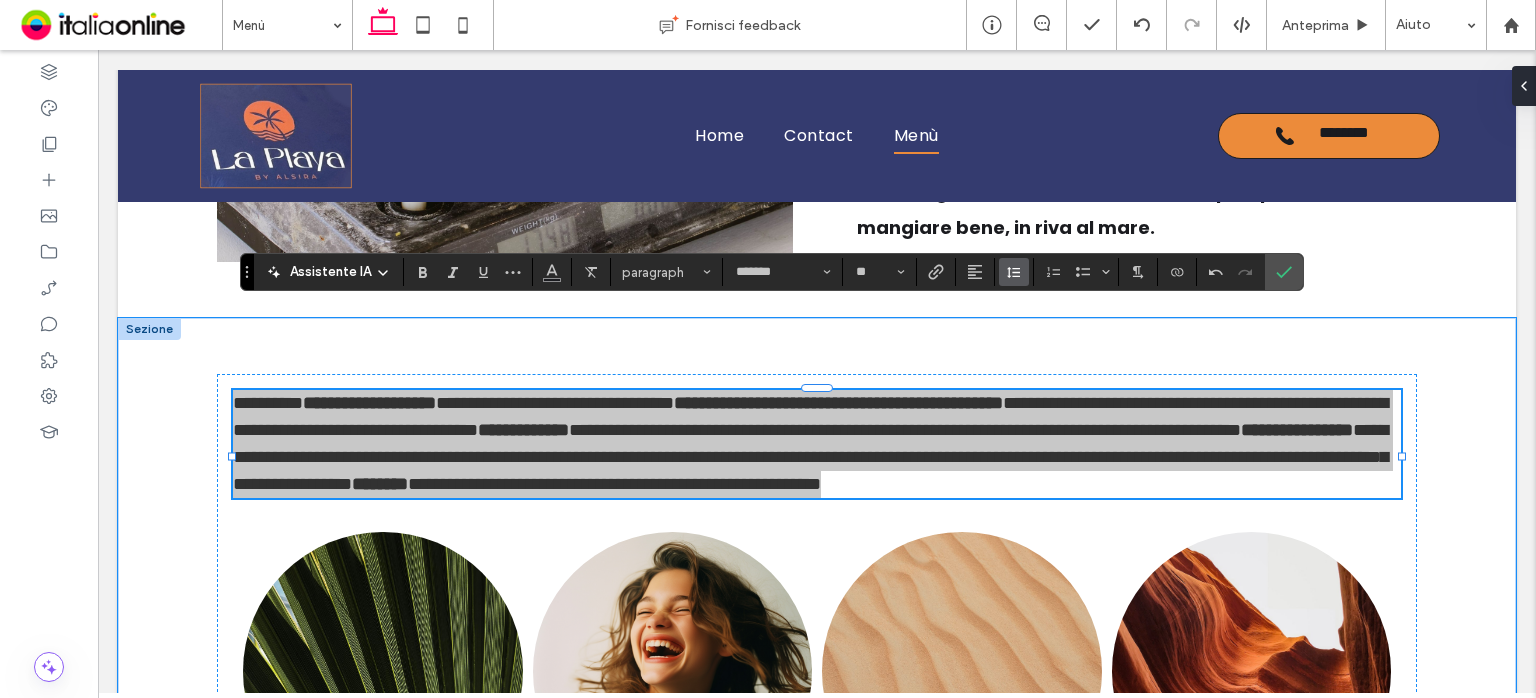 click 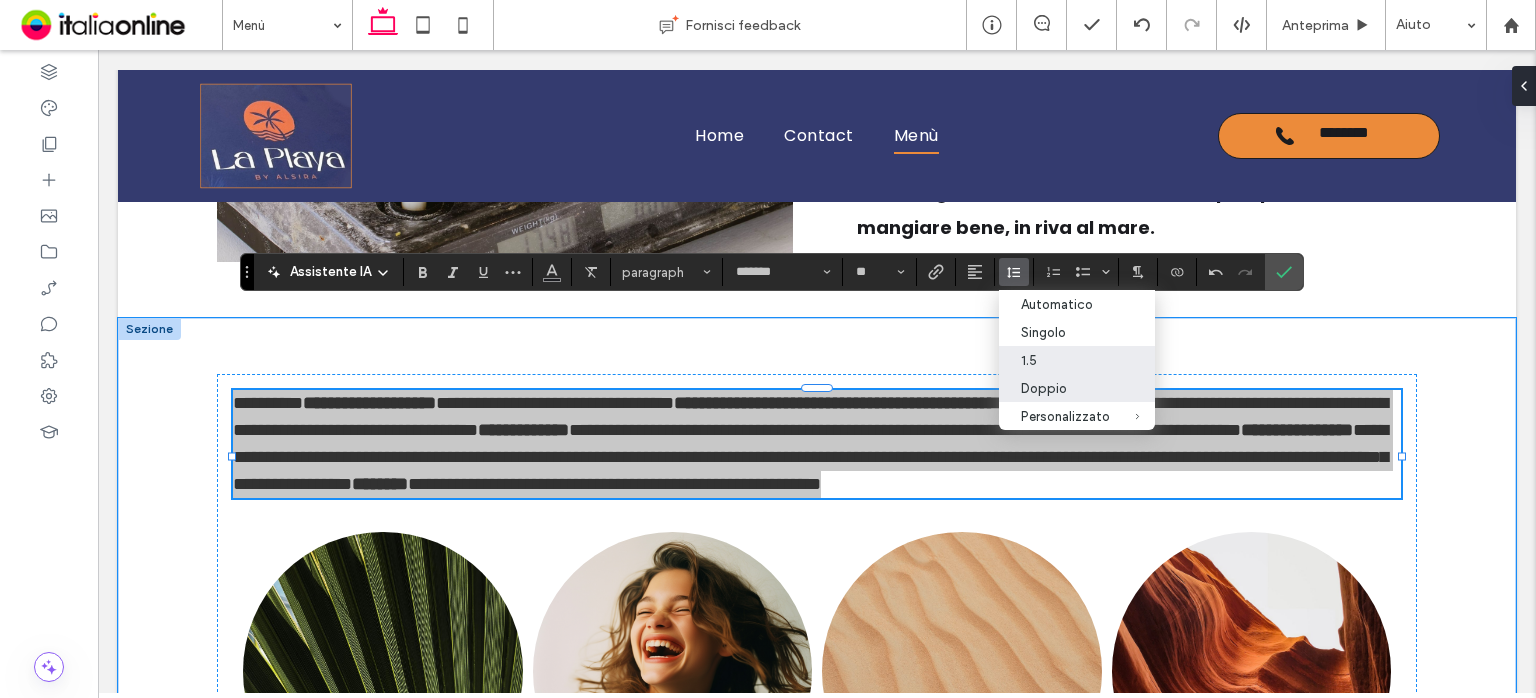 click on "Doppio" at bounding box center [1065, 388] 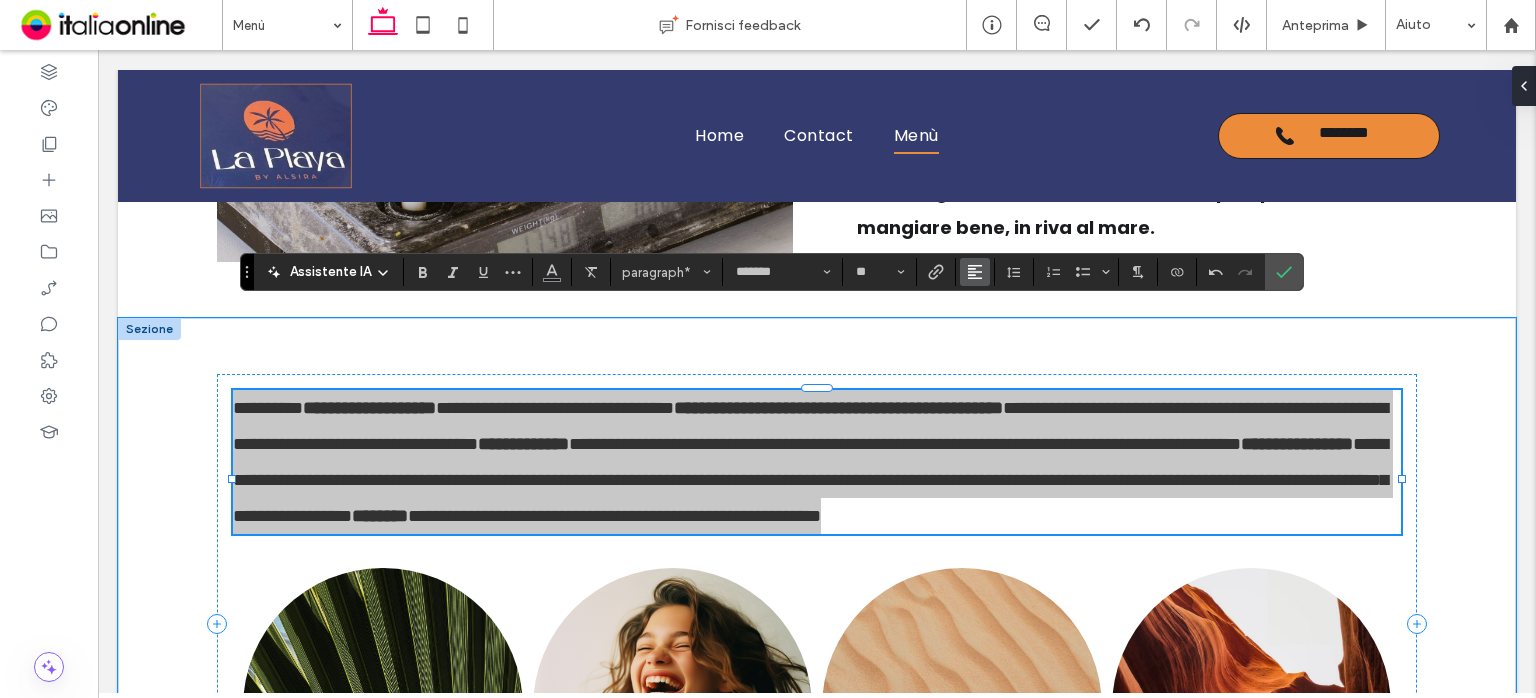 click 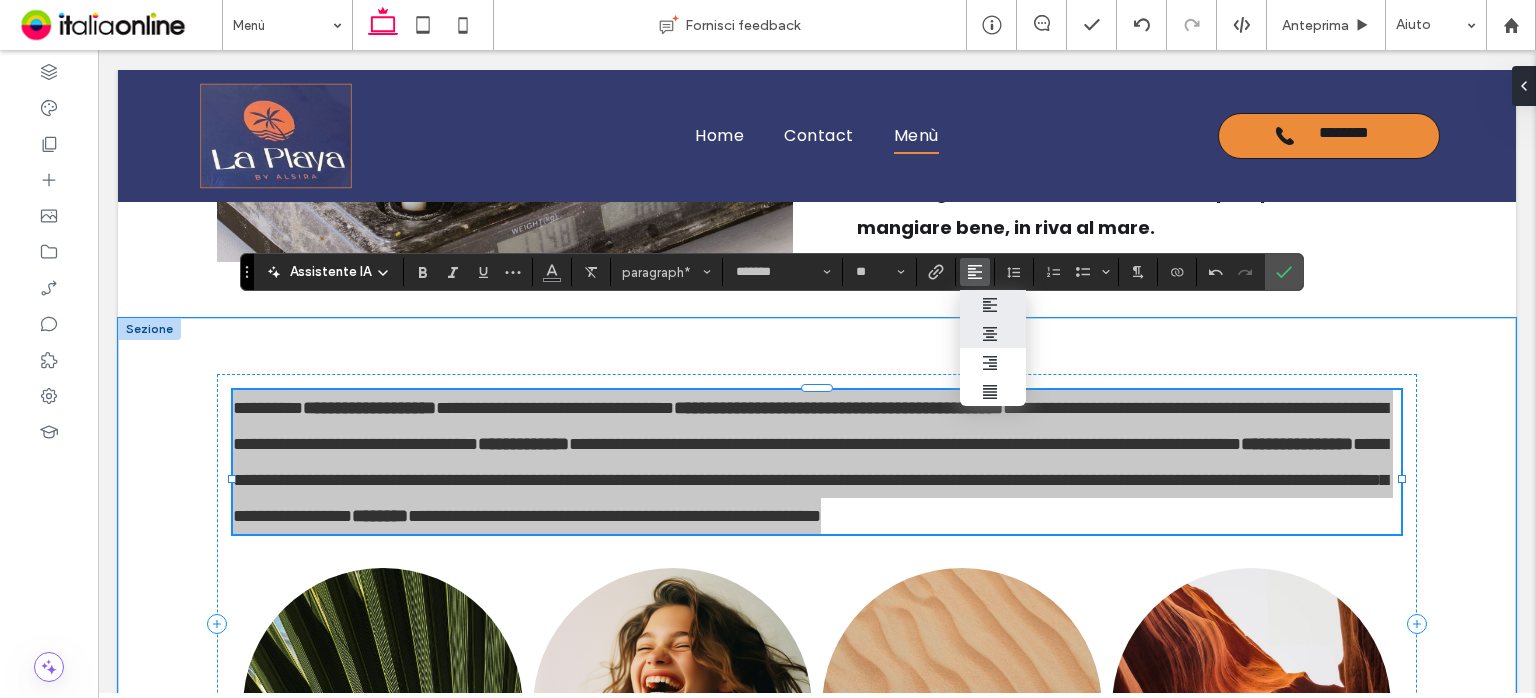 click 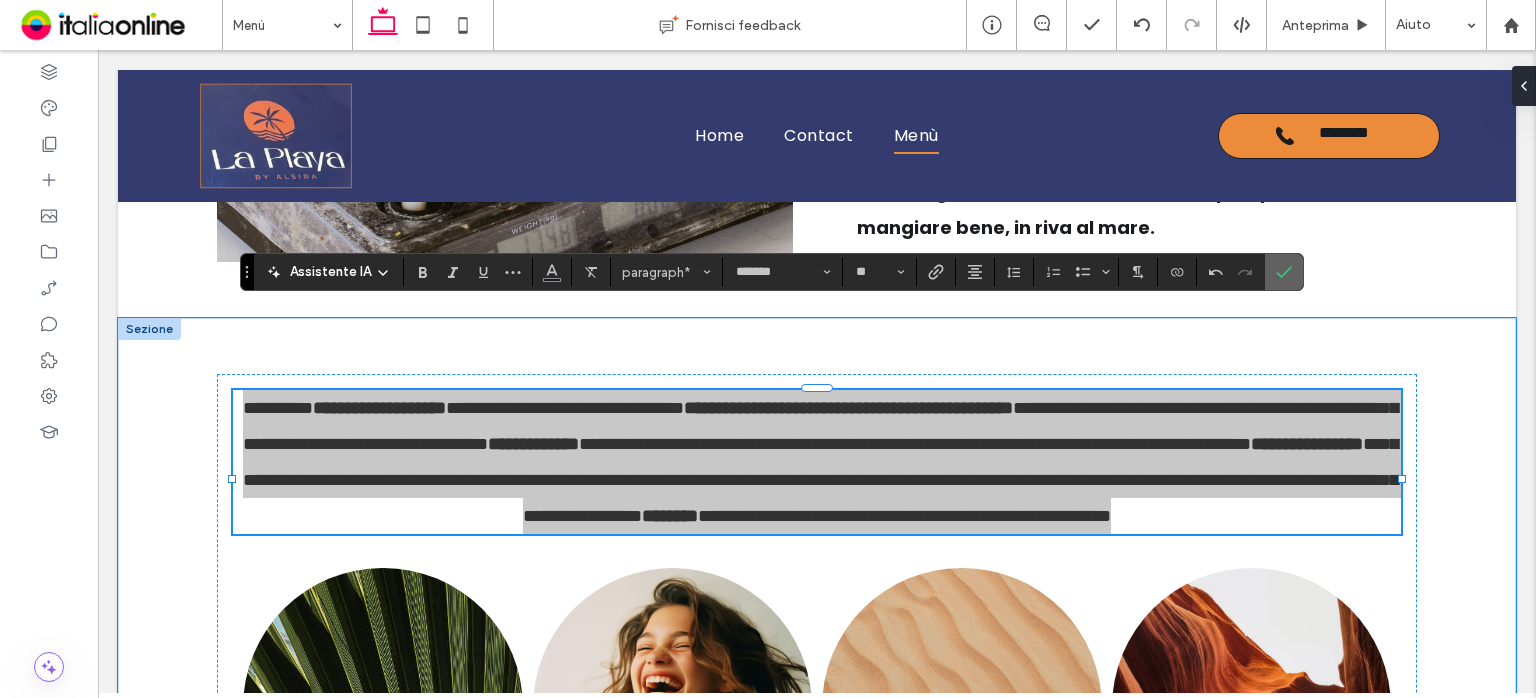 click 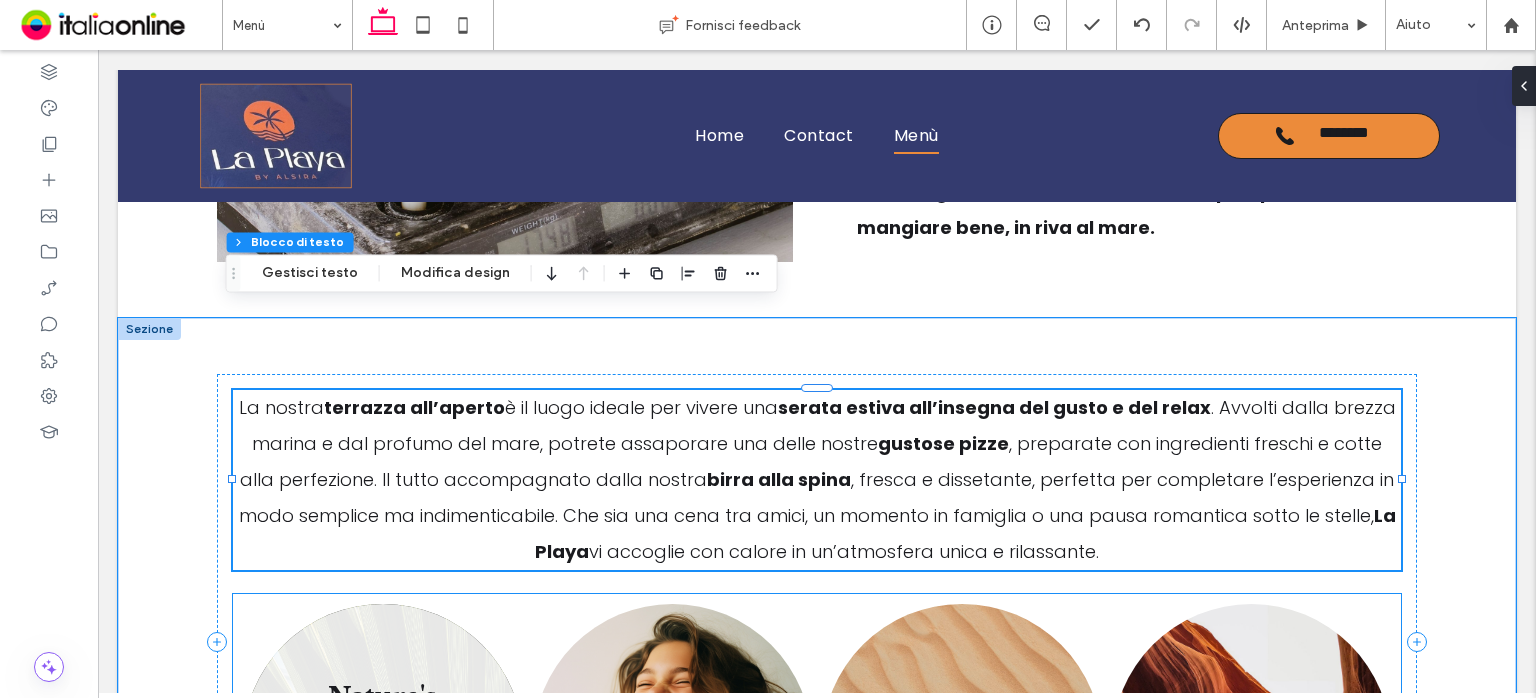click at bounding box center [383, 744] 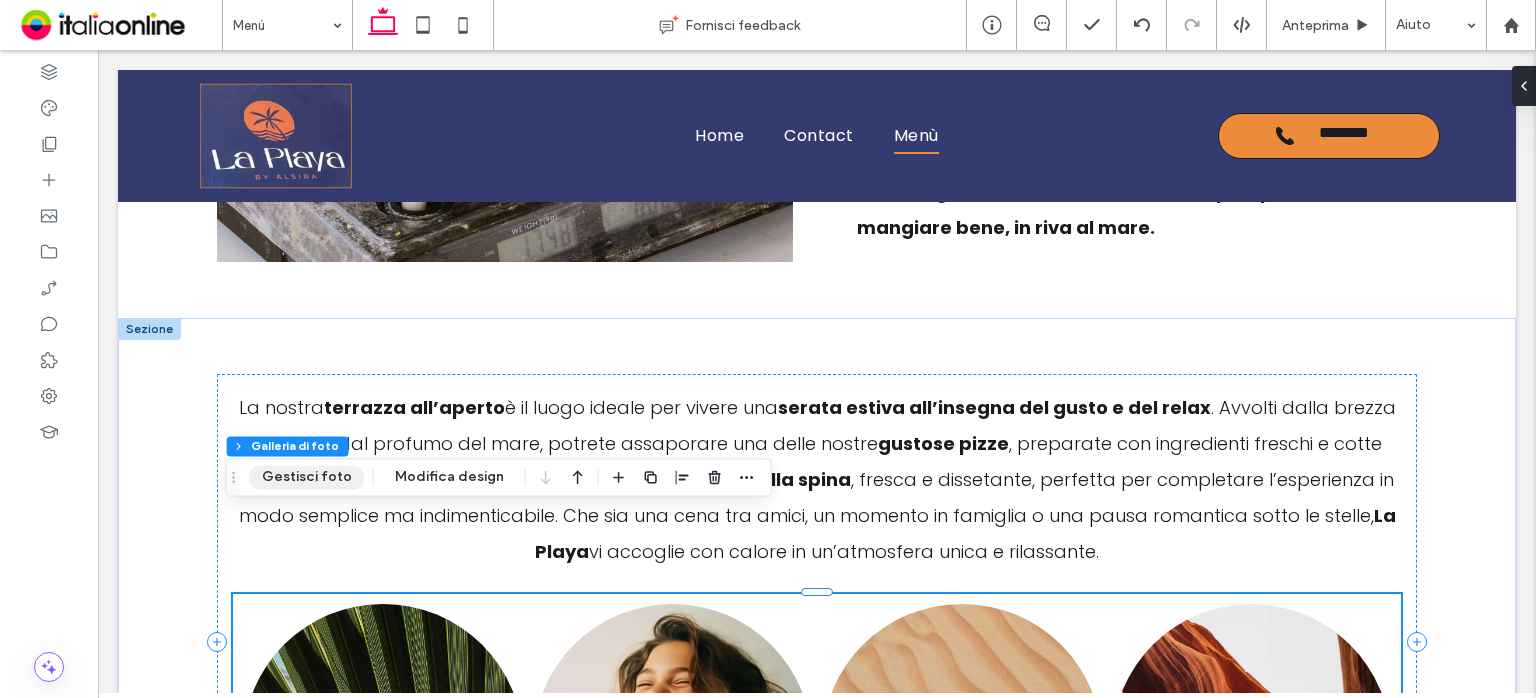 click on "Gestisci foto" at bounding box center [307, 477] 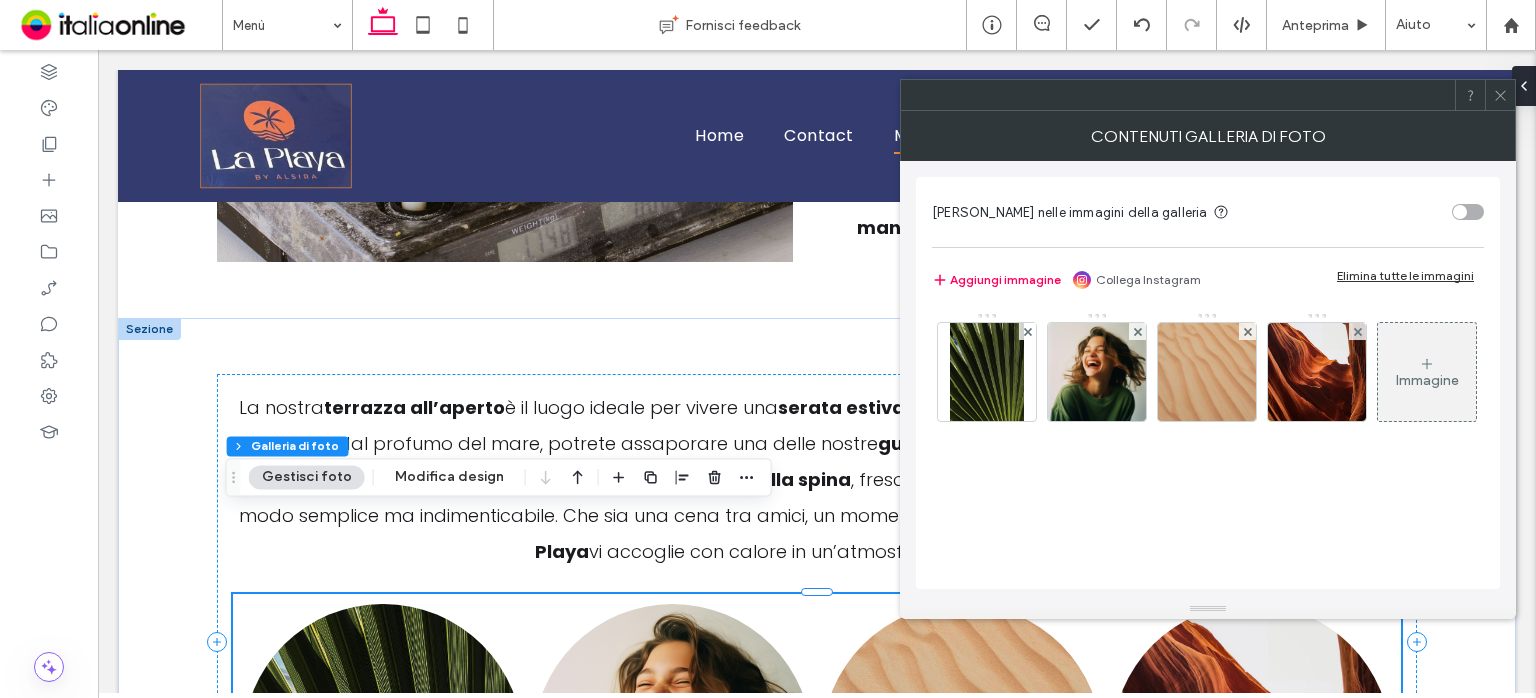 click on "Elimina tutte le immagini" at bounding box center [1405, 275] 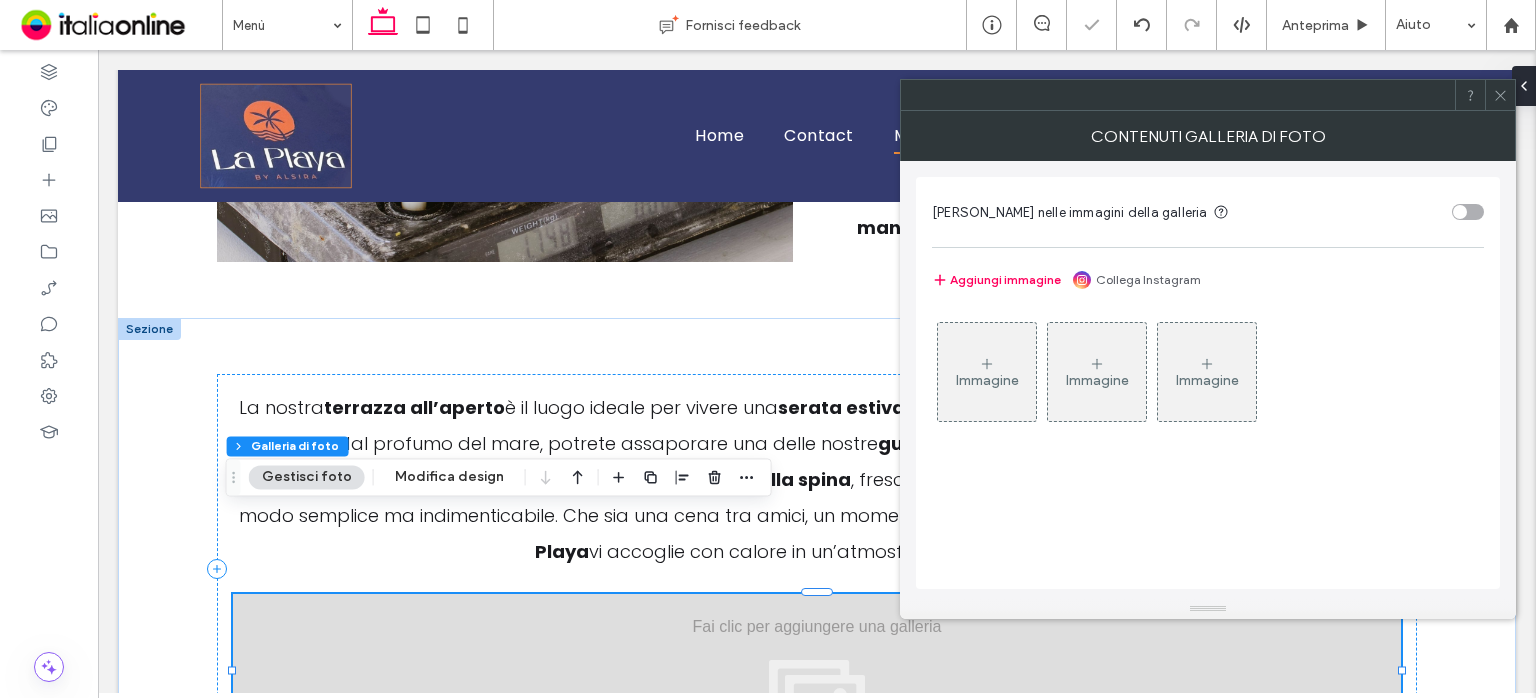 click on "Immagine" at bounding box center (987, 380) 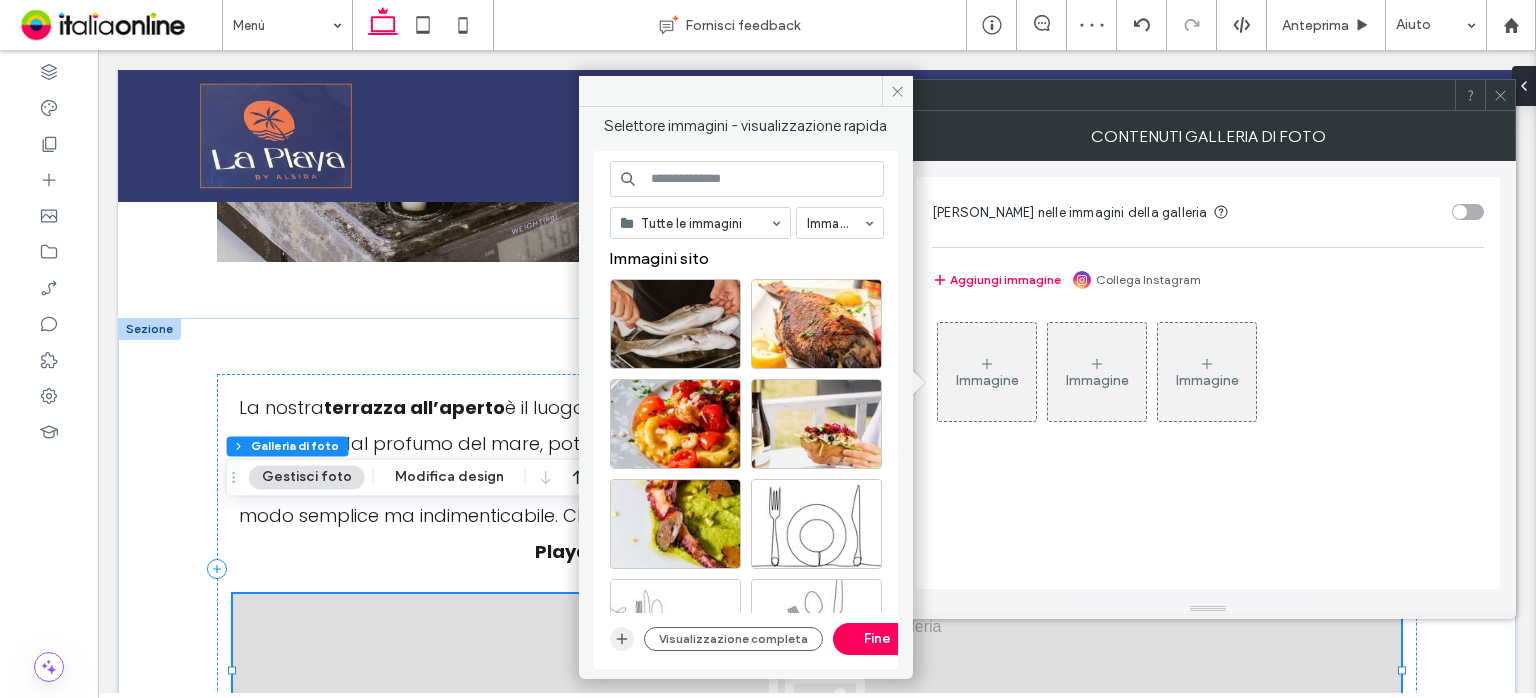 click 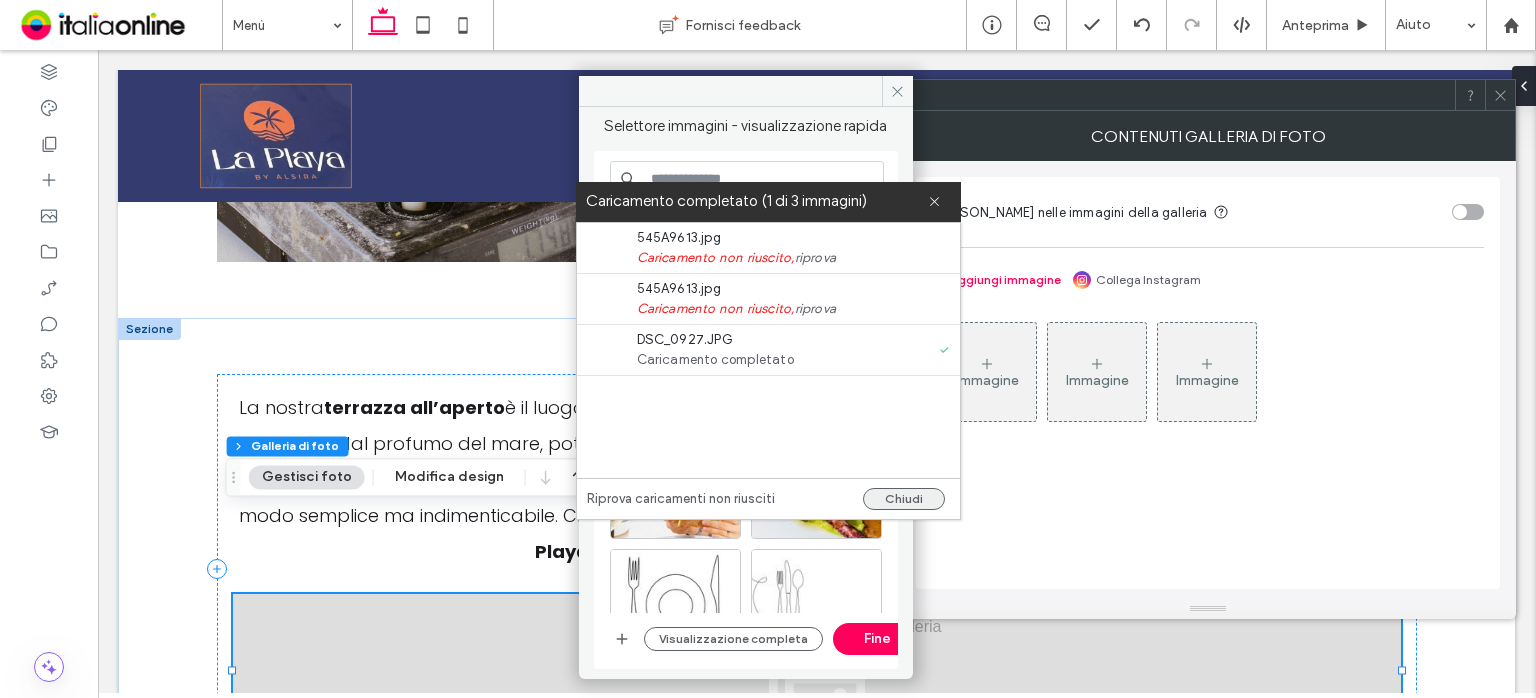 click on "Chiudi" at bounding box center [904, 499] 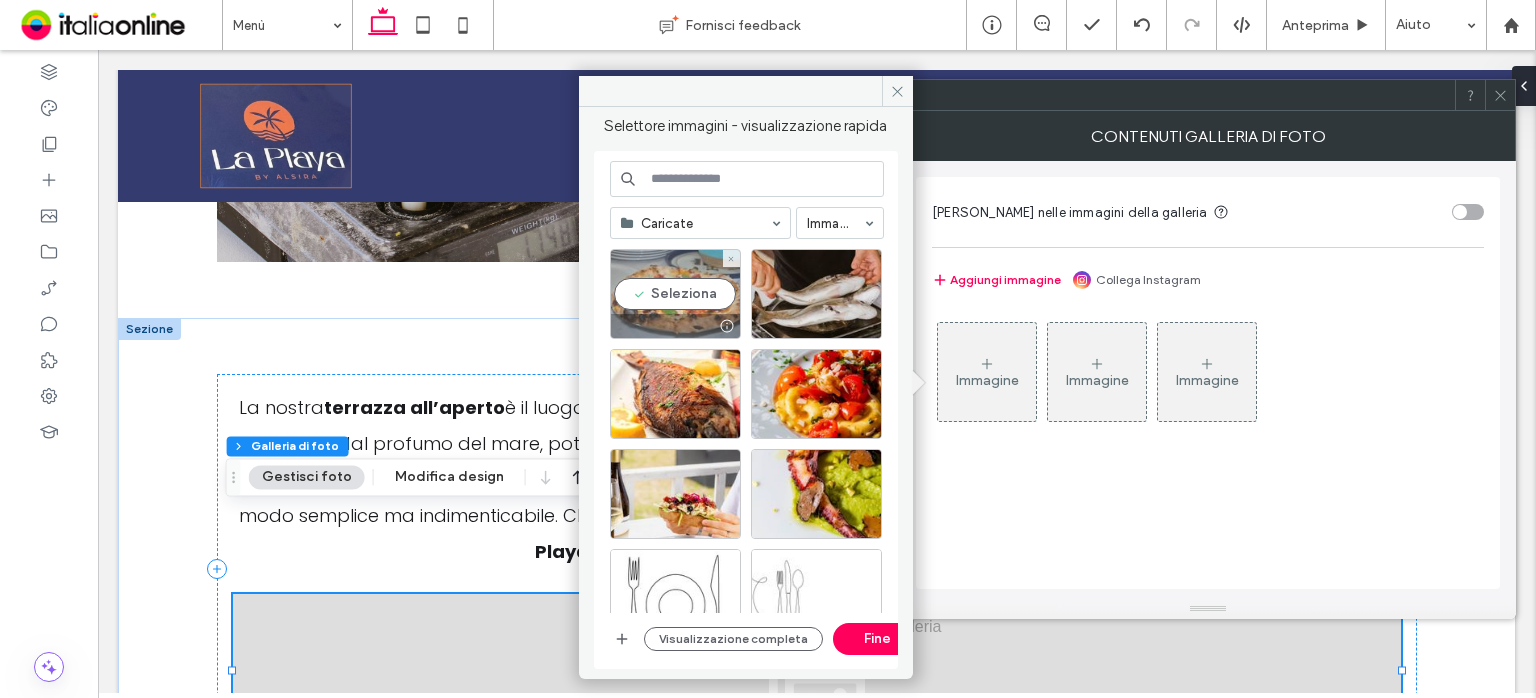 drag, startPoint x: 684, startPoint y: 281, endPoint x: 687, endPoint y: 300, distance: 19.235384 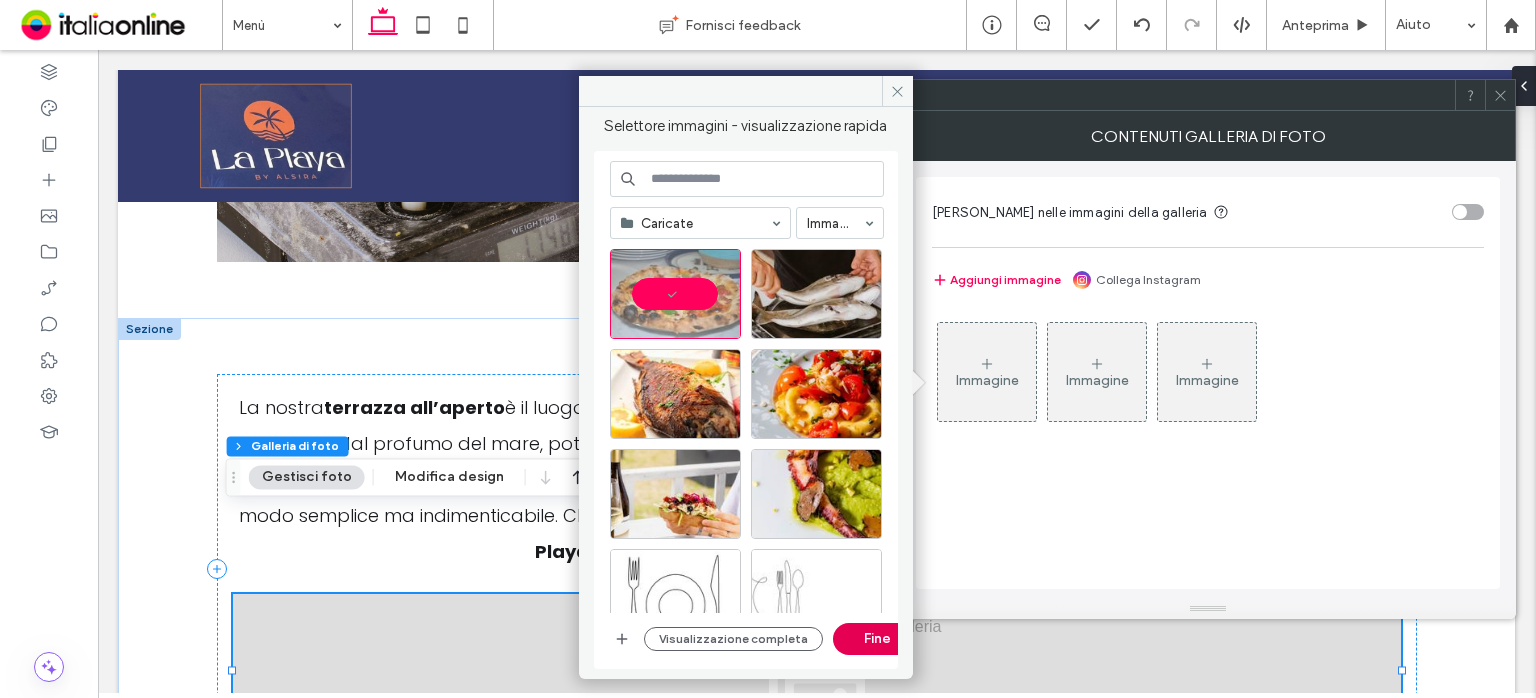 click on "Fine" at bounding box center [878, 639] 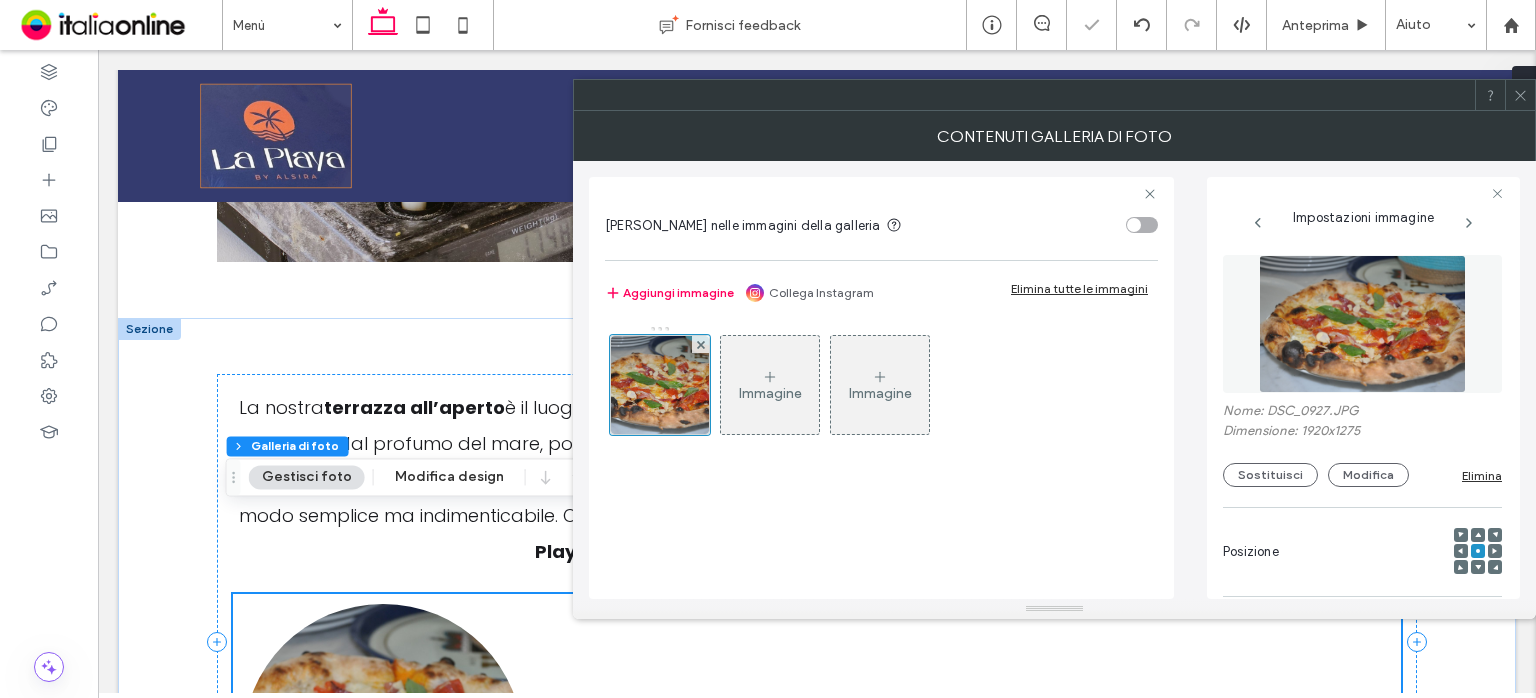 click on "Immagine" at bounding box center [770, 385] 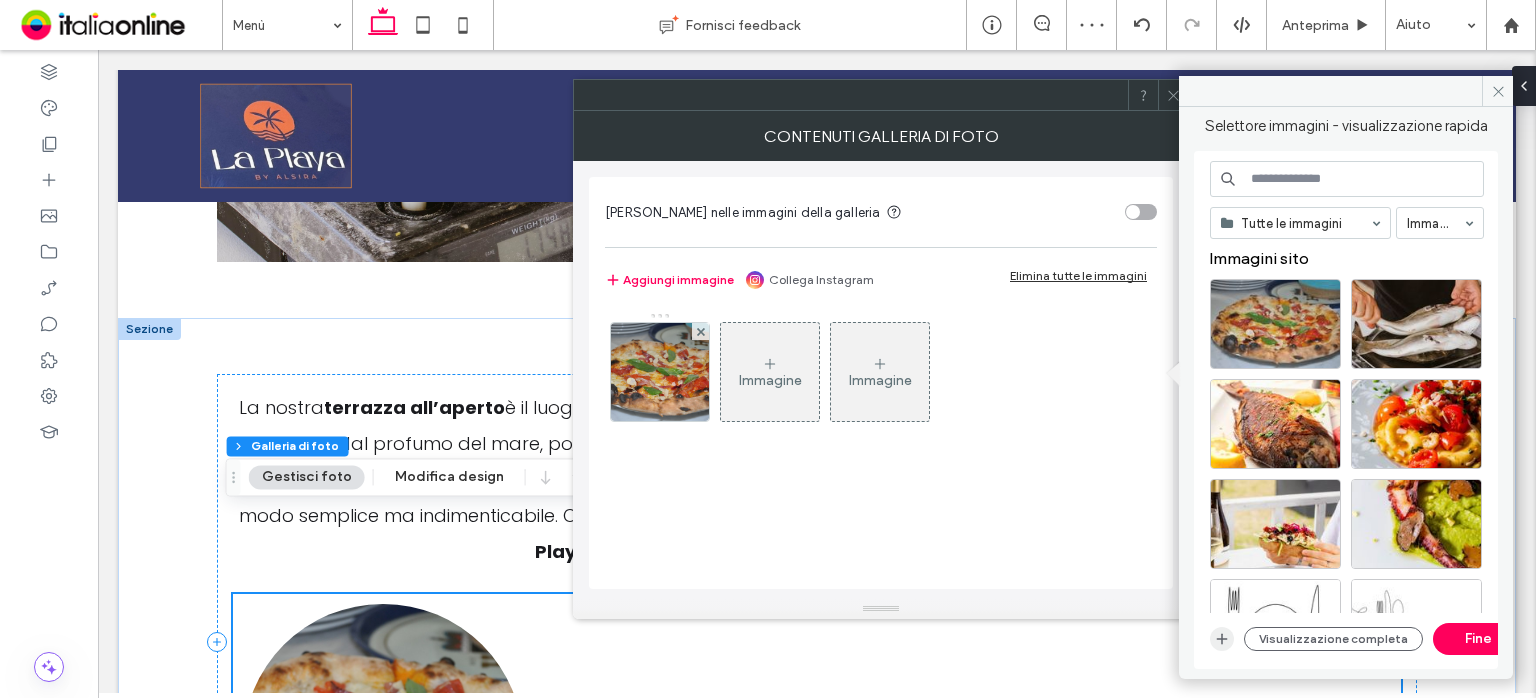 click 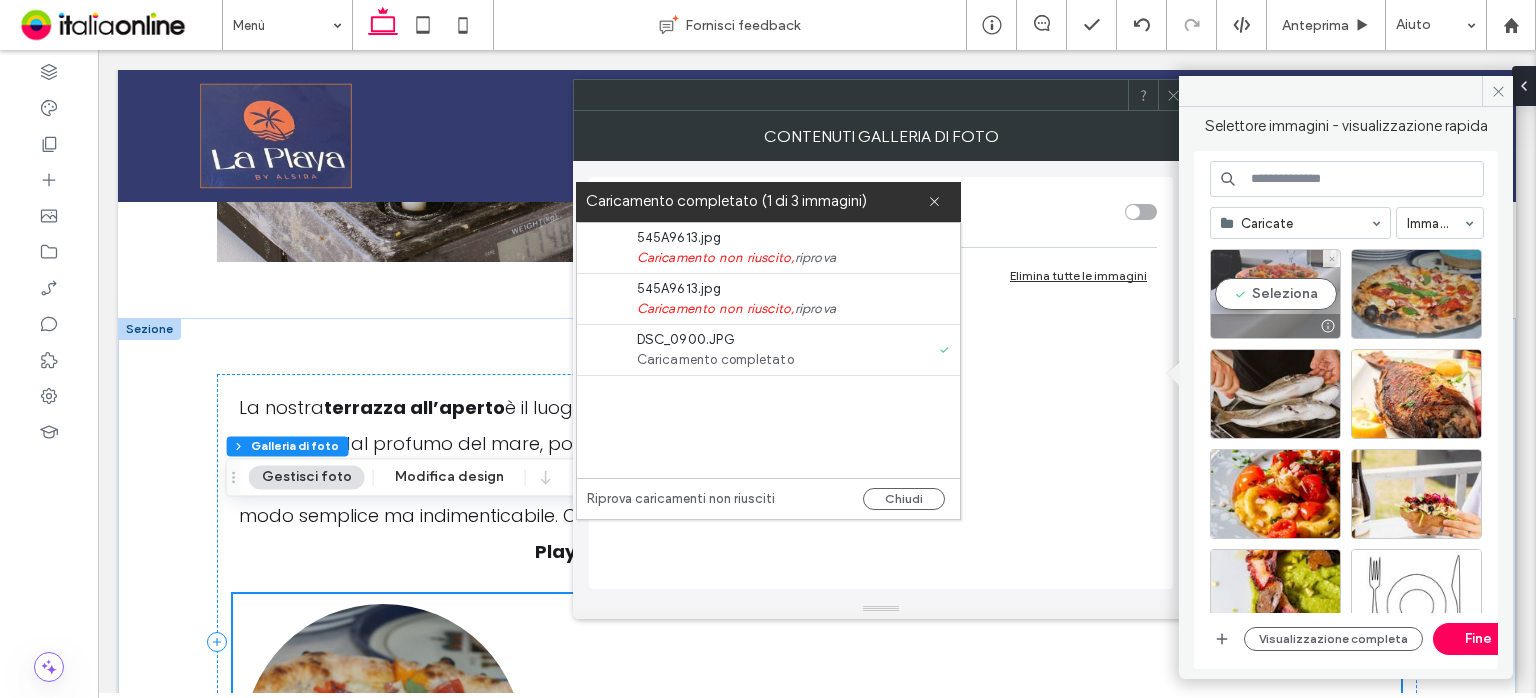 click on "Seleziona" at bounding box center [1275, 294] 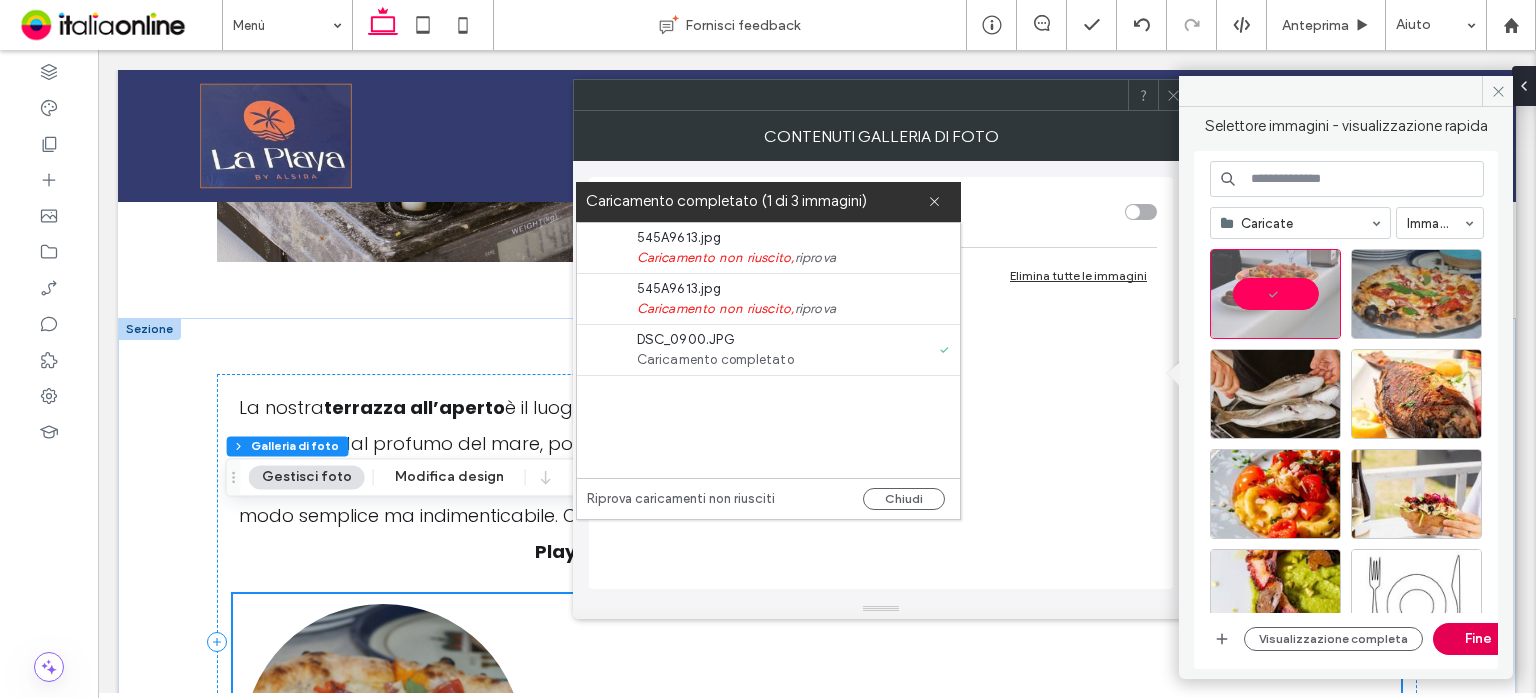 drag, startPoint x: 1470, startPoint y: 647, endPoint x: 1373, endPoint y: 595, distance: 110.059074 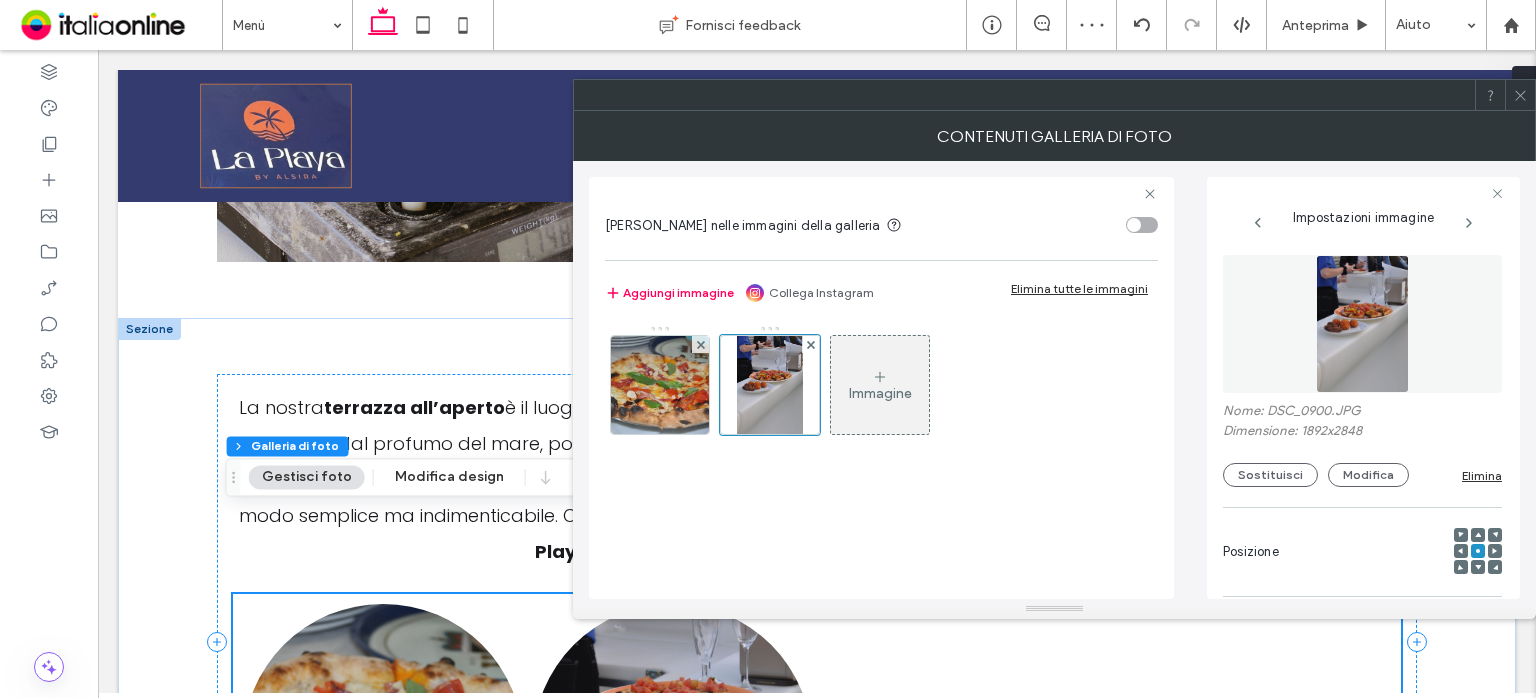 click on "Immagine" at bounding box center [880, 393] 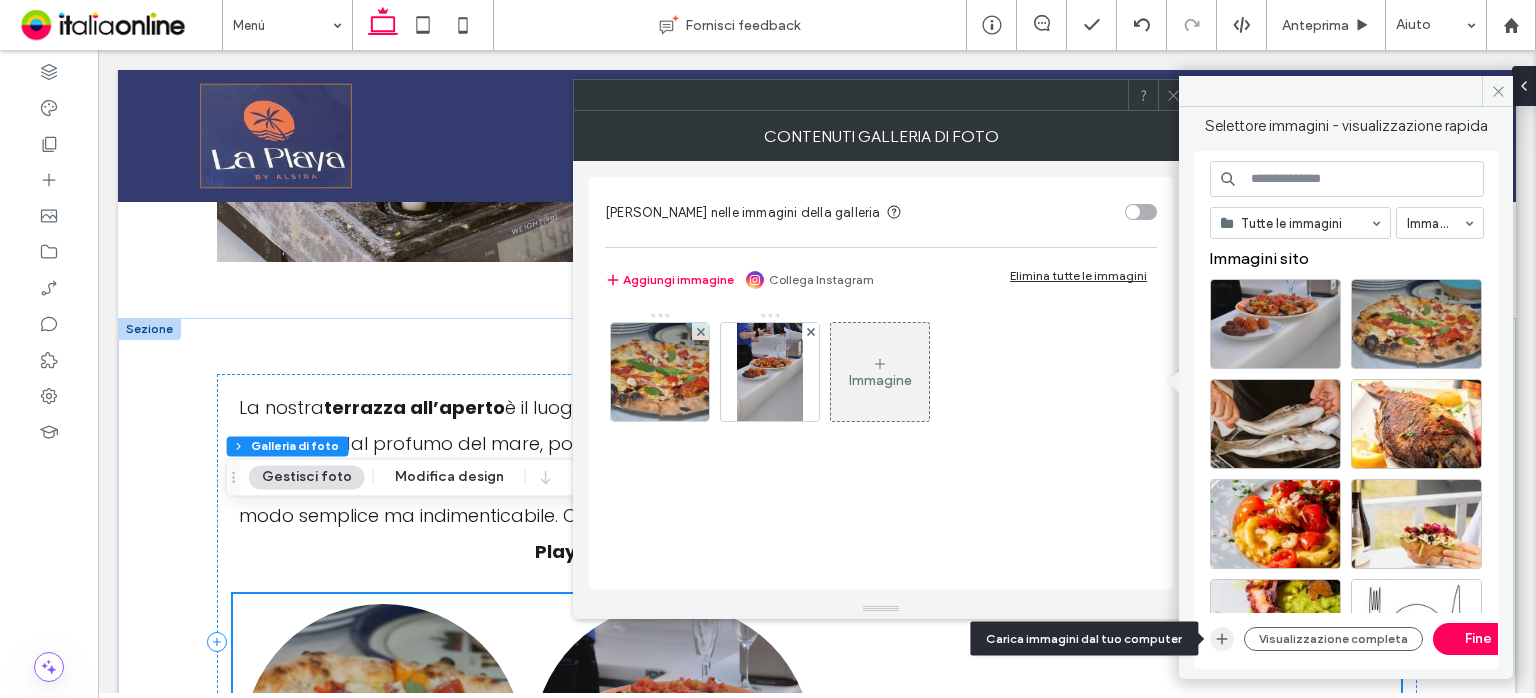 click 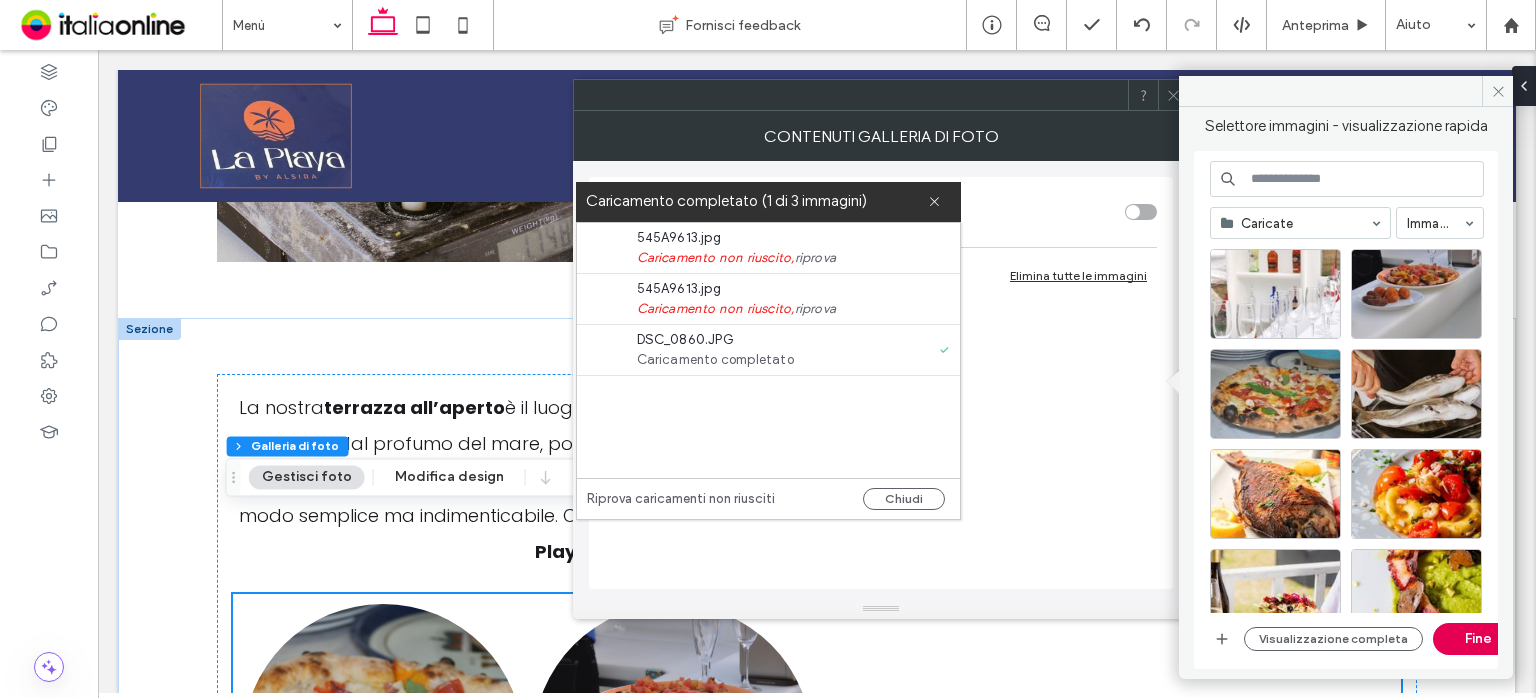 click on "Fine" at bounding box center [1478, 639] 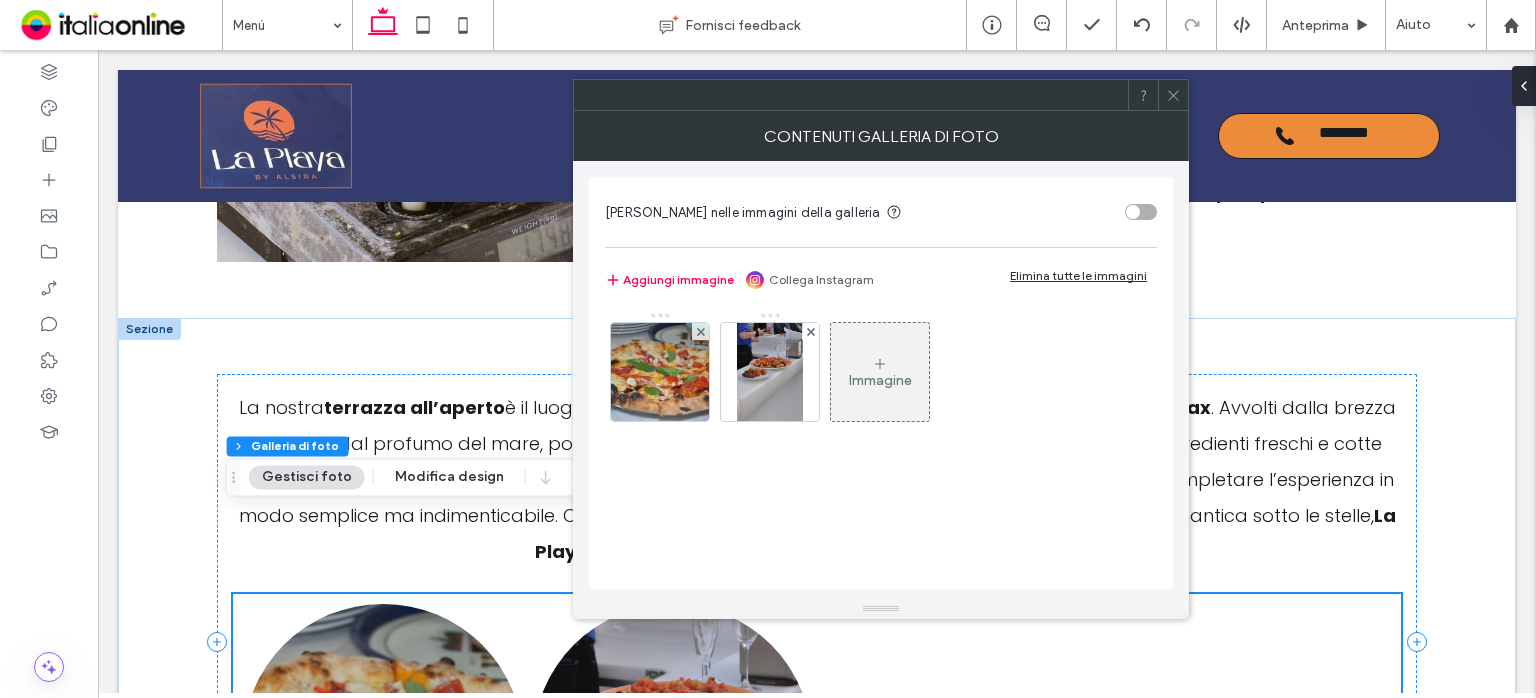 click on "Immagine" at bounding box center [880, 372] 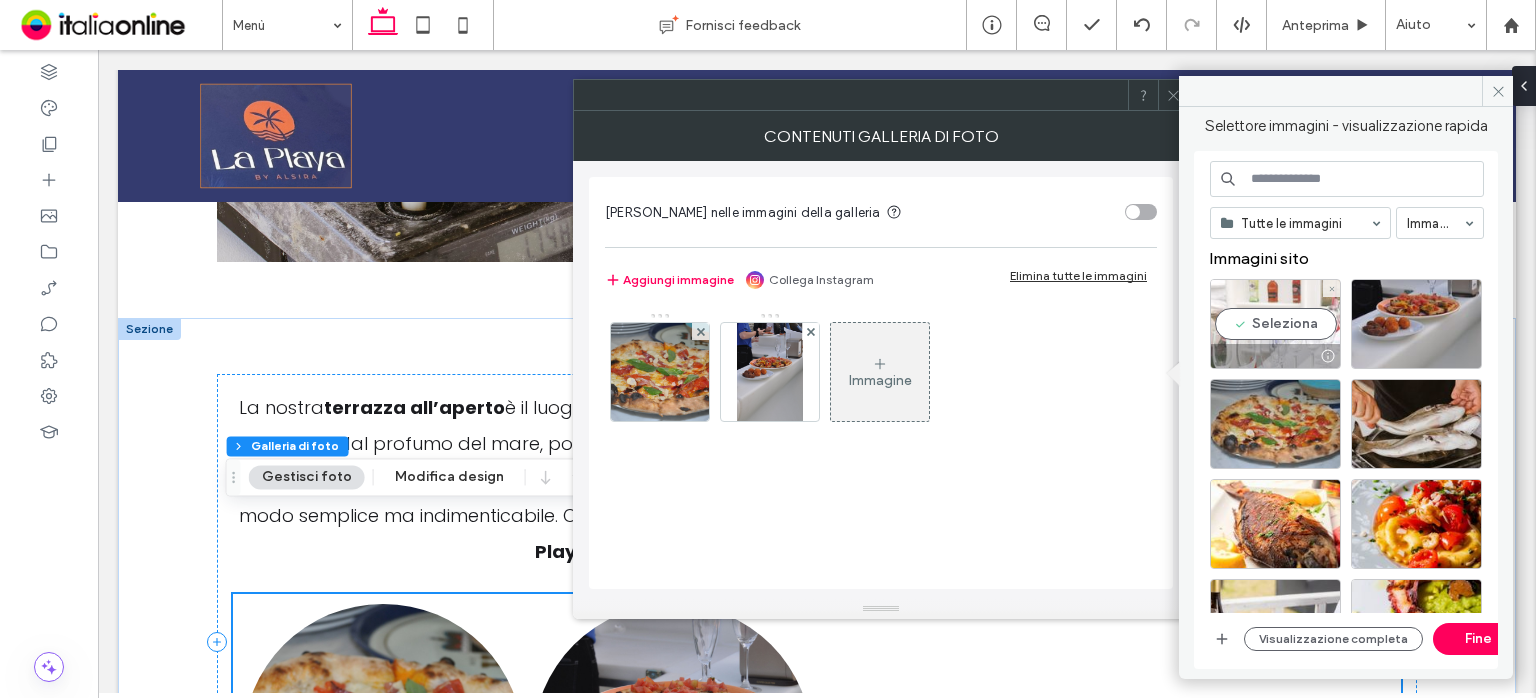 drag, startPoint x: 1280, startPoint y: 315, endPoint x: 1295, endPoint y: 329, distance: 20.518284 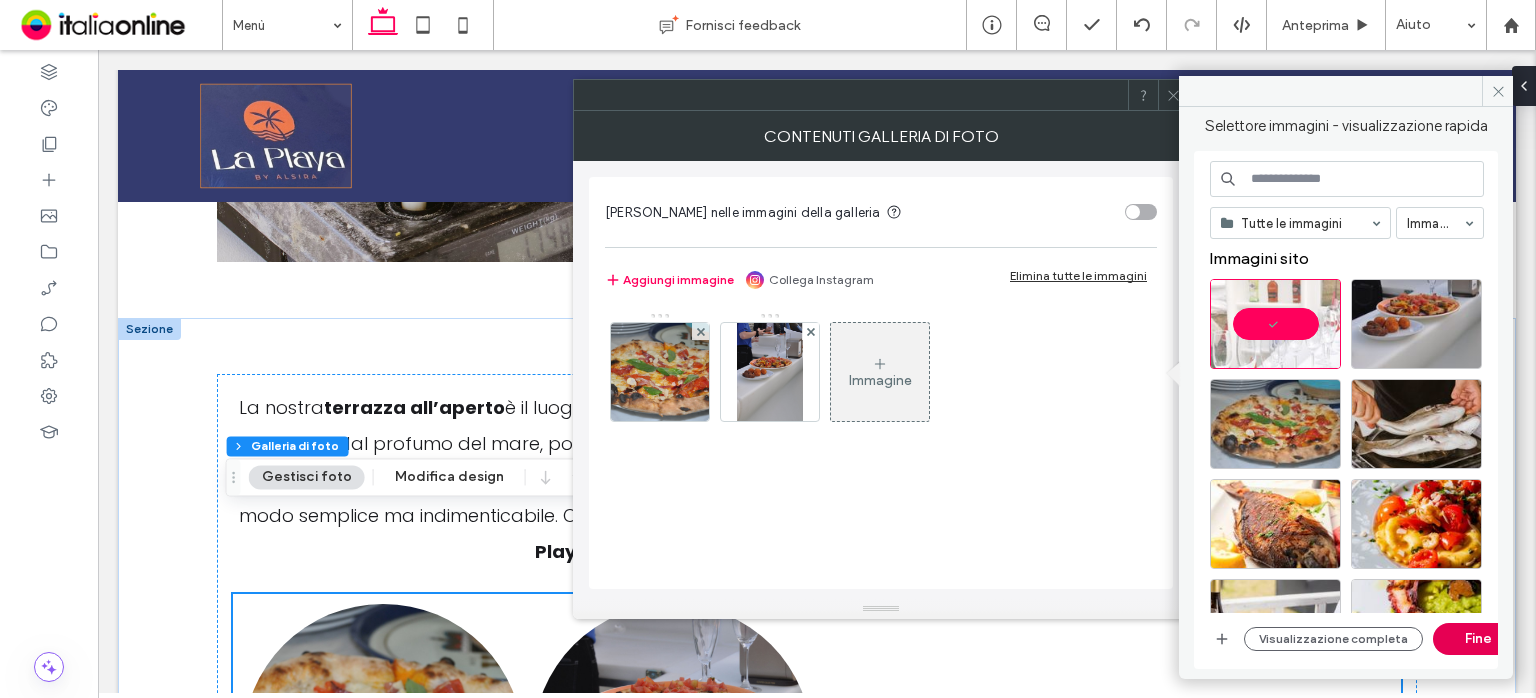 click on "Fine" at bounding box center [1478, 639] 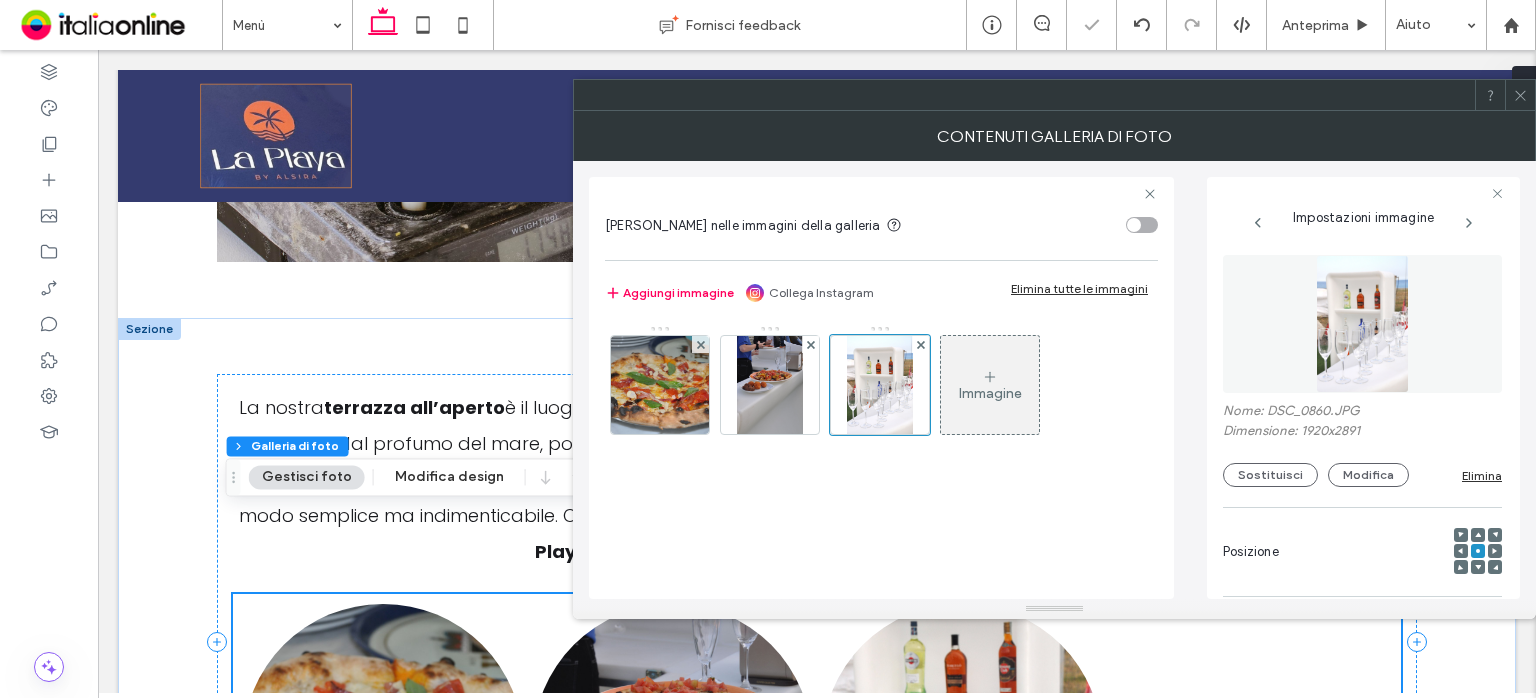 click on "Immagine" at bounding box center [990, 393] 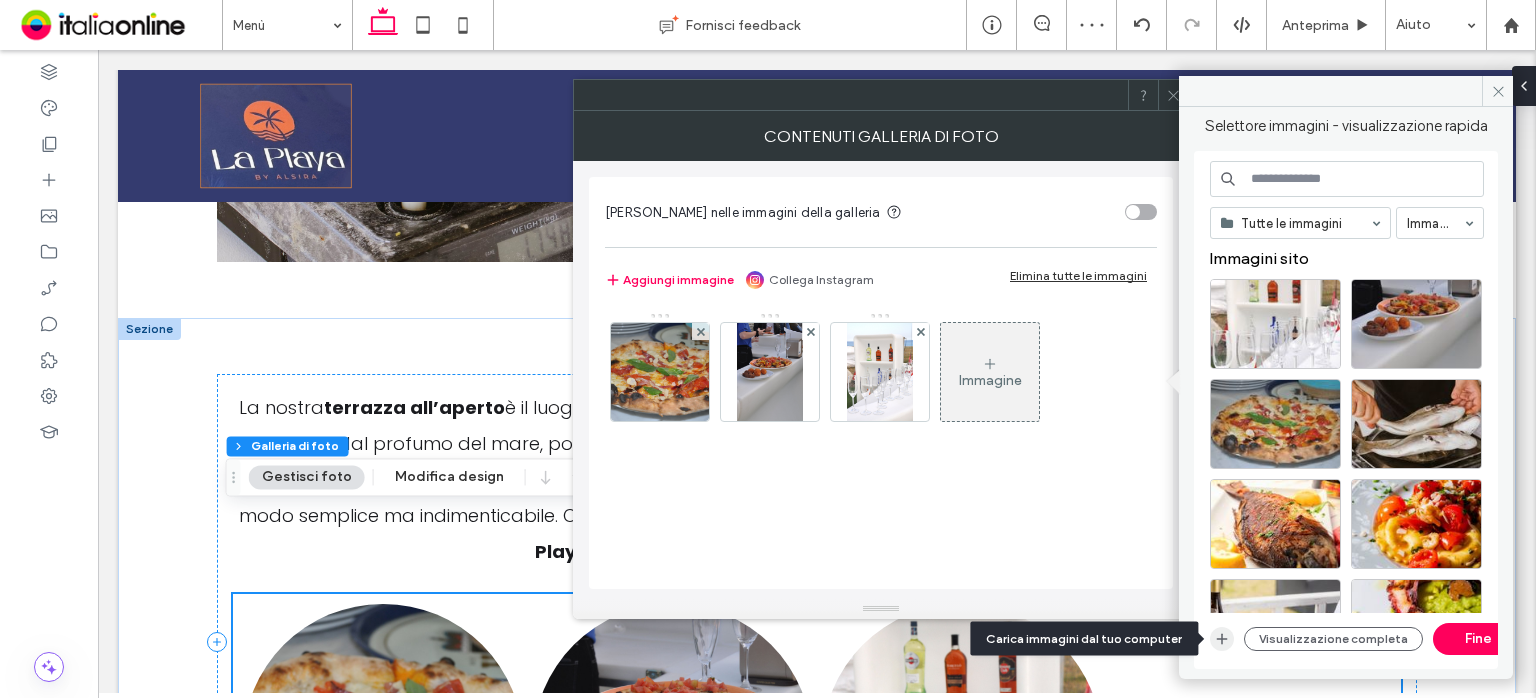 click 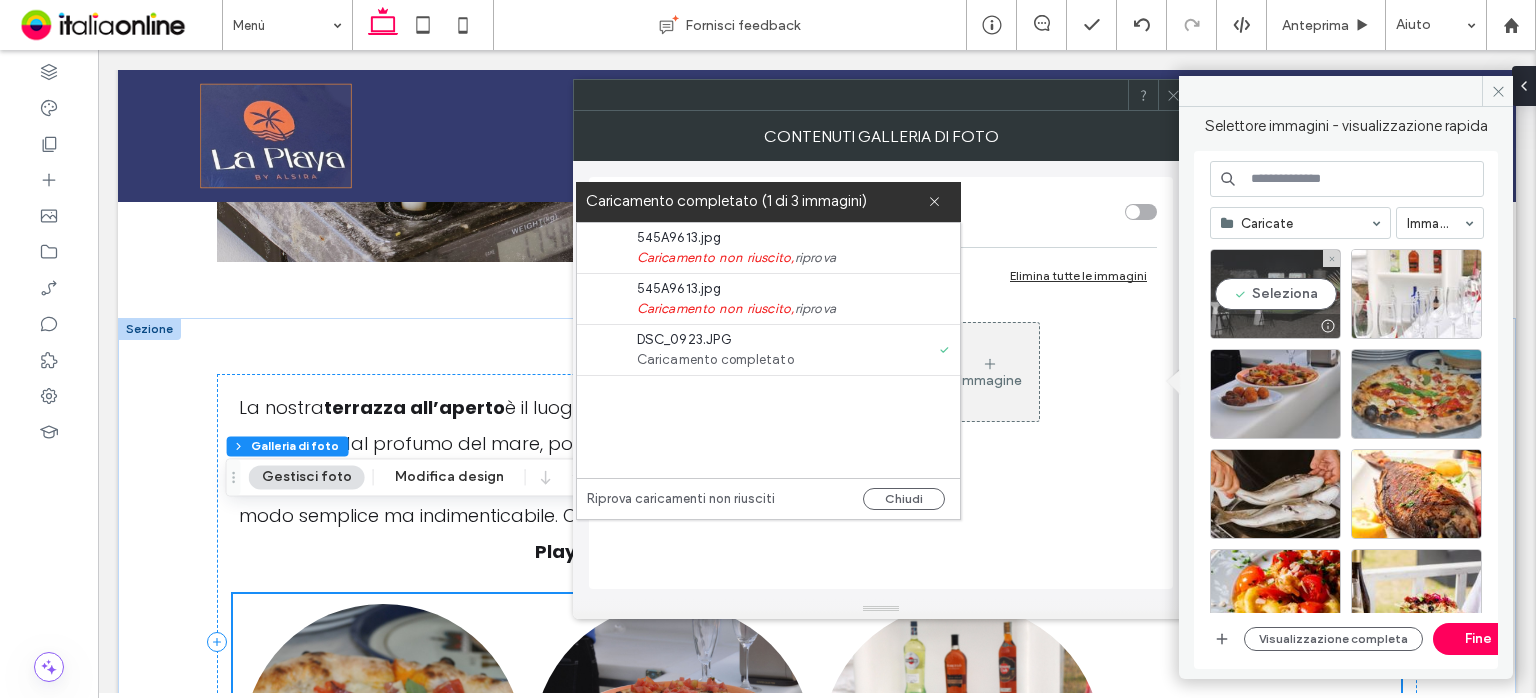 click on "Seleziona" at bounding box center (1275, 294) 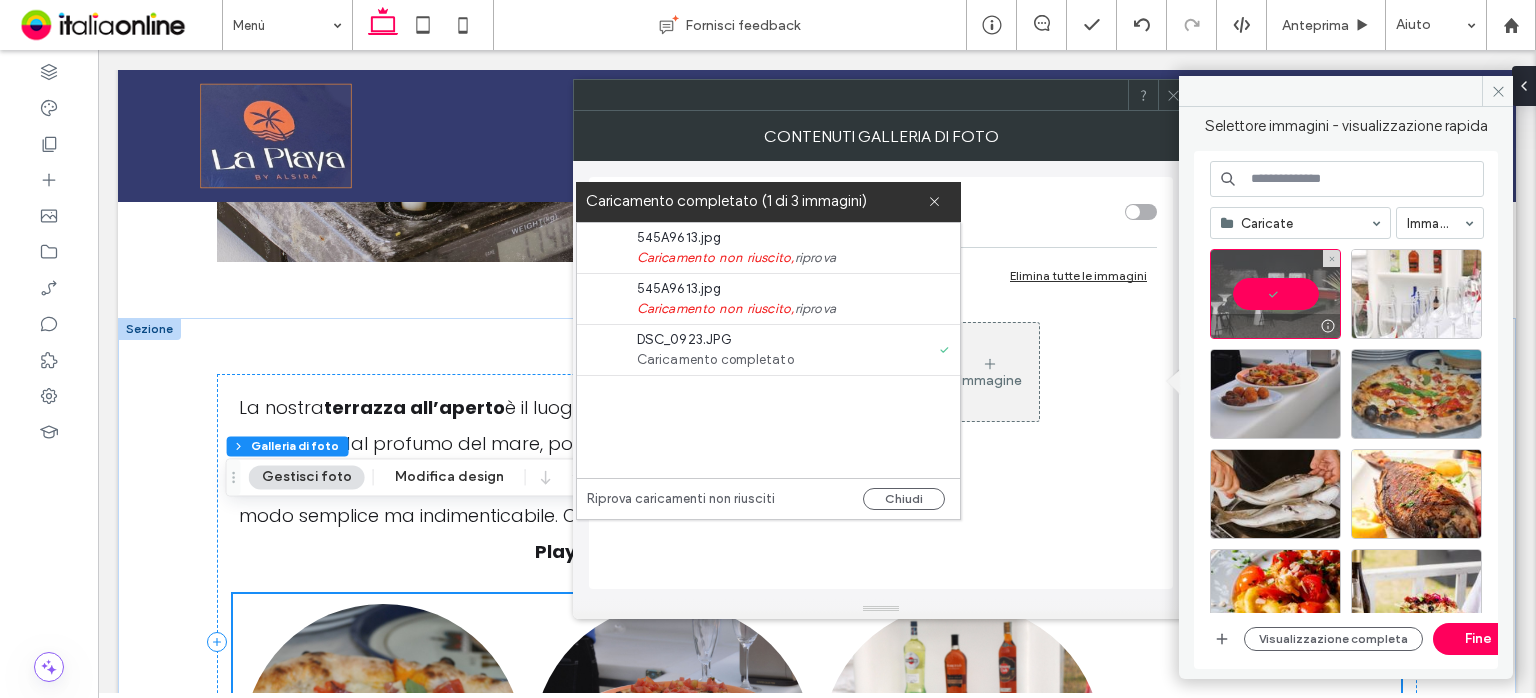 click at bounding box center [1275, 294] 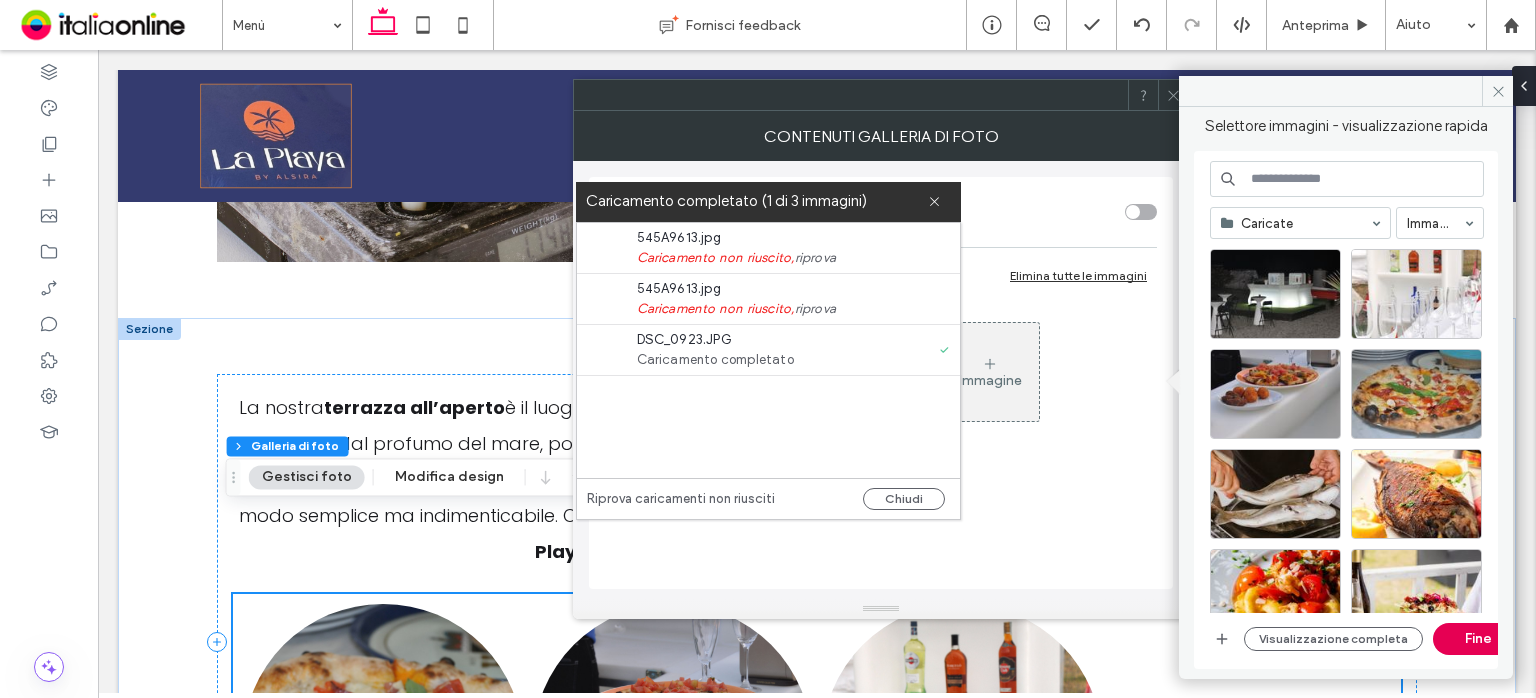 click on "Fine" at bounding box center [1478, 639] 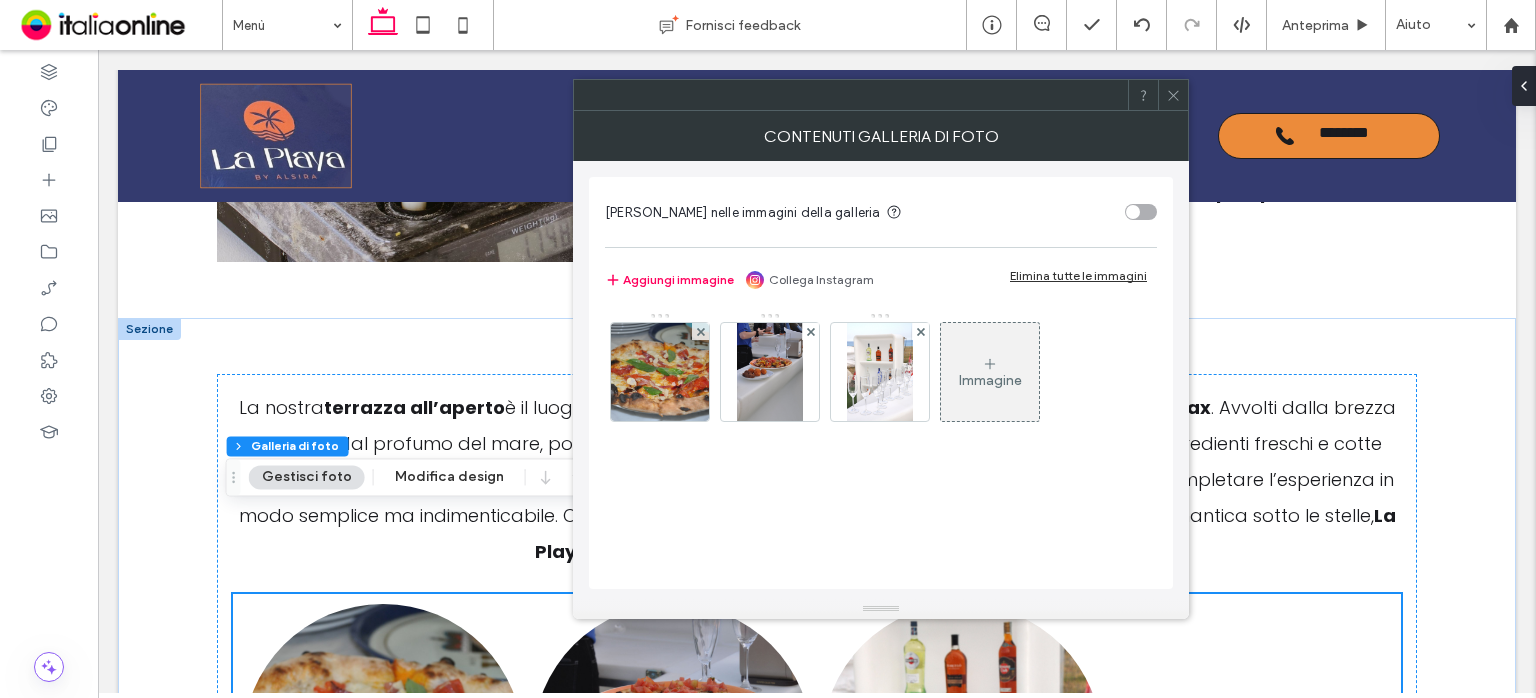 click on "Immagine" at bounding box center [990, 372] 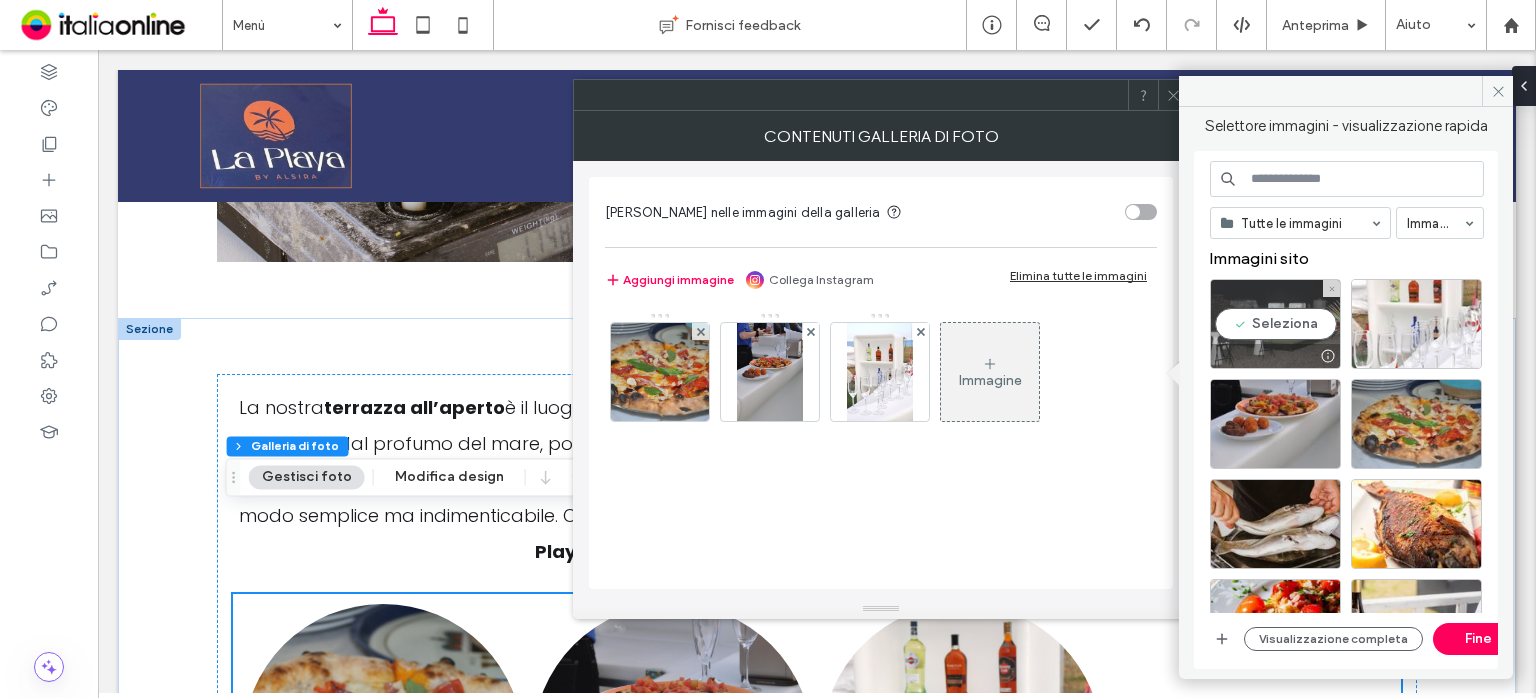 click on "Seleziona" at bounding box center (1275, 324) 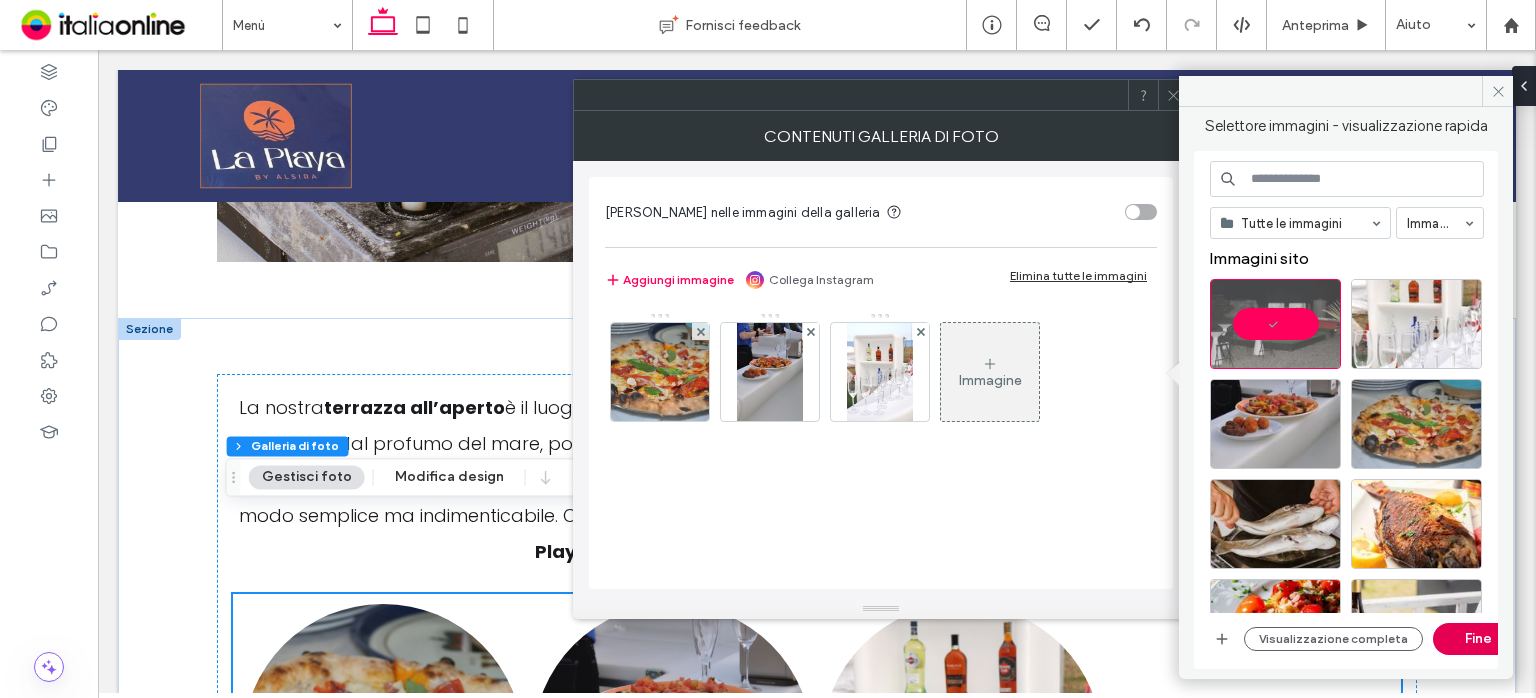 click on "Fine" at bounding box center (1478, 639) 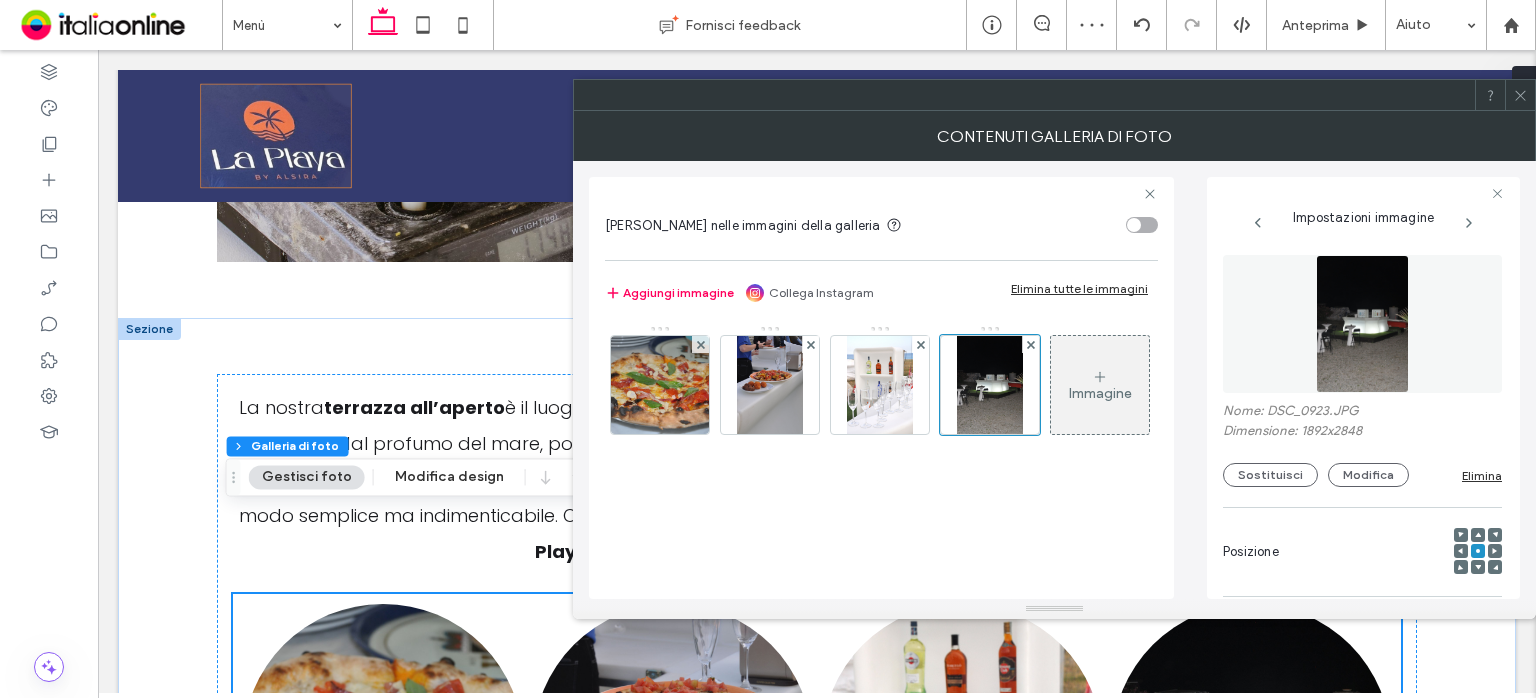 click 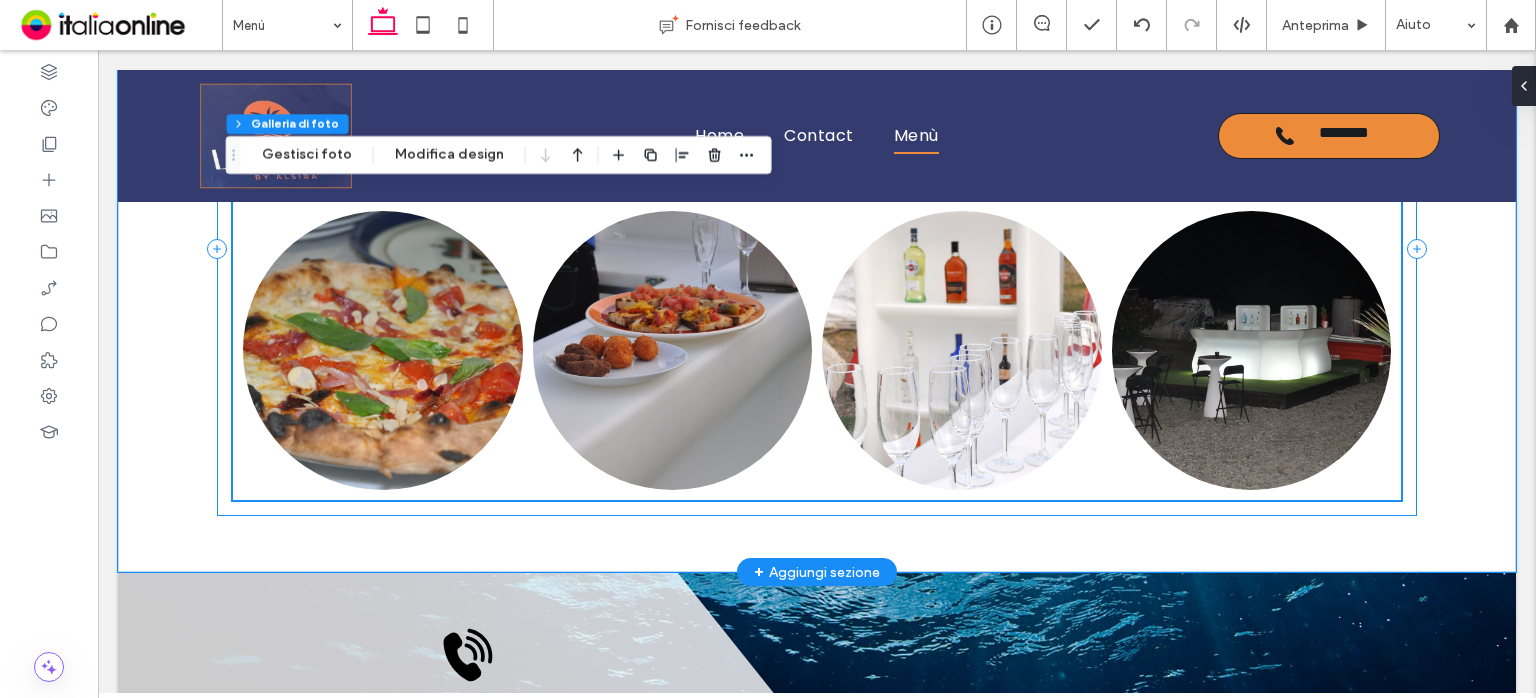 scroll, scrollTop: 2736, scrollLeft: 0, axis: vertical 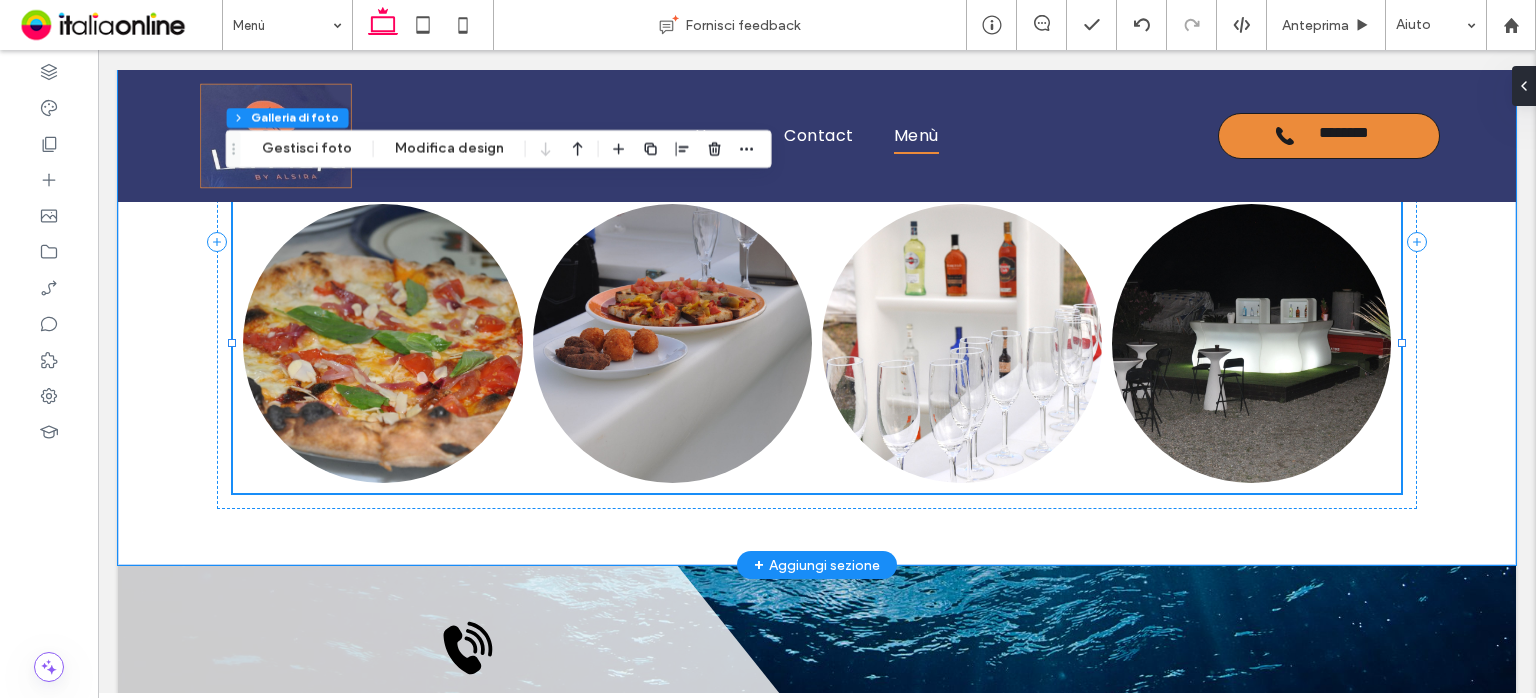 click at bounding box center [1252, 344] 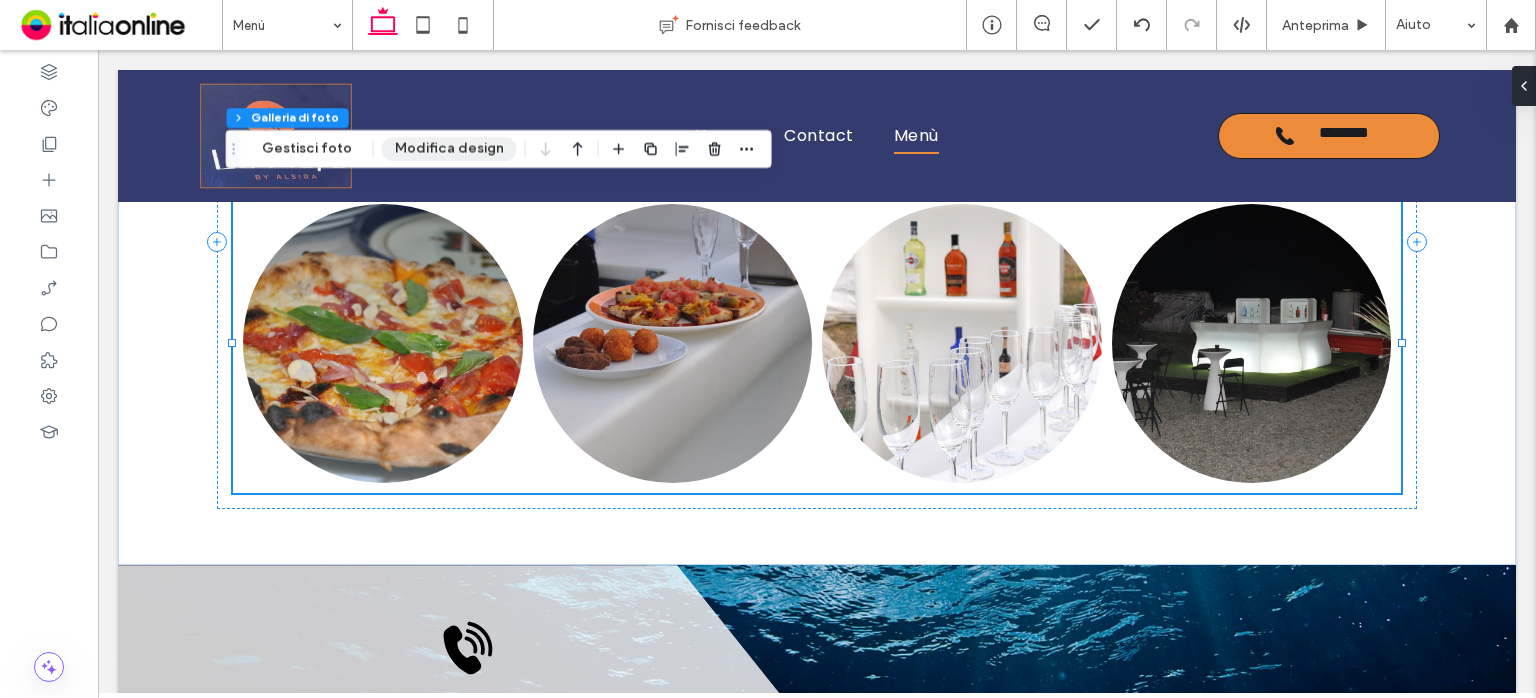 click on "Modifica design" at bounding box center [449, 149] 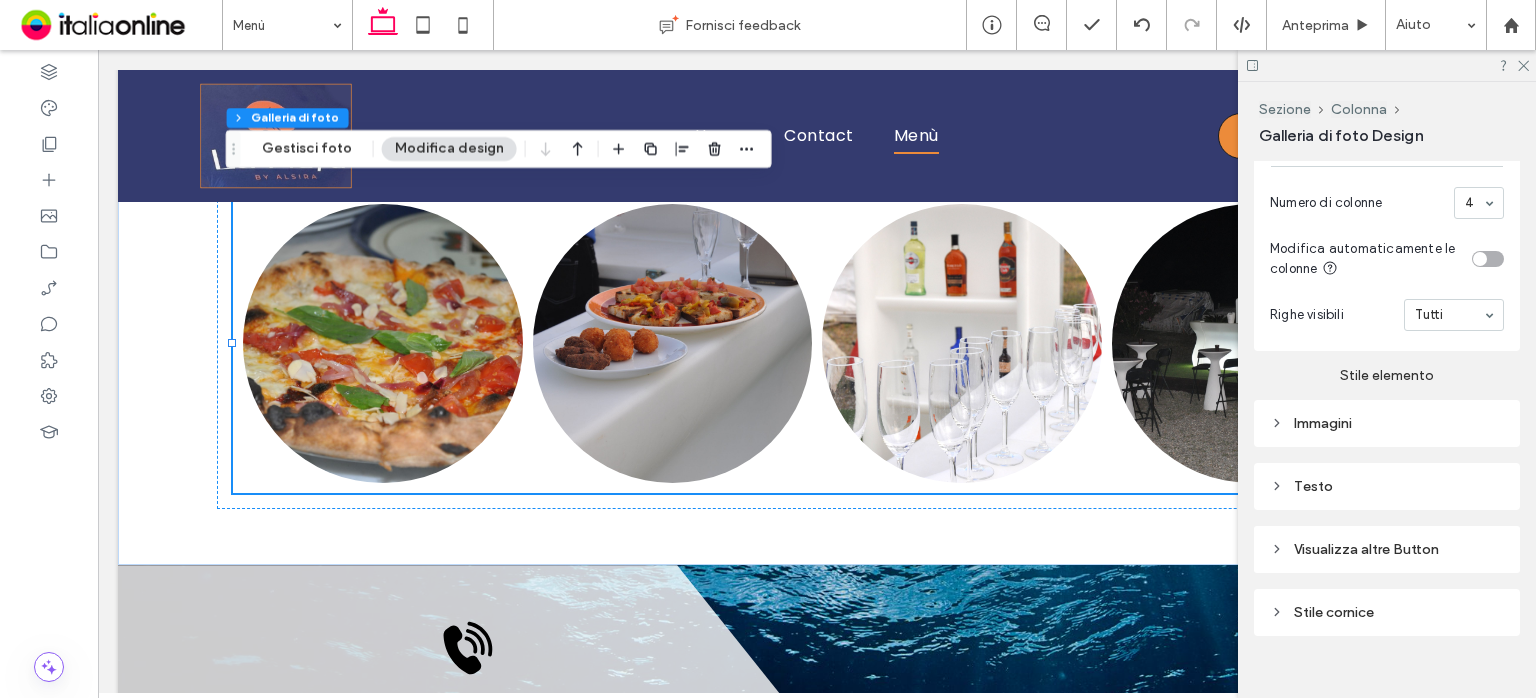 scroll, scrollTop: 1405, scrollLeft: 0, axis: vertical 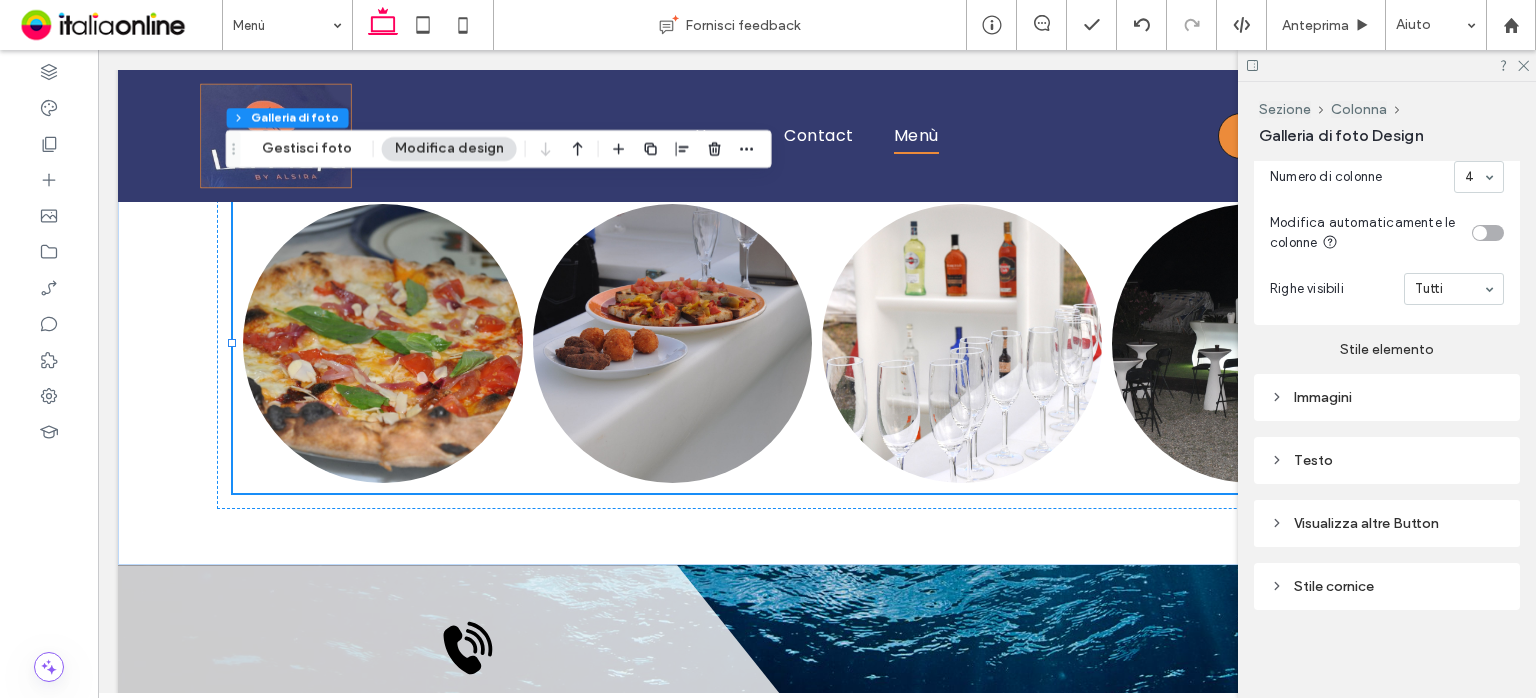 click on "Immagini" at bounding box center [1387, 397] 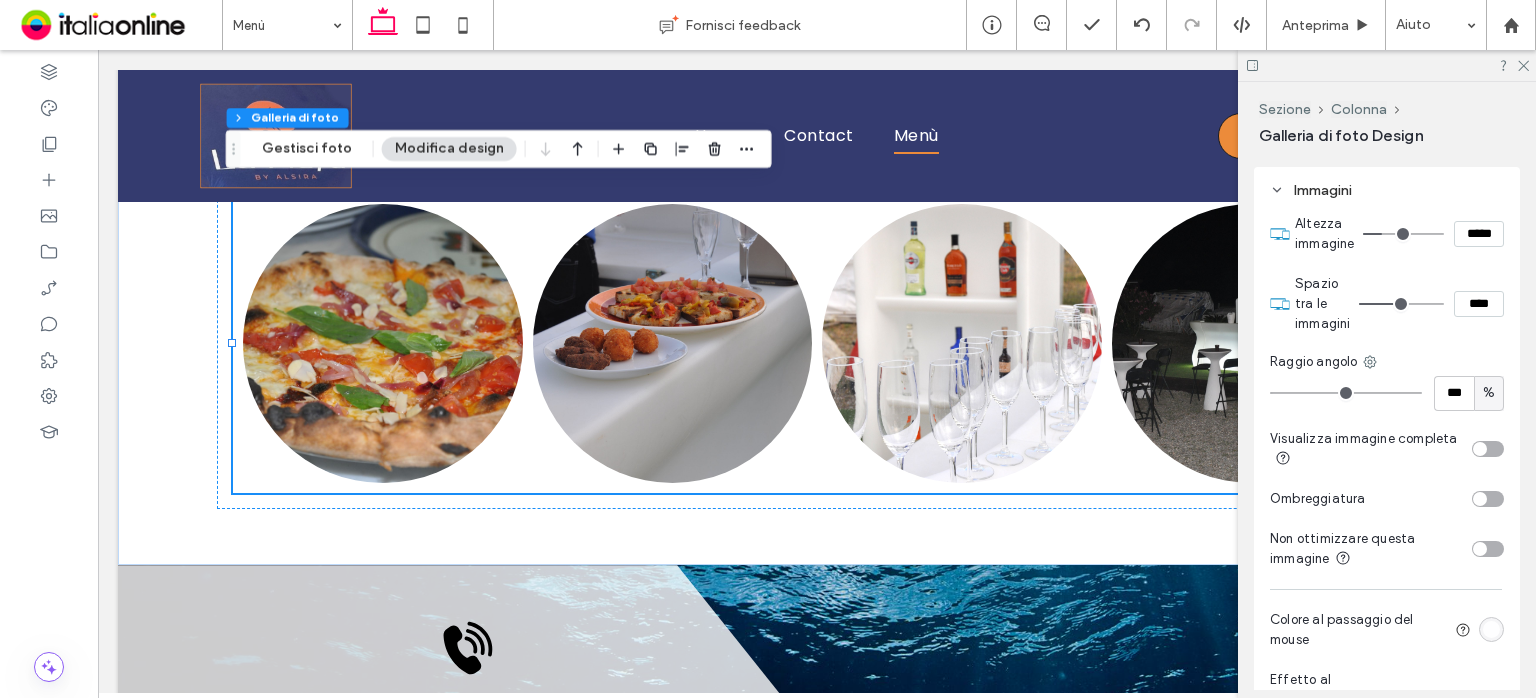 scroll, scrollTop: 1605, scrollLeft: 0, axis: vertical 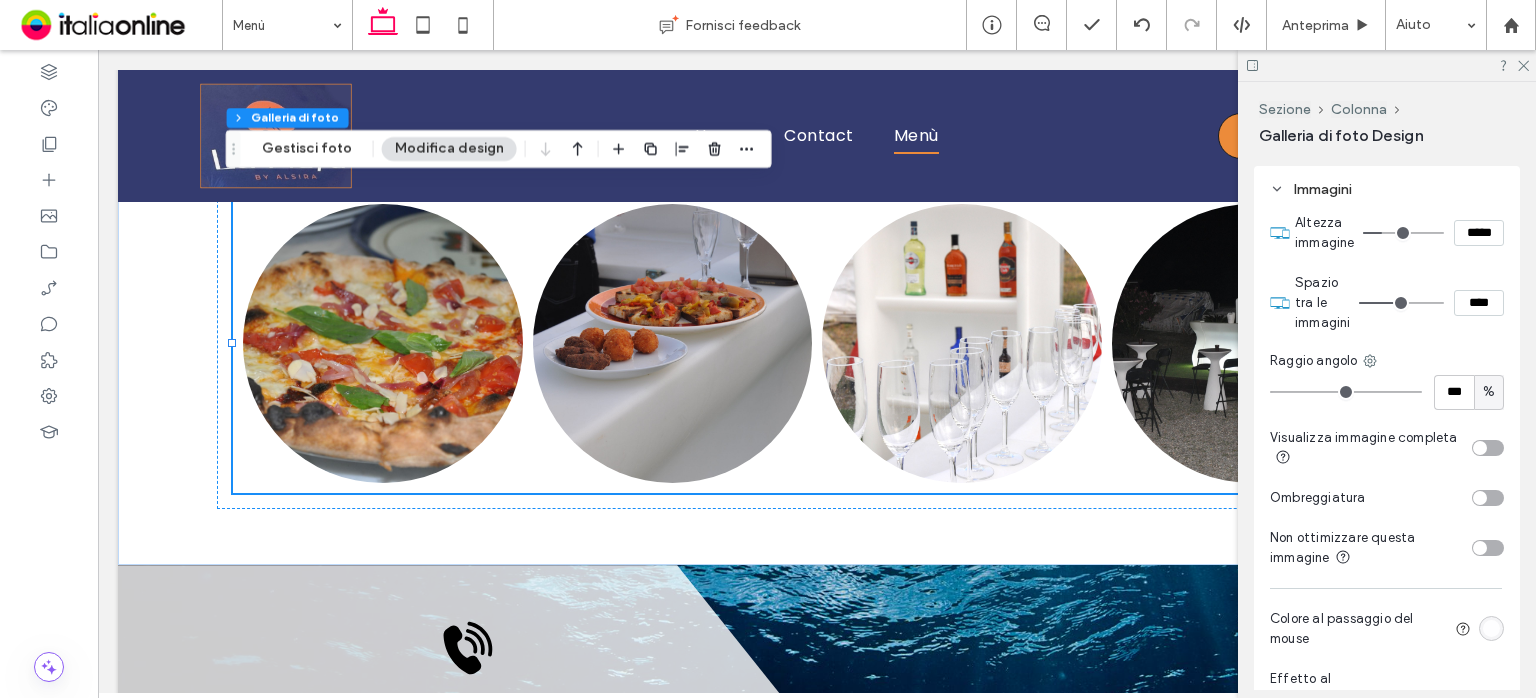click at bounding box center [1488, 498] 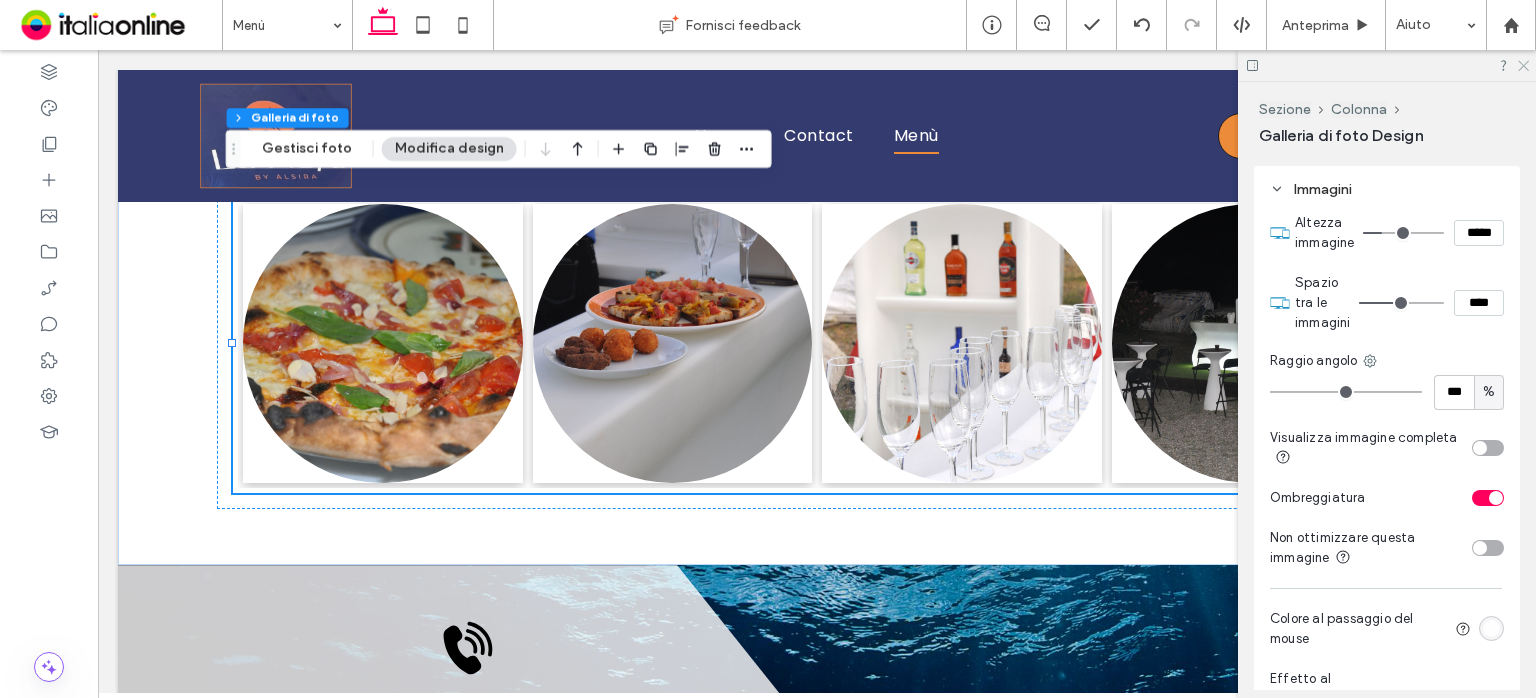 click 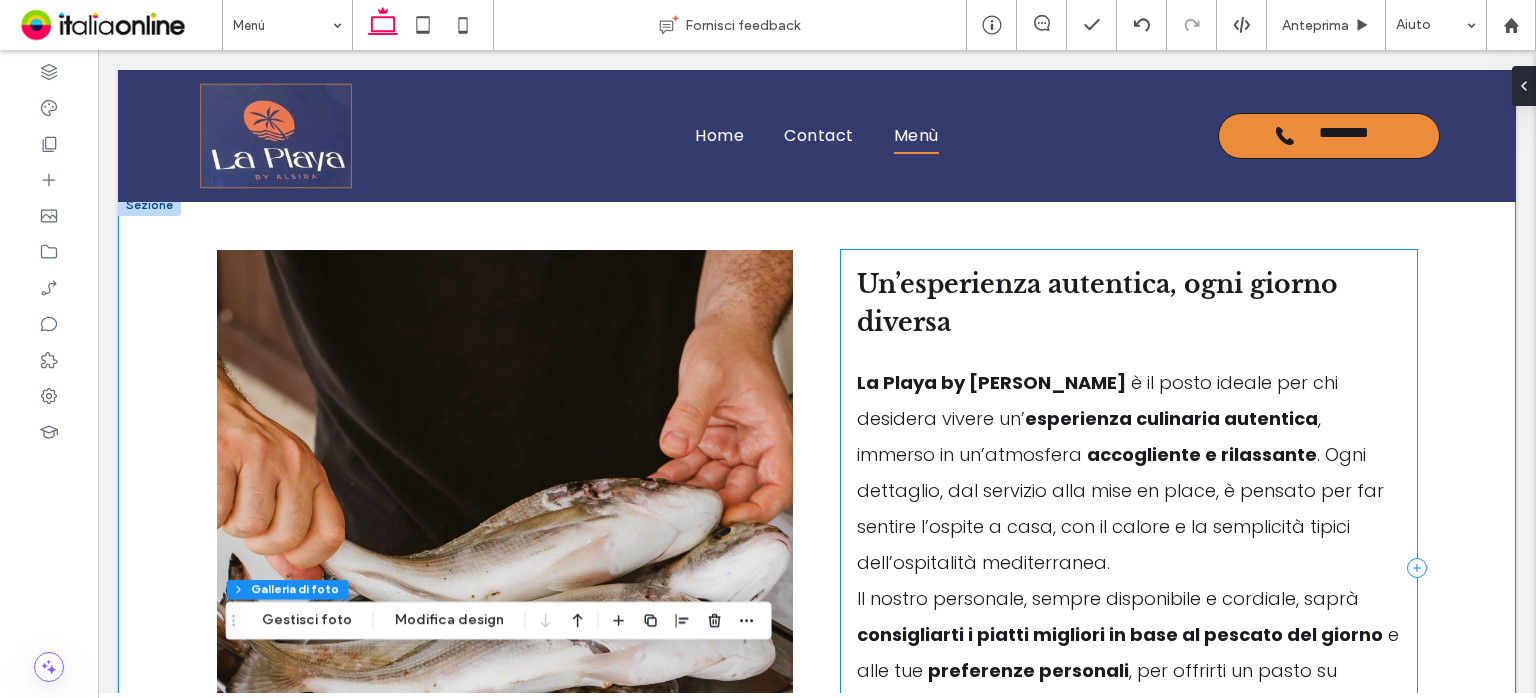 scroll, scrollTop: 1536, scrollLeft: 0, axis: vertical 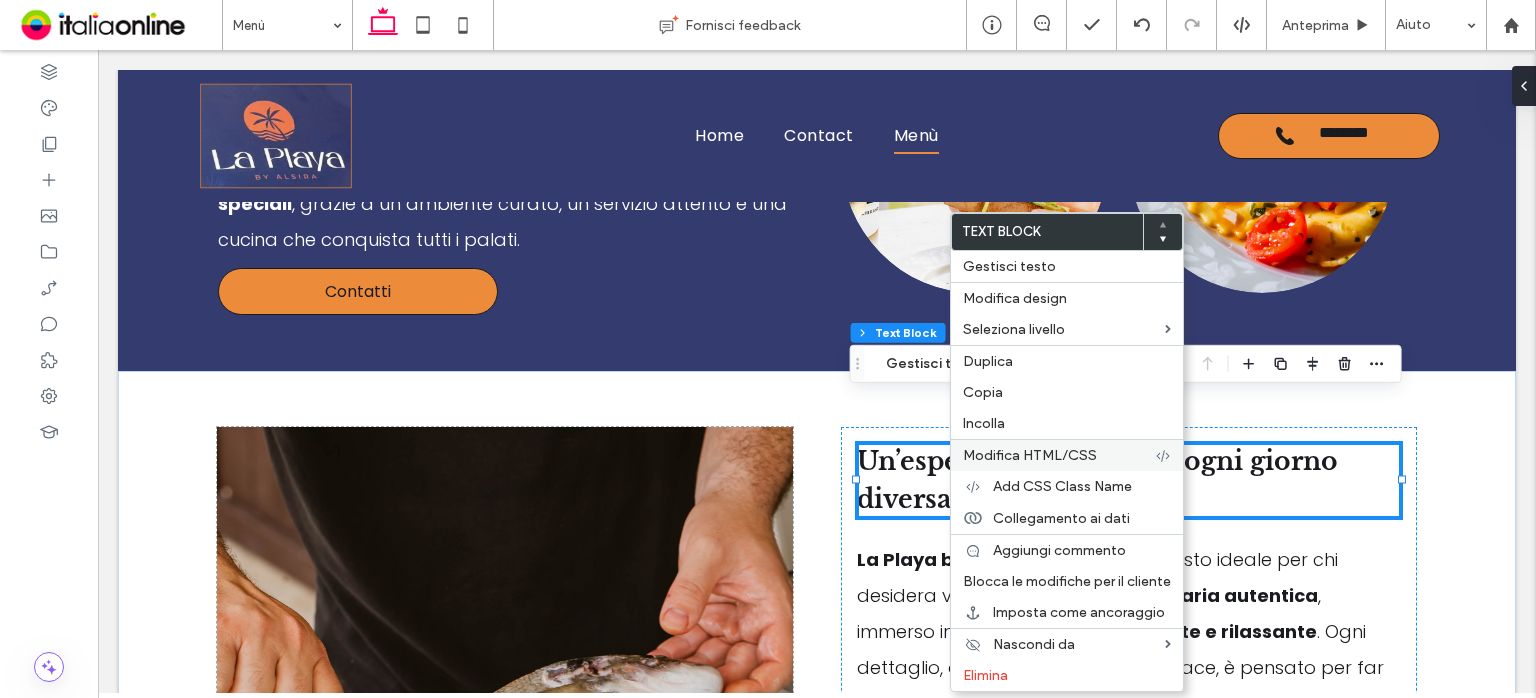 drag, startPoint x: 991, startPoint y: 388, endPoint x: 991, endPoint y: 459, distance: 71 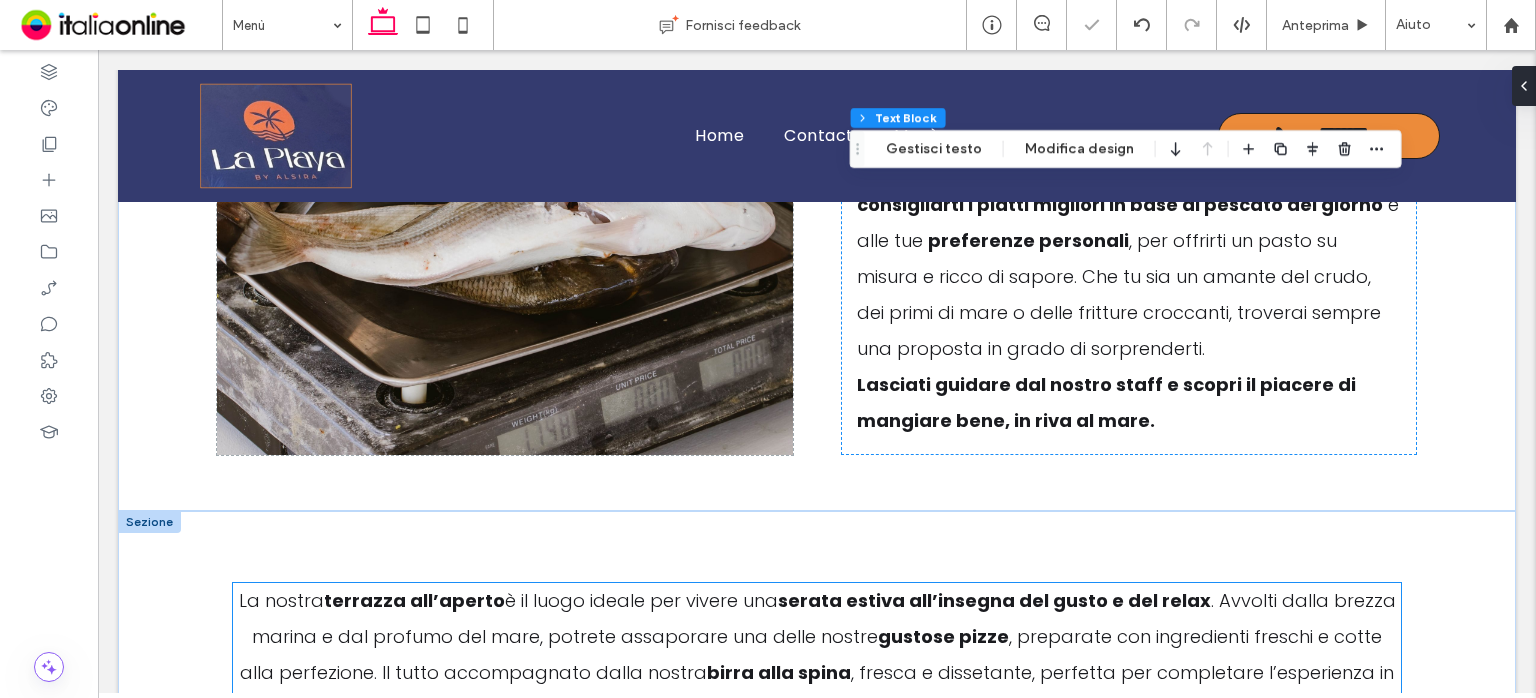 scroll, scrollTop: 2336, scrollLeft: 0, axis: vertical 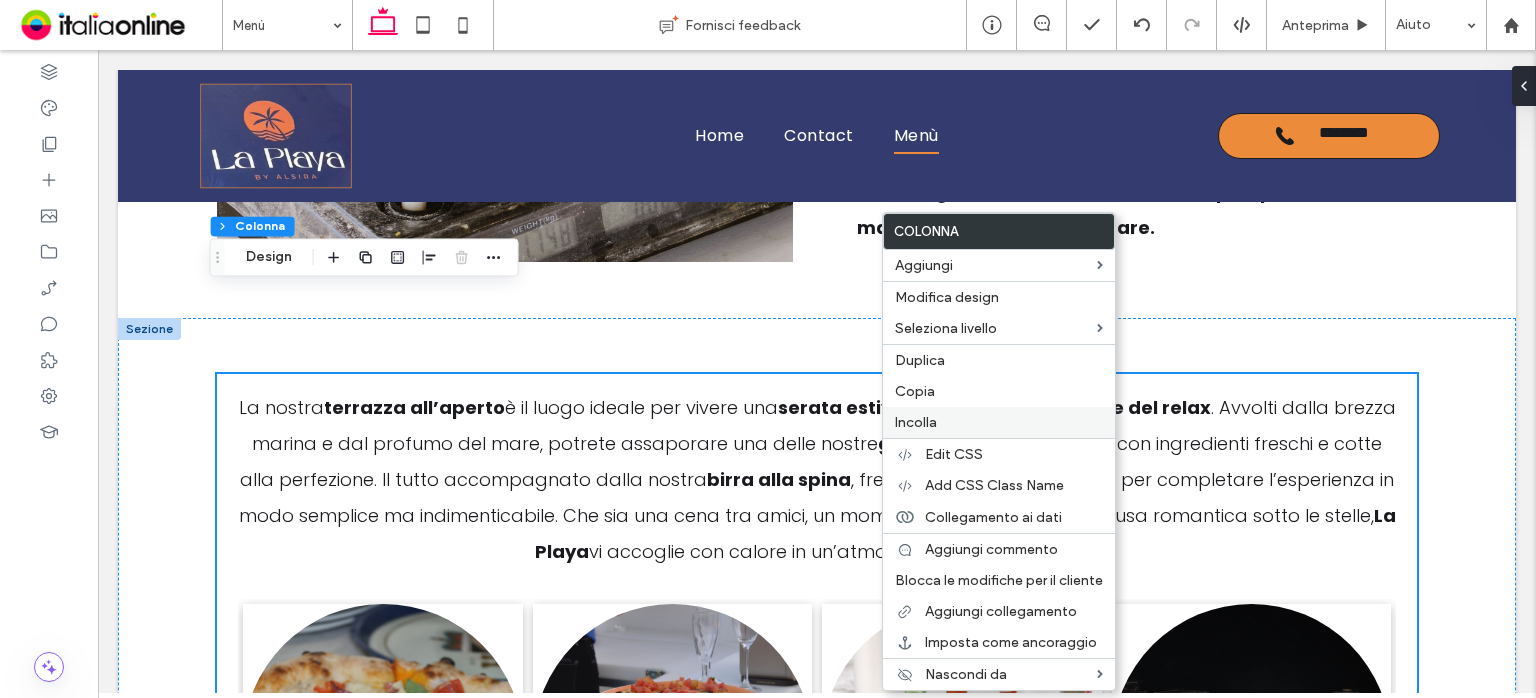 click on "Incolla" at bounding box center [999, 422] 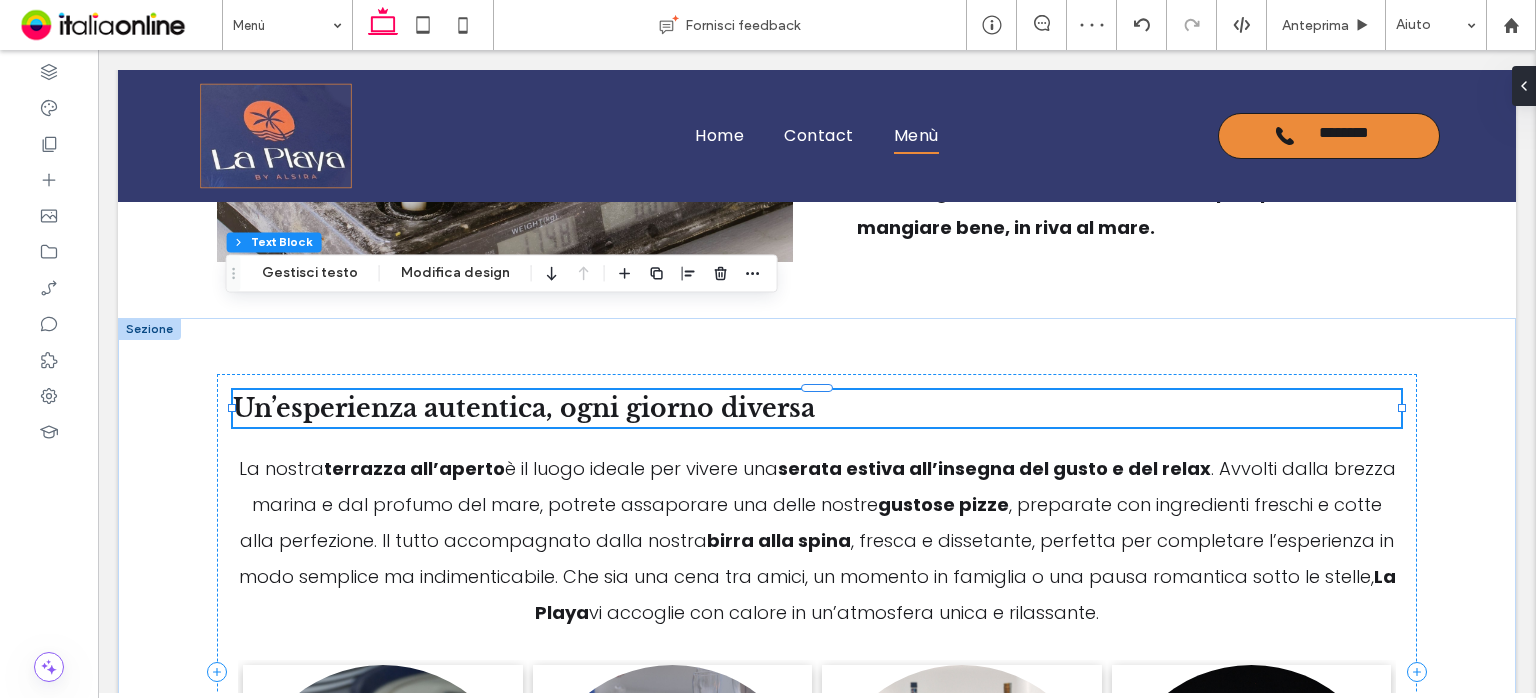 click on "Un’esperienza autentica, ogni giorno diversa" at bounding box center (817, 409) 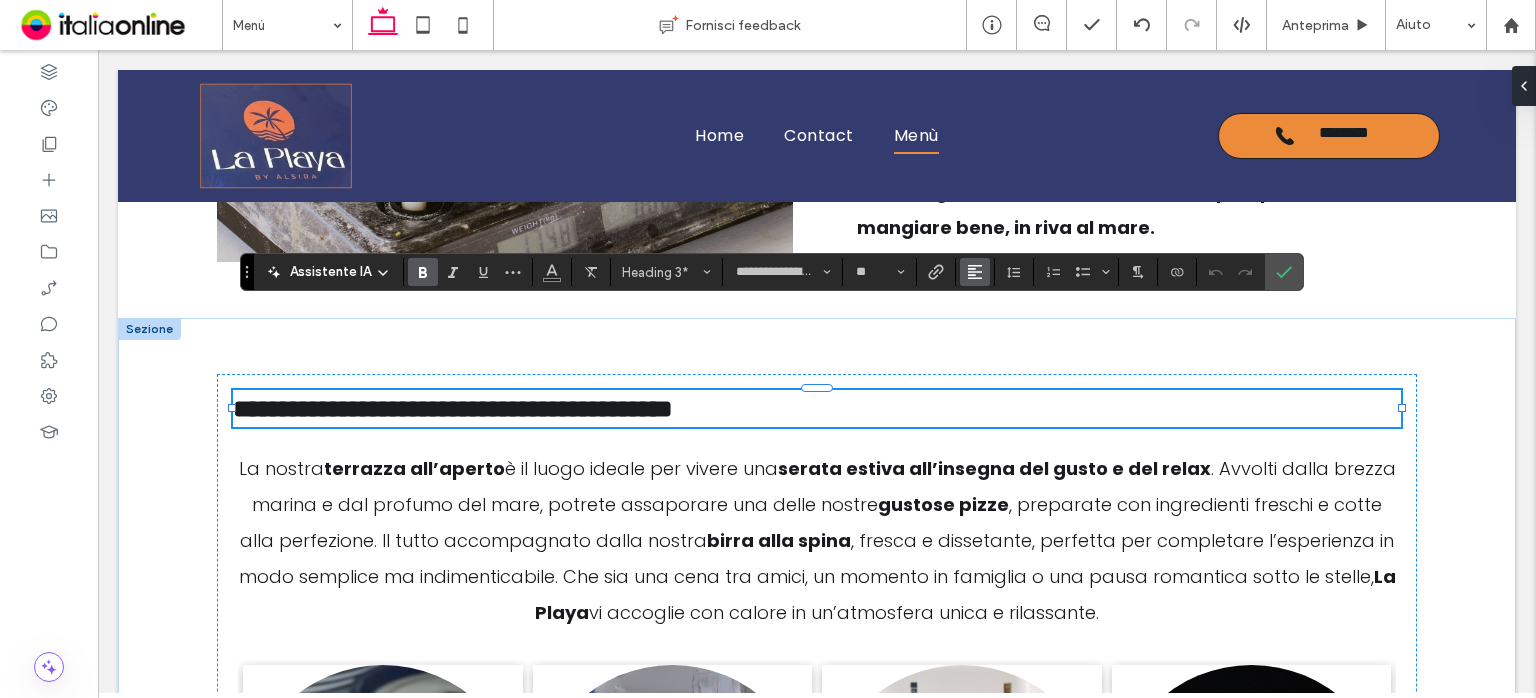 click 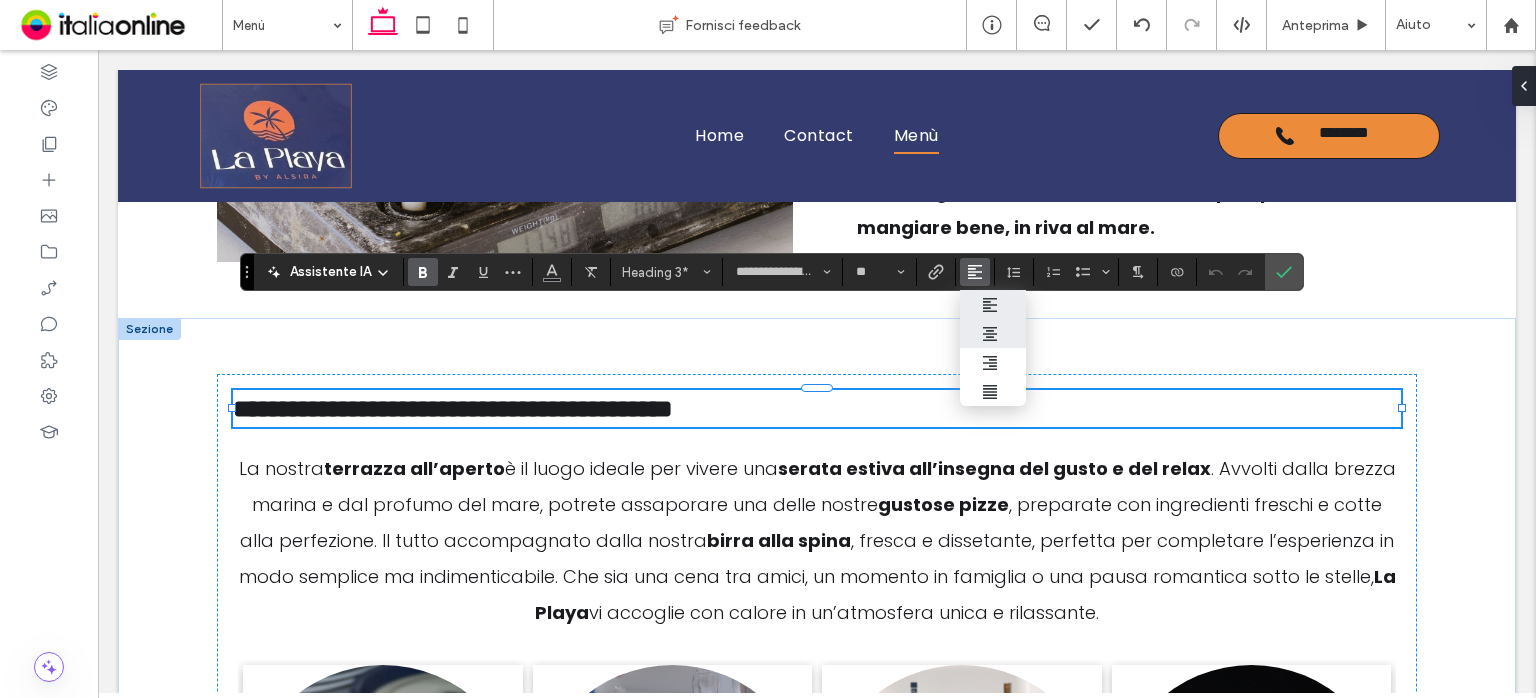click 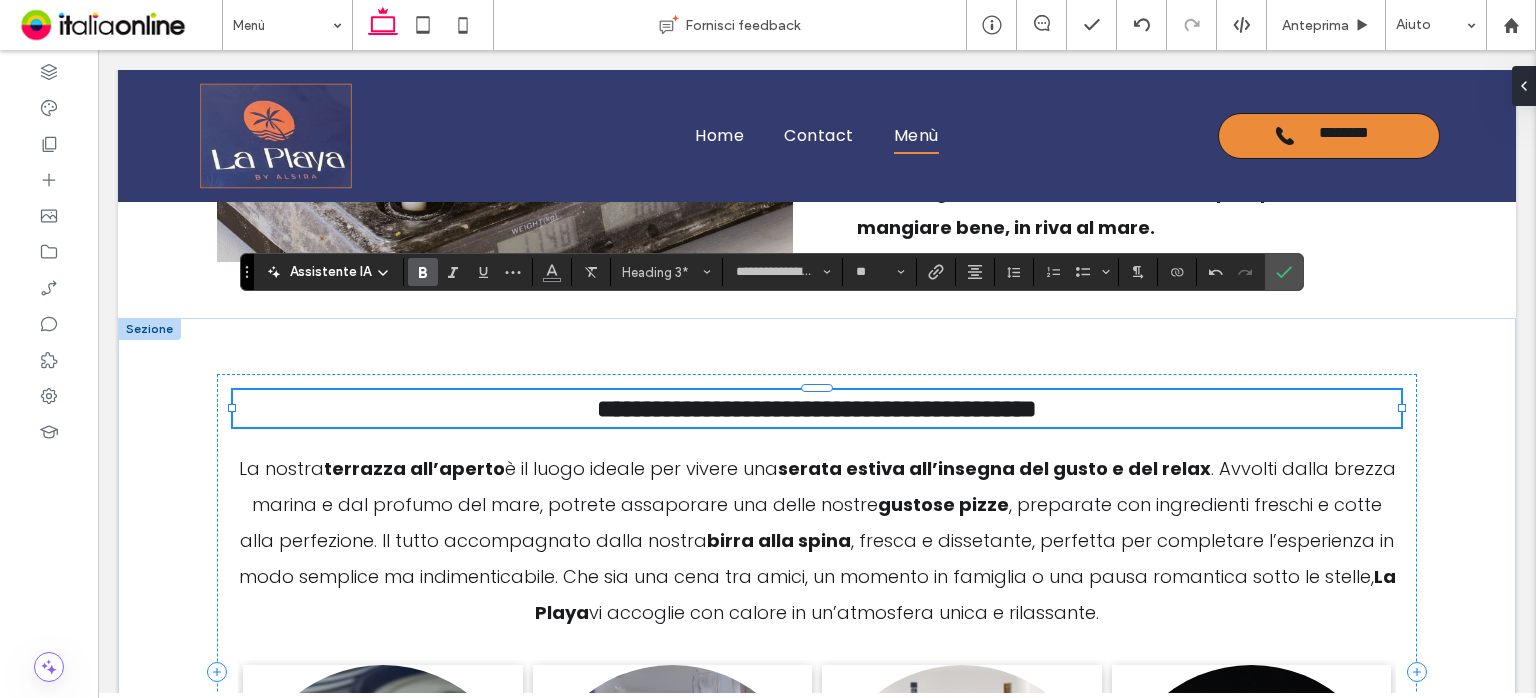 paste 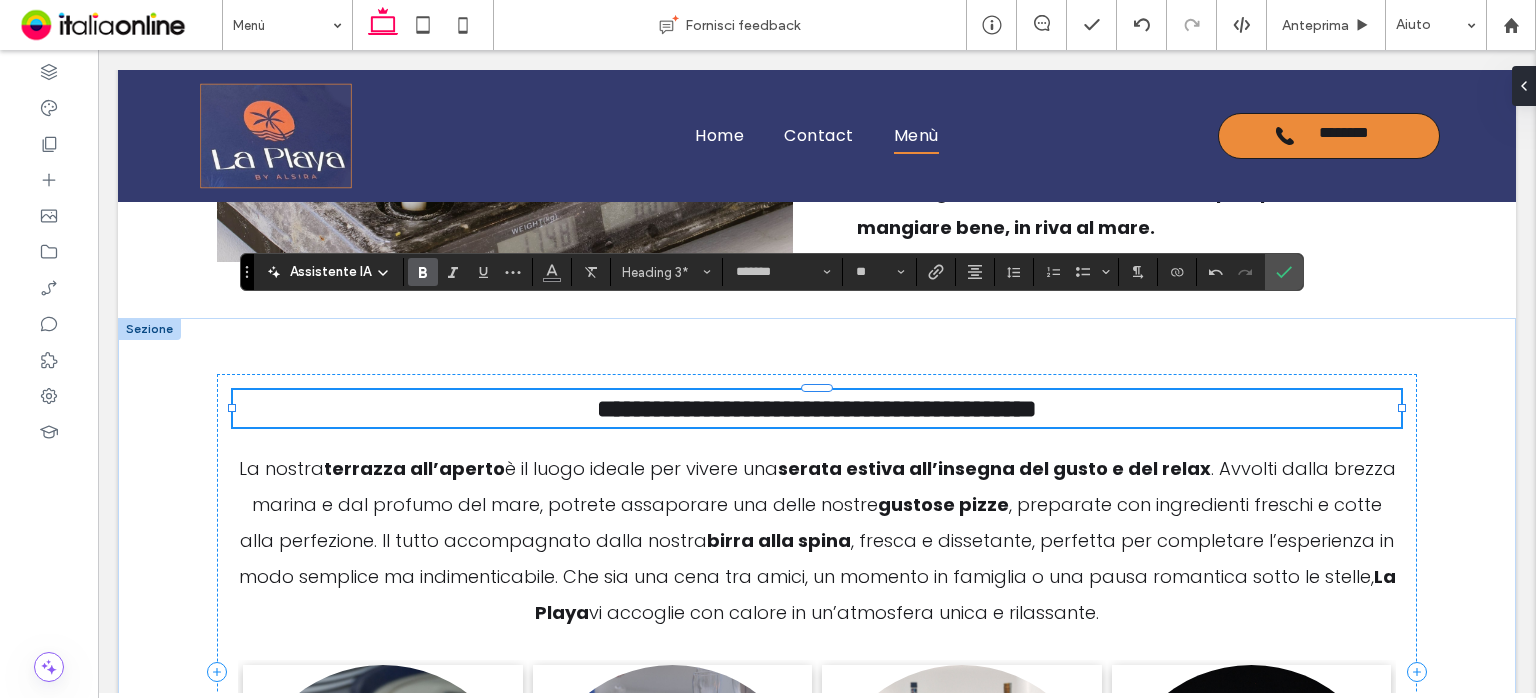 scroll, scrollTop: 0, scrollLeft: 0, axis: both 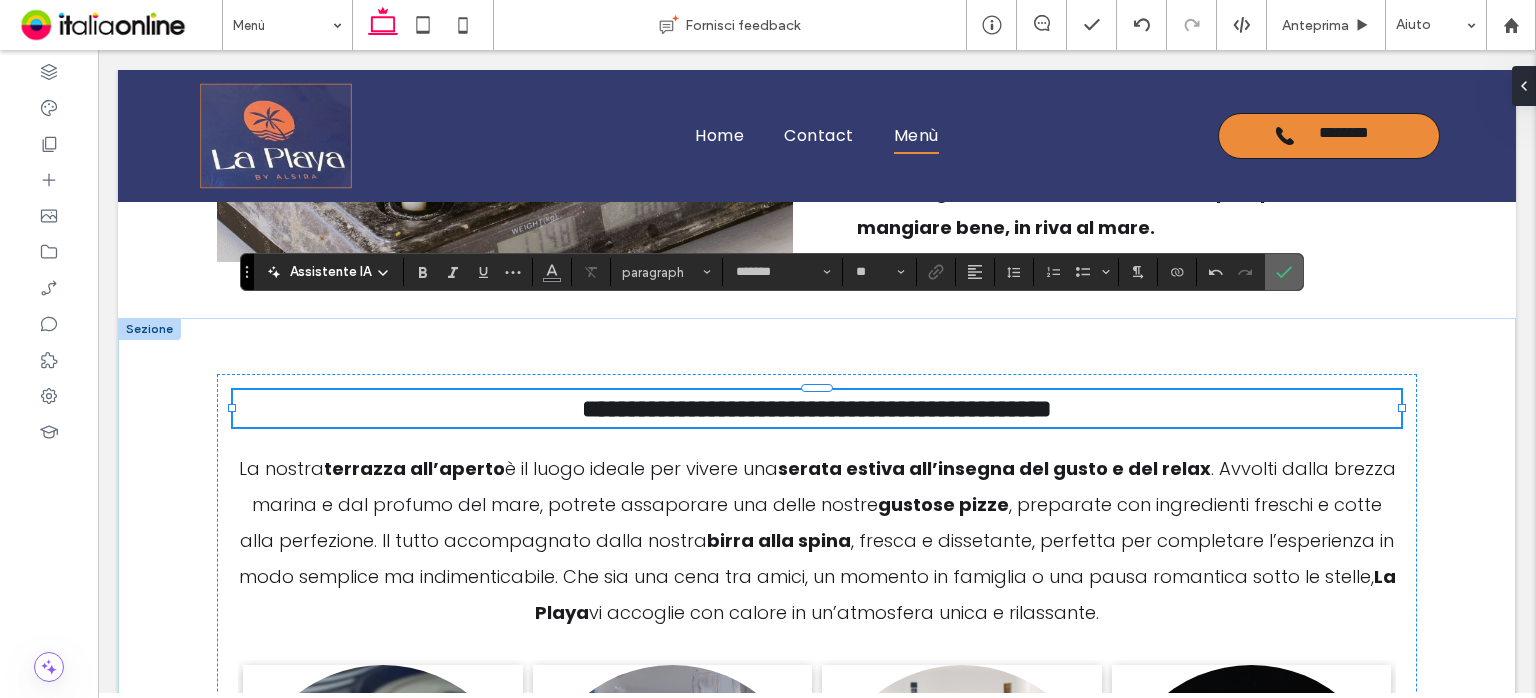 click at bounding box center (1280, 272) 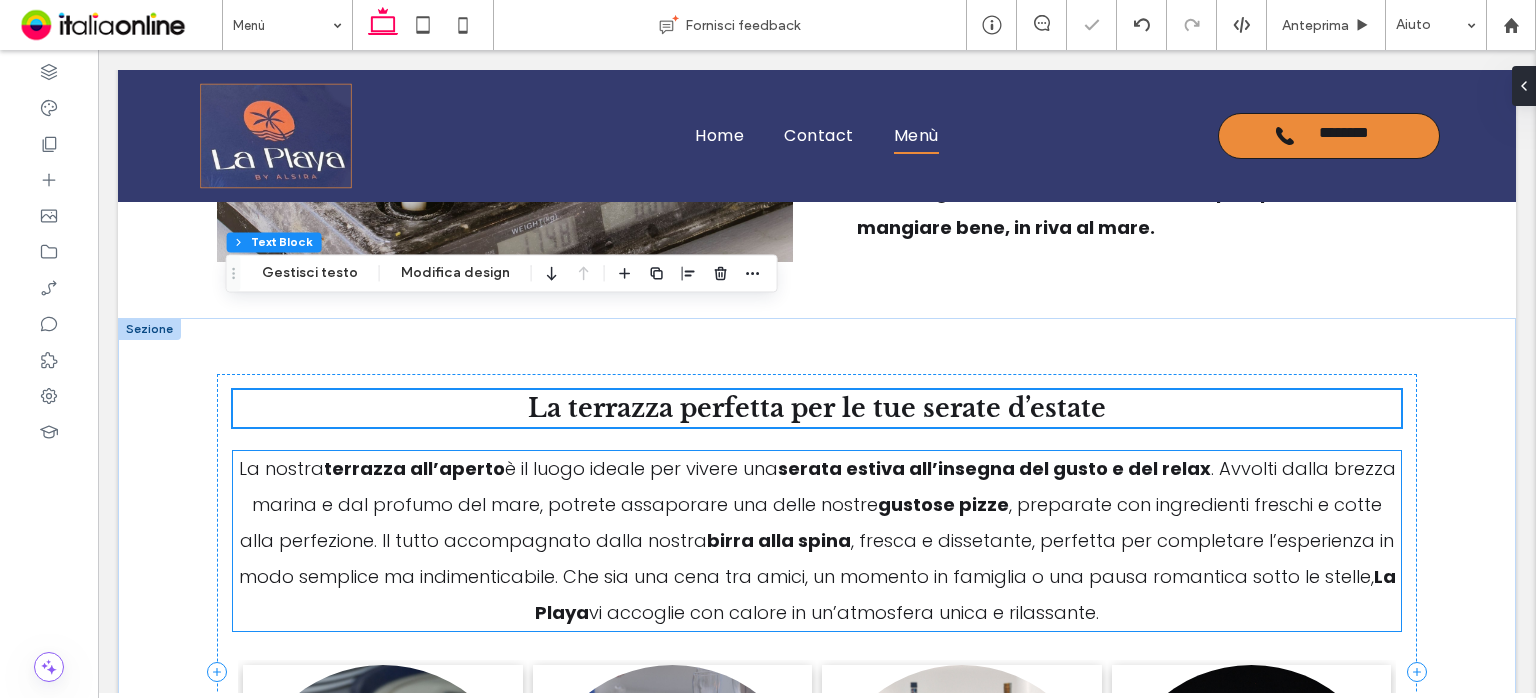 scroll, scrollTop: 2636, scrollLeft: 0, axis: vertical 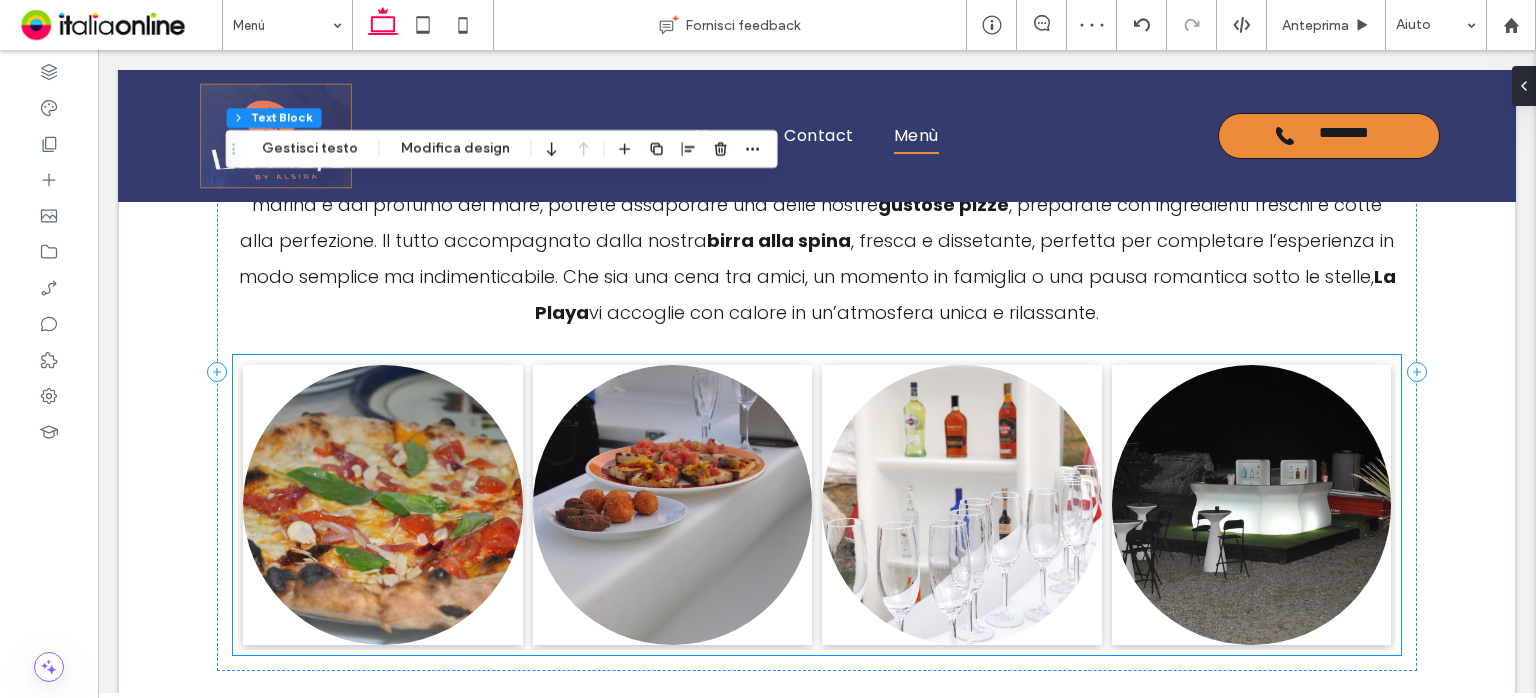 click at bounding box center (673, 505) 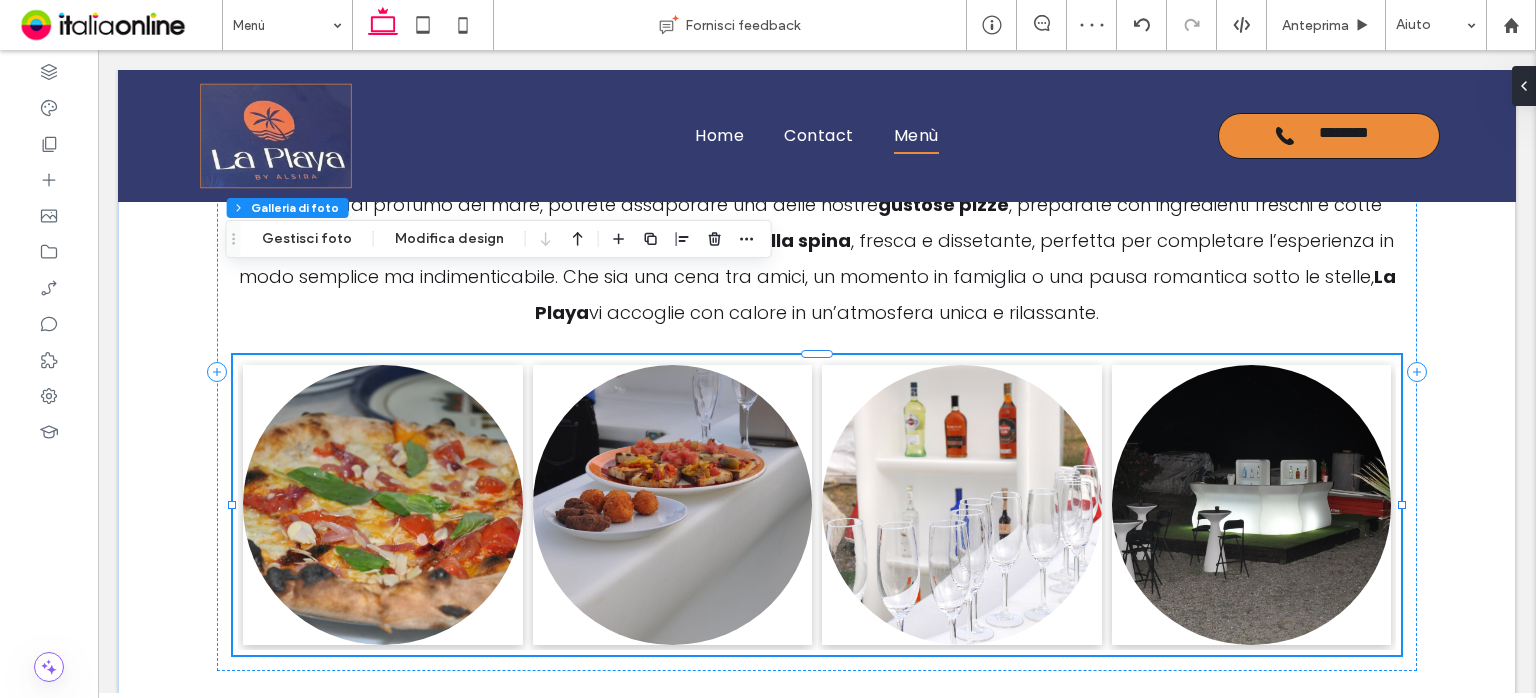 click at bounding box center (673, 505) 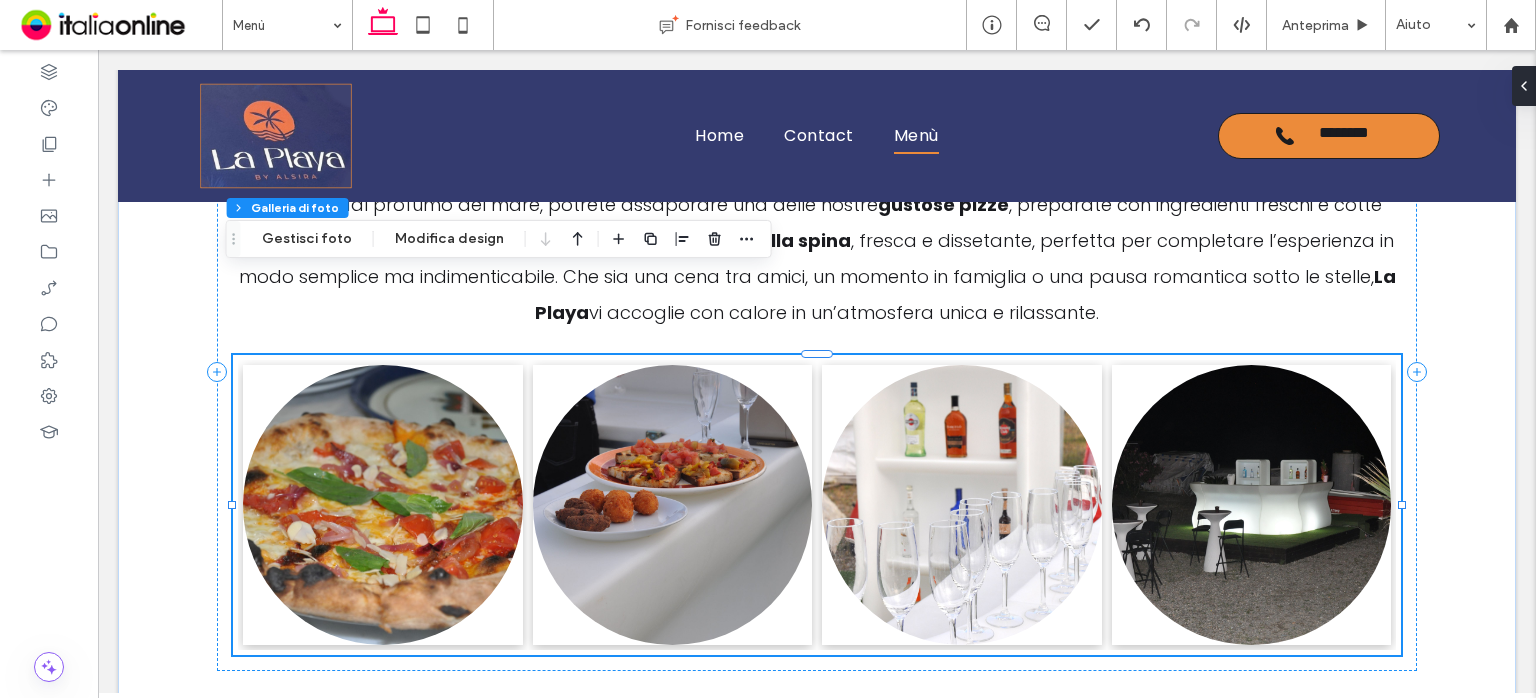 click at bounding box center [383, 505] 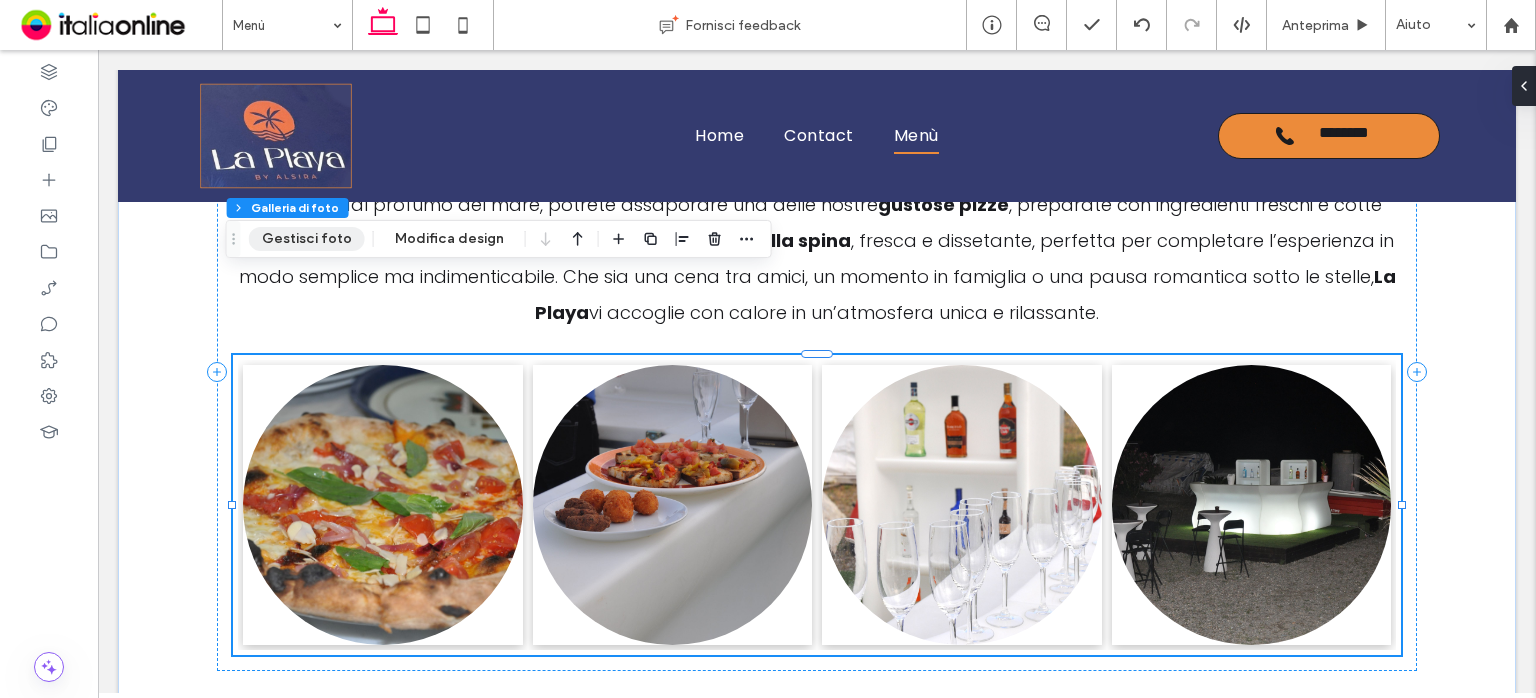 click on "Gestisci foto" at bounding box center [307, 239] 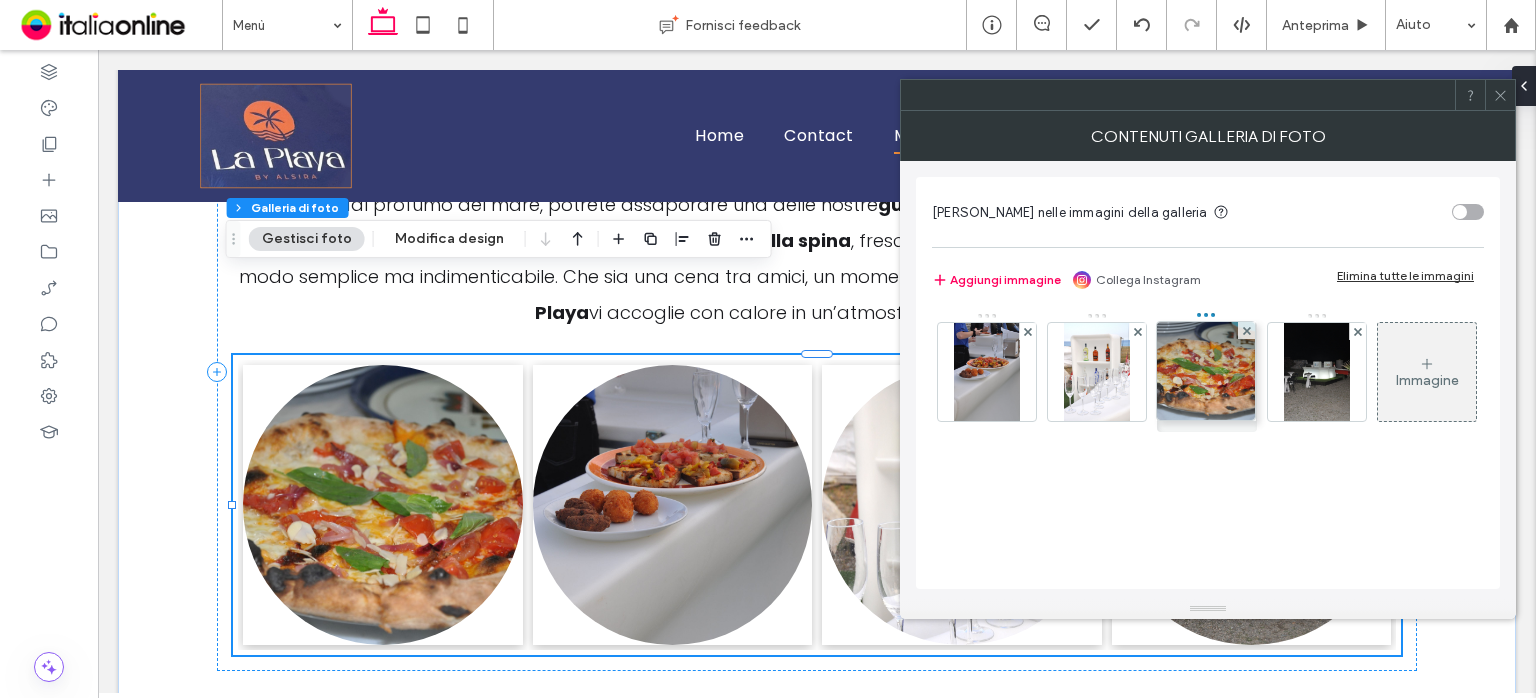 drag, startPoint x: 976, startPoint y: 359, endPoint x: 1186, endPoint y: 357, distance: 210.00952 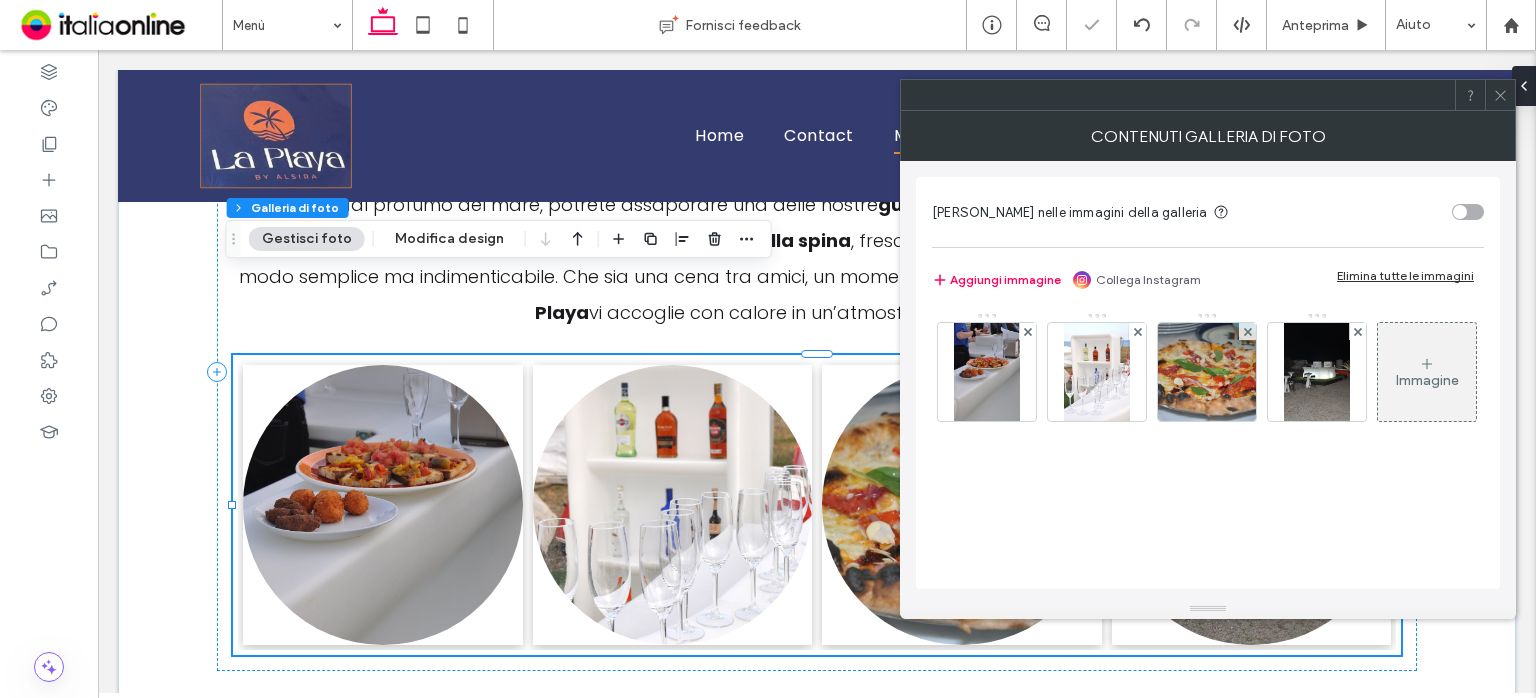 click 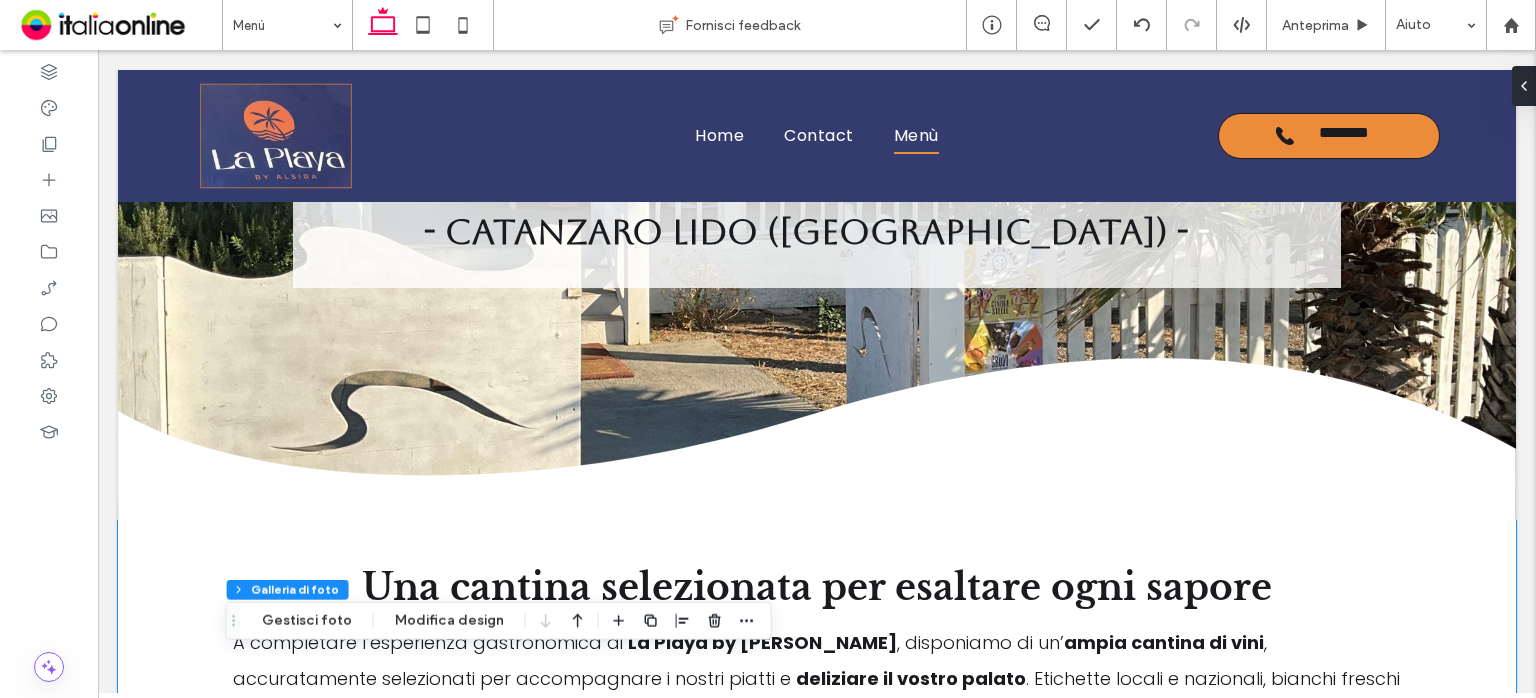 scroll, scrollTop: 236, scrollLeft: 0, axis: vertical 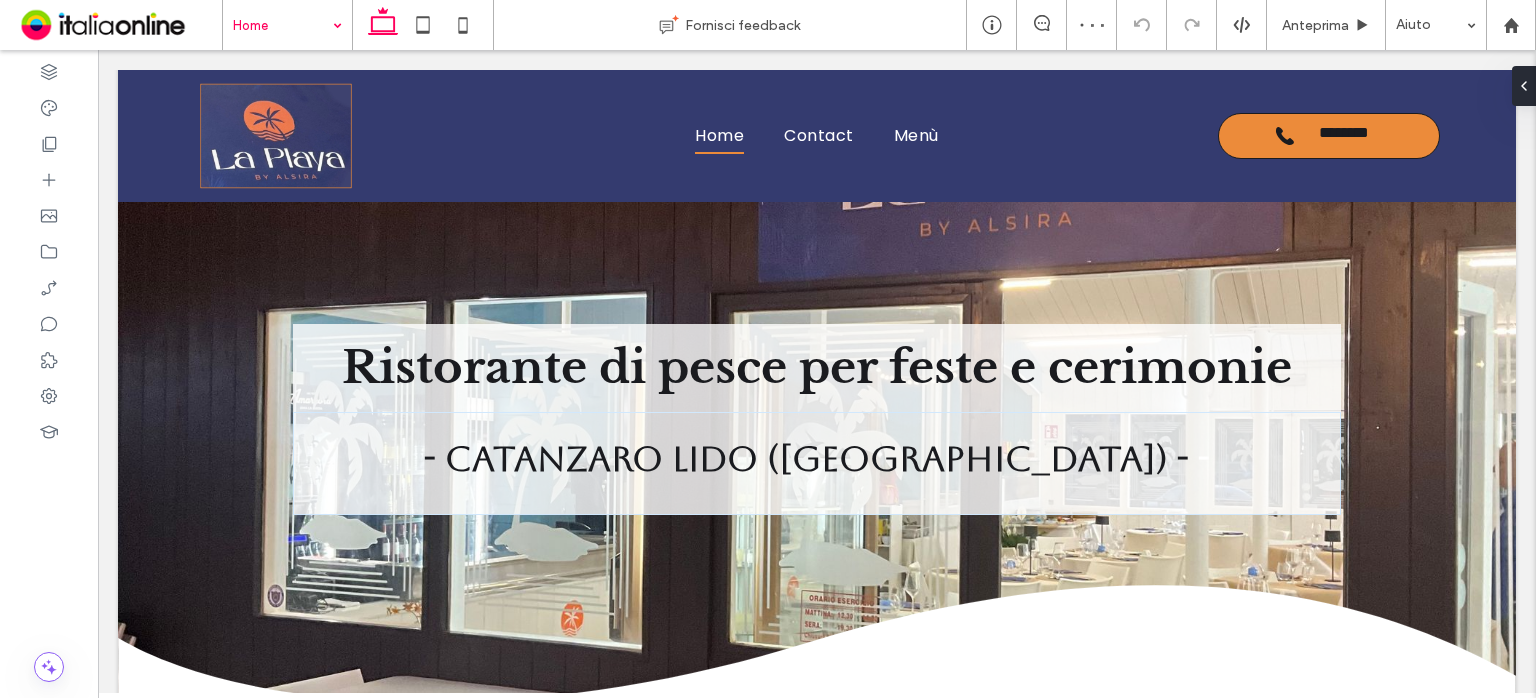 click on "- Catanzaro Lido ([GEOGRAPHIC_DATA]) -
-" at bounding box center (817, 459) 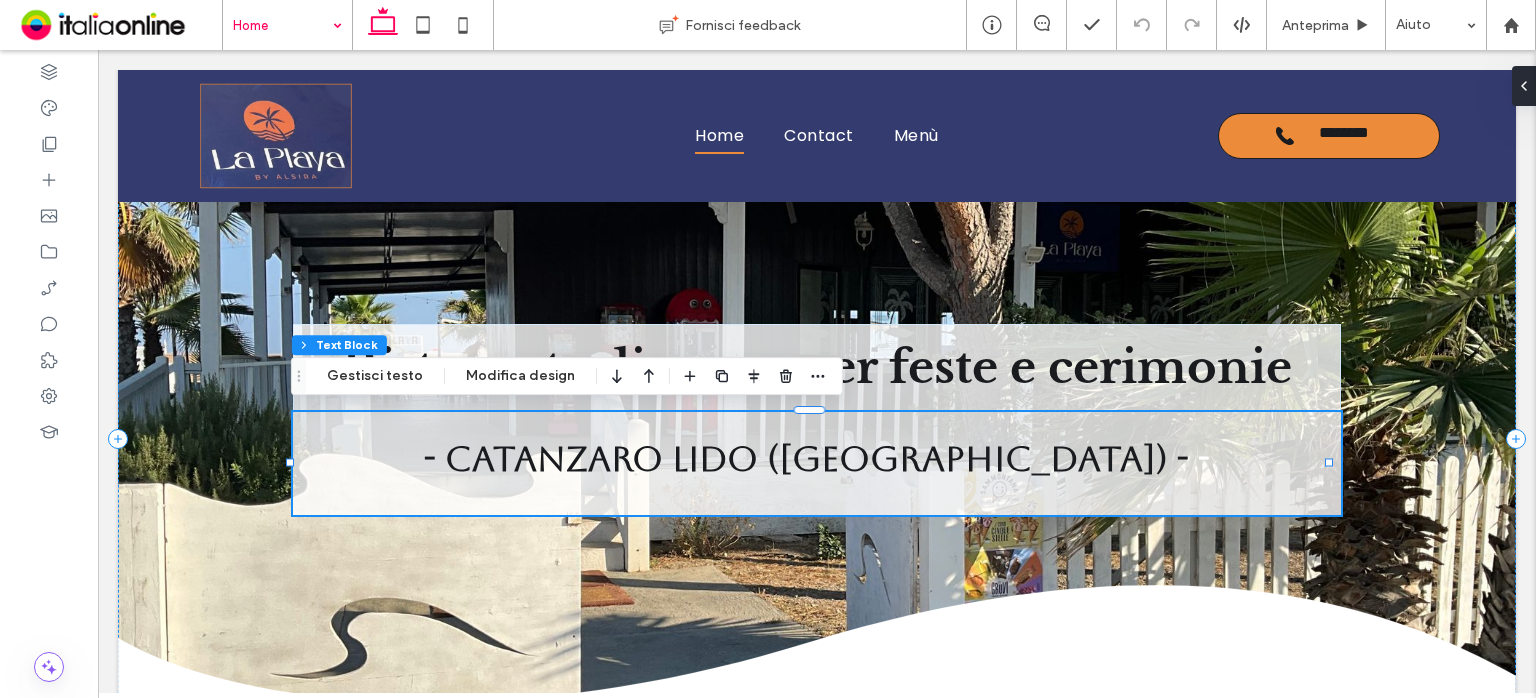 click on "Ristorante di pesce per feste e cerimonie" at bounding box center (817, 367) 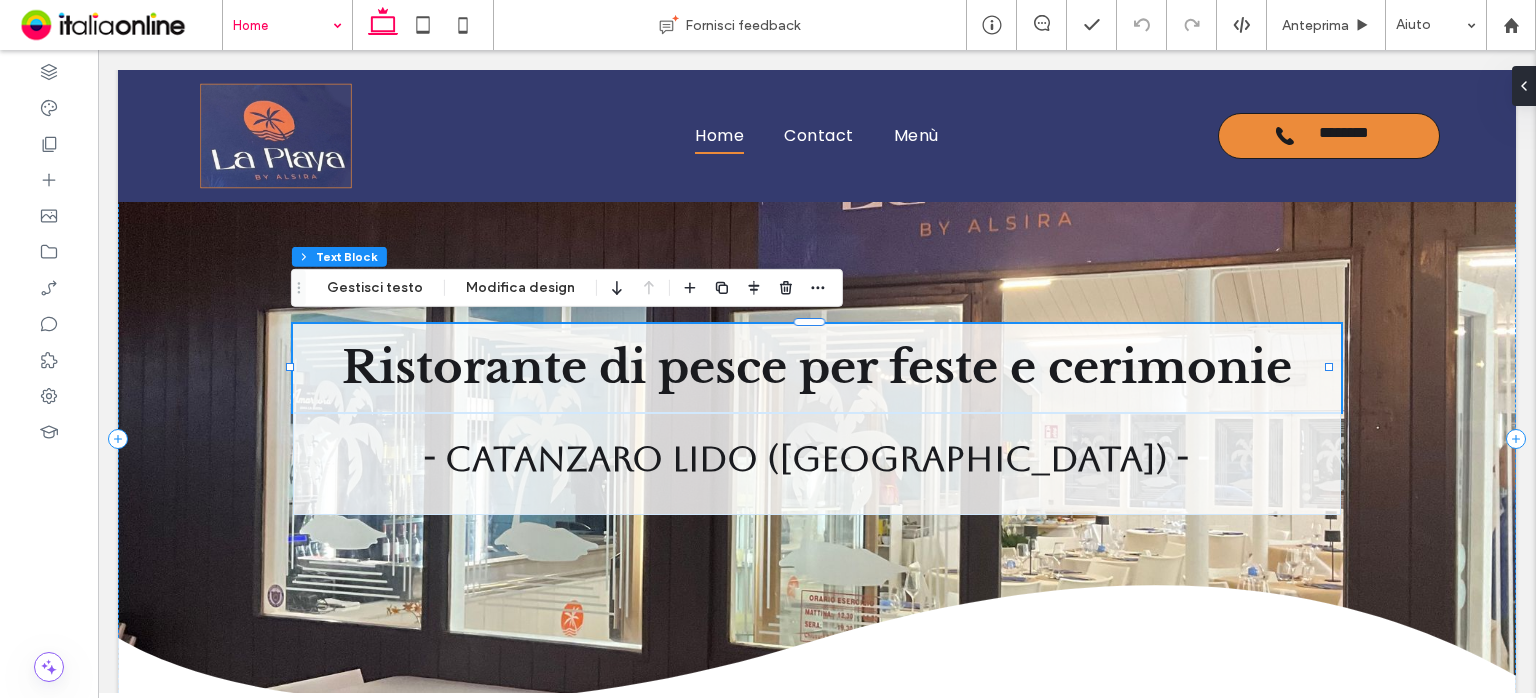 click on "- Catanzaro Lido ([GEOGRAPHIC_DATA]) -
-" at bounding box center (817, 463) 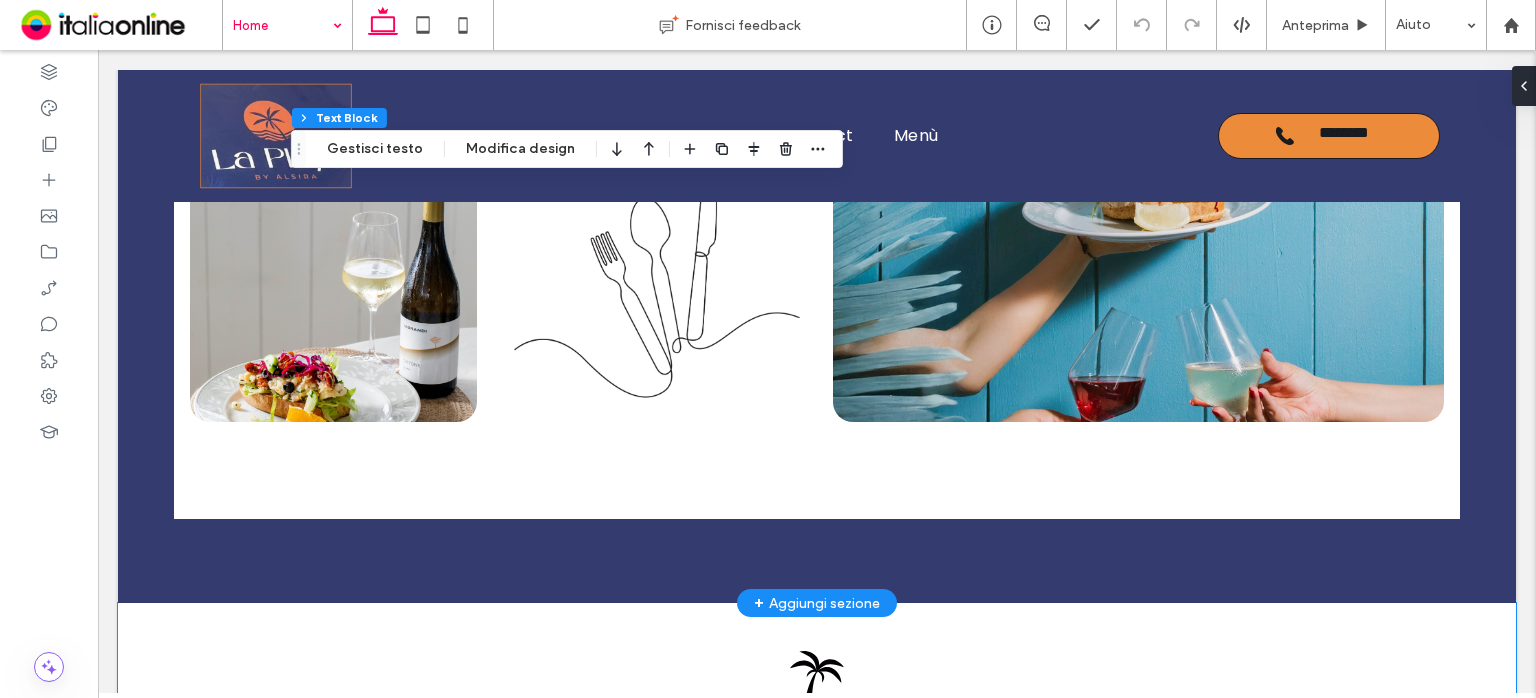 scroll, scrollTop: 2173, scrollLeft: 0, axis: vertical 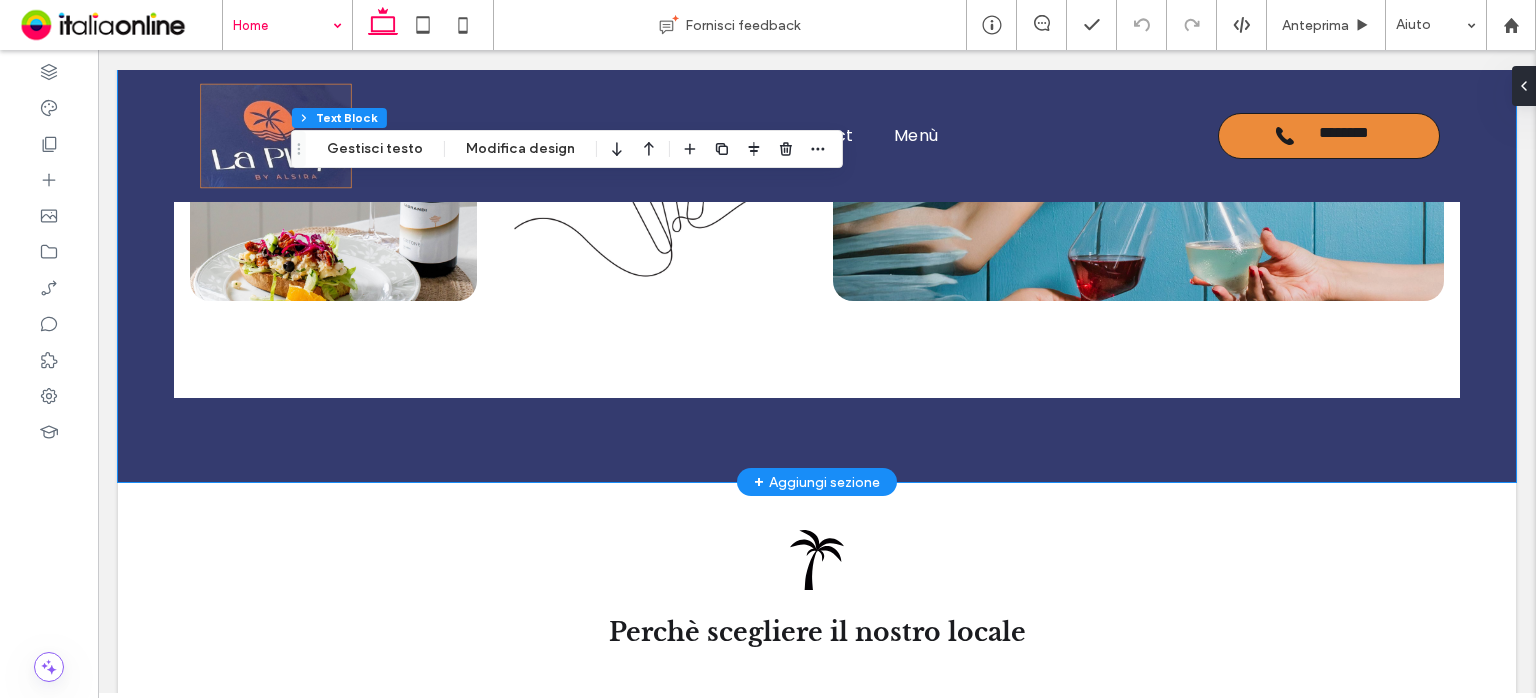click at bounding box center (817, -113) 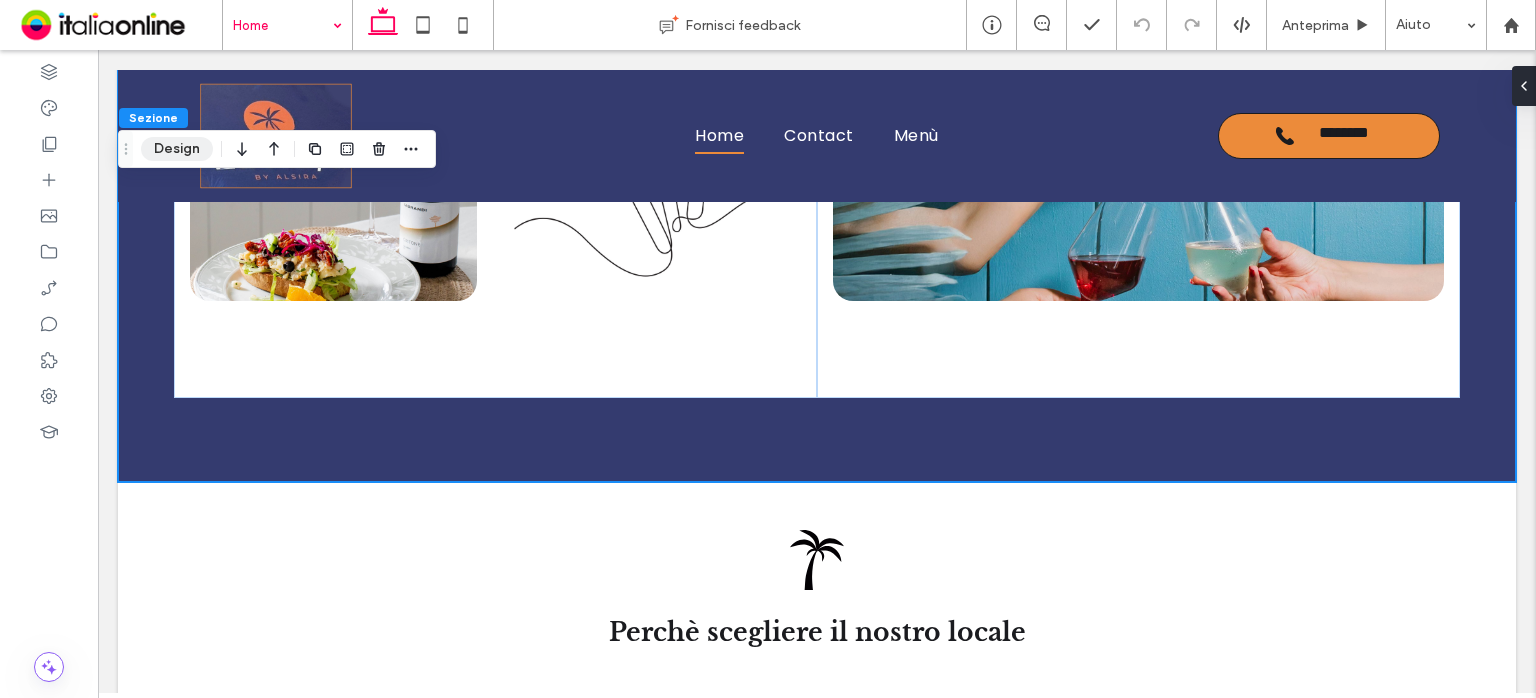 click on "Design" at bounding box center (177, 149) 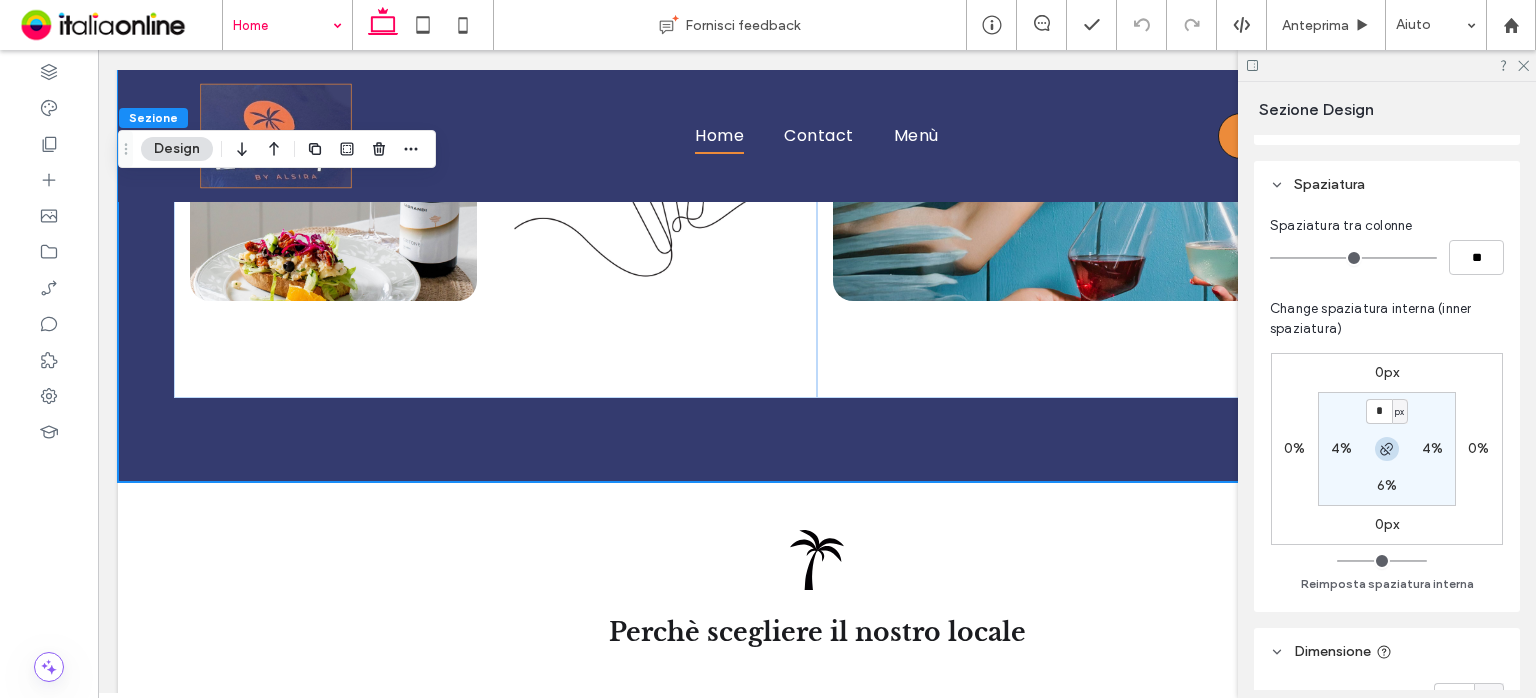 scroll, scrollTop: 200, scrollLeft: 0, axis: vertical 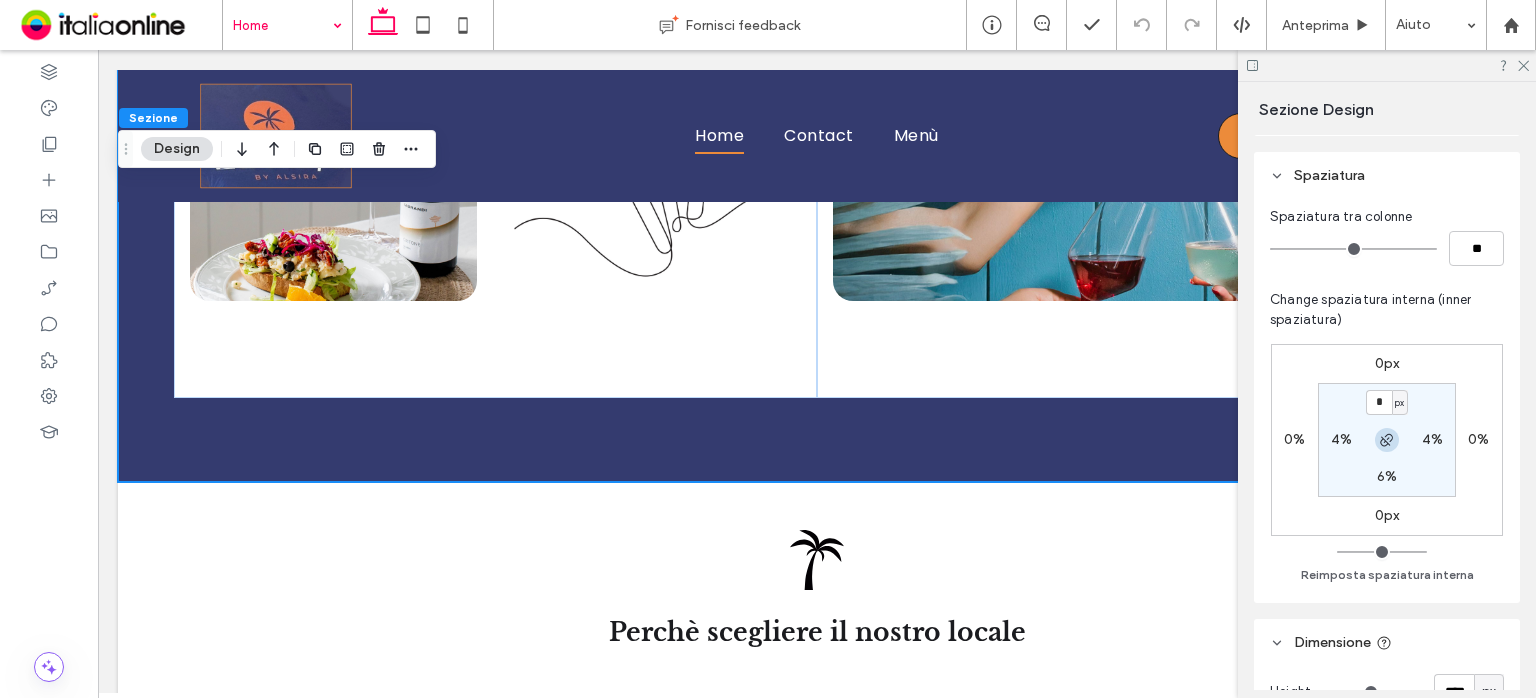 click 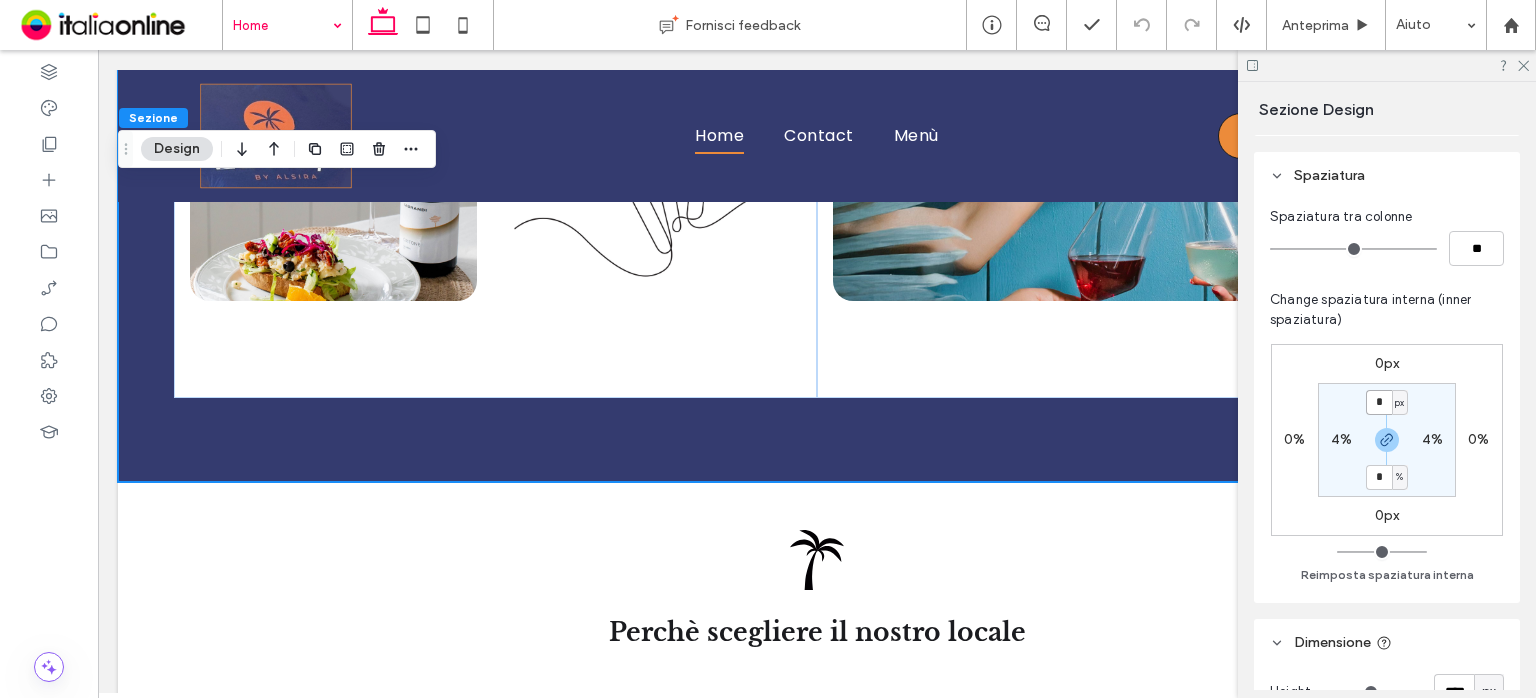 click on "*" at bounding box center [1379, 402] 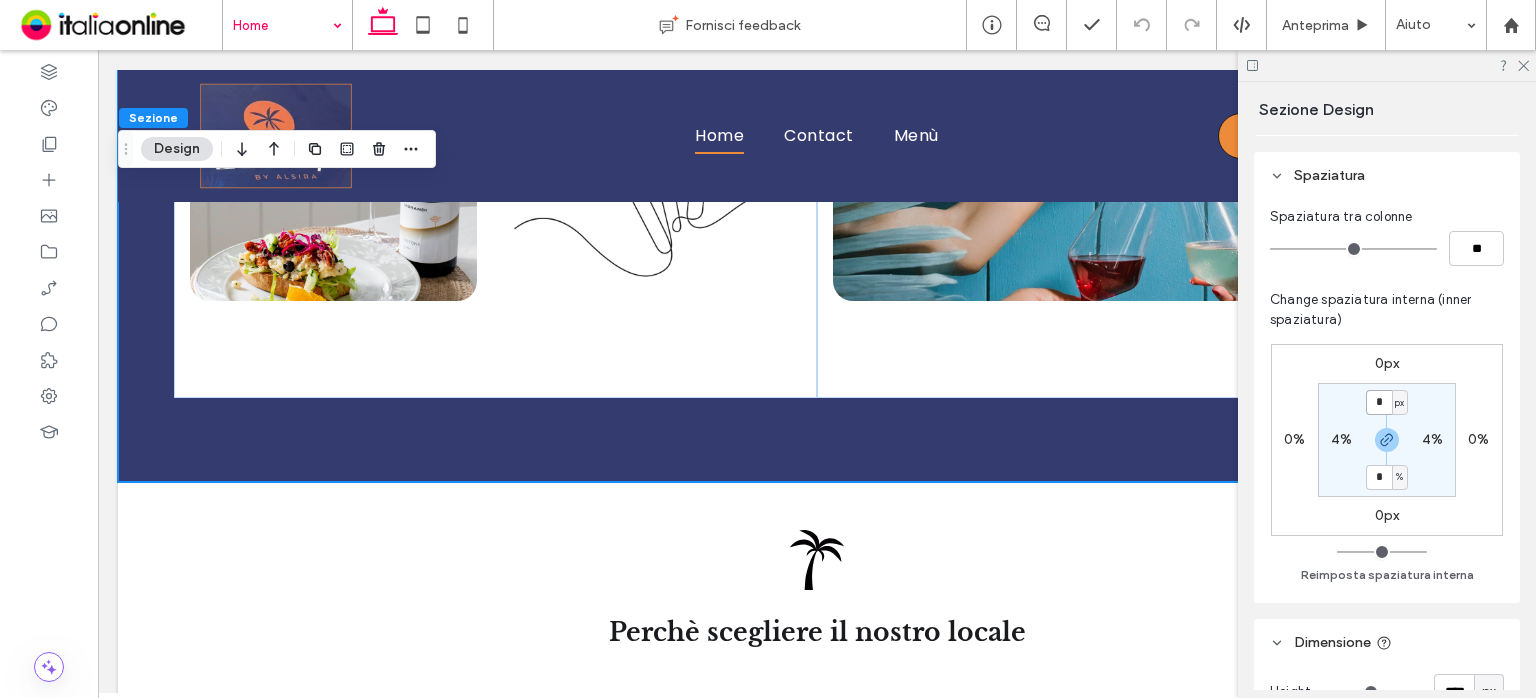type on "*" 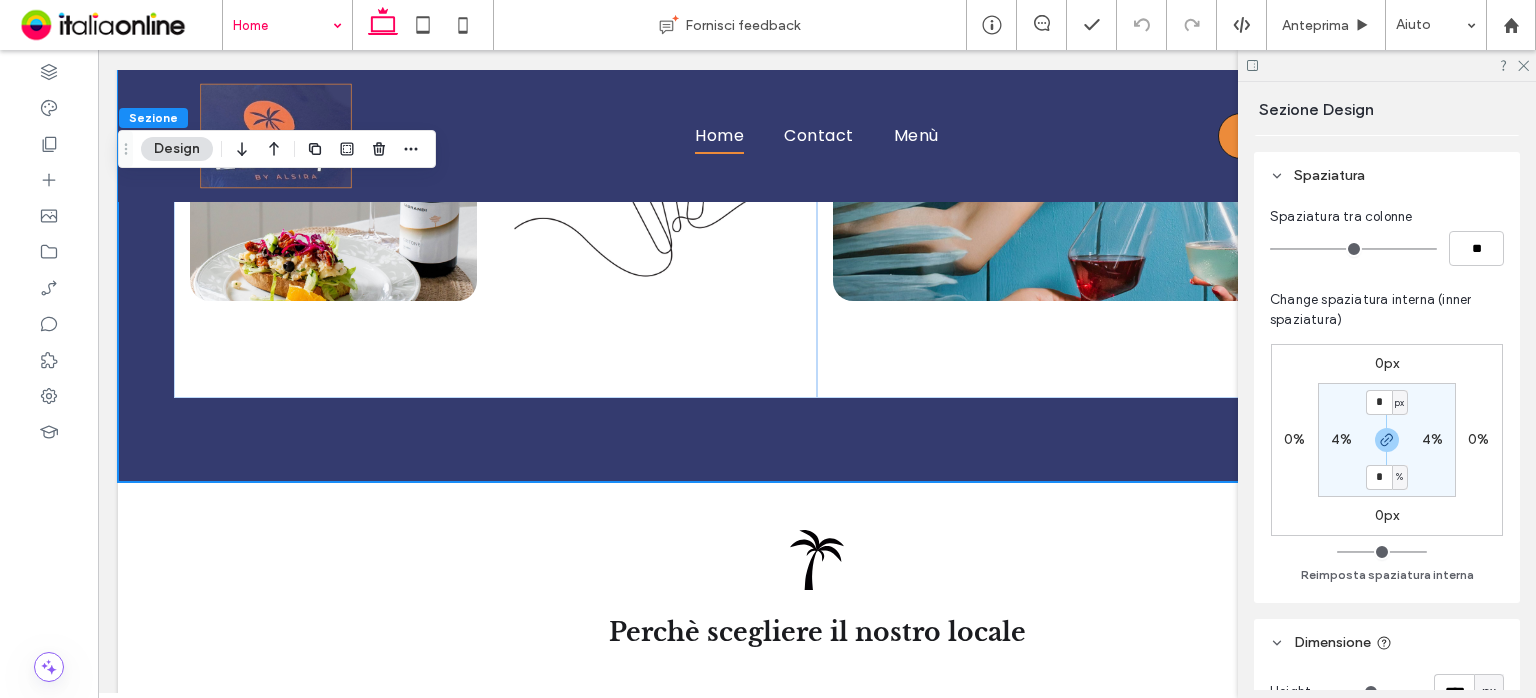 type on "*" 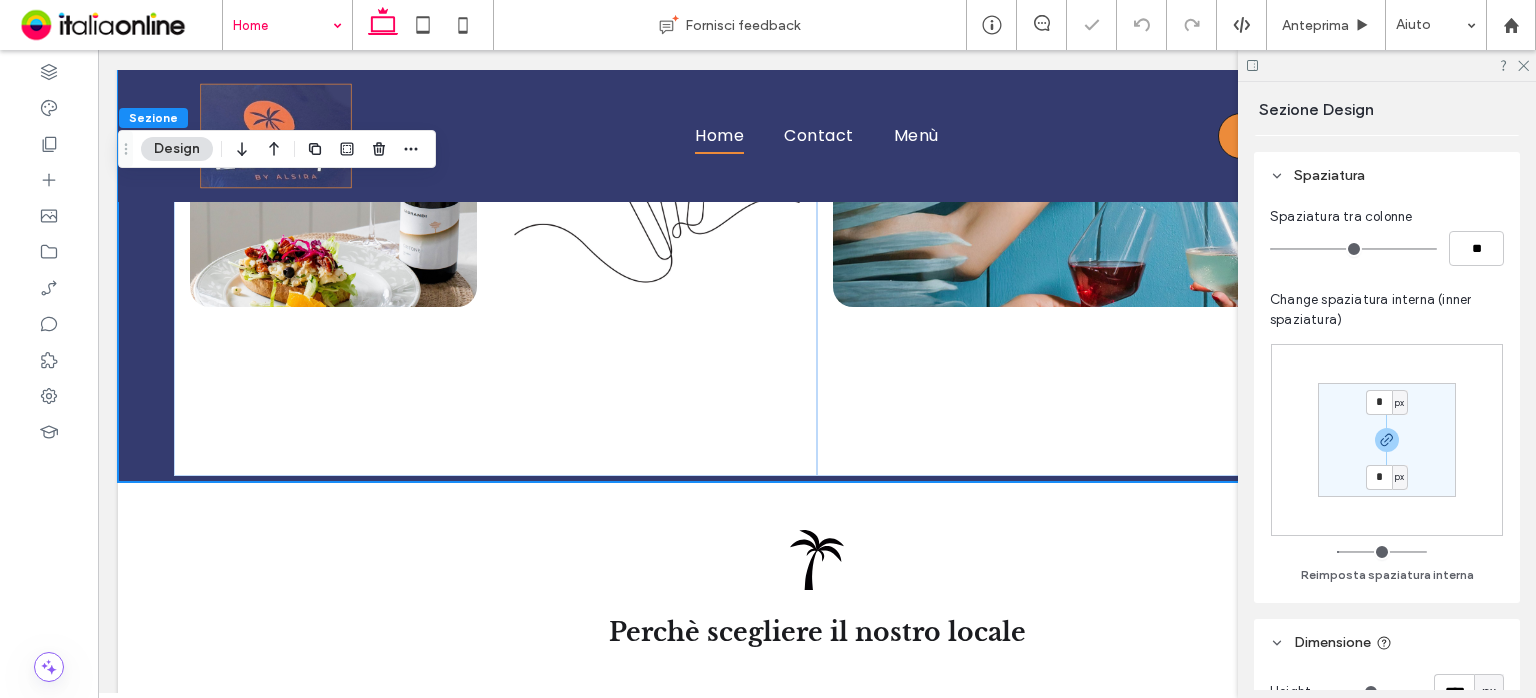 click on "px" at bounding box center (1399, 403) 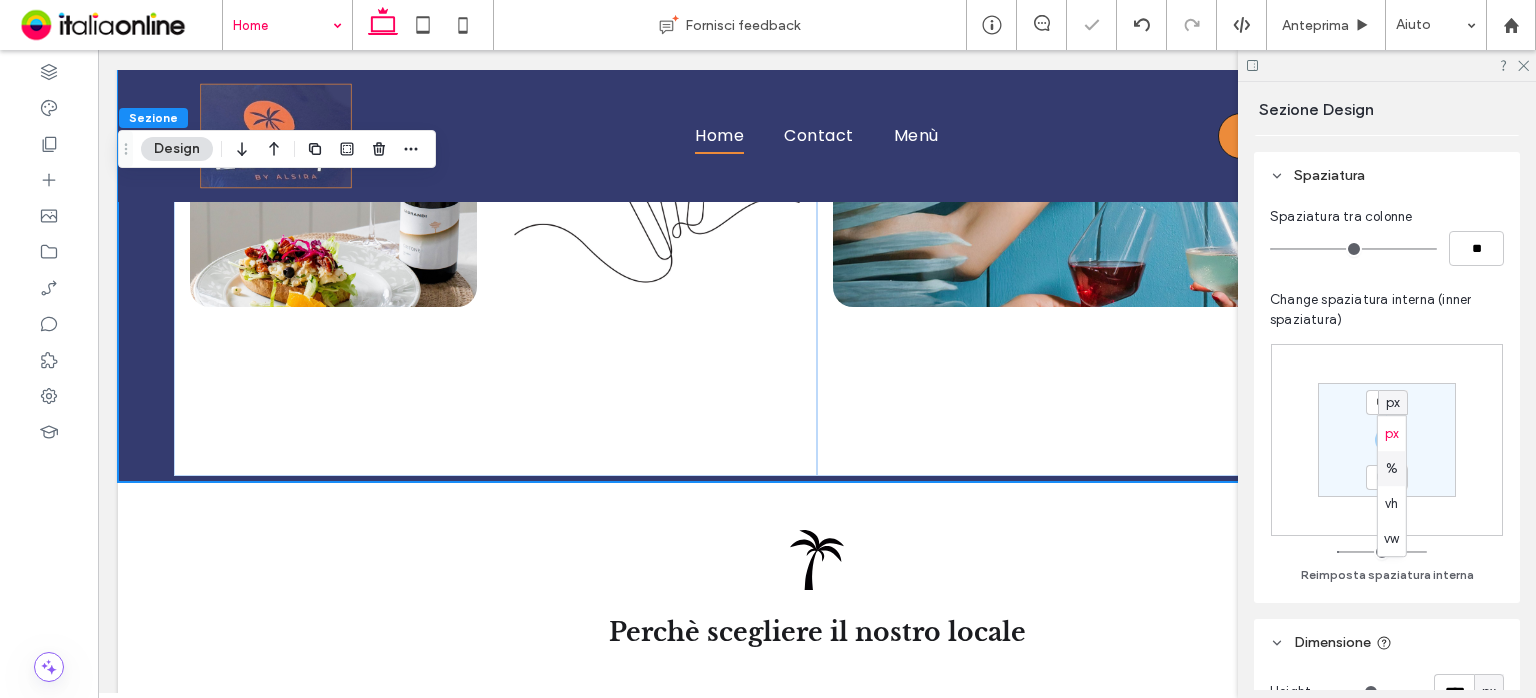 click on "%" at bounding box center [1392, 468] 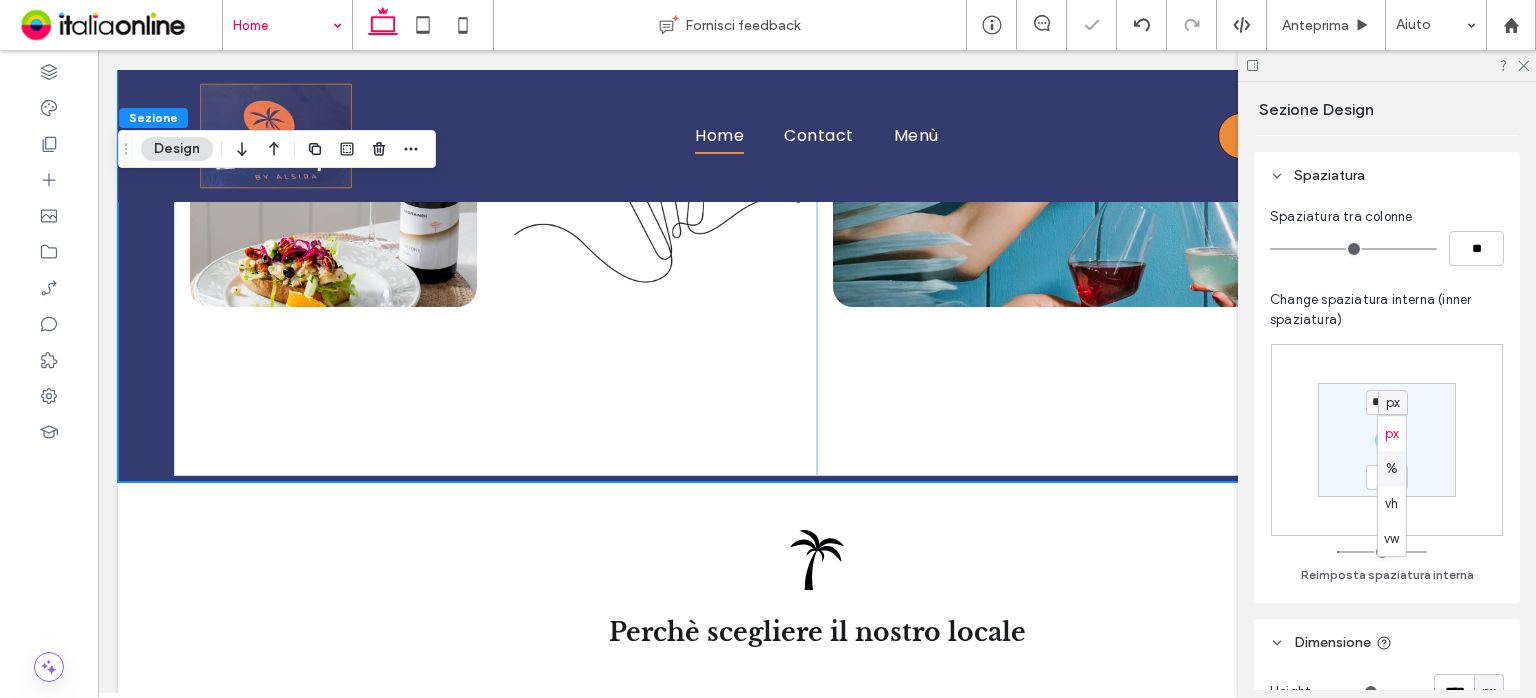 type on "***" 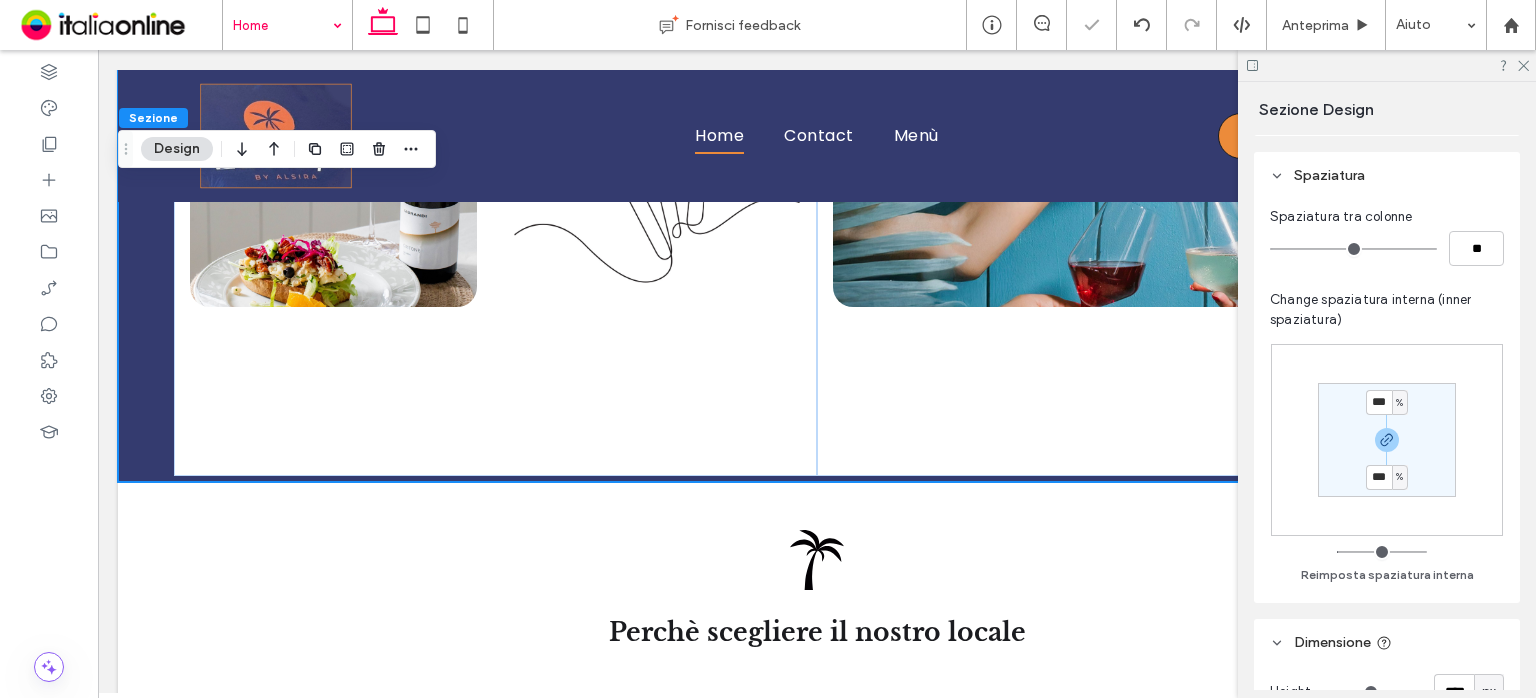 type on "*" 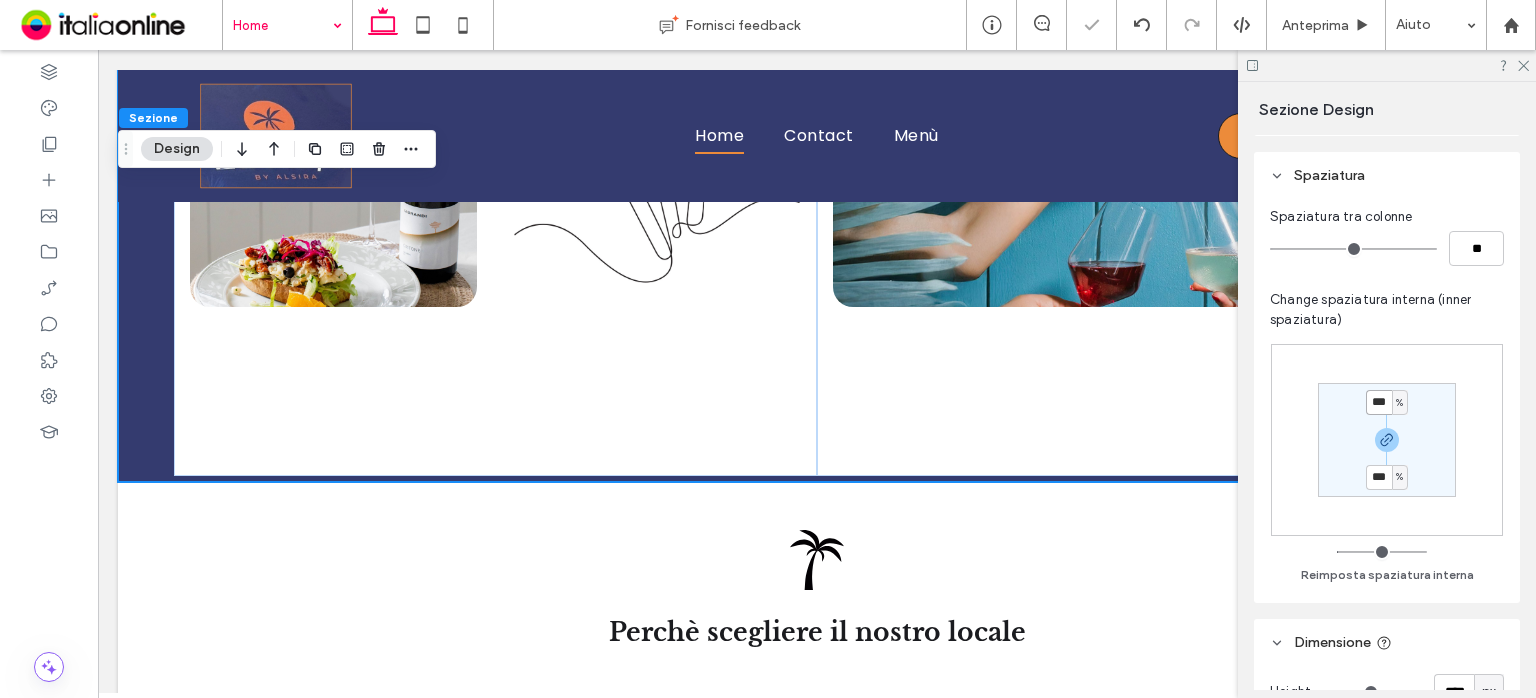 click on "***" at bounding box center [1379, 402] 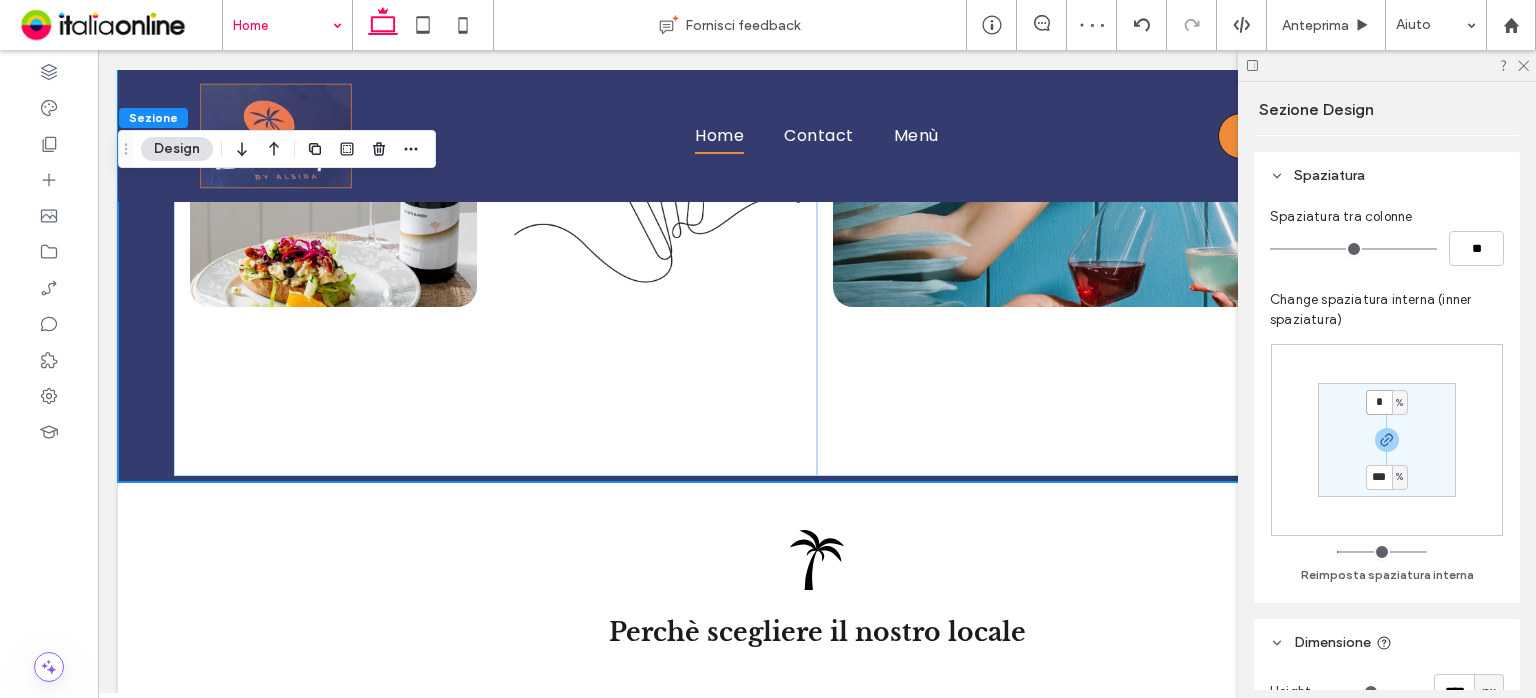 type on "*" 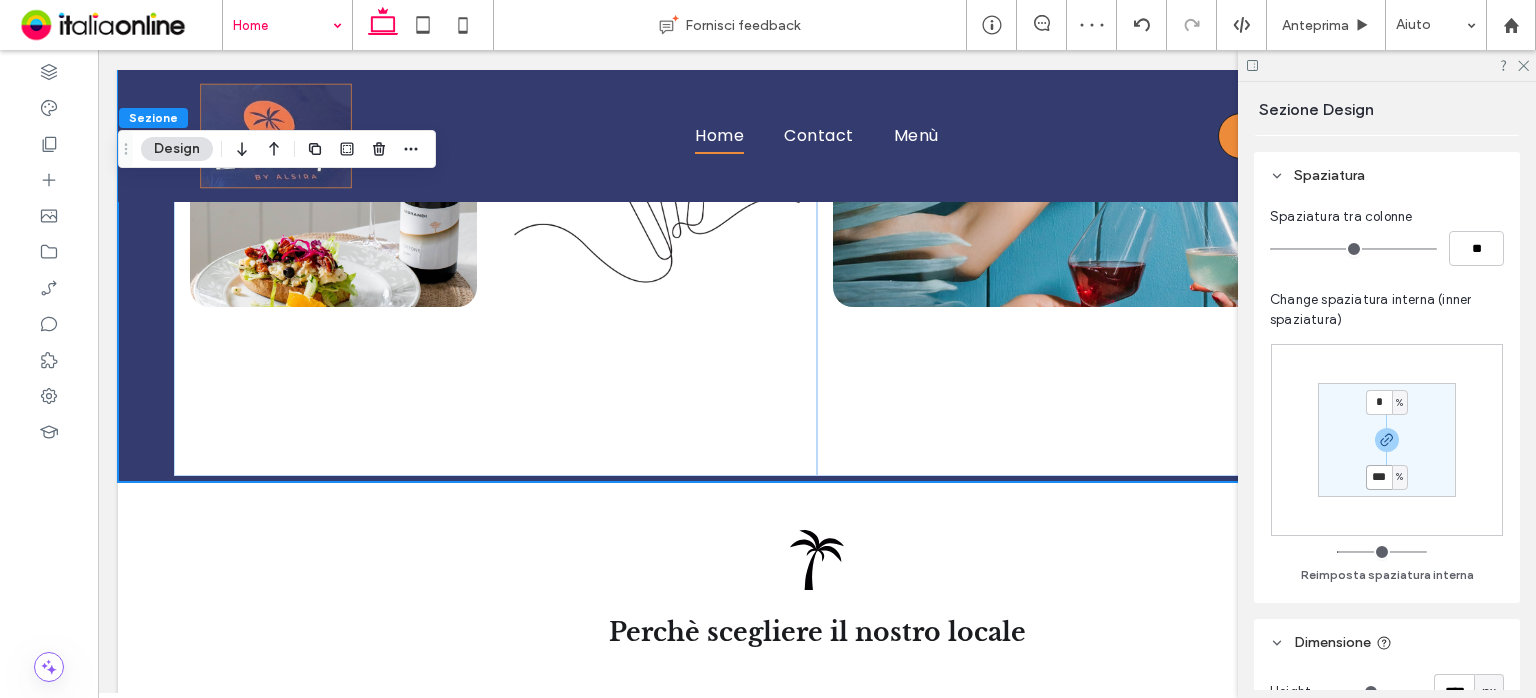 type on "*" 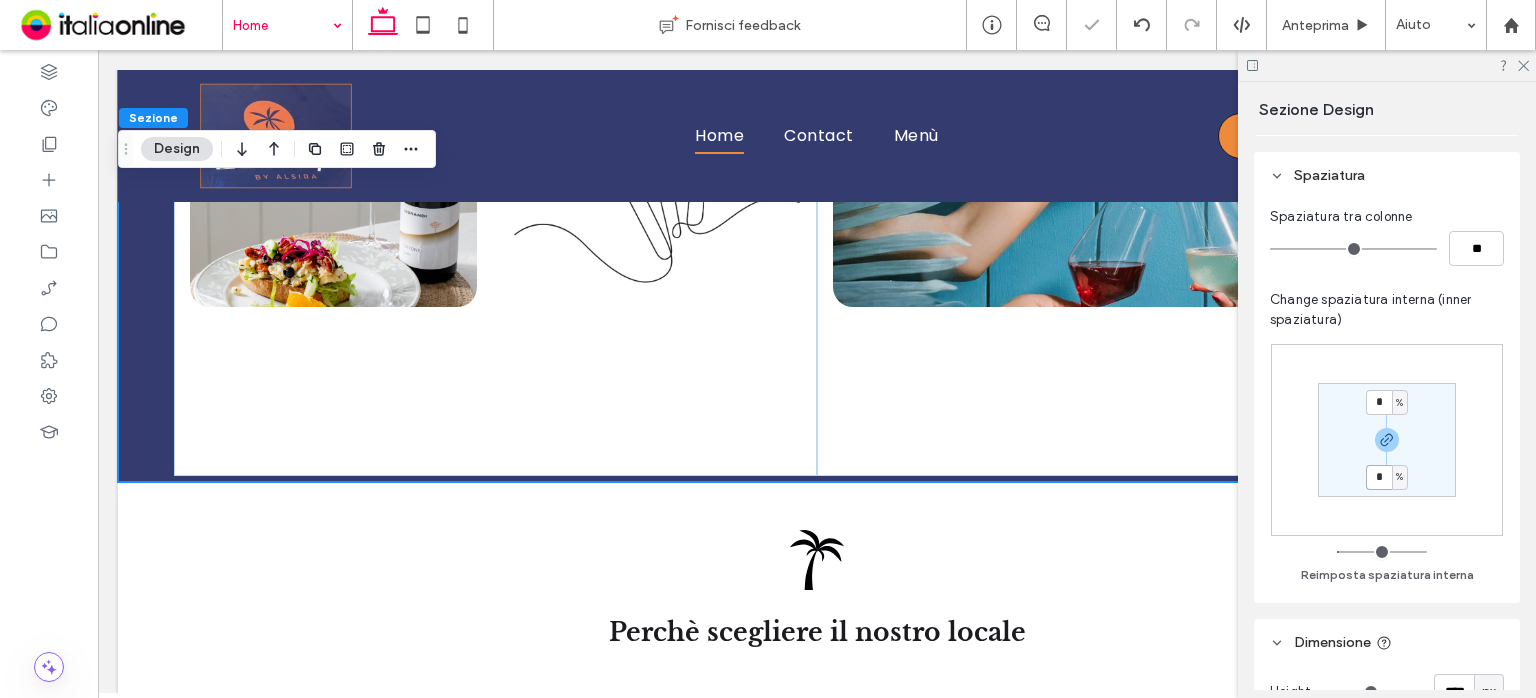 click on "*" at bounding box center (1379, 477) 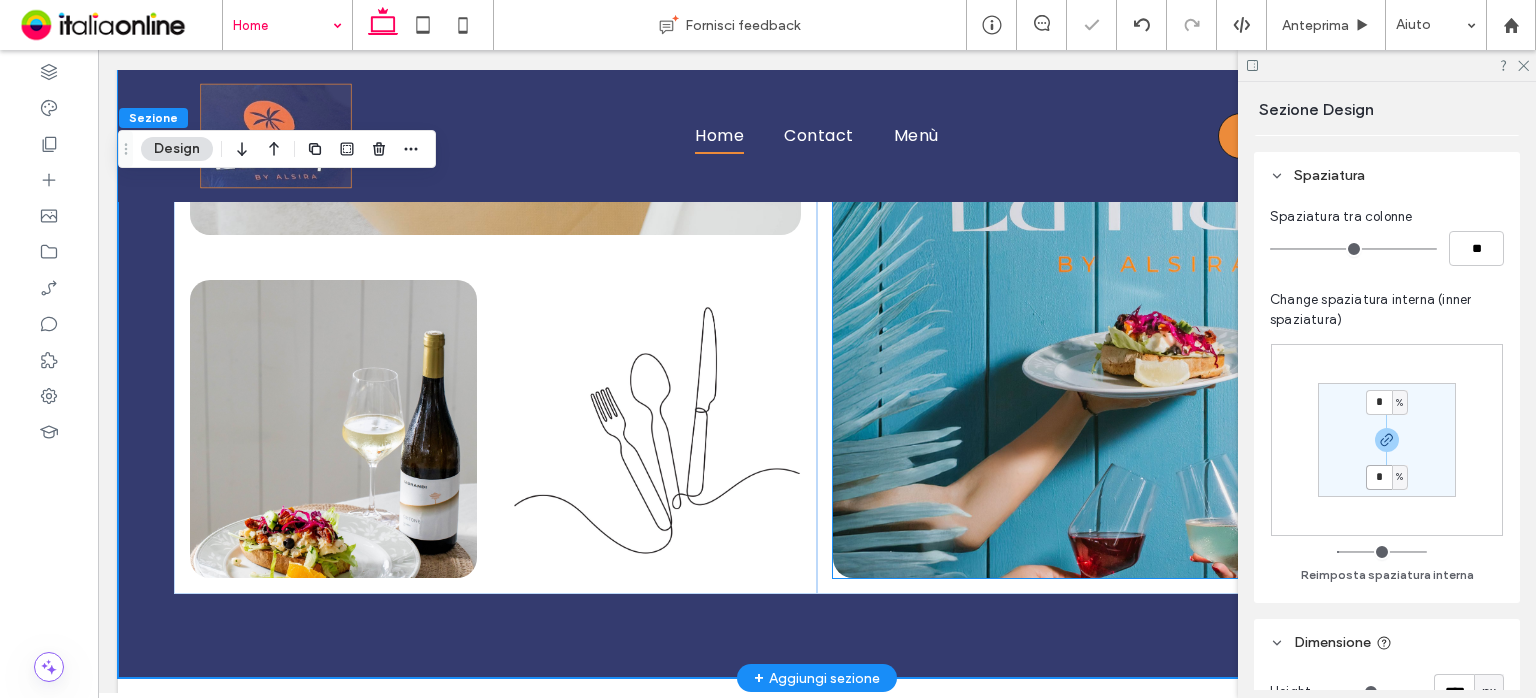 scroll, scrollTop: 1973, scrollLeft: 0, axis: vertical 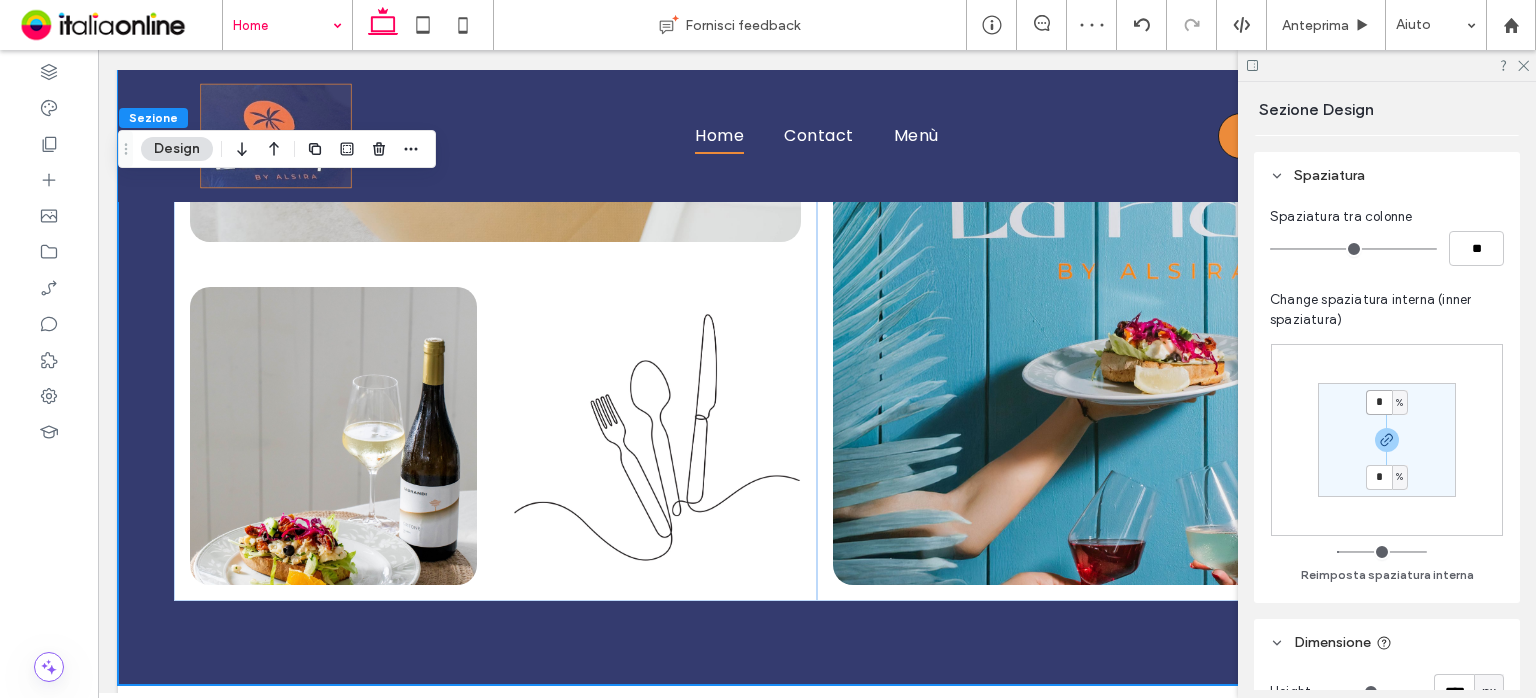 click on "*" at bounding box center [1379, 402] 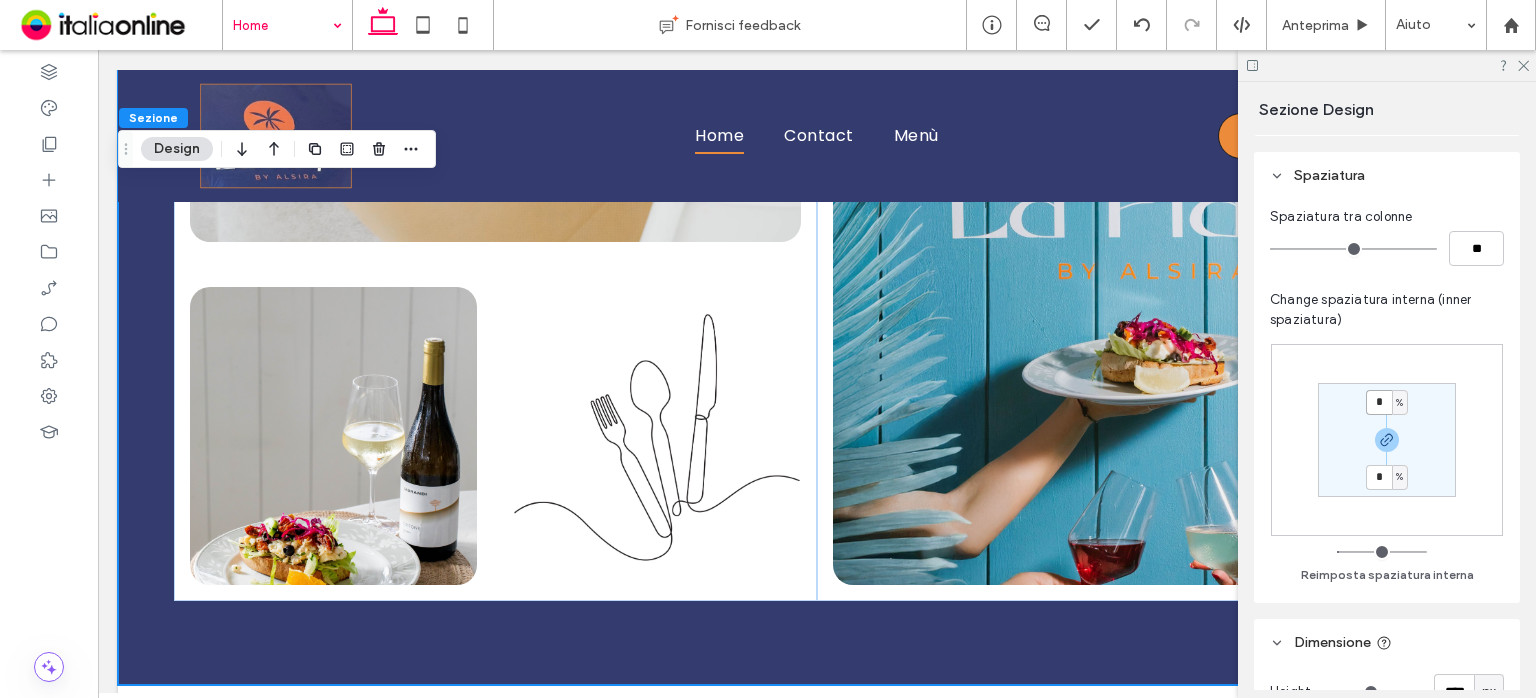 type on "*" 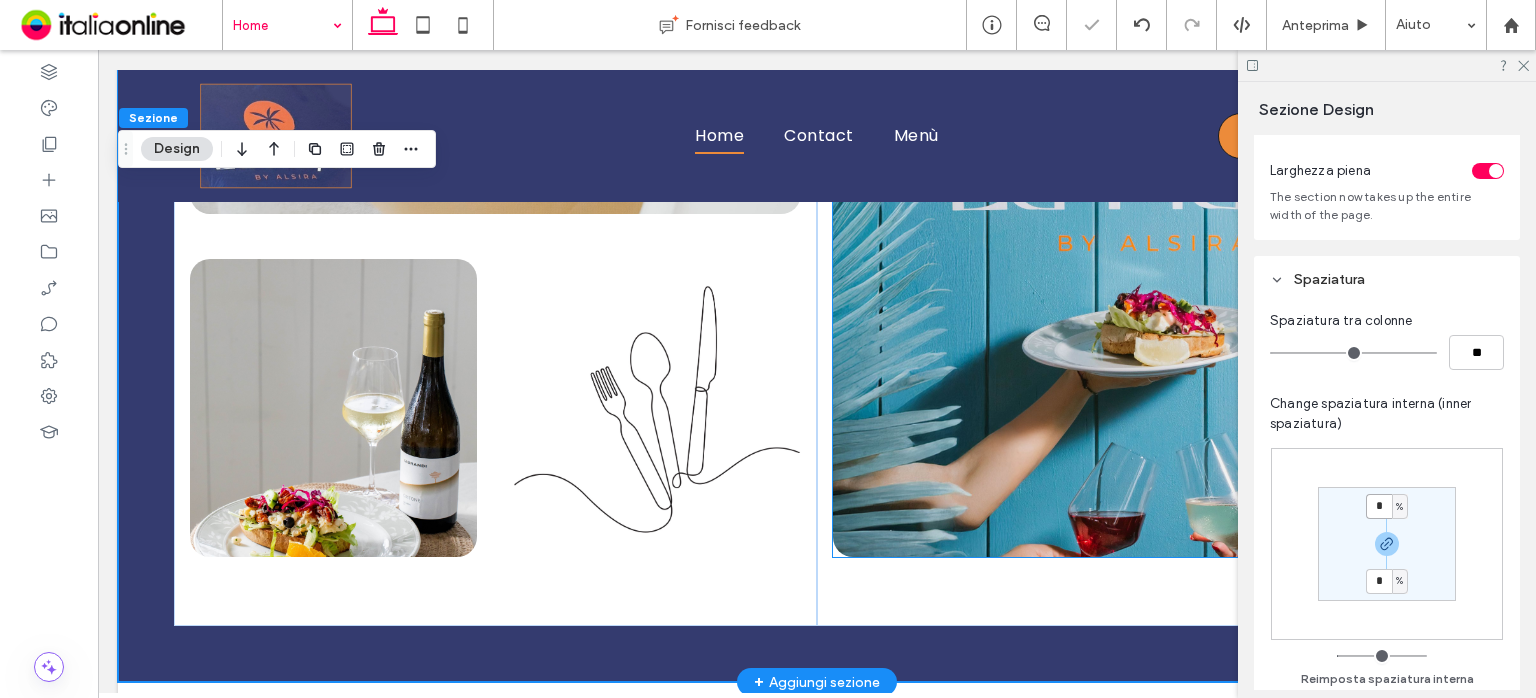 scroll, scrollTop: 0, scrollLeft: 0, axis: both 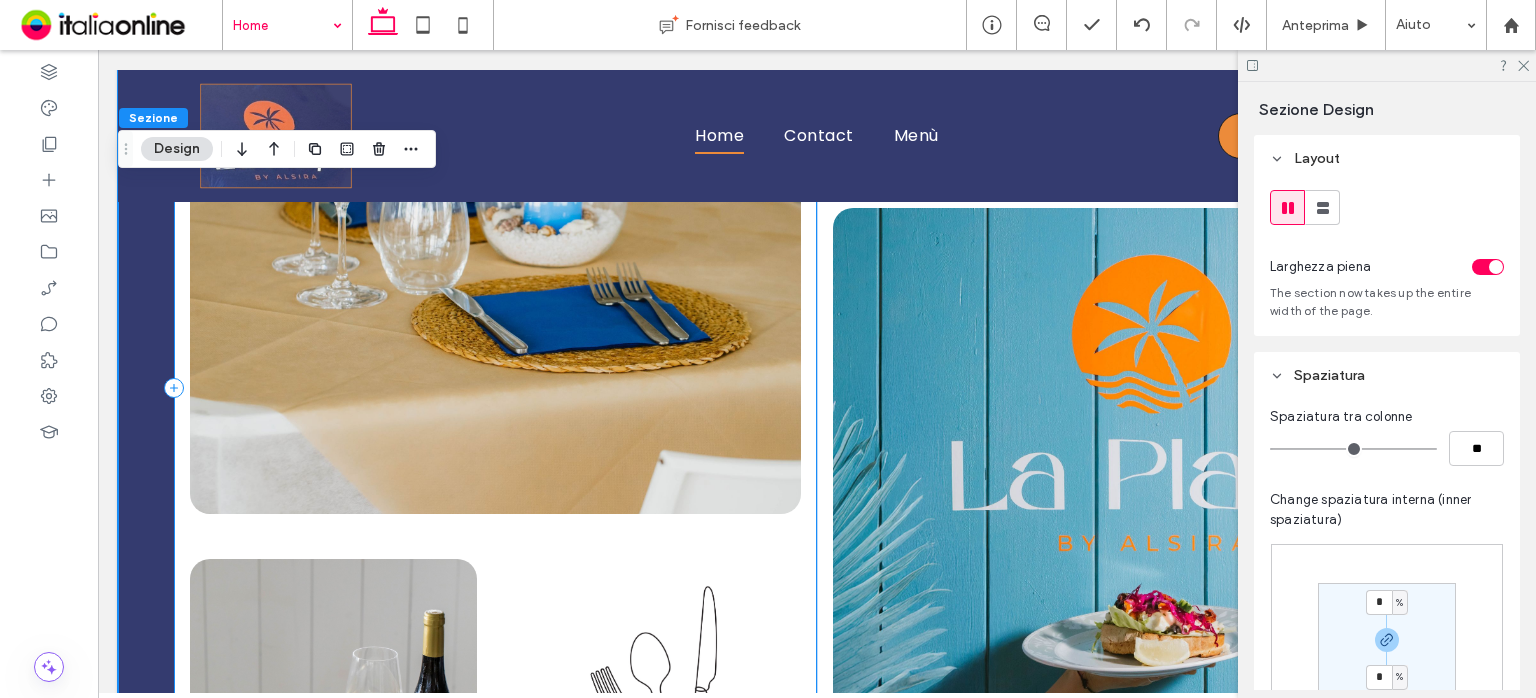 click at bounding box center [495, 387] 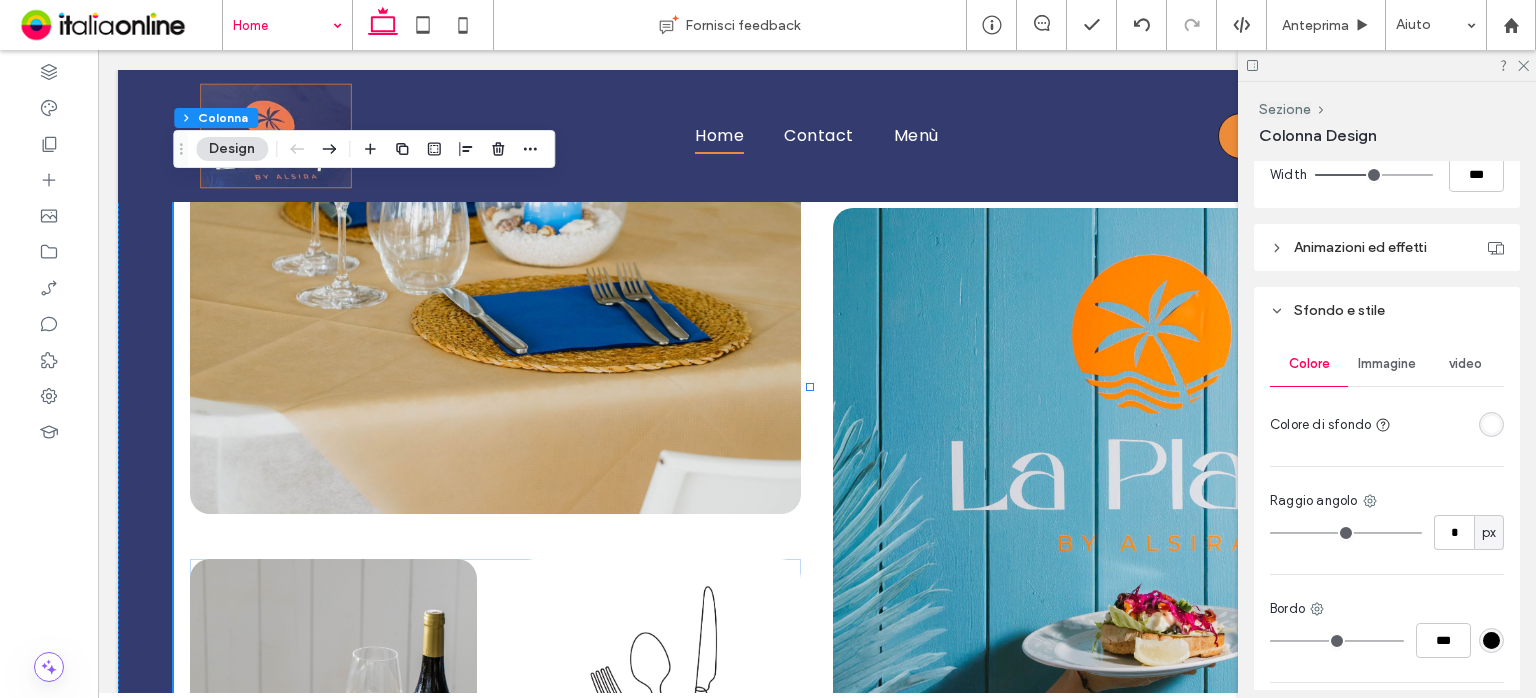 scroll, scrollTop: 900, scrollLeft: 0, axis: vertical 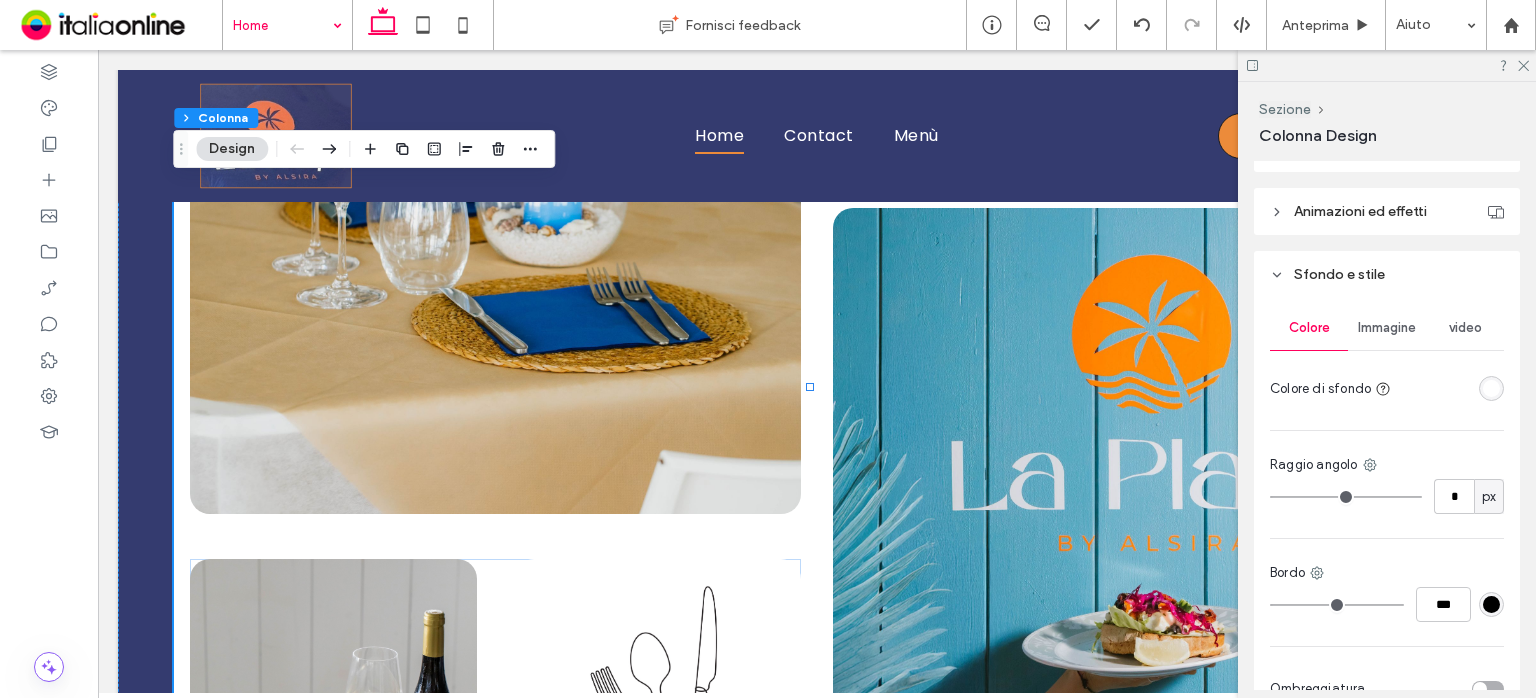 click at bounding box center (1491, 388) 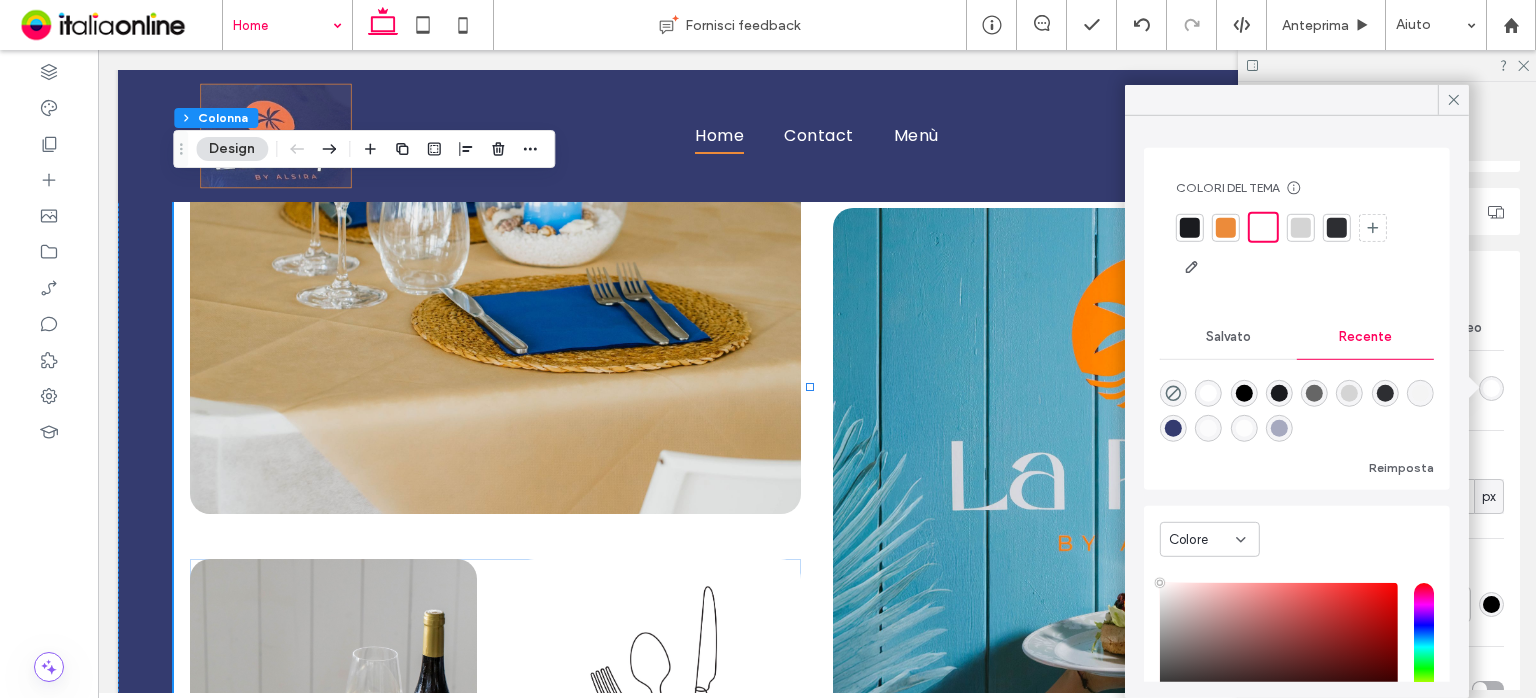 click at bounding box center (1226, 227) 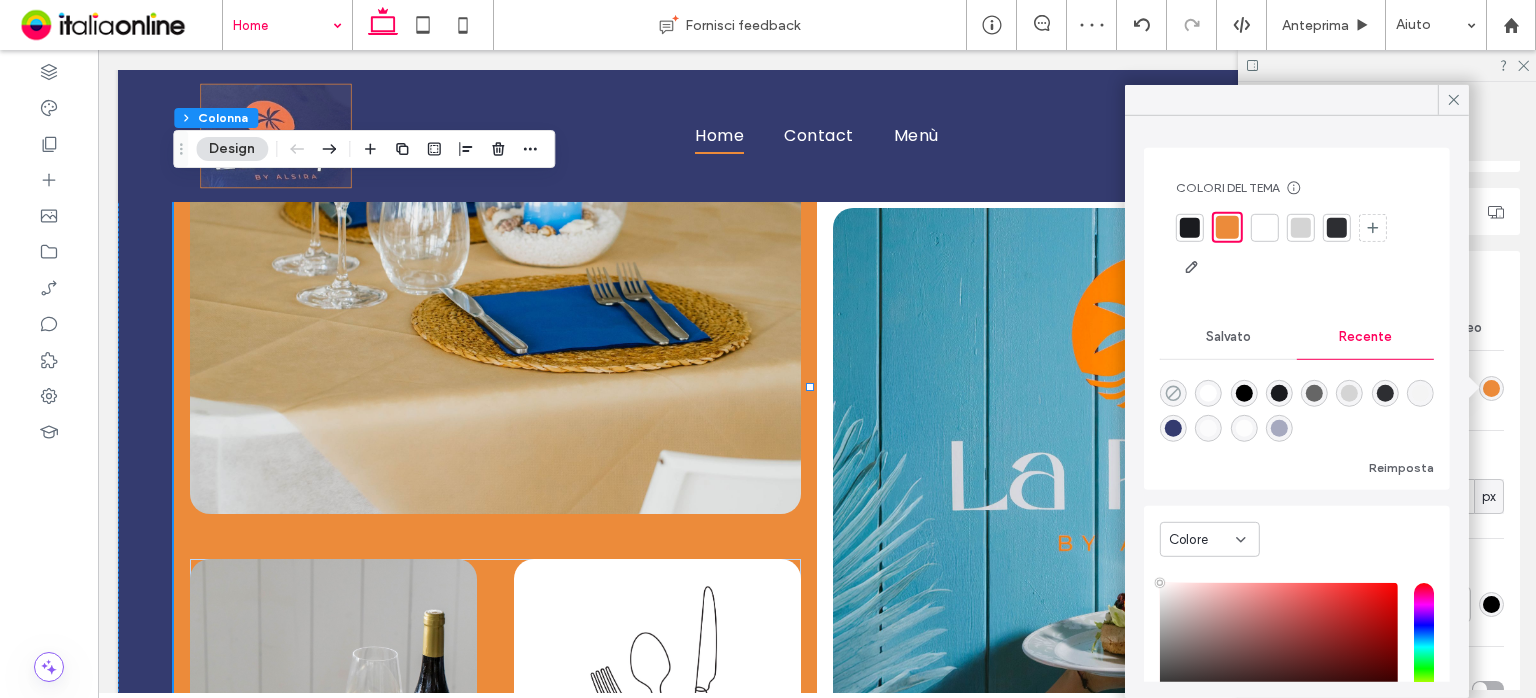 click 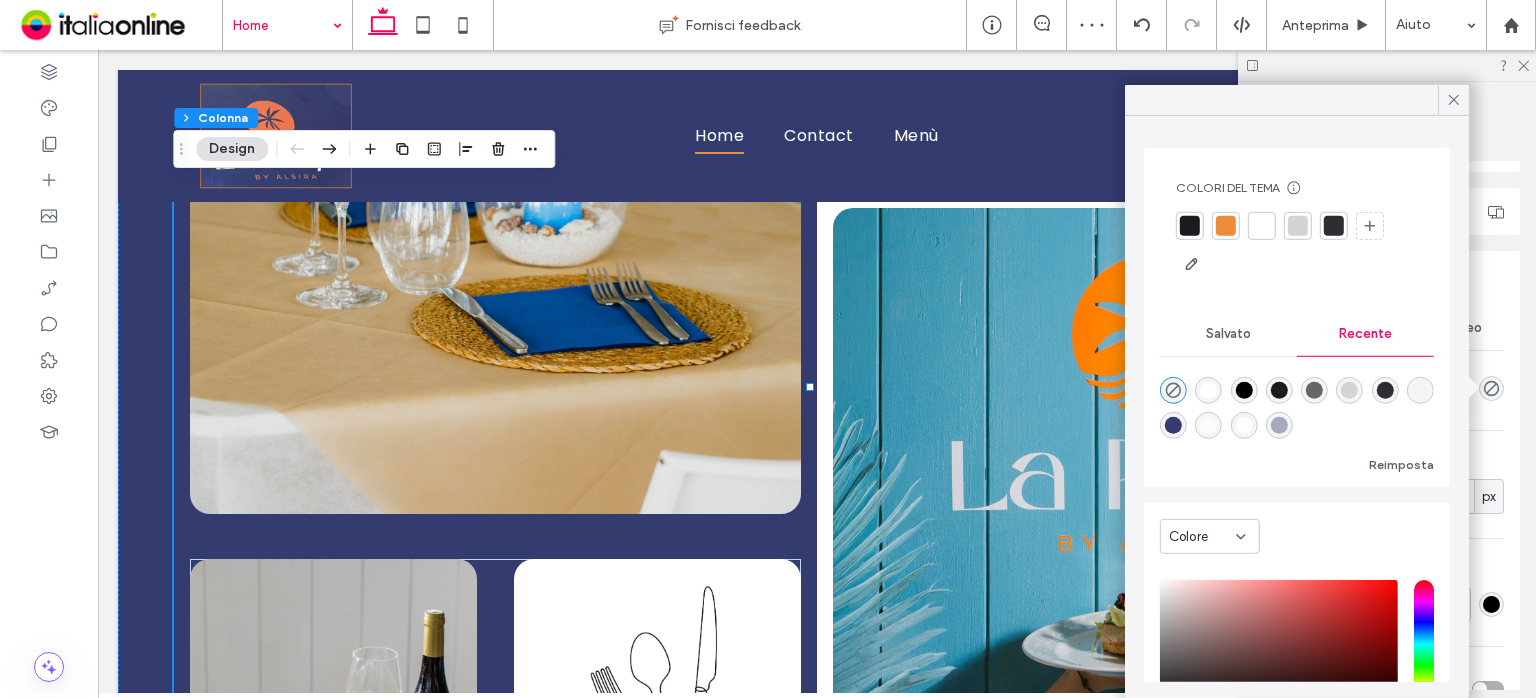 click at bounding box center [1208, 390] 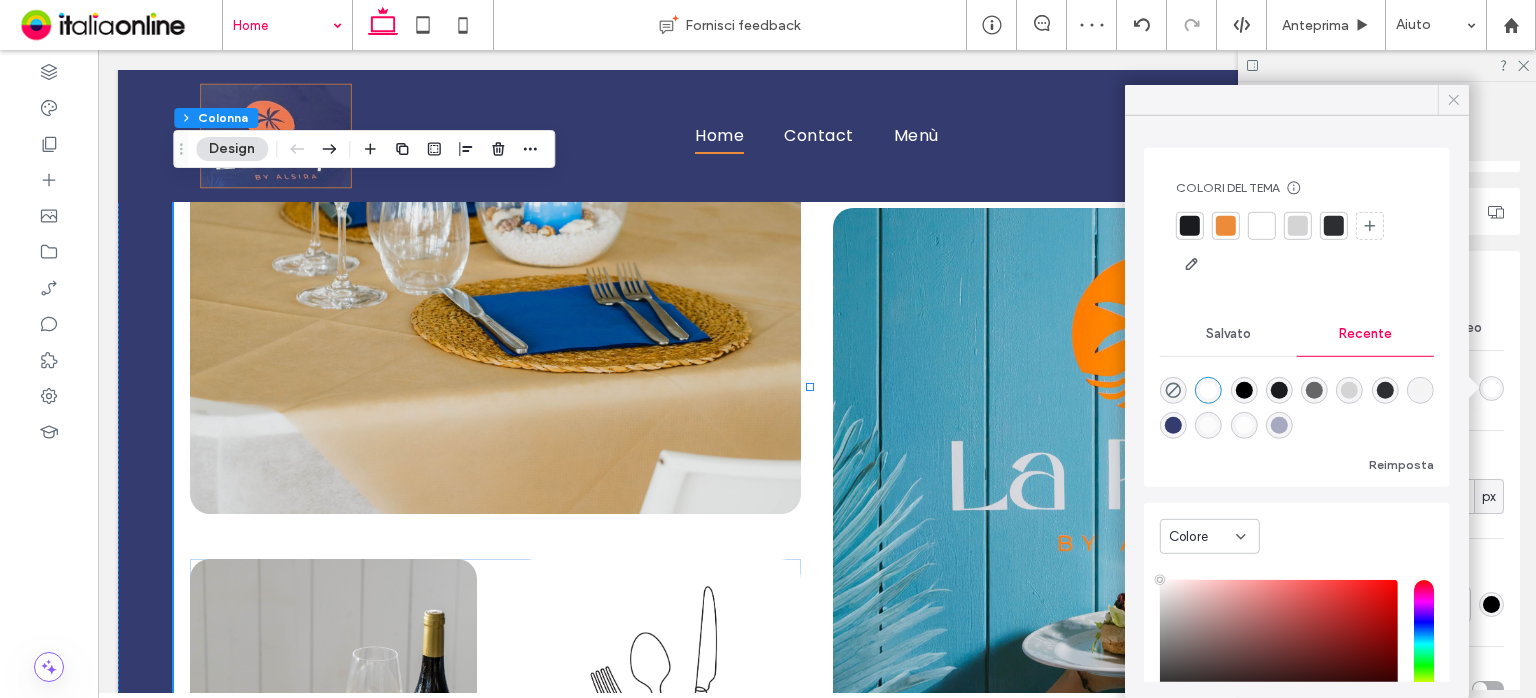 click 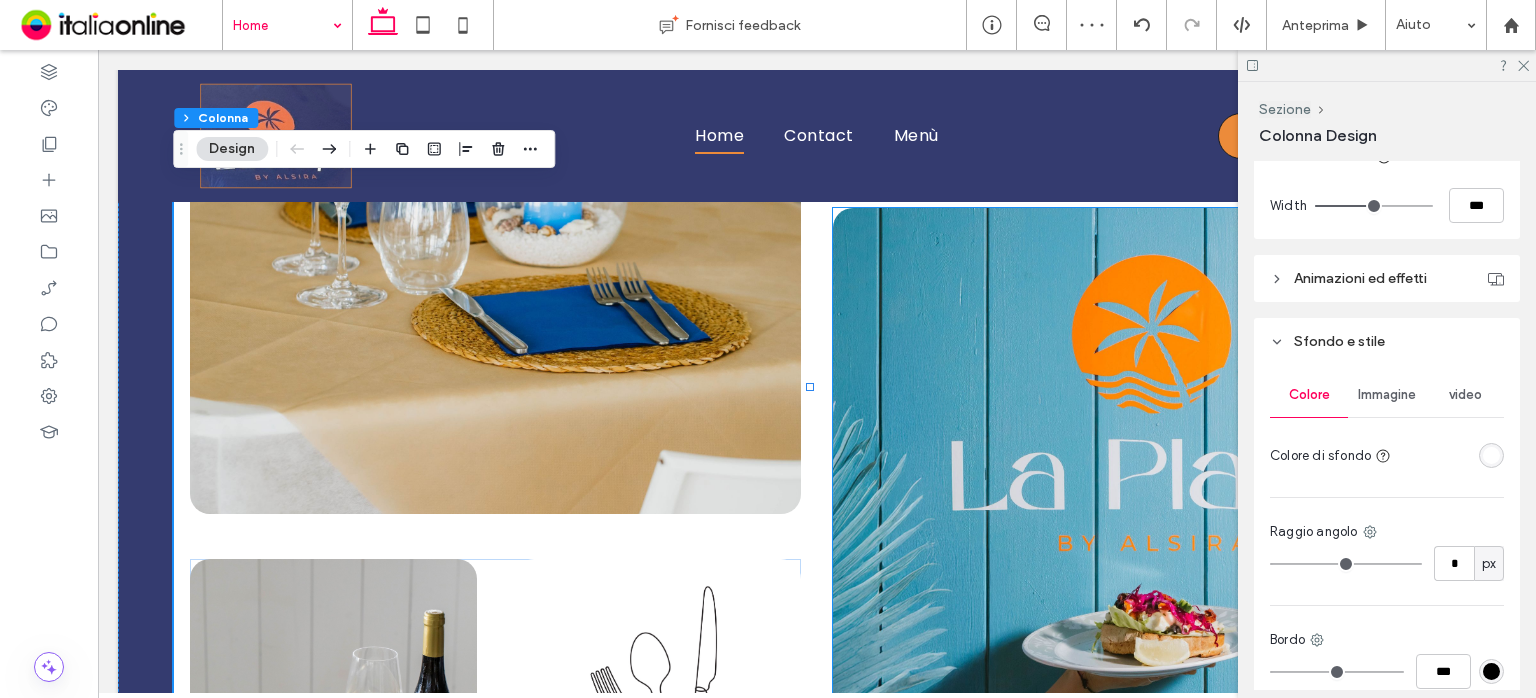 scroll, scrollTop: 700, scrollLeft: 0, axis: vertical 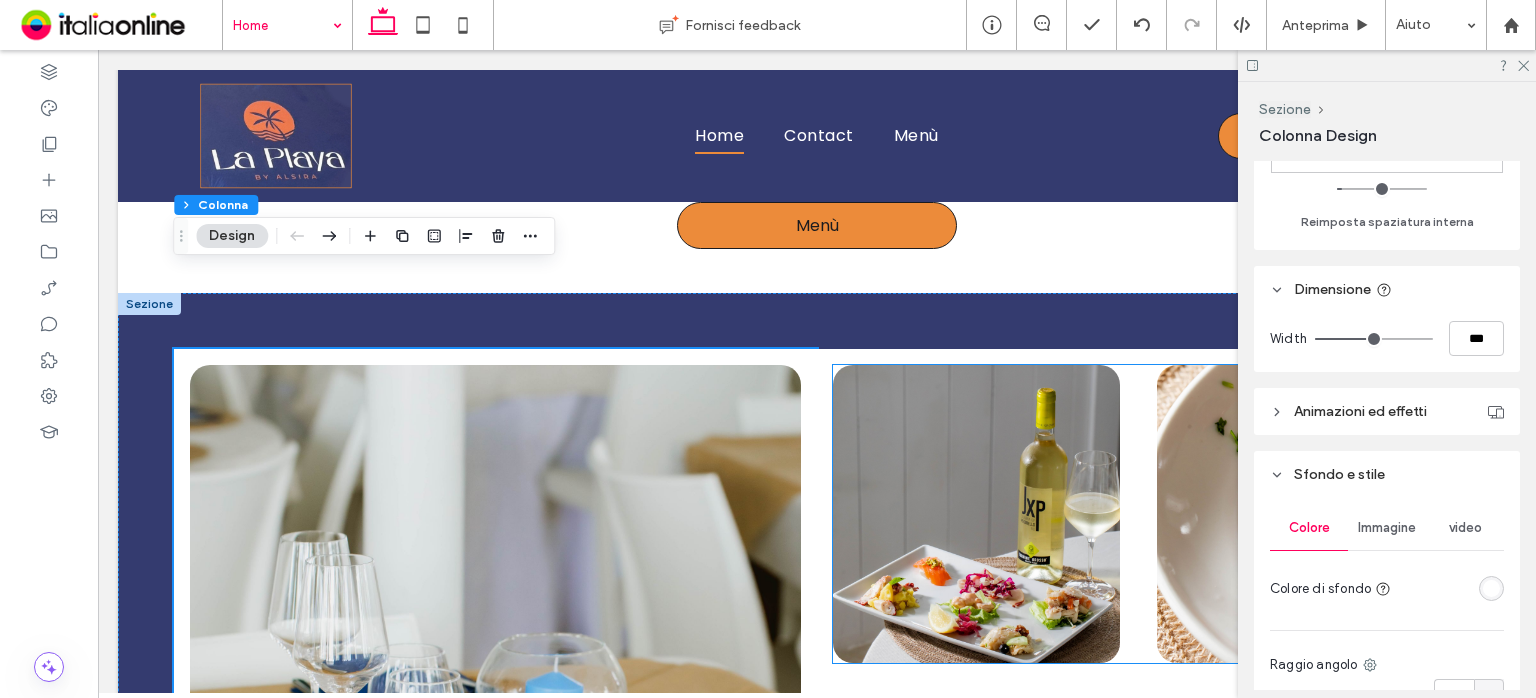 click at bounding box center [976, 514] 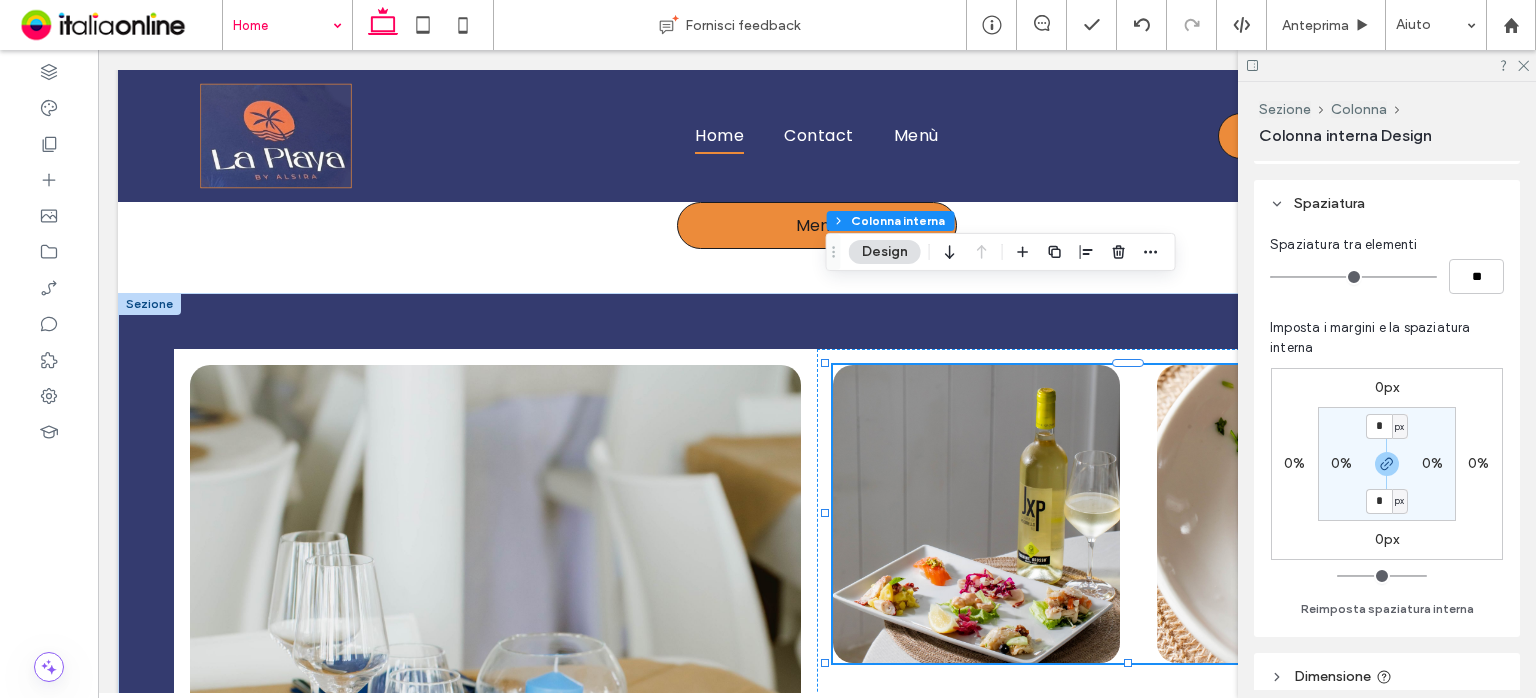 scroll, scrollTop: 777, scrollLeft: 0, axis: vertical 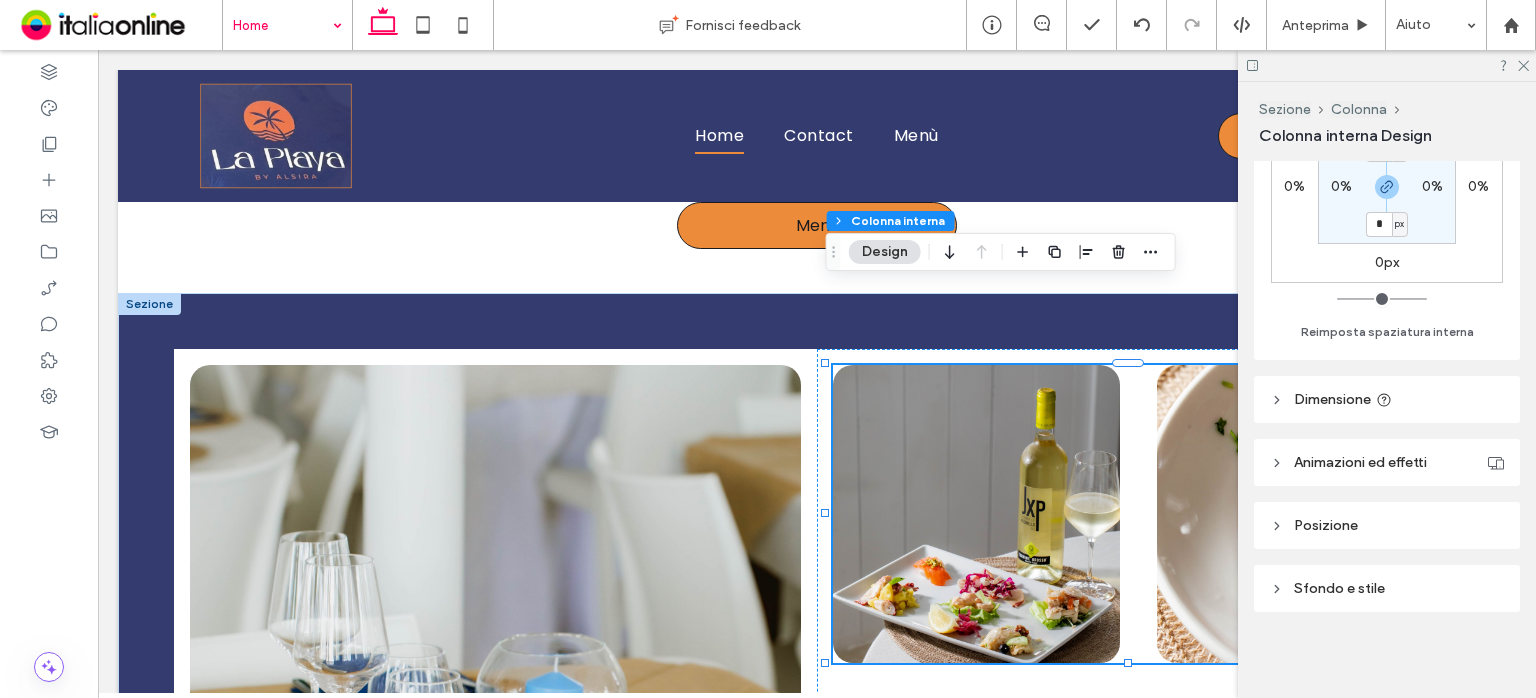 click on "Dimensione" at bounding box center [1332, 399] 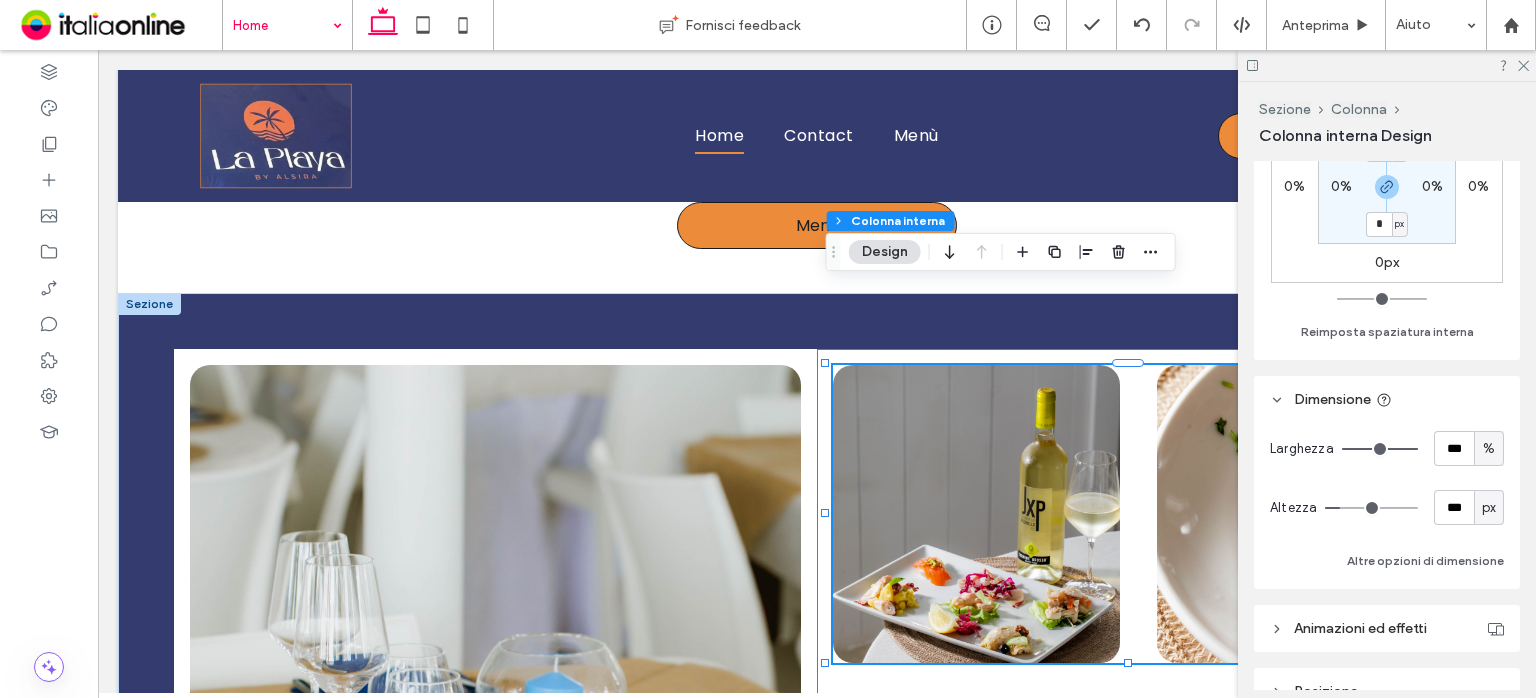 click at bounding box center [1138, 887] 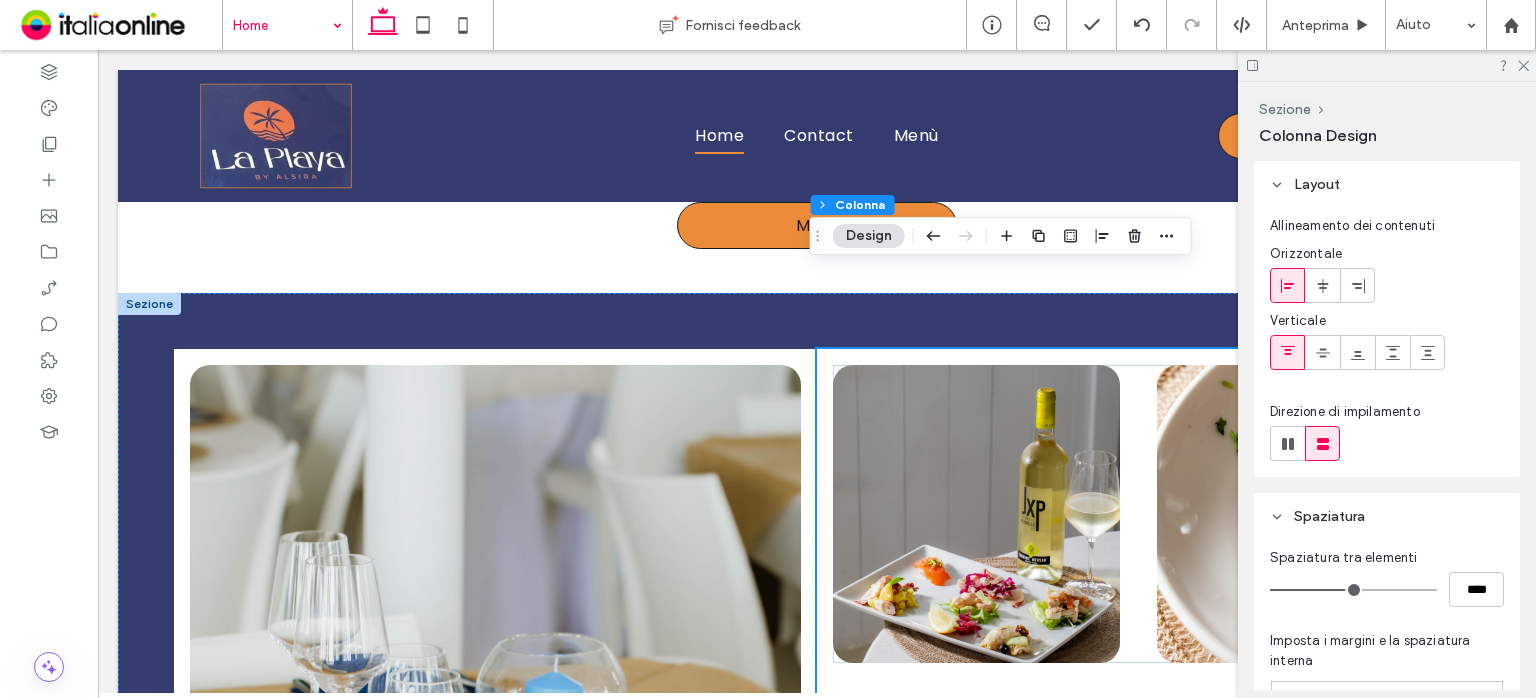 type on "**" 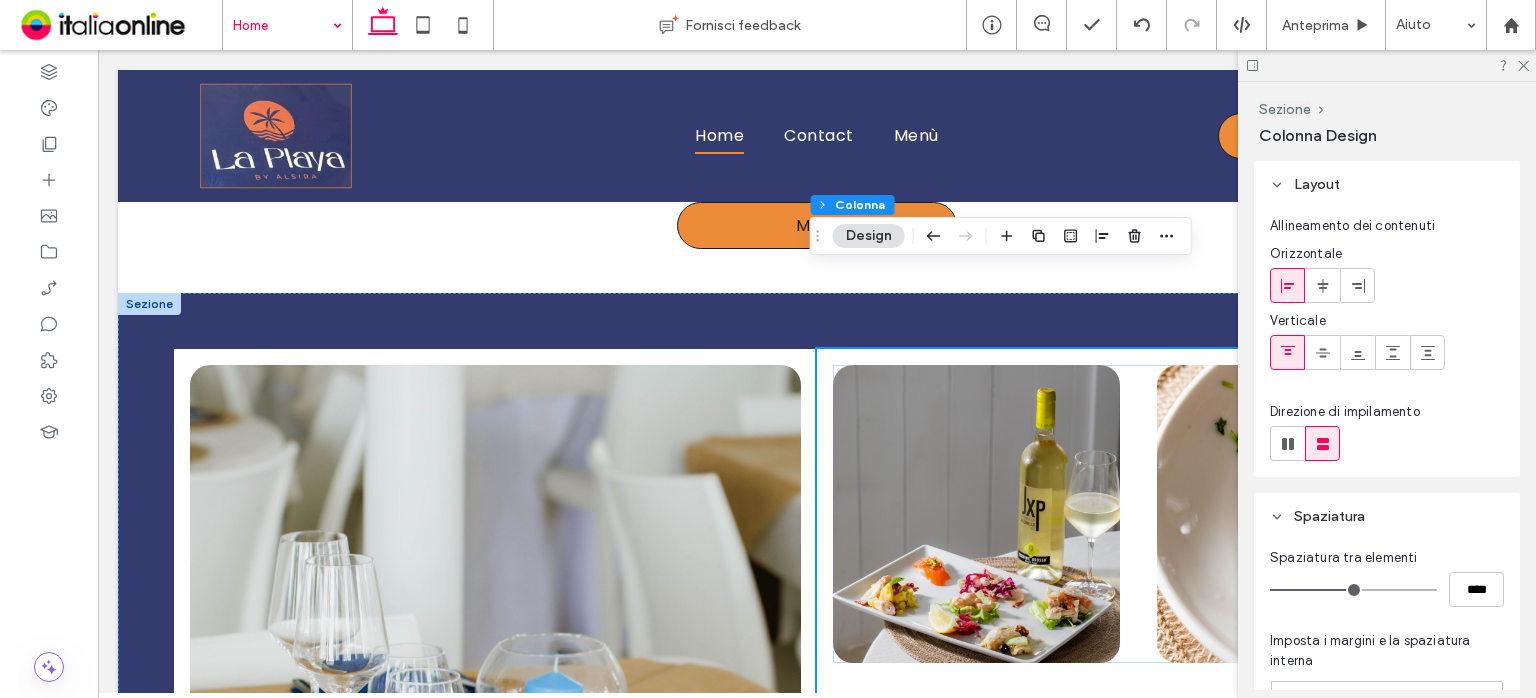 type on "**" 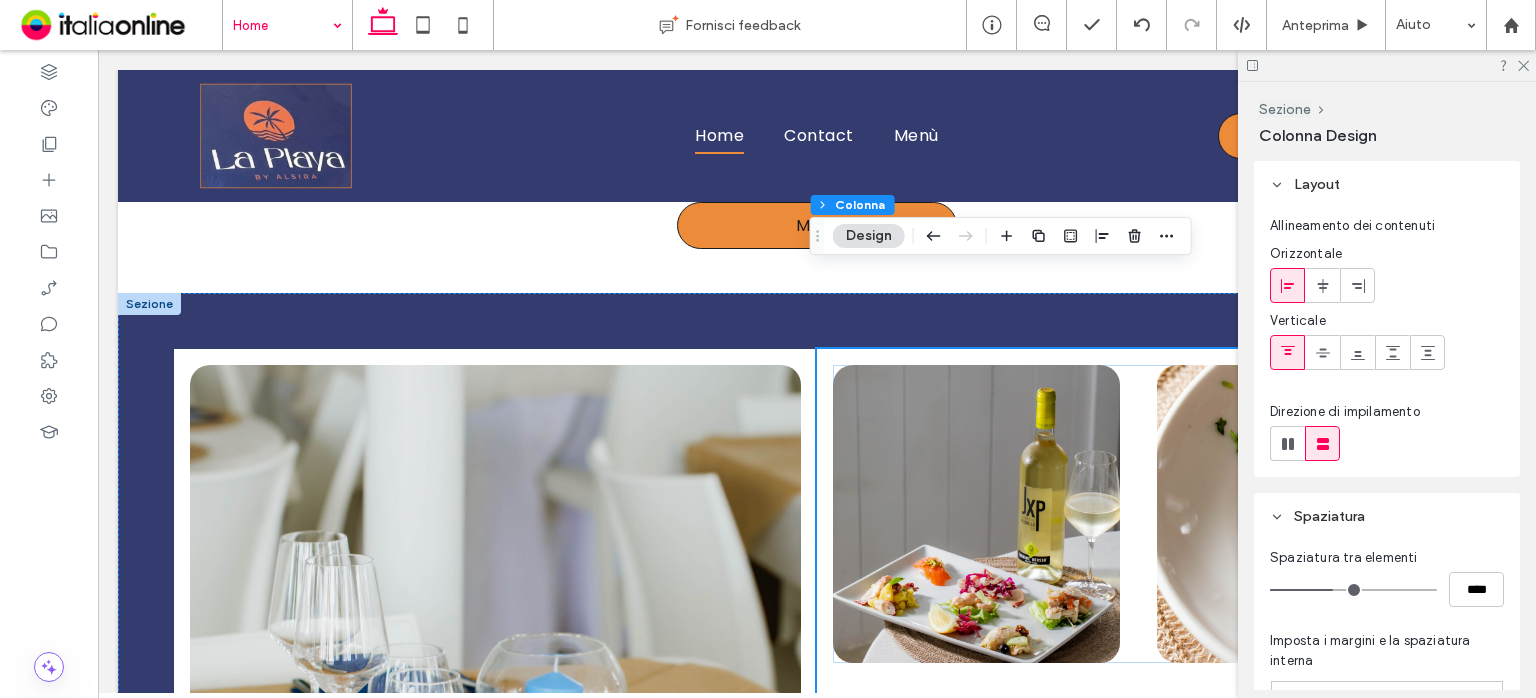 type on "**" 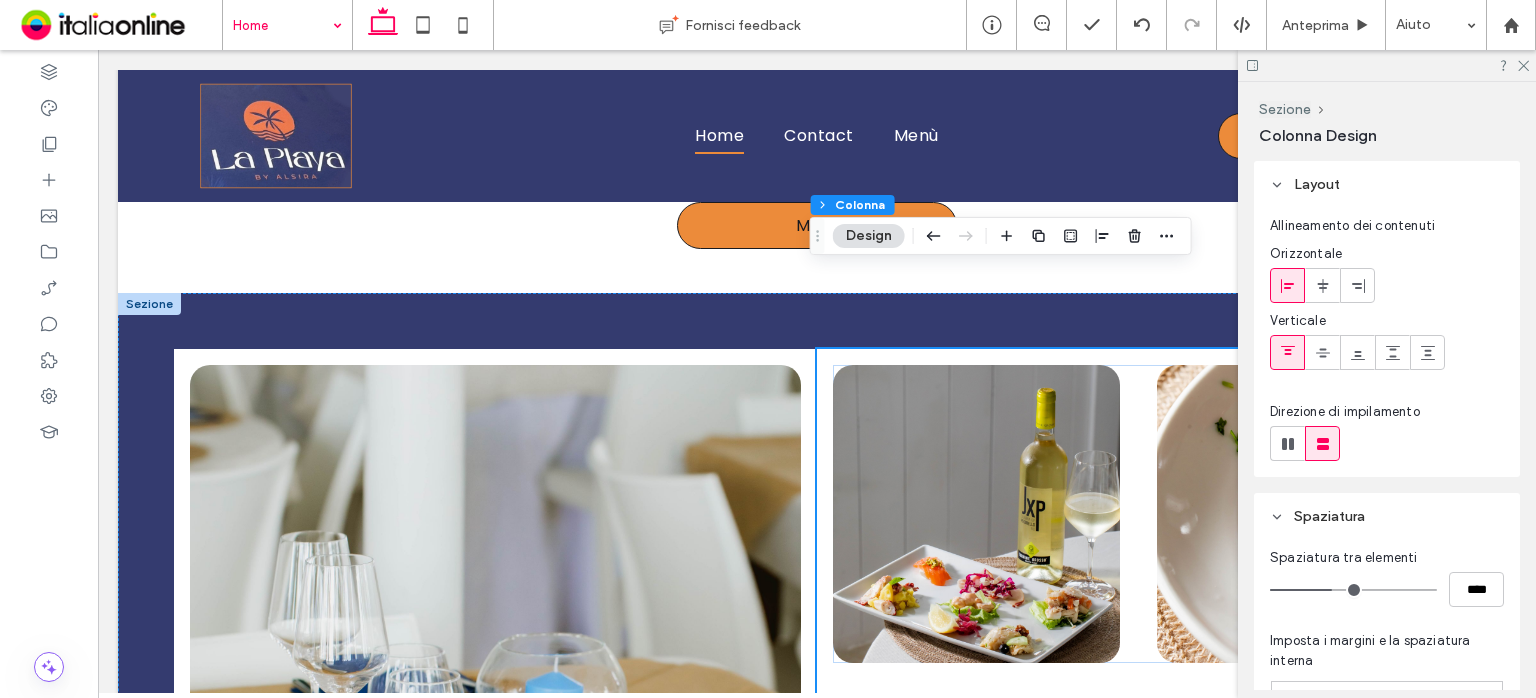 drag, startPoint x: 1344, startPoint y: 586, endPoint x: 1329, endPoint y: 587, distance: 15.033297 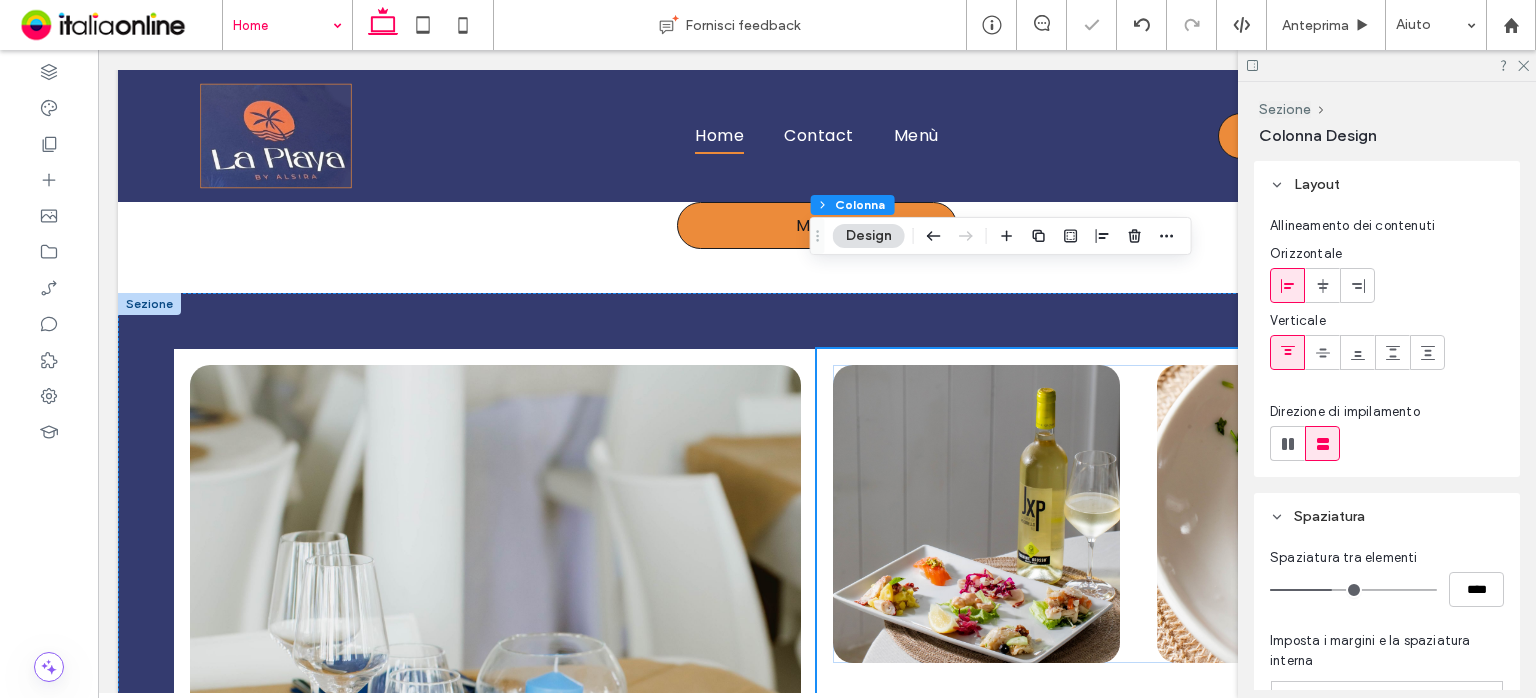 type on "**" 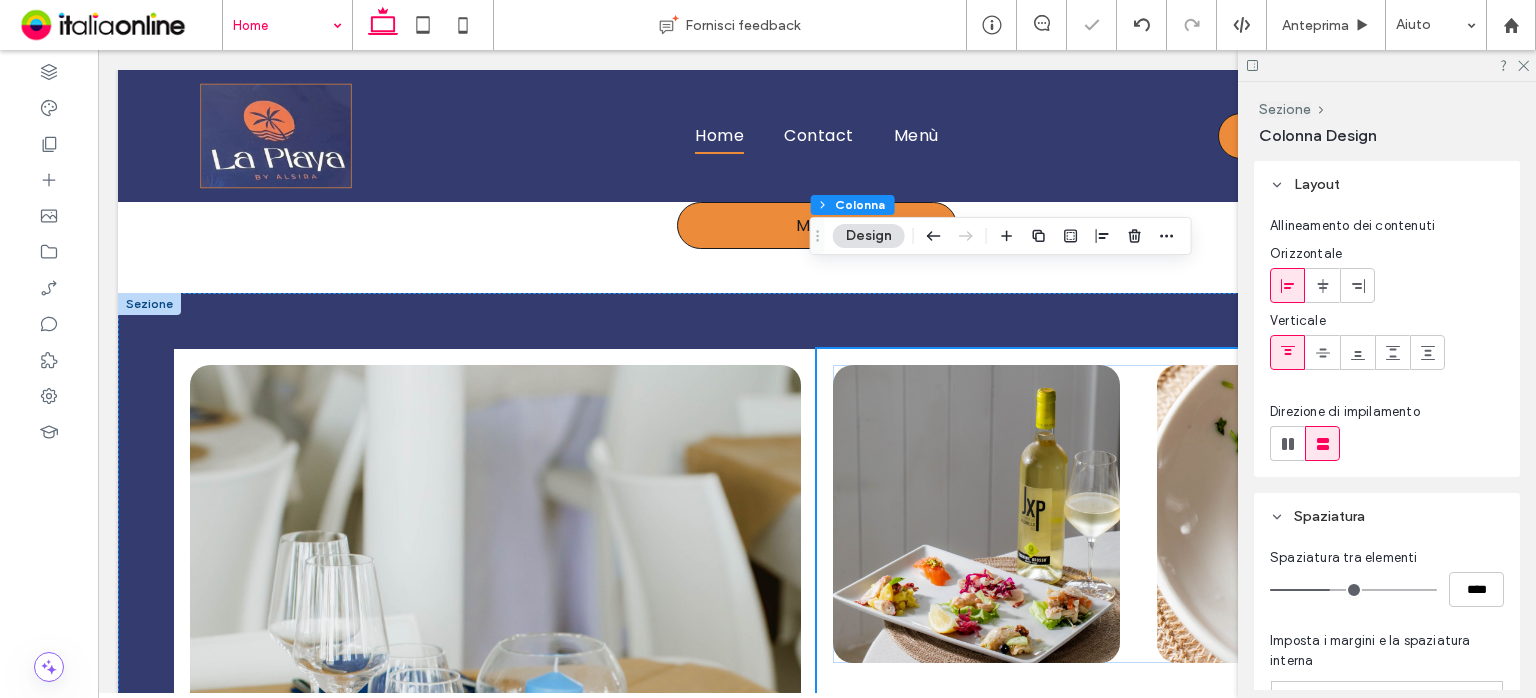 type on "**" 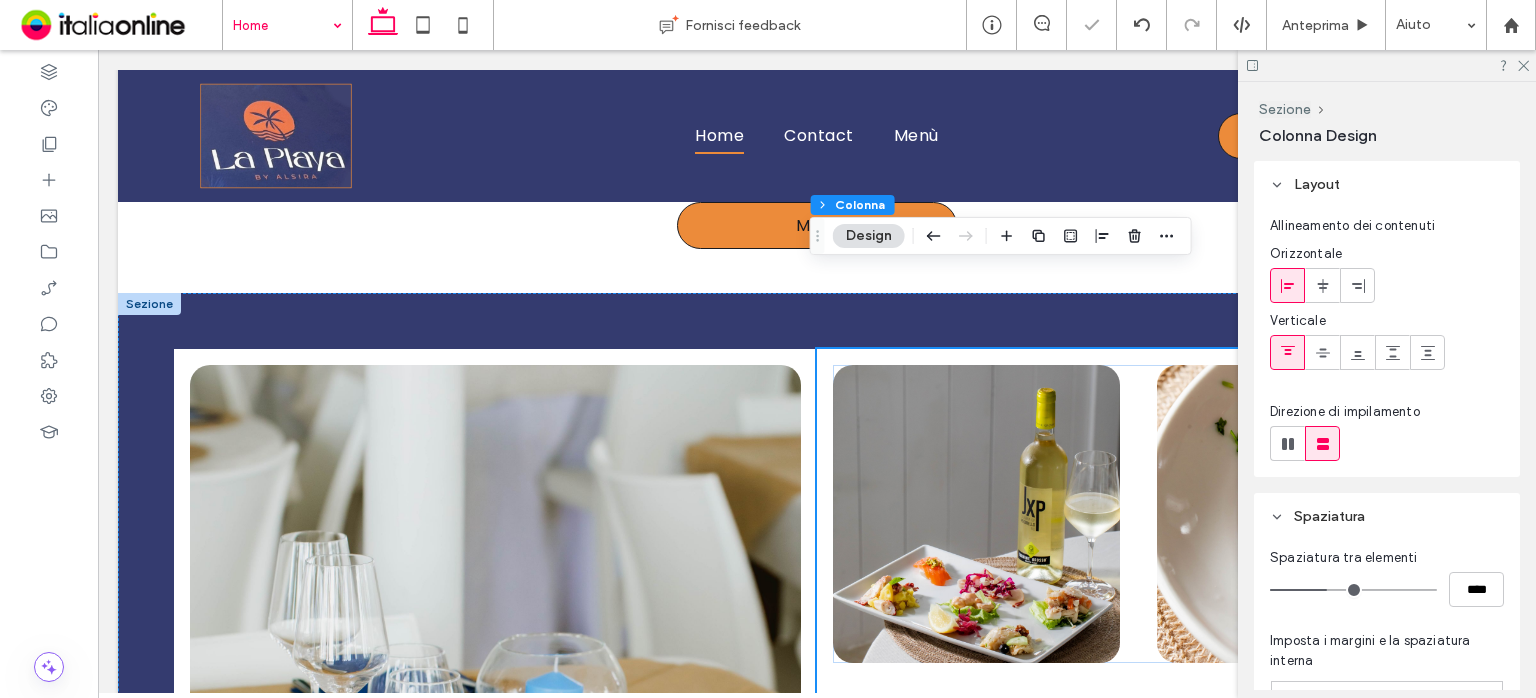 type on "**" 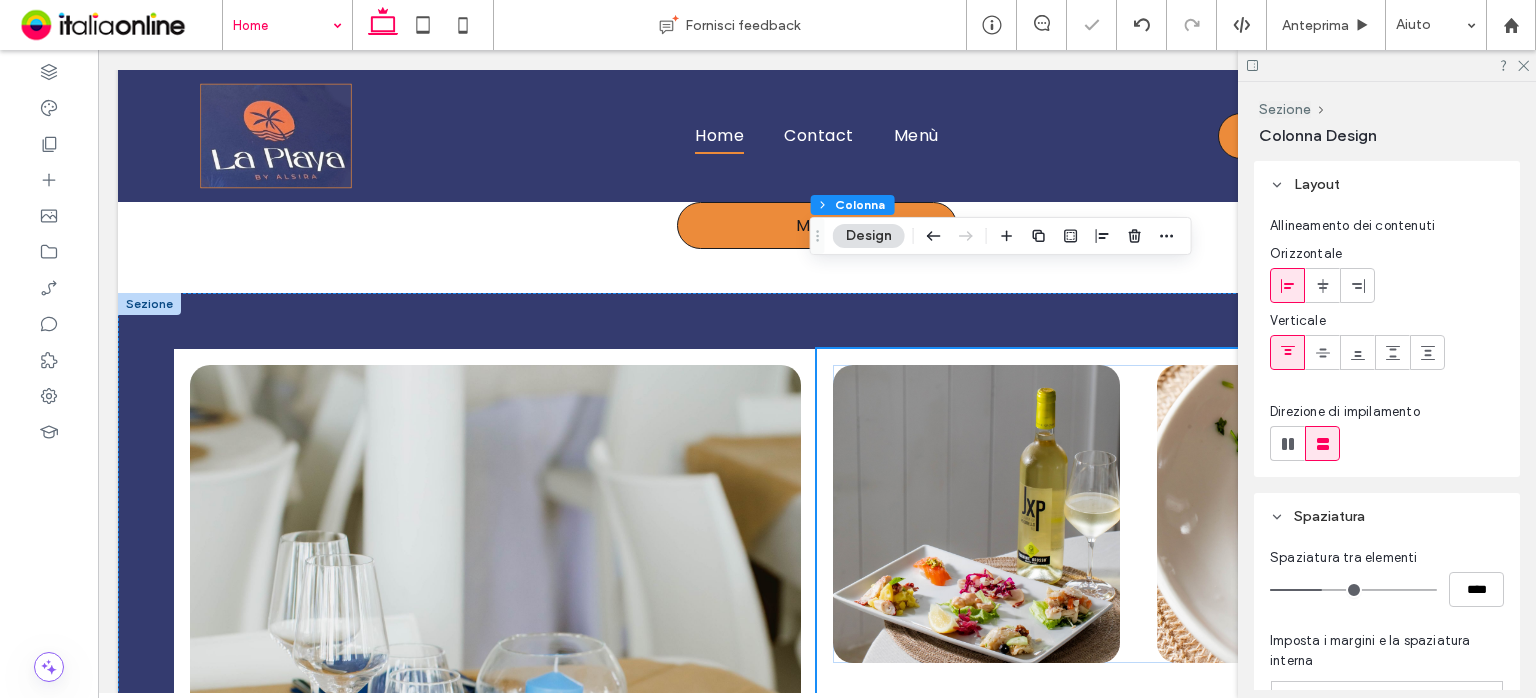 click at bounding box center [1353, 590] 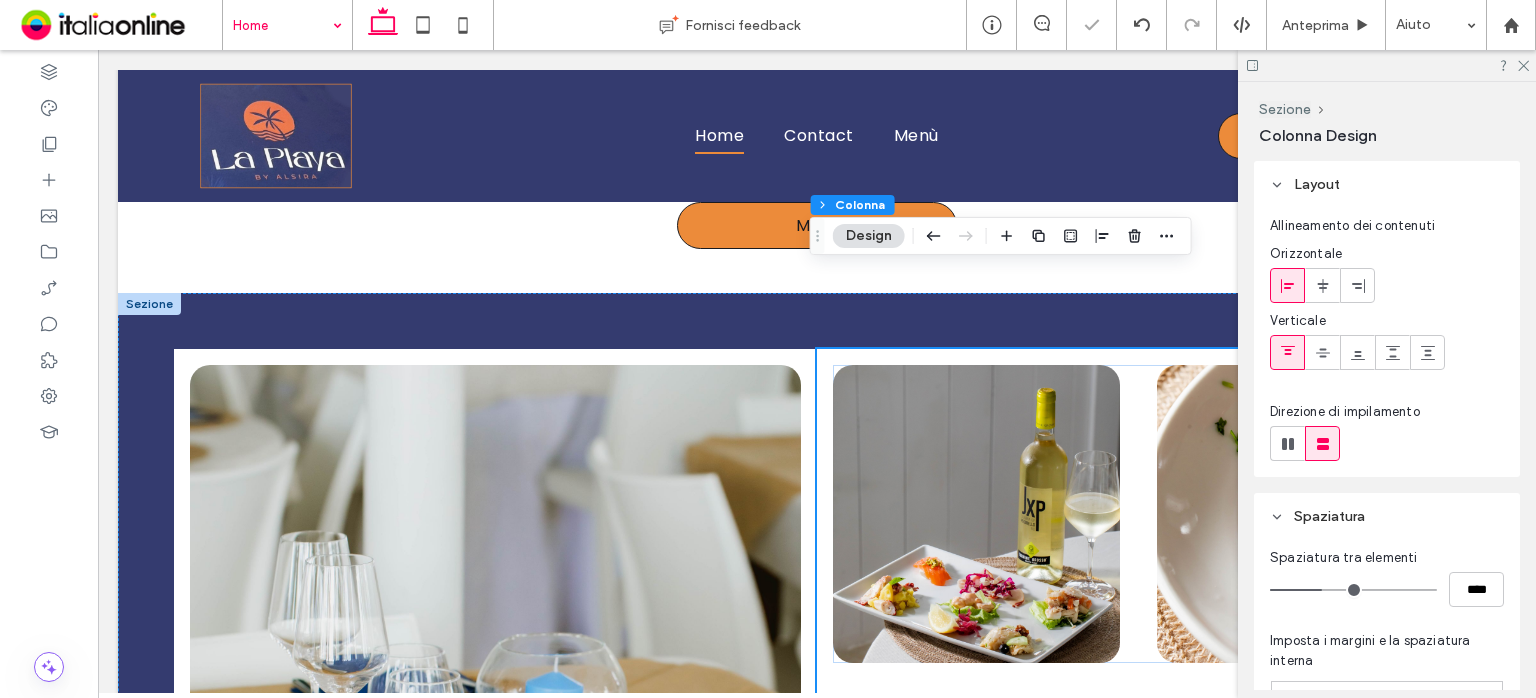 type on "**" 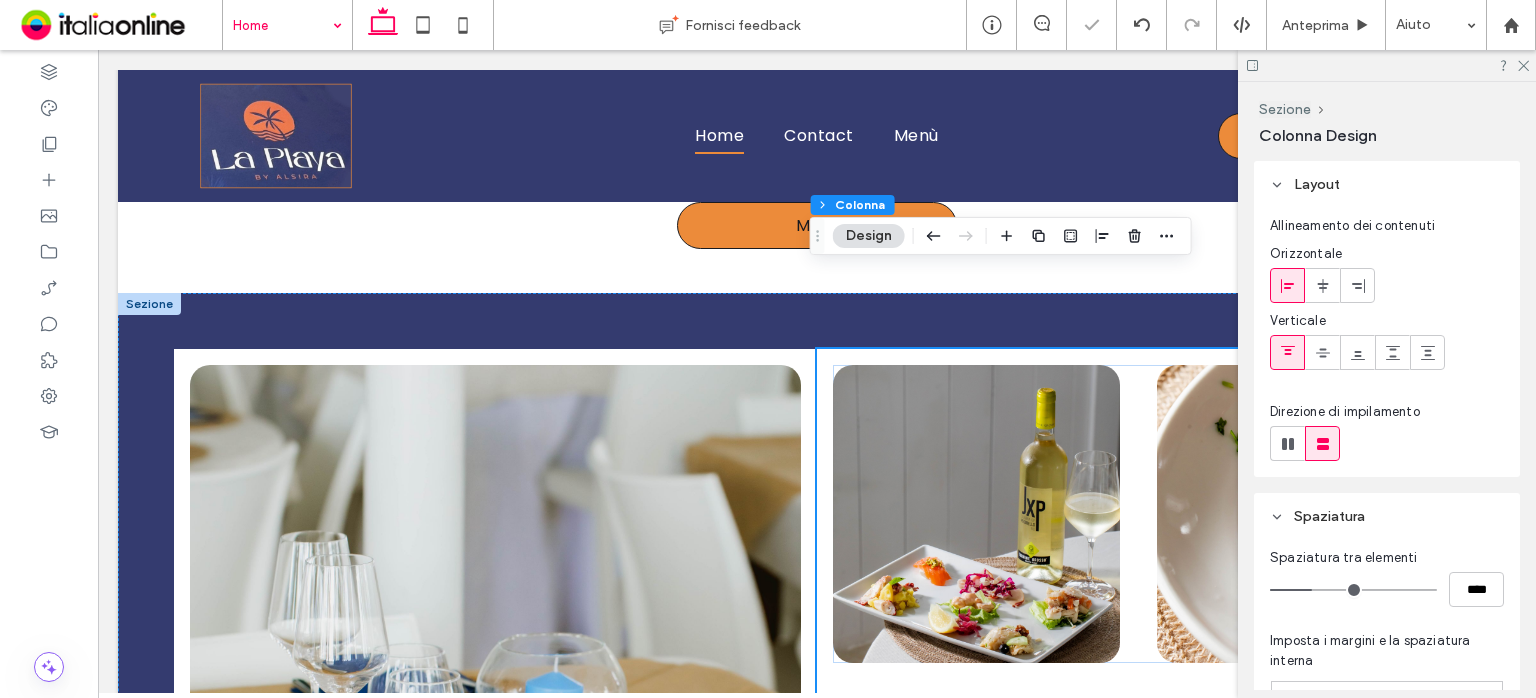 type on "**" 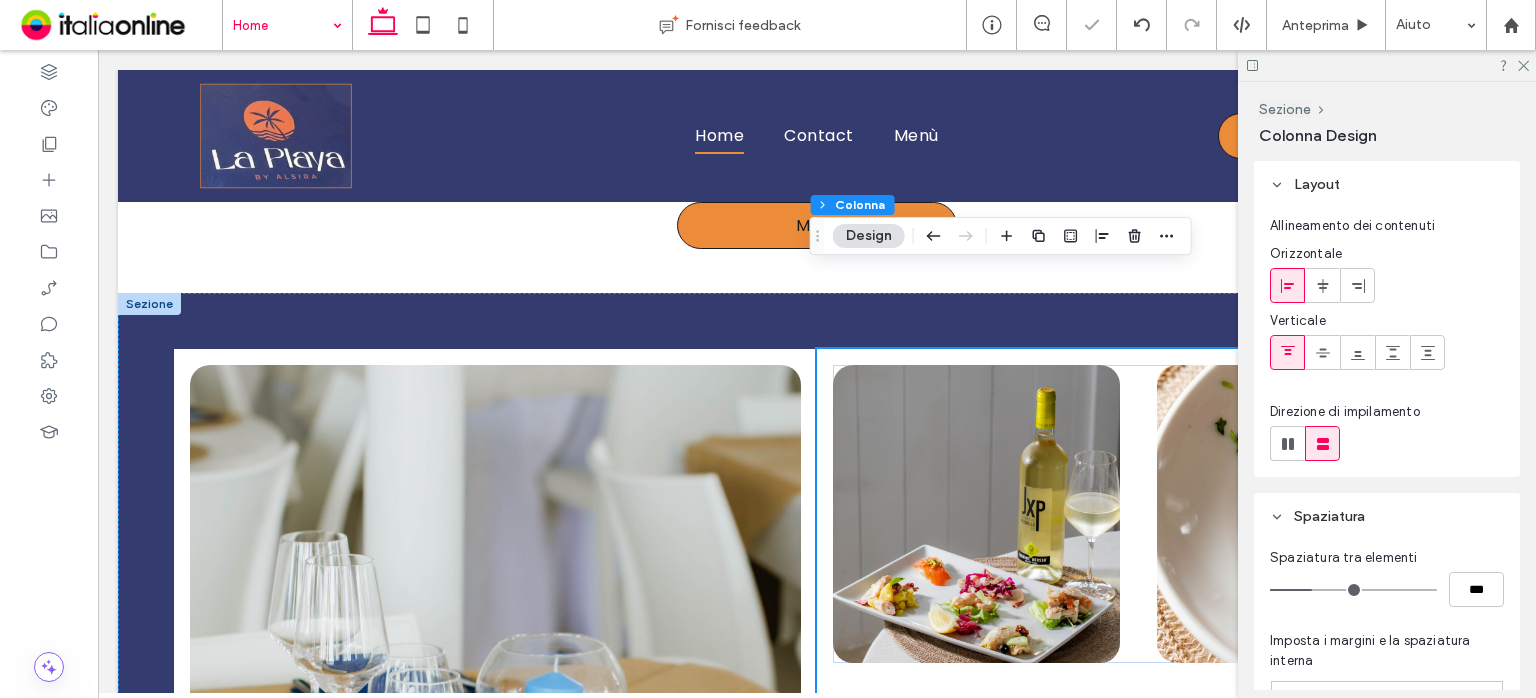 type on "*" 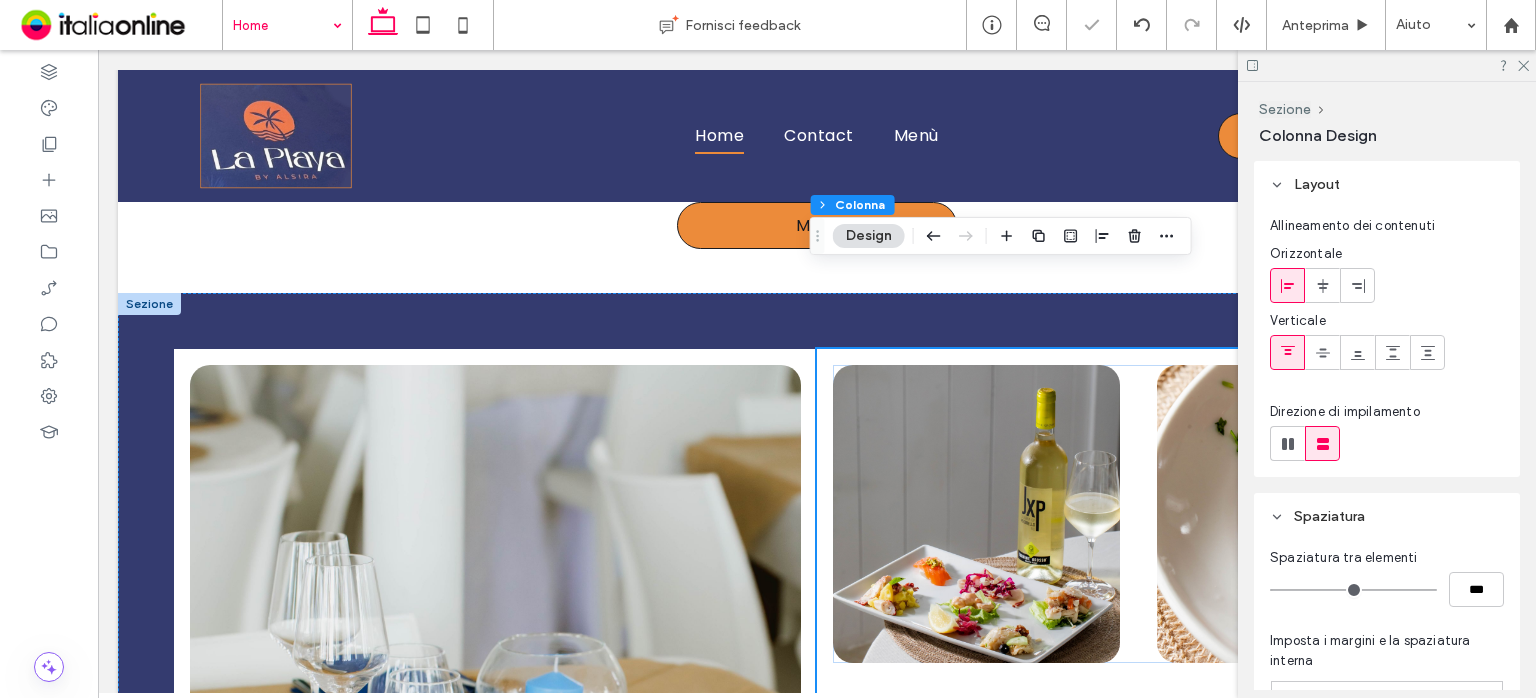 drag, startPoint x: 1313, startPoint y: 582, endPoint x: 1259, endPoint y: 581, distance: 54.00926 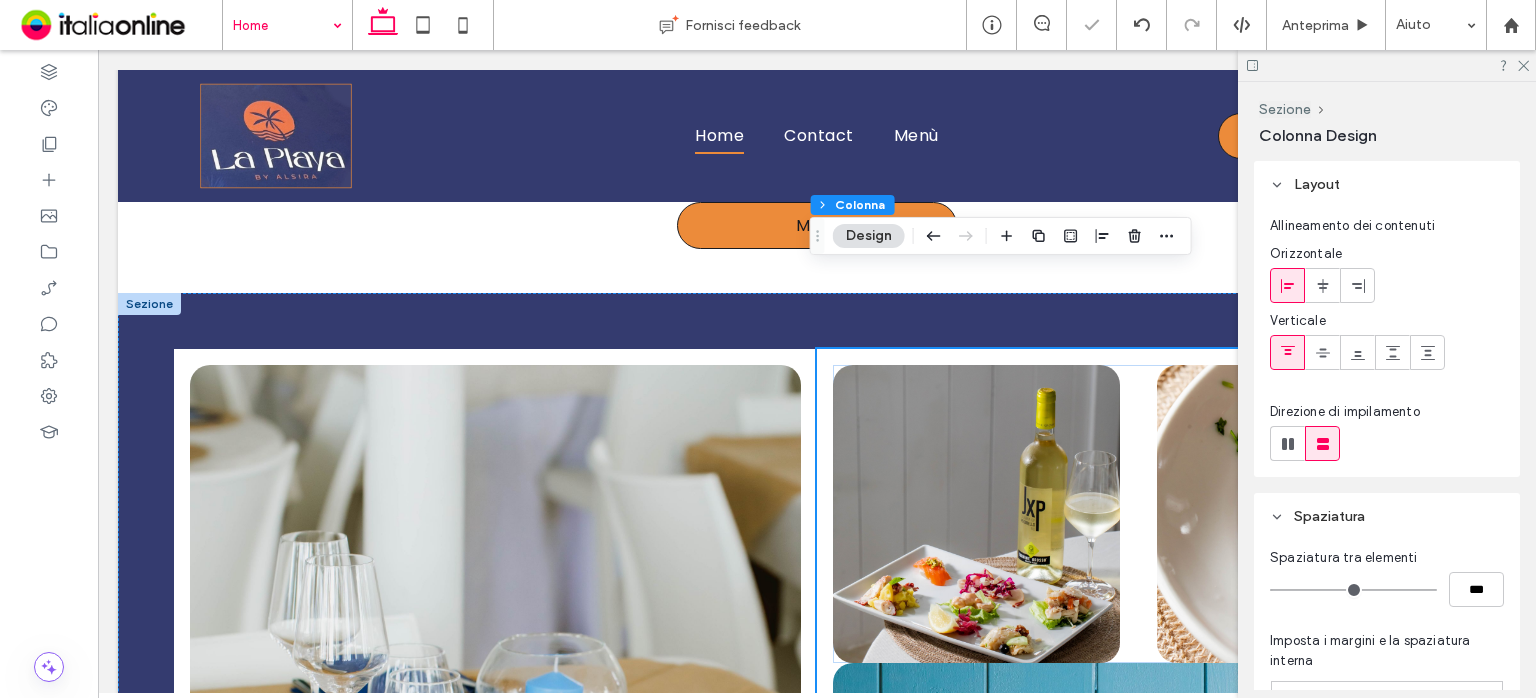 type on "*" 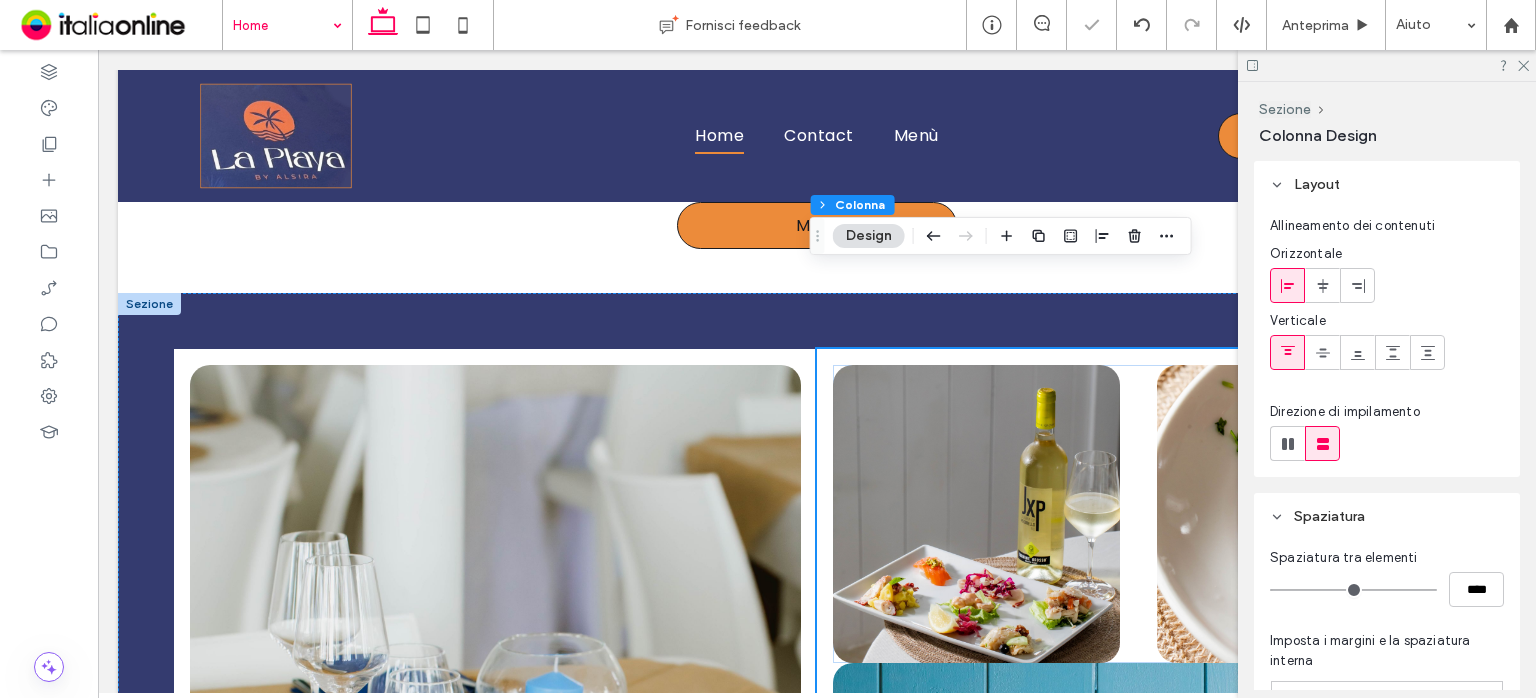 type on "**" 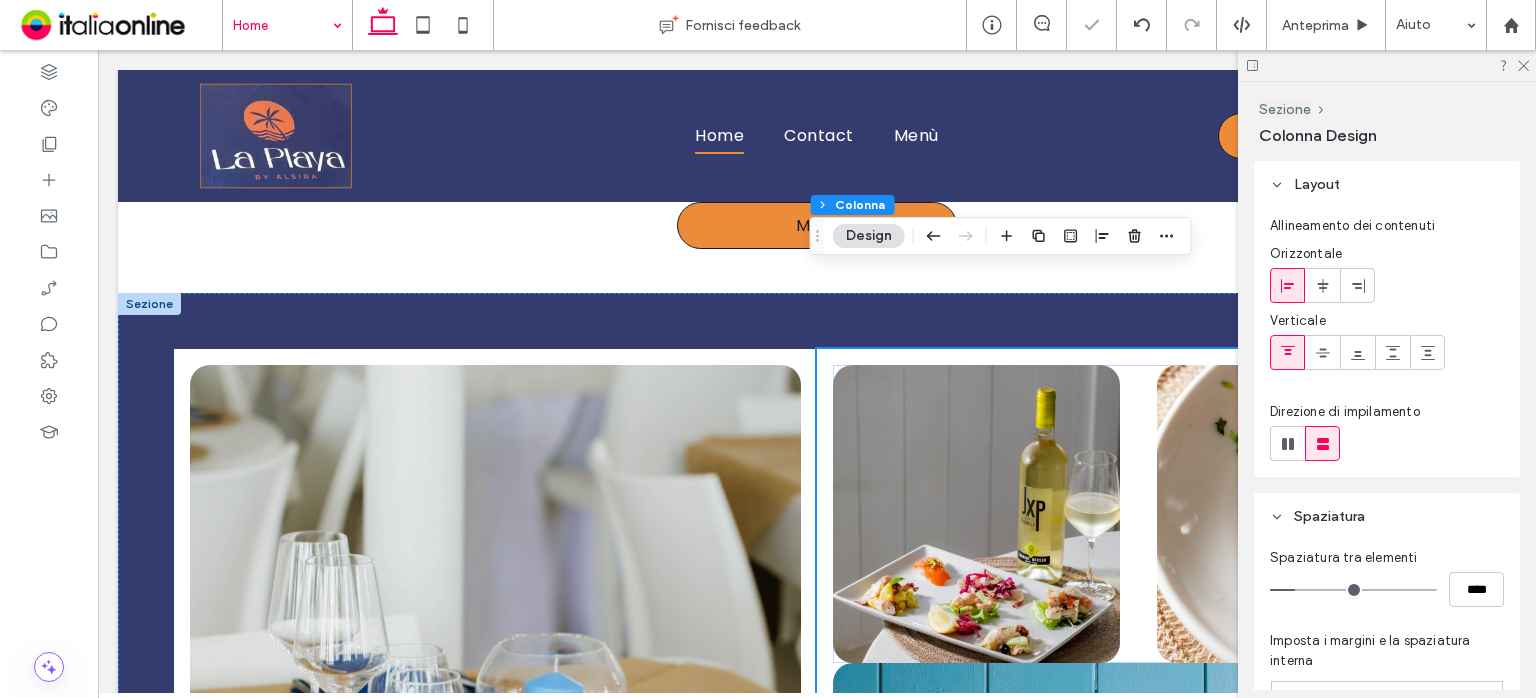 drag, startPoint x: 1282, startPoint y: 587, endPoint x: 1299, endPoint y: 593, distance: 18.027756 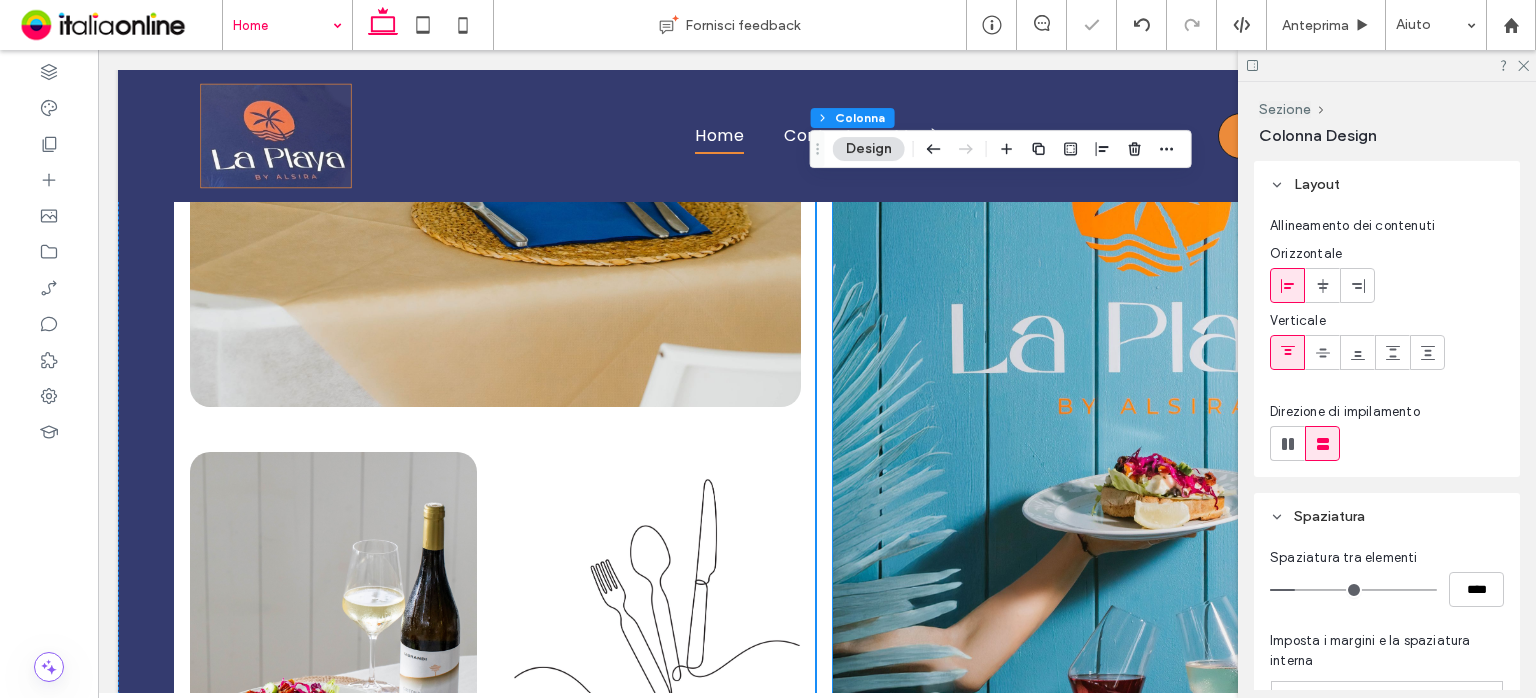 scroll, scrollTop: 1973, scrollLeft: 0, axis: vertical 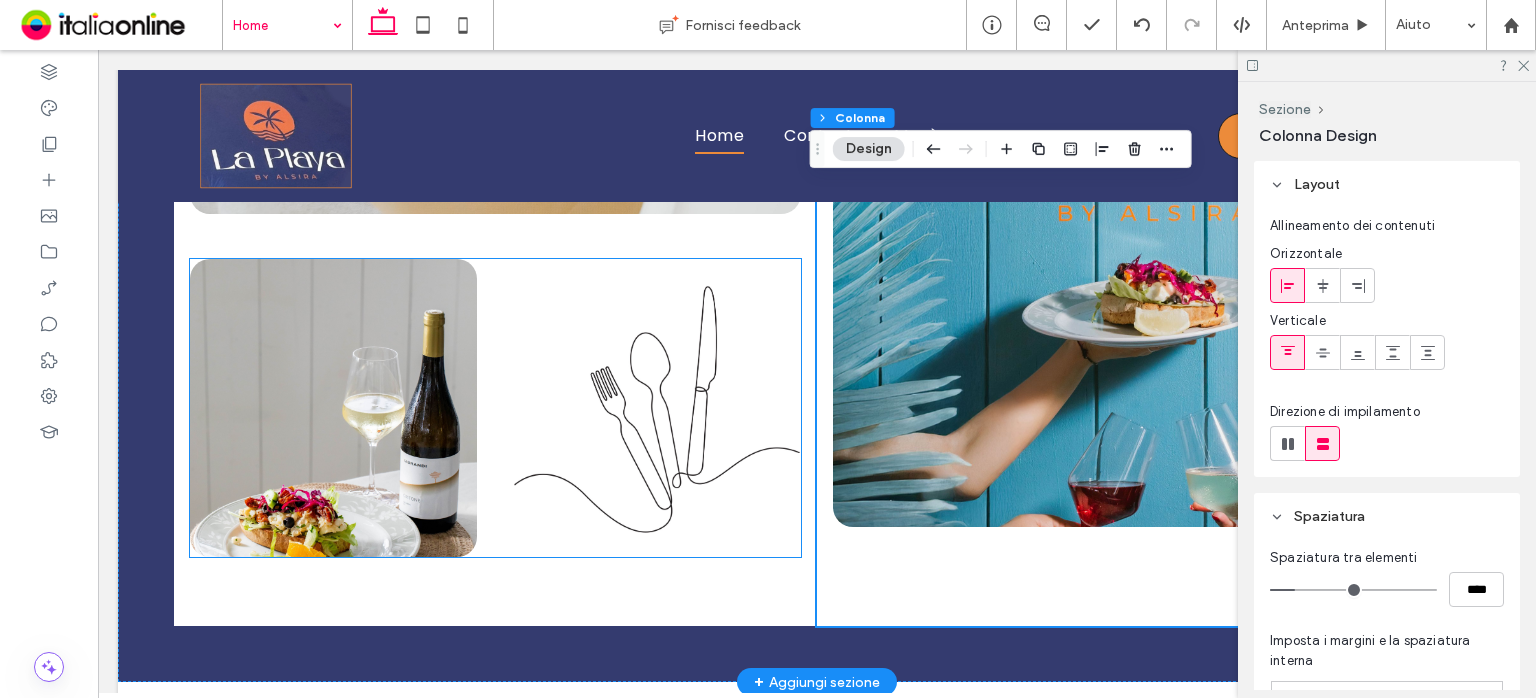 click at bounding box center [657, 408] 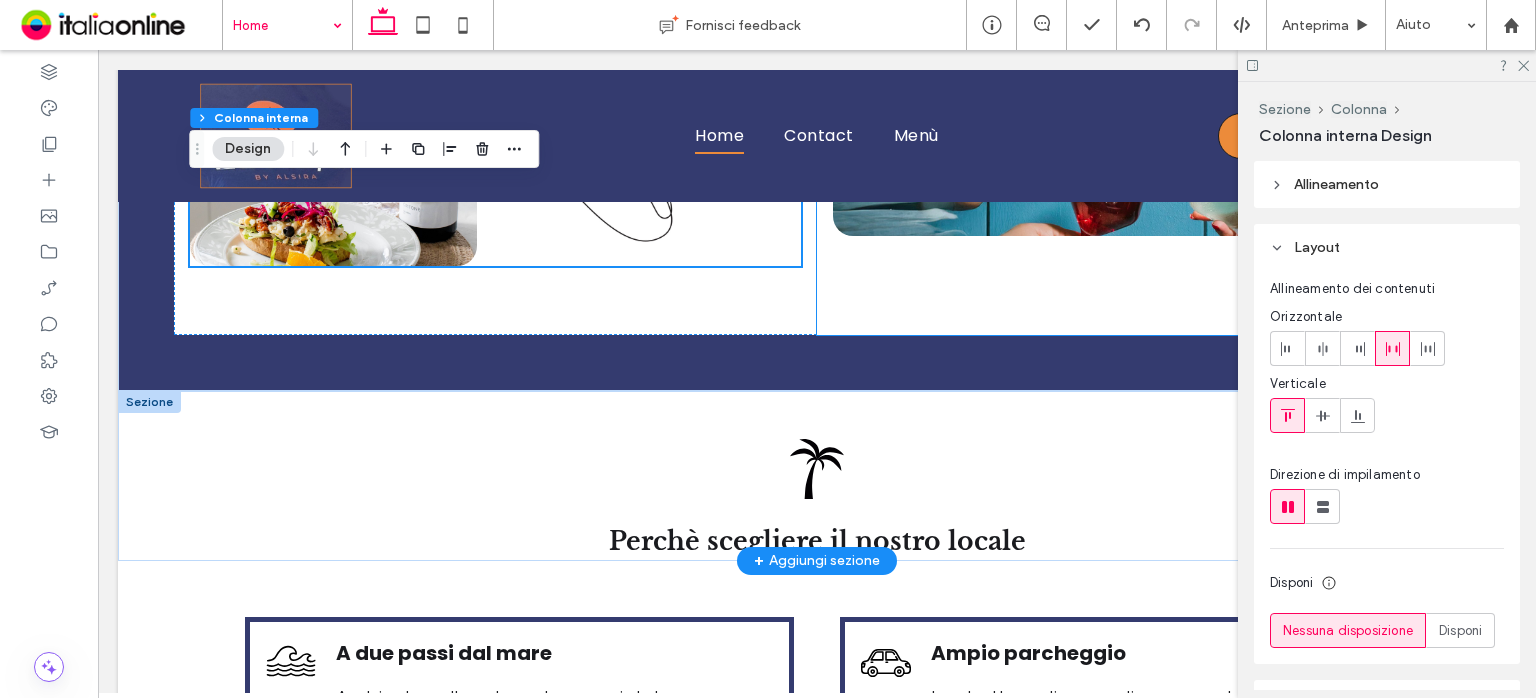 scroll, scrollTop: 2273, scrollLeft: 0, axis: vertical 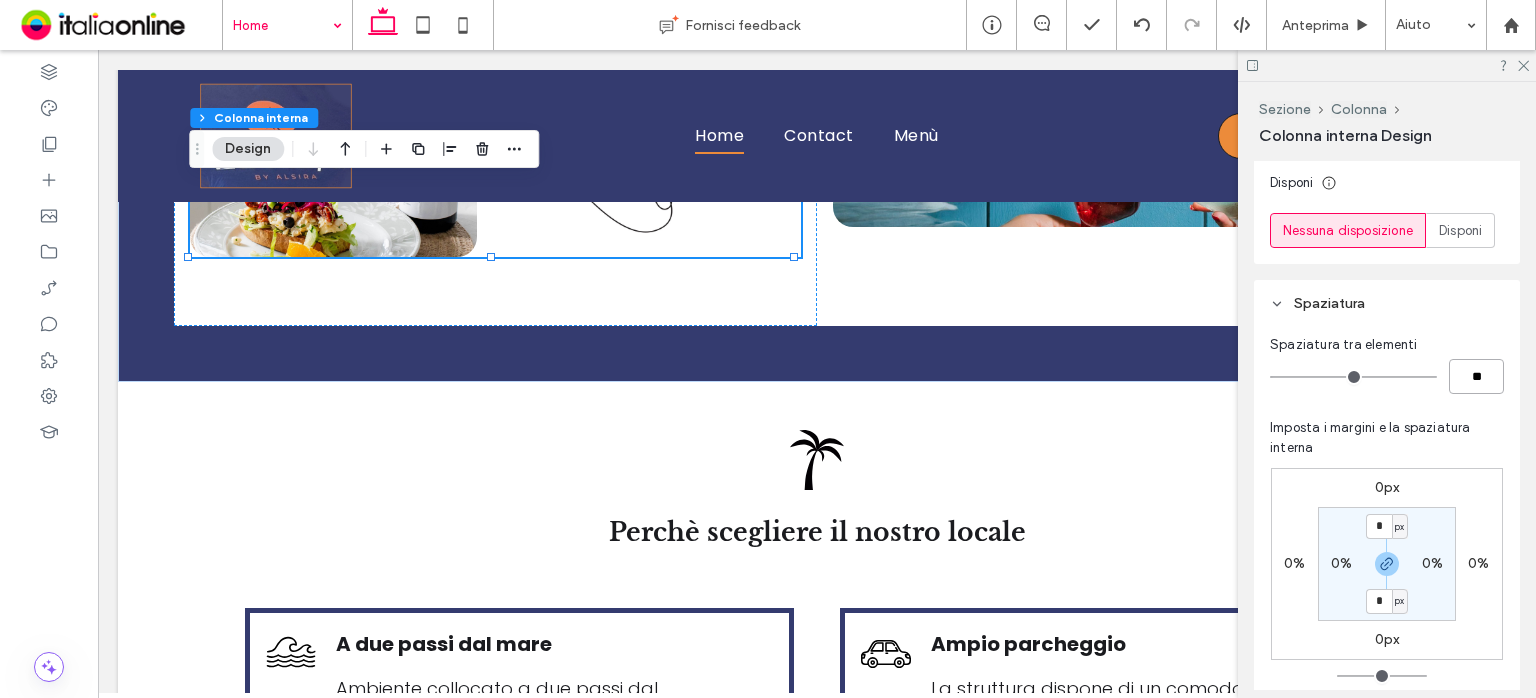 drag, startPoint x: 1482, startPoint y: 376, endPoint x: 1418, endPoint y: 378, distance: 64.03124 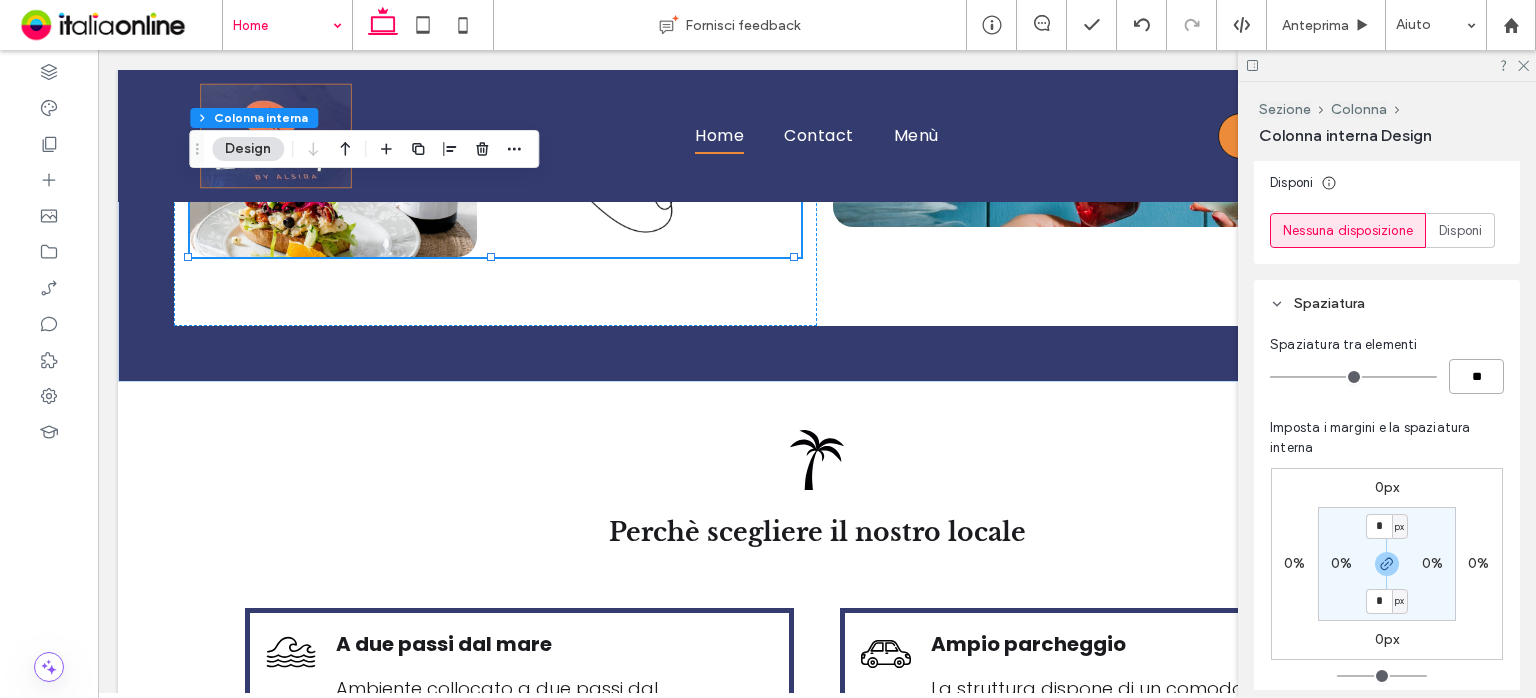 type on "**" 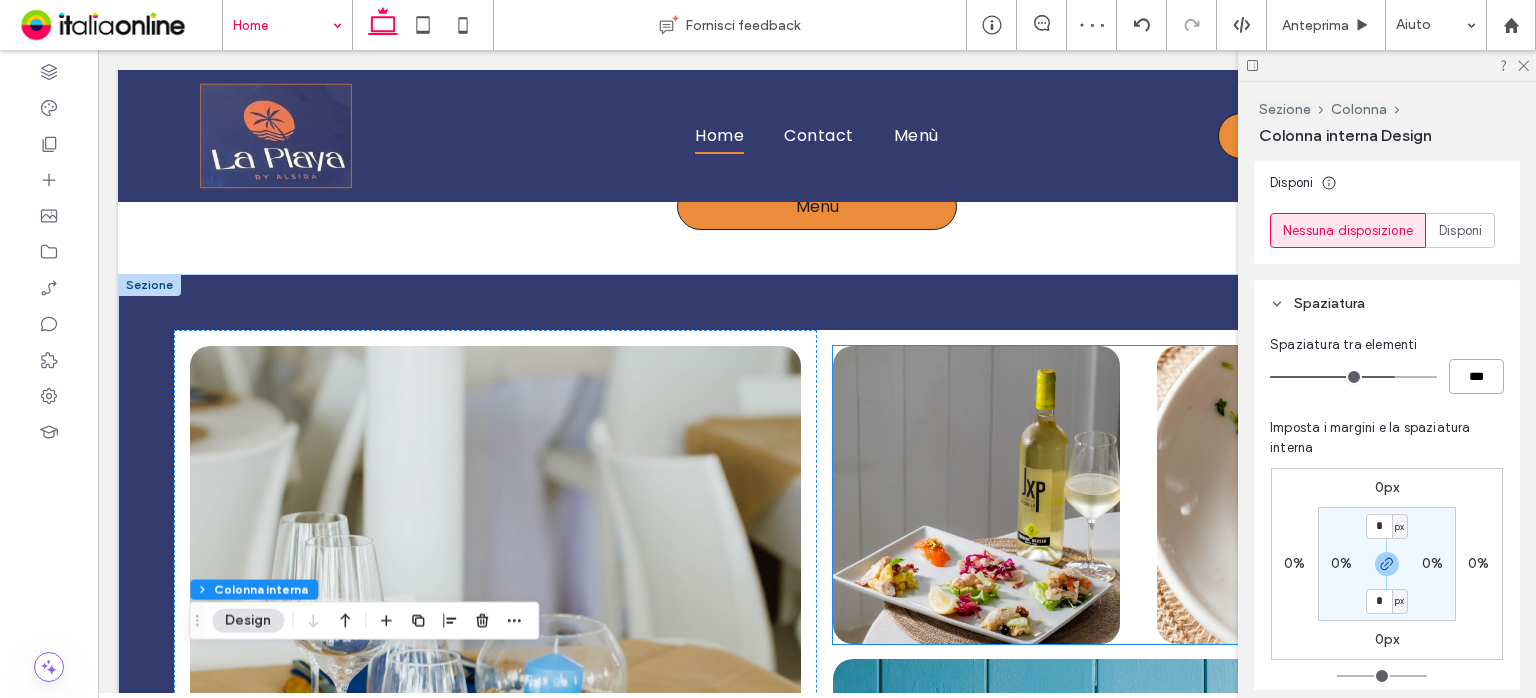 scroll, scrollTop: 1173, scrollLeft: 0, axis: vertical 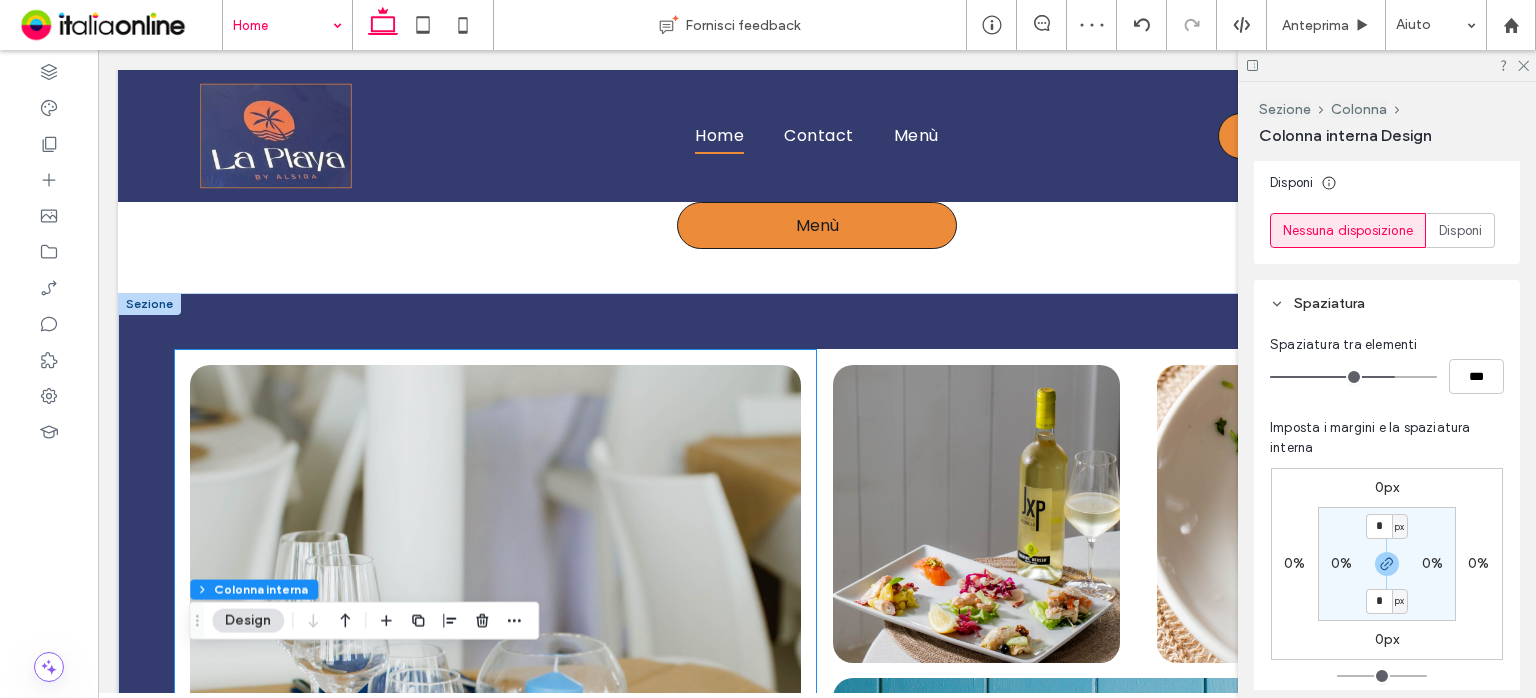 click at bounding box center (495, 887) 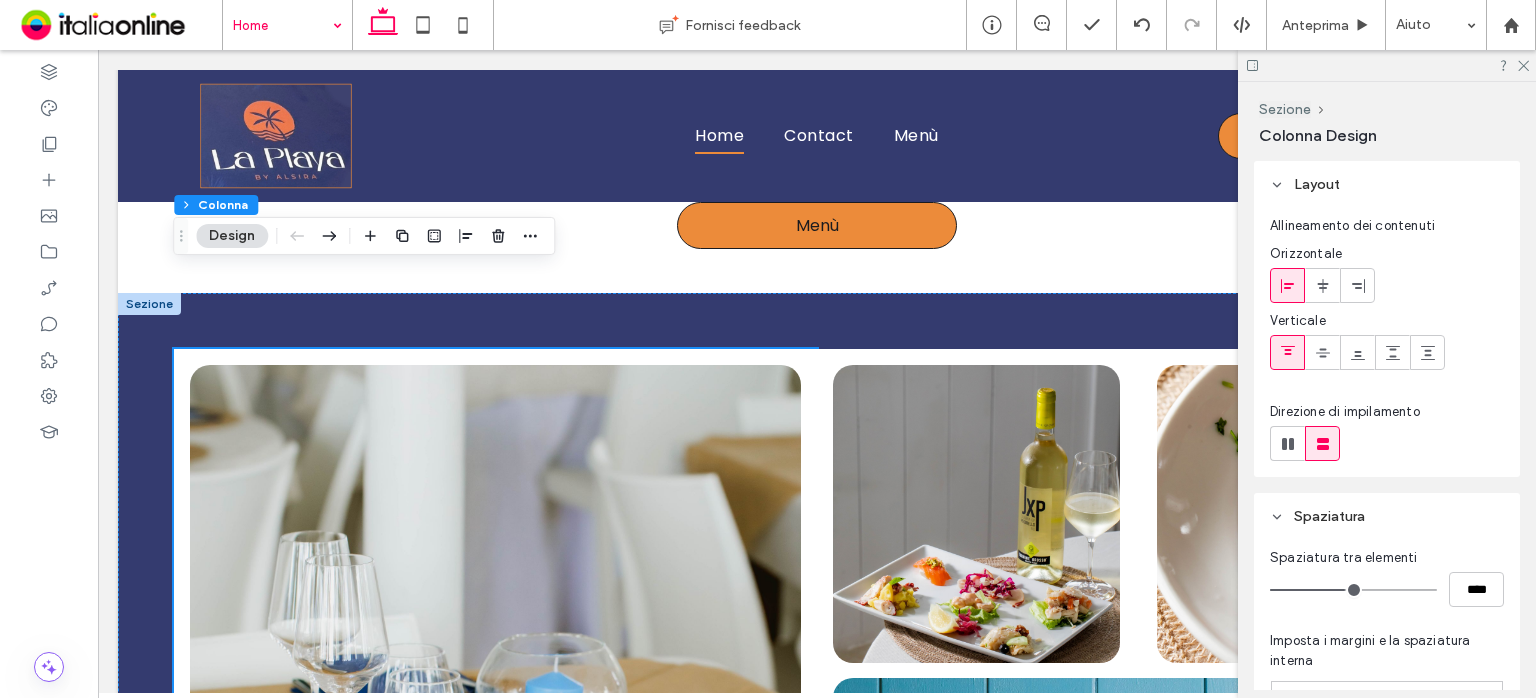 click at bounding box center [495, 887] 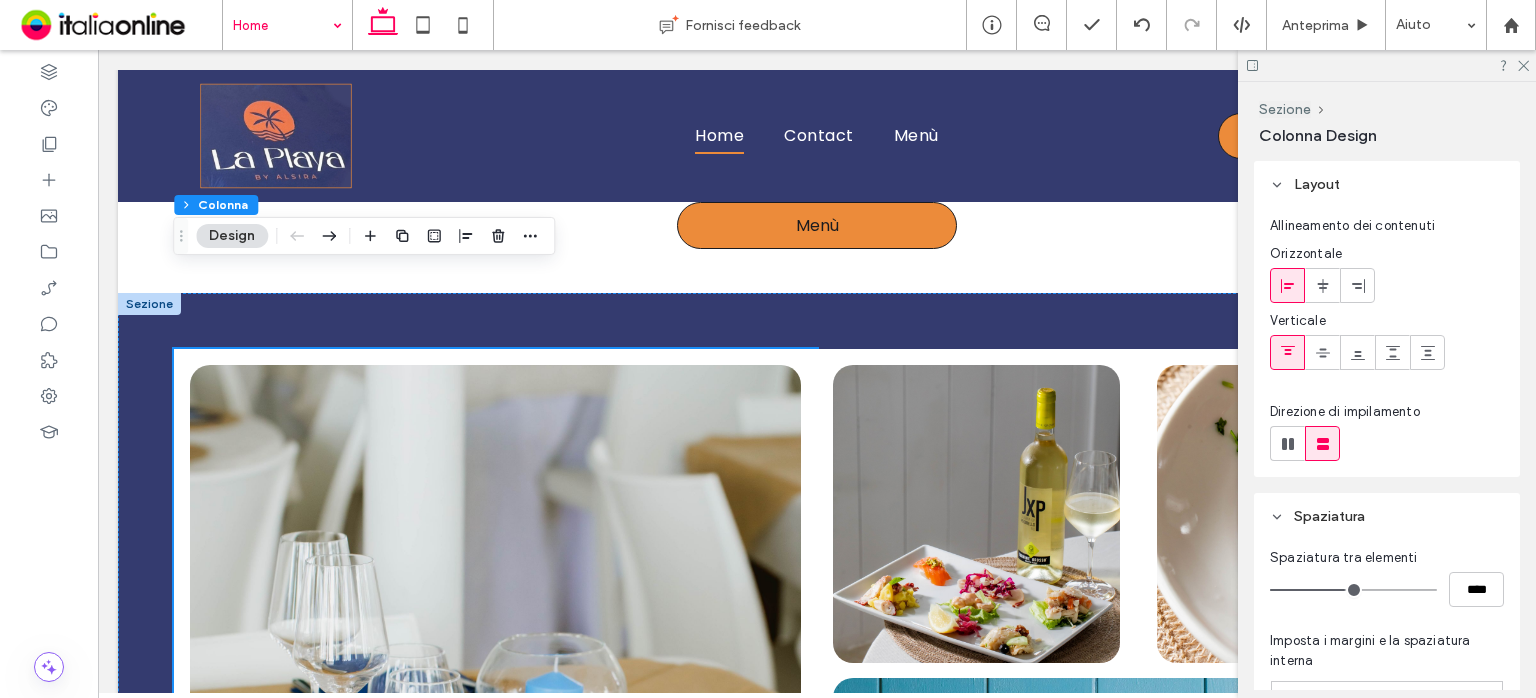 click at bounding box center [495, 887] 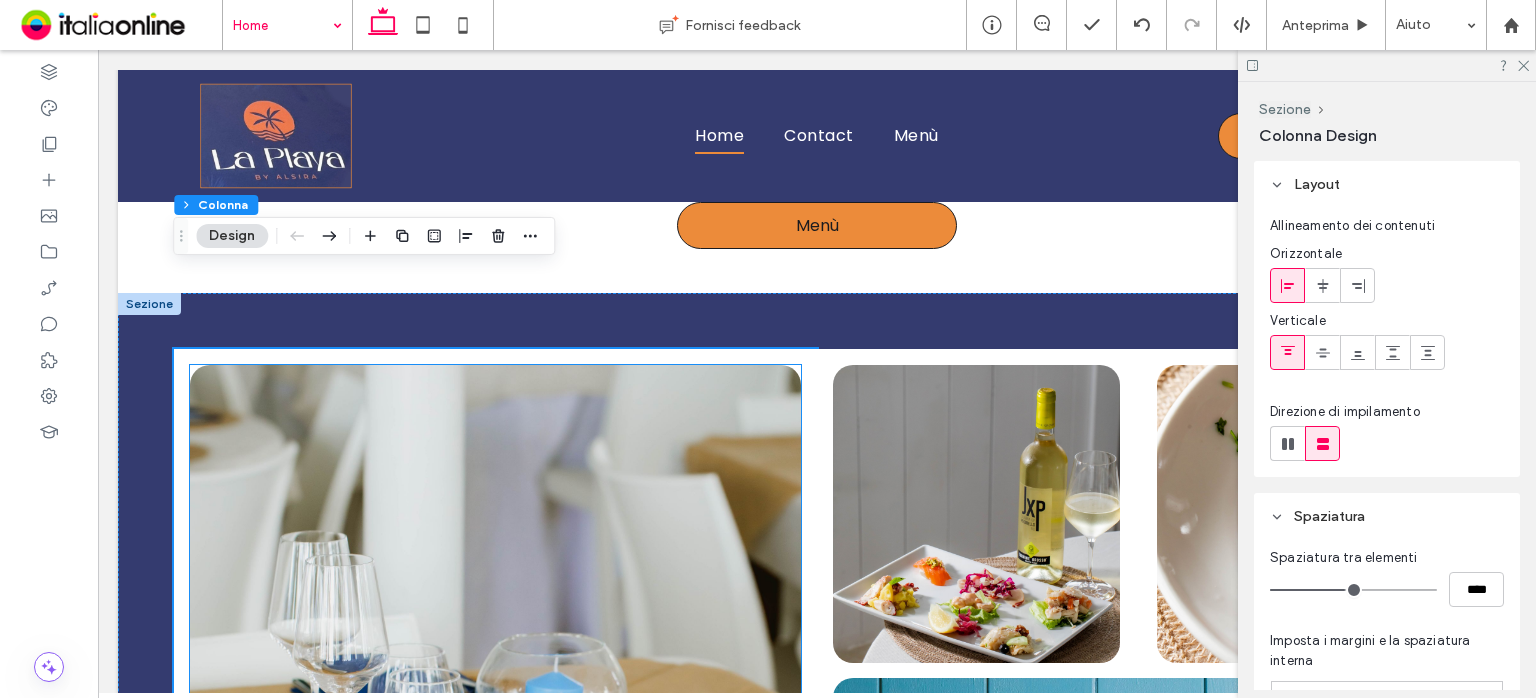 click at bounding box center [495, 689] 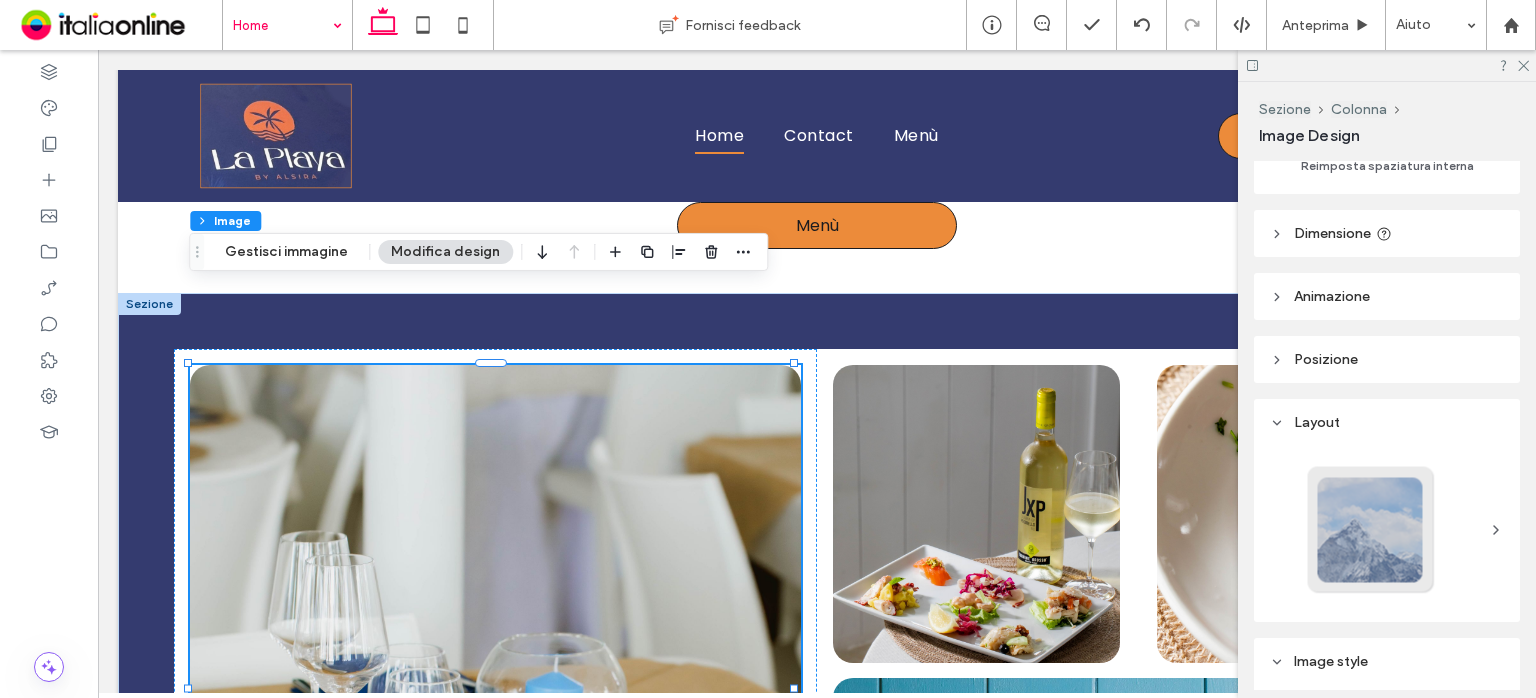 scroll, scrollTop: 400, scrollLeft: 0, axis: vertical 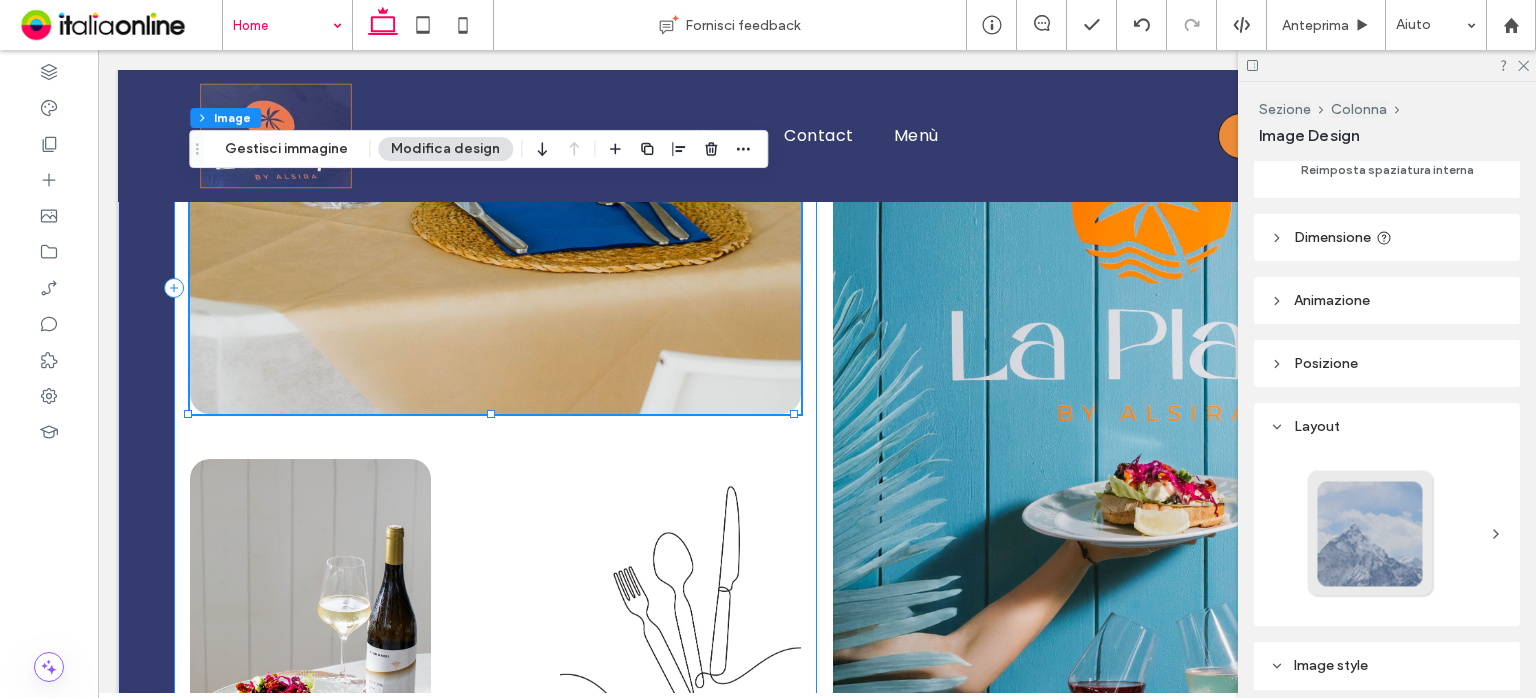 click at bounding box center [495, 287] 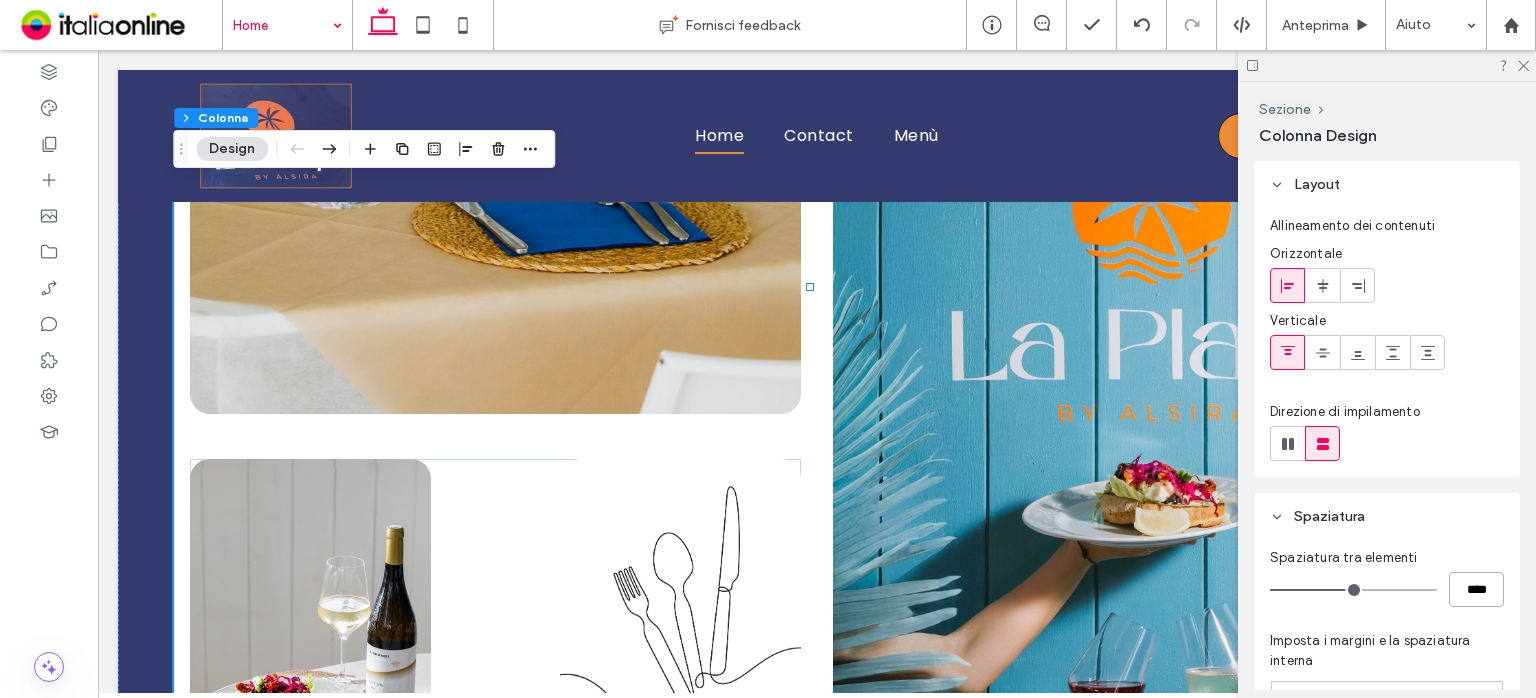 click on "****" at bounding box center (1476, 589) 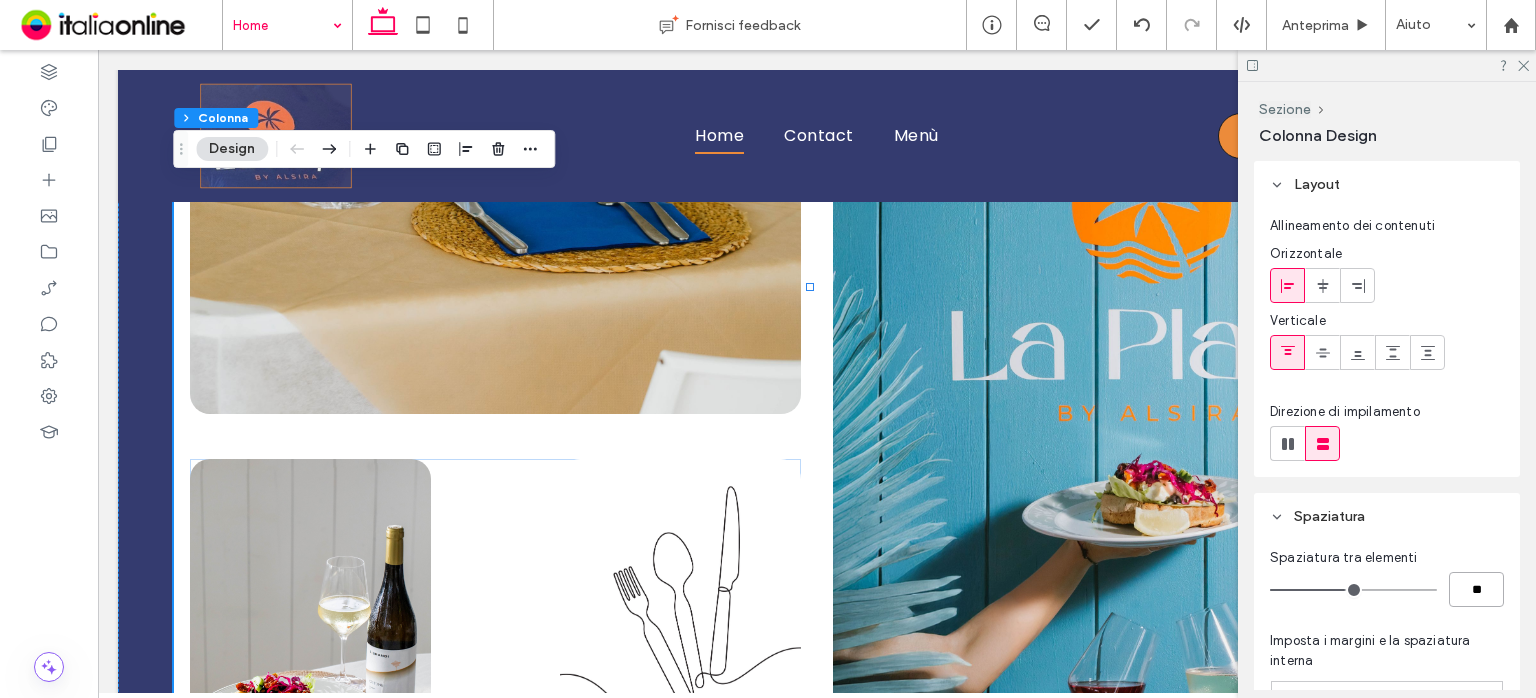 type on "**" 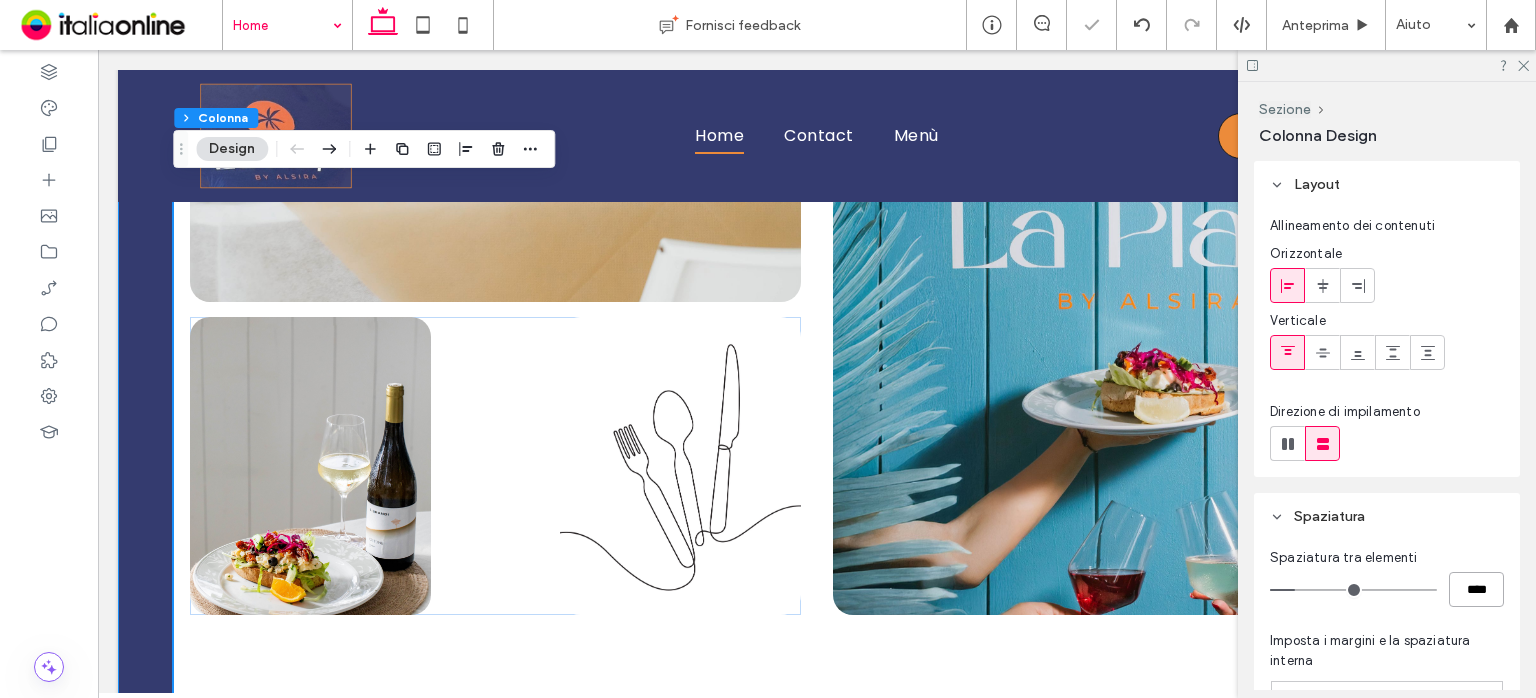 scroll, scrollTop: 2073, scrollLeft: 0, axis: vertical 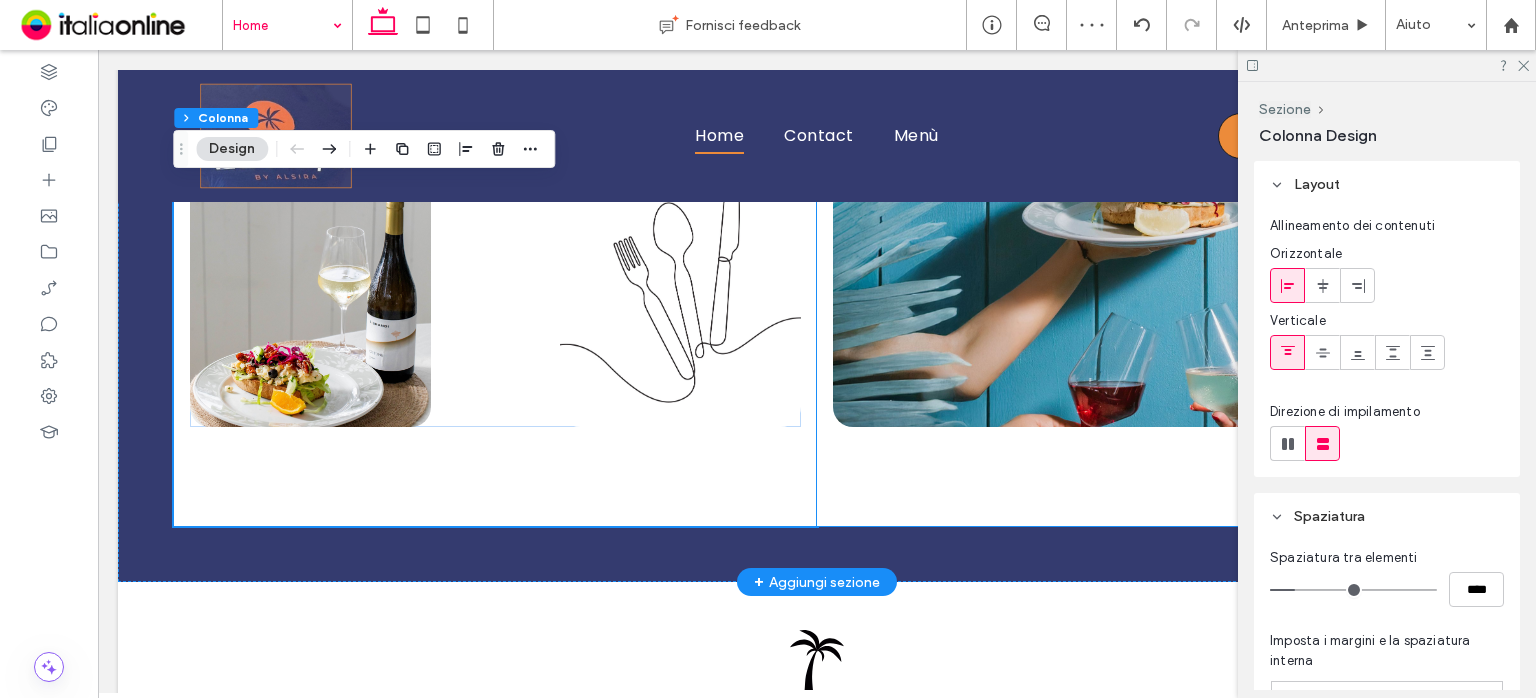 click at bounding box center [1138, -13] 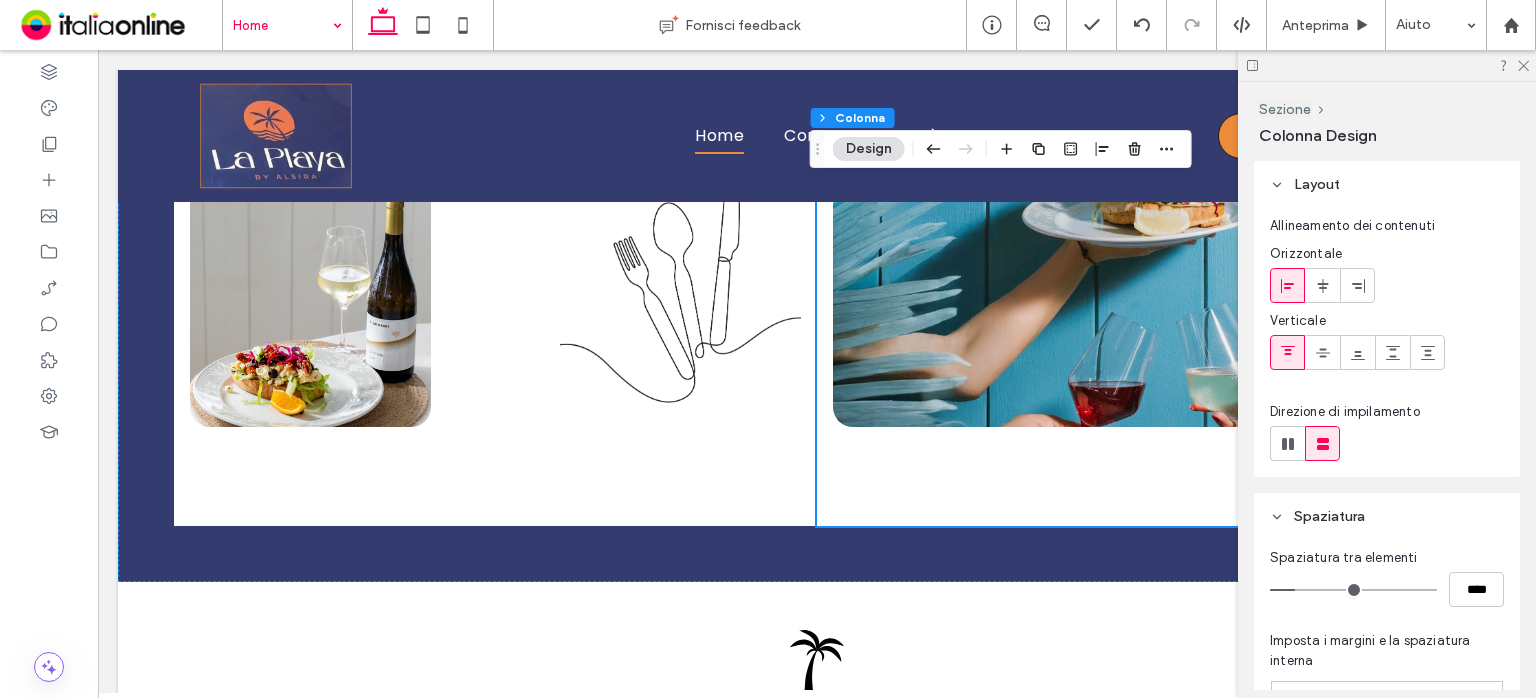 click 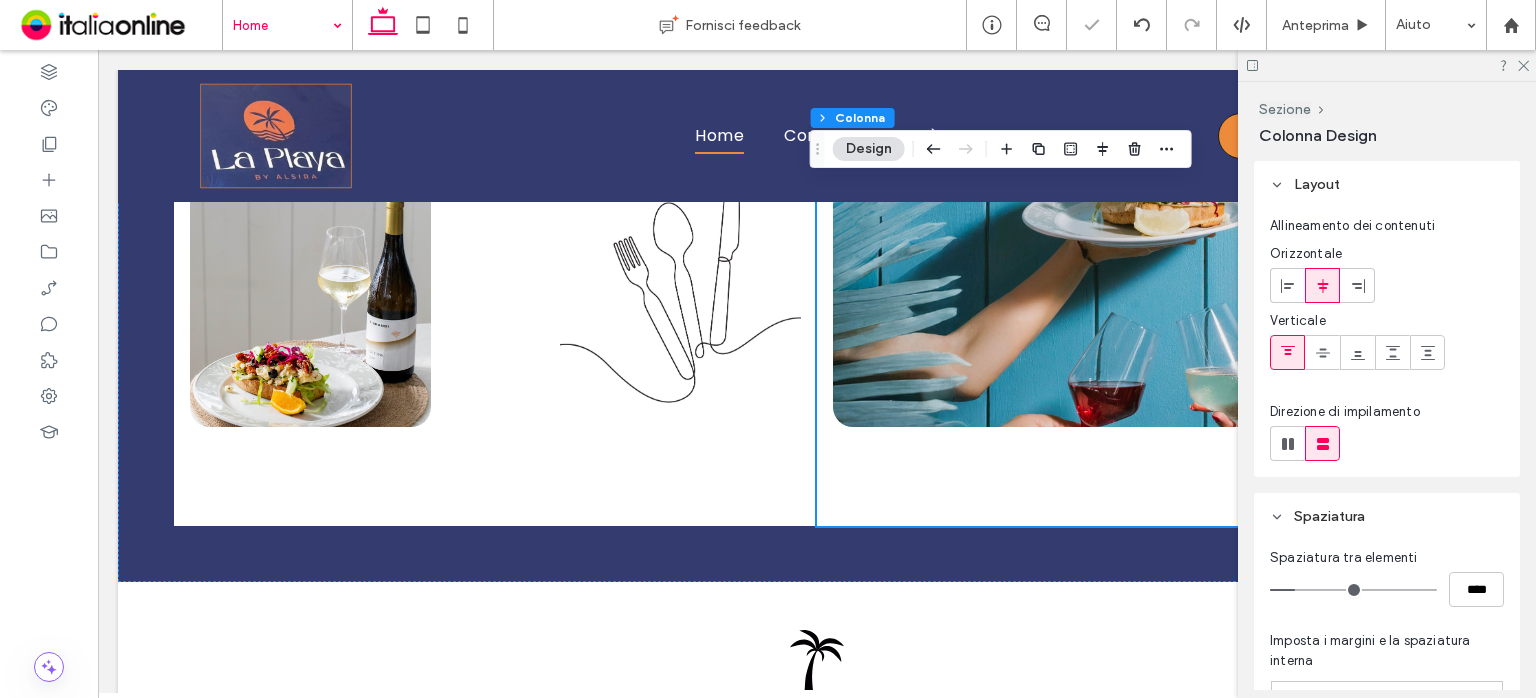 click 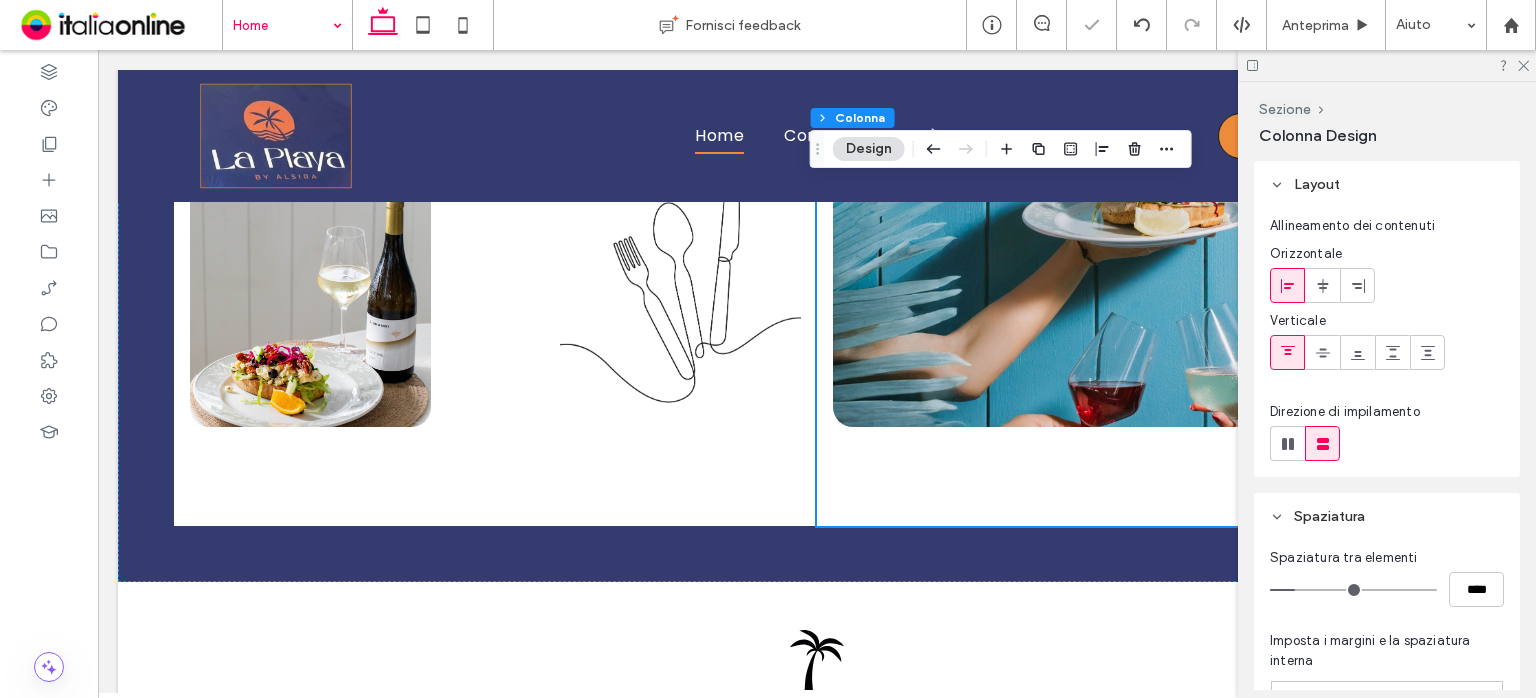click at bounding box center (1322, 352) 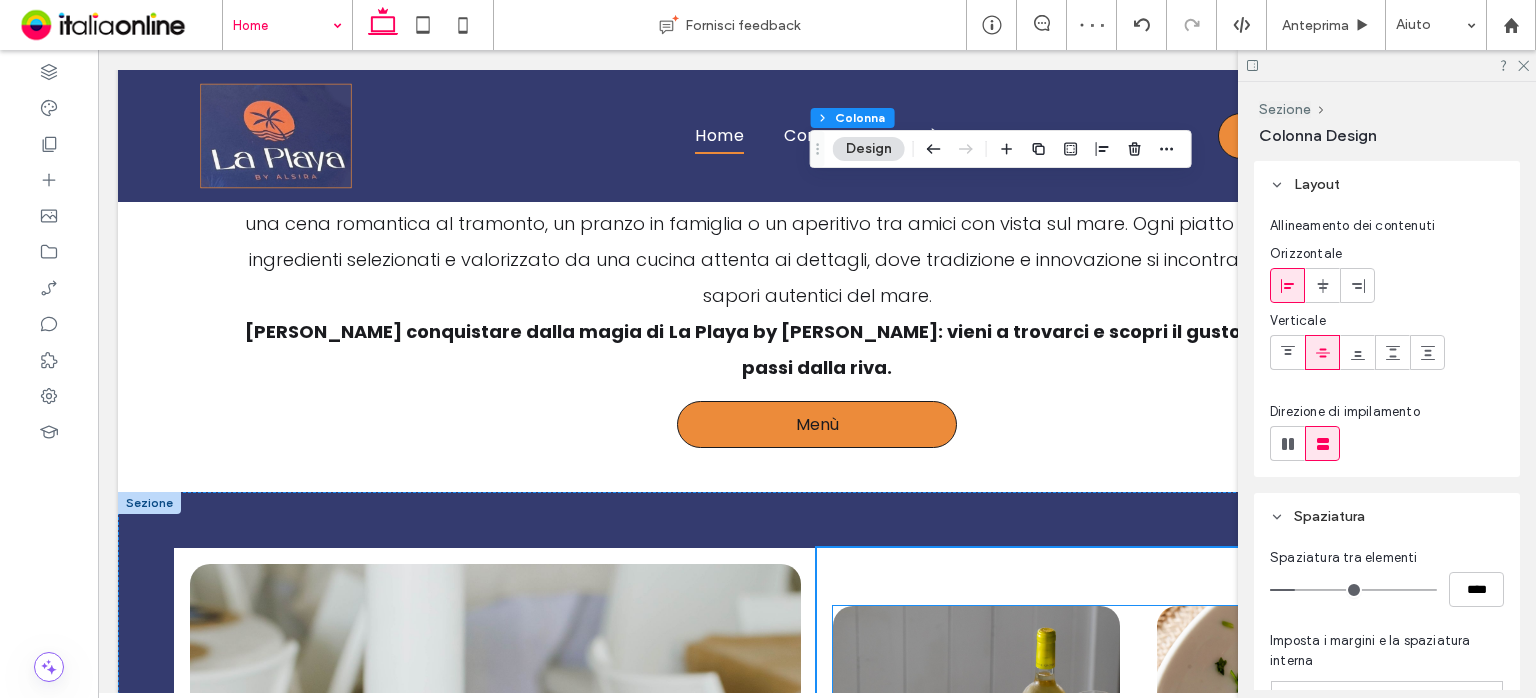 scroll, scrollTop: 973, scrollLeft: 0, axis: vertical 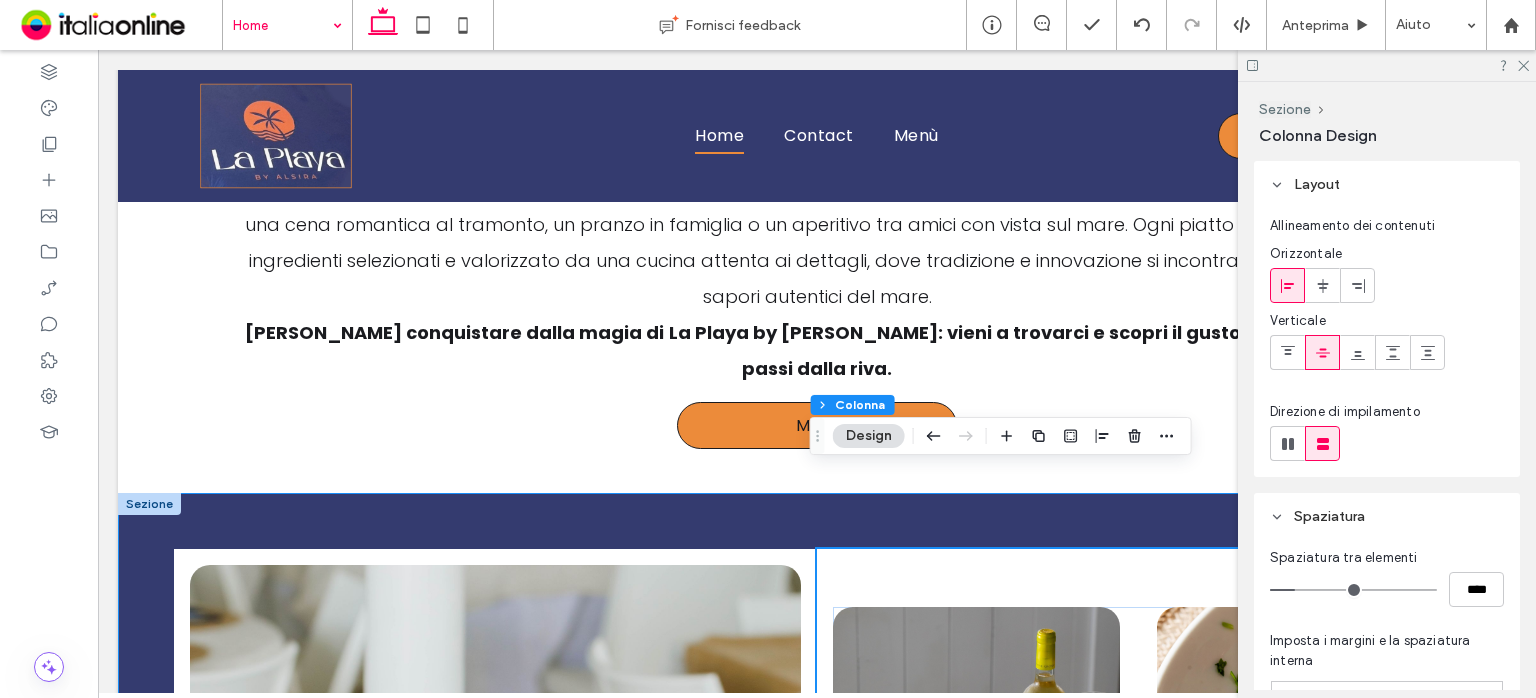 click at bounding box center (817, 1087) 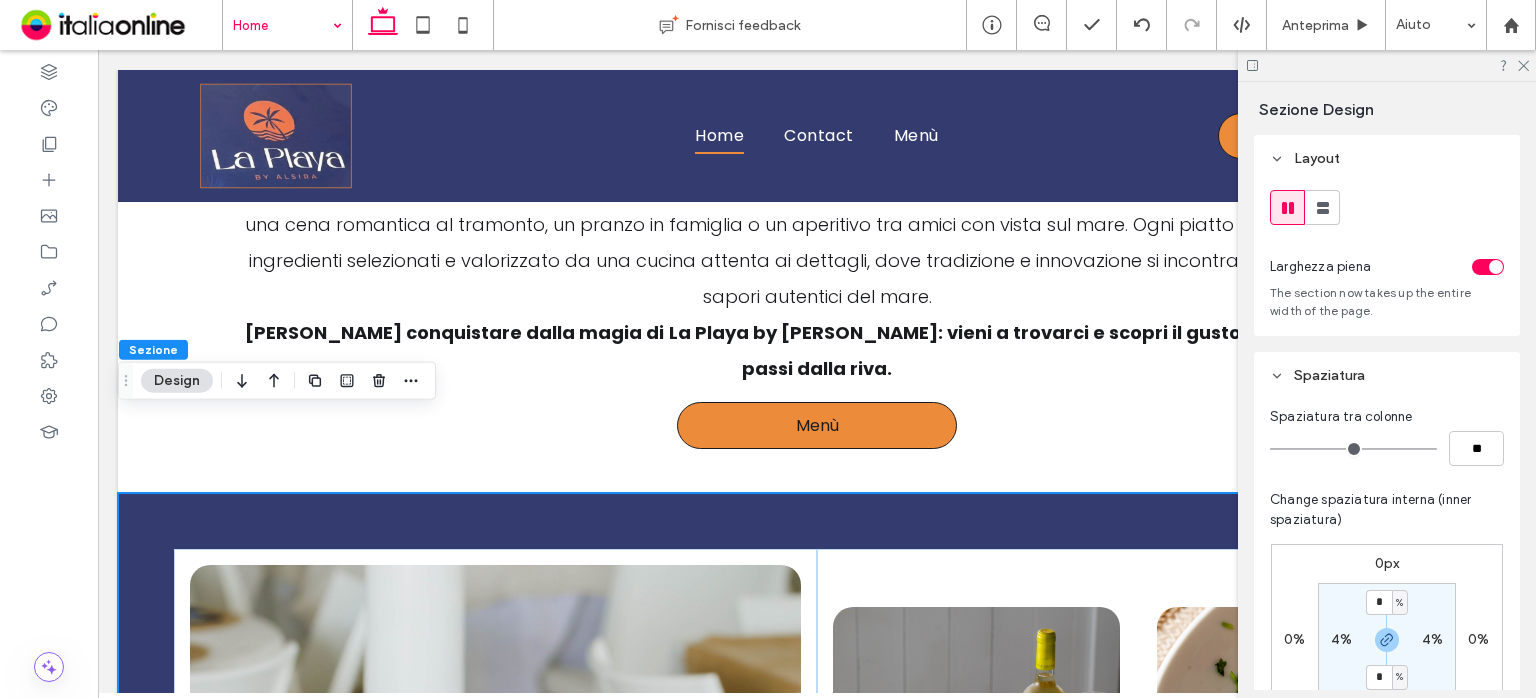 click at bounding box center [817, 1087] 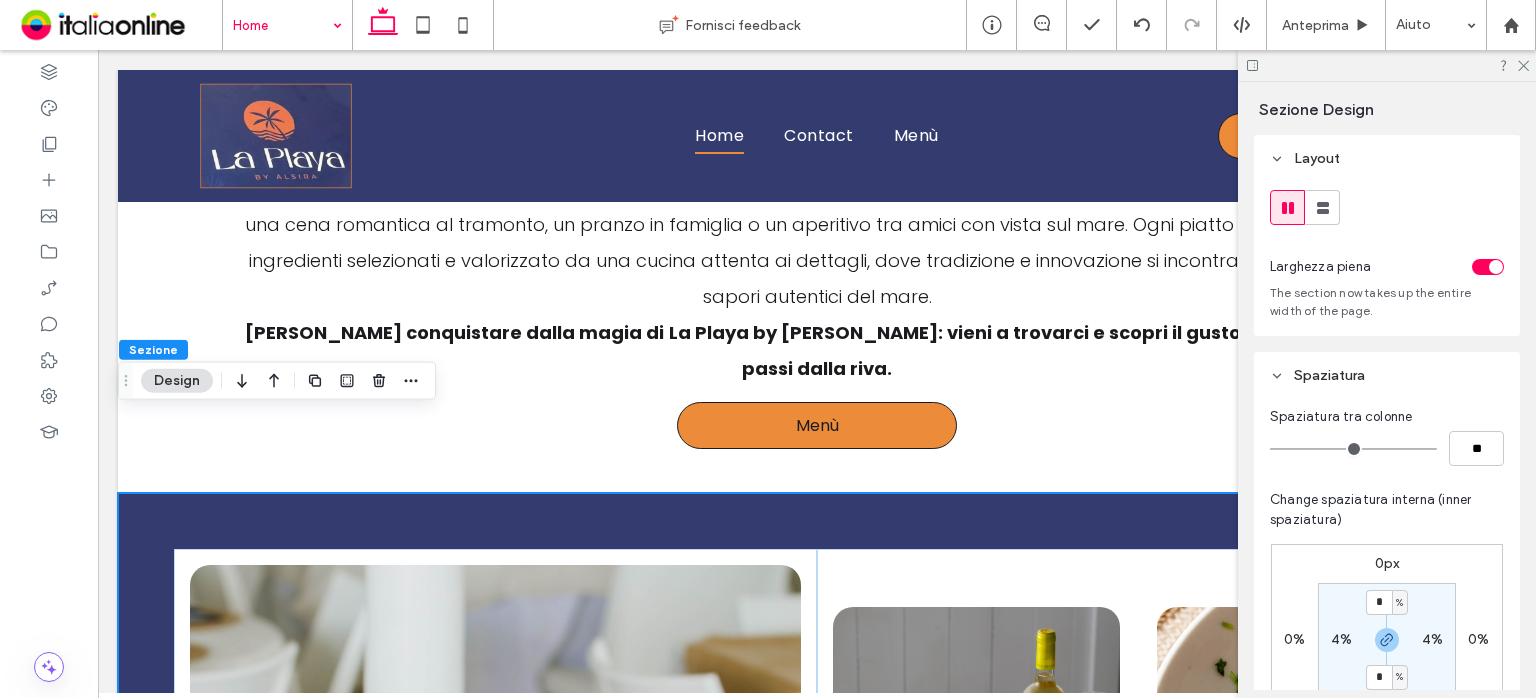 click on "Design" at bounding box center [177, 381] 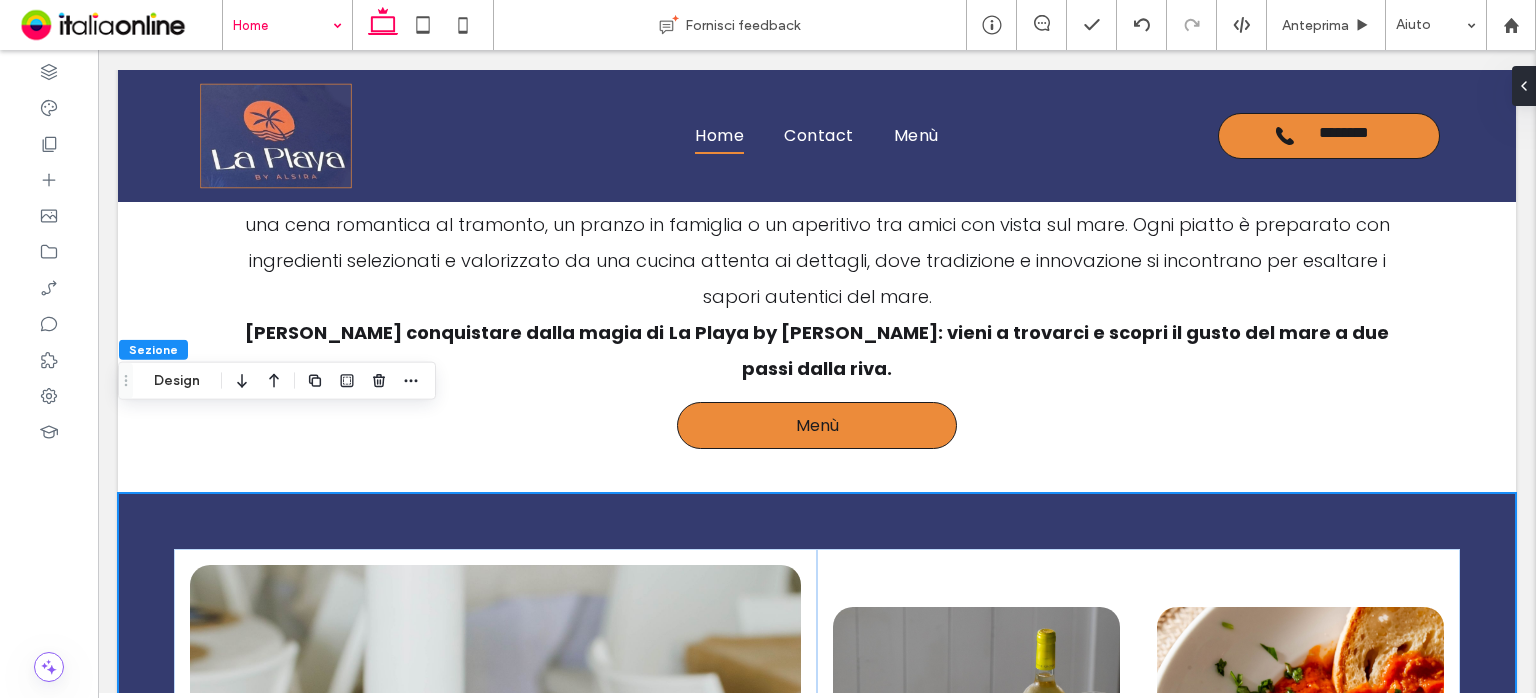 click at bounding box center (817, 1087) 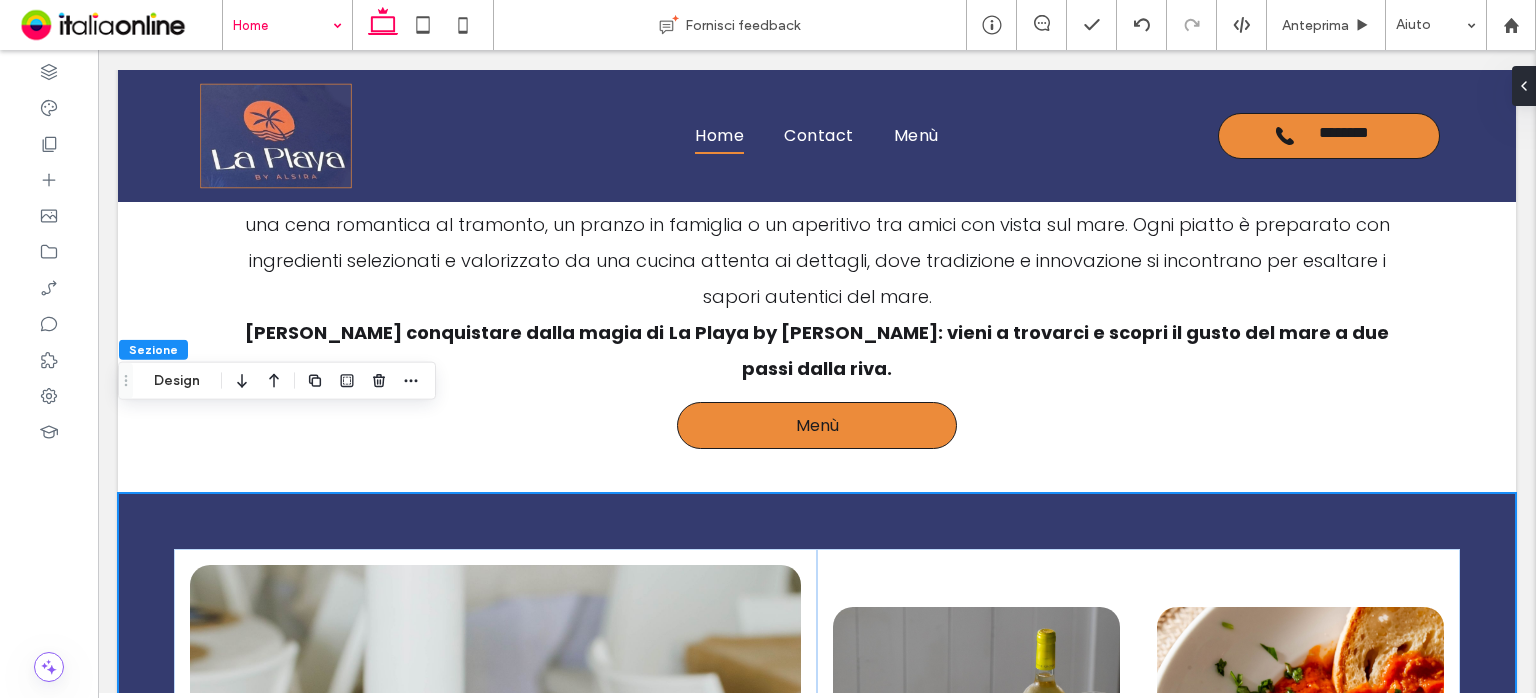 click at bounding box center [817, 1087] 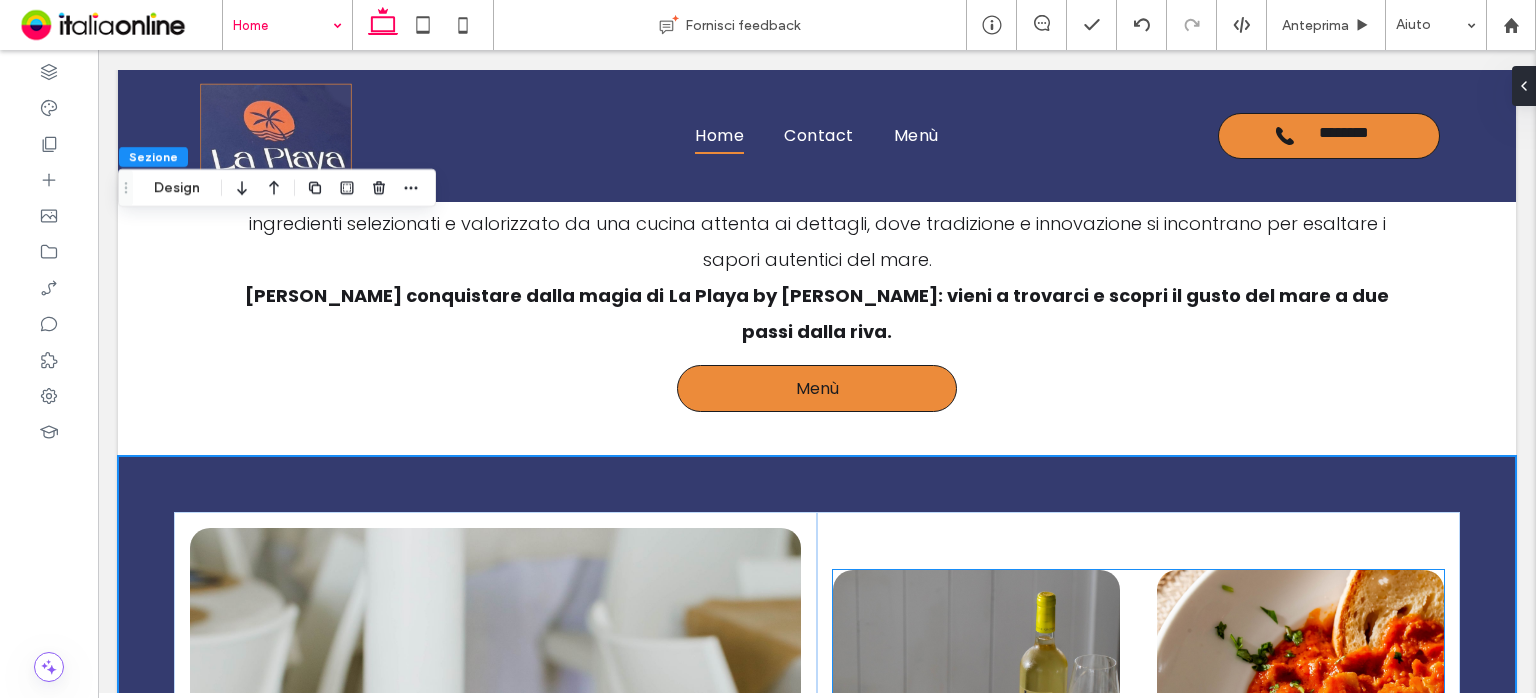 scroll, scrollTop: 973, scrollLeft: 0, axis: vertical 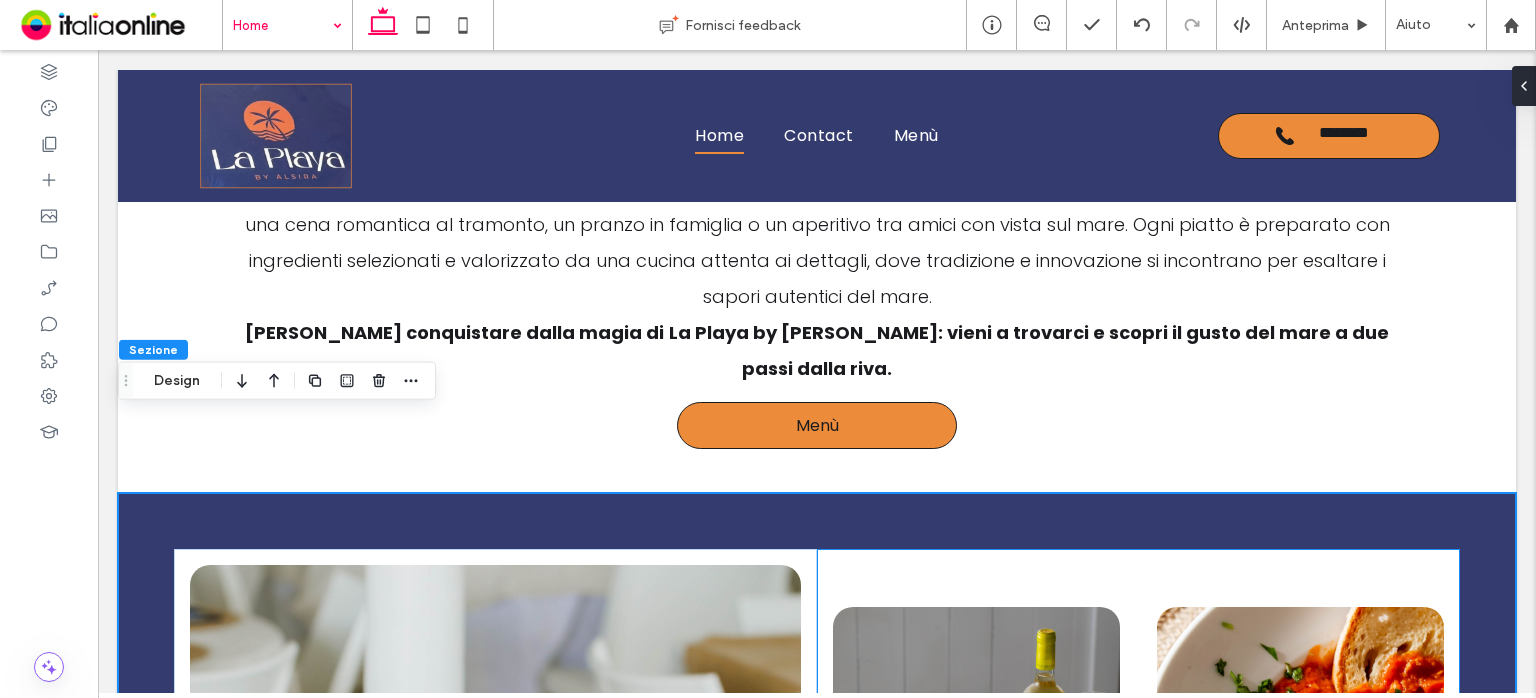 click at bounding box center [1138, 1087] 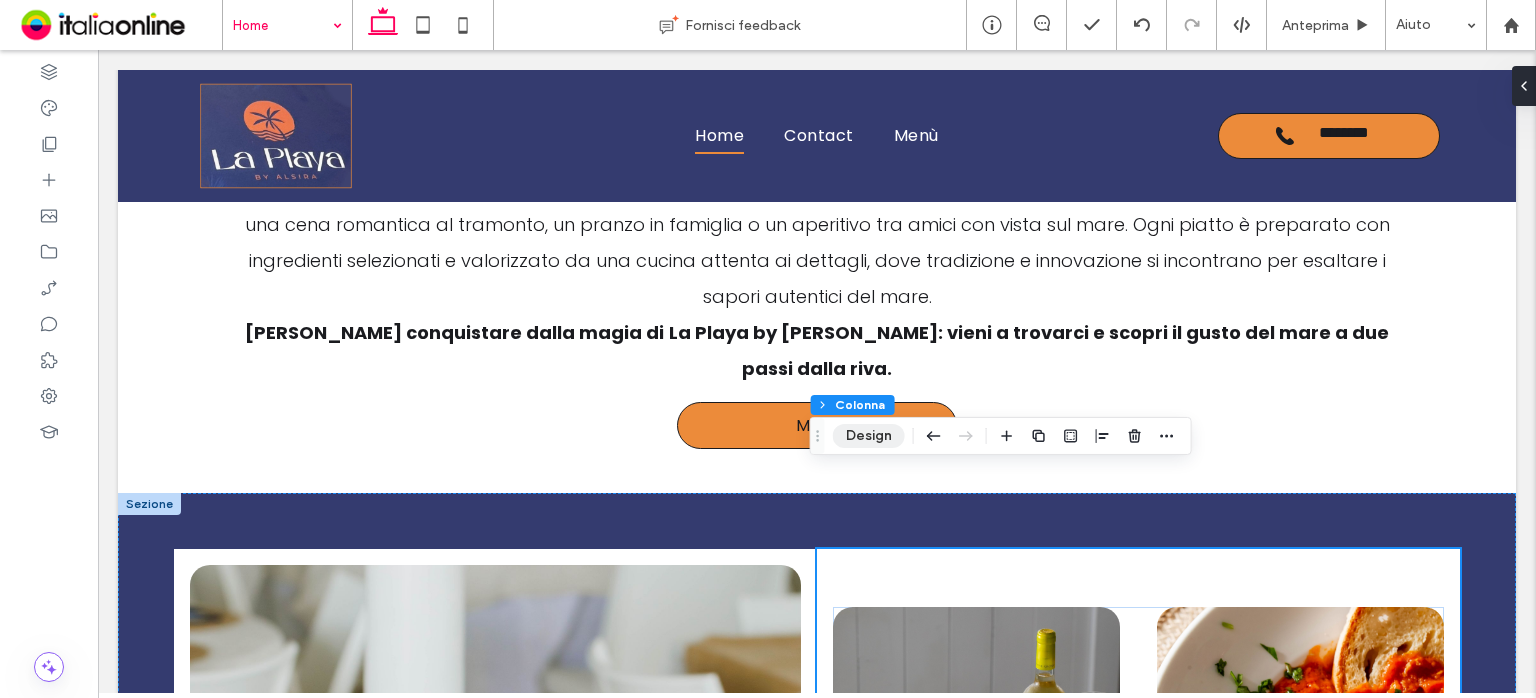 click on "Design" at bounding box center [869, 436] 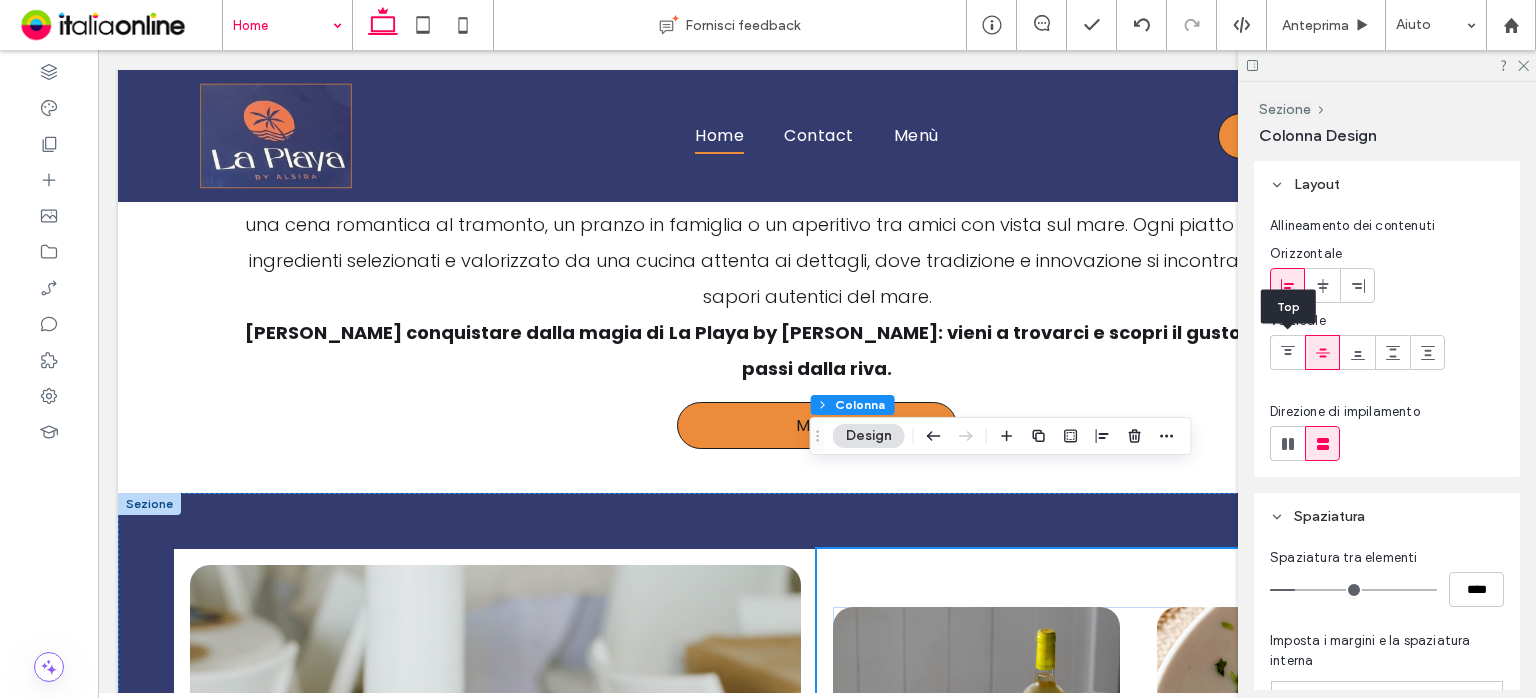 click at bounding box center [1288, 352] 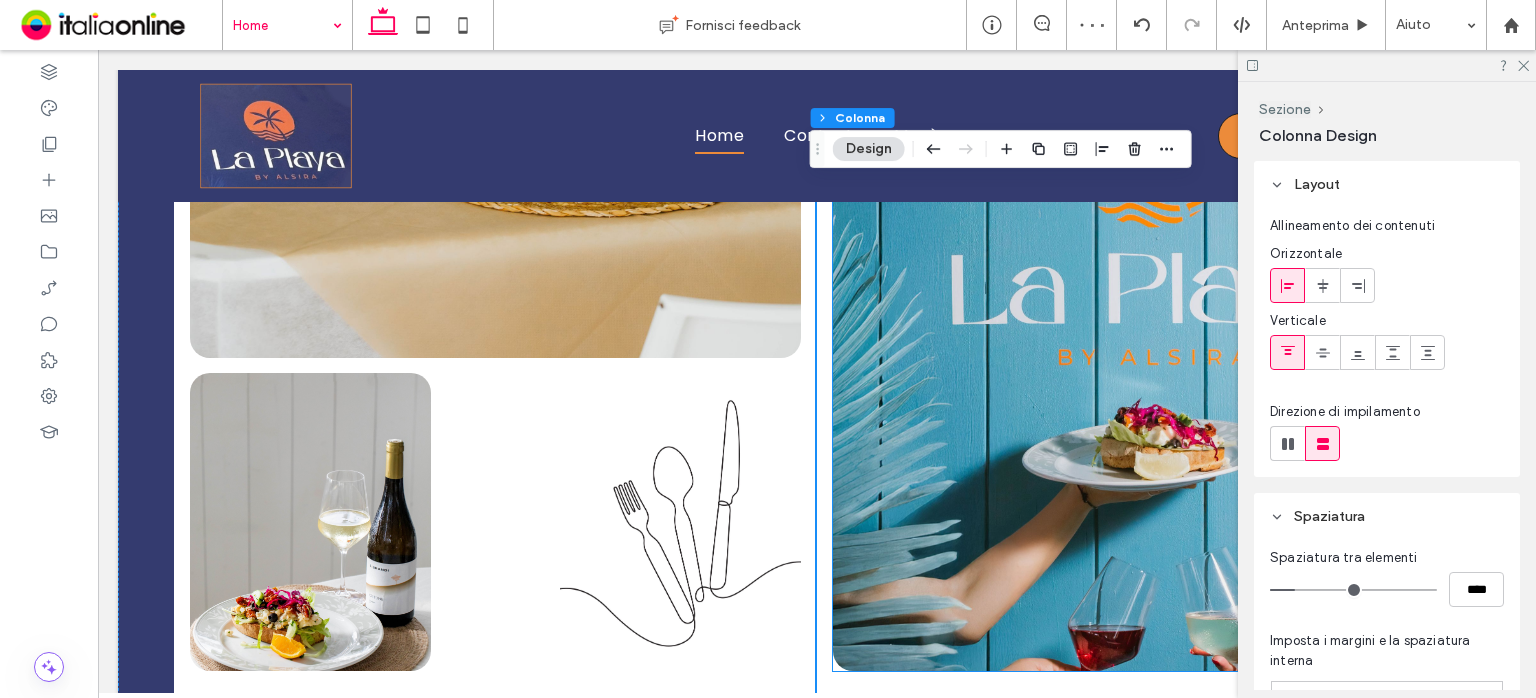 scroll, scrollTop: 2073, scrollLeft: 0, axis: vertical 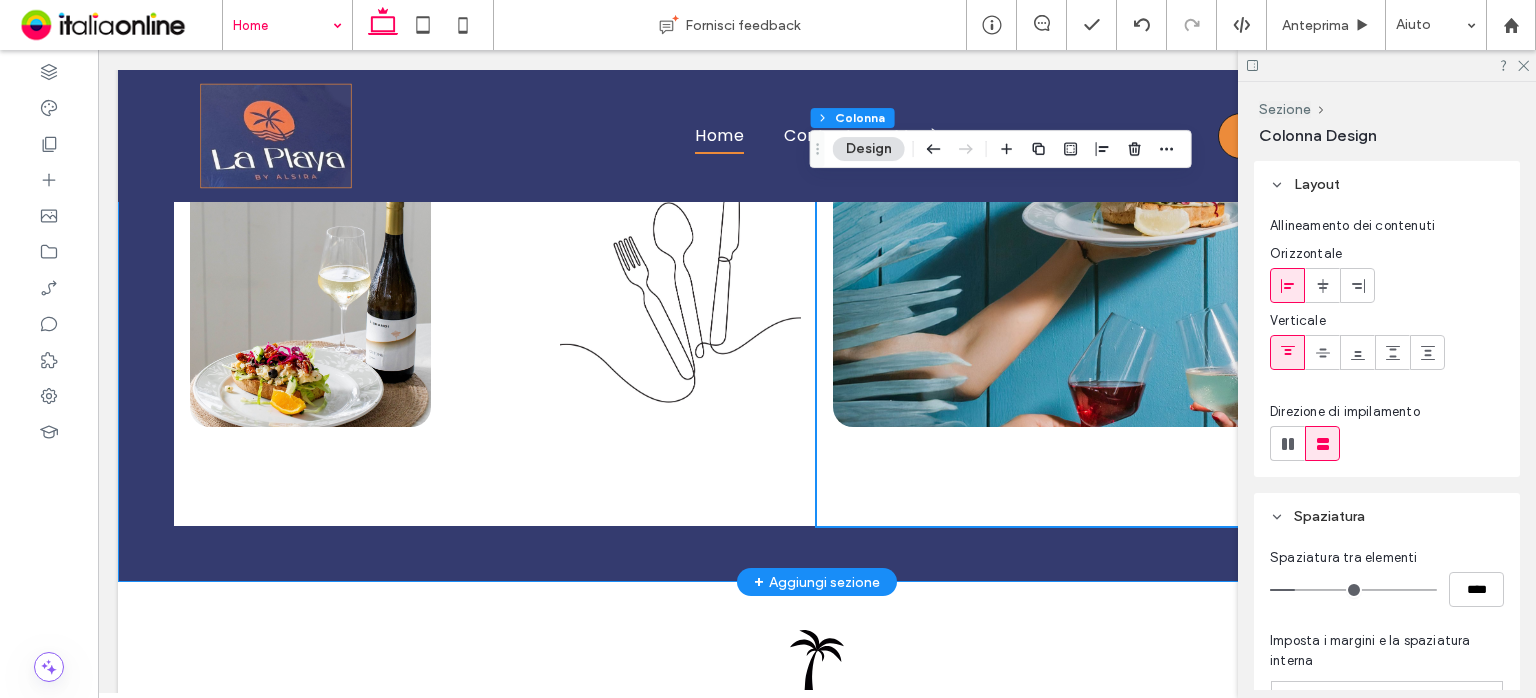 click at bounding box center [817, -13] 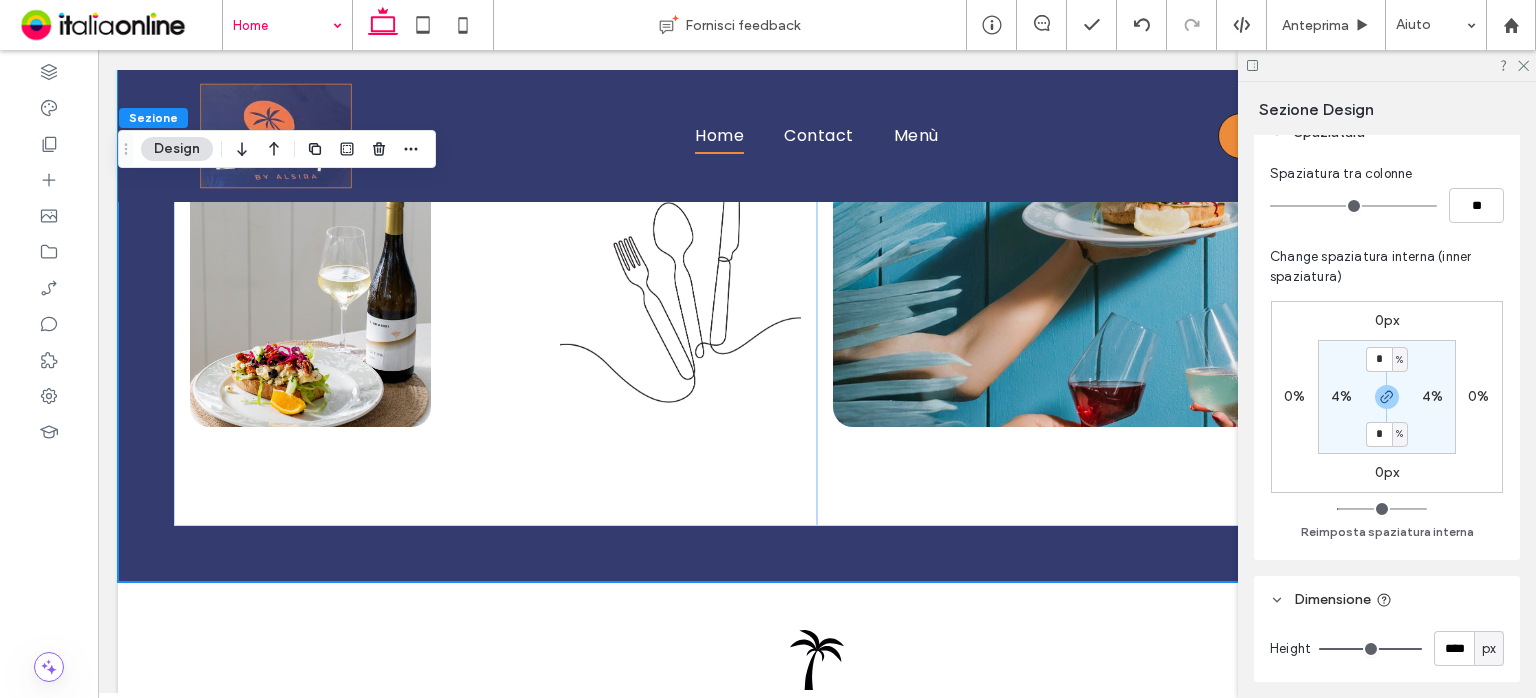 scroll, scrollTop: 300, scrollLeft: 0, axis: vertical 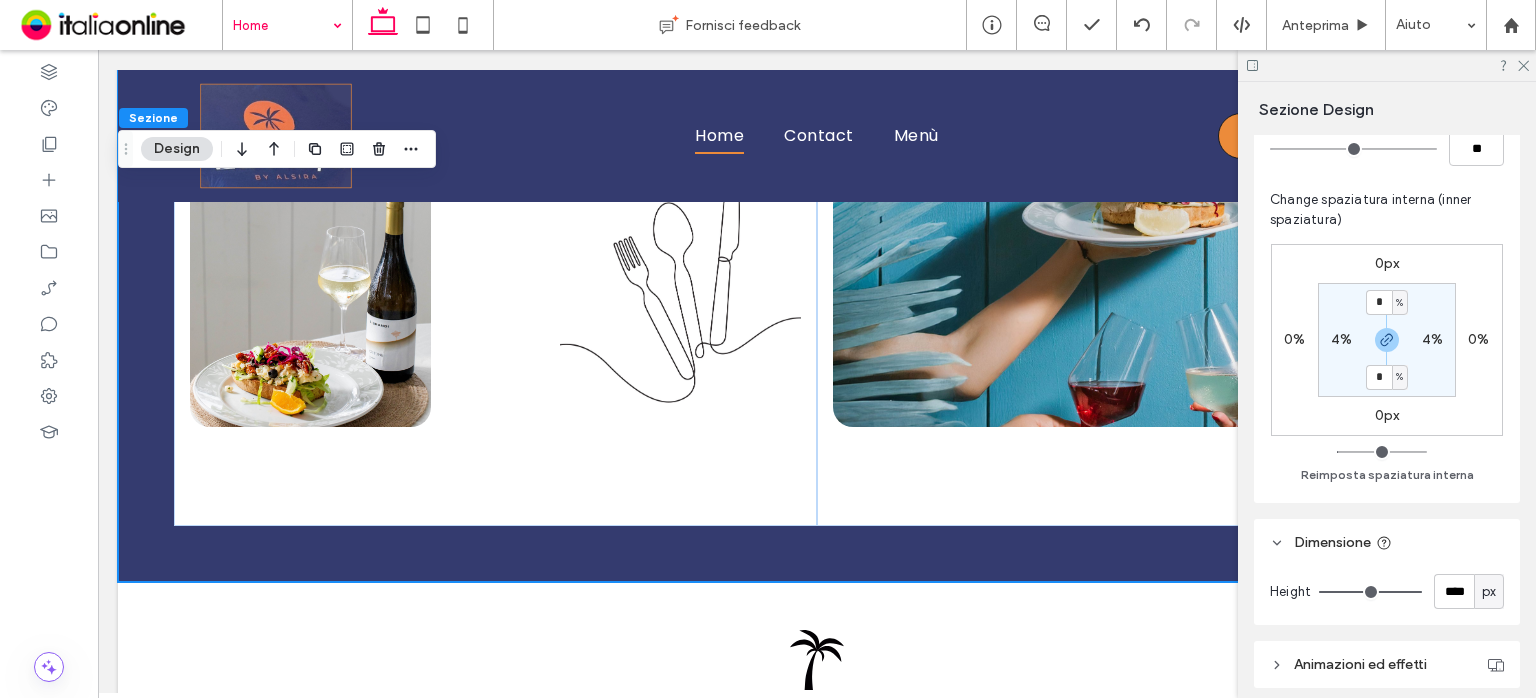 type on "***" 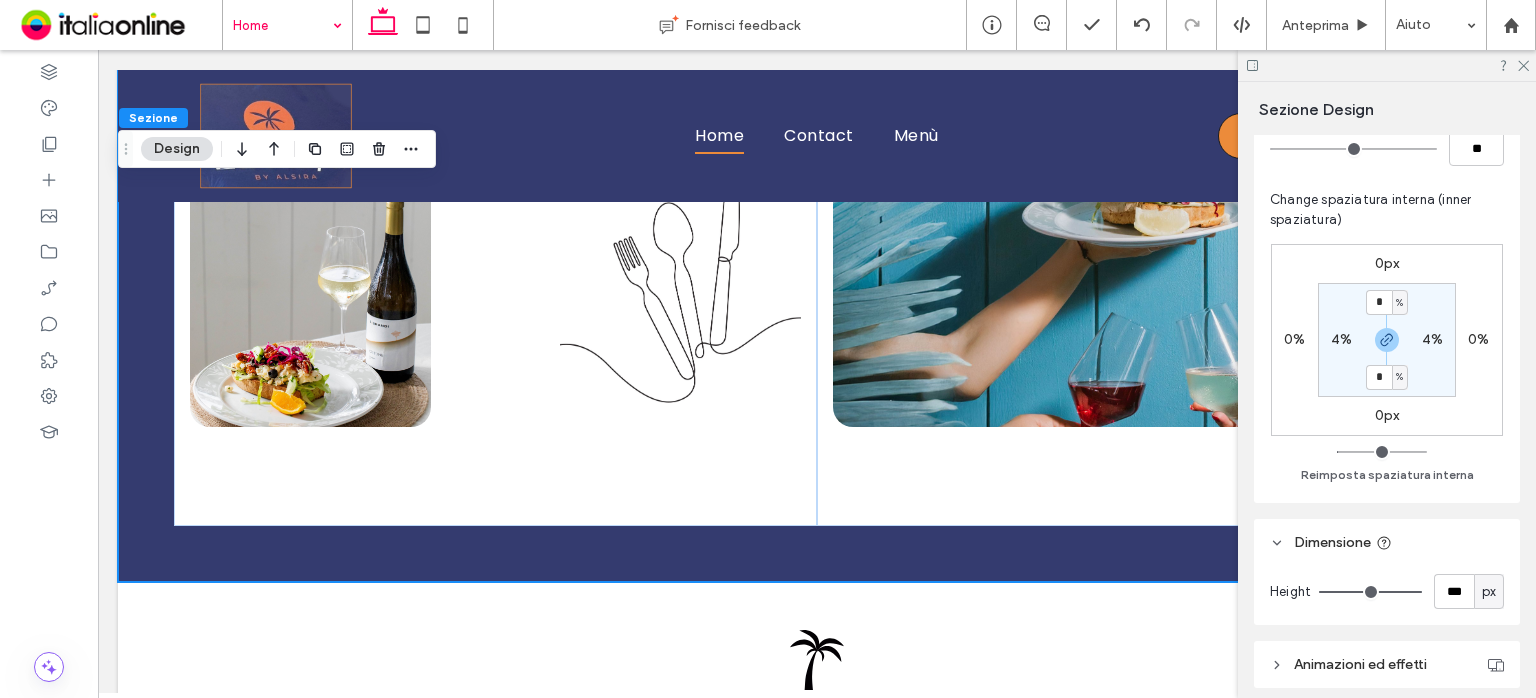 type on "***" 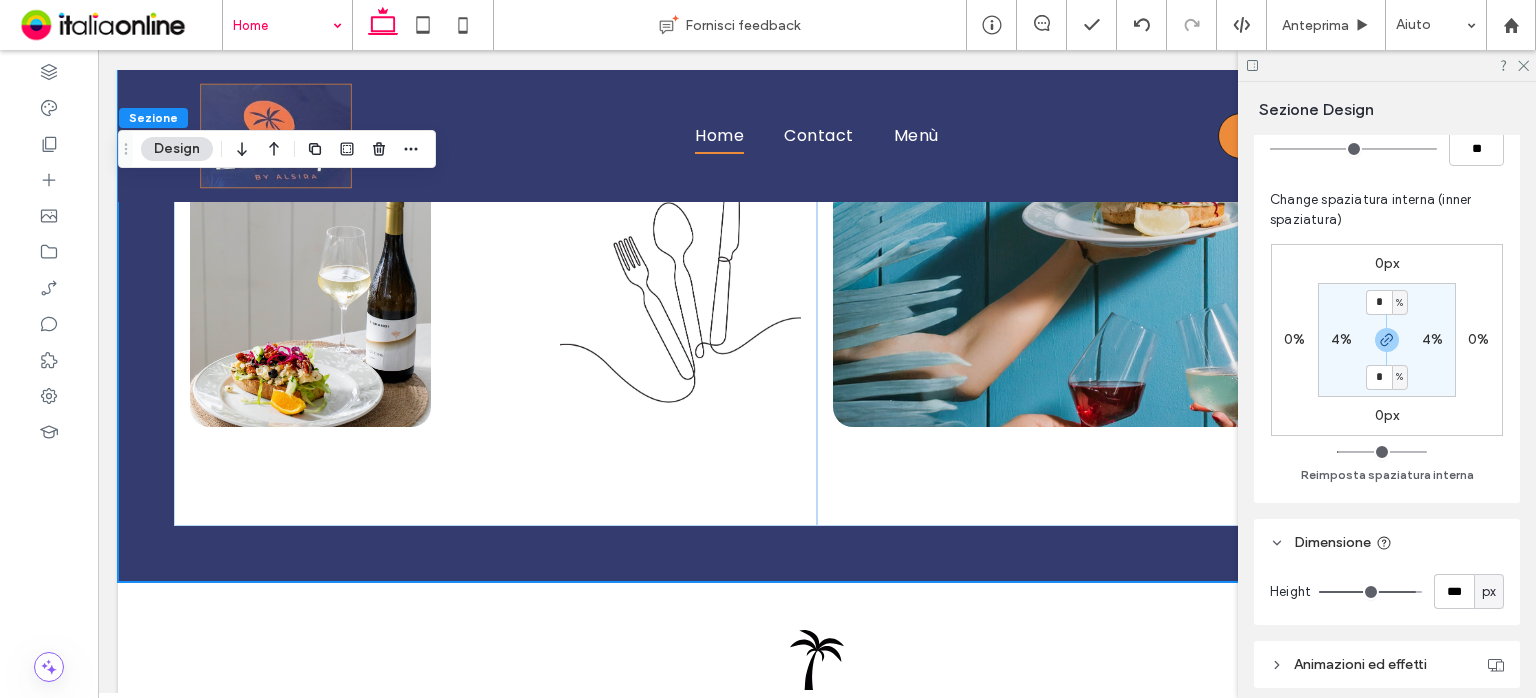 type on "***" 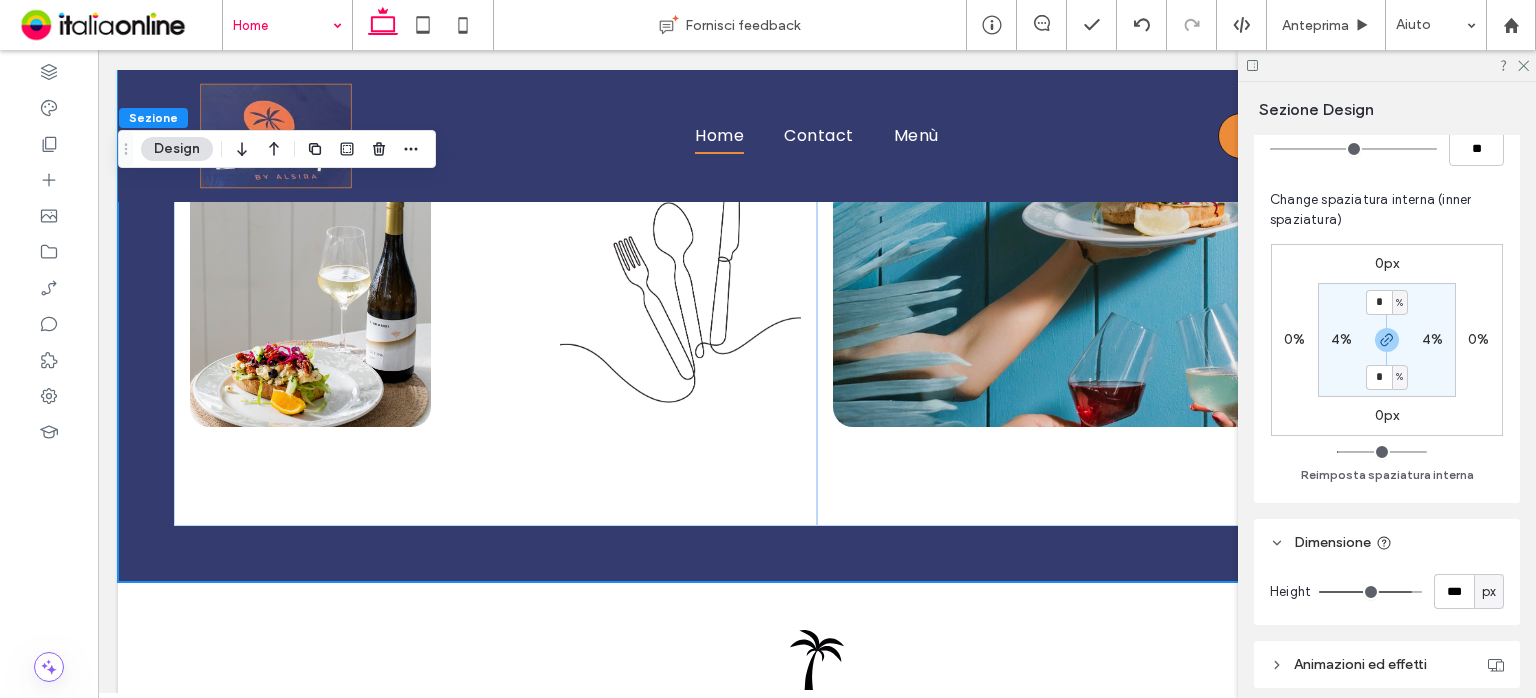type on "***" 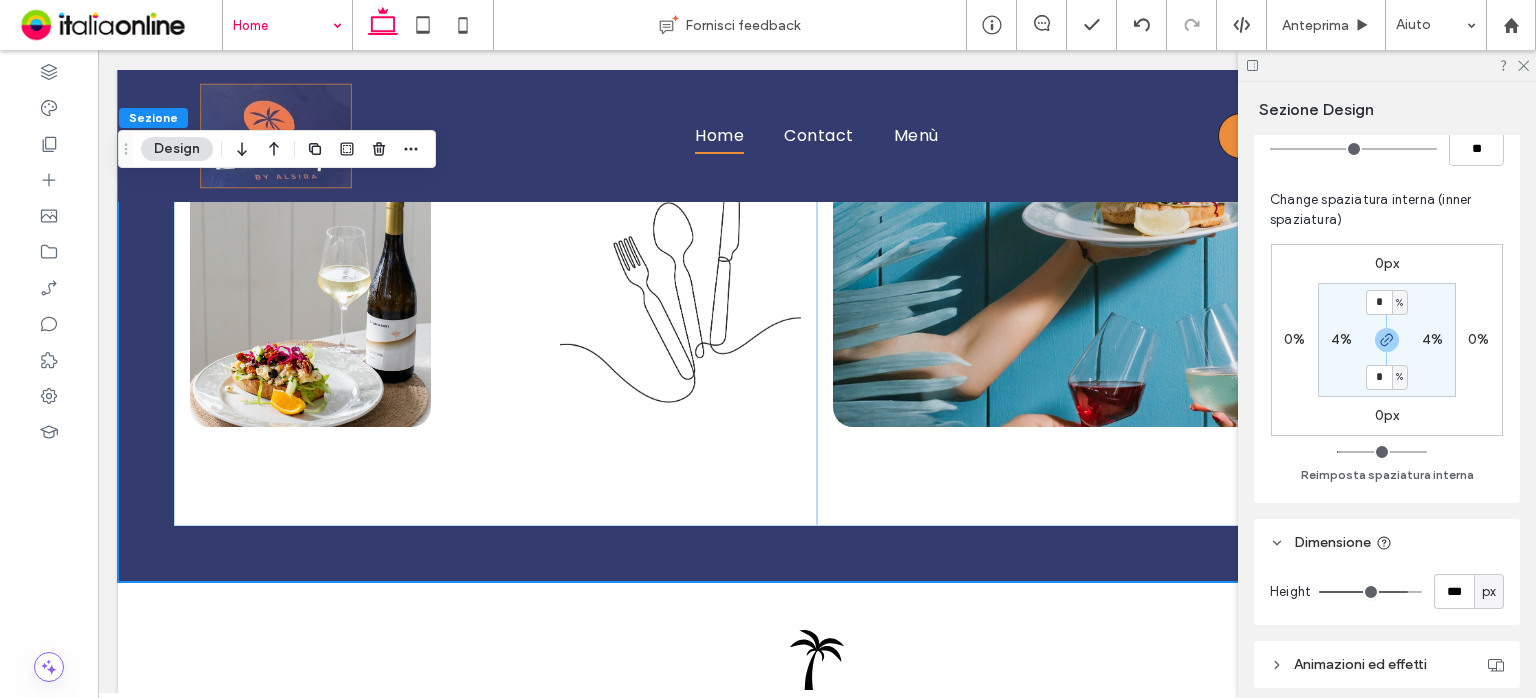 type on "***" 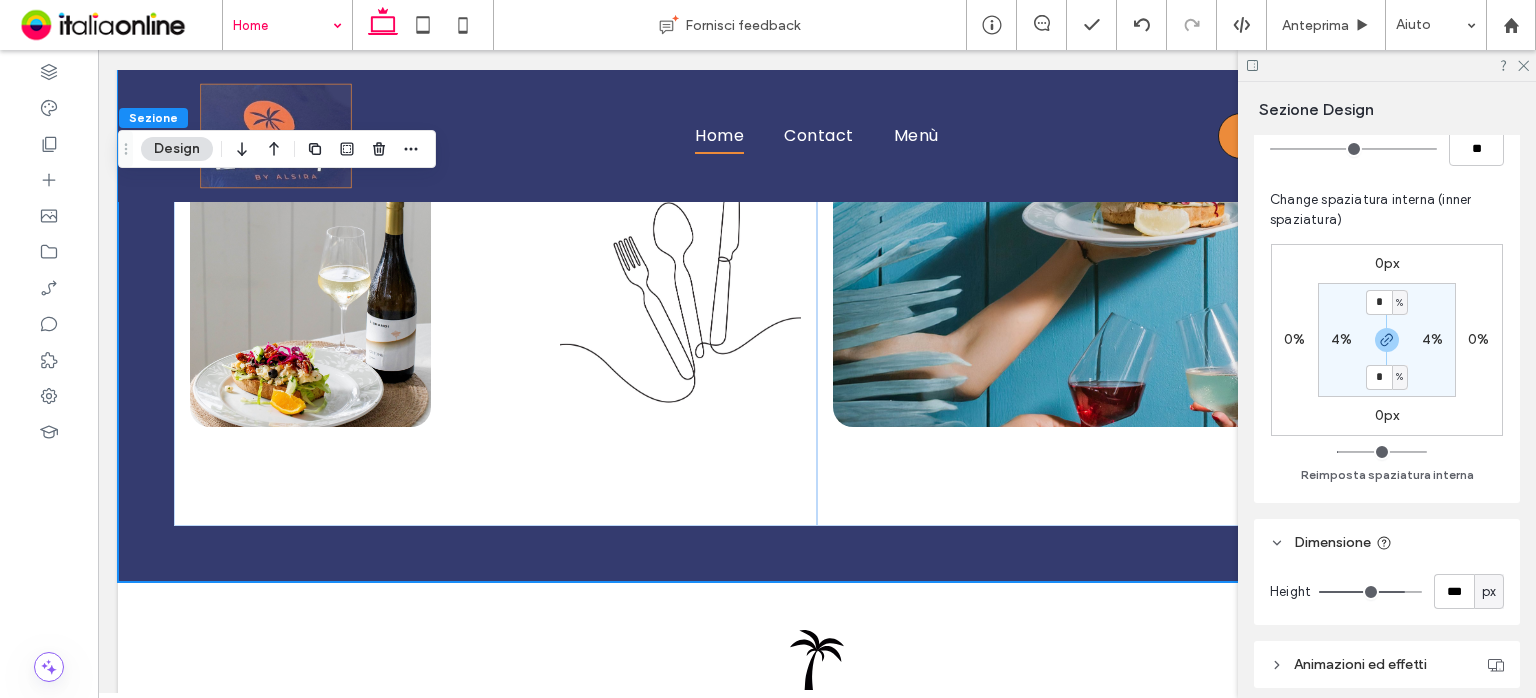 click at bounding box center (1370, 592) 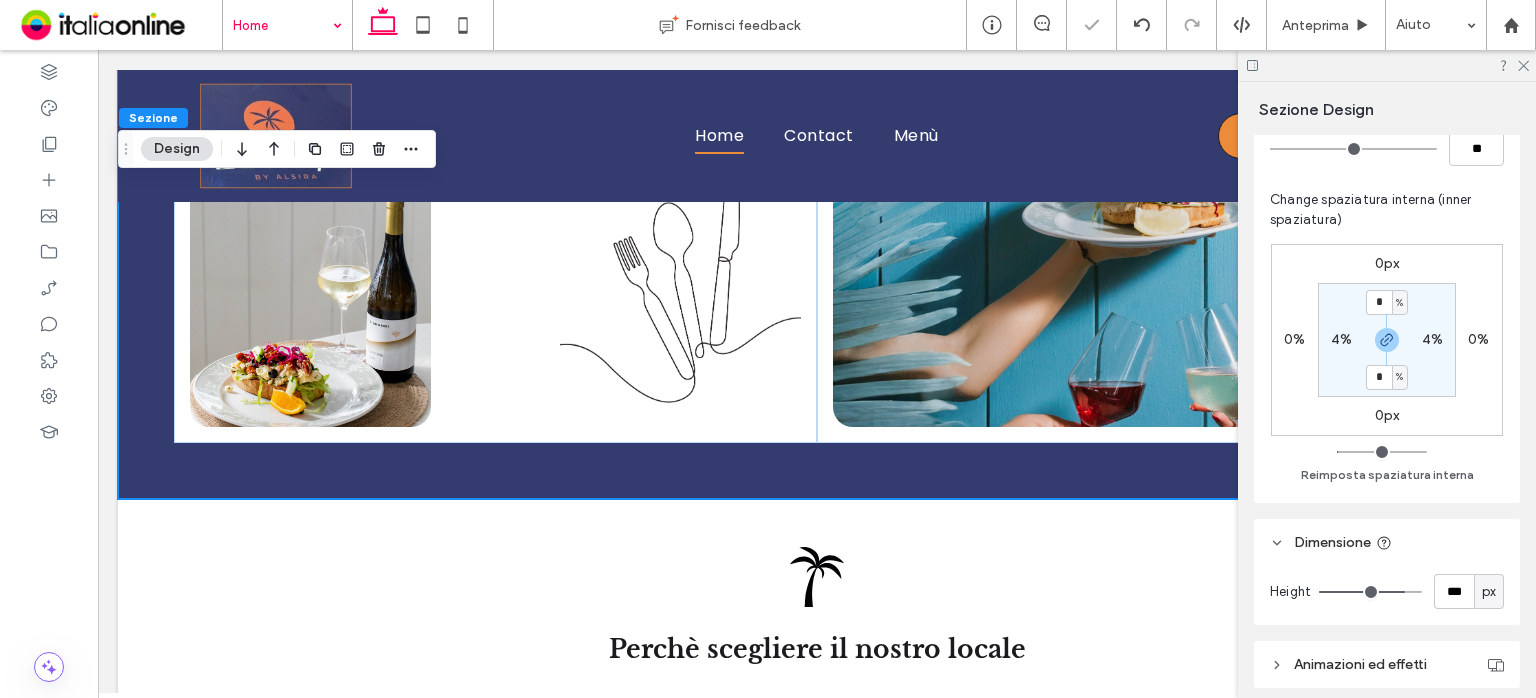 type on "***" 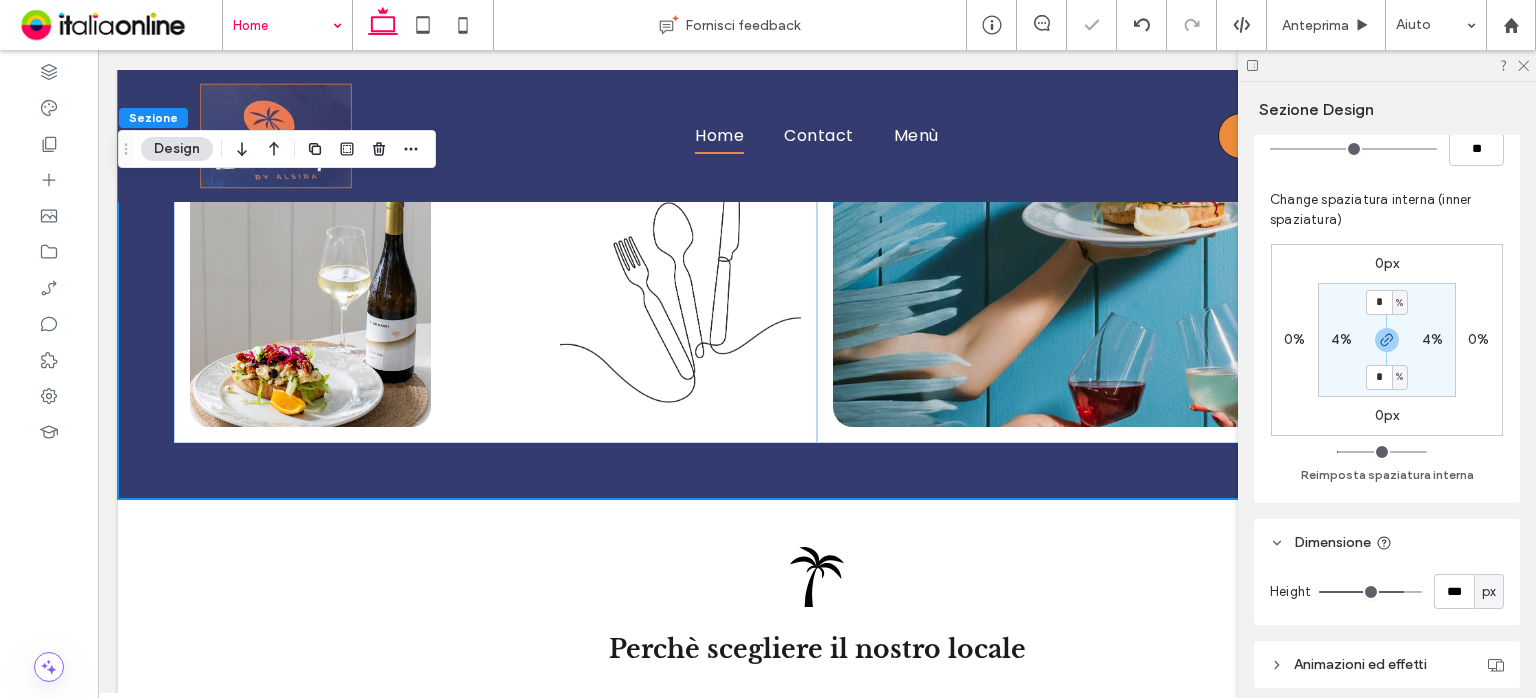 type on "***" 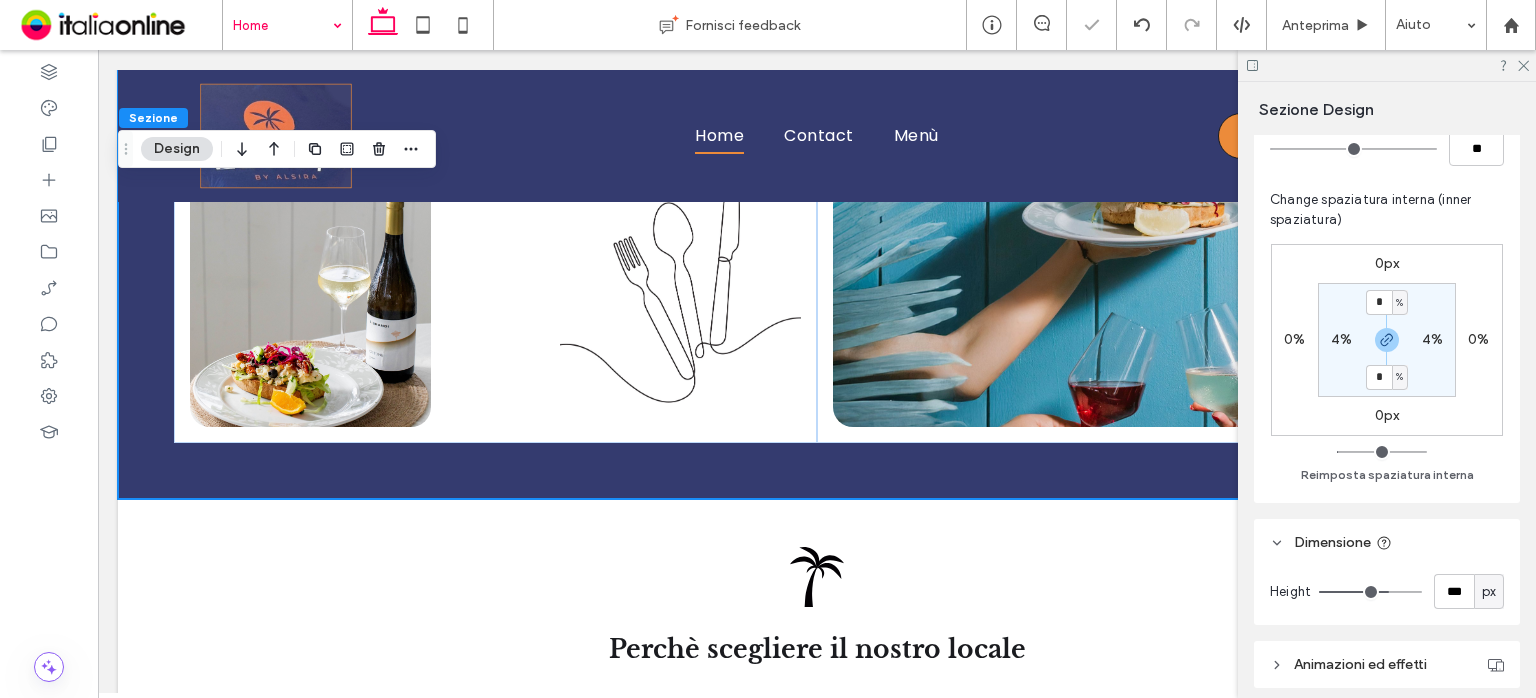 type on "***" 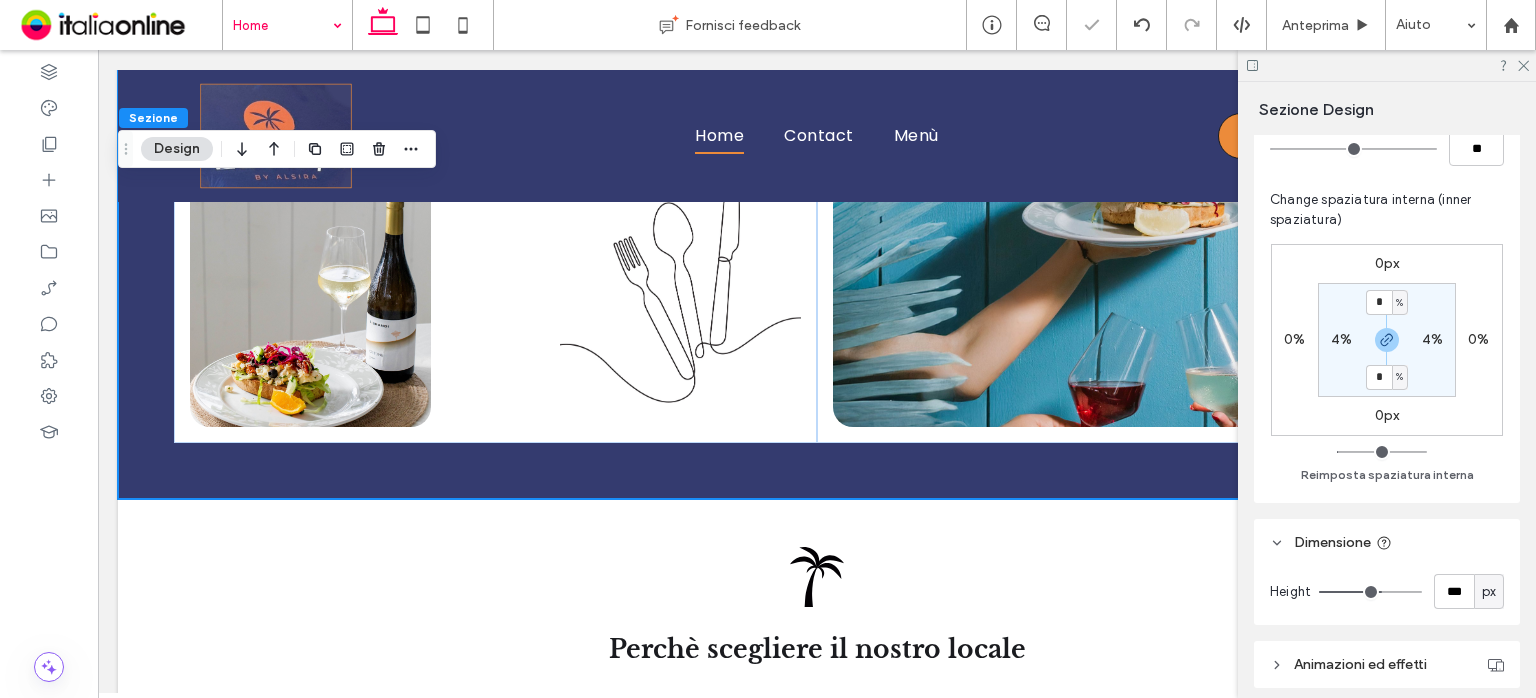 drag, startPoint x: 1390, startPoint y: 590, endPoint x: 1373, endPoint y: 589, distance: 17.029387 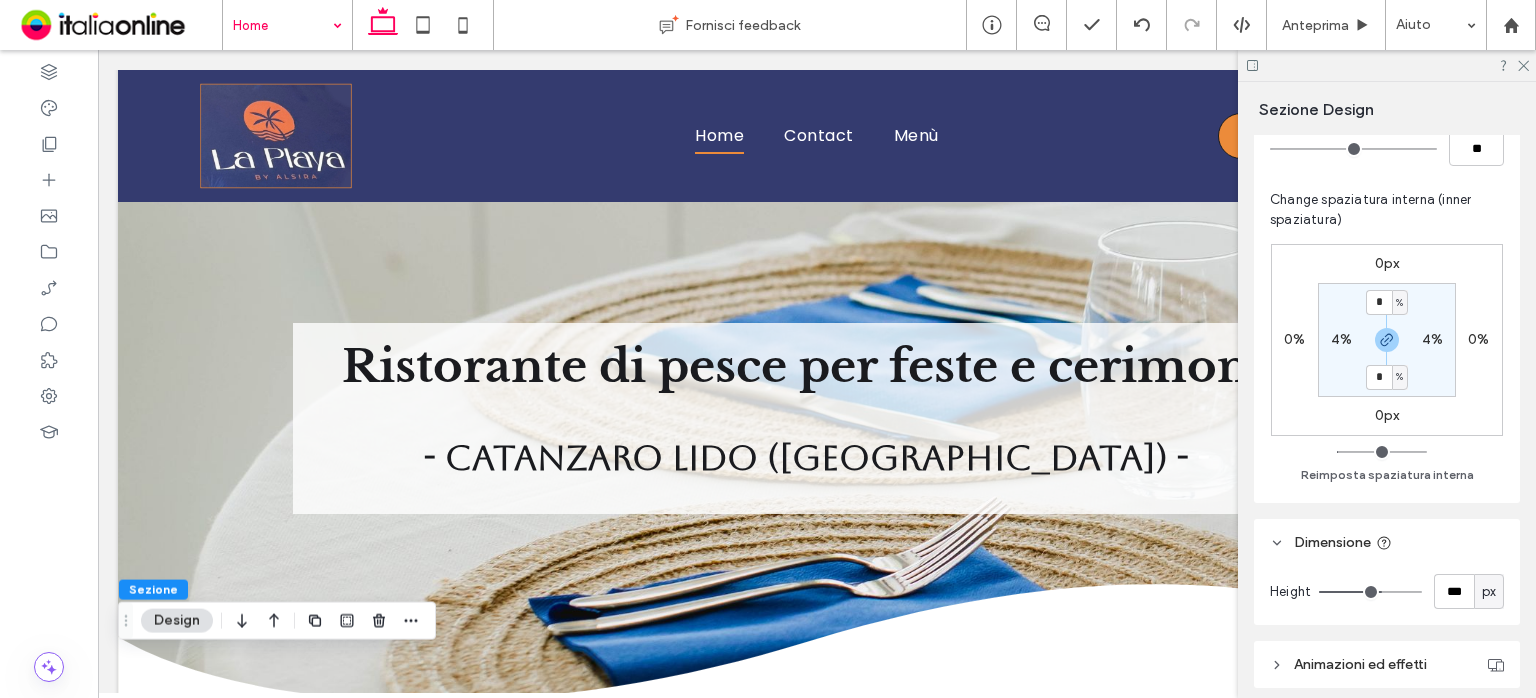 scroll, scrollTop: 73, scrollLeft: 0, axis: vertical 